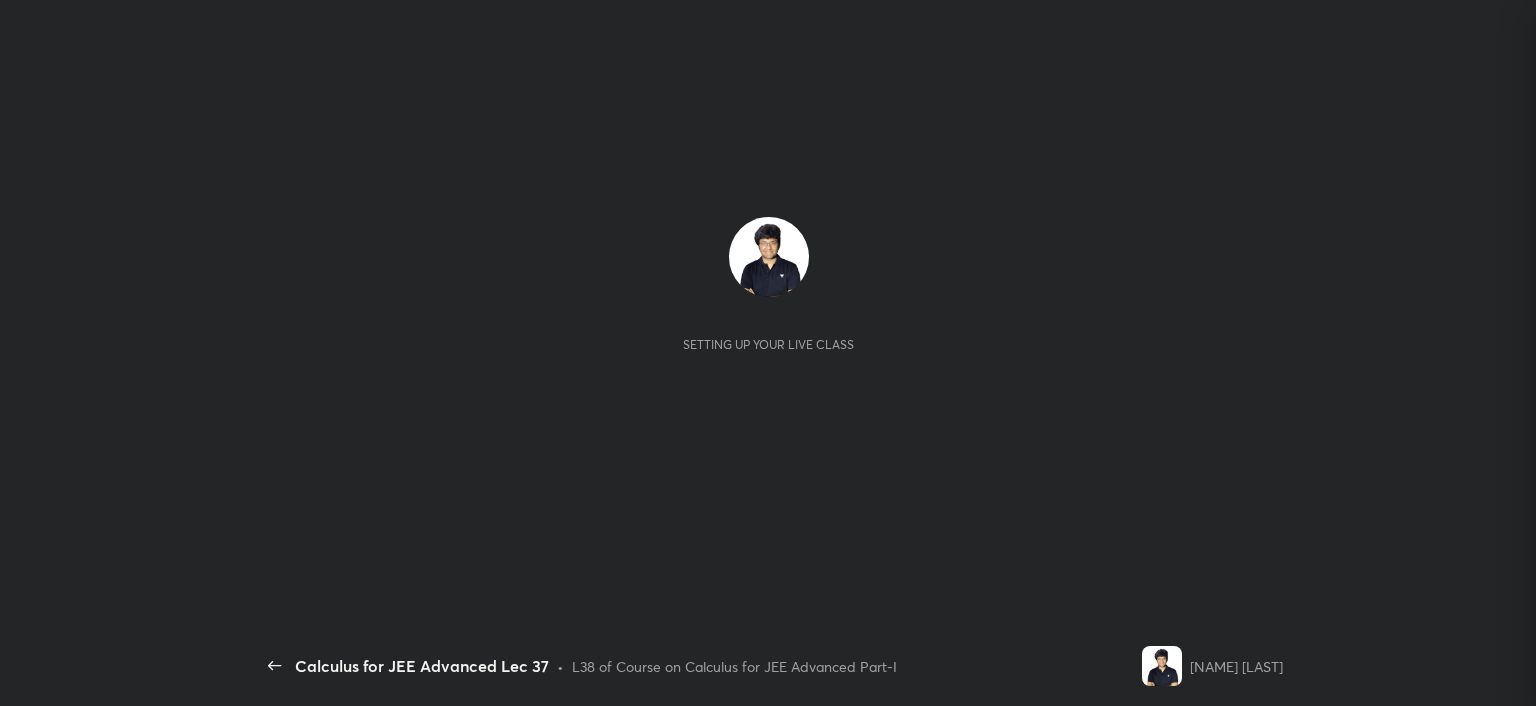 scroll, scrollTop: 0, scrollLeft: 0, axis: both 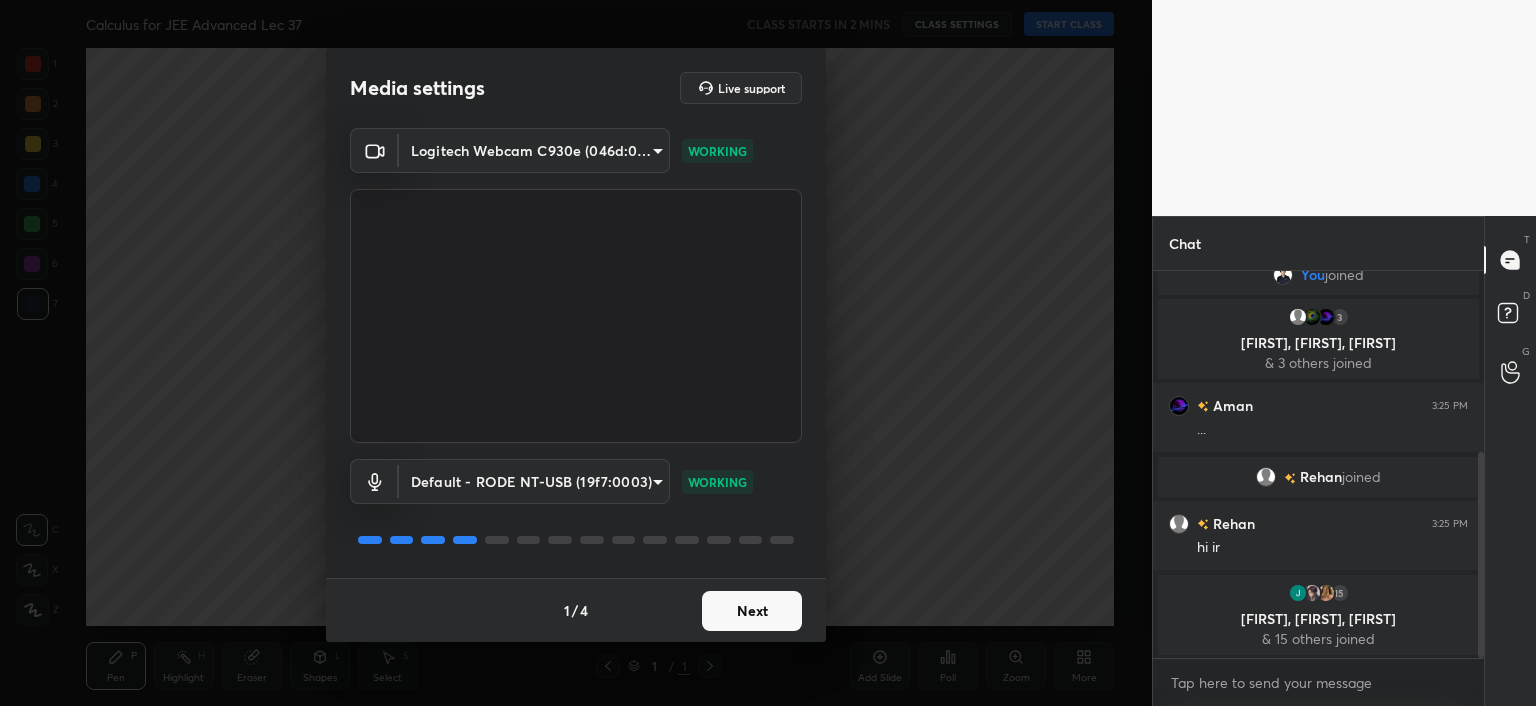 click on "Next" at bounding box center (752, 611) 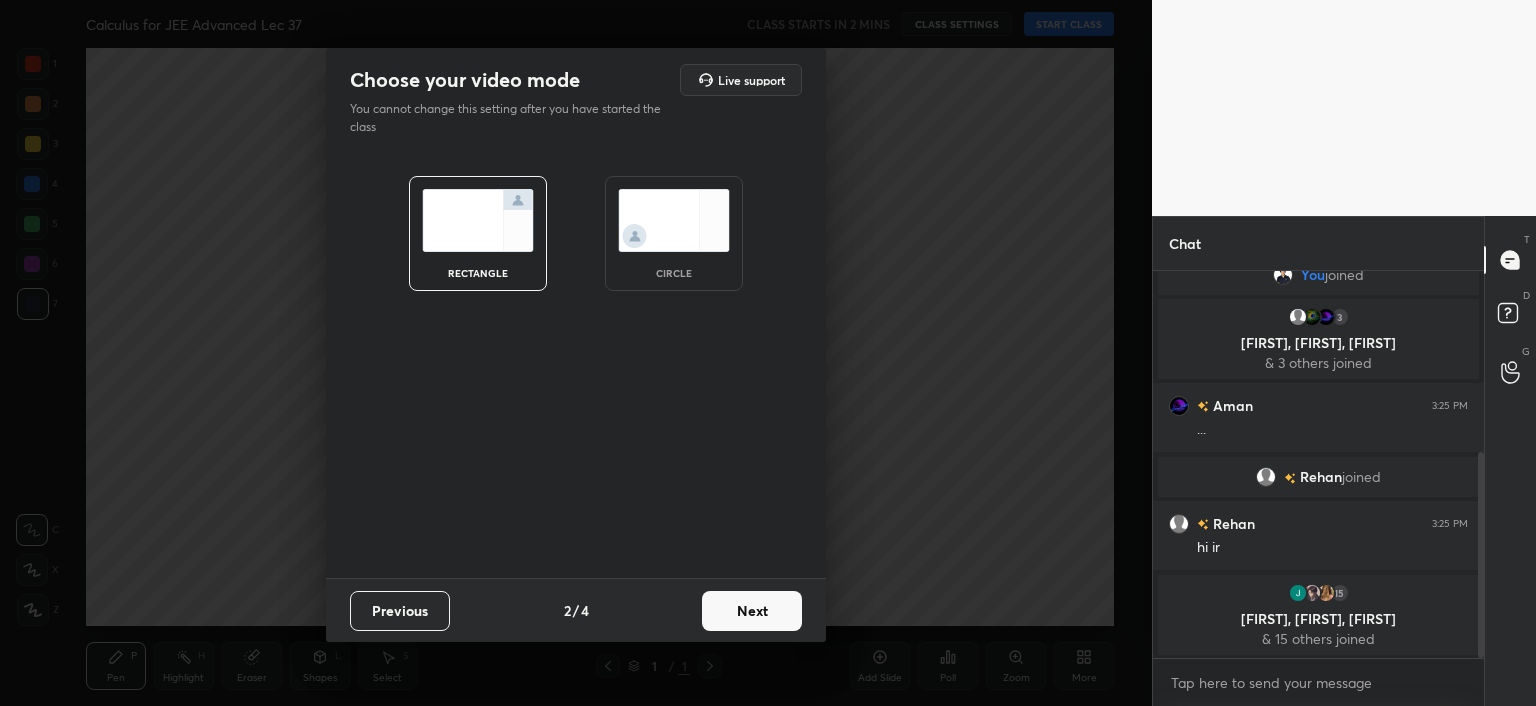 click on "Next" at bounding box center (752, 611) 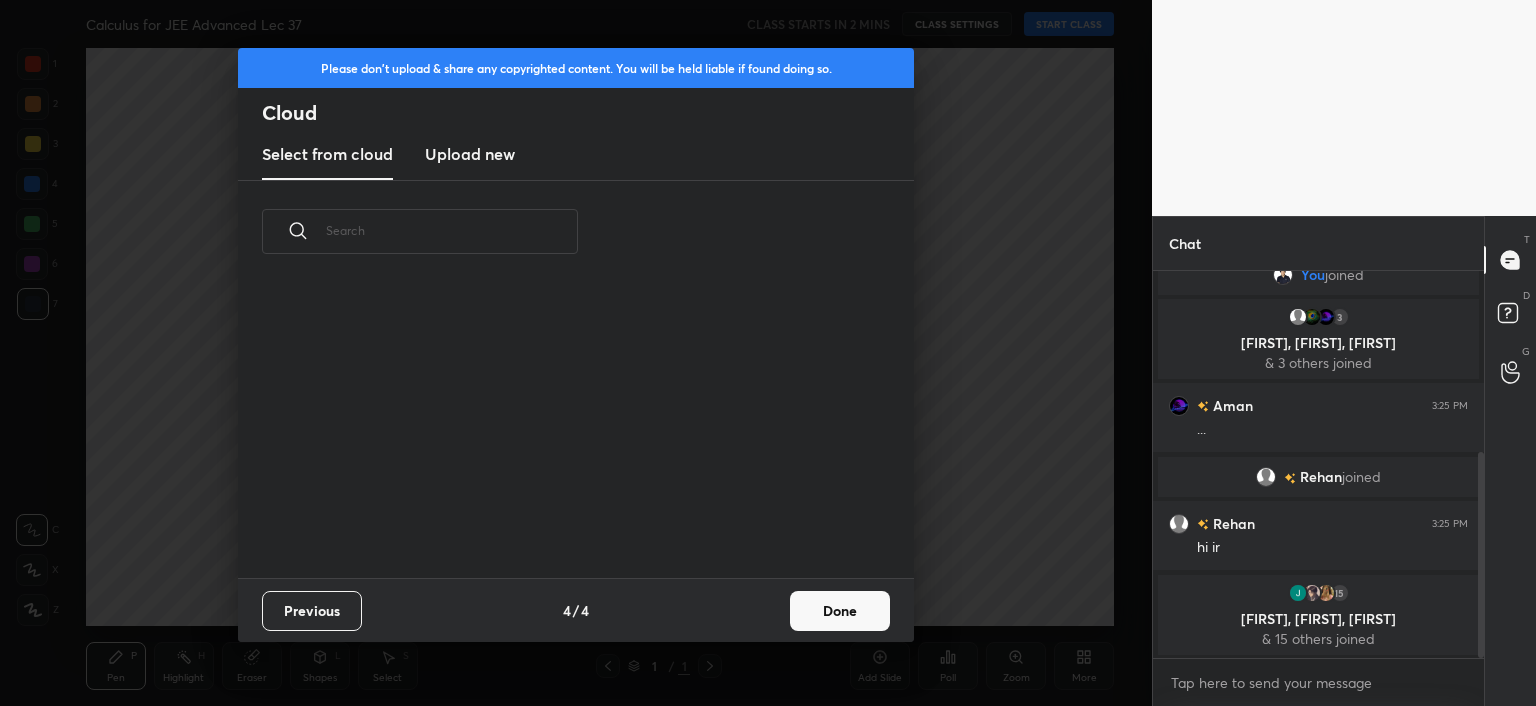 click on "Previous 4 / 4 Done" at bounding box center [576, 610] 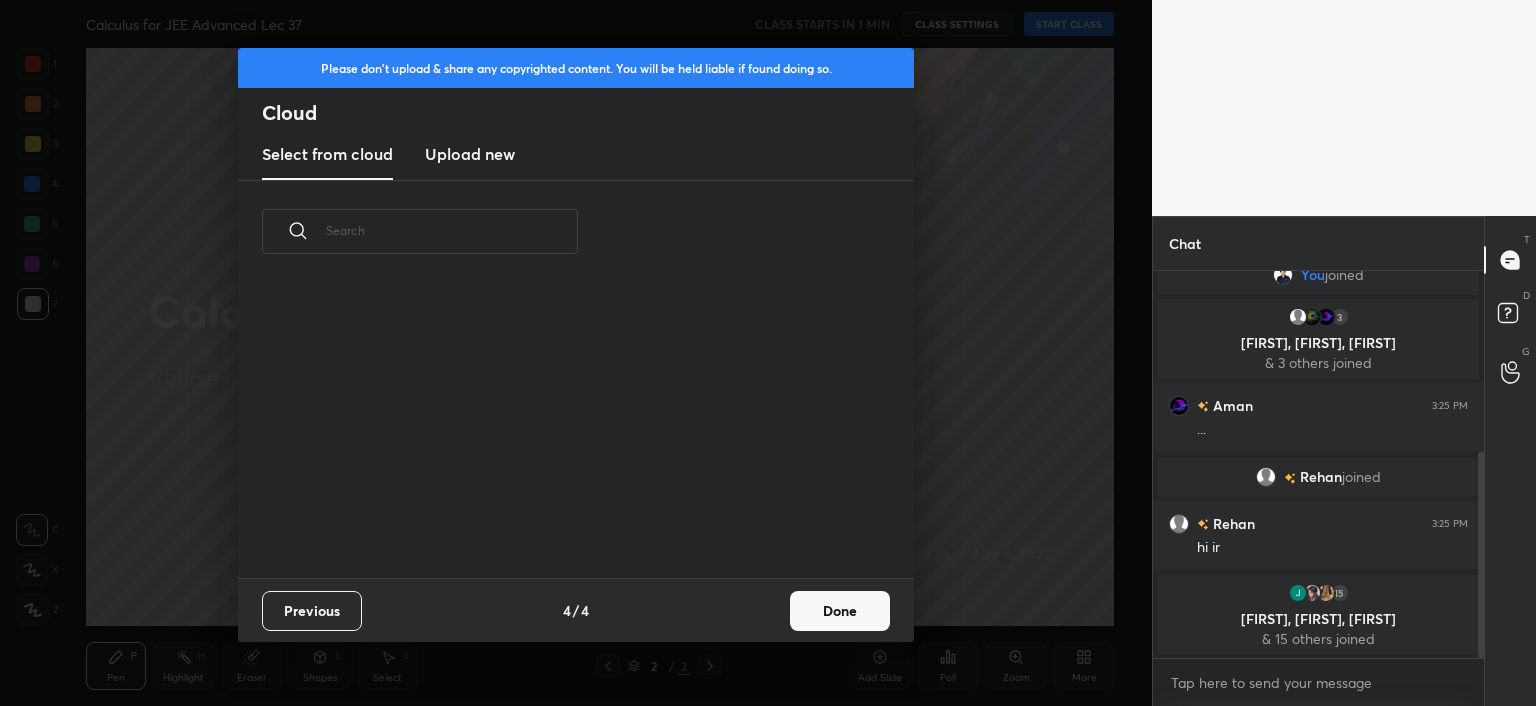 scroll, scrollTop: 6, scrollLeft: 10, axis: both 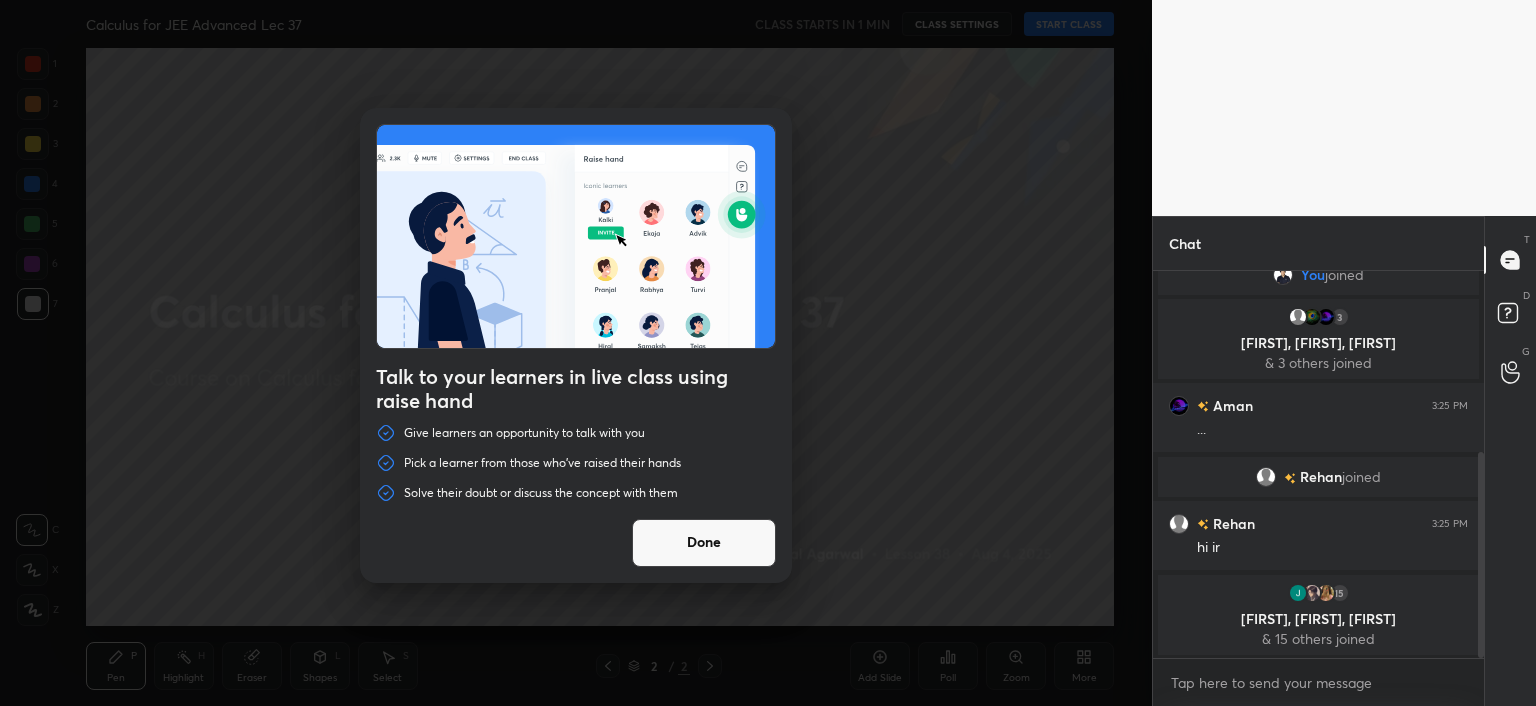 click on "Done" at bounding box center (704, 543) 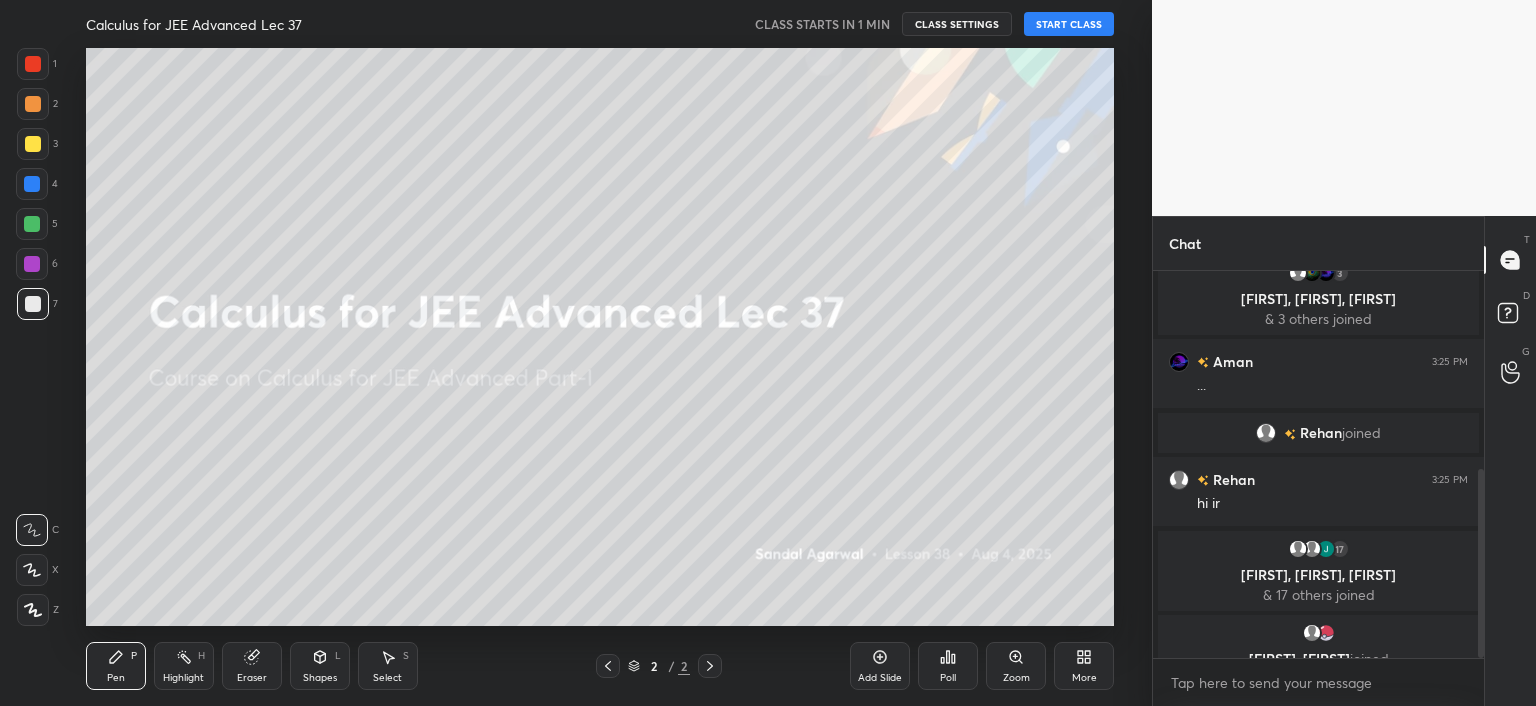 scroll, scrollTop: 408, scrollLeft: 0, axis: vertical 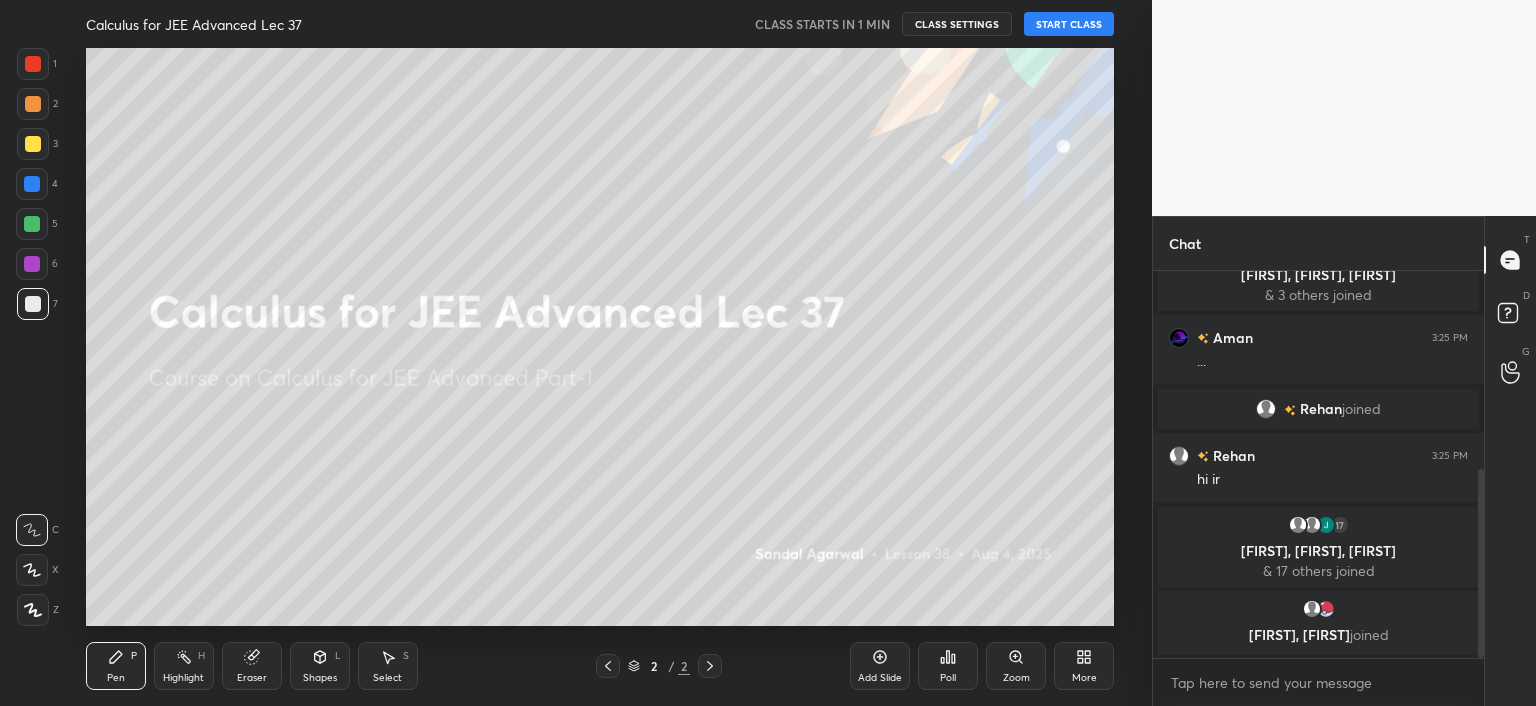 click on "START CLASS" at bounding box center [1069, 24] 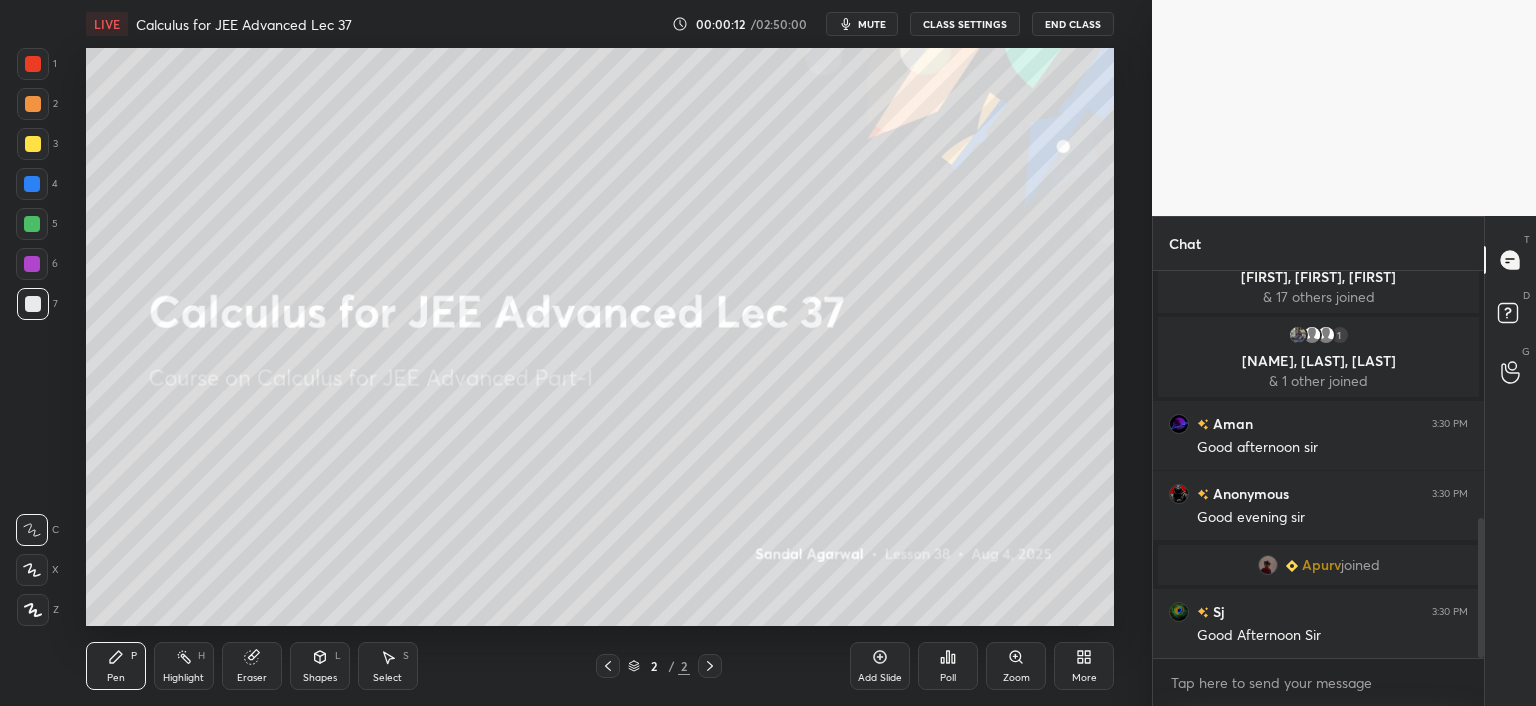 scroll, scrollTop: 752, scrollLeft: 0, axis: vertical 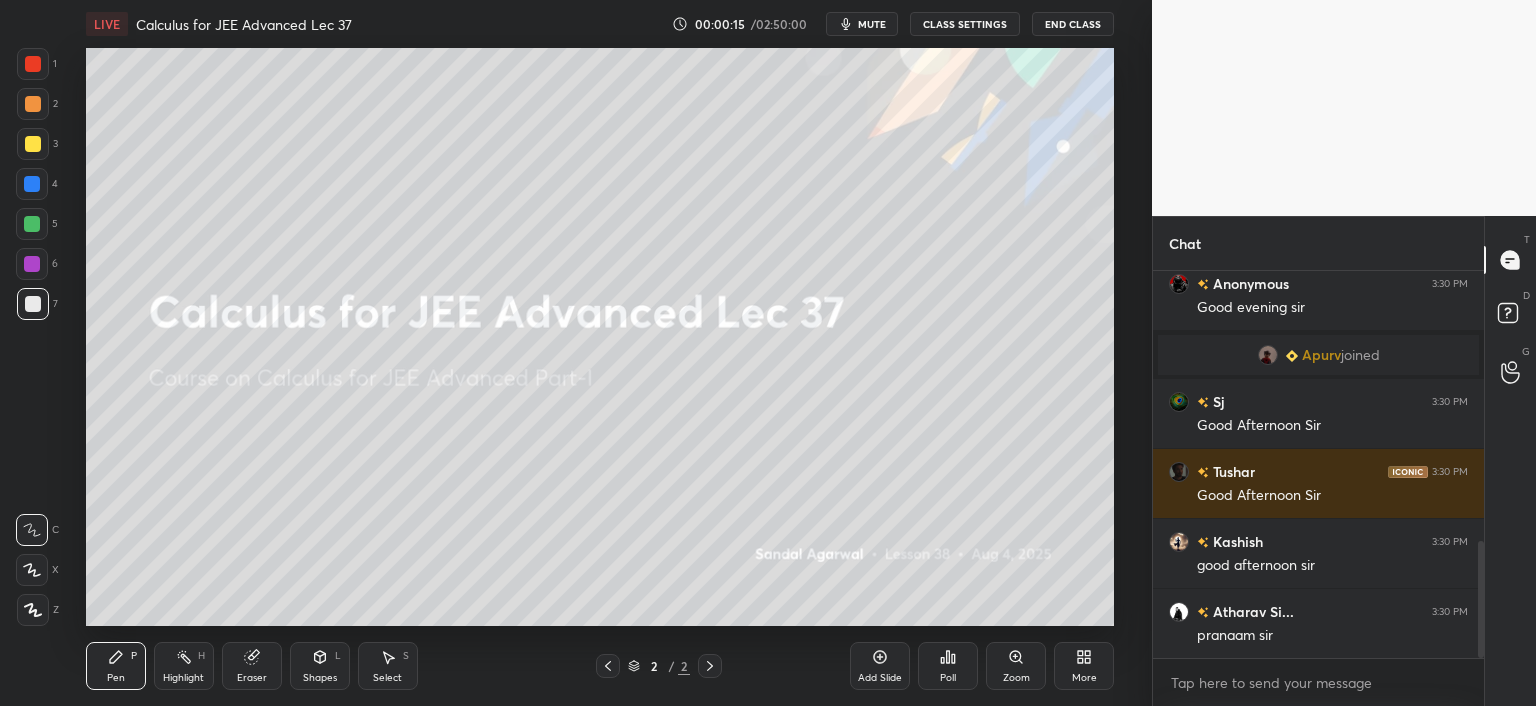 click on "More" at bounding box center (1084, 666) 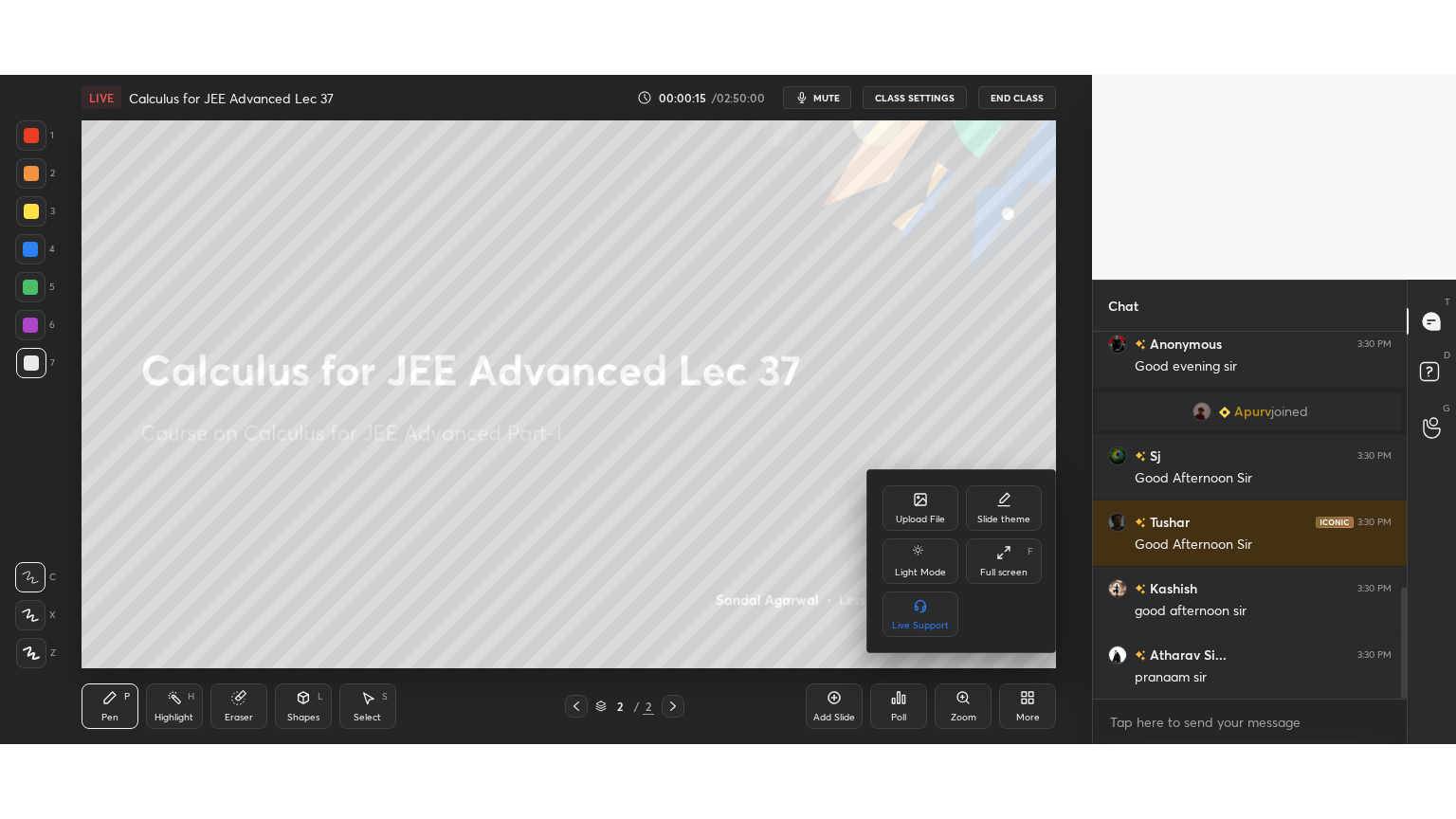 scroll, scrollTop: 912, scrollLeft: 0, axis: vertical 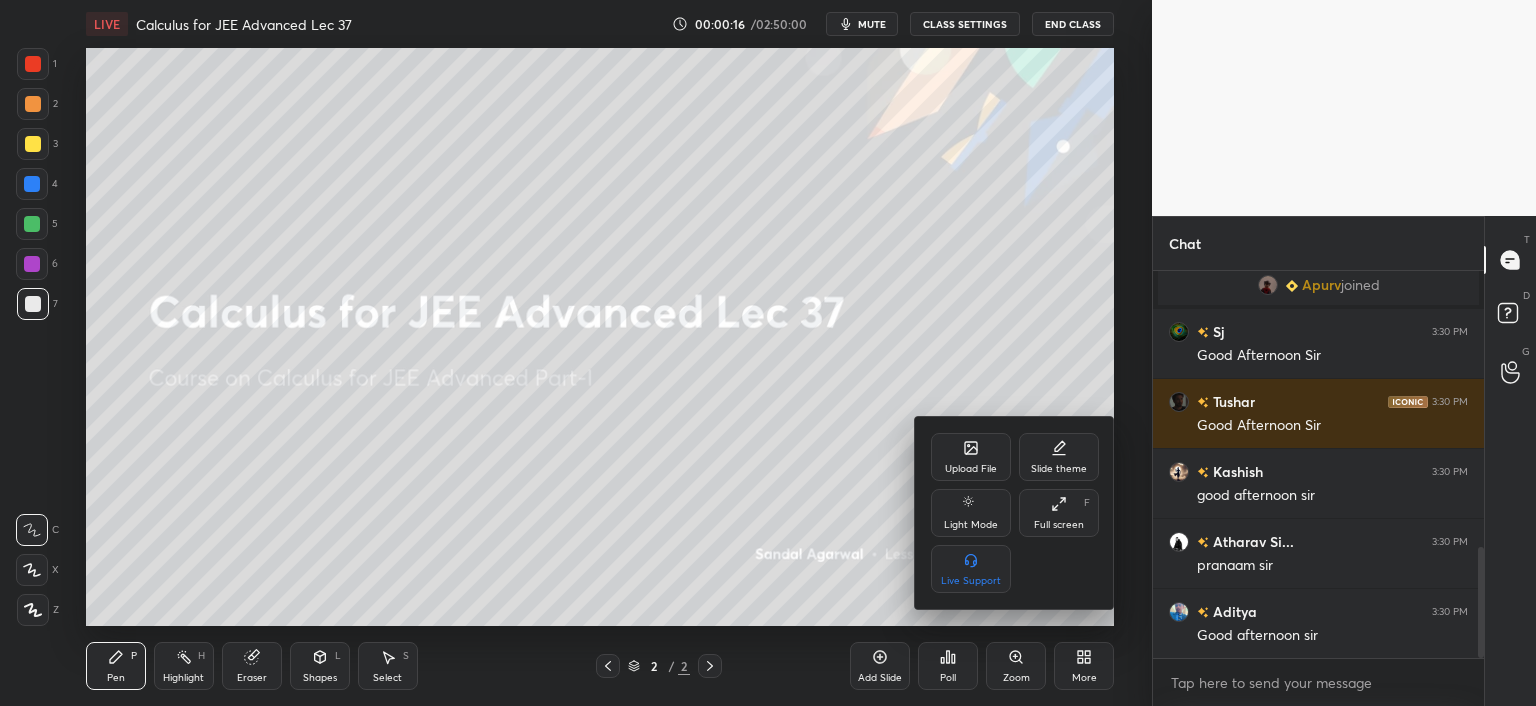 click on "Full screen F" at bounding box center (1059, 513) 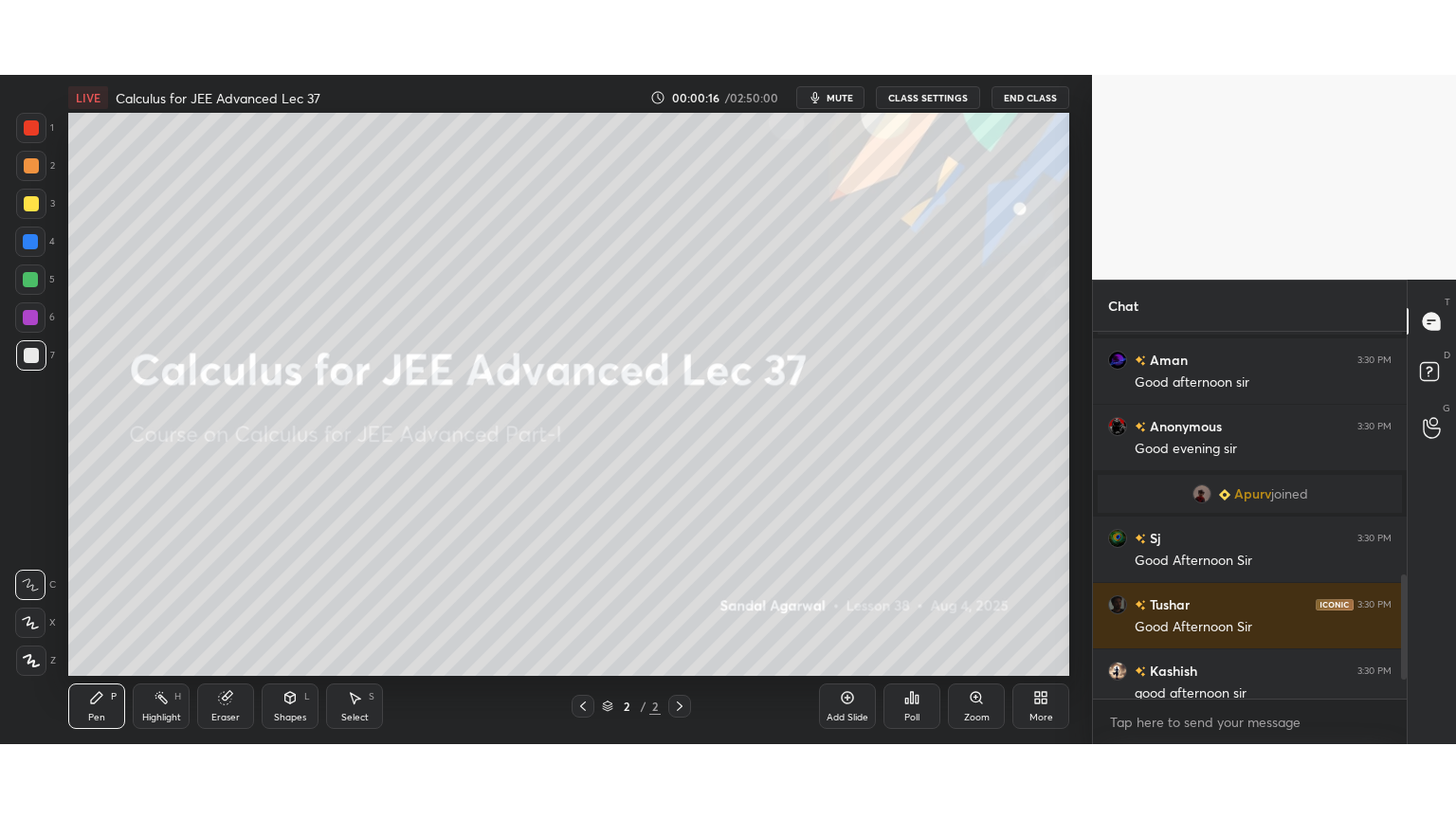 scroll, scrollTop: 94094, scrollLeft: 93776, axis: both 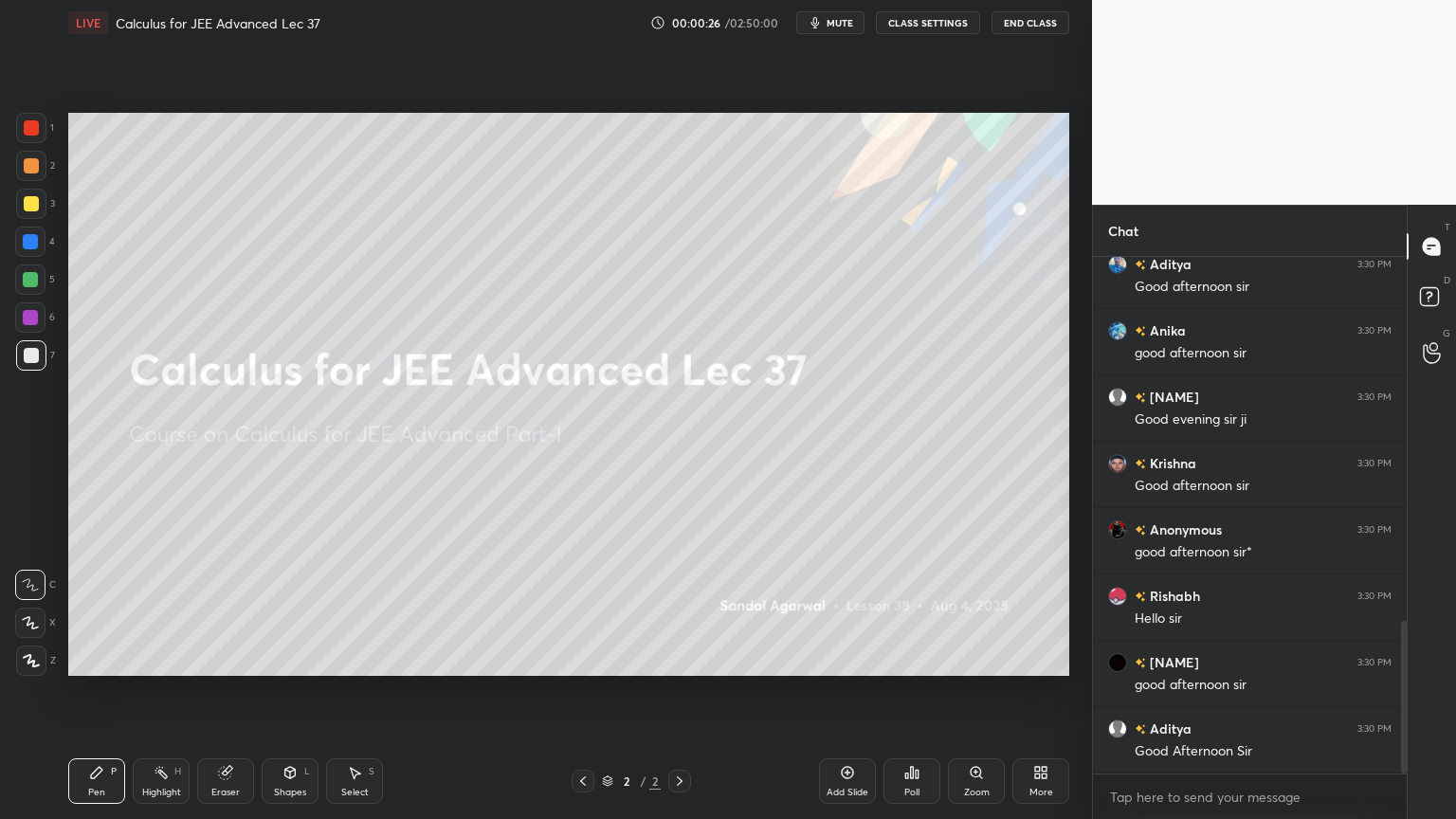 click on "Atharav Si... 3:30 PM pranaam sir Aditya 3:30 PM Good afternoon sir Anika 3:30 PM good afternoon sir sohit 3:30 PM Good evening sir ji Krishna 3:30 PM Good afternoon sir Anonymous 3:30 PM good afternoon sir* Rishabh 3:30 PM Hello sir Harshpreet 3:30 PM good afternoon sir Aditya 3:30 PM Good Afternoon Sir" at bounding box center (1249, 515) 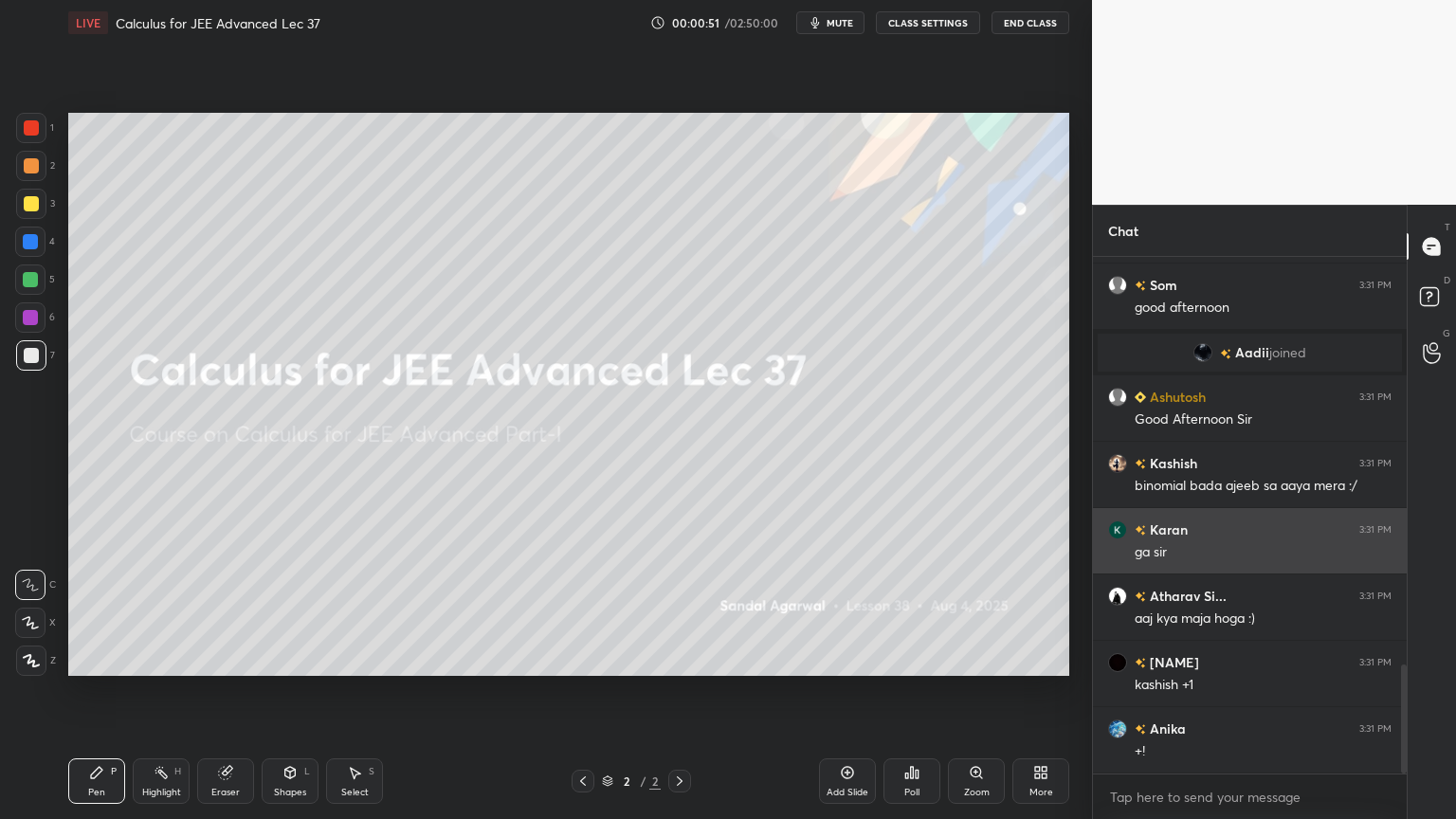 scroll, scrollTop: 1925, scrollLeft: 0, axis: vertical 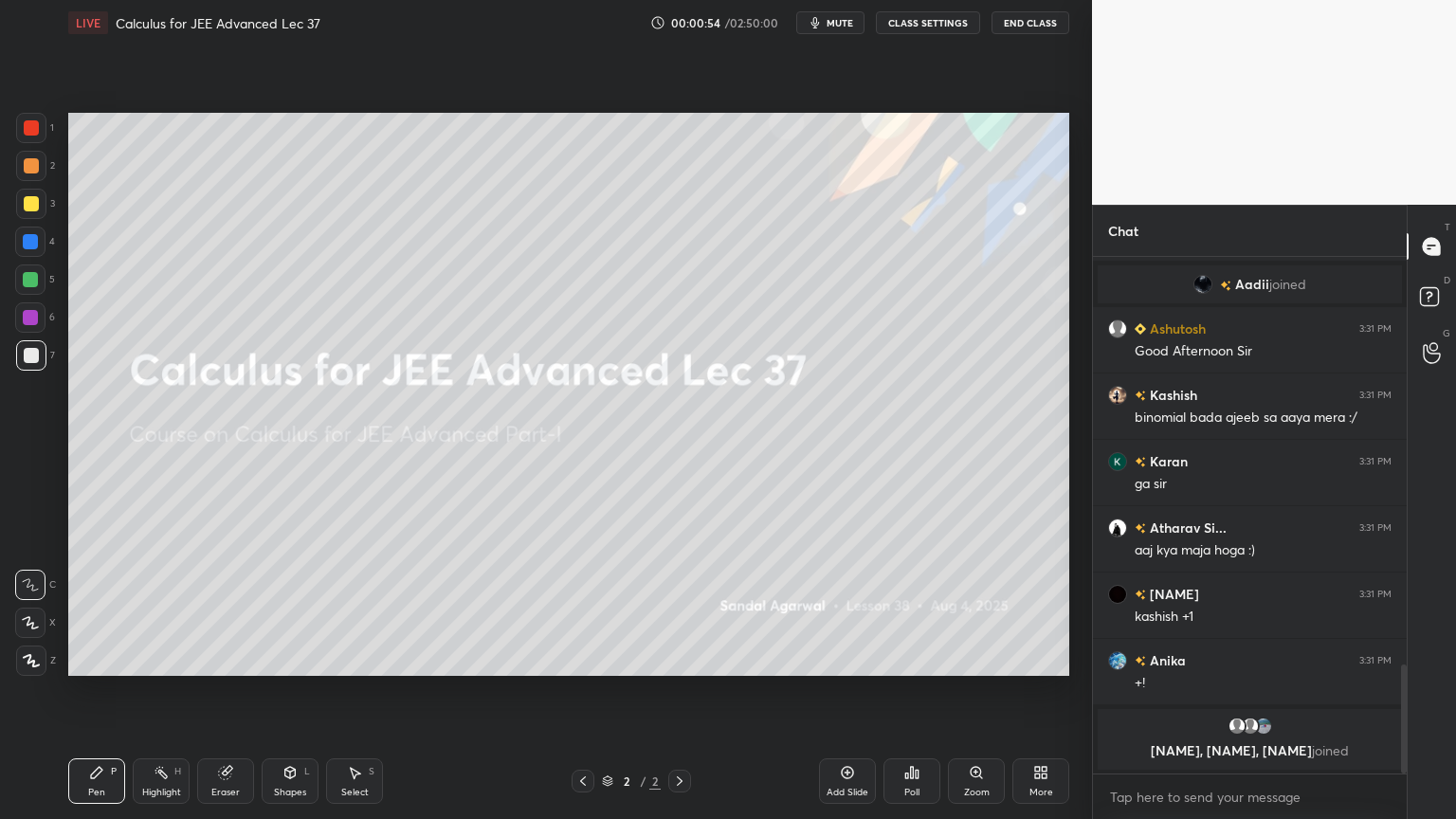 click on "Add Slide" at bounding box center (847, 781) 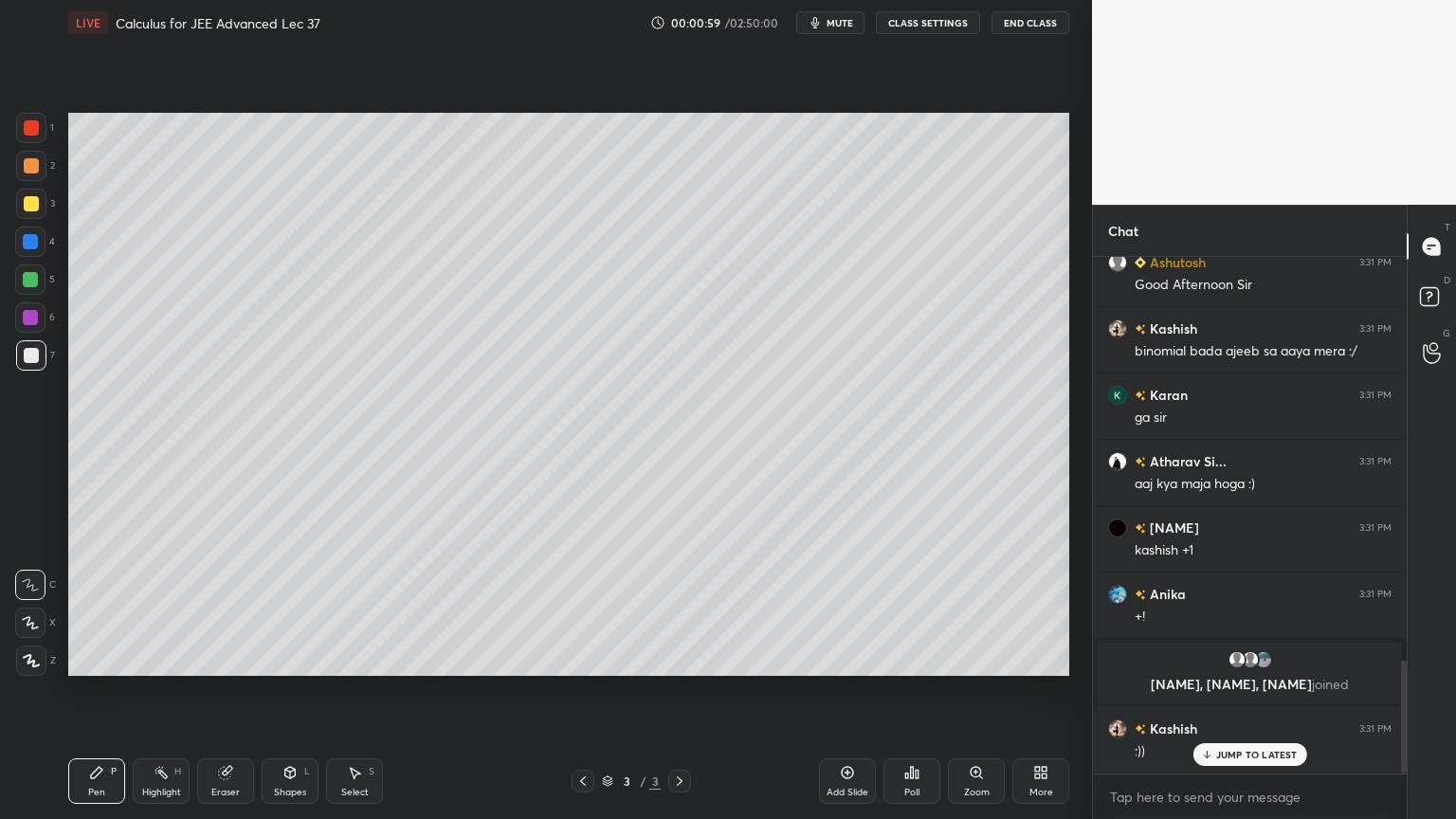 scroll 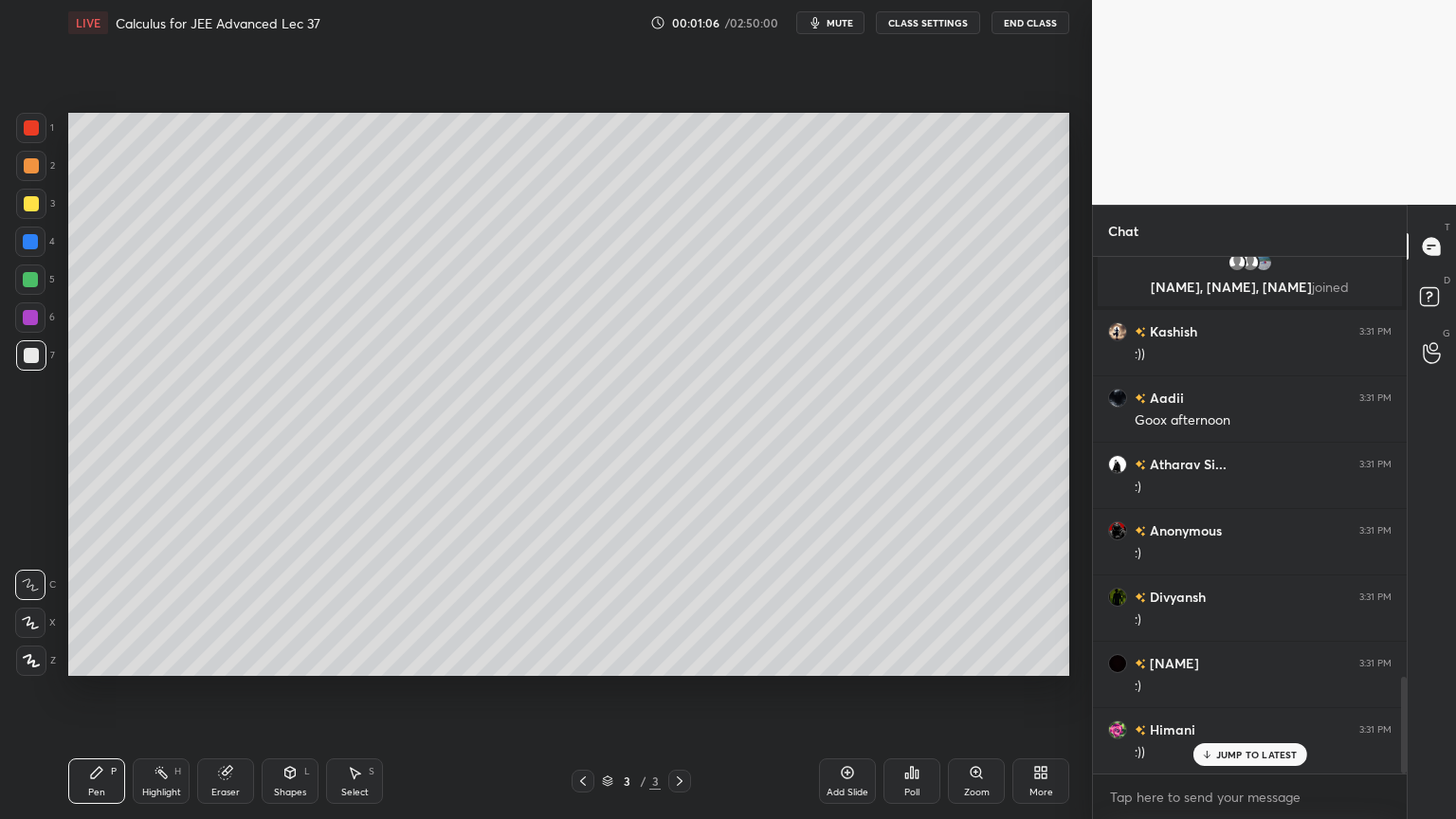click at bounding box center (31, 204) 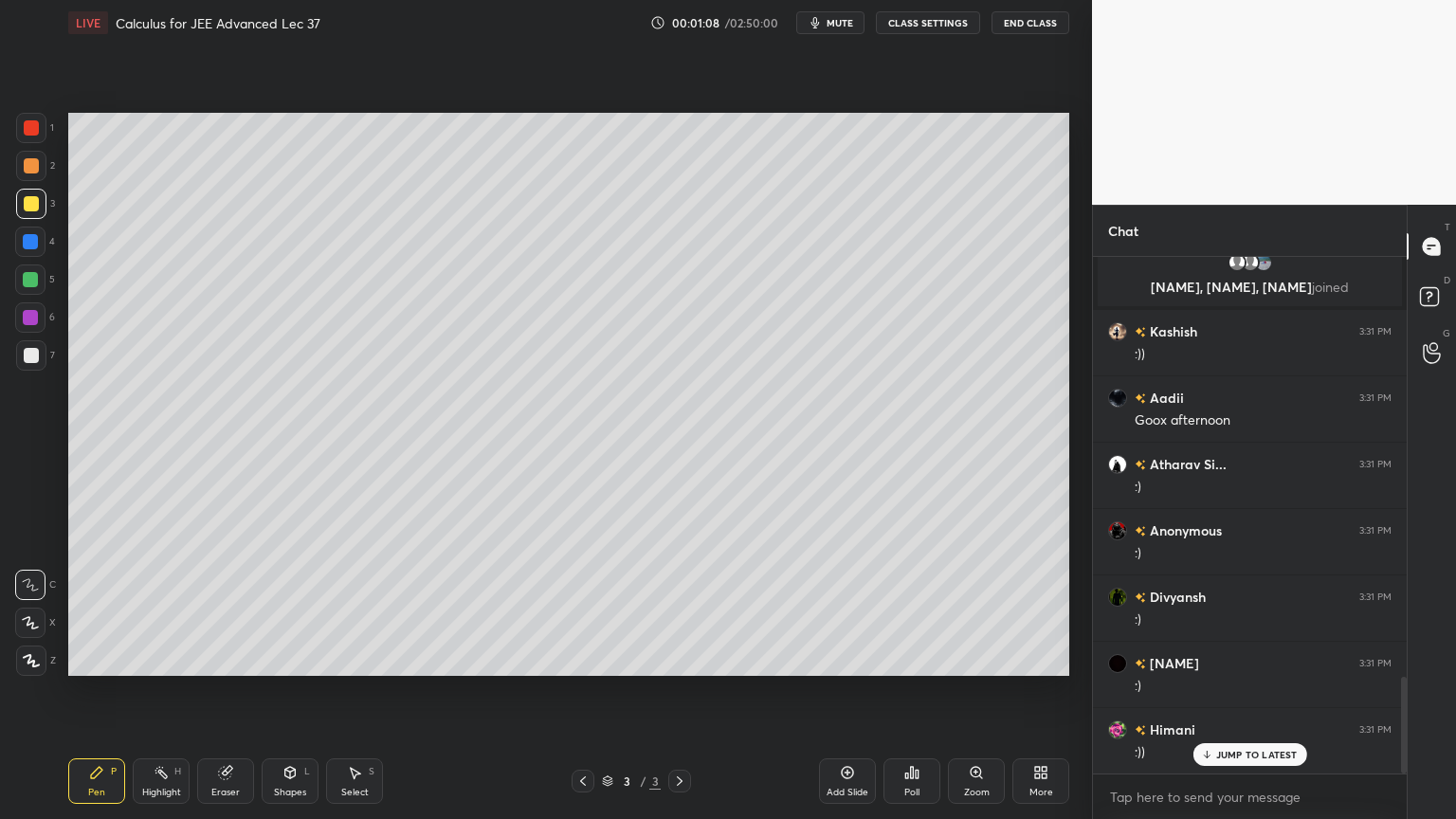 drag, startPoint x: 27, startPoint y: 657, endPoint x: 159, endPoint y: 719, distance: 145.83552 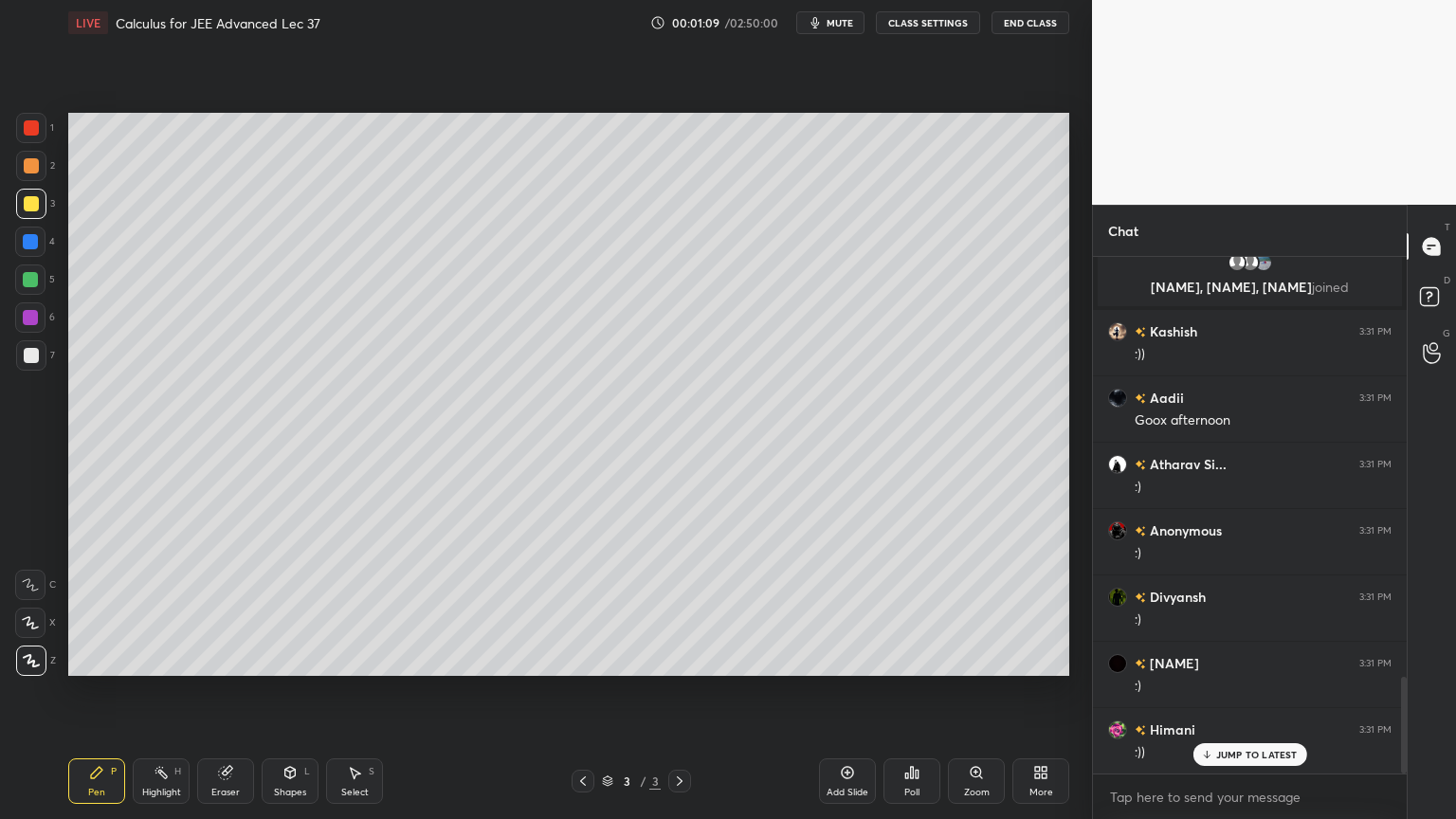 click 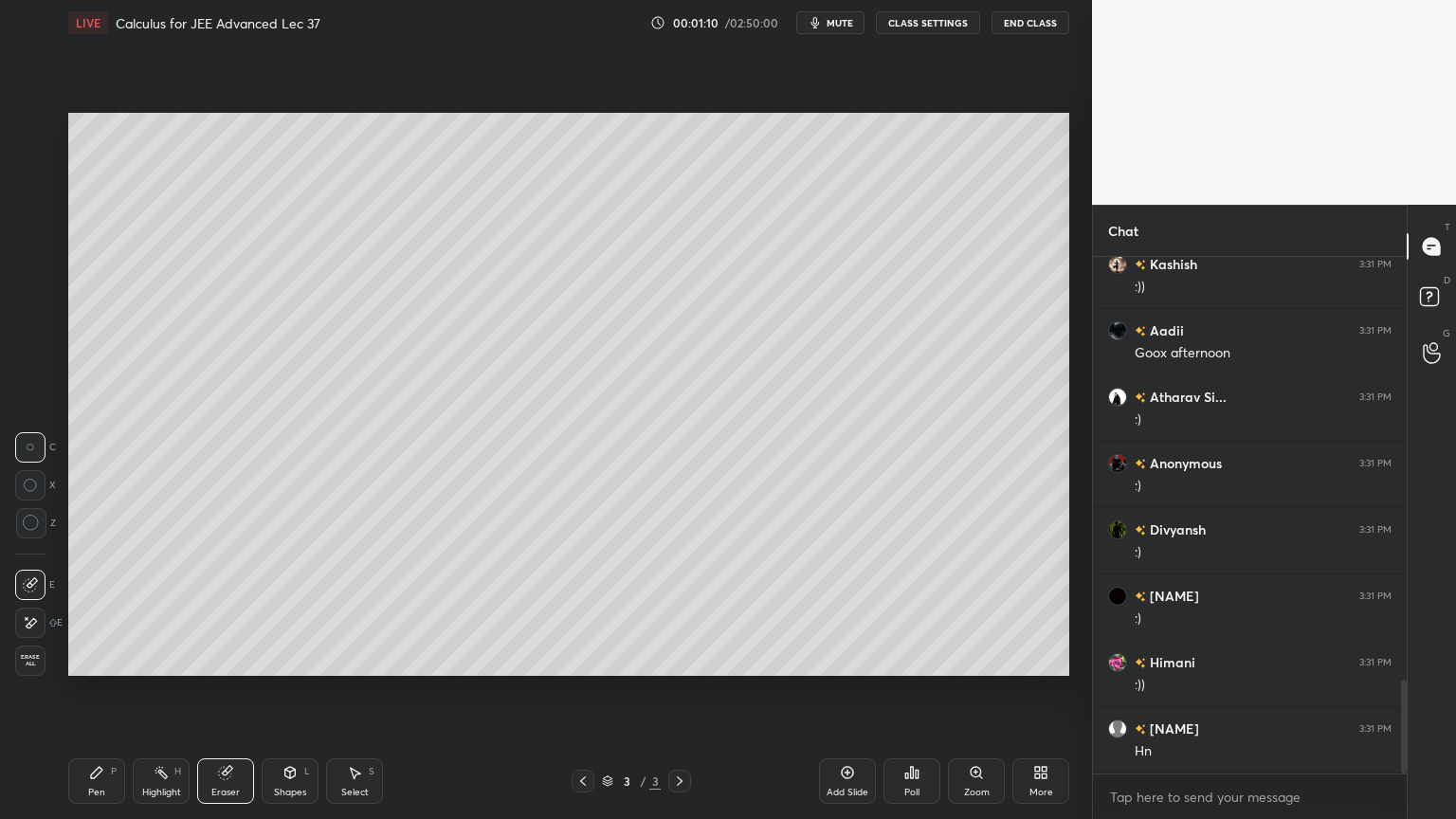 click at bounding box center (30, 623) 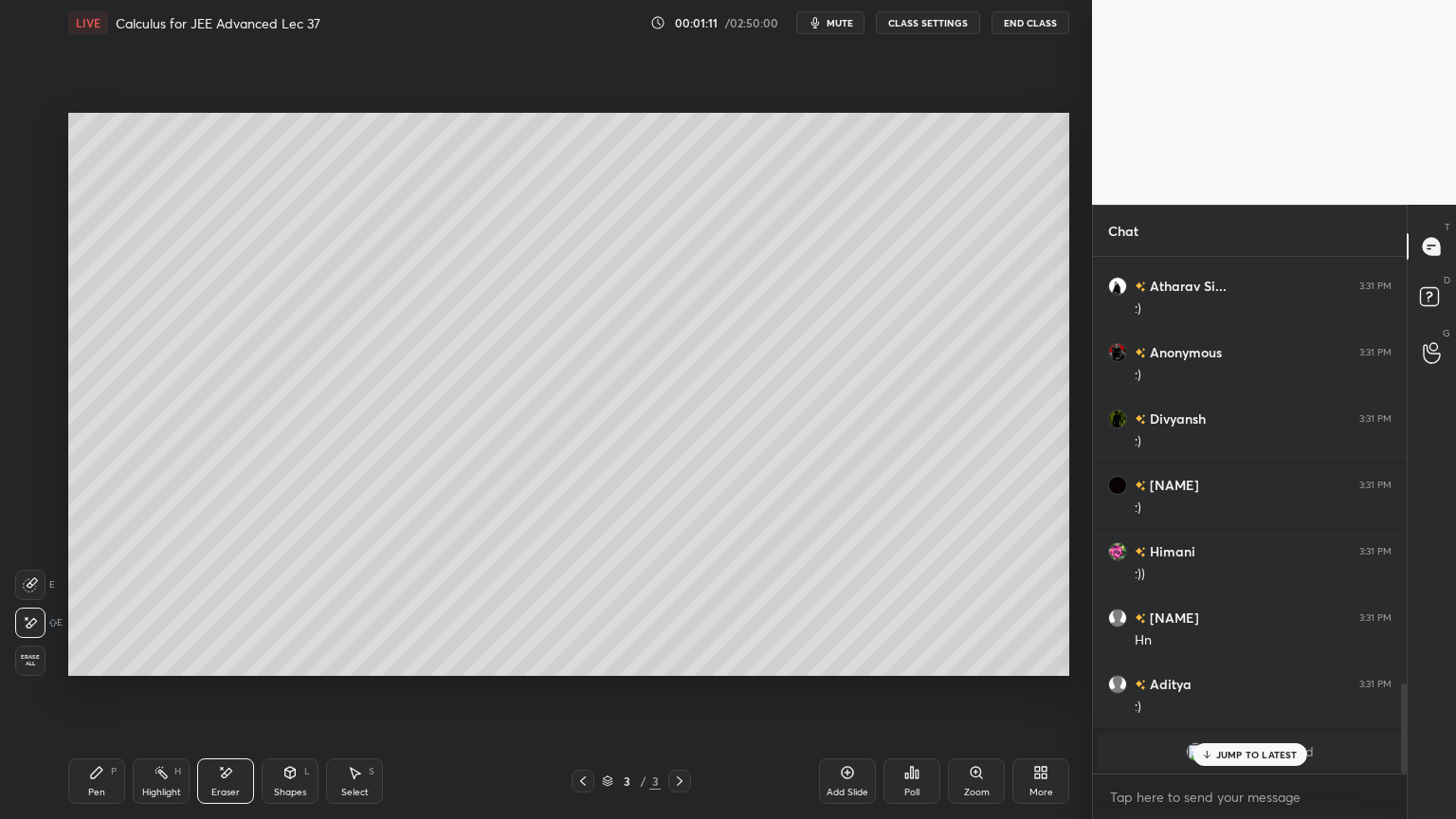 click 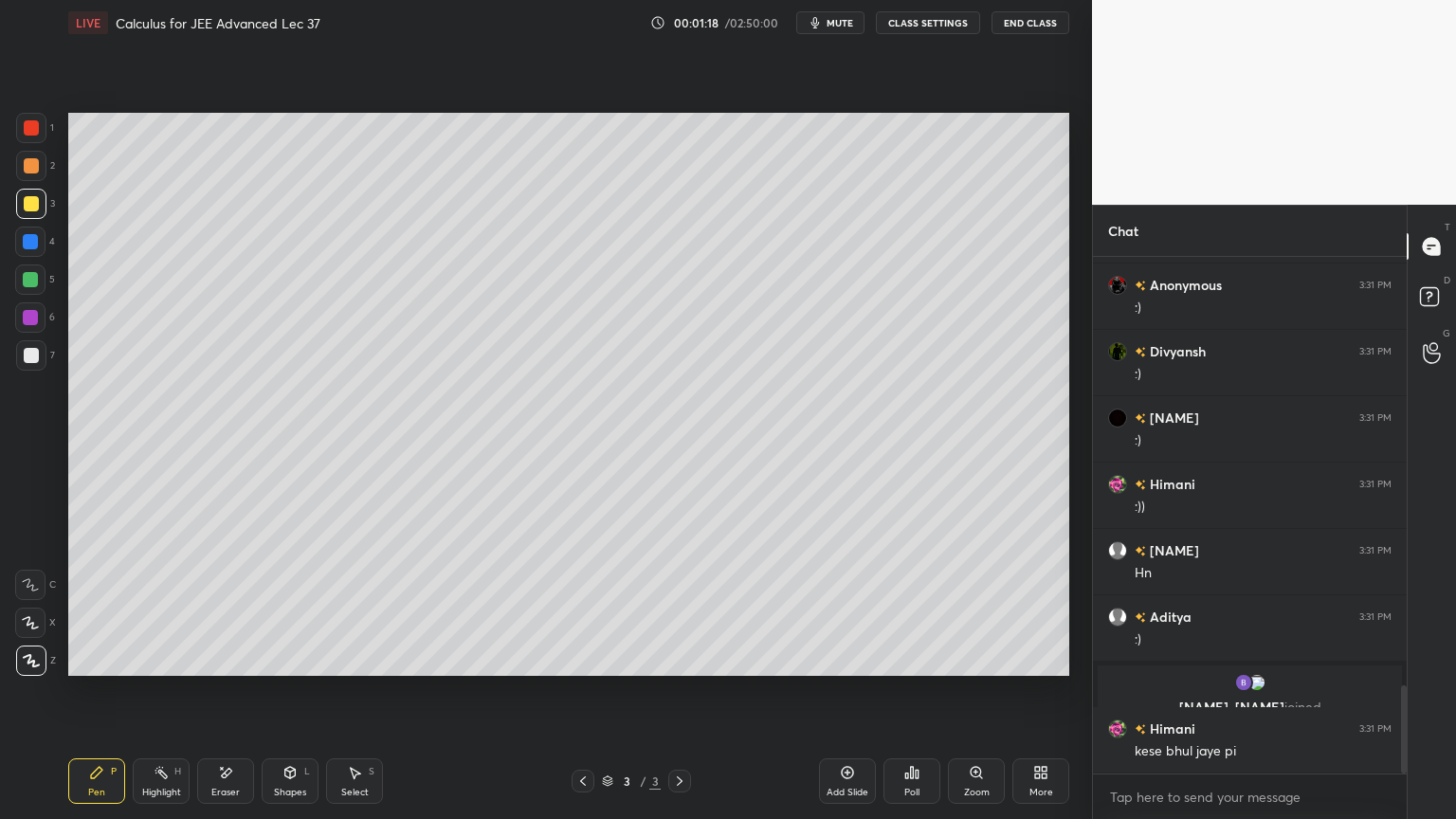 scroll, scrollTop: 2567, scrollLeft: 0, axis: vertical 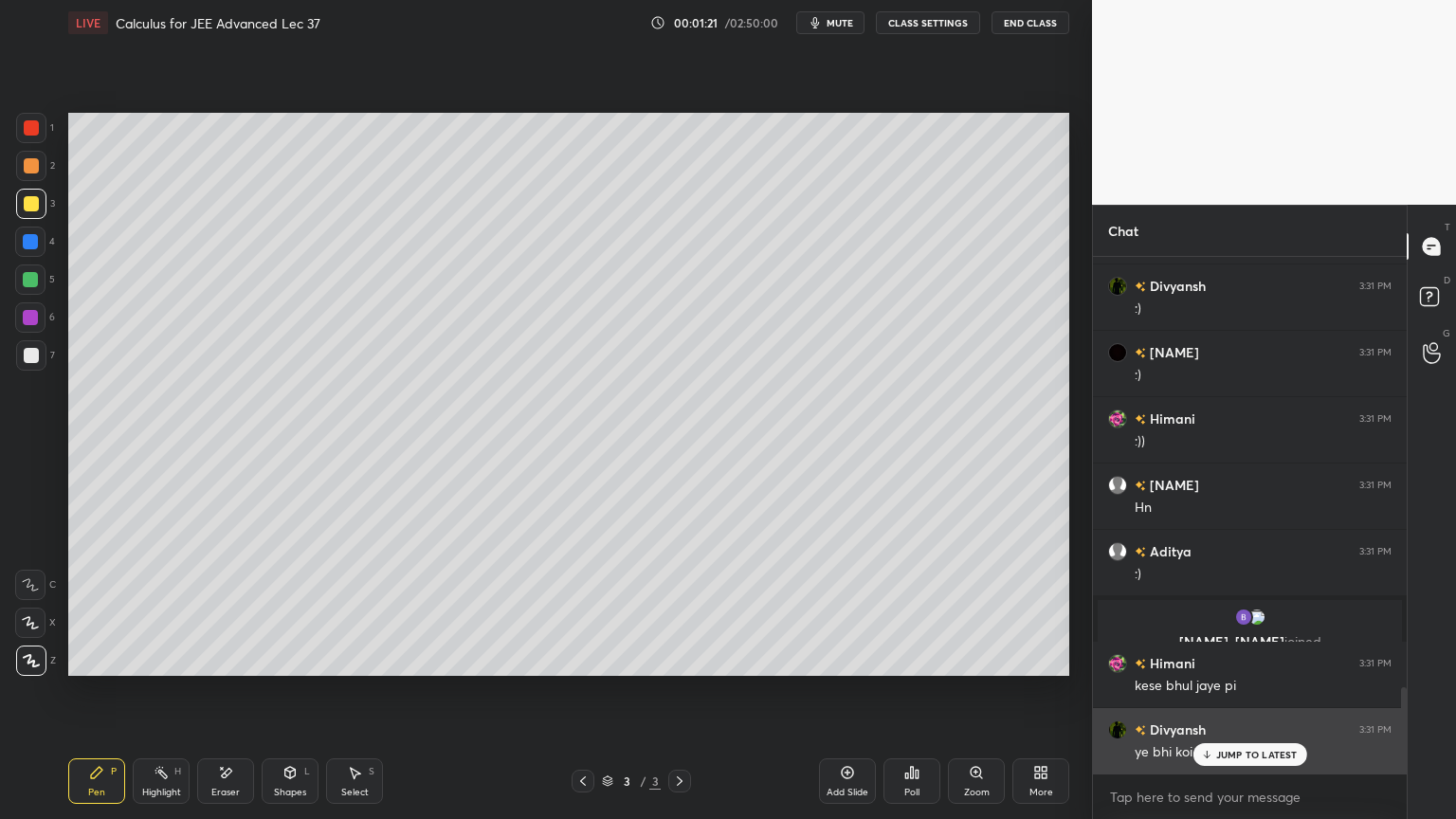 click on "JUMP TO LATEST" at bounding box center [1257, 755] 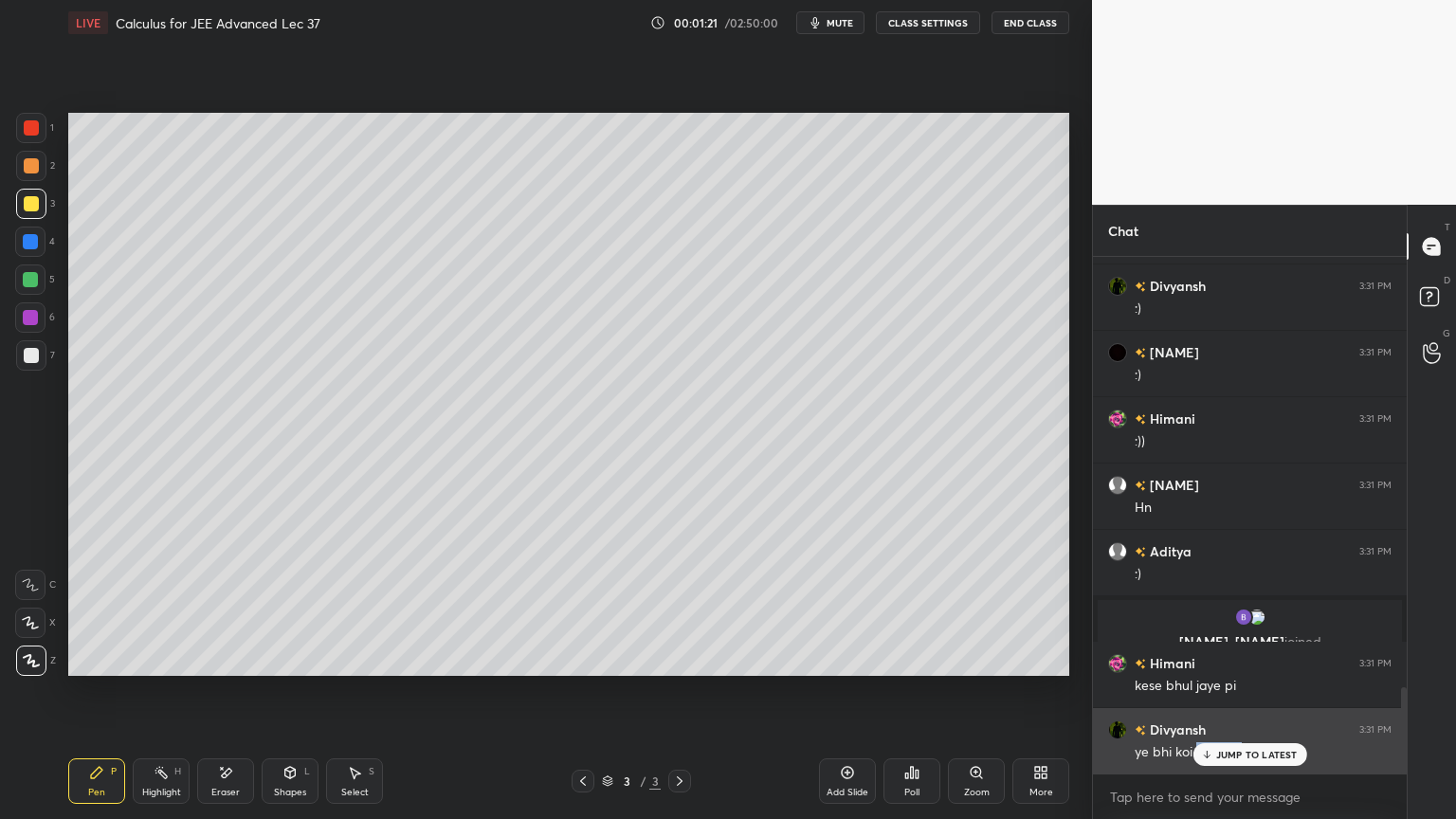 click on "ye bhi koi bhulne wali chiz h" at bounding box center [1263, 753] 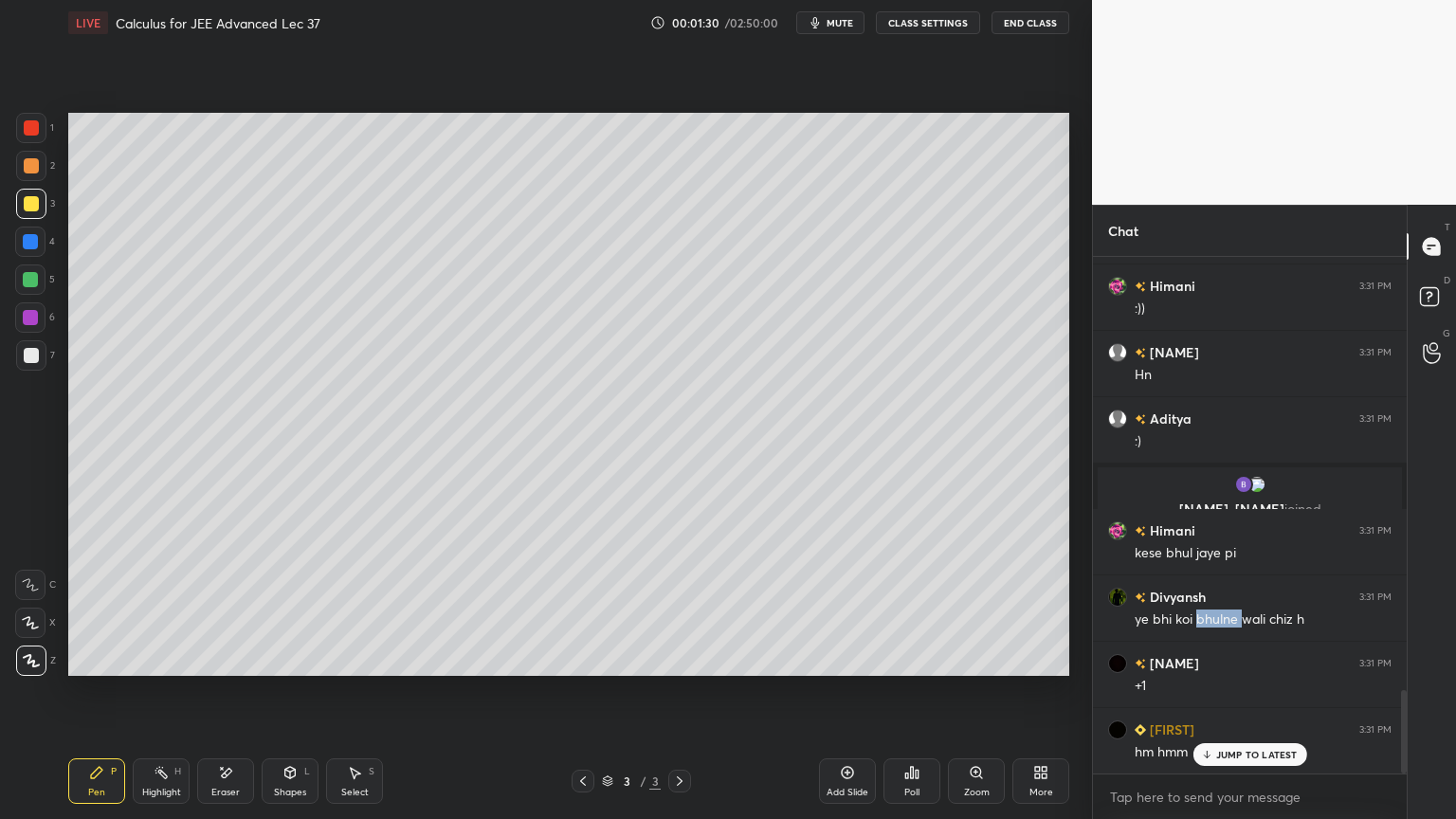 scroll, scrollTop: 2745, scrollLeft: 0, axis: vertical 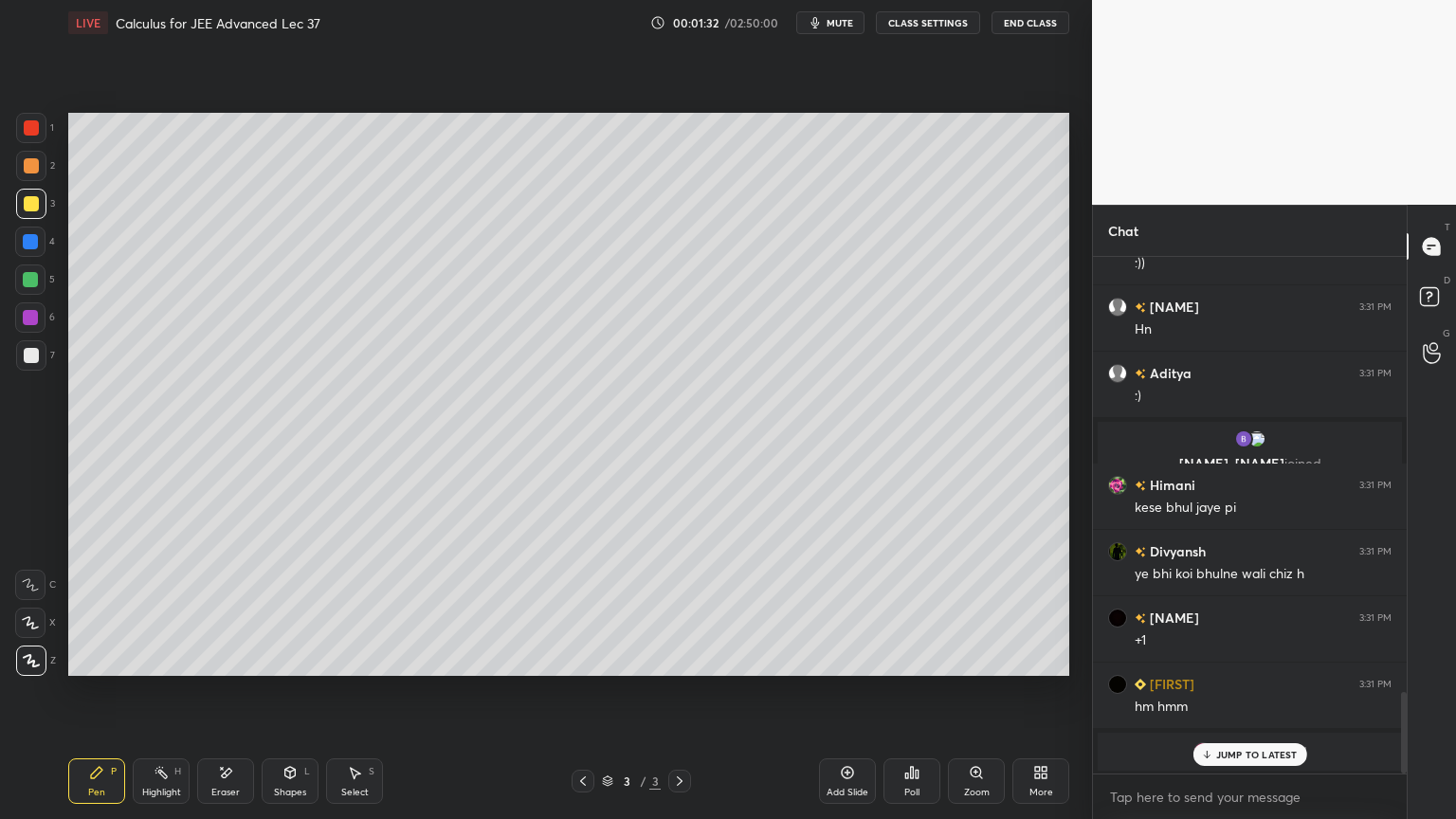 click on "JUMP TO LATEST" at bounding box center (1257, 755) 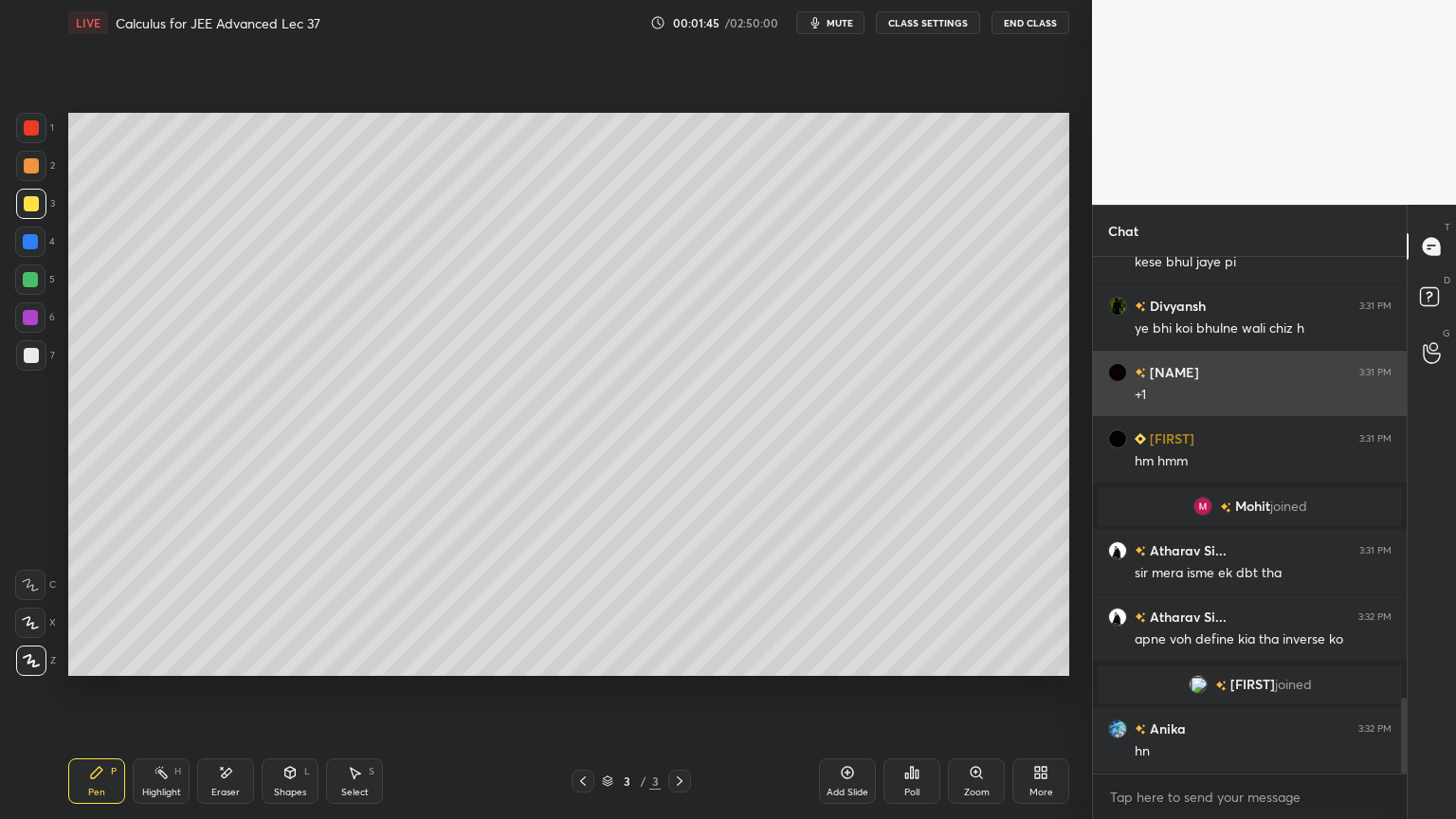 scroll, scrollTop: 3056, scrollLeft: 0, axis: vertical 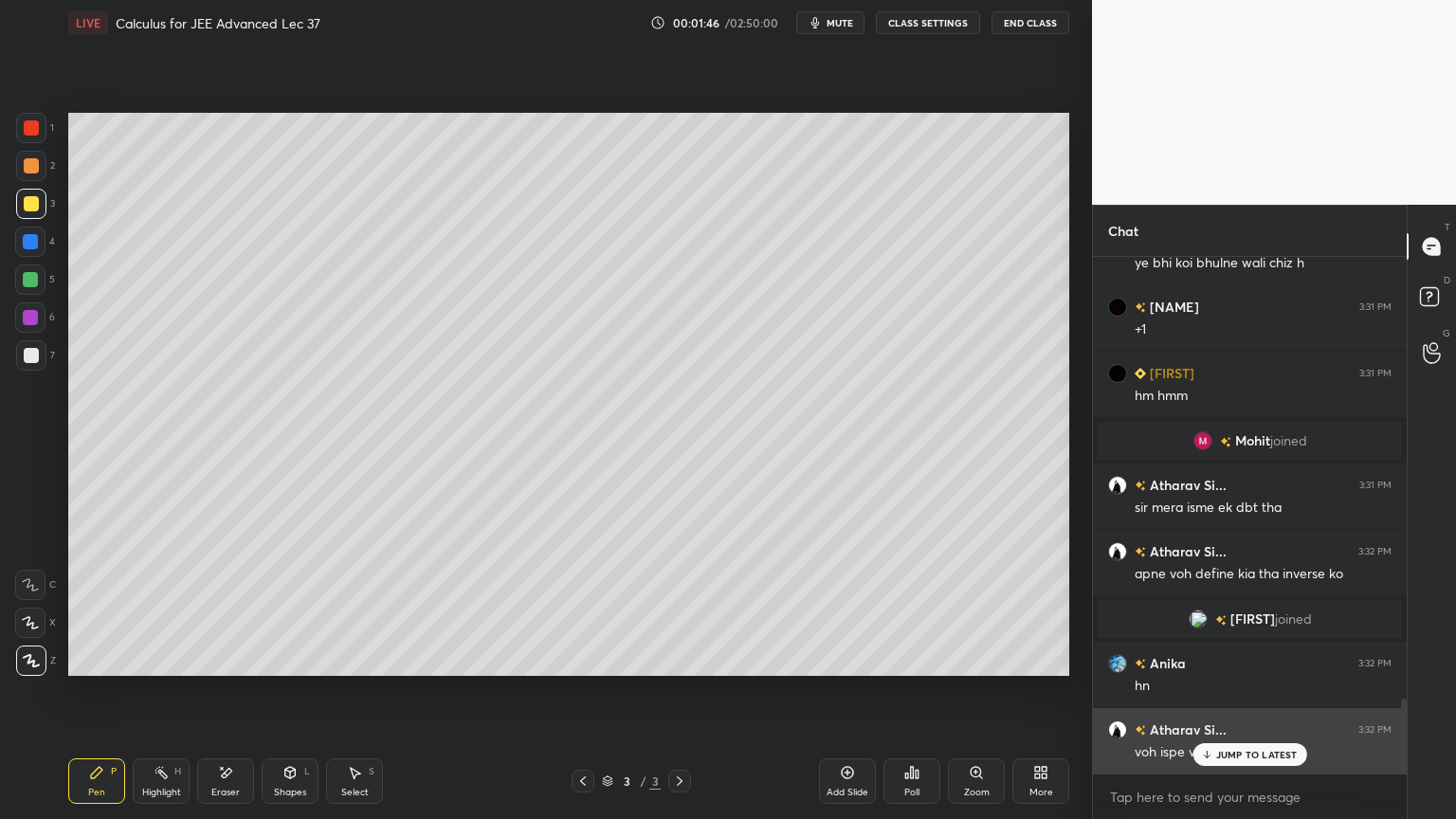 click 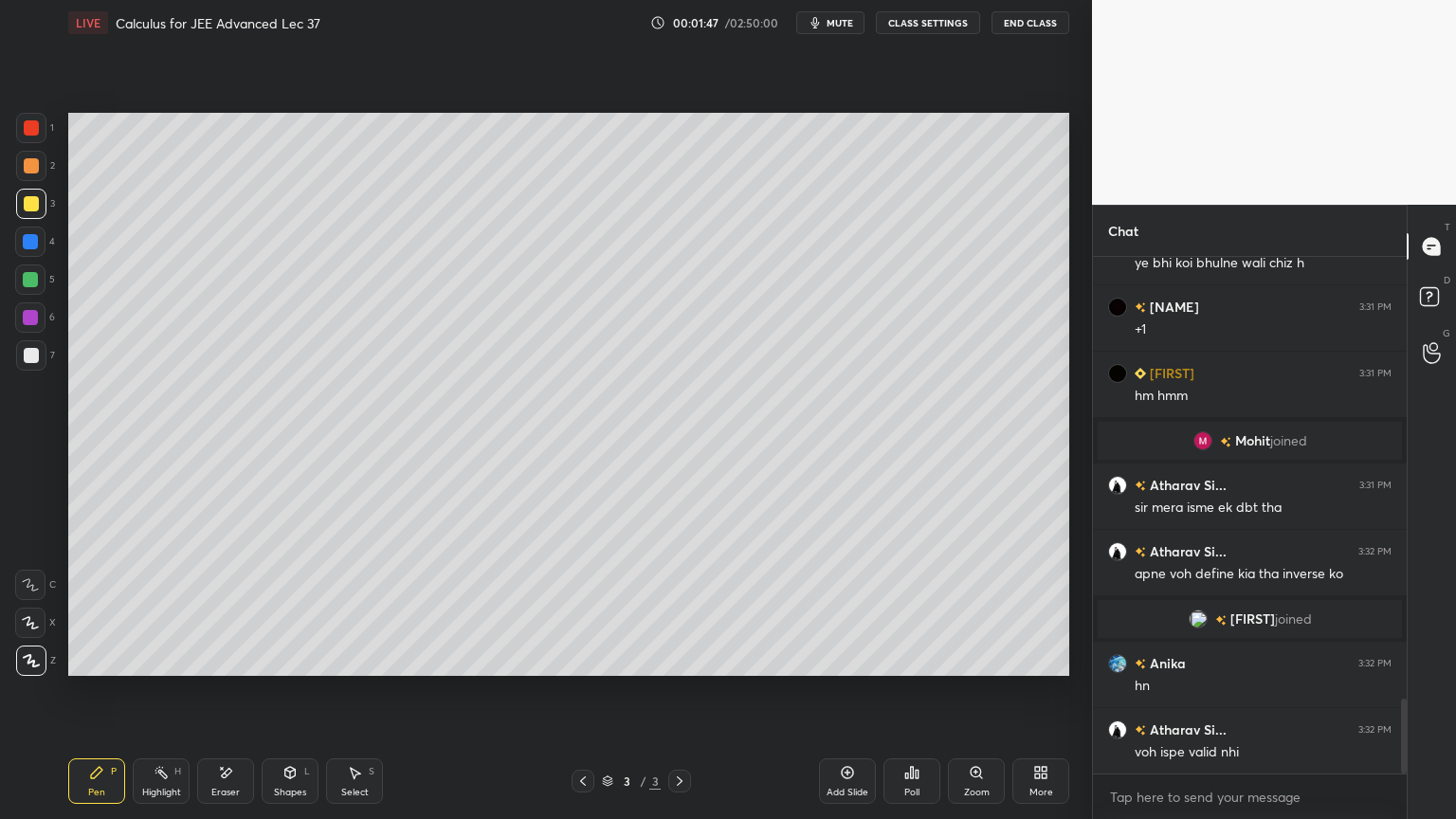 scroll, scrollTop: 3102, scrollLeft: 0, axis: vertical 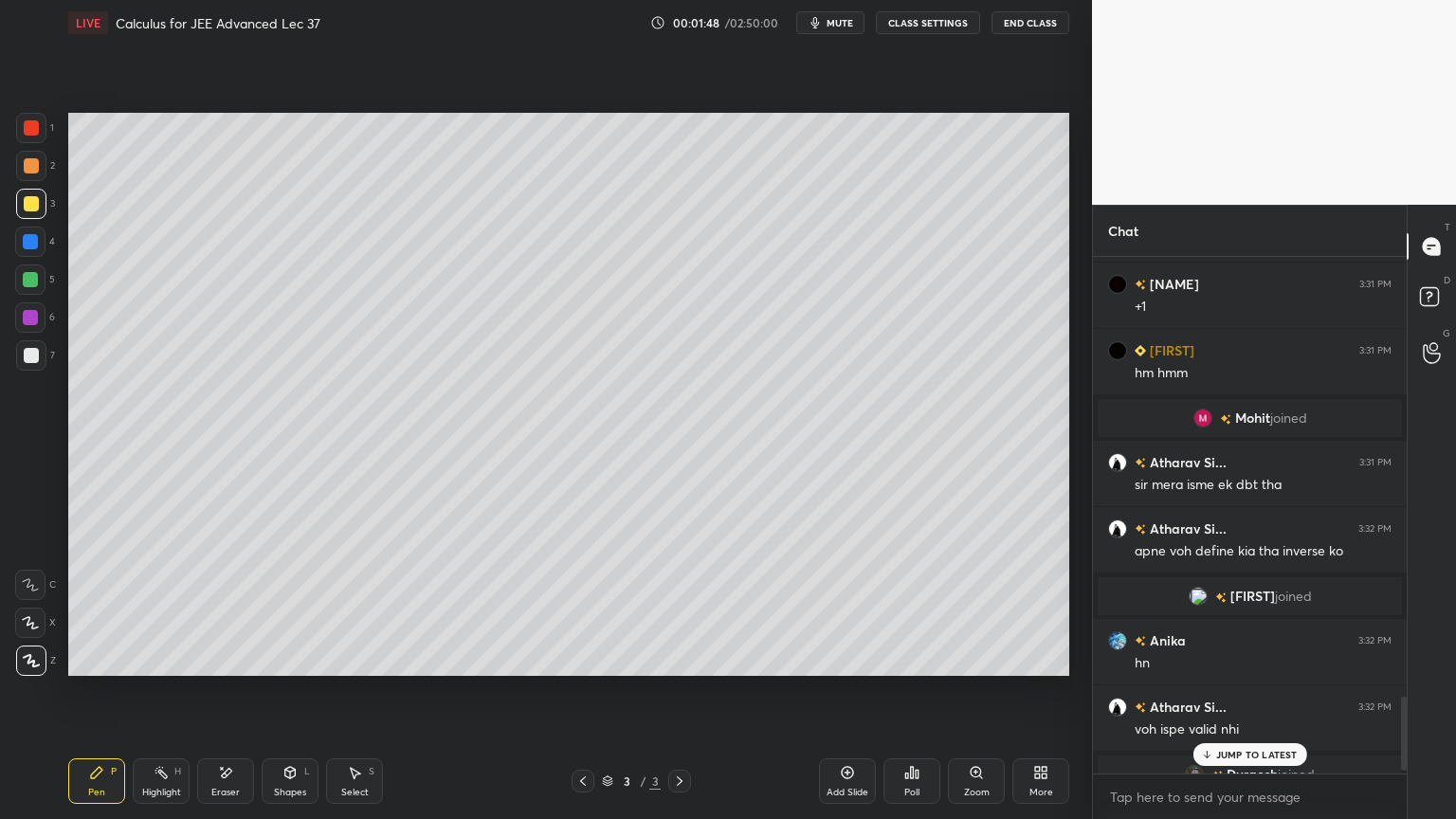 drag, startPoint x: 1236, startPoint y: 753, endPoint x: 1178, endPoint y: 724, distance: 64.845971 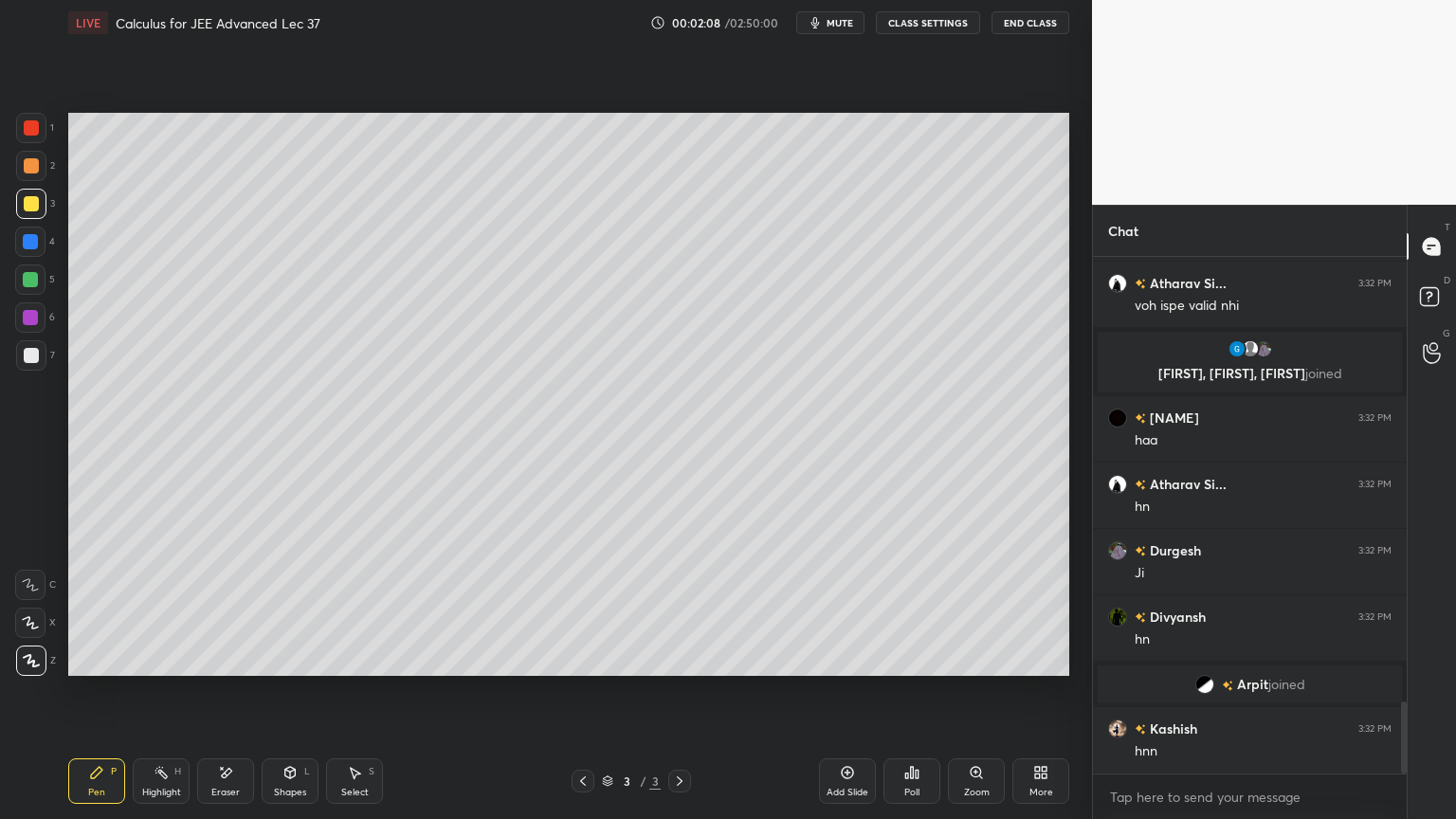 scroll, scrollTop: 3234, scrollLeft: 0, axis: vertical 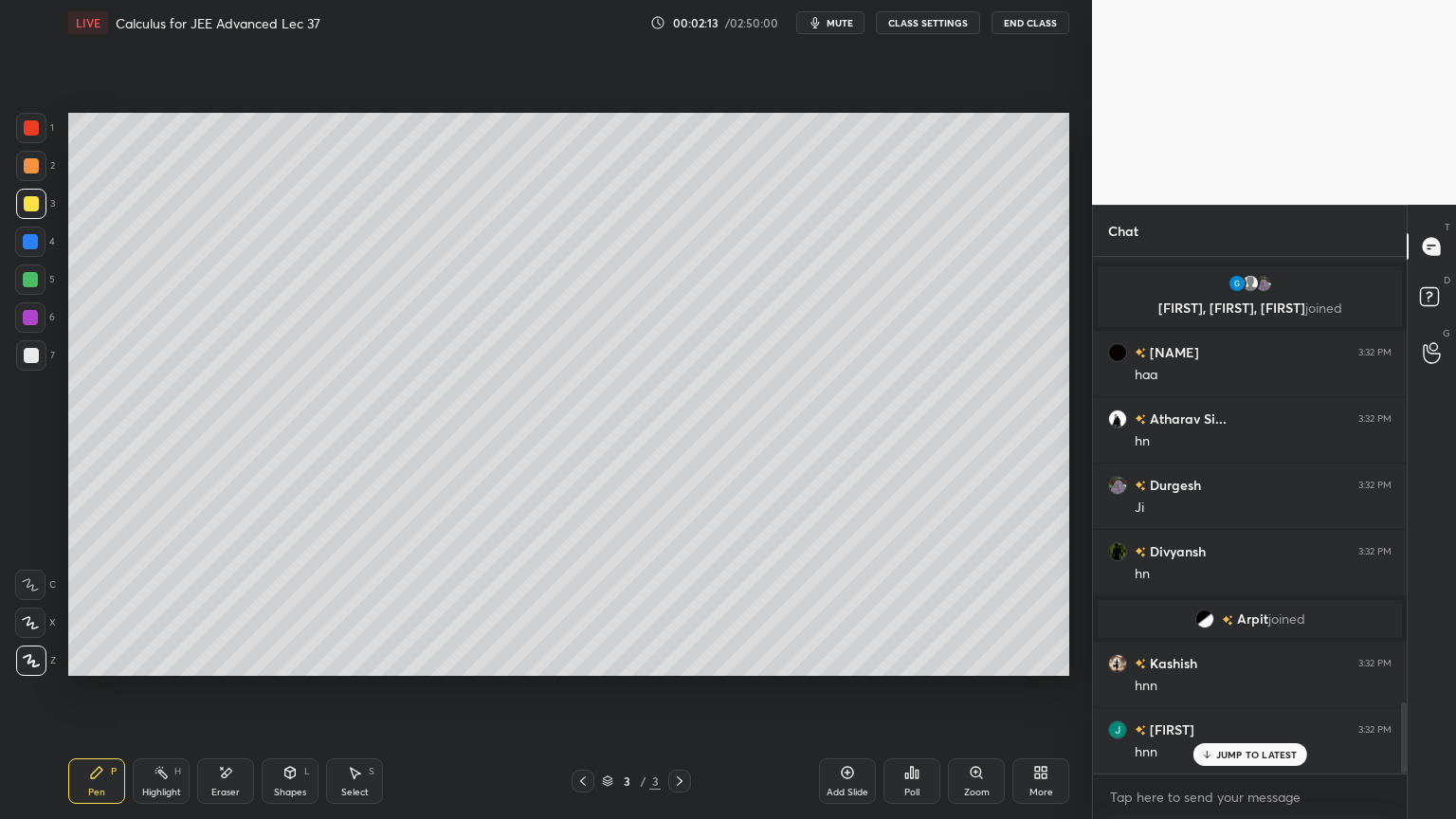 click on "Eraser" at bounding box center (226, 781) 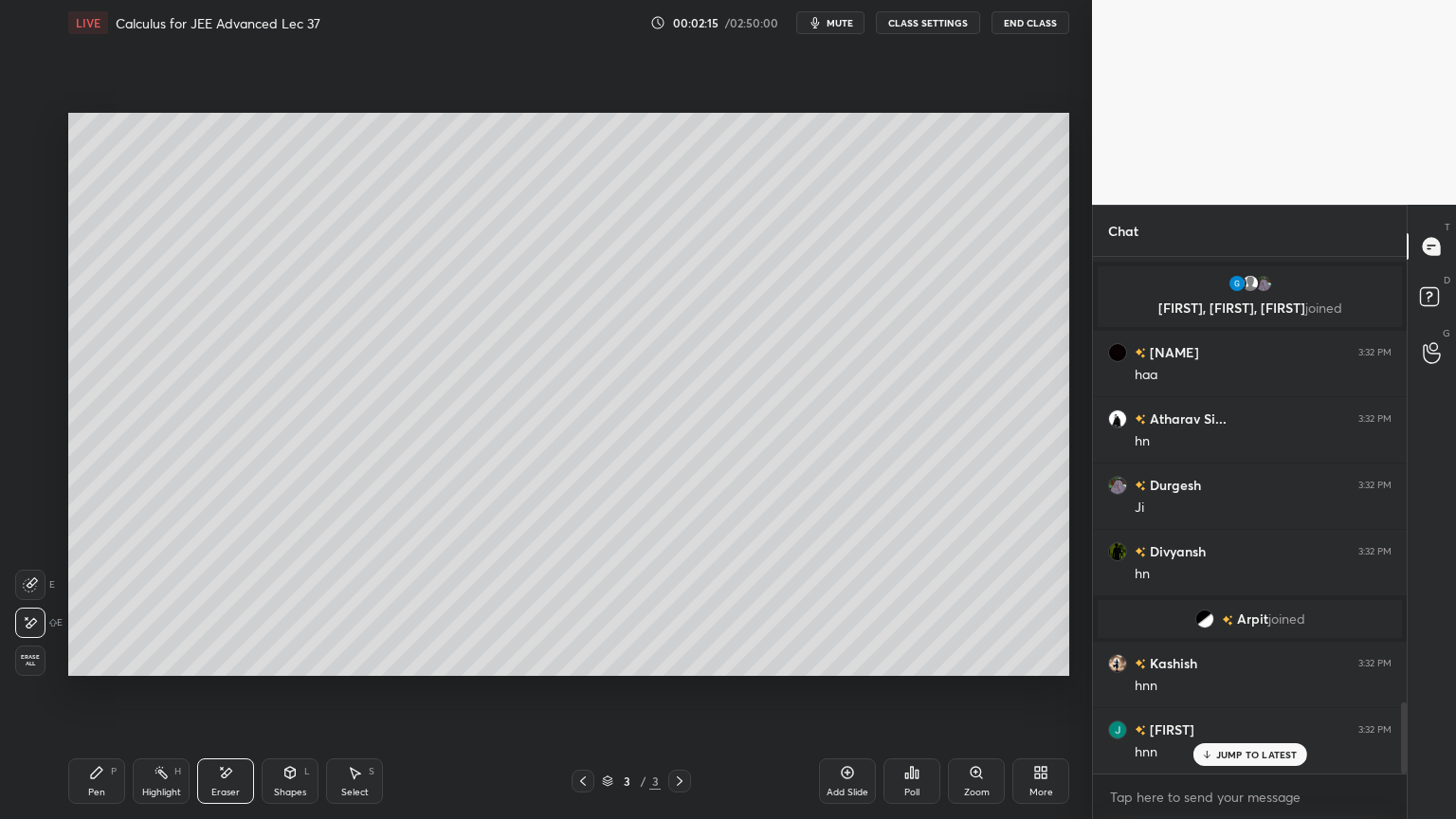 scroll, scrollTop: 3302, scrollLeft: 0, axis: vertical 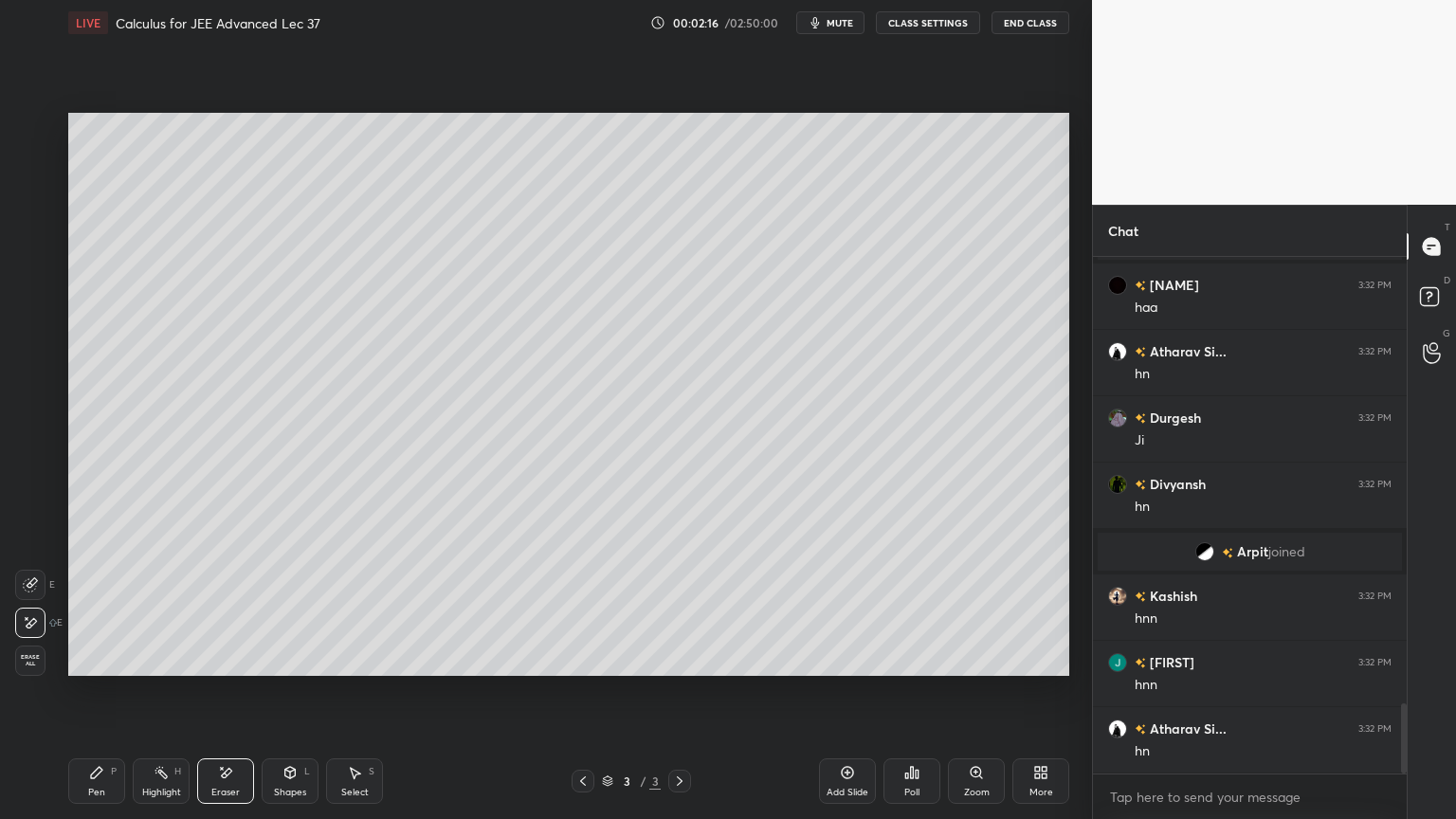 click on "Pen P" at bounding box center (97, 781) 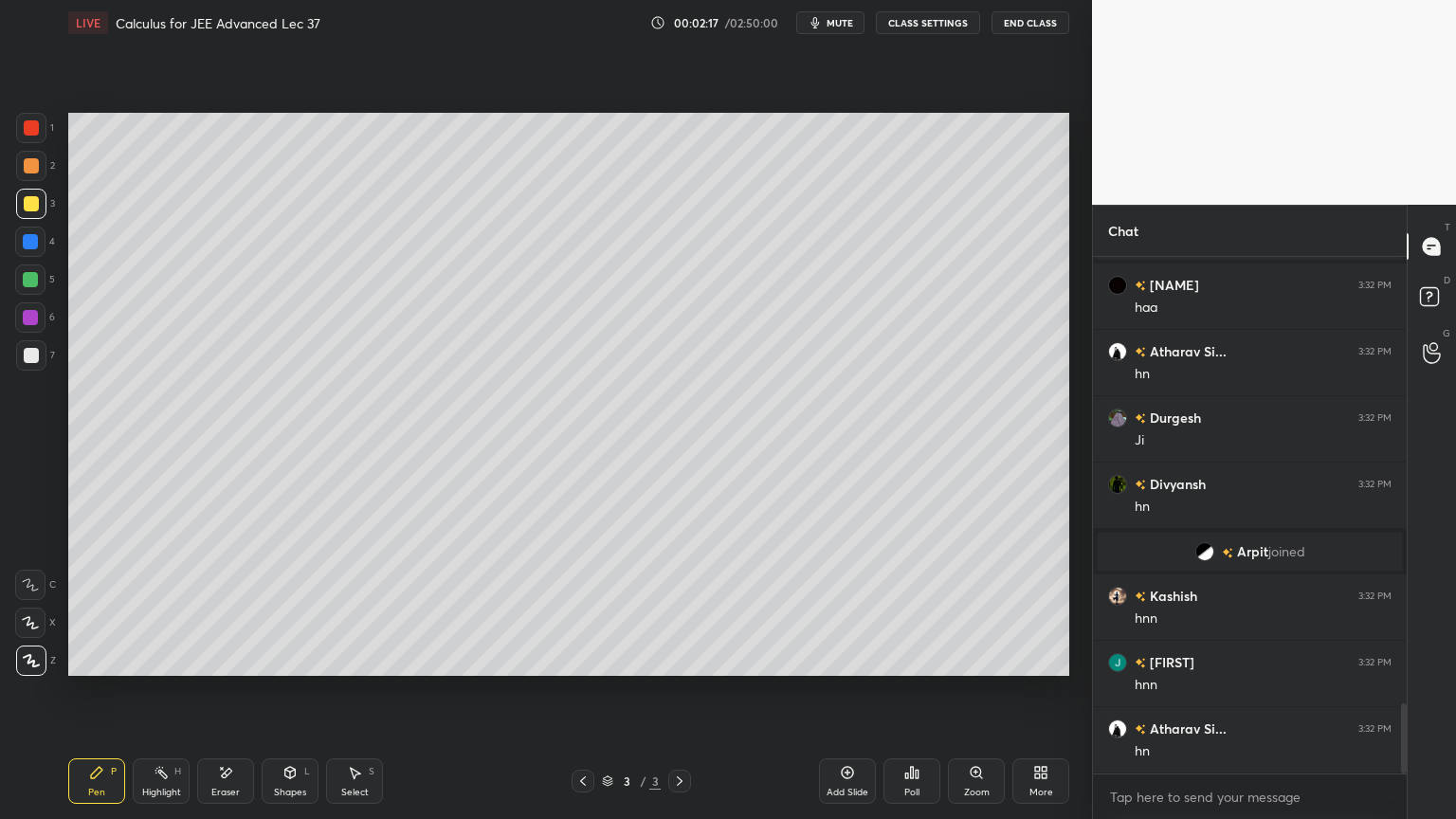scroll, scrollTop: 3367, scrollLeft: 0, axis: vertical 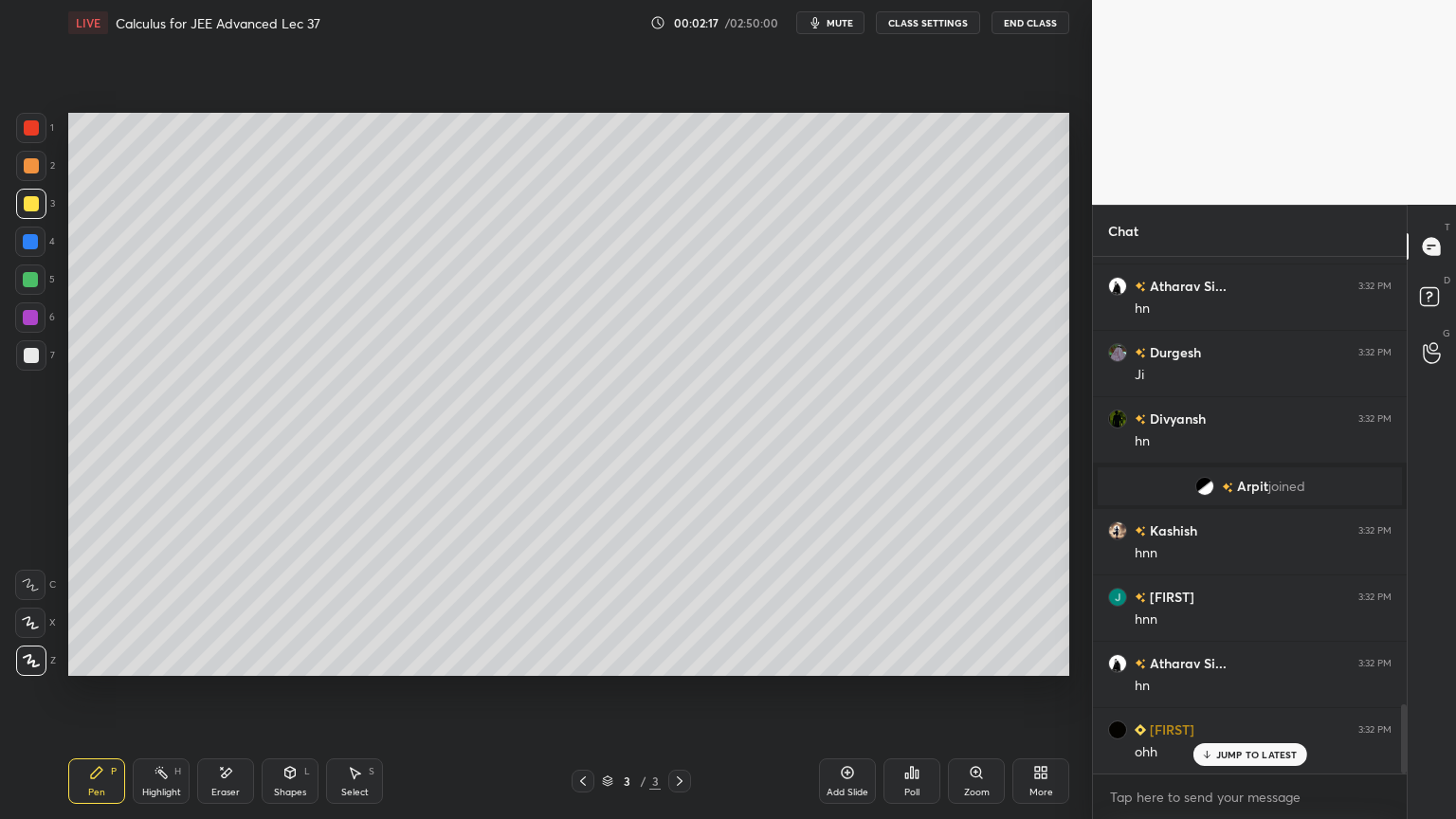click 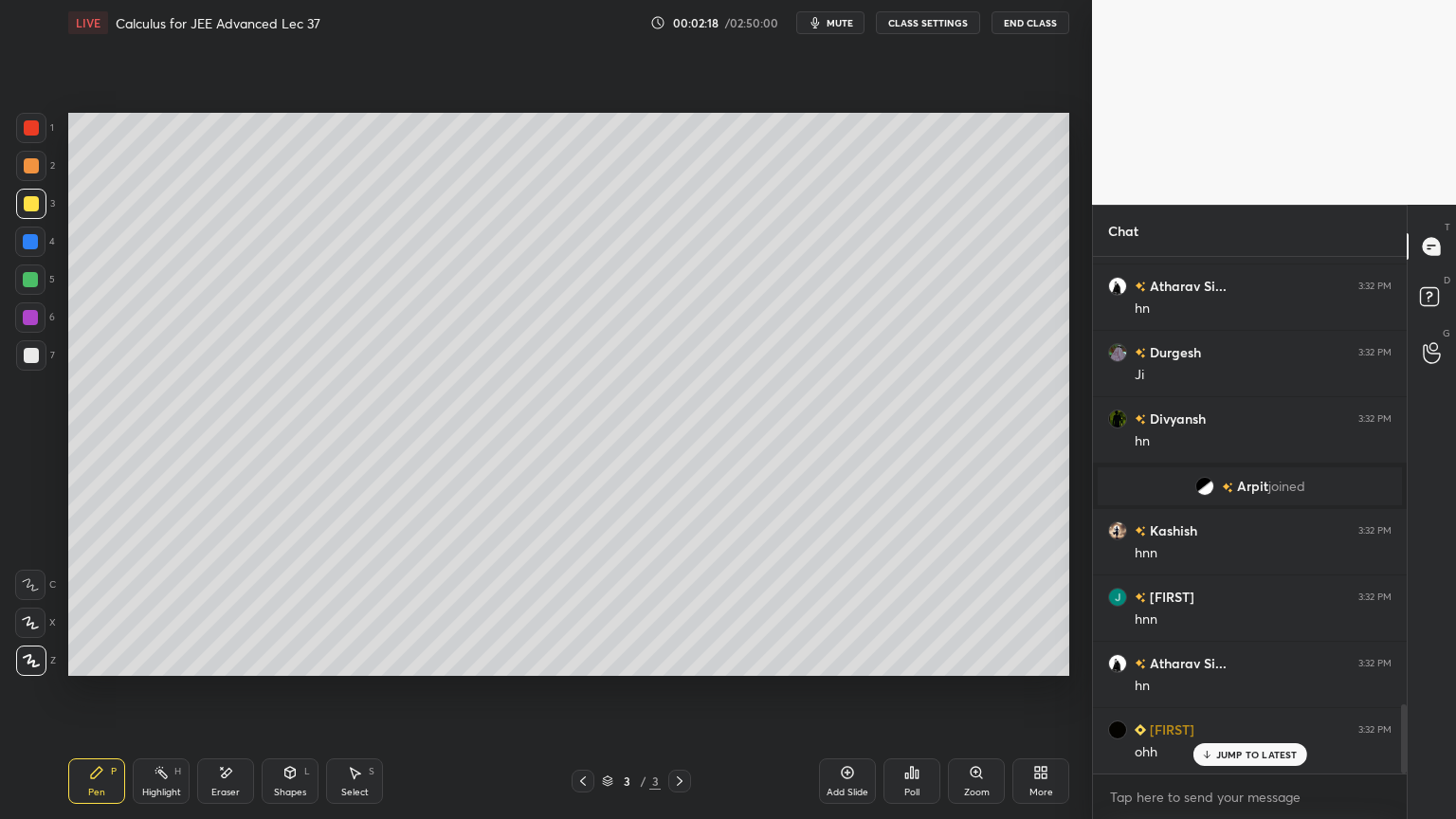 scroll, scrollTop: 3434, scrollLeft: 0, axis: vertical 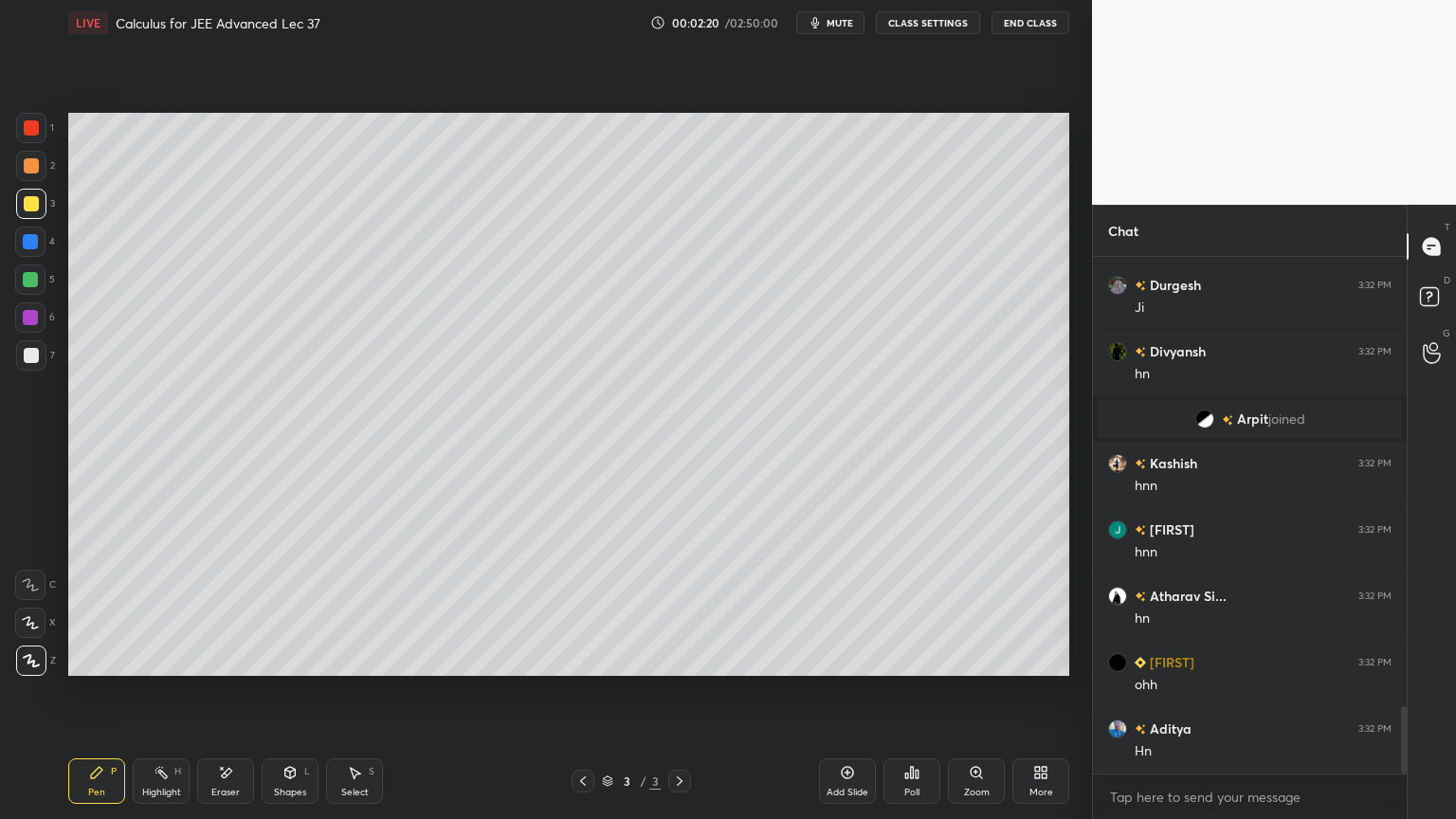 drag, startPoint x: 843, startPoint y: 772, endPoint x: 837, endPoint y: 756, distance: 17.088007 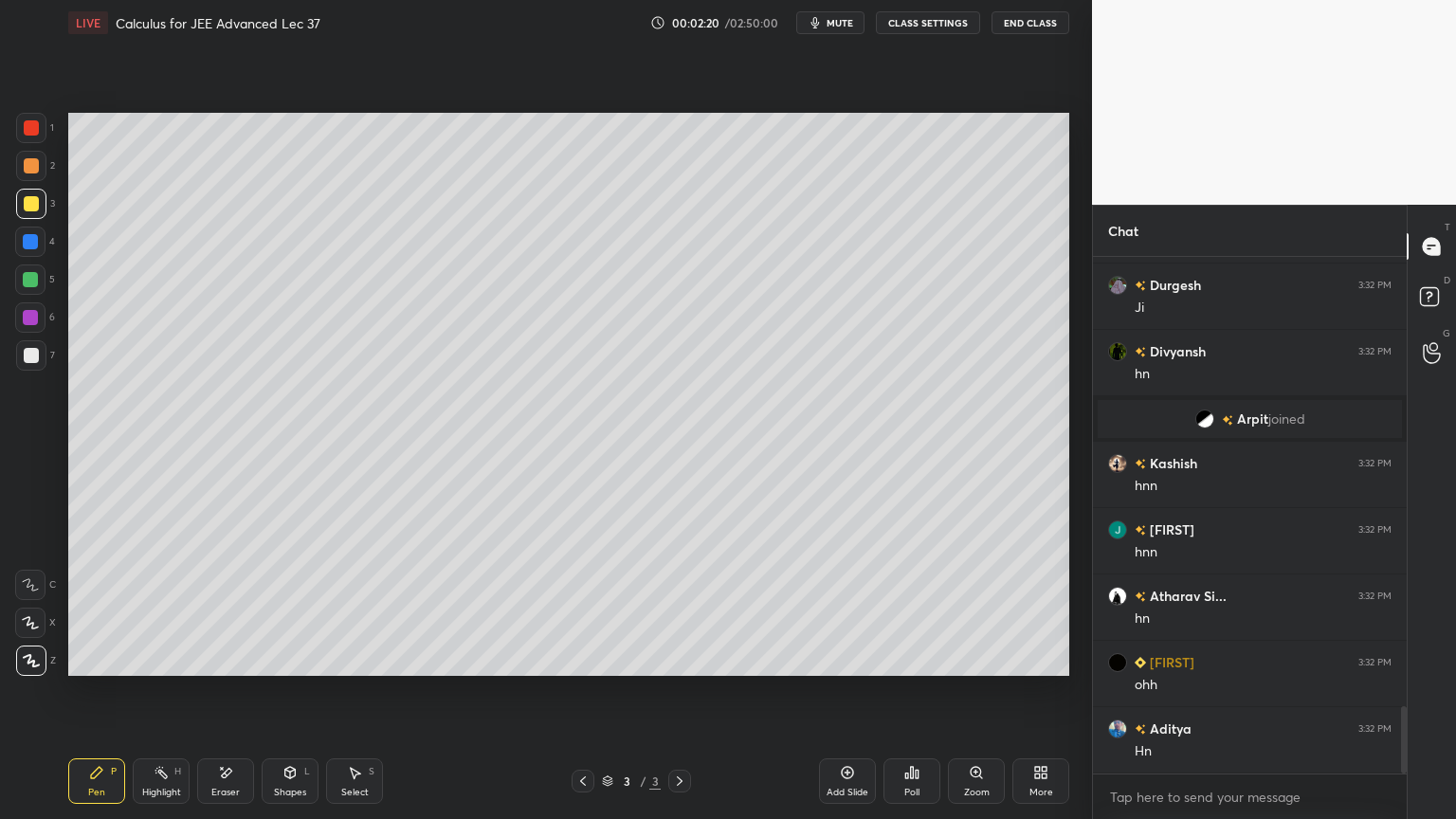 click 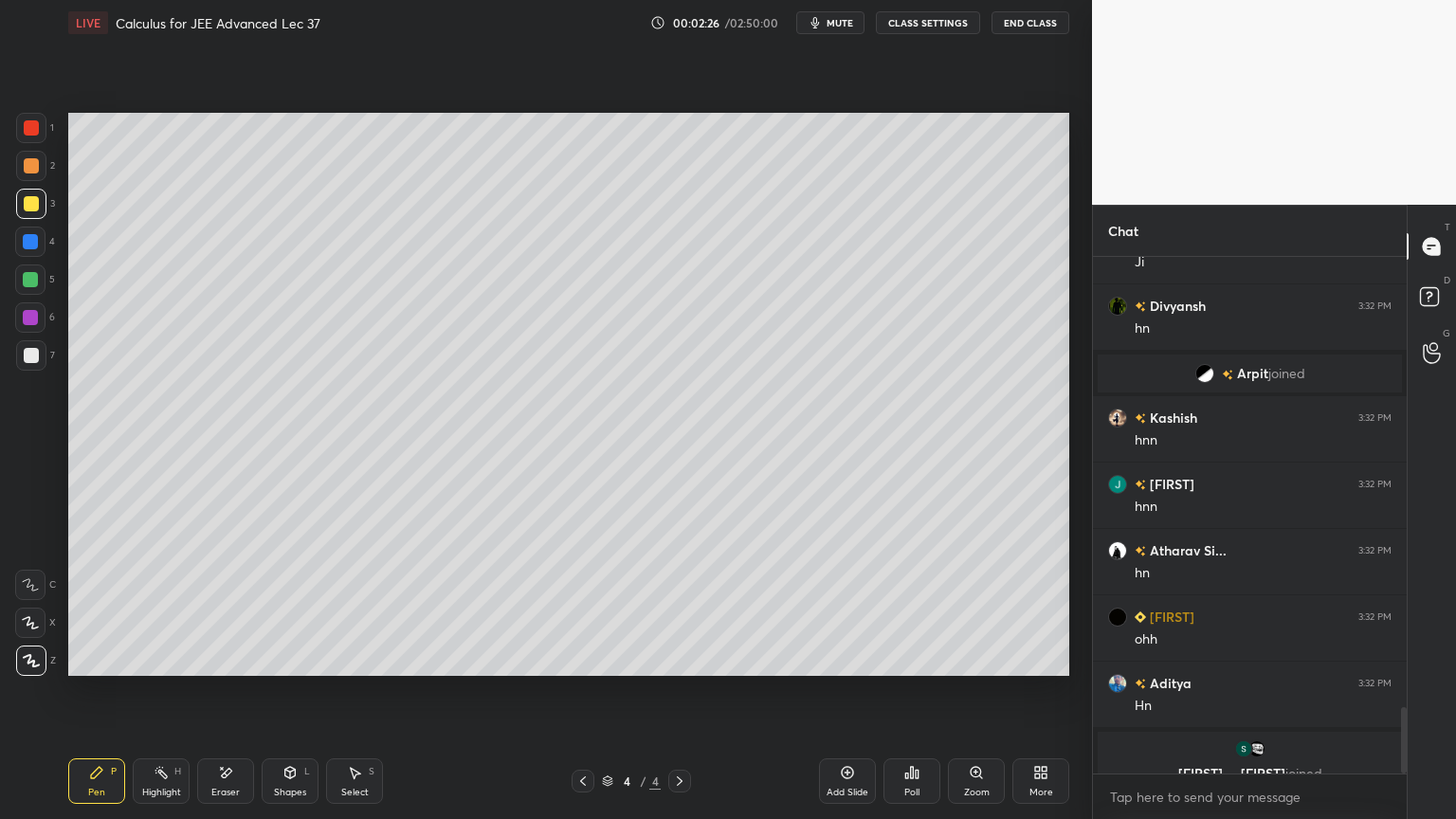 scroll, scrollTop: 3503, scrollLeft: 0, axis: vertical 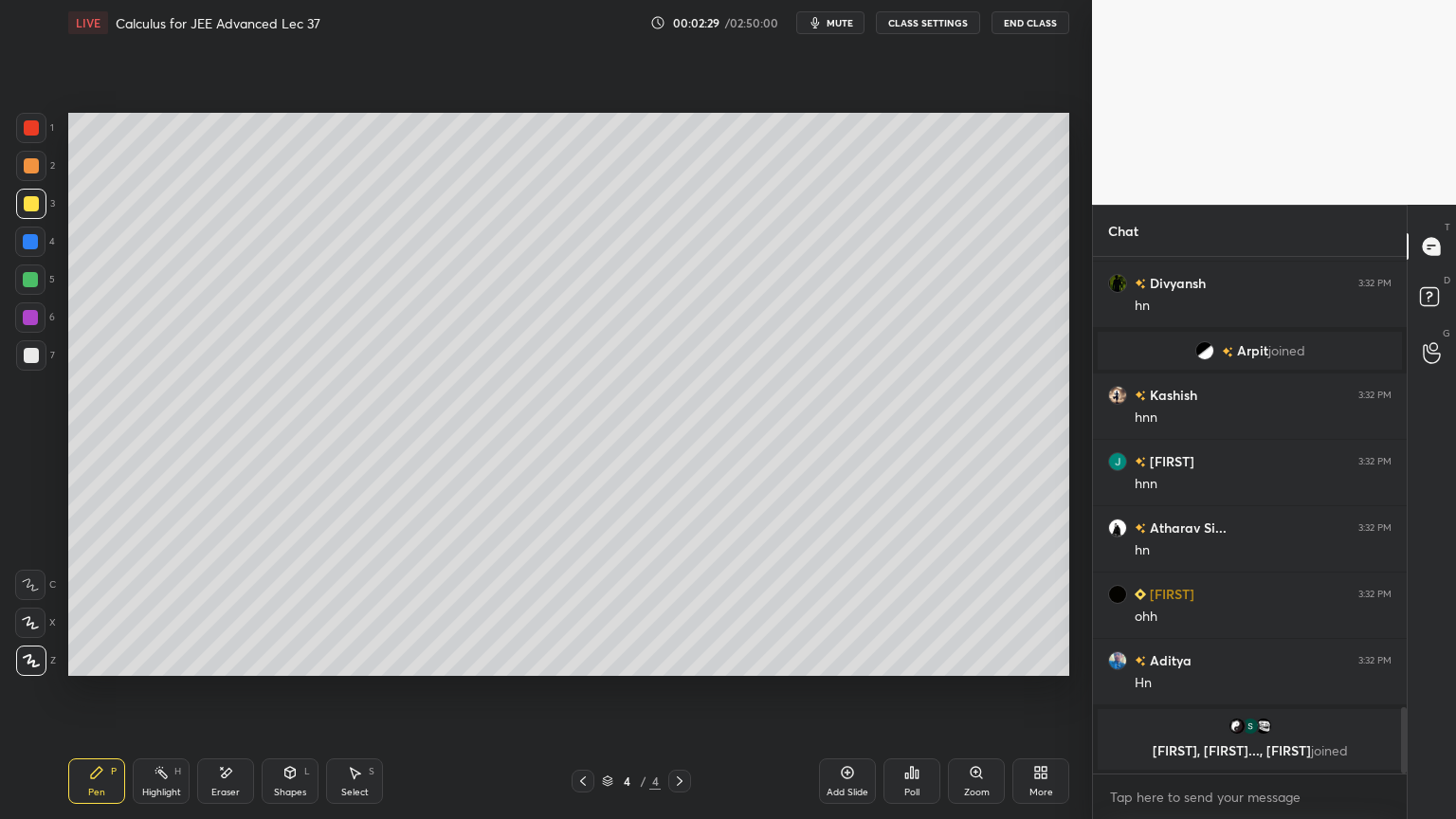 drag, startPoint x: 583, startPoint y: 781, endPoint x: 574, endPoint y: 743, distance: 39 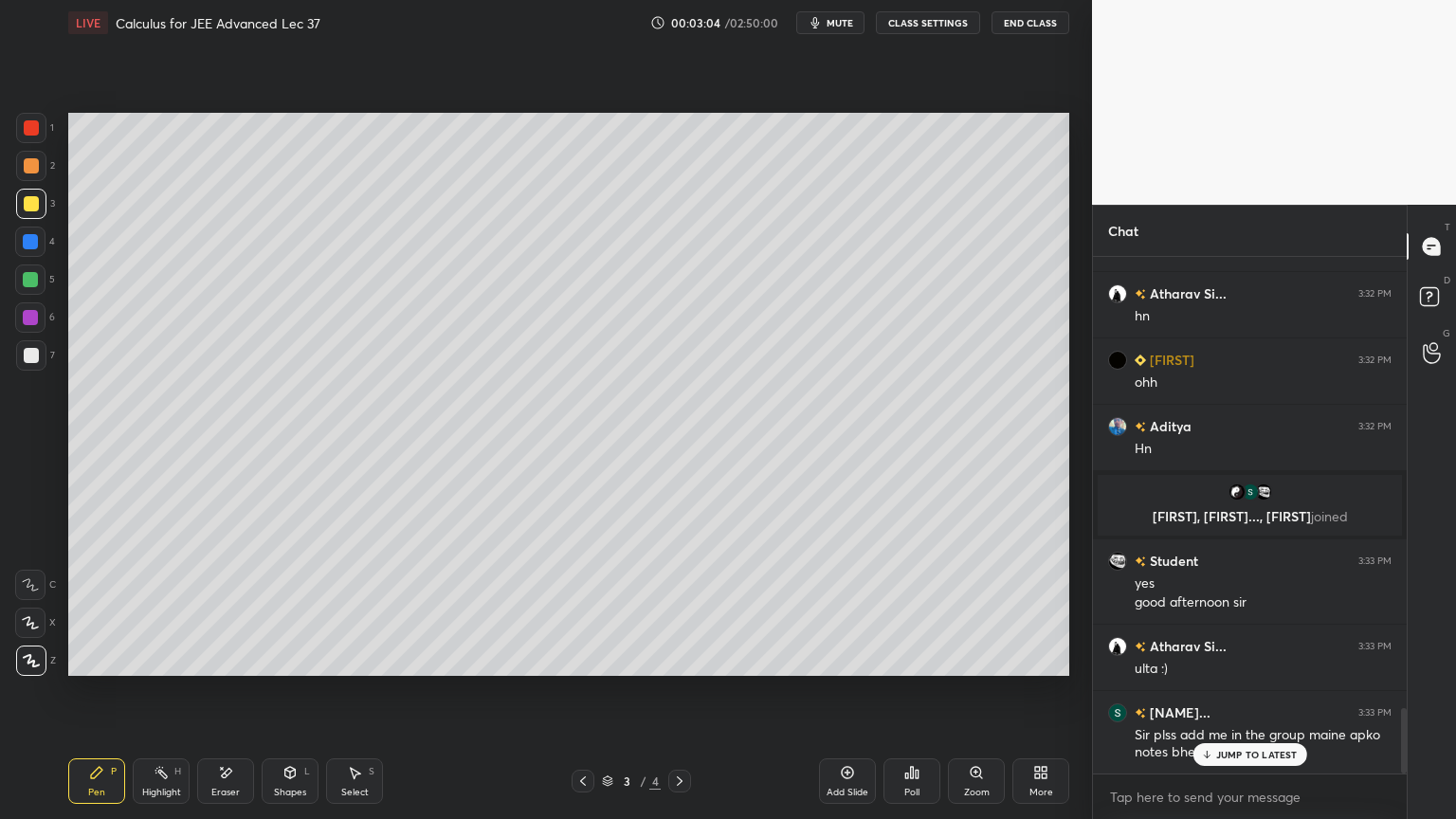 scroll, scrollTop: 3591, scrollLeft: 0, axis: vertical 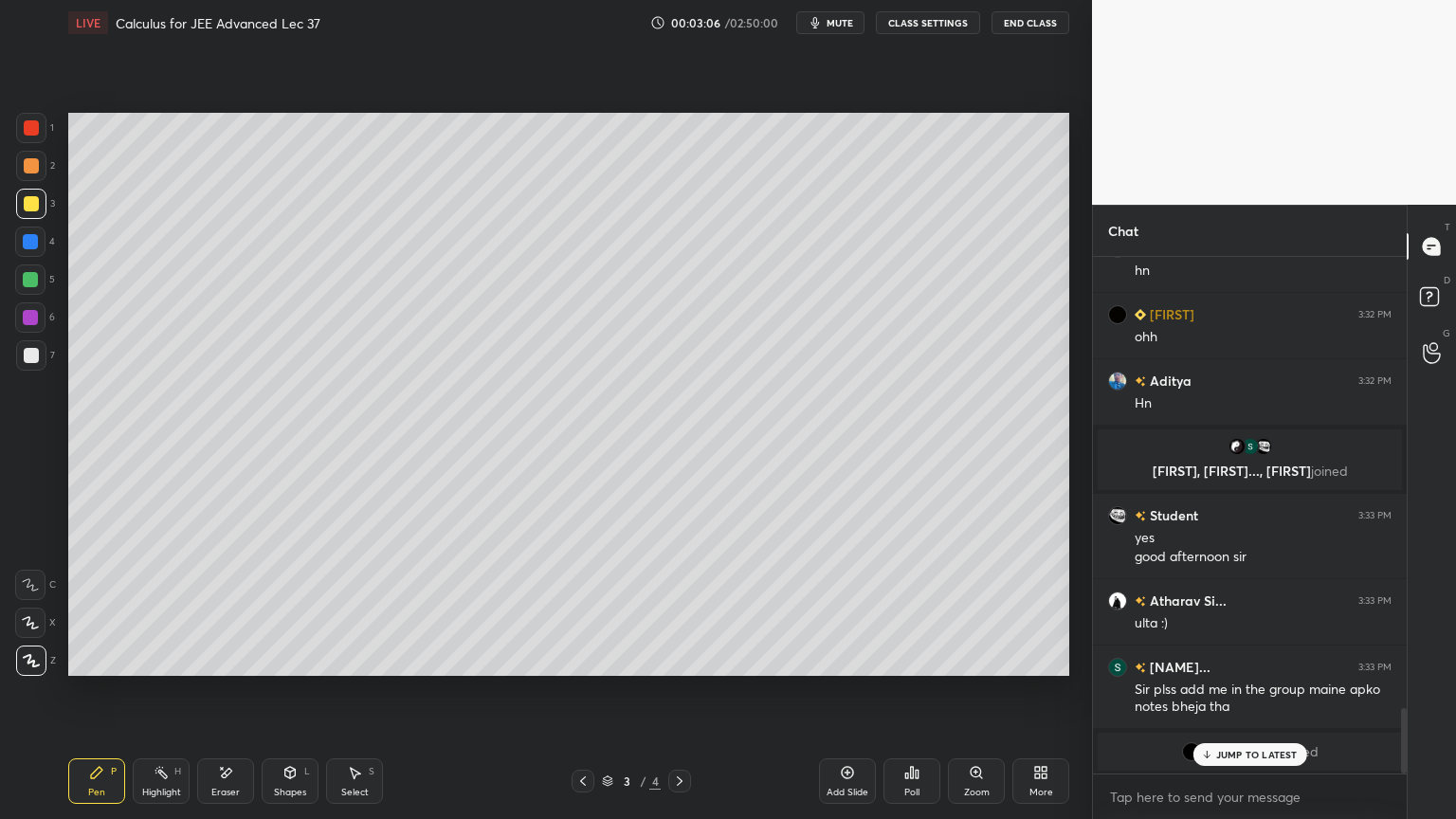 drag, startPoint x: 217, startPoint y: 776, endPoint x: 181, endPoint y: 718, distance: 68.264193 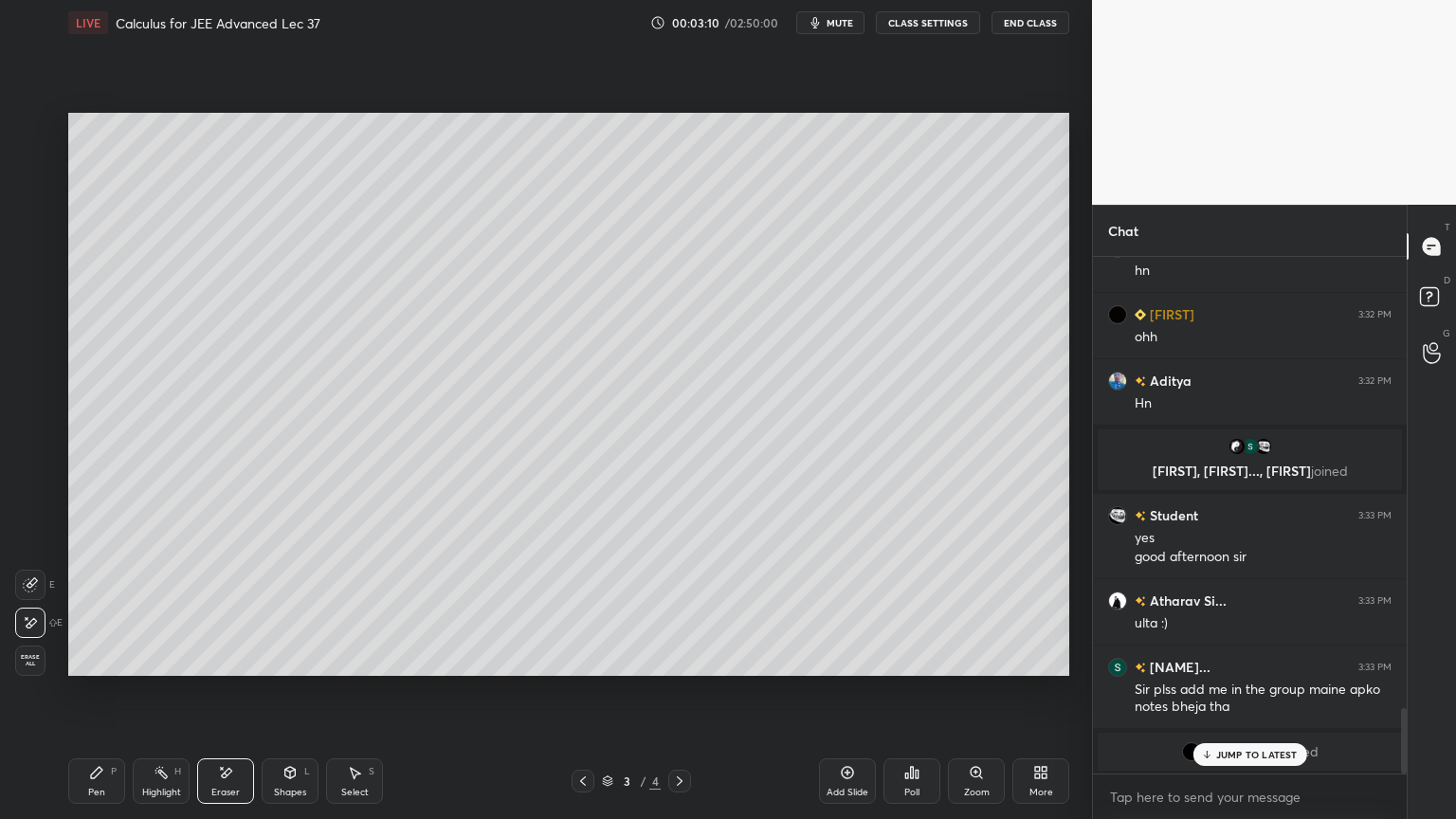 drag, startPoint x: 92, startPoint y: 778, endPoint x: 84, endPoint y: 708, distance: 70.45566 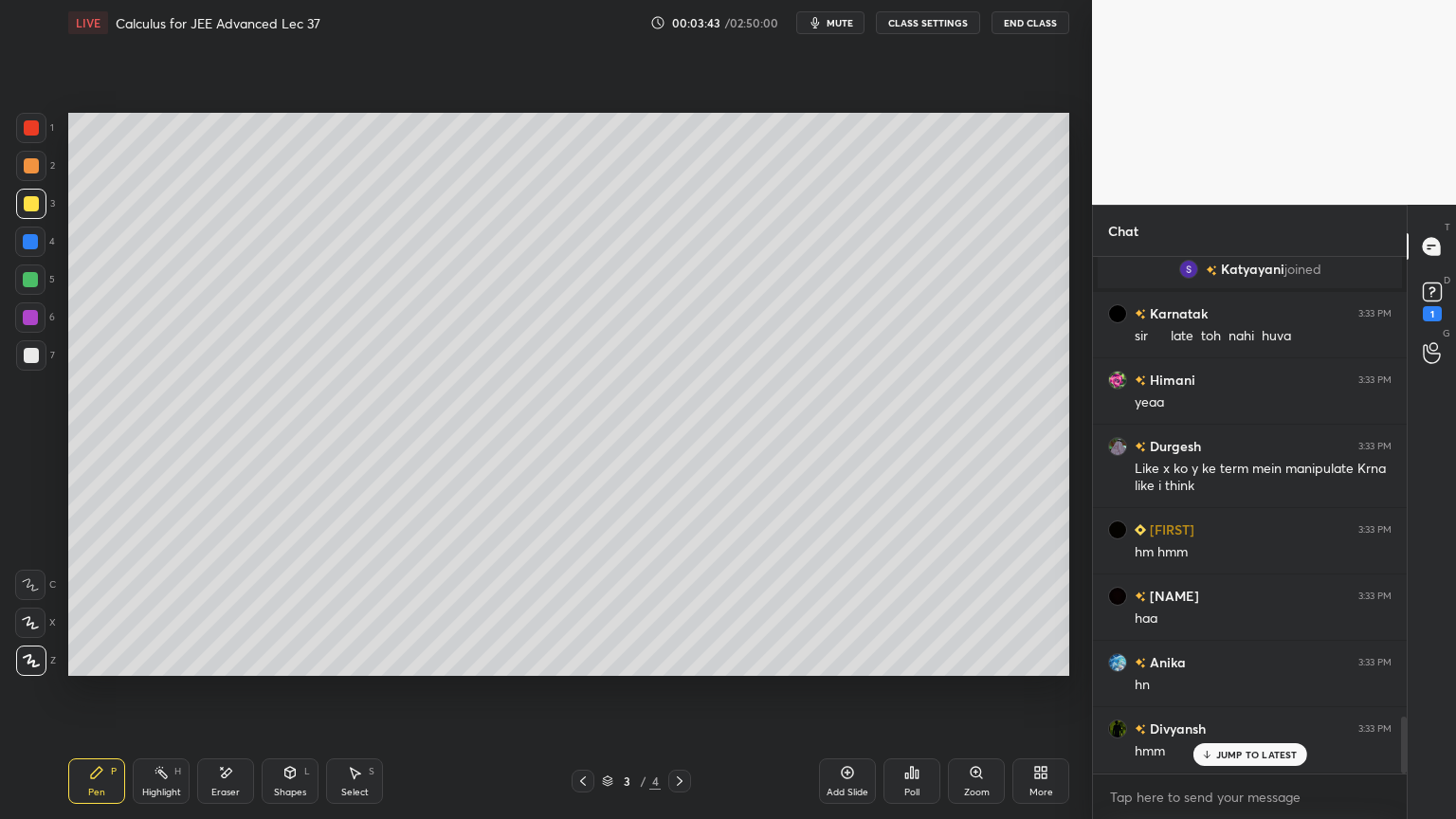 scroll, scrollTop: 4175, scrollLeft: 0, axis: vertical 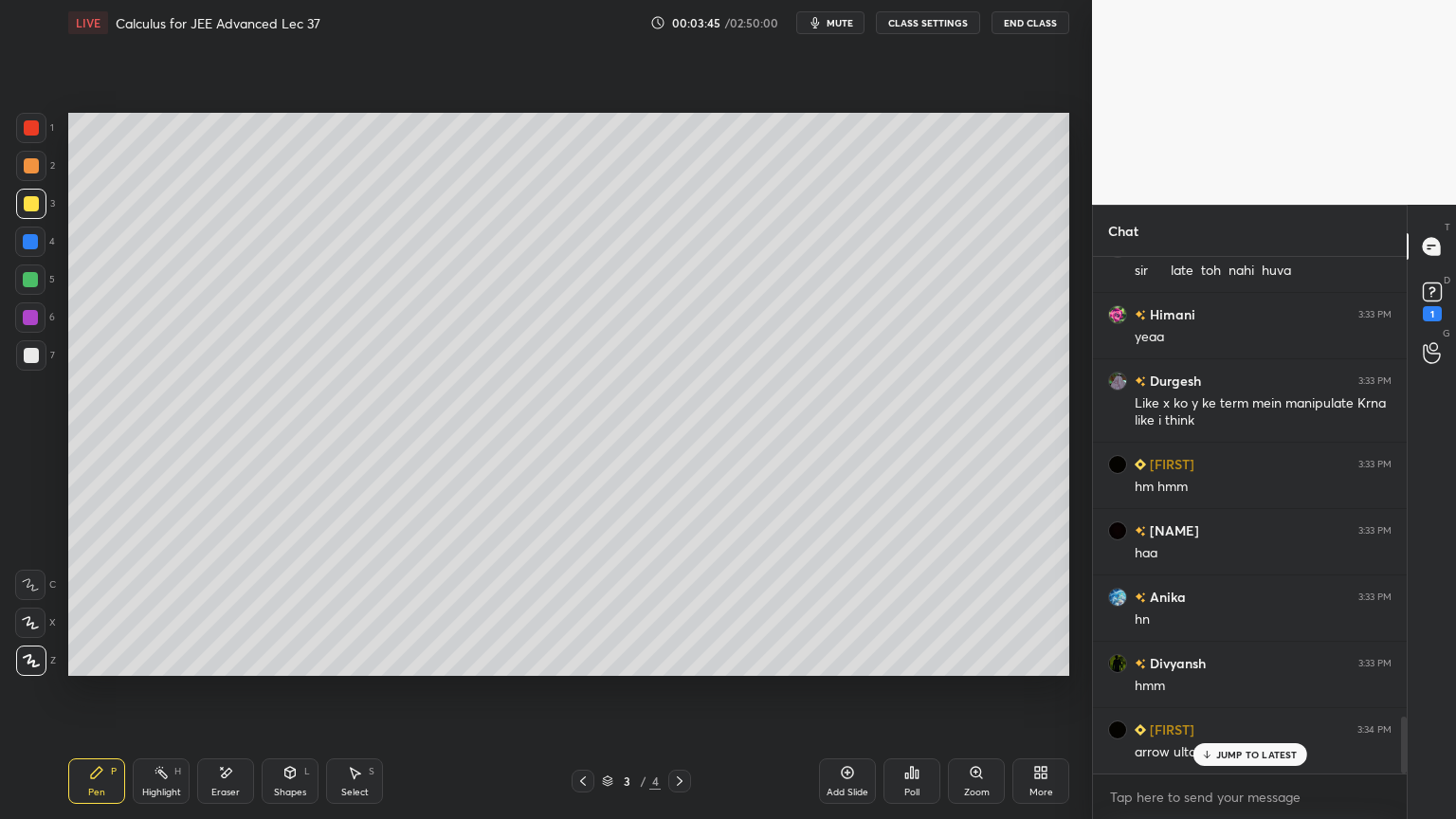 click on "JUMP TO LATEST" at bounding box center [1257, 755] 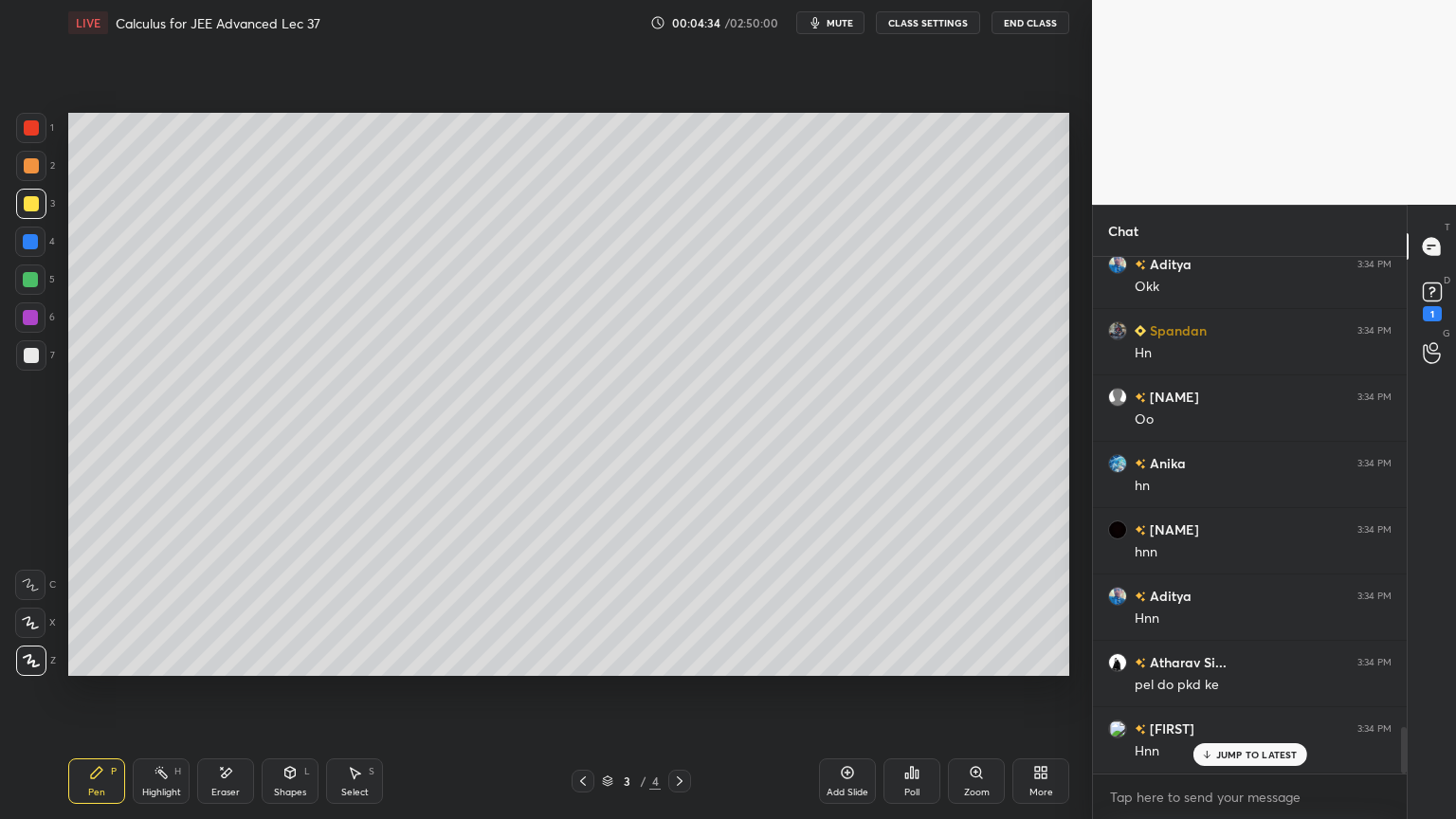 scroll, scrollTop: 5289, scrollLeft: 0, axis: vertical 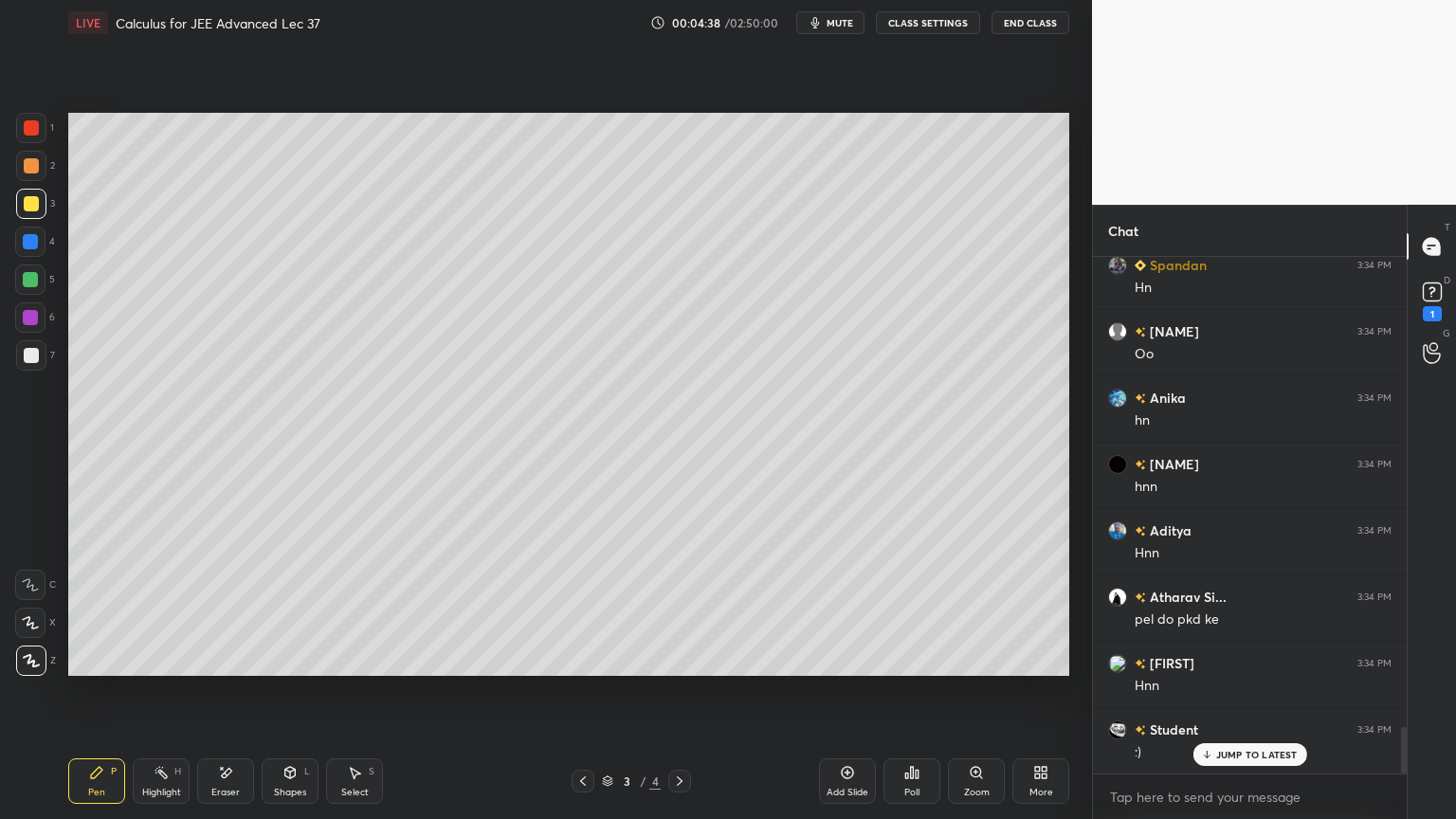 click on "Eraser" at bounding box center (226, 781) 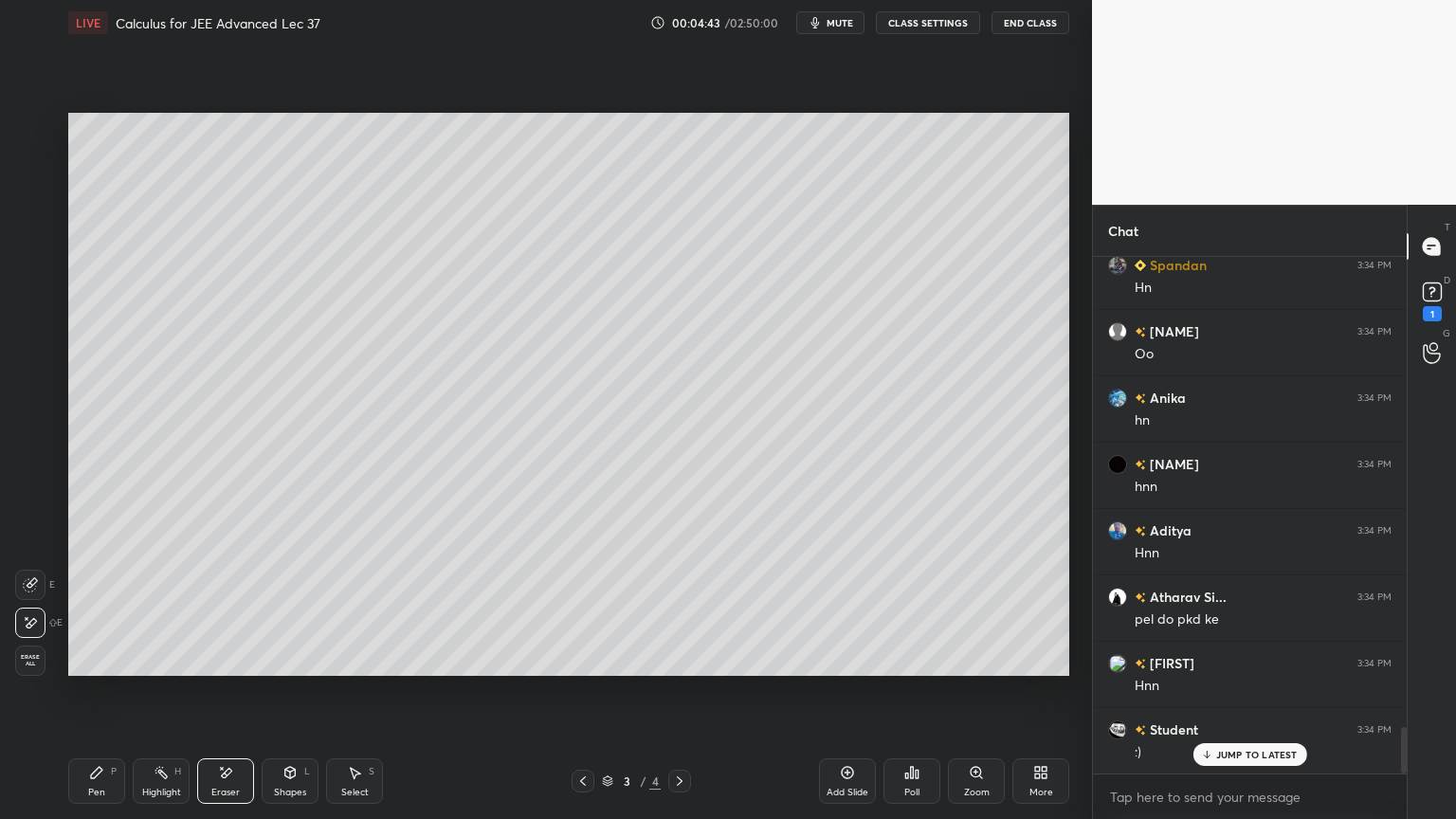 drag, startPoint x: 144, startPoint y: 777, endPoint x: 93, endPoint y: 780, distance: 51.08816 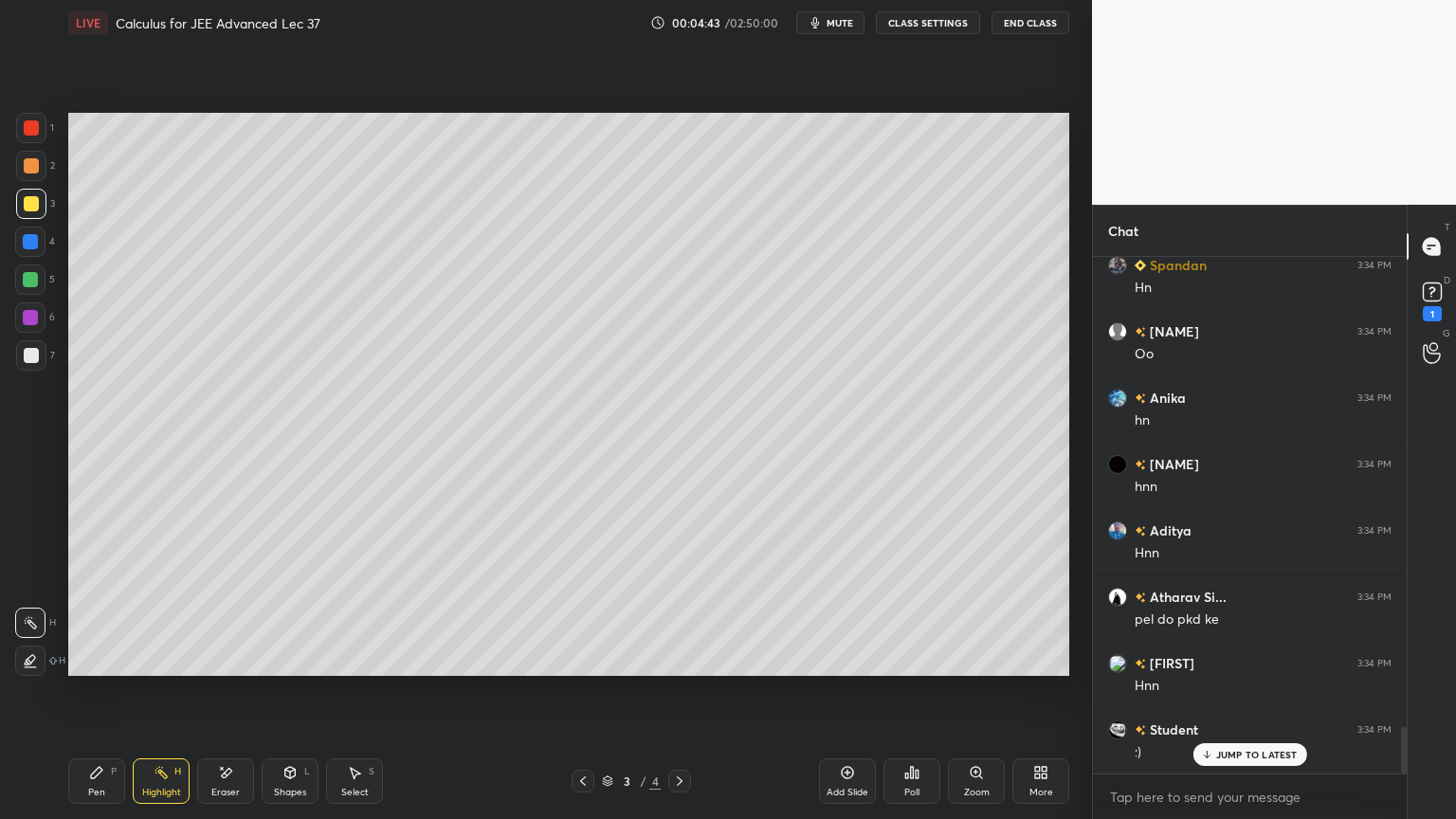 drag, startPoint x: 93, startPoint y: 780, endPoint x: 125, endPoint y: 770, distance: 33.526109 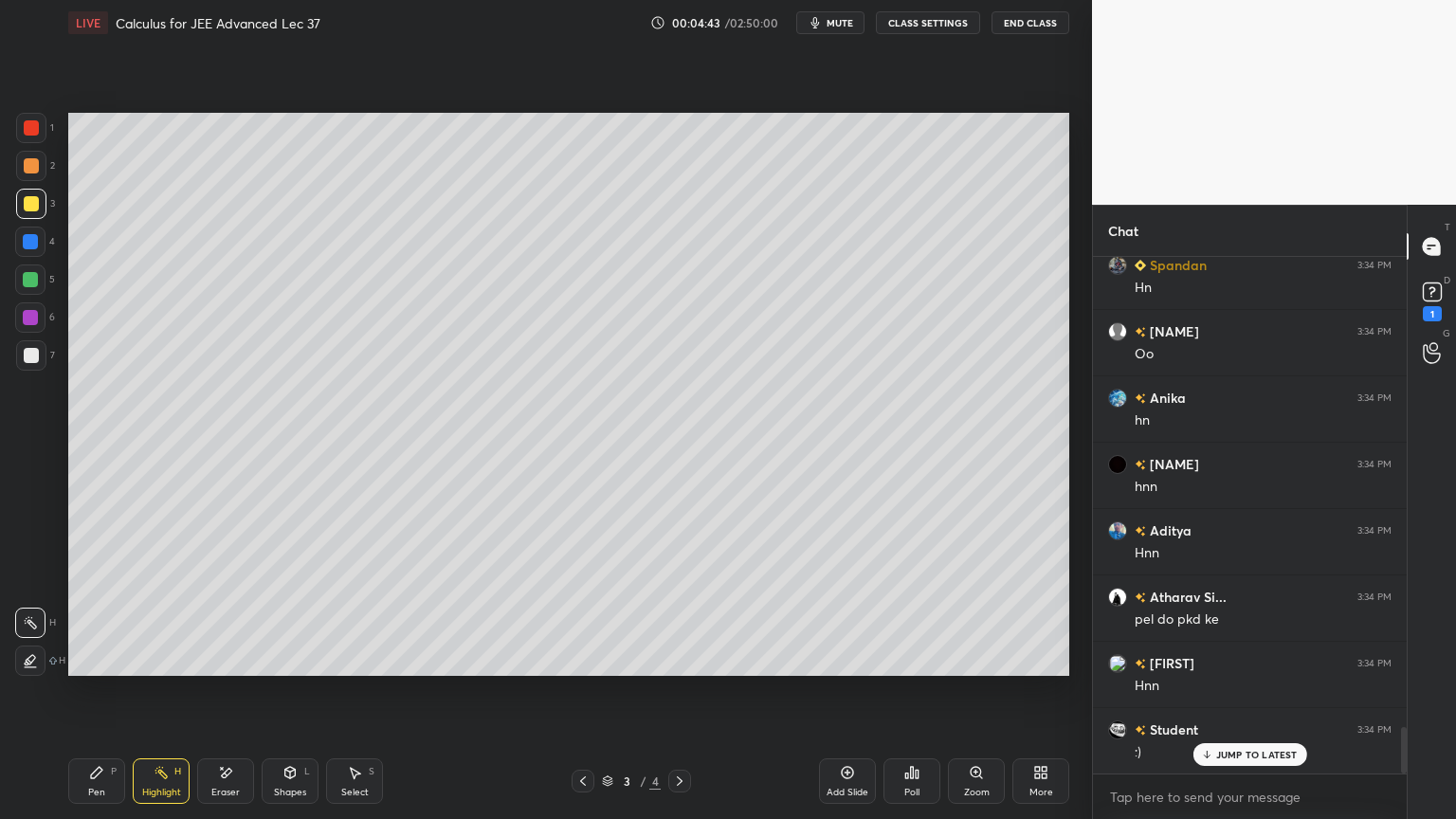 click on "Pen P" at bounding box center [97, 781] 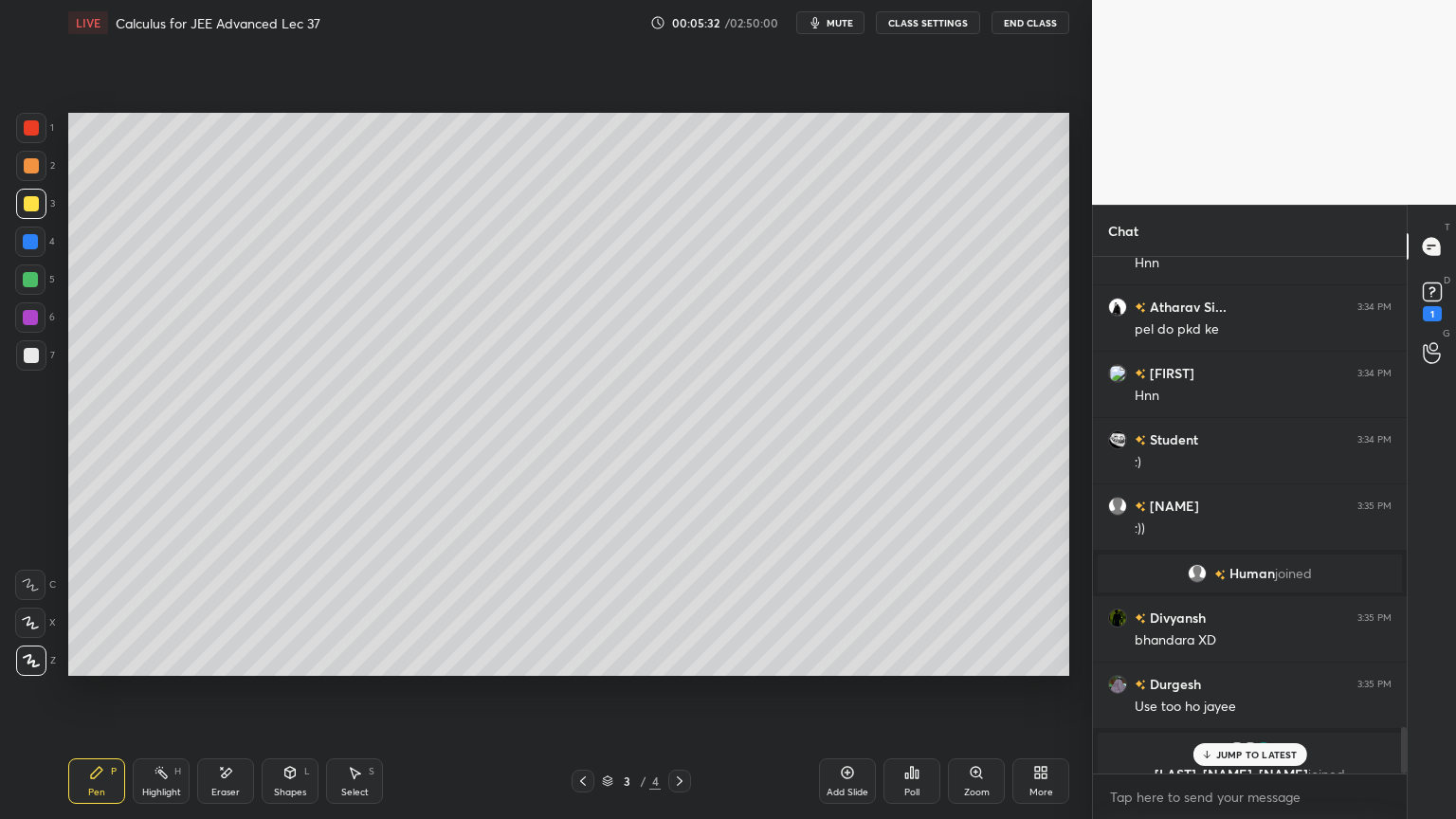 scroll, scrollTop: 5274, scrollLeft: 0, axis: vertical 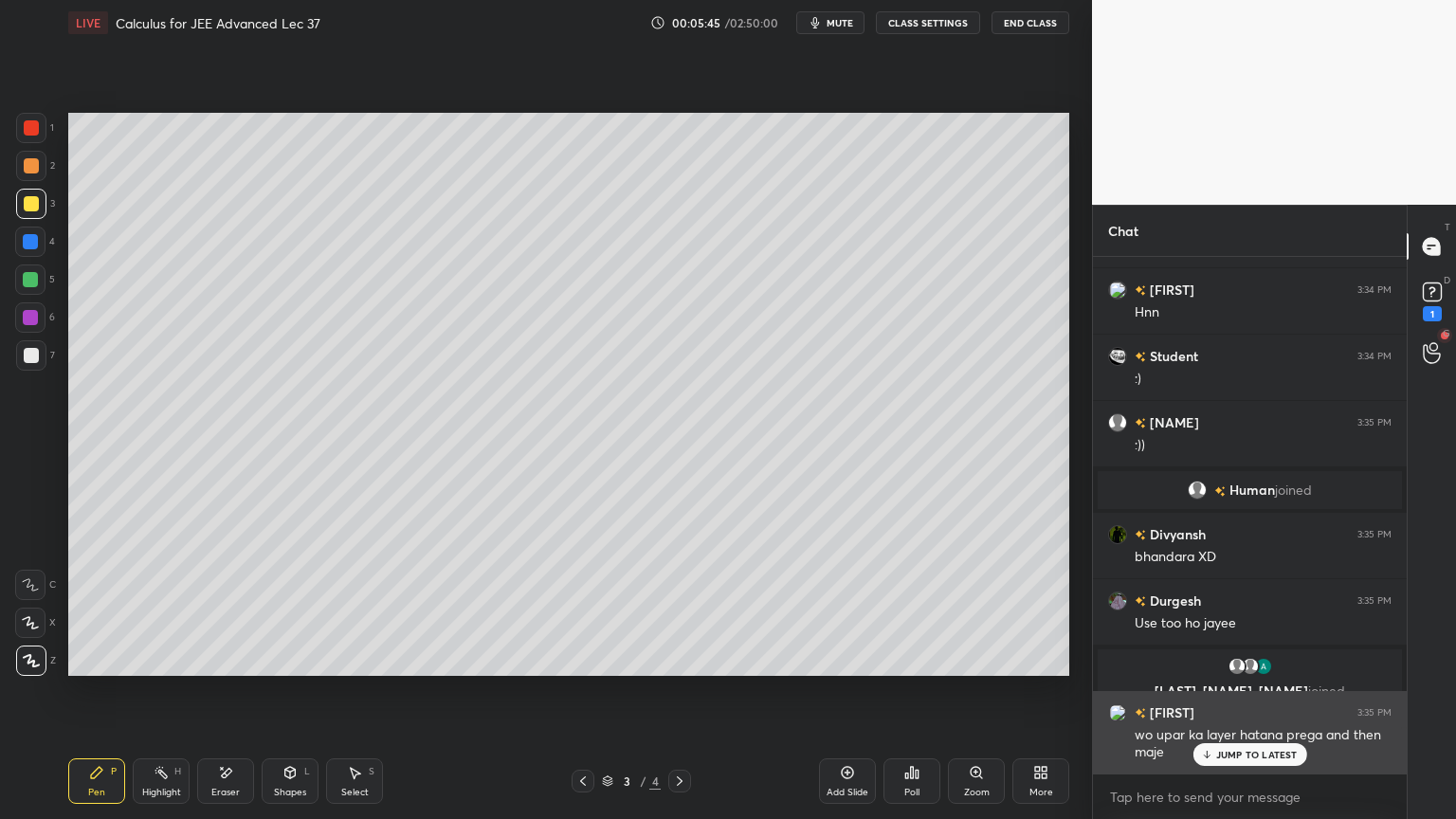click on "JUMP TO LATEST" at bounding box center [1257, 755] 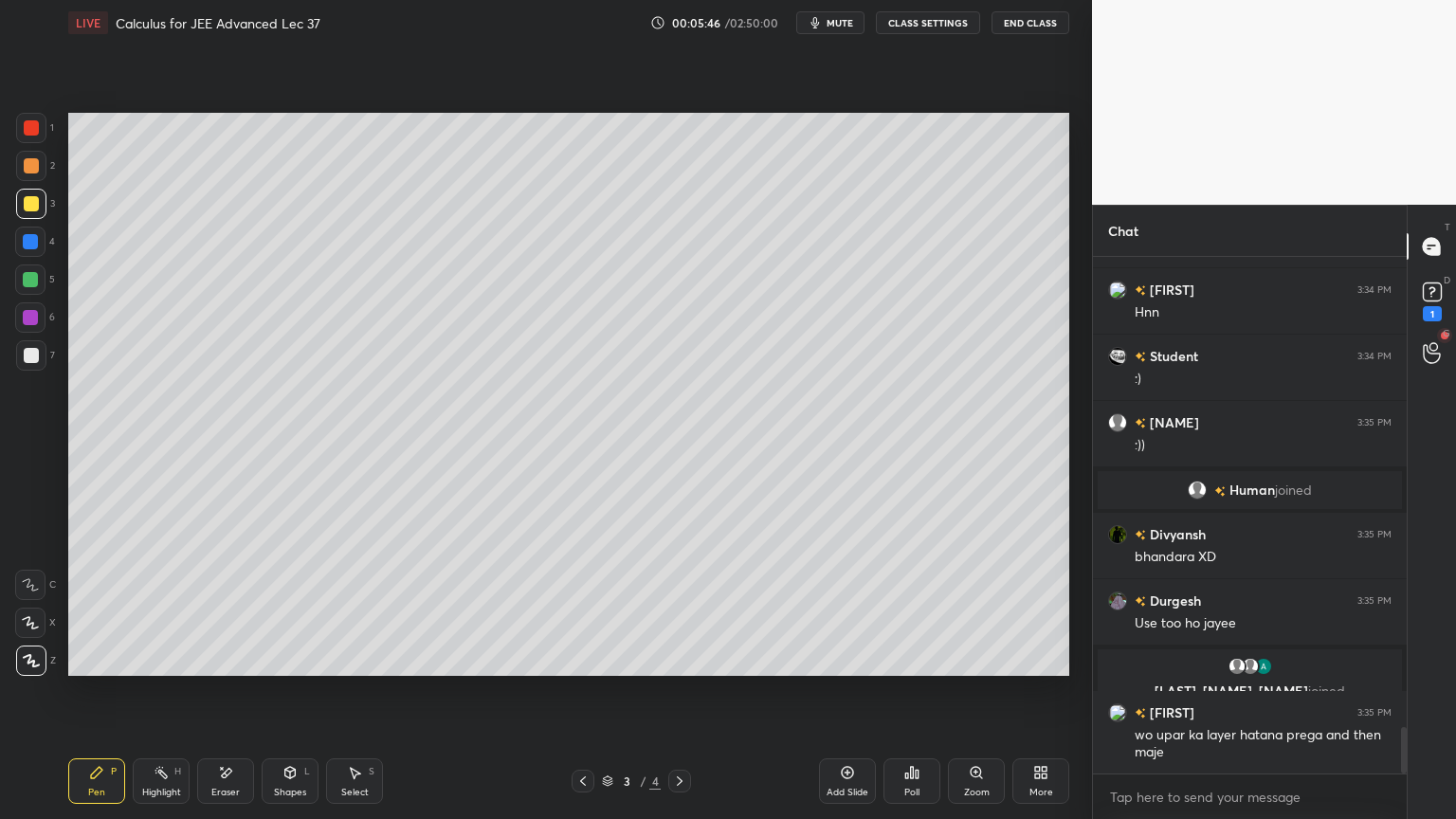 click on "Eraser" at bounding box center (226, 781) 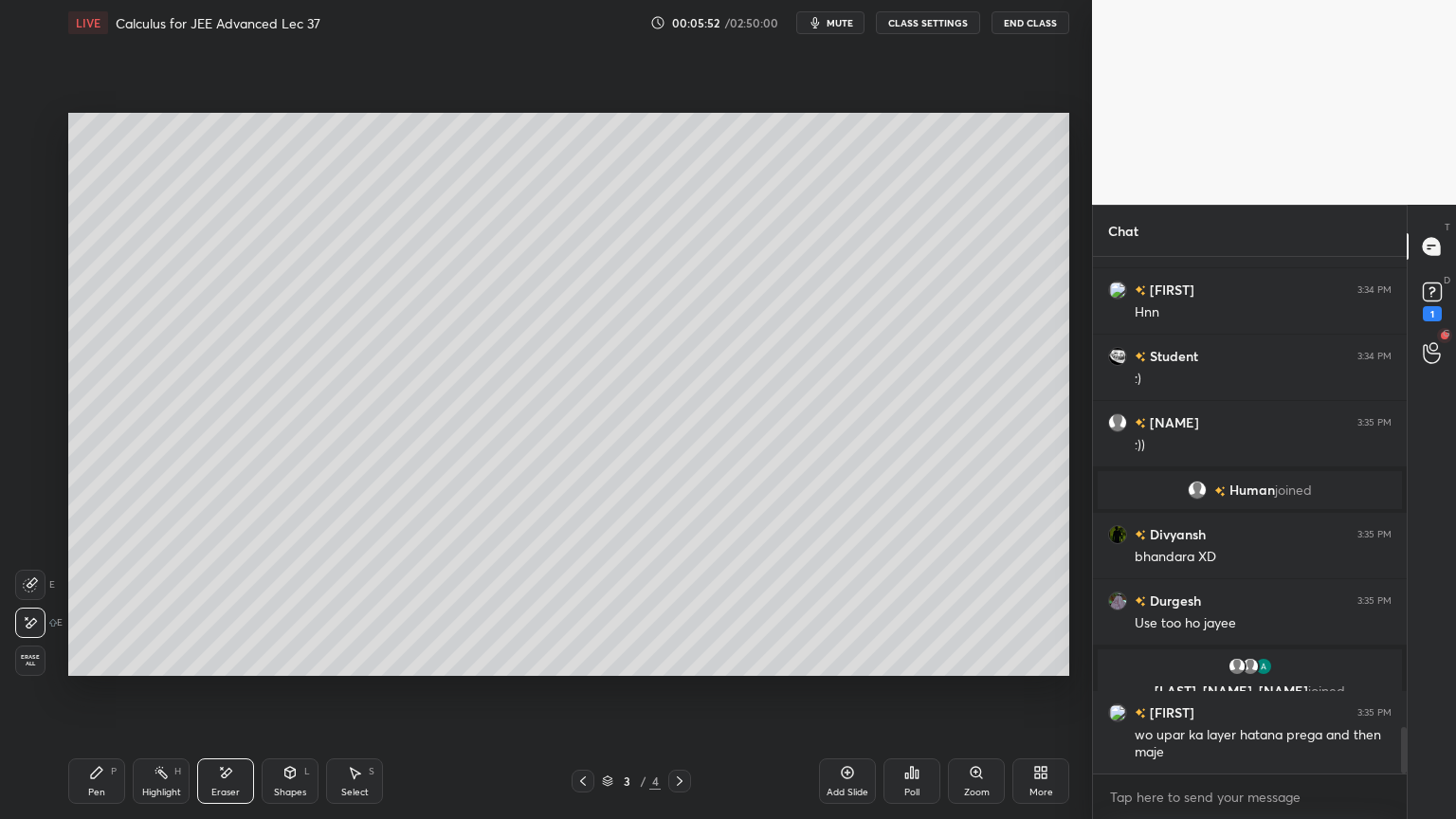 click on "Pen P Highlight H Eraser Shapes L Select S" at bounding box center (256, 781) 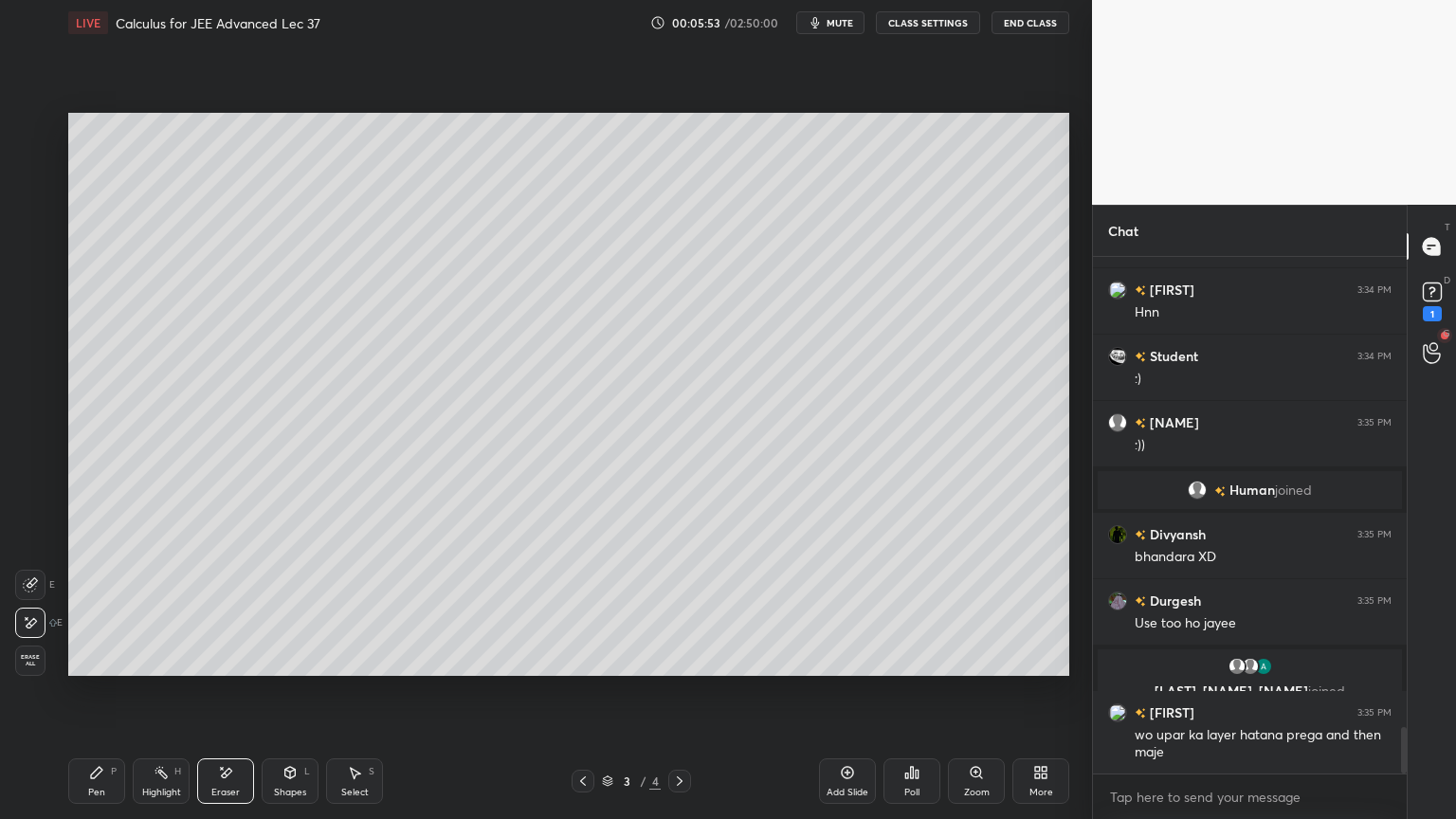 scroll, scrollTop: 5342, scrollLeft: 0, axis: vertical 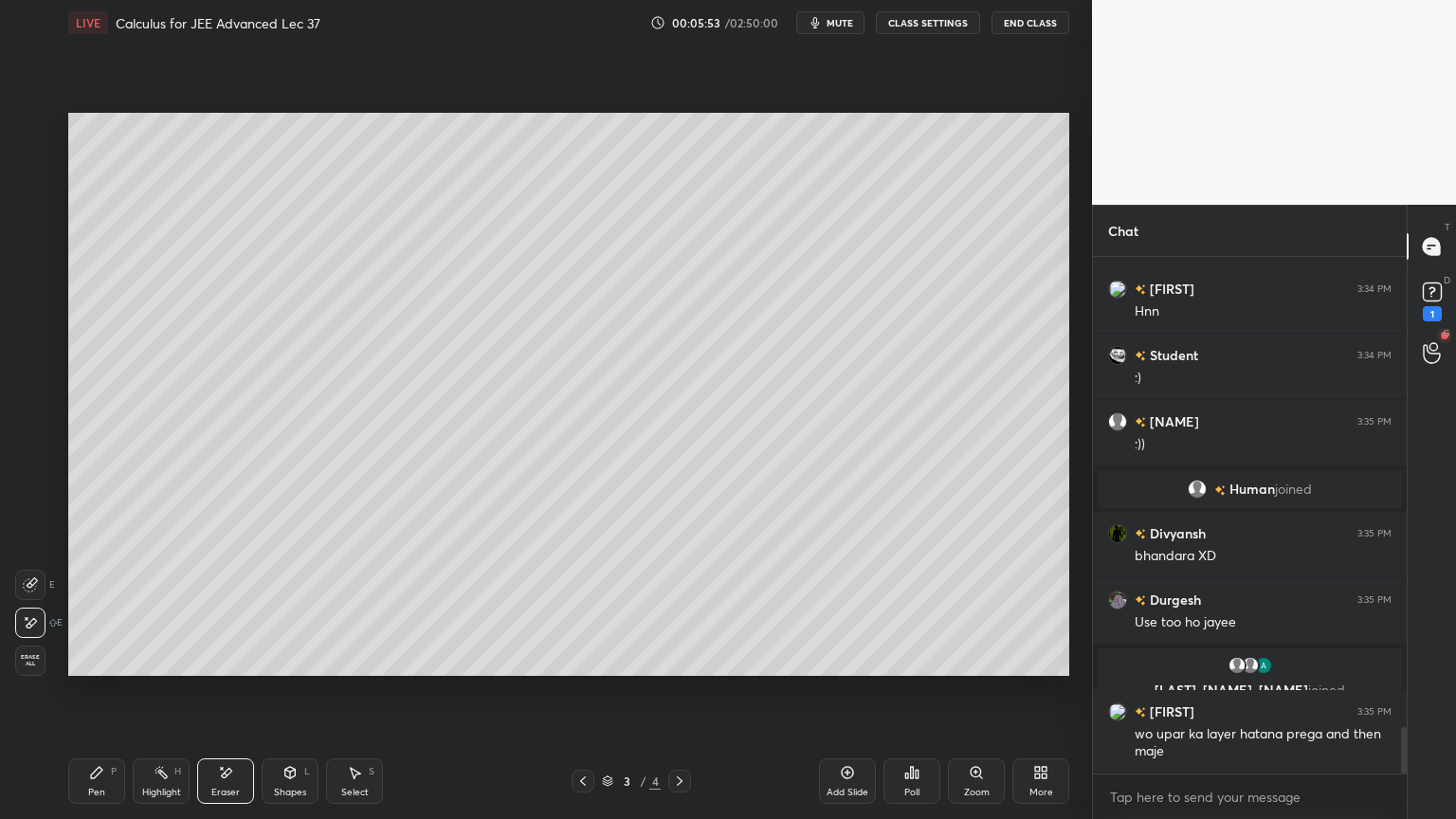click 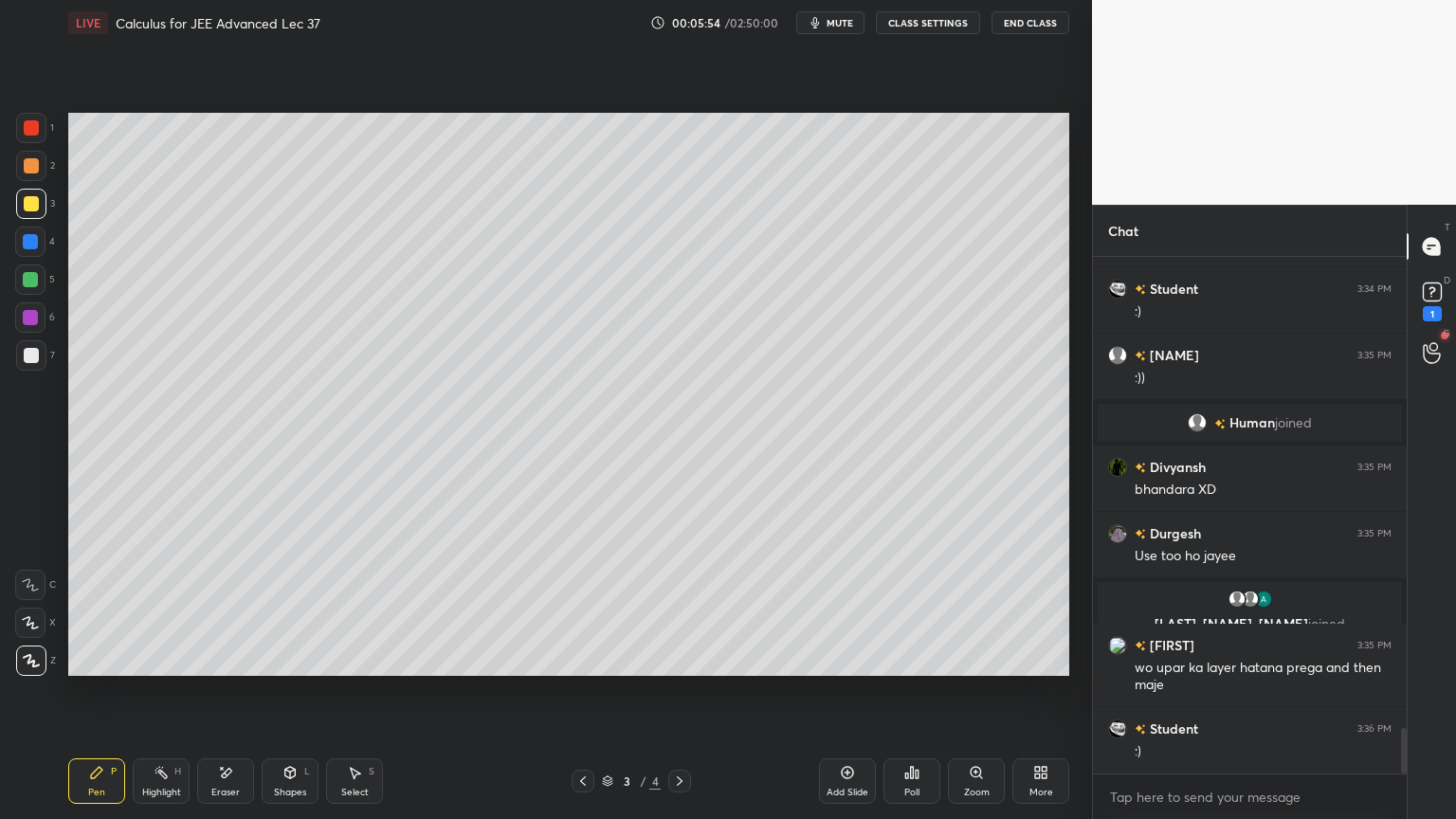 click on "Eraser" at bounding box center [226, 781] 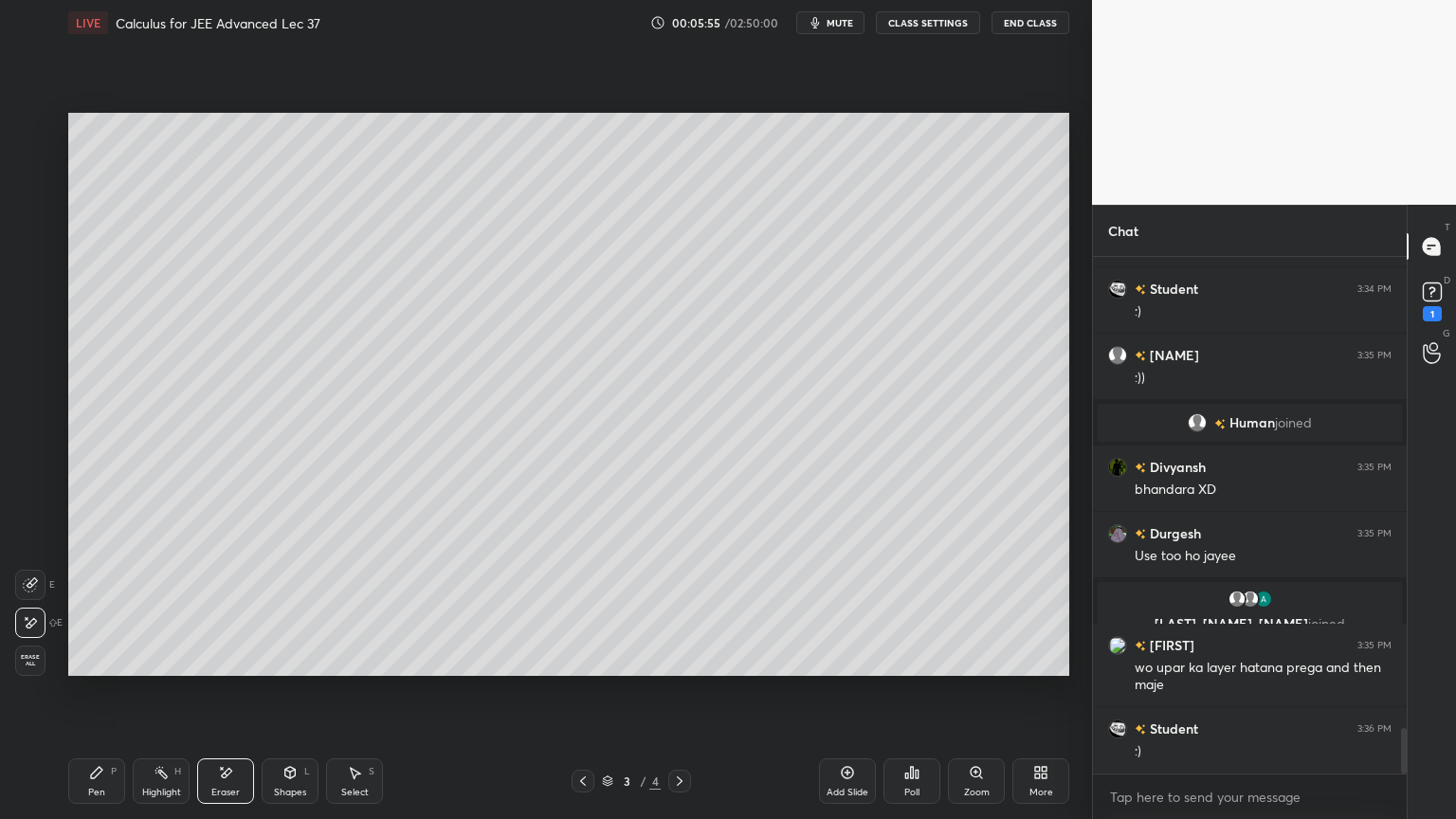 click on "Highlight H" at bounding box center [161, 781] 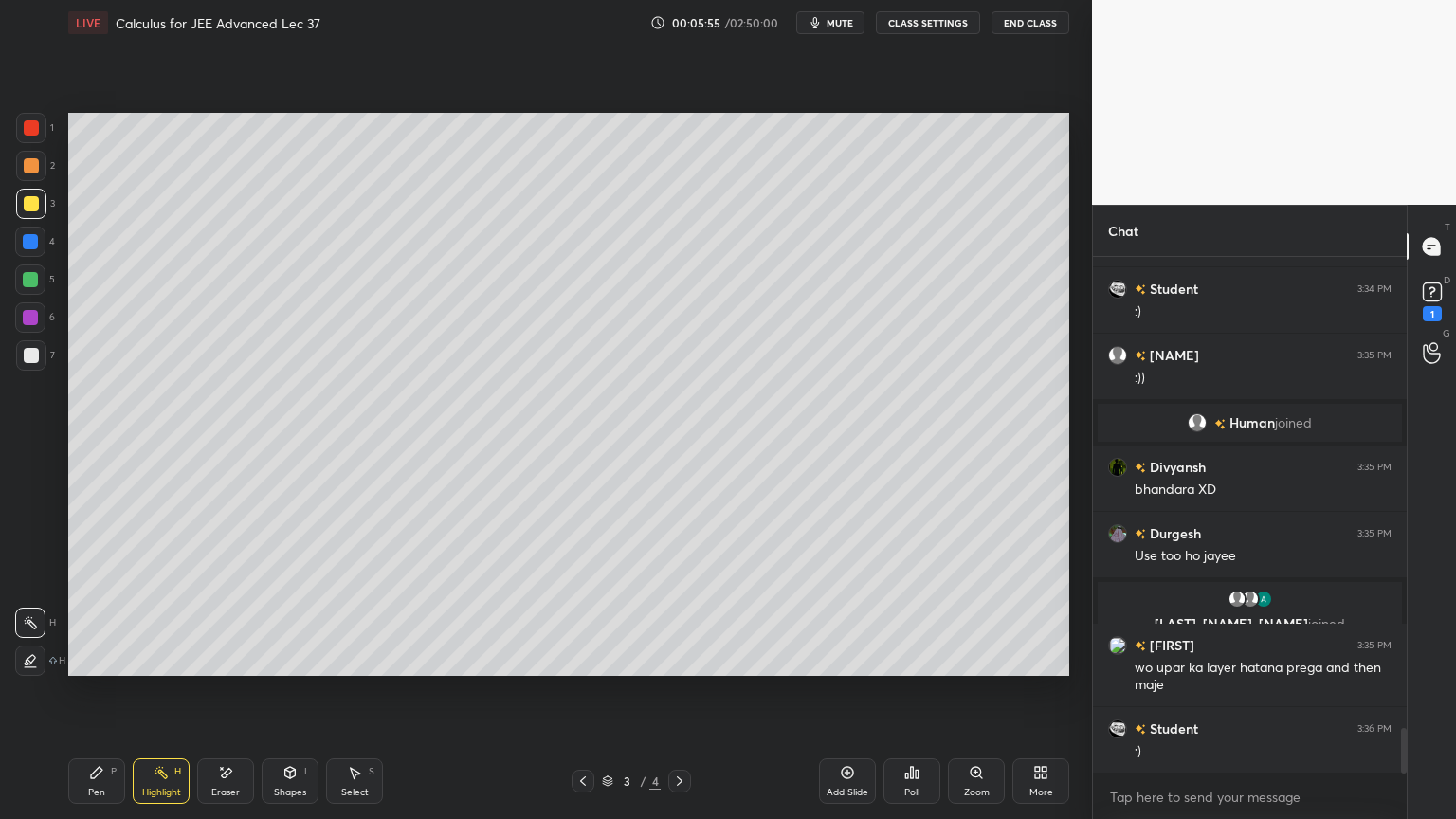 click 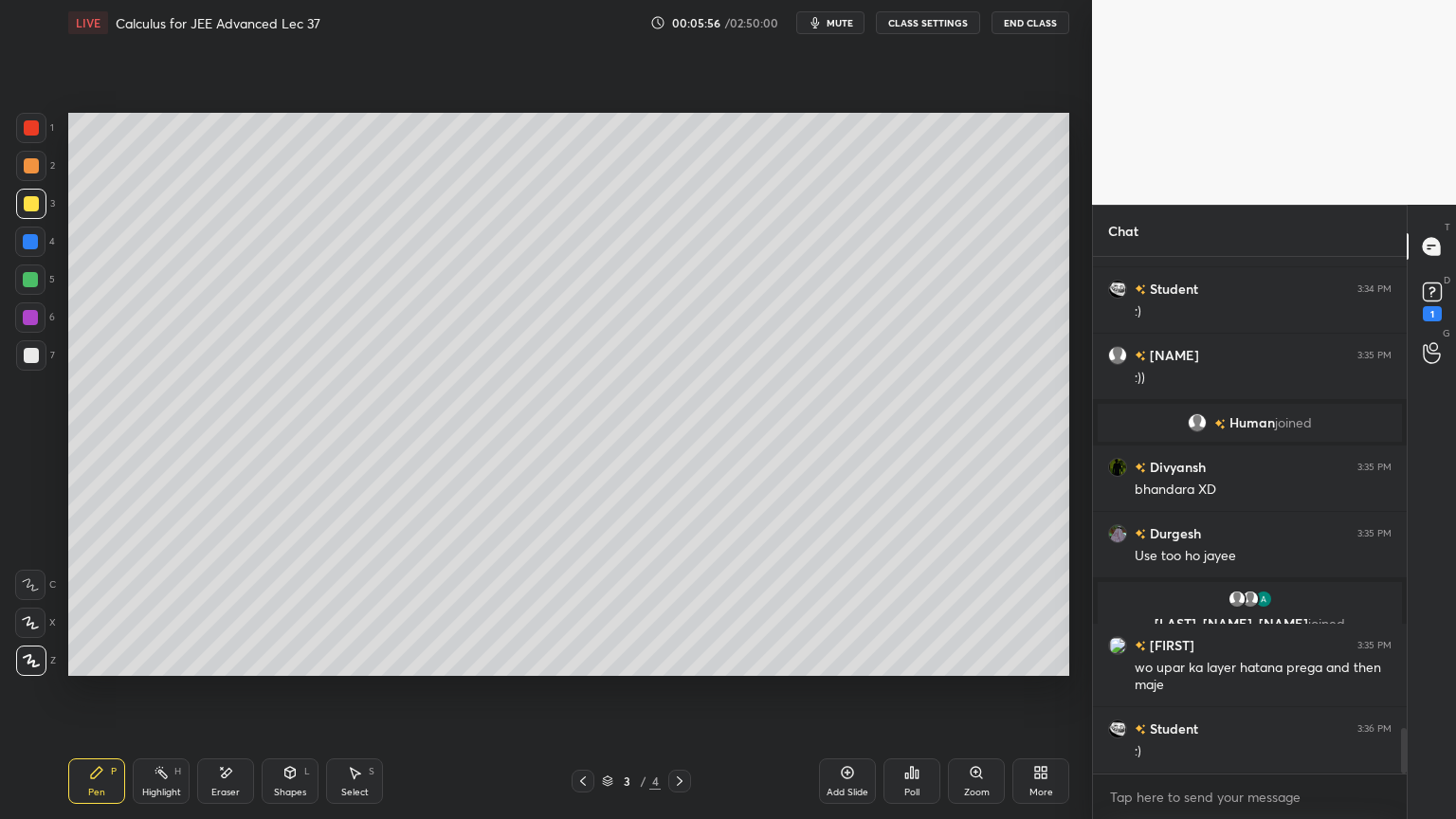 scroll, scrollTop: 5425, scrollLeft: 0, axis: vertical 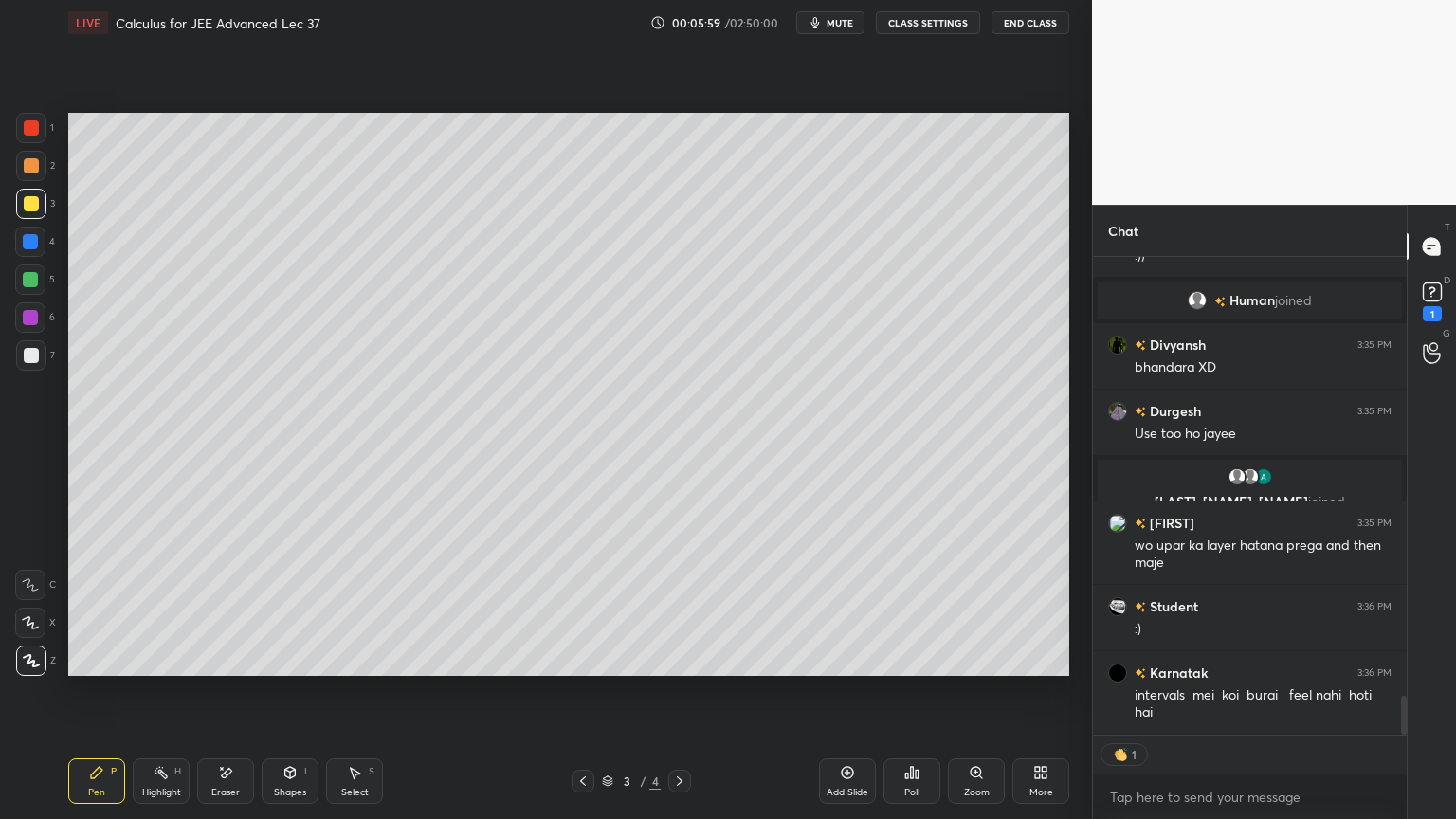 click on "Add Slide" at bounding box center (847, 792) 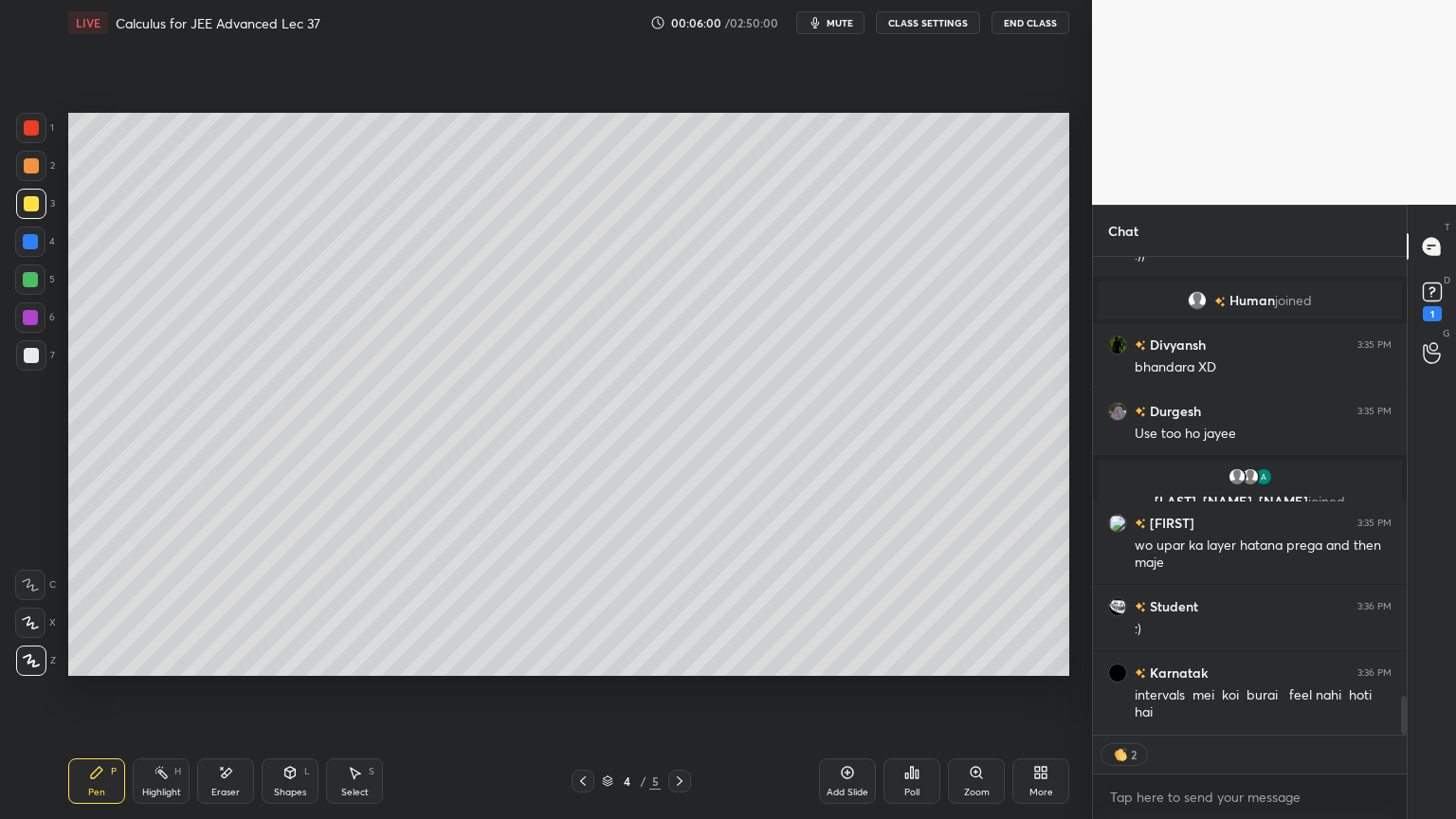 click 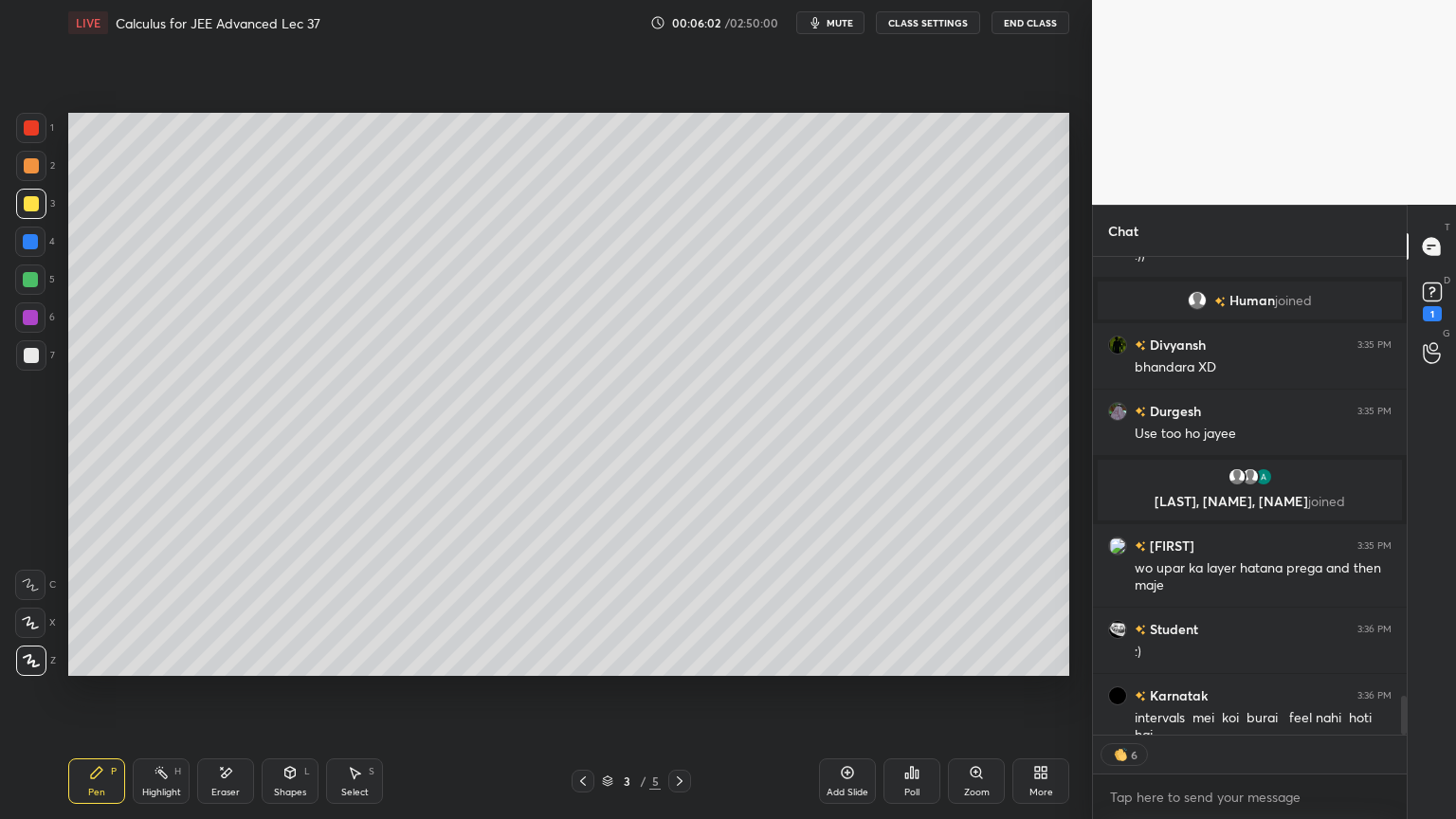click 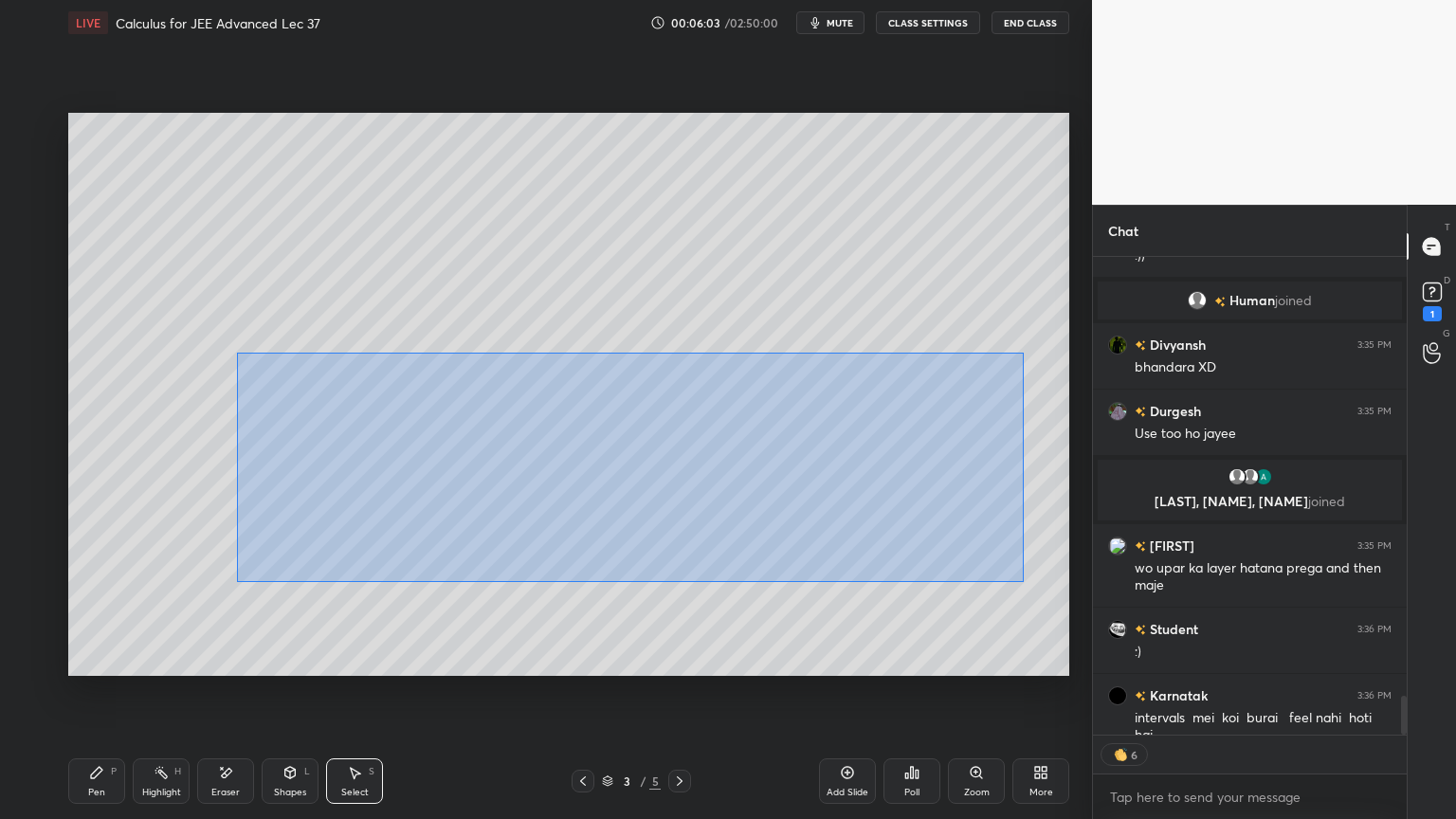 drag, startPoint x: 254, startPoint y: 373, endPoint x: 1023, endPoint y: 570, distance: 793.8325 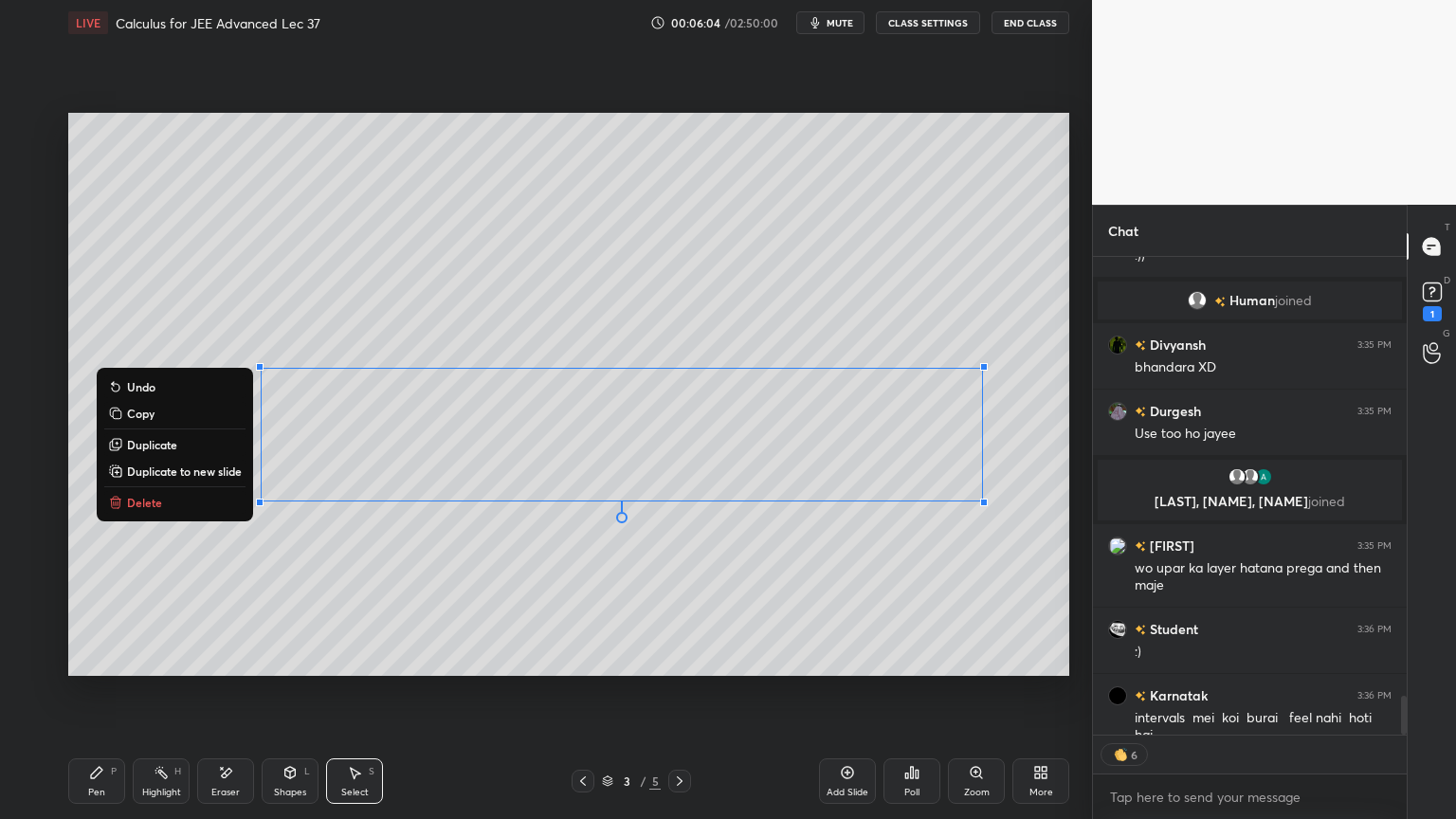 drag, startPoint x: 176, startPoint y: 501, endPoint x: 232, endPoint y: 527, distance: 61.741396 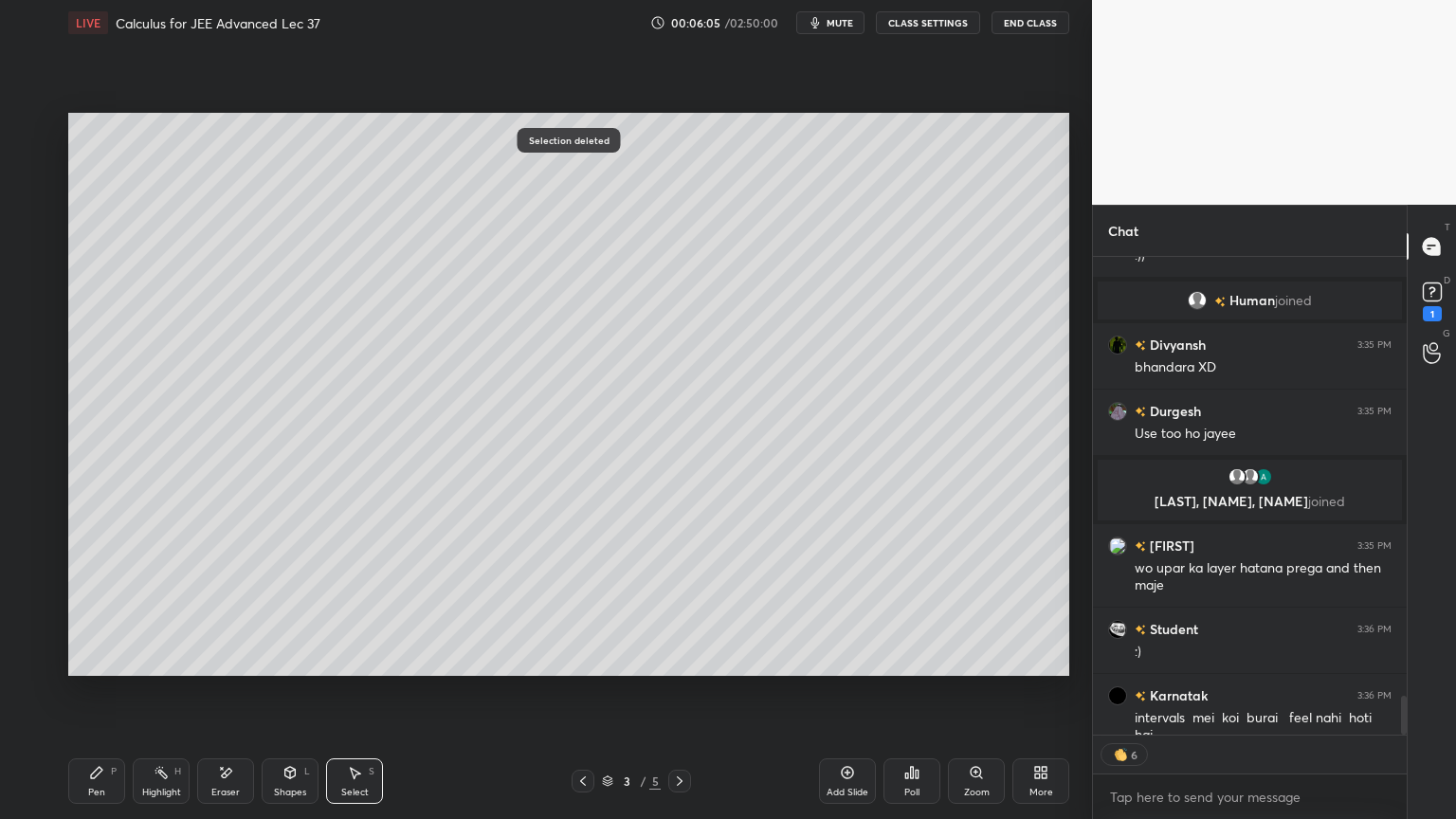 click on "Highlight" at bounding box center [161, 792] 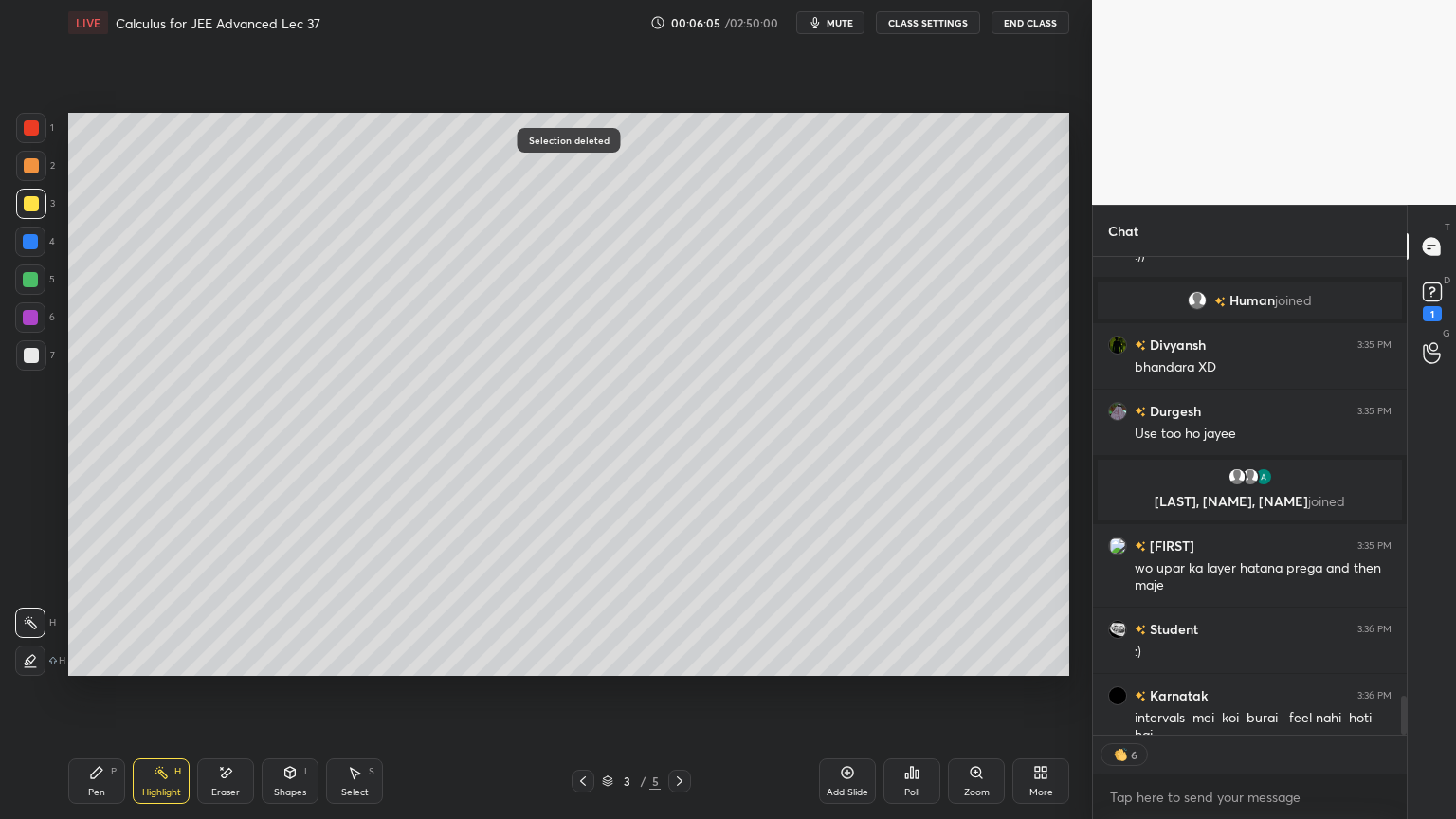 click on "Pen P" at bounding box center [97, 781] 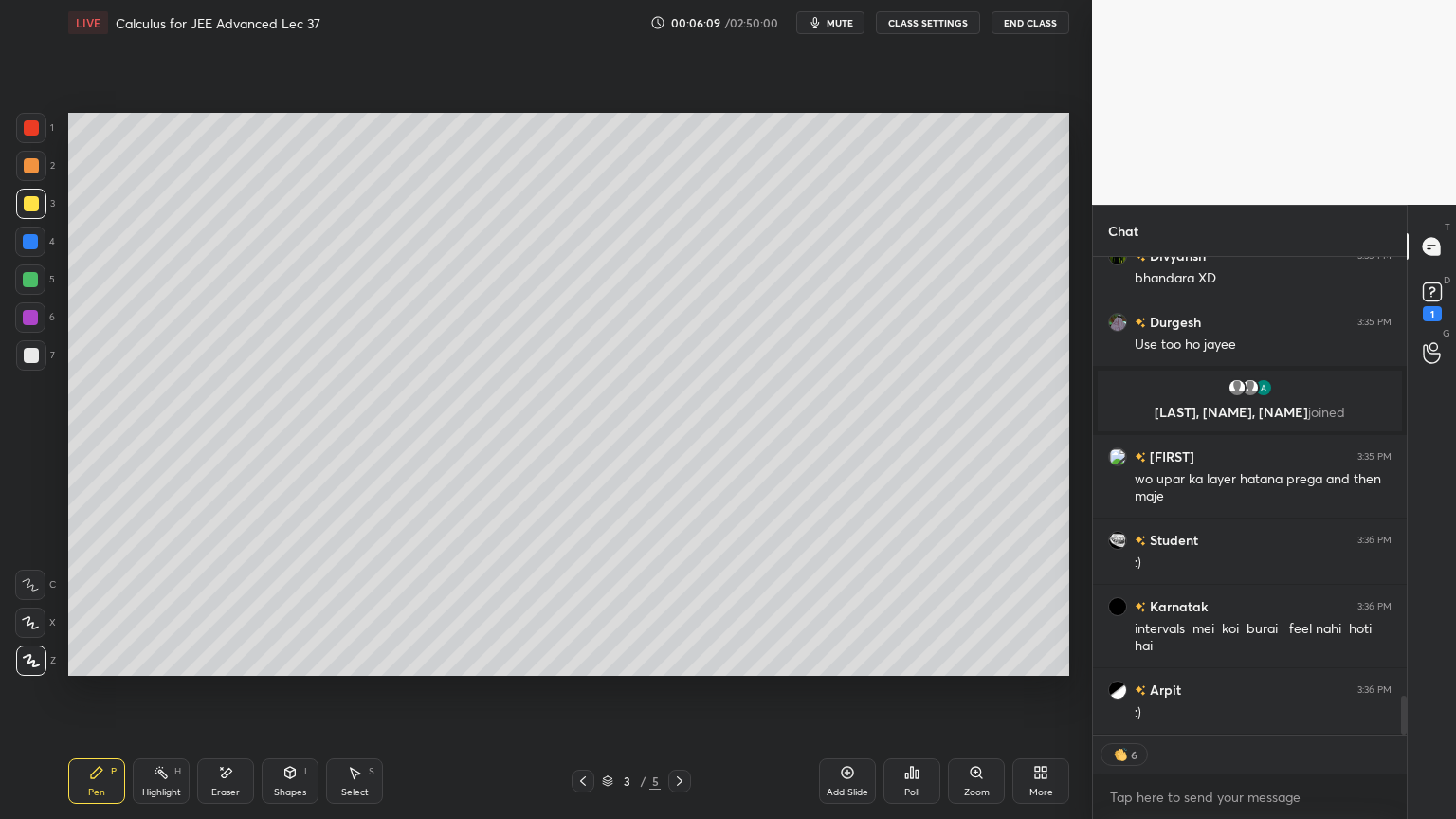 scroll, scrollTop: 5462, scrollLeft: 0, axis: vertical 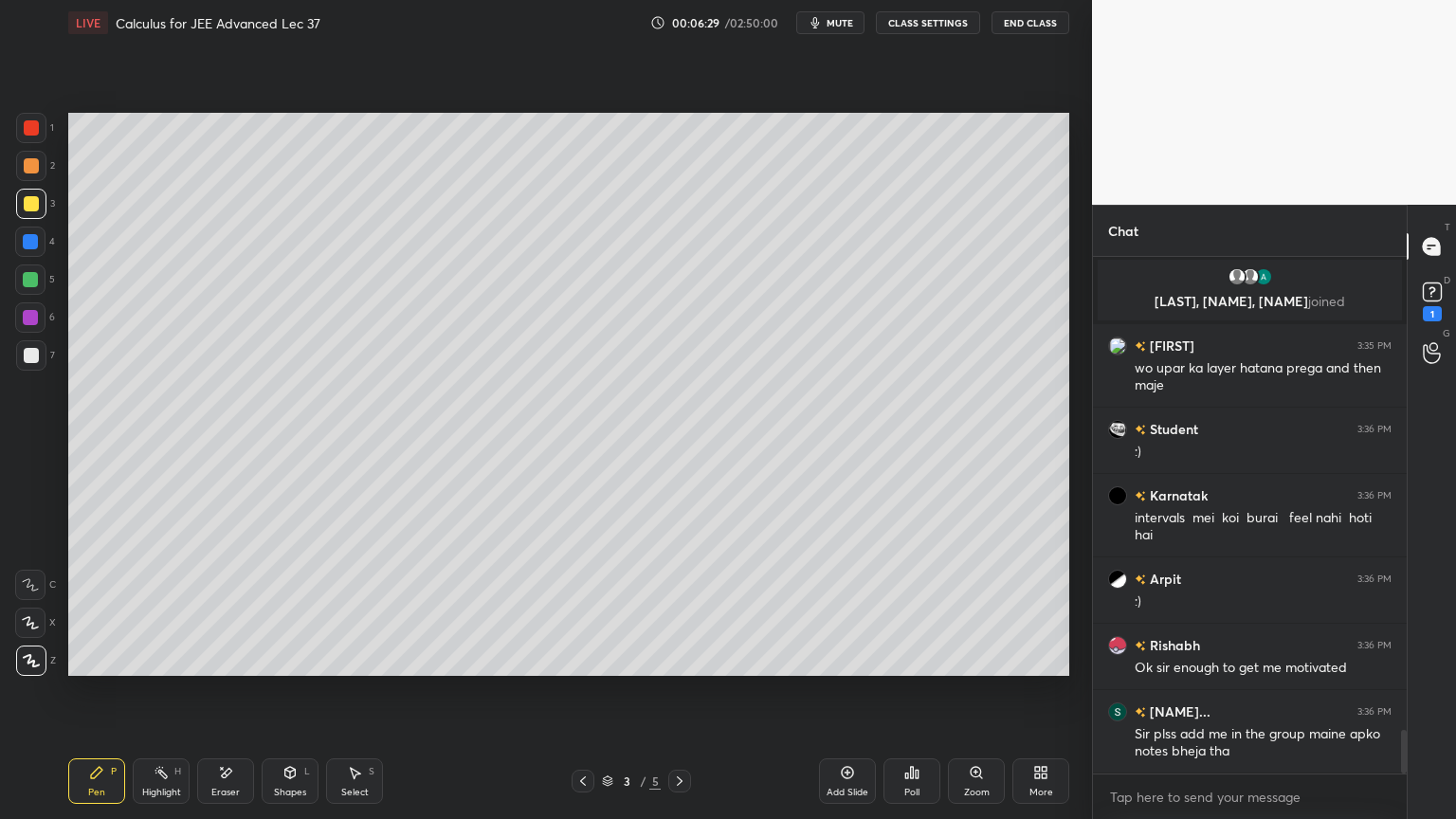 click on "Eraser" at bounding box center [226, 781] 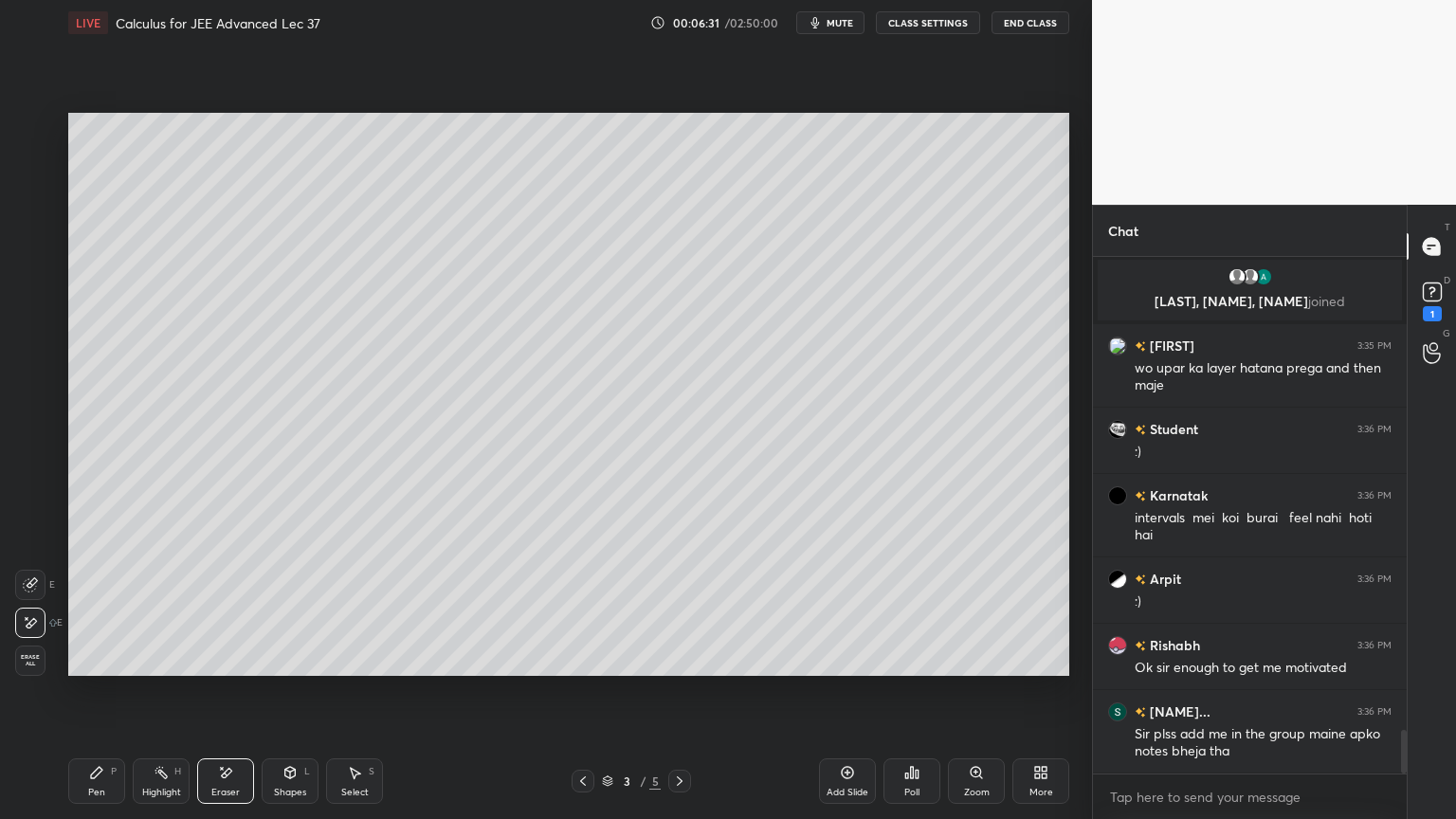 drag, startPoint x: 97, startPoint y: 775, endPoint x: 106, endPoint y: 755, distance: 21.931712 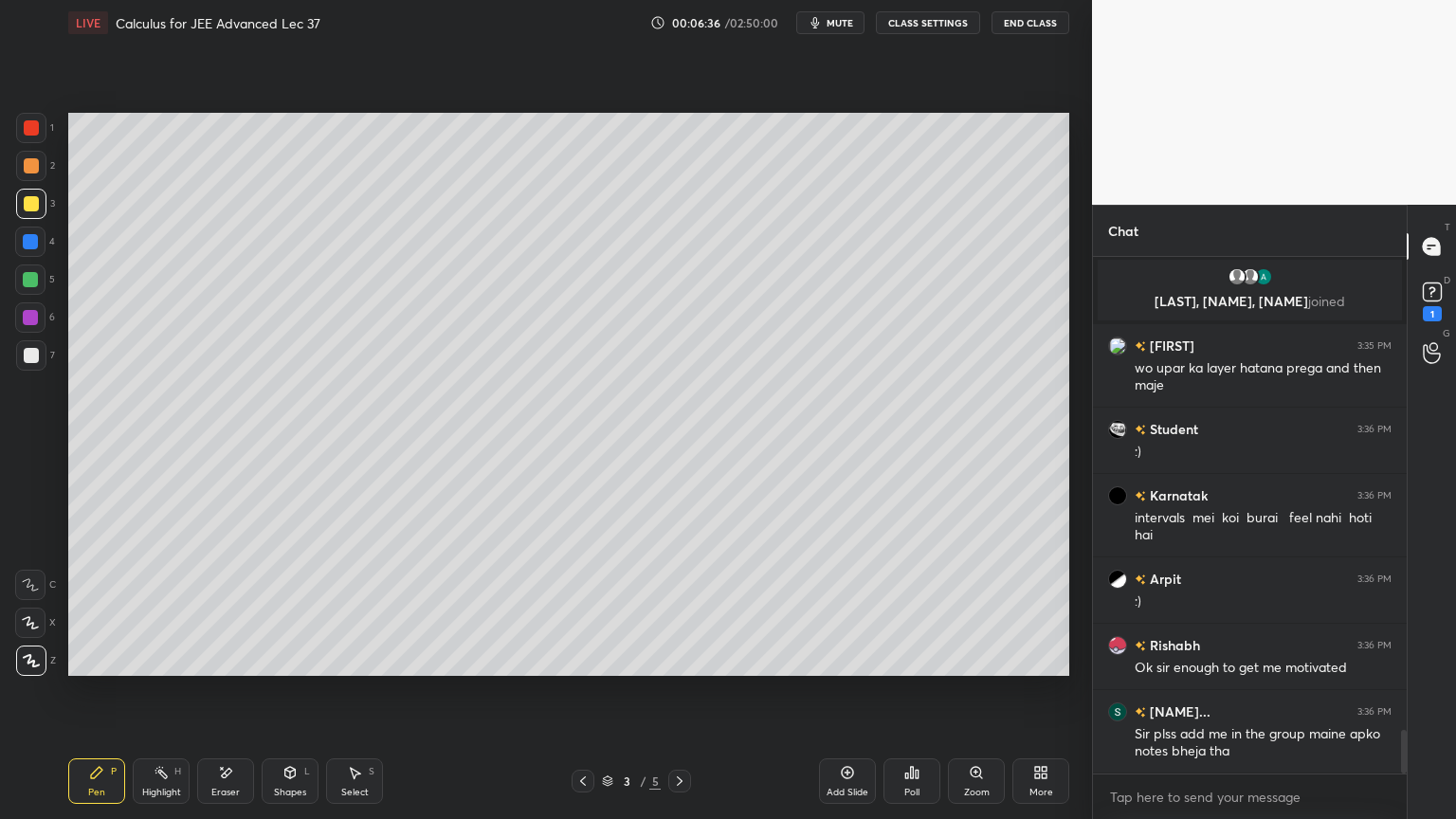 drag, startPoint x: 158, startPoint y: 777, endPoint x: 118, endPoint y: 783, distance: 40.447497 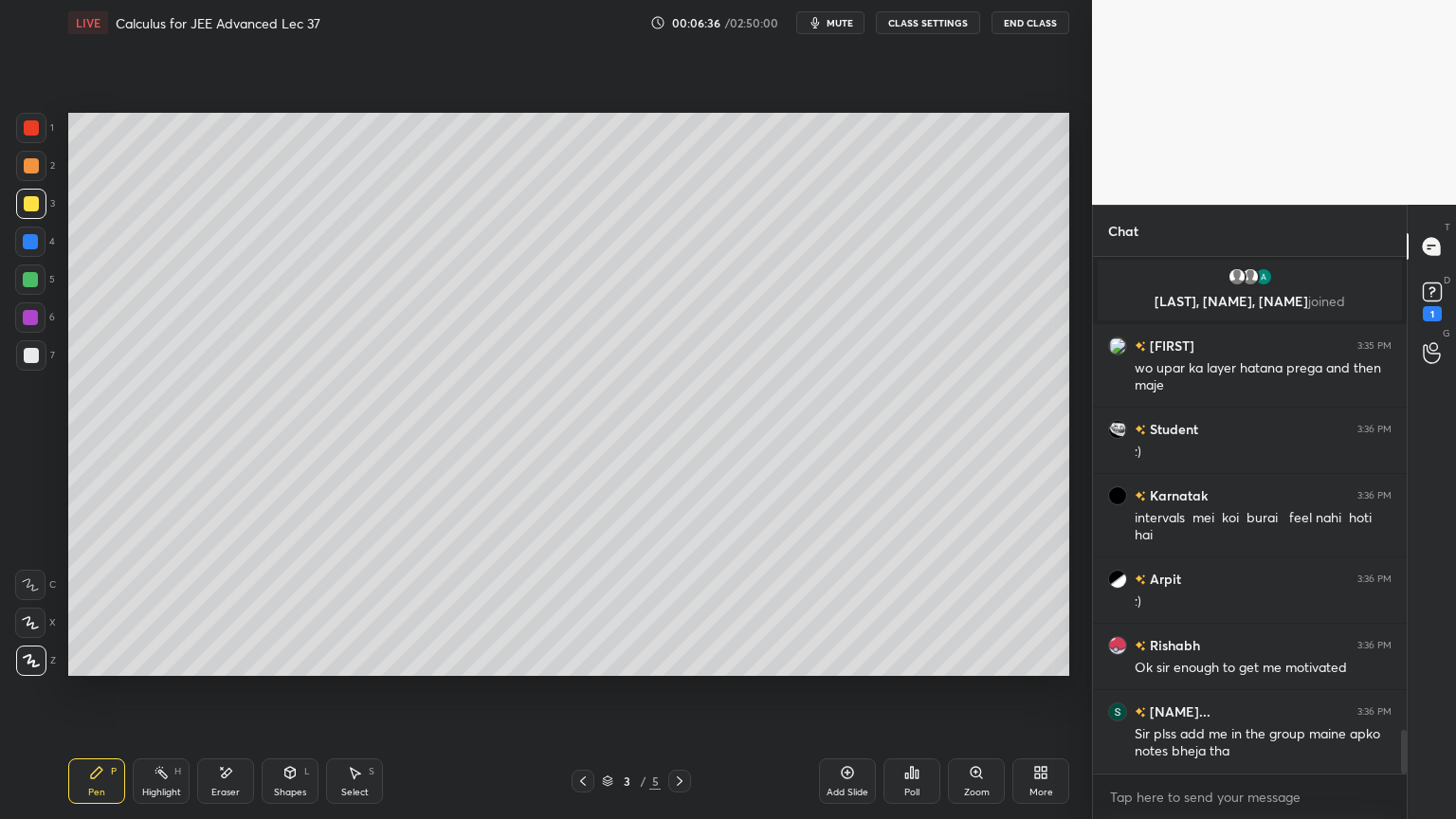click 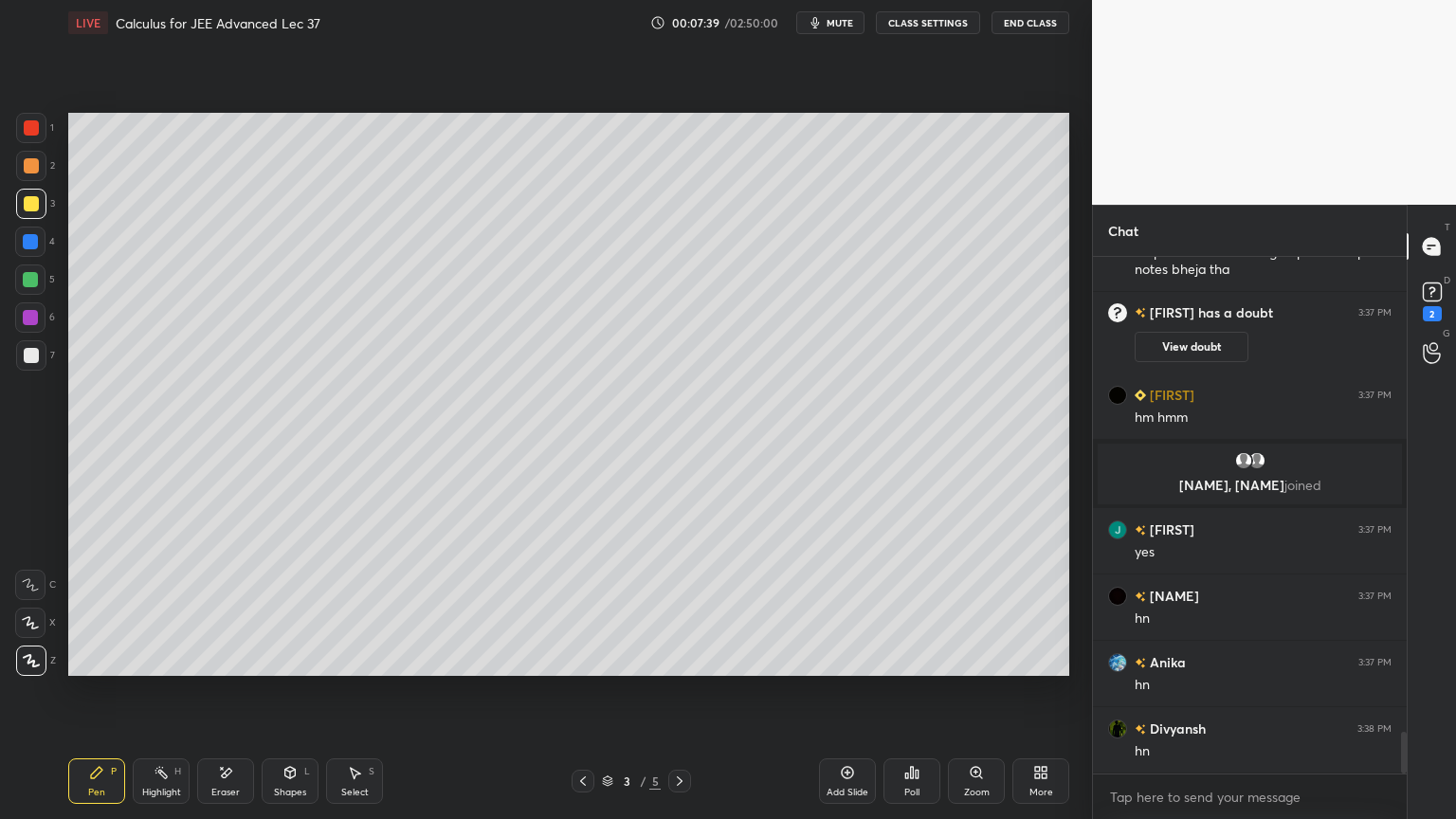 scroll, scrollTop: 5967, scrollLeft: 0, axis: vertical 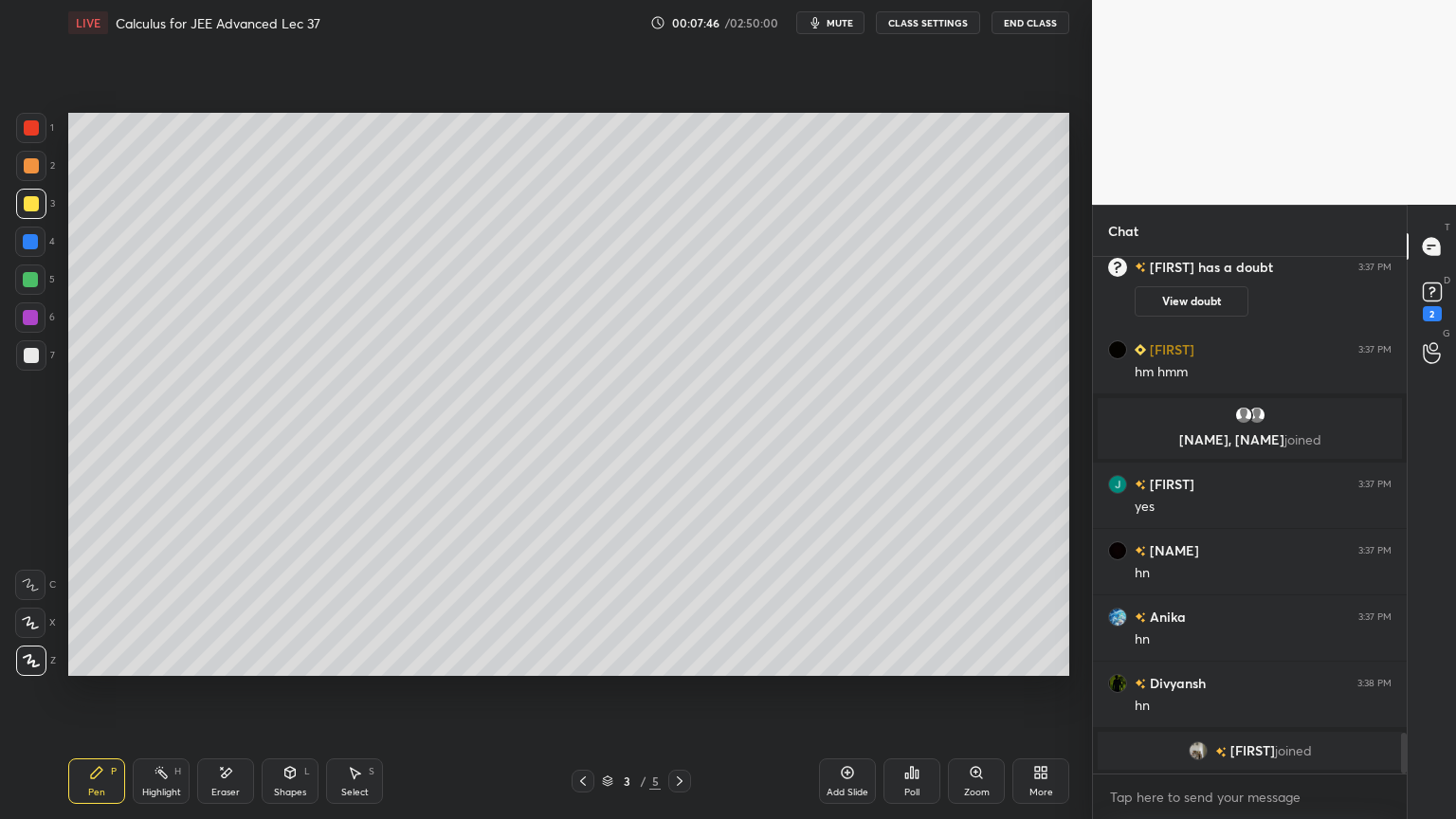 drag, startPoint x: 348, startPoint y: 769, endPoint x: 361, endPoint y: 687, distance: 83.02409 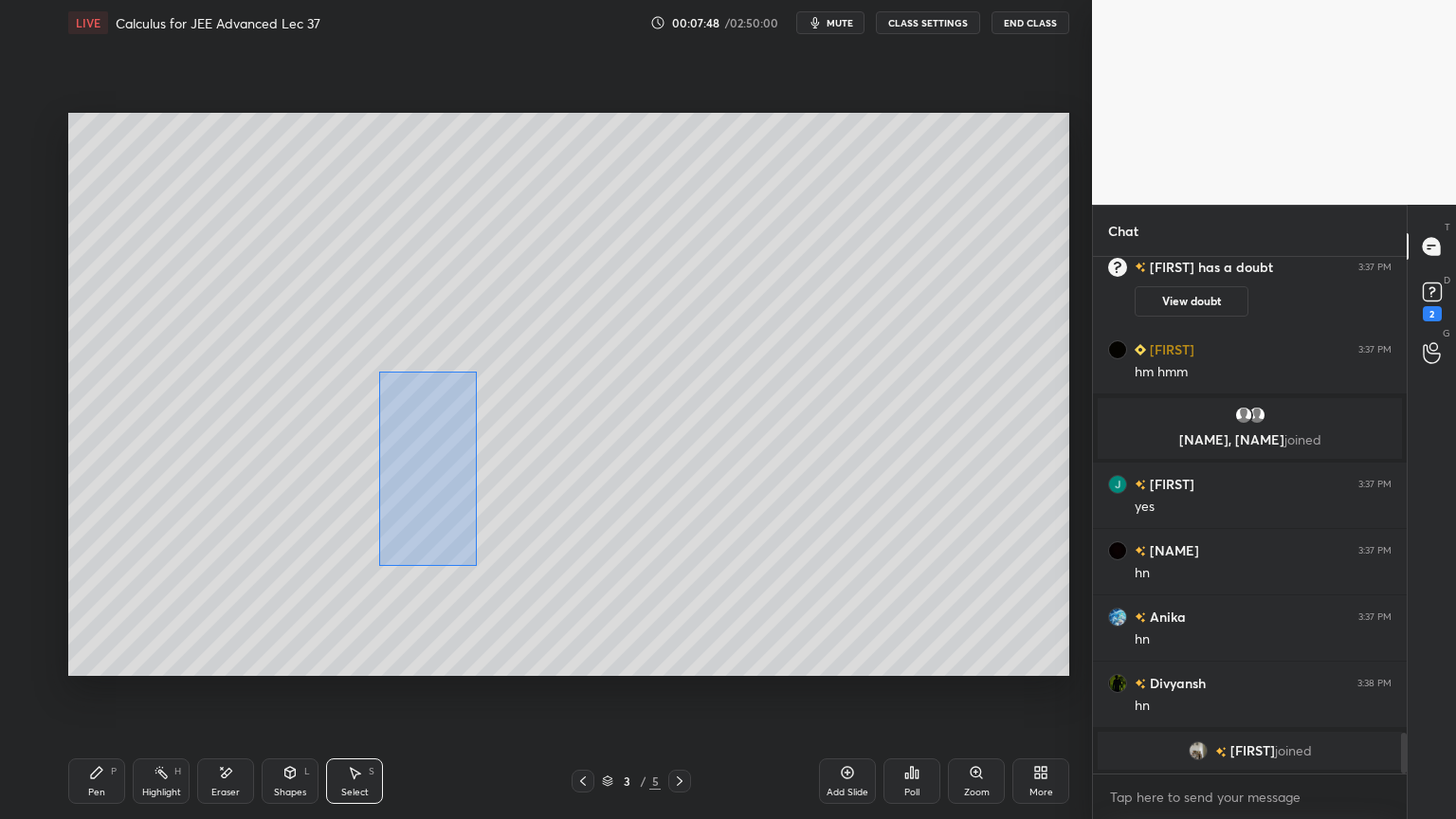drag, startPoint x: 378, startPoint y: 371, endPoint x: 469, endPoint y: 484, distance: 145.08618 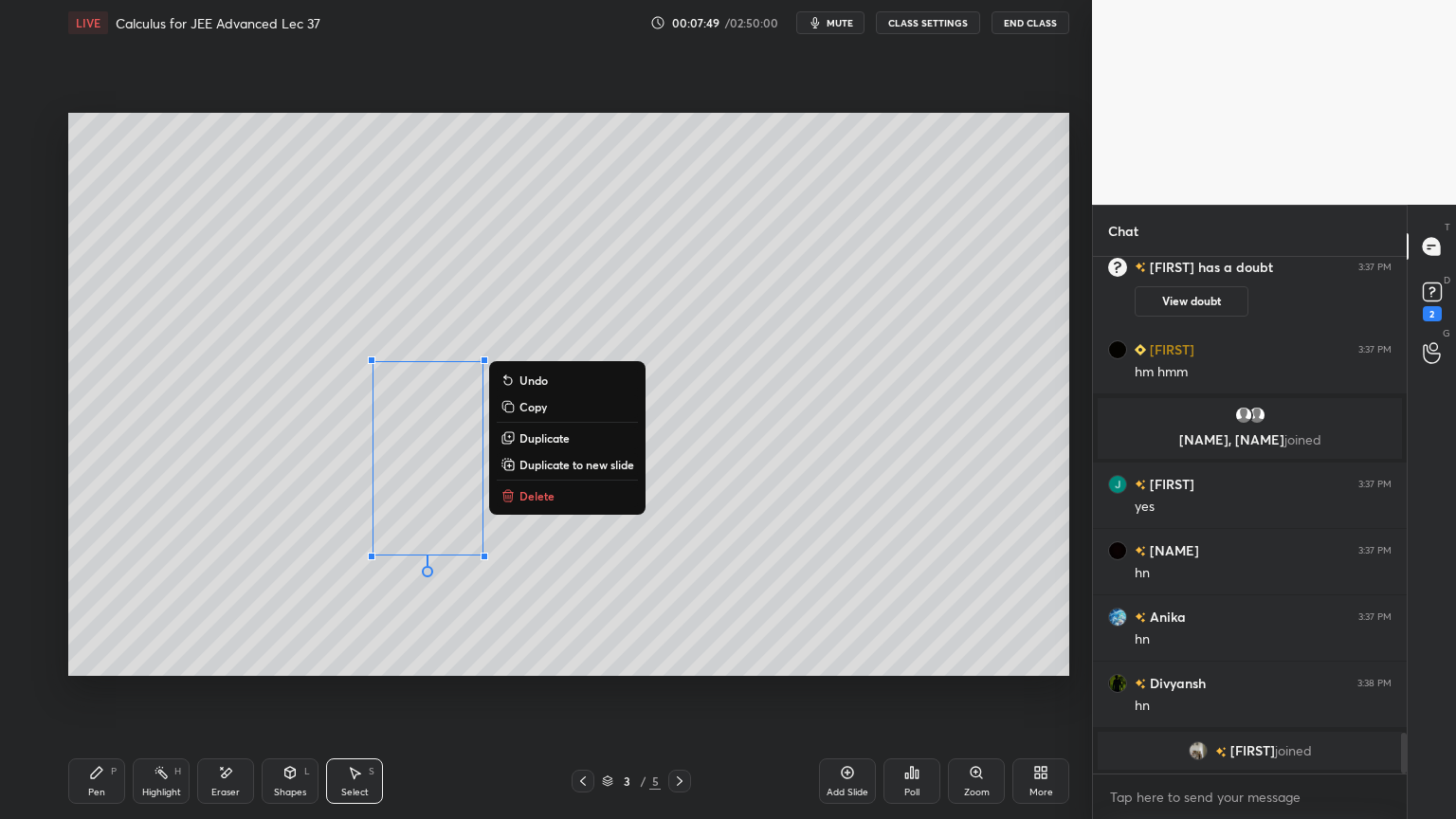 click on "Duplicate" at bounding box center (544, 438) 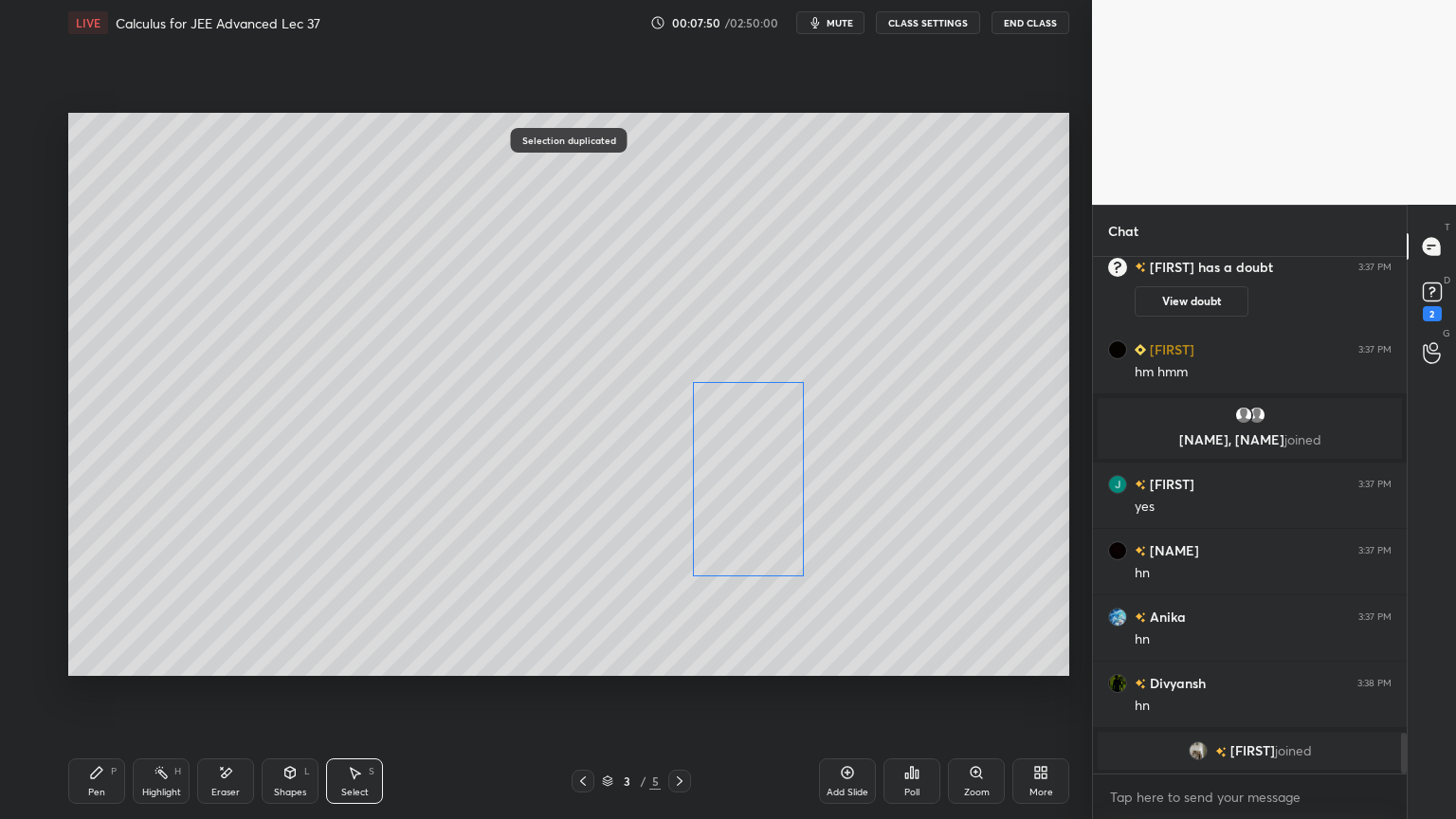 drag, startPoint x: 444, startPoint y: 461, endPoint x: 695, endPoint y: 469, distance: 251.12746 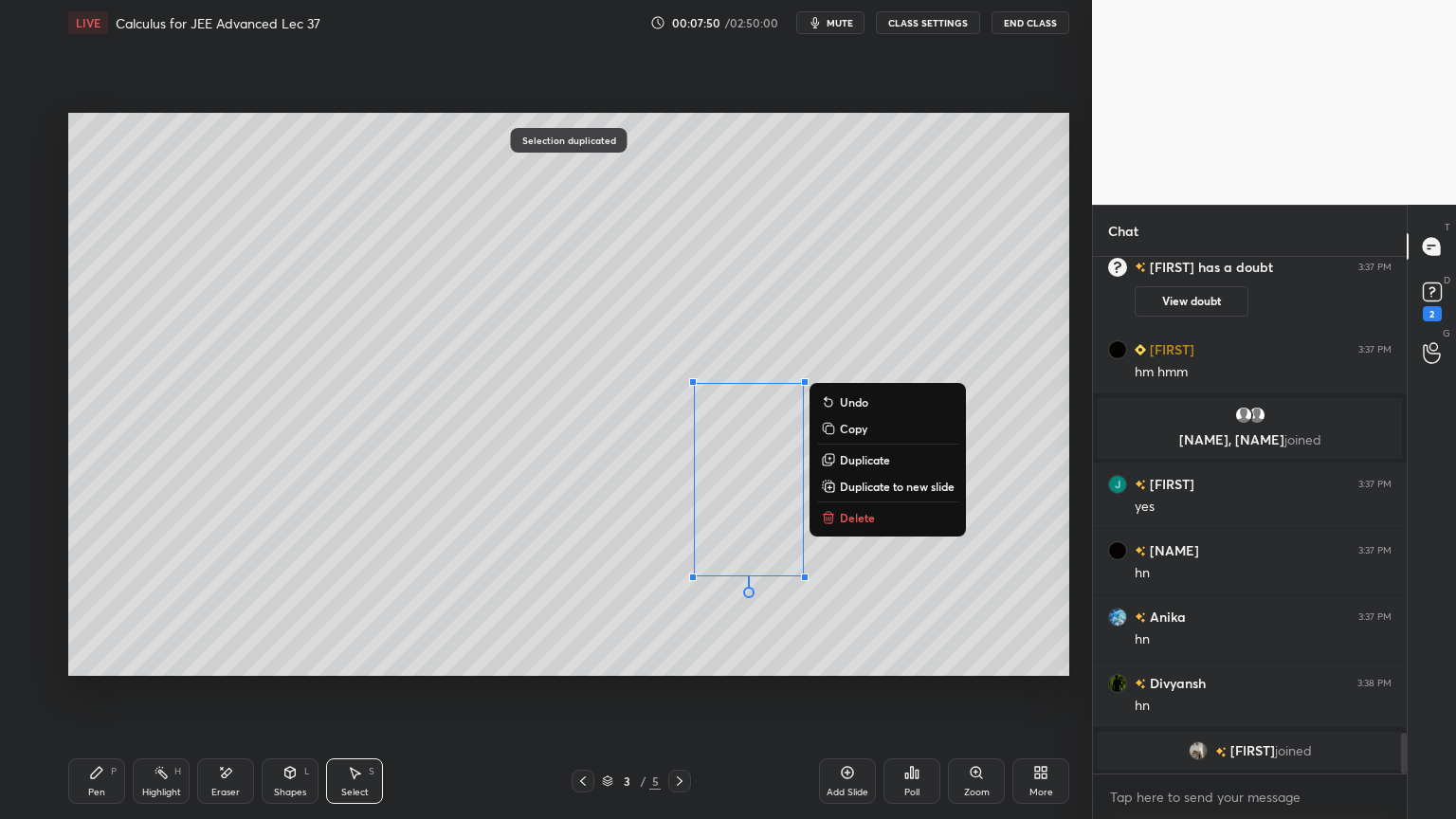 click on "0 ° Undo Copy Duplicate Duplicate to new slide Delete" at bounding box center (569, 394) 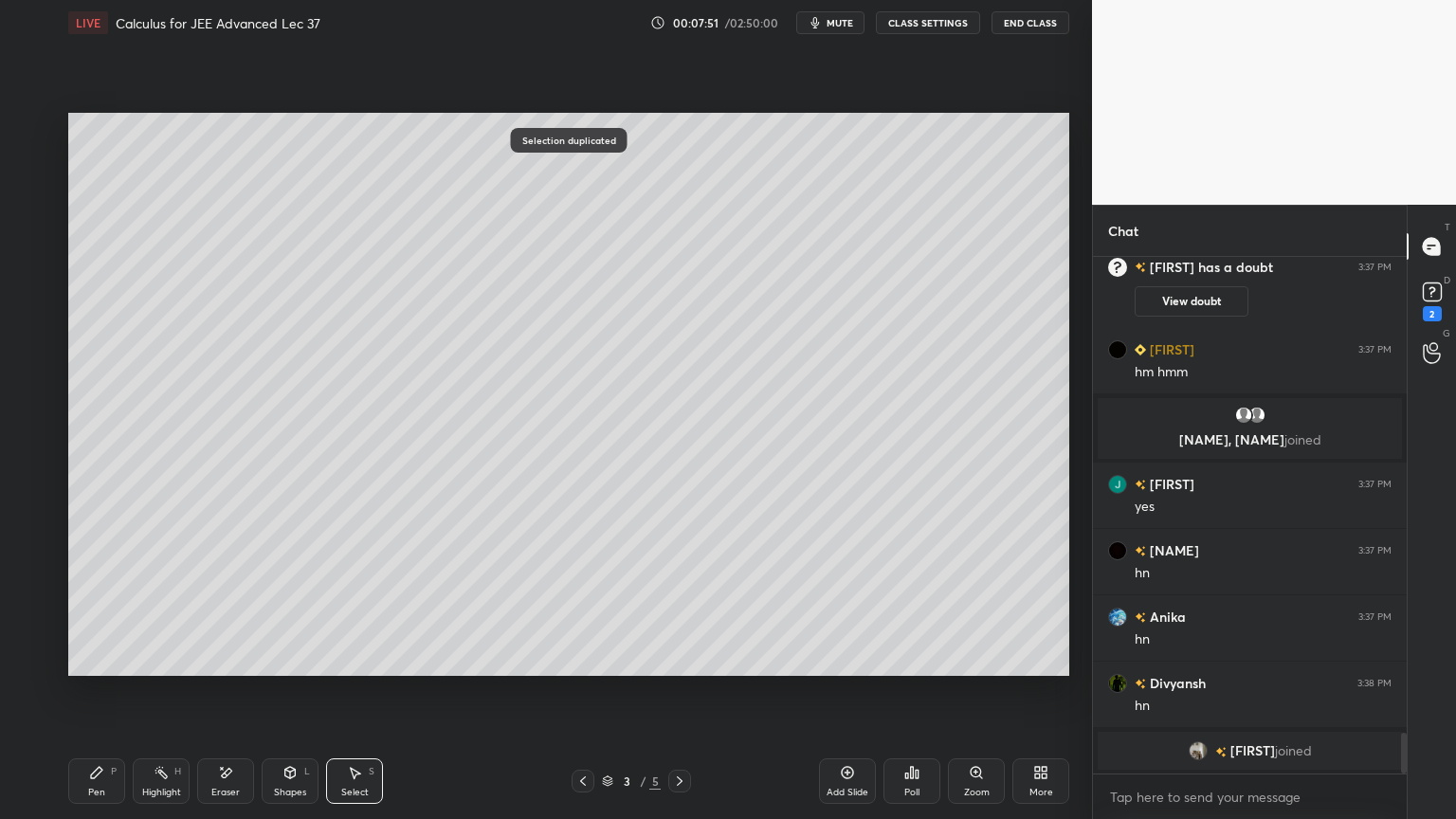 click on "Pen P" at bounding box center (97, 781) 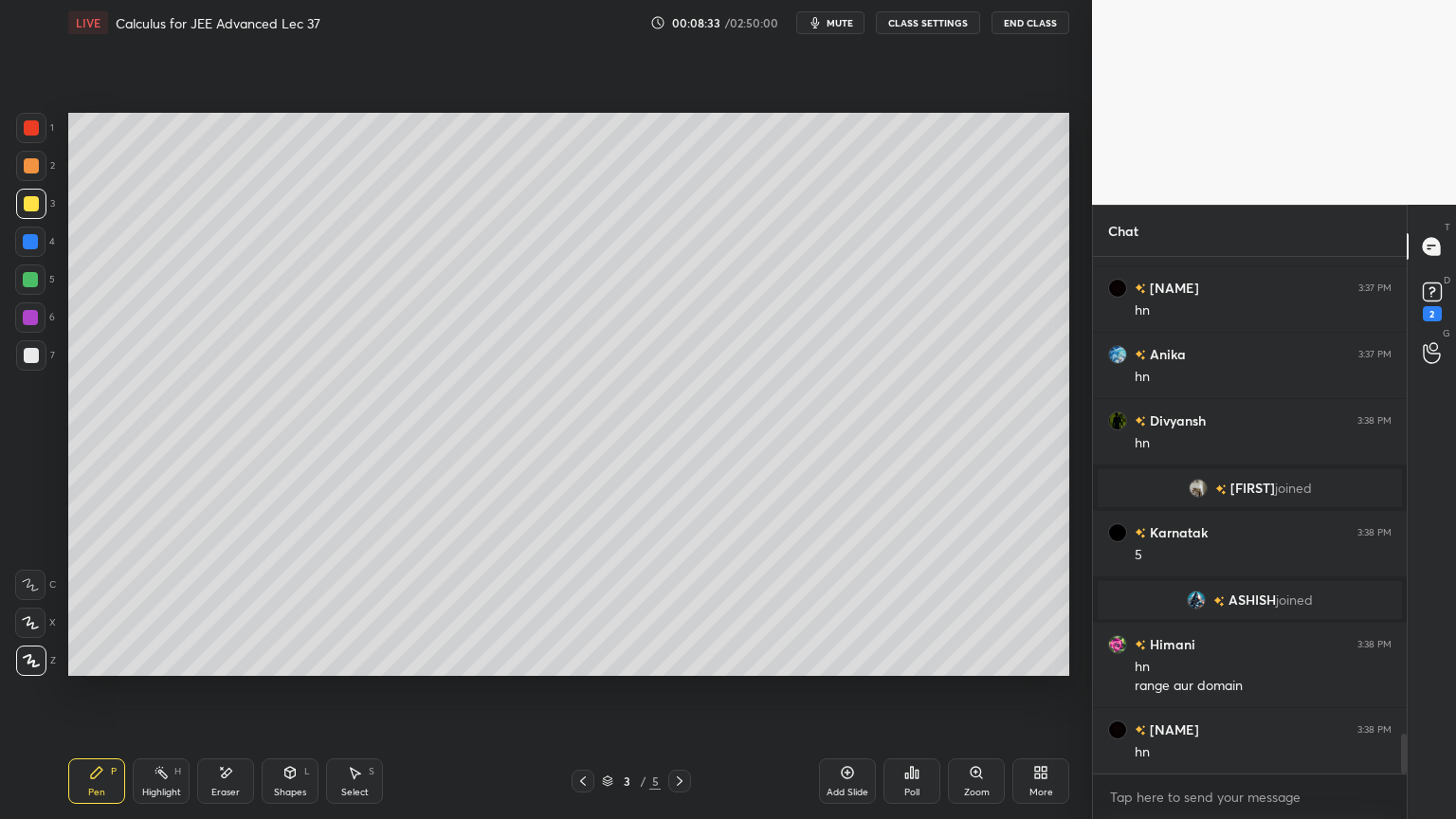 scroll, scrollTop: 6240, scrollLeft: 0, axis: vertical 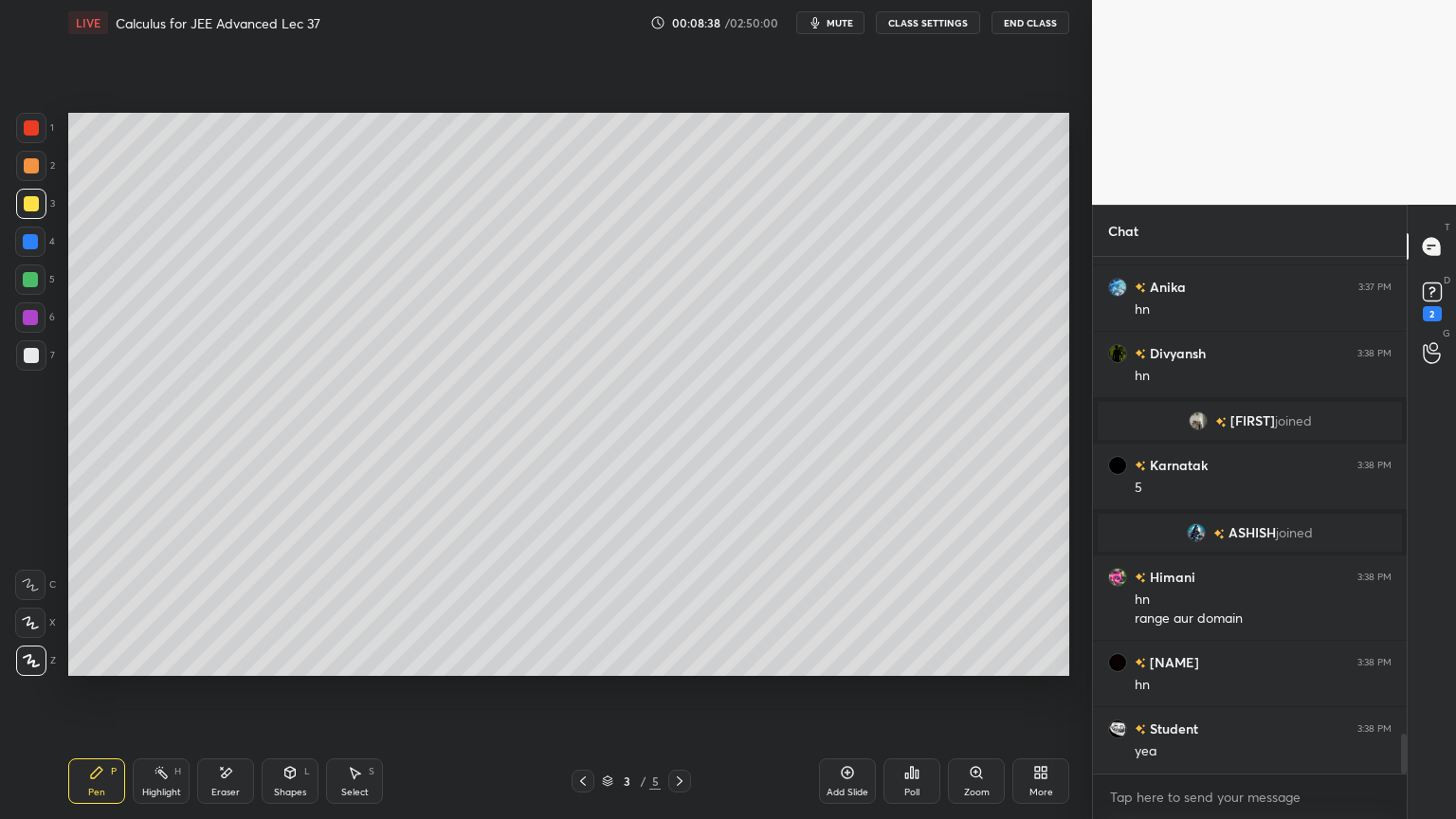 drag, startPoint x: 224, startPoint y: 777, endPoint x: 223, endPoint y: 765, distance: 12.041595 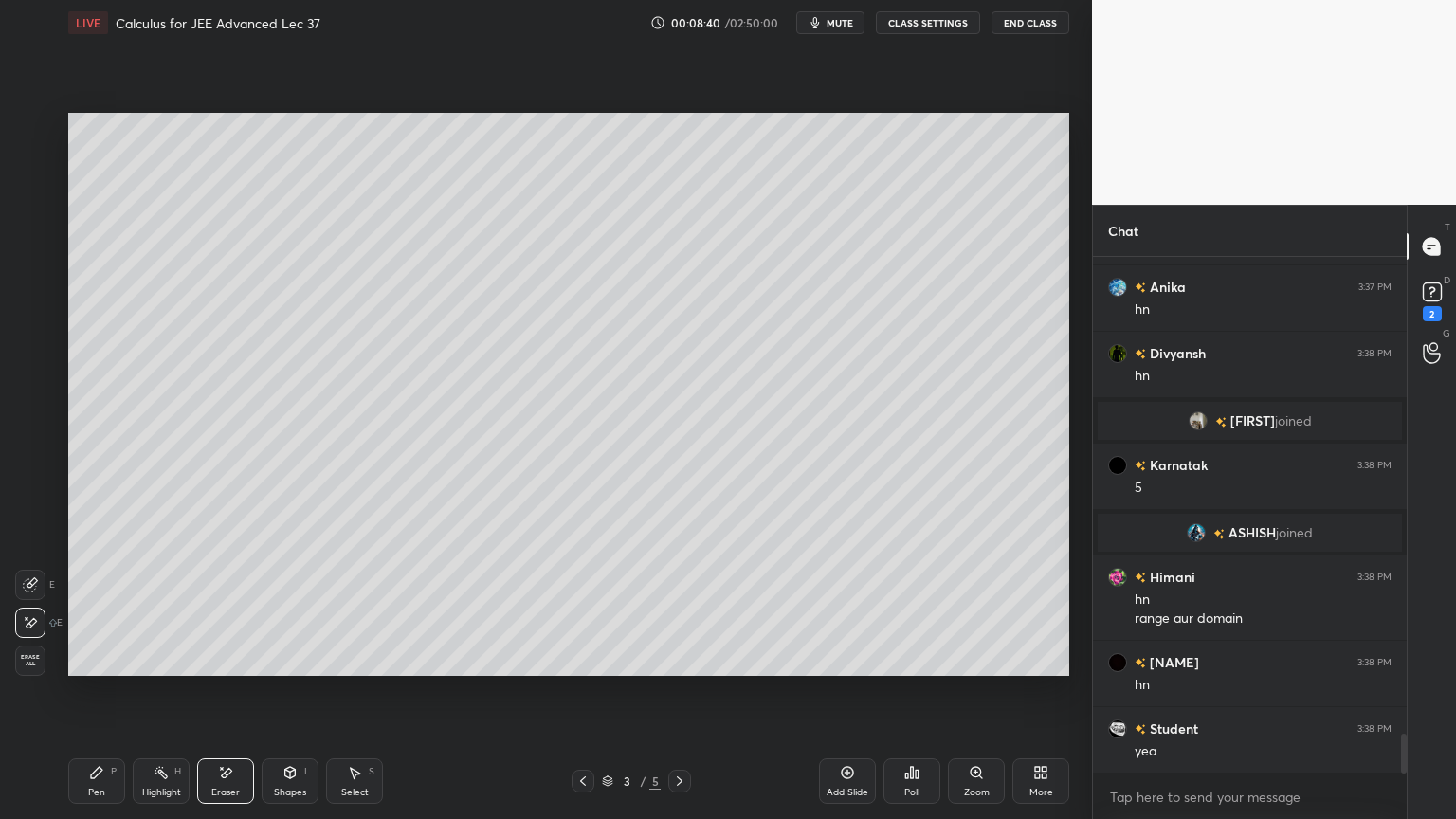 click on "Pen P" at bounding box center [97, 781] 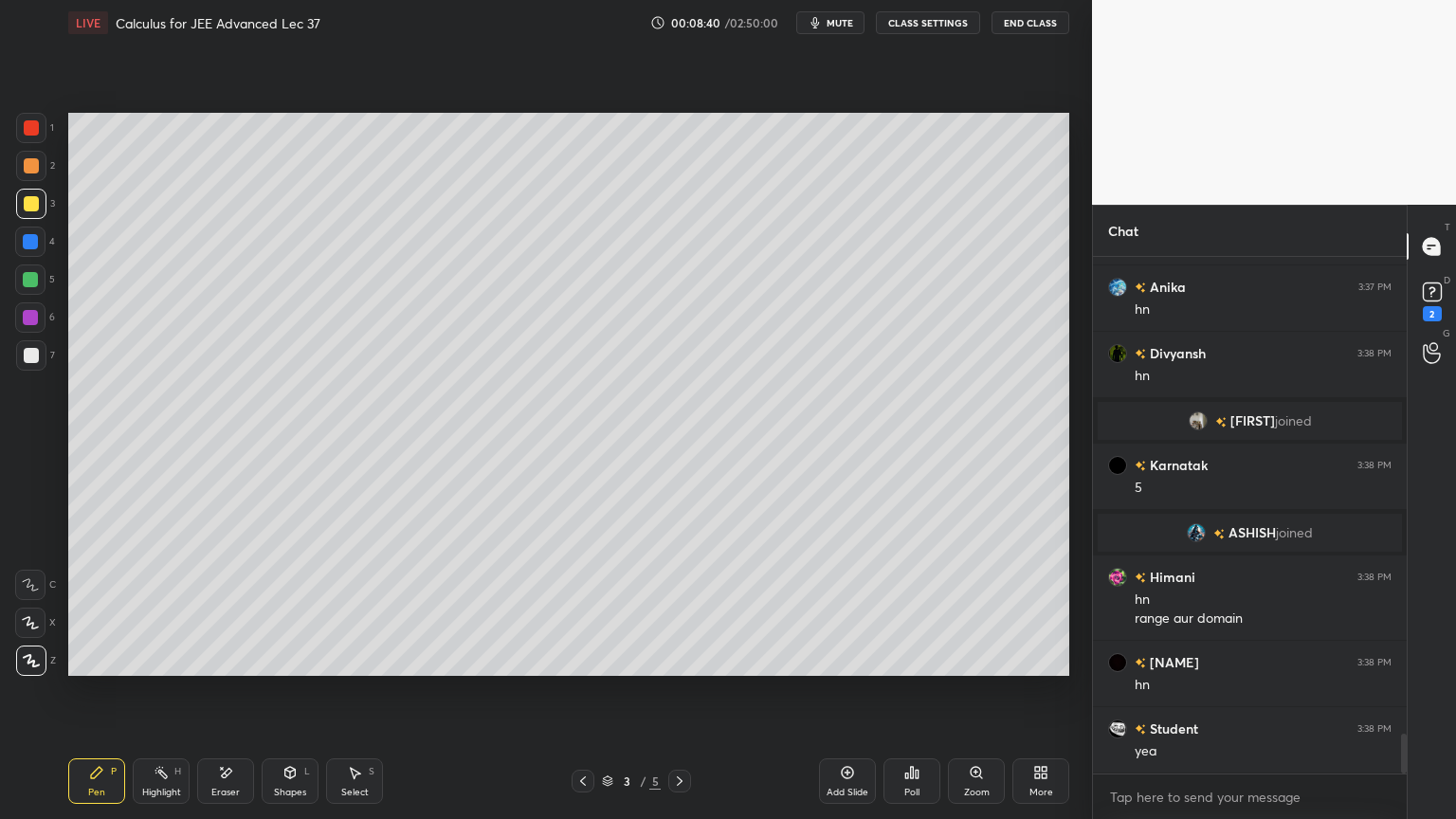 click on "Add Slide" at bounding box center (847, 781) 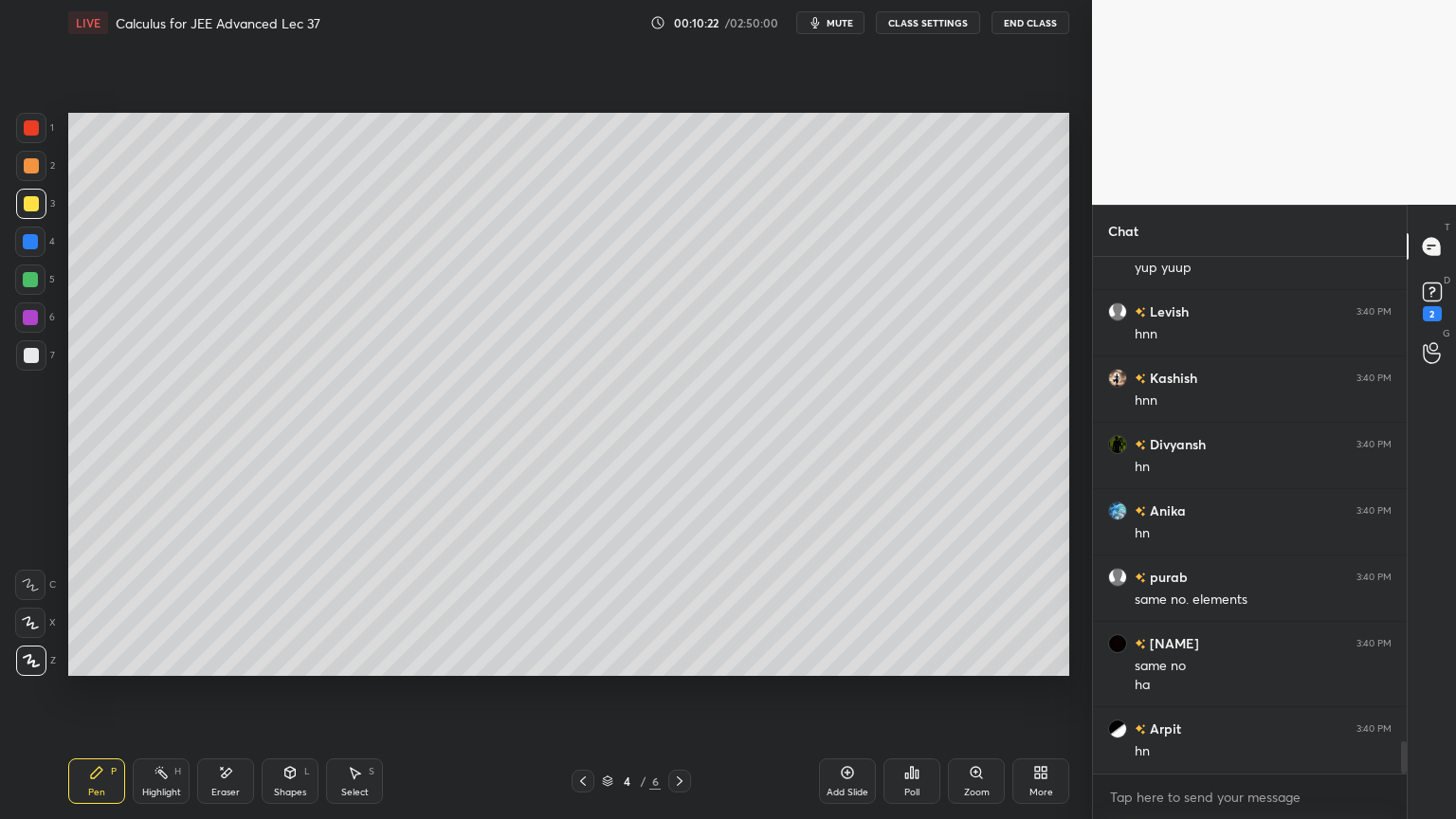 scroll, scrollTop: 7450, scrollLeft: 0, axis: vertical 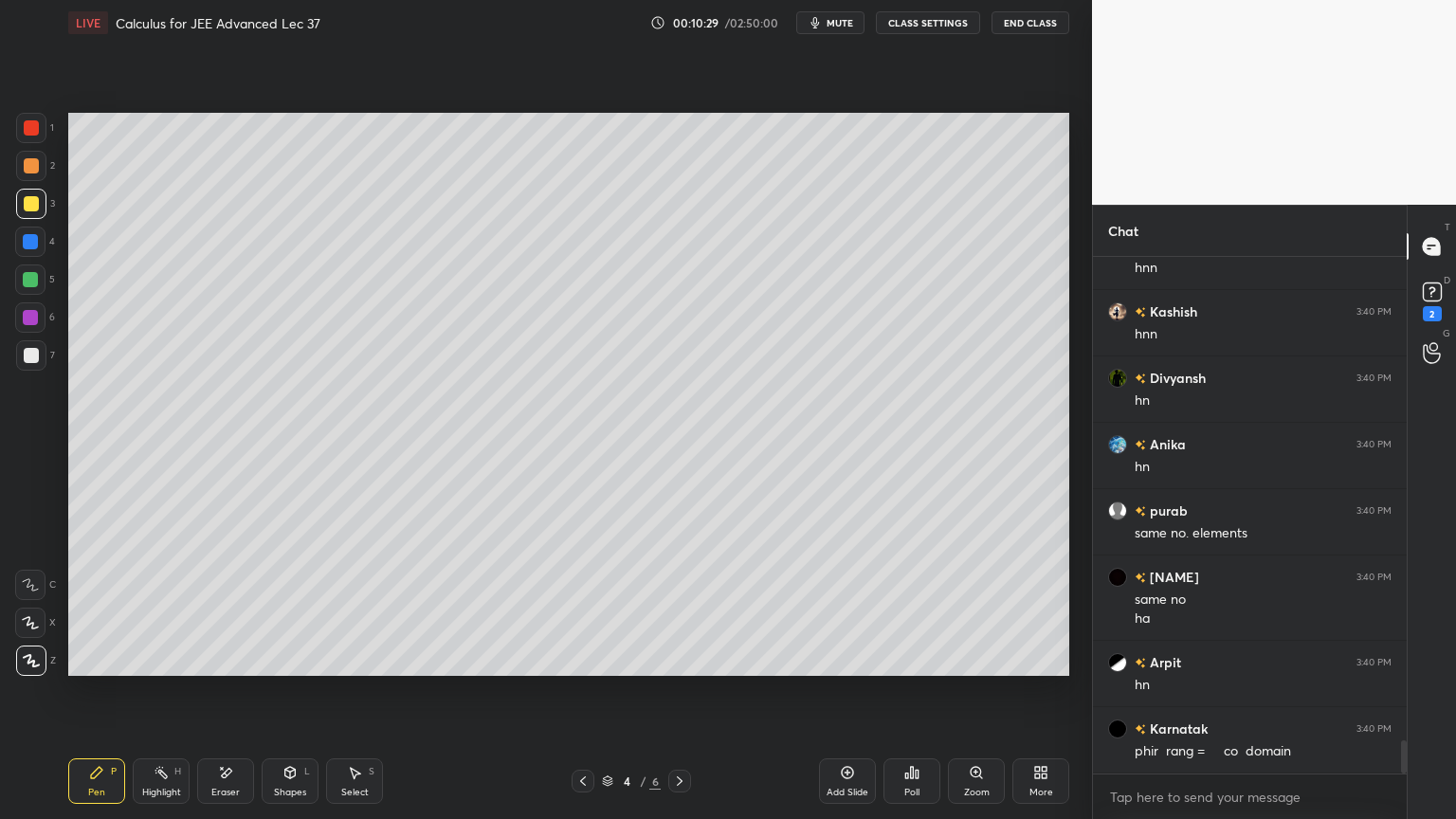 drag, startPoint x: 235, startPoint y: 775, endPoint x: 253, endPoint y: 750, distance: 30.80584 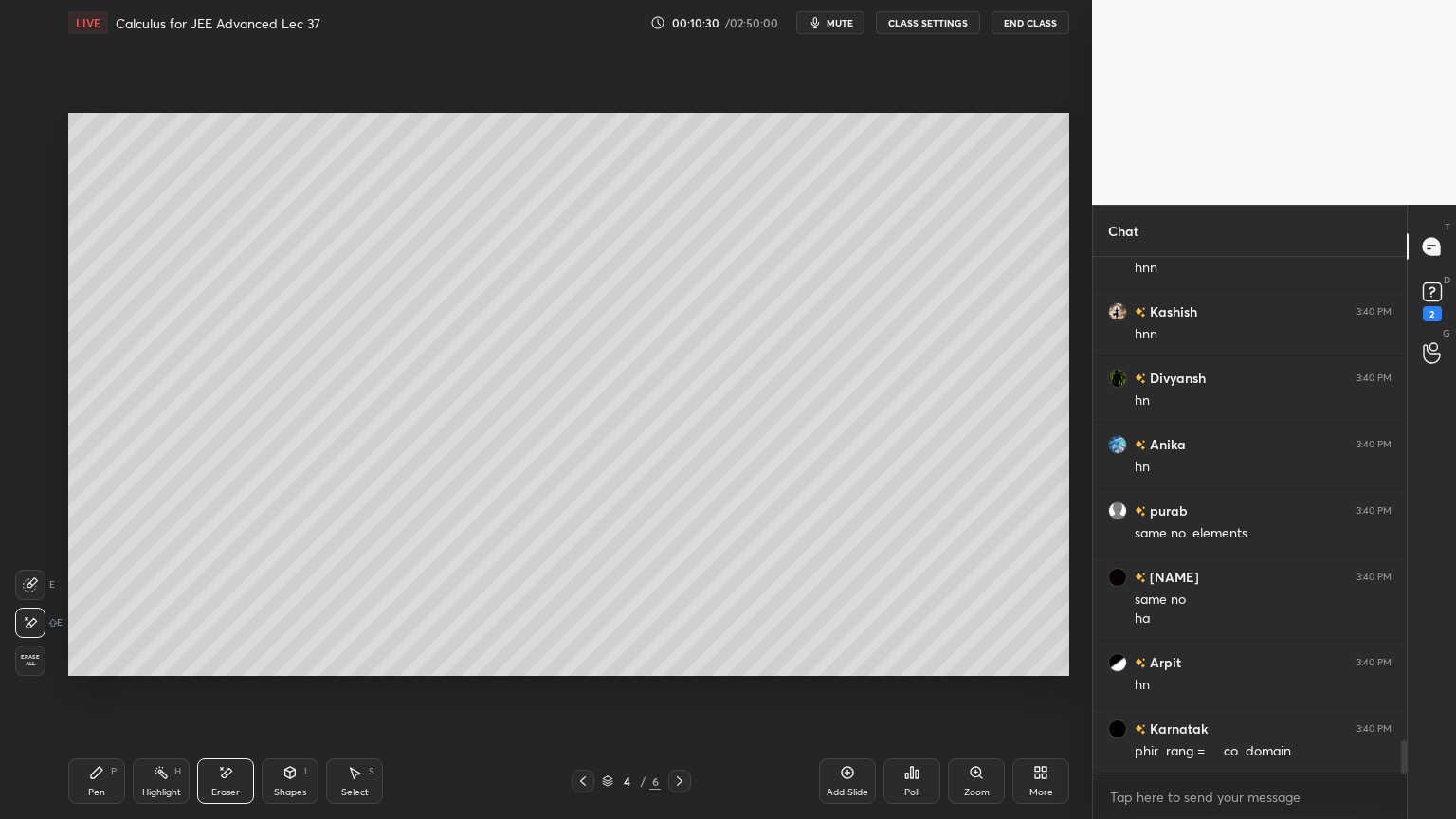 click on "Highlight H" at bounding box center [161, 781] 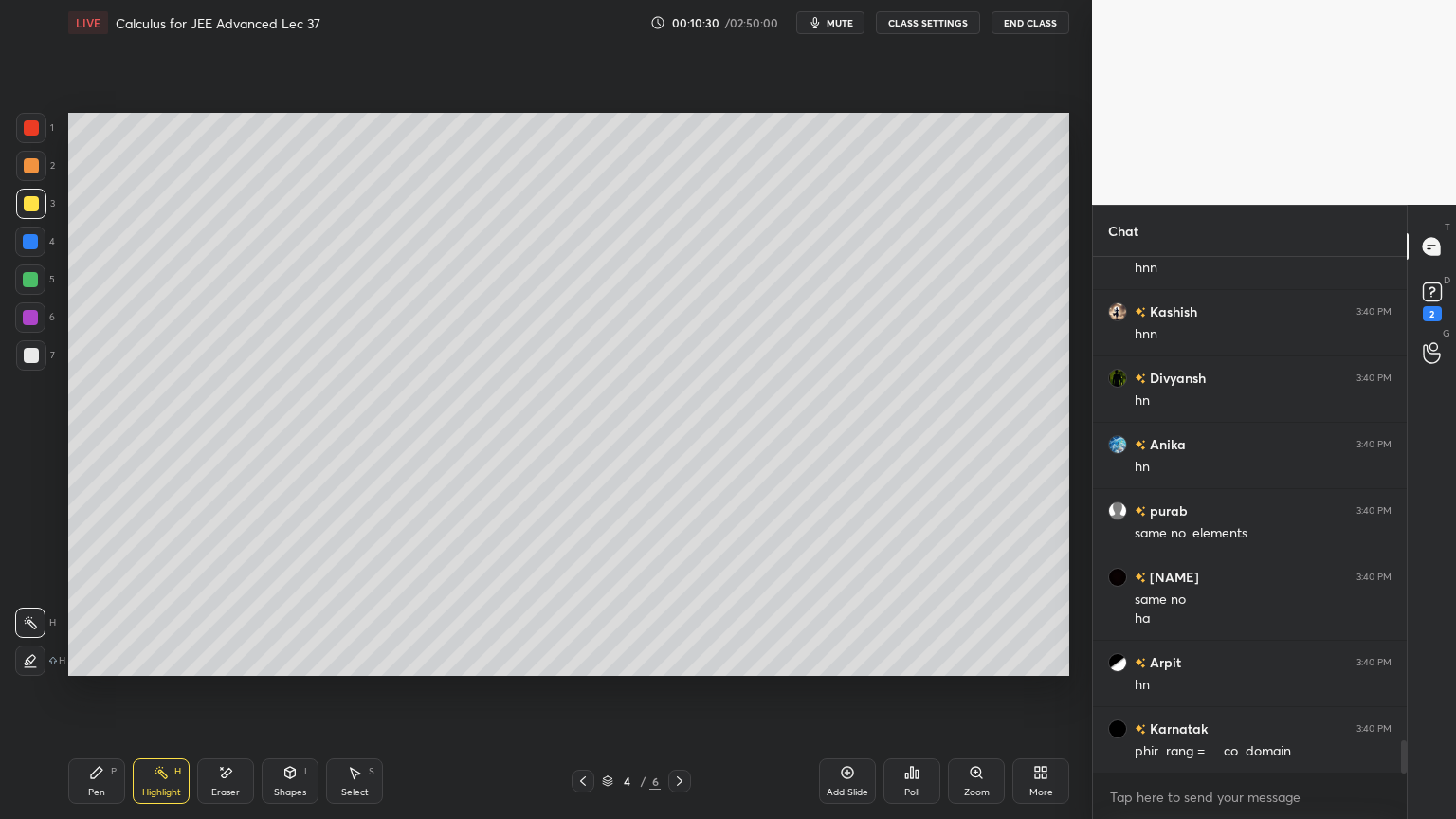 click 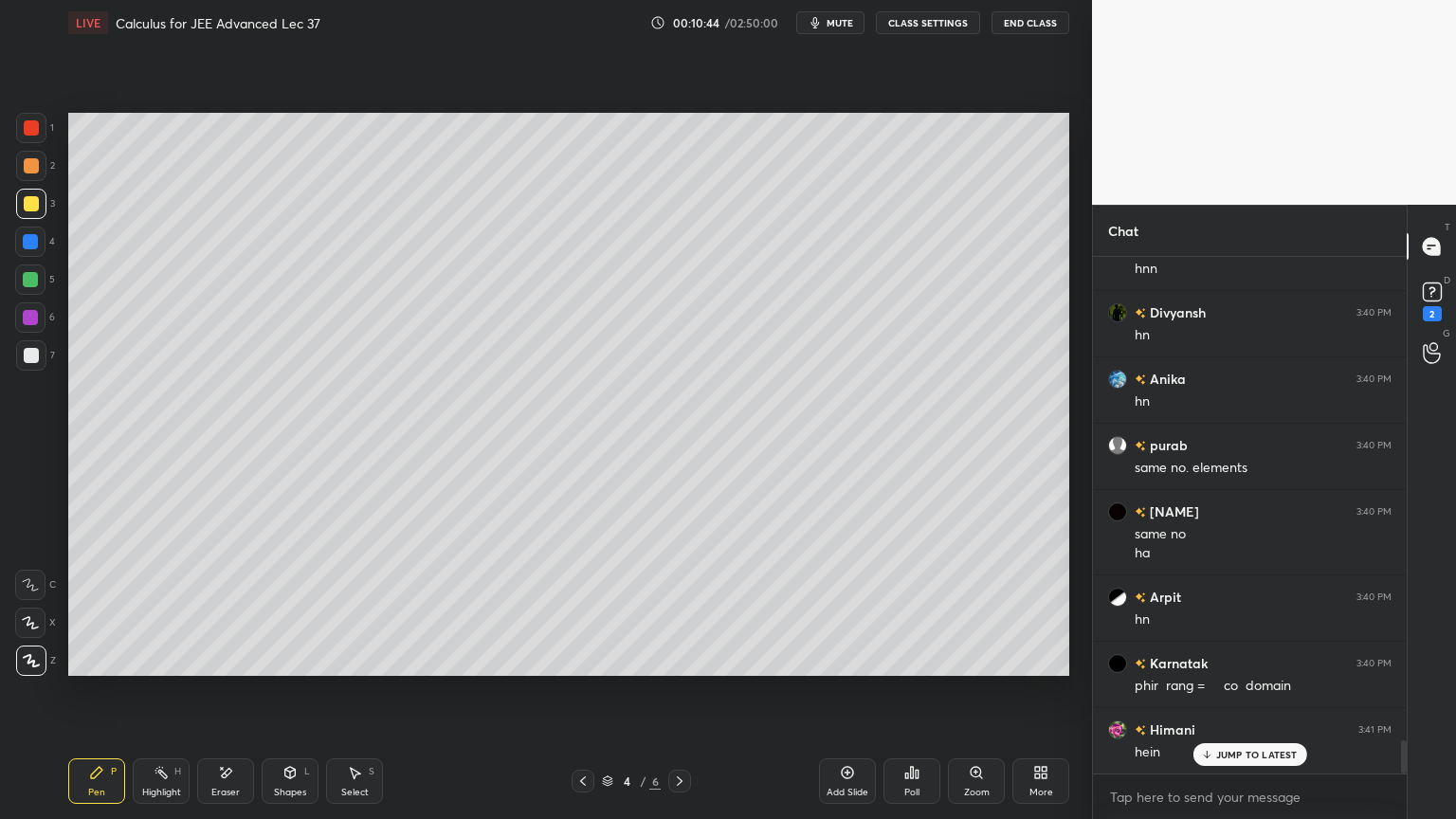 scroll, scrollTop: 7582, scrollLeft: 0, axis: vertical 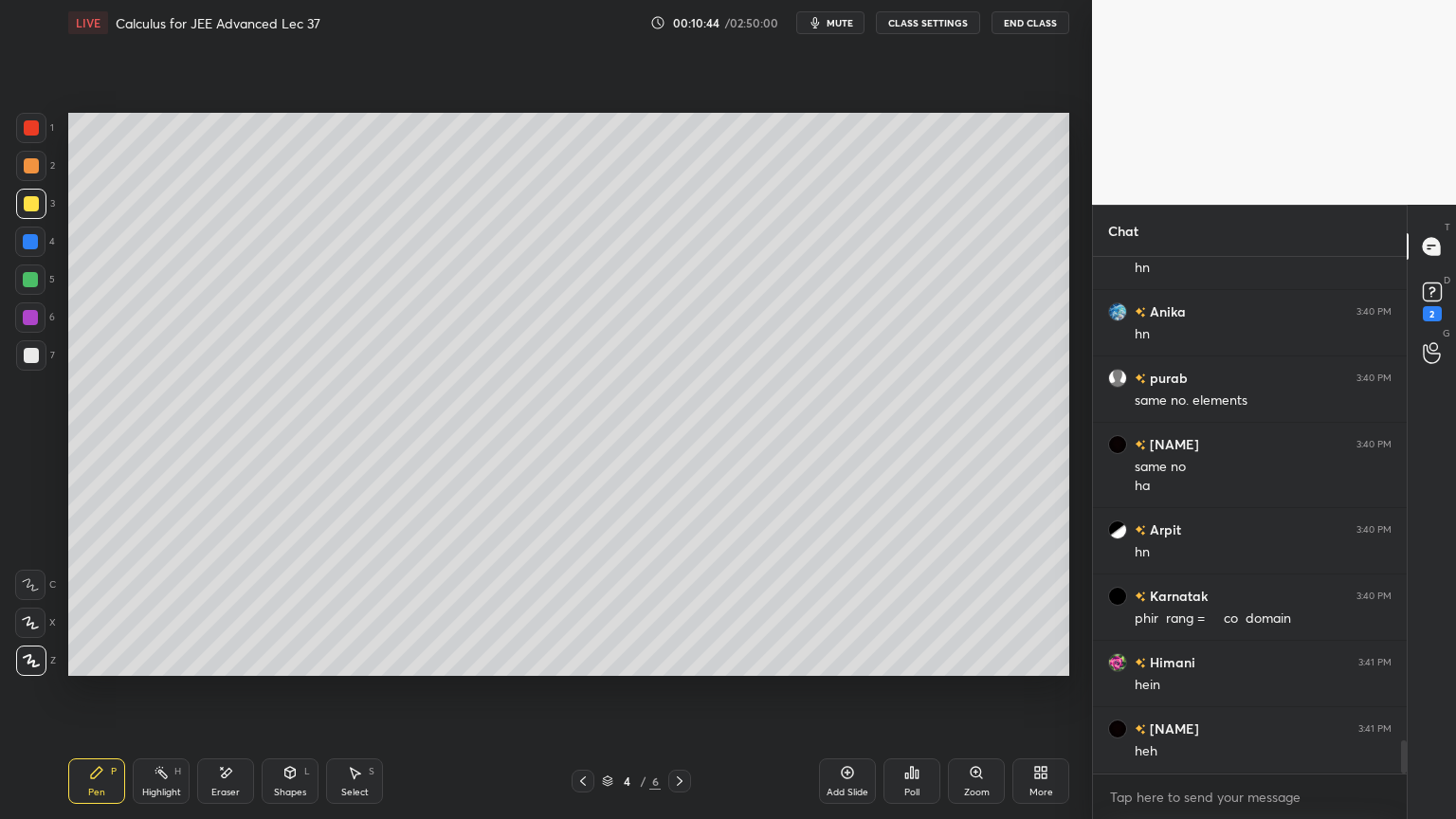 click on "S" at bounding box center (372, 772) 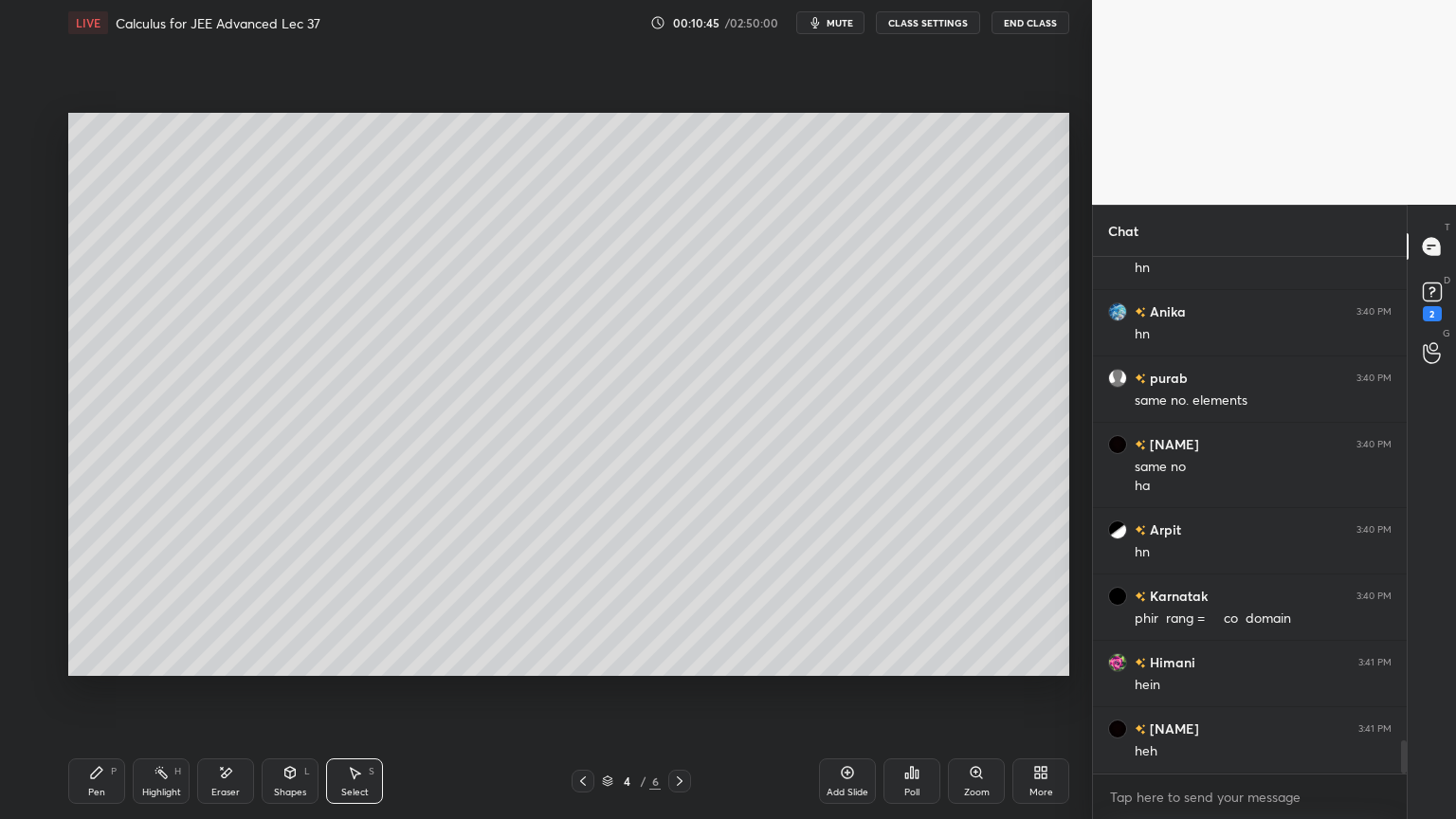 scroll, scrollTop: 7648, scrollLeft: 0, axis: vertical 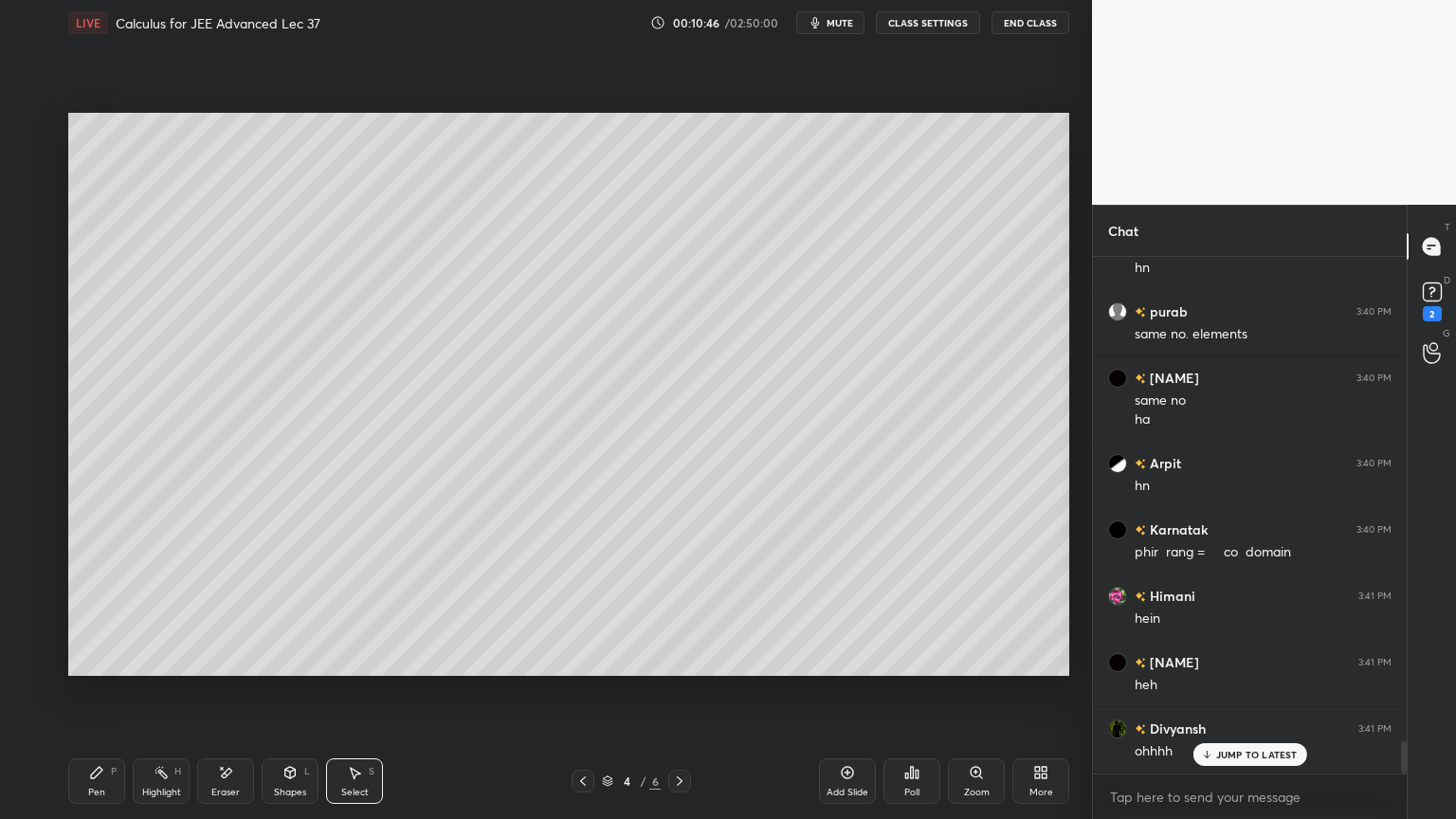 click on "Eraser" at bounding box center [226, 781] 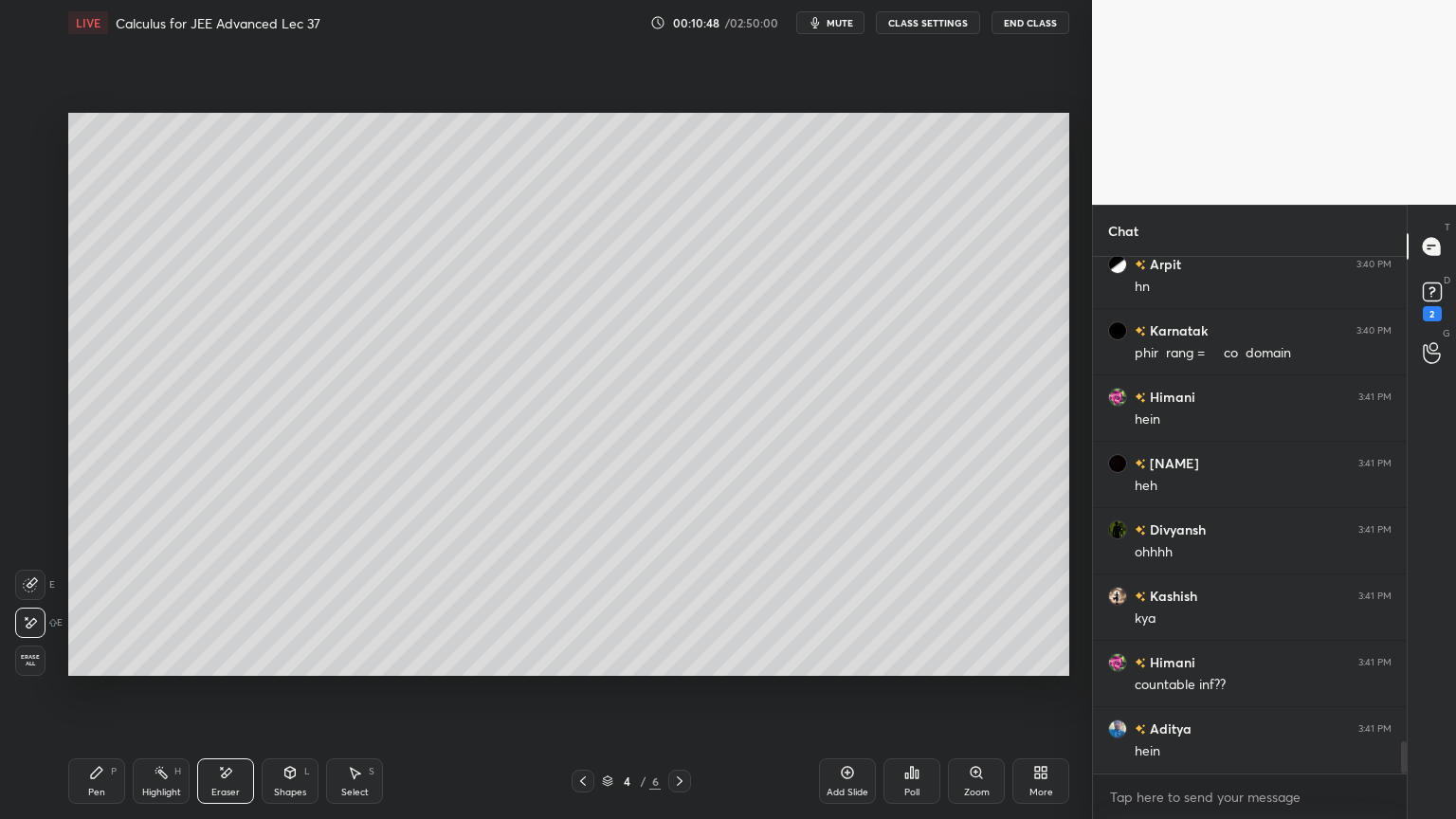 scroll, scrollTop: 7913, scrollLeft: 0, axis: vertical 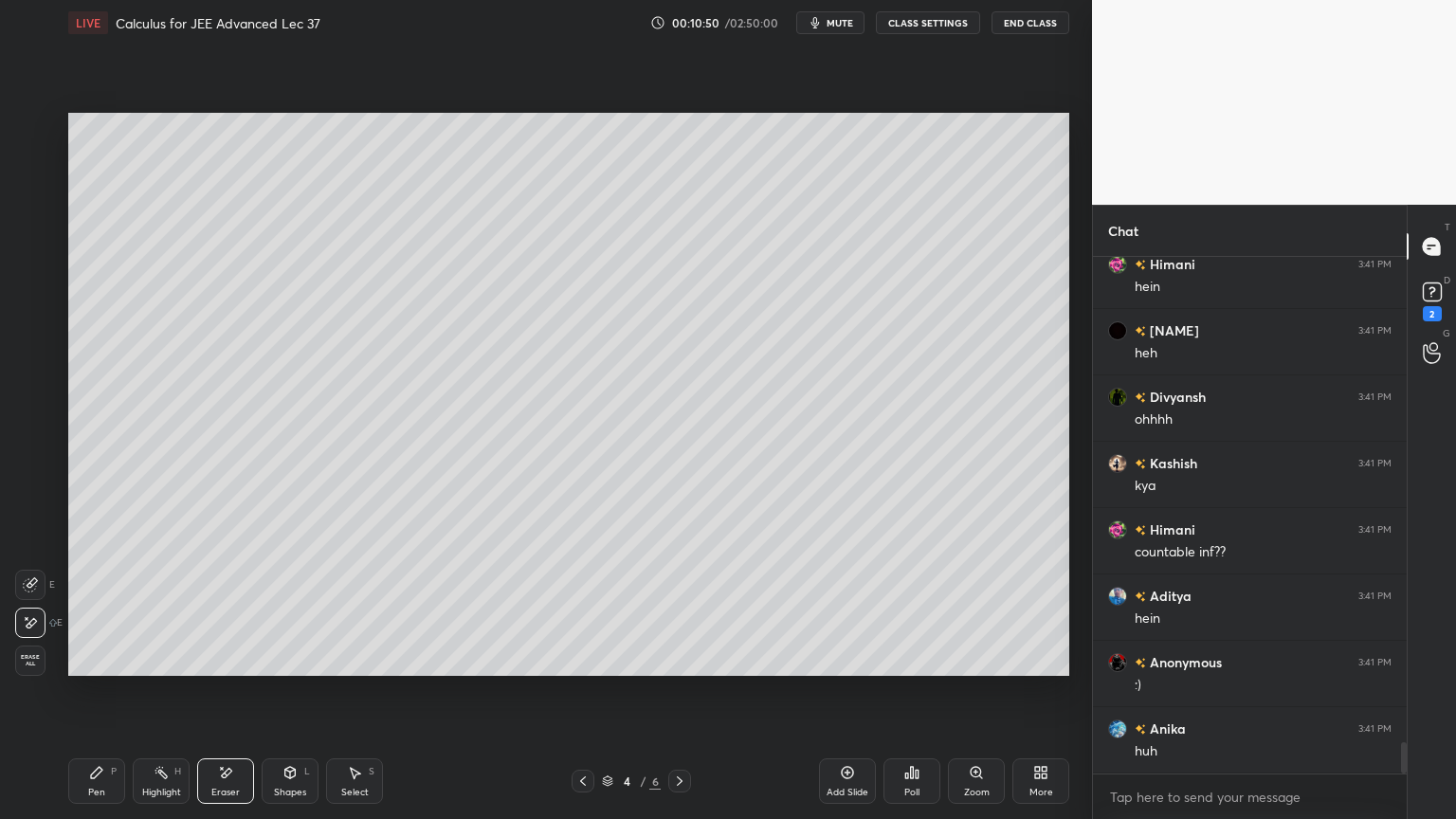 click 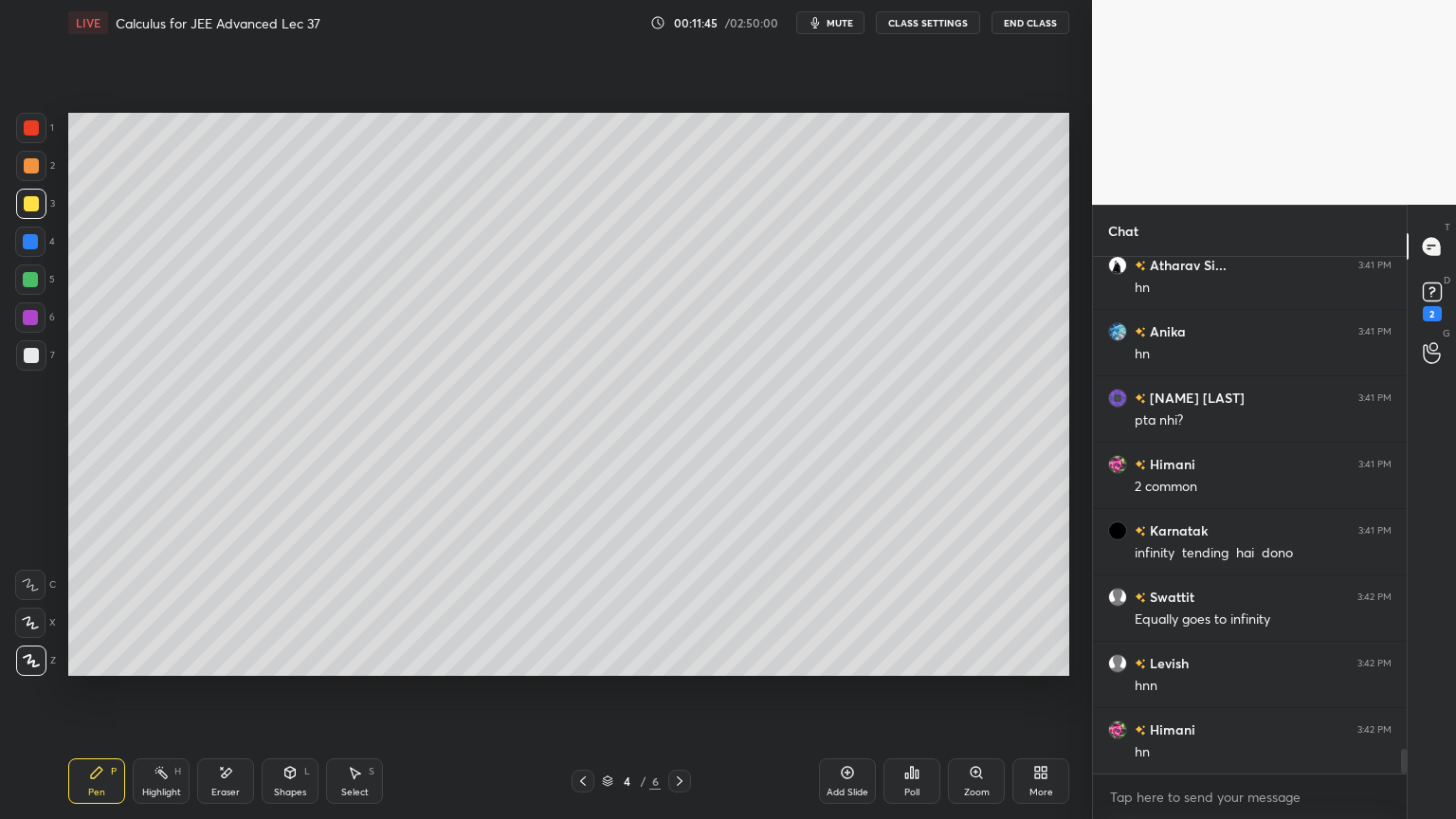 scroll, scrollTop: 10547, scrollLeft: 0, axis: vertical 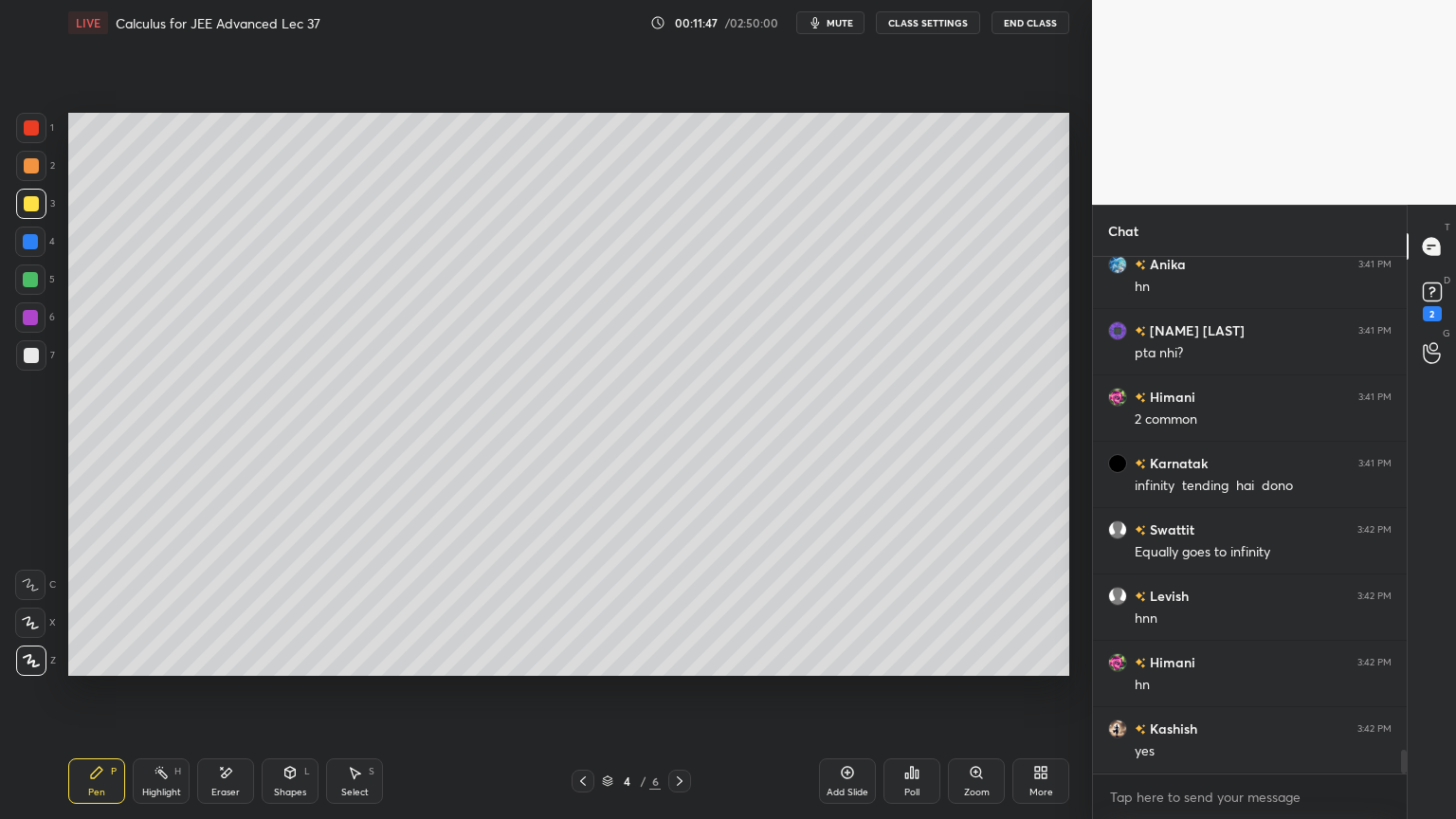 drag, startPoint x: 224, startPoint y: 779, endPoint x: 353, endPoint y: 705, distance: 148.7179 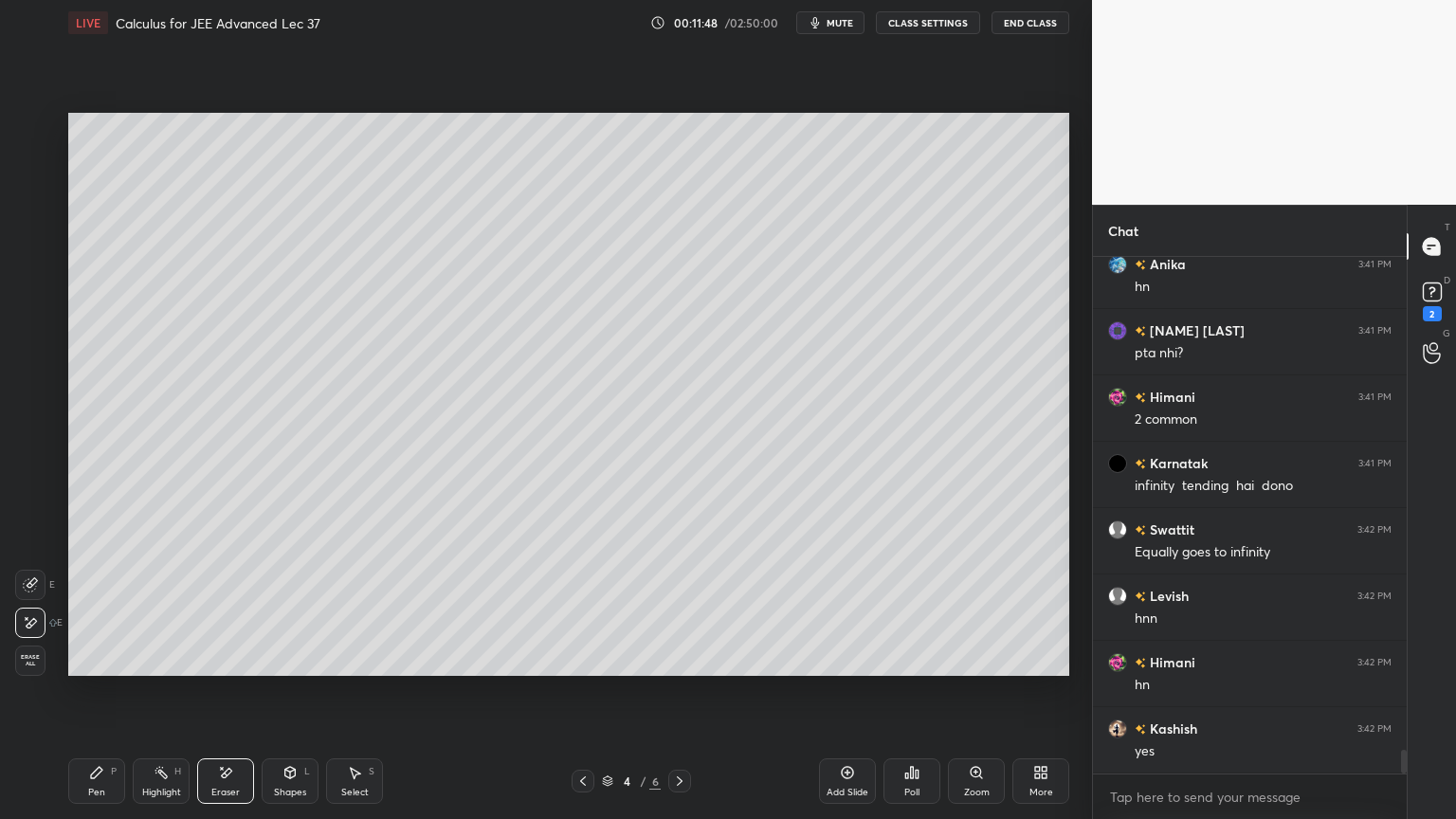 click on "Pen P" at bounding box center (97, 781) 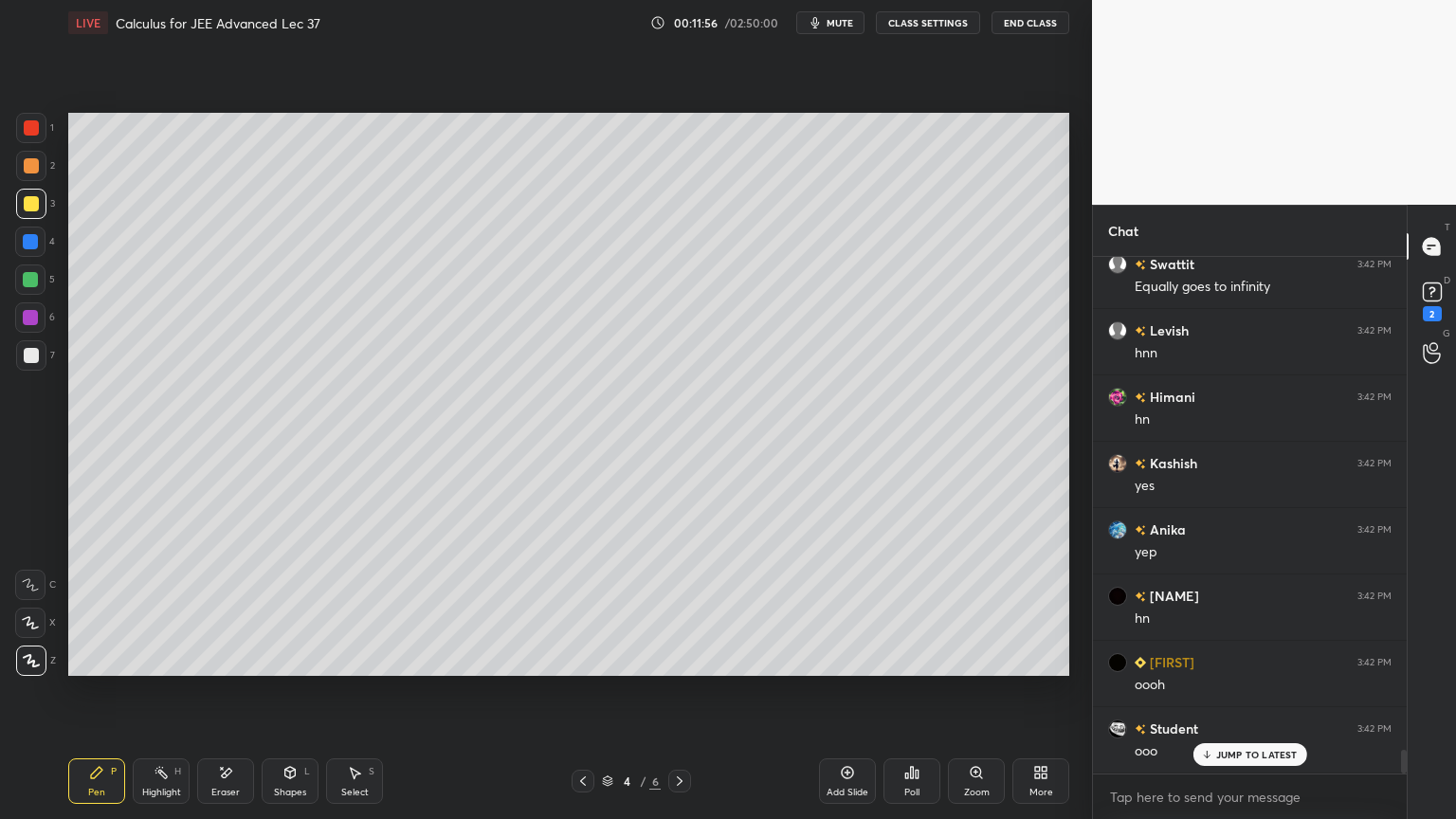 scroll, scrollTop: 10878, scrollLeft: 0, axis: vertical 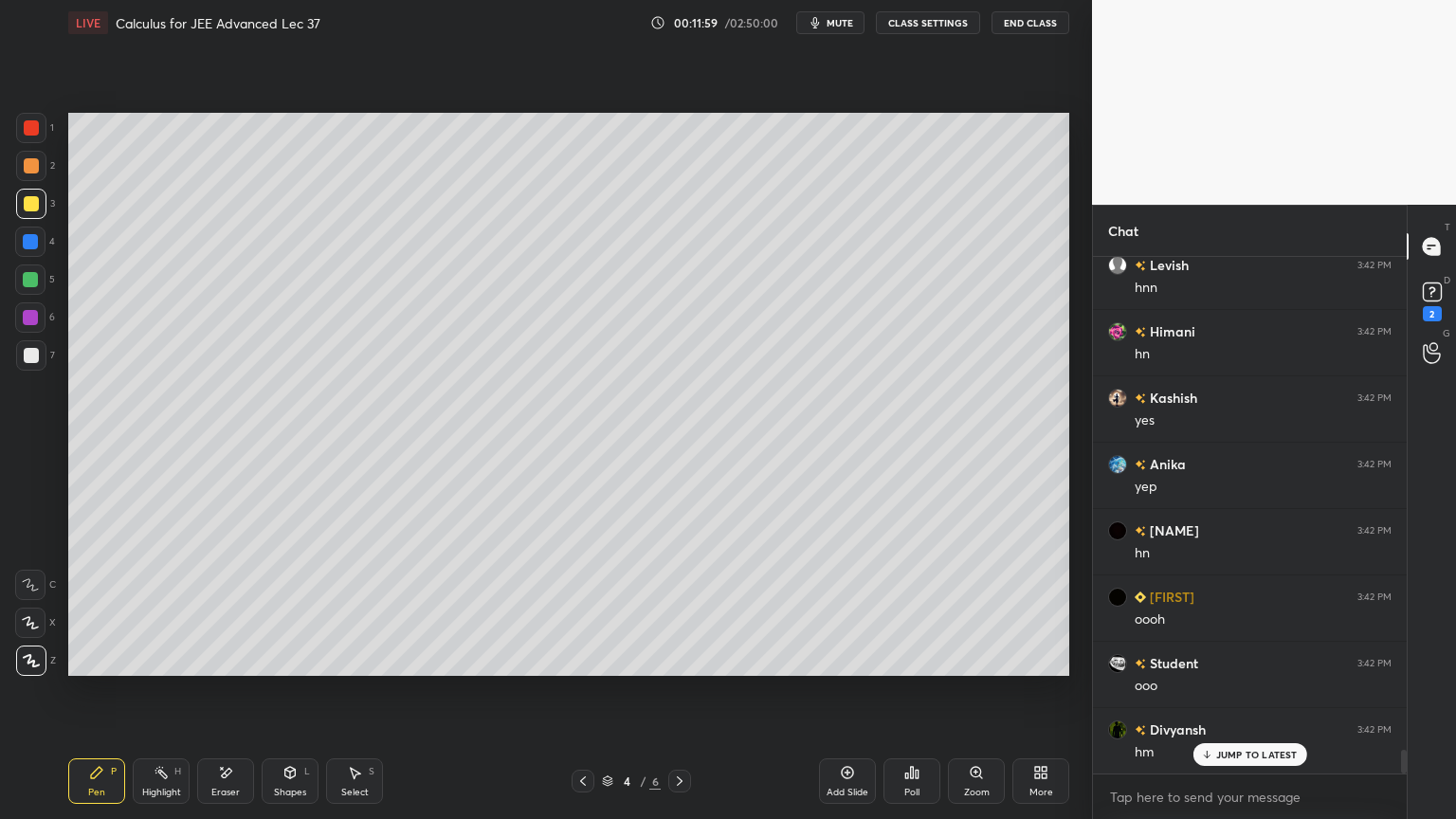 click on "Select S" at bounding box center (355, 781) 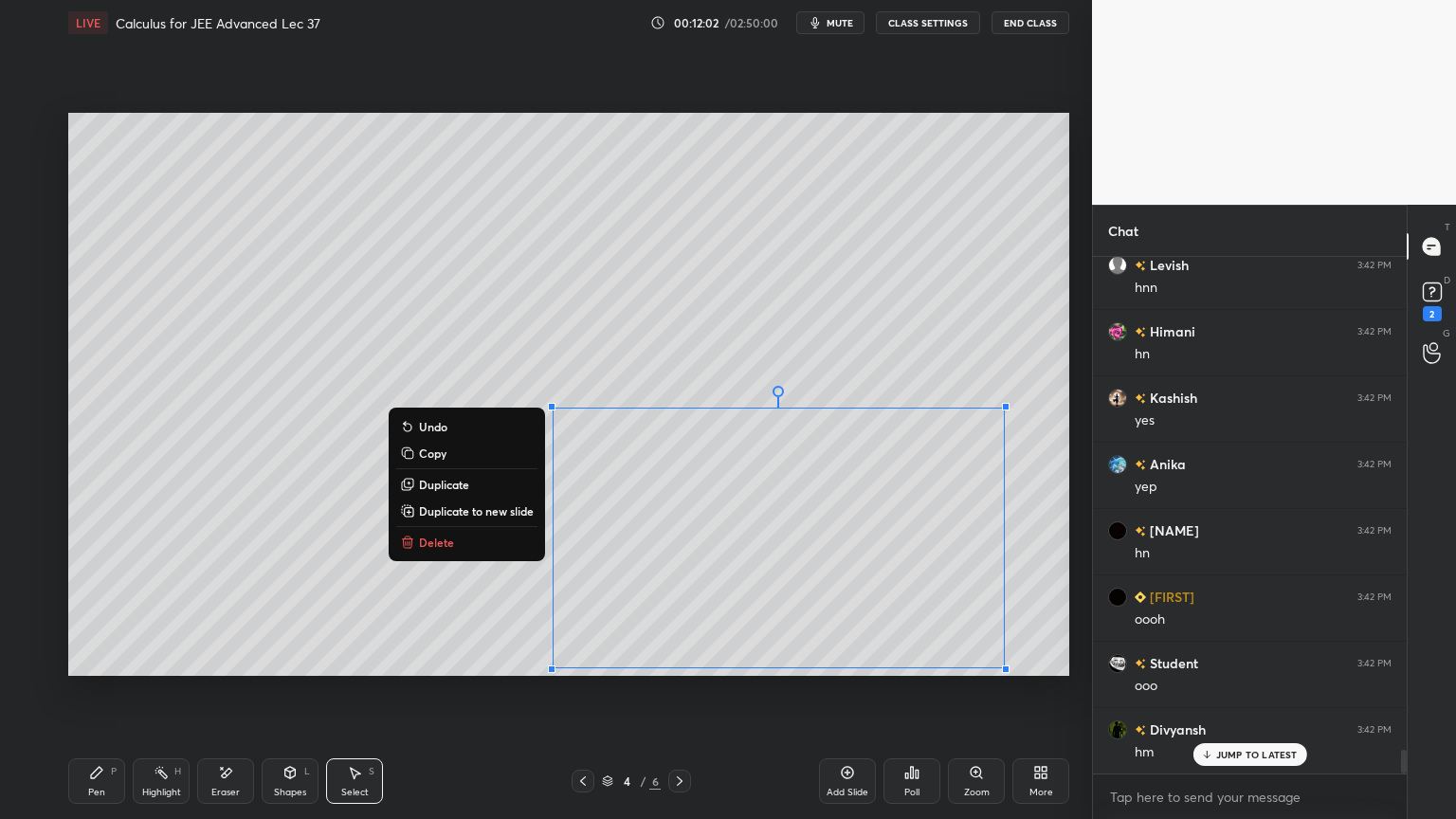 drag, startPoint x: 528, startPoint y: 395, endPoint x: 1048, endPoint y: 648, distance: 578.2811 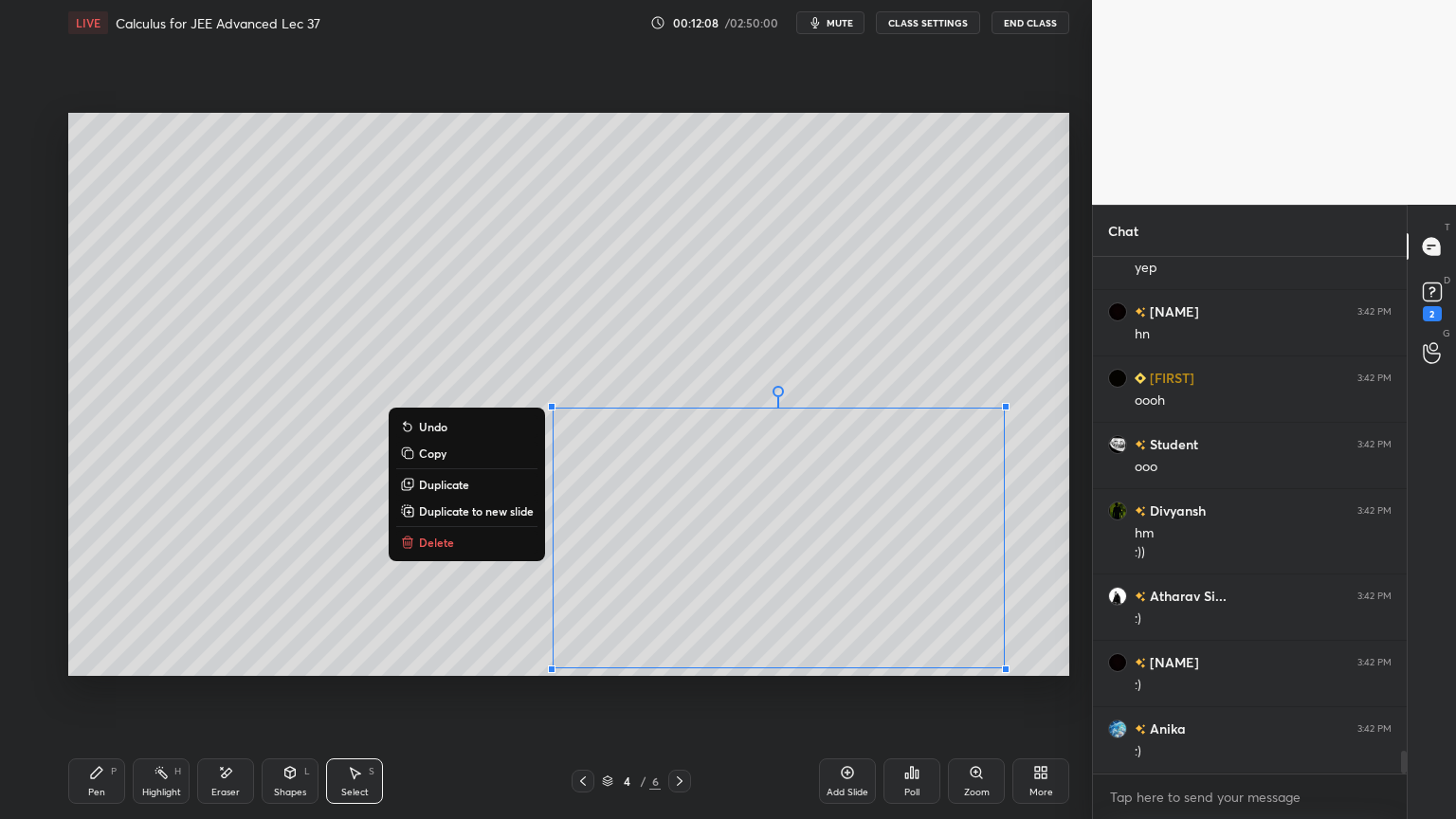 scroll, scrollTop: 11163, scrollLeft: 0, axis: vertical 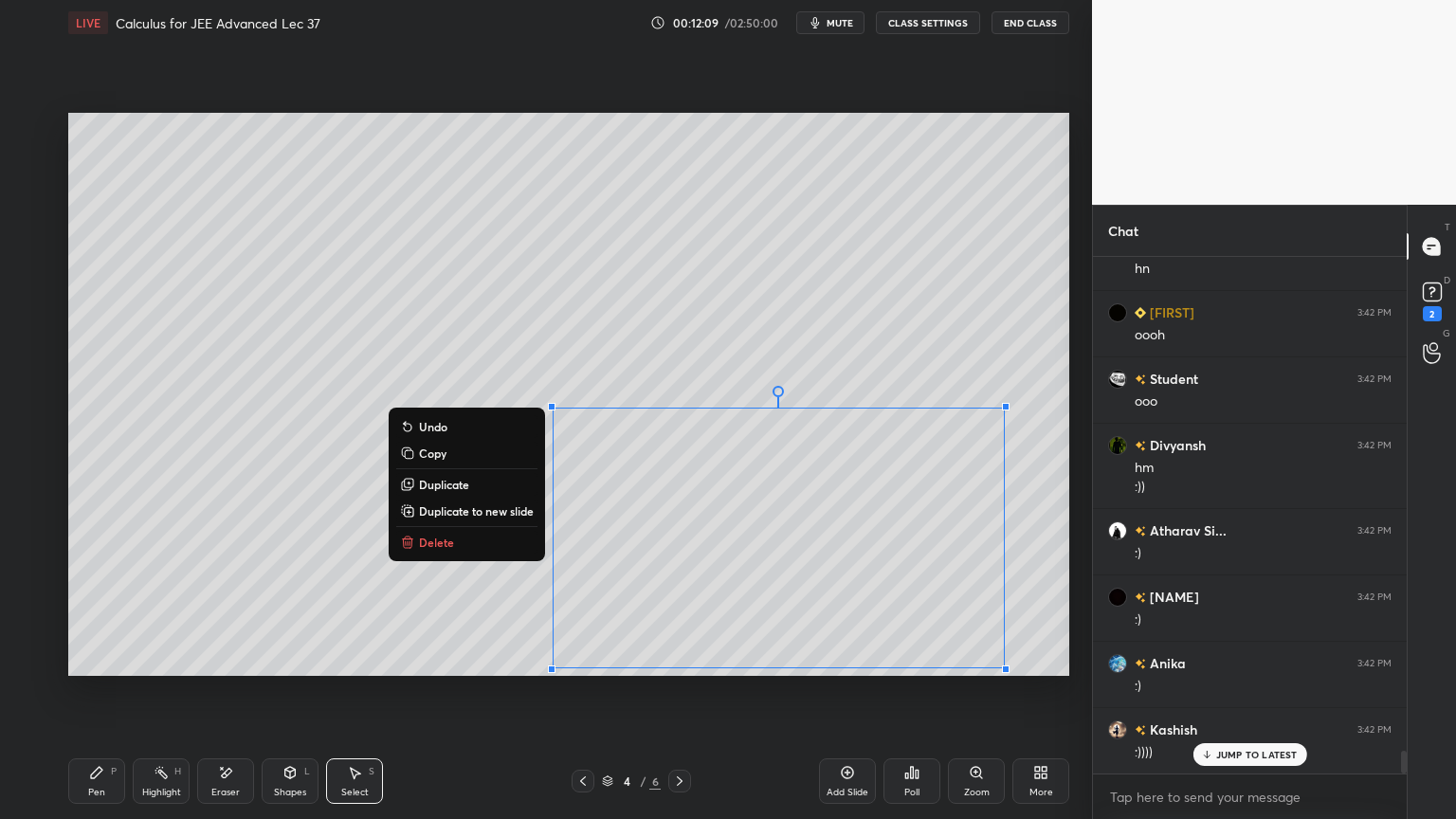 click on "Delete" at bounding box center [436, 542] 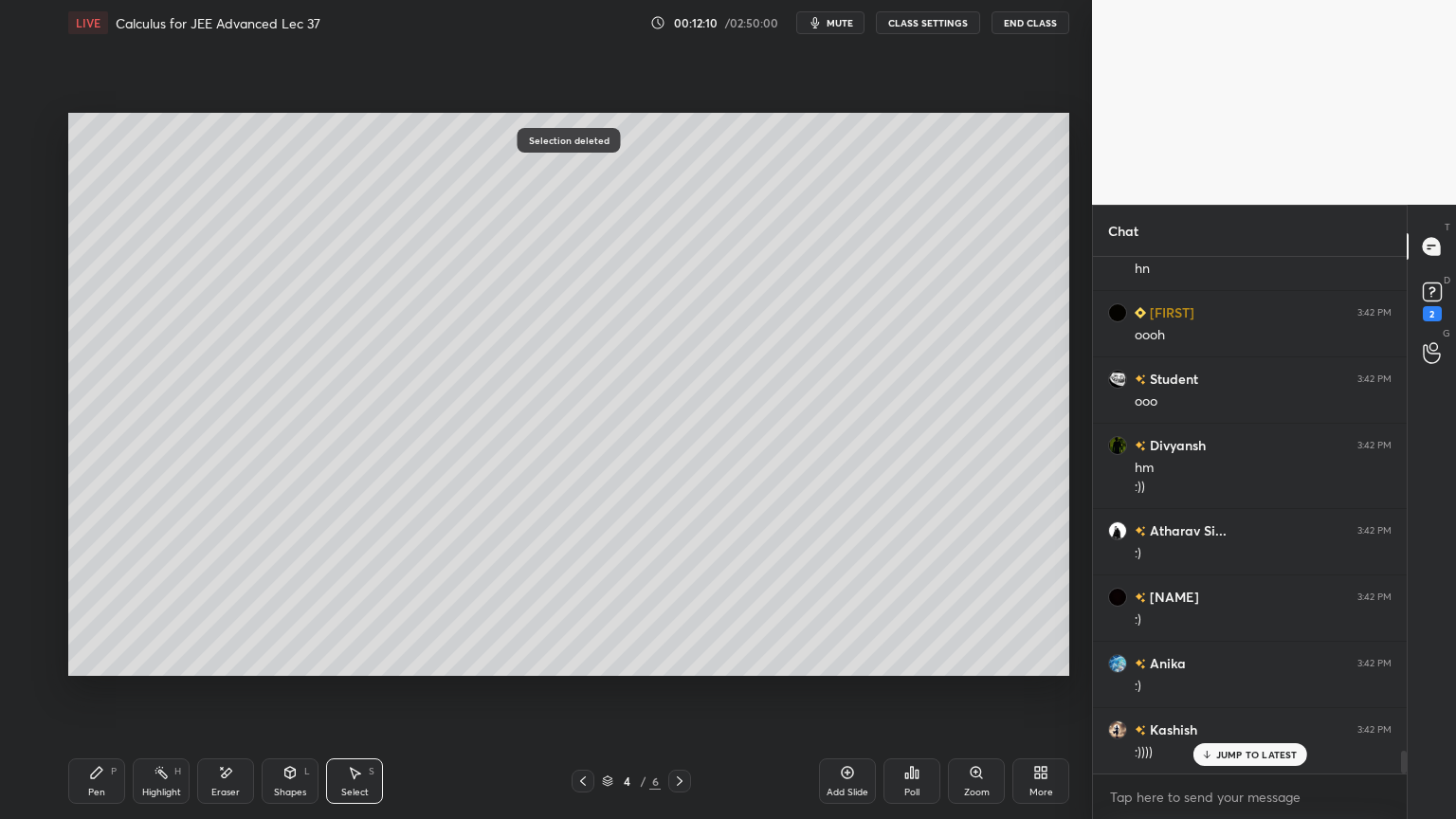 click on "Highlight H" at bounding box center [161, 781] 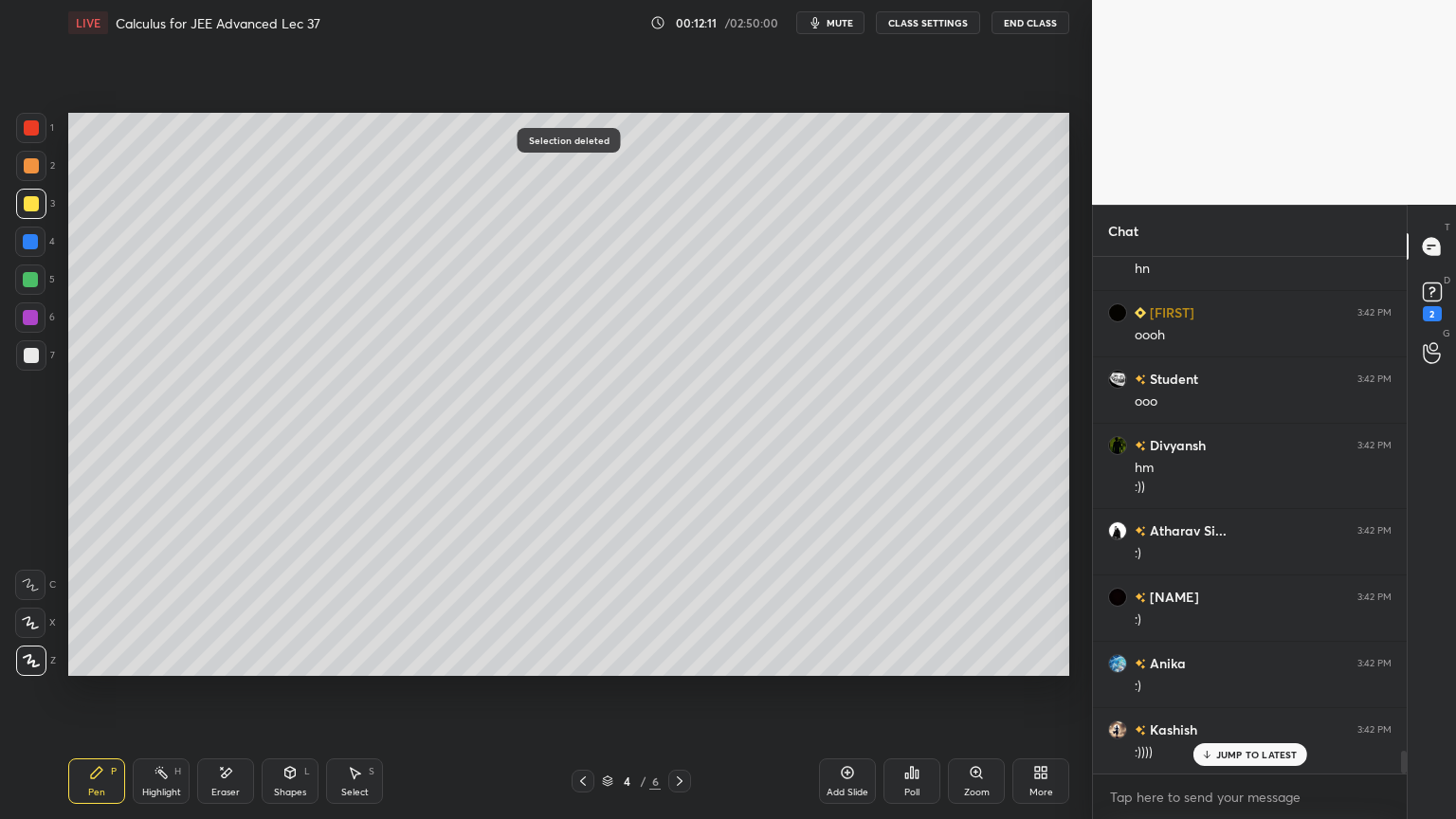 scroll, scrollTop: 11230, scrollLeft: 0, axis: vertical 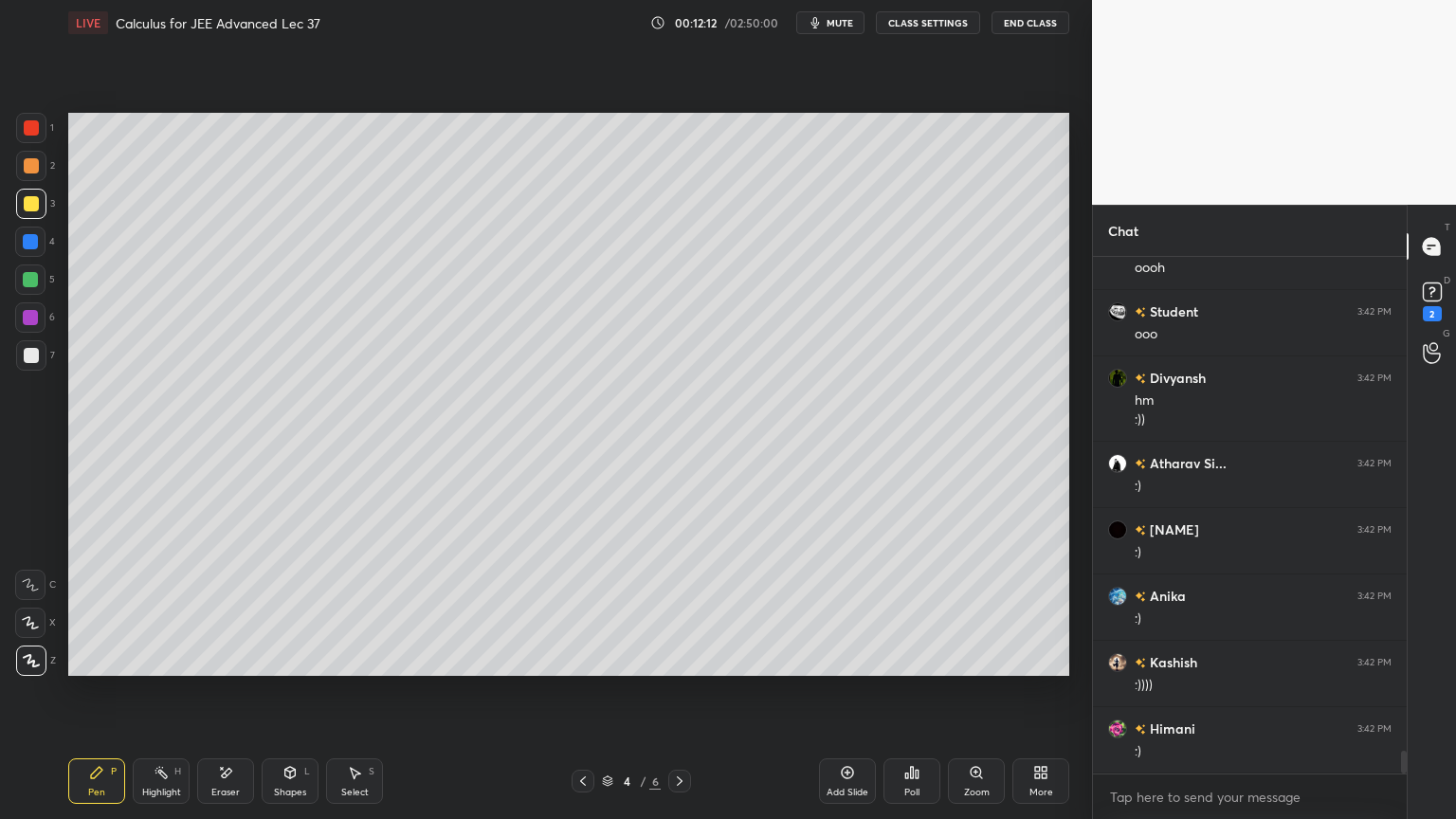 click 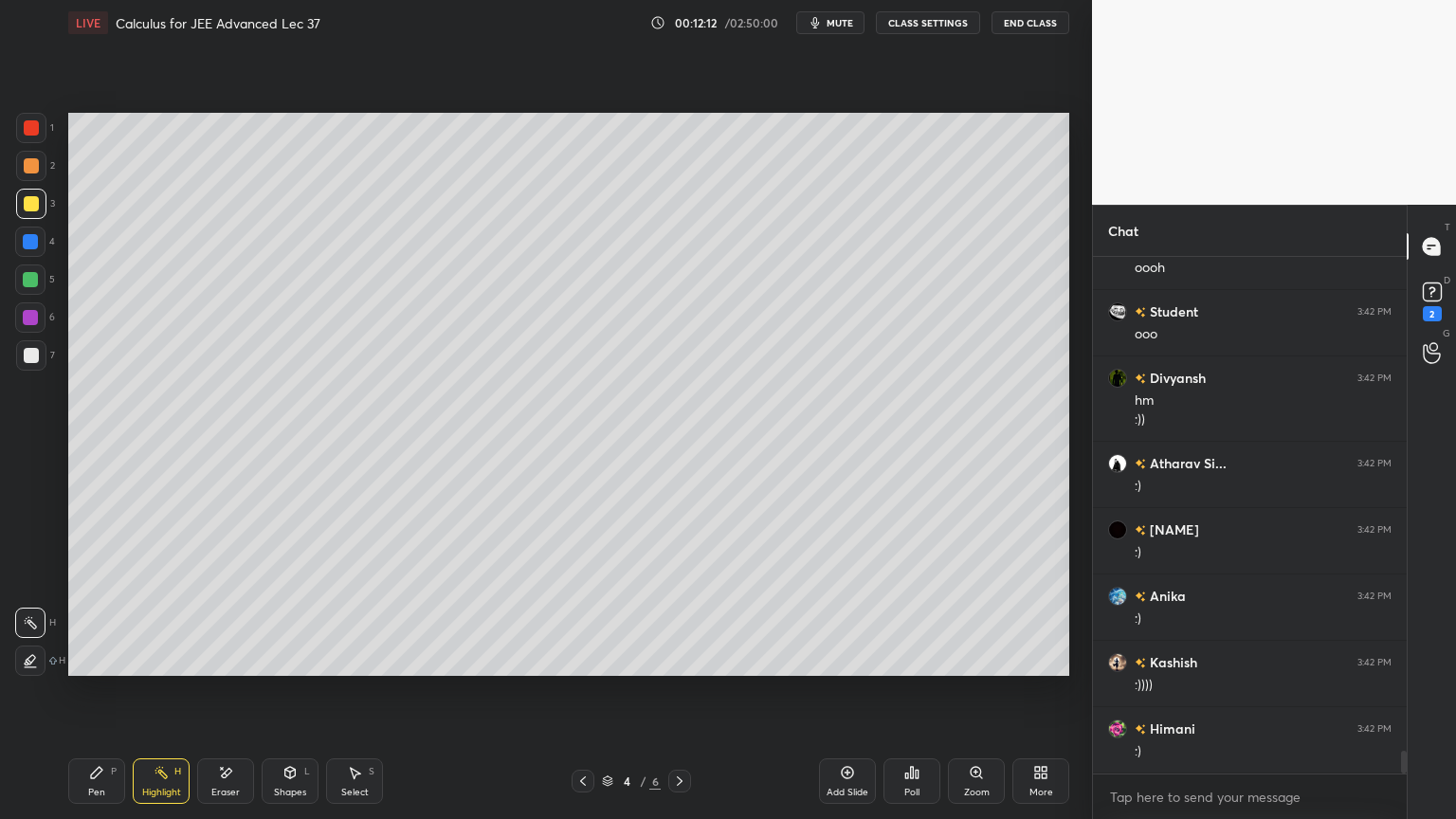 click on "Pen P" at bounding box center [97, 781] 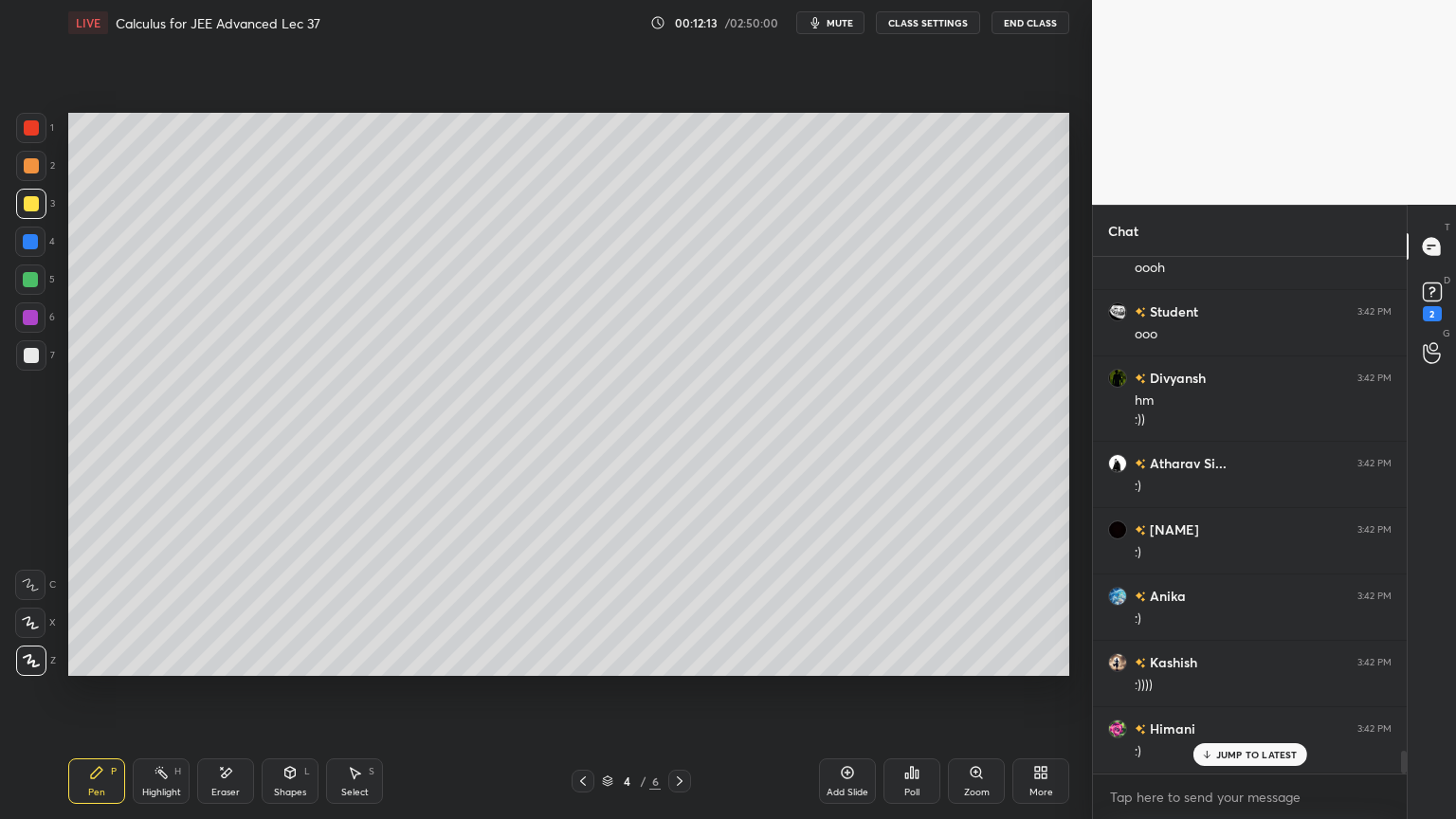 scroll, scrollTop: 11295, scrollLeft: 0, axis: vertical 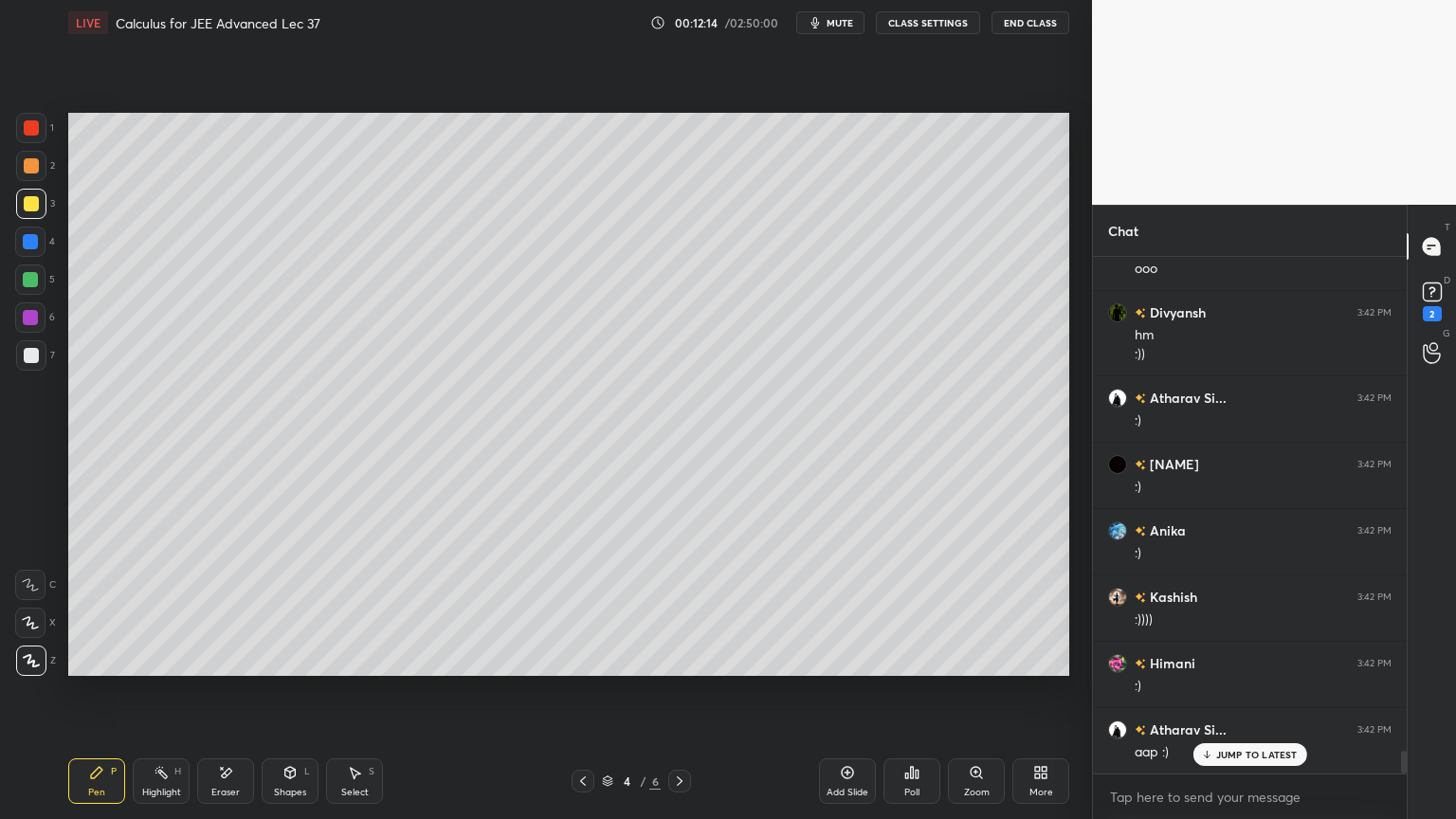 click on "Eraser" at bounding box center [226, 792] 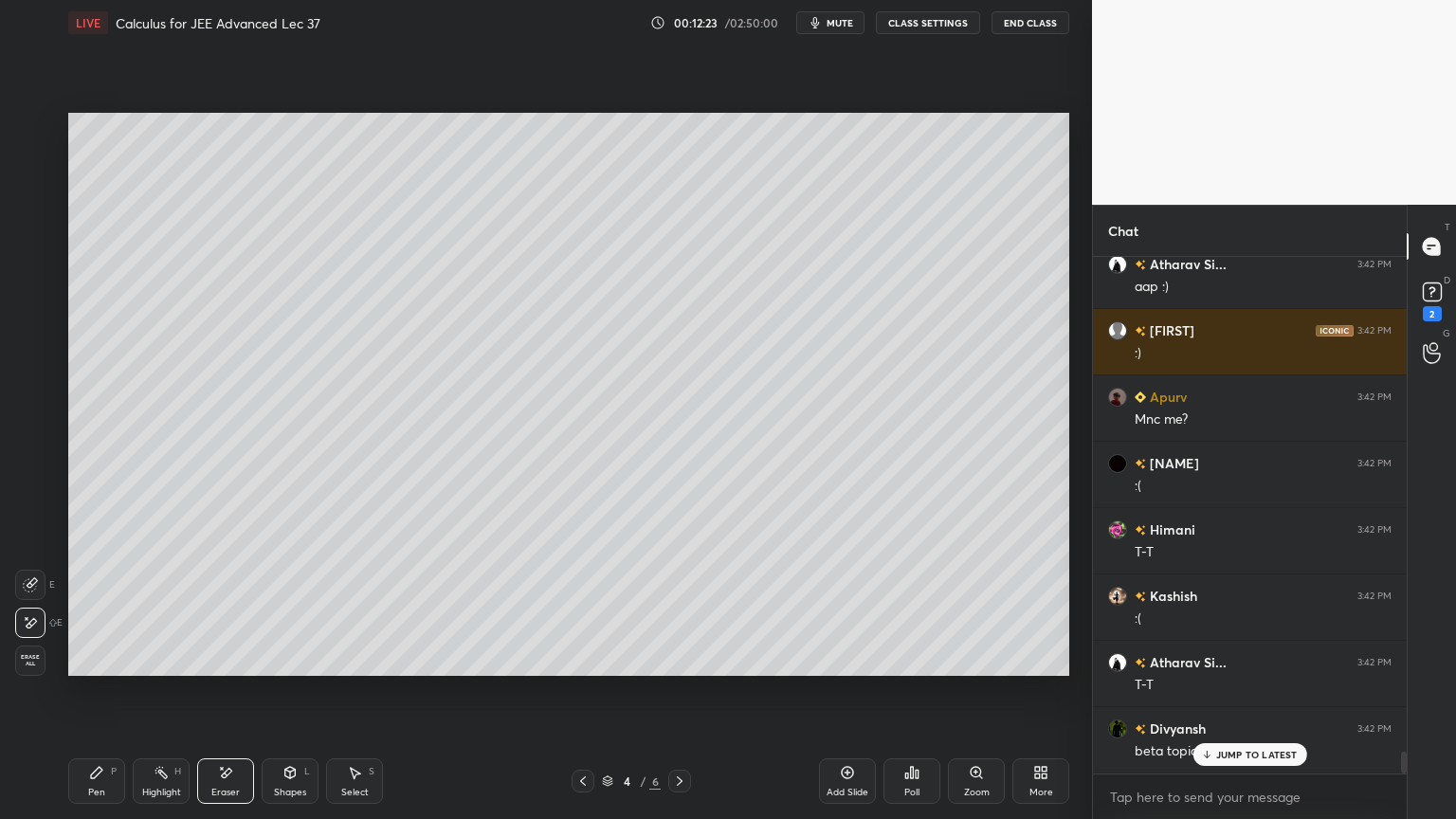 scroll, scrollTop: 11826, scrollLeft: 0, axis: vertical 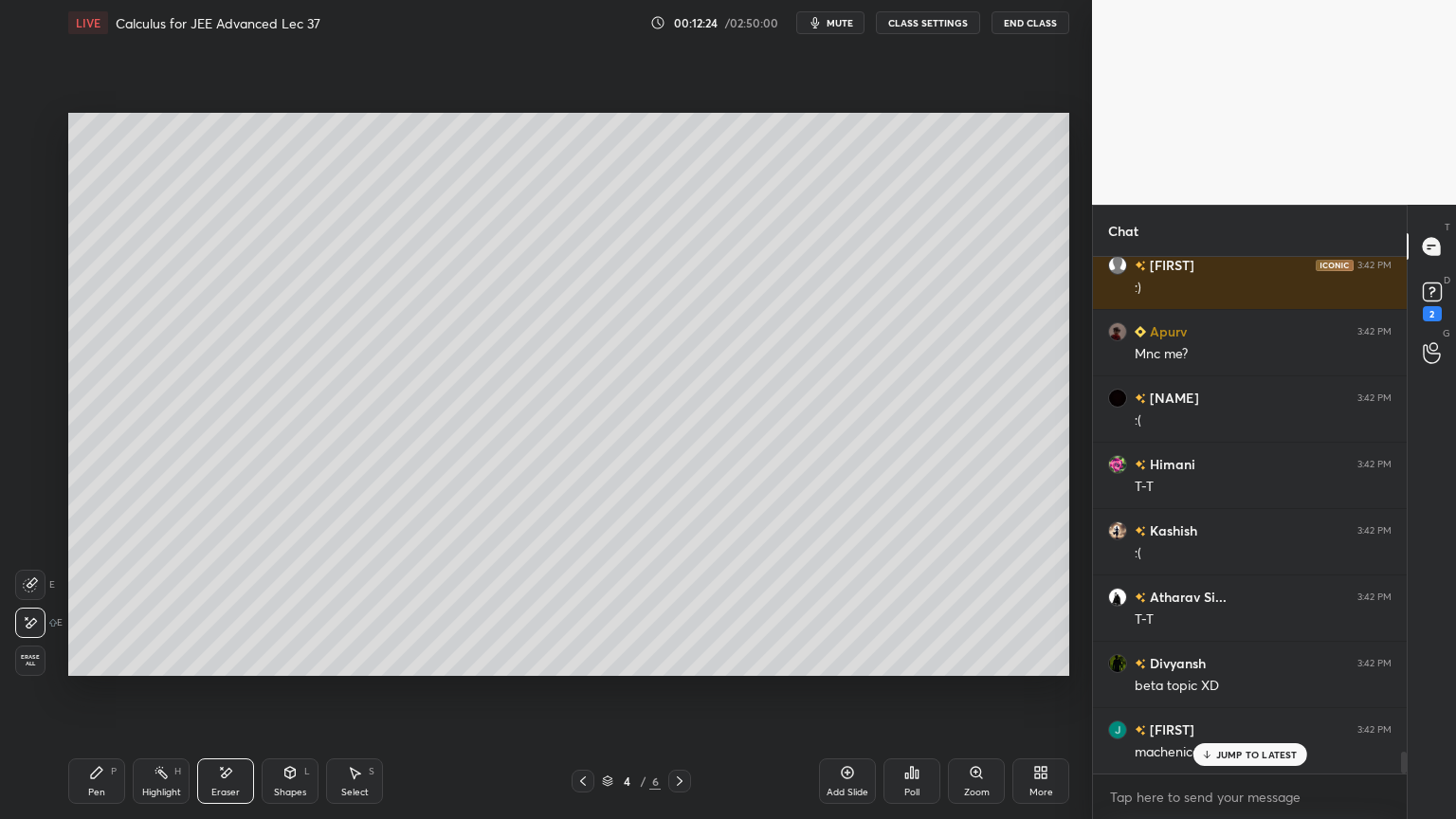 click on "Pen P" at bounding box center (97, 781) 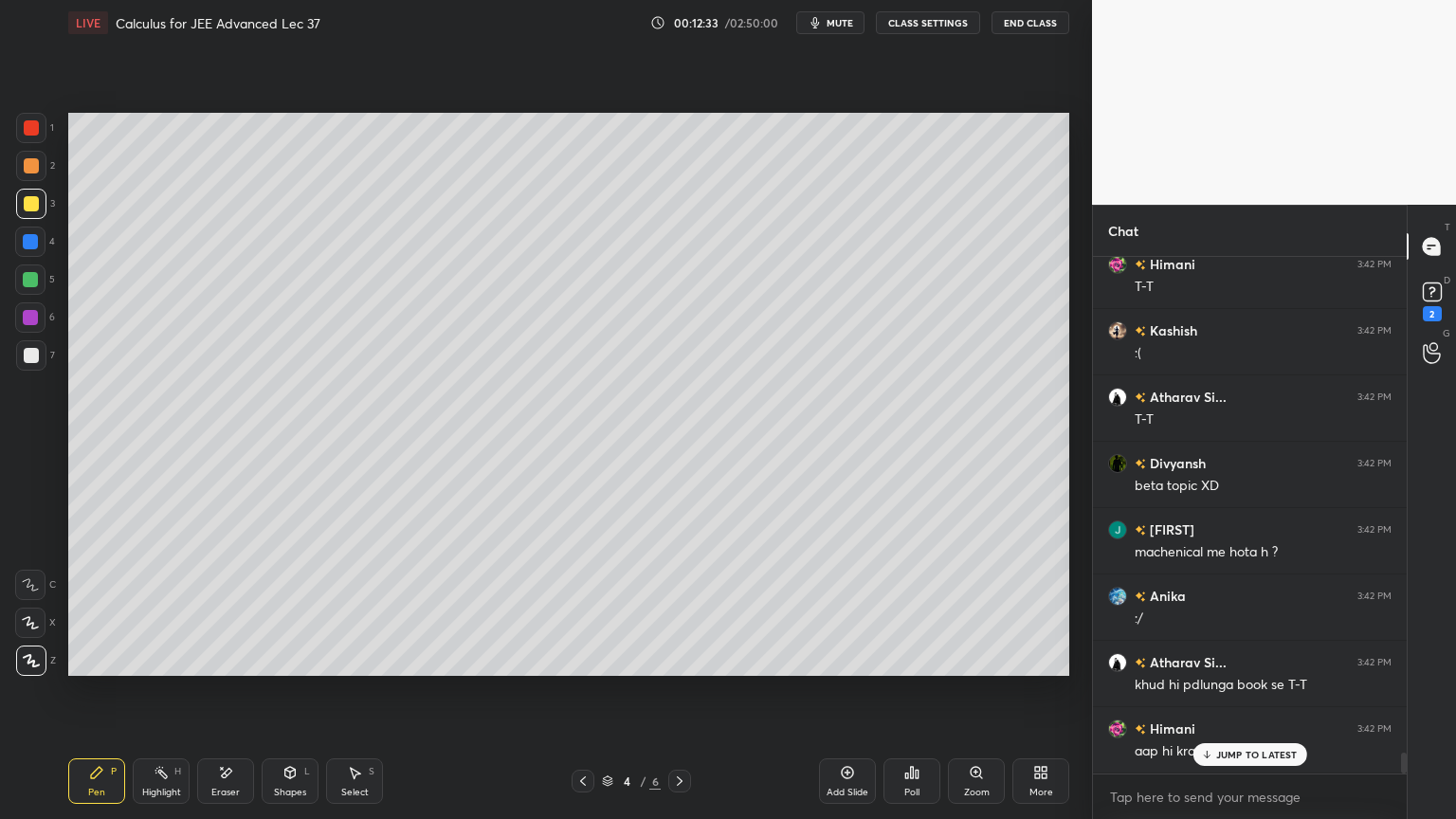 scroll, scrollTop: 12092, scrollLeft: 0, axis: vertical 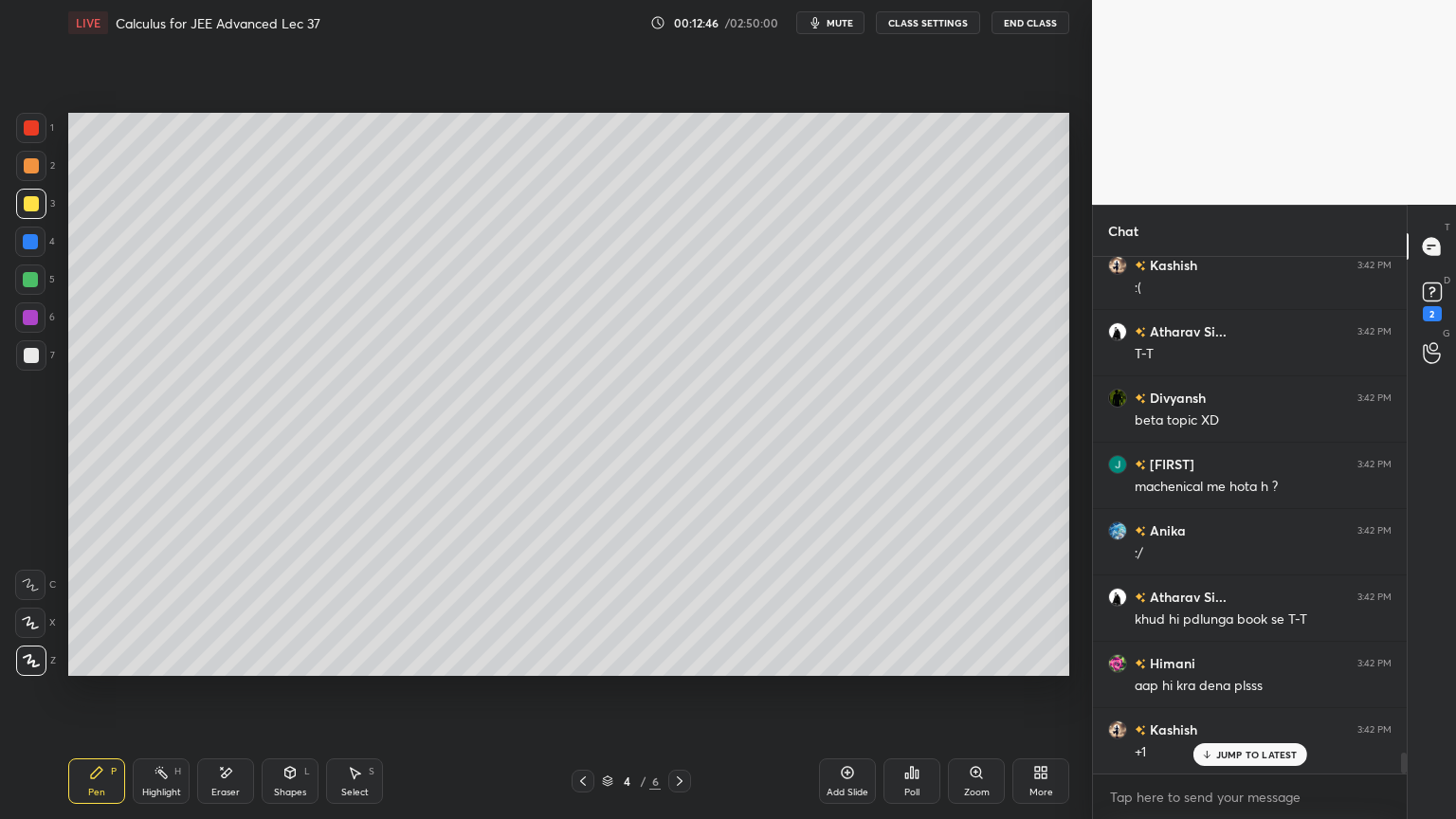 drag, startPoint x: 237, startPoint y: 781, endPoint x: 302, endPoint y: 701, distance: 103.07764 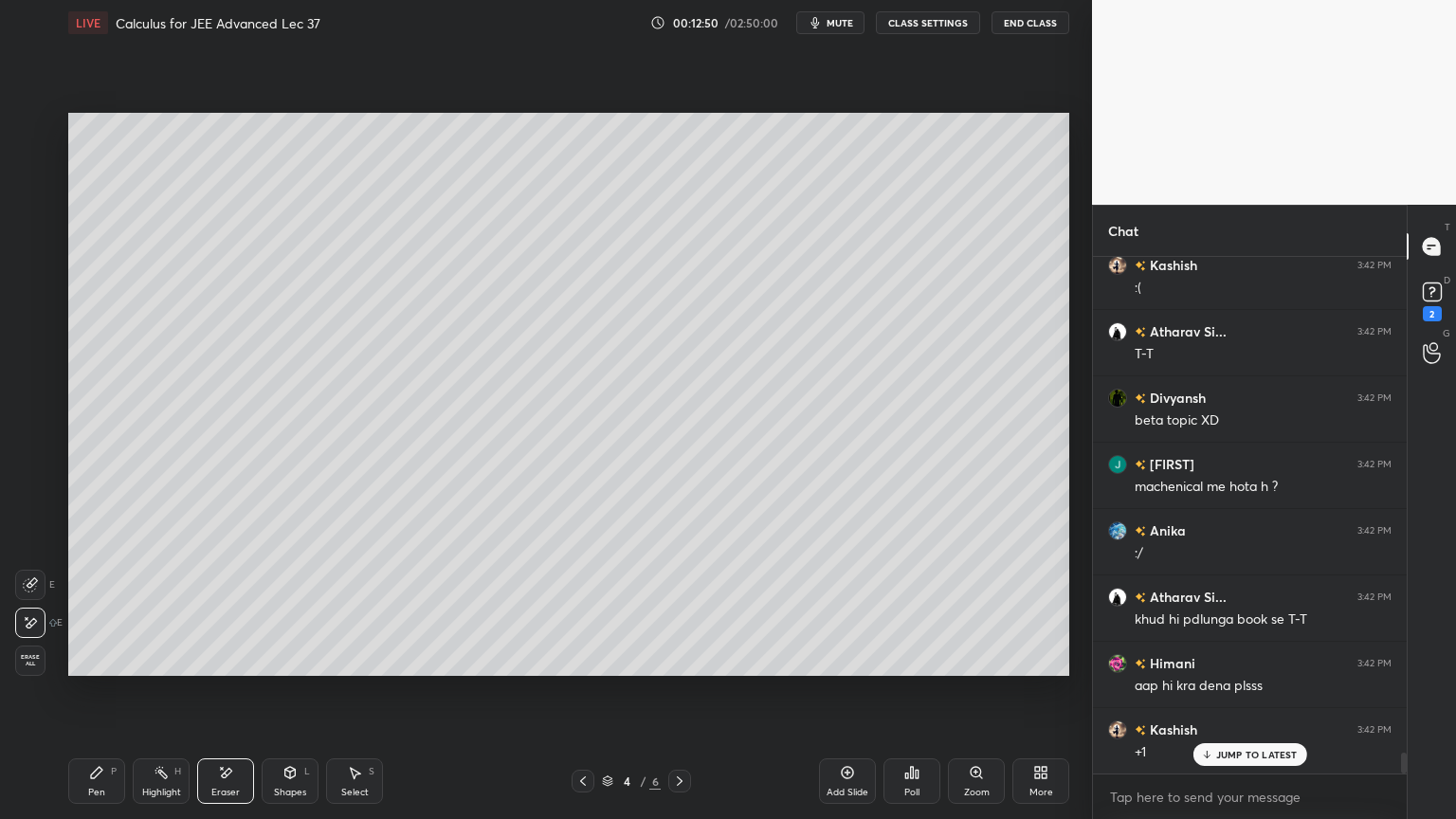 drag, startPoint x: 96, startPoint y: 783, endPoint x: 105, endPoint y: 776, distance: 11.401754 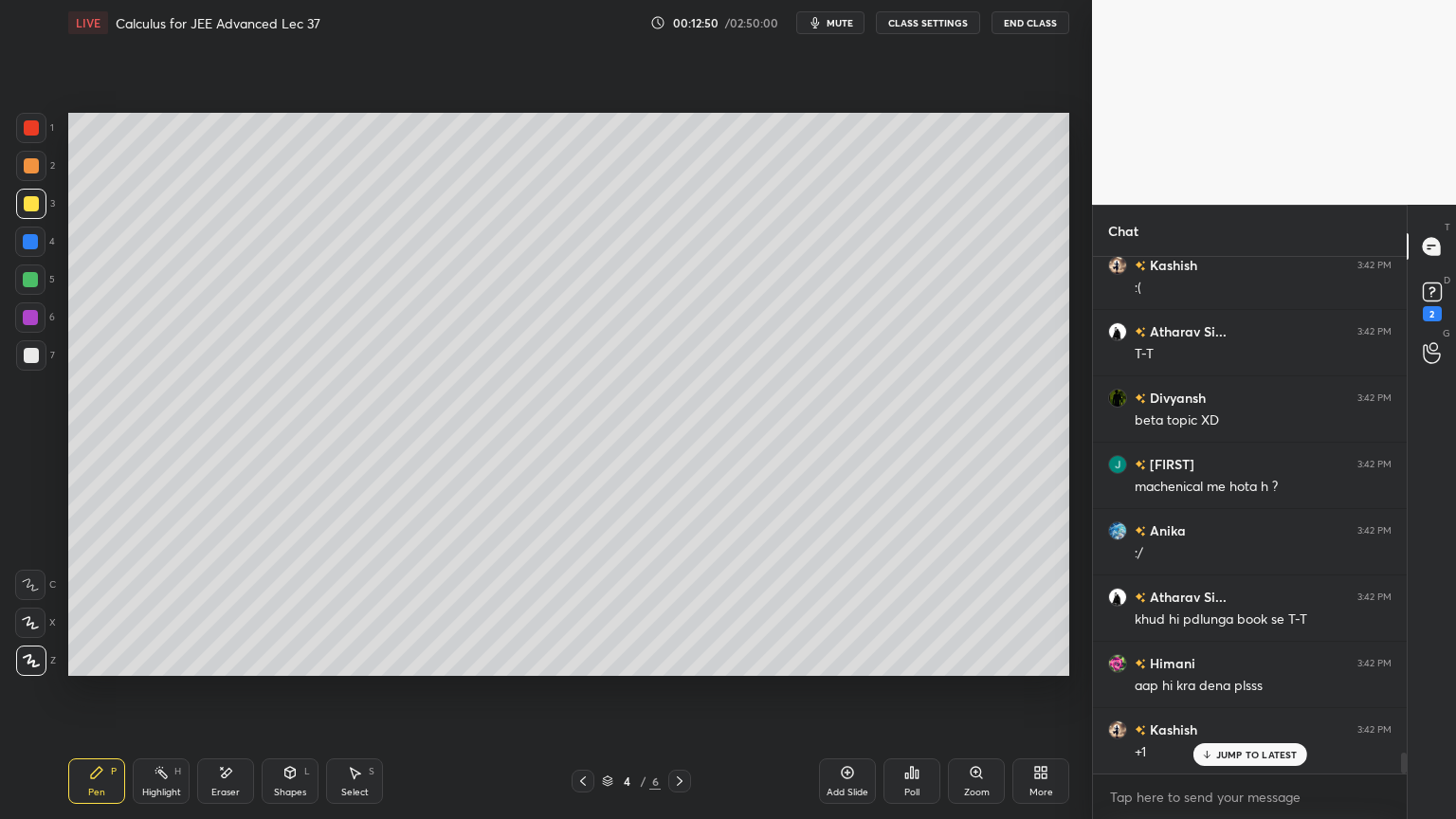 click at bounding box center (31, 355) 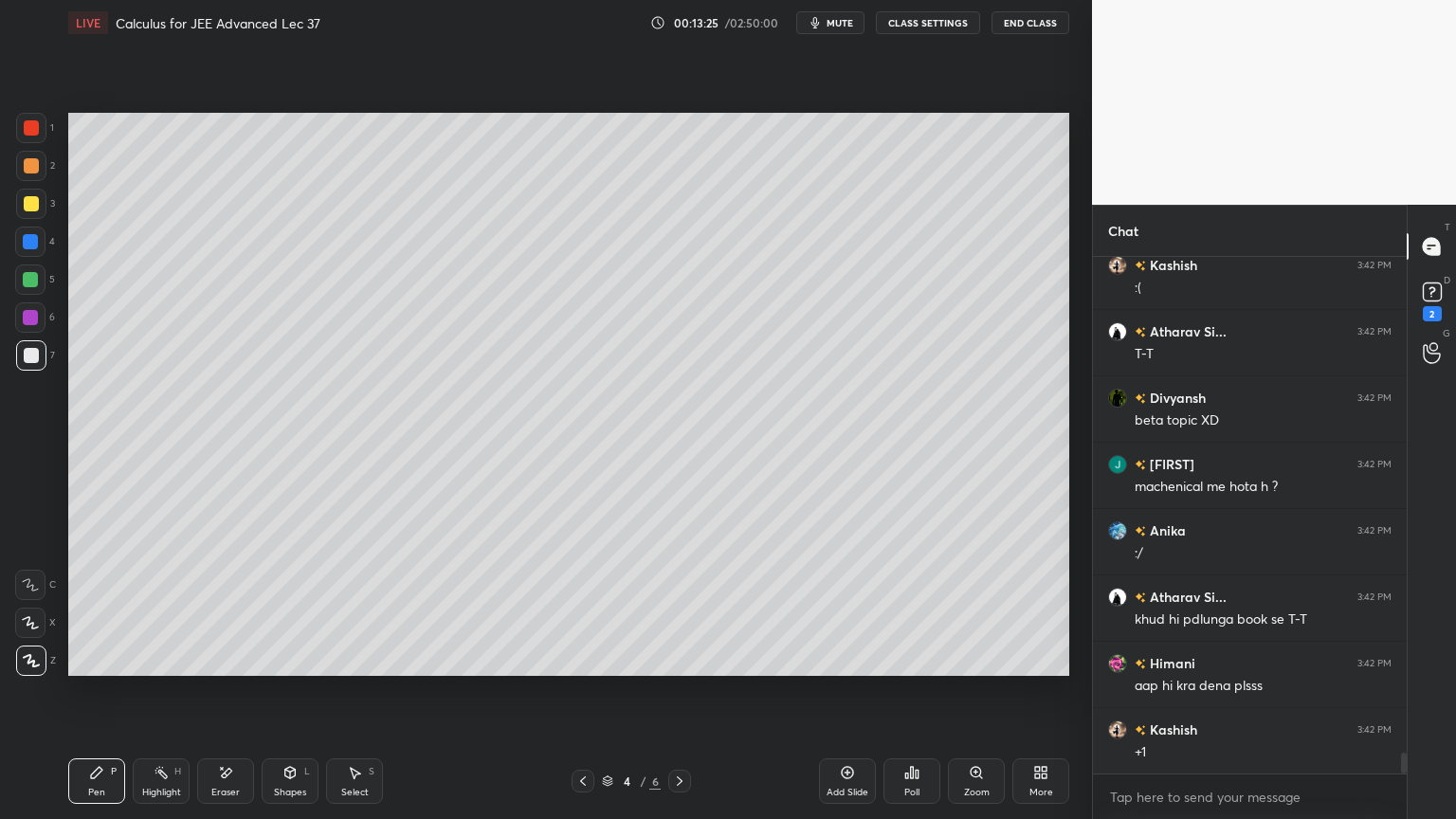 scroll, scrollTop: 12159, scrollLeft: 0, axis: vertical 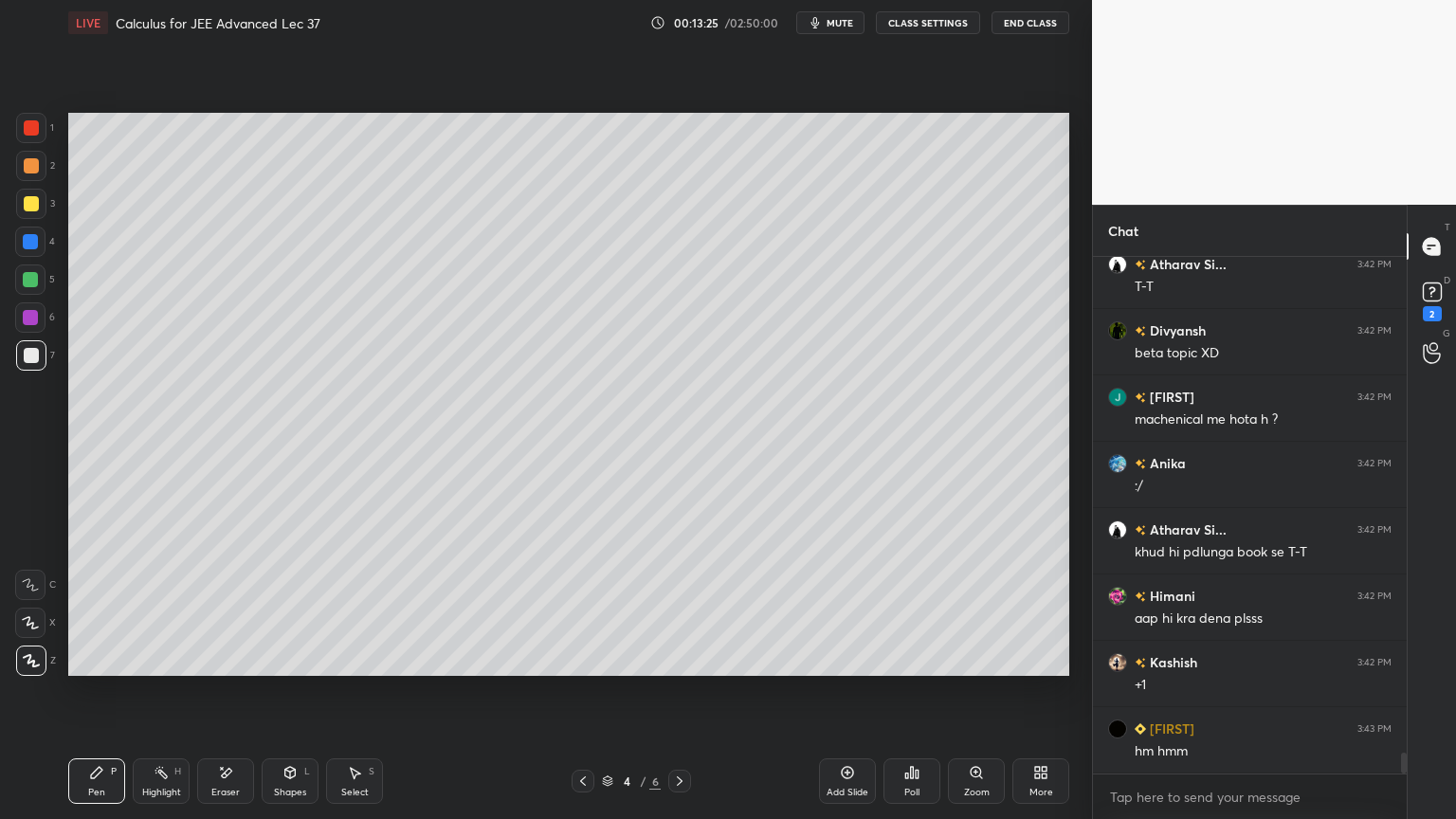click on "Eraser" at bounding box center (226, 781) 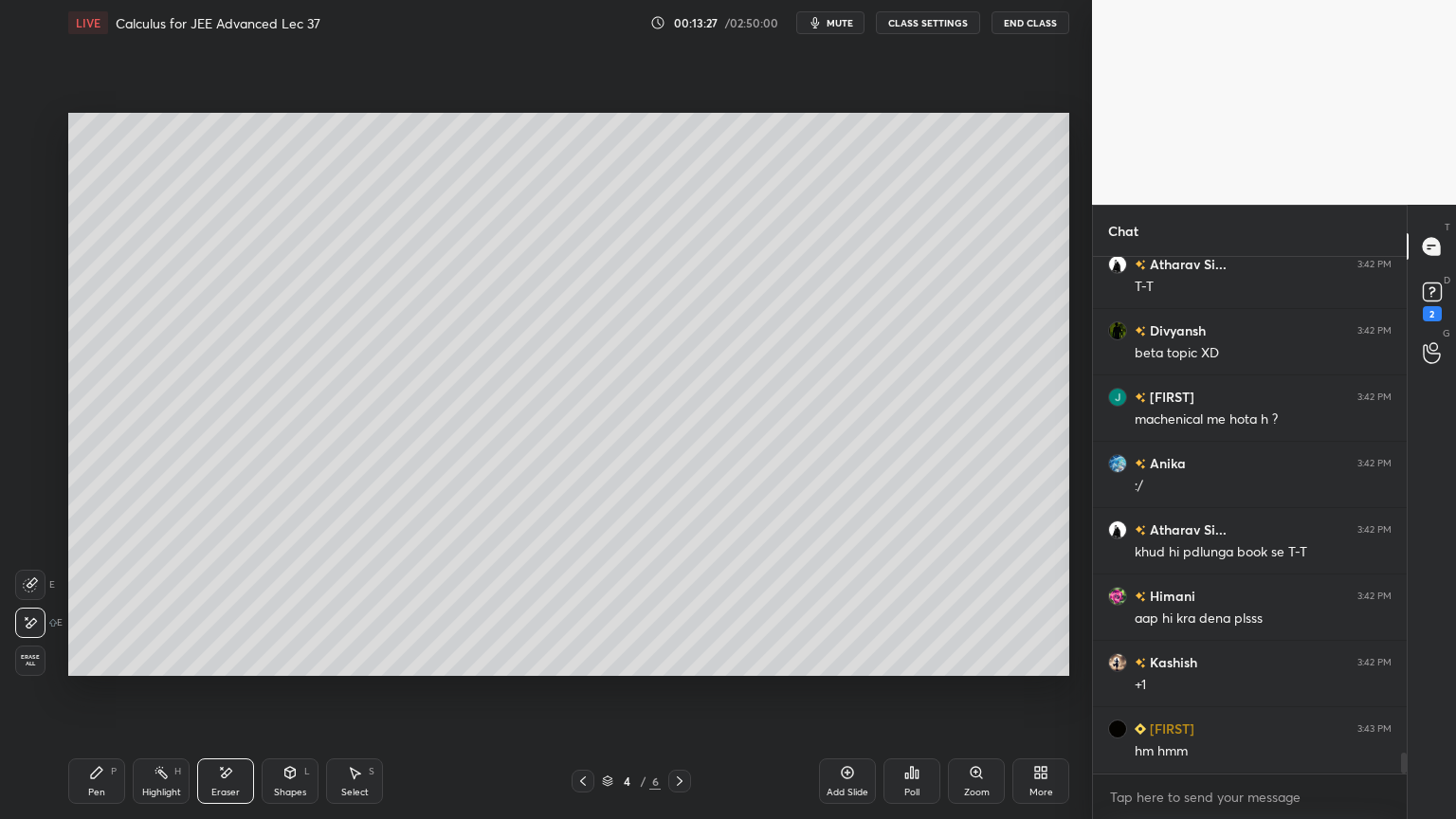 drag, startPoint x: 104, startPoint y: 776, endPoint x: 148, endPoint y: 683, distance: 102.88343 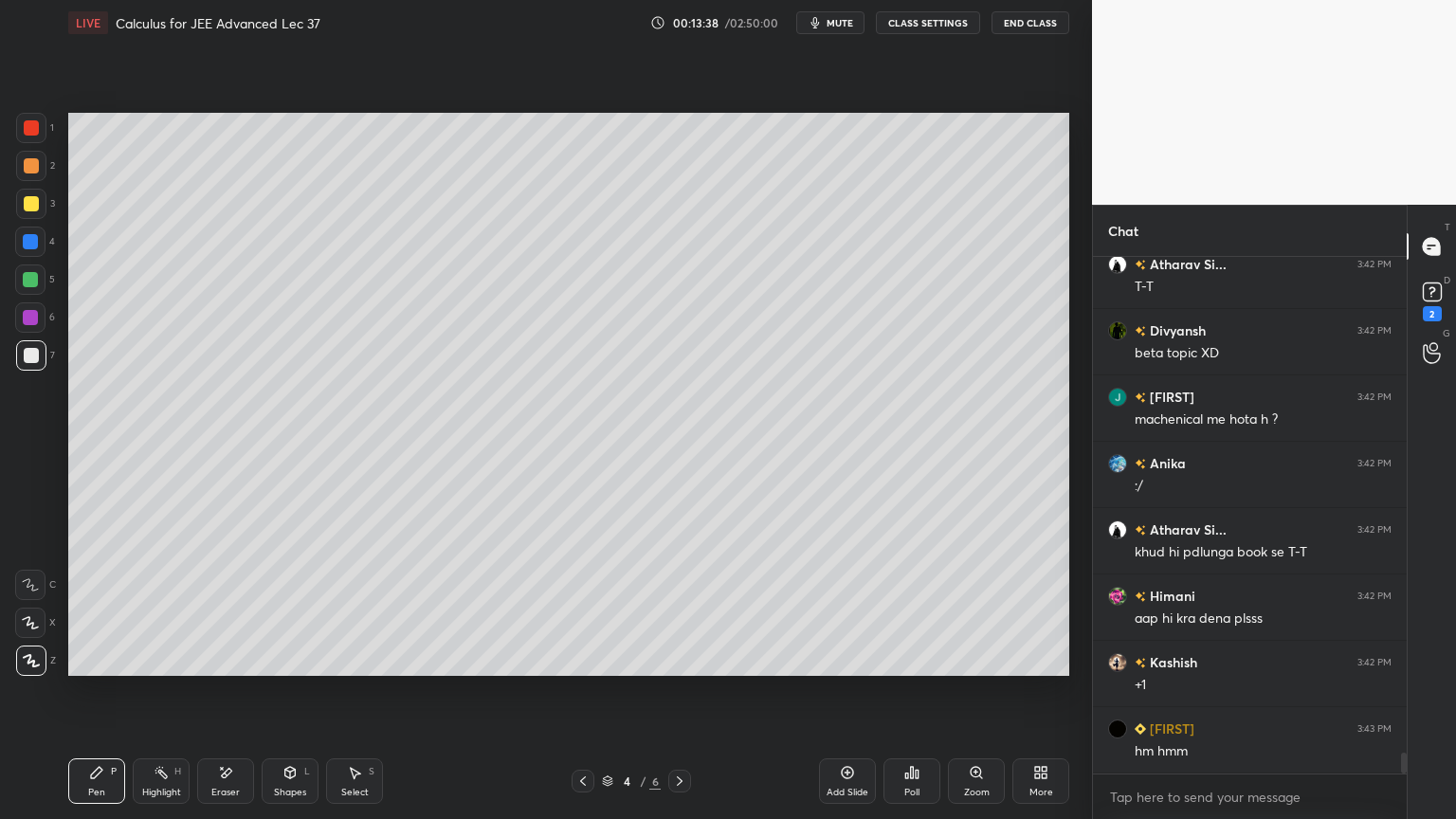 click at bounding box center (31, 166) 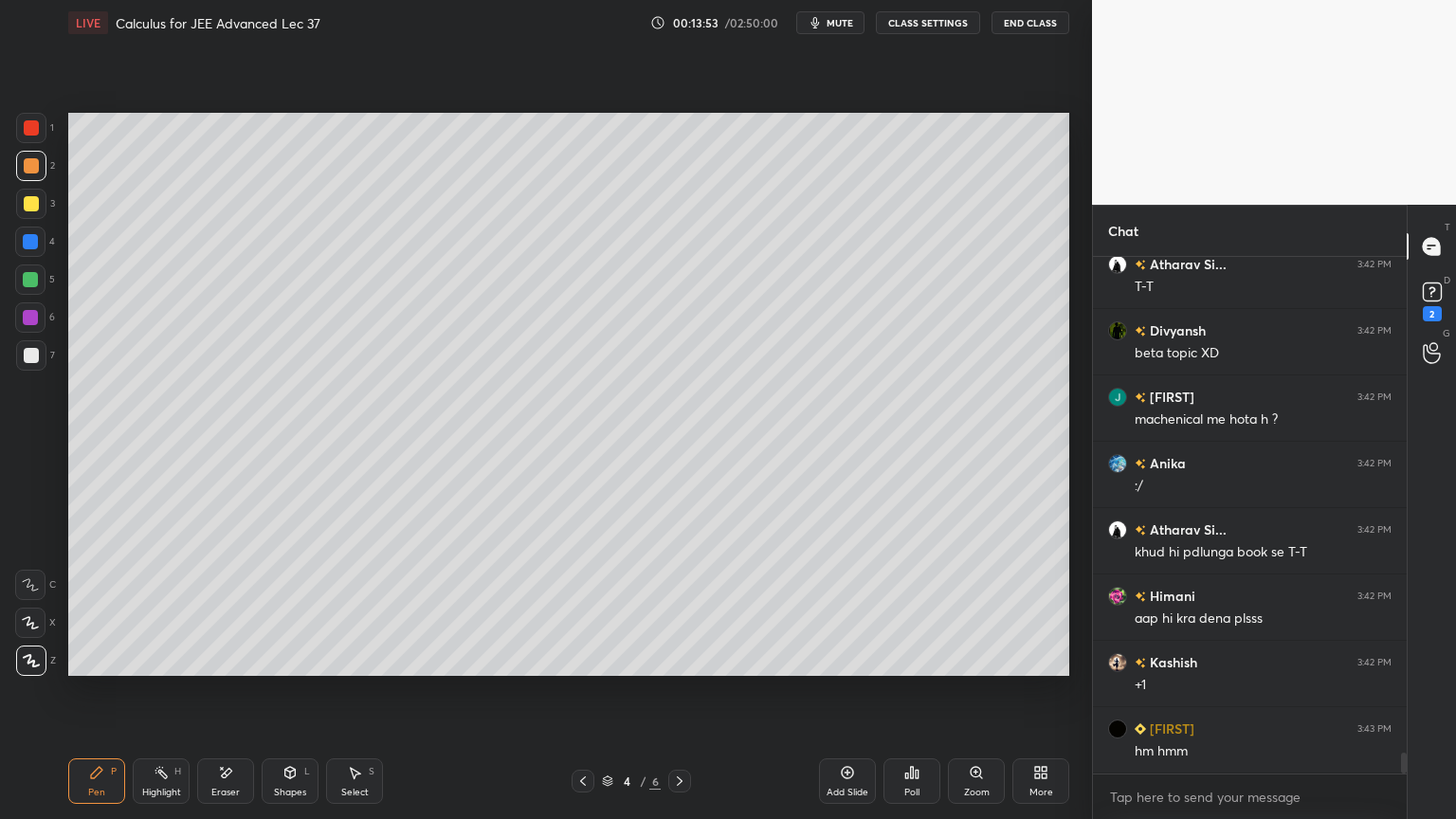 drag, startPoint x: 359, startPoint y: 788, endPoint x: 379, endPoint y: 687, distance: 102.961158 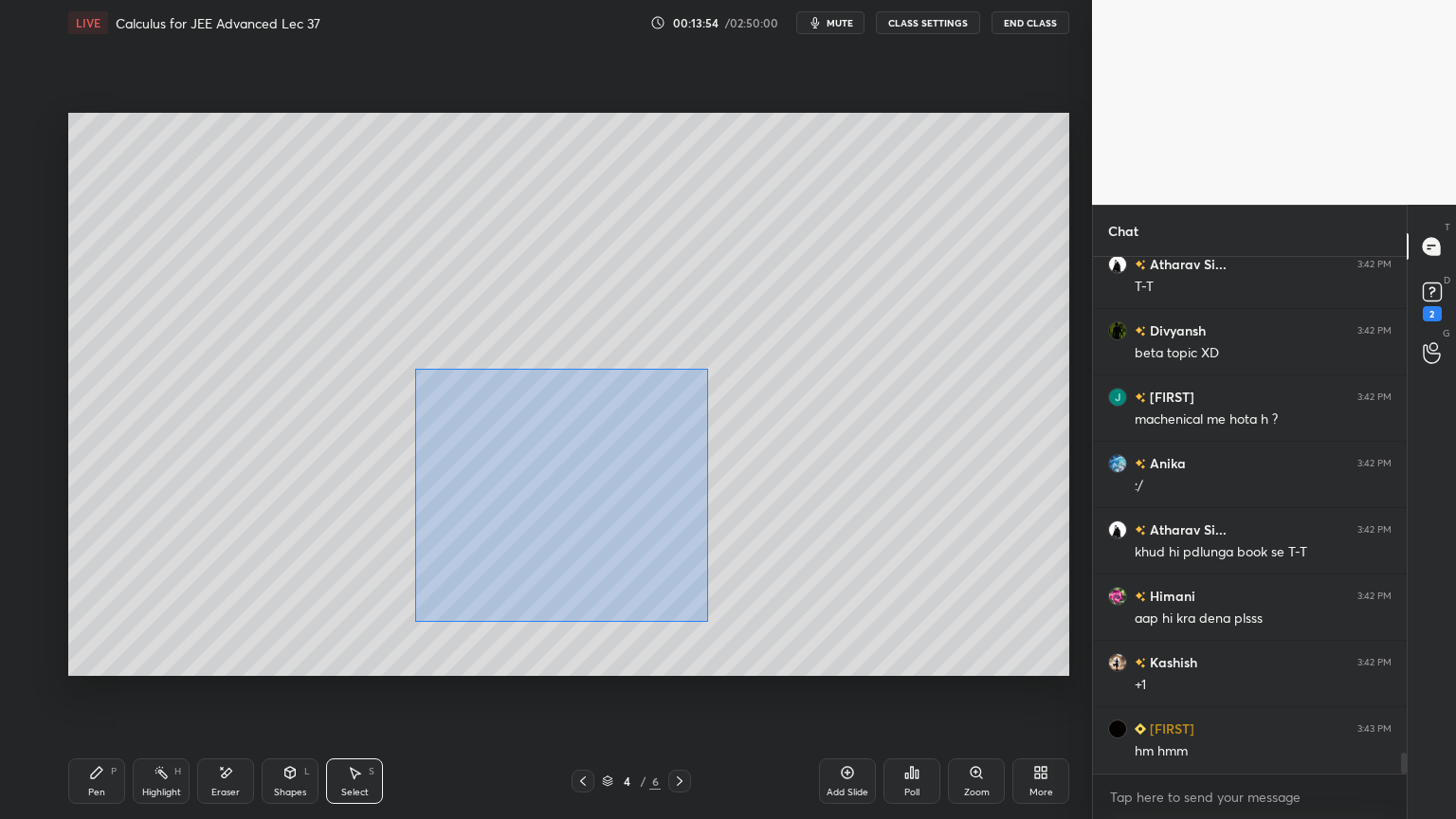 drag, startPoint x: 427, startPoint y: 403, endPoint x: 678, endPoint y: 579, distance: 306.5567 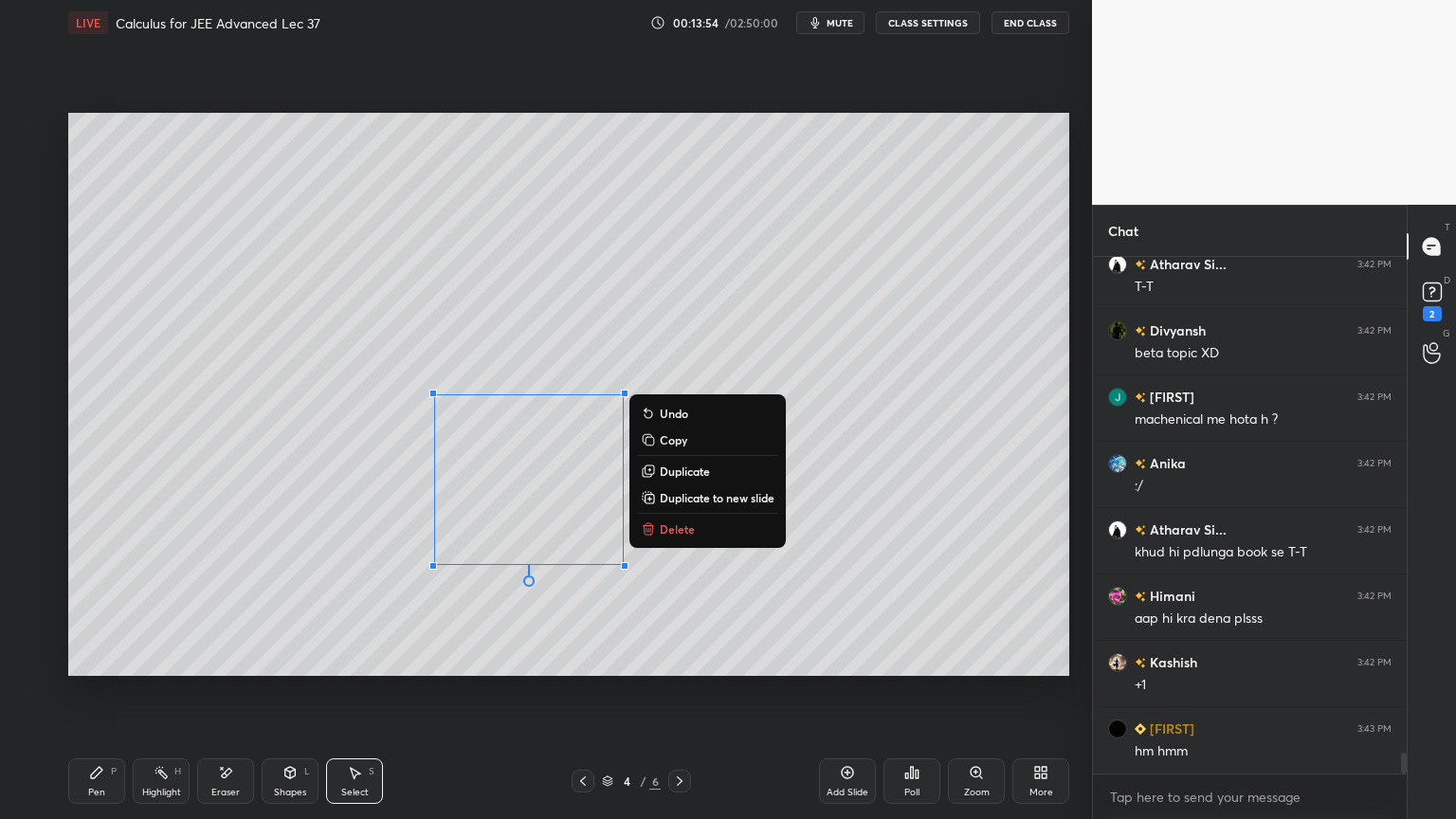 click on "Duplicate" at bounding box center [684, 471] 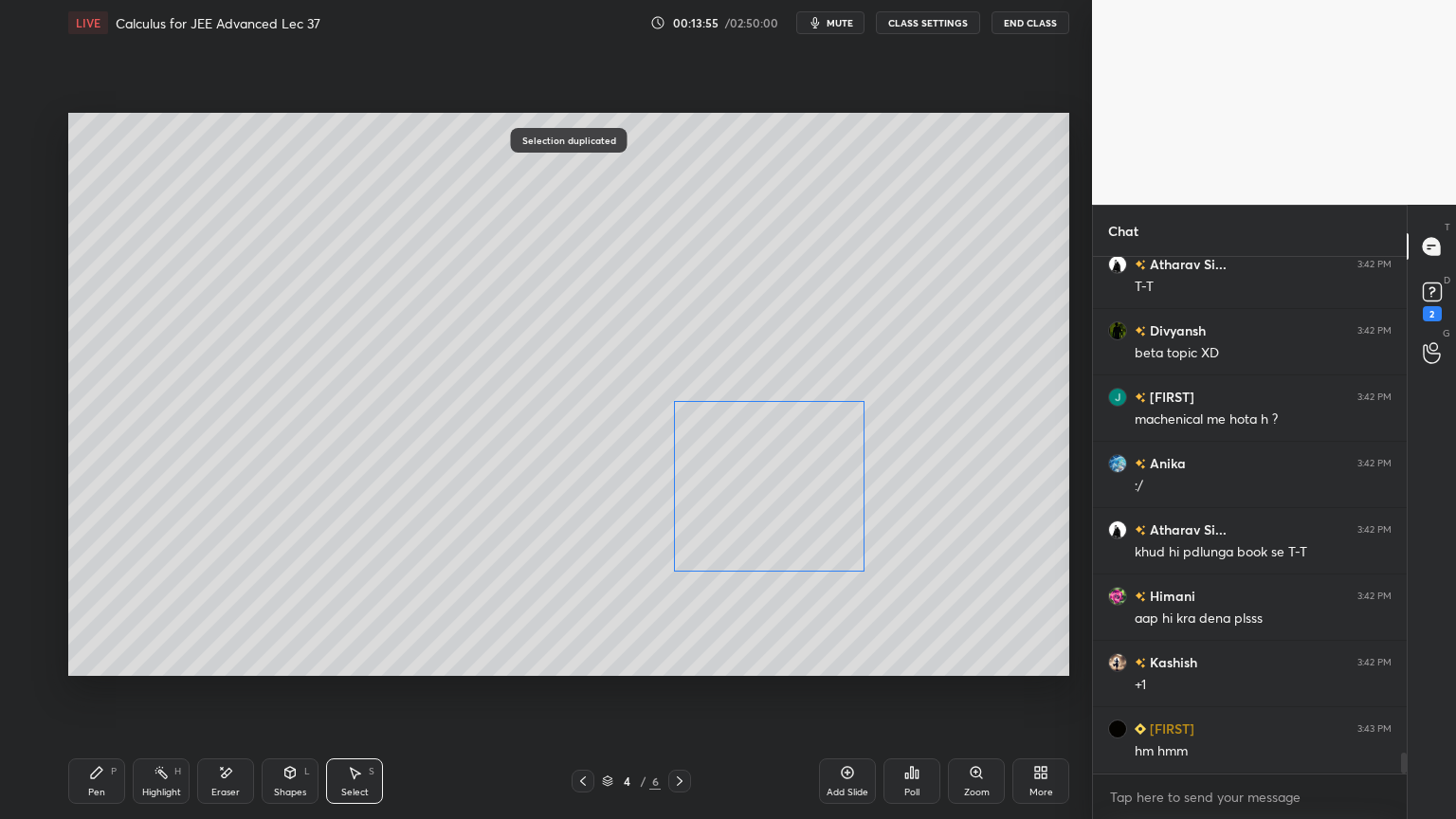 drag, startPoint x: 592, startPoint y: 498, endPoint x: 833, endPoint y: 497, distance: 241.00207 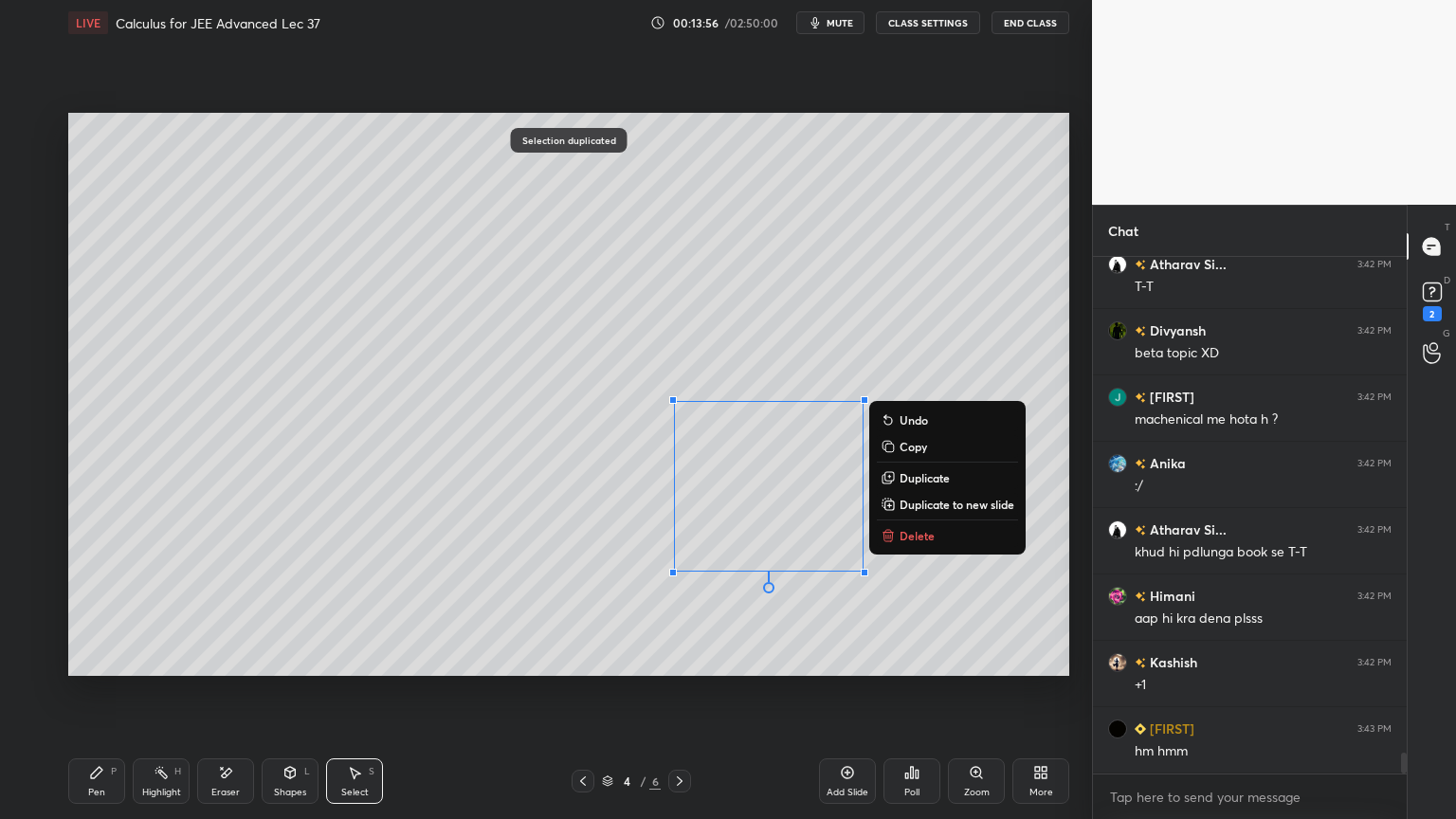 click on "Duplicate" at bounding box center [924, 478] 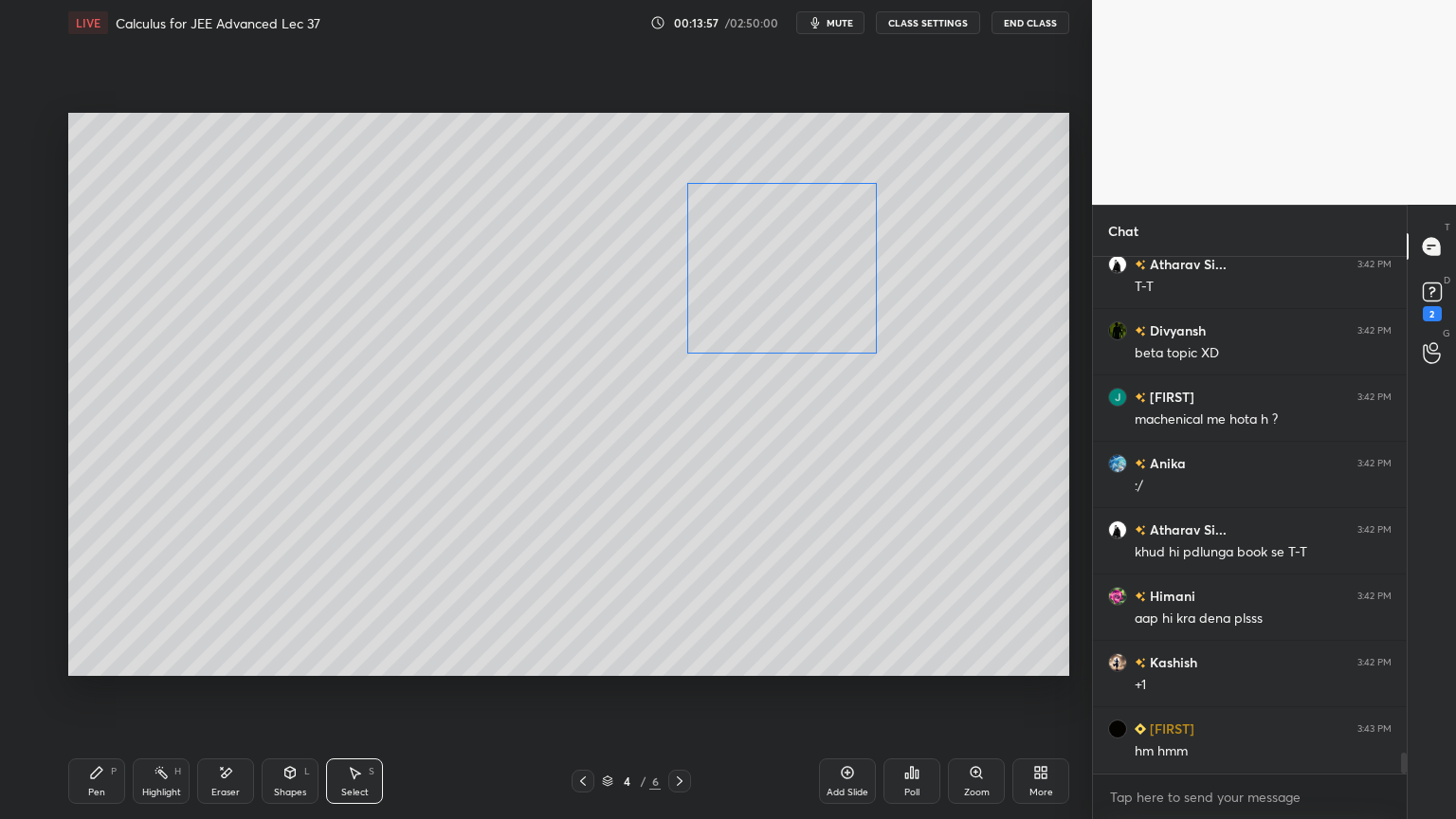 drag, startPoint x: 827, startPoint y: 508, endPoint x: 855, endPoint y: 296, distance: 214 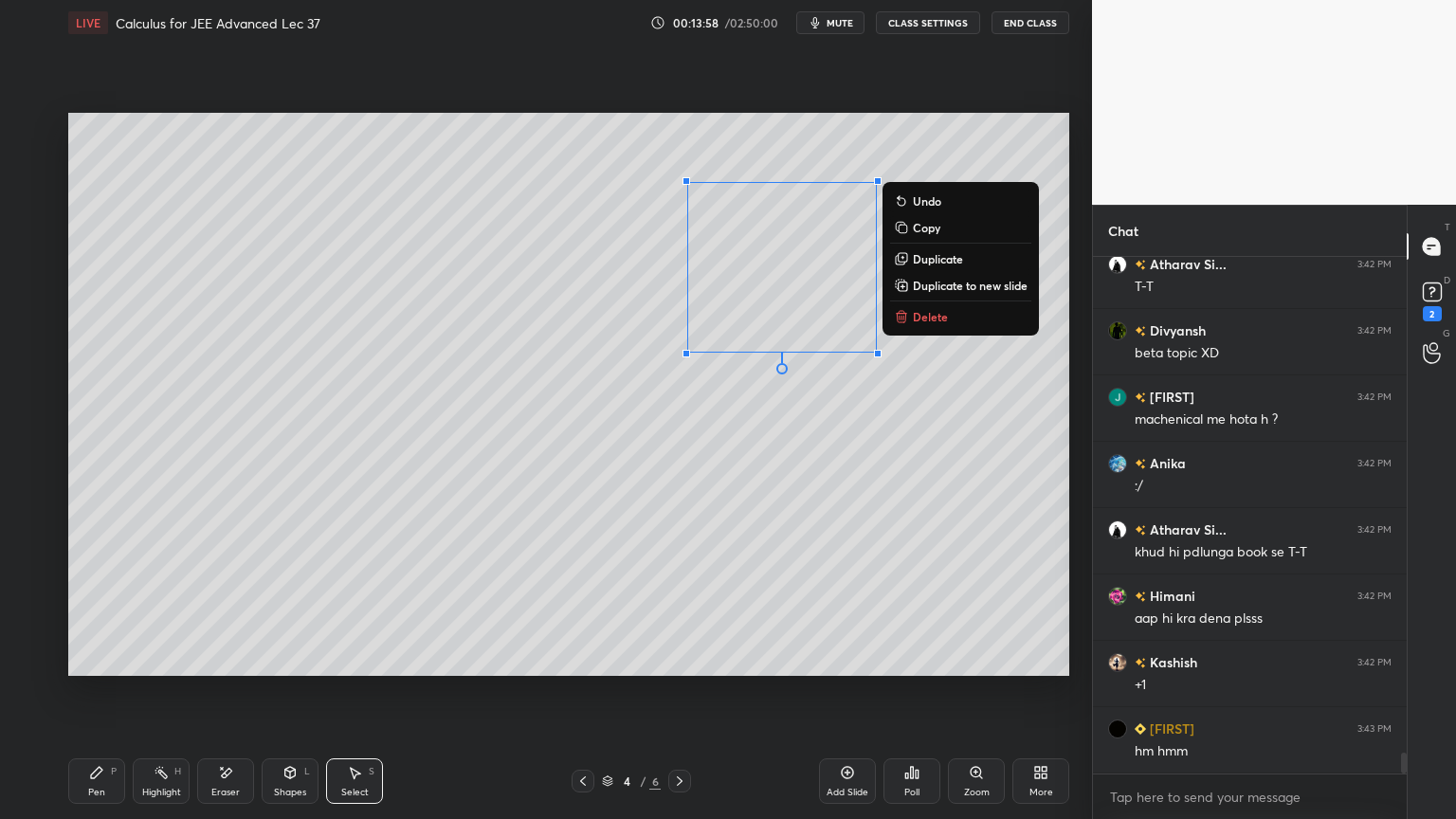 click on "Duplicate" at bounding box center (937, 259) 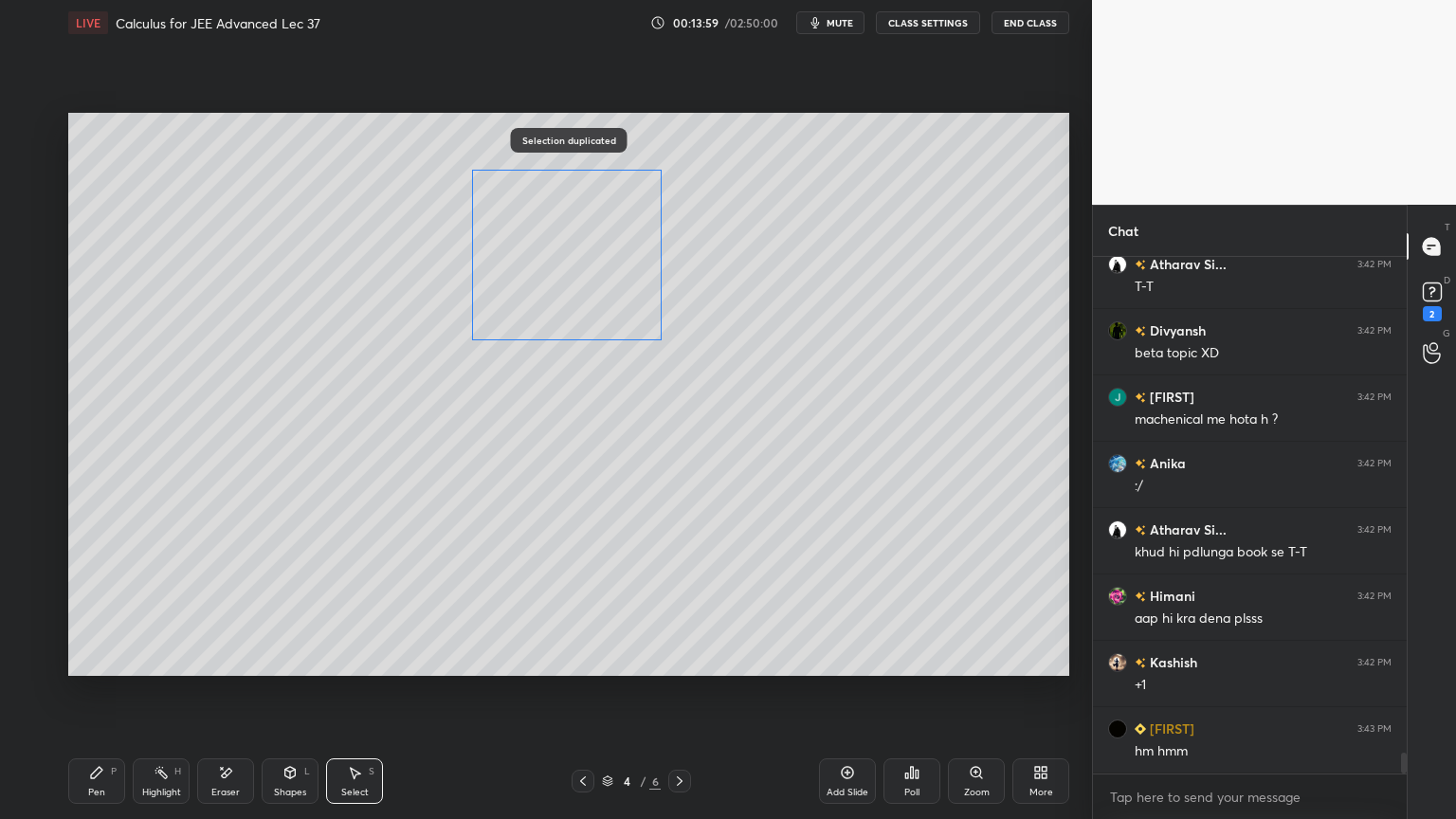 drag, startPoint x: 810, startPoint y: 292, endPoint x: 572, endPoint y: 257, distance: 240.55976 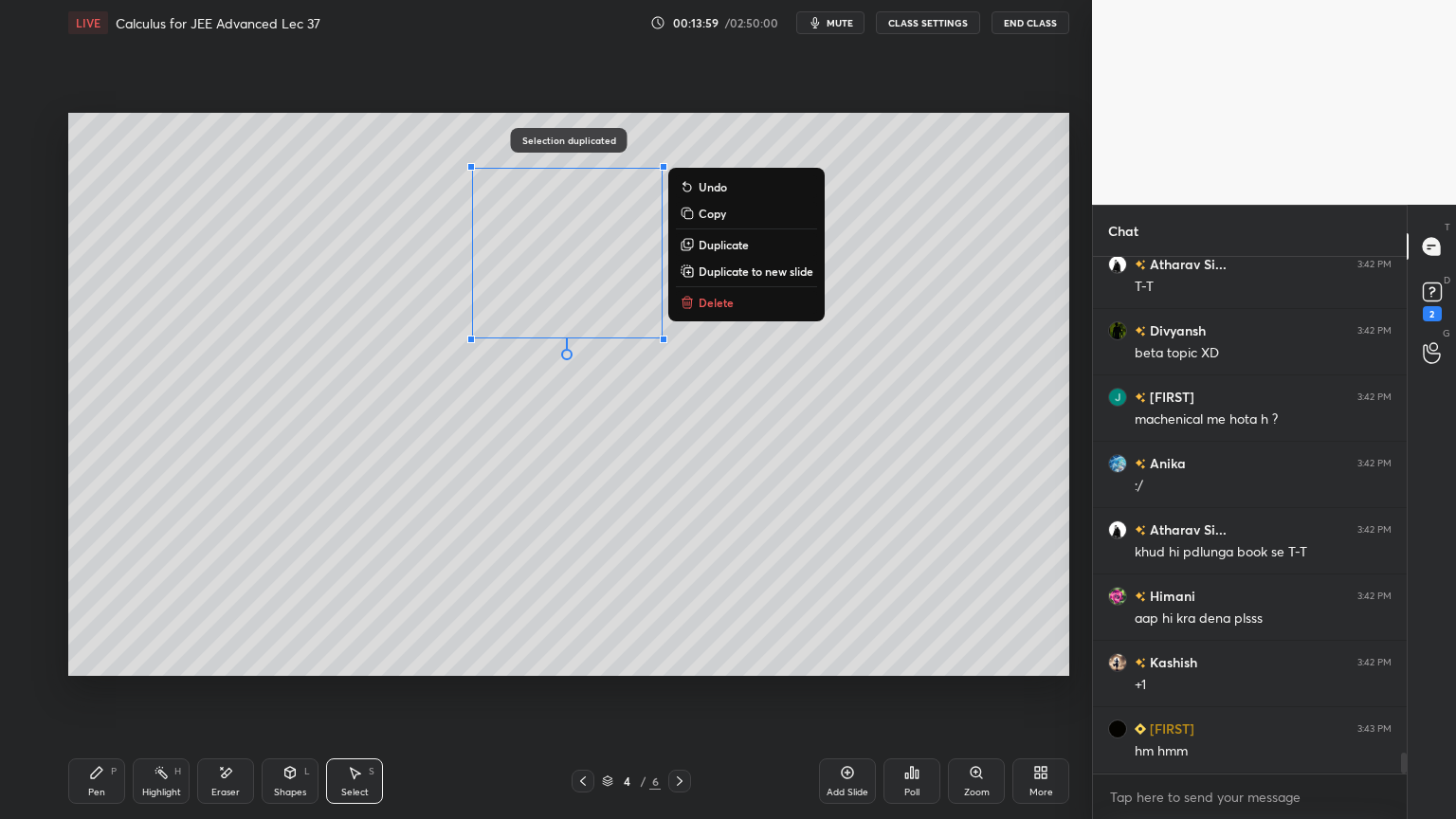 click on "0 ° Undo Copy Duplicate Duplicate to new slide Delete" at bounding box center (569, 394) 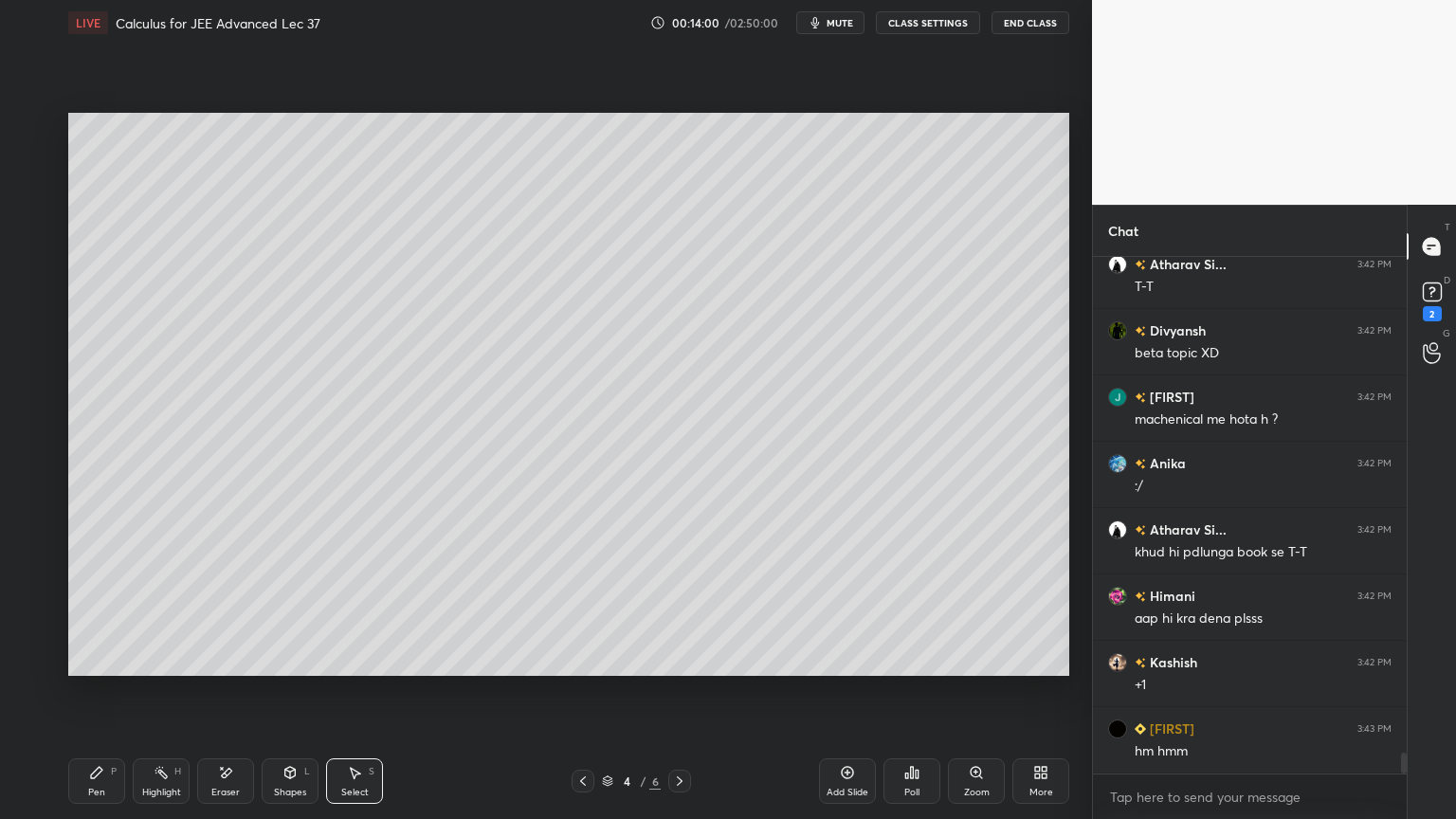click 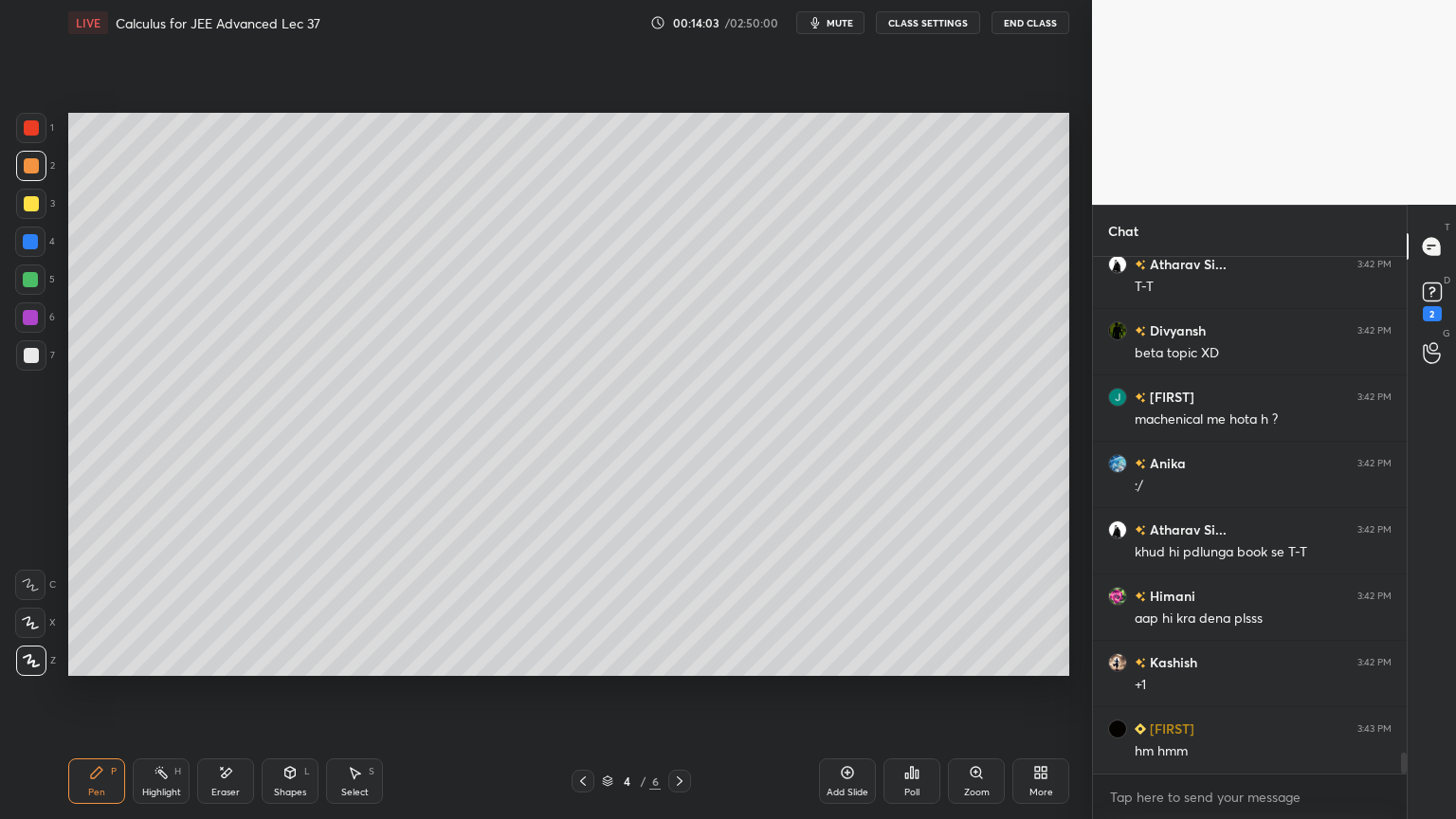 scroll, scrollTop: 10962, scrollLeft: 0, axis: vertical 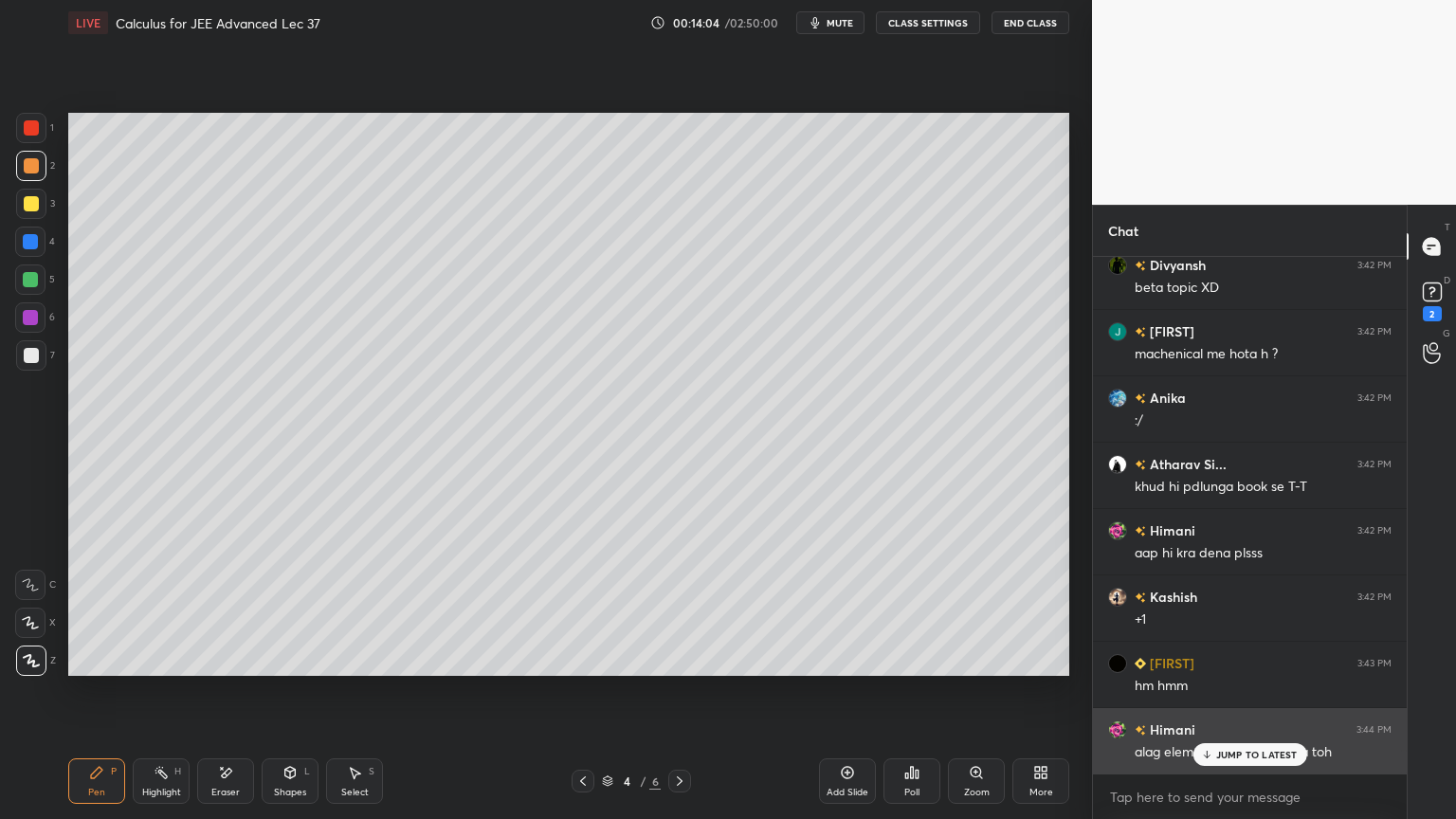 click on "JUMP TO LATEST" at bounding box center (1257, 755) 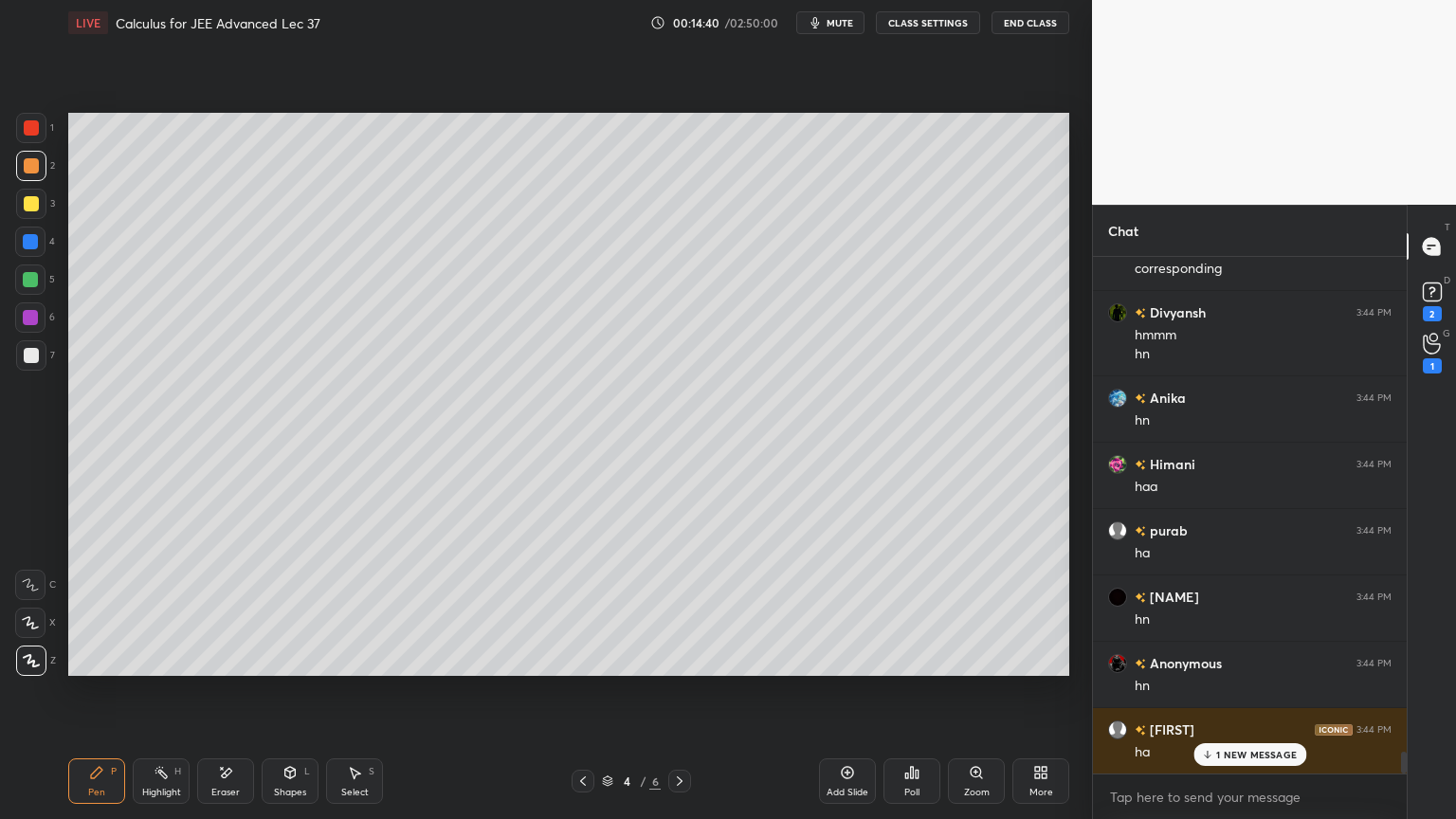scroll, scrollTop: 11977, scrollLeft: 0, axis: vertical 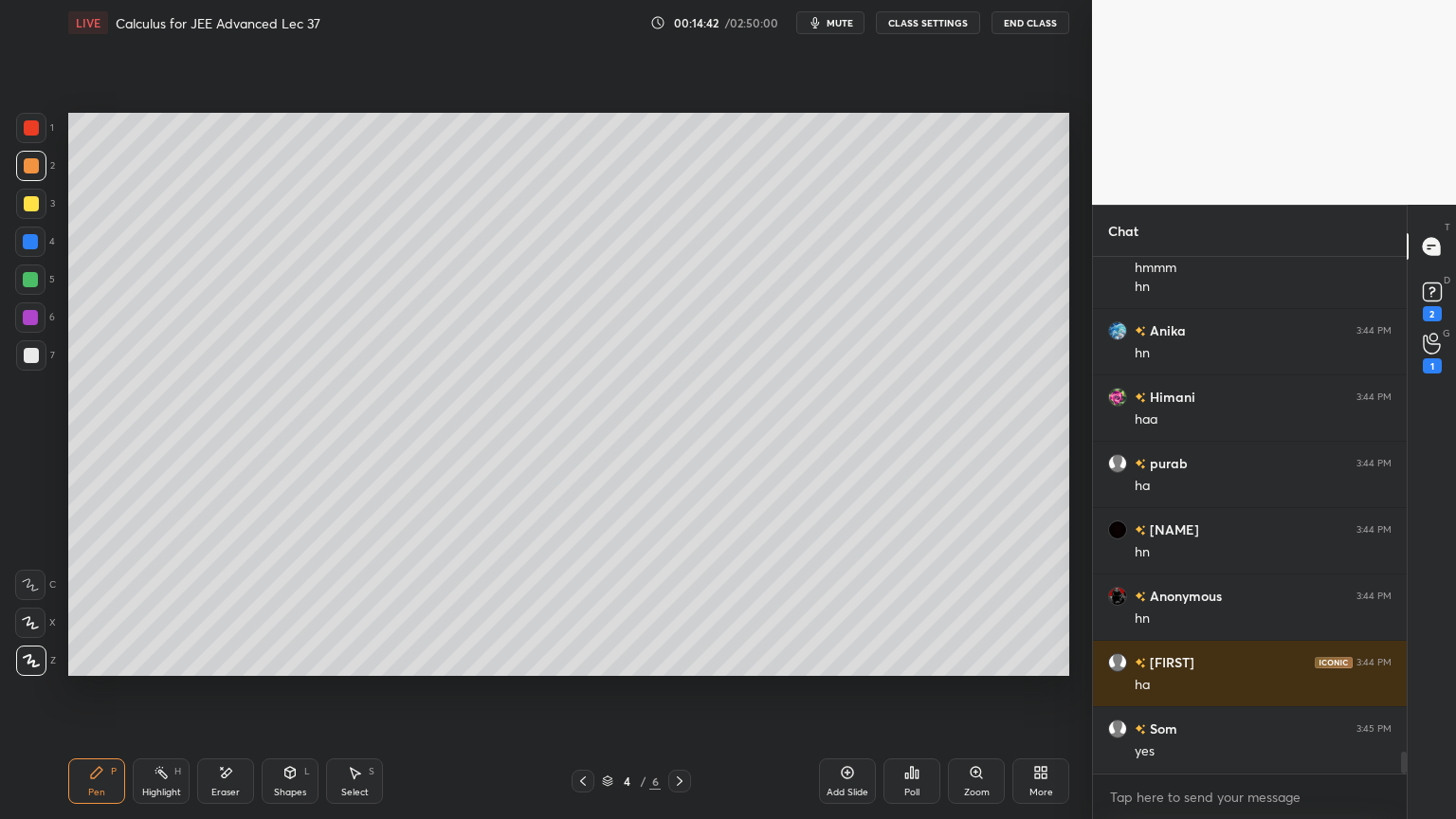 drag, startPoint x: 31, startPoint y: 350, endPoint x: 44, endPoint y: 365, distance: 19.849433 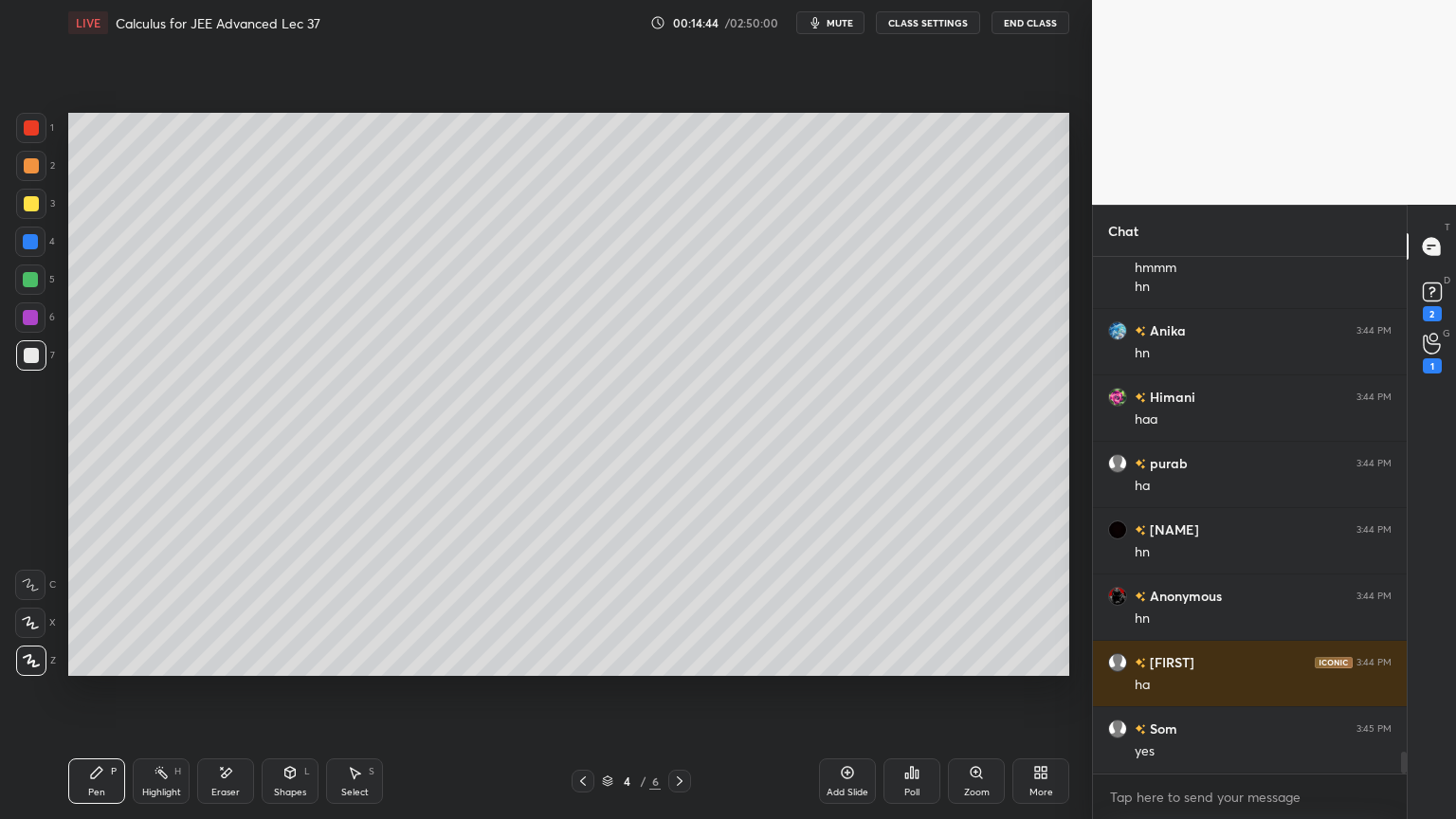 scroll, scrollTop: 12042, scrollLeft: 0, axis: vertical 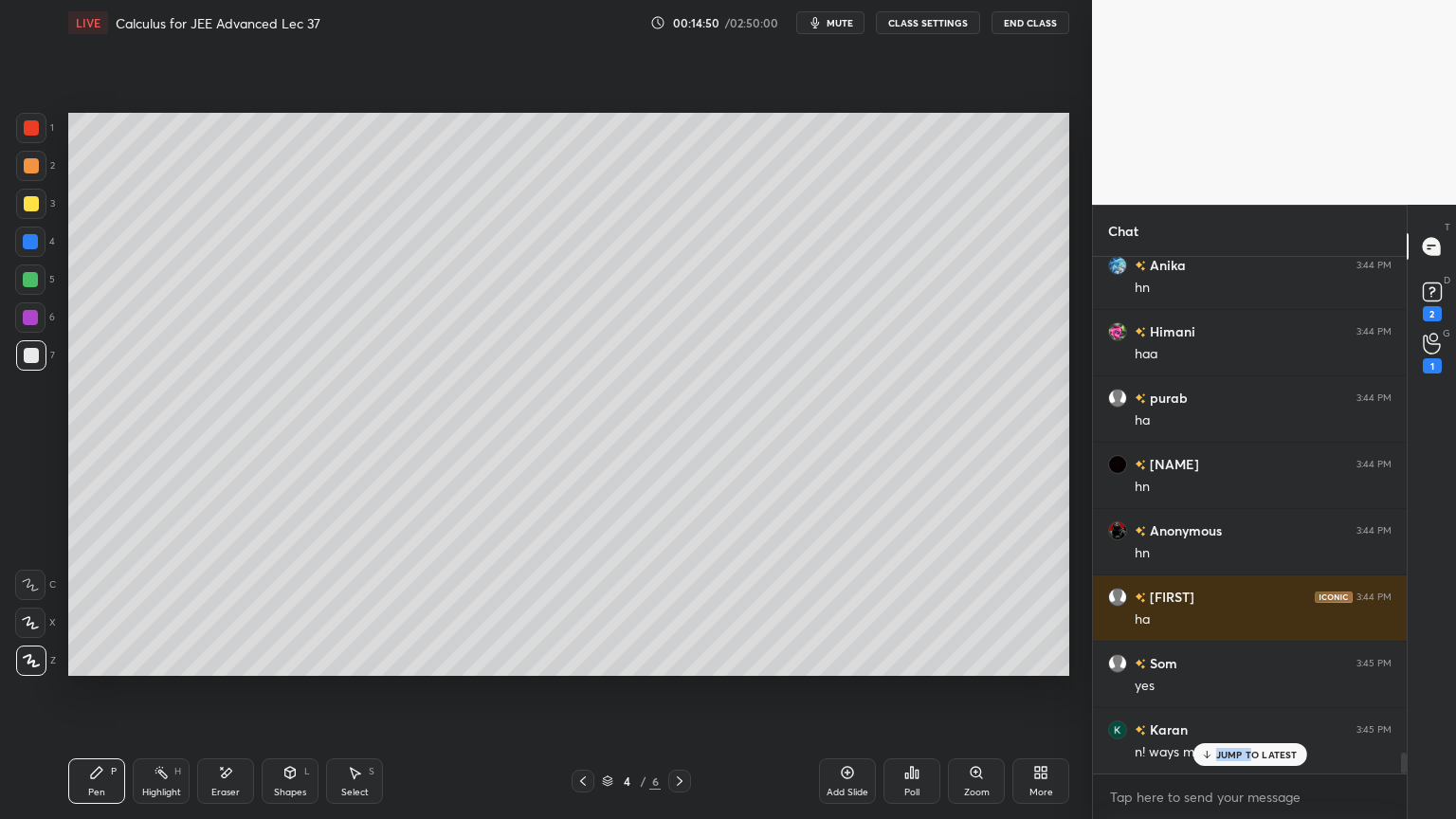 click on "JUMP TO LATEST" at bounding box center (1249, 755) 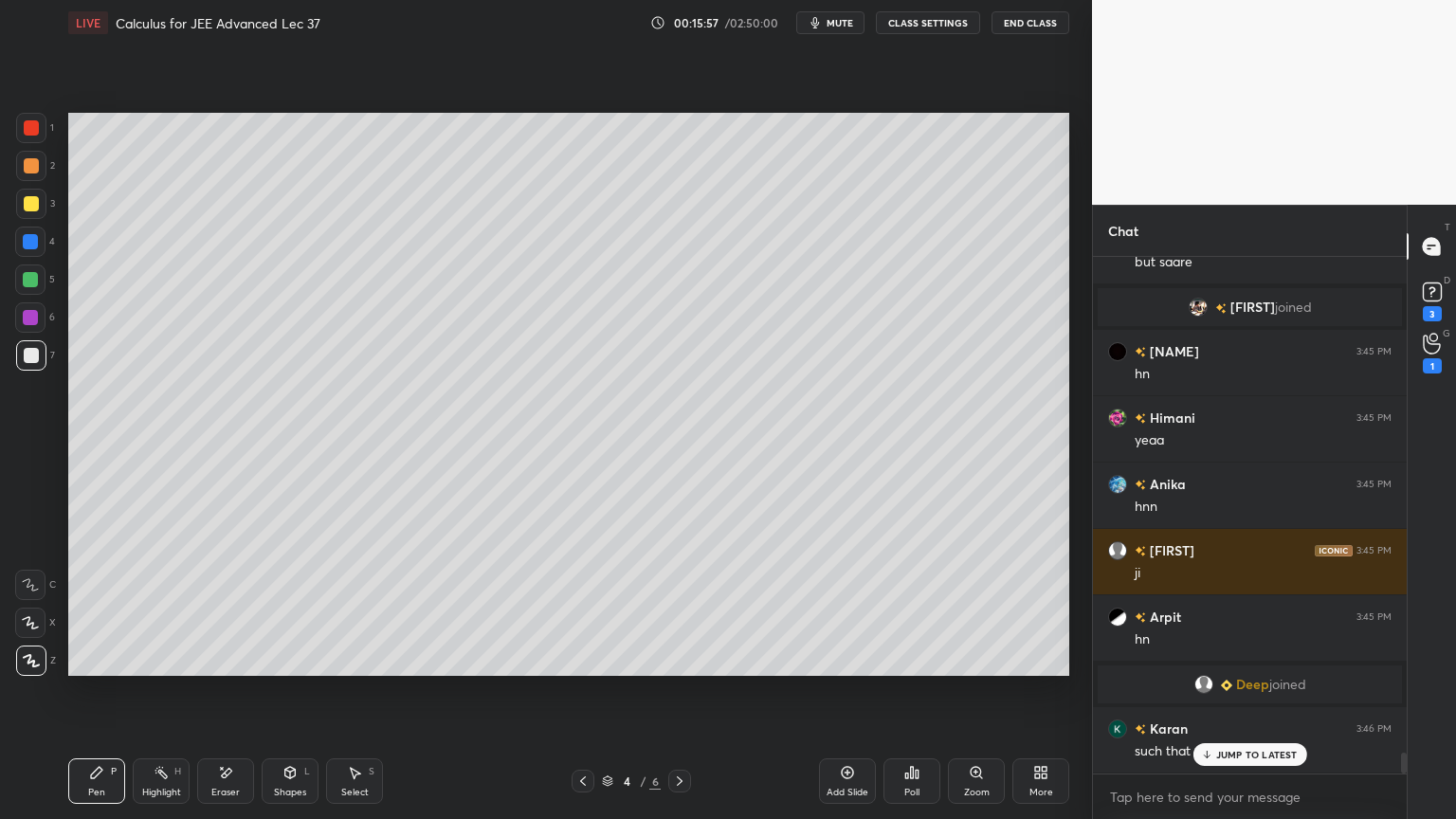 scroll, scrollTop: 12346, scrollLeft: 0, axis: vertical 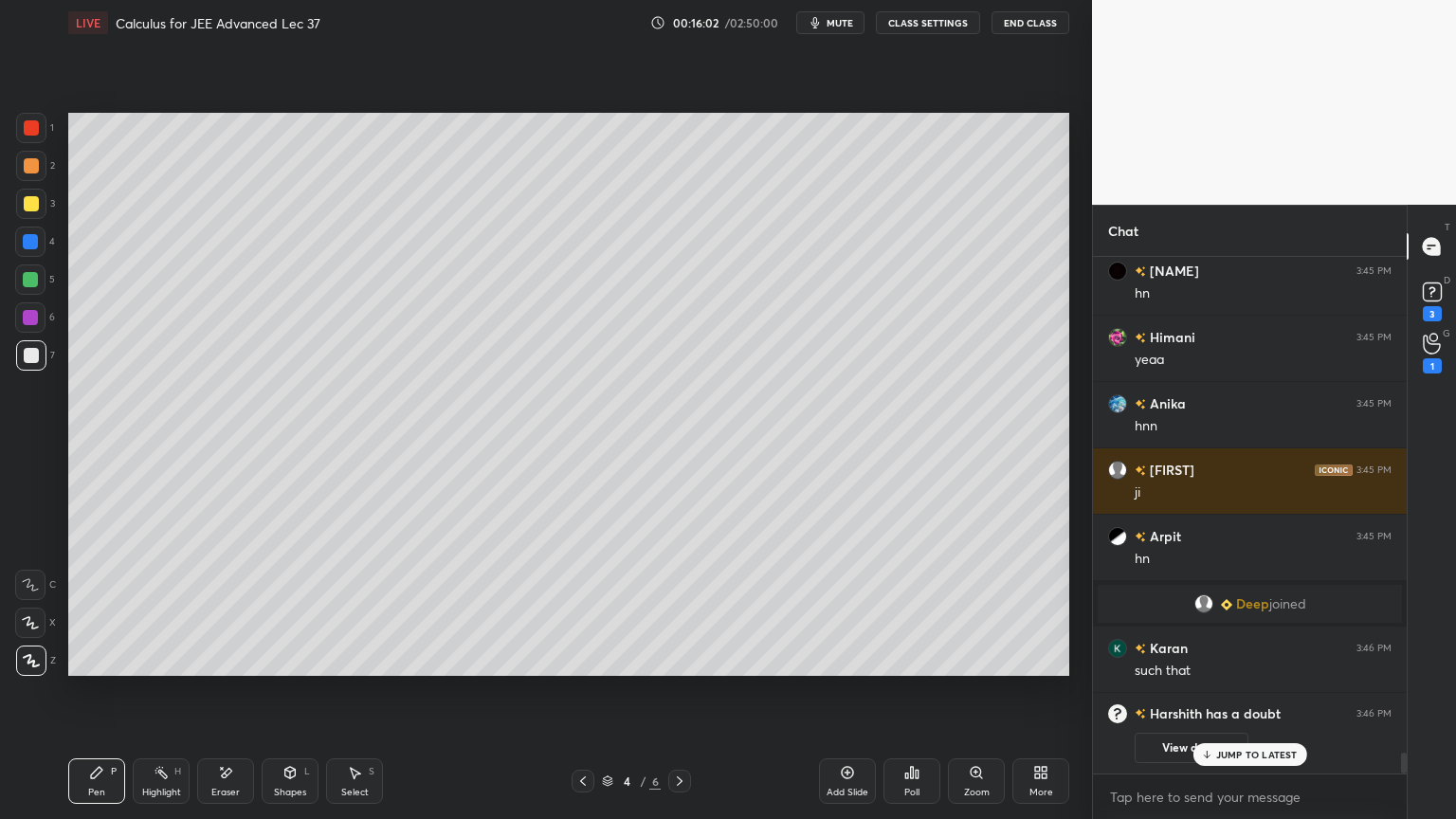 click at bounding box center (30, 318) 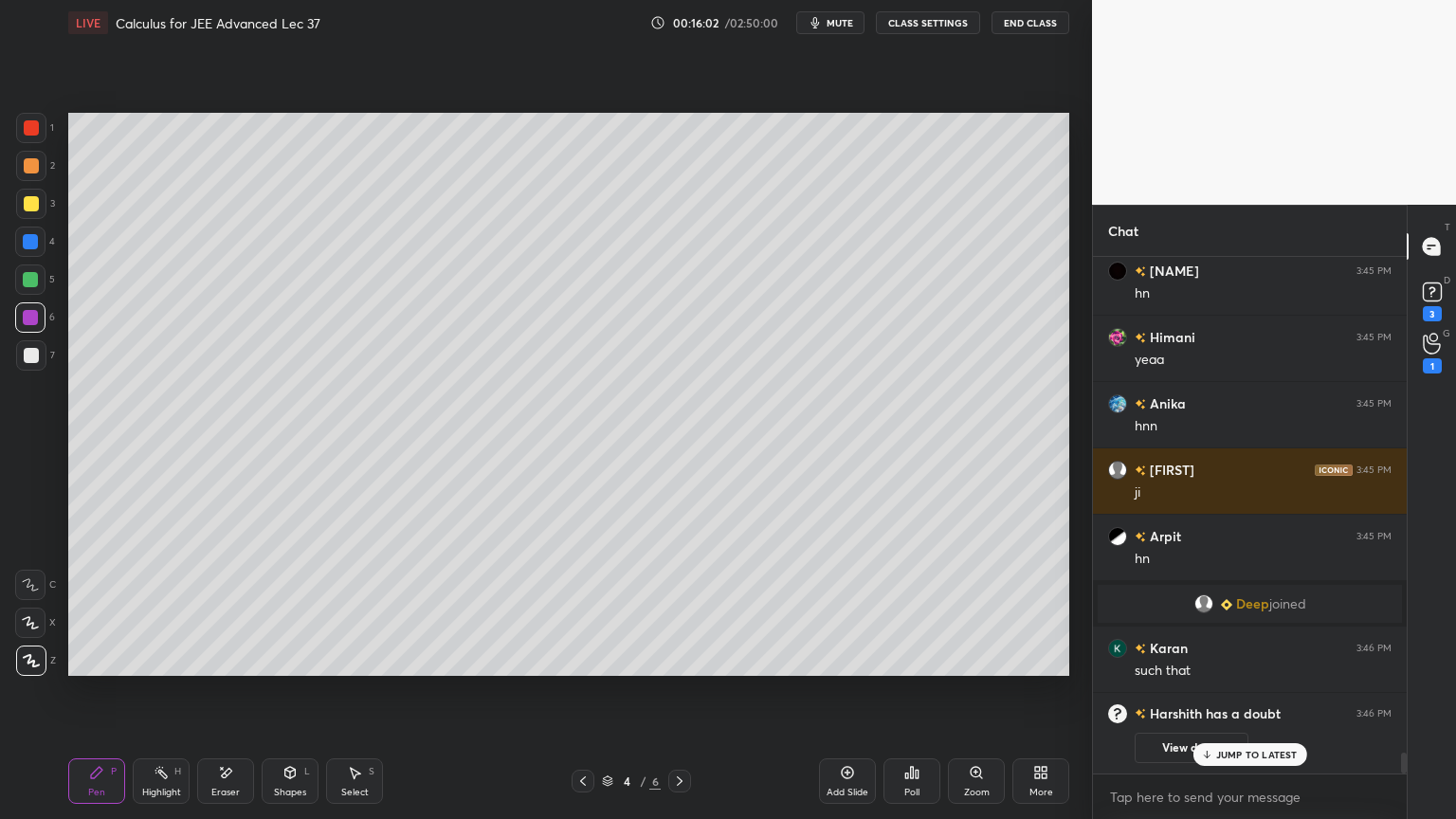 click at bounding box center [31, 355] 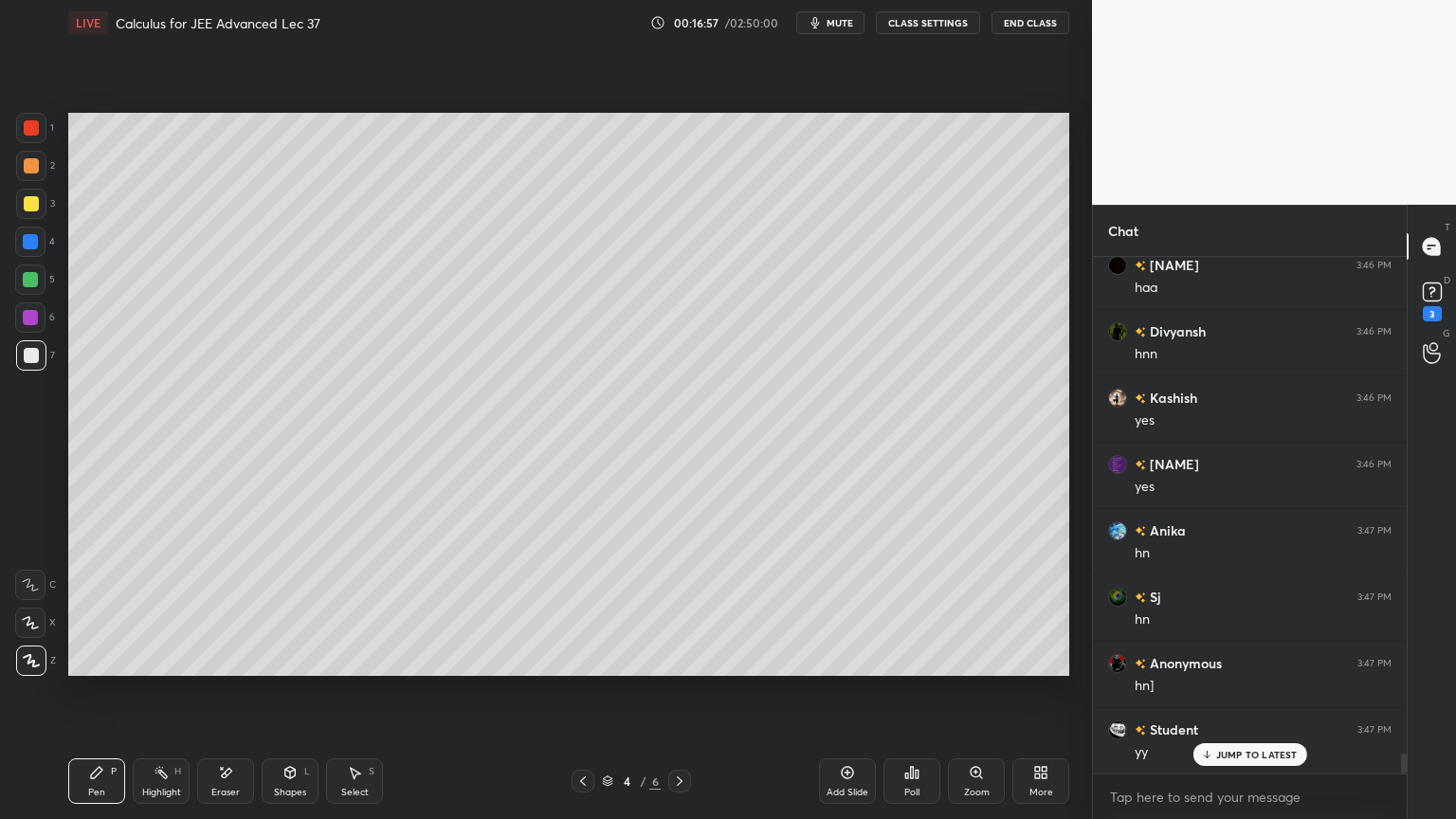 scroll, scrollTop: 12925, scrollLeft: 0, axis: vertical 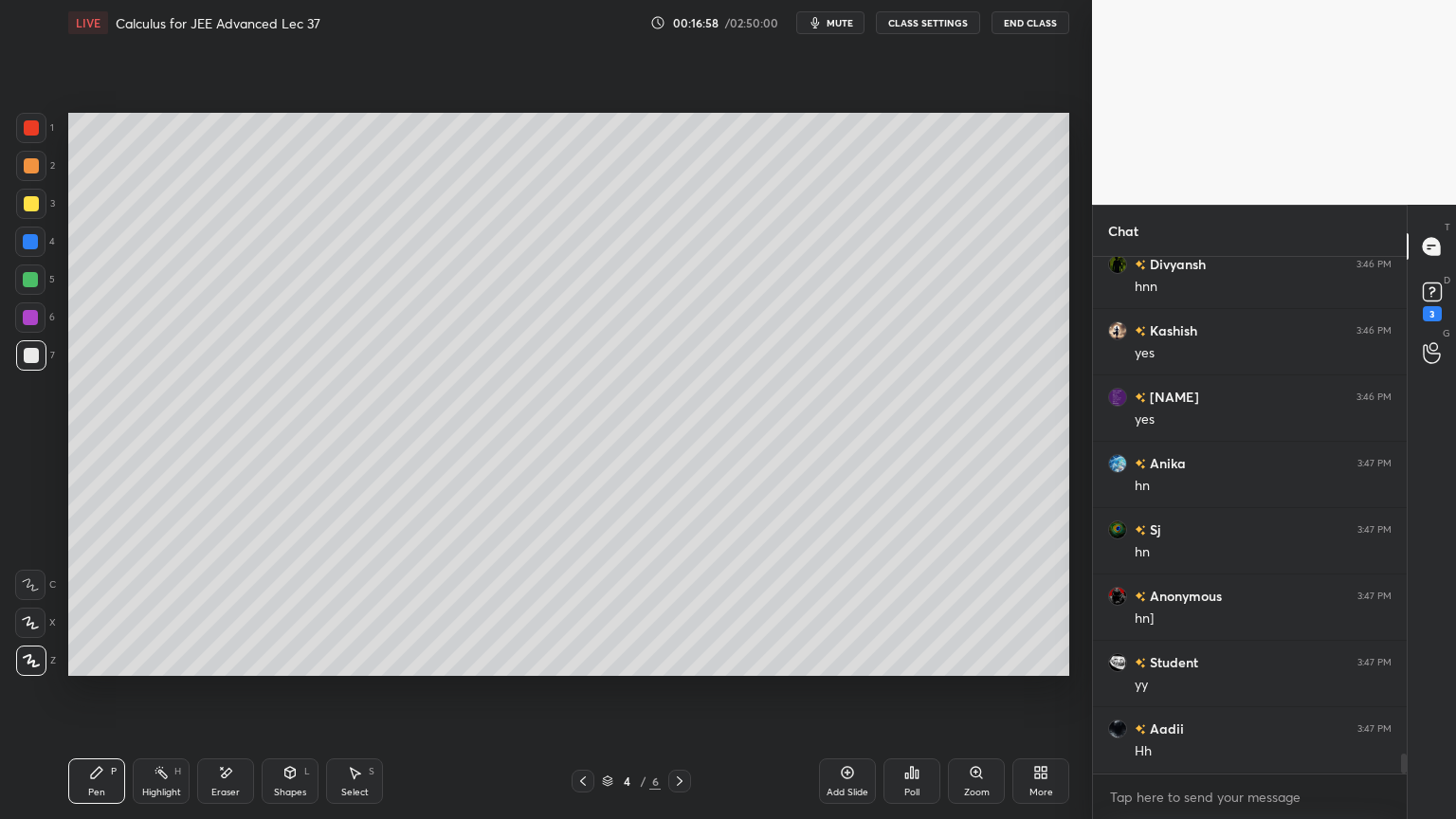 click on "Harshpreet 3:46 PM haa Divyansh 3:46 PM hnn Kashish 3:46 PM yes manvi 3:46 PM yes Anika 3:47 PM hn Sj 3:47 PM hn Anonymous 3:47 PM hn] Student 3:47 PM yy Aadii 3:47 PM Hh" at bounding box center [1249, 515] 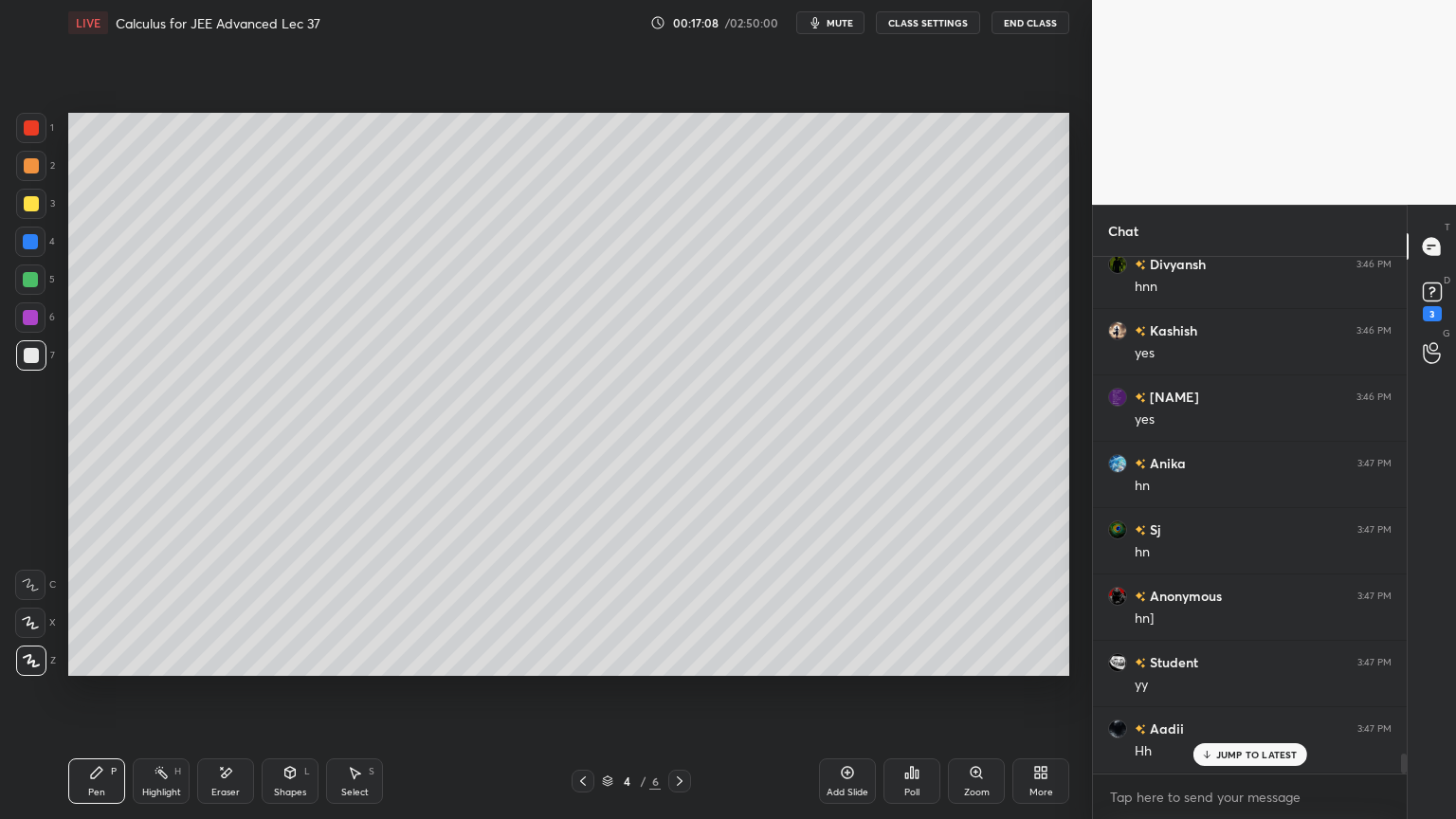scroll, scrollTop: 12990, scrollLeft: 0, axis: vertical 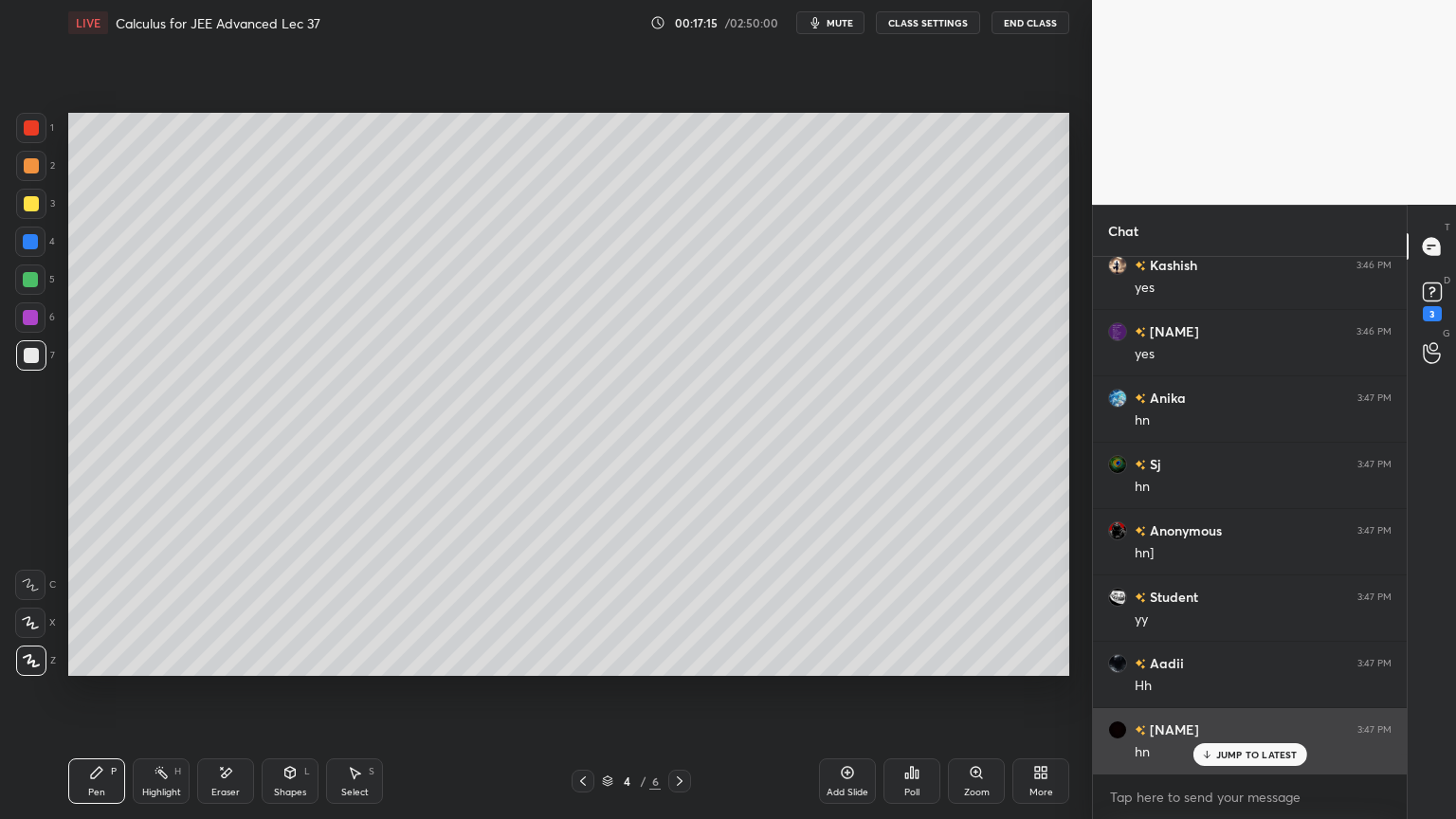 click on "JUMP TO LATEST" at bounding box center (1257, 755) 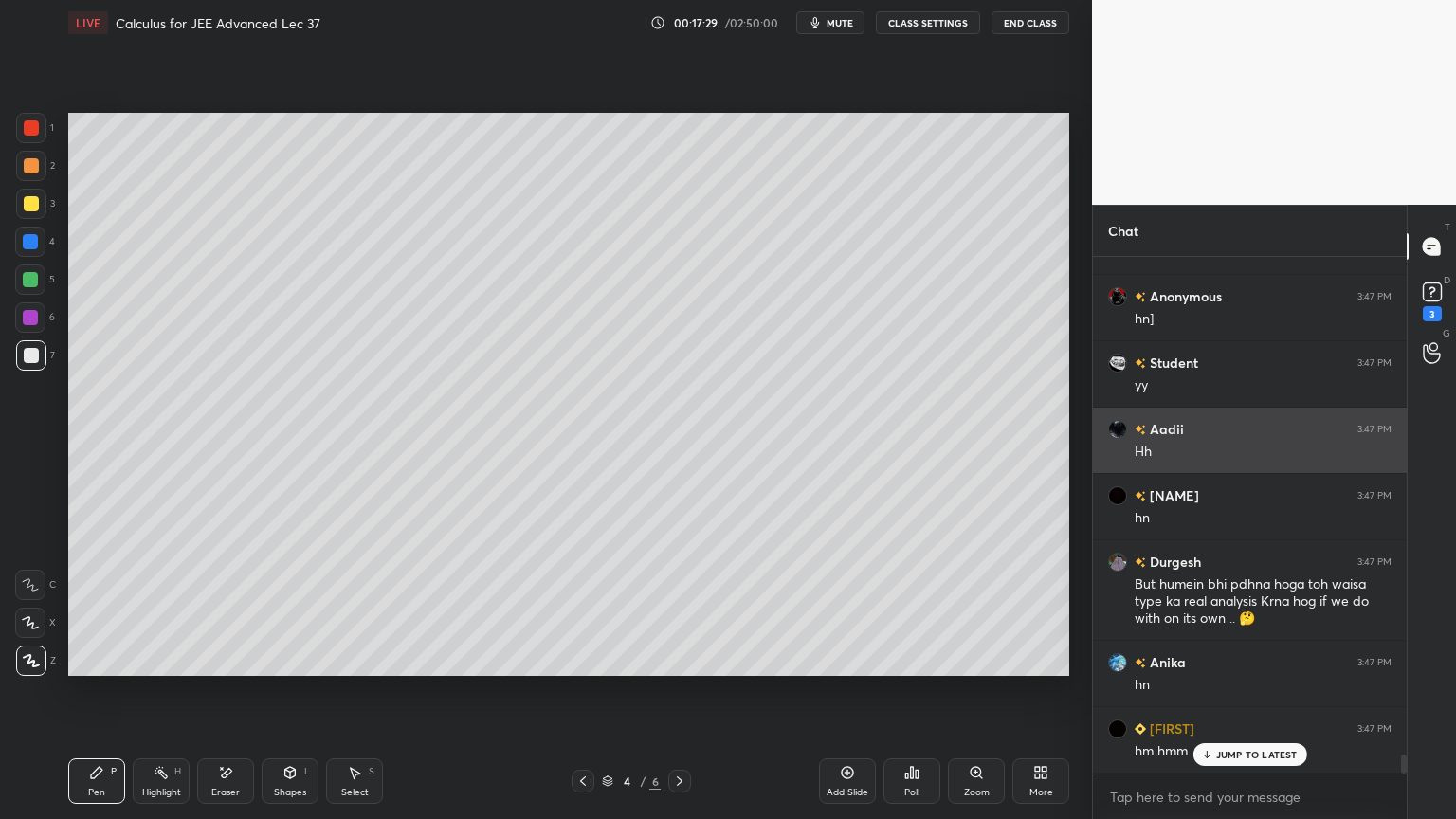 scroll, scrollTop: 13290, scrollLeft: 0, axis: vertical 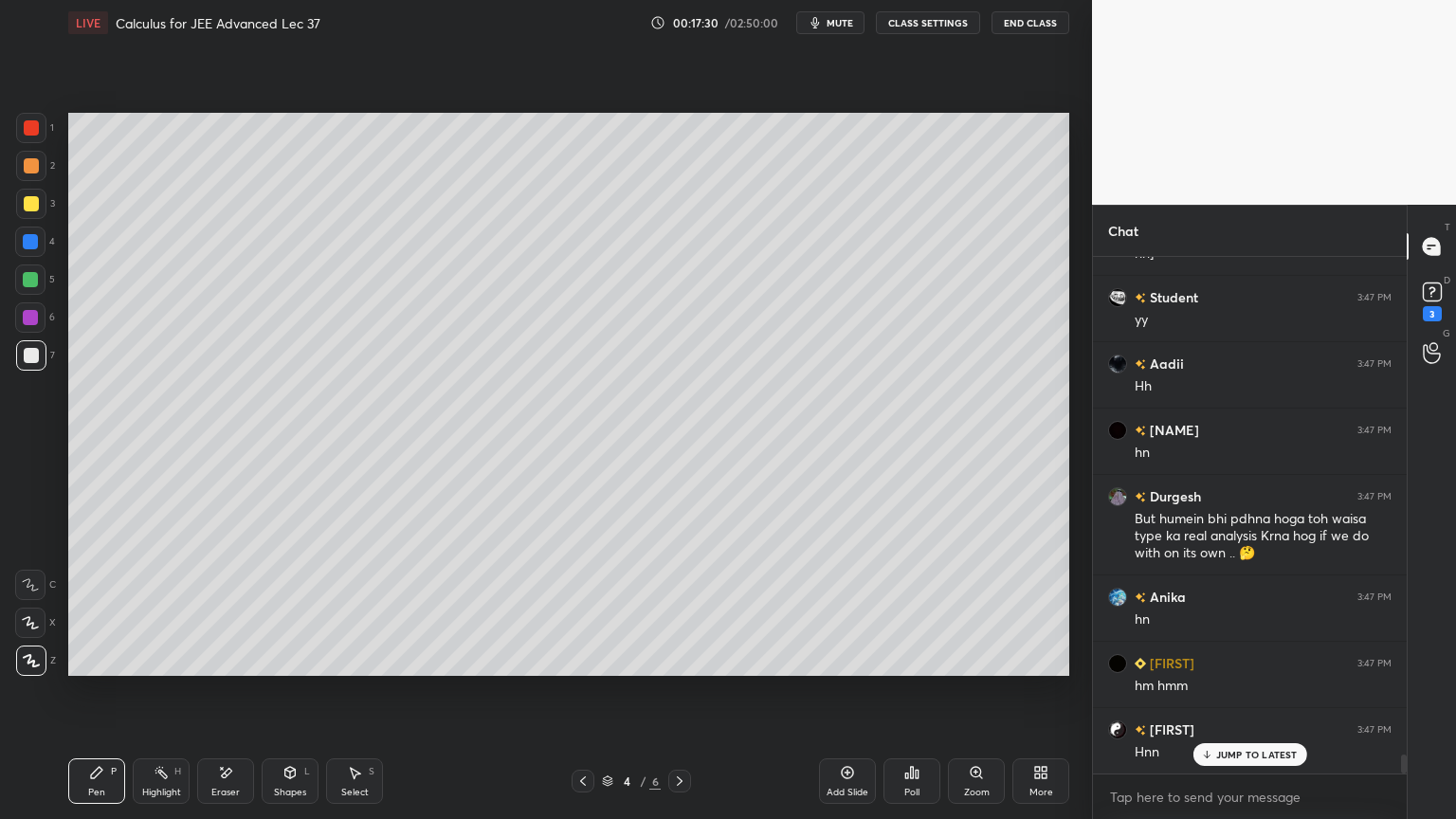 click at bounding box center (680, 781) 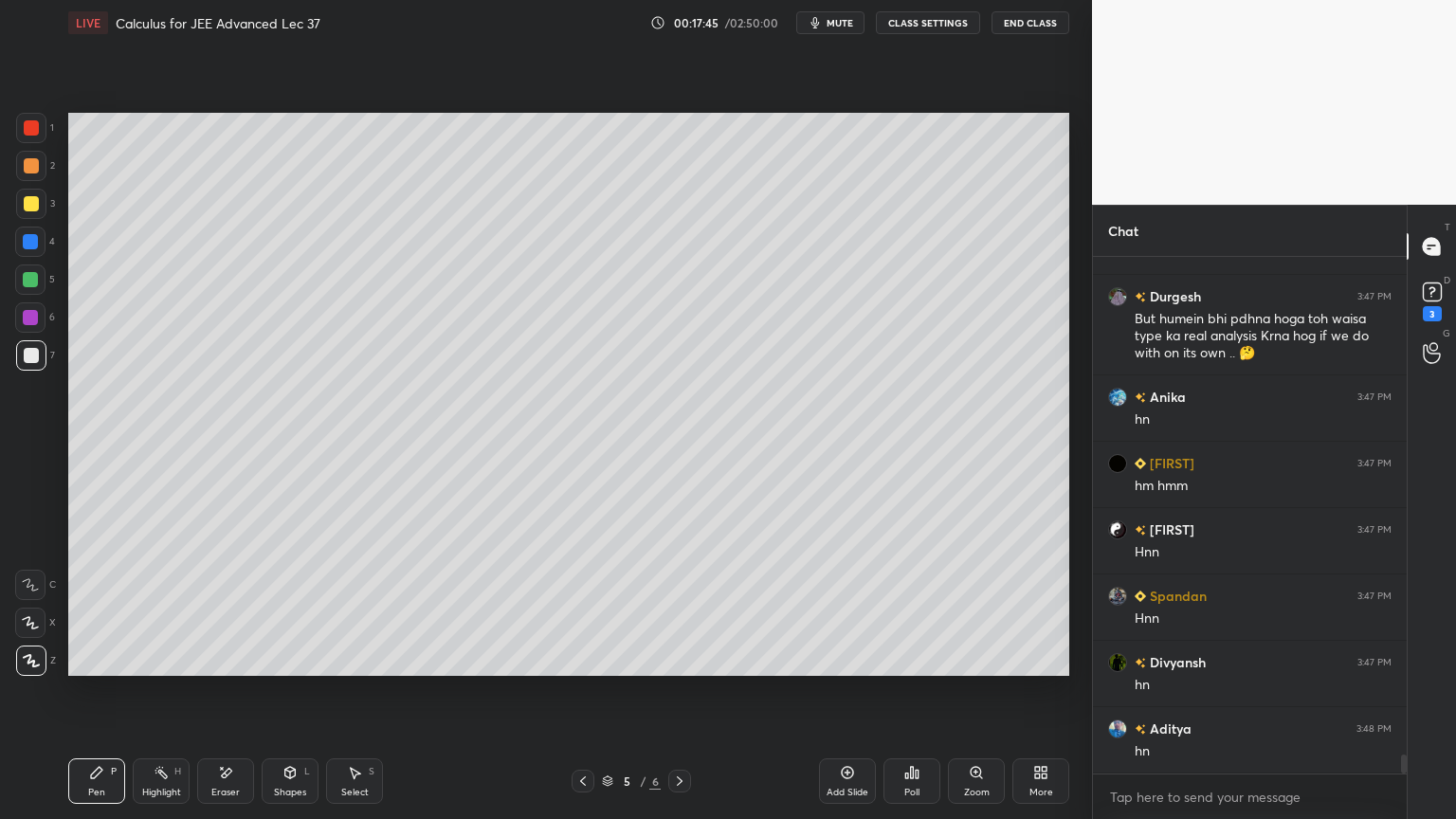 scroll, scrollTop: 13535, scrollLeft: 0, axis: vertical 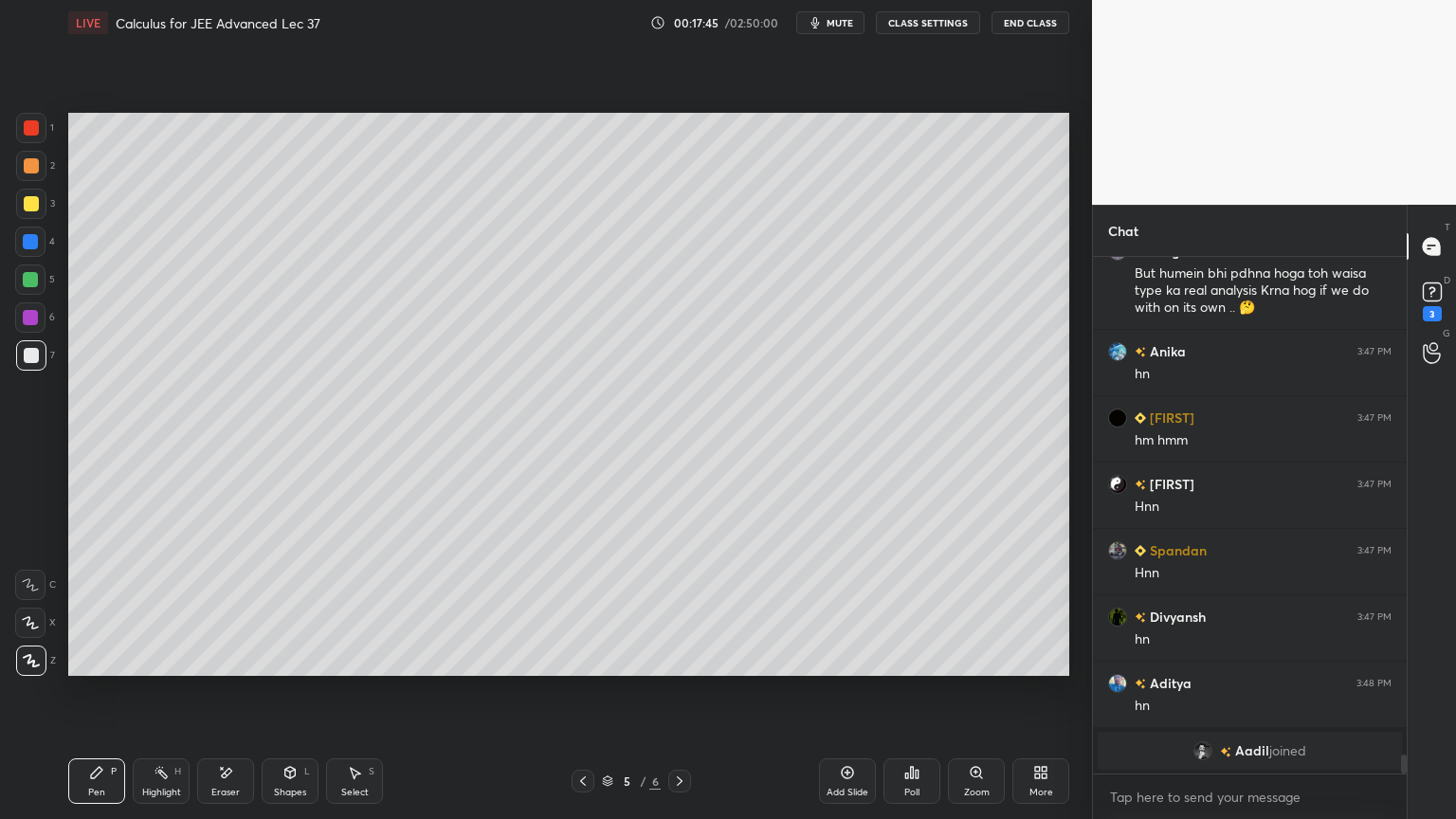 click on "Eraser" at bounding box center [226, 781] 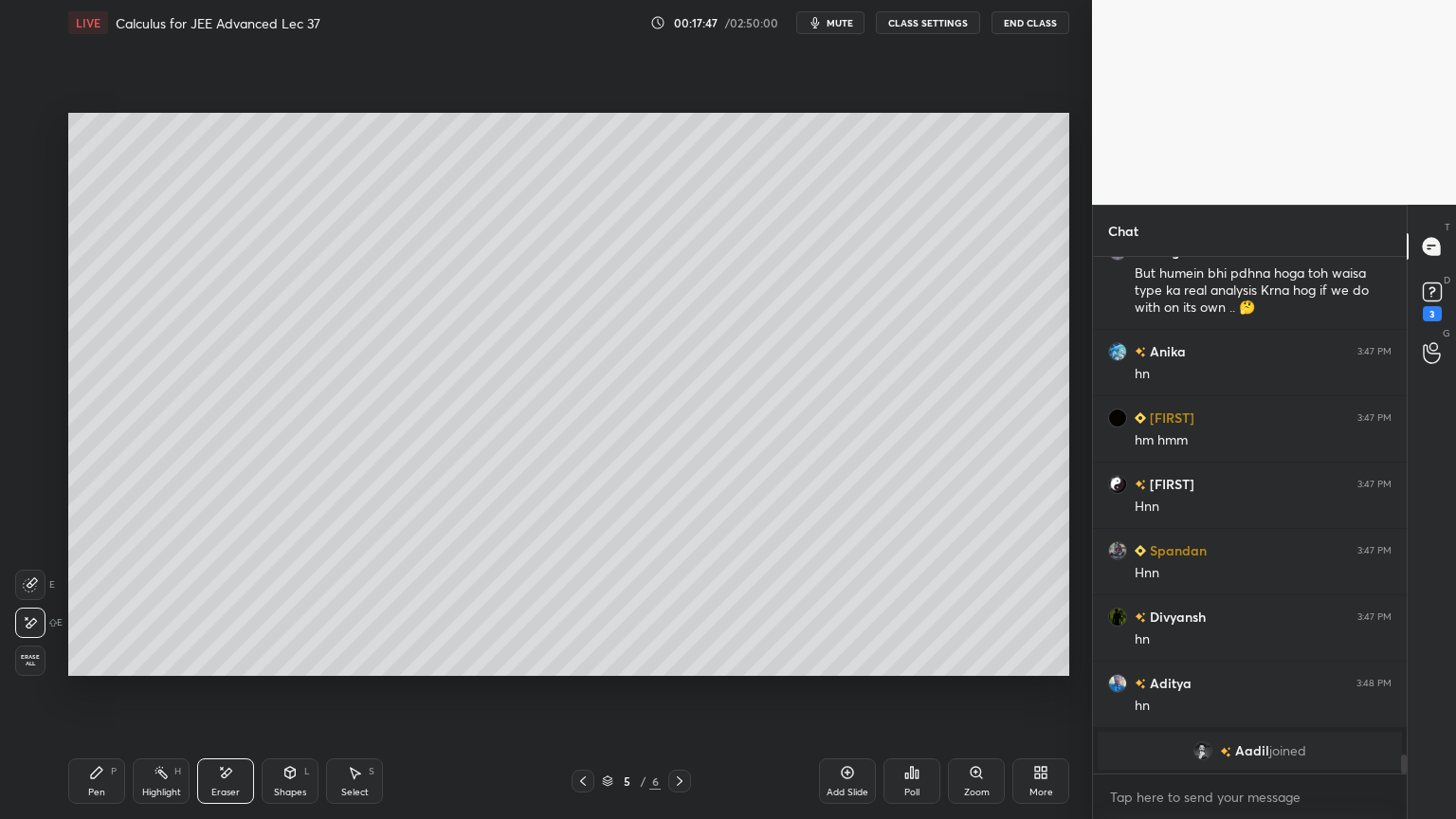 click 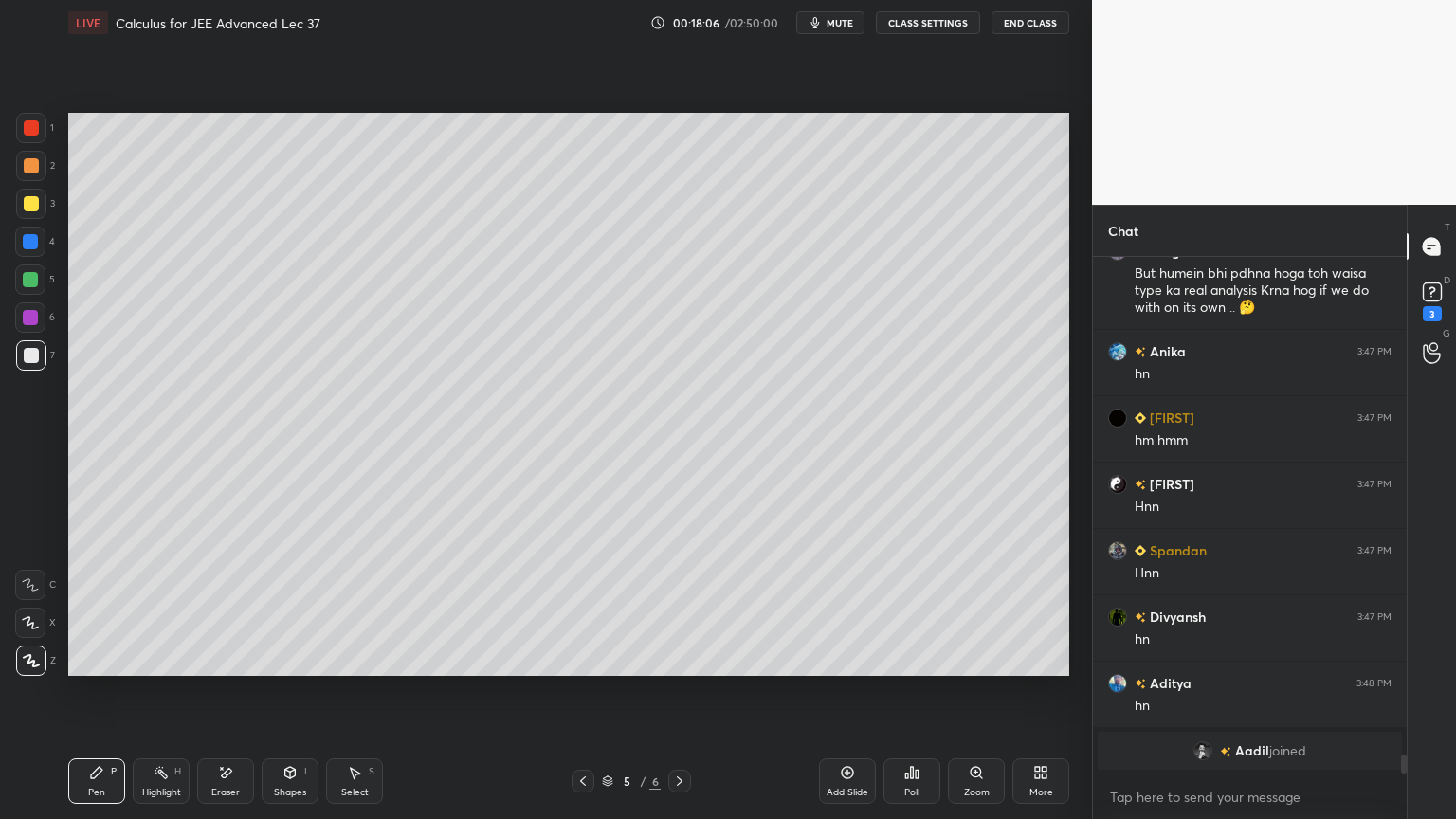 drag, startPoint x: 237, startPoint y: 783, endPoint x: 238, endPoint y: 701, distance: 82.0061 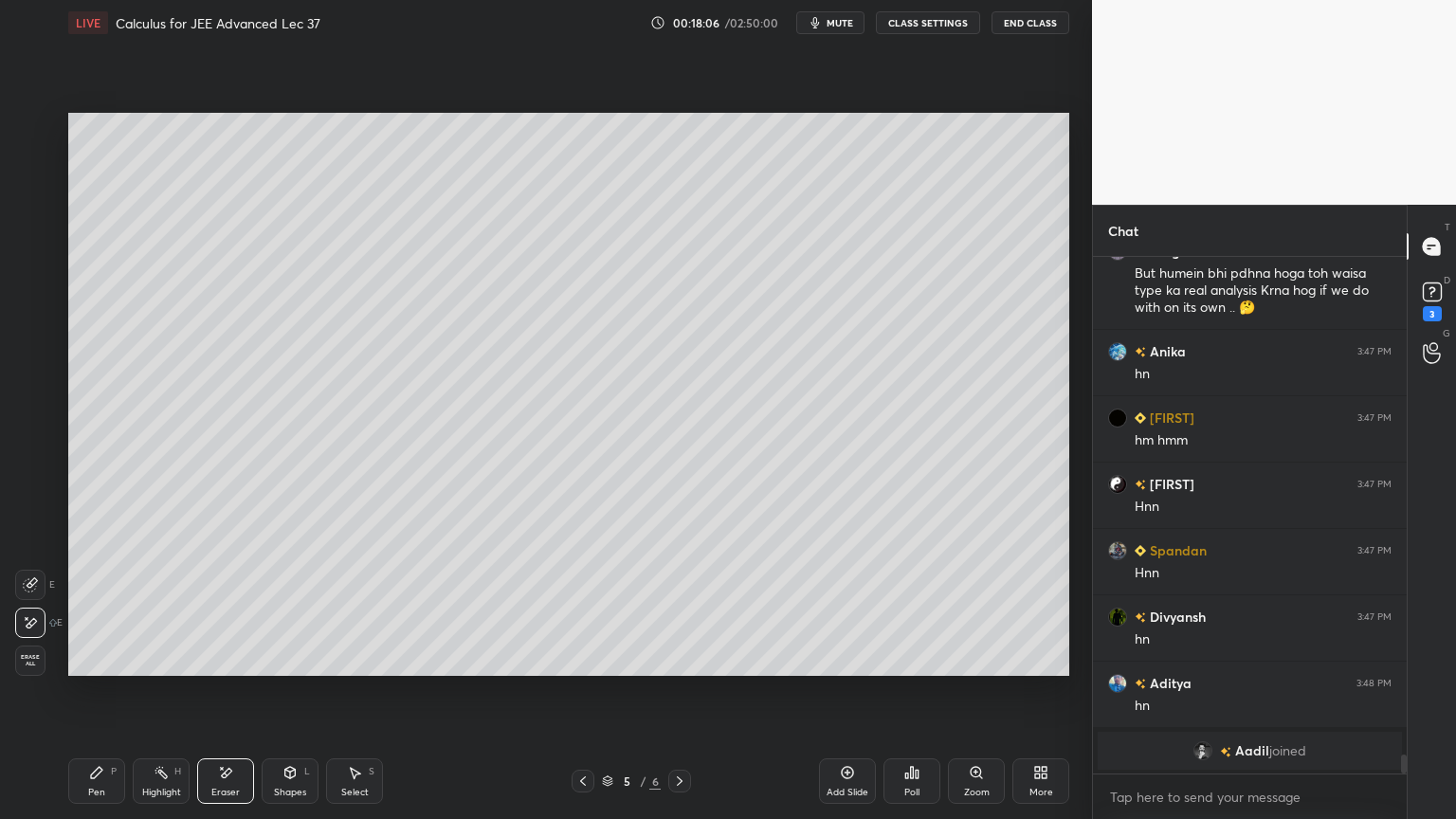 scroll, scrollTop: 13308, scrollLeft: 0, axis: vertical 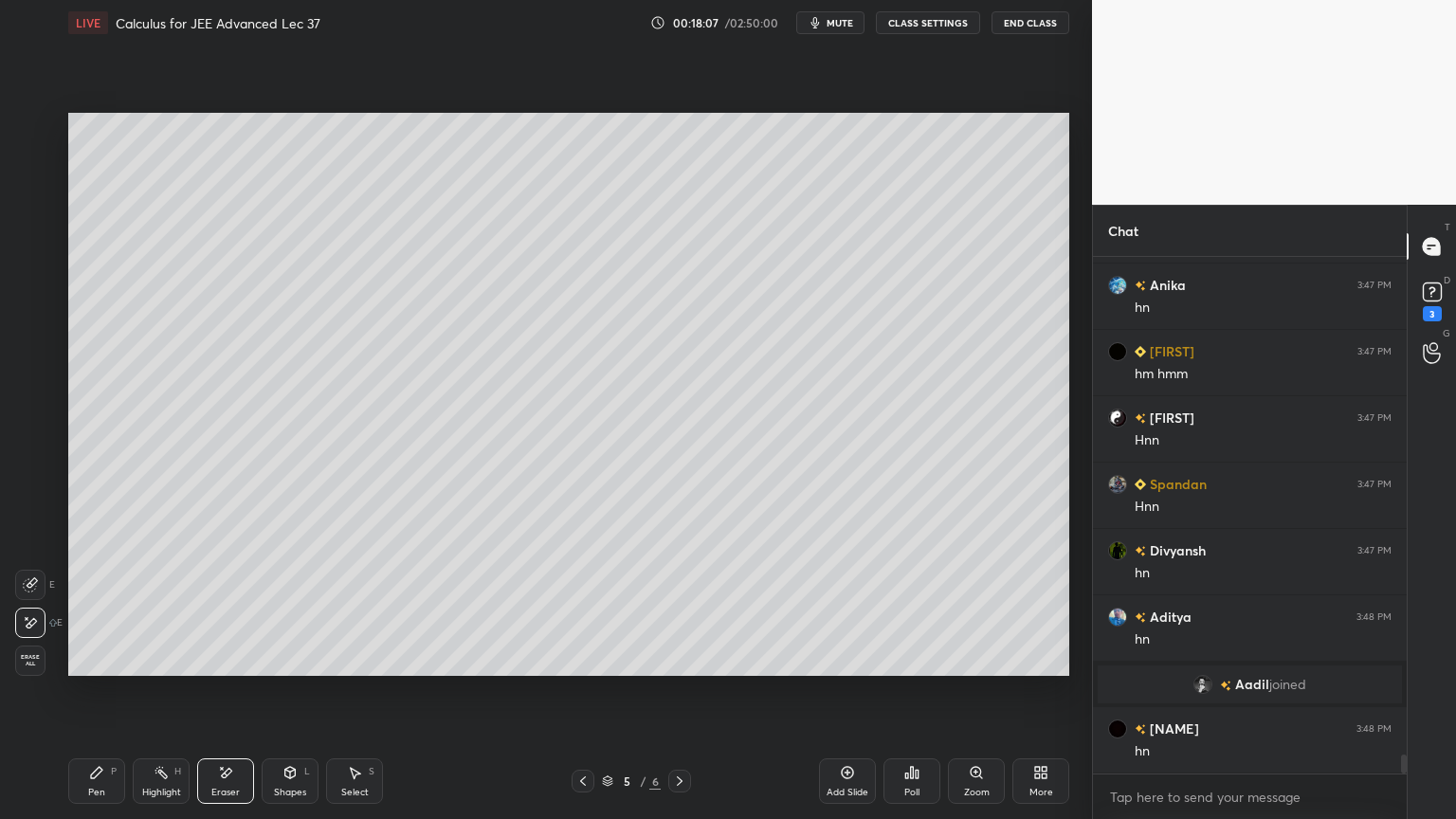 click on "Pen P" at bounding box center [97, 781] 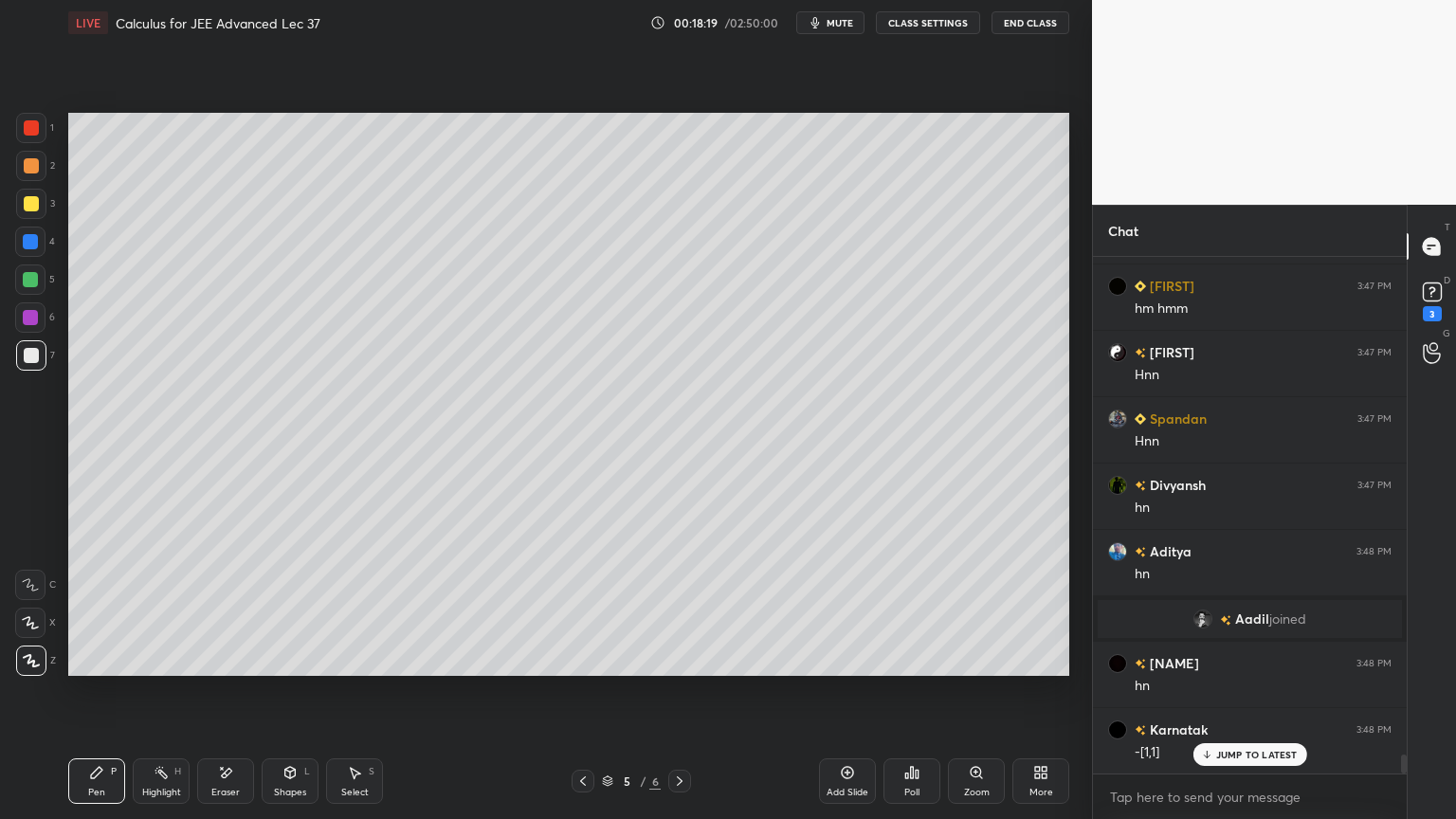 scroll, scrollTop: 13441, scrollLeft: 0, axis: vertical 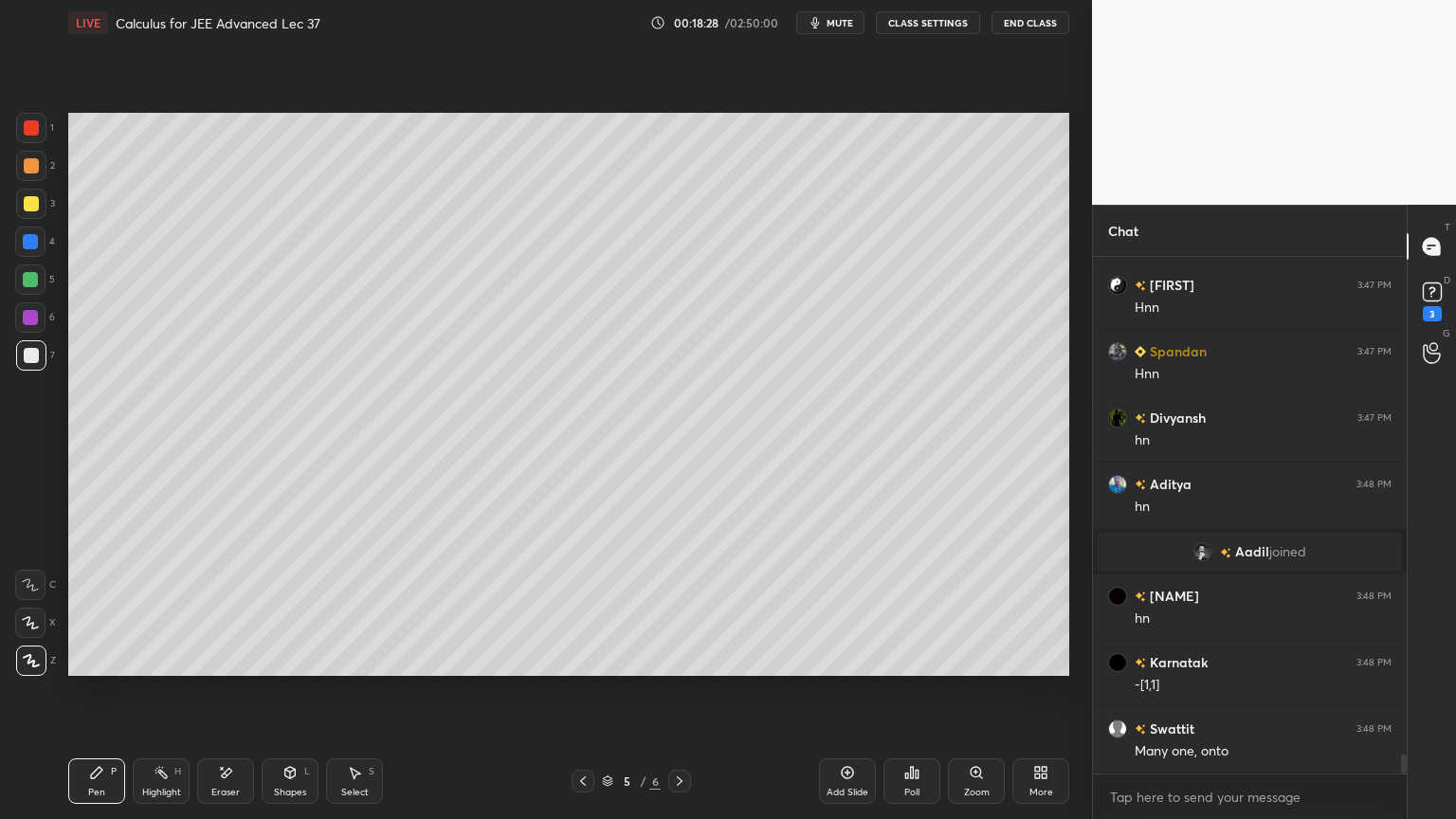 click on "Eraser" at bounding box center (226, 781) 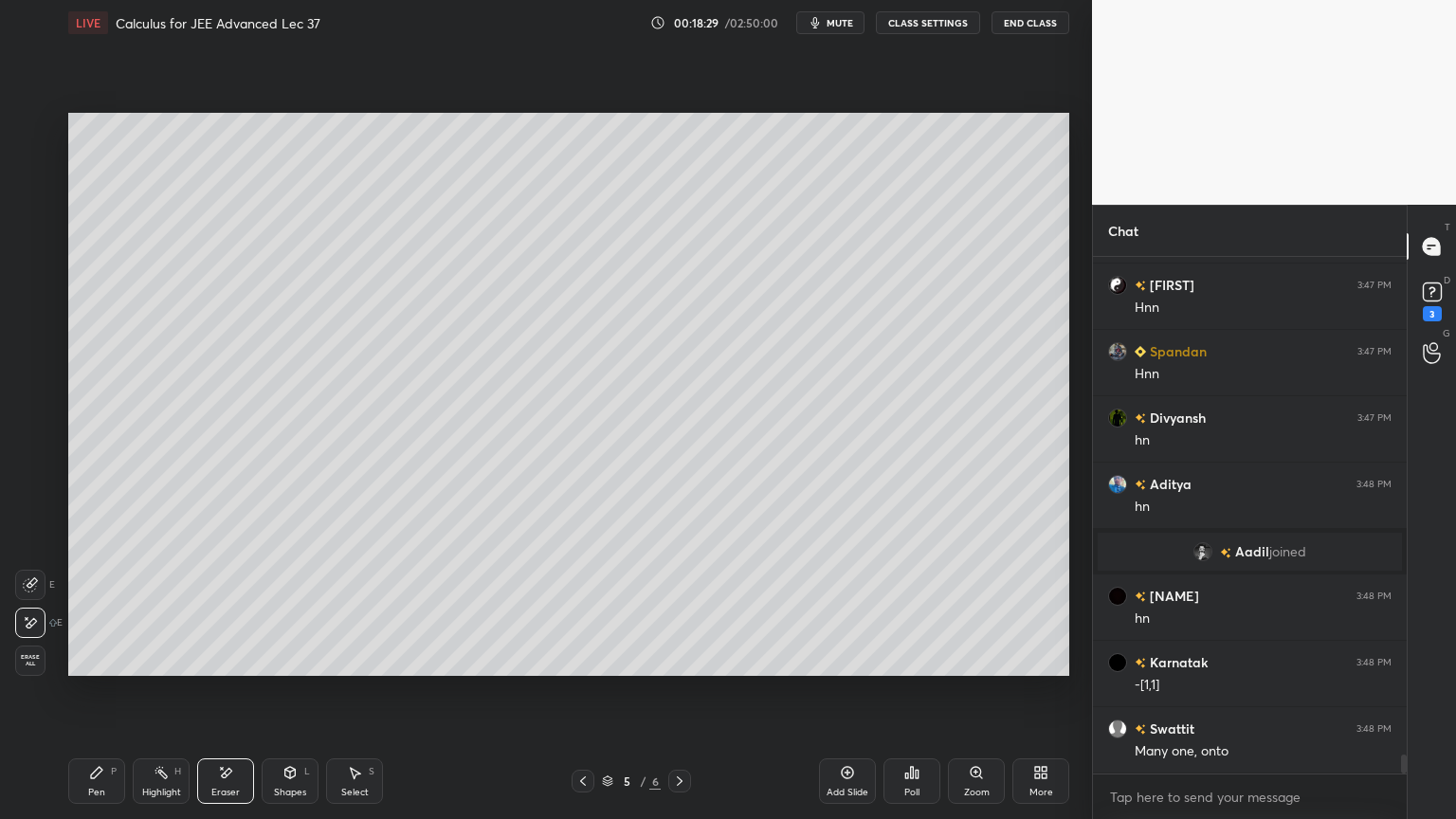 drag, startPoint x: 93, startPoint y: 772, endPoint x: 81, endPoint y: 711, distance: 62.16912 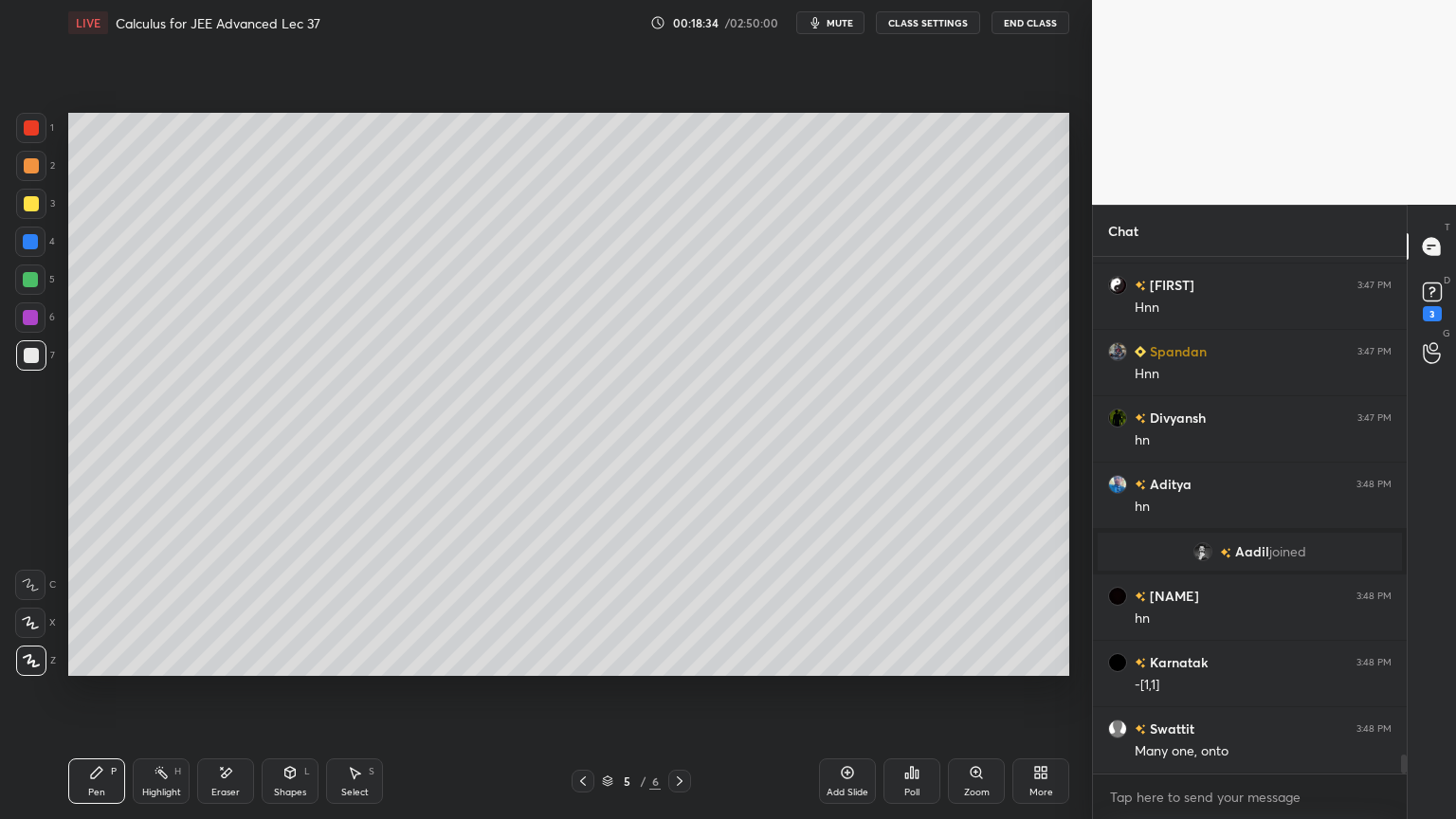 click on "Eraser" at bounding box center (226, 781) 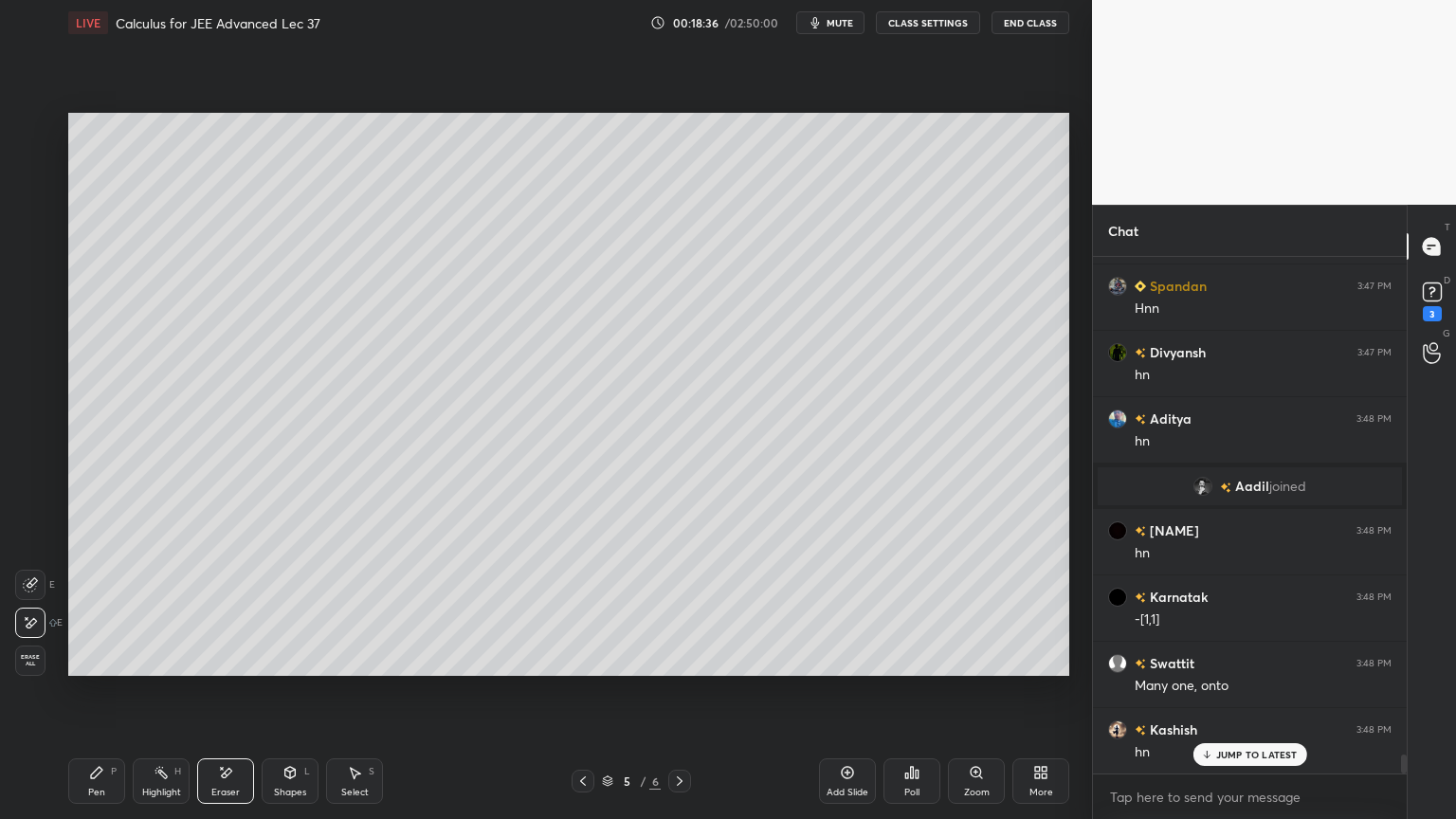 drag, startPoint x: 82, startPoint y: 792, endPoint x: 72, endPoint y: 698, distance: 94.53042 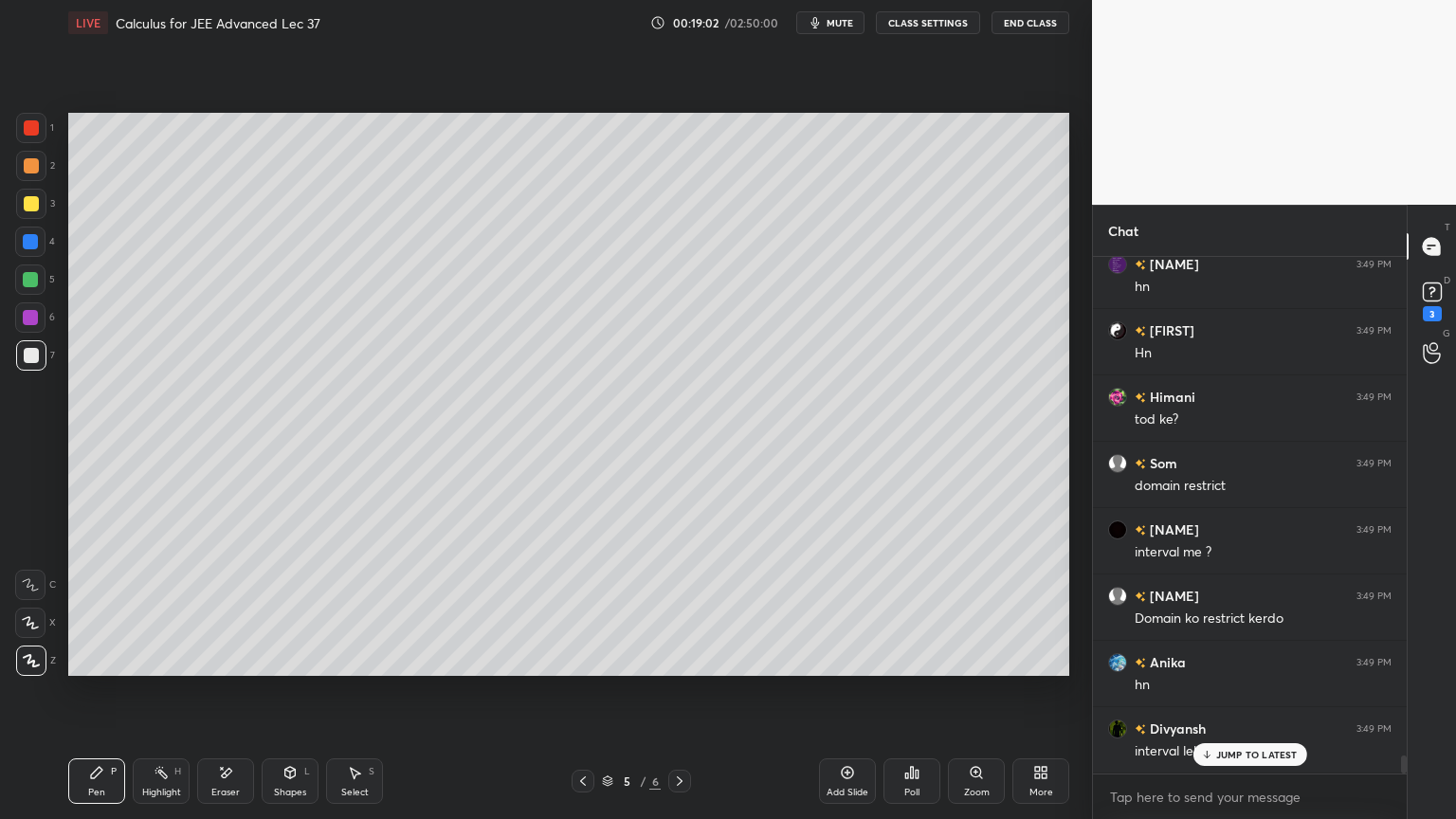 scroll, scrollTop: 14568, scrollLeft: 0, axis: vertical 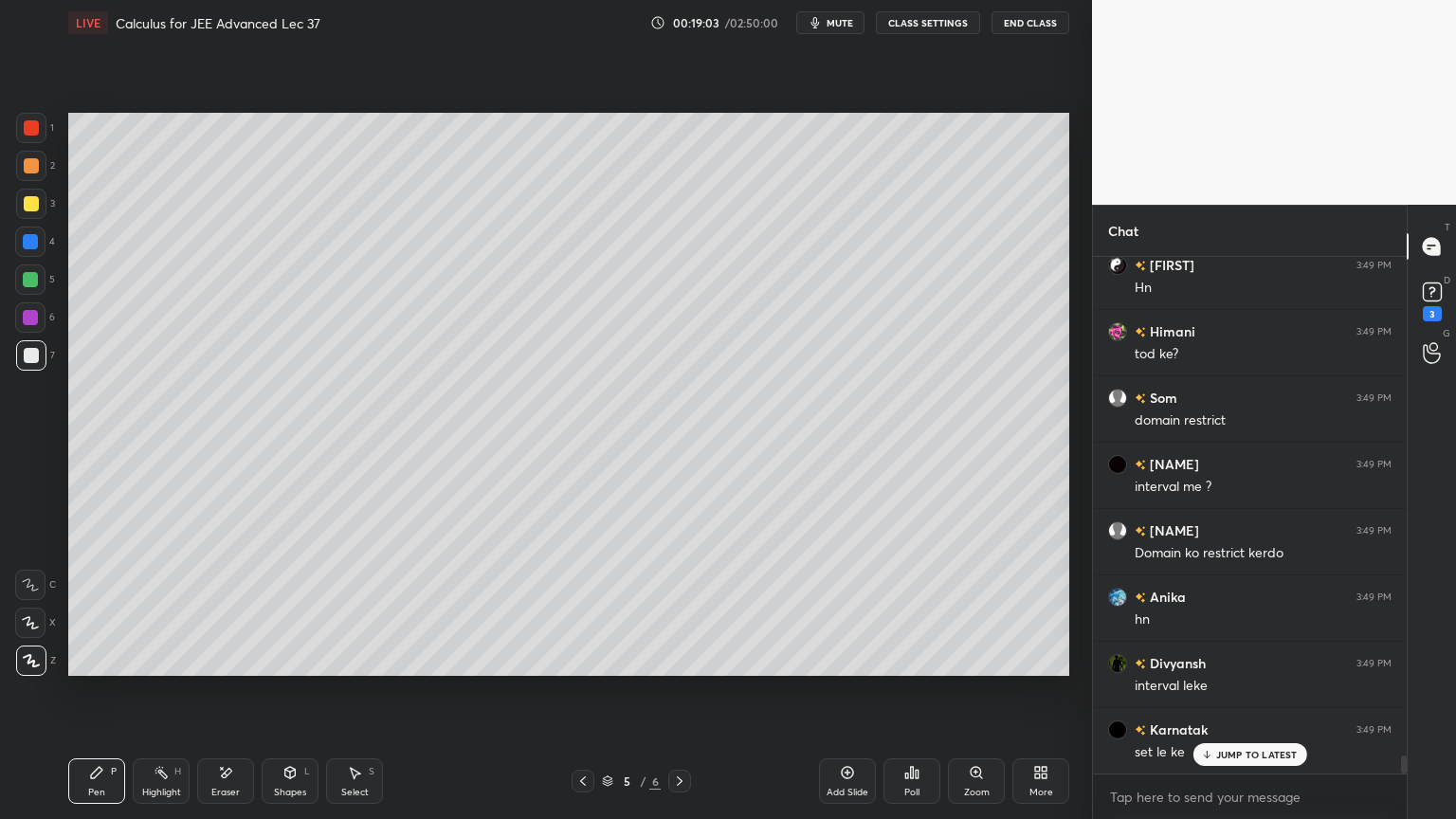 drag, startPoint x: 30, startPoint y: 124, endPoint x: 60, endPoint y: 120, distance: 30.265 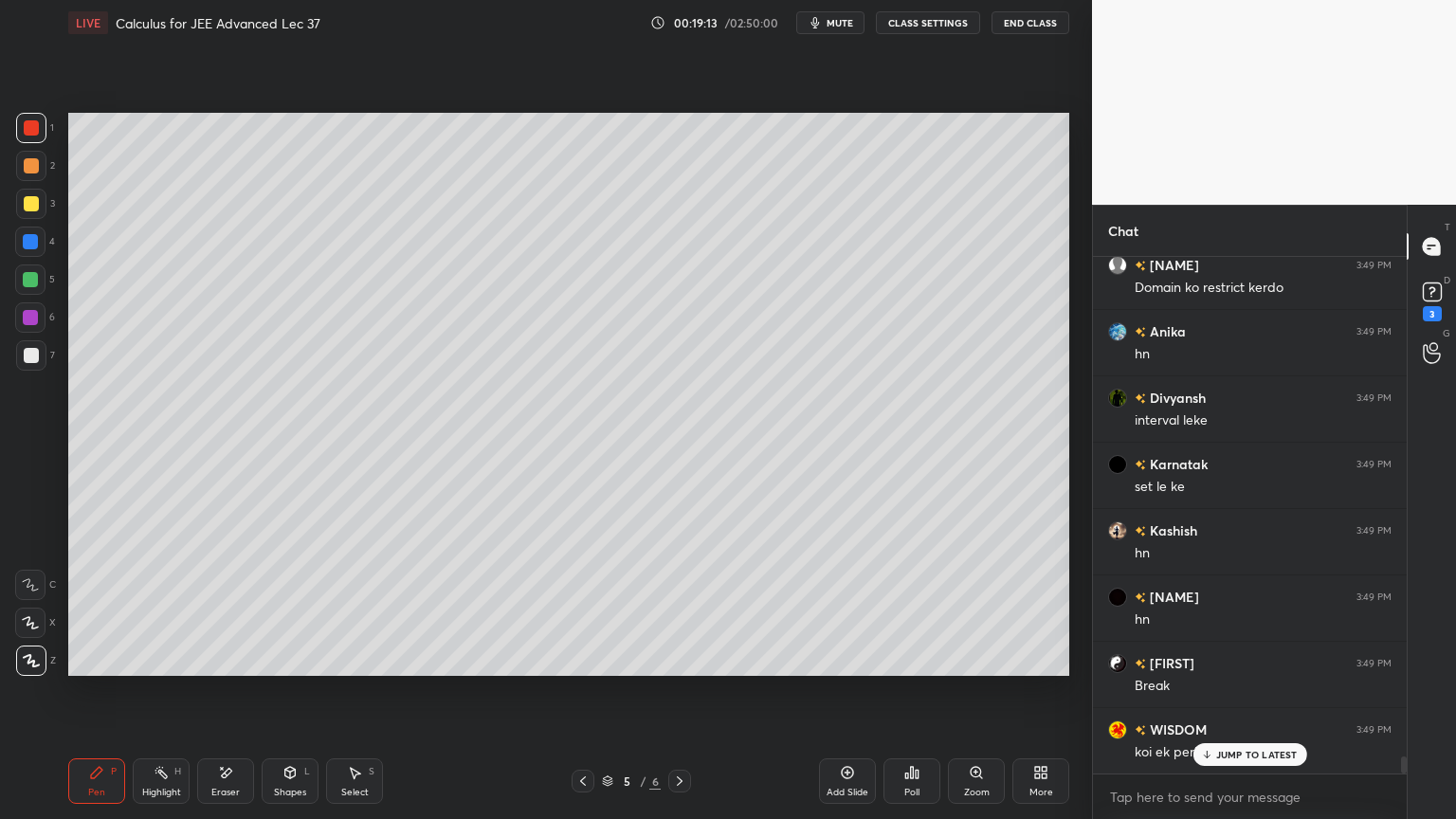 scroll, scrollTop: 14900, scrollLeft: 0, axis: vertical 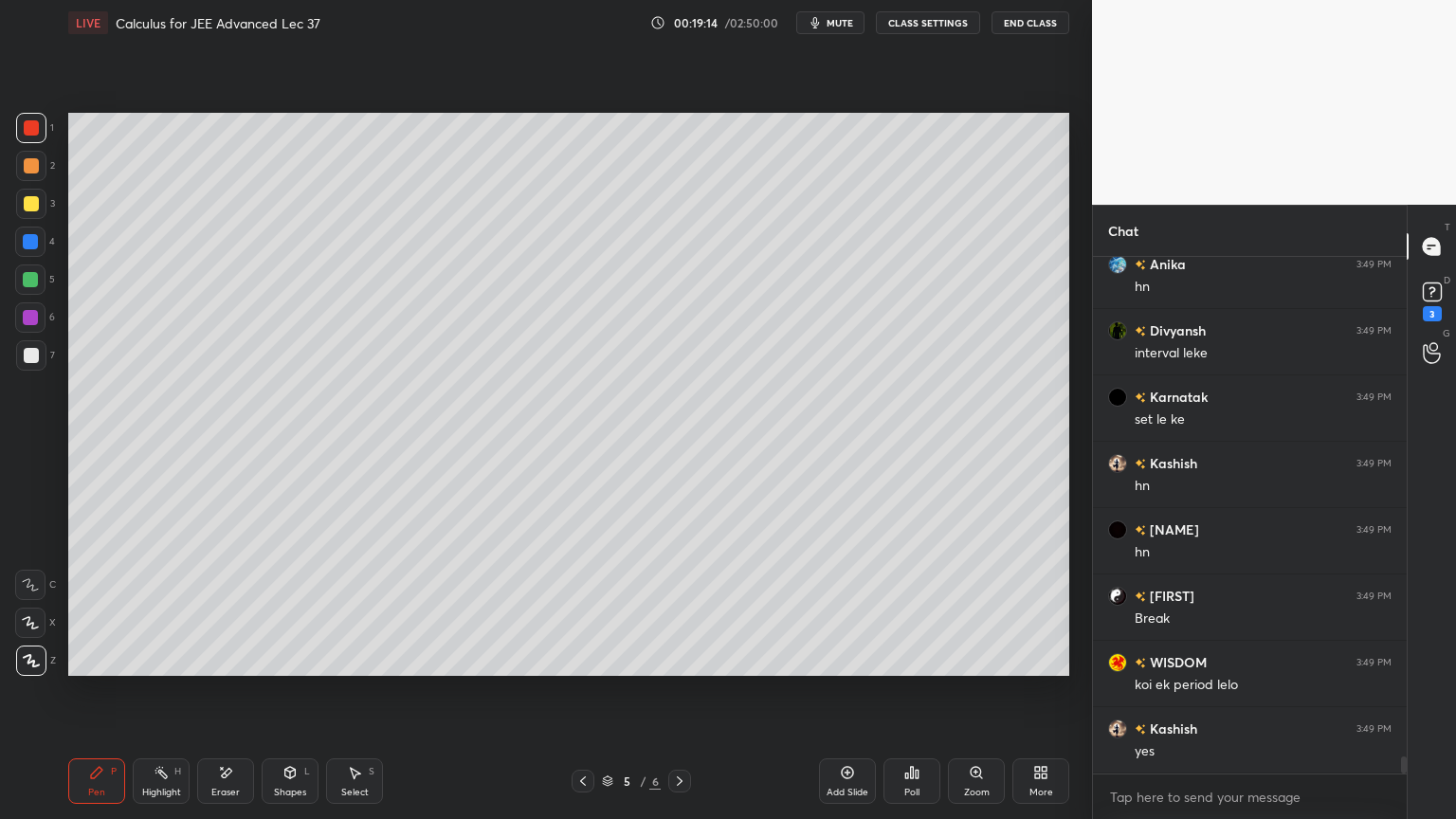 click on "Select S" at bounding box center (355, 781) 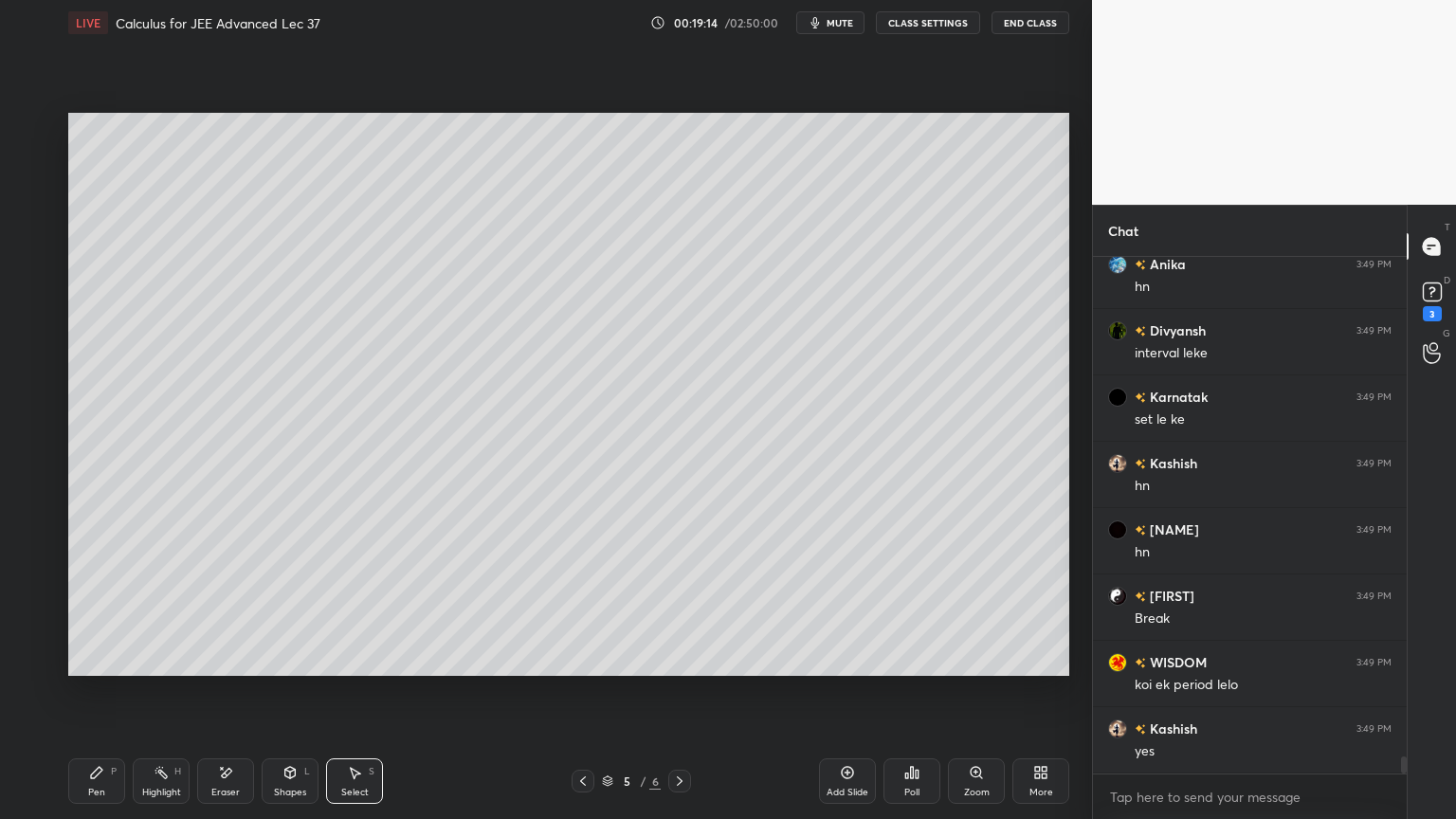 scroll, scrollTop: 15098, scrollLeft: 0, axis: vertical 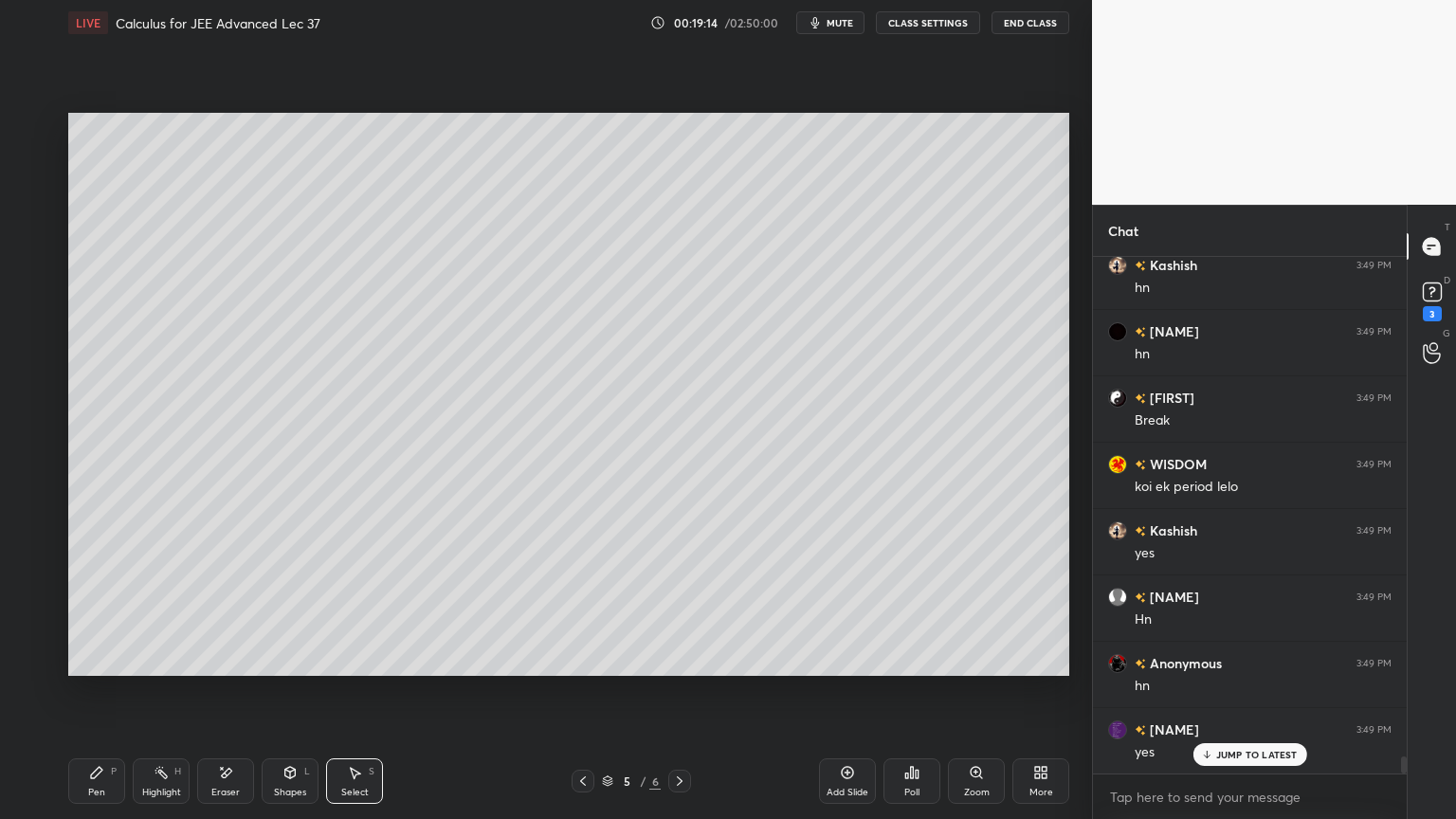 click 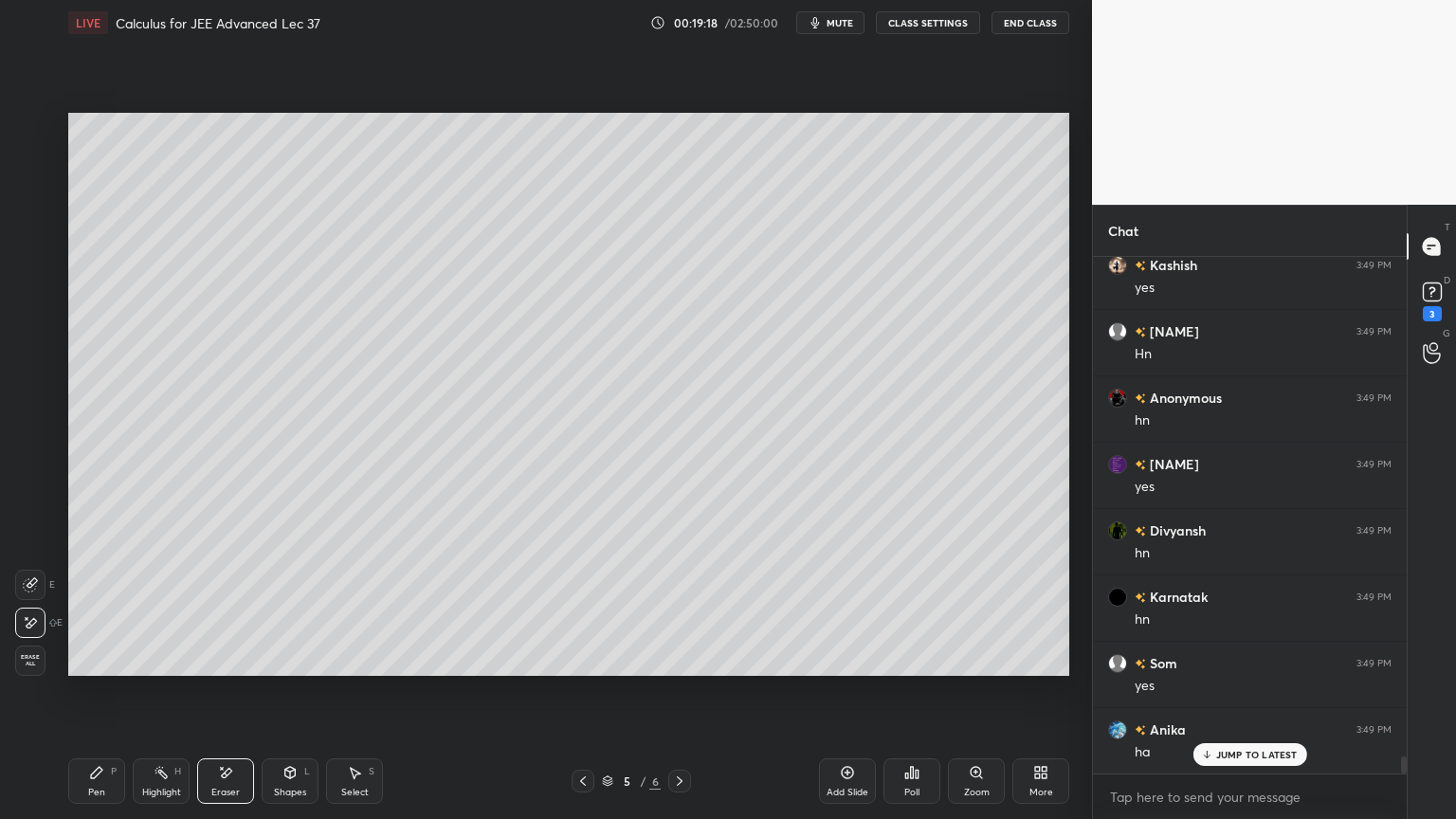 scroll, scrollTop: 15497, scrollLeft: 0, axis: vertical 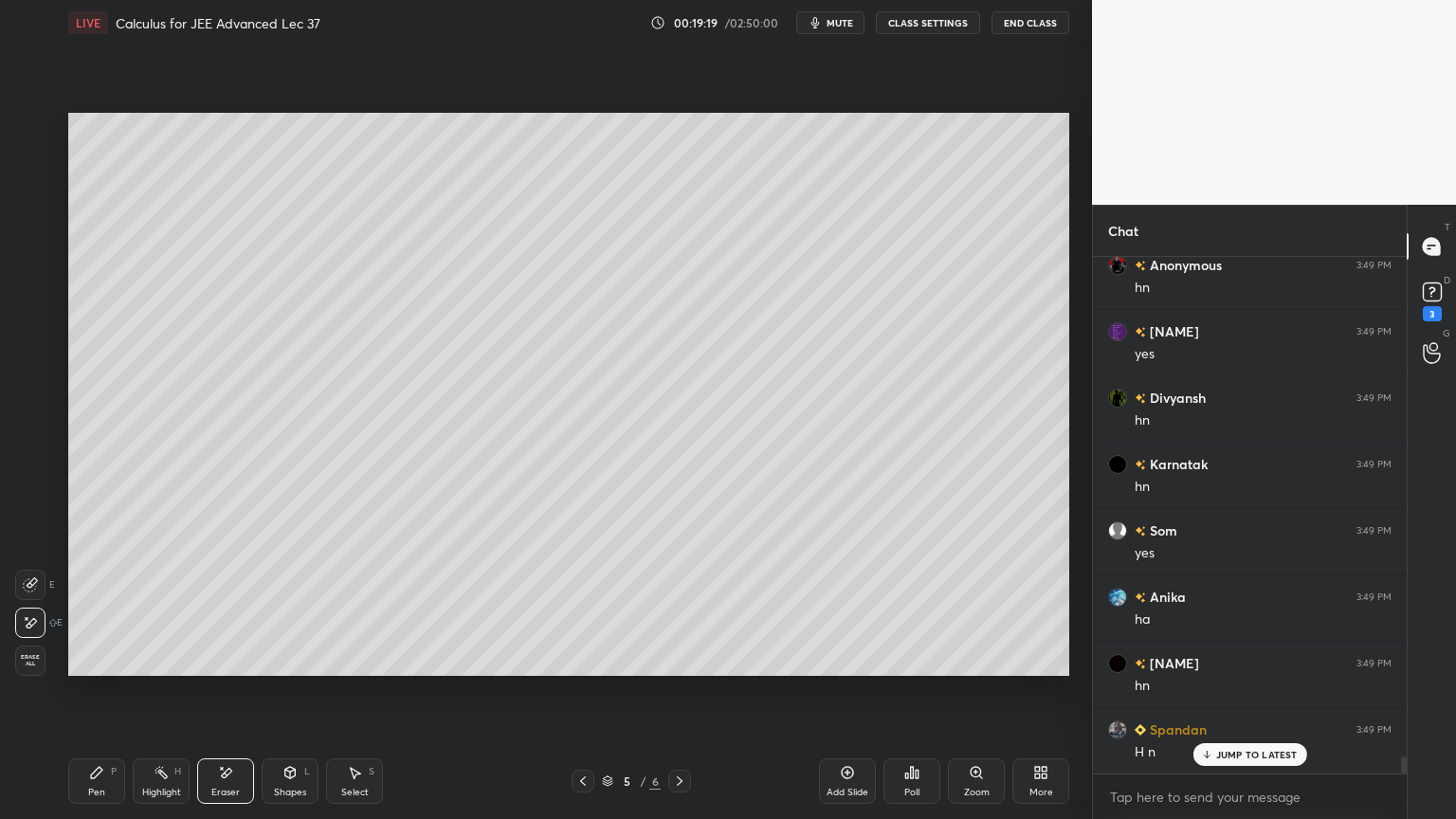 click on "P" at bounding box center (114, 772) 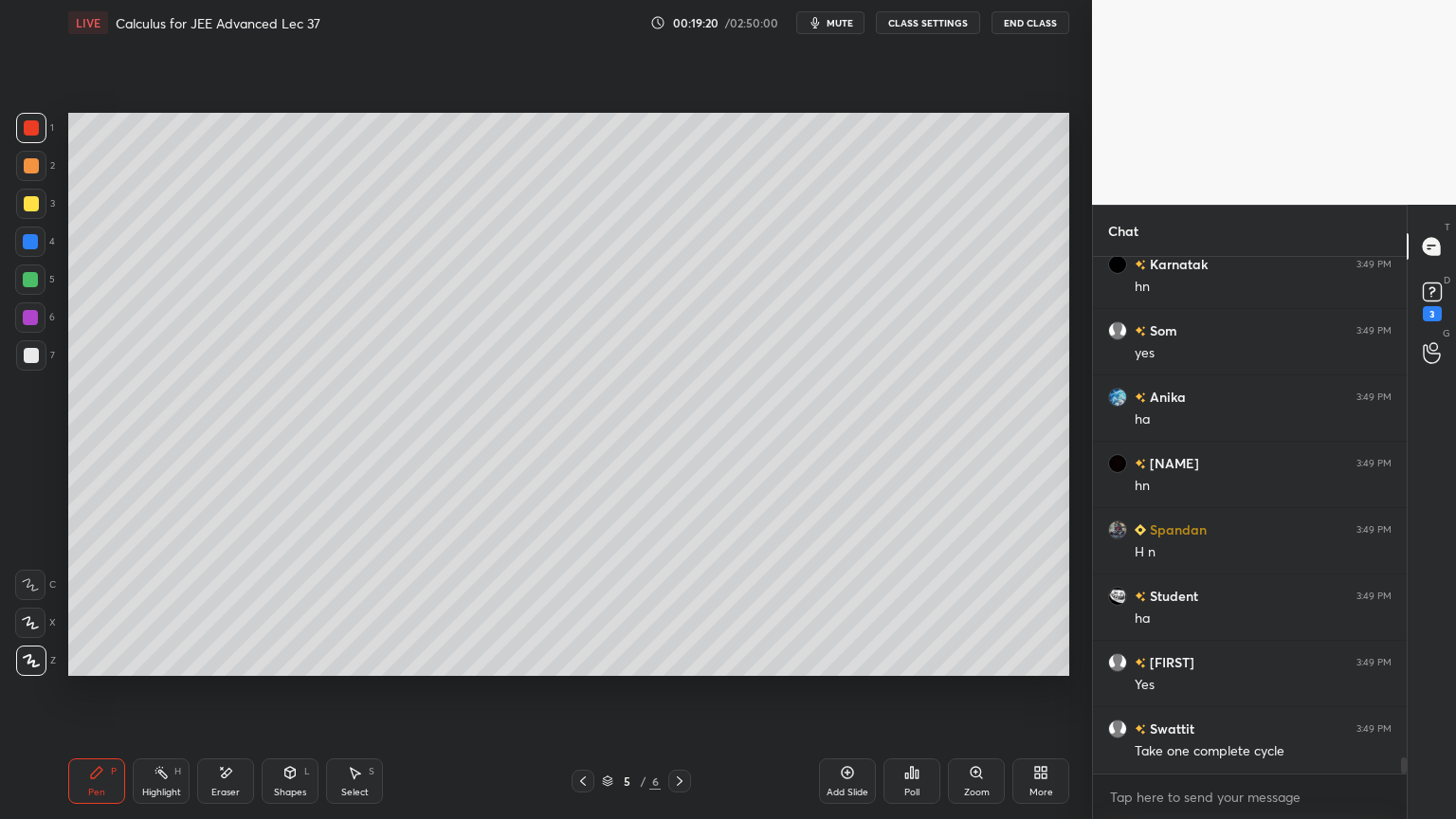scroll, scrollTop: 15762, scrollLeft: 0, axis: vertical 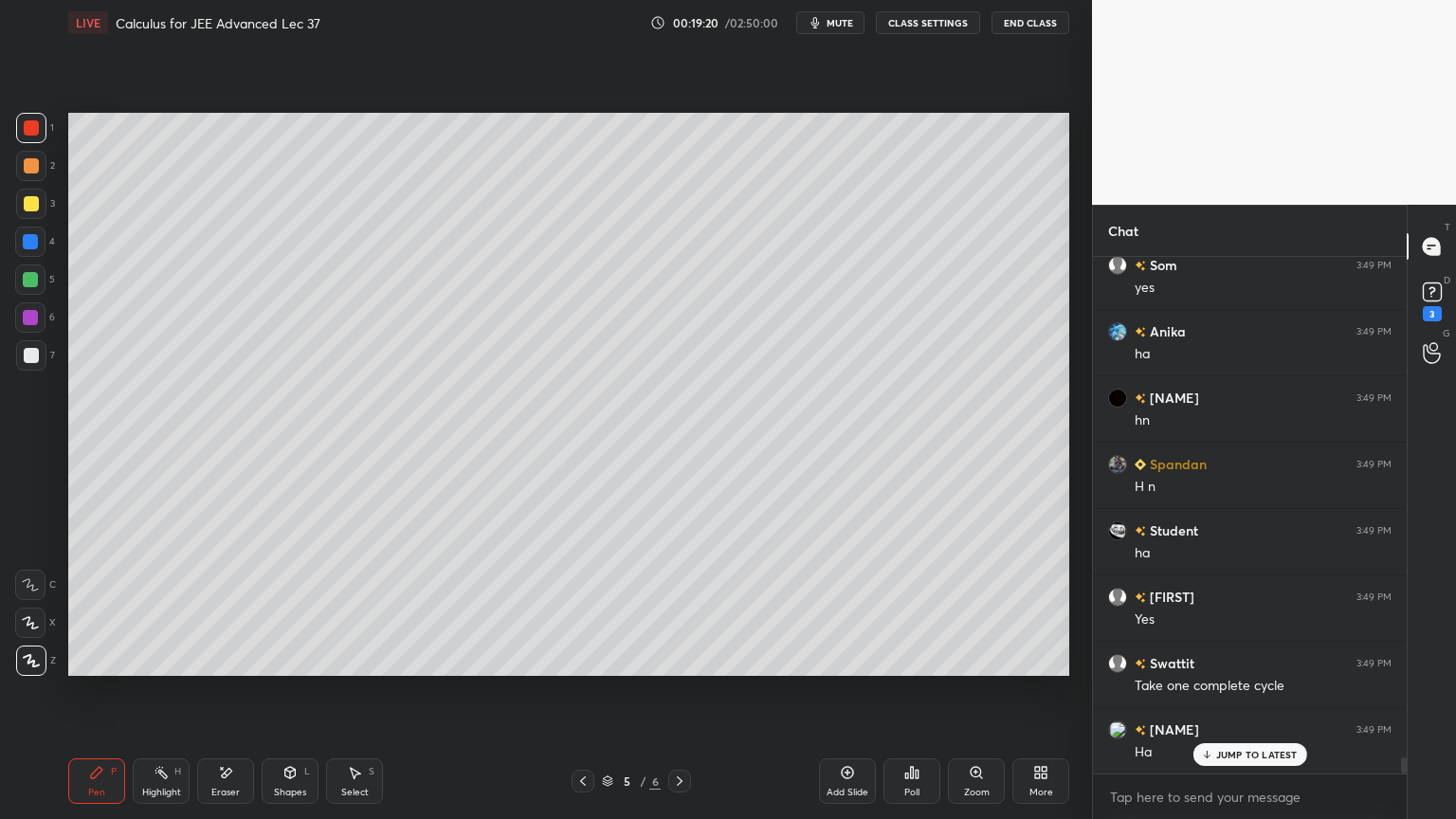 click at bounding box center [31, 355] 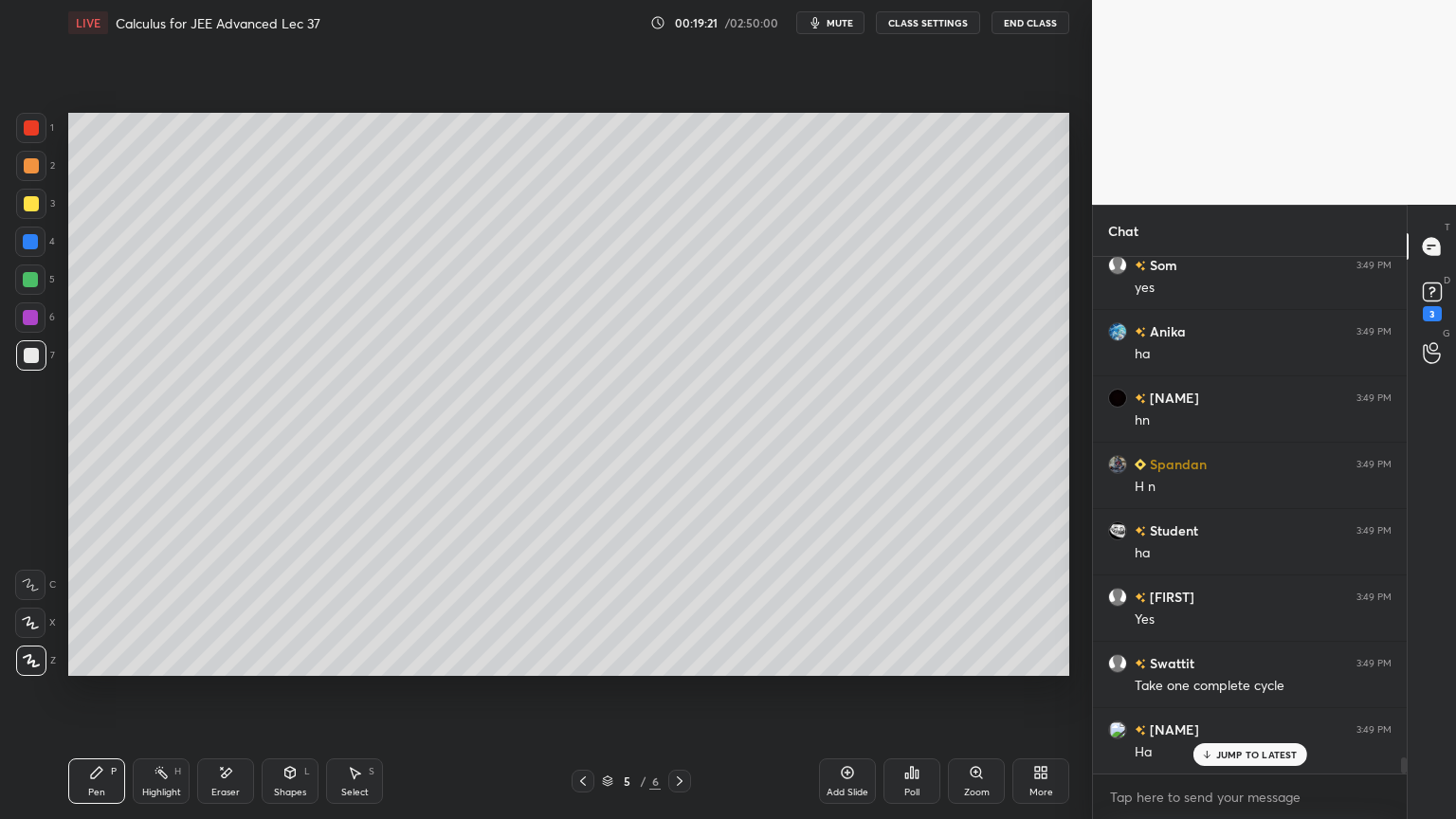 scroll, scrollTop: 15829, scrollLeft: 0, axis: vertical 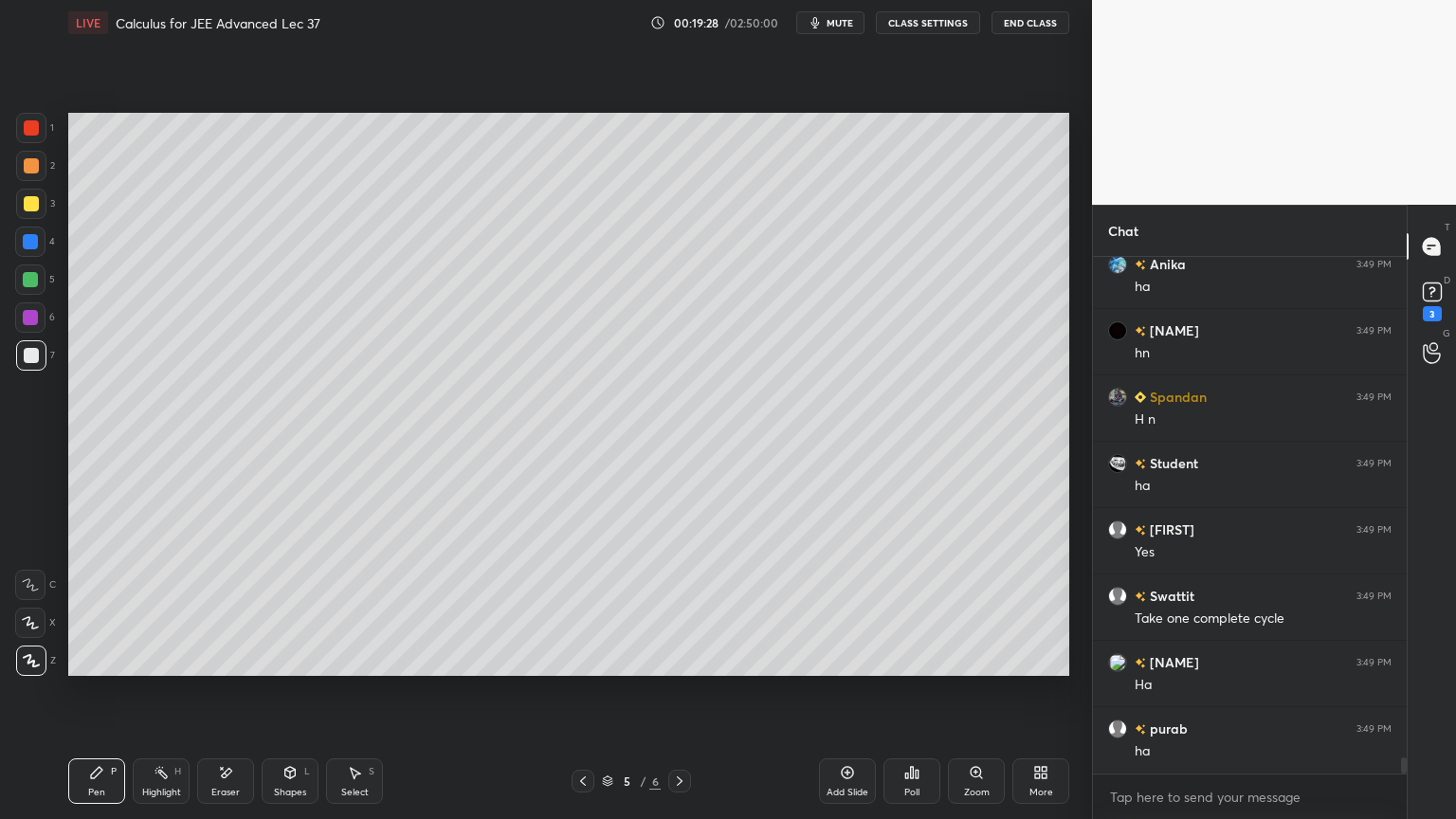 click on "Select S" at bounding box center [355, 781] 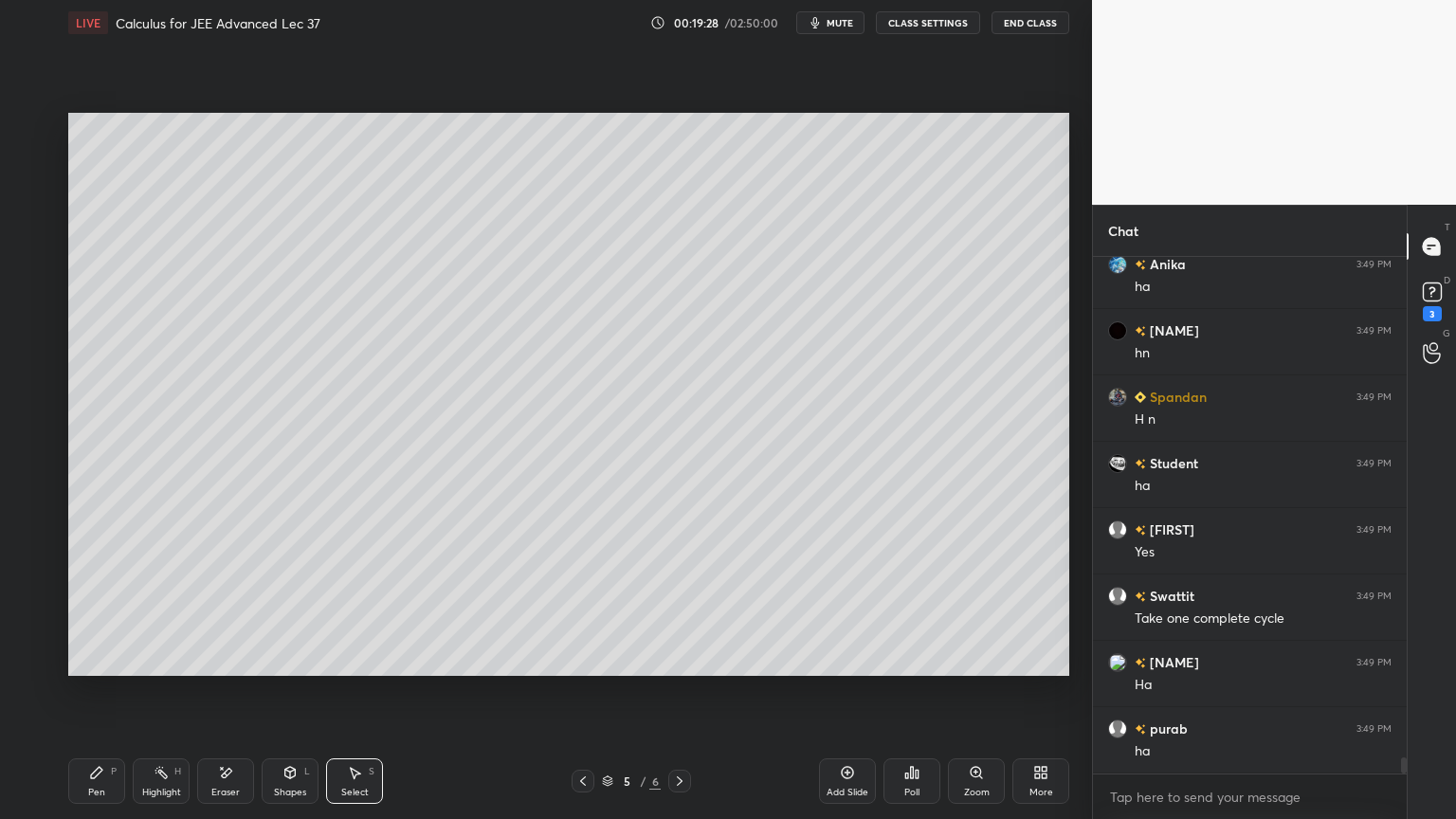 scroll, scrollTop: 15895, scrollLeft: 0, axis: vertical 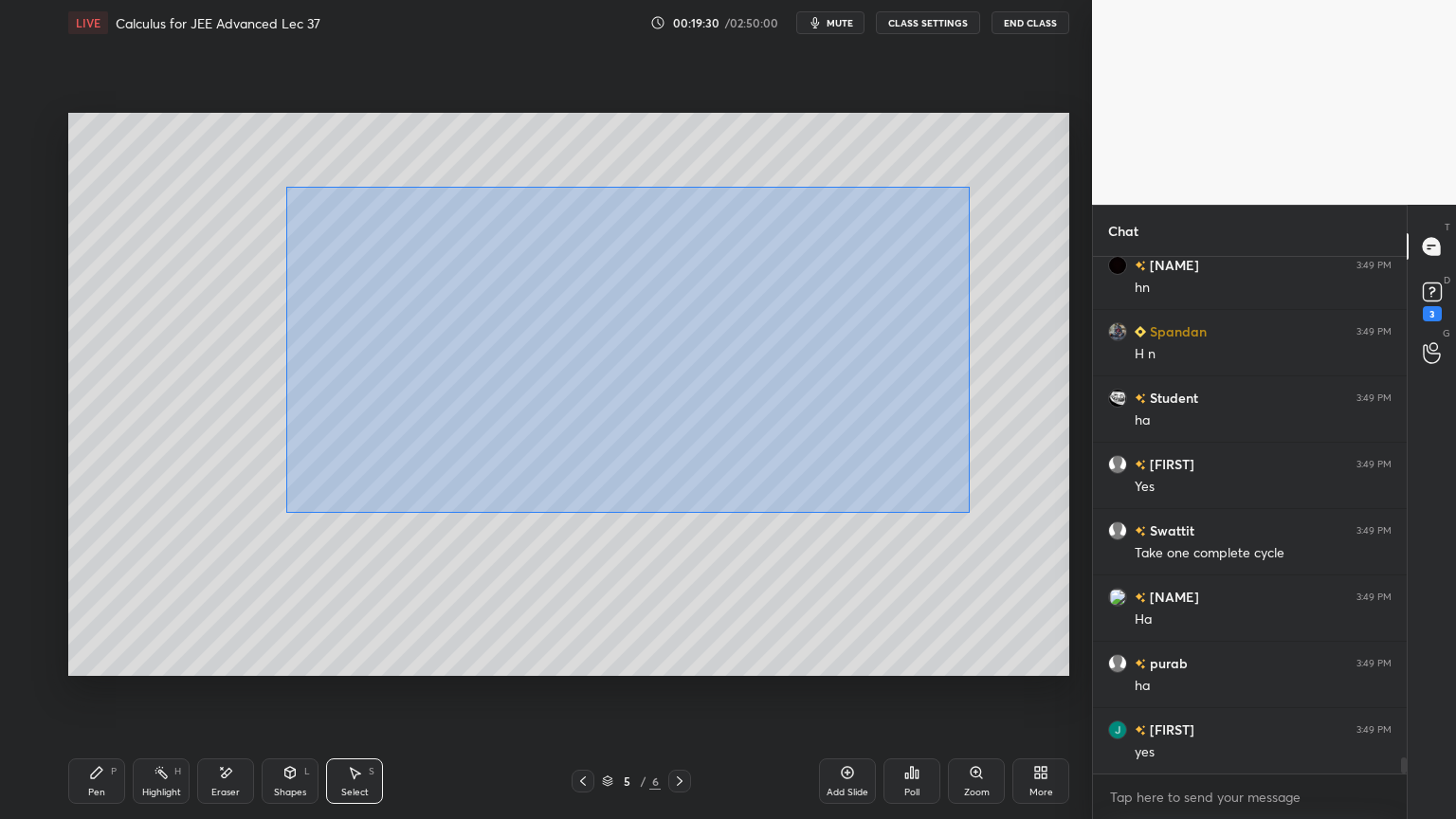 drag, startPoint x: 969, startPoint y: 201, endPoint x: 313, endPoint y: 495, distance: 718.8686 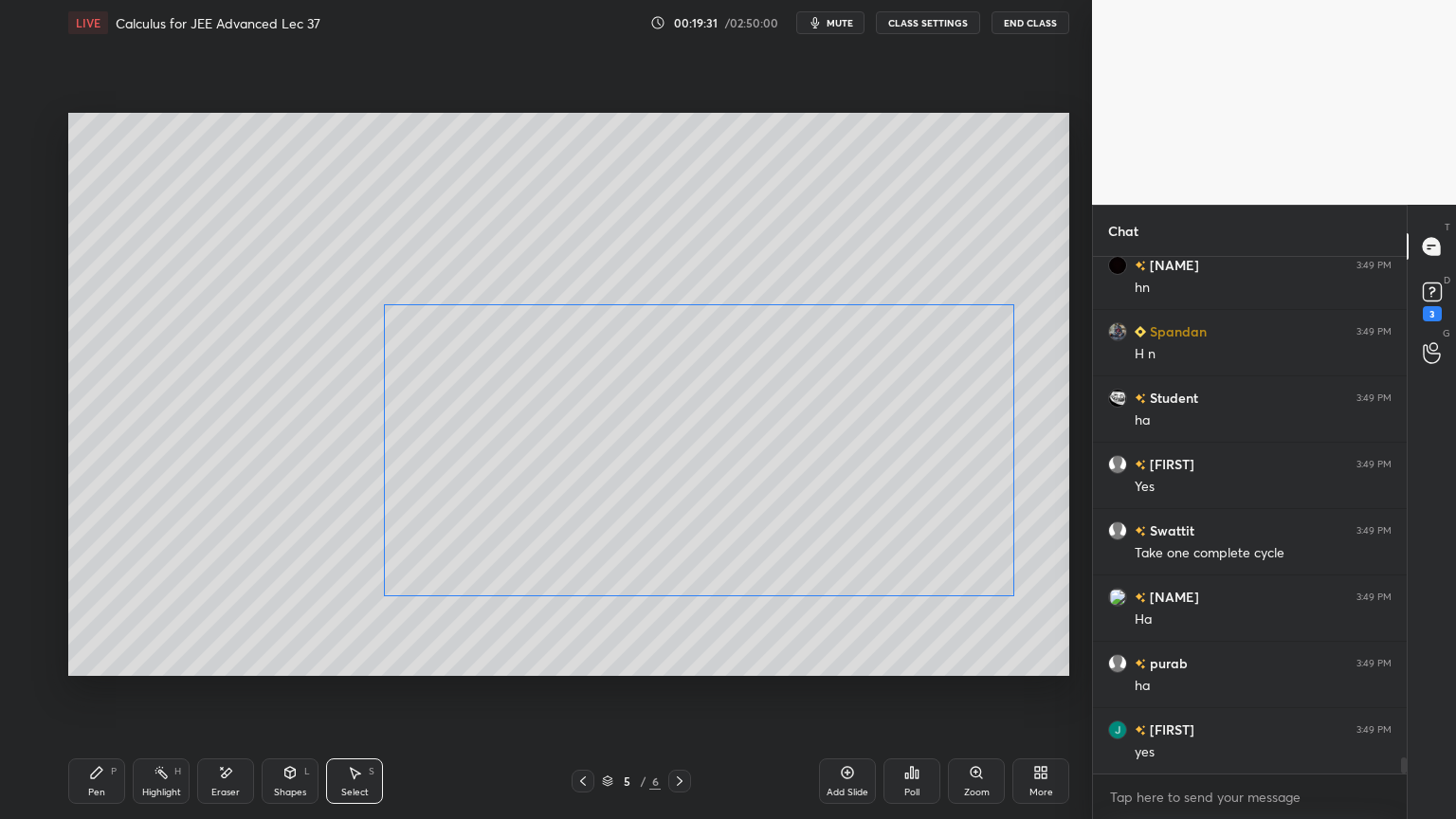 drag, startPoint x: 583, startPoint y: 422, endPoint x: 693, endPoint y: 561, distance: 177.2597 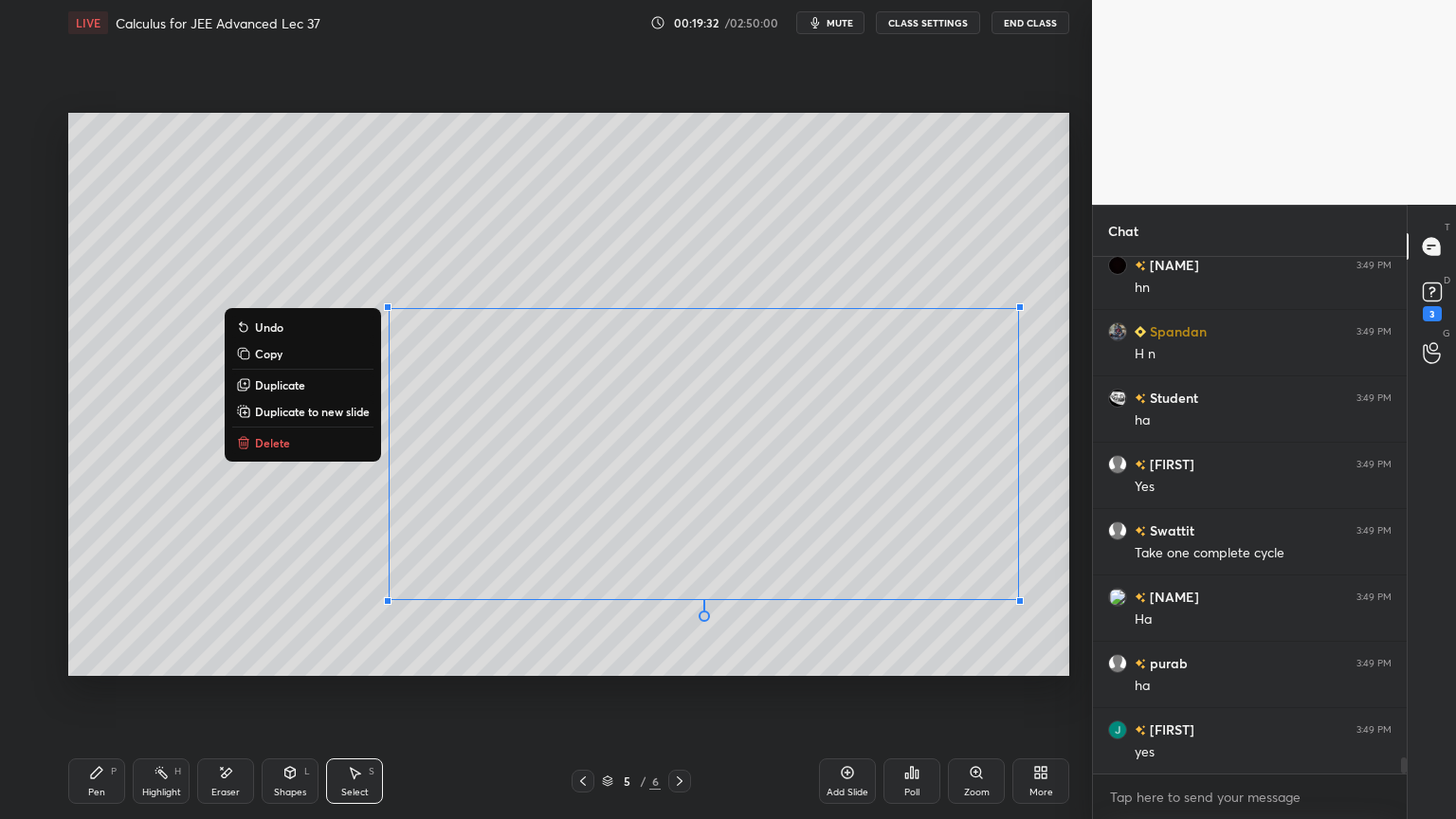 drag, startPoint x: 682, startPoint y: 250, endPoint x: 646, endPoint y: 272, distance: 42.190046 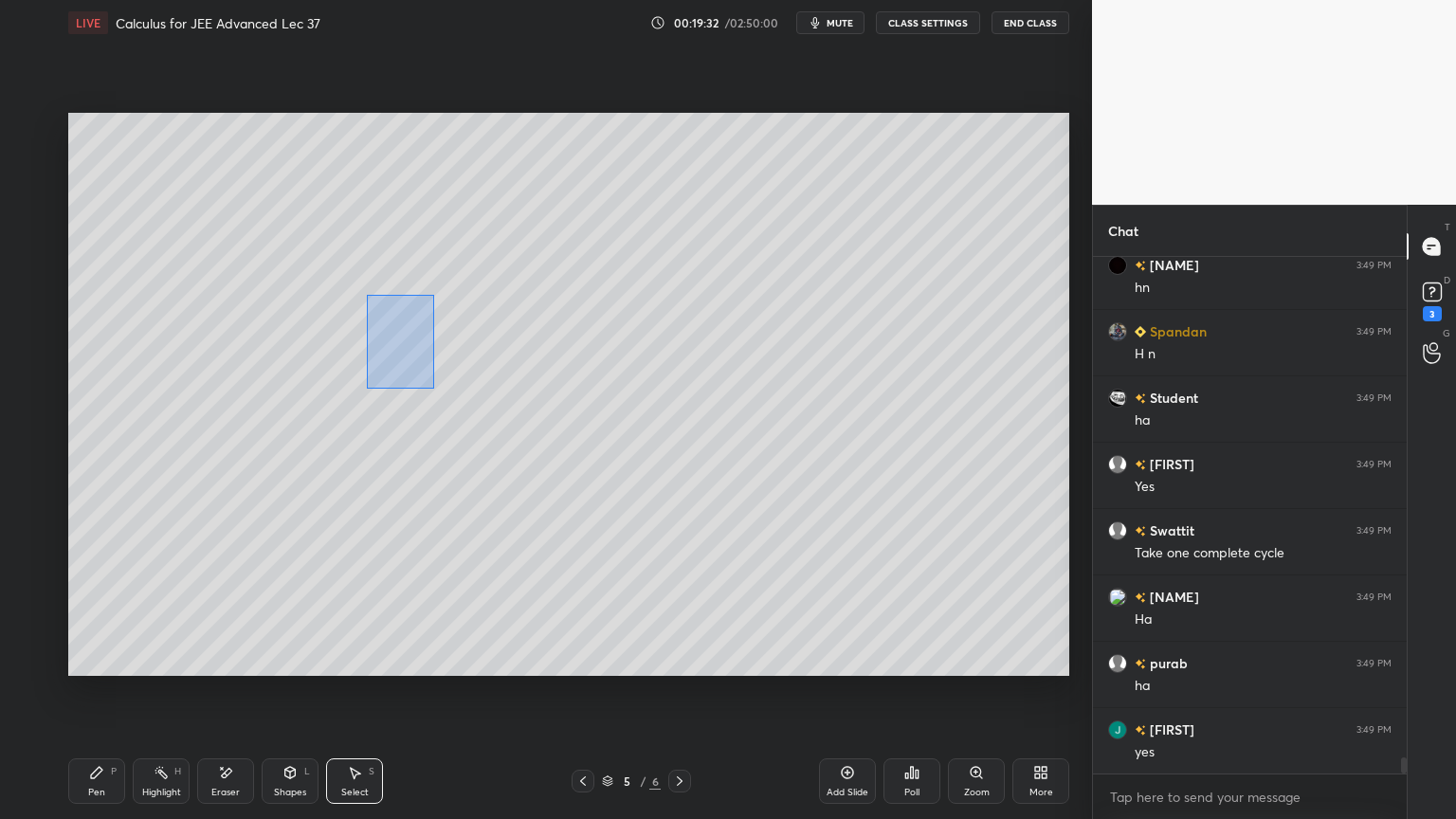 drag, startPoint x: 366, startPoint y: 293, endPoint x: 414, endPoint y: 351, distance: 75.28612 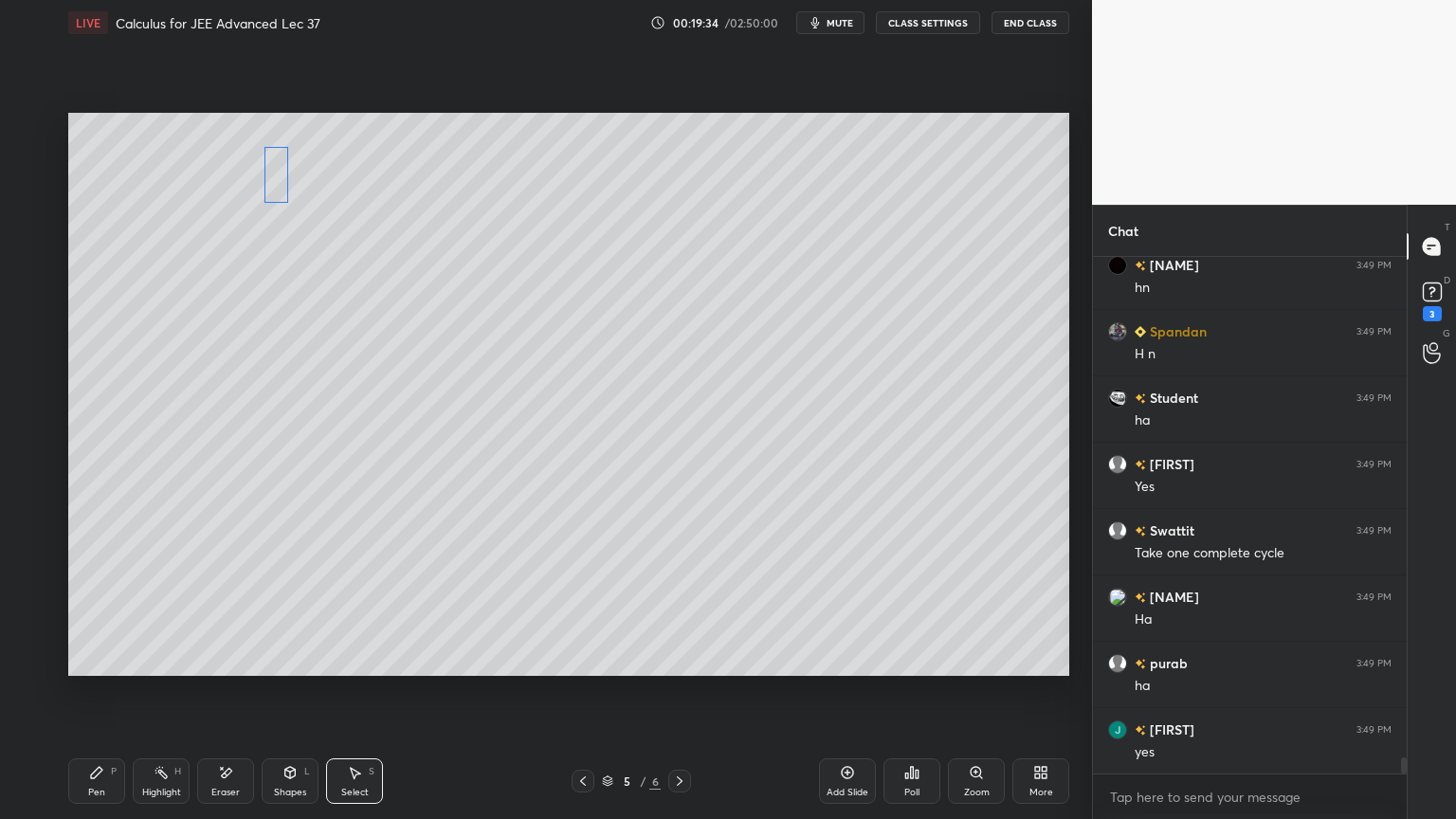 drag, startPoint x: 398, startPoint y: 342, endPoint x: 274, endPoint y: 182, distance: 202.42529 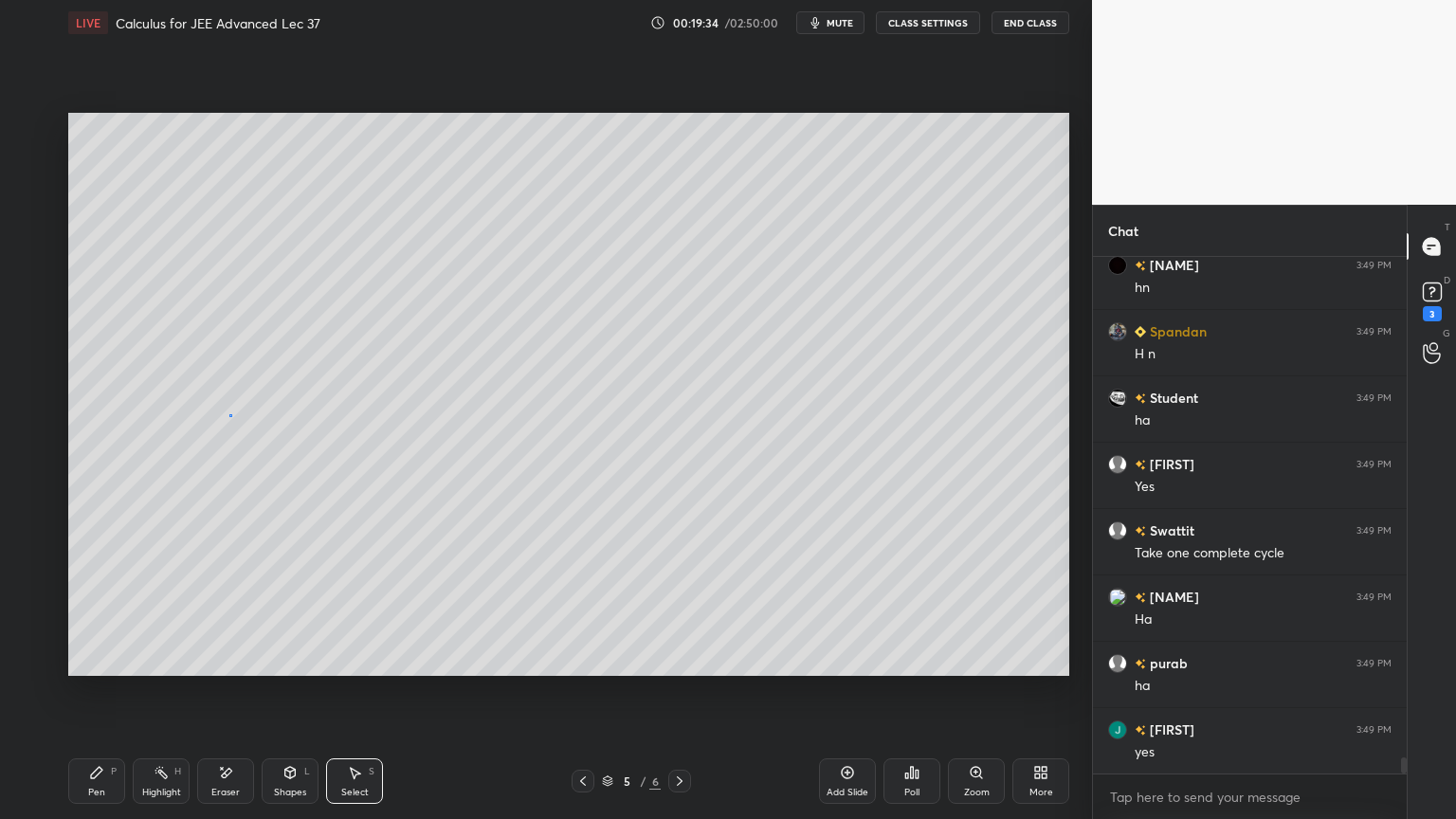 drag, startPoint x: 230, startPoint y: 414, endPoint x: 227, endPoint y: 477, distance: 63.0714 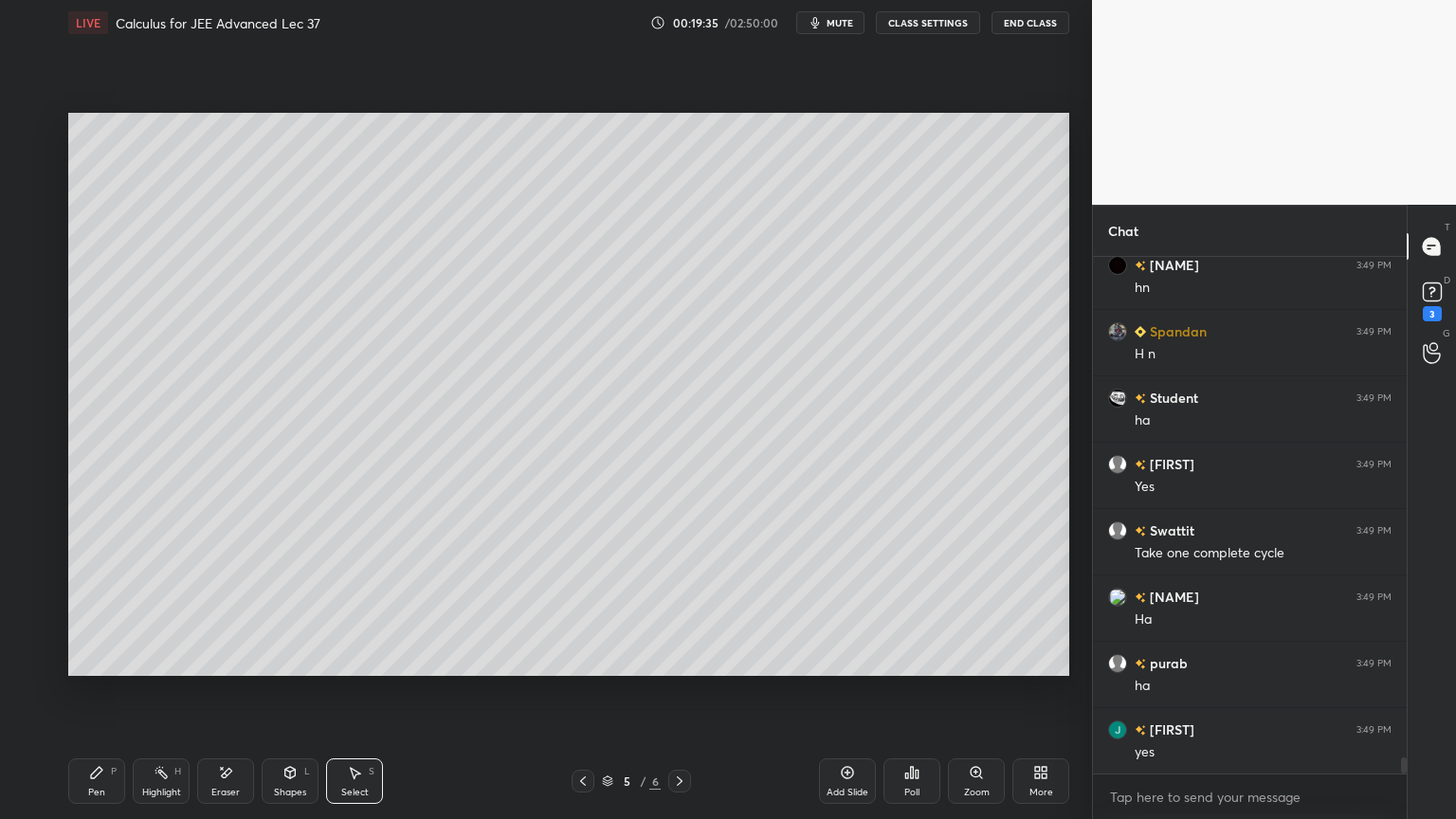 drag, startPoint x: 111, startPoint y: 770, endPoint x: 184, endPoint y: 703, distance: 99.085821 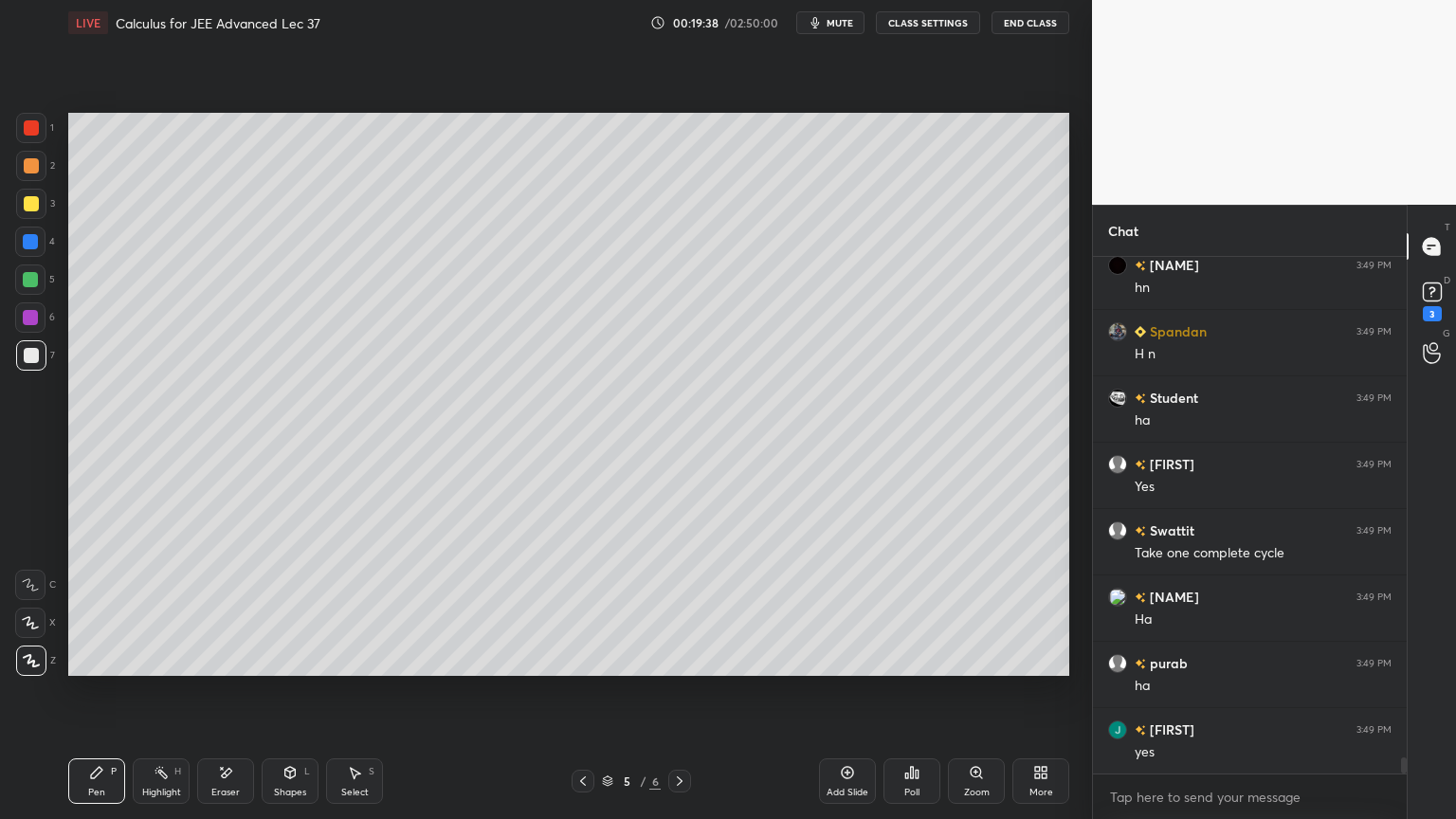 click on "Eraser" at bounding box center (226, 781) 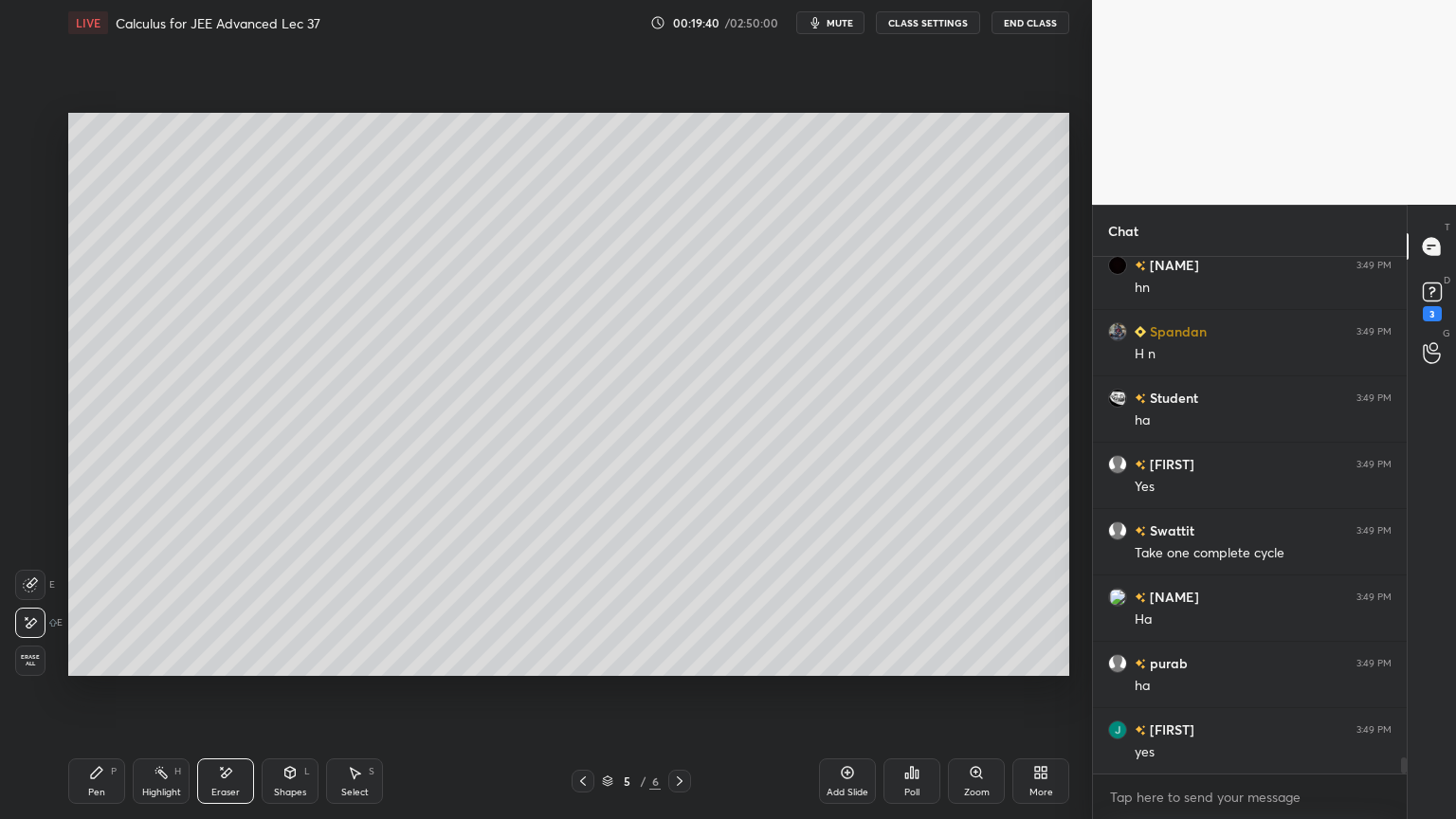 click on "Pen P" at bounding box center [97, 781] 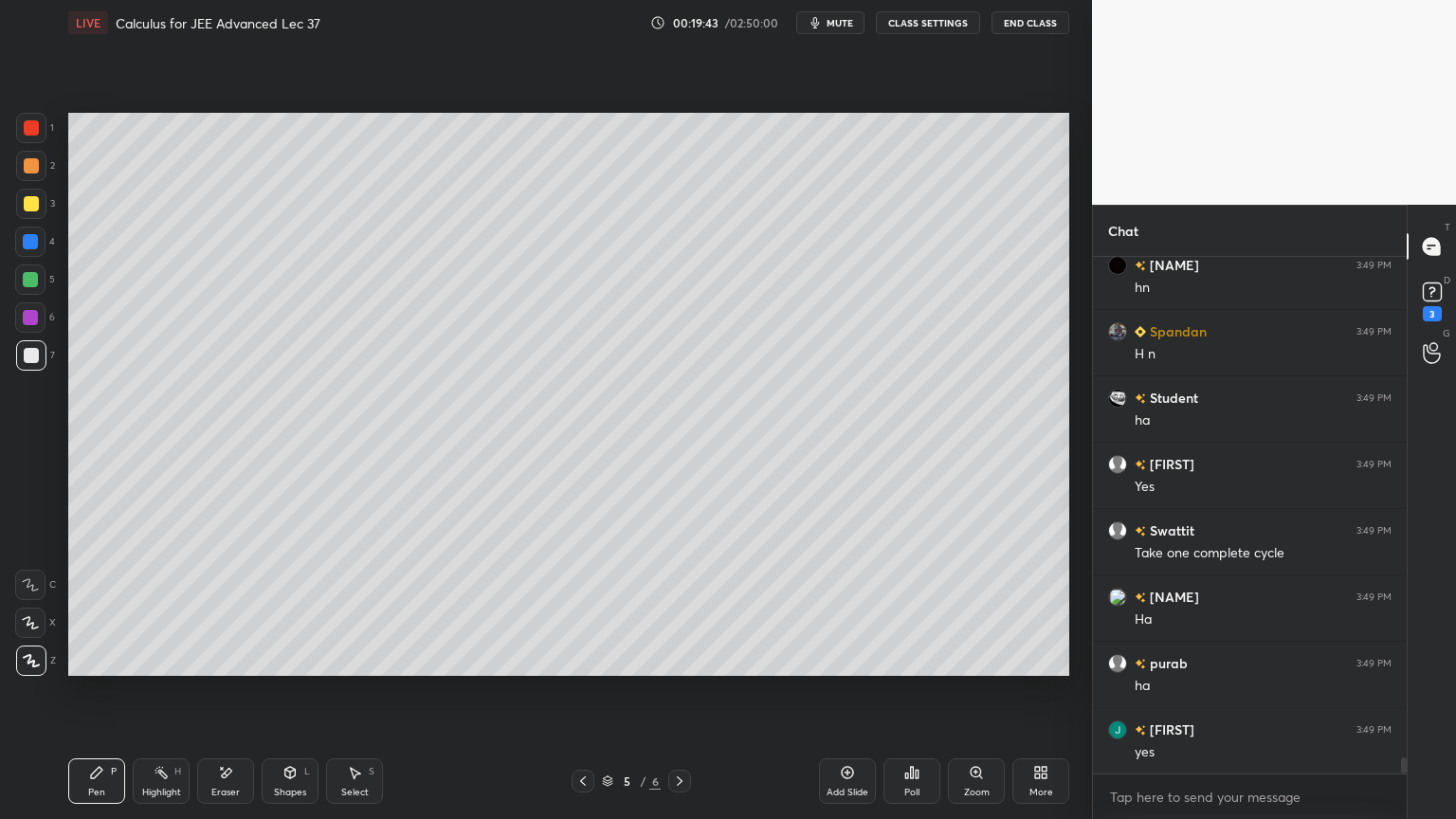 click at bounding box center (31, 128) 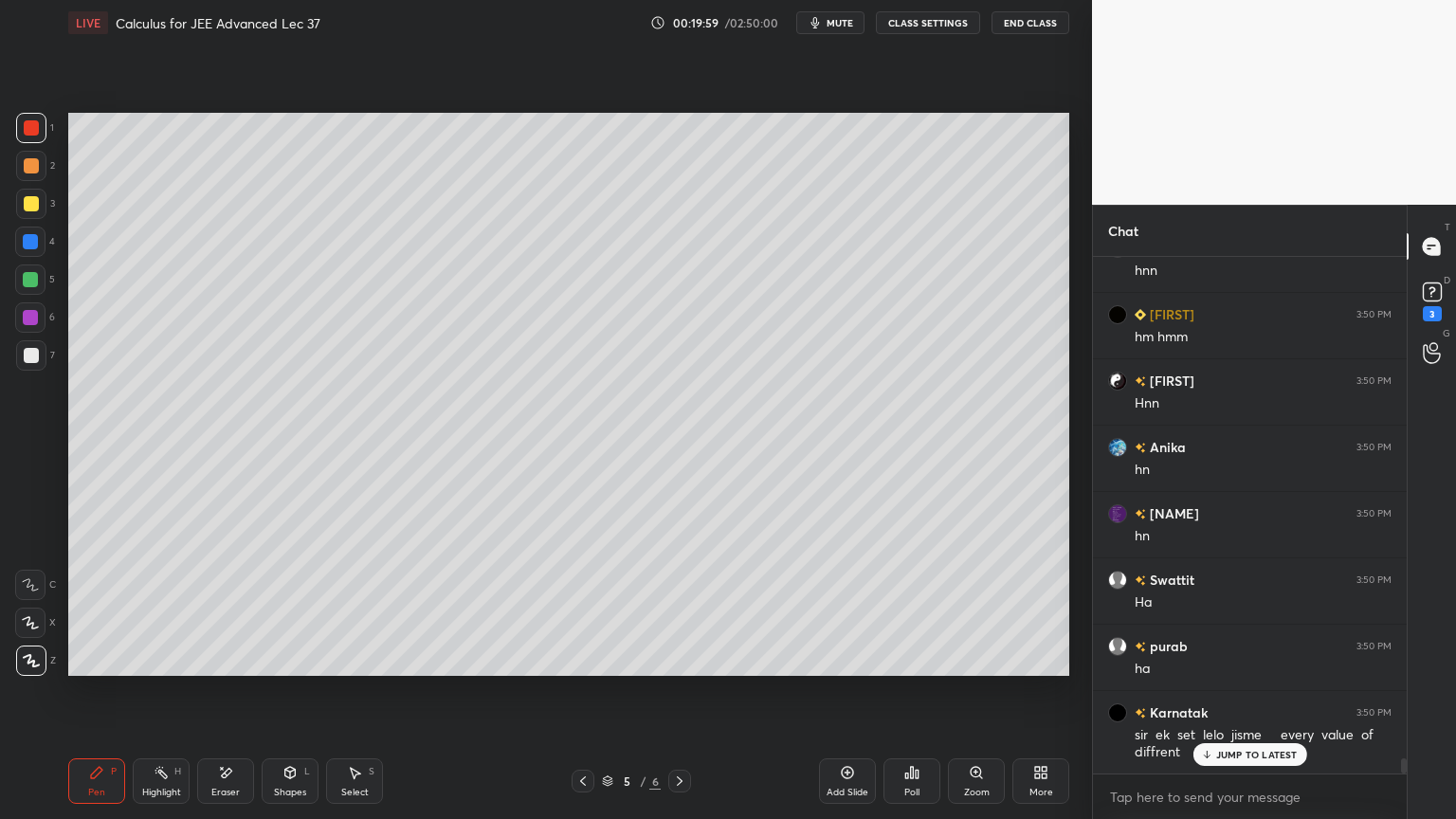 scroll, scrollTop: 17040, scrollLeft: 0, axis: vertical 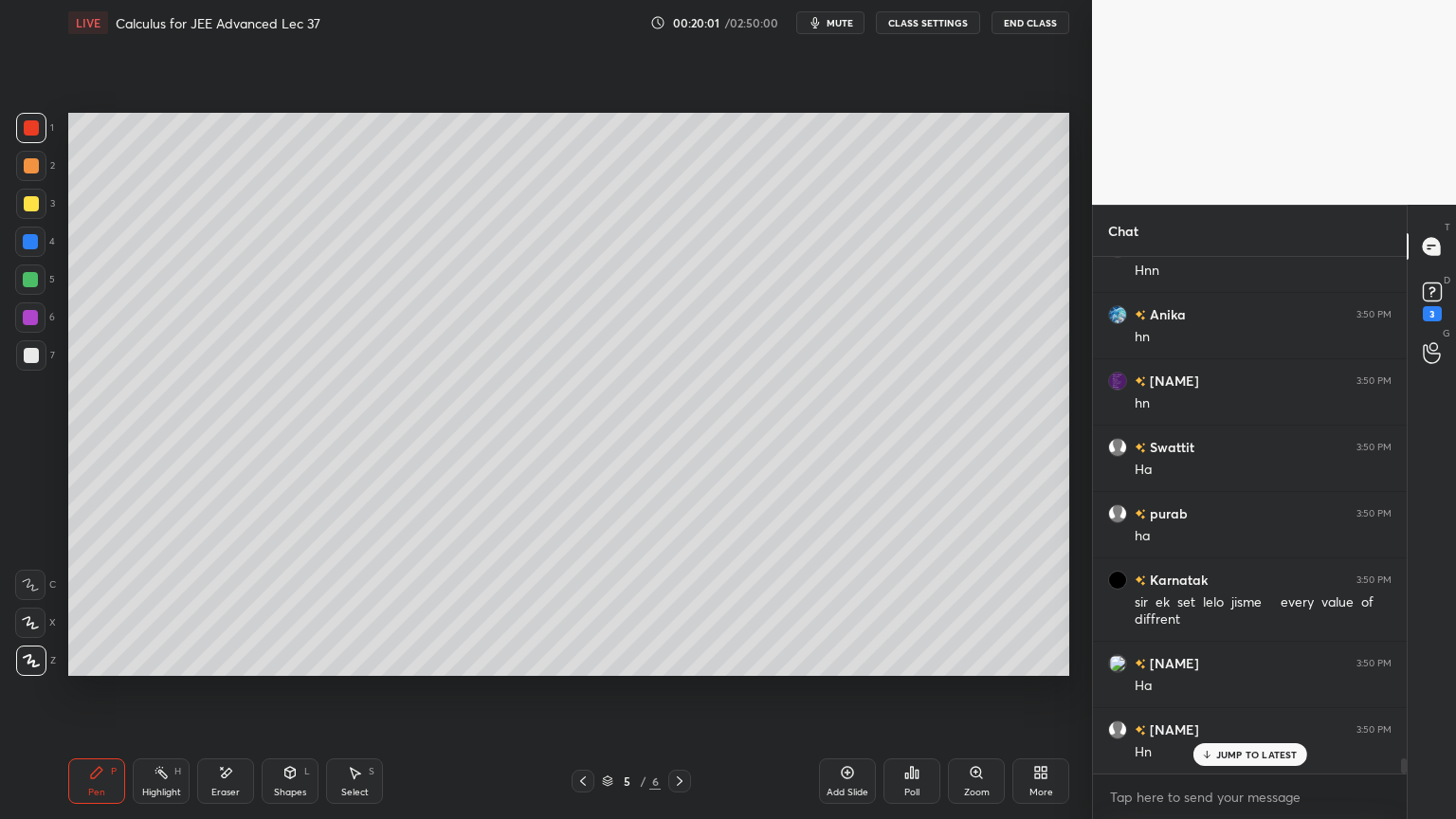 click on "JUMP TO LATEST" at bounding box center [1257, 755] 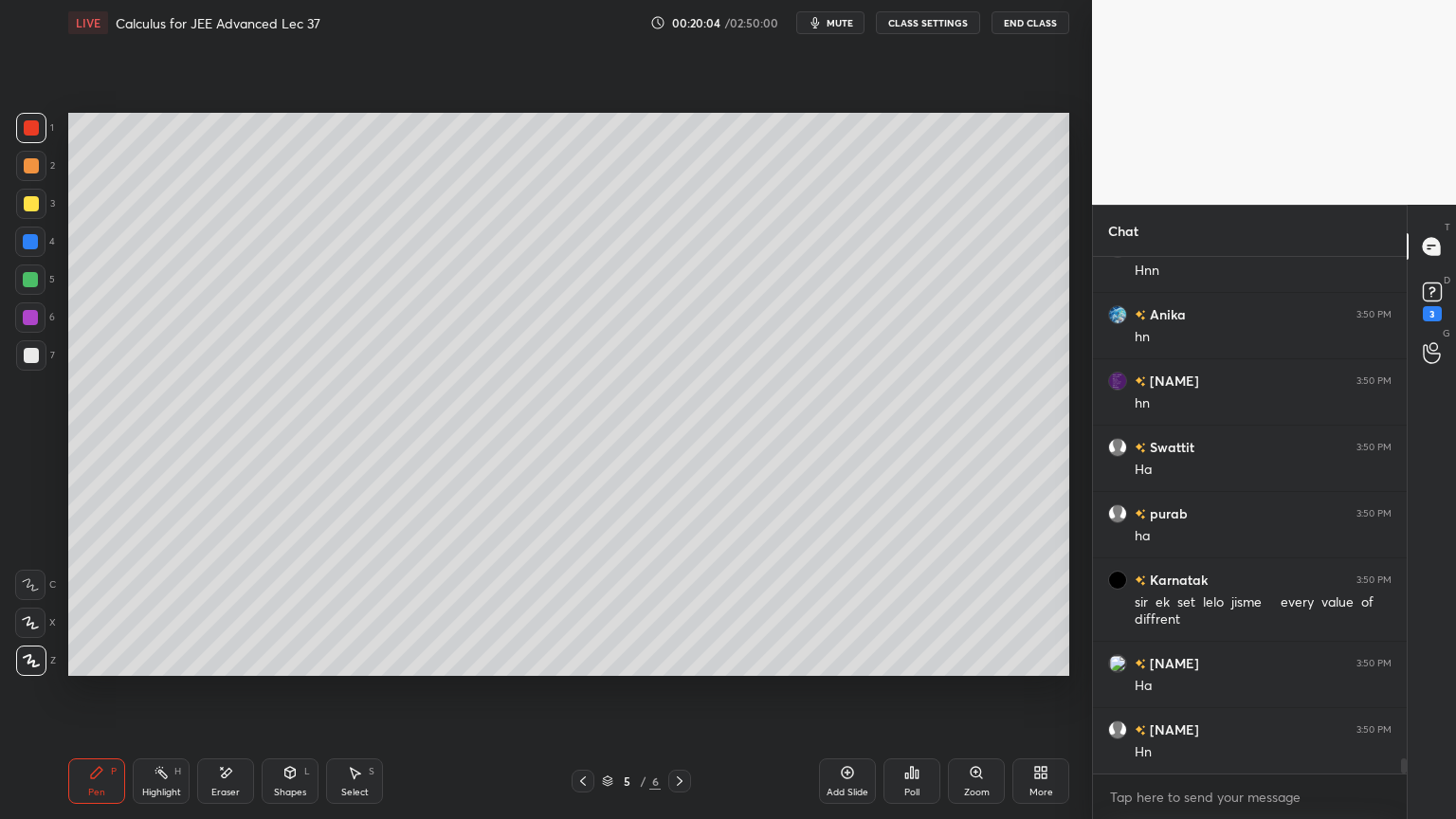 click on "Highlight H" at bounding box center (161, 781) 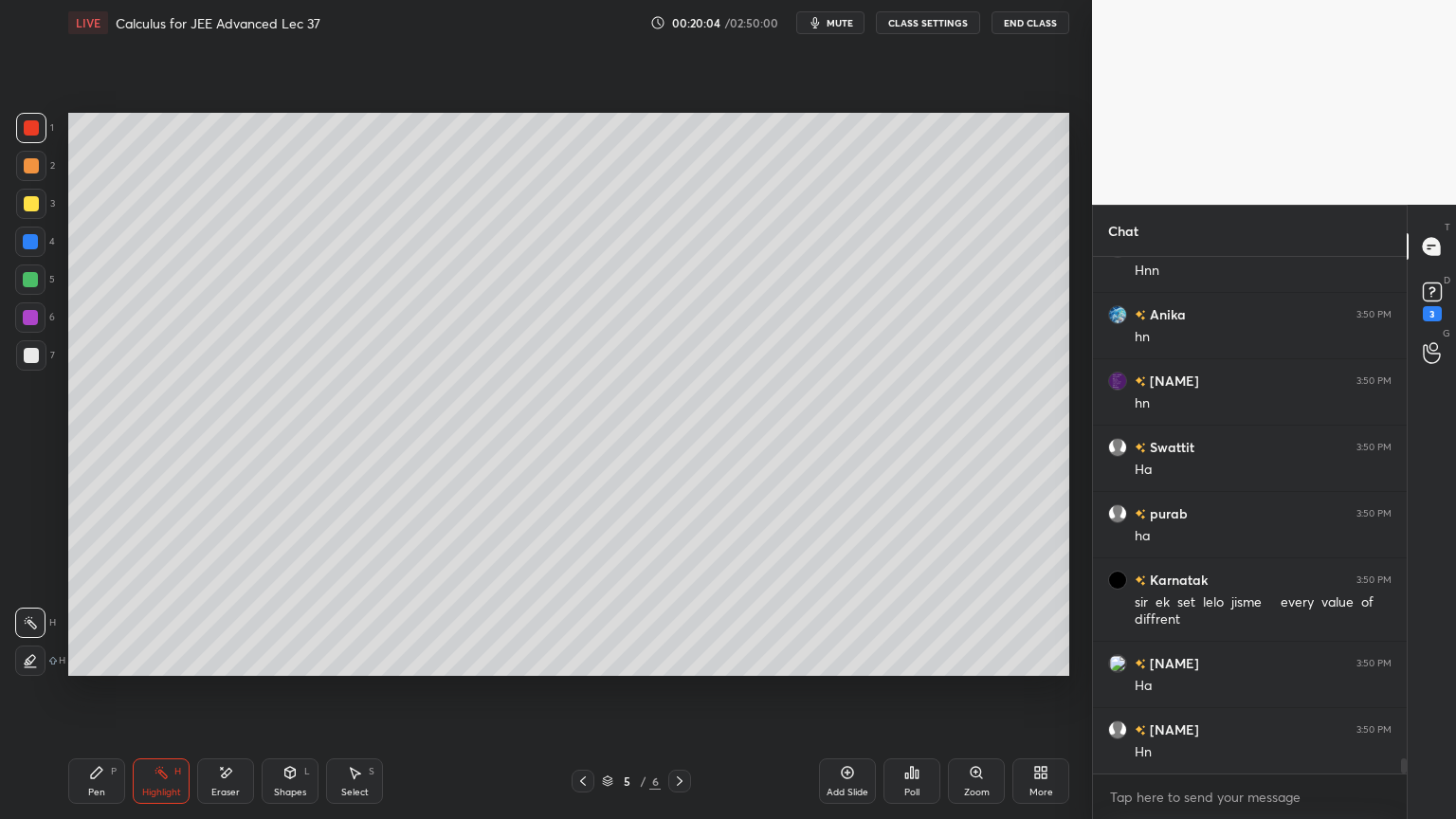 click on "Pen P" at bounding box center [97, 781] 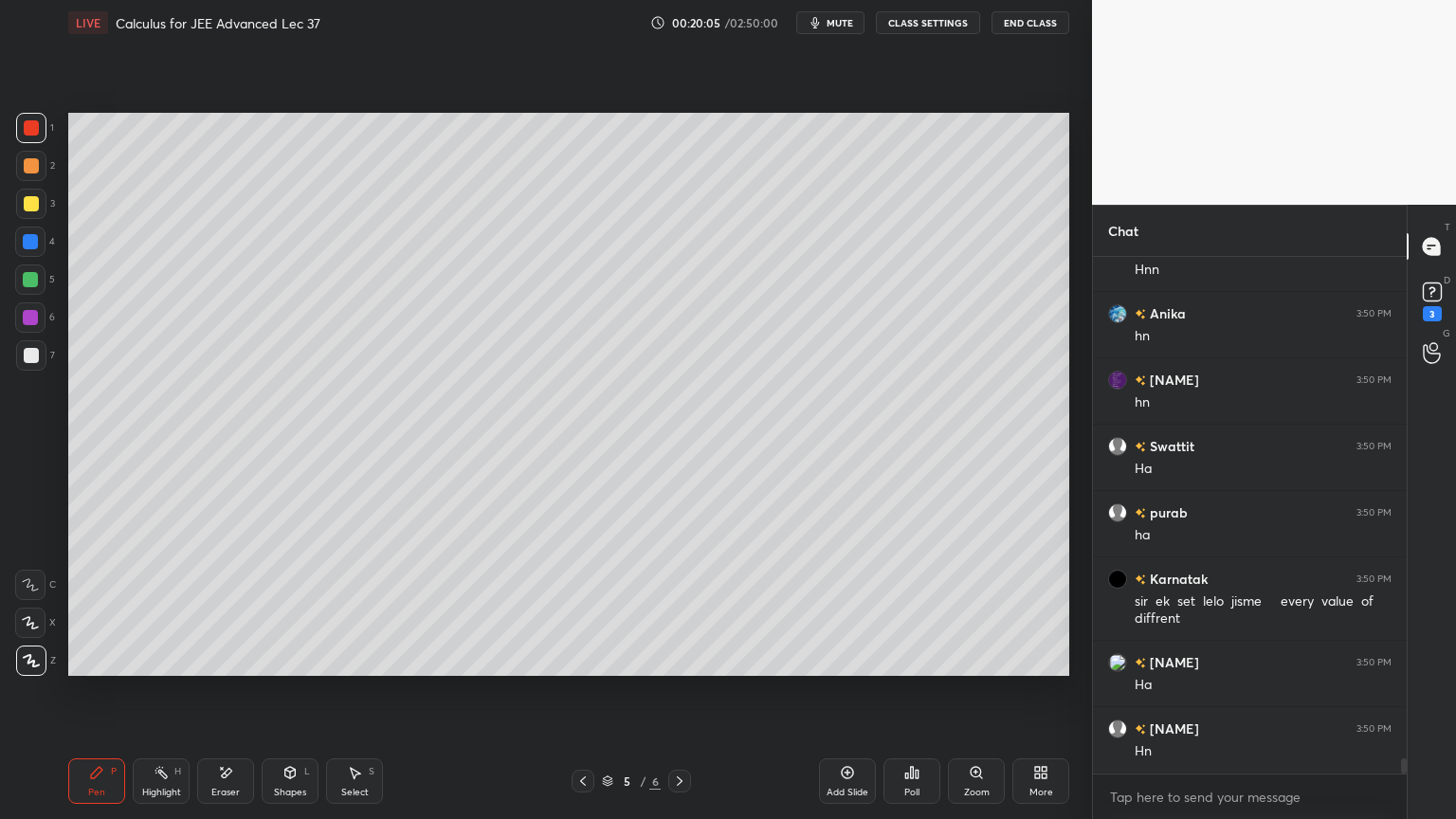 click at bounding box center (31, 355) 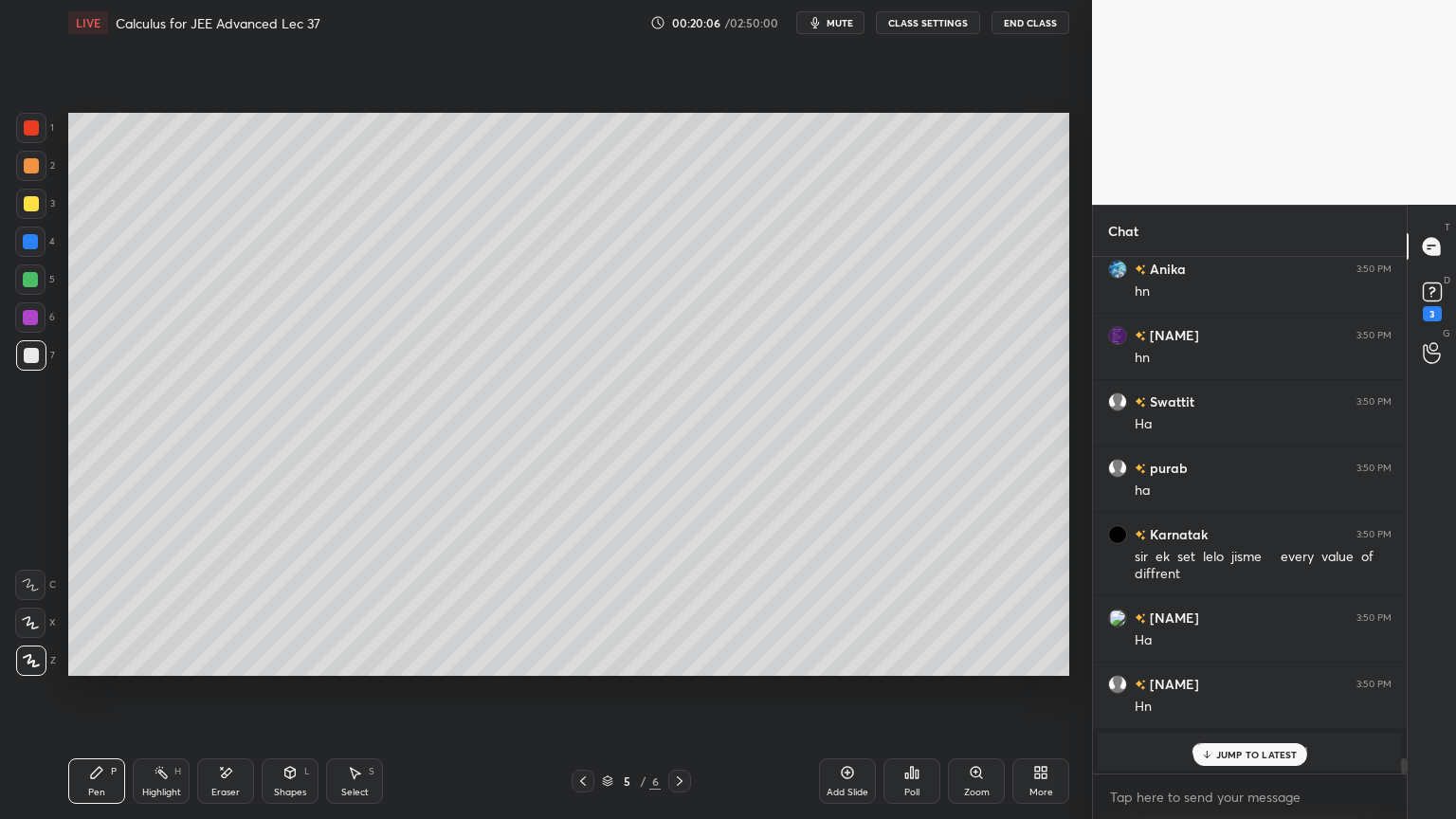 click at bounding box center [30, 242] 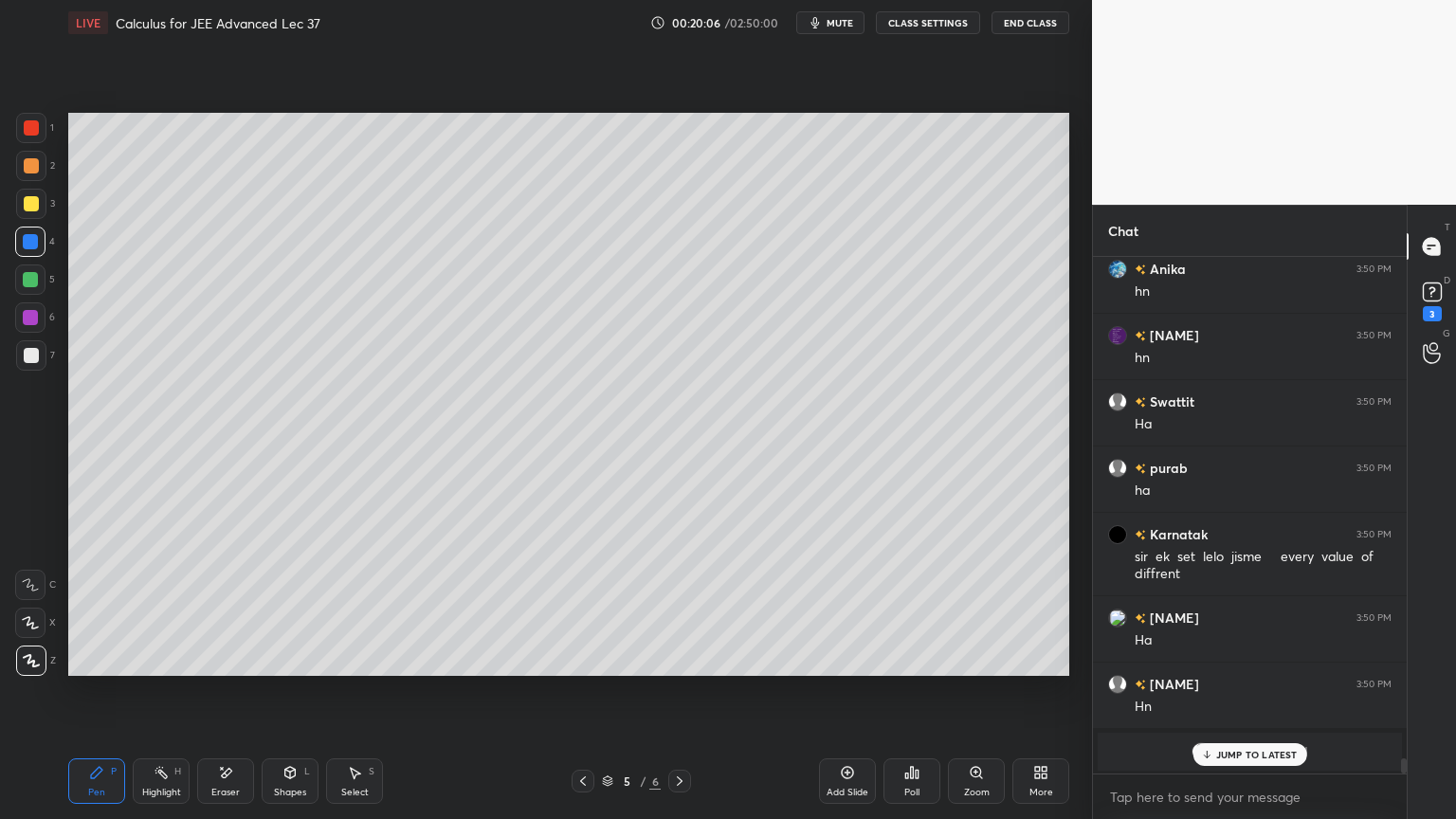 scroll, scrollTop: 16001, scrollLeft: 0, axis: vertical 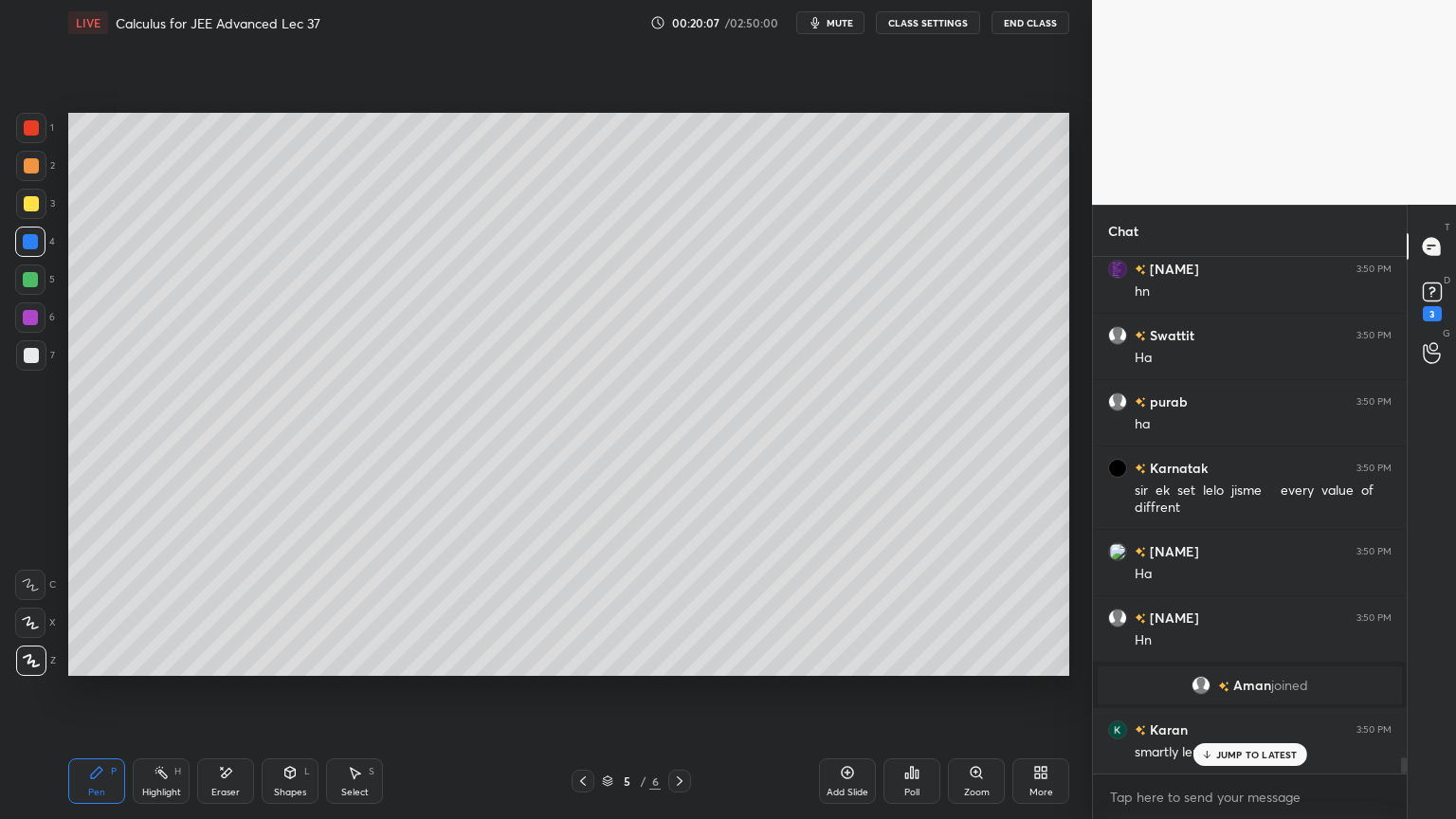 click on "Shapes L" at bounding box center (290, 781) 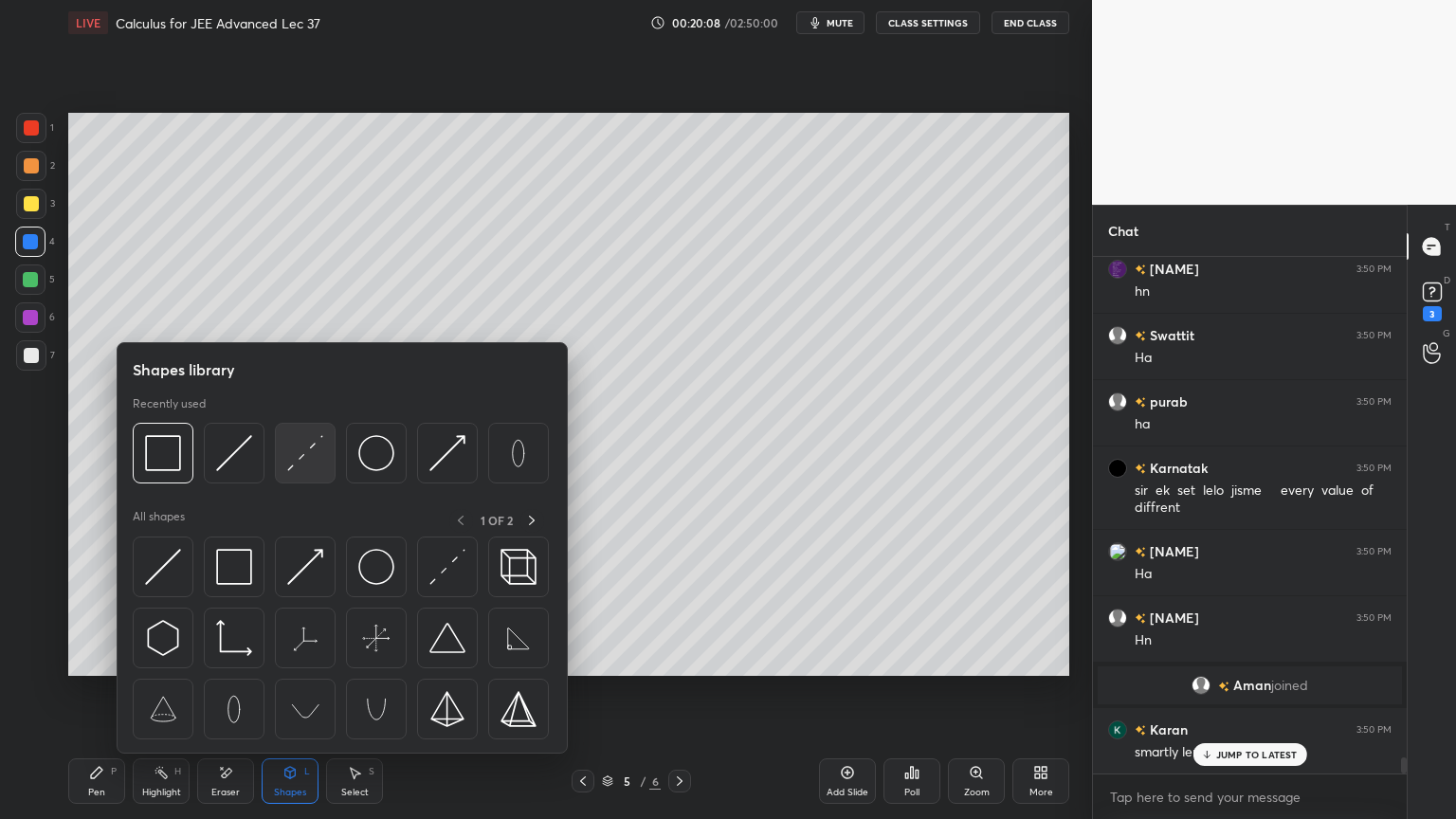 click at bounding box center [305, 453] 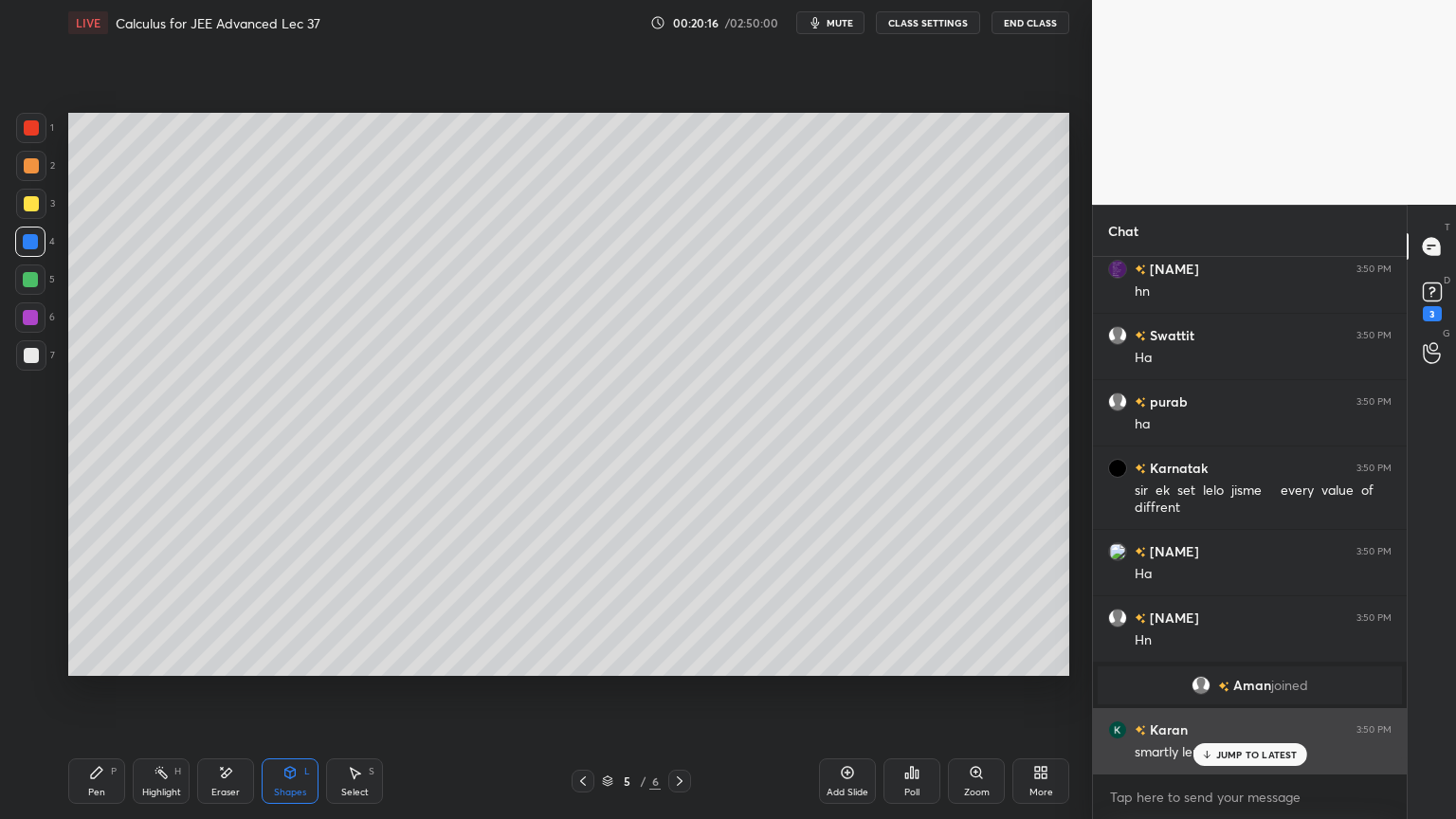 click on "JUMP TO LATEST" at bounding box center (1257, 755) 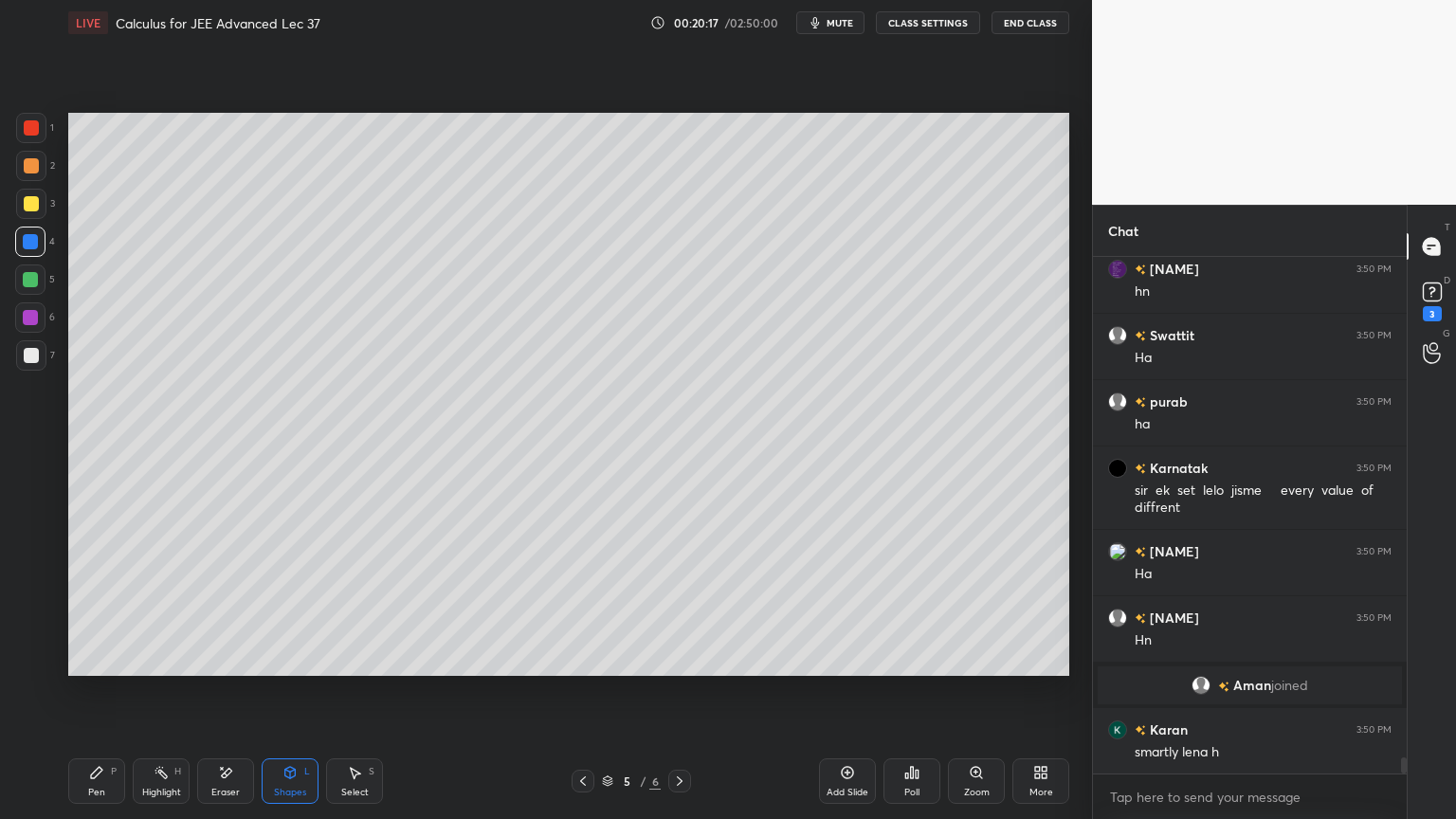 scroll, scrollTop: 16068, scrollLeft: 0, axis: vertical 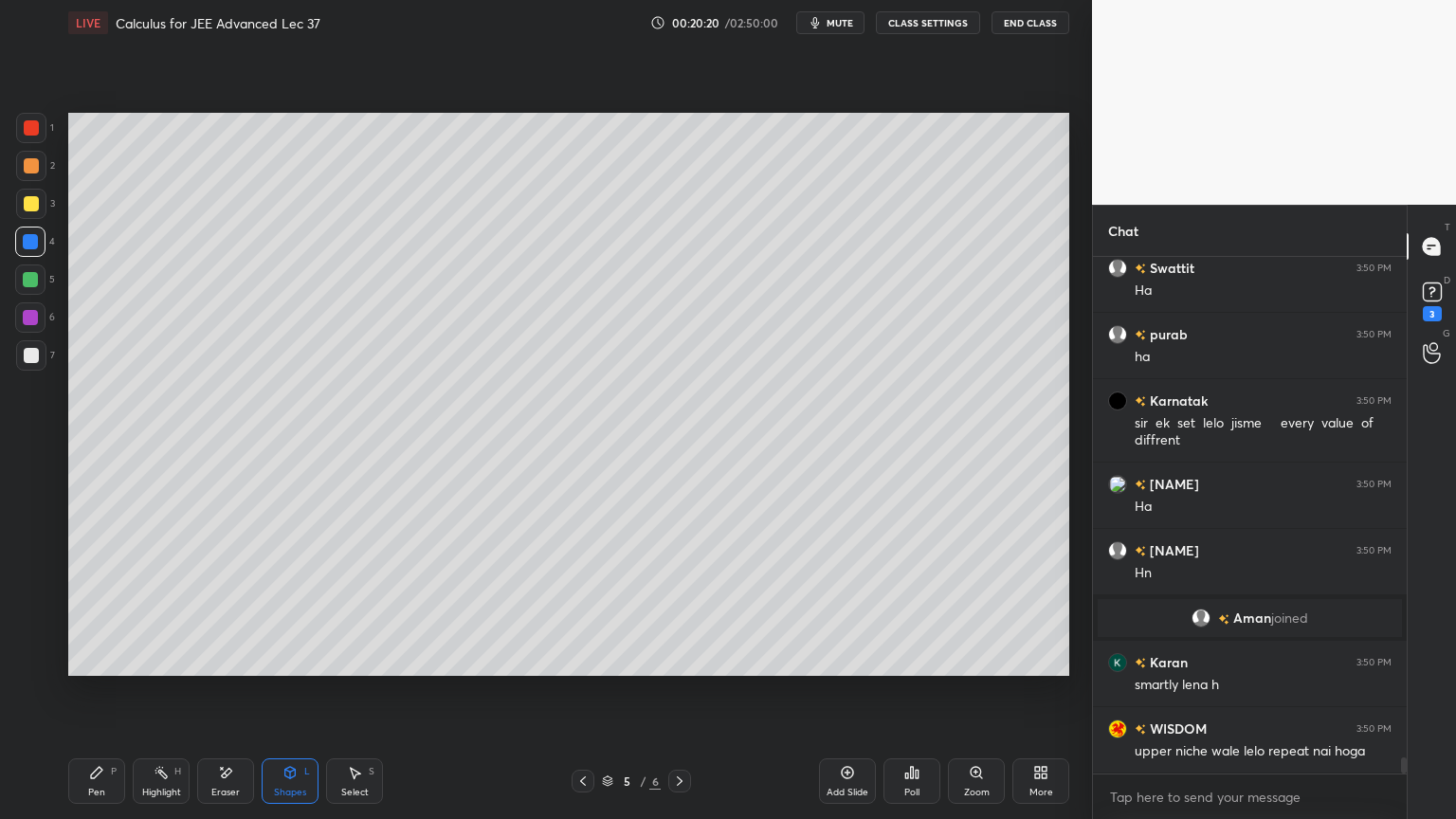 click 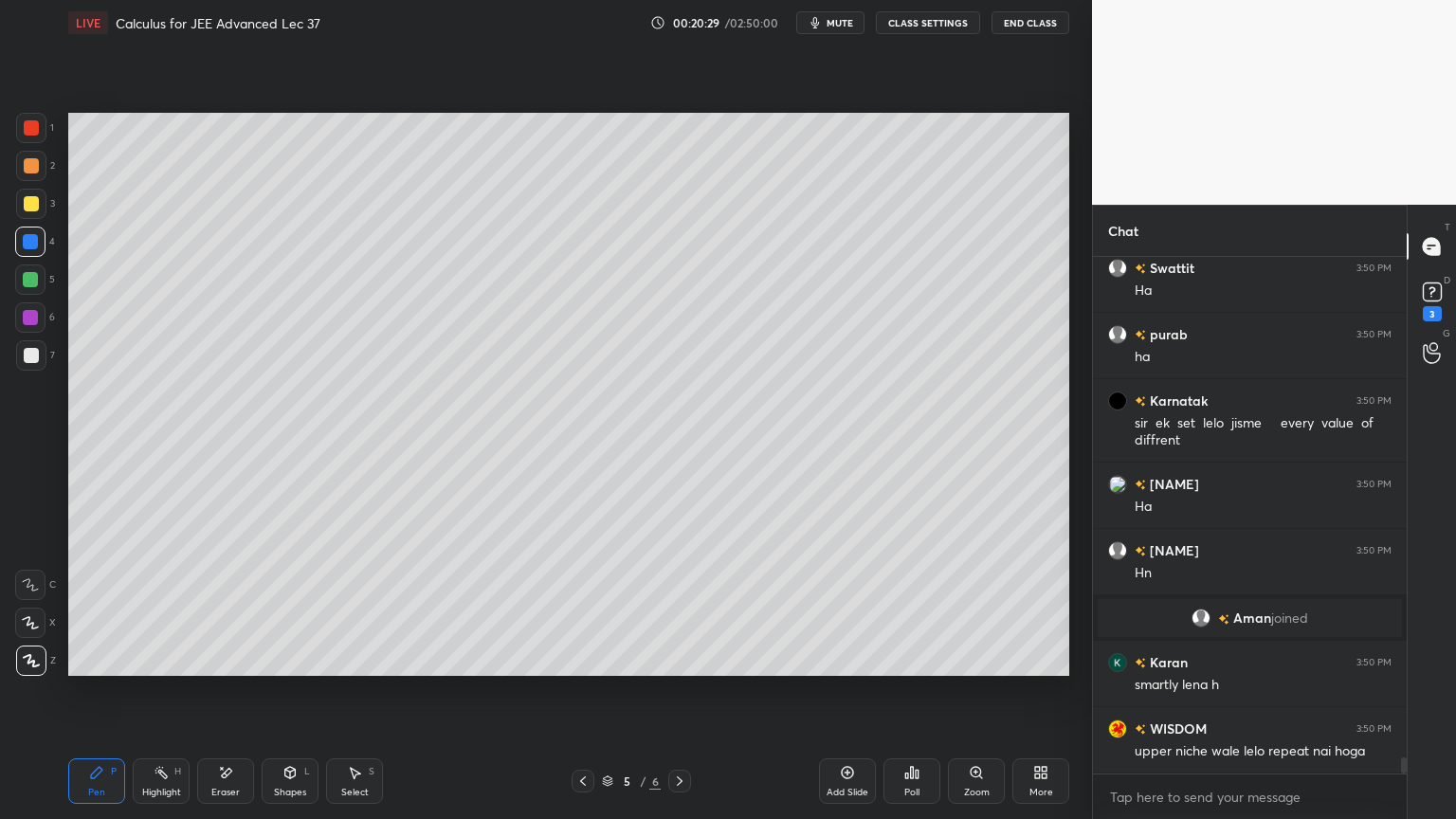 click 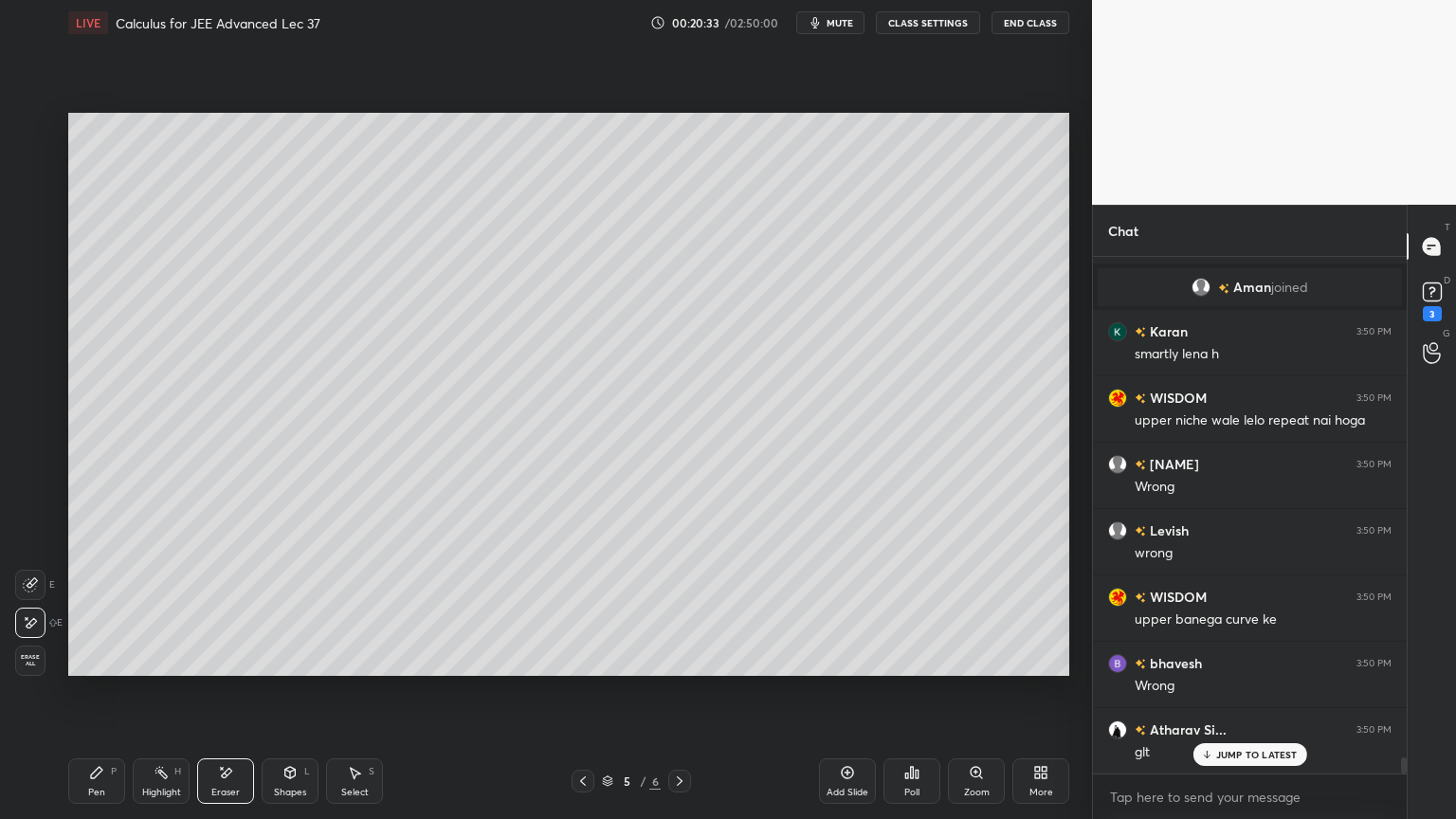 scroll, scrollTop: 16466, scrollLeft: 0, axis: vertical 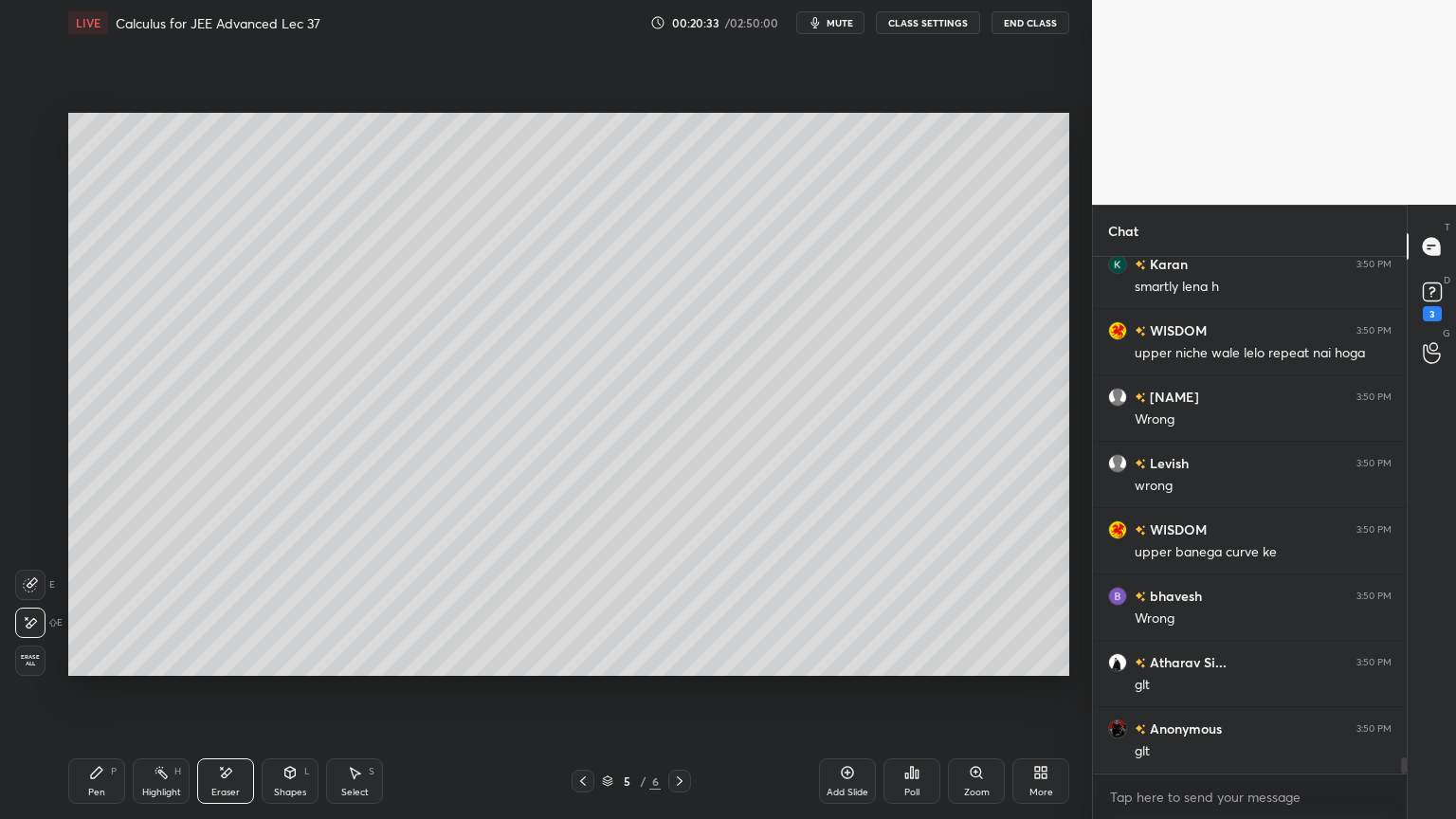 click on "Pen" at bounding box center (97, 792) 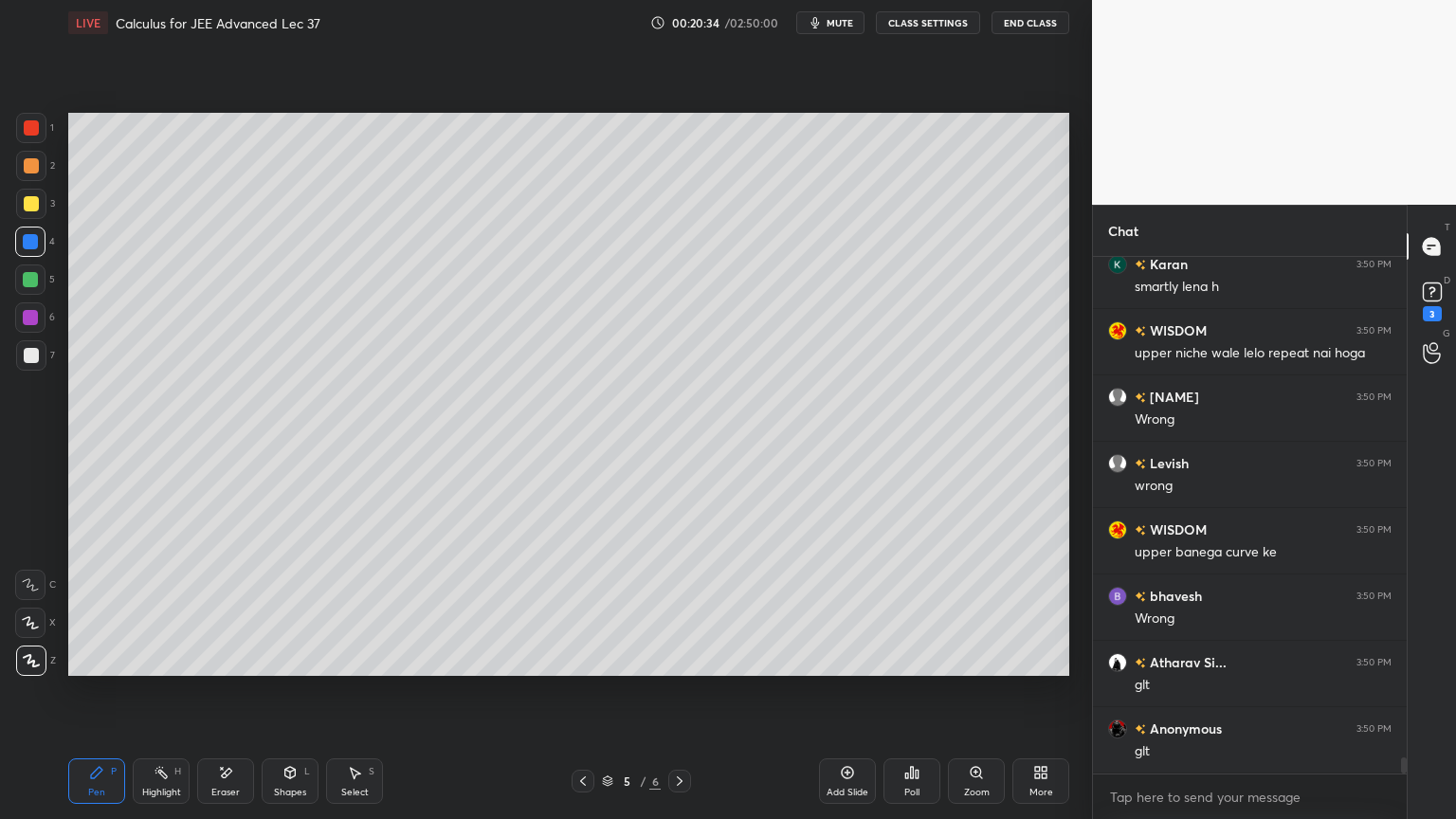 scroll, scrollTop: 16532, scrollLeft: 0, axis: vertical 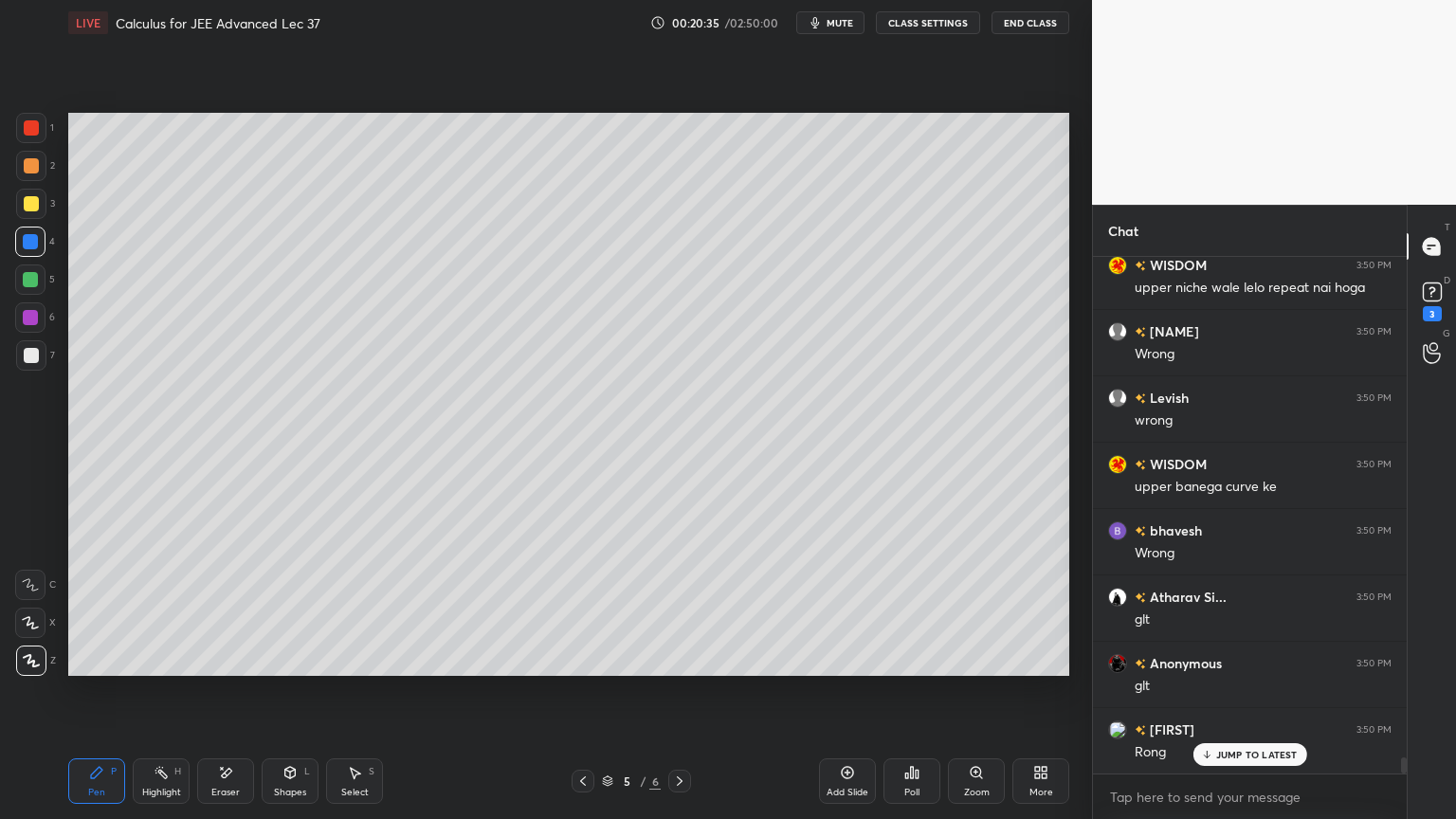 click on "Shapes" at bounding box center [290, 792] 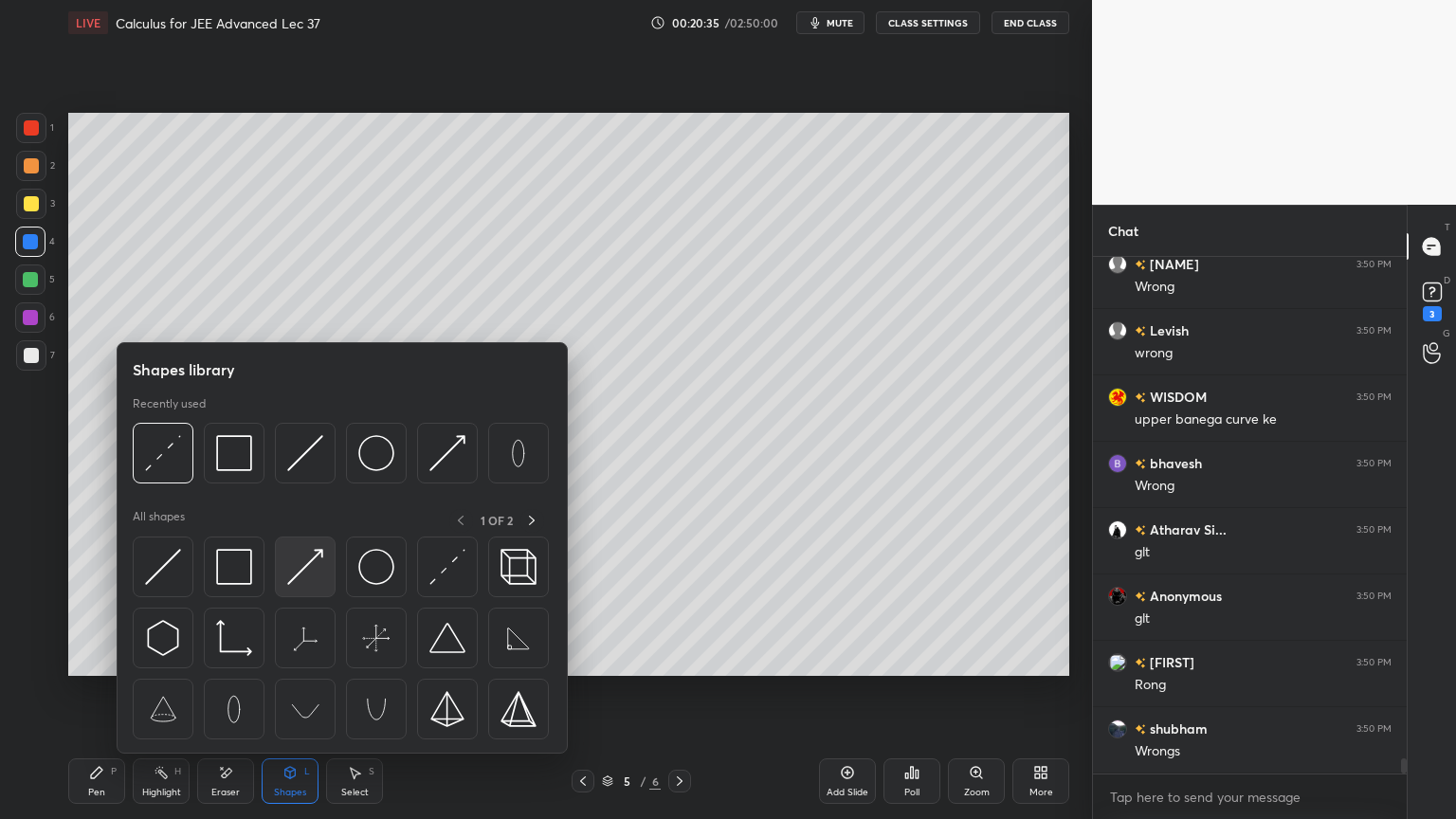 scroll, scrollTop: 16664, scrollLeft: 0, axis: vertical 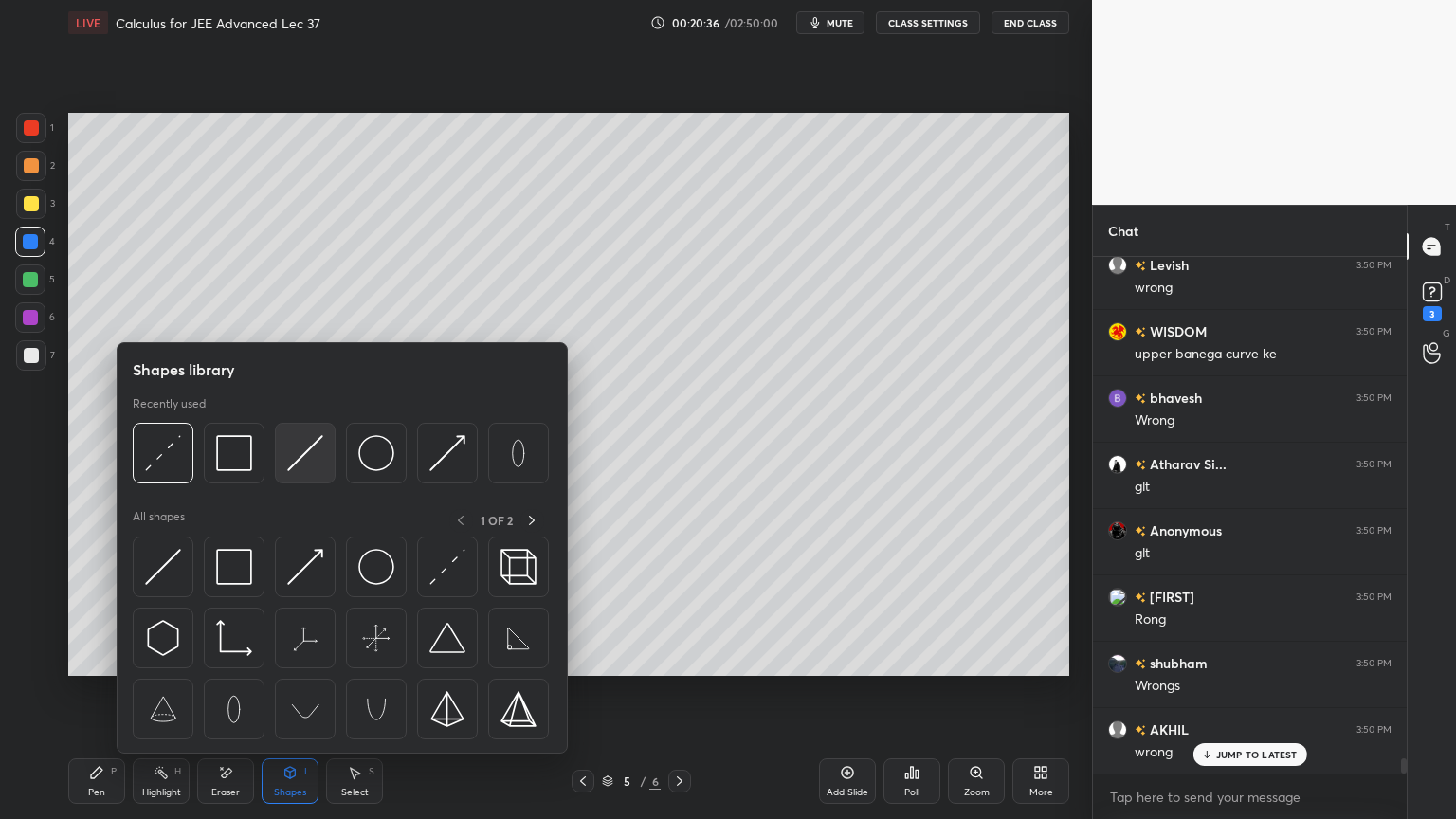 click at bounding box center (305, 453) 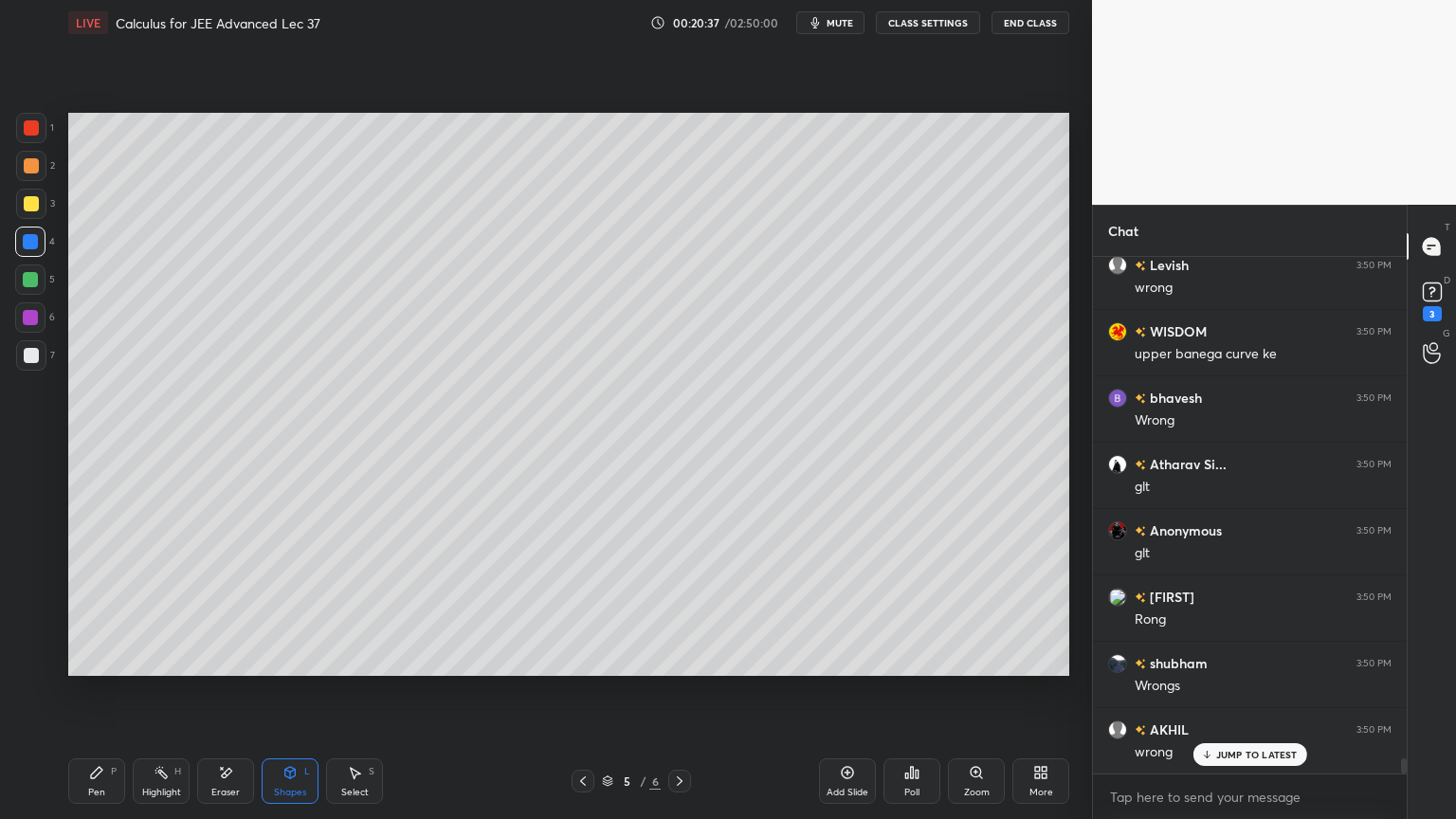 scroll, scrollTop: 16732, scrollLeft: 0, axis: vertical 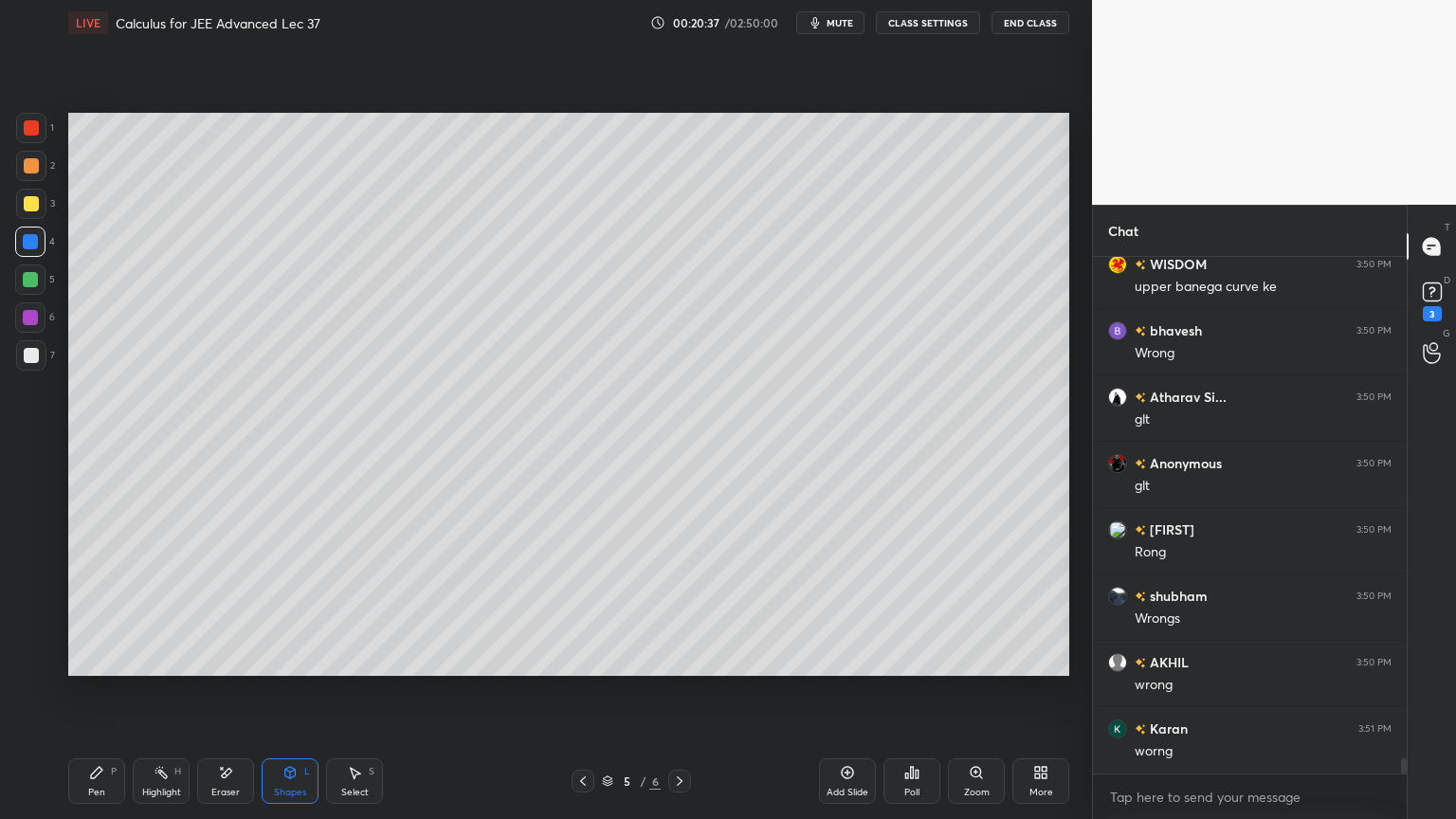 click on "Shapes L" at bounding box center (290, 781) 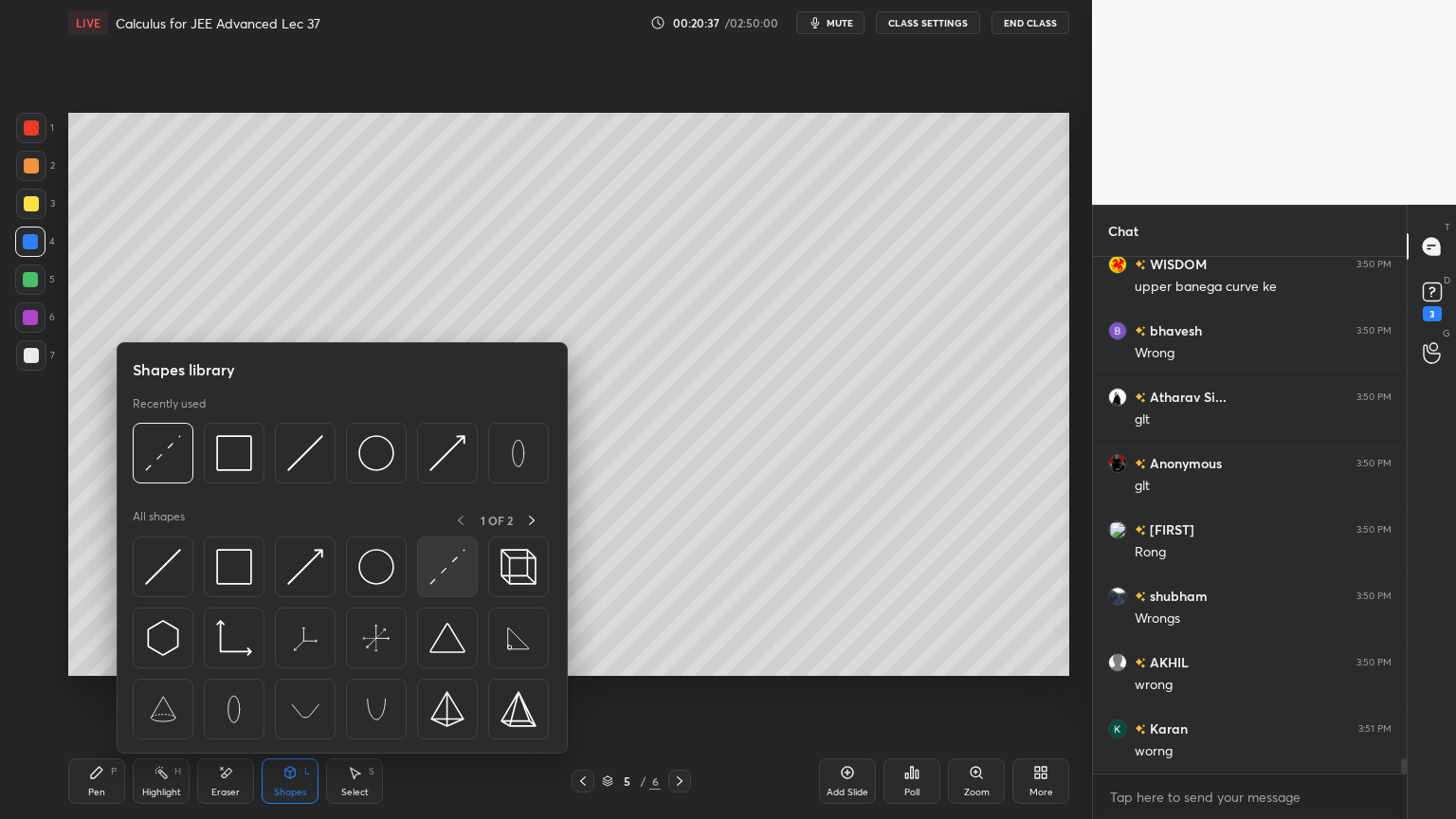 click at bounding box center (447, 567) 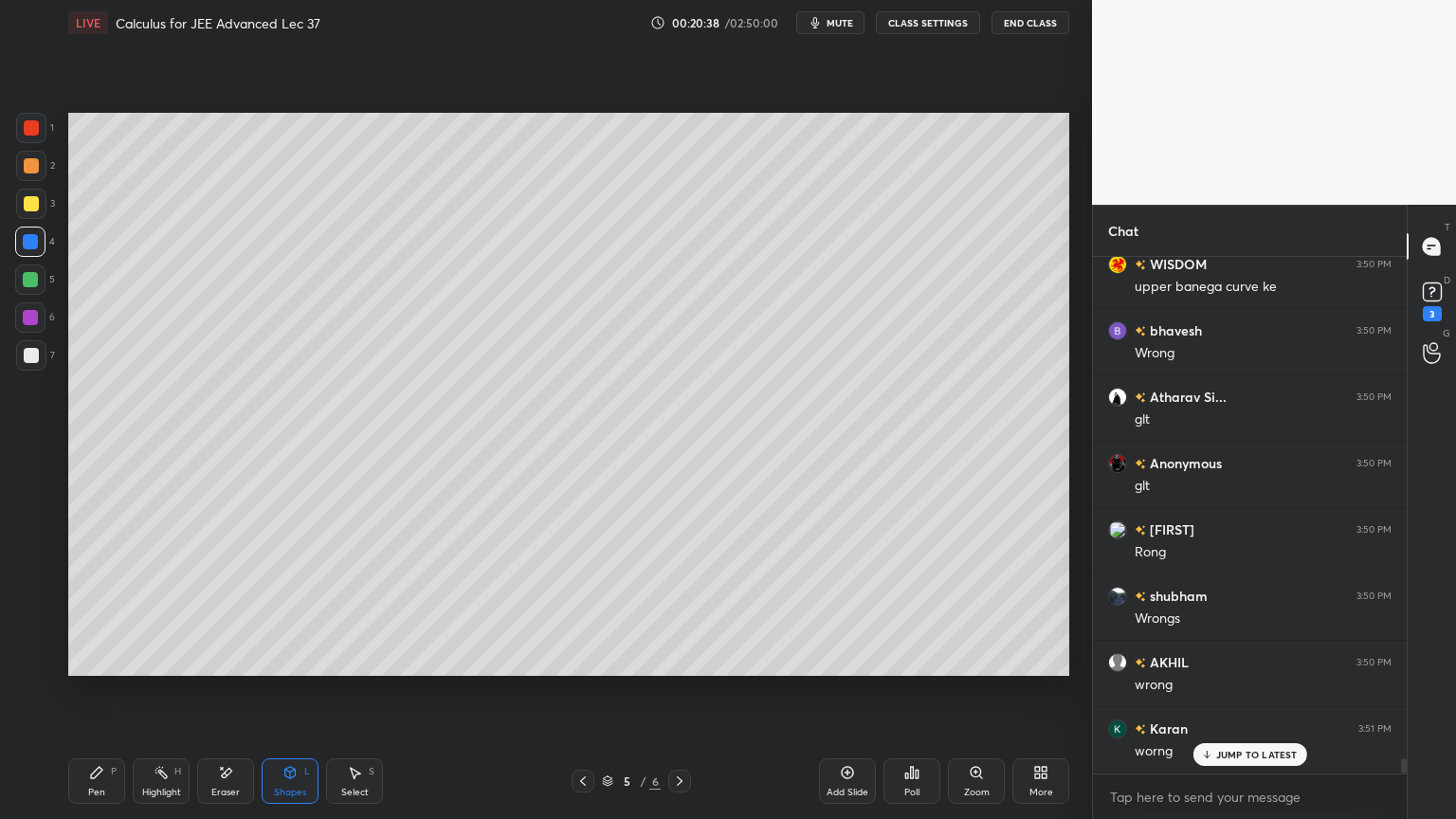 drag, startPoint x: 38, startPoint y: 121, endPoint x: 63, endPoint y: 129, distance: 26.248809 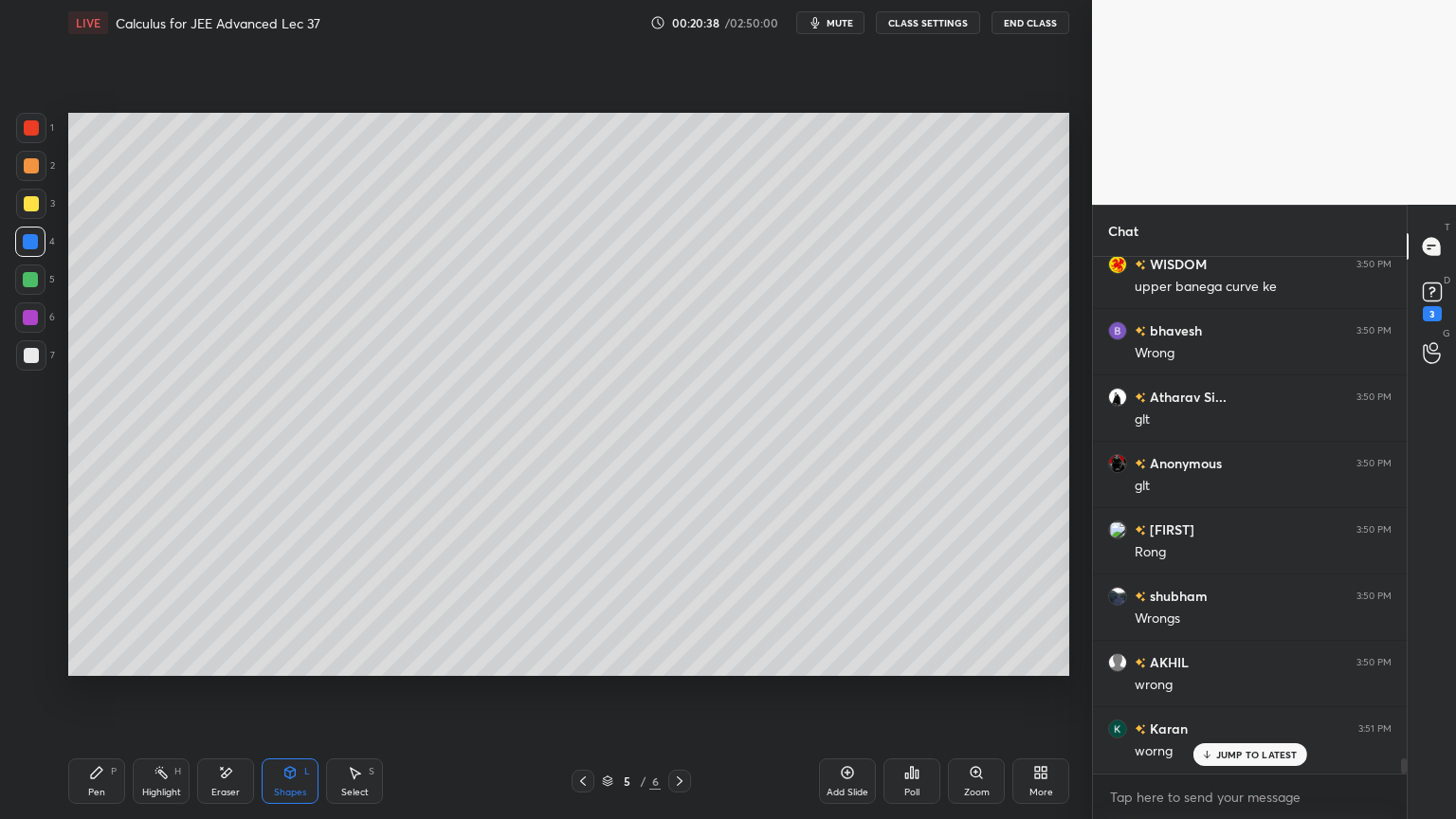 click at bounding box center (31, 128) 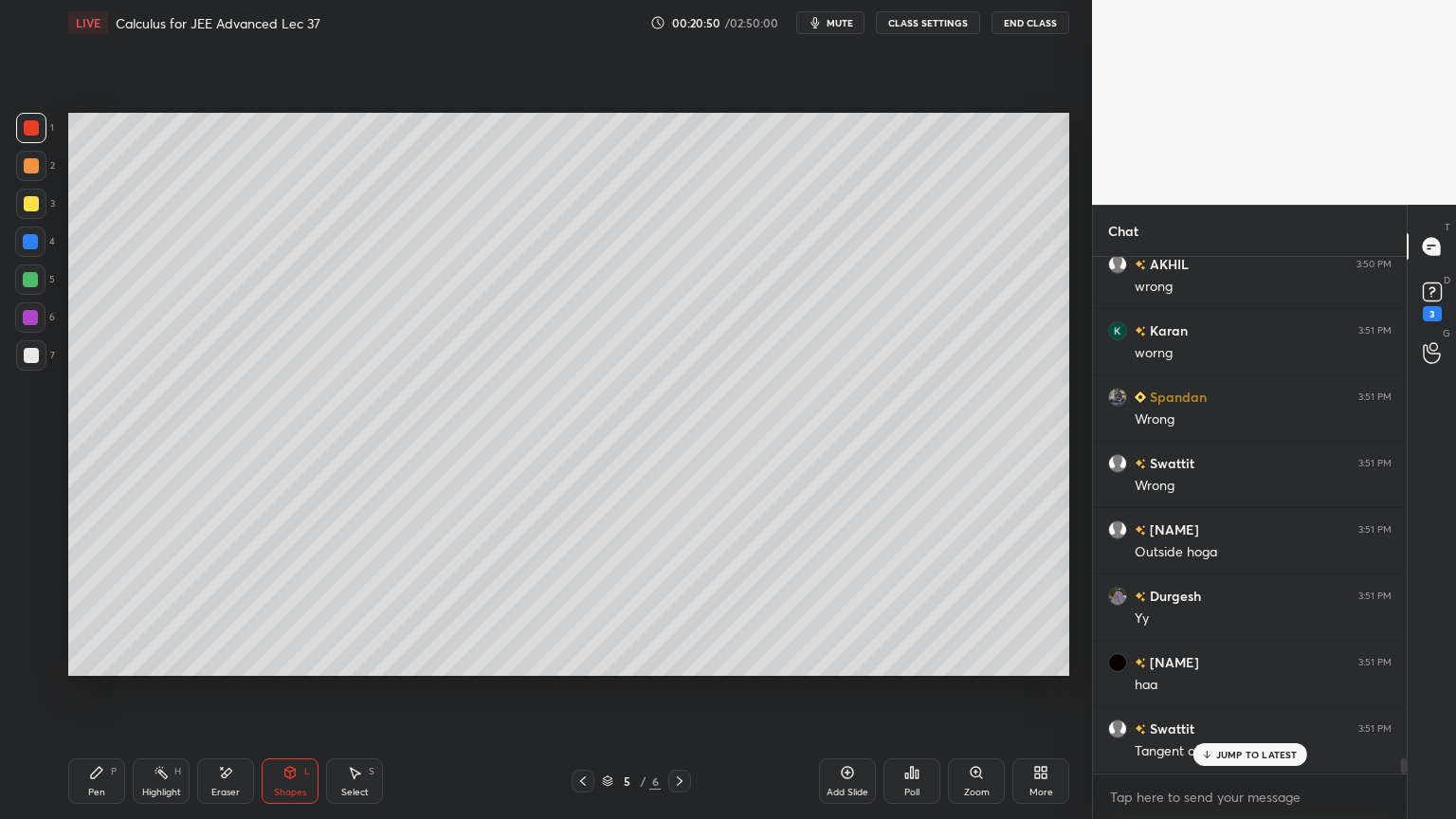 scroll, scrollTop: 17195, scrollLeft: 0, axis: vertical 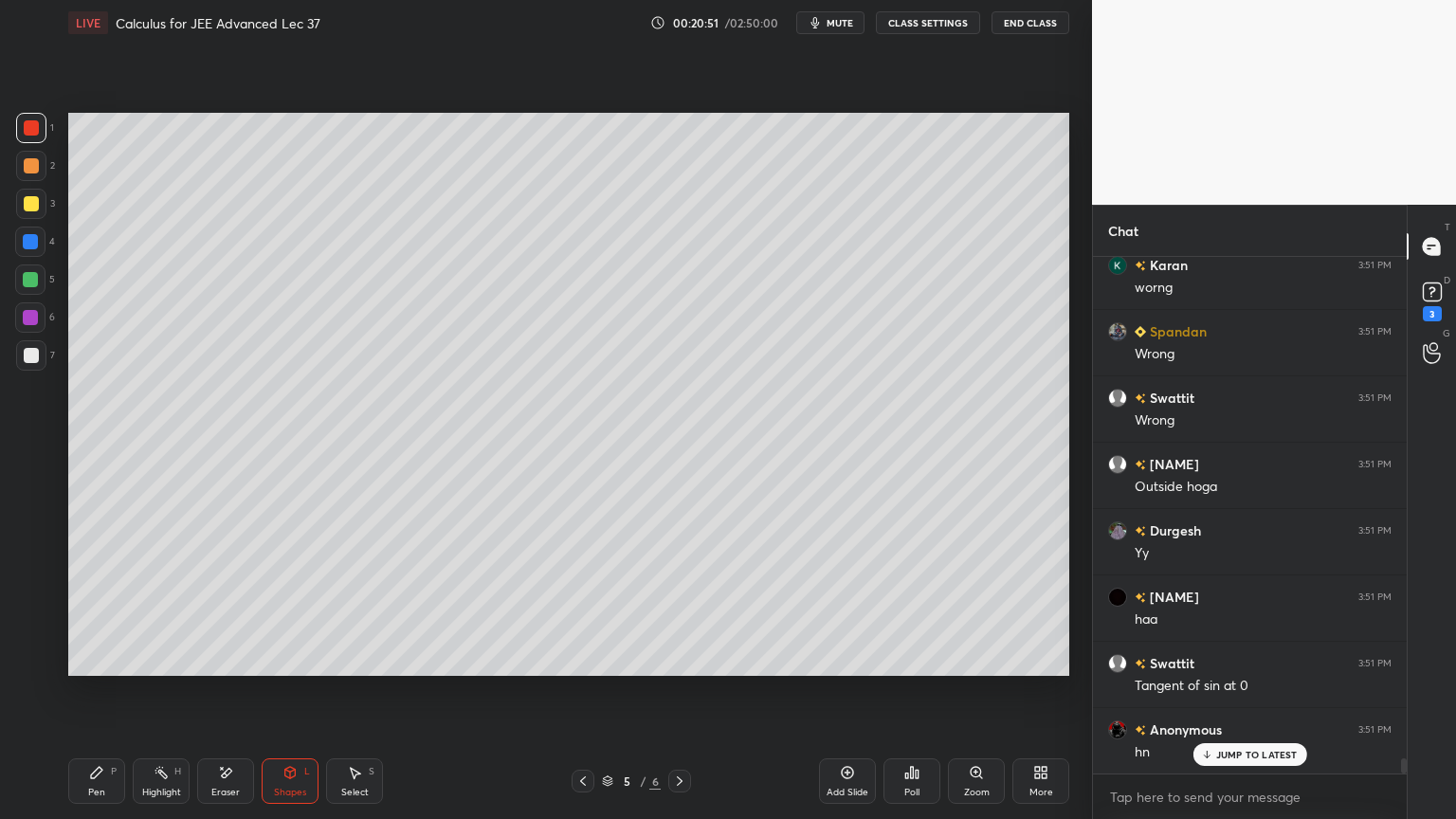 click 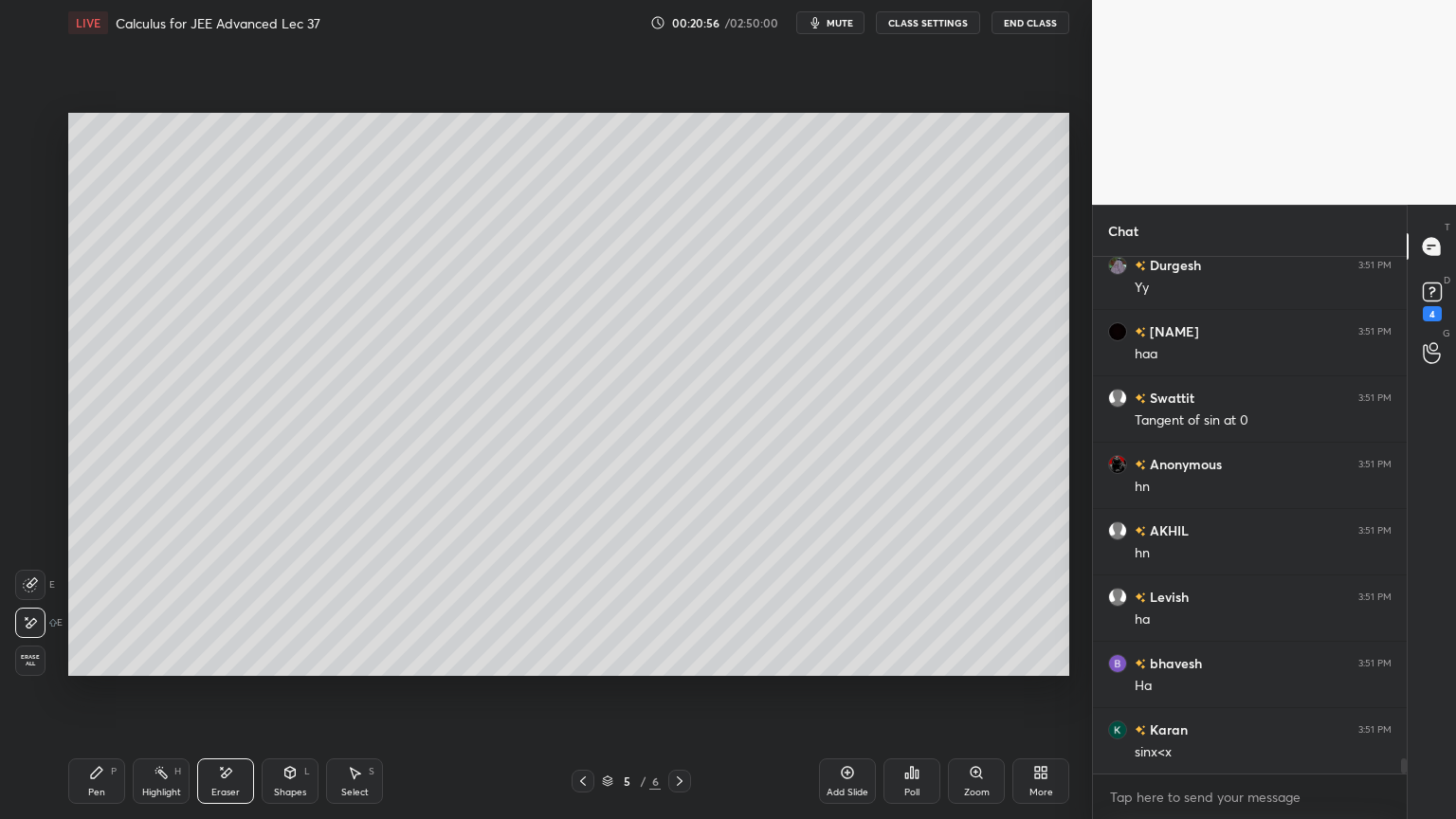 scroll, scrollTop: 17528, scrollLeft: 0, axis: vertical 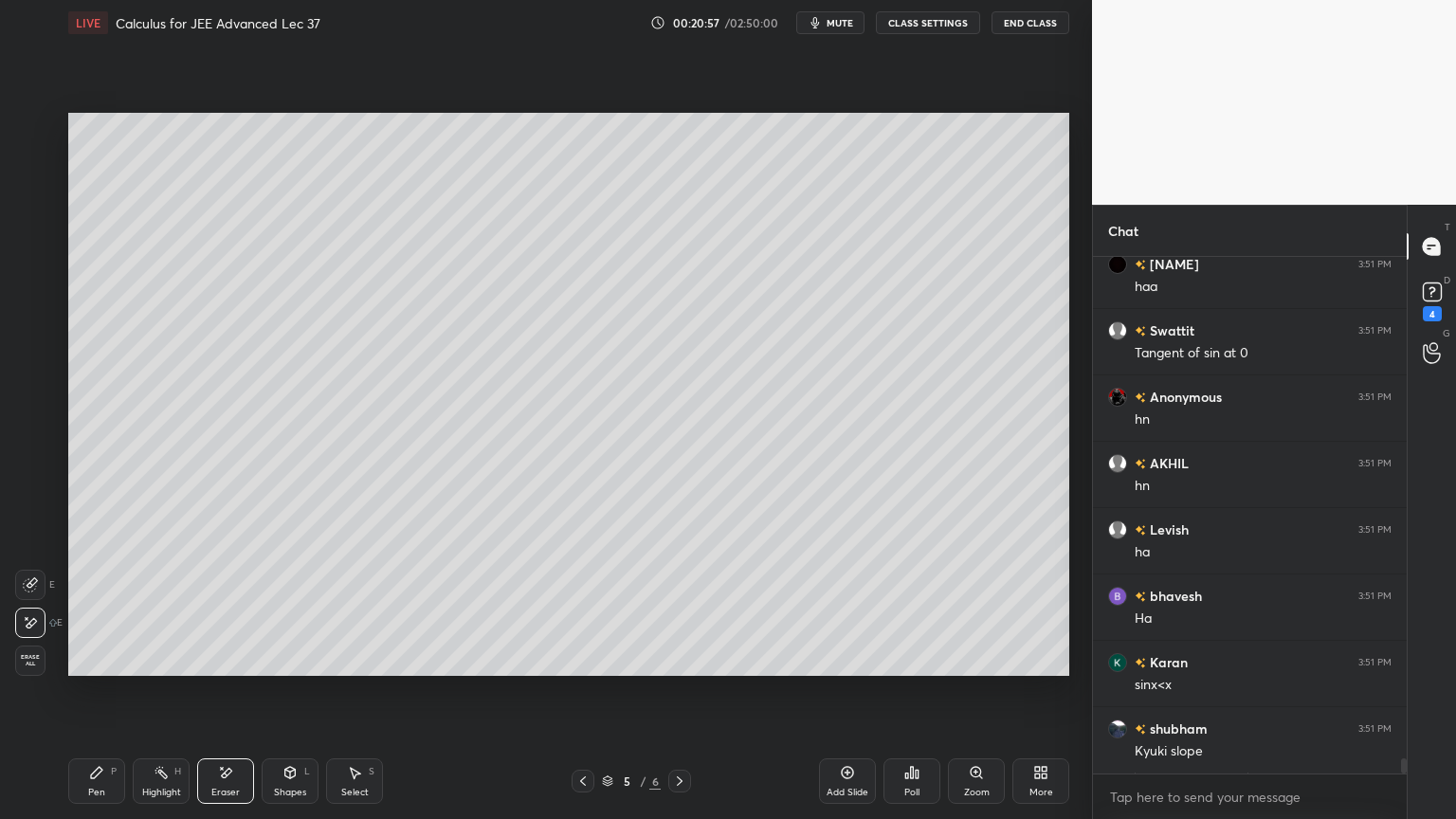 click on "Pen P" at bounding box center [97, 781] 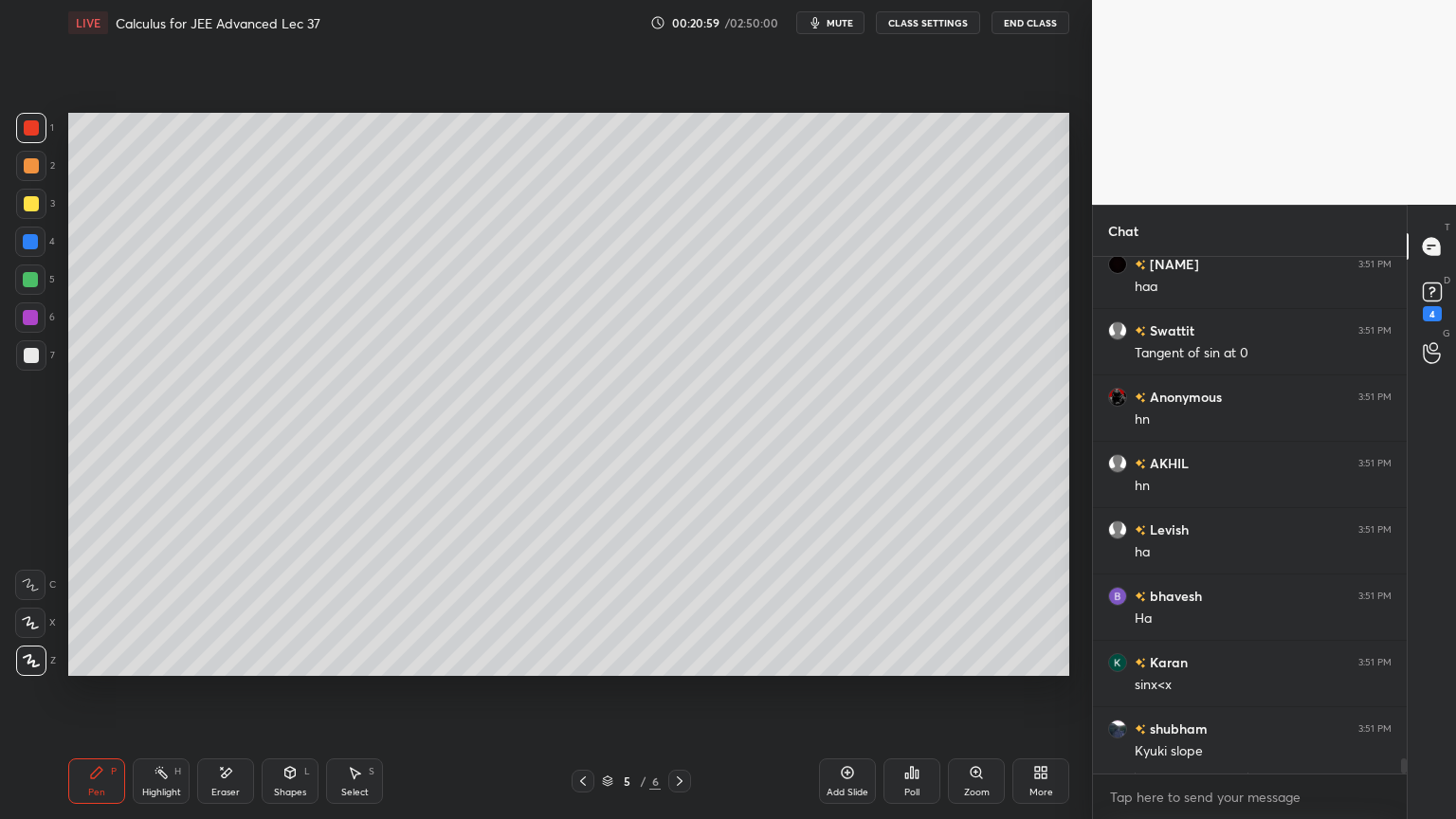 drag, startPoint x: 365, startPoint y: 777, endPoint x: 368, endPoint y: 747, distance: 30.149627 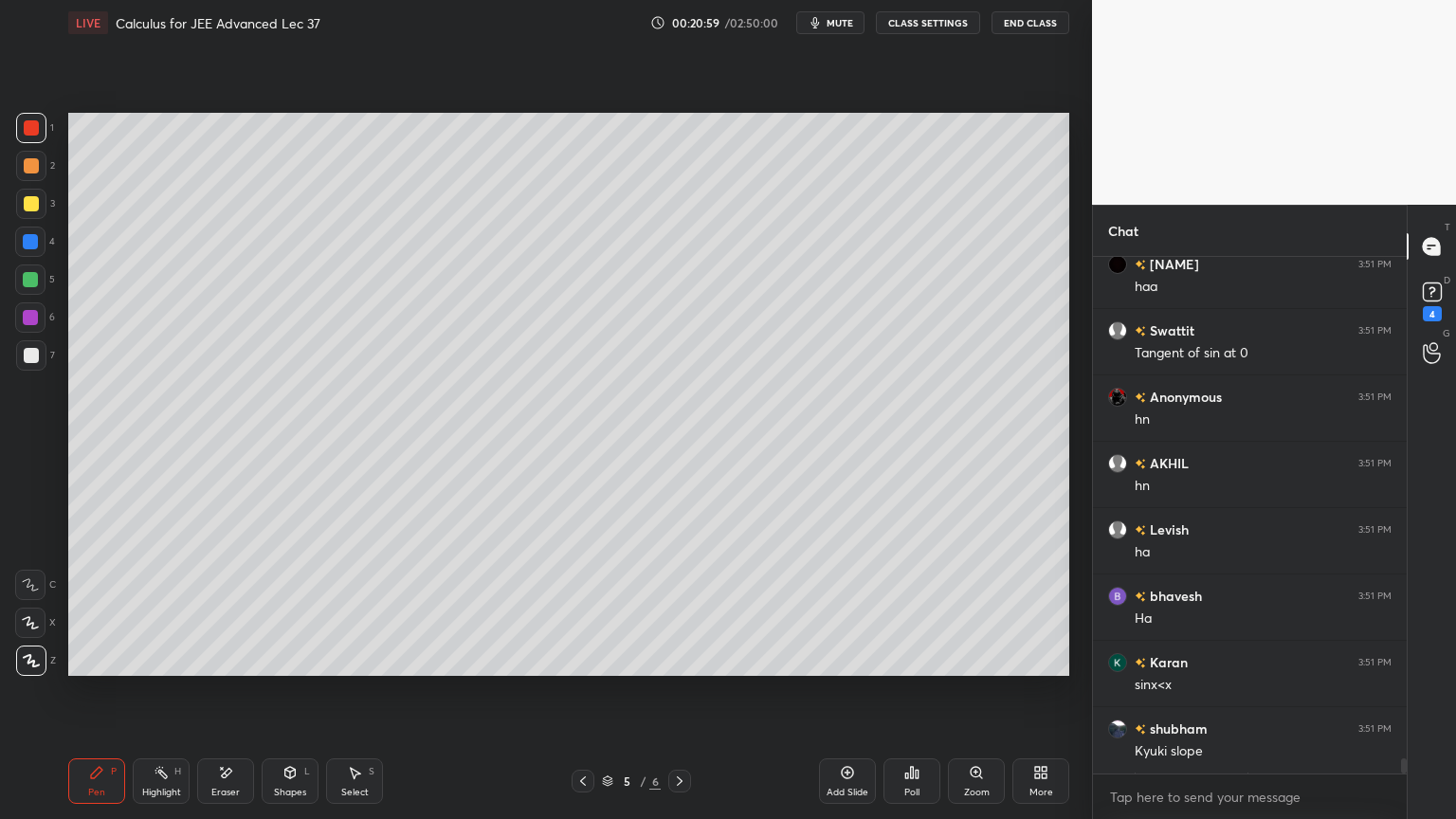 click on "Select S" at bounding box center (355, 781) 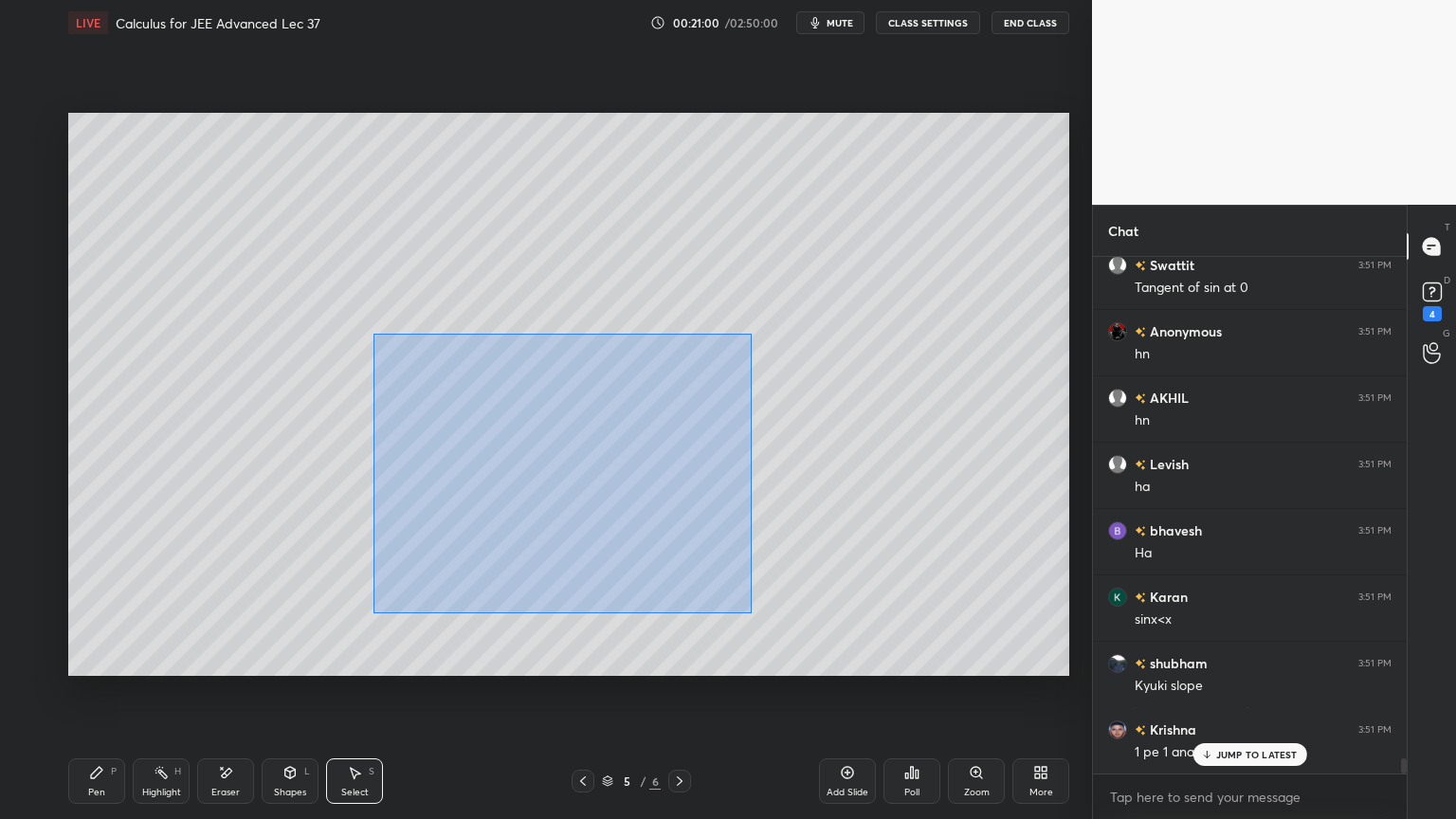 scroll, scrollTop: 17639, scrollLeft: 0, axis: vertical 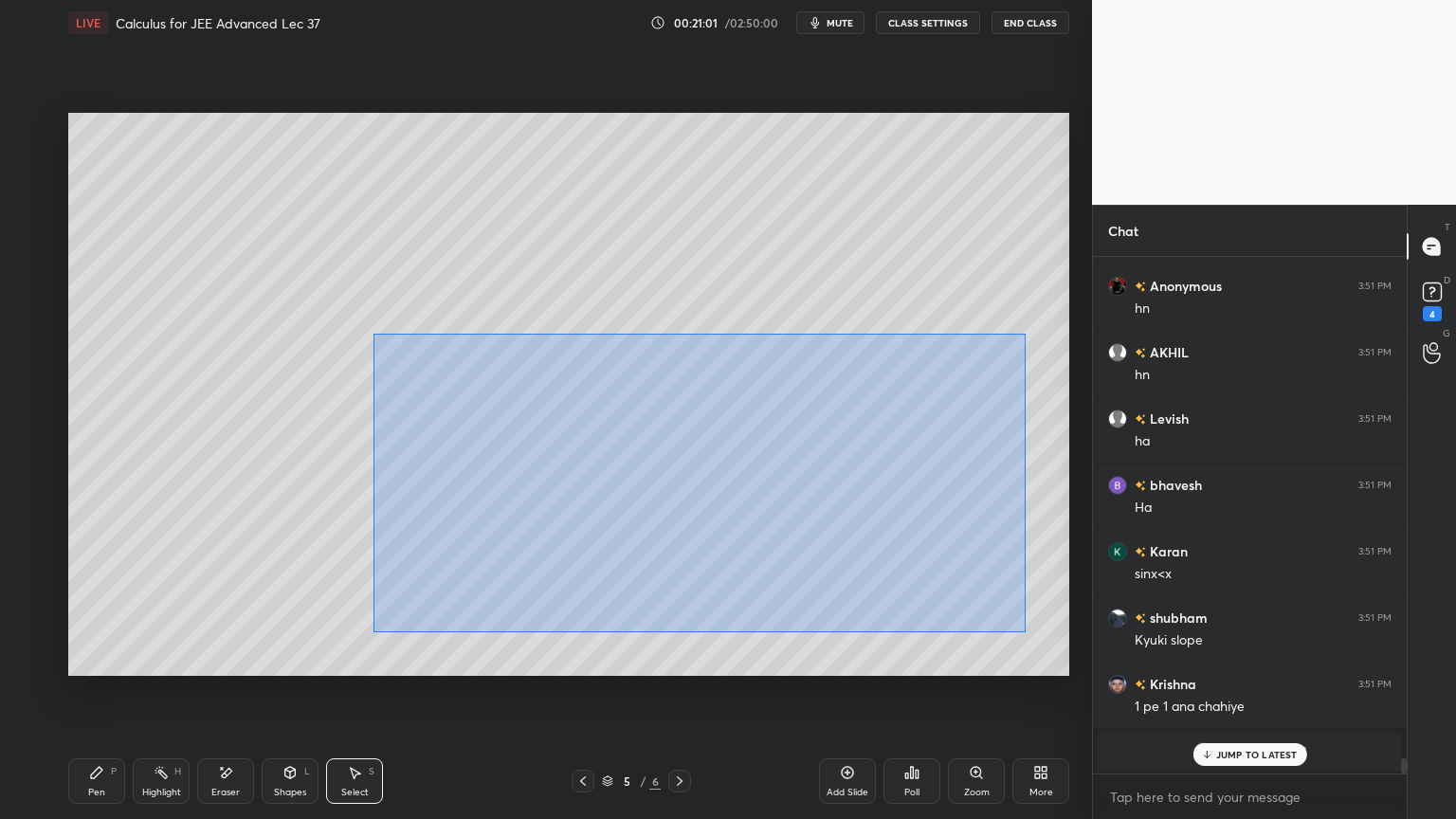 drag, startPoint x: 374, startPoint y: 334, endPoint x: 1032, endPoint y: 632, distance: 722.3351 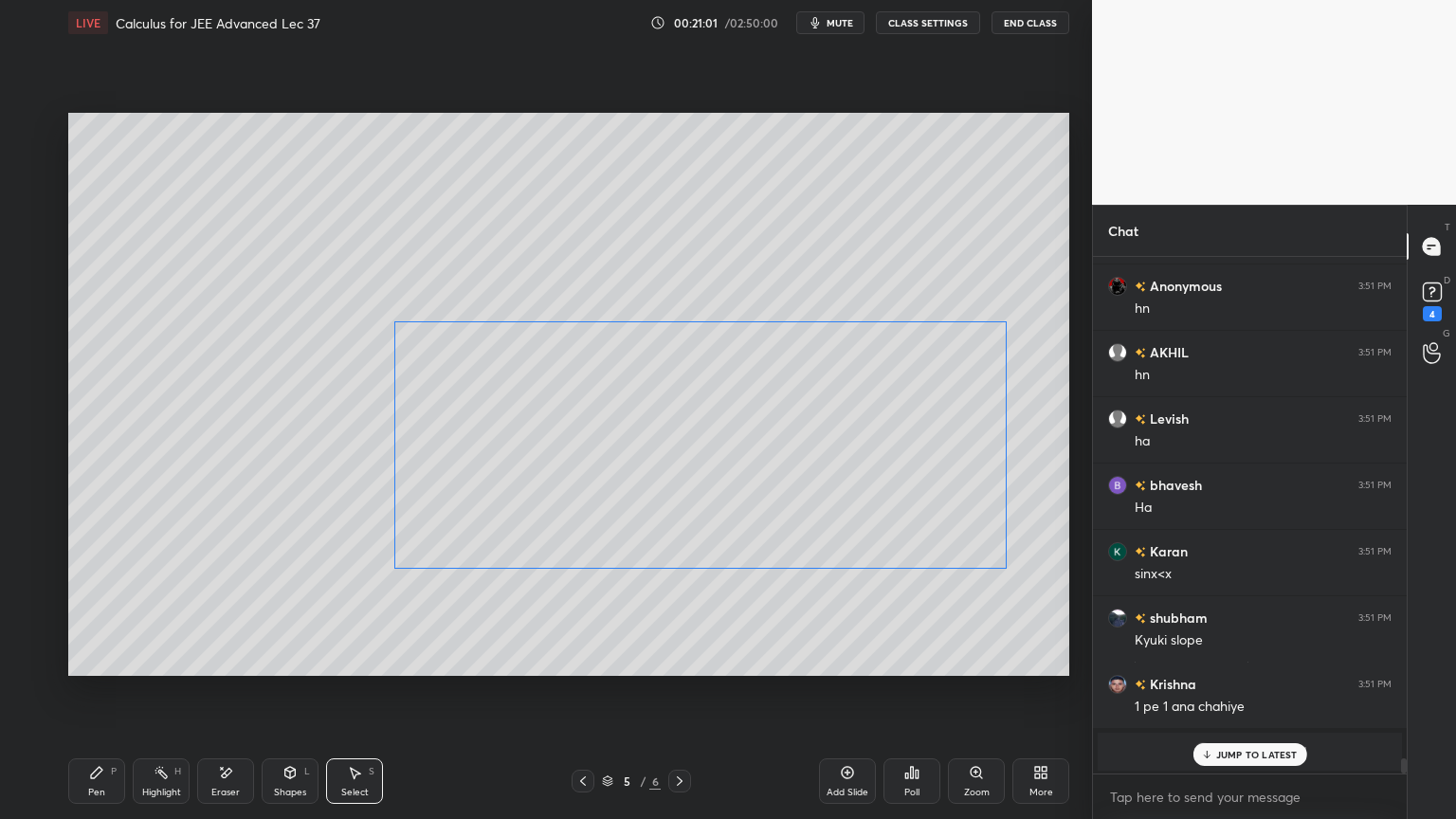 drag, startPoint x: 881, startPoint y: 486, endPoint x: 849, endPoint y: 424, distance: 69.771054 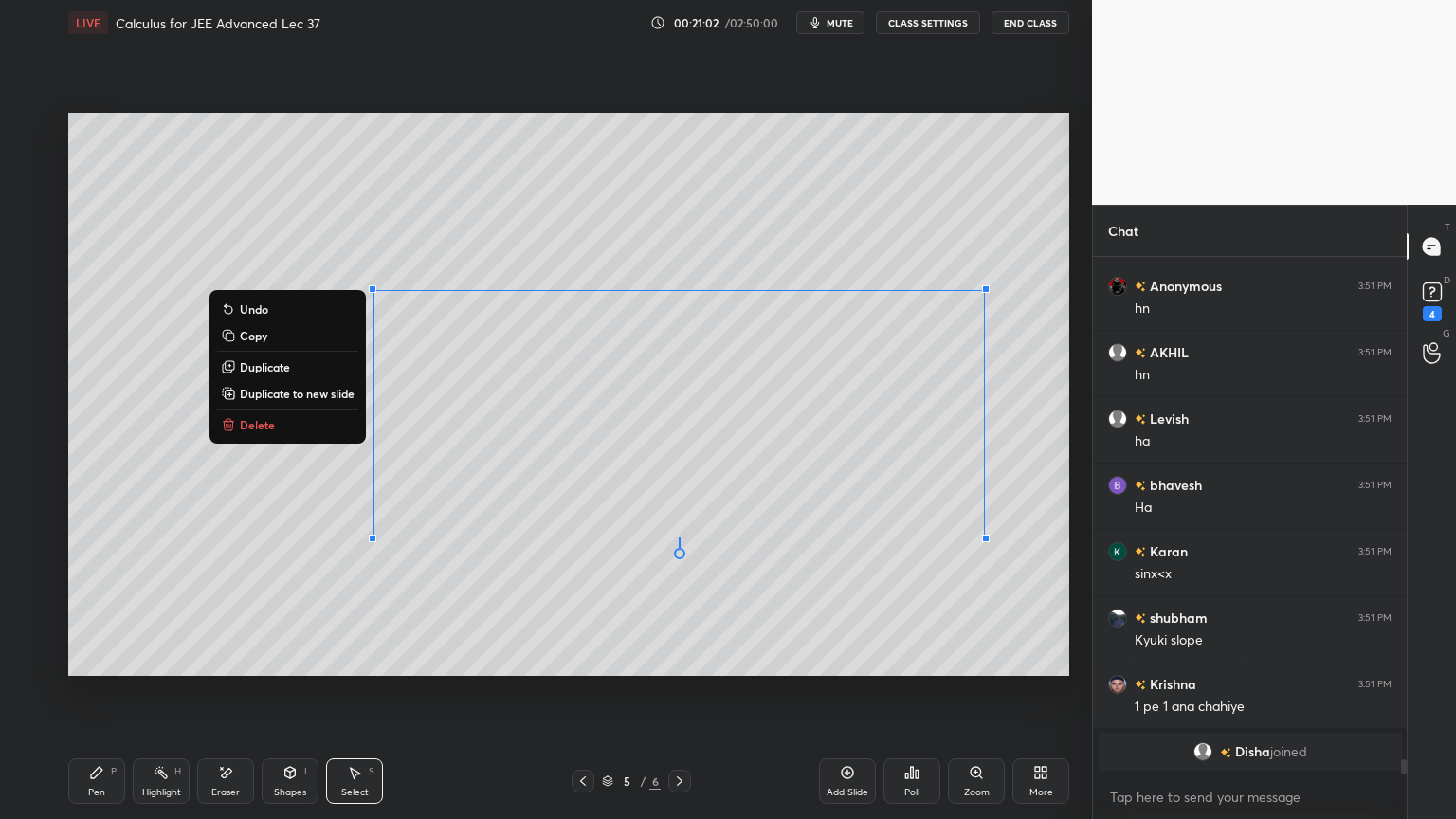 scroll, scrollTop: 17706, scrollLeft: 0, axis: vertical 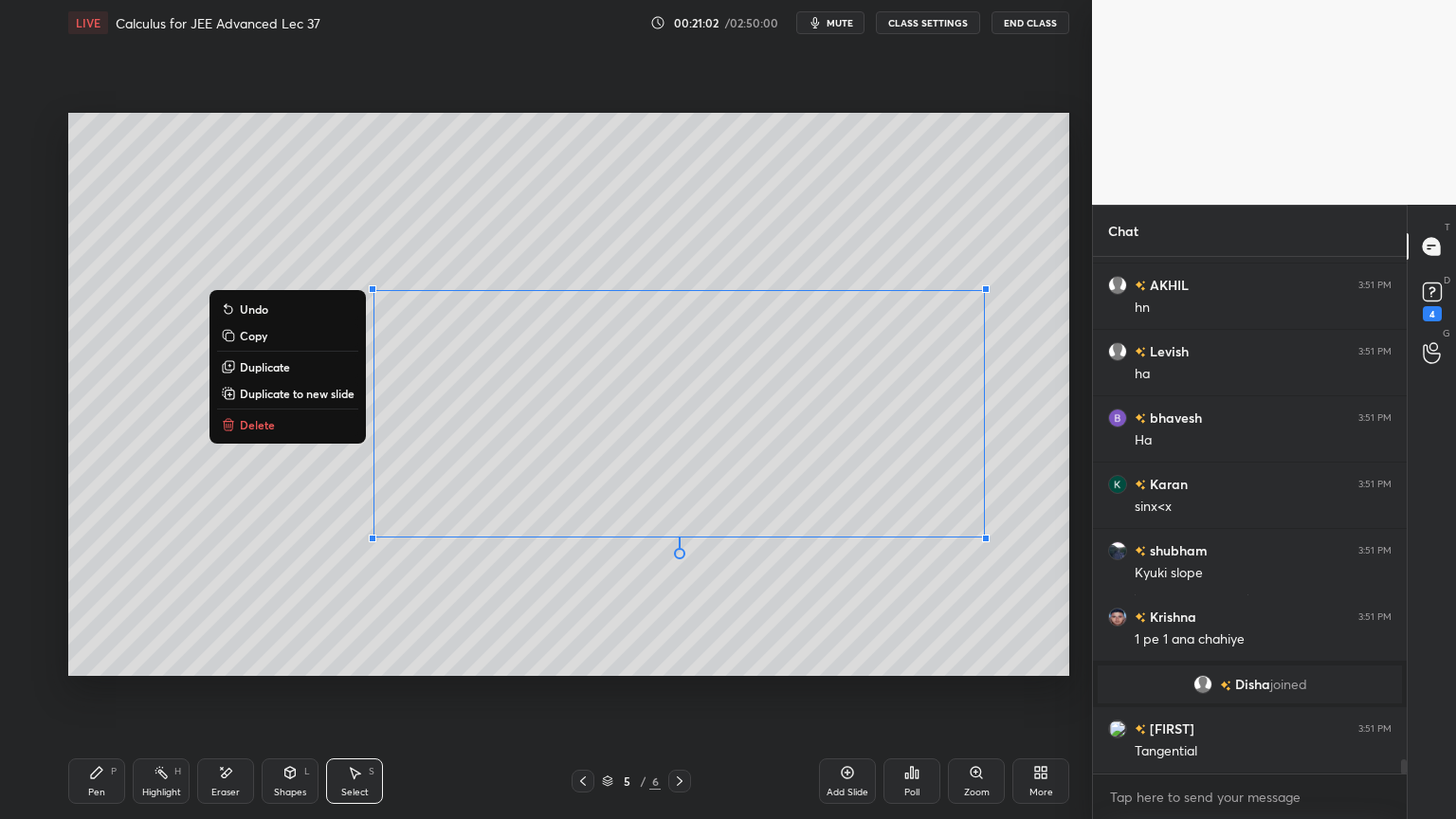 click on "0 ° Undo Copy Duplicate Duplicate to new slide Delete" at bounding box center (569, 394) 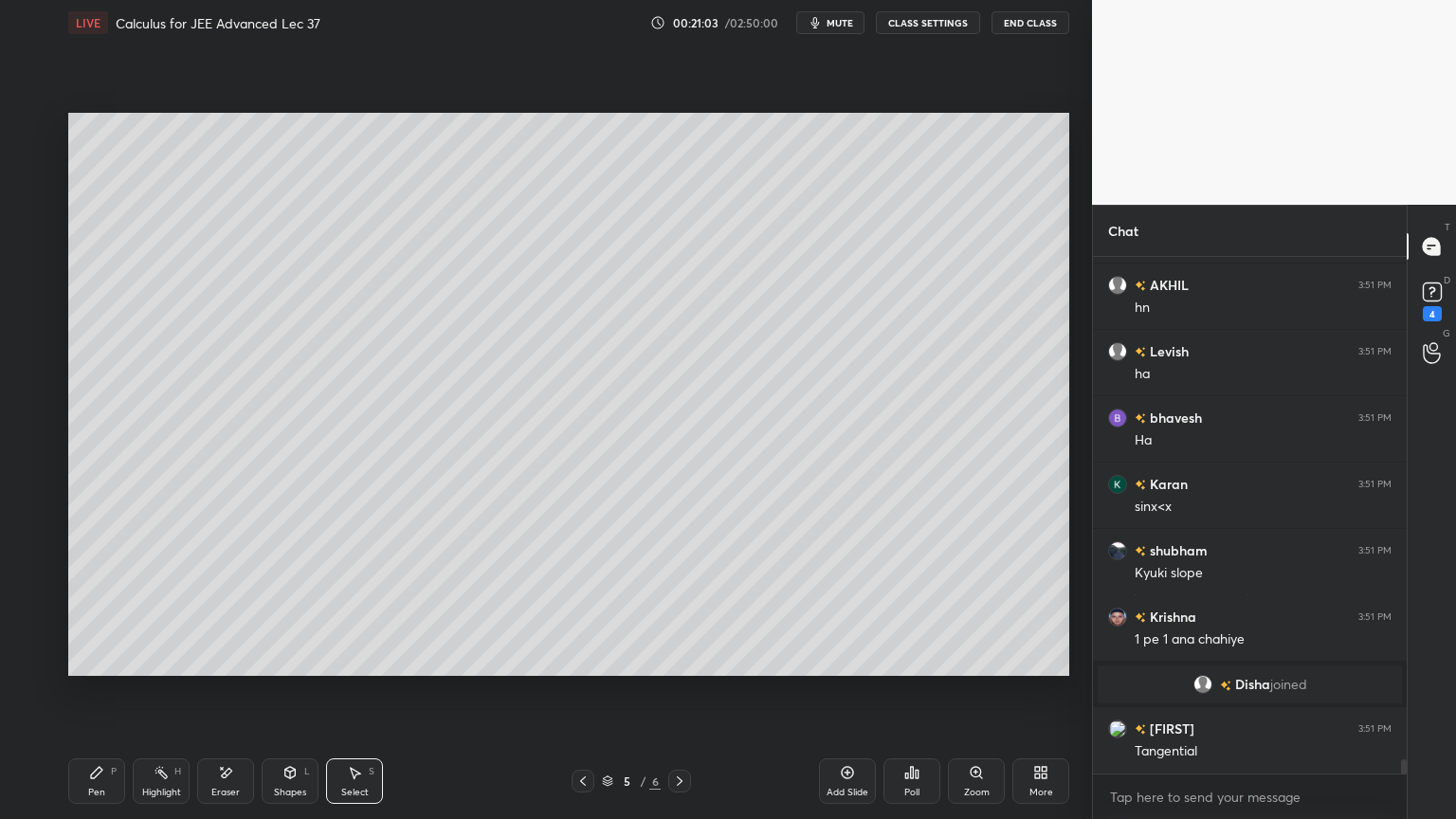 drag, startPoint x: 125, startPoint y: 767, endPoint x: 160, endPoint y: 737, distance: 46.0977 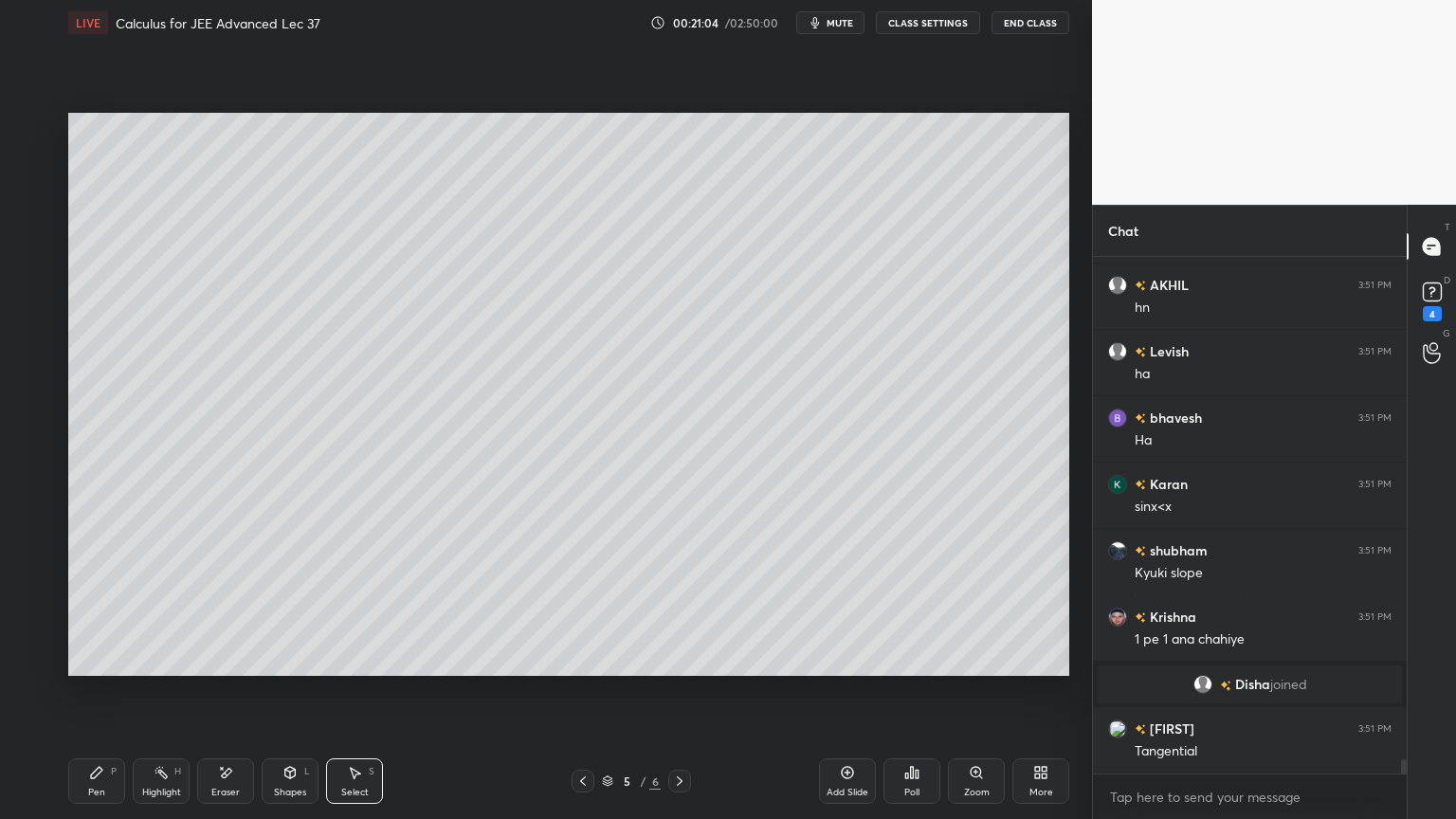 drag, startPoint x: 85, startPoint y: 780, endPoint x: 193, endPoint y: 698, distance: 135.60236 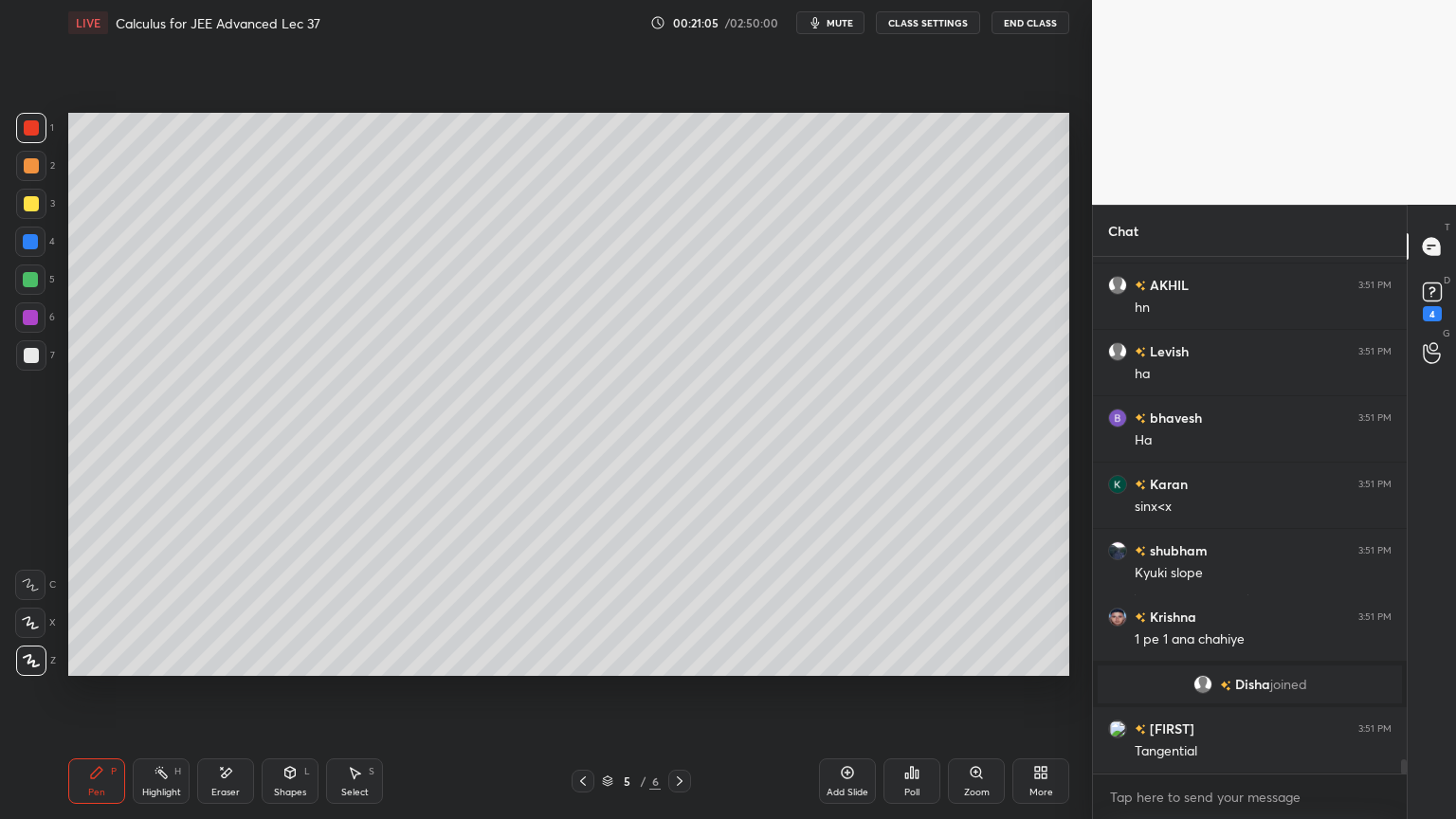 click on "Highlight H" at bounding box center (161, 781) 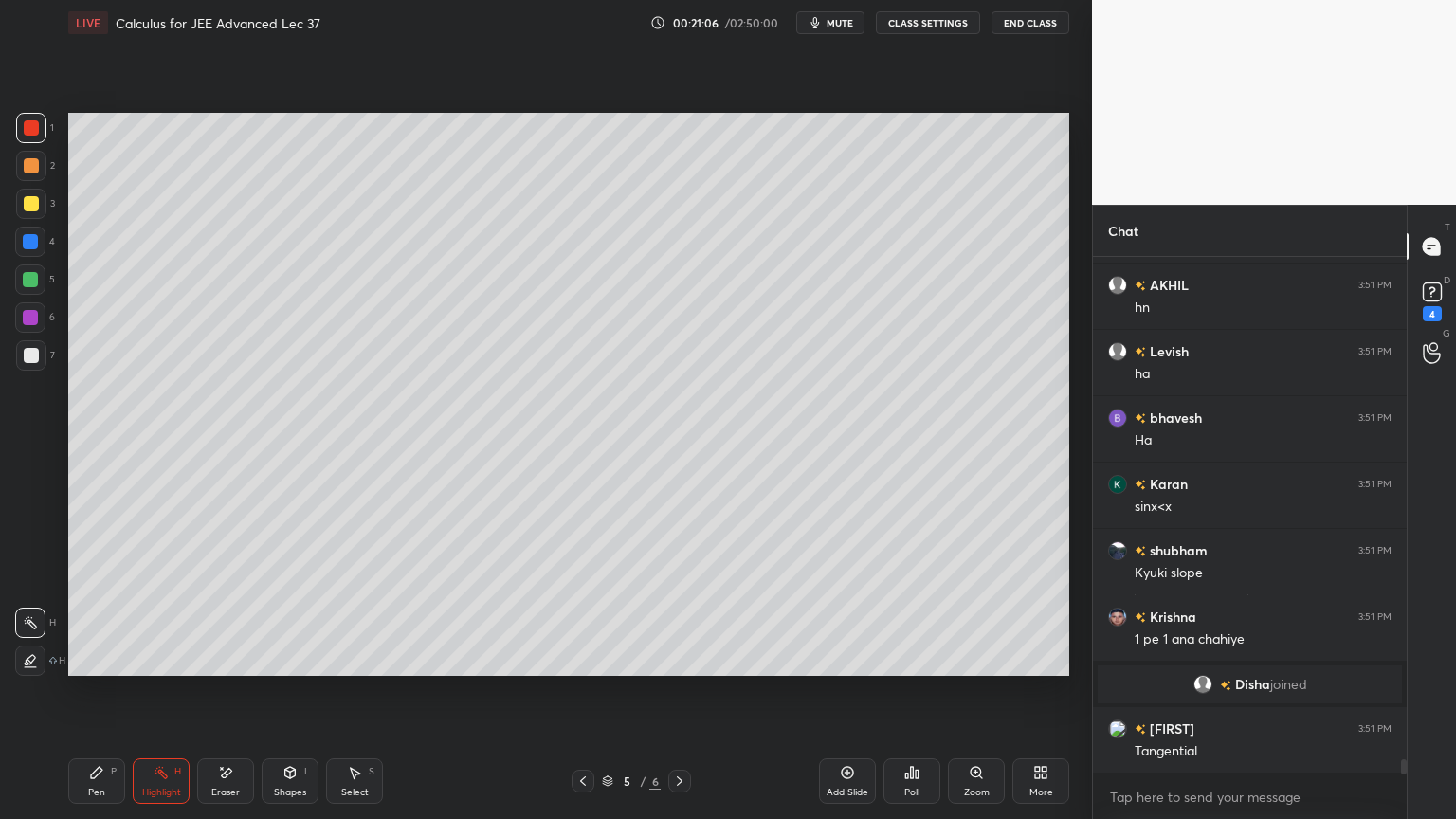 click 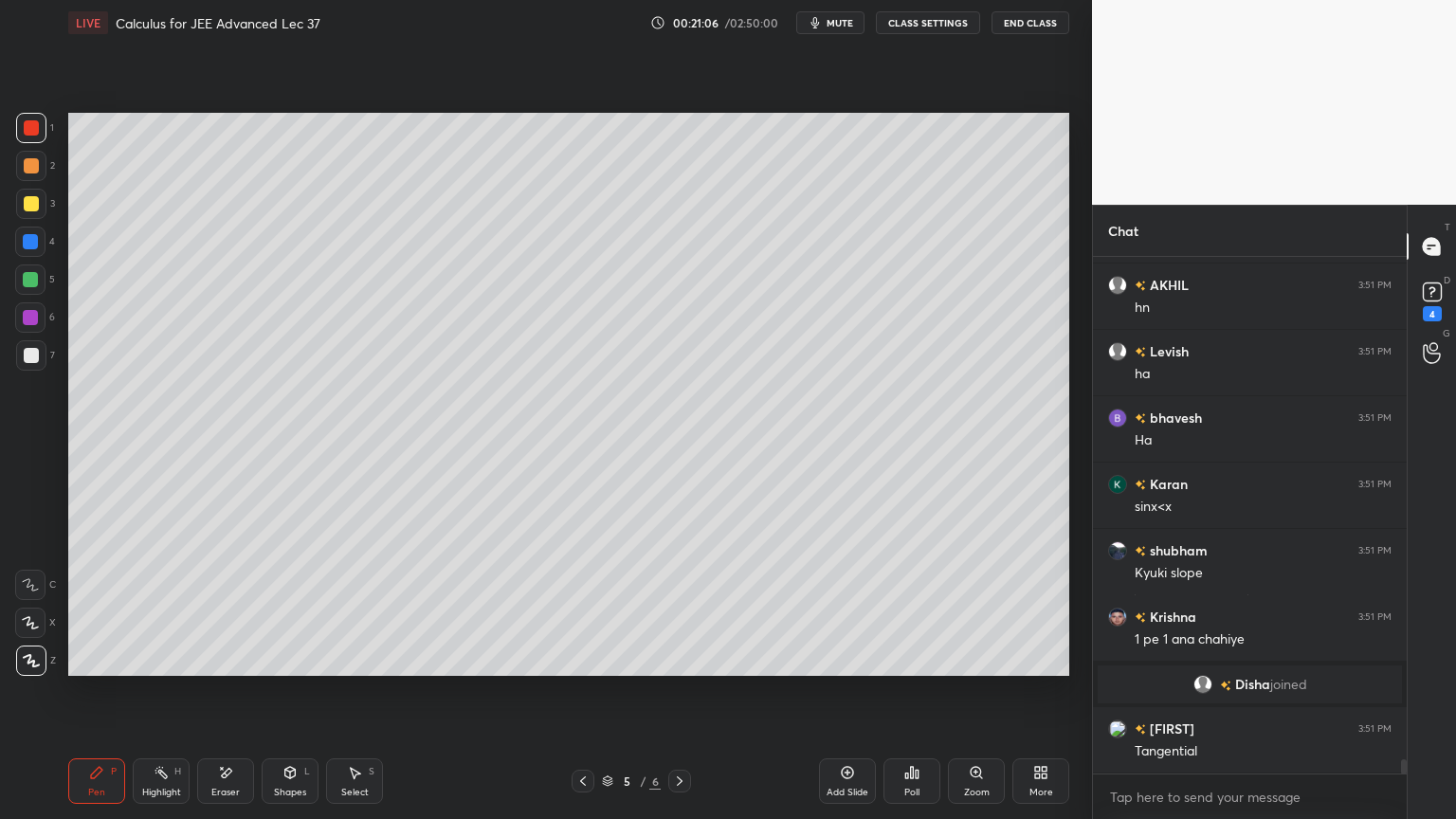 drag, startPoint x: 374, startPoint y: 772, endPoint x: 379, endPoint y: 680, distance: 92.135769 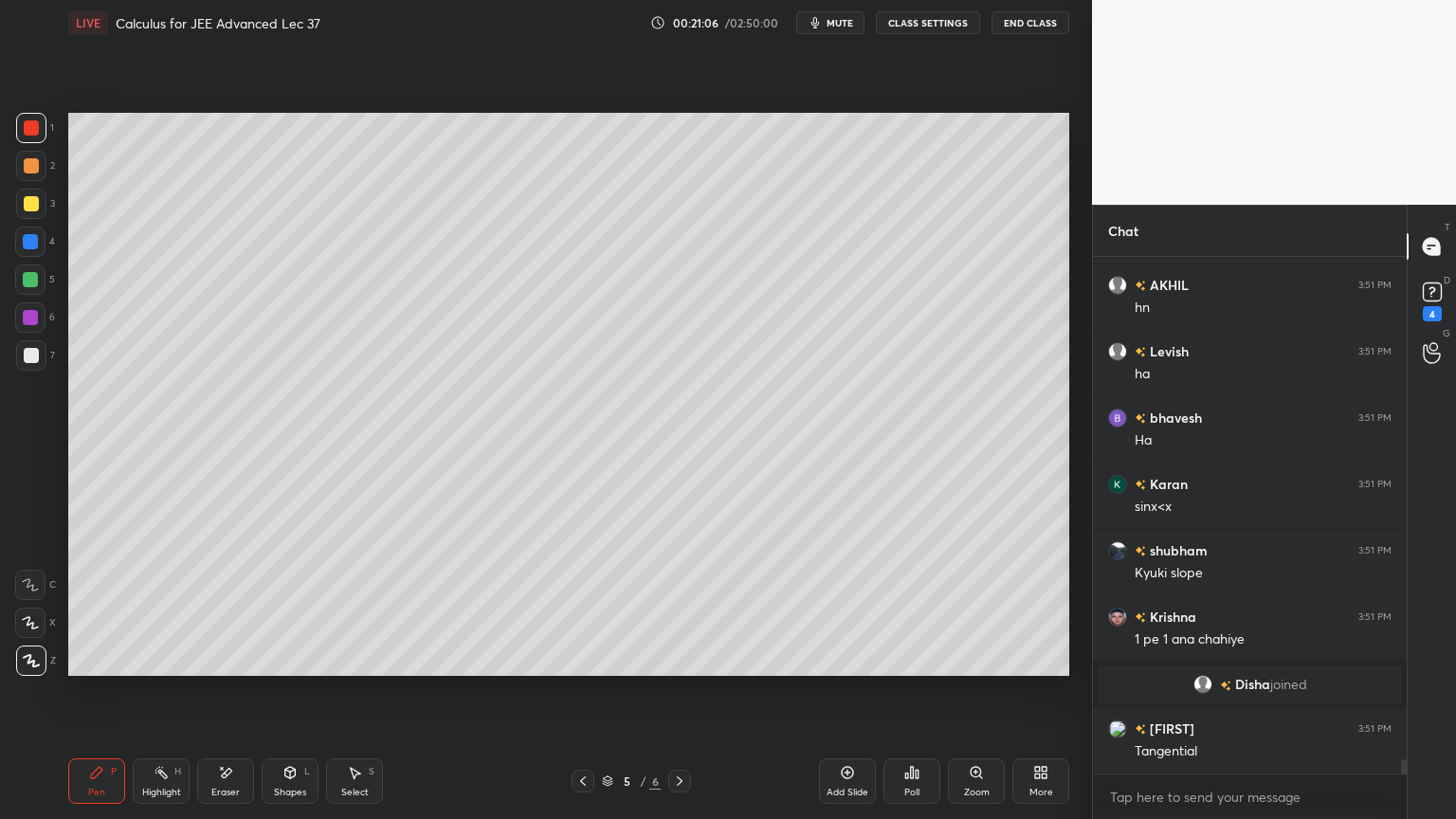 click on "Select S" at bounding box center [355, 781] 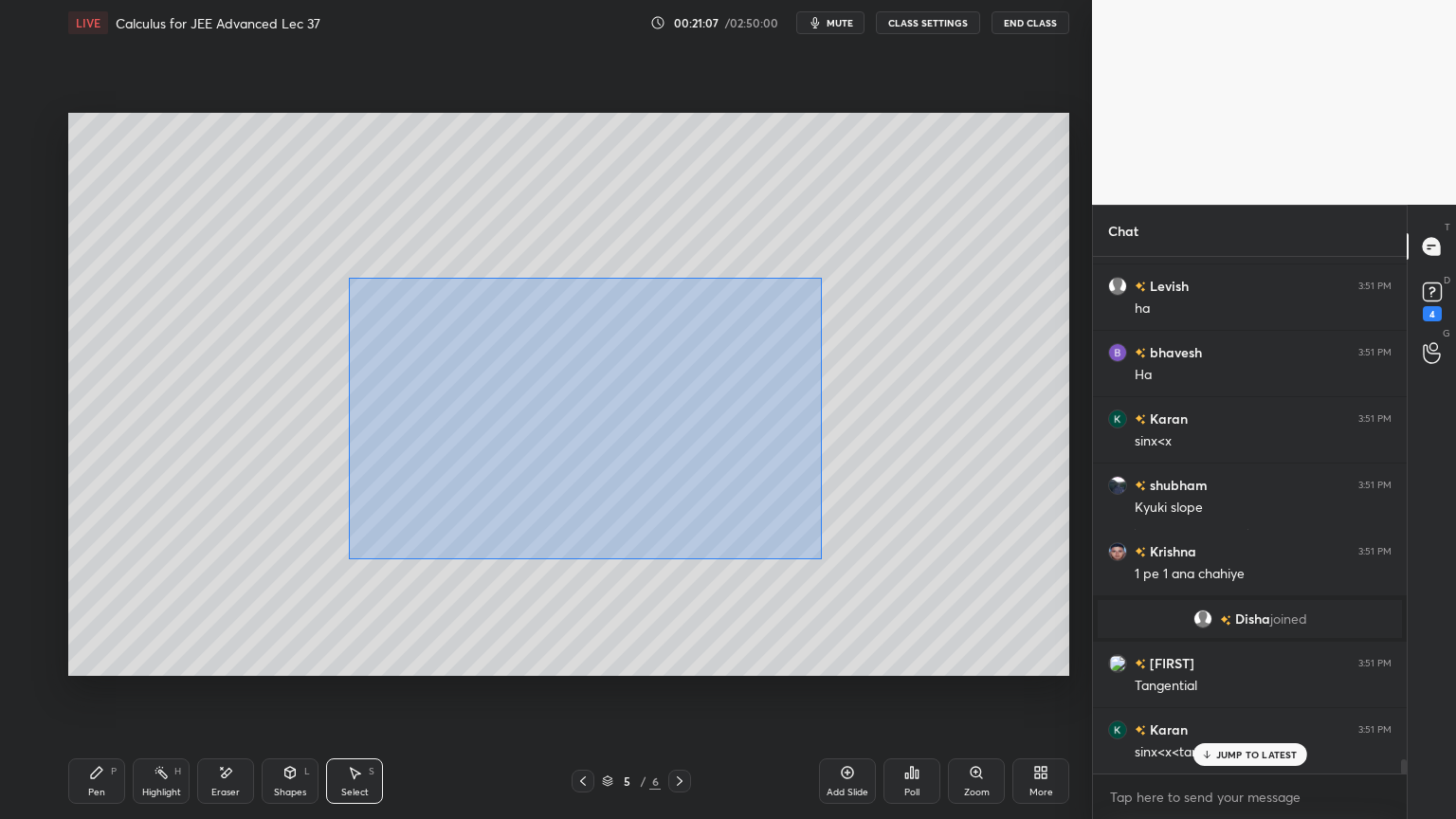 scroll, scrollTop: 17839, scrollLeft: 0, axis: vertical 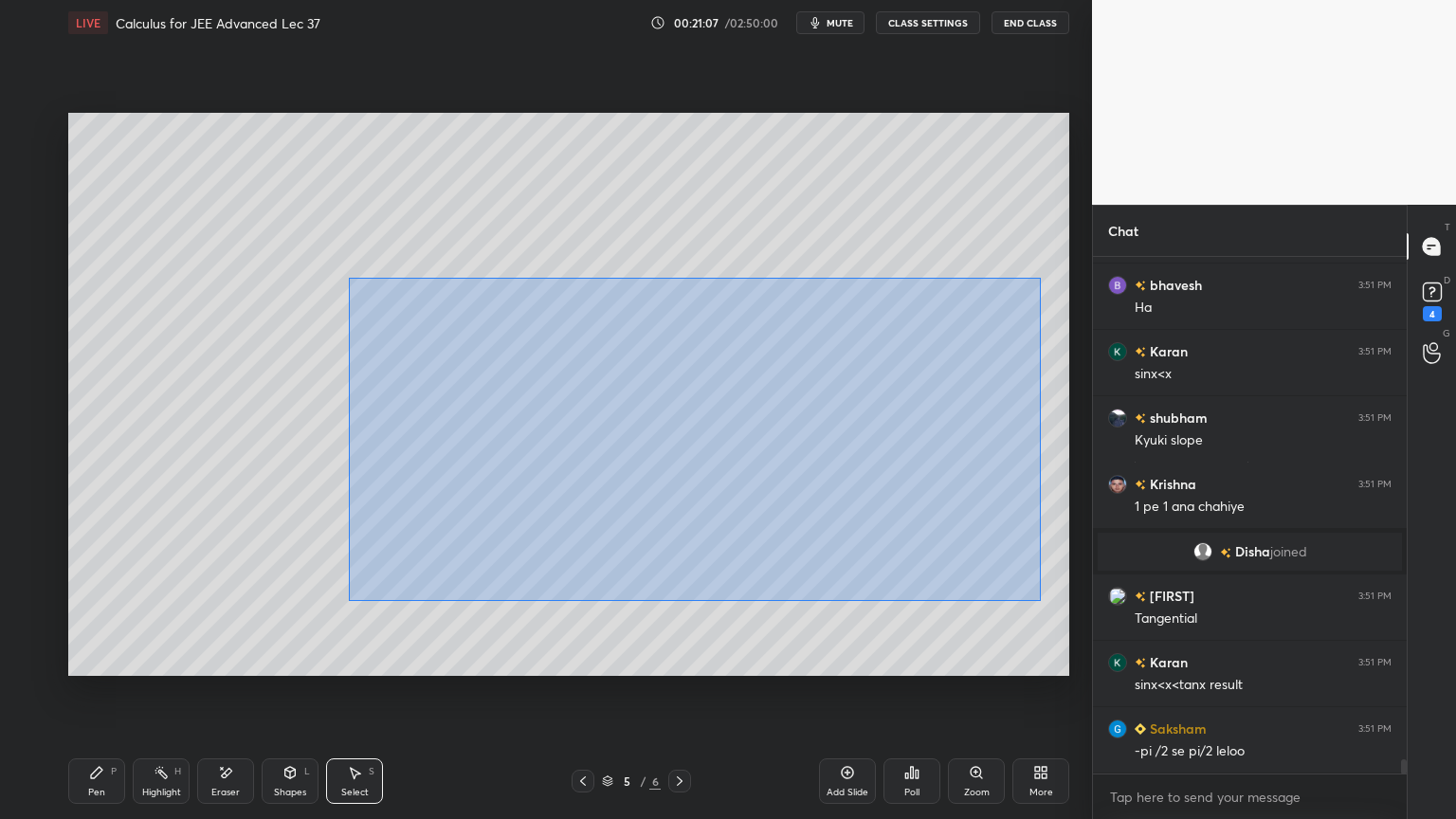 drag, startPoint x: 348, startPoint y: 276, endPoint x: 924, endPoint y: 480, distance: 611.0581 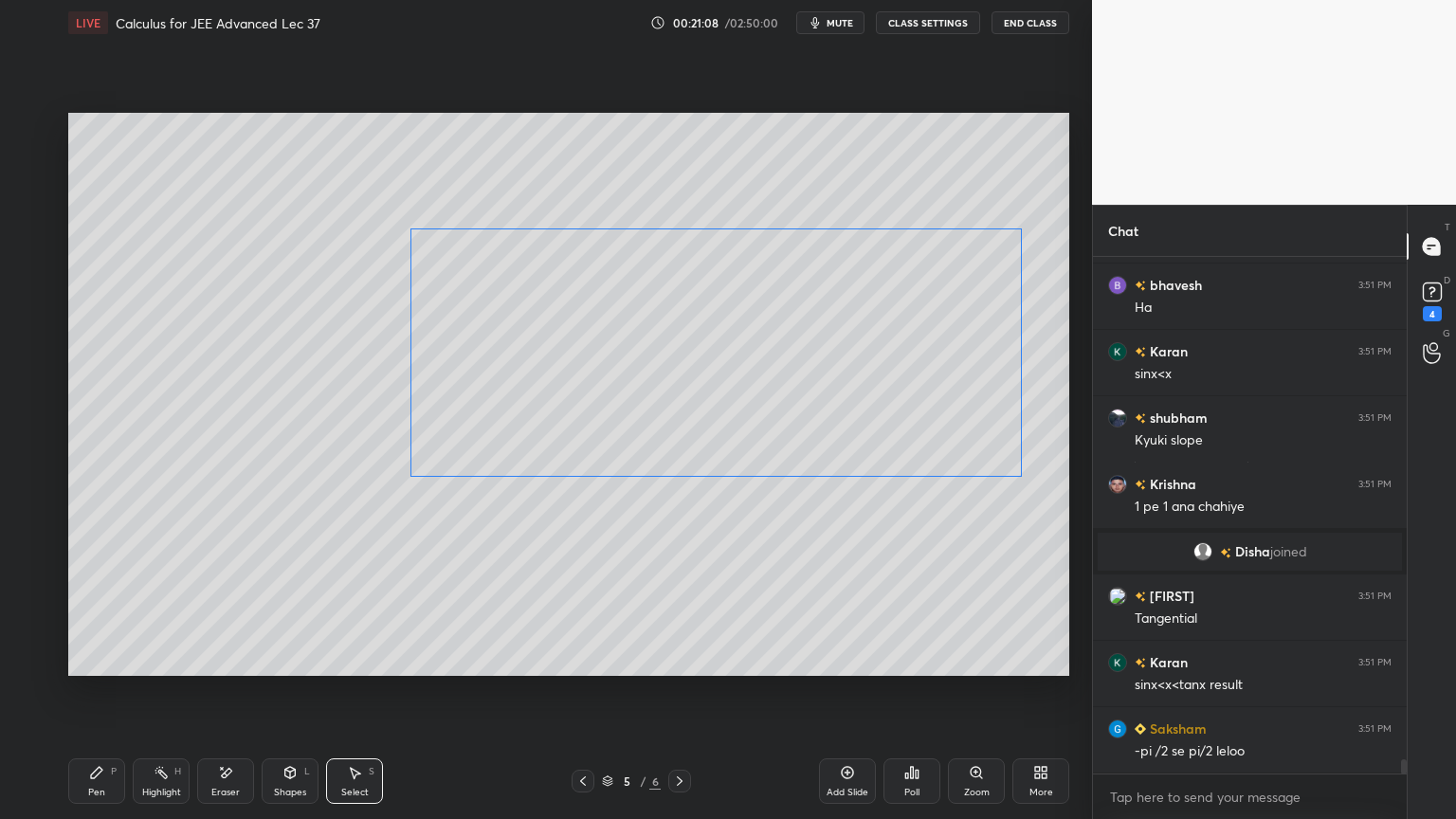 drag, startPoint x: 898, startPoint y: 368, endPoint x: 913, endPoint y: 321, distance: 49.335586 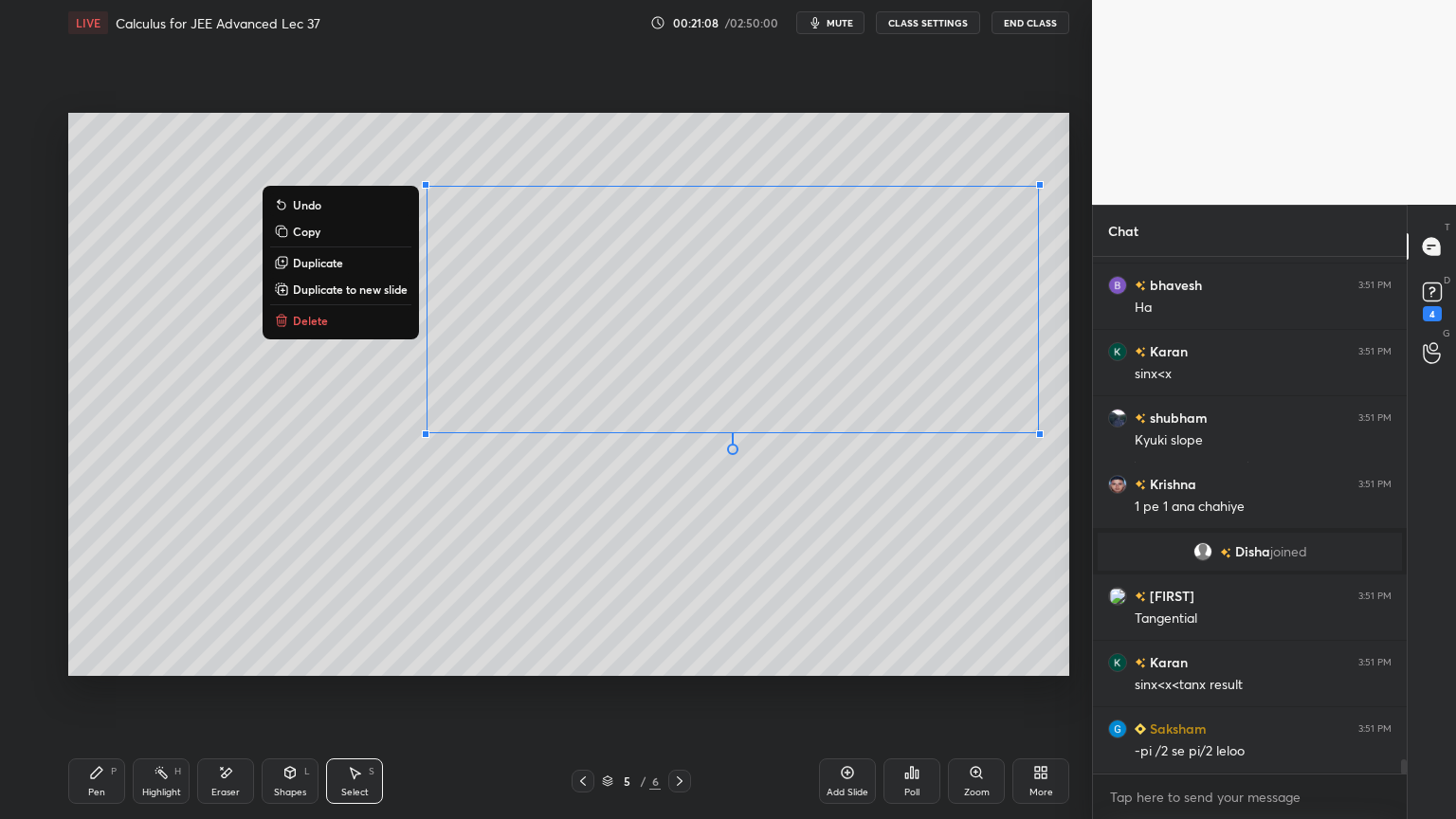 click on "0 ° Undo Copy Duplicate Duplicate to new slide Delete" at bounding box center [569, 394] 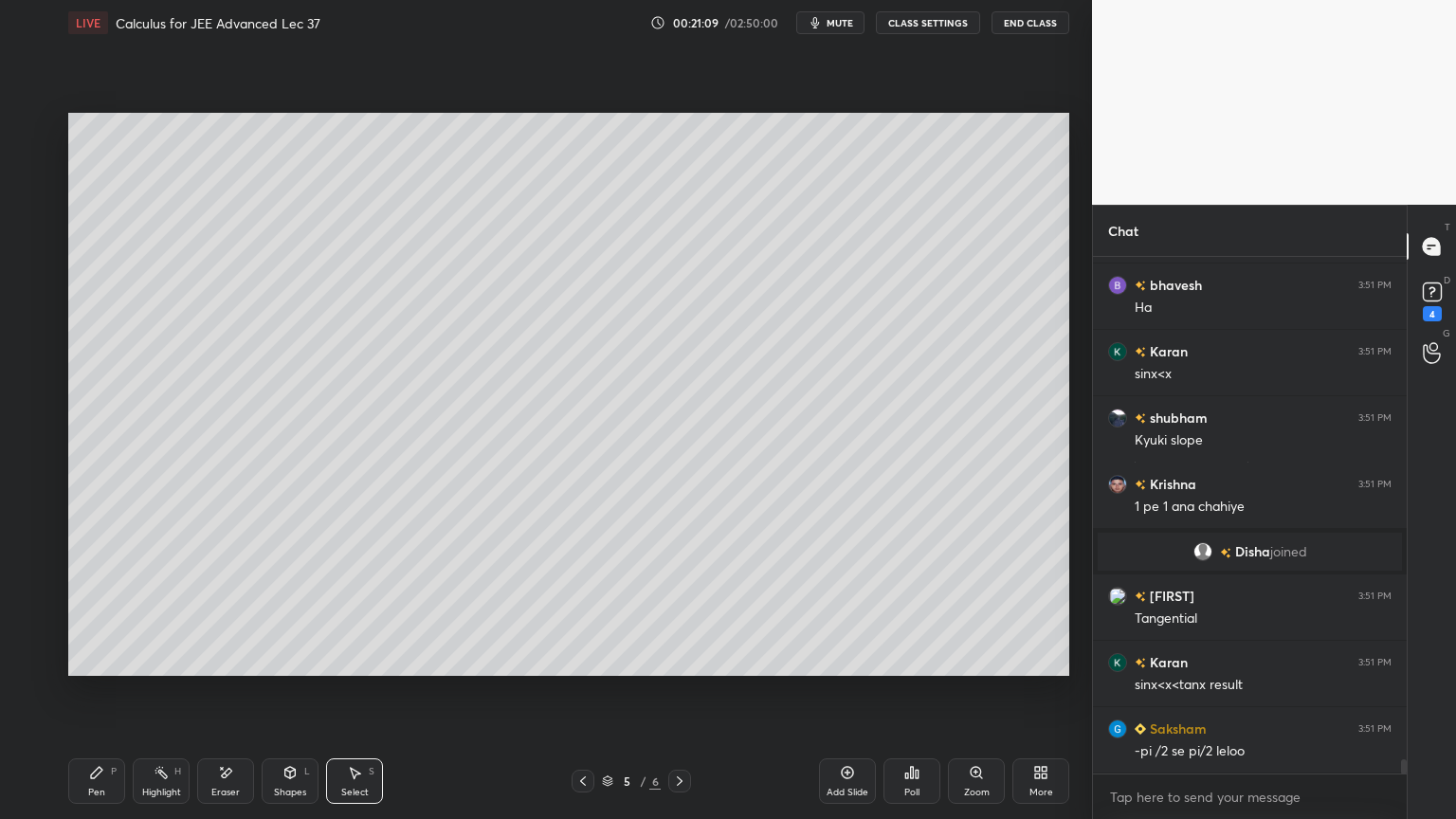scroll, scrollTop: 17938, scrollLeft: 0, axis: vertical 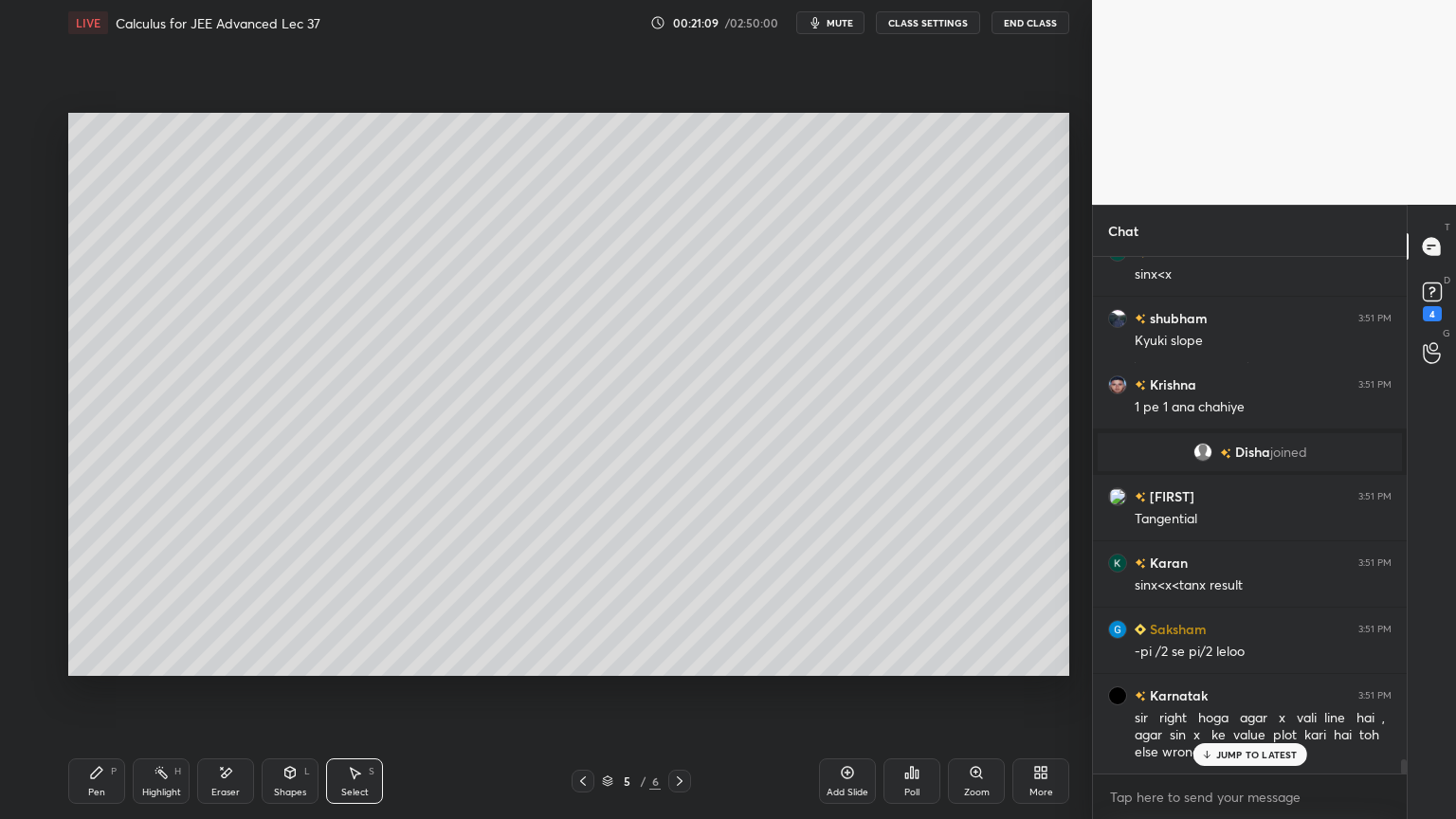 drag, startPoint x: 110, startPoint y: 785, endPoint x: 174, endPoint y: 709, distance: 99.35794 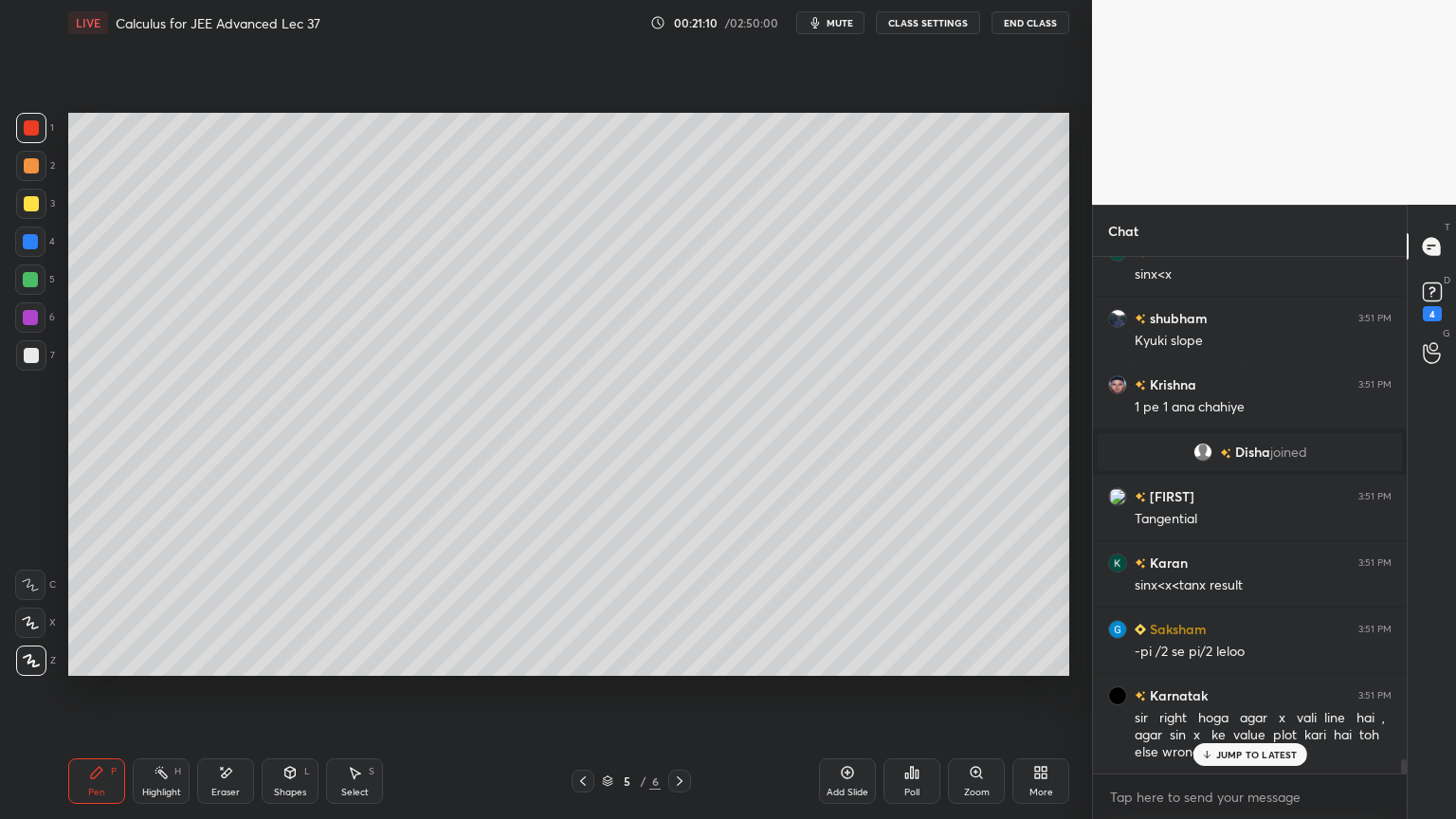 drag, startPoint x: 45, startPoint y: 350, endPoint x: 62, endPoint y: 344, distance: 18.027756 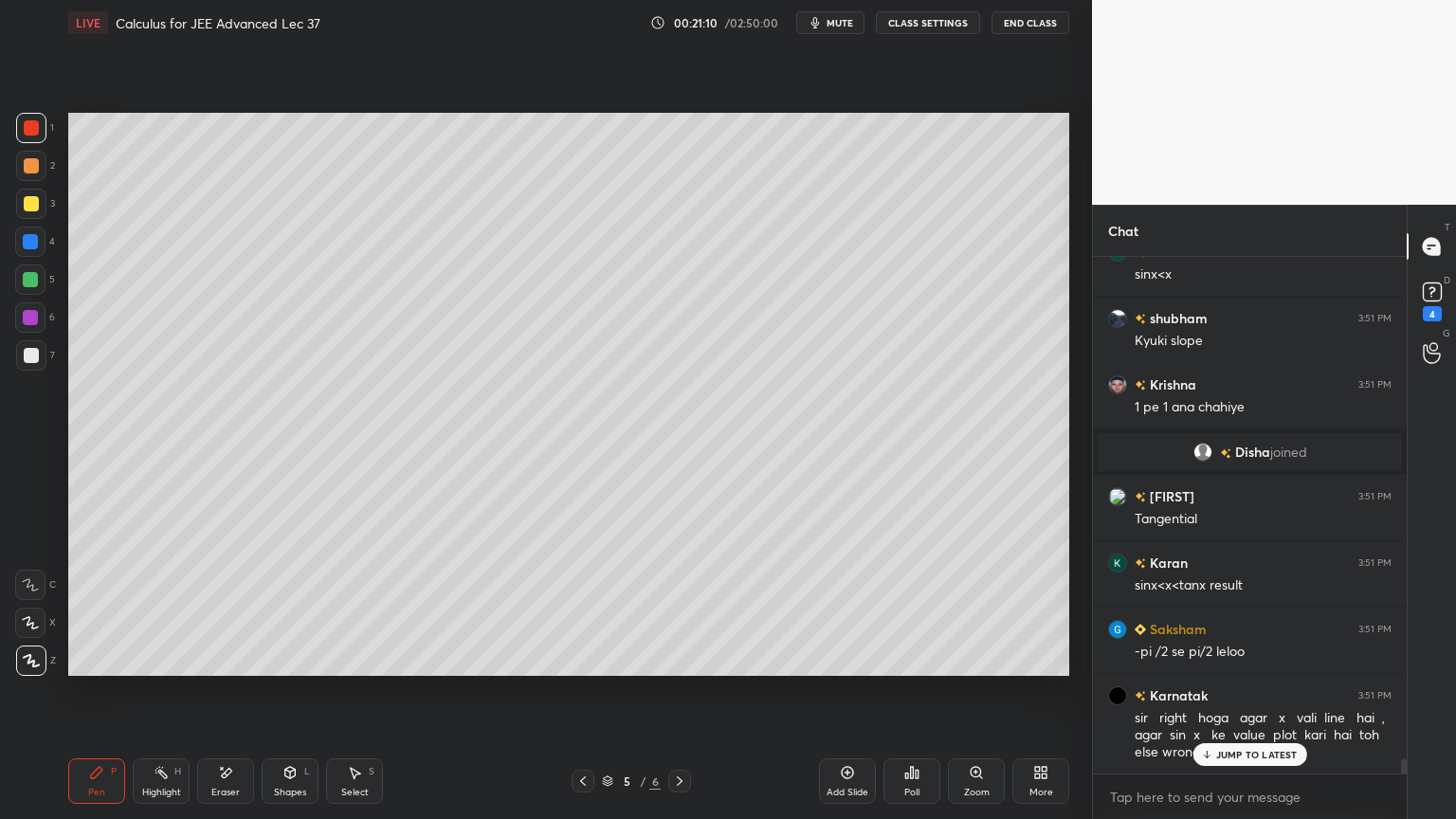 click at bounding box center (31, 355) 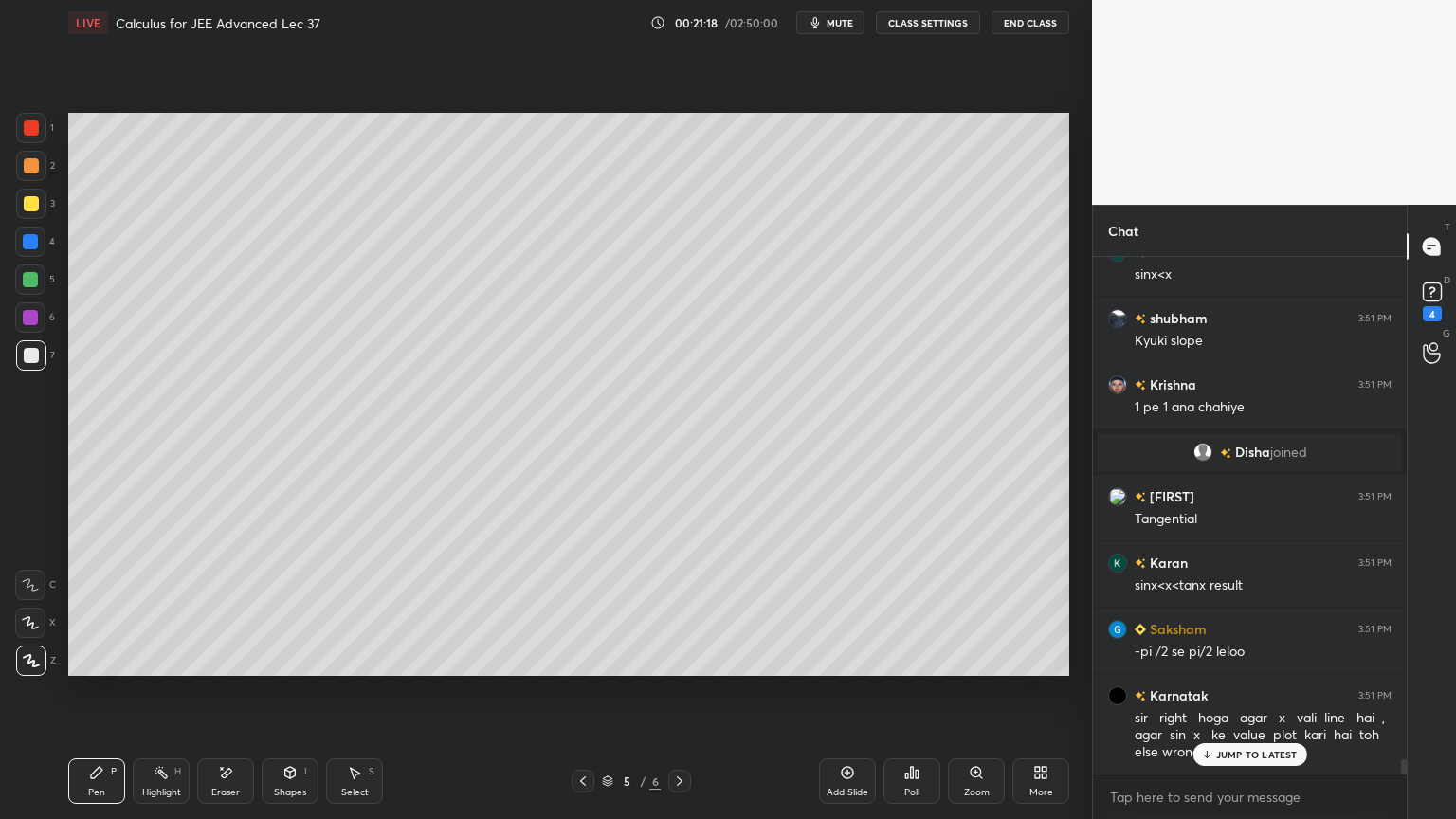 click on "1 2 3 4 5 6 7" at bounding box center (35, 246) 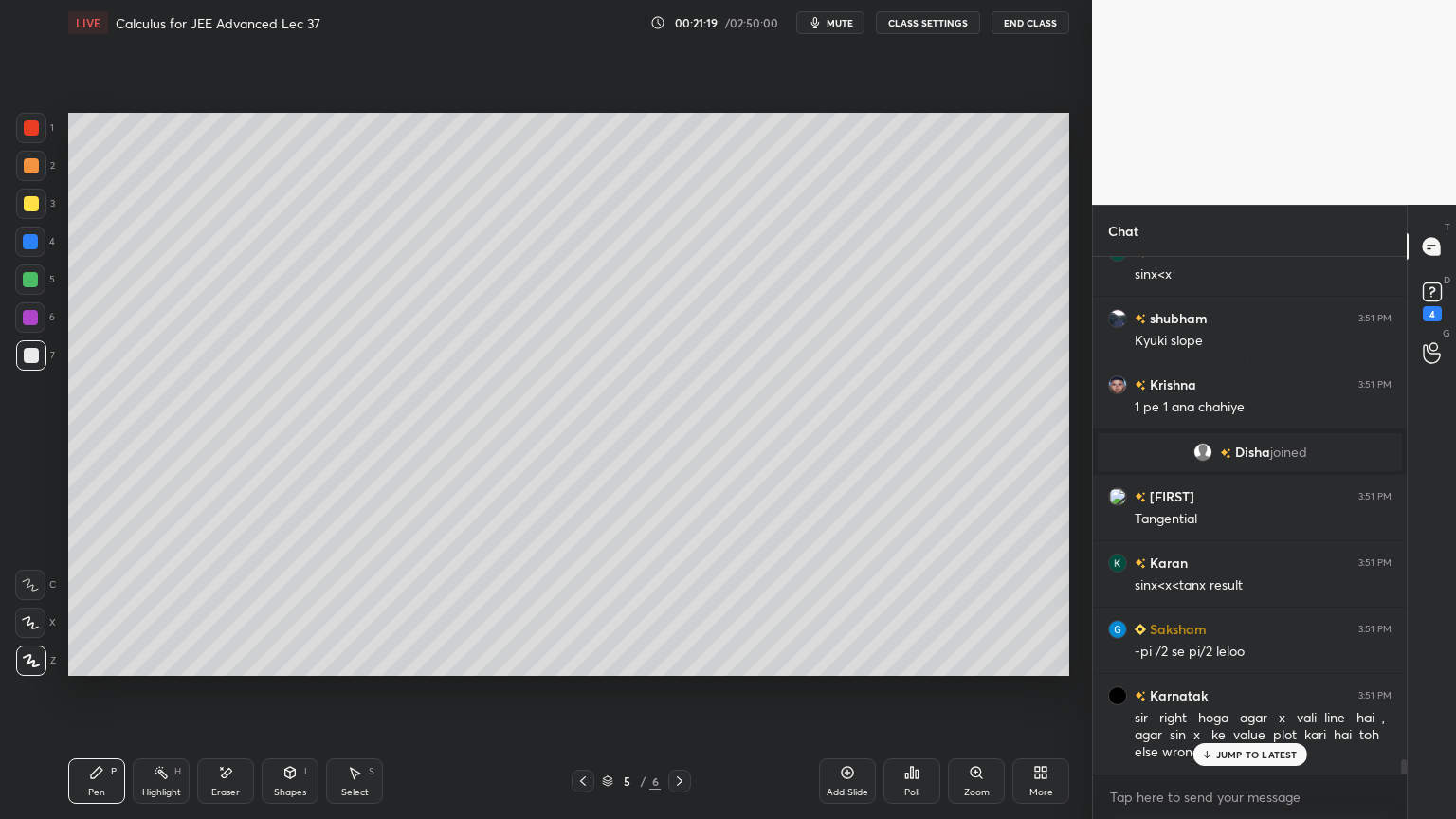click at bounding box center (31, 128) 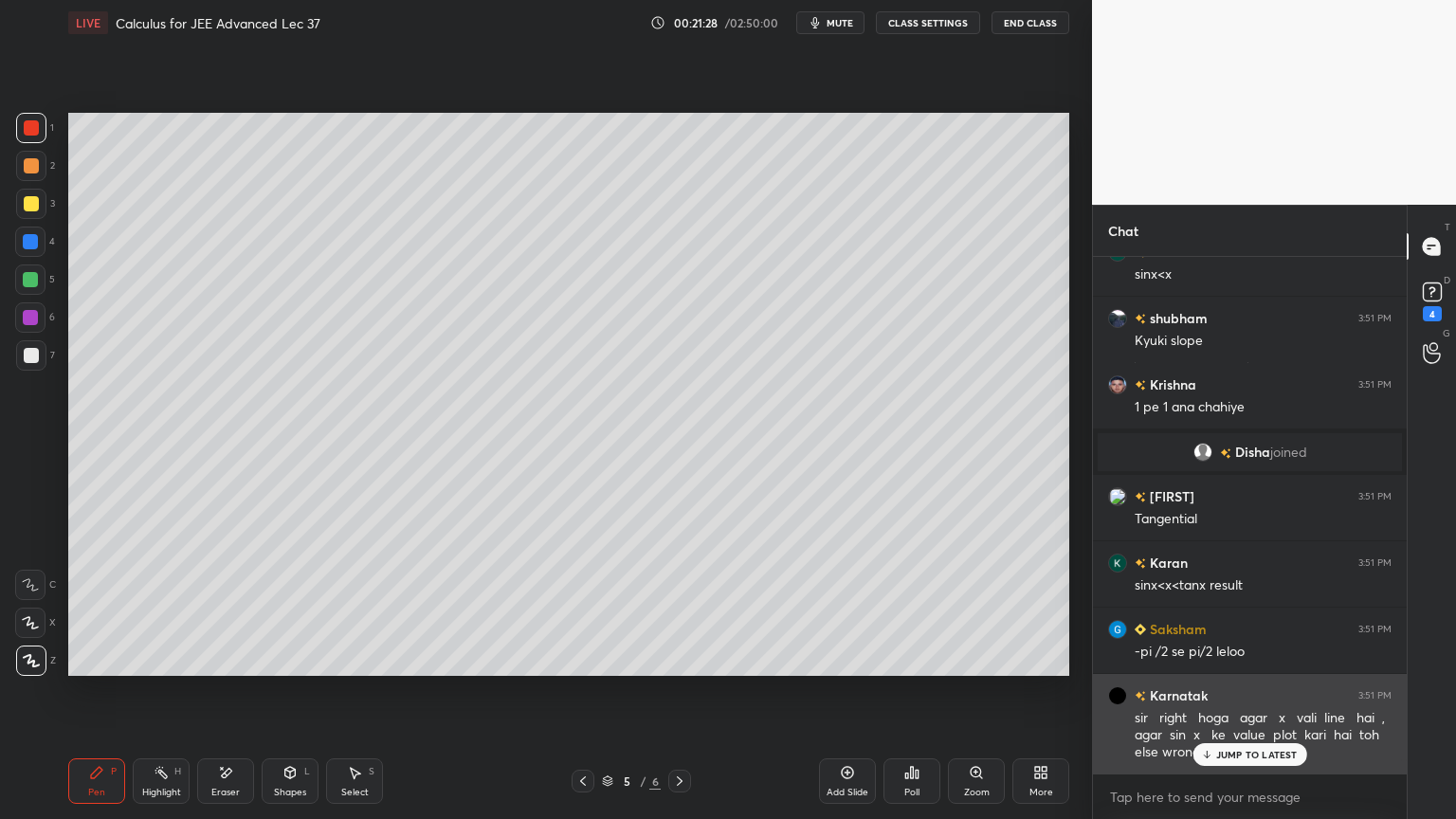 click on "JUMP TO LATEST" at bounding box center [1257, 755] 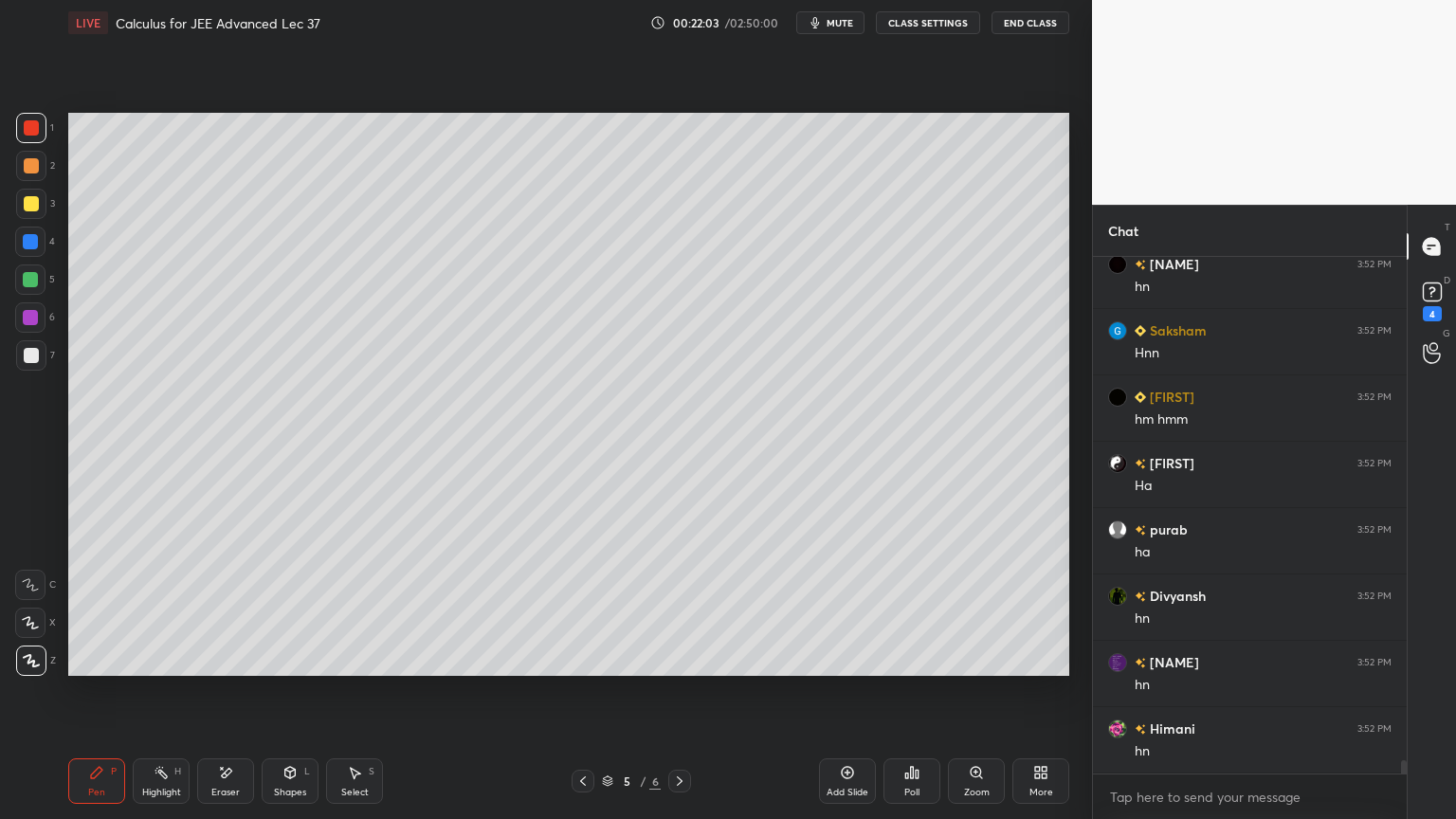 scroll, scrollTop: 19265, scrollLeft: 0, axis: vertical 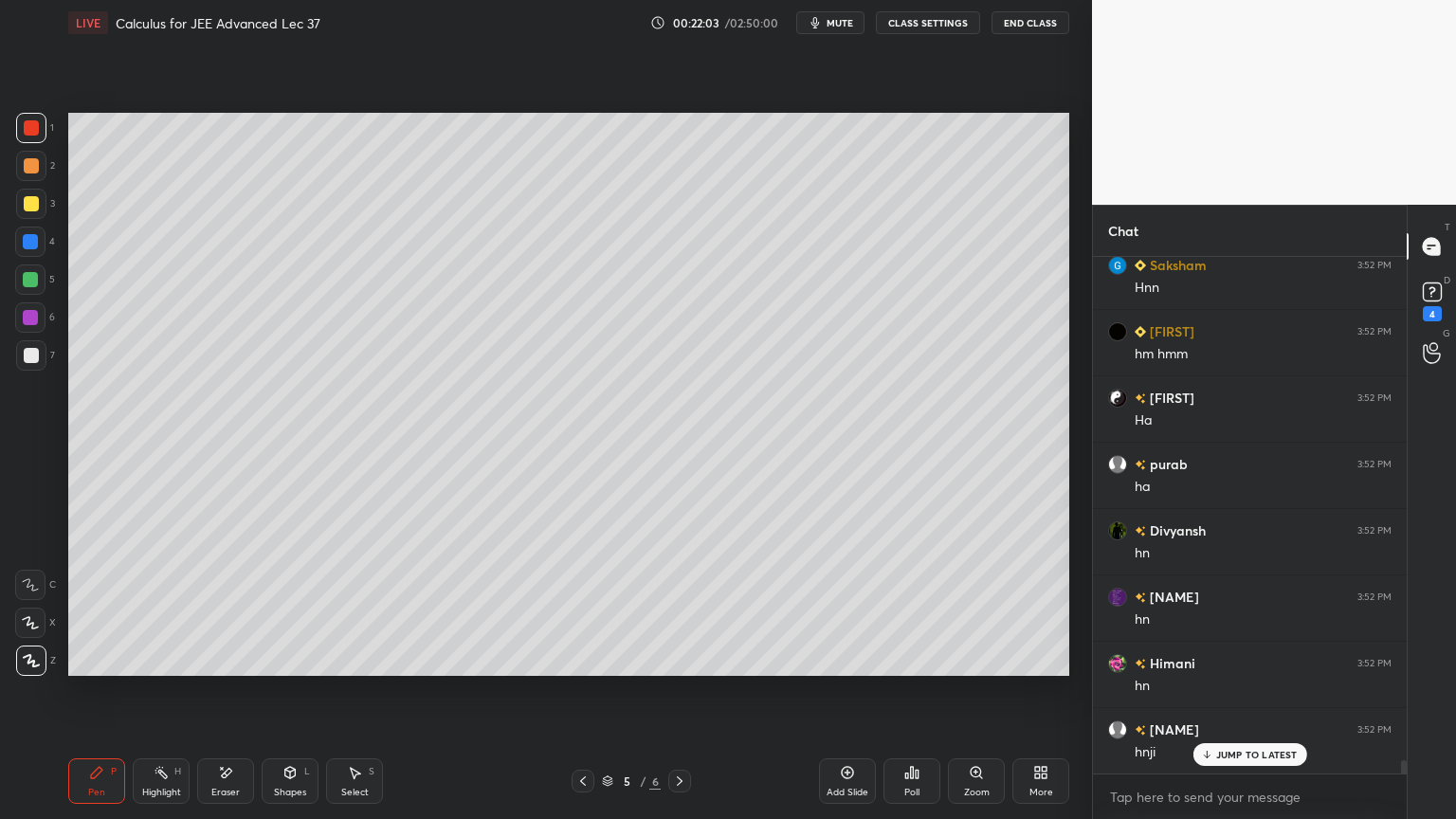 click 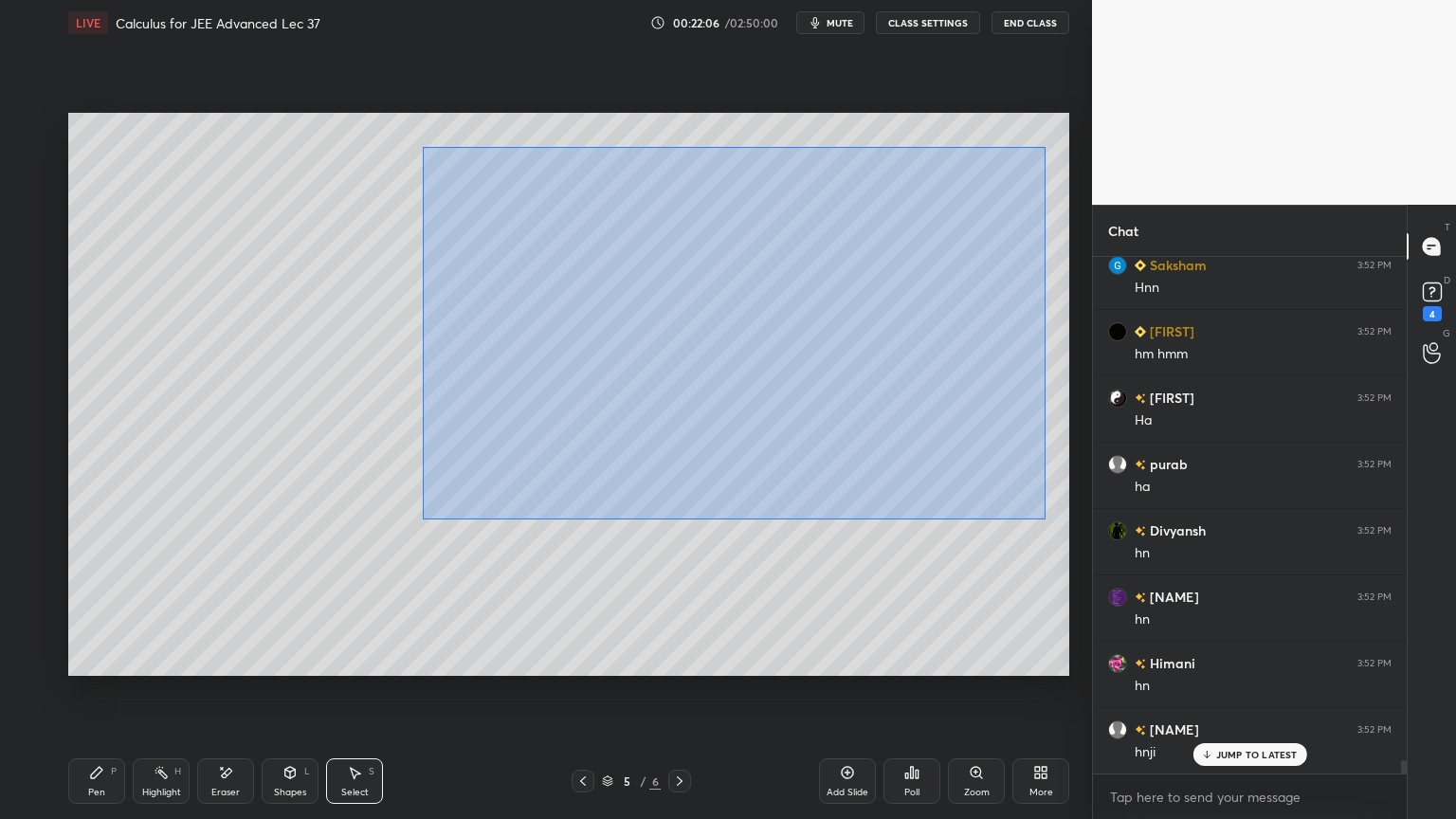 drag, startPoint x: 1045, startPoint y: 147, endPoint x: 498, endPoint y: 477, distance: 638.8341 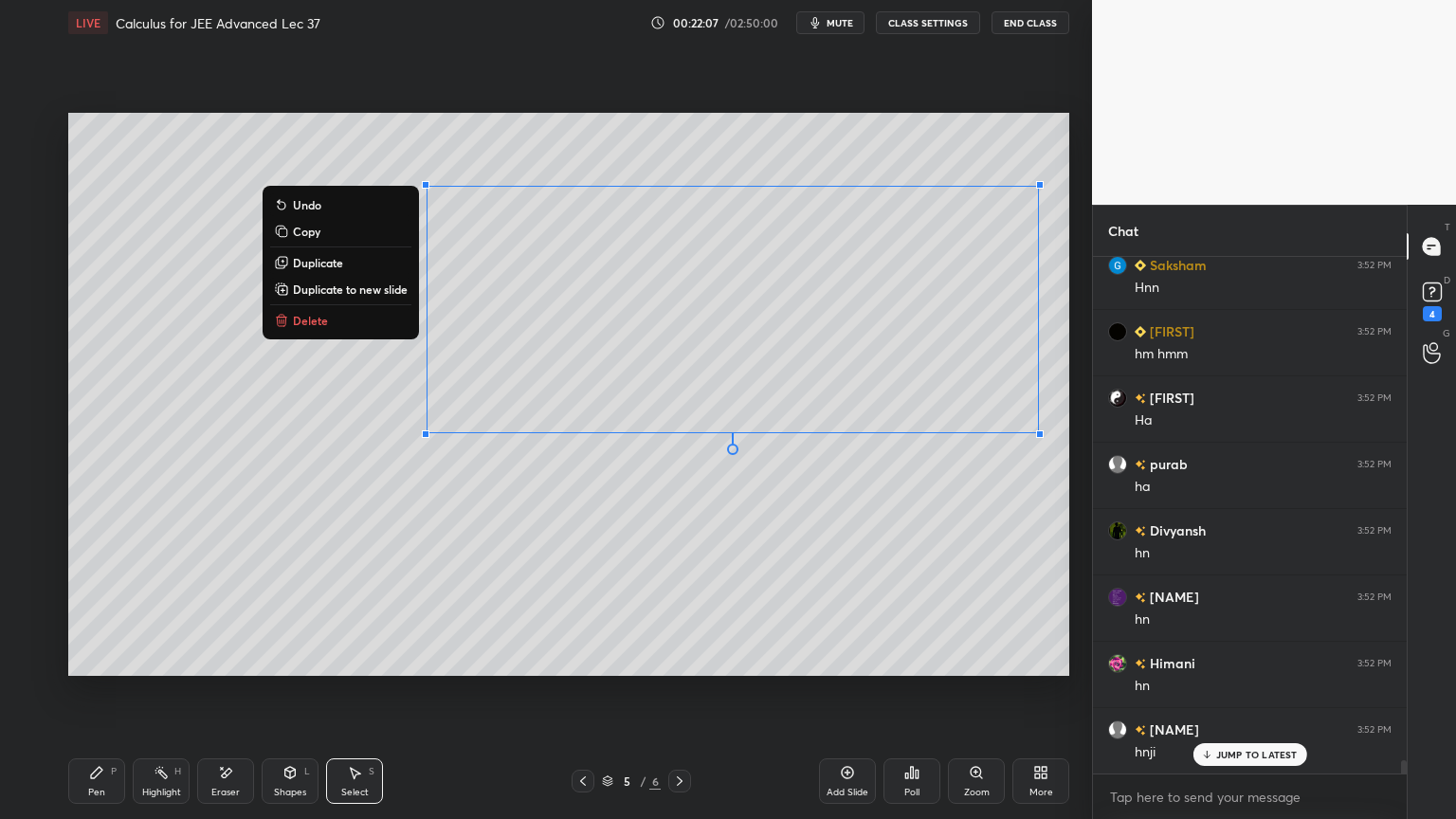 scroll, scrollTop: 19333, scrollLeft: 0, axis: vertical 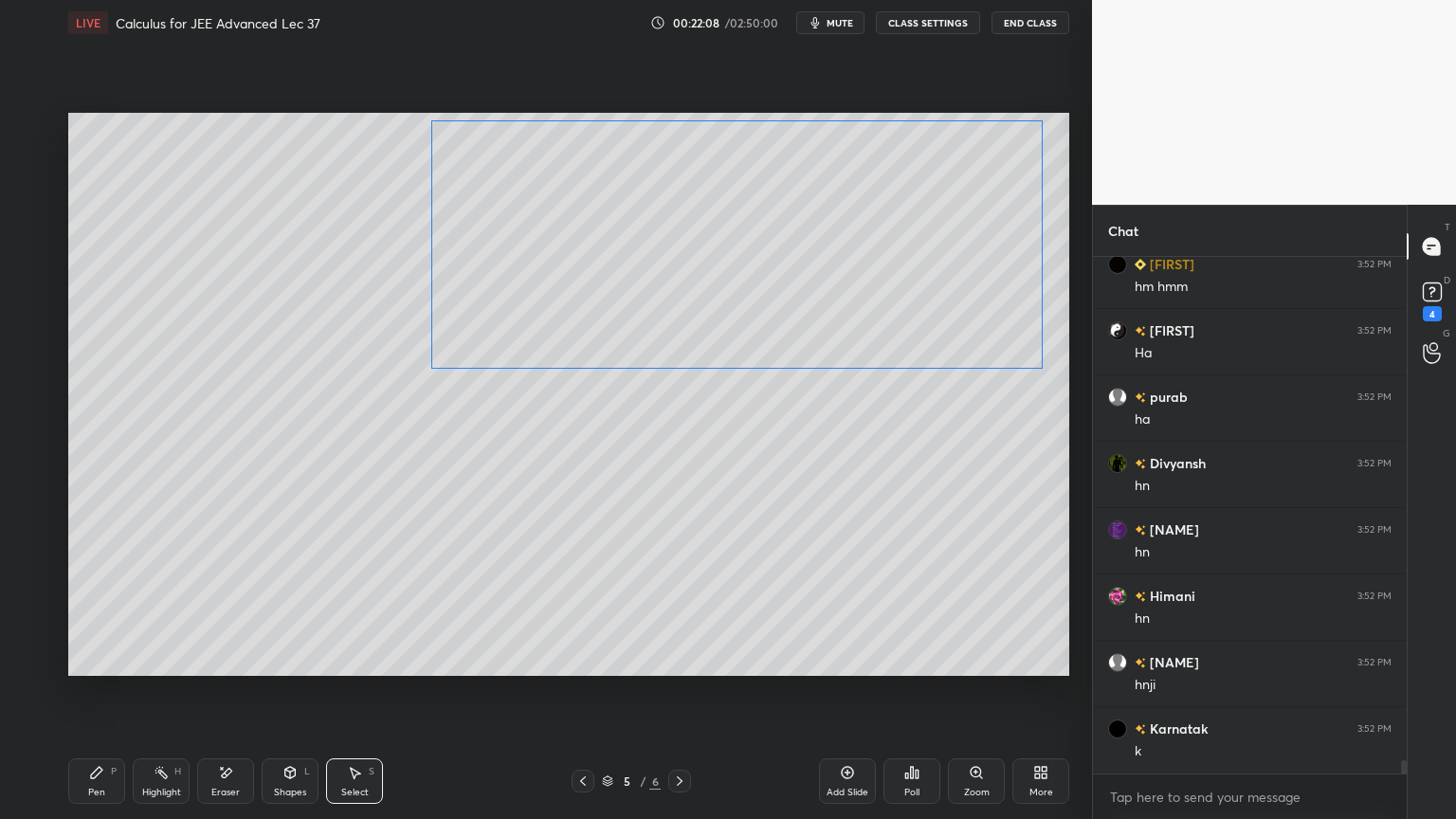 drag, startPoint x: 742, startPoint y: 366, endPoint x: 734, endPoint y: 404, distance: 39 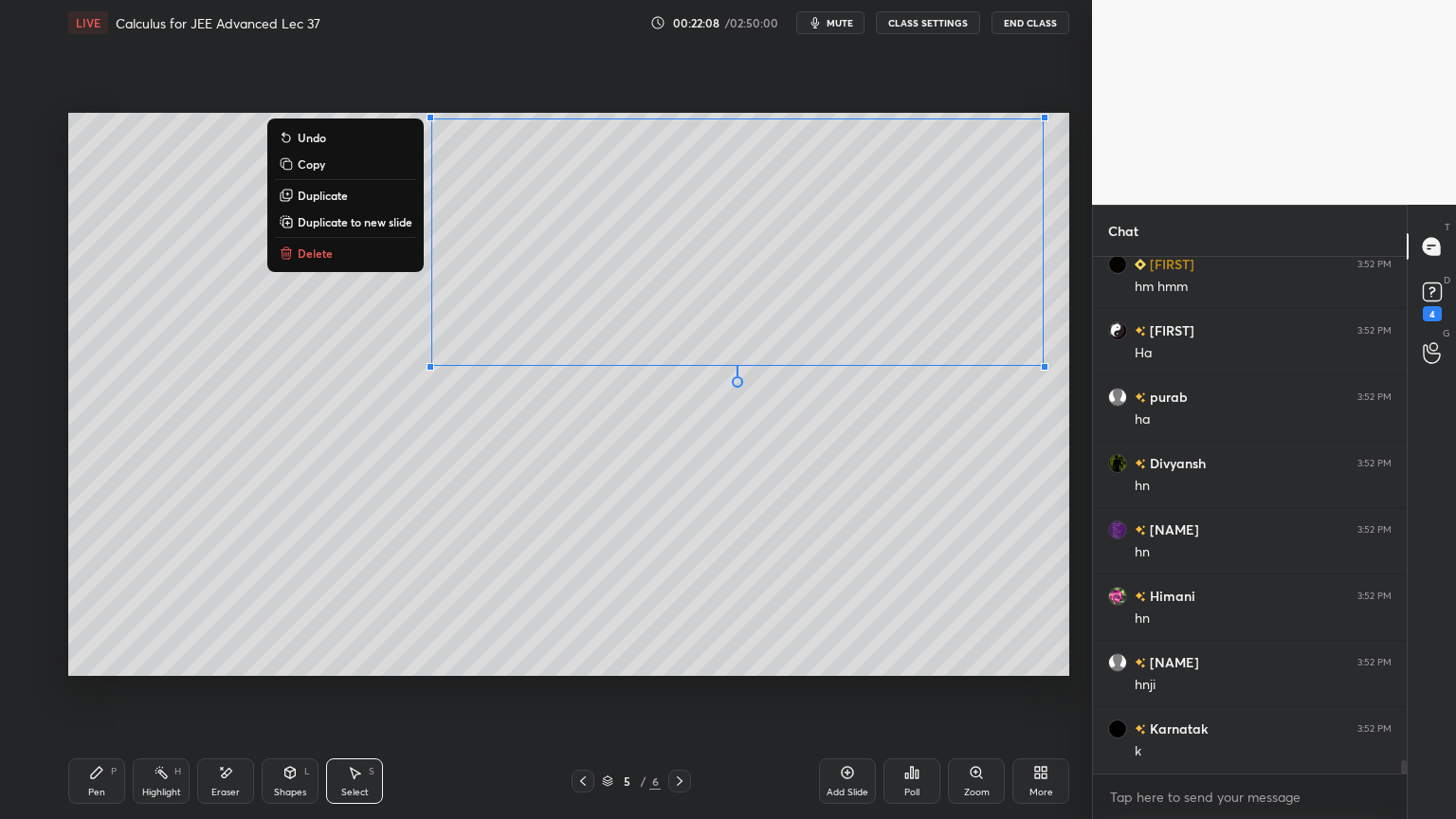 click on "0 ° Undo Copy Duplicate Duplicate to new slide Delete" at bounding box center (569, 394) 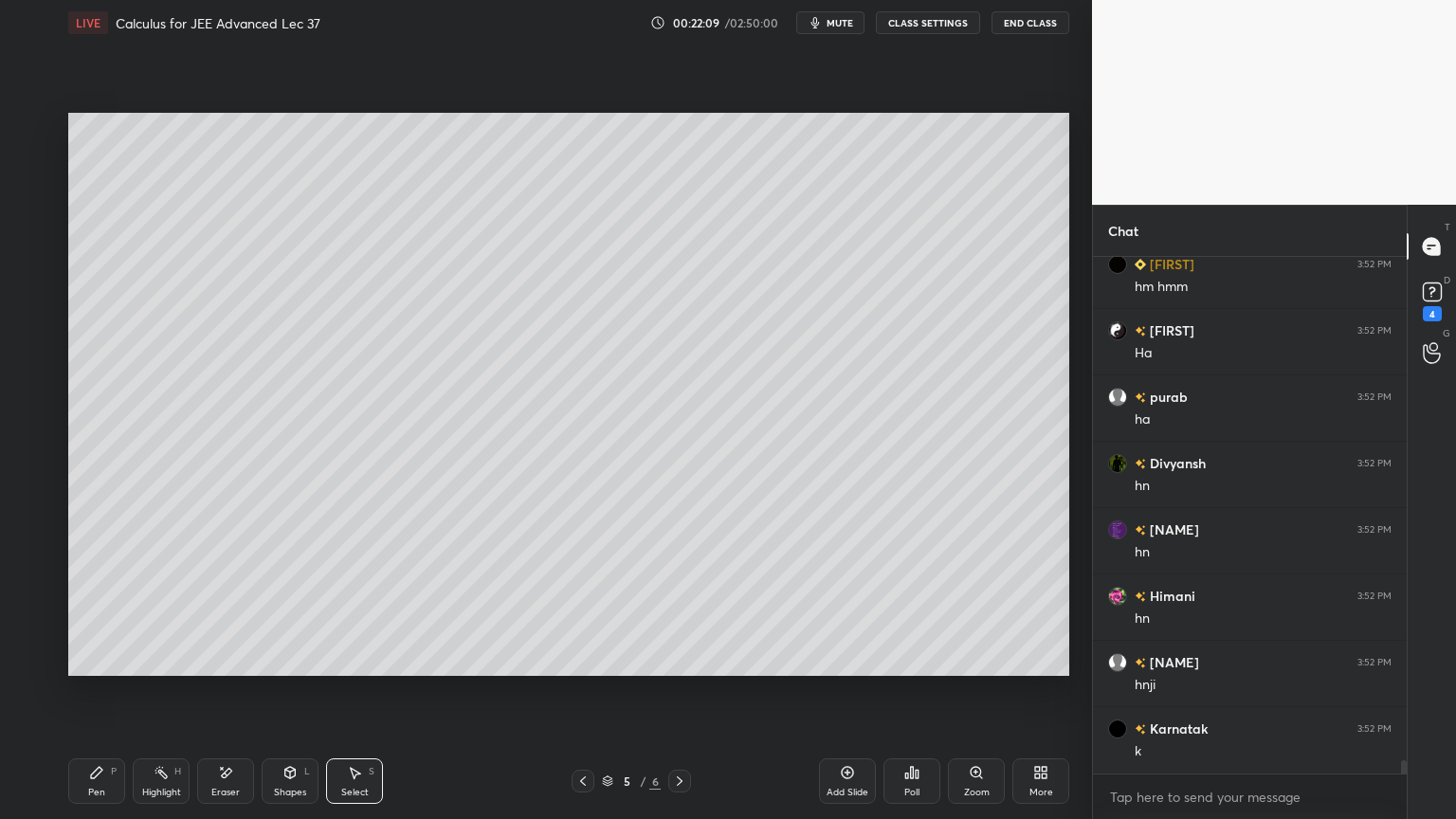 click on "Pen P" at bounding box center [97, 781] 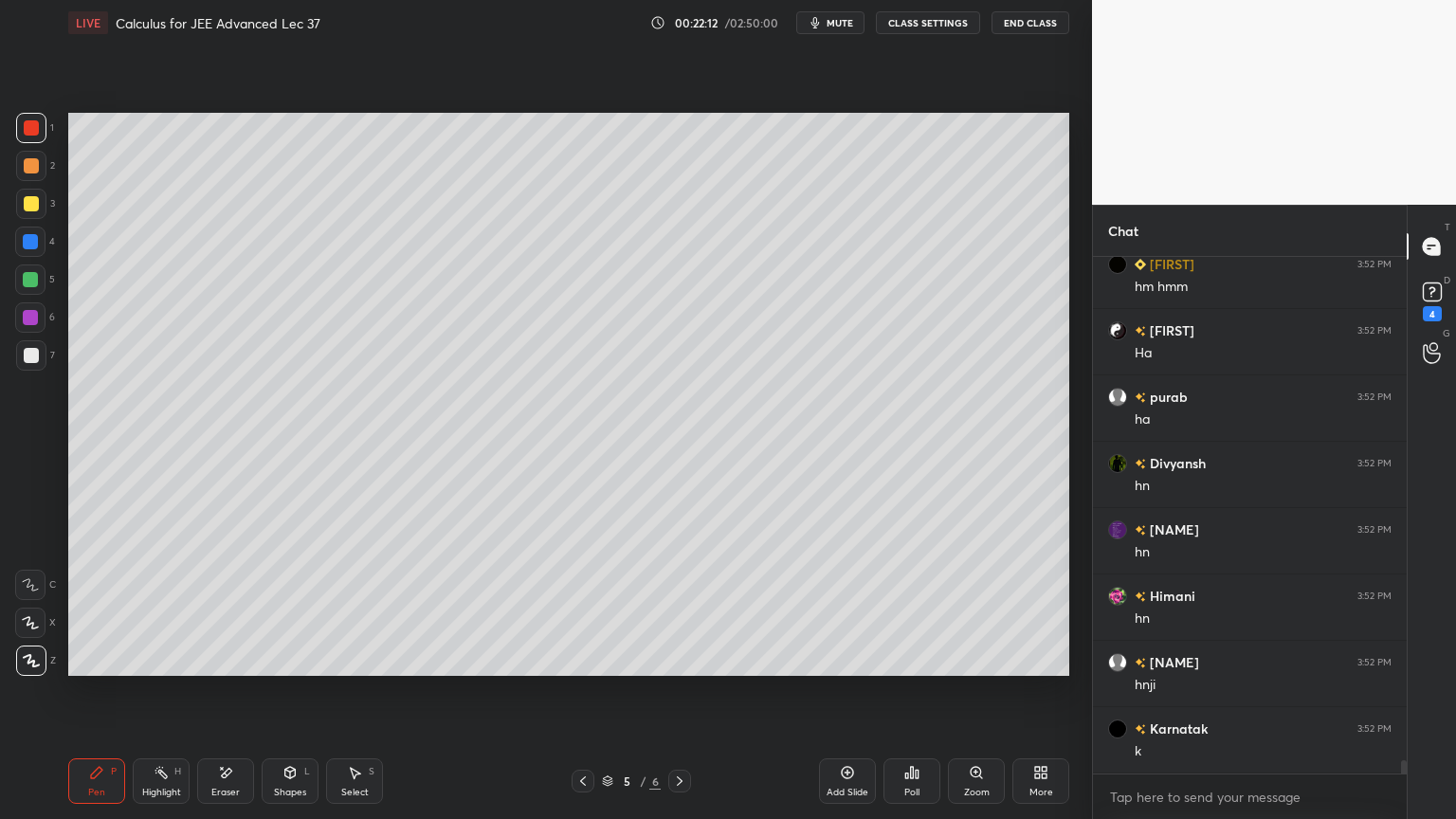 drag, startPoint x: 35, startPoint y: 354, endPoint x: 58, endPoint y: 371, distance: 29 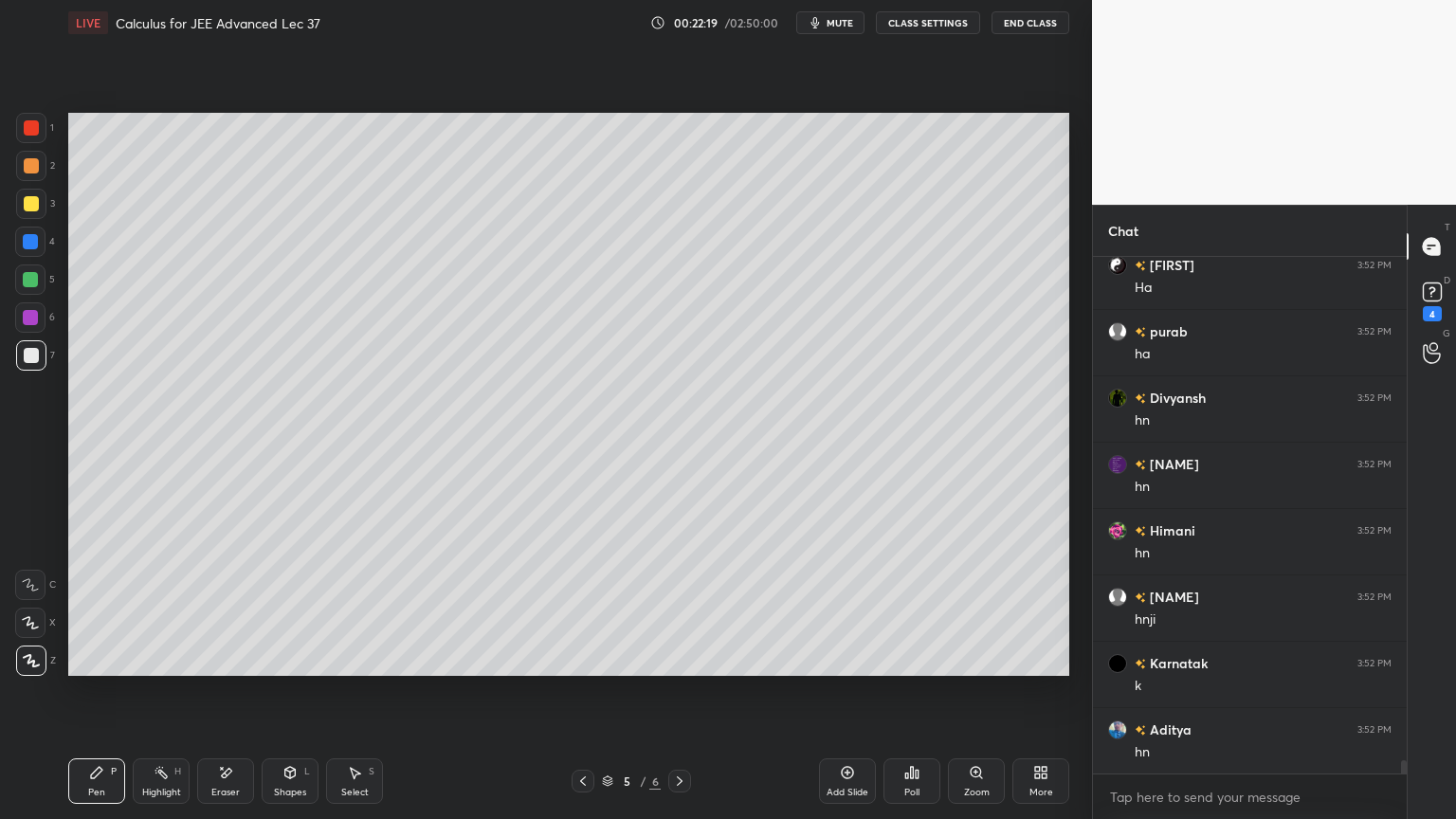 scroll, scrollTop: 19444, scrollLeft: 0, axis: vertical 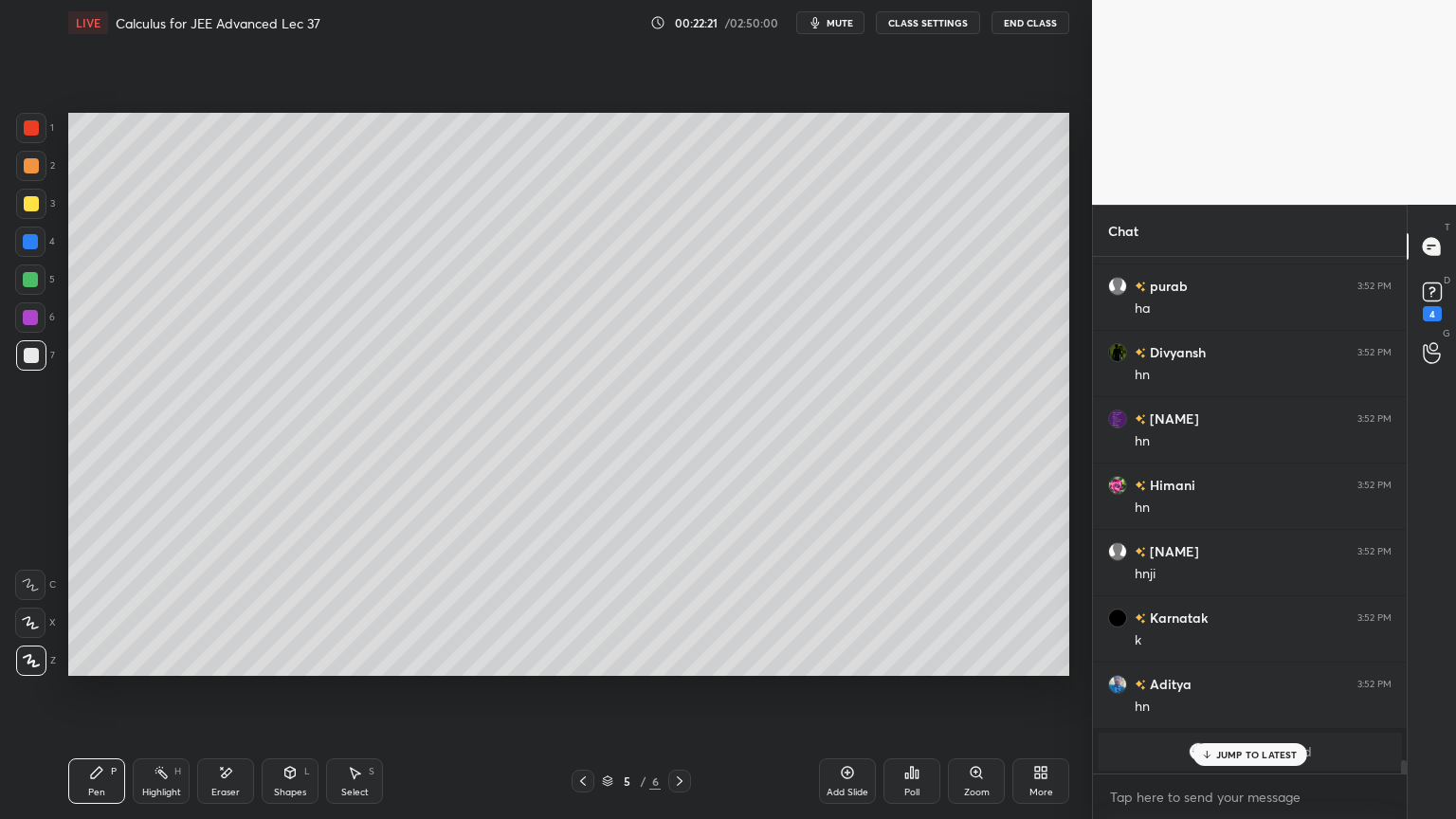 drag, startPoint x: 232, startPoint y: 774, endPoint x: 219, endPoint y: 708, distance: 67.26812 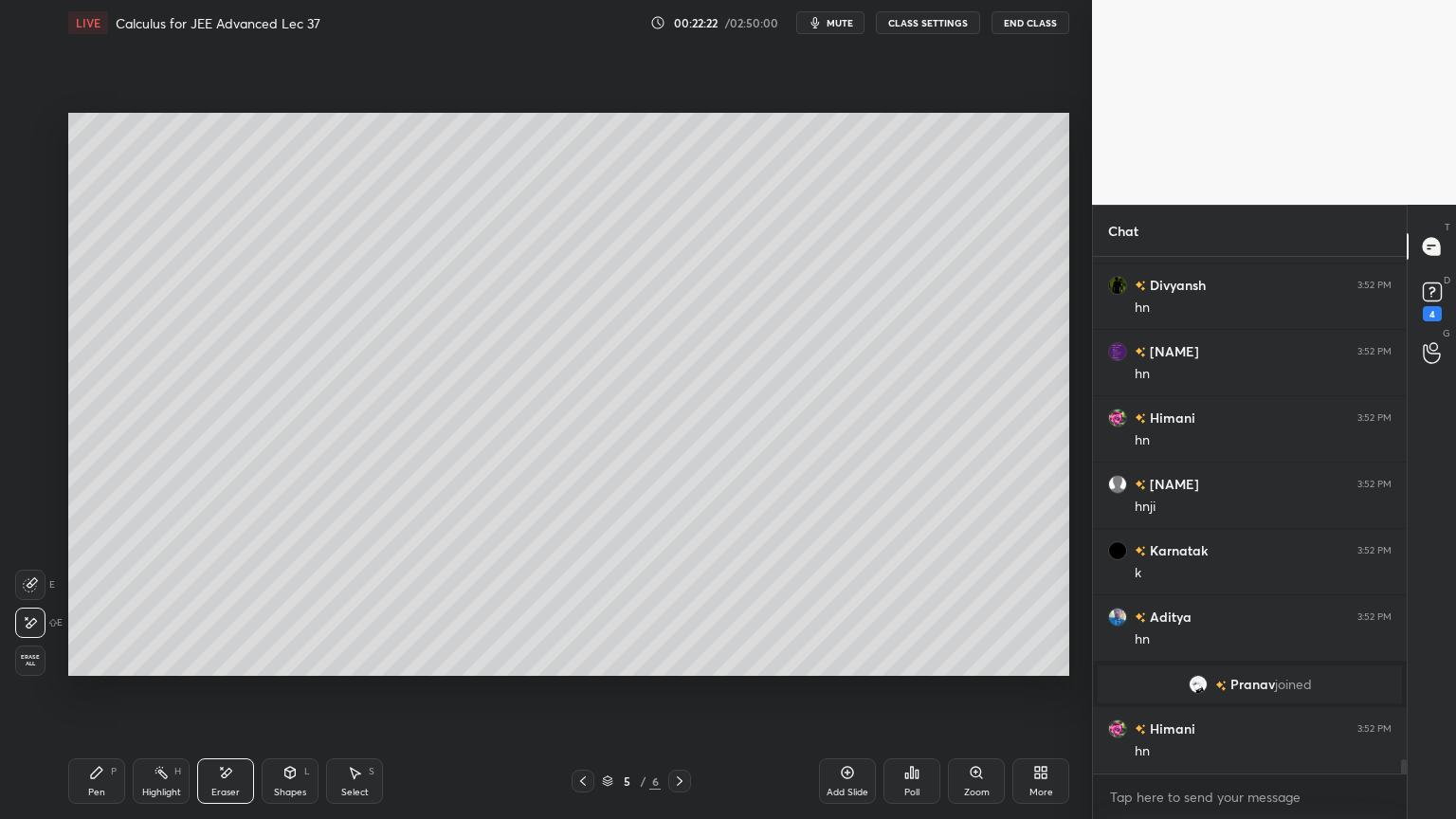 scroll, scrollTop: 18628, scrollLeft: 0, axis: vertical 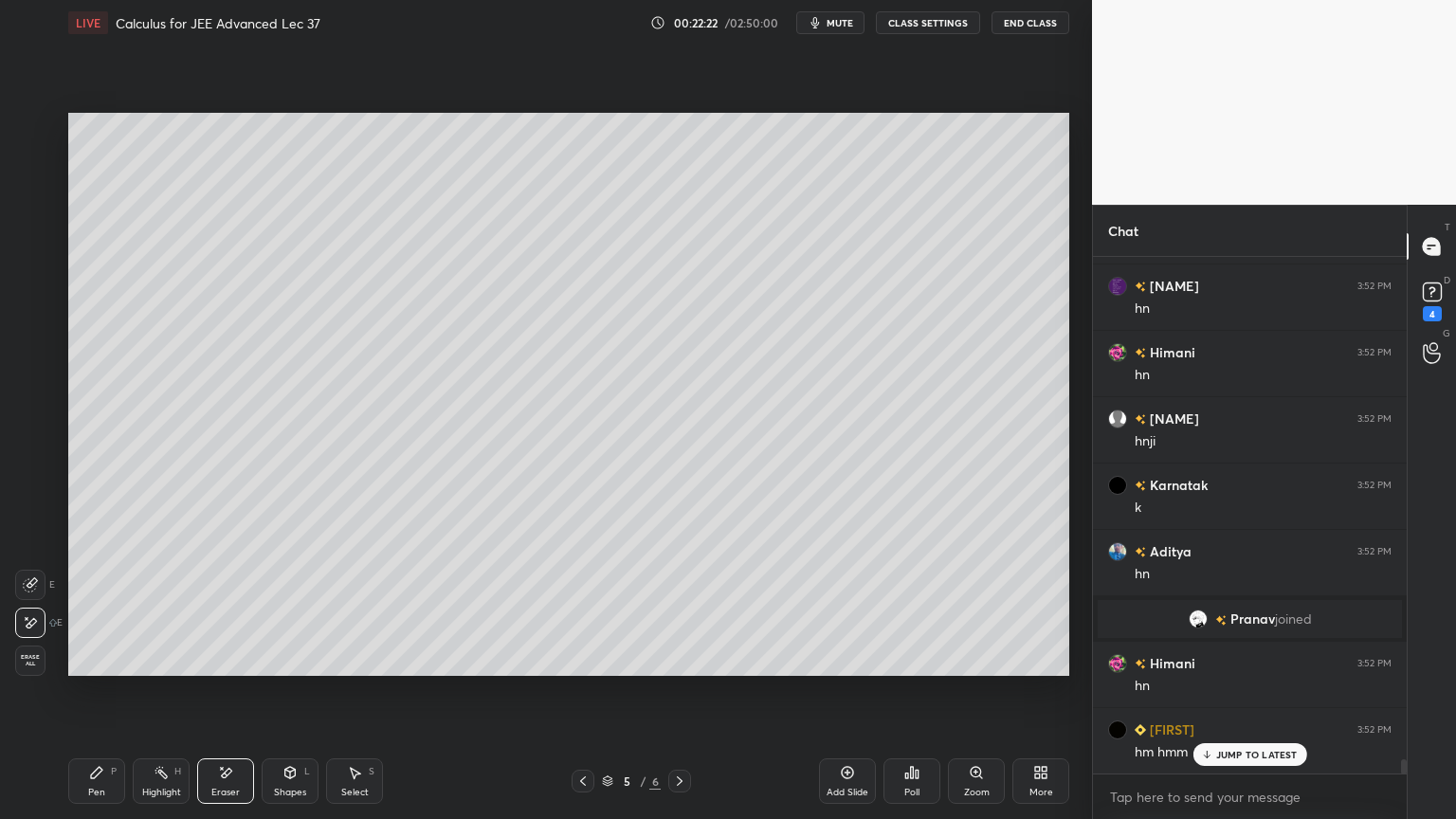 click on "Pen P" at bounding box center (97, 781) 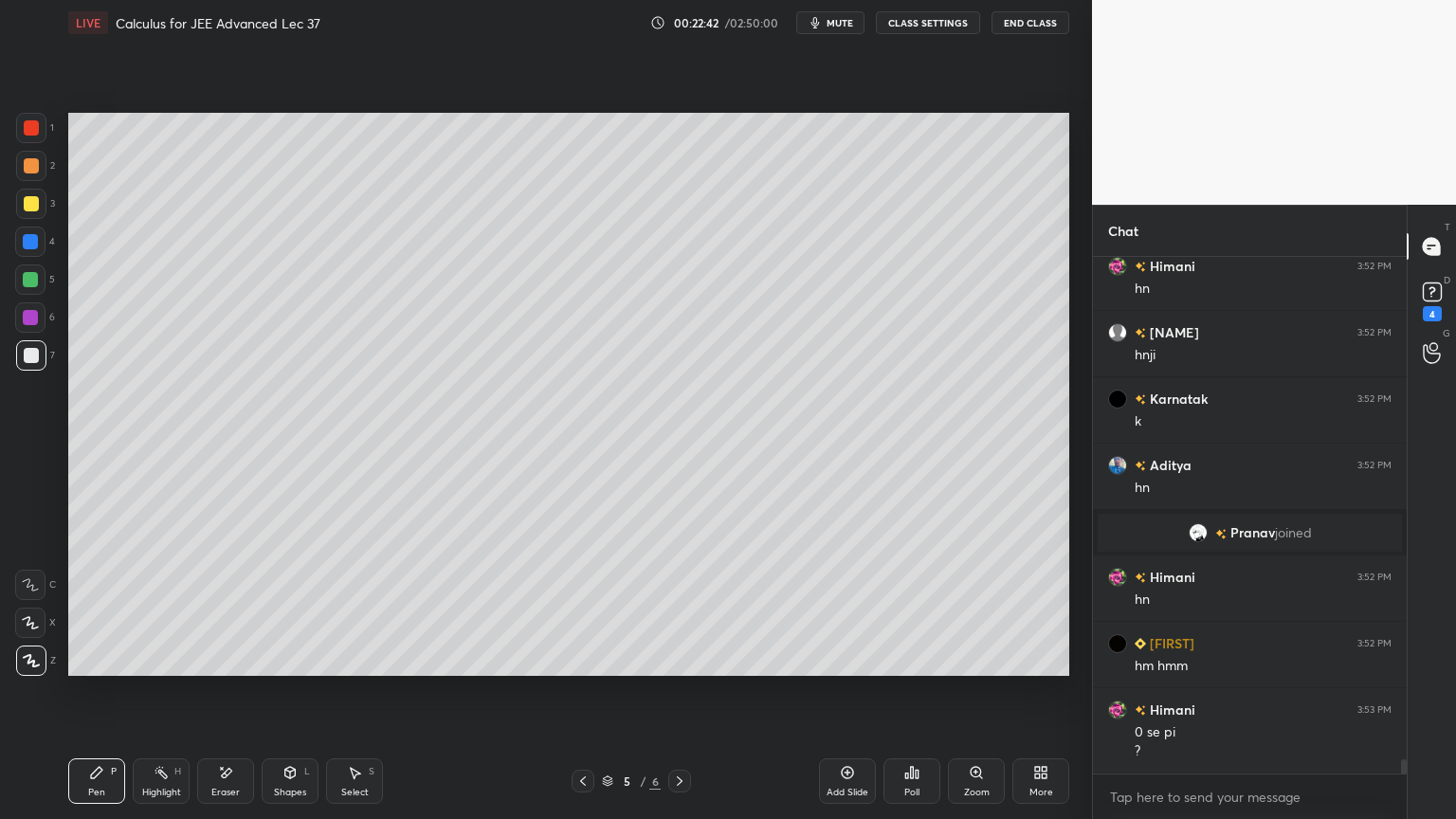 scroll, scrollTop: 18760, scrollLeft: 0, axis: vertical 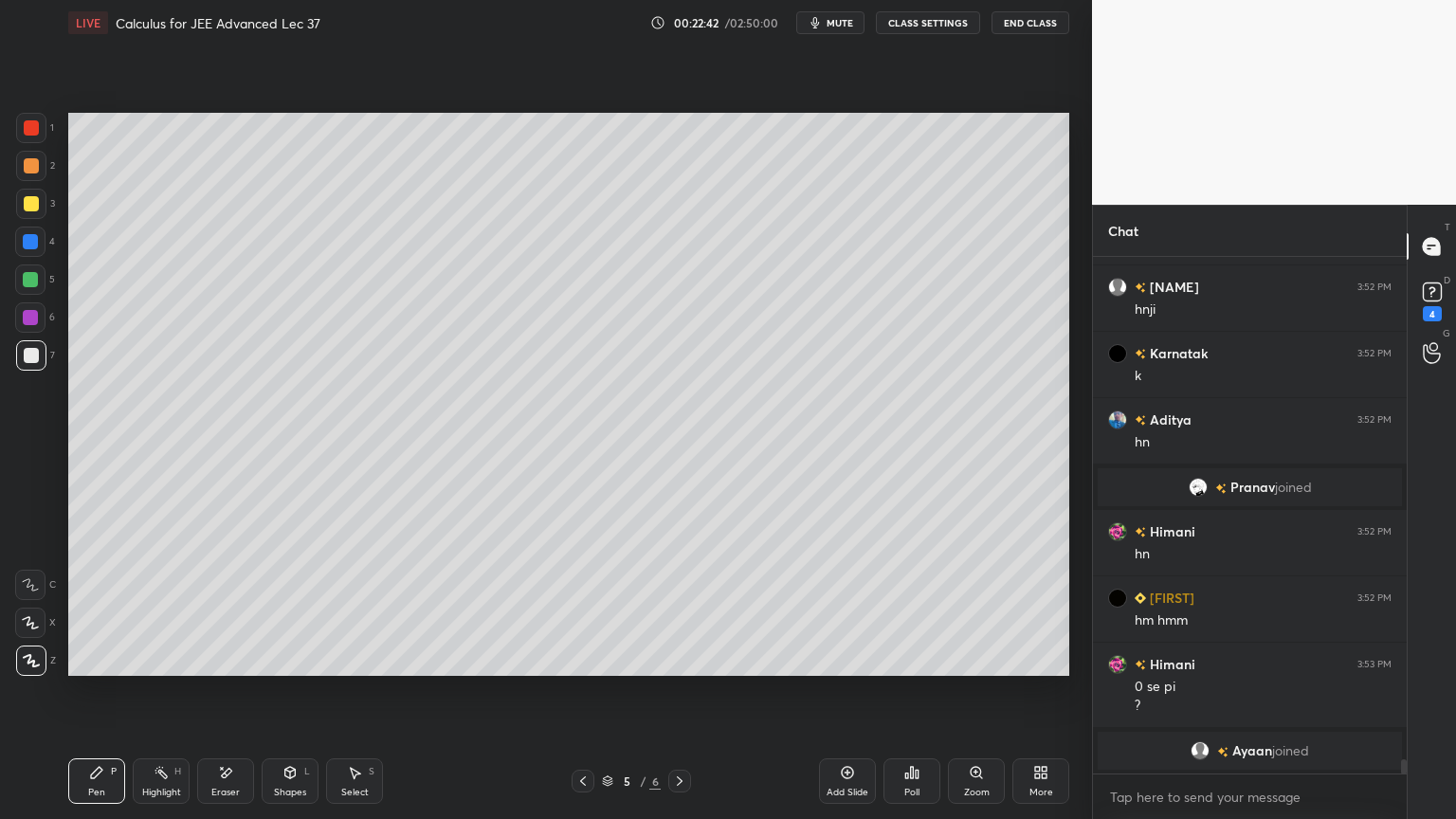 click on "Eraser" at bounding box center [226, 792] 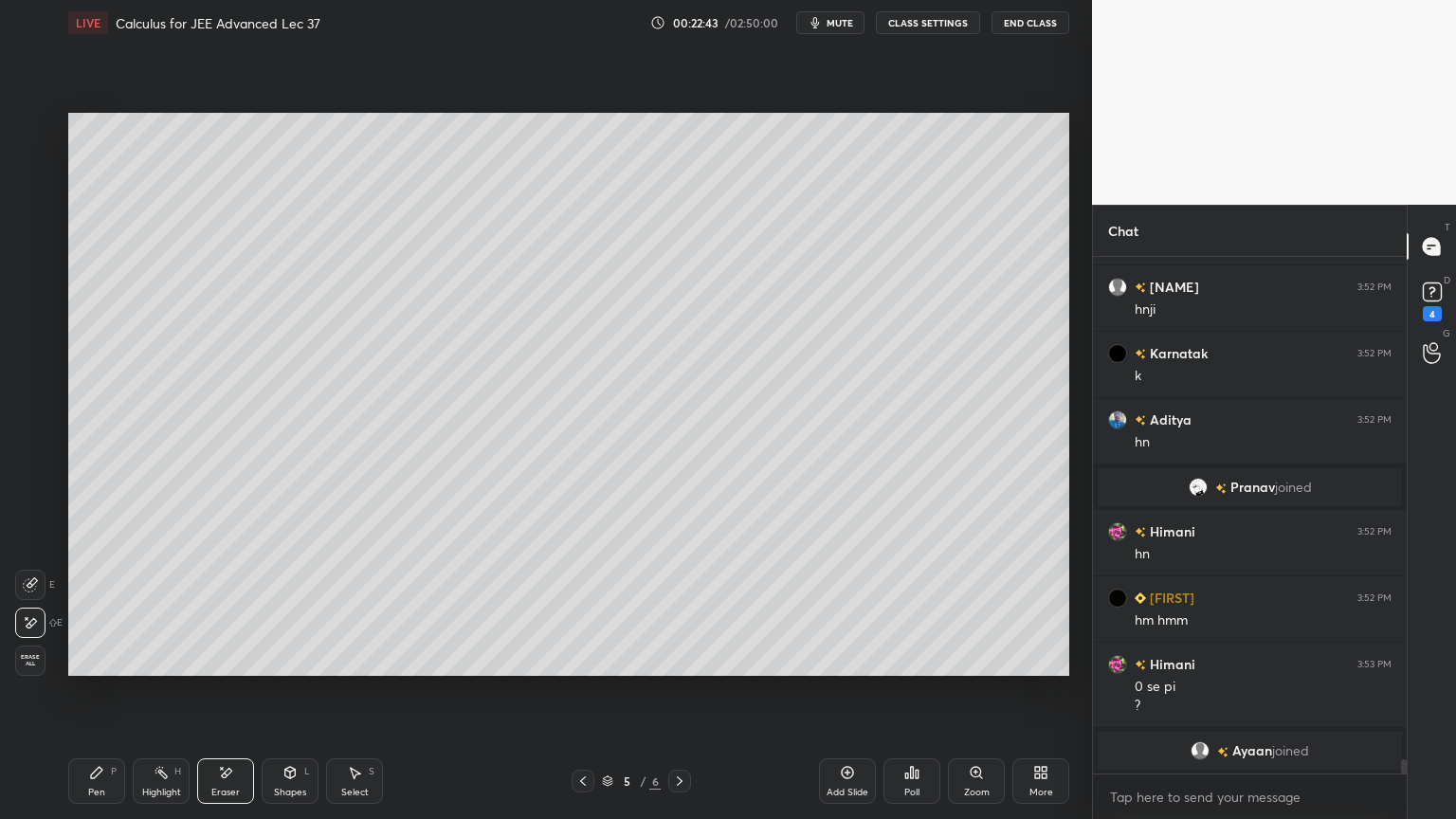 drag, startPoint x: 97, startPoint y: 777, endPoint x: 95, endPoint y: 698, distance: 79.0253 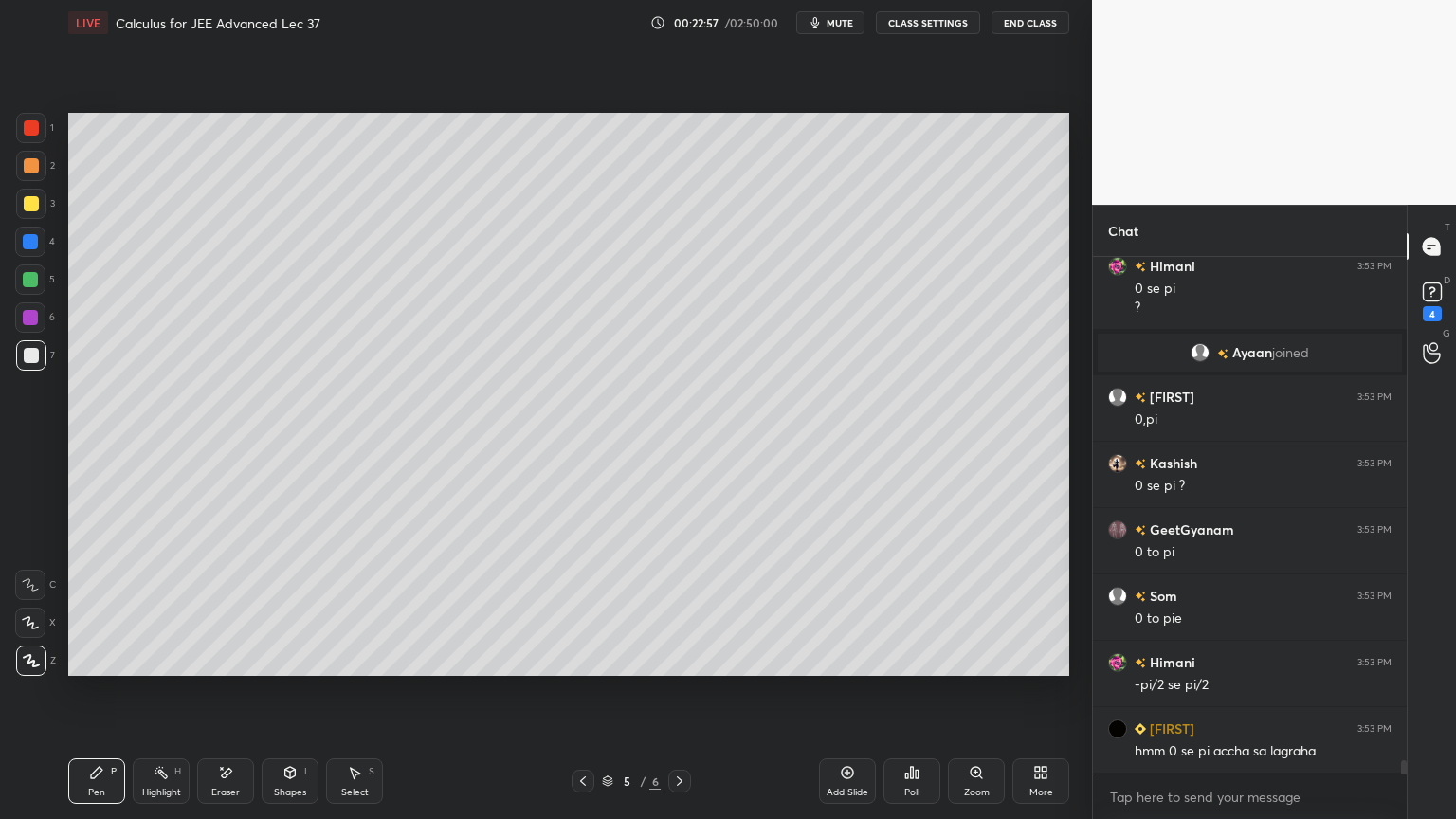scroll, scrollTop: 19253, scrollLeft: 0, axis: vertical 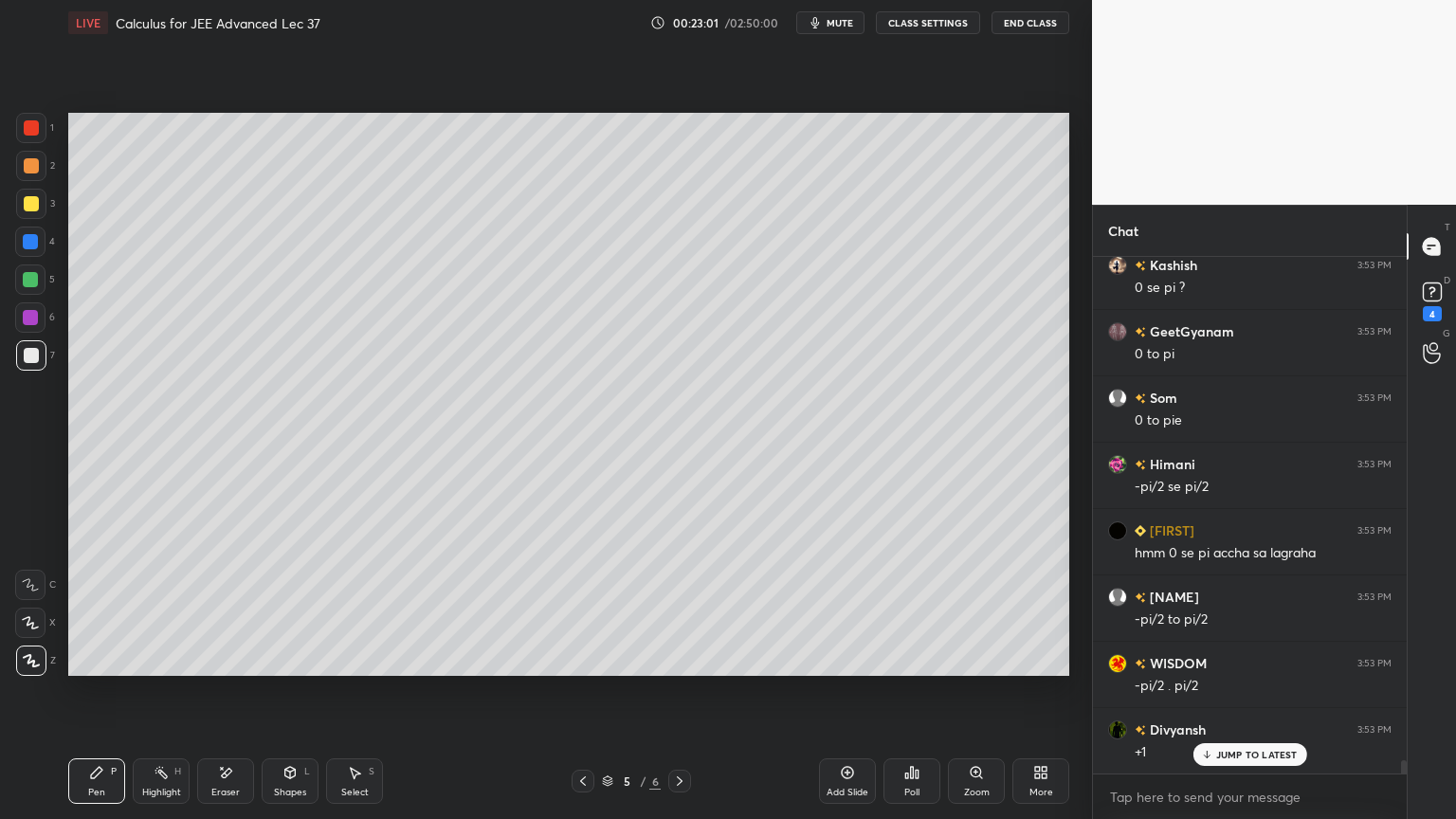 click on "Eraser" at bounding box center (226, 781) 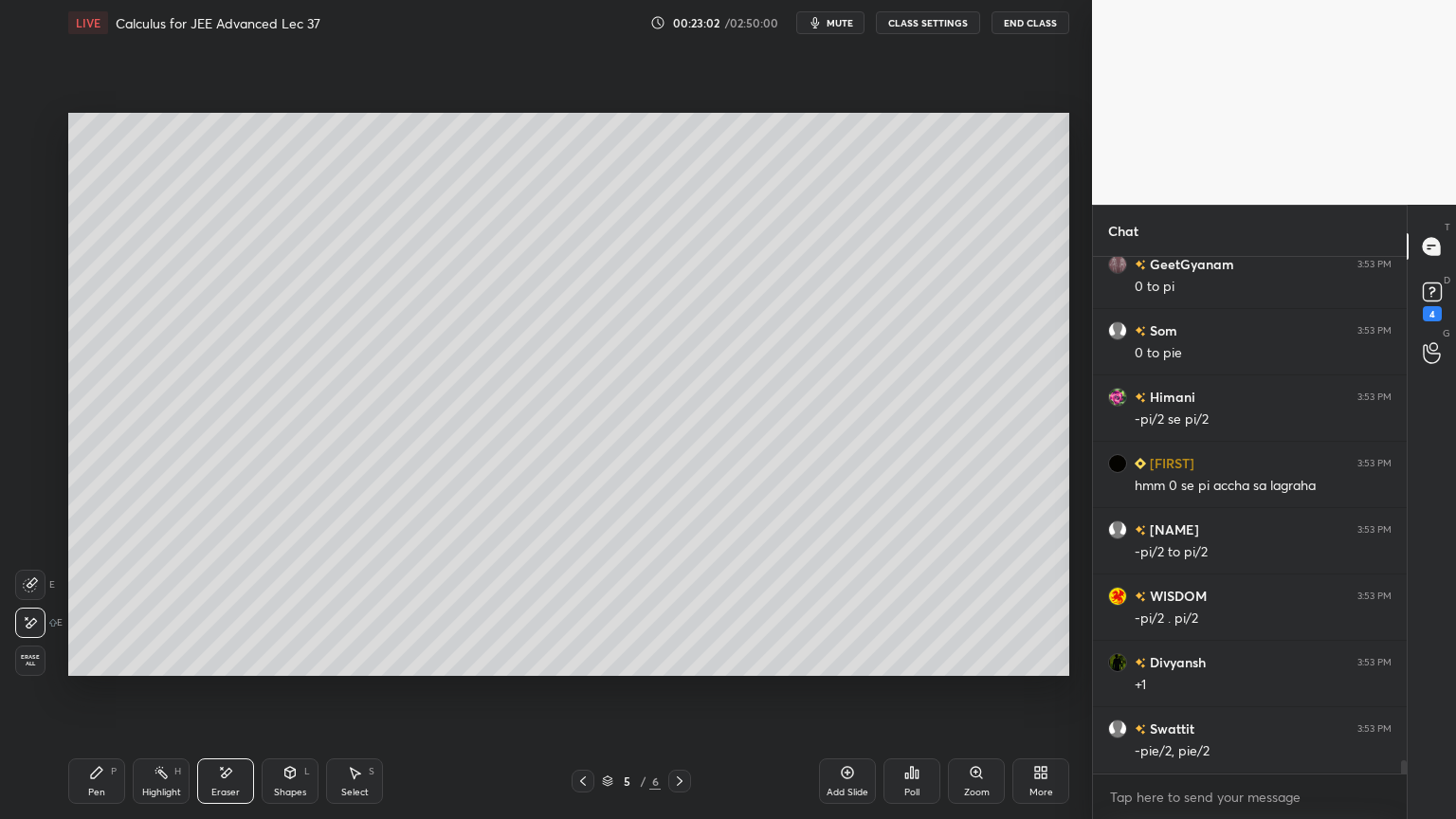 scroll, scrollTop: 19451, scrollLeft: 0, axis: vertical 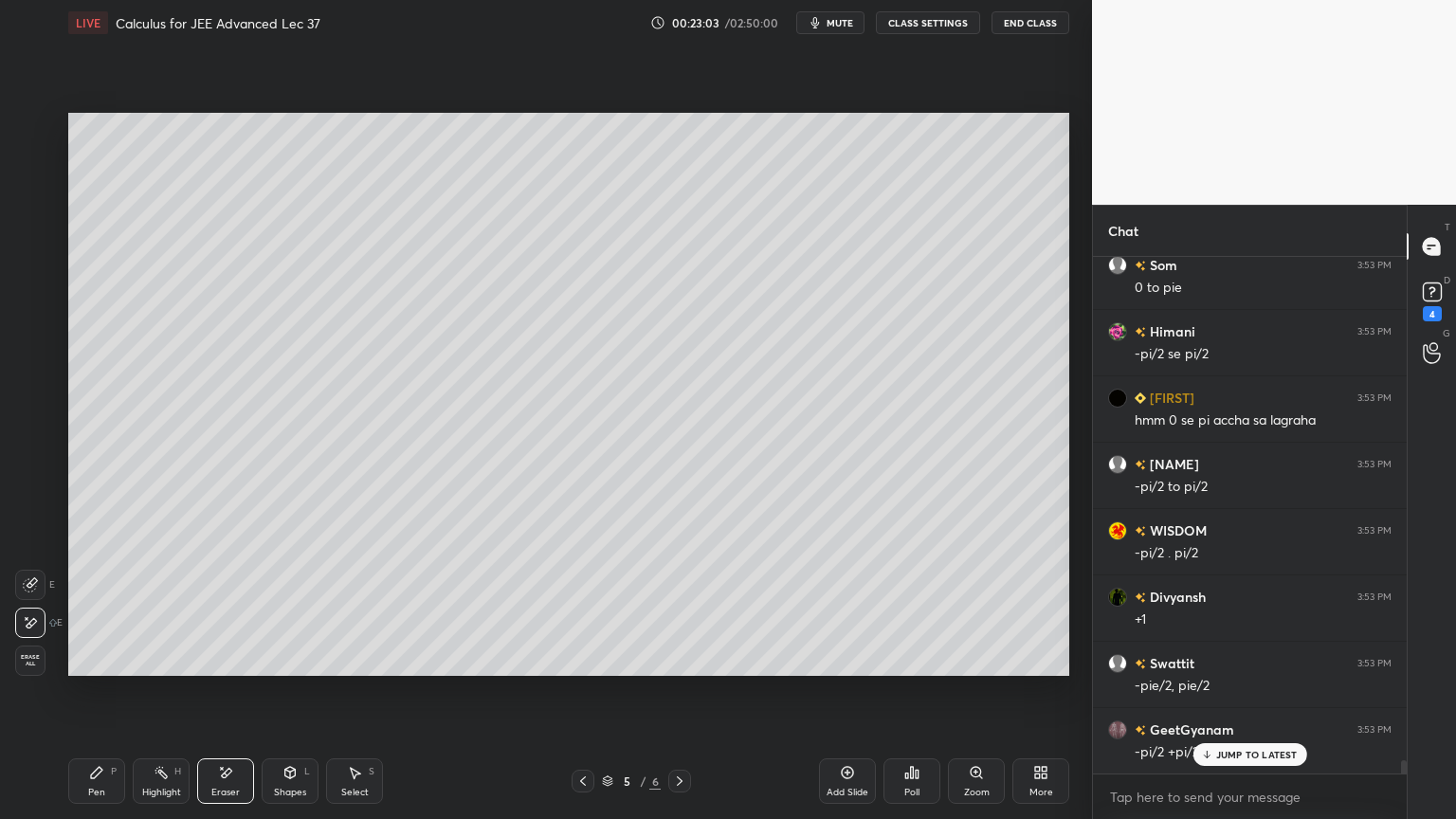 click on "Pen P" at bounding box center (97, 781) 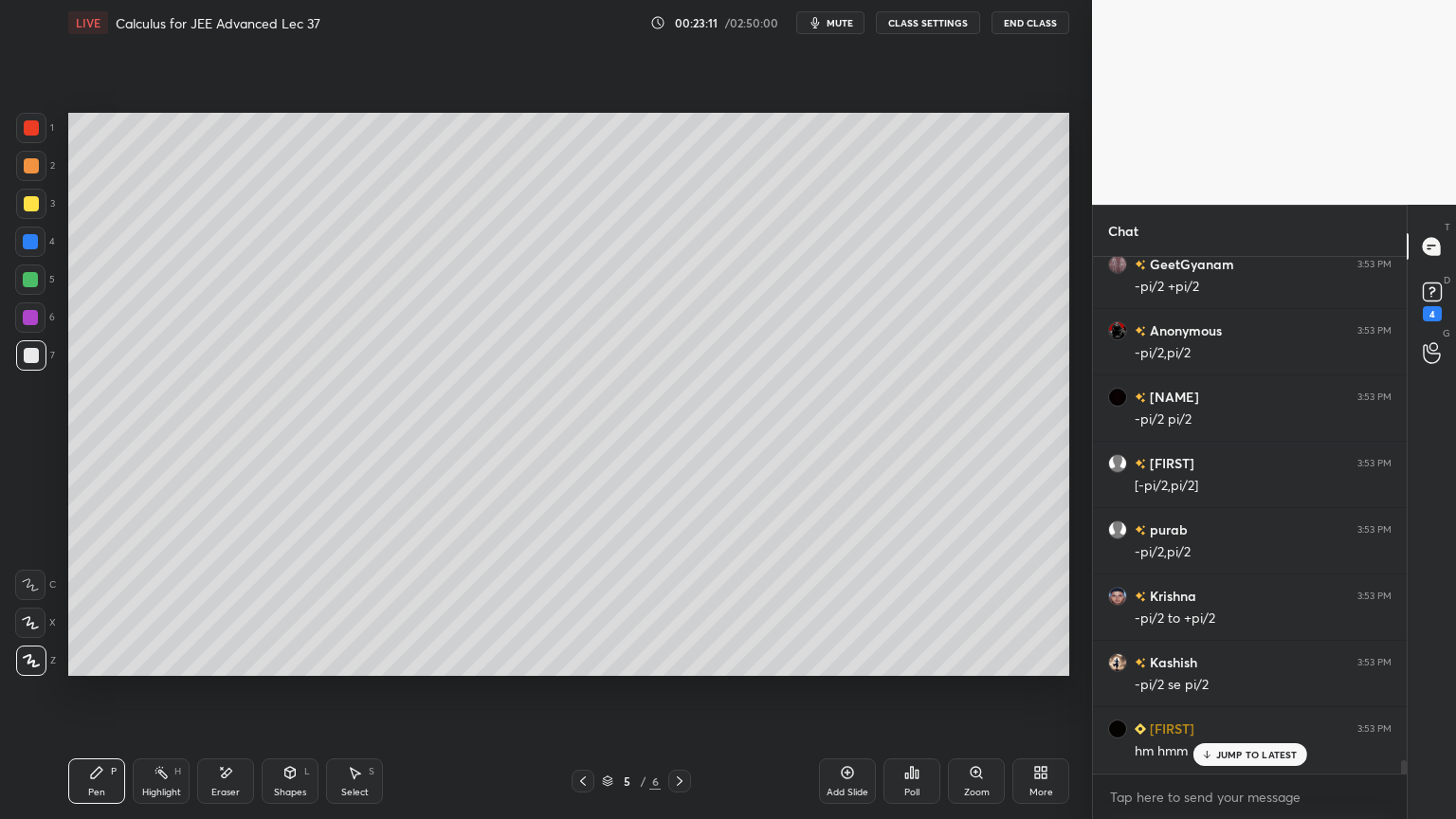 scroll, scrollTop: 19982, scrollLeft: 0, axis: vertical 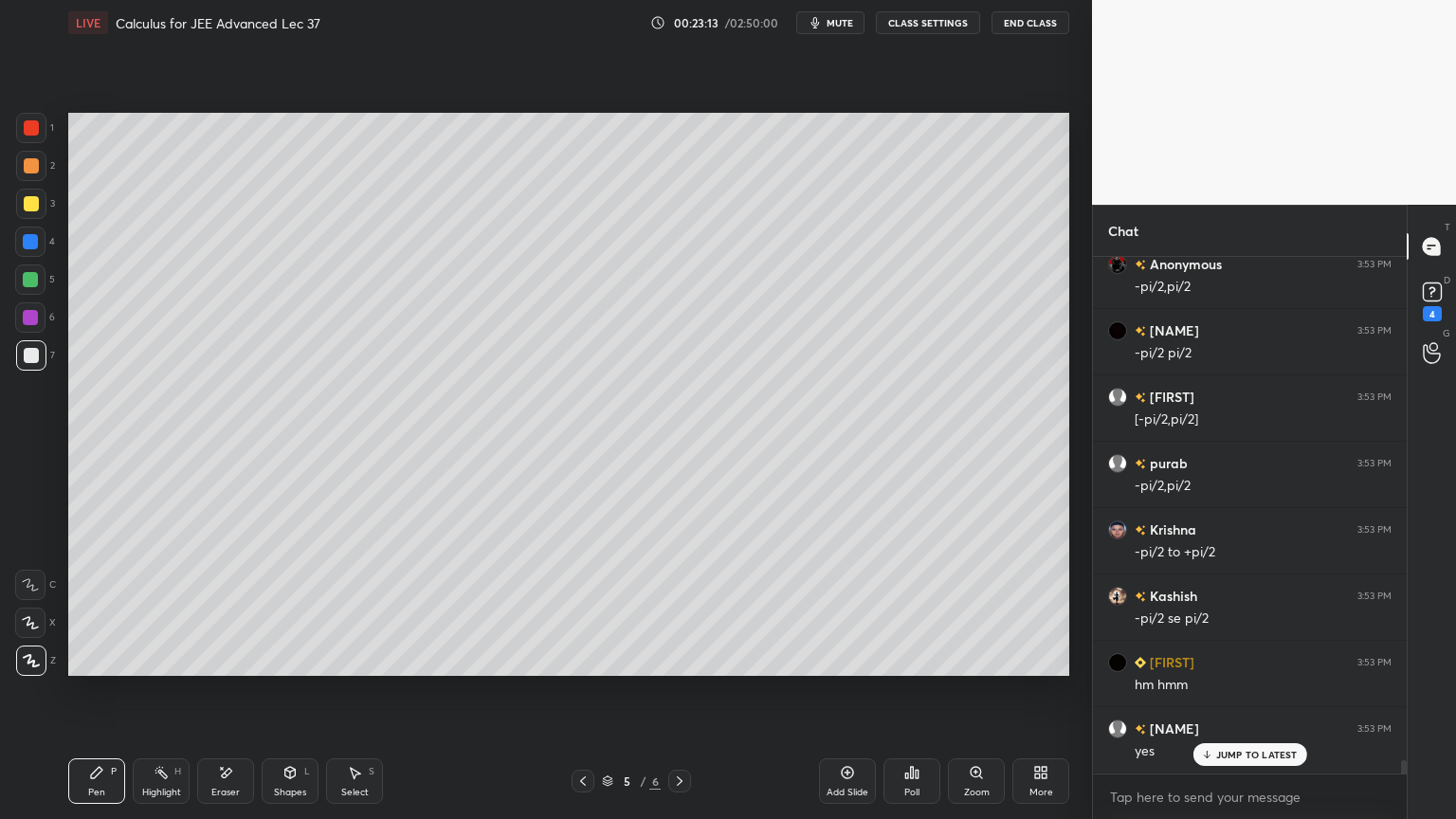 click 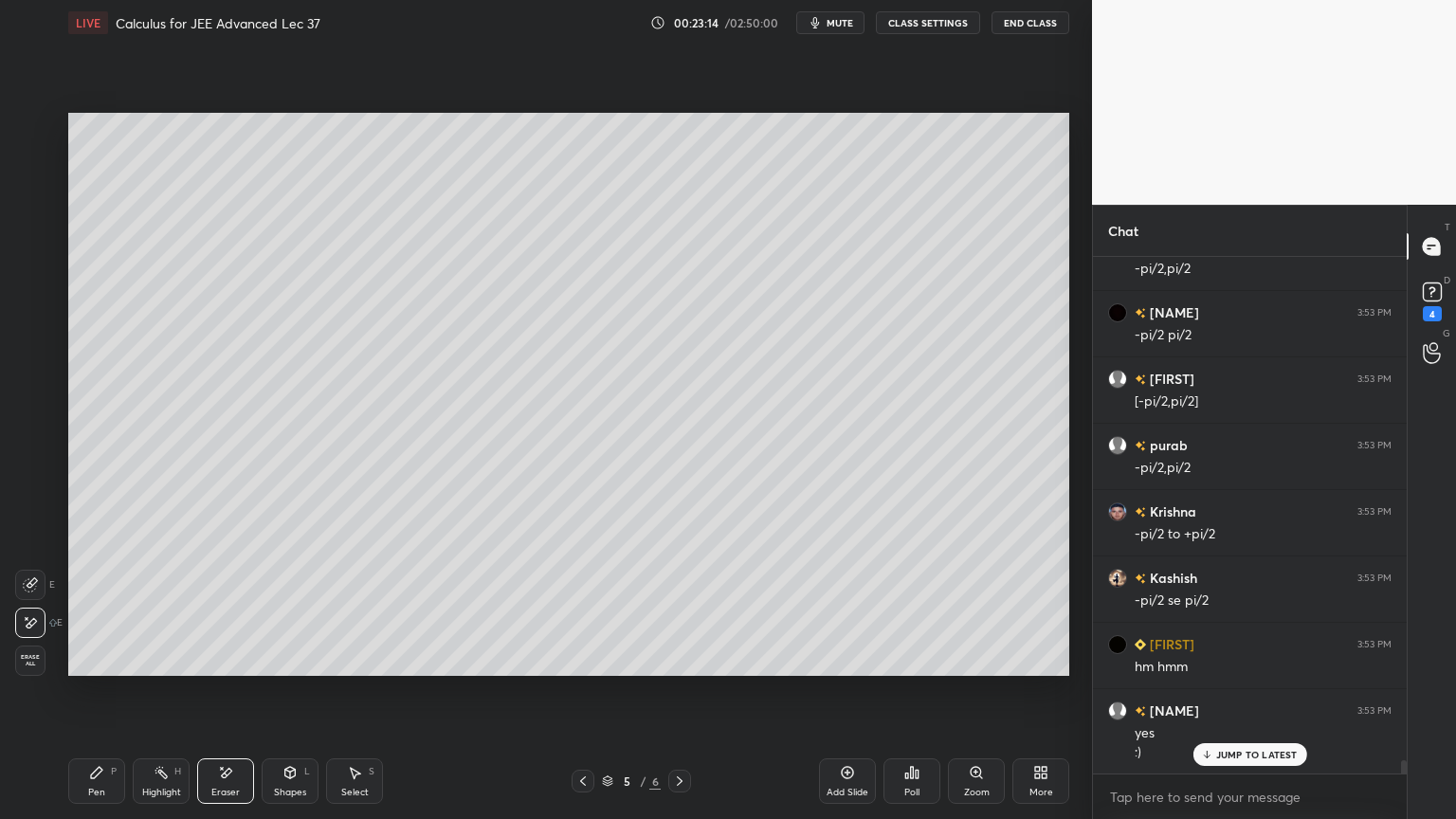 scroll, scrollTop: 20068, scrollLeft: 0, axis: vertical 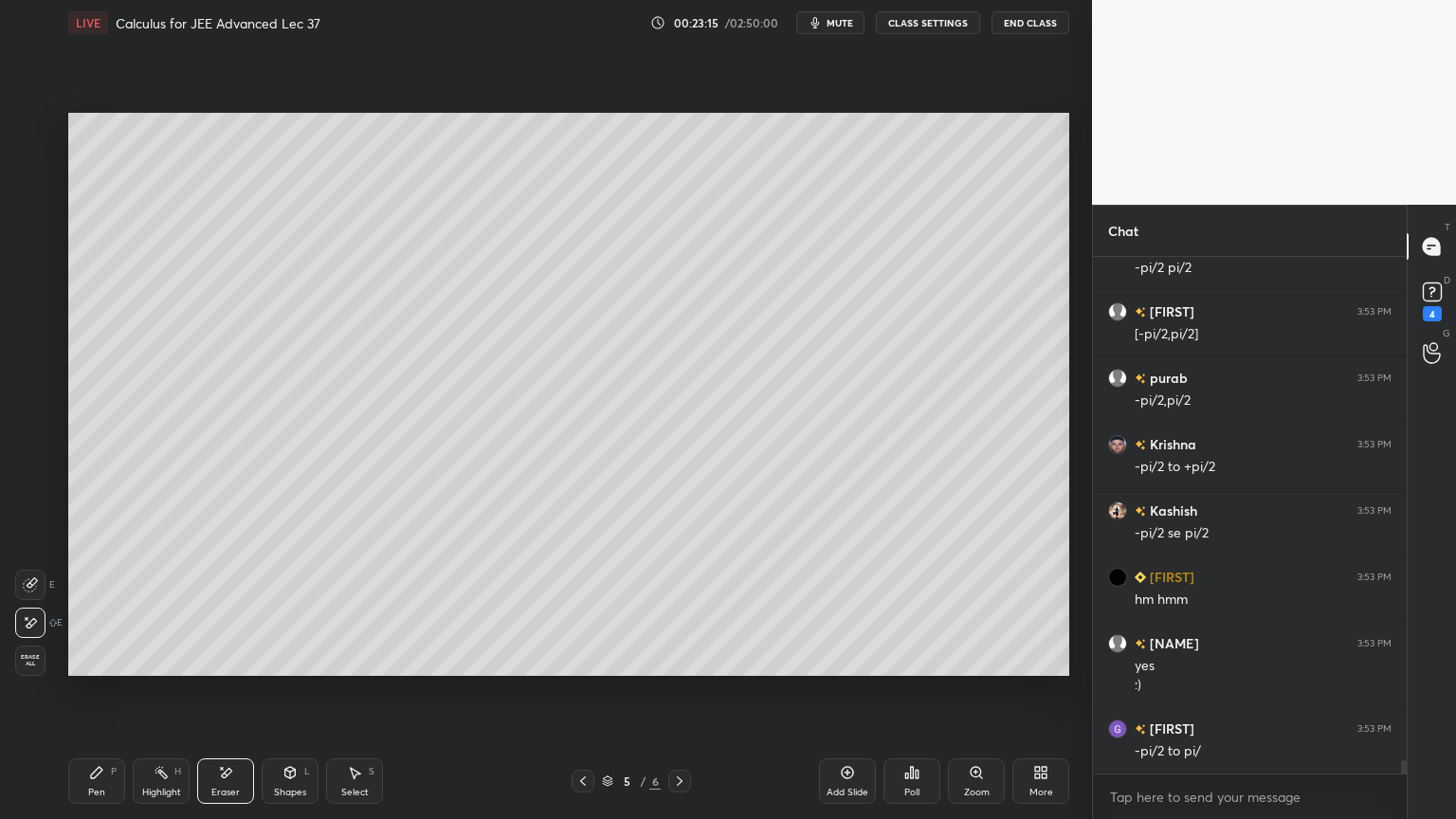 click on "Pen" at bounding box center [97, 792] 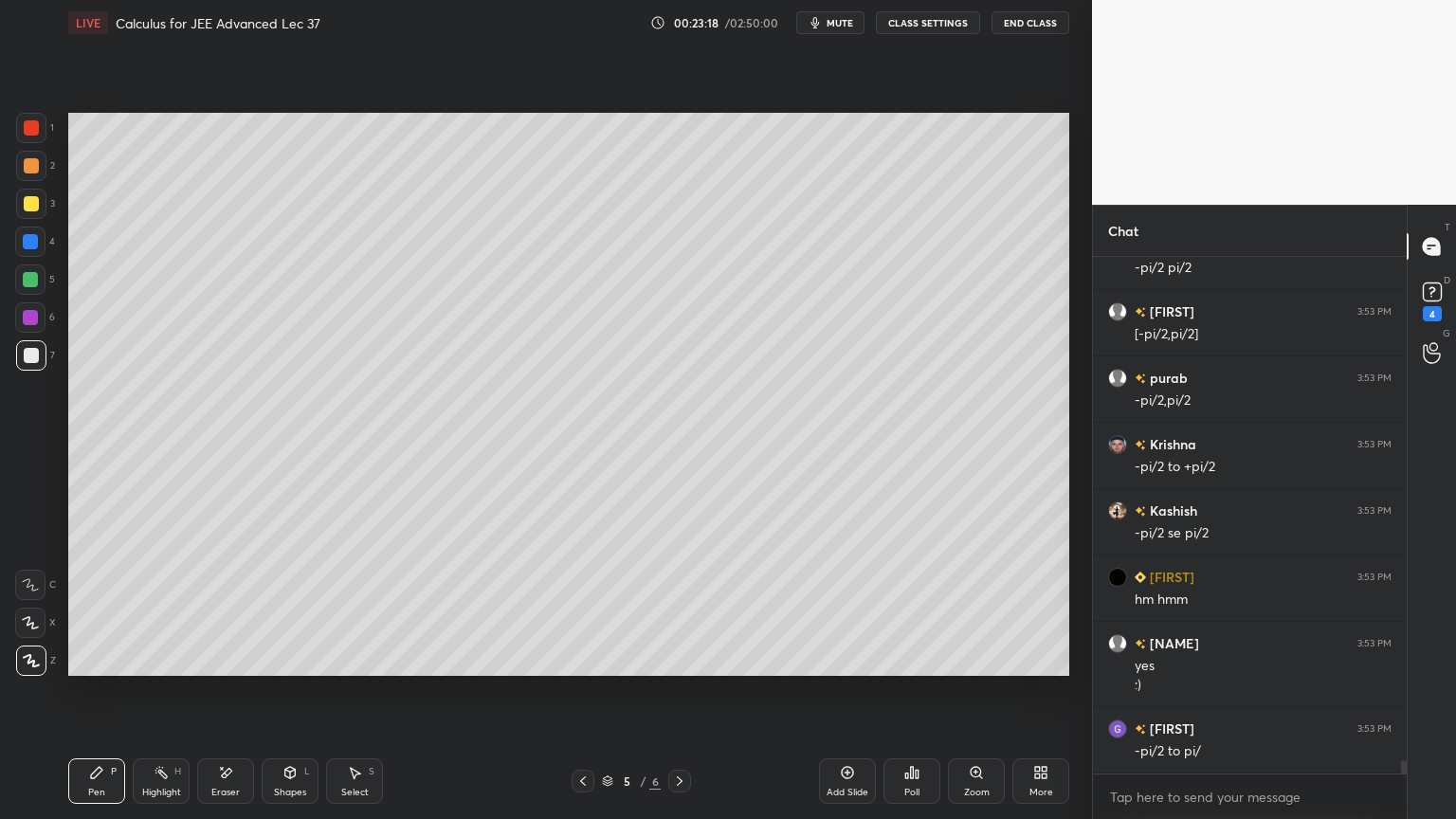 click at bounding box center (31, 128) 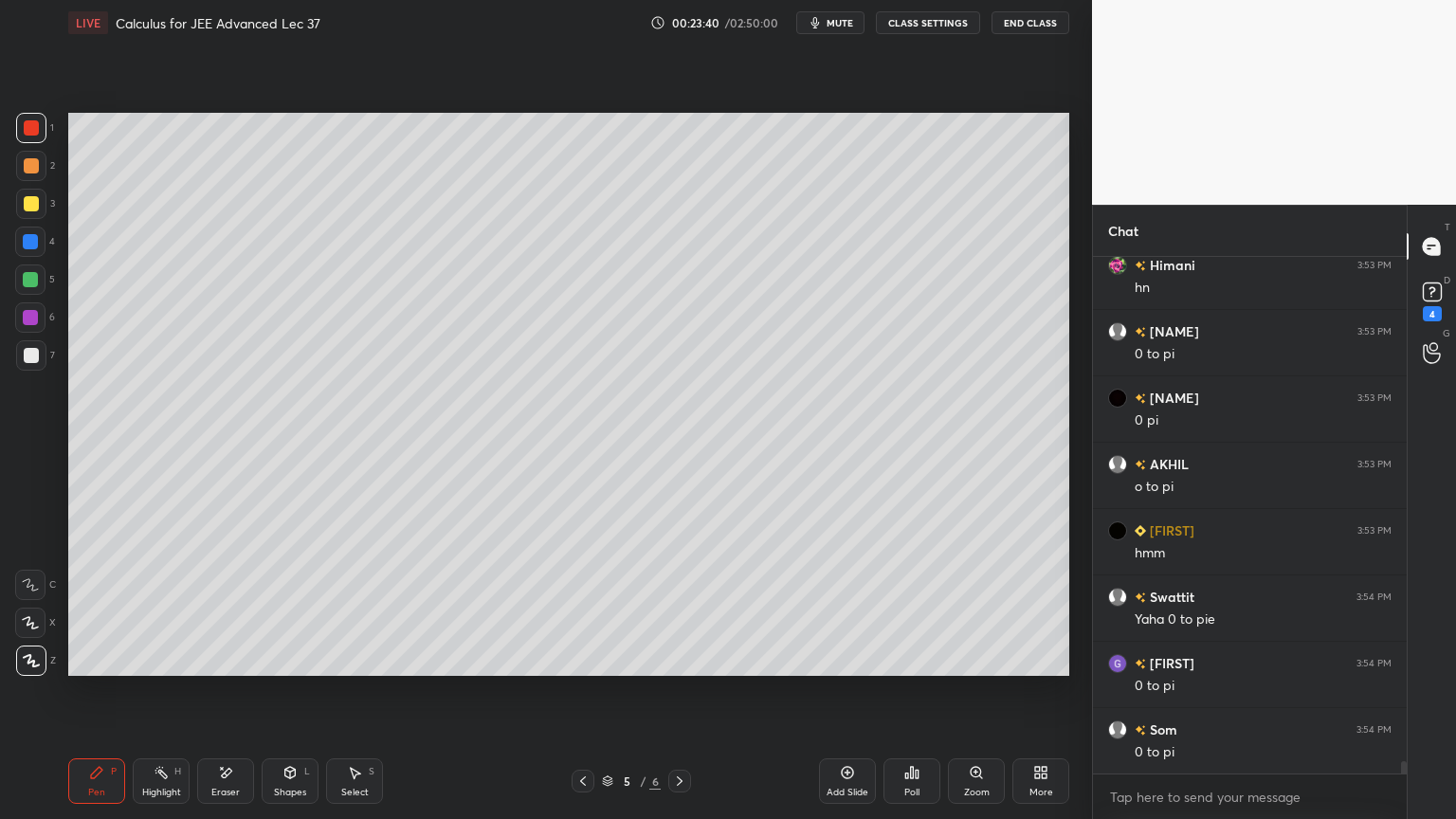 scroll, scrollTop: 20997, scrollLeft: 0, axis: vertical 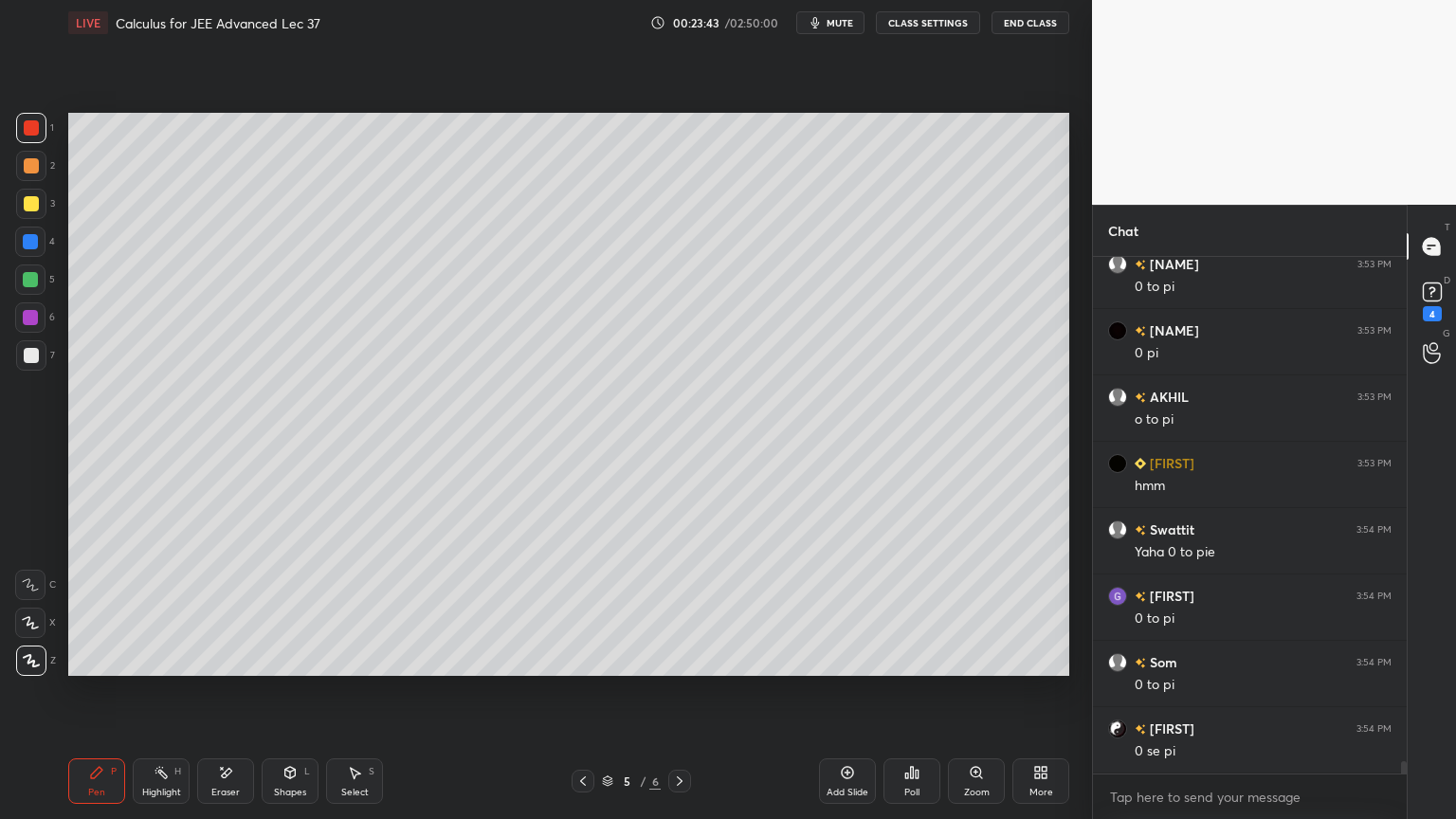 click at bounding box center [31, 355] 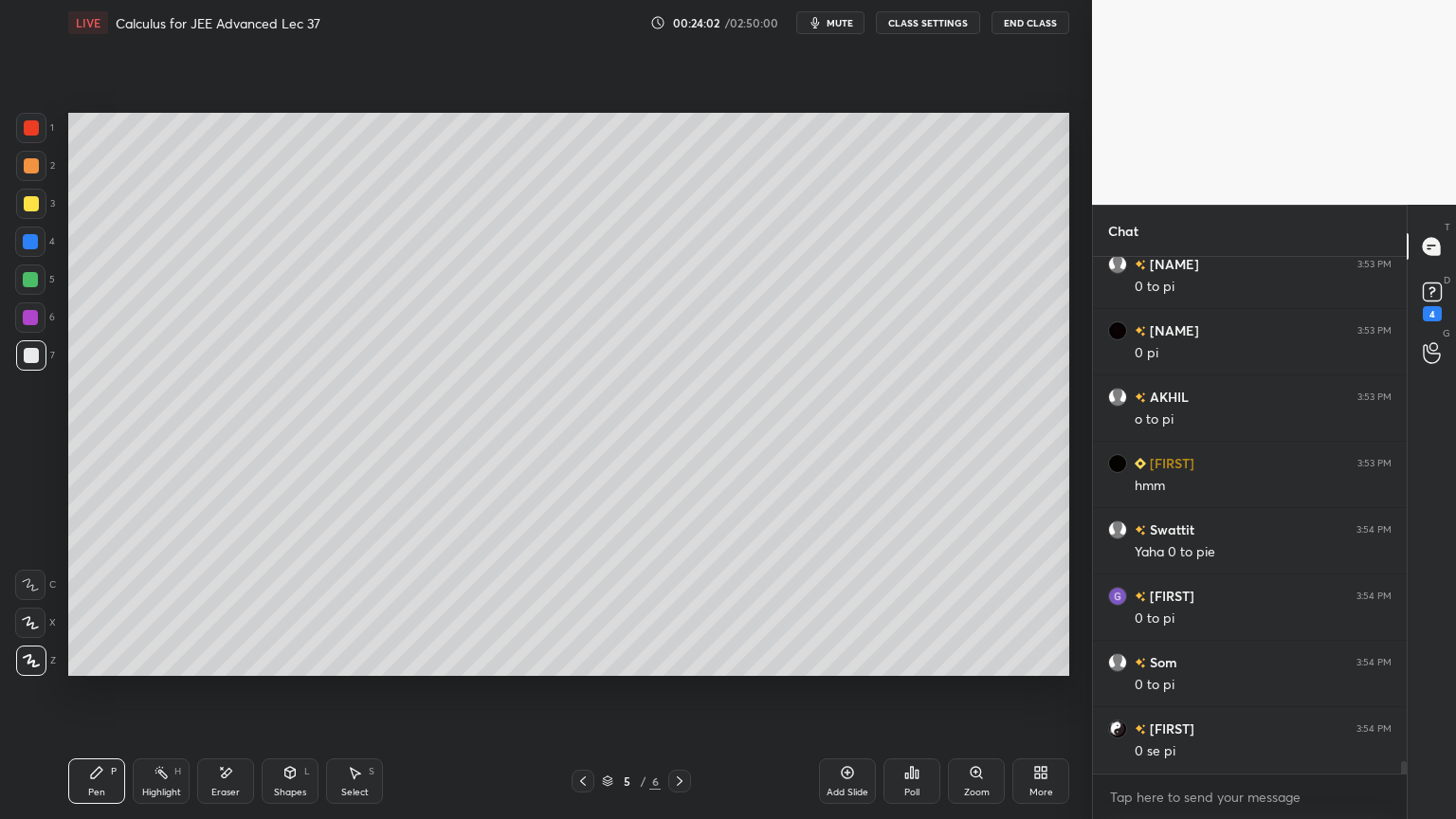 click on "Eraser" at bounding box center [226, 781] 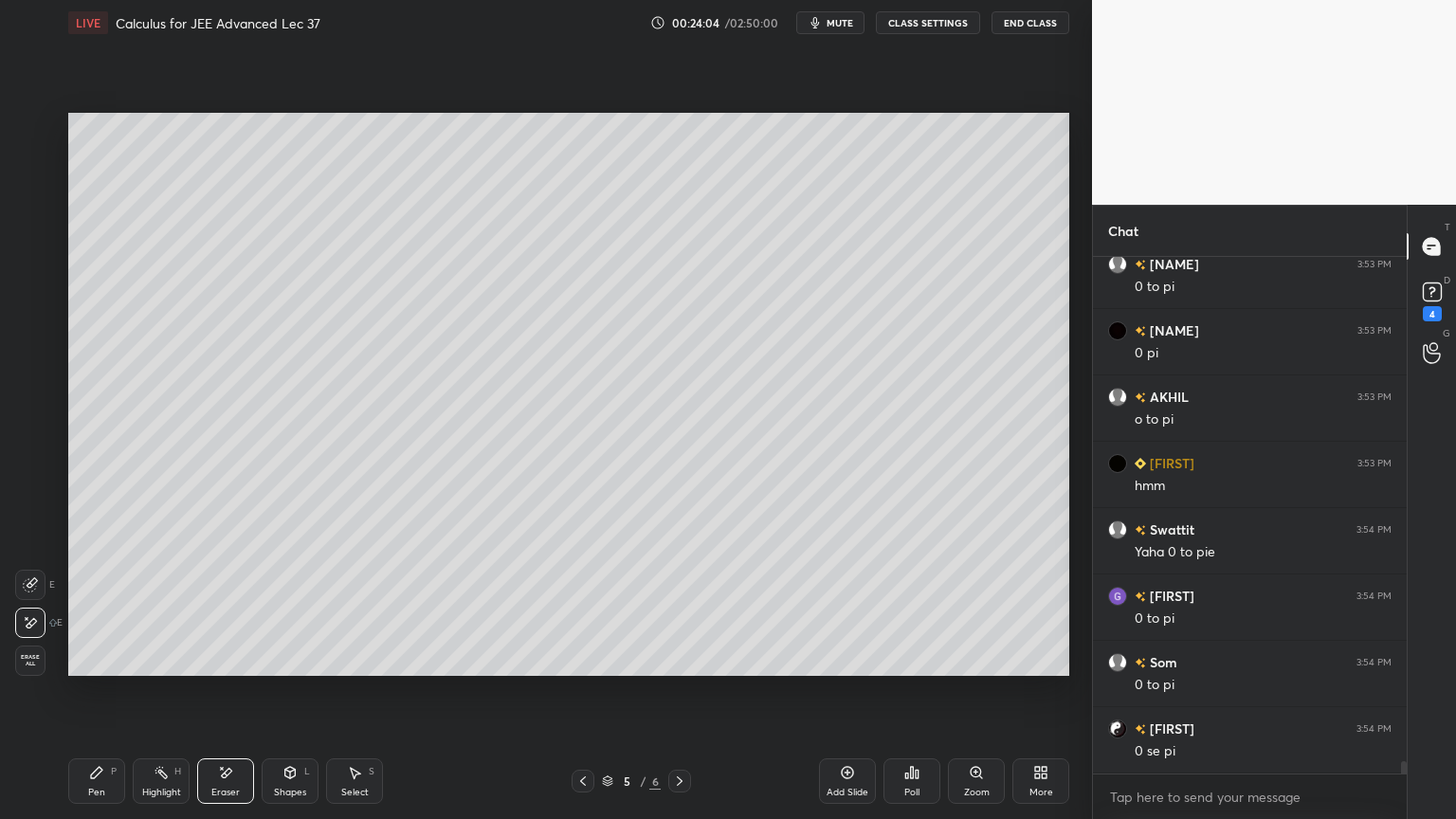 click on "Pen P" at bounding box center (97, 781) 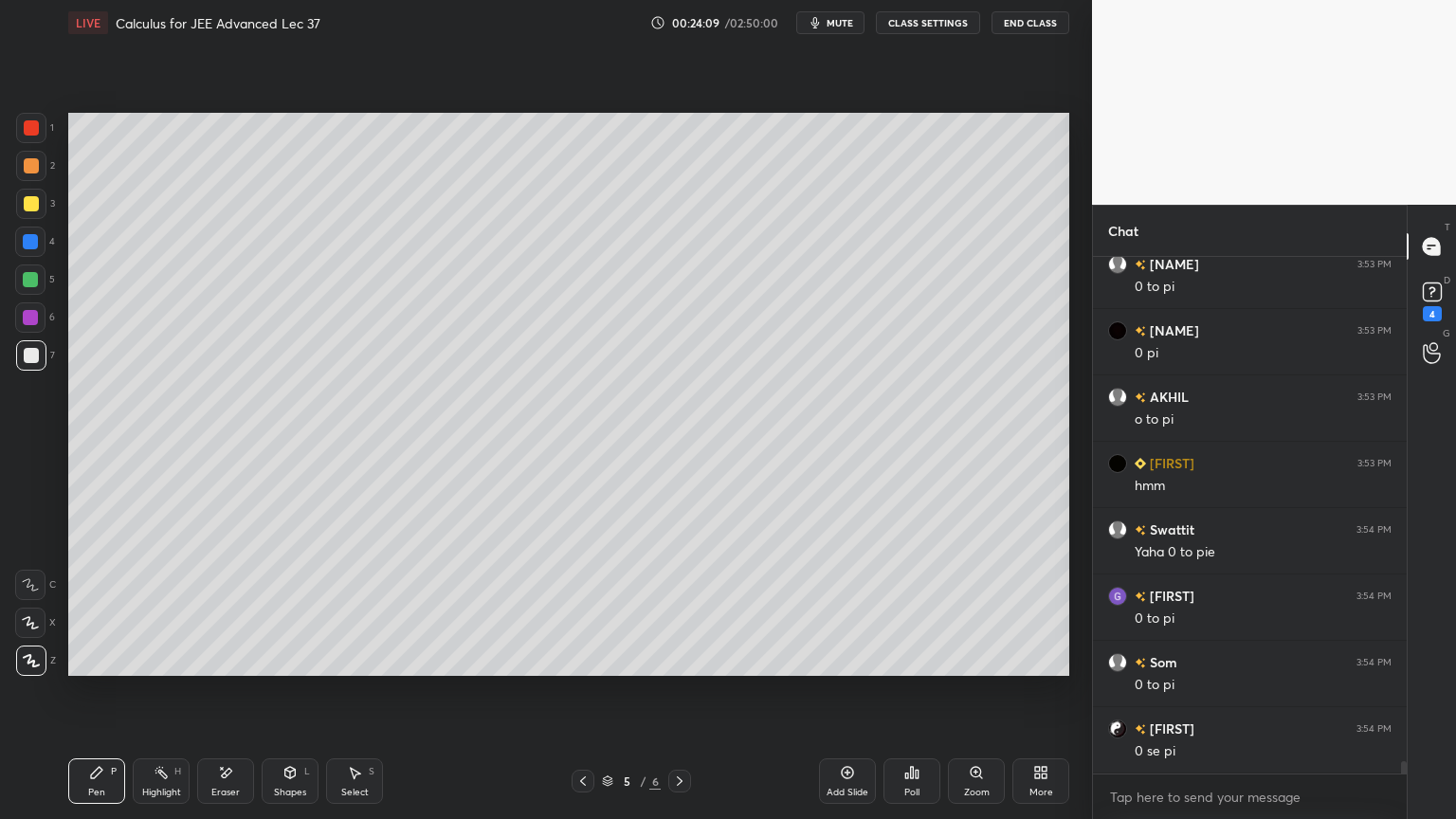 scroll, scrollTop: 21063, scrollLeft: 0, axis: vertical 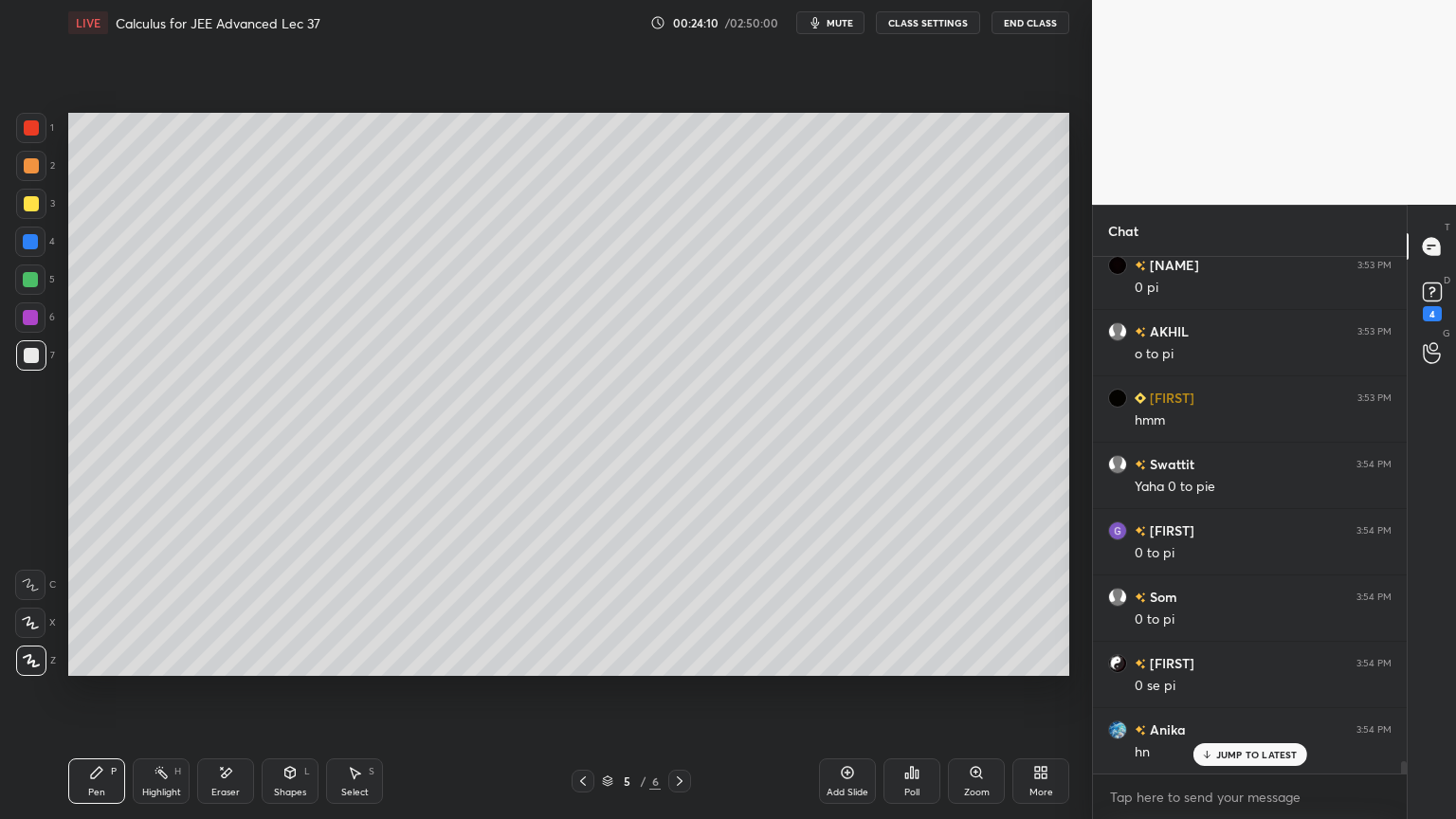 click on "Eraser" at bounding box center [226, 781] 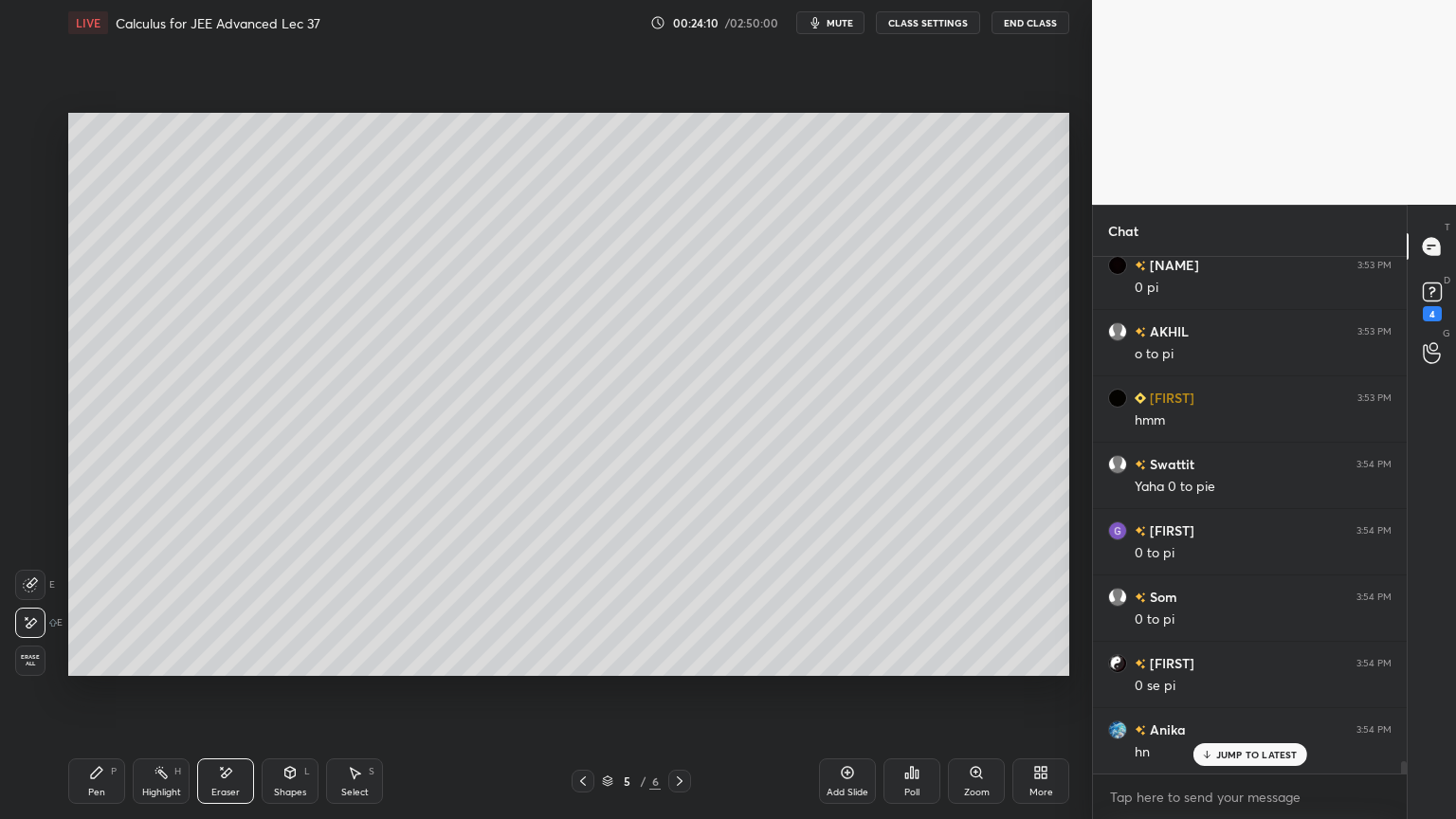 click on "P" at bounding box center (114, 772) 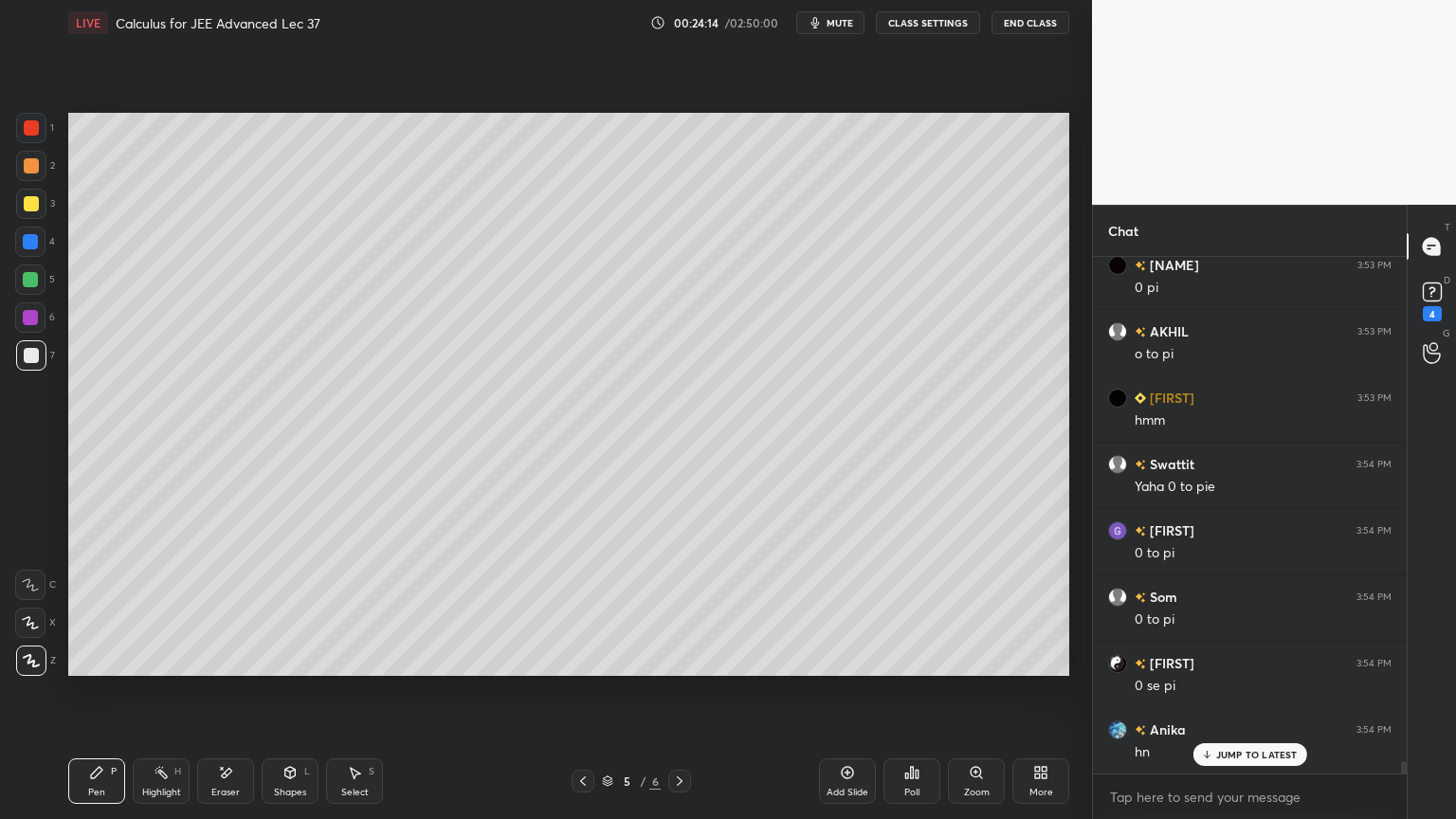 click on "Select S" at bounding box center (355, 781) 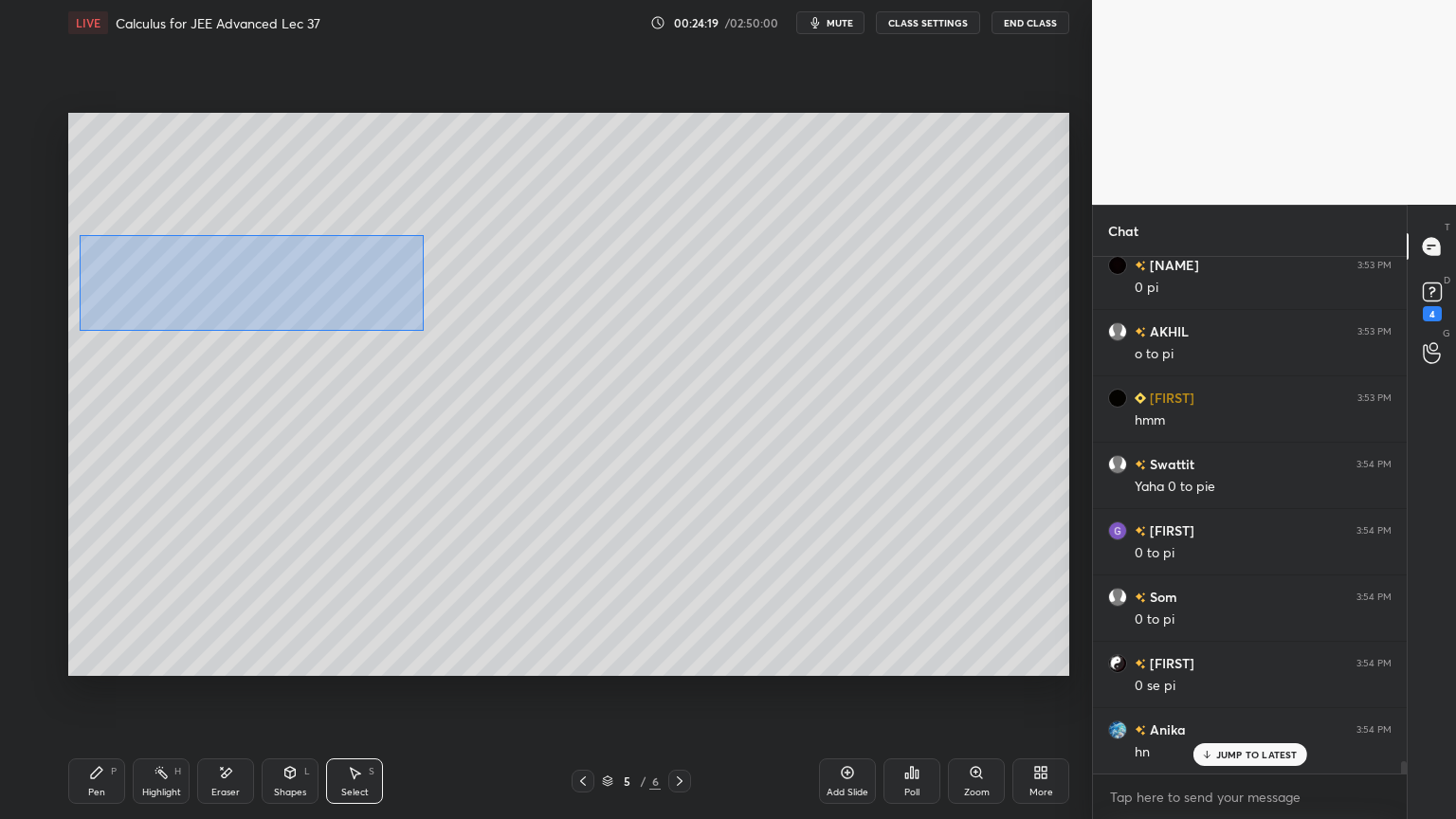 drag, startPoint x: 79, startPoint y: 235, endPoint x: 359, endPoint y: 443, distance: 348.80367 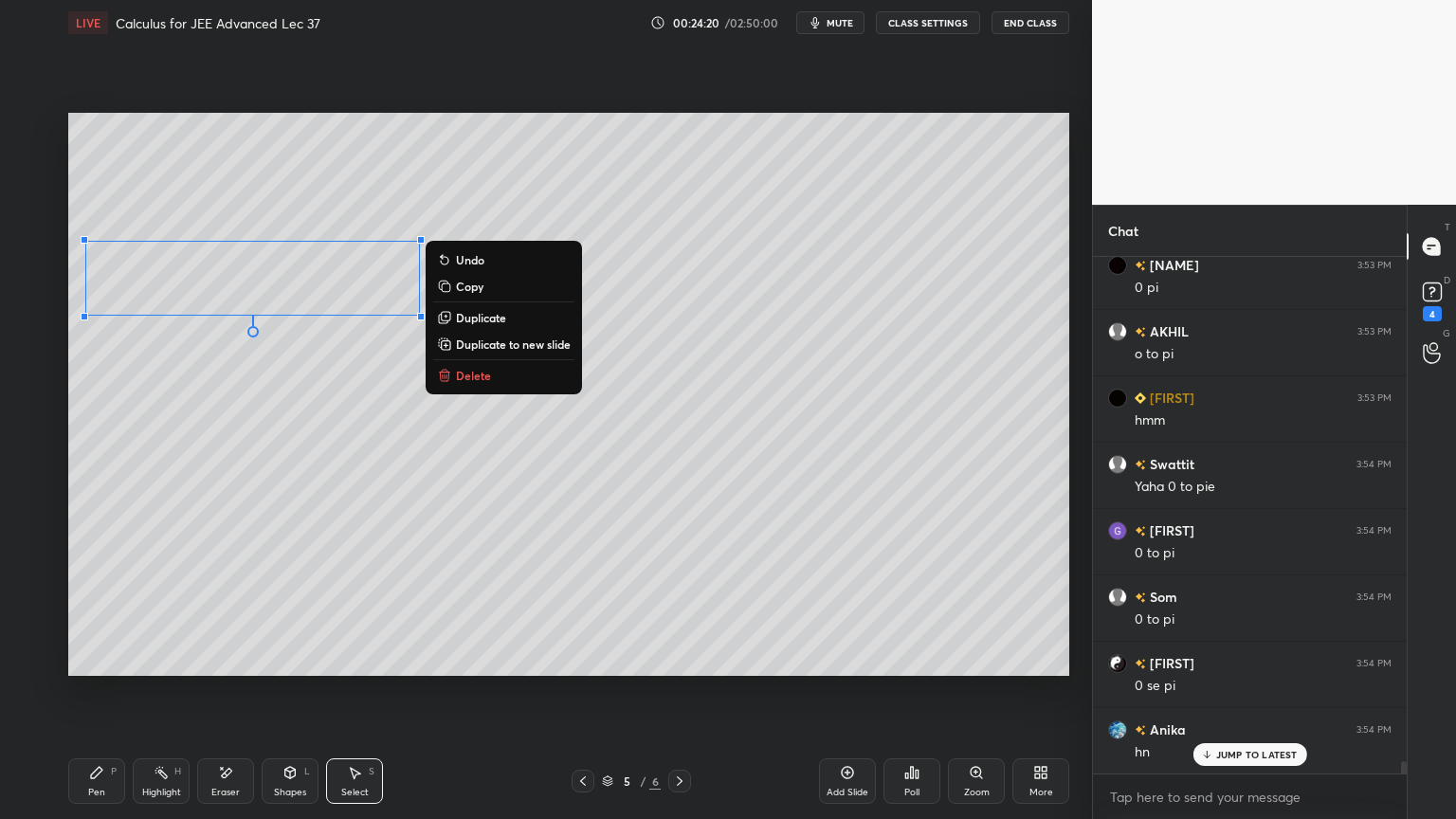 drag, startPoint x: 312, startPoint y: 498, endPoint x: 254, endPoint y: 573, distance: 94.81034 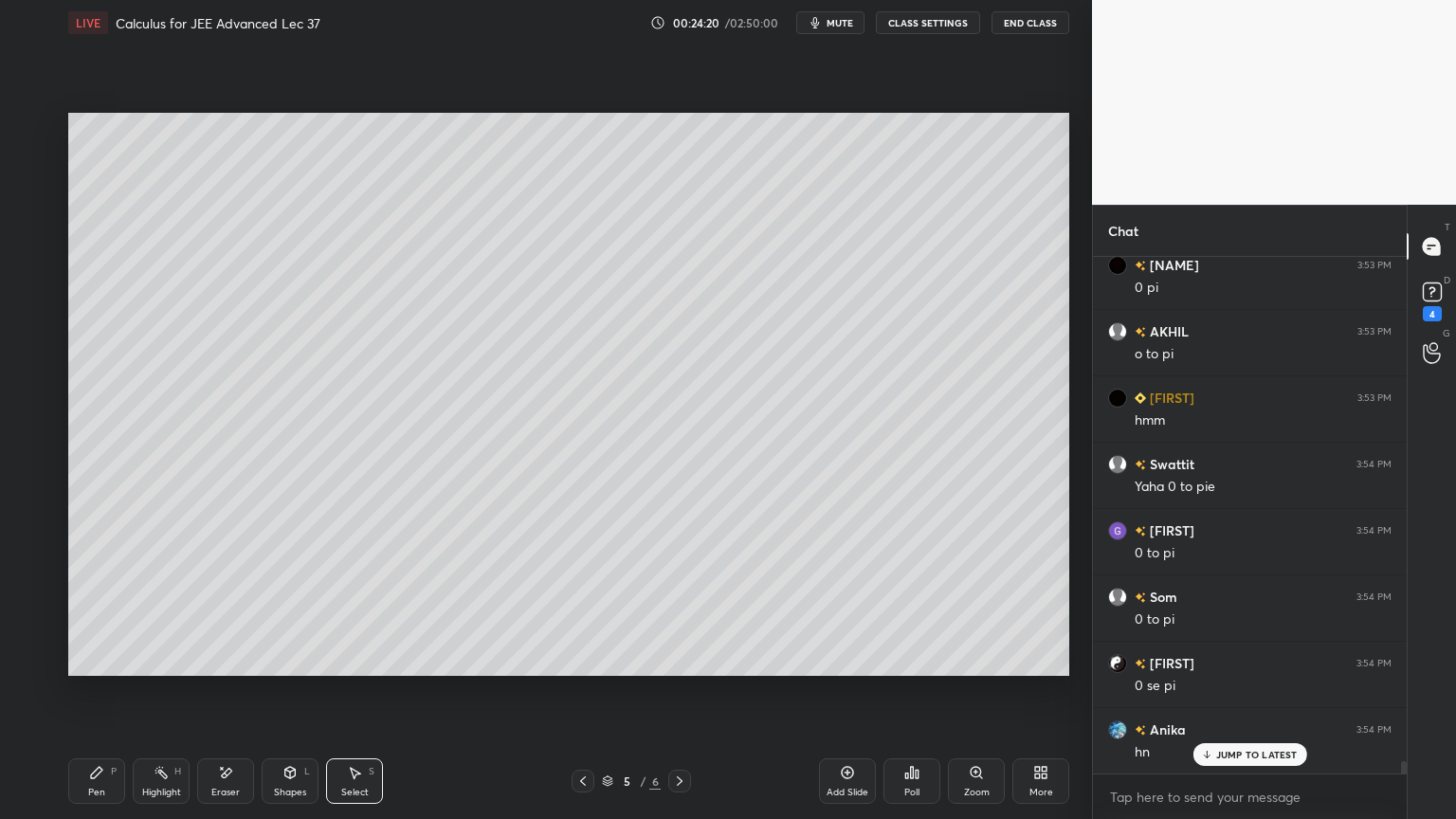 scroll, scrollTop: 21130, scrollLeft: 0, axis: vertical 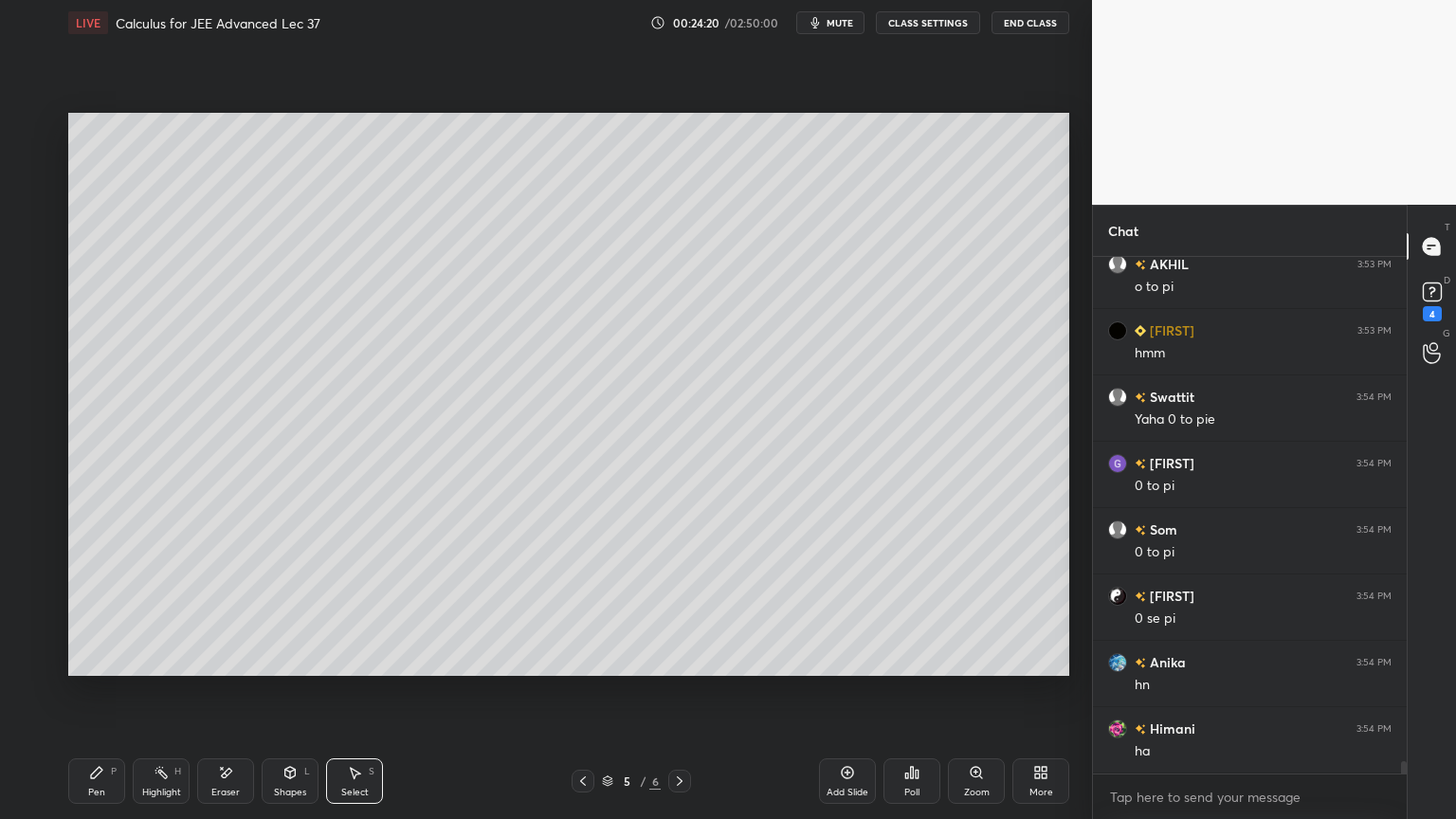 click on "Pen P" at bounding box center (97, 781) 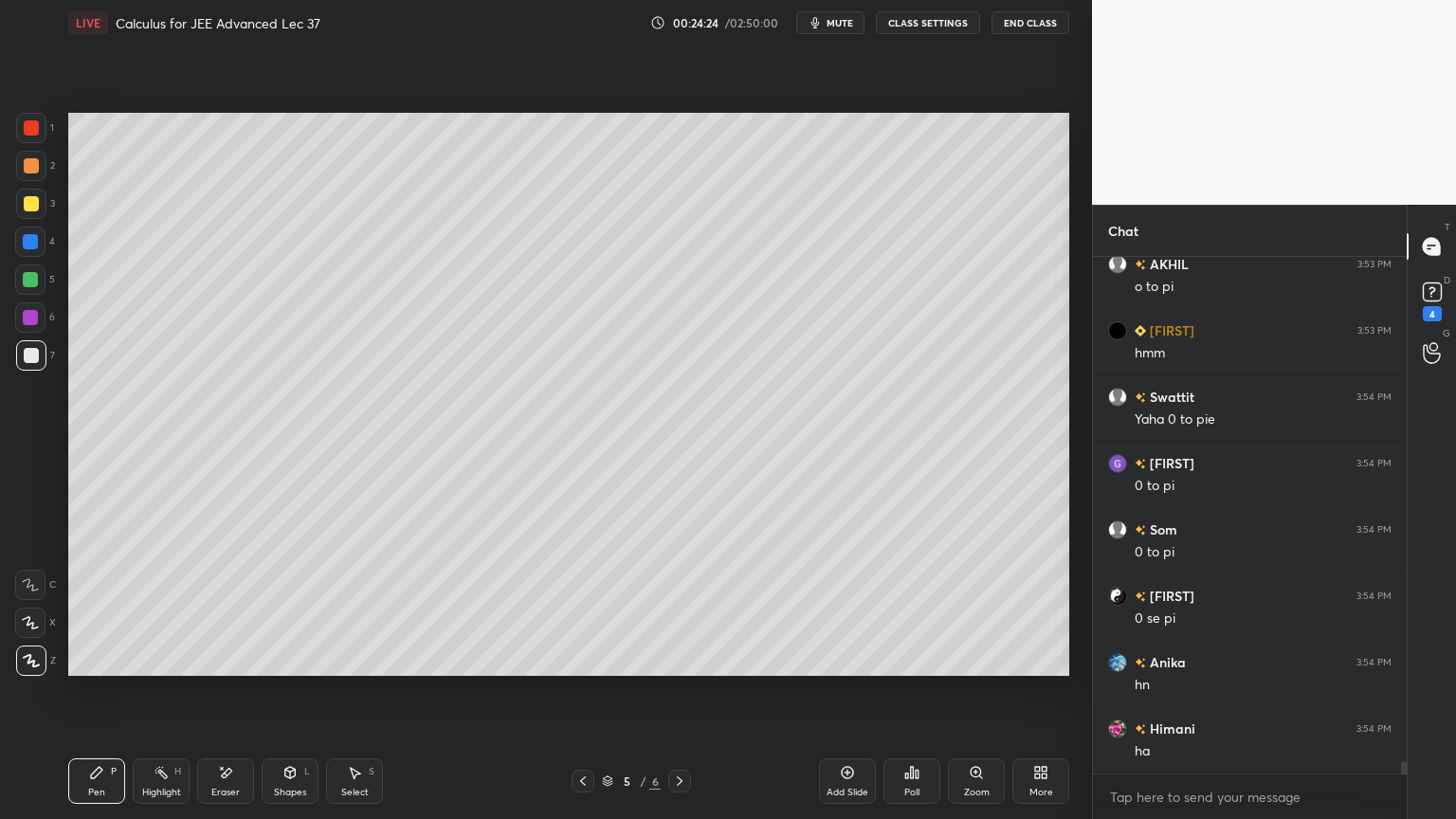 drag, startPoint x: 36, startPoint y: 139, endPoint x: 61, endPoint y: 171, distance: 40.6079 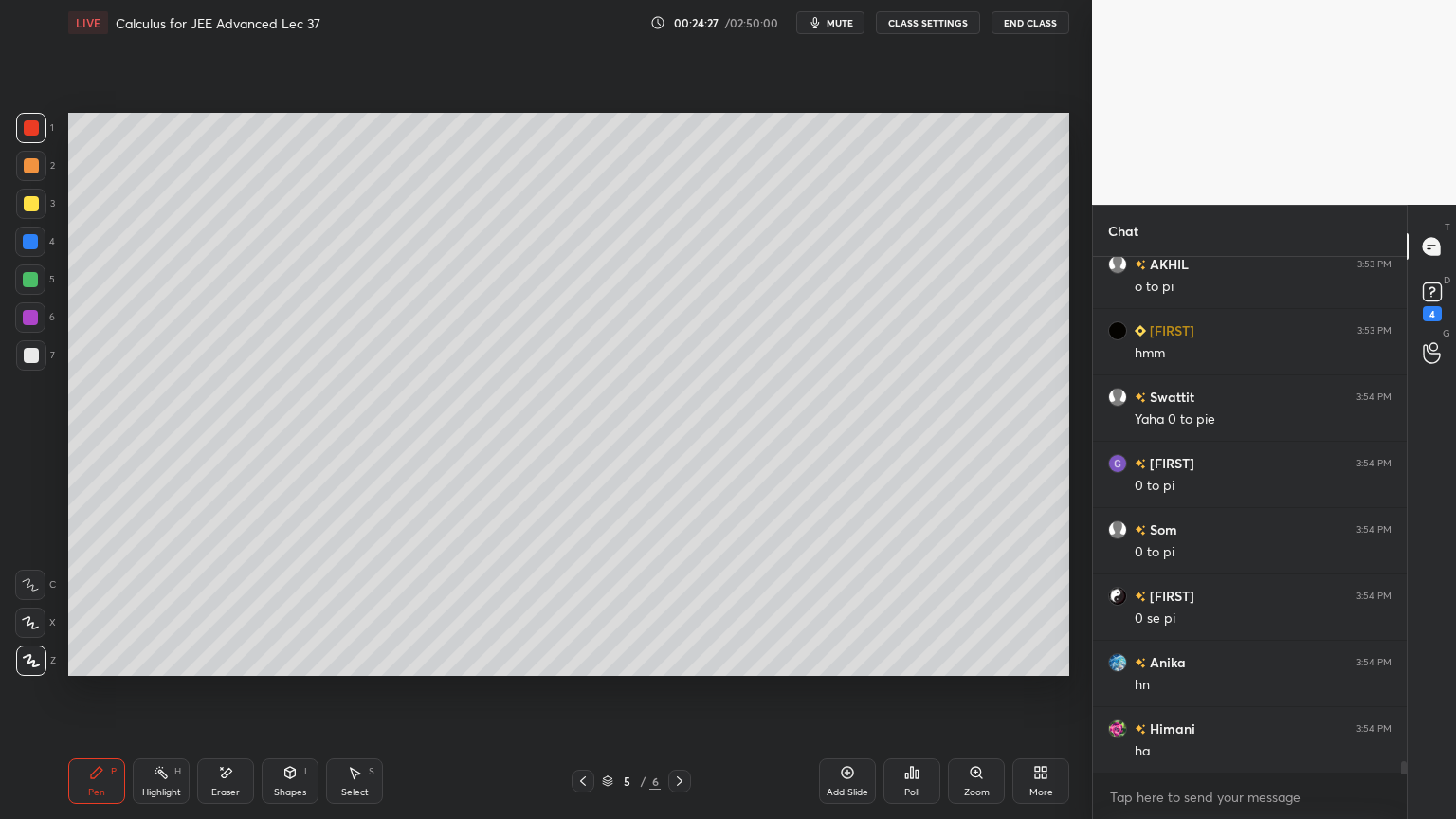 scroll, scrollTop: 21195, scrollLeft: 0, axis: vertical 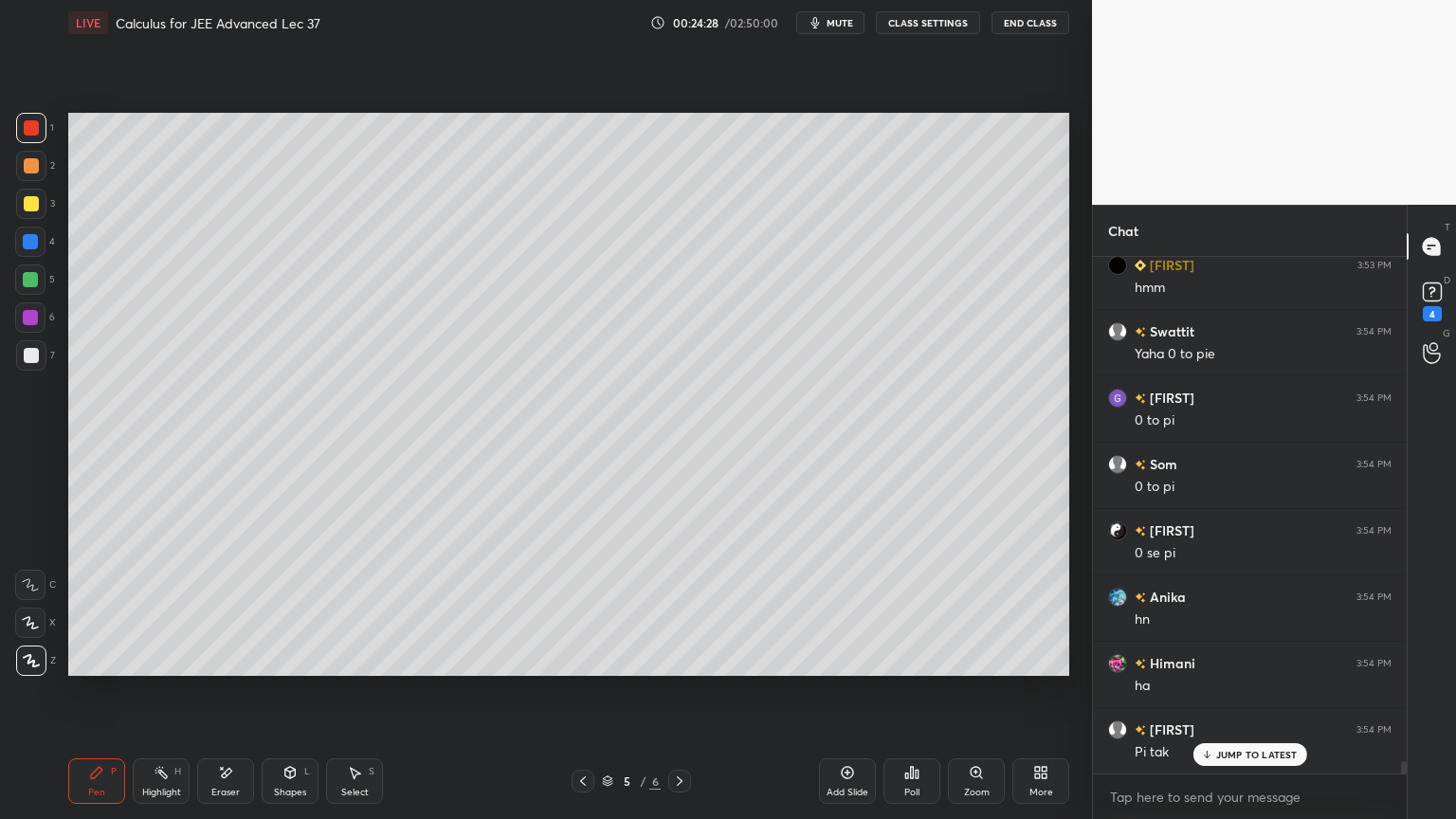 drag, startPoint x: 164, startPoint y: 782, endPoint x: 120, endPoint y: 778, distance: 44.181444 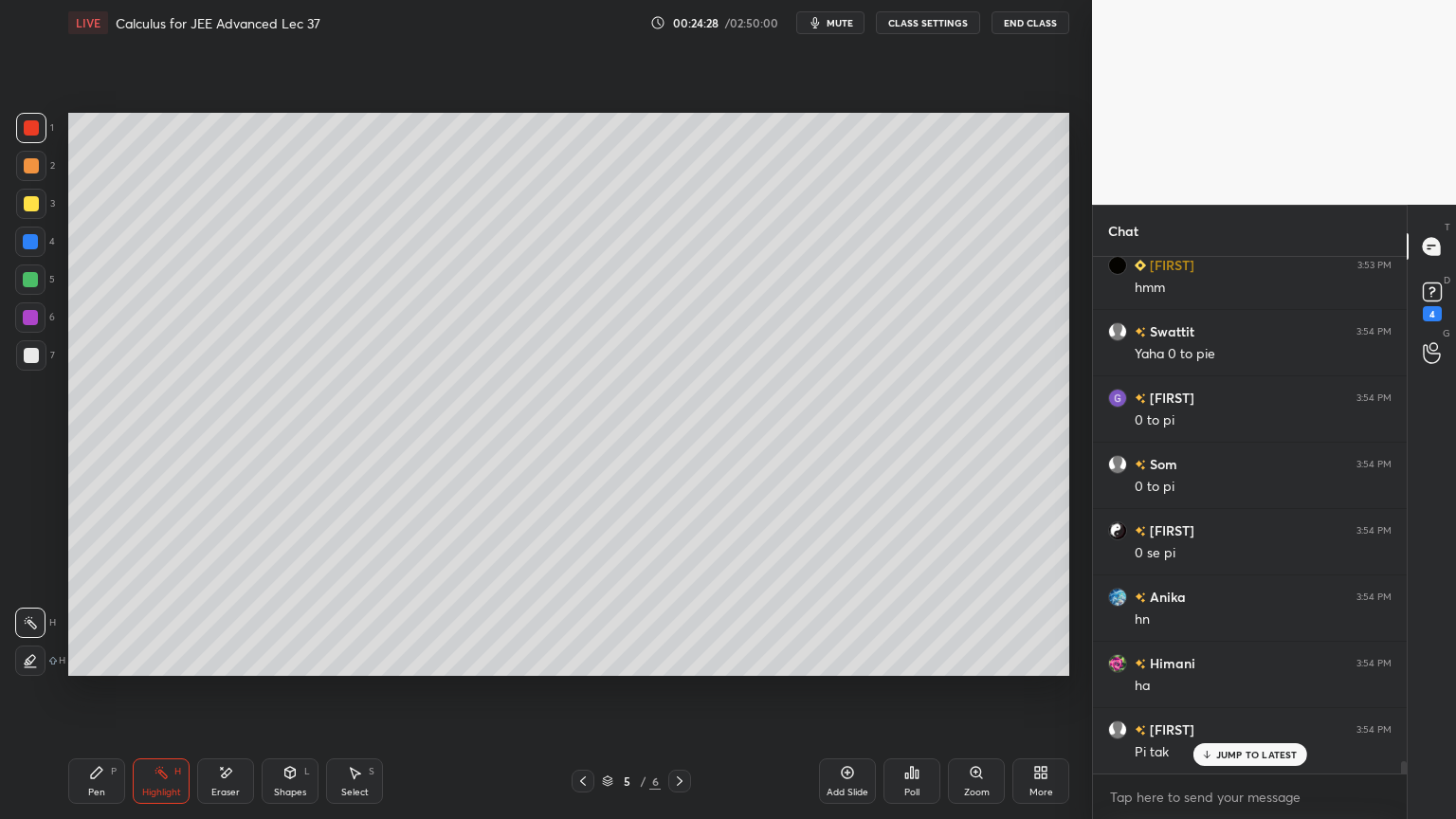 click on "Pen P" at bounding box center [97, 781] 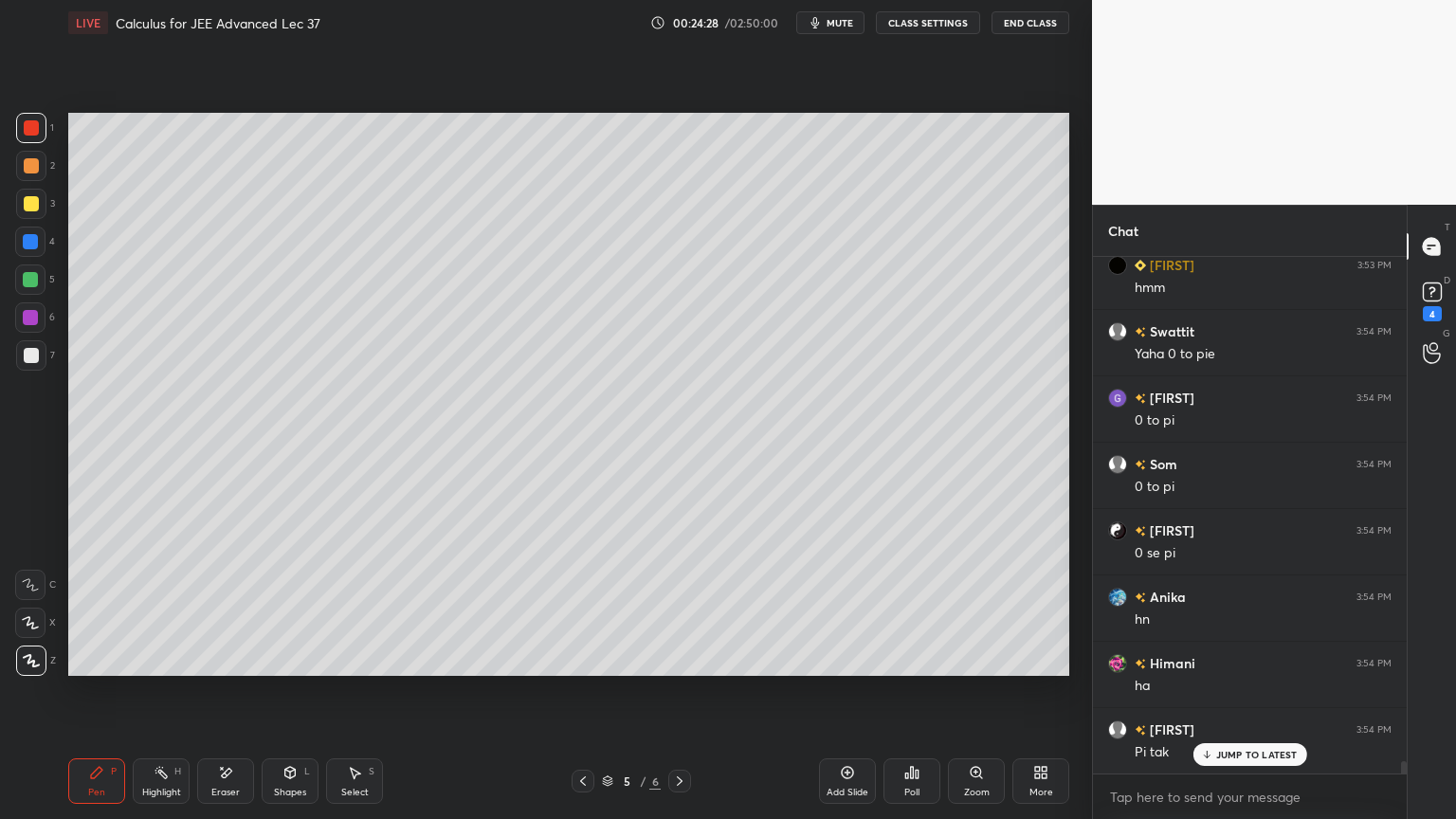 scroll, scrollTop: 21263, scrollLeft: 0, axis: vertical 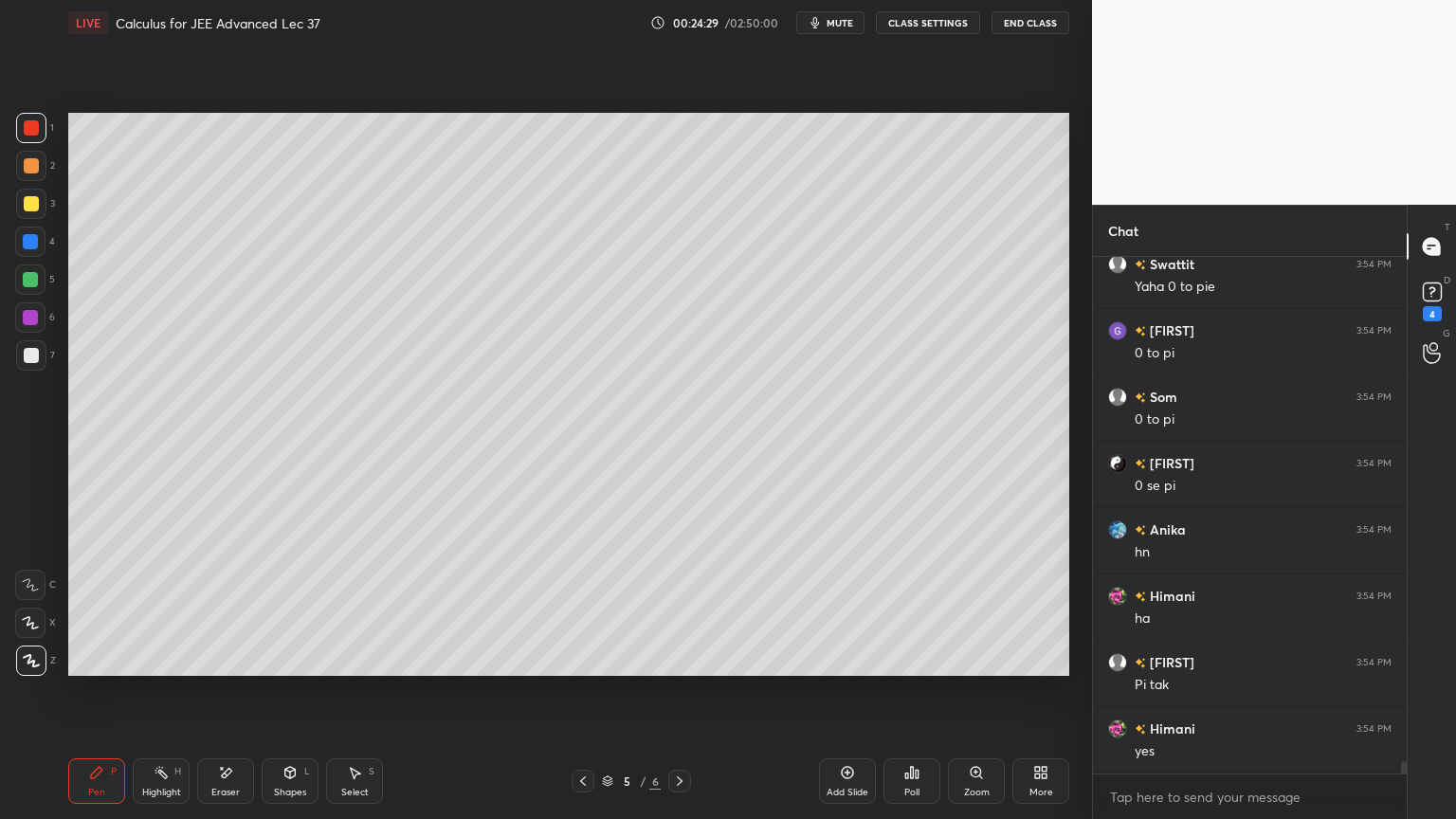 drag, startPoint x: 35, startPoint y: 361, endPoint x: 64, endPoint y: 383, distance: 36.400549 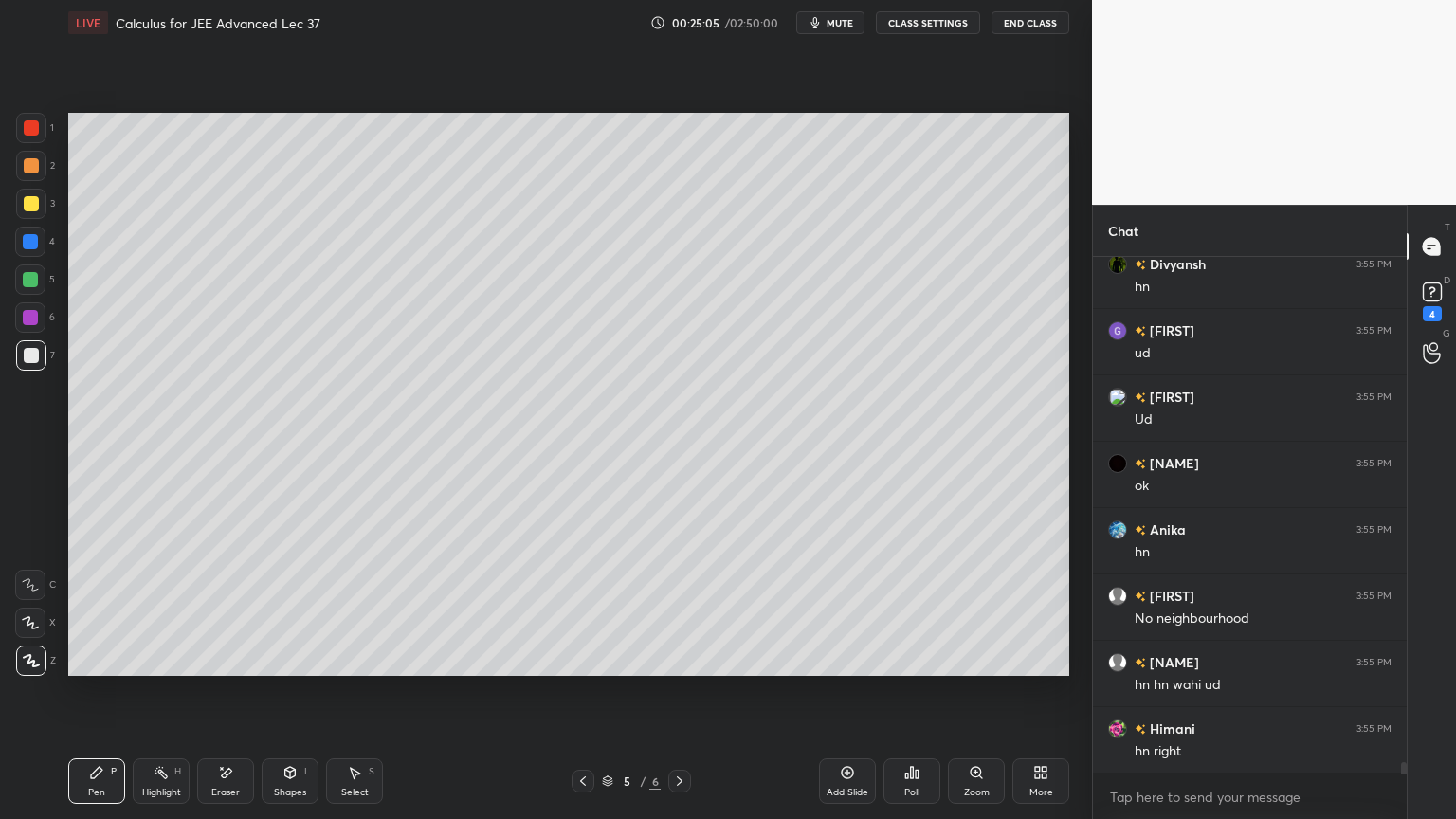 scroll, scrollTop: 23451, scrollLeft: 0, axis: vertical 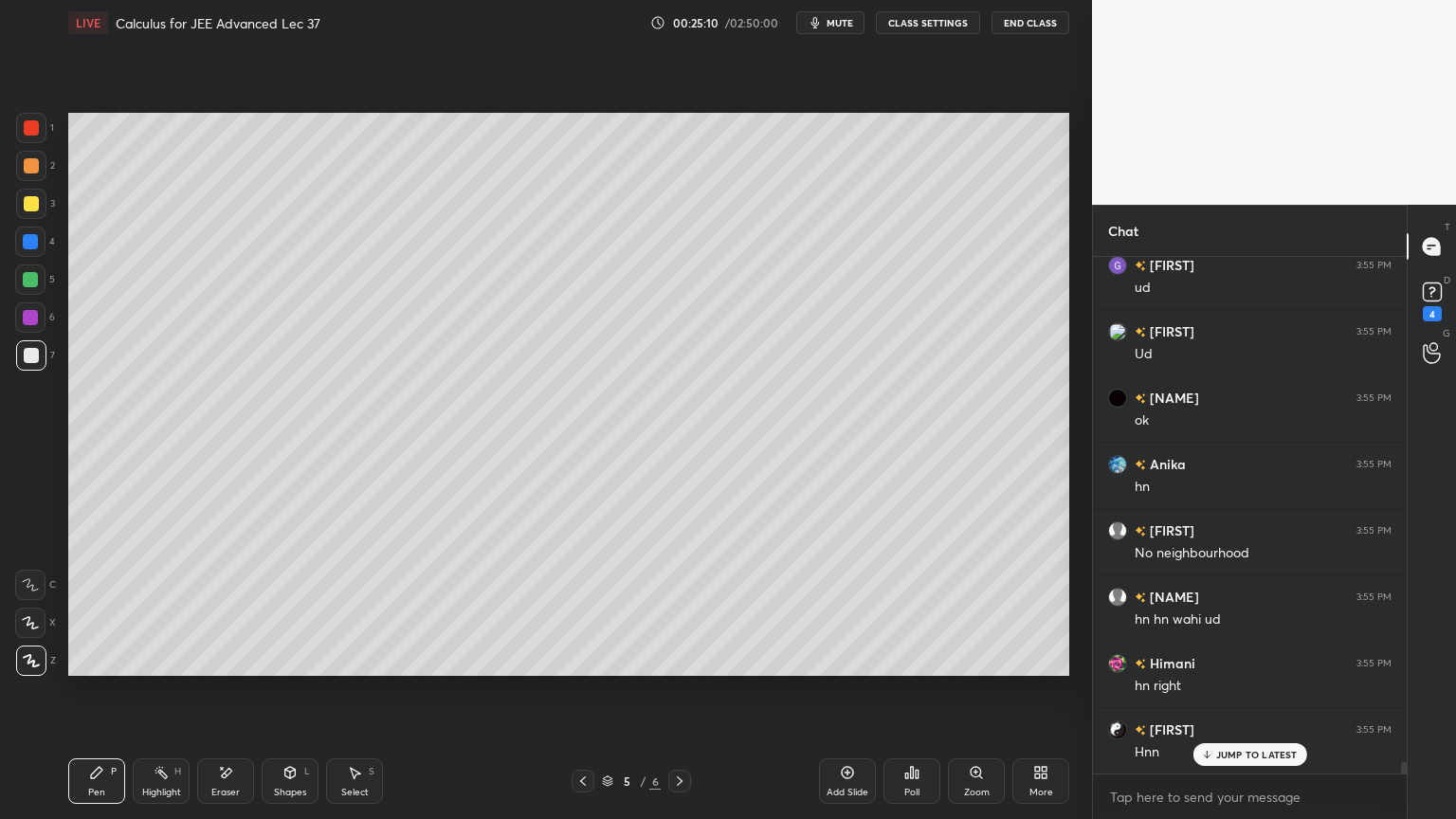 click on "Eraser" at bounding box center [226, 781] 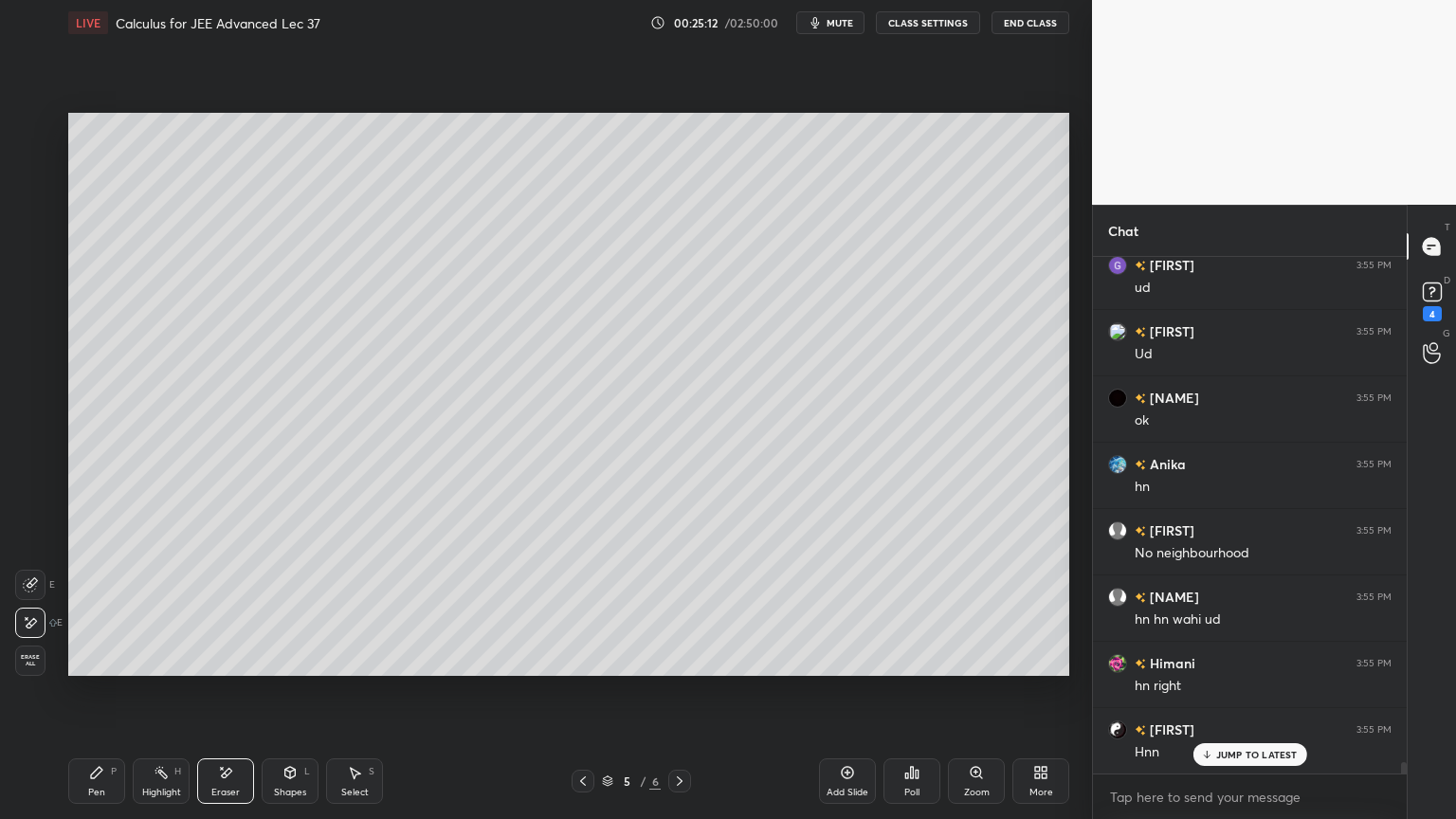 drag, startPoint x: 137, startPoint y: 782, endPoint x: 105, endPoint y: 786, distance: 32.249031 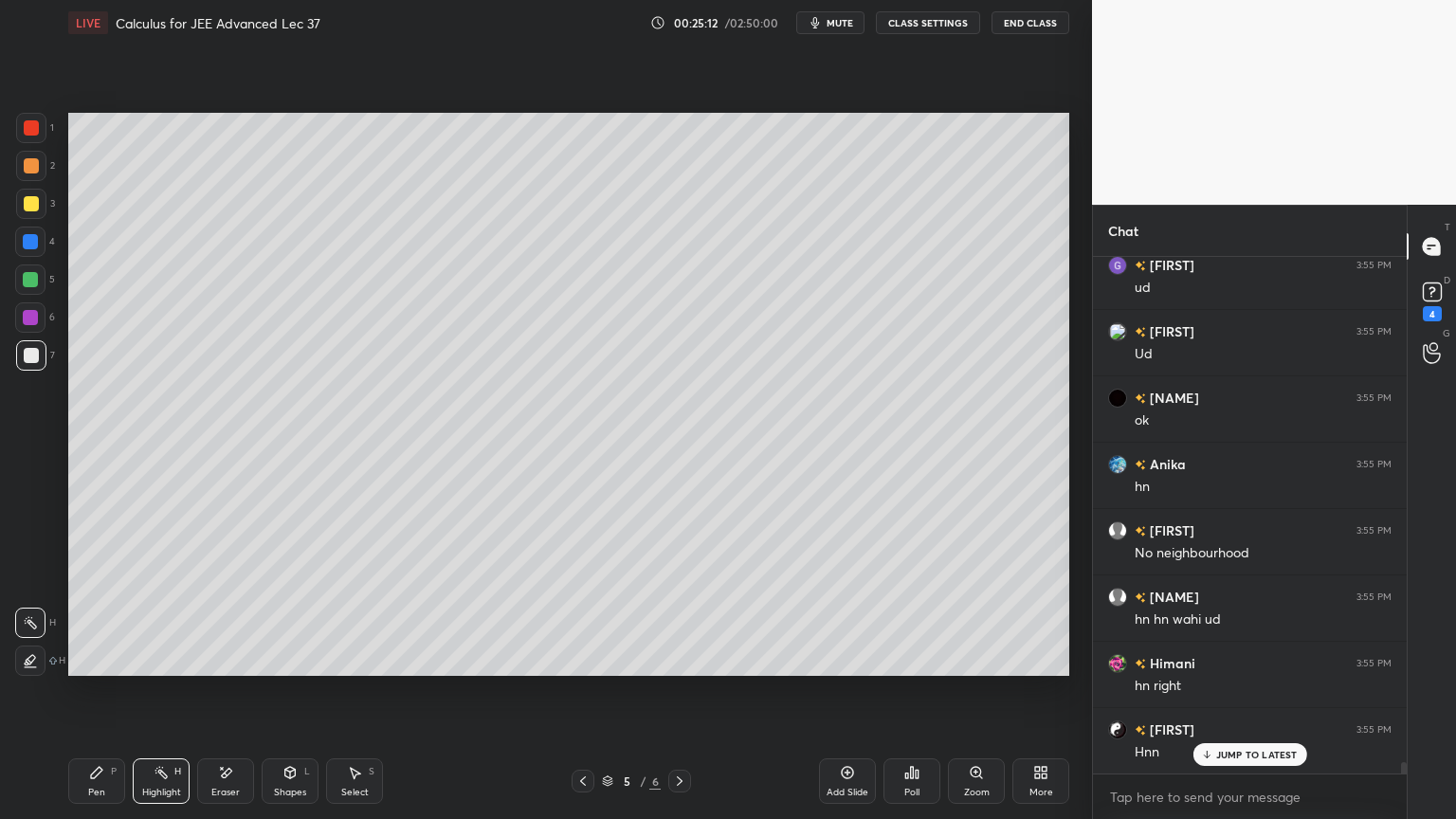 drag, startPoint x: 87, startPoint y: 787, endPoint x: 184, endPoint y: 782, distance: 97.12878 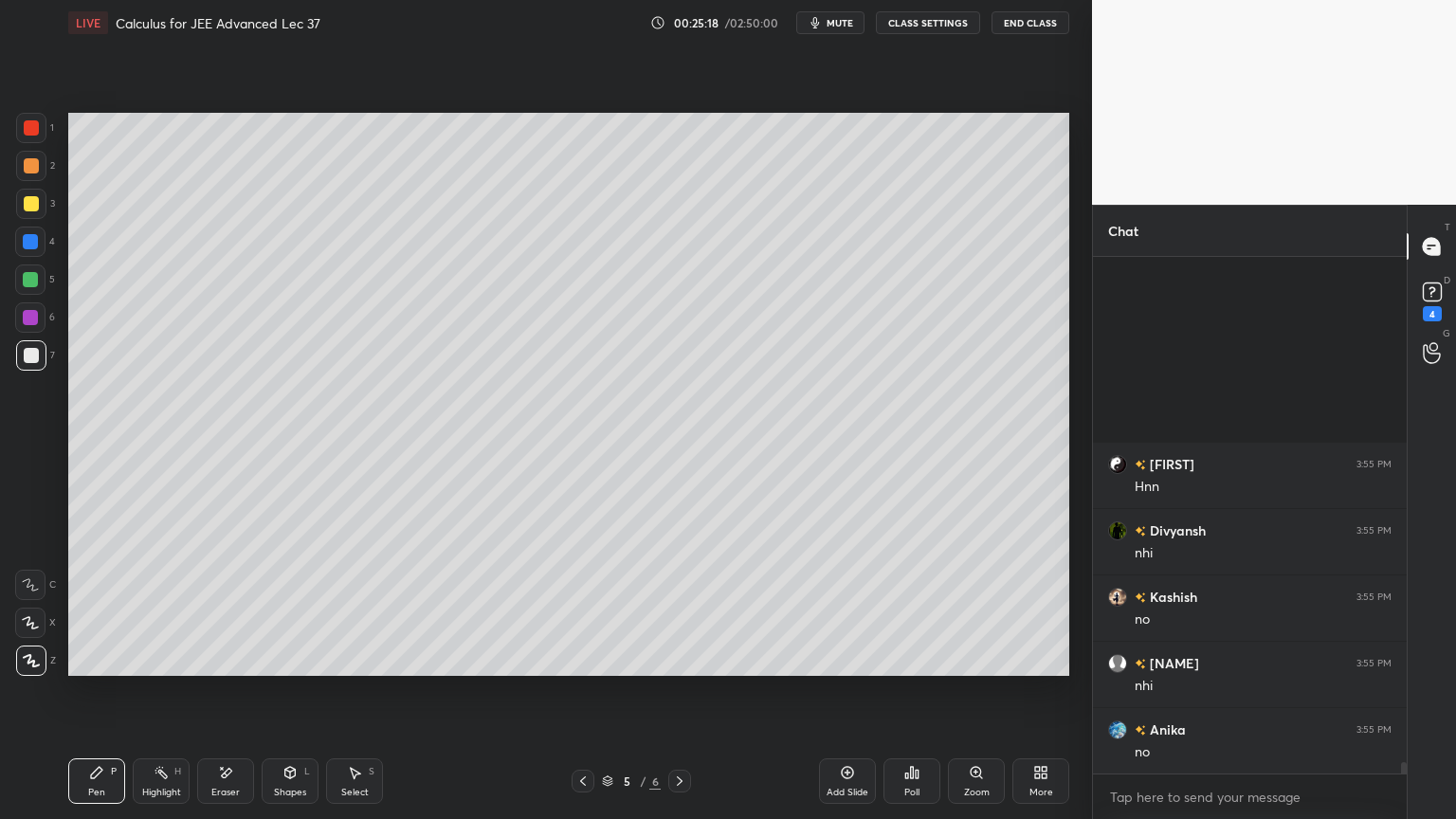 scroll, scrollTop: 23982, scrollLeft: 0, axis: vertical 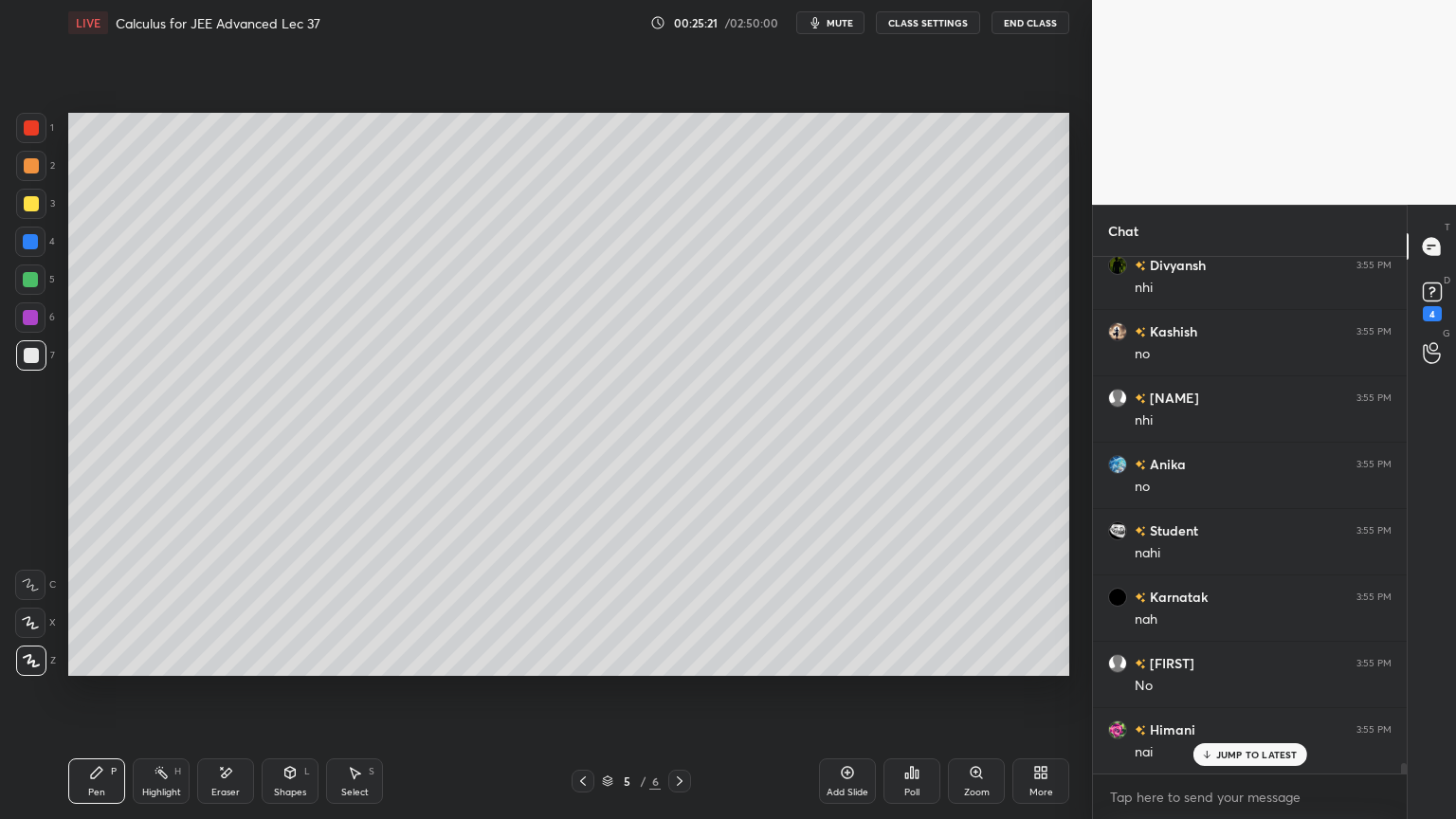 click 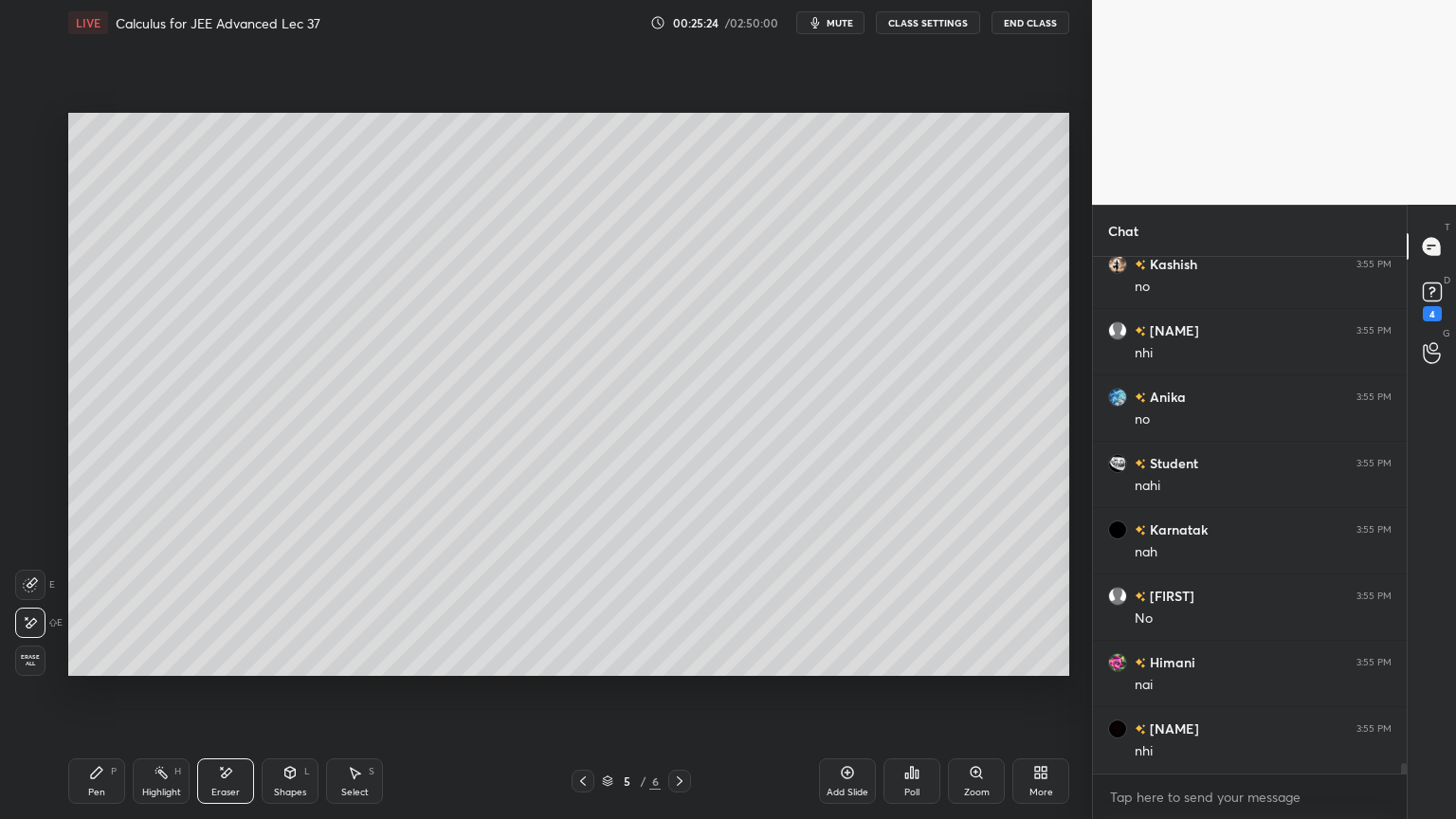 scroll, scrollTop: 24133, scrollLeft: 0, axis: vertical 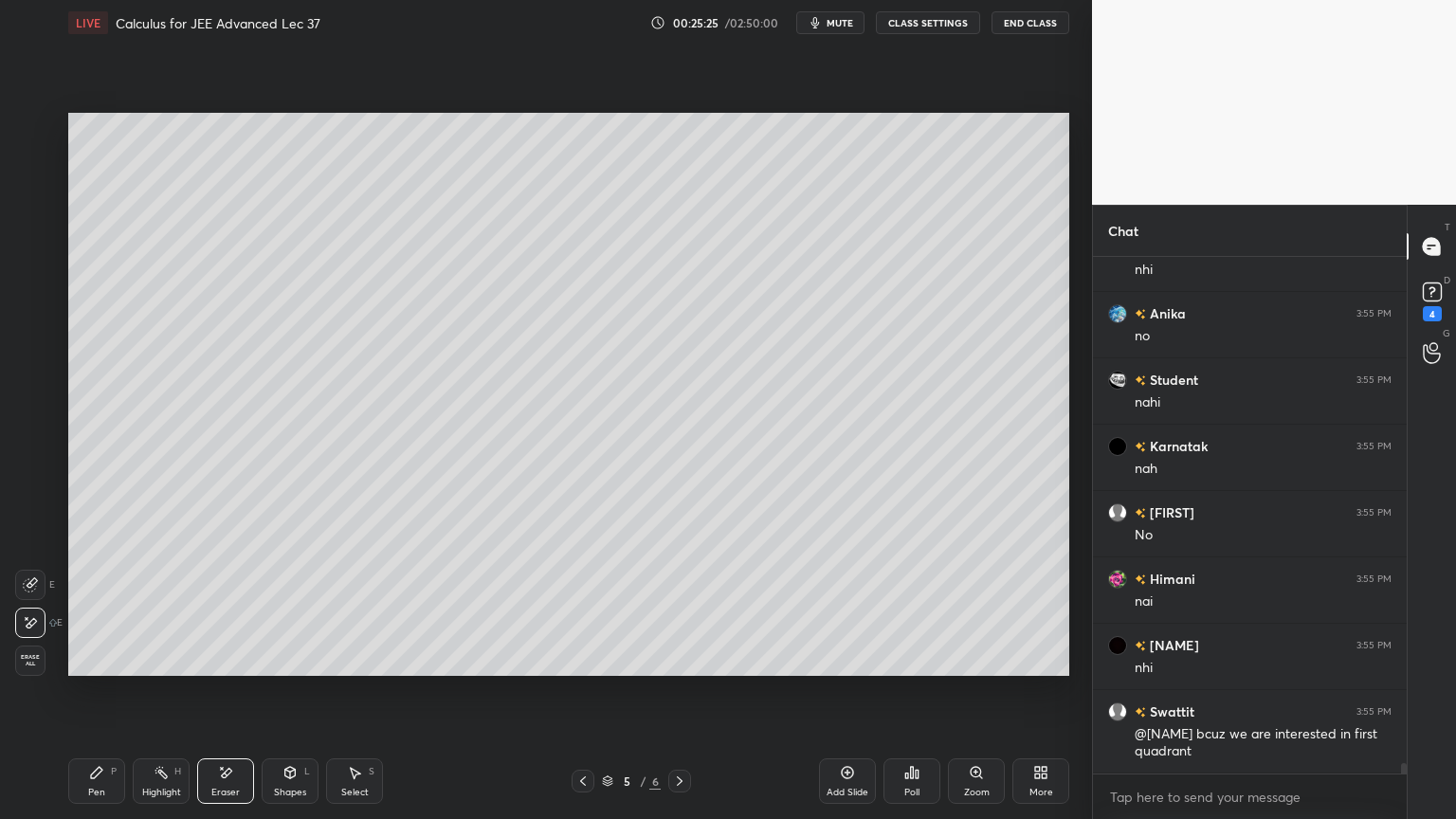 click on "Pen P" at bounding box center (97, 781) 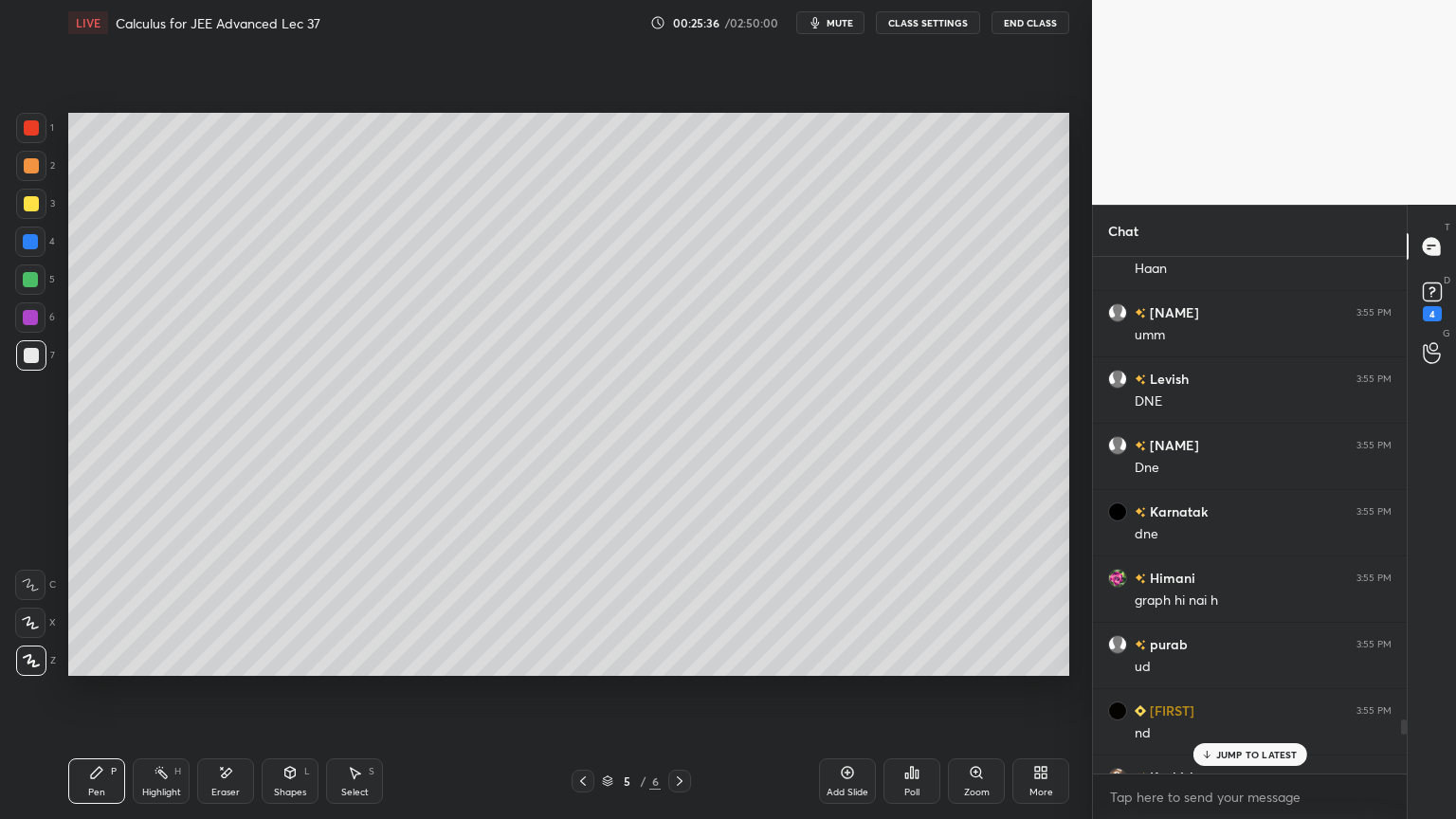 scroll, scrollTop: 21899, scrollLeft: 0, axis: vertical 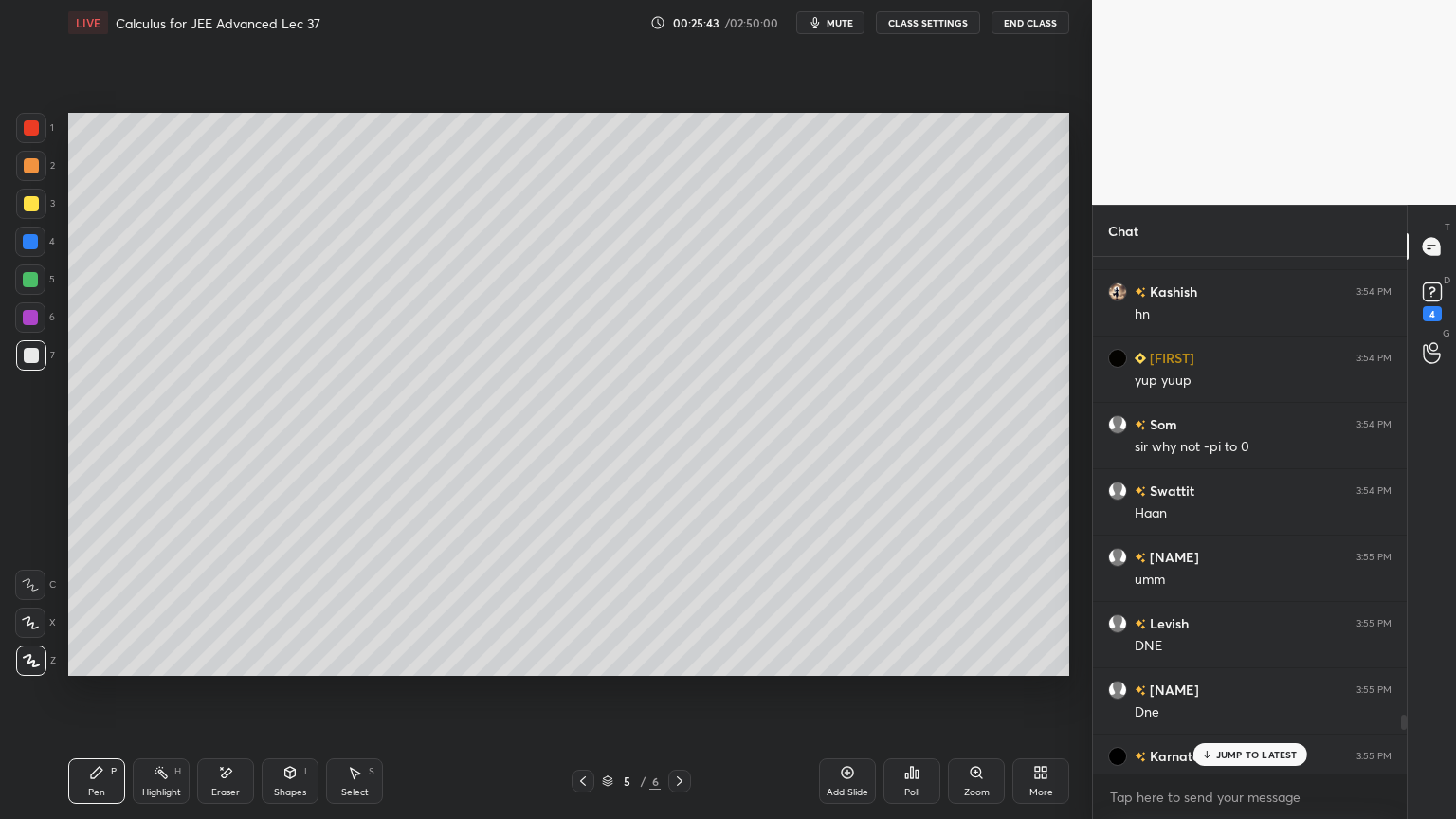 click on "JUMP TO LATEST" at bounding box center (1249, 755) 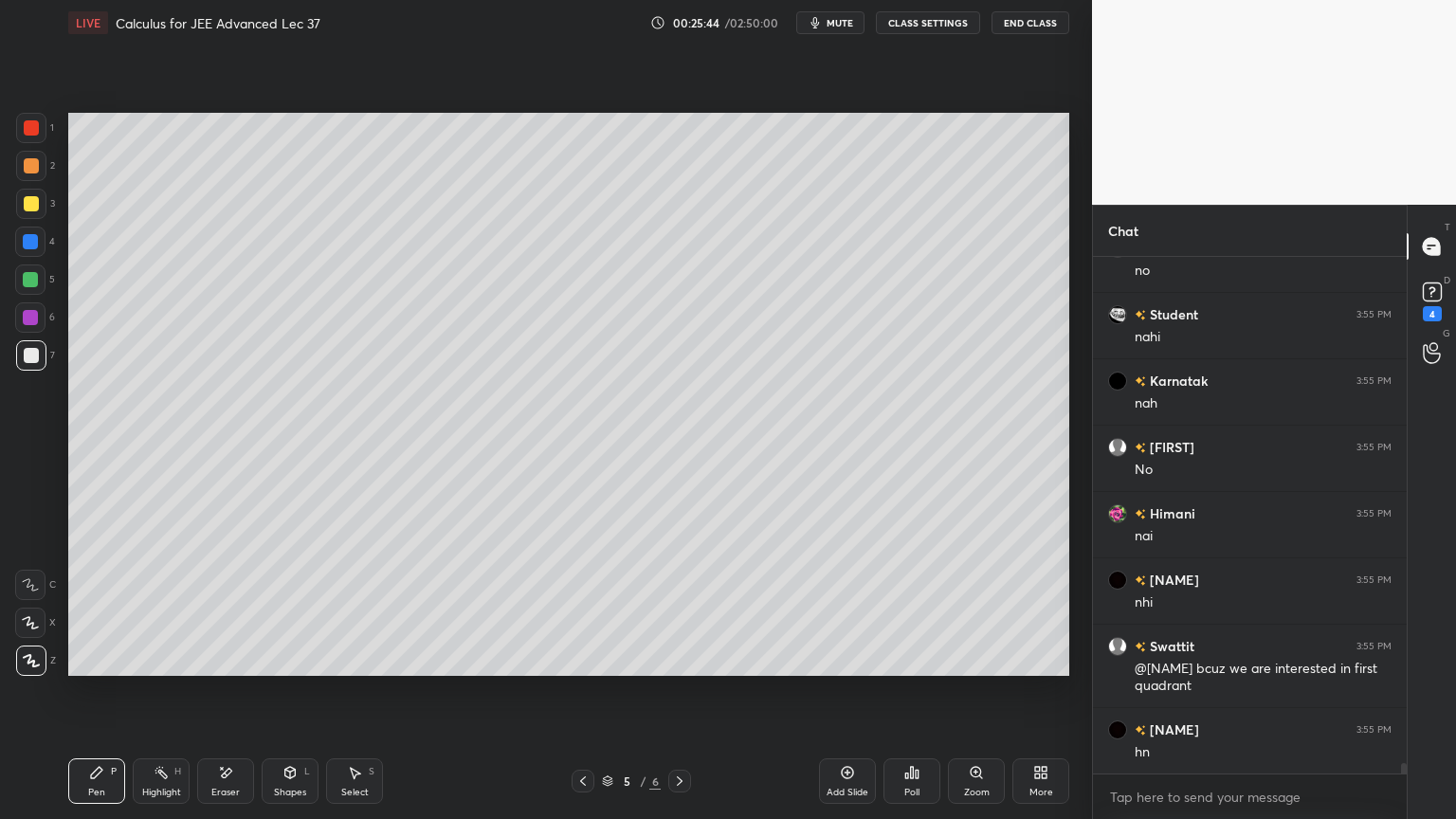 scroll, scrollTop: 24199, scrollLeft: 0, axis: vertical 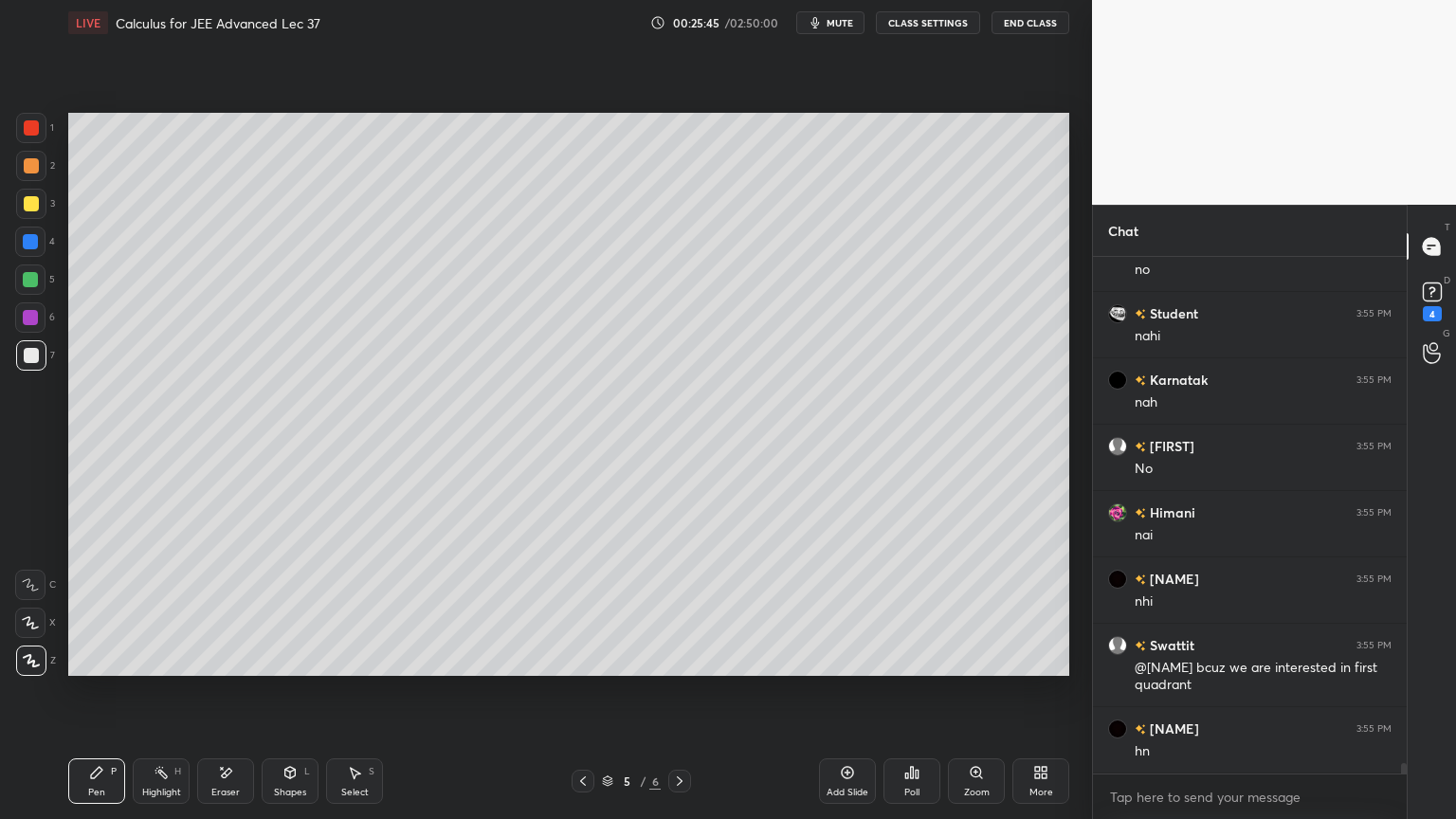 click at bounding box center (31, 128) 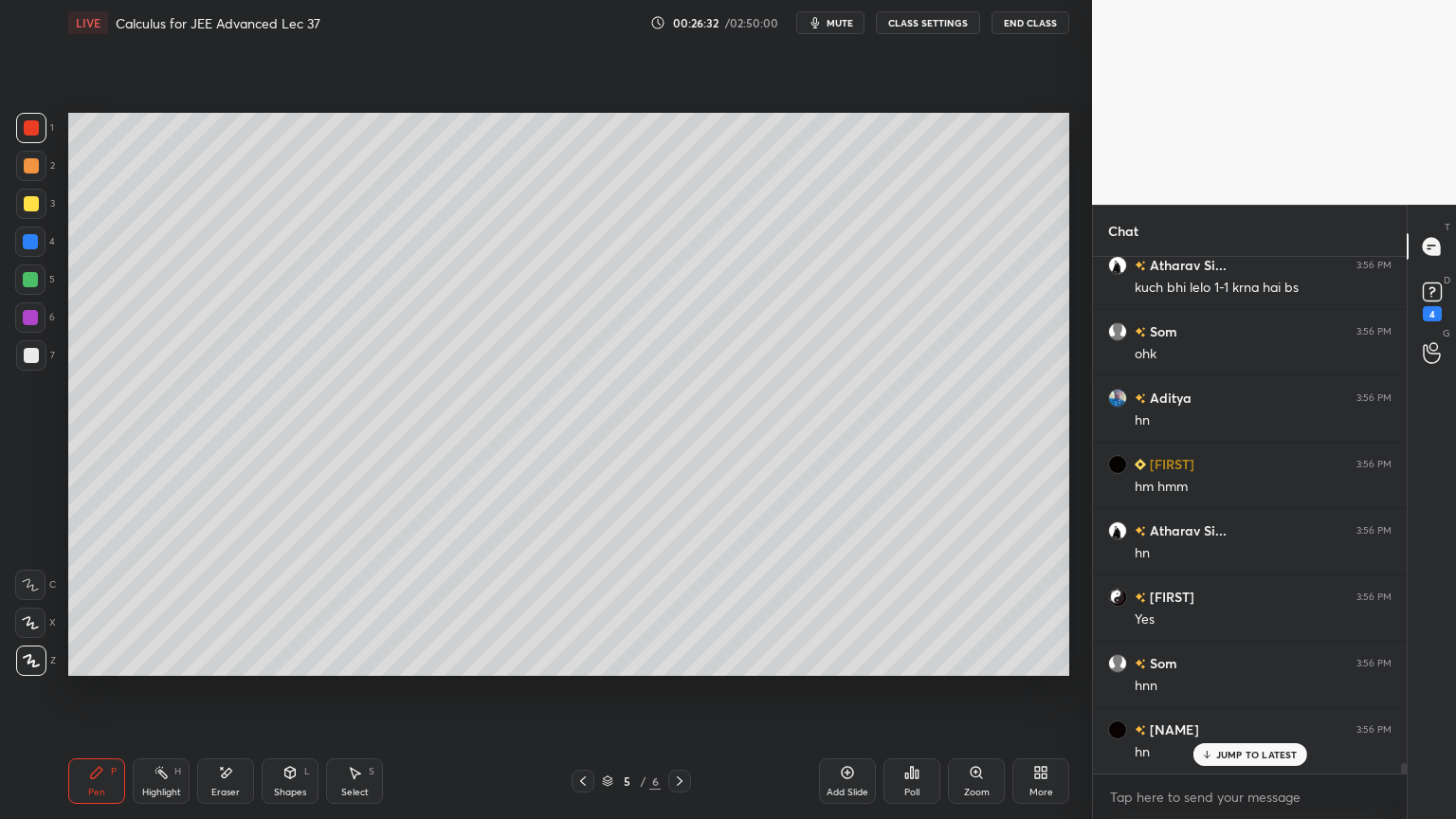 scroll, scrollTop: 24797, scrollLeft: 0, axis: vertical 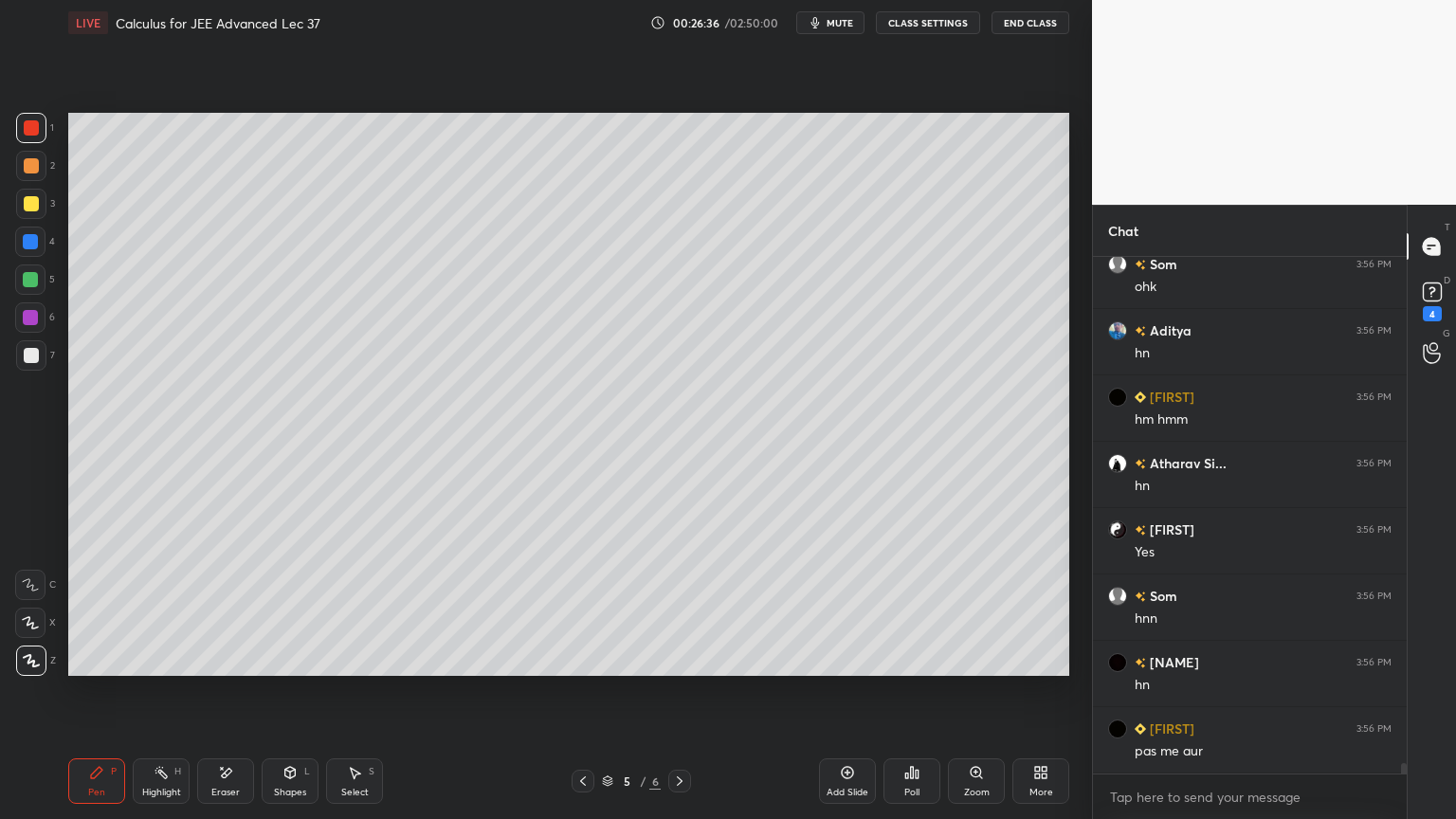 click 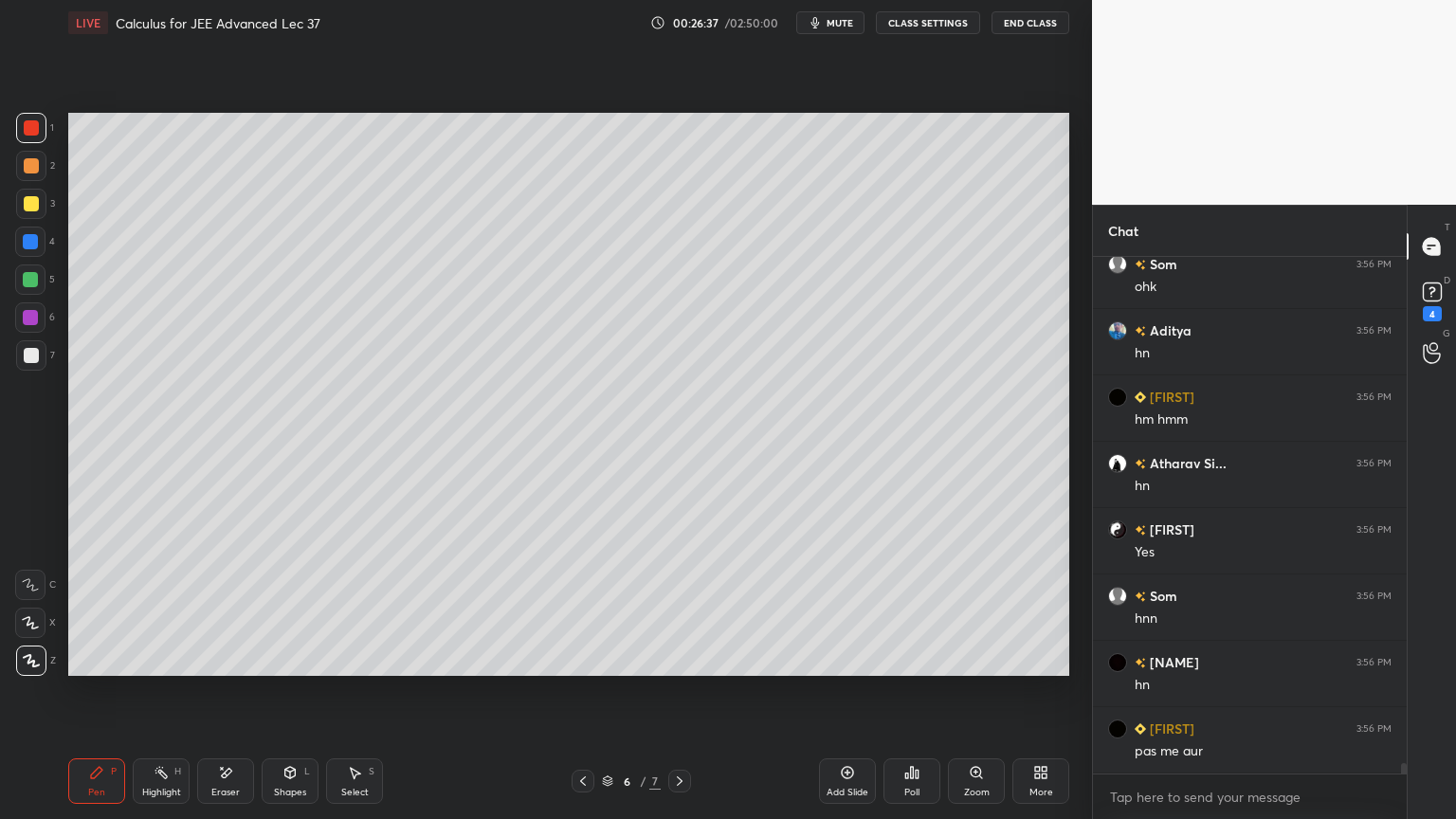 scroll, scrollTop: 24862, scrollLeft: 0, axis: vertical 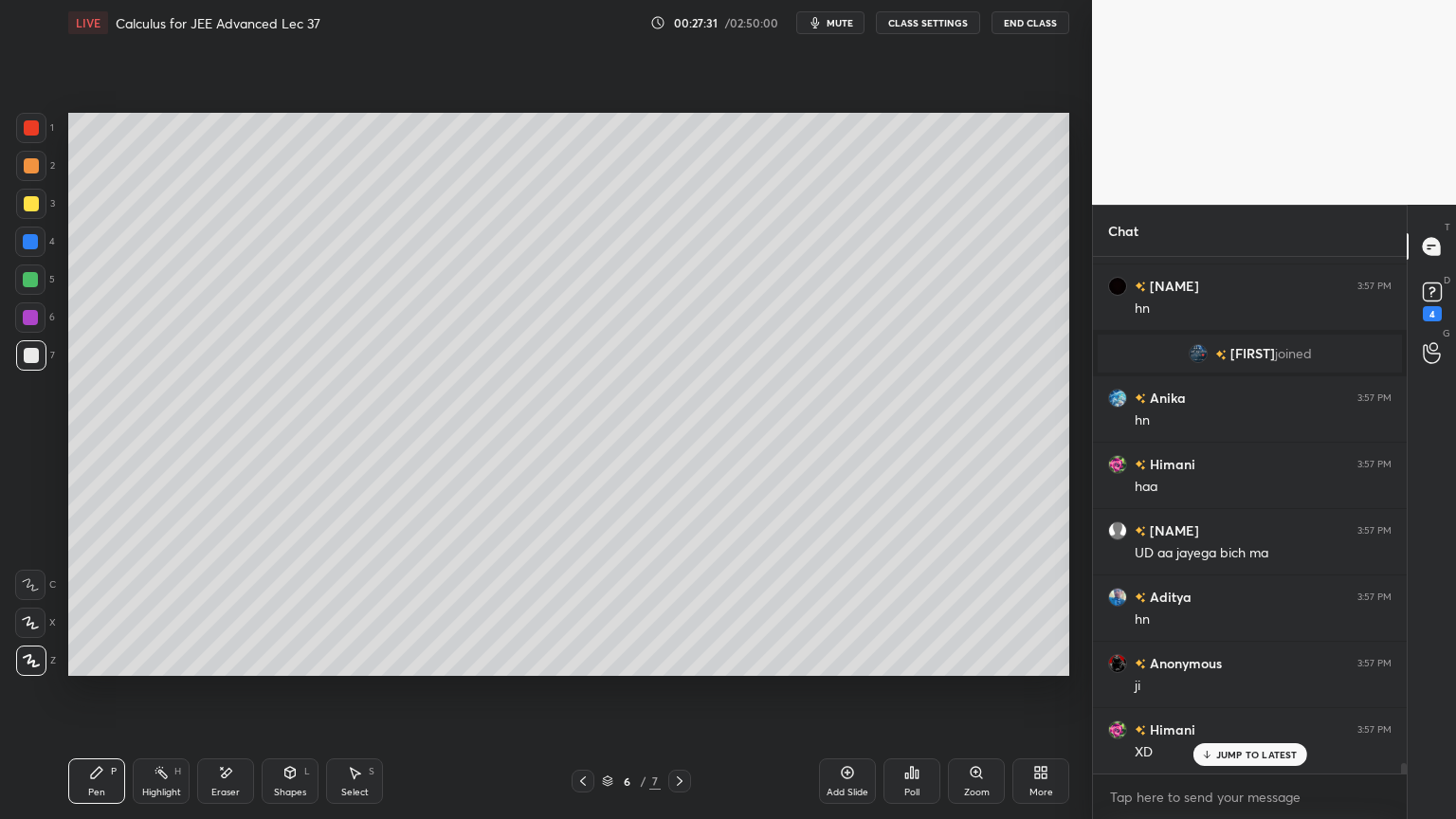 drag, startPoint x: 143, startPoint y: 779, endPoint x: 90, endPoint y: 777, distance: 53.0377 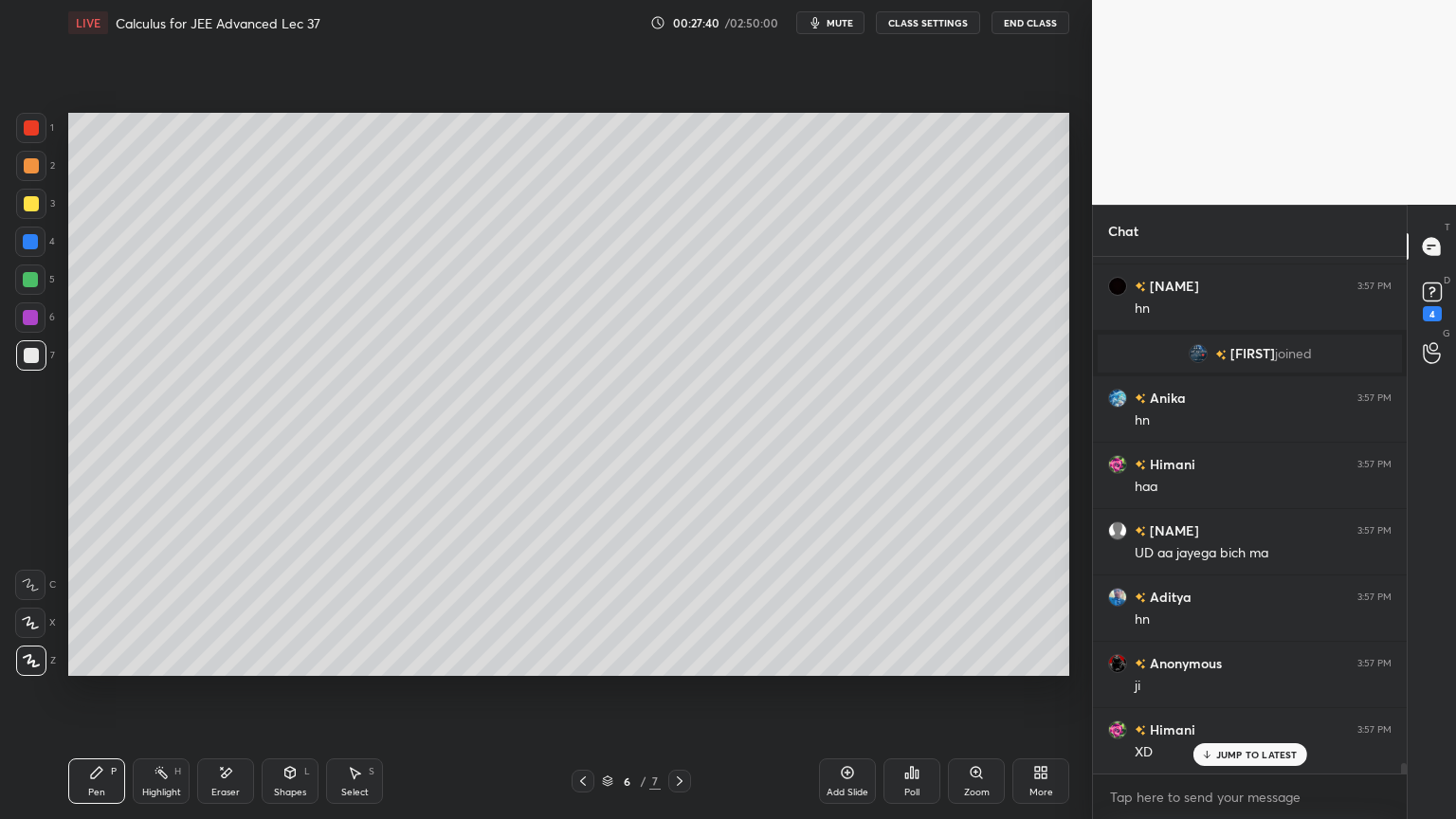 click on "Eraser" at bounding box center [226, 792] 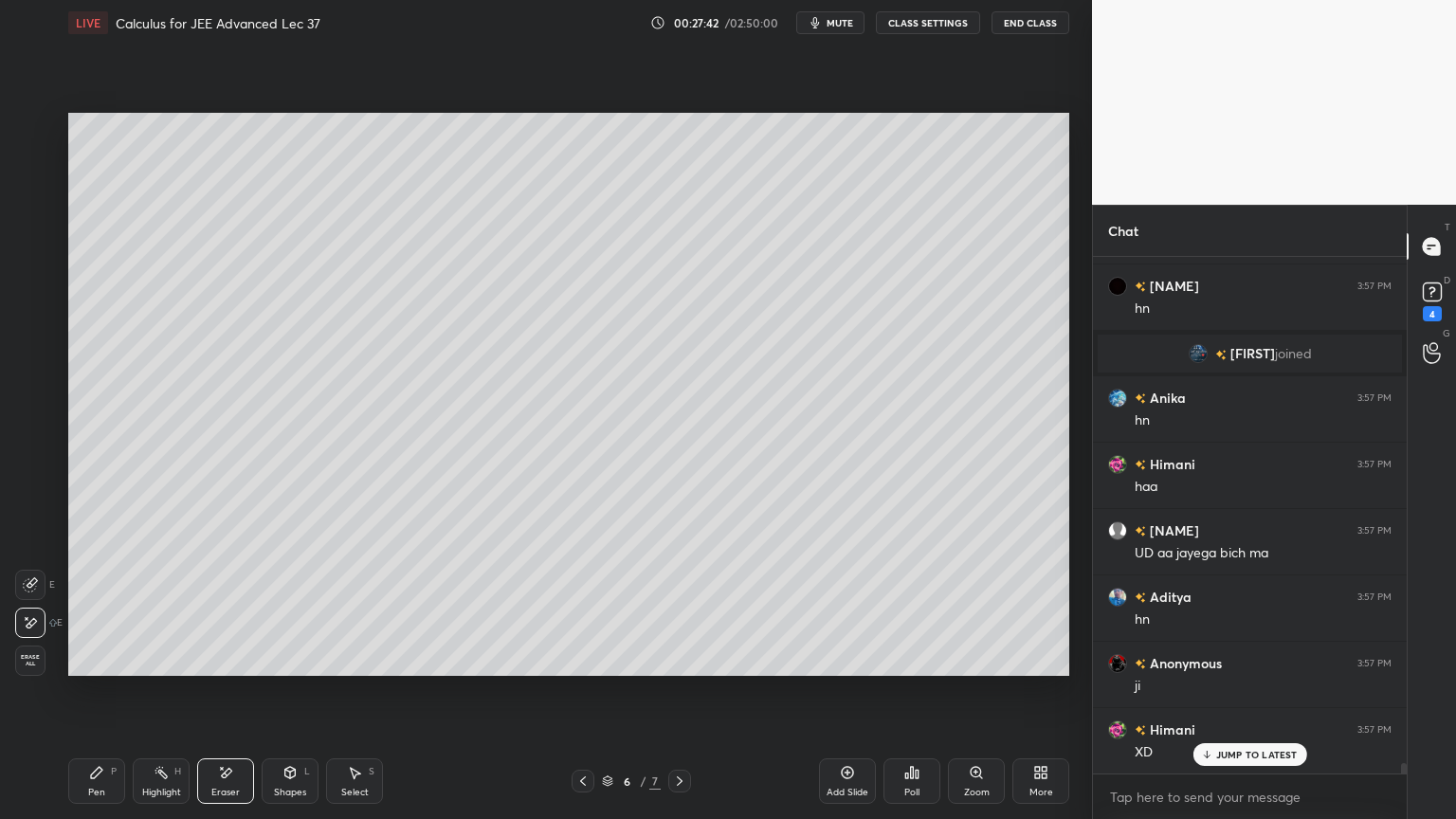 click on "Pen P" at bounding box center (97, 781) 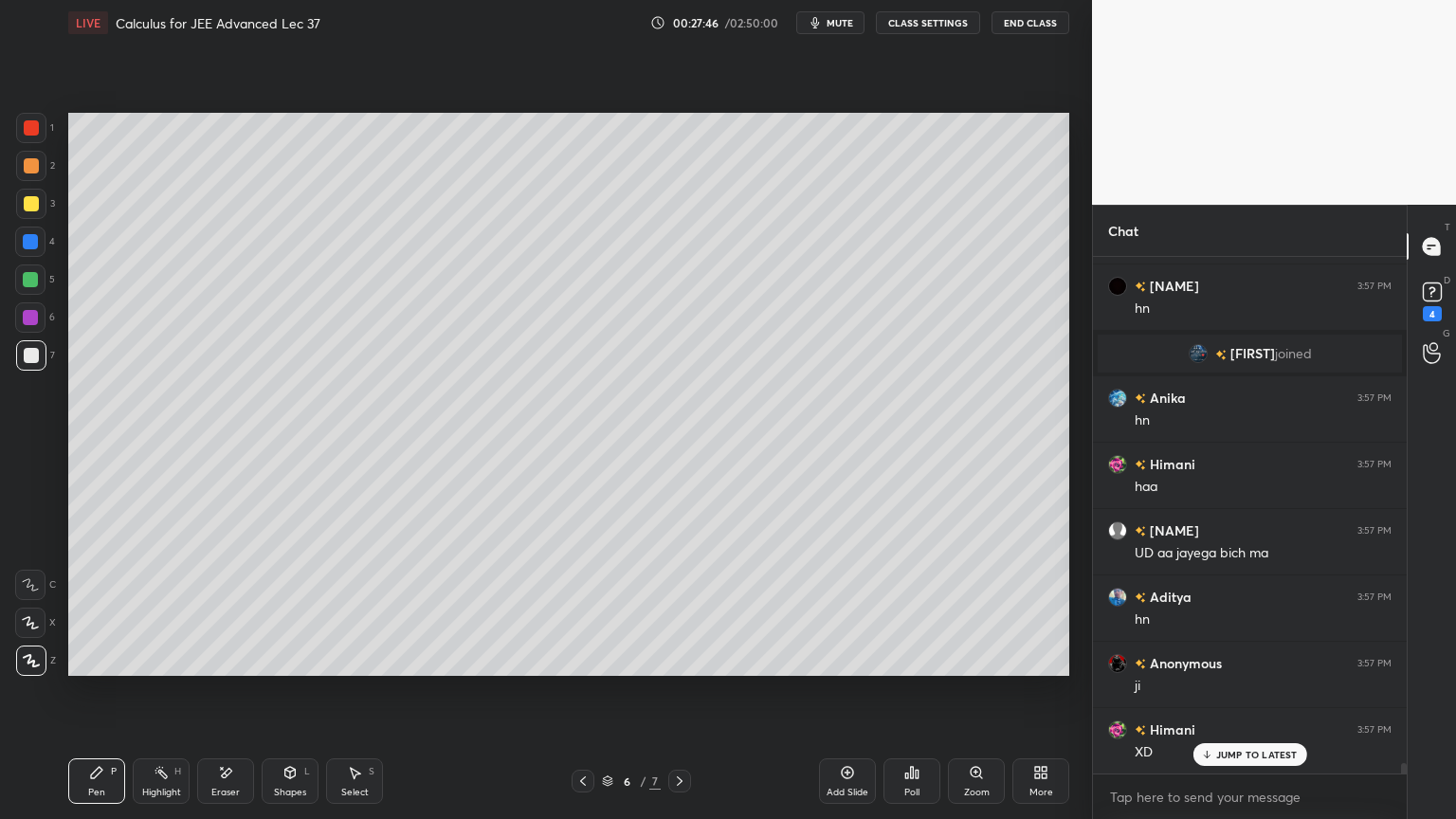 click 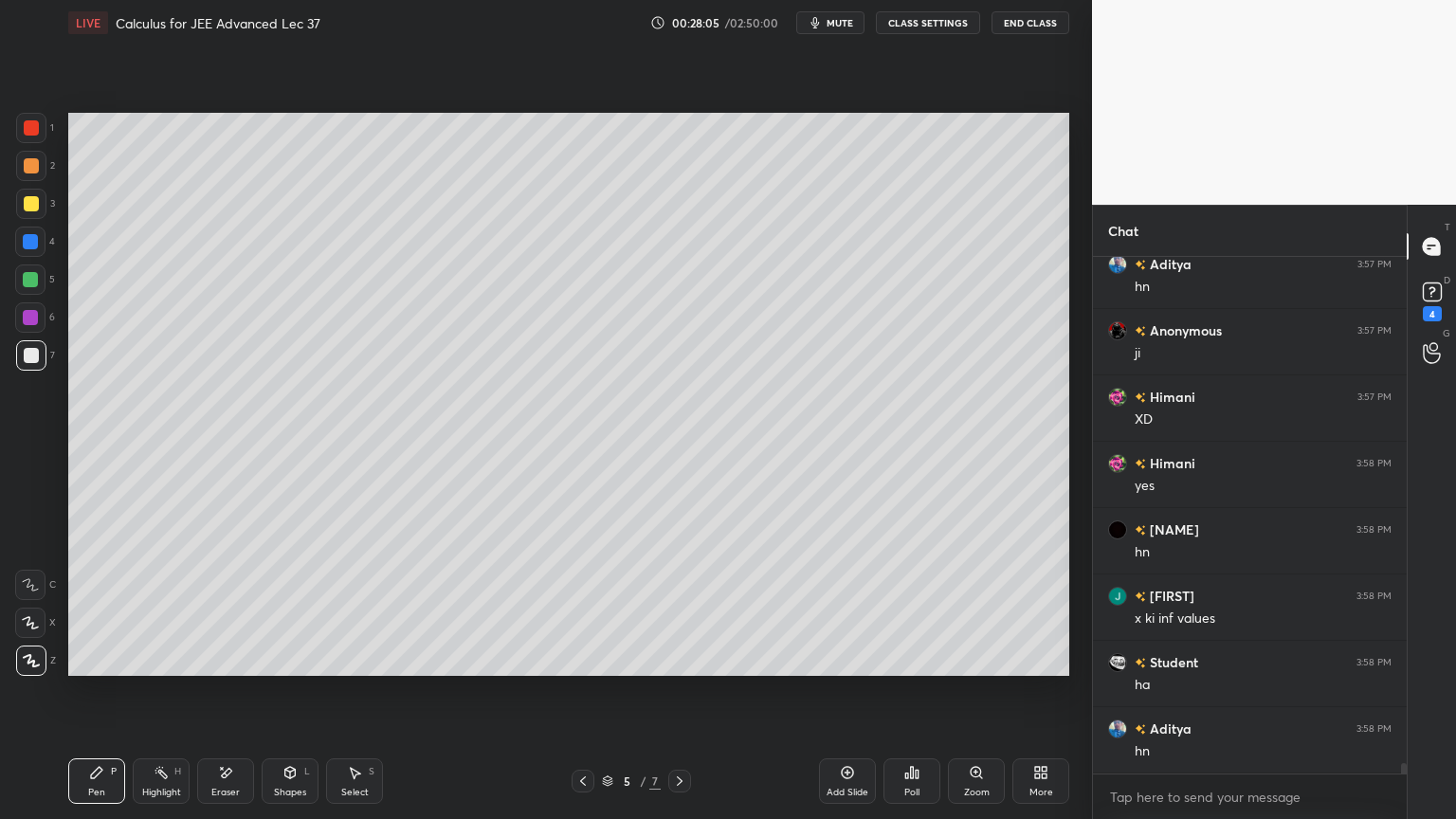 scroll, scrollTop: 24449, scrollLeft: 0, axis: vertical 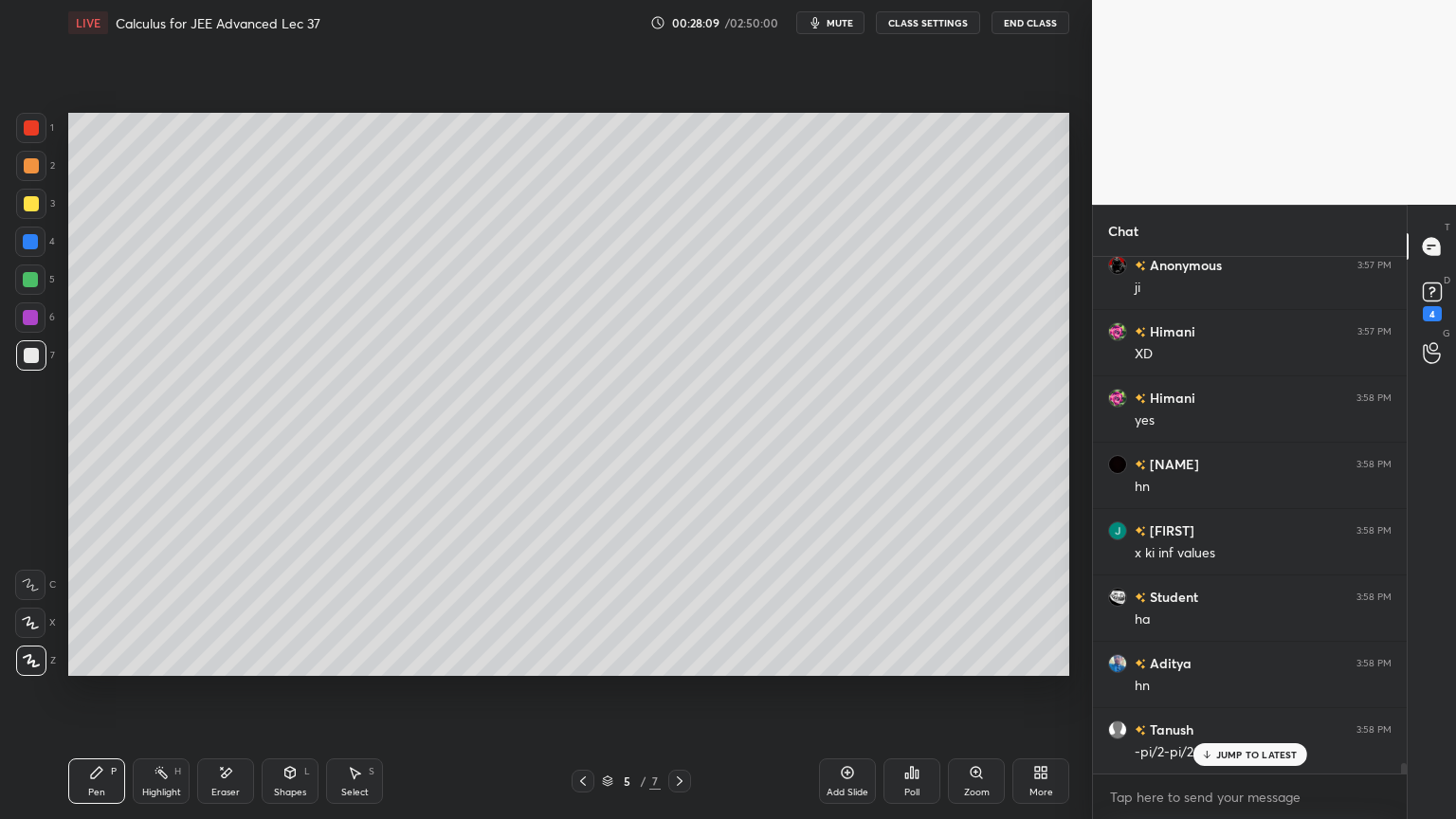 click 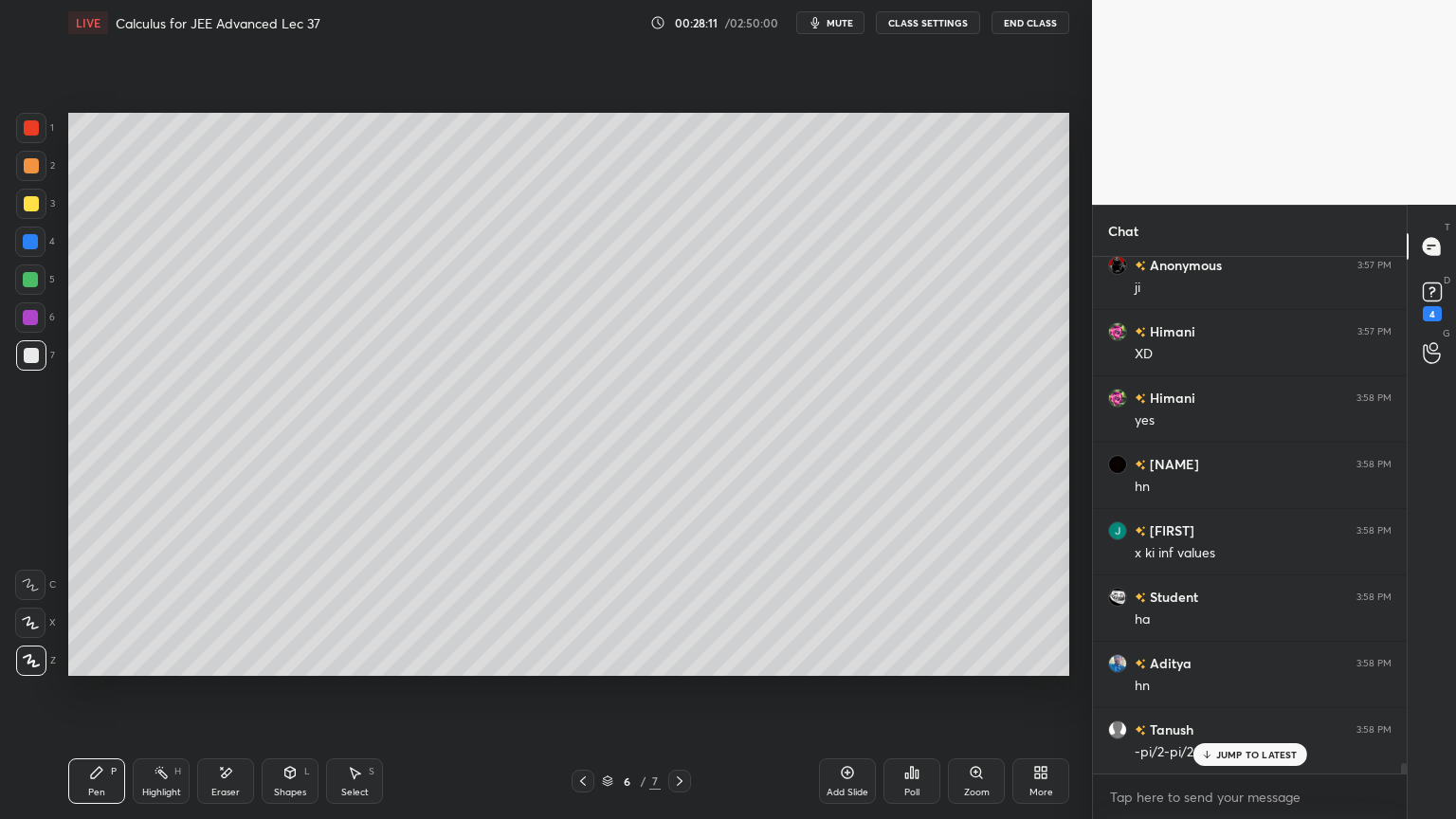 scroll, scrollTop: 24516, scrollLeft: 0, axis: vertical 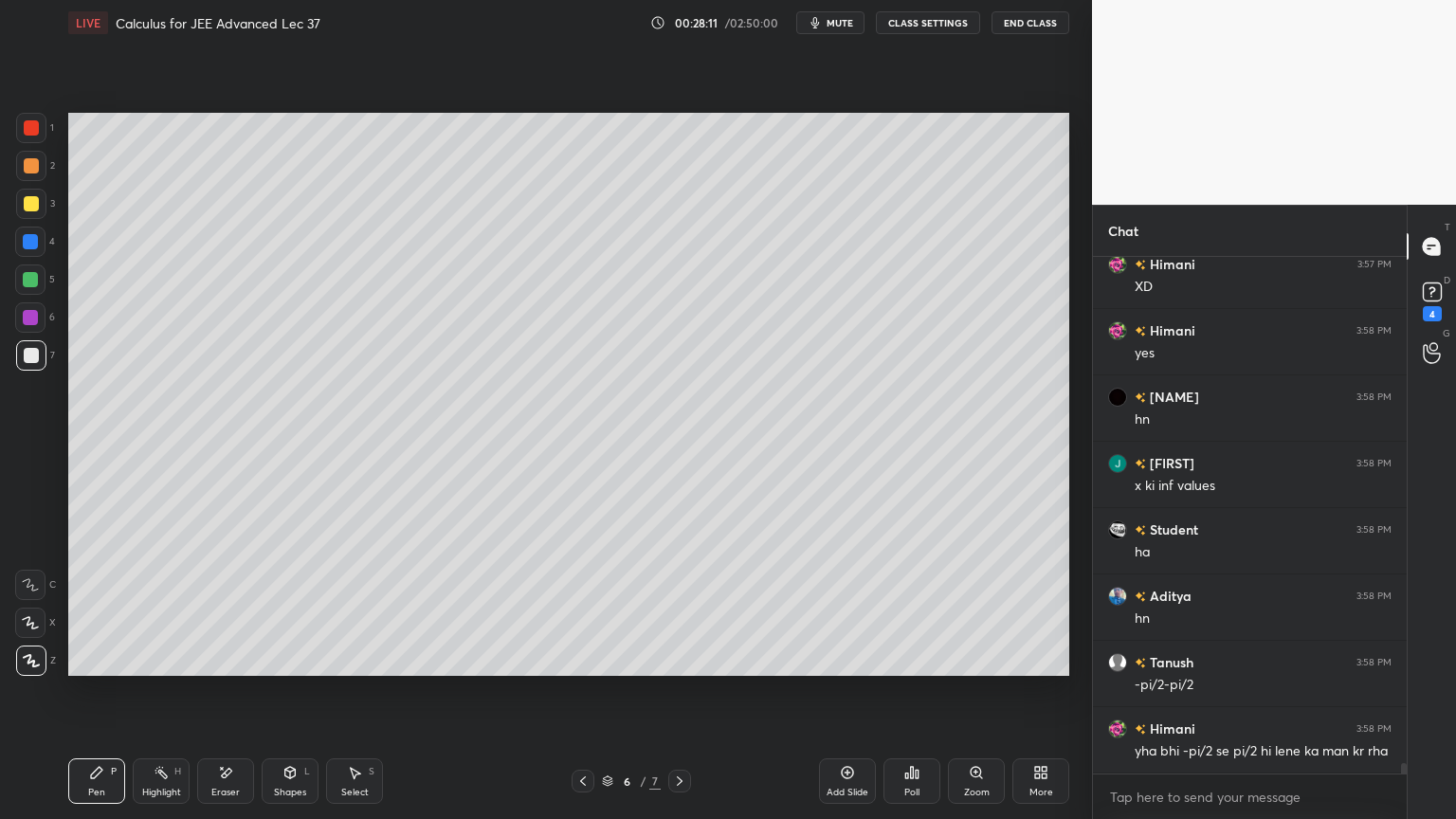 drag, startPoint x: 27, startPoint y: 134, endPoint x: 26, endPoint y: 147, distance: 13.038405 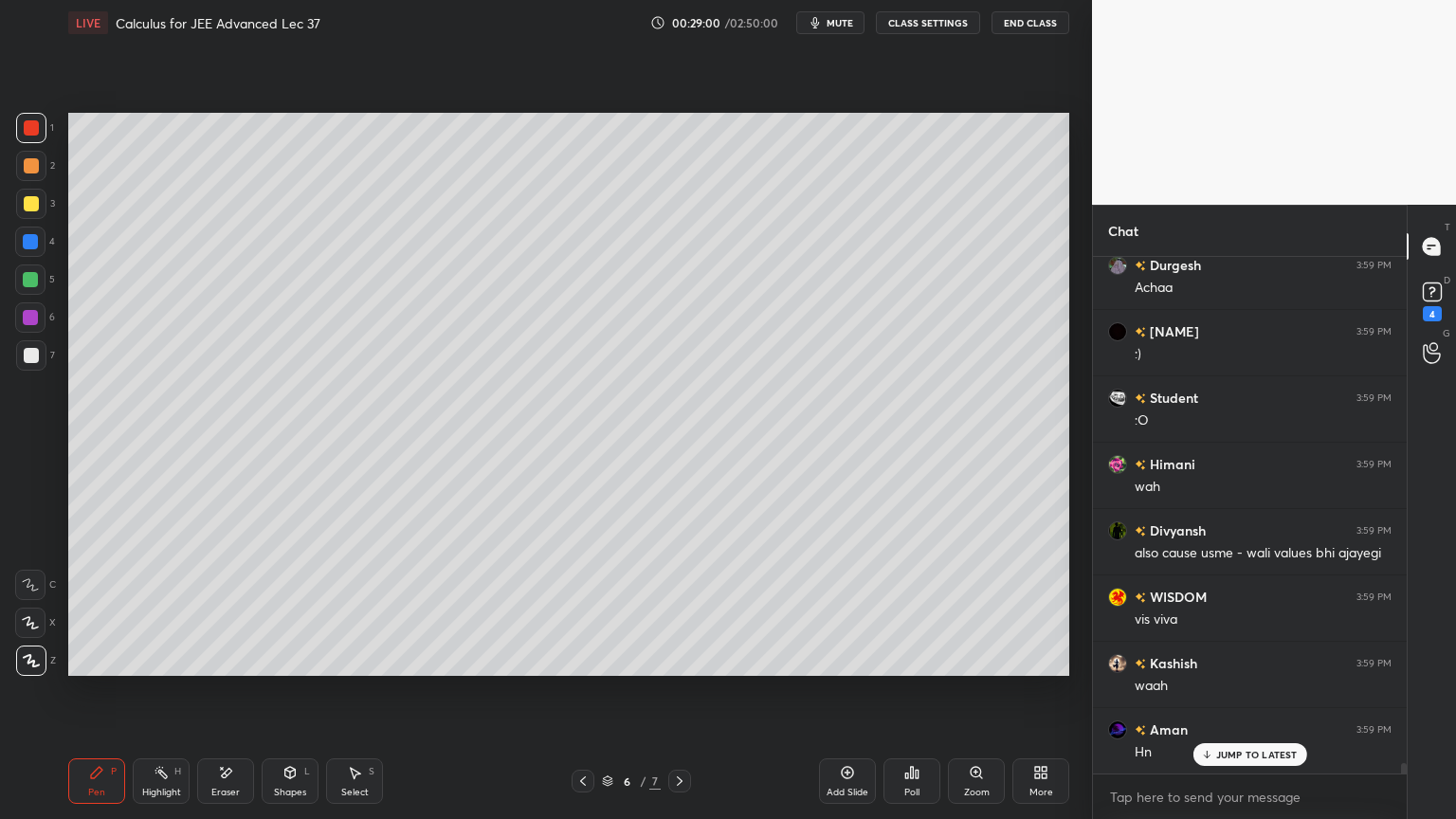 scroll, scrollTop: 25976, scrollLeft: 0, axis: vertical 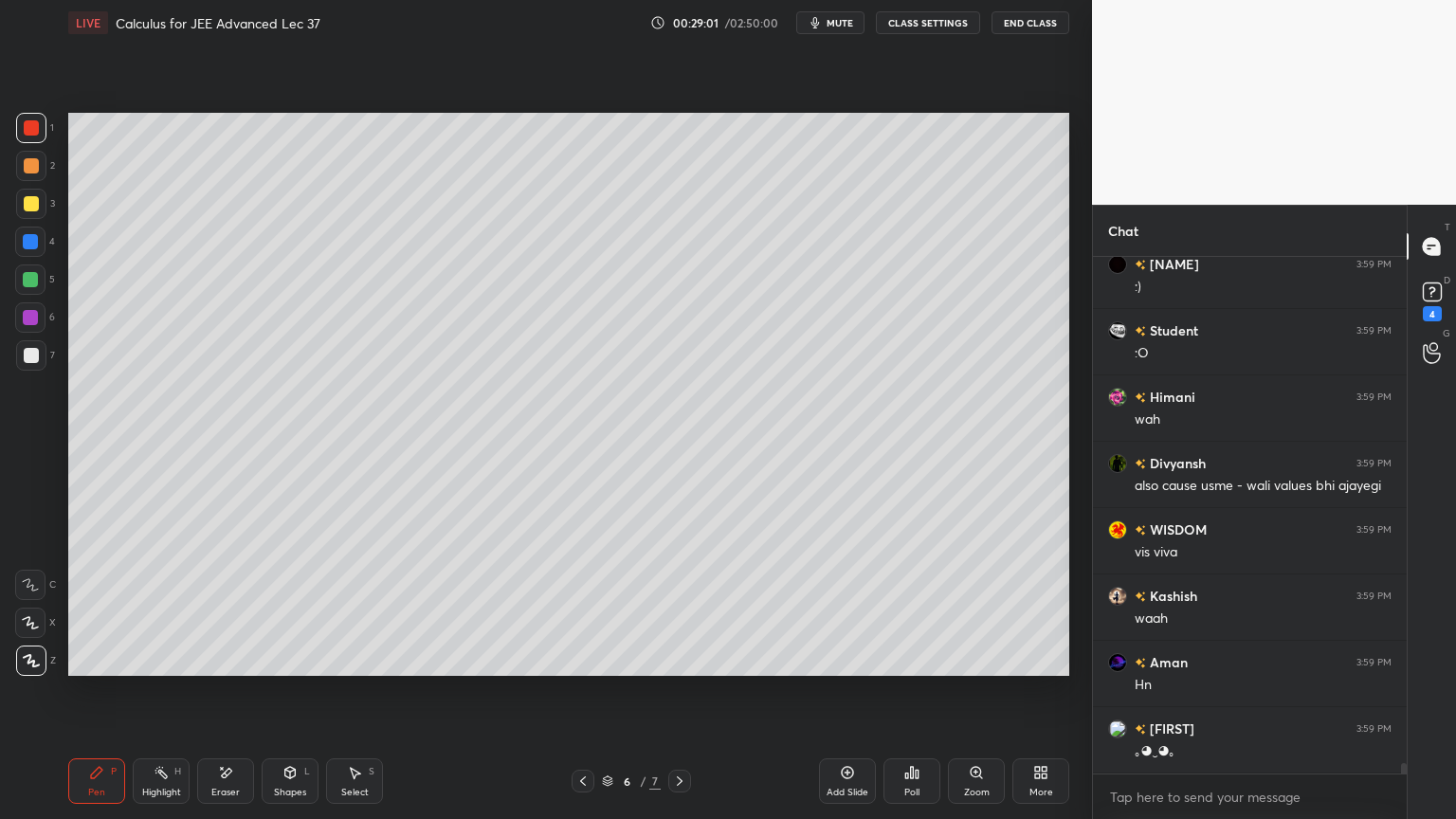 click on "Eraser" at bounding box center [226, 781] 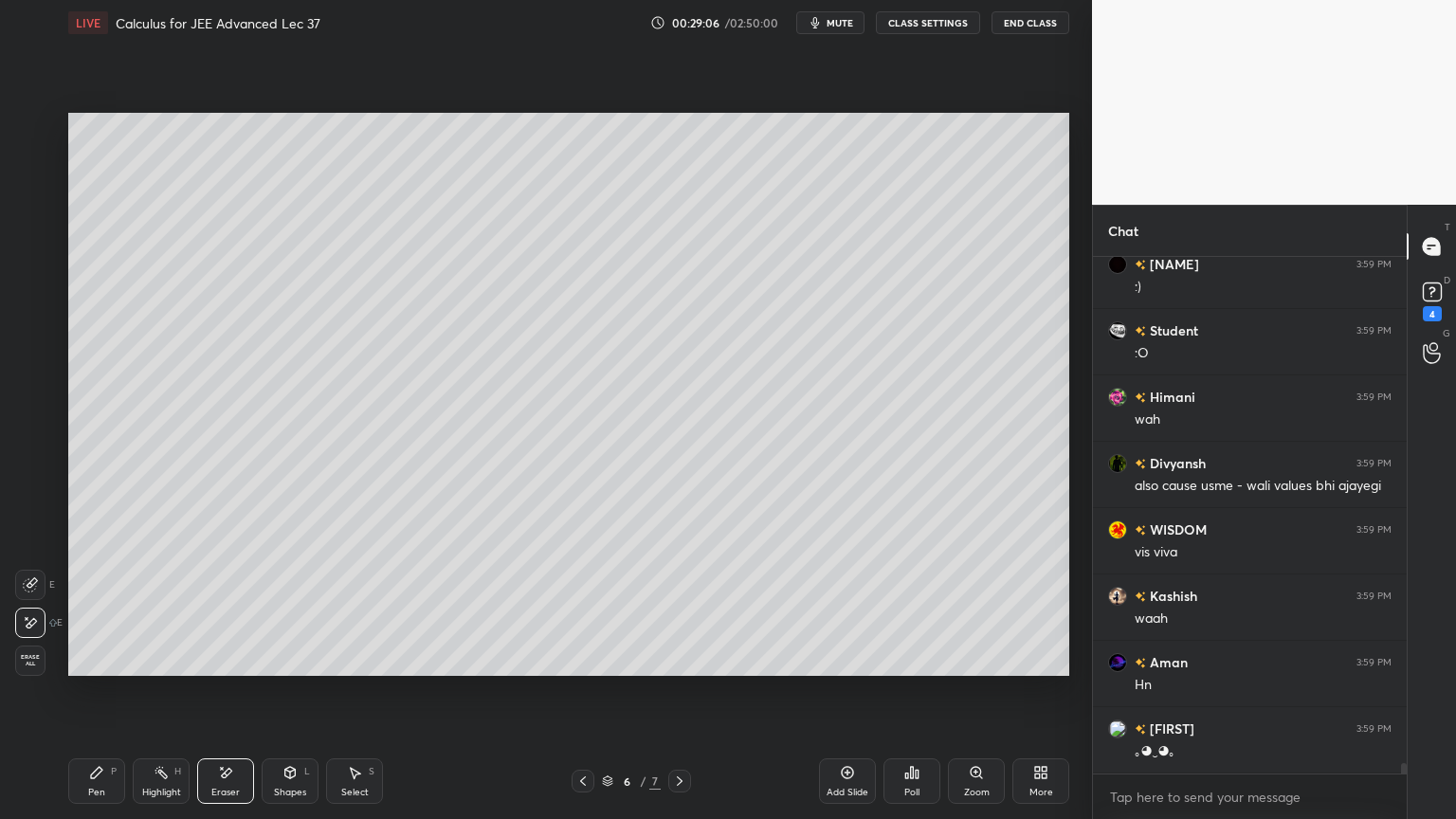 drag, startPoint x: 90, startPoint y: 776, endPoint x: 282, endPoint y: 707, distance: 204.02206 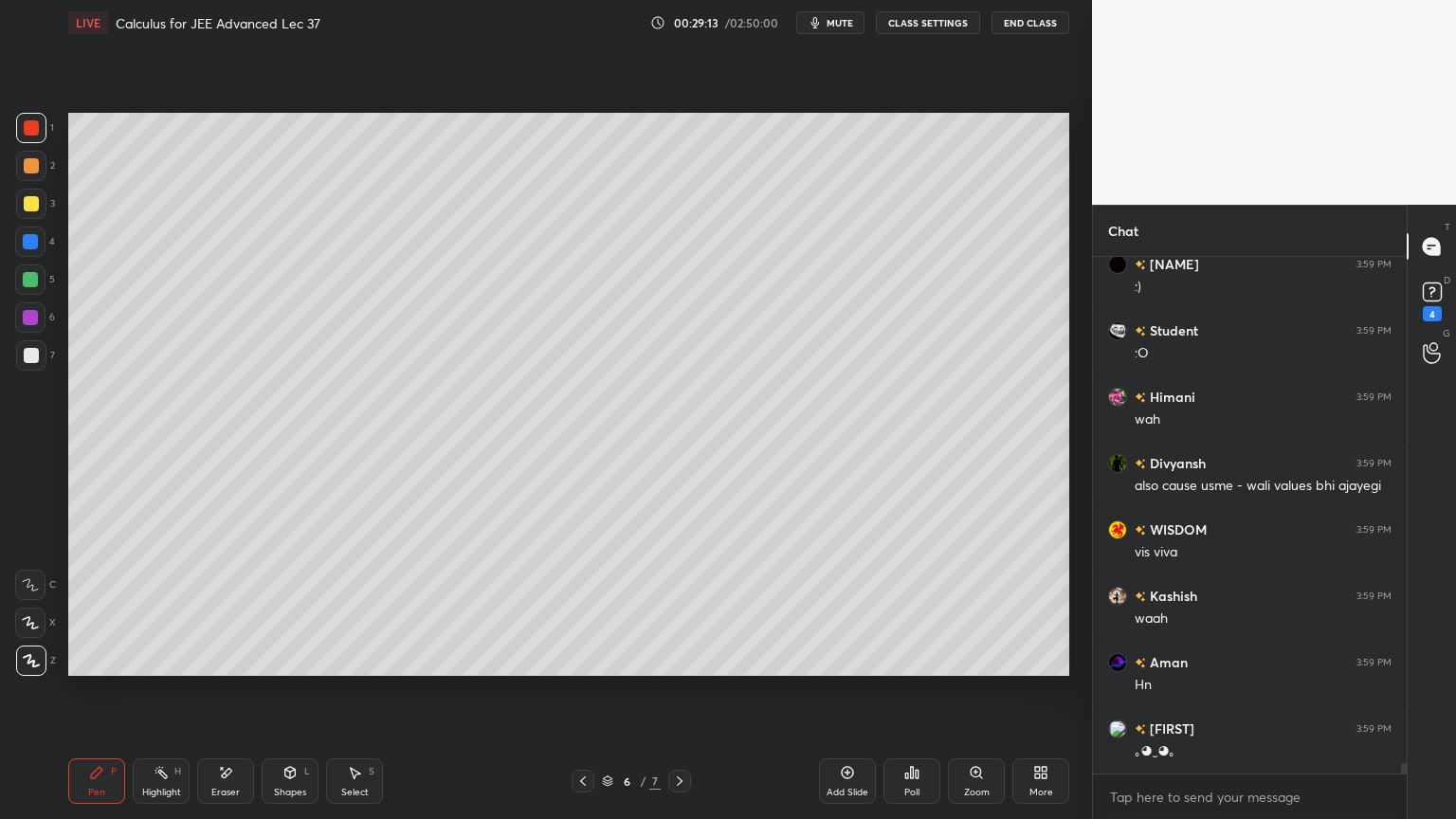 scroll, scrollTop: 26021, scrollLeft: 0, axis: vertical 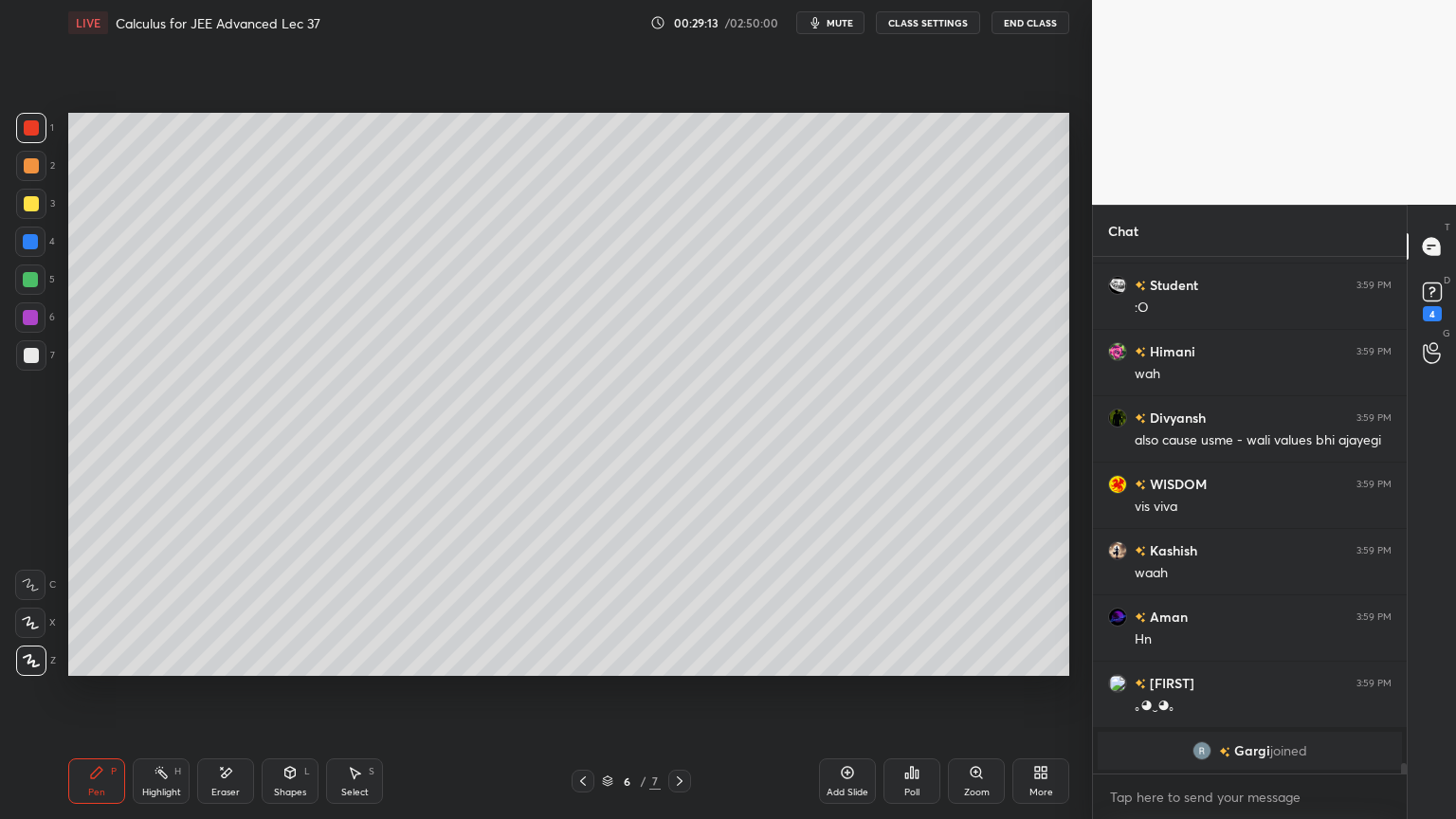 click on "Highlight H" at bounding box center [161, 781] 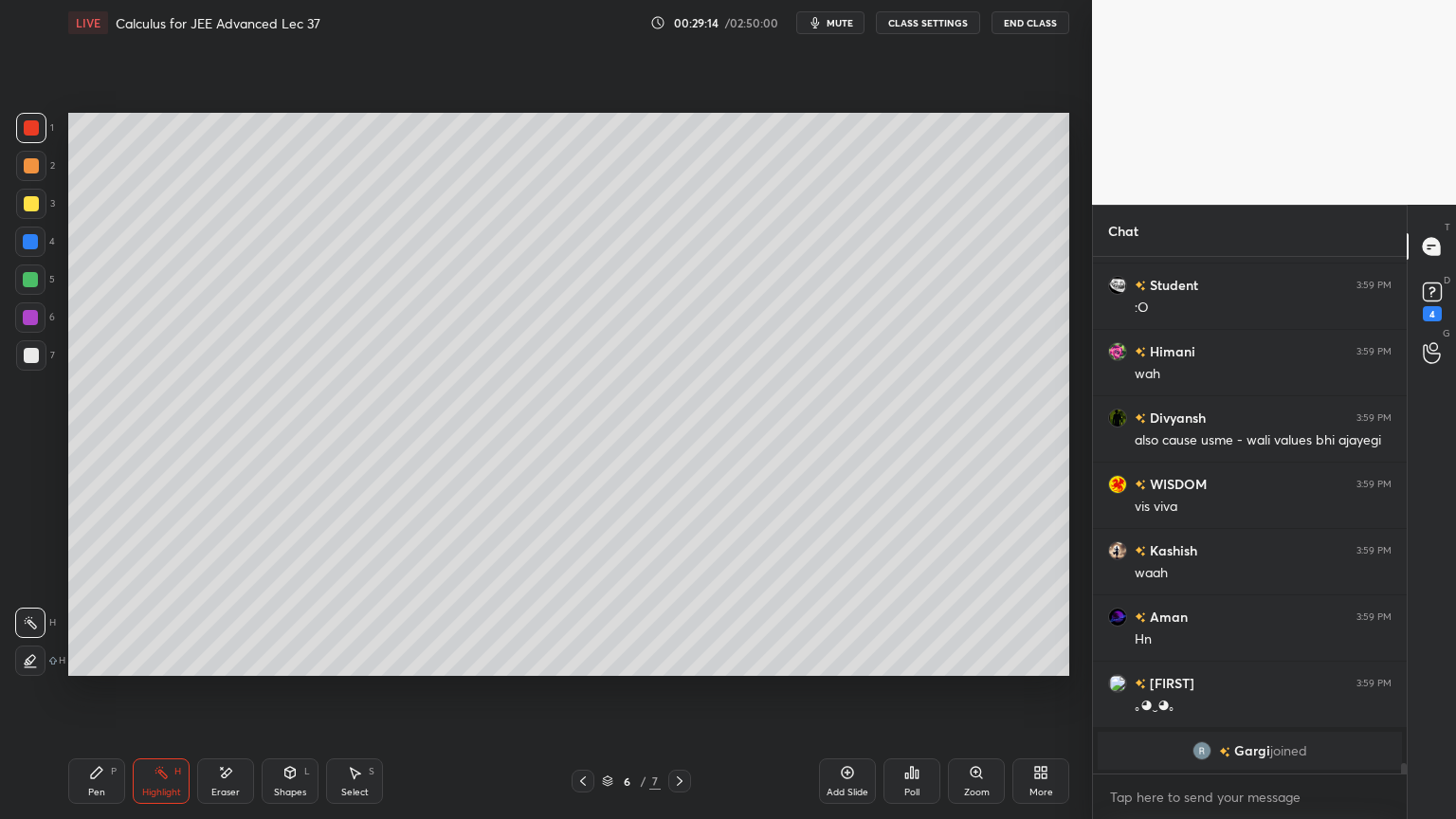 click on "Pen P" at bounding box center (97, 781) 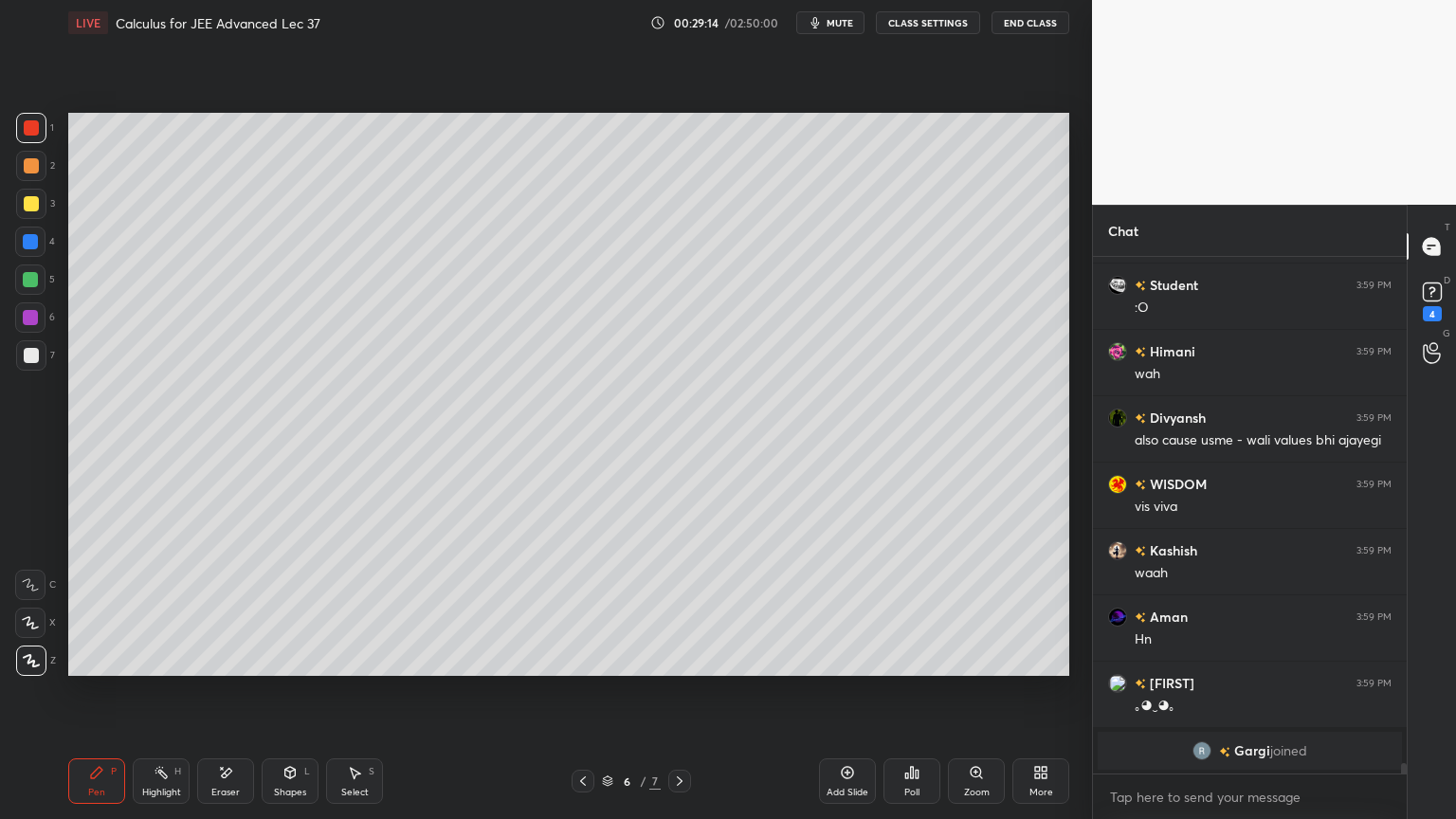 scroll, scrollTop: 25426, scrollLeft: 0, axis: vertical 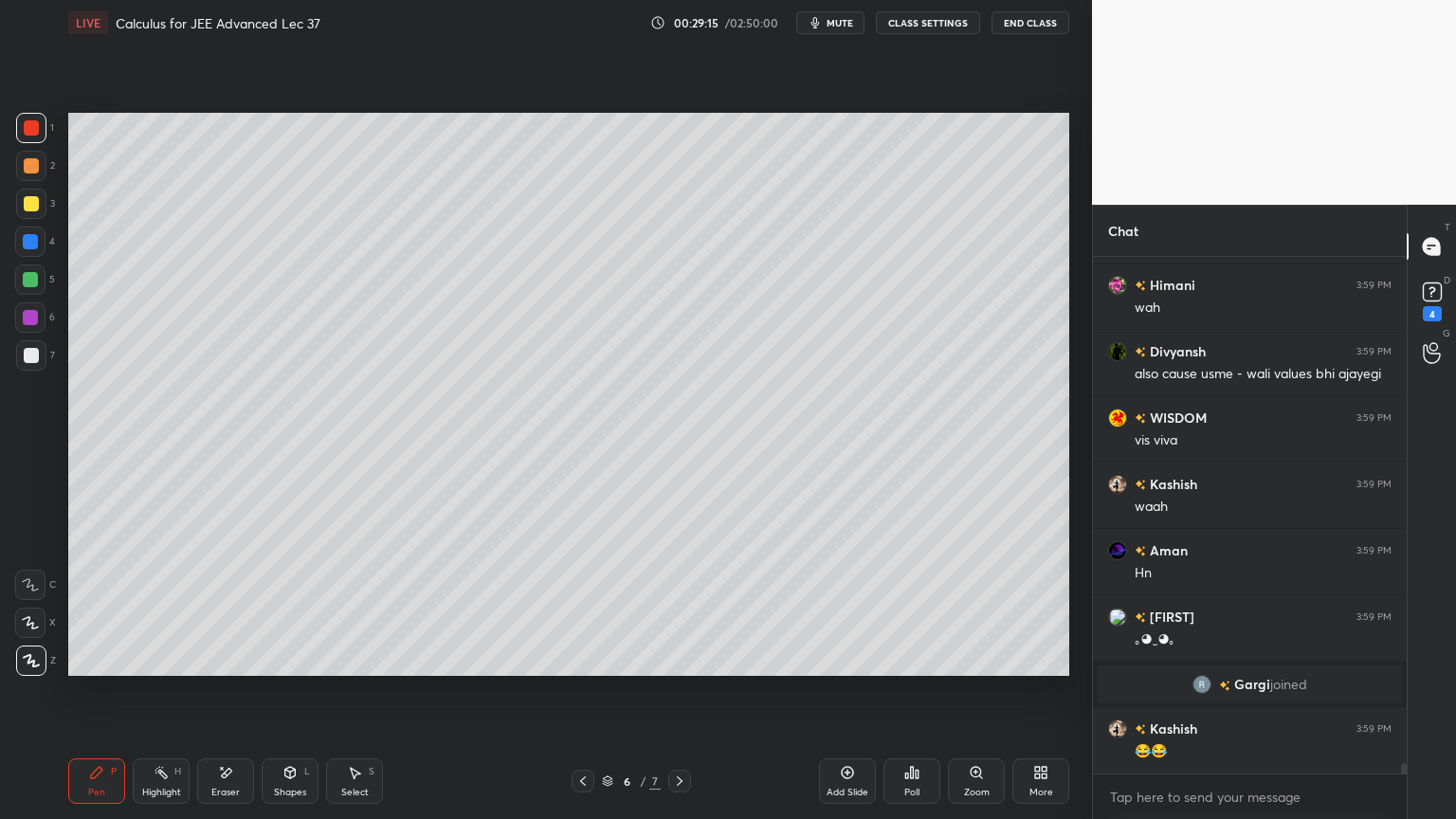 click at bounding box center (31, 355) 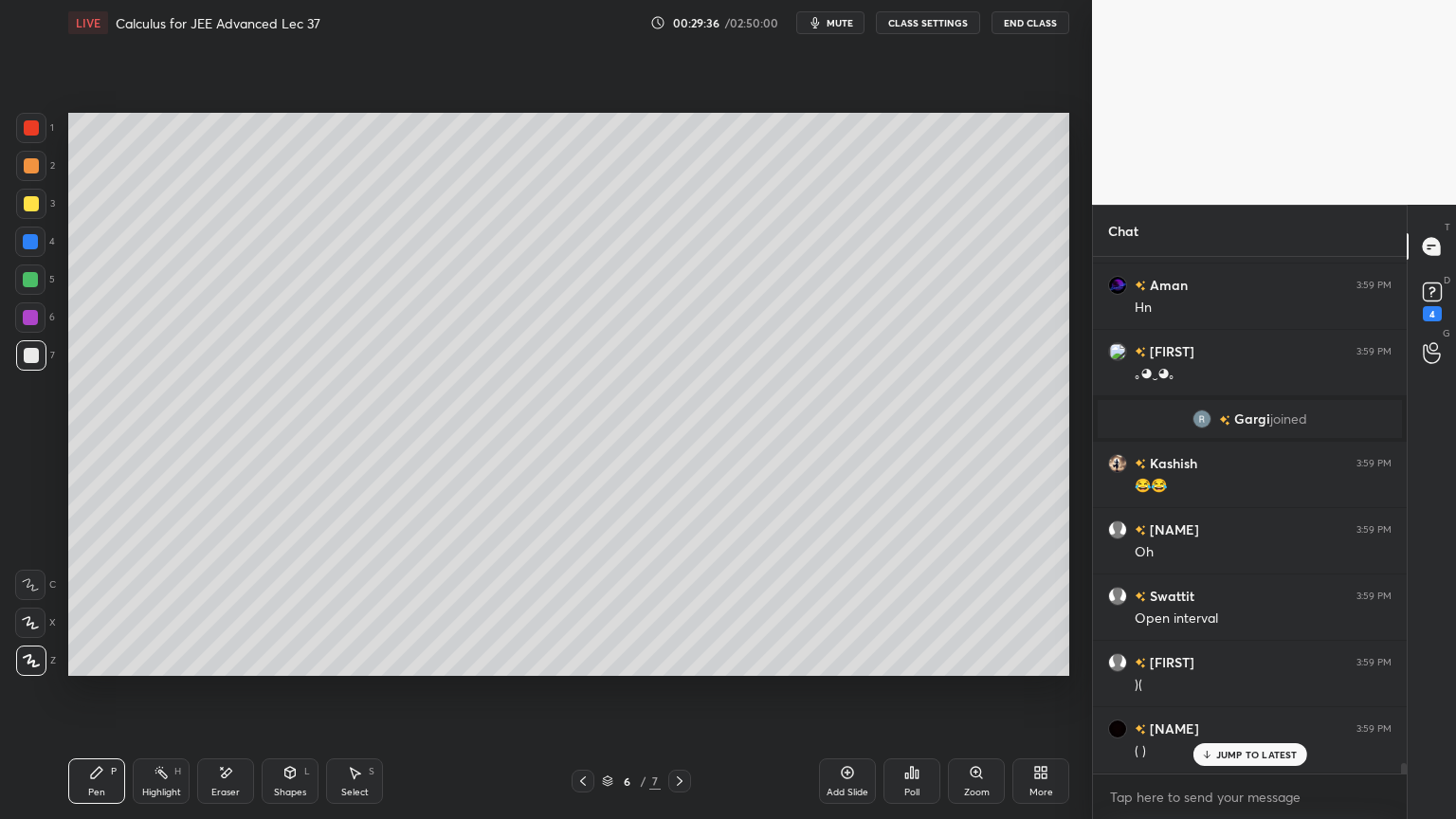 scroll, scrollTop: 25757, scrollLeft: 0, axis: vertical 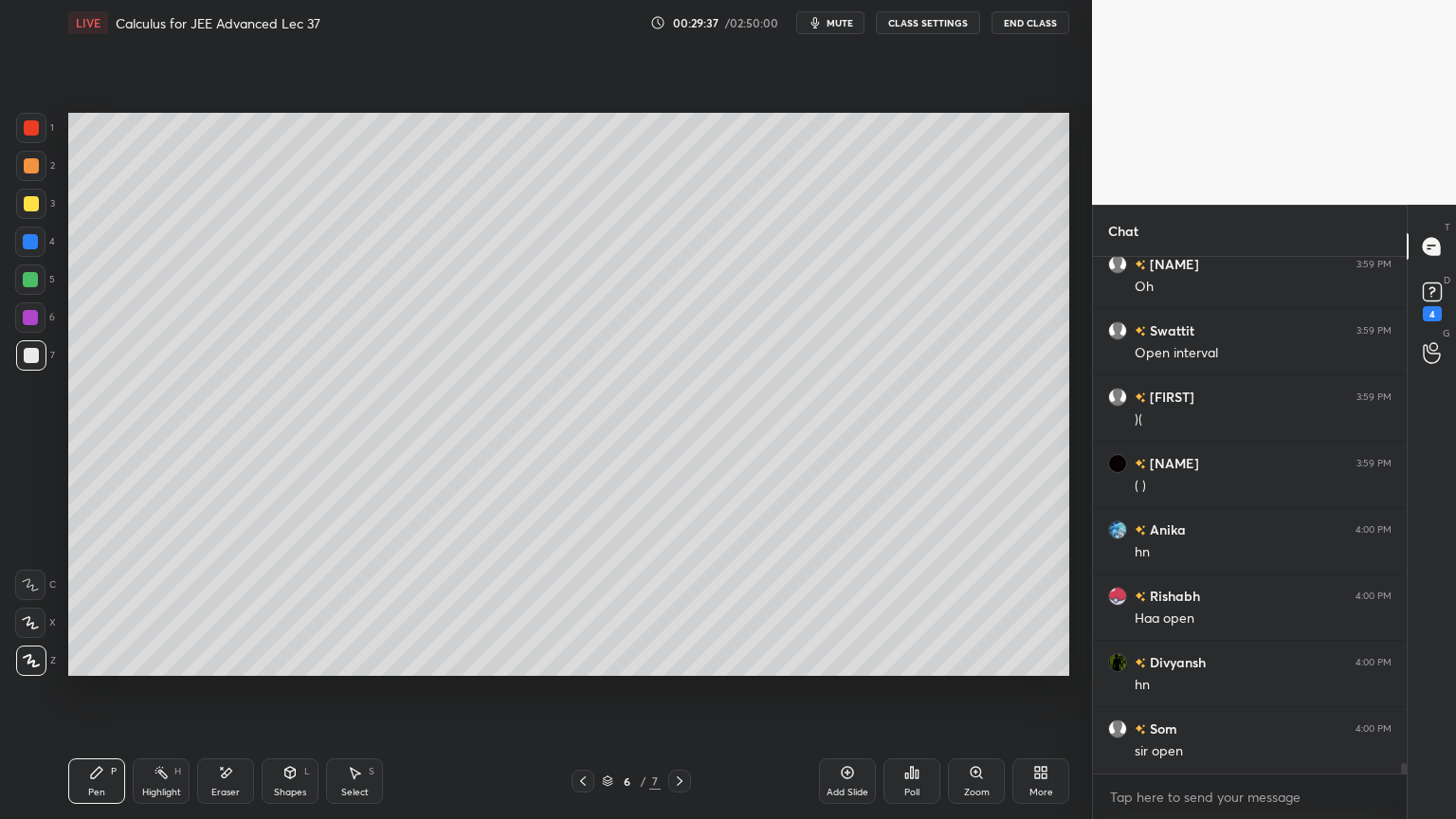 drag, startPoint x: 238, startPoint y: 781, endPoint x: 249, endPoint y: 747, distance: 35.73514 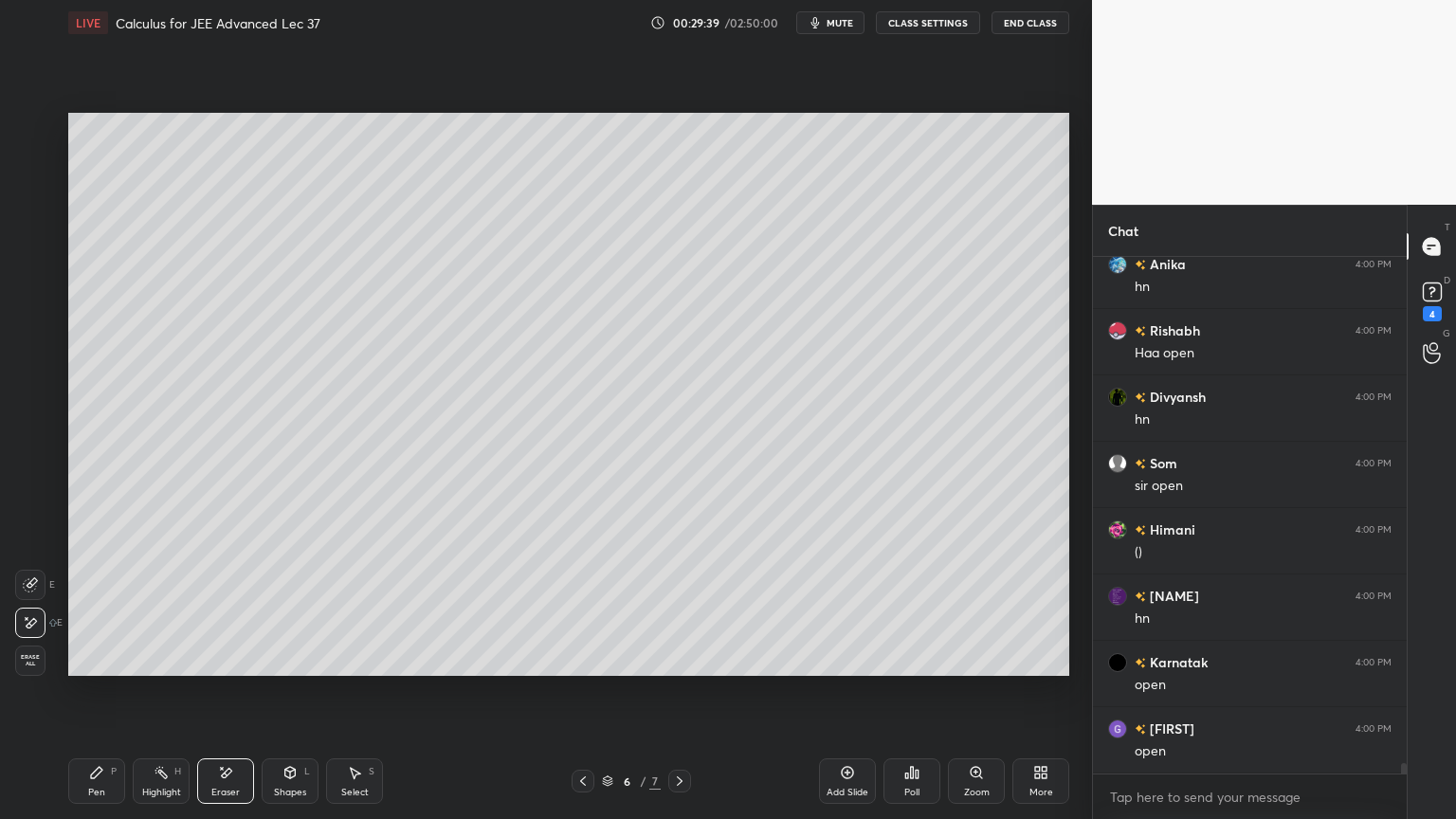 drag, startPoint x: 102, startPoint y: 774, endPoint x: 111, endPoint y: 758, distance: 18.35756 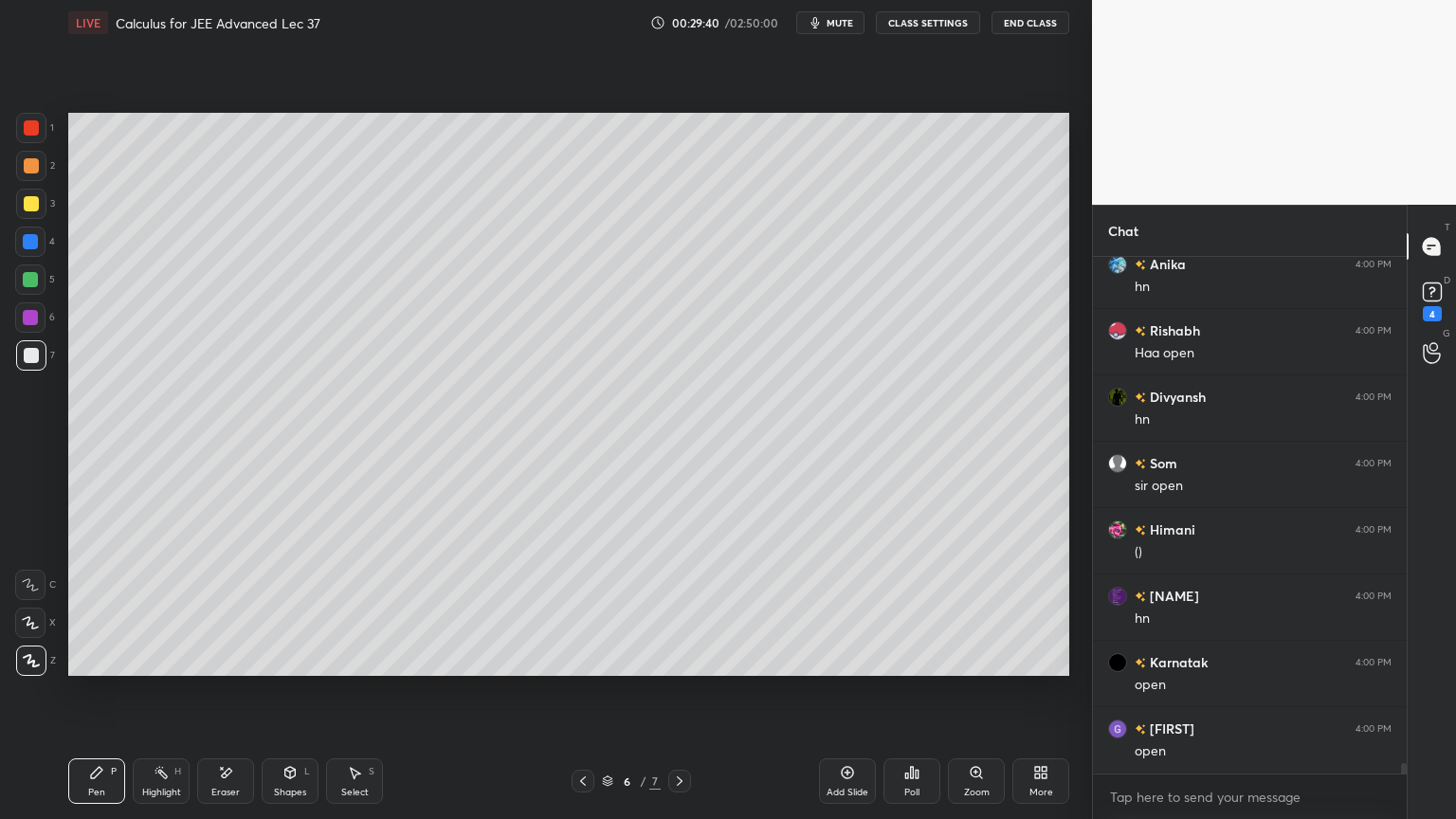 scroll, scrollTop: 26268, scrollLeft: 0, axis: vertical 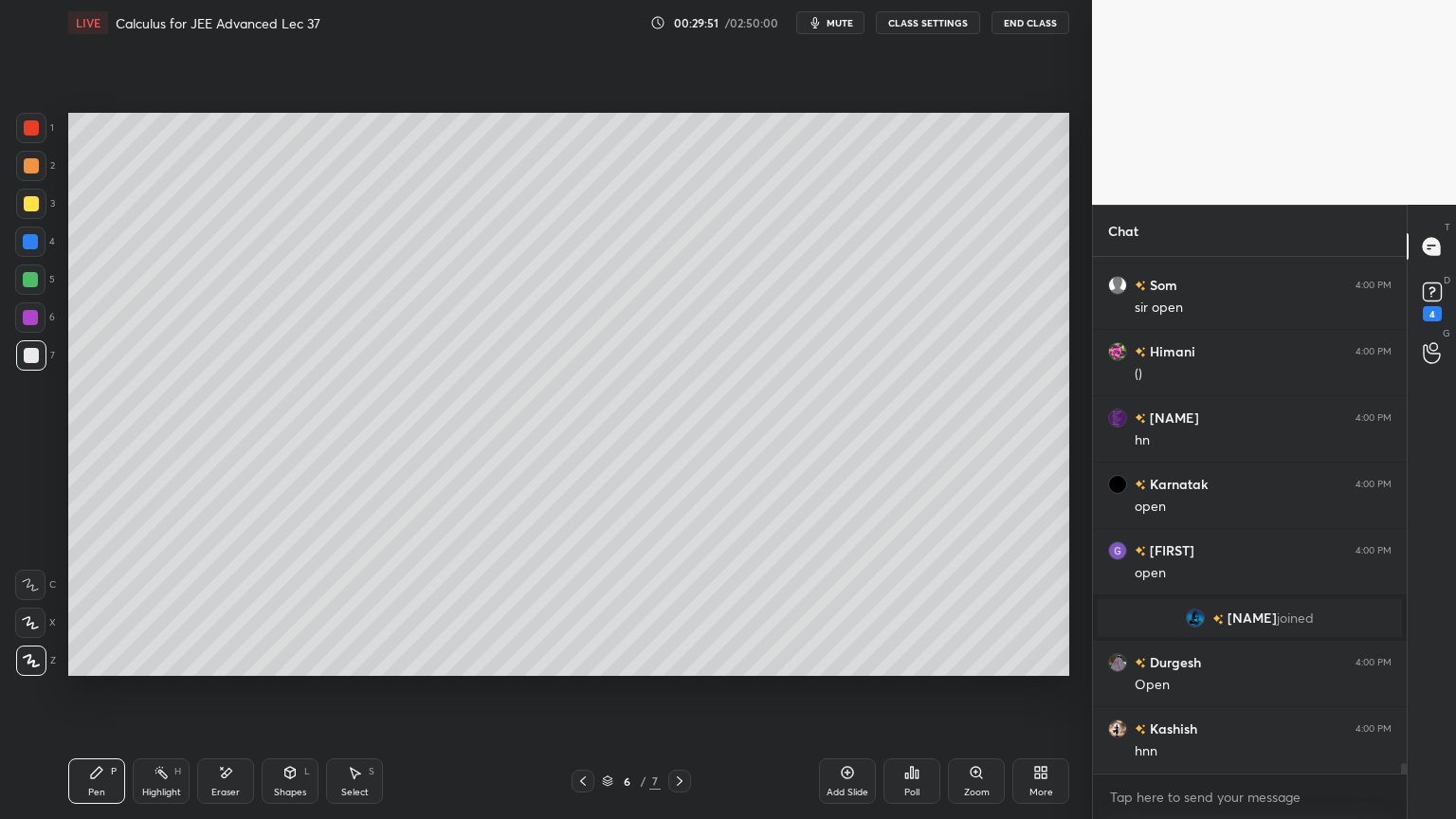 click 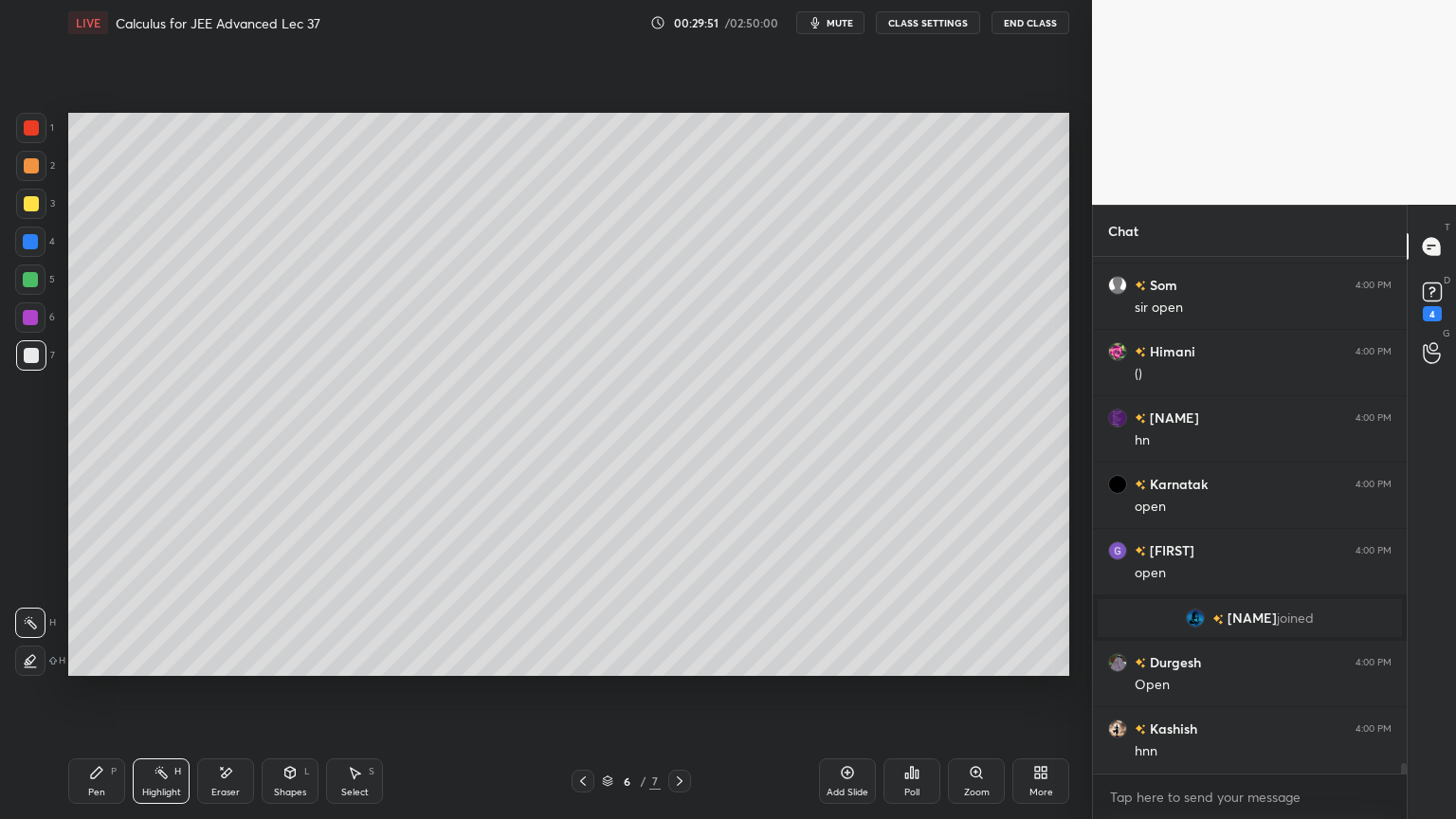 click on "Pen P" at bounding box center [97, 781] 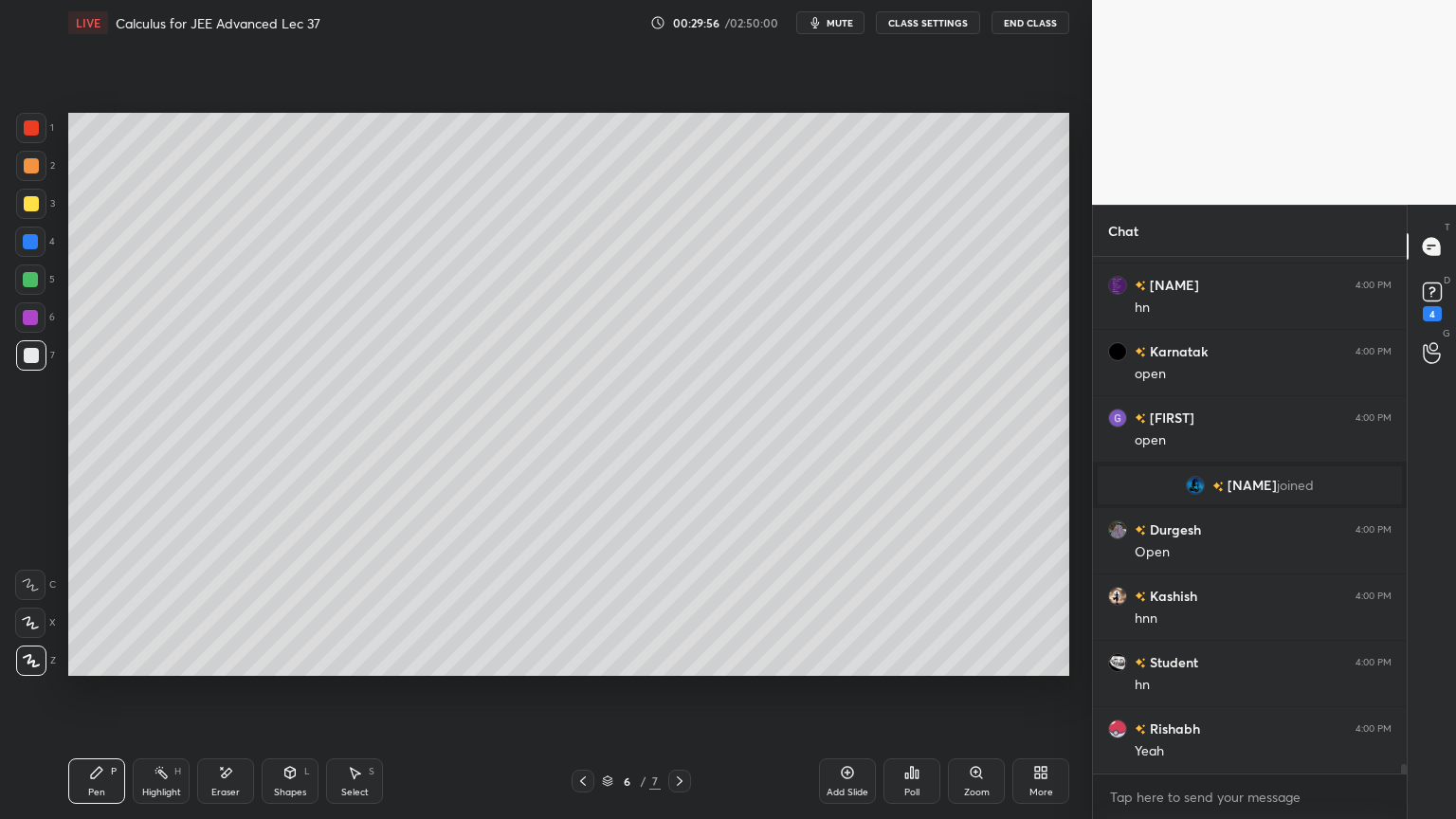 scroll, scrollTop: 26314, scrollLeft: 0, axis: vertical 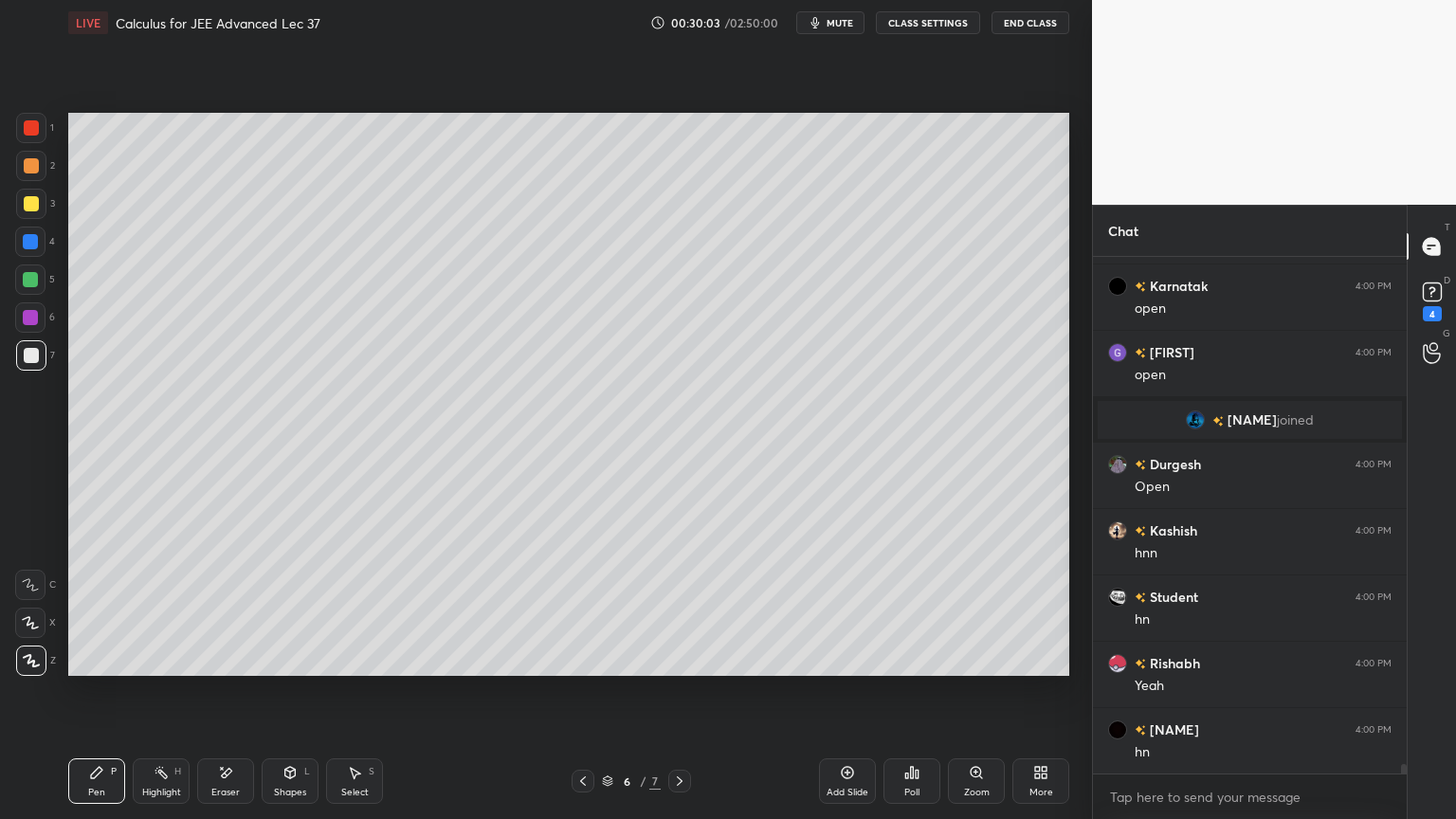 drag, startPoint x: 32, startPoint y: 278, endPoint x: 41, endPoint y: 270, distance: 12.0415946 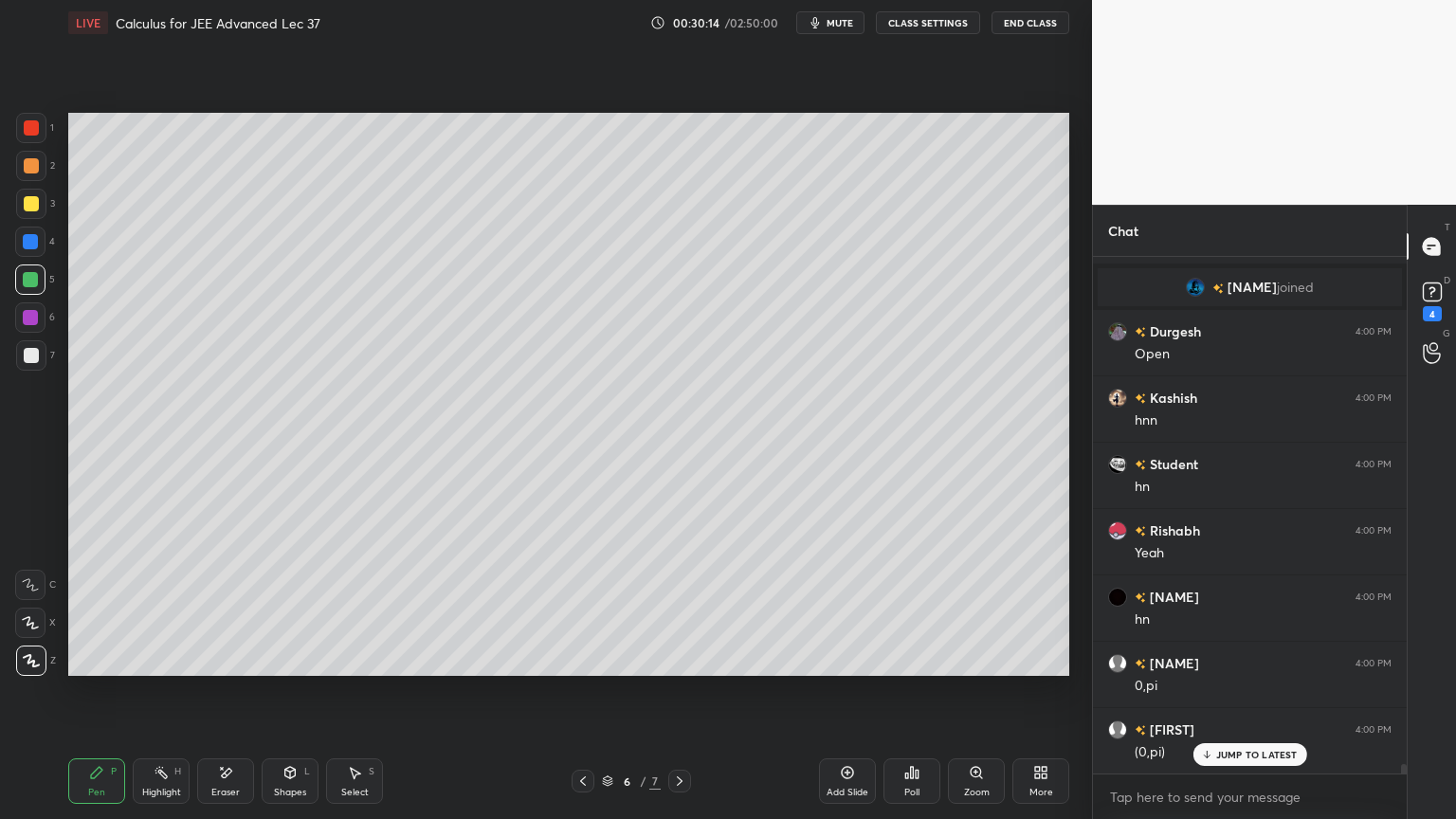 scroll, scrollTop: 26580, scrollLeft: 0, axis: vertical 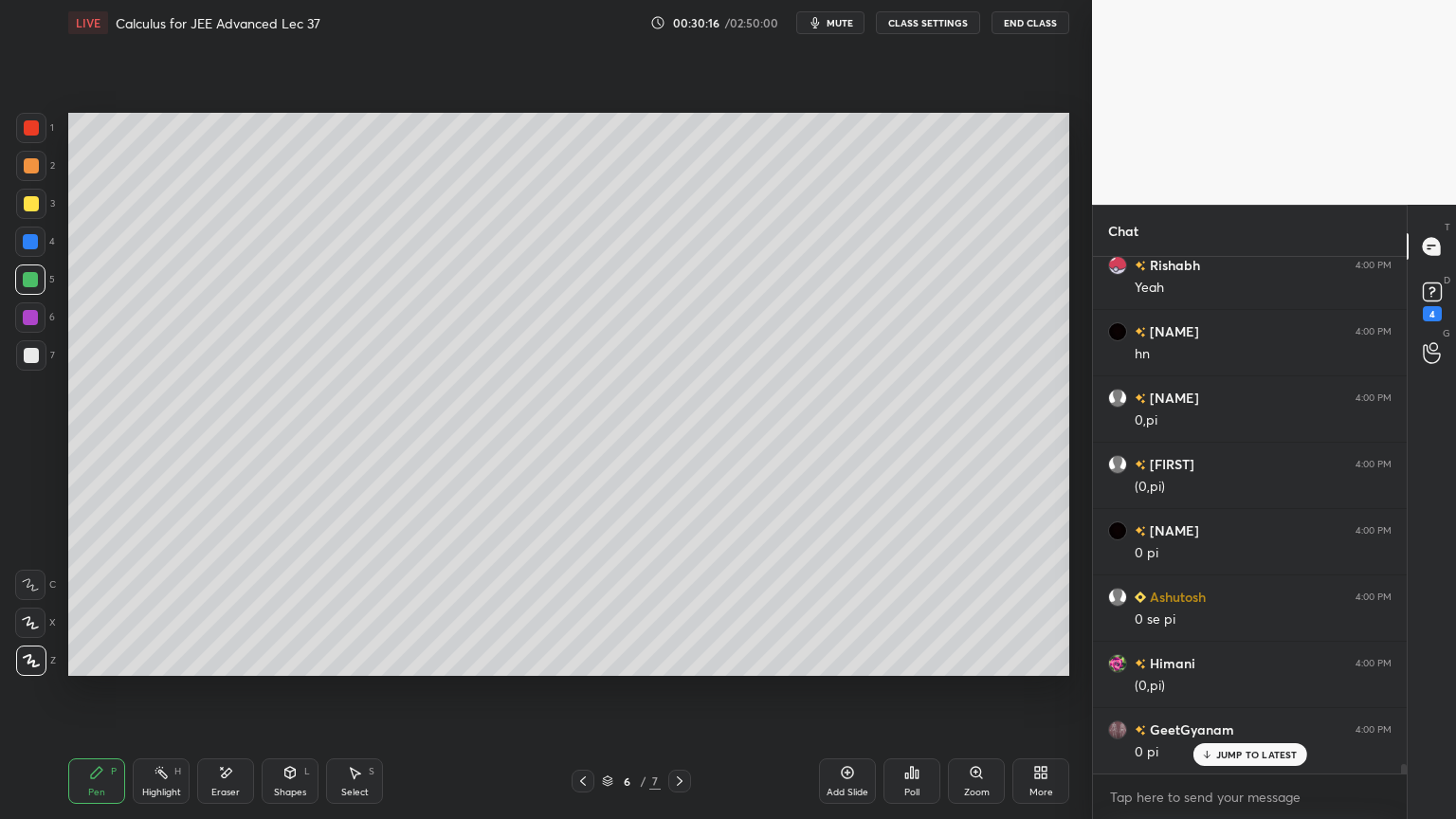 click at bounding box center [31, 355] 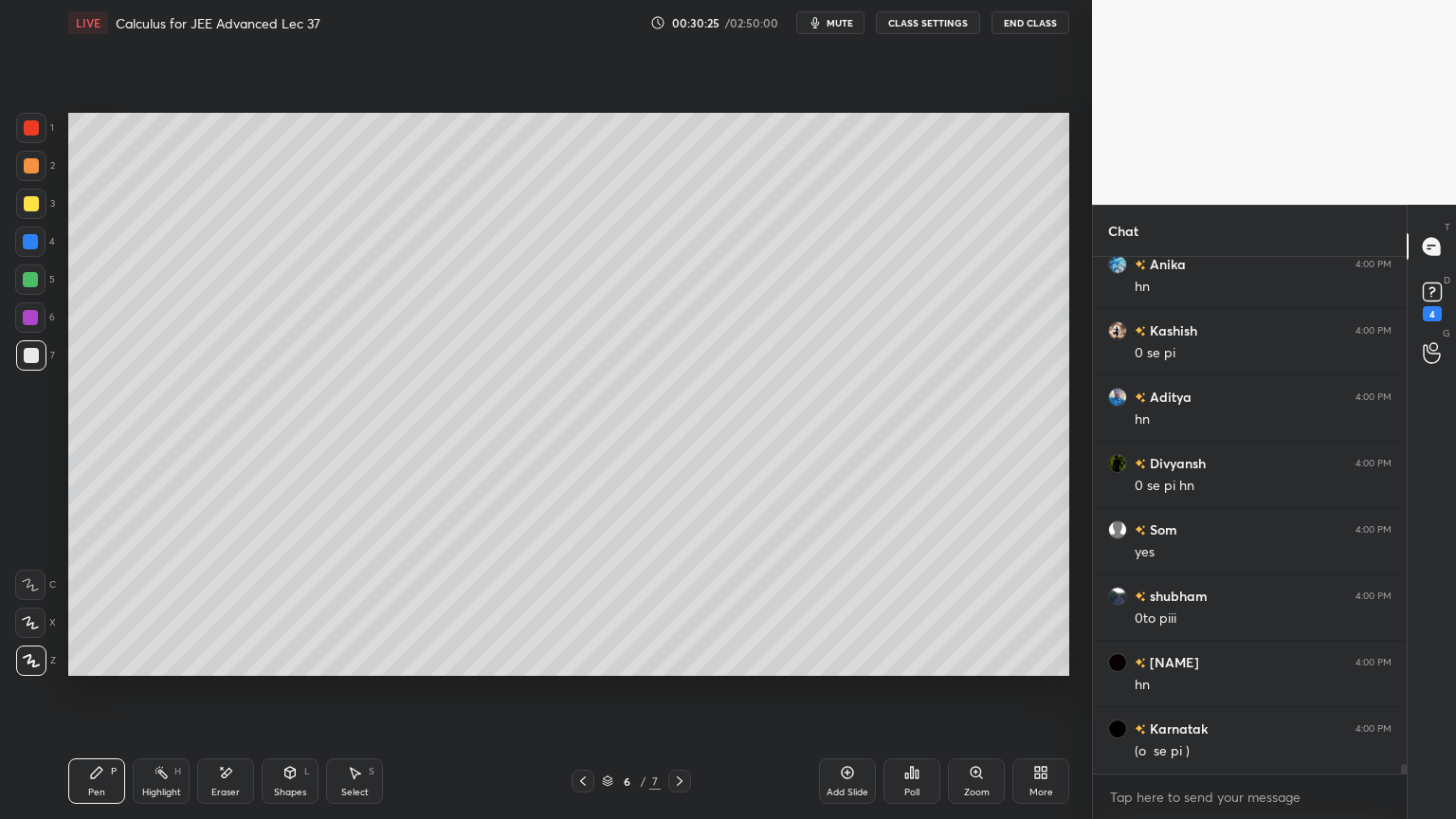 scroll, scrollTop: 27376, scrollLeft: 0, axis: vertical 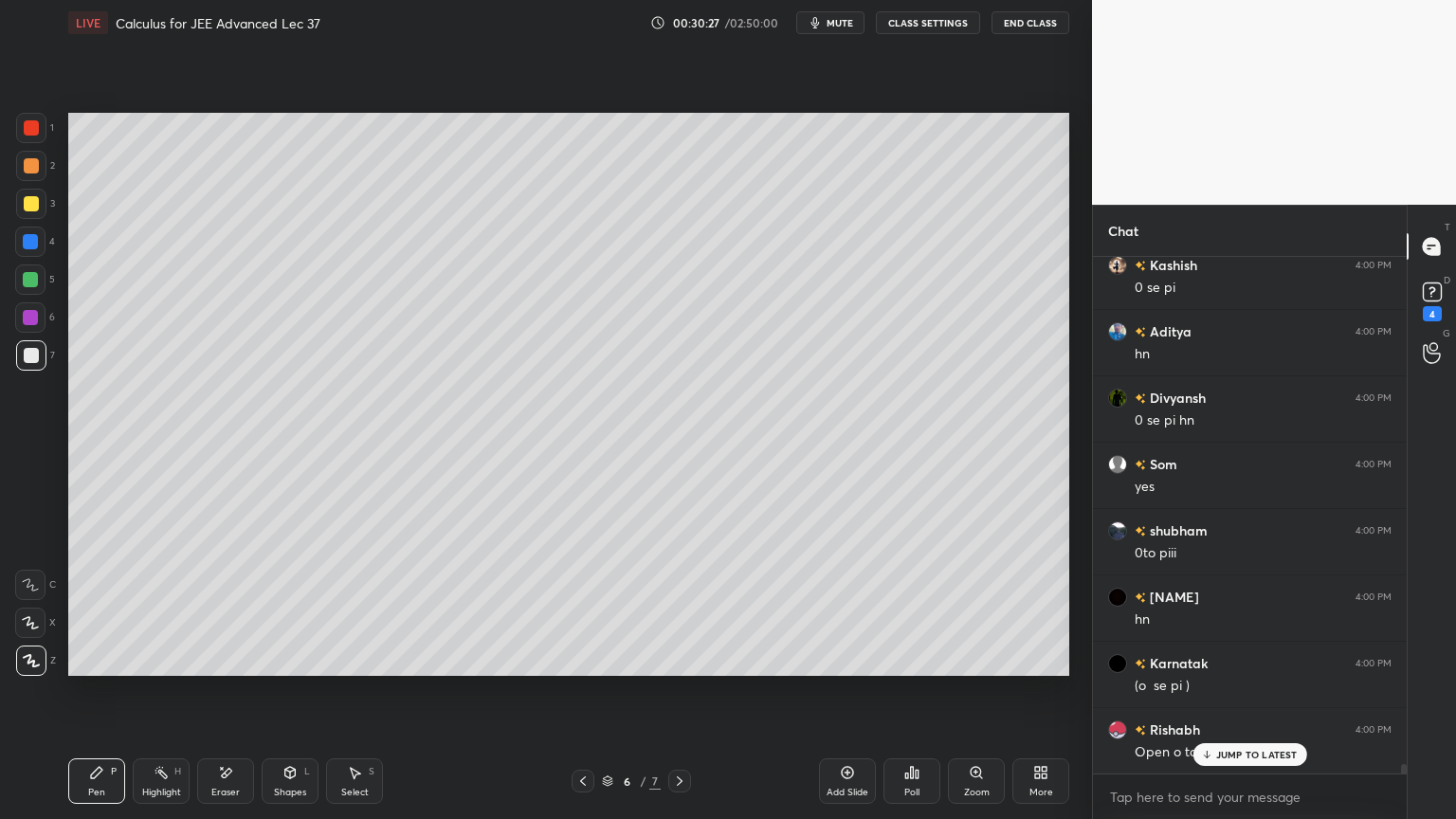 click 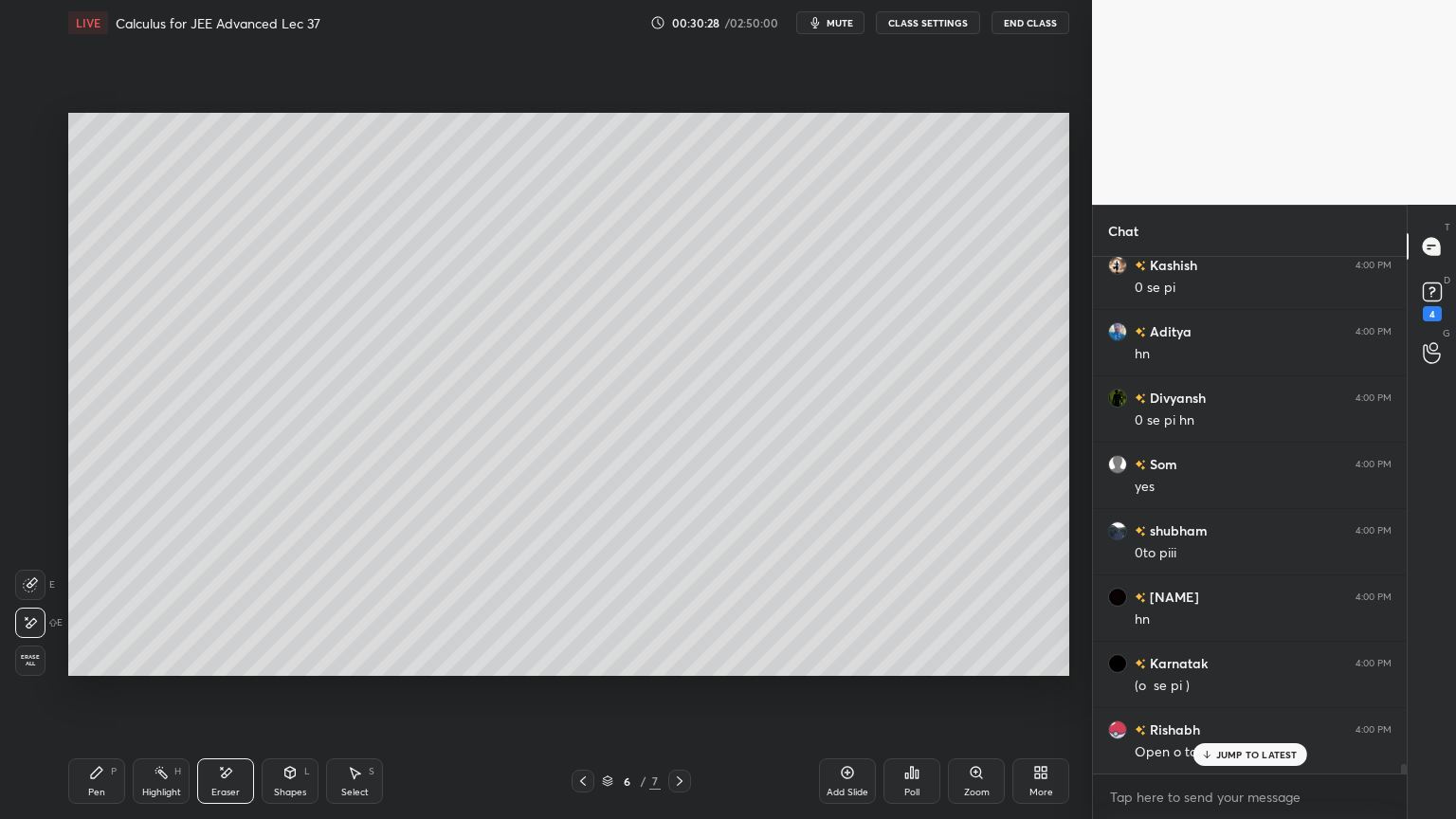 click on "Pen P" at bounding box center (97, 781) 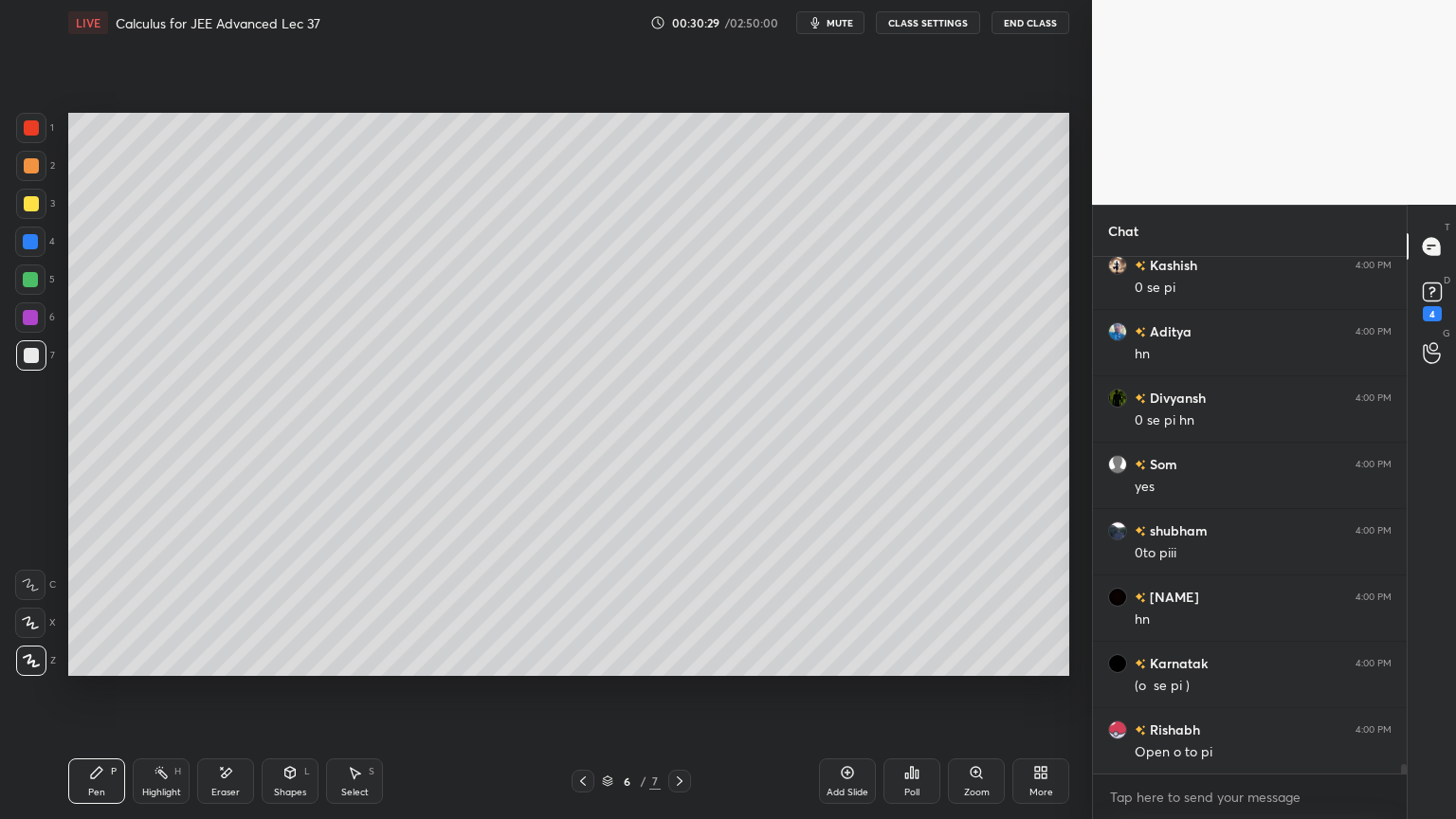 scroll, scrollTop: 27443, scrollLeft: 0, axis: vertical 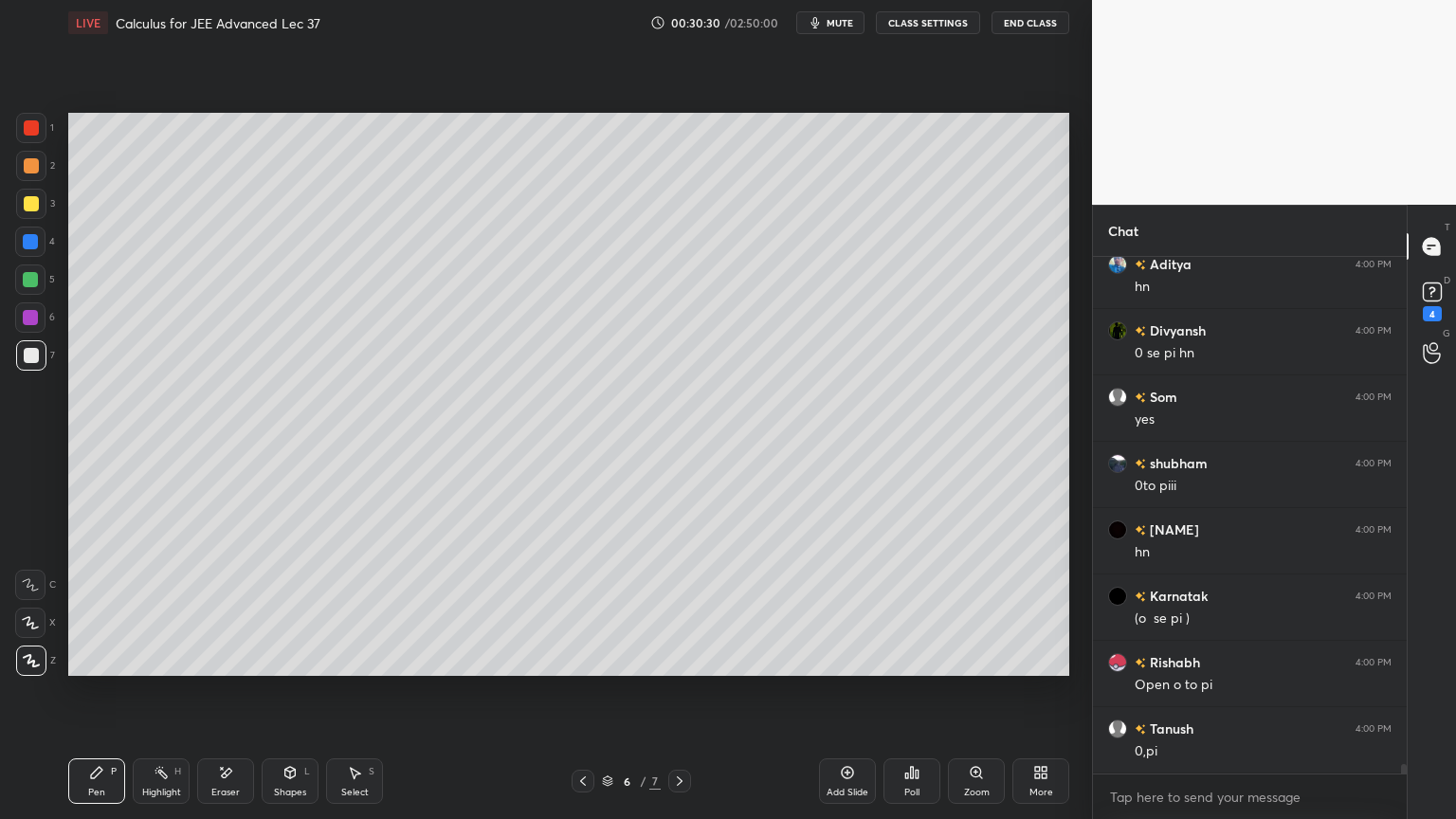 click 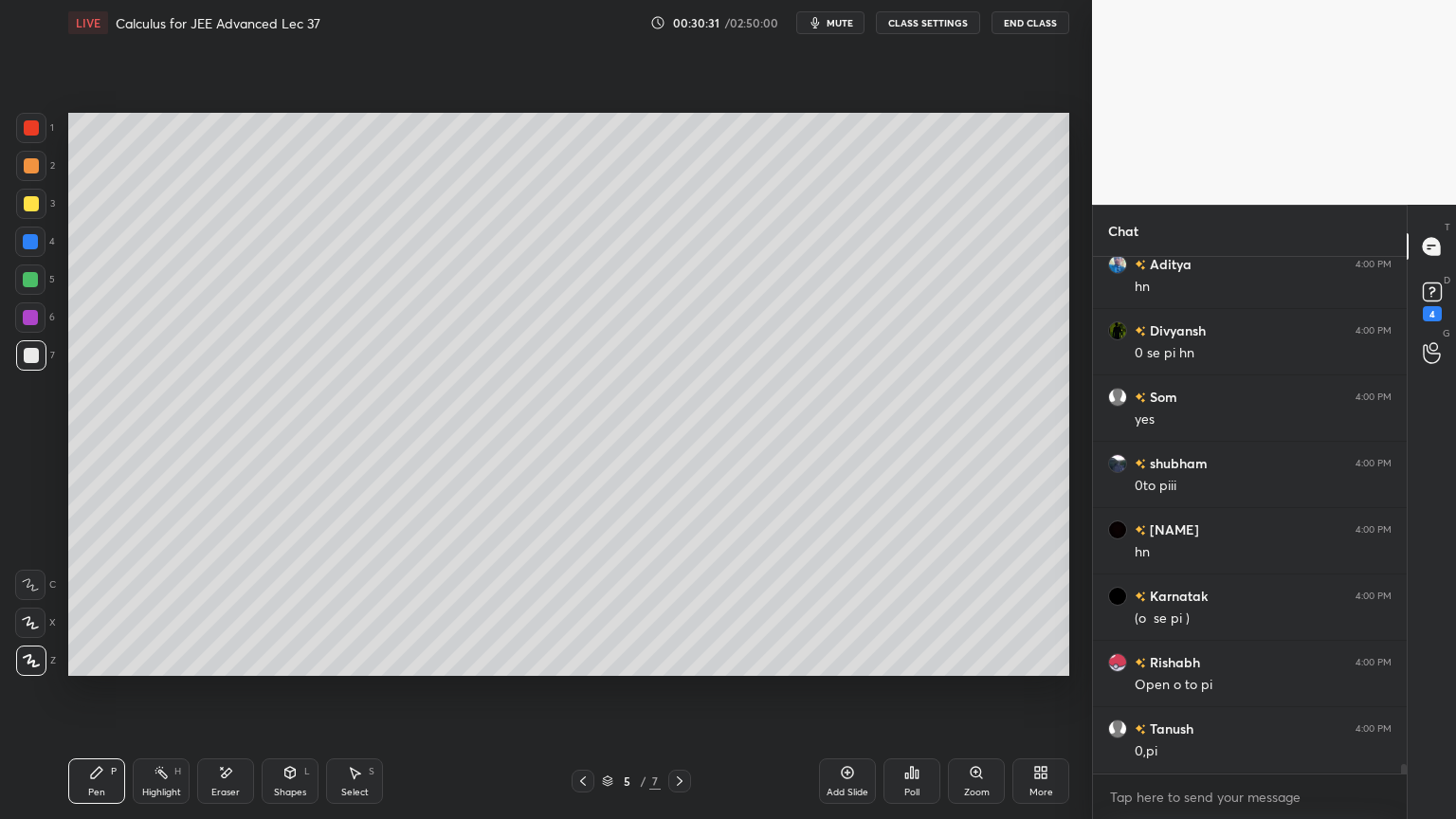 click on "Eraser" at bounding box center (226, 781) 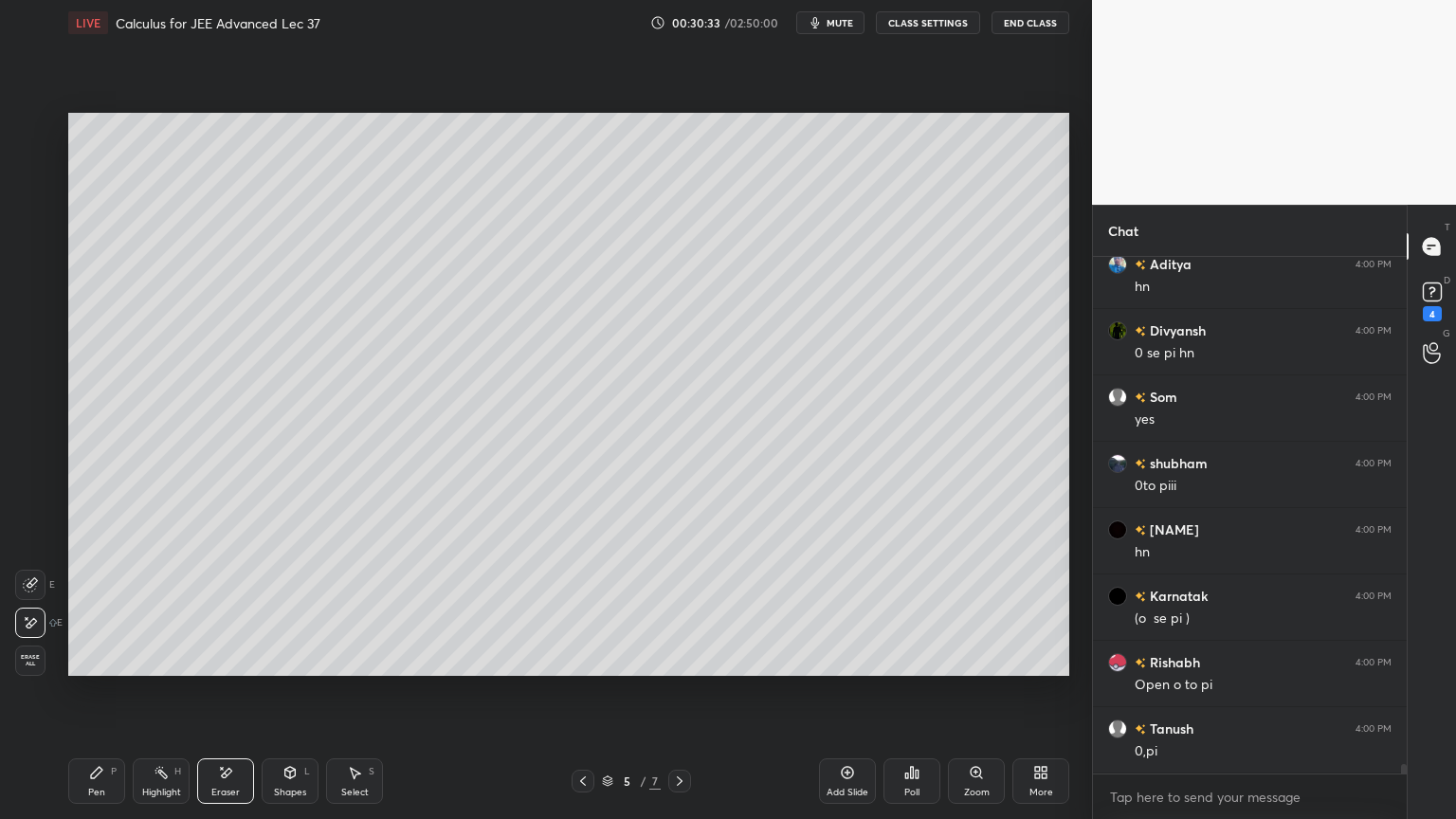 click on "Pen P" at bounding box center [97, 781] 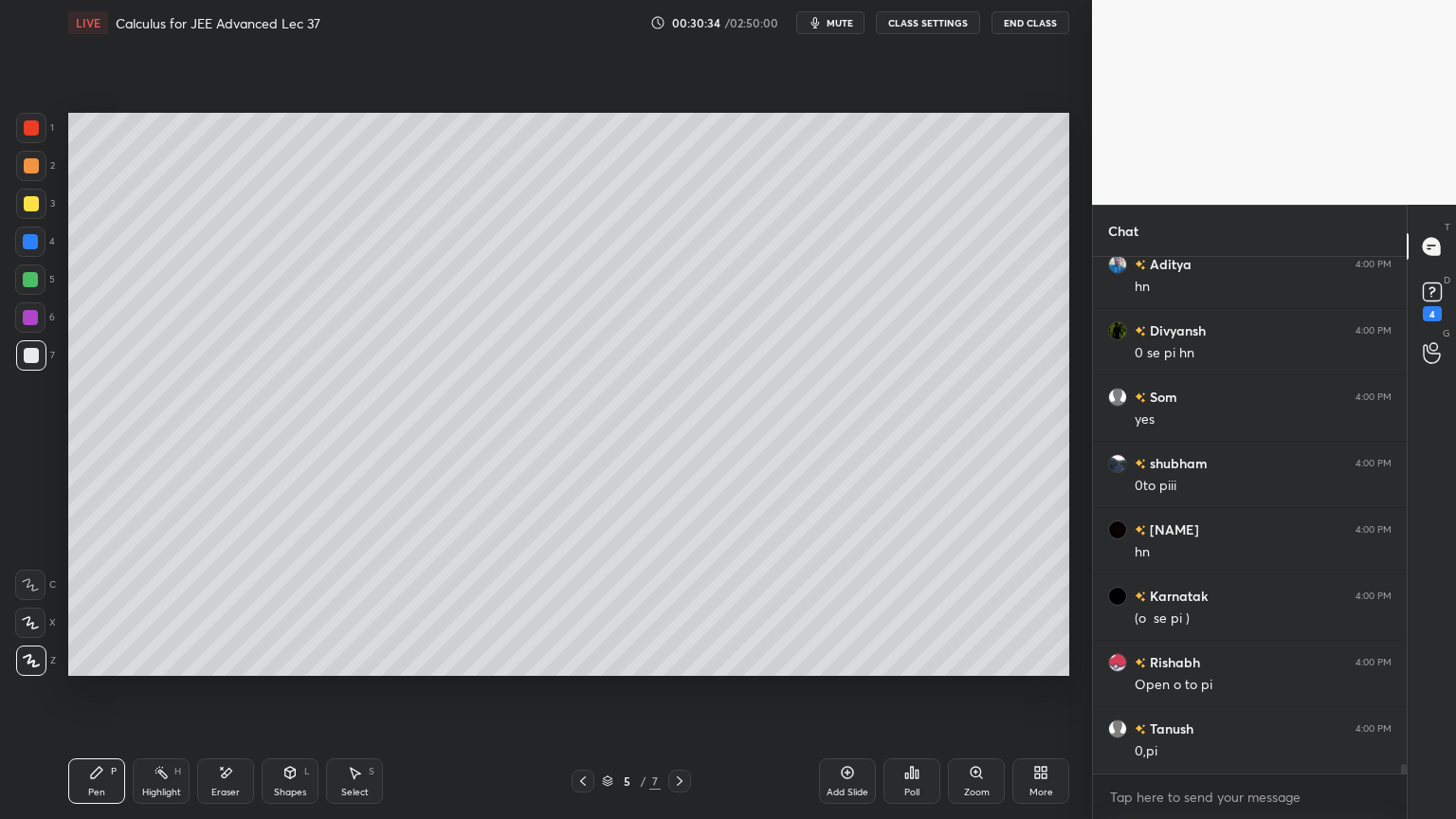scroll, scrollTop: 27509, scrollLeft: 0, axis: vertical 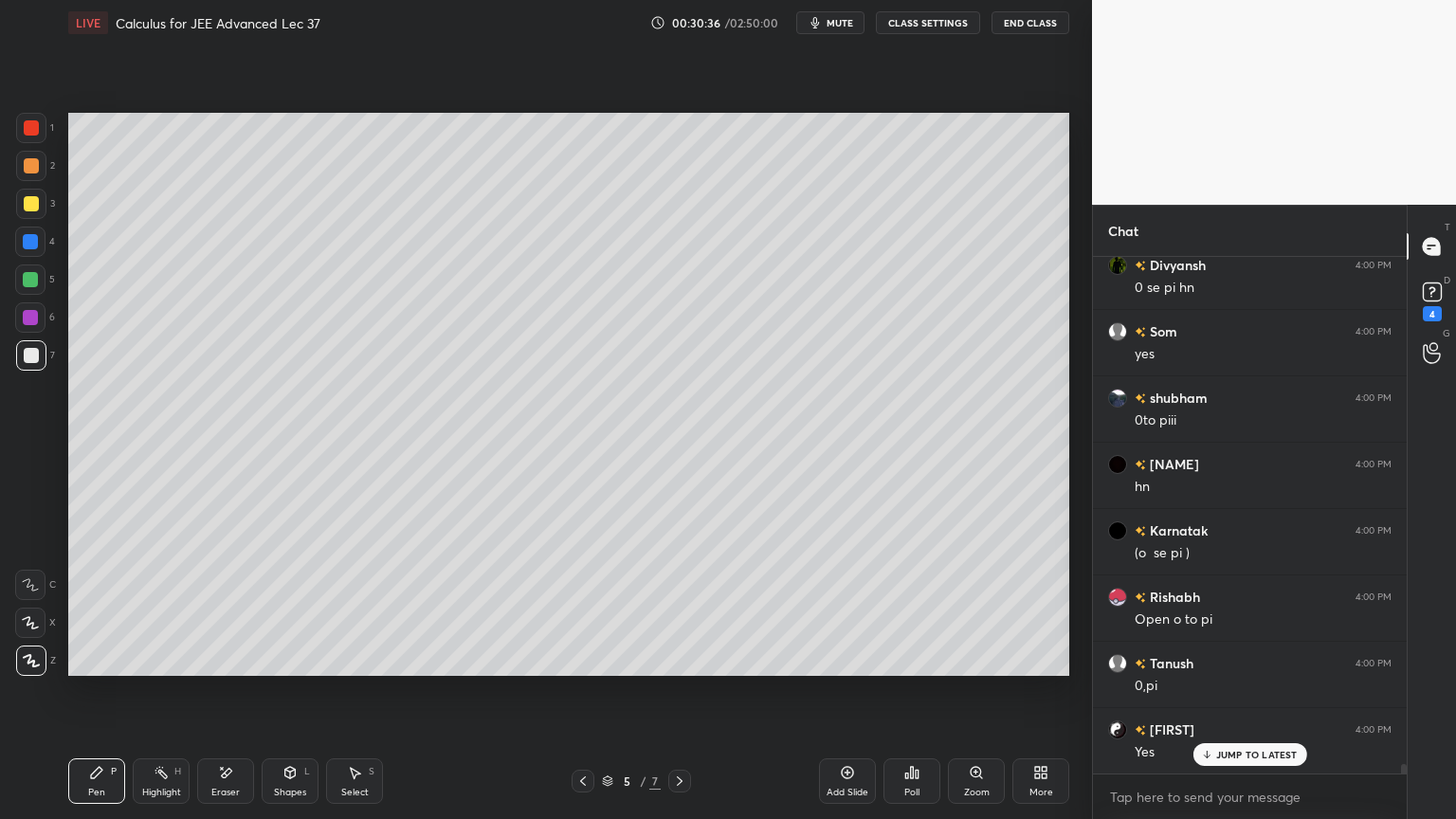click at bounding box center [31, 204] 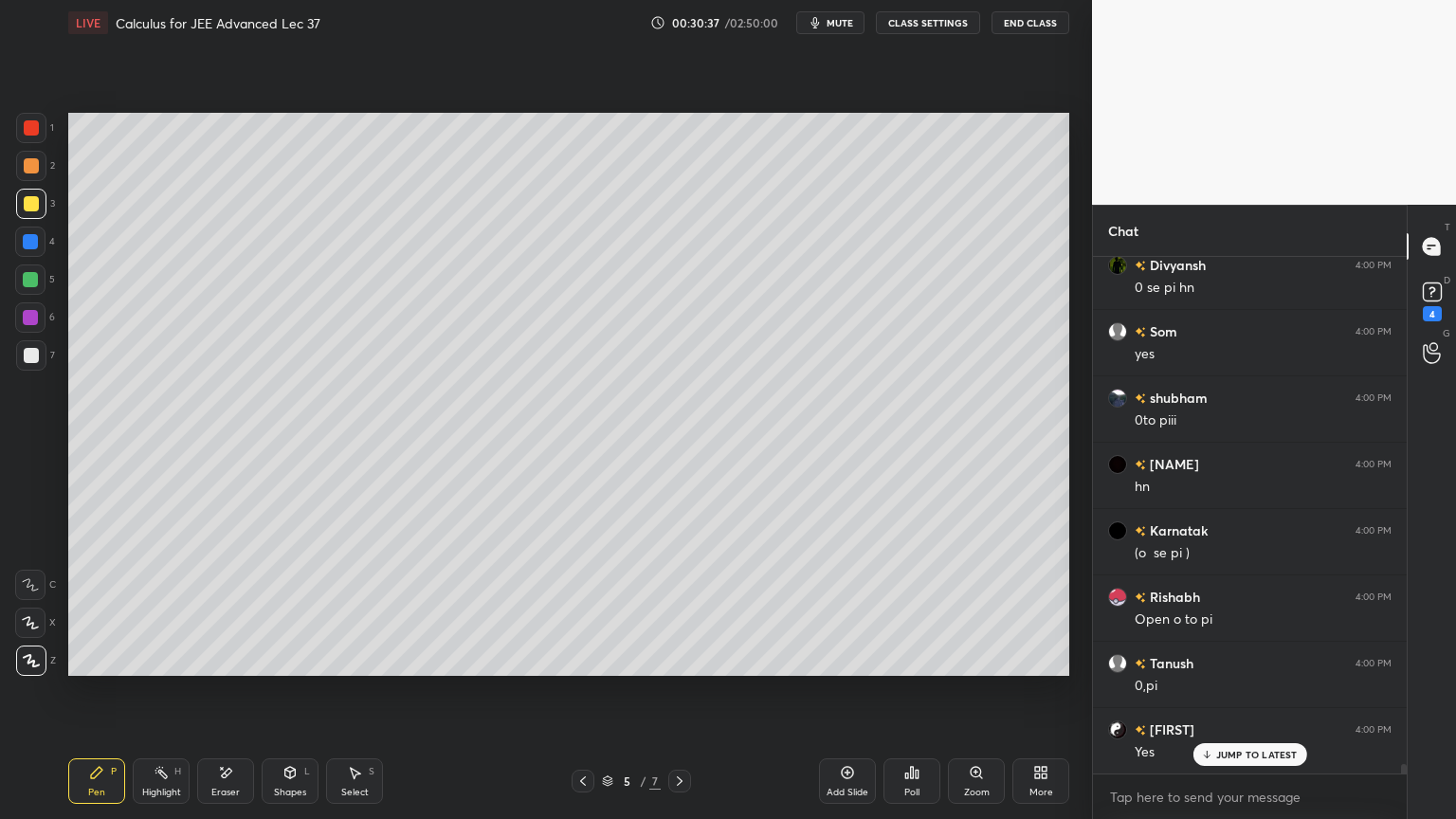 click at bounding box center [31, 355] 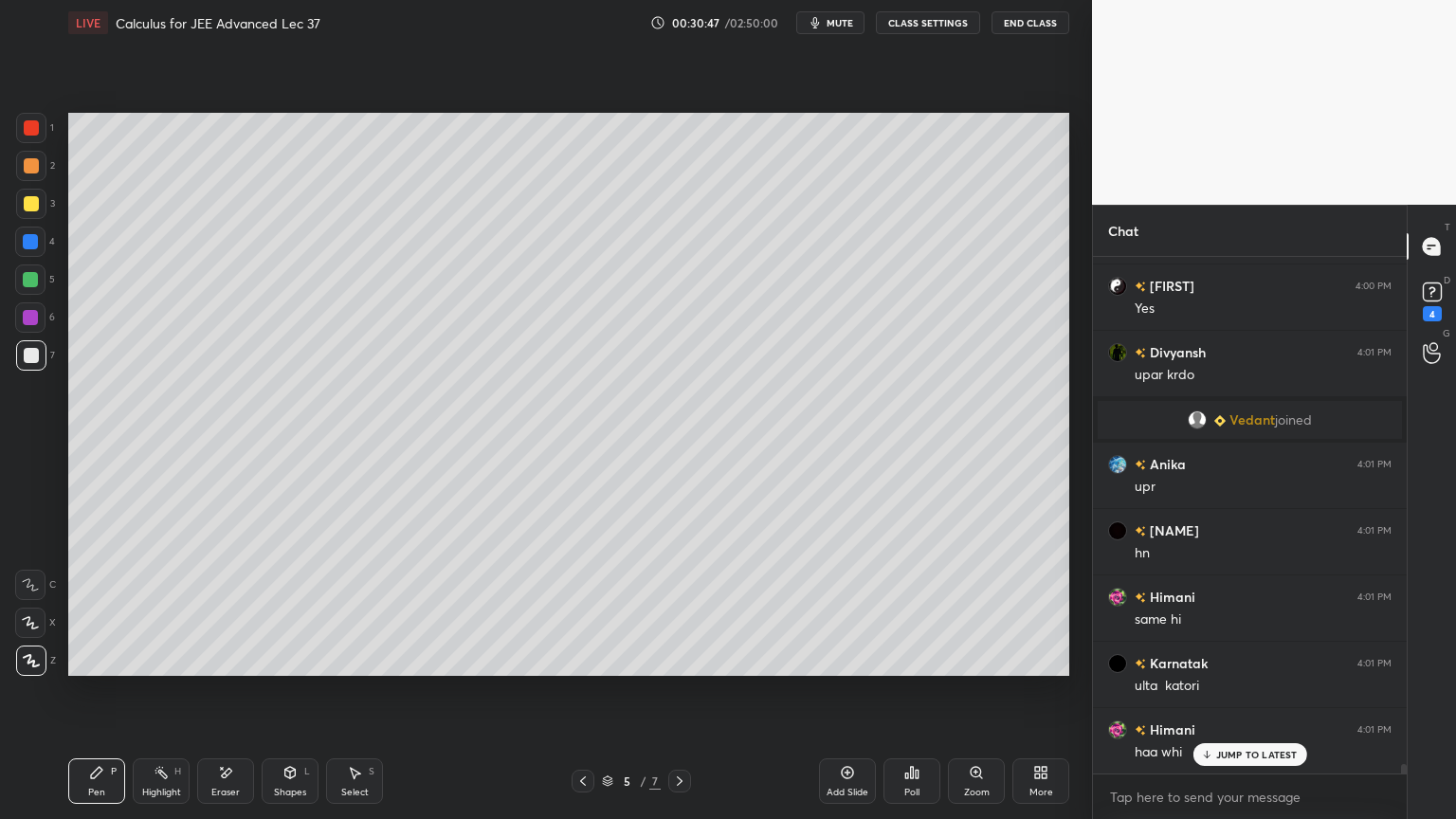 scroll, scrollTop: 27606, scrollLeft: 0, axis: vertical 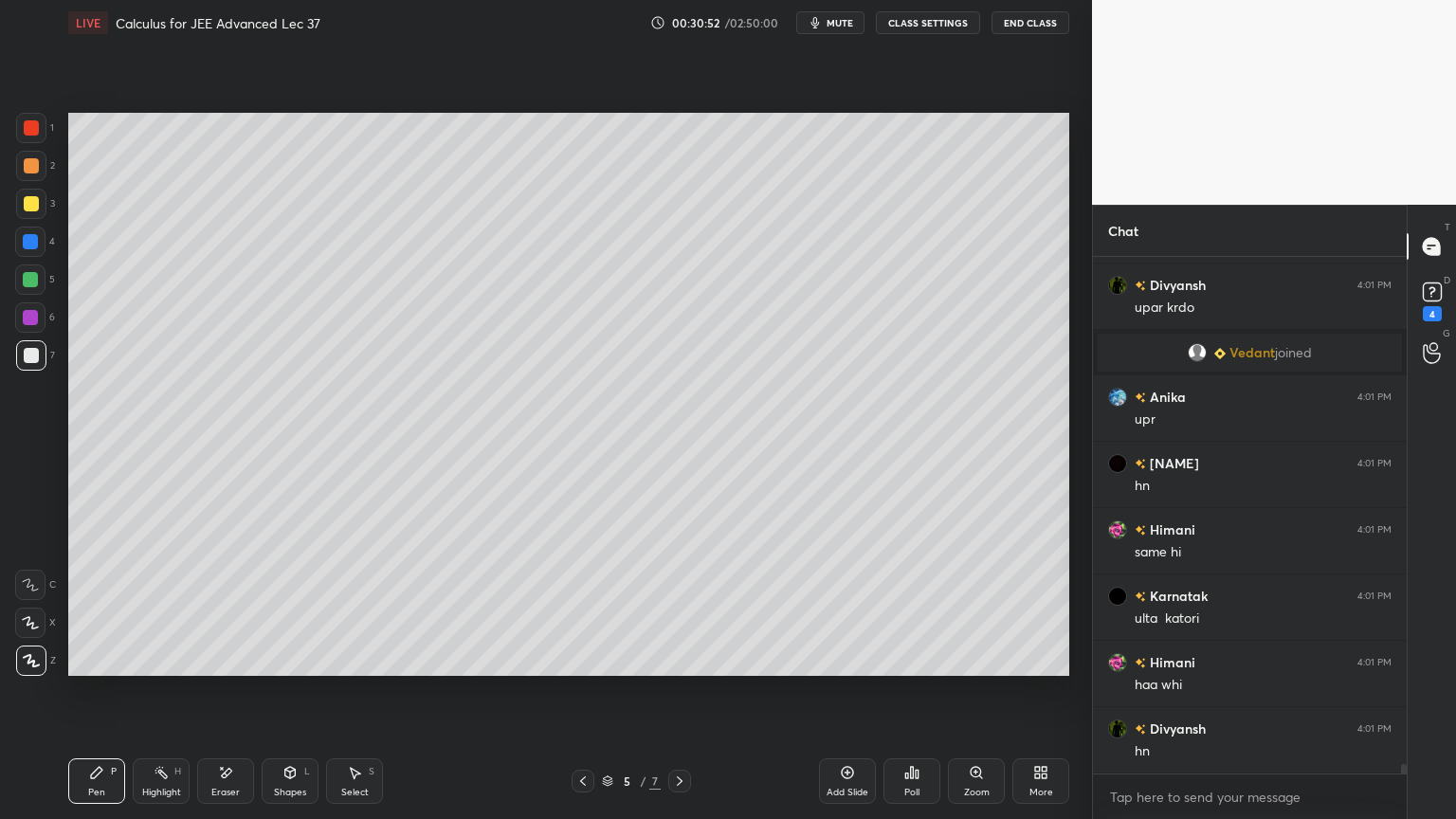 click at bounding box center (31, 128) 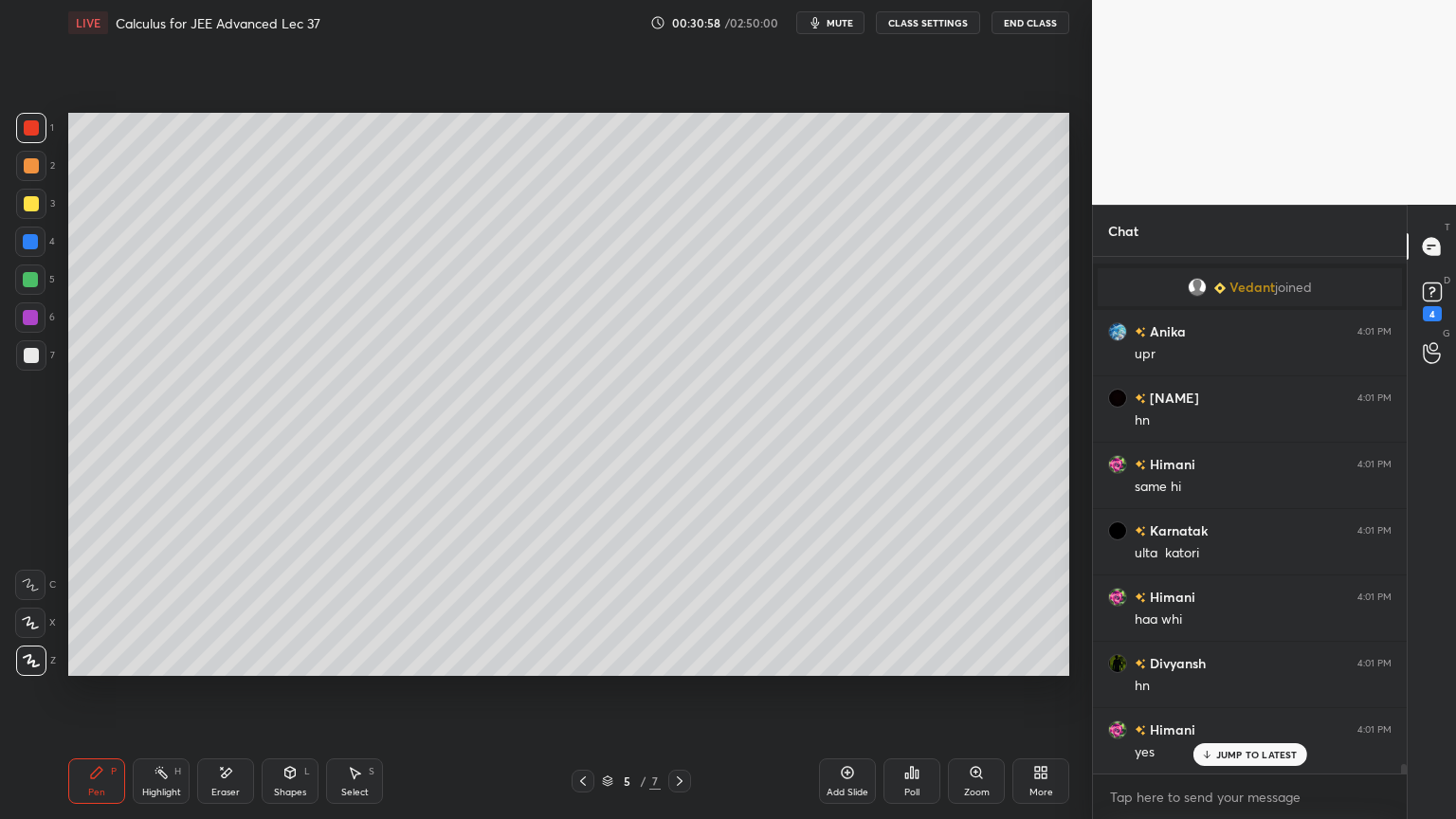 scroll, scrollTop: 27739, scrollLeft: 0, axis: vertical 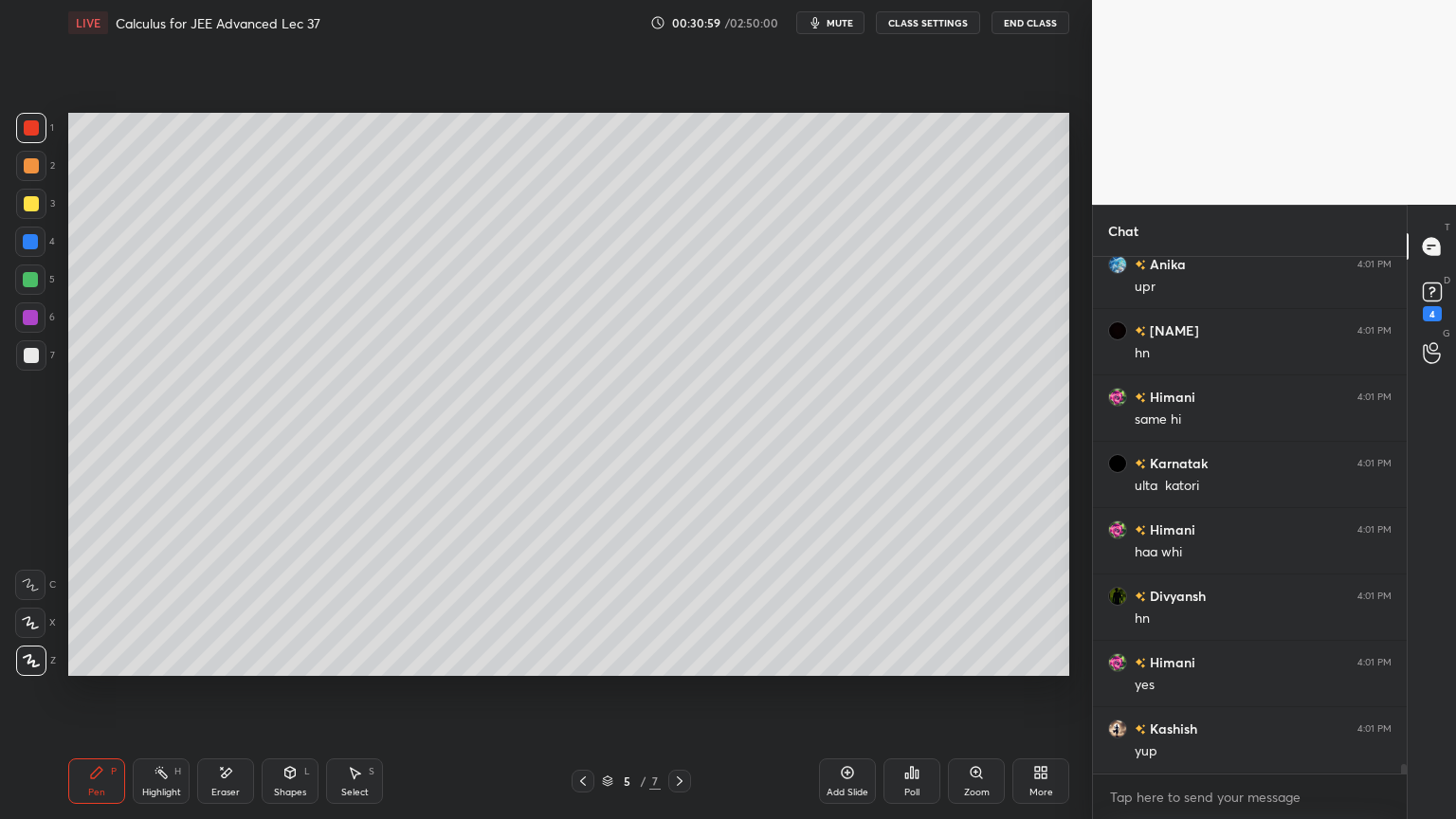 drag, startPoint x: 681, startPoint y: 774, endPoint x: 674, endPoint y: 701, distance: 73.334848 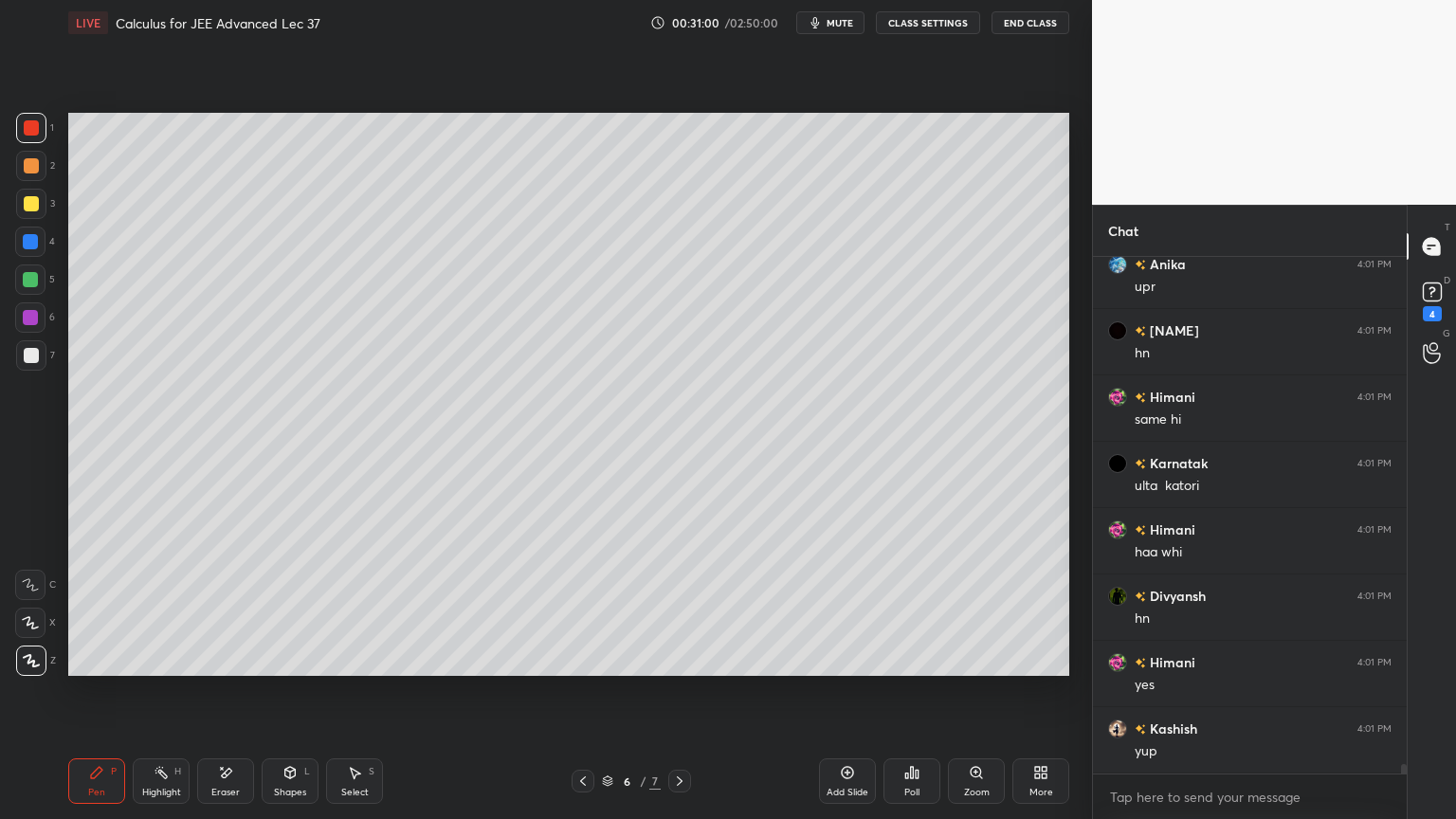 scroll, scrollTop: 27804, scrollLeft: 0, axis: vertical 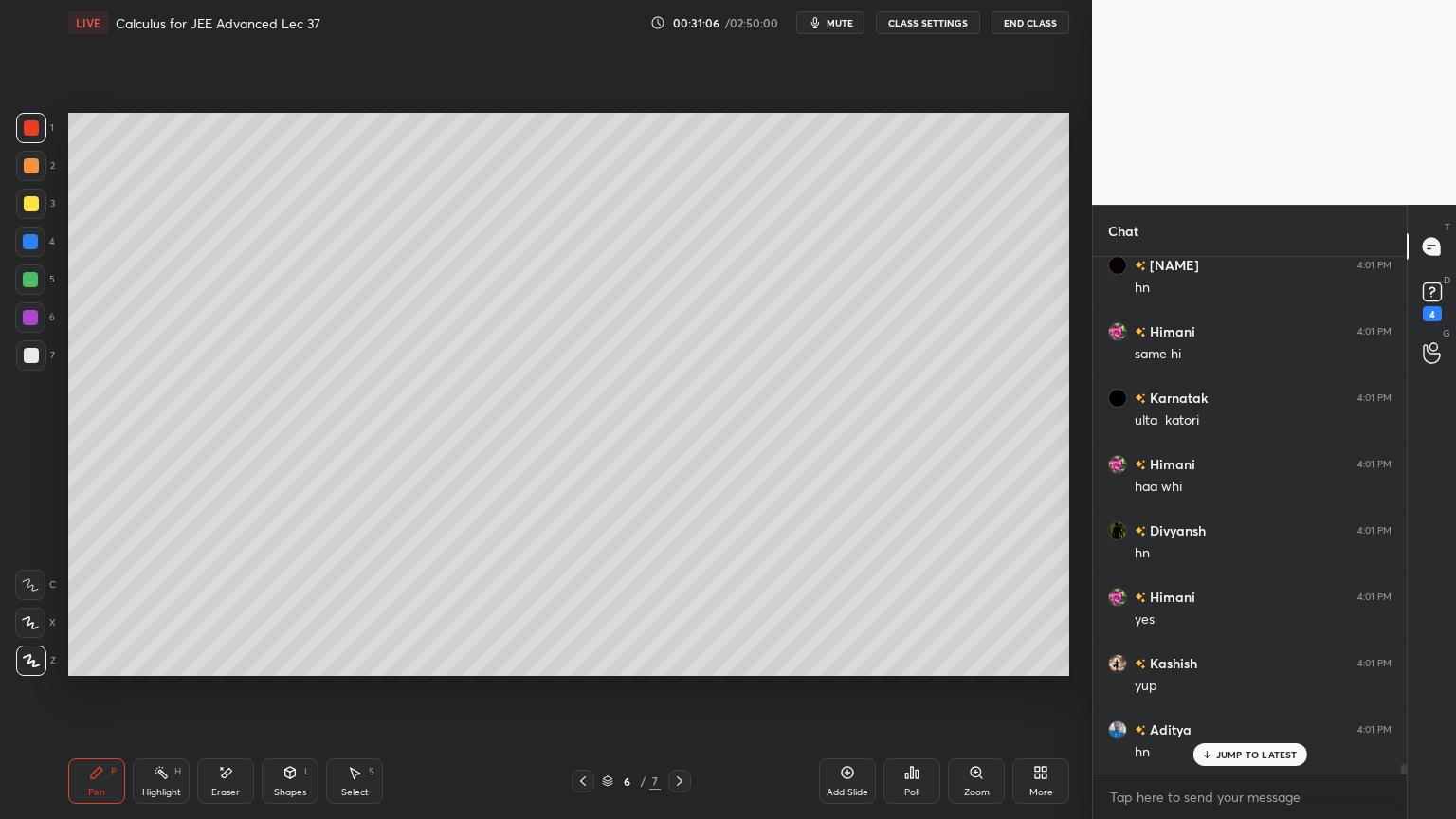 click 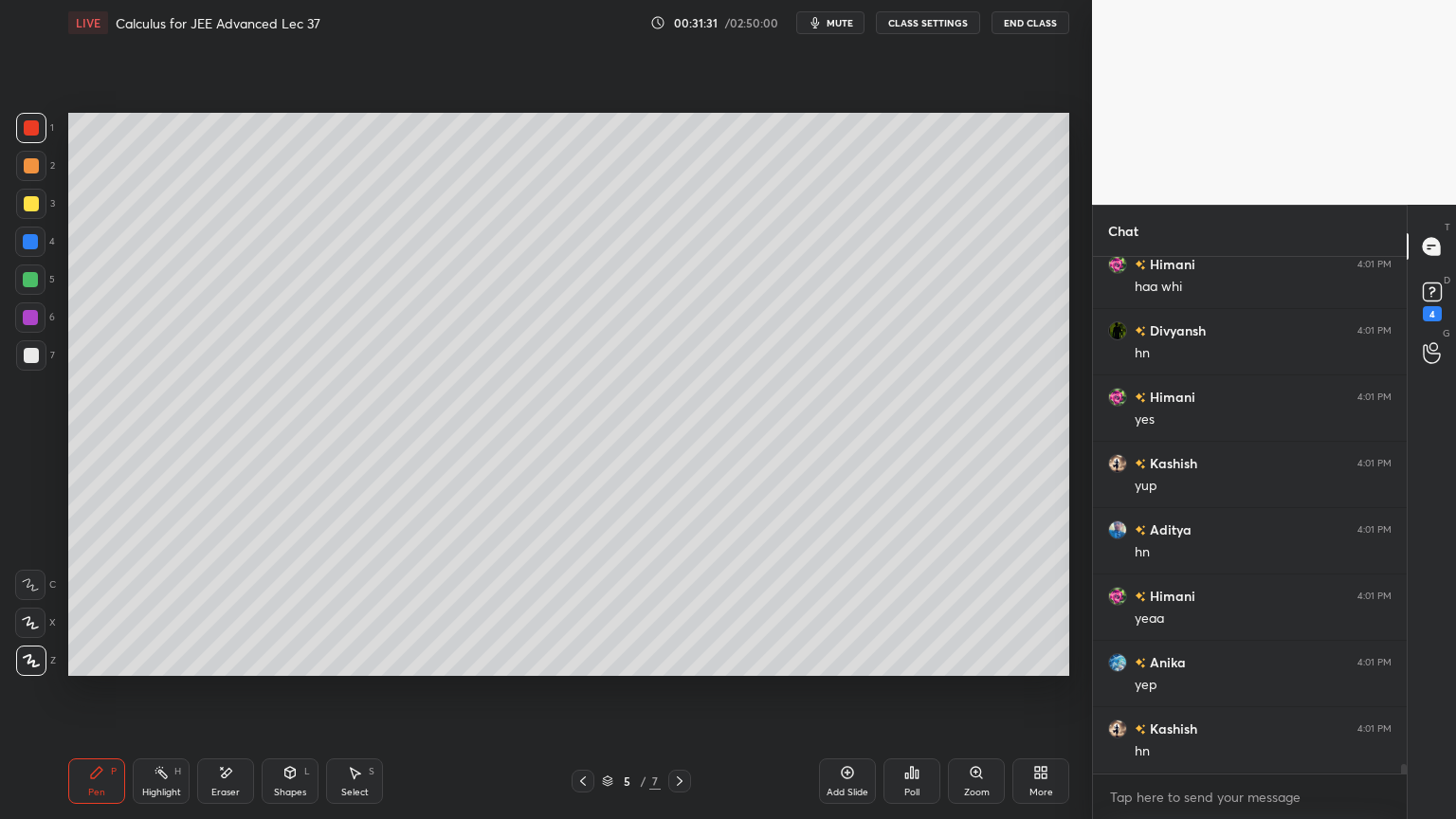 scroll, scrollTop: 28070, scrollLeft: 0, axis: vertical 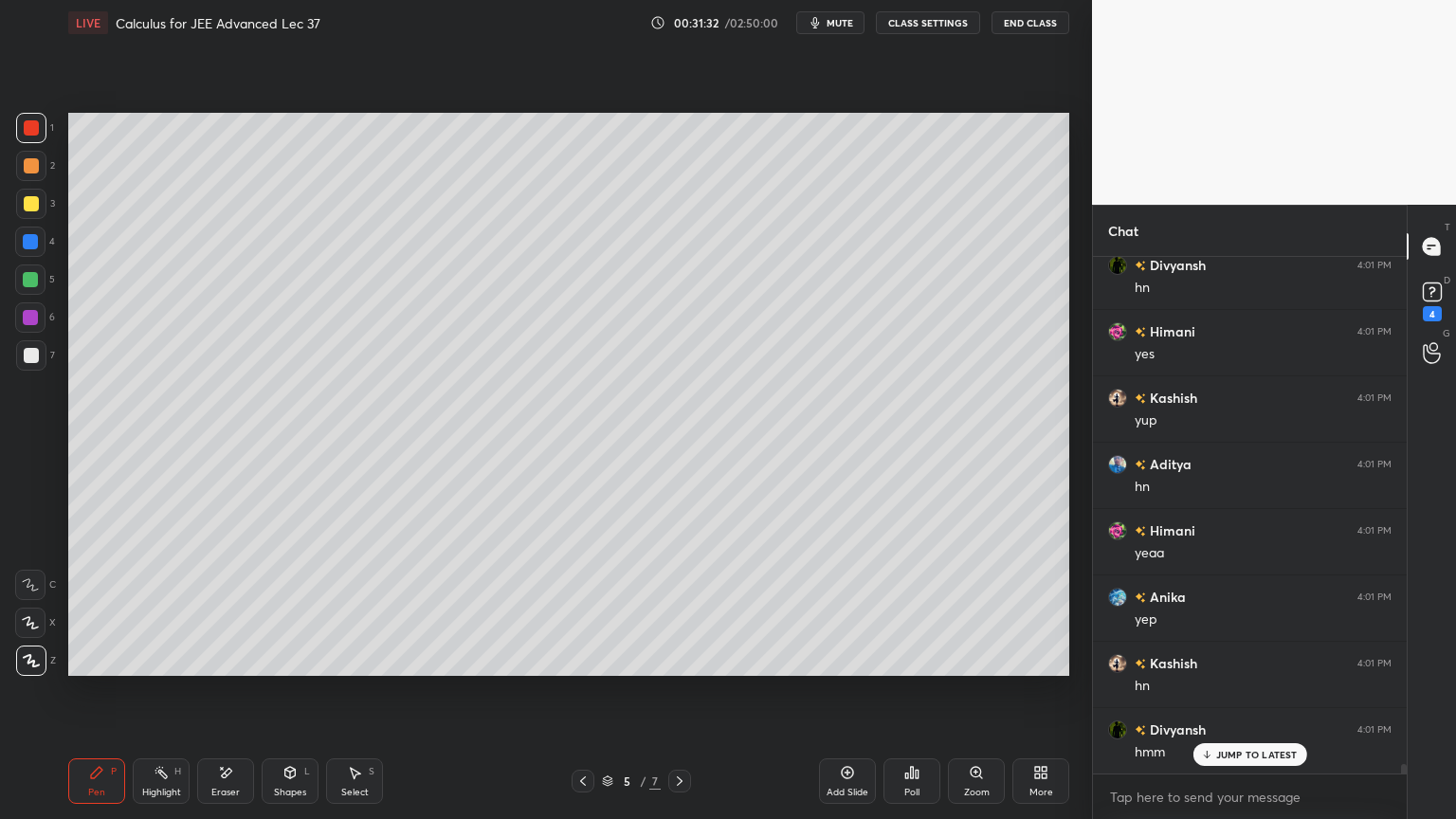 click 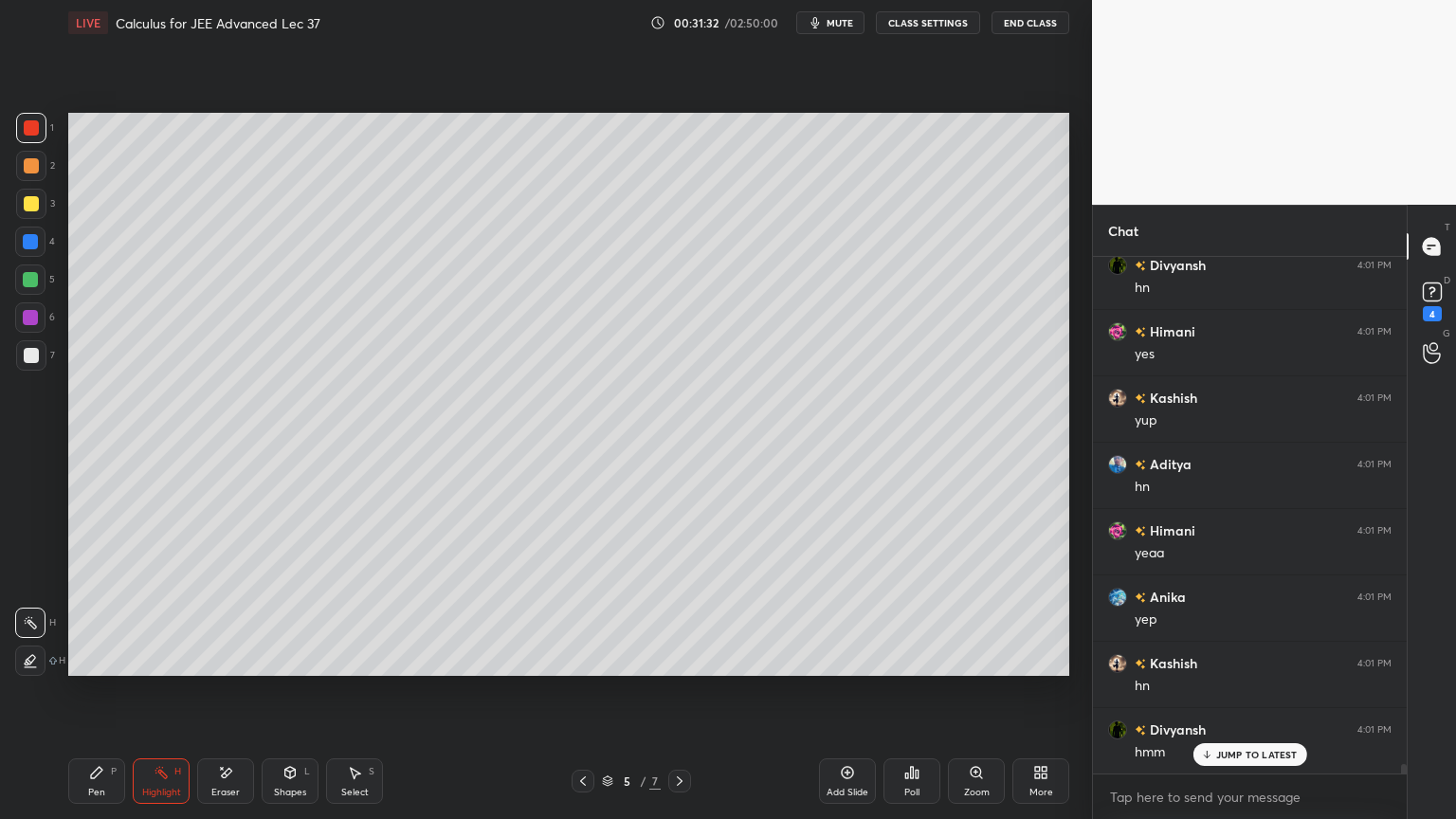 click on "Pen P" at bounding box center [97, 781] 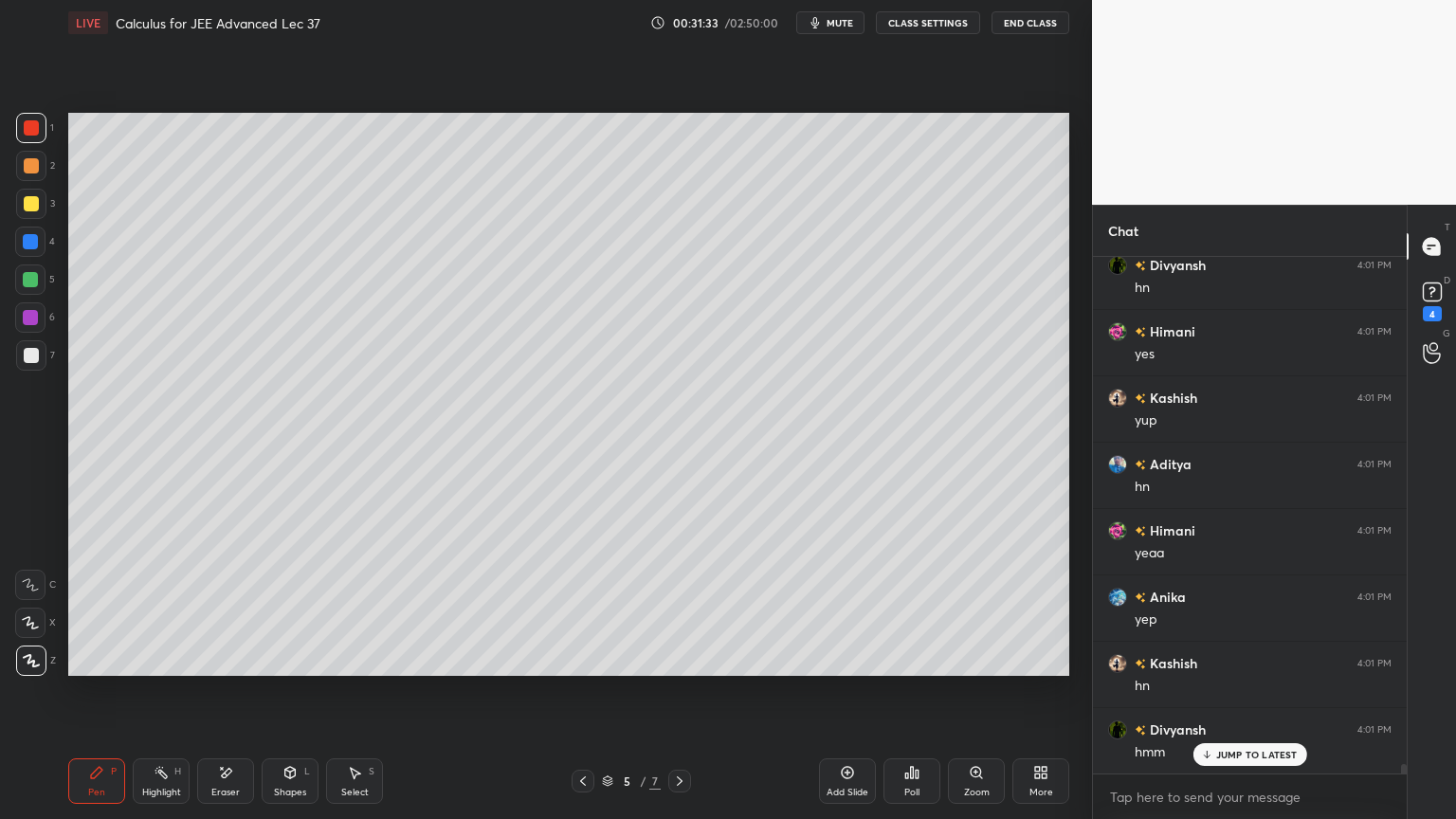 click on "Setting up your live class Poll for   secs No correct answer Start poll" at bounding box center (569, 394) 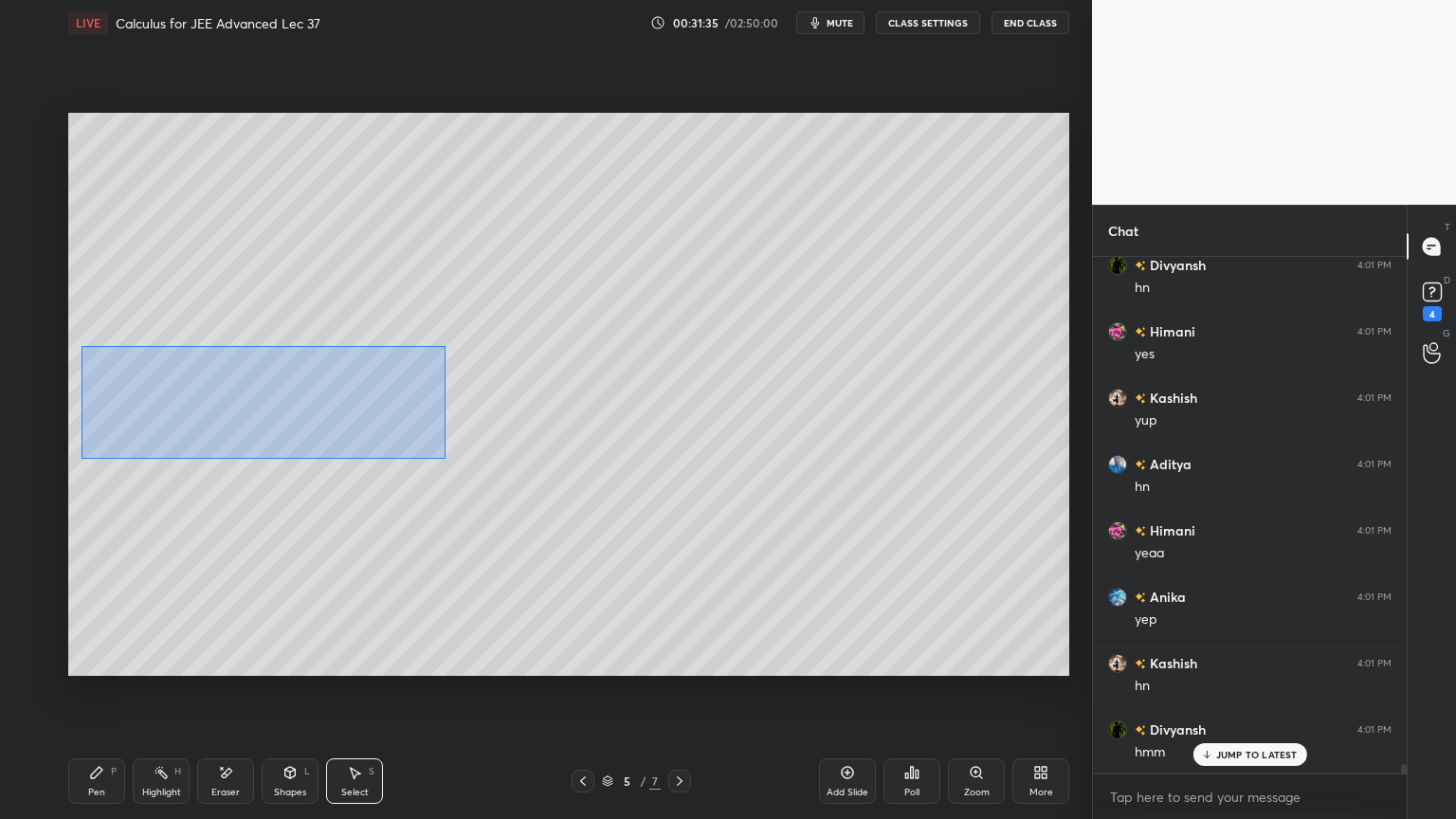 drag, startPoint x: 87, startPoint y: 351, endPoint x: 454, endPoint y: 448, distance: 379.60242 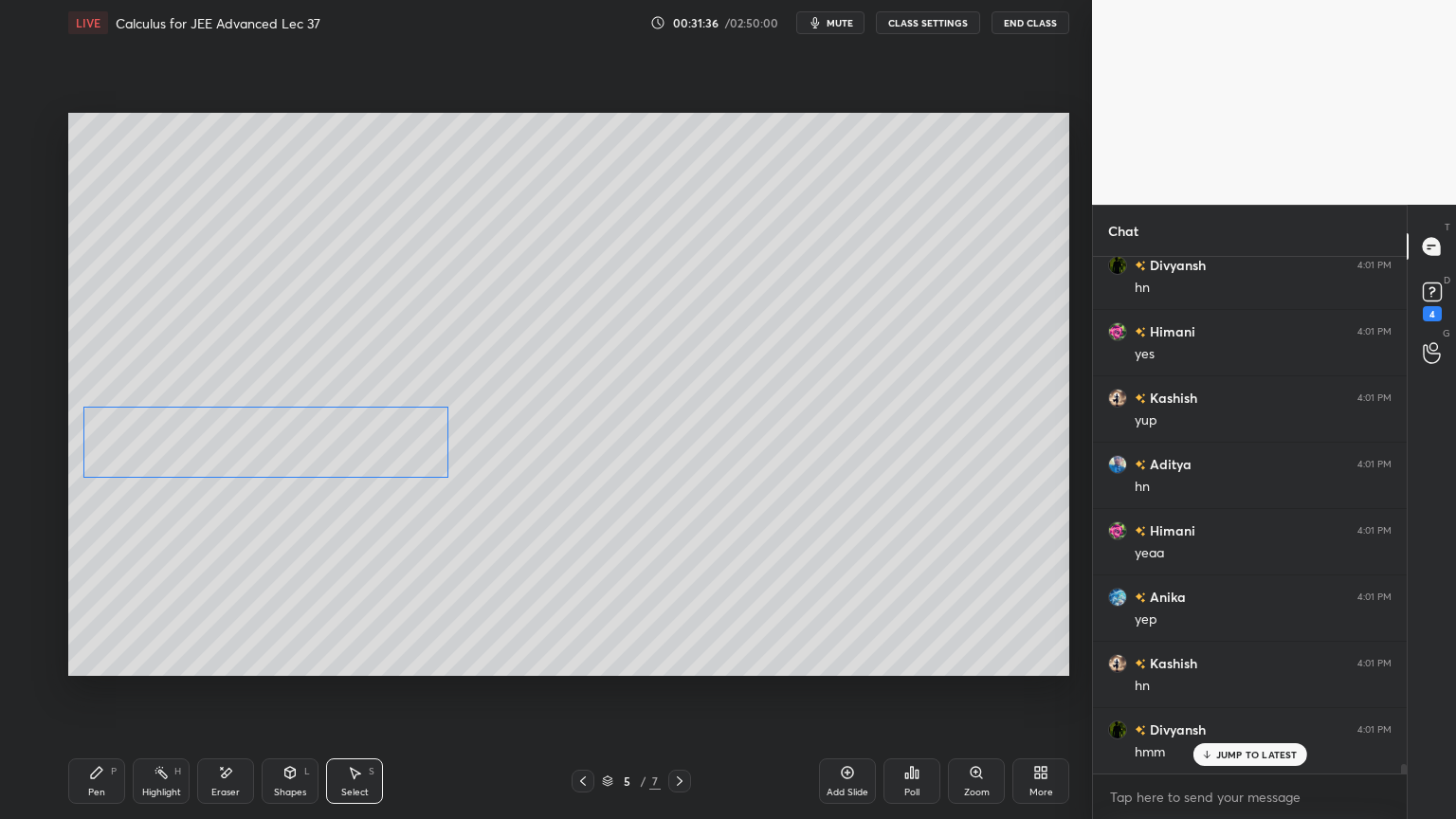 drag, startPoint x: 371, startPoint y: 395, endPoint x: 369, endPoint y: 455, distance: 60.03332 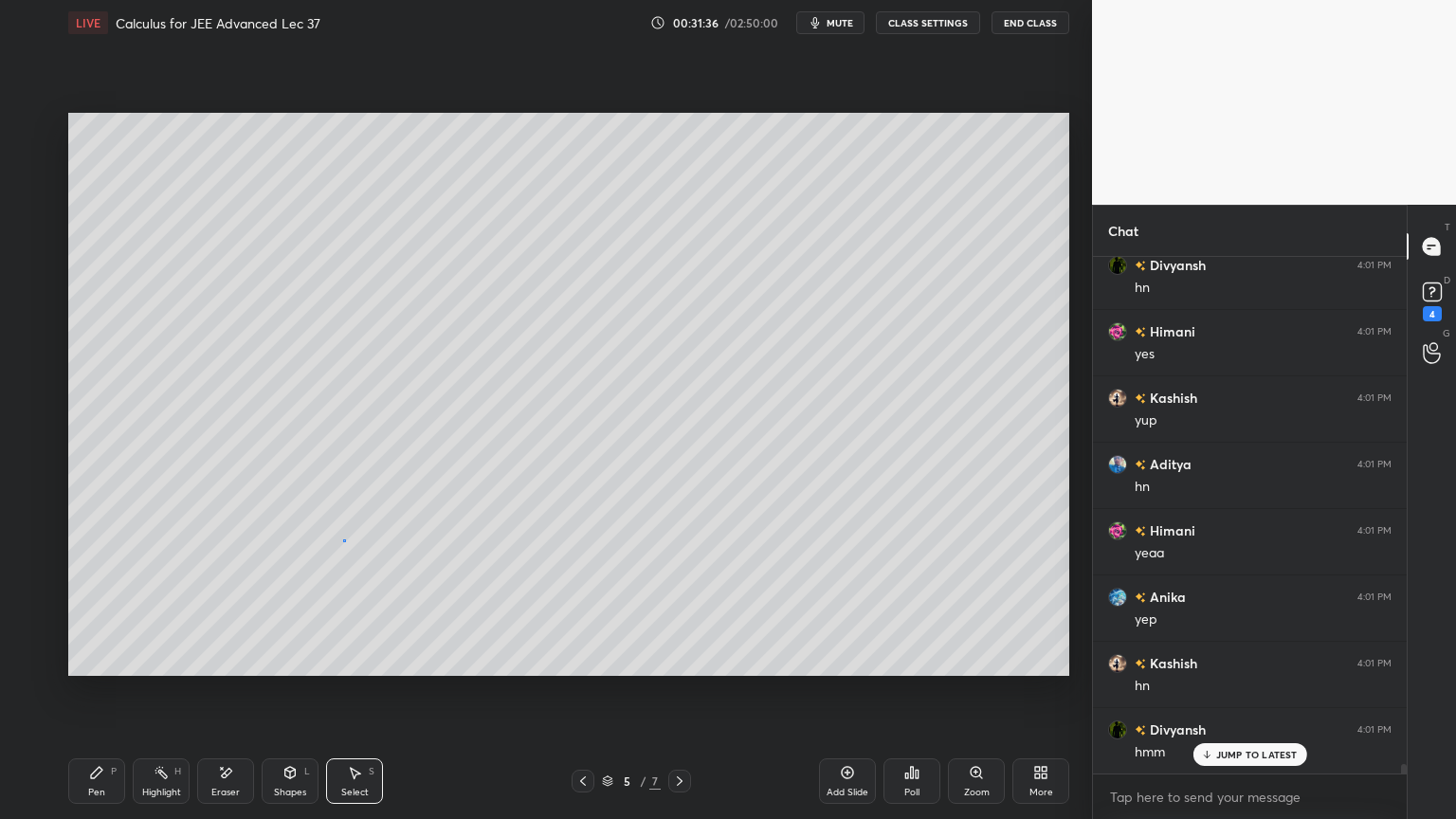 click on "0 ° Undo Copy Duplicate Duplicate to new slide Delete" at bounding box center (569, 394) 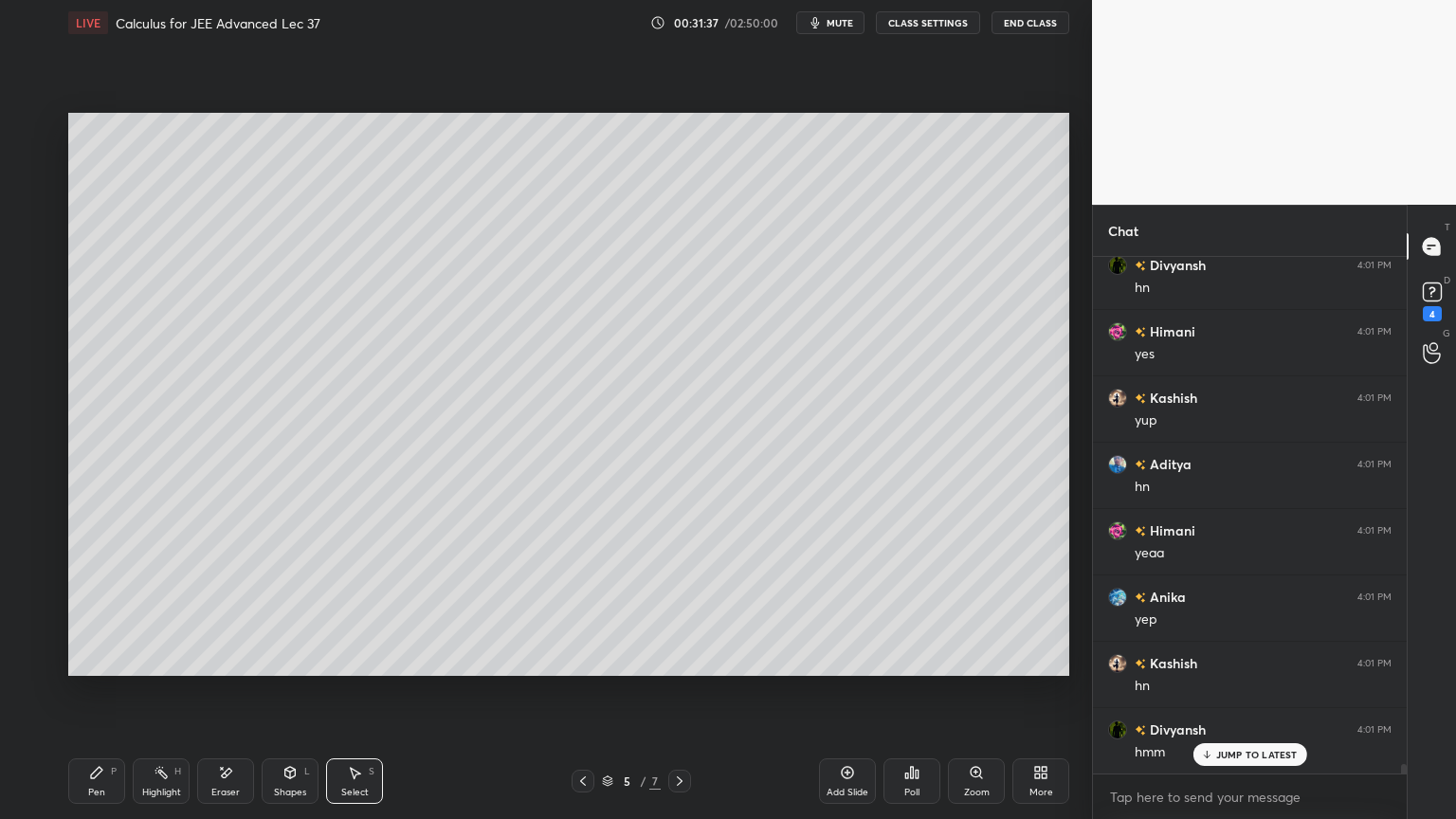 click on "Pen" at bounding box center [97, 792] 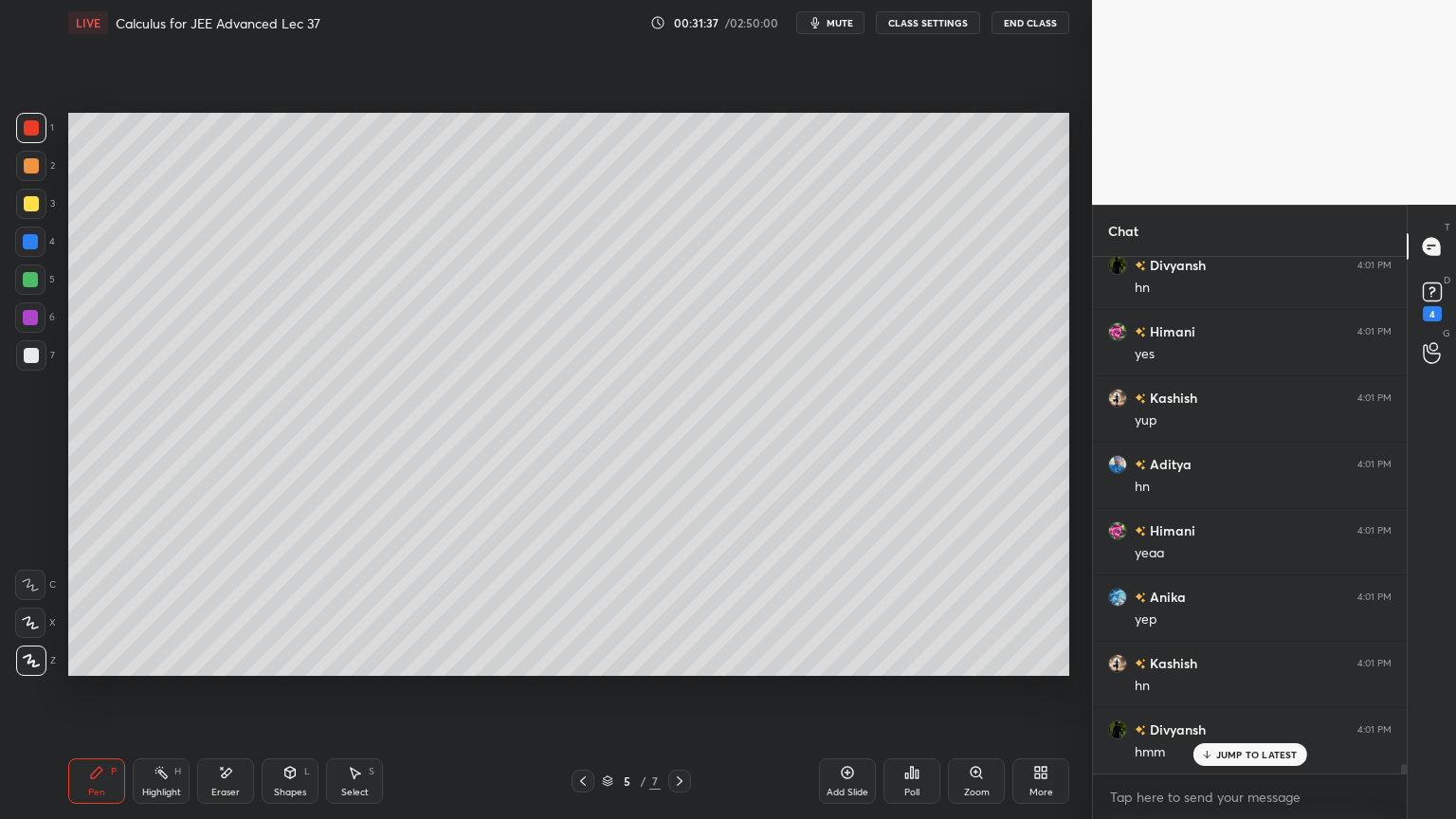 click at bounding box center [31, 355] 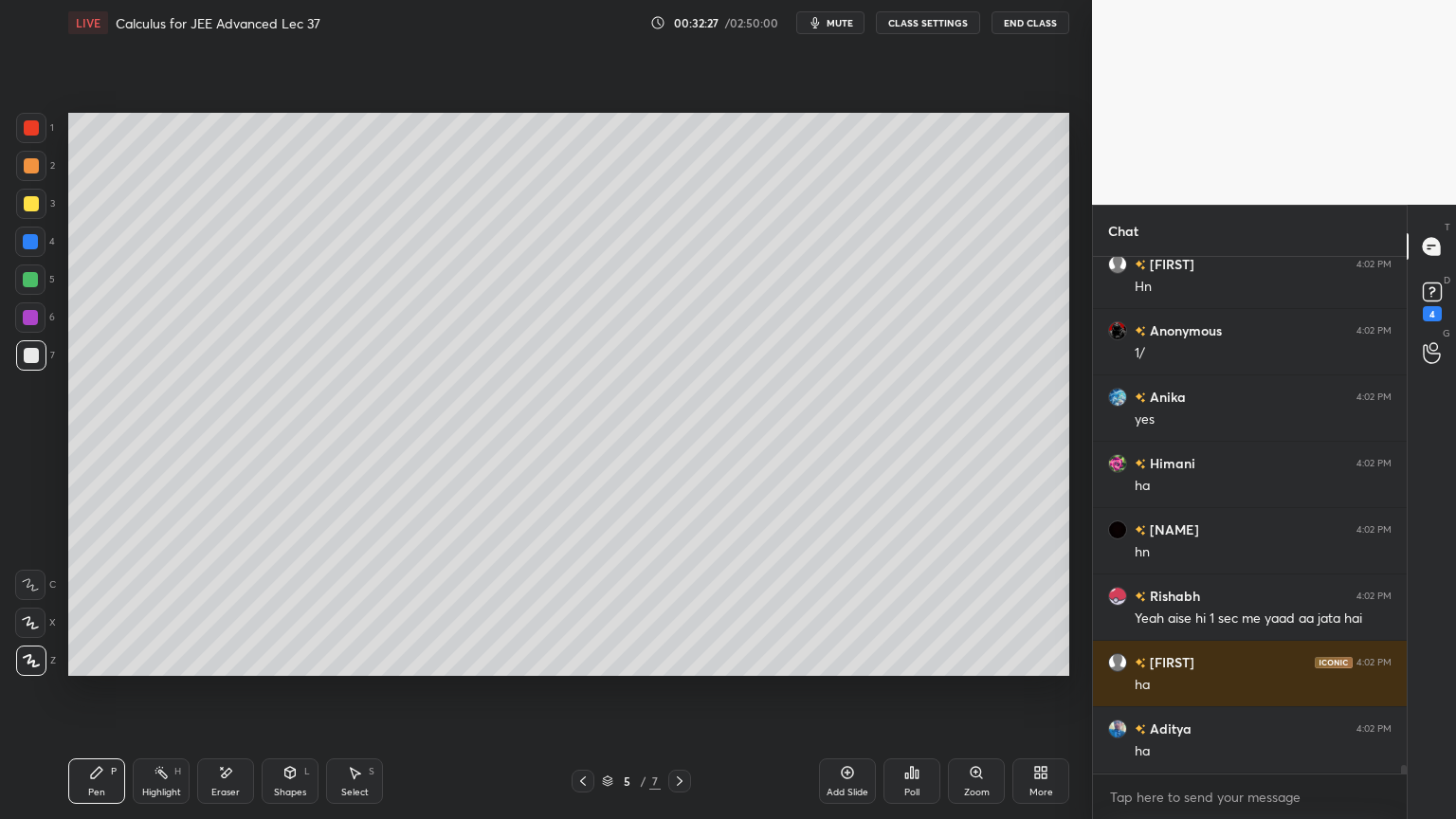 scroll, scrollTop: 29264, scrollLeft: 0, axis: vertical 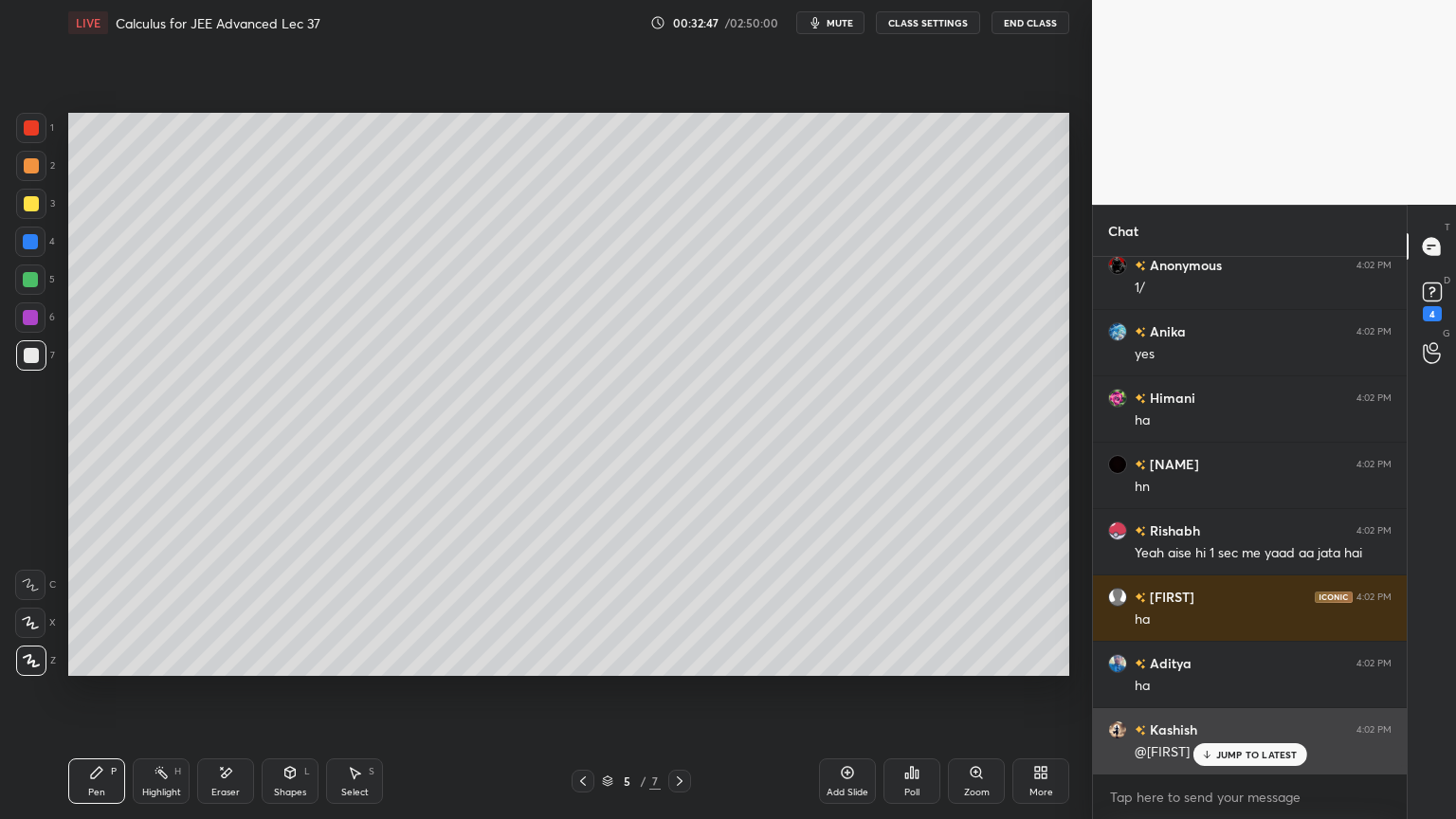 click 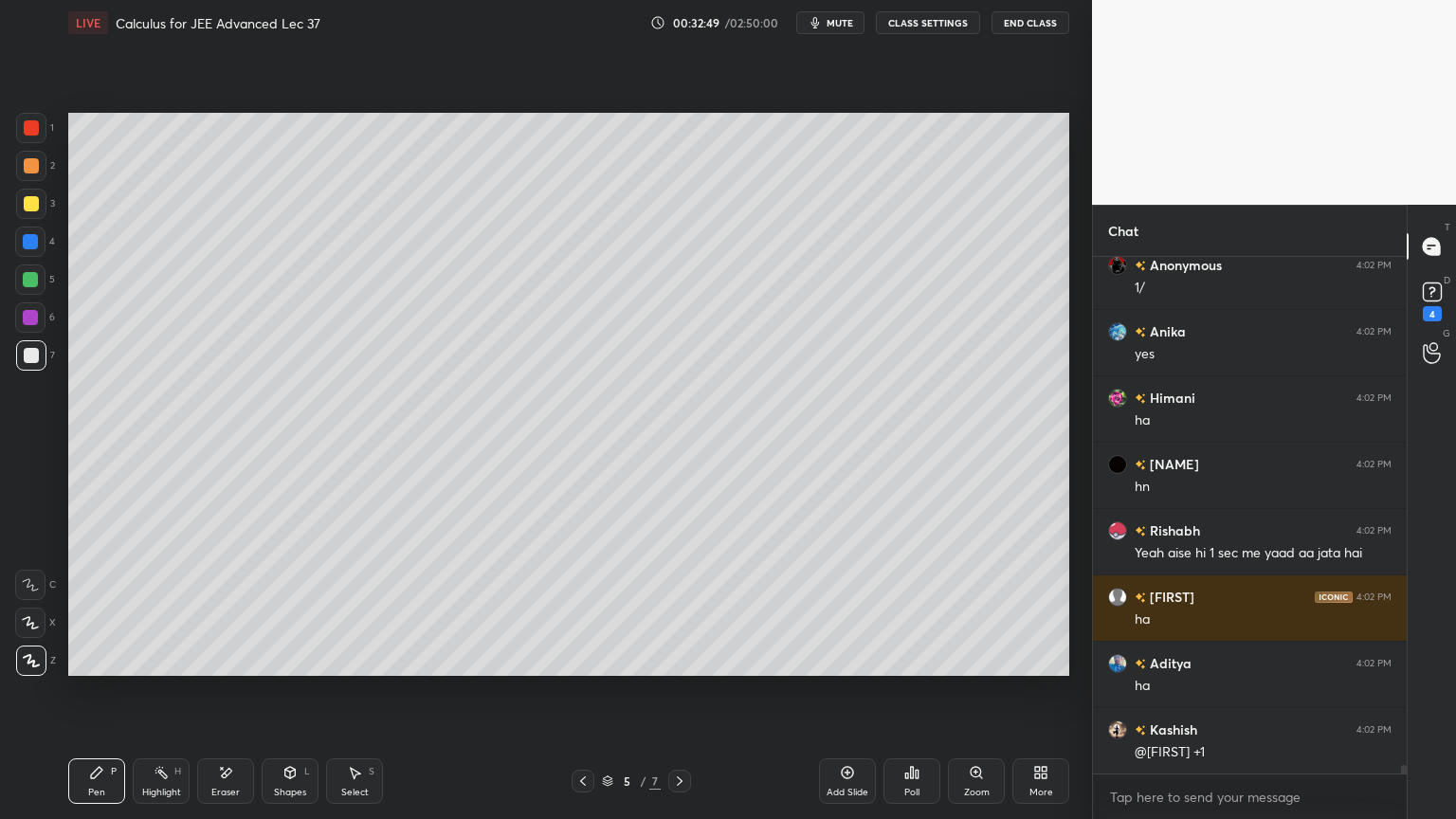 scroll, scrollTop: 29331, scrollLeft: 0, axis: vertical 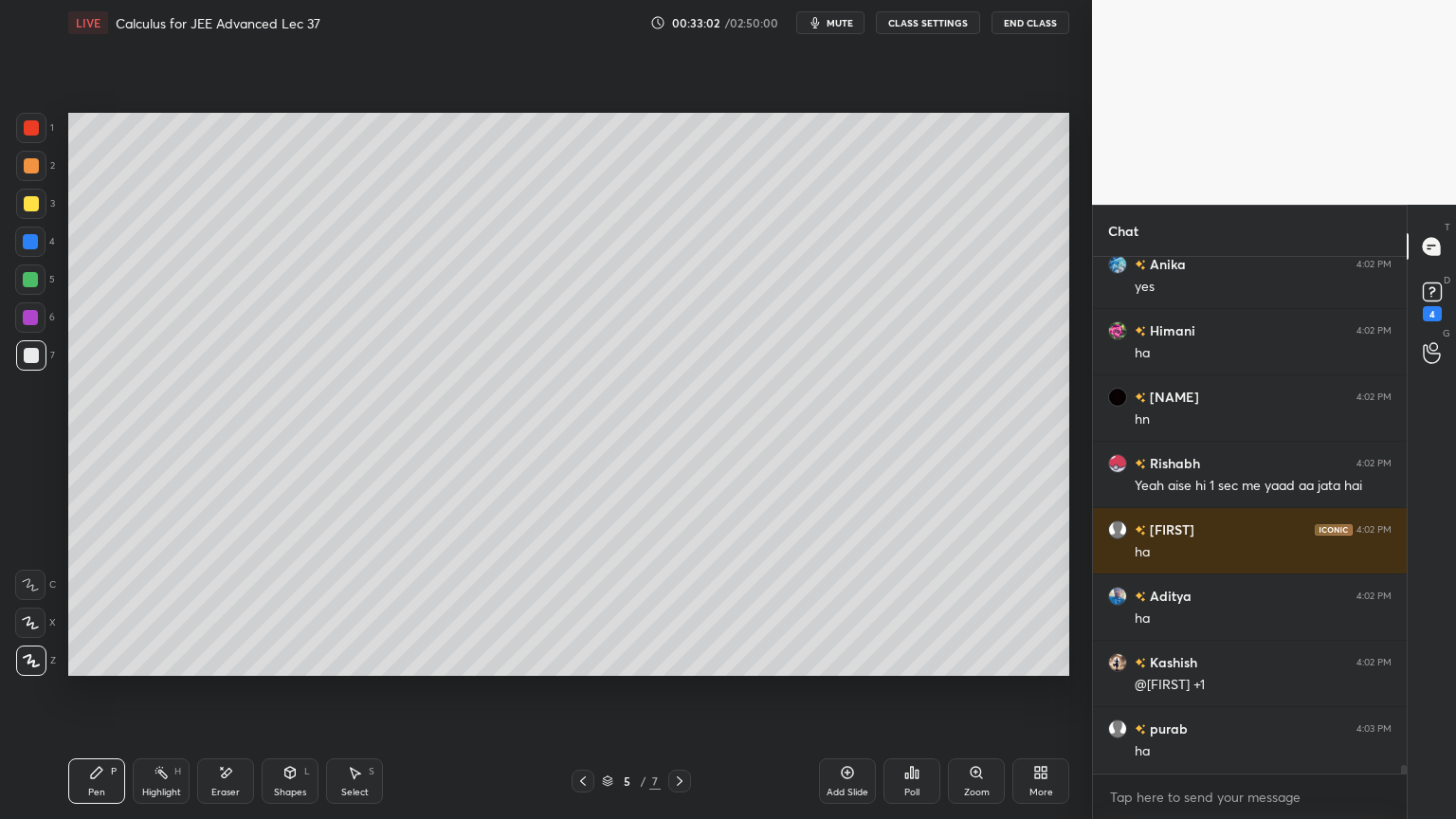 click on "Eraser" at bounding box center [226, 781] 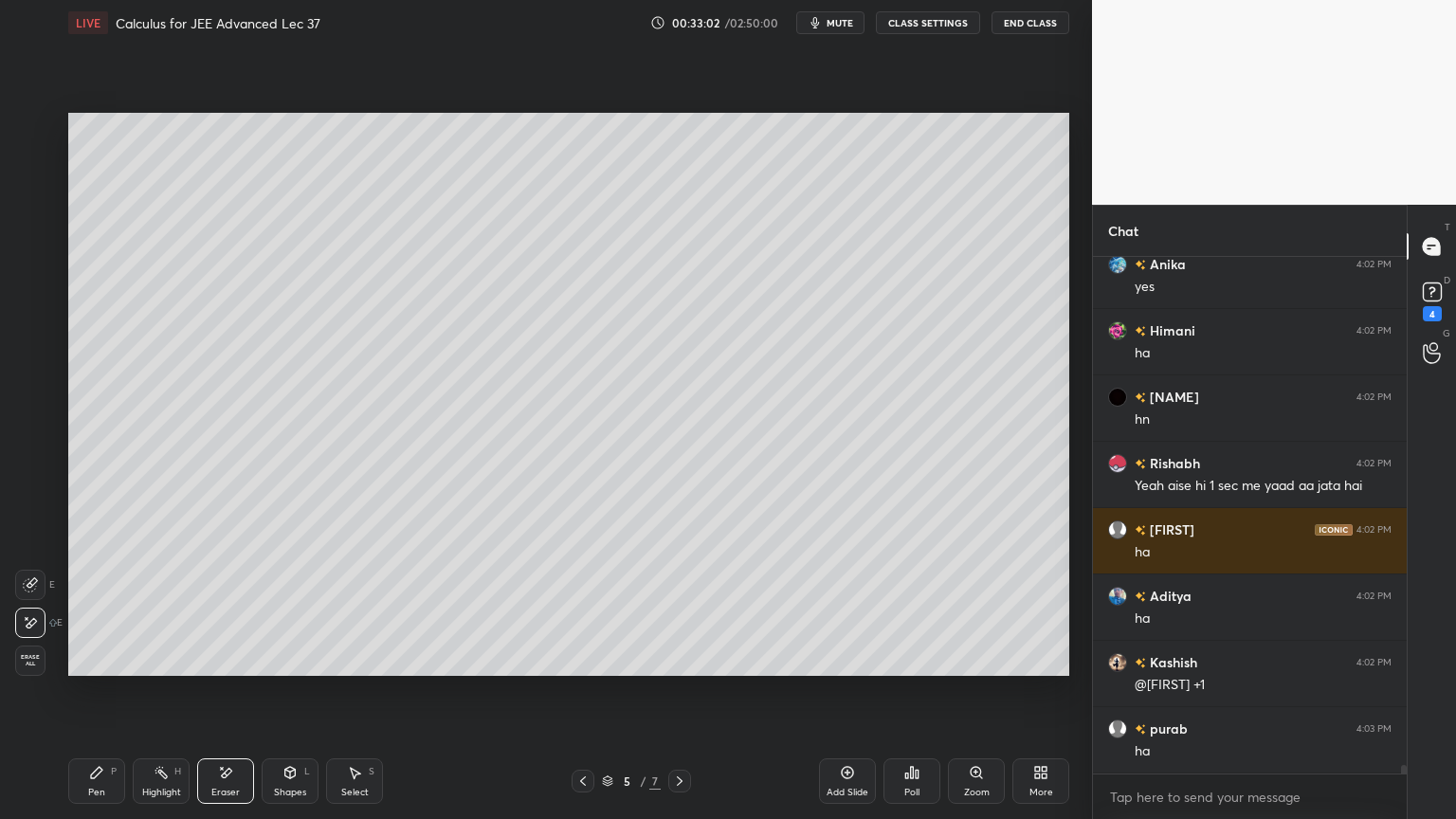 scroll, scrollTop: 29397, scrollLeft: 0, axis: vertical 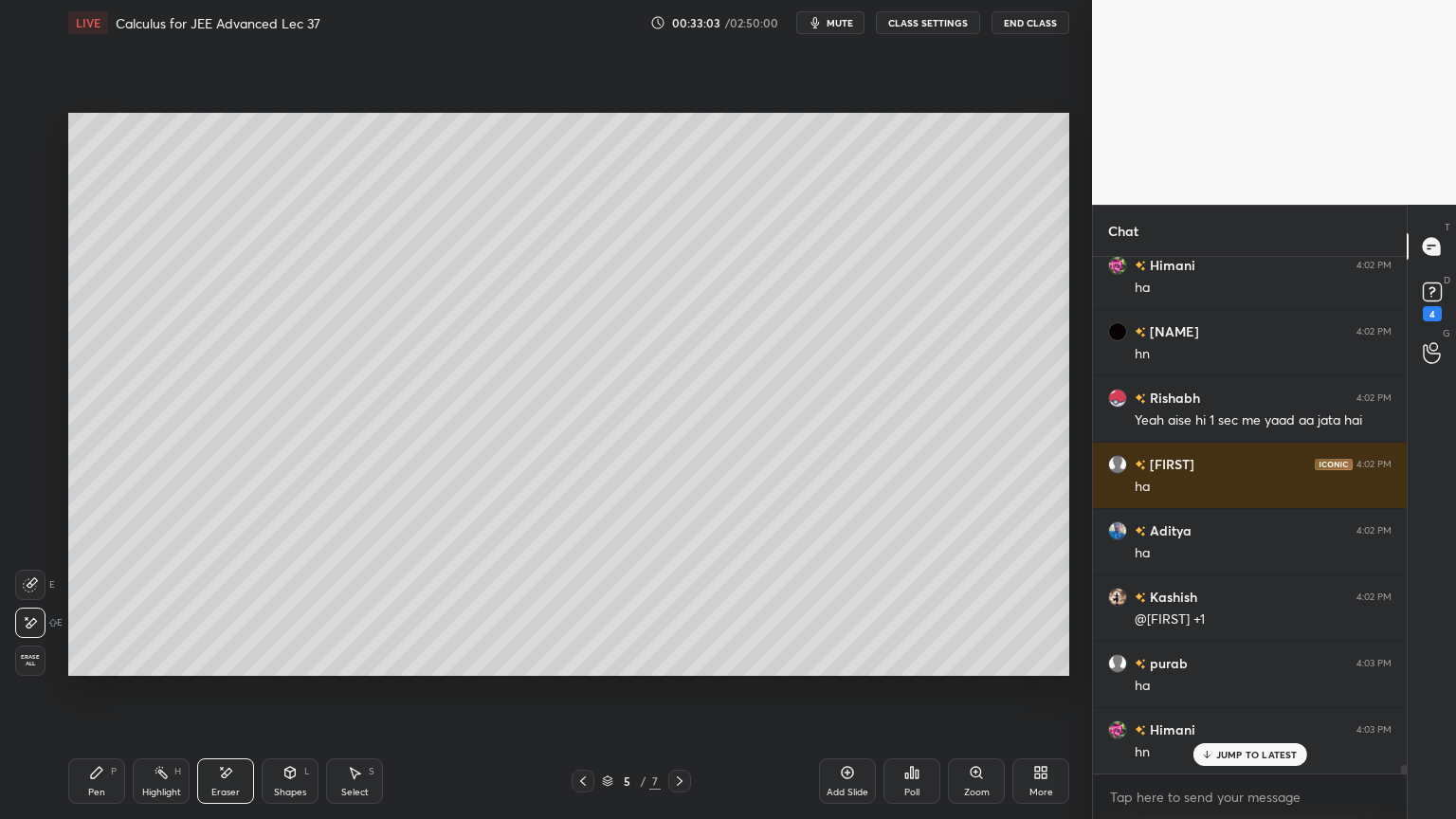 drag, startPoint x: 83, startPoint y: 784, endPoint x: 189, endPoint y: 768, distance: 107.20075 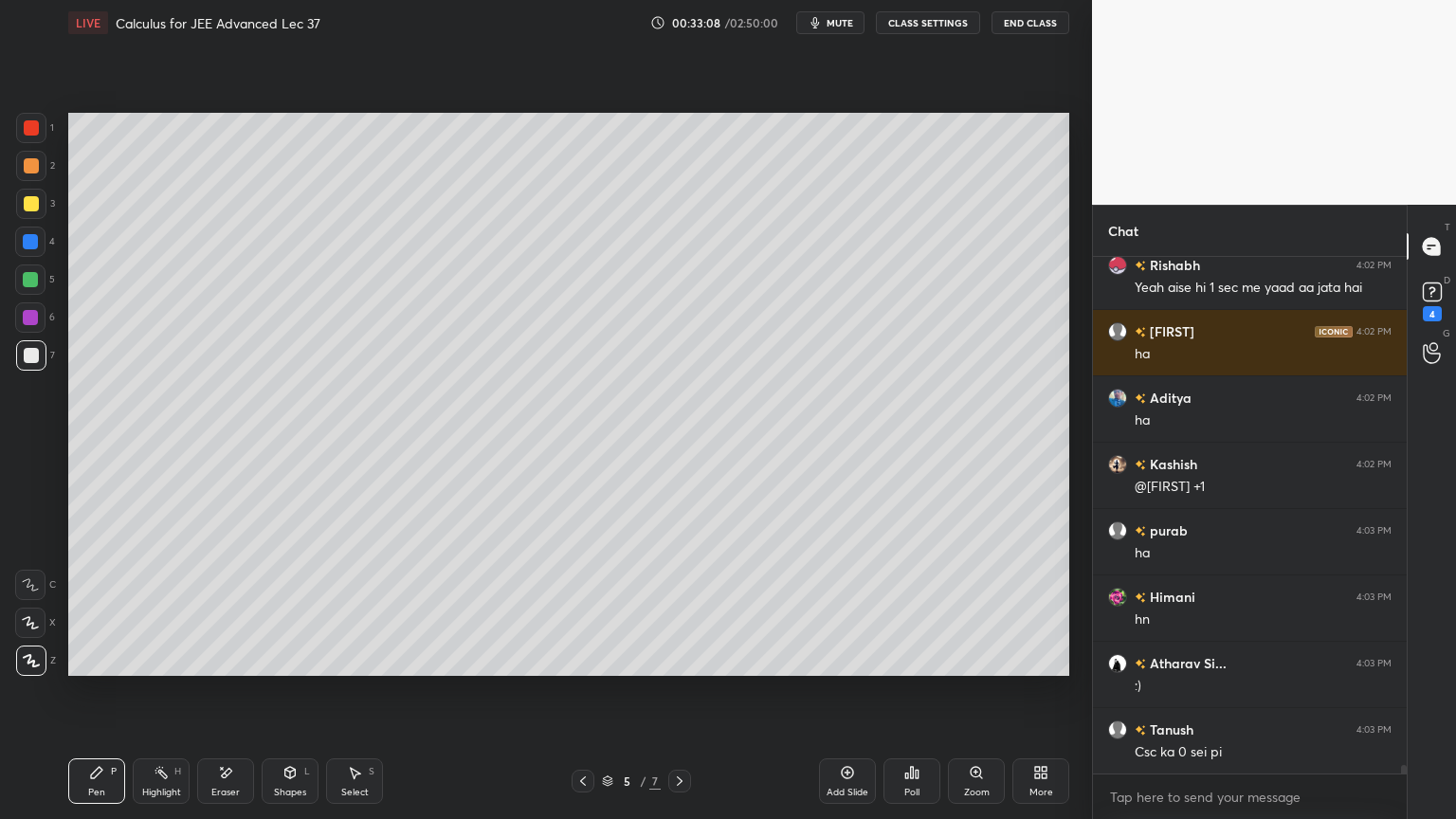 scroll, scrollTop: 29597, scrollLeft: 0, axis: vertical 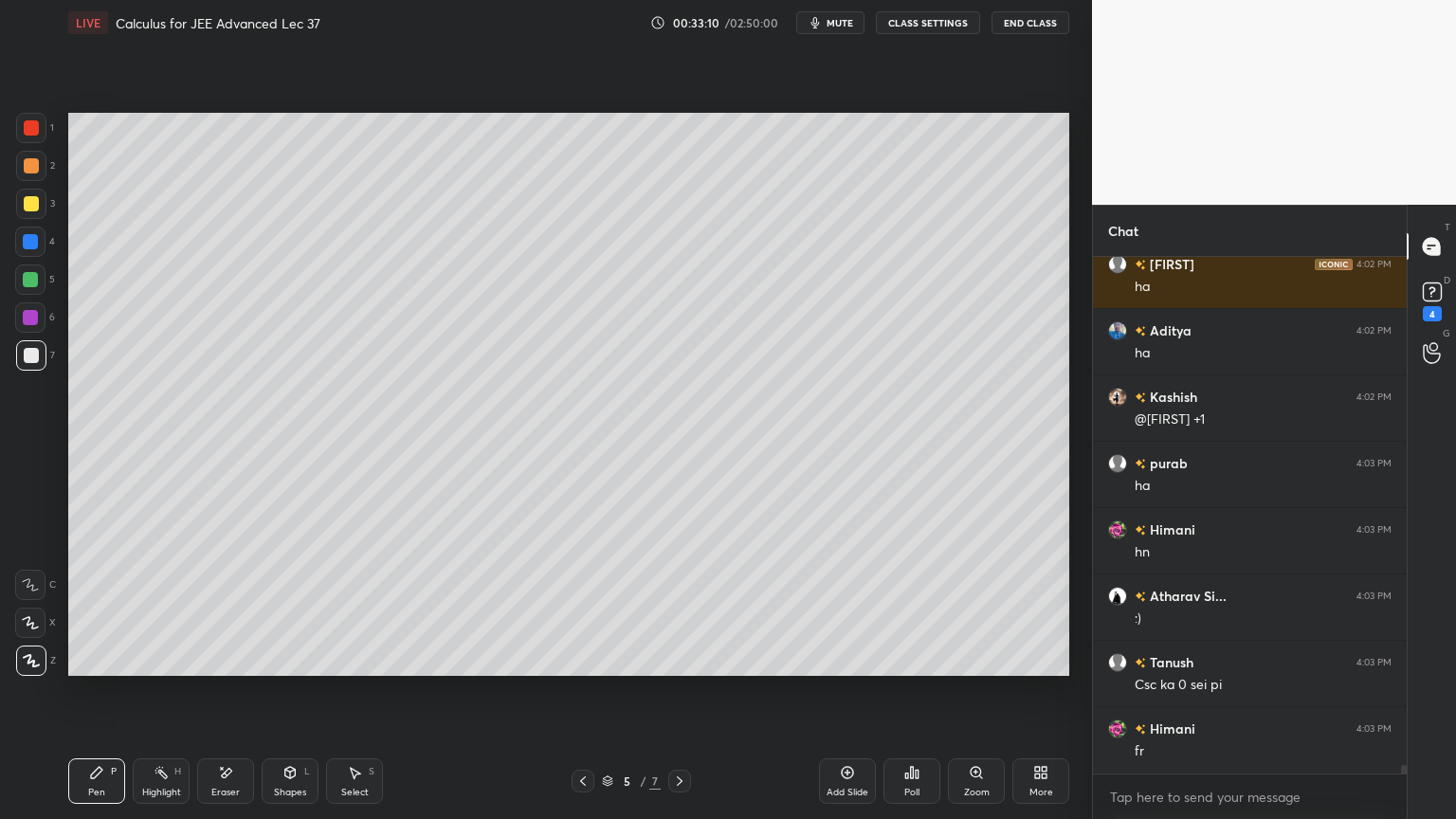 drag, startPoint x: 151, startPoint y: 778, endPoint x: 140, endPoint y: 778, distance: 11 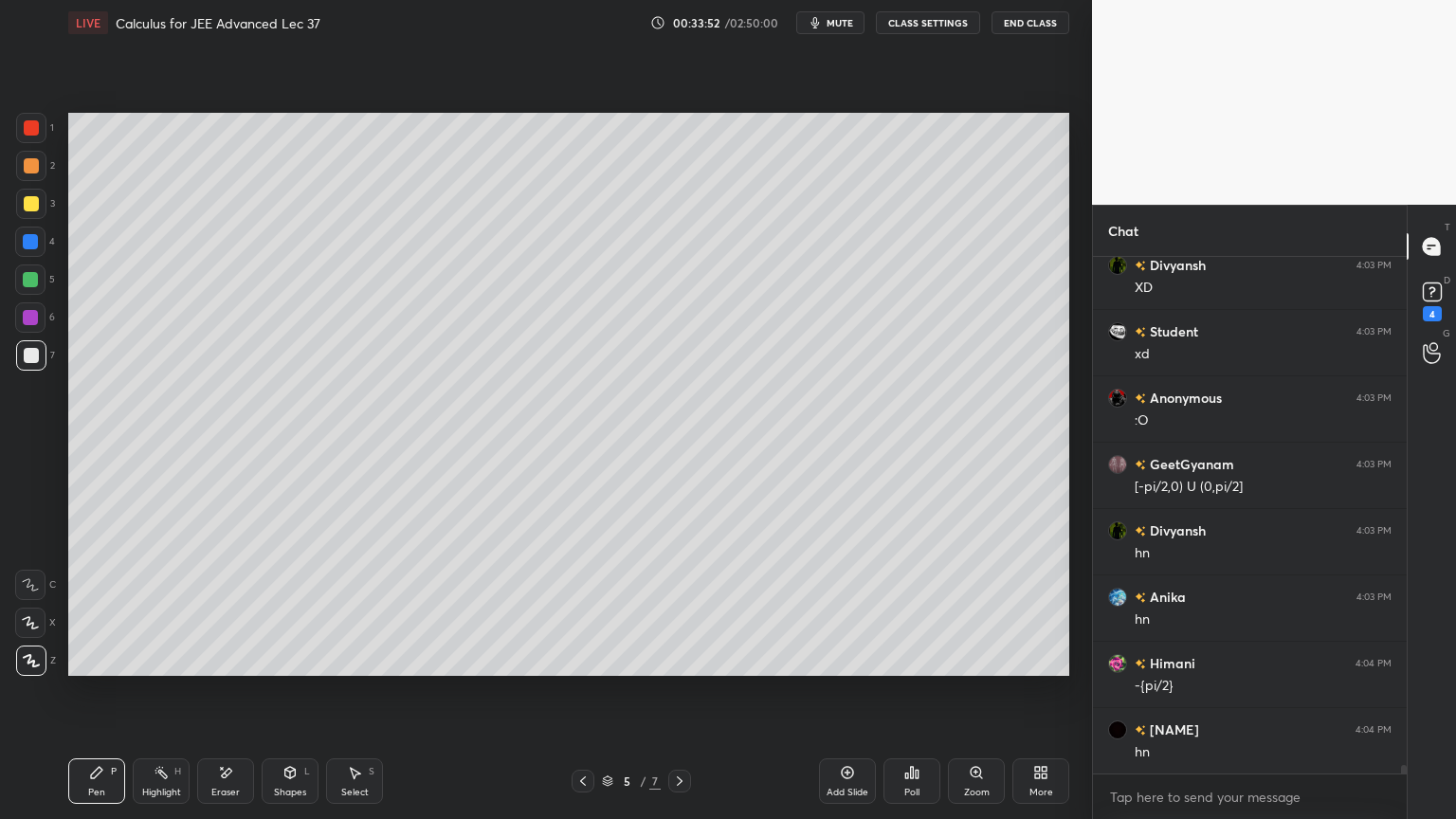 scroll, scrollTop: 30260, scrollLeft: 0, axis: vertical 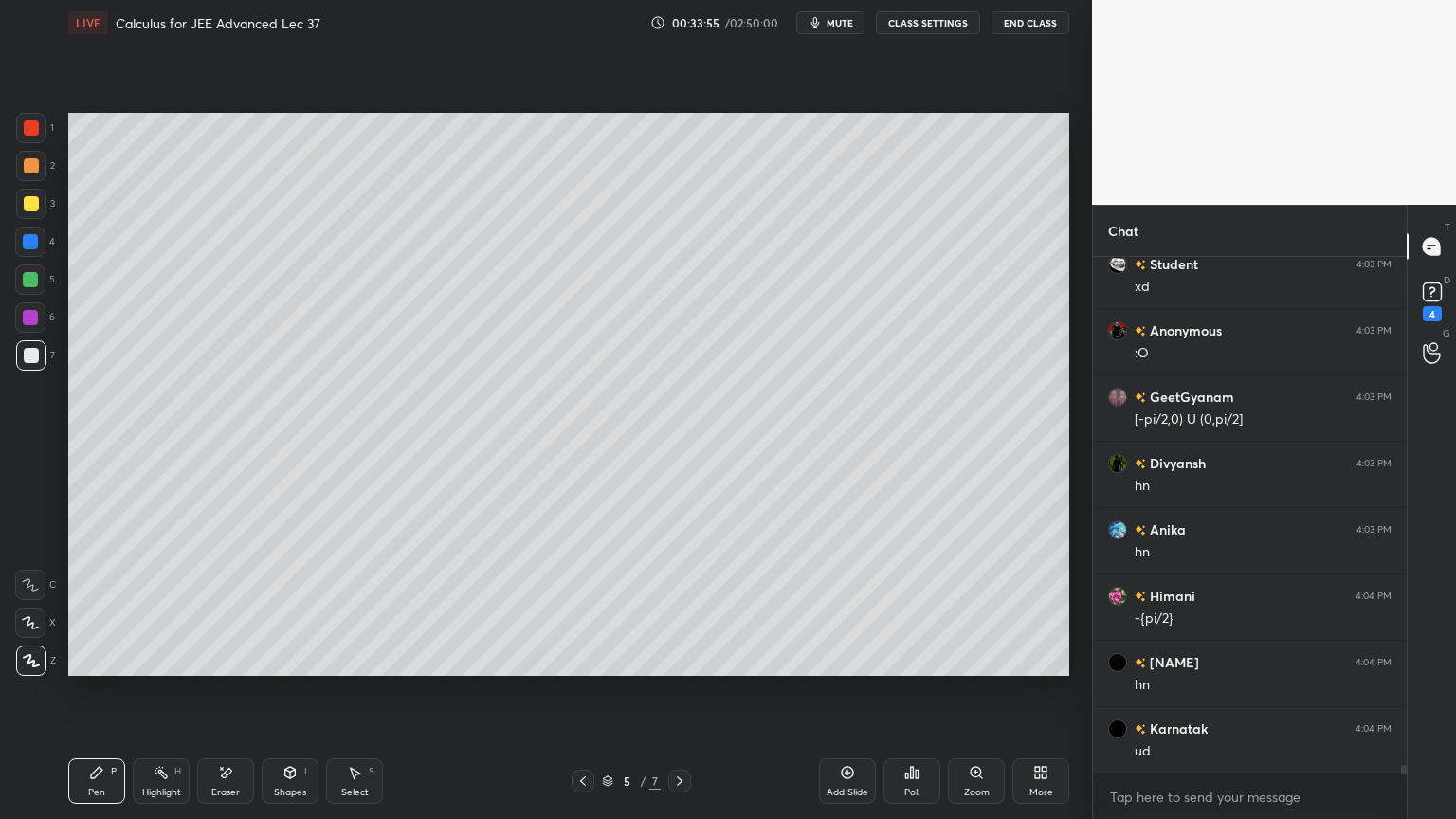click on "Select S" at bounding box center (355, 781) 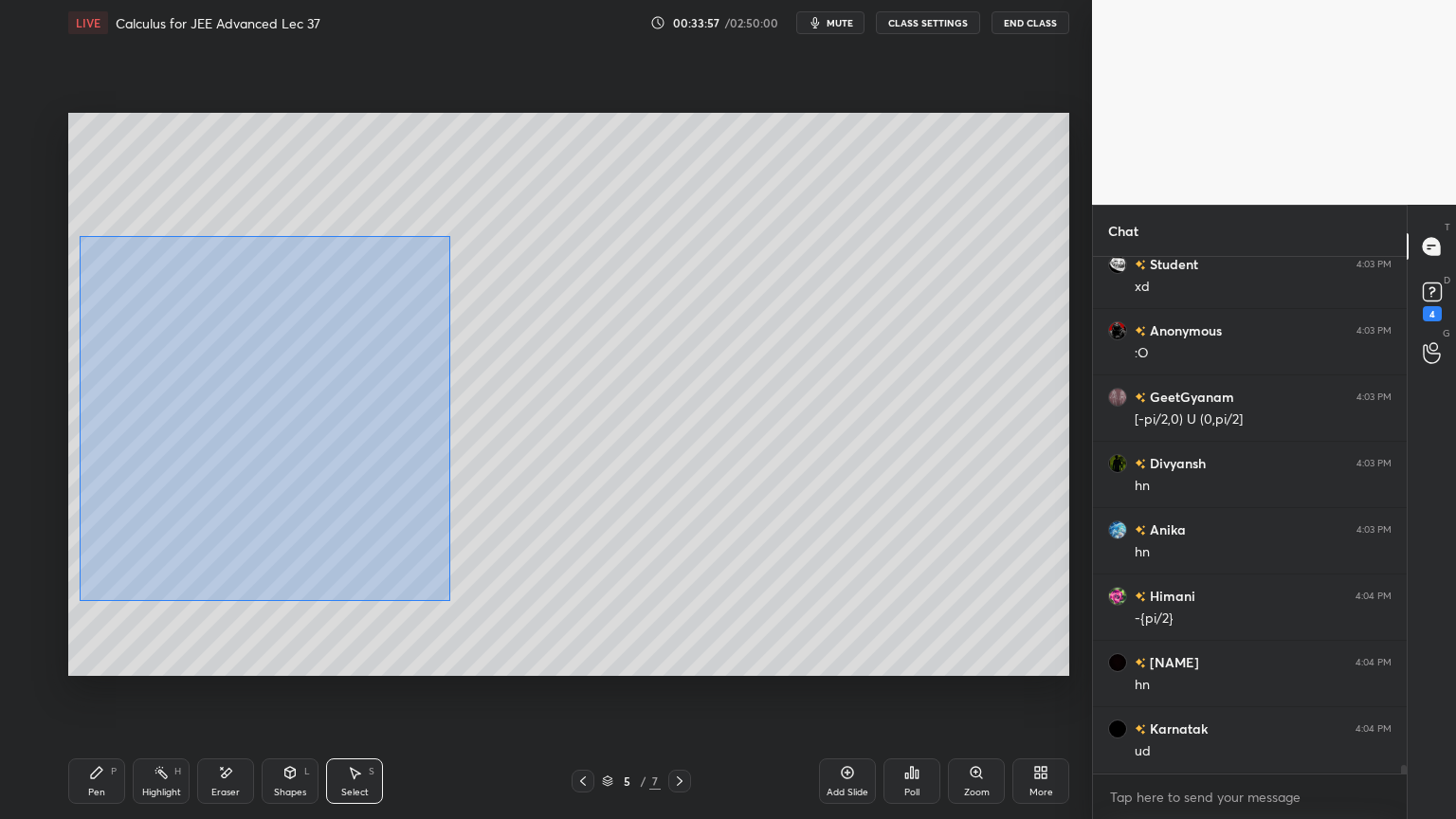 drag, startPoint x: 90, startPoint y: 266, endPoint x: 449, endPoint y: 598, distance: 488.98364 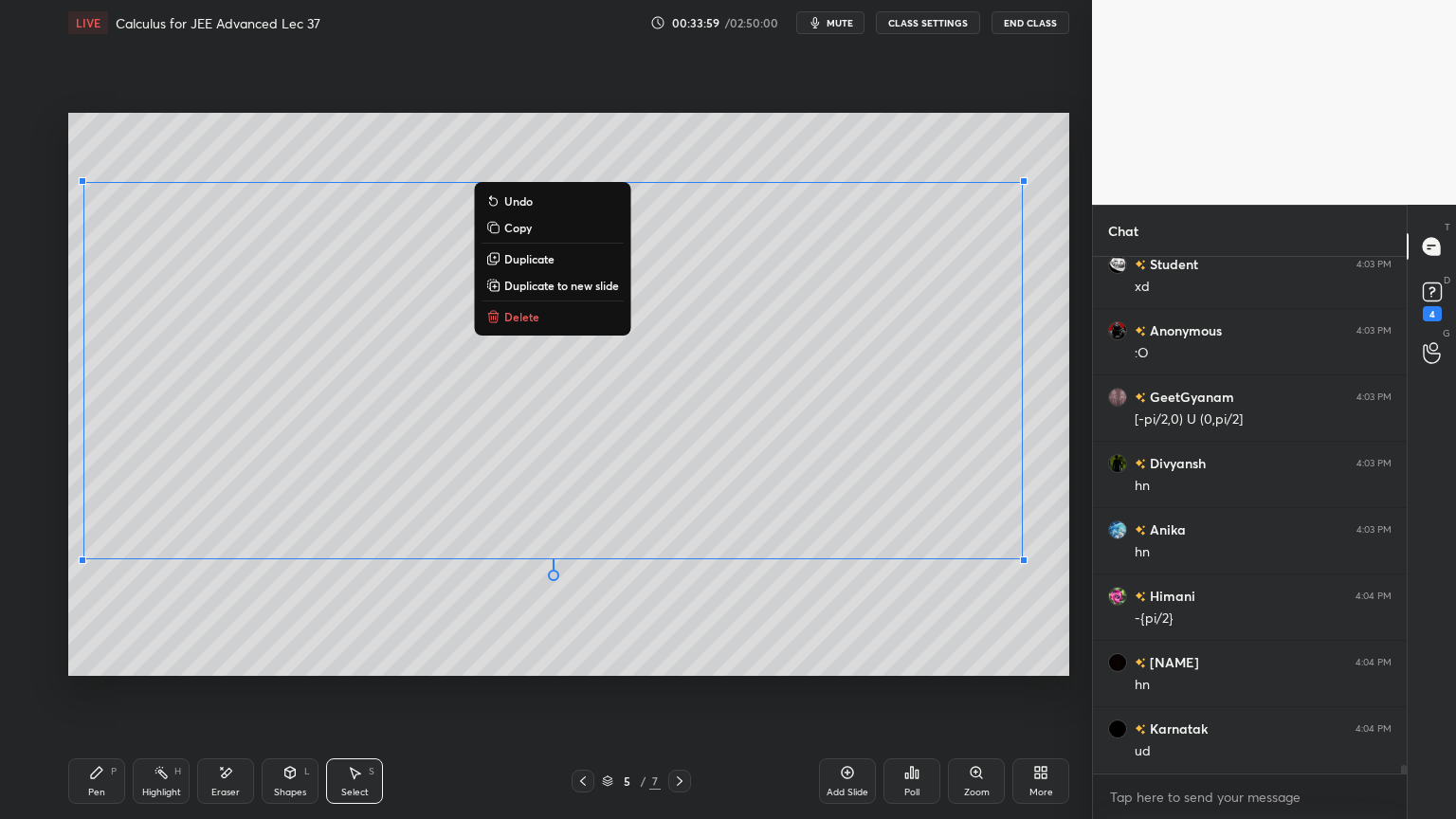 drag, startPoint x: 550, startPoint y: 283, endPoint x: 494, endPoint y: 315, distance: 64.498062 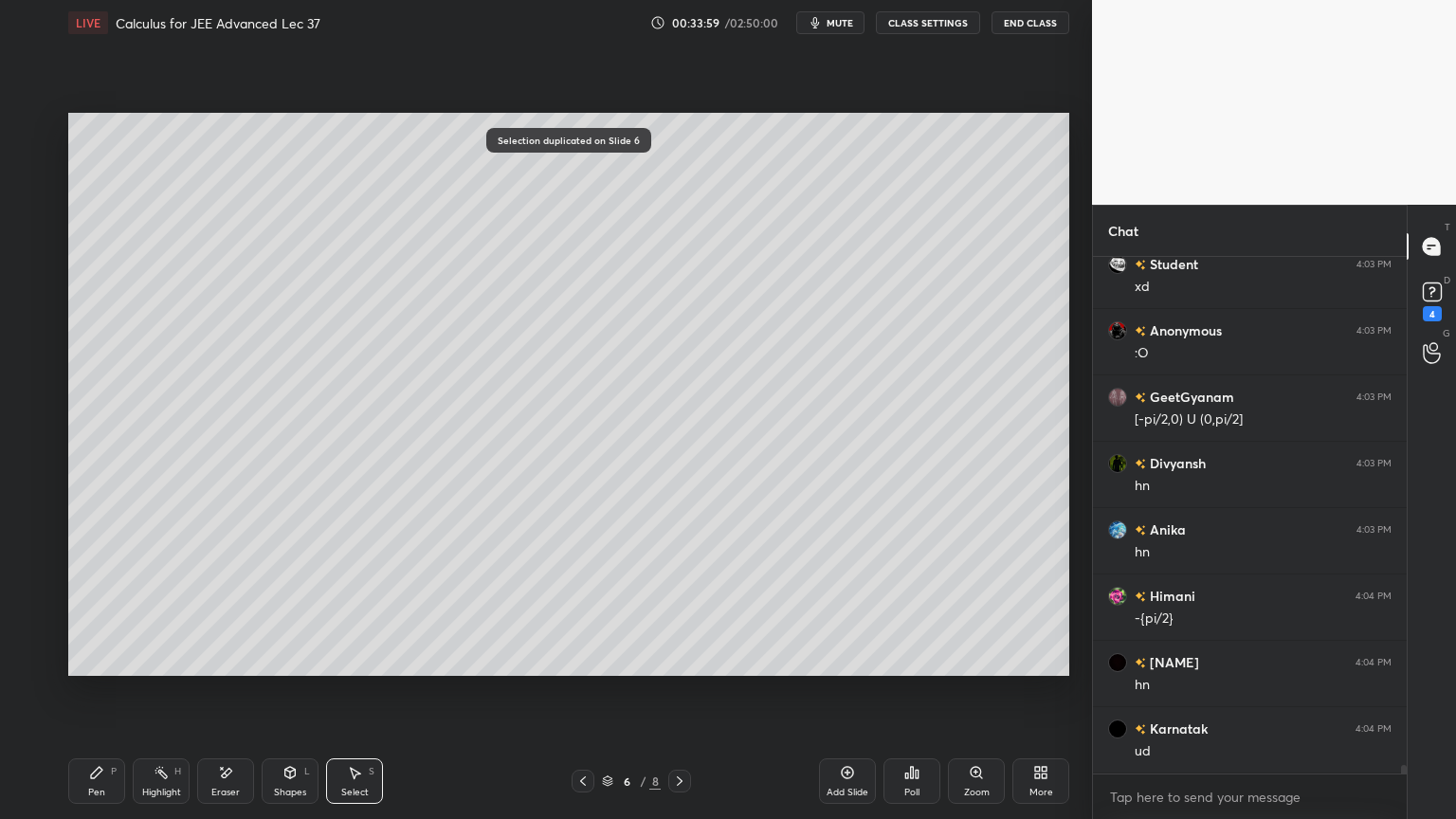 click on "Eraser" at bounding box center (226, 781) 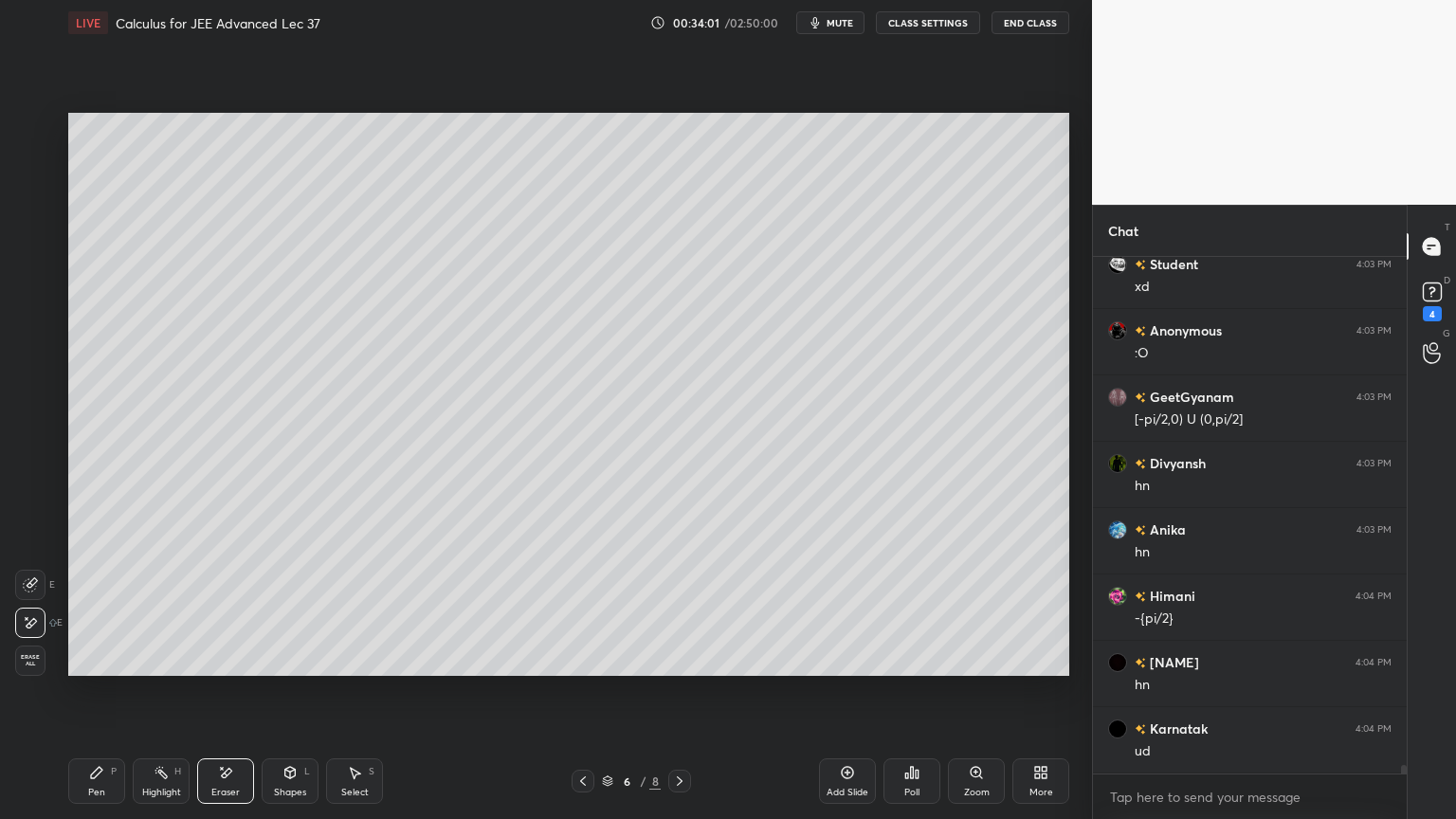 scroll, scrollTop: 30326, scrollLeft: 0, axis: vertical 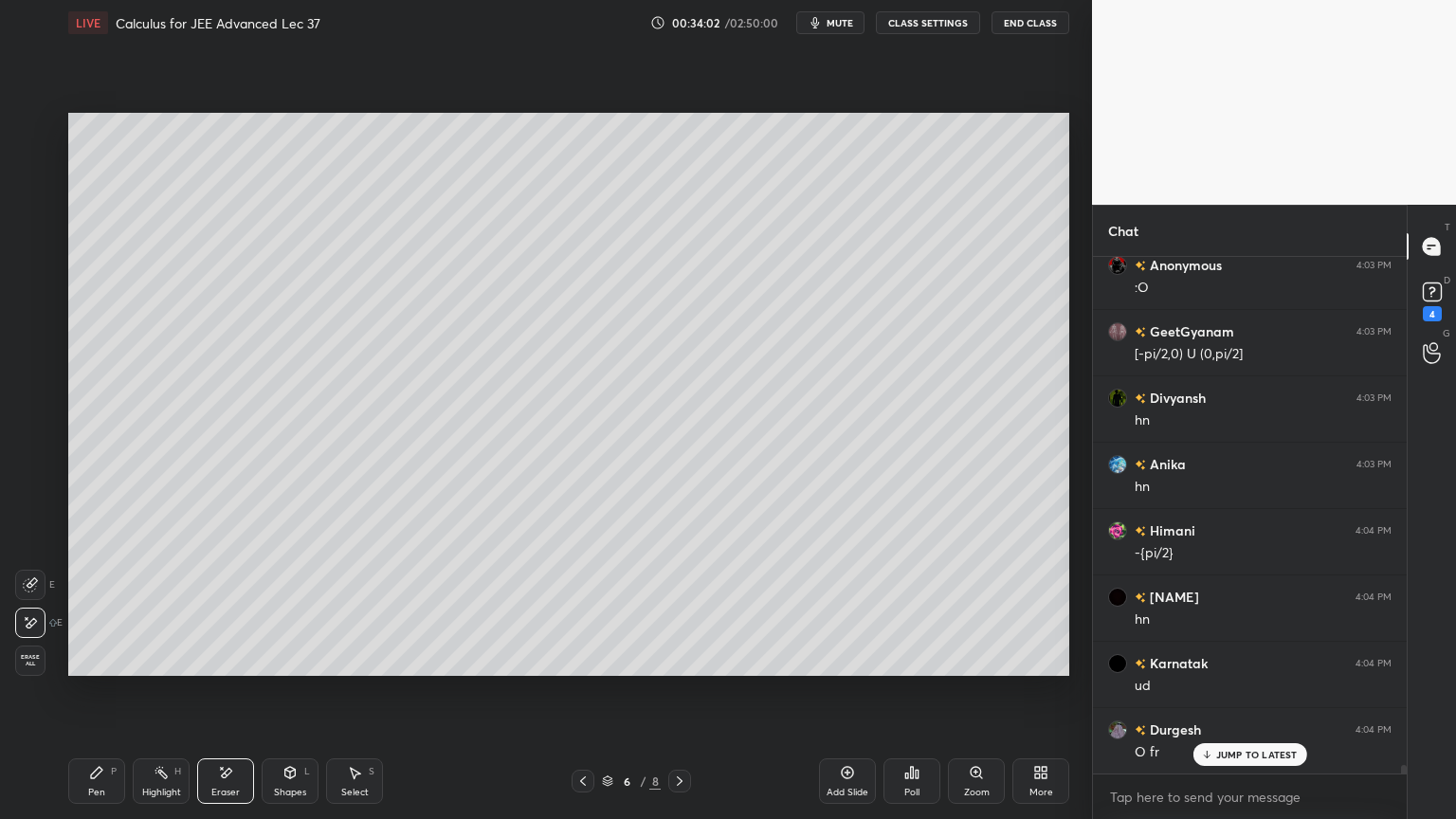 click 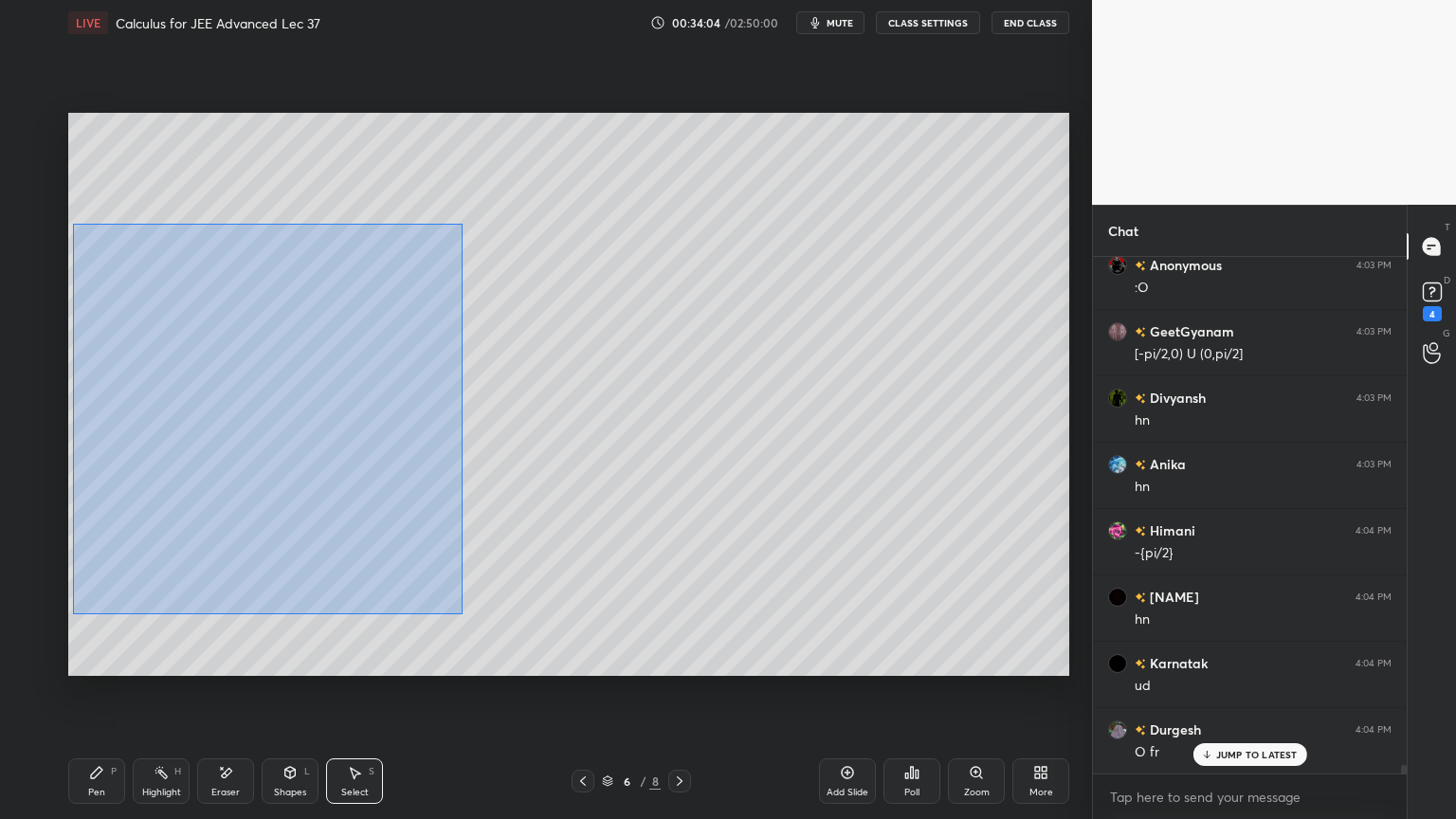 drag, startPoint x: 72, startPoint y: 246, endPoint x: 435, endPoint y: 524, distance: 457.2231 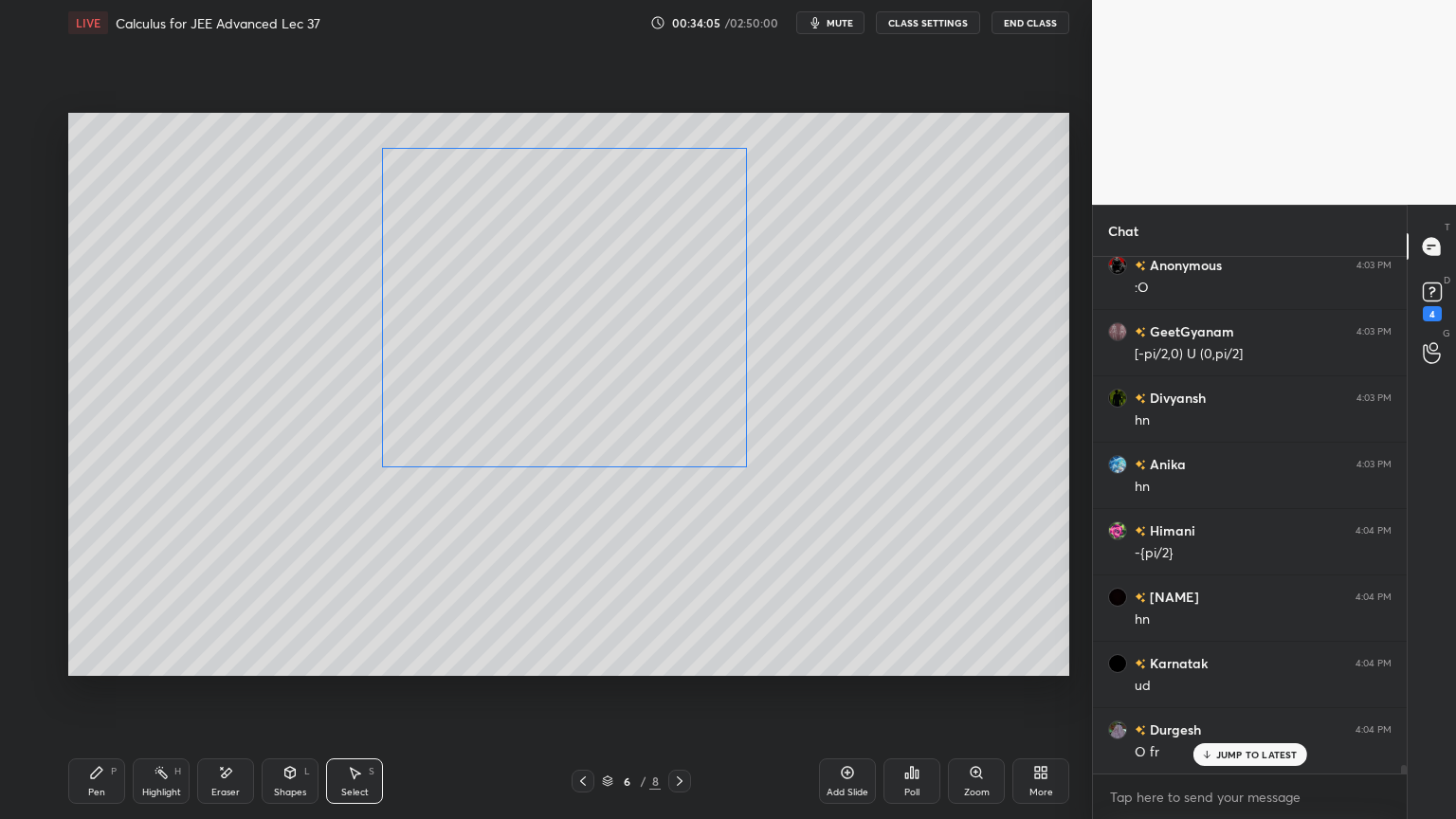 drag, startPoint x: 408, startPoint y: 465, endPoint x: 767, endPoint y: 398, distance: 365.19858 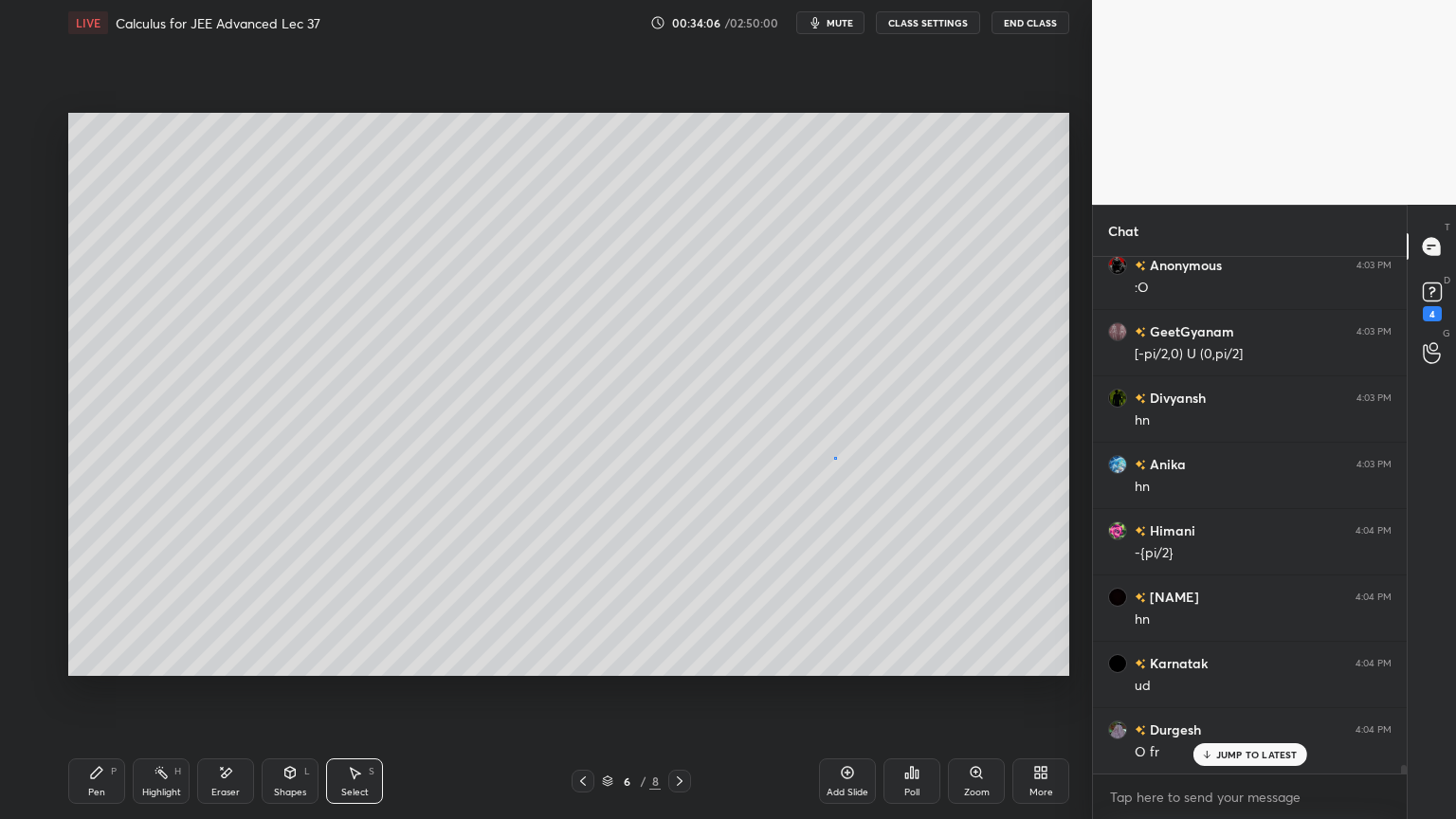 click on "0 ° Undo Copy Duplicate Duplicate to new slide Delete" at bounding box center (569, 394) 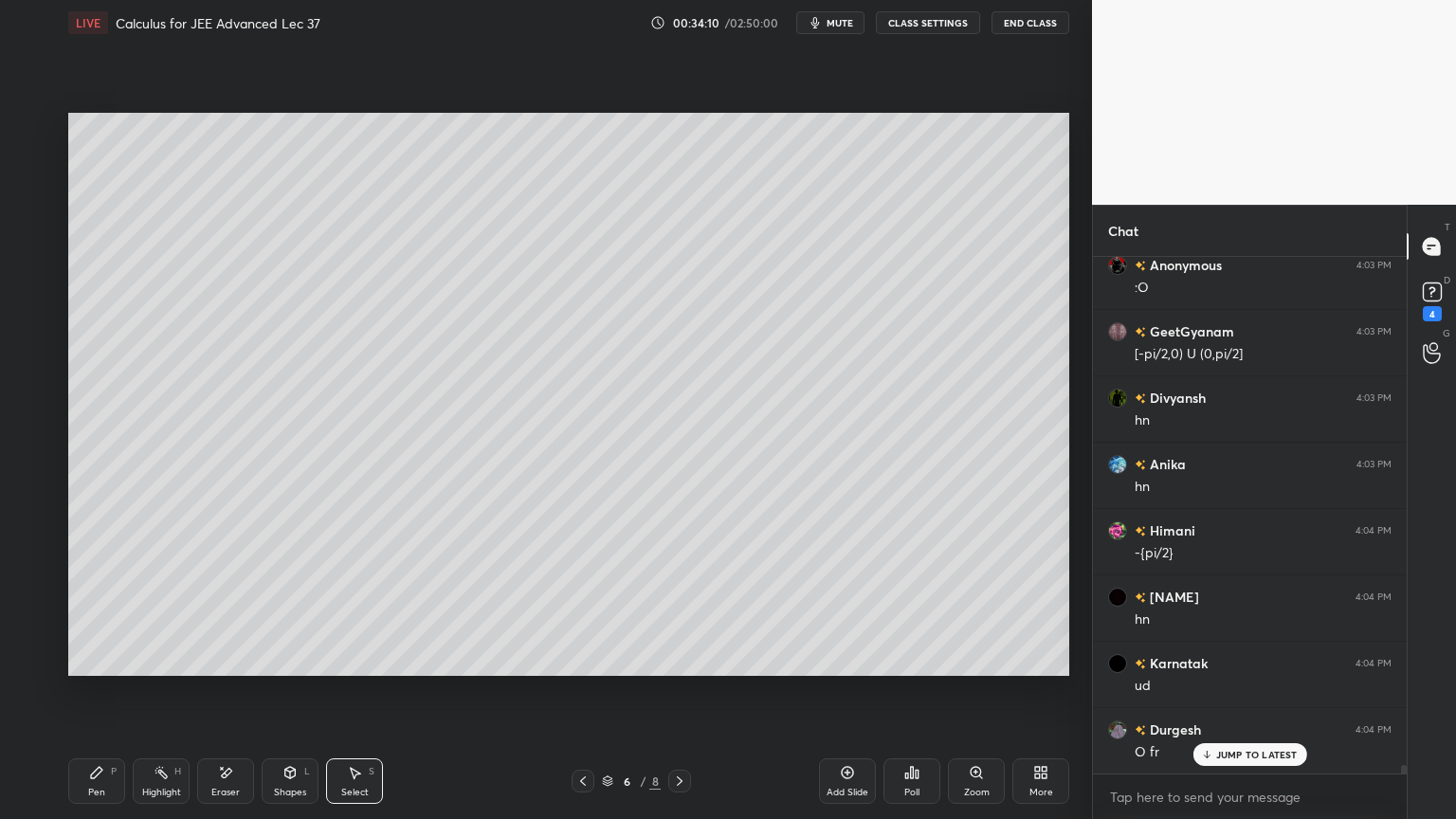 drag, startPoint x: 144, startPoint y: 786, endPoint x: 78, endPoint y: 781, distance: 66.189123 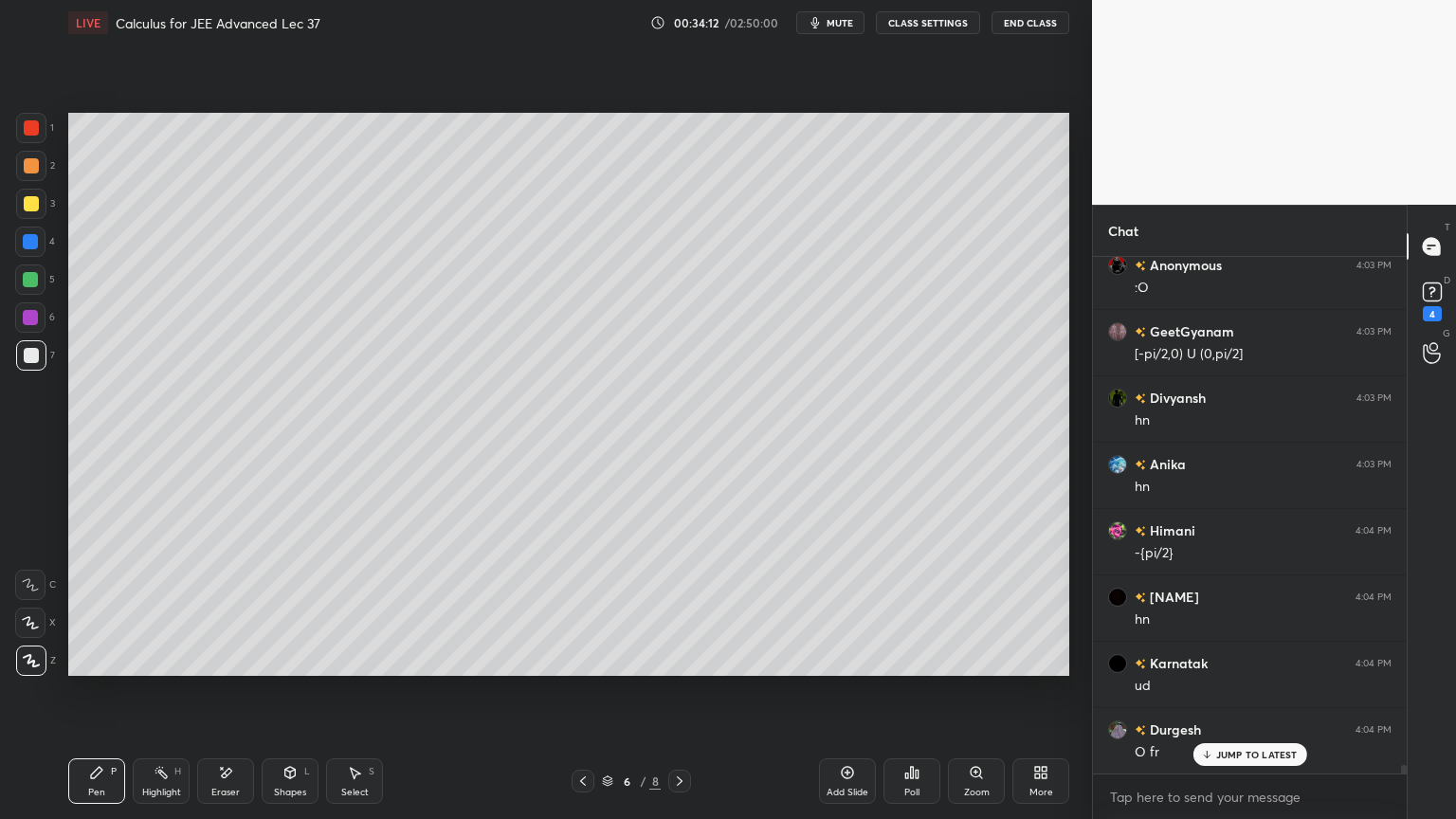 scroll, scrollTop: 30393, scrollLeft: 0, axis: vertical 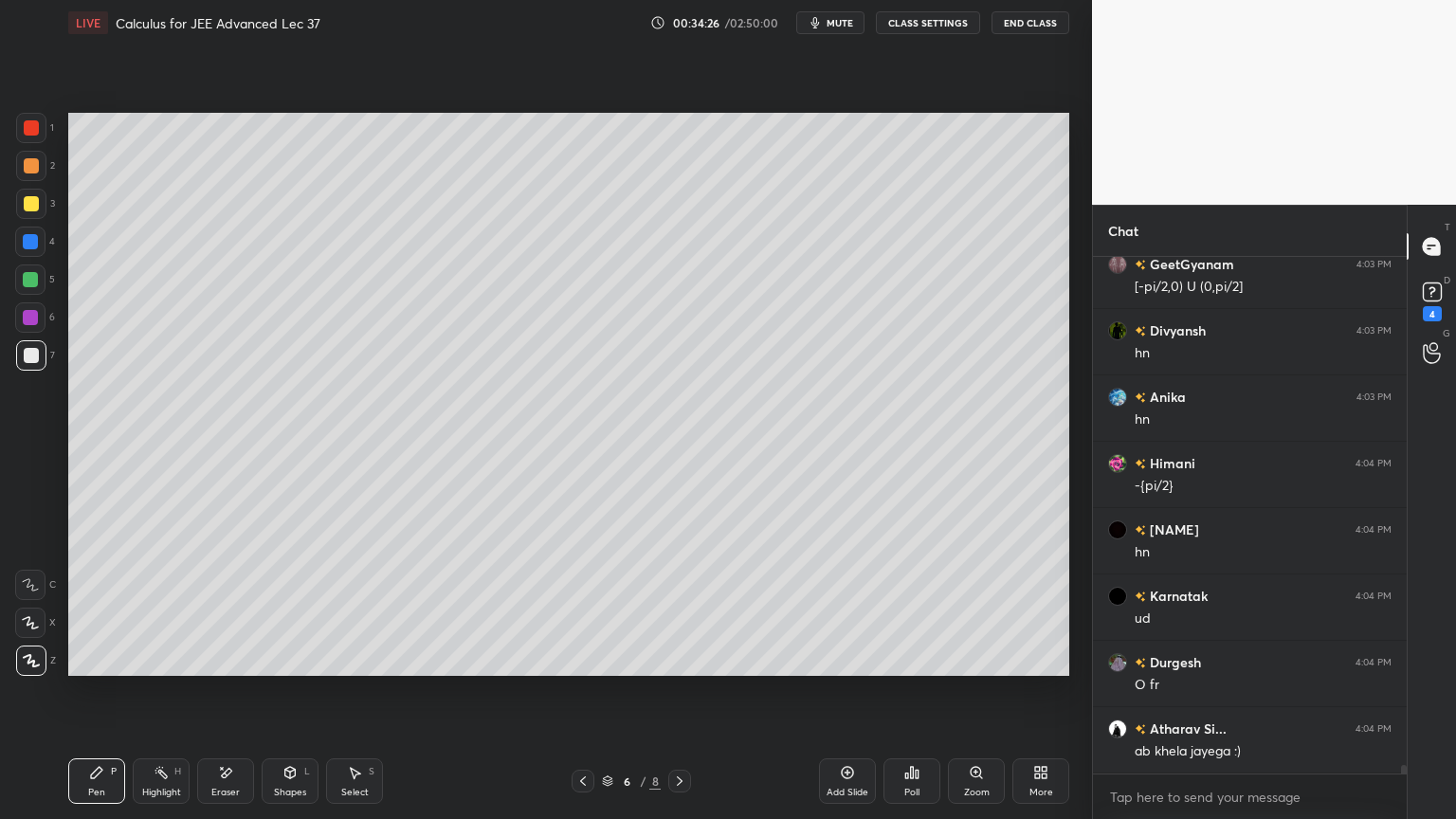 click on "Eraser" at bounding box center (226, 781) 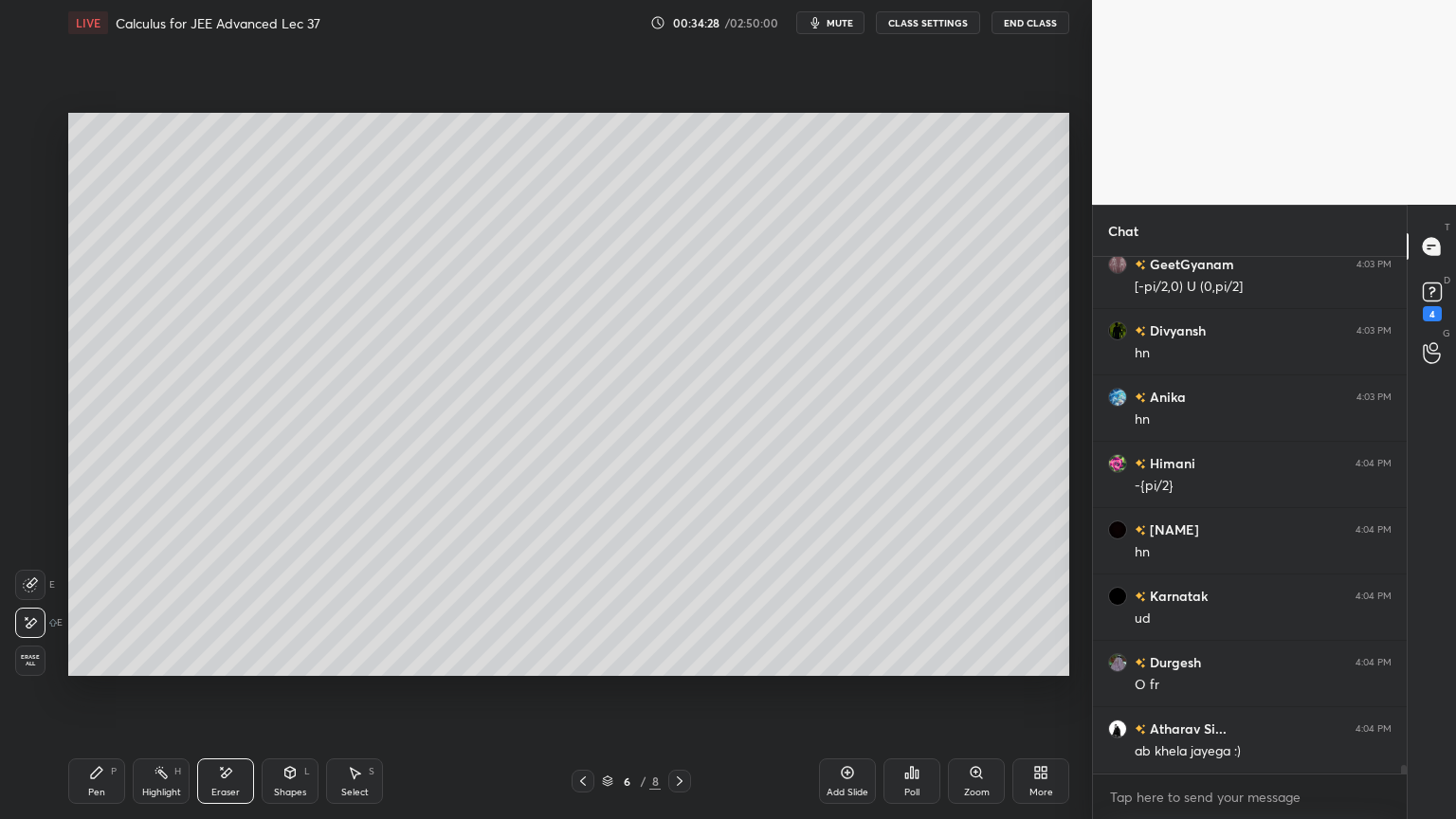 click on "Pen P" at bounding box center (97, 781) 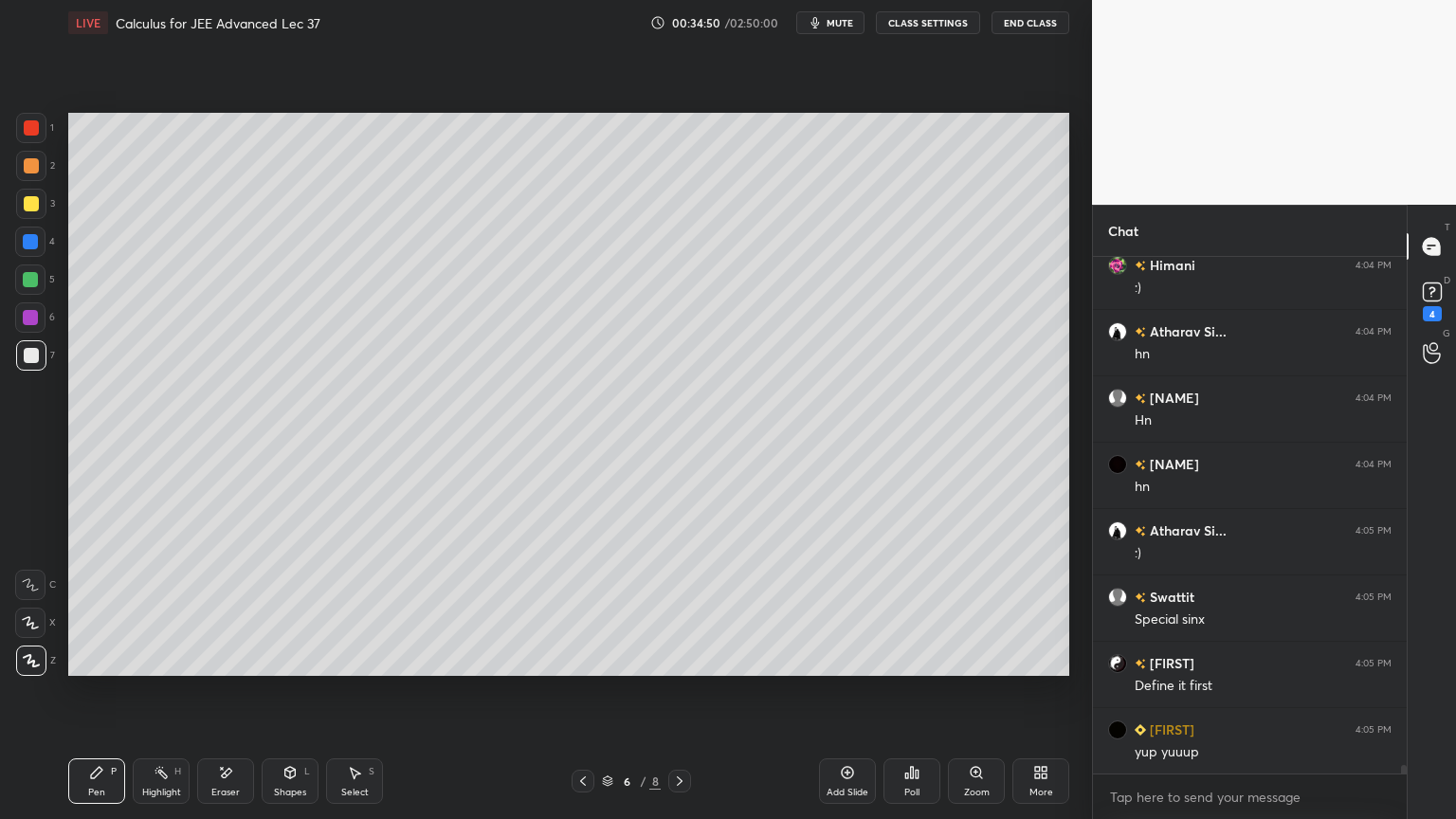 scroll, scrollTop: 31057, scrollLeft: 0, axis: vertical 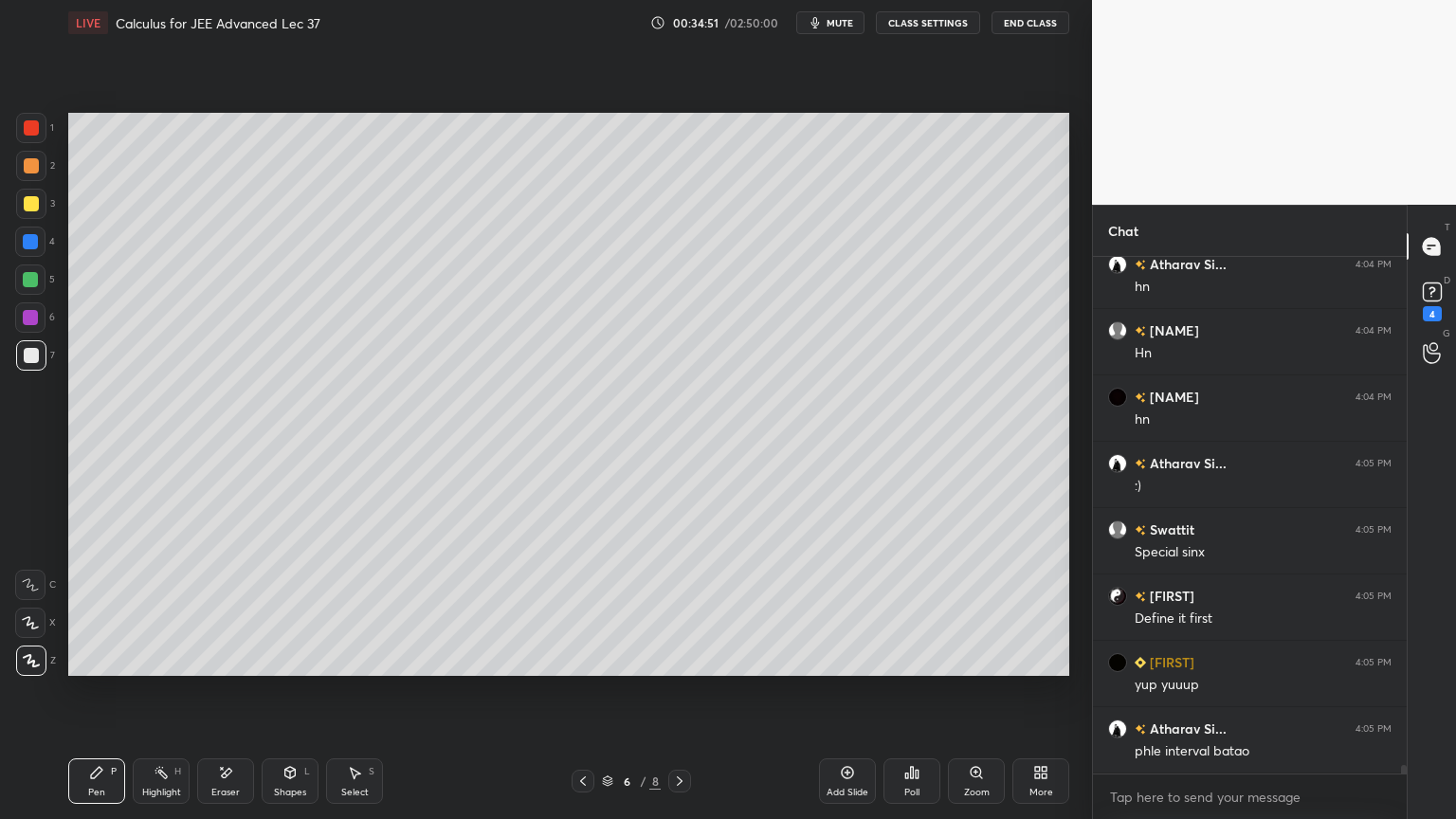 click on "Highlight H" at bounding box center [161, 781] 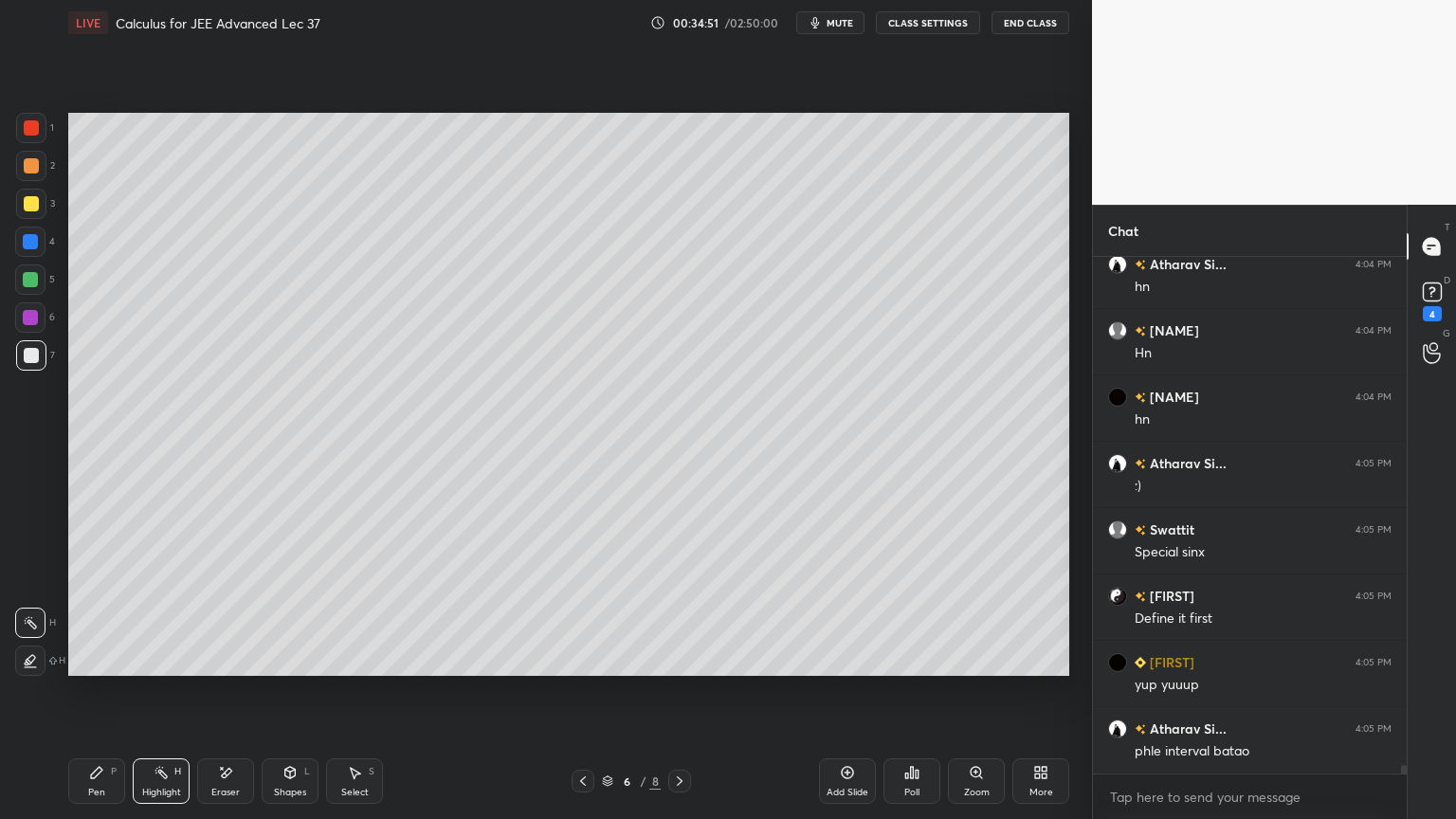 drag, startPoint x: 100, startPoint y: 774, endPoint x: 243, endPoint y: 724, distance: 151.48927 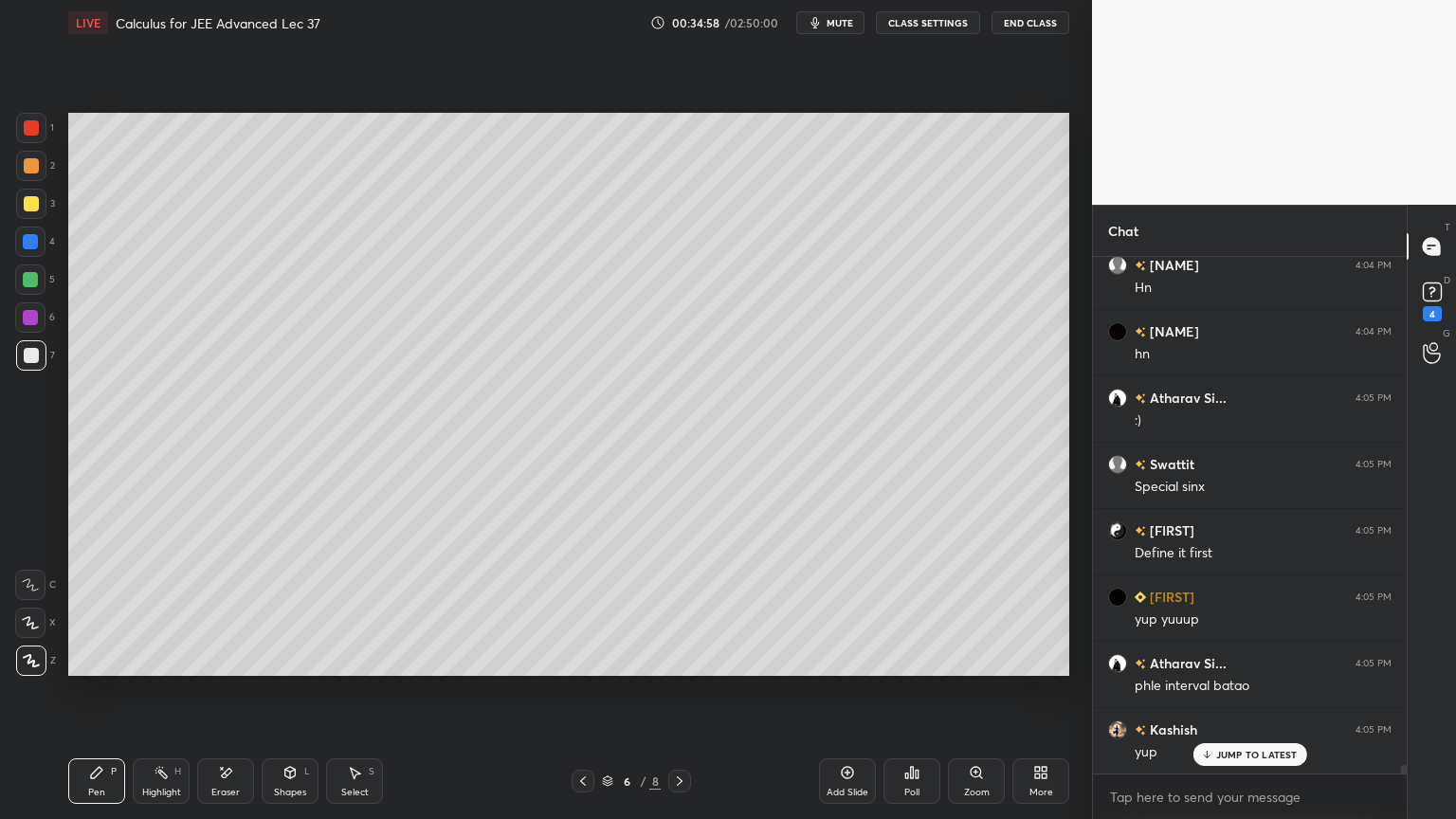 scroll, scrollTop: 31189, scrollLeft: 0, axis: vertical 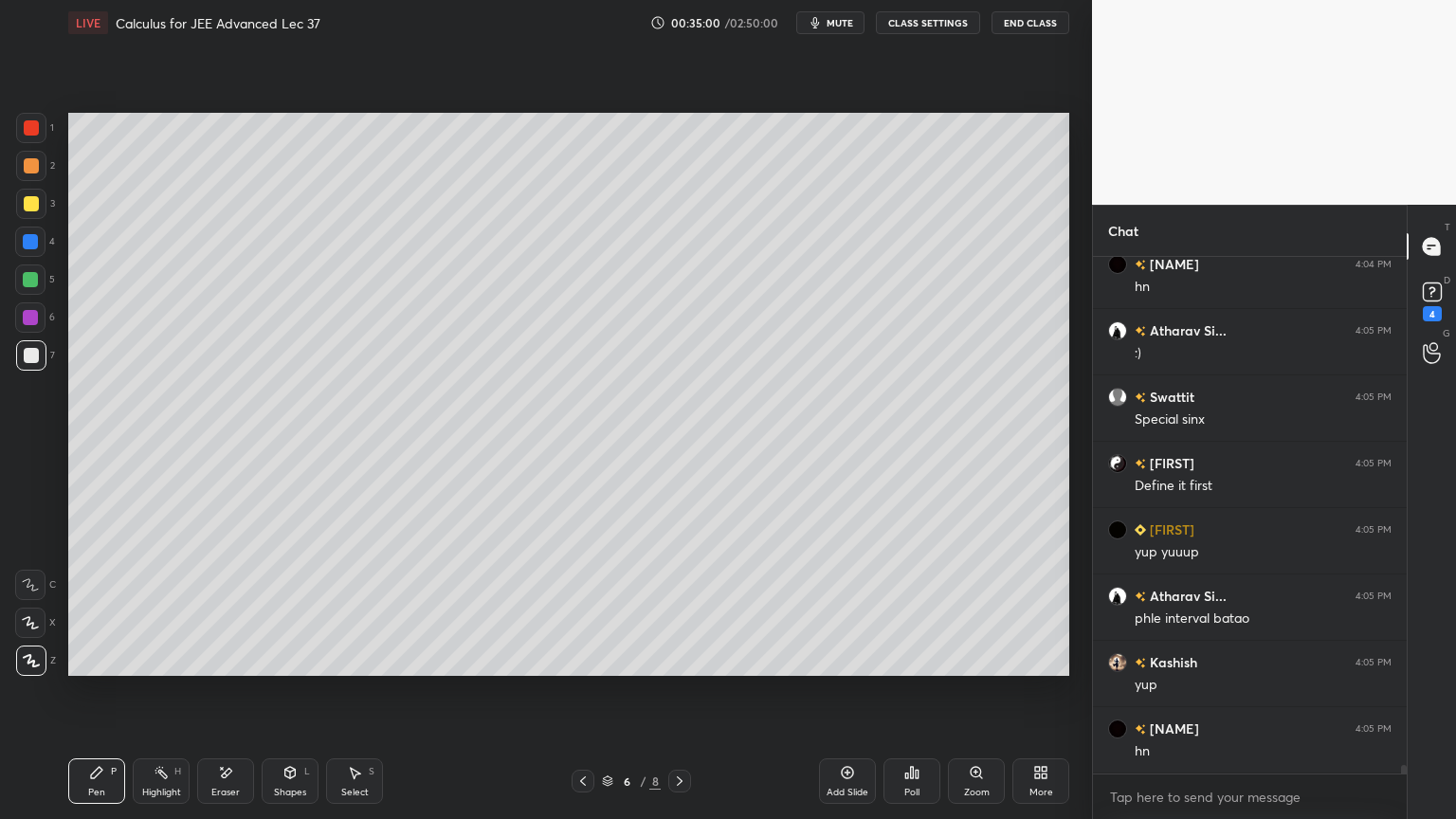 click on "Eraser" at bounding box center [226, 781] 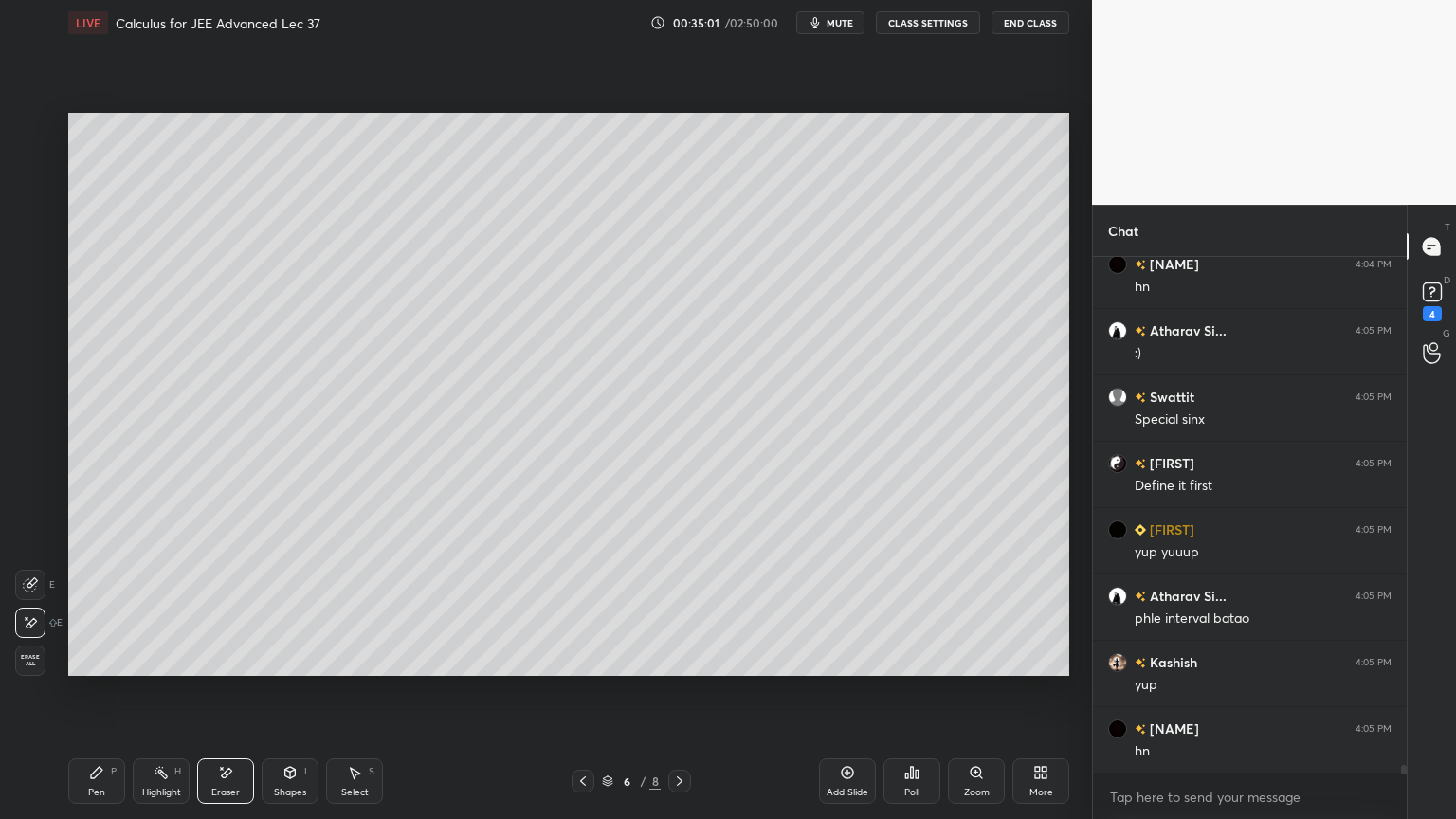 scroll, scrollTop: 31255, scrollLeft: 0, axis: vertical 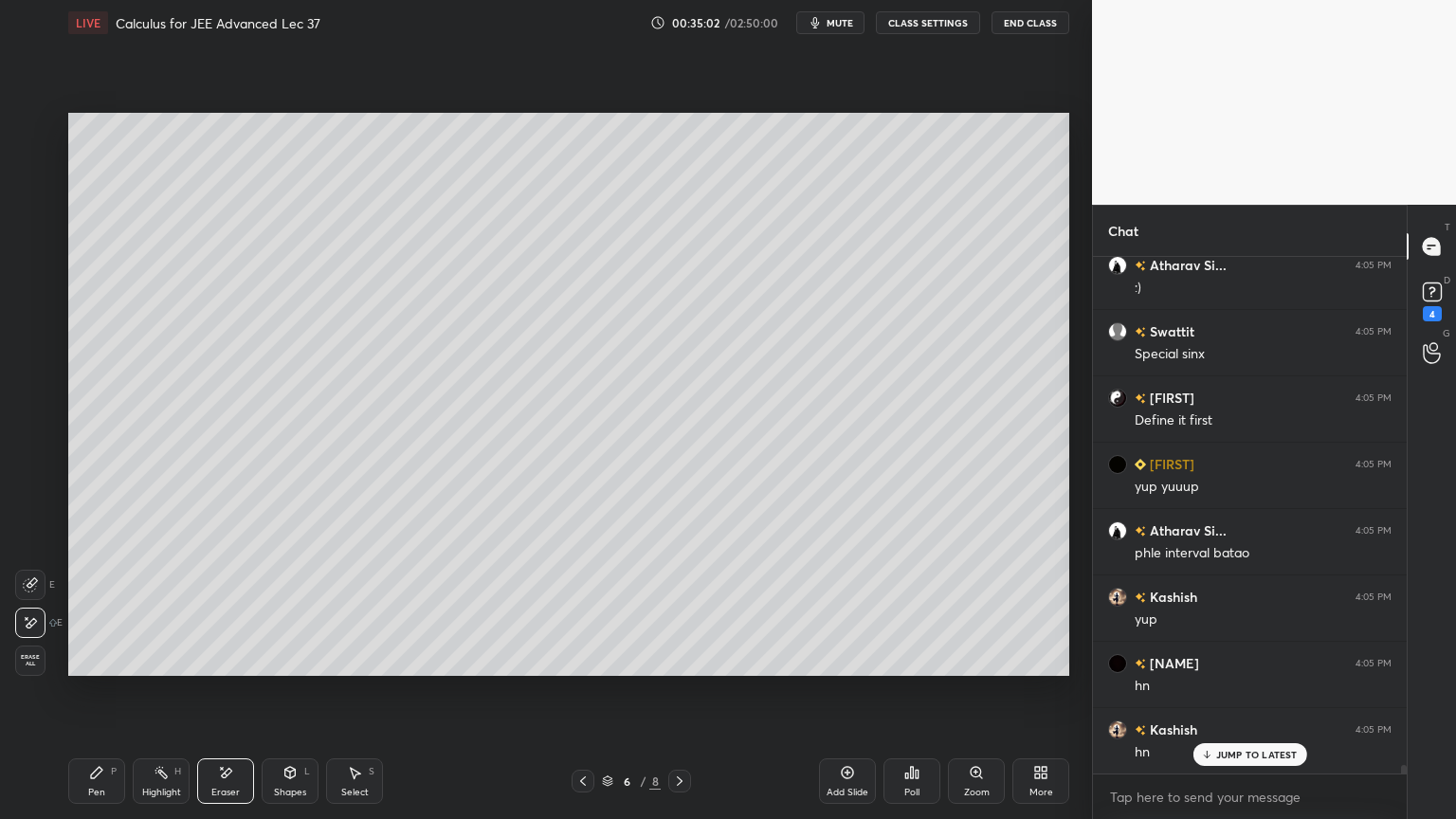 drag, startPoint x: 103, startPoint y: 780, endPoint x: 155, endPoint y: 798, distance: 55.027266 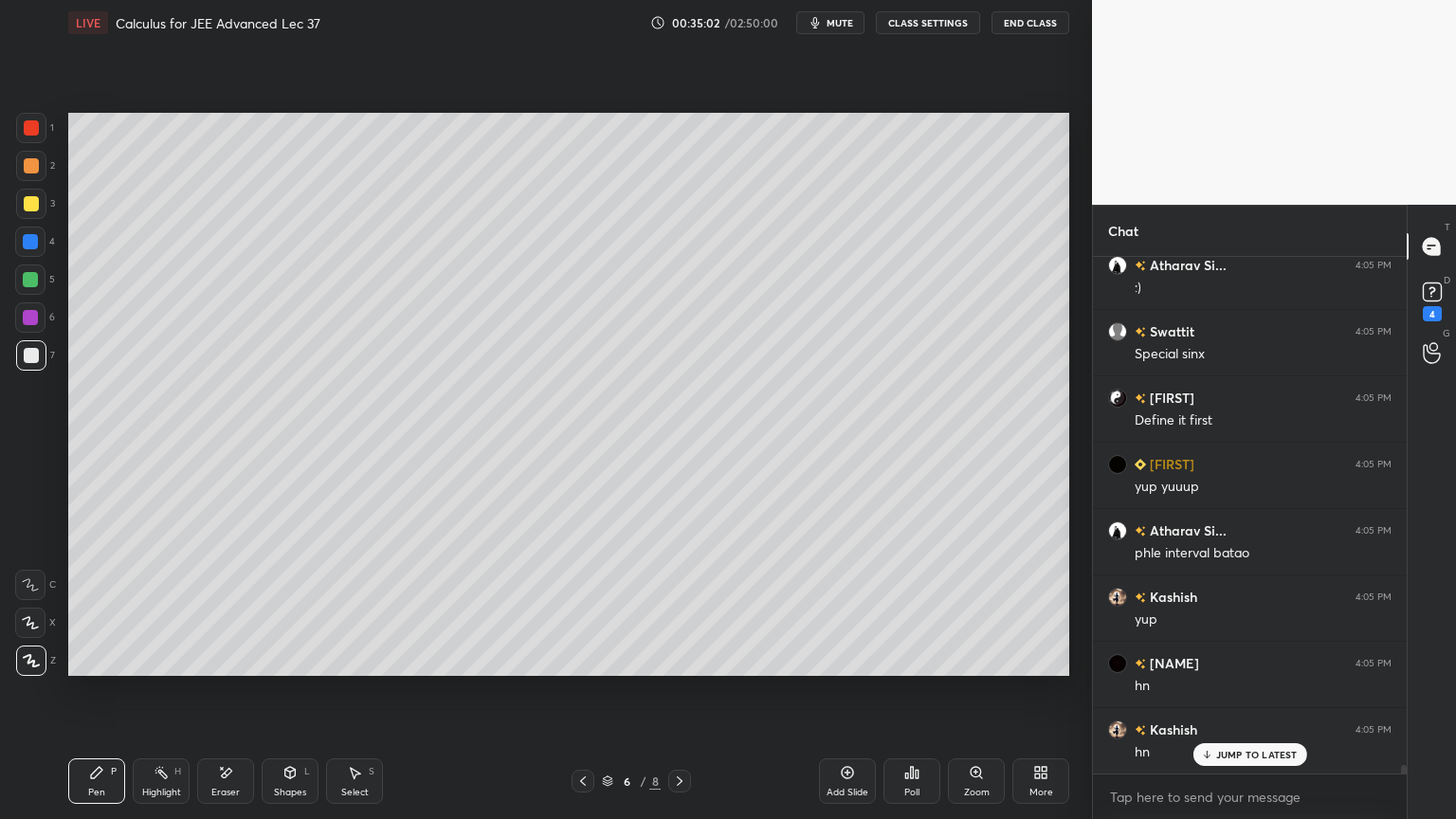 scroll, scrollTop: 31322, scrollLeft: 0, axis: vertical 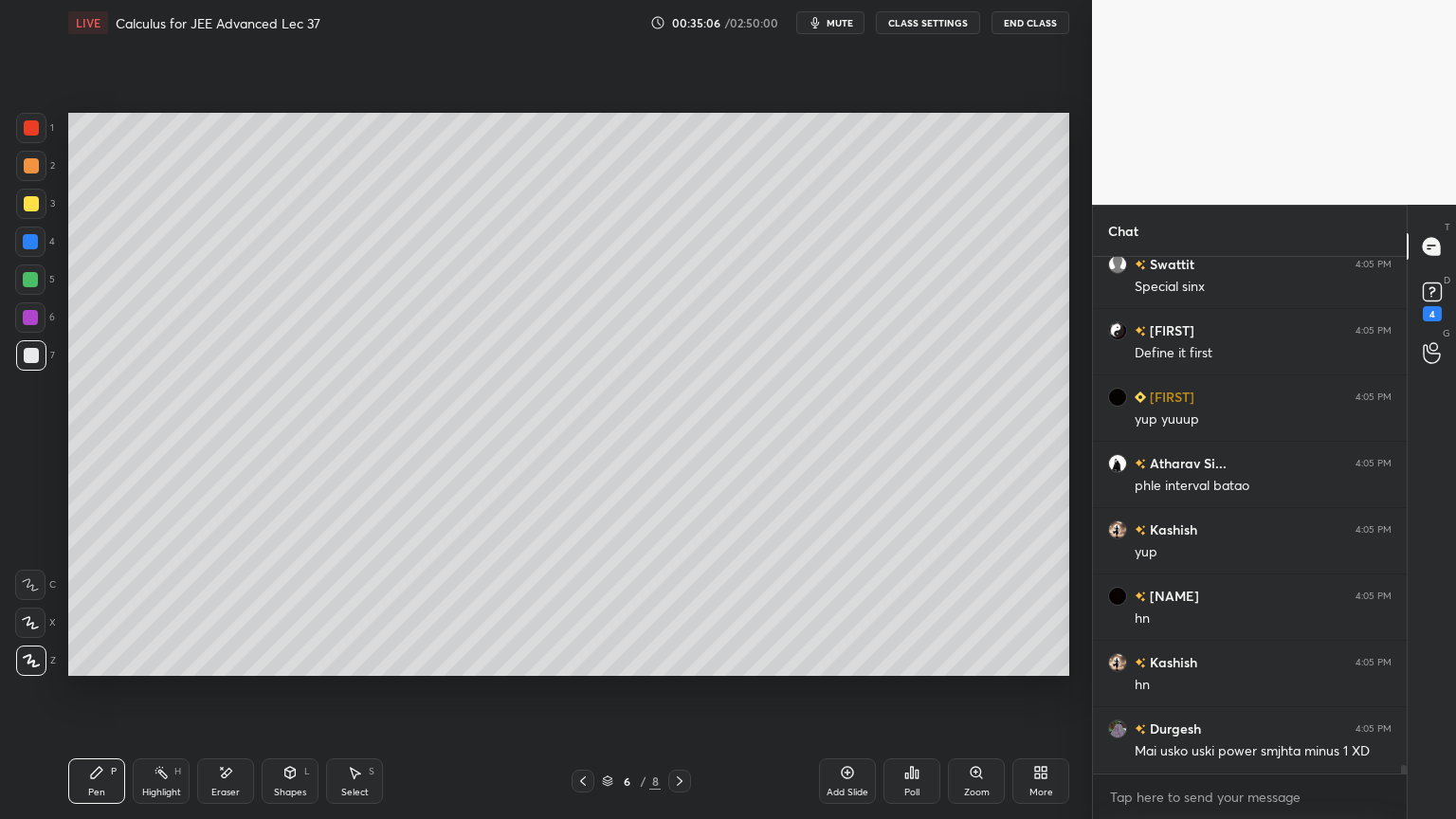 click on "Highlight" at bounding box center (161, 792) 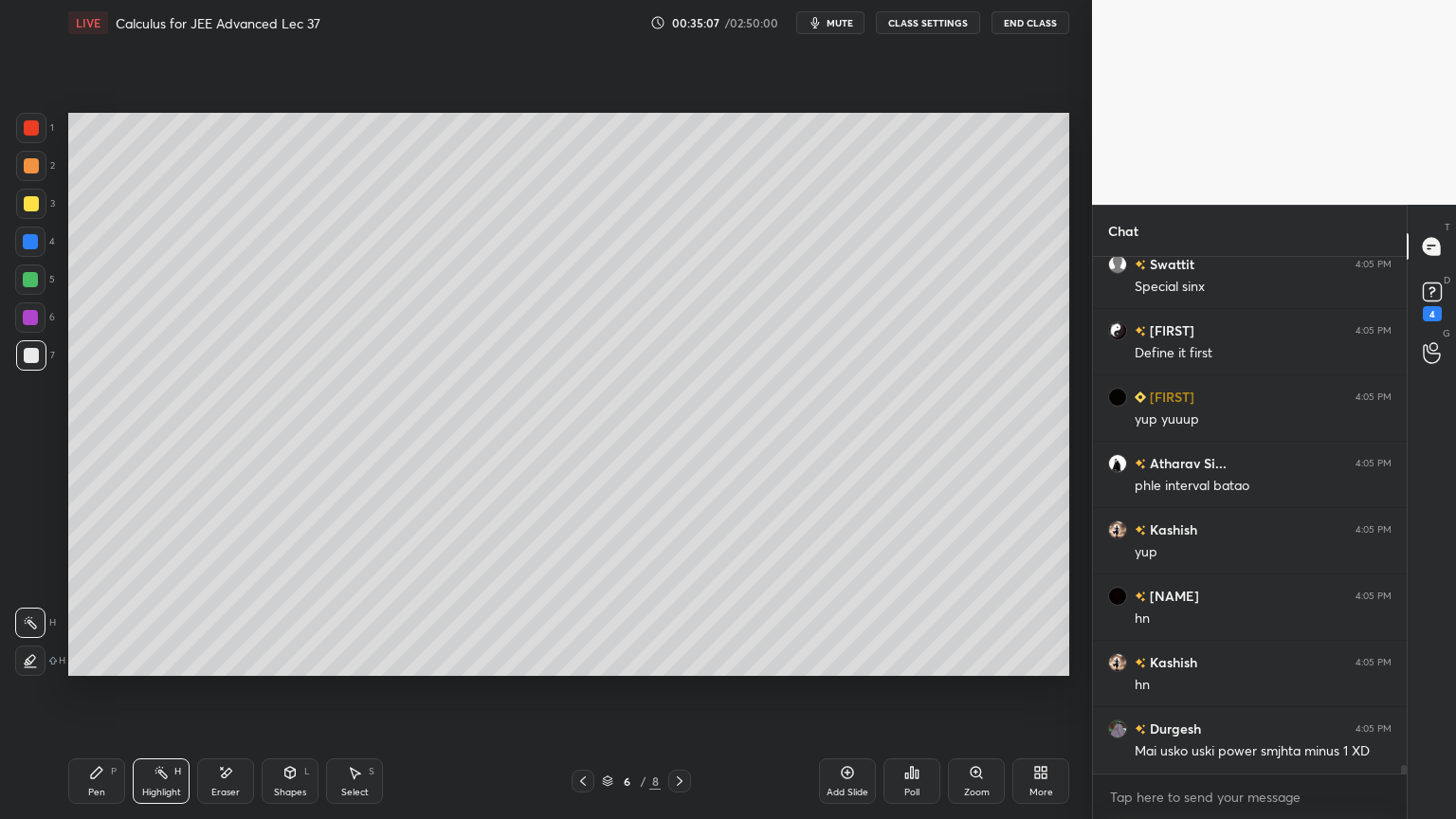 drag, startPoint x: 112, startPoint y: 775, endPoint x: 209, endPoint y: 782, distance: 97.252249 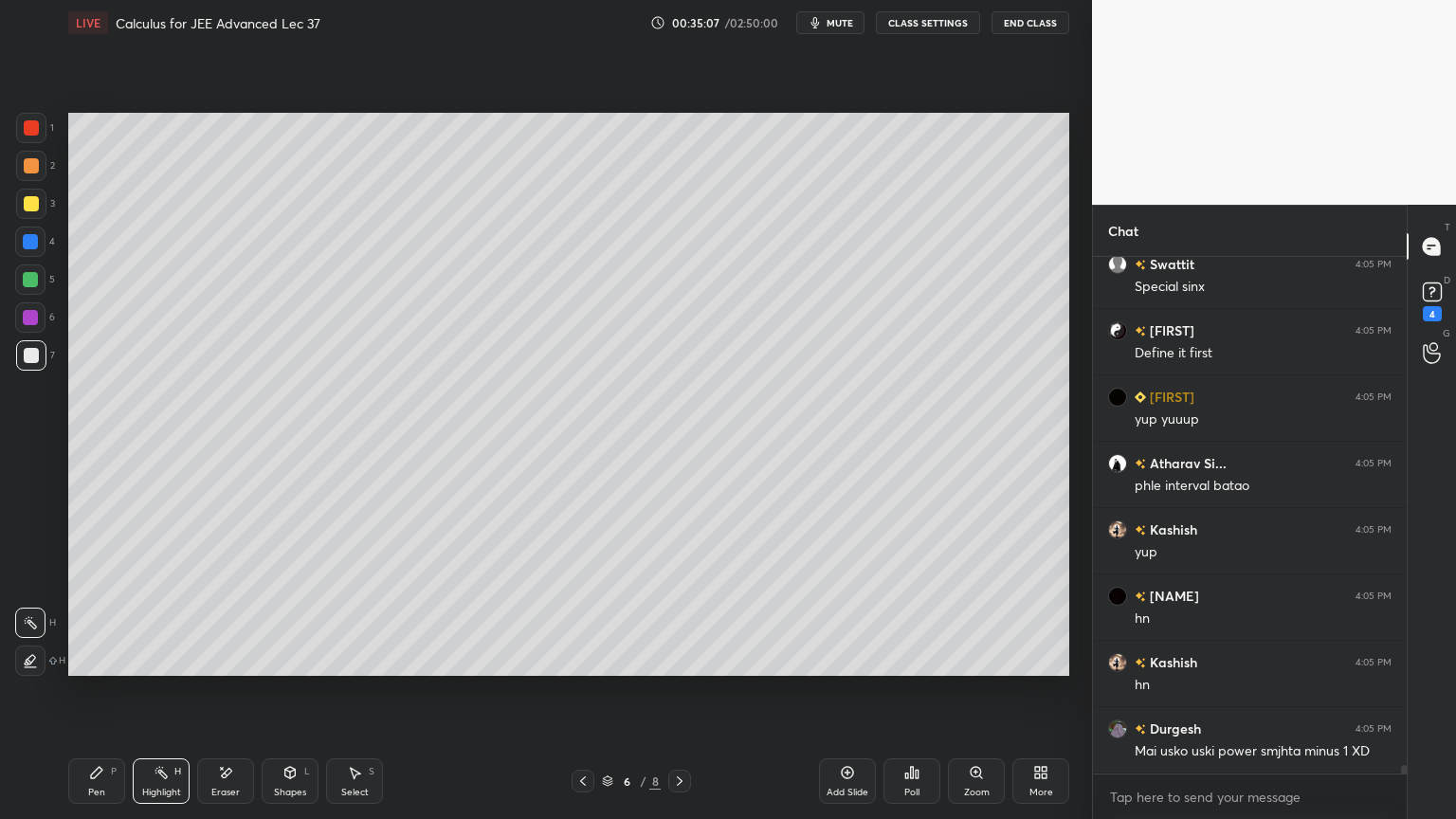 click on "Pen P" at bounding box center [97, 781] 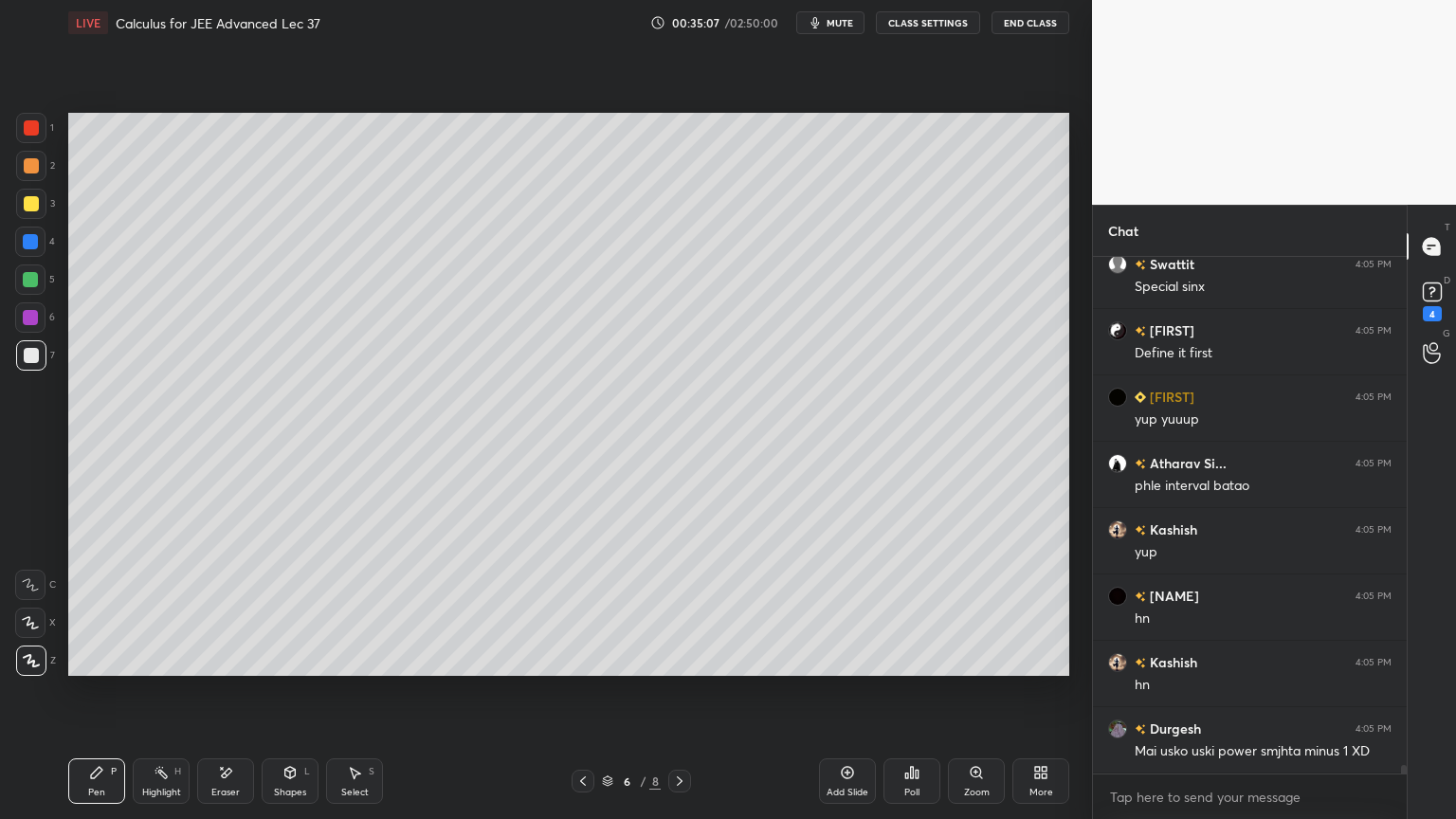 drag, startPoint x: 219, startPoint y: 781, endPoint x: 151, endPoint y: 782, distance: 68.00735 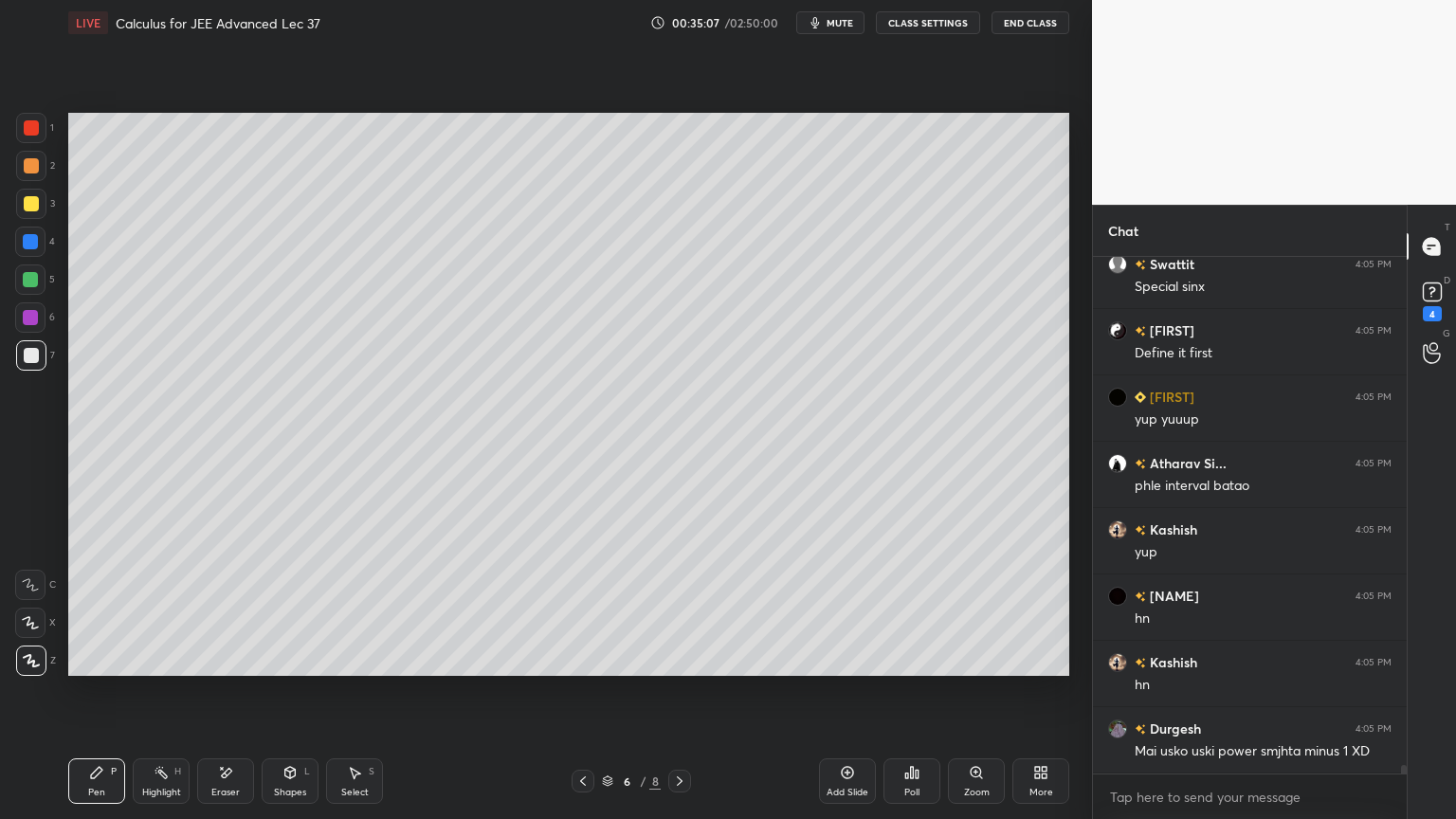 click on "Eraser" at bounding box center [226, 781] 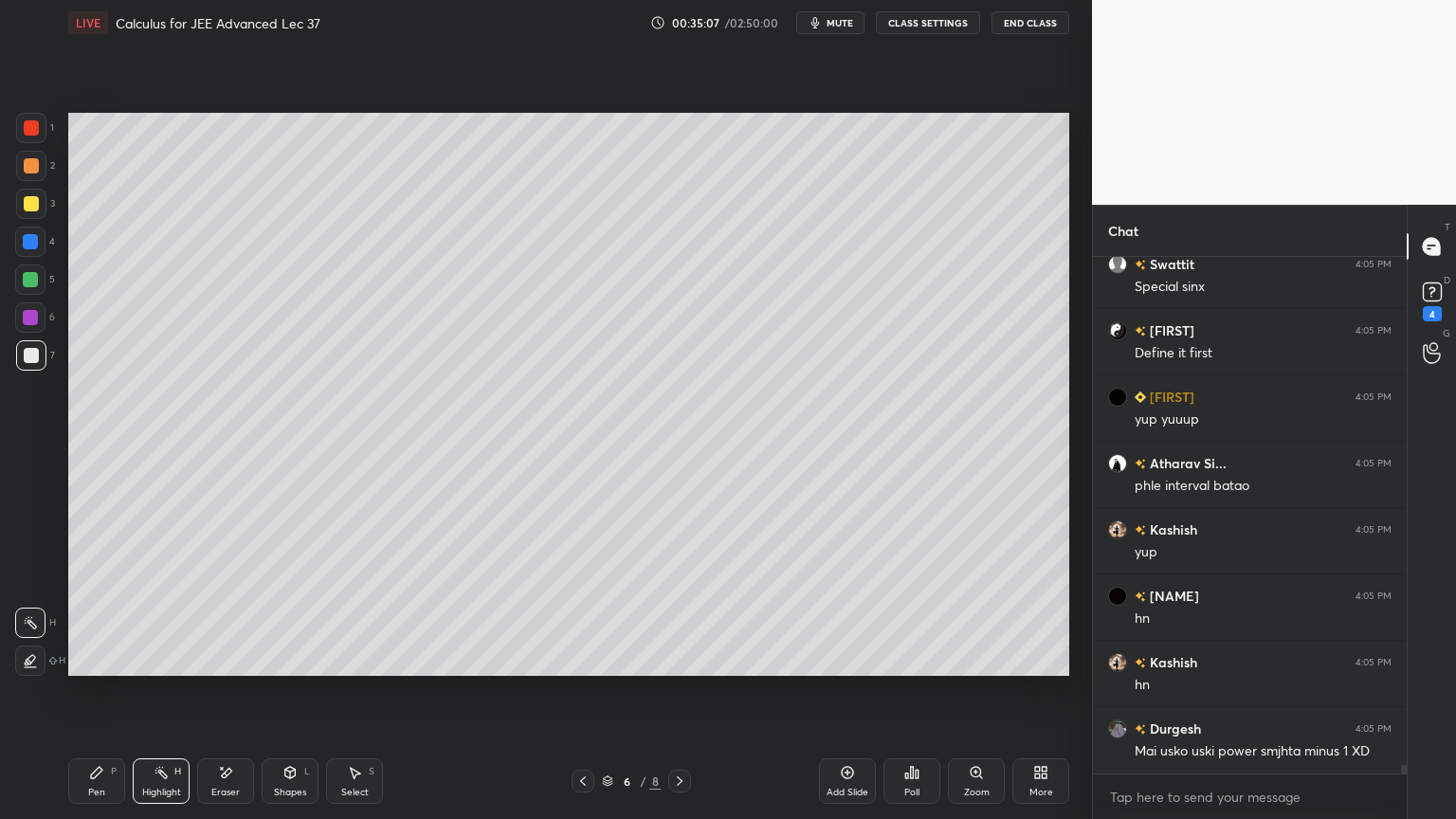 drag, startPoint x: 92, startPoint y: 770, endPoint x: 178, endPoint y: 778, distance: 86.37129 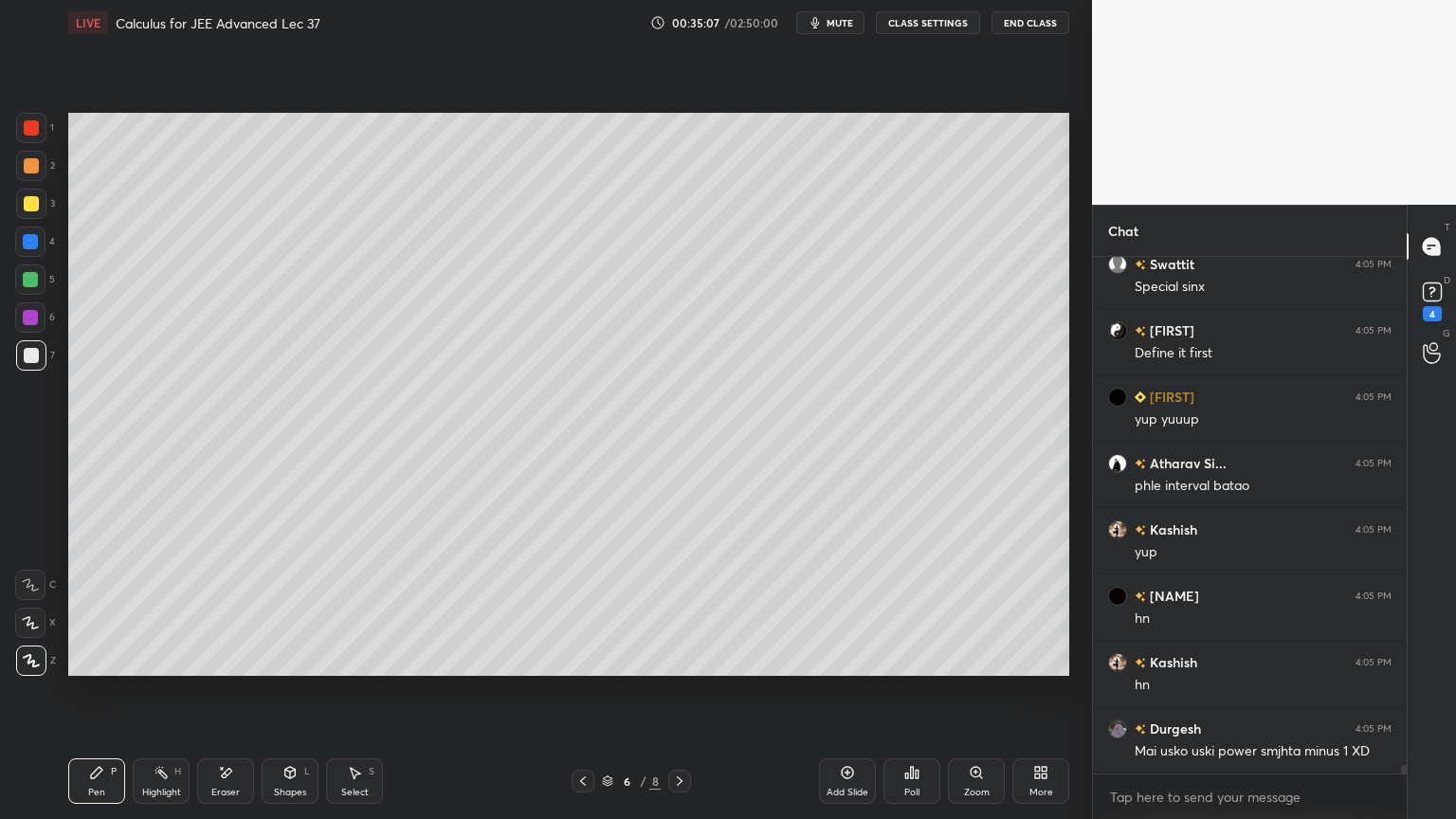 click on "Eraser" at bounding box center [226, 781] 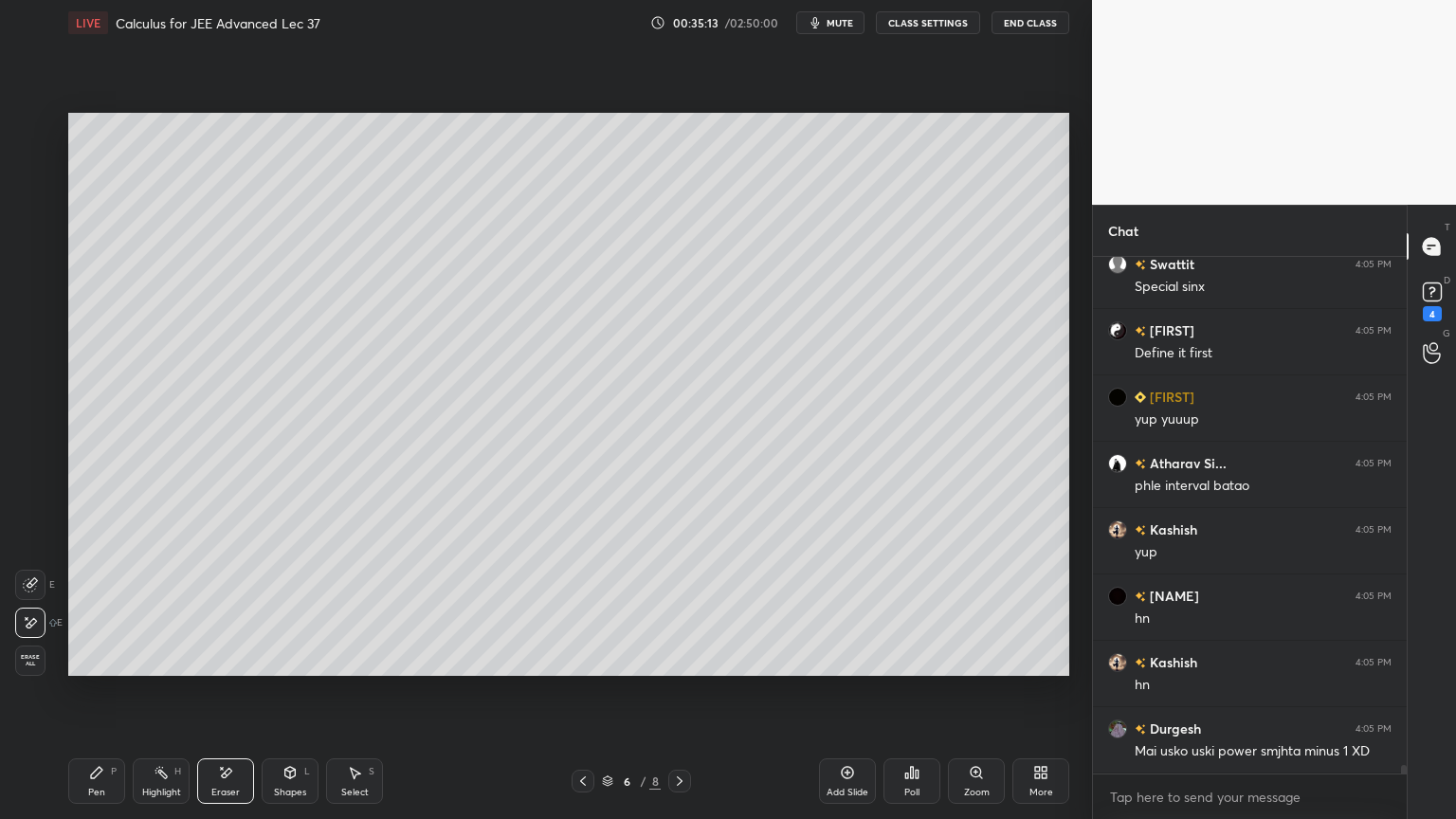 click on "Highlight H" at bounding box center (161, 781) 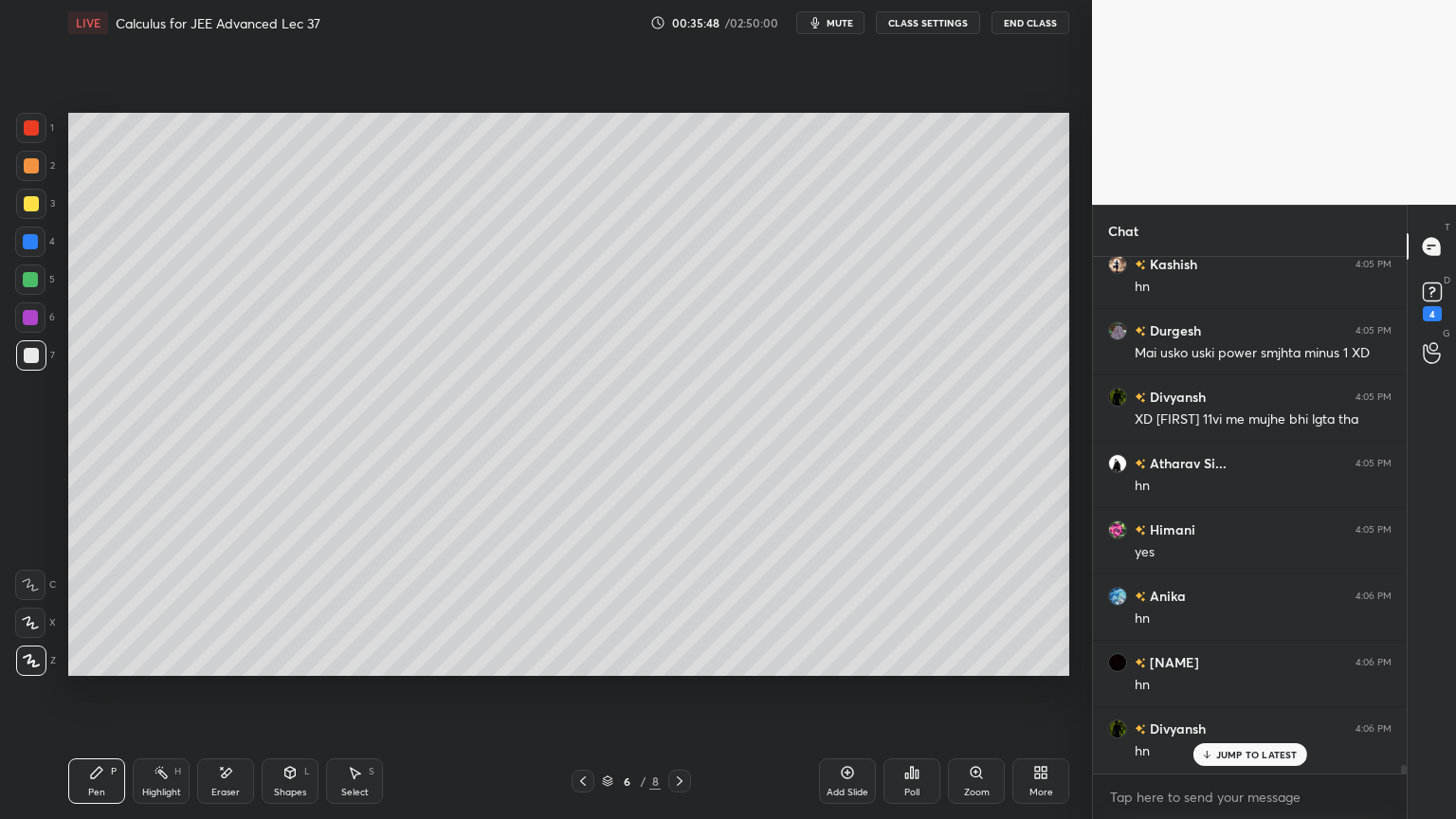 scroll, scrollTop: 31786, scrollLeft: 0, axis: vertical 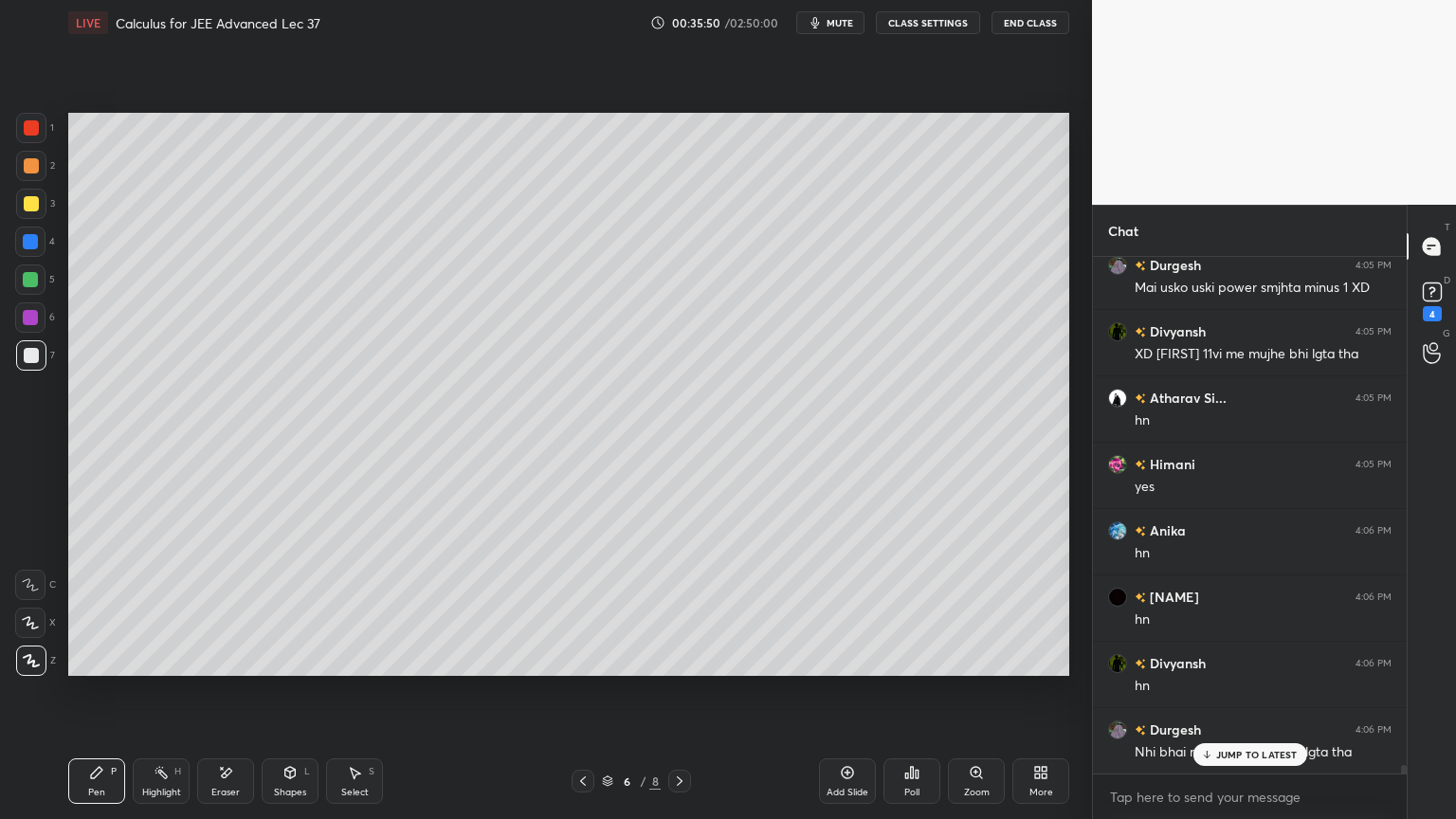 drag, startPoint x: 221, startPoint y: 782, endPoint x: 217, endPoint y: 756, distance: 26.305893 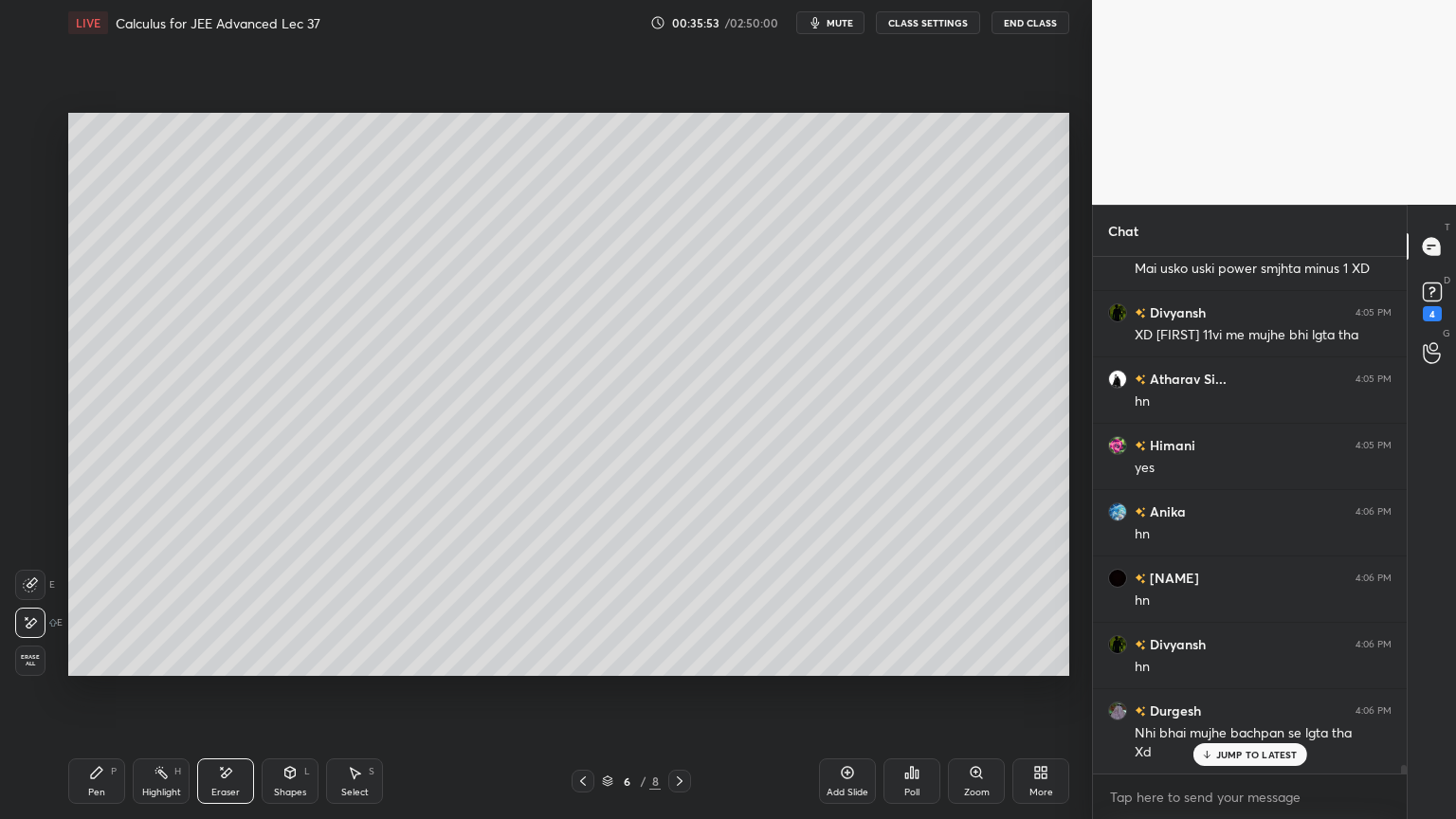 scroll, scrollTop: 31888, scrollLeft: 0, axis: vertical 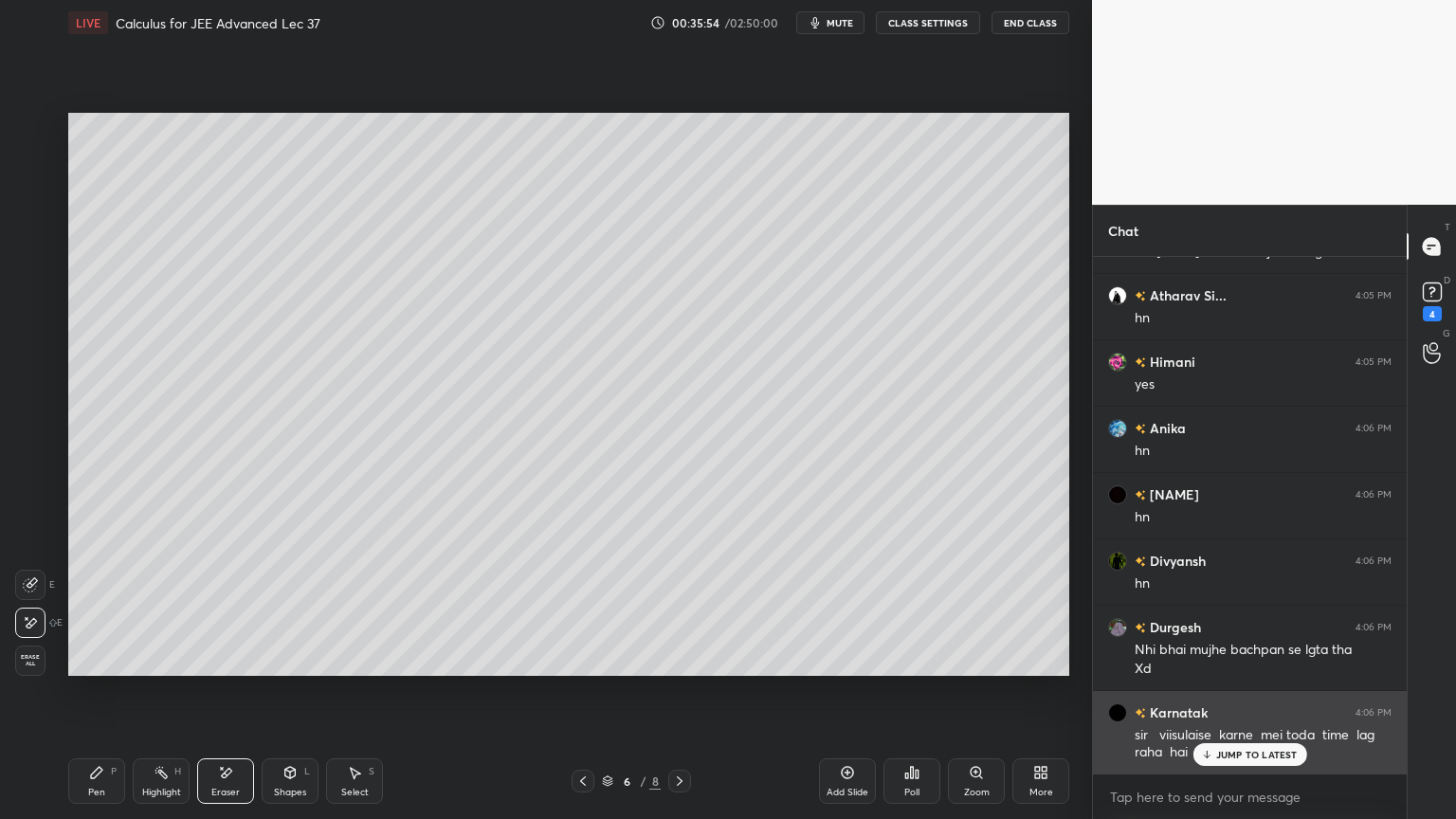 click on "JUMP TO LATEST" at bounding box center [1257, 755] 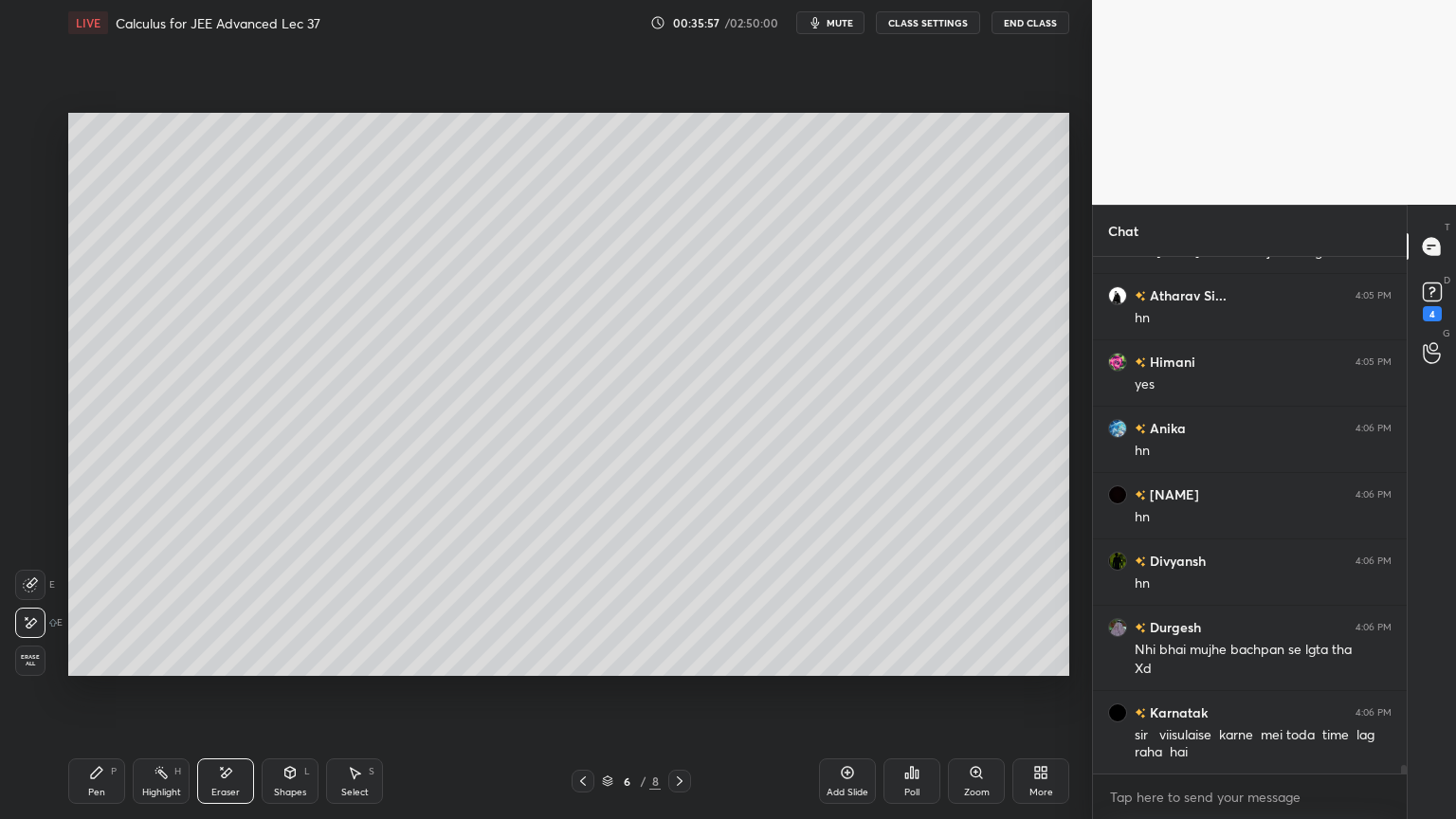 click on "Select S" at bounding box center (355, 781) 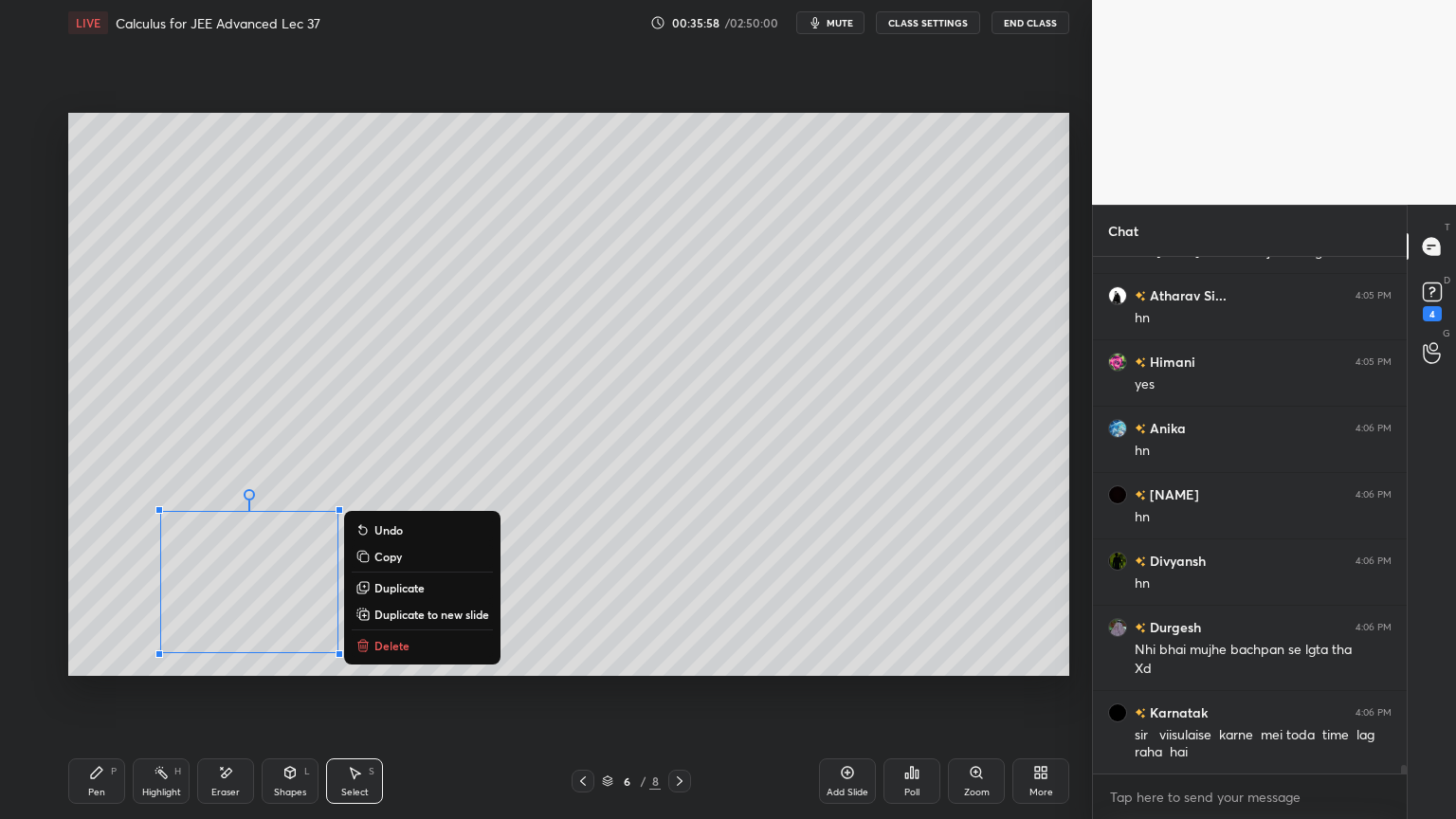 drag, startPoint x: 152, startPoint y: 500, endPoint x: 444, endPoint y: 594, distance: 306.7572 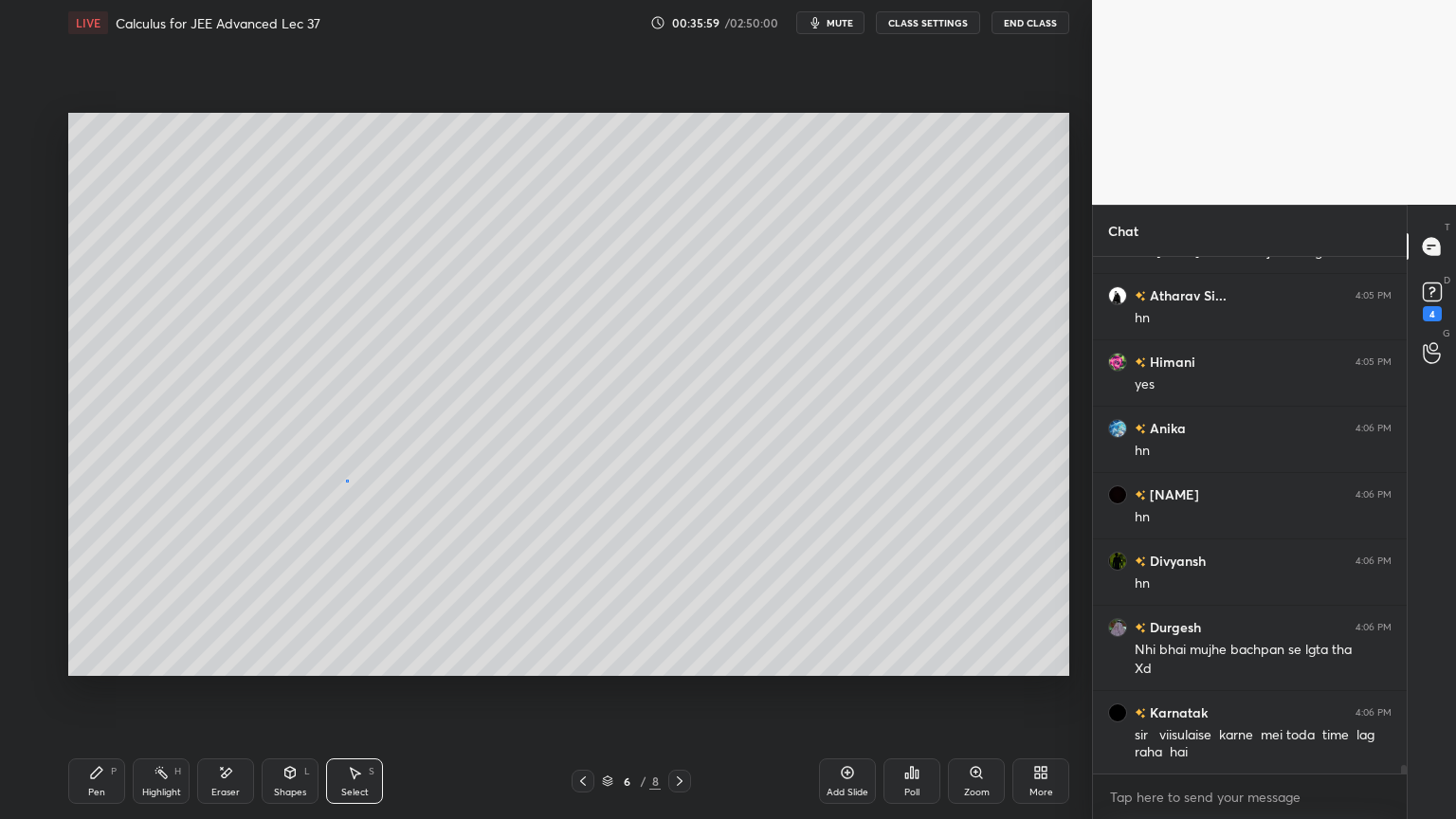 click on "0 ° Undo Copy Duplicate Duplicate to new slide Delete" at bounding box center (569, 394) 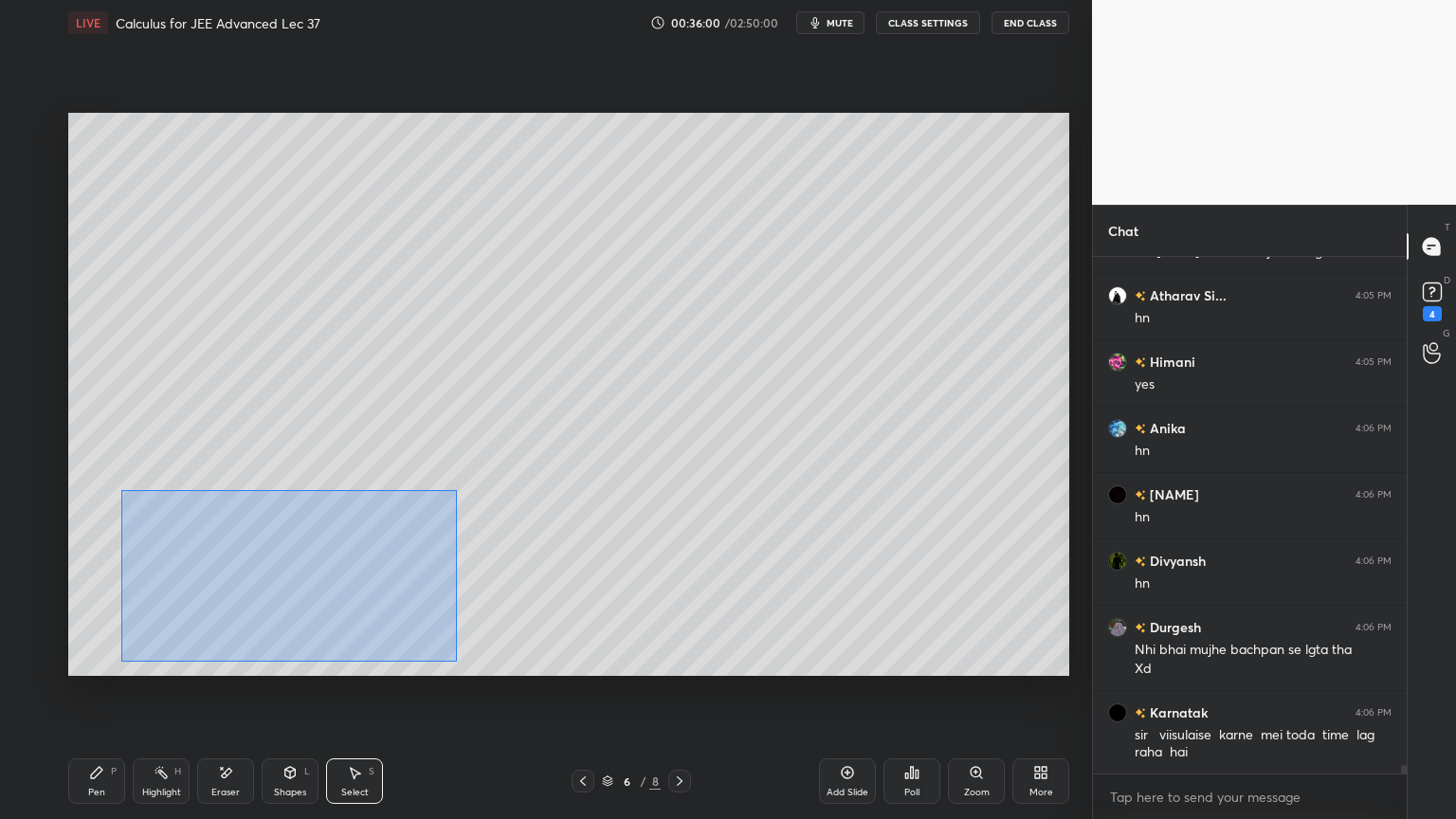 scroll, scrollTop: 31955, scrollLeft: 0, axis: vertical 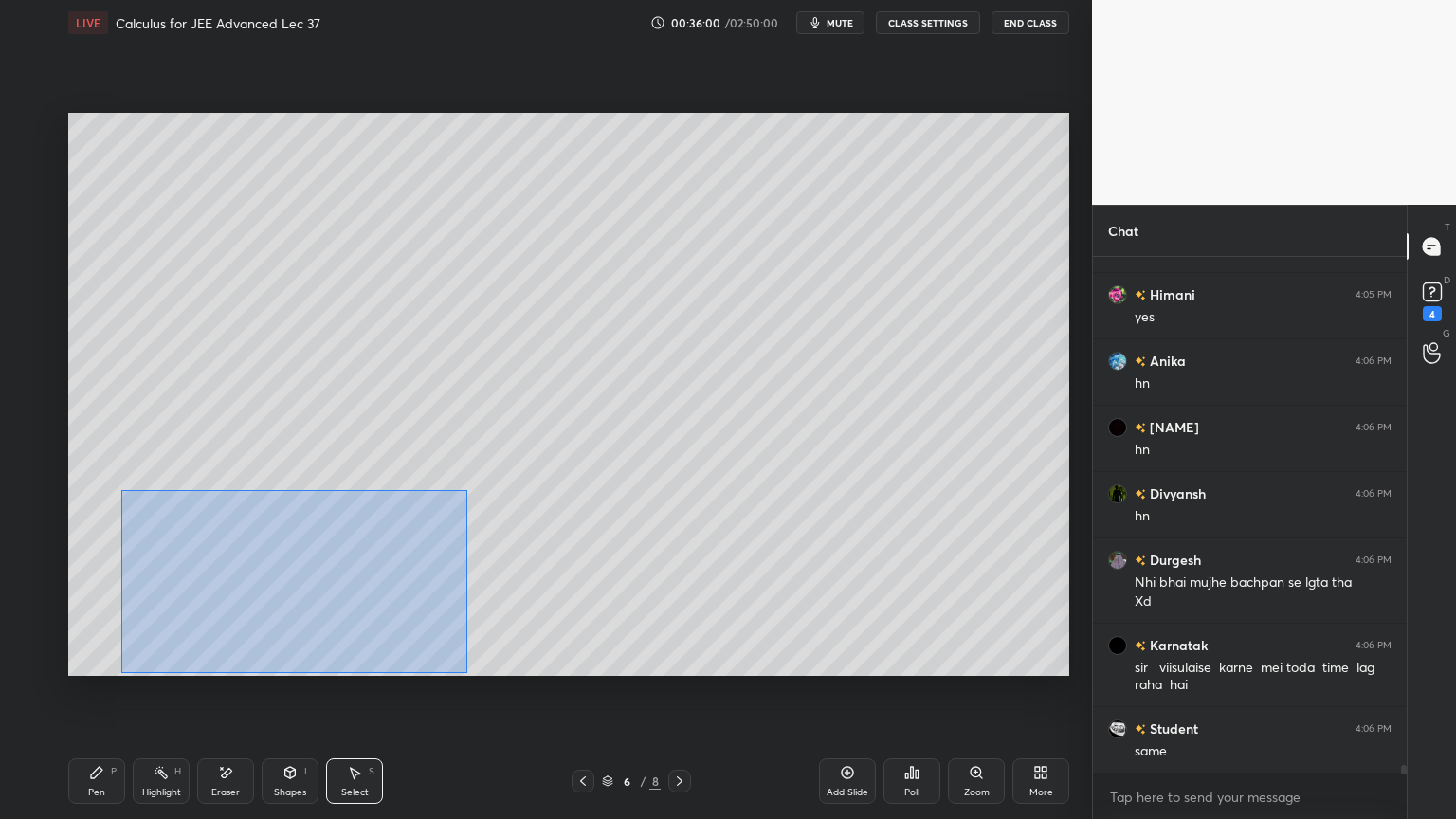 drag, startPoint x: 136, startPoint y: 506, endPoint x: 470, endPoint y: 642, distance: 360.6272 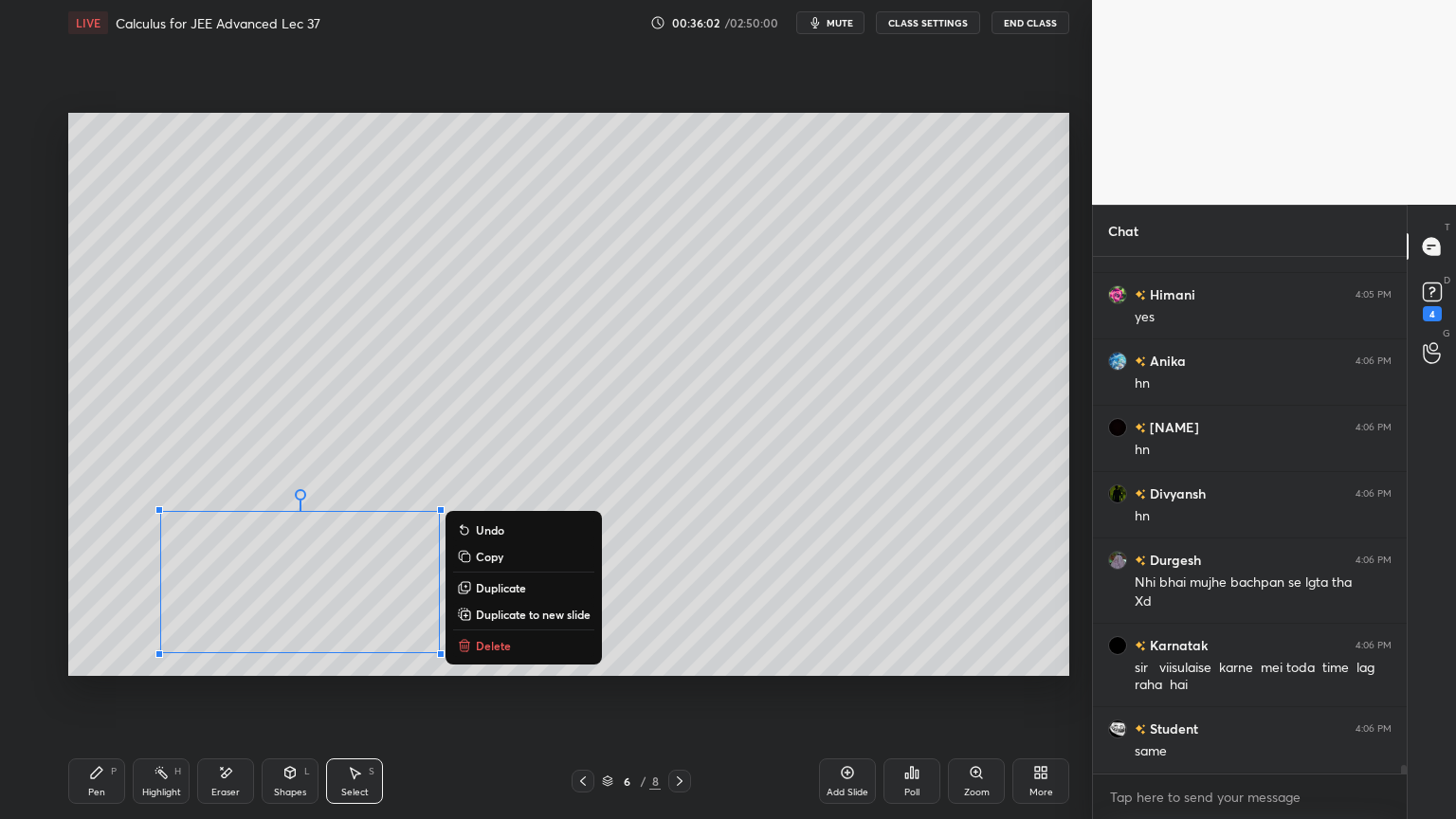 click on "Delete" at bounding box center [493, 646] 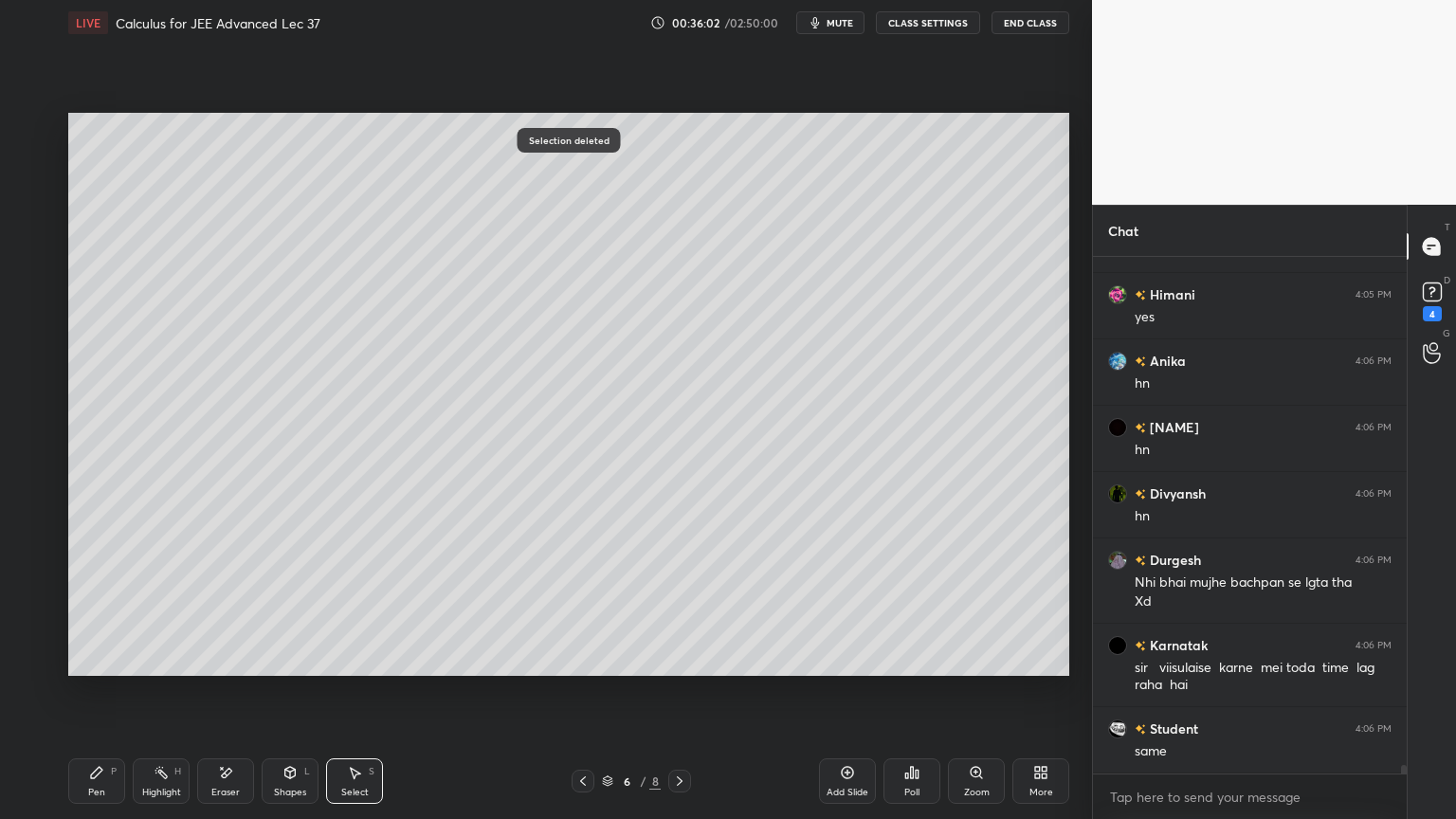 click on "Highlight H" at bounding box center (161, 781) 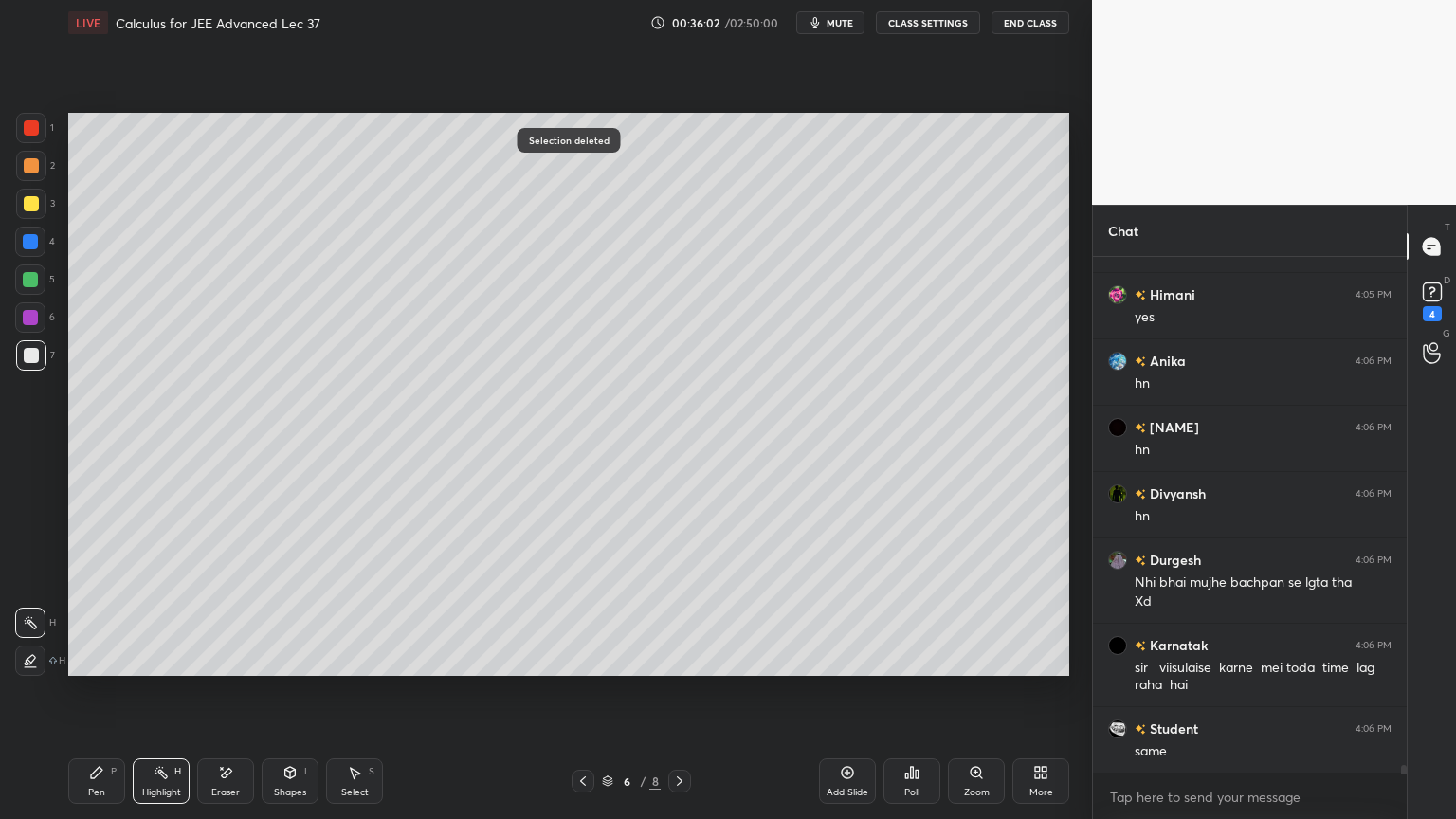 click on "Pen P" at bounding box center (97, 781) 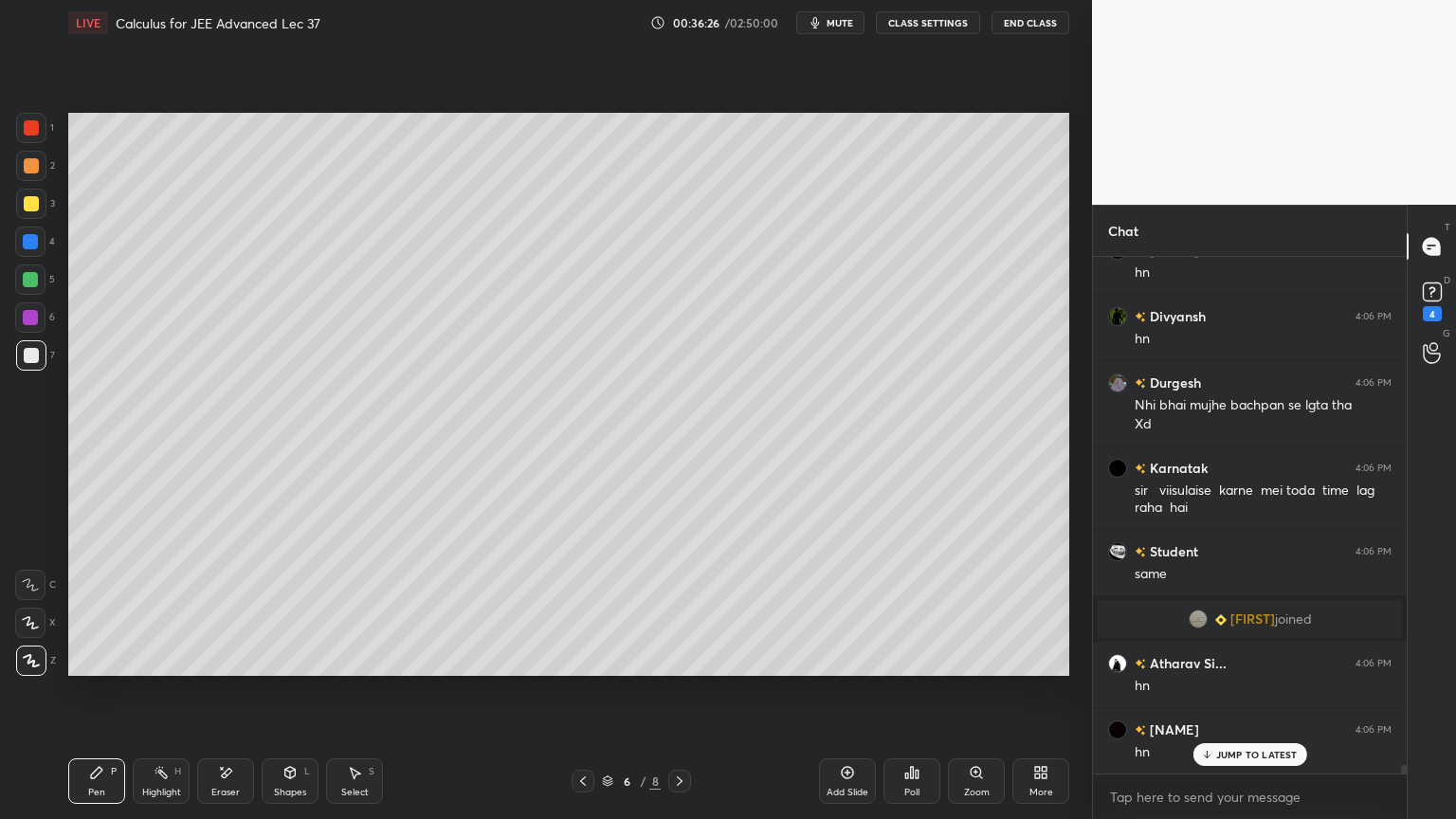 scroll, scrollTop: 30818, scrollLeft: 0, axis: vertical 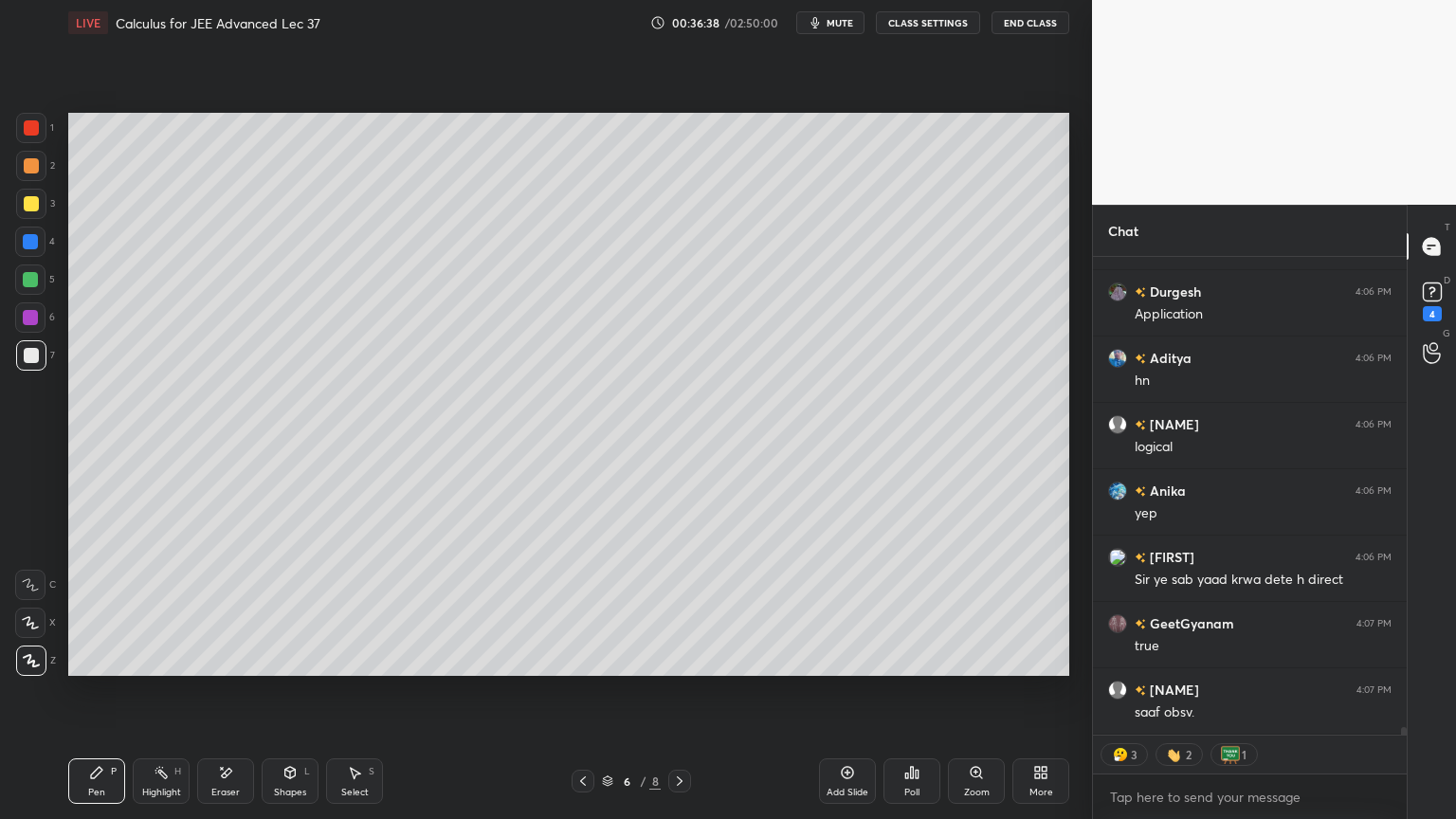 click on "Eraser" at bounding box center [226, 781] 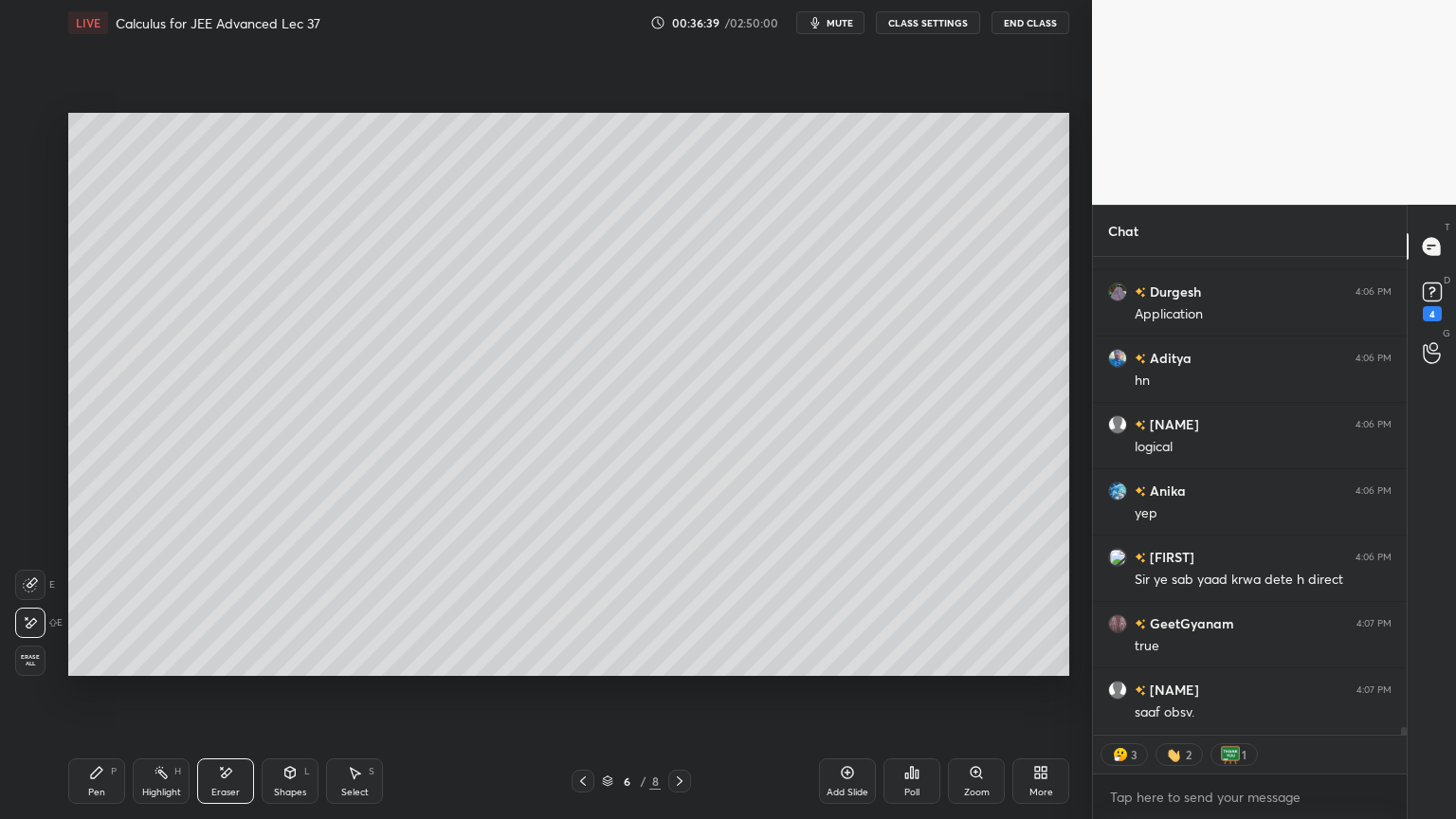 click on "Pen P" at bounding box center (97, 781) 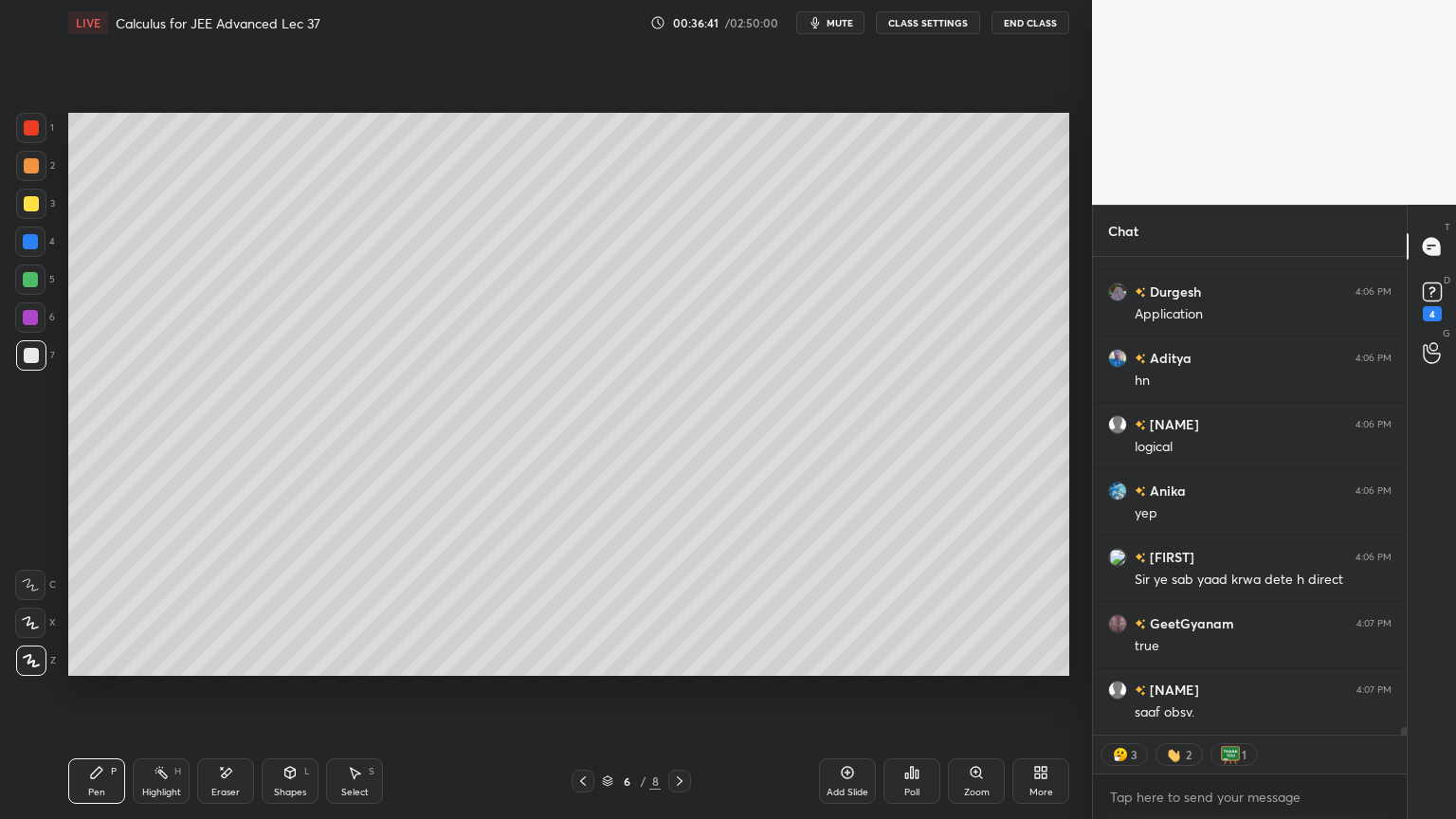 type on "x" 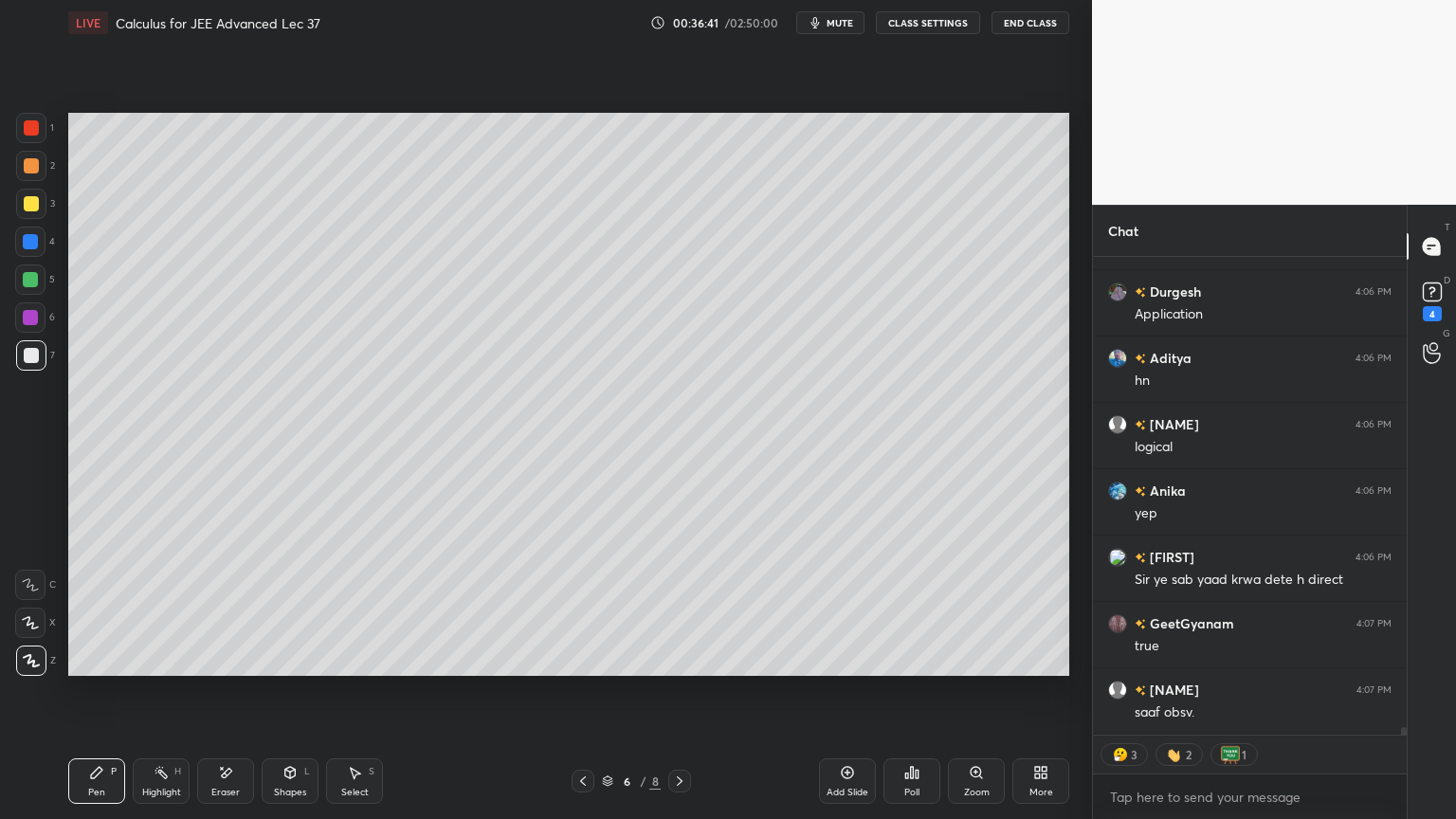 scroll, scrollTop: 7, scrollLeft: 6, axis: both 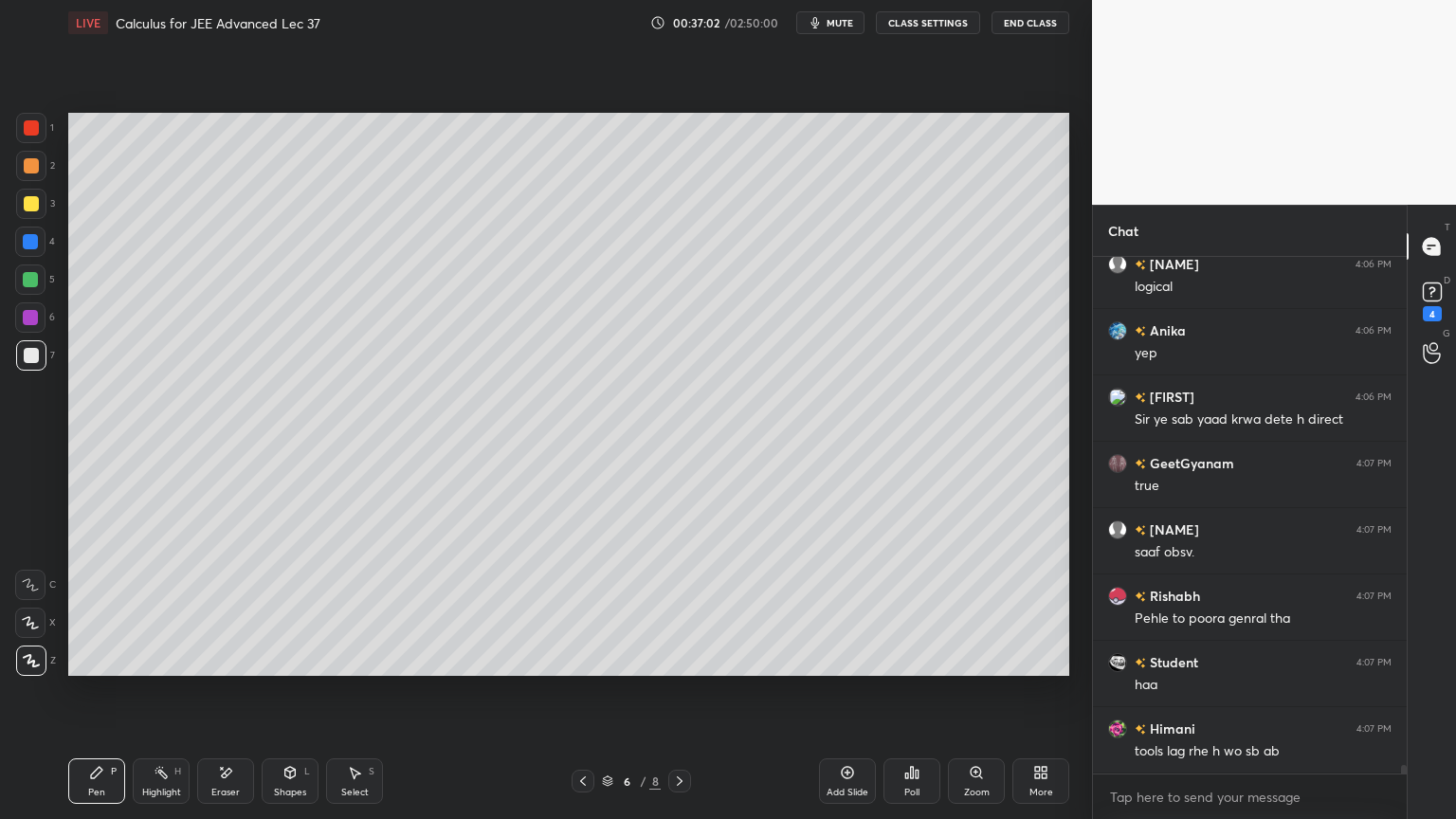 drag, startPoint x: 232, startPoint y: 788, endPoint x: 232, endPoint y: 694, distance: 94 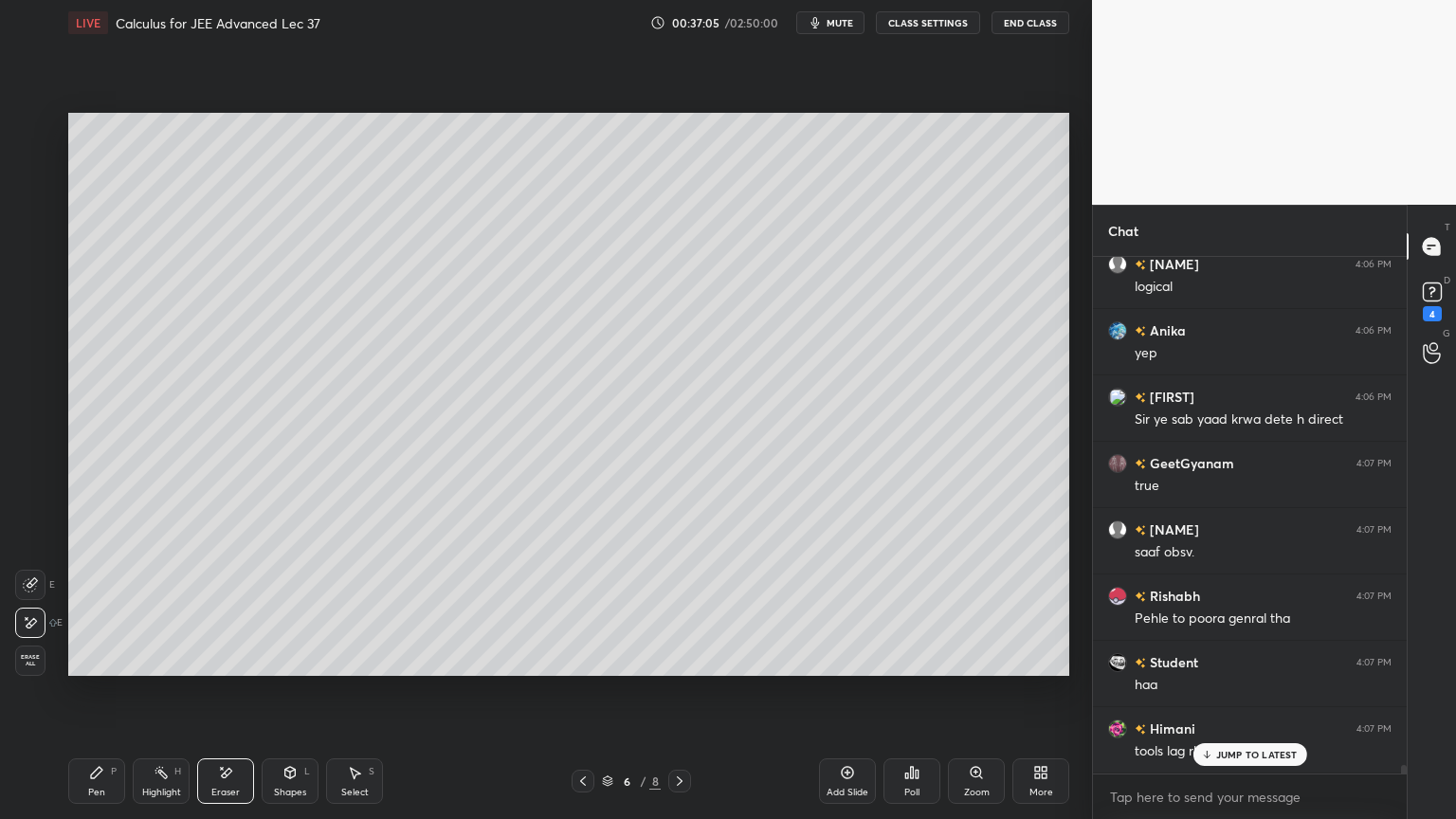scroll, scrollTop: 31547, scrollLeft: 0, axis: vertical 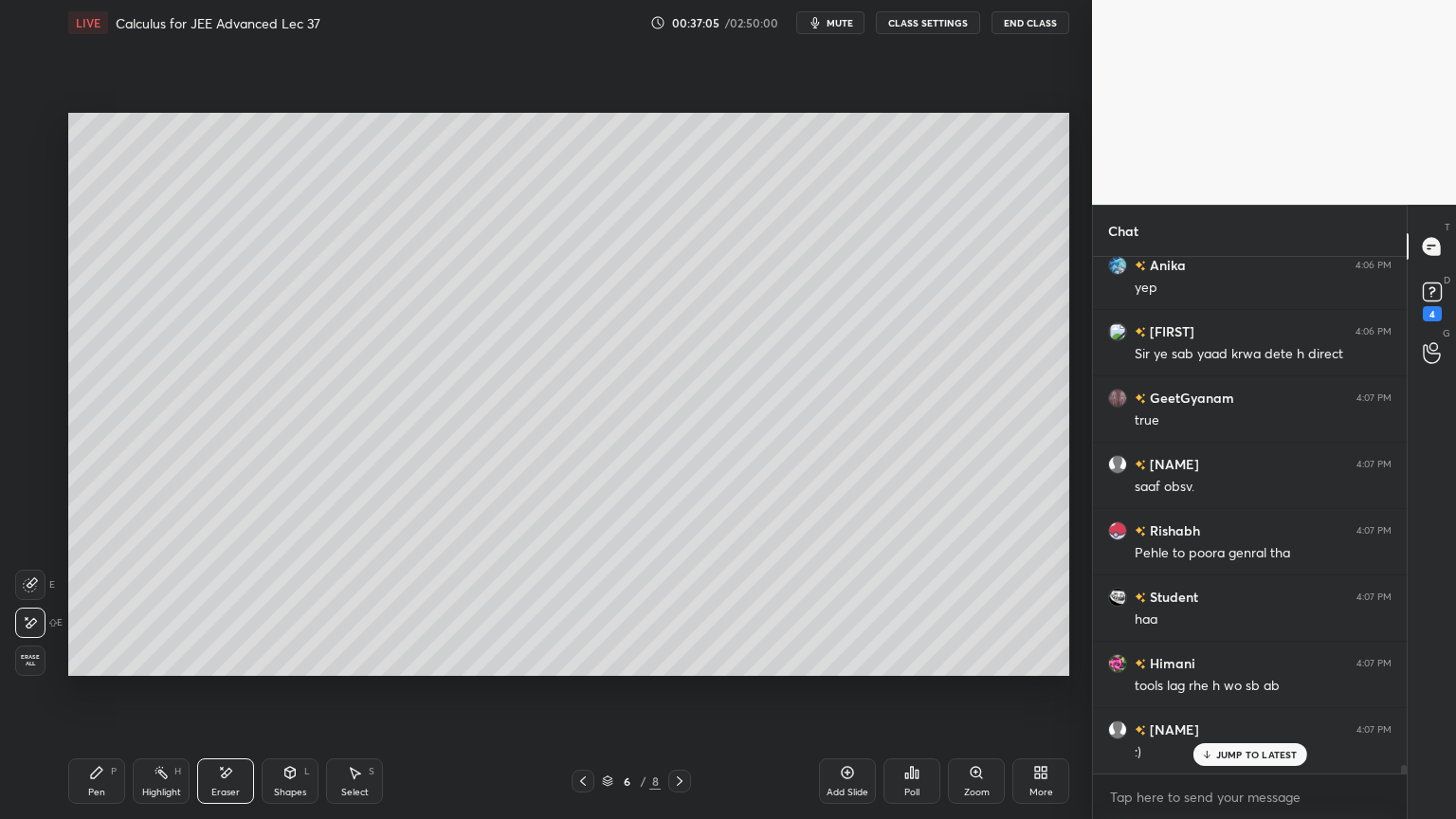 click on "Pen P" at bounding box center [97, 781] 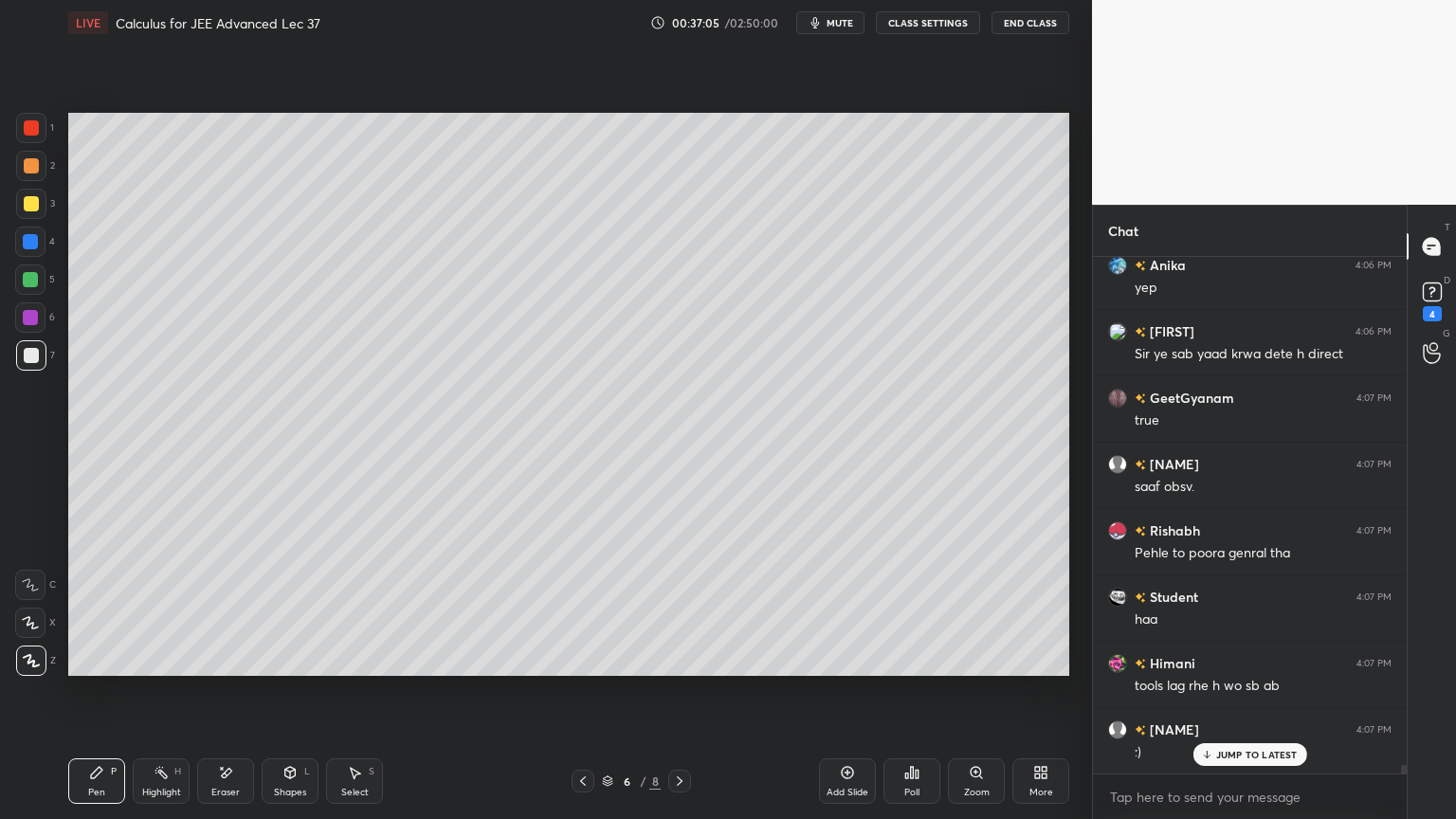 click on "Highlight H" at bounding box center [161, 781] 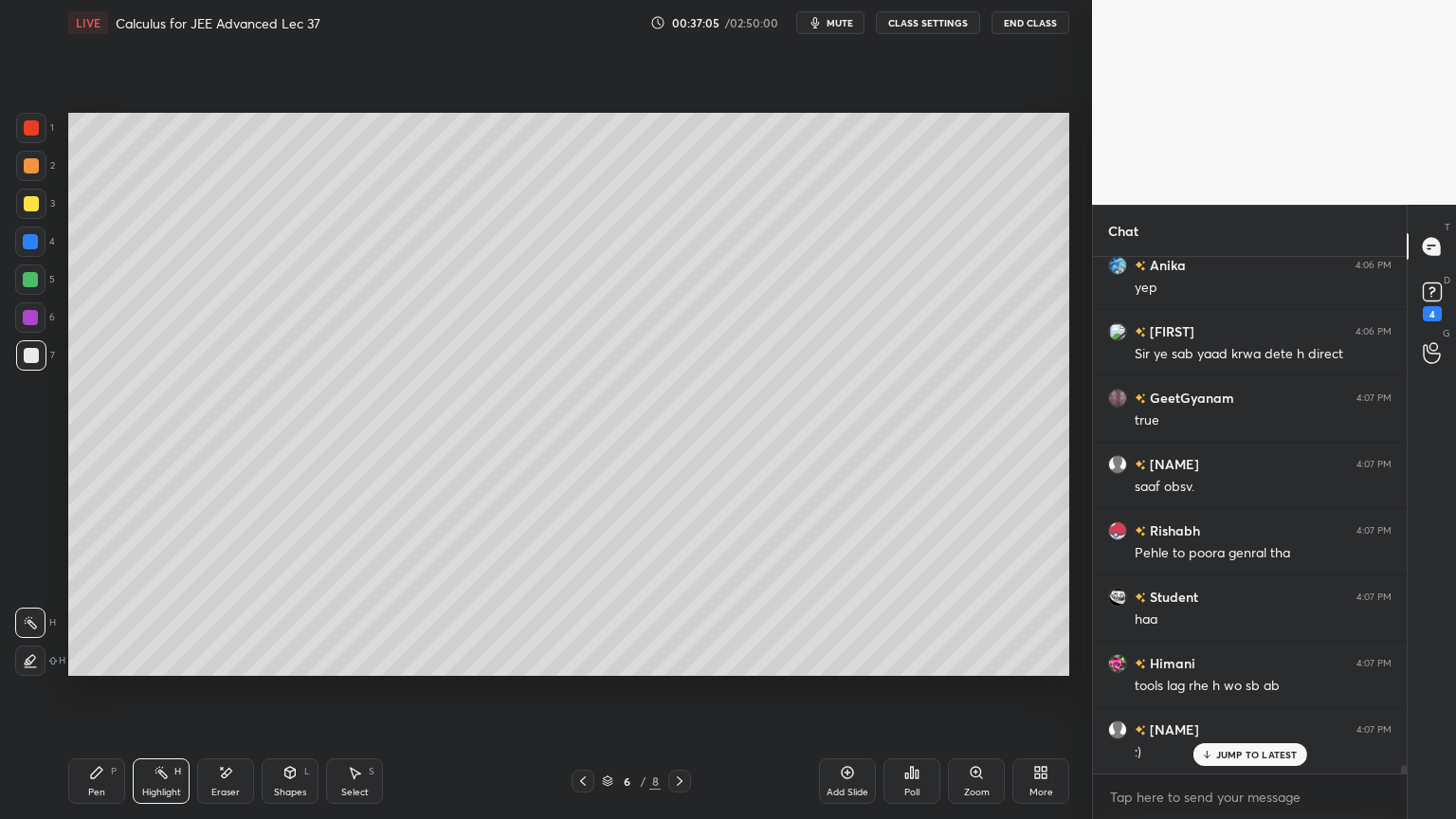 click on "Pen P" at bounding box center (97, 781) 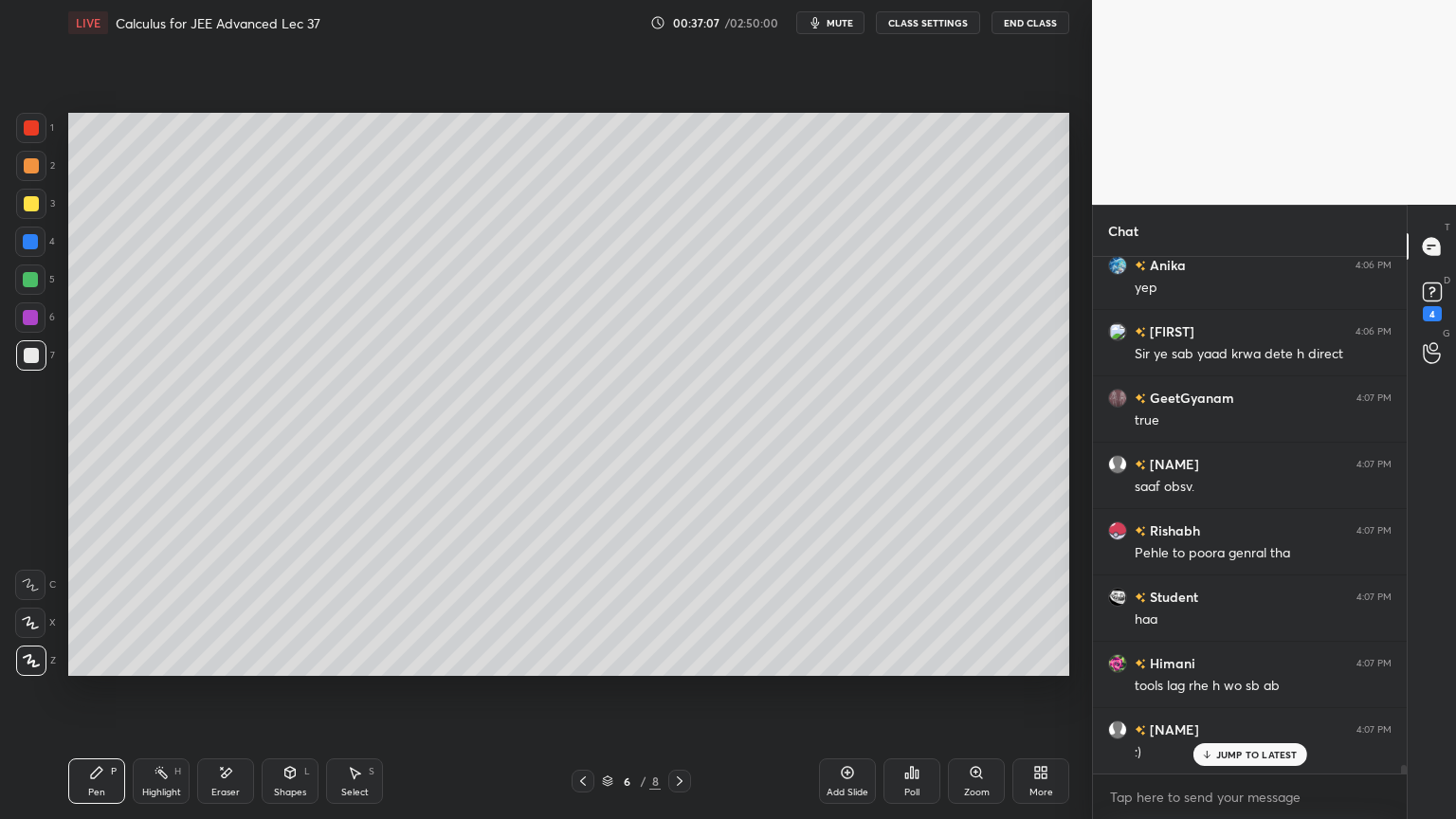 click 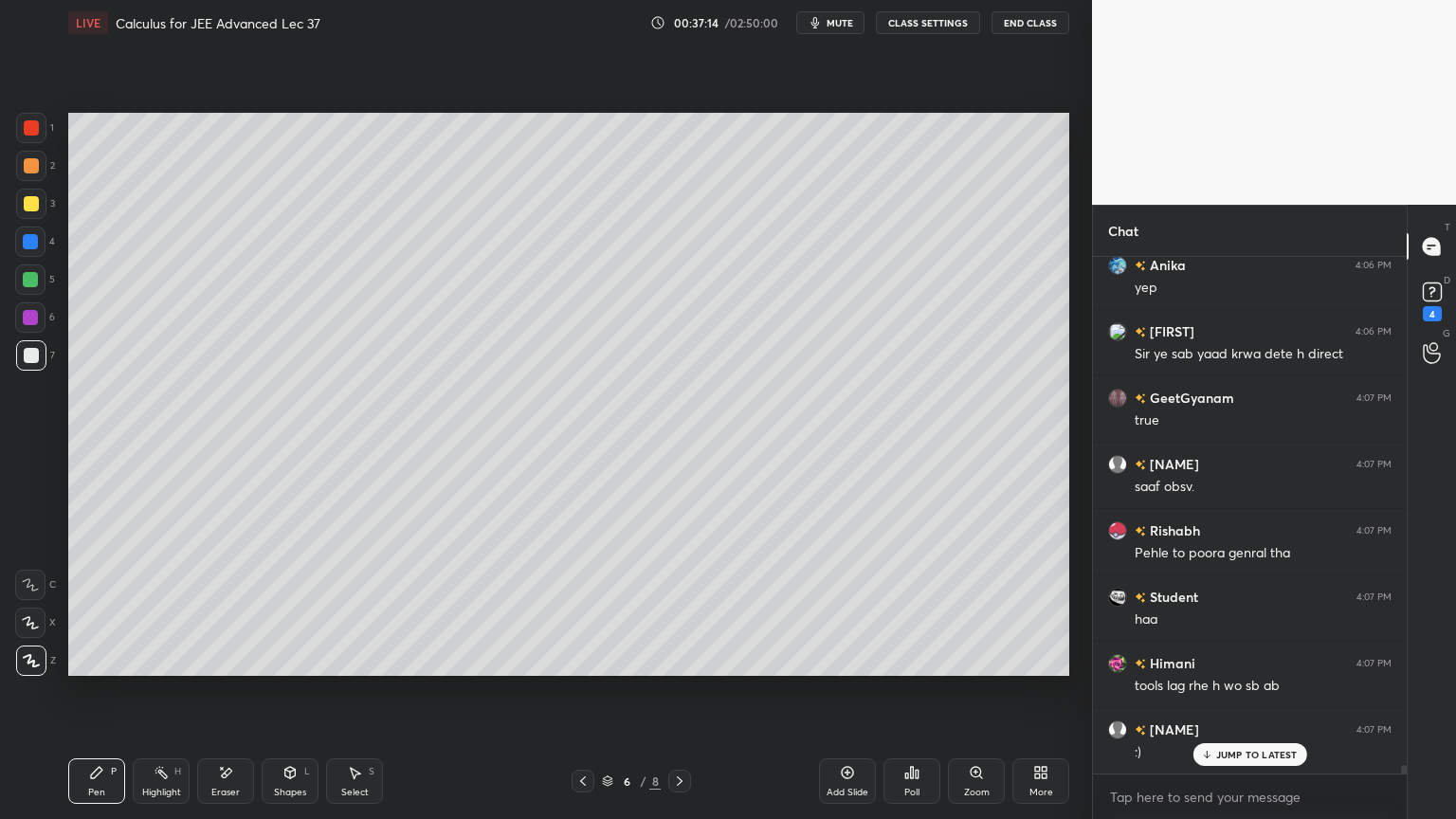 drag, startPoint x: 225, startPoint y: 772, endPoint x: 235, endPoint y: 700, distance: 72.69113 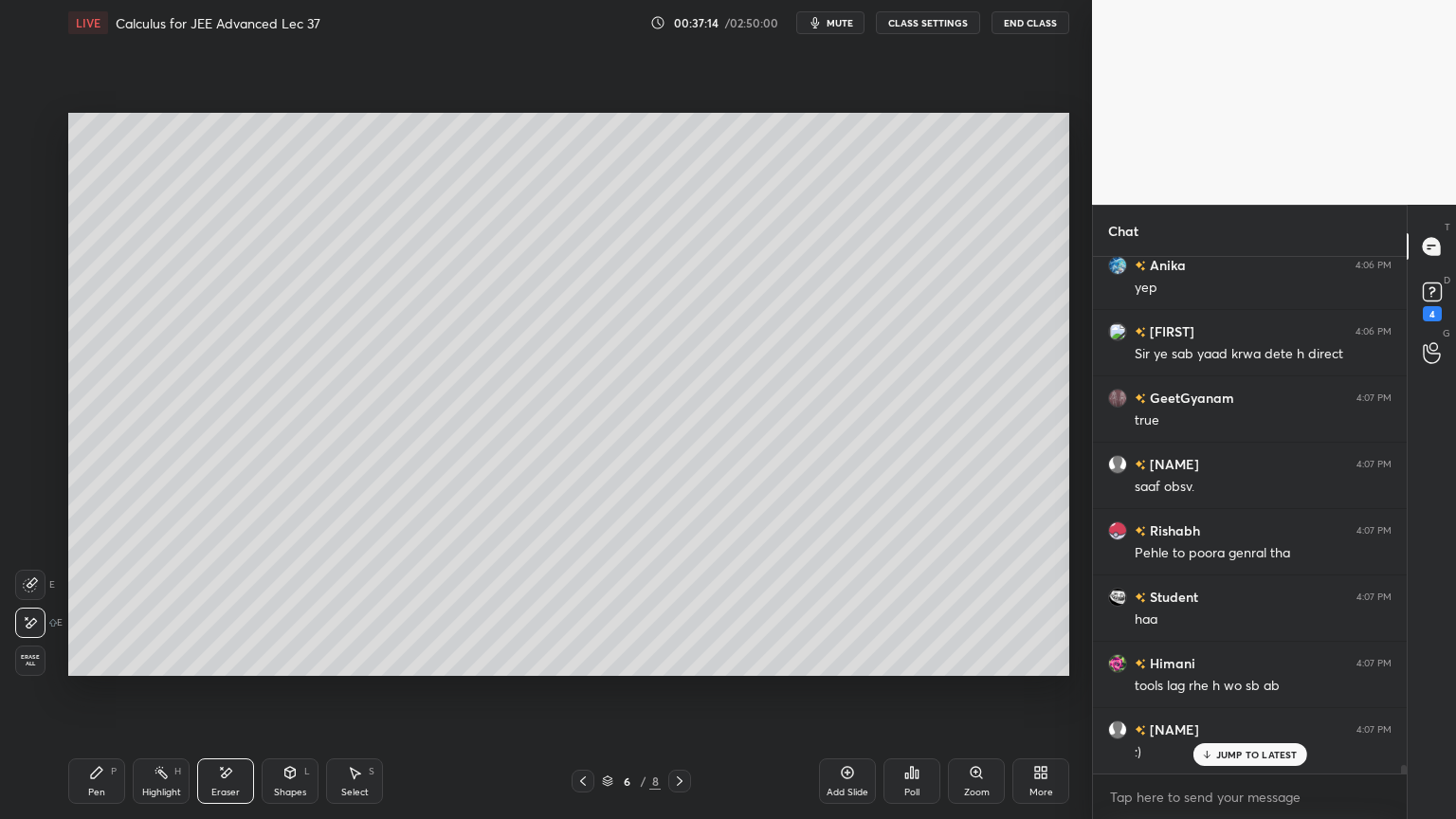 scroll, scrollTop: 31566, scrollLeft: 0, axis: vertical 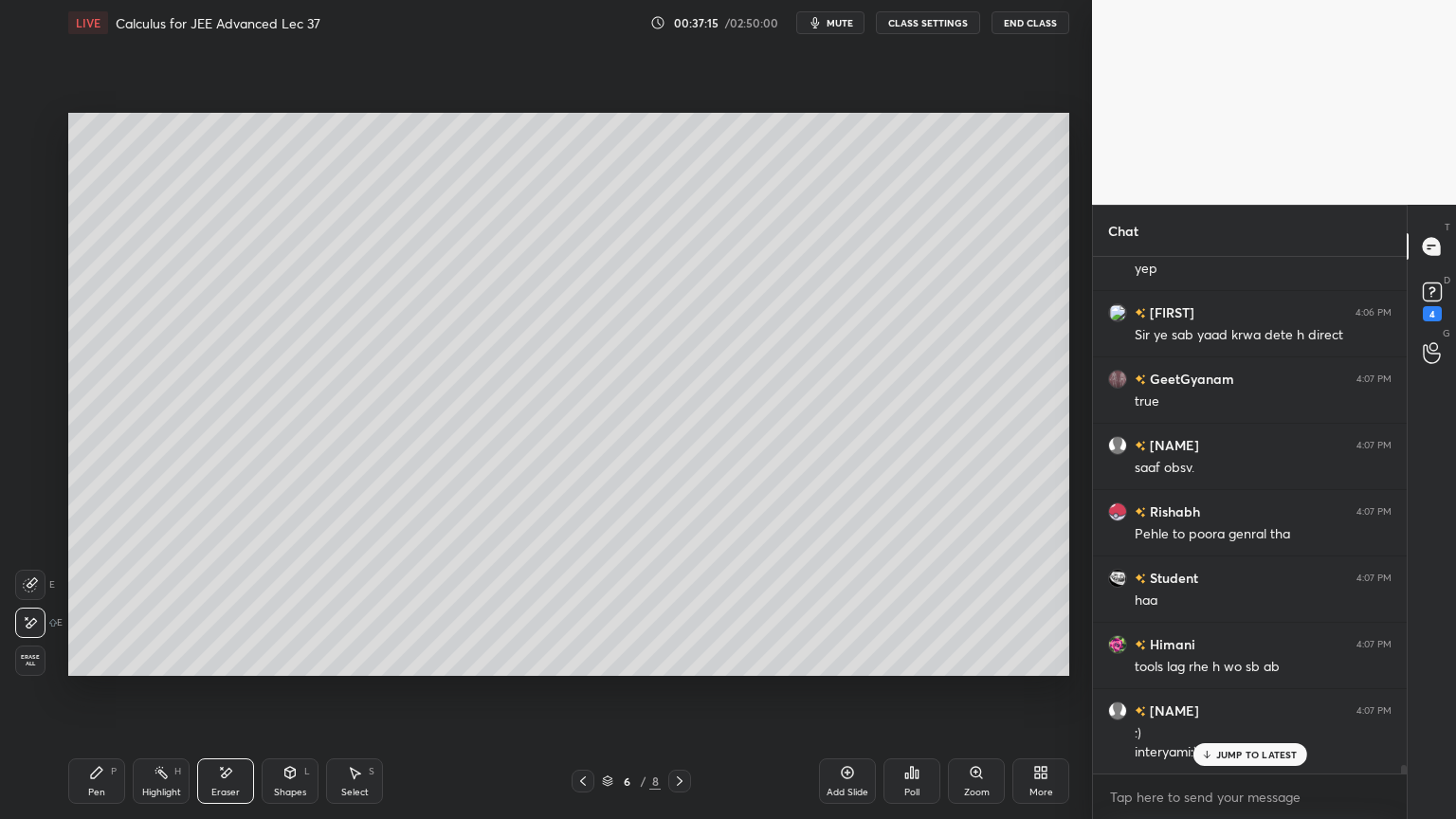 click on "Pen P" at bounding box center (97, 781) 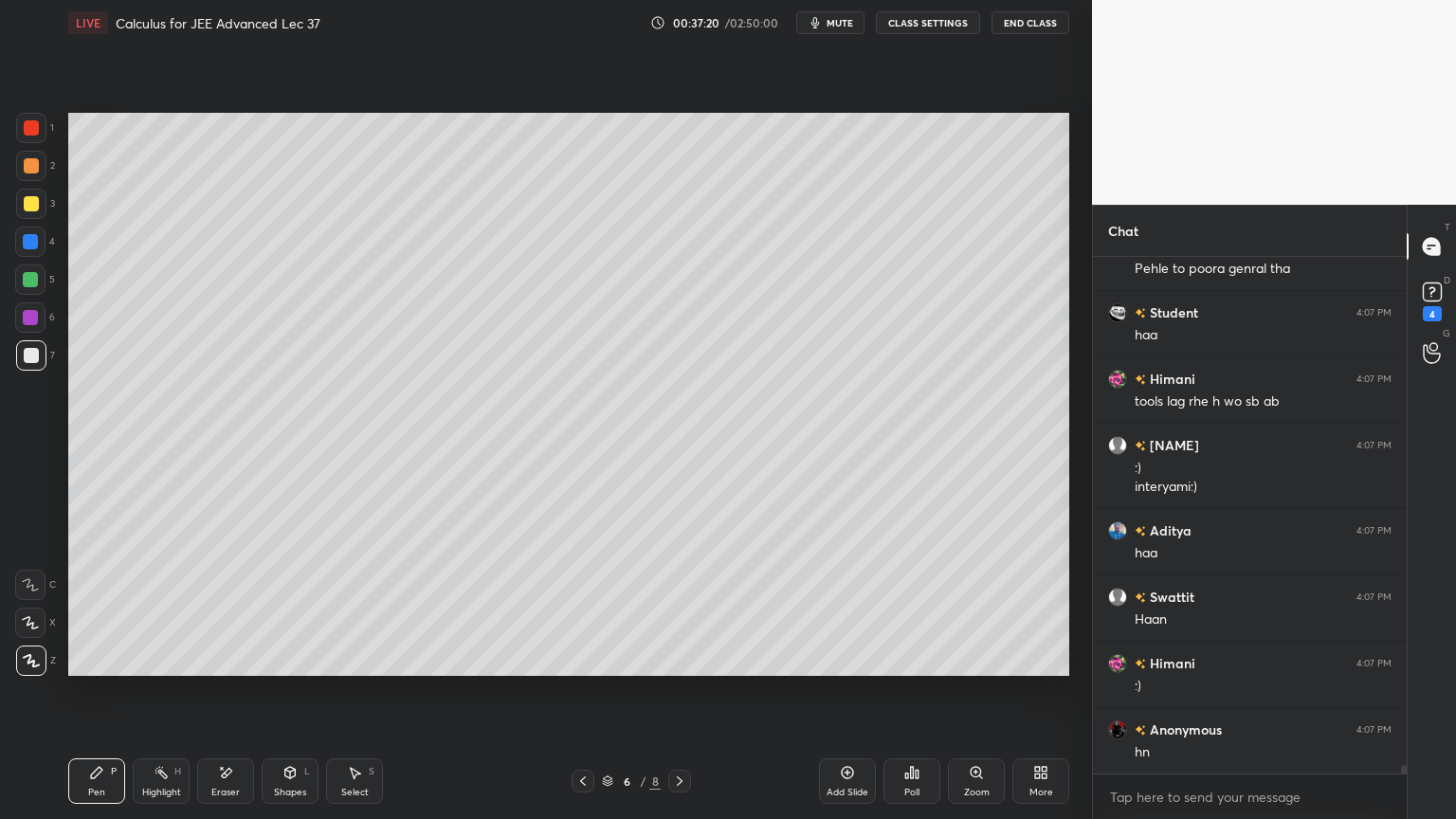 scroll, scrollTop: 31898, scrollLeft: 0, axis: vertical 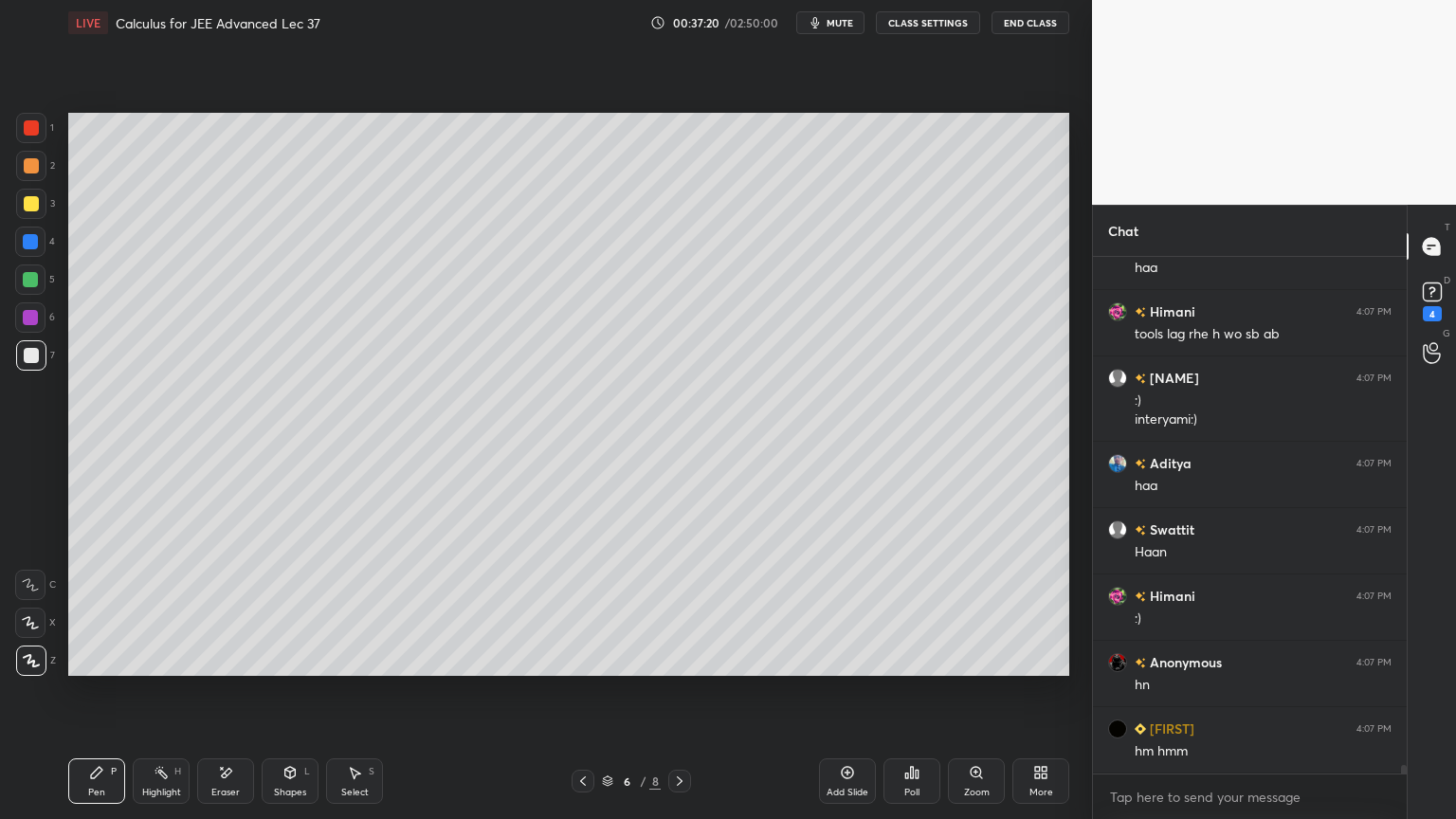 click on "Eraser" at bounding box center (226, 781) 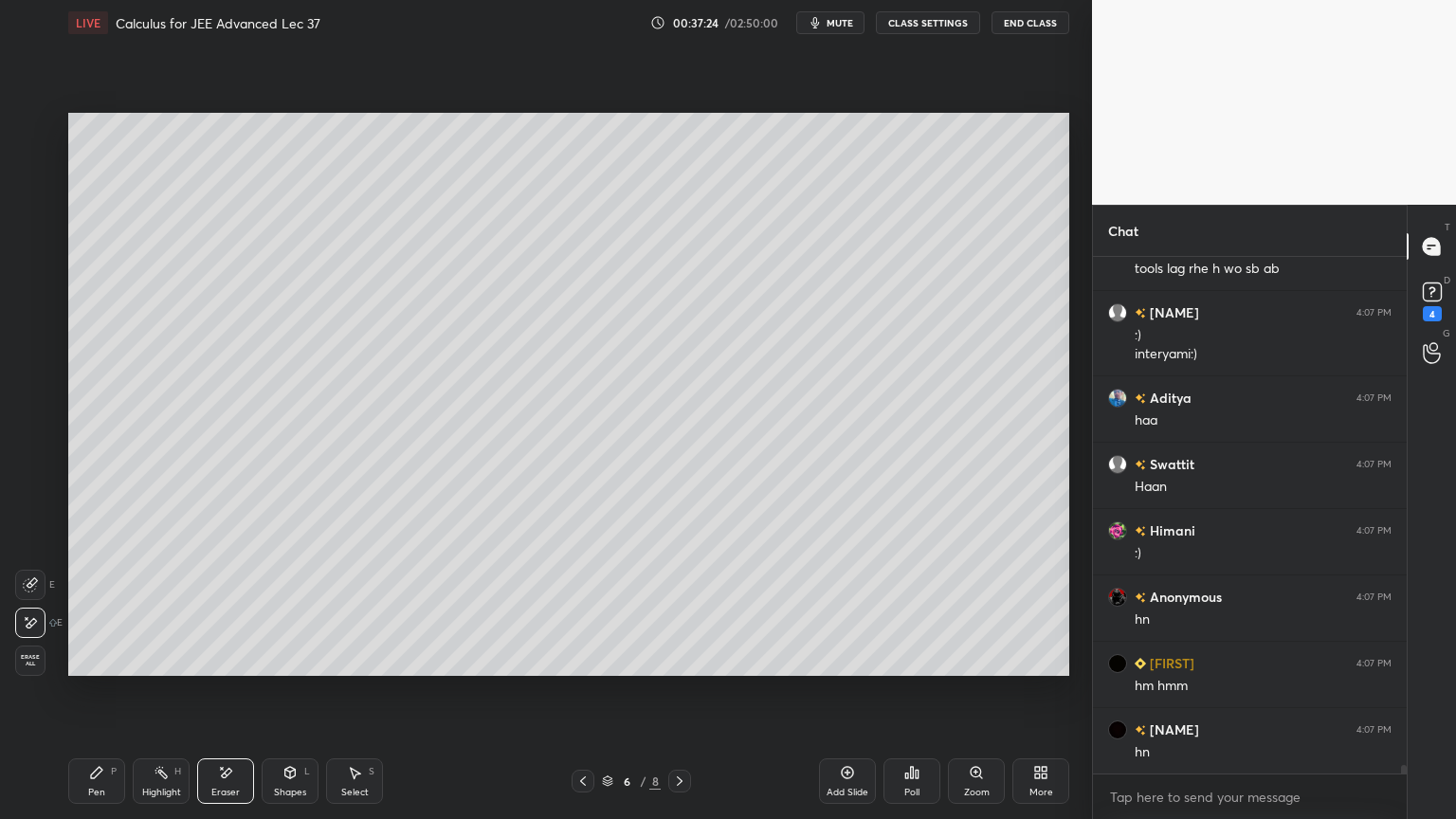 scroll, scrollTop: 32031, scrollLeft: 0, axis: vertical 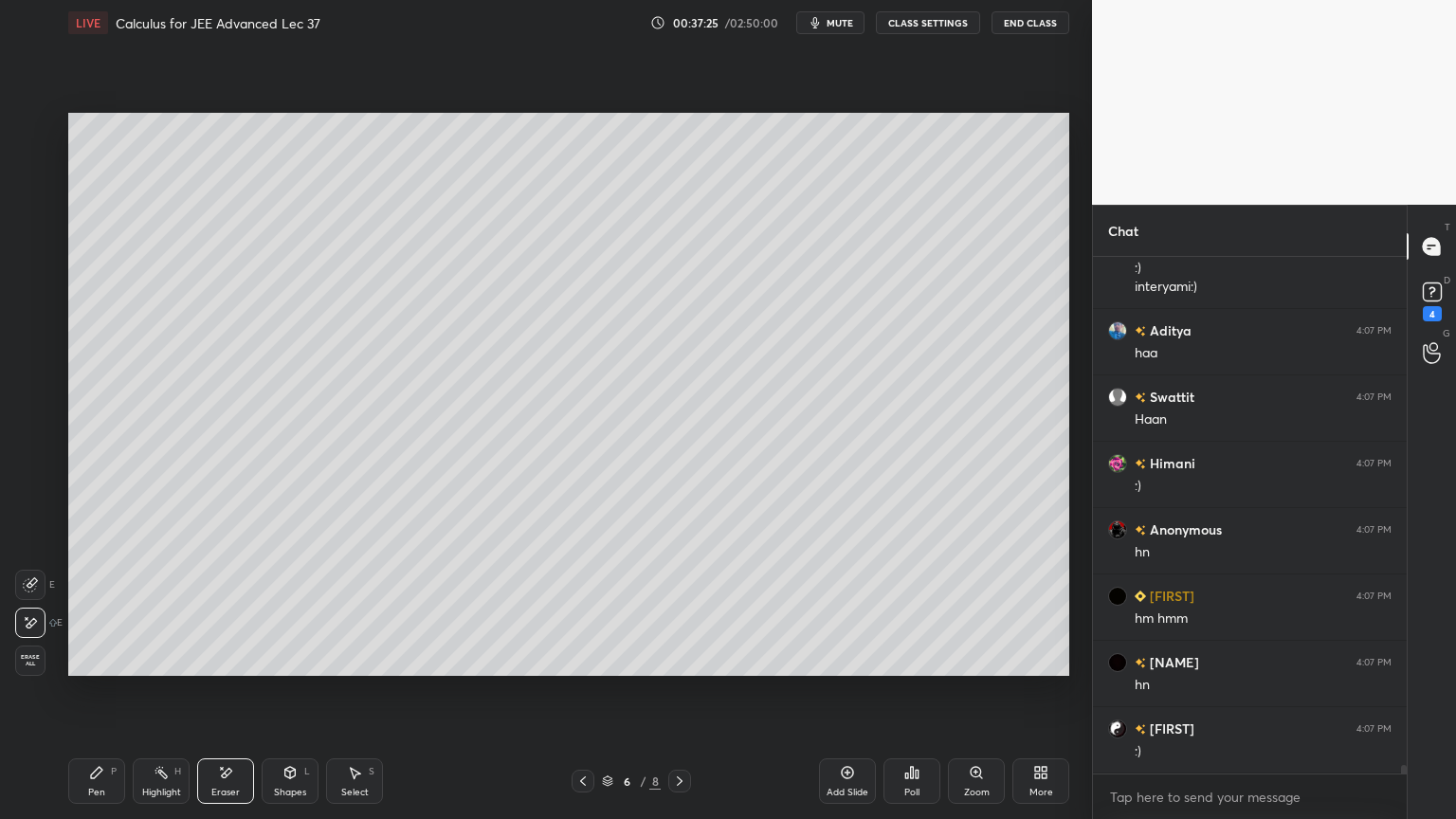 click on "Pen P" at bounding box center [97, 781] 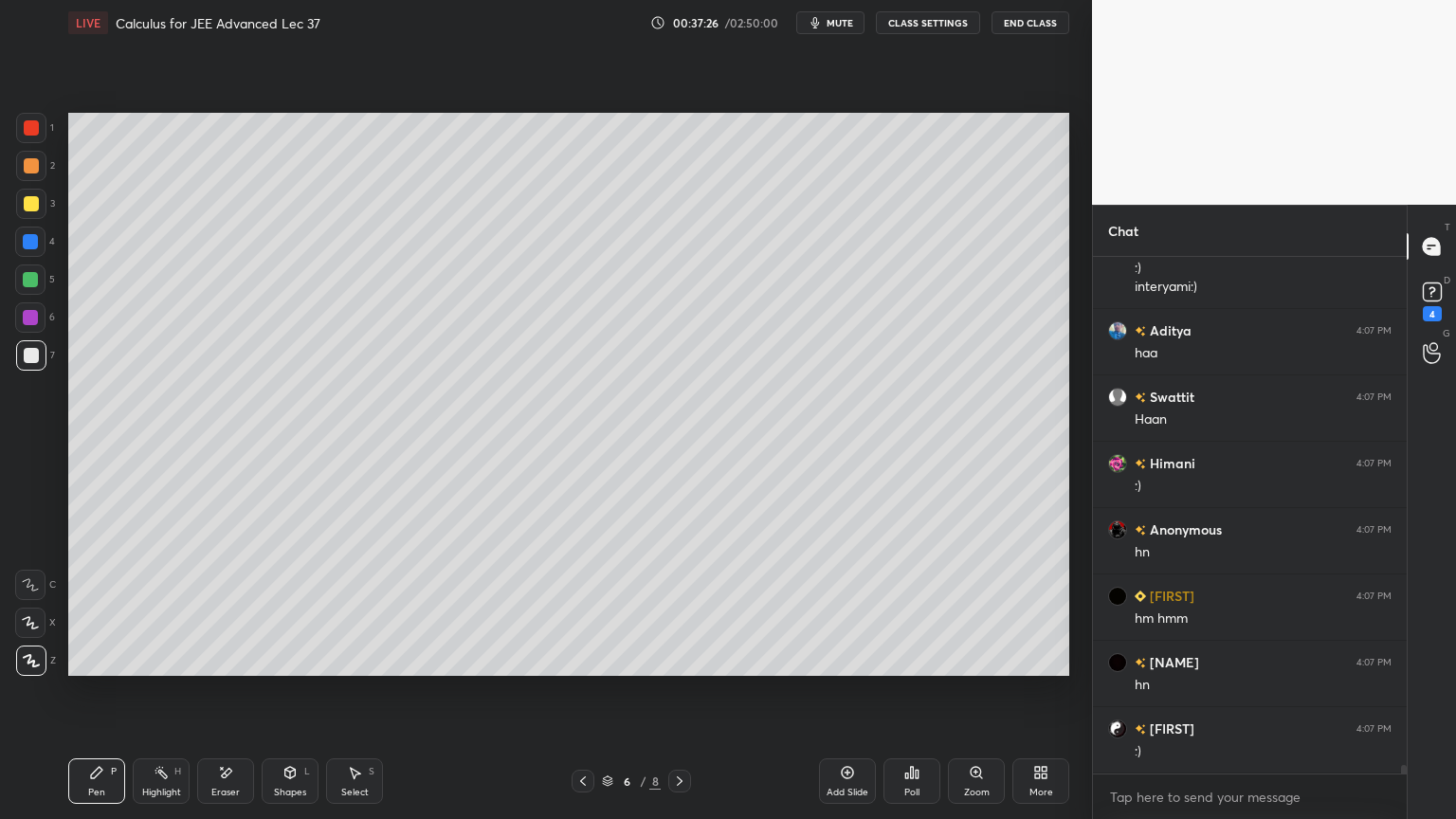 drag, startPoint x: 209, startPoint y: 771, endPoint x: 240, endPoint y: 751, distance: 36.89173 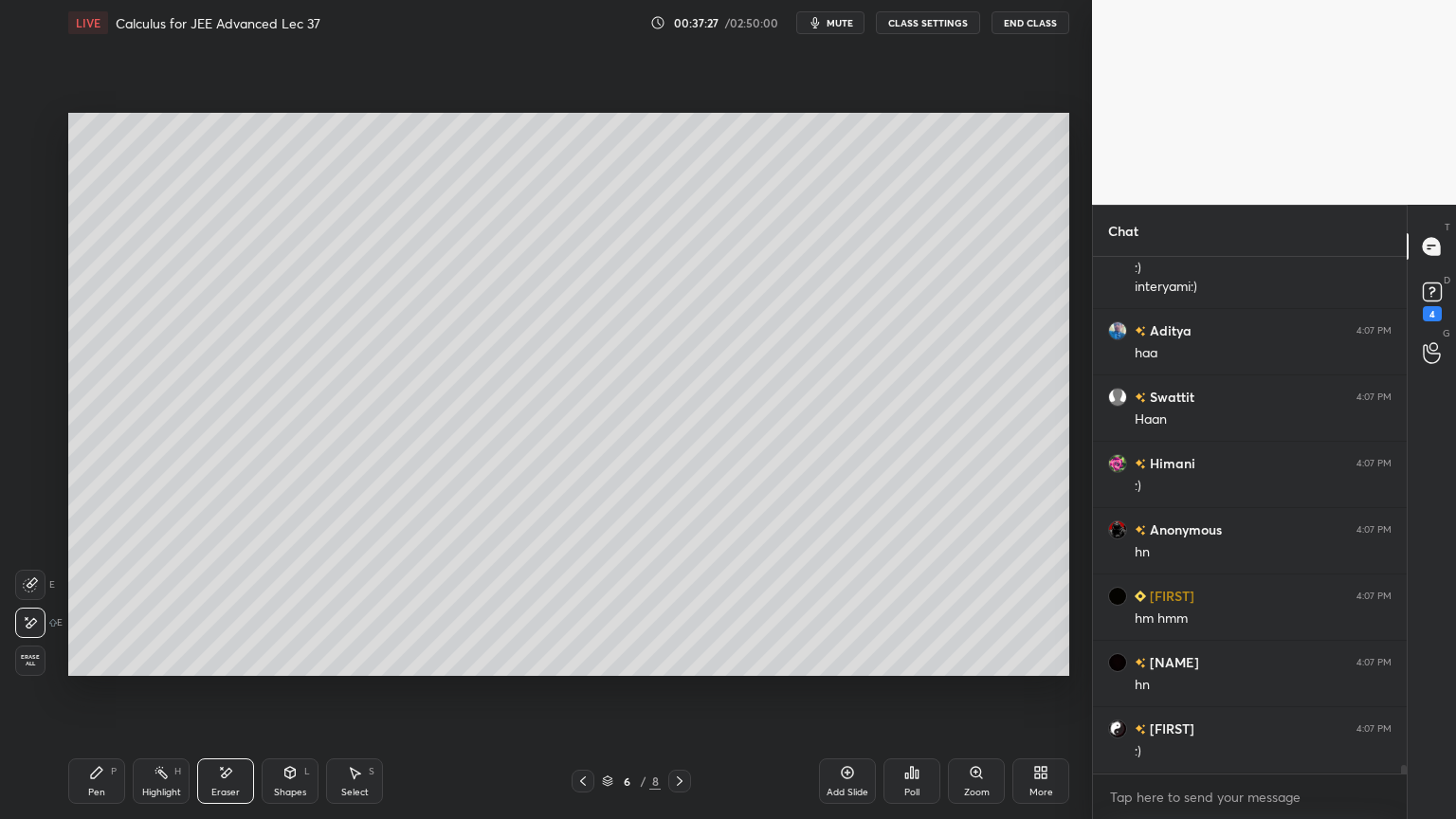 click on "Highlight H" at bounding box center (161, 781) 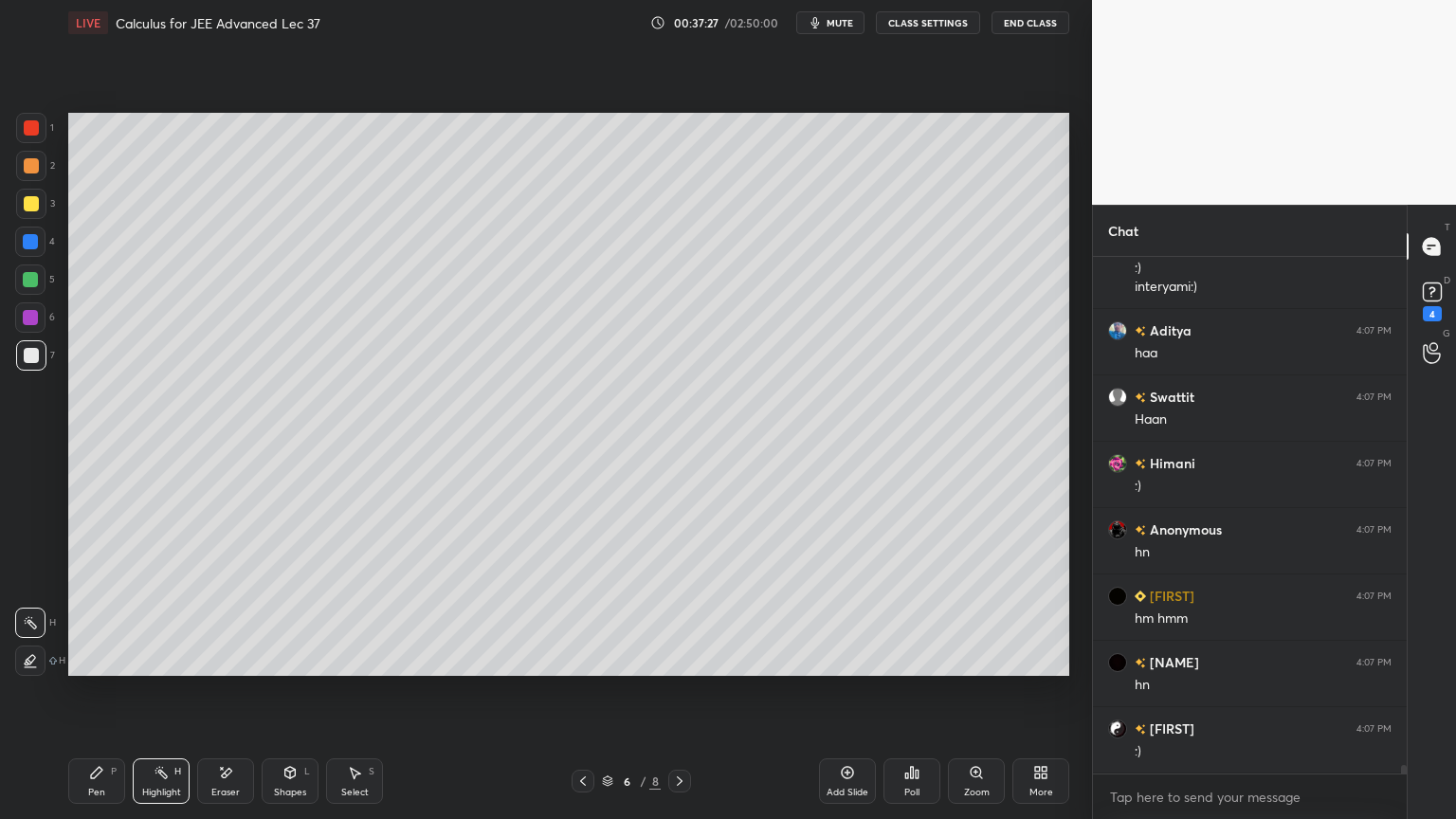 drag, startPoint x: 102, startPoint y: 780, endPoint x: 112, endPoint y: 784, distance: 10.77033 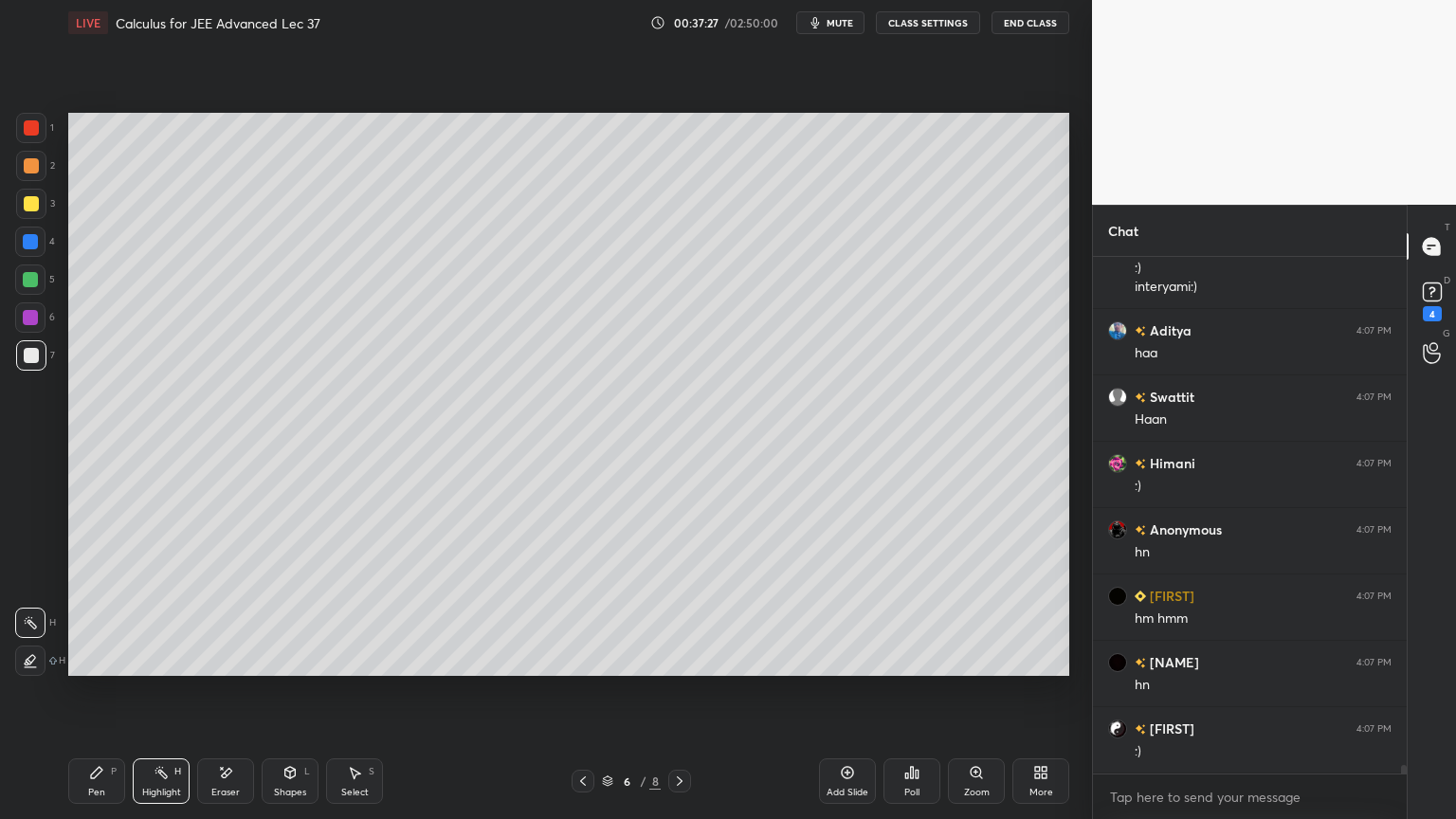 click on "Pen P" at bounding box center (97, 781) 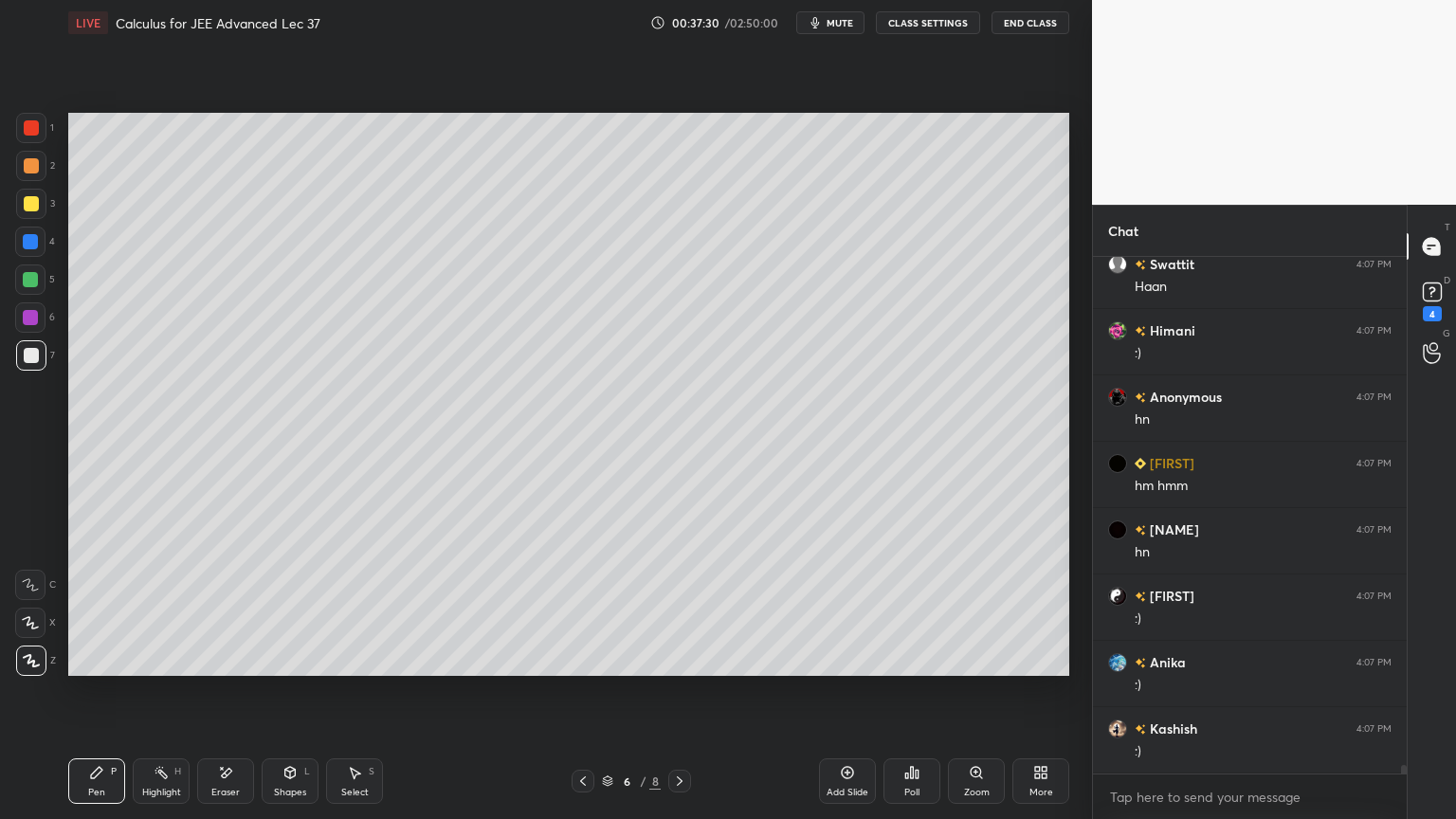 scroll, scrollTop: 32229, scrollLeft: 0, axis: vertical 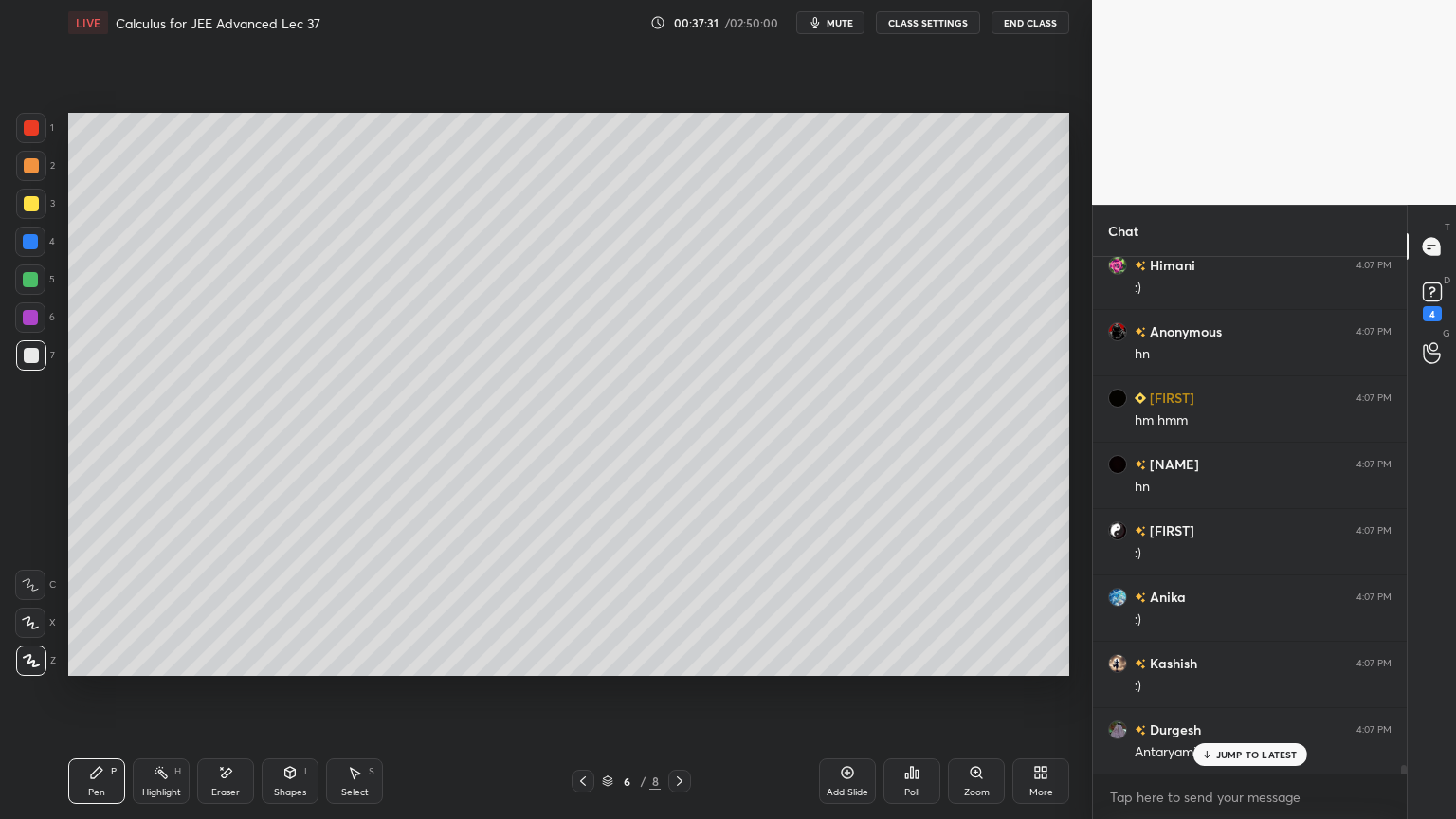 click on "JUMP TO LATEST" at bounding box center (1257, 755) 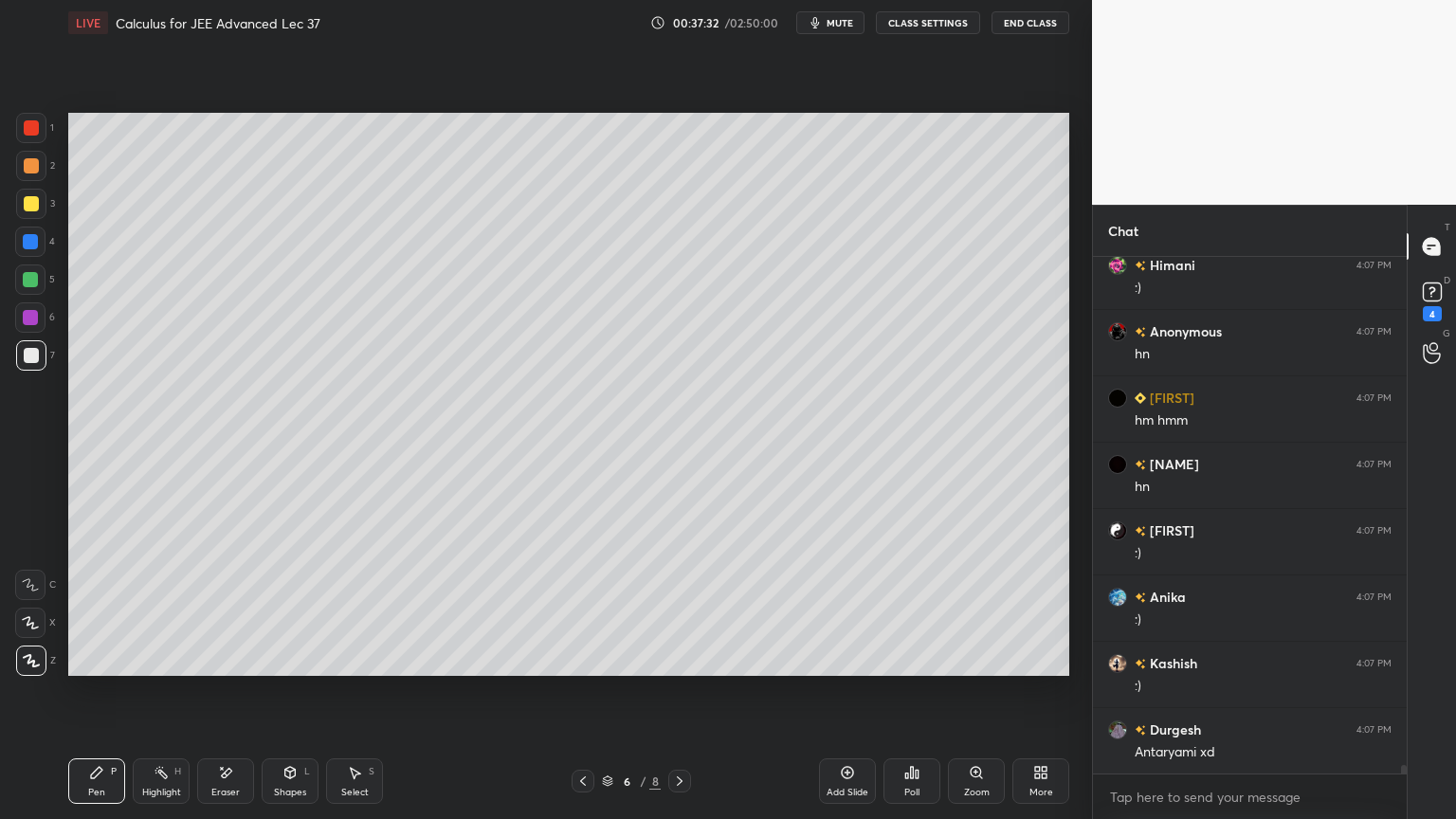 scroll, scrollTop: 32296, scrollLeft: 0, axis: vertical 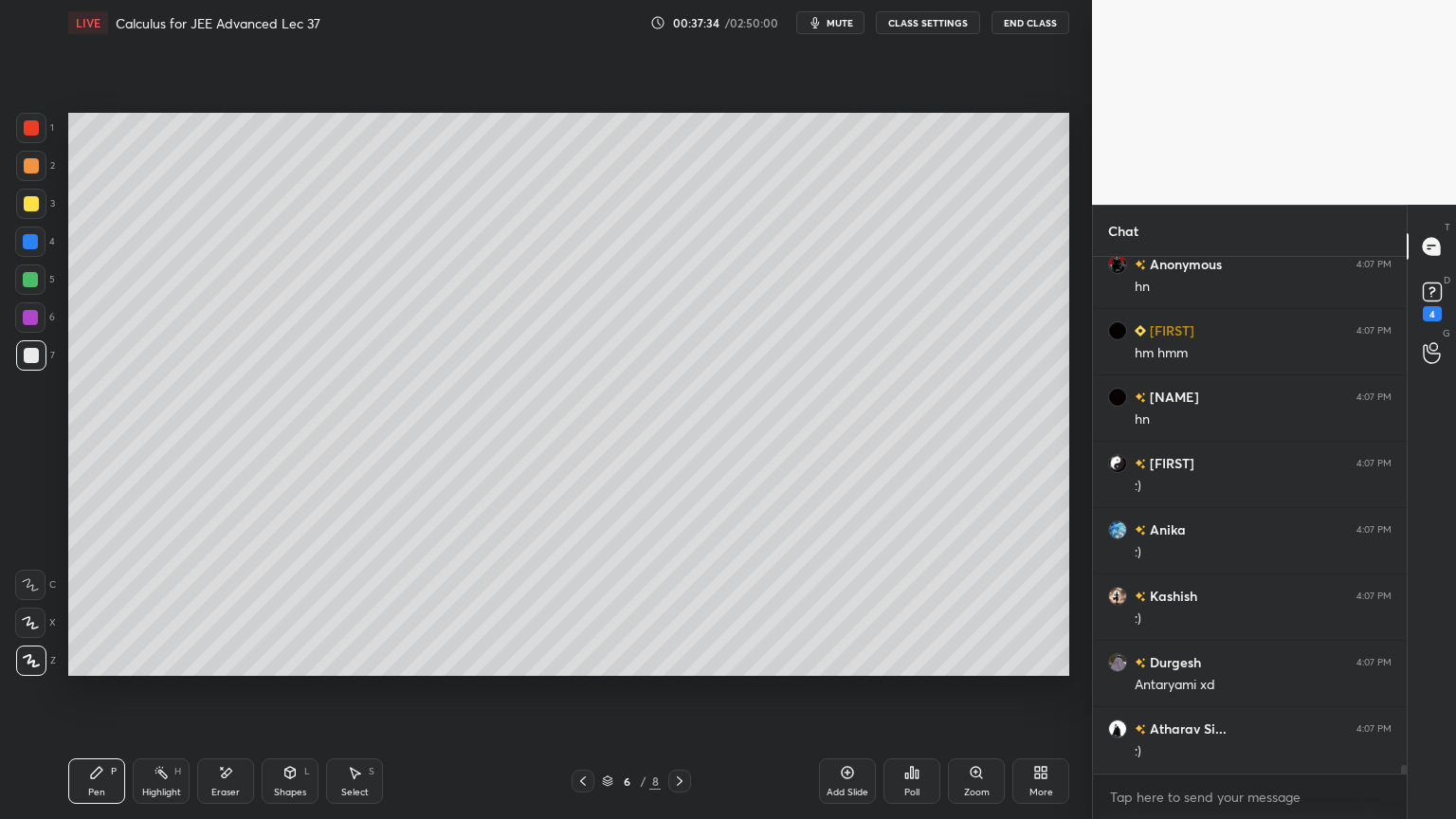 click on "Eraser" at bounding box center (226, 792) 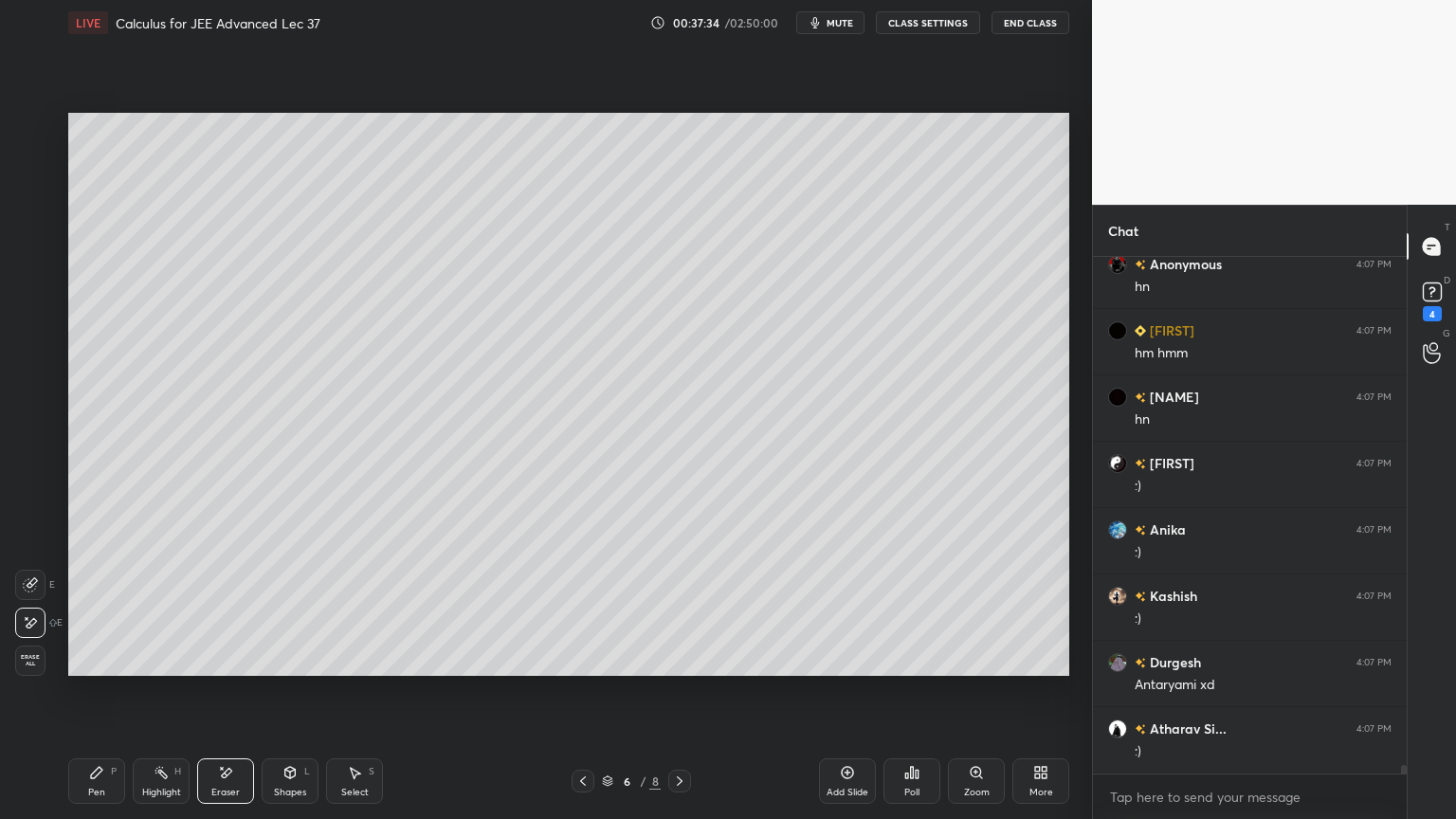 drag, startPoint x: 159, startPoint y: 776, endPoint x: 129, endPoint y: 781, distance: 30.41381 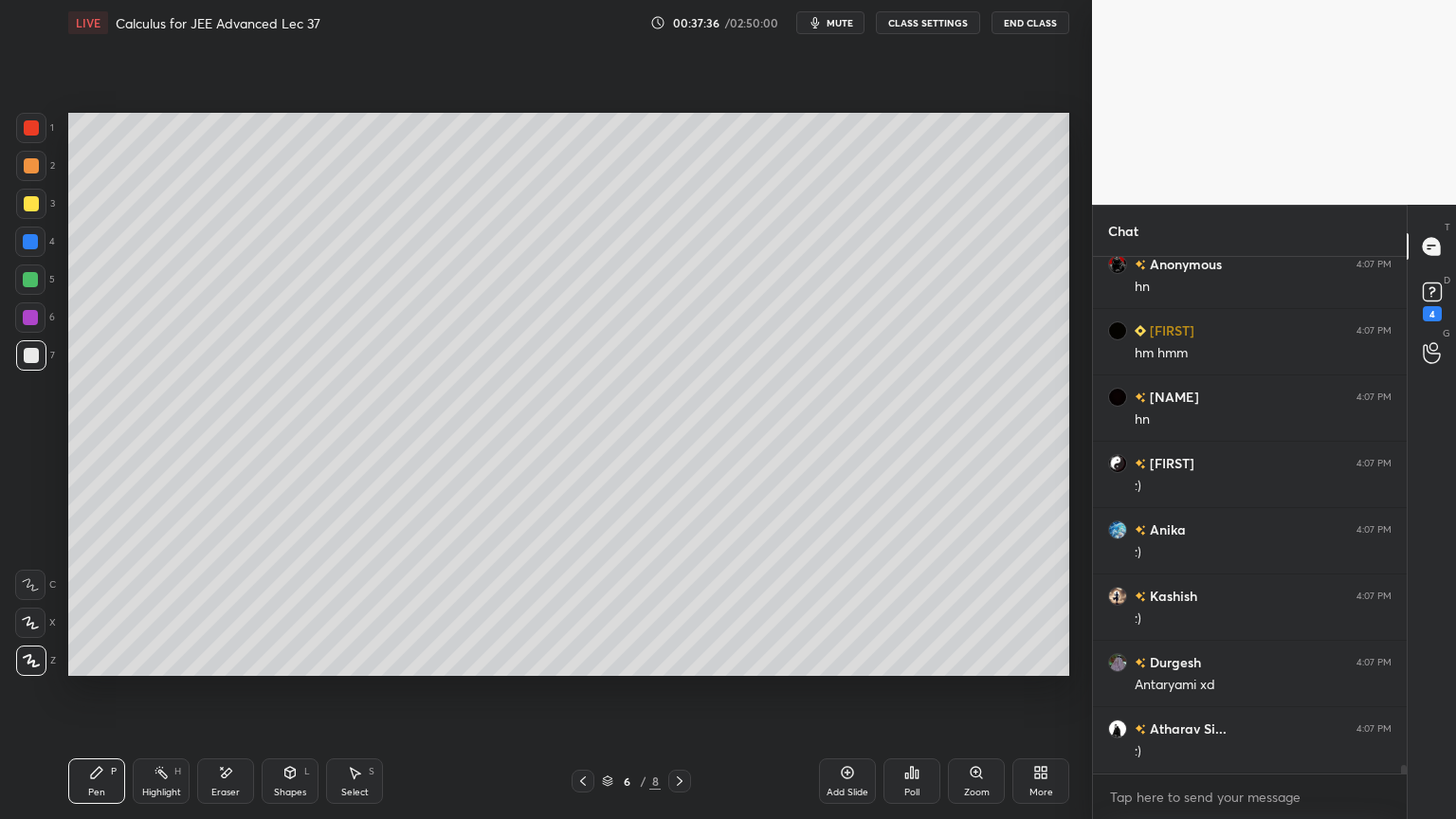 click 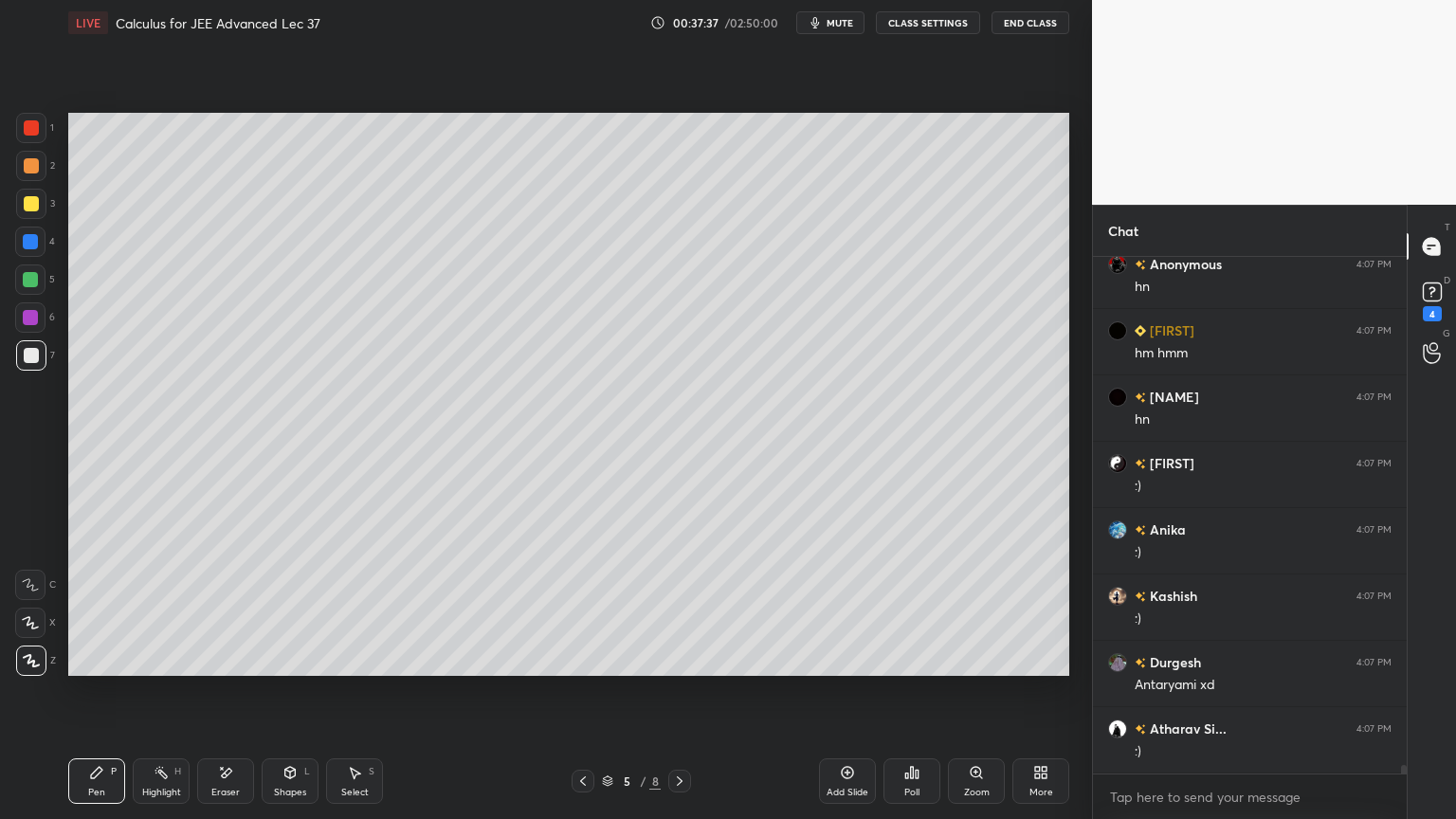 click 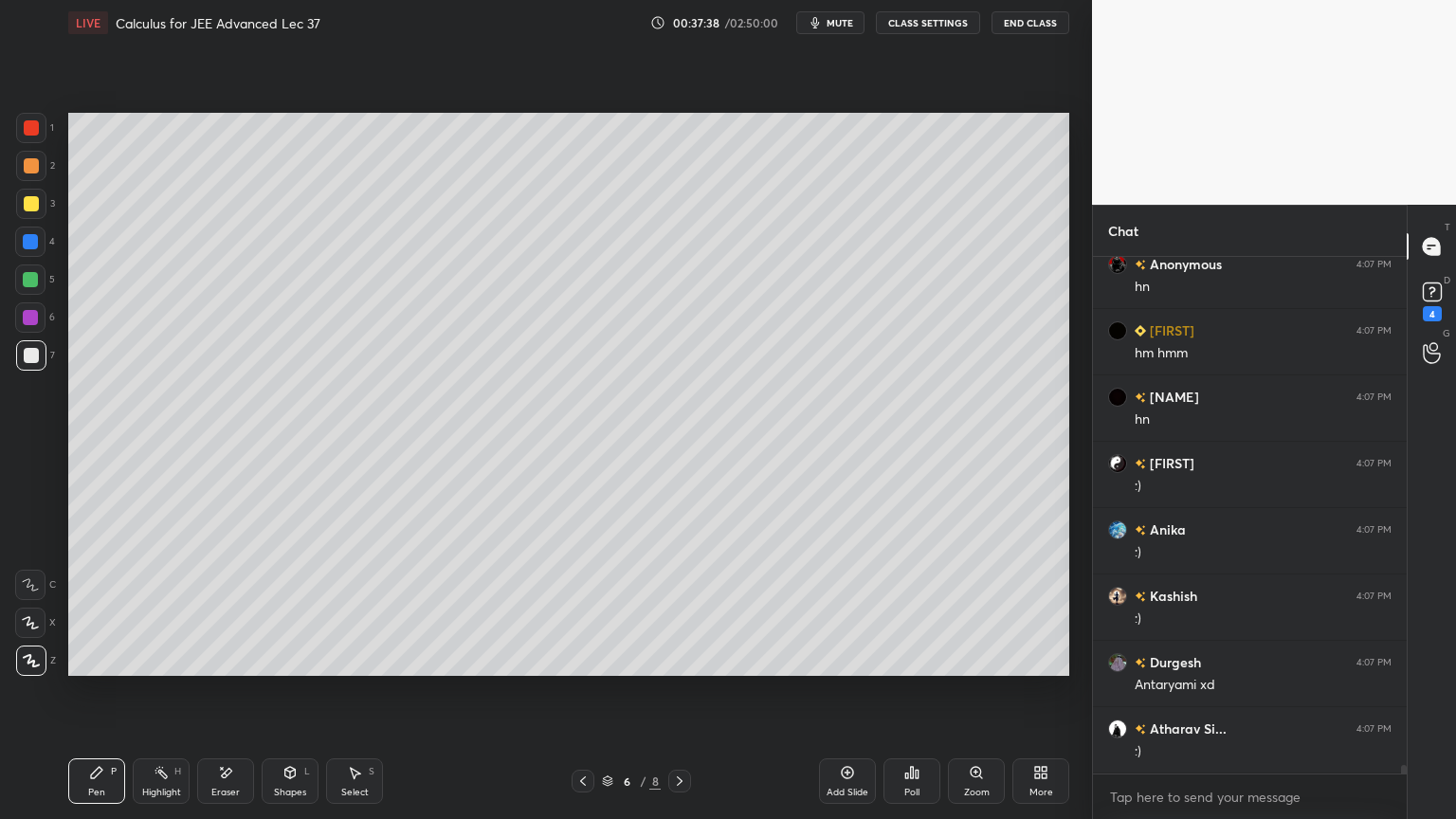 click 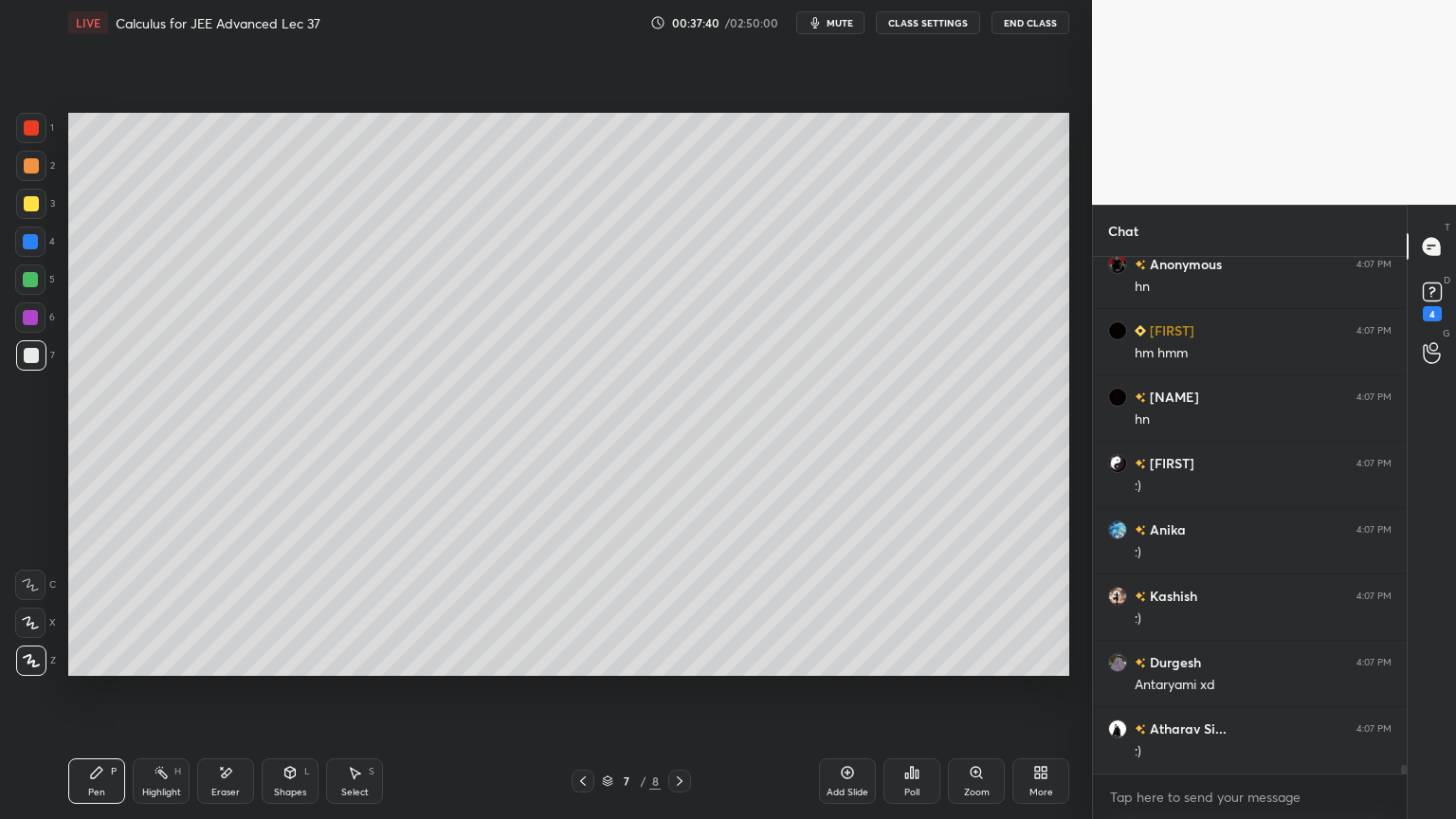 click at bounding box center (583, 781) 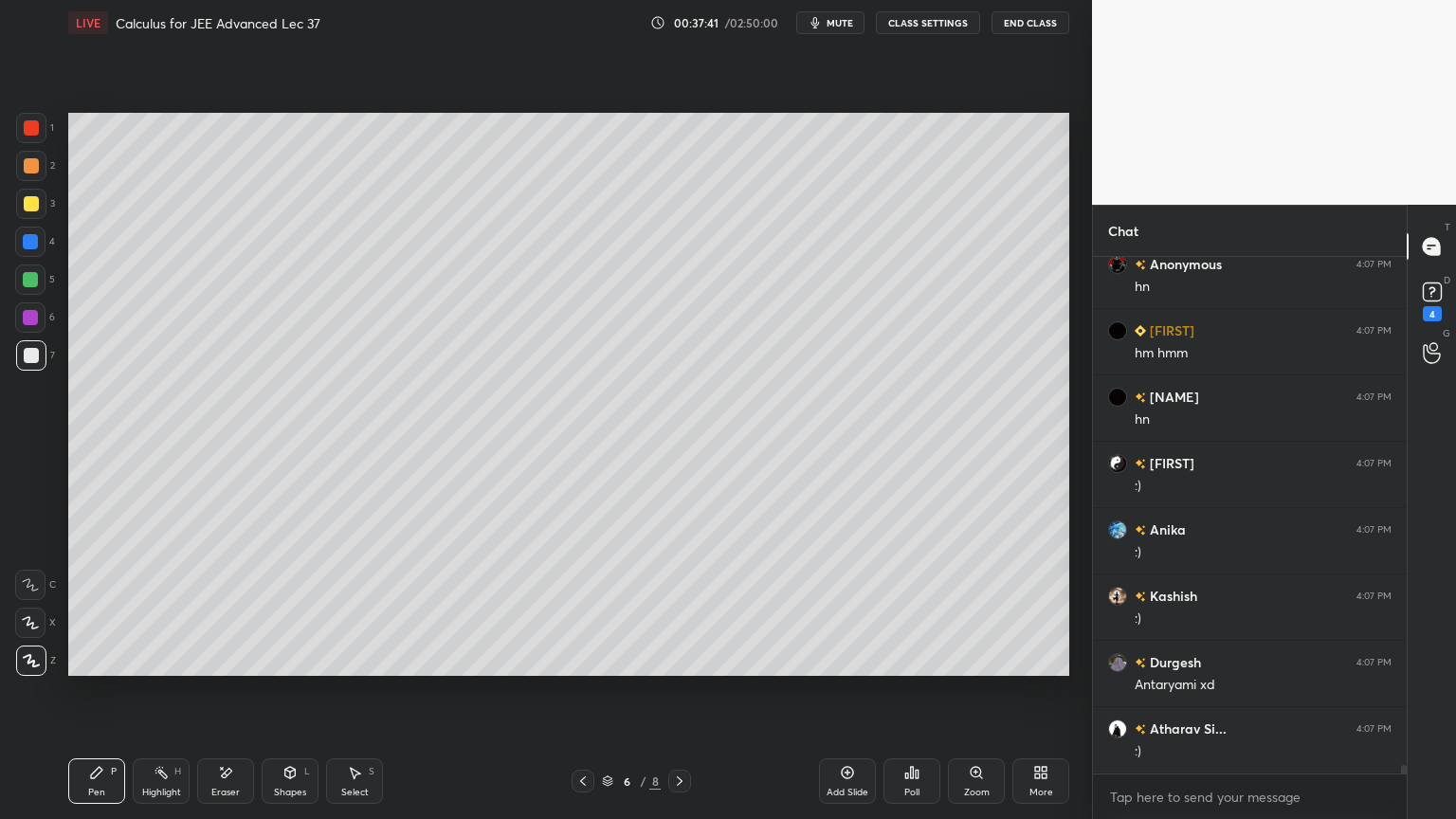click 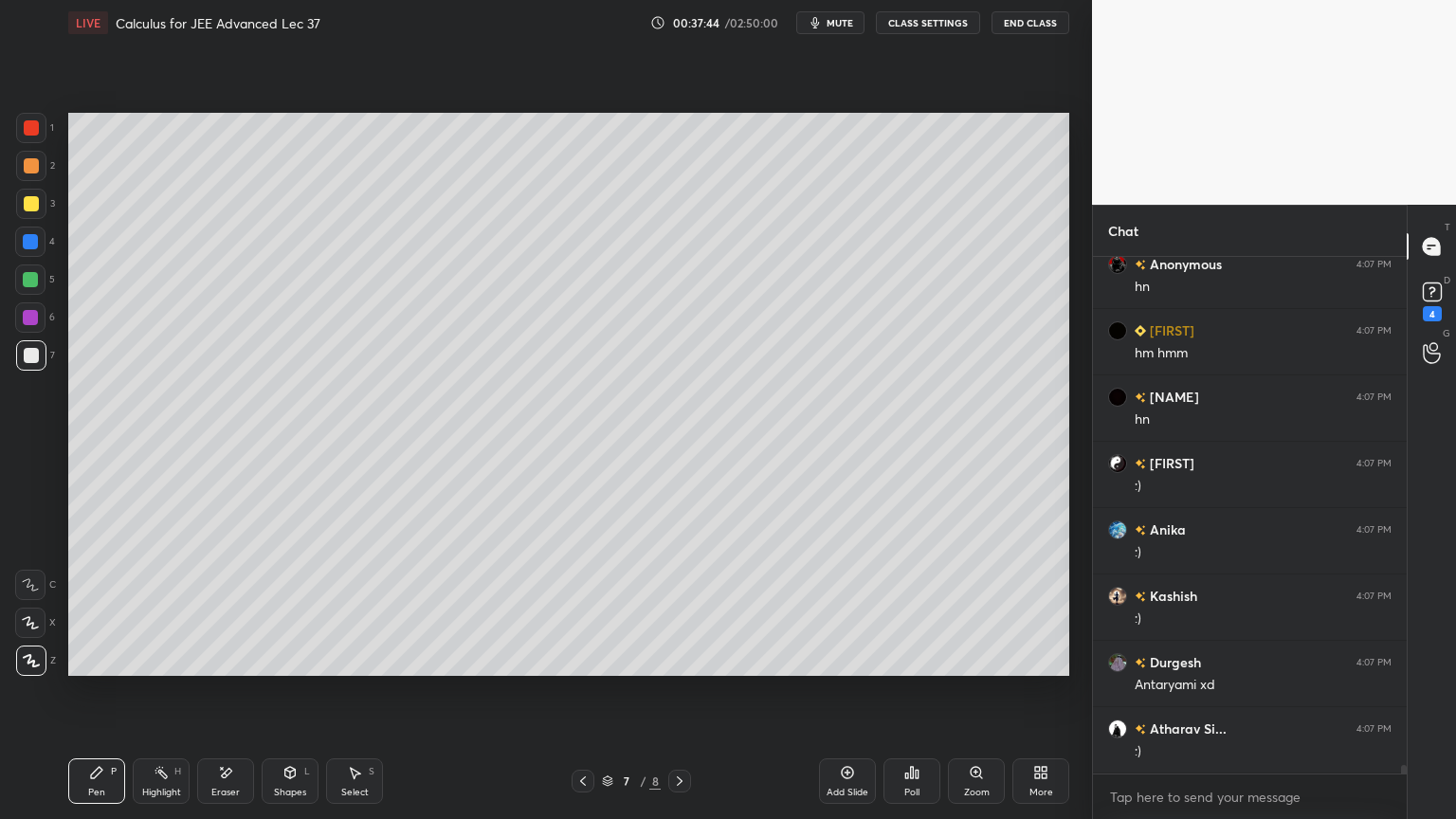 click on "Select S" at bounding box center [355, 781] 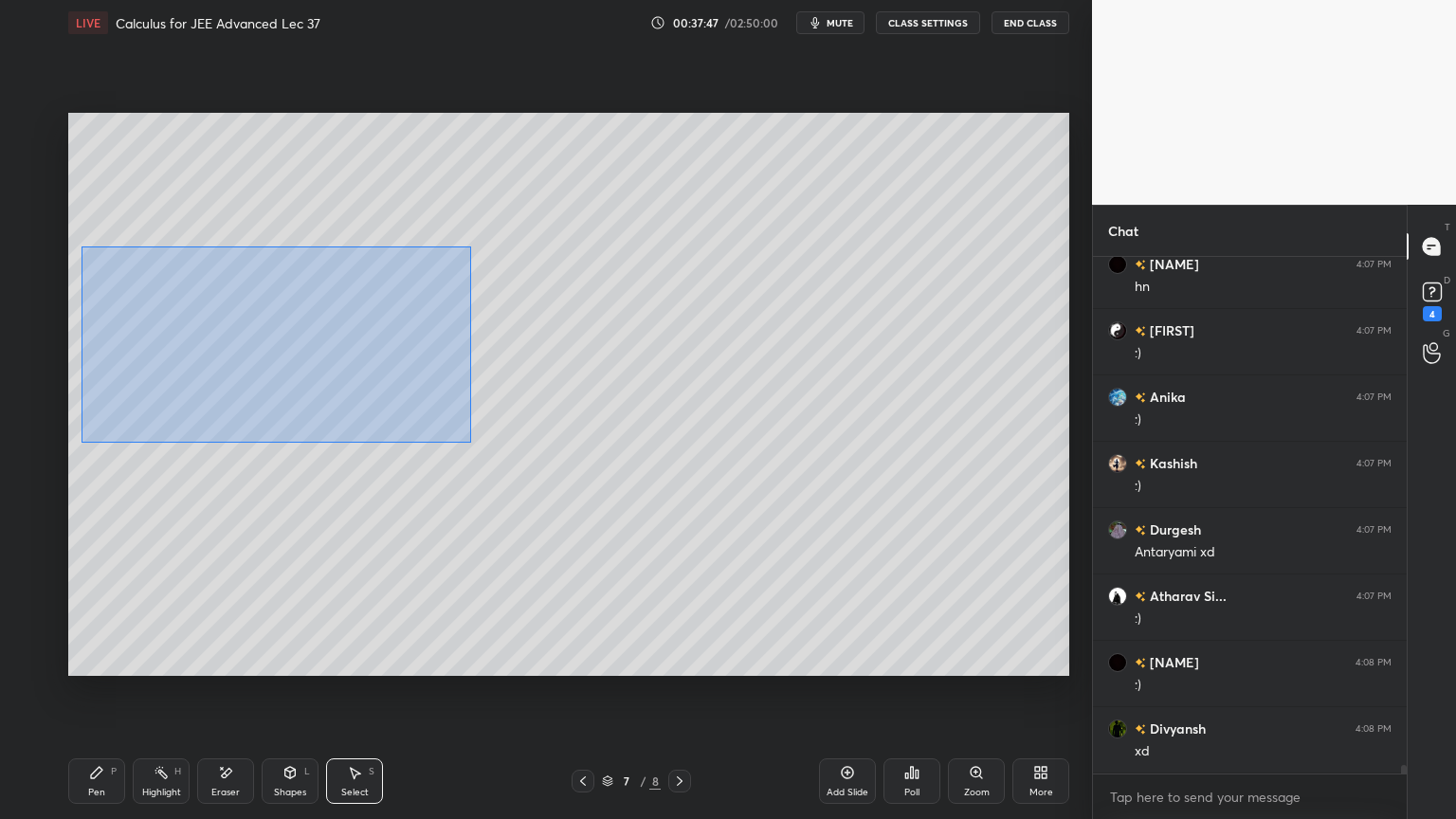scroll, scrollTop: 32495, scrollLeft: 0, axis: vertical 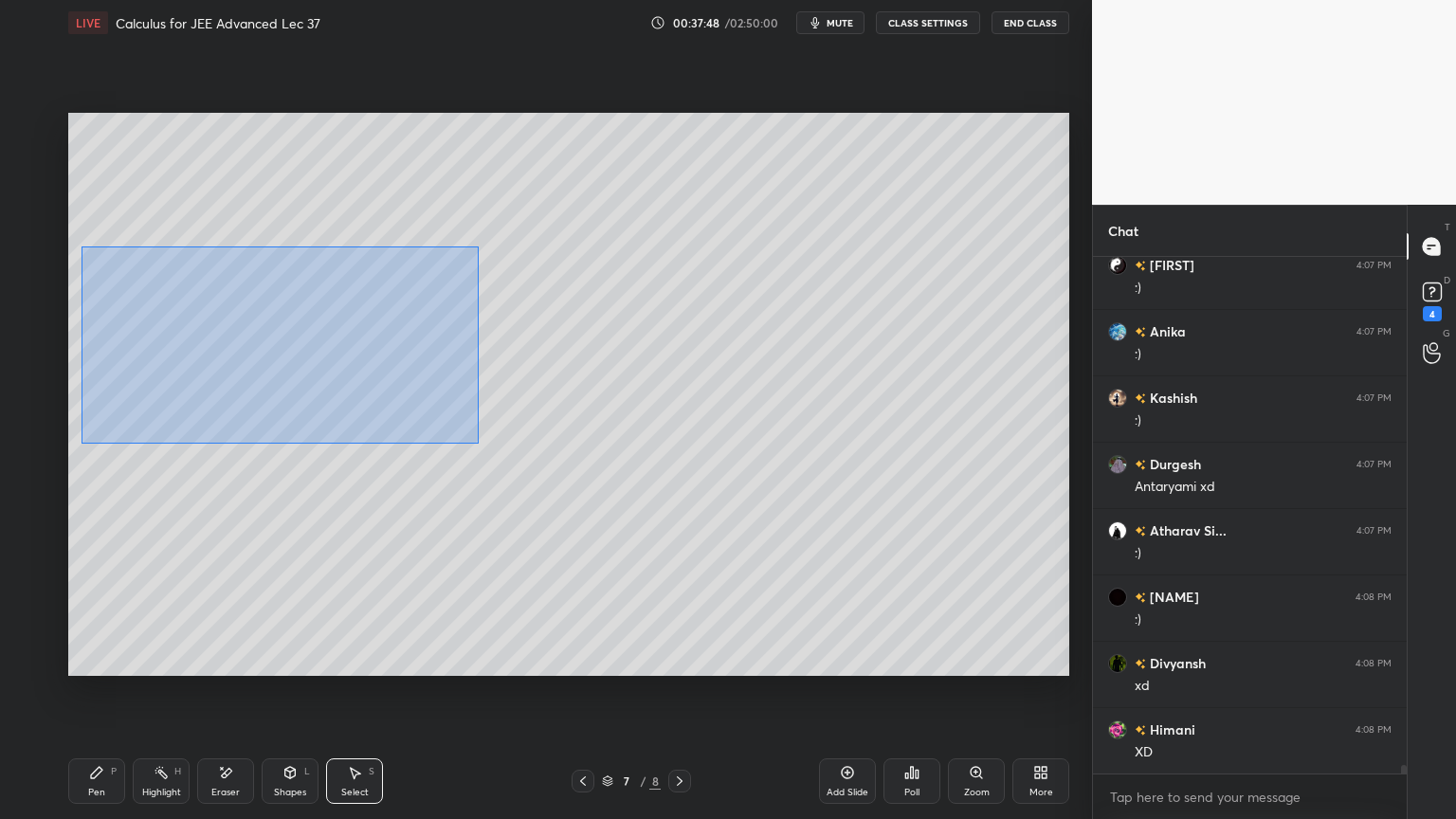 drag, startPoint x: 81, startPoint y: 246, endPoint x: 475, endPoint y: 443, distance: 440.50539 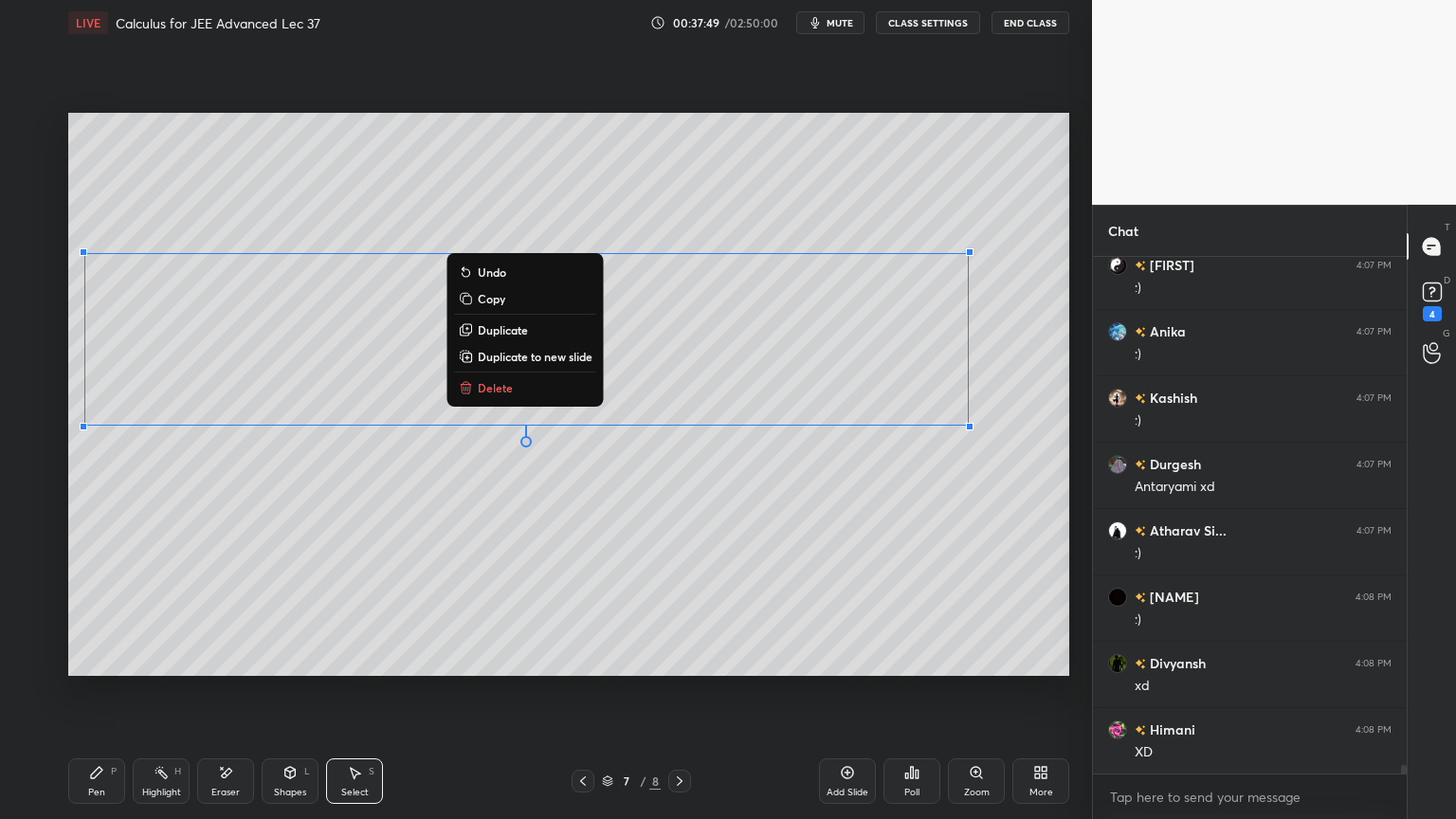 scroll, scrollTop: 32562, scrollLeft: 0, axis: vertical 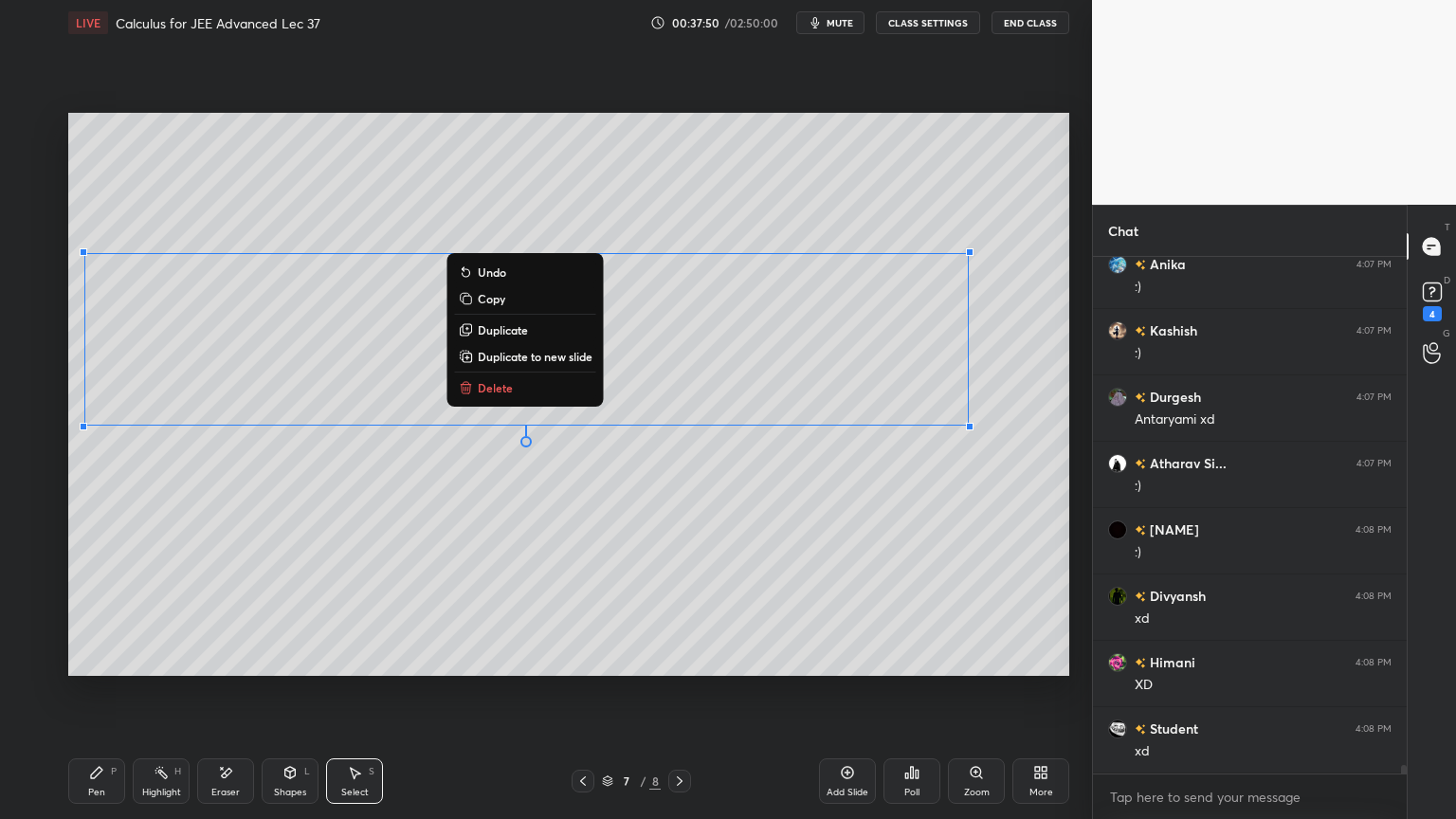 drag, startPoint x: 504, startPoint y: 291, endPoint x: 526, endPoint y: 341, distance: 54.626 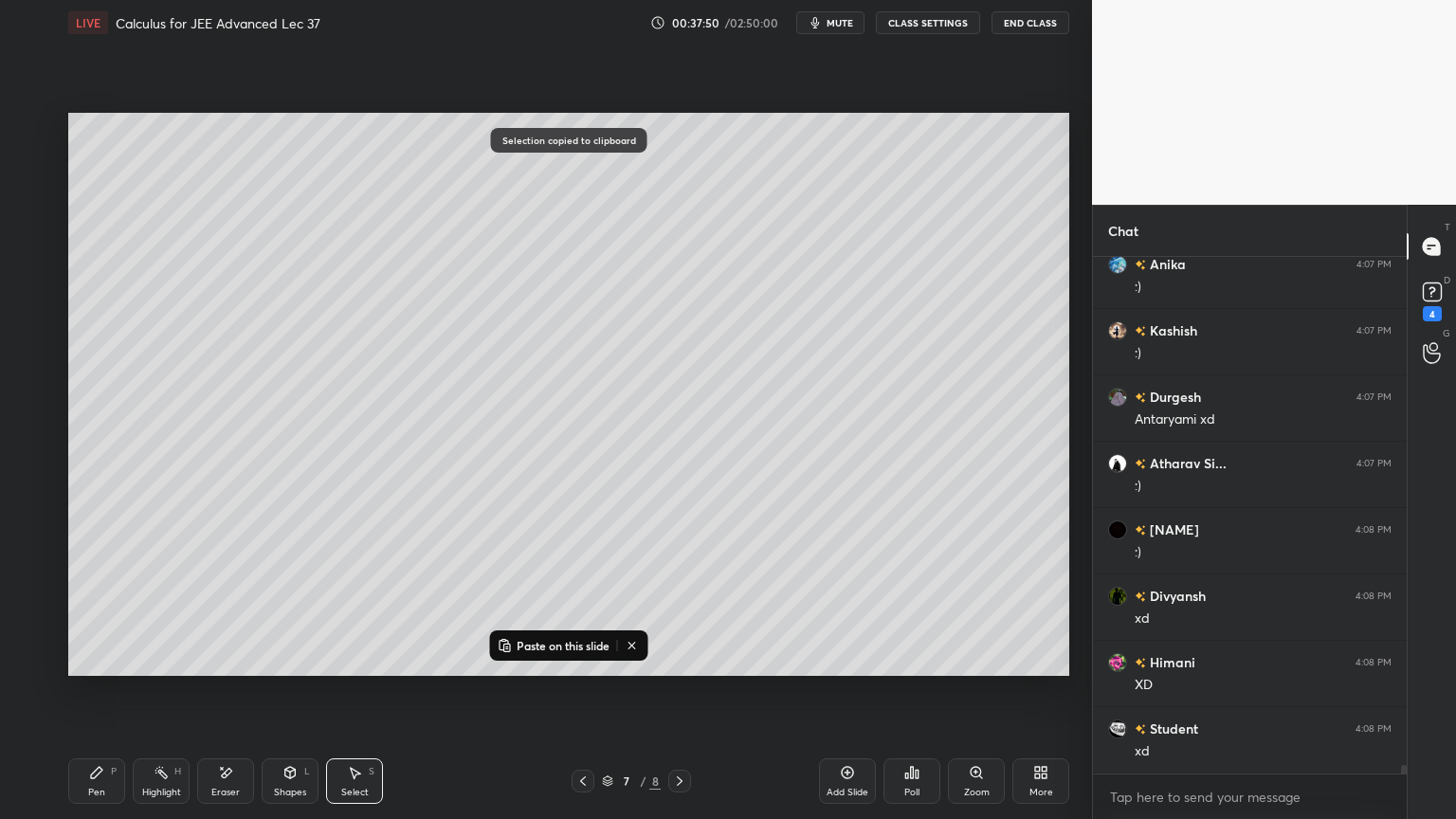 scroll, scrollTop: 32627, scrollLeft: 0, axis: vertical 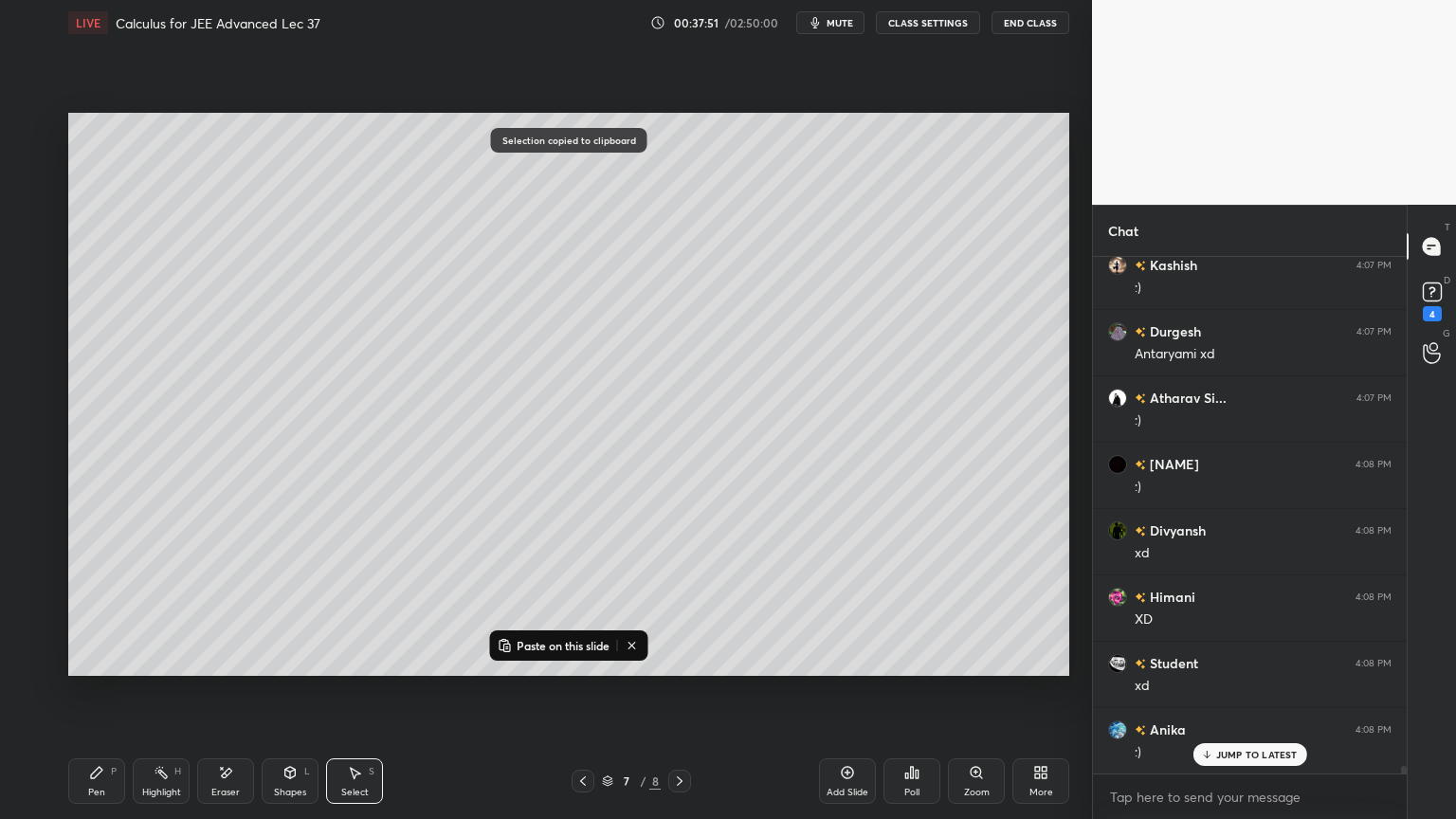 click 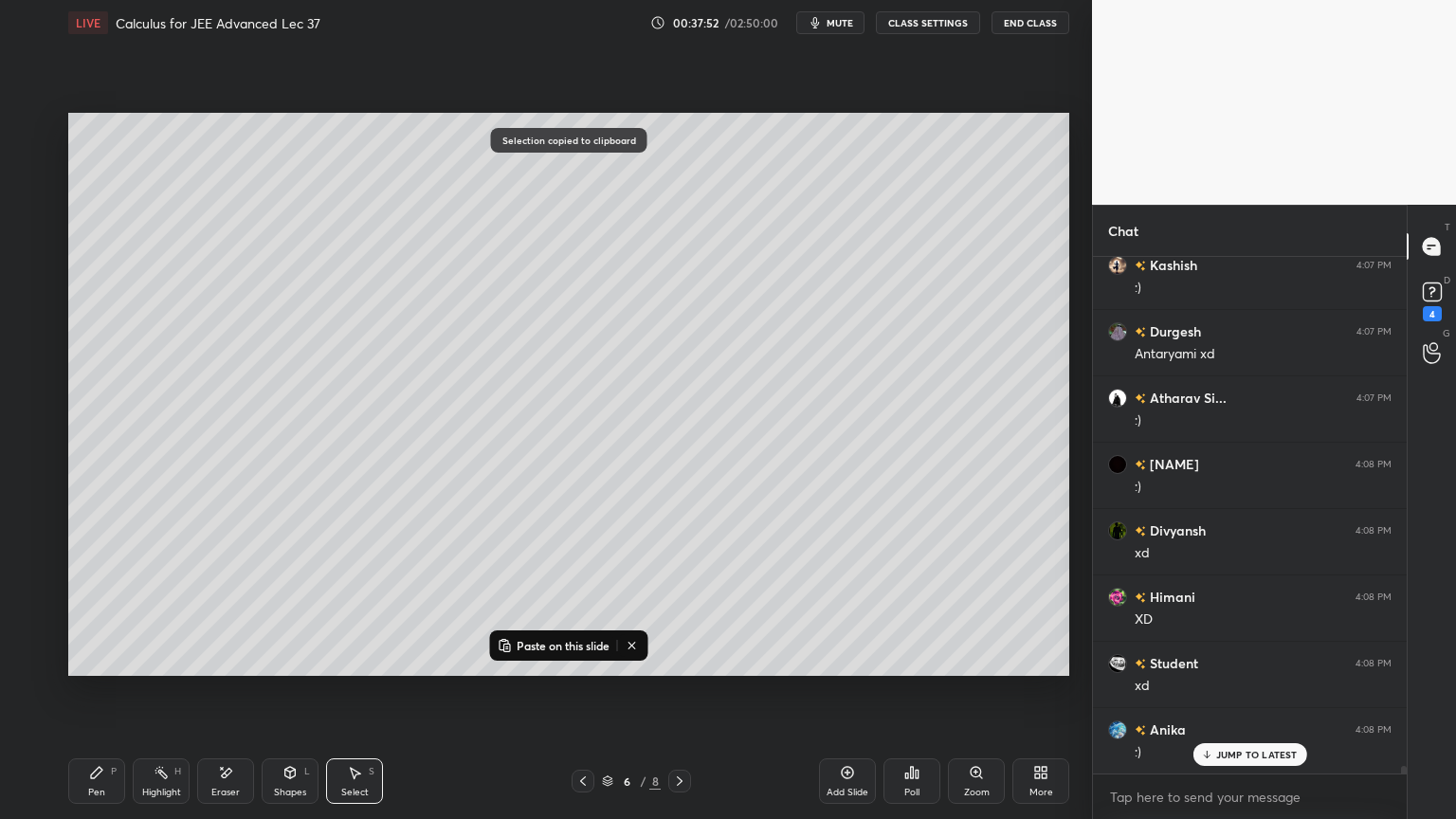 drag, startPoint x: 558, startPoint y: 641, endPoint x: 618, endPoint y: 614, distance: 65.795 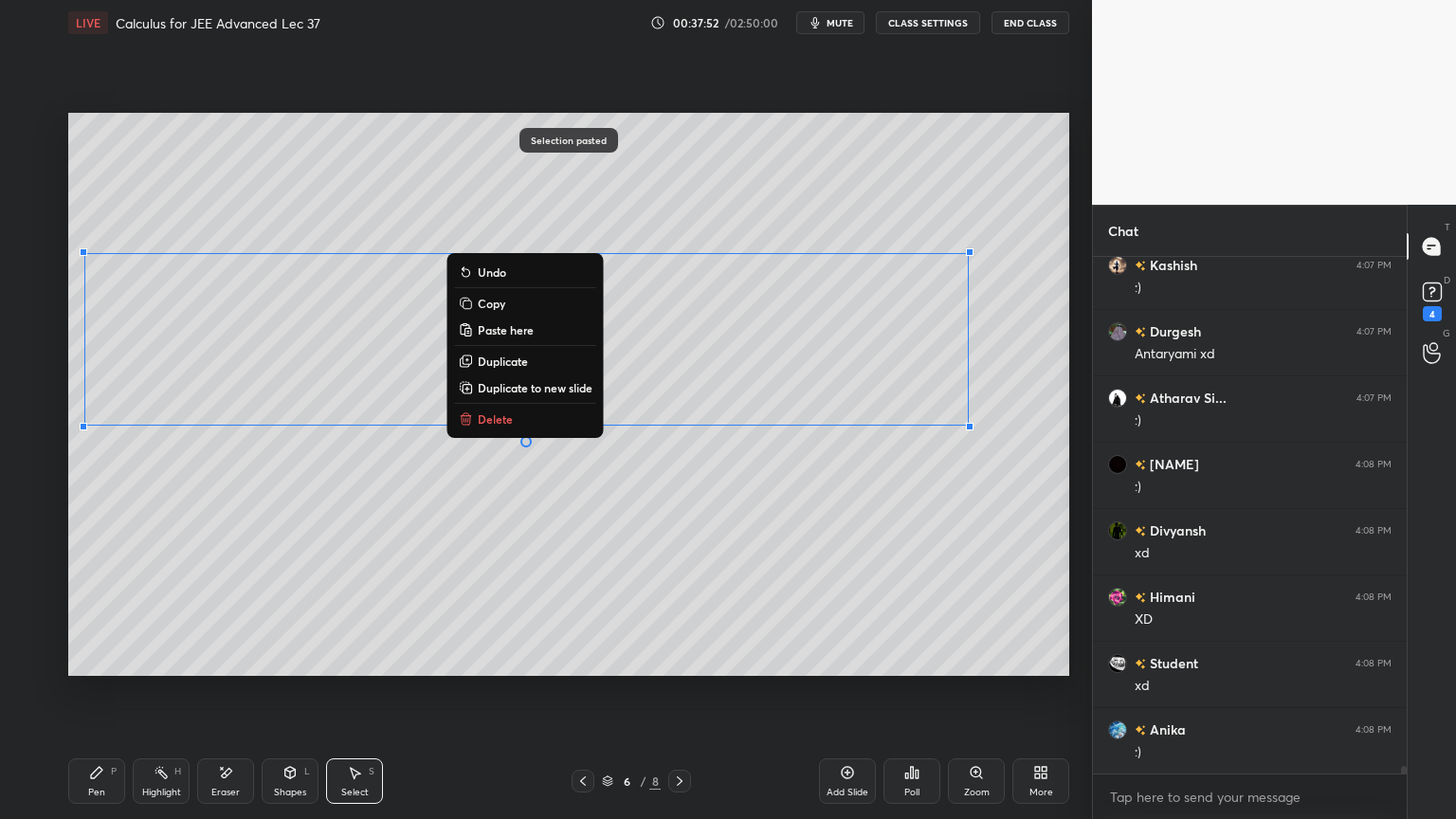 scroll, scrollTop: 32695, scrollLeft: 0, axis: vertical 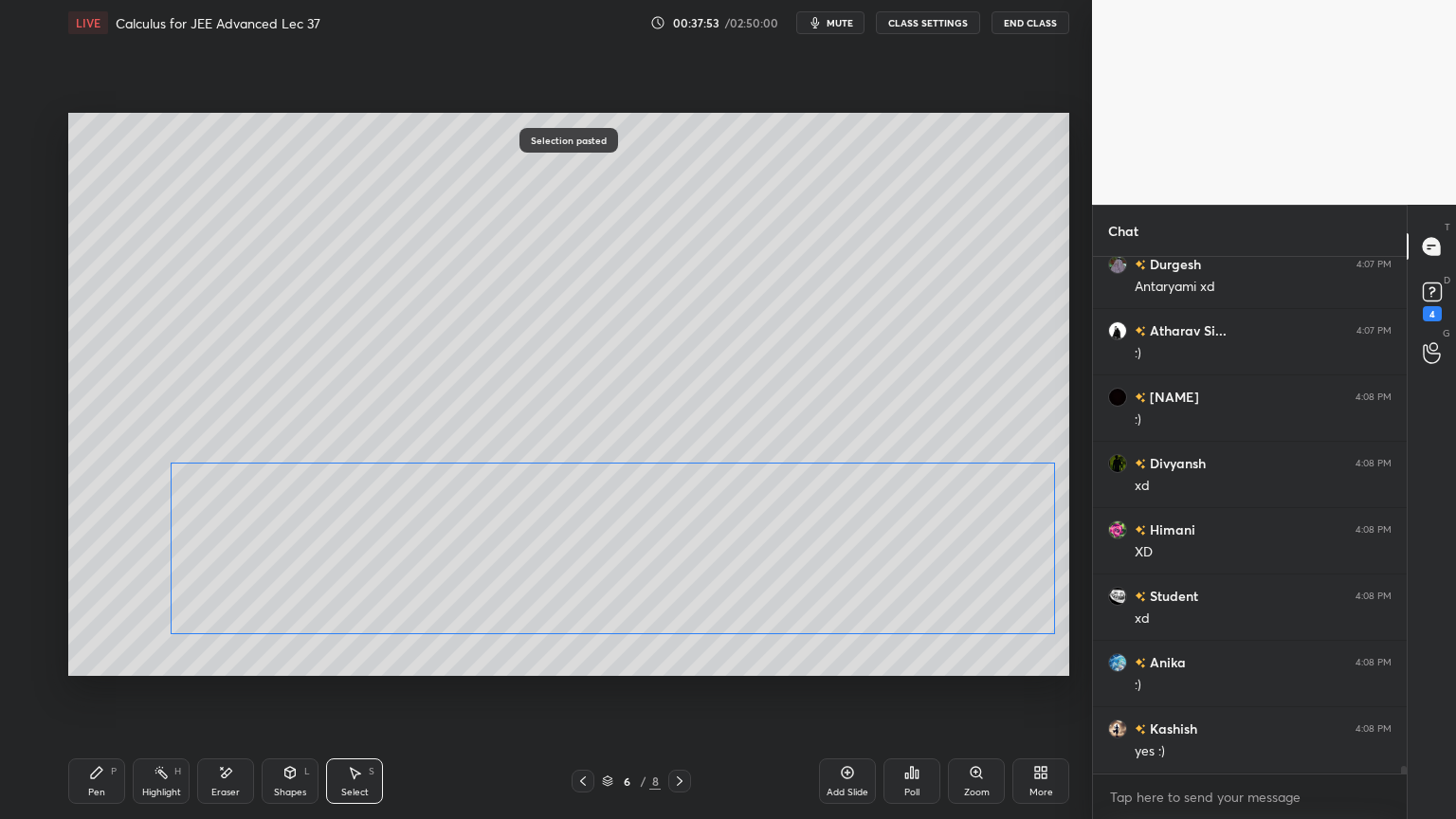 drag, startPoint x: 665, startPoint y: 367, endPoint x: 745, endPoint y: 584, distance: 231.27689 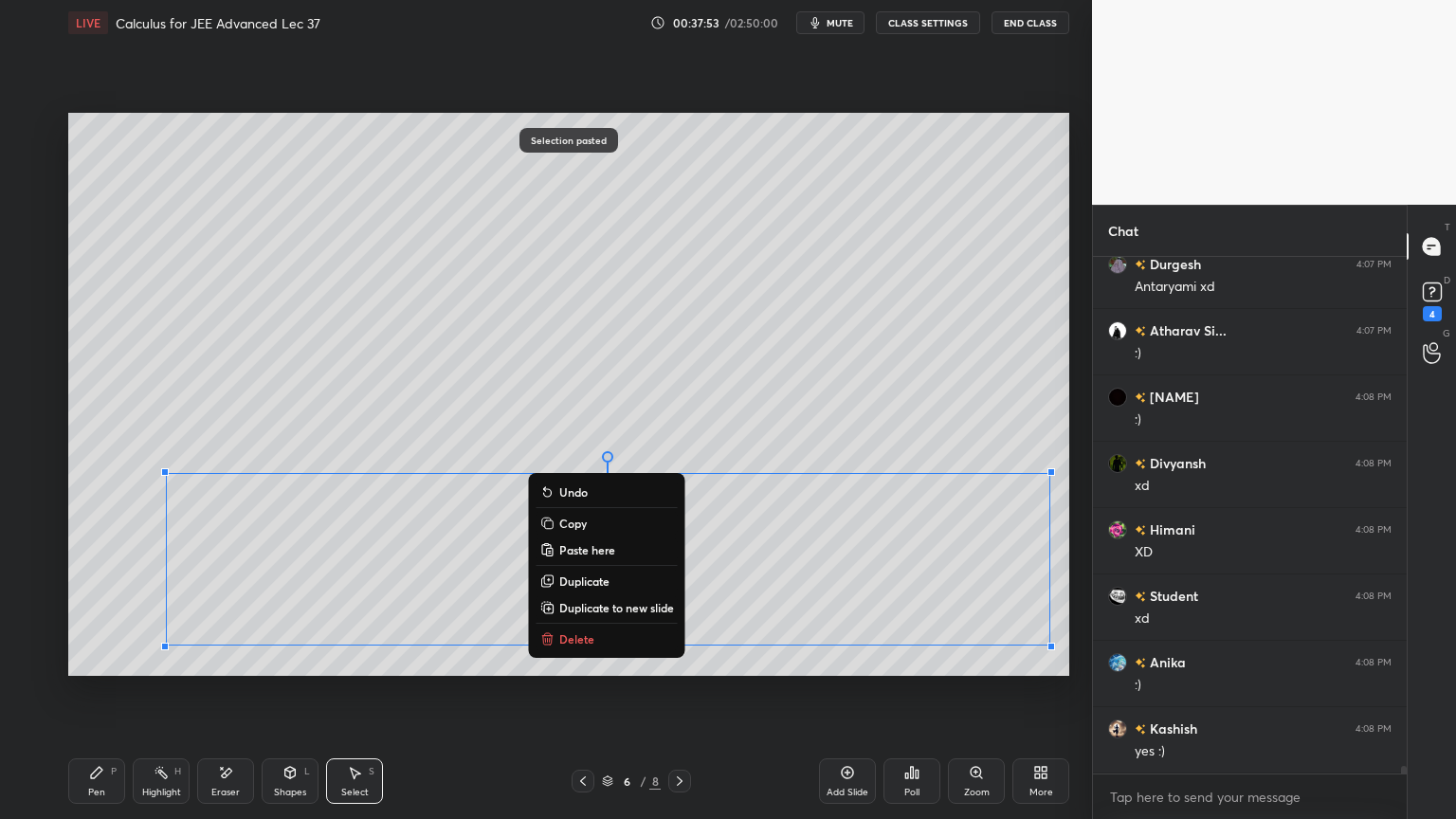click on "0 ° Undo Copy Paste here Duplicate Duplicate to new slide Delete" at bounding box center (569, 394) 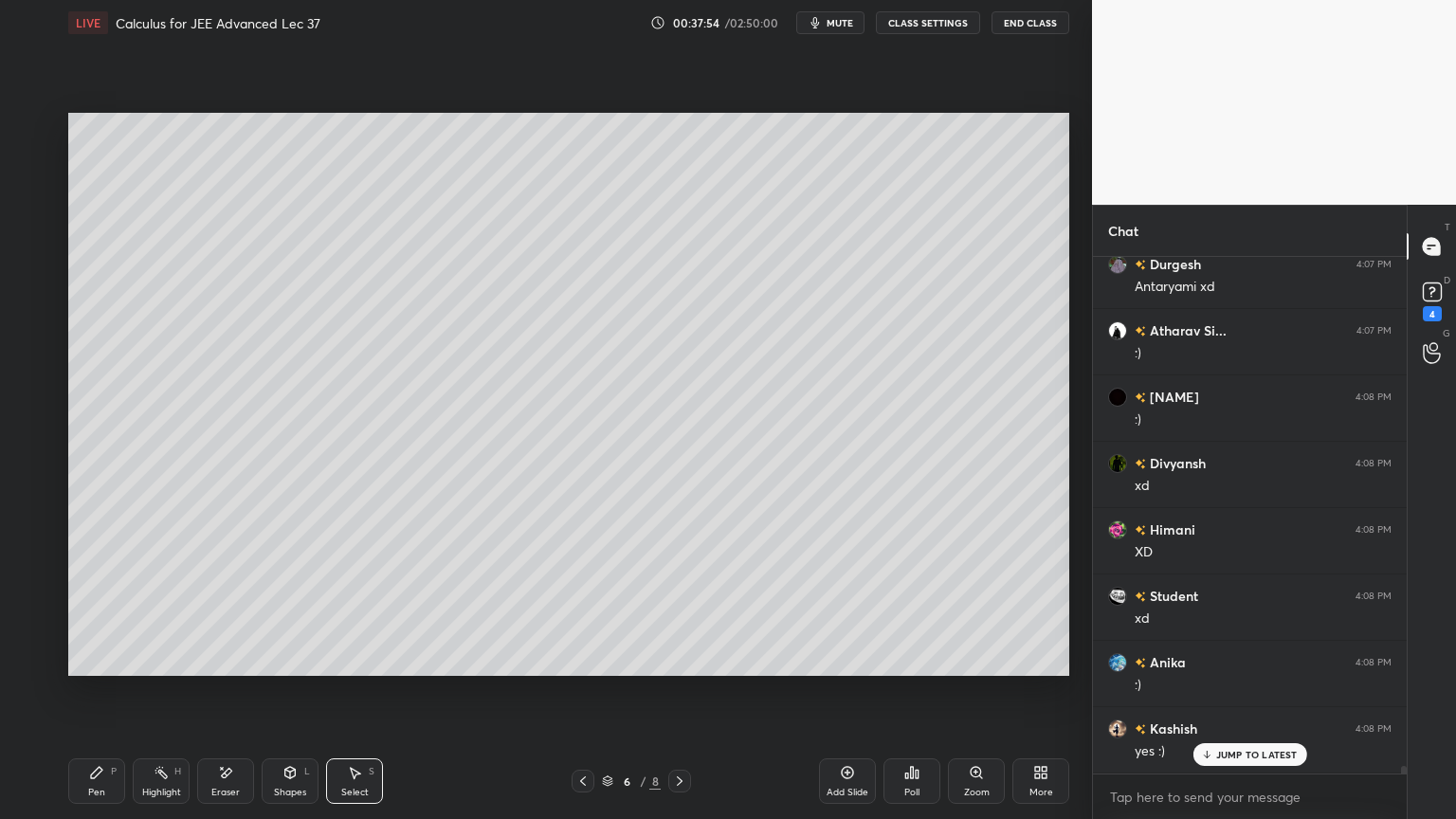 scroll, scrollTop: 32760, scrollLeft: 0, axis: vertical 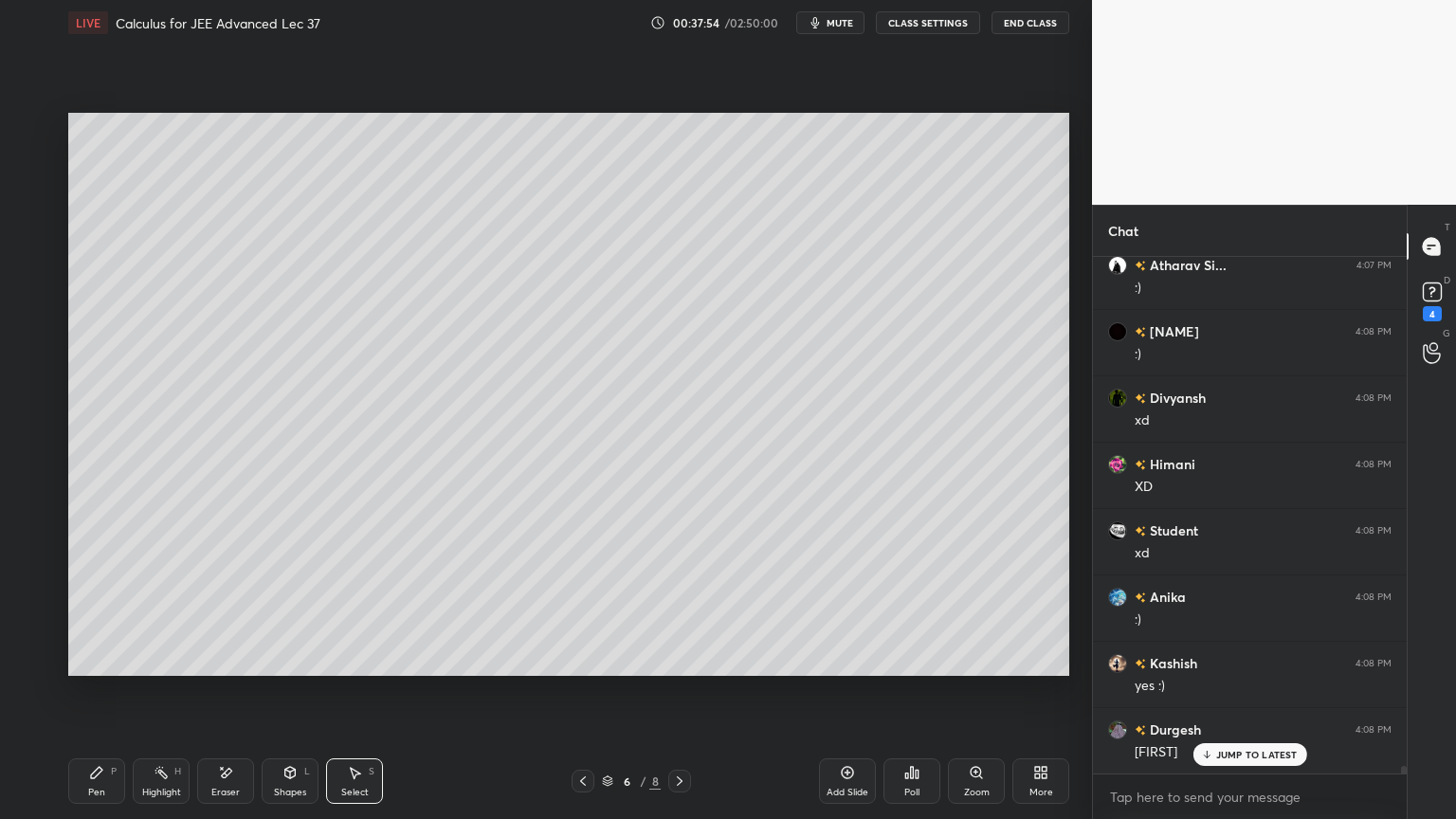 click 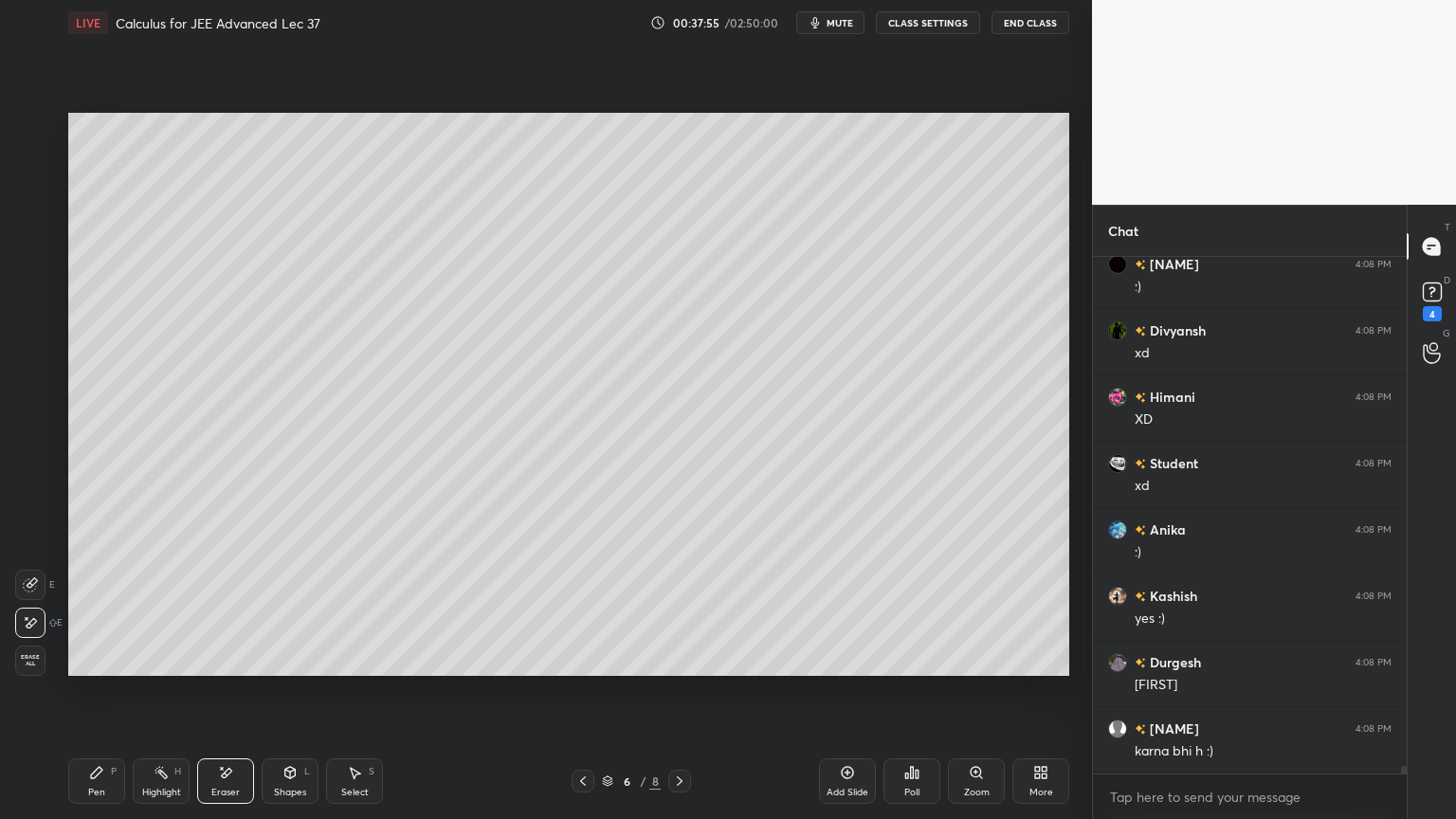 drag, startPoint x: 376, startPoint y: 777, endPoint x: 356, endPoint y: 723, distance: 57.58472 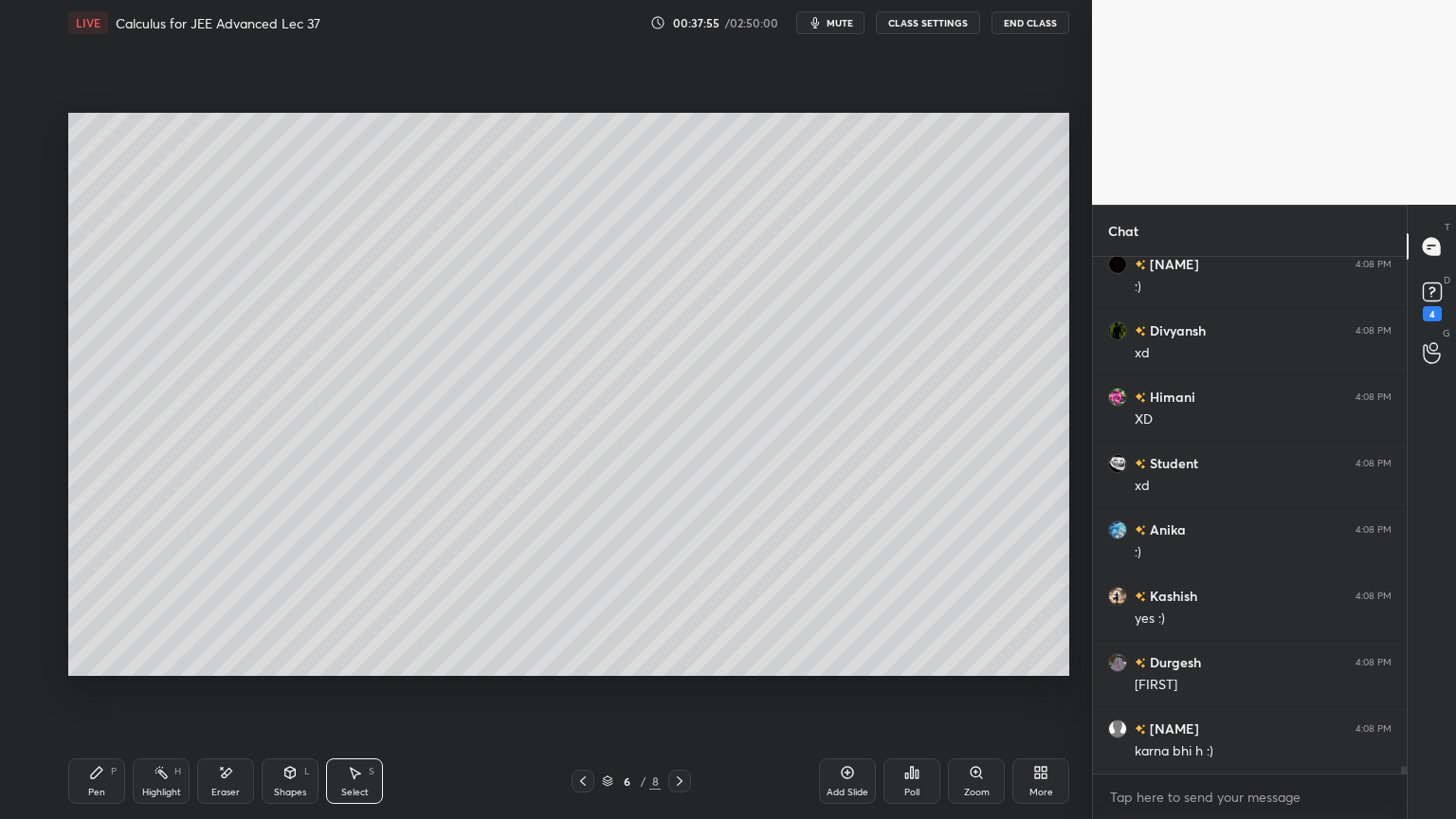 scroll, scrollTop: 32893, scrollLeft: 0, axis: vertical 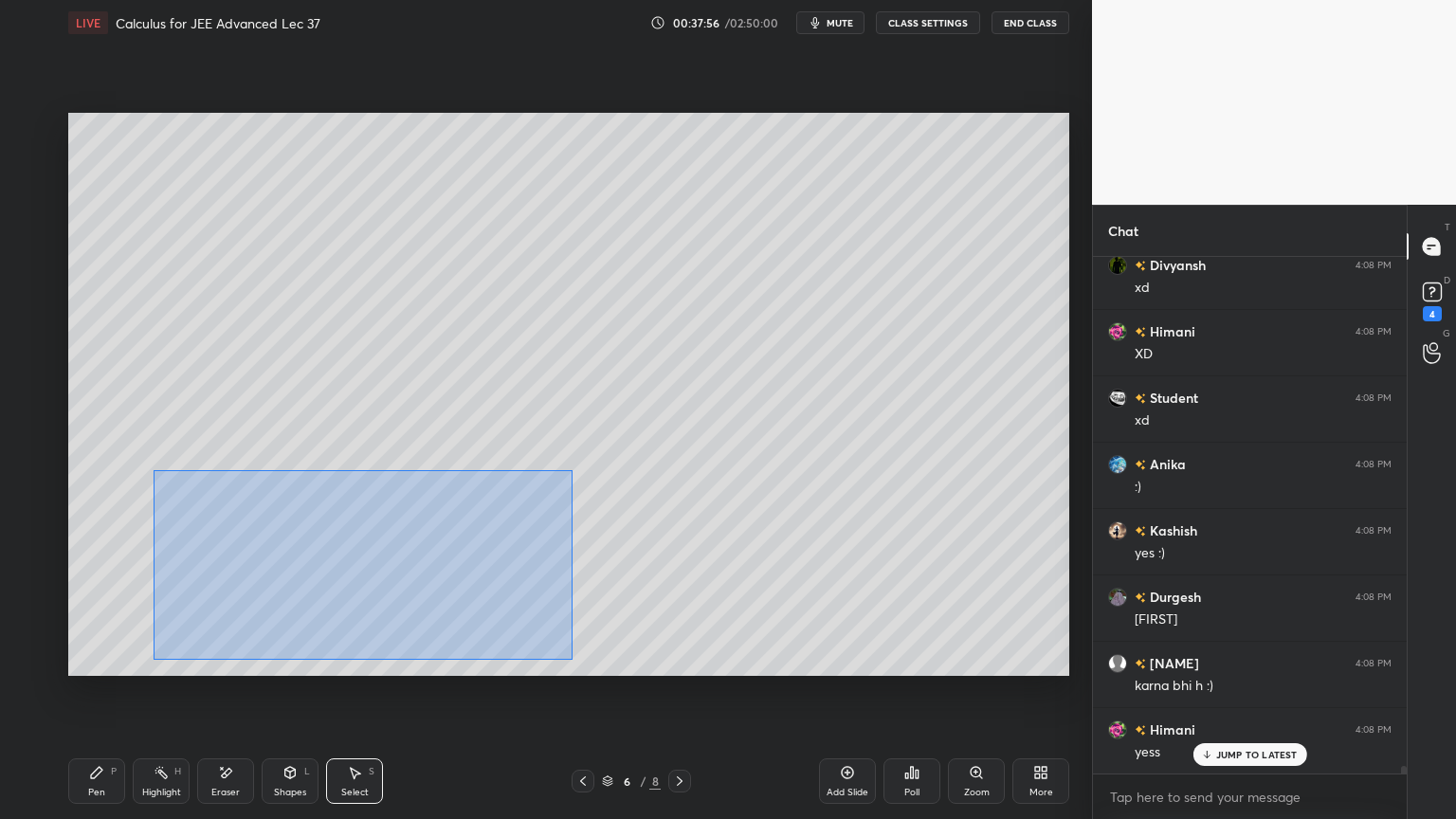 drag, startPoint x: 156, startPoint y: 476, endPoint x: 495, endPoint y: 594, distance: 358.94986 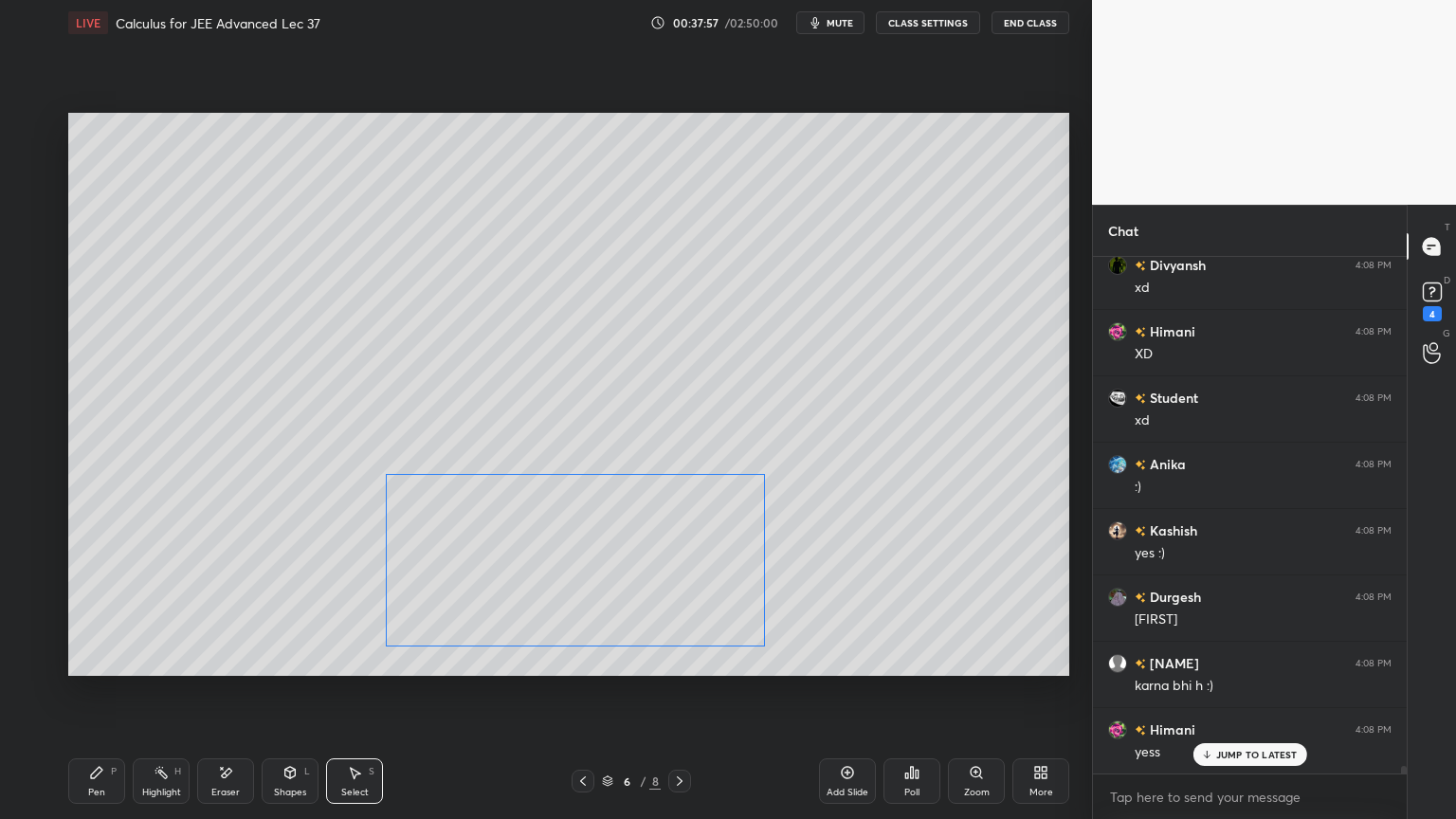 drag, startPoint x: 472, startPoint y: 580, endPoint x: 685, endPoint y: 579, distance: 213.00235 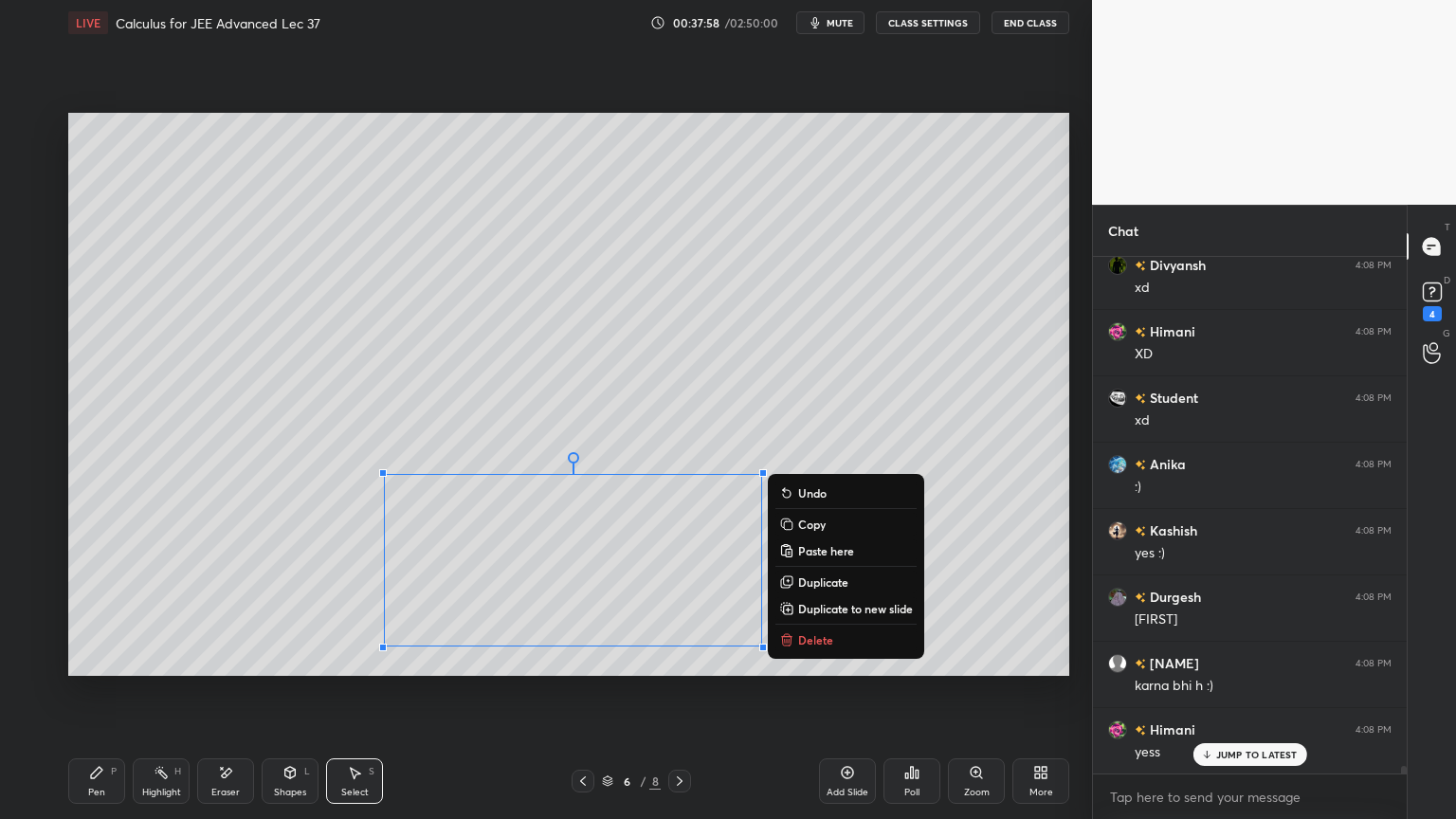 drag, startPoint x: 728, startPoint y: 400, endPoint x: 647, endPoint y: 507, distance: 134.20134 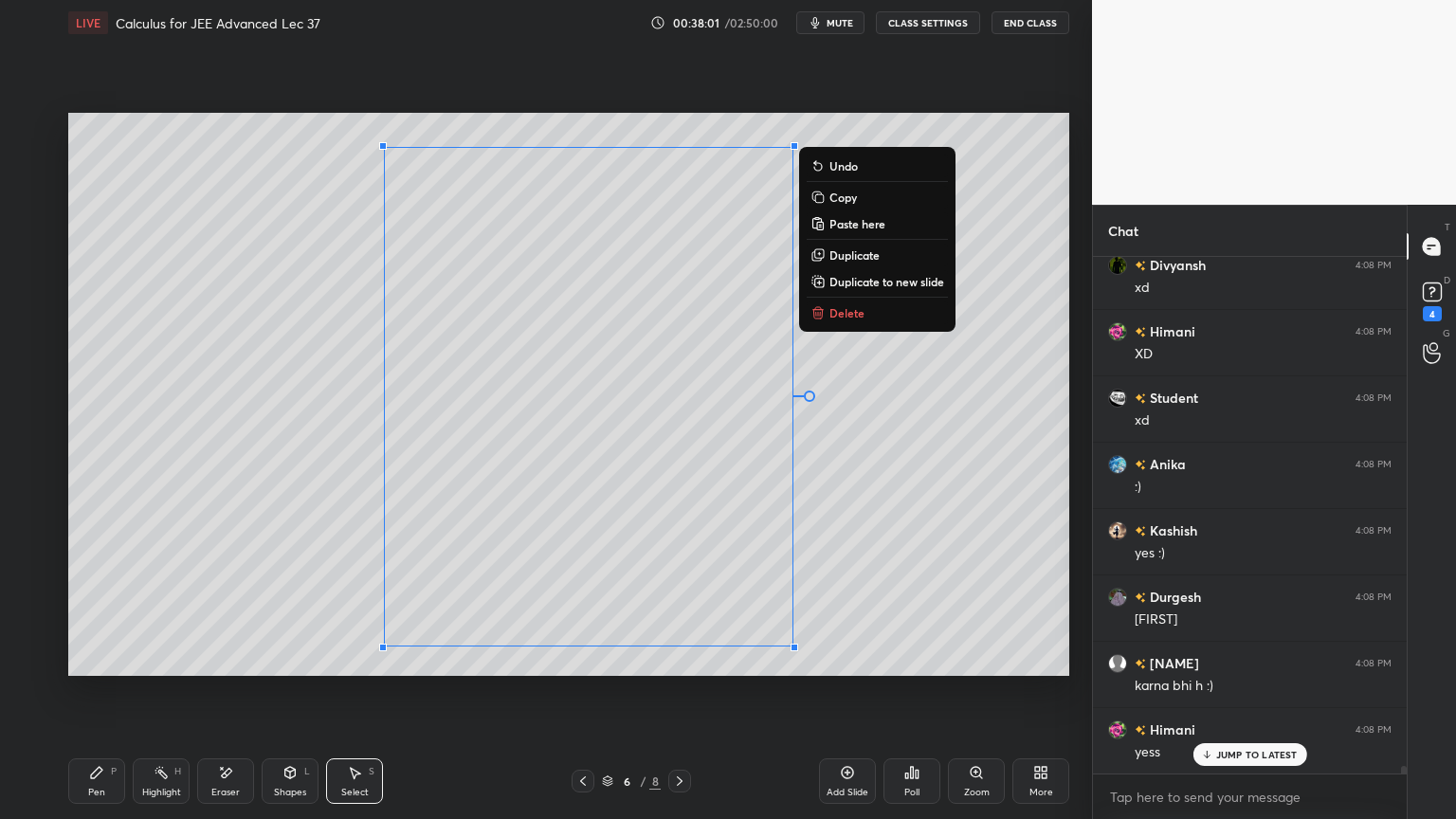 drag, startPoint x: 378, startPoint y: 191, endPoint x: 763, endPoint y: 665, distance: 610.6562 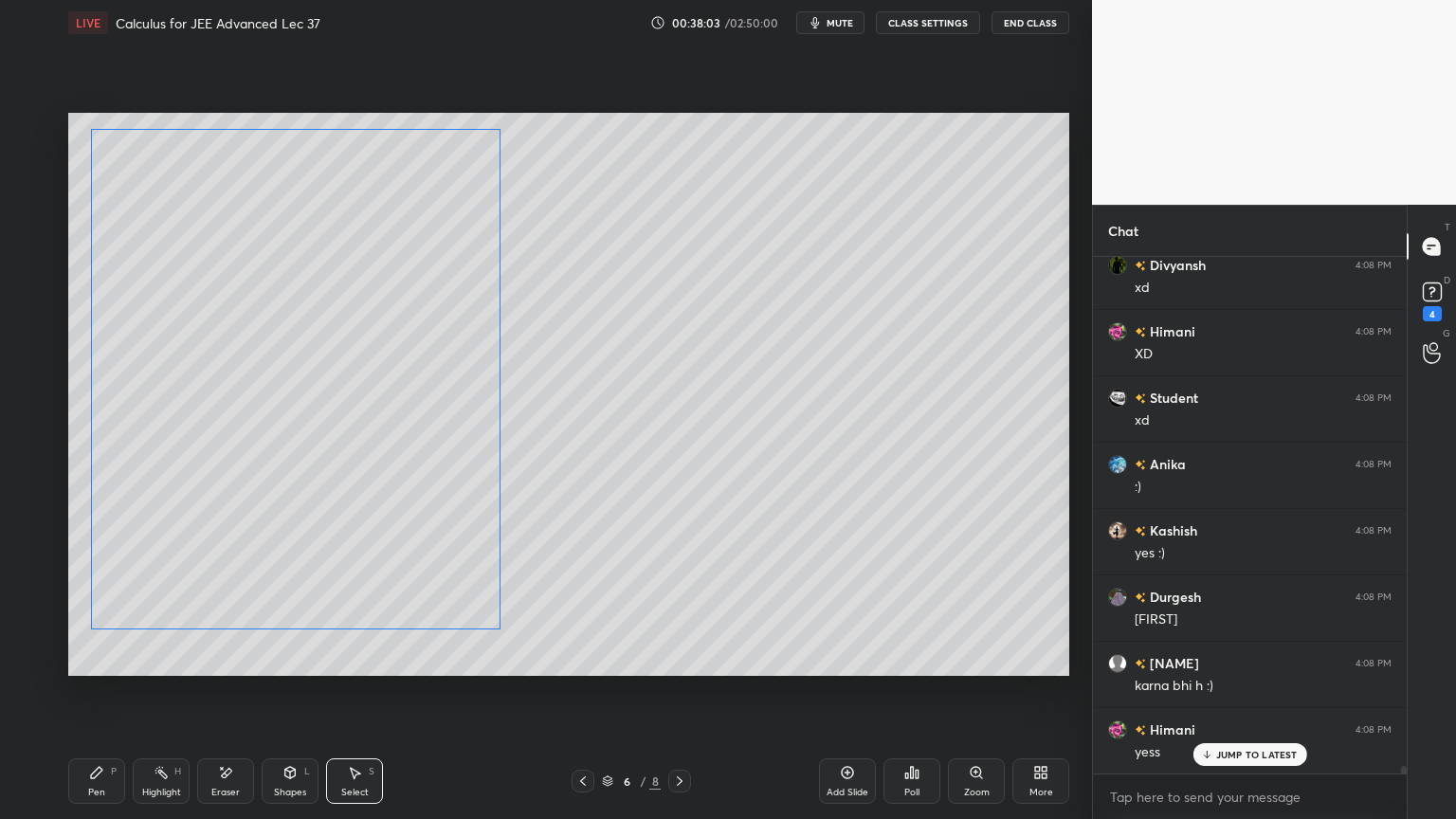 drag, startPoint x: 517, startPoint y: 537, endPoint x: 366, endPoint y: 558, distance: 152.4533 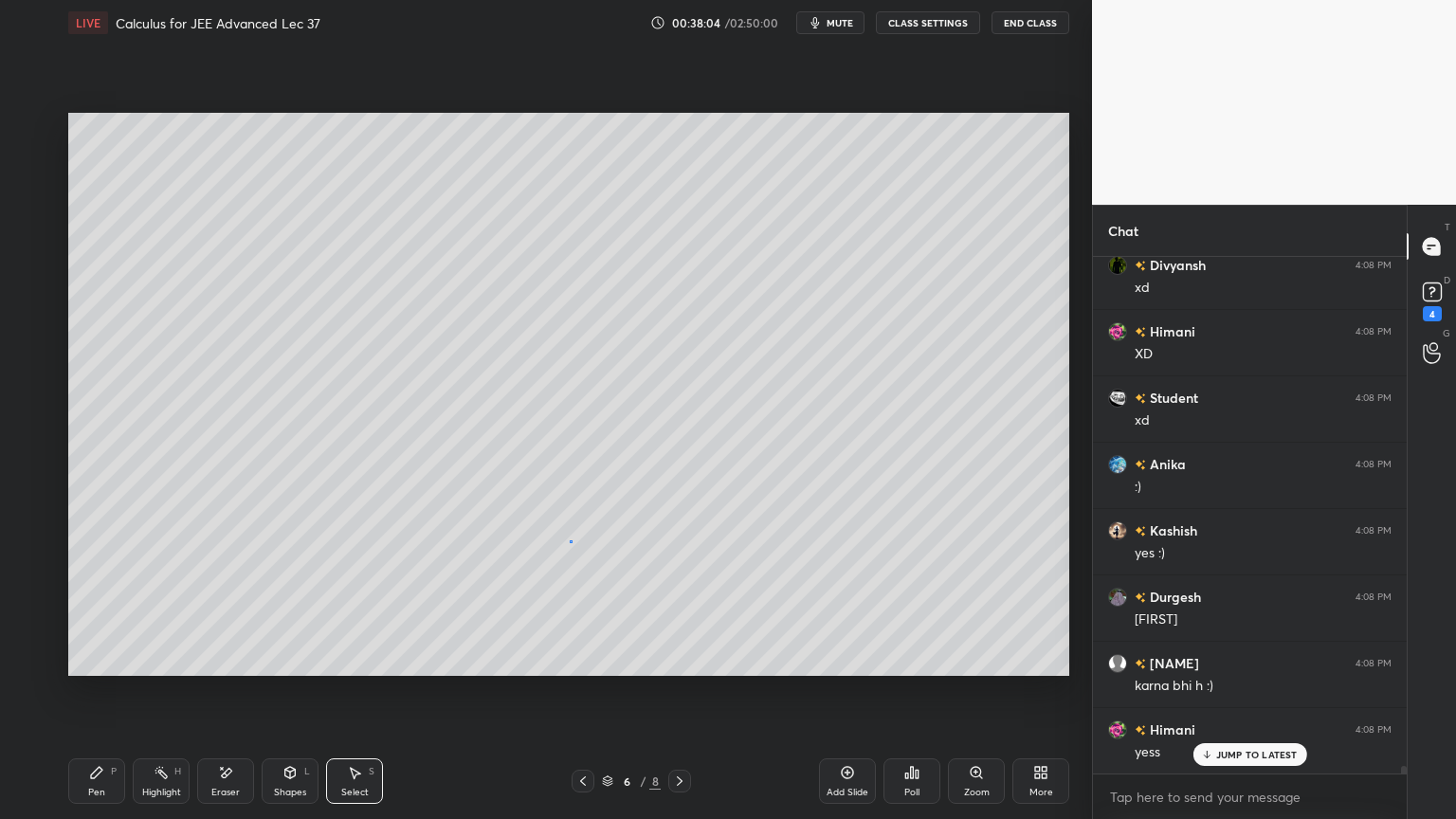drag, startPoint x: 571, startPoint y: 540, endPoint x: 489, endPoint y: 581, distance: 91.678787 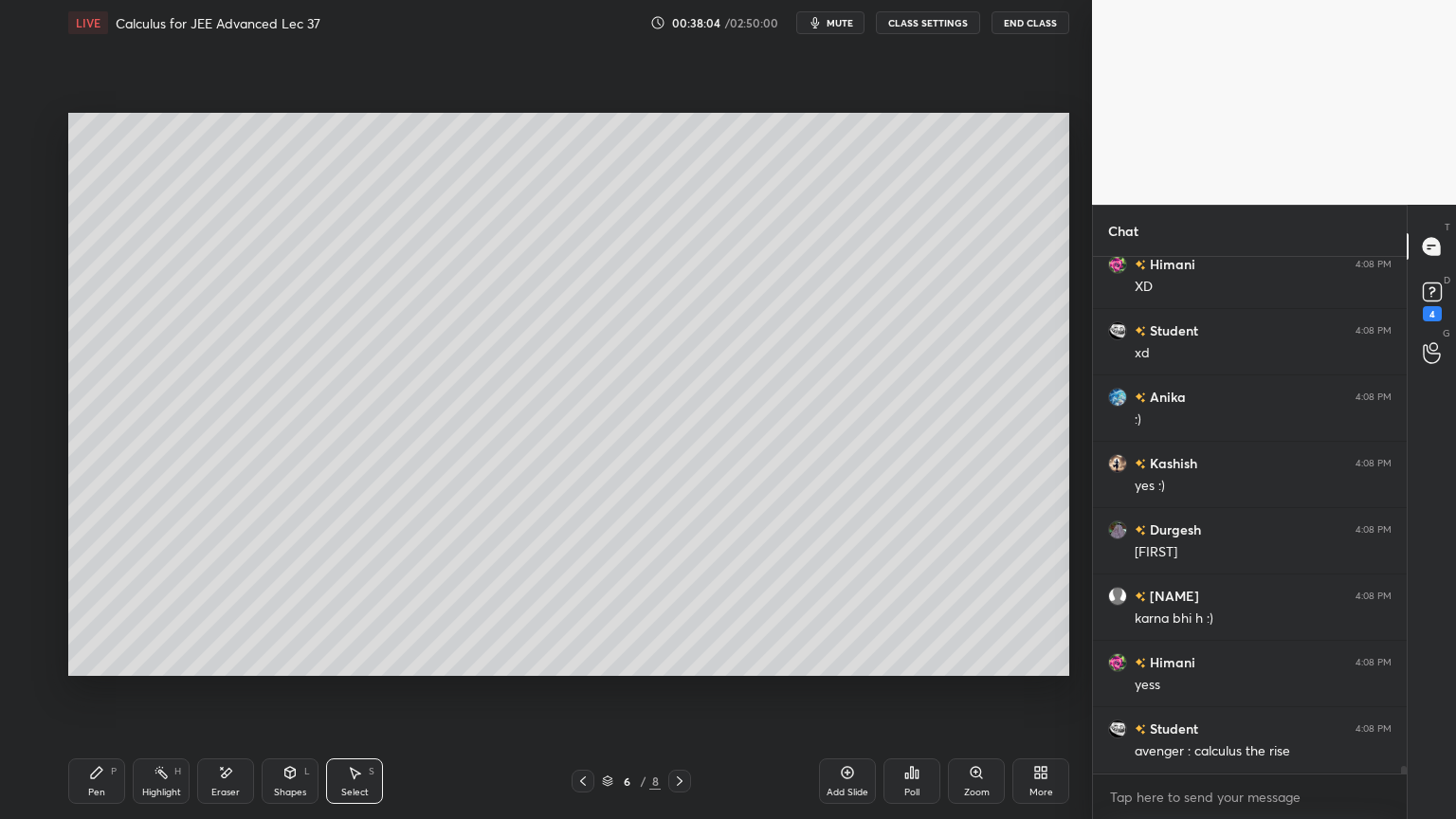 click on "Eraser" at bounding box center (226, 781) 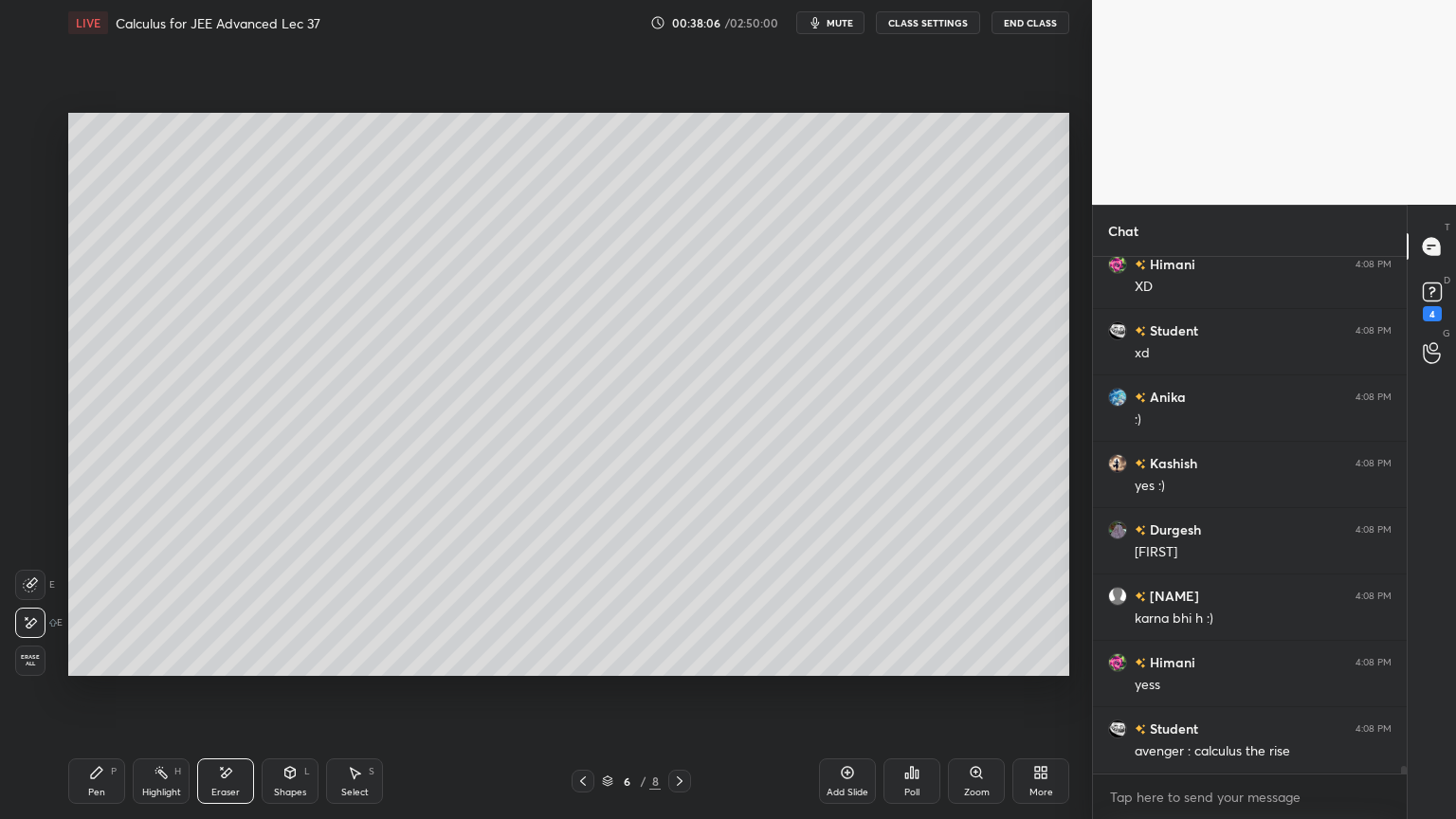 click on "Pen" at bounding box center [97, 792] 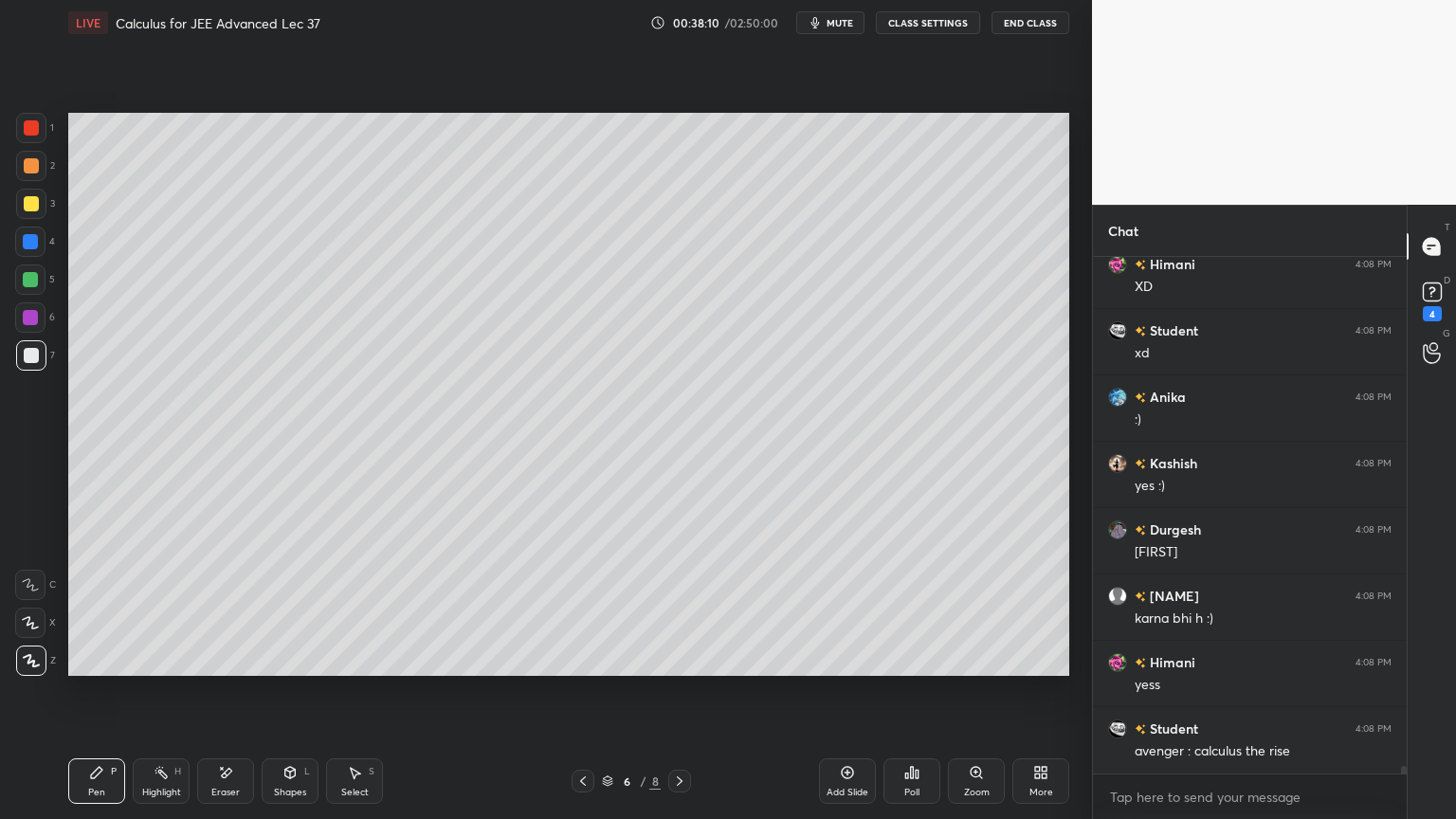 drag, startPoint x: 234, startPoint y: 759, endPoint x: 252, endPoint y: 750, distance: 20.124612 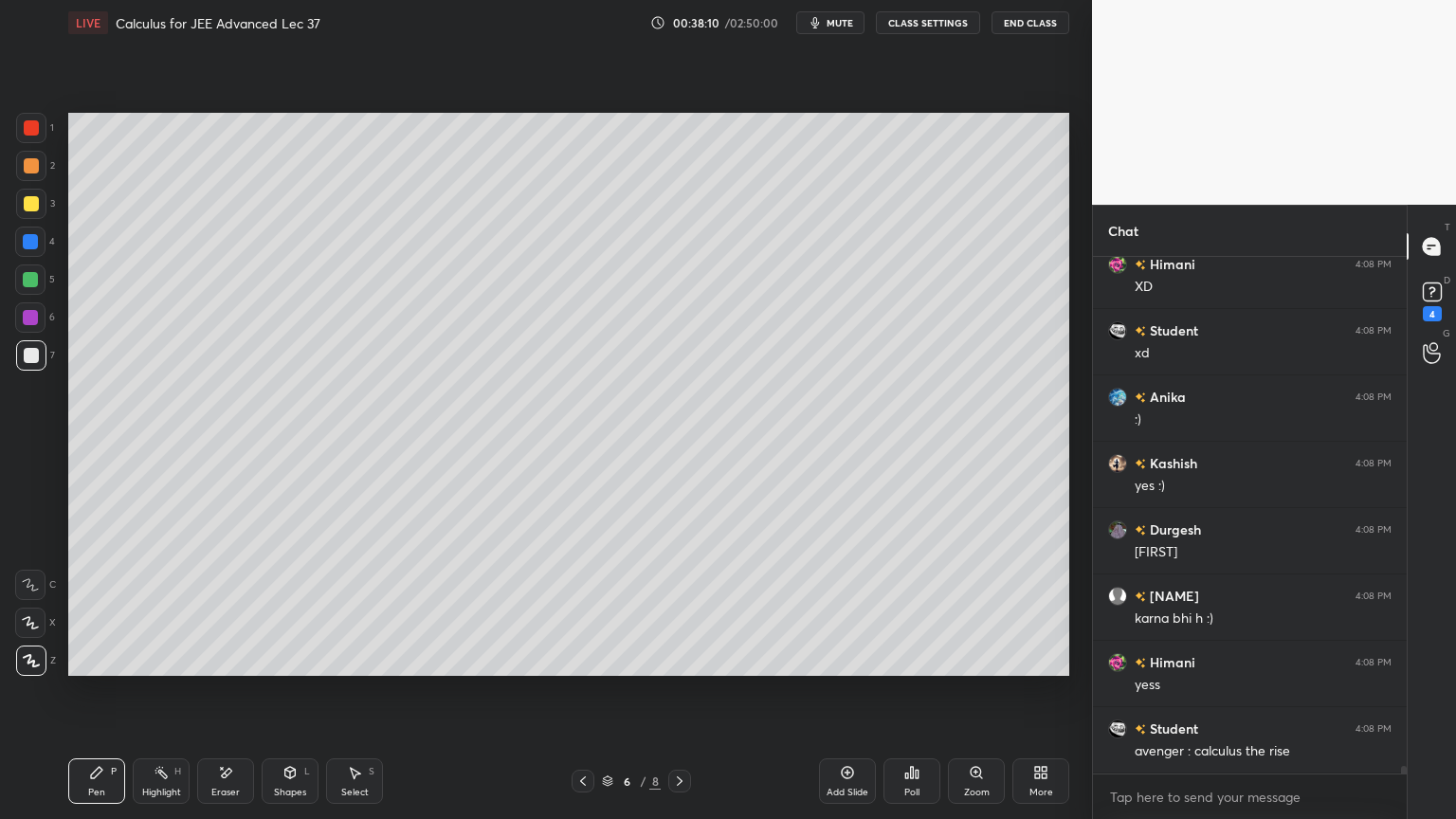 click on "Eraser" at bounding box center [226, 781] 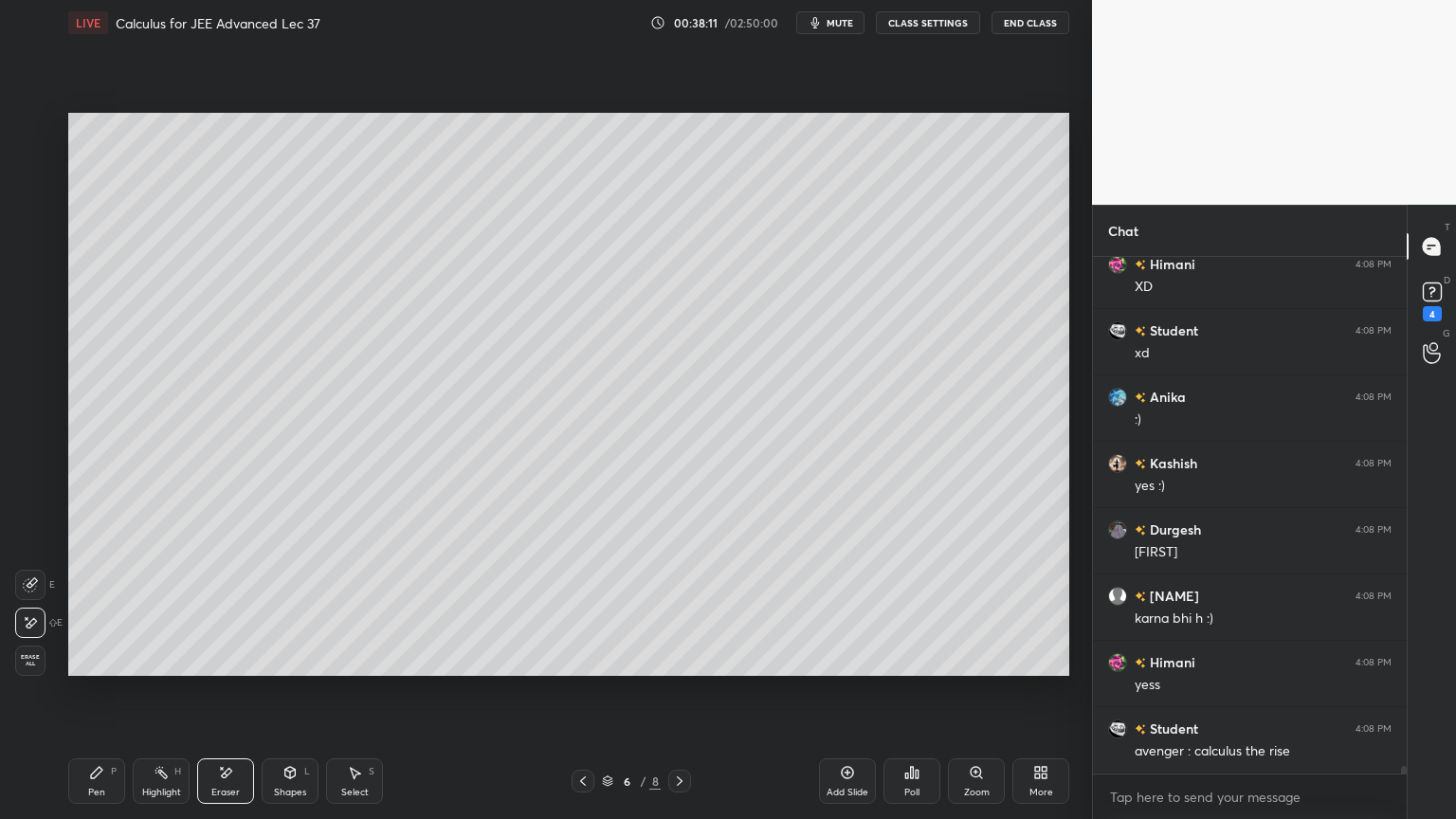 scroll, scrollTop: 33006, scrollLeft: 0, axis: vertical 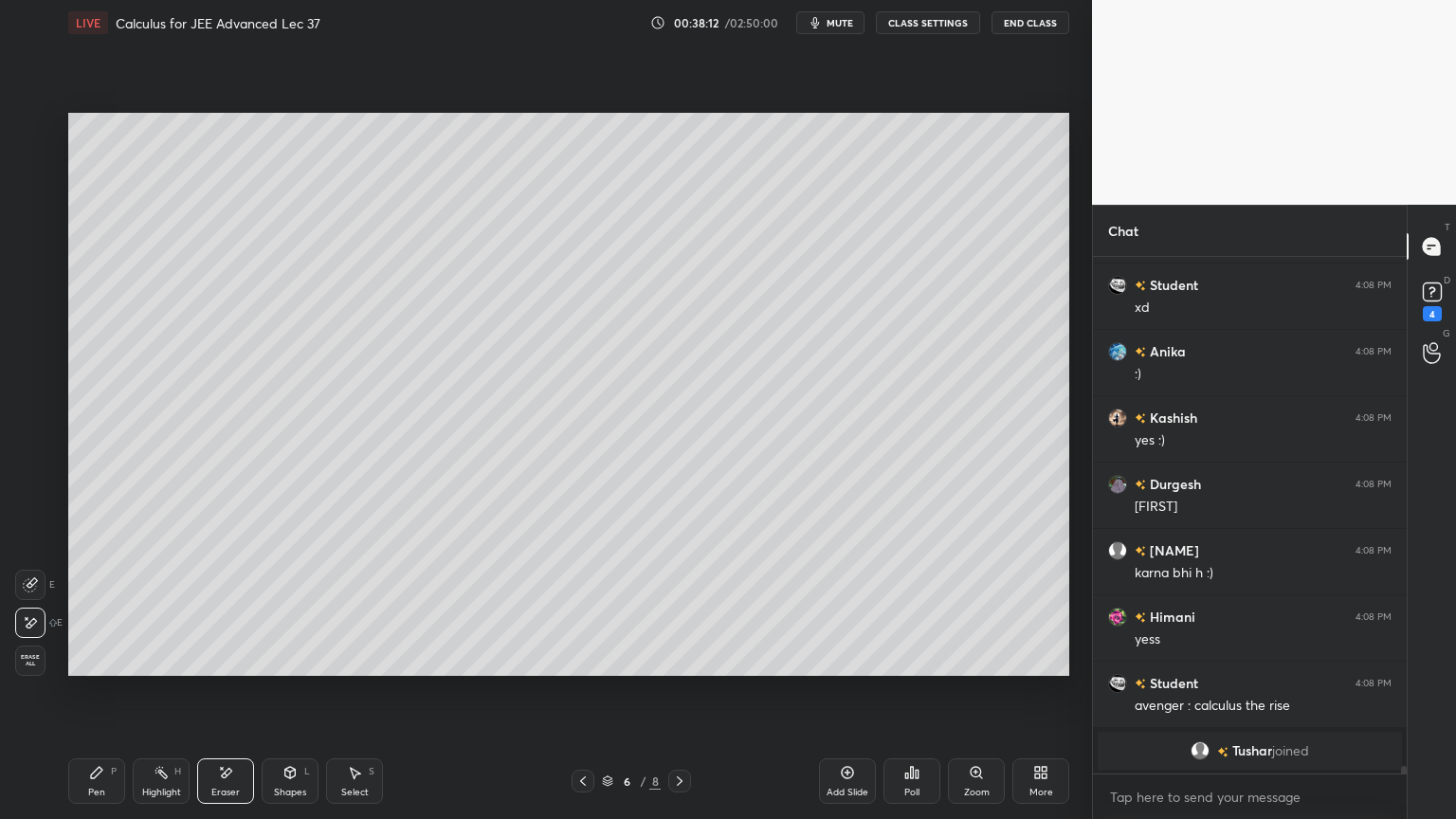 click 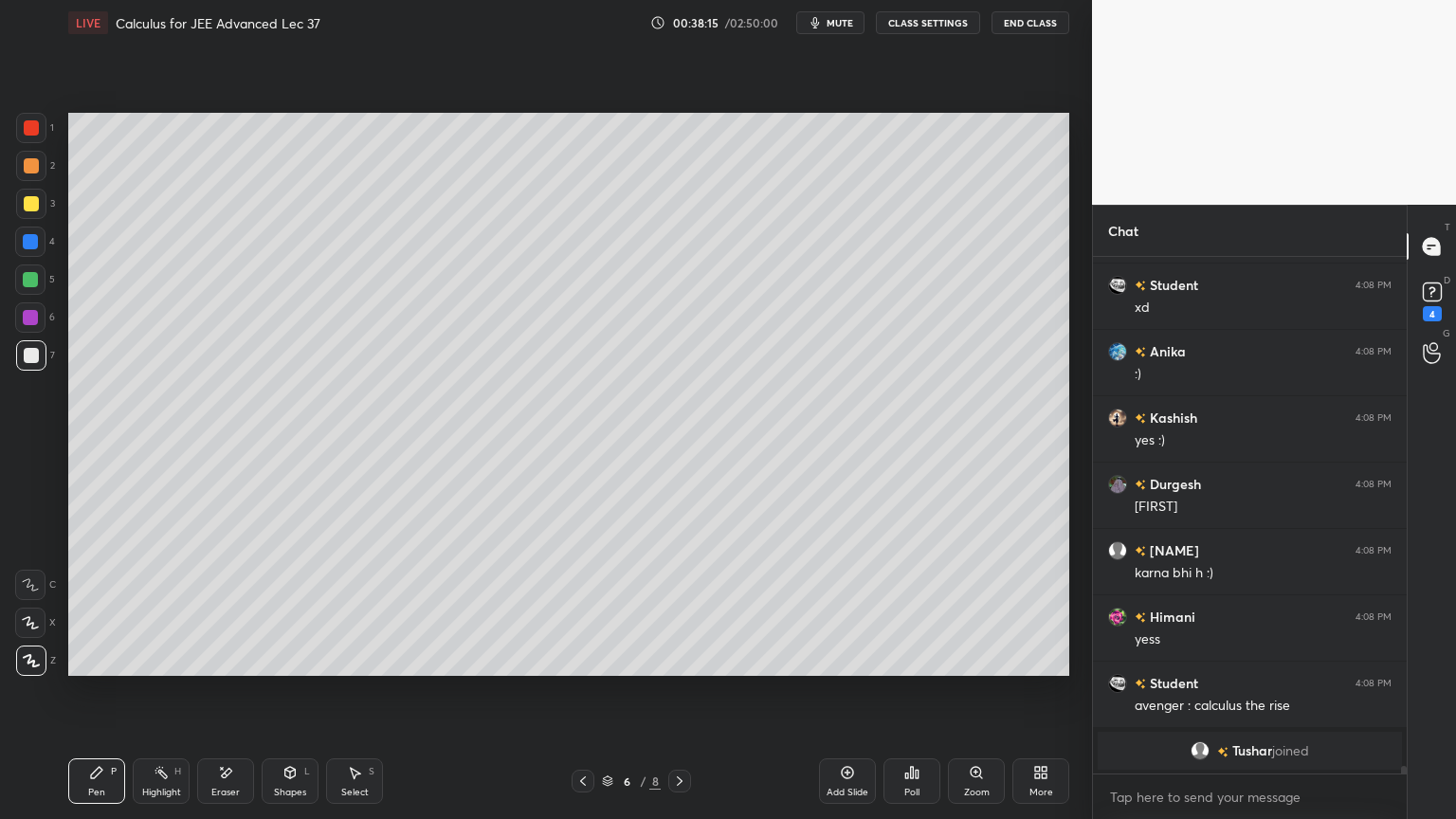 scroll, scrollTop: 32392, scrollLeft: 0, axis: vertical 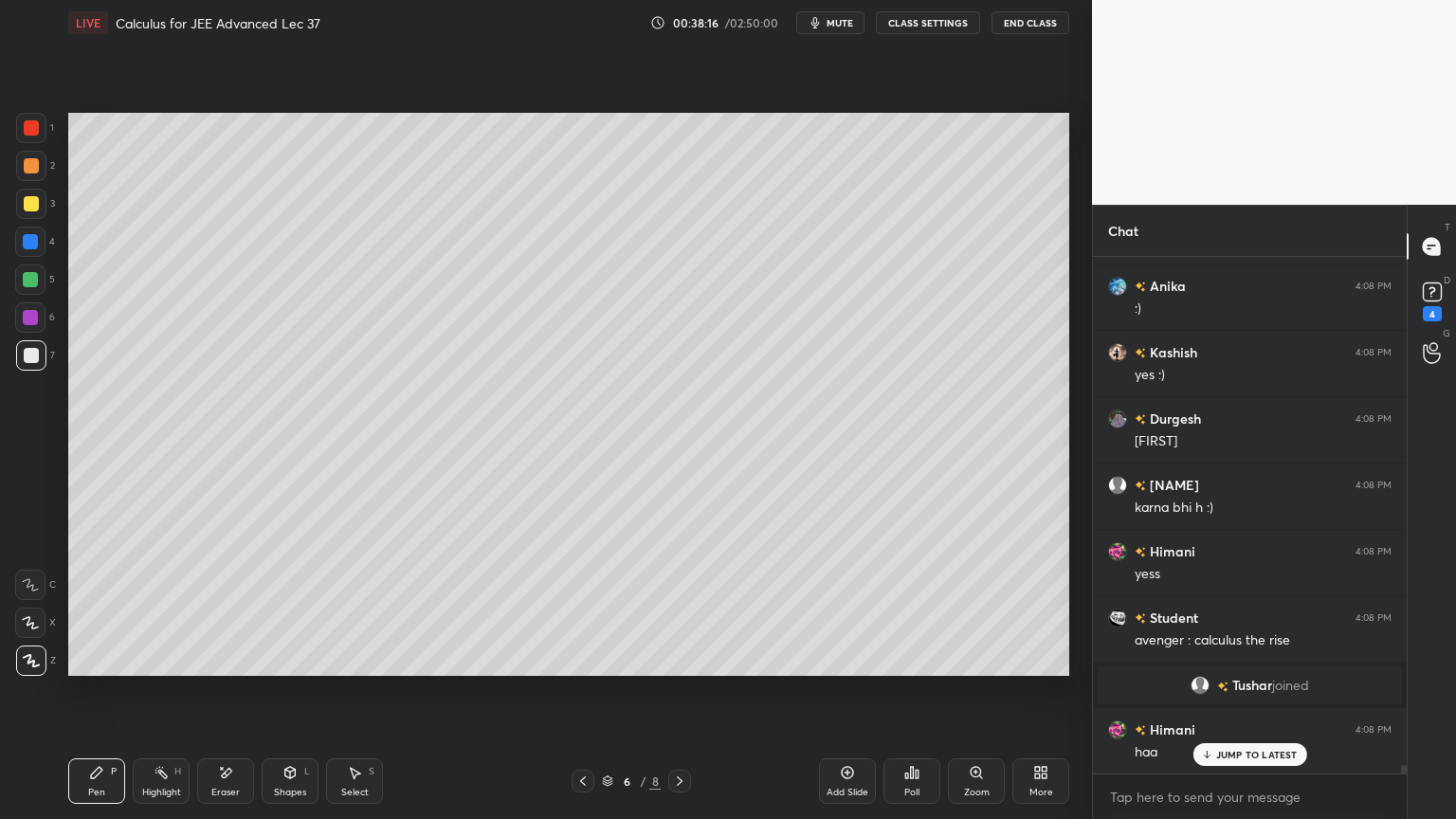 click at bounding box center [31, 166] 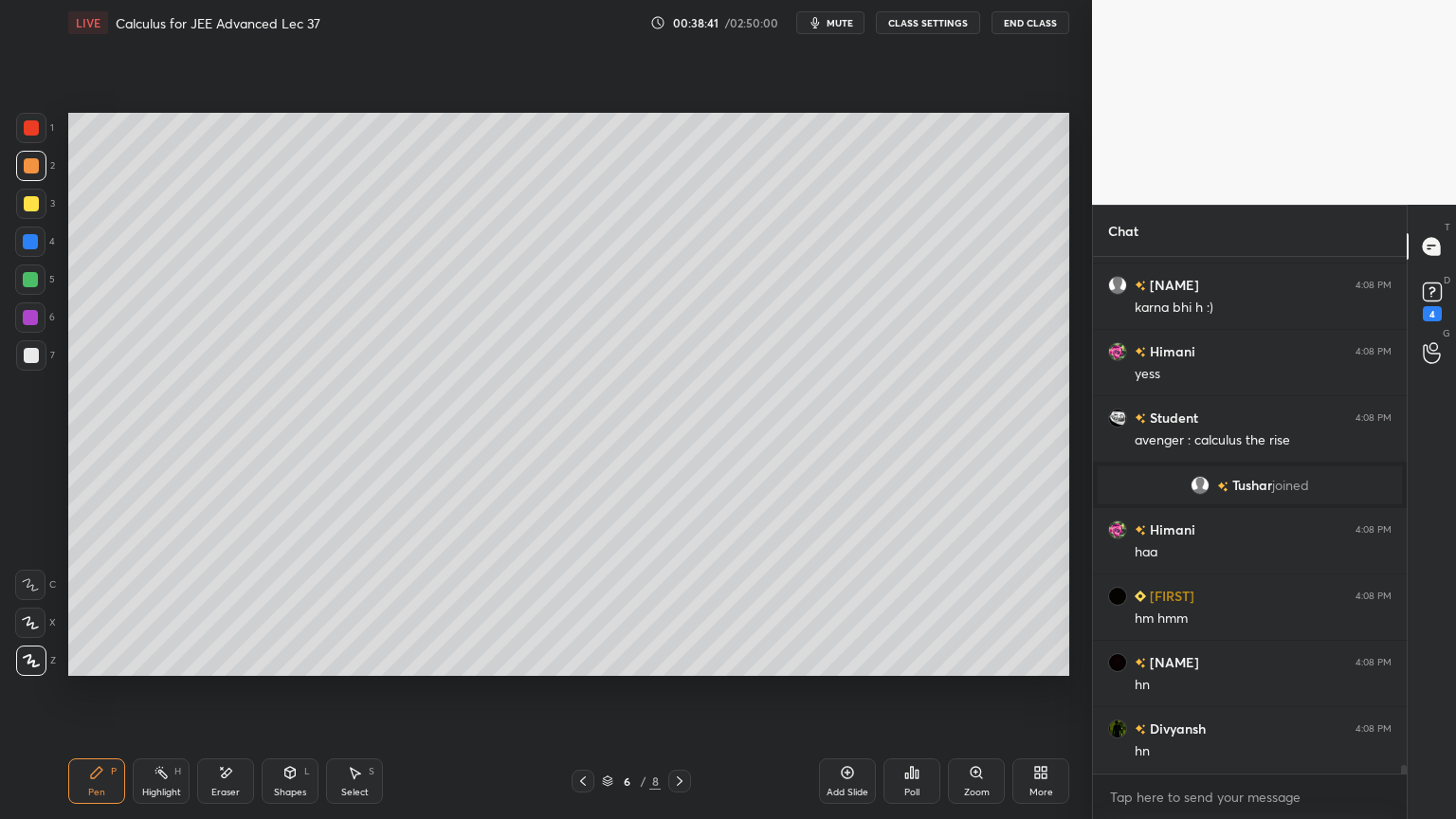 scroll, scrollTop: 32658, scrollLeft: 0, axis: vertical 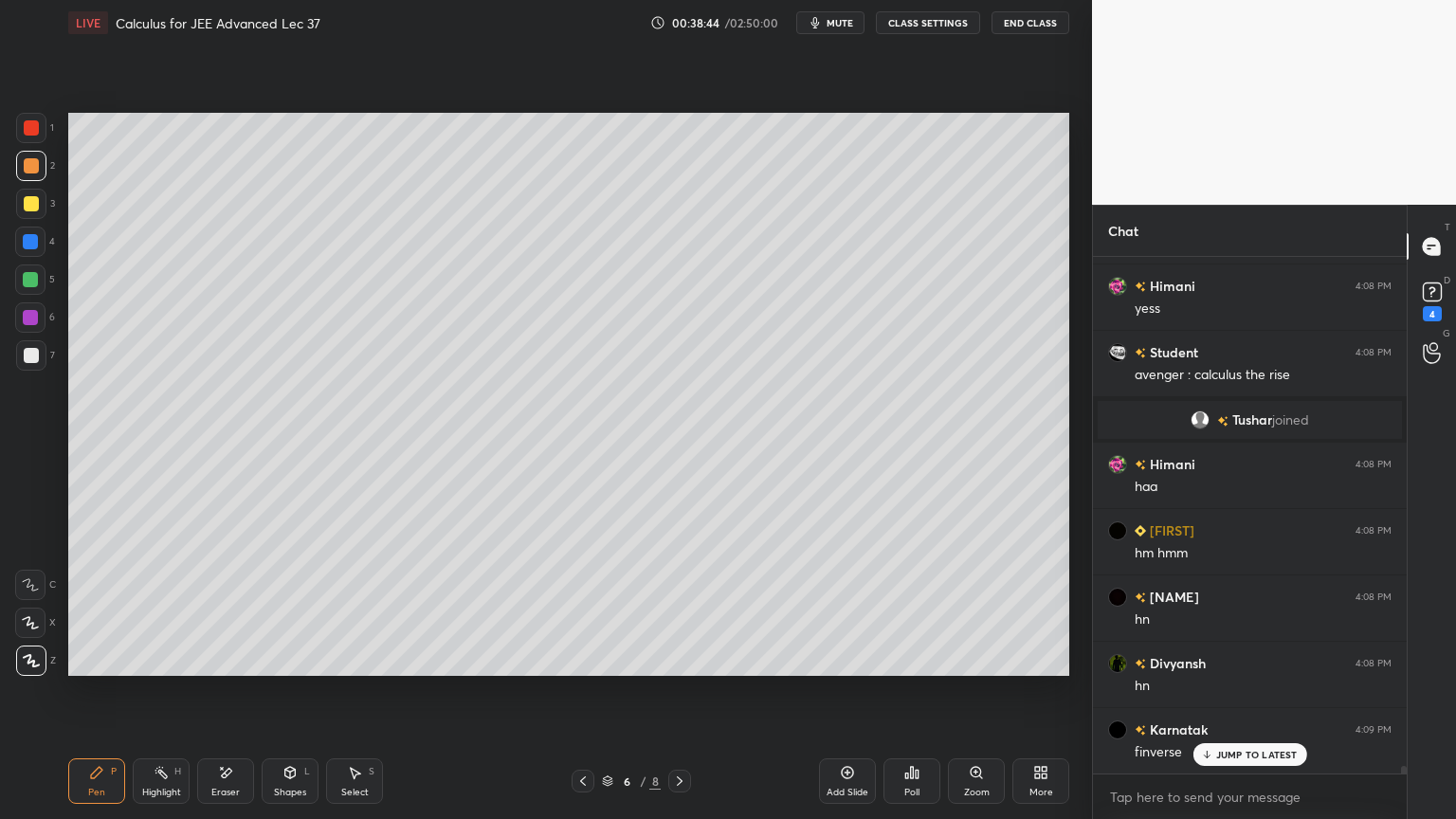 click 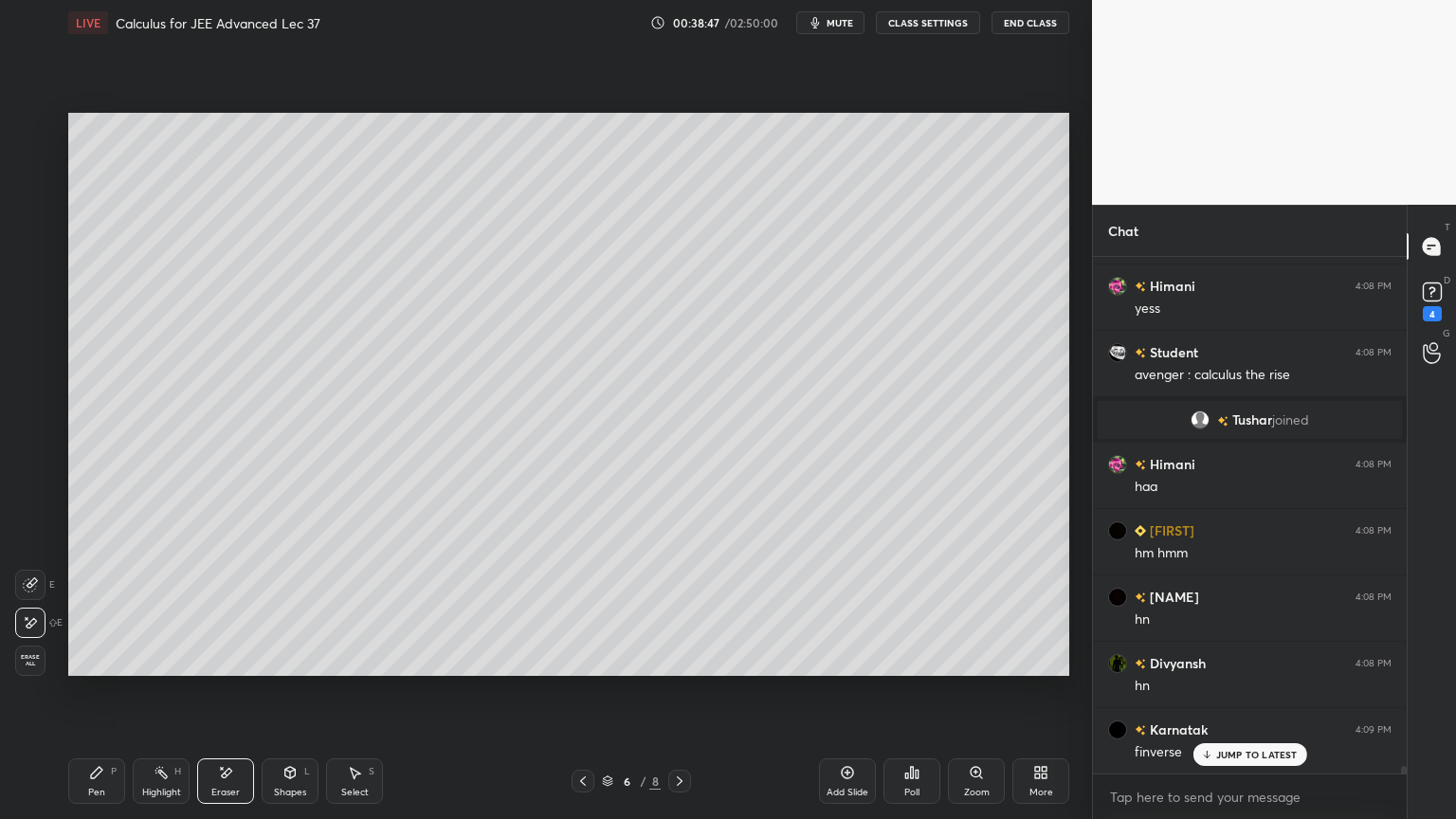 click 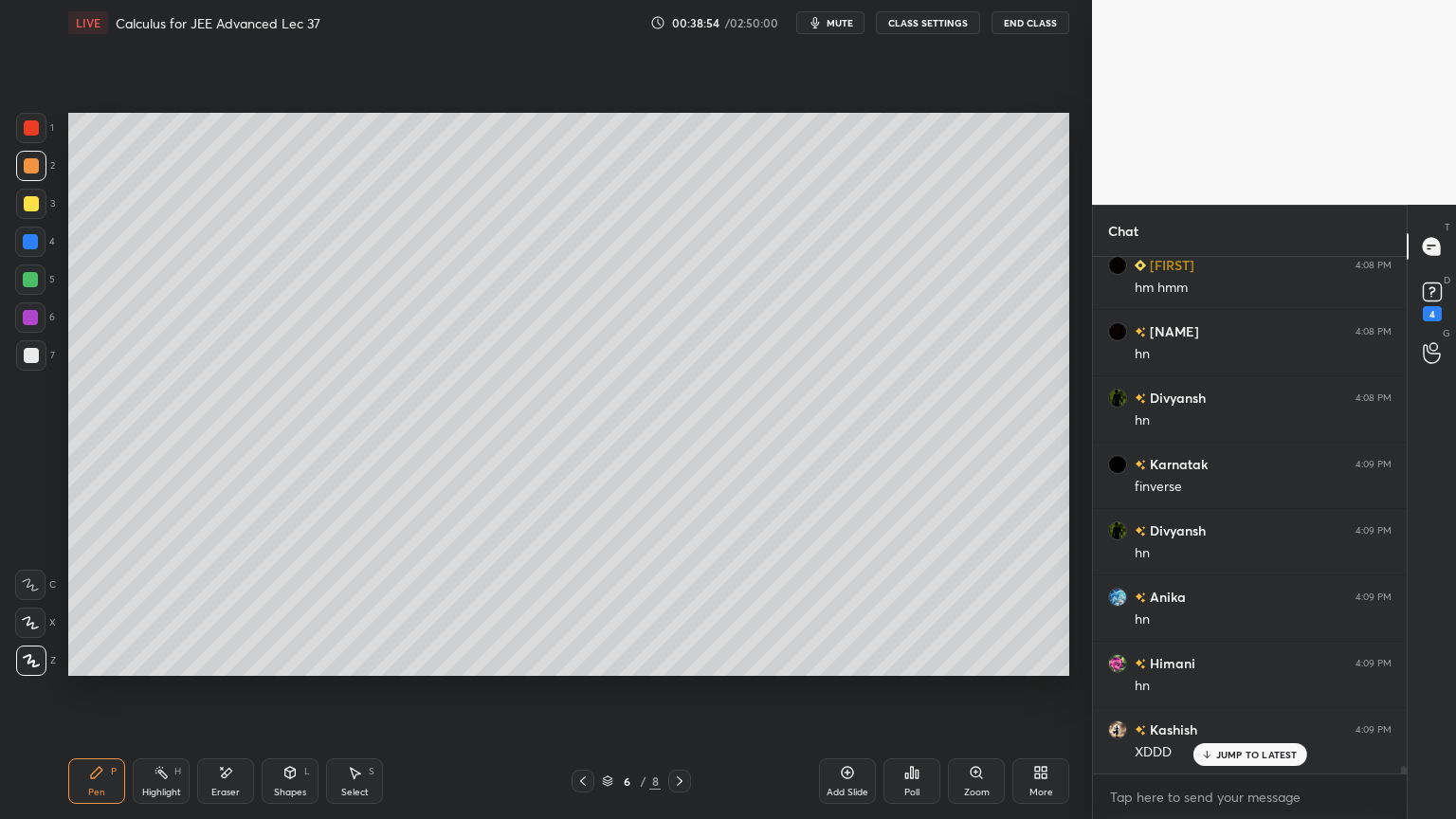 scroll, scrollTop: 32990, scrollLeft: 0, axis: vertical 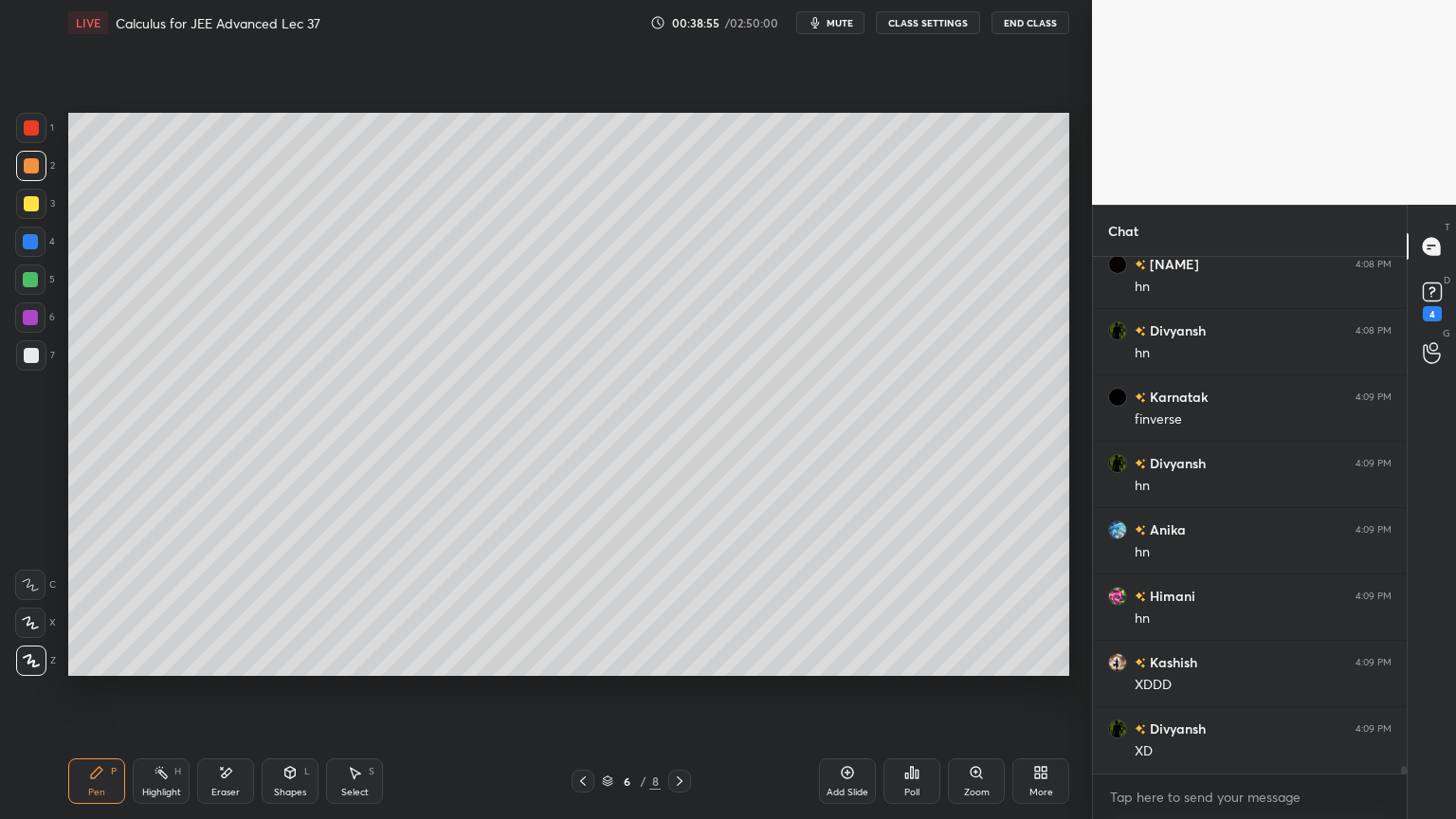 click on "Eraser" at bounding box center [226, 781] 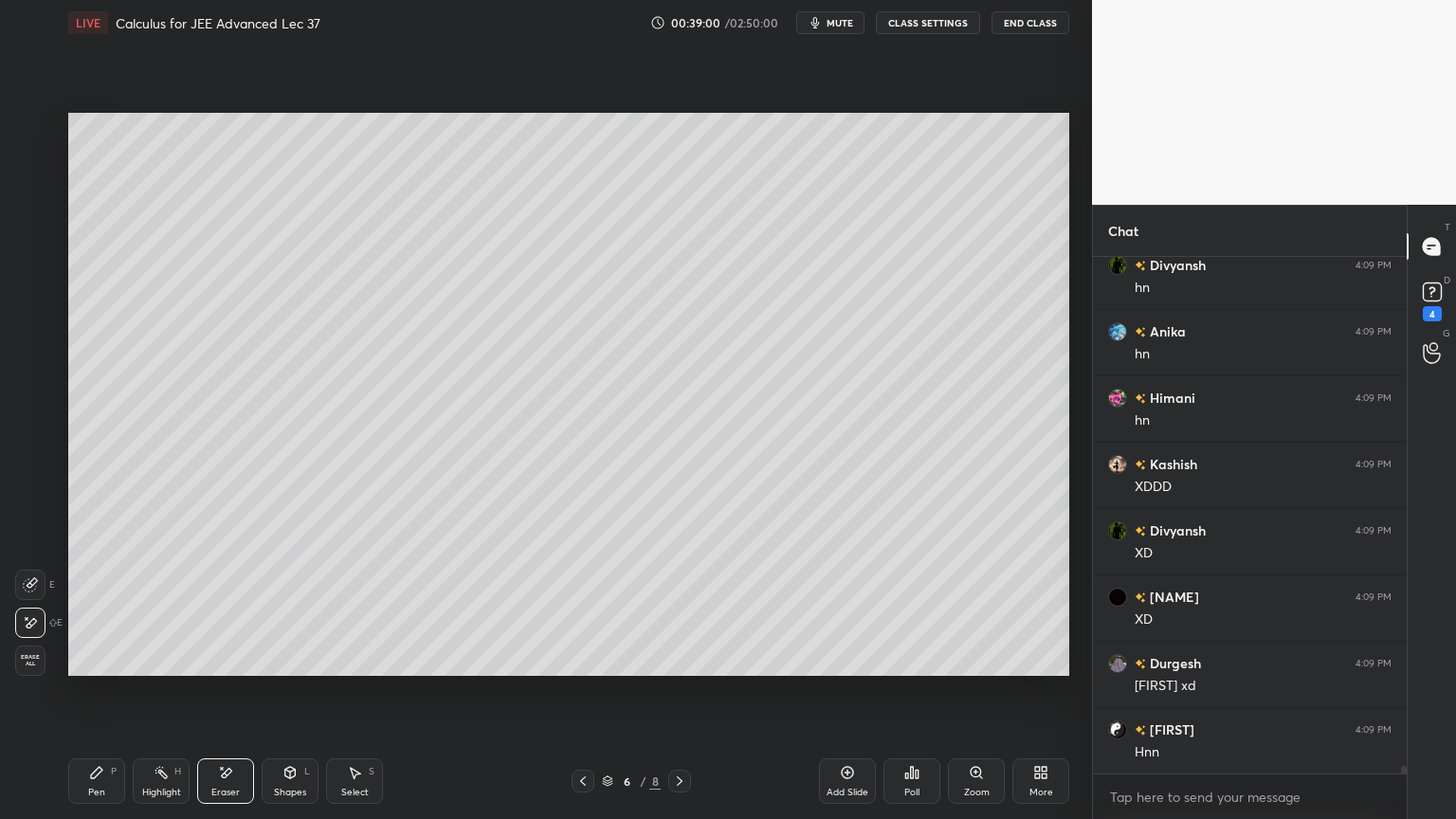 scroll, scrollTop: 33256, scrollLeft: 0, axis: vertical 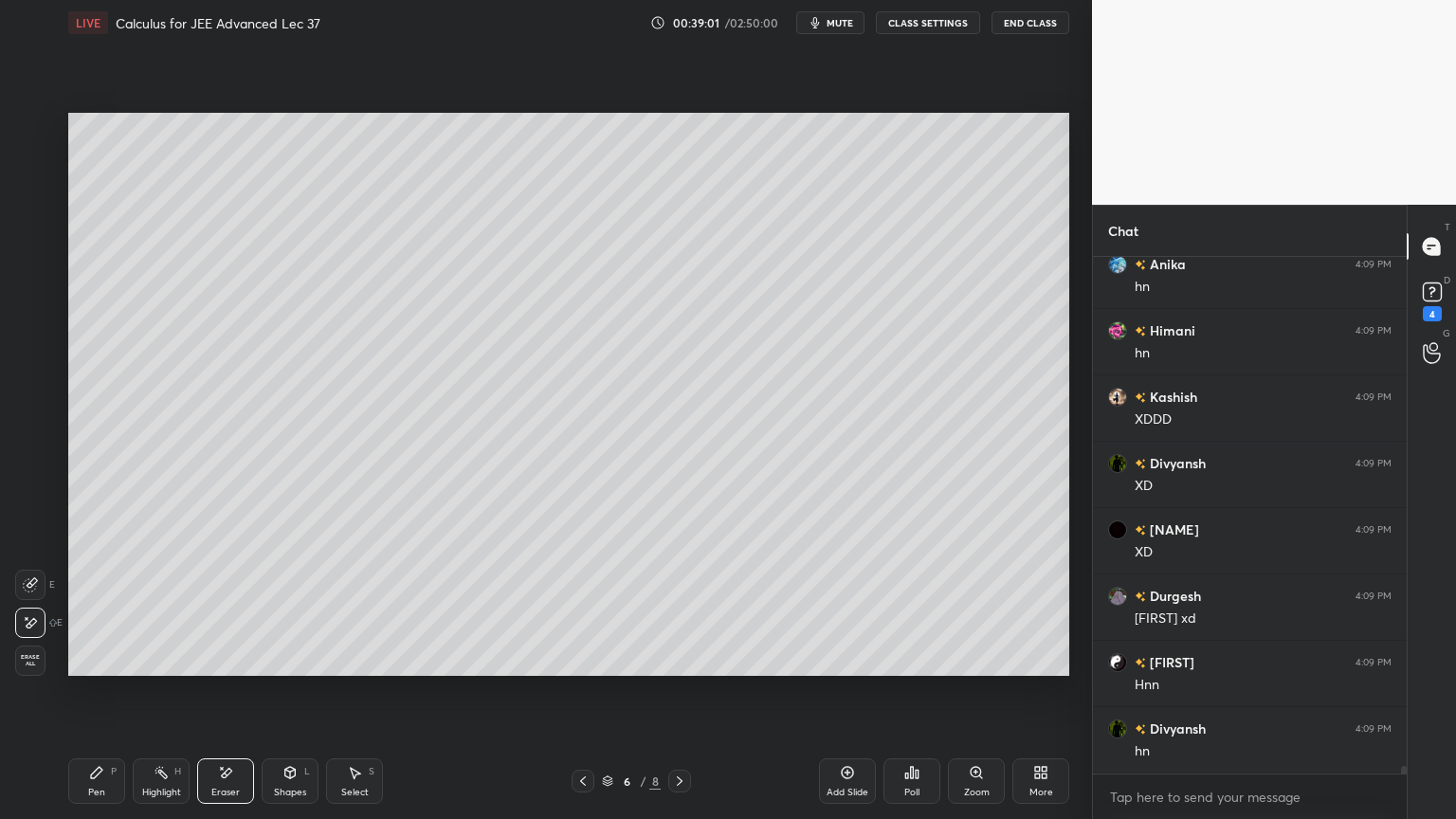 click on "Pen" at bounding box center (97, 792) 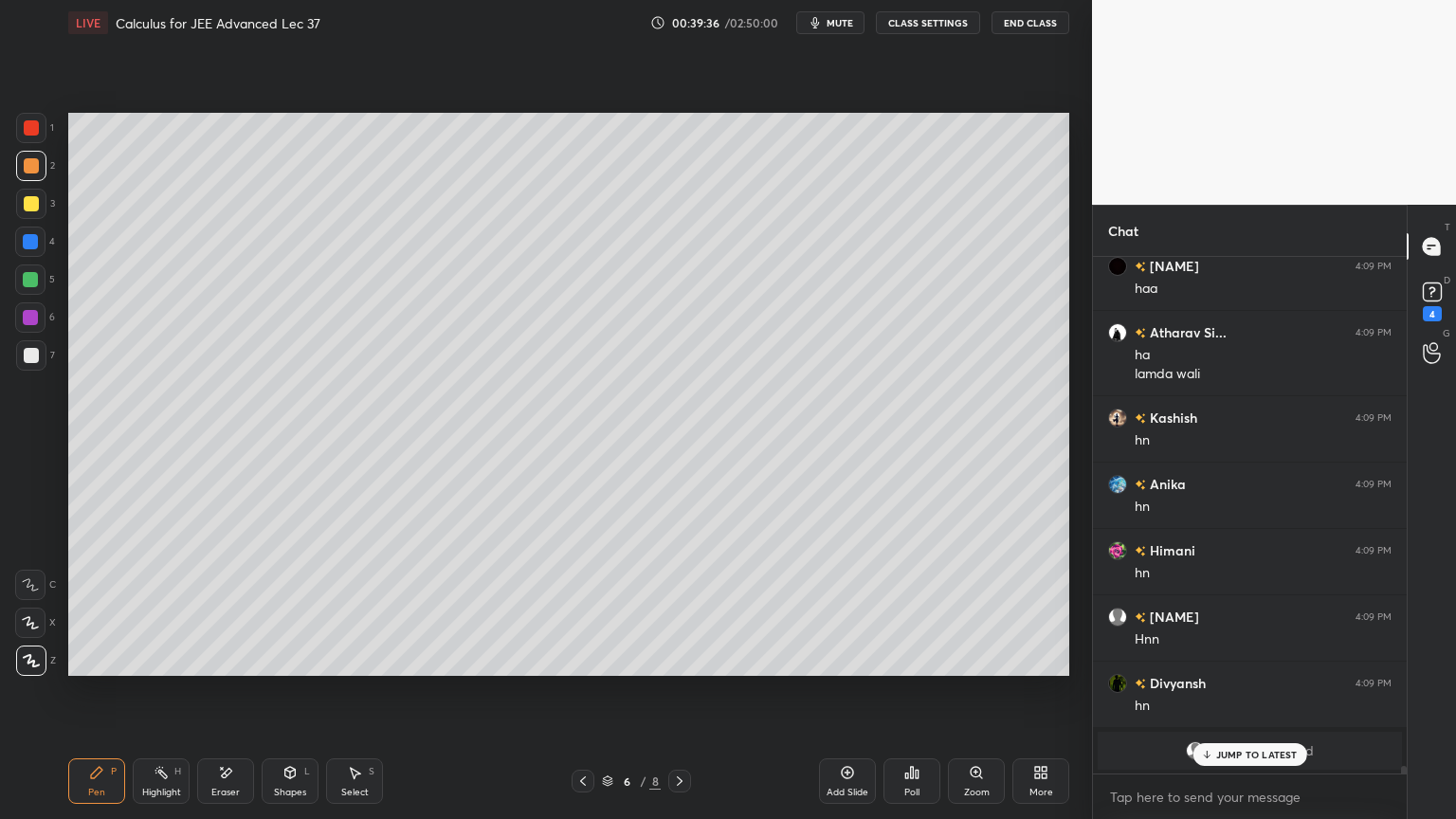 scroll, scrollTop: 33916, scrollLeft: 0, axis: vertical 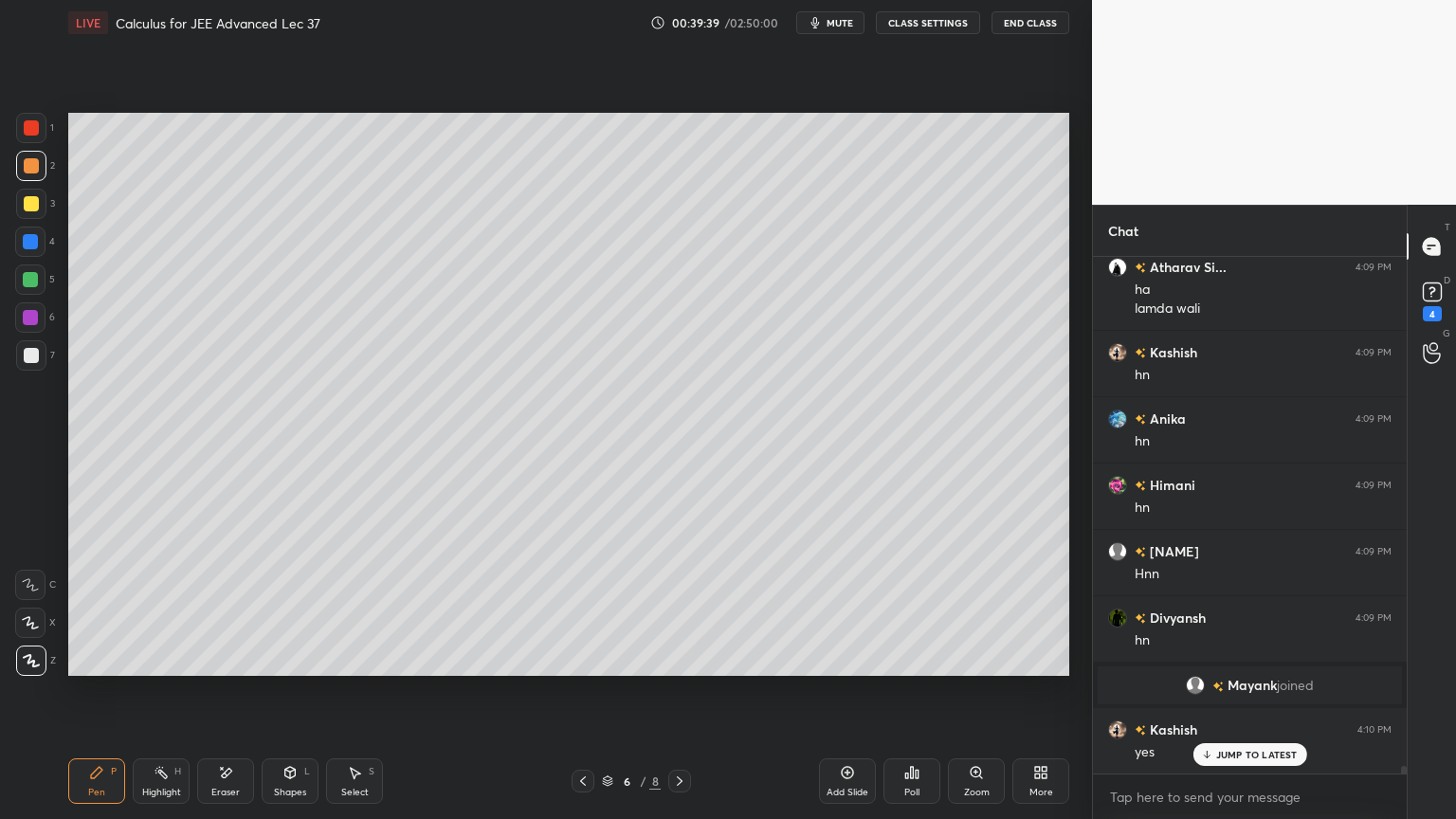 click on "Eraser" at bounding box center (226, 781) 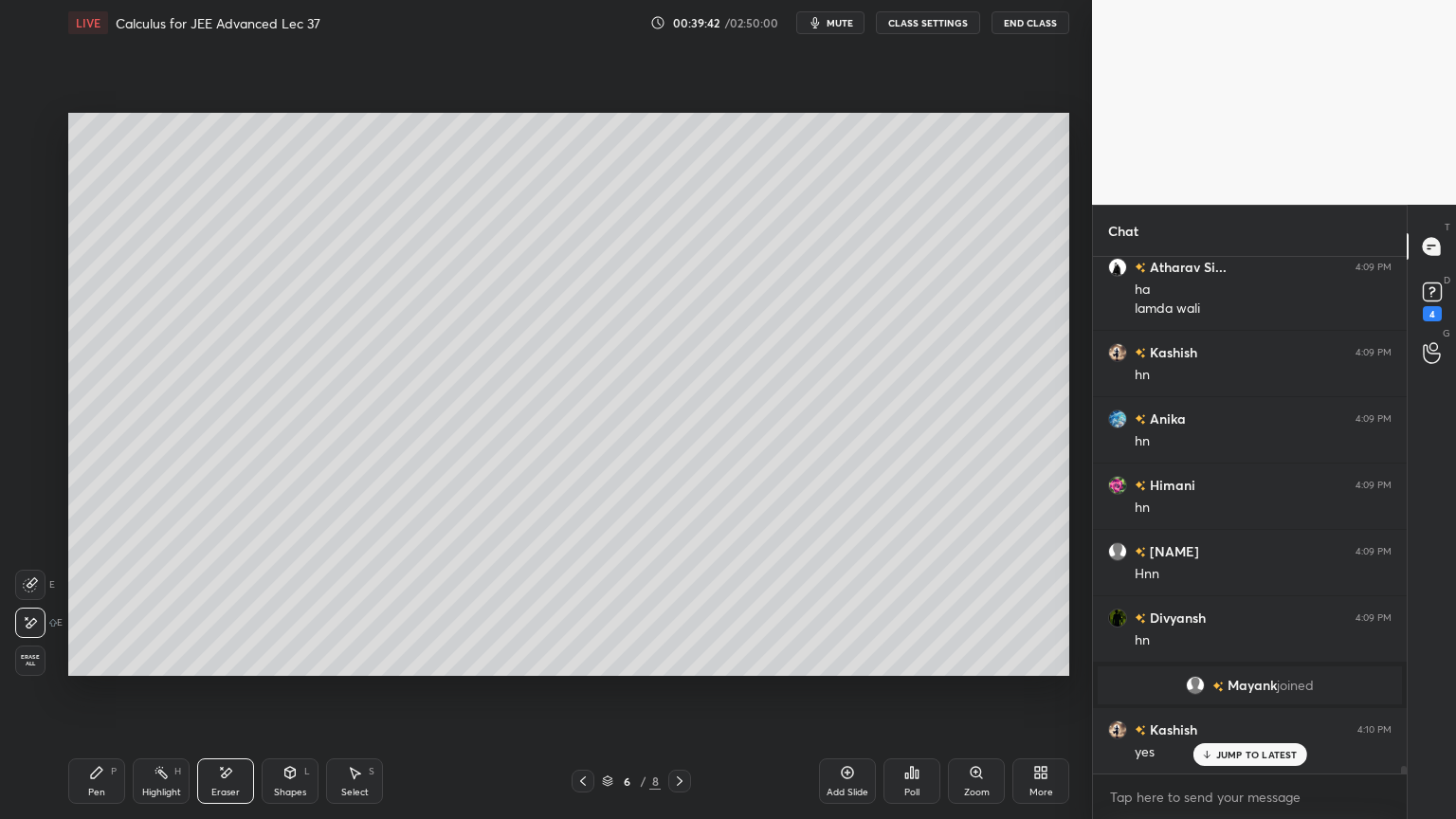 click on "Pen P" at bounding box center [97, 781] 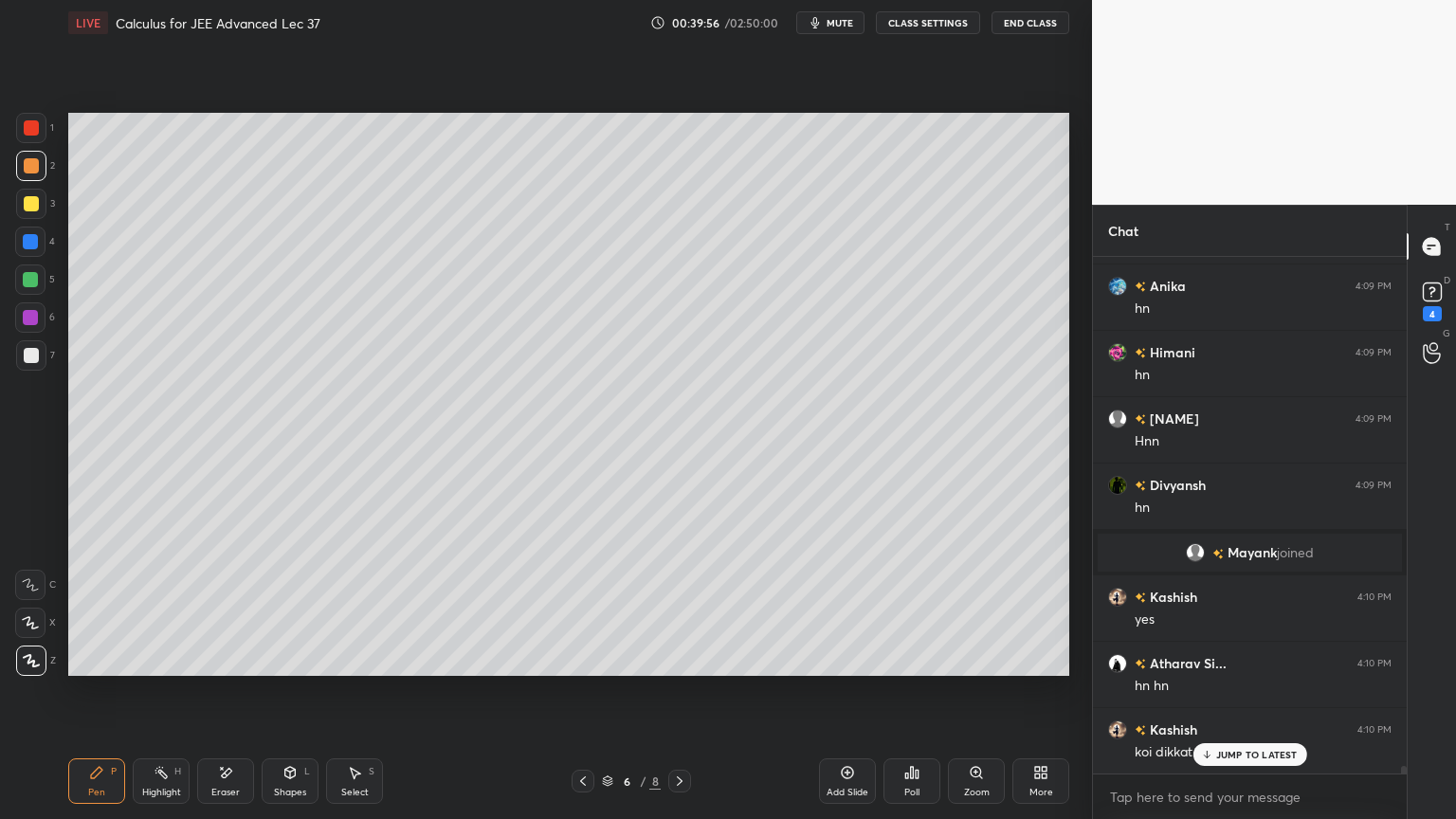 scroll, scrollTop: 34116, scrollLeft: 0, axis: vertical 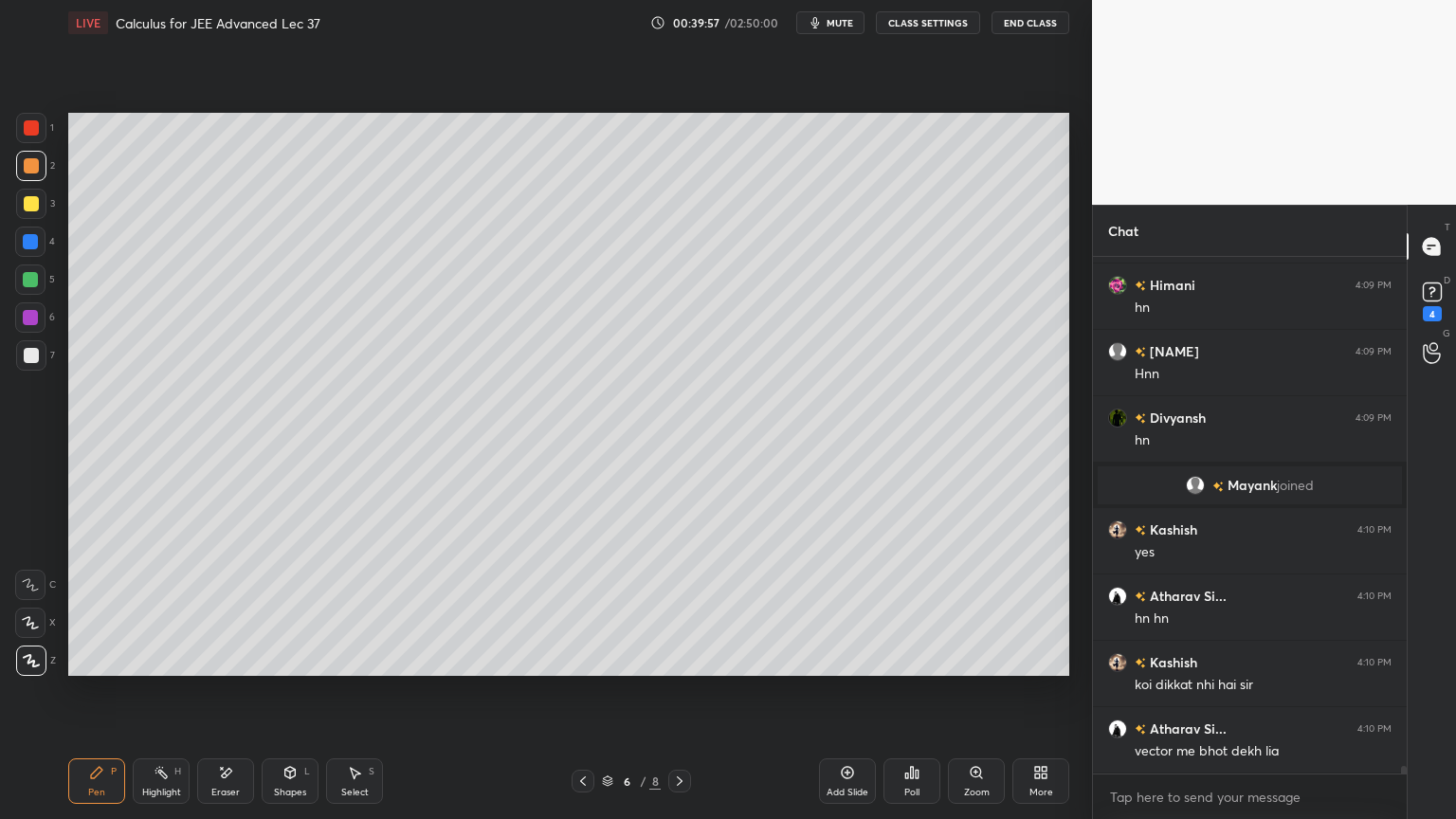 click on "Eraser" at bounding box center [226, 781] 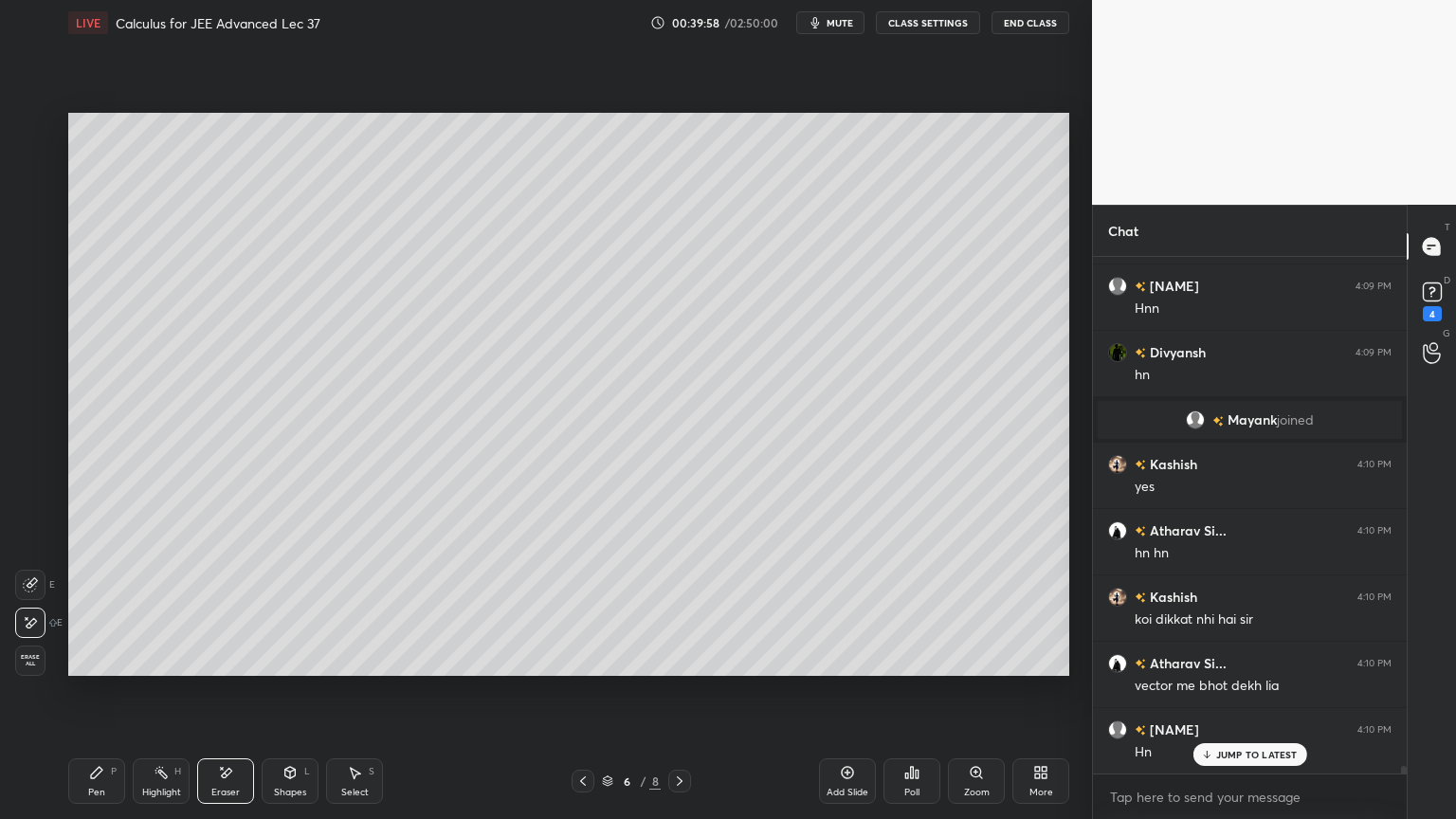 scroll, scrollTop: 34249, scrollLeft: 0, axis: vertical 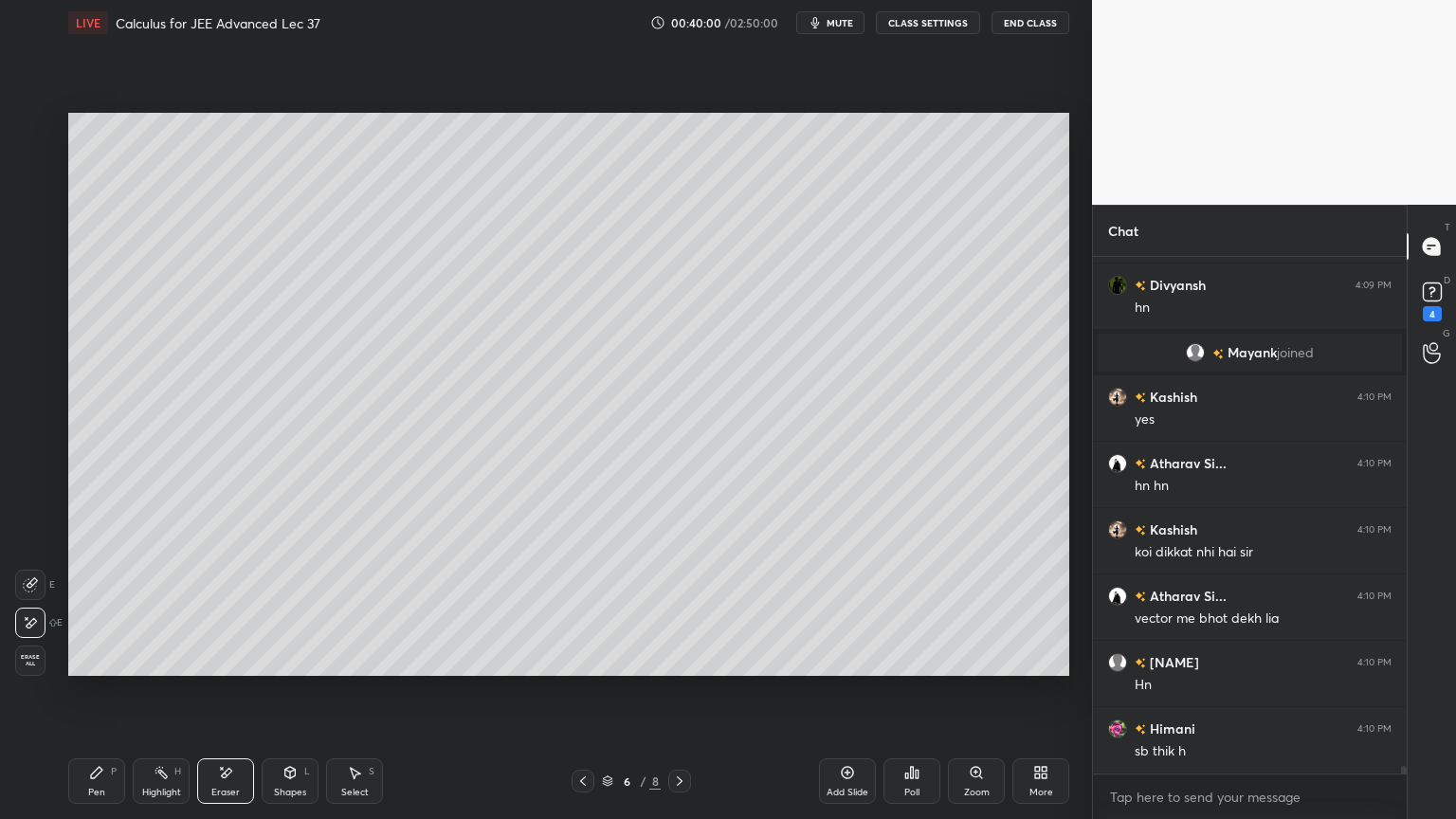 click on "Pen P" at bounding box center (97, 781) 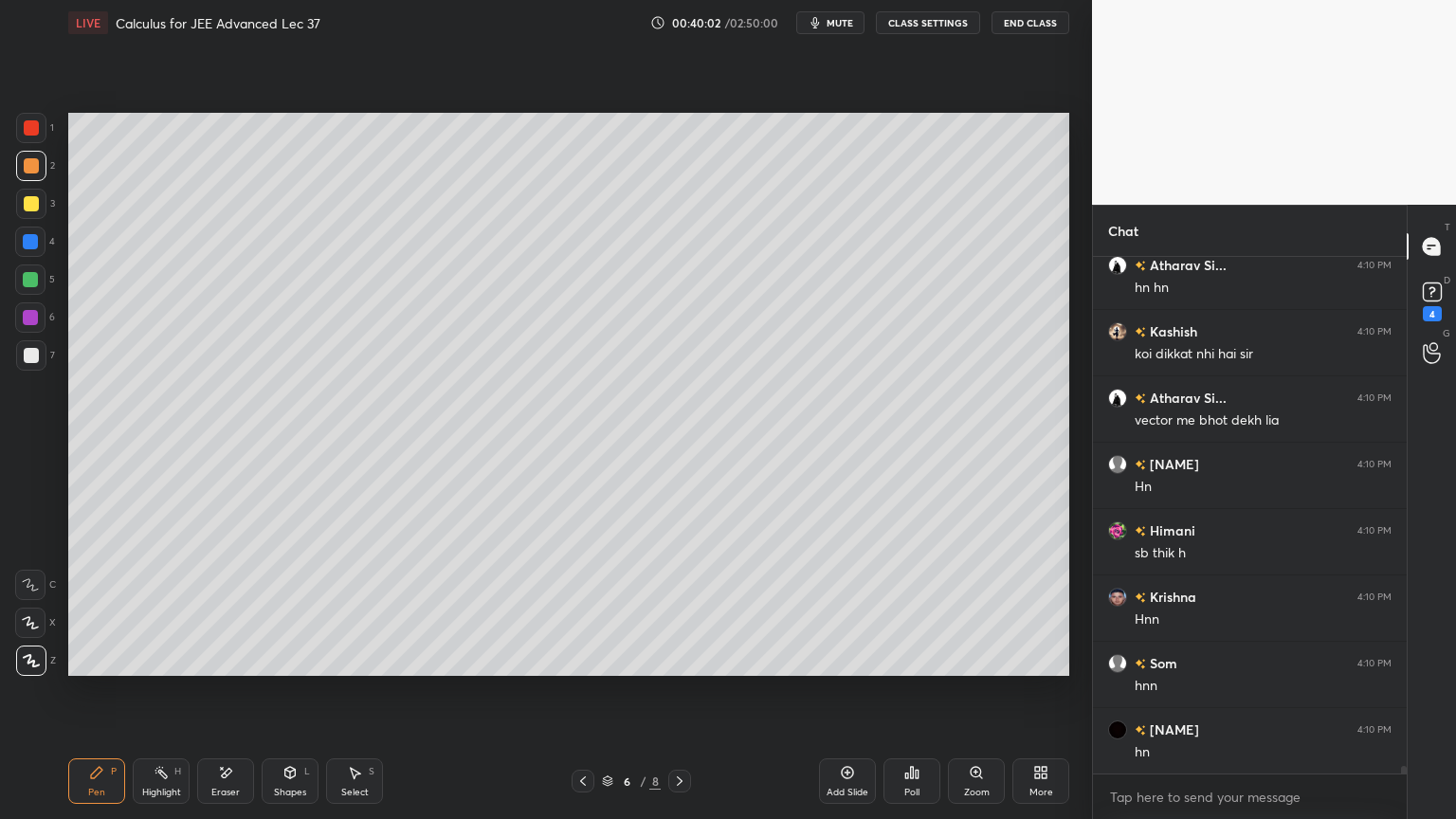 scroll, scrollTop: 34515, scrollLeft: 0, axis: vertical 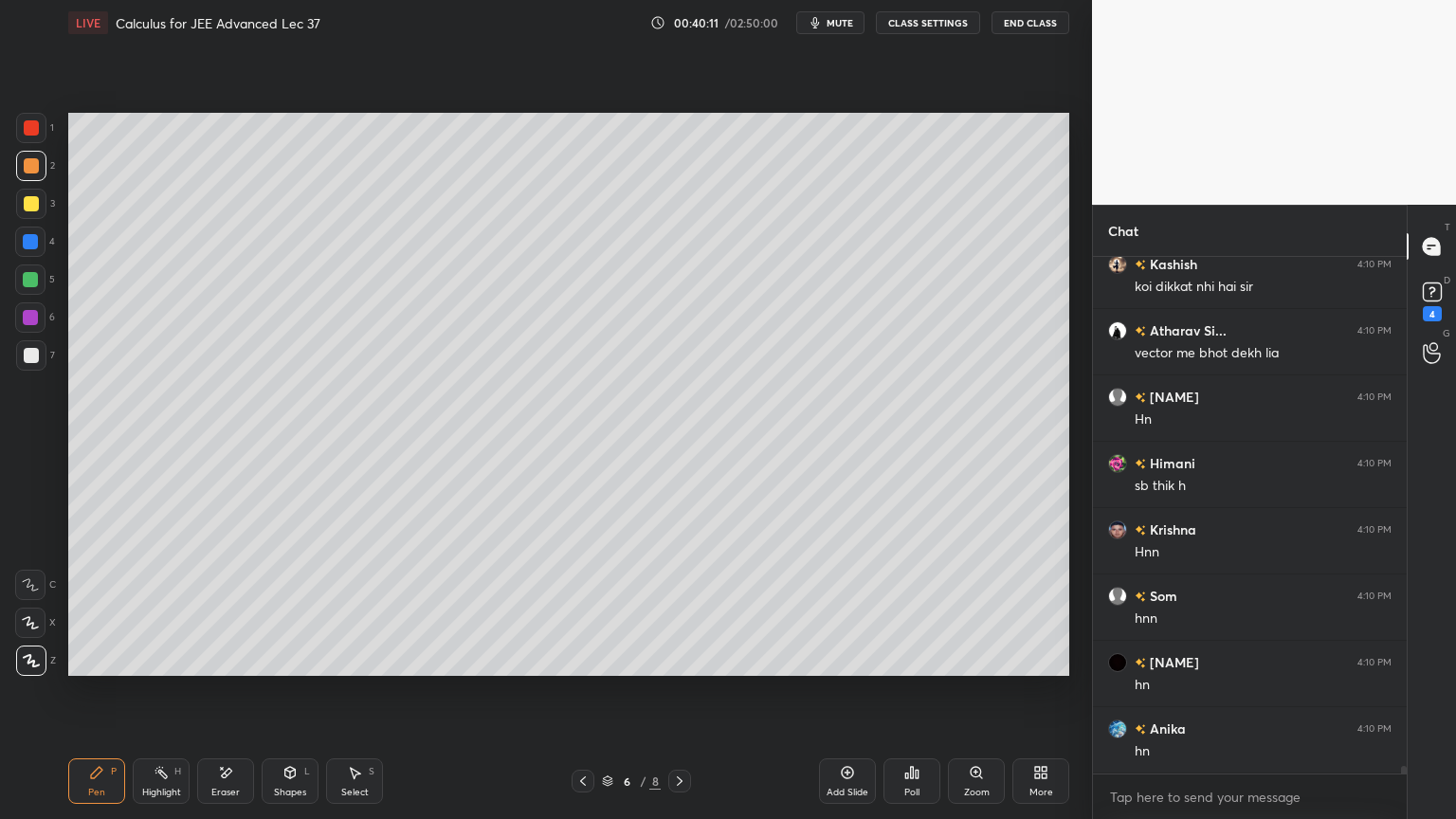 click on "Eraser" at bounding box center [226, 781] 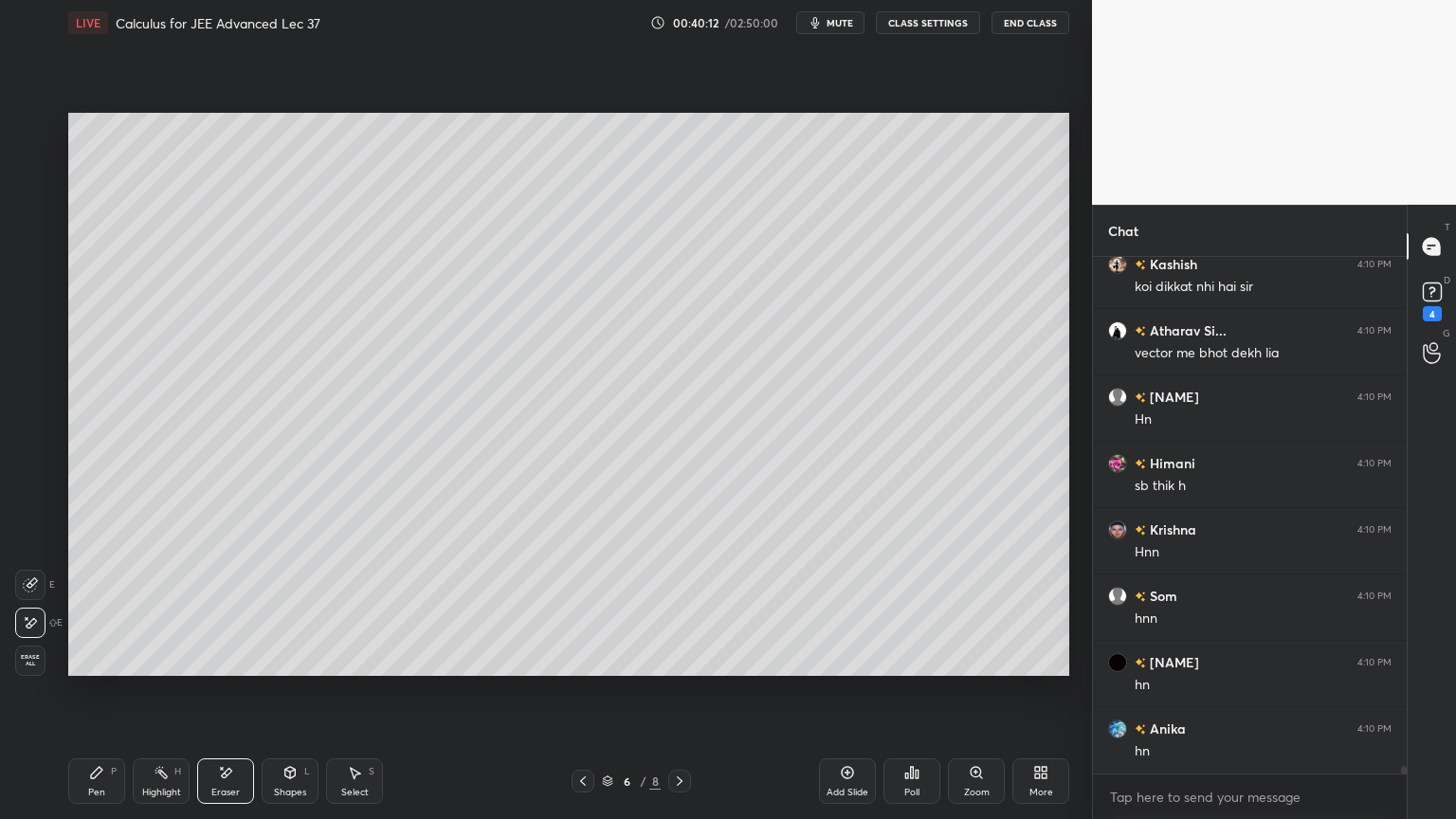 click on "Pen P" at bounding box center [97, 781] 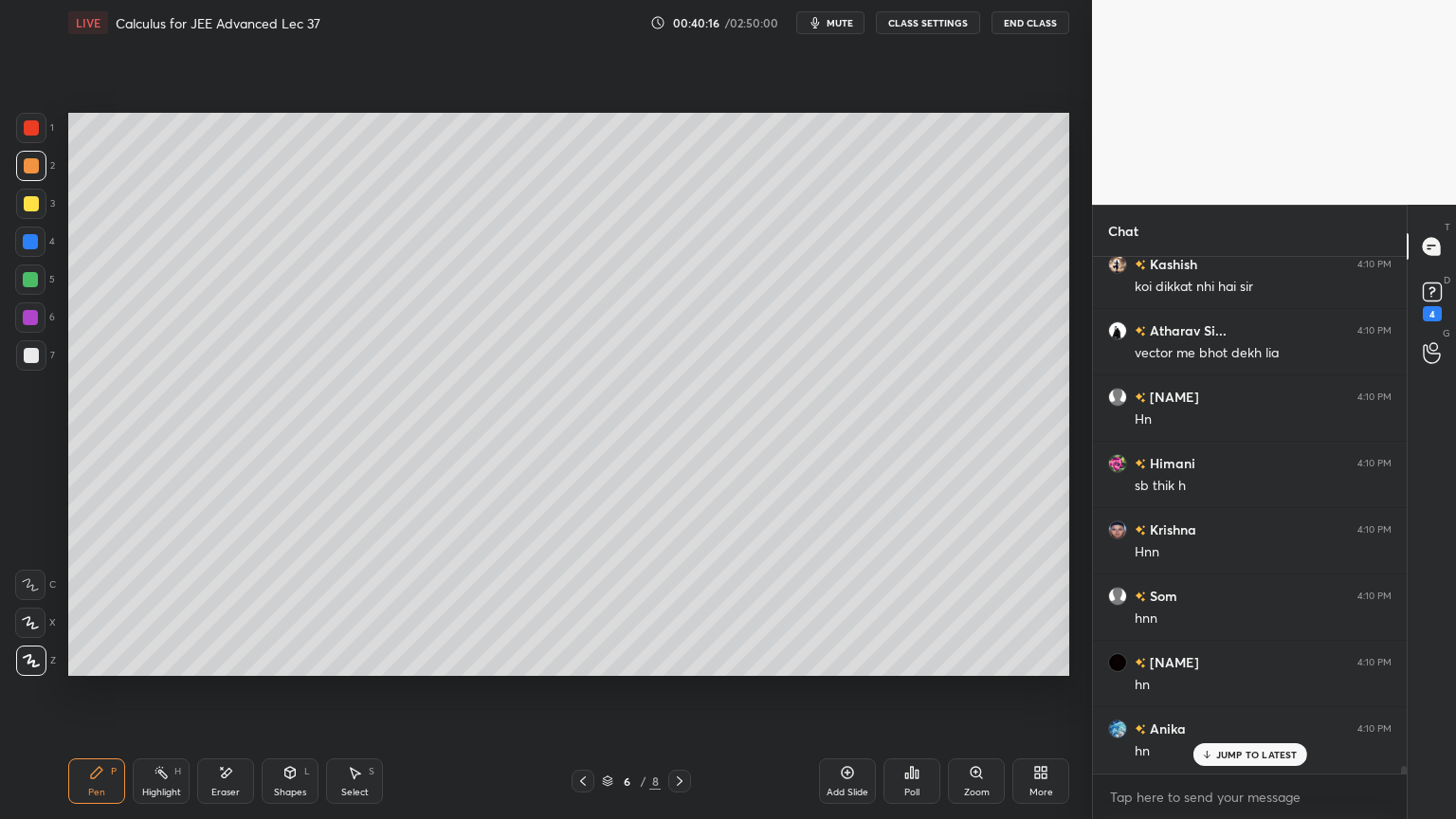 scroll, scrollTop: 34580, scrollLeft: 0, axis: vertical 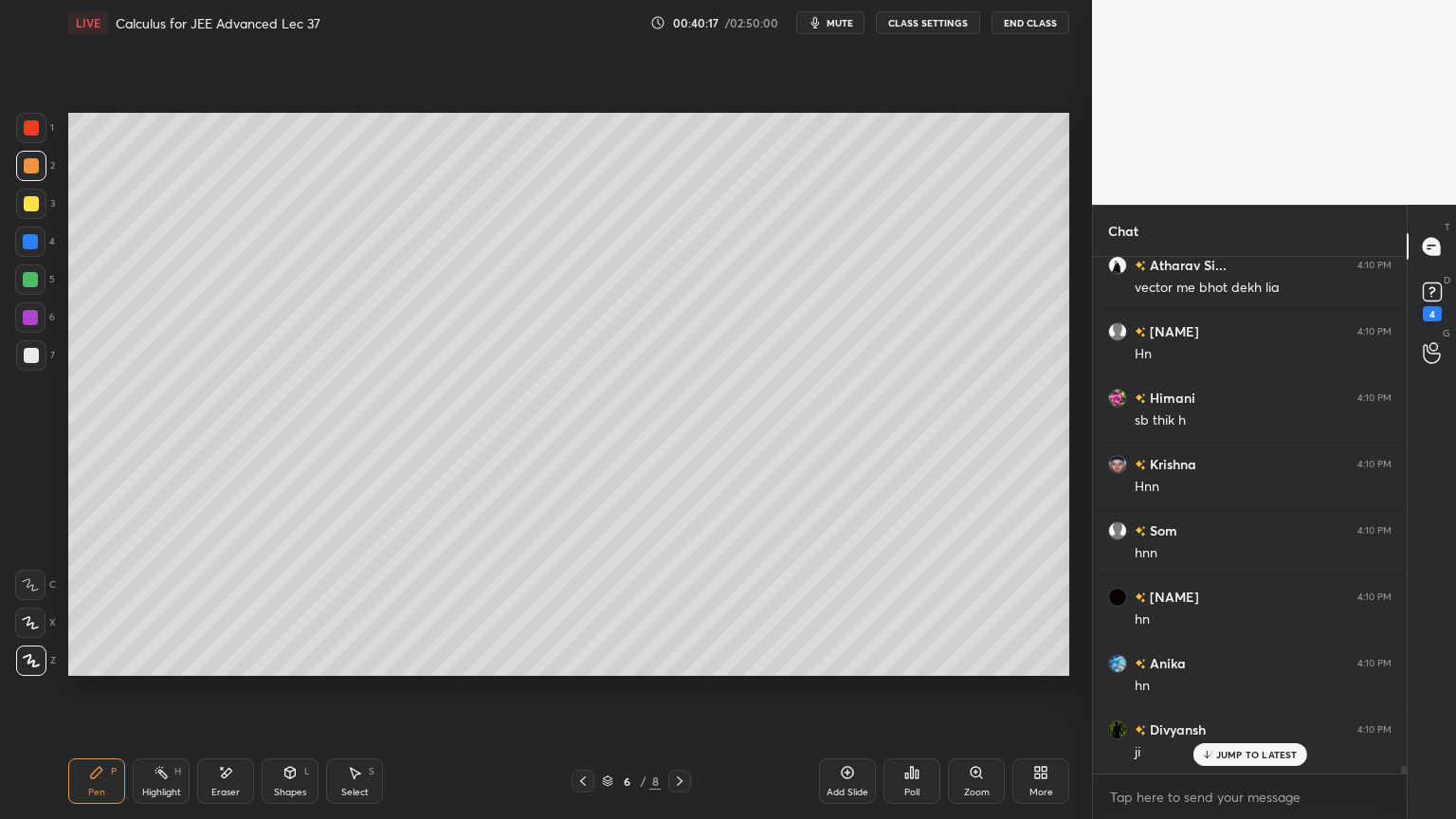 click on "Add Slide" at bounding box center [847, 781] 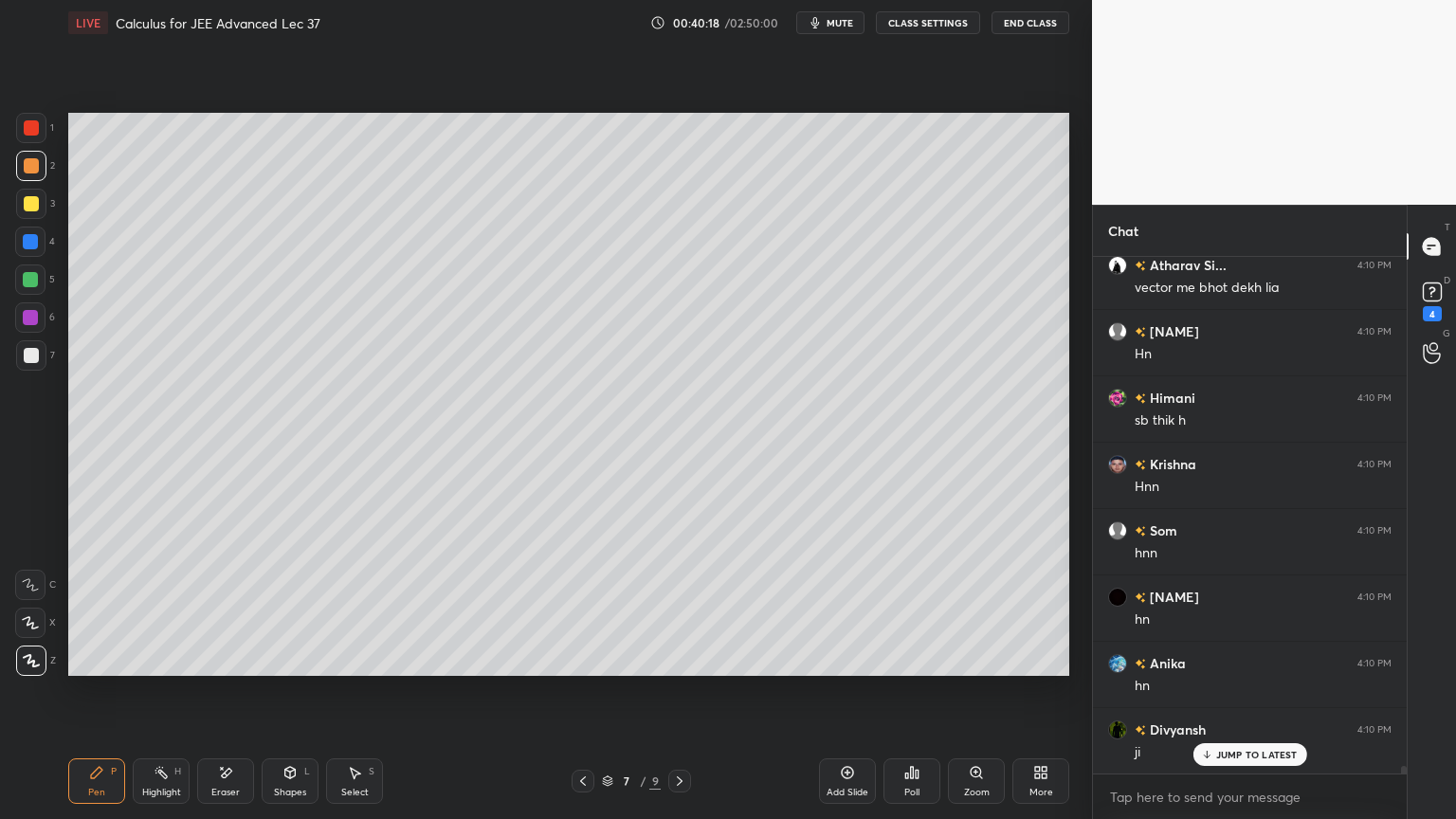 click at bounding box center [31, 355] 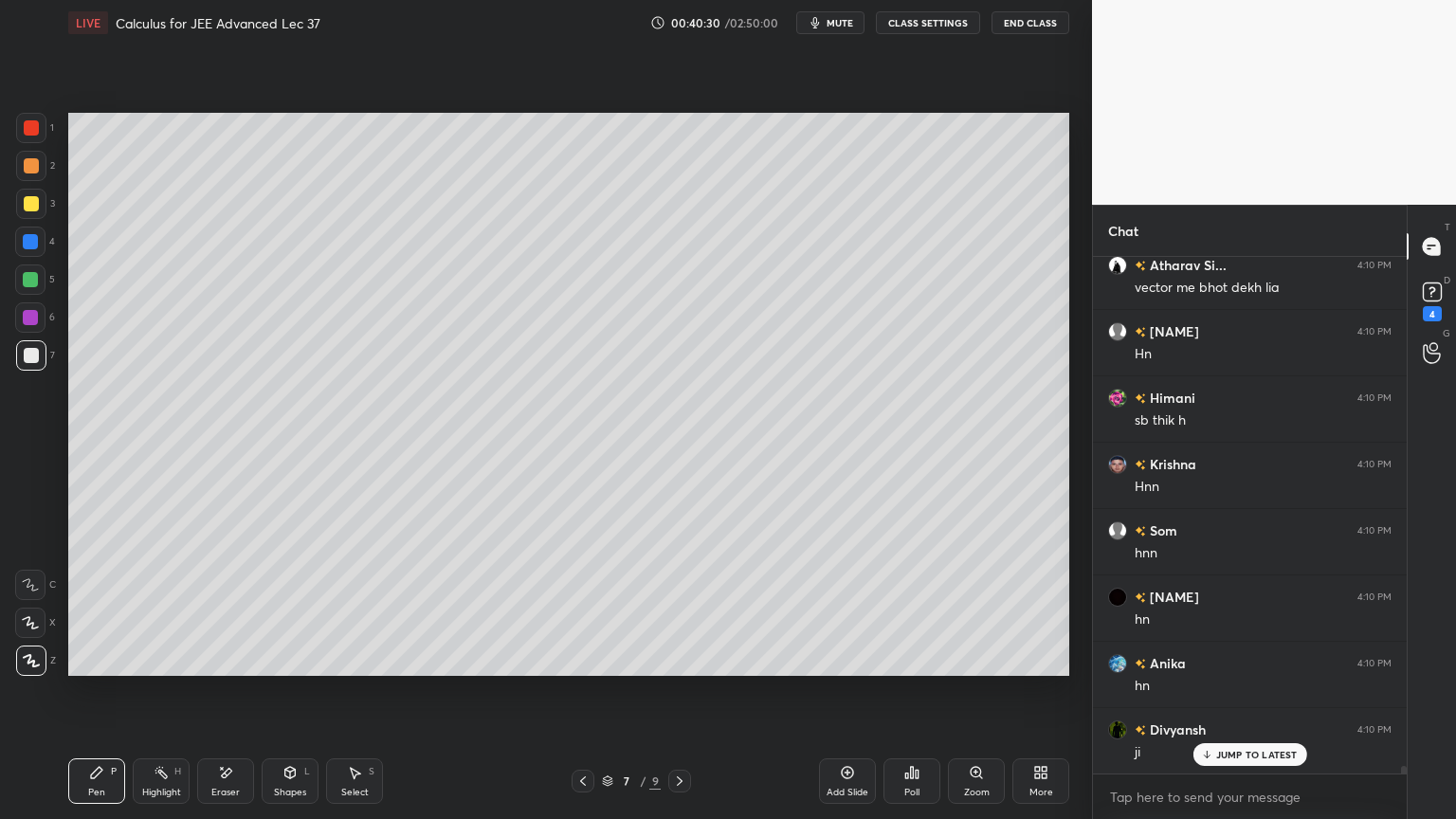 scroll, scrollTop: 34663, scrollLeft: 0, axis: vertical 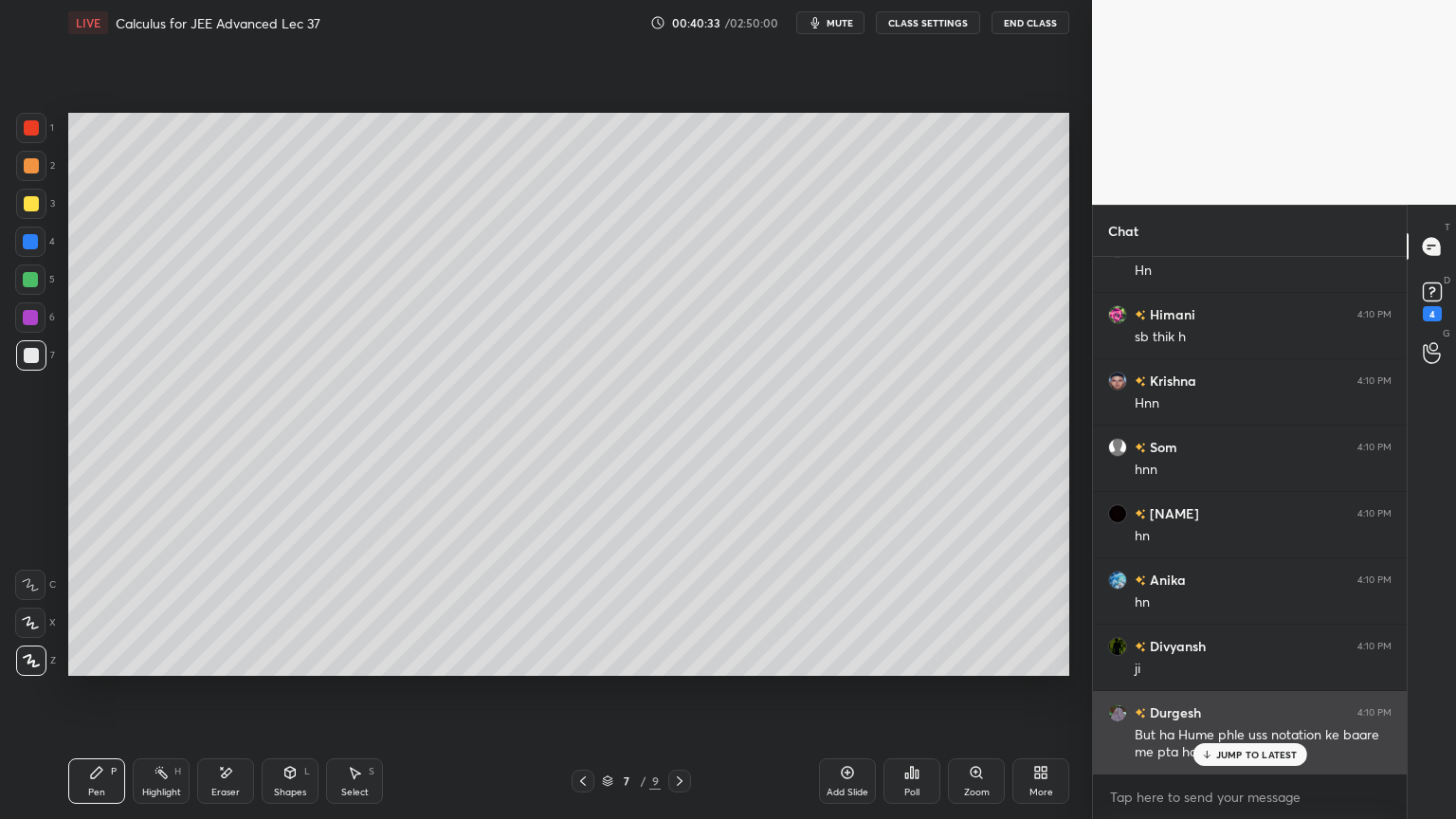click on "JUMP TO LATEST" at bounding box center [1249, 755] 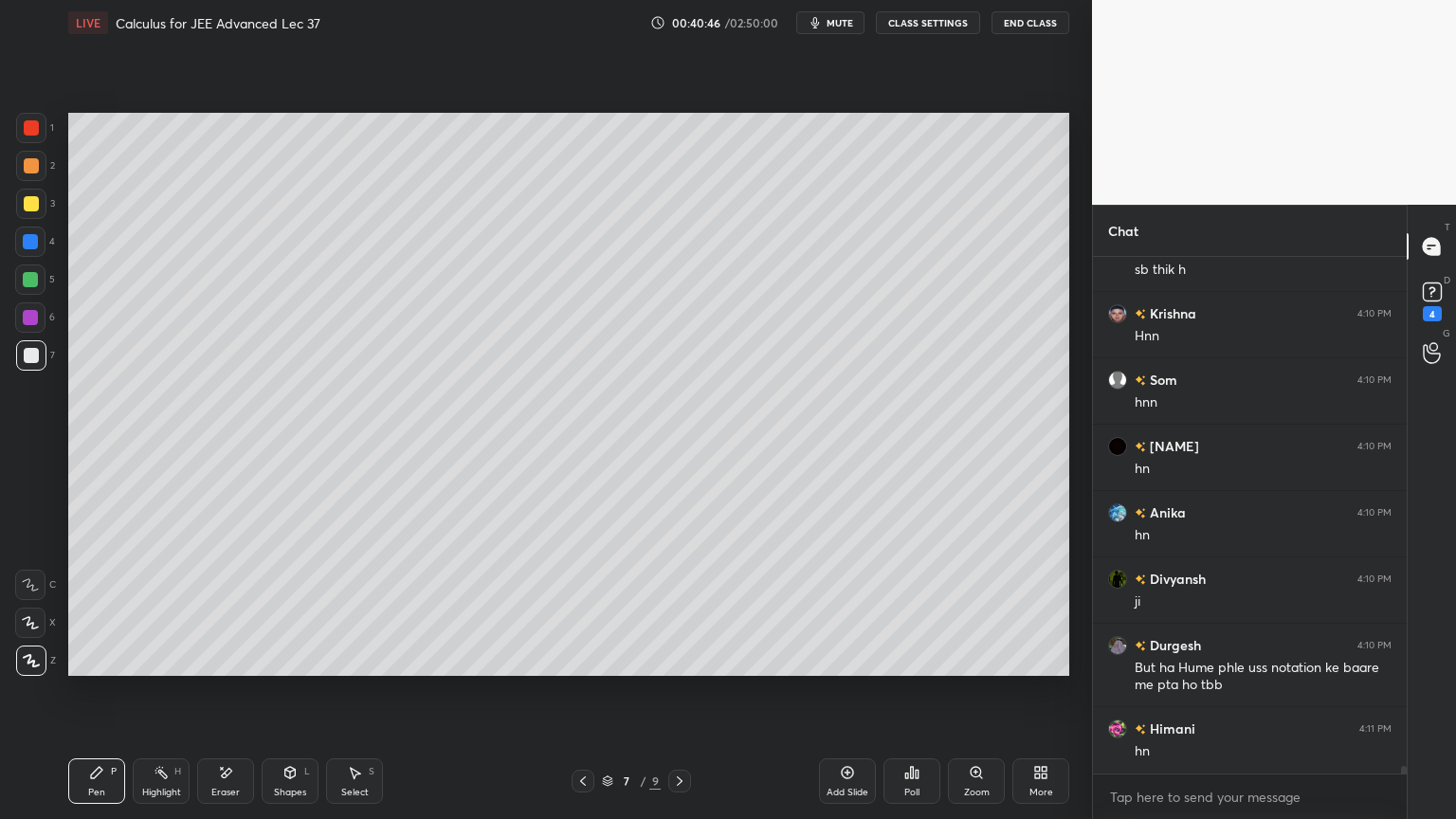scroll, scrollTop: 34796, scrollLeft: 0, axis: vertical 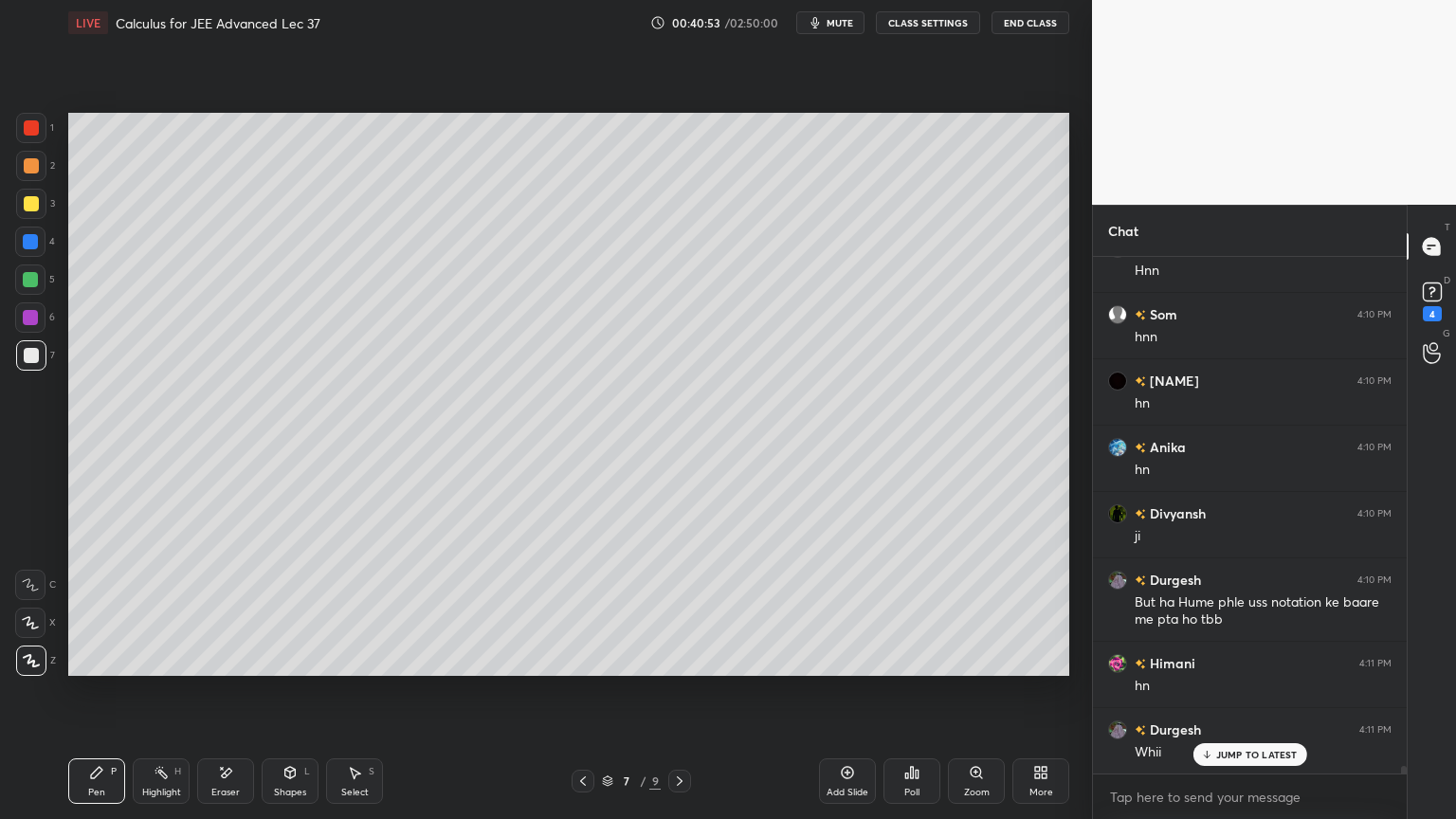 drag, startPoint x: 235, startPoint y: 774, endPoint x: 258, endPoint y: 757, distance: 29 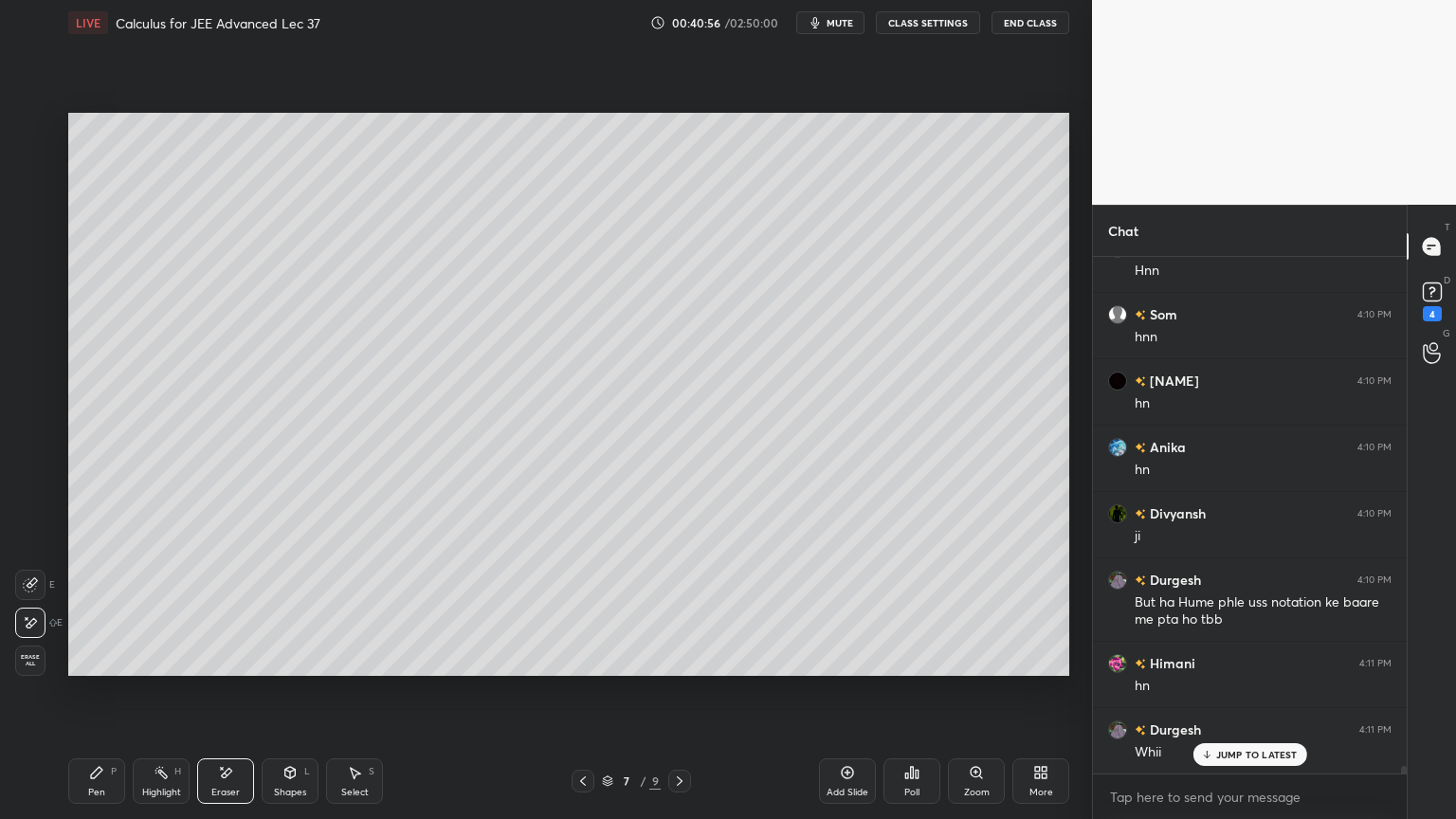 click on "Pen P" at bounding box center (97, 781) 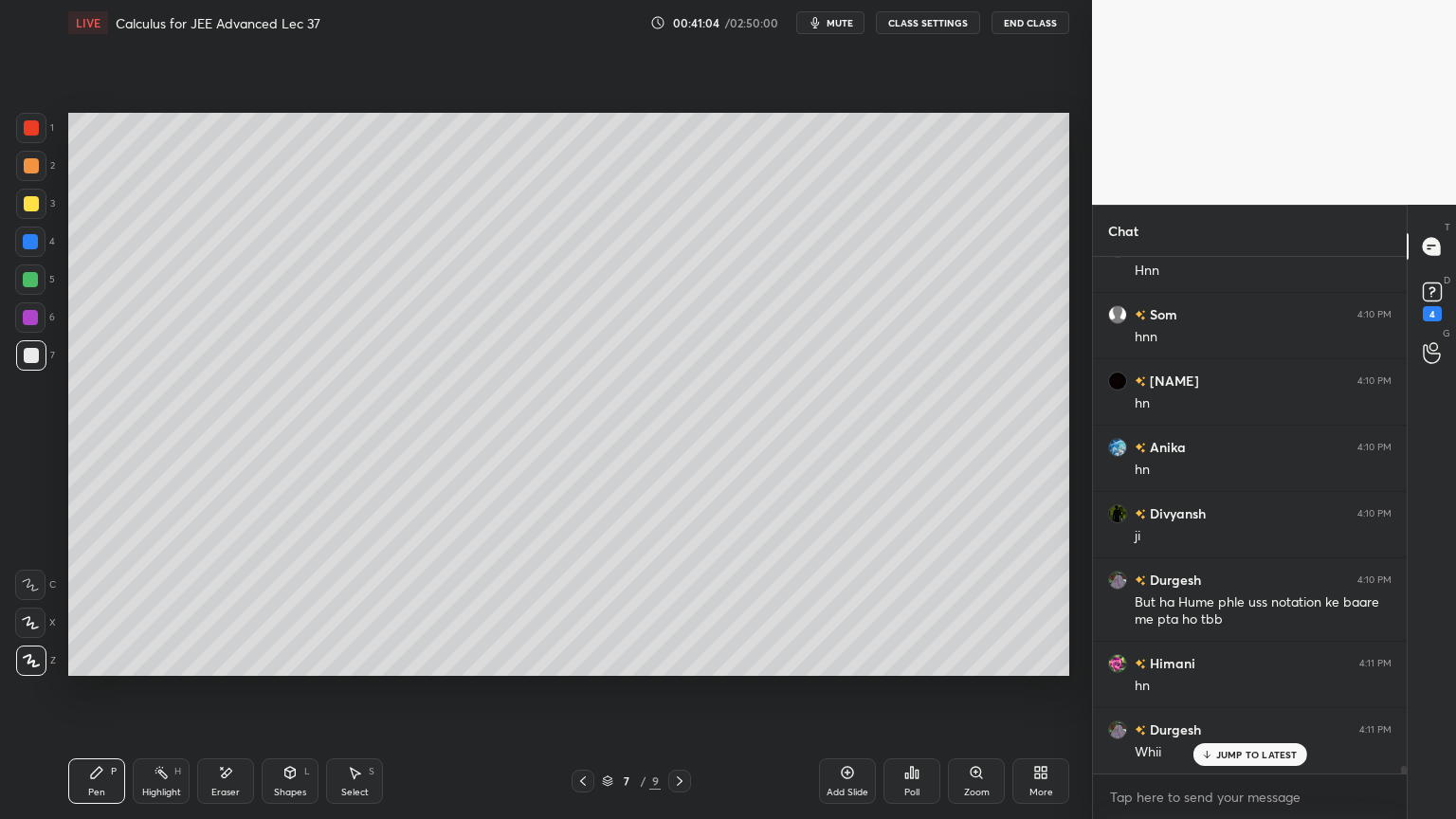 click on "Eraser" at bounding box center (226, 781) 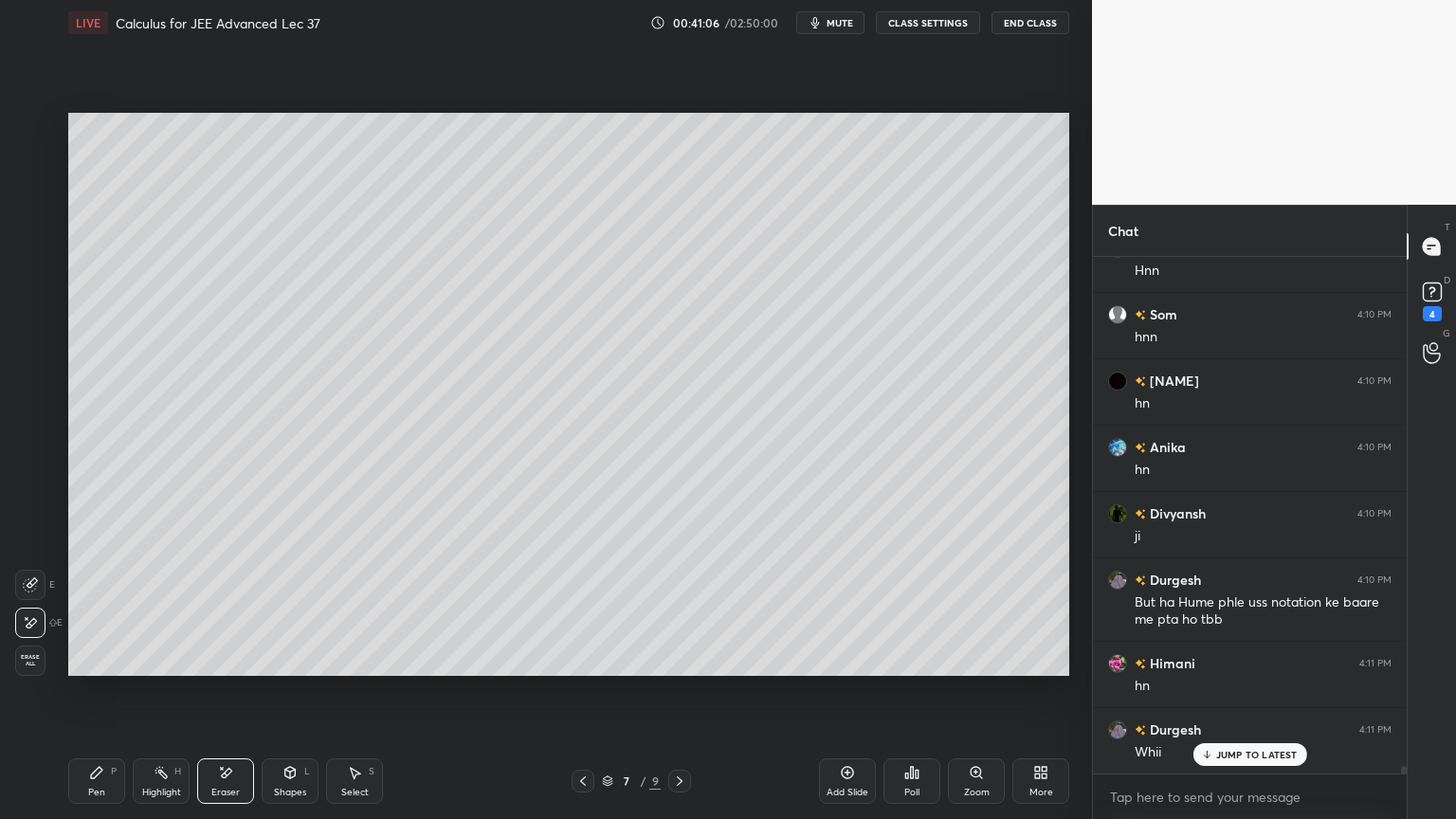 scroll, scrollTop: 34863, scrollLeft: 0, axis: vertical 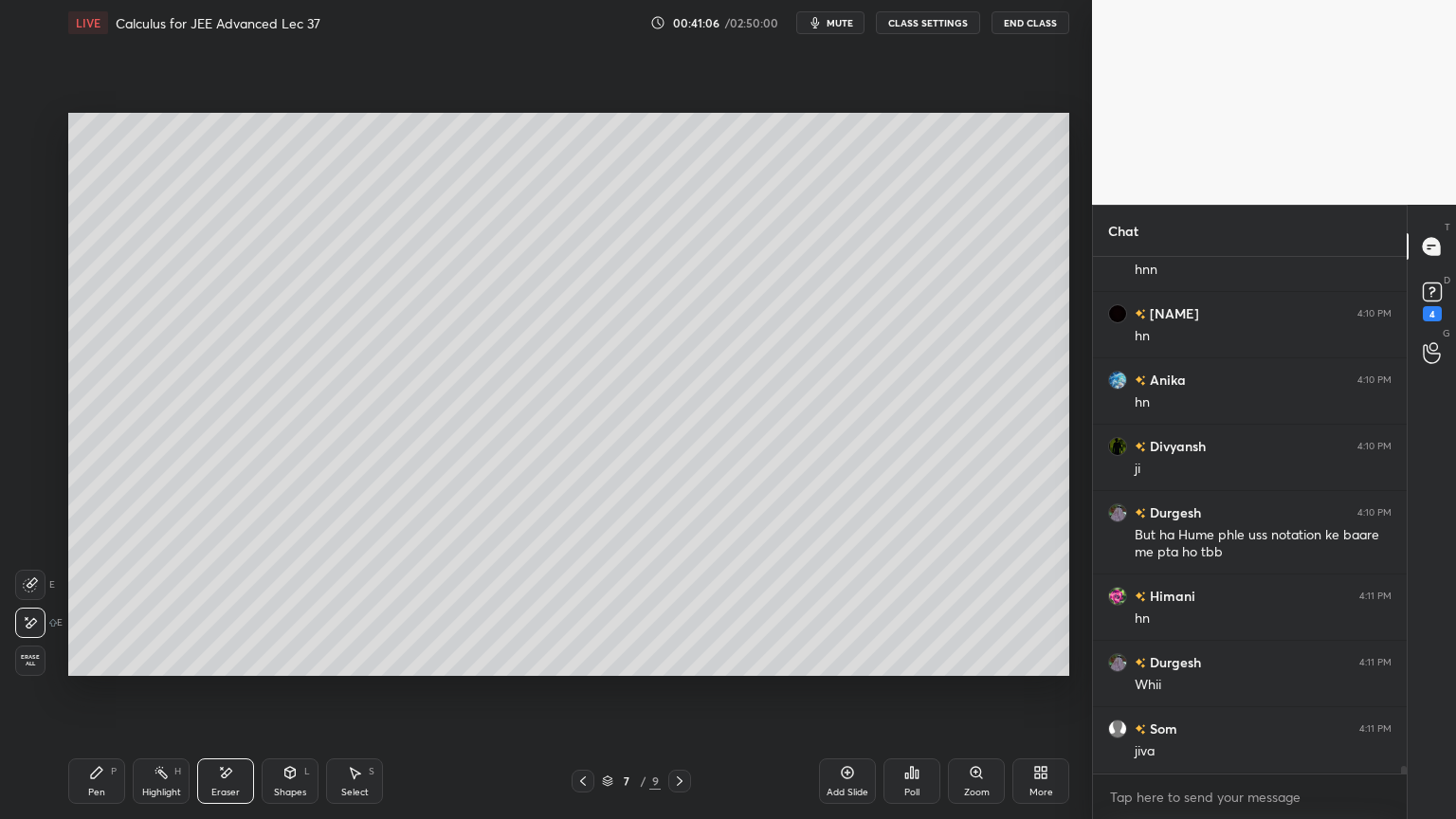 click on "Pen" at bounding box center [97, 792] 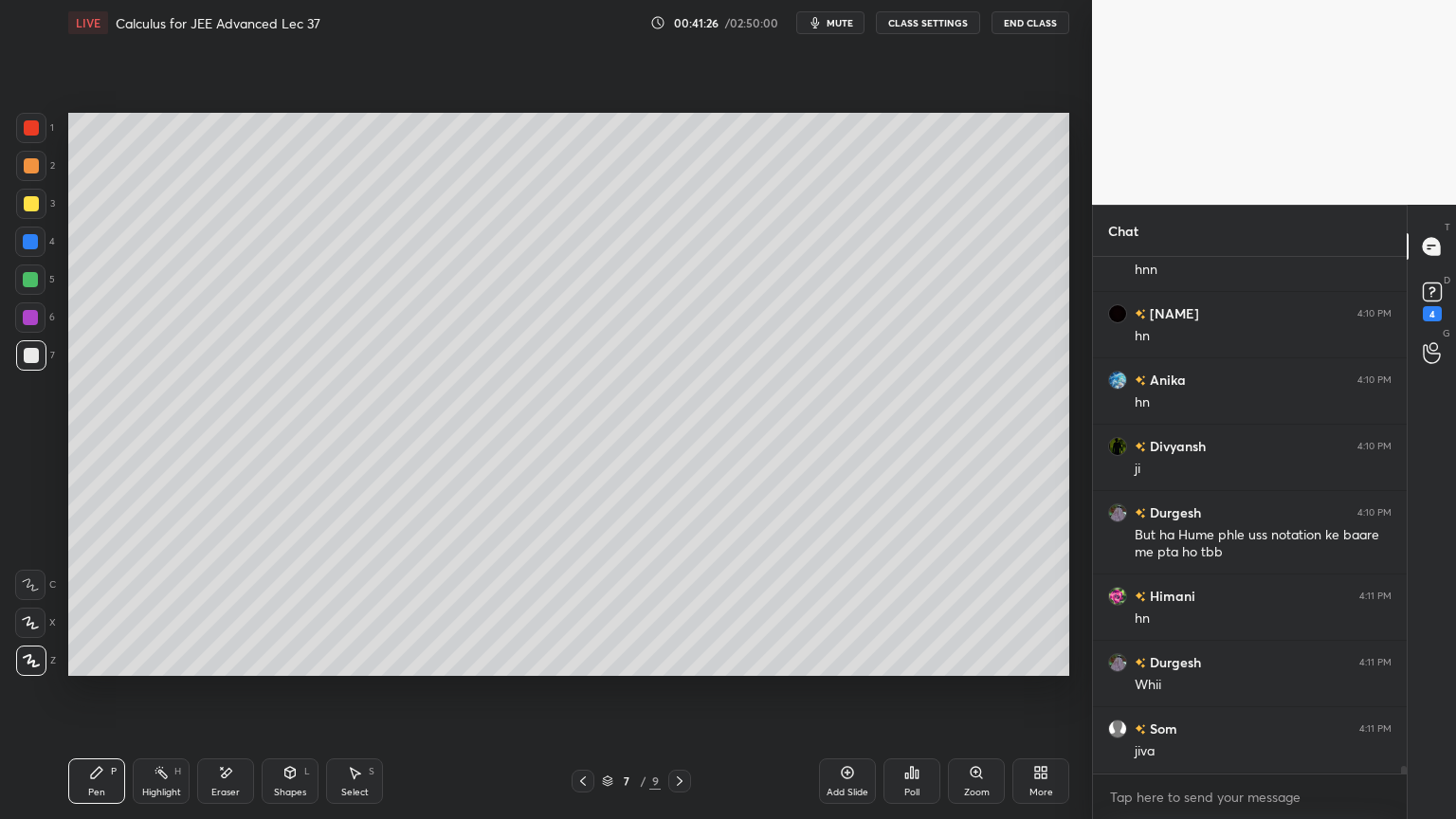 scroll, scrollTop: 34929, scrollLeft: 0, axis: vertical 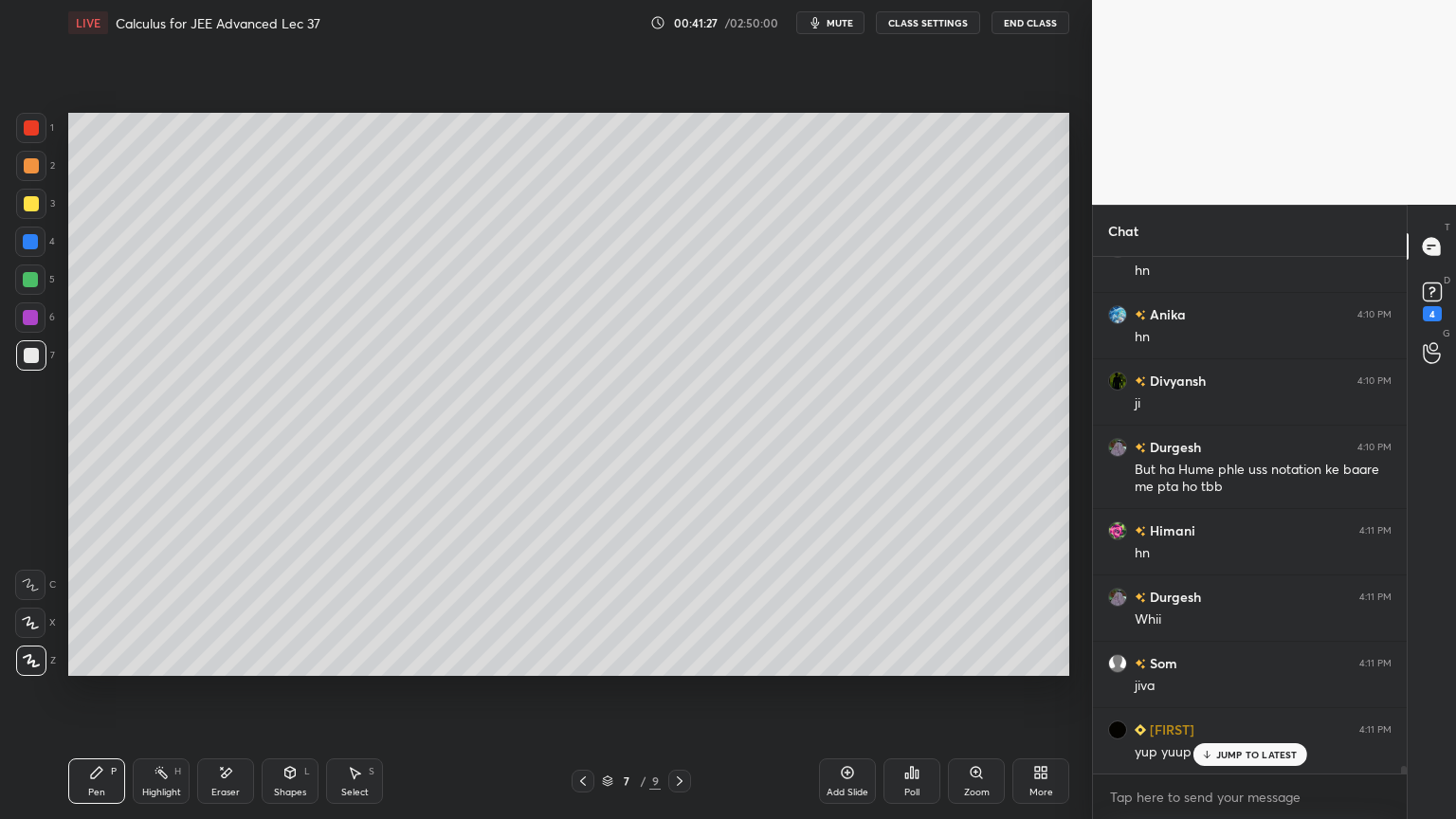 drag, startPoint x: 361, startPoint y: 753, endPoint x: 372, endPoint y: 737, distance: 19.416488 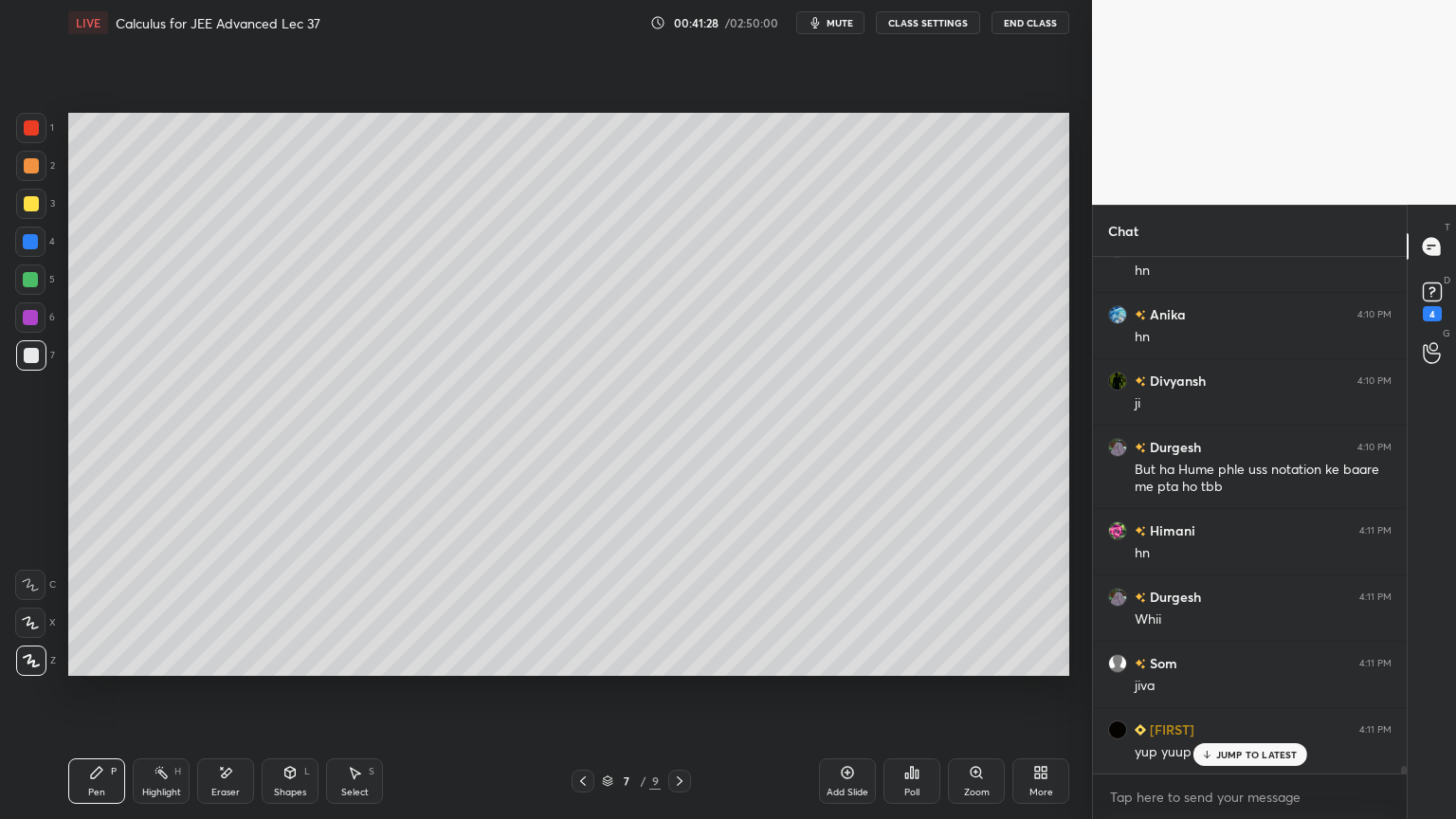 click 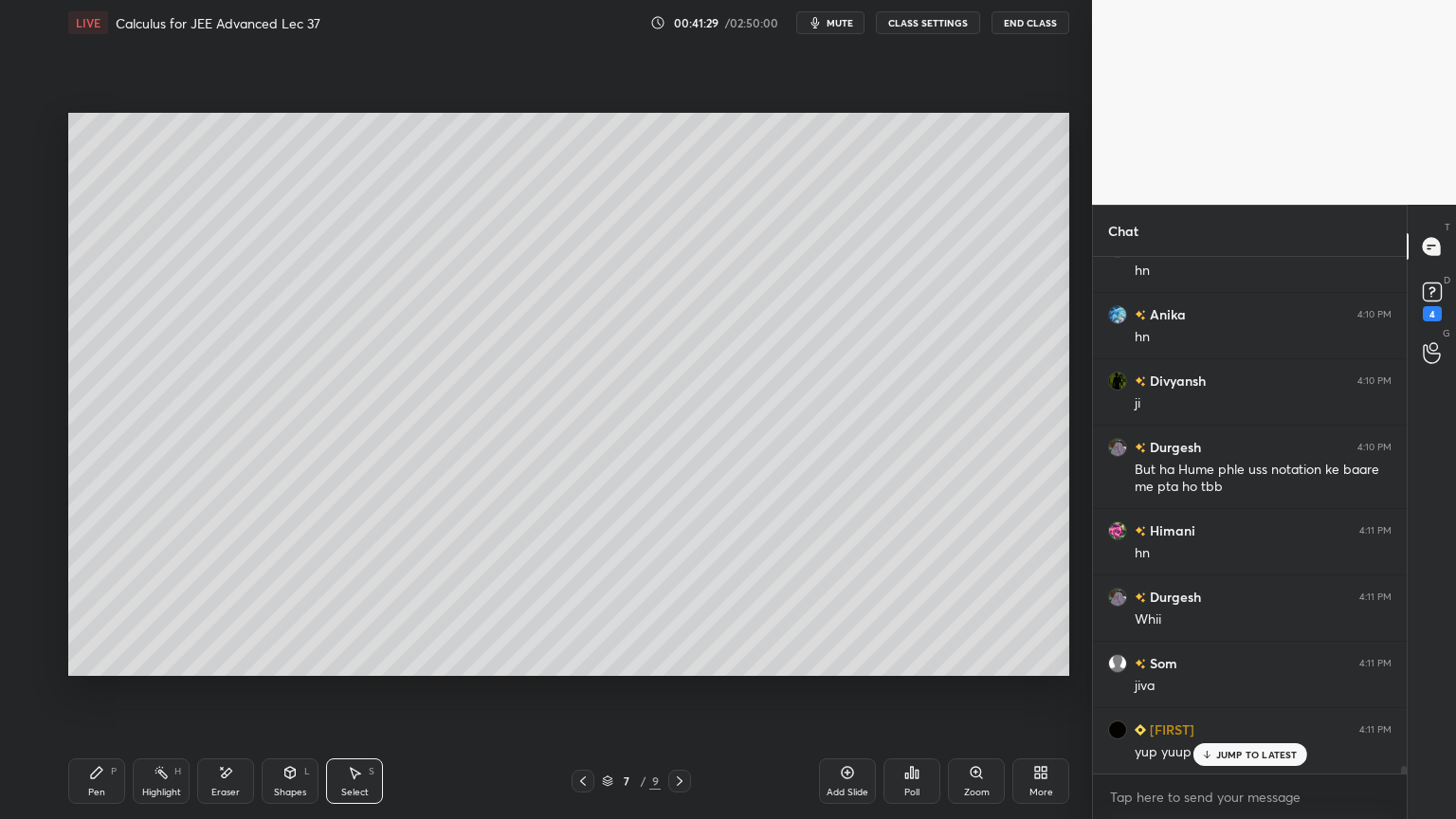 scroll, scrollTop: 34996, scrollLeft: 0, axis: vertical 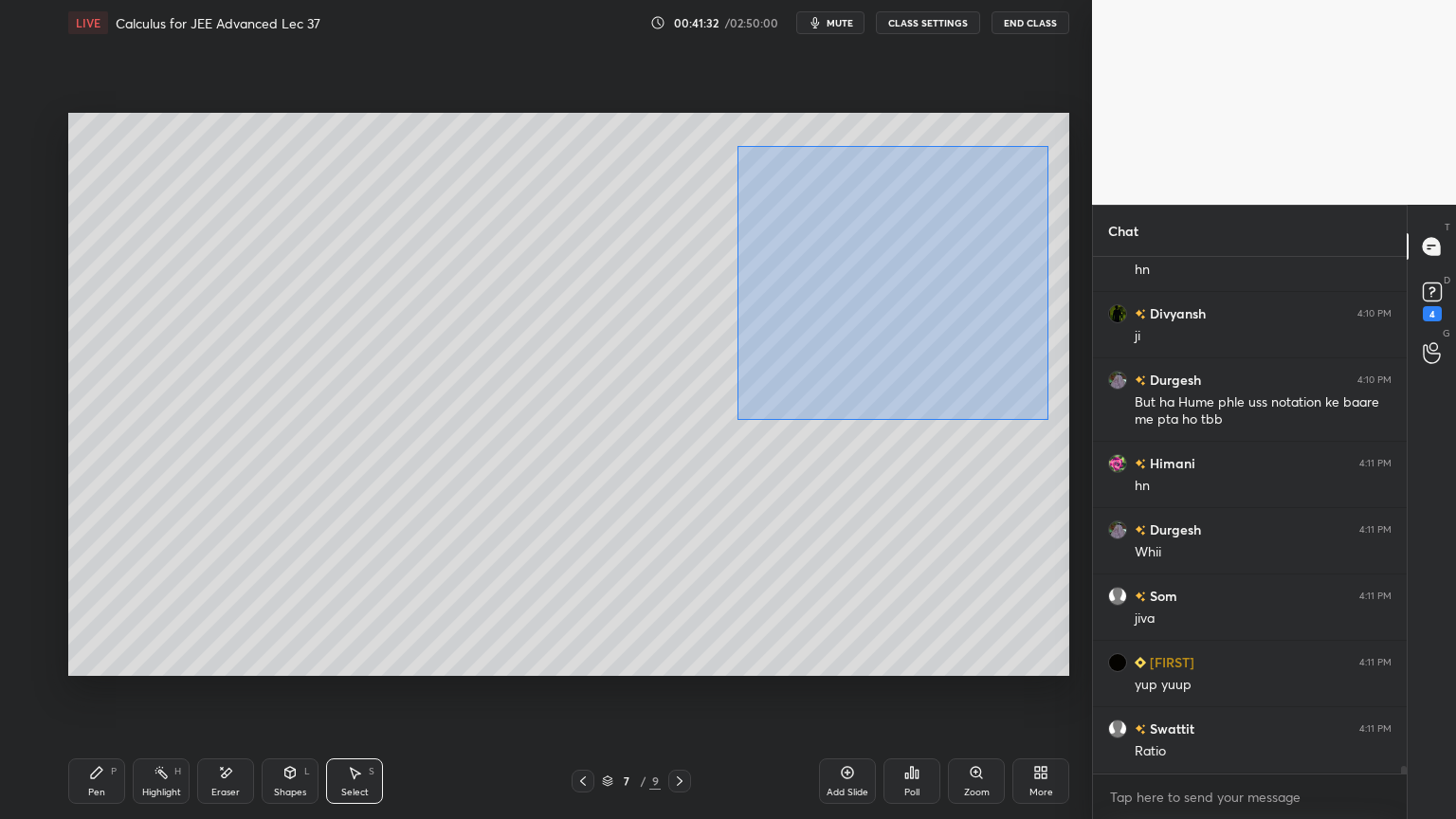 drag, startPoint x: 737, startPoint y: 141, endPoint x: 1043, endPoint y: 399, distance: 400.24992 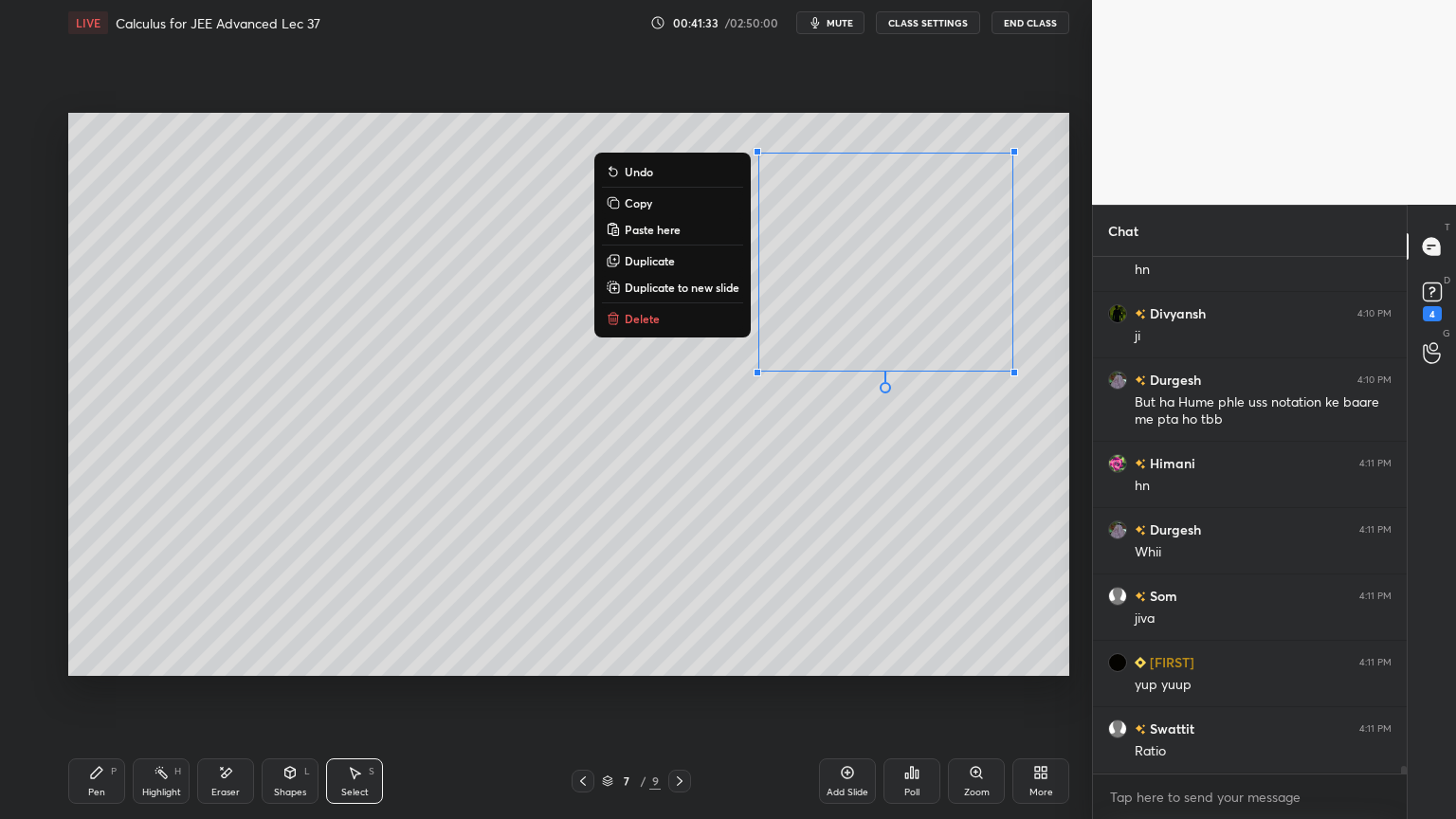 drag, startPoint x: 638, startPoint y: 315, endPoint x: 513, endPoint y: 448, distance: 182.52123 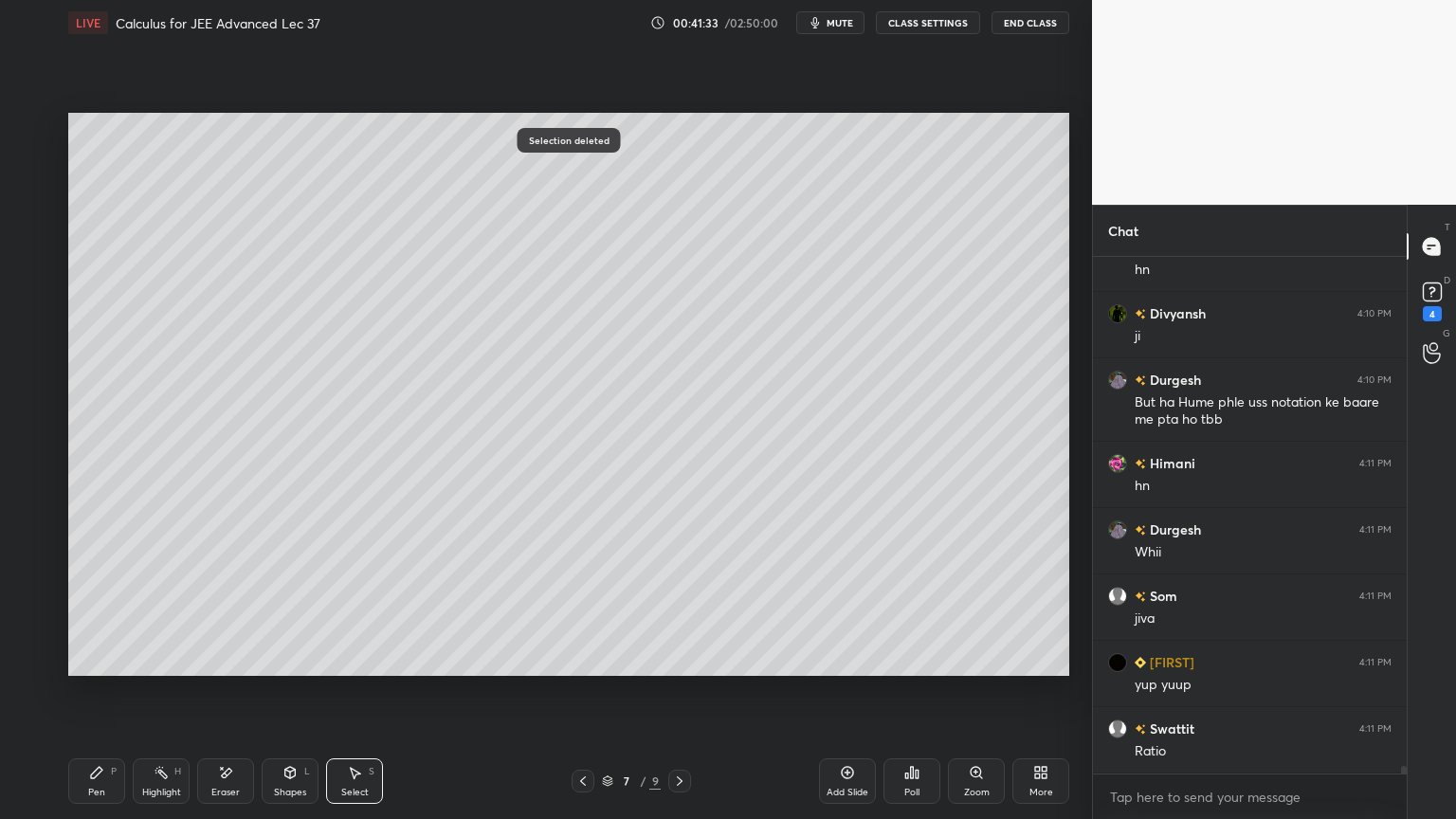 drag, startPoint x: 157, startPoint y: 761, endPoint x: 148, endPoint y: 766, distance: 10.29563 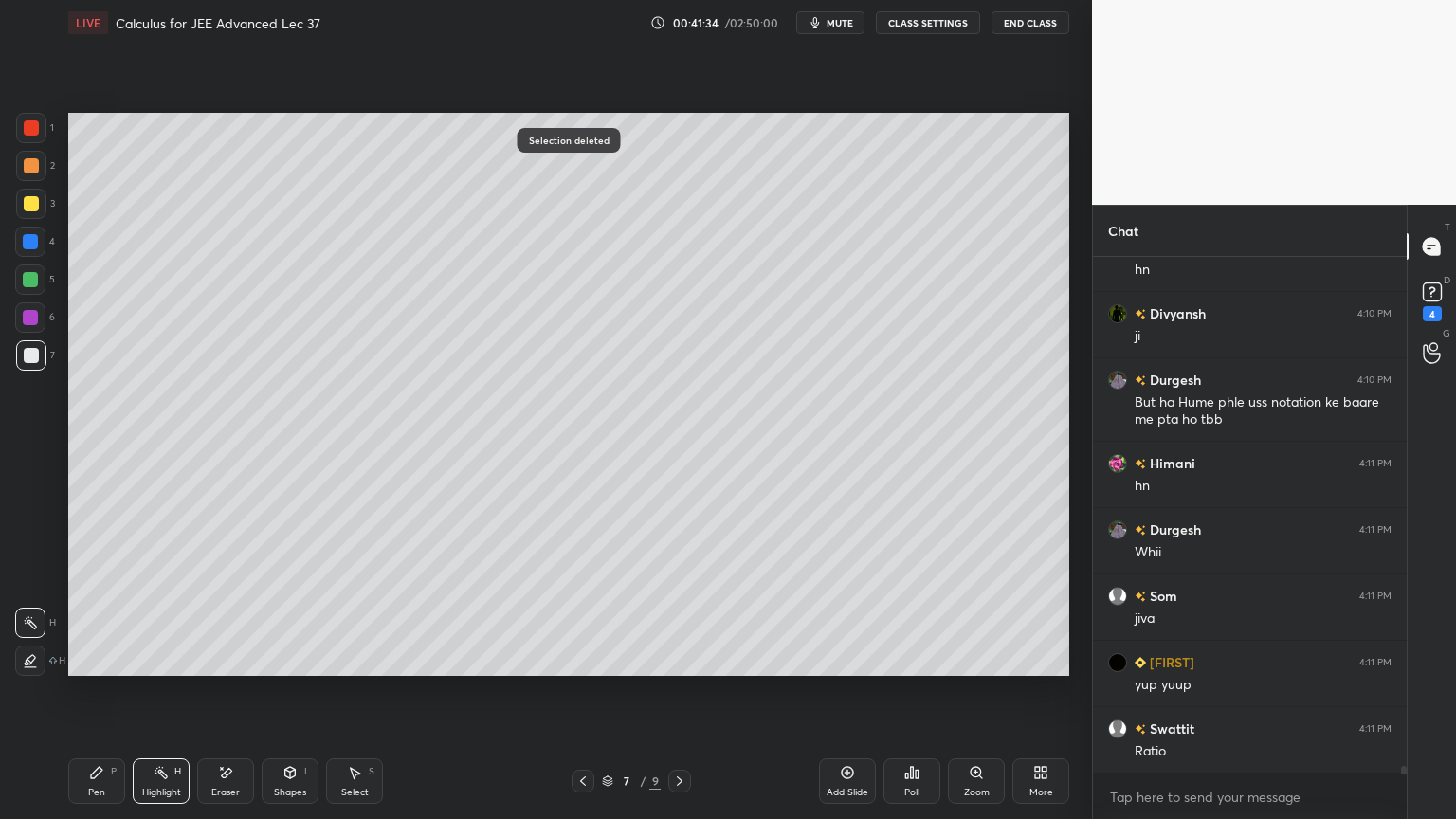drag, startPoint x: 110, startPoint y: 762, endPoint x: 217, endPoint y: 751, distance: 107.56393 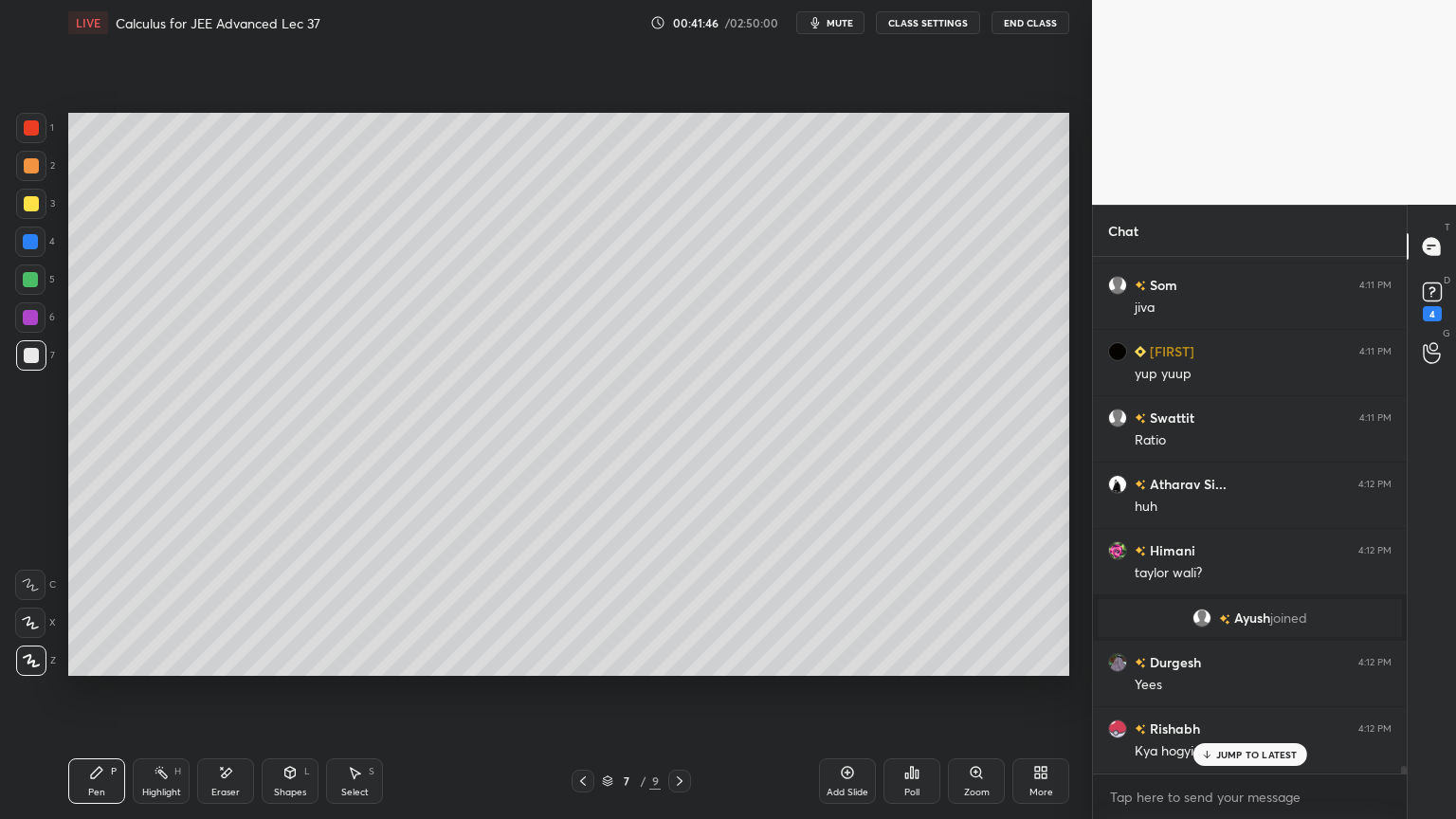 scroll, scrollTop: 34561, scrollLeft: 0, axis: vertical 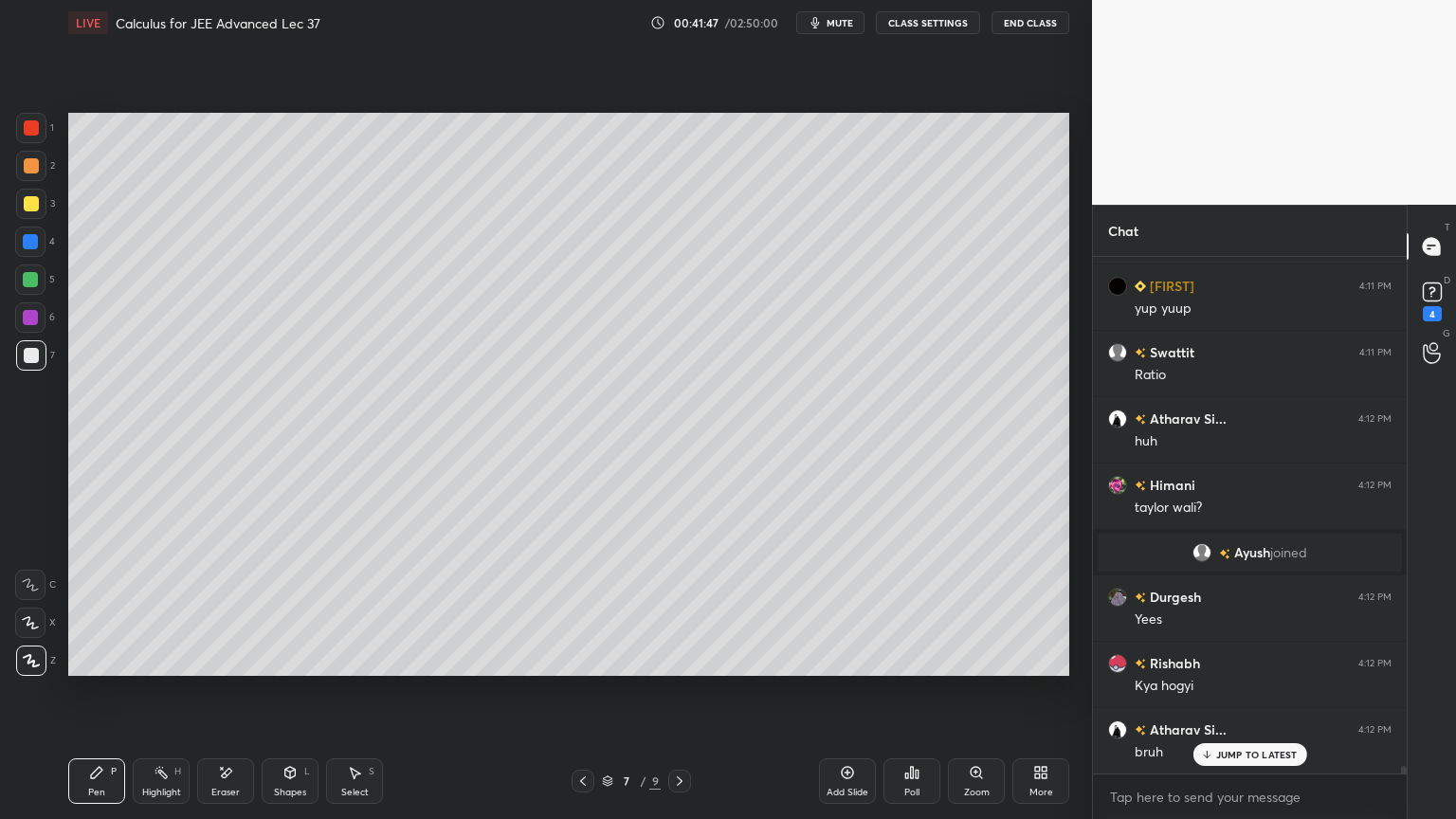 click on "Eraser" at bounding box center (226, 781) 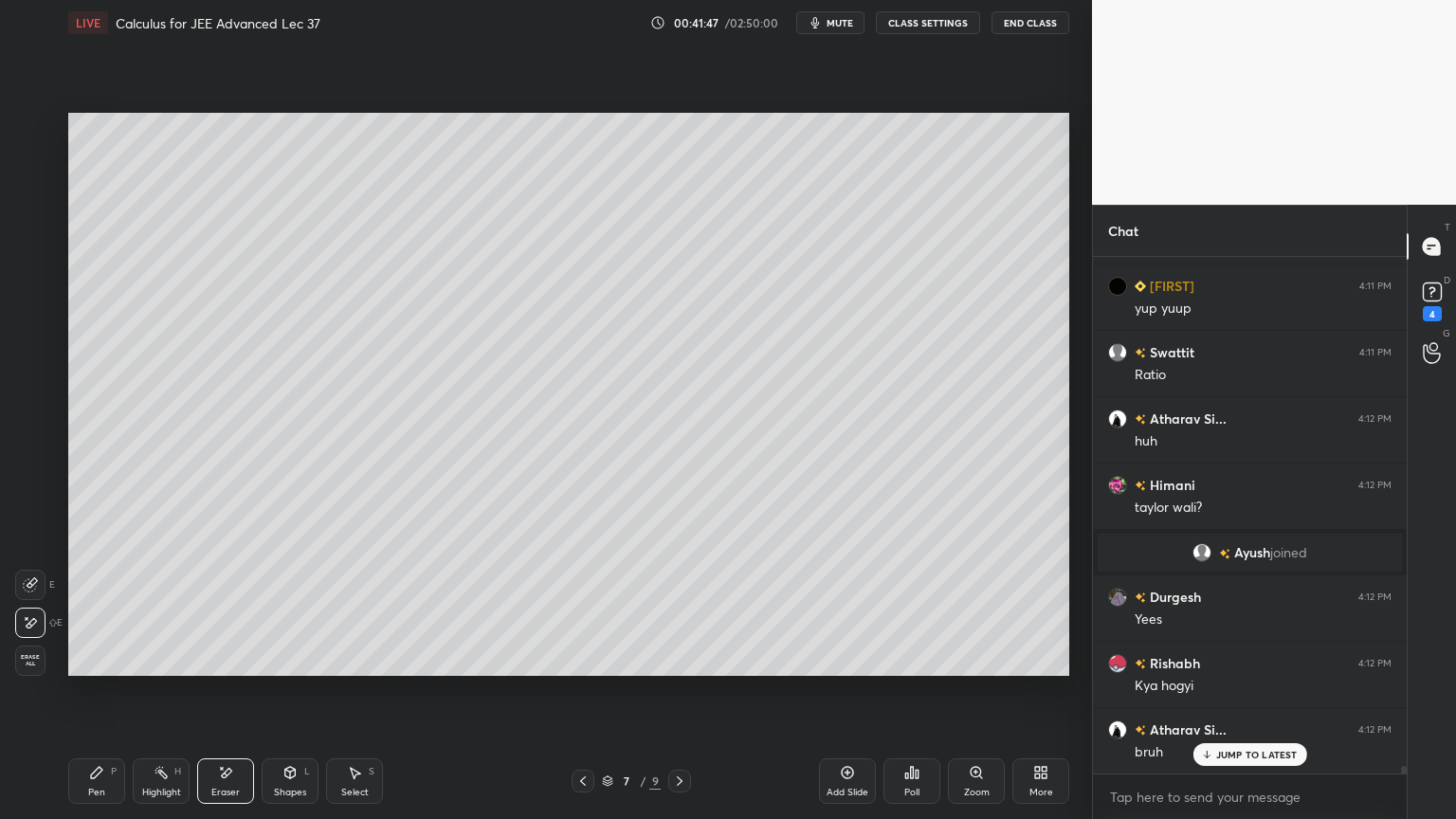 drag, startPoint x: 146, startPoint y: 783, endPoint x: 132, endPoint y: 779, distance: 14.56022 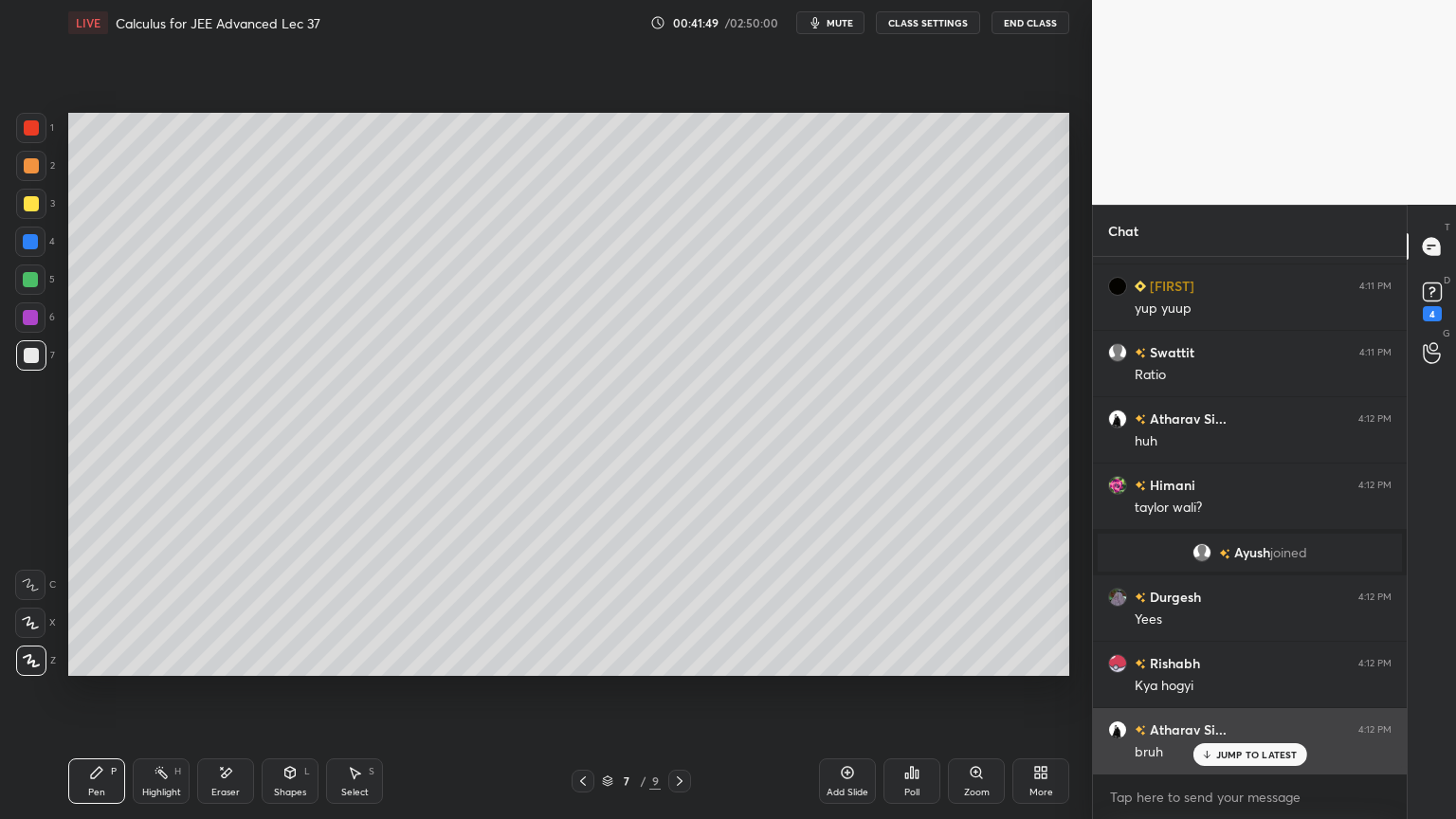 click on "JUMP TO LATEST" at bounding box center (1257, 755) 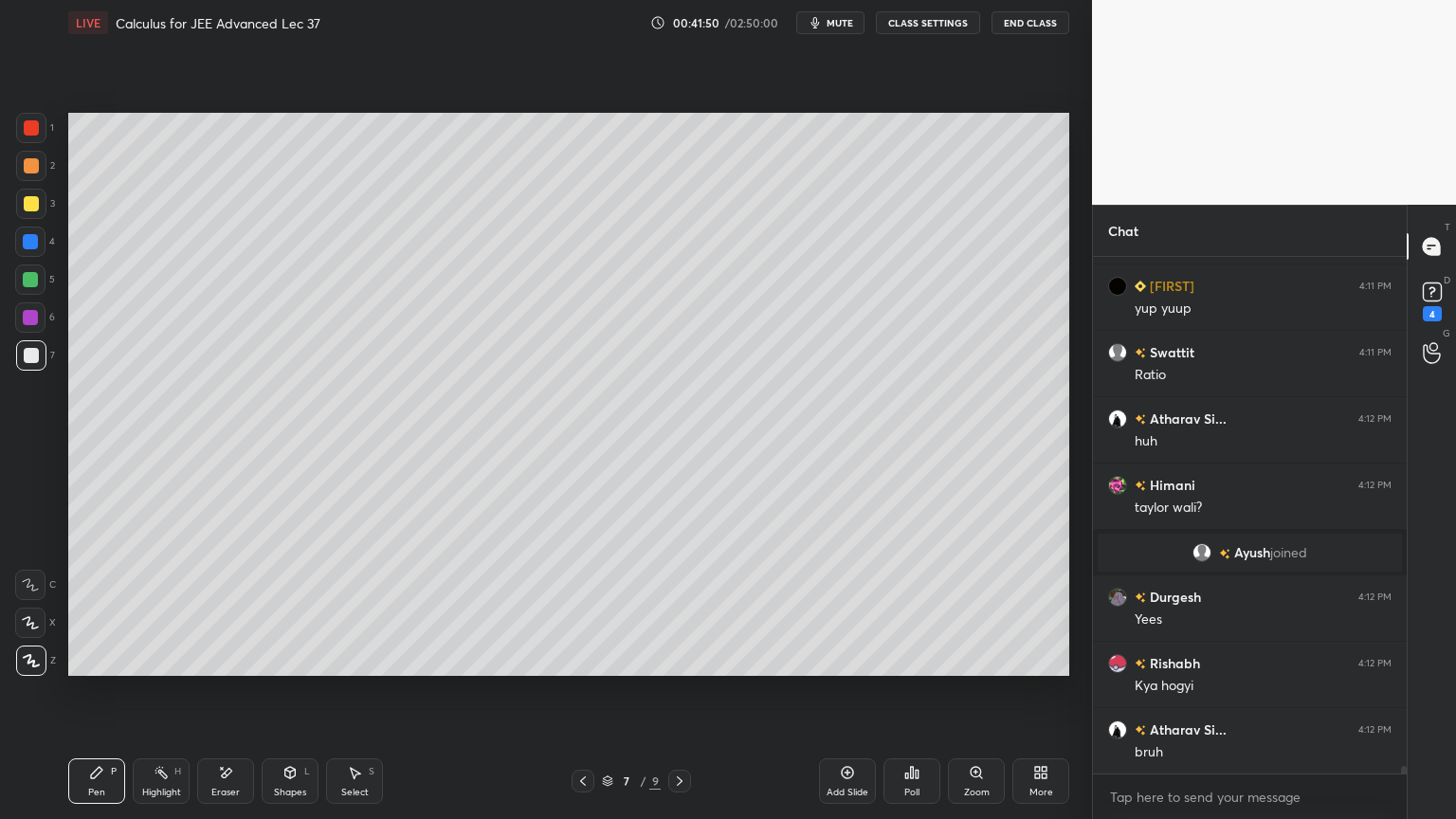 scroll, scrollTop: 34628, scrollLeft: 0, axis: vertical 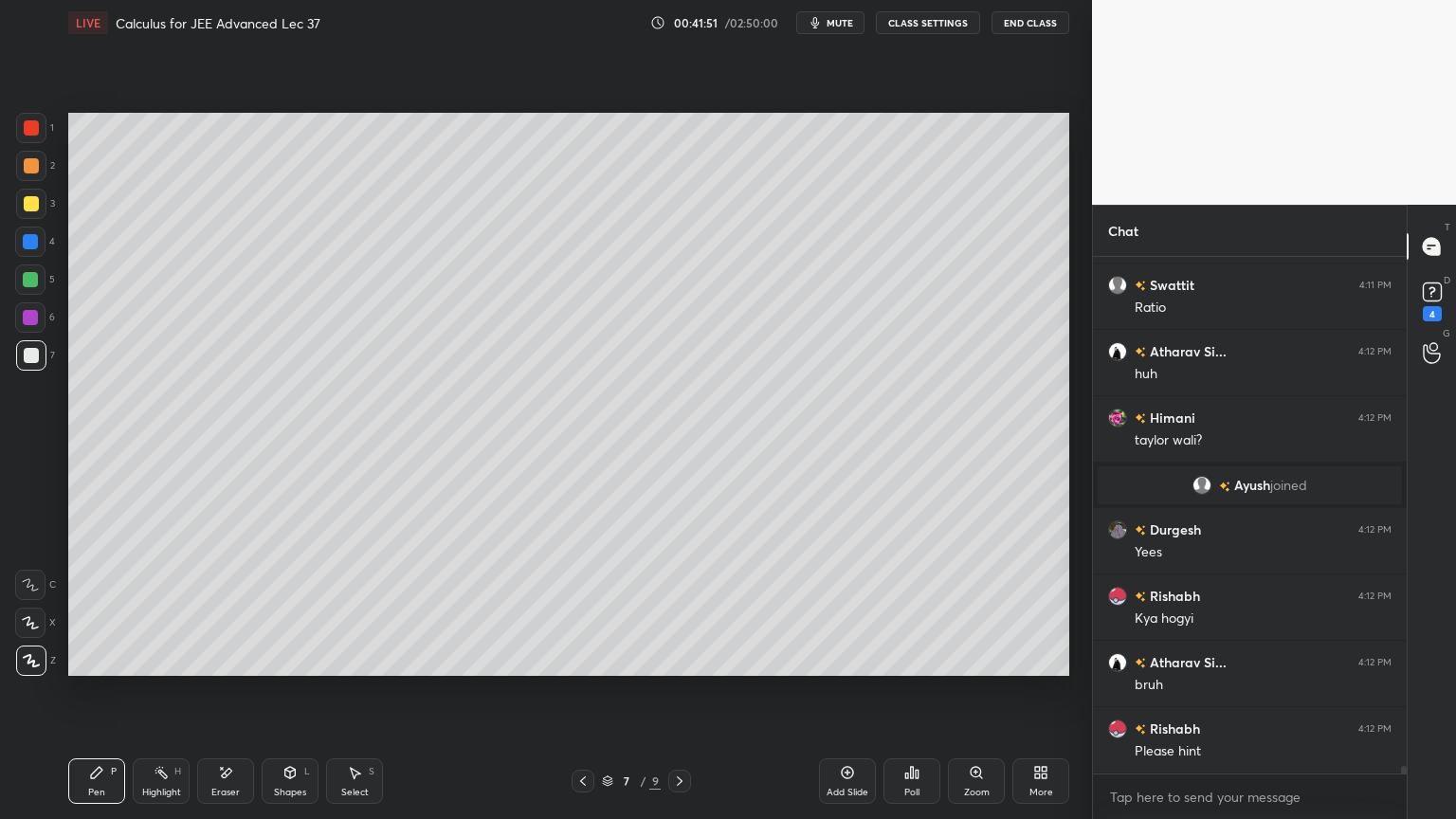 drag, startPoint x: 155, startPoint y: 777, endPoint x: 136, endPoint y: 771, distance: 19.924859 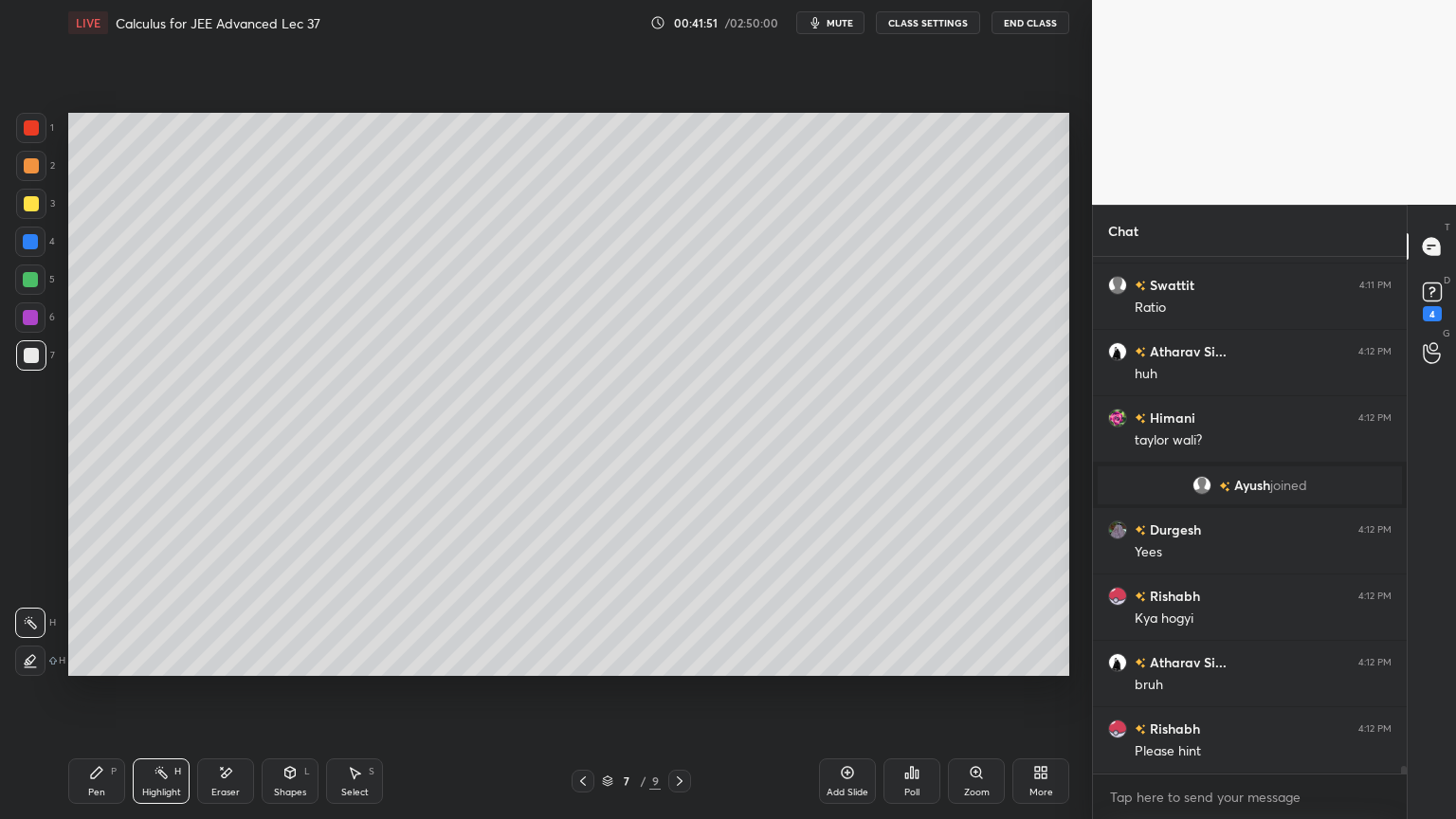 click on "Pen P" at bounding box center [97, 781] 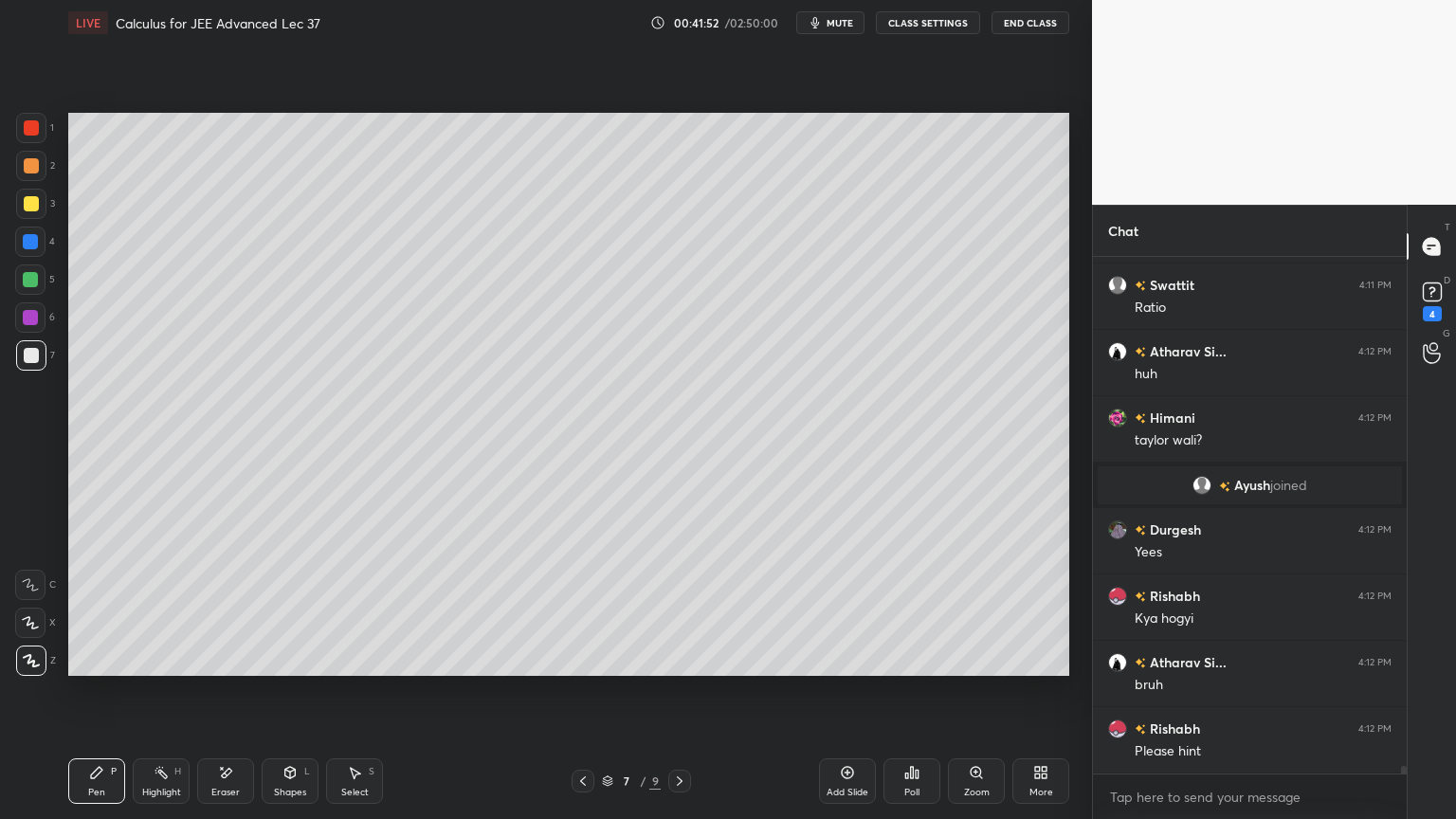scroll, scrollTop: 34694, scrollLeft: 0, axis: vertical 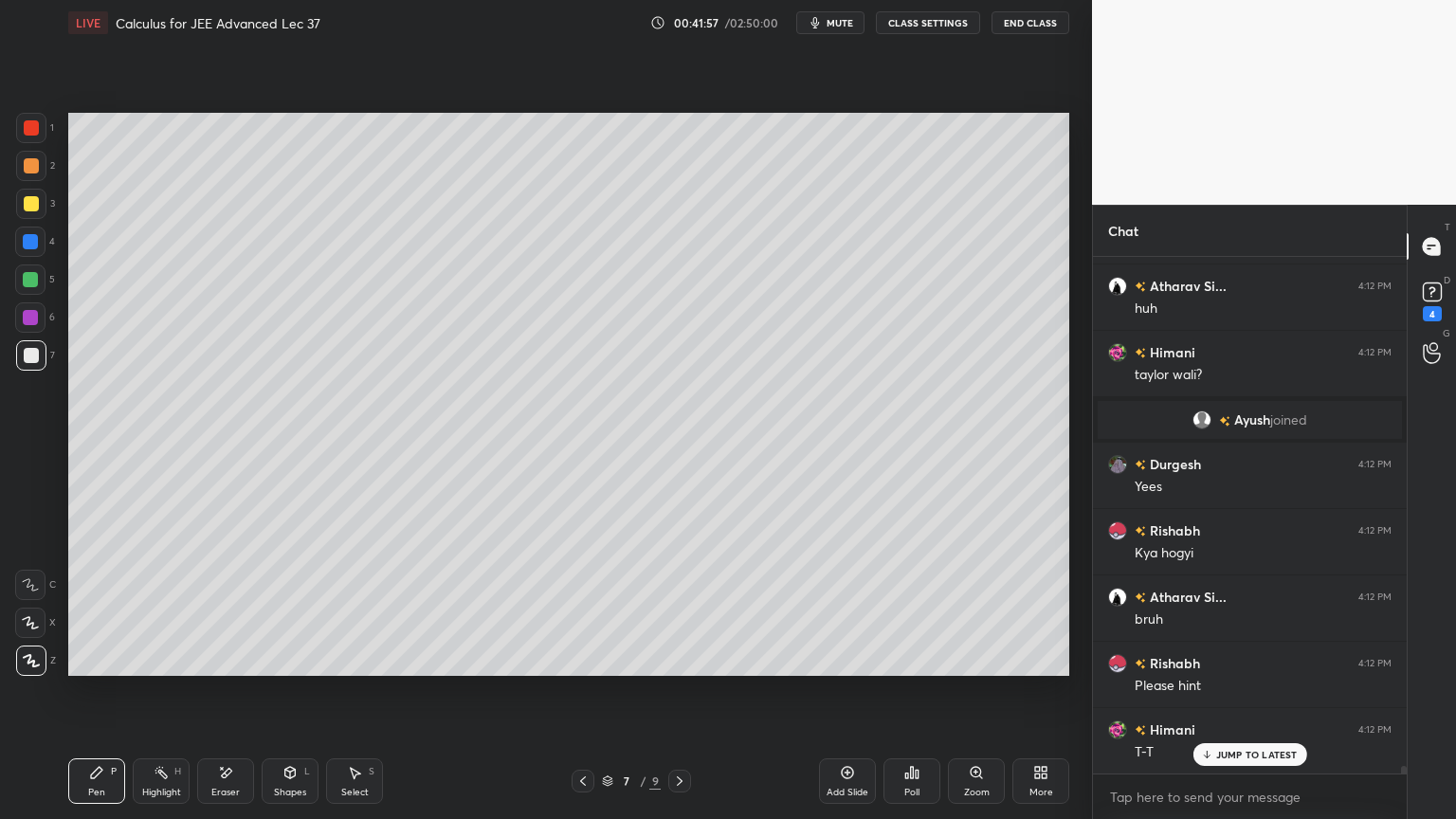 drag, startPoint x: 139, startPoint y: 781, endPoint x: 83, endPoint y: 779, distance: 56.0357 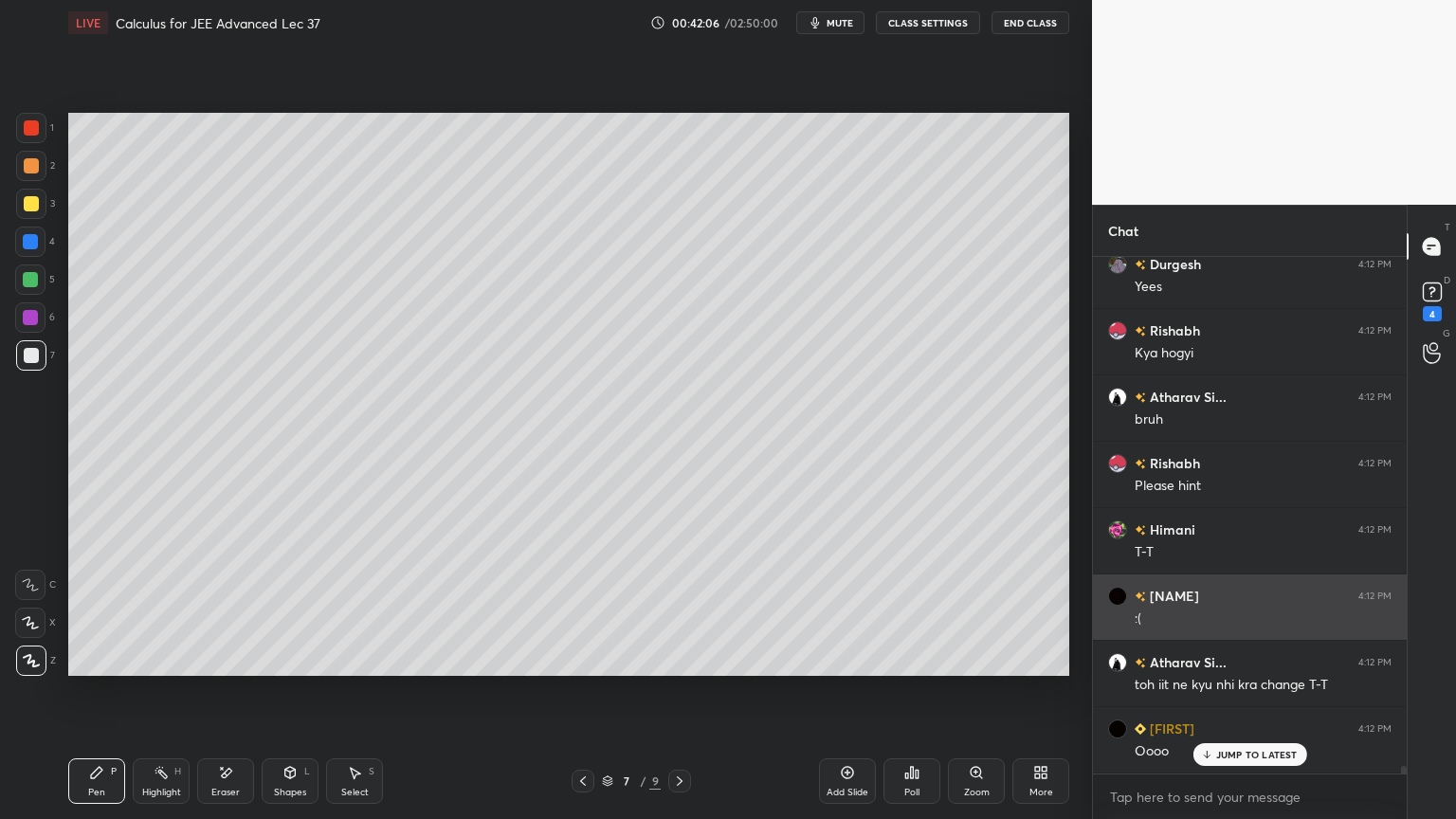 scroll, scrollTop: 34959, scrollLeft: 0, axis: vertical 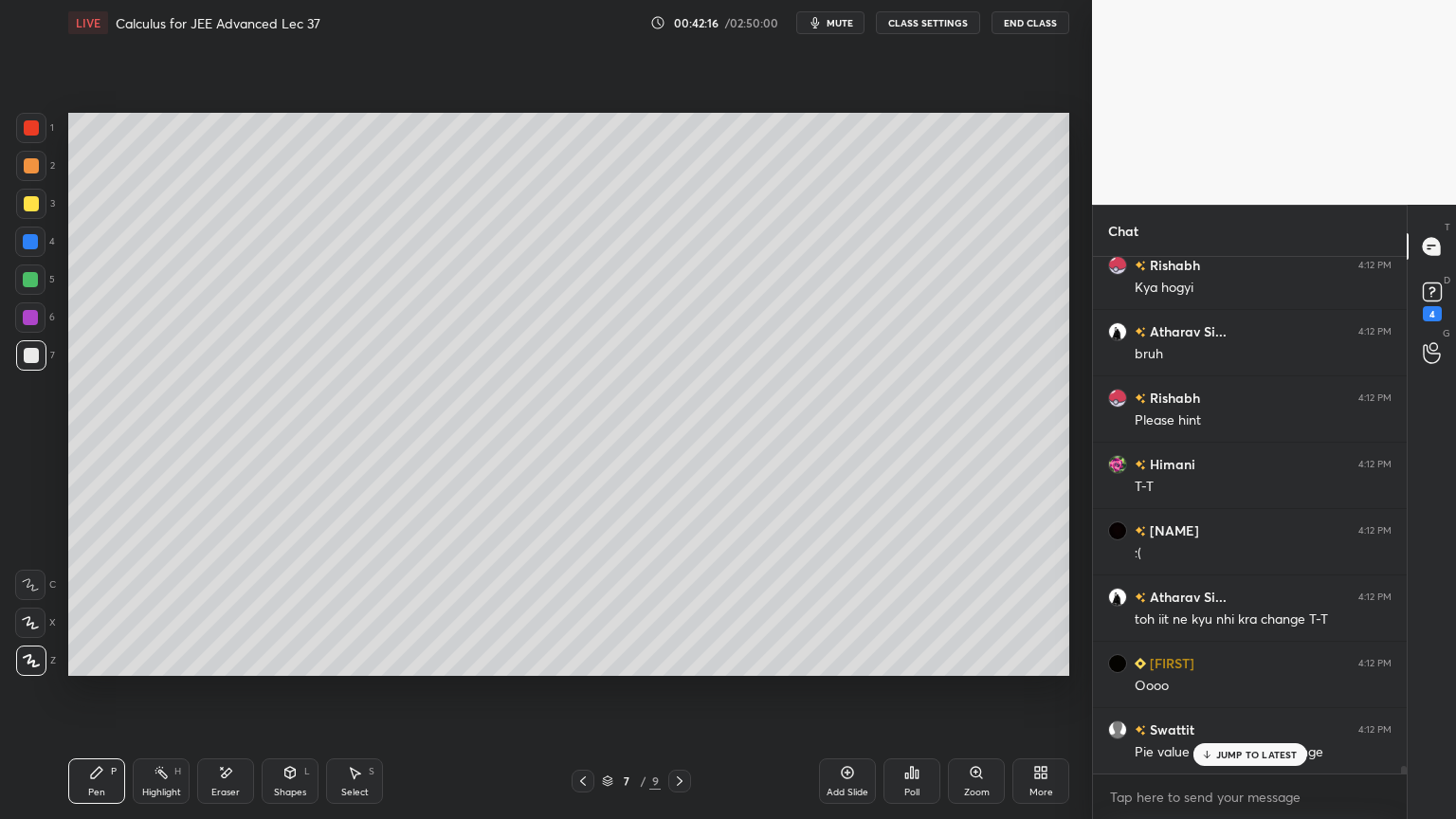 click on "Eraser" at bounding box center (226, 781) 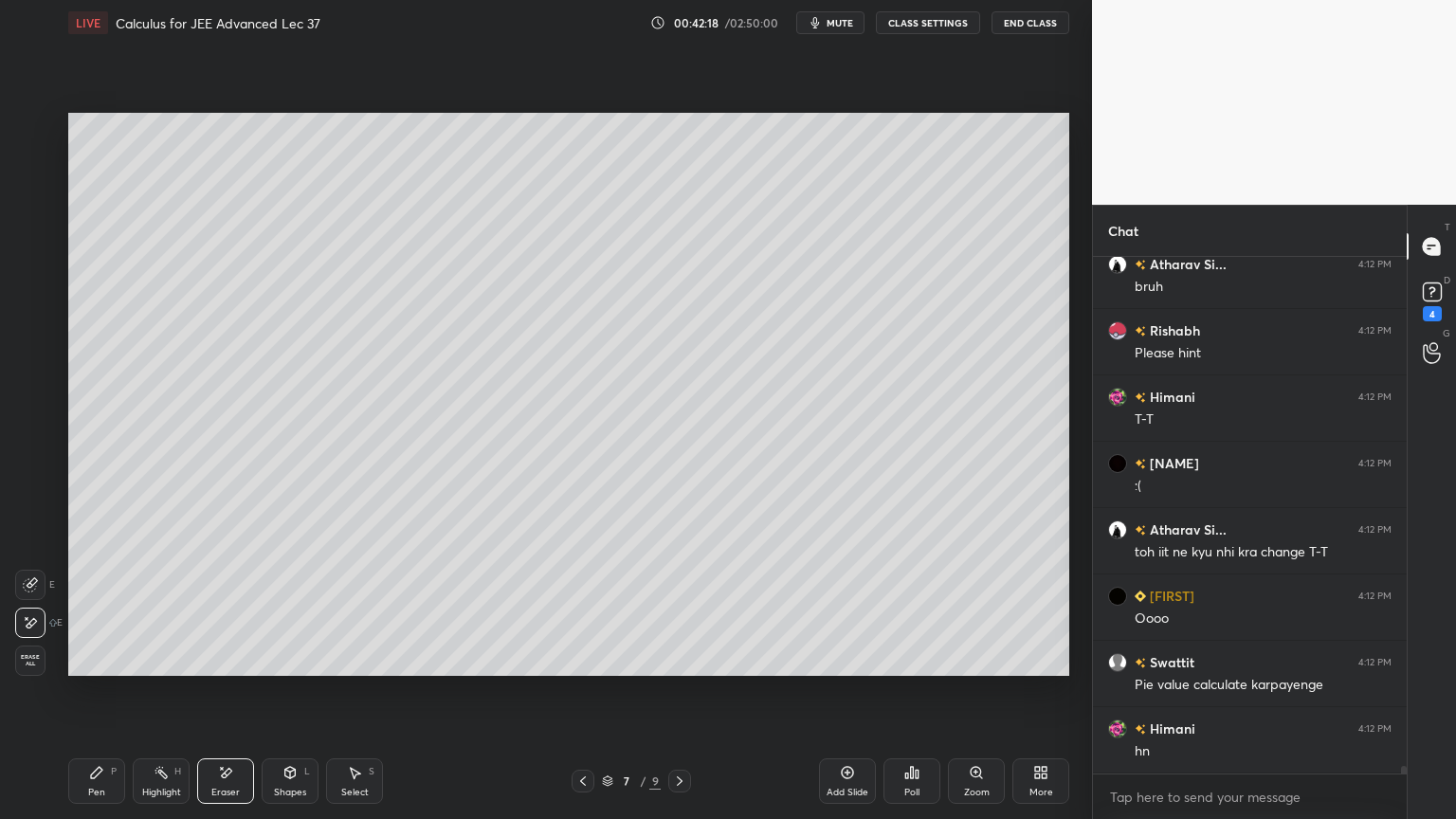 scroll, scrollTop: 35092, scrollLeft: 0, axis: vertical 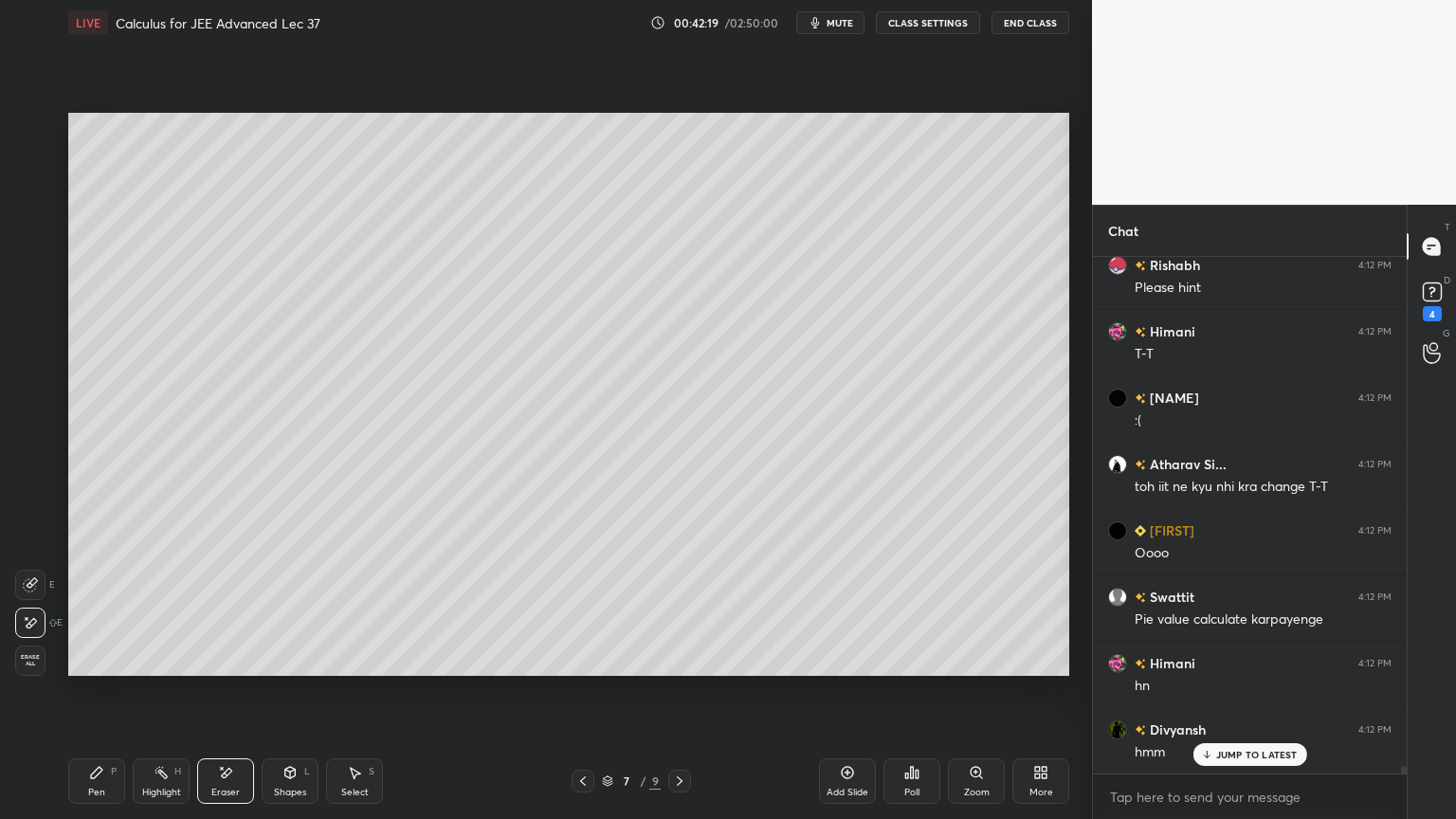drag, startPoint x: 110, startPoint y: 790, endPoint x: 273, endPoint y: 692, distance: 190.19201 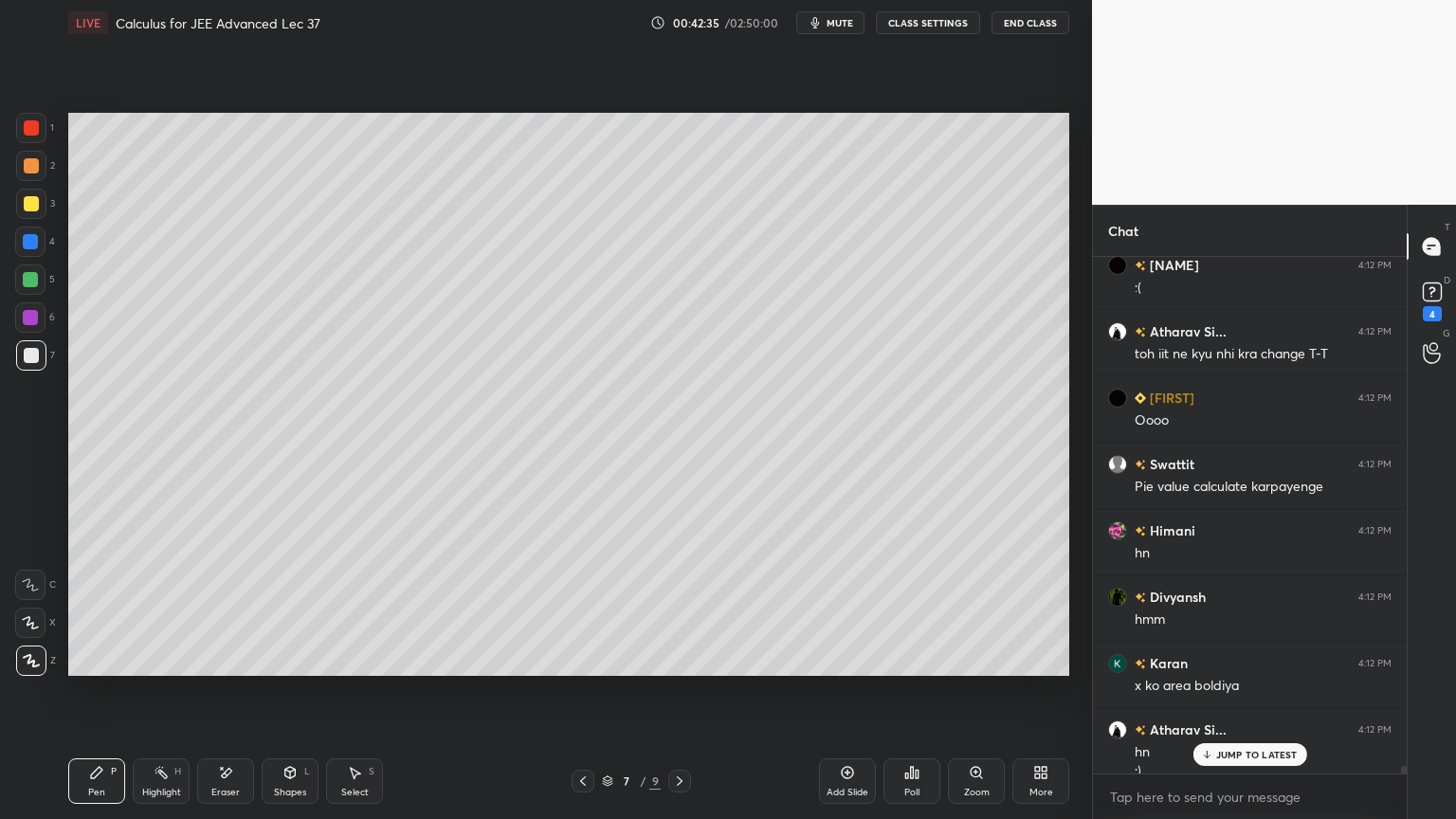 scroll, scrollTop: 35244, scrollLeft: 0, axis: vertical 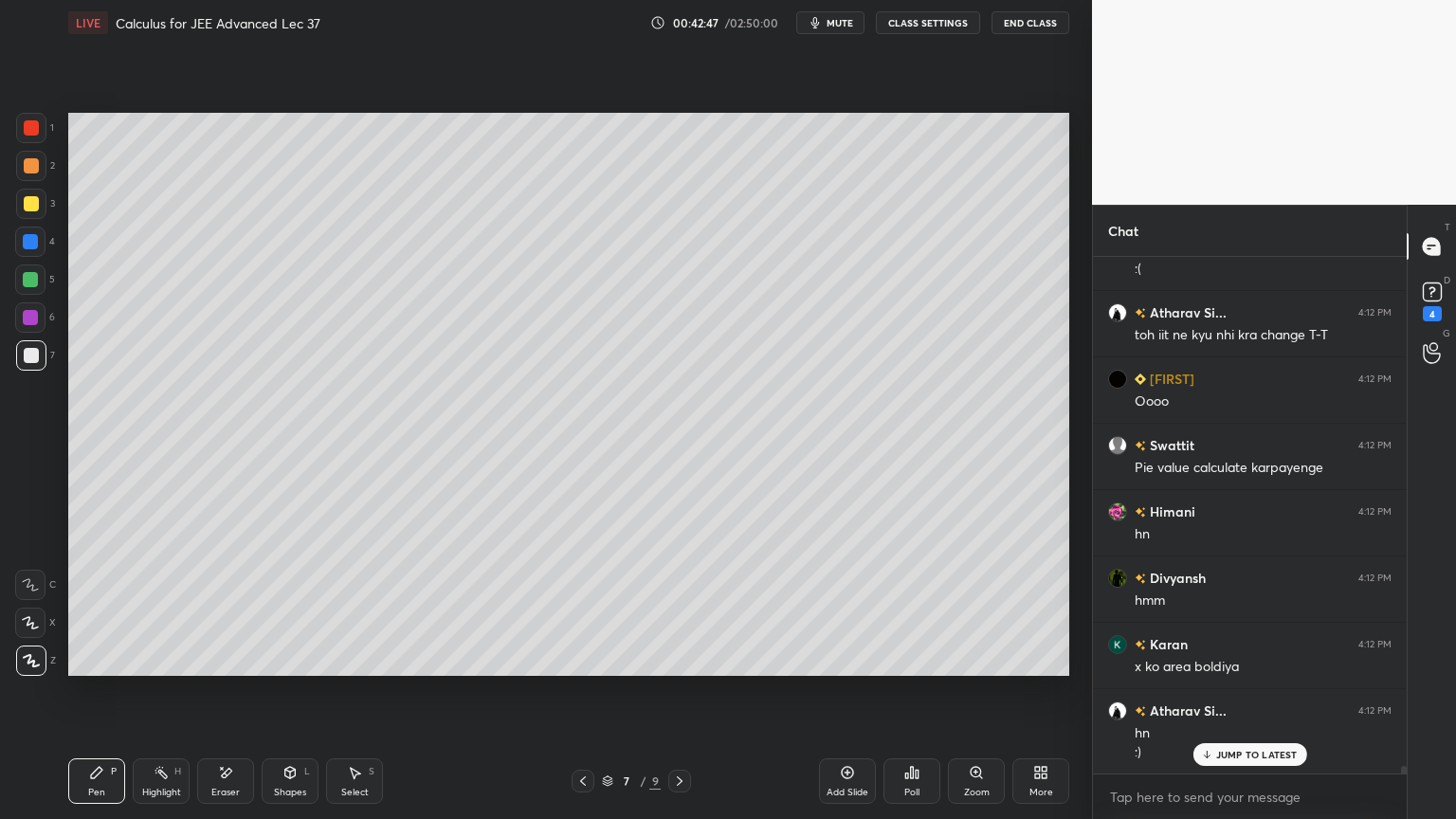 drag, startPoint x: 150, startPoint y: 778, endPoint x: 130, endPoint y: 781, distance: 20.223748 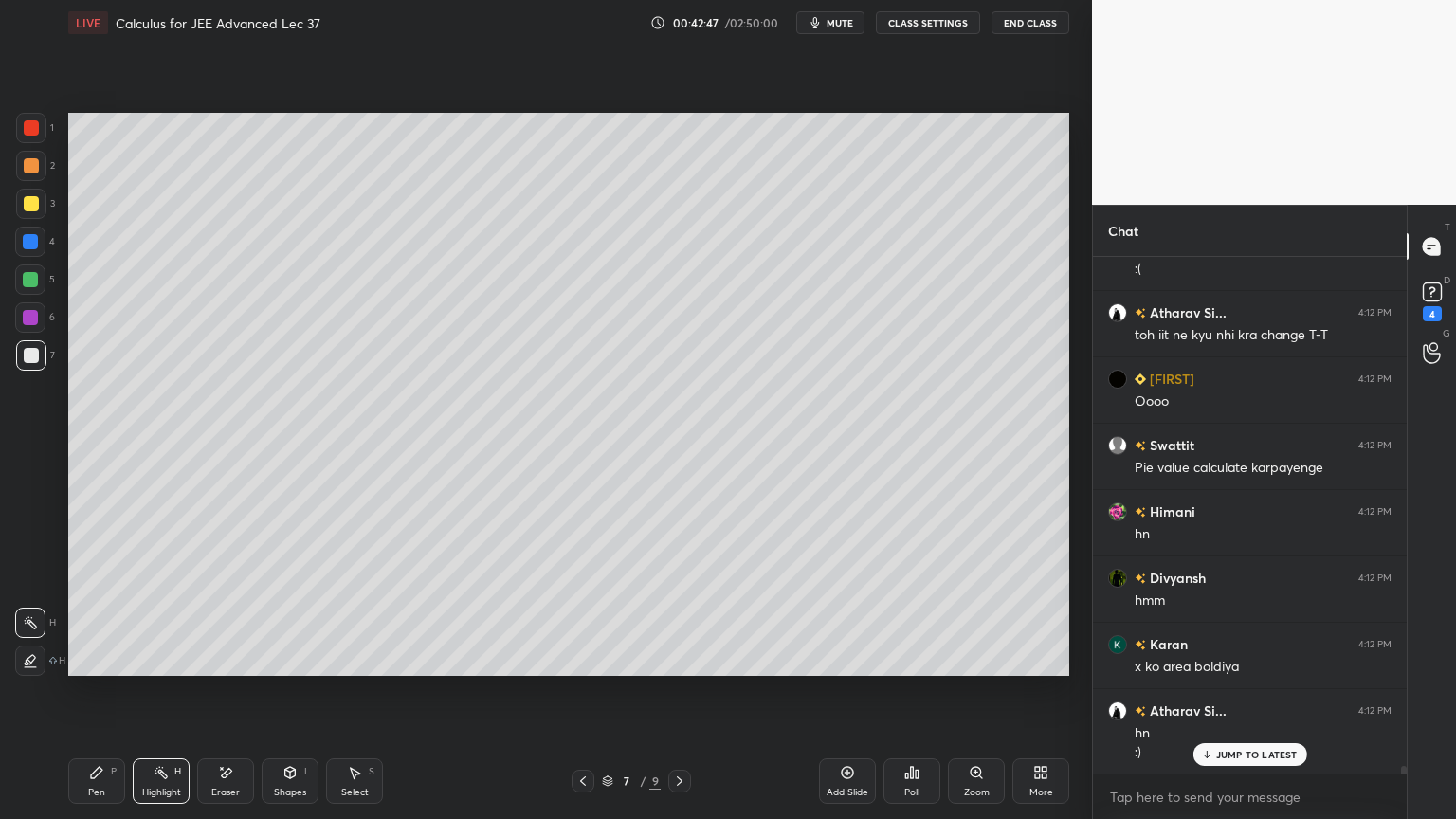 click on "Pen P" at bounding box center [97, 781] 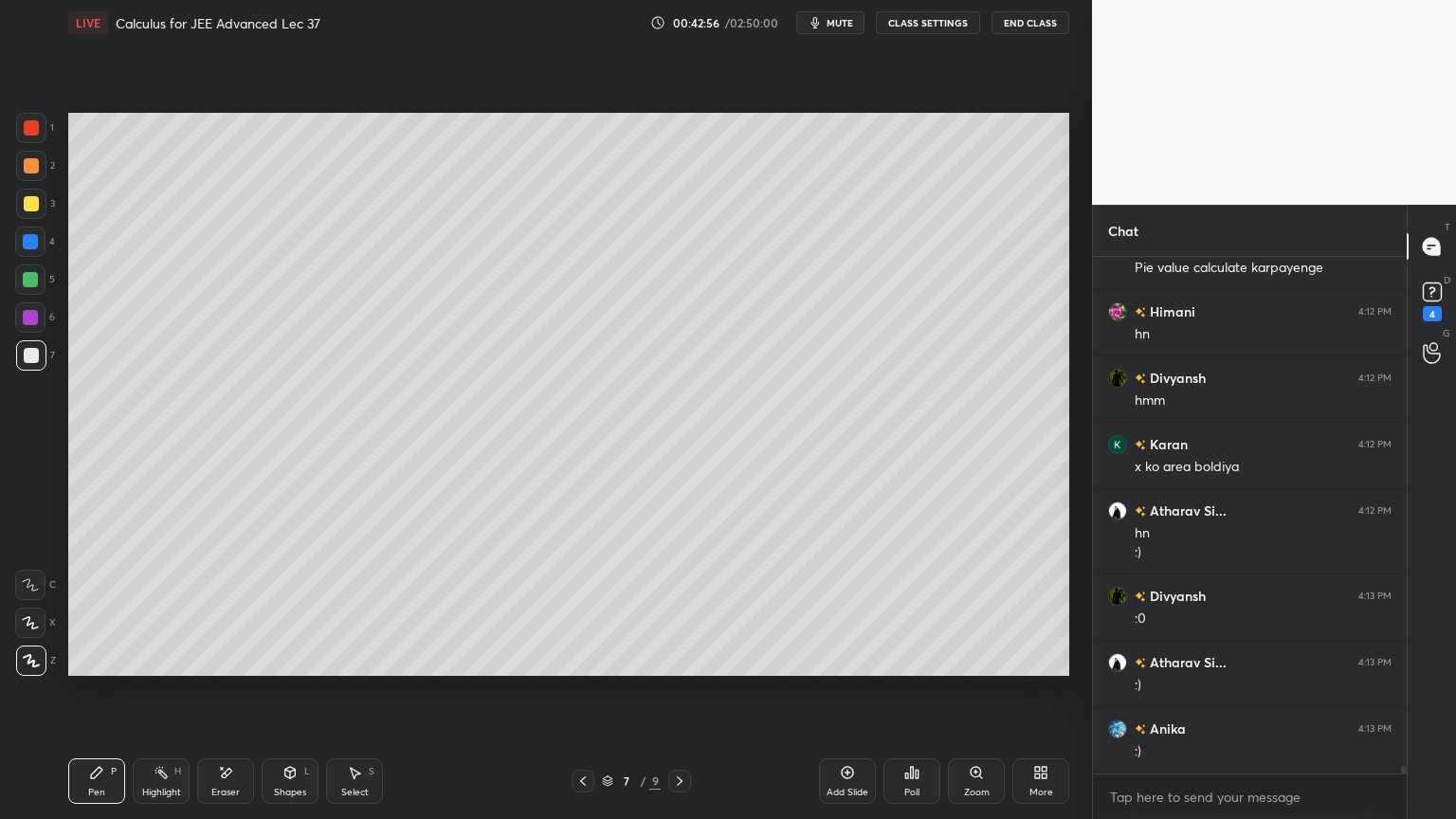 scroll, scrollTop: 35489, scrollLeft: 0, axis: vertical 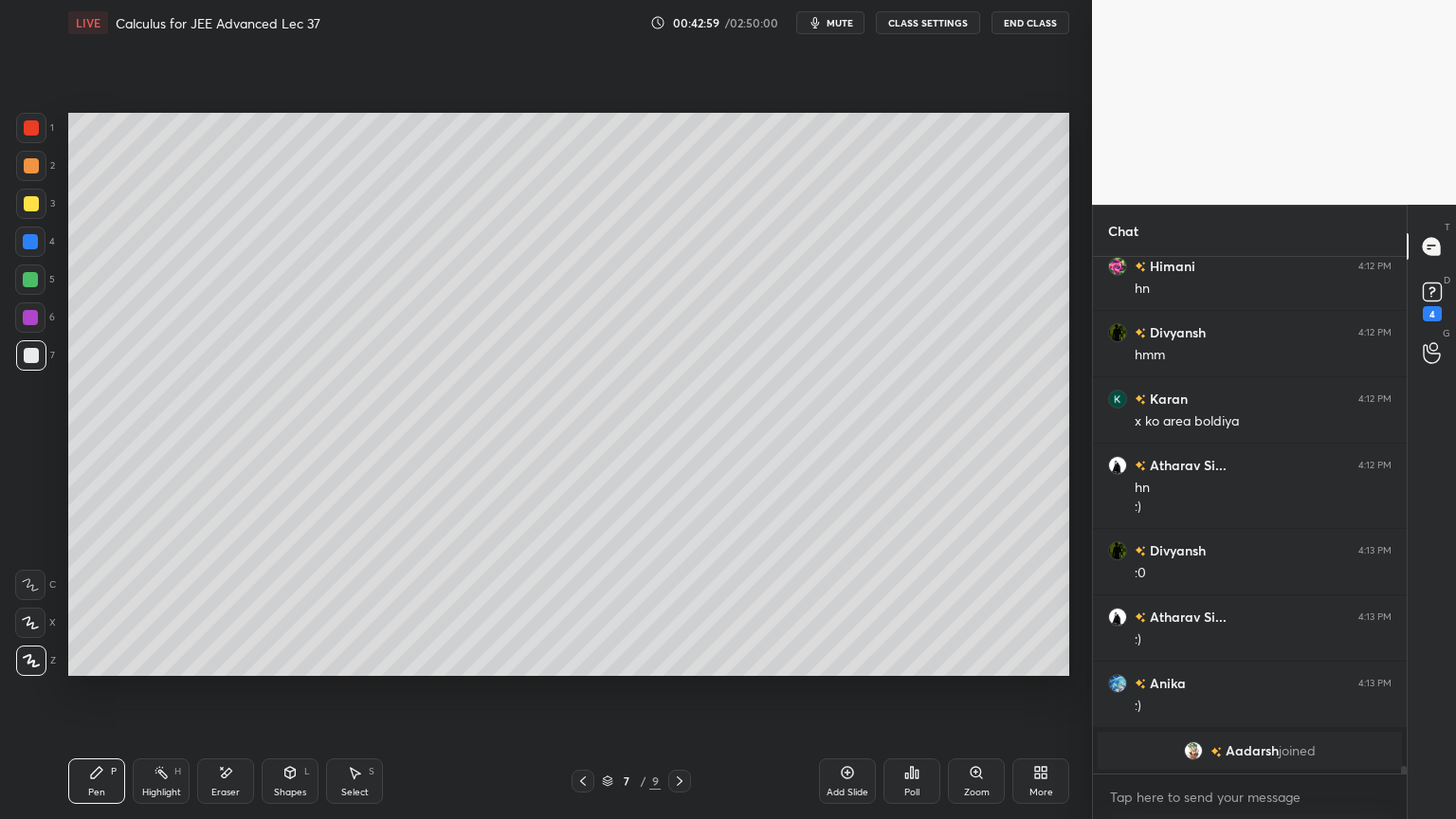 drag, startPoint x: 219, startPoint y: 779, endPoint x: 231, endPoint y: 773, distance: 13.416408 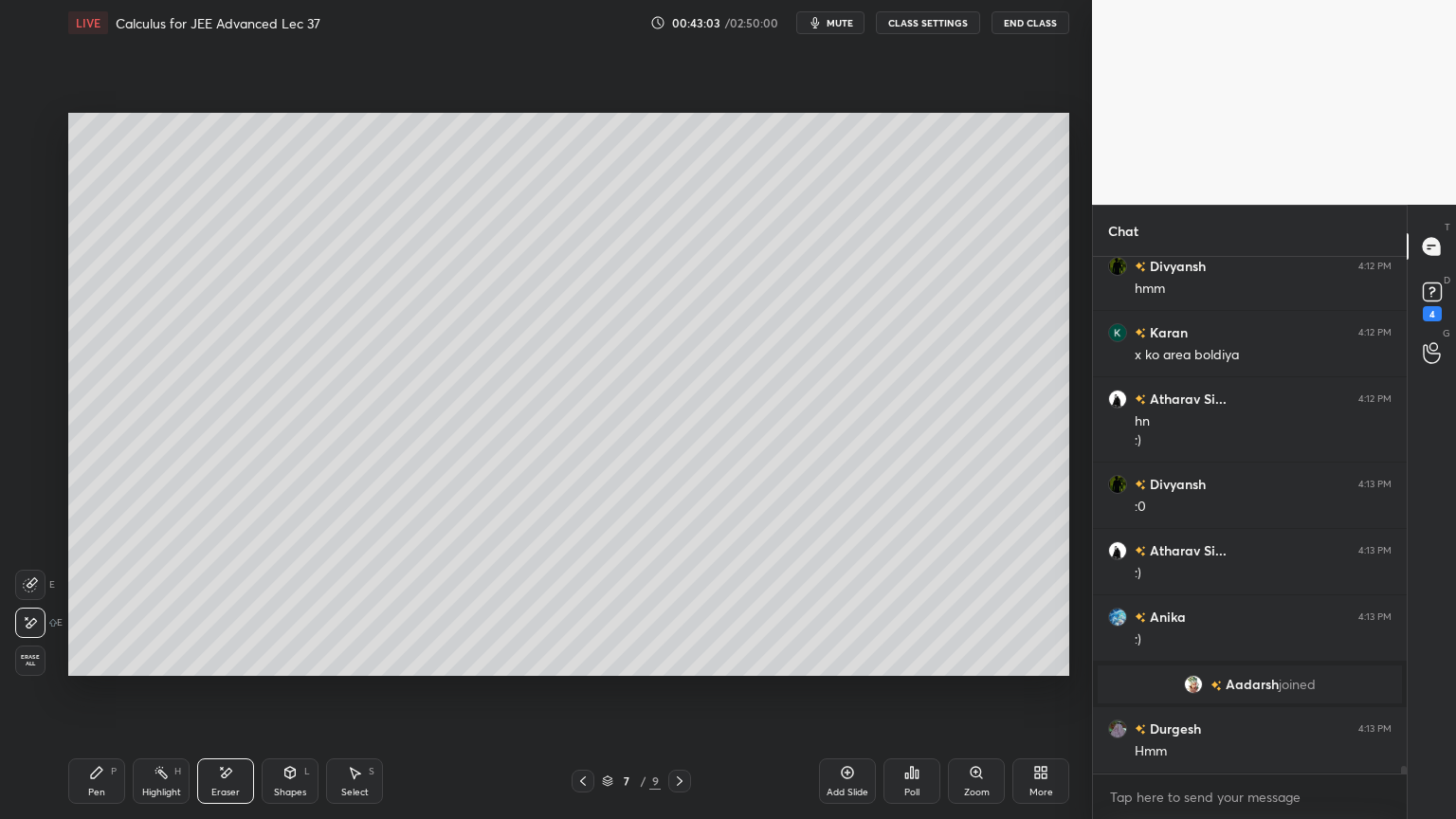scroll, scrollTop: 35216, scrollLeft: 0, axis: vertical 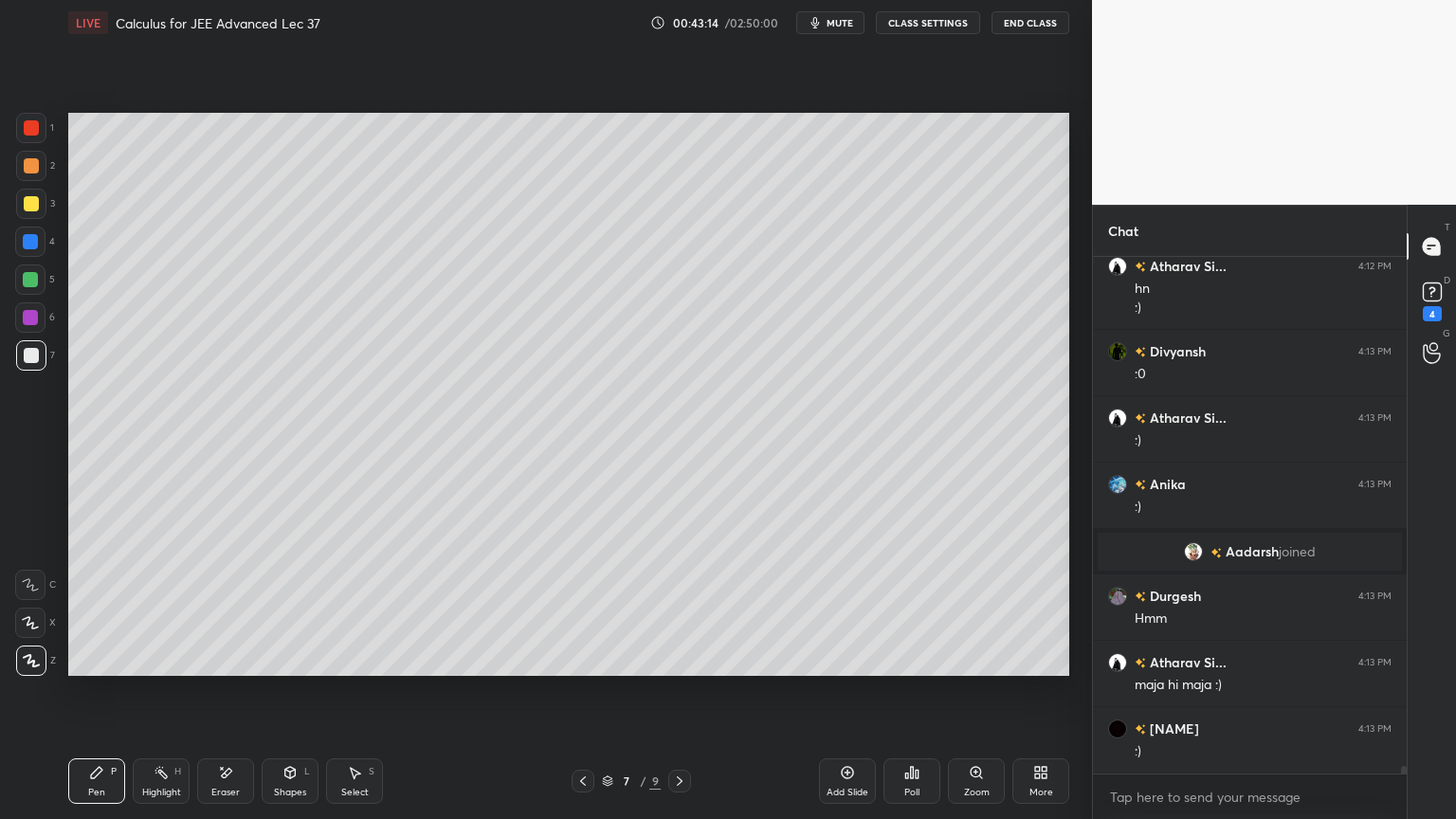 drag, startPoint x: 580, startPoint y: 777, endPoint x: 618, endPoint y: 774, distance: 38.1182 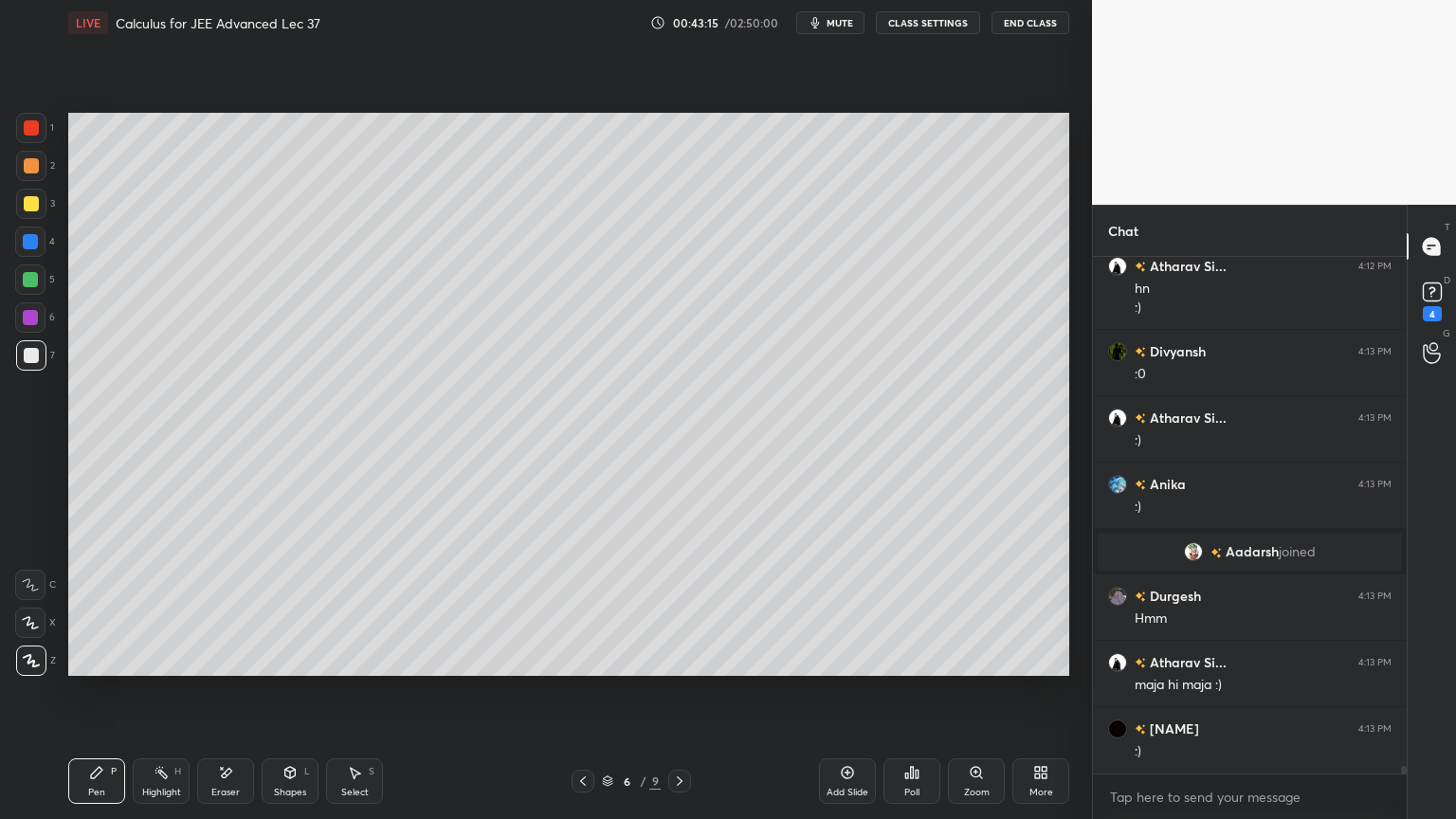 click 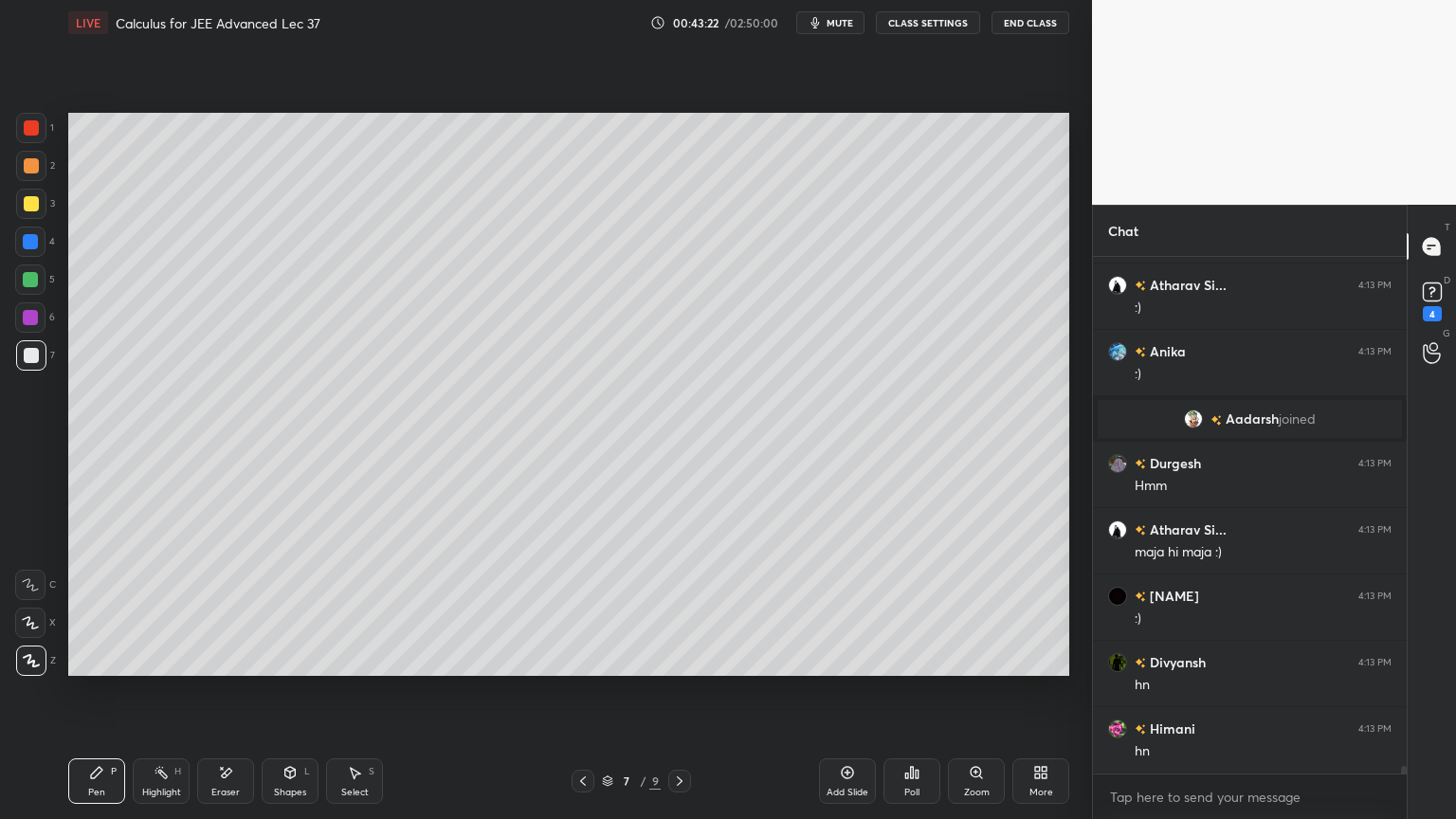 scroll, scrollTop: 35547, scrollLeft: 0, axis: vertical 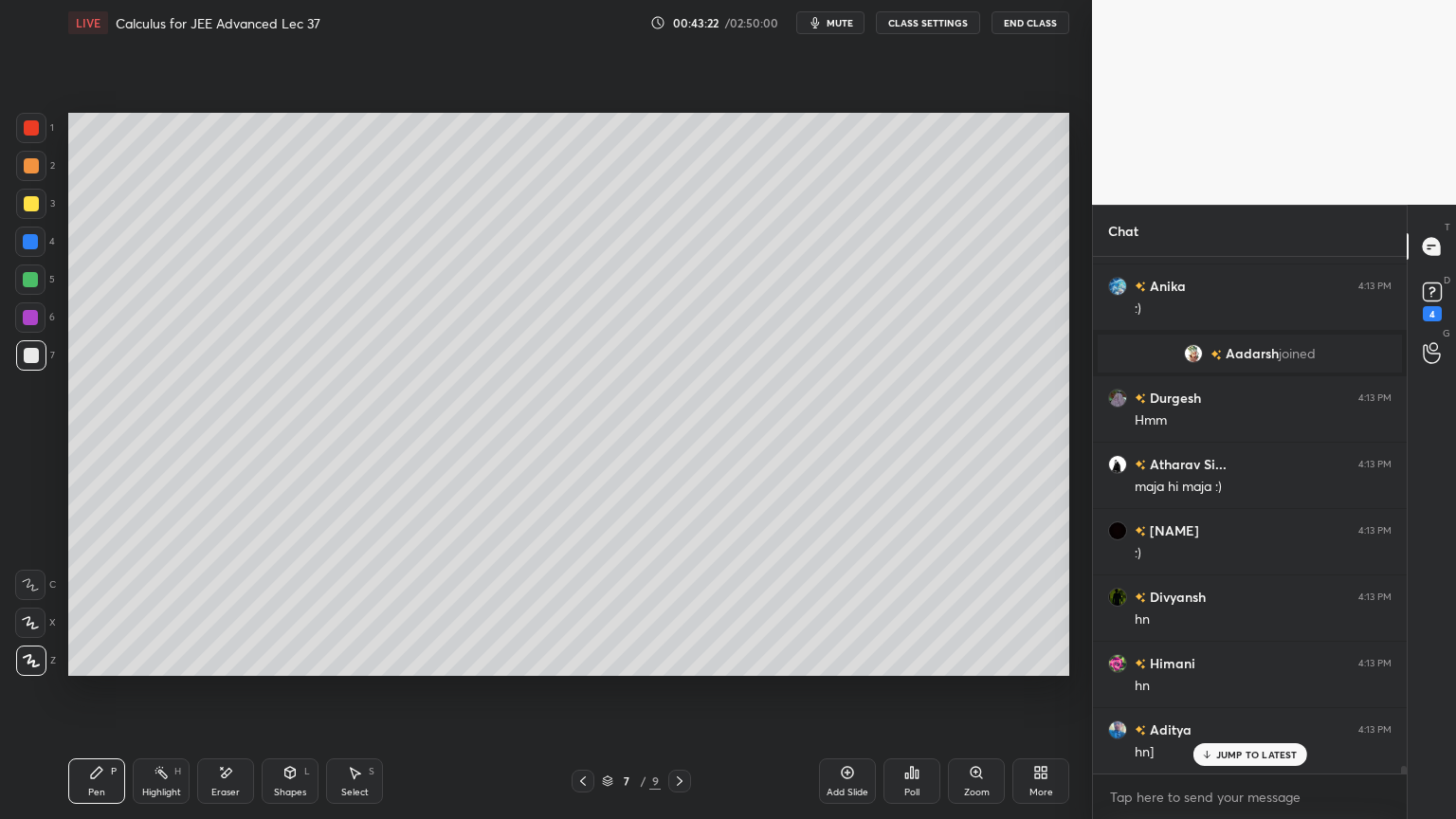 drag, startPoint x: 577, startPoint y: 778, endPoint x: 671, endPoint y: 780, distance: 94.0213 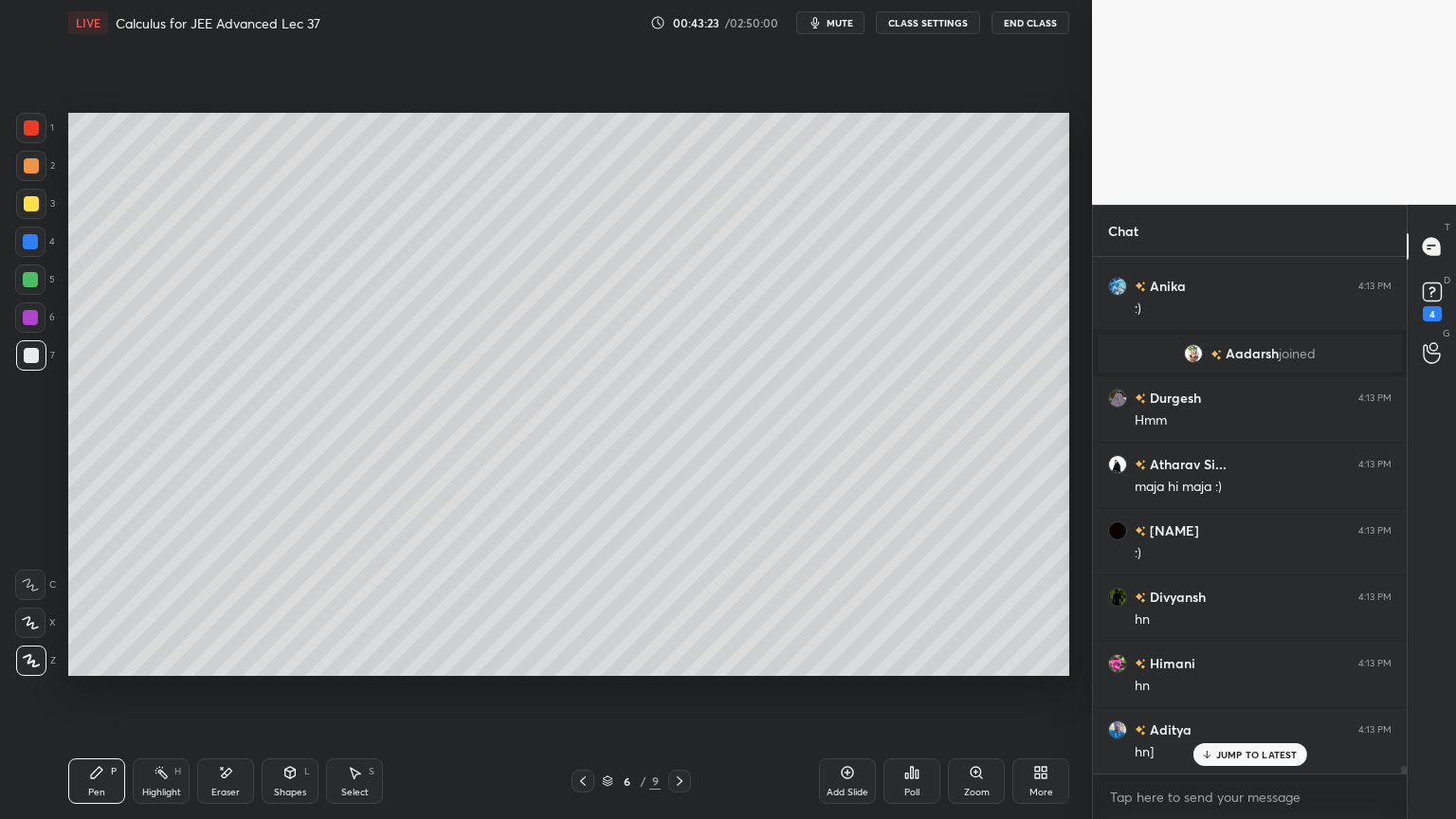click 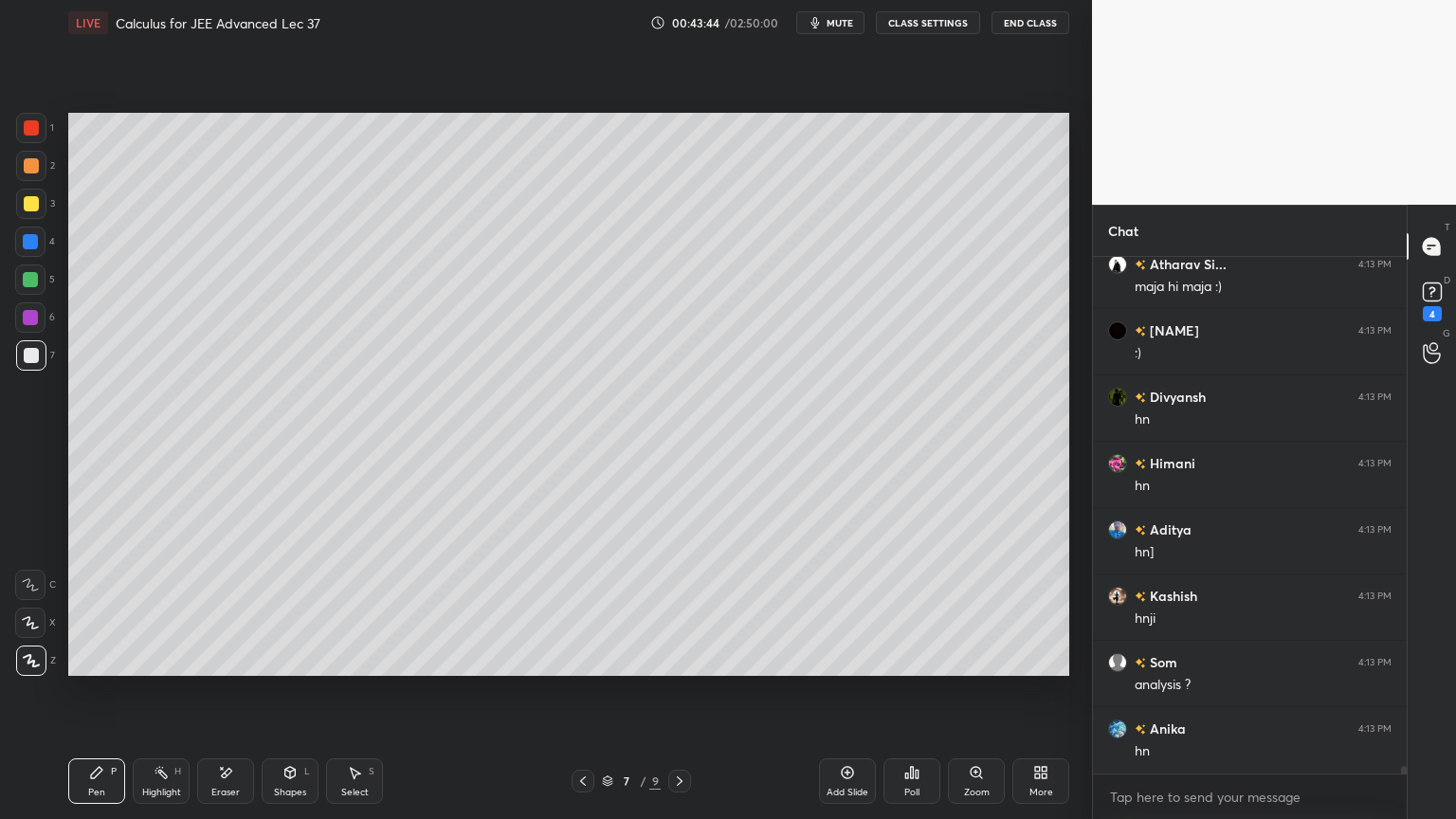 scroll, scrollTop: 35812, scrollLeft: 0, axis: vertical 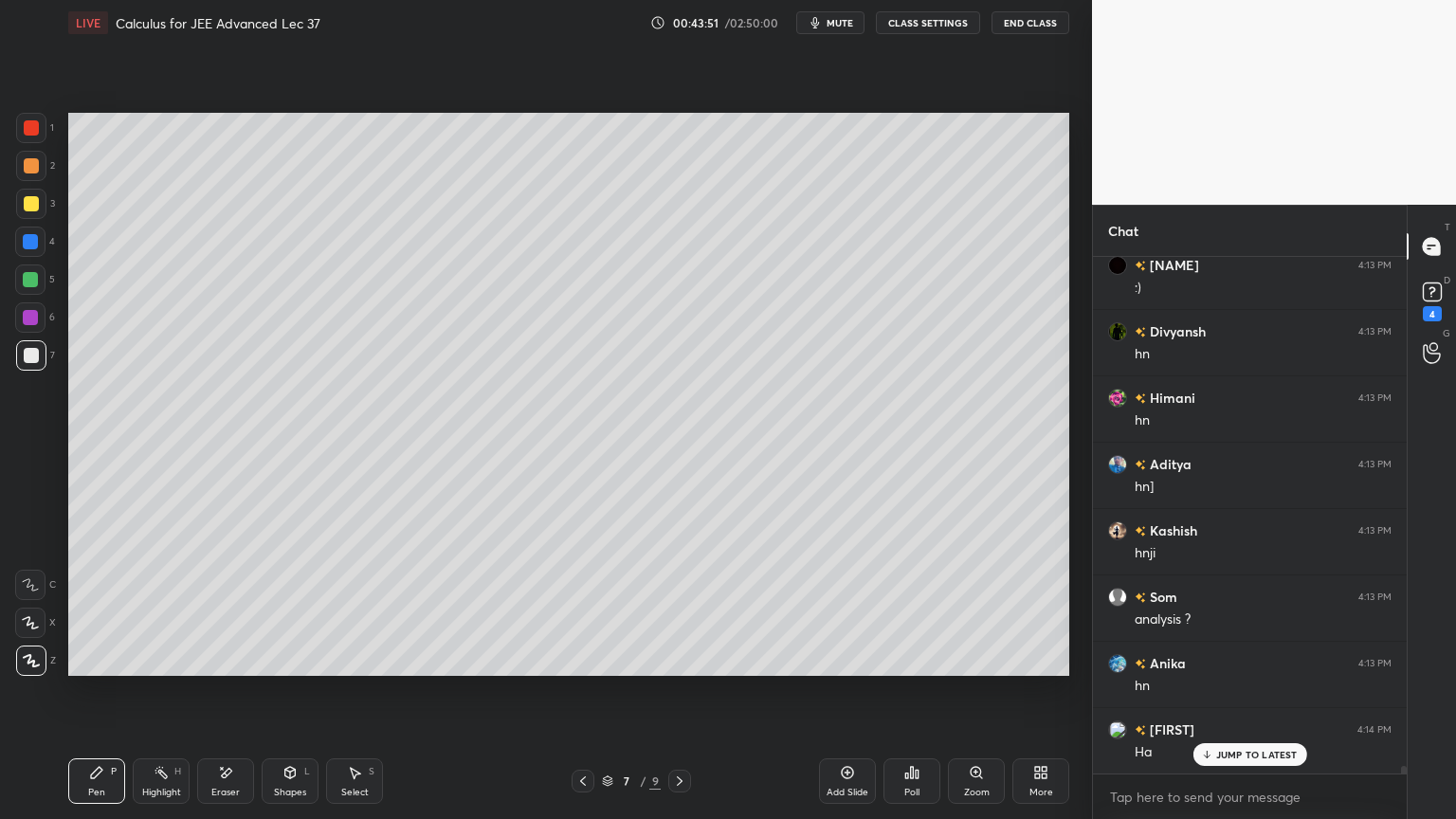 click at bounding box center [31, 166] 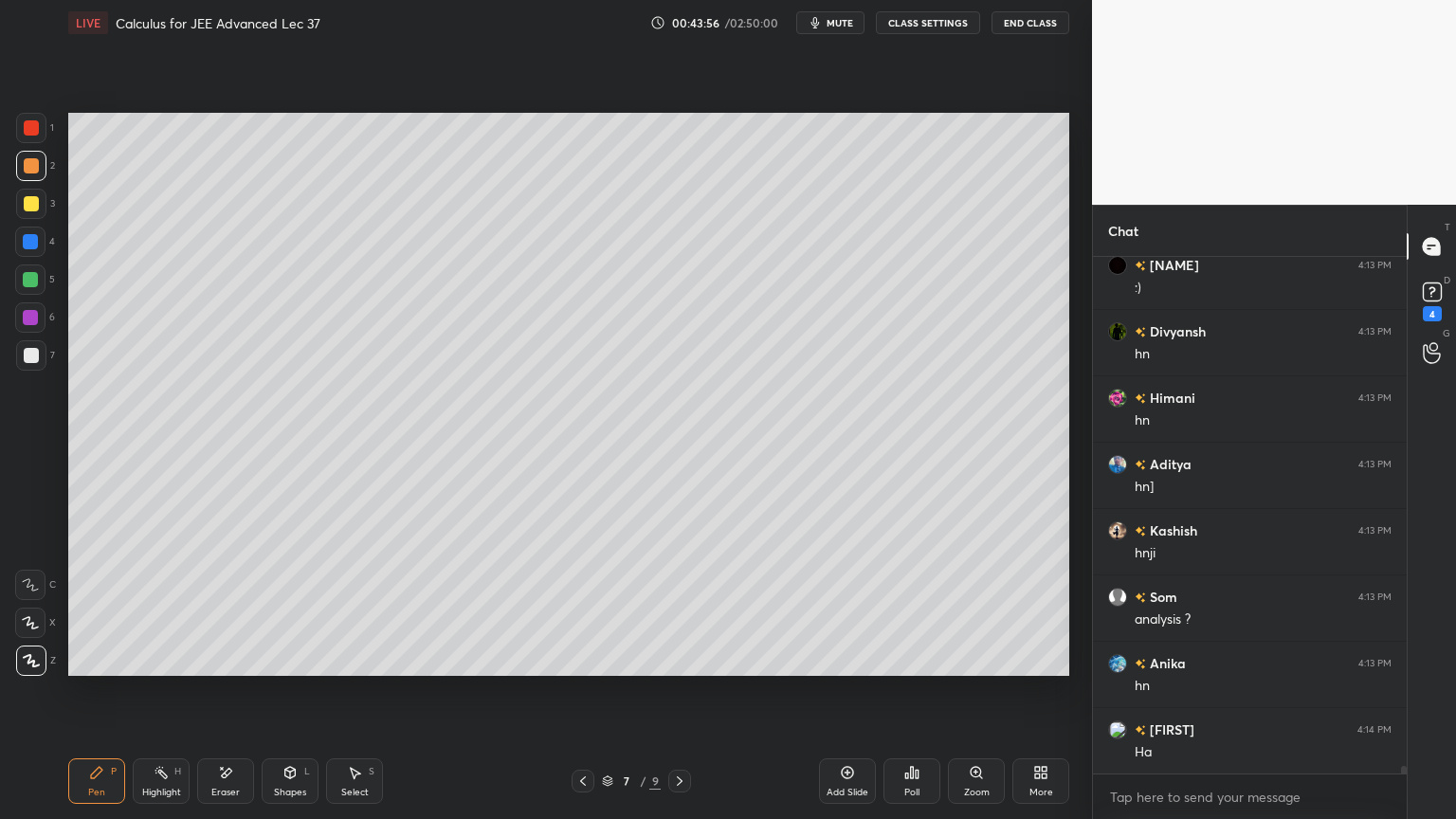 scroll, scrollTop: 35880, scrollLeft: 0, axis: vertical 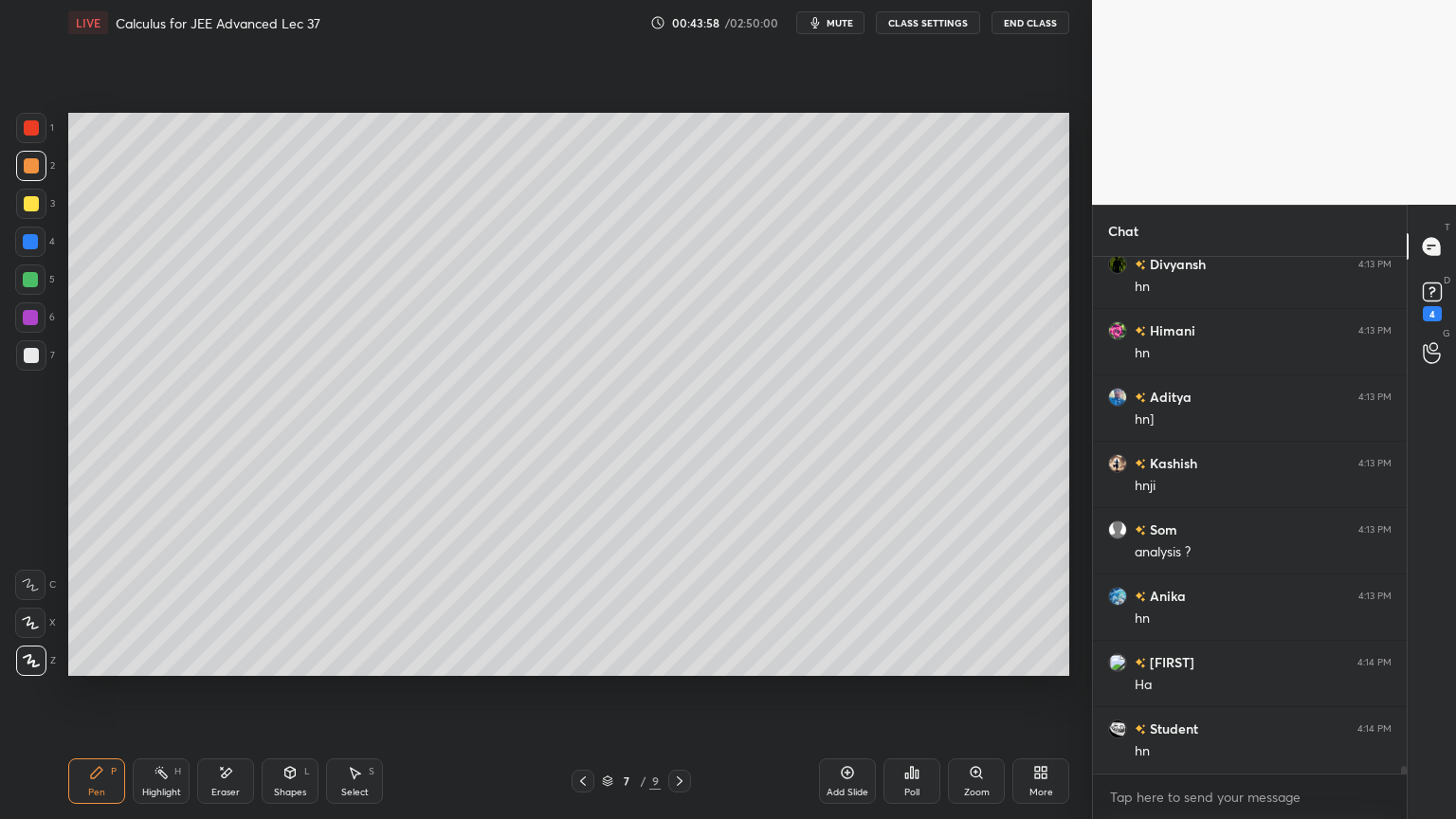 click on "Eraser" at bounding box center [226, 781] 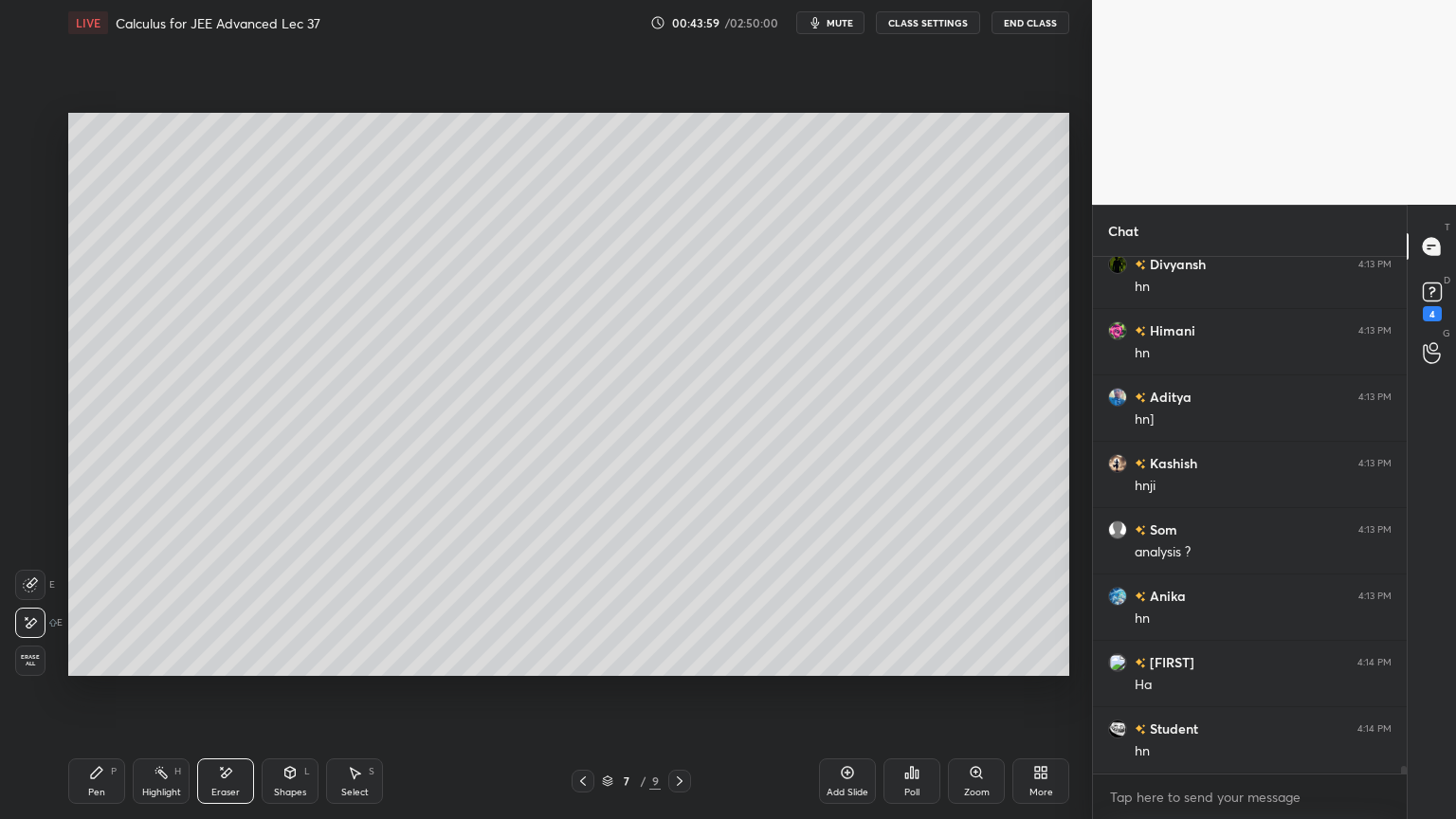 click on "Pen" at bounding box center (97, 792) 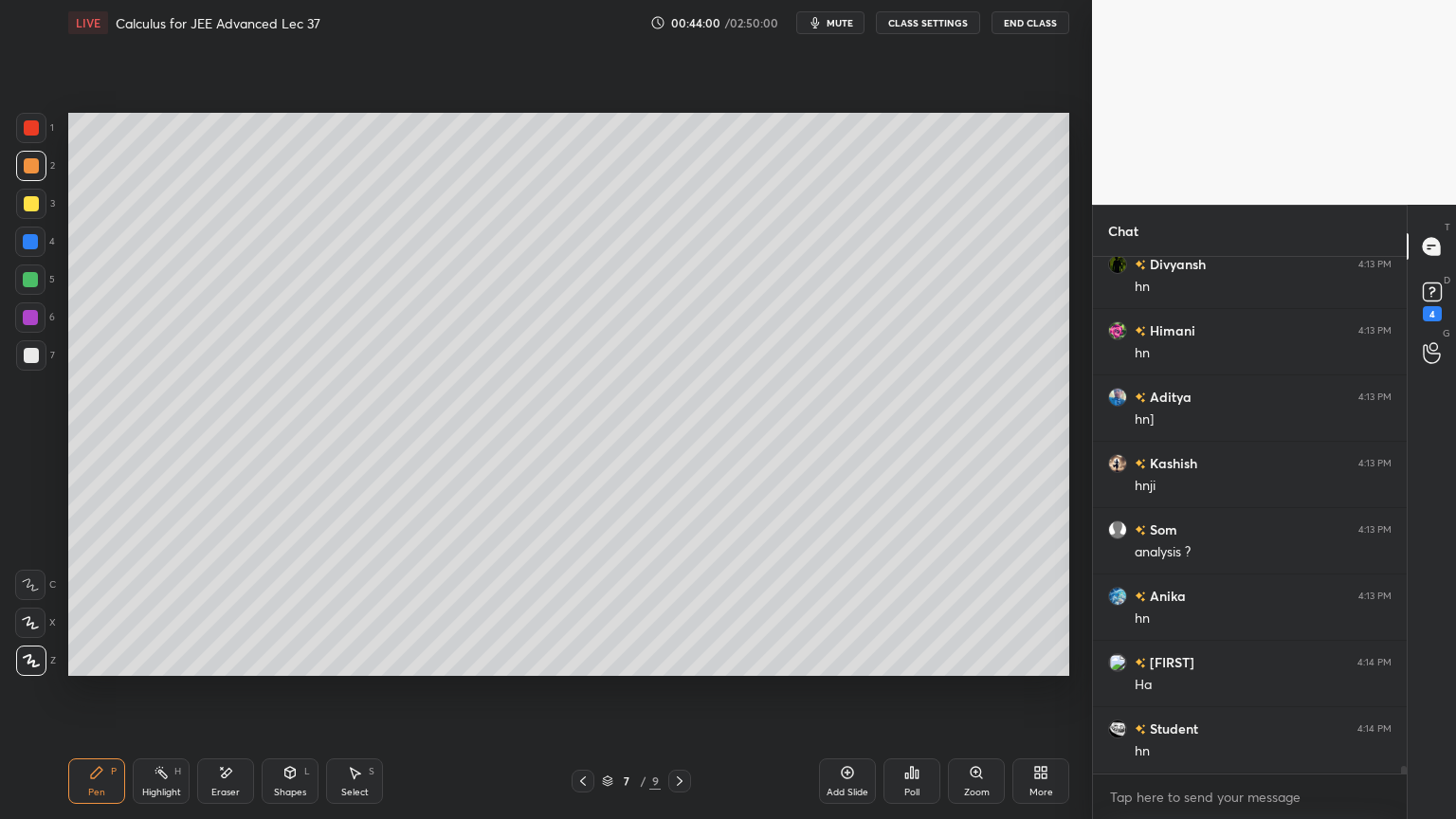 click at bounding box center [31, 355] 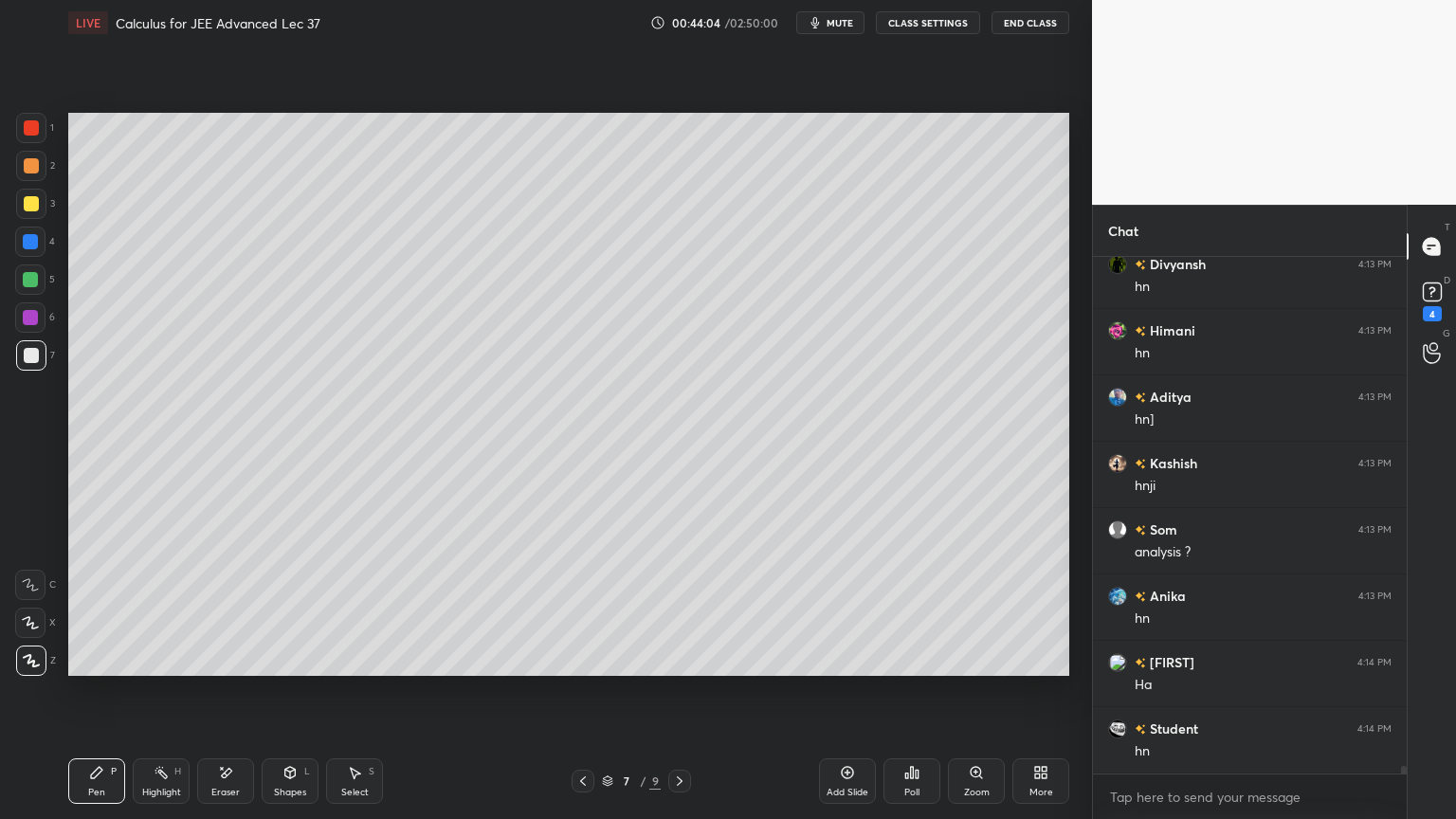 drag, startPoint x: 33, startPoint y: 315, endPoint x: 31, endPoint y: 349, distance: 34.05877 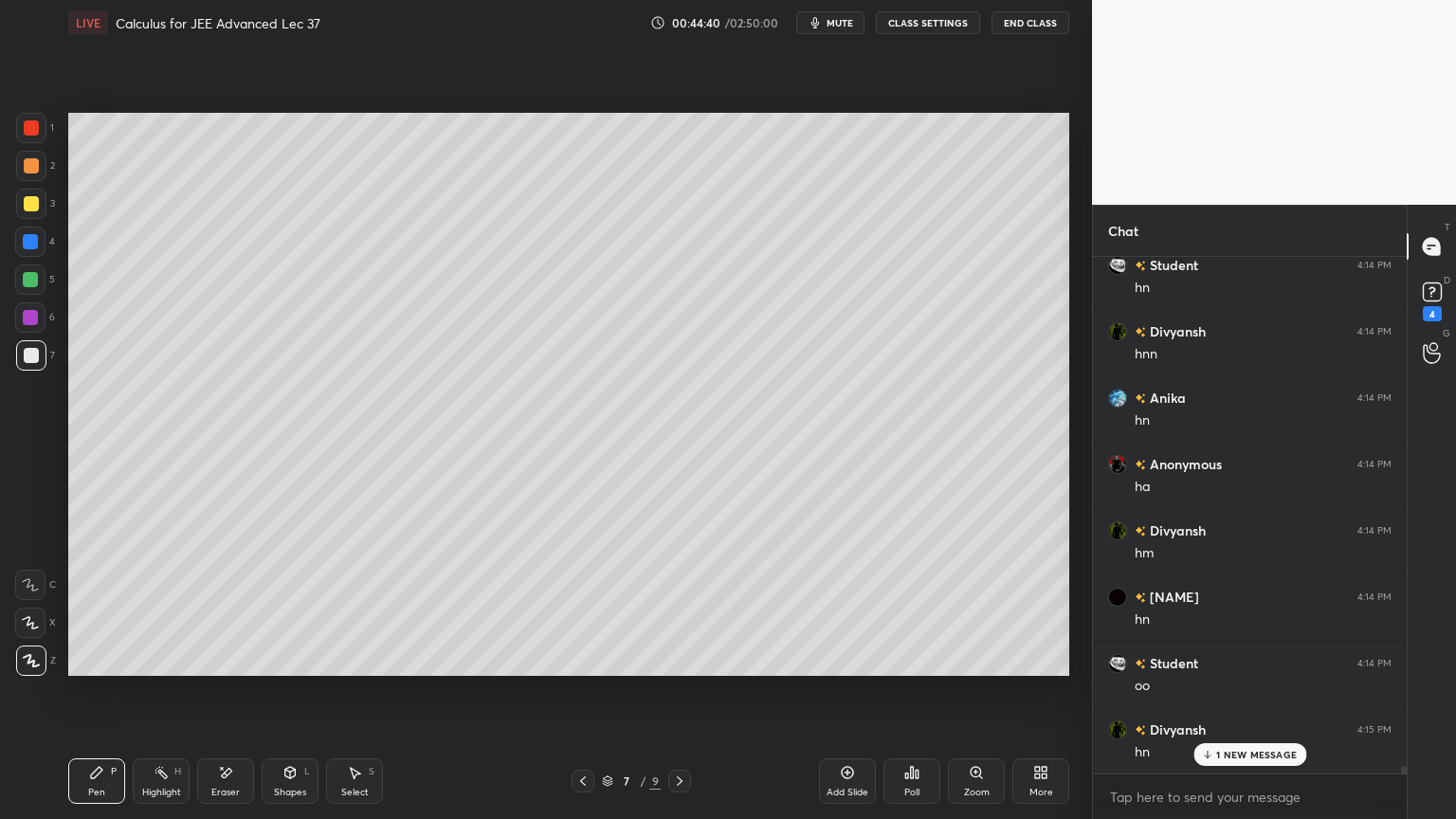 scroll, scrollTop: 36410, scrollLeft: 0, axis: vertical 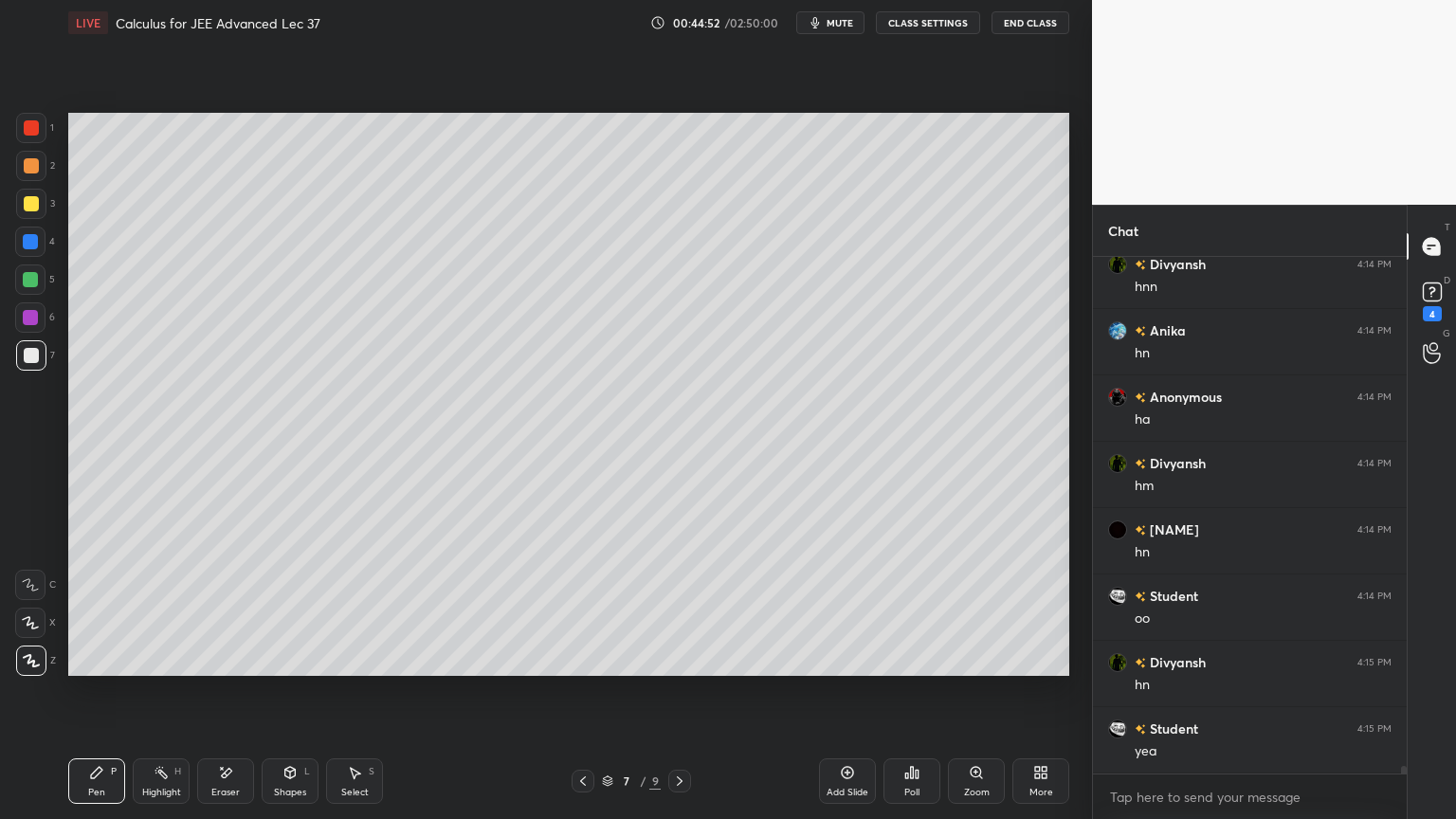 click at bounding box center (31, 166) 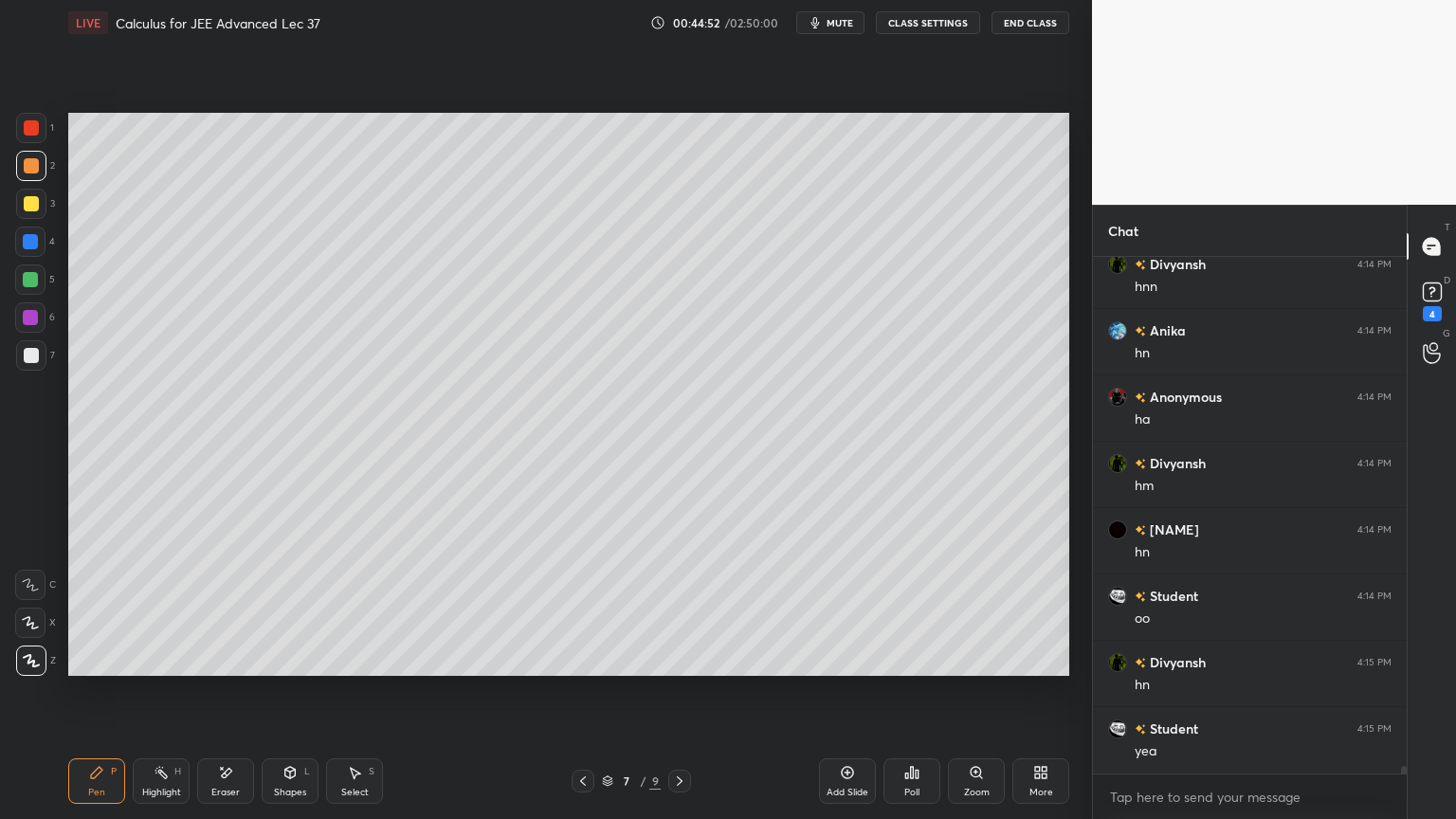 click at bounding box center (31, 355) 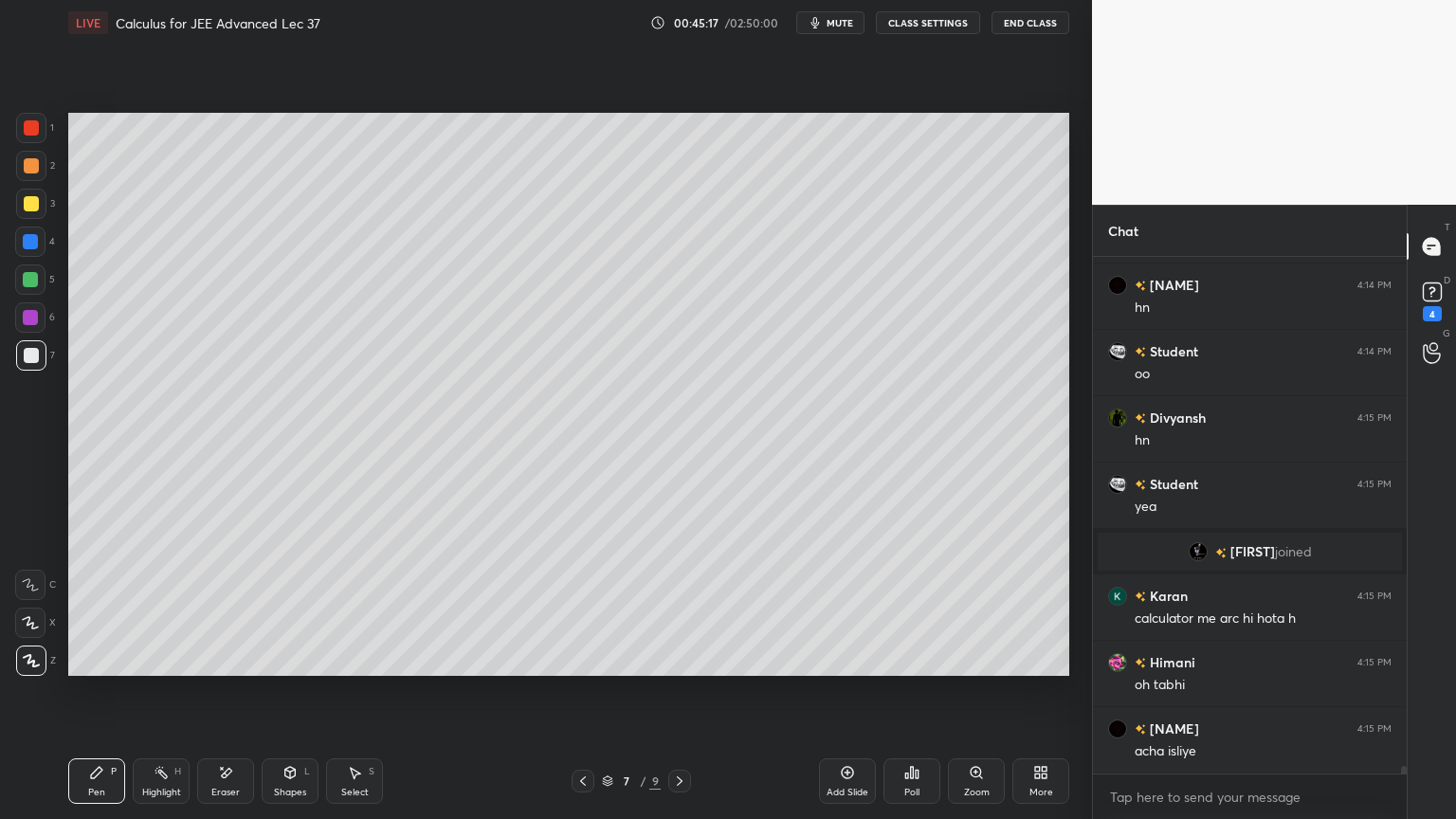 scroll, scrollTop: 36362, scrollLeft: 0, axis: vertical 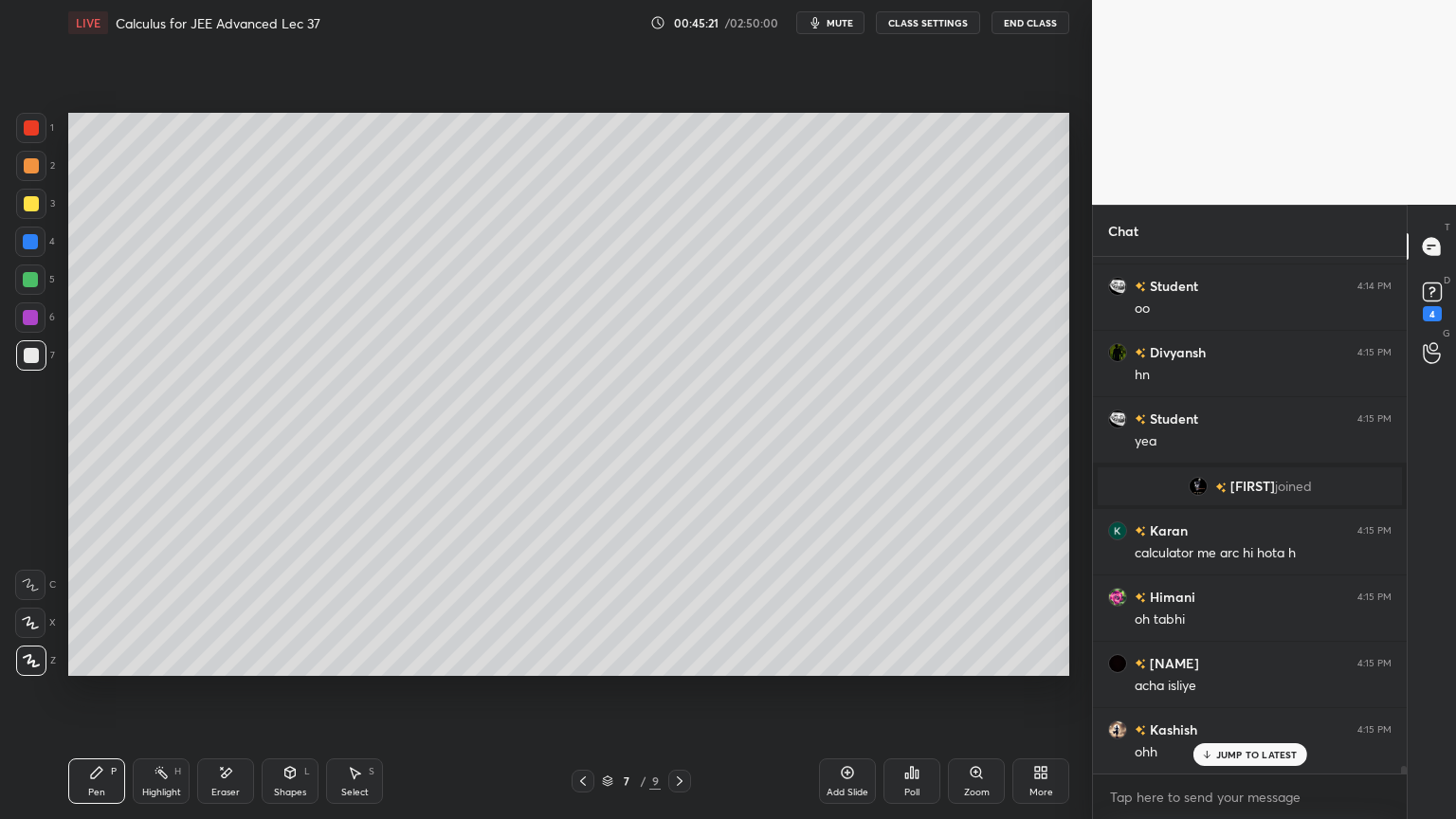 click at bounding box center (31, 166) 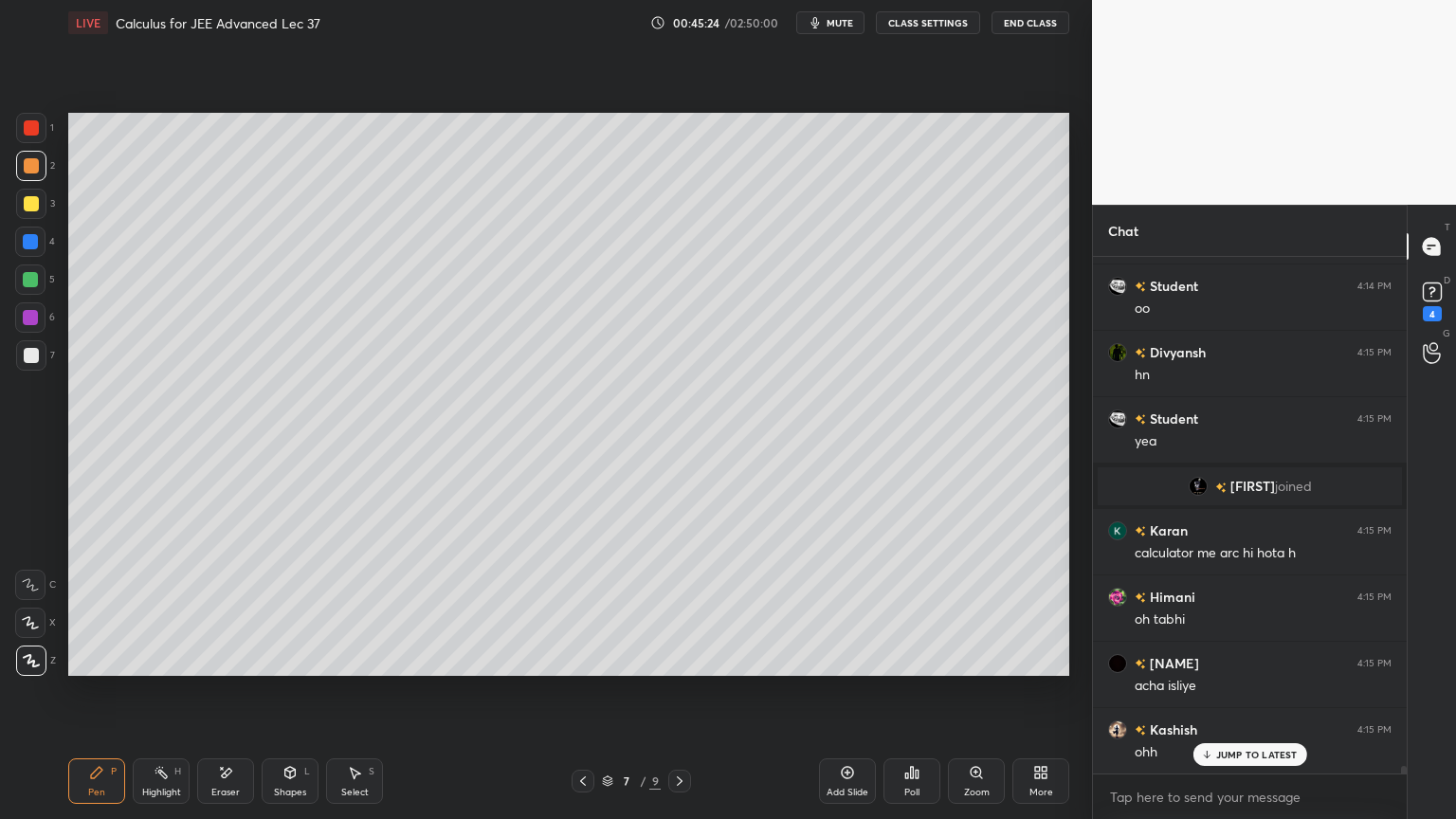 scroll, scrollTop: 36429, scrollLeft: 0, axis: vertical 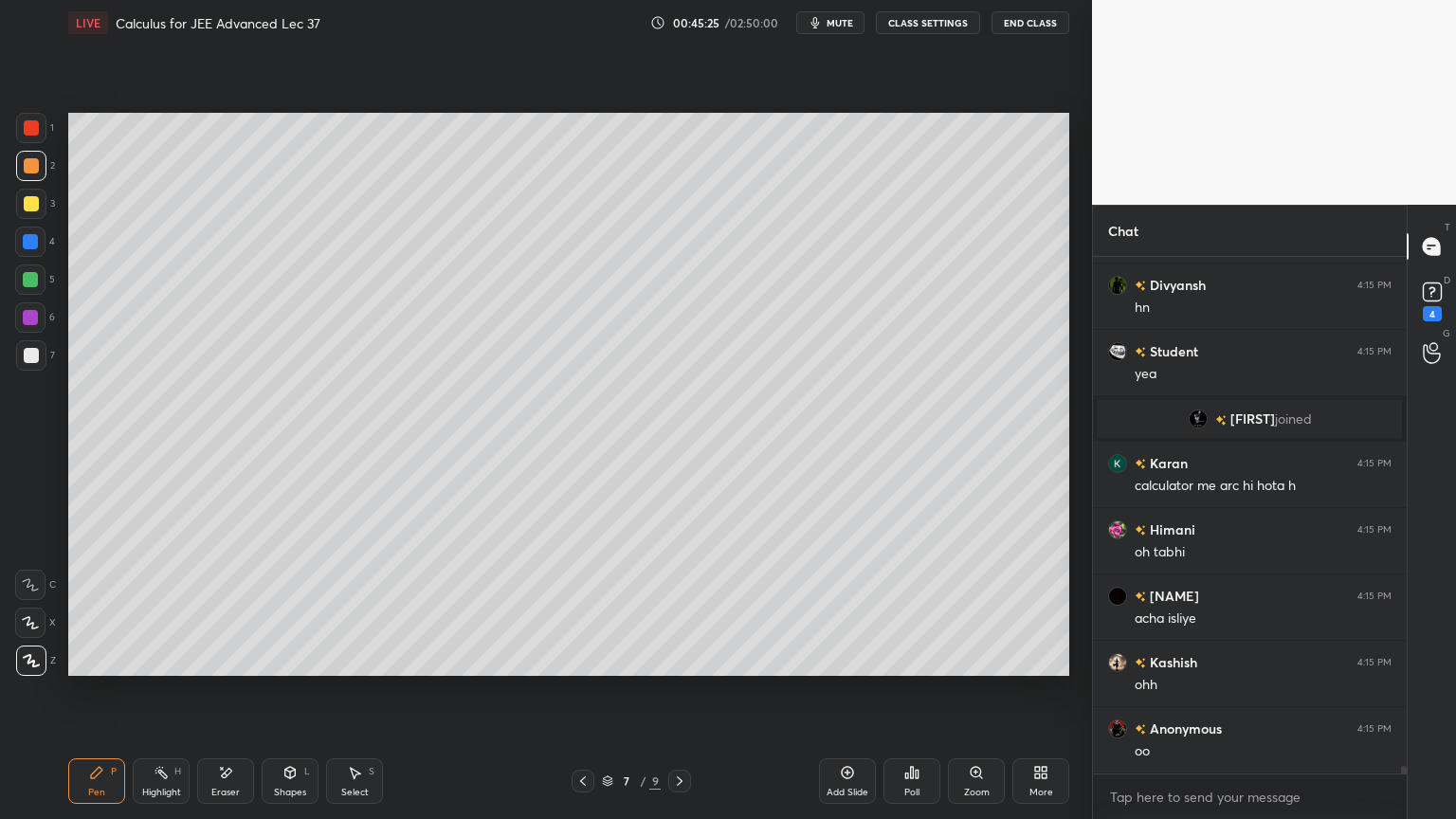 drag, startPoint x: 216, startPoint y: 778, endPoint x: 306, endPoint y: 677, distance: 135.28119 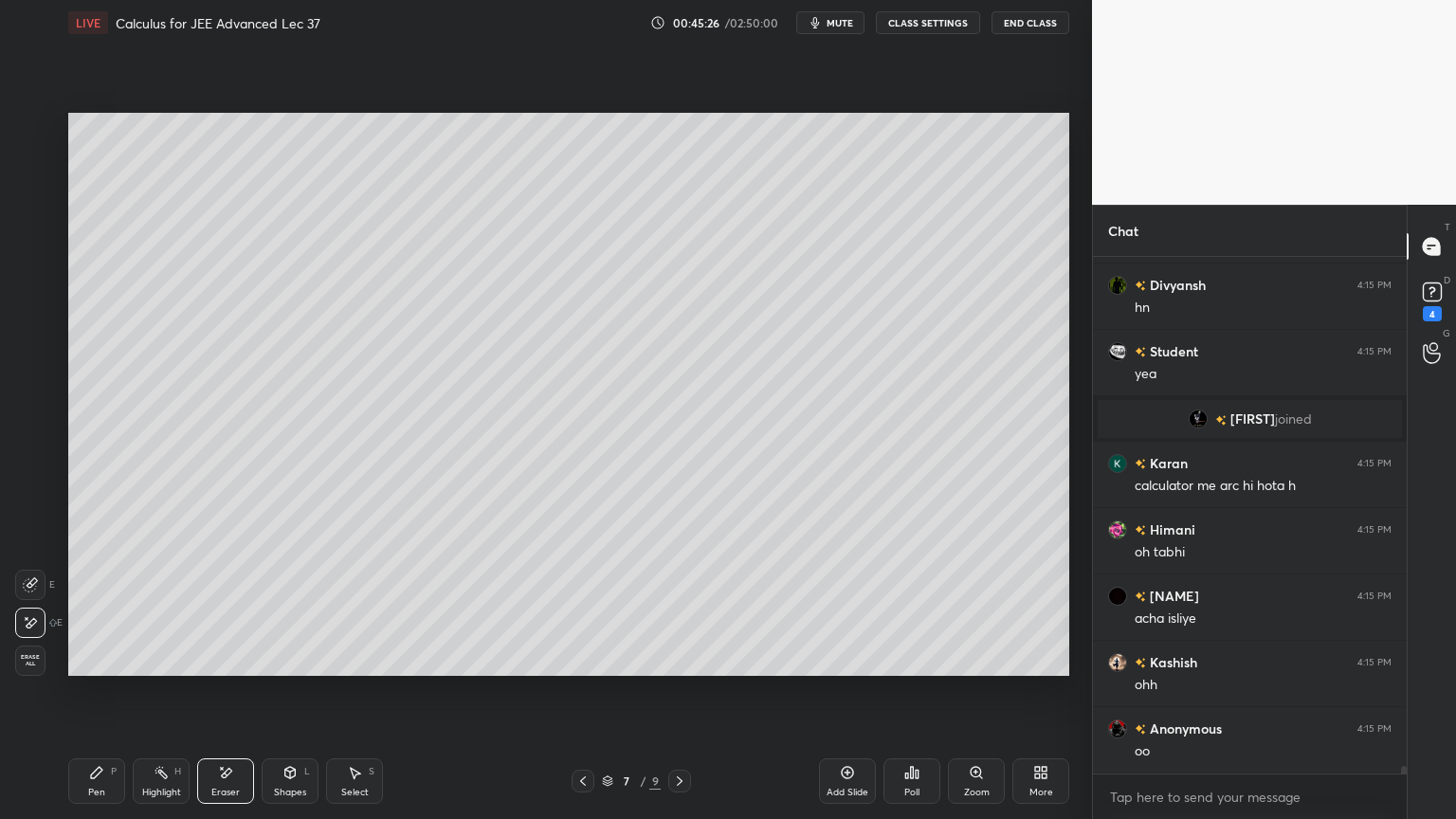 scroll, scrollTop: 36495, scrollLeft: 0, axis: vertical 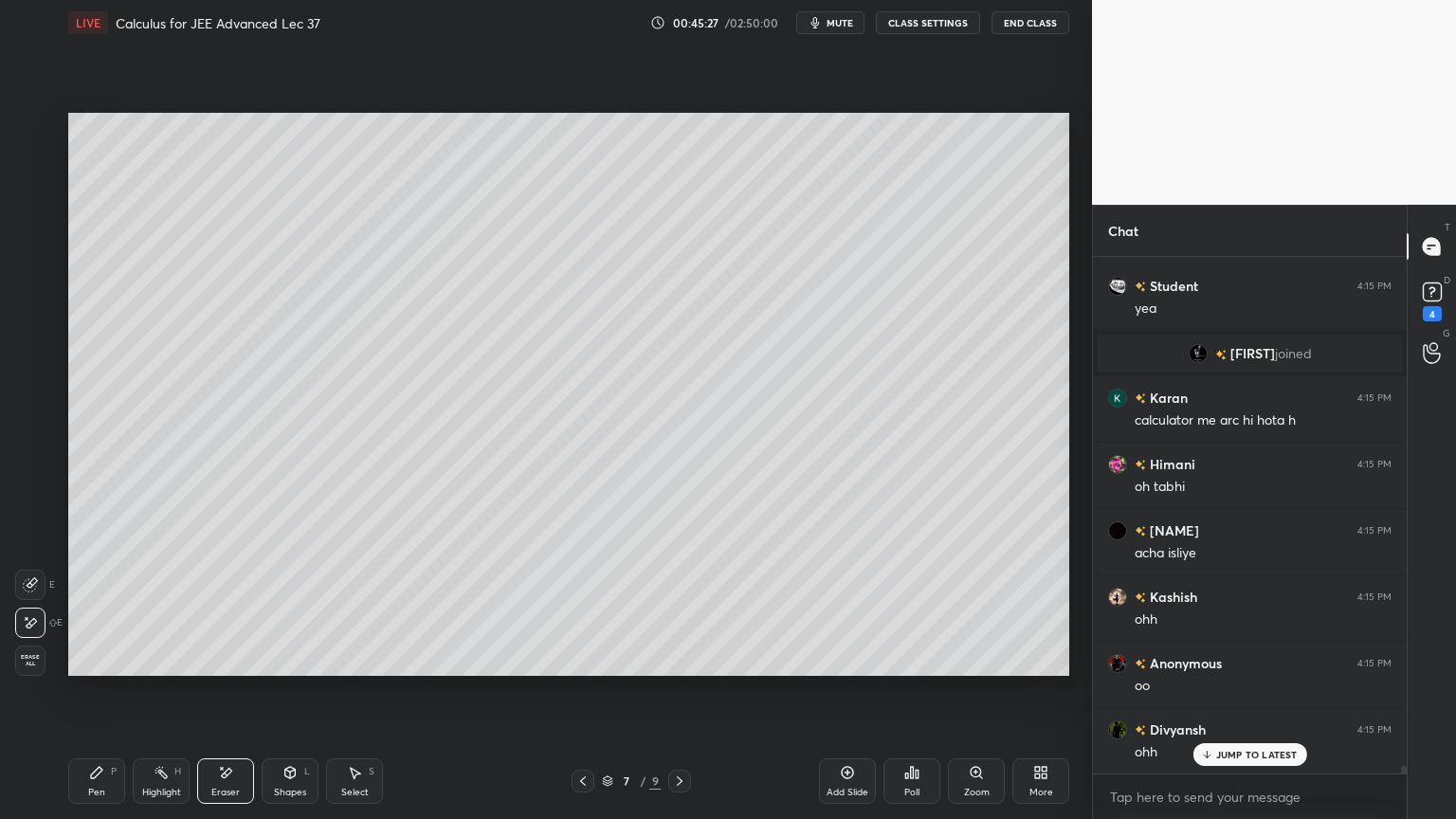 click on "Pen P" at bounding box center (97, 781) 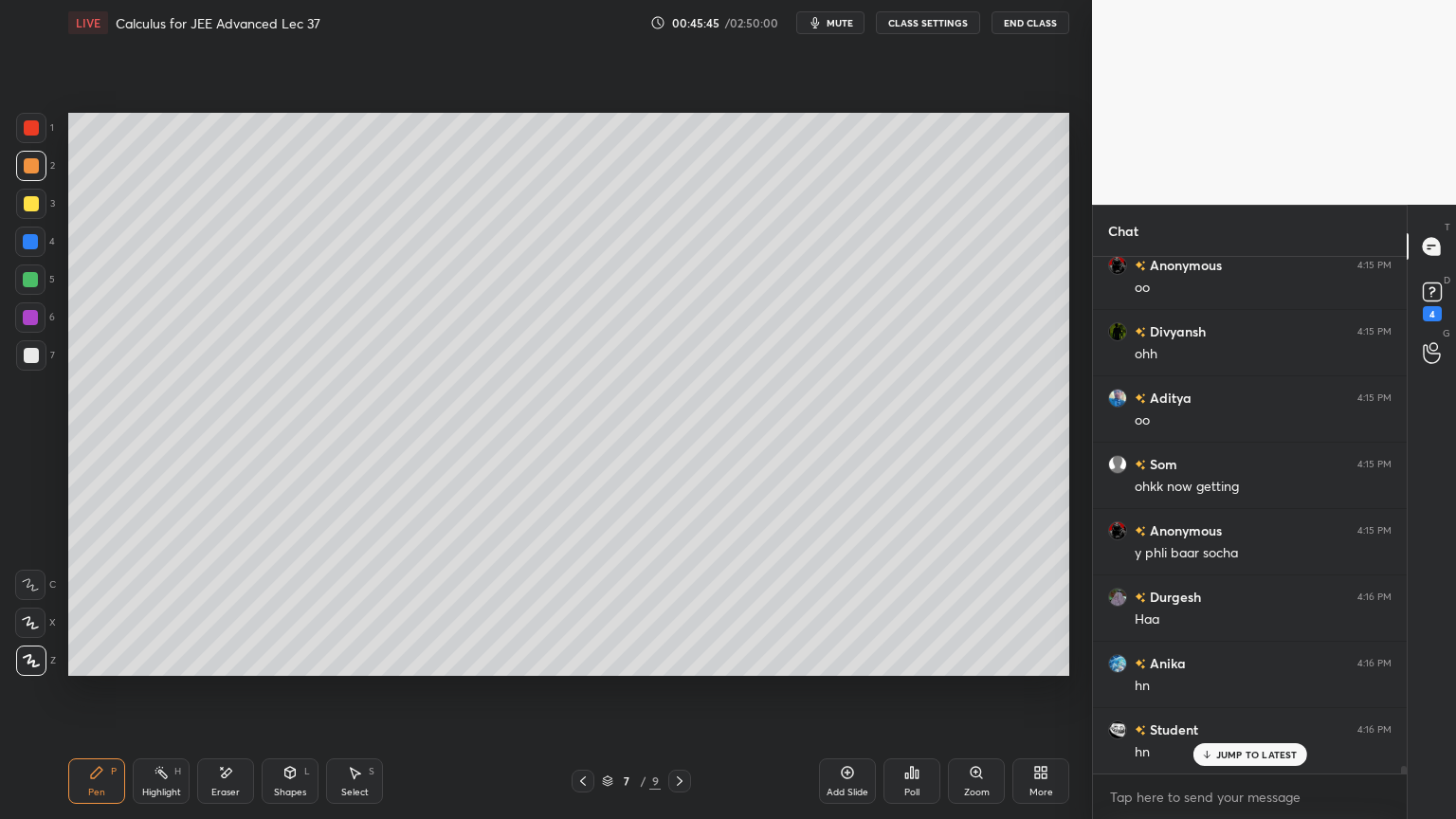 scroll, scrollTop: 36960, scrollLeft: 0, axis: vertical 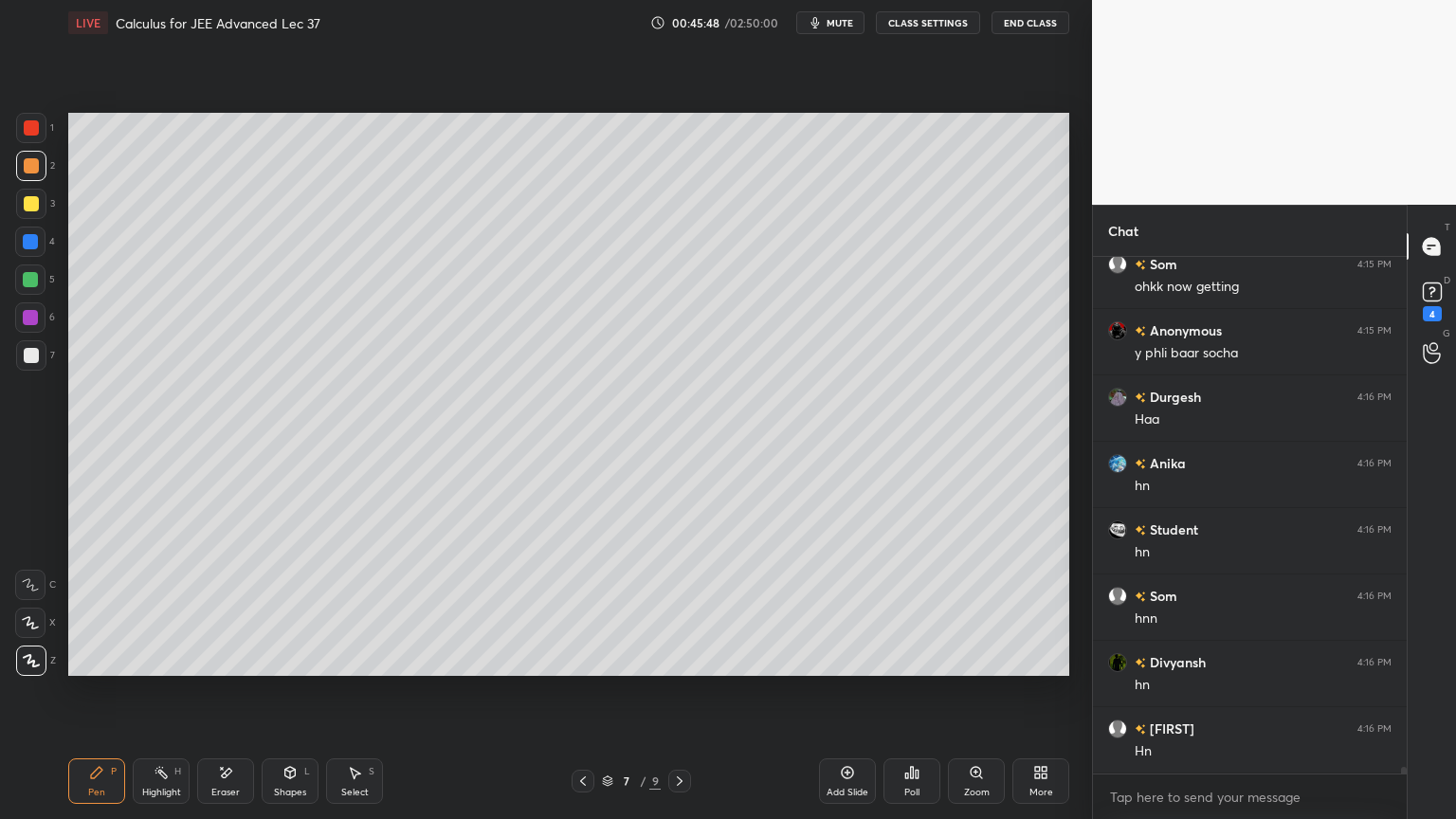drag, startPoint x: 222, startPoint y: 774, endPoint x: 249, endPoint y: 701, distance: 77.83315 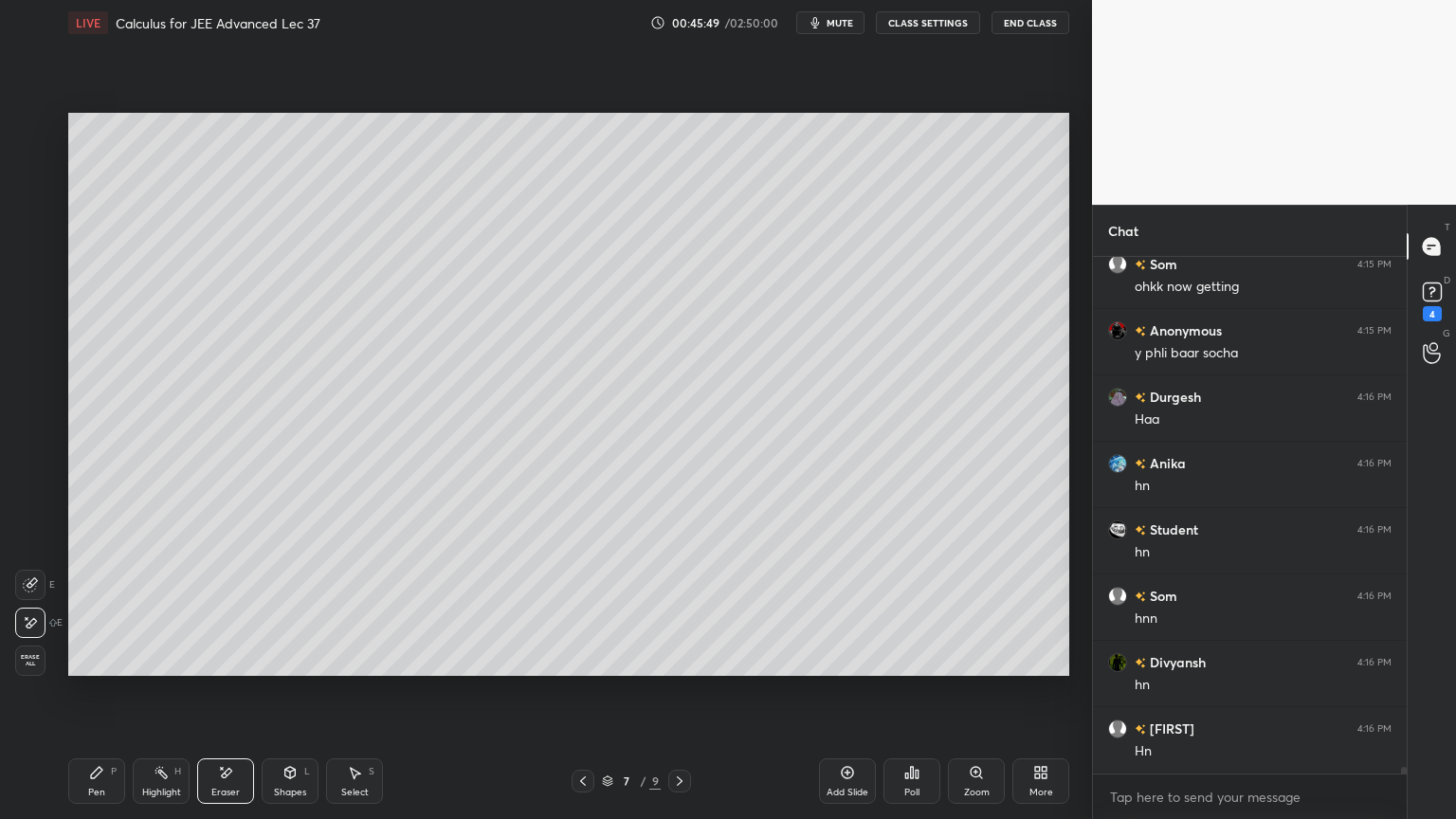 scroll, scrollTop: 37158, scrollLeft: 0, axis: vertical 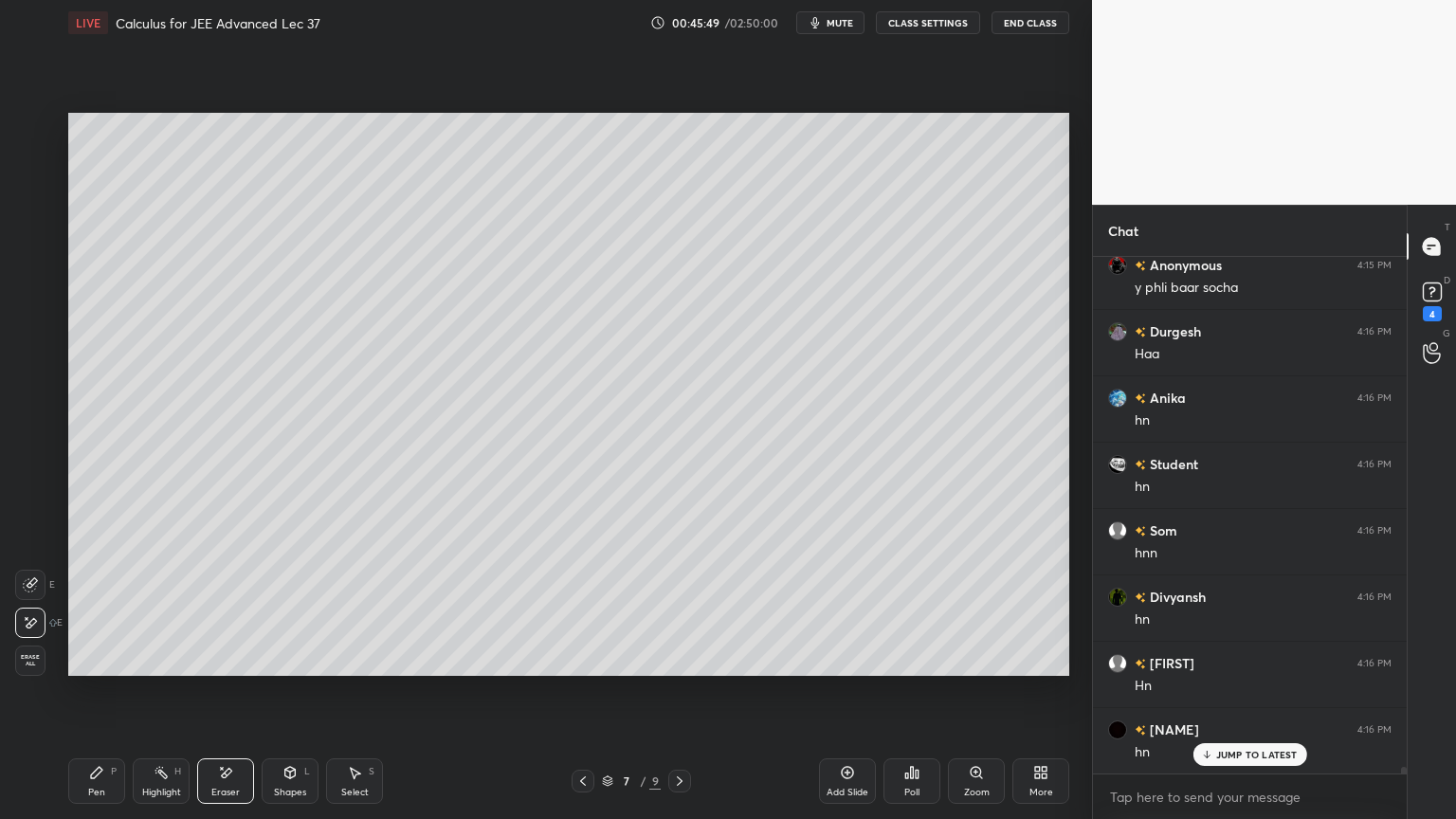 click on "Pen" at bounding box center (97, 792) 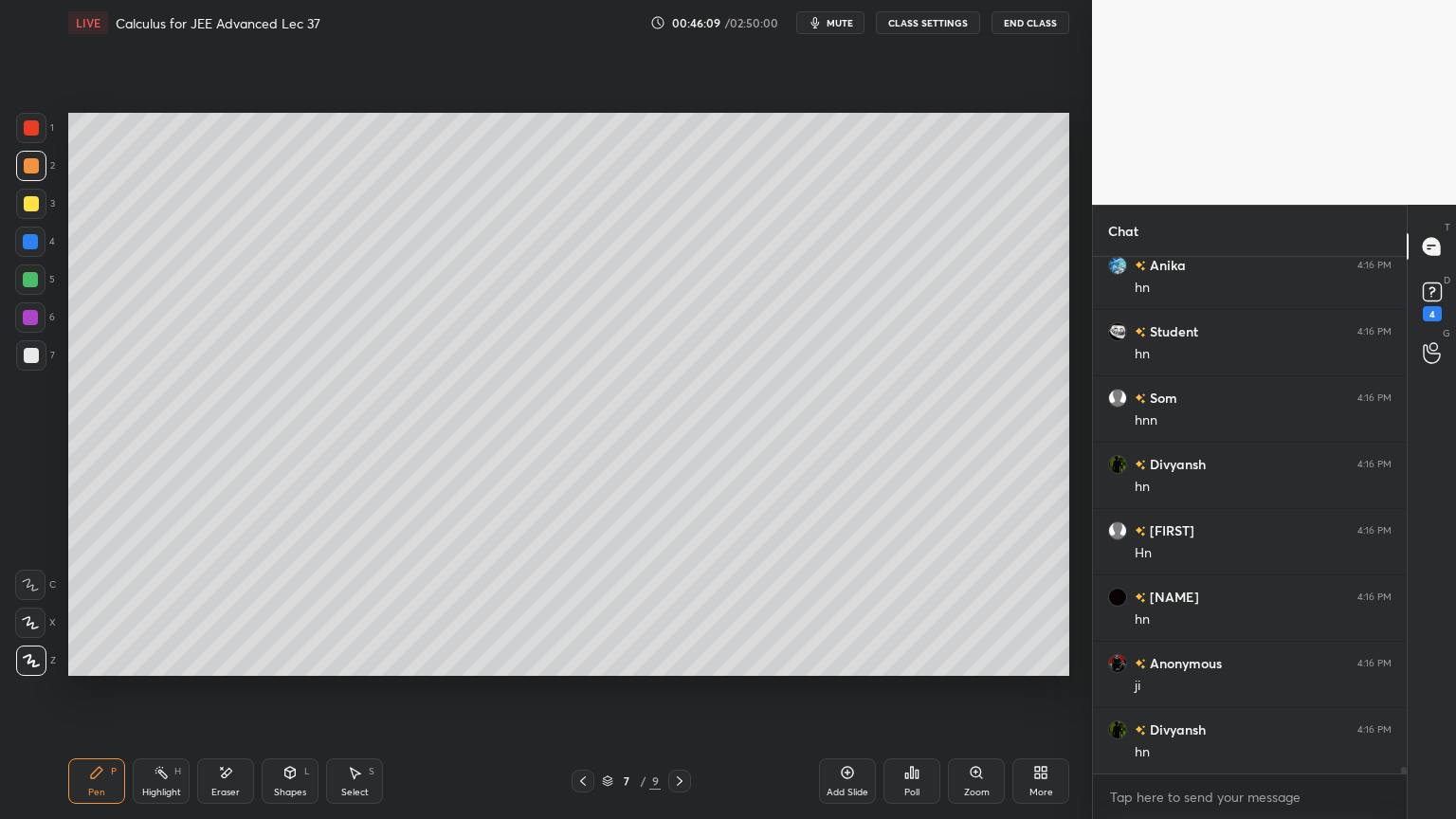 scroll, scrollTop: 37358, scrollLeft: 0, axis: vertical 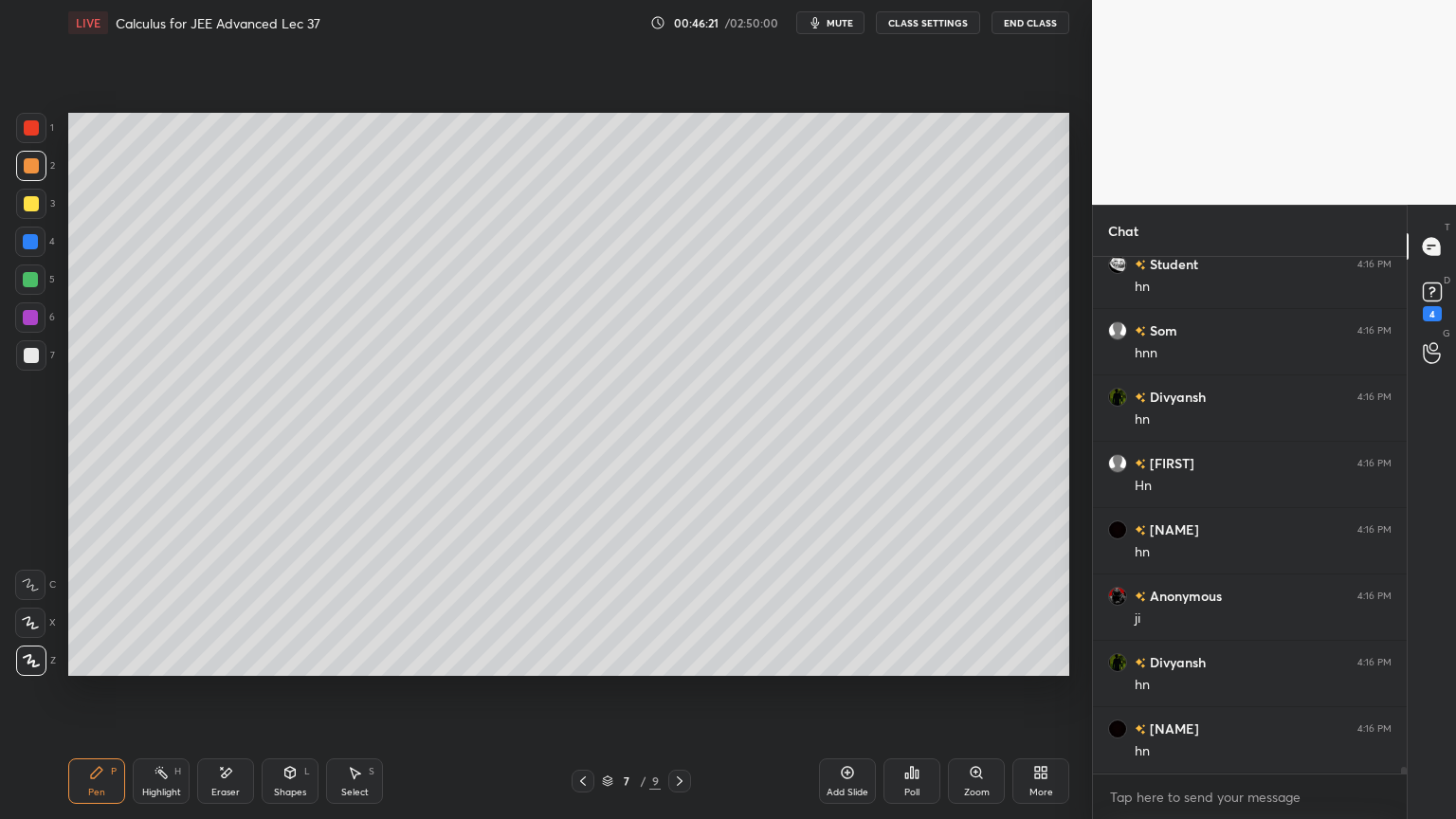 drag, startPoint x: 229, startPoint y: 778, endPoint x: 239, endPoint y: 727, distance: 51.97115 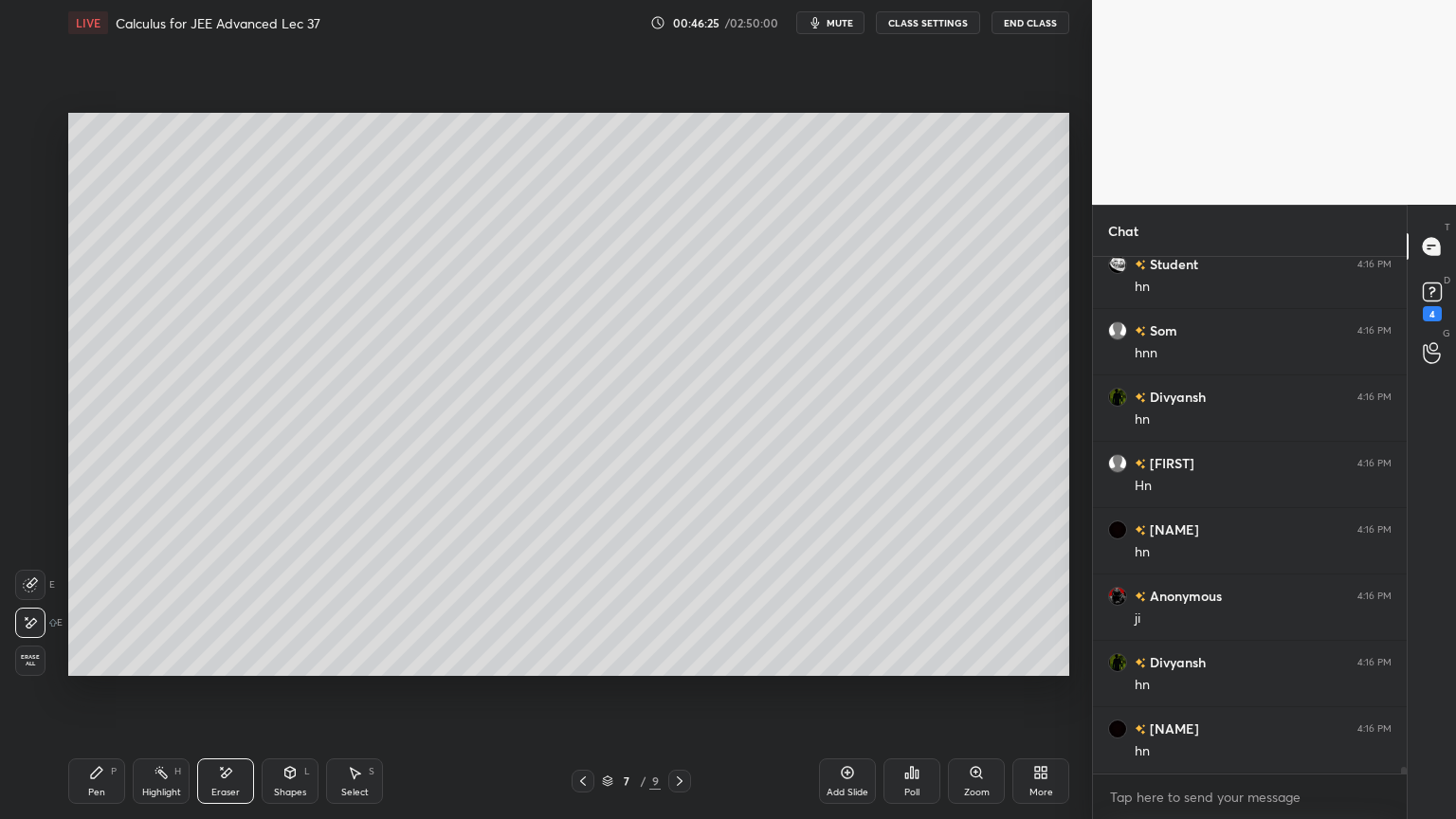 click on "Highlight H" at bounding box center [161, 781] 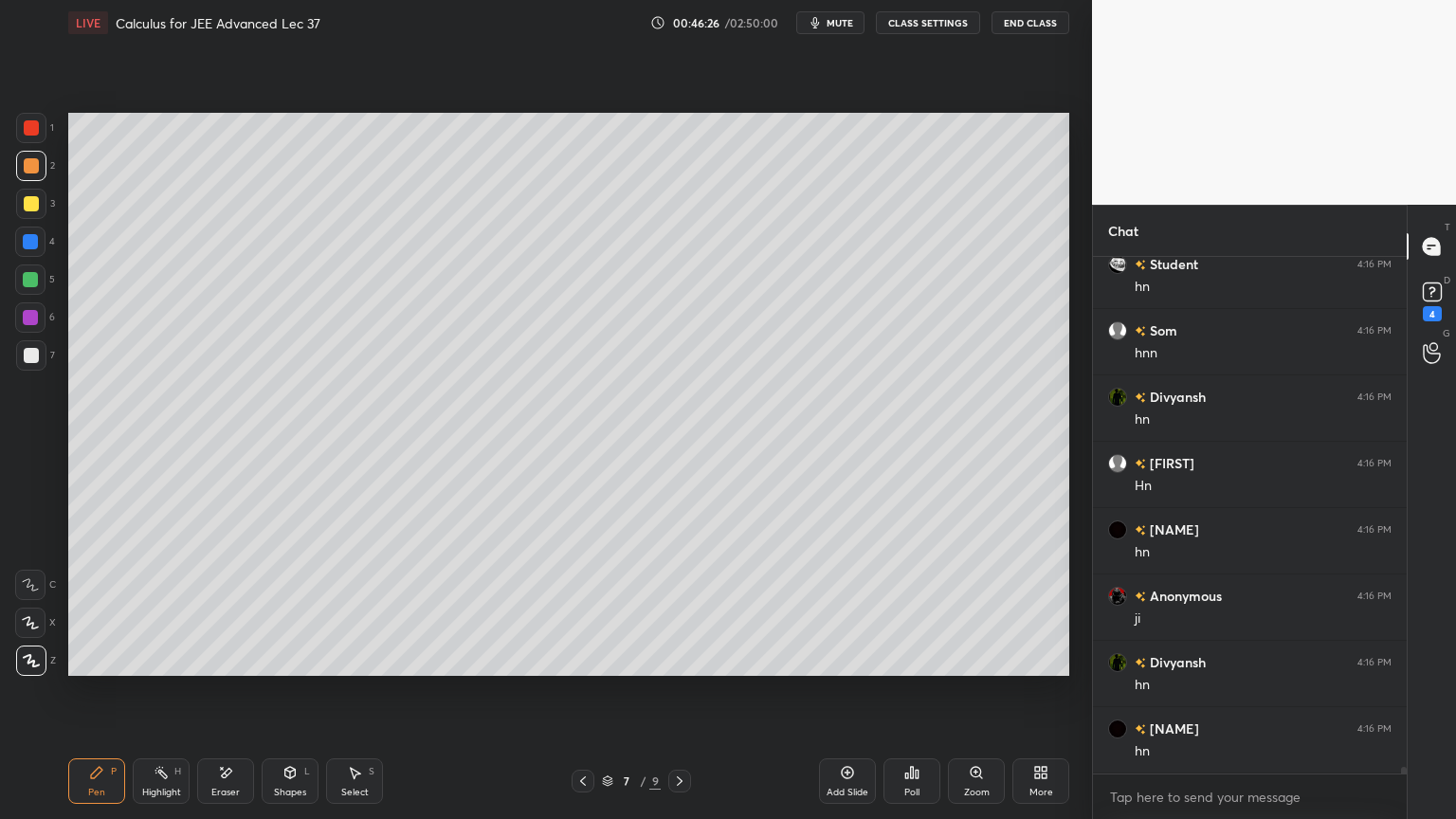 click on "Eraser" at bounding box center (226, 781) 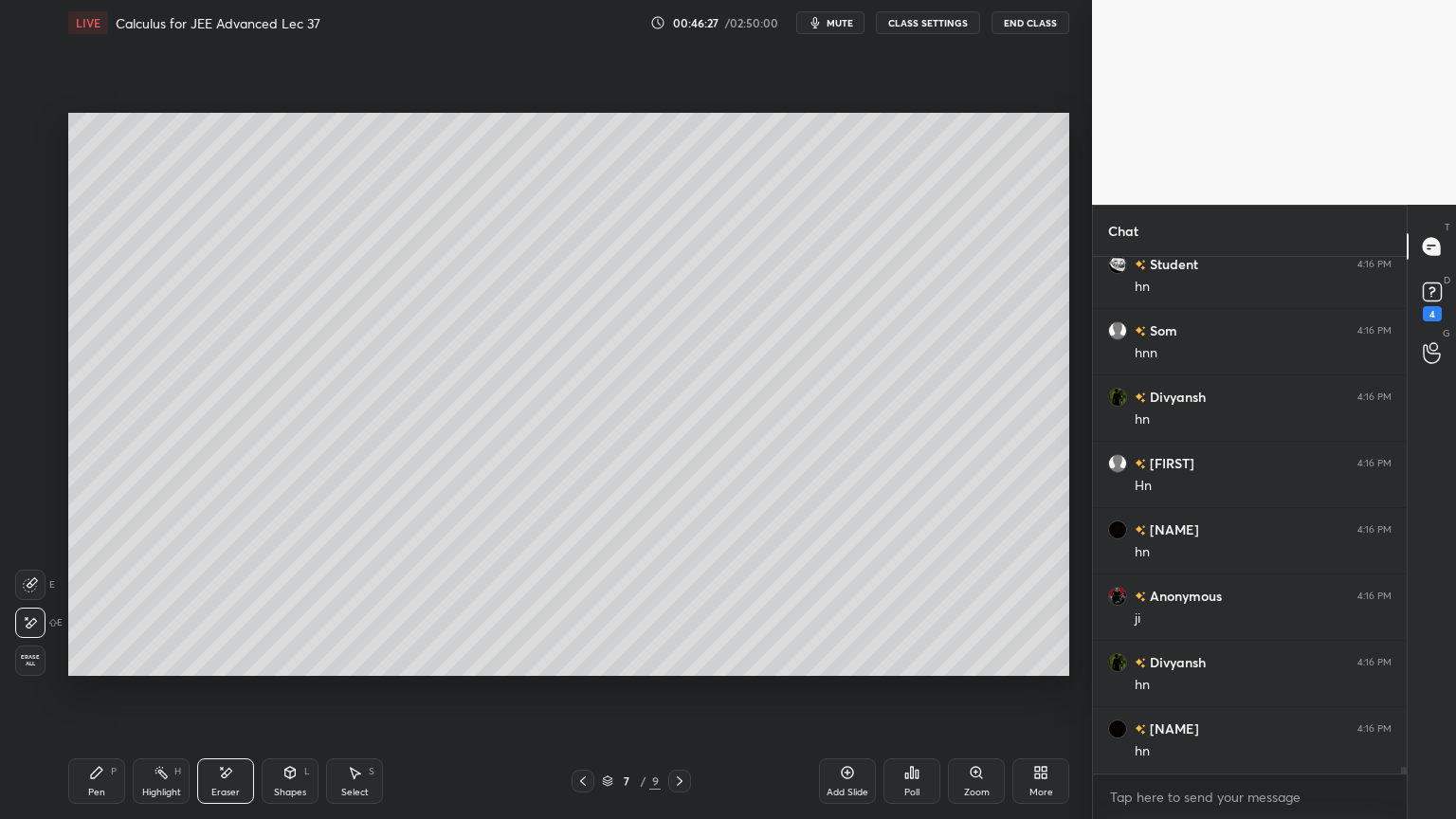 click on "Pen P" at bounding box center (97, 781) 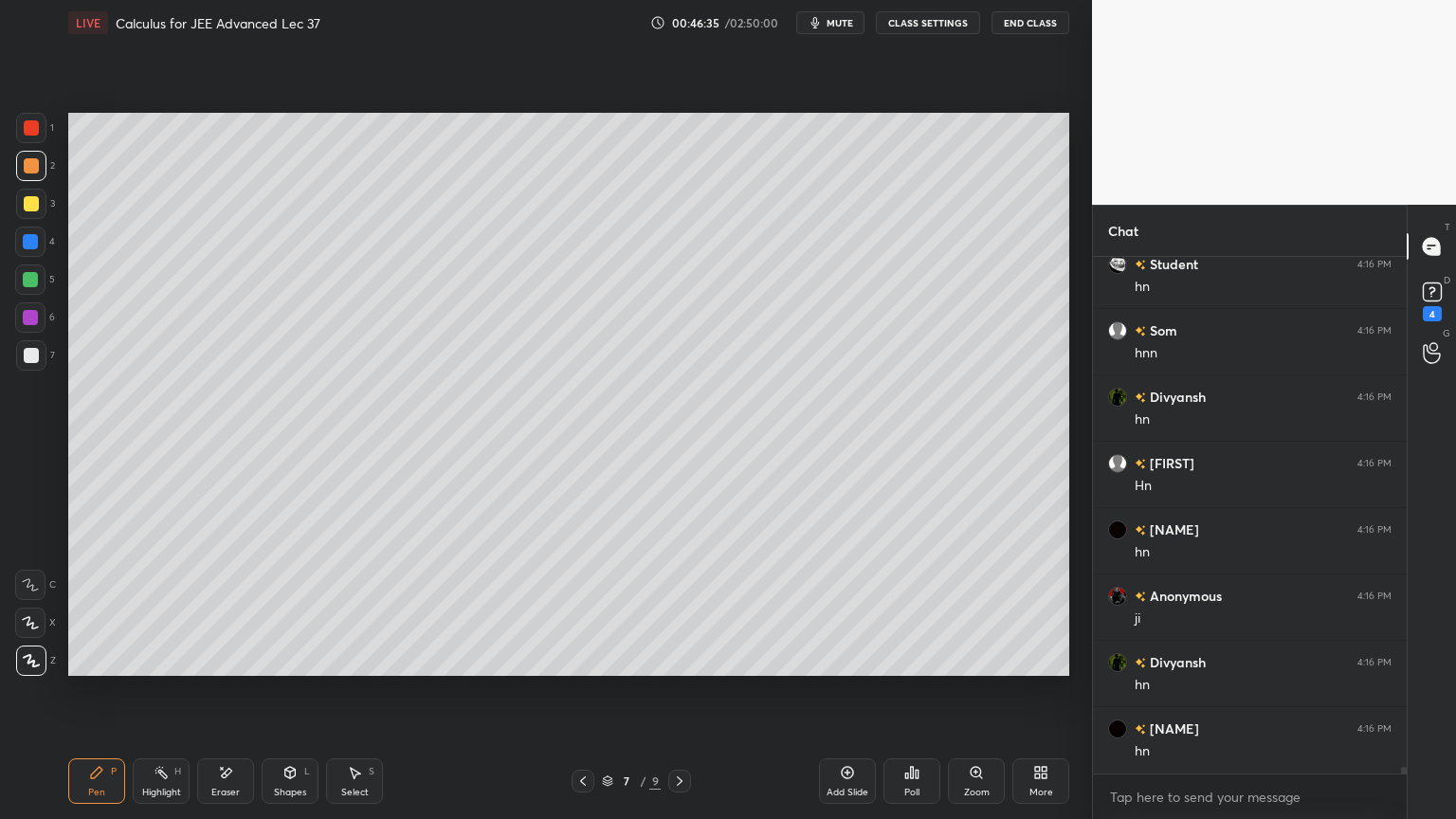 drag, startPoint x: 226, startPoint y: 794, endPoint x: 222, endPoint y: 689, distance: 105.07616 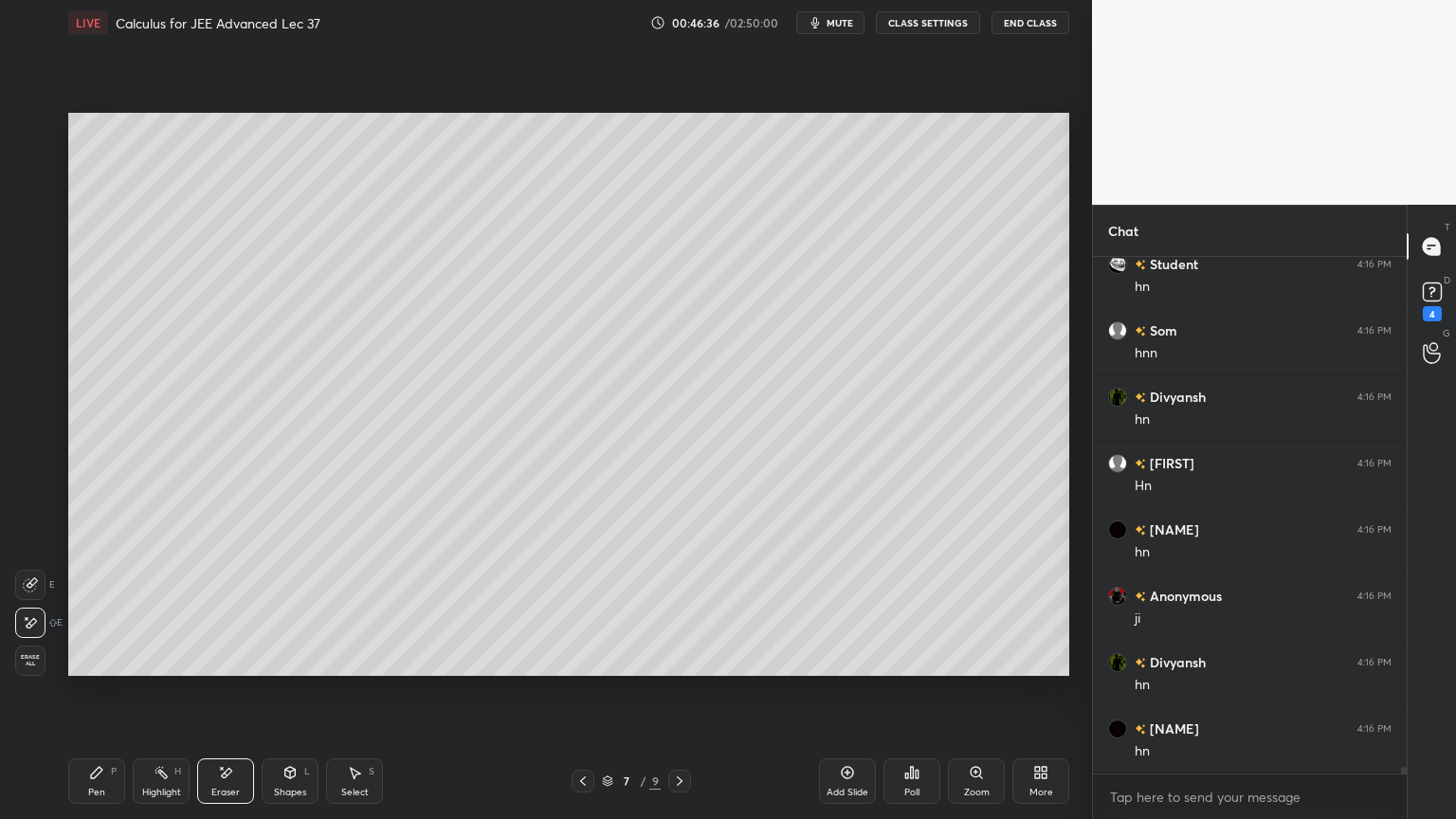 click 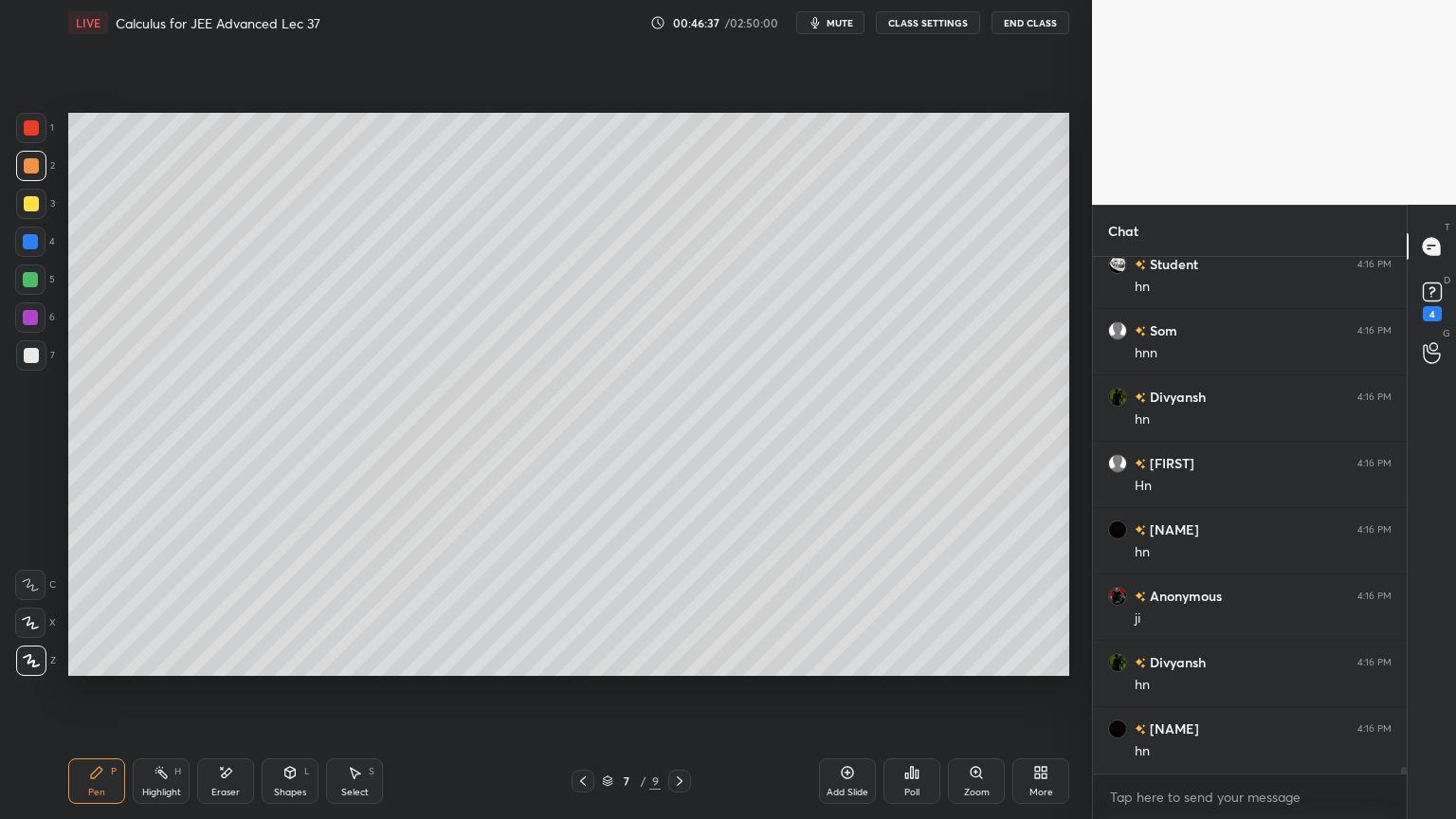 click at bounding box center (31, 355) 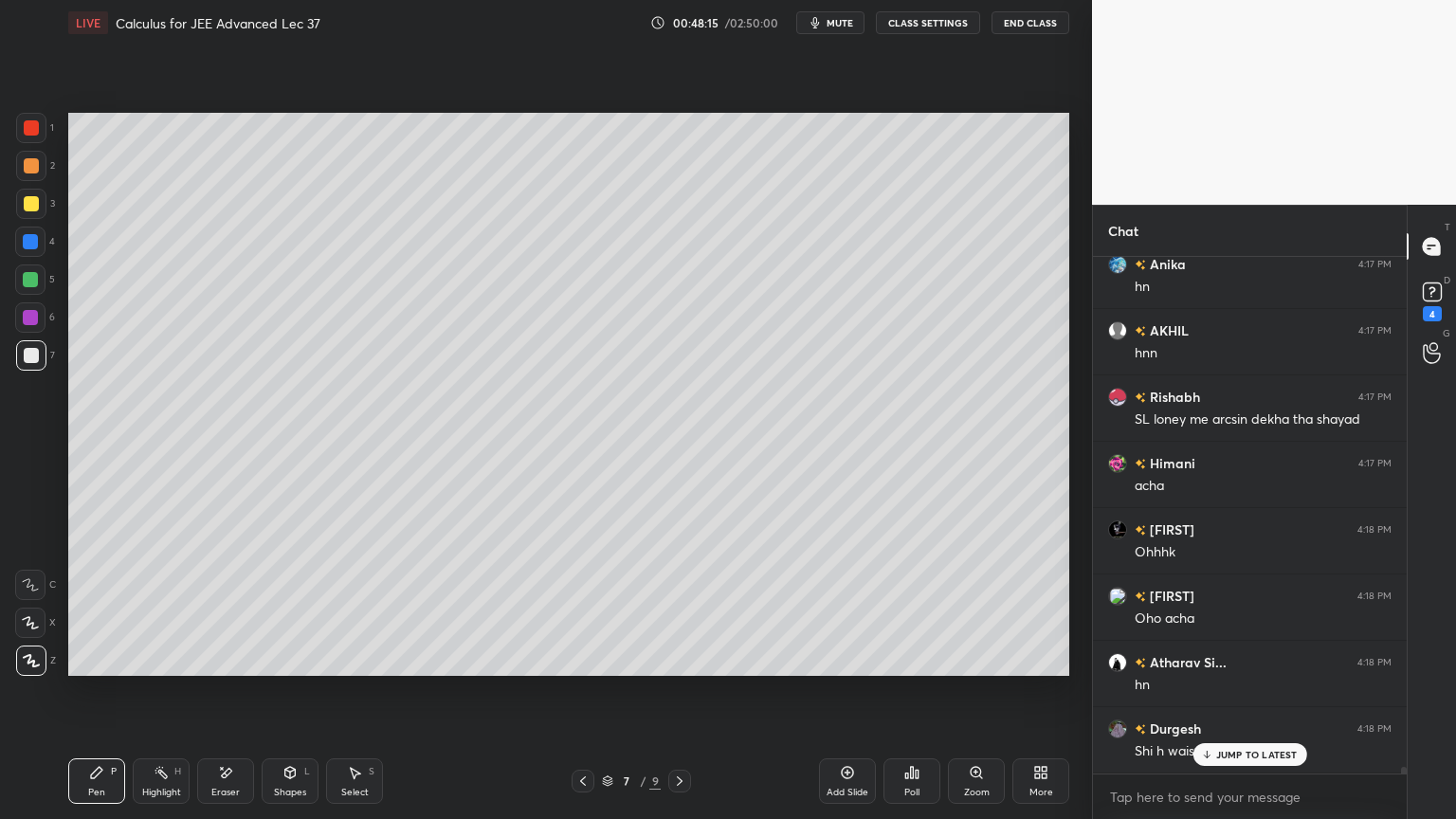 scroll, scrollTop: 38220, scrollLeft: 0, axis: vertical 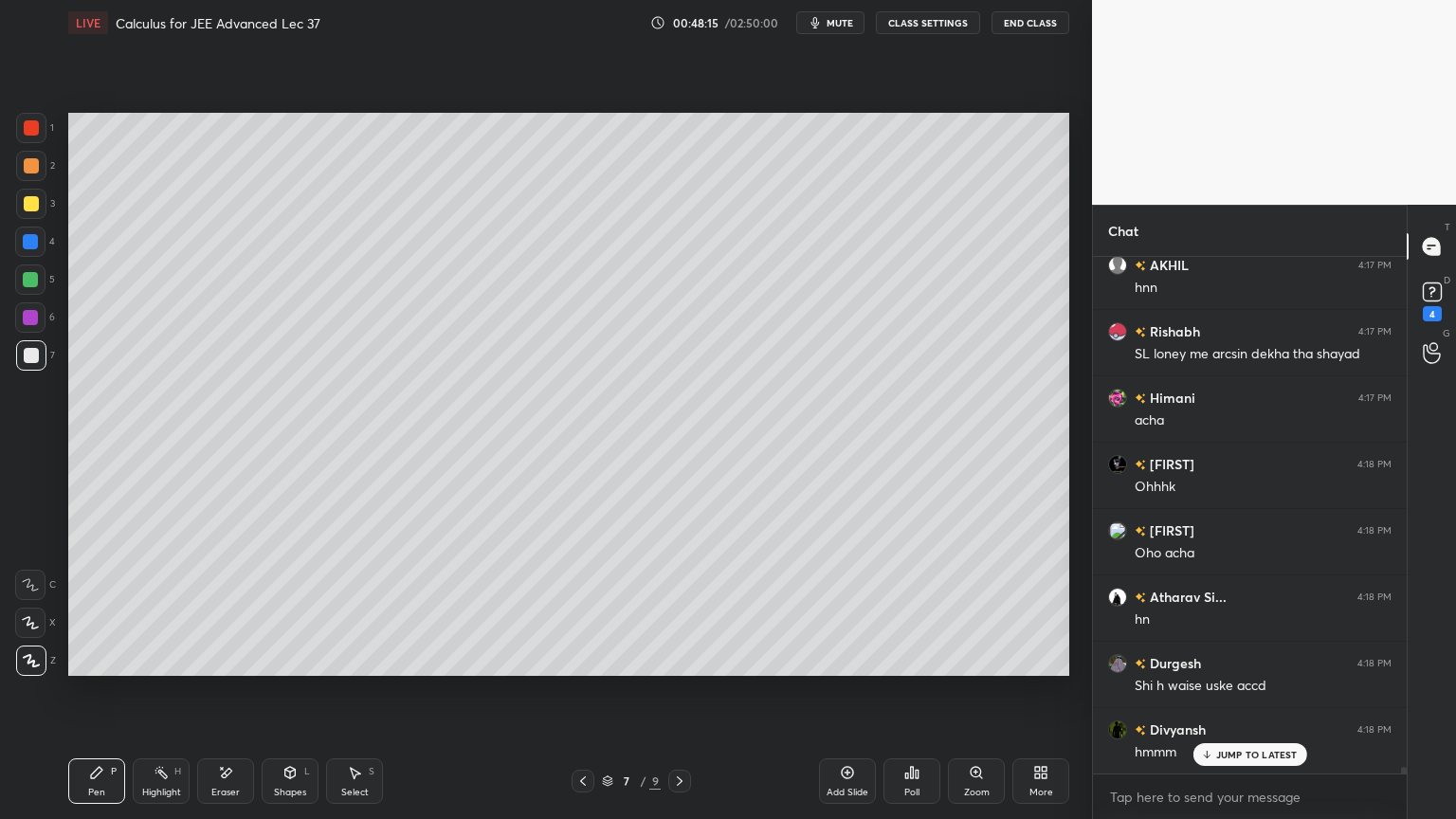 click on "Eraser" at bounding box center [226, 781] 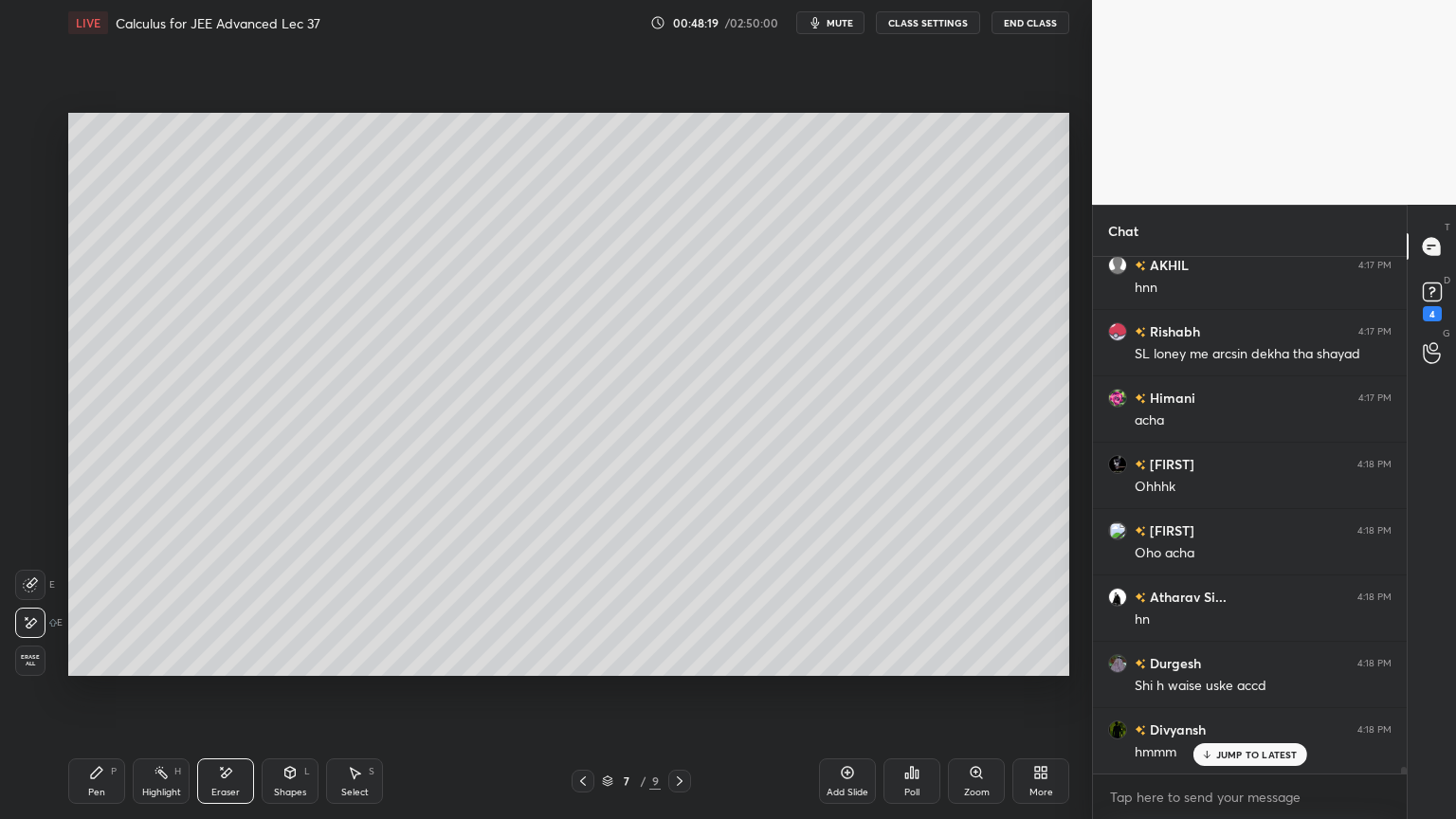 click on "Pen P" at bounding box center [97, 781] 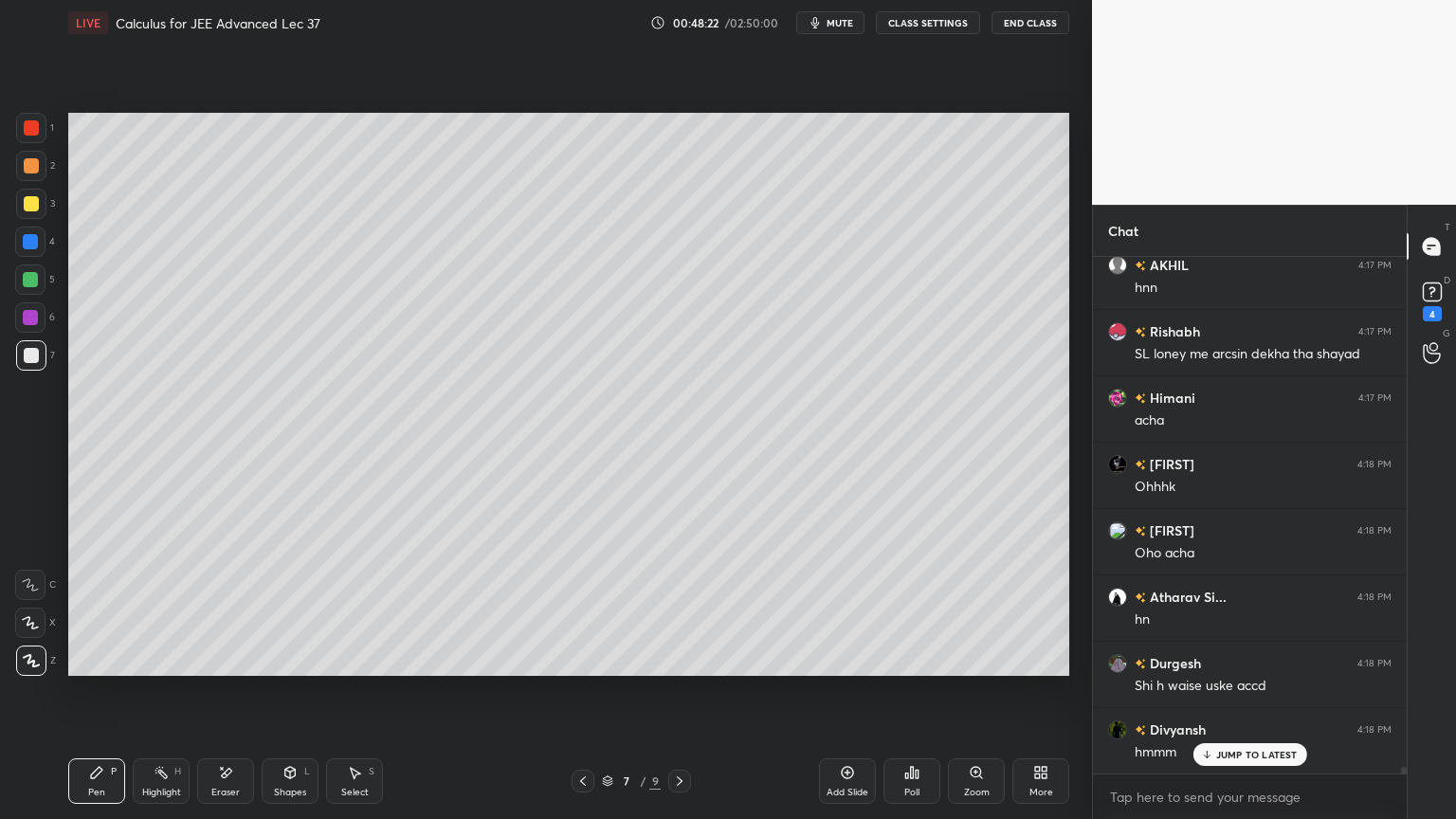 scroll, scrollTop: 38287, scrollLeft: 0, axis: vertical 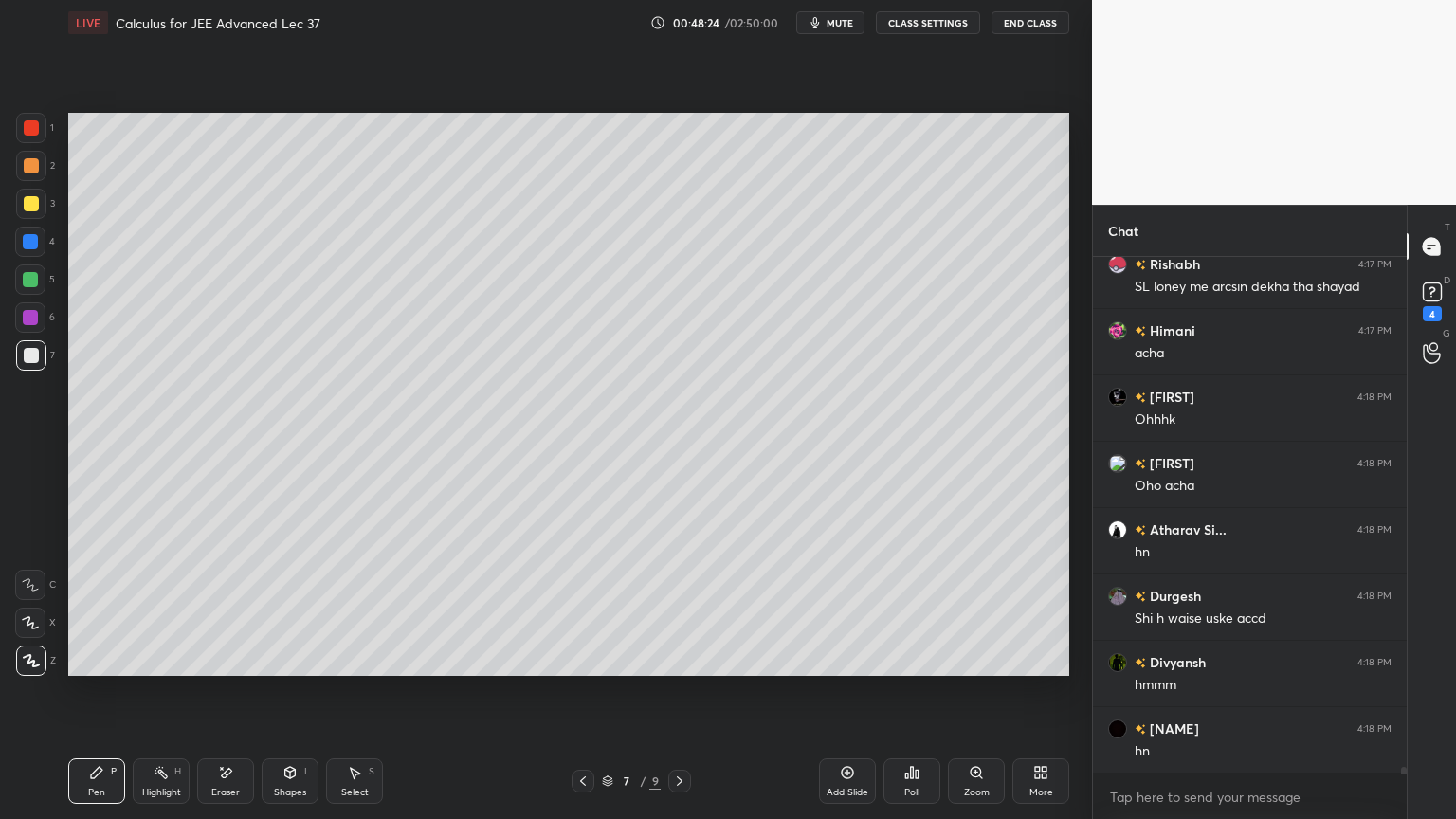 click on "Highlight H" at bounding box center (161, 781) 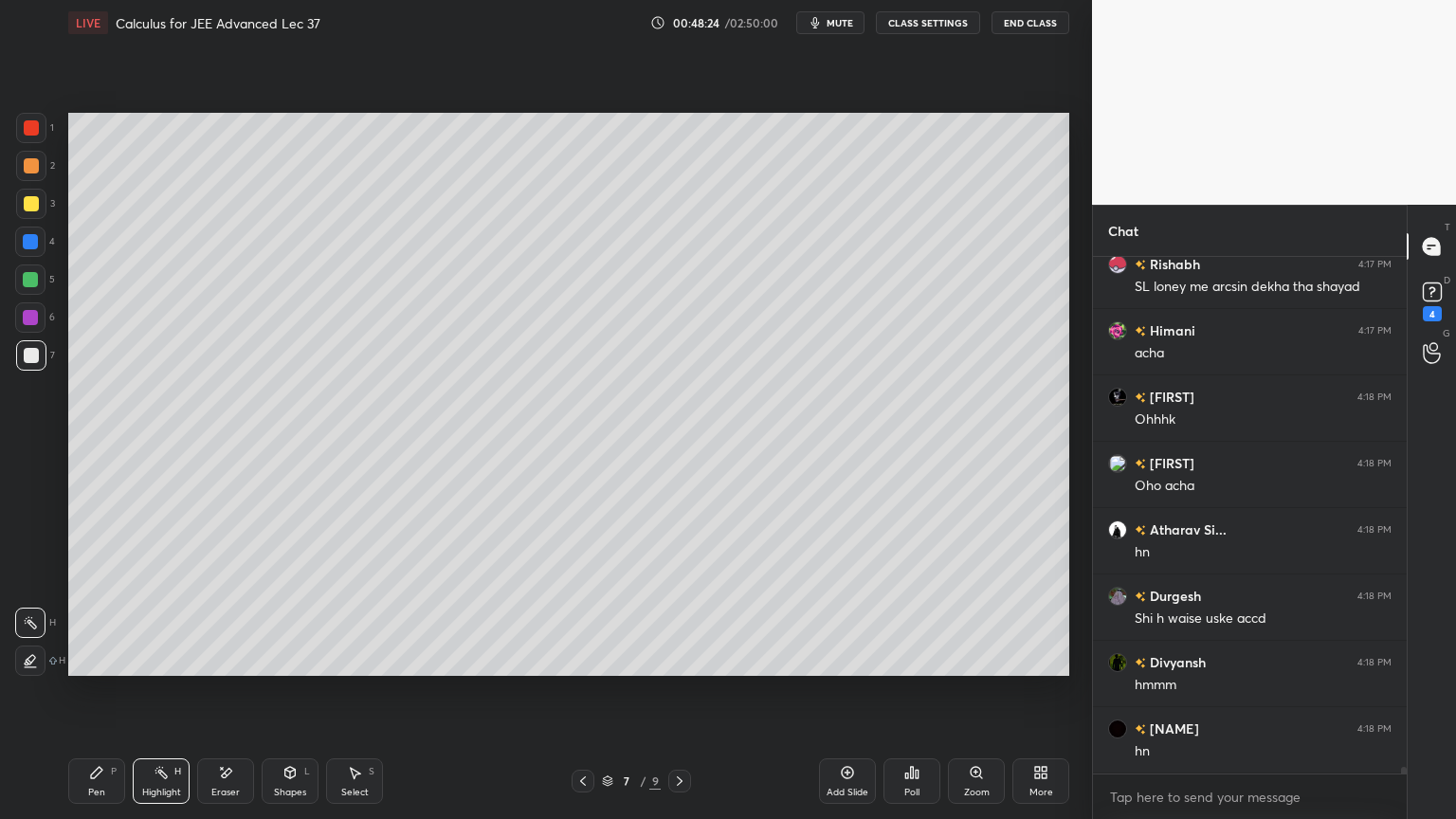 click 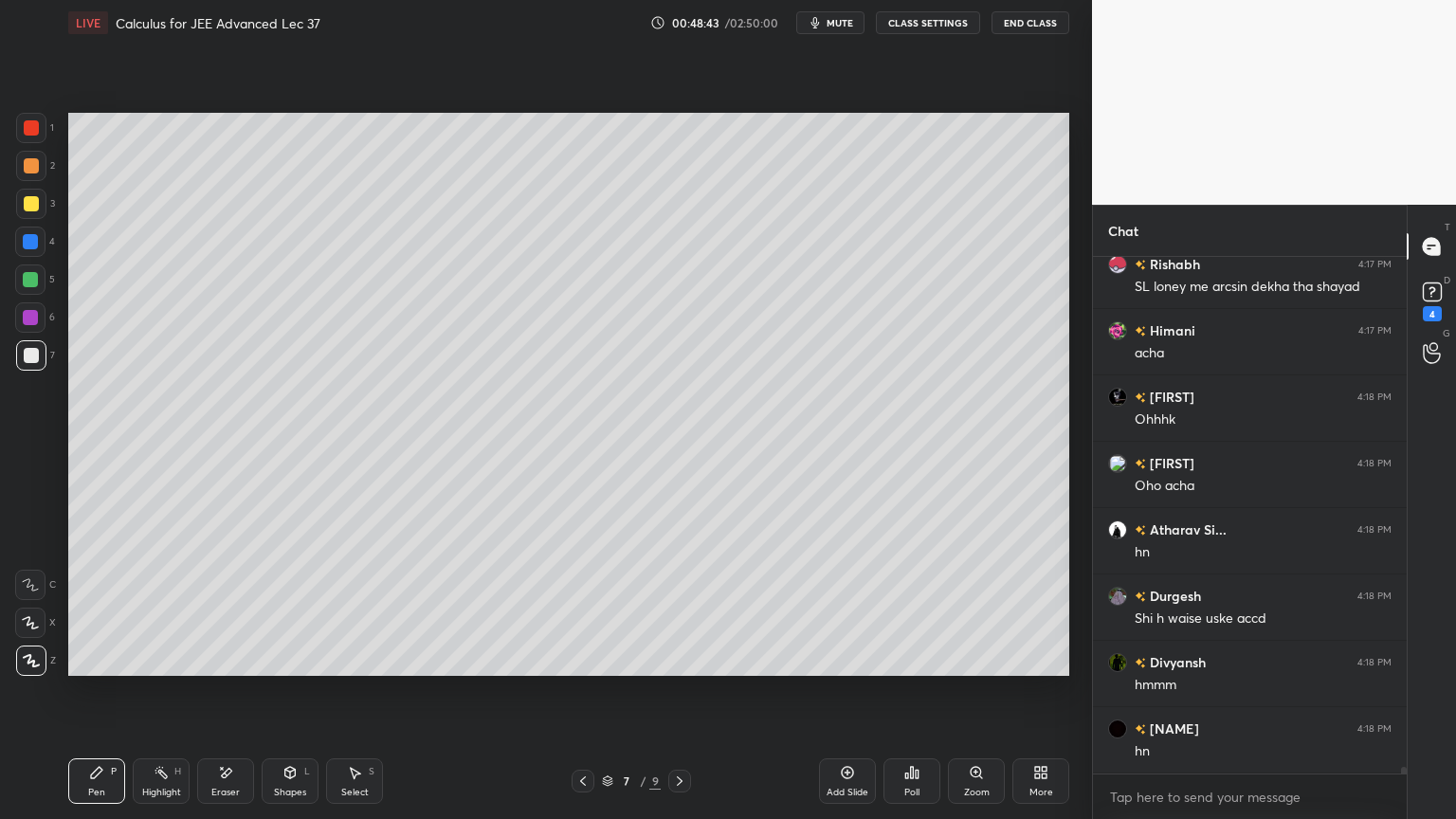 click 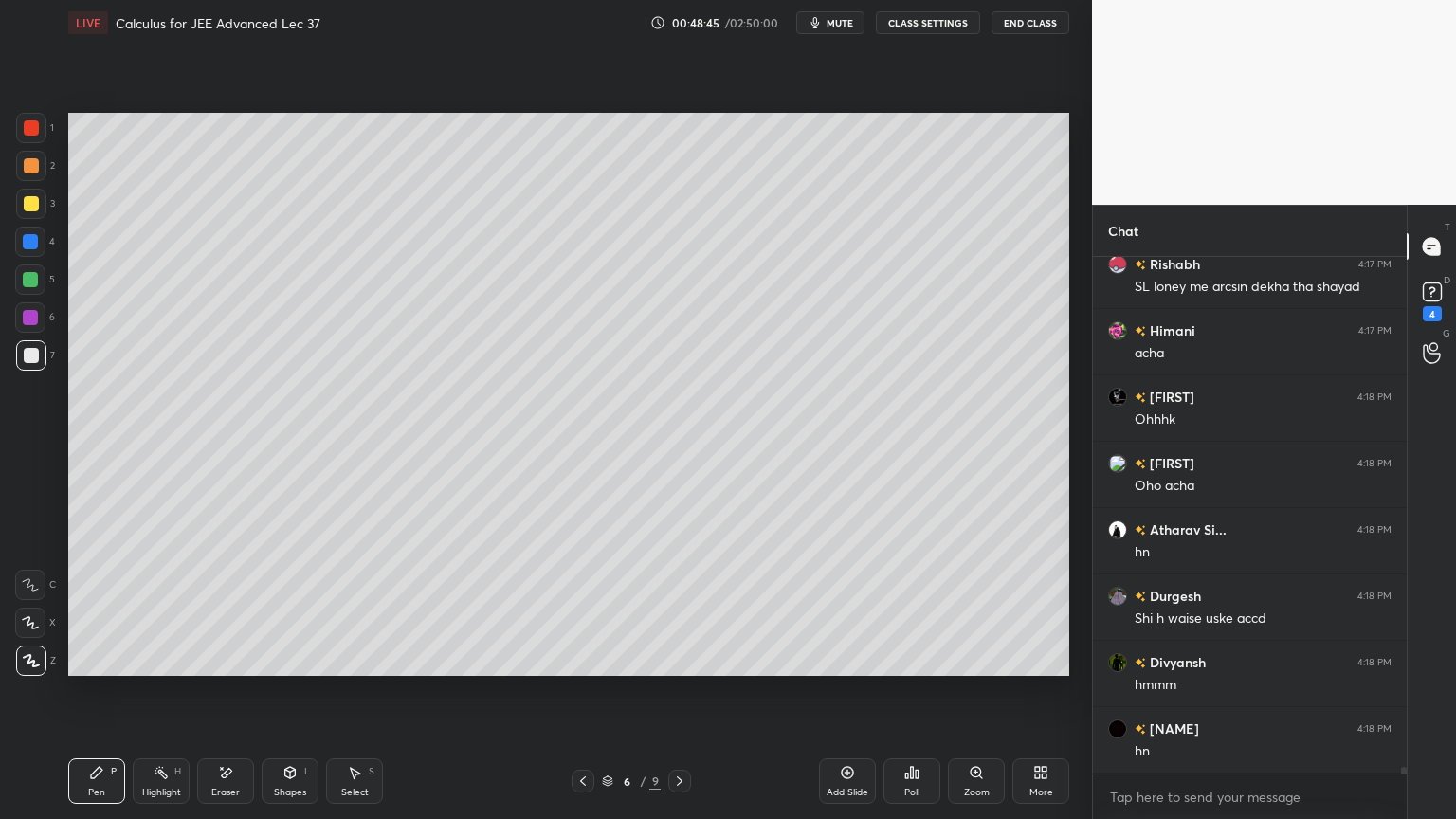 drag, startPoint x: 676, startPoint y: 779, endPoint x: 685, endPoint y: 788, distance: 12.727922 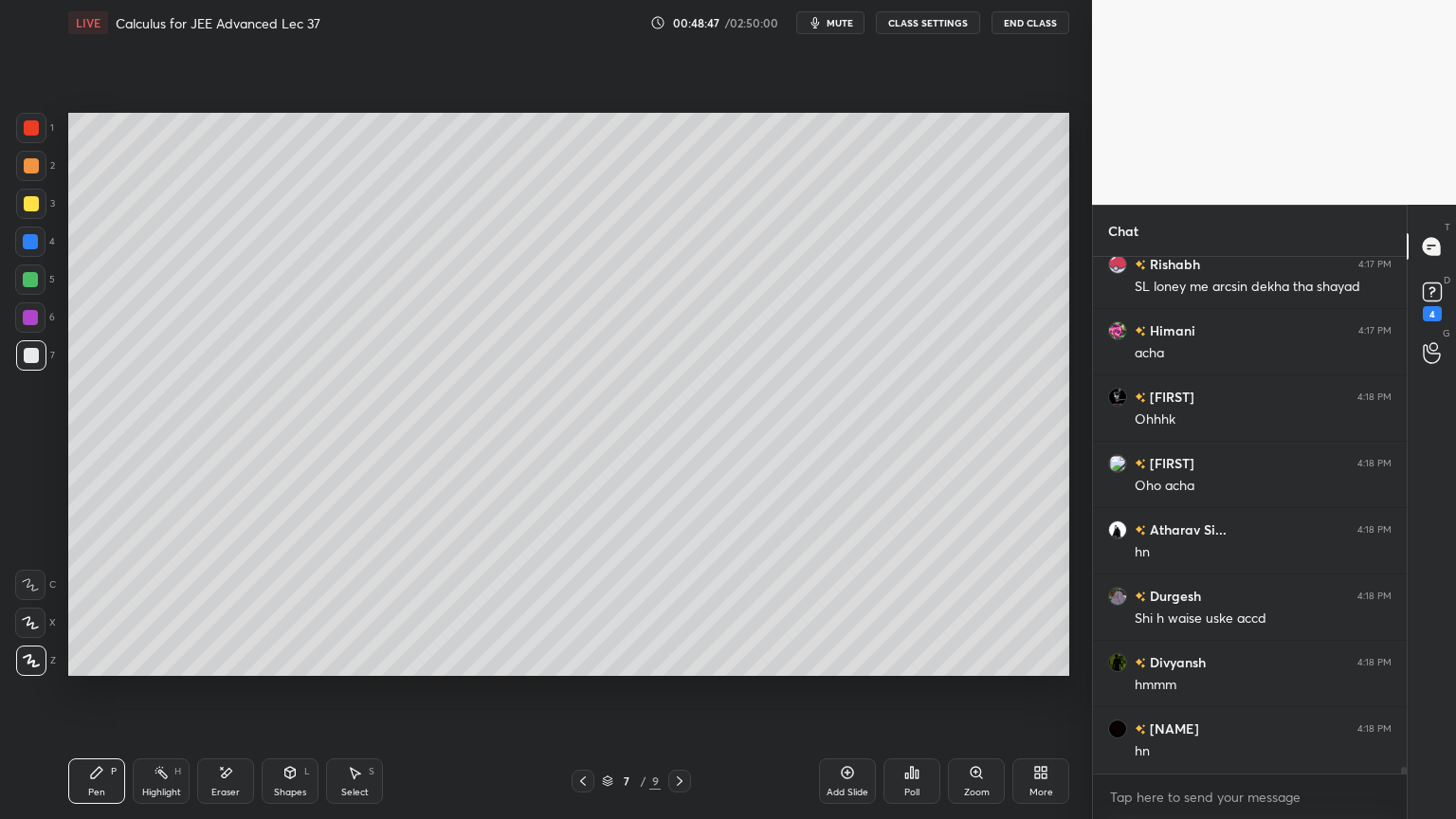 click 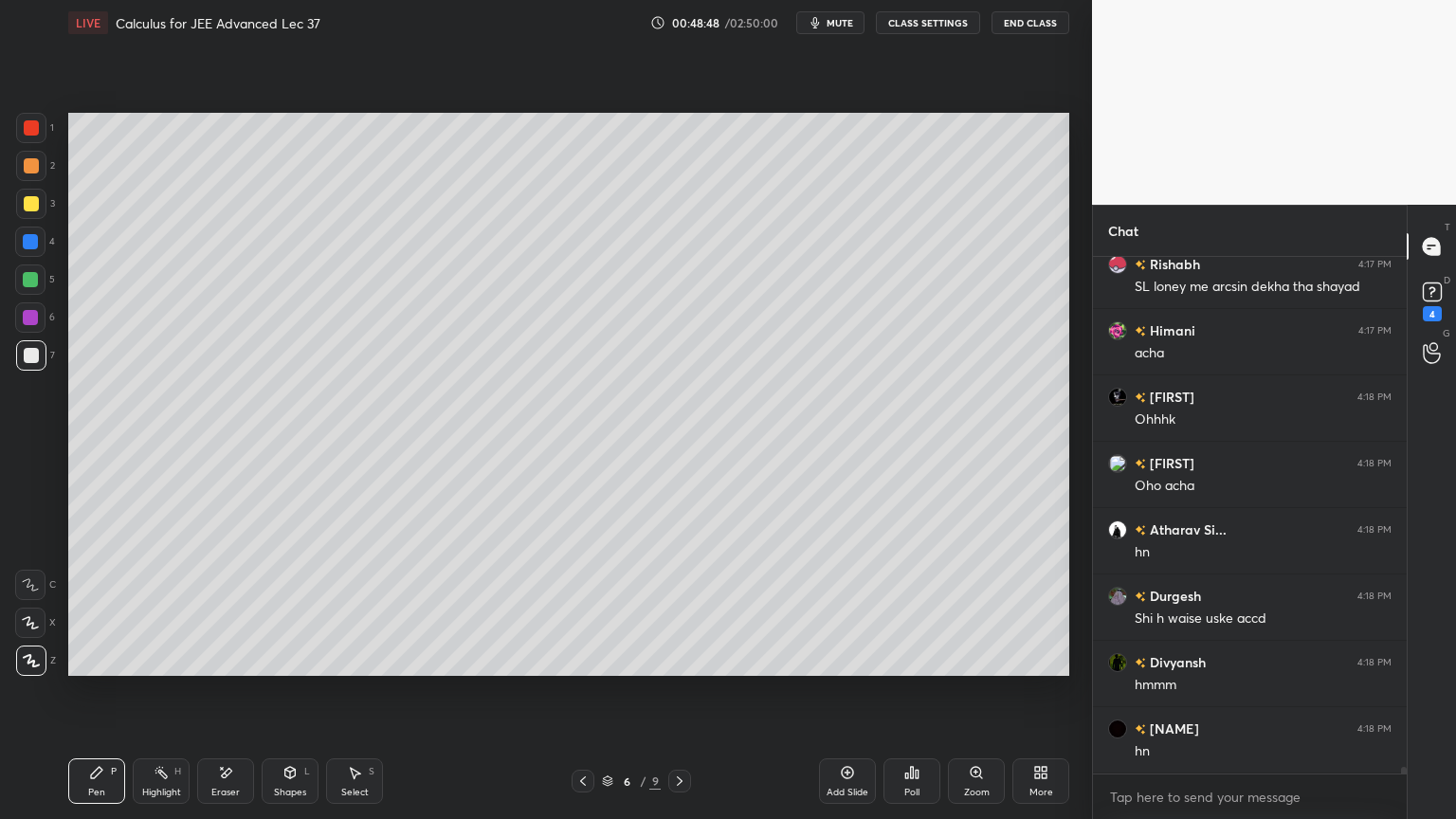 click on "Add Slide" at bounding box center (847, 781) 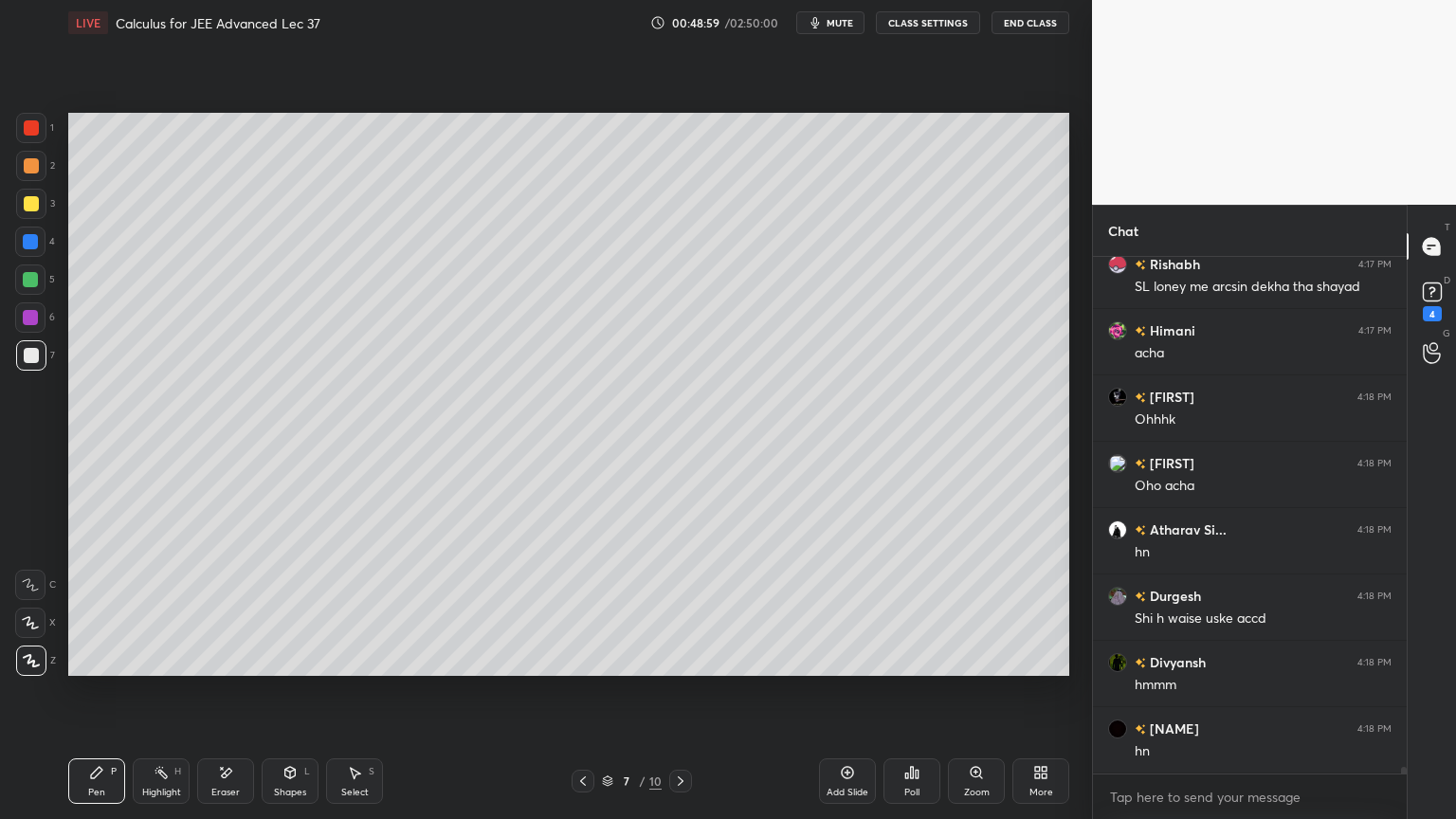click at bounding box center (30, 318) 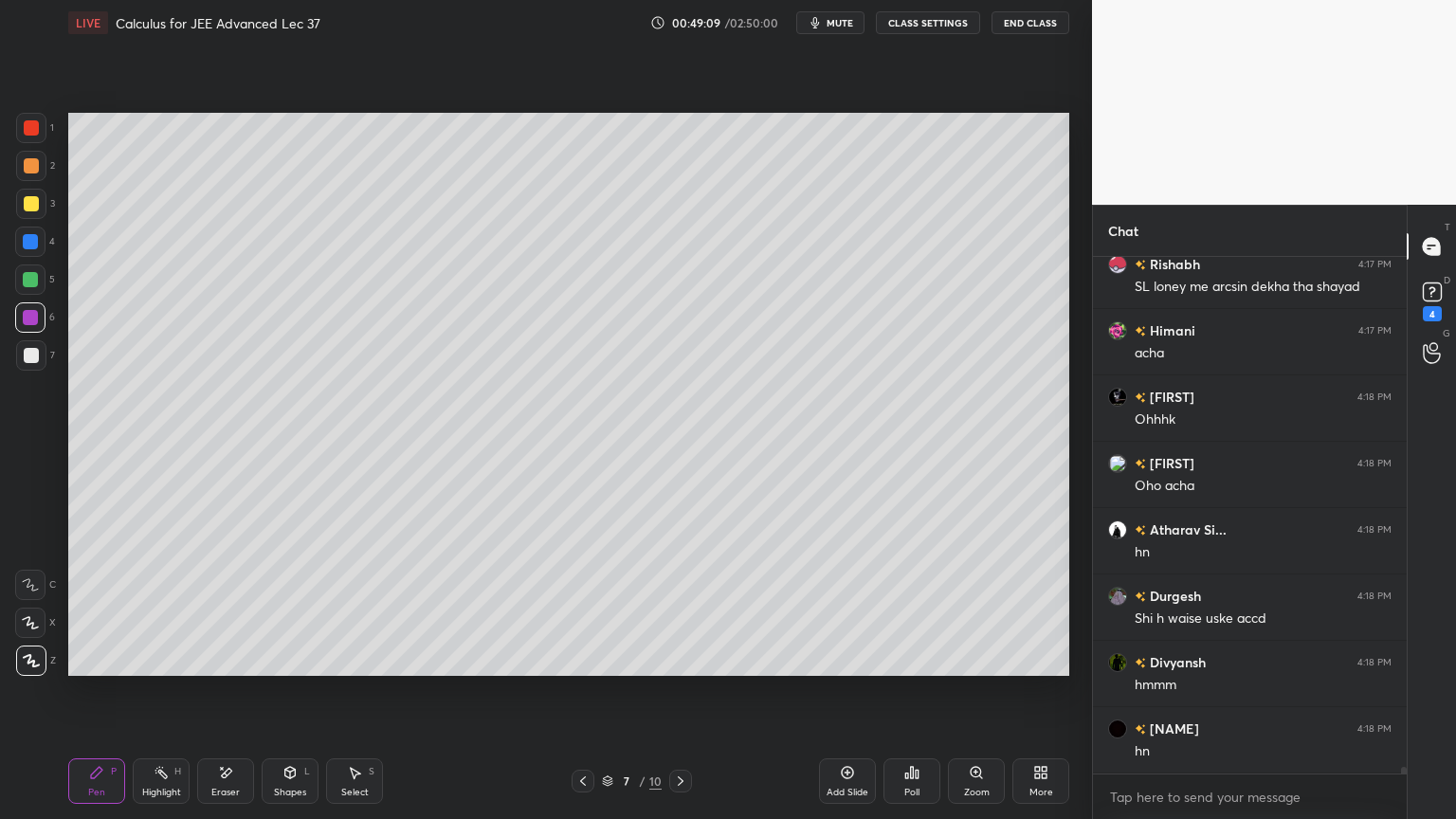 drag, startPoint x: 224, startPoint y: 774, endPoint x: 241, endPoint y: 781, distance: 18.384776 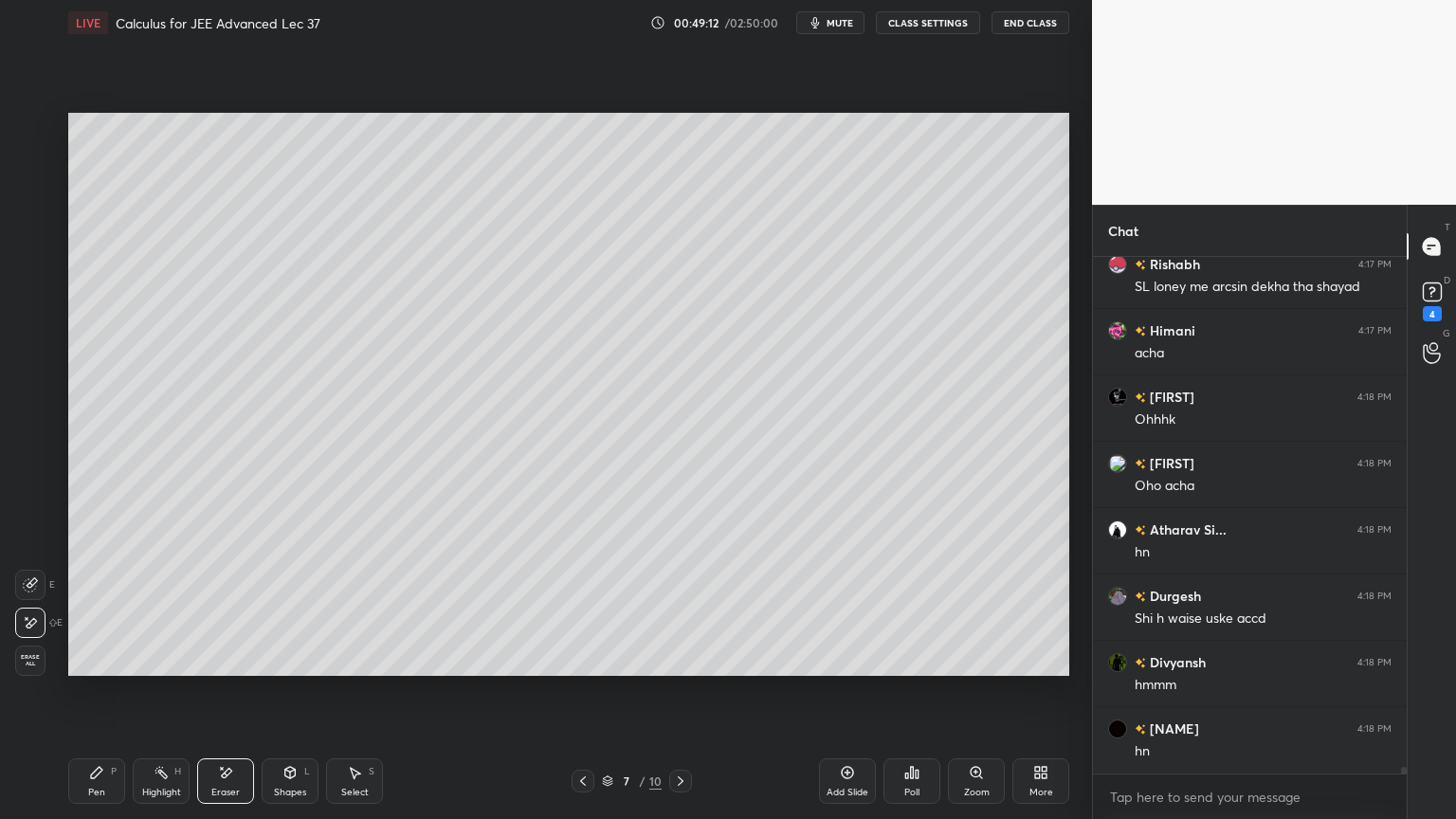 click 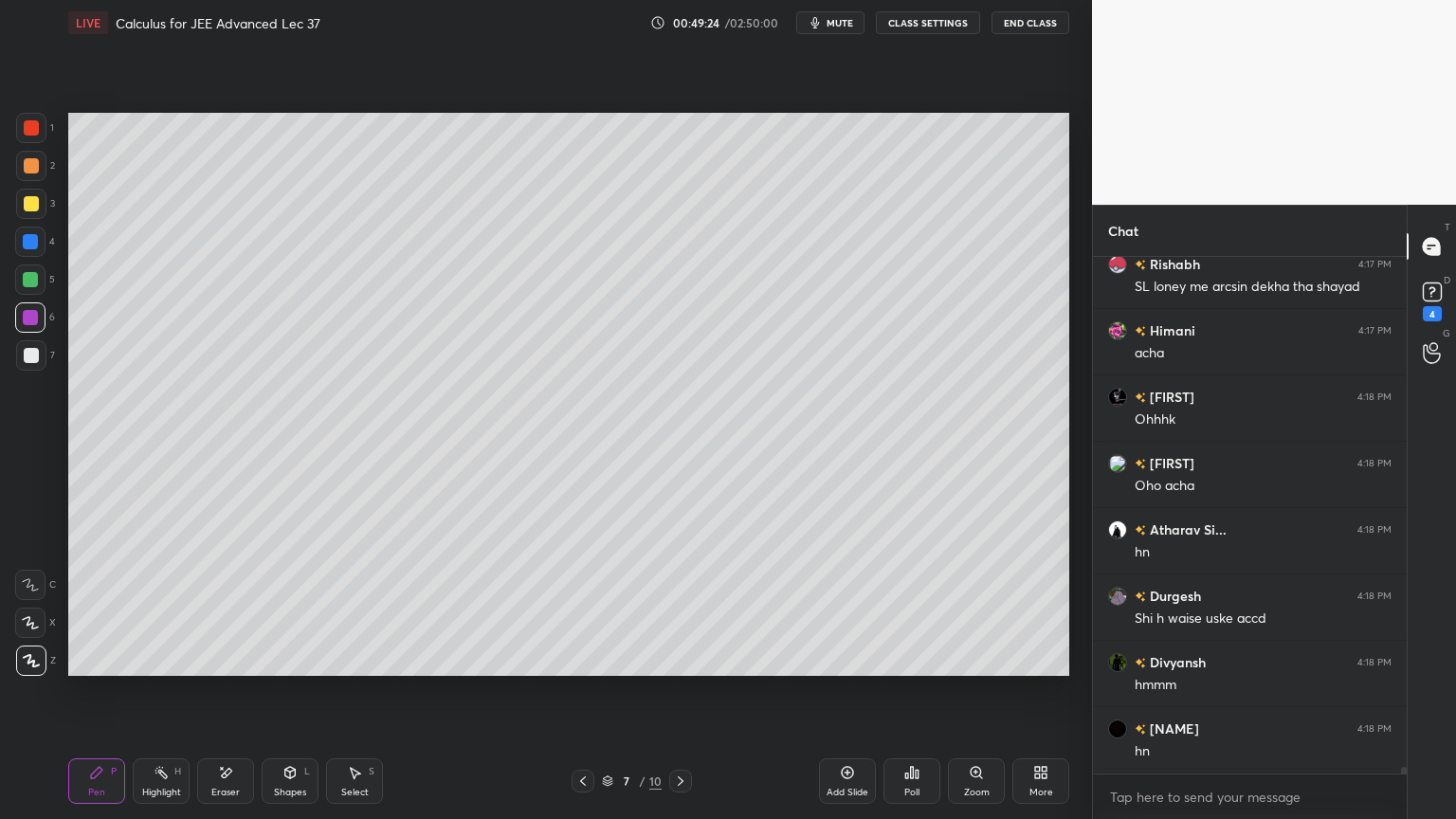 click on "Eraser" at bounding box center (226, 792) 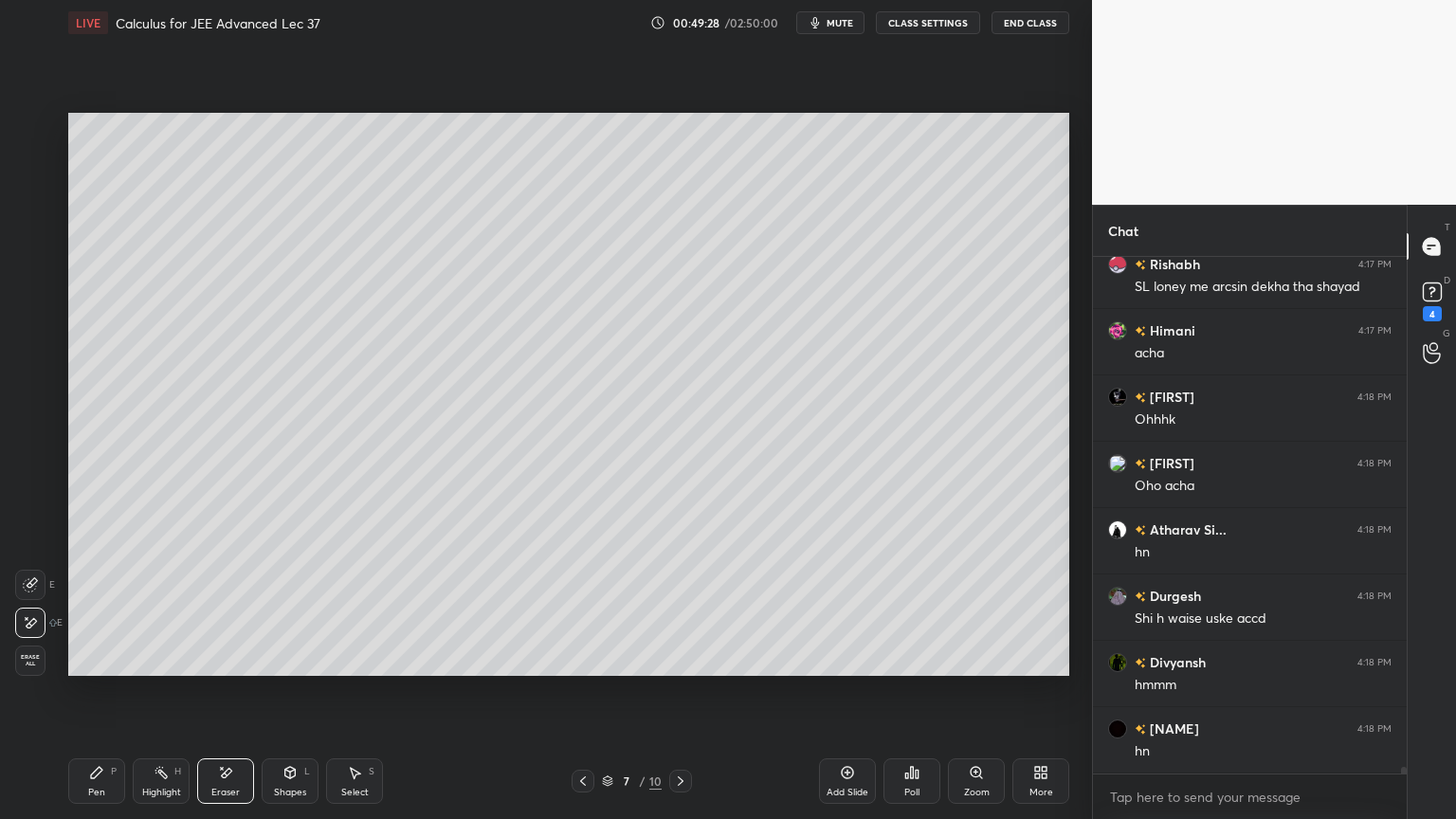 click on "Pen P" at bounding box center (97, 781) 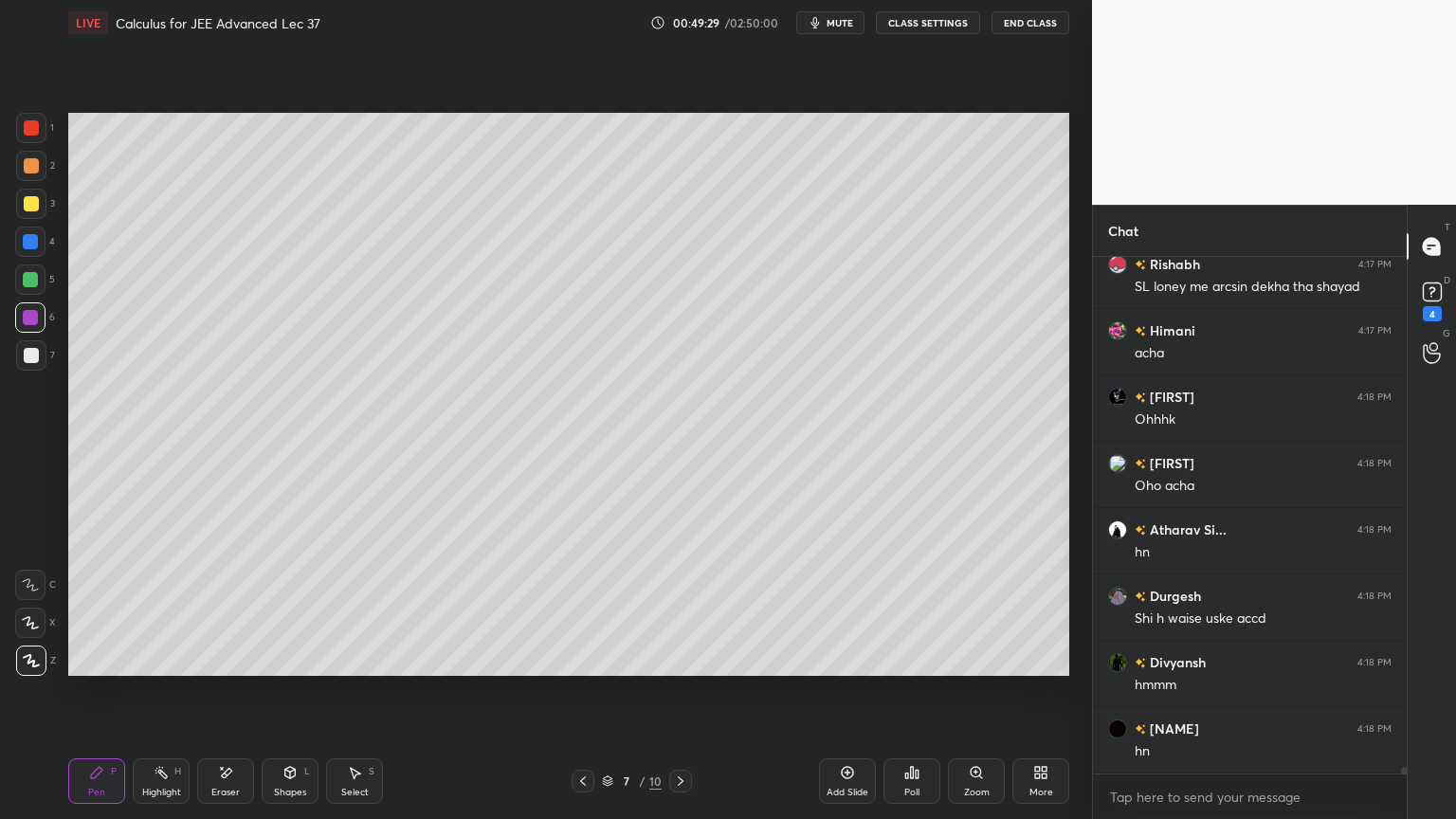 click at bounding box center [31, 355] 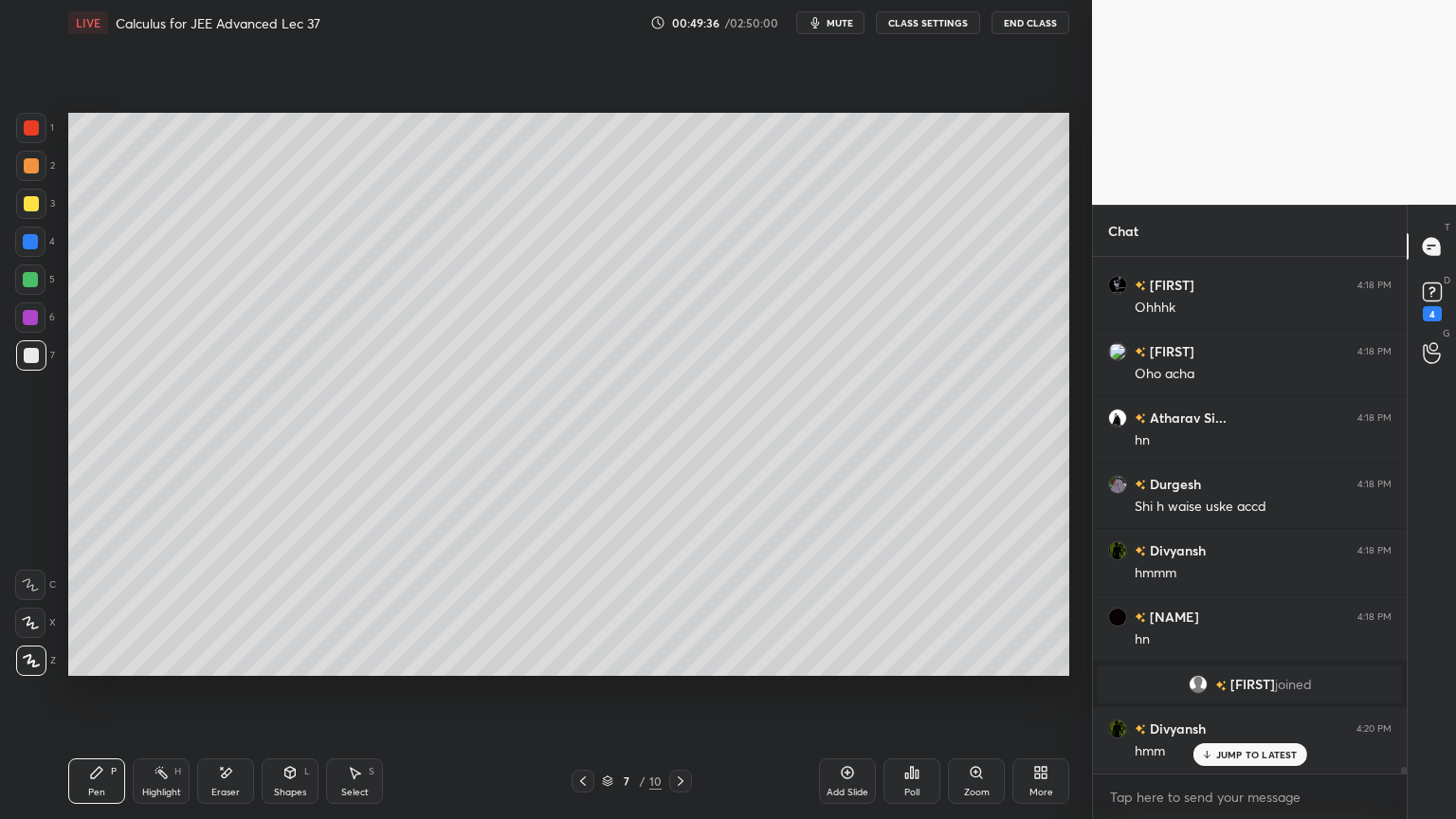 scroll, scrollTop: 37795, scrollLeft: 0, axis: vertical 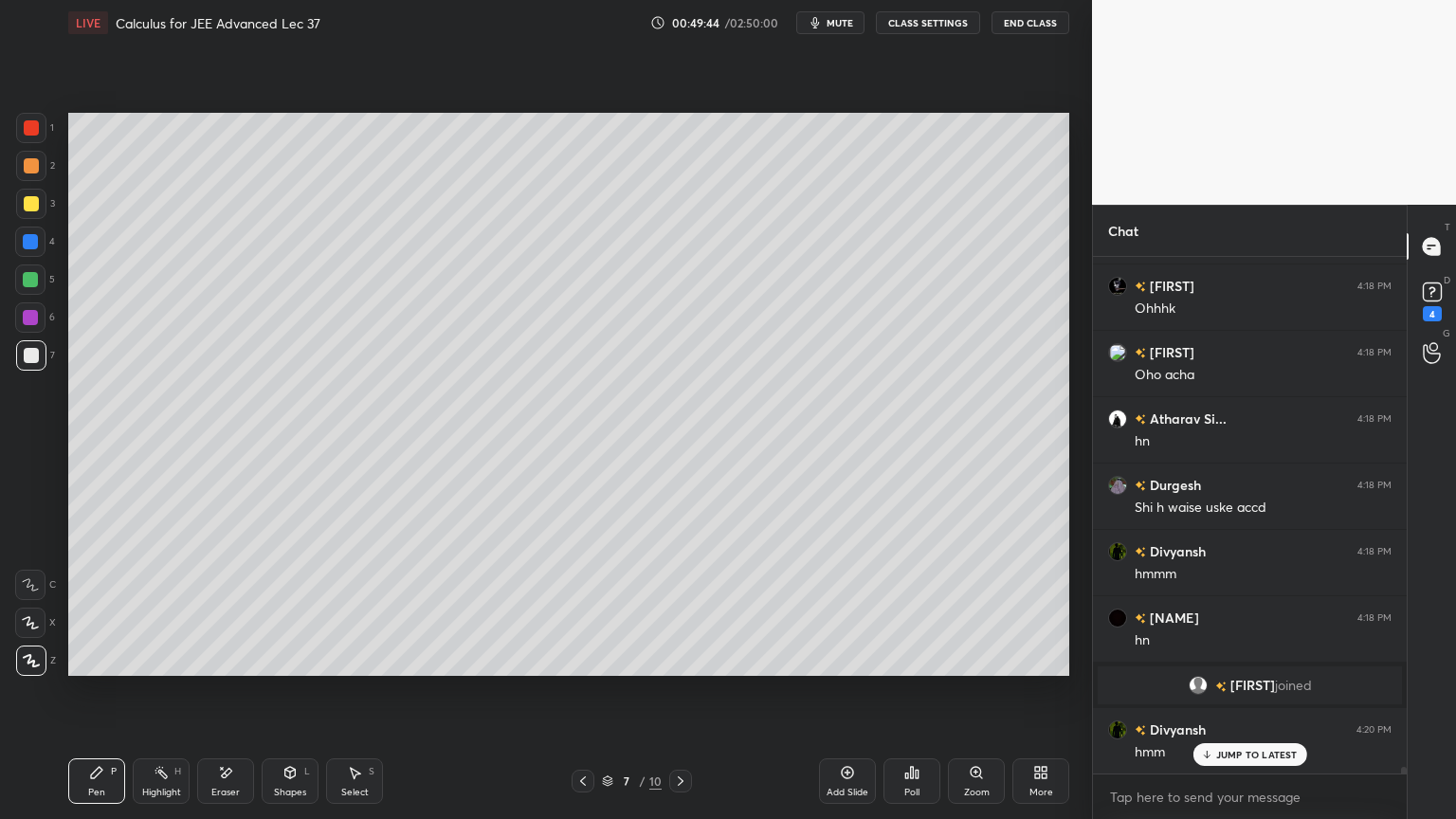 click 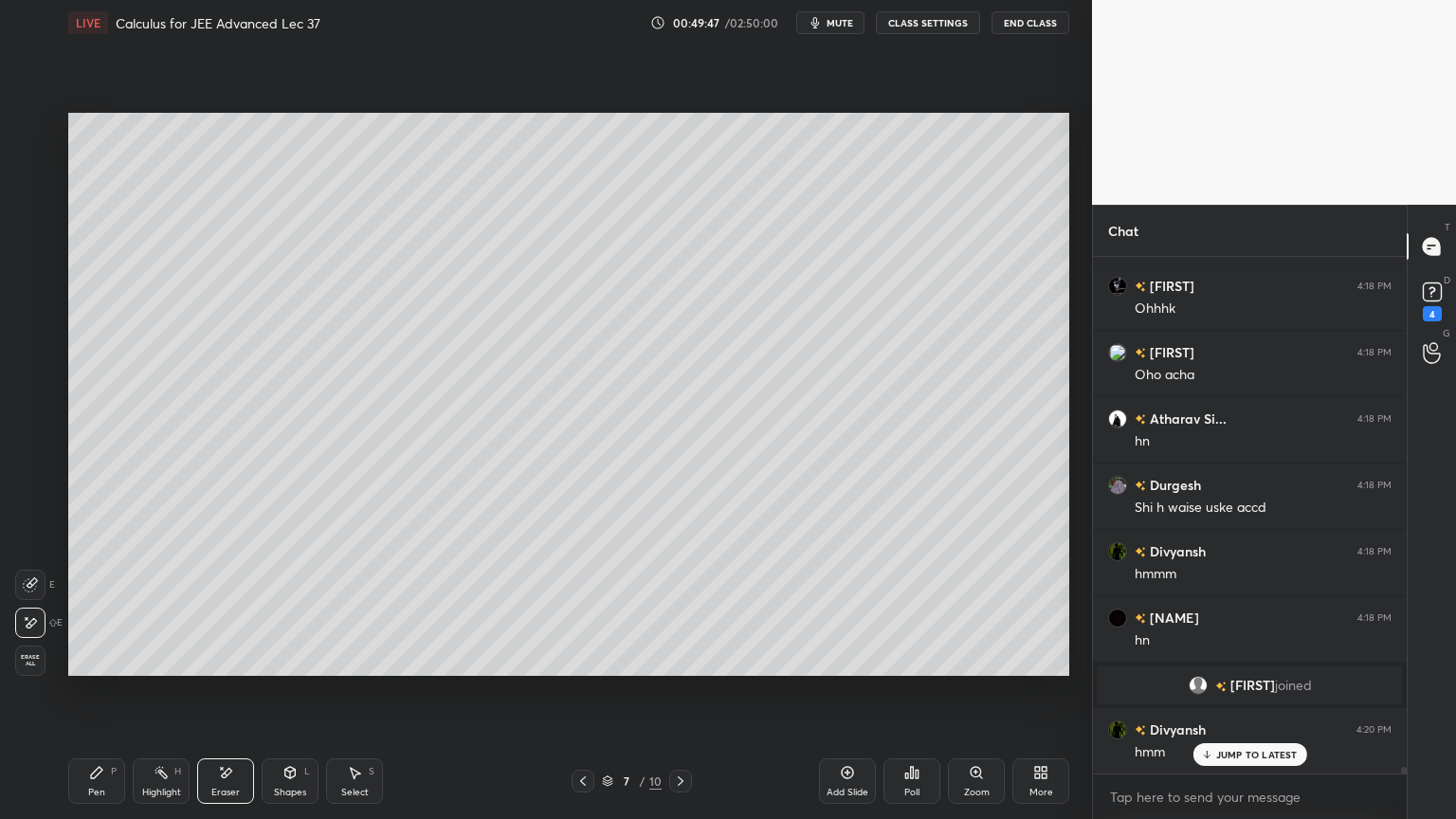 click on "Pen P" at bounding box center [97, 781] 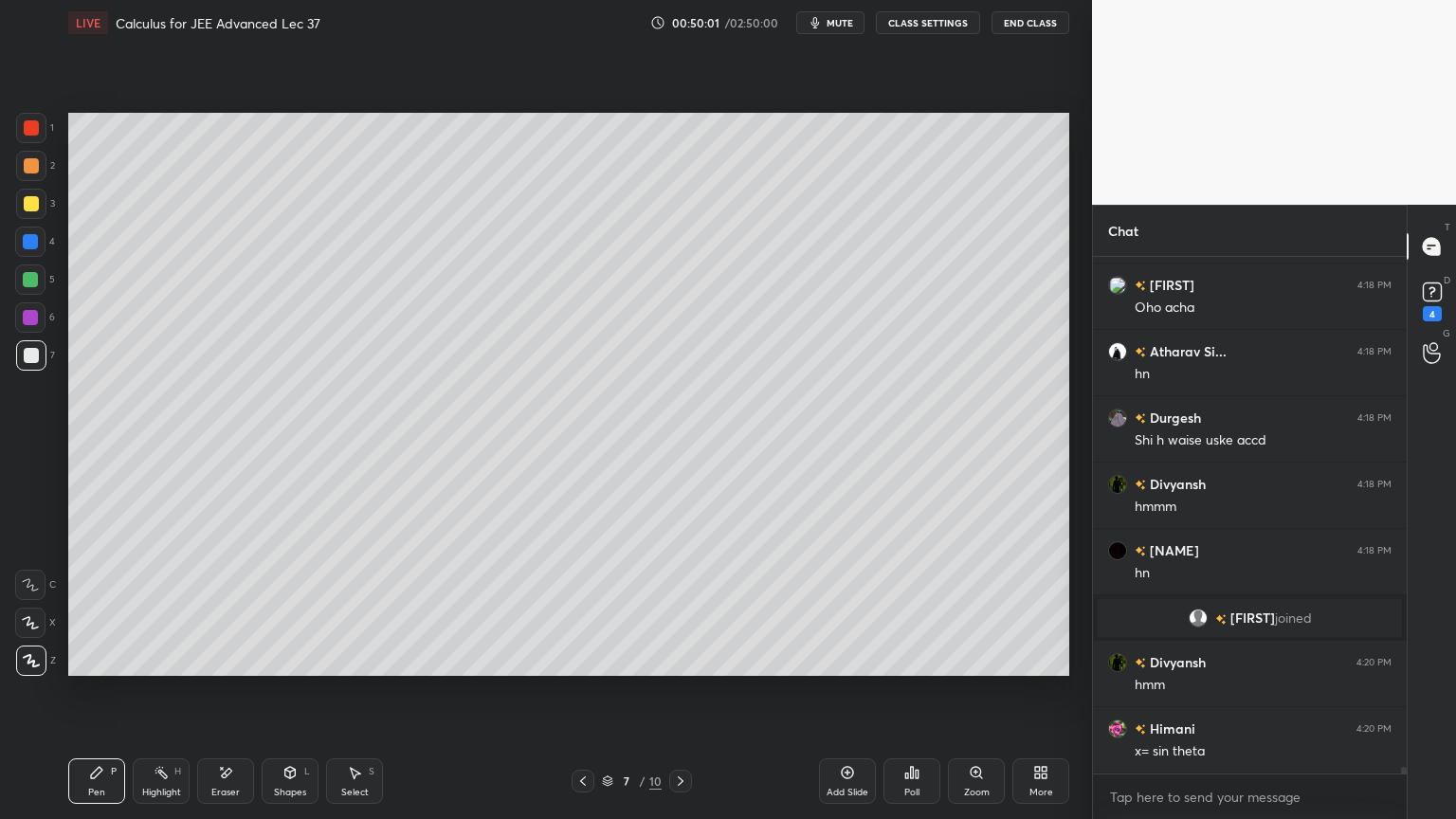 scroll, scrollTop: 37928, scrollLeft: 0, axis: vertical 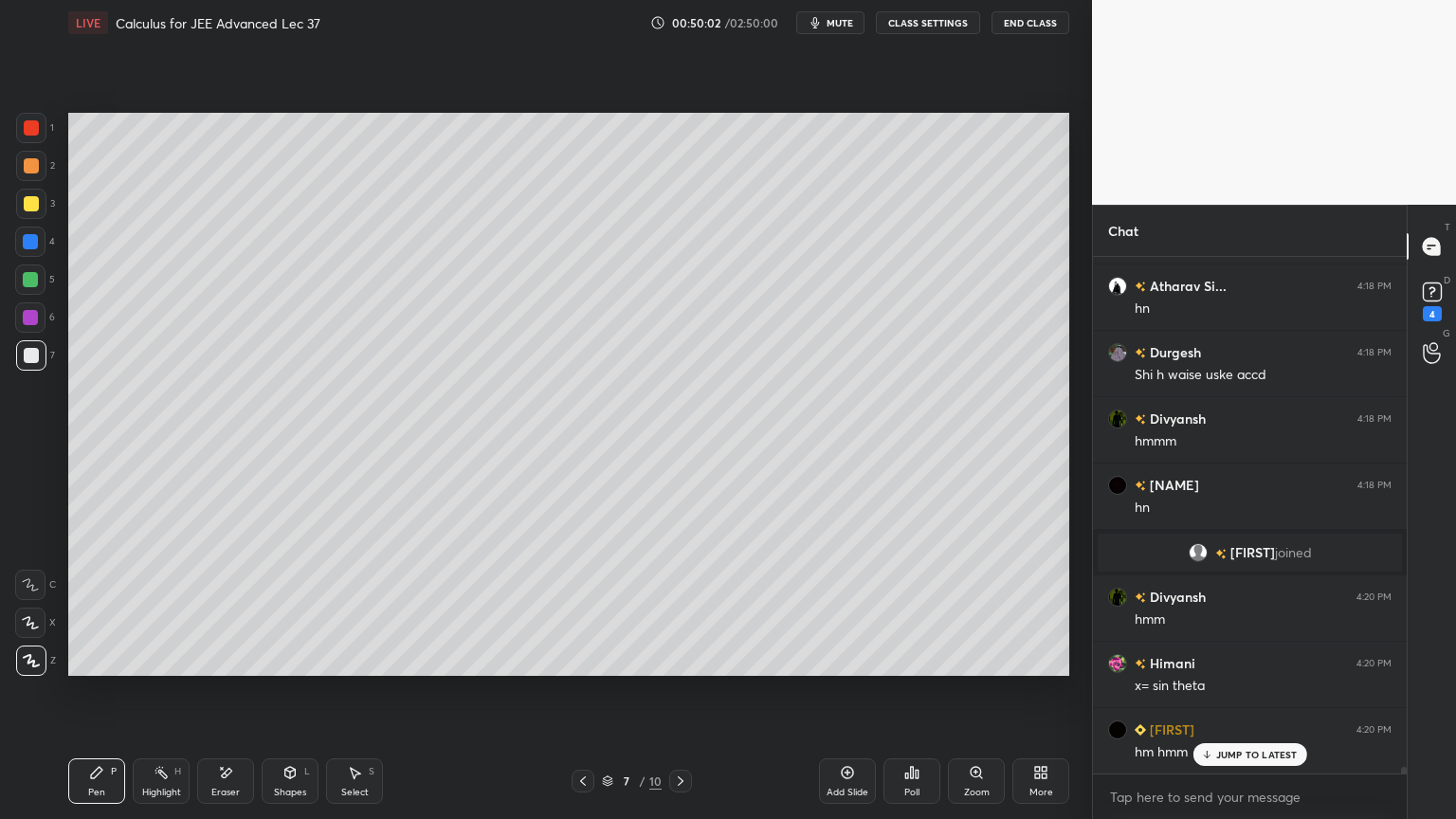 click on "Select S" at bounding box center [355, 781] 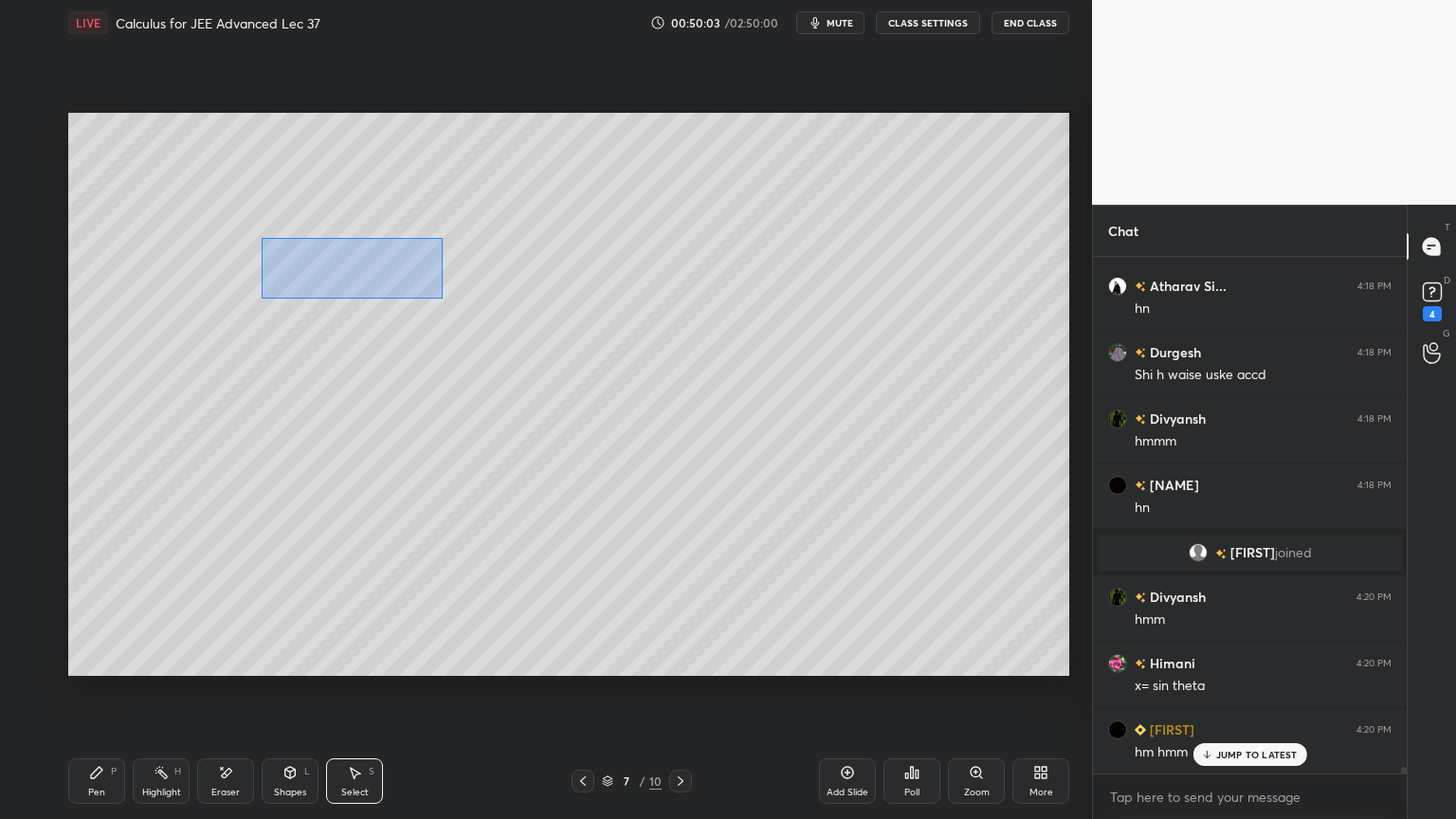 drag, startPoint x: 263, startPoint y: 235, endPoint x: 419, endPoint y: 276, distance: 161.298 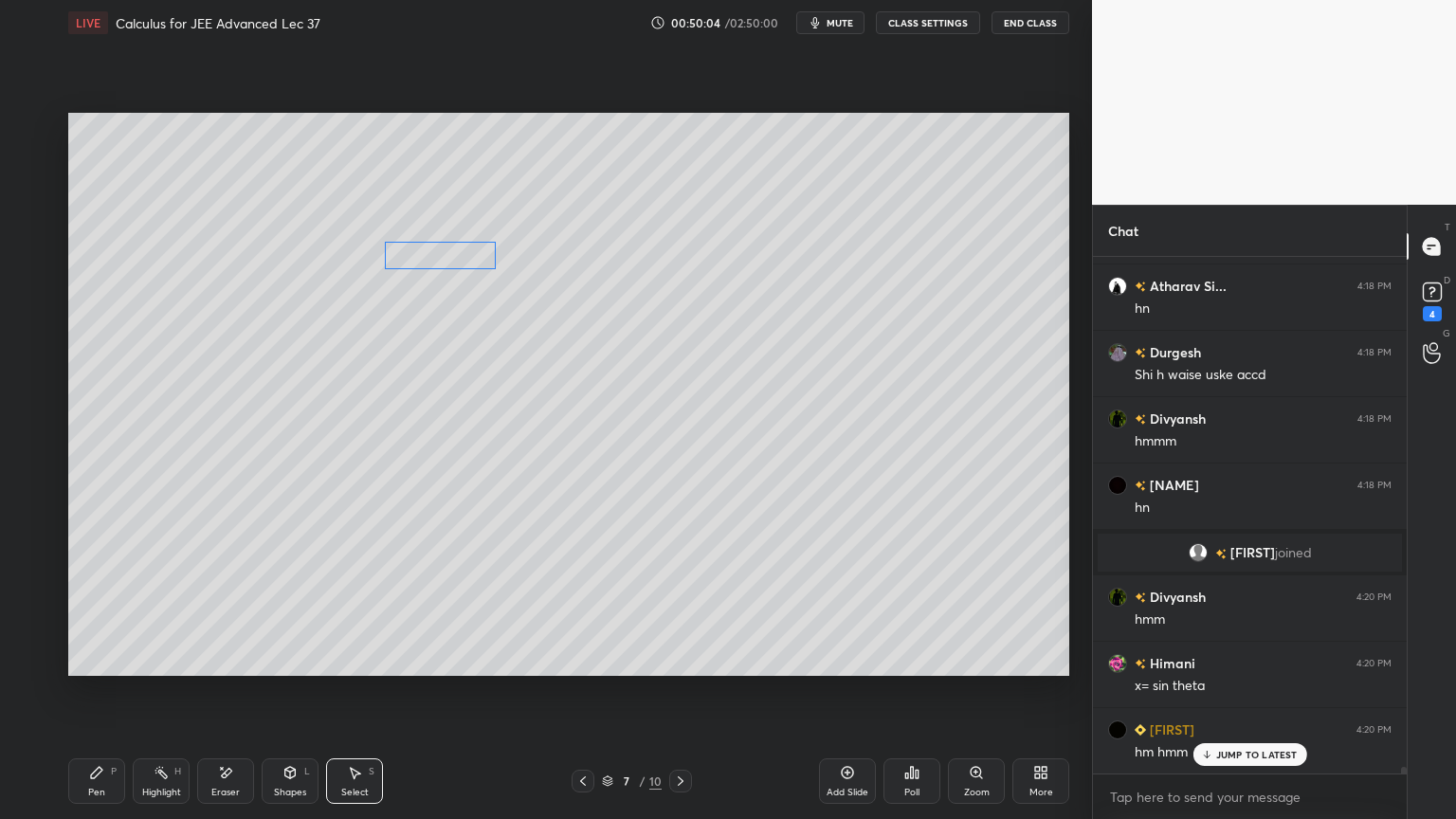 drag, startPoint x: 357, startPoint y: 257, endPoint x: 456, endPoint y: 260, distance: 99.04544 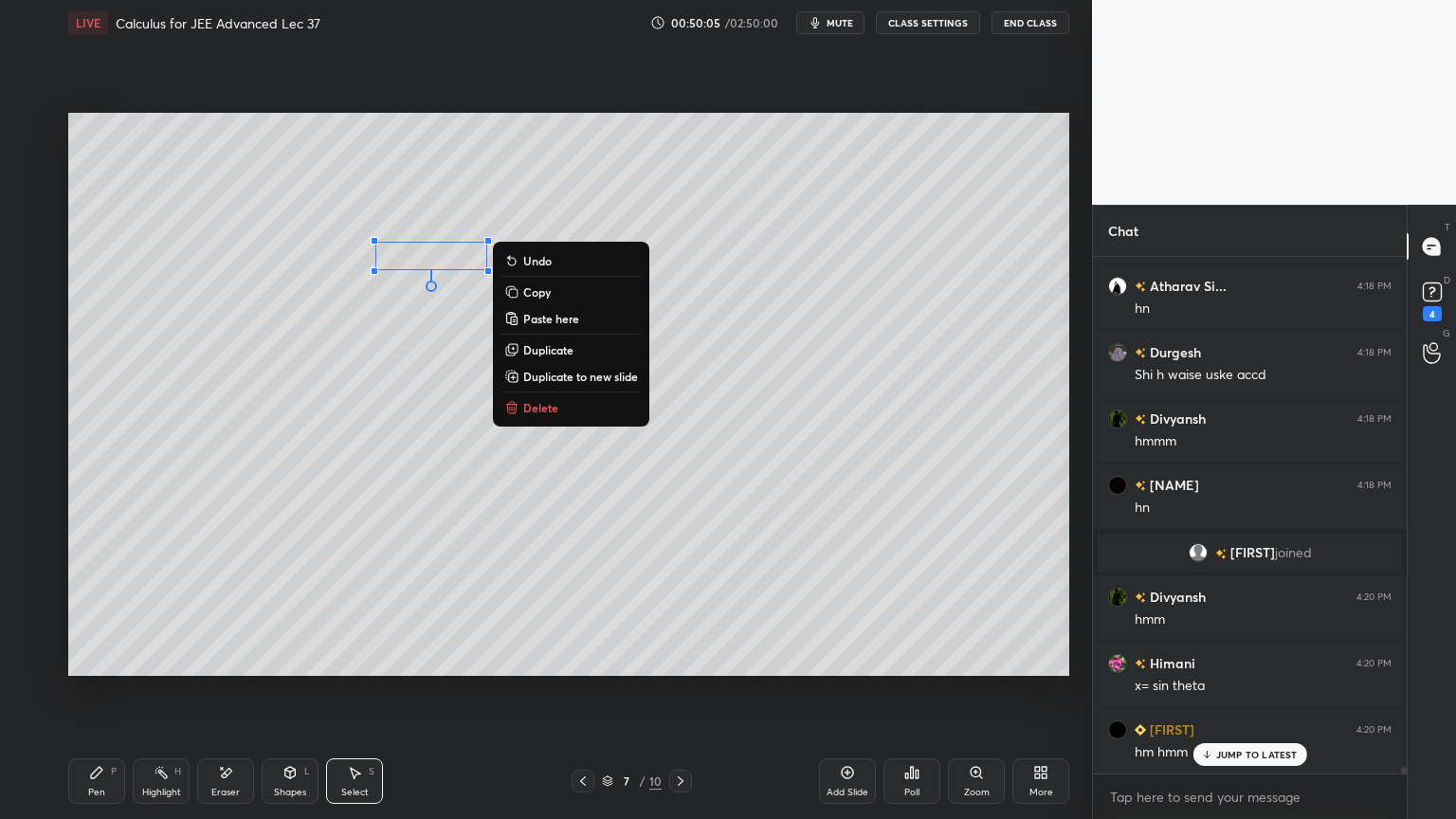 click on "0 ° Undo Copy Paste here Duplicate Duplicate to new slide Delete" at bounding box center (569, 394) 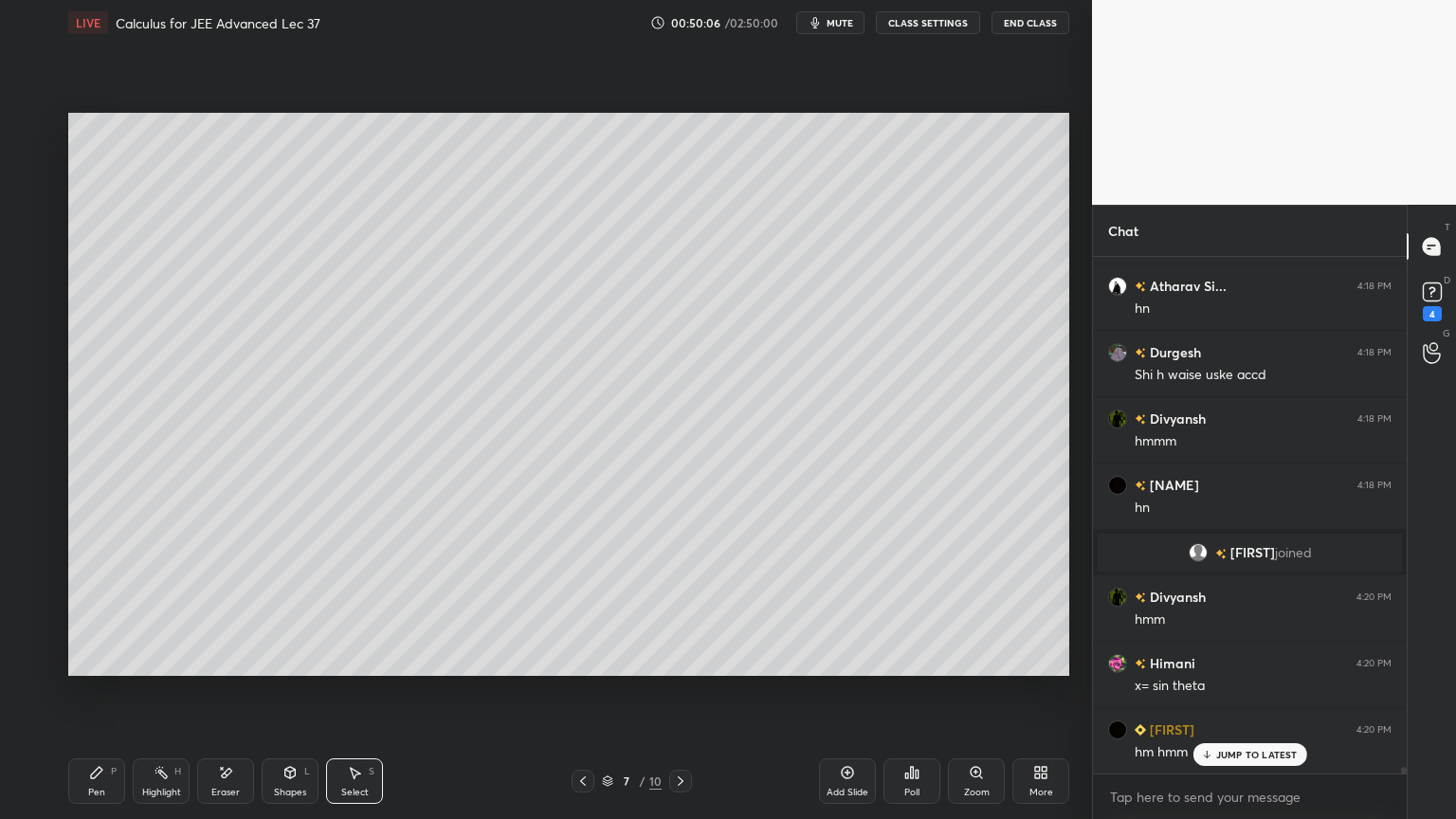 click on "Pen" at bounding box center (97, 792) 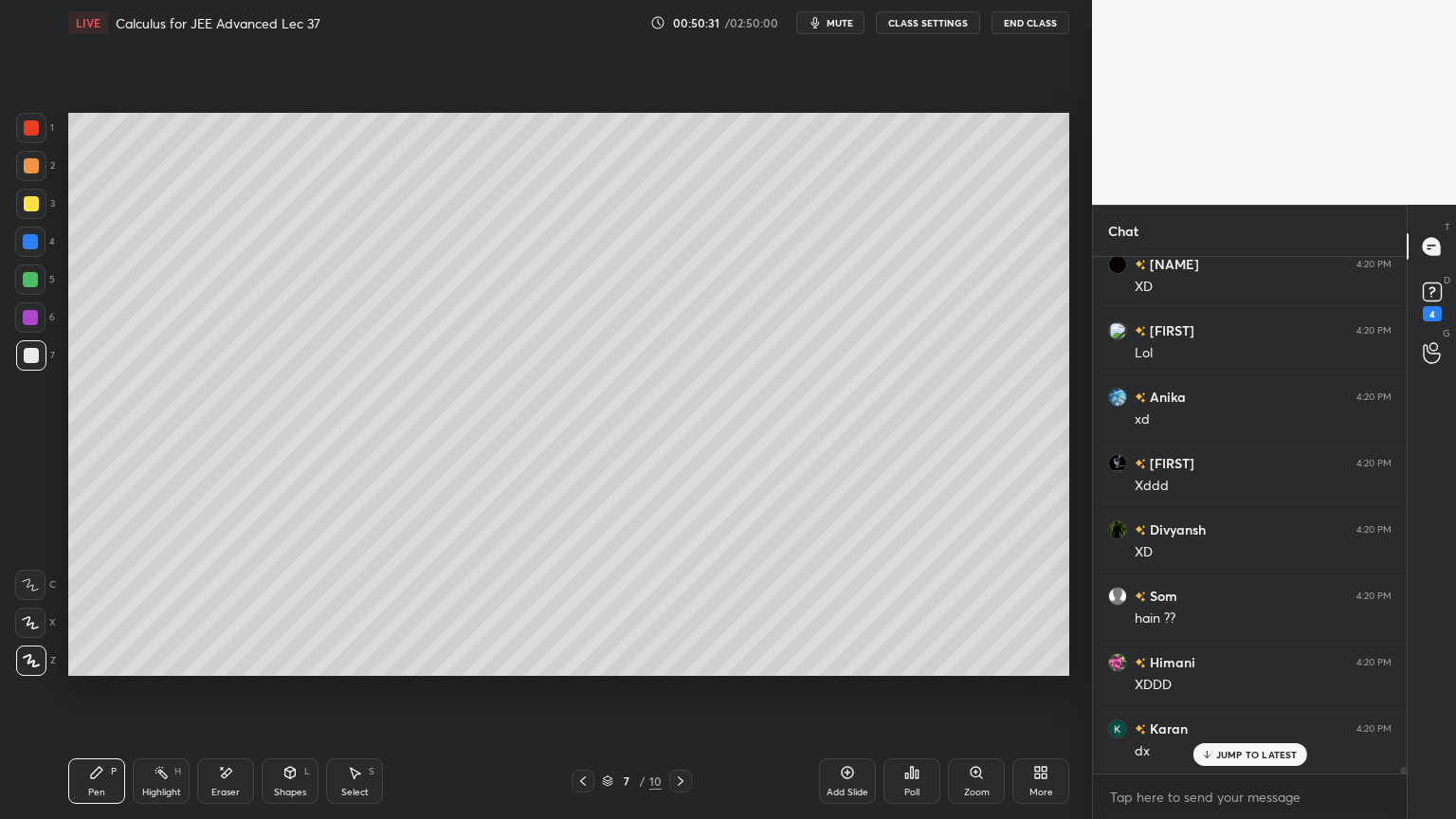 scroll, scrollTop: 39073, scrollLeft: 0, axis: vertical 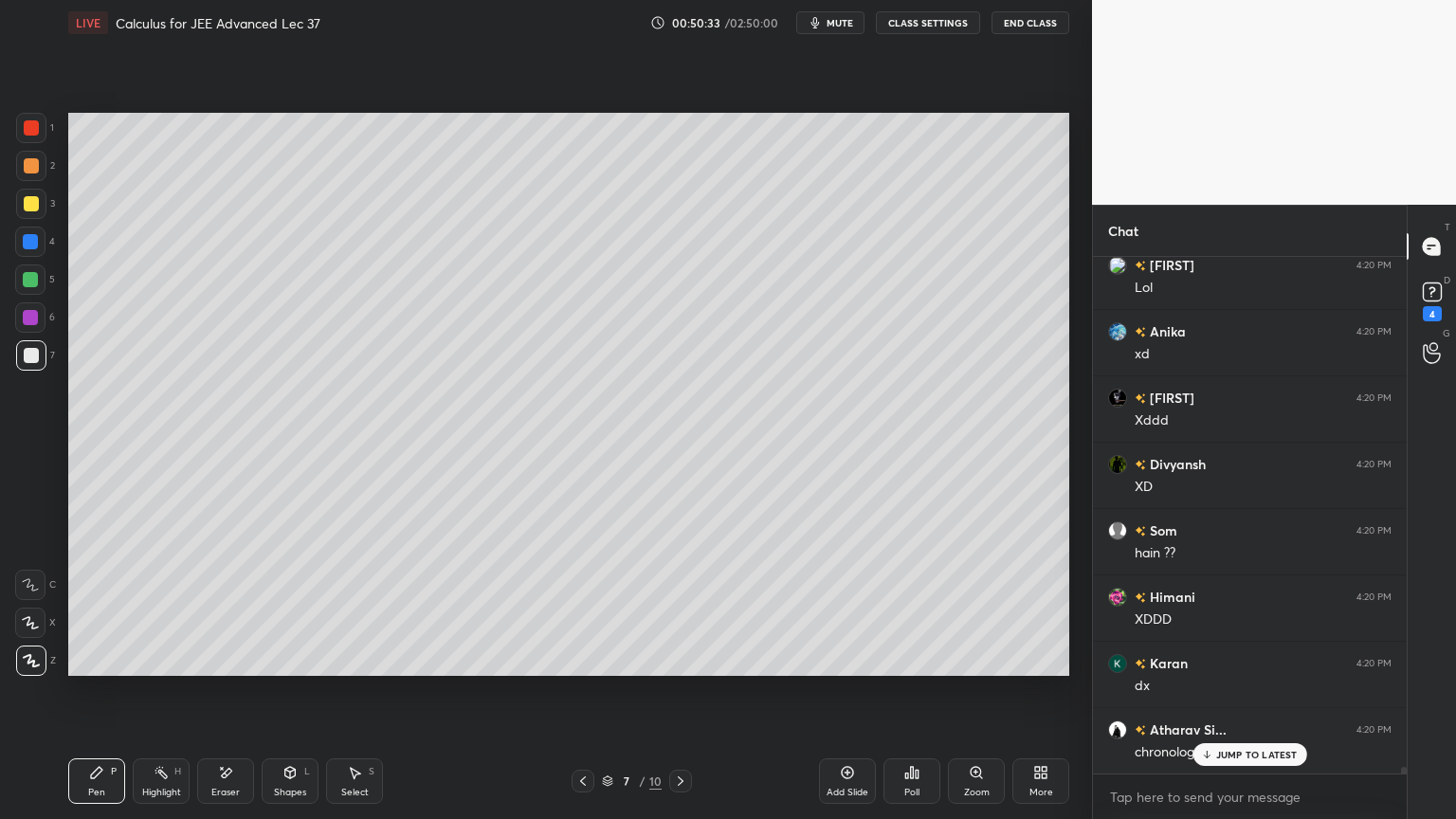 click on "Eraser" at bounding box center [226, 781] 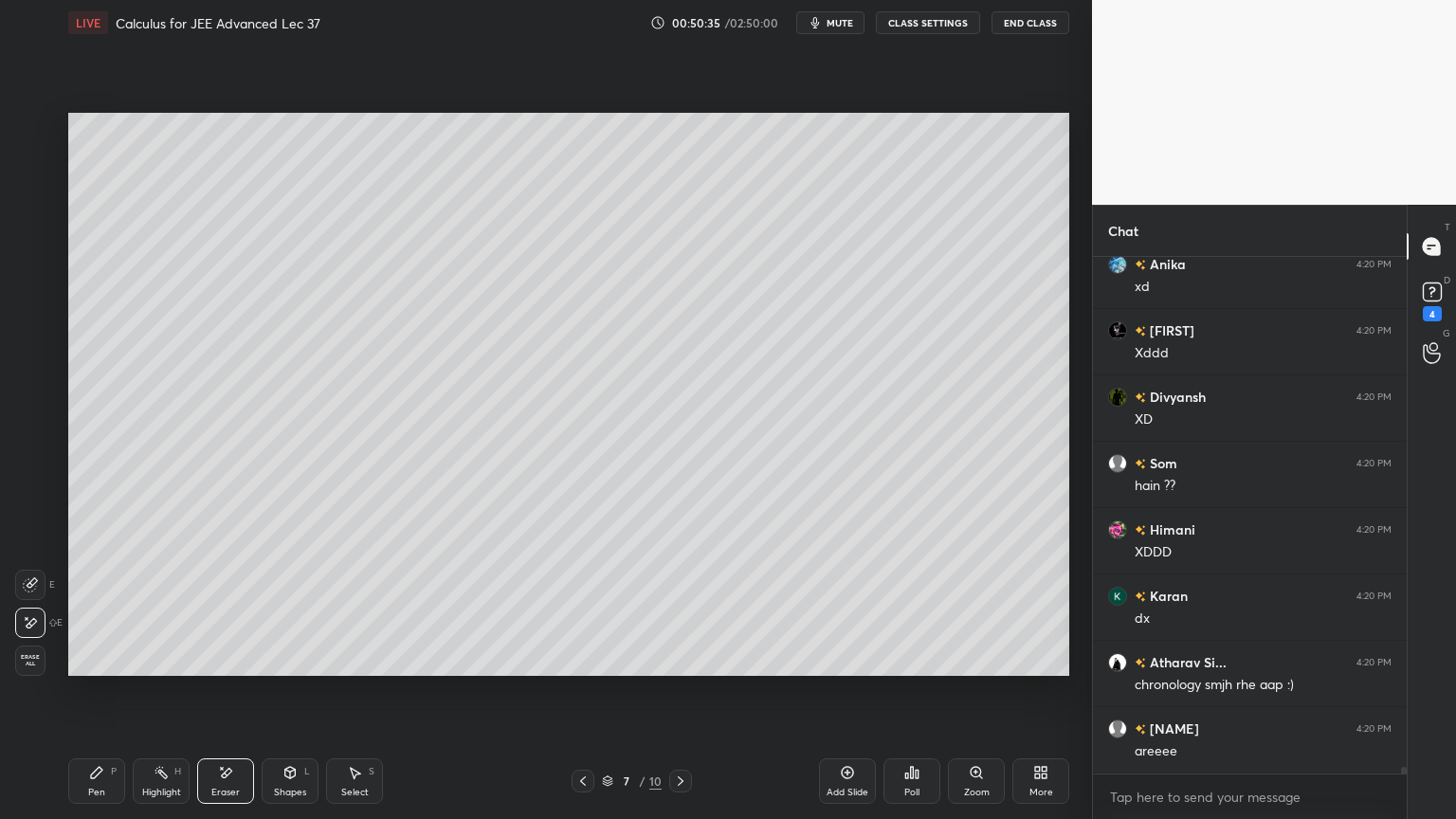 scroll, scrollTop: 39206, scrollLeft: 0, axis: vertical 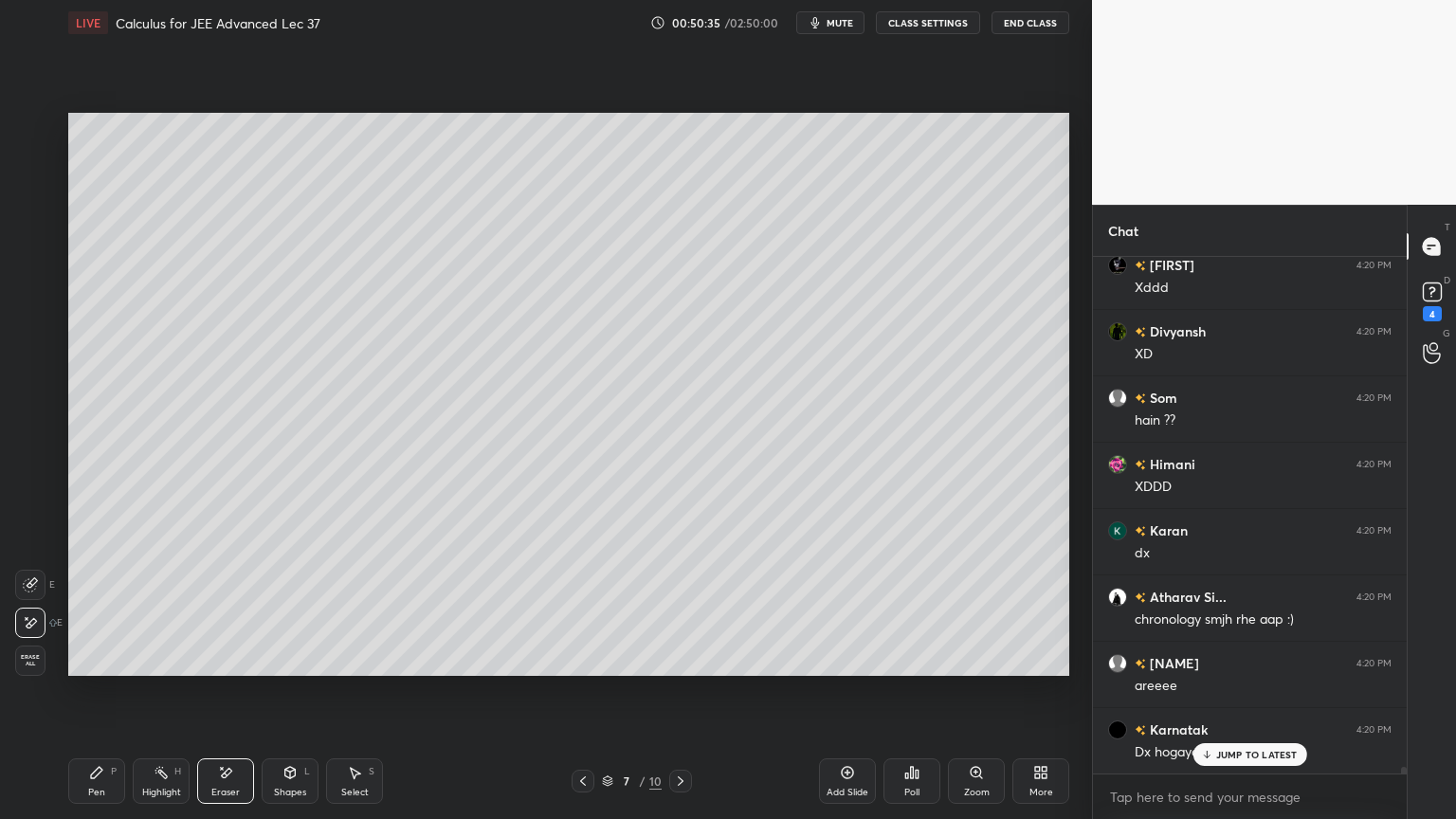 drag, startPoint x: 105, startPoint y: 773, endPoint x: 177, endPoint y: 744, distance: 77.620873 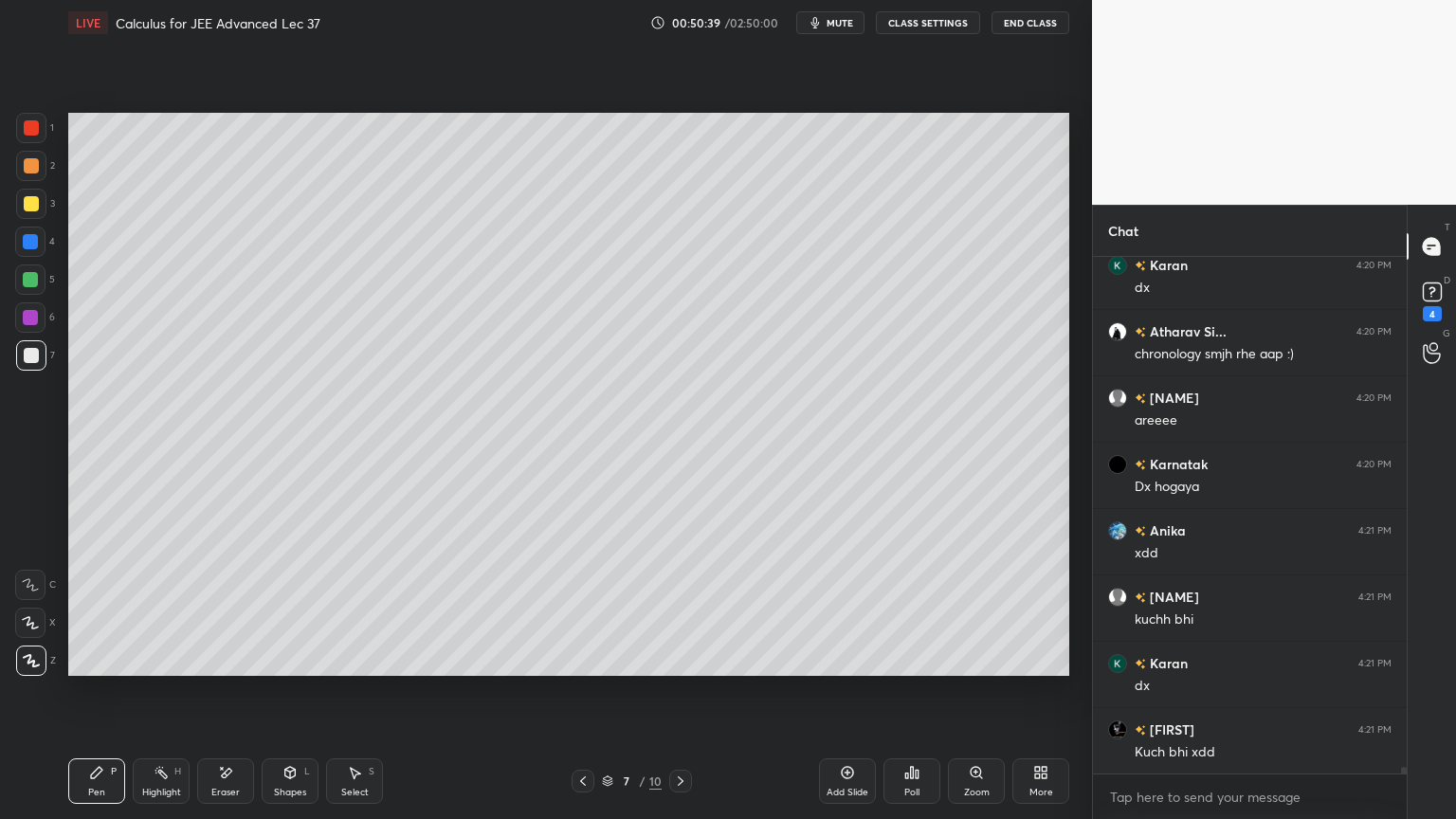 scroll, scrollTop: 39539, scrollLeft: 0, axis: vertical 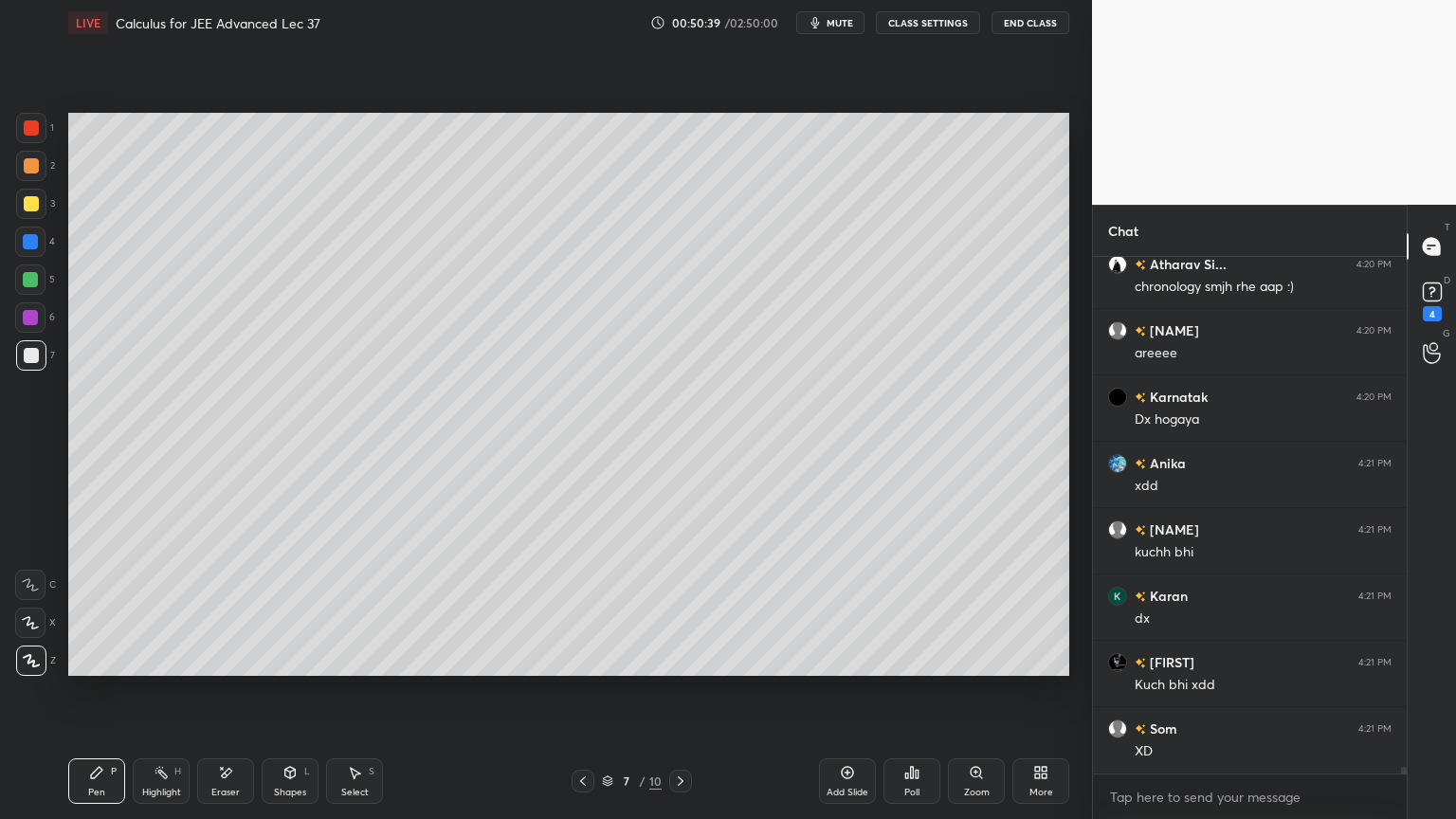 click on "Eraser" at bounding box center (226, 781) 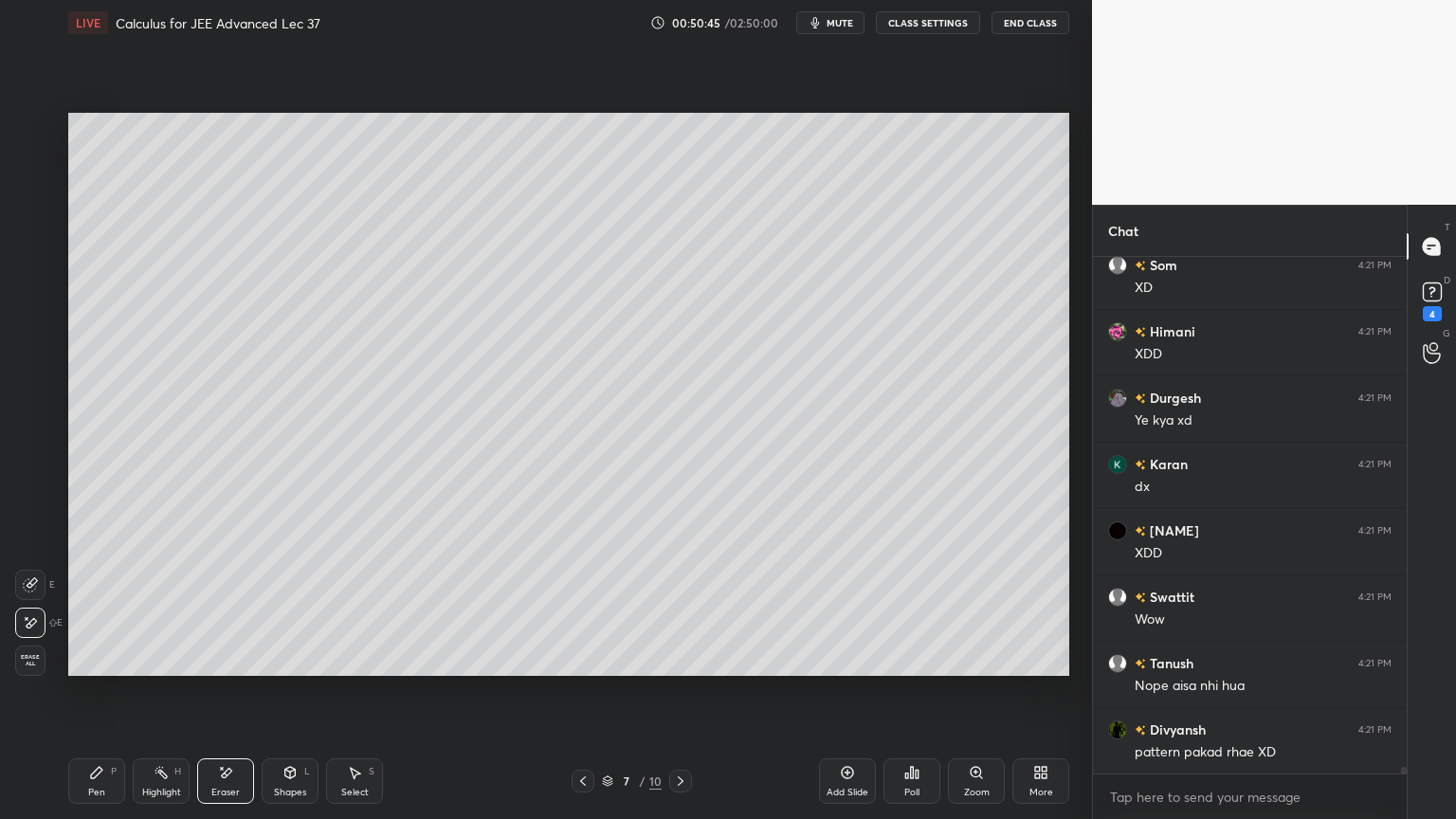 scroll, scrollTop: 40069, scrollLeft: 0, axis: vertical 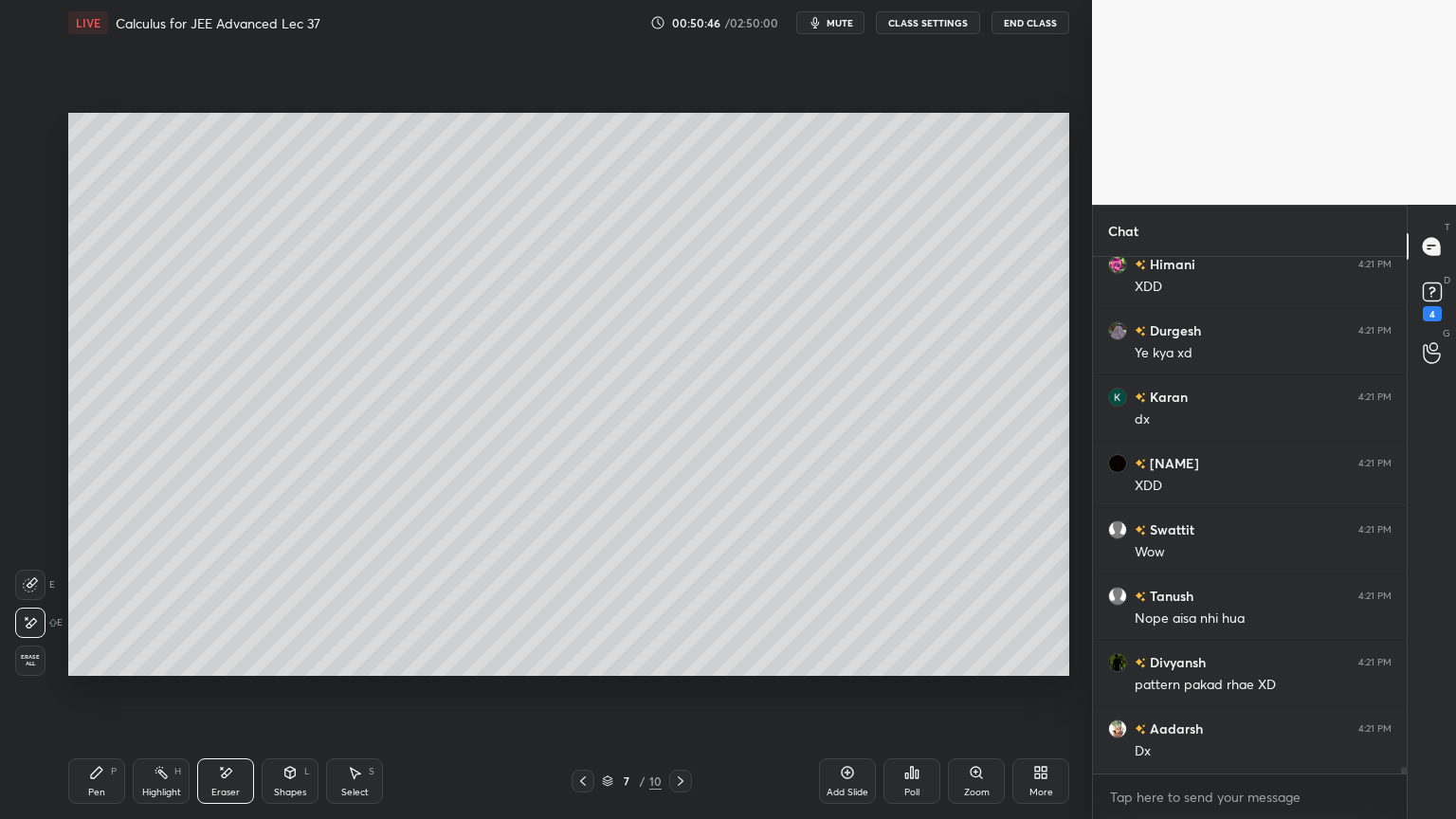 click on "Pen" at bounding box center (97, 792) 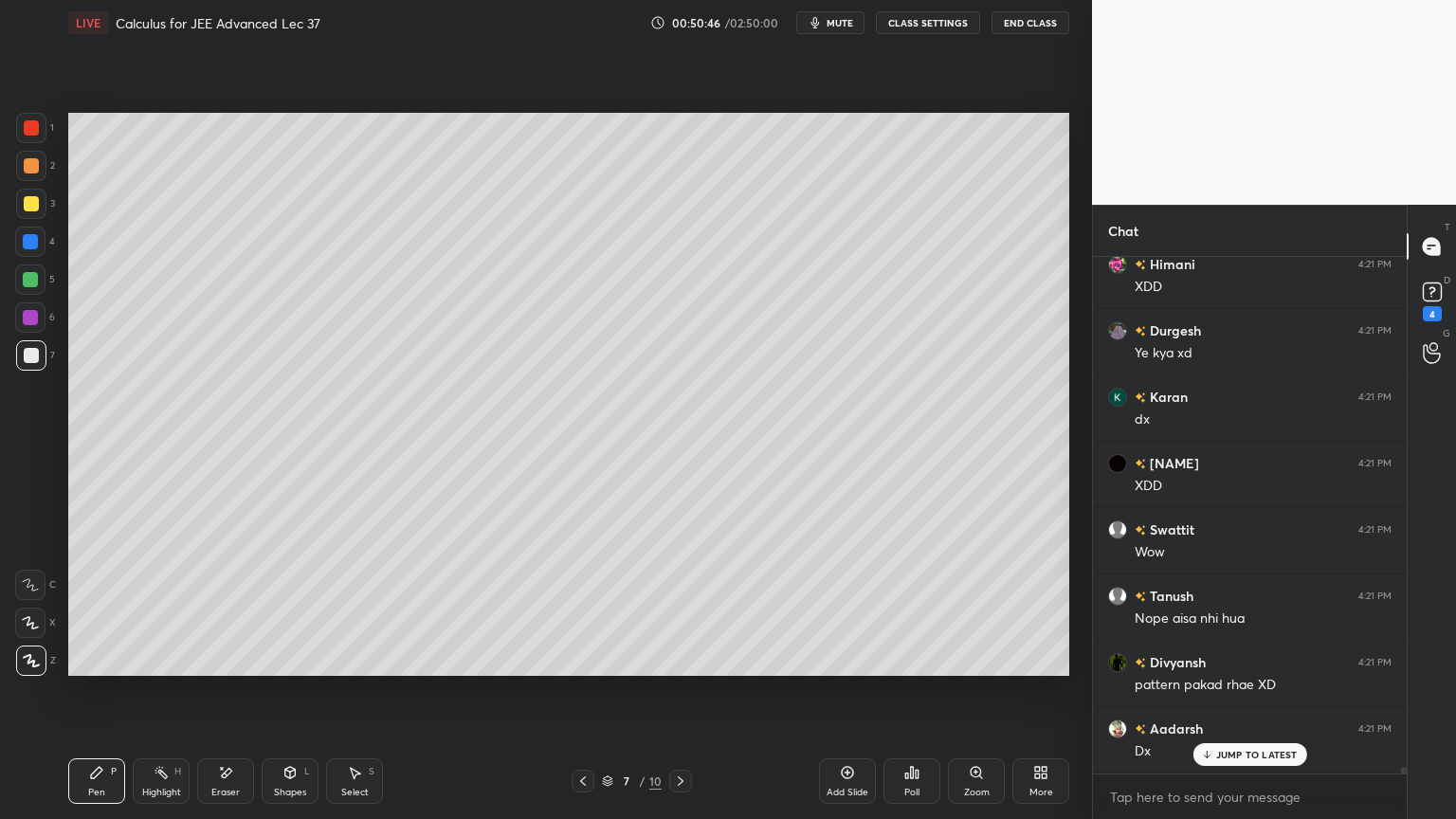 scroll, scrollTop: 40135, scrollLeft: 0, axis: vertical 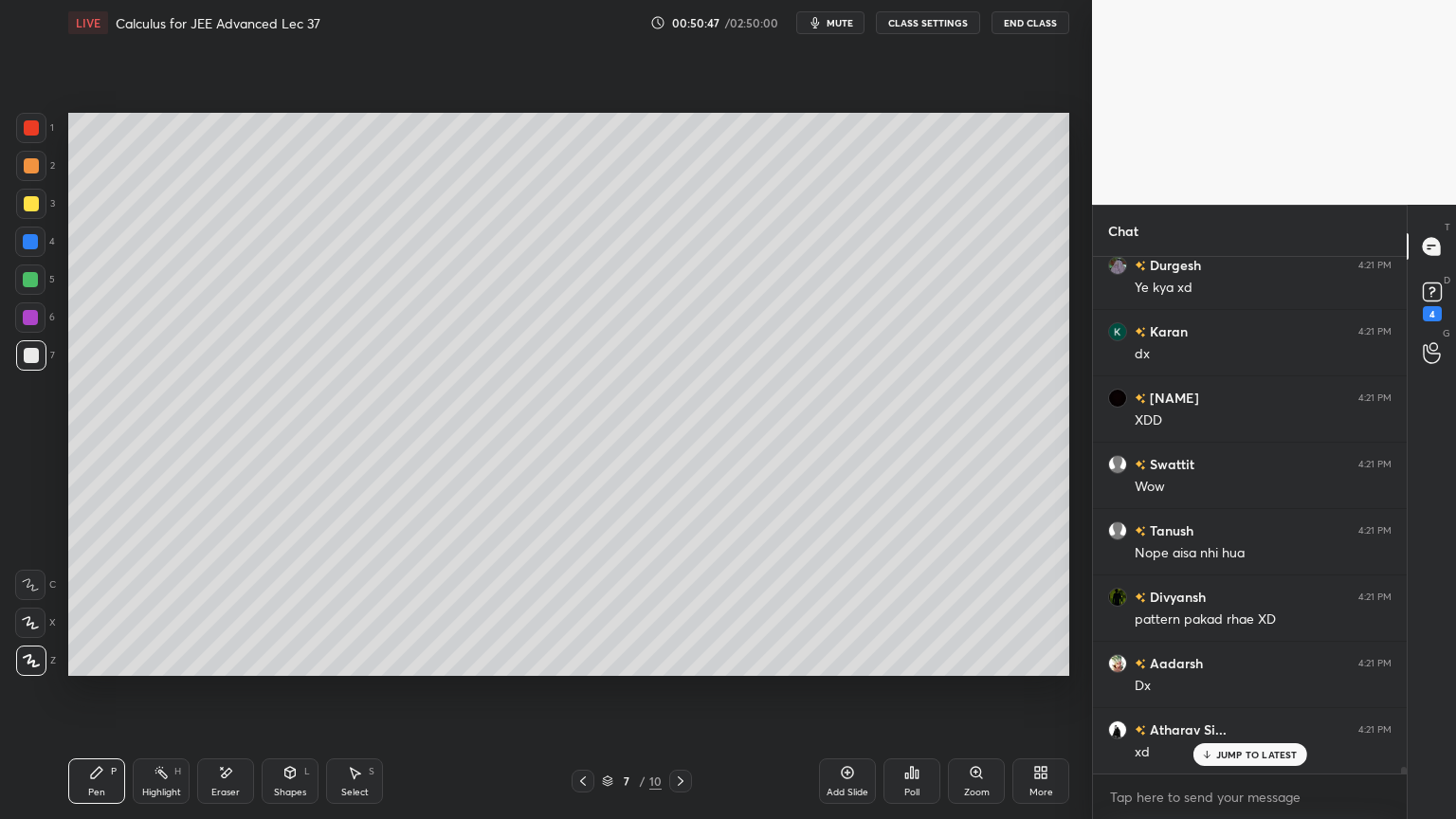 drag, startPoint x: 209, startPoint y: 774, endPoint x: 216, endPoint y: 740, distance: 34.71311 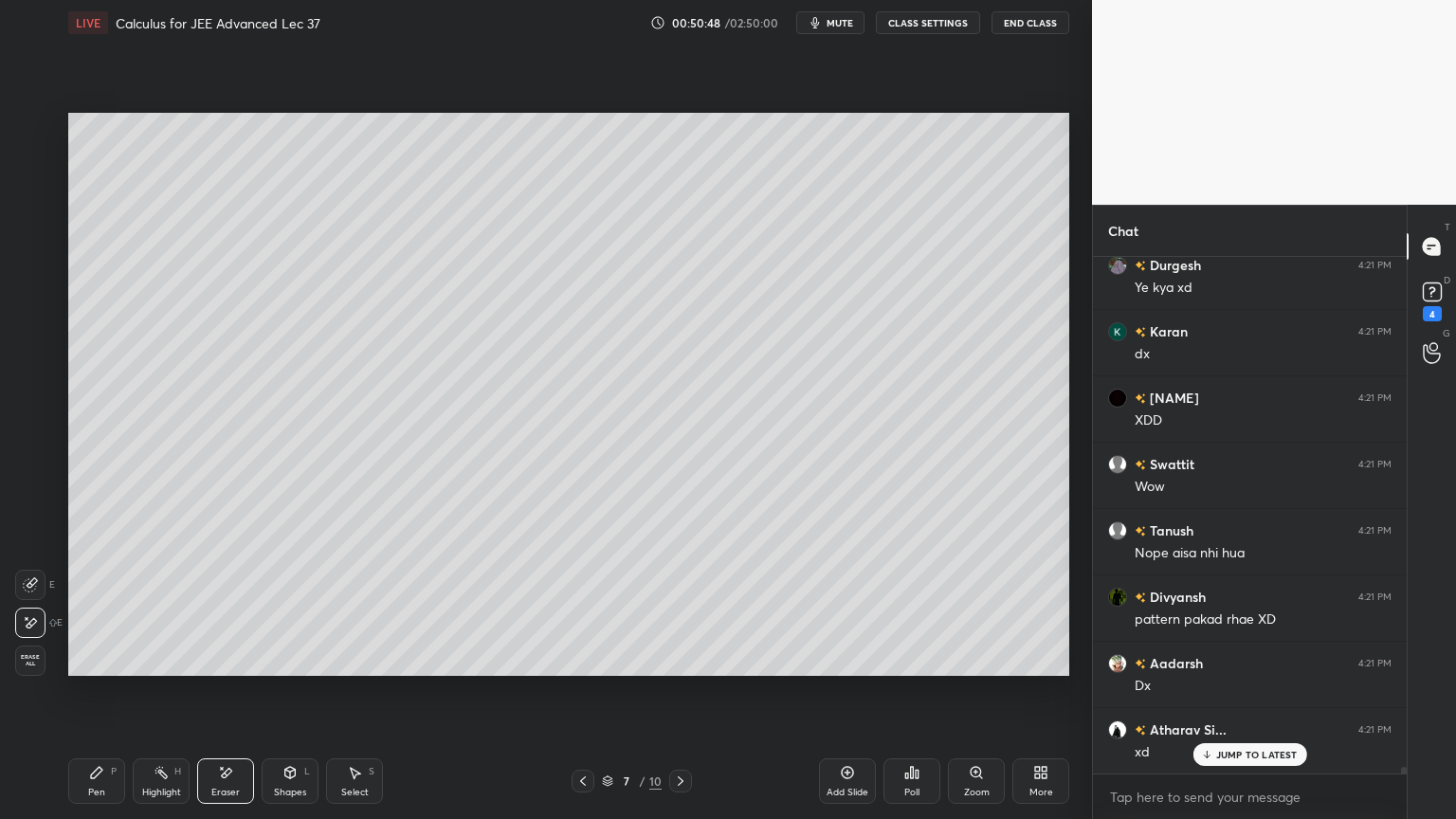 click 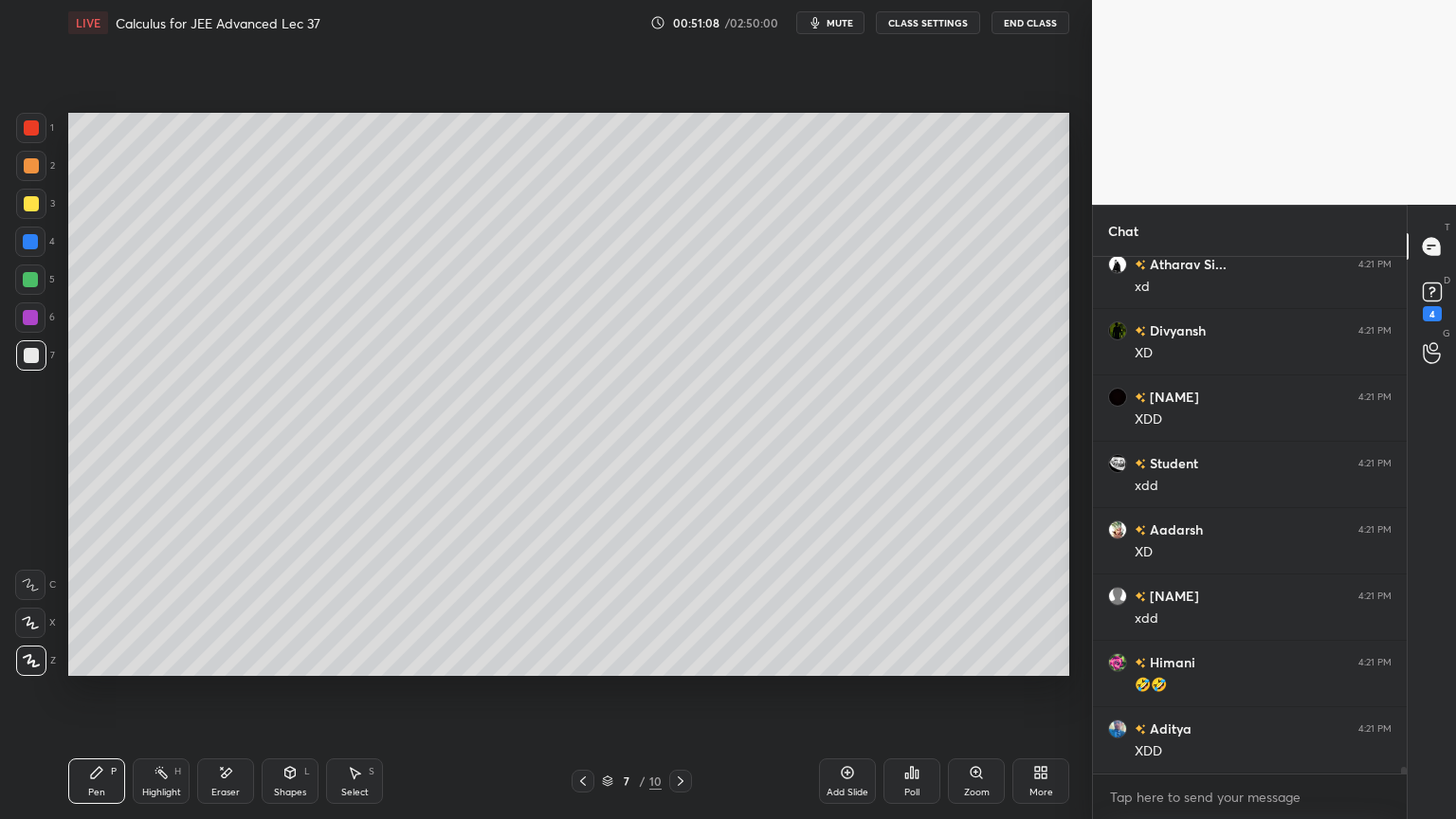 scroll, scrollTop: 41529, scrollLeft: 0, axis: vertical 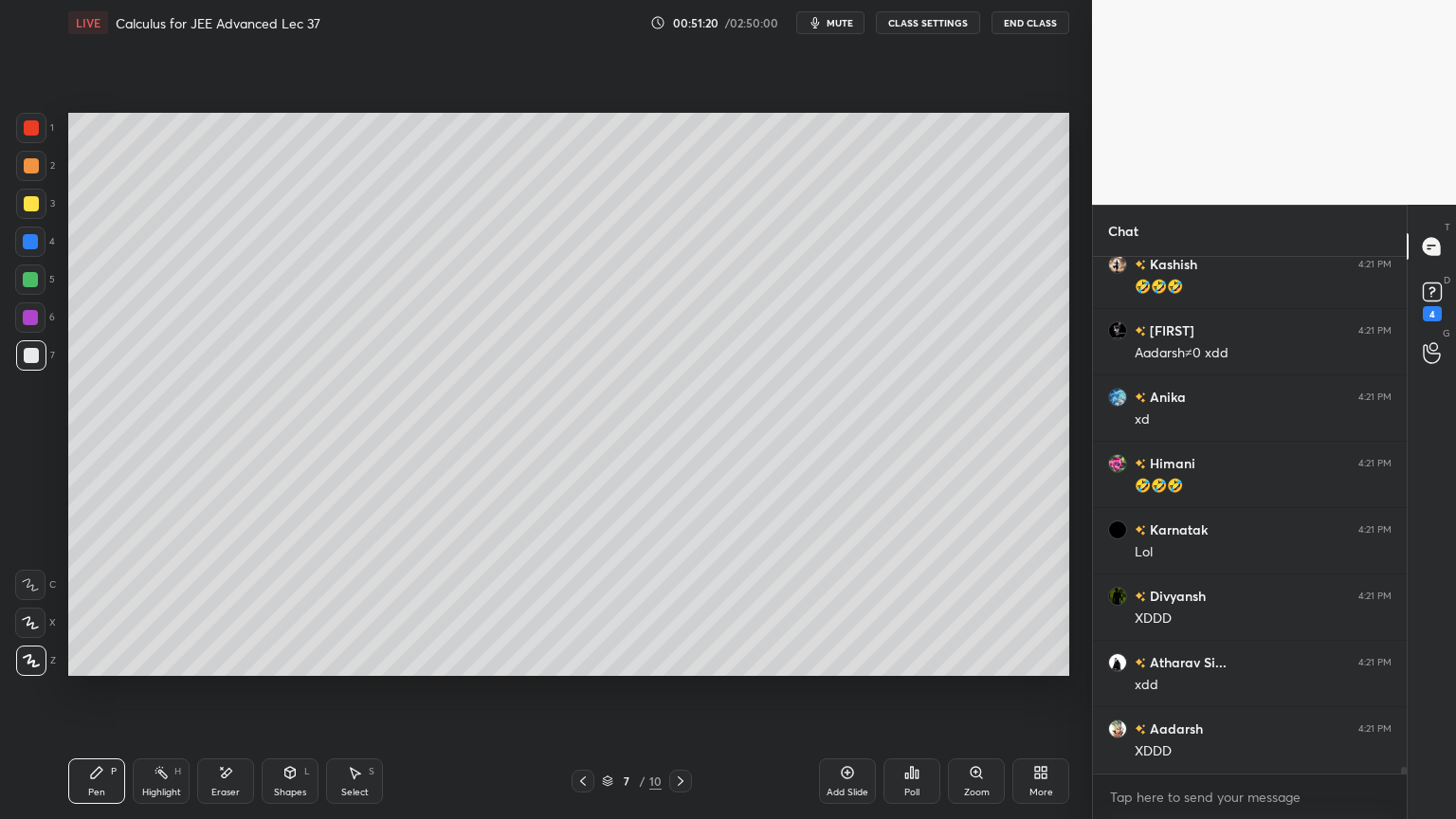 click 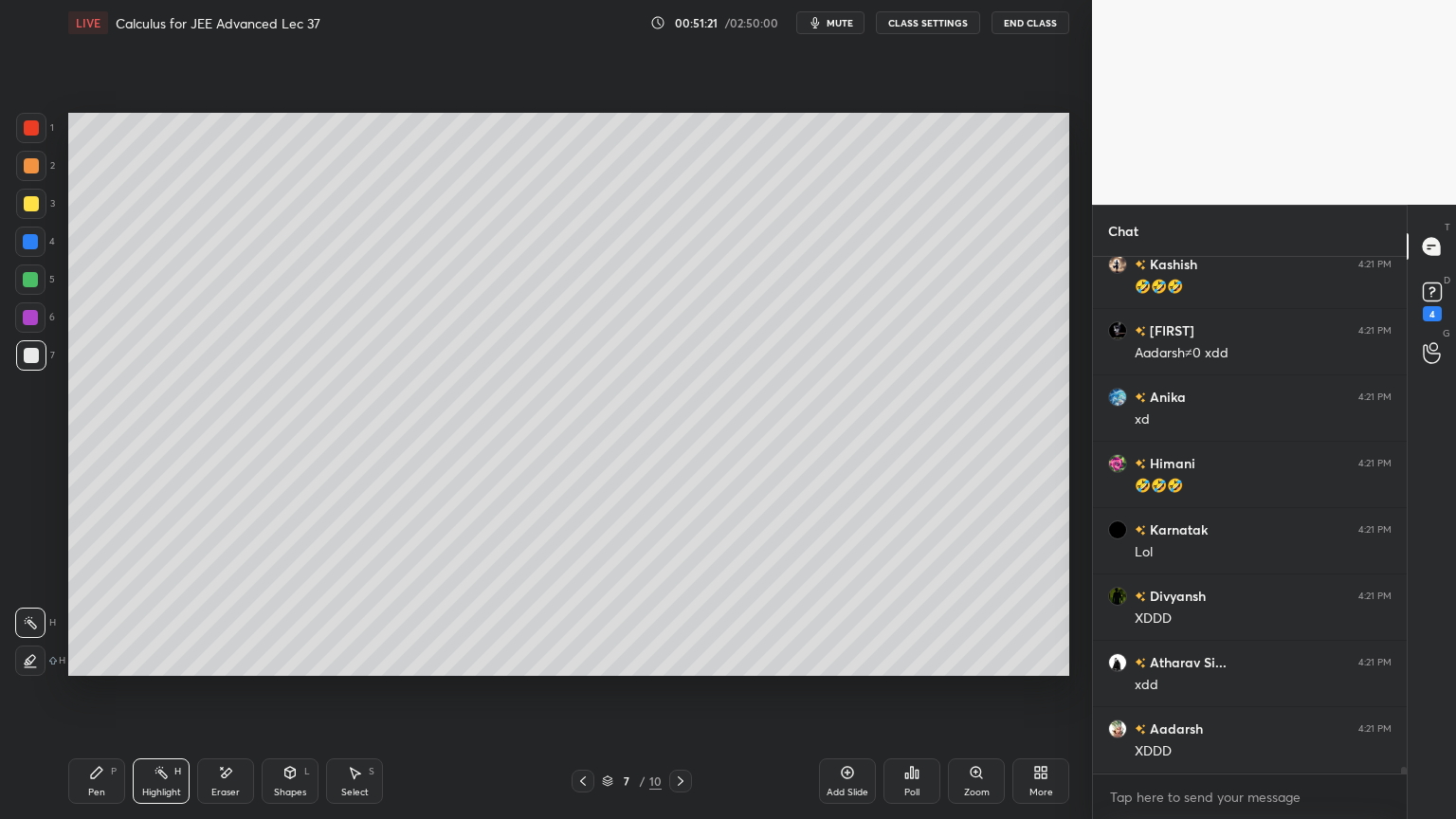 click on "Pen P" at bounding box center (97, 781) 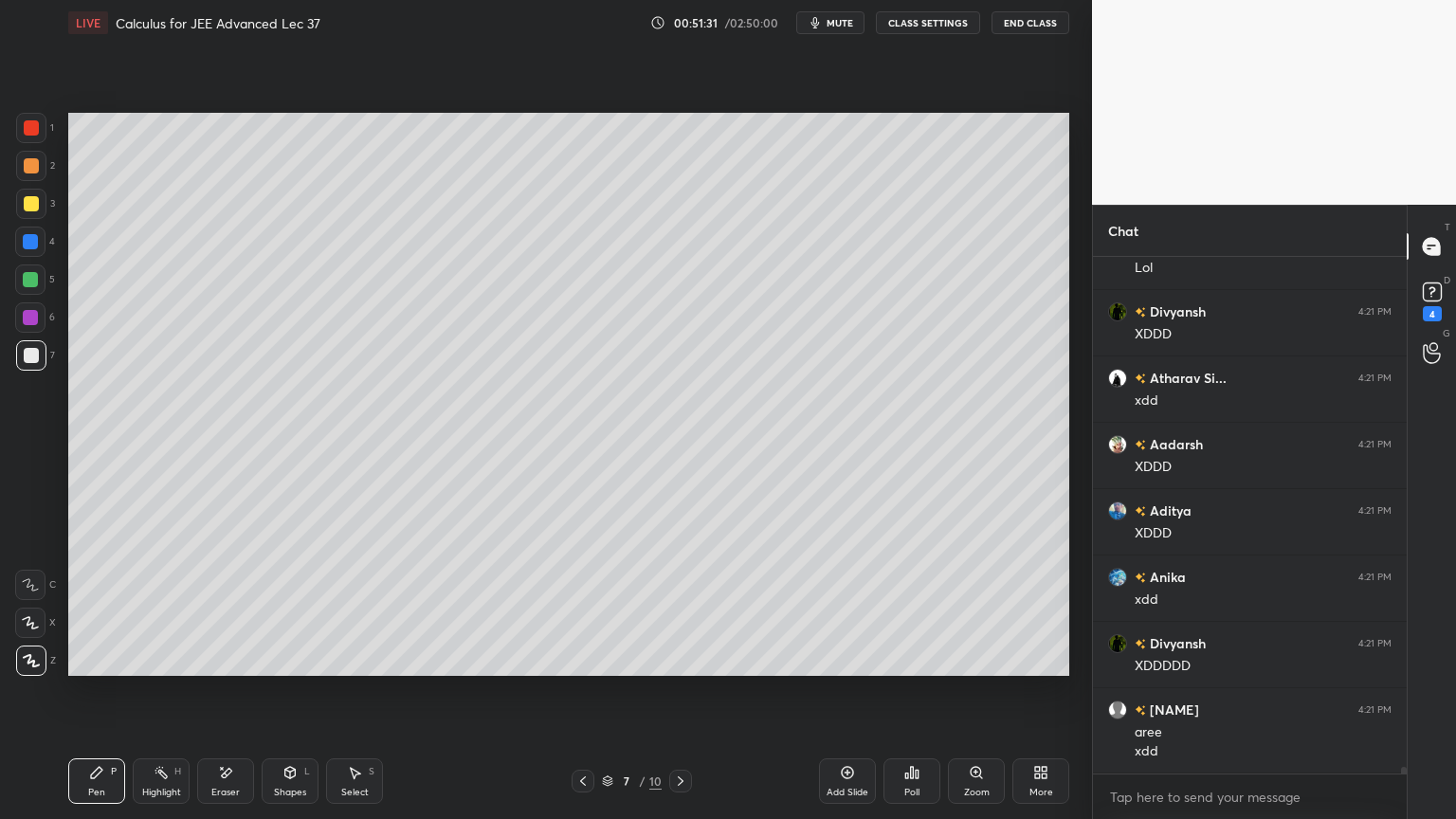 click on "Eraser" at bounding box center (226, 781) 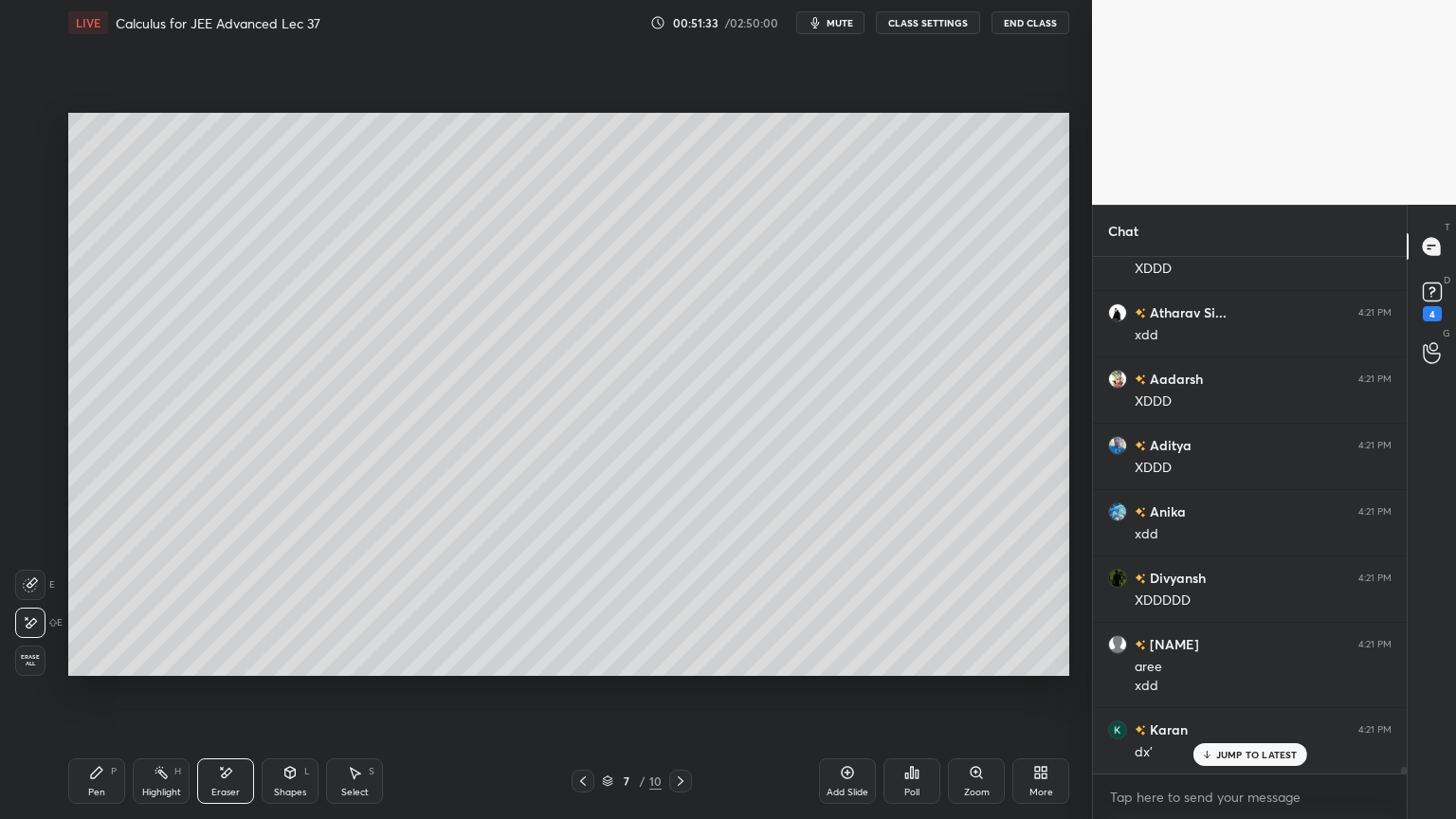 click 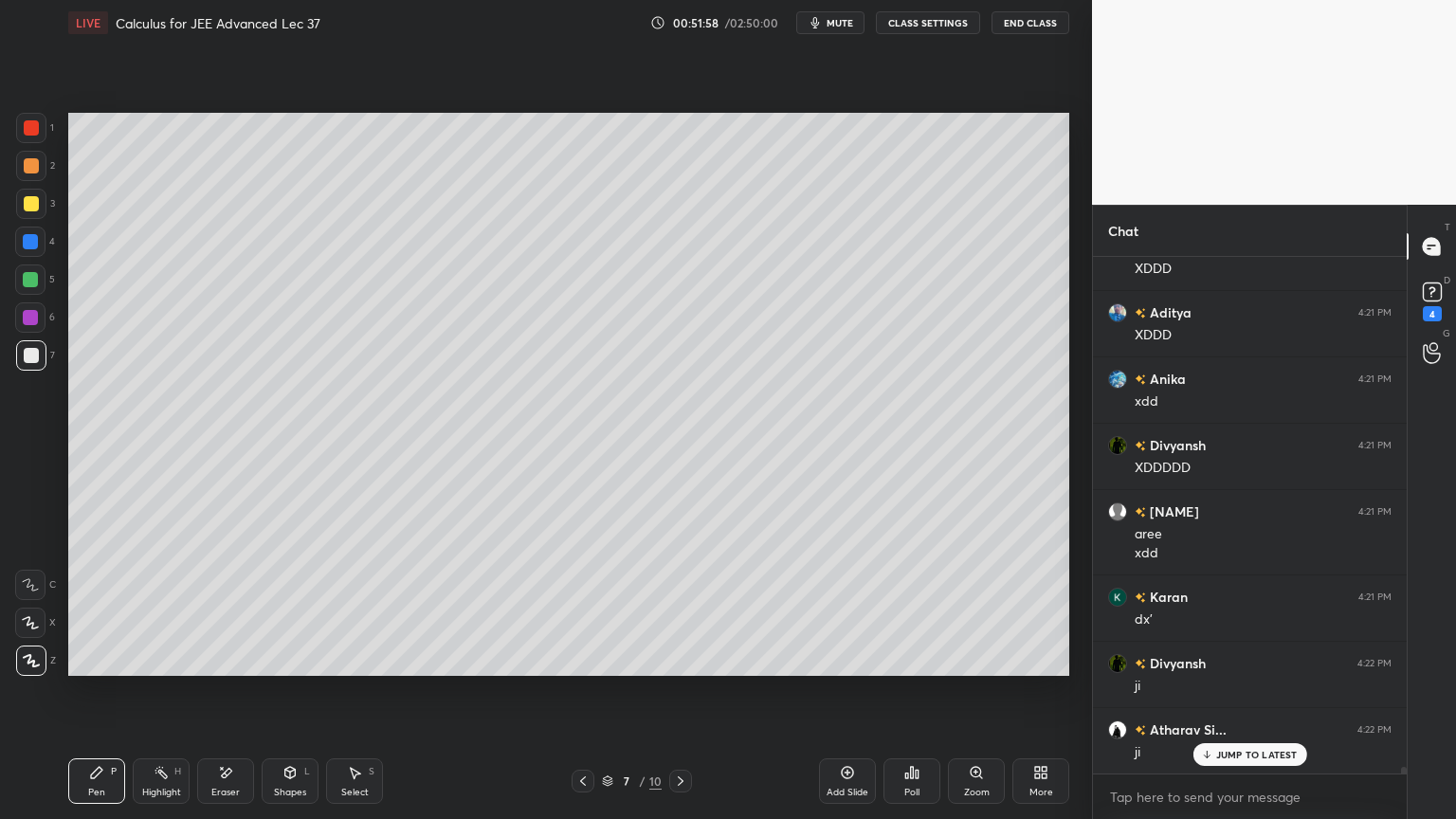scroll, scrollTop: 42743, scrollLeft: 0, axis: vertical 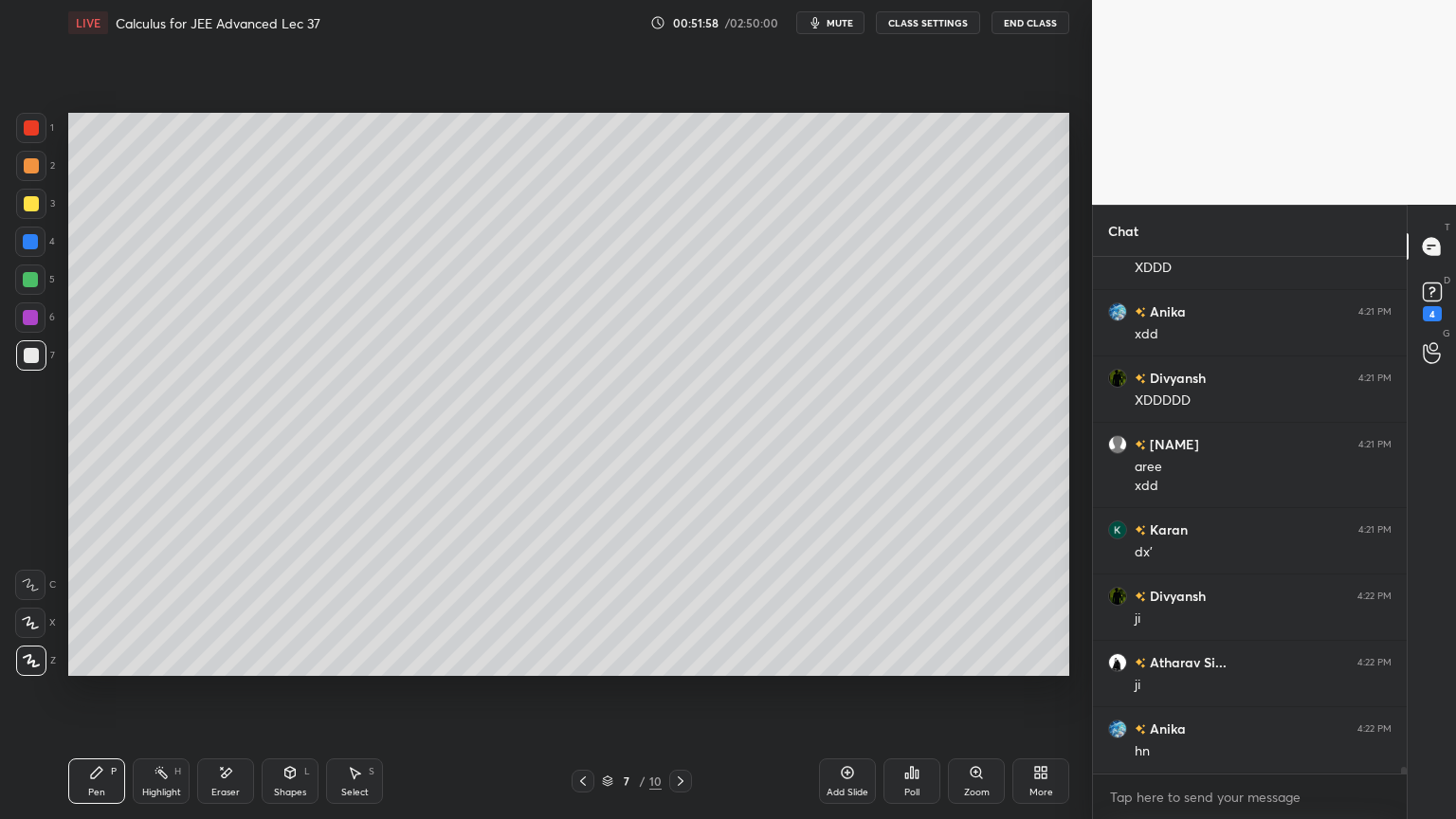 click on "Highlight H" at bounding box center [161, 781] 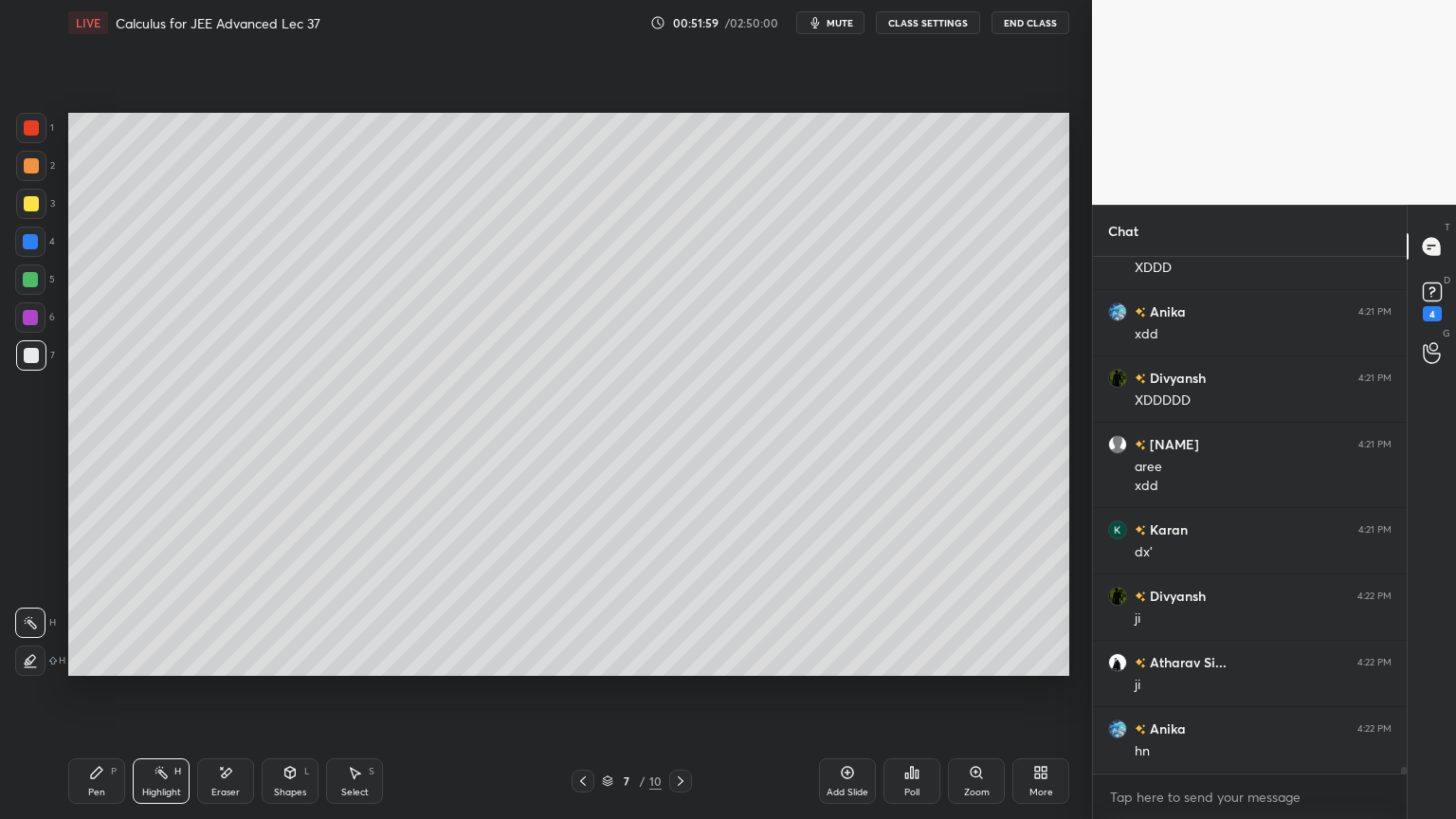 drag, startPoint x: 111, startPoint y: 778, endPoint x: 148, endPoint y: 776, distance: 37.054015 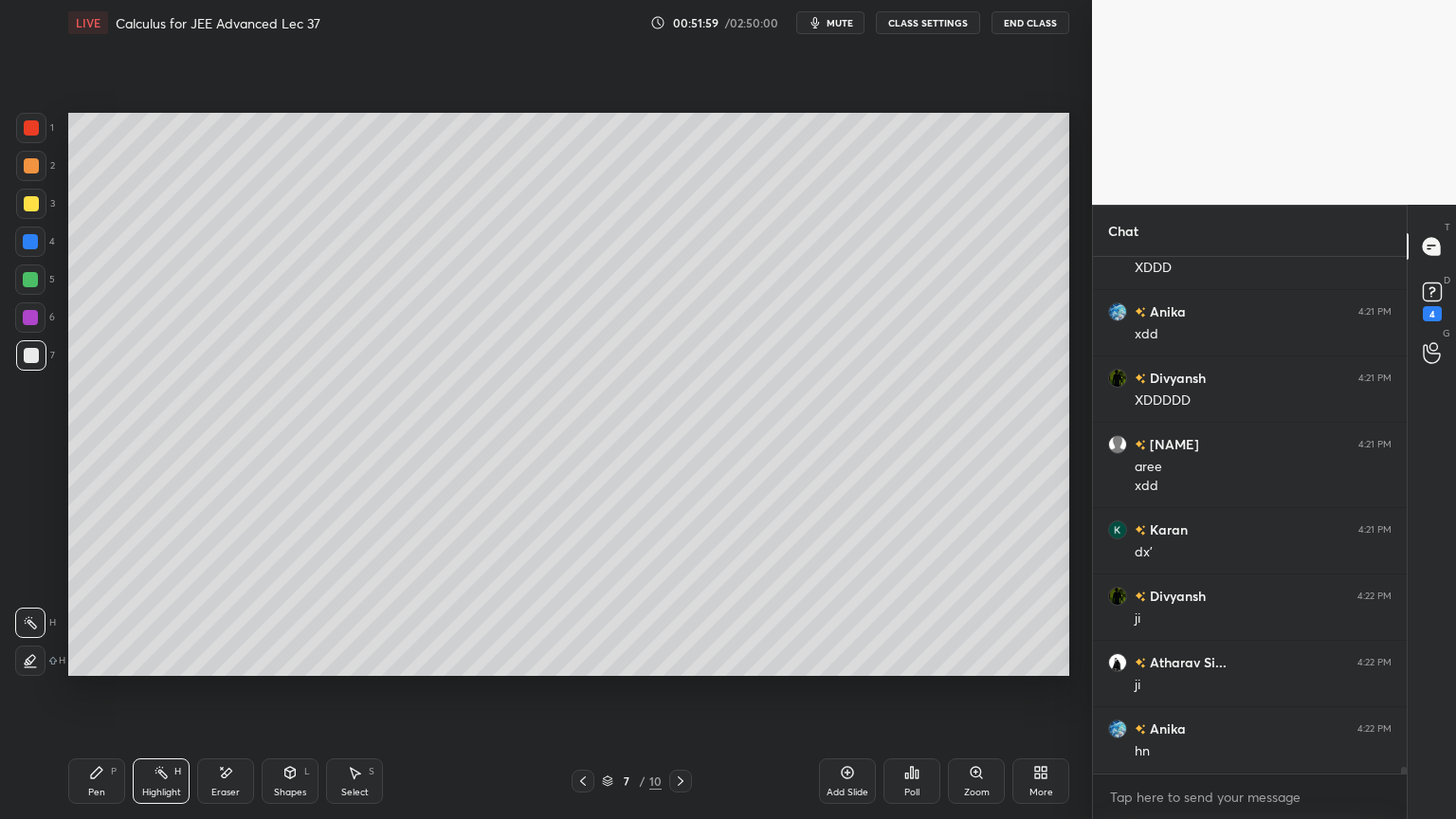 click on "Pen P" at bounding box center [97, 781] 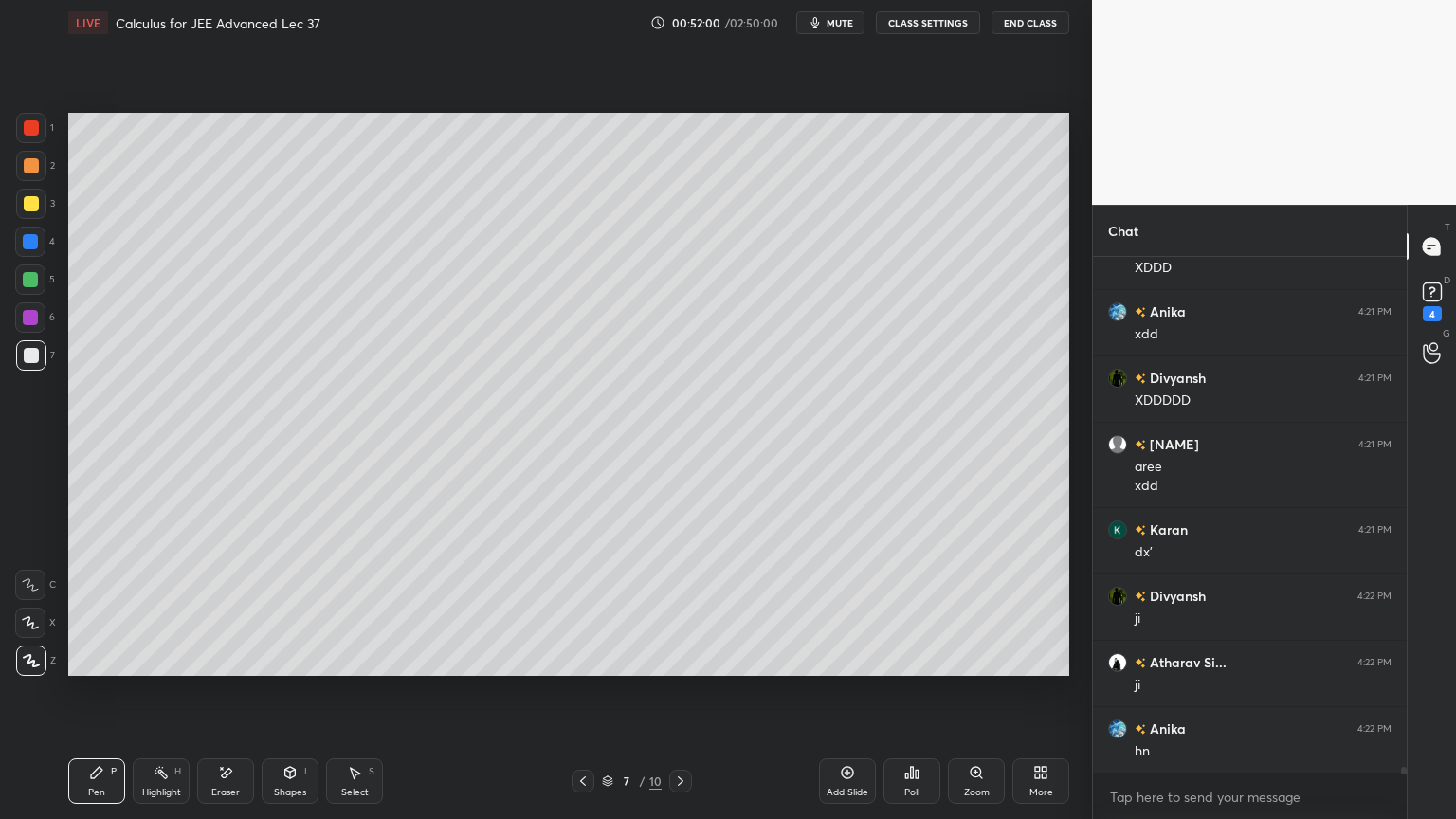 click 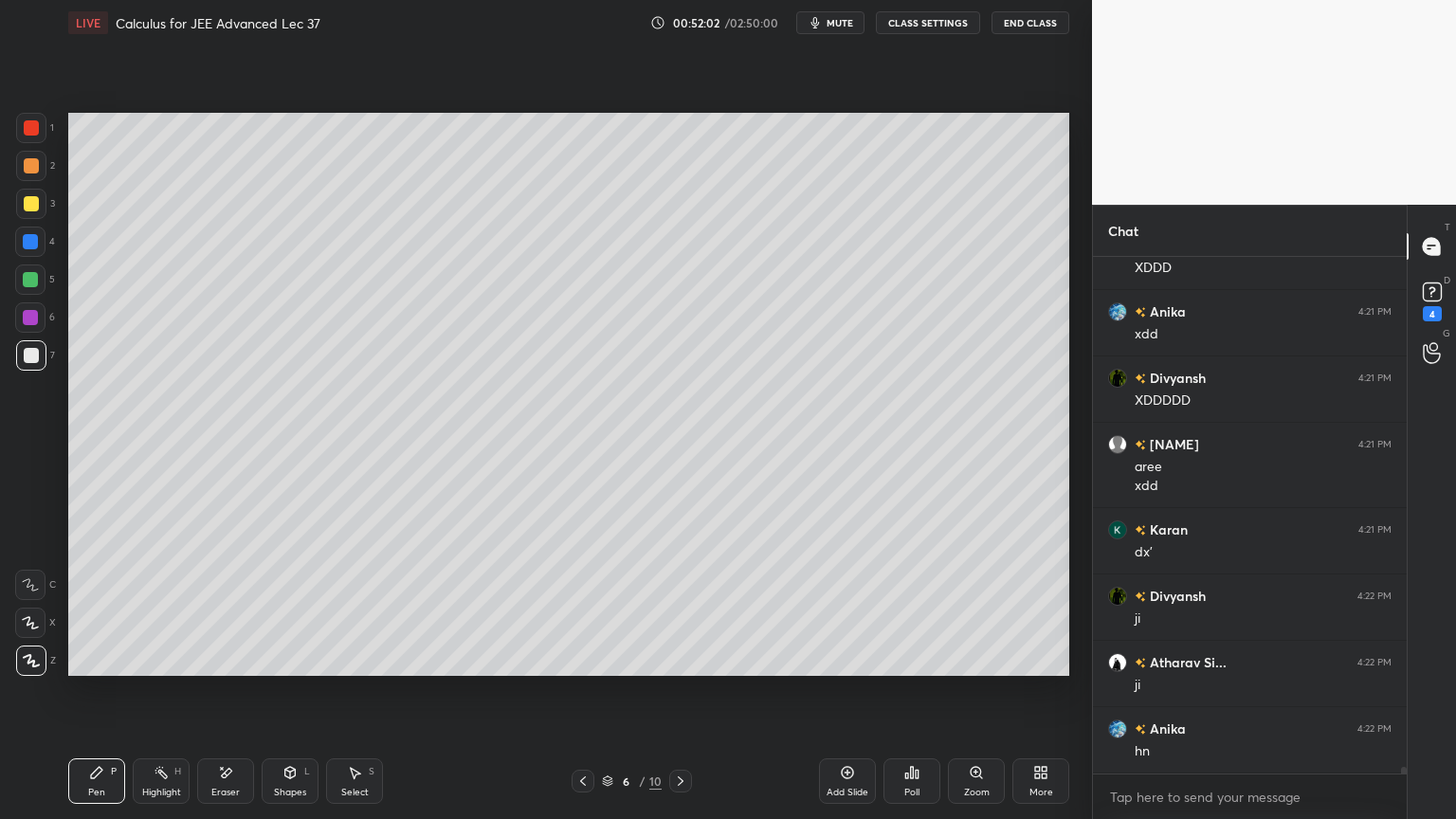 click on "Select S" at bounding box center [355, 781] 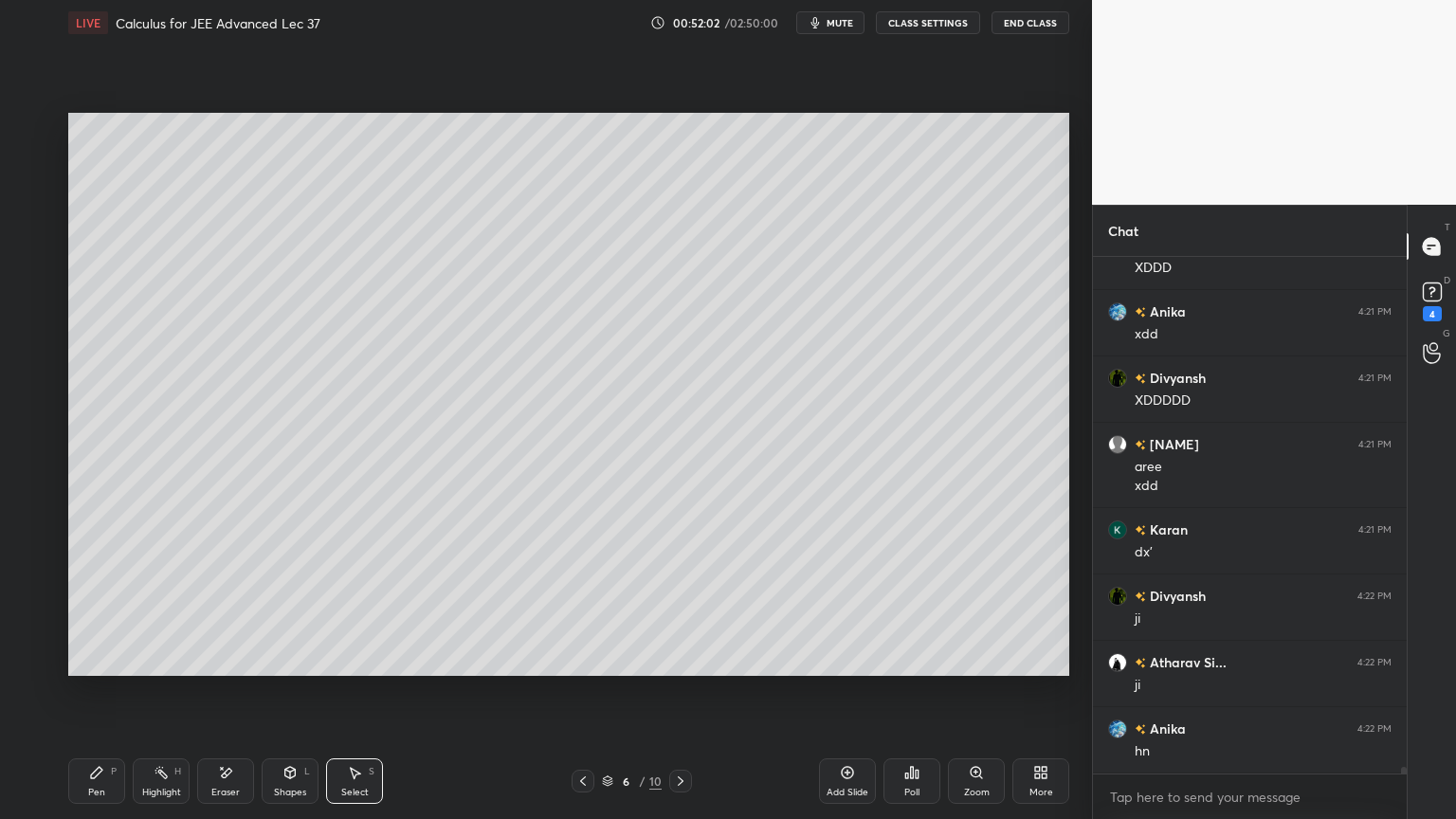 scroll, scrollTop: 42788, scrollLeft: 0, axis: vertical 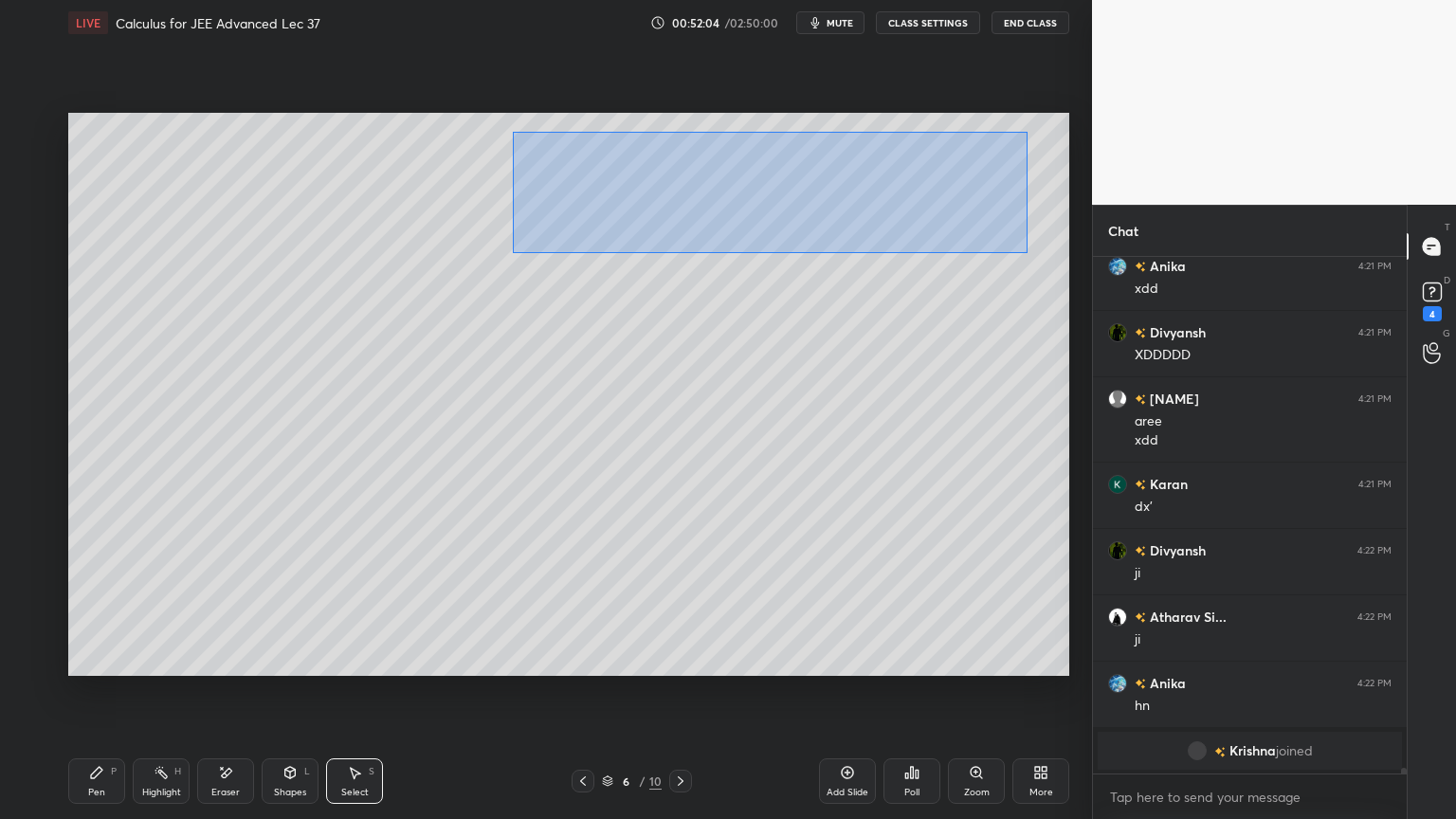 drag, startPoint x: 512, startPoint y: 132, endPoint x: 1021, endPoint y: 249, distance: 522.2739 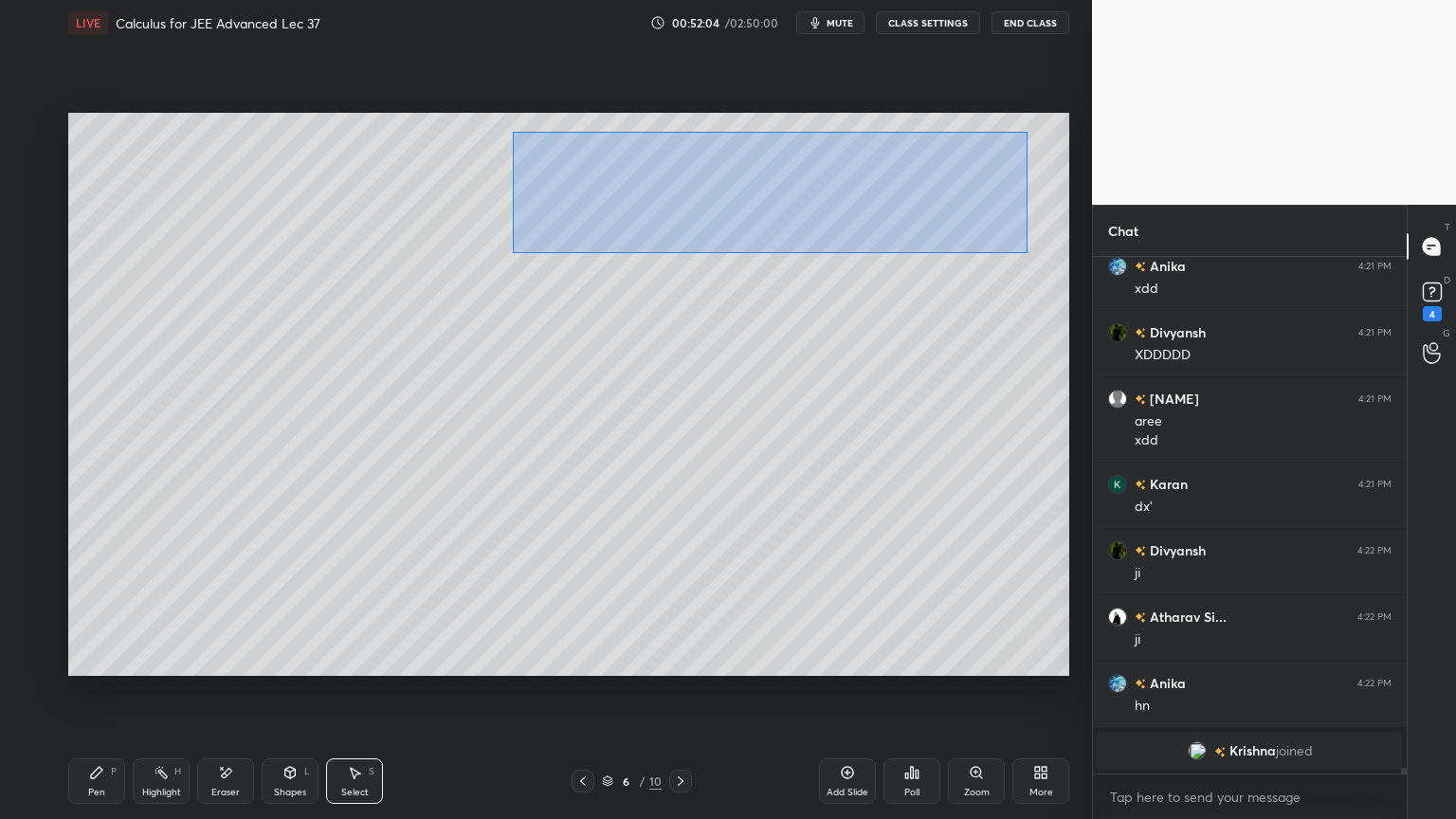 click on "0 ° Undo Copy Paste here Duplicate Duplicate to new slide Delete" at bounding box center (569, 394) 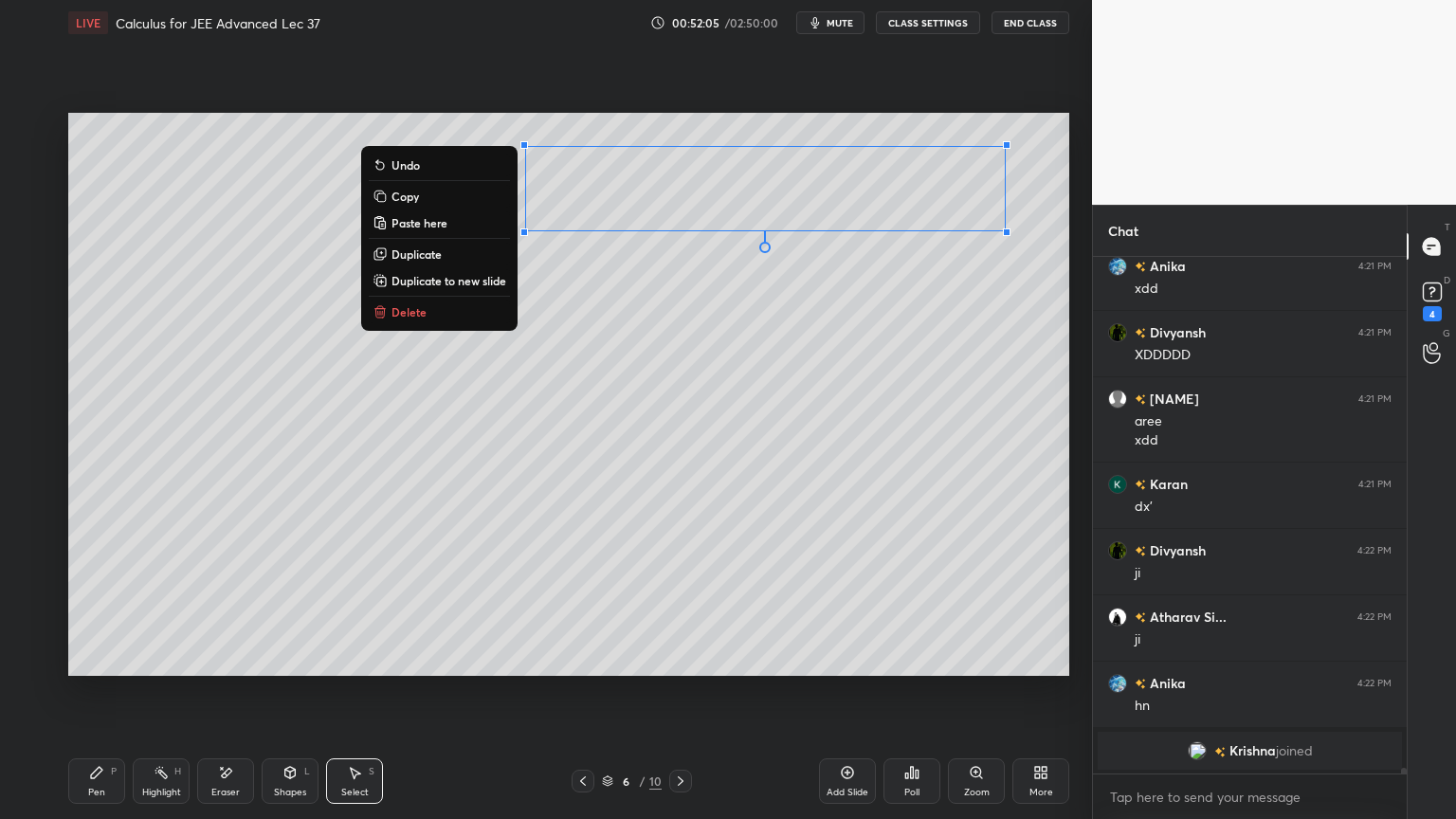 click on "0 ° Undo Copy Paste here Duplicate Duplicate to new slide Delete" at bounding box center (569, 394) 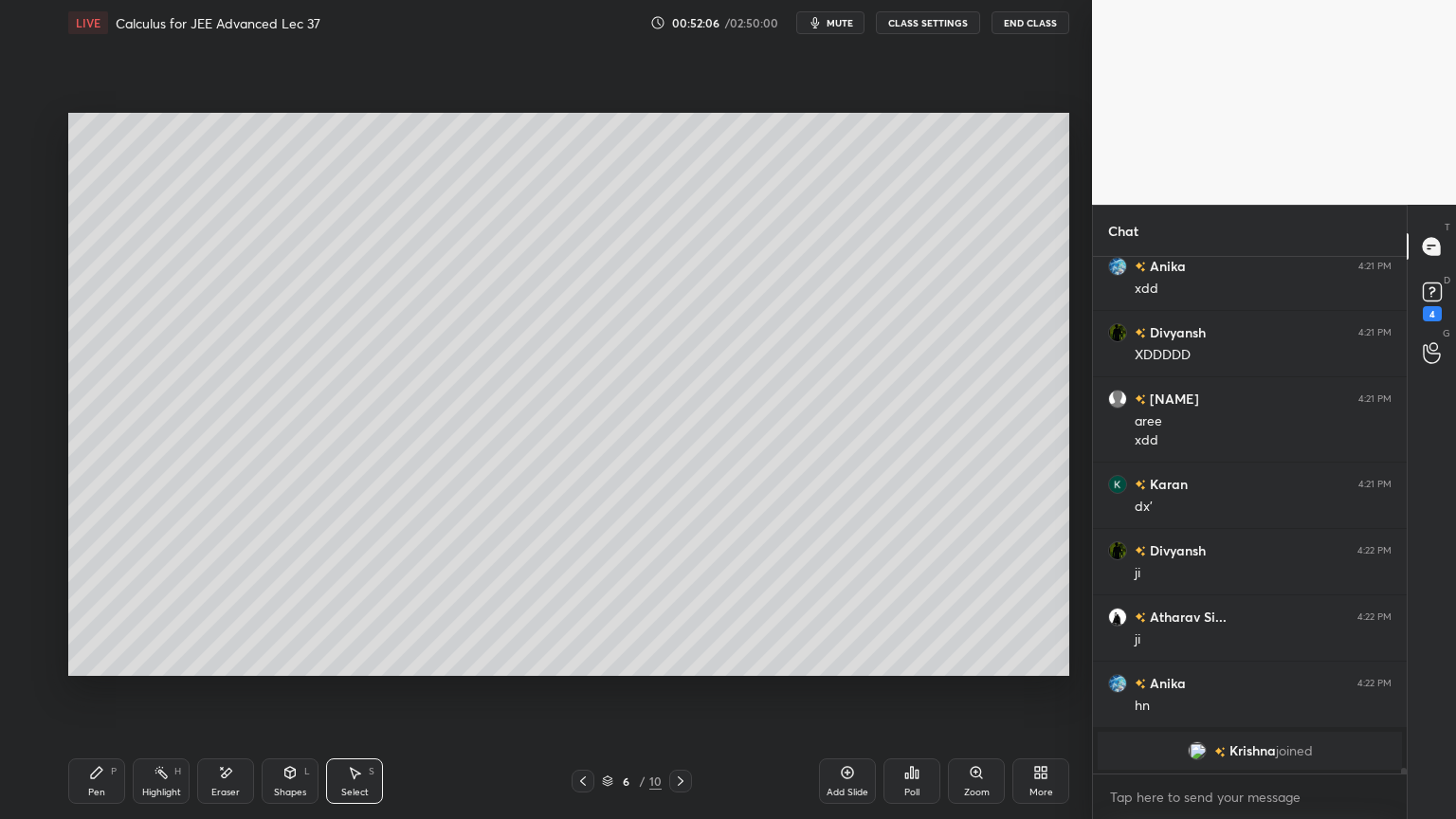 click on "Pen P" at bounding box center [97, 781] 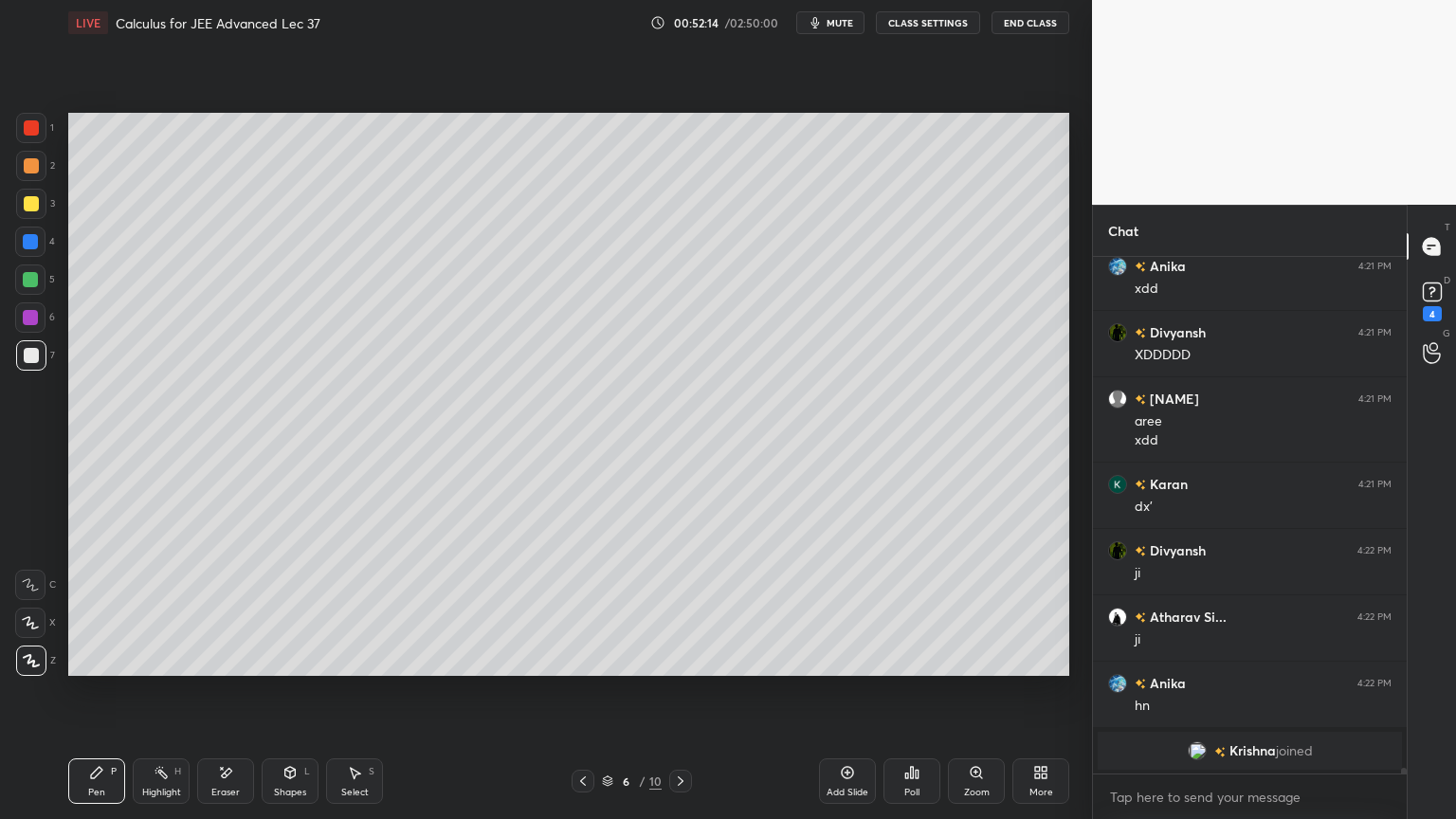click on "Eraser" at bounding box center (226, 781) 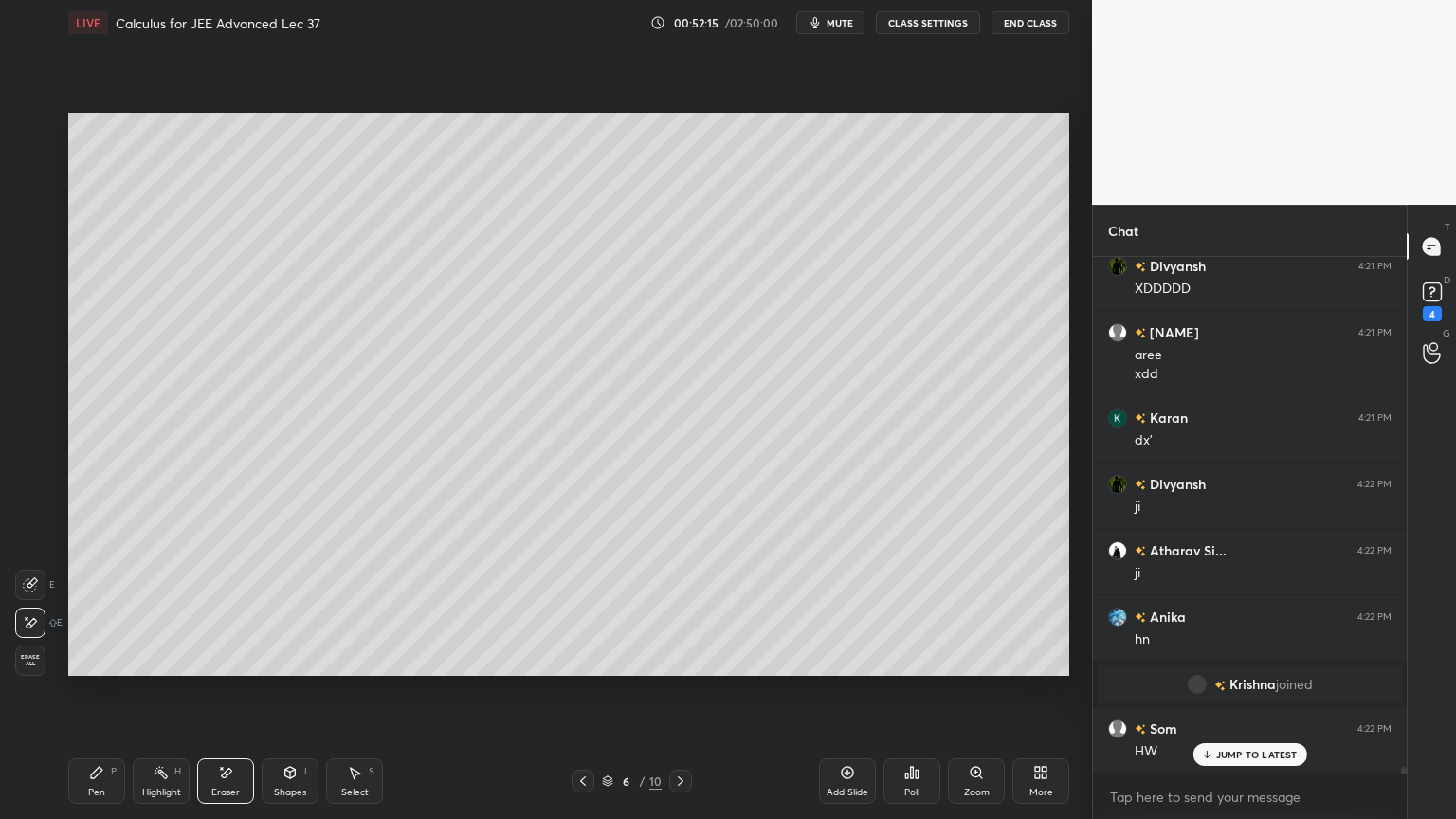scroll, scrollTop: 41492, scrollLeft: 0, axis: vertical 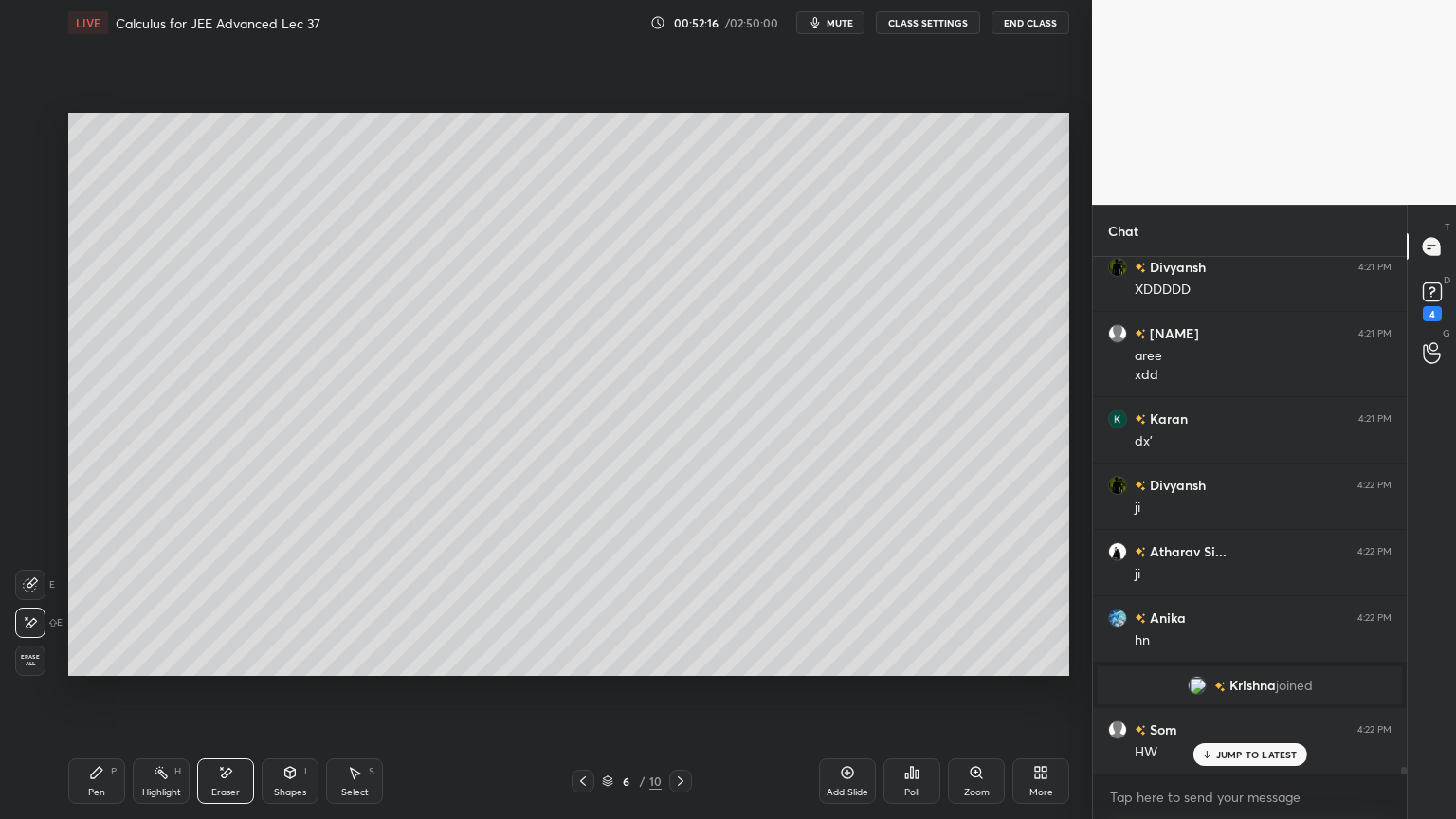 drag, startPoint x: 100, startPoint y: 784, endPoint x: 99, endPoint y: 719, distance: 65.007692 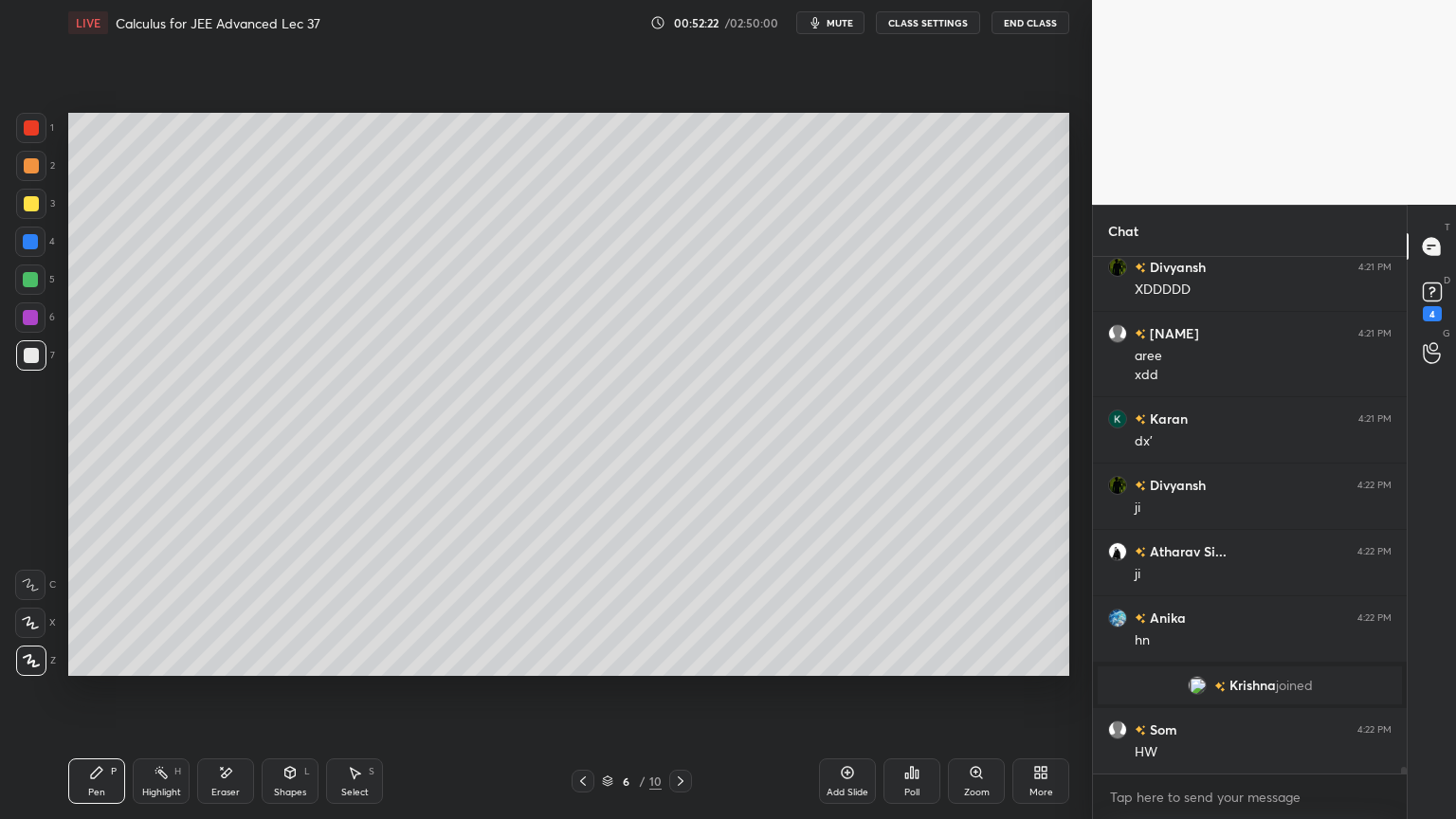 scroll, scrollTop: 41560, scrollLeft: 0, axis: vertical 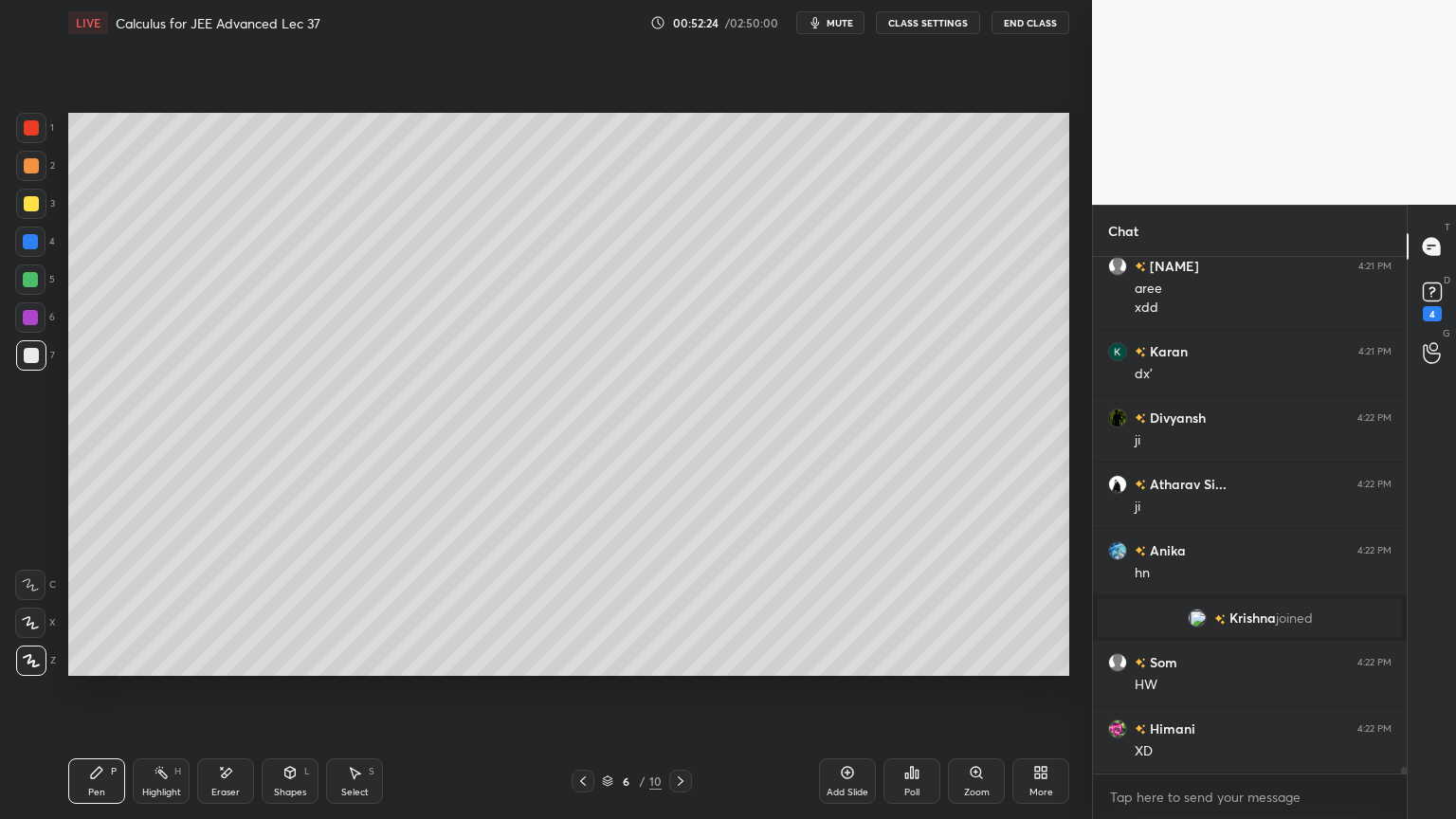 drag, startPoint x: 224, startPoint y: 792, endPoint x: 322, endPoint y: 682, distance: 147.32277 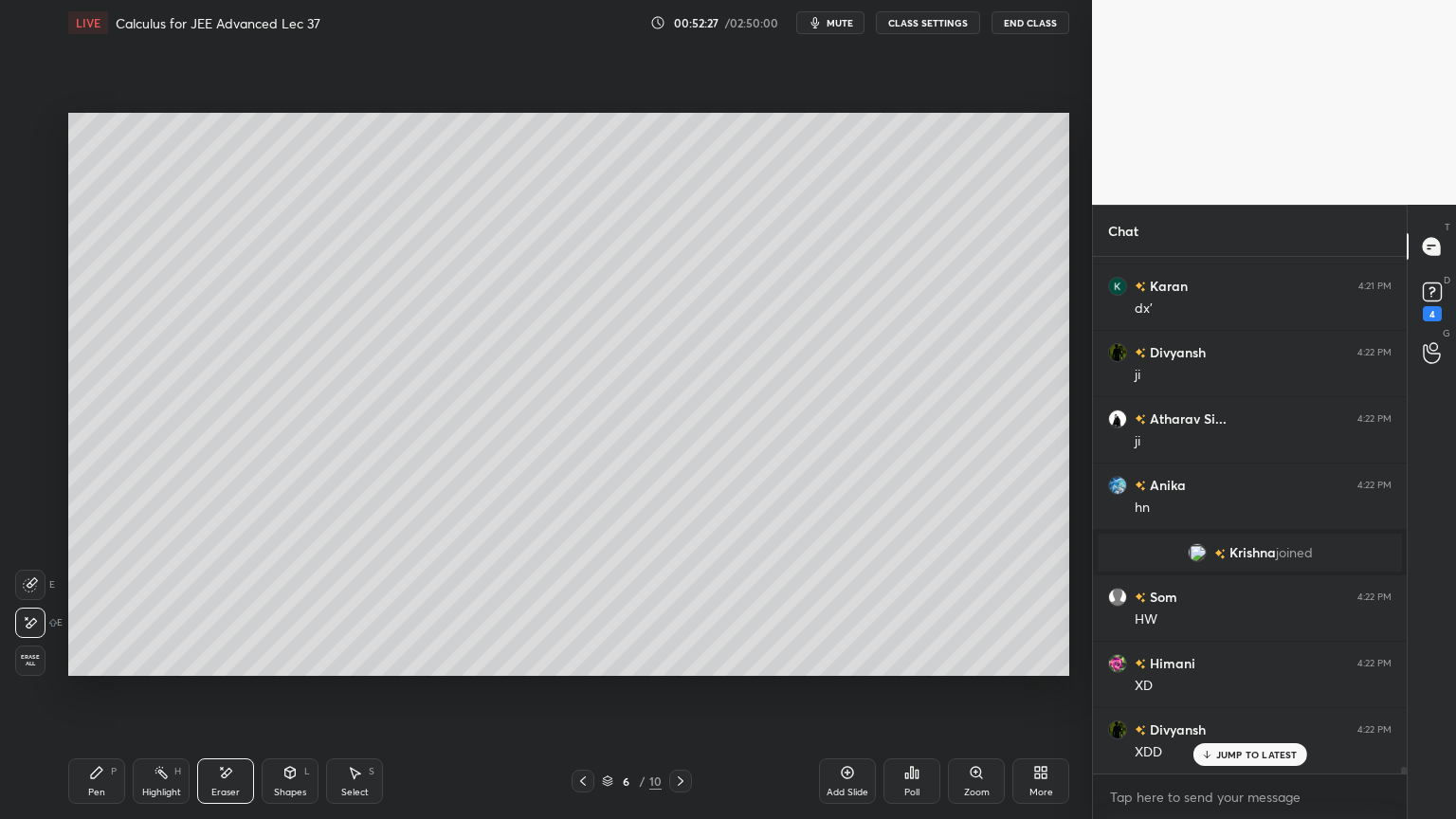 scroll, scrollTop: 41692, scrollLeft: 0, axis: vertical 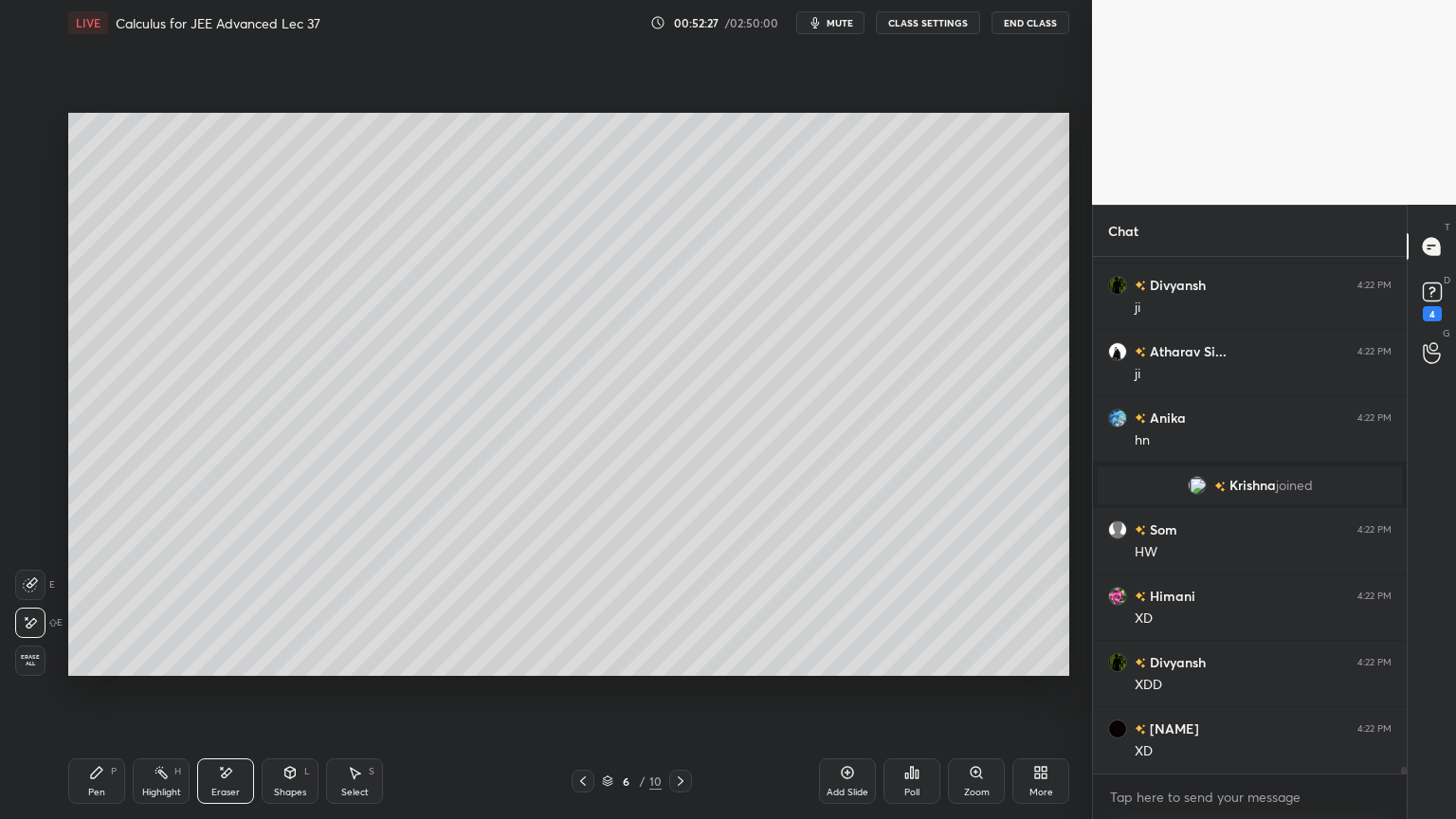 click on "Pen P" at bounding box center [97, 781] 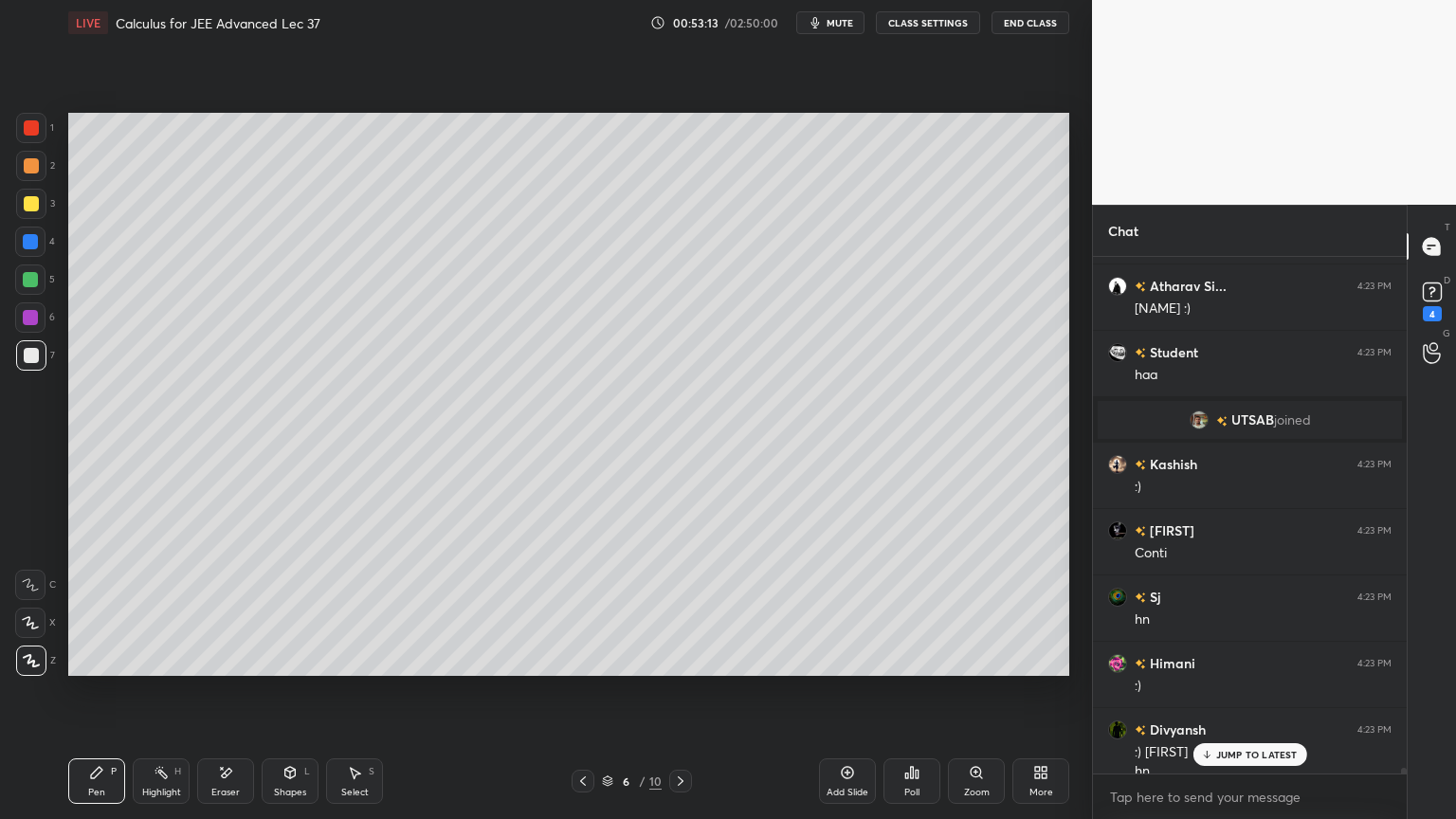 scroll, scrollTop: 42876, scrollLeft: 0, axis: vertical 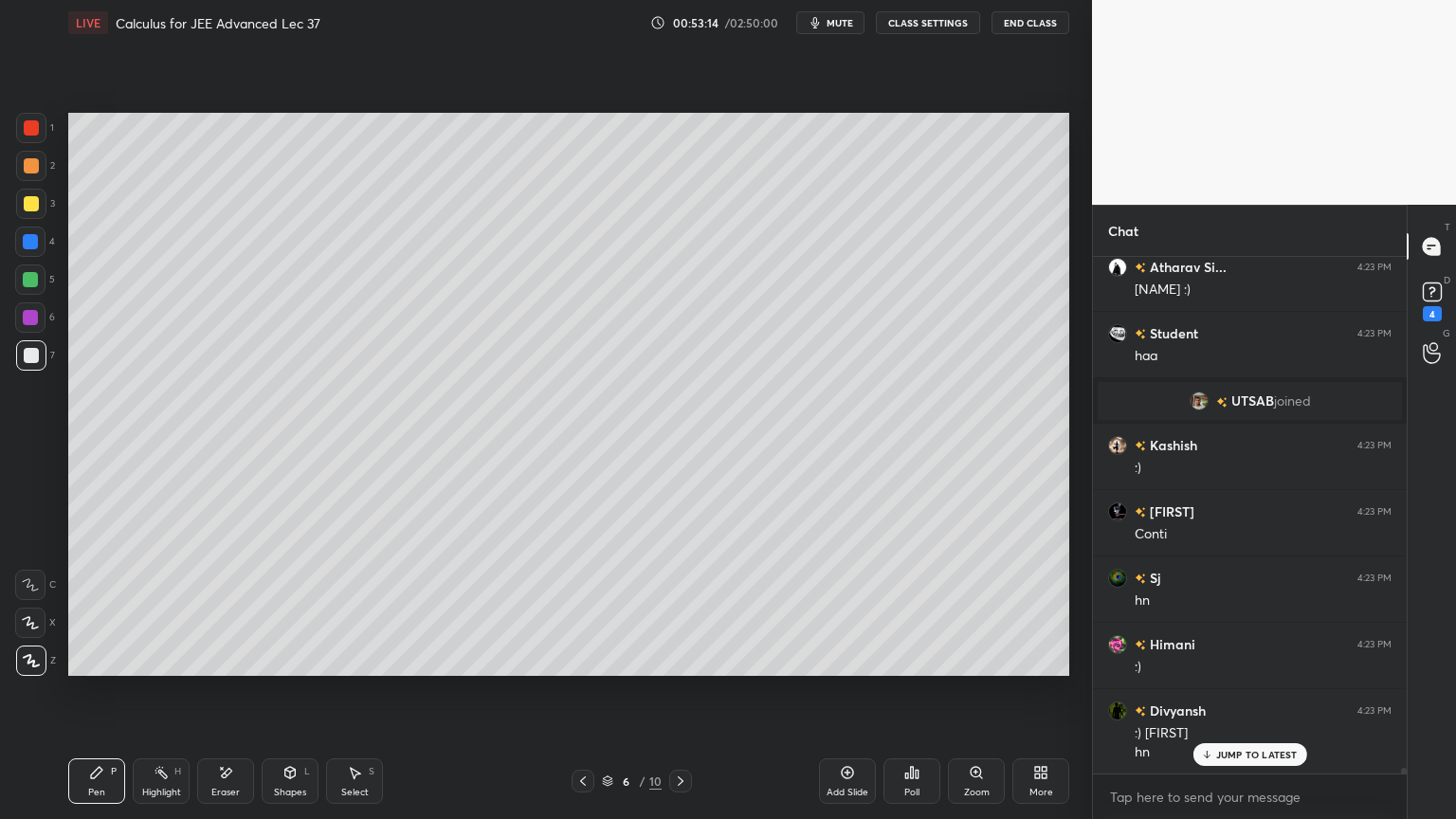 drag, startPoint x: 227, startPoint y: 785, endPoint x: 244, endPoint y: 777, distance: 18.788294 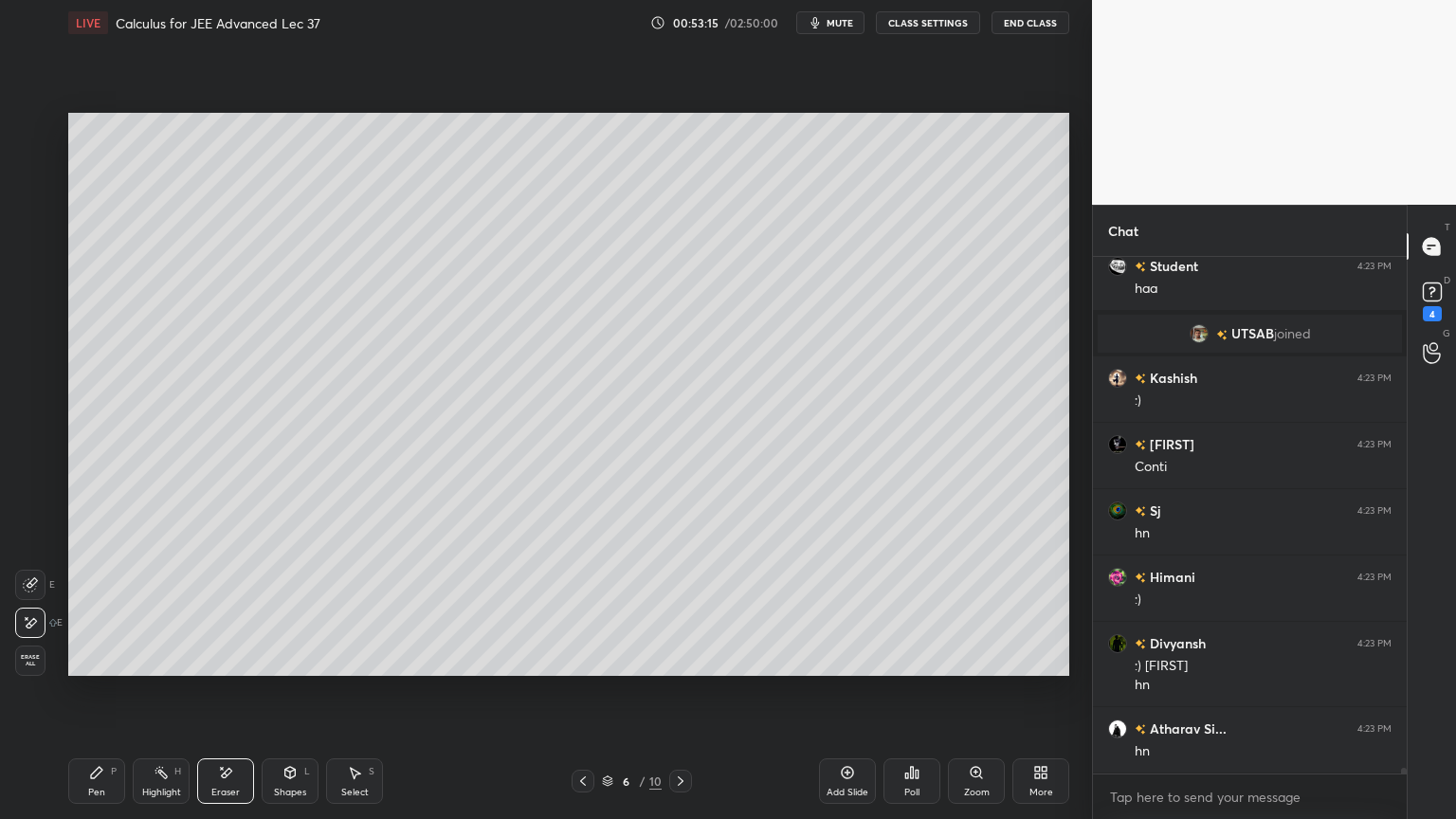 scroll, scrollTop: 43009, scrollLeft: 0, axis: vertical 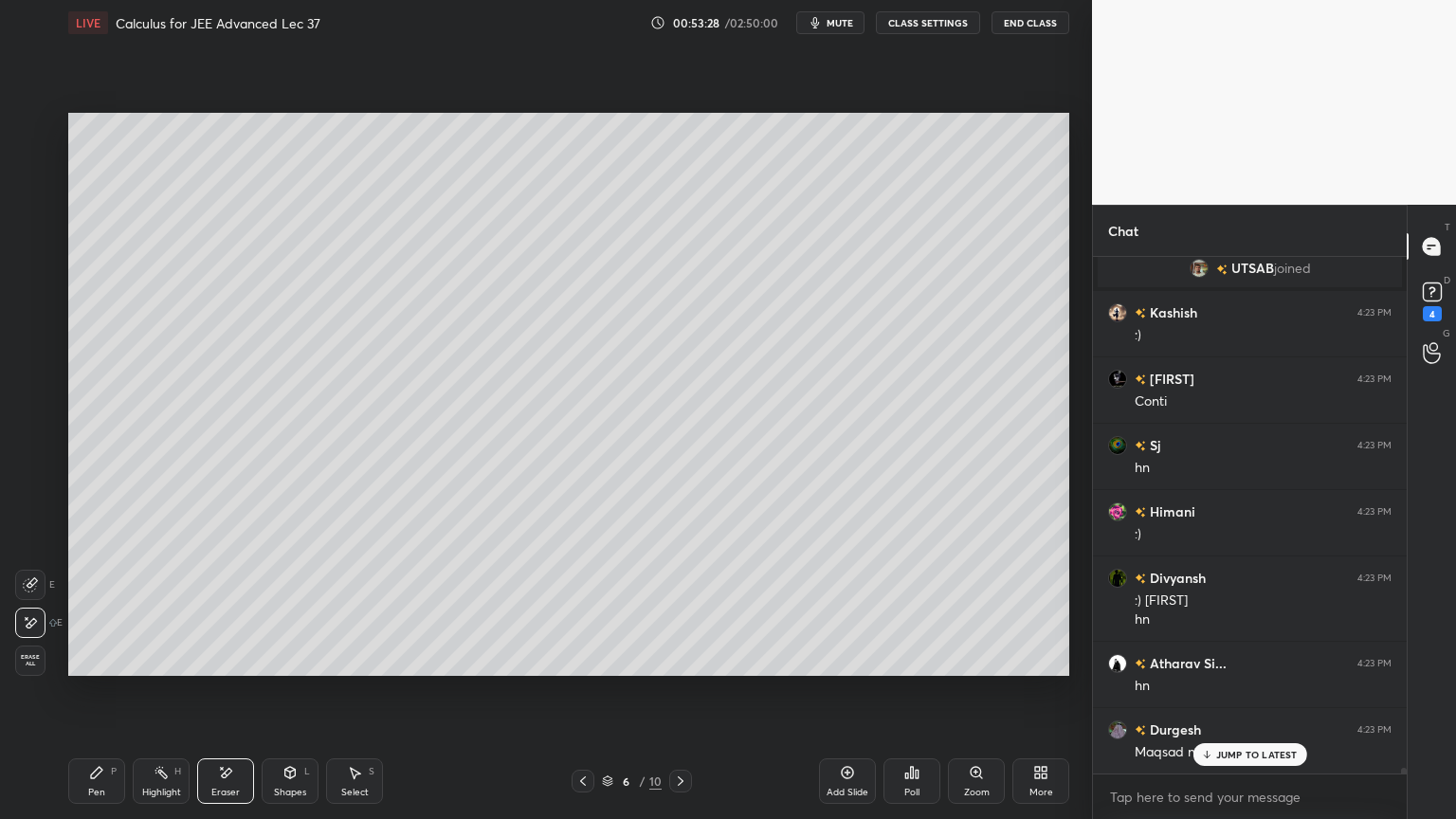 click on "Pen P" at bounding box center (97, 781) 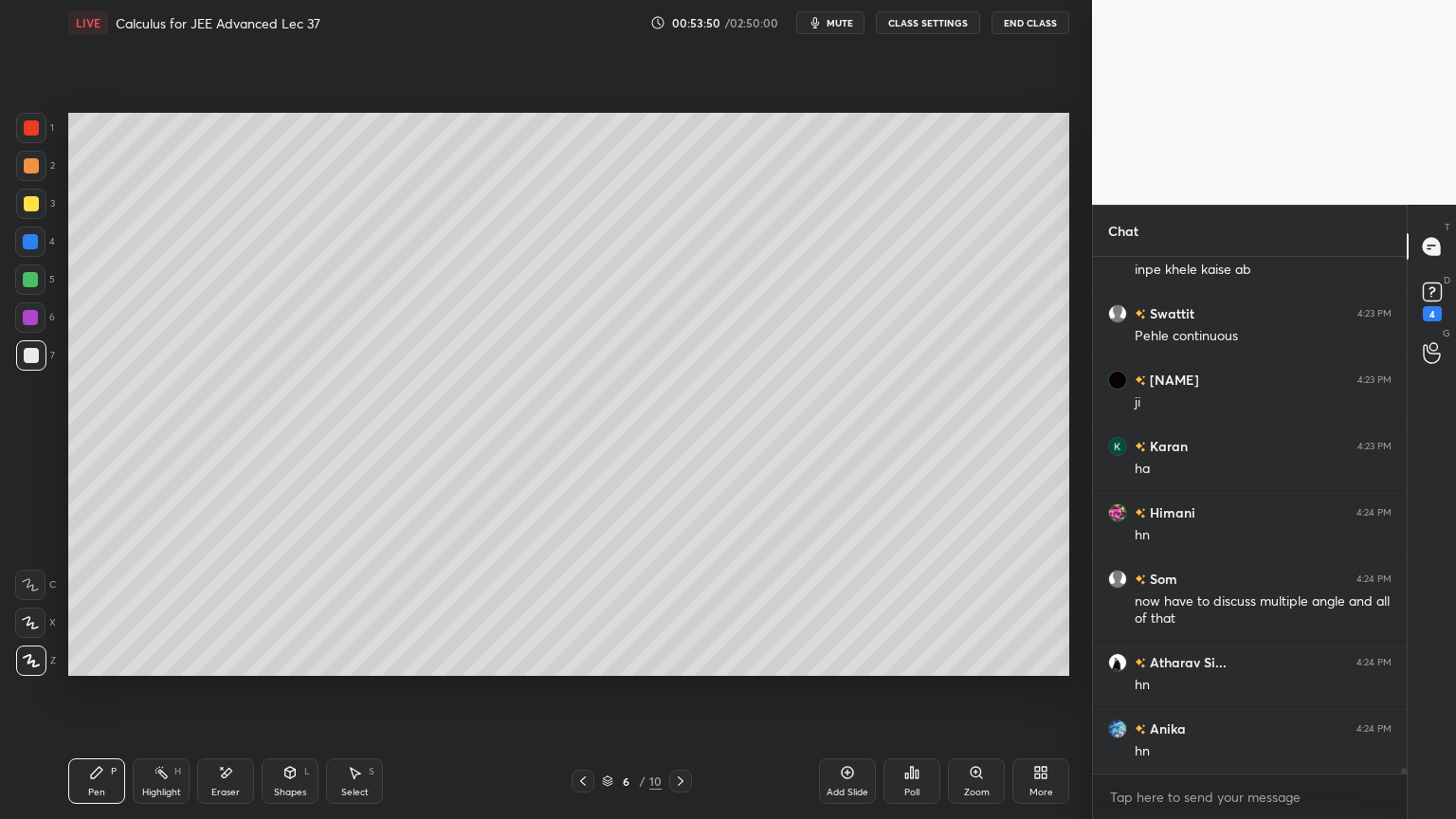 scroll, scrollTop: 43623, scrollLeft: 0, axis: vertical 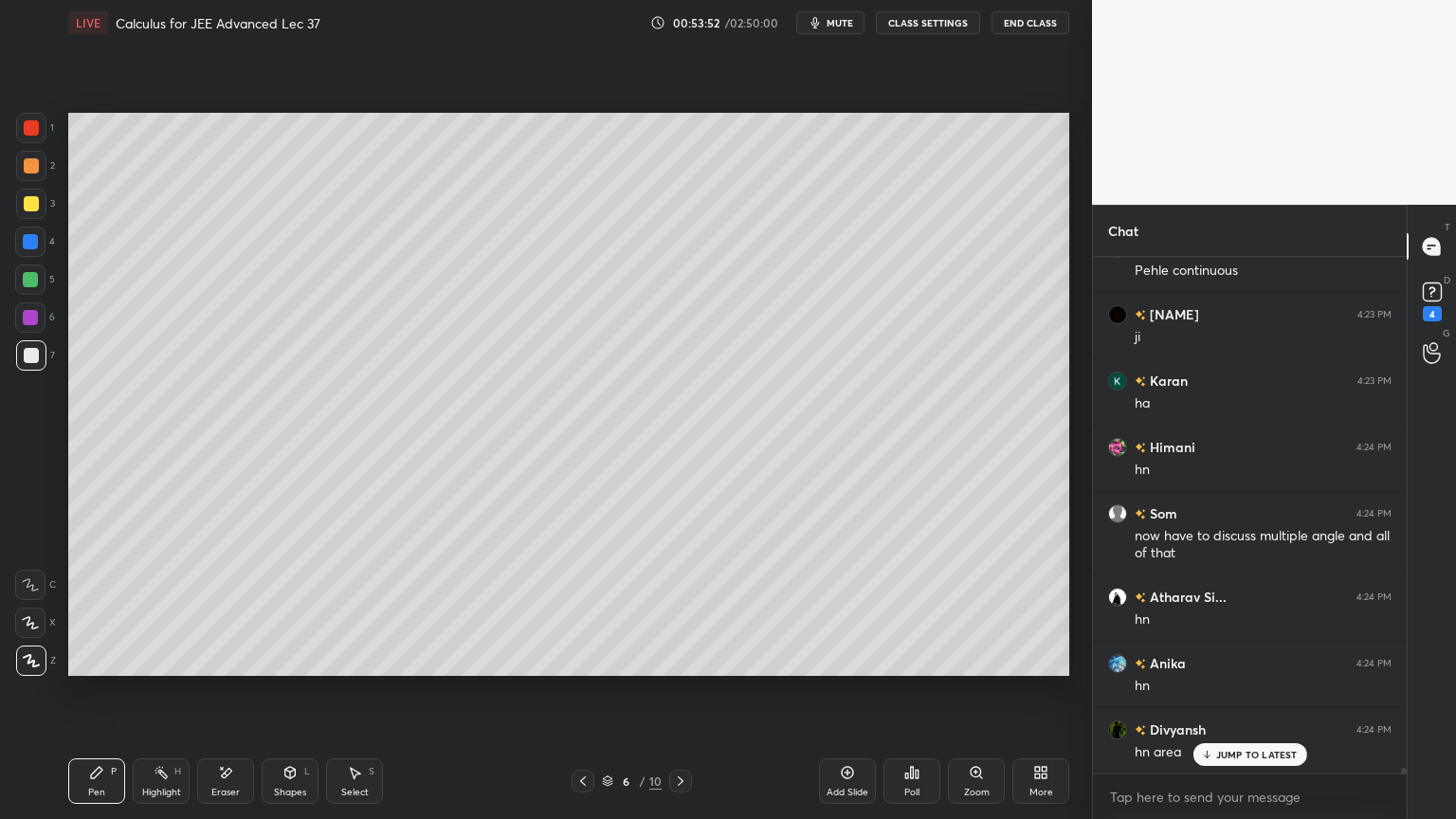 drag, startPoint x: 228, startPoint y: 784, endPoint x: 272, endPoint y: 754, distance: 53.254108 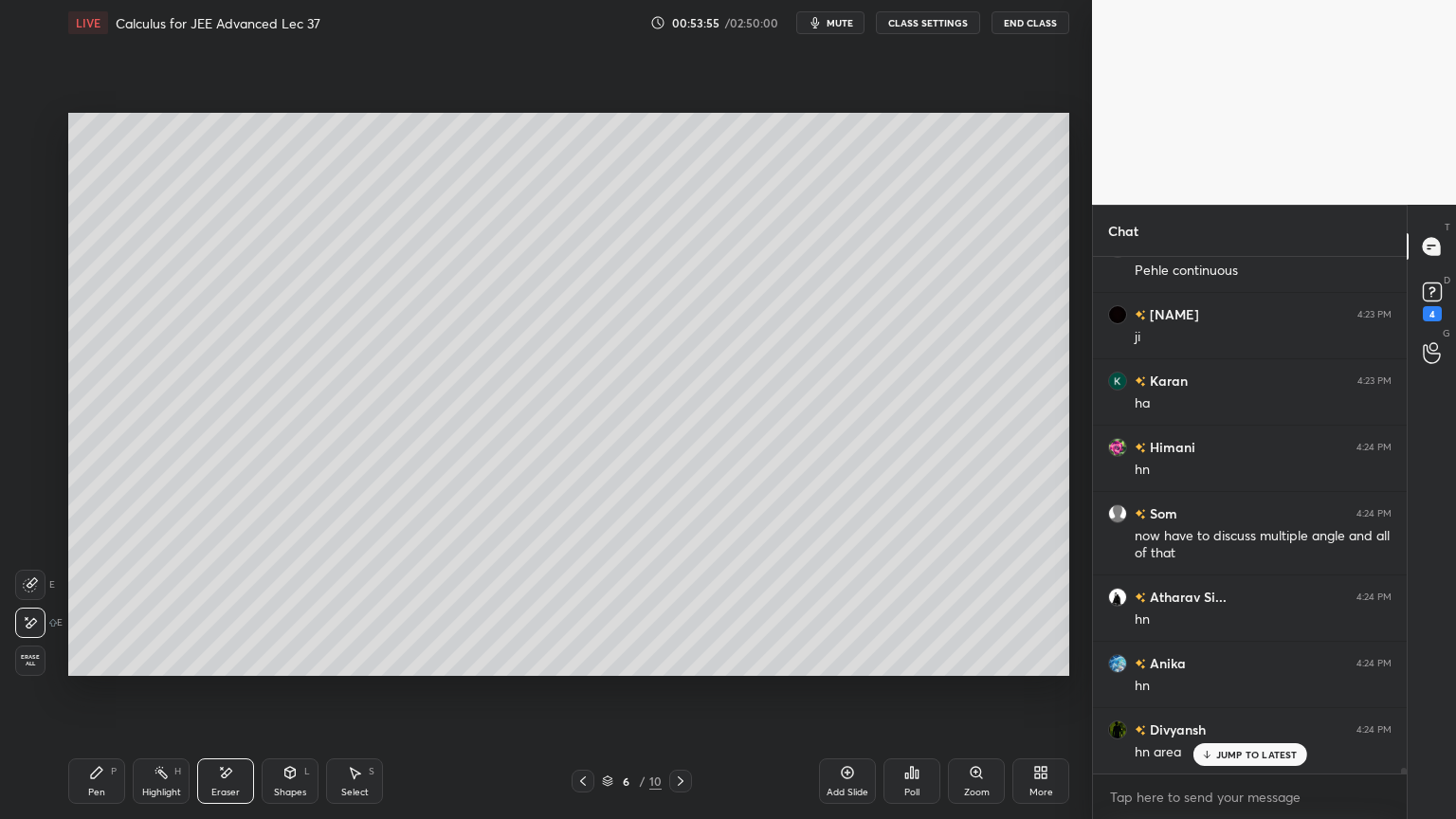 click 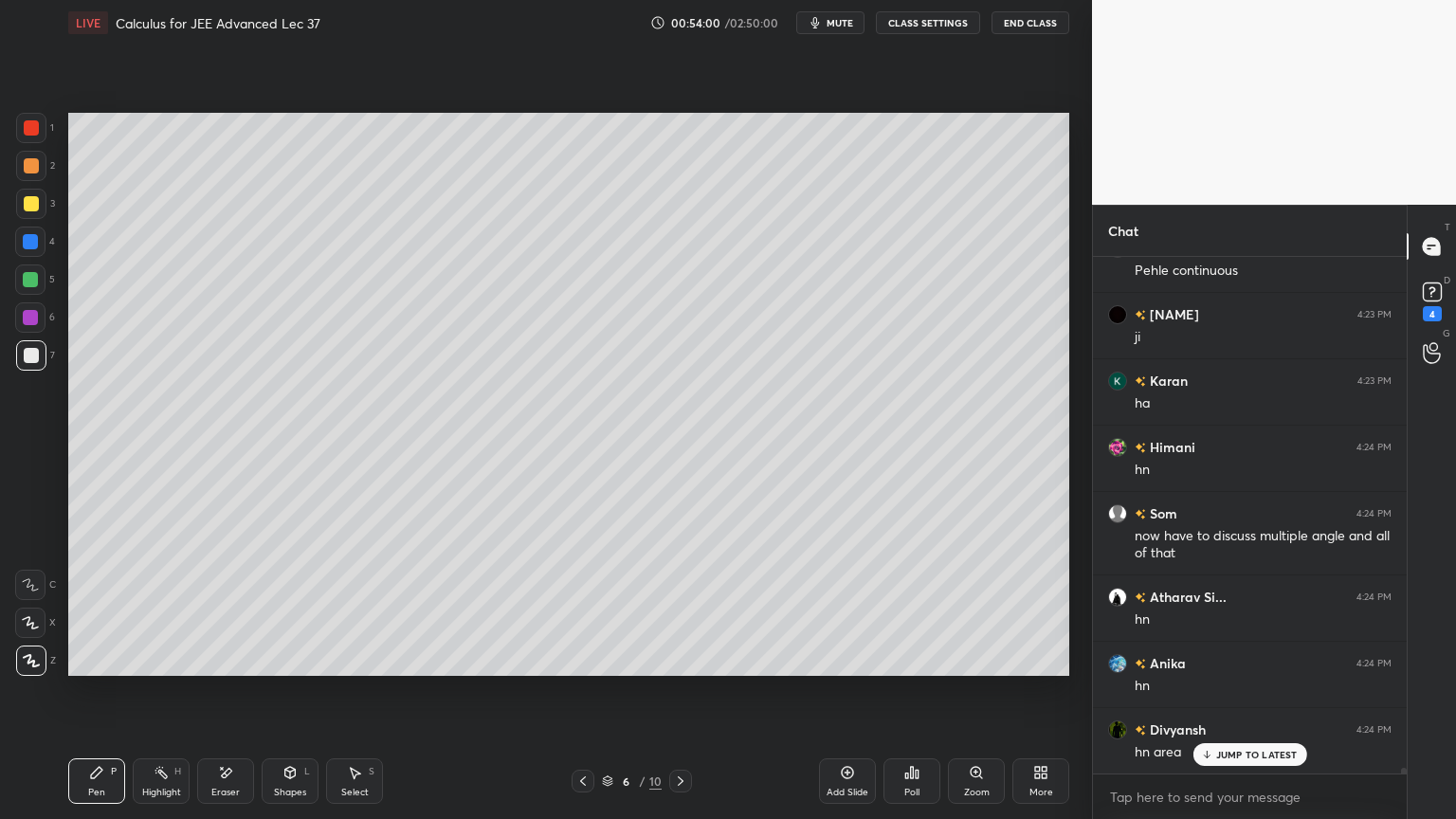 click 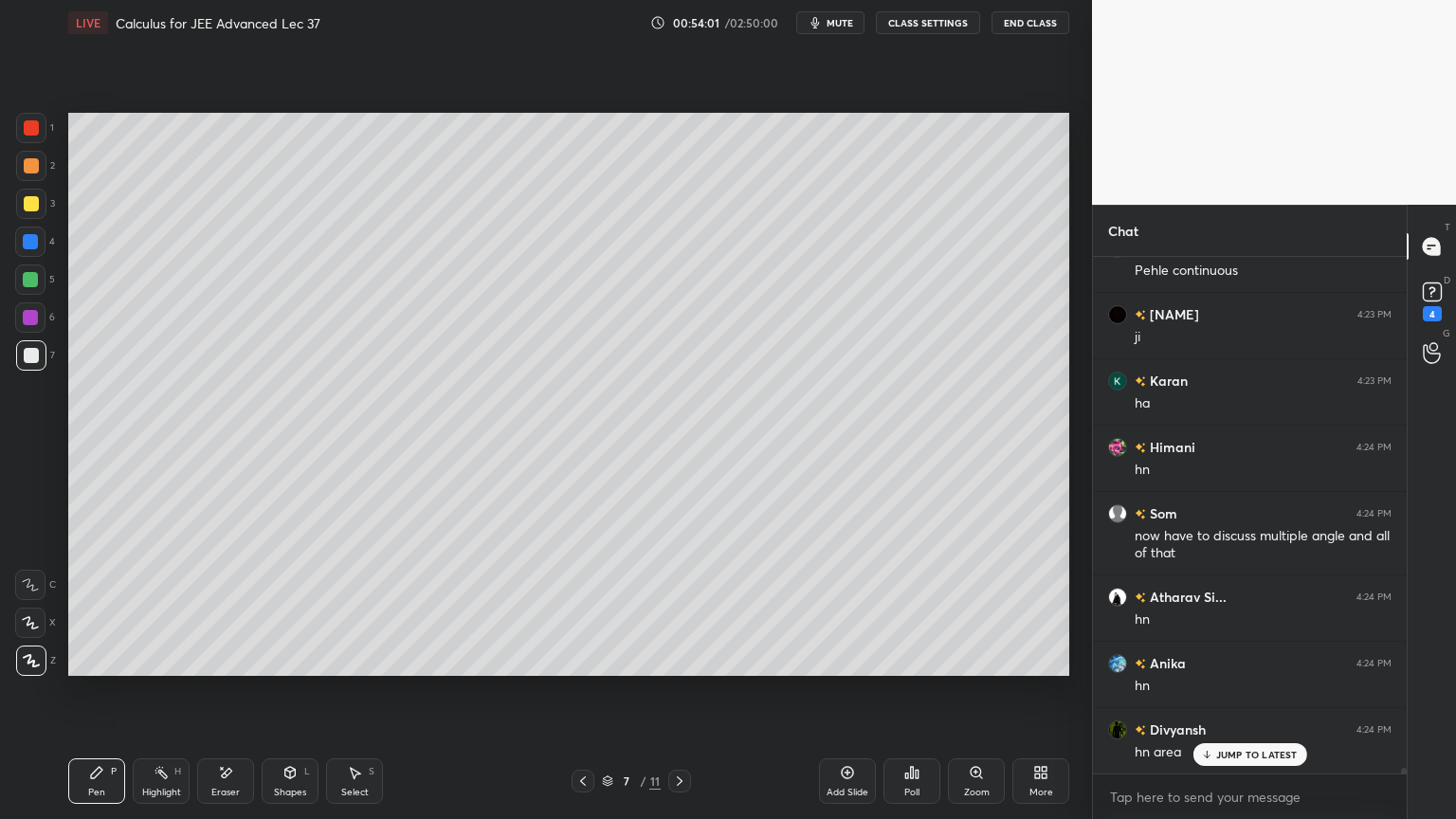 drag, startPoint x: 34, startPoint y: 165, endPoint x: 53, endPoint y: 159, distance: 19.924859 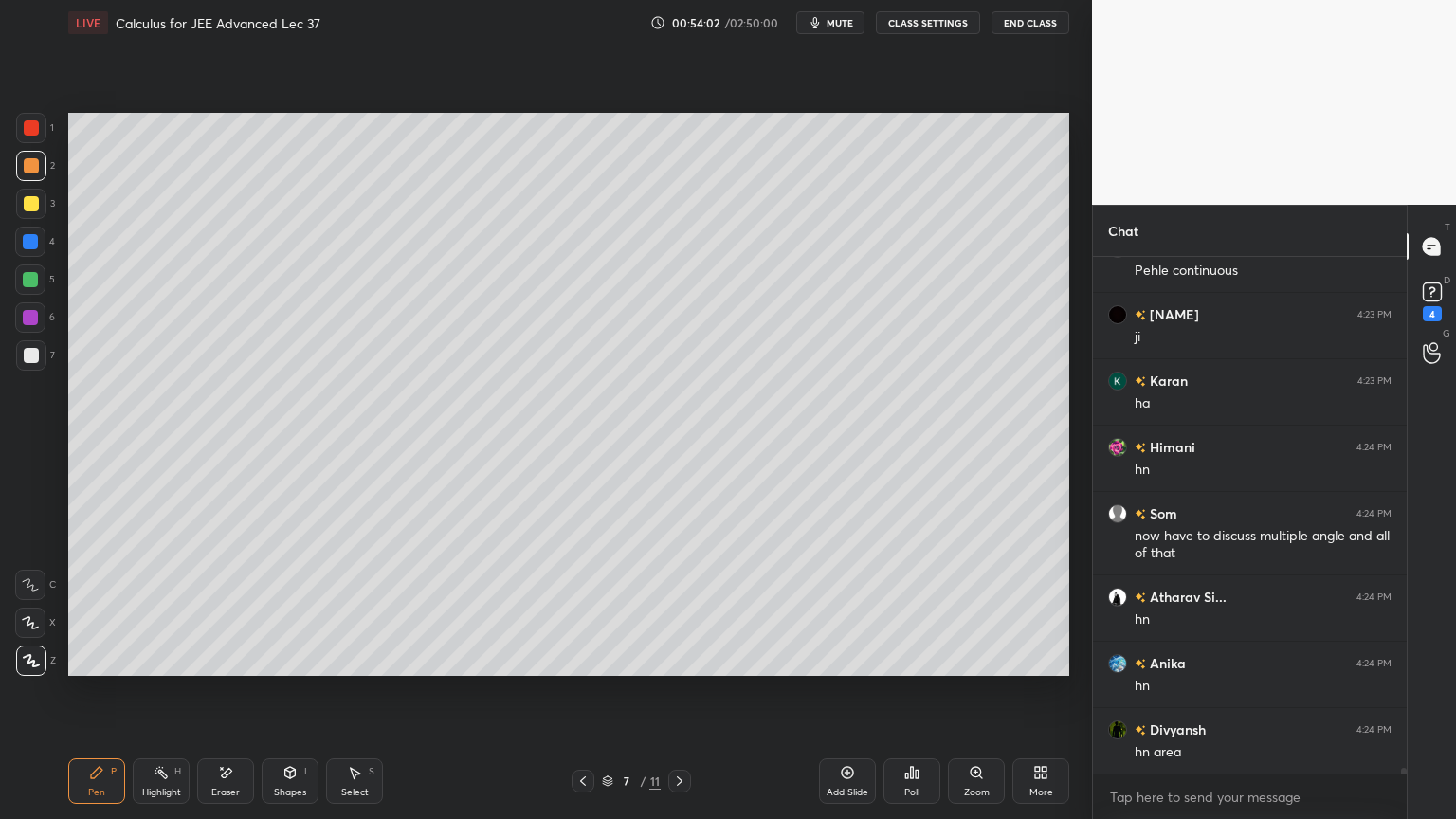 scroll, scrollTop: 43690, scrollLeft: 0, axis: vertical 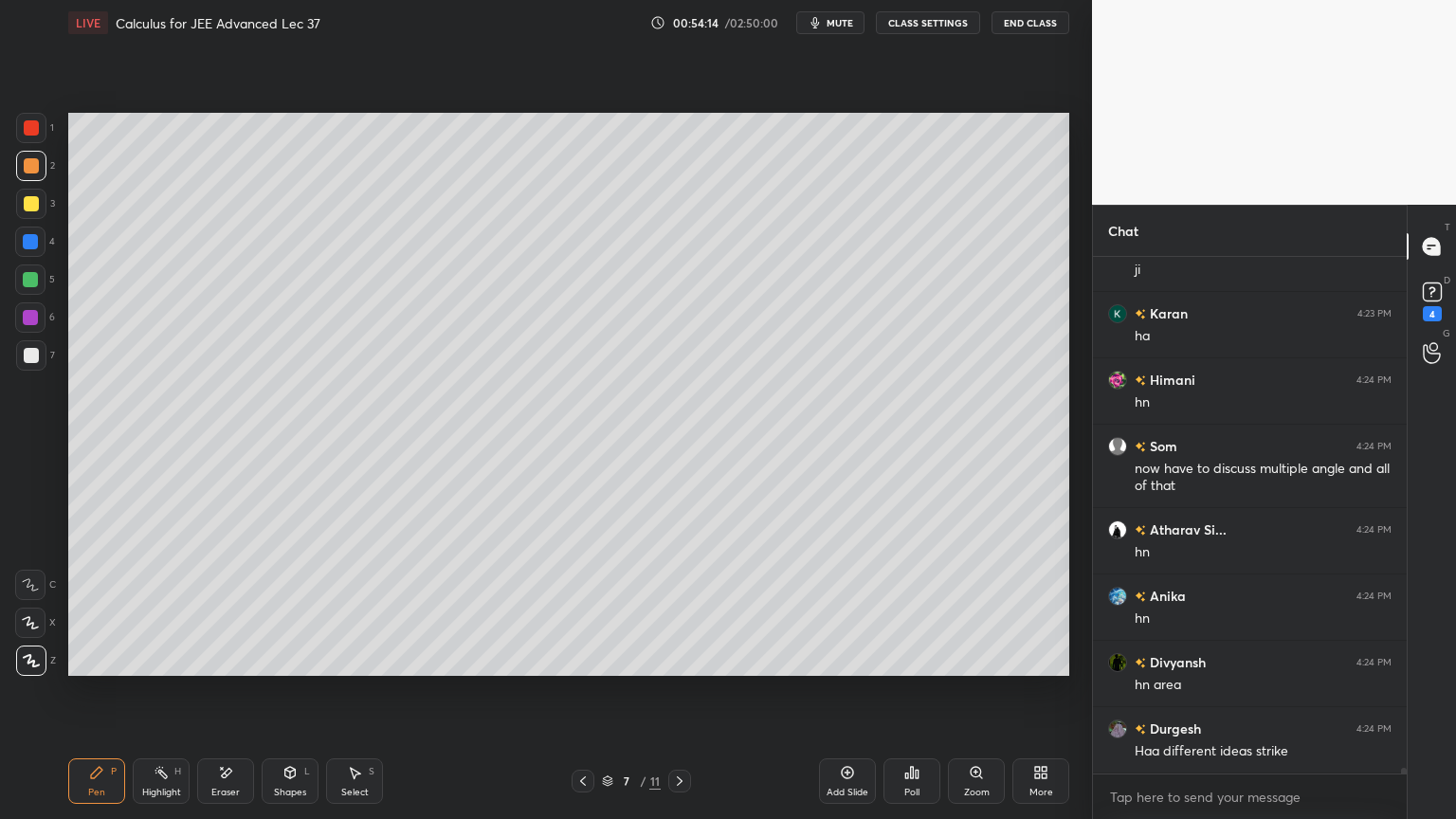 click at bounding box center [583, 781] 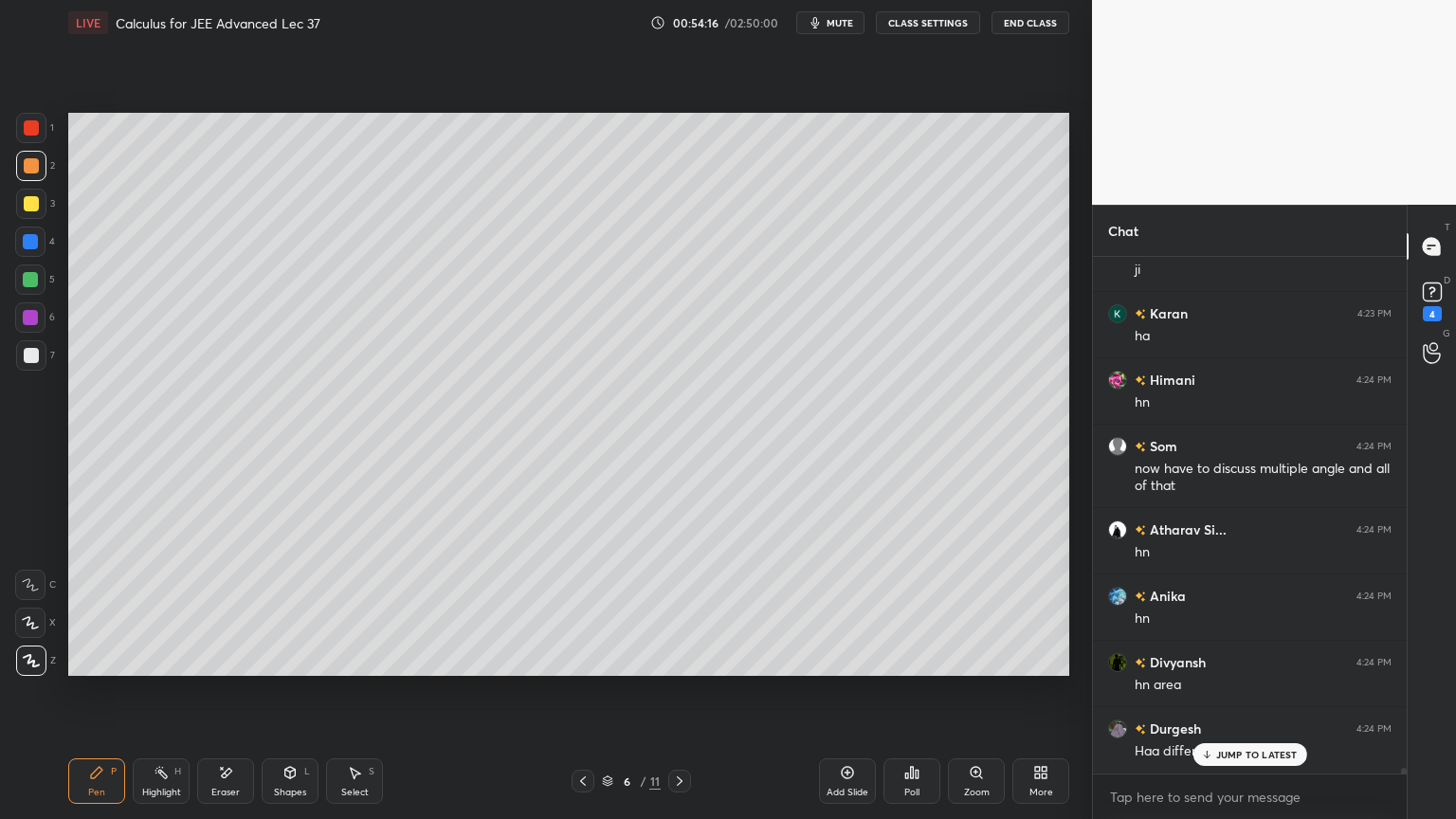 scroll, scrollTop: 43756, scrollLeft: 0, axis: vertical 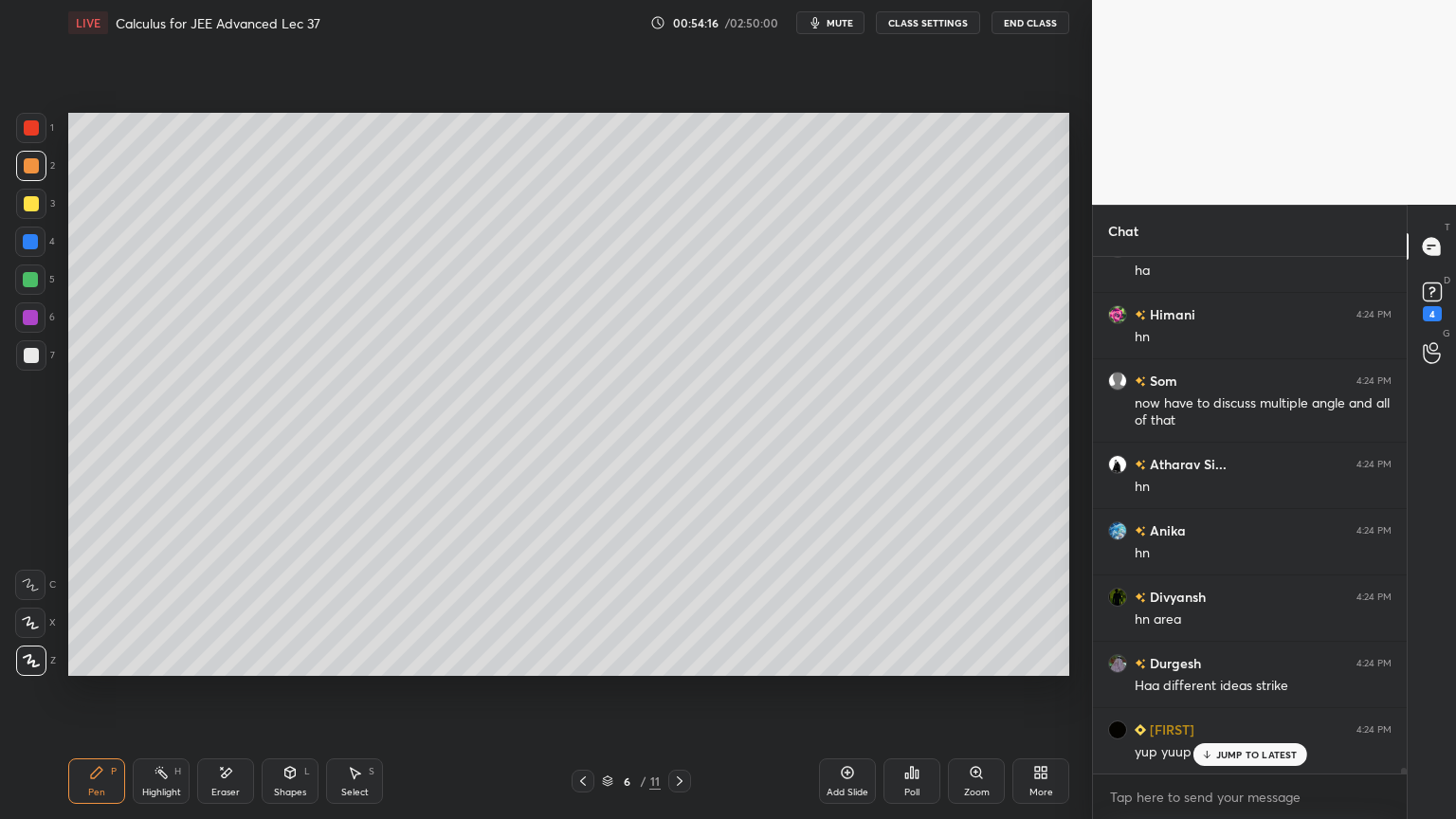 click at bounding box center (680, 781) 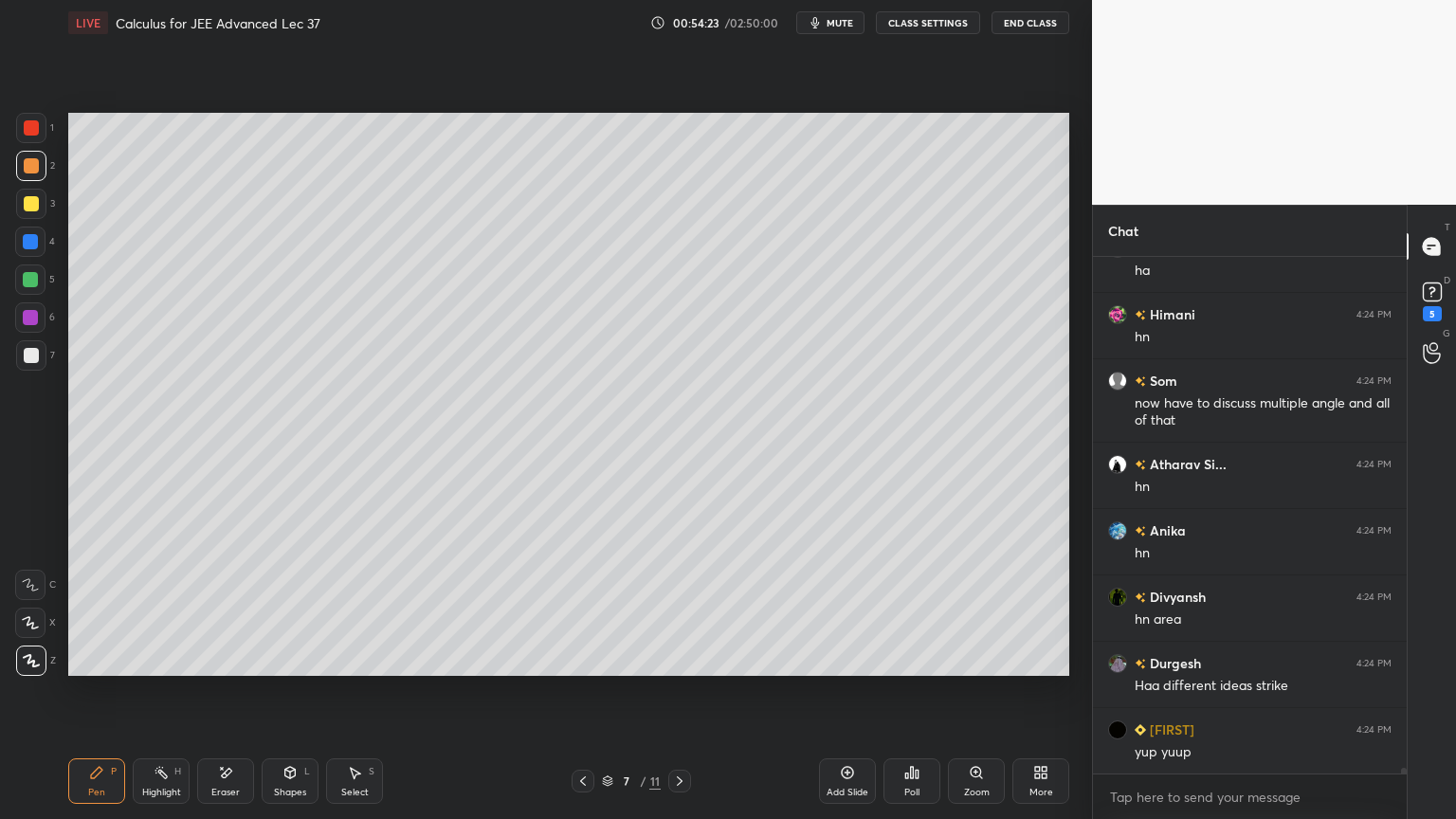 scroll, scrollTop: 43823, scrollLeft: 0, axis: vertical 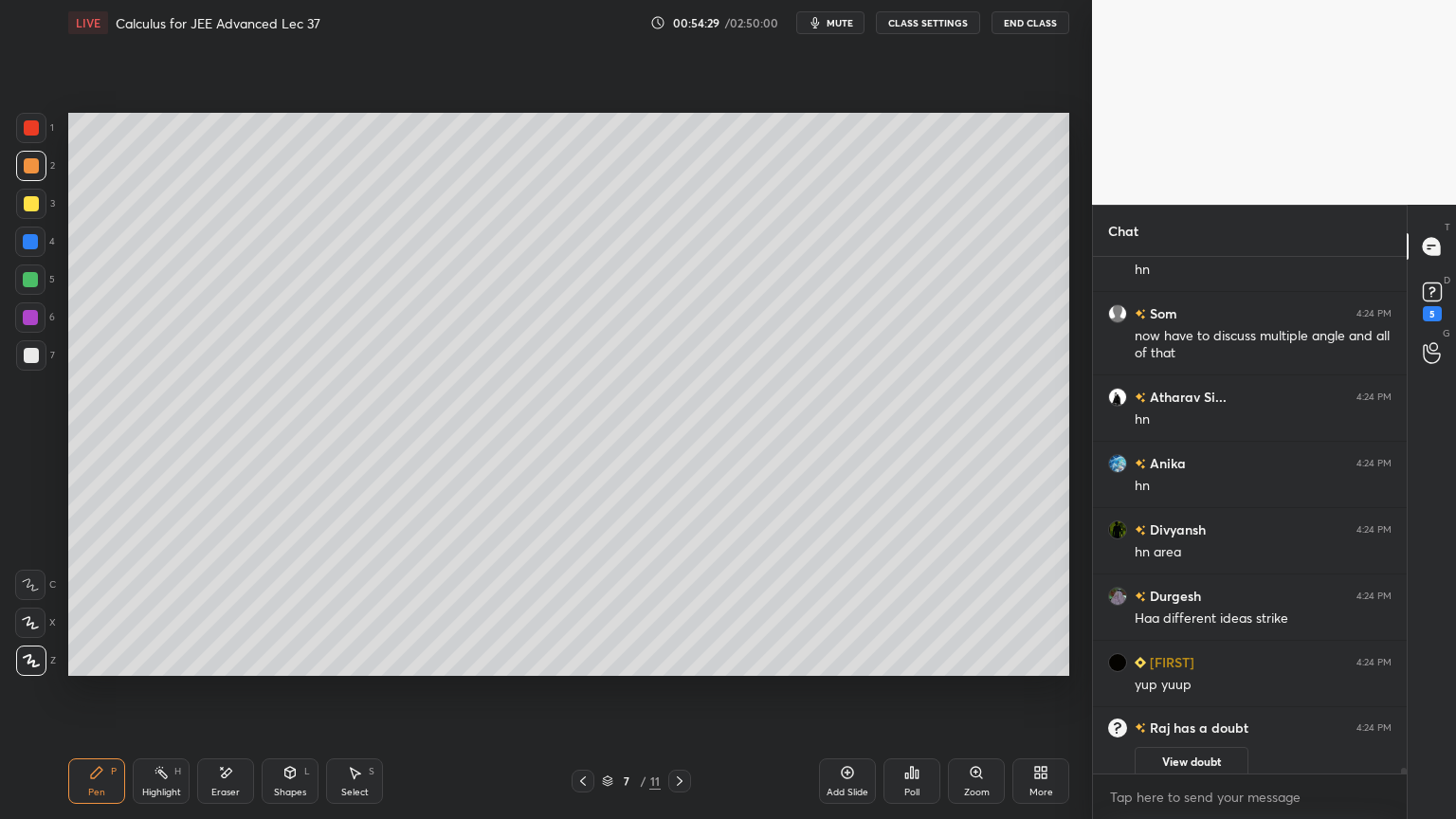 drag, startPoint x: 44, startPoint y: 360, endPoint x: 66, endPoint y: 353, distance: 23.086793 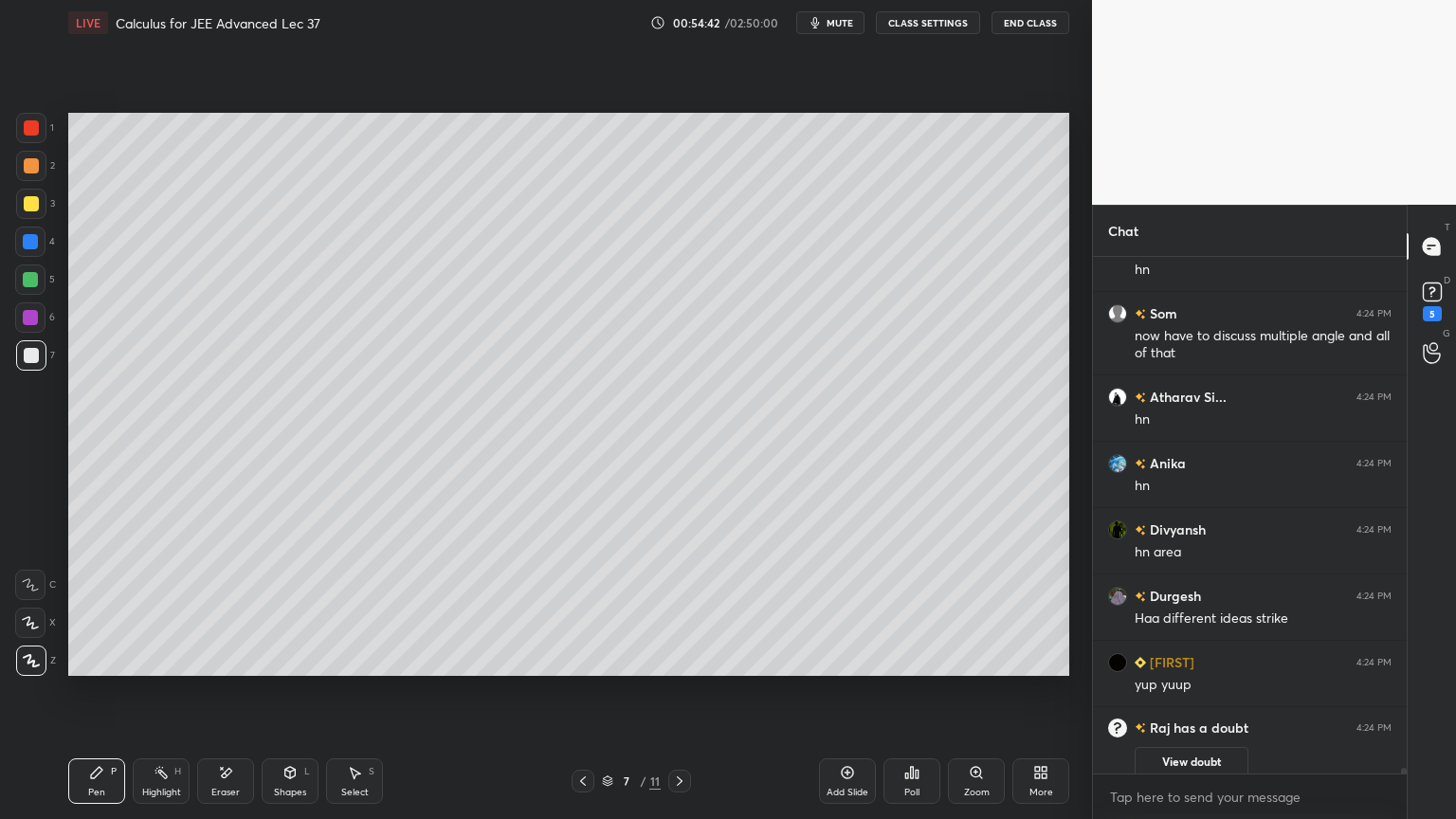 drag, startPoint x: 24, startPoint y: 128, endPoint x: 19, endPoint y: 178, distance: 50.249378 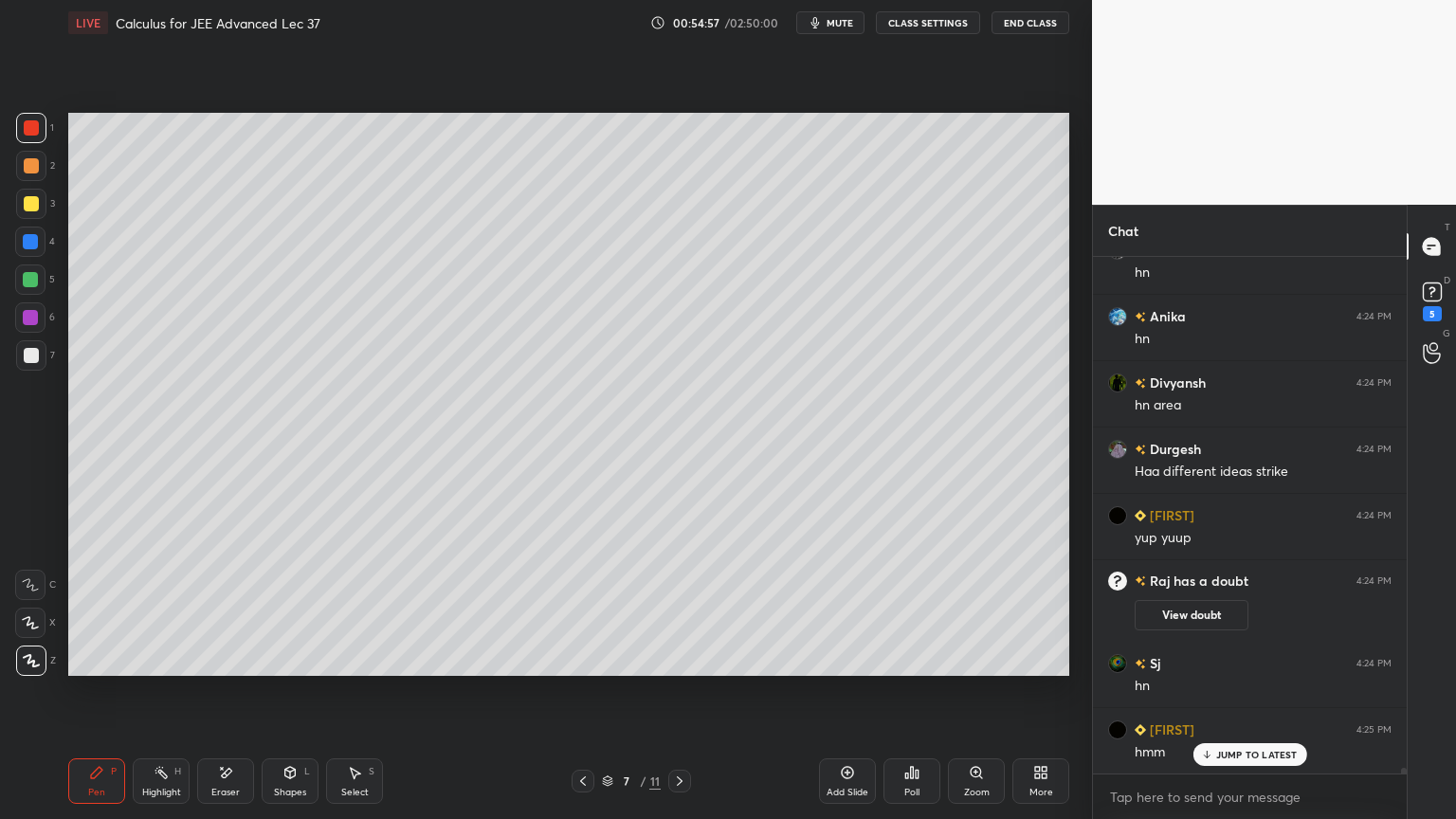 scroll, scrollTop: 43679, scrollLeft: 0, axis: vertical 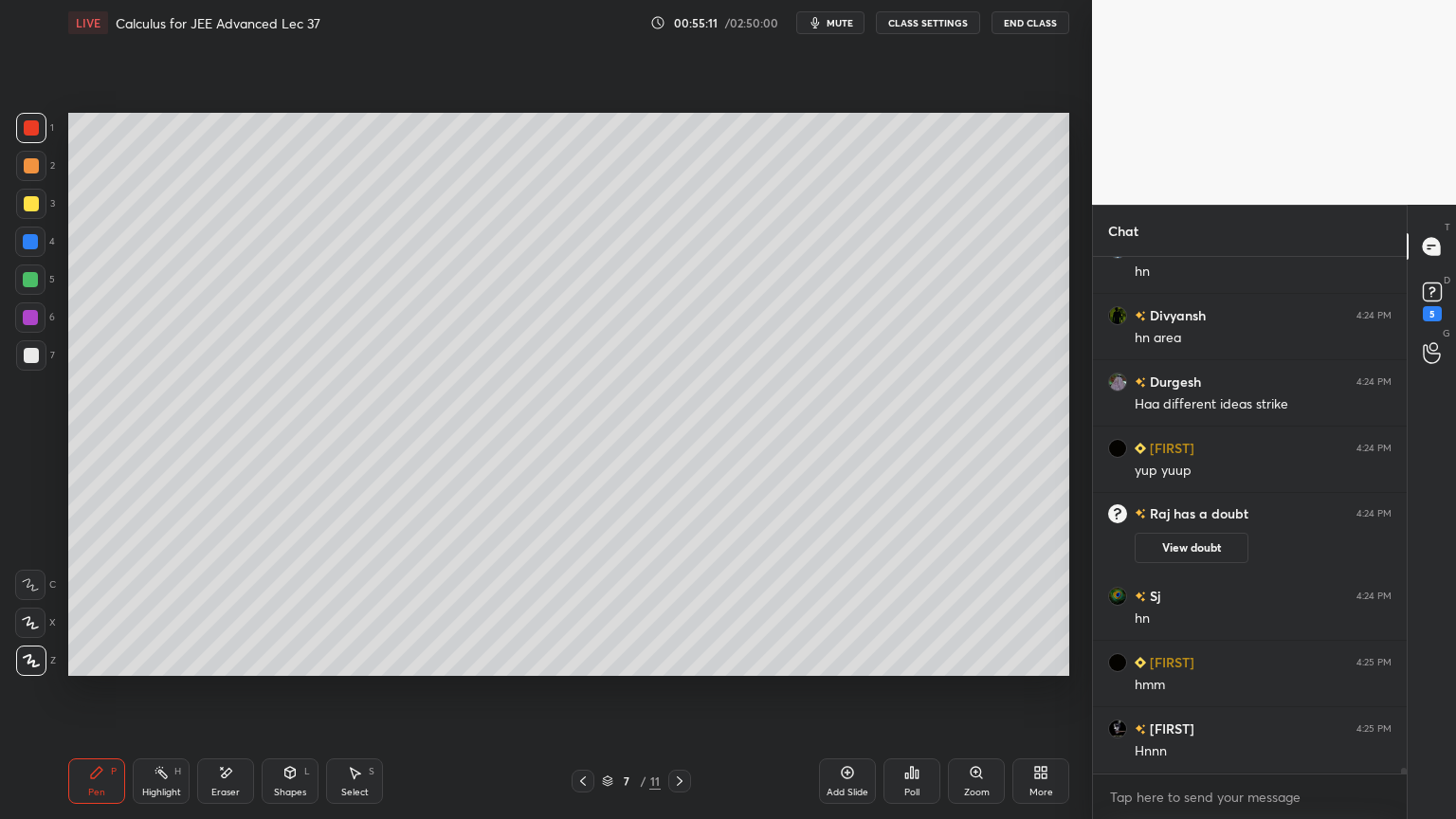 click at bounding box center (30, 318) 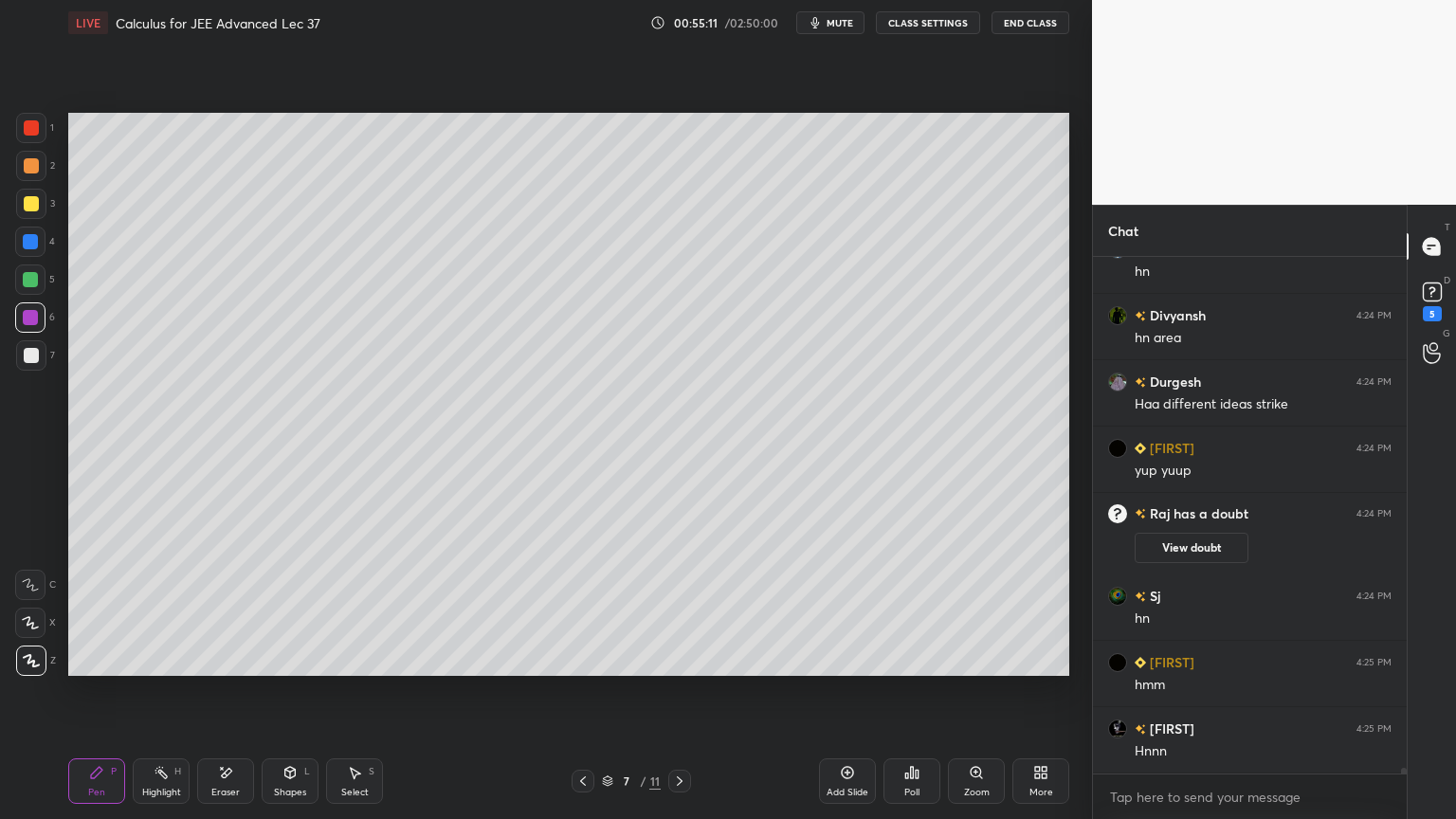 drag, startPoint x: 32, startPoint y: 357, endPoint x: 51, endPoint y: 353, distance: 19.416488 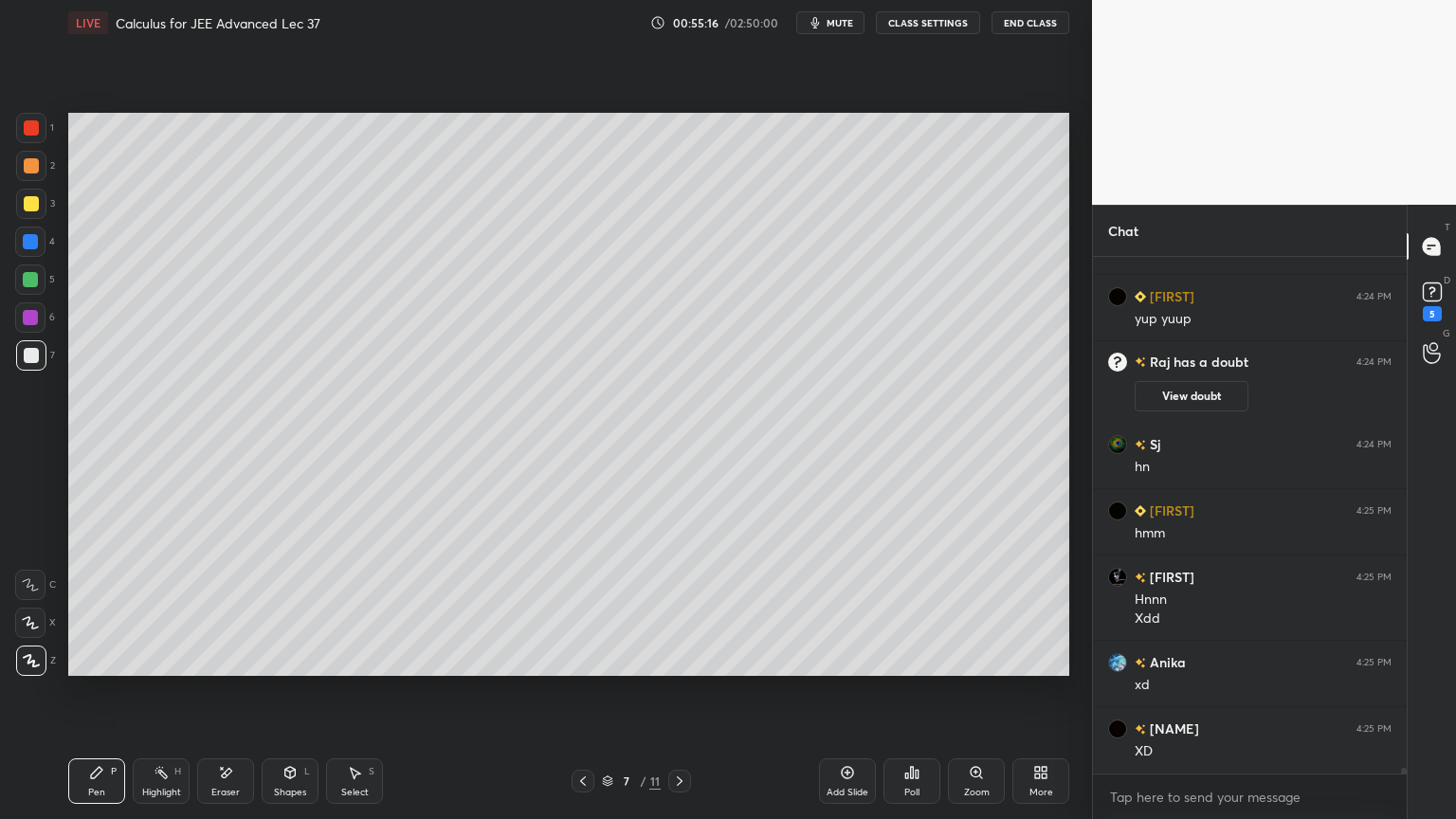 scroll, scrollTop: 43877, scrollLeft: 0, axis: vertical 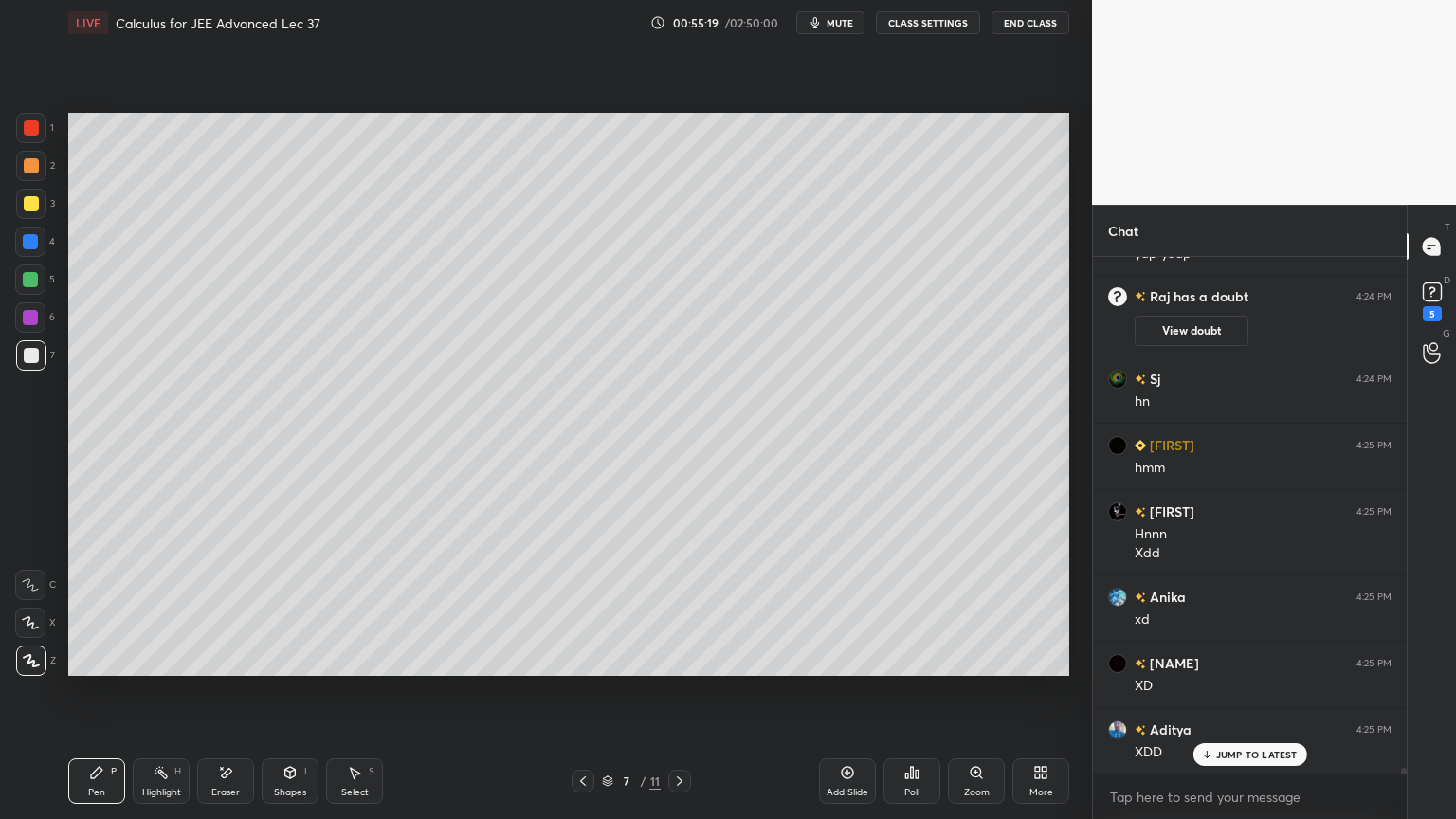 drag, startPoint x: 35, startPoint y: 206, endPoint x: 40, endPoint y: 231, distance: 25.4951 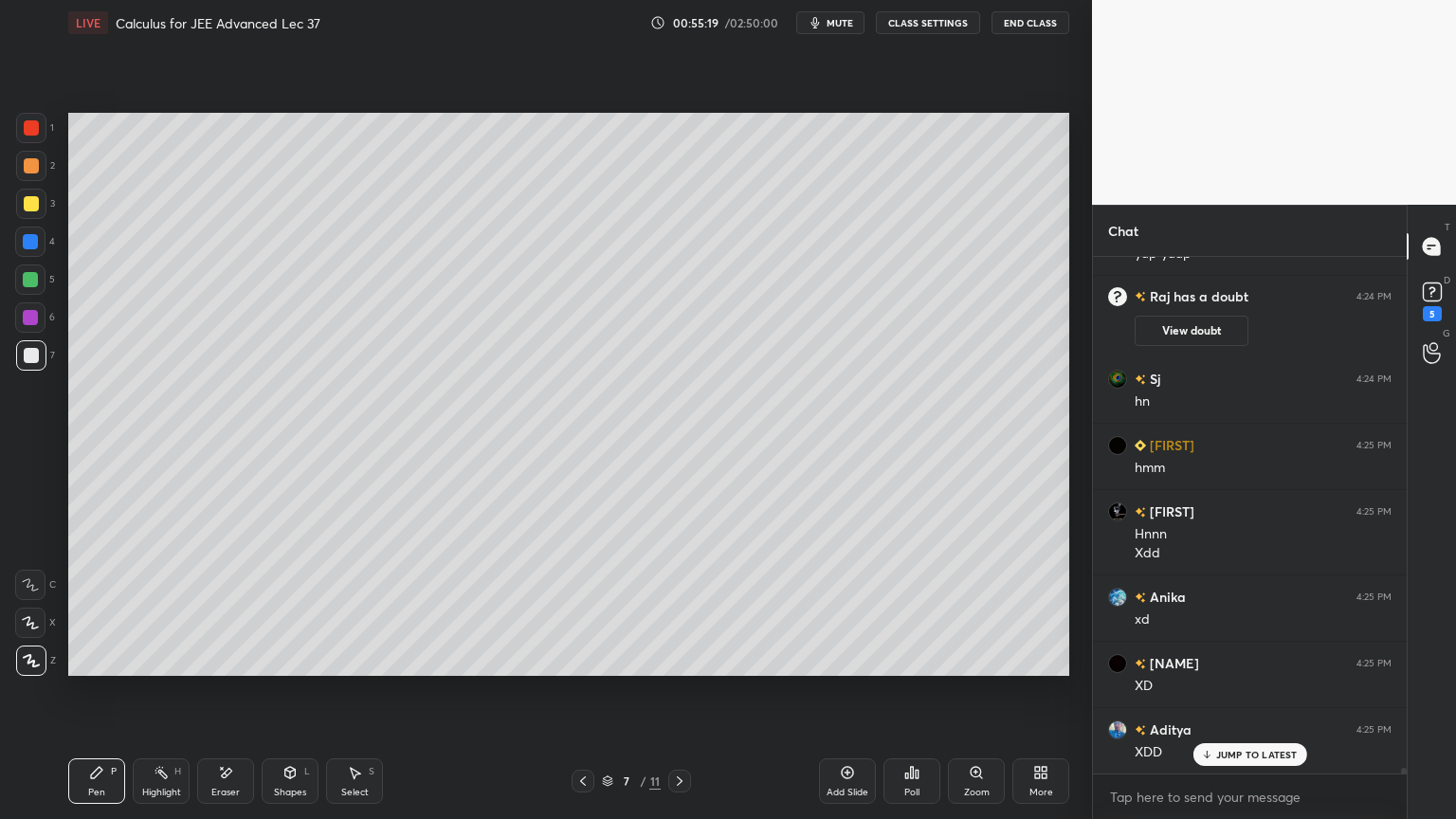 click at bounding box center (31, 204) 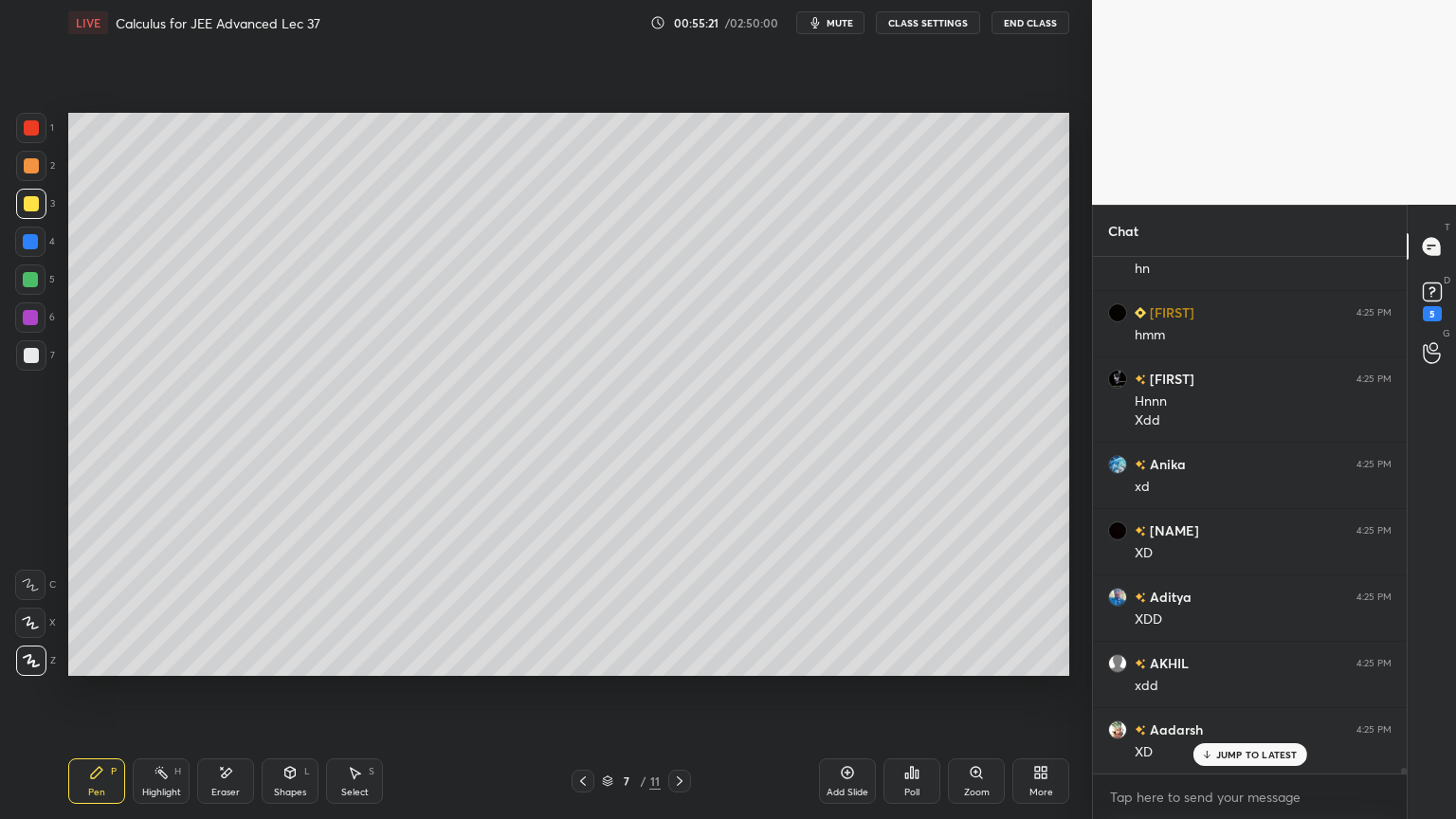 scroll, scrollTop: 44077, scrollLeft: 0, axis: vertical 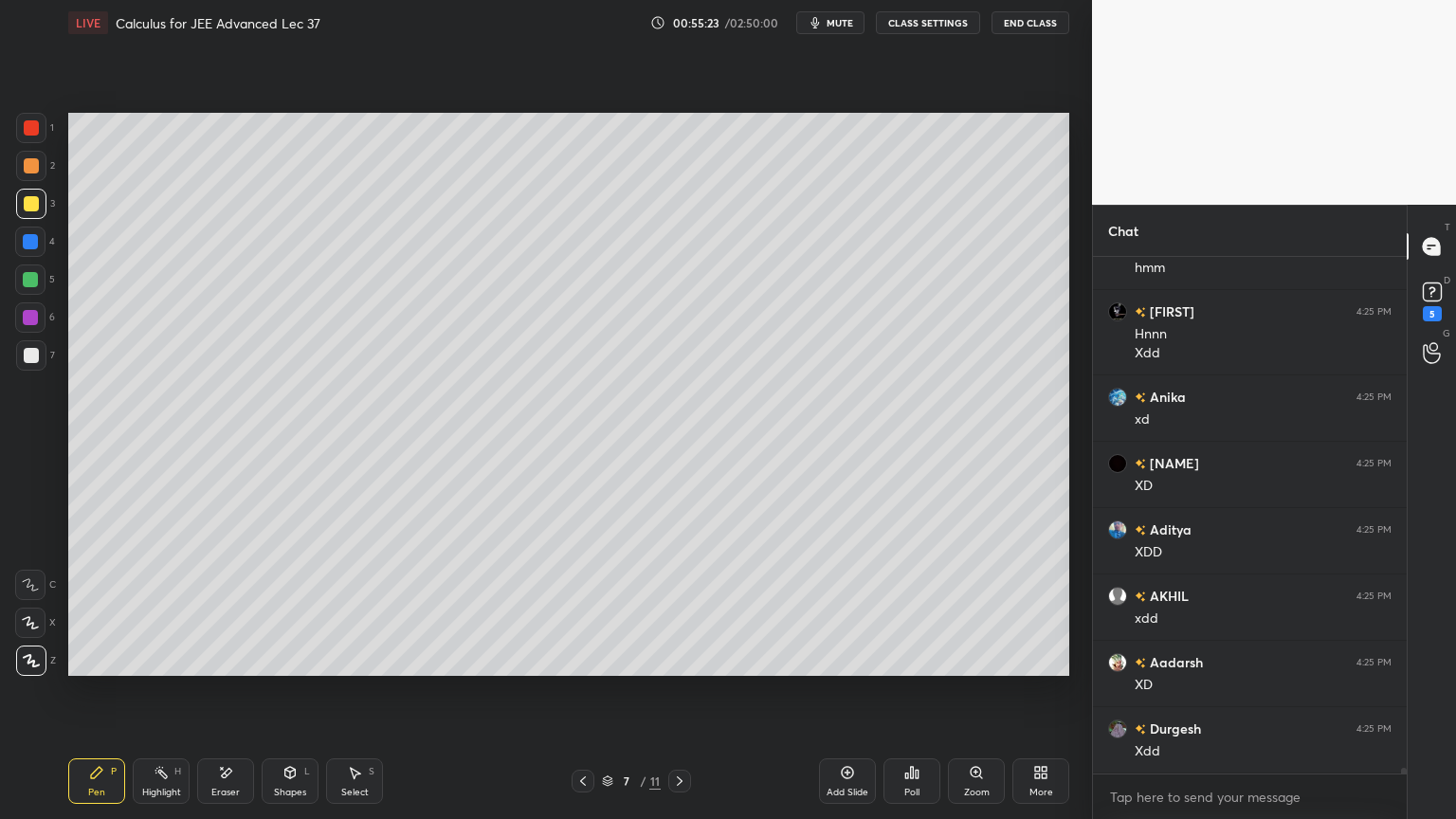 click on "7" at bounding box center [35, 355] 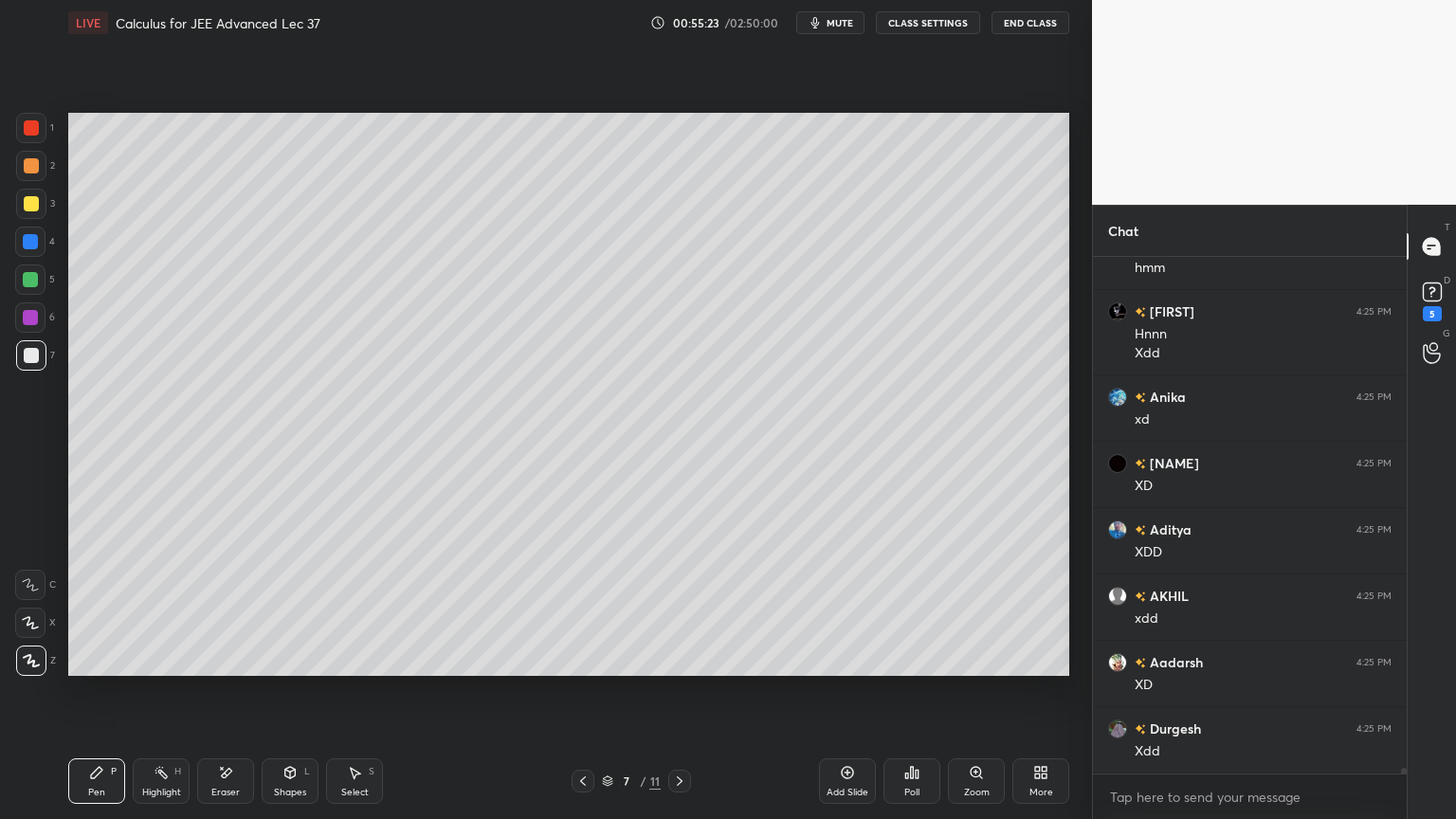 click on "Shapes L" at bounding box center [290, 781] 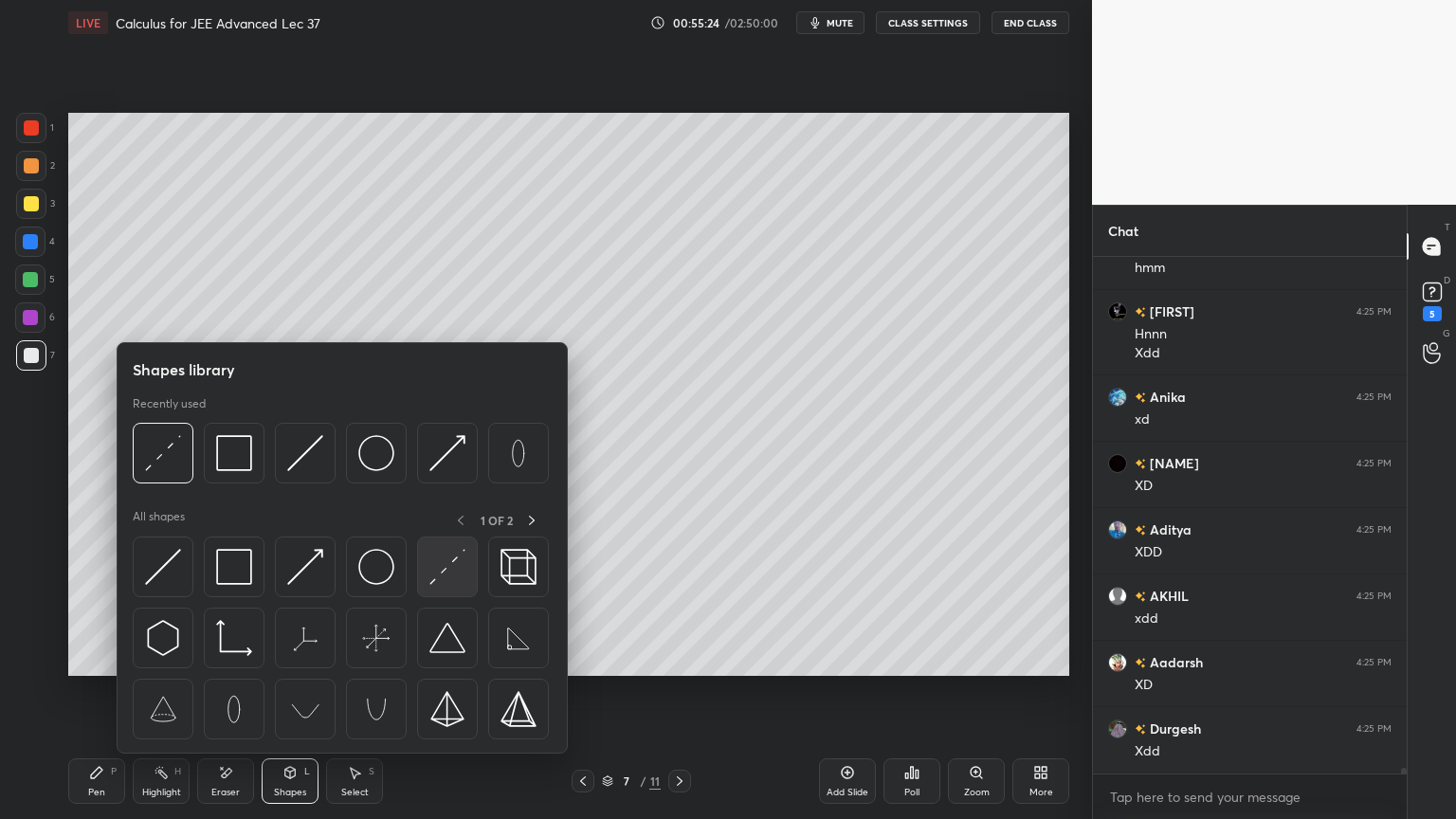 click at bounding box center (447, 567) 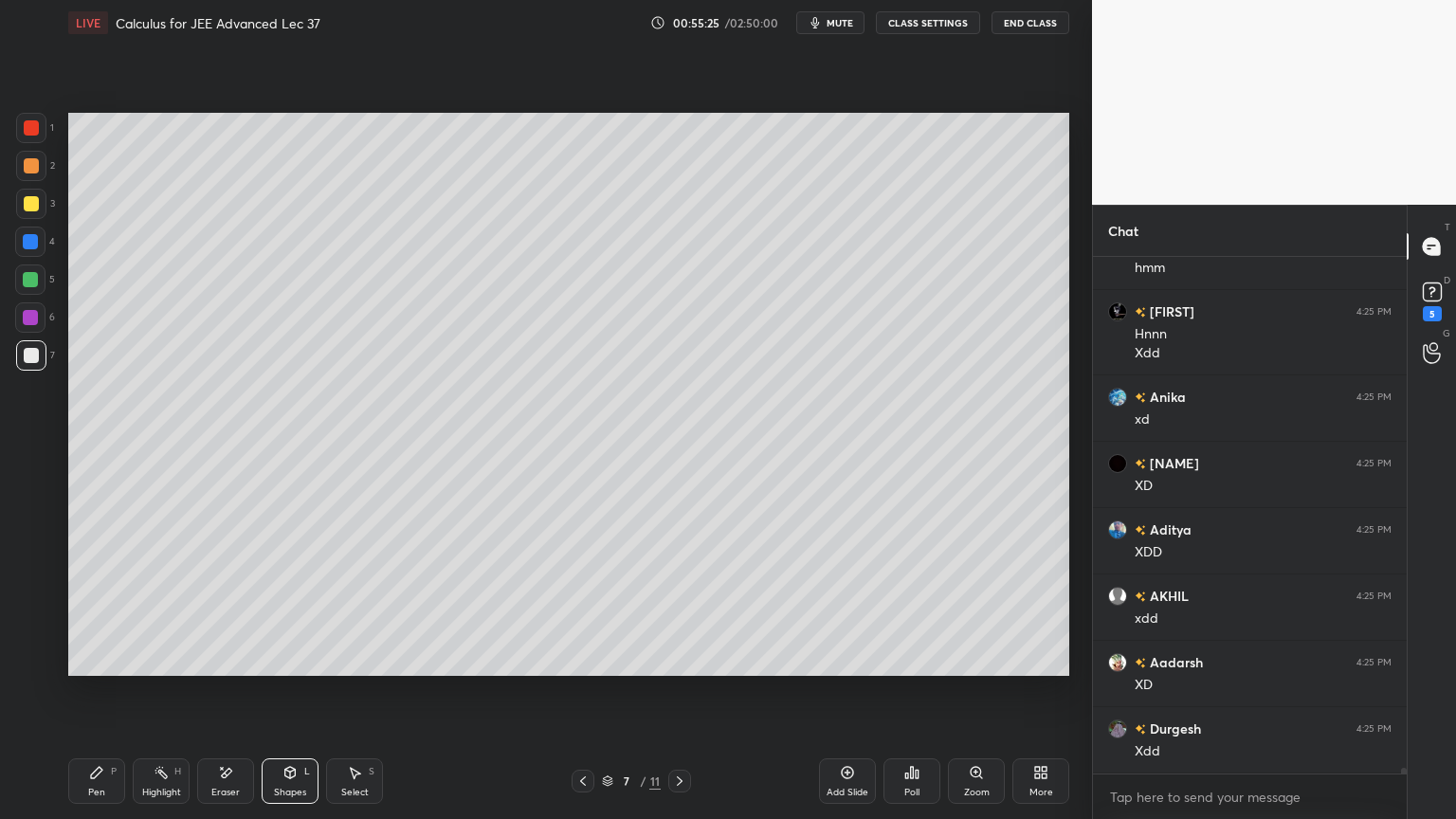 click on "Shapes" at bounding box center [290, 792] 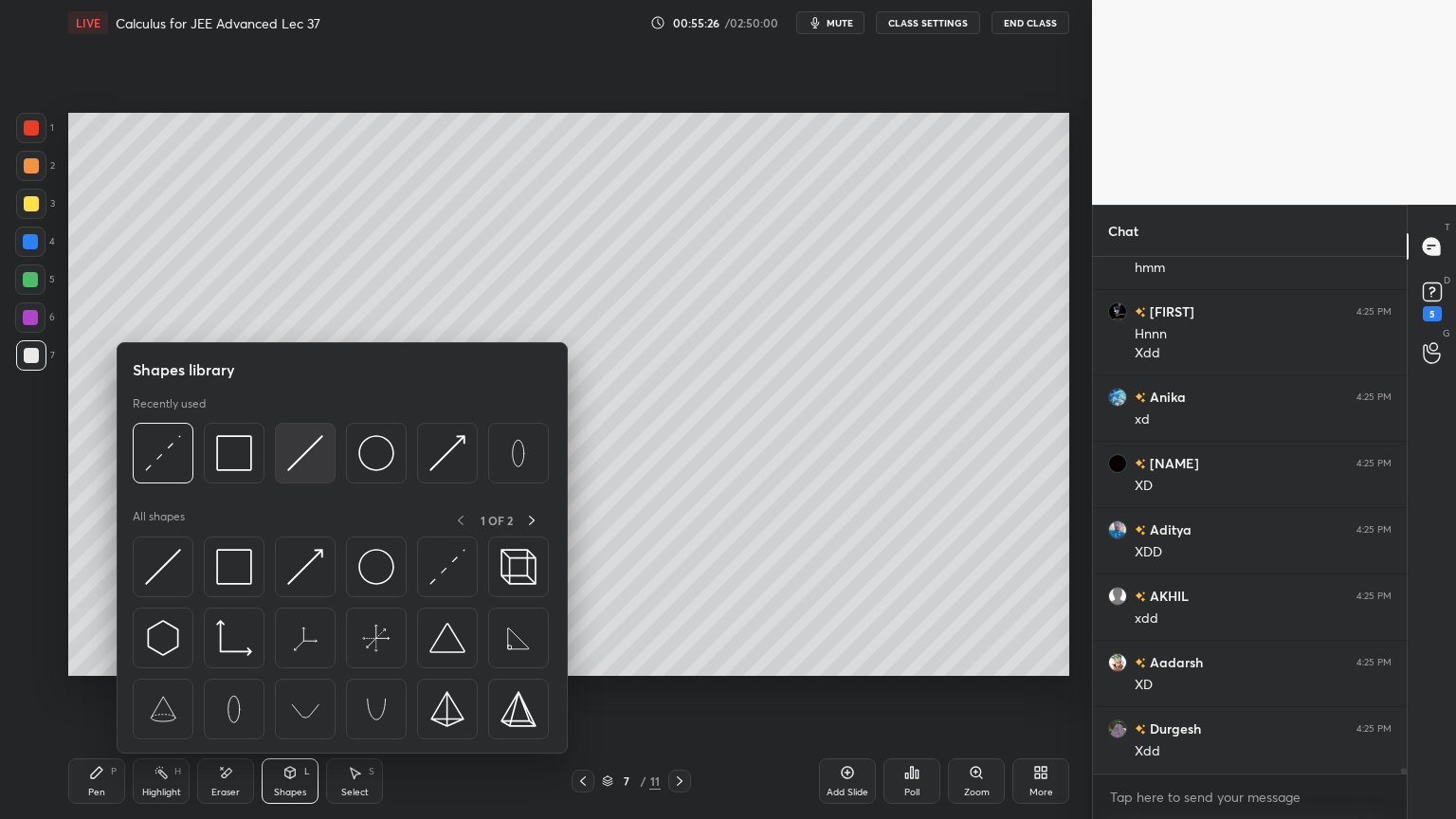 click at bounding box center (305, 453) 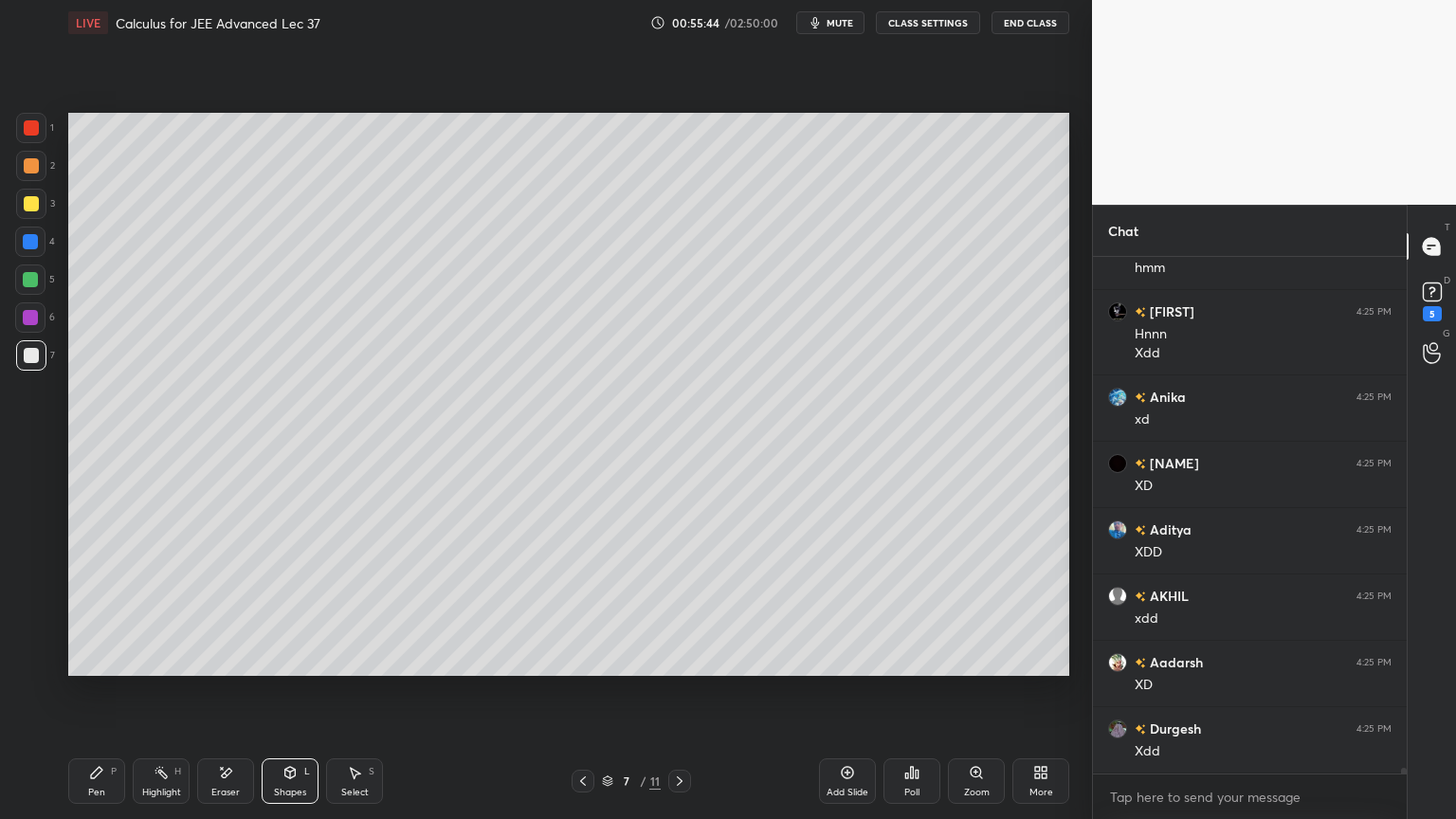 drag, startPoint x: 27, startPoint y: 316, endPoint x: 23, endPoint y: 346, distance: 30.26549 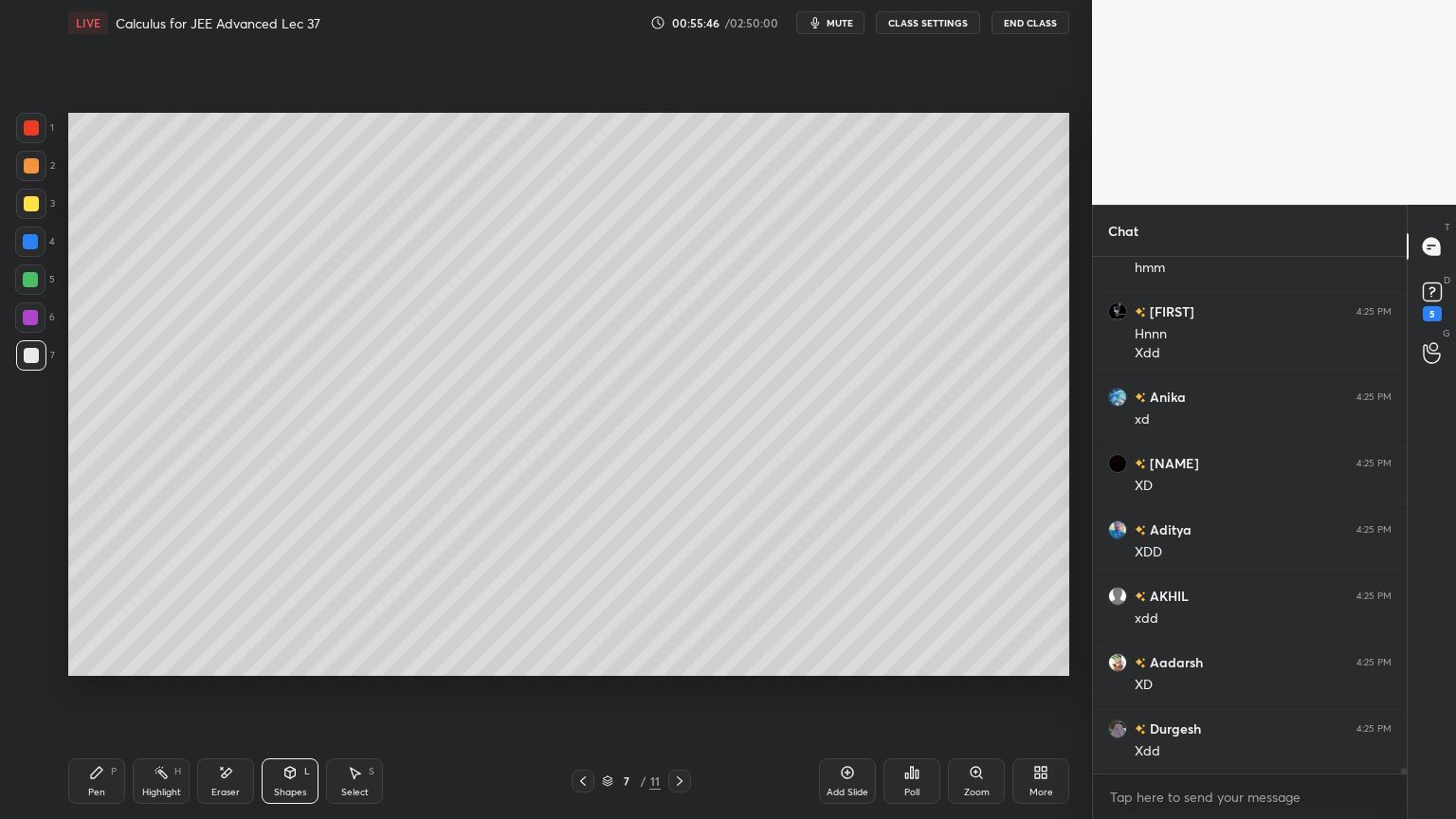 click 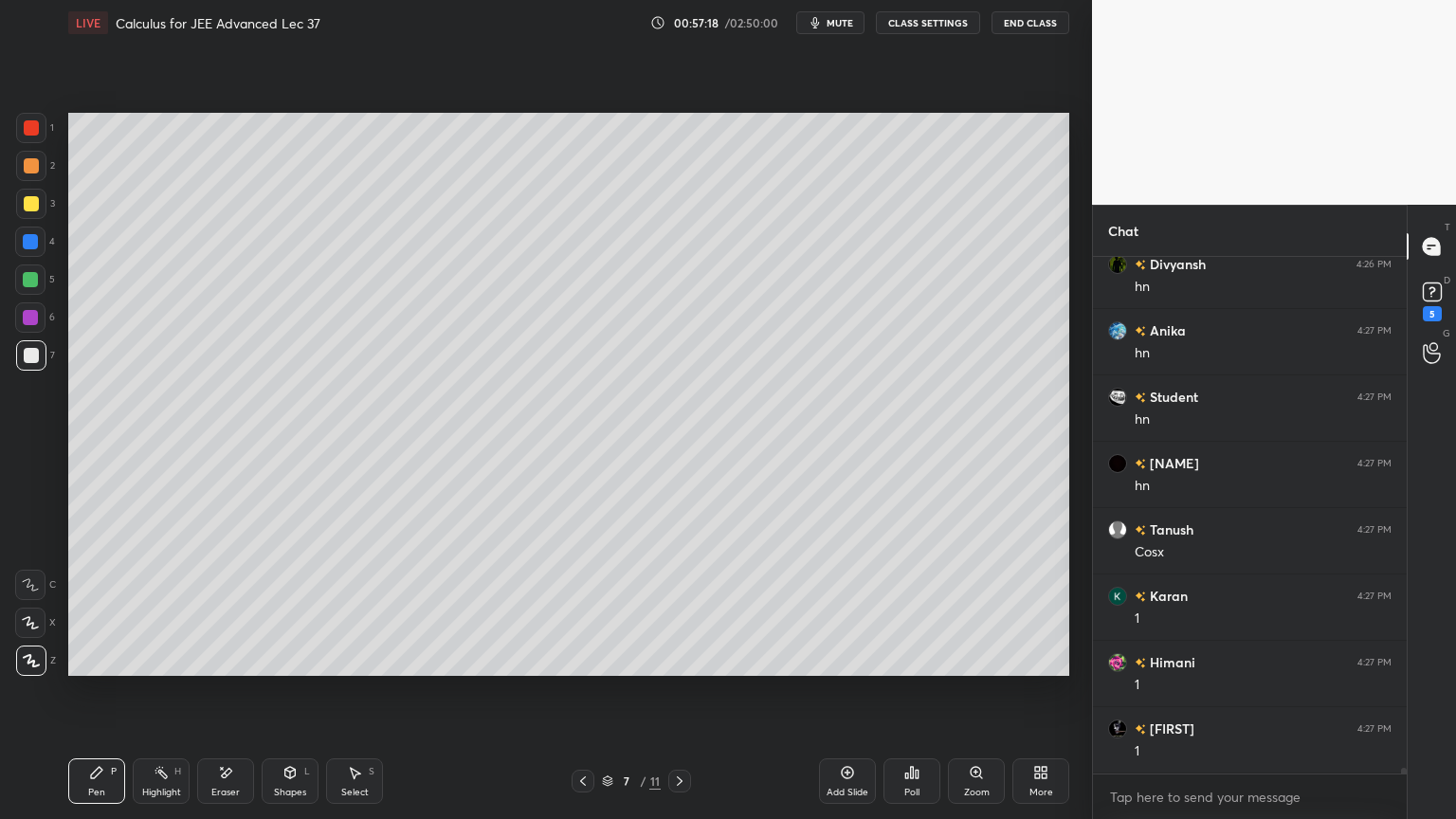 scroll, scrollTop: 45337, scrollLeft: 0, axis: vertical 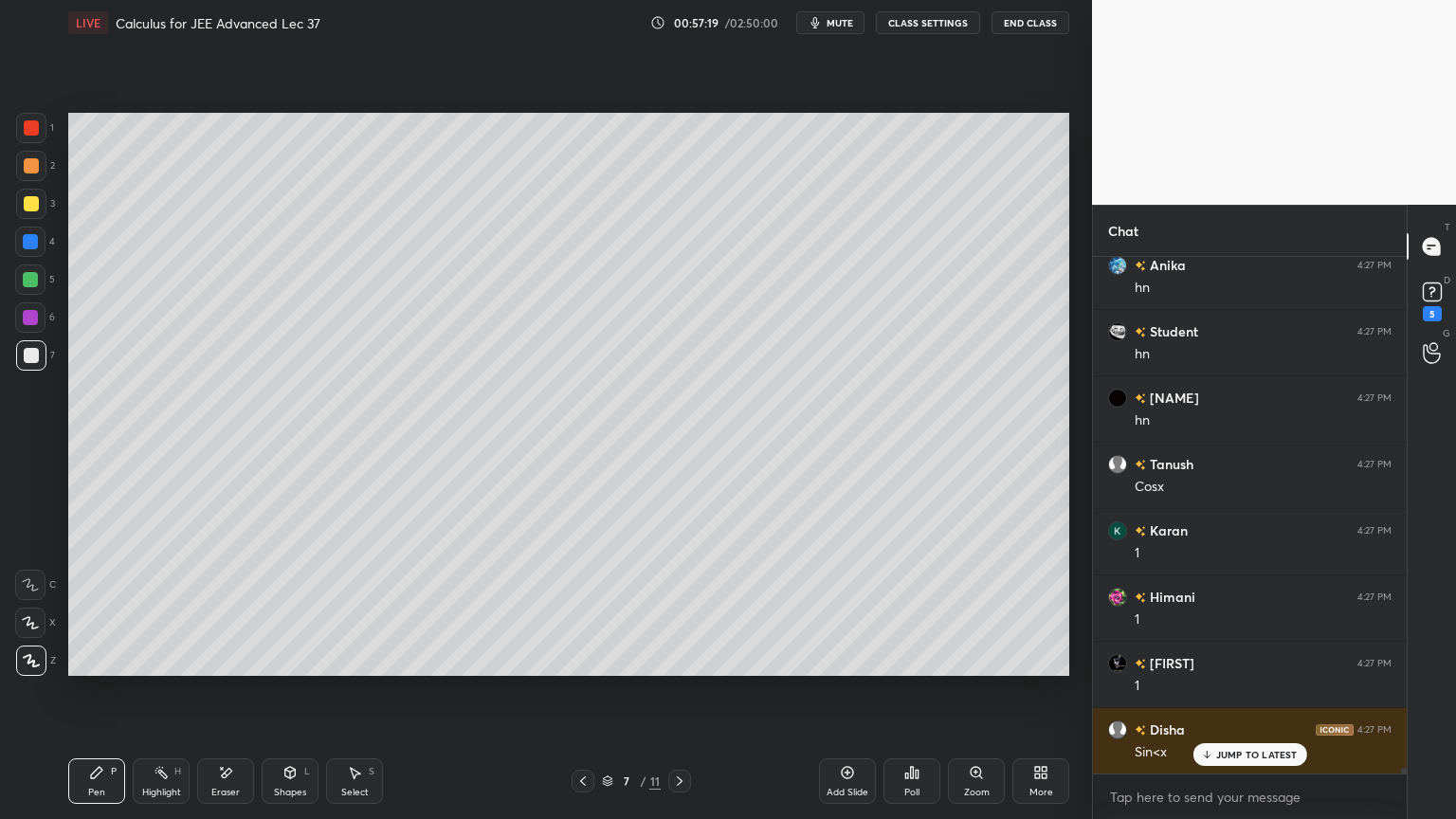 click 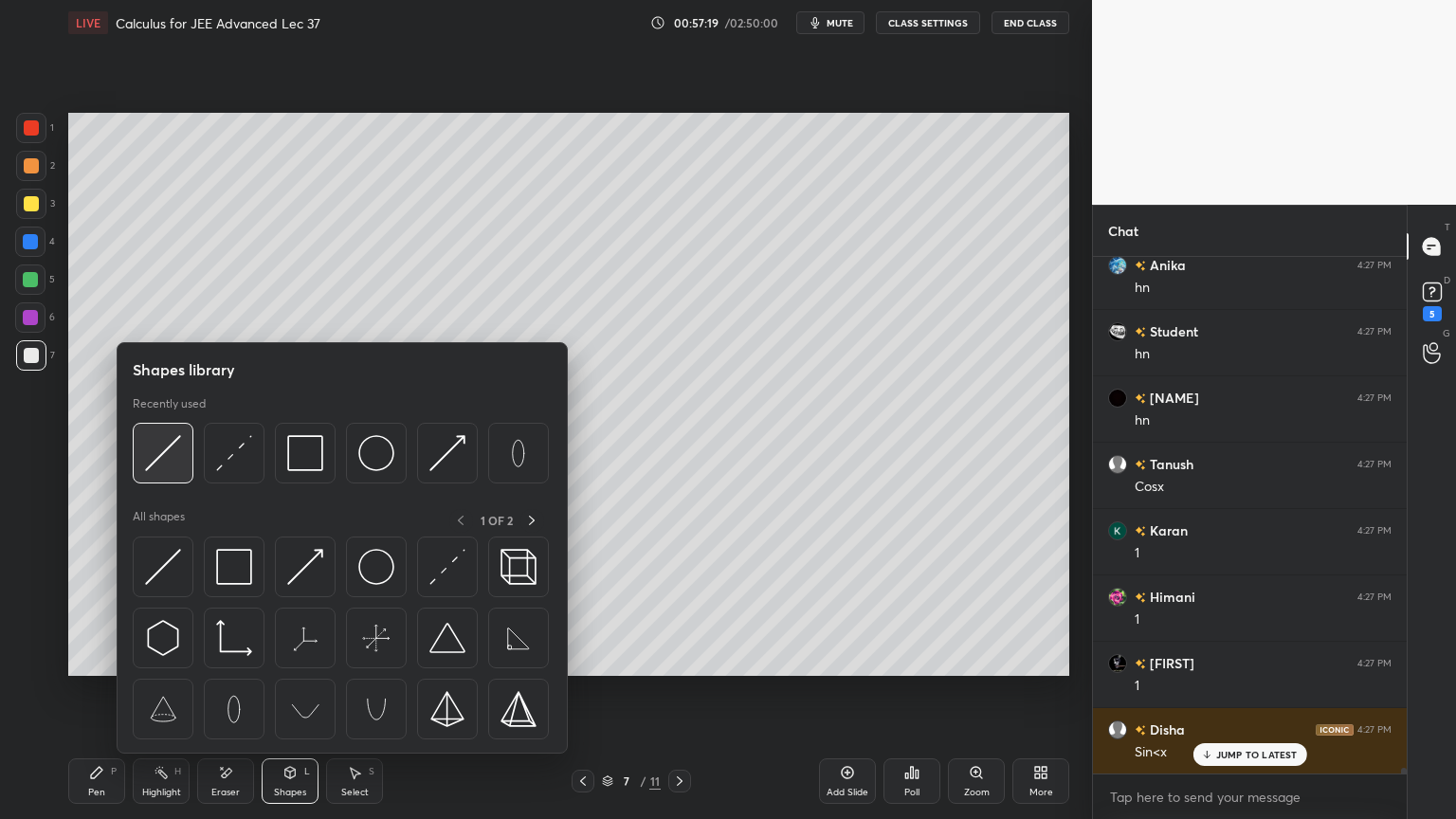 click at bounding box center (163, 453) 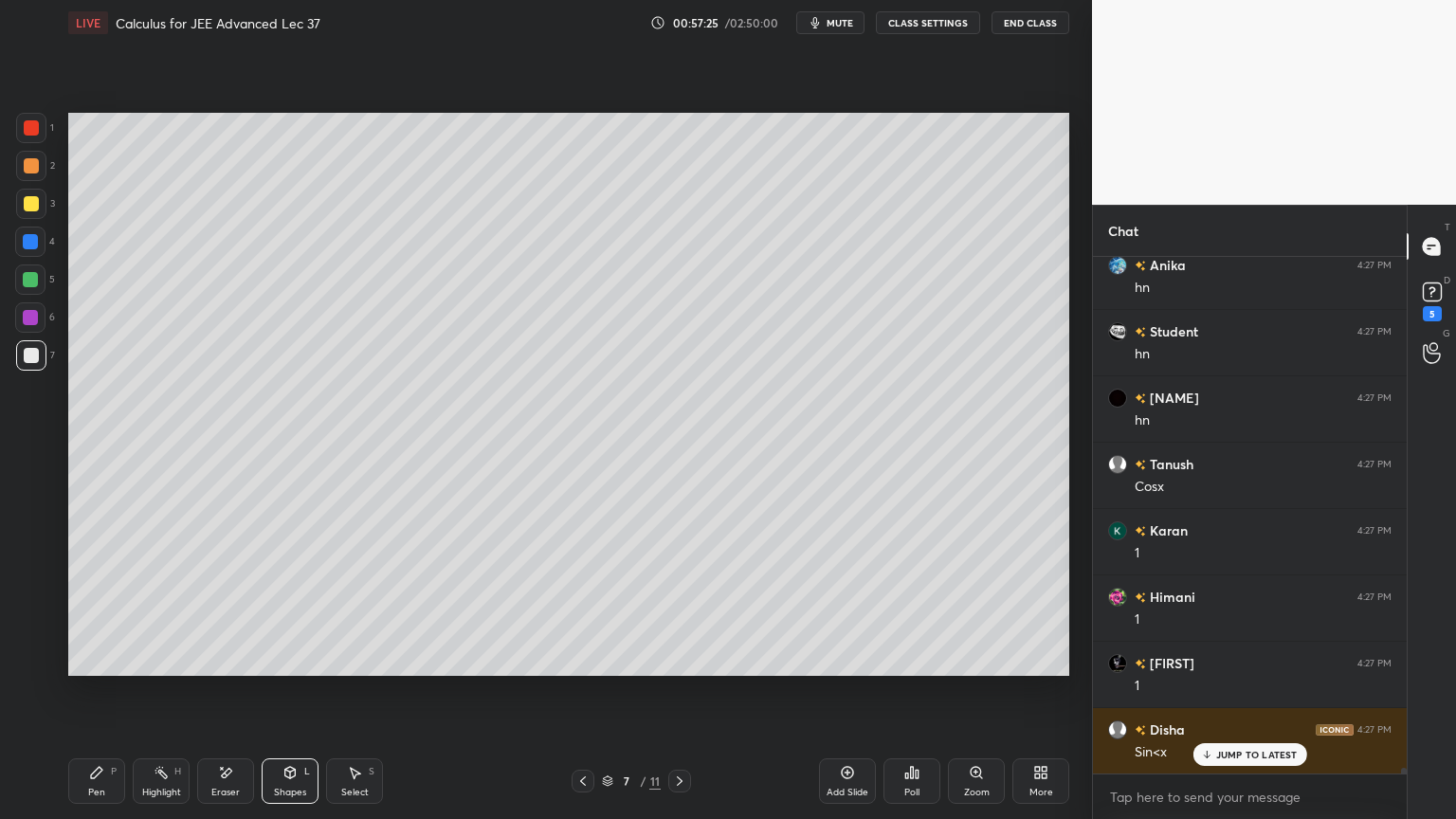 click at bounding box center [30, 318] 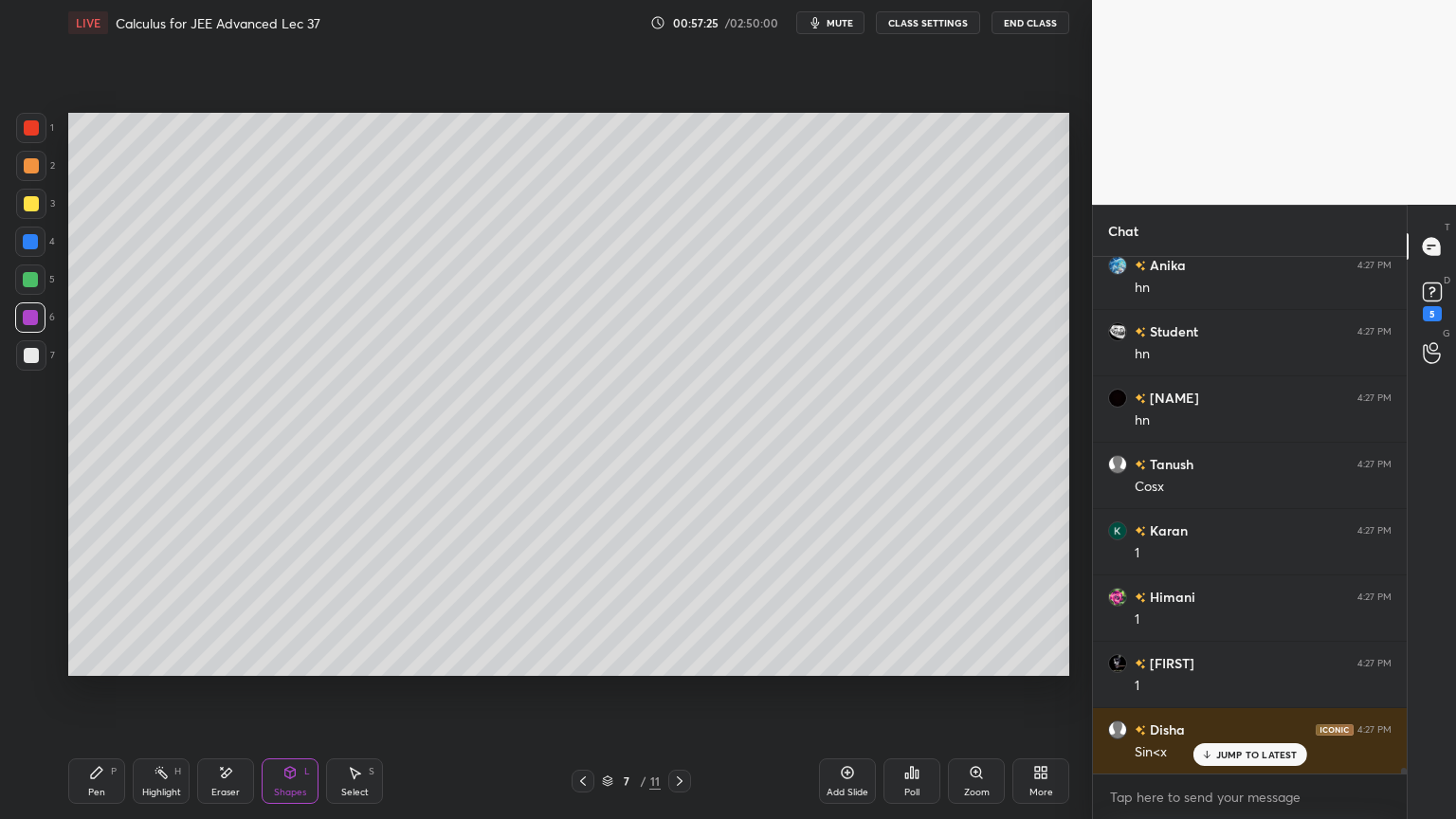 click at bounding box center [31, 355] 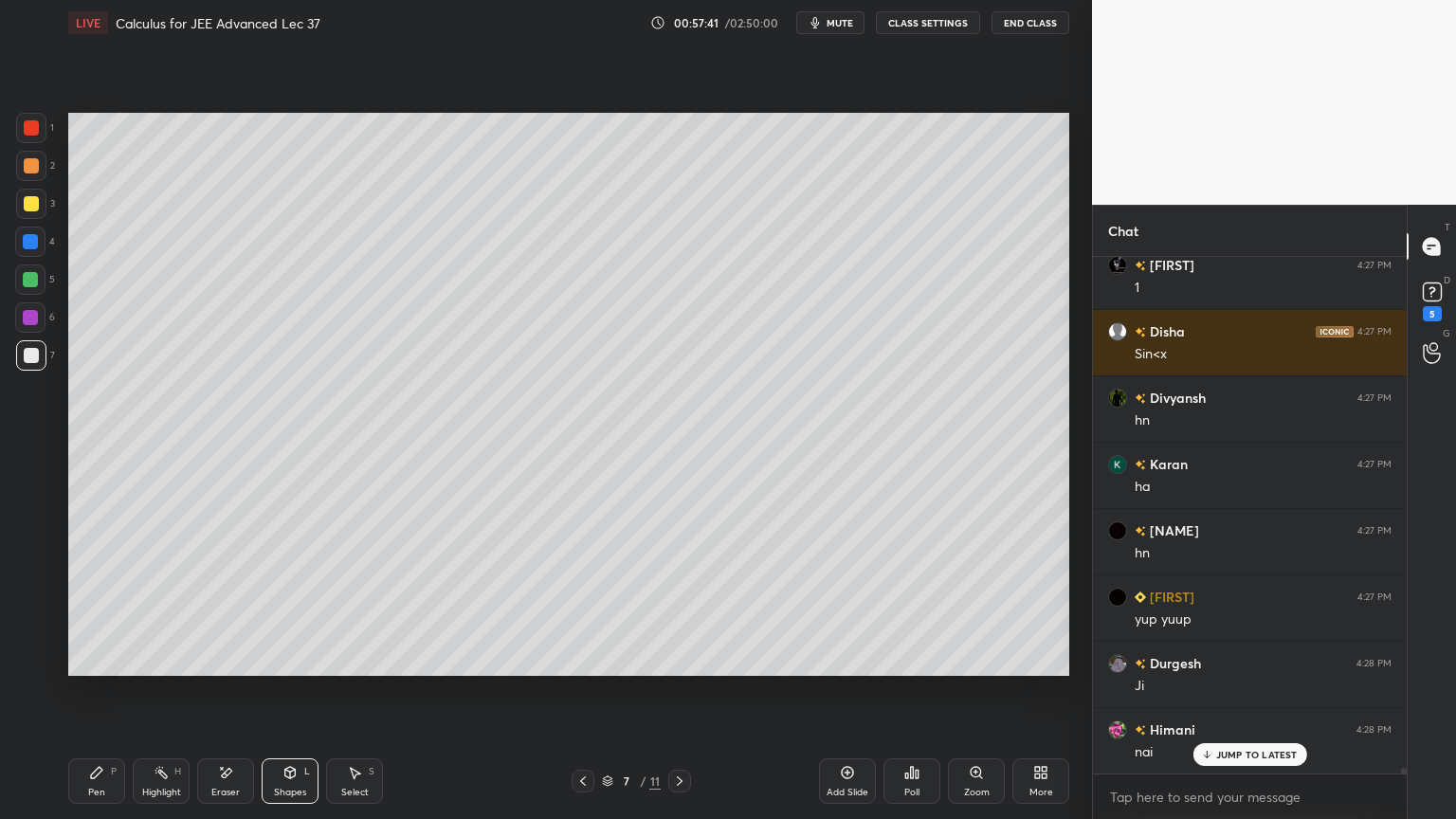 scroll, scrollTop: 45868, scrollLeft: 0, axis: vertical 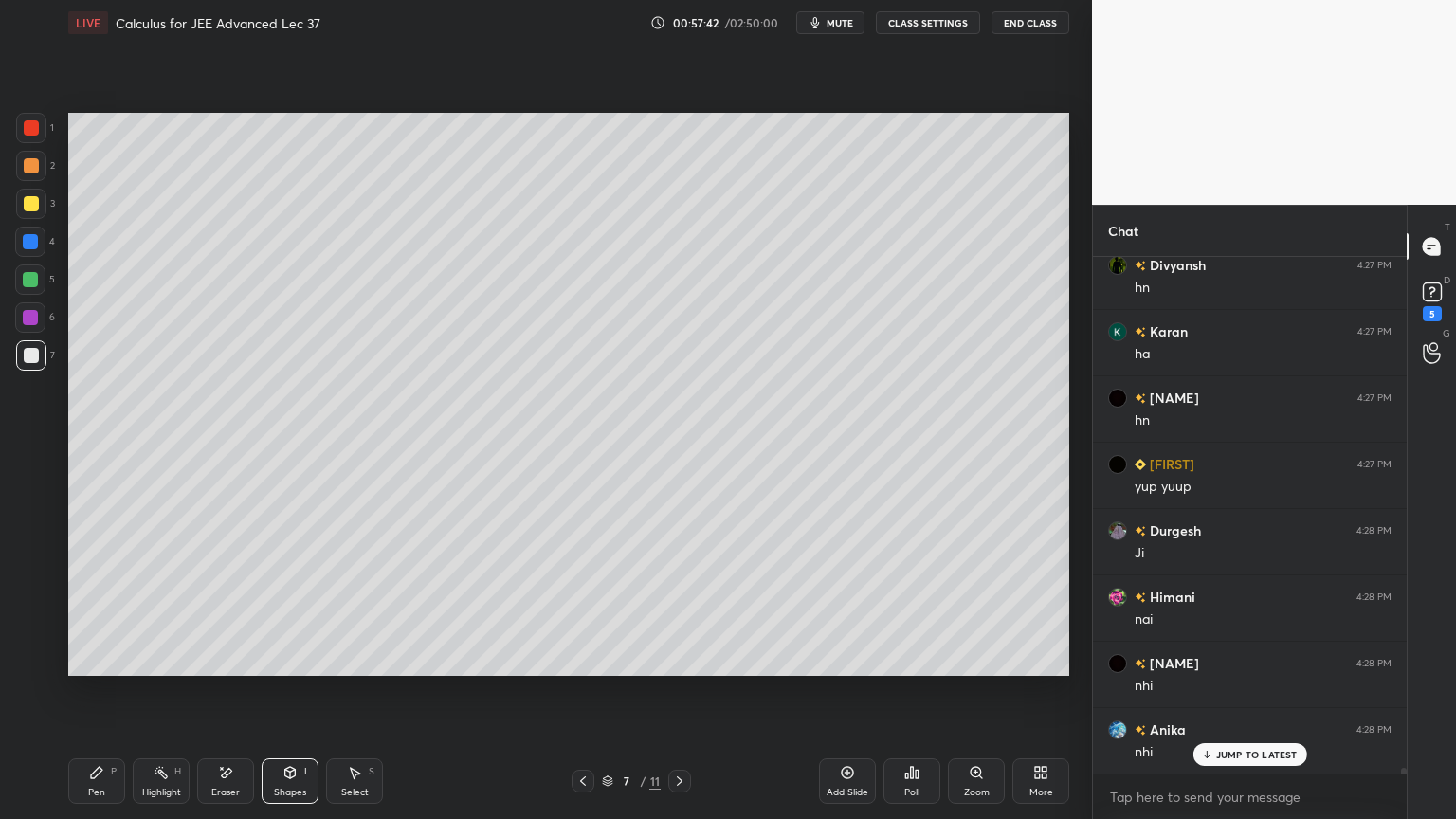 click 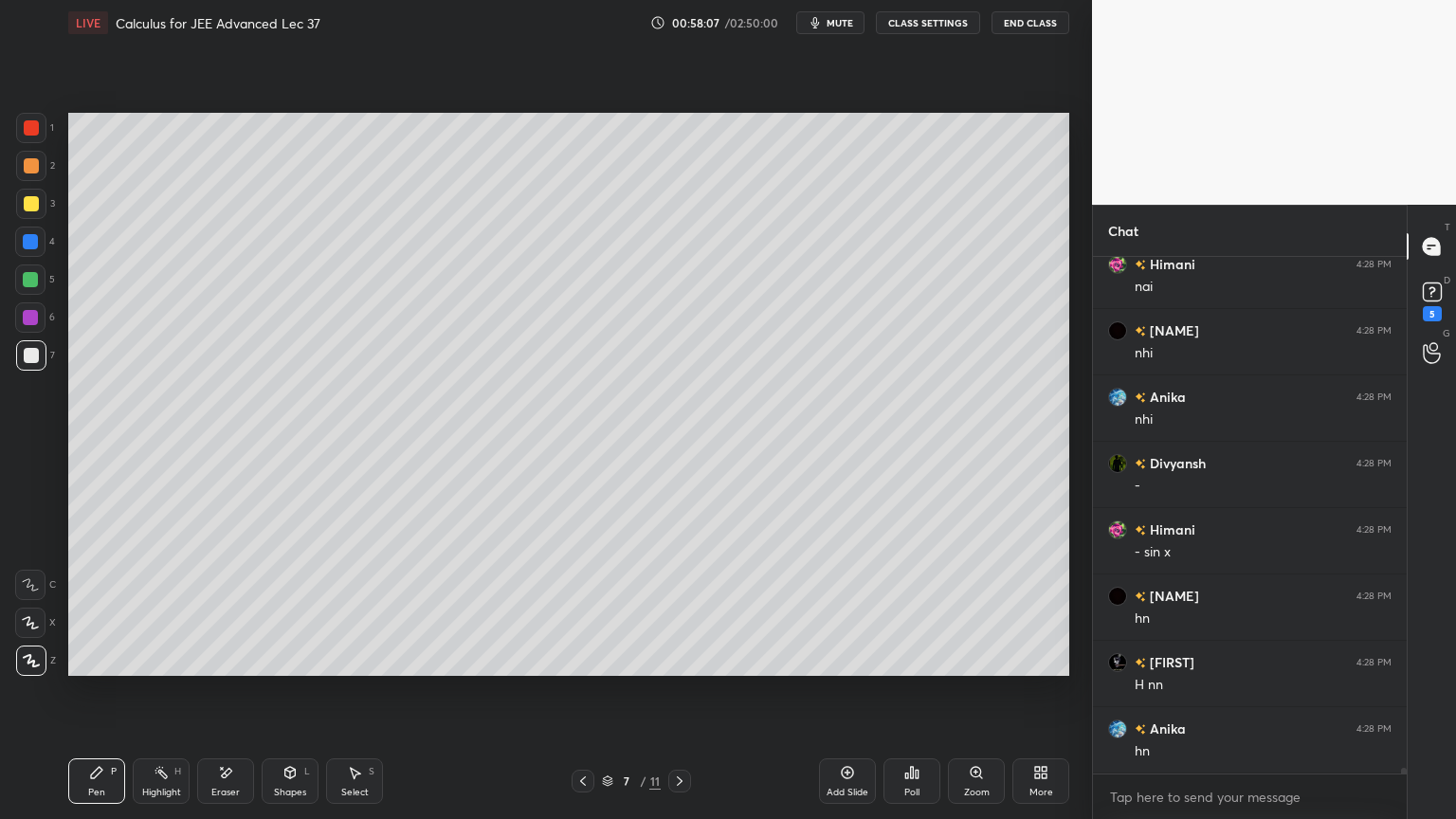 scroll, scrollTop: 46266, scrollLeft: 0, axis: vertical 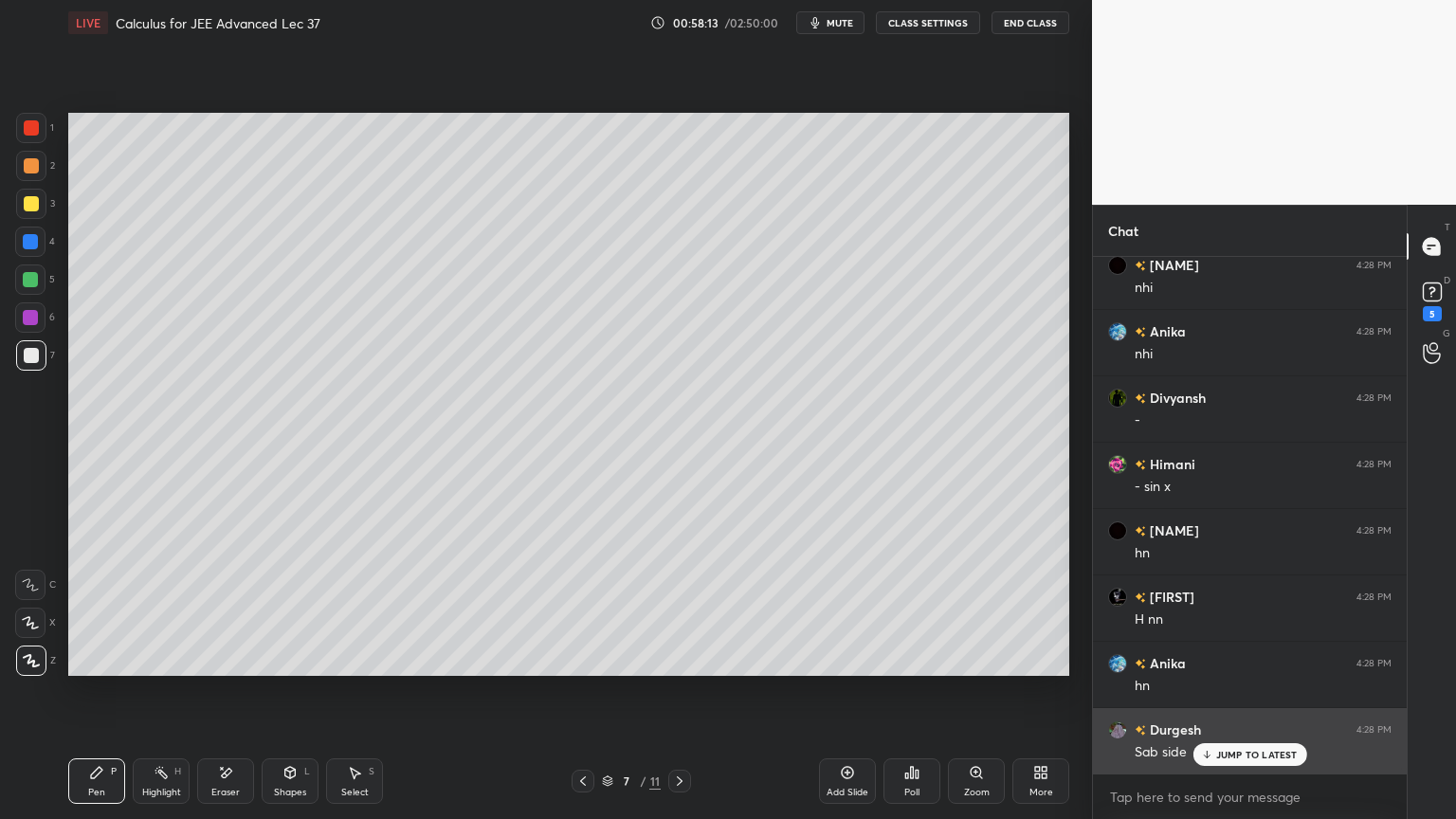 click on "JUMP TO LATEST" at bounding box center [1257, 755] 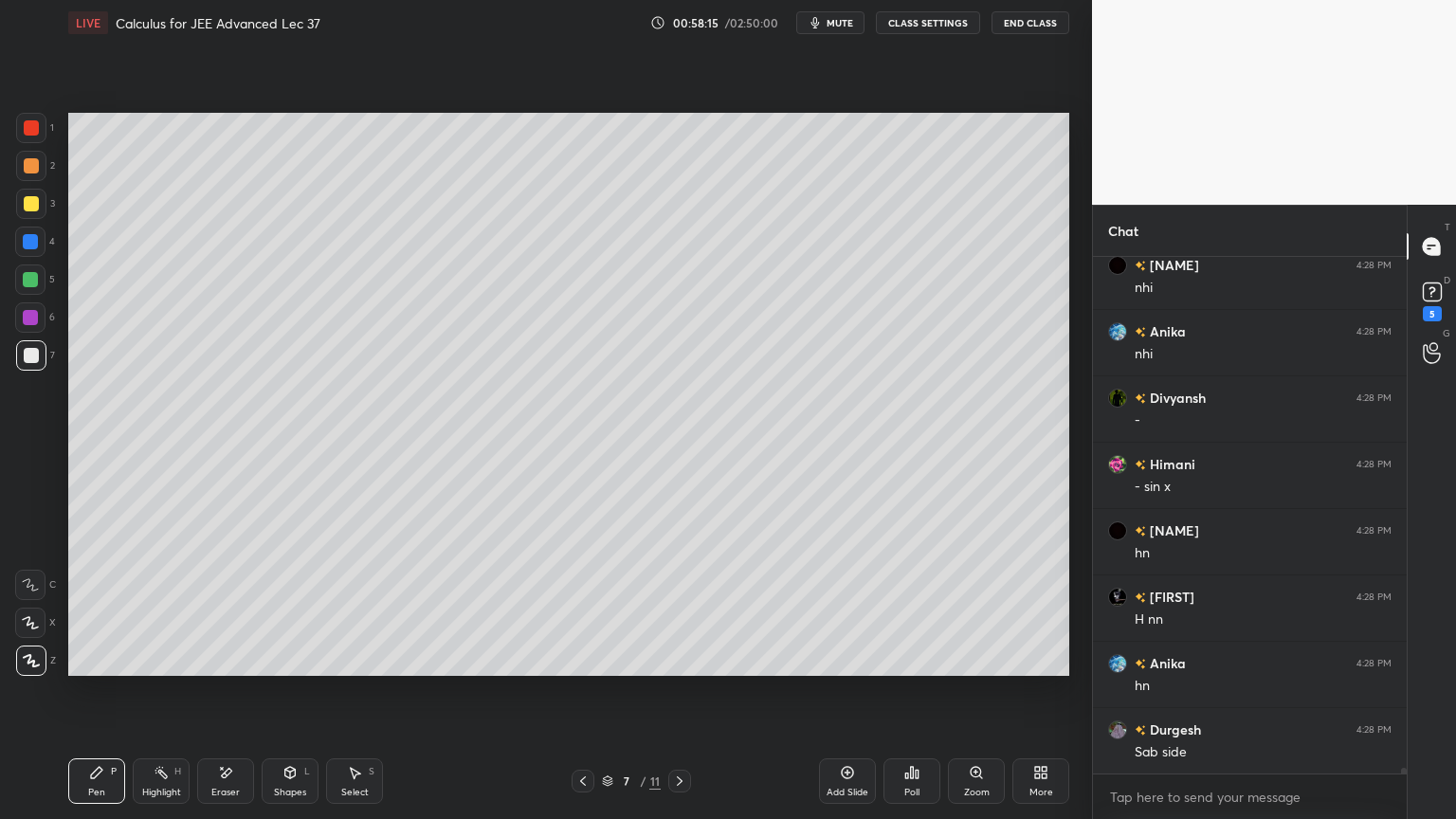 scroll, scrollTop: 46285, scrollLeft: 0, axis: vertical 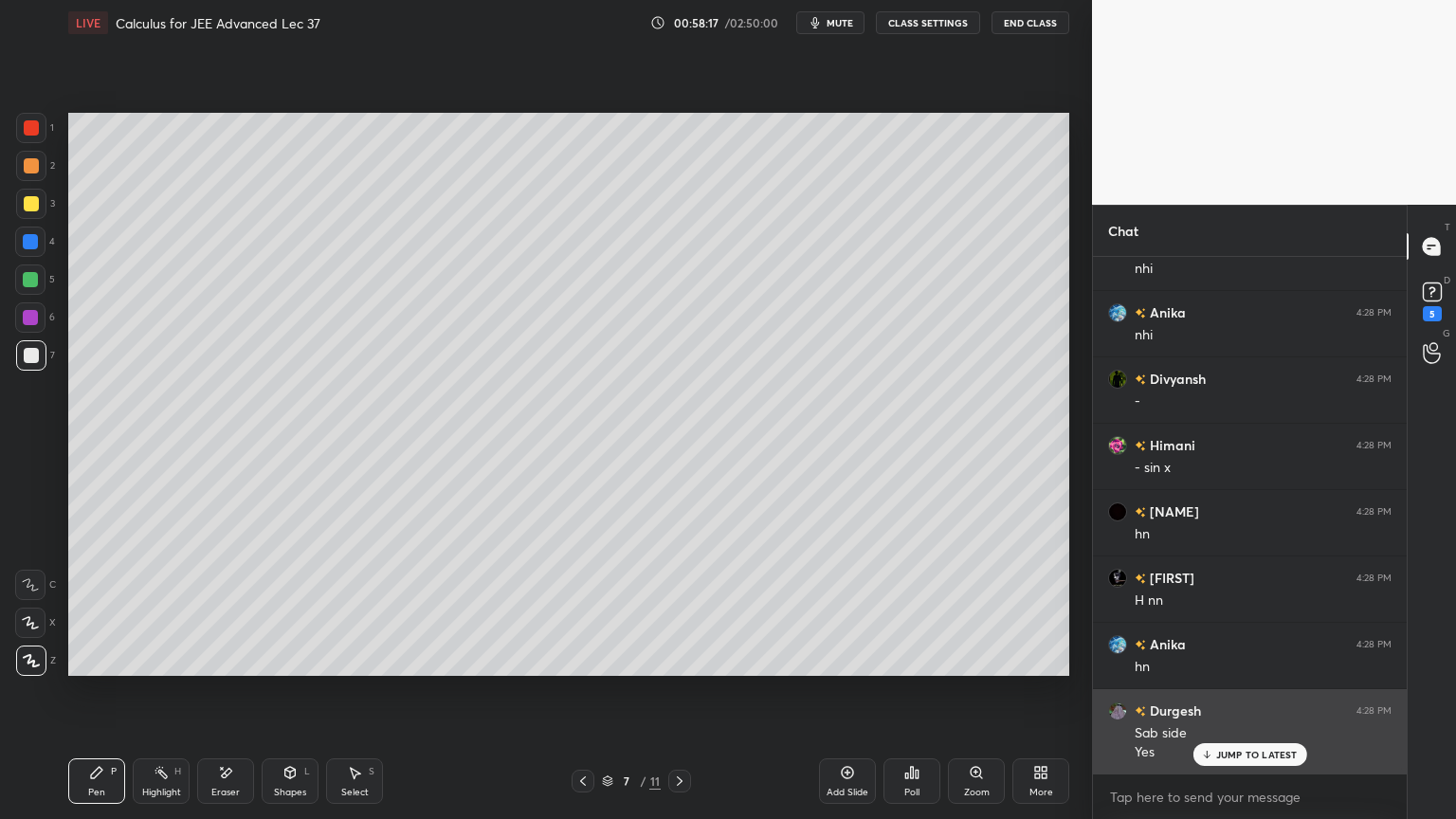click on "JUMP TO LATEST" at bounding box center (1257, 755) 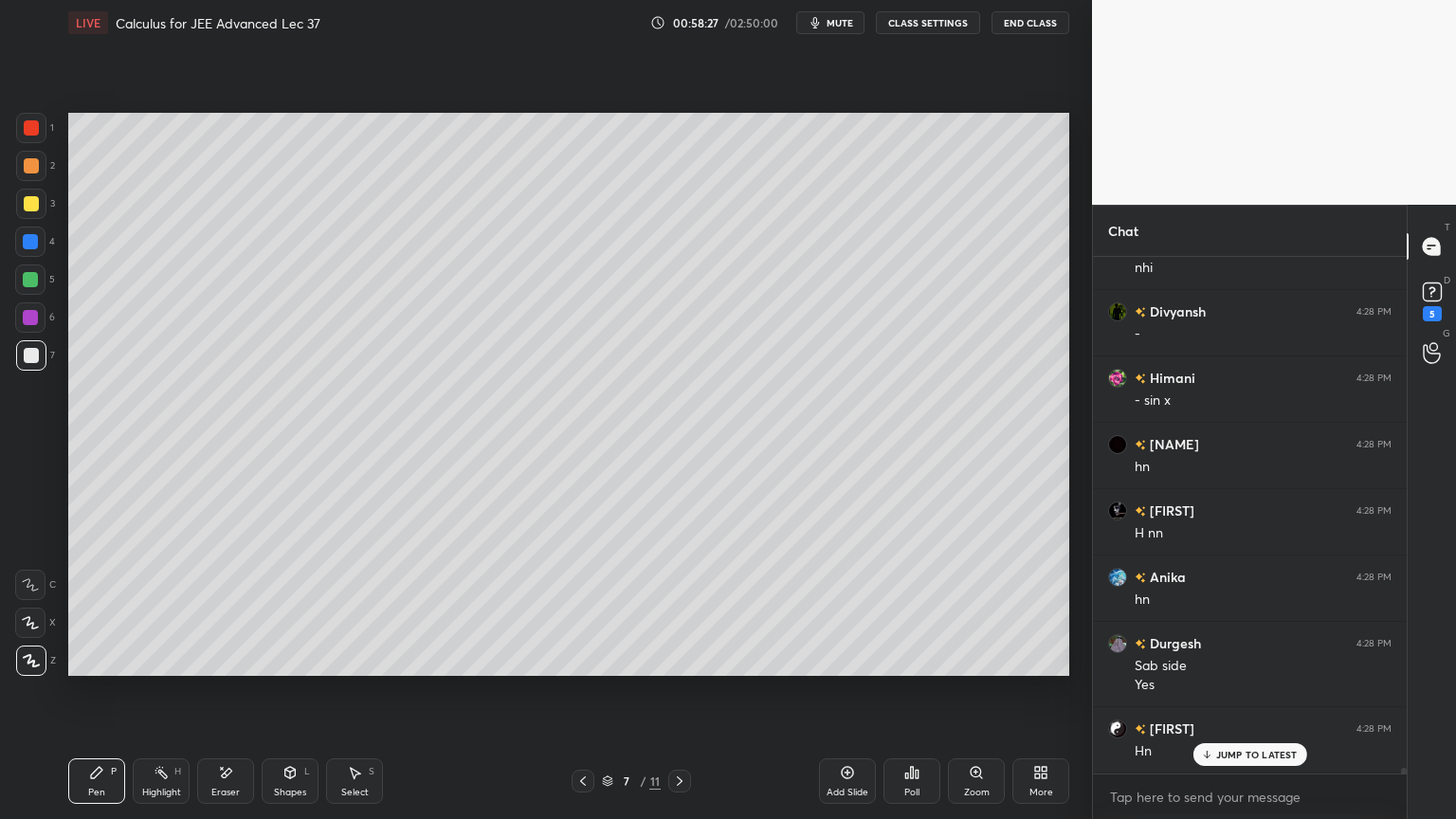 scroll, scrollTop: 46418, scrollLeft: 0, axis: vertical 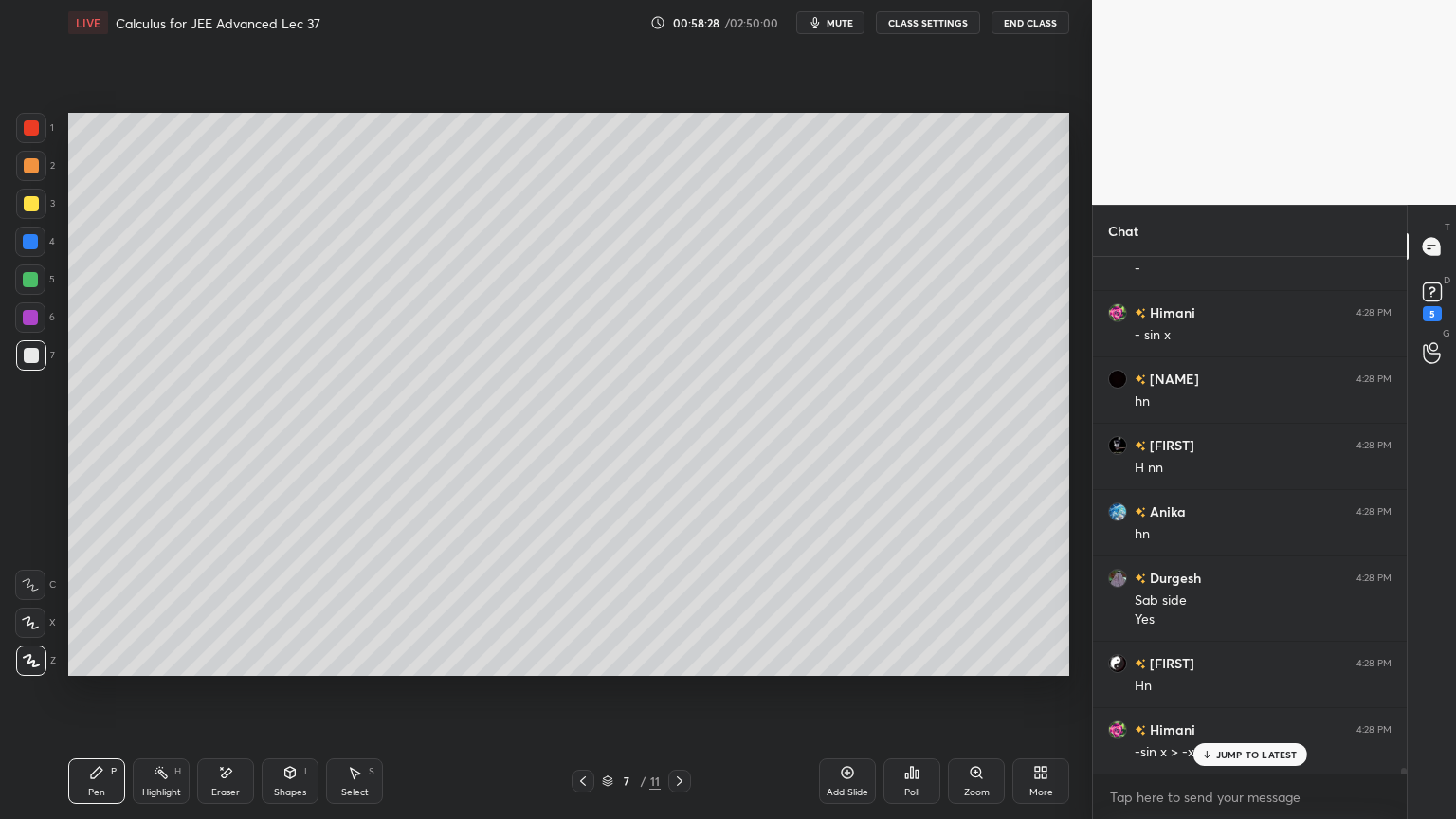 click on "JUMP TO LATEST" at bounding box center [1257, 755] 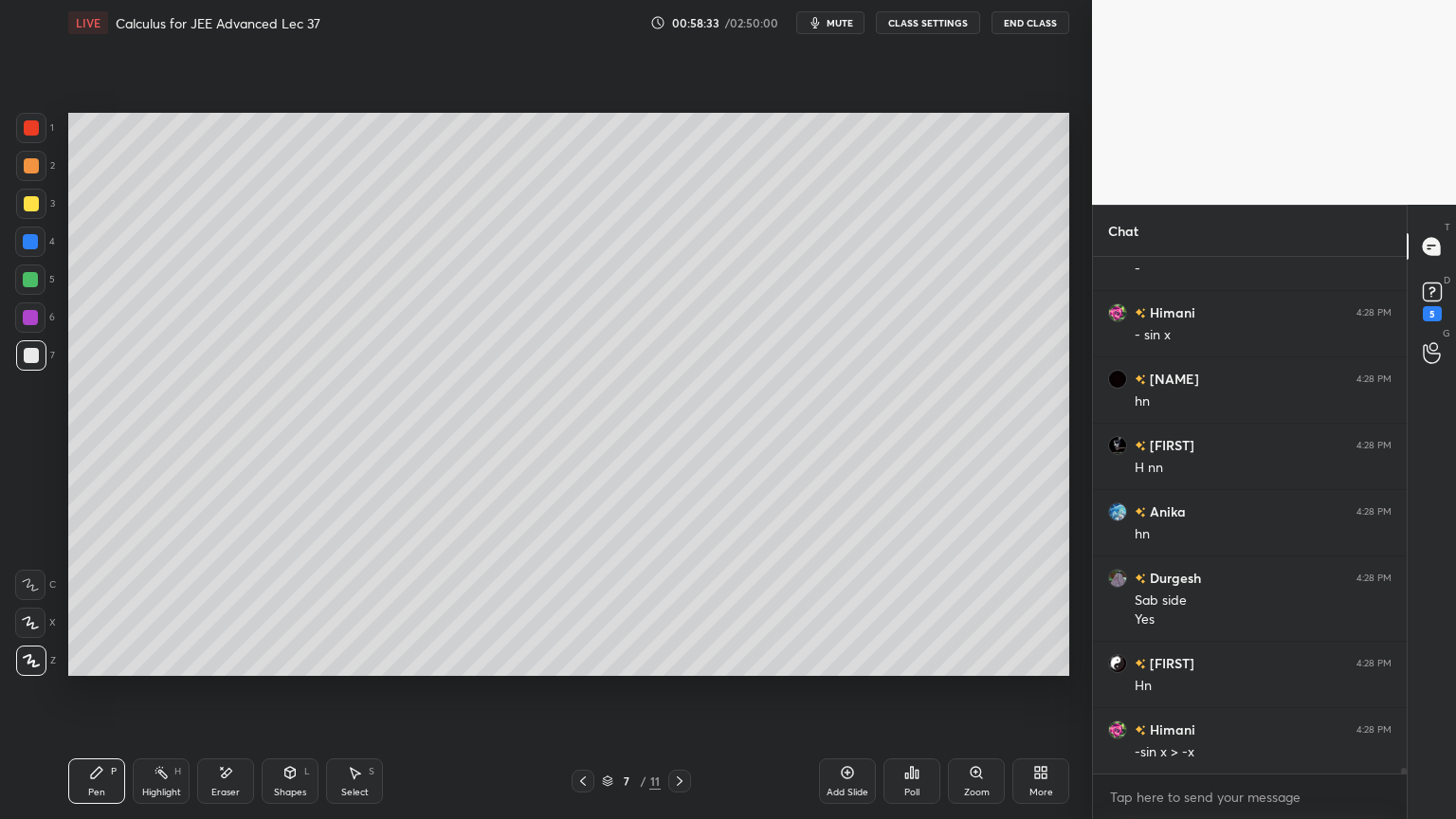 click on "Eraser" at bounding box center [226, 781] 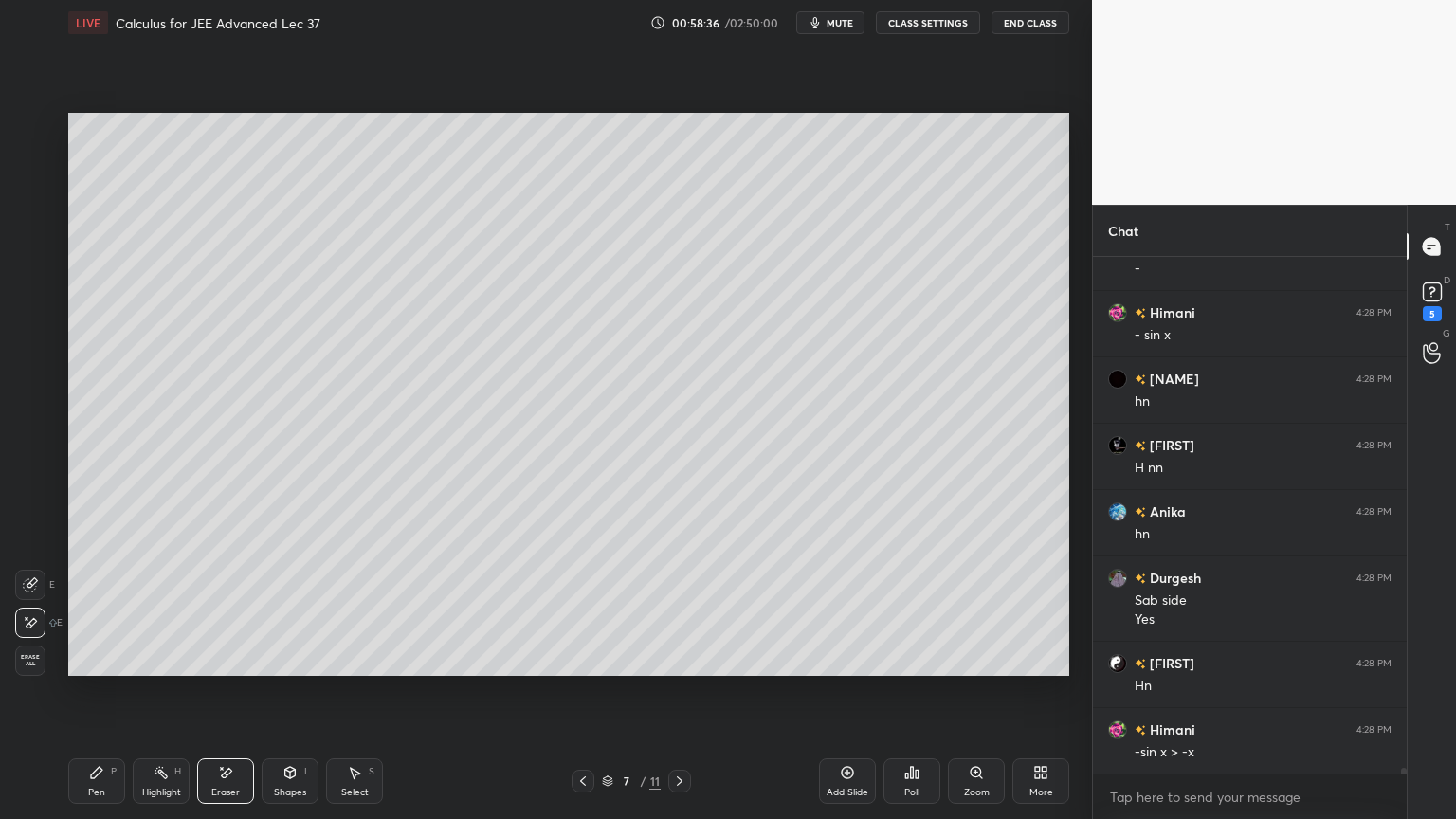 drag, startPoint x: 27, startPoint y: 580, endPoint x: 59, endPoint y: 579, distance: 32.0156 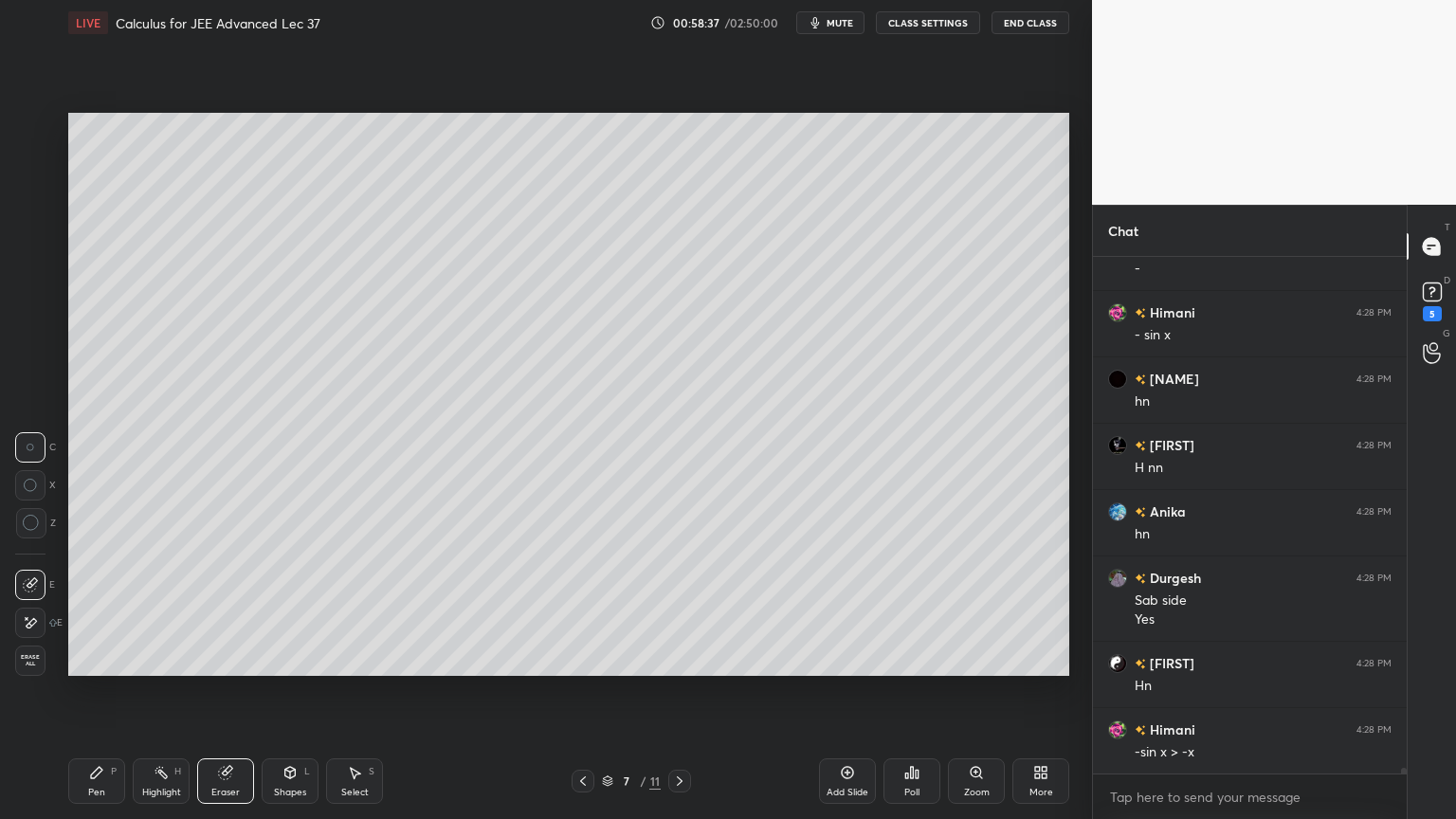 scroll, scrollTop: 46485, scrollLeft: 0, axis: vertical 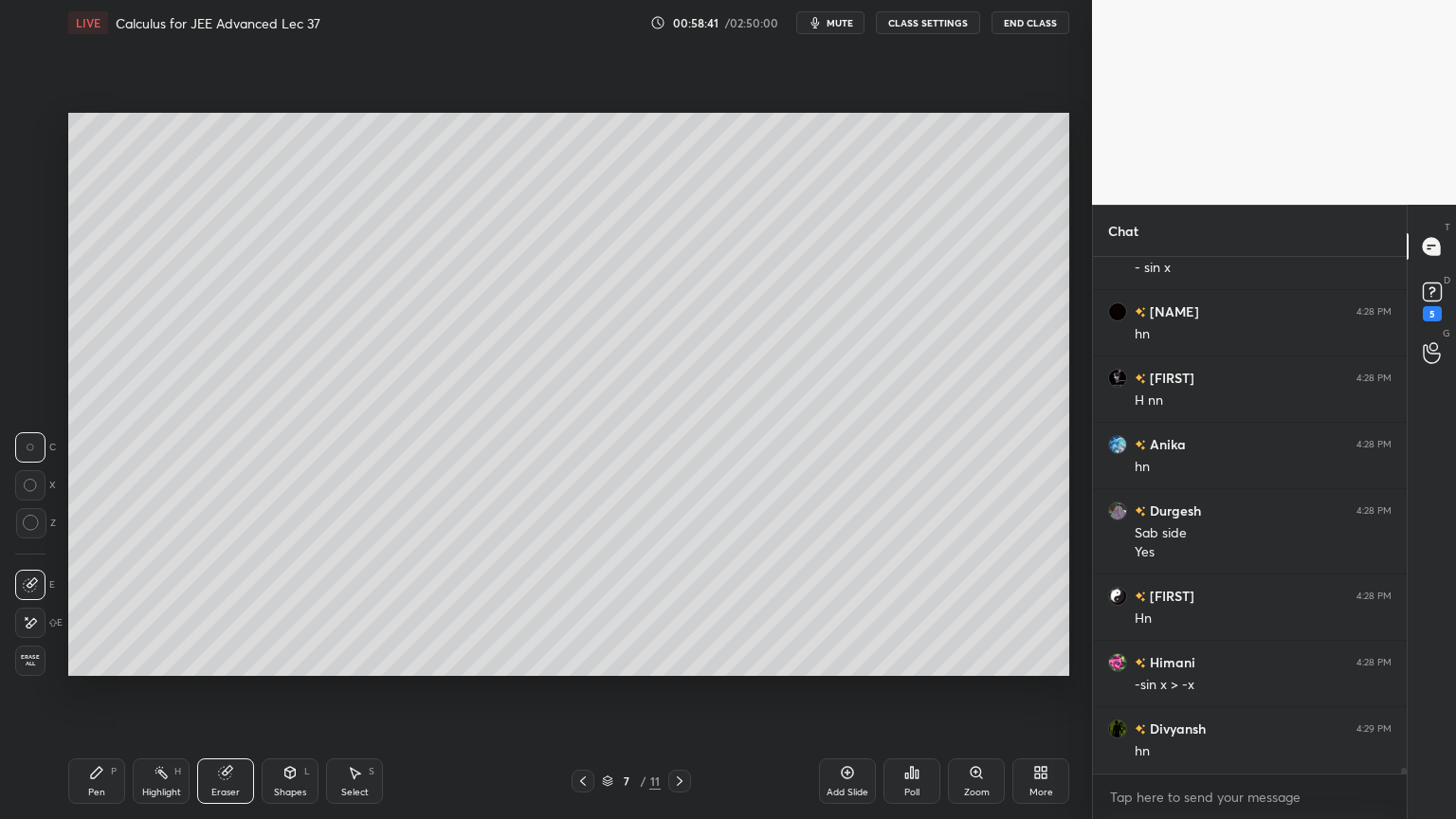 drag, startPoint x: 103, startPoint y: 773, endPoint x: 133, endPoint y: 741, distance: 43.863424 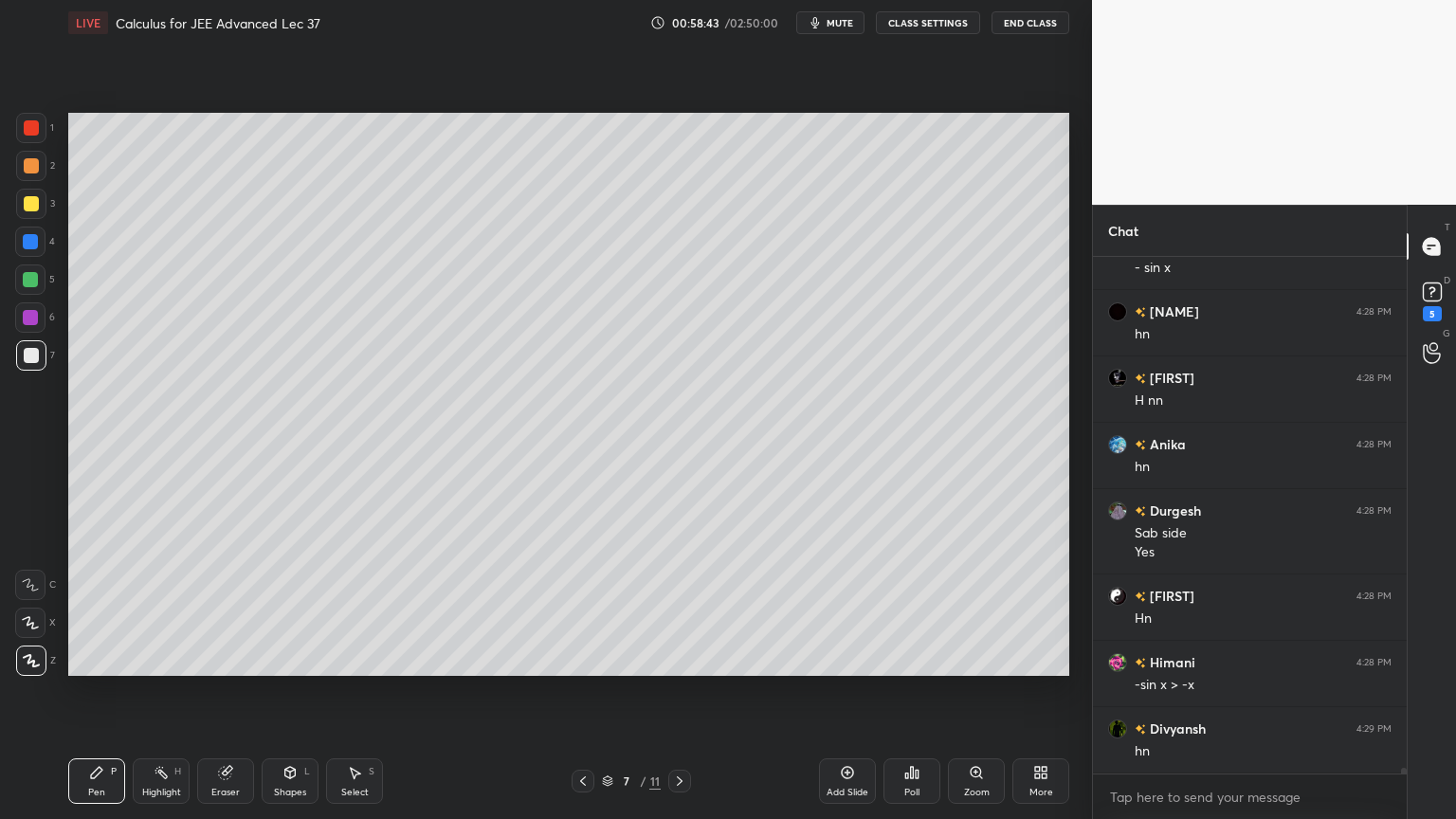drag, startPoint x: 281, startPoint y: 786, endPoint x: 278, endPoint y: 763, distance: 23.194827 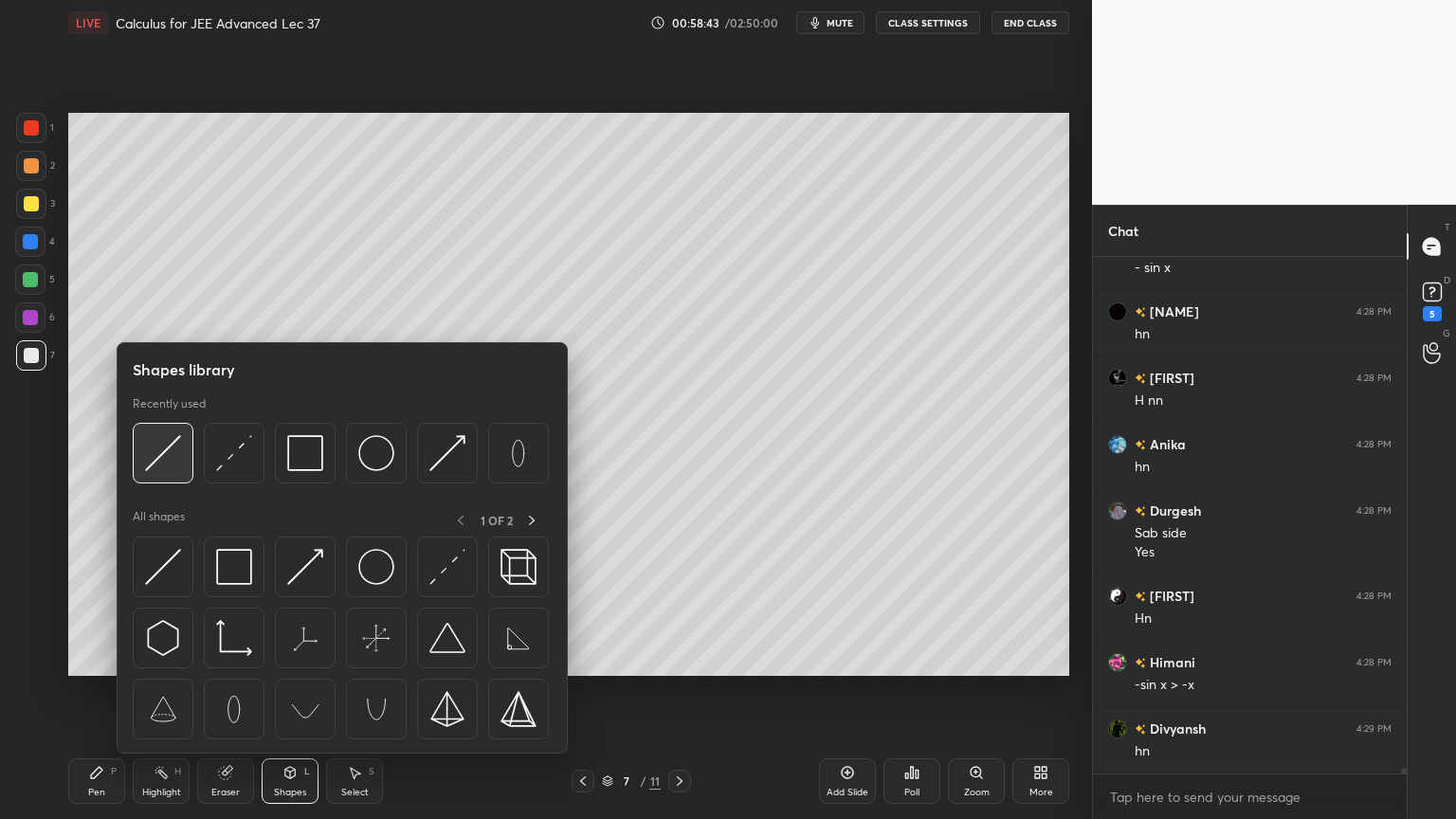 click at bounding box center (163, 453) 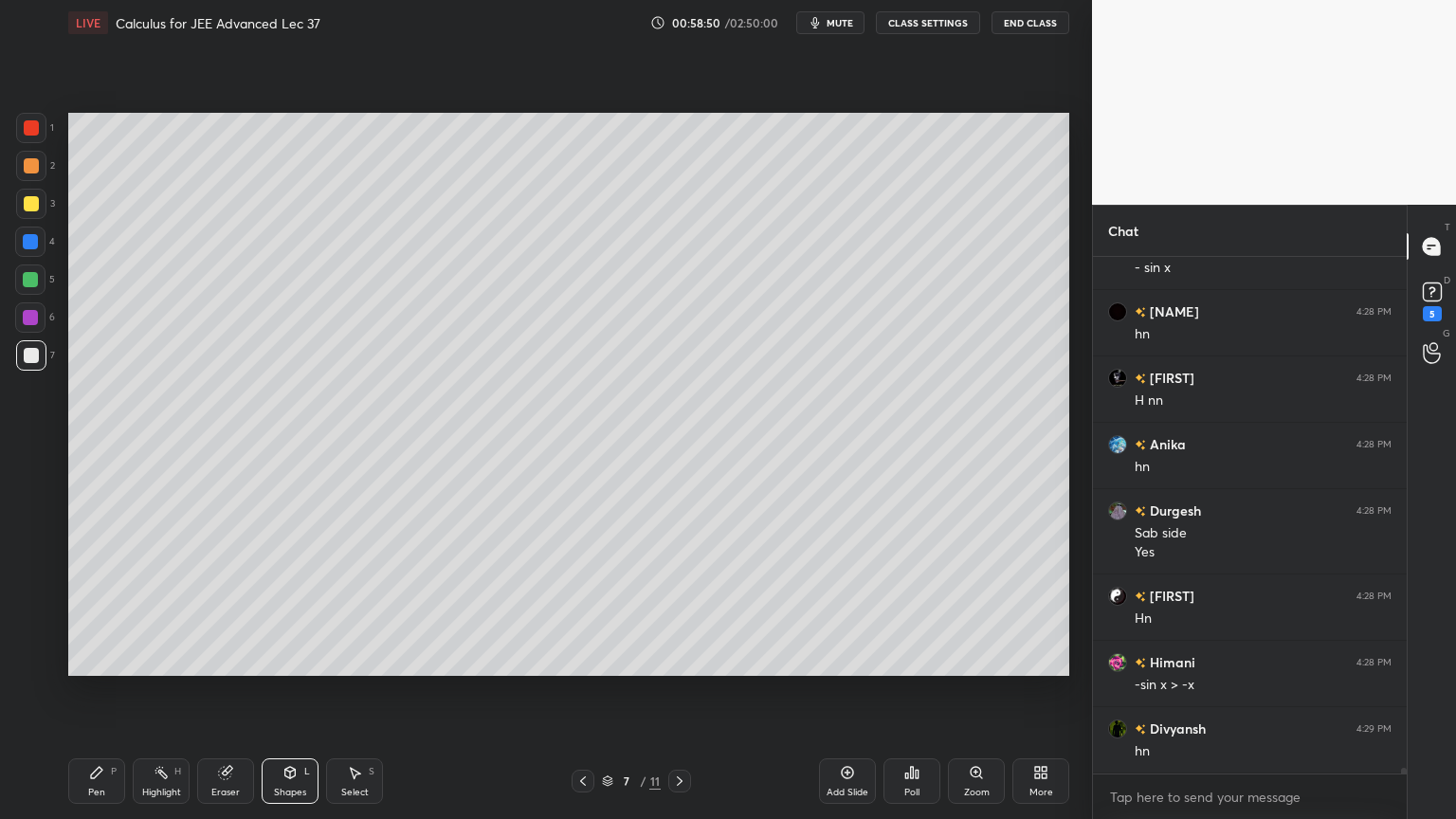 drag, startPoint x: 97, startPoint y: 776, endPoint x: 106, endPoint y: 703, distance: 73.5527 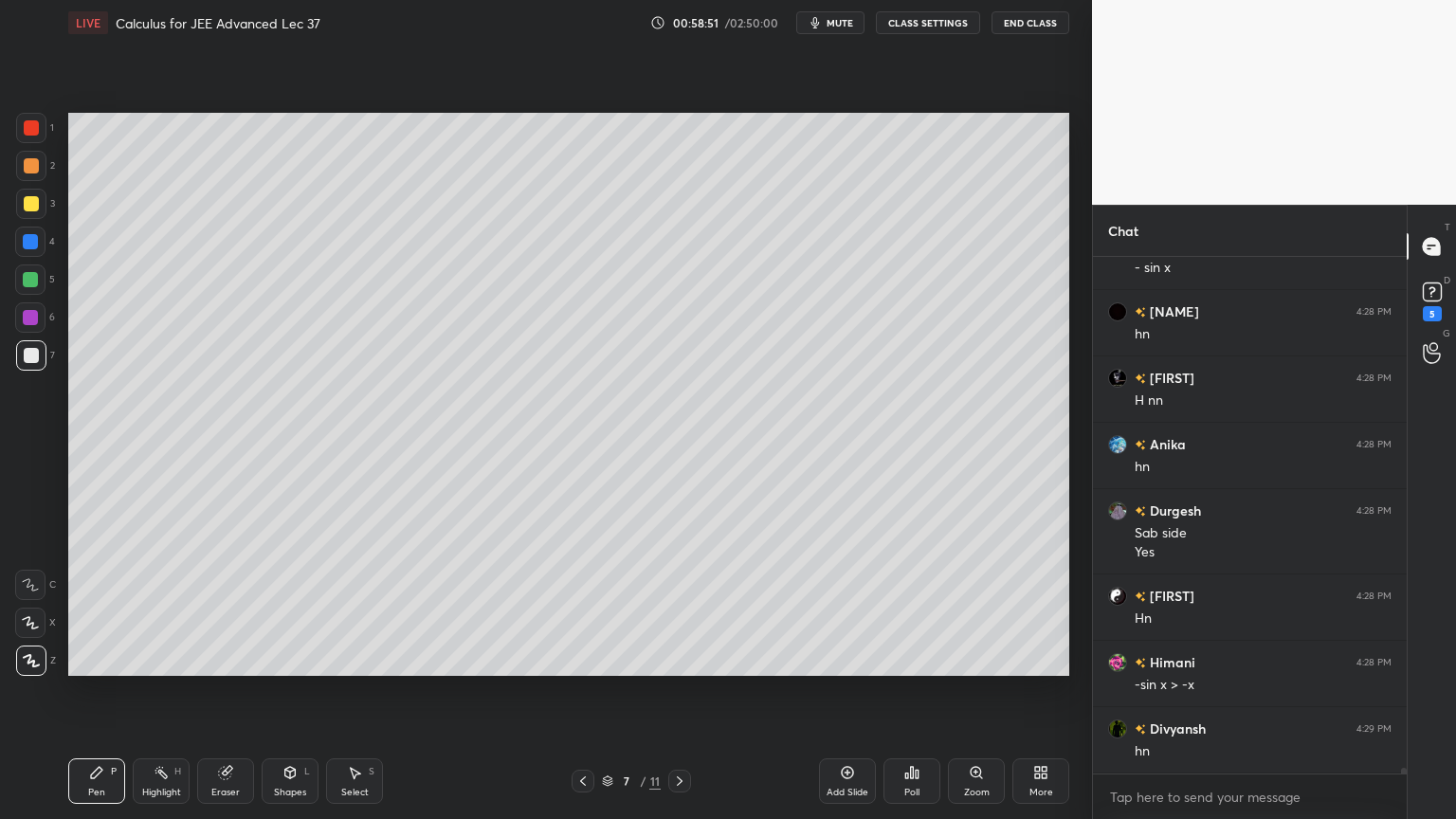 click at bounding box center (31, 128) 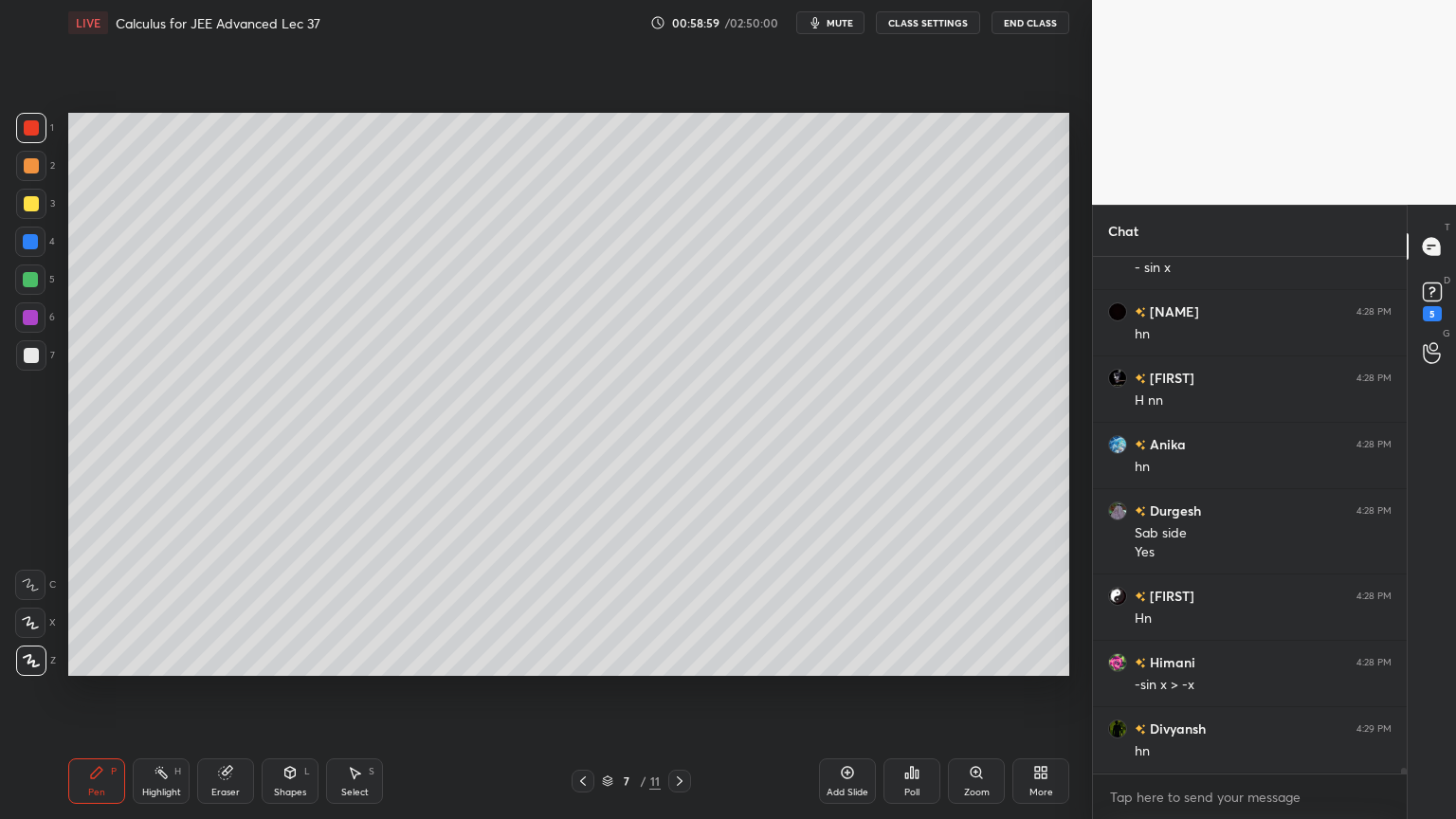 click on "Highlight H" at bounding box center (161, 781) 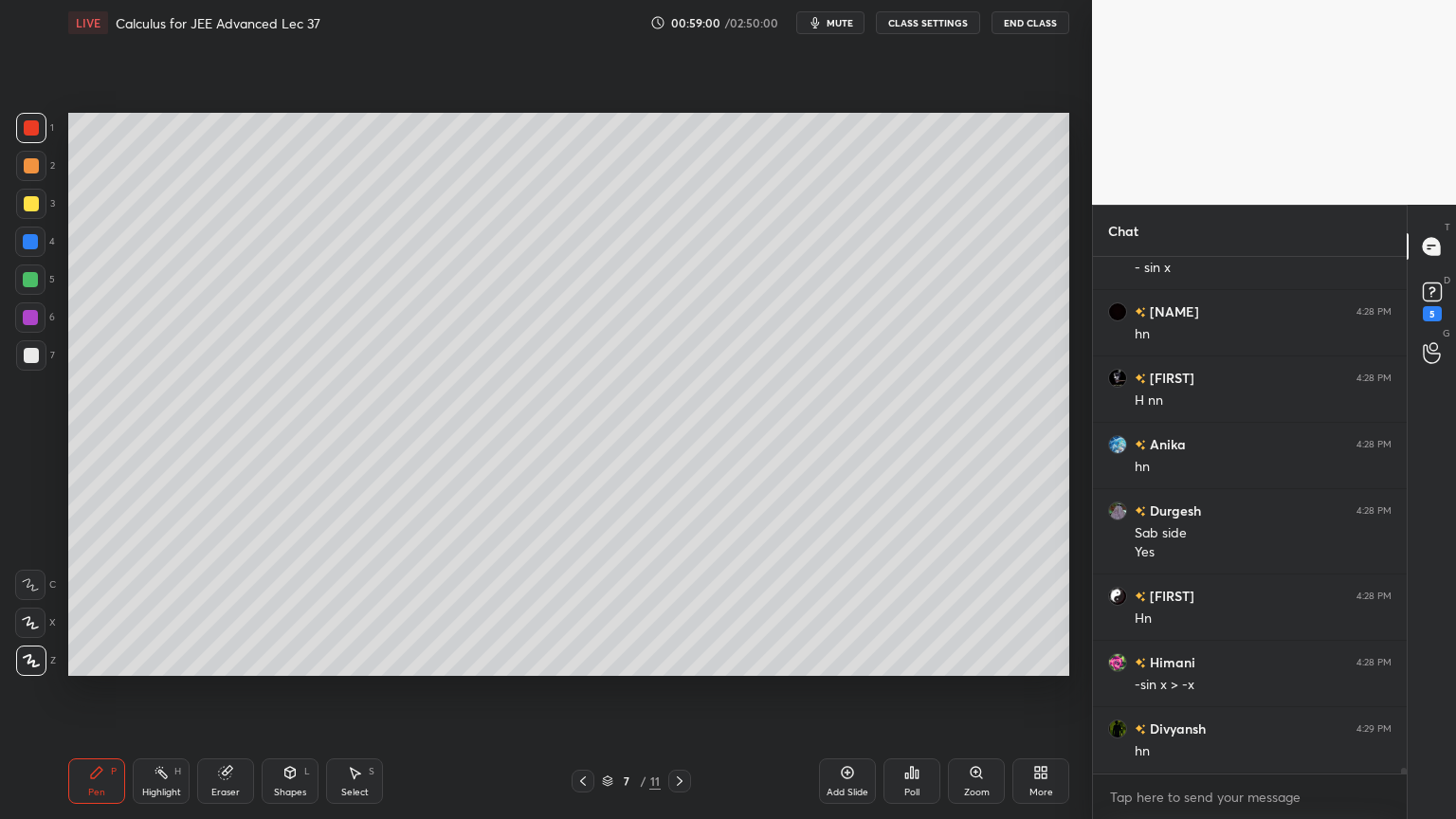 drag, startPoint x: 45, startPoint y: 339, endPoint x: 56, endPoint y: 341, distance: 11.18034 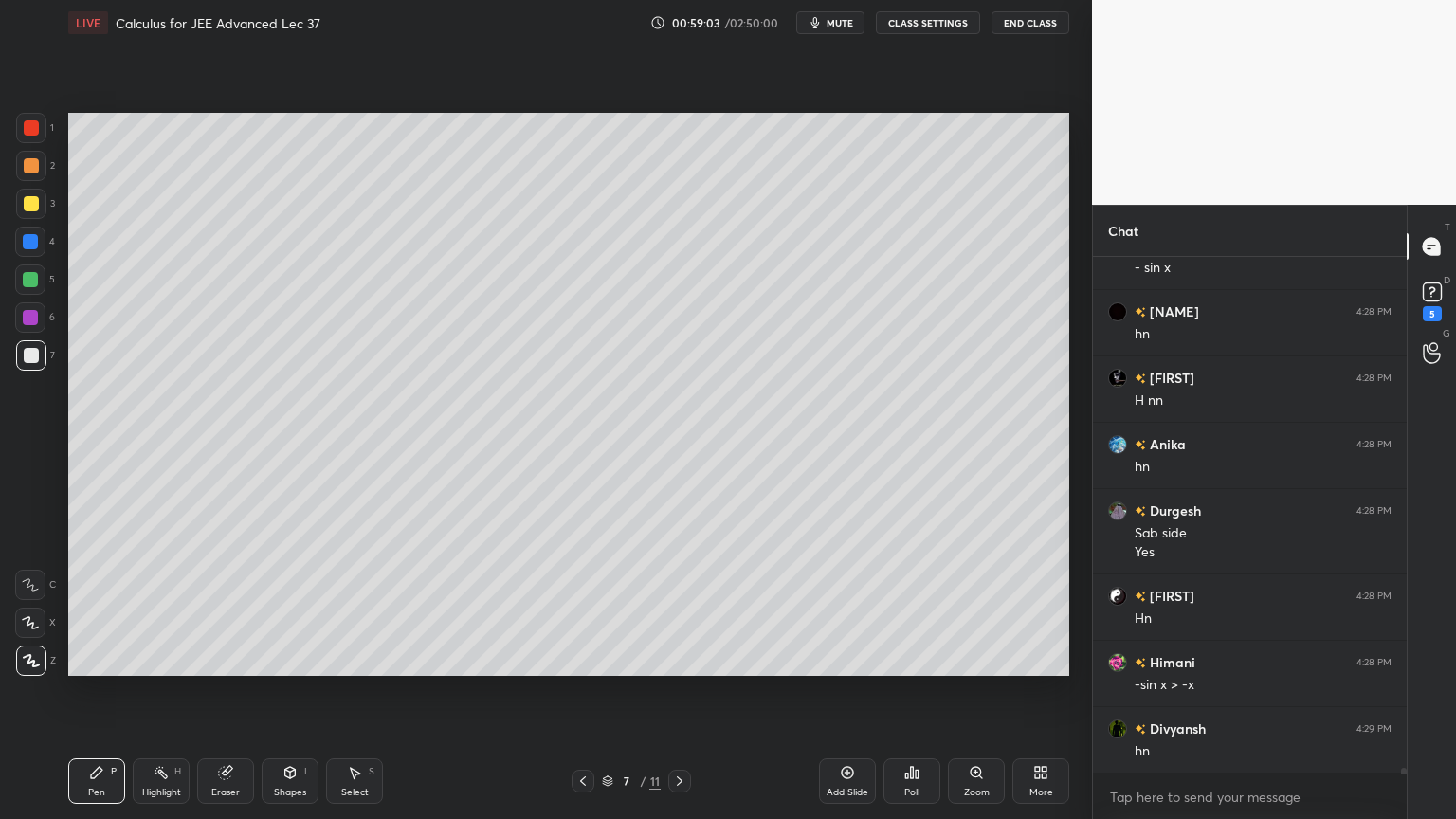 click on "Highlight H" at bounding box center [161, 781] 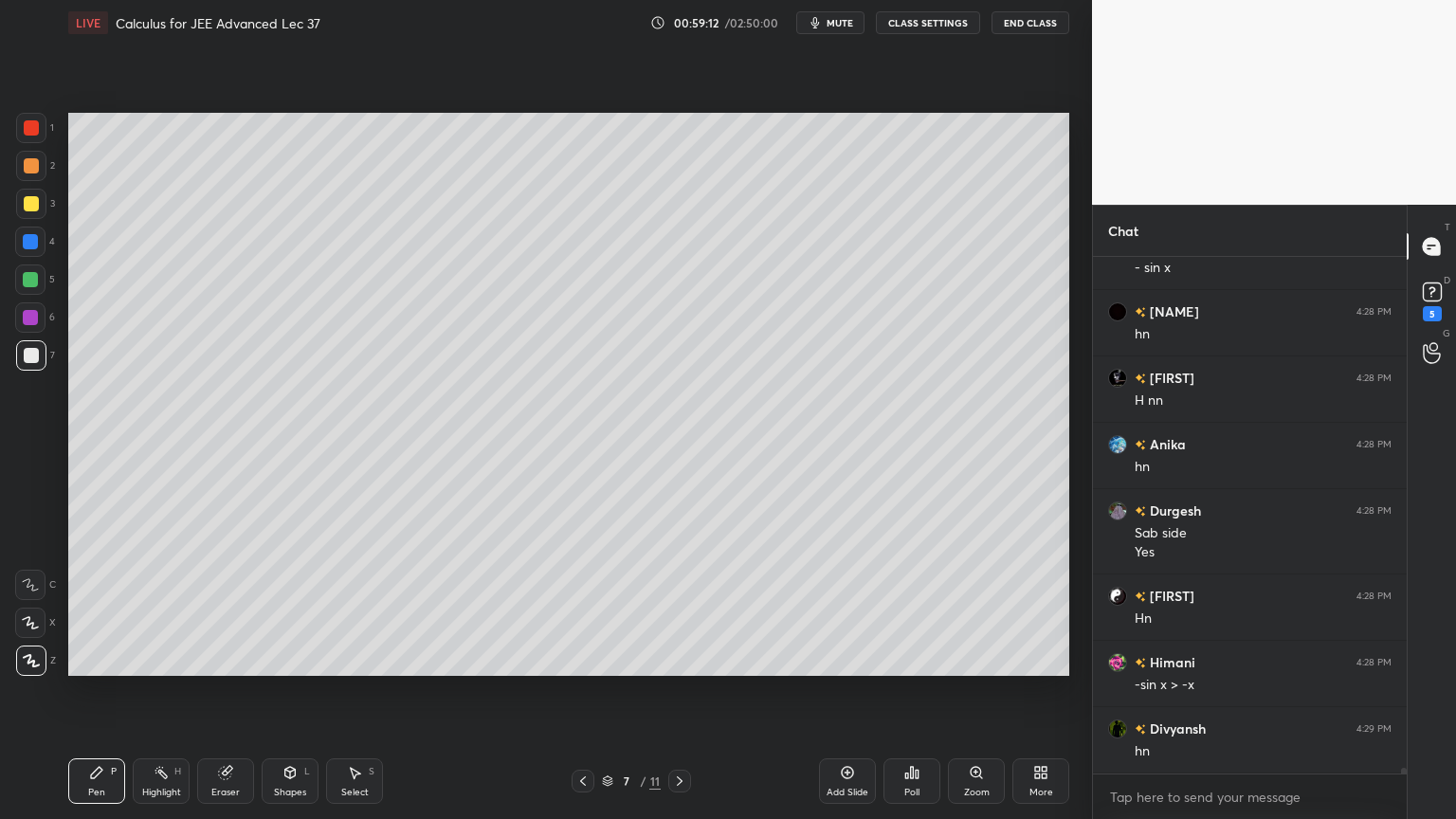 drag, startPoint x: 229, startPoint y: 779, endPoint x: 311, endPoint y: 756, distance: 85.16455 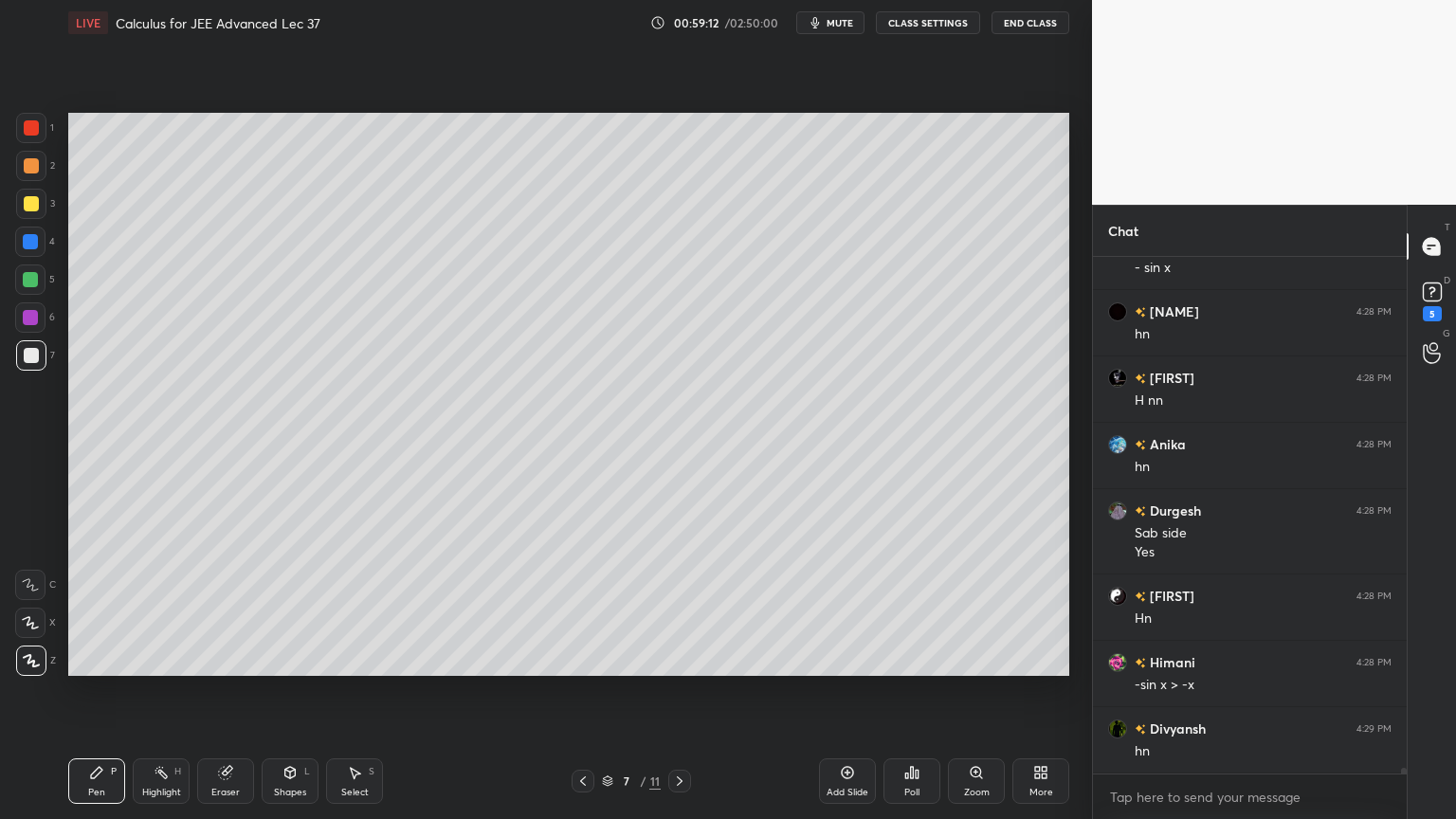 click on "Eraser" at bounding box center [226, 781] 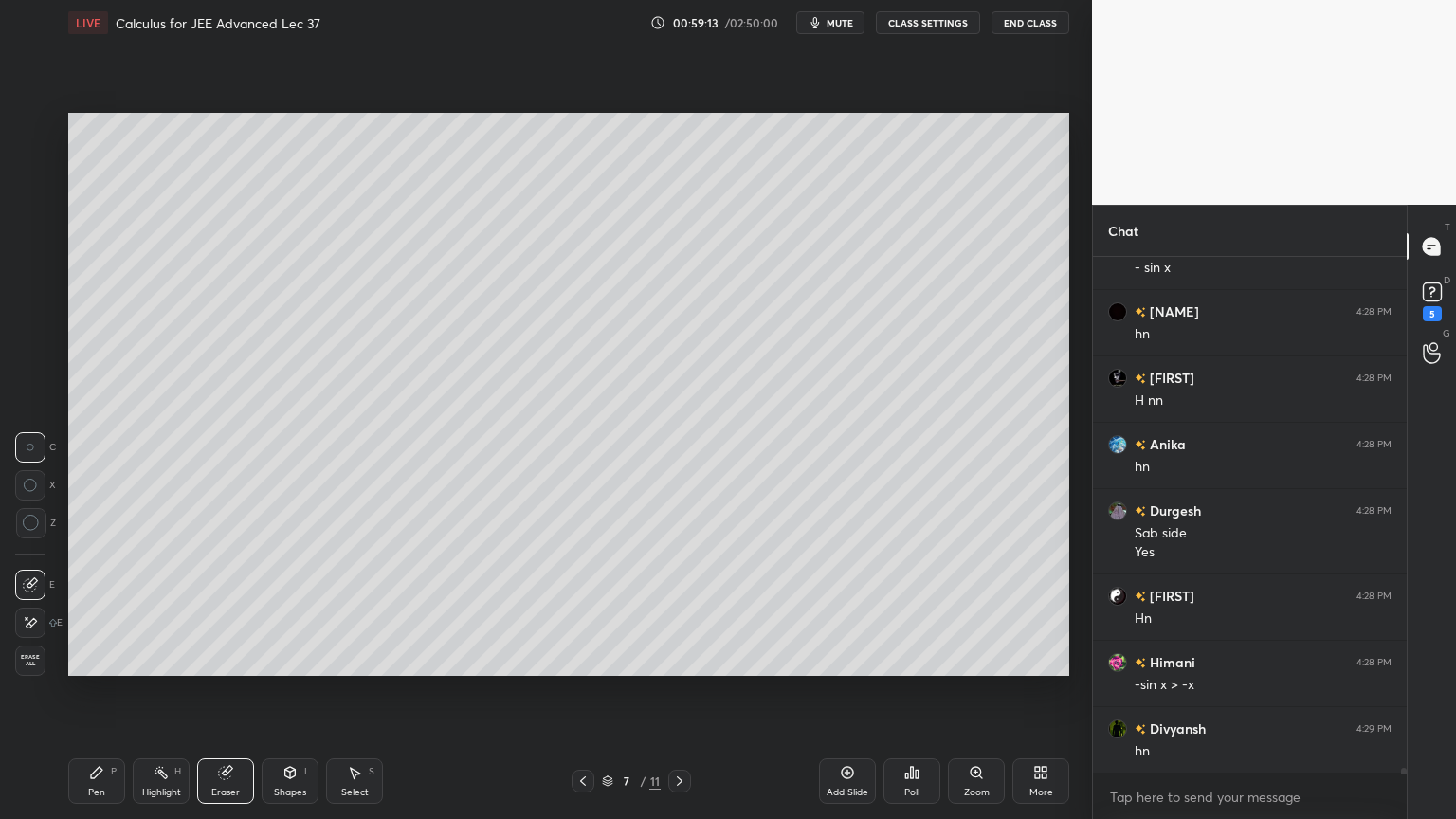 click at bounding box center [30, 623] 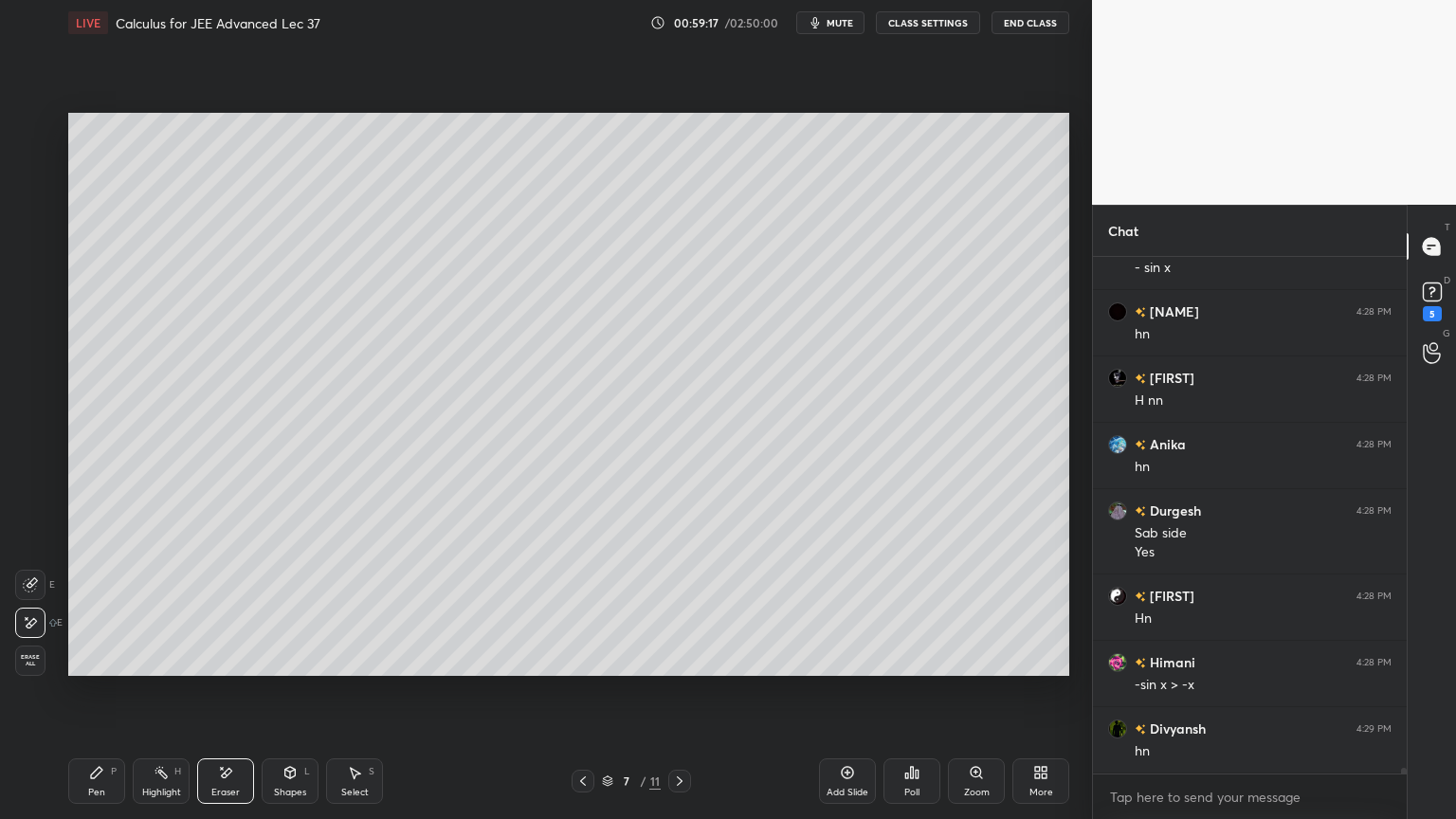 click on "Pen P" at bounding box center [97, 781] 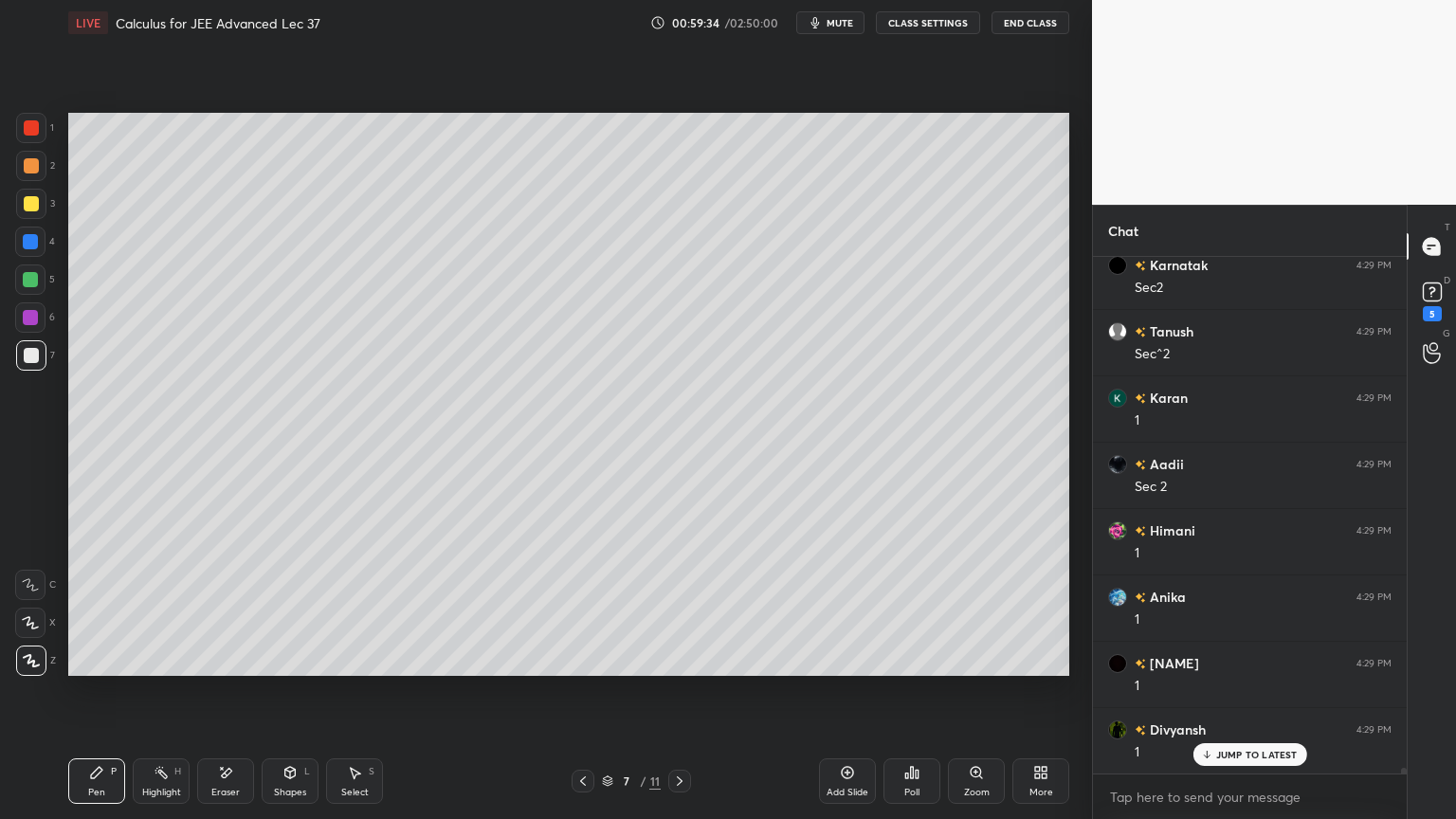 scroll, scrollTop: 47812, scrollLeft: 0, axis: vertical 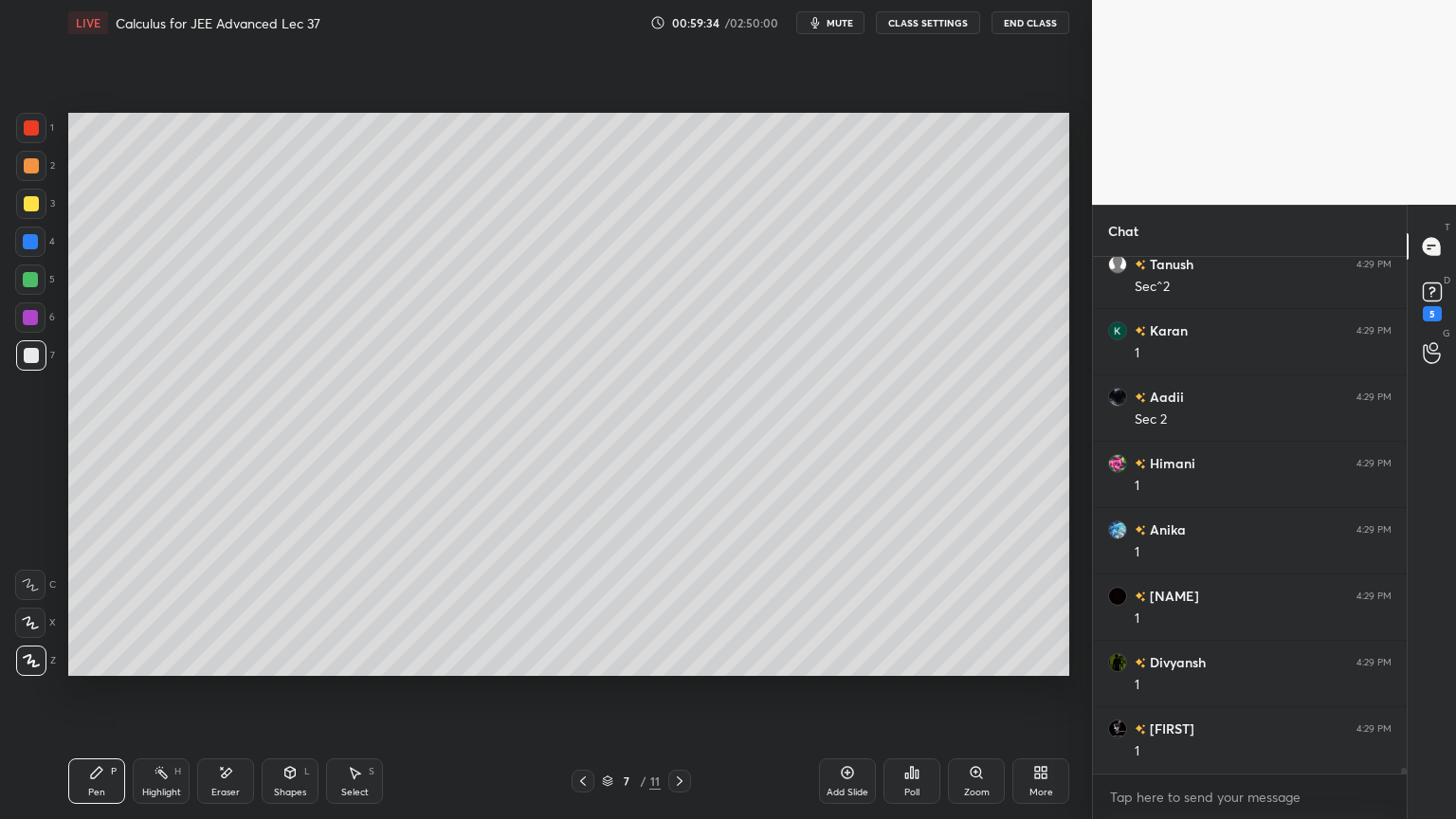 click at bounding box center [31, 128] 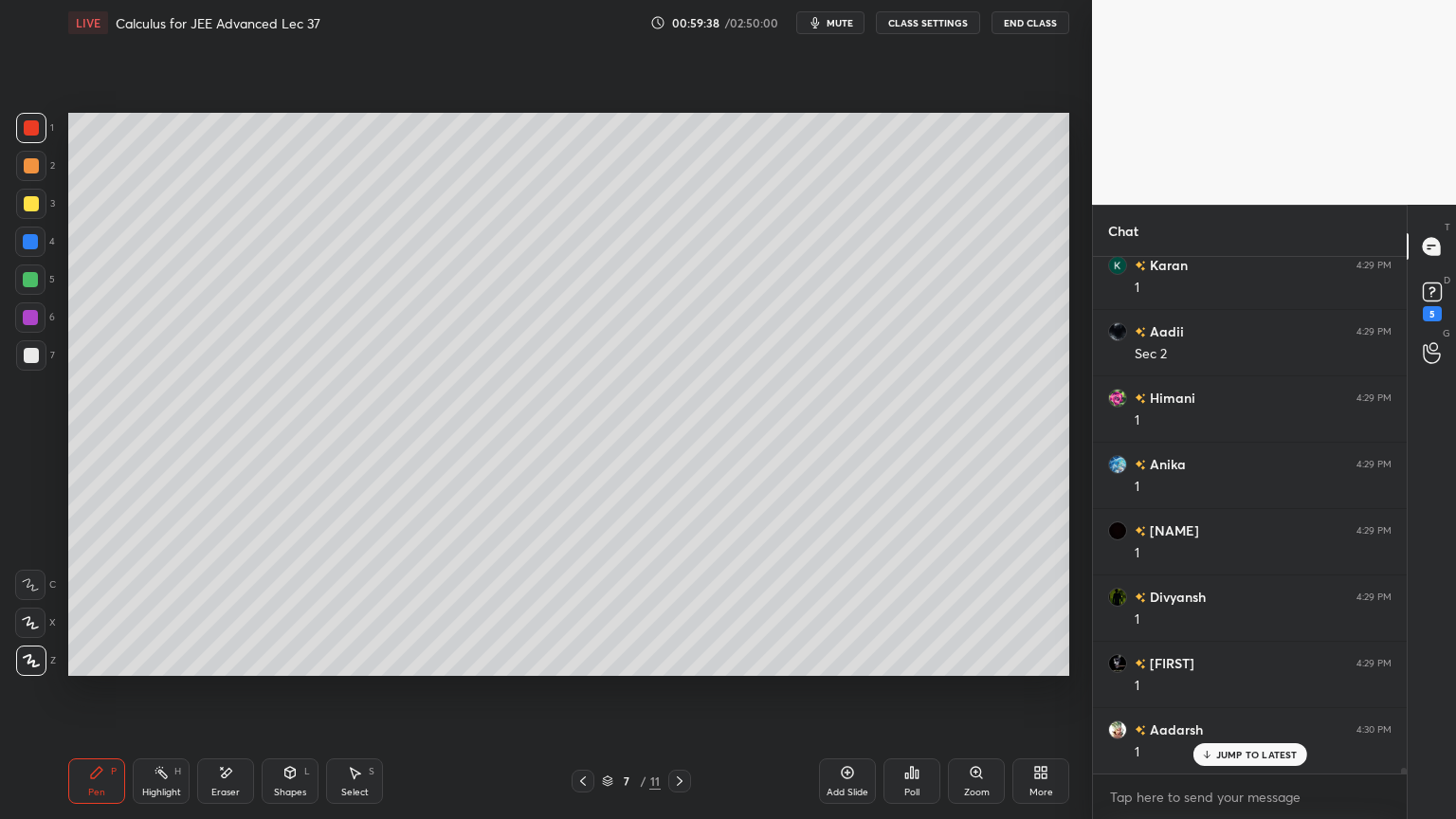 scroll, scrollTop: 47945, scrollLeft: 0, axis: vertical 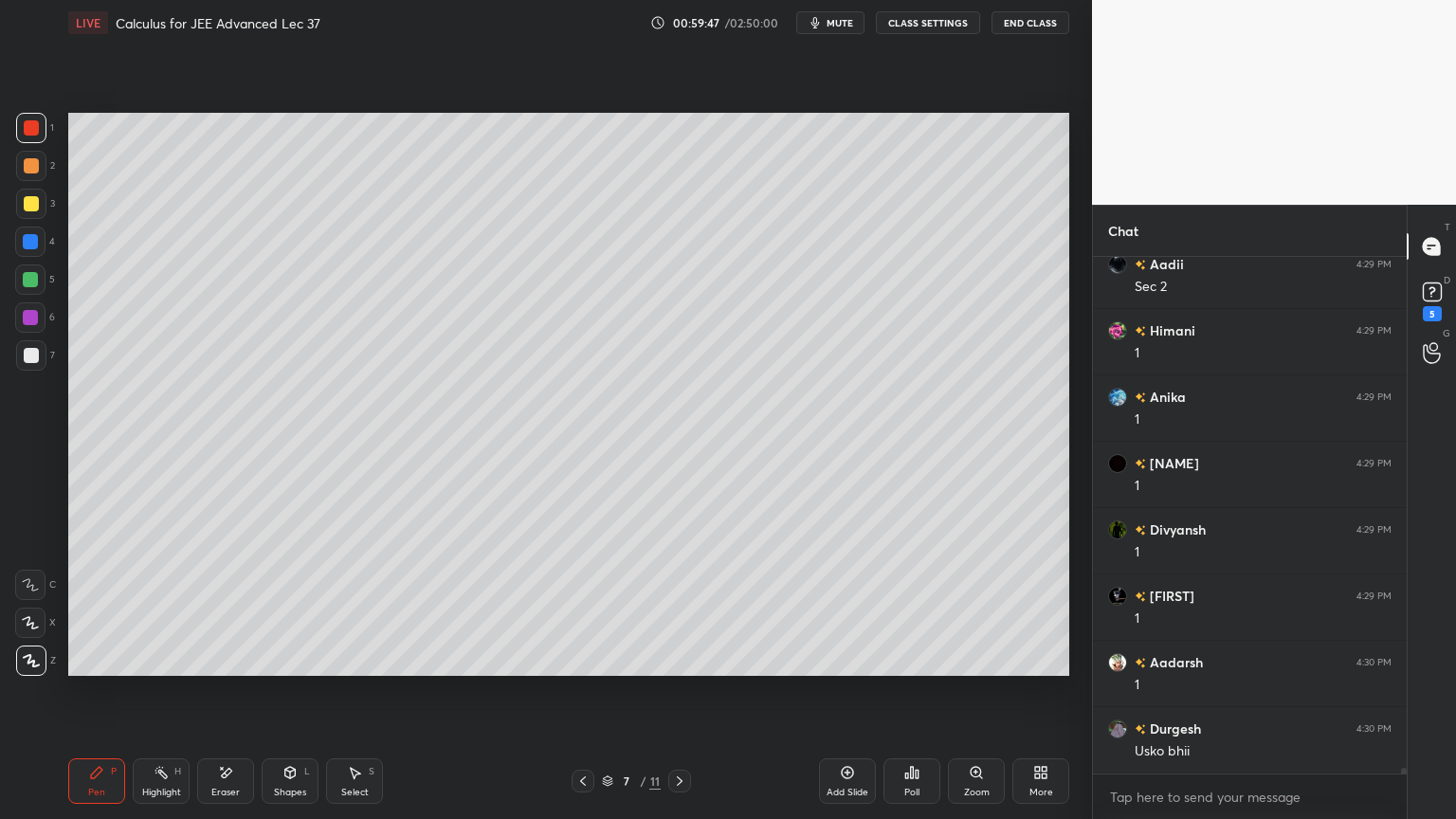 click on "Eraser" at bounding box center [226, 792] 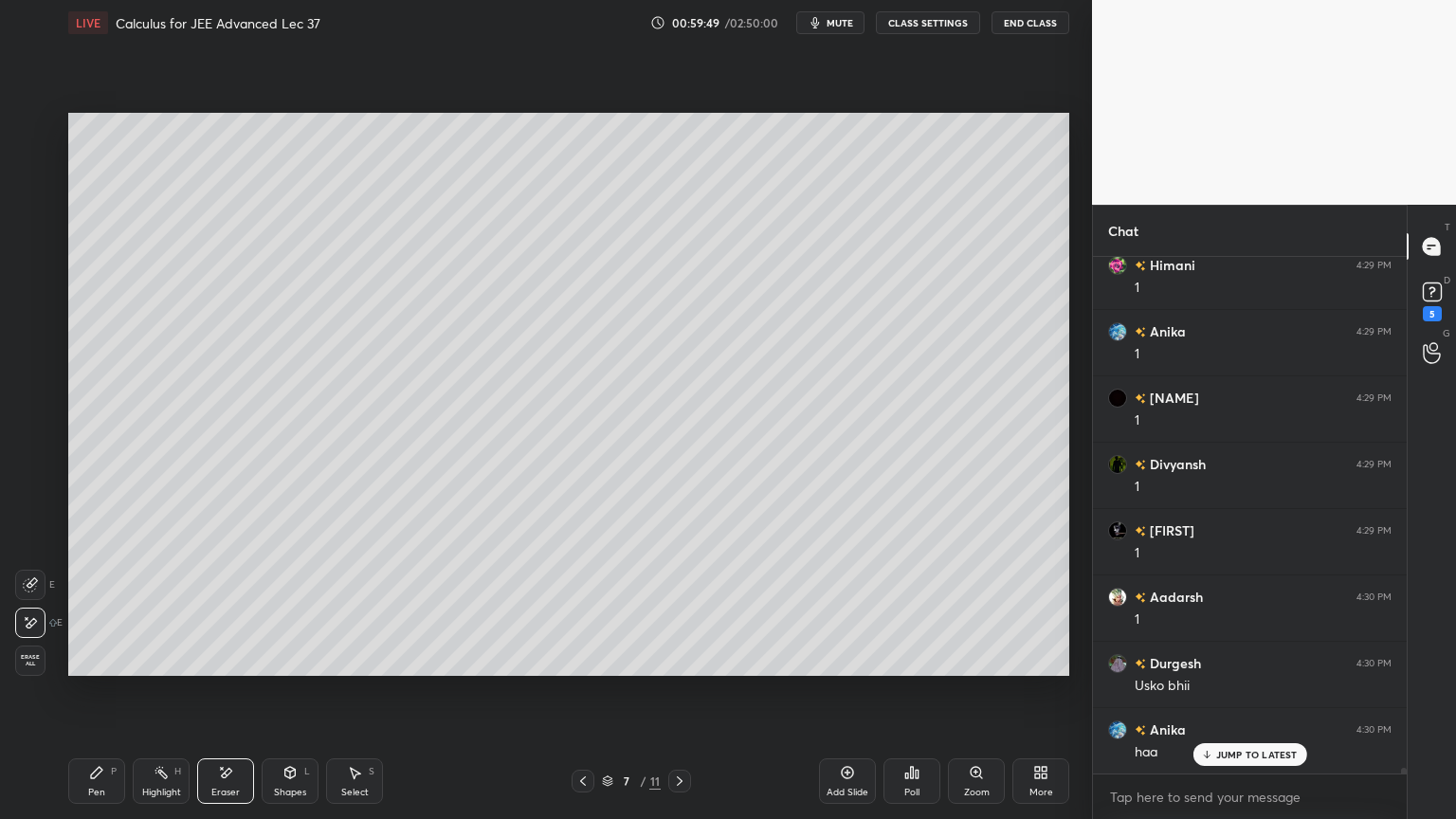 scroll, scrollTop: 48143, scrollLeft: 0, axis: vertical 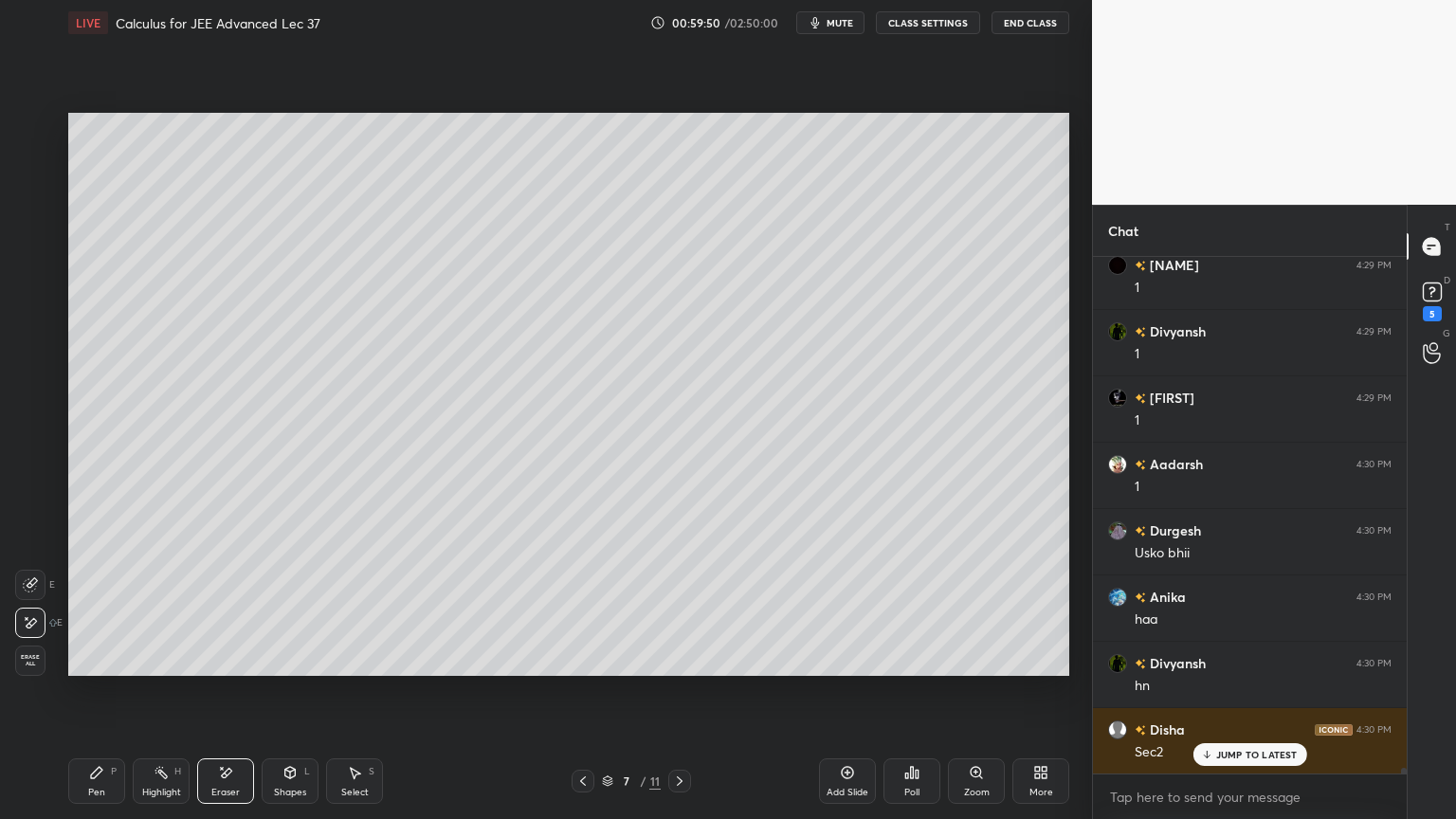 click on "Pen P" at bounding box center [97, 781] 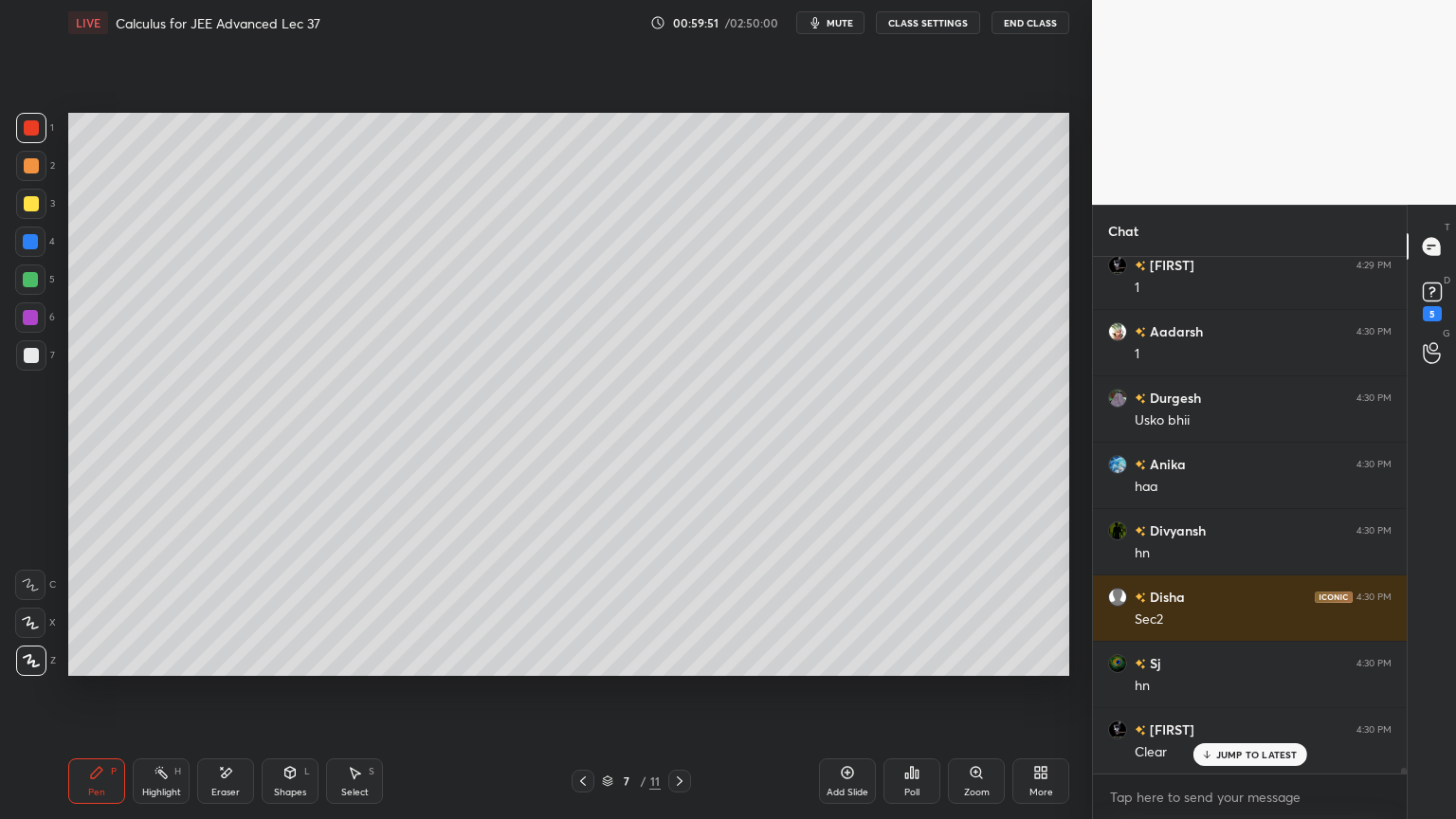 scroll, scrollTop: 48476, scrollLeft: 0, axis: vertical 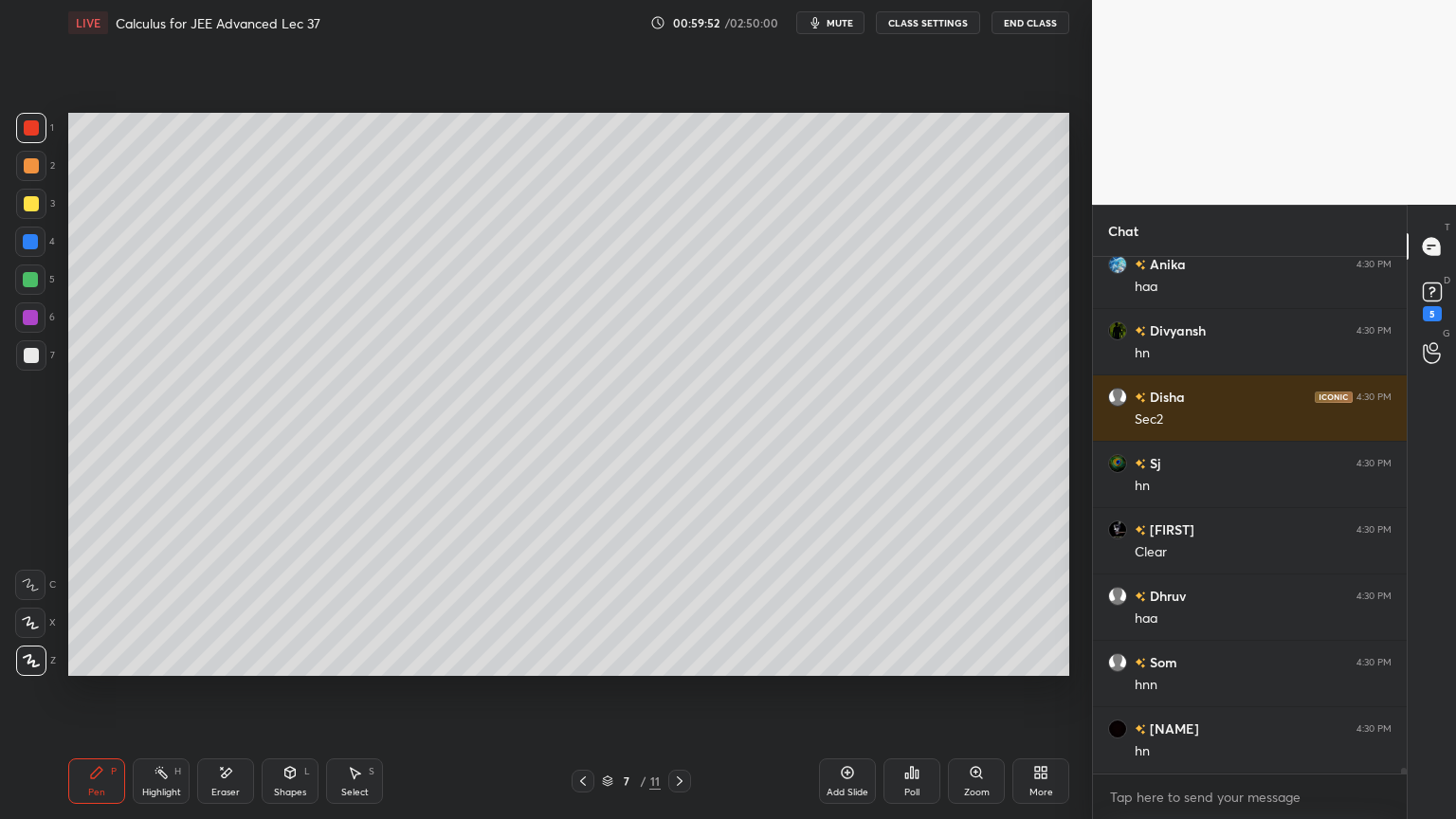 click on "Highlight H" at bounding box center (161, 781) 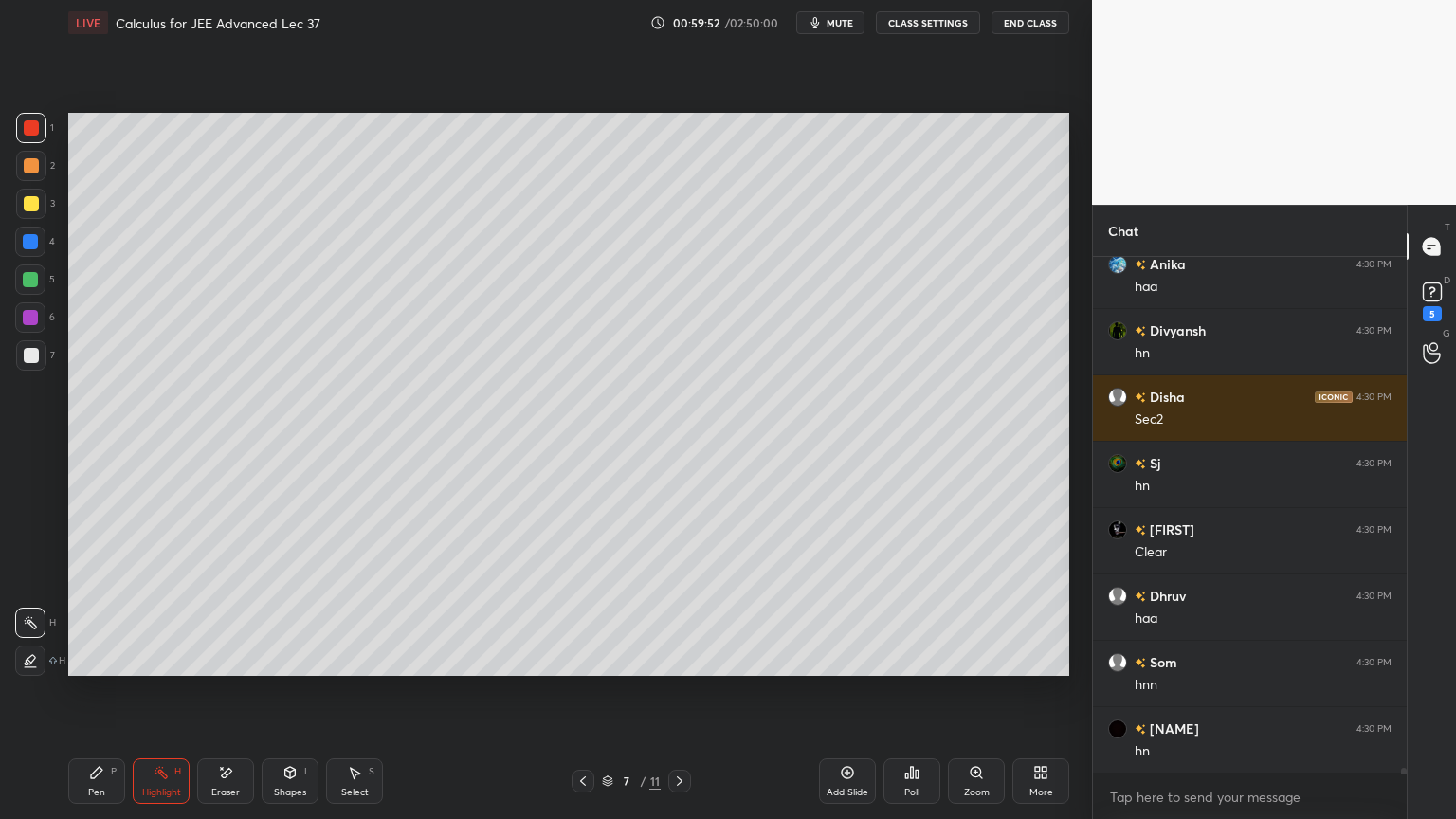 click on "Pen P" at bounding box center [97, 781] 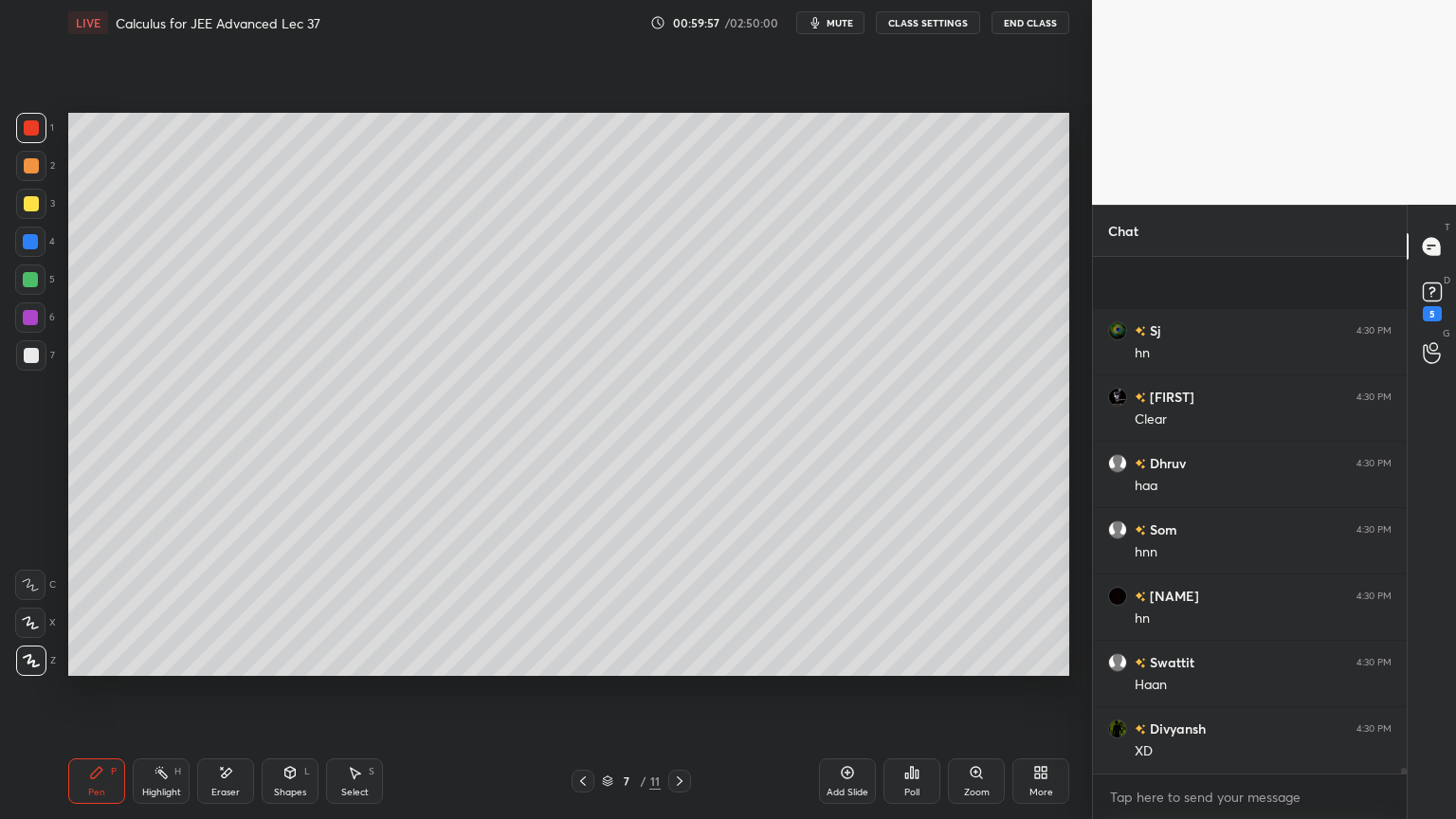 scroll, scrollTop: 48741, scrollLeft: 0, axis: vertical 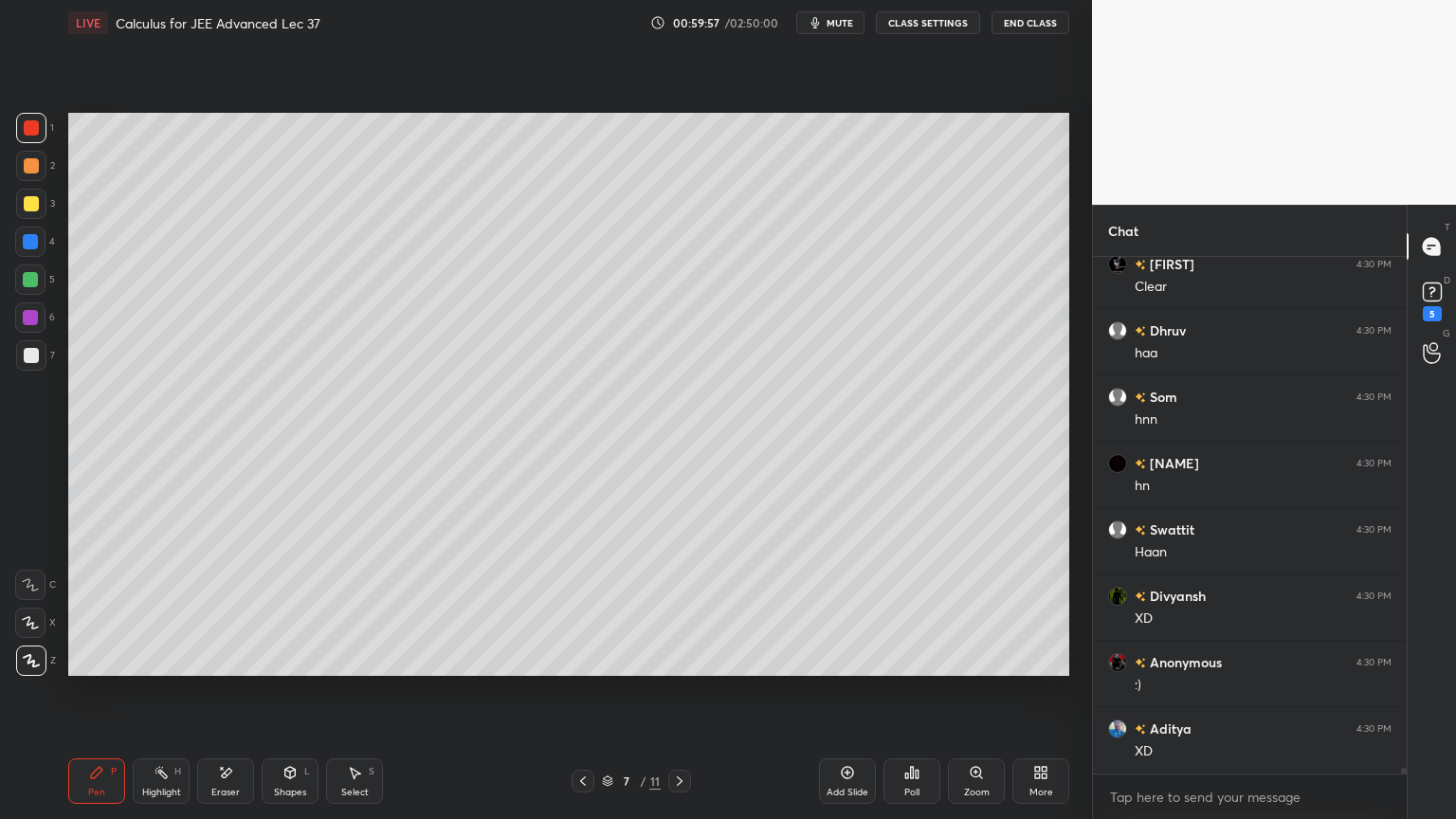 click 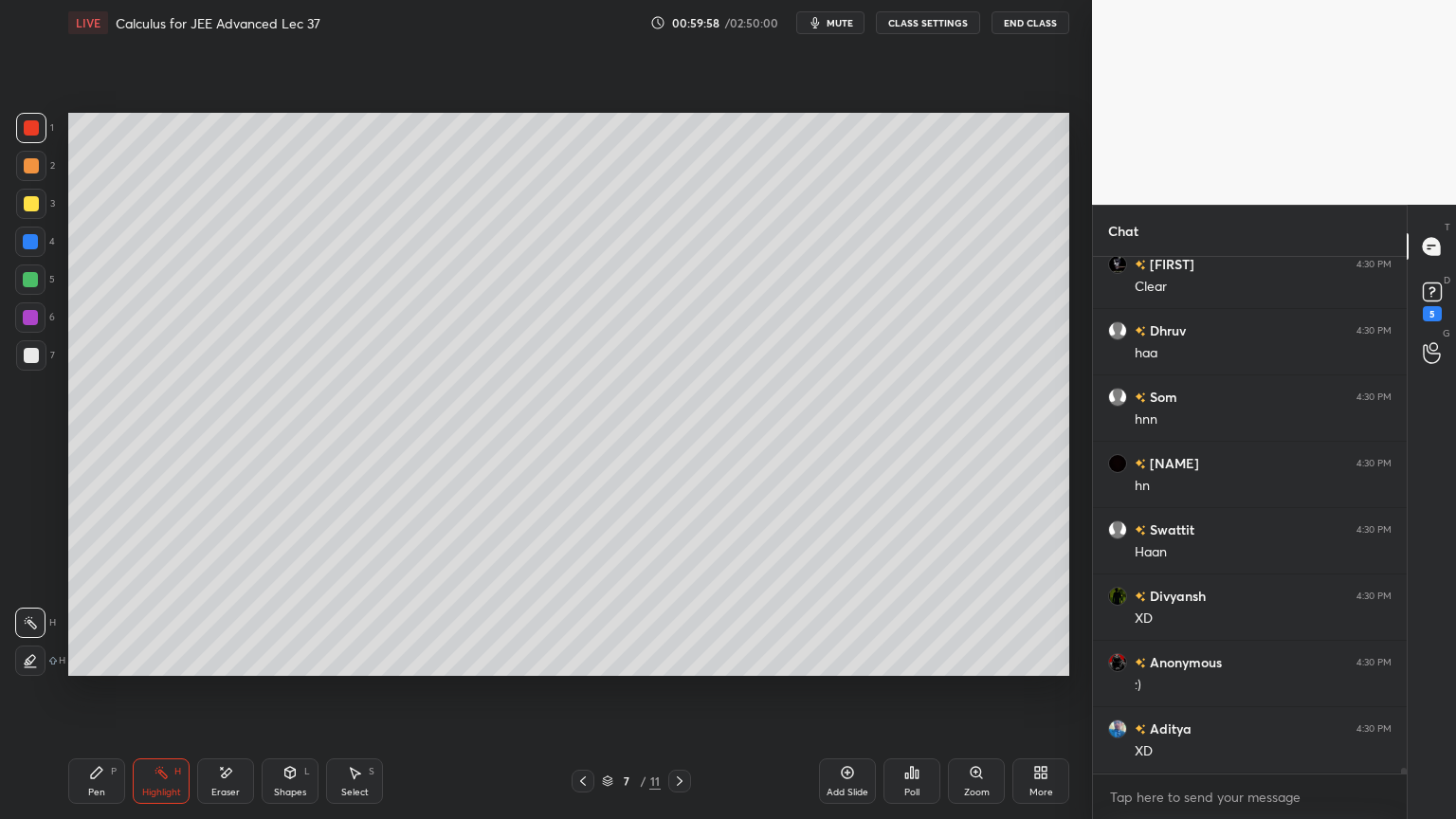 click on "Pen P" at bounding box center [97, 781] 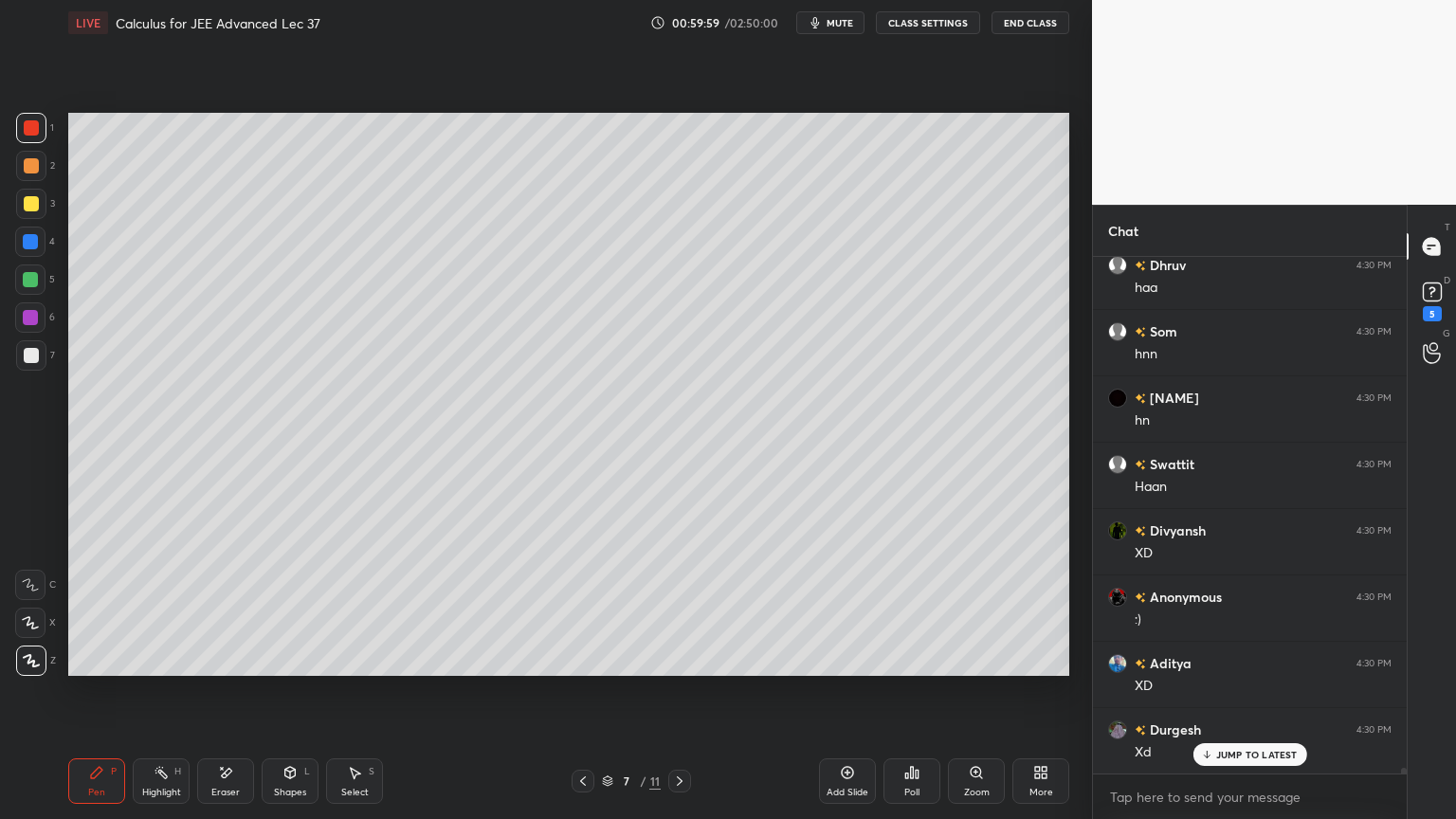 click 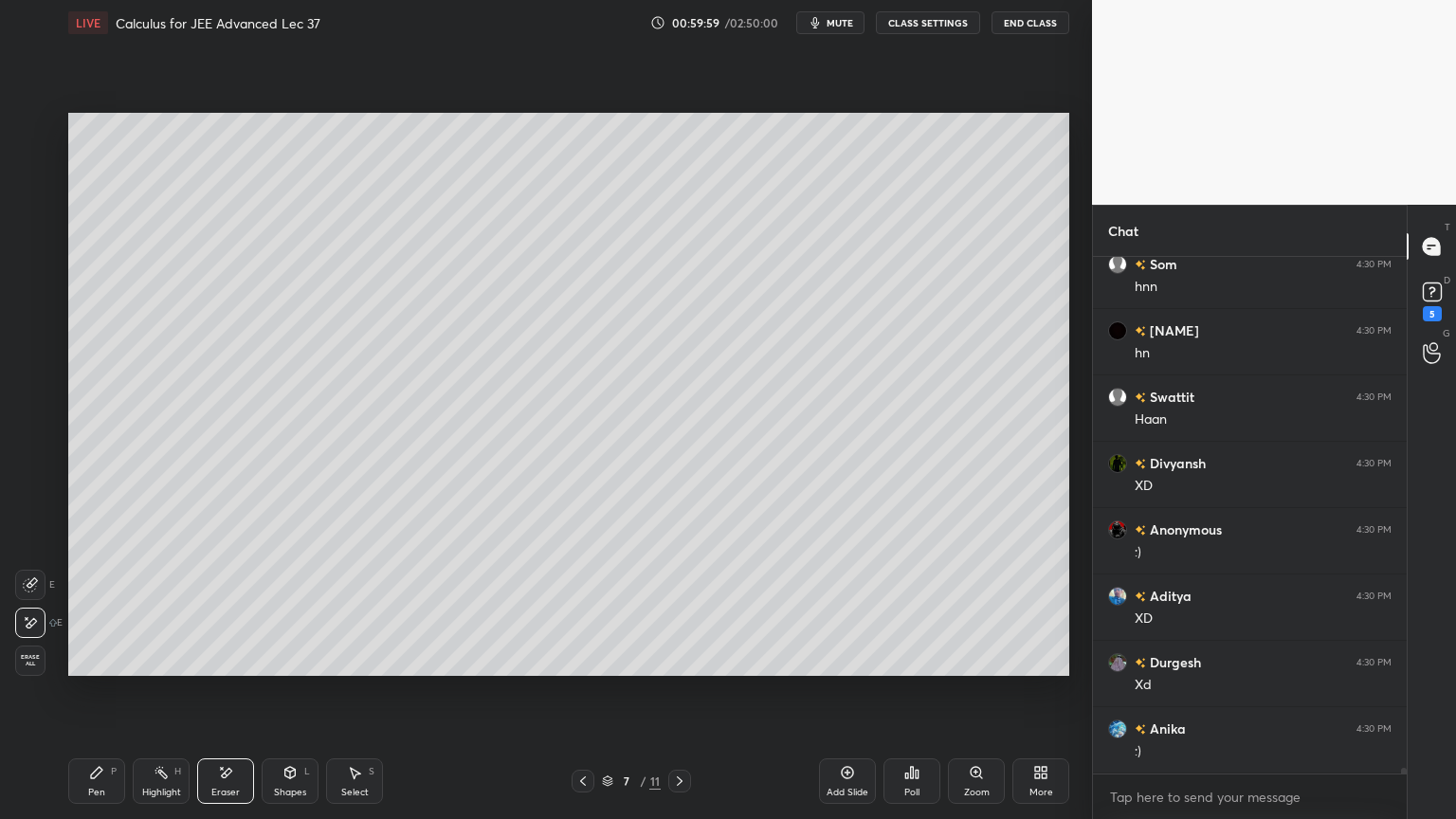 click on "Highlight H" at bounding box center (161, 781) 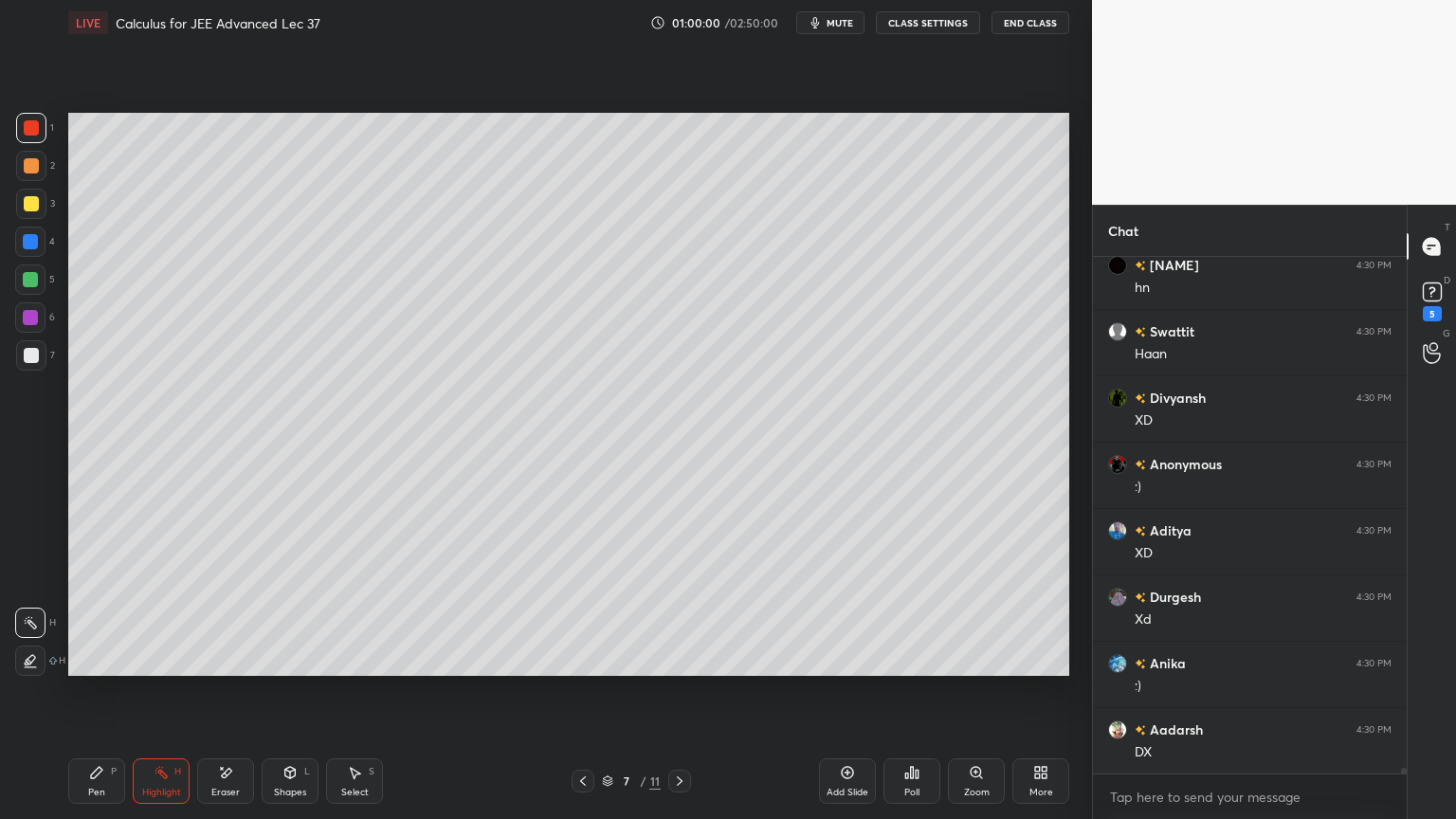 click on "Pen P" at bounding box center (97, 781) 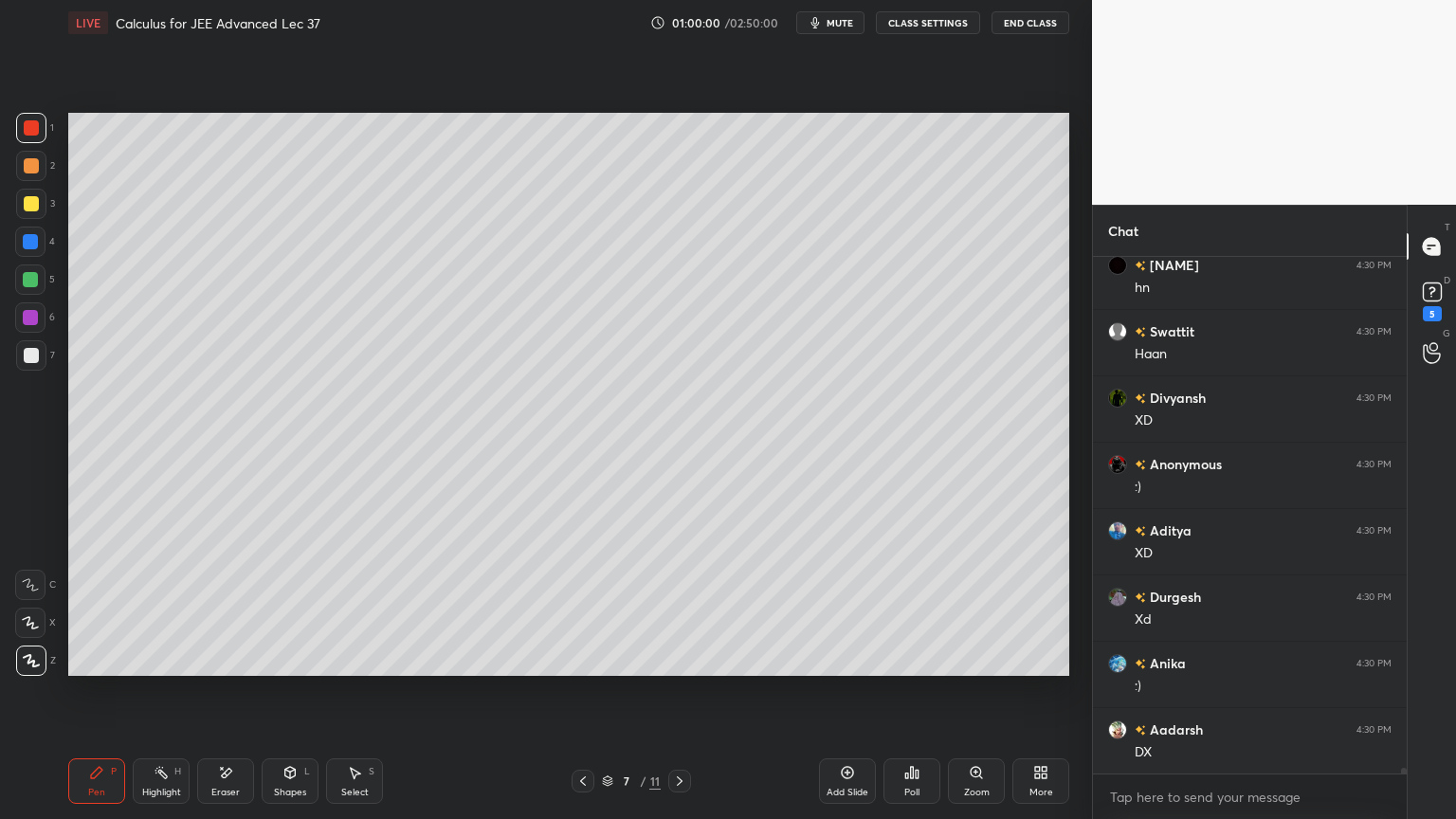 scroll, scrollTop: 49006, scrollLeft: 0, axis: vertical 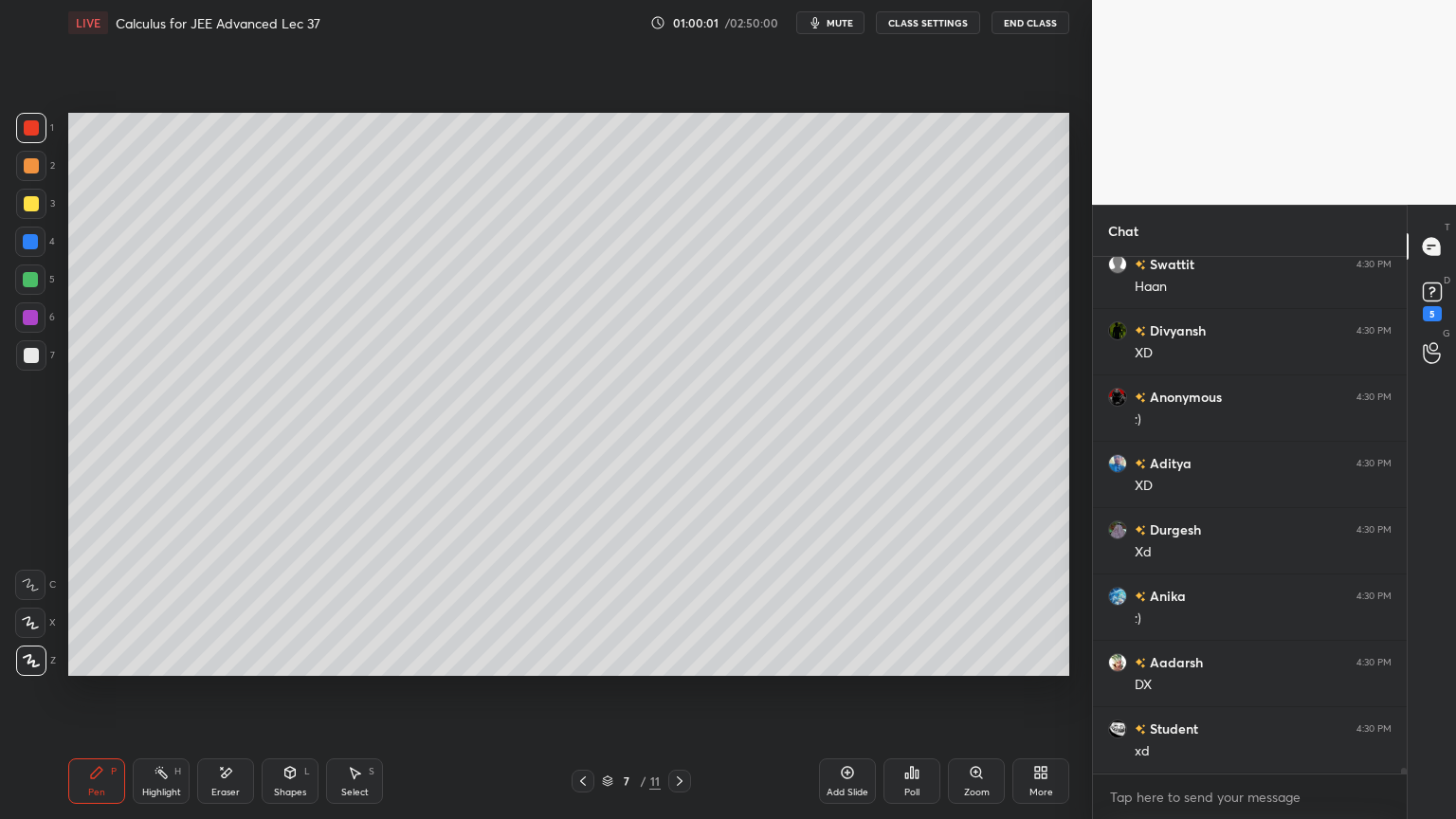 click on "Eraser" at bounding box center (226, 792) 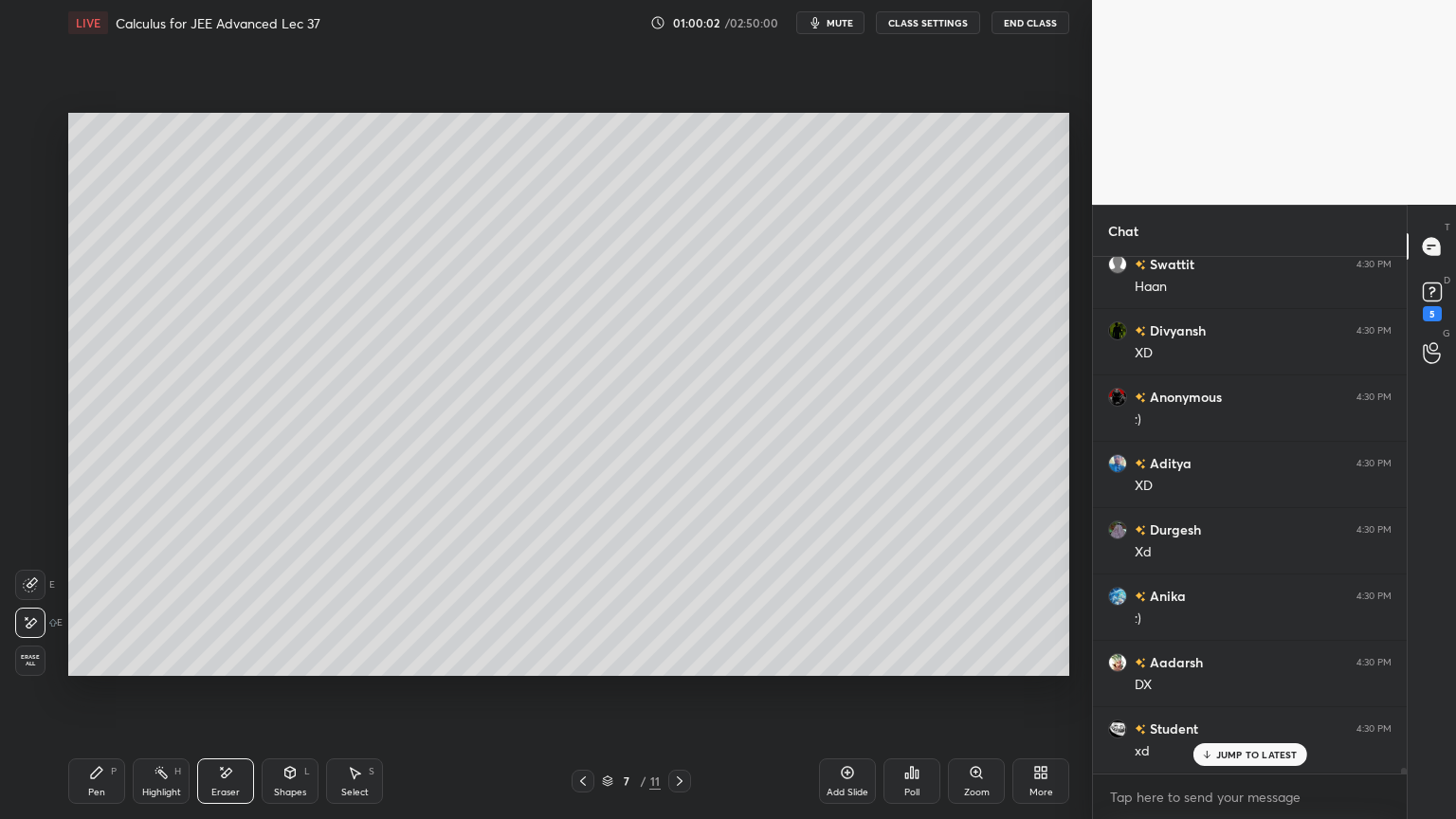scroll, scrollTop: 49072, scrollLeft: 0, axis: vertical 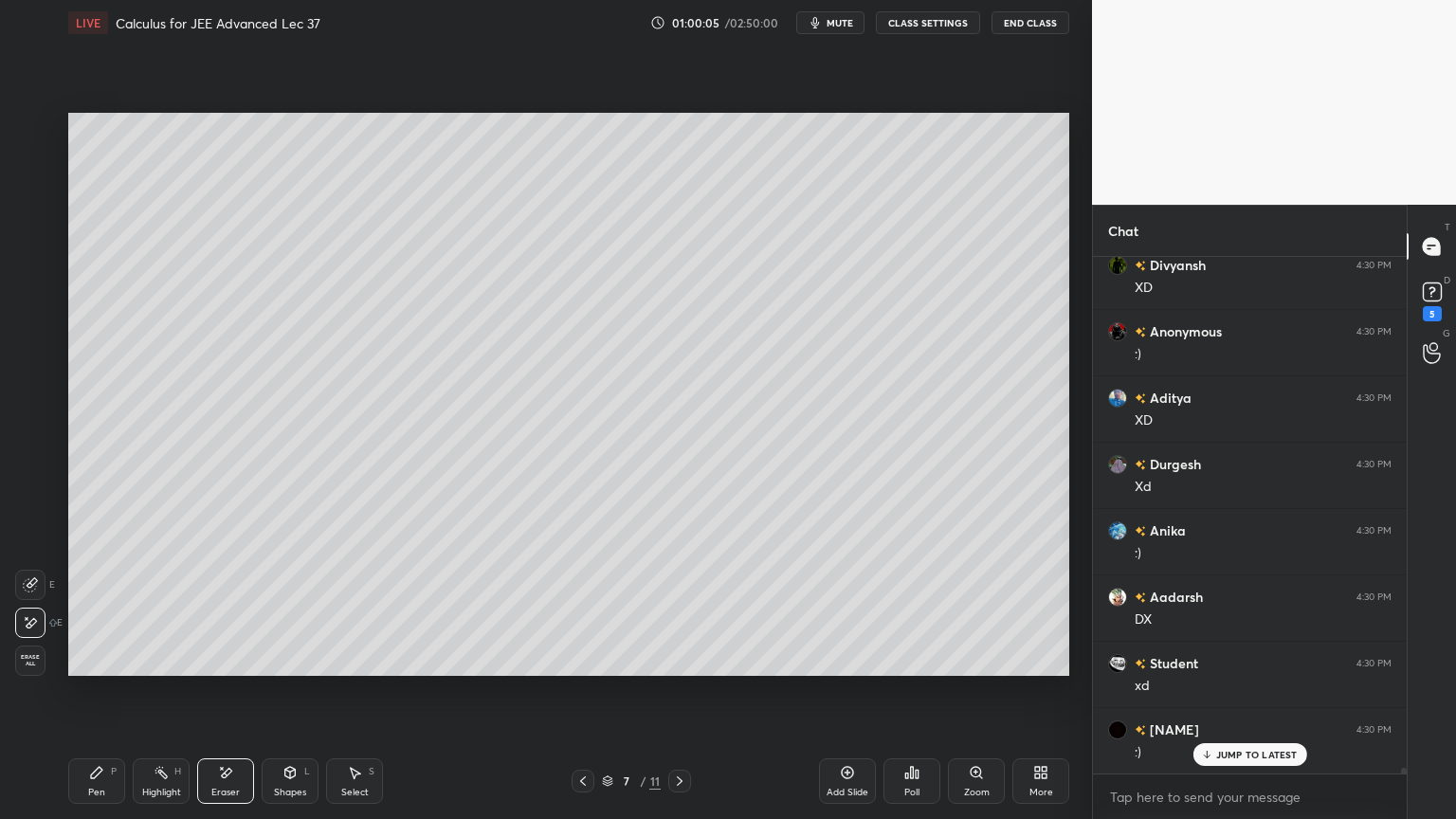 click 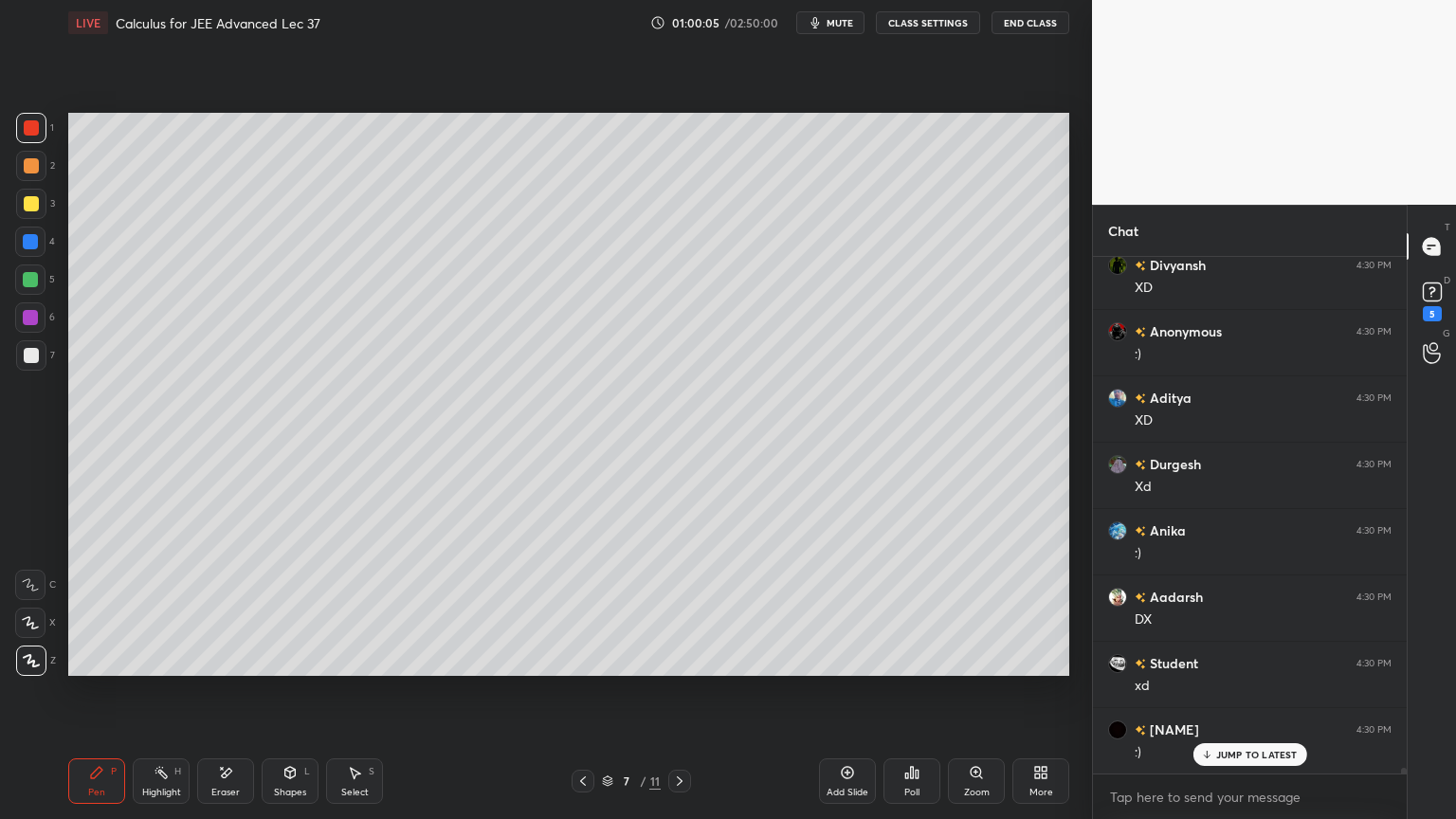 click 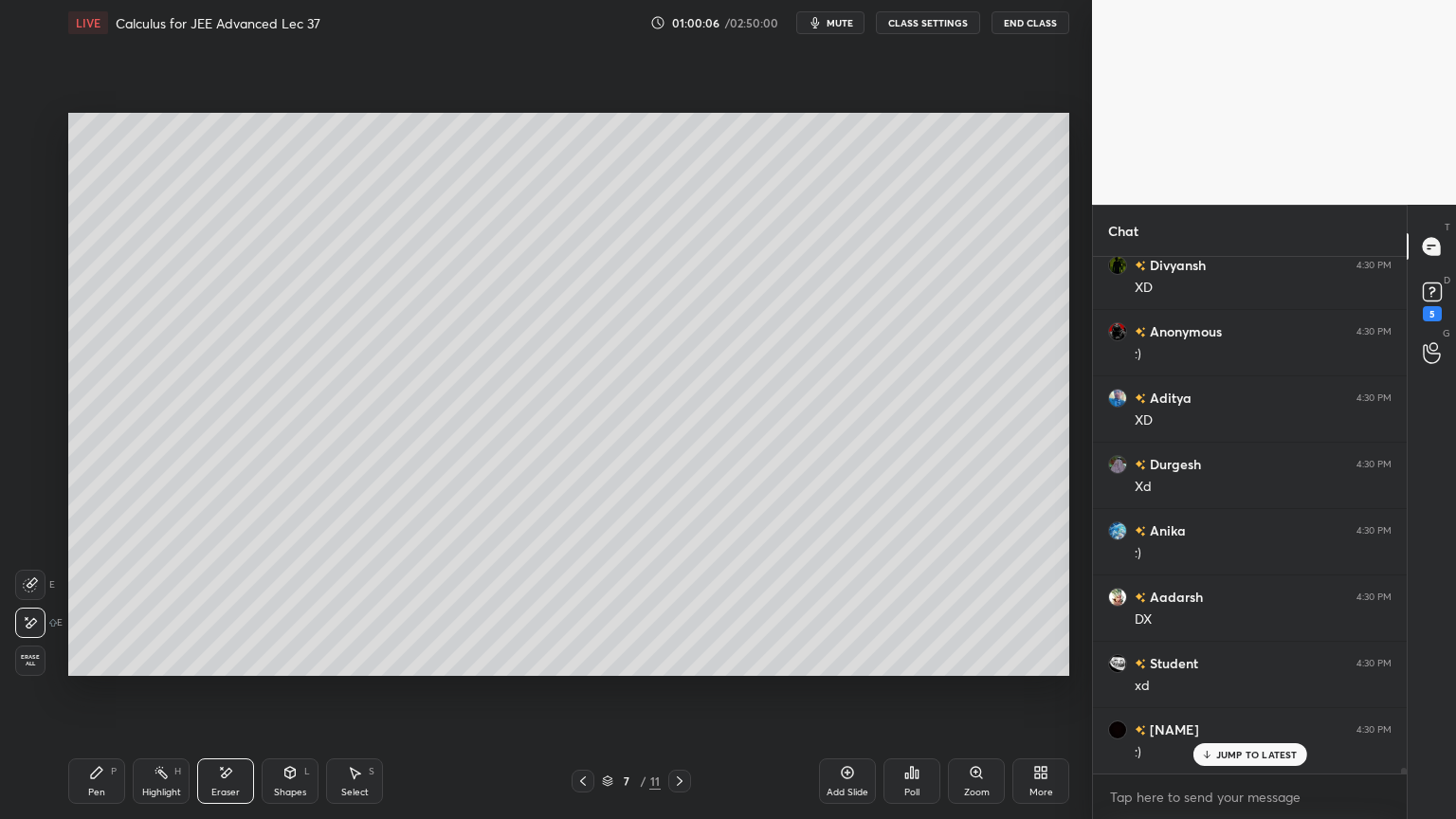 scroll, scrollTop: 49139, scrollLeft: 0, axis: vertical 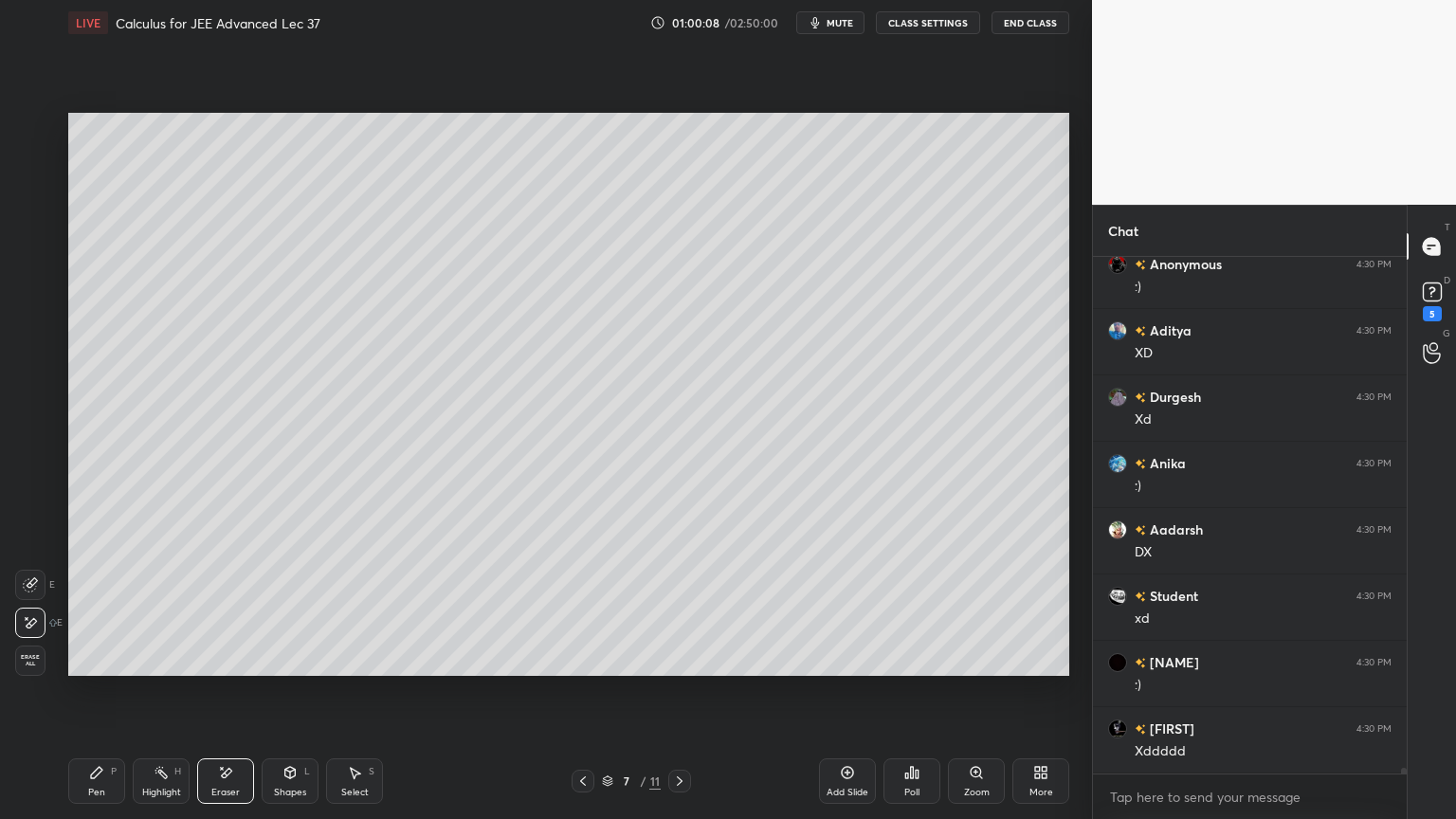 click 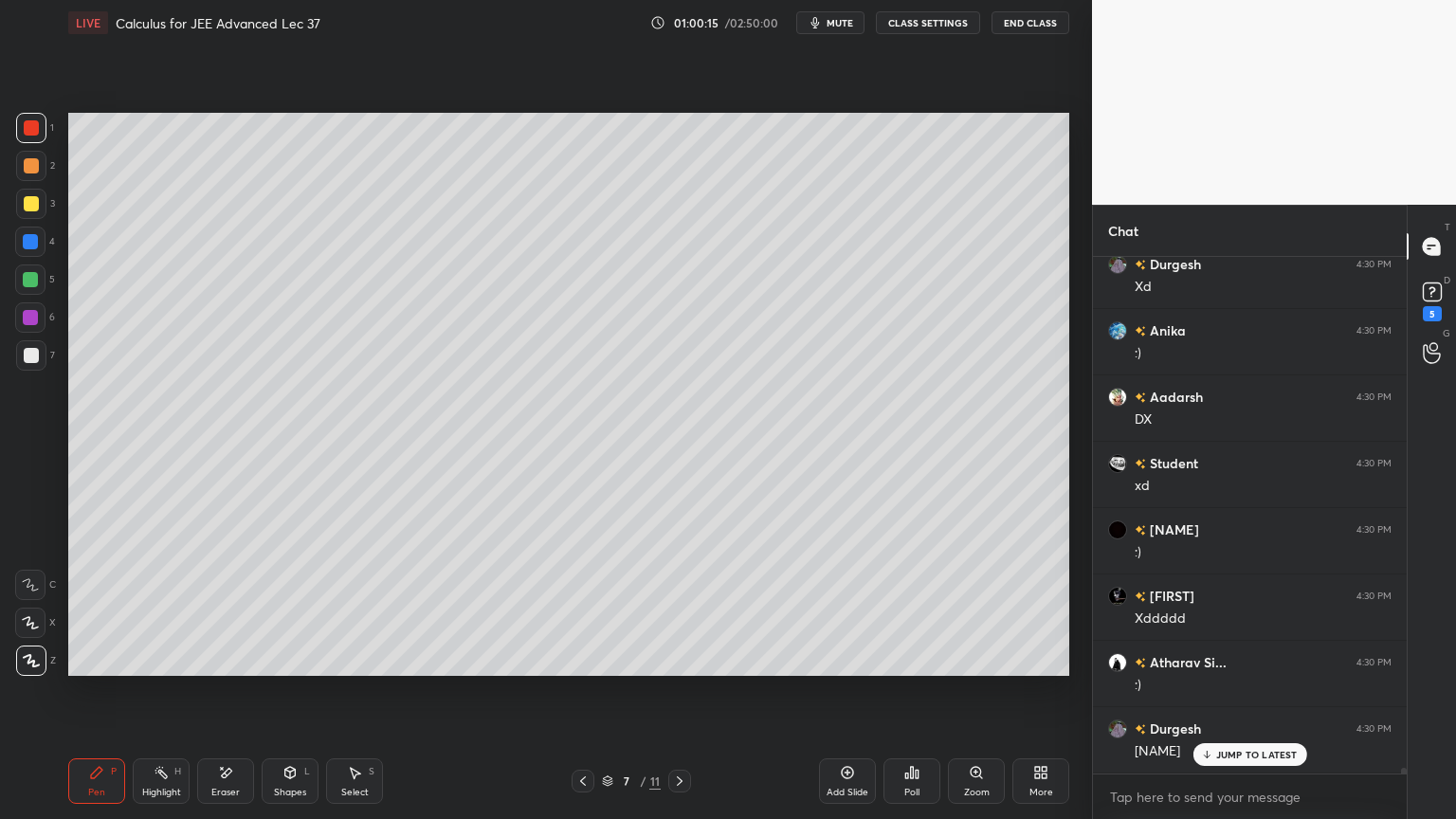 scroll, scrollTop: 49337, scrollLeft: 0, axis: vertical 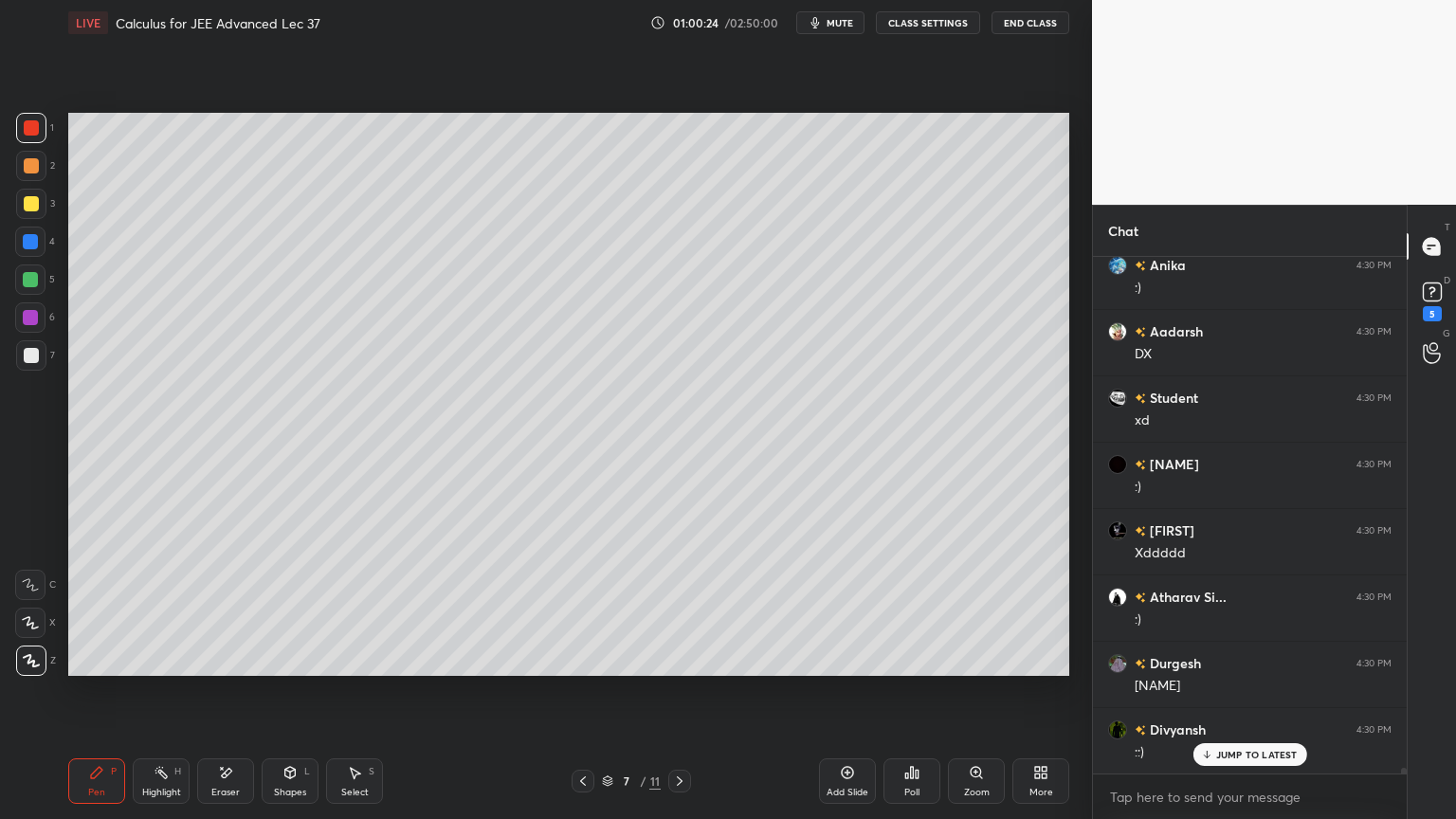 click at bounding box center (31, 204) 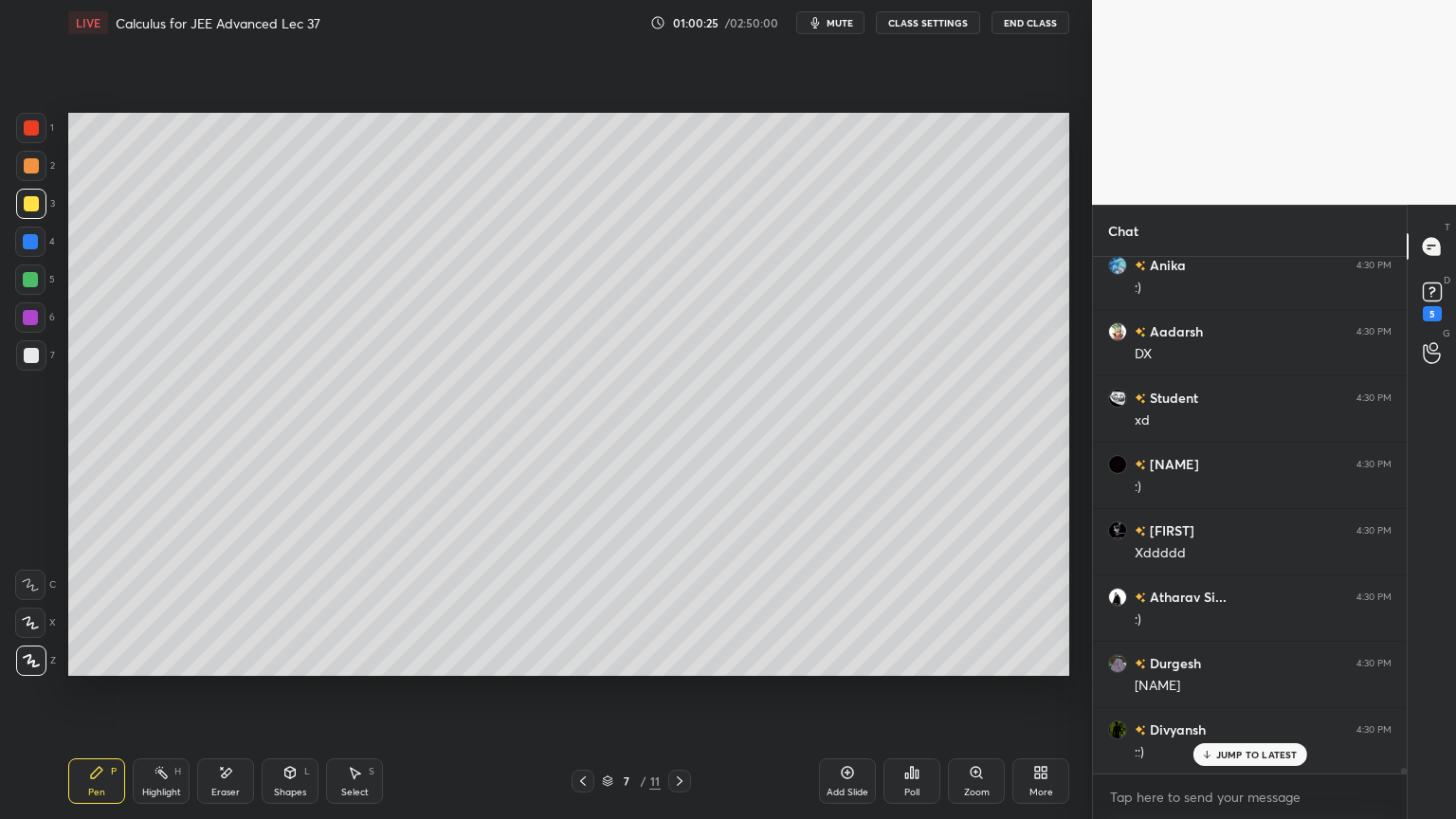 click at bounding box center [31, 166] 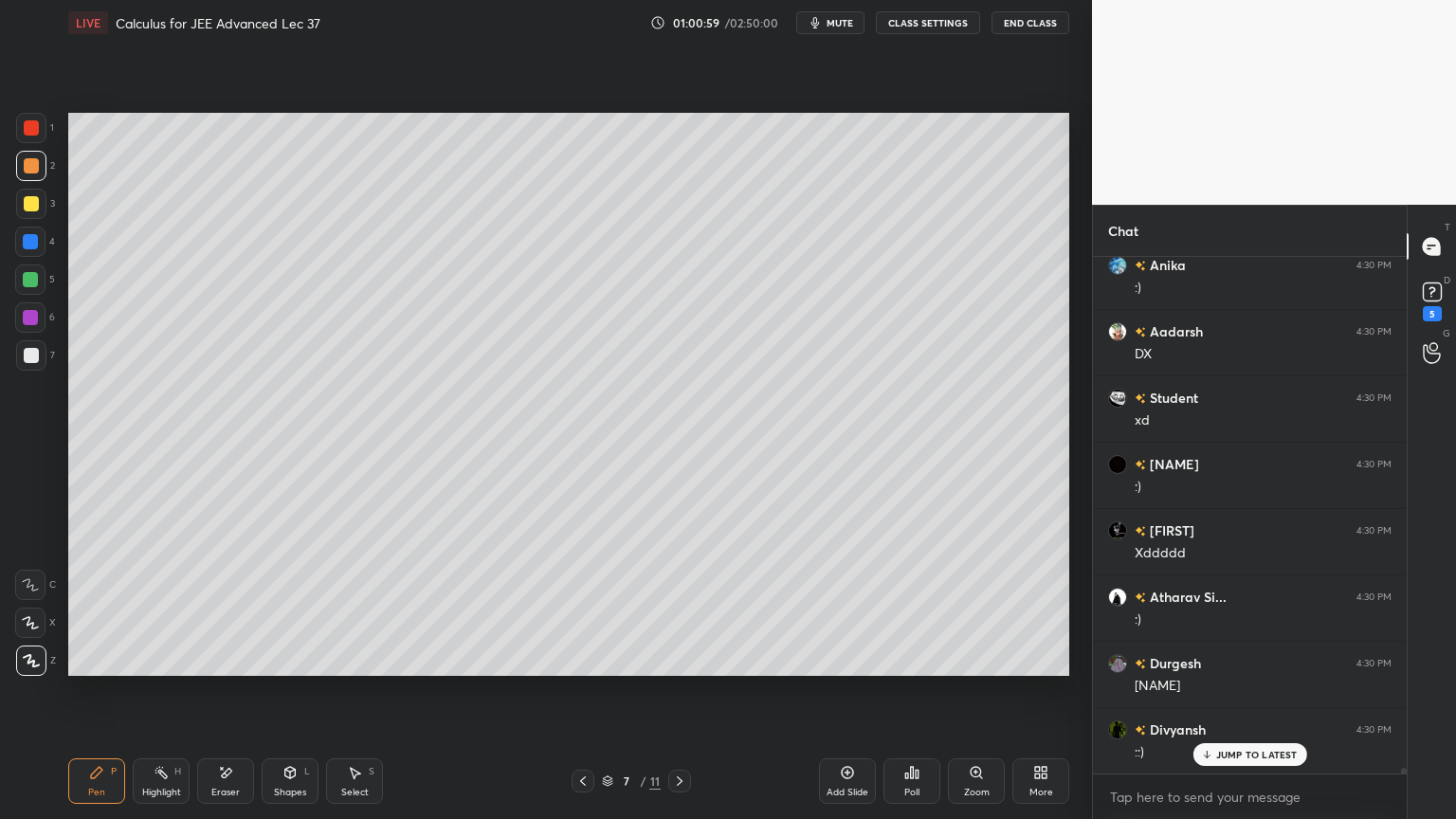 drag, startPoint x: 35, startPoint y: 195, endPoint x: 46, endPoint y: 201, distance: 12.529964 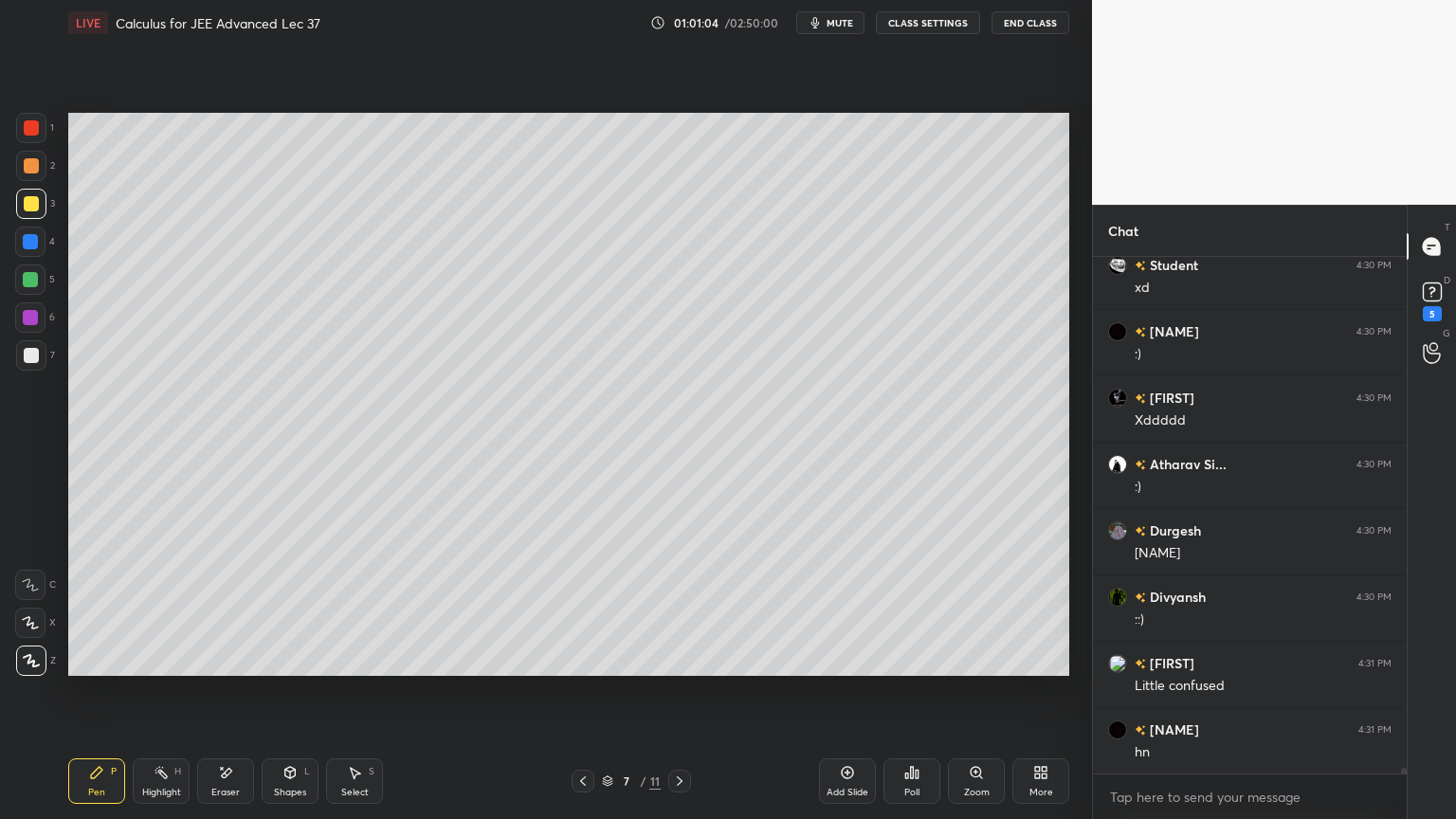 scroll, scrollTop: 49537, scrollLeft: 0, axis: vertical 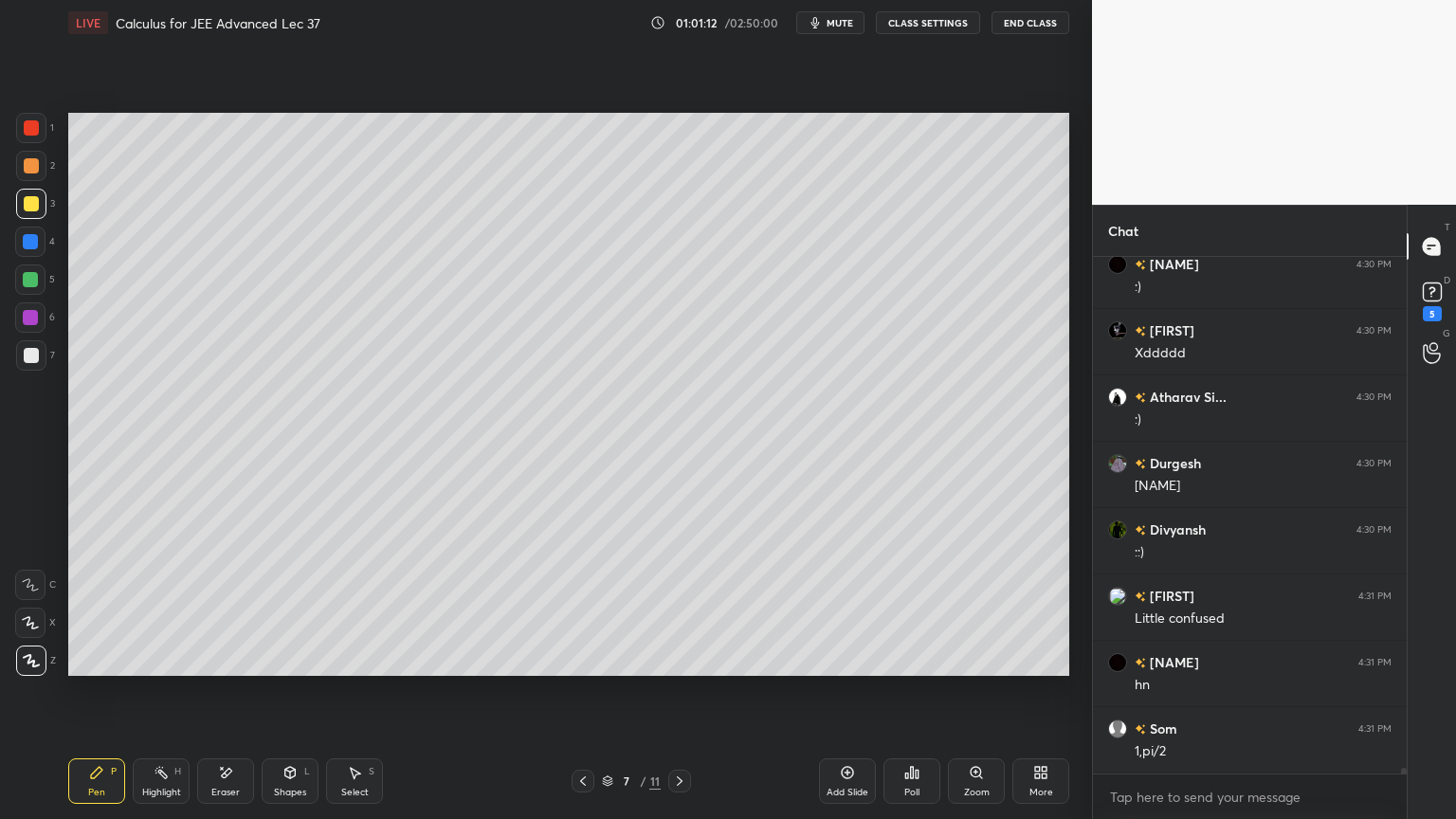 click 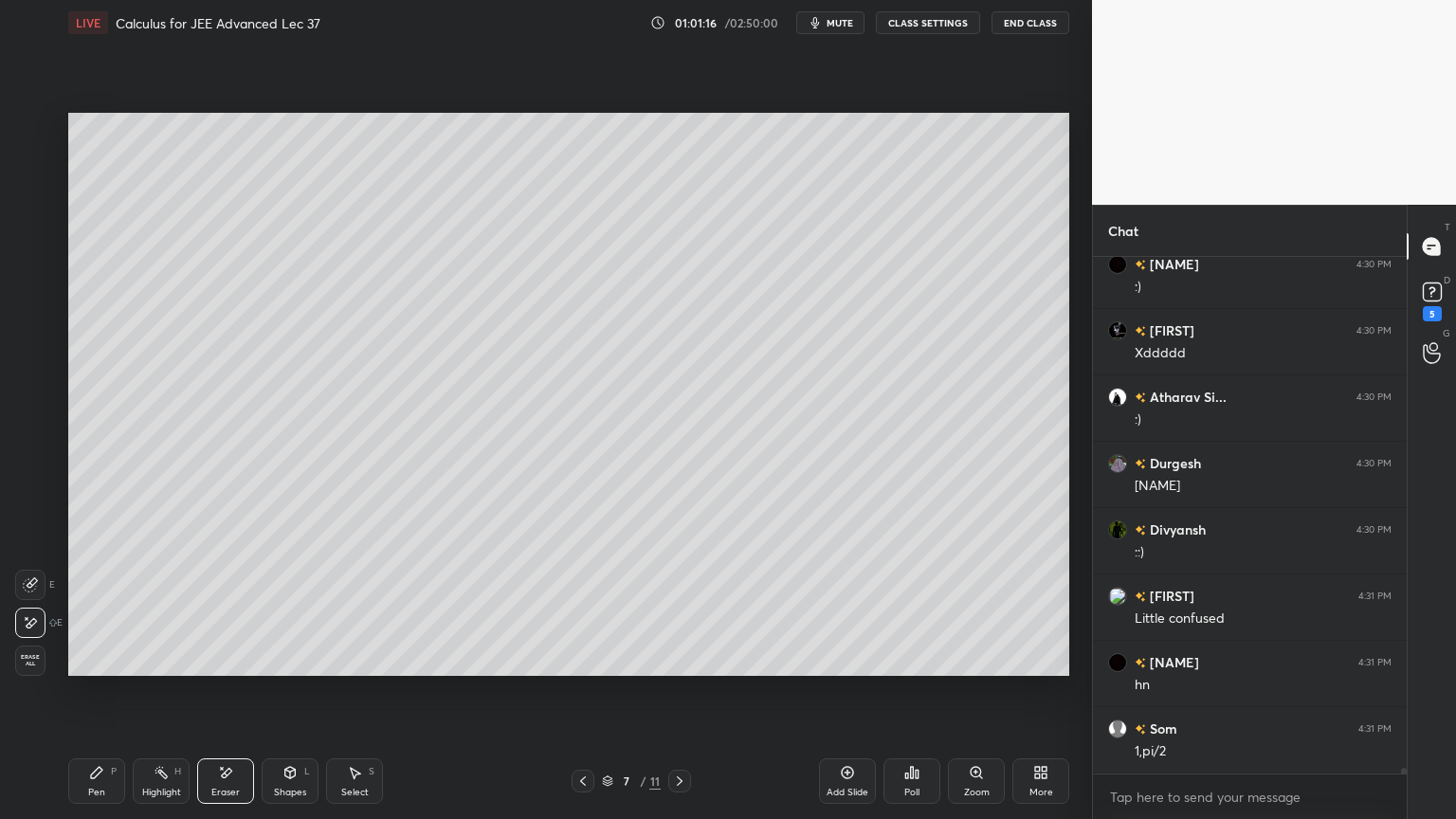 click on "Pen" at bounding box center [97, 792] 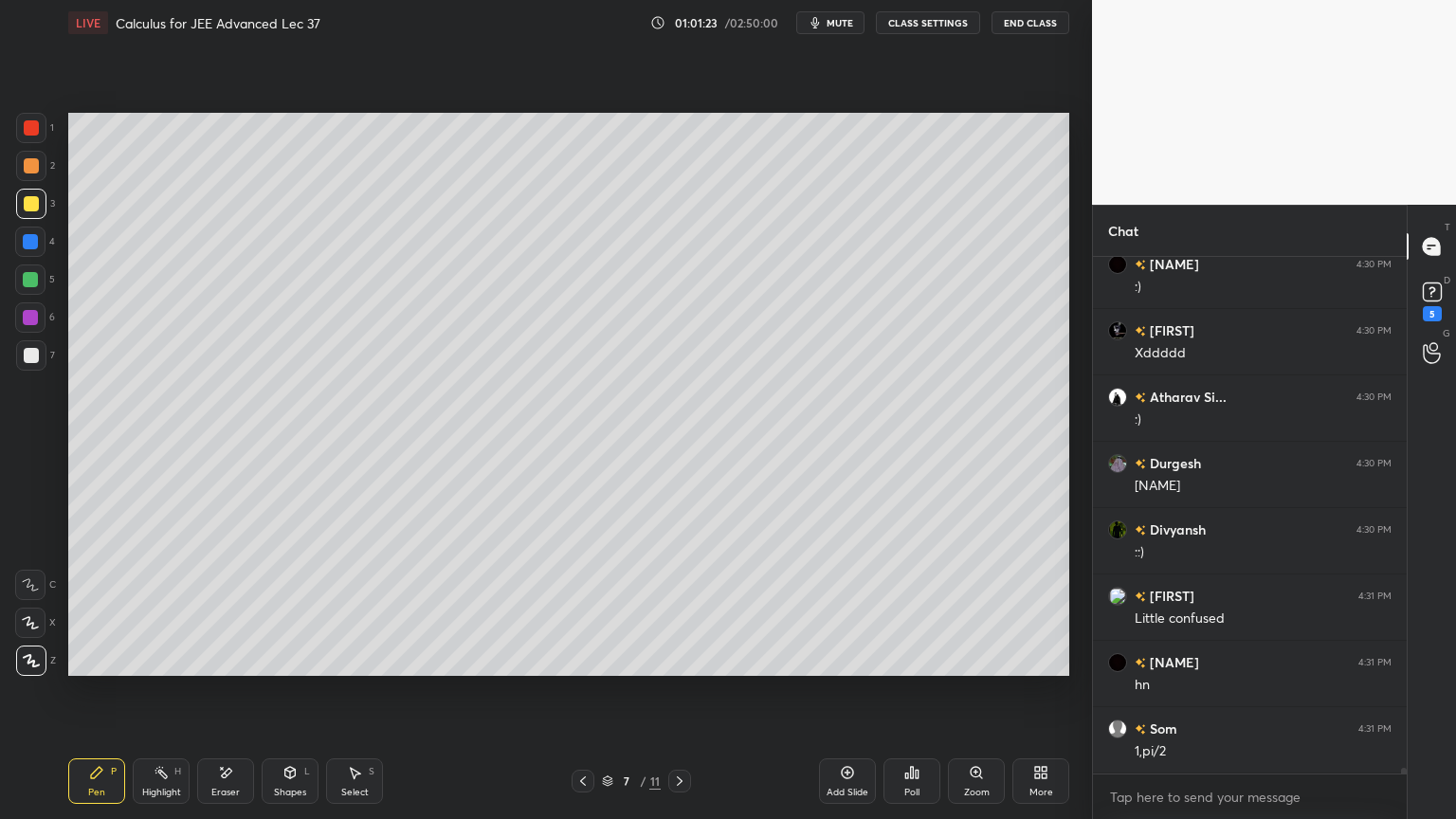 drag, startPoint x: 42, startPoint y: 362, endPoint x: 50, endPoint y: 357, distance: 9.43398 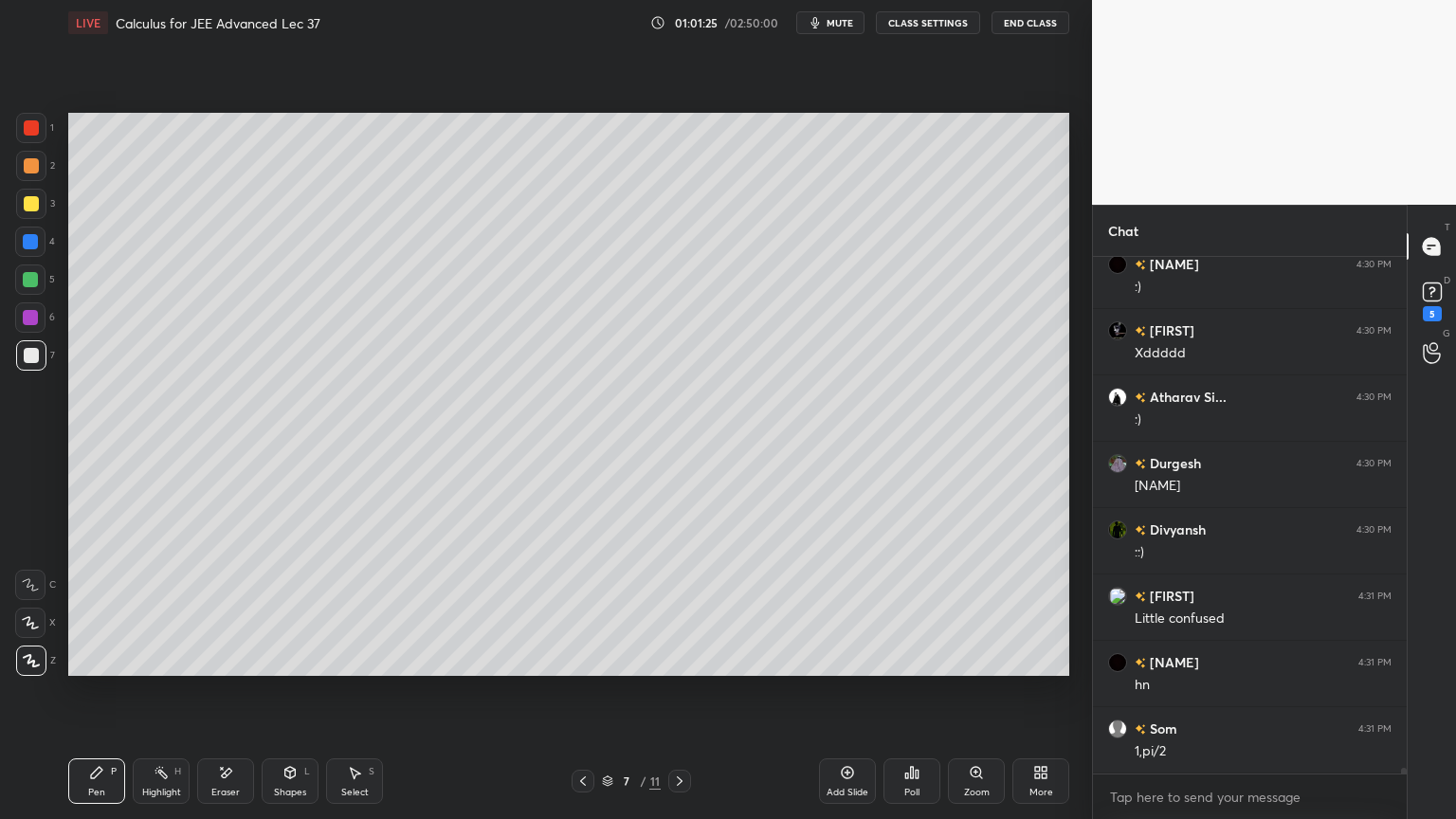 click at bounding box center (31, 204) 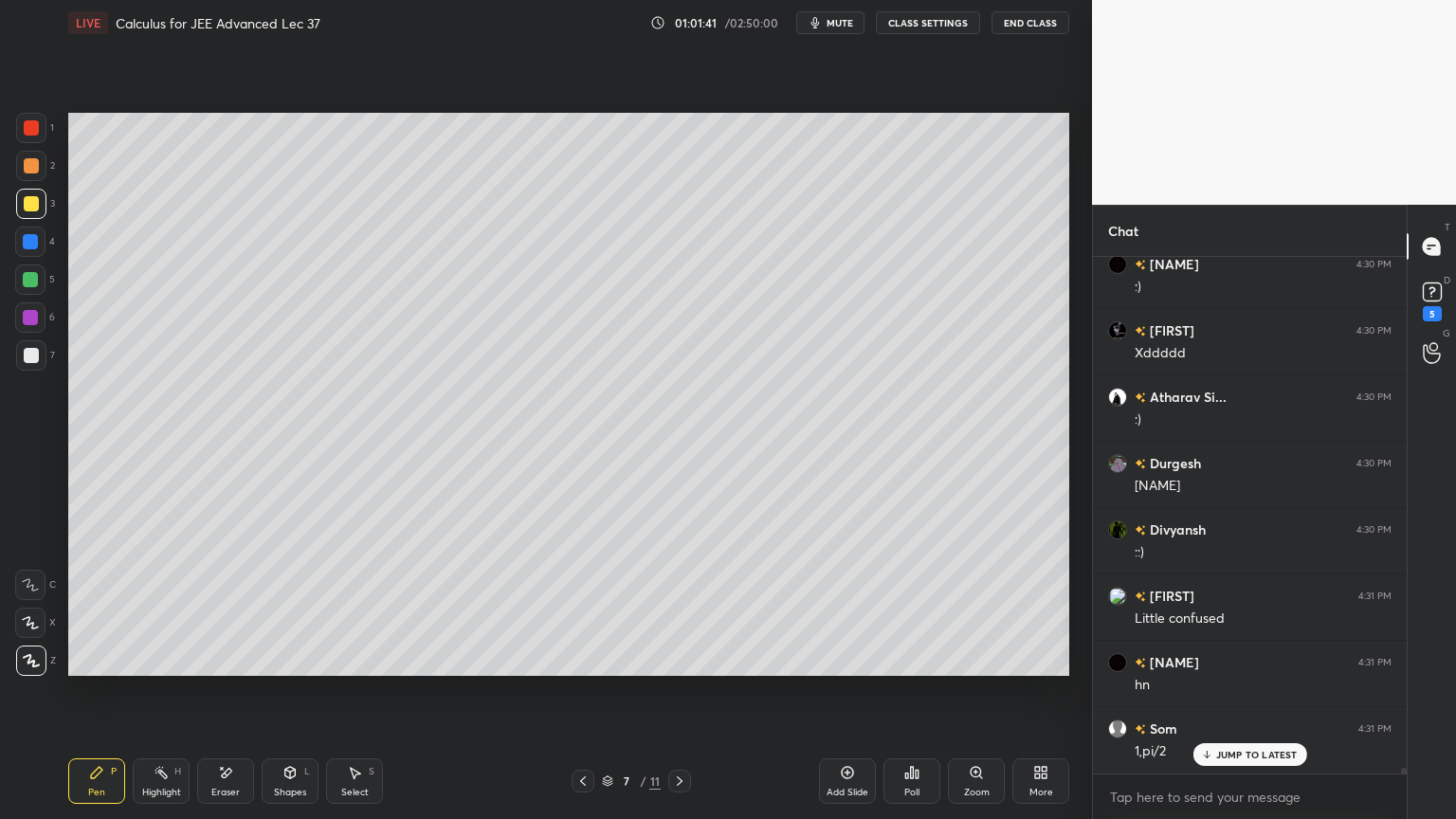 scroll, scrollTop: 49603, scrollLeft: 0, axis: vertical 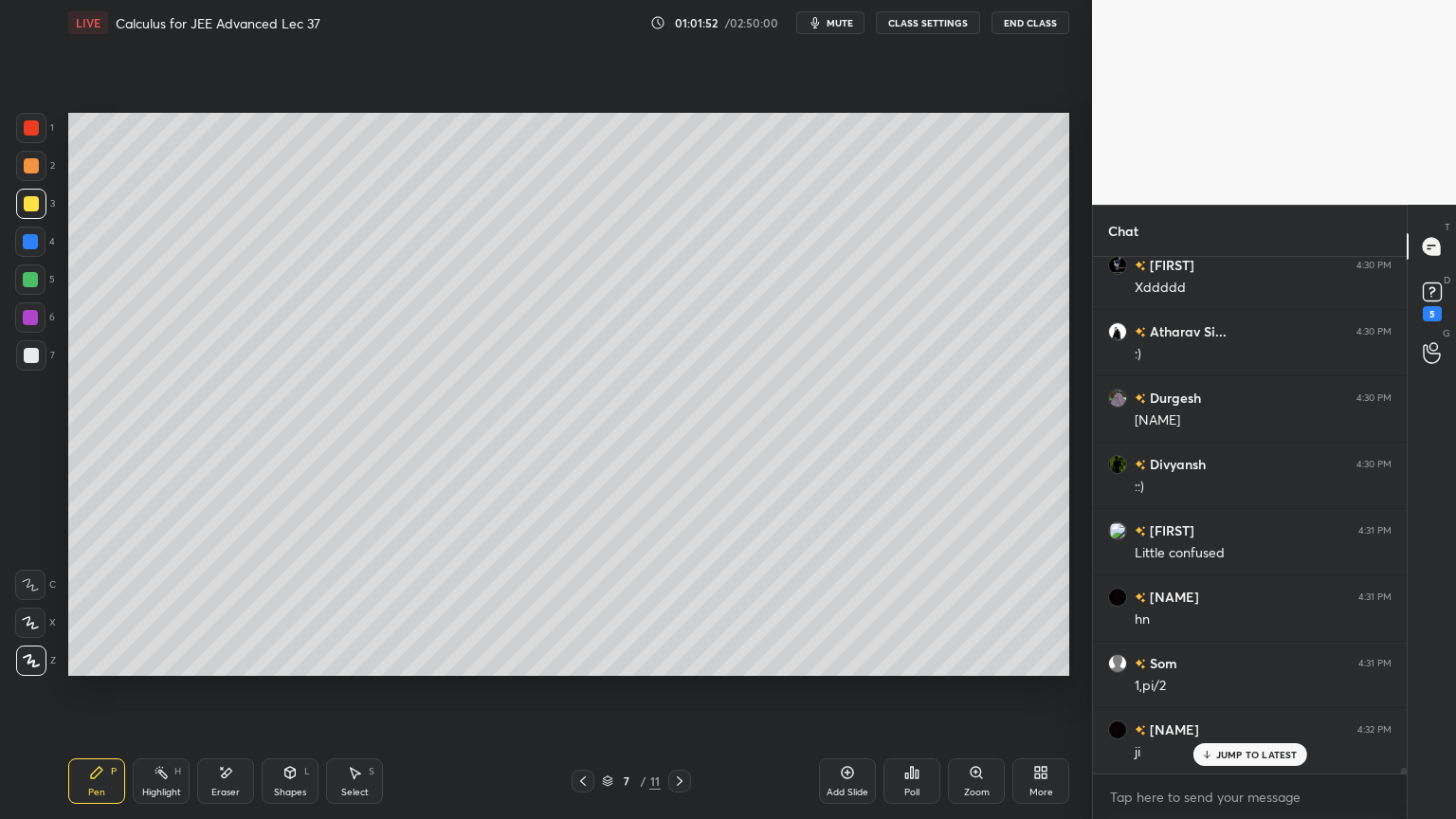 drag, startPoint x: 232, startPoint y: 782, endPoint x: 219, endPoint y: 696, distance: 86.977008 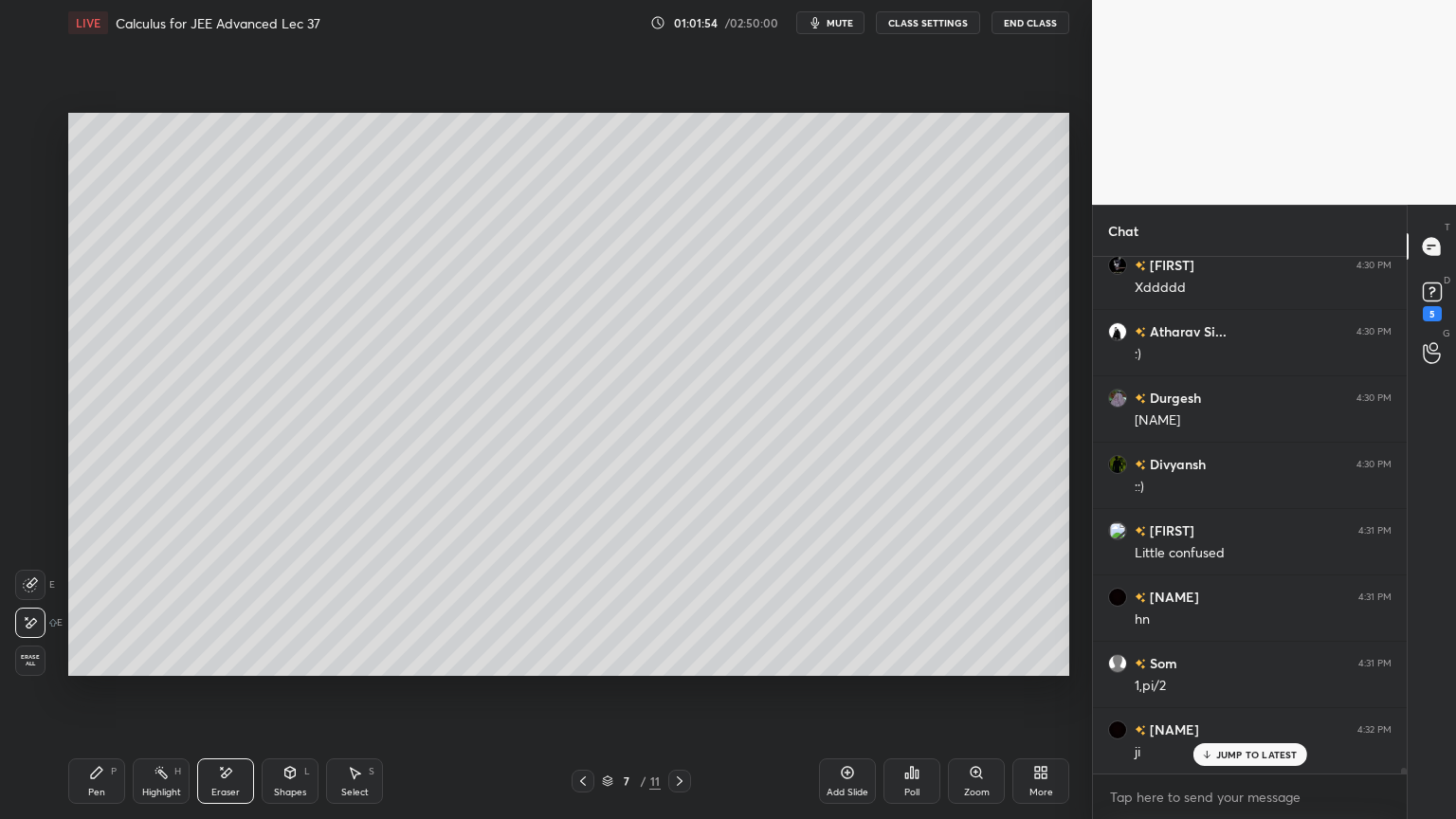 click on "Pen P" at bounding box center (97, 781) 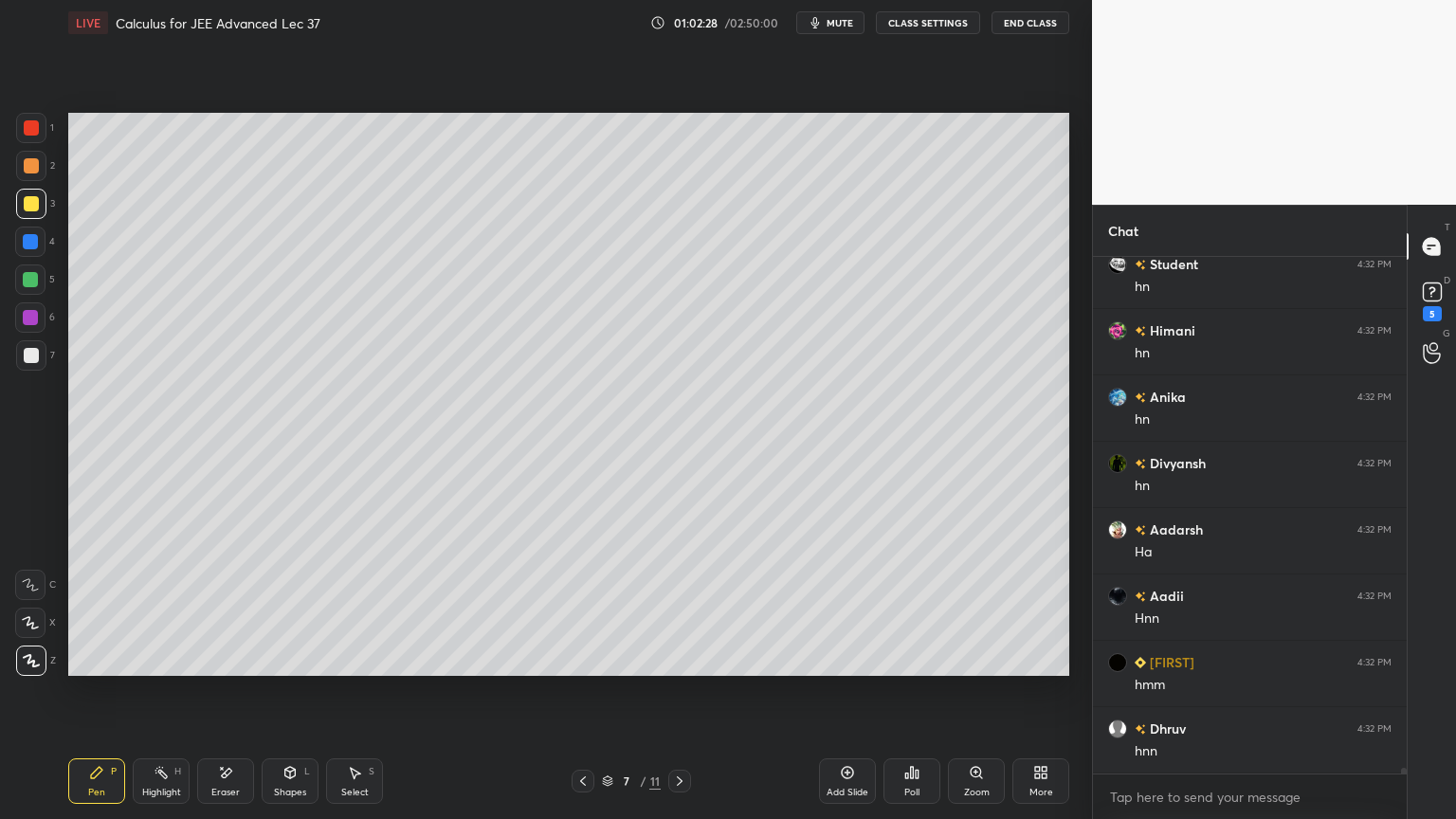 scroll, scrollTop: 50246, scrollLeft: 0, axis: vertical 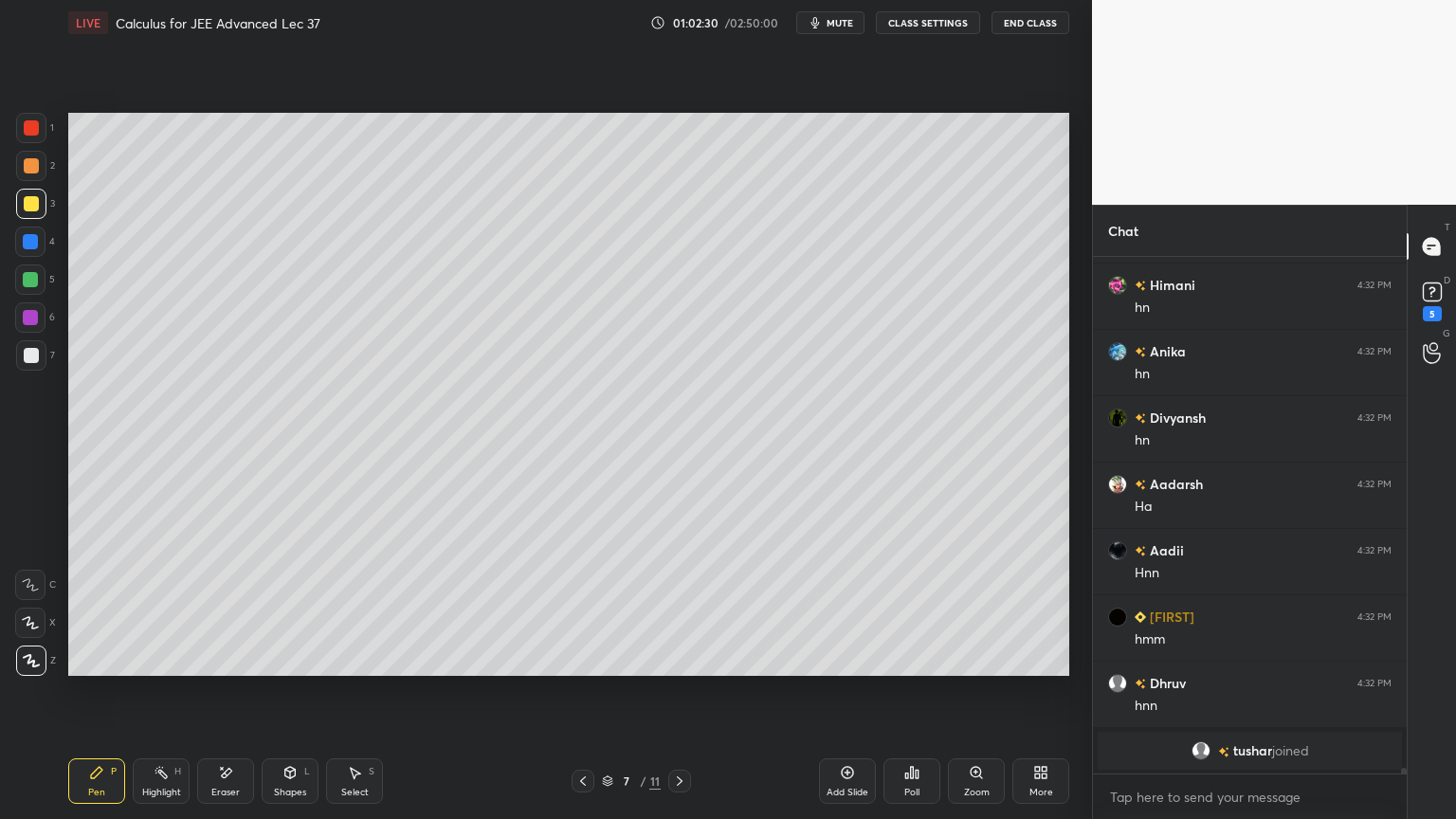 click 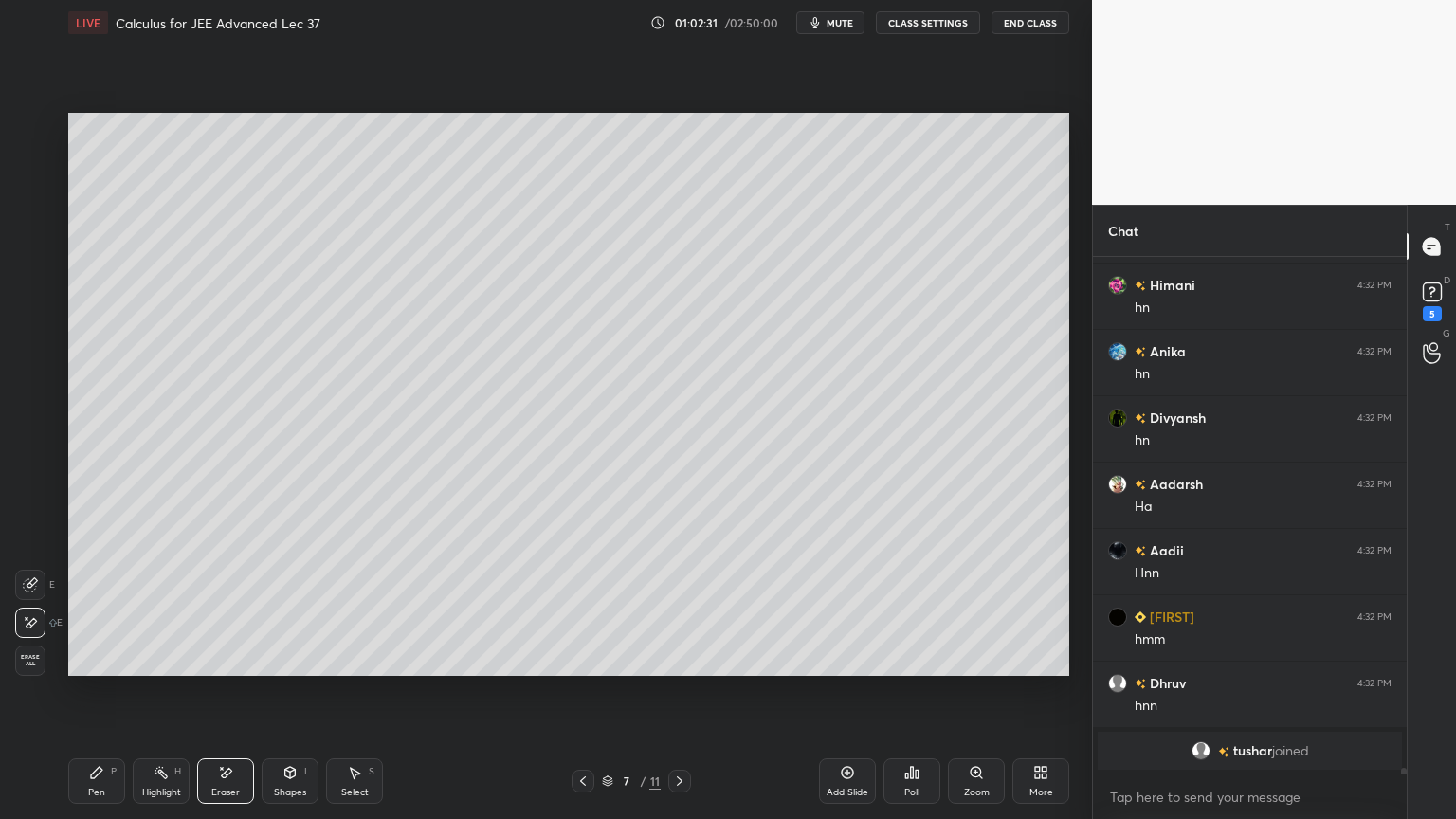 drag, startPoint x: 379, startPoint y: 777, endPoint x: 437, endPoint y: 690, distance: 104.56099 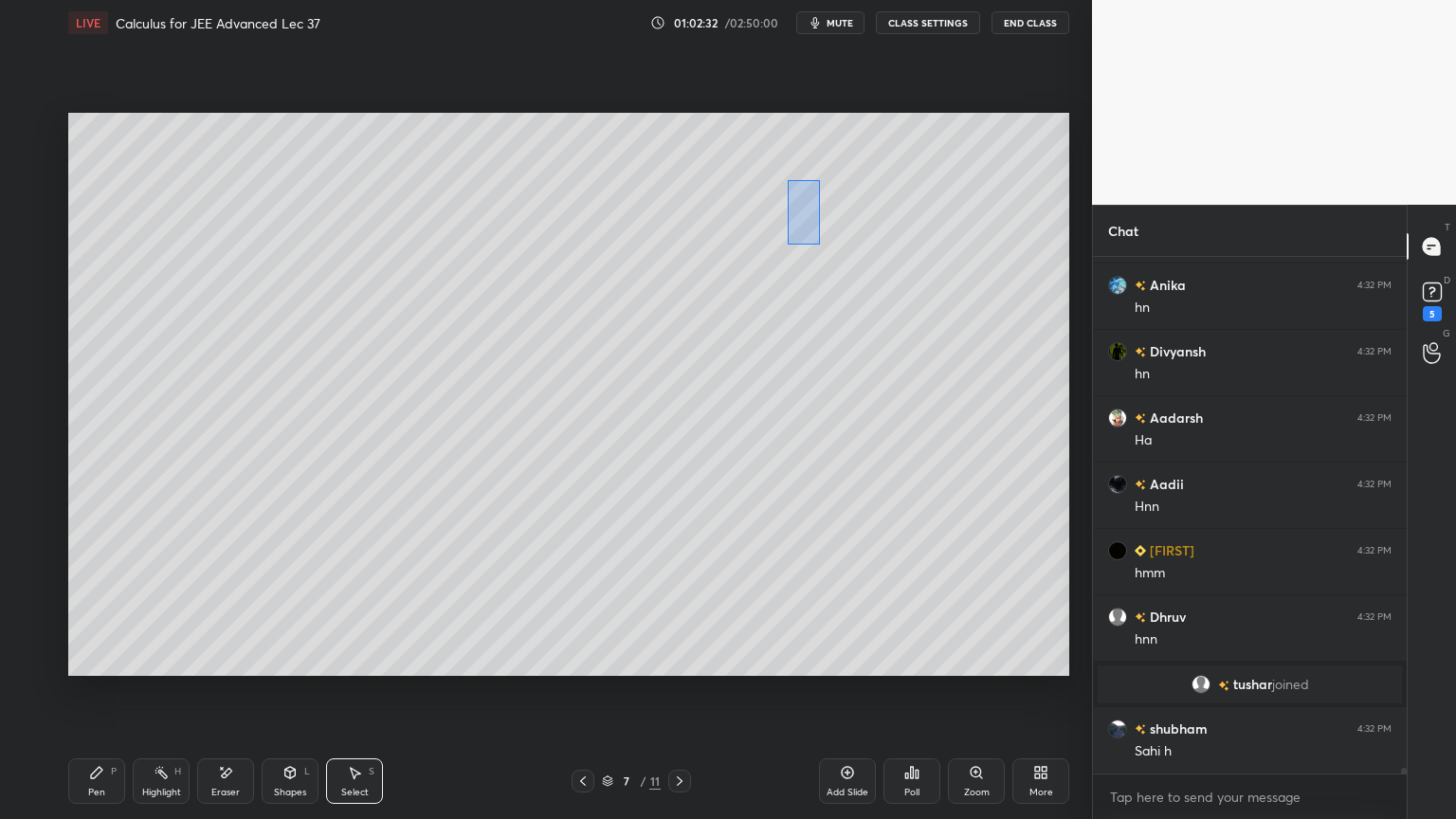 scroll, scrollTop: 48366, scrollLeft: 0, axis: vertical 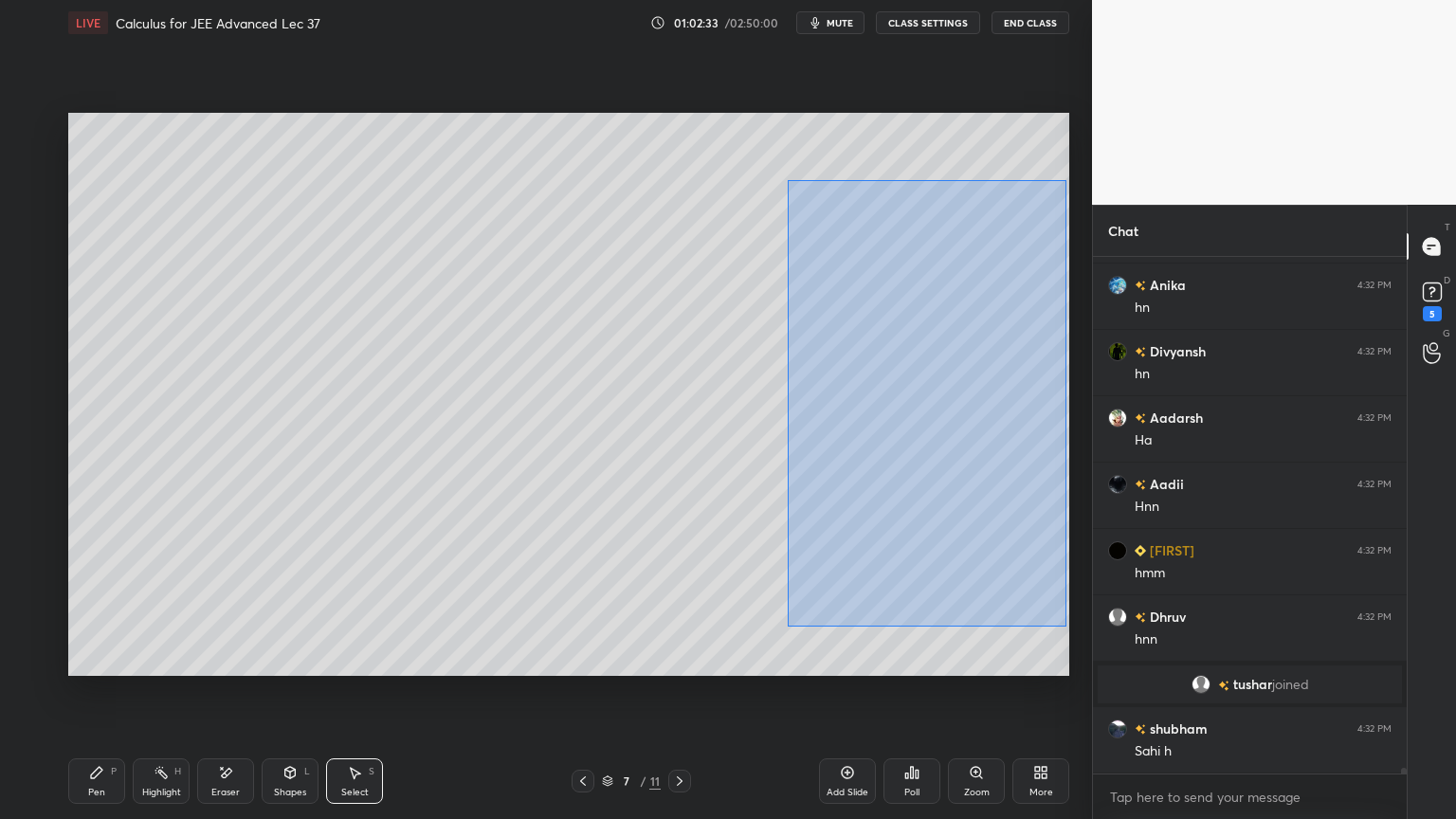 drag, startPoint x: 820, startPoint y: 245, endPoint x: 1062, endPoint y: 623, distance: 448.8296 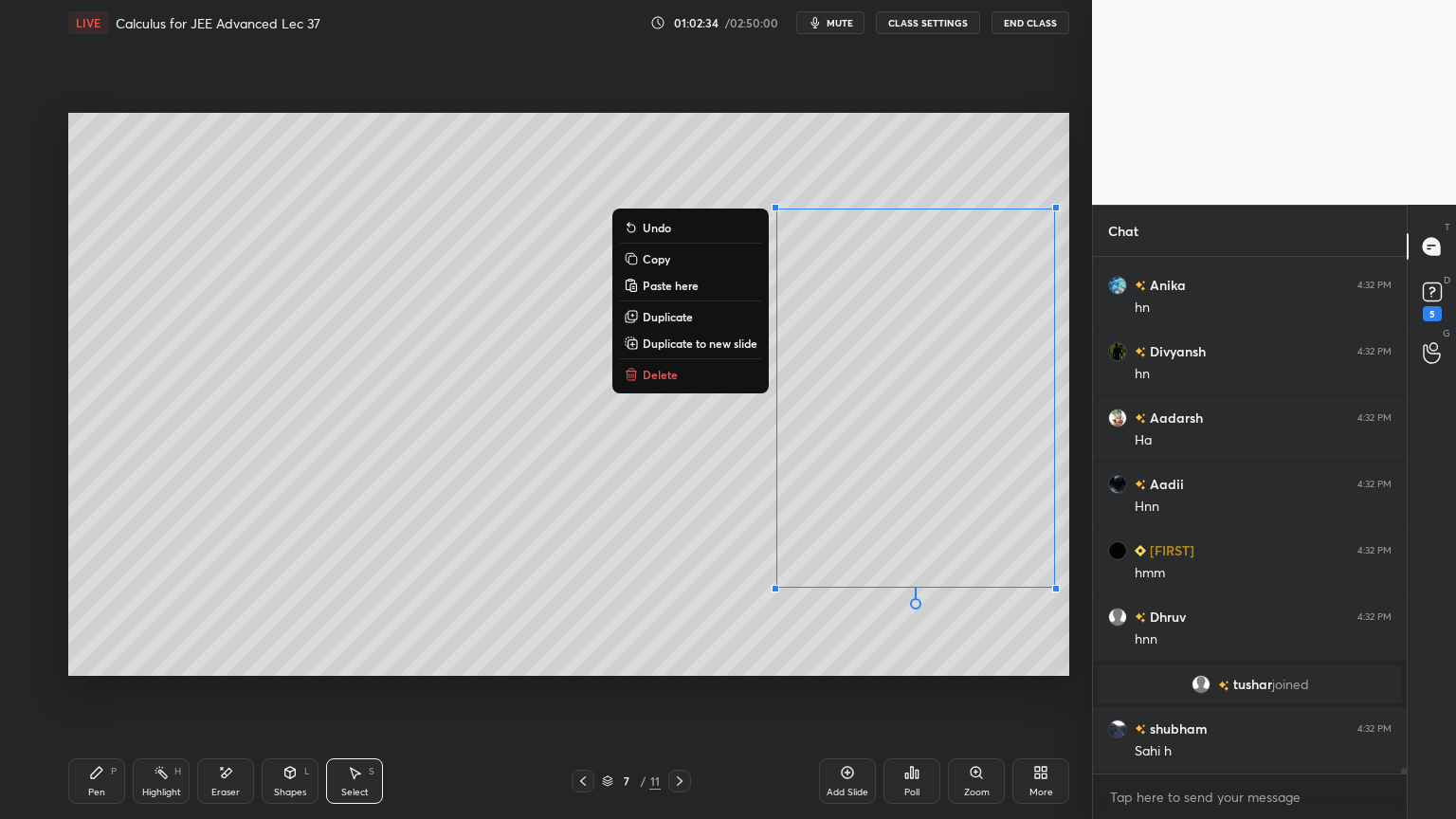 drag, startPoint x: 670, startPoint y: 368, endPoint x: 676, endPoint y: 393, distance: 25.70992 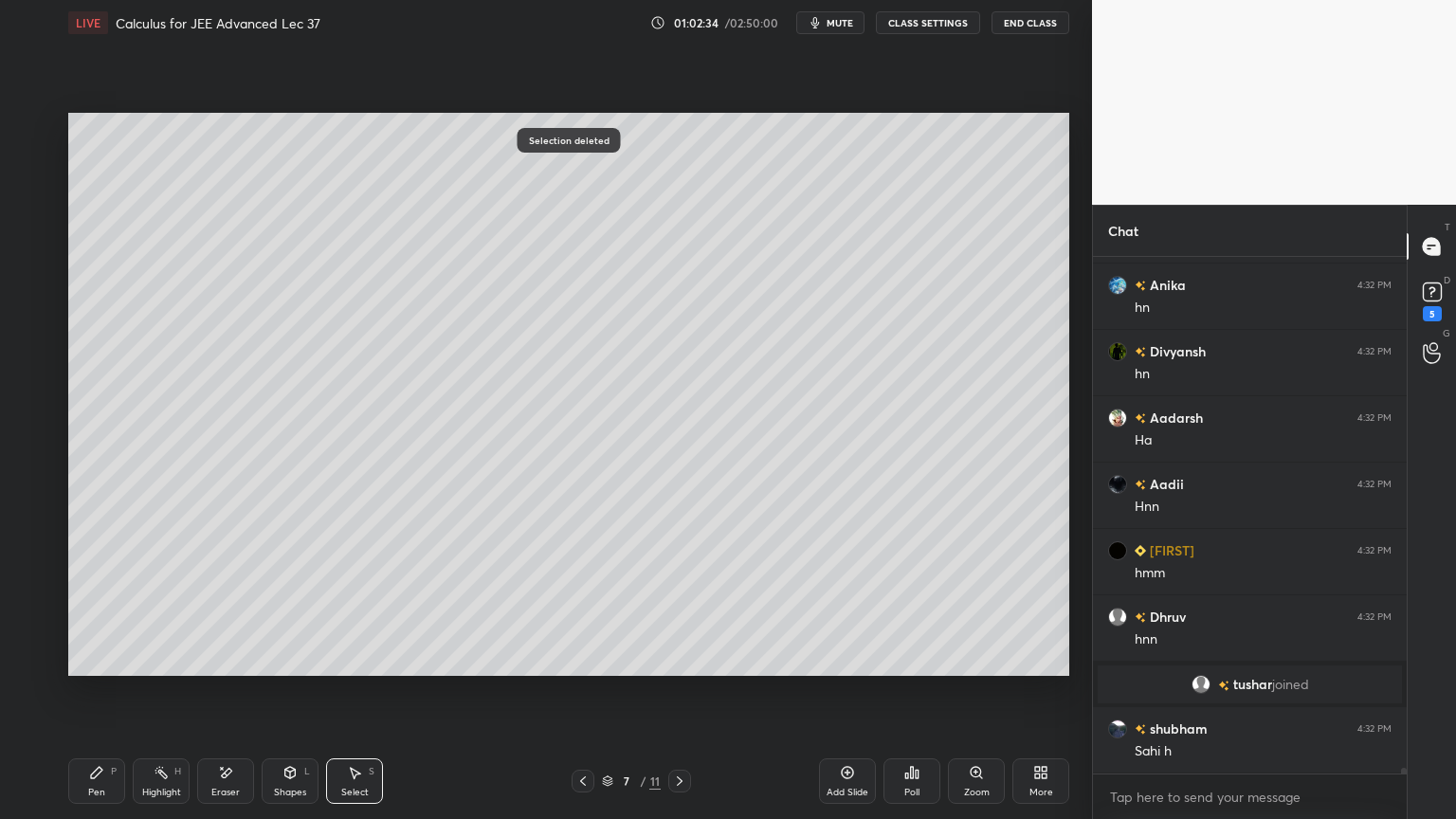 click on "Eraser" at bounding box center (226, 781) 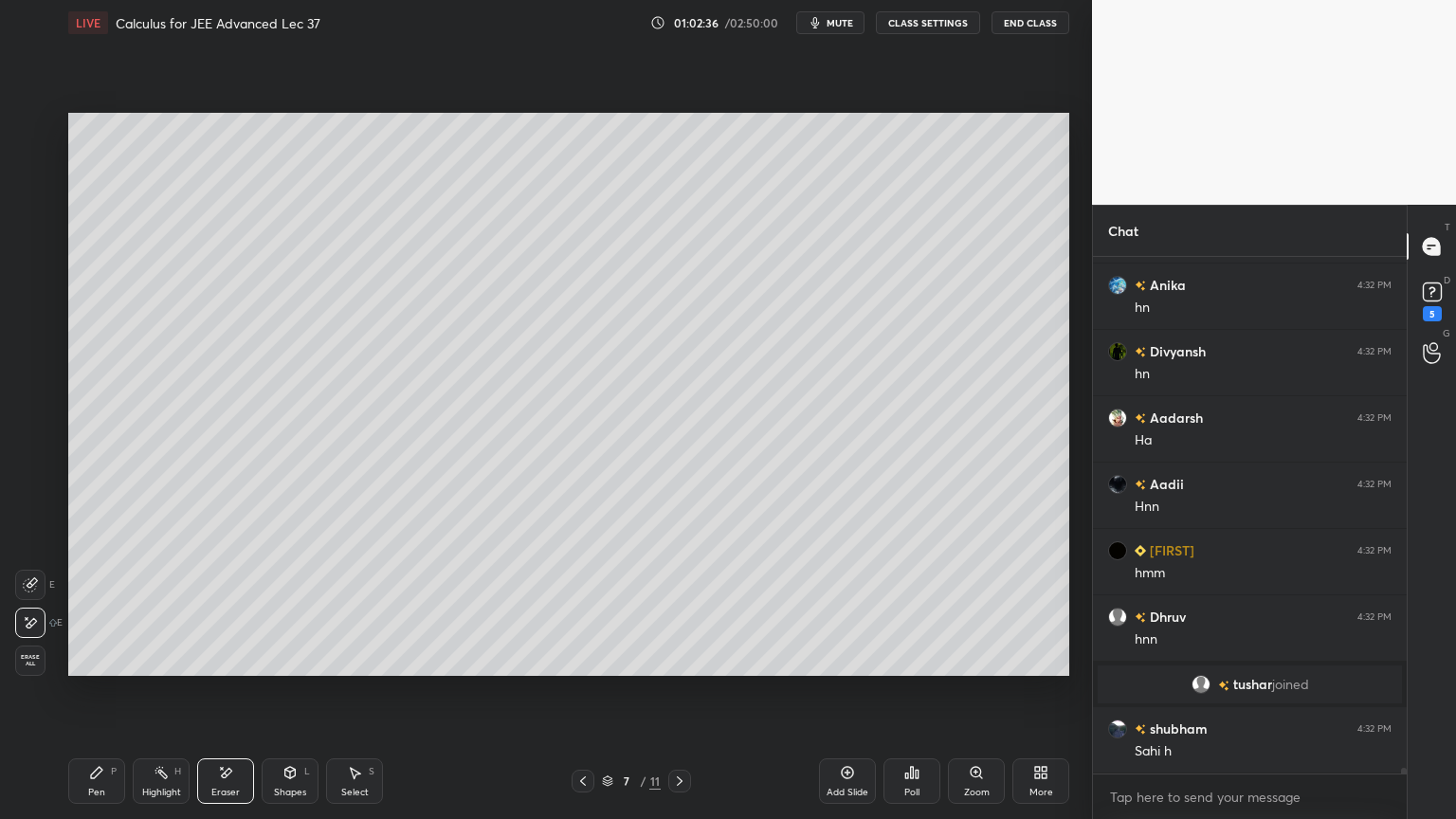 drag, startPoint x: 73, startPoint y: 784, endPoint x: 100, endPoint y: 774, distance: 28.79236 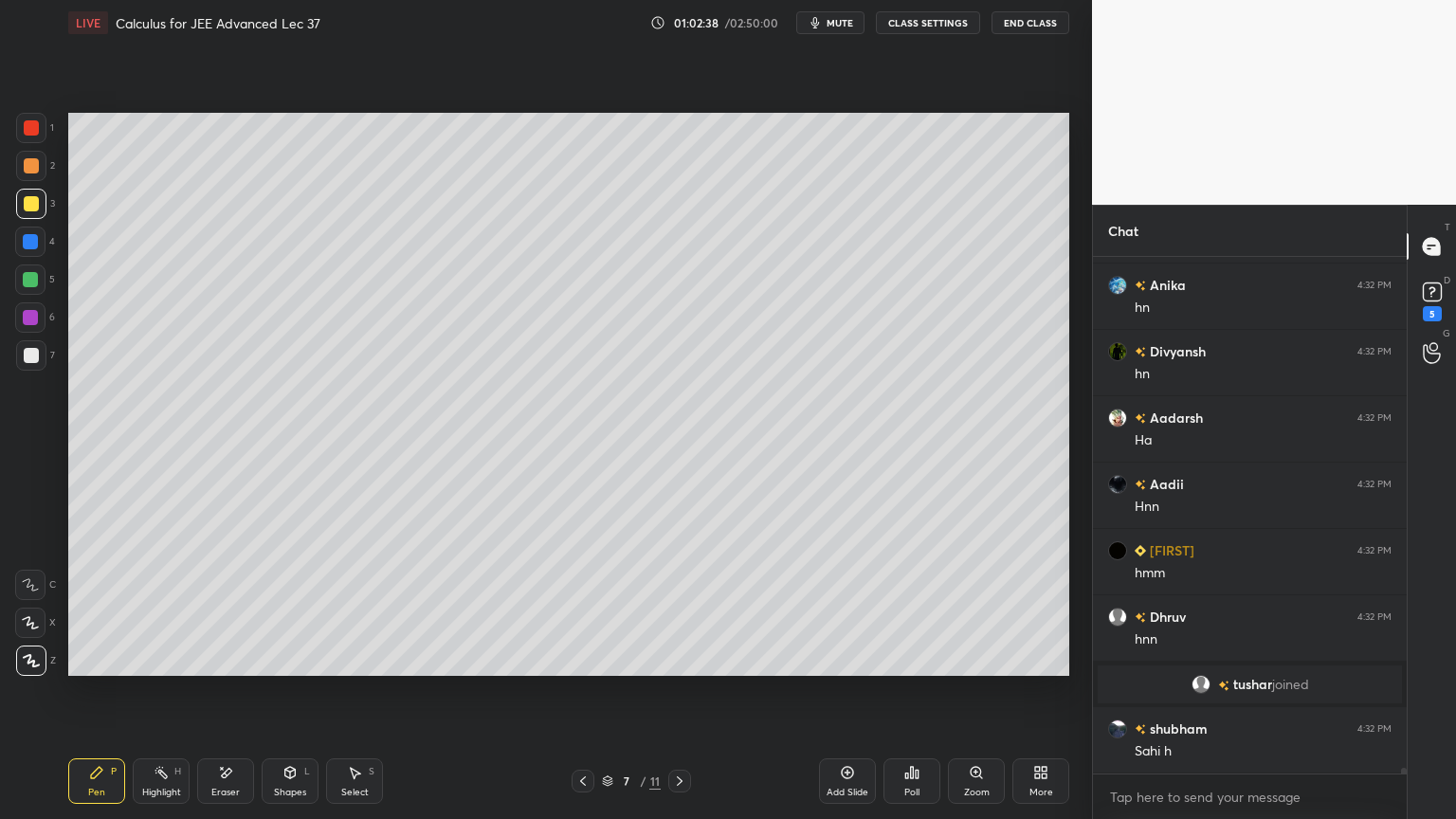 click on "Select S" at bounding box center [355, 781] 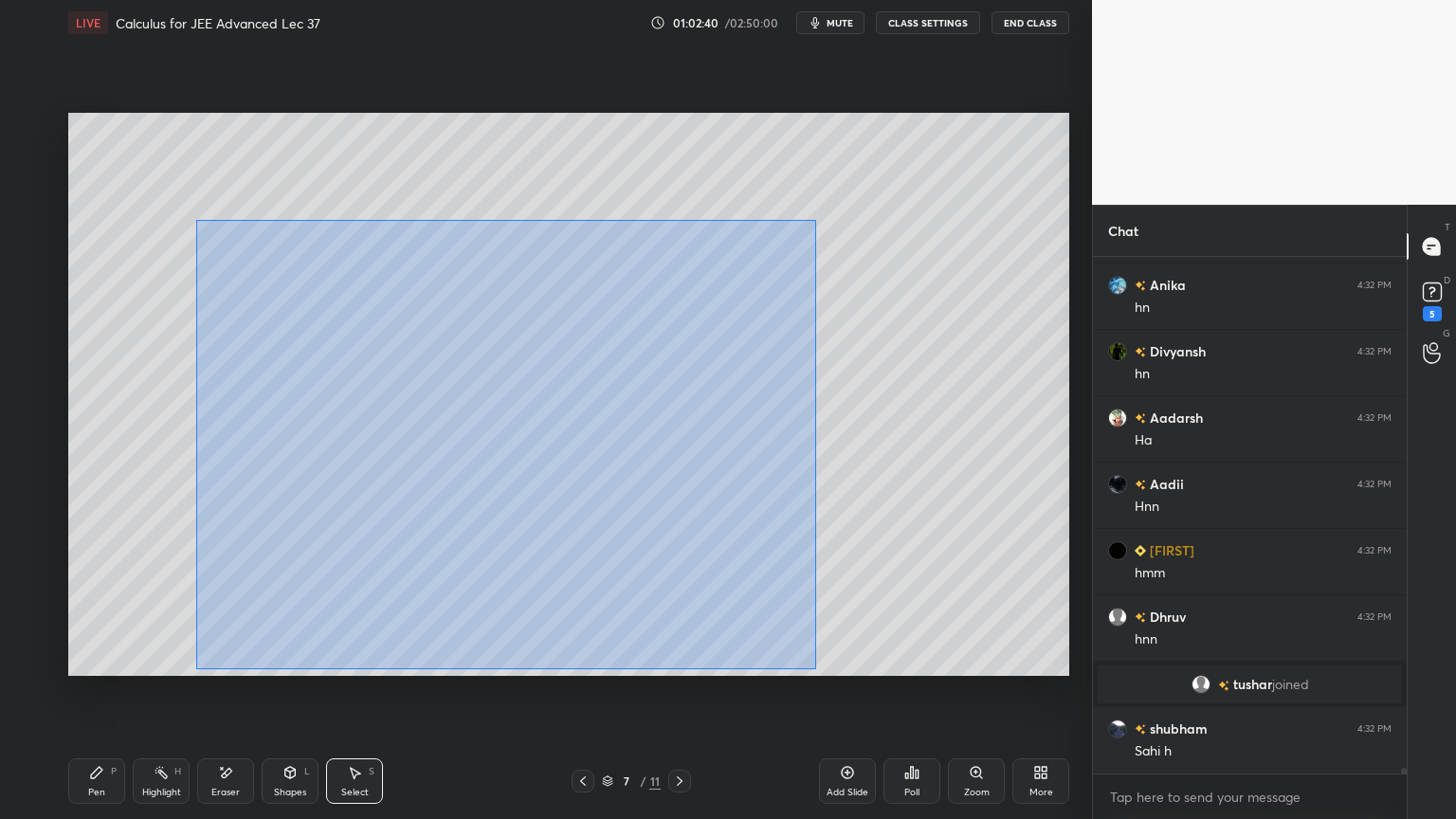 drag, startPoint x: 198, startPoint y: 221, endPoint x: 845, endPoint y: 584, distance: 741.87465 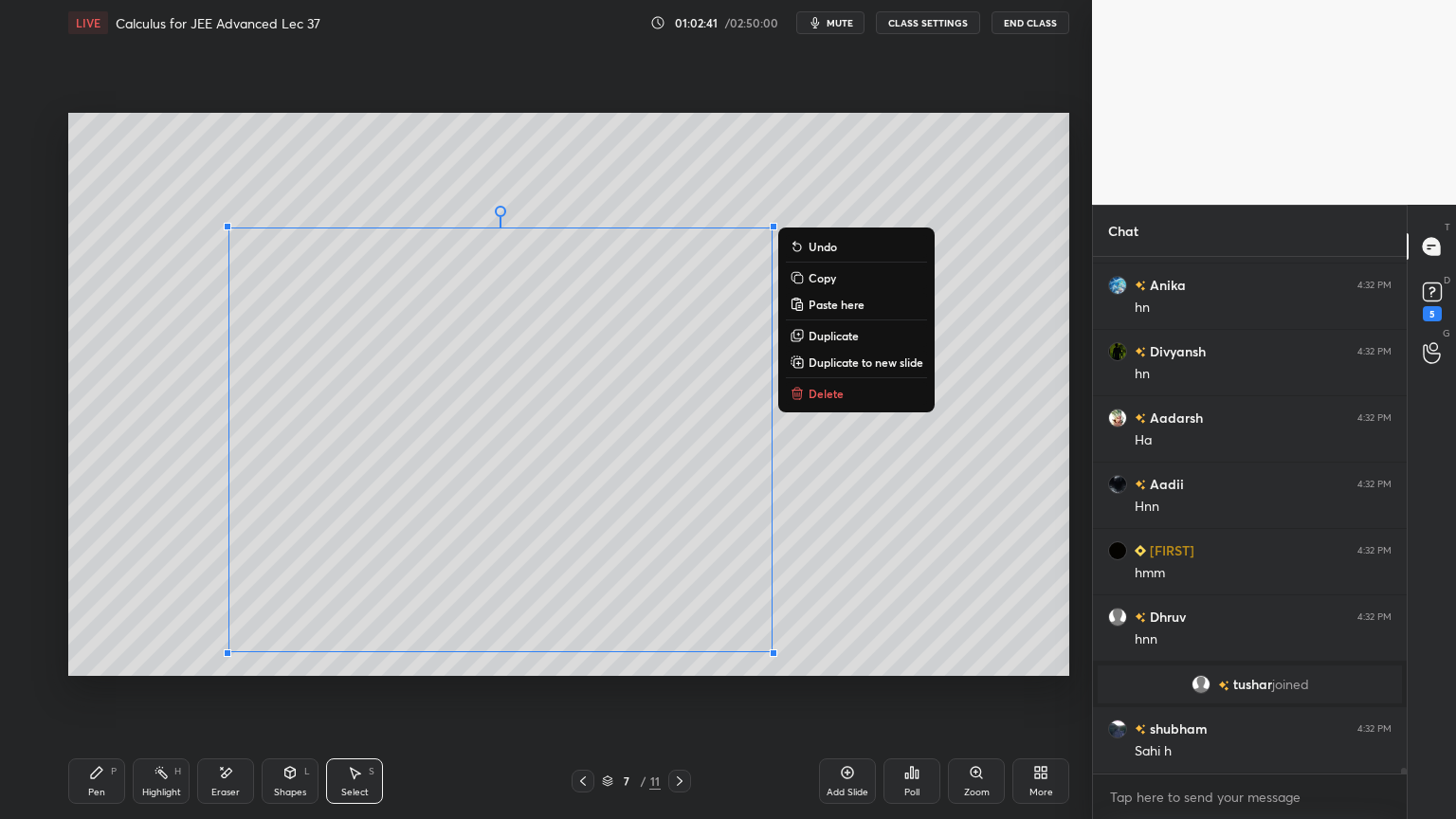 click on "Duplicate to new slide" at bounding box center [865, 362] 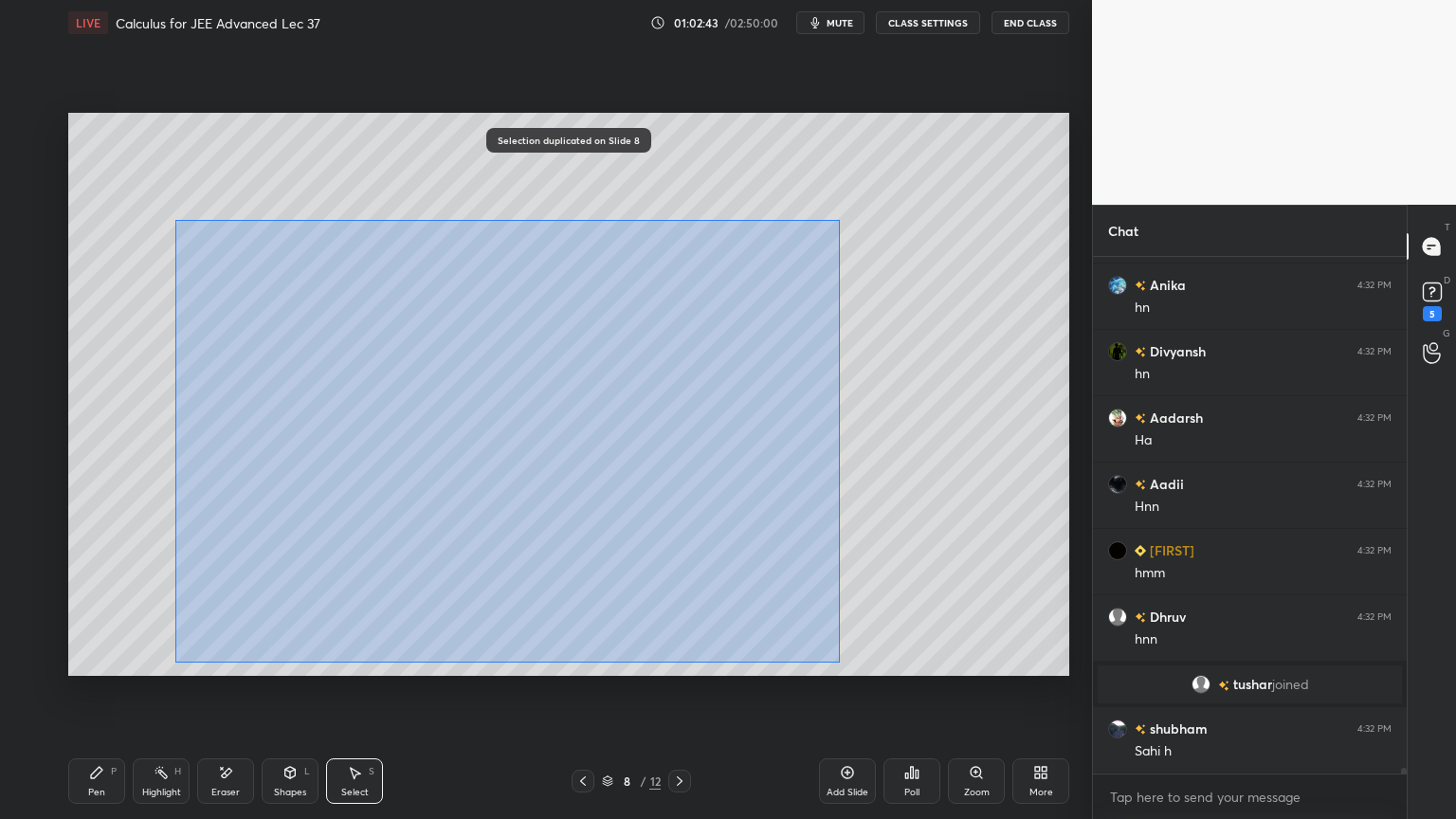 drag, startPoint x: 240, startPoint y: 288, endPoint x: 838, endPoint y: 653, distance: 700.59189 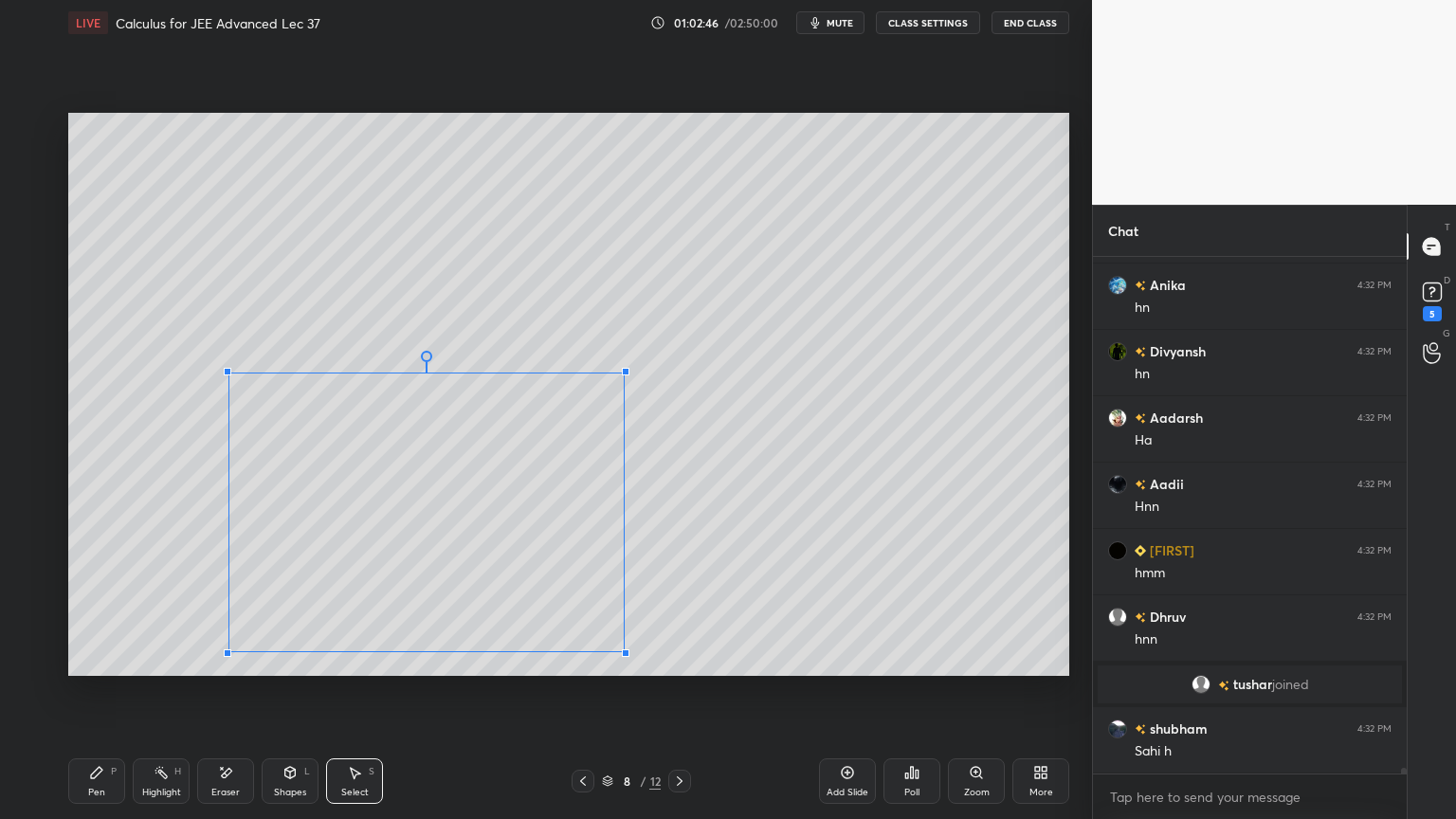 drag, startPoint x: 773, startPoint y: 226, endPoint x: 608, endPoint y: 391, distance: 233.34524 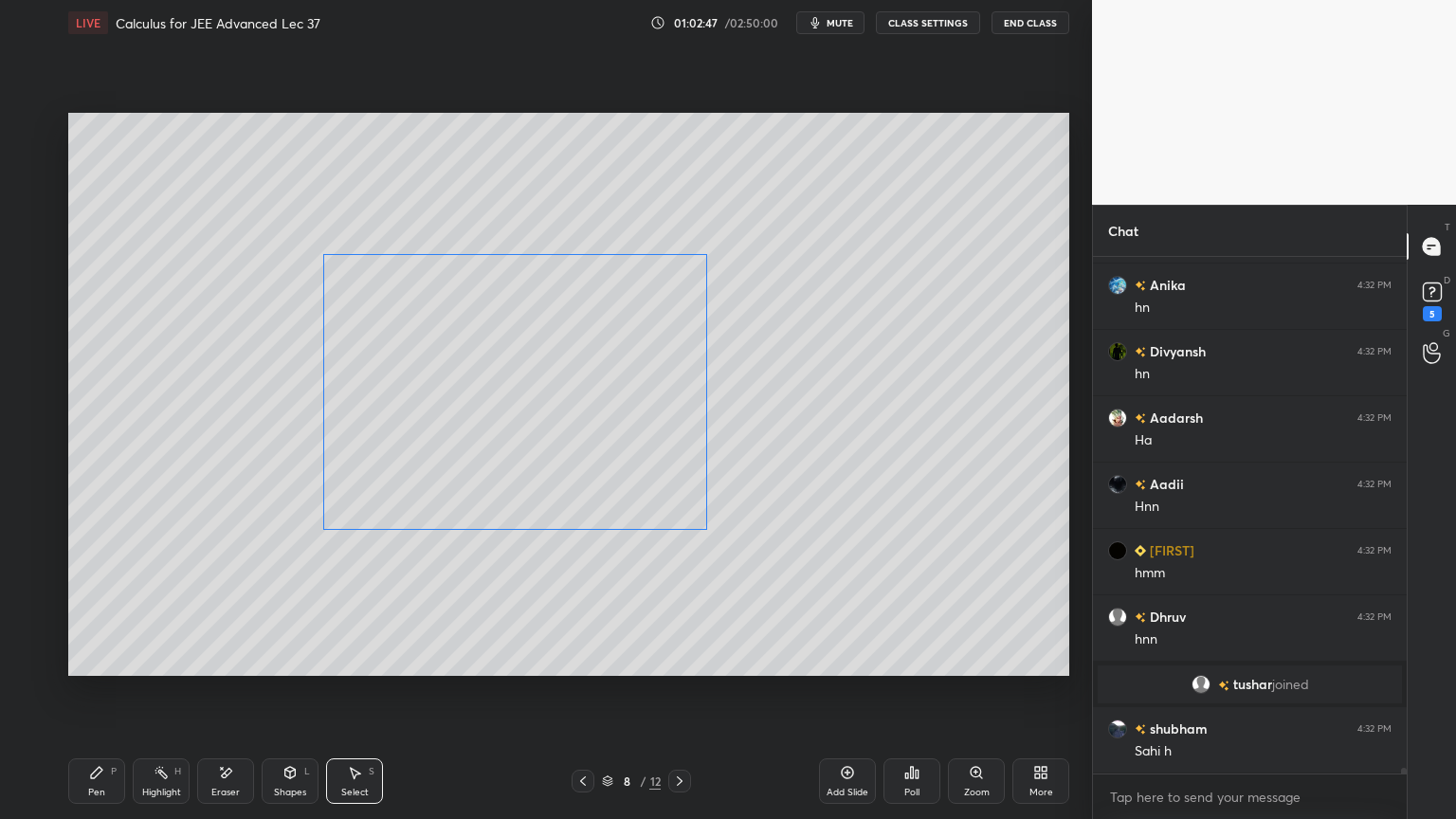 drag, startPoint x: 598, startPoint y: 488, endPoint x: 595, endPoint y: 422, distance: 66.068147 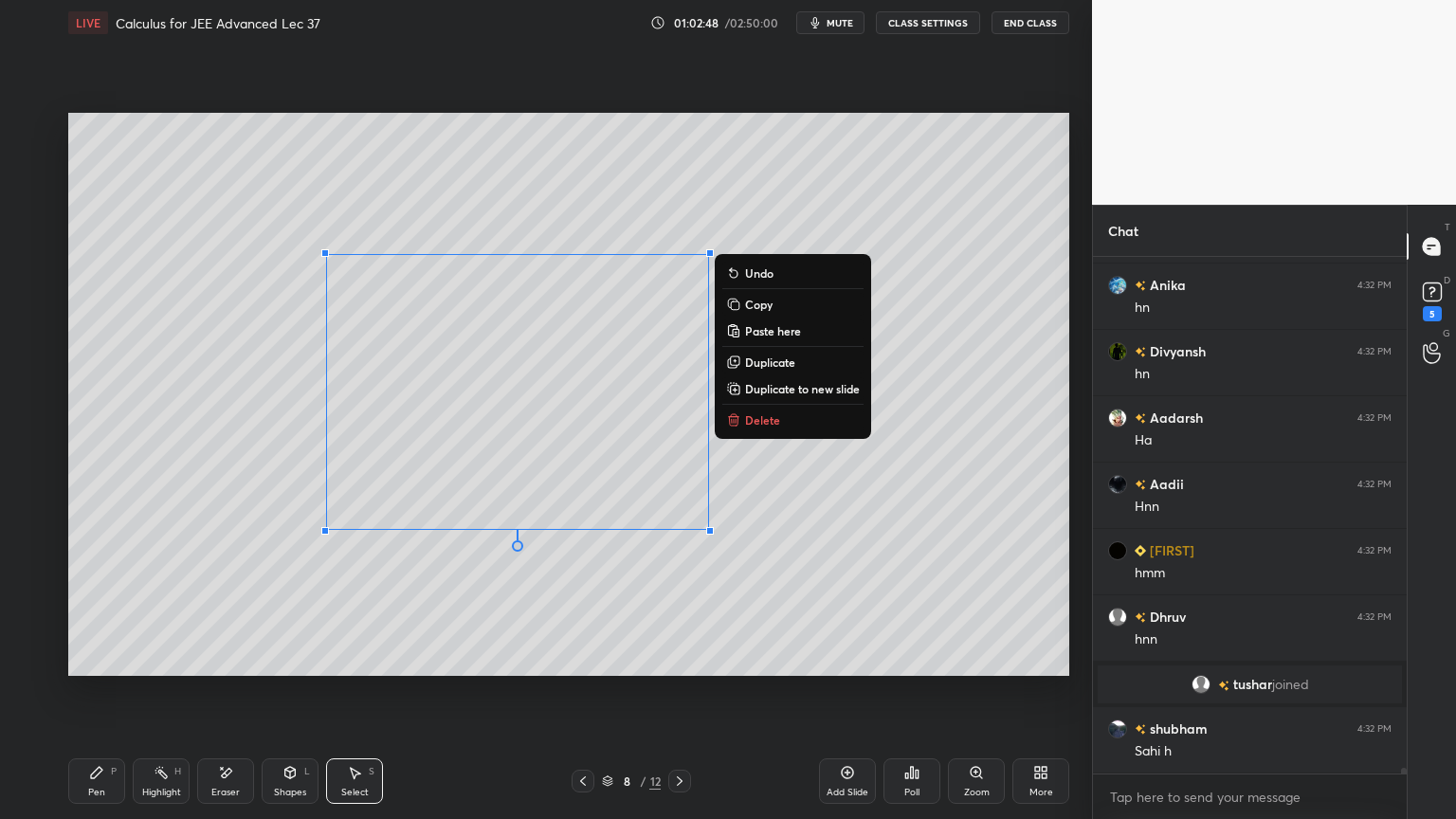 scroll, scrollTop: 48431, scrollLeft: 0, axis: vertical 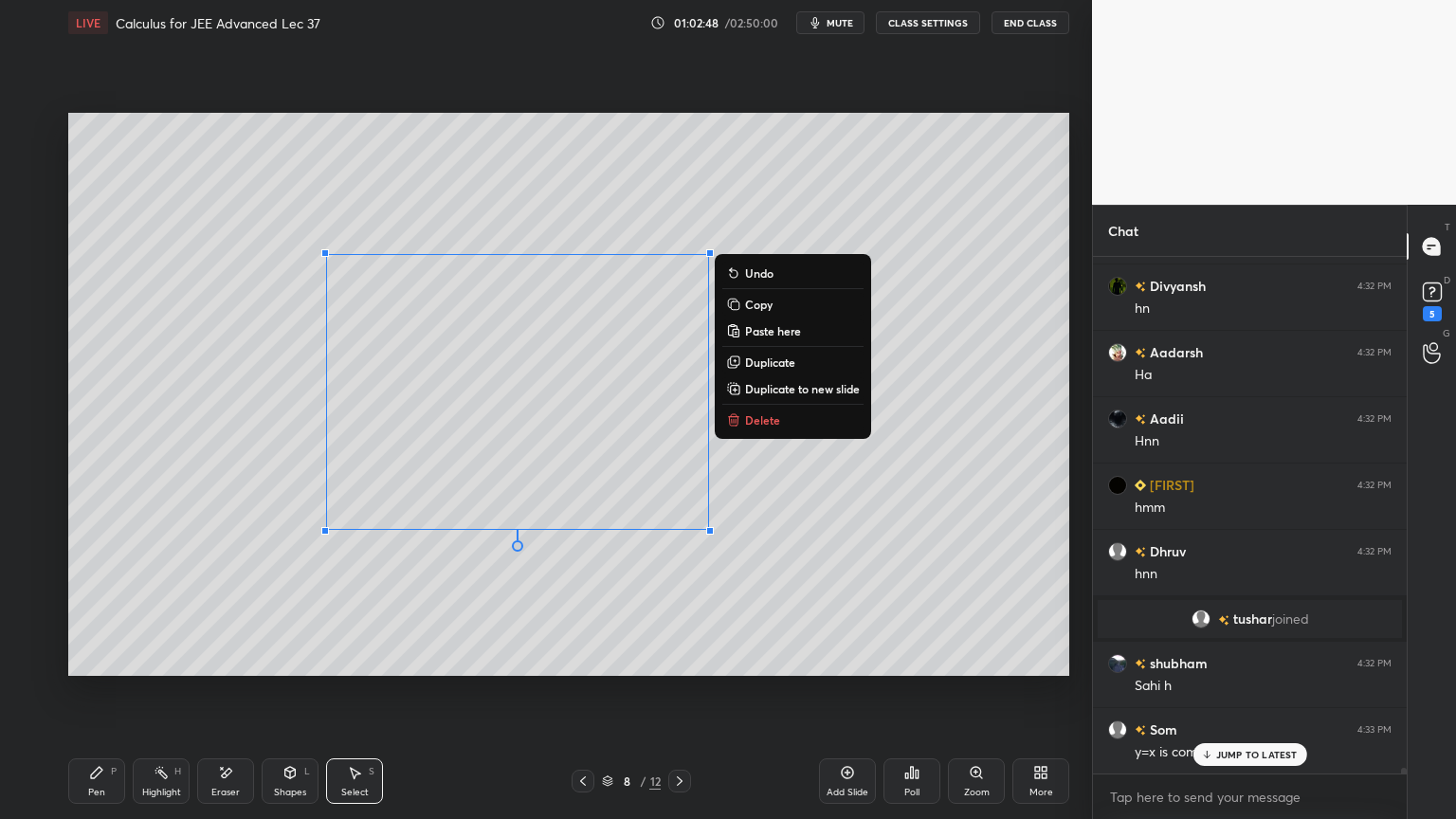 click on "0 ° Undo Copy Paste here Duplicate Duplicate to new slide Delete" at bounding box center [569, 394] 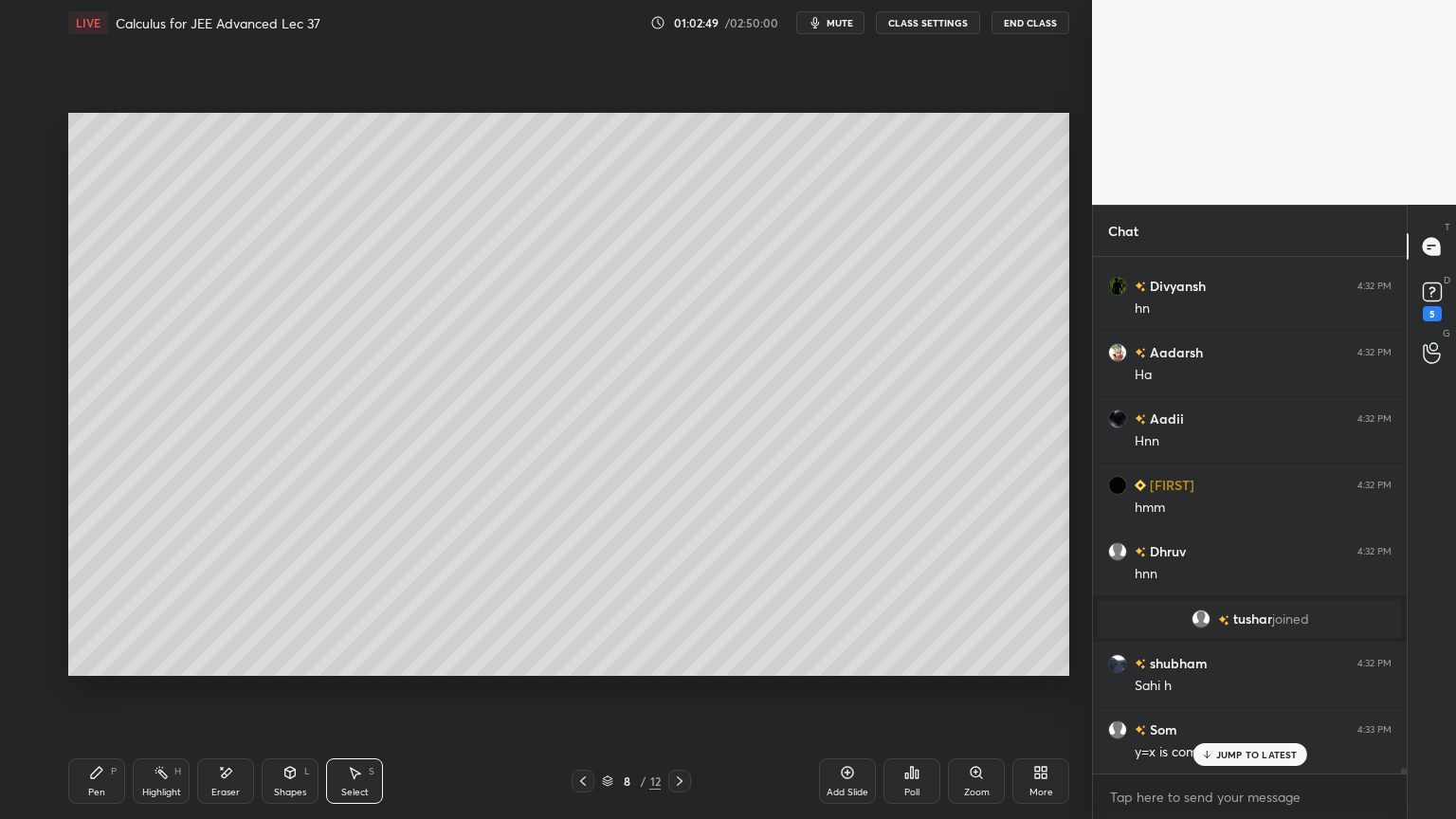 click on "Pen P" at bounding box center [97, 781] 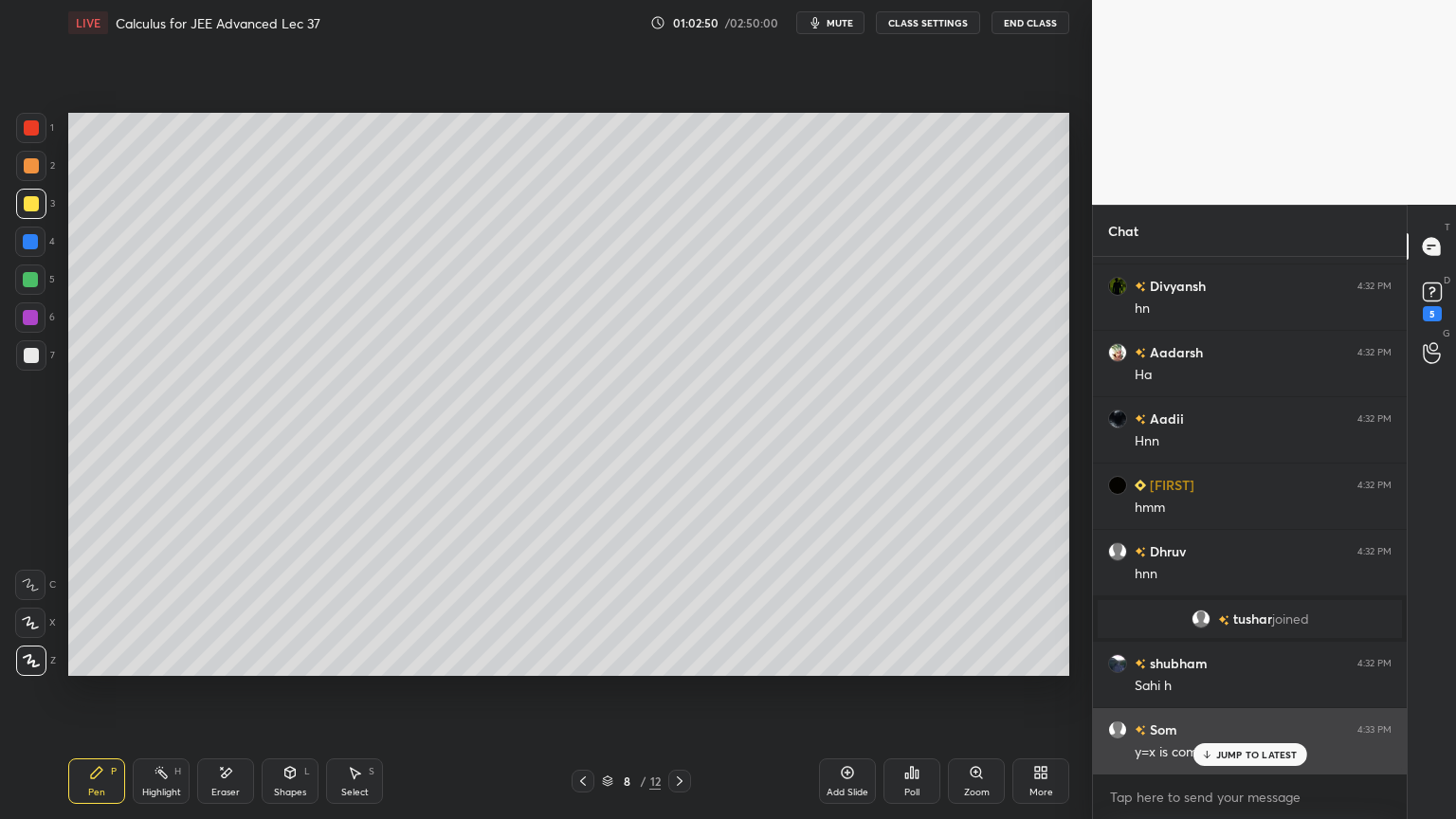 drag, startPoint x: 1235, startPoint y: 757, endPoint x: 1196, endPoint y: 743, distance: 41.4367 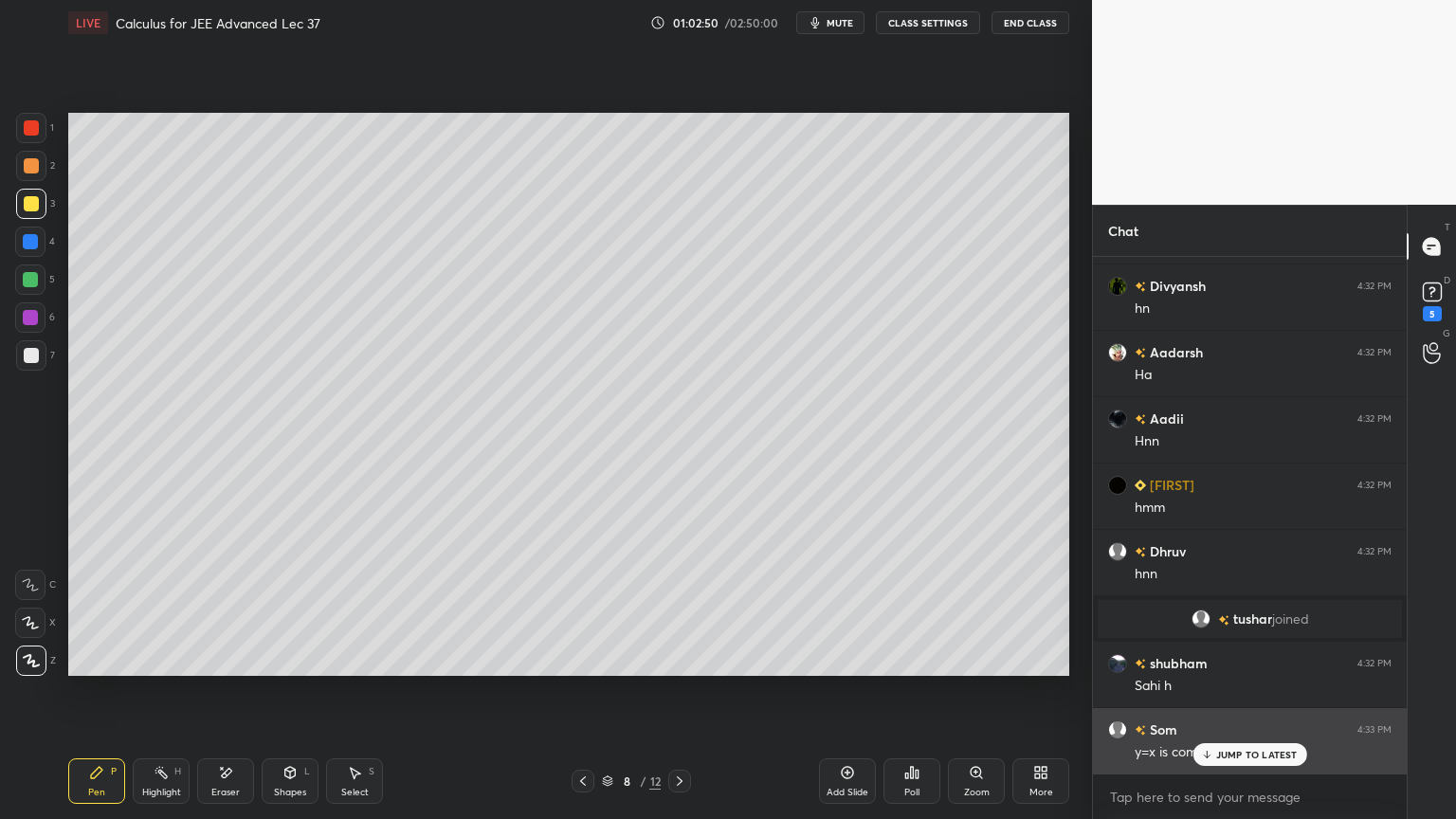 click on "JUMP TO LATEST" at bounding box center [1257, 755] 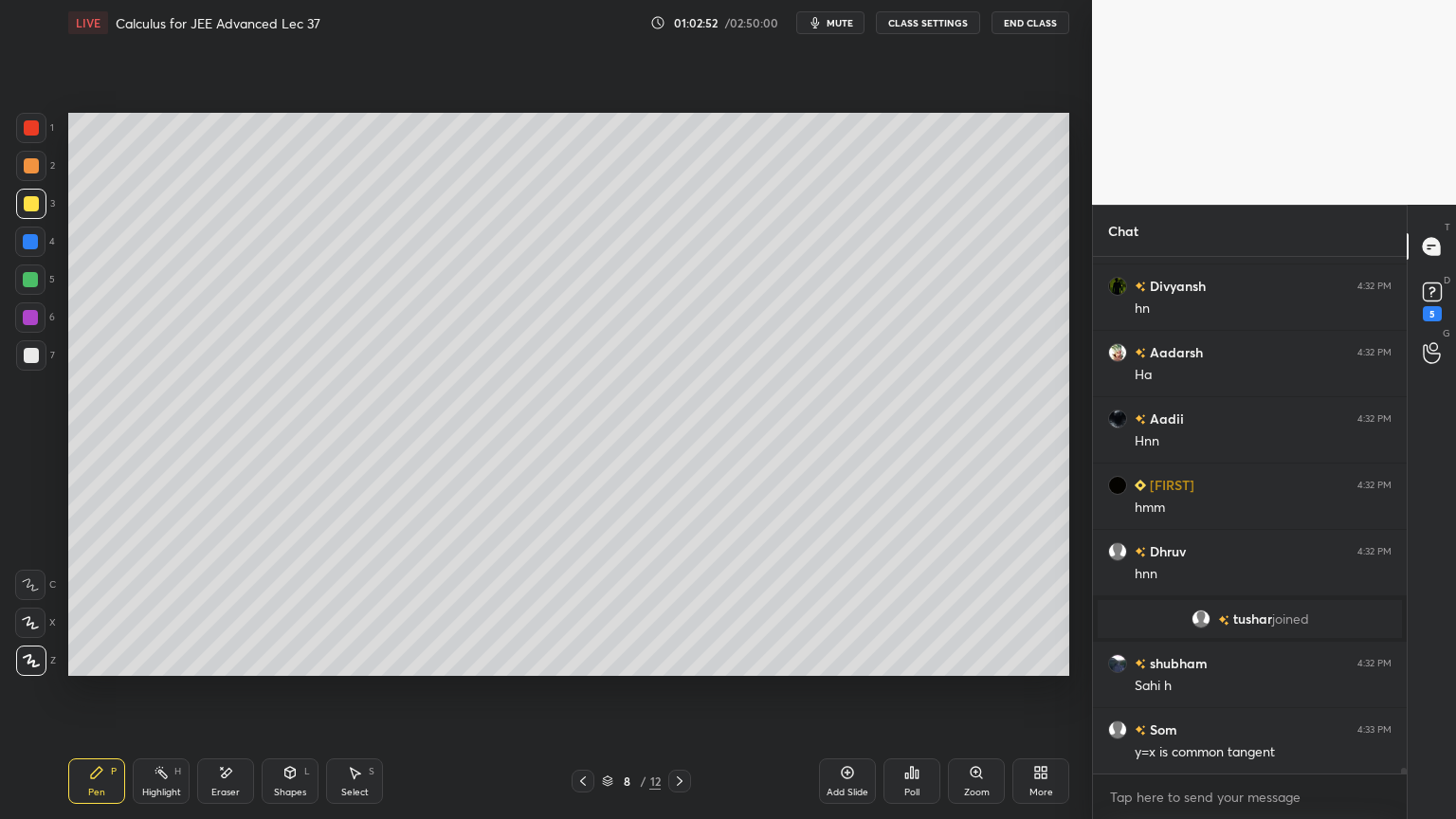 click at bounding box center [31, 355] 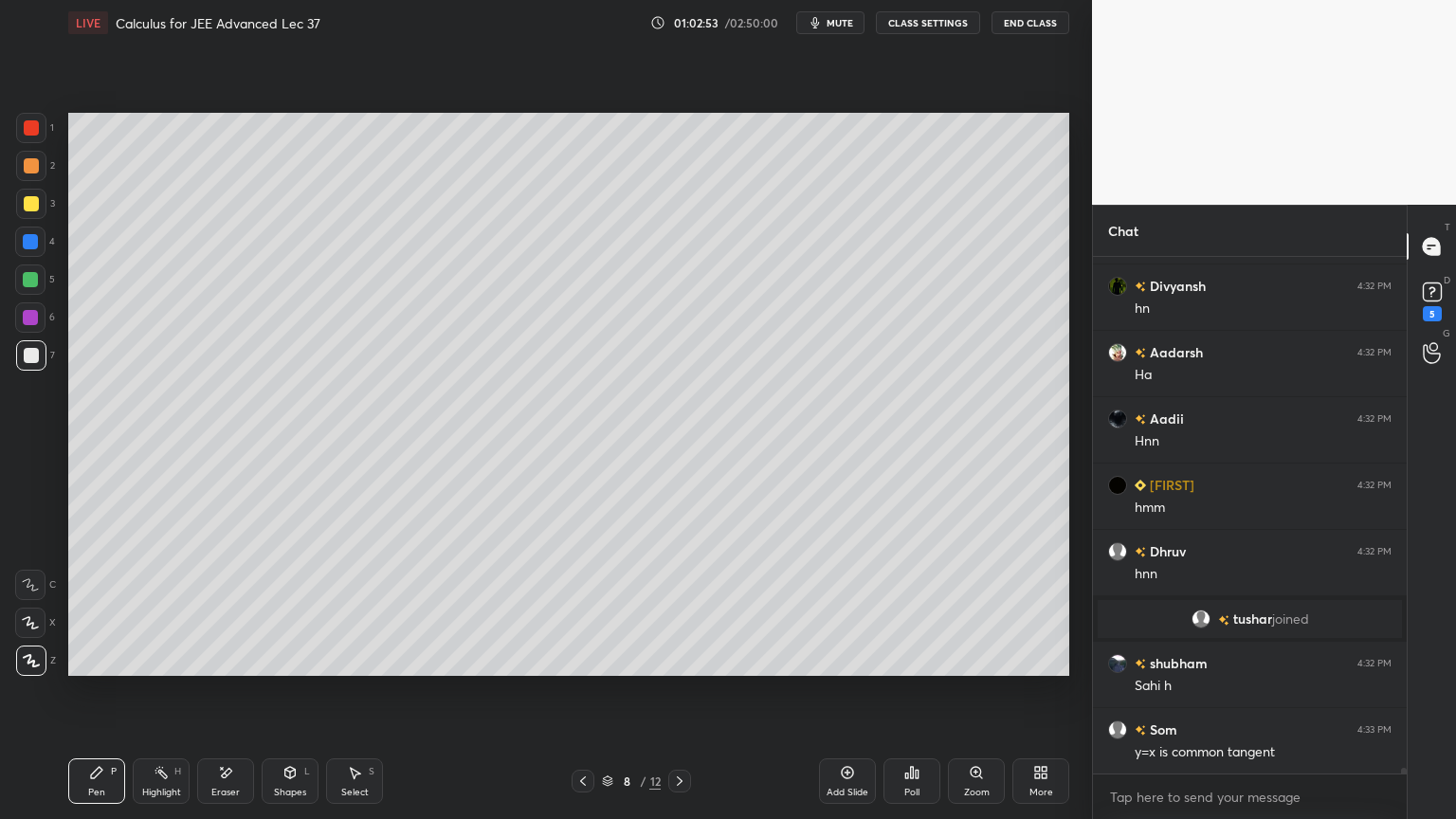 click at bounding box center (31, 128) 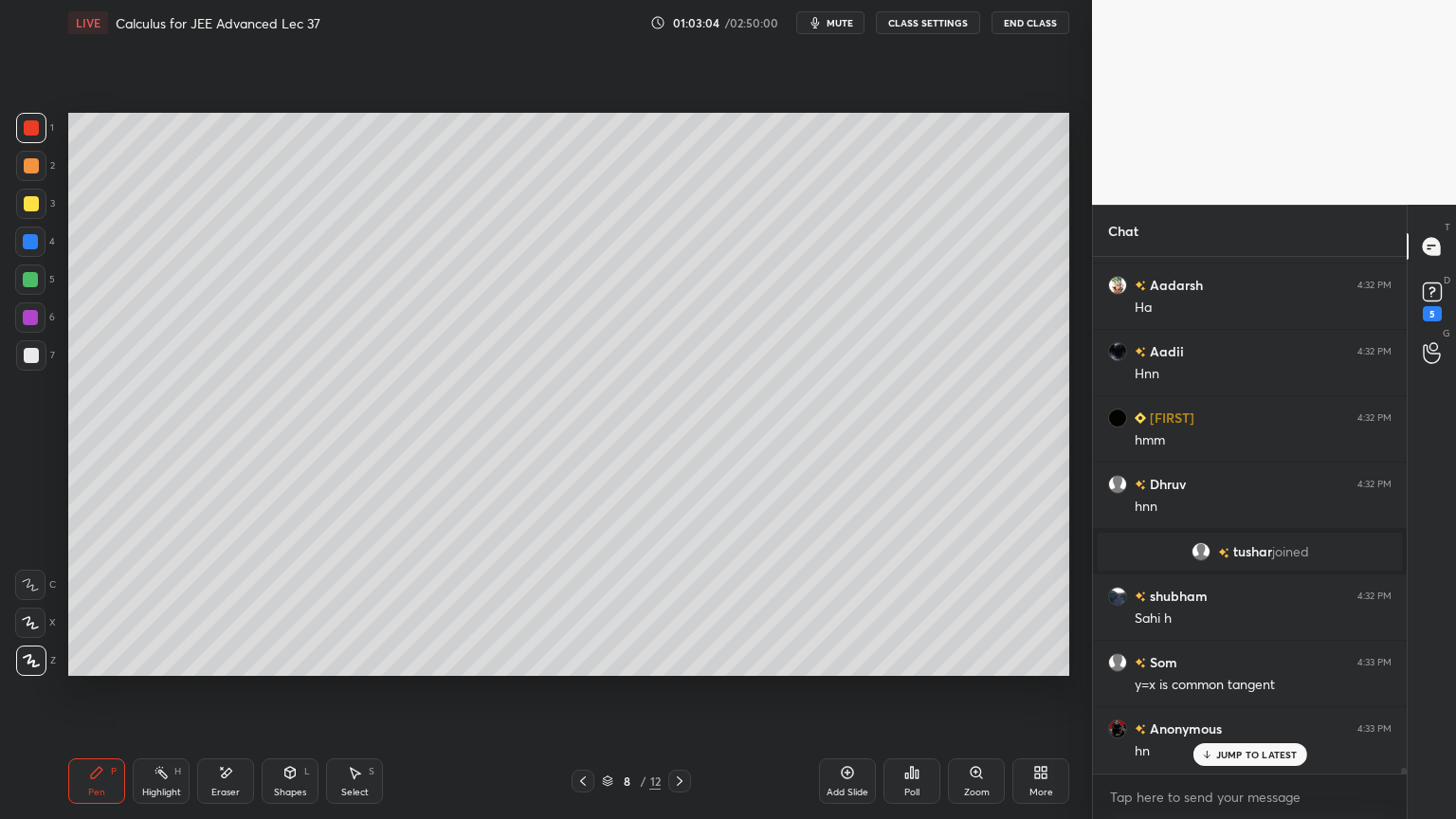 scroll, scrollTop: 48564, scrollLeft: 0, axis: vertical 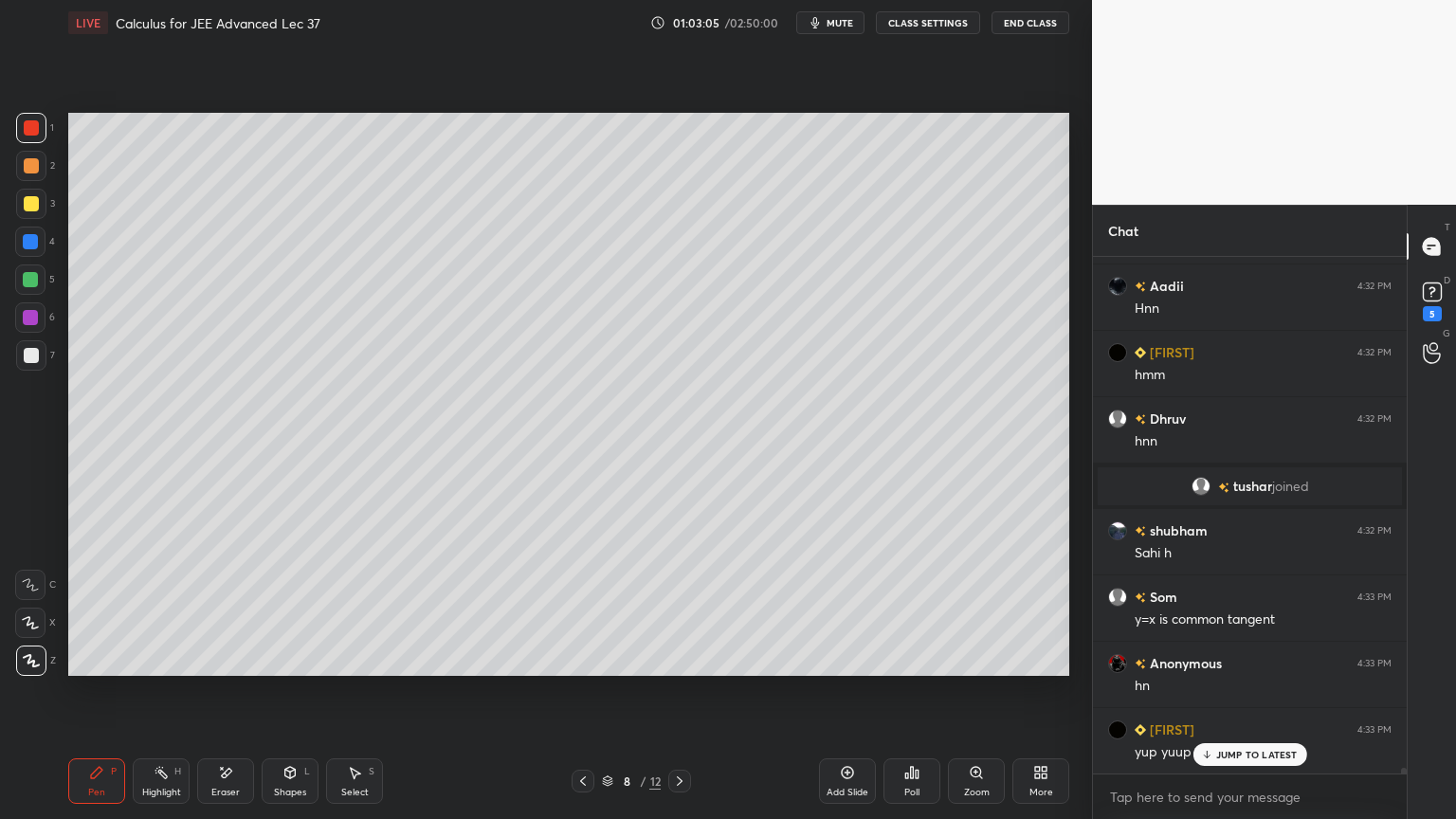 click at bounding box center [31, 204] 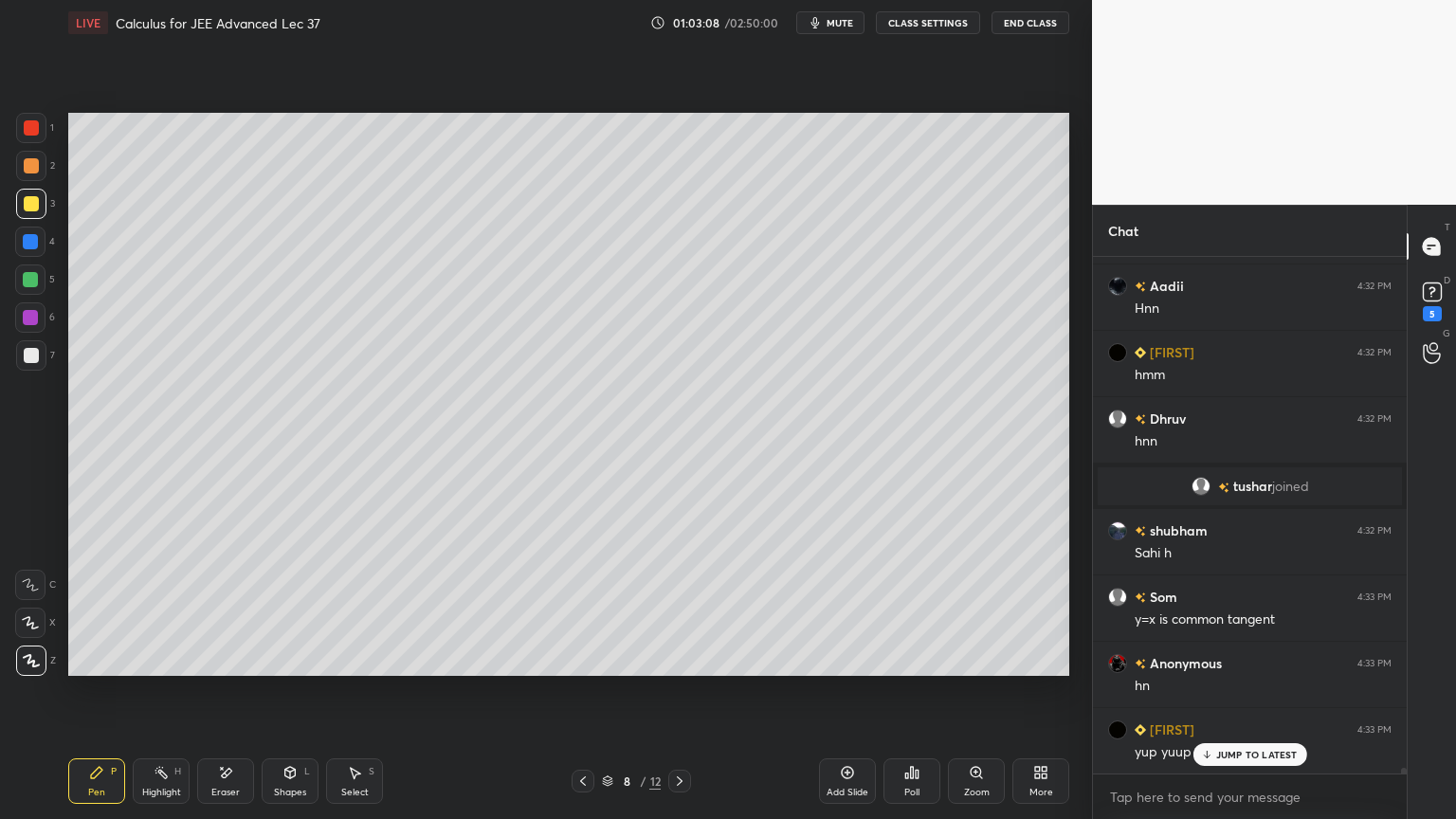 click on "Setting up your live class Poll for   secs No correct answer Start poll" at bounding box center [569, 394] 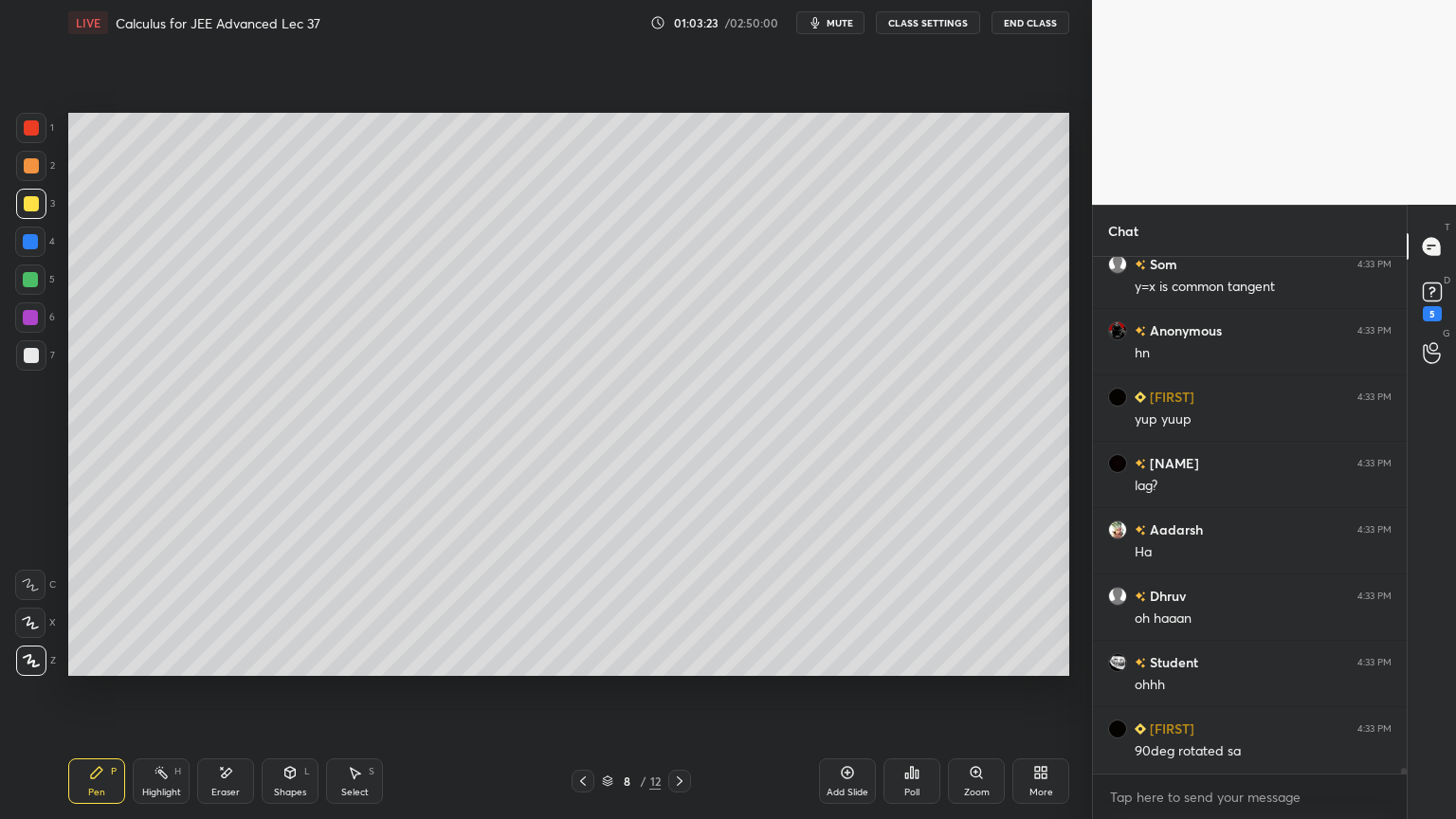 scroll, scrollTop: 48962, scrollLeft: 0, axis: vertical 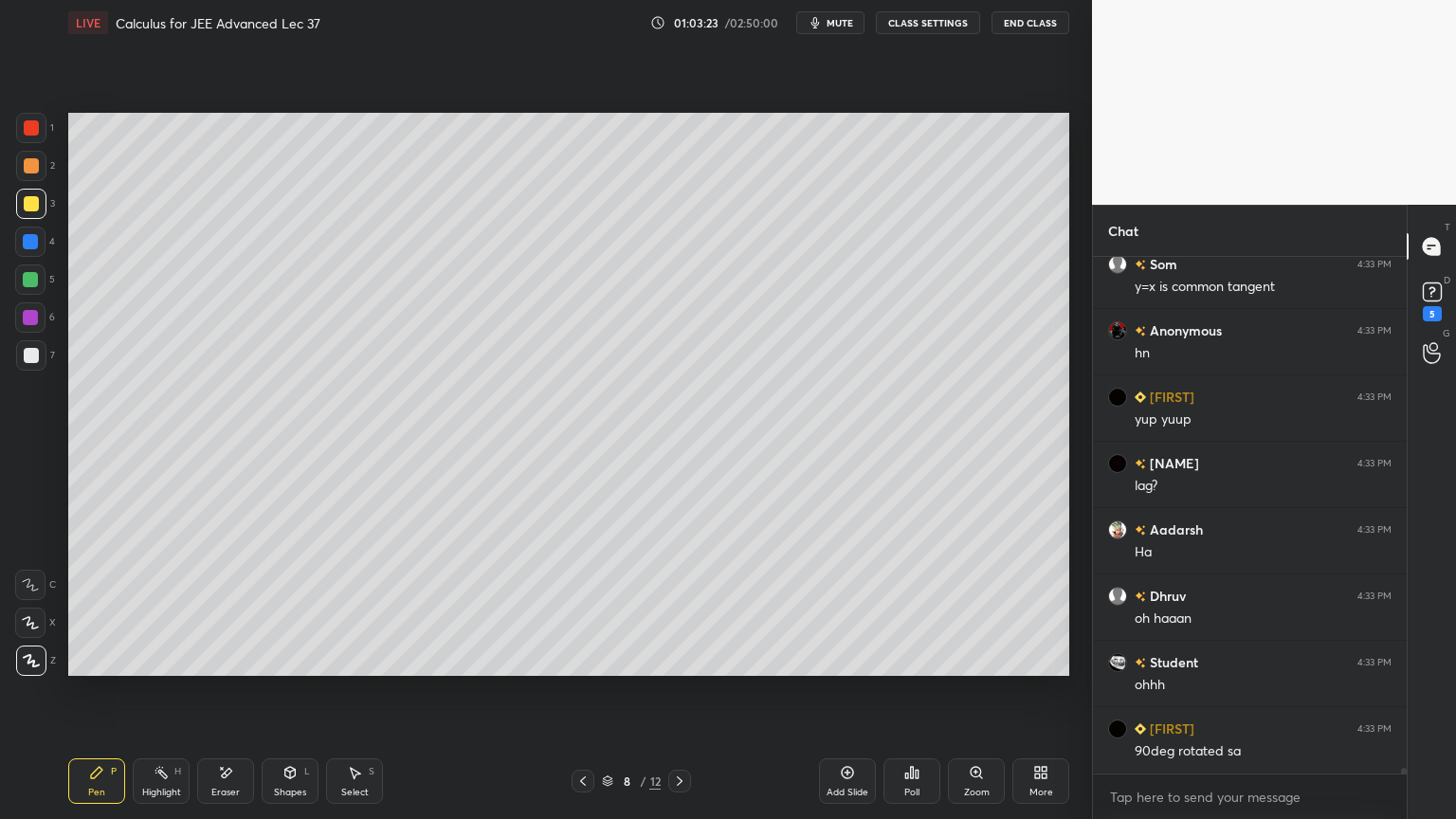 click on "Add Slide" at bounding box center [847, 781] 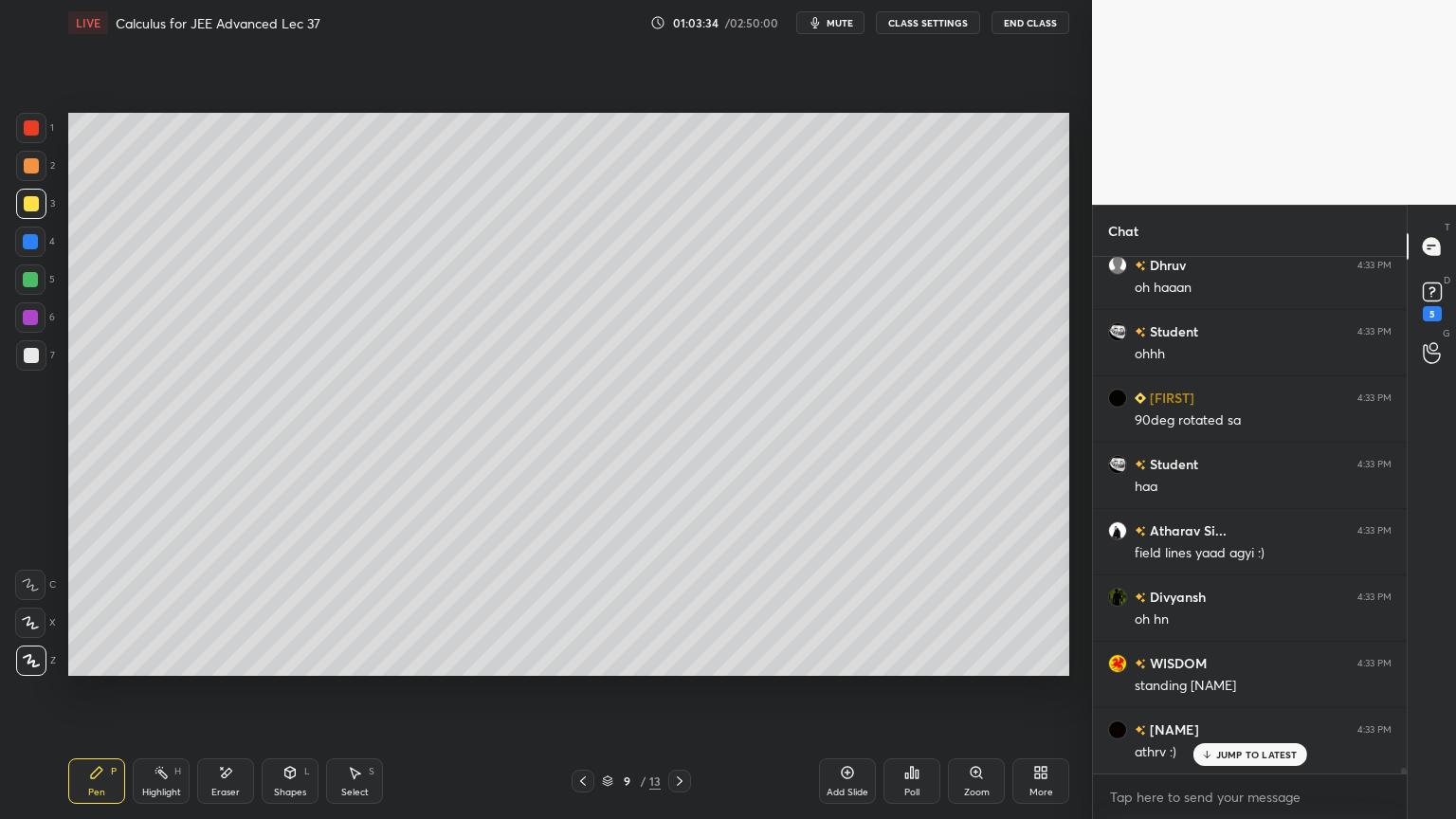 scroll, scrollTop: 49295, scrollLeft: 0, axis: vertical 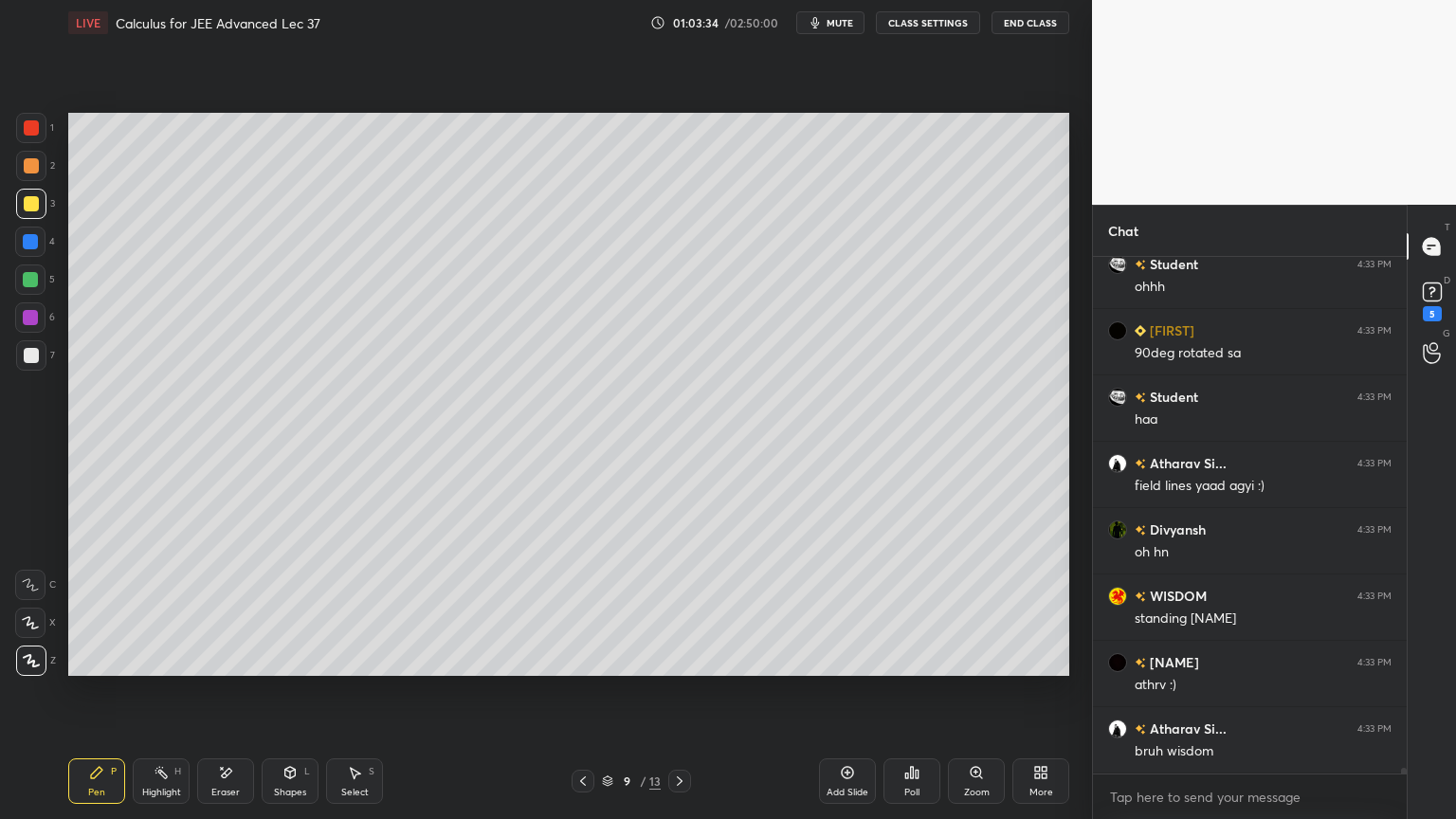 click on "Setting up your live class Poll for   secs No correct answer Start poll" at bounding box center [569, 394] 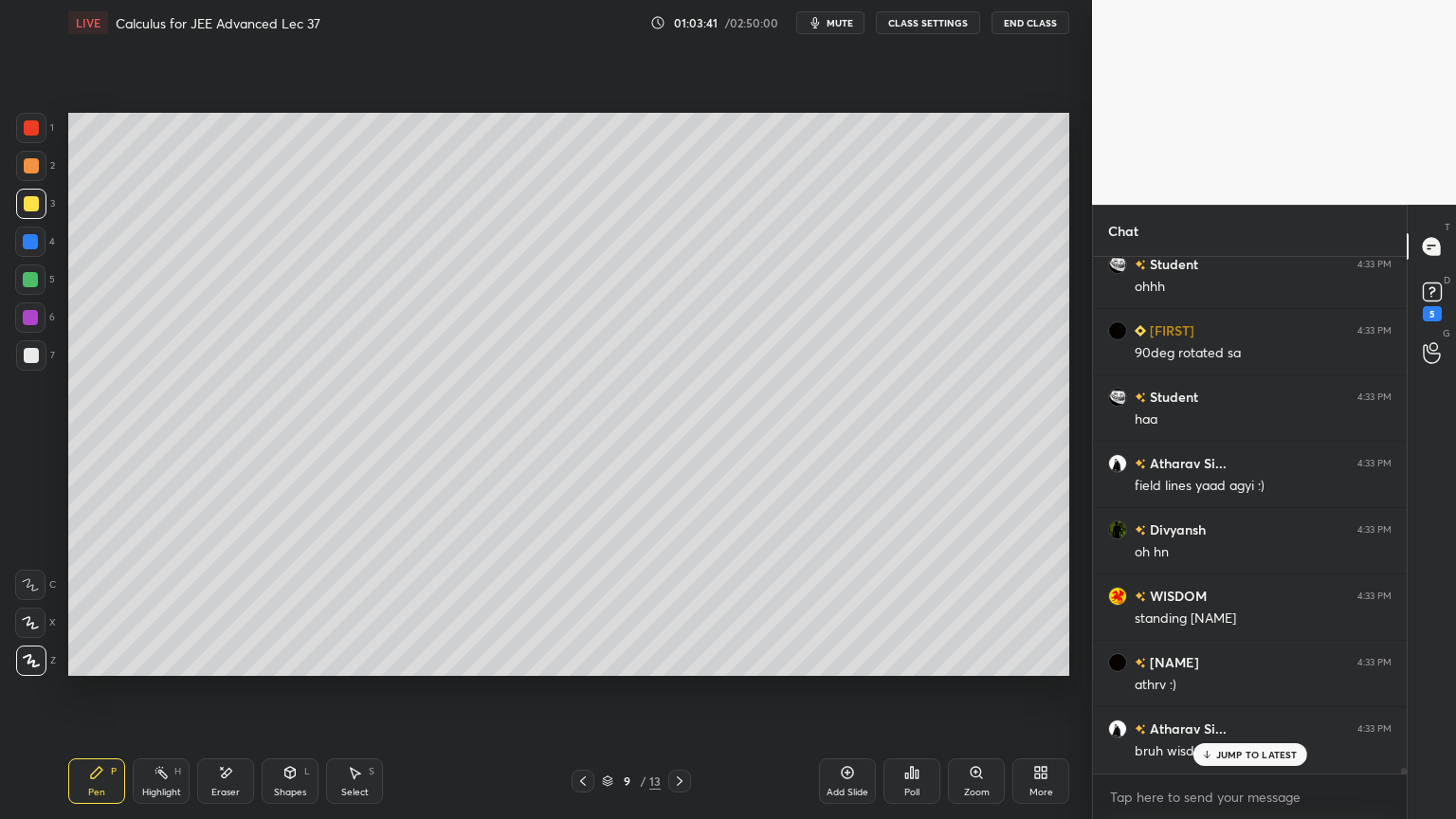 scroll, scrollTop: 49360, scrollLeft: 0, axis: vertical 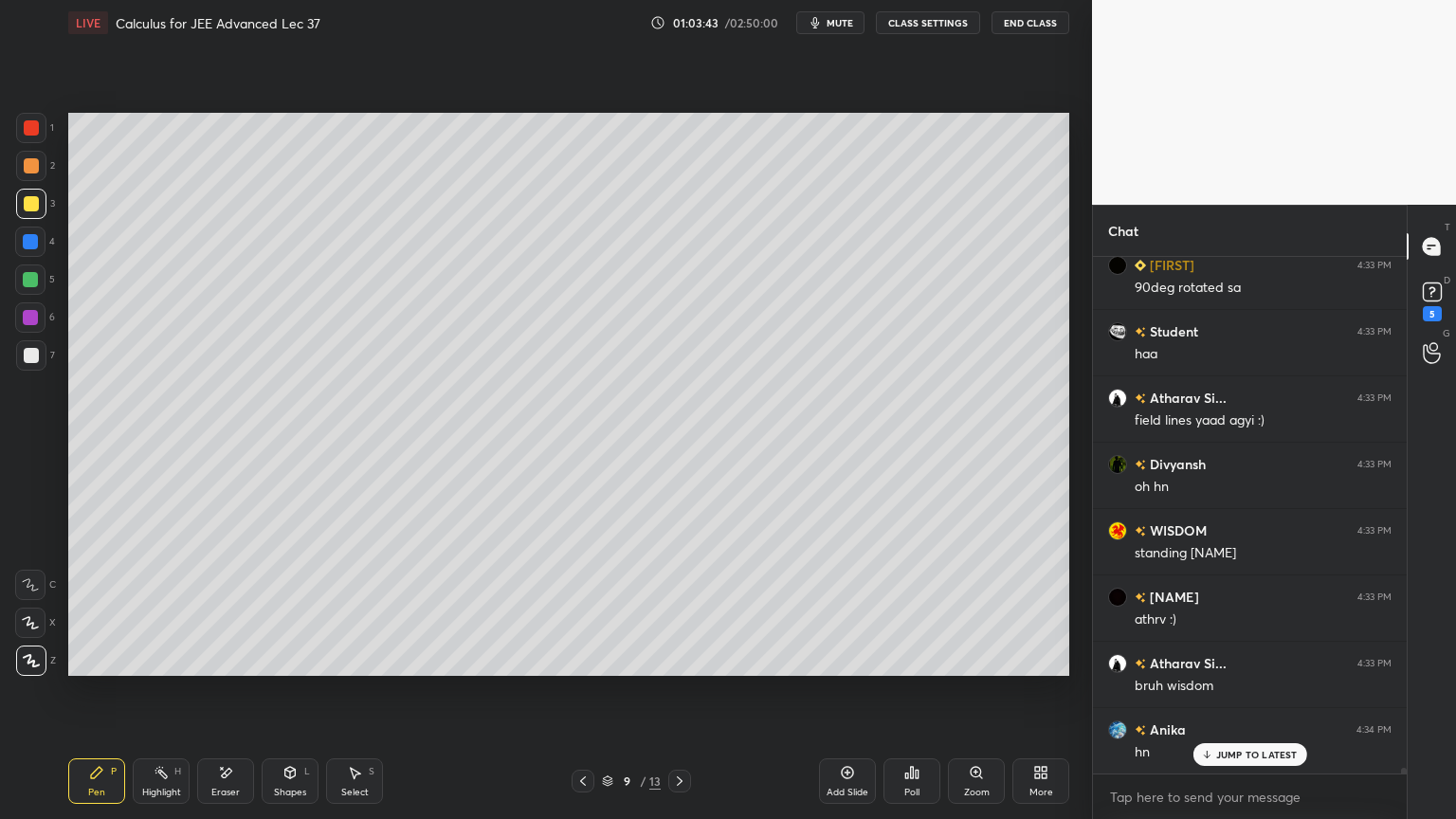 click 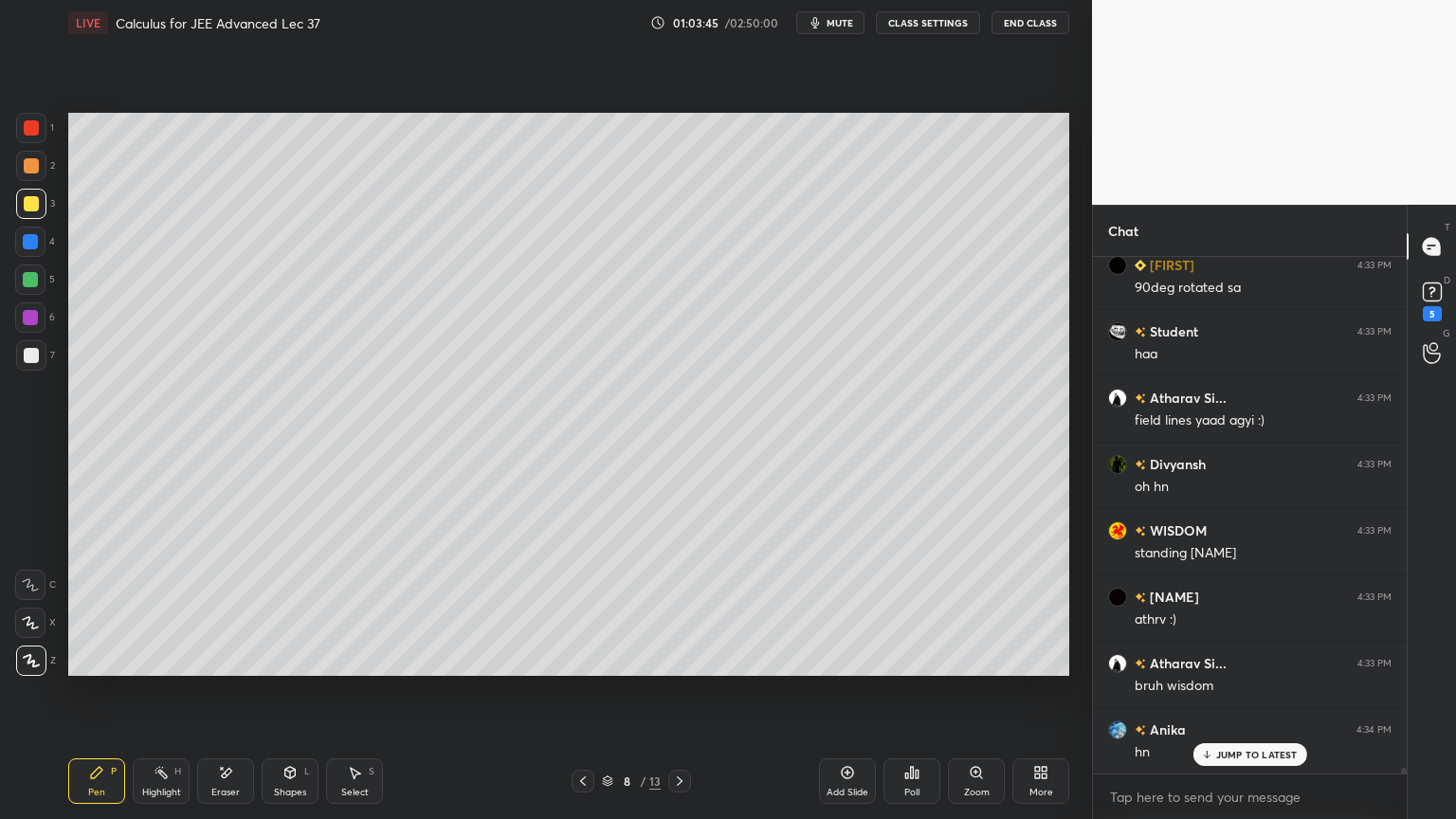scroll, scrollTop: 49427, scrollLeft: 0, axis: vertical 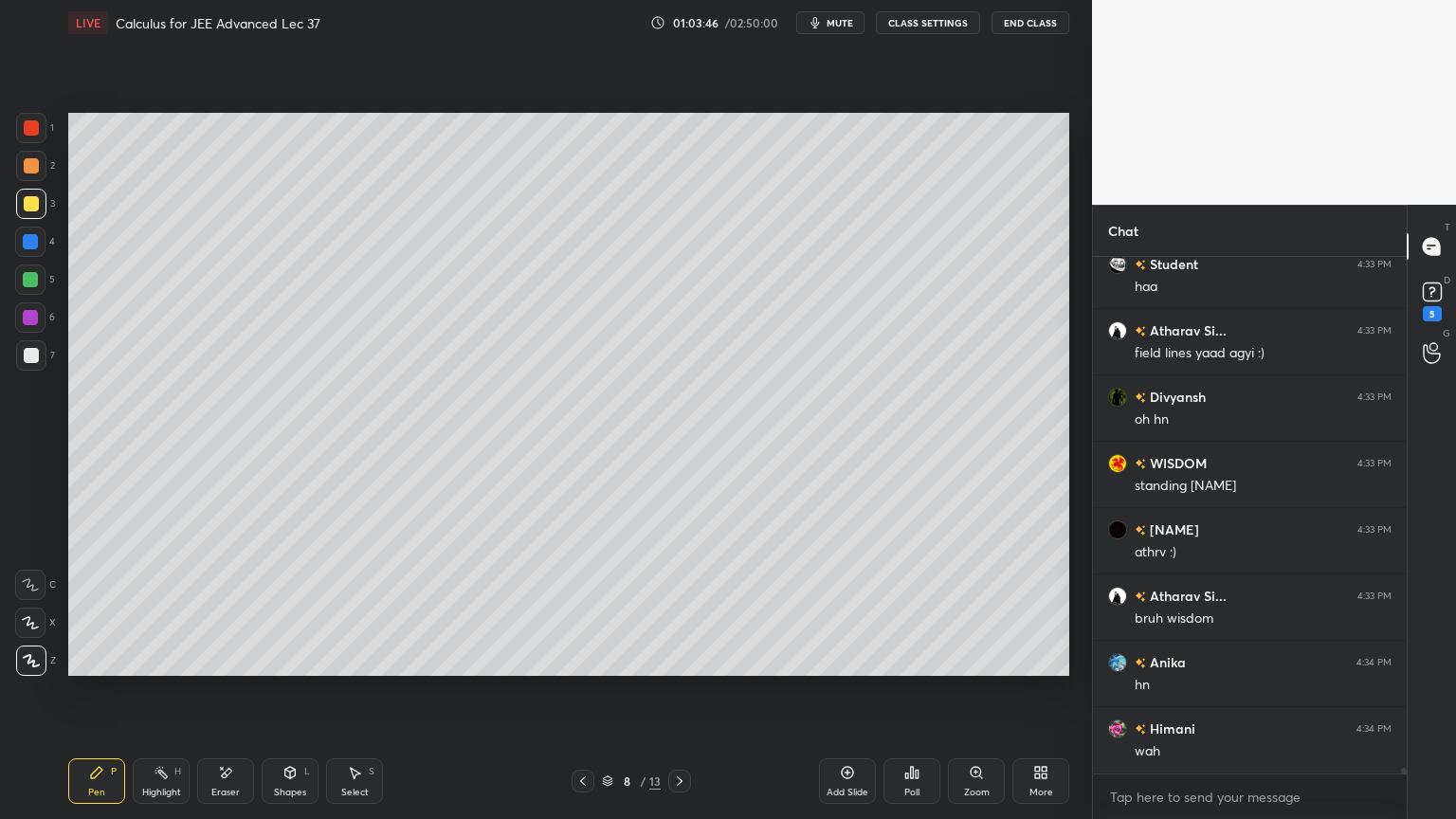 click 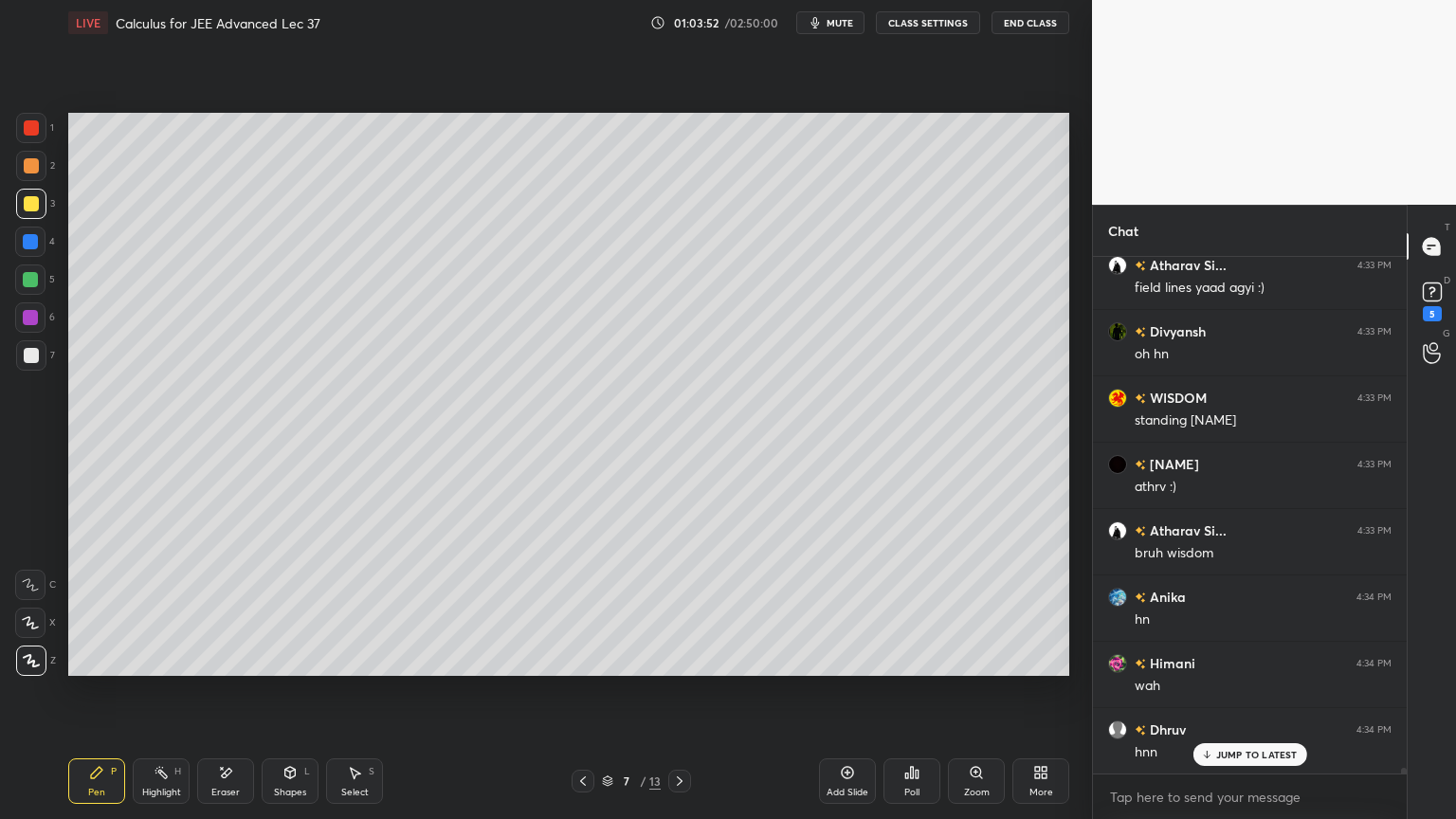 scroll, scrollTop: 49560, scrollLeft: 0, axis: vertical 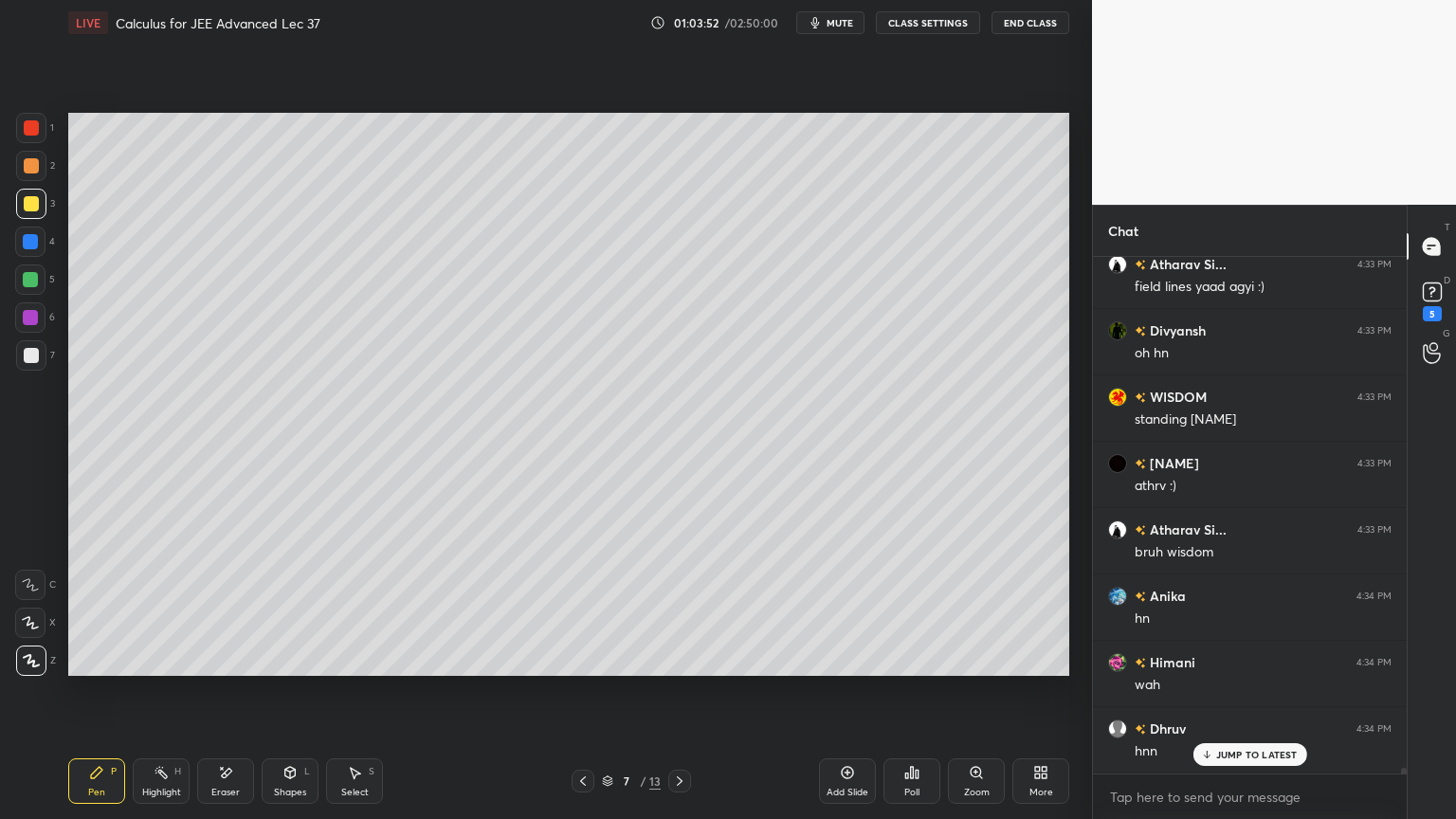 click 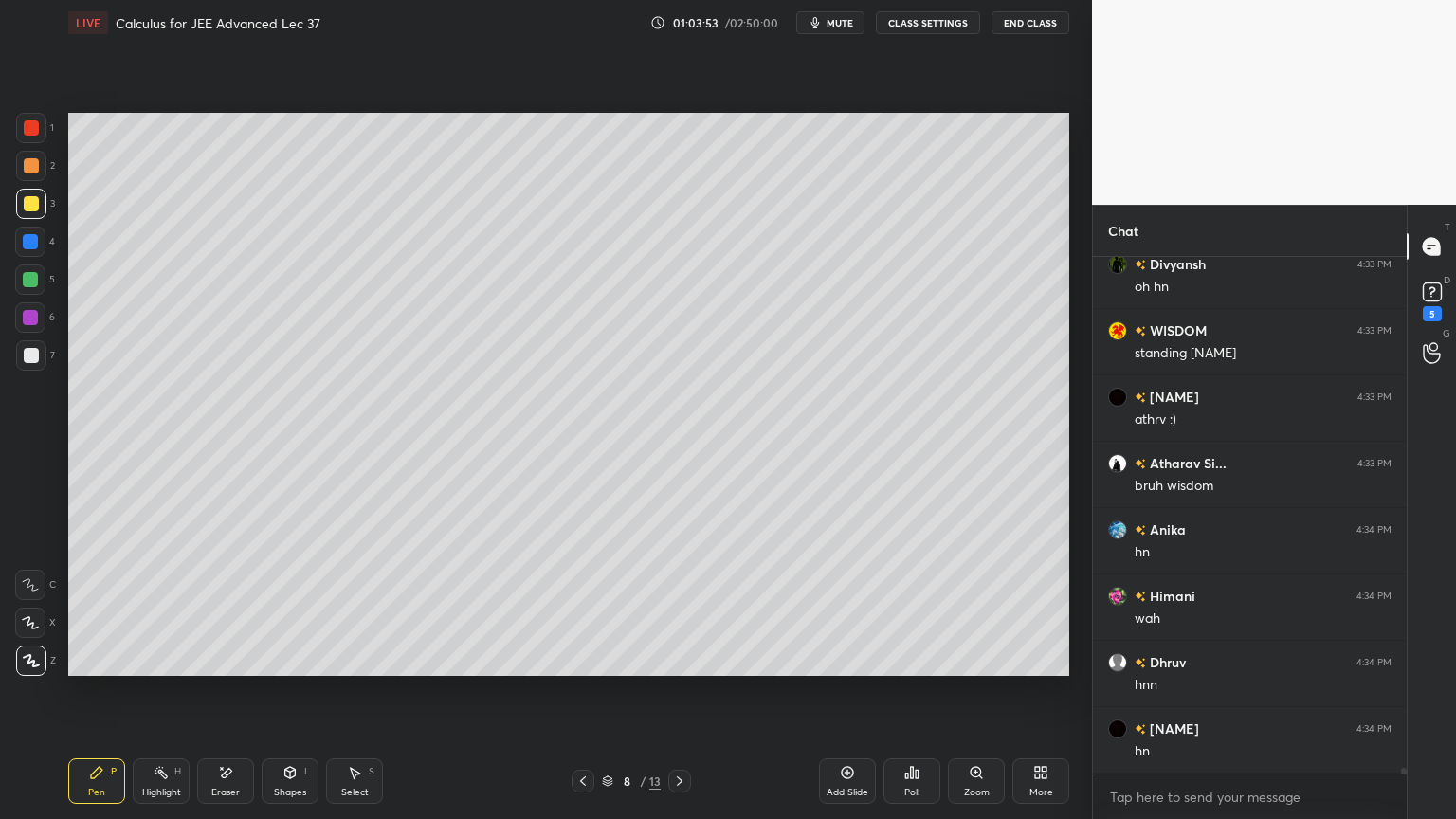 click at bounding box center [680, 781] 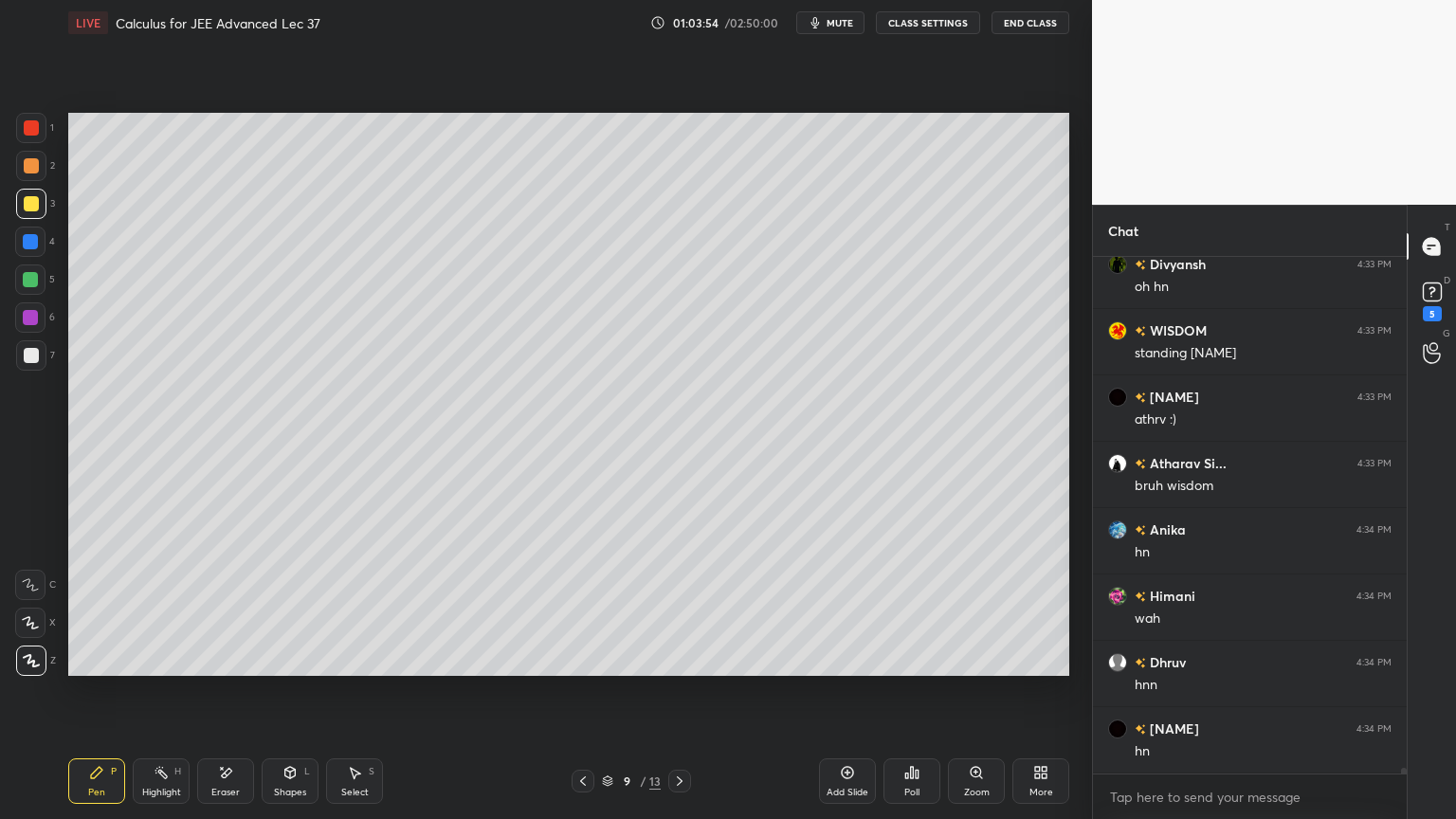 drag, startPoint x: 579, startPoint y: 777, endPoint x: 595, endPoint y: 762, distance: 21.931712 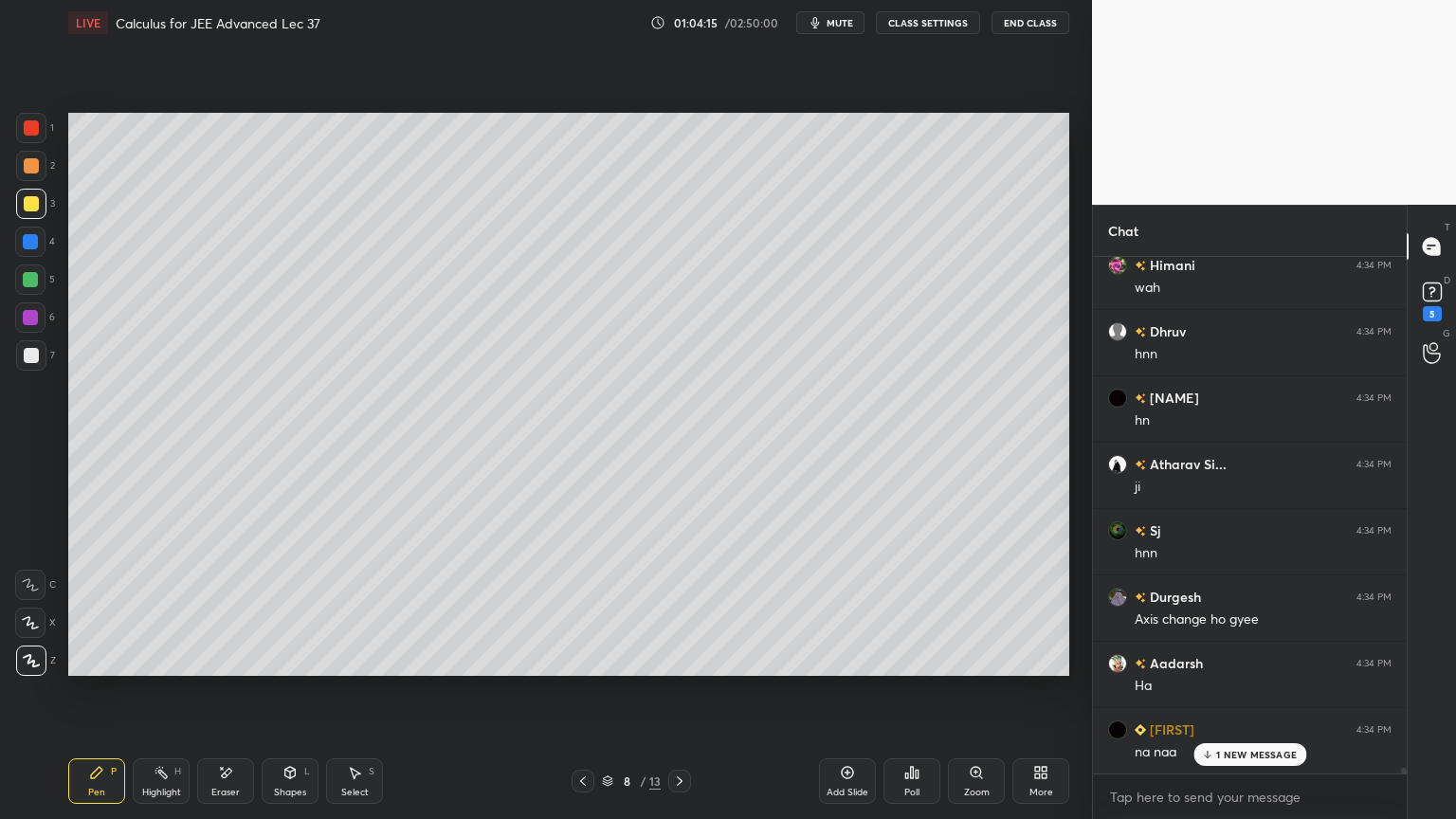 scroll, scrollTop: 49958, scrollLeft: 0, axis: vertical 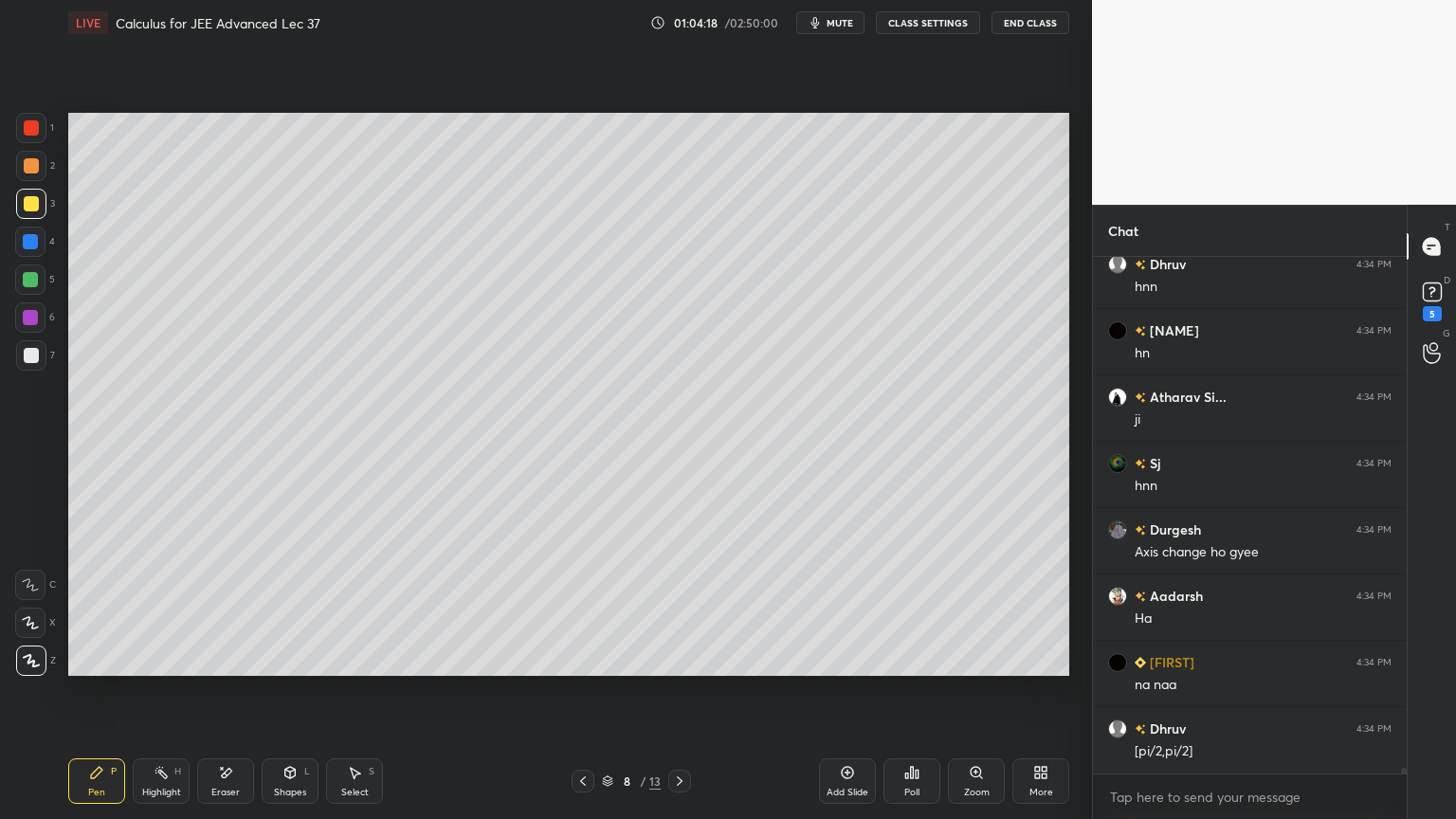click 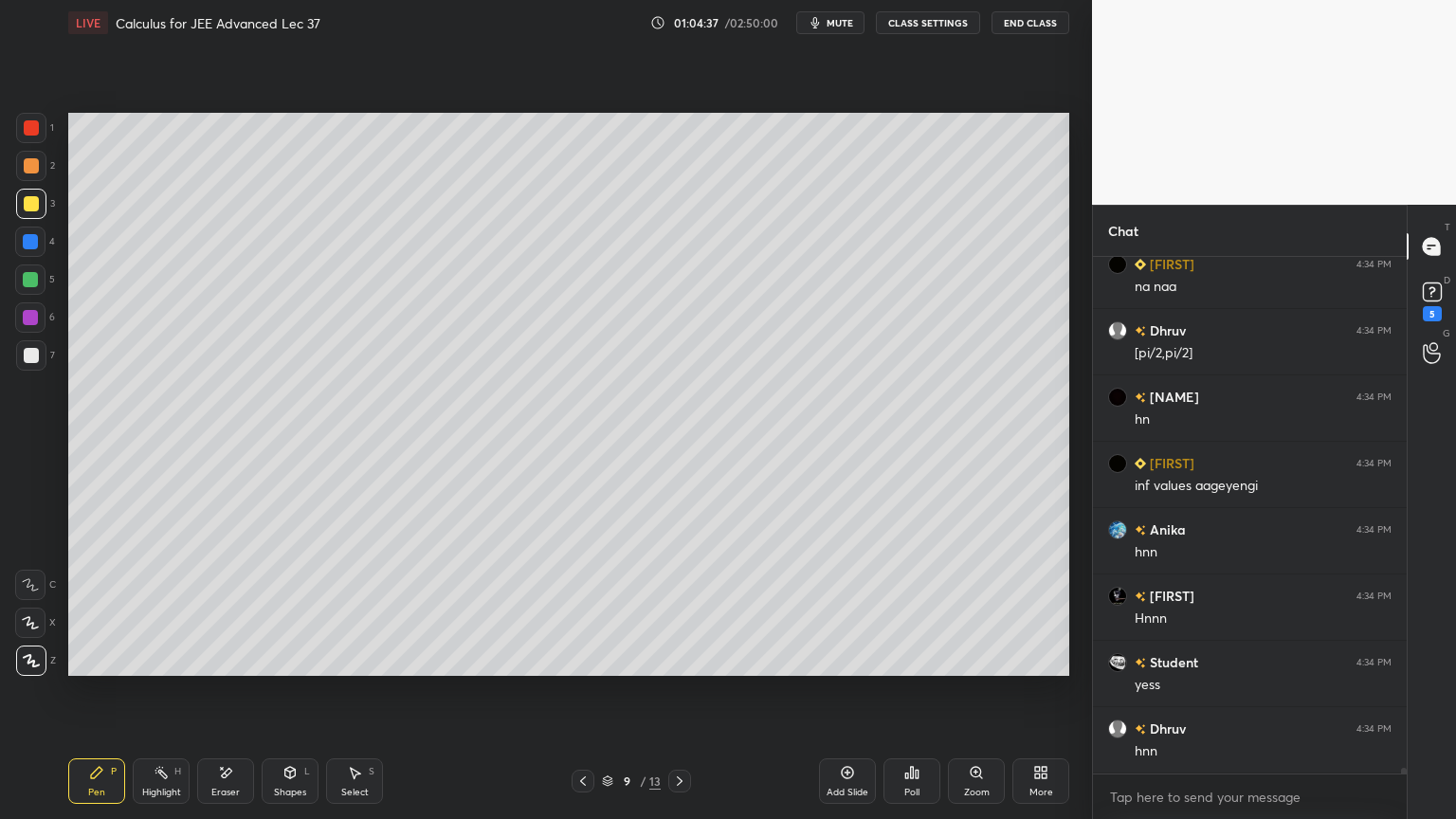 scroll, scrollTop: 50422, scrollLeft: 0, axis: vertical 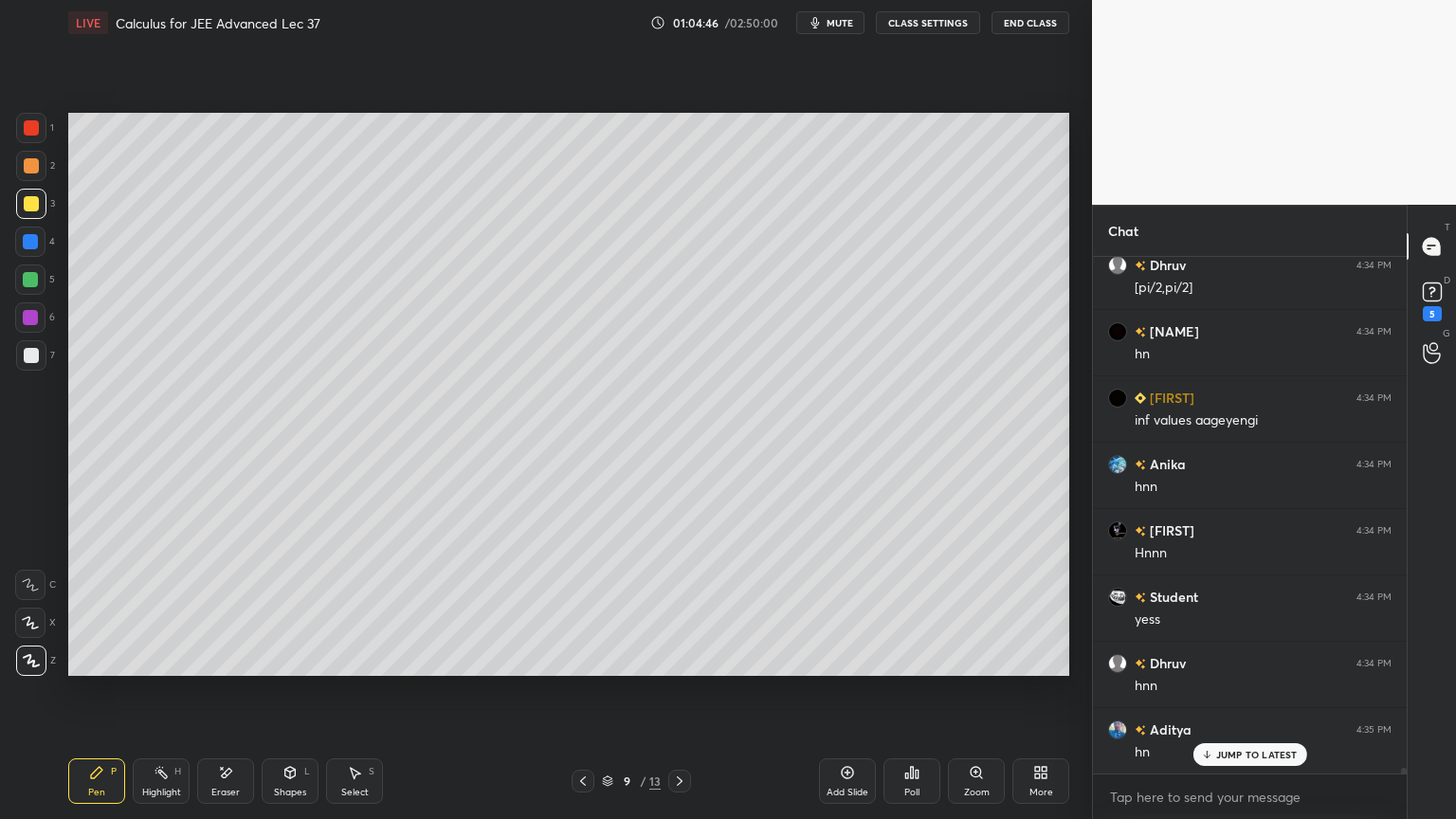 click 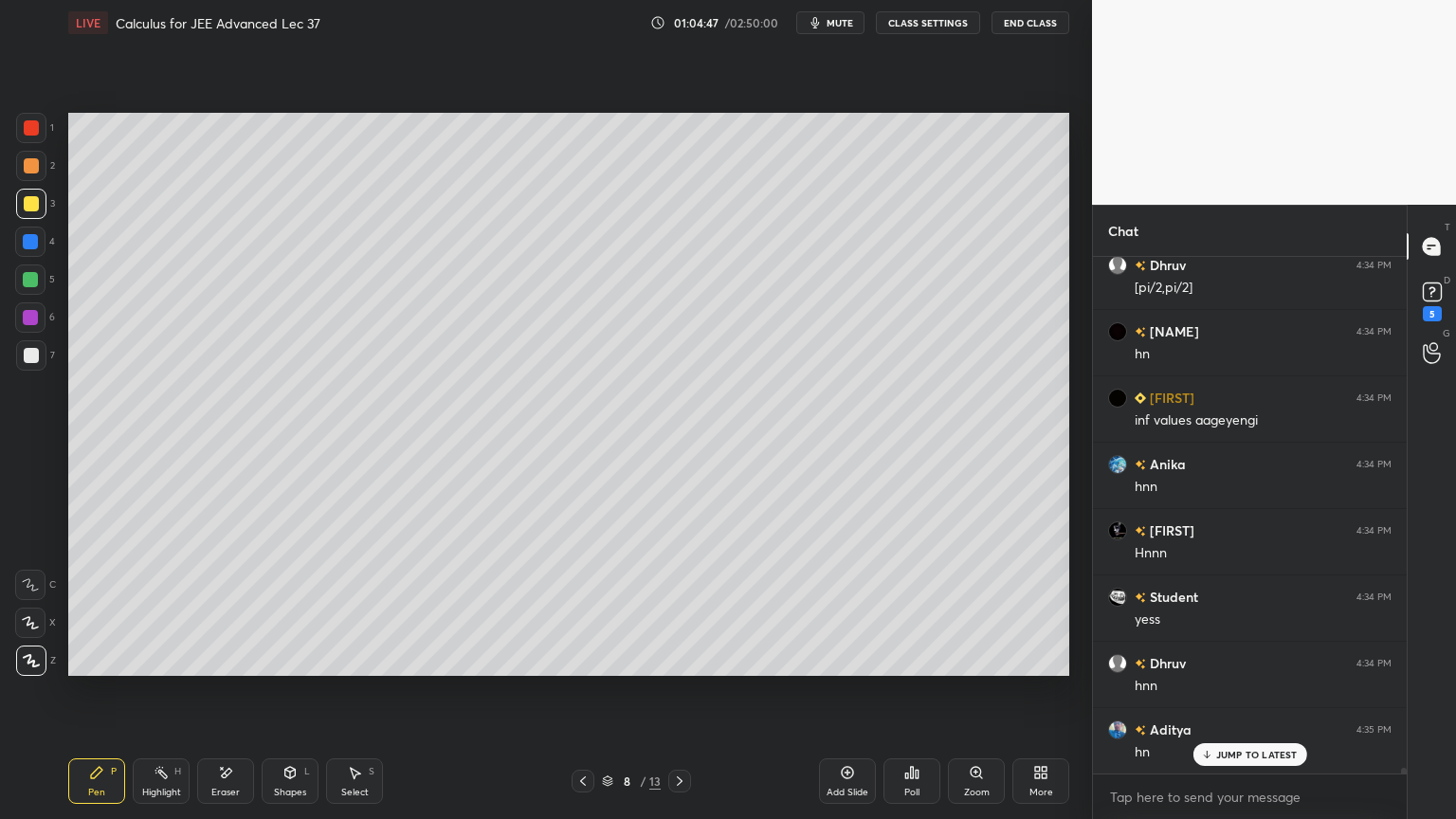 drag, startPoint x: 584, startPoint y: 783, endPoint x: 592, endPoint y: 797, distance: 16 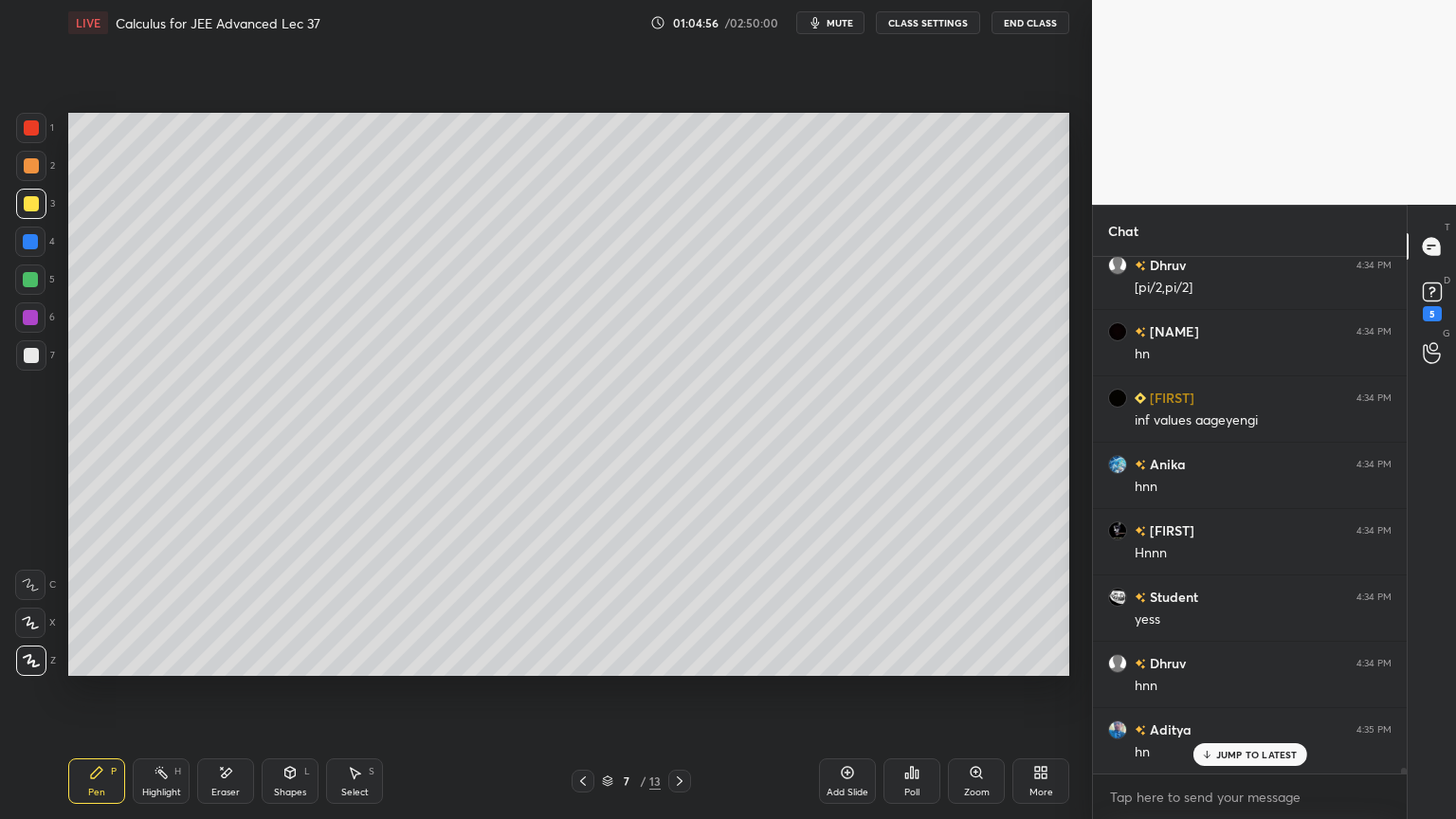 scroll, scrollTop: 50505, scrollLeft: 0, axis: vertical 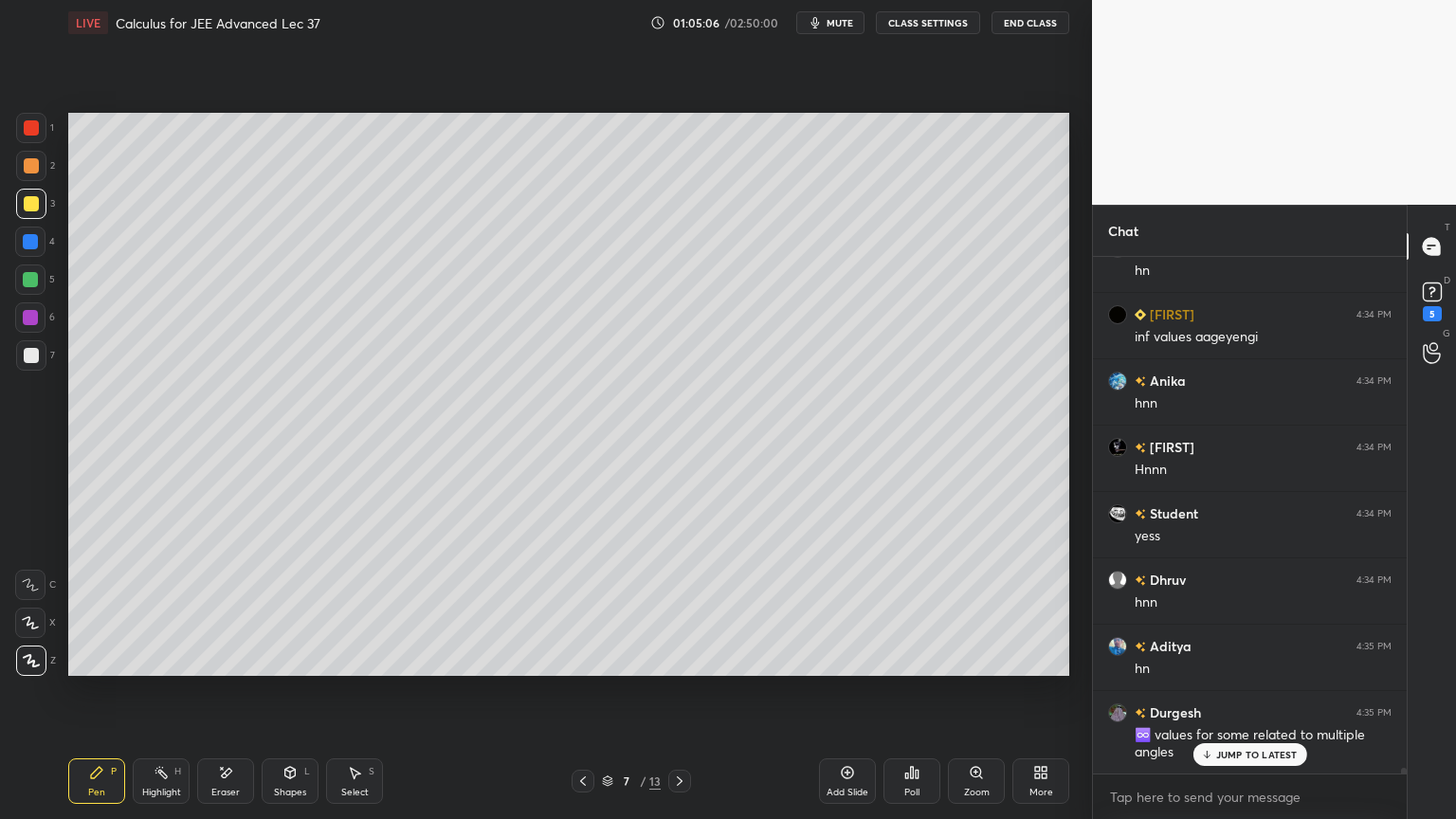 click at bounding box center (31, 355) 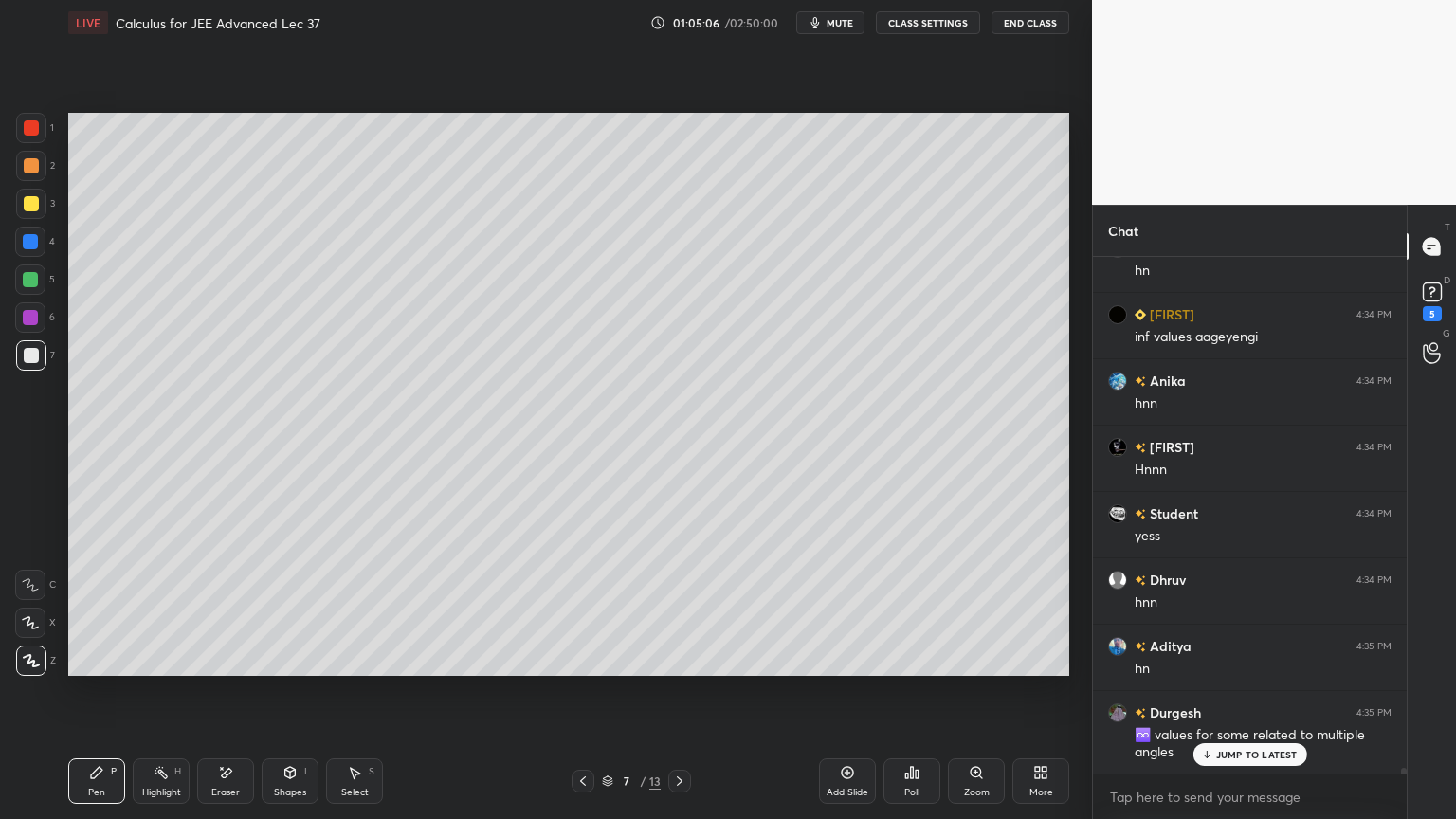 drag, startPoint x: 152, startPoint y: 786, endPoint x: 126, endPoint y: 773, distance: 29.068884 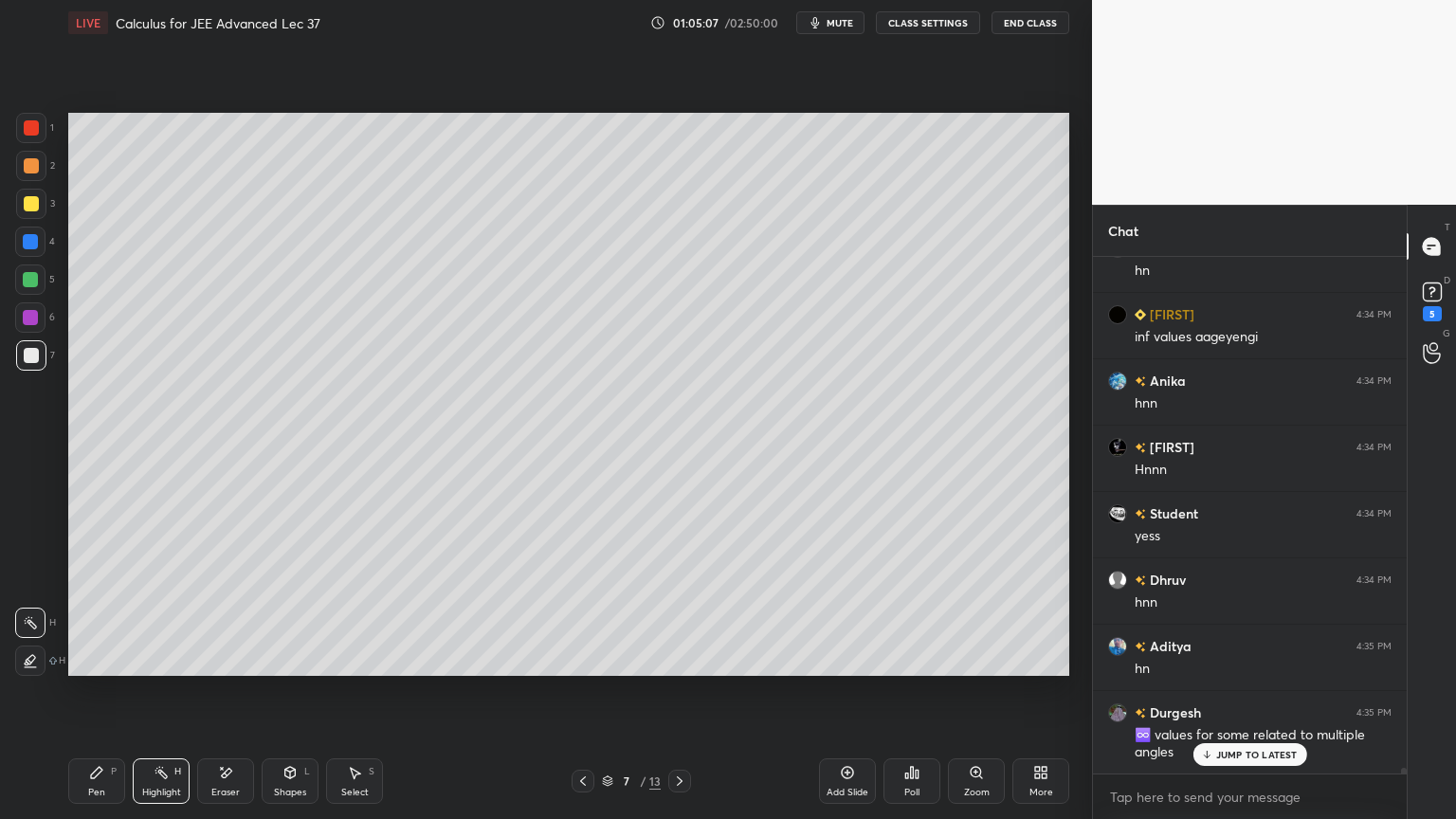 drag, startPoint x: 110, startPoint y: 767, endPoint x: 142, endPoint y: 774, distance: 32.756679 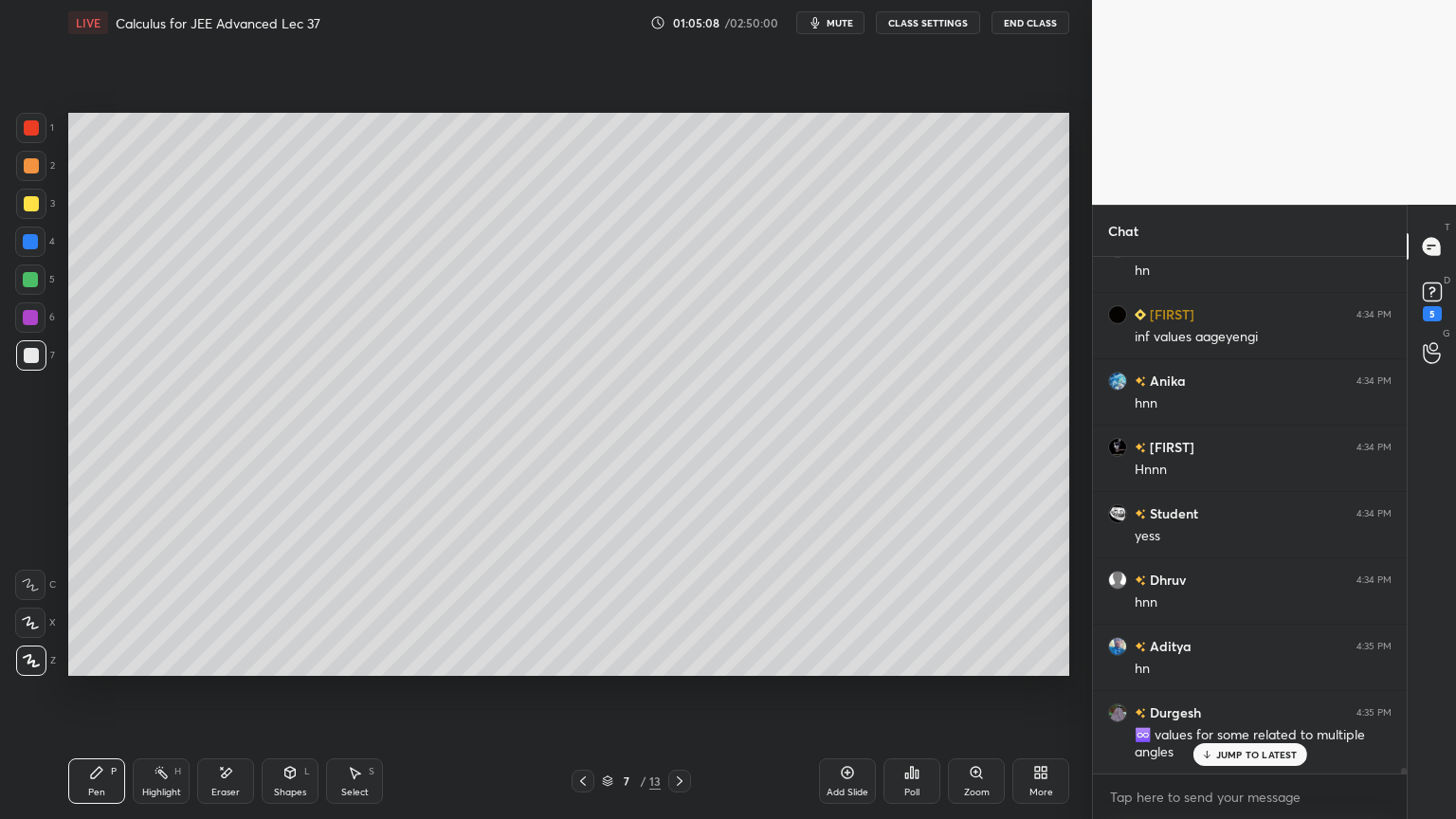 drag, startPoint x: 840, startPoint y: 779, endPoint x: 791, endPoint y: 773, distance: 49.36598 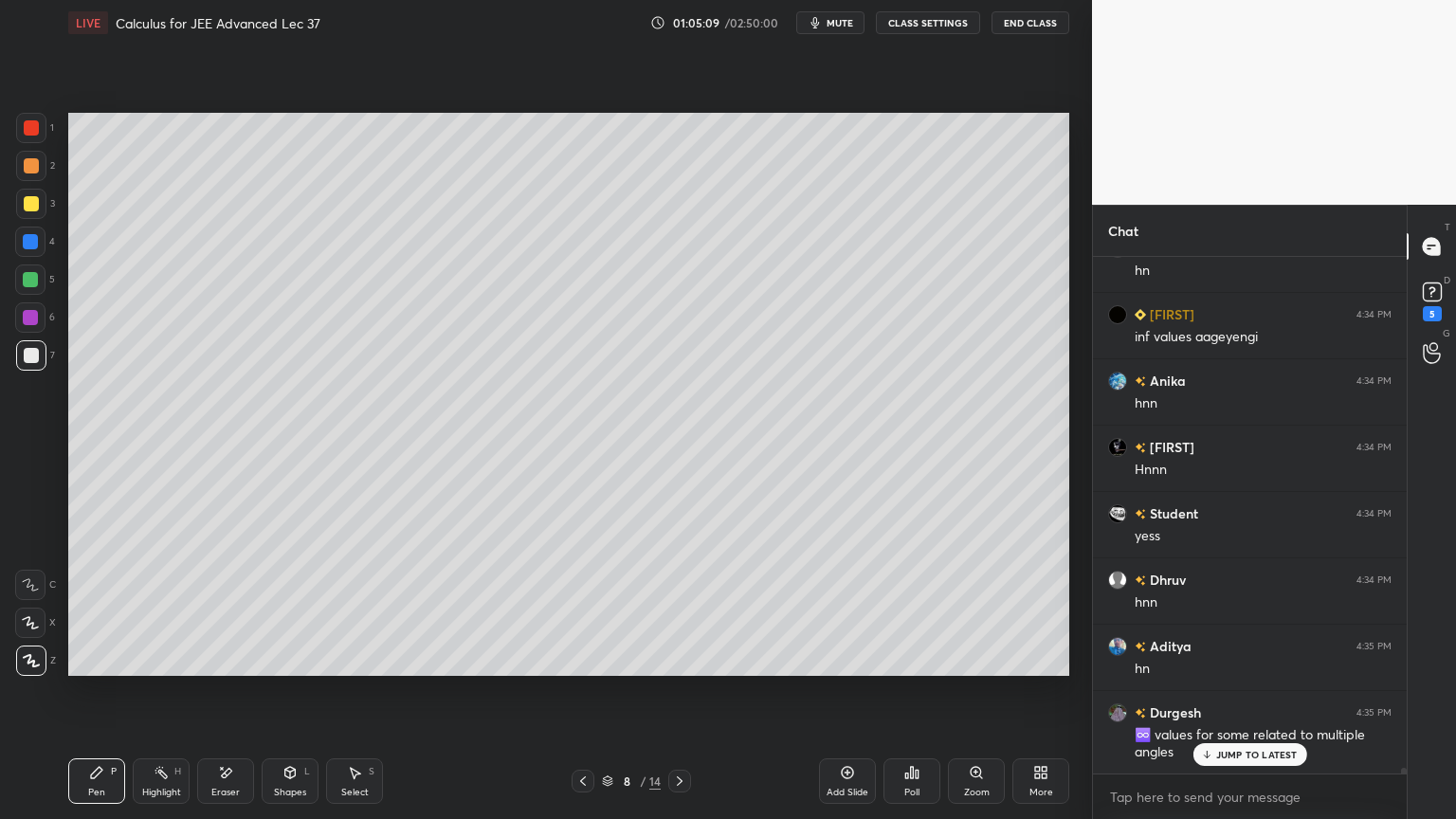 drag, startPoint x: 37, startPoint y: 168, endPoint x: 59, endPoint y: 167, distance: 22.022716 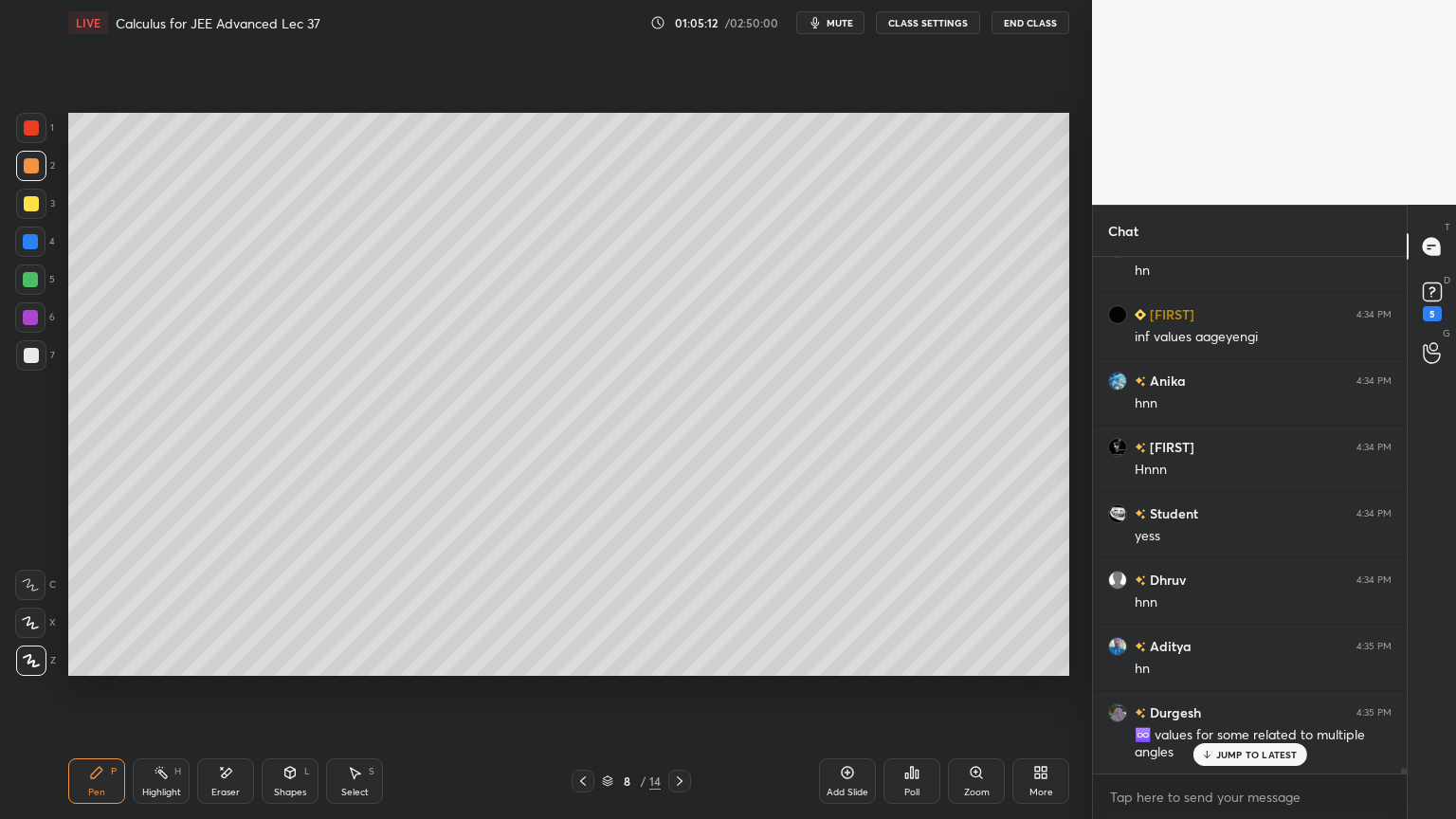 click 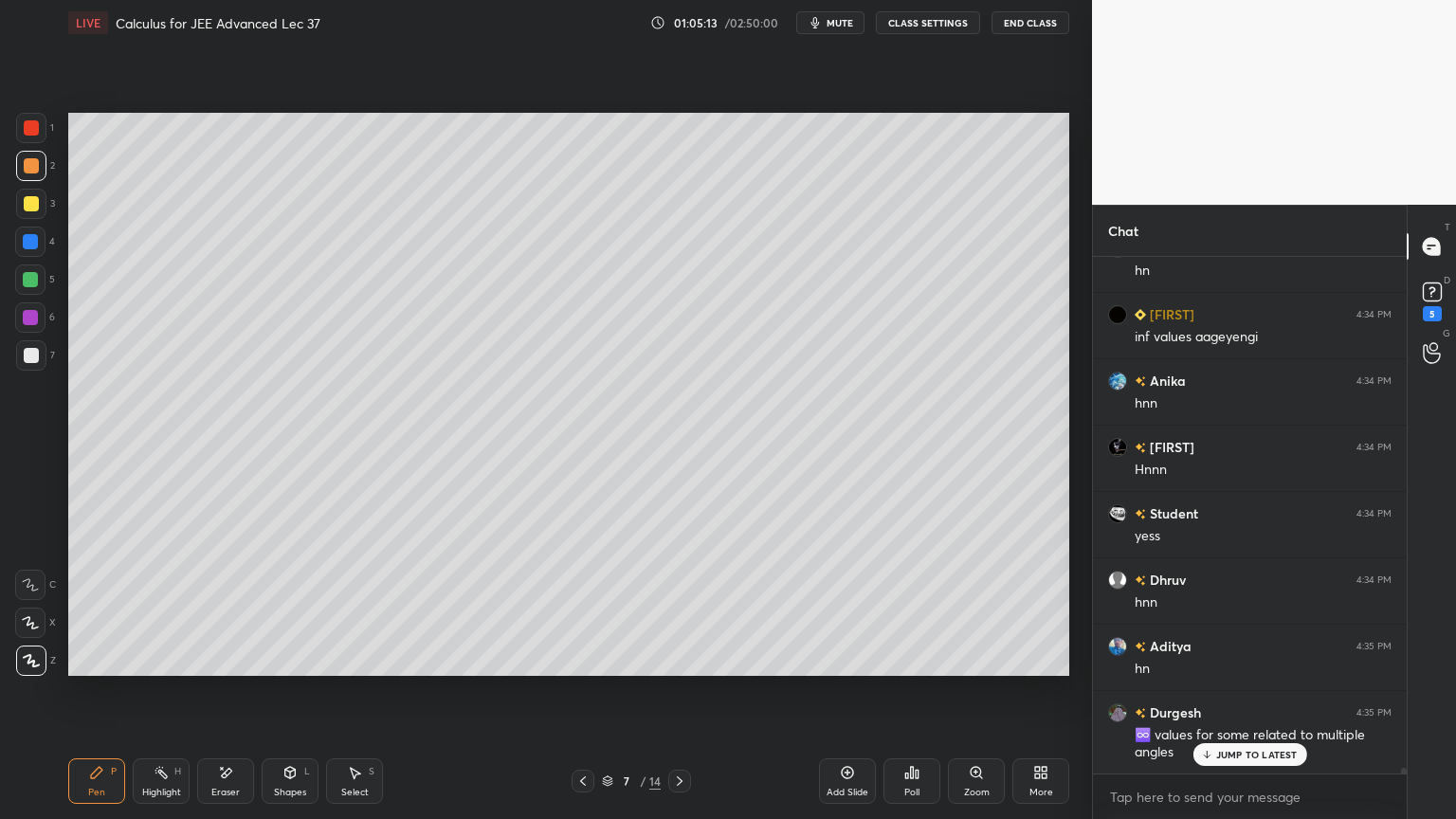 click at bounding box center [680, 781] 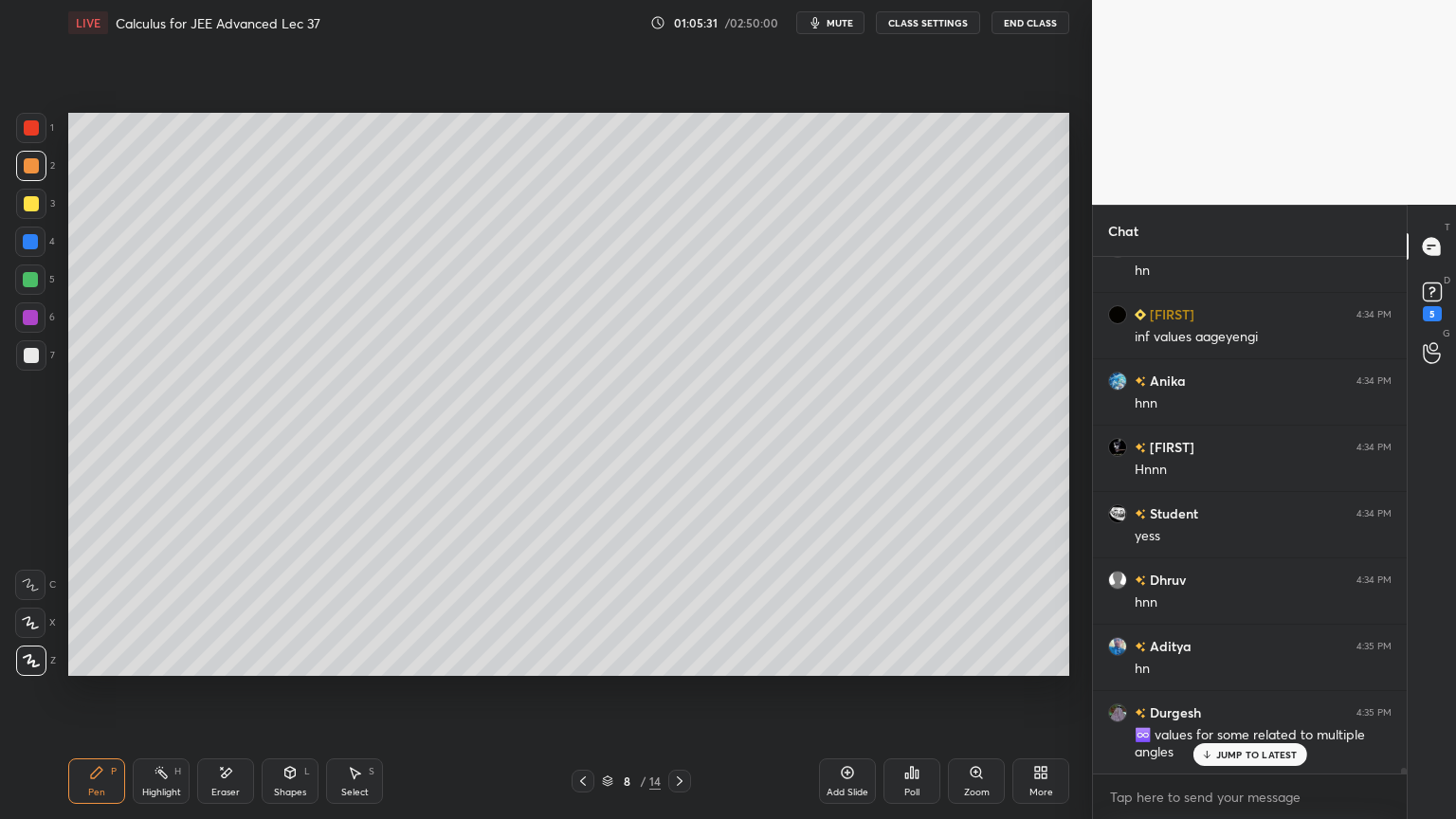 click at bounding box center [31, 355] 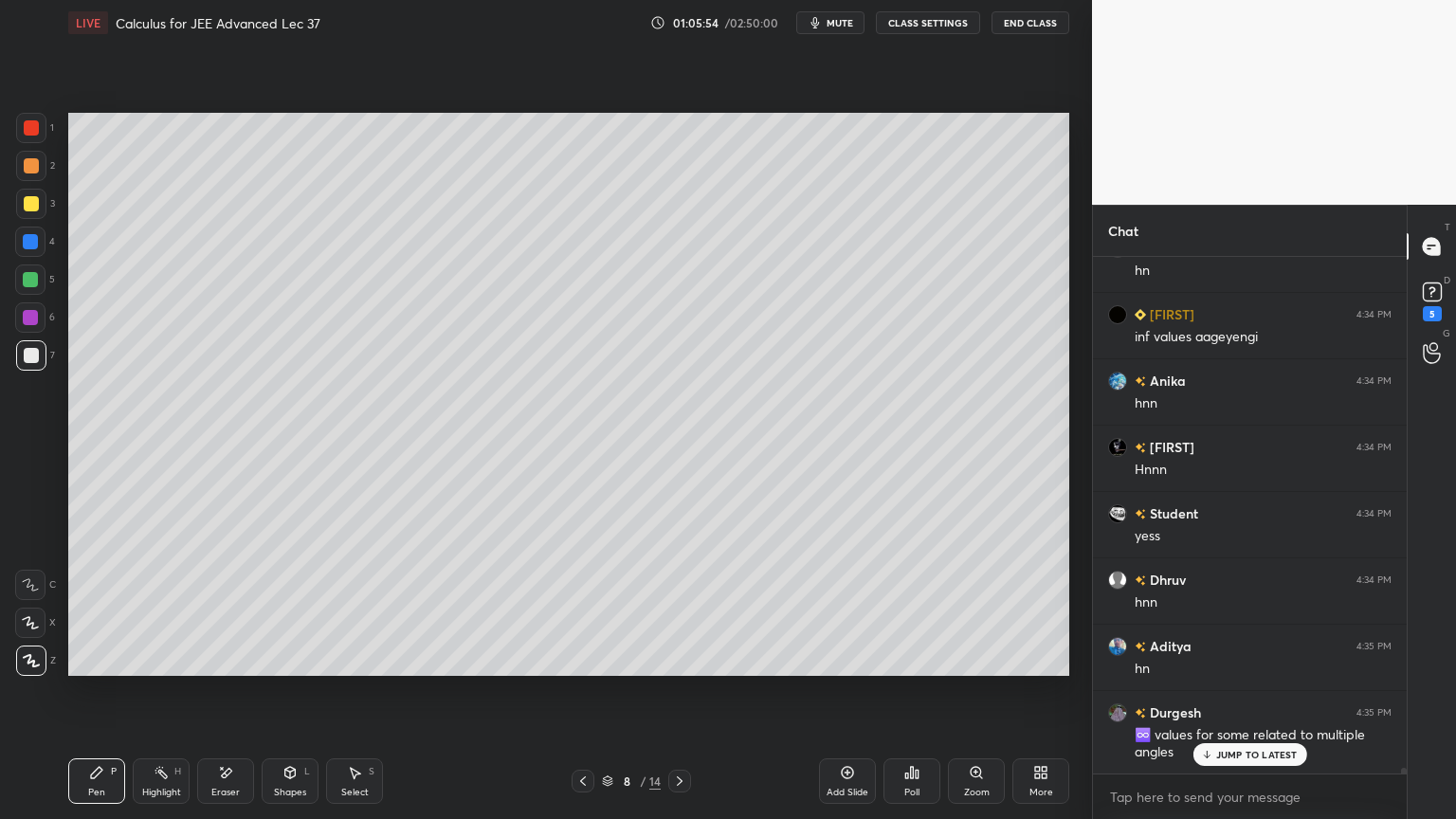 click at bounding box center (31, 128) 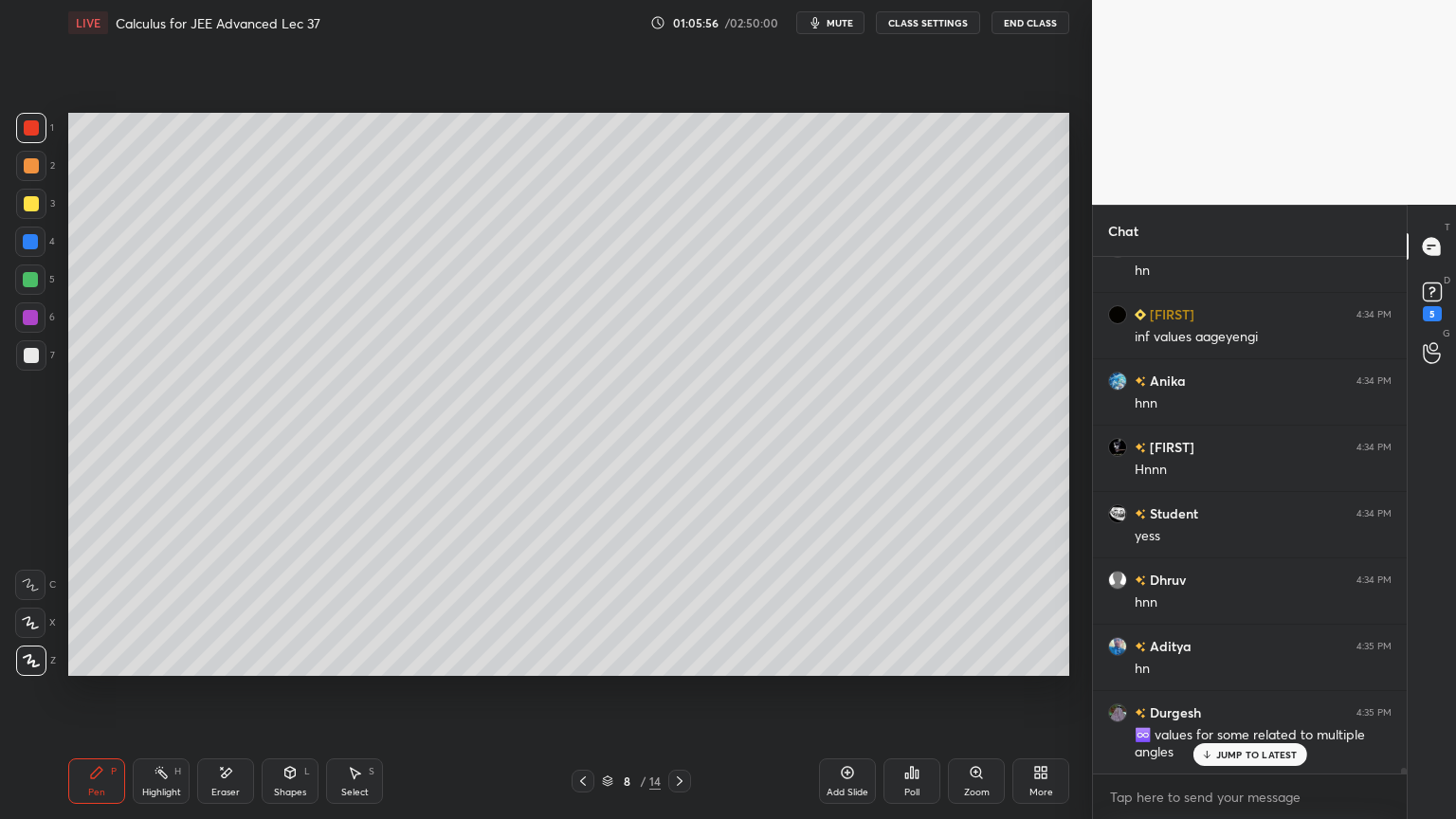 drag, startPoint x: 31, startPoint y: 198, endPoint x: 27, endPoint y: 219, distance: 21.37756 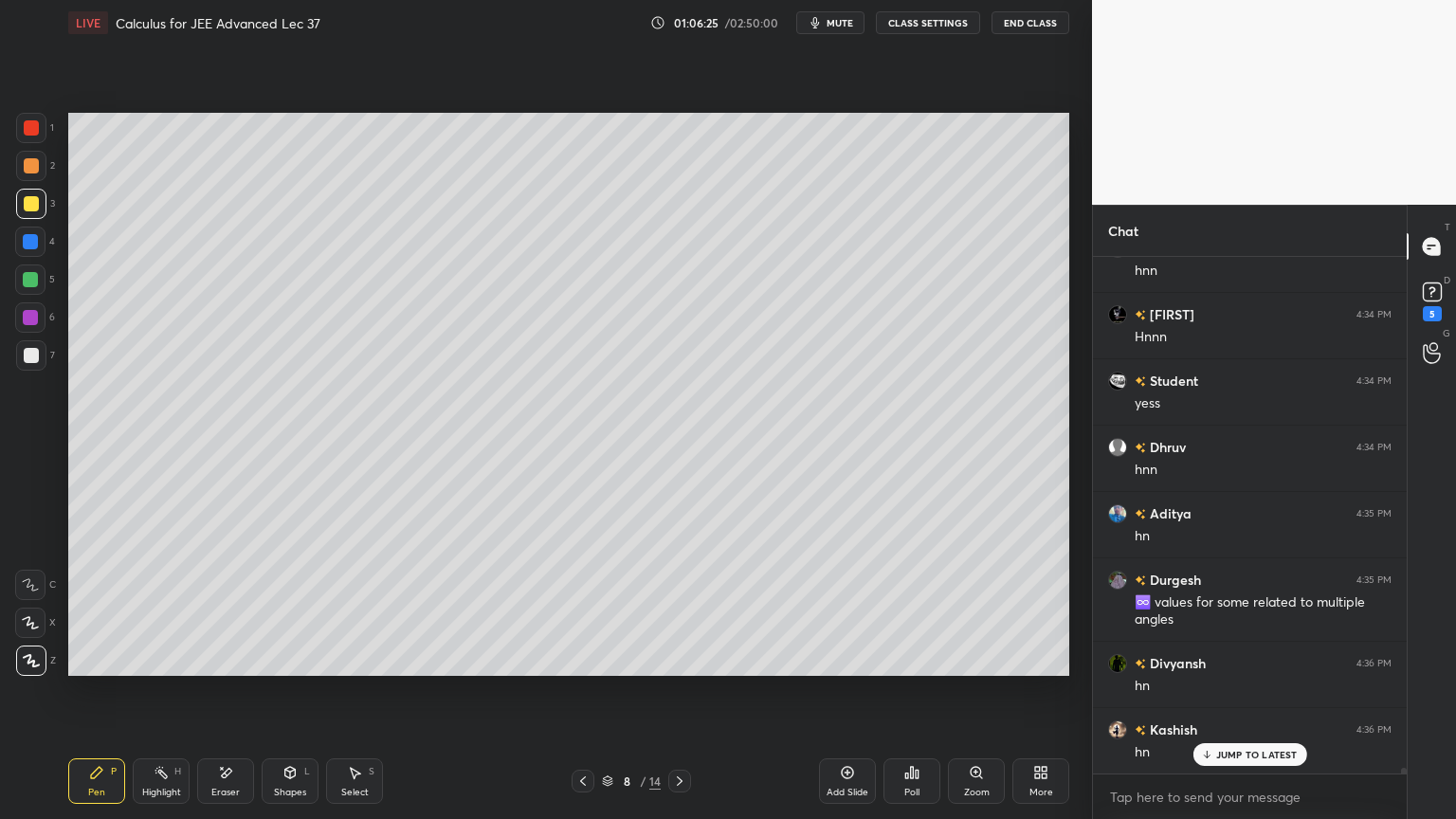 scroll, scrollTop: 50705, scrollLeft: 0, axis: vertical 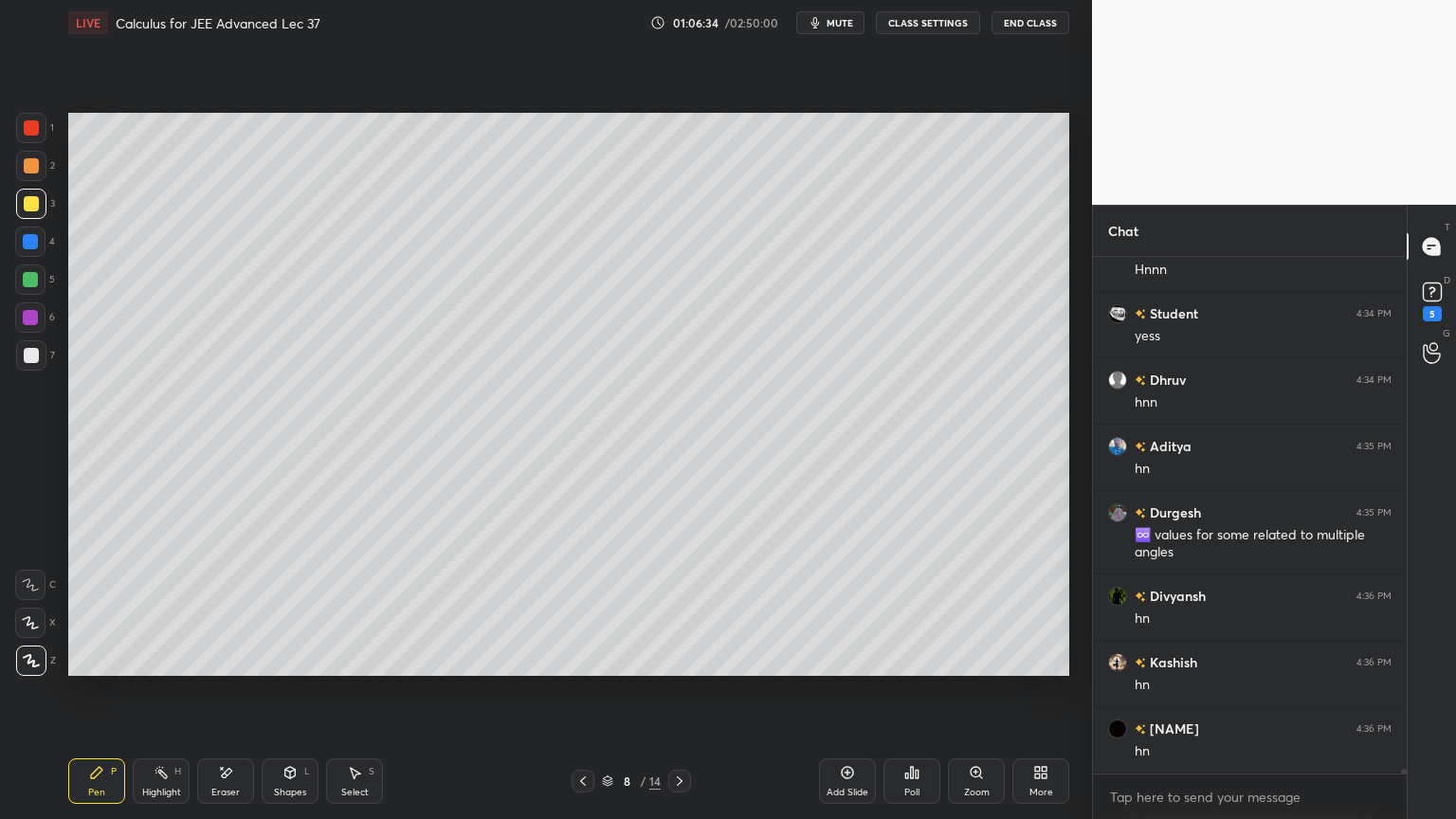 click 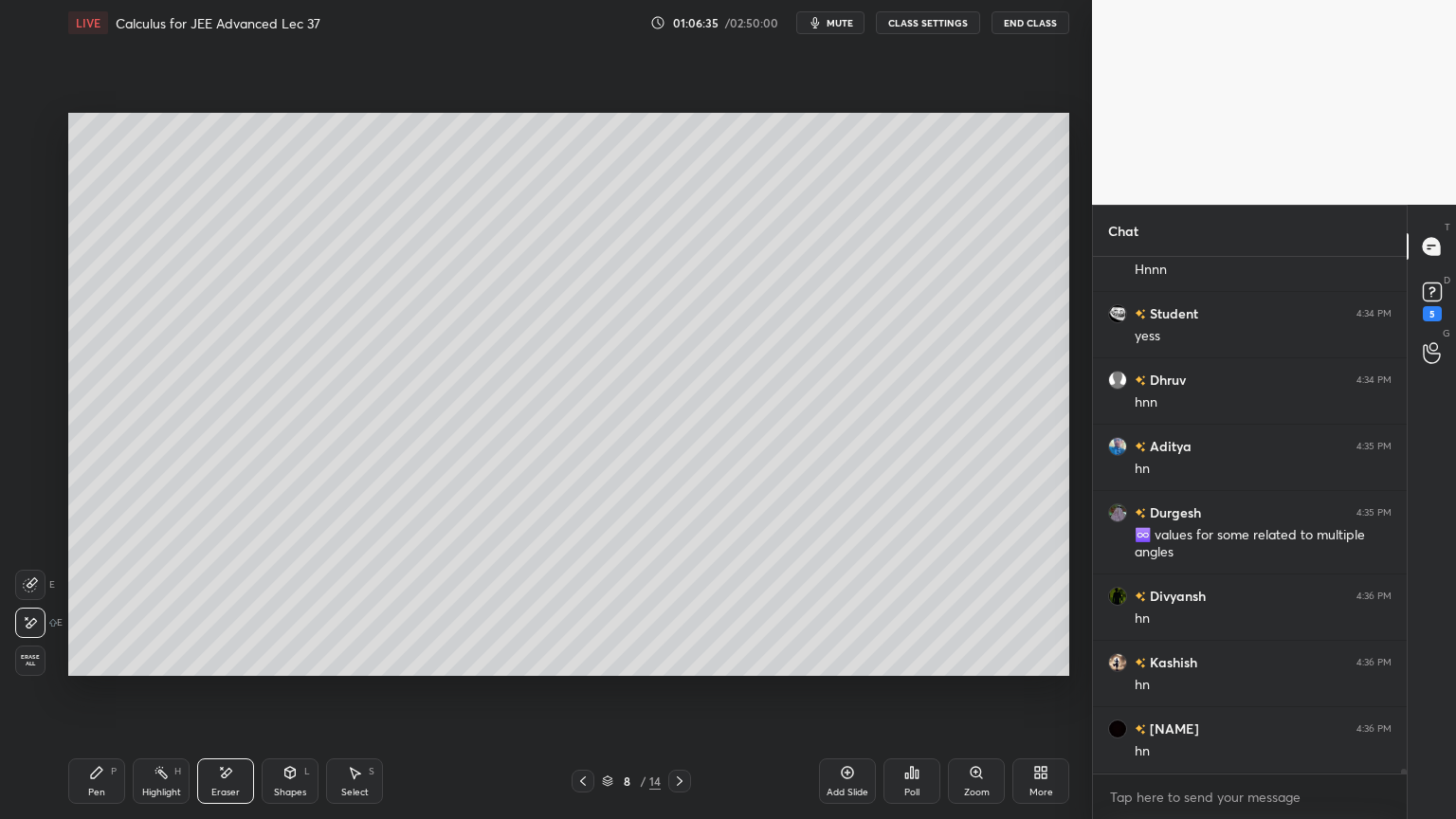 scroll, scrollTop: 50770, scrollLeft: 0, axis: vertical 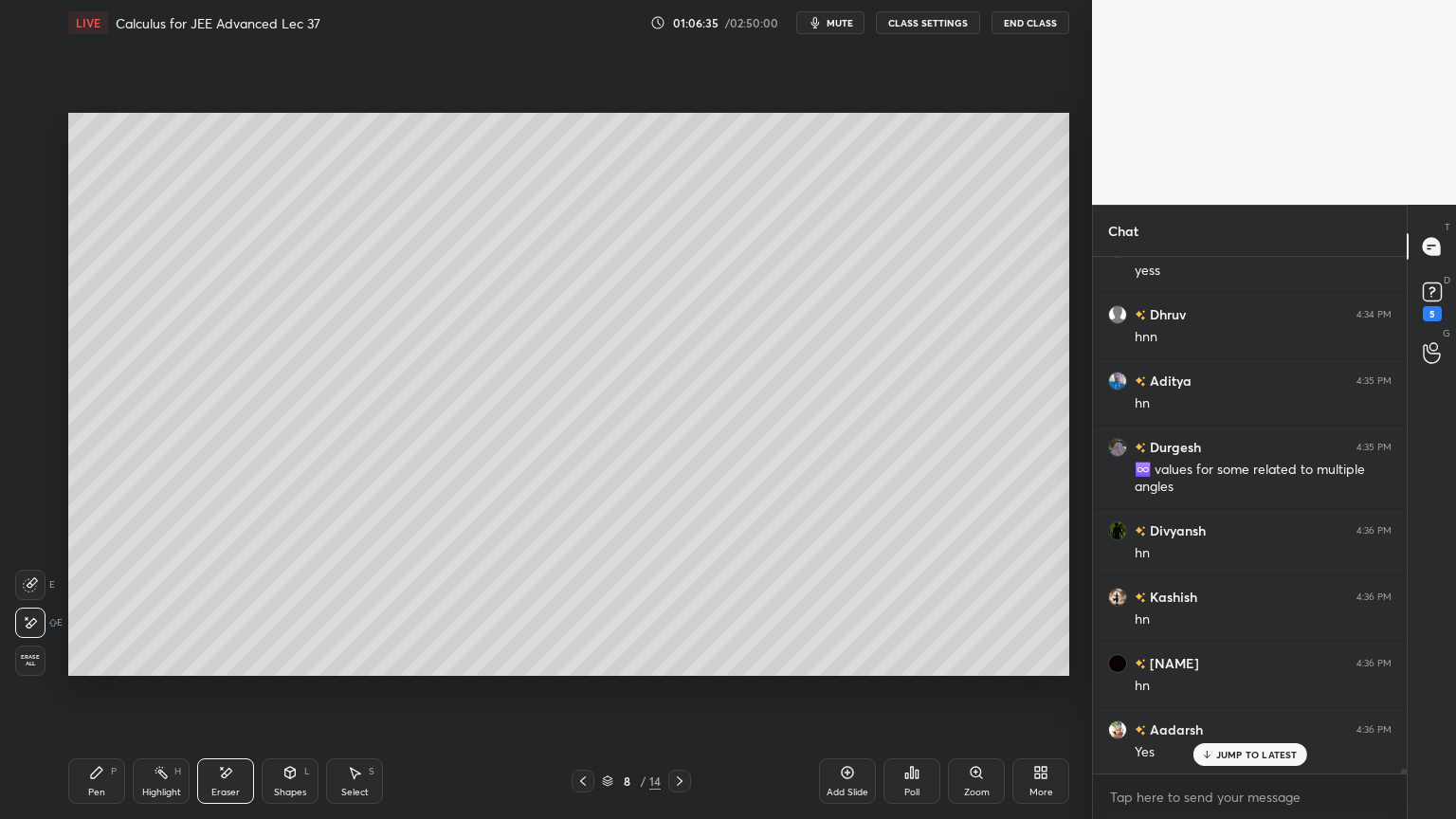 drag, startPoint x: 110, startPoint y: 783, endPoint x: 118, endPoint y: 767, distance: 17.888544 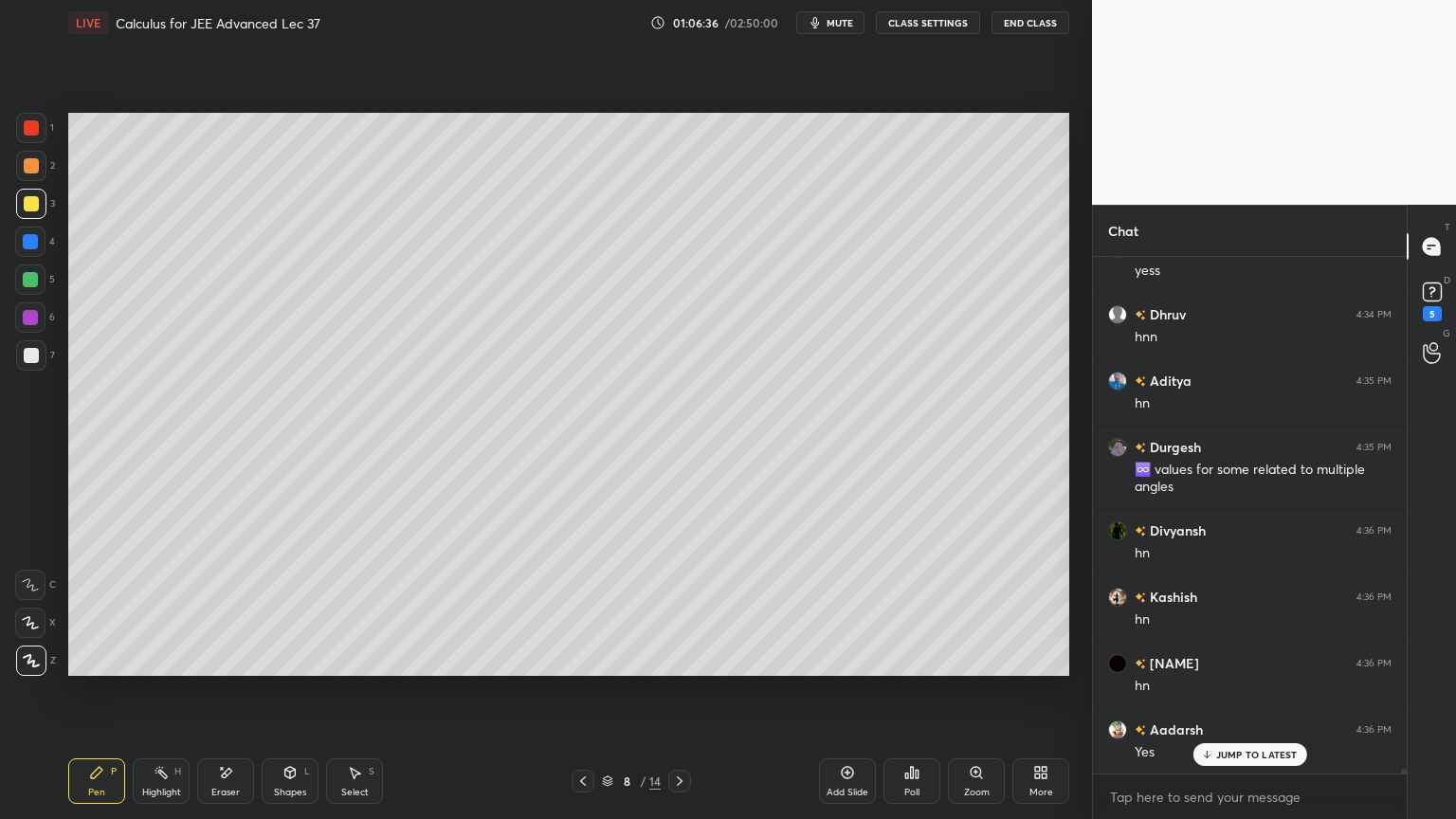 drag, startPoint x: 27, startPoint y: 358, endPoint x: 59, endPoint y: 345, distance: 34.539832 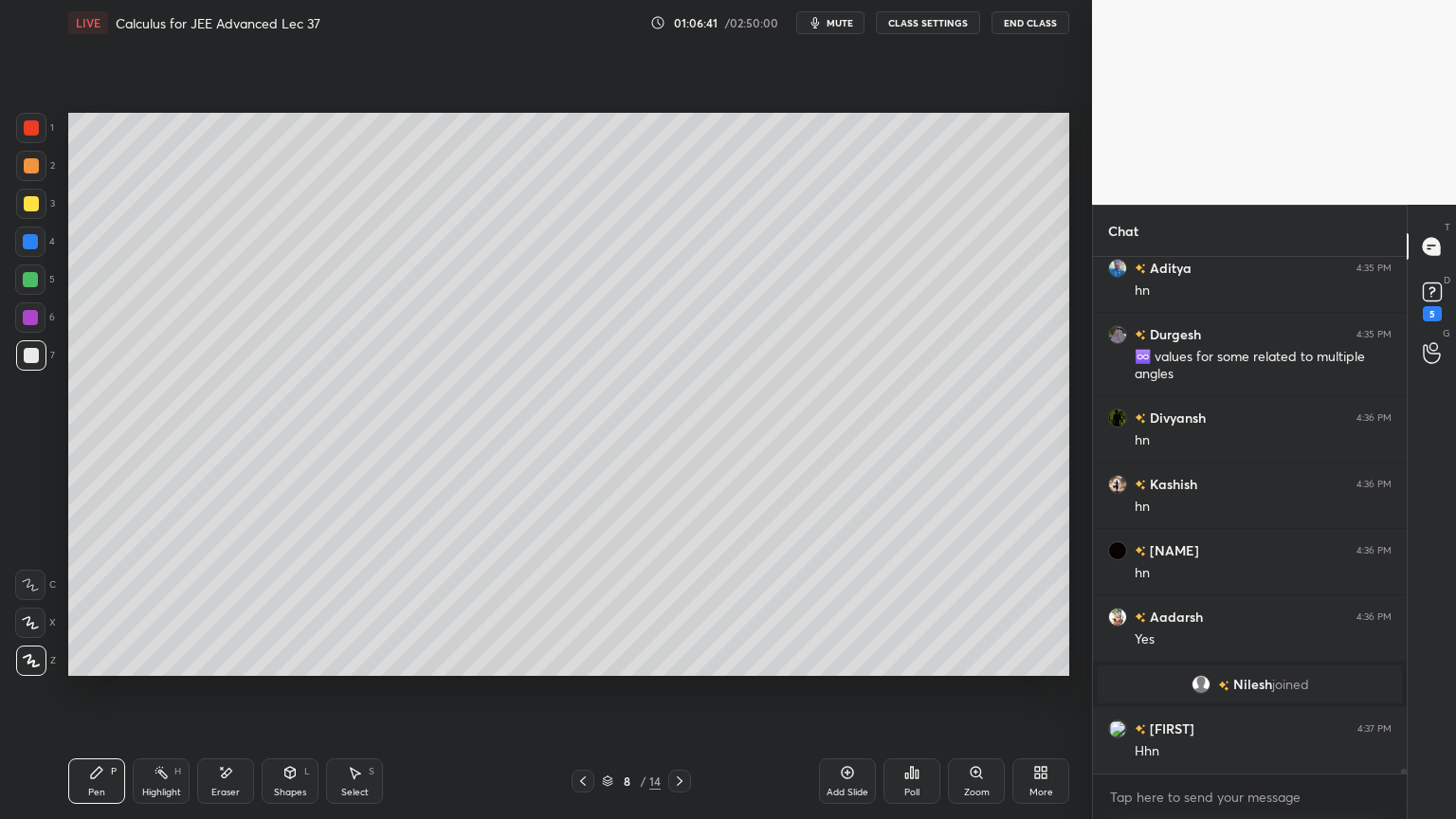 scroll, scrollTop: 50949, scrollLeft: 0, axis: vertical 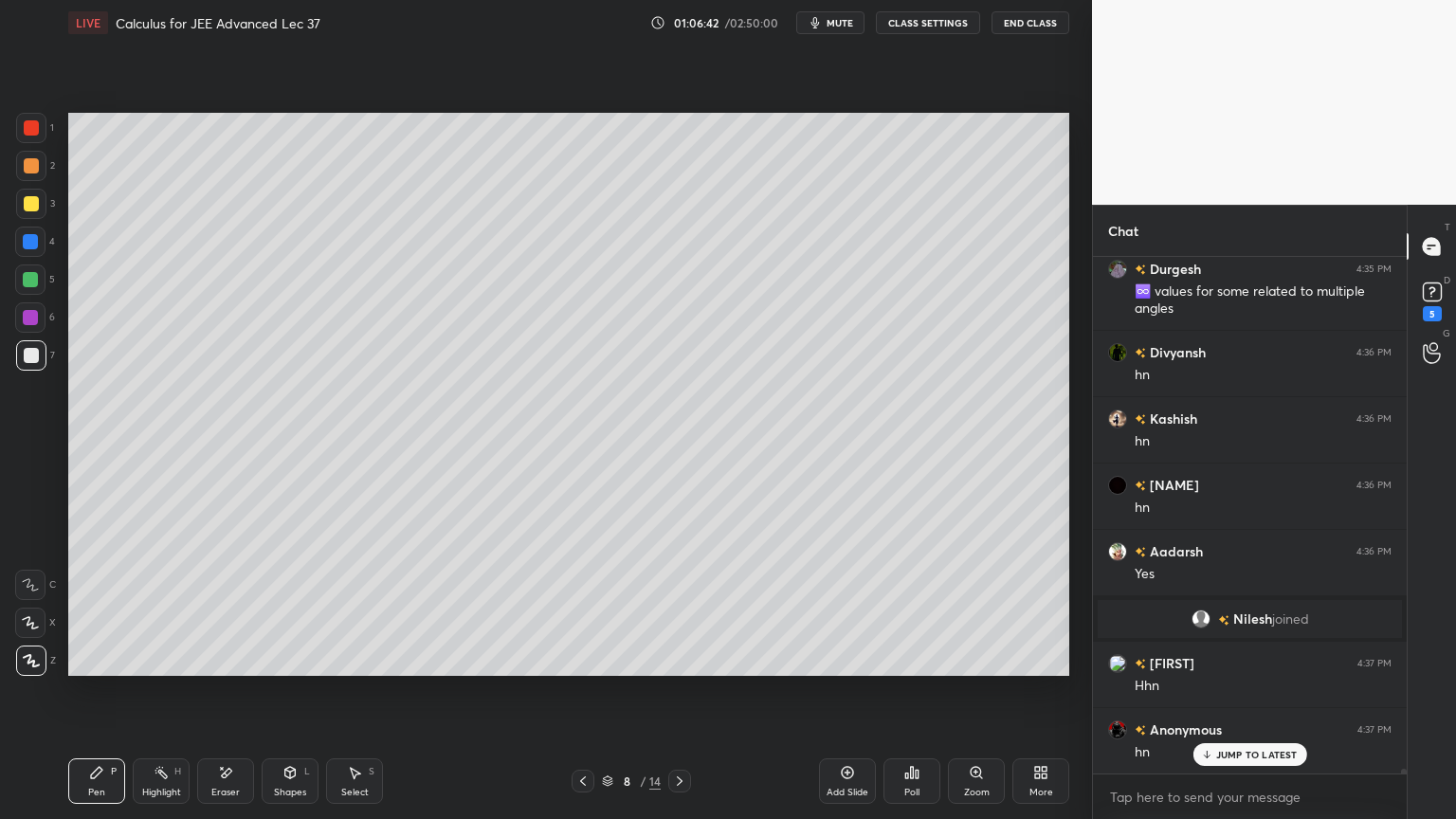 click at bounding box center (31, 166) 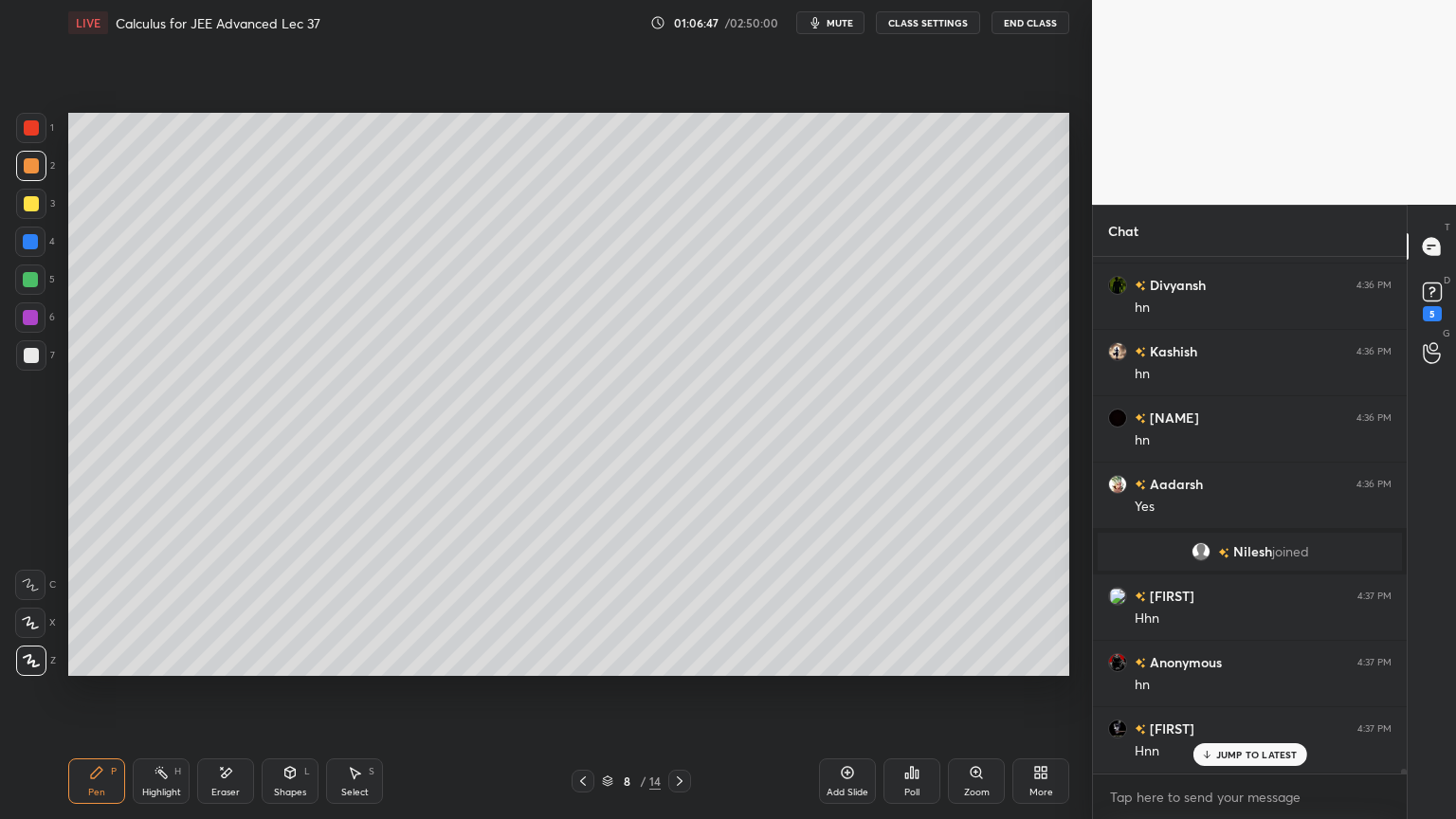 scroll, scrollTop: 51081, scrollLeft: 0, axis: vertical 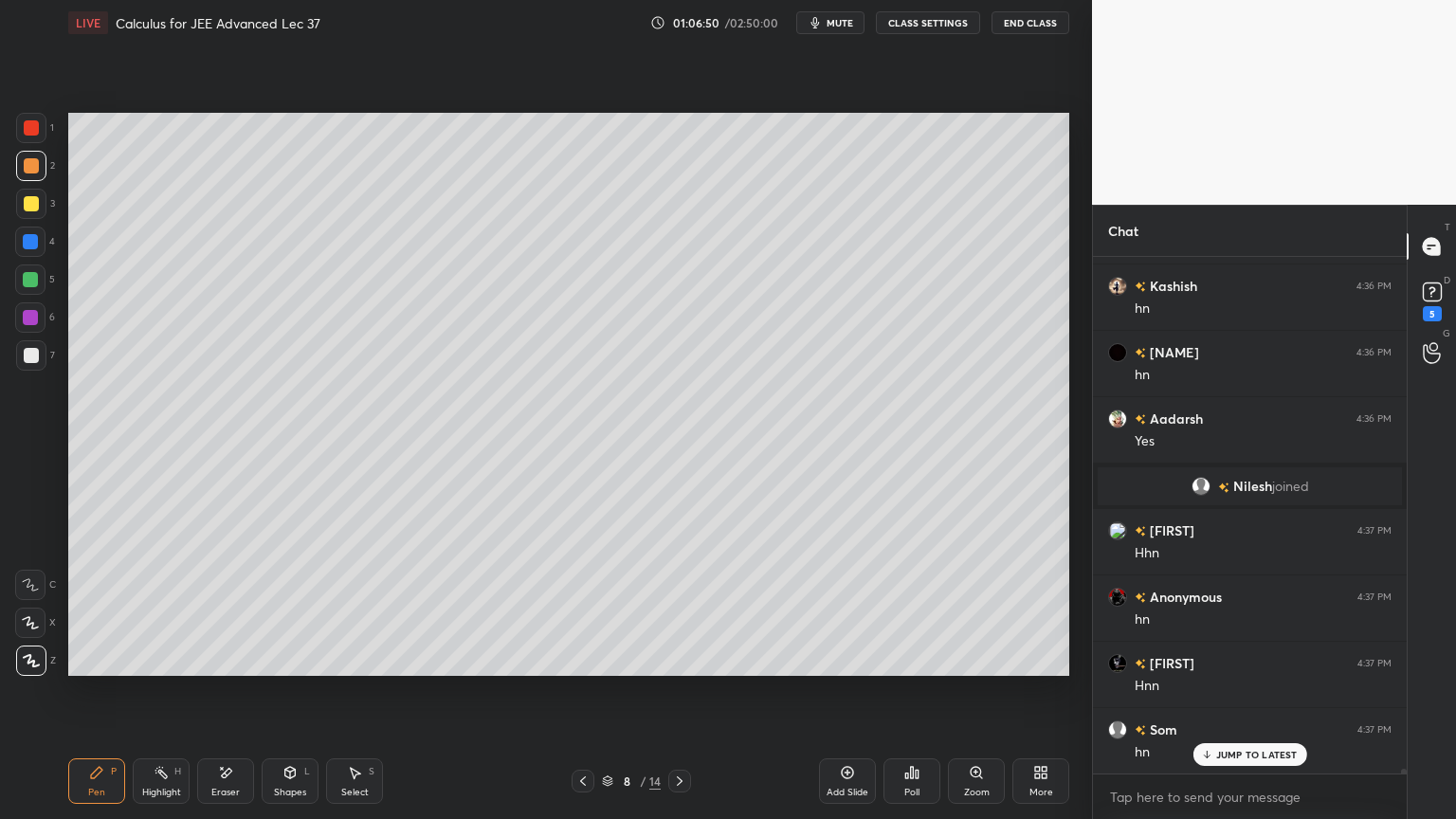click 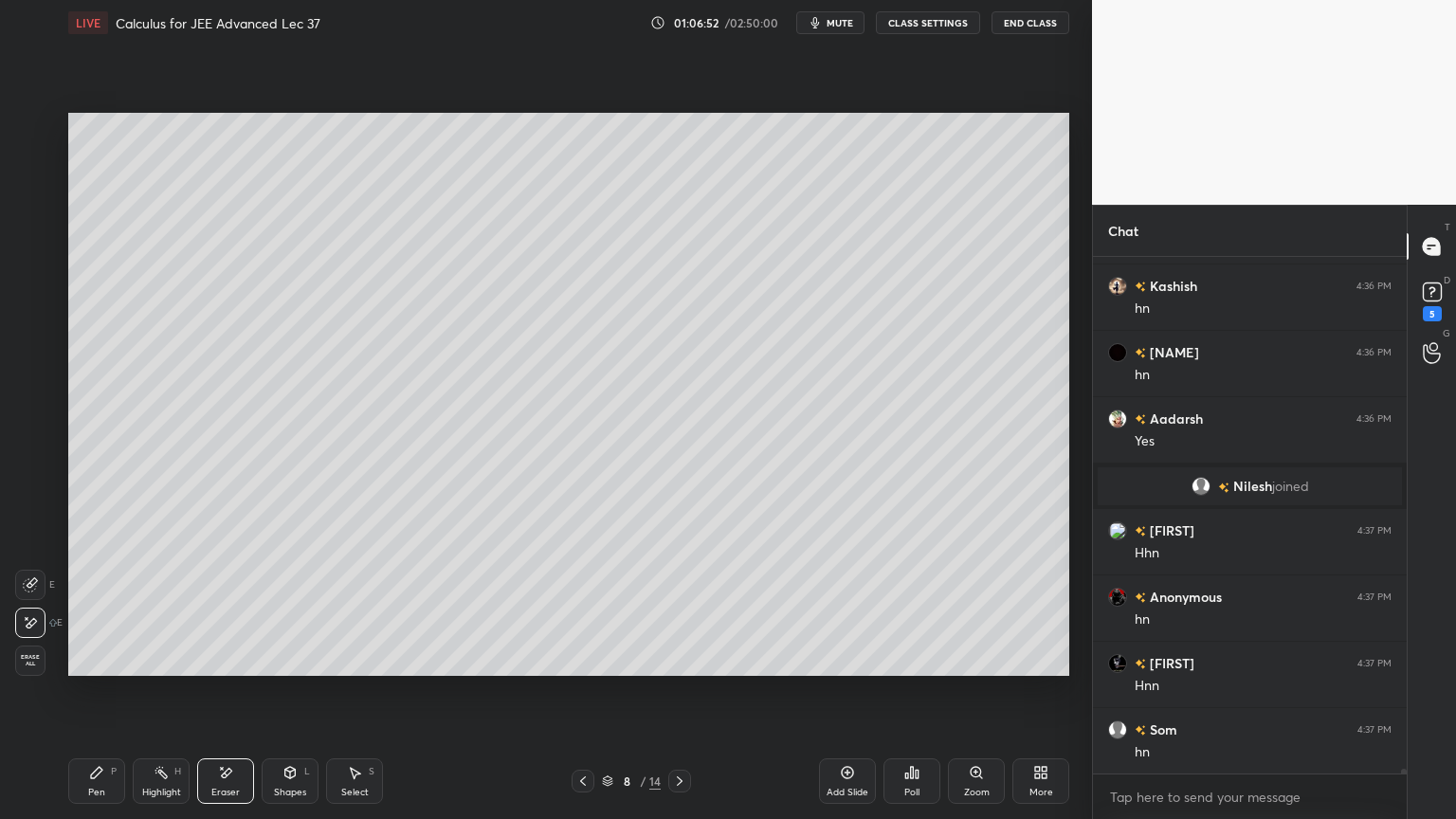 scroll, scrollTop: 51149, scrollLeft: 0, axis: vertical 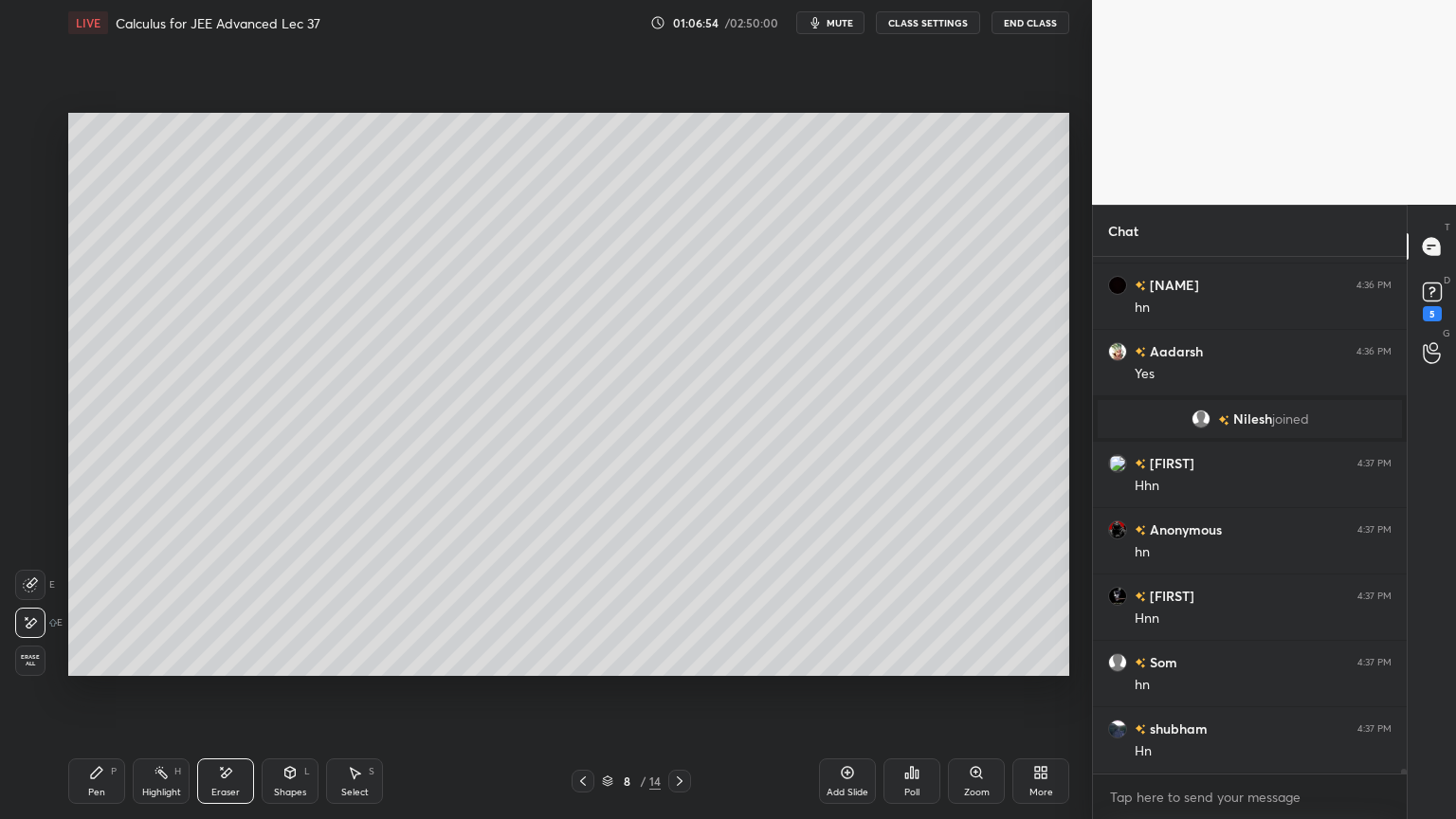drag, startPoint x: 92, startPoint y: 773, endPoint x: 129, endPoint y: 697, distance: 85 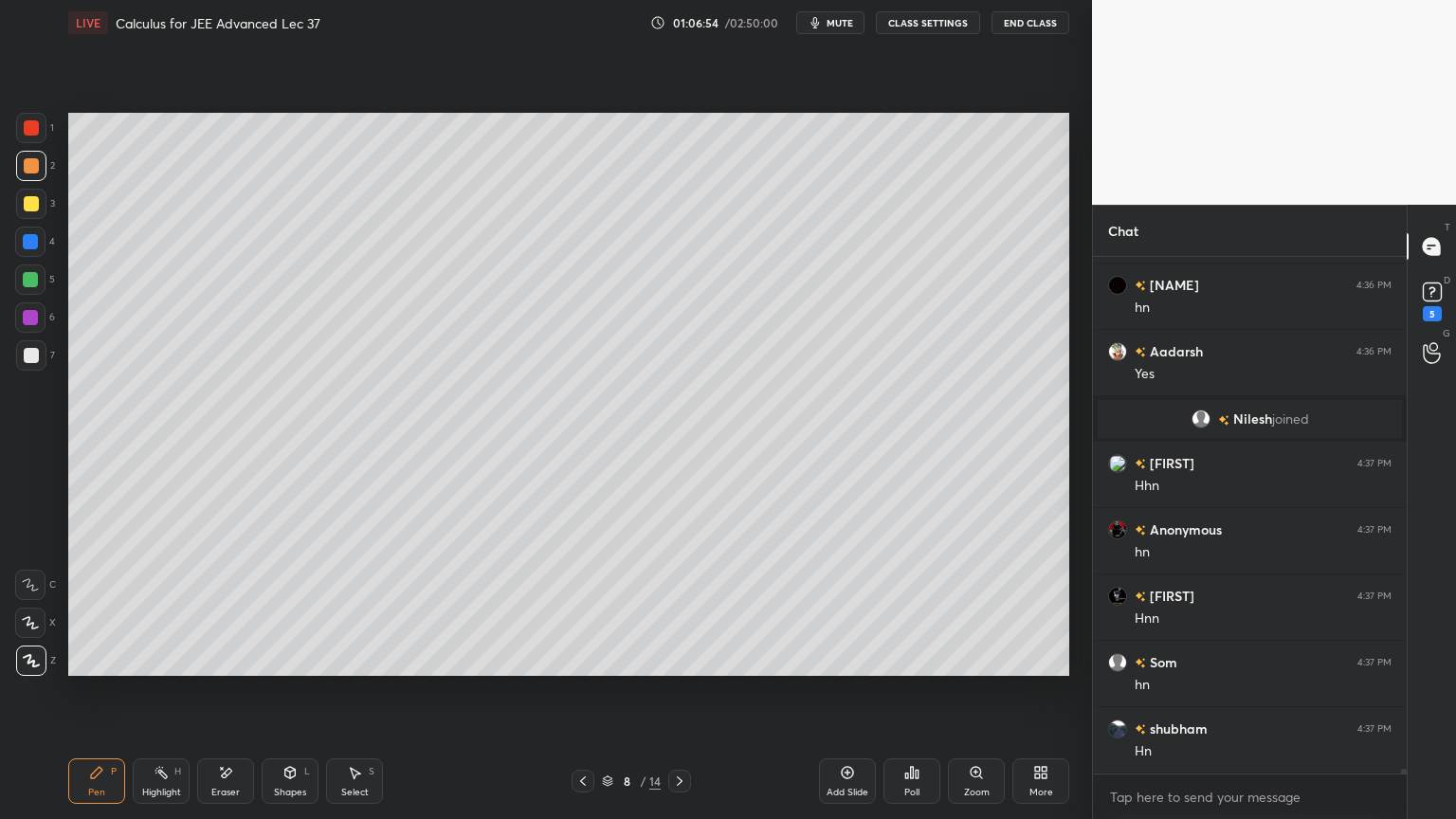 click at bounding box center (31, 355) 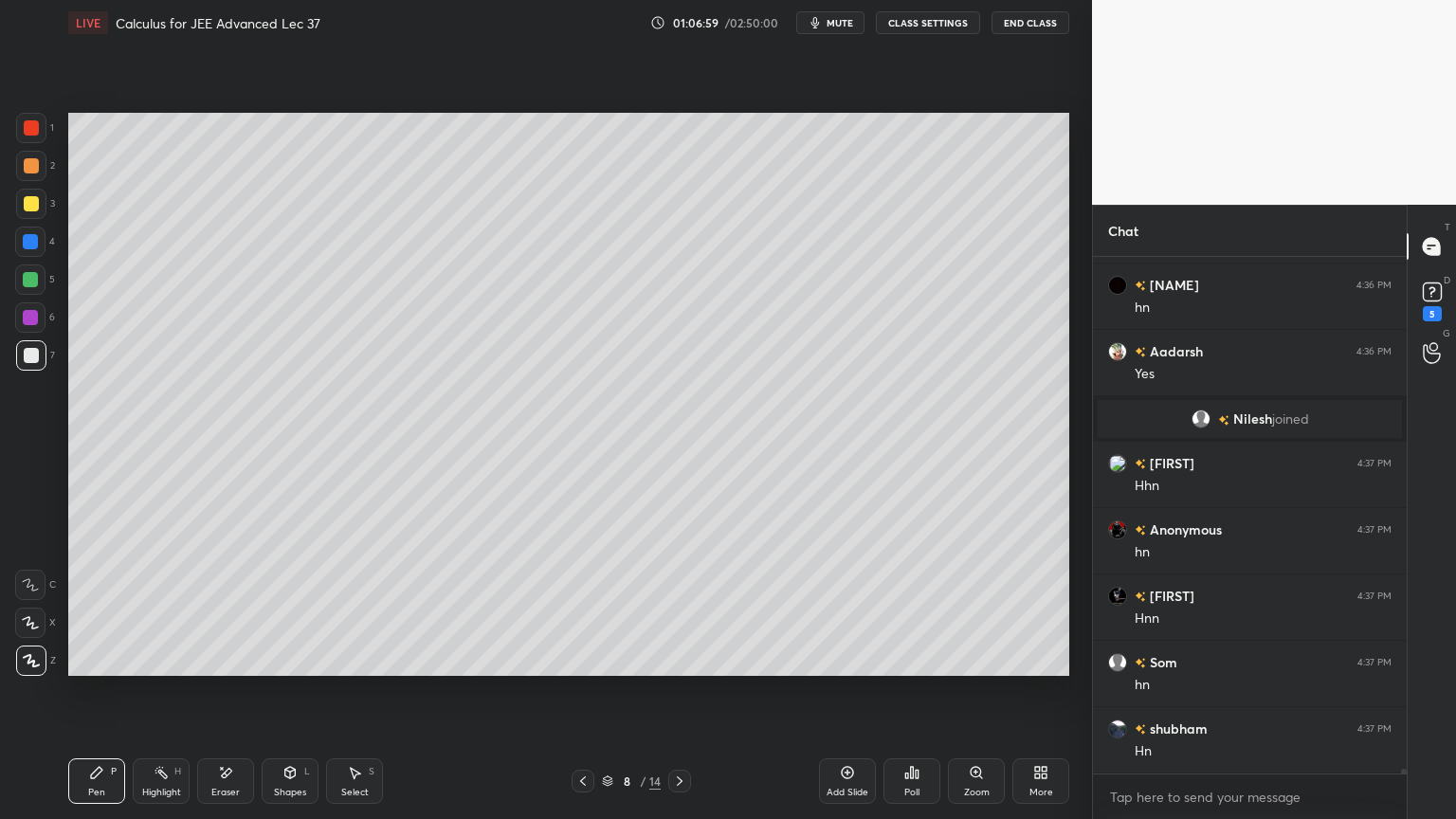 drag, startPoint x: 28, startPoint y: 161, endPoint x: 53, endPoint y: 161, distance: 25 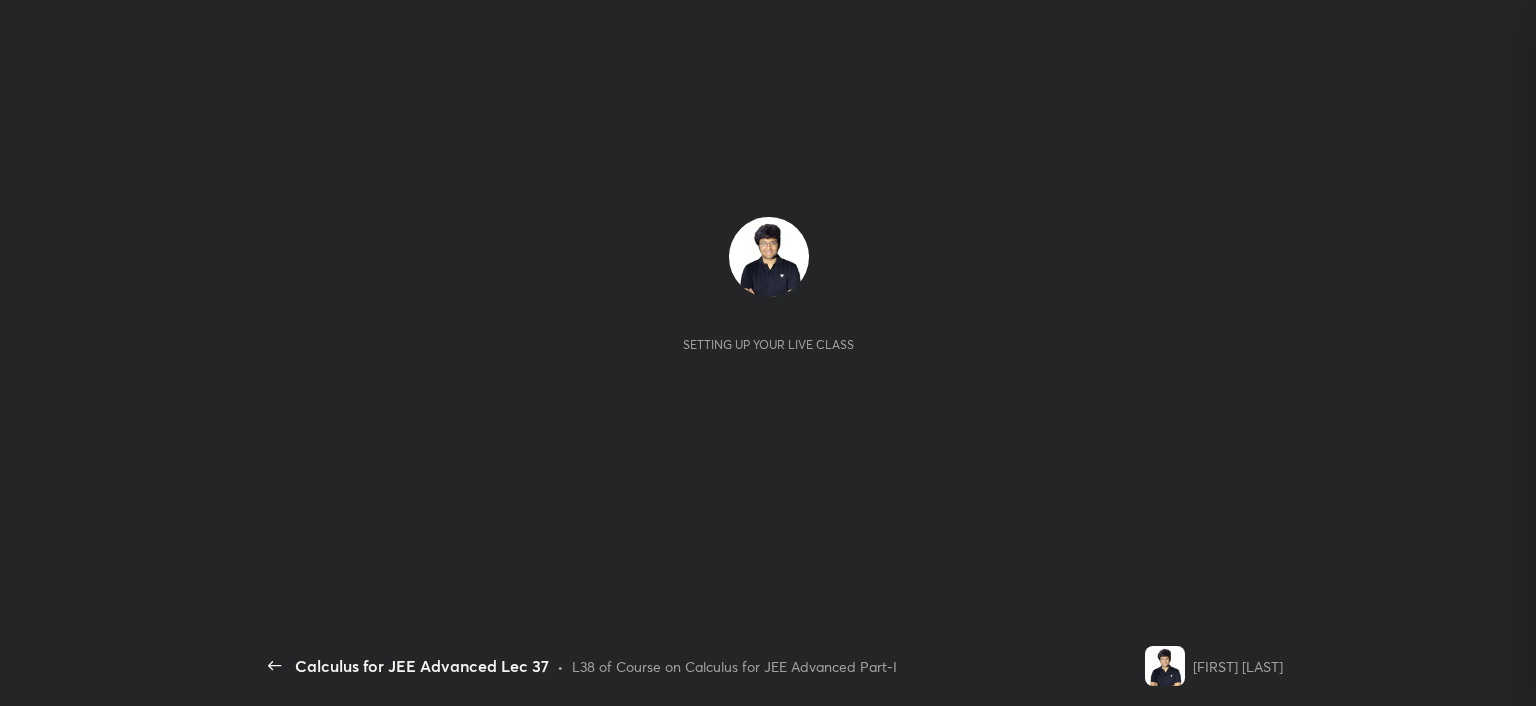 scroll, scrollTop: 0, scrollLeft: 0, axis: both 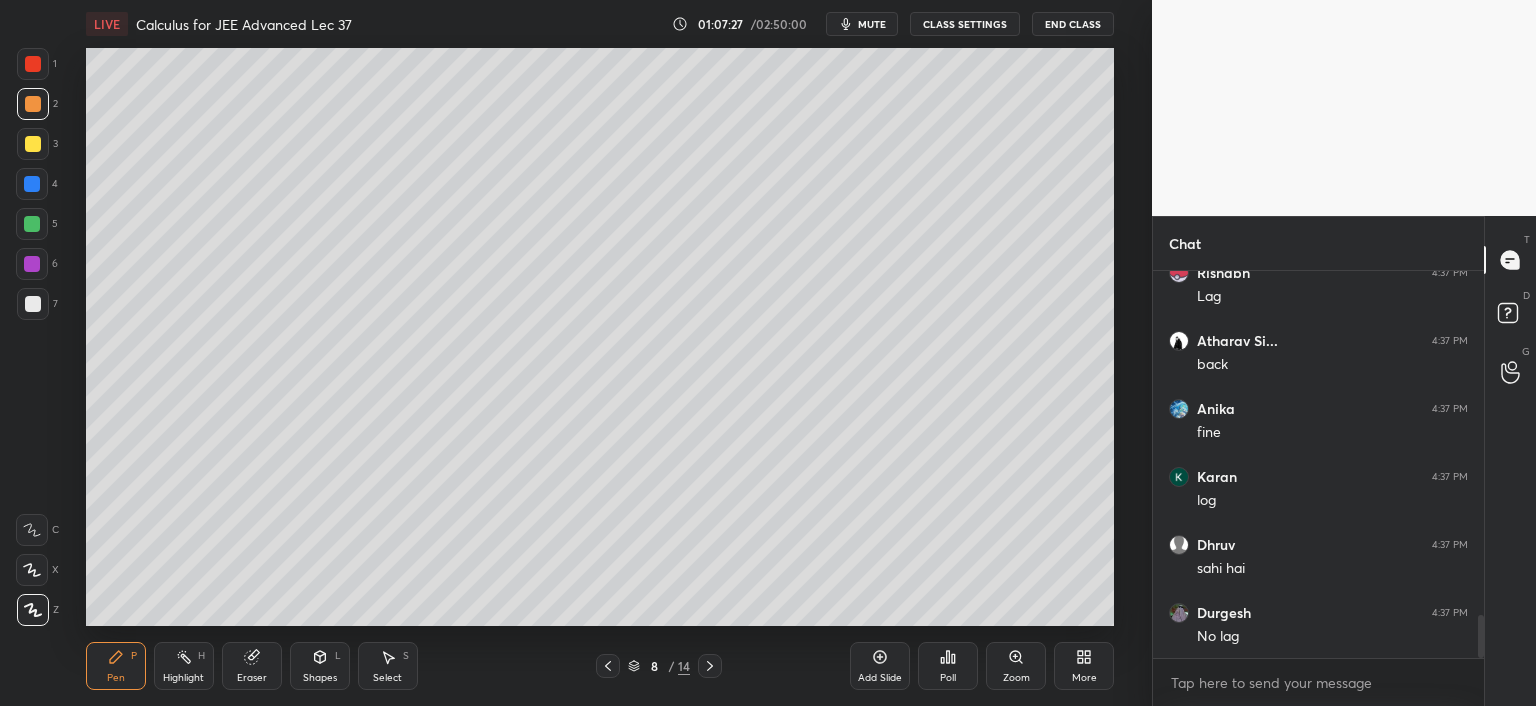 click 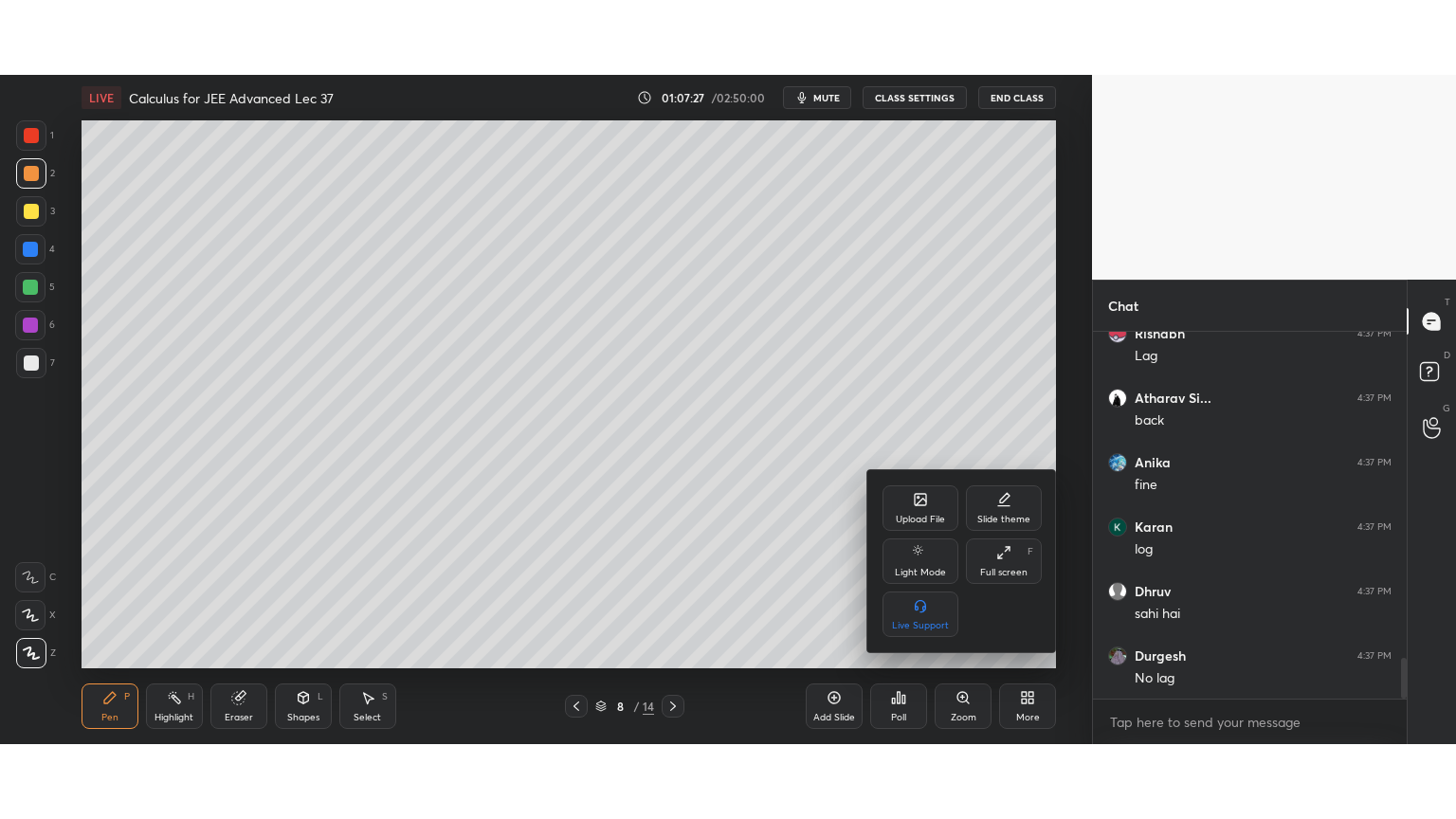 scroll, scrollTop: 3018, scrollLeft: 0, axis: vertical 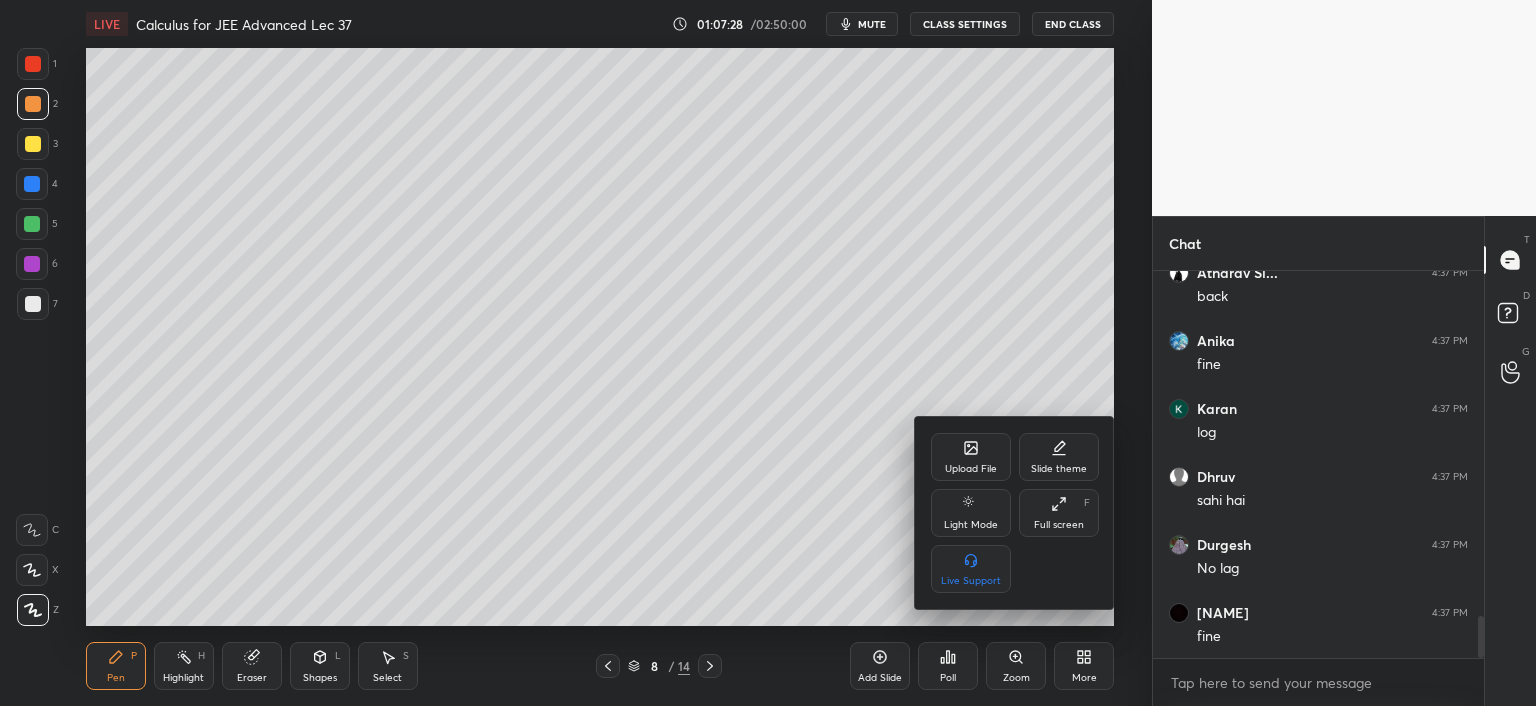 click on "Full screen F" at bounding box center (1059, 513) 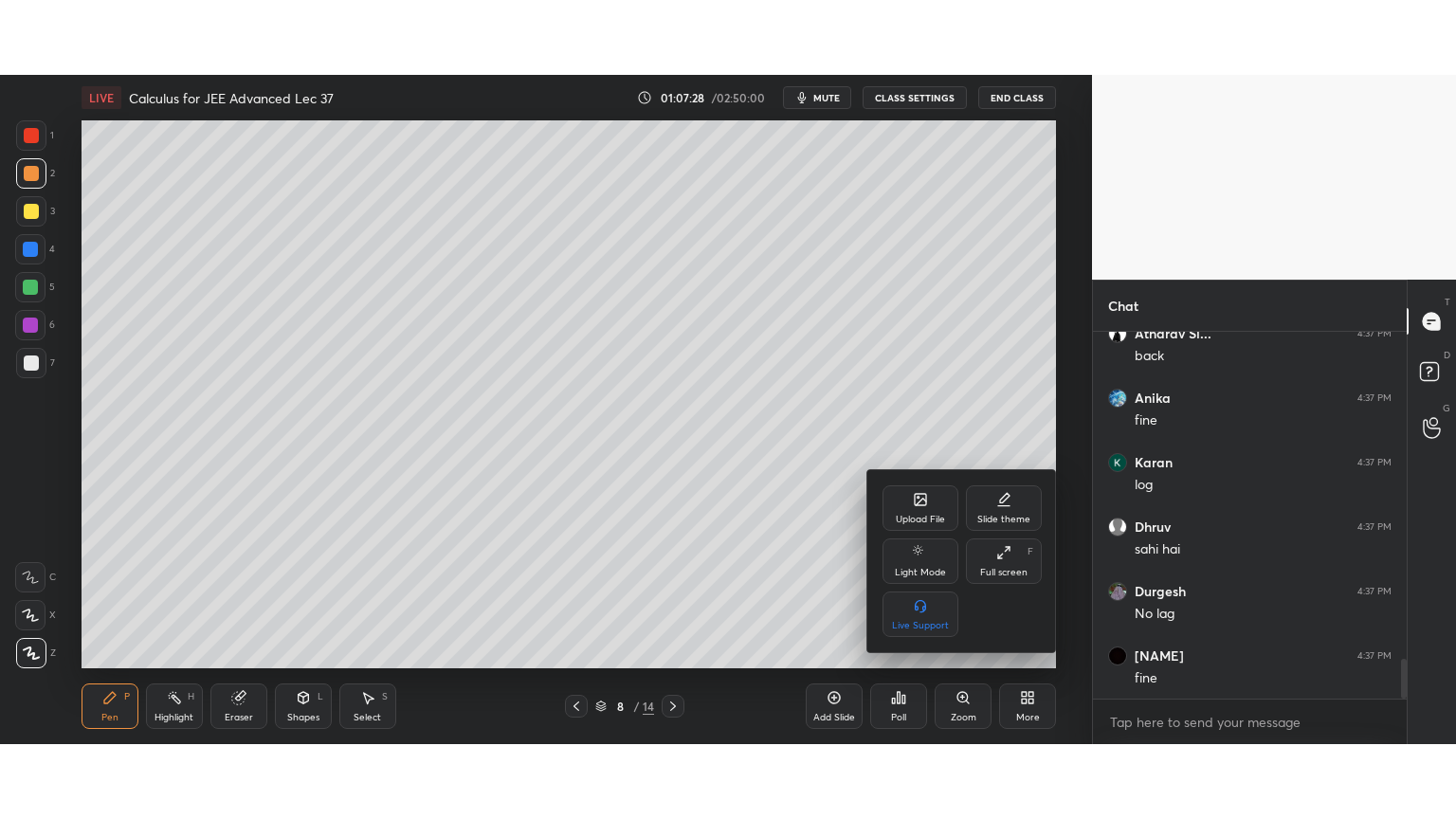 scroll, scrollTop: 94094, scrollLeft: 93776, axis: both 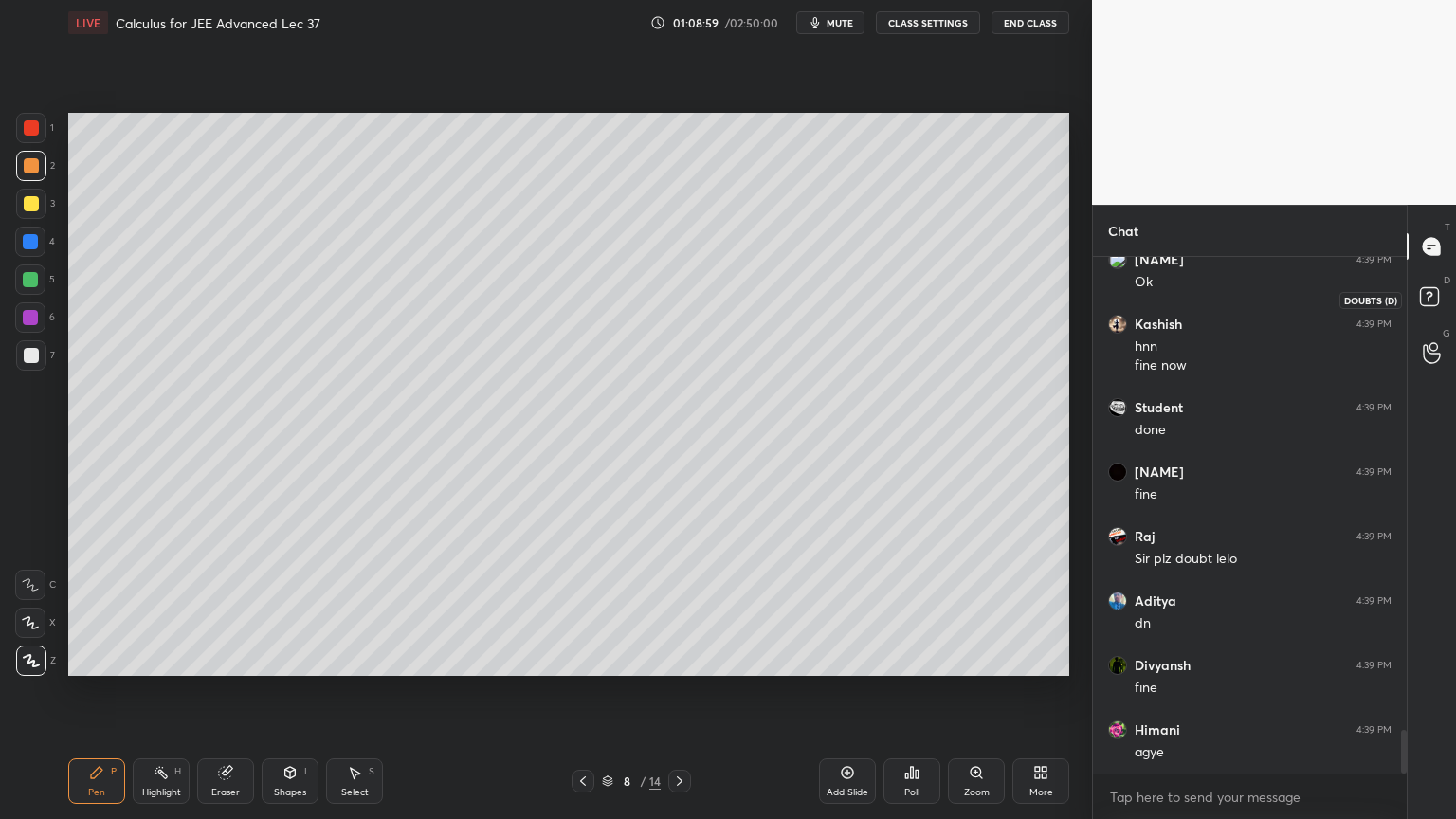 click 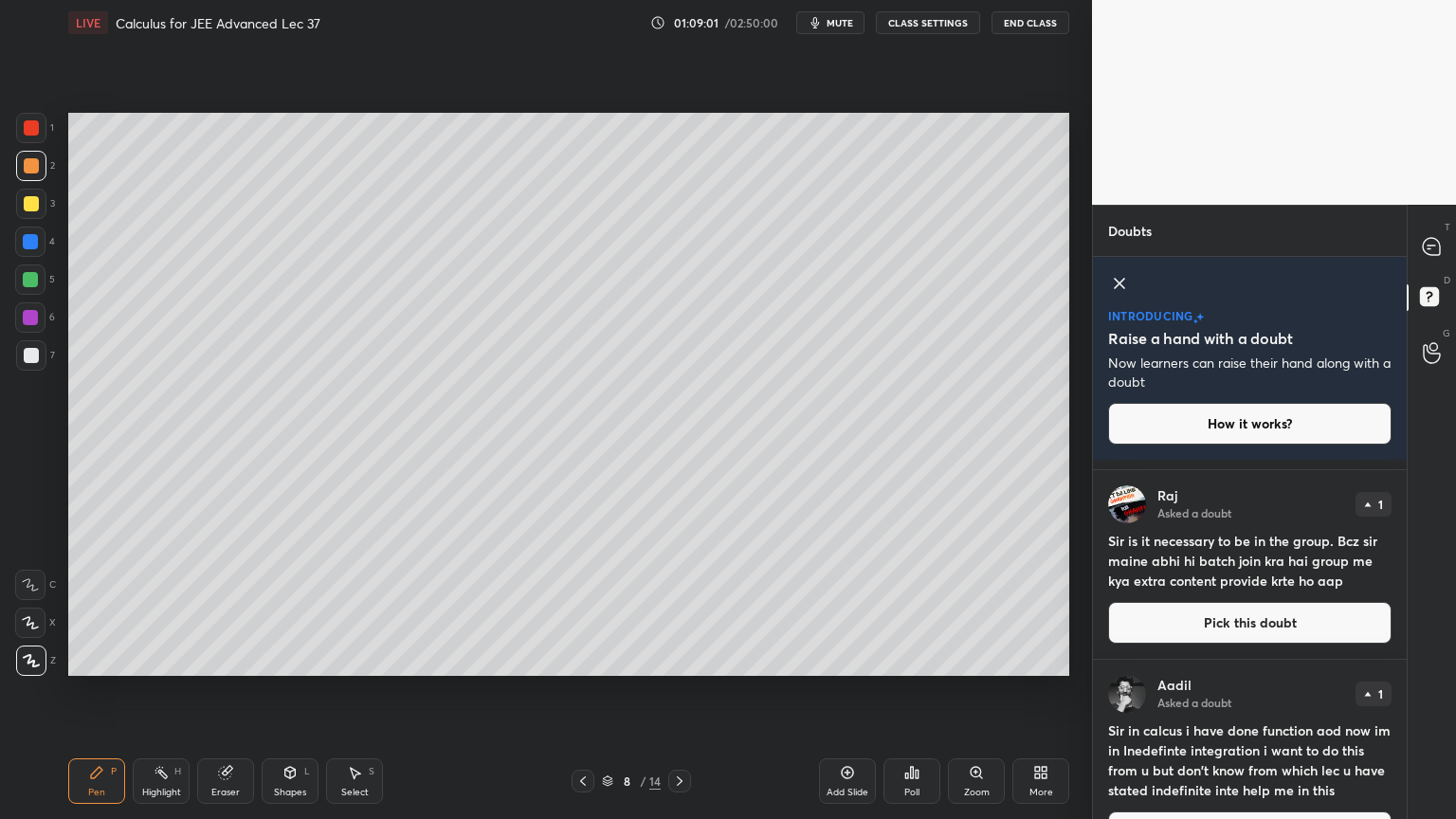 scroll, scrollTop: 549, scrollLeft: 0, axis: vertical 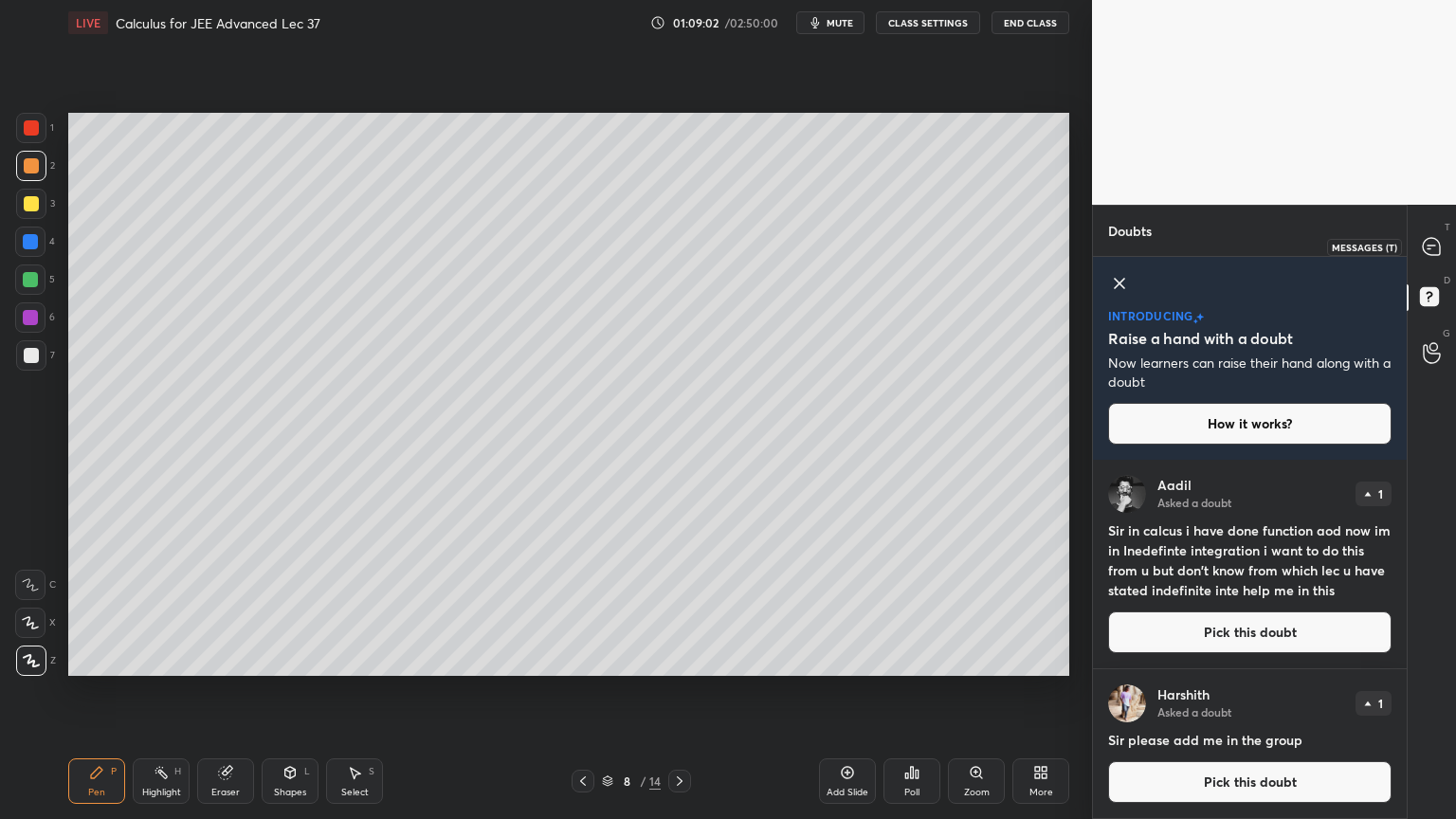 click at bounding box center [1432, 246] 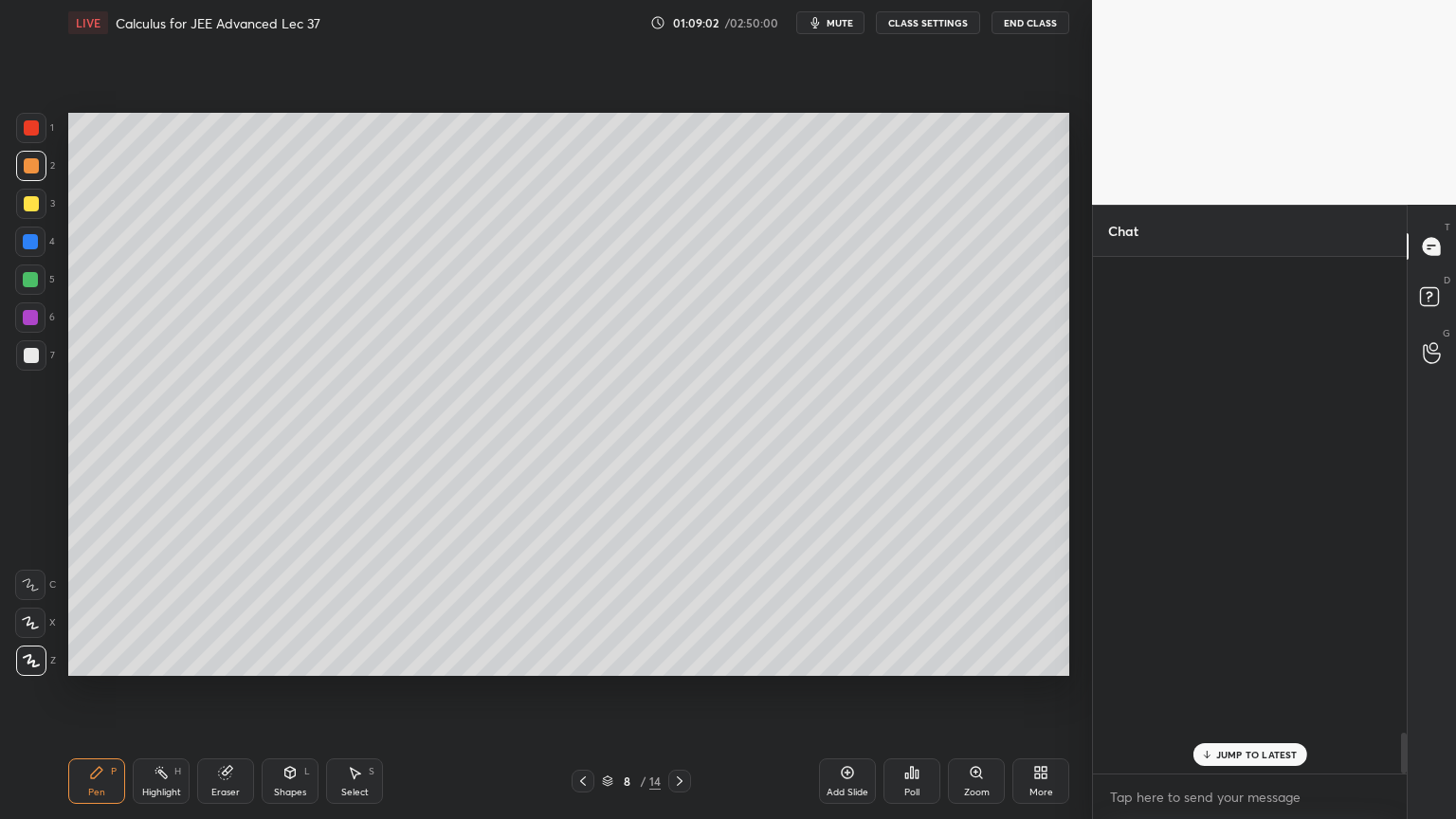 scroll, scrollTop: 5991, scrollLeft: 0, axis: vertical 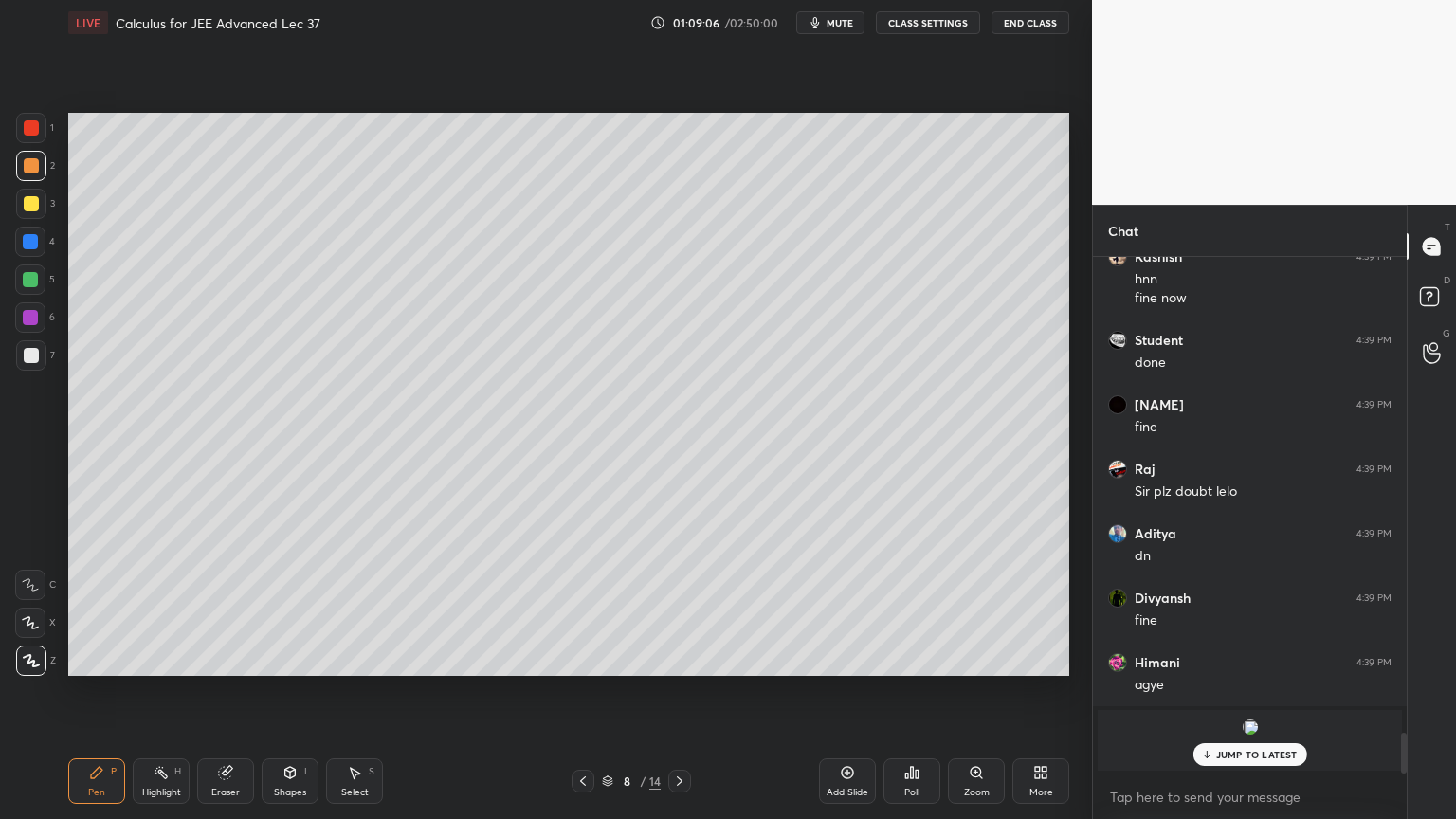 click on "JUMP TO LATEST" at bounding box center (1257, 755) 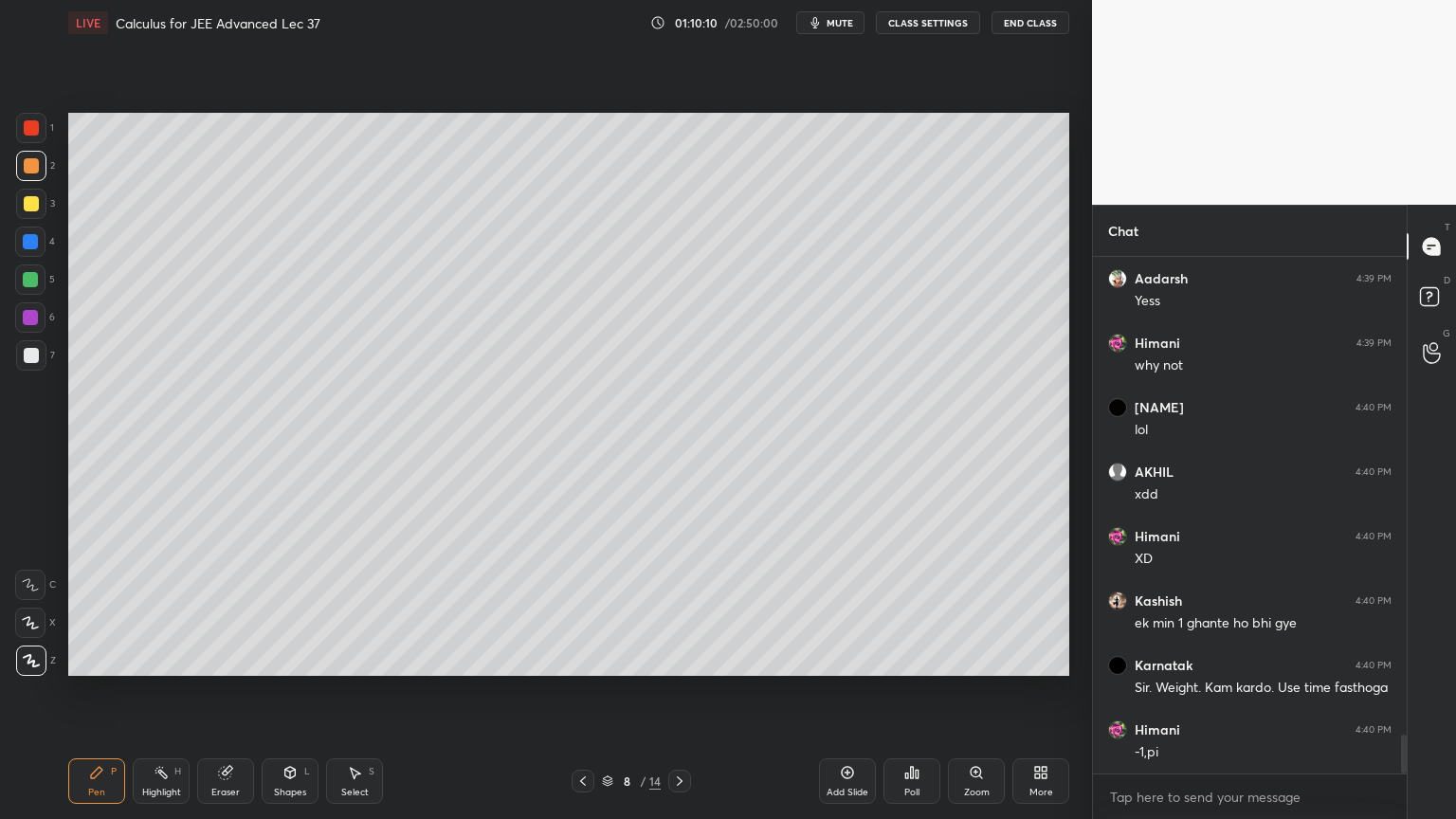 scroll, scrollTop: 6460, scrollLeft: 0, axis: vertical 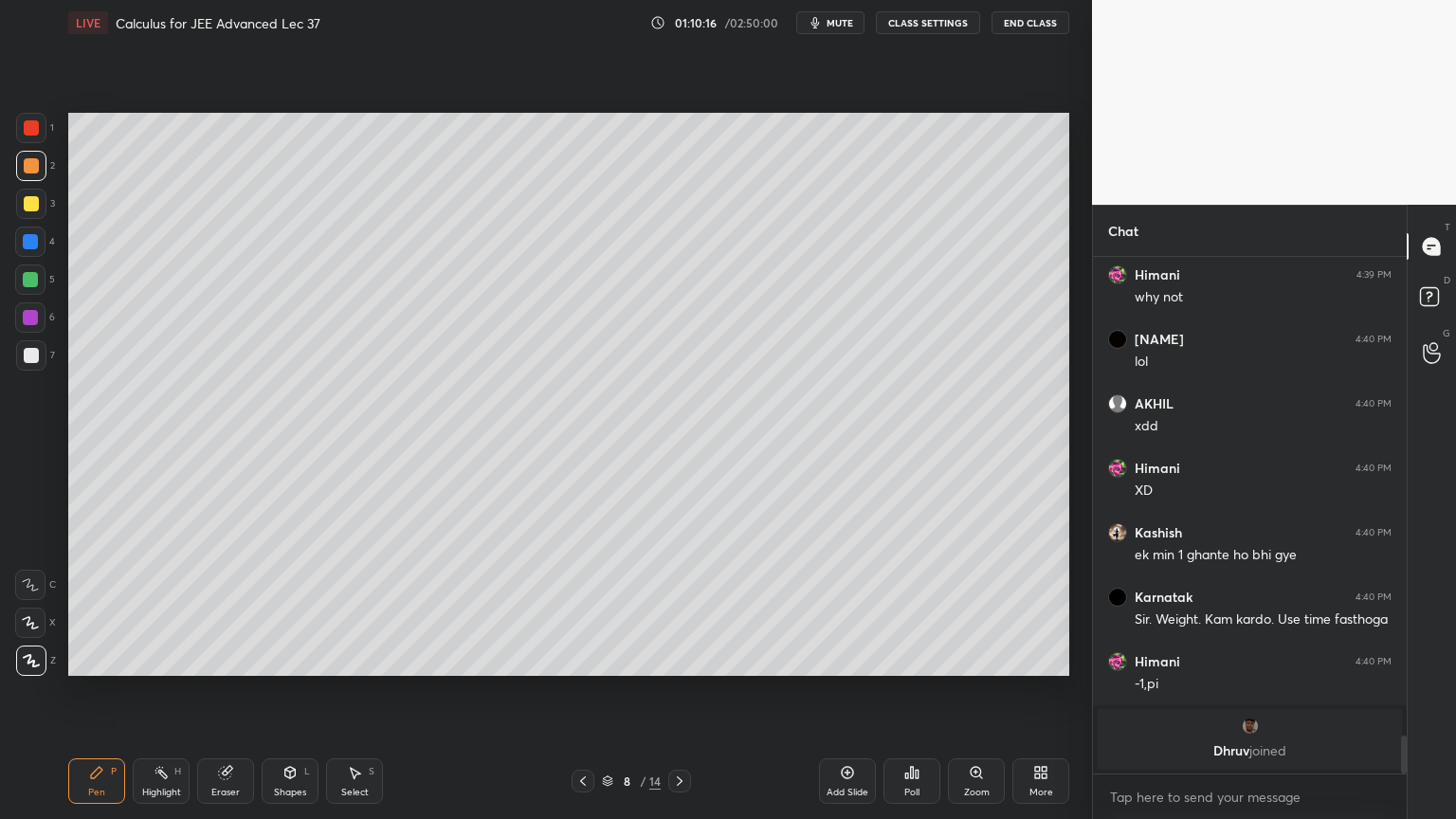 drag, startPoint x: 157, startPoint y: 781, endPoint x: 141, endPoint y: 782, distance: 16.03122 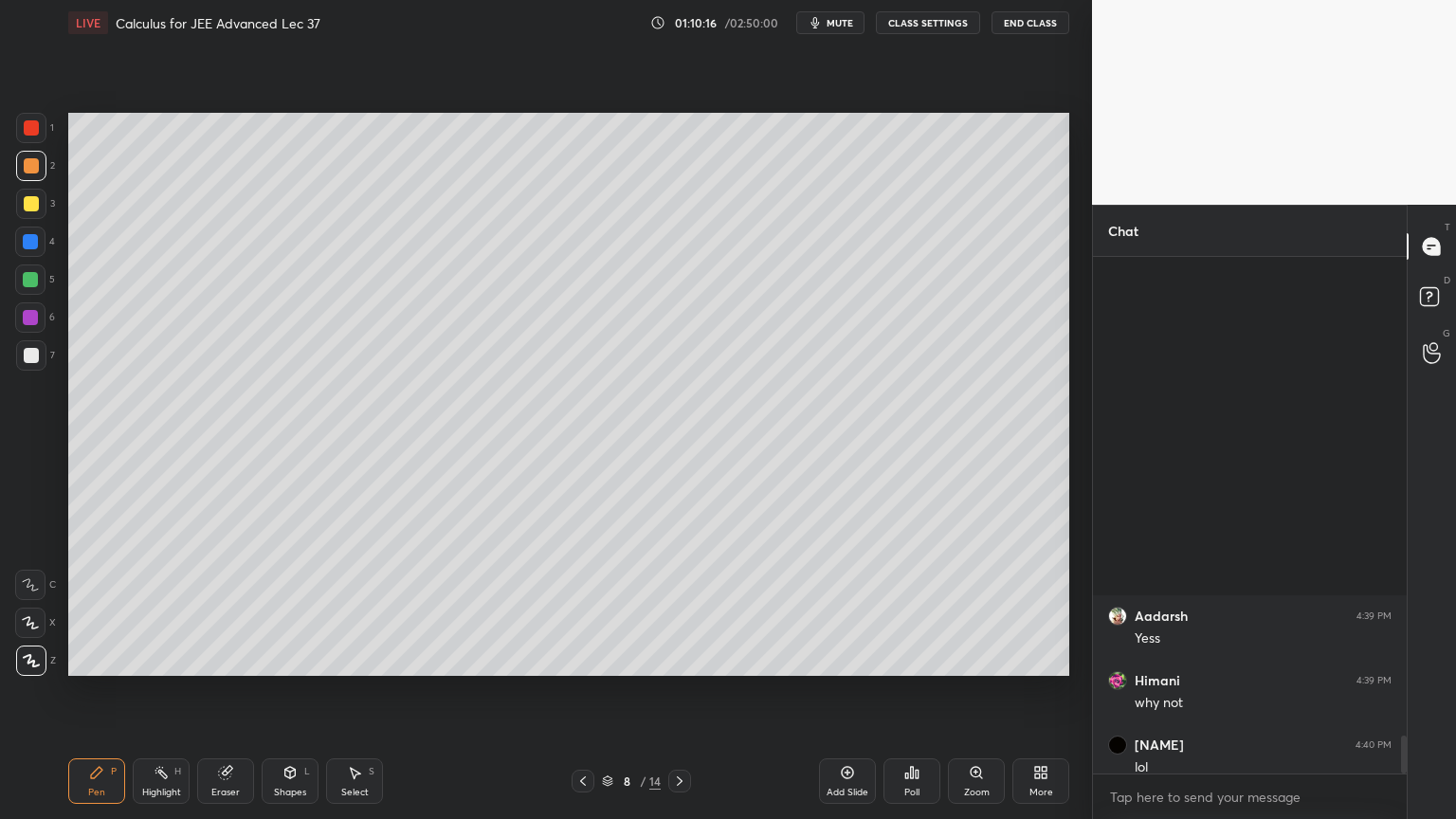 click on "Pen P" at bounding box center (97, 781) 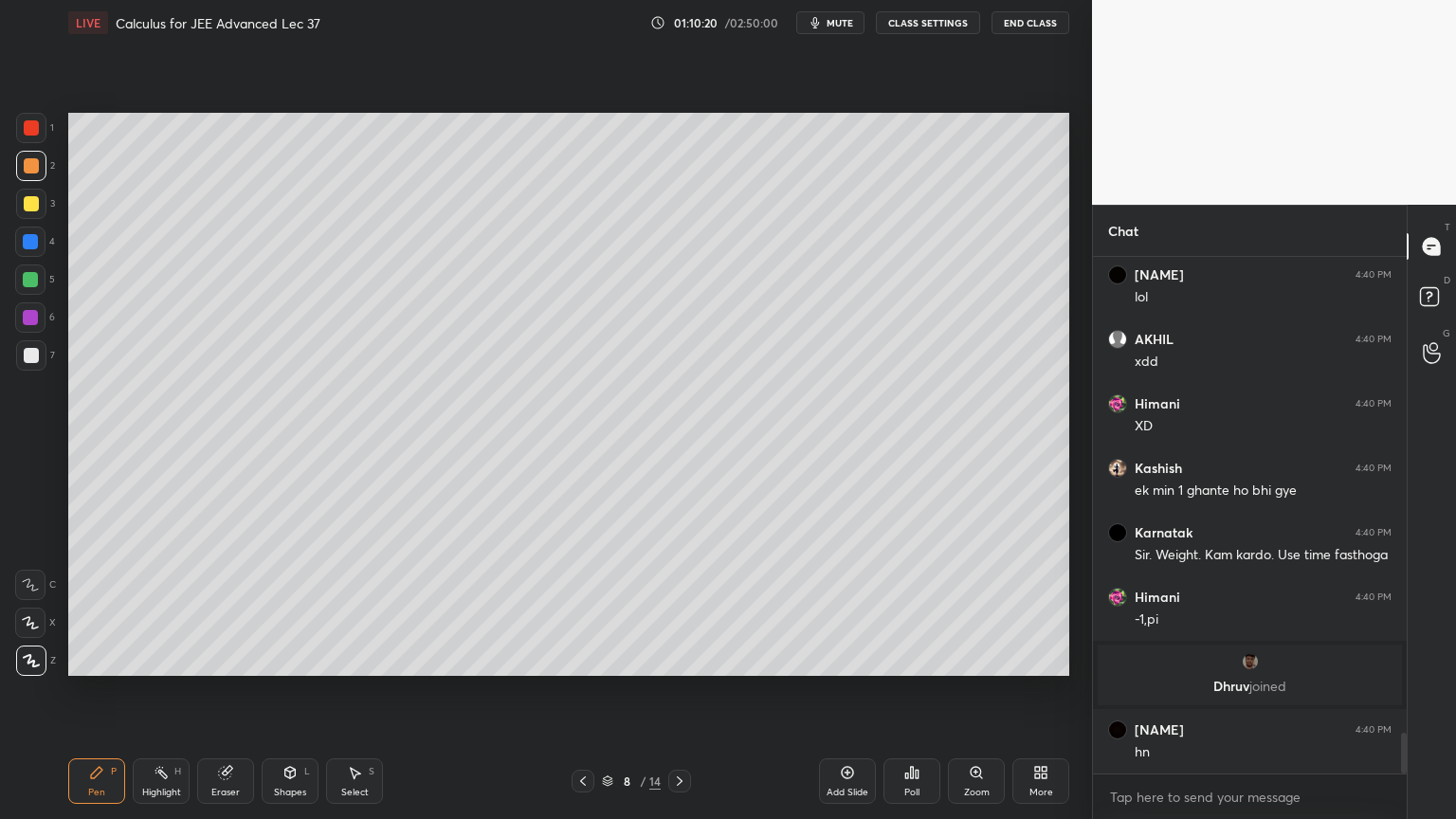 click on "Pen P" at bounding box center (97, 781) 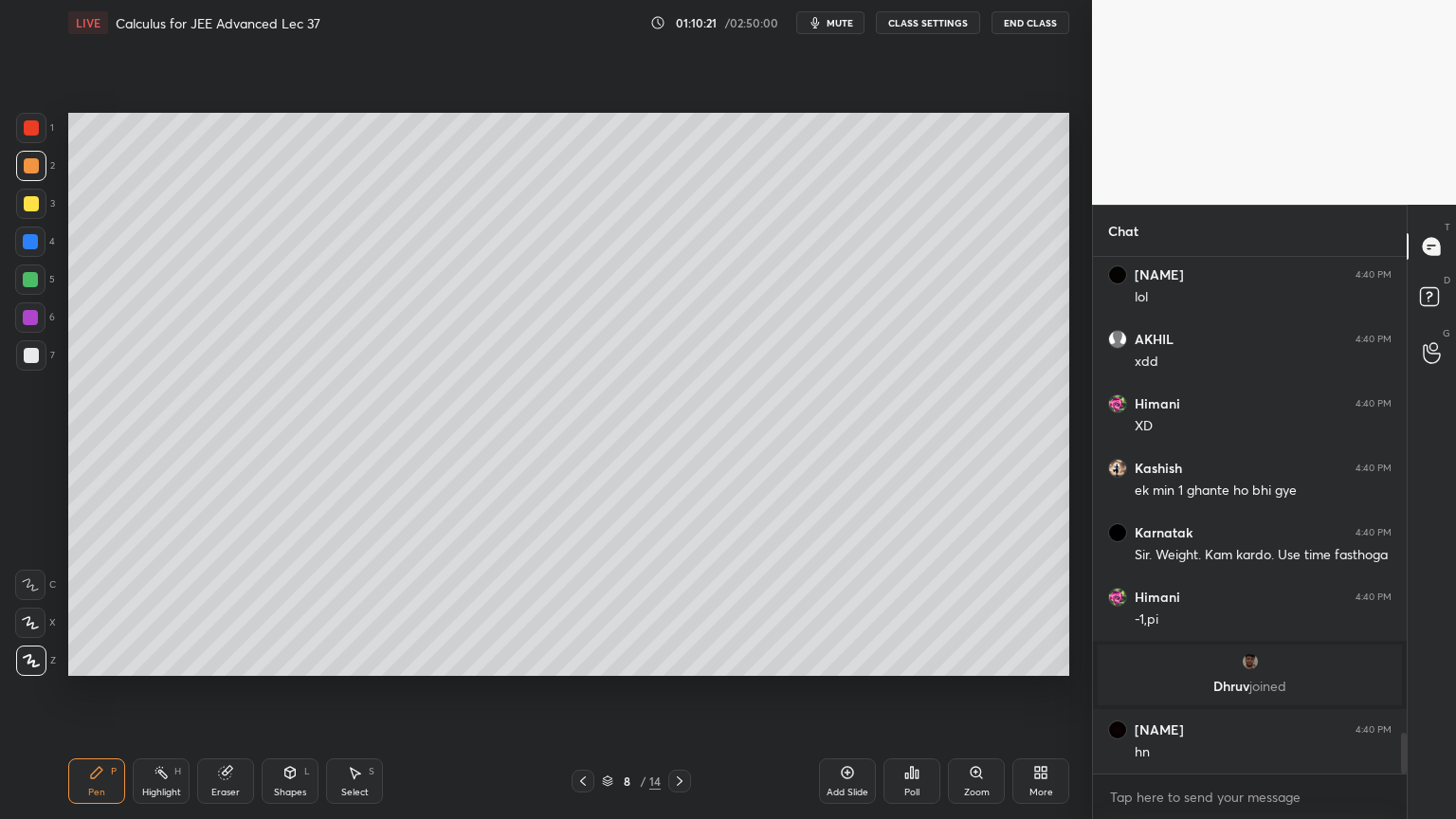 drag, startPoint x: 162, startPoint y: 773, endPoint x: 106, endPoint y: 774, distance: 56.008928 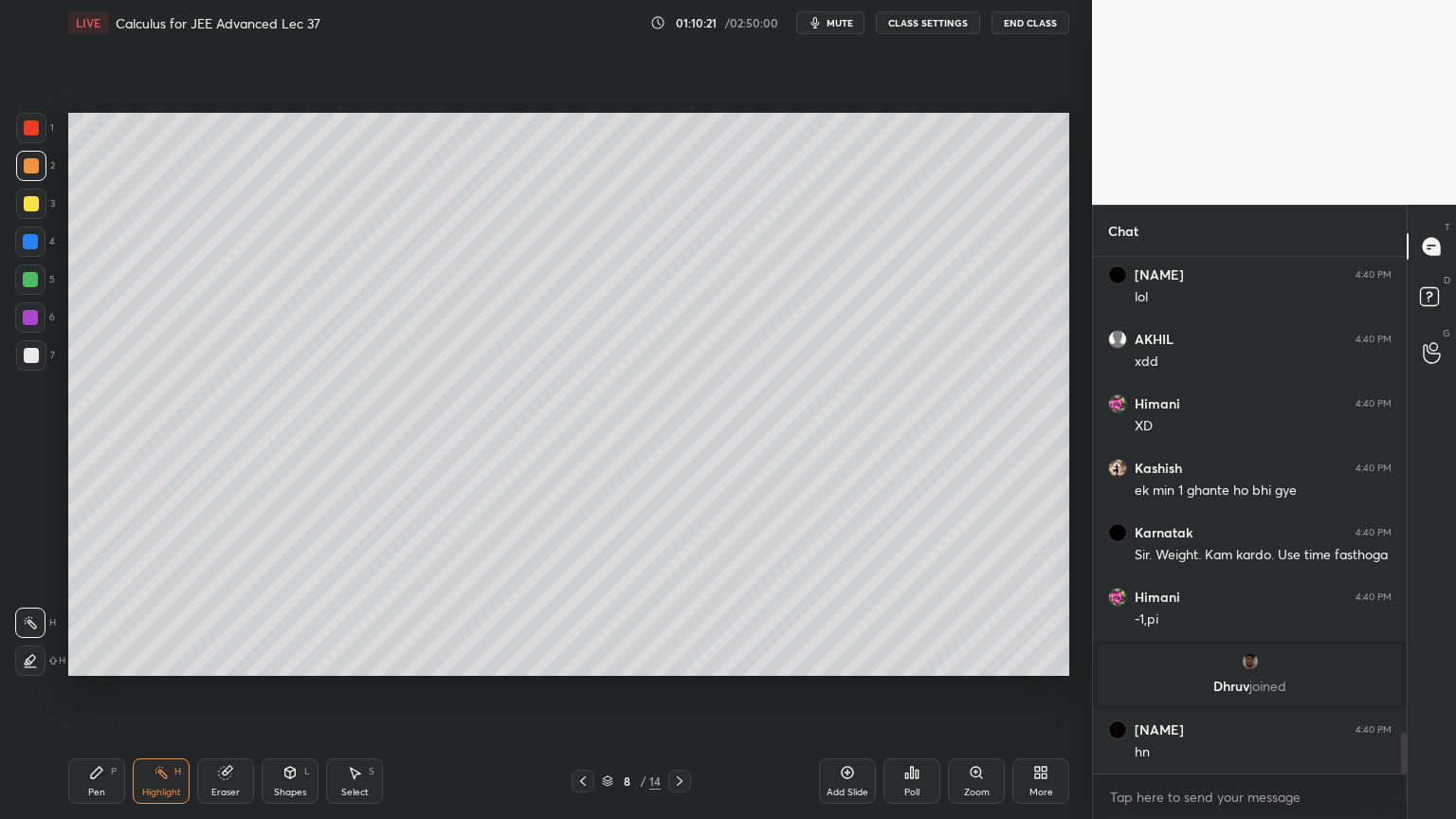 drag, startPoint x: 106, startPoint y: 774, endPoint x: 122, endPoint y: 780, distance: 17.088007 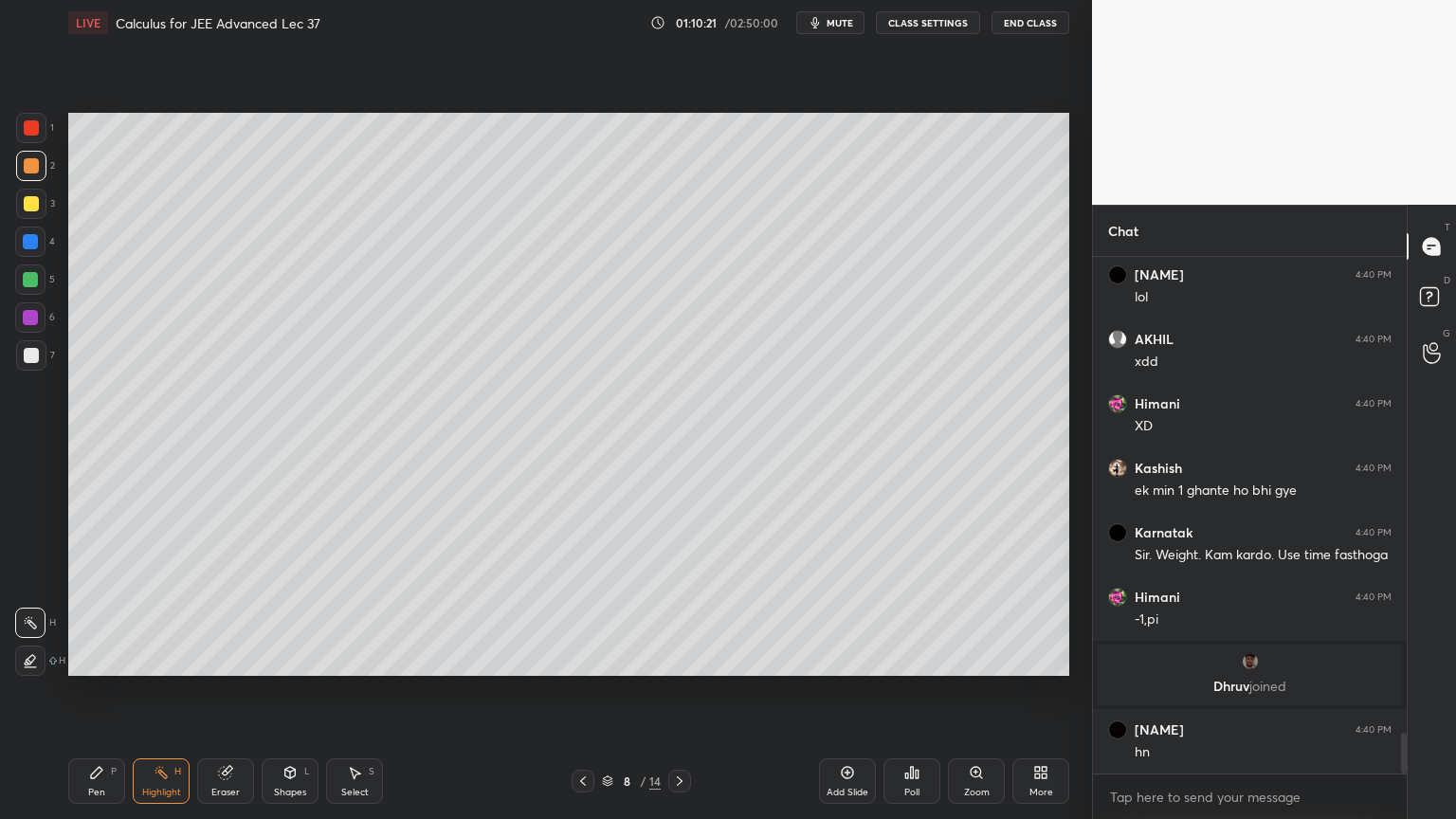 click on "Pen P" at bounding box center (97, 781) 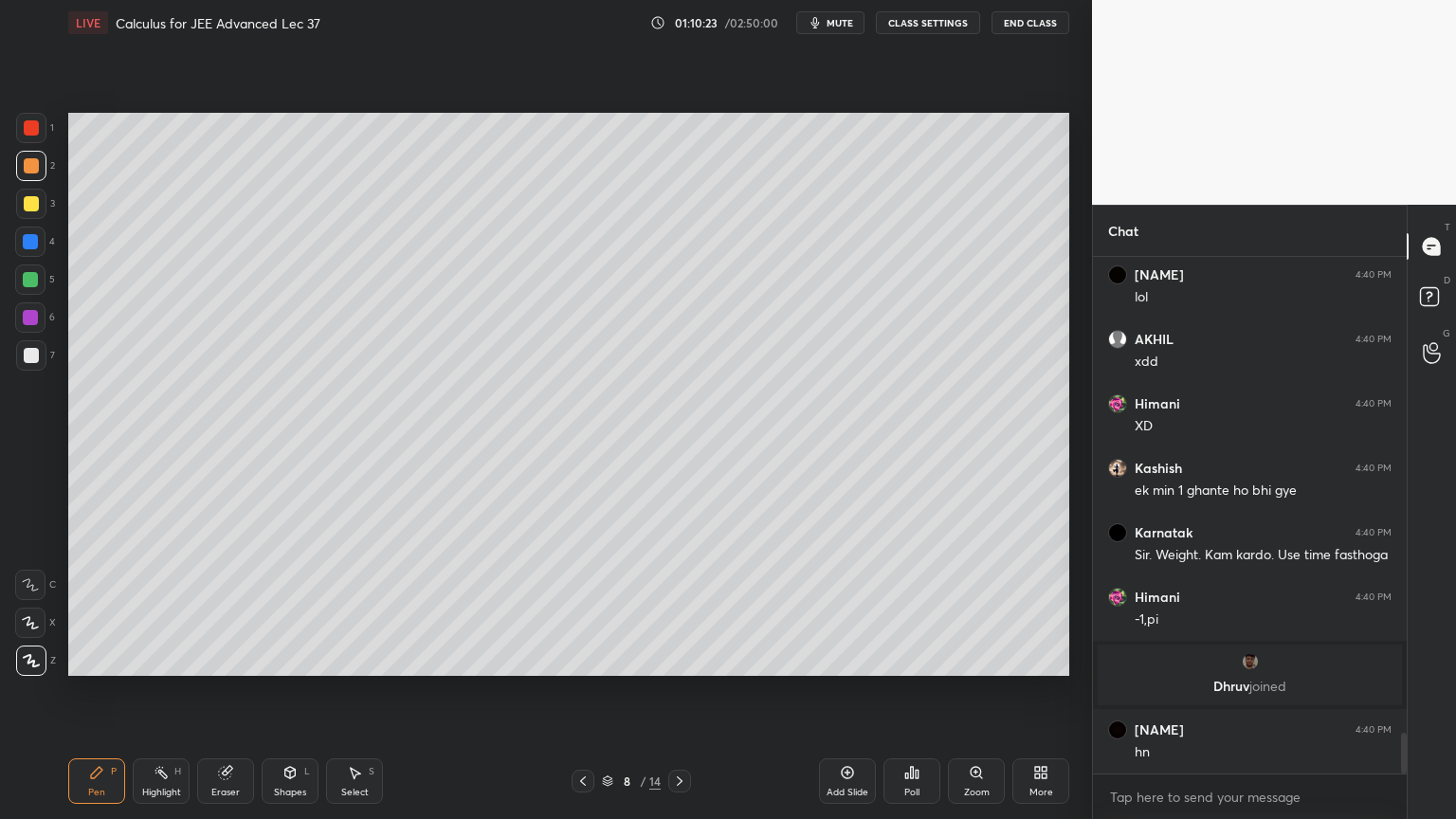 scroll, scrollTop: 6119, scrollLeft: 0, axis: vertical 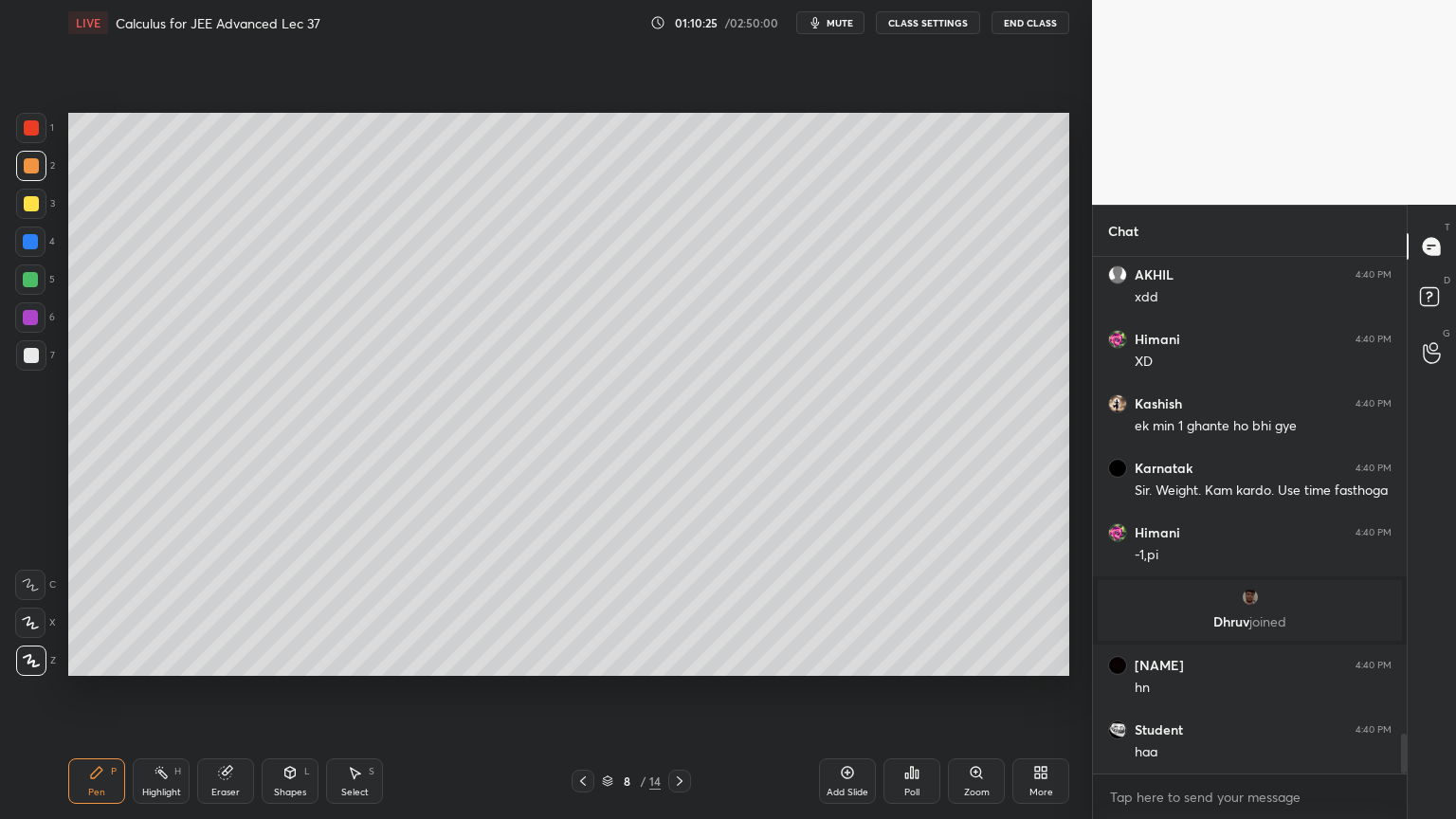 click on "Eraser" at bounding box center [226, 781] 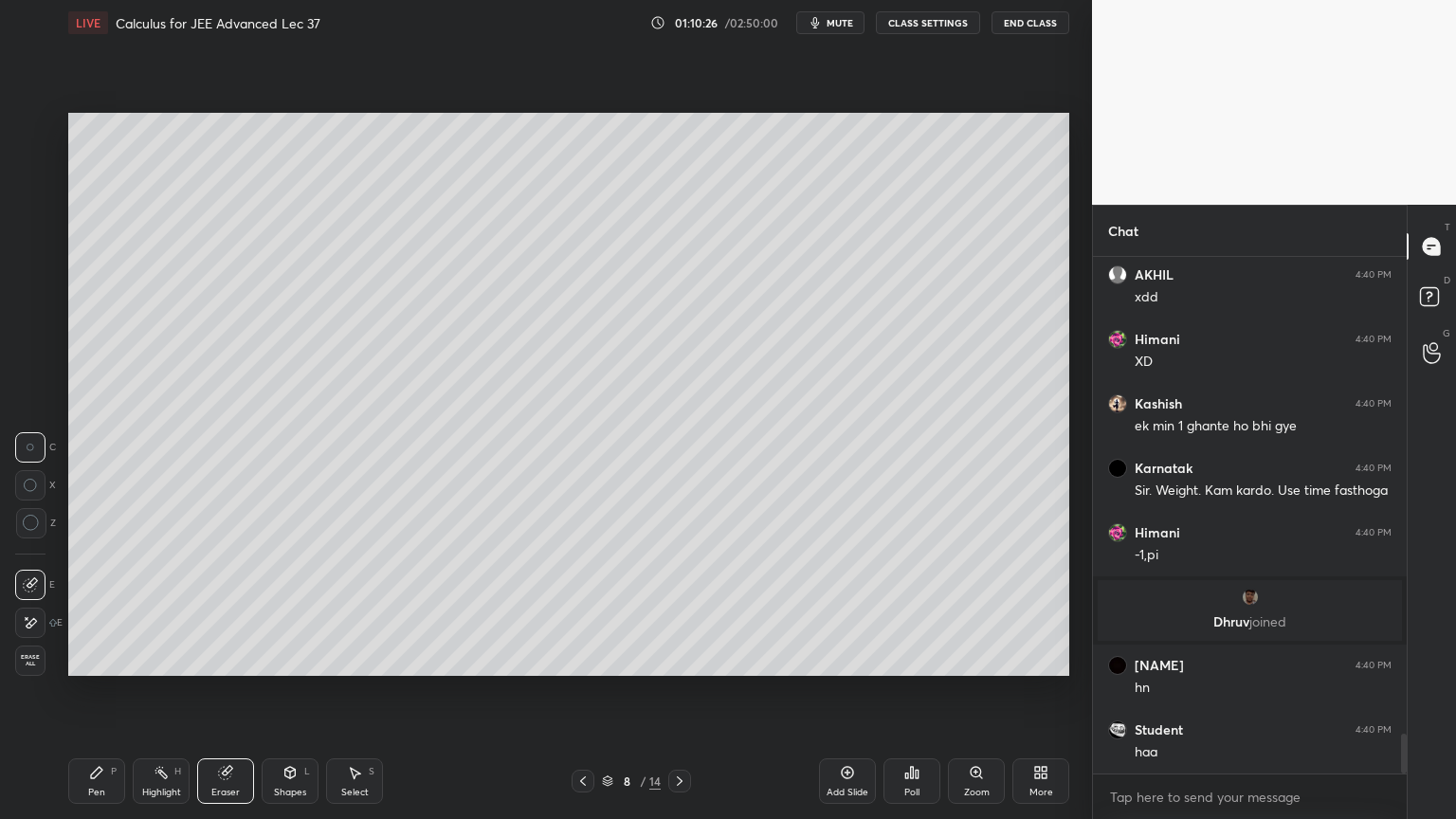 click at bounding box center [30, 623] 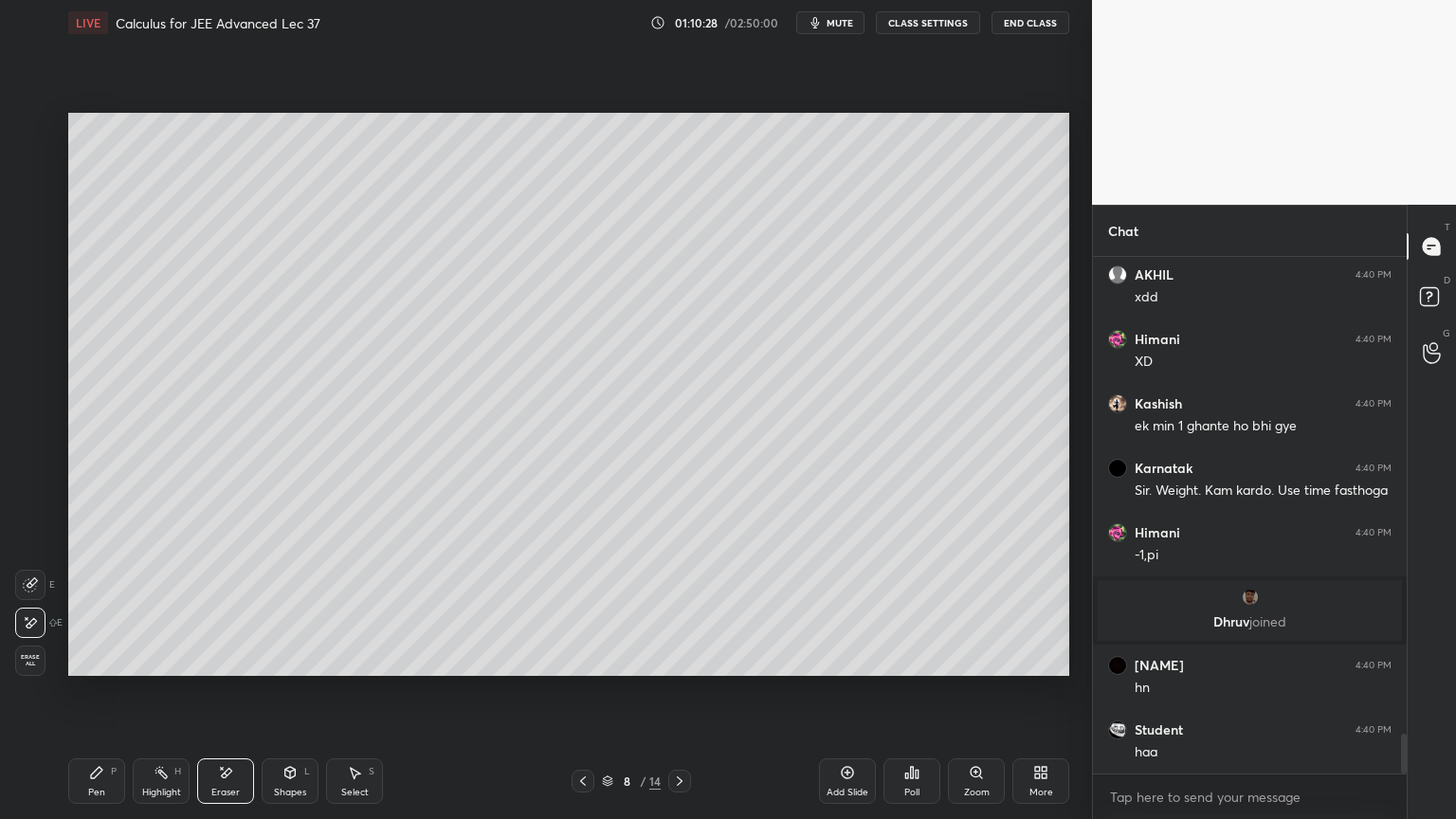 click on "Pen P" at bounding box center [97, 781] 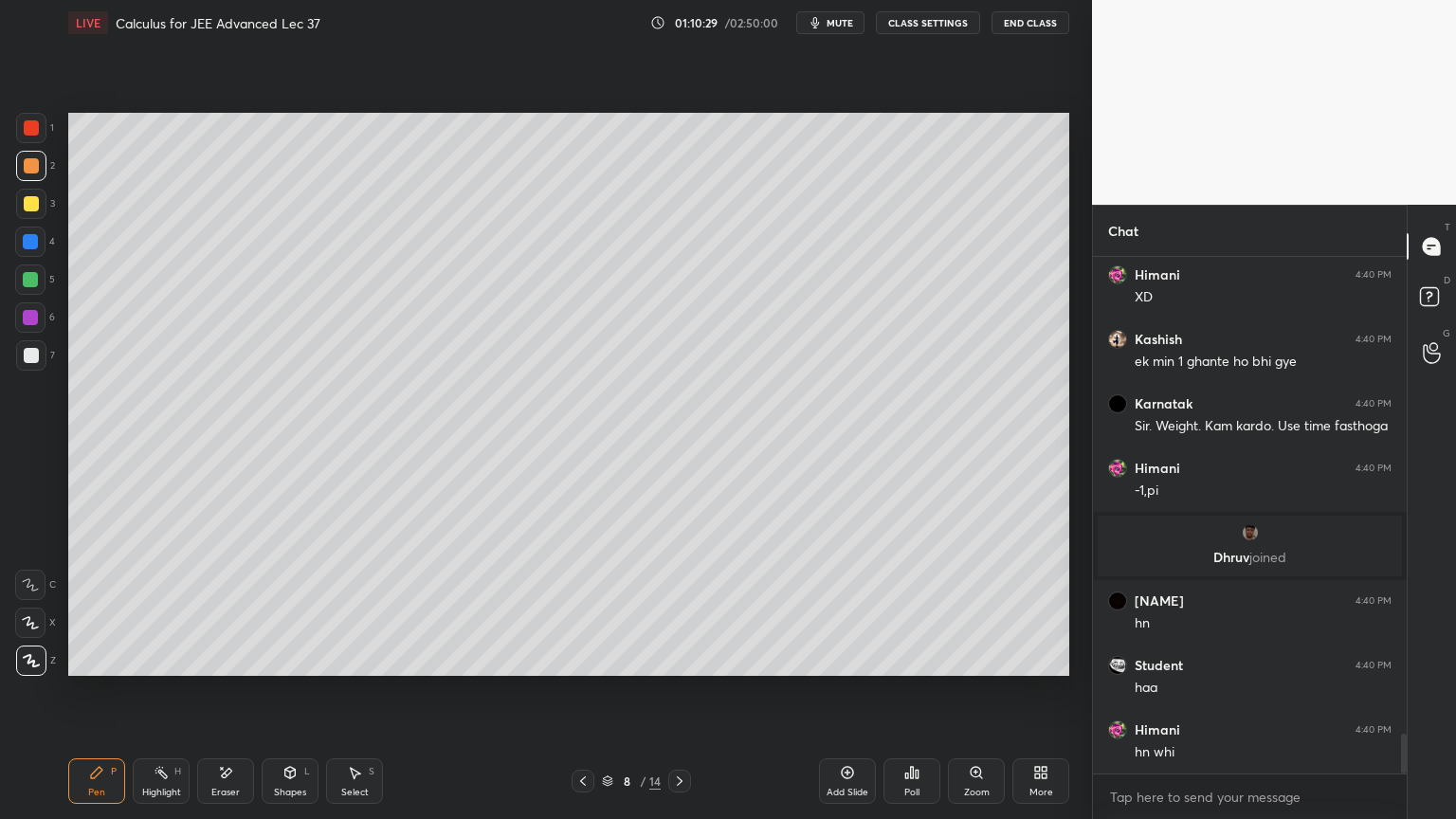 scroll, scrollTop: 6248, scrollLeft: 0, axis: vertical 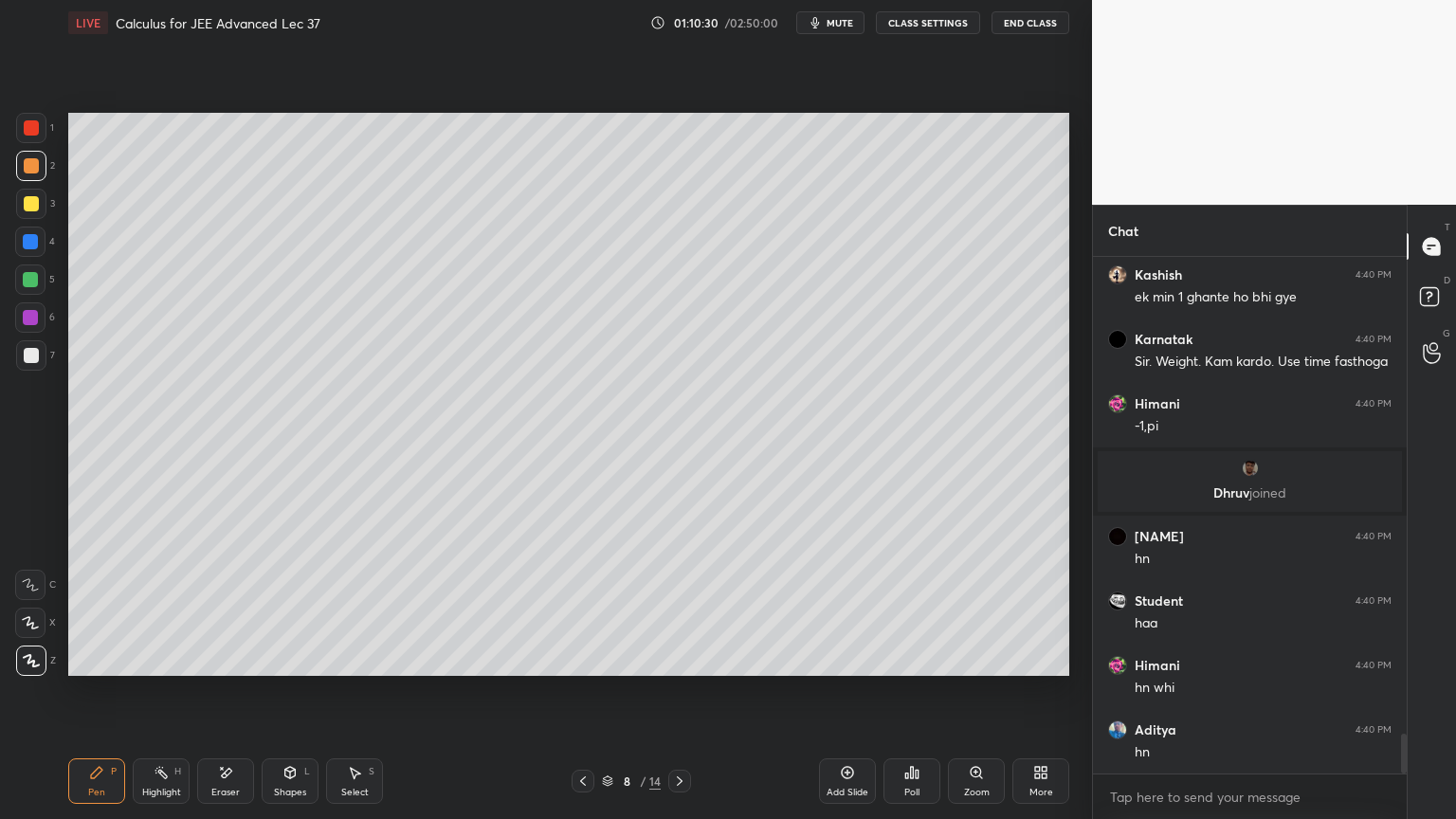 click 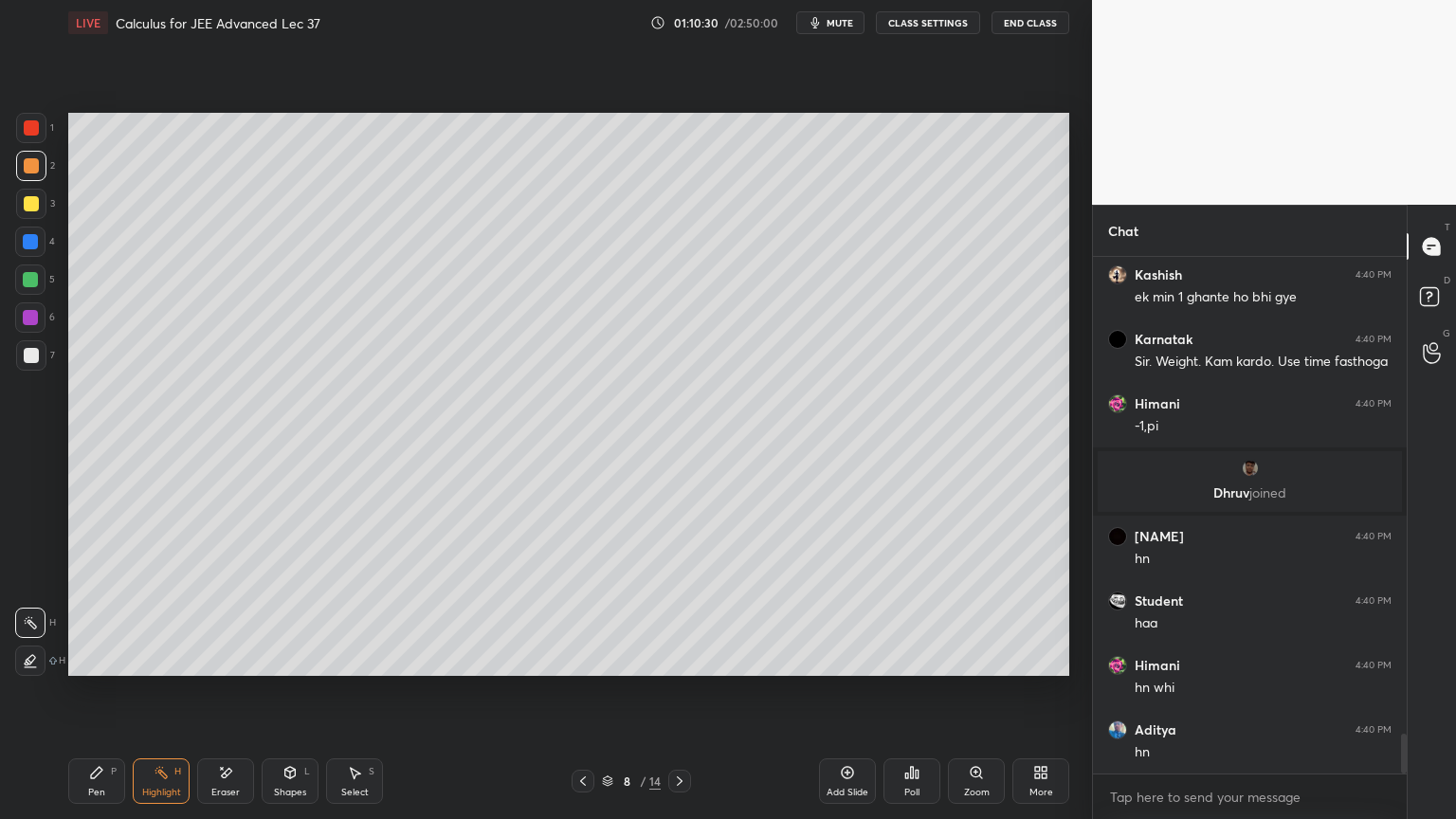 click on "Pen P" at bounding box center (97, 781) 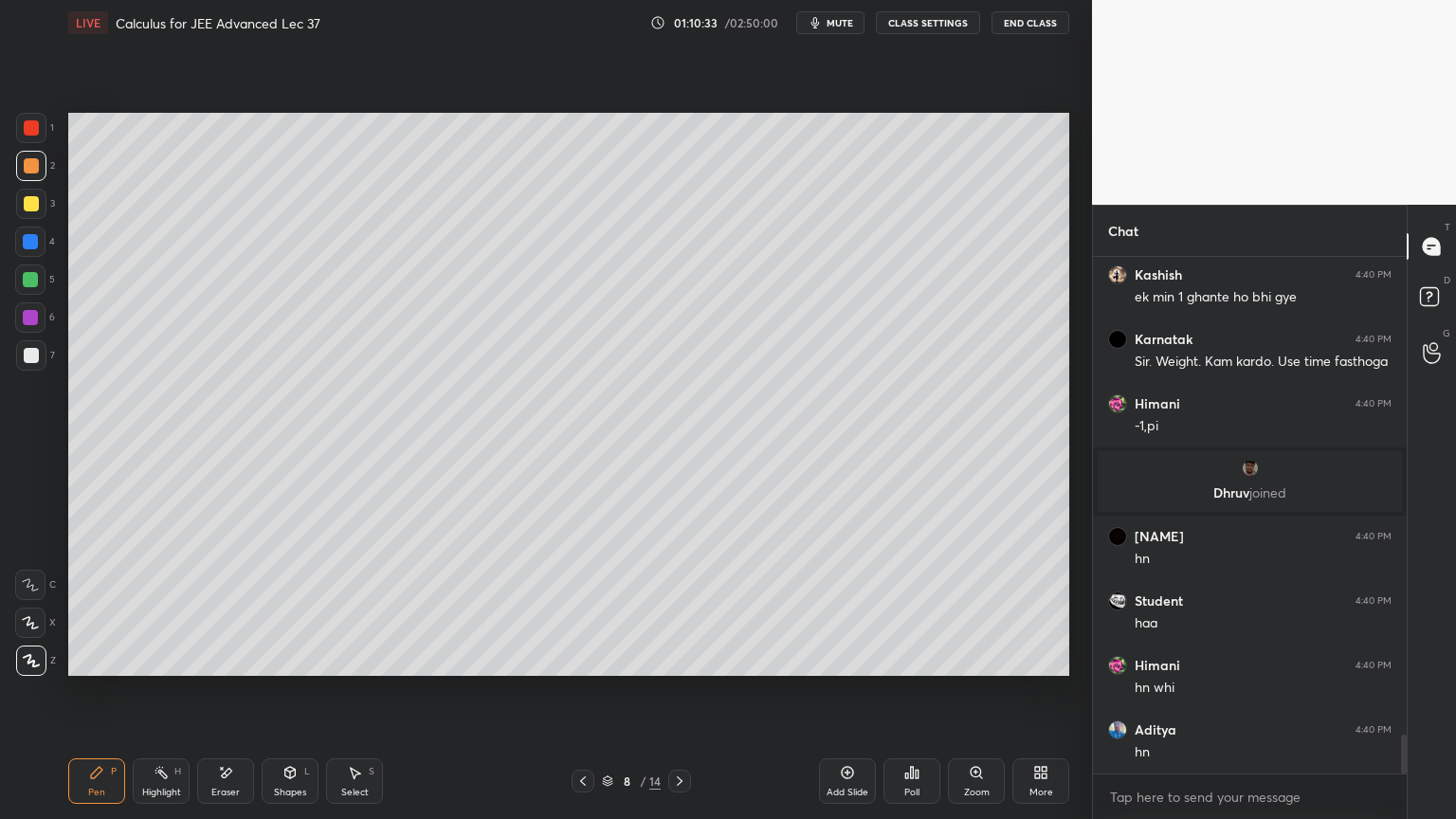 scroll, scrollTop: 6312, scrollLeft: 0, axis: vertical 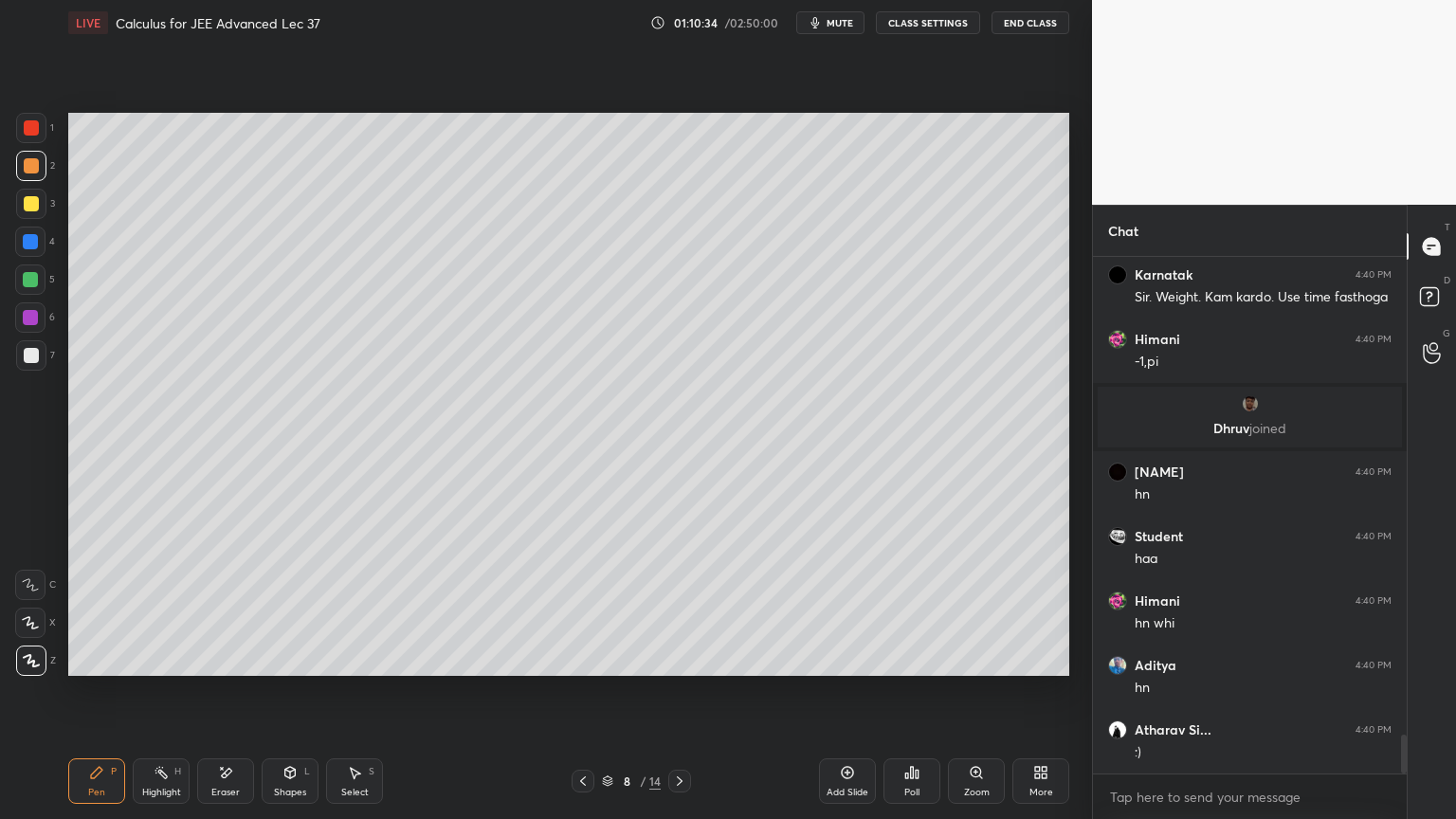 drag, startPoint x: 154, startPoint y: 780, endPoint x: 116, endPoint y: 781, distance: 38.013156 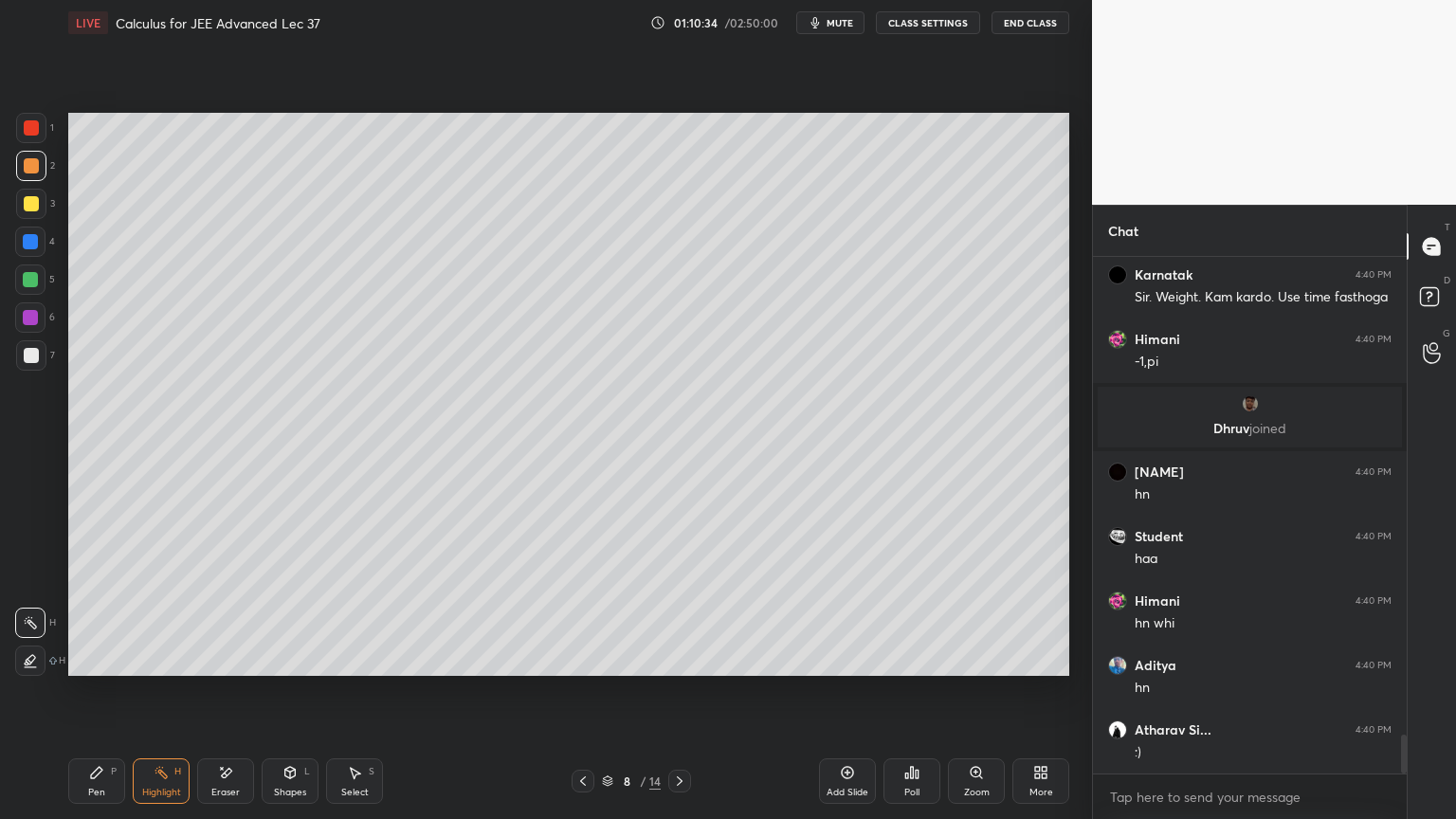 drag, startPoint x: 116, startPoint y: 781, endPoint x: 130, endPoint y: 805, distance: 27.78489 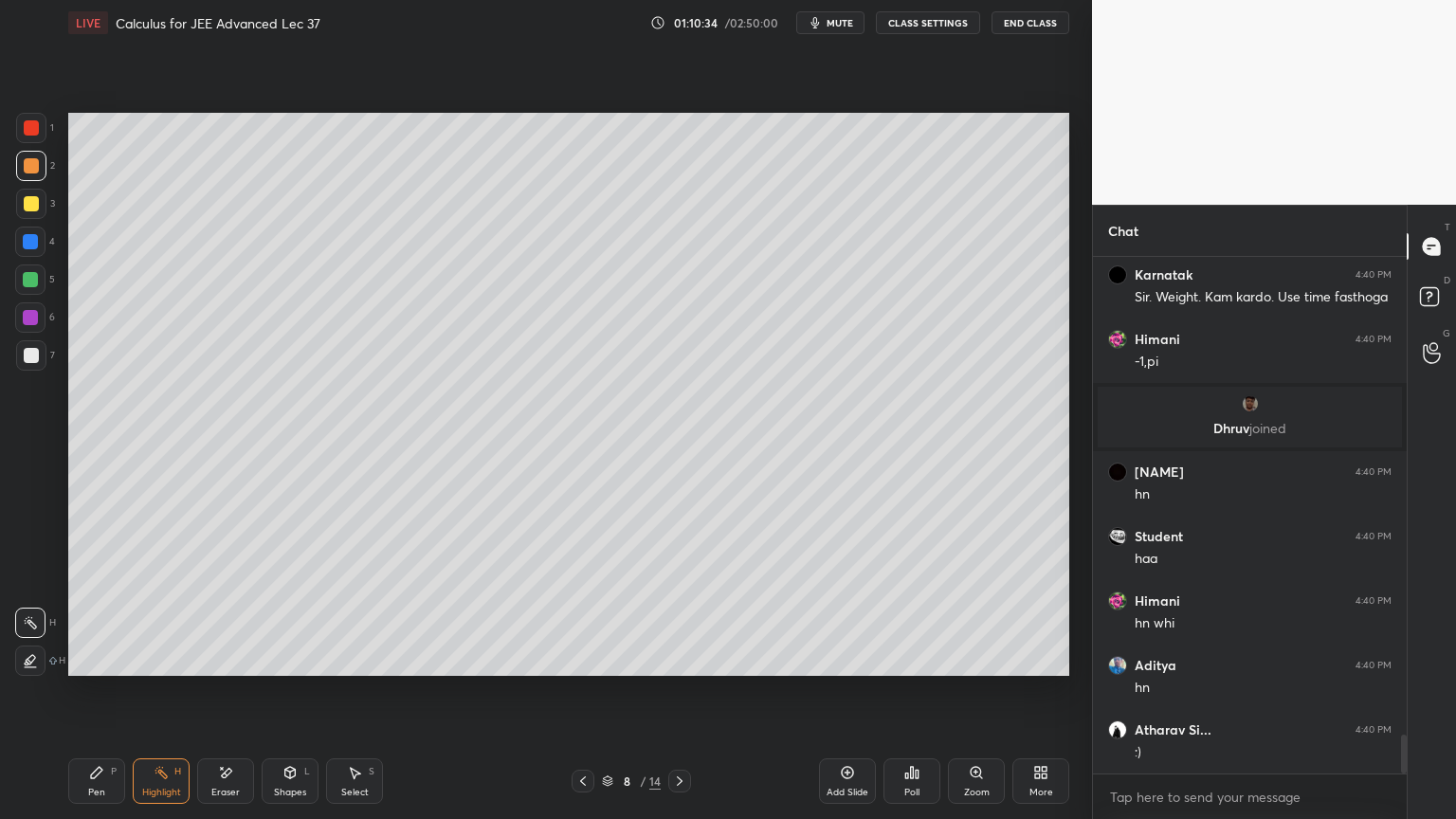 click on "Pen P" at bounding box center (97, 781) 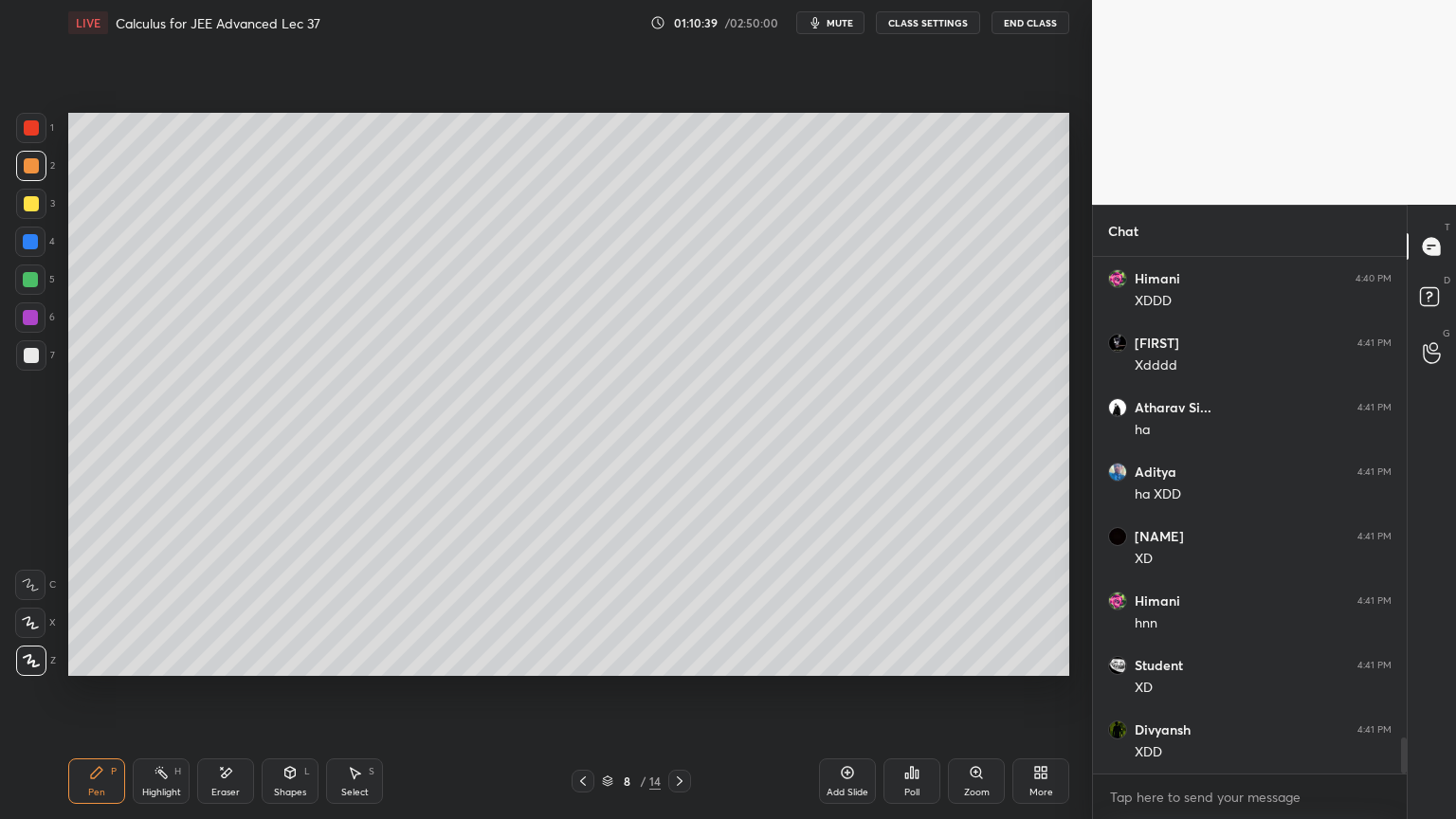 scroll, scrollTop: 6957, scrollLeft: 0, axis: vertical 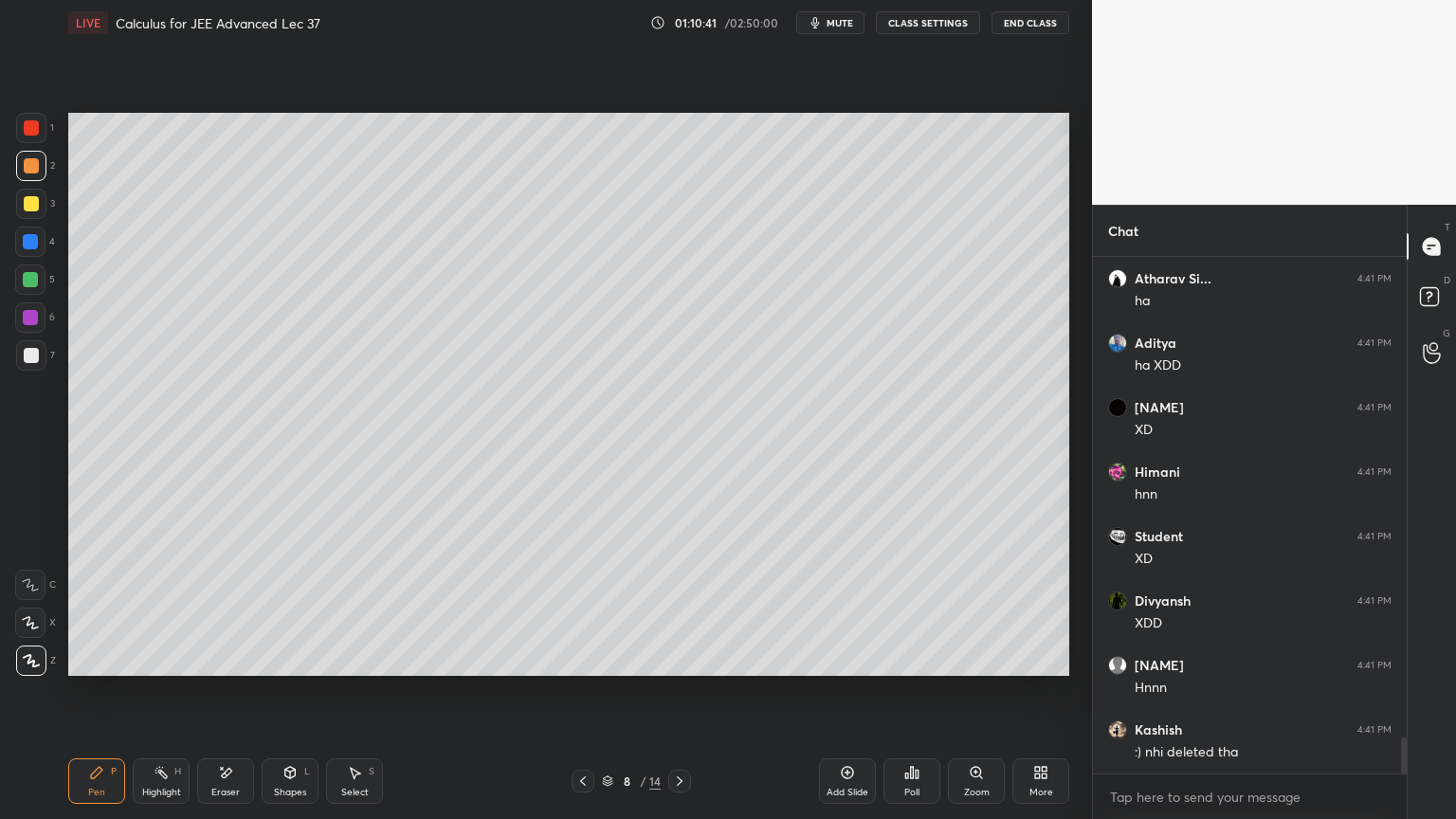click on "Eraser" at bounding box center (226, 781) 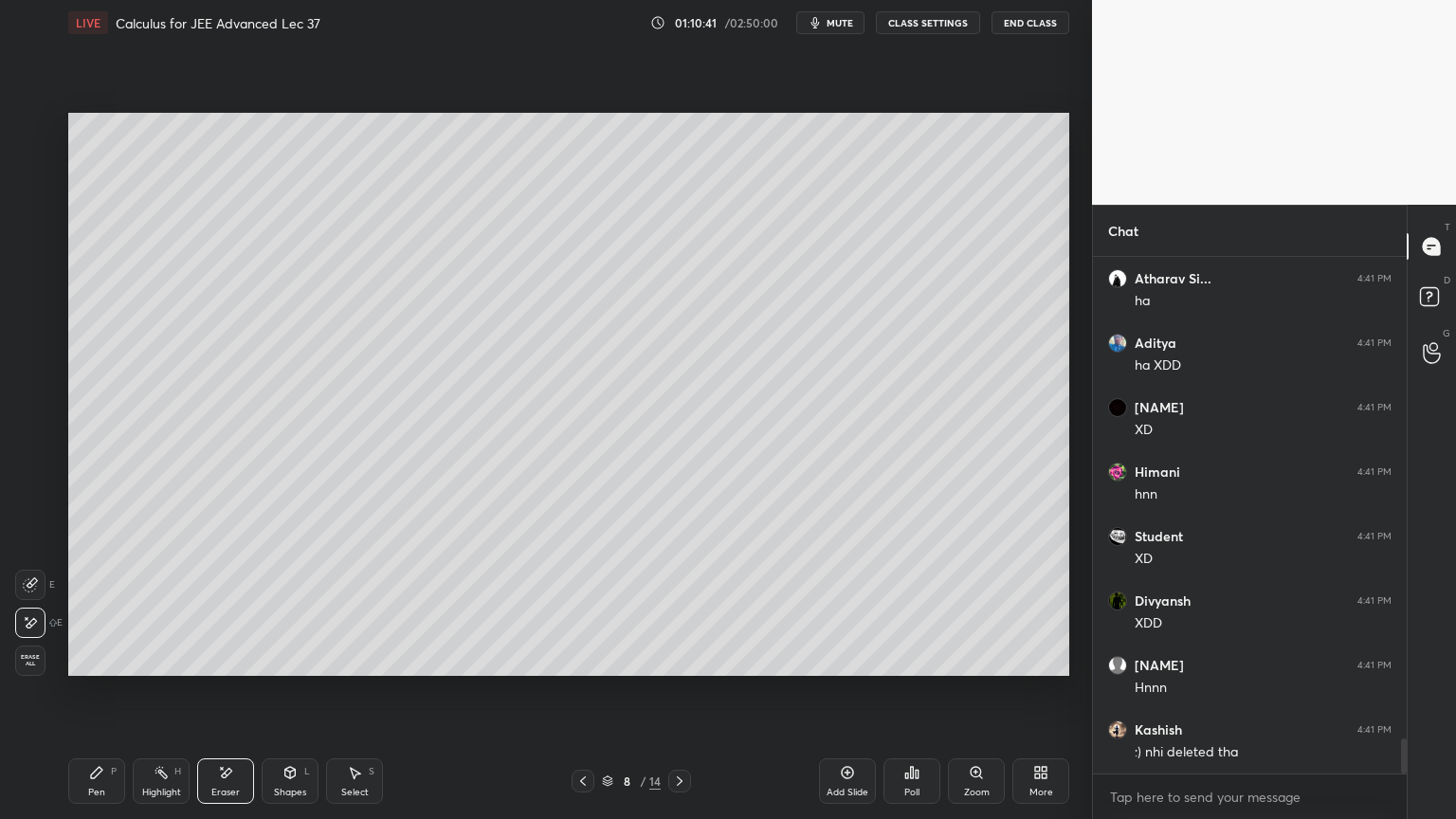 scroll, scrollTop: 7021, scrollLeft: 0, axis: vertical 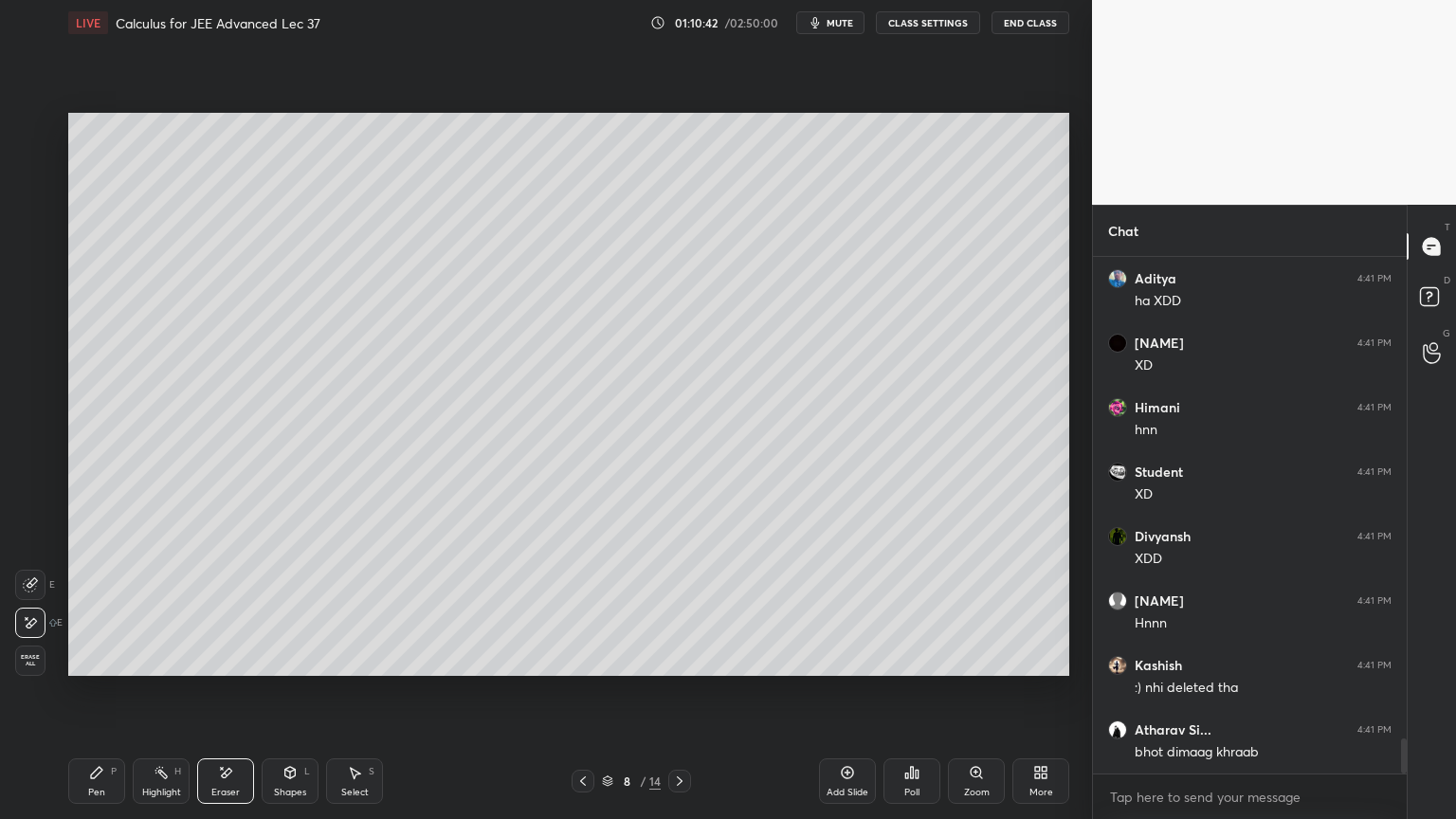 click on "Pen P" at bounding box center [97, 781] 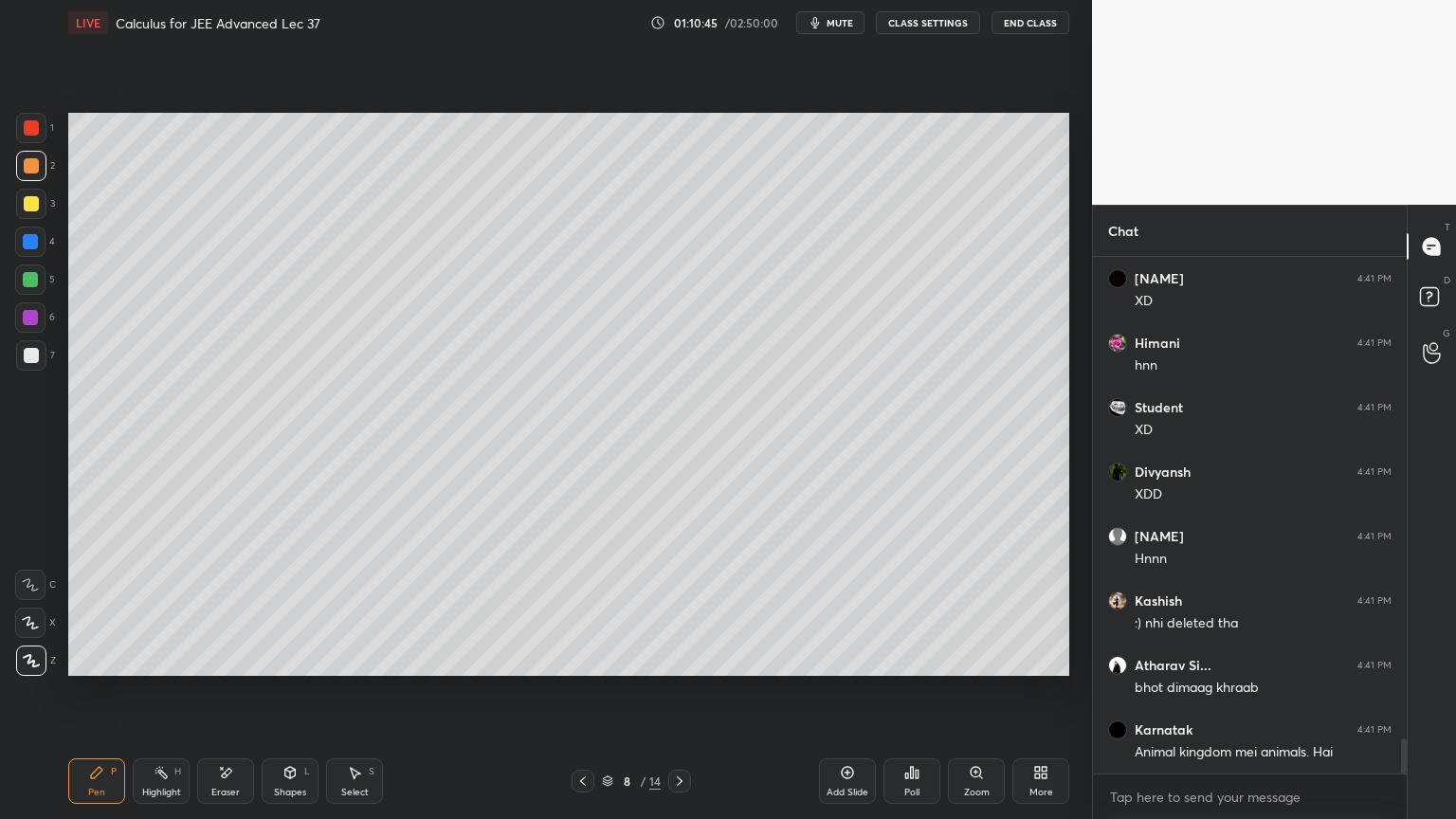 scroll, scrollTop: 7150, scrollLeft: 0, axis: vertical 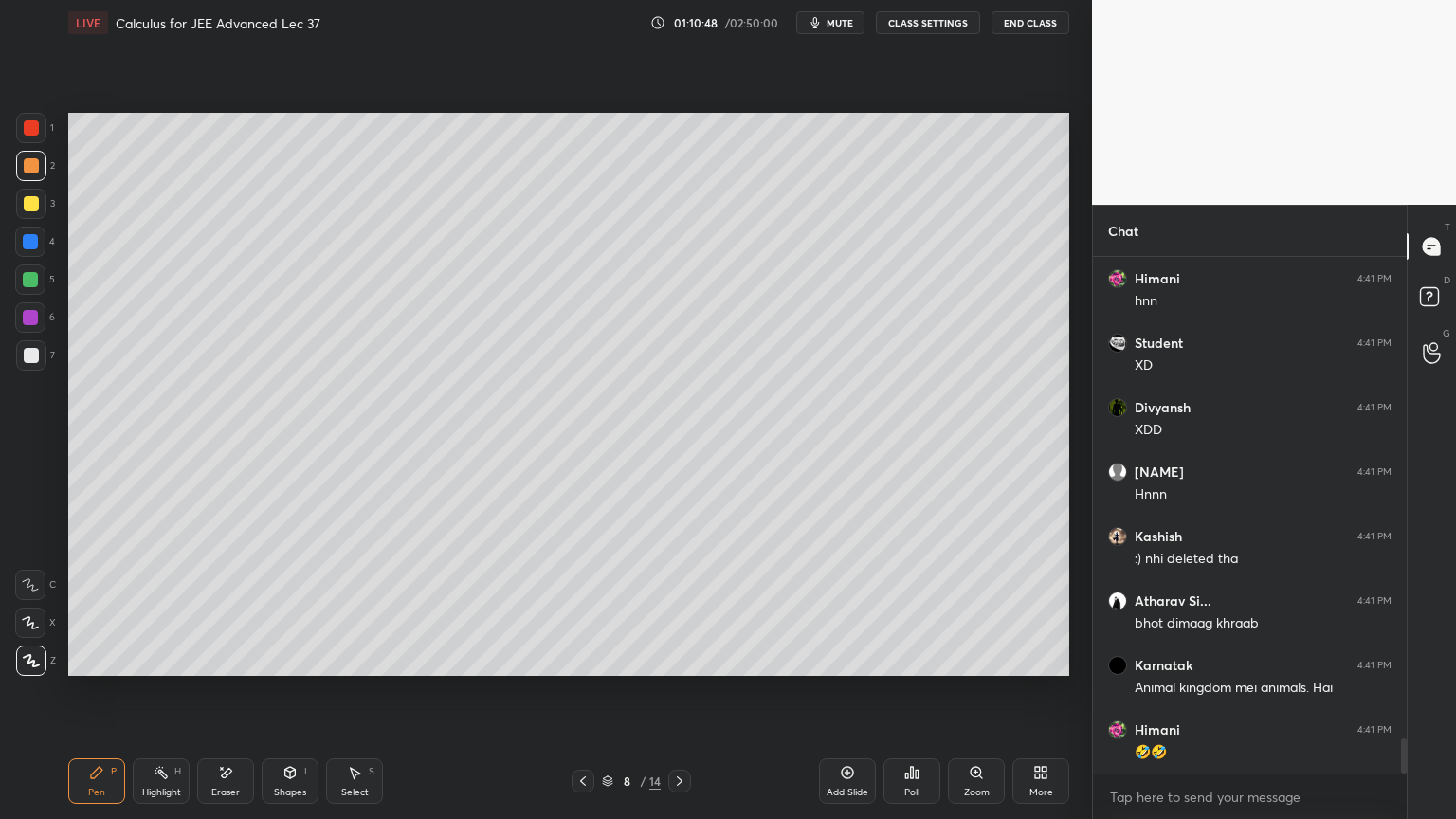 click 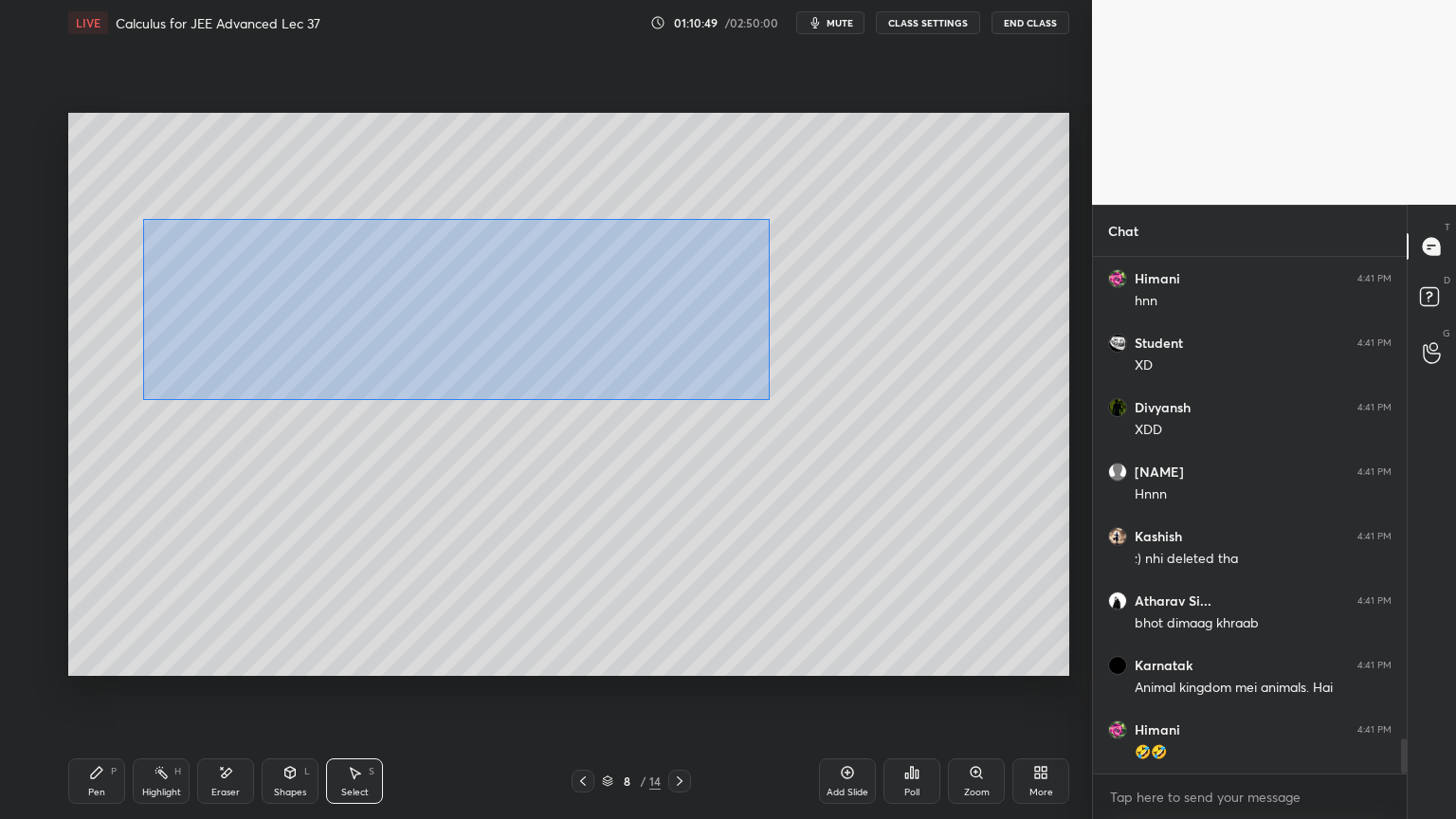 drag, startPoint x: 141, startPoint y: 216, endPoint x: 765, endPoint y: 398, distance: 650 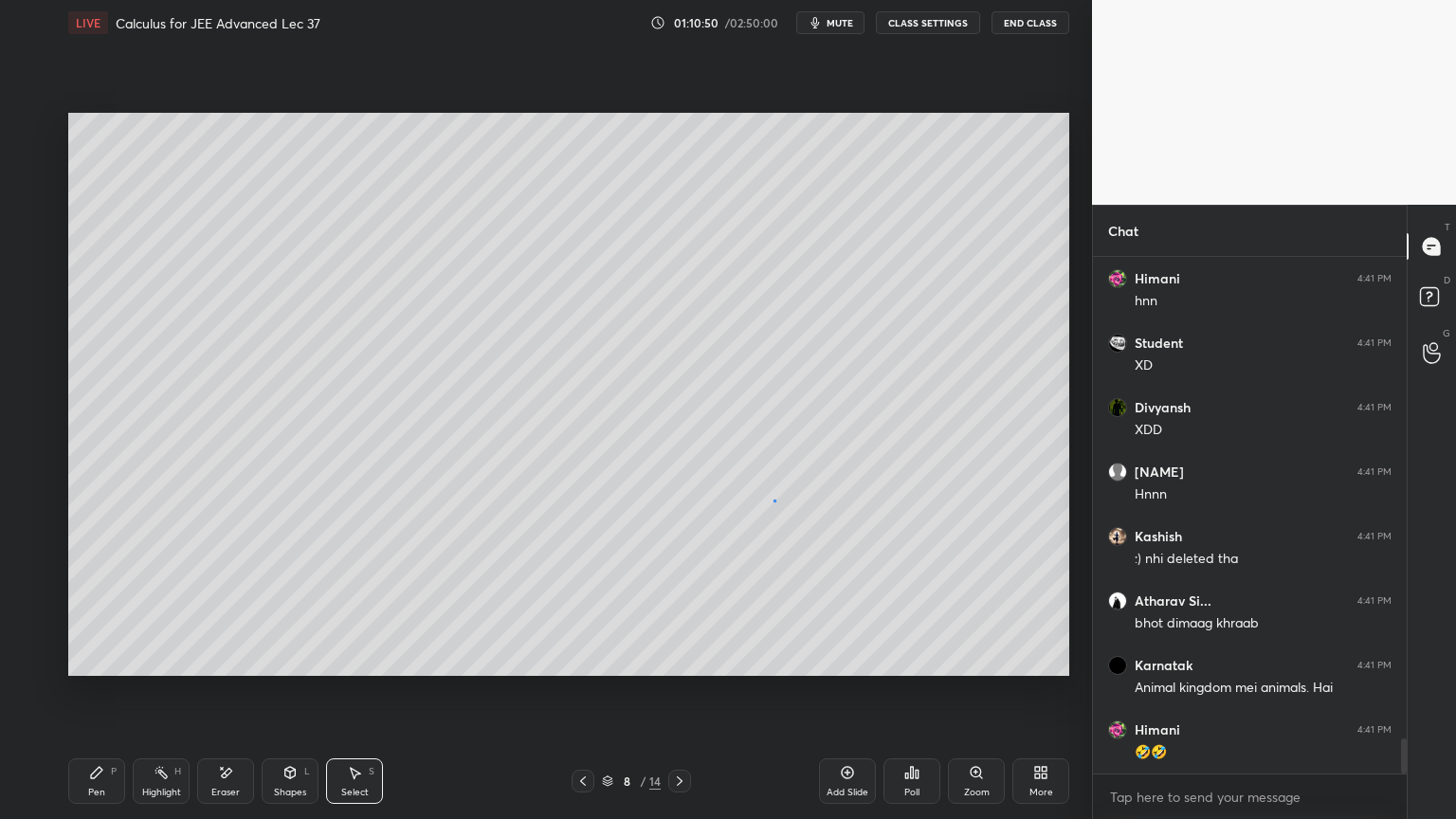 click on "0 ° Undo Copy Duplicate Duplicate to new slide Delete" at bounding box center (569, 394) 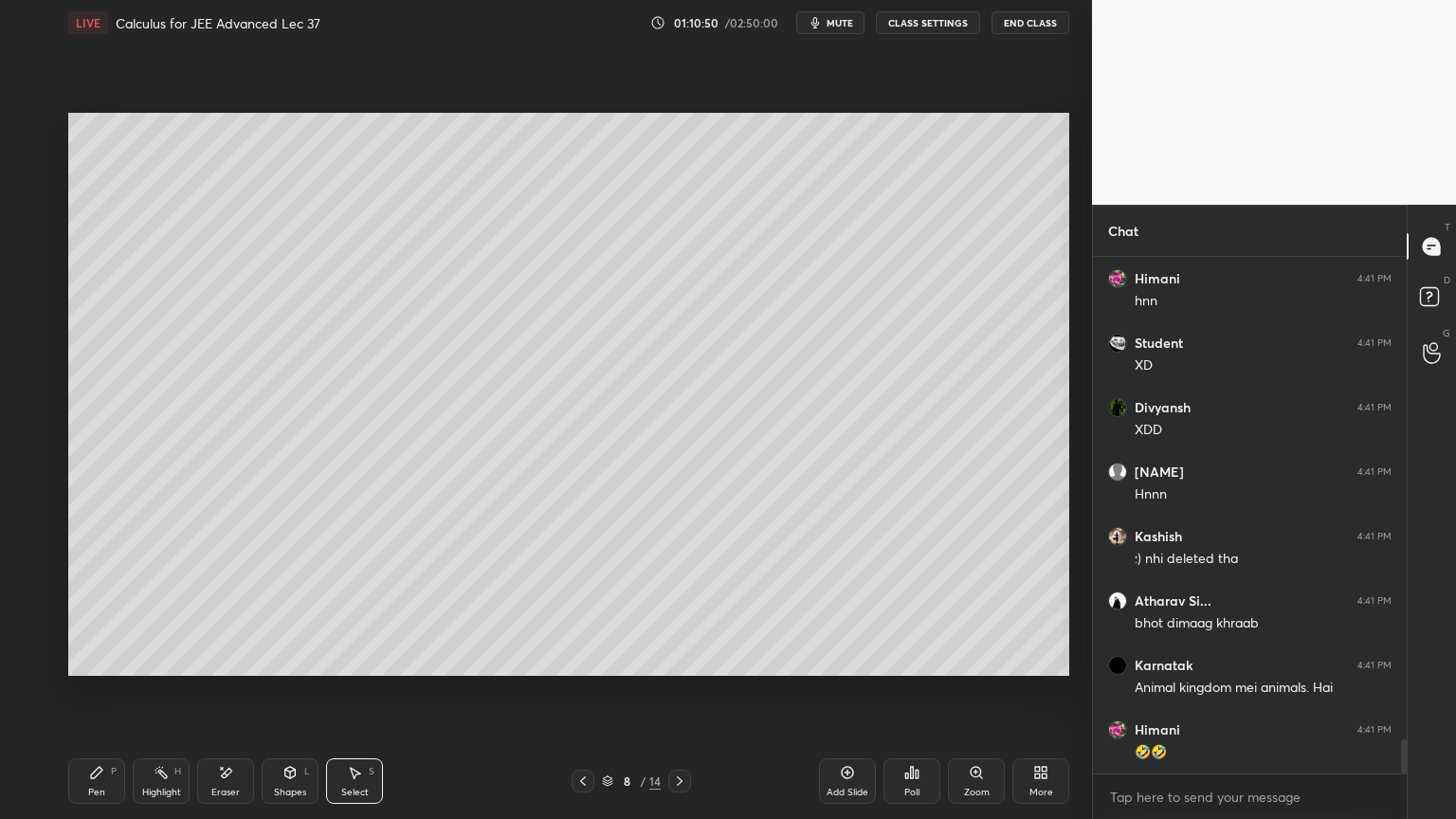 scroll, scrollTop: 7215, scrollLeft: 0, axis: vertical 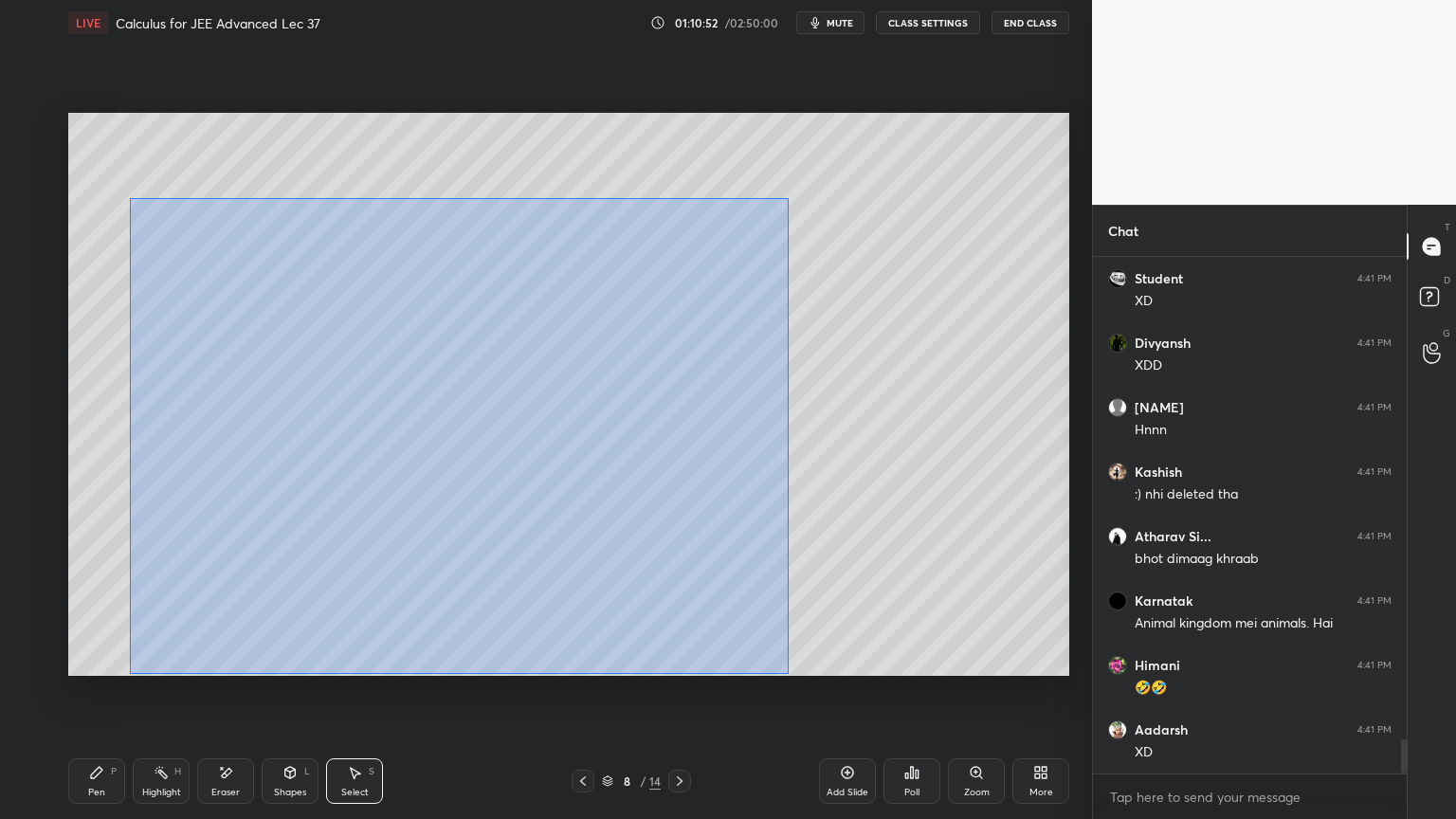 drag, startPoint x: 131, startPoint y: 196, endPoint x: 762, endPoint y: 644, distance: 773.8637 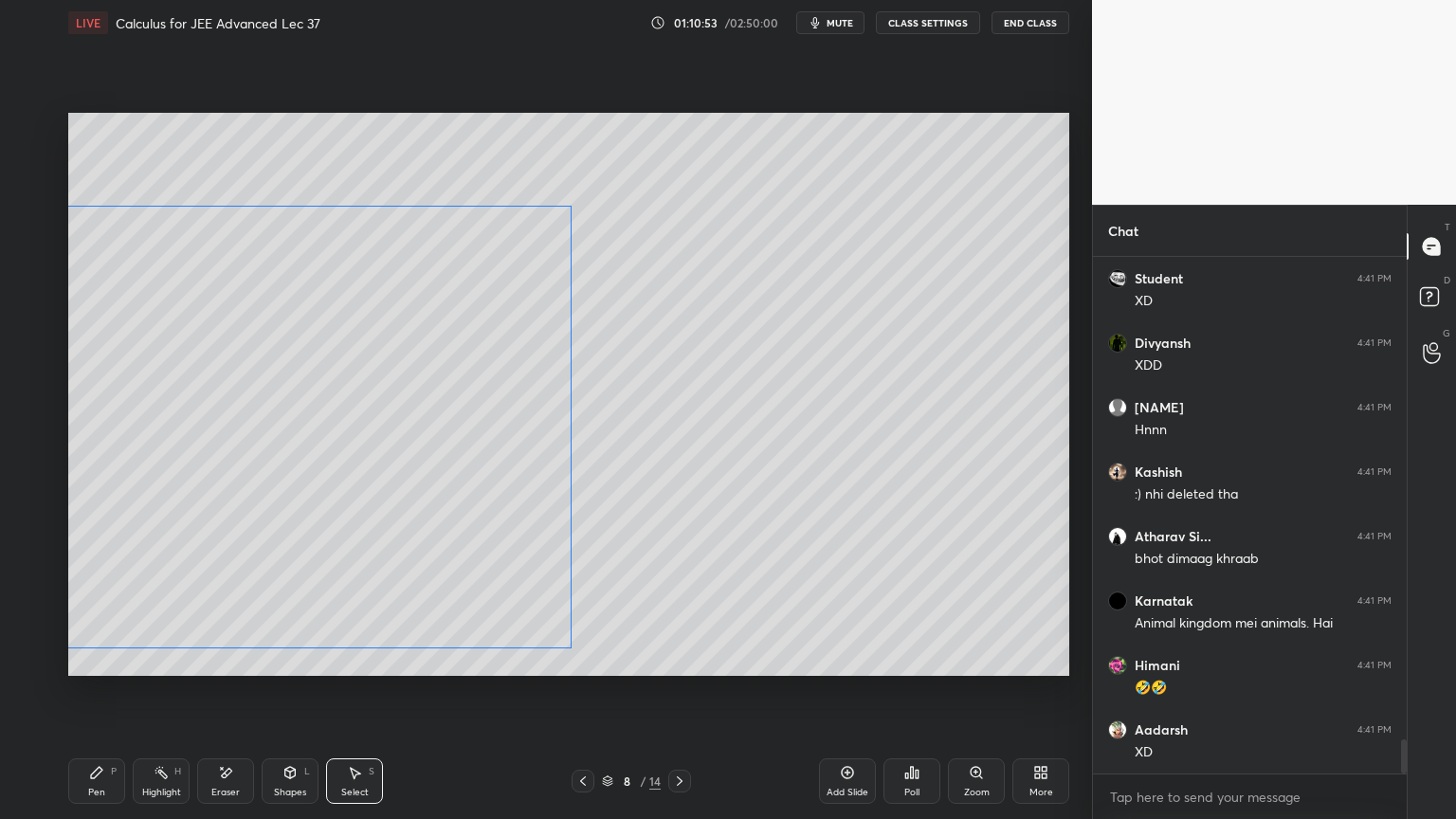 drag, startPoint x: 605, startPoint y: 489, endPoint x: 461, endPoint y: 482, distance: 144.17004 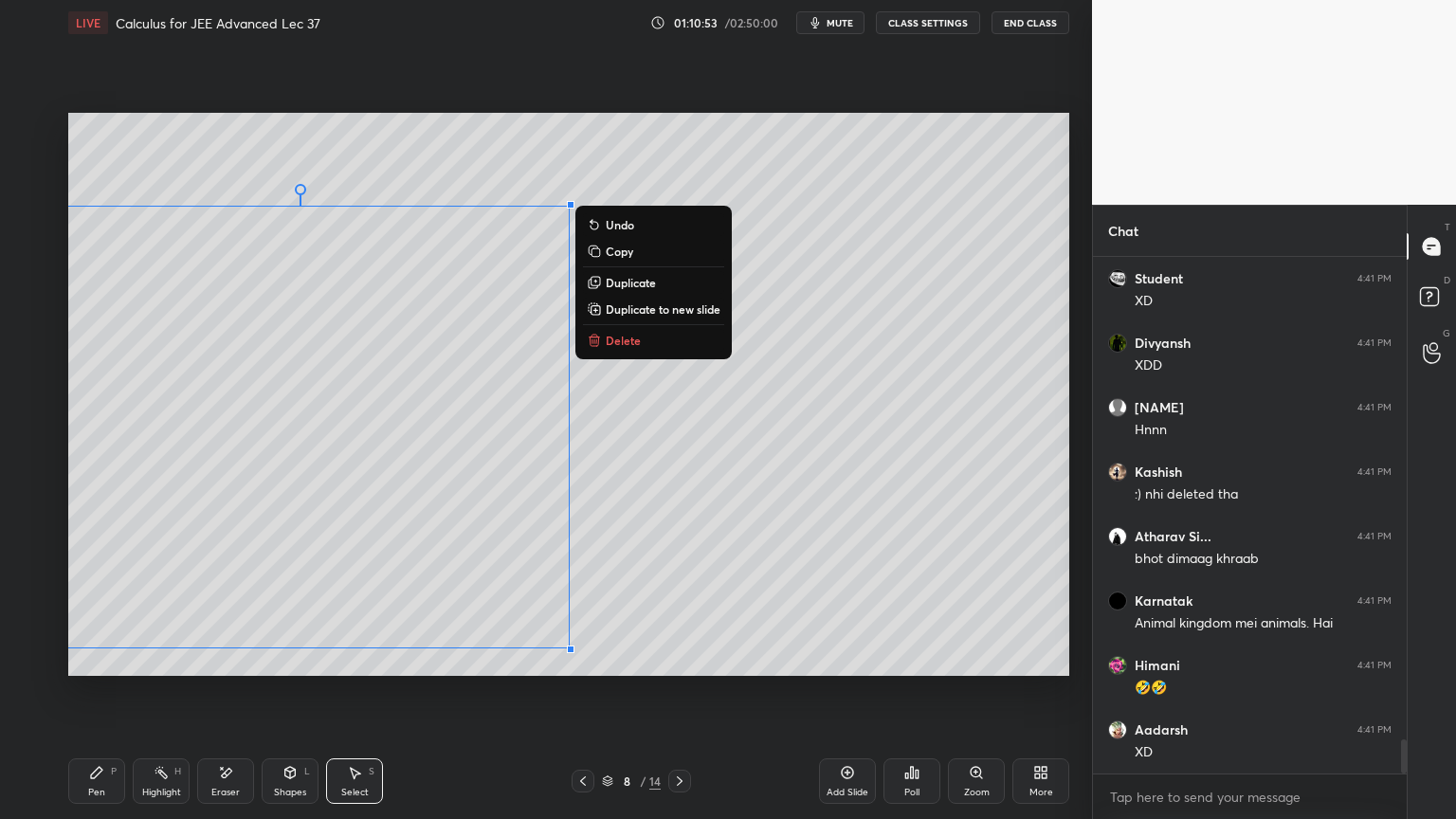 drag, startPoint x: 624, startPoint y: 437, endPoint x: 496, endPoint y: 507, distance: 145.8904 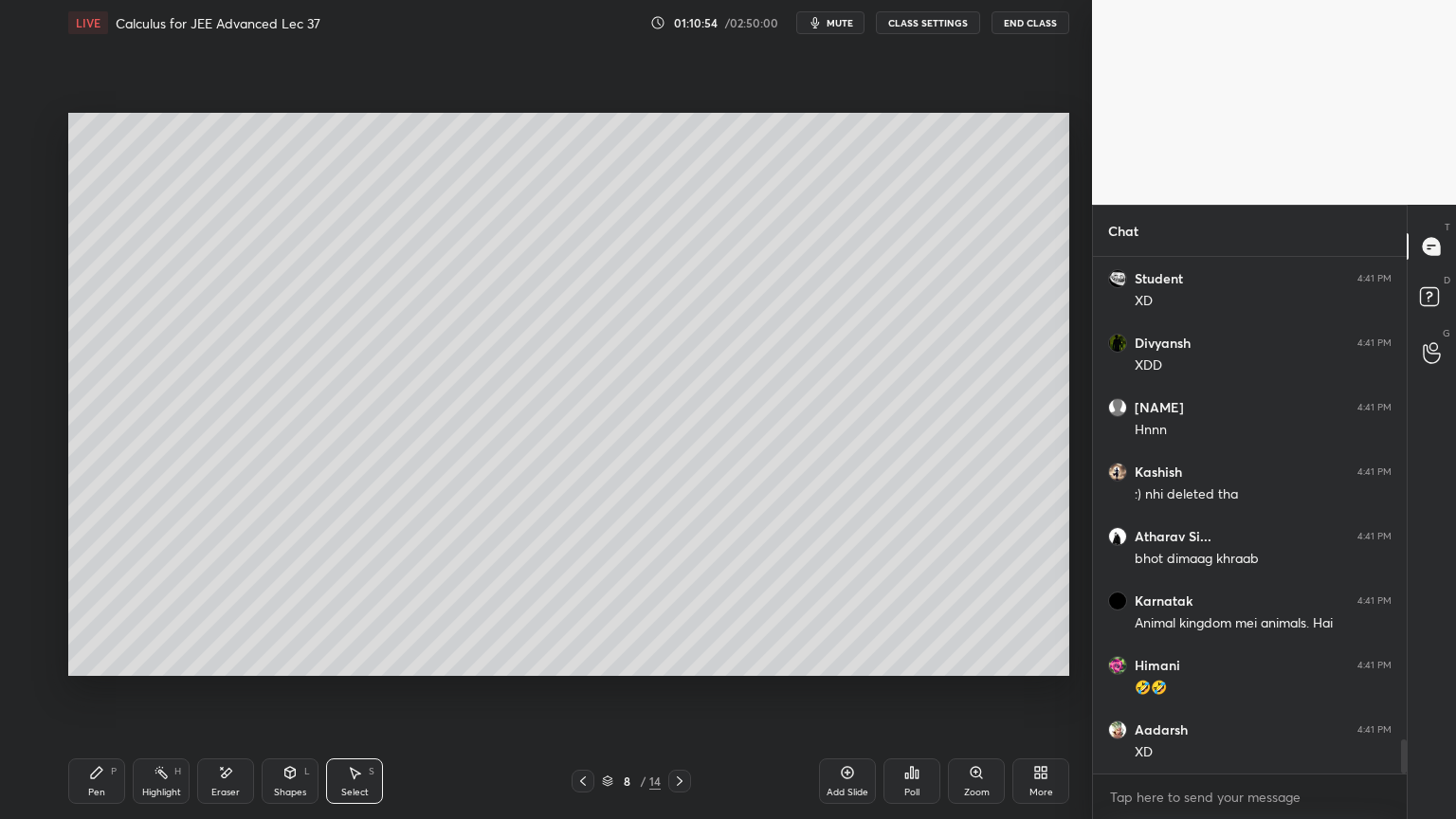 drag, startPoint x: 94, startPoint y: 777, endPoint x: 186, endPoint y: 737, distance: 100.31949 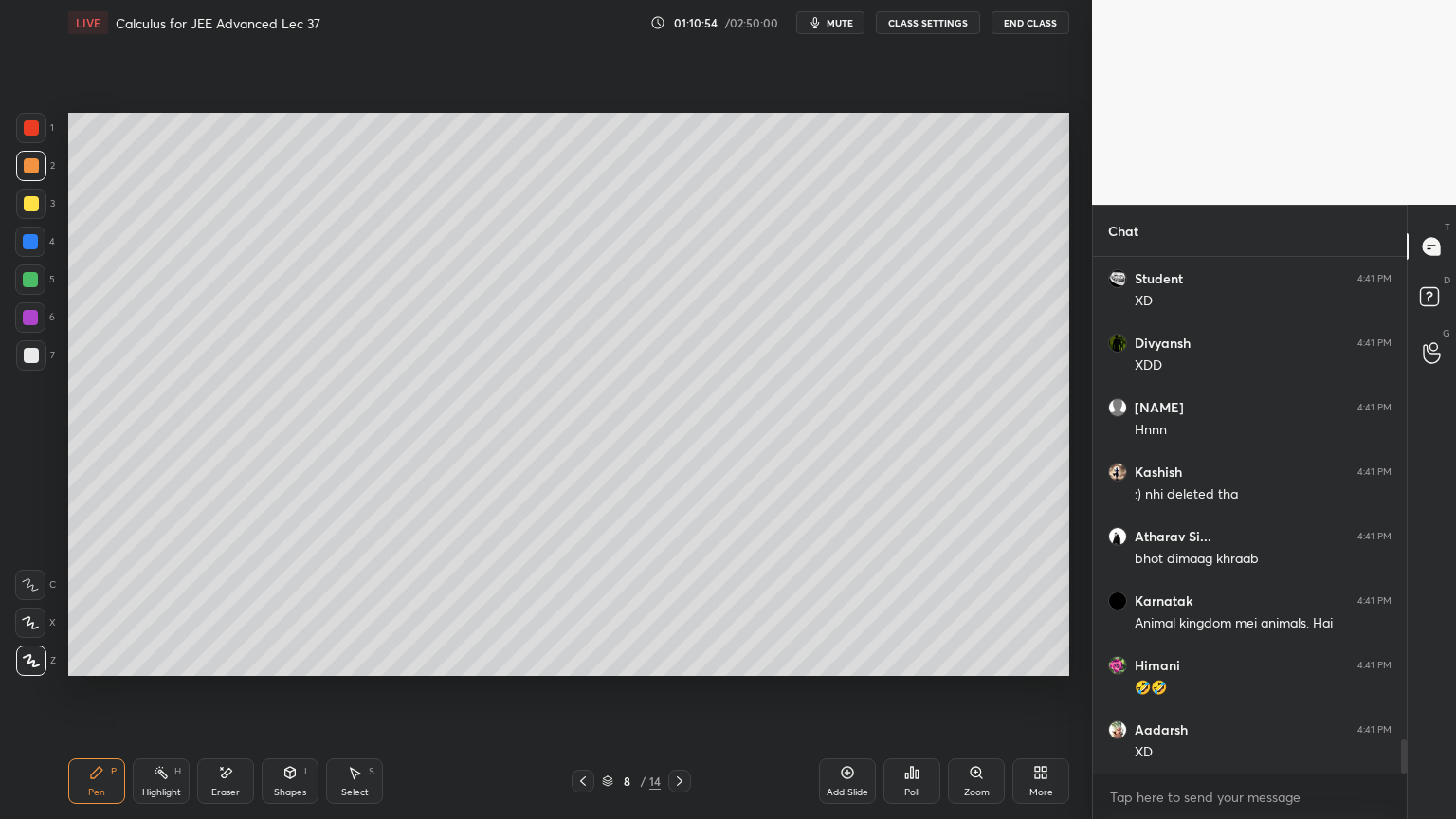 scroll, scrollTop: 7279, scrollLeft: 0, axis: vertical 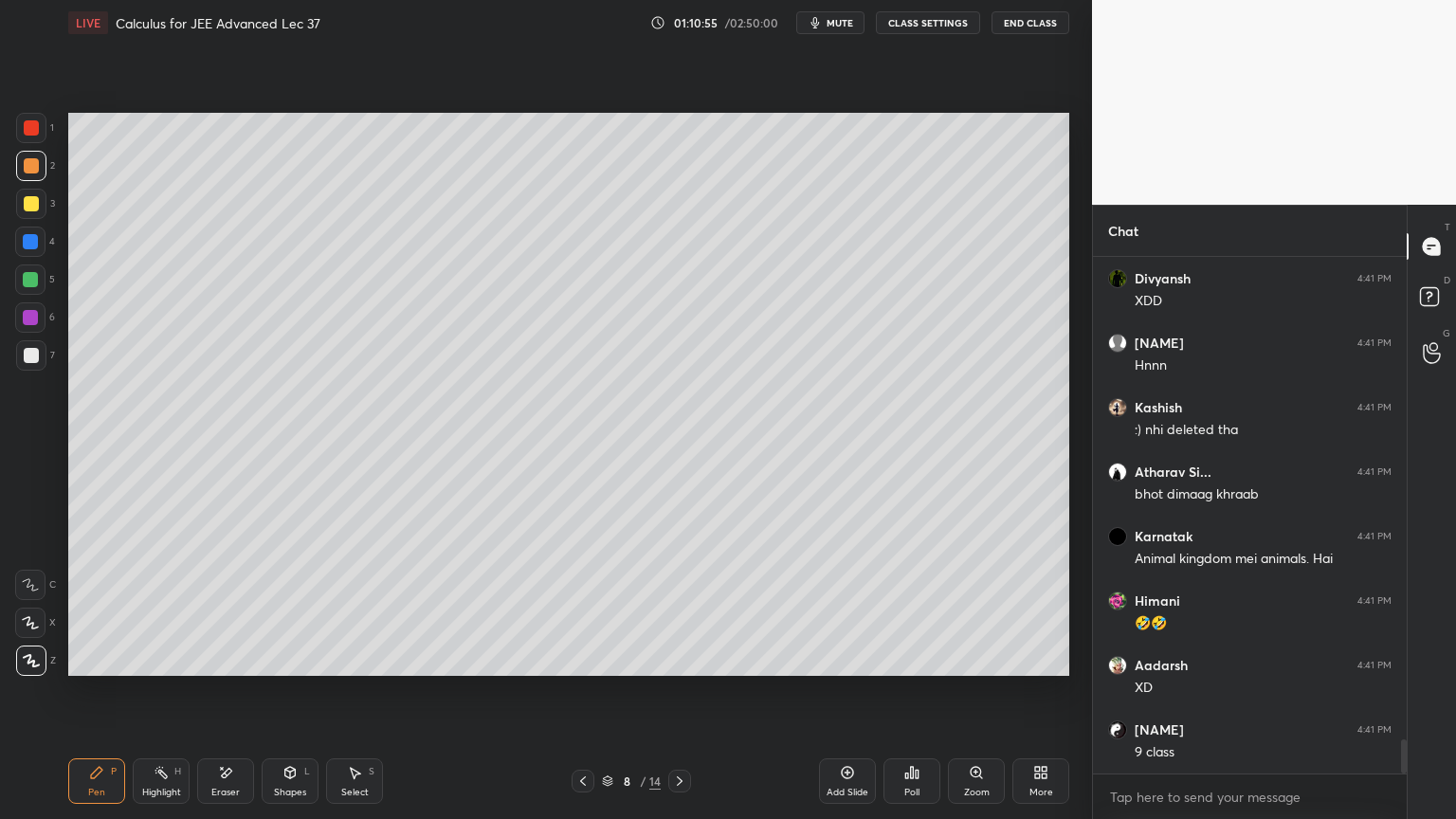 drag, startPoint x: 35, startPoint y: 358, endPoint x: 39, endPoint y: 337, distance: 21.37756 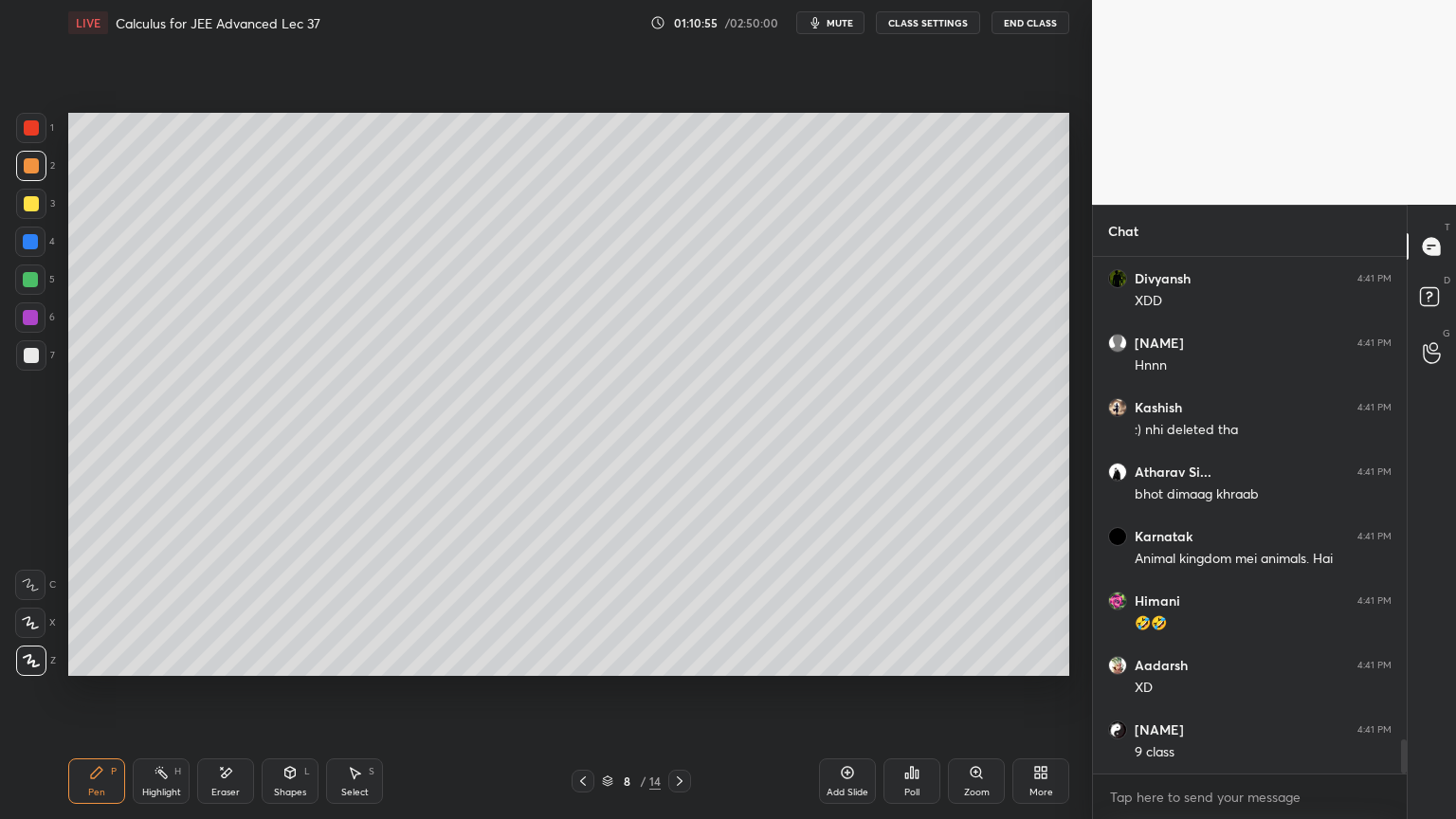 click at bounding box center (31, 355) 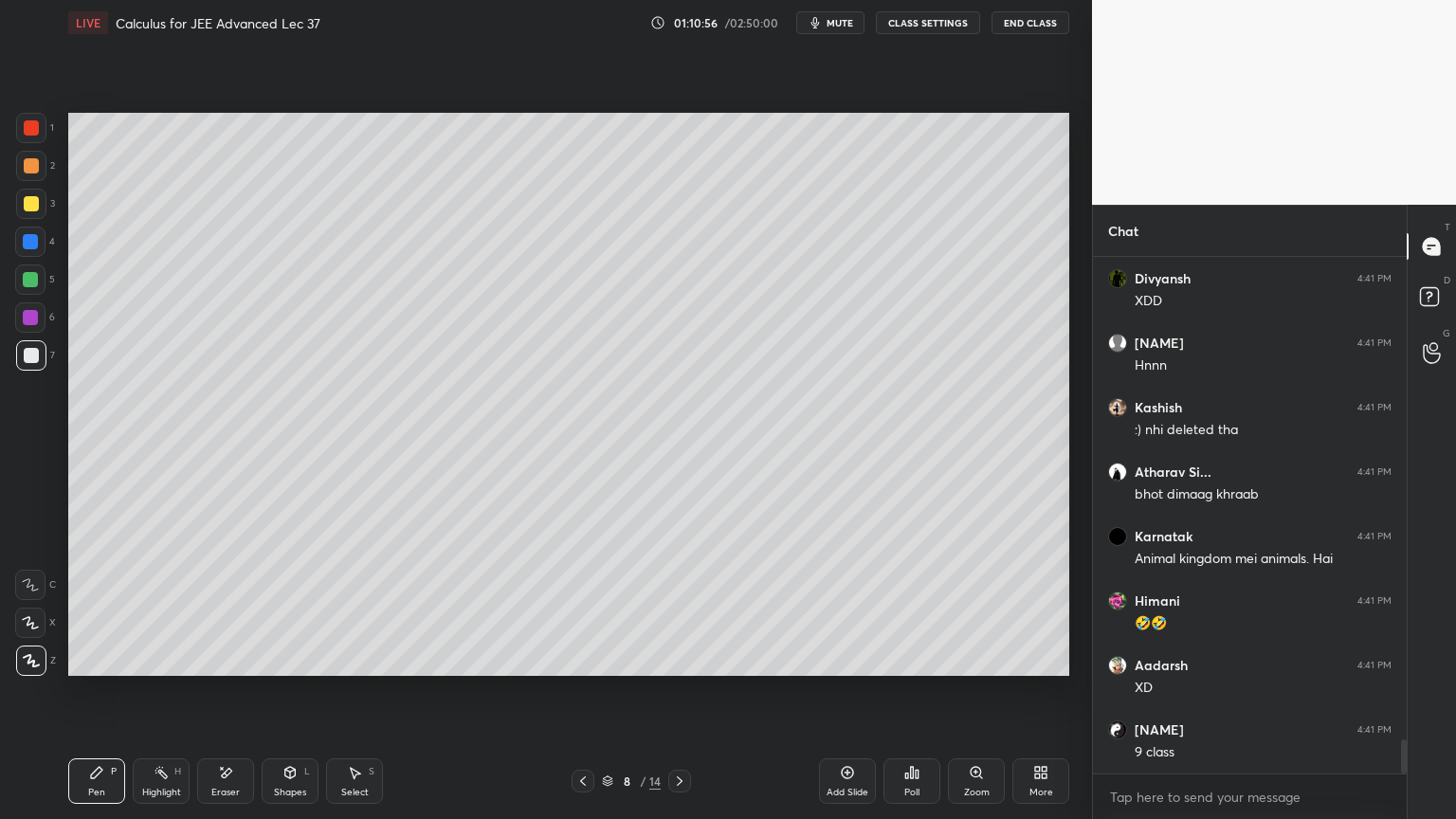 click at bounding box center [30, 318] 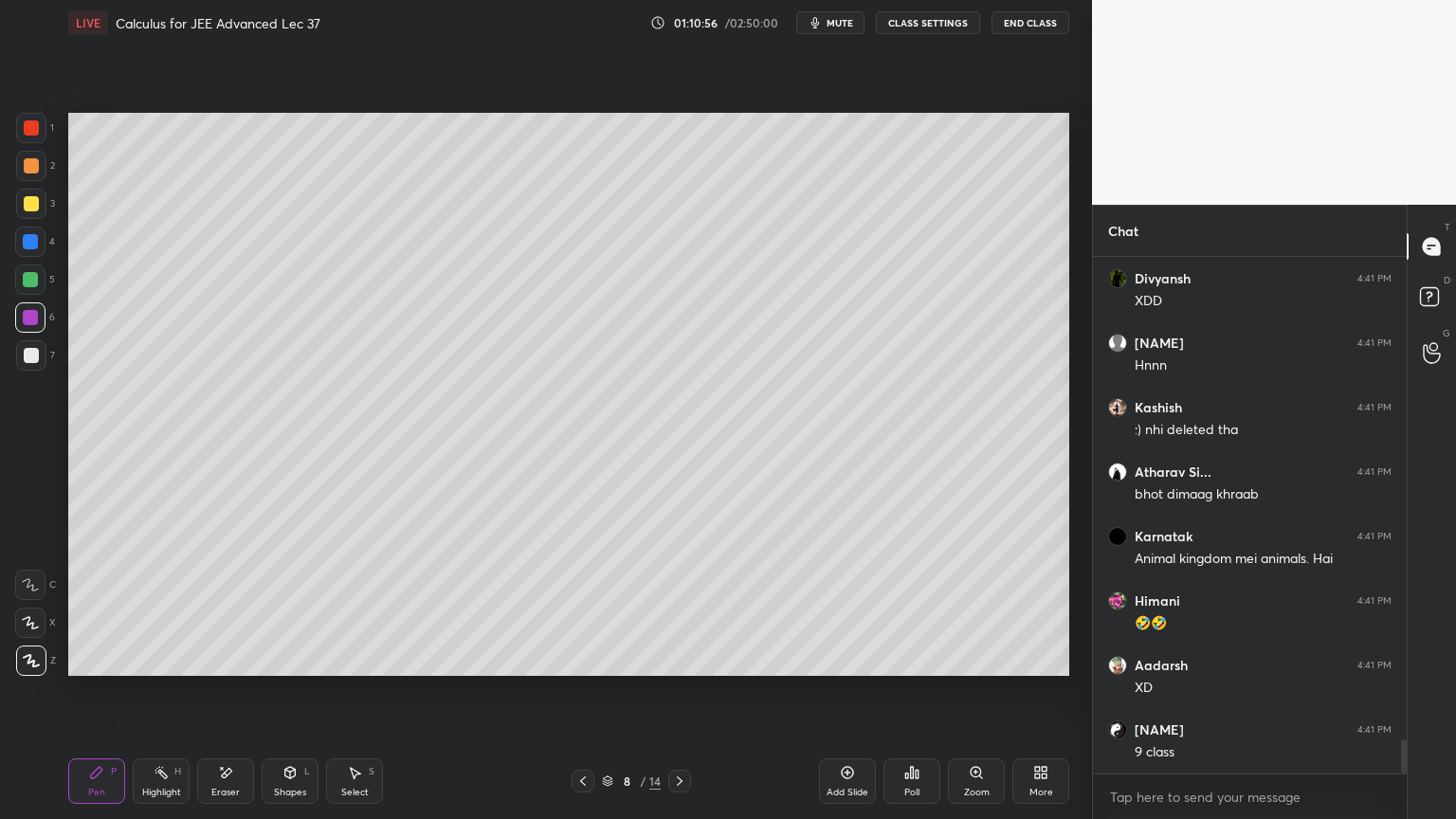 click at bounding box center (31, 355) 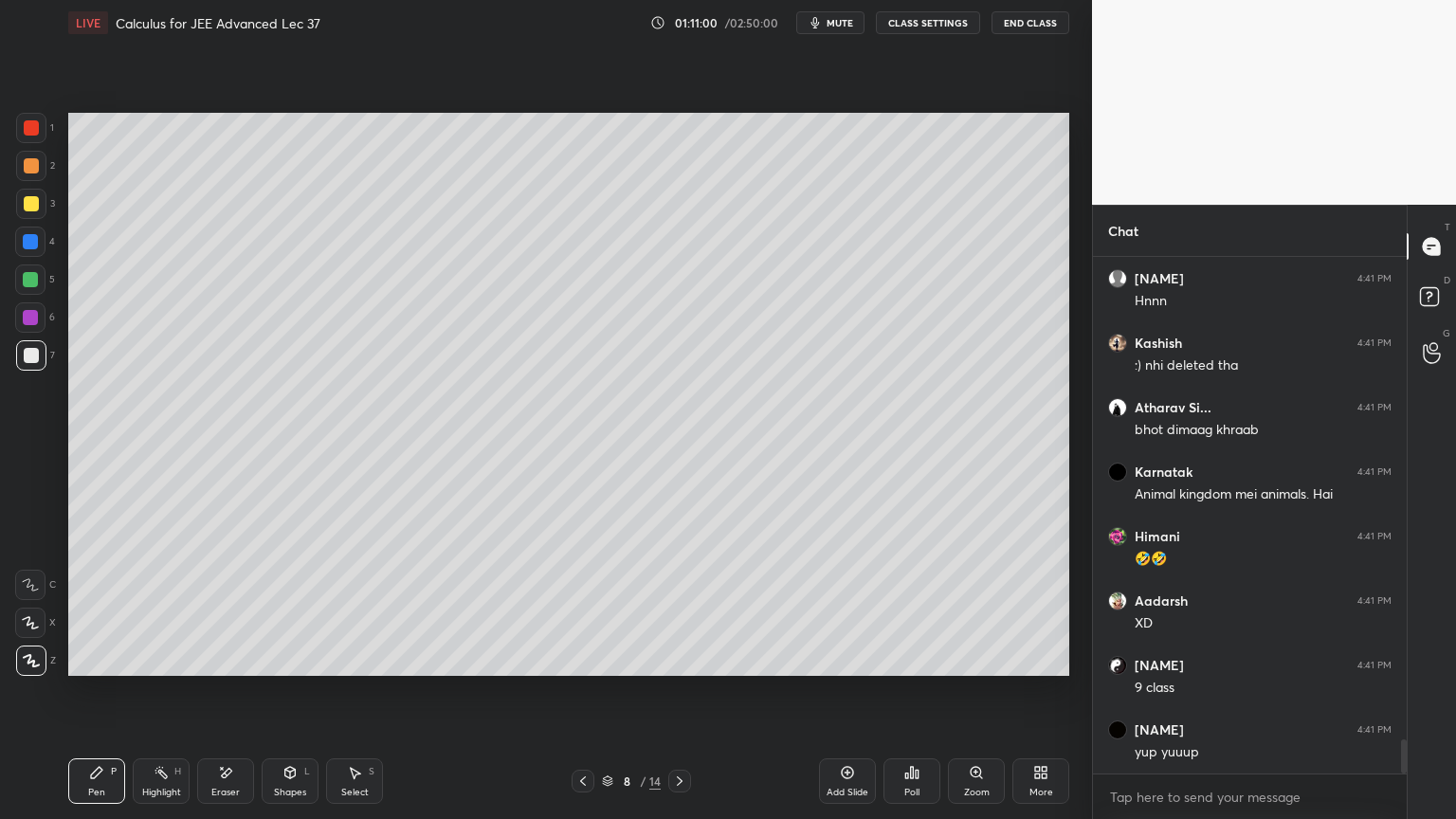 scroll, scrollTop: 7408, scrollLeft: 0, axis: vertical 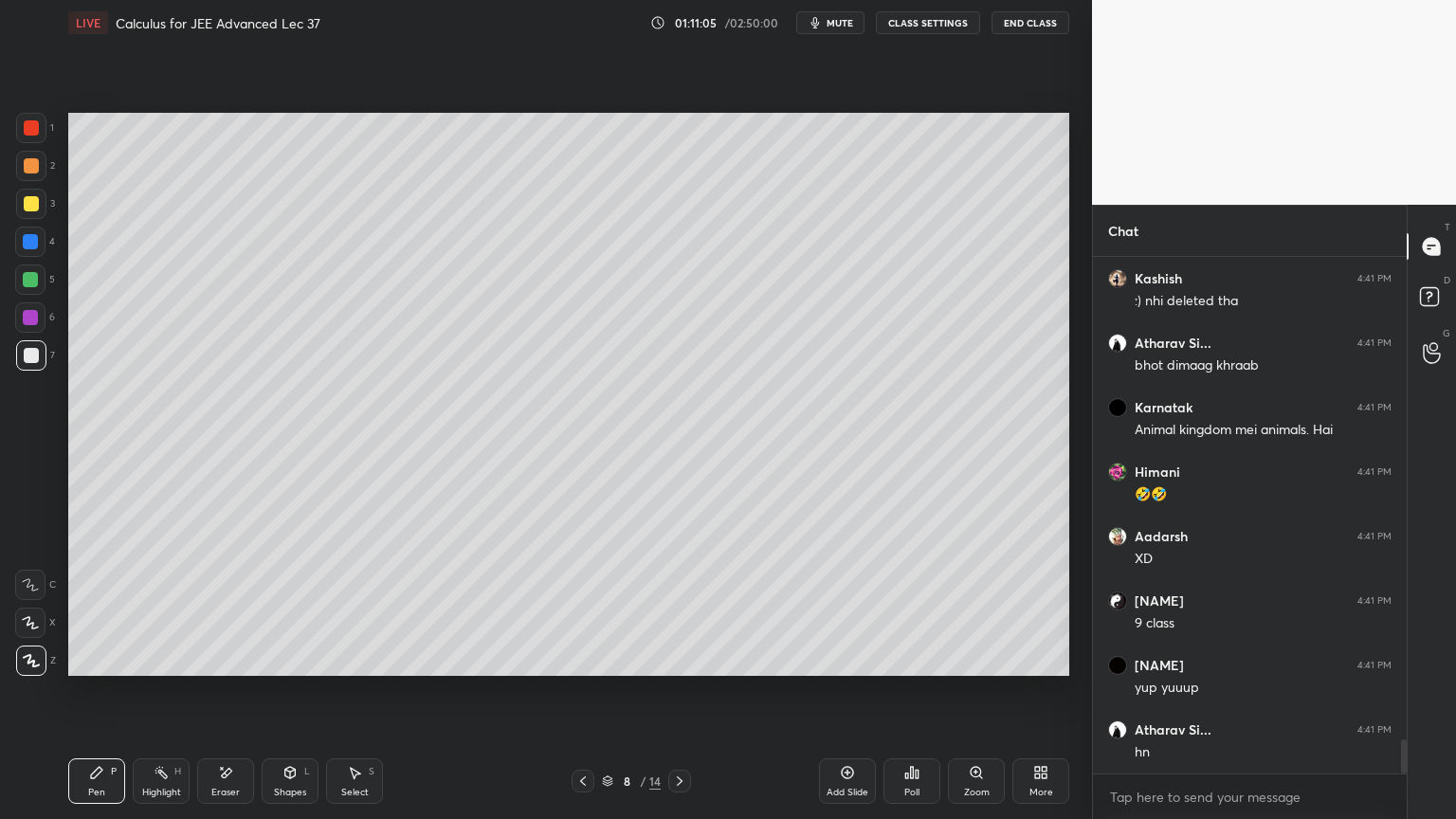 click on "Eraser" at bounding box center [226, 781] 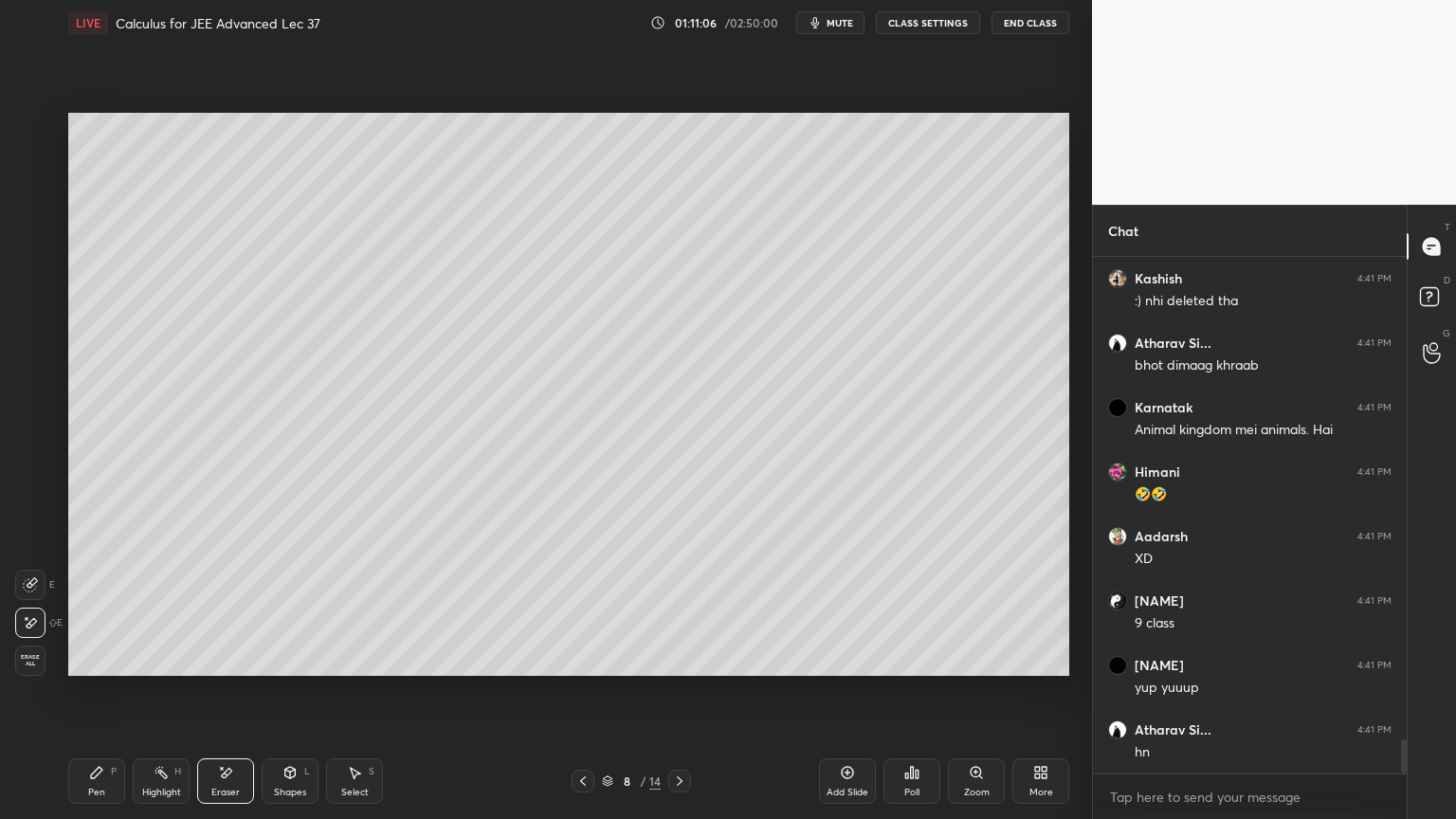 click on "Pen P" at bounding box center [97, 781] 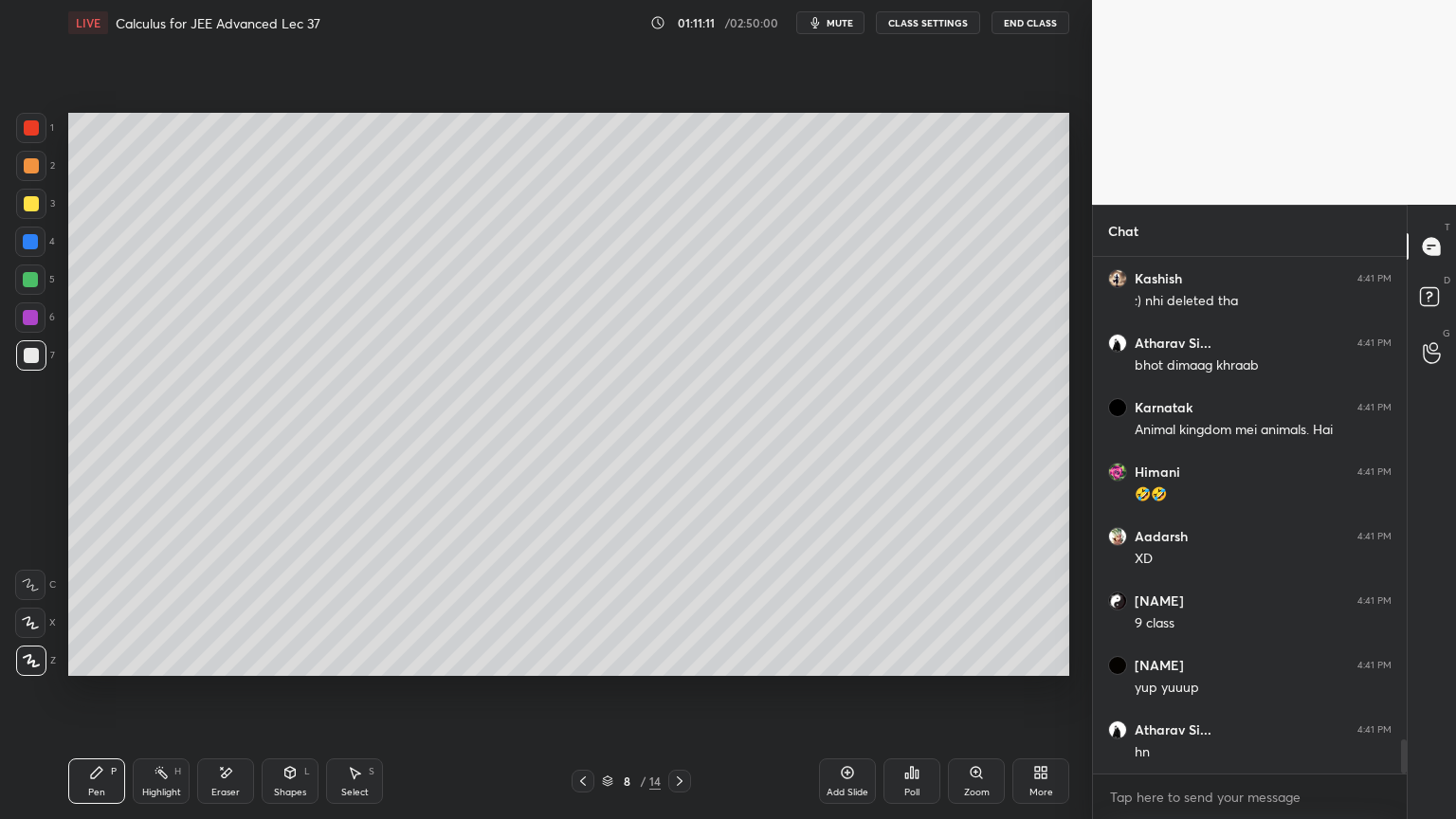 click 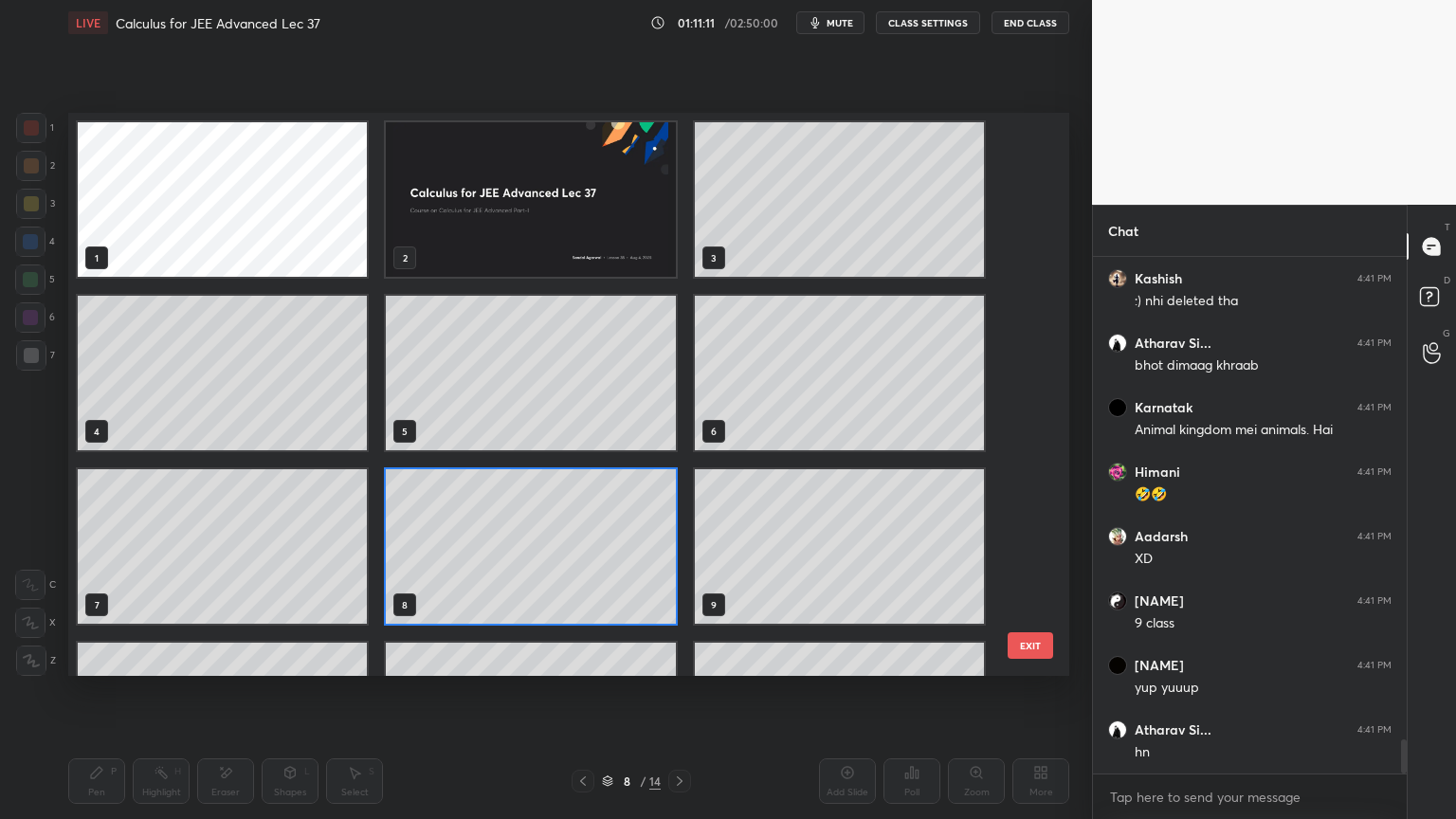 scroll, scrollTop: 6, scrollLeft: 9, axis: both 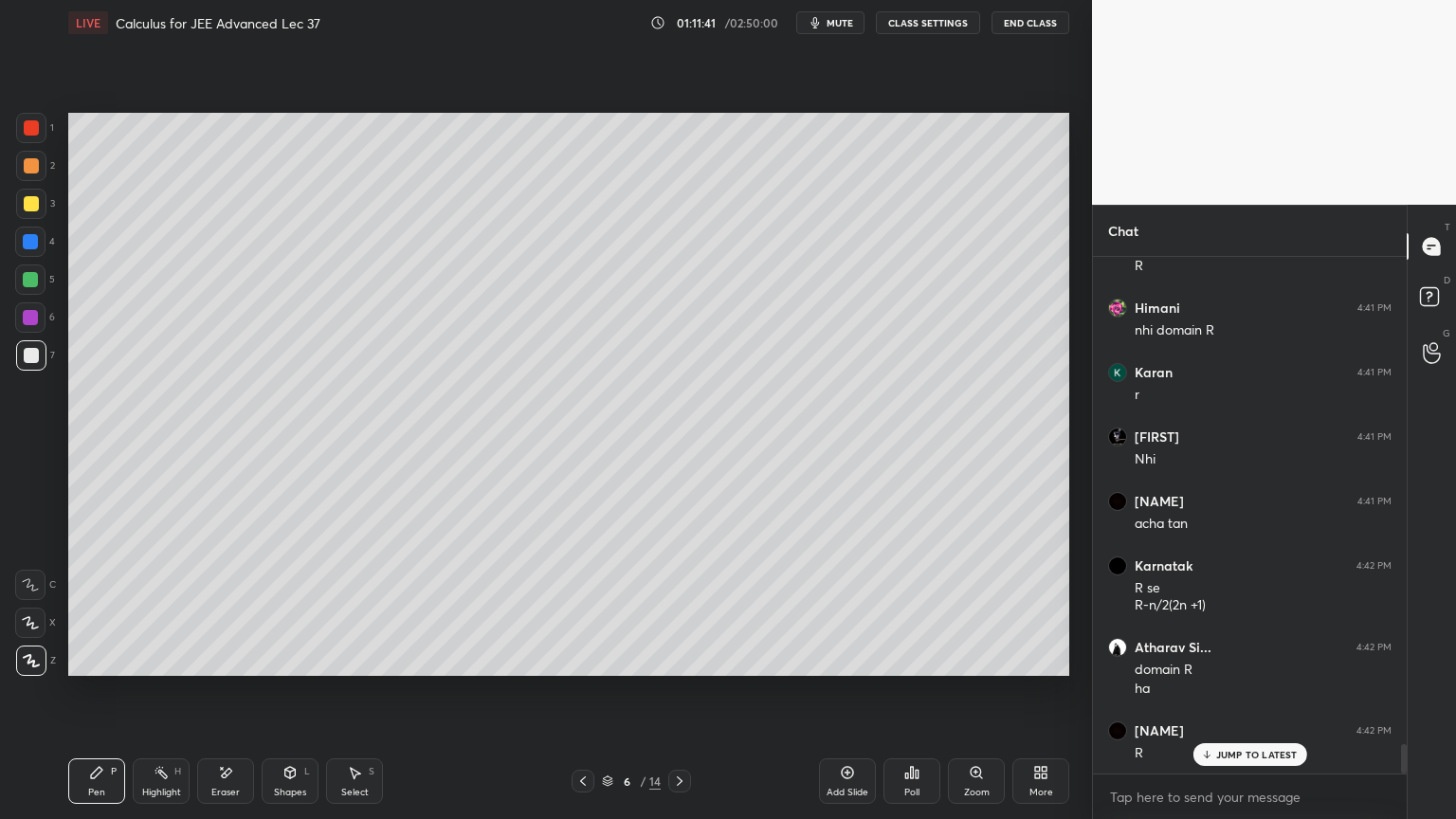 drag, startPoint x: 606, startPoint y: 785, endPoint x: 592, endPoint y: 791, distance: 15.231546 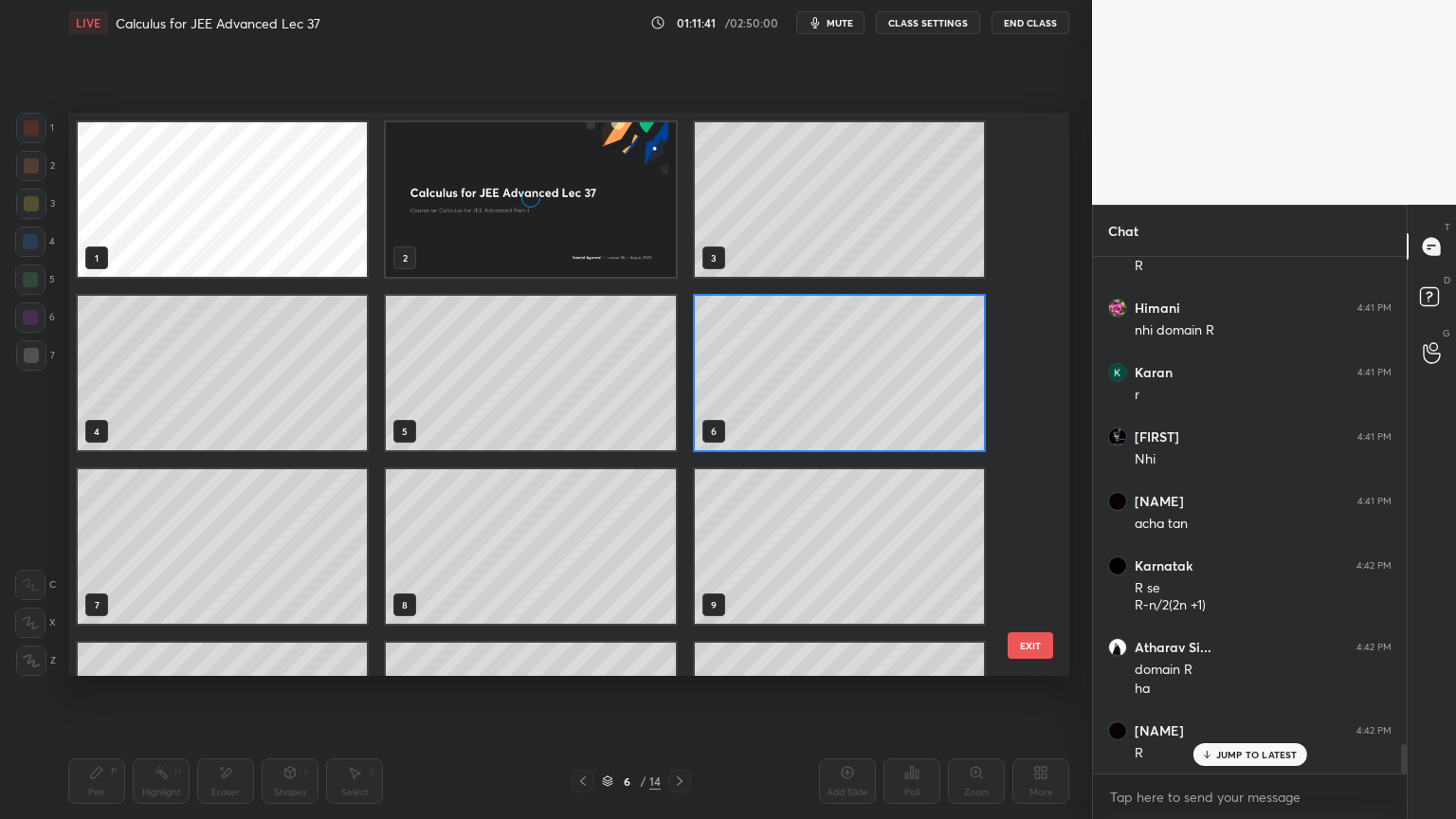 scroll, scrollTop: 6, scrollLeft: 9, axis: both 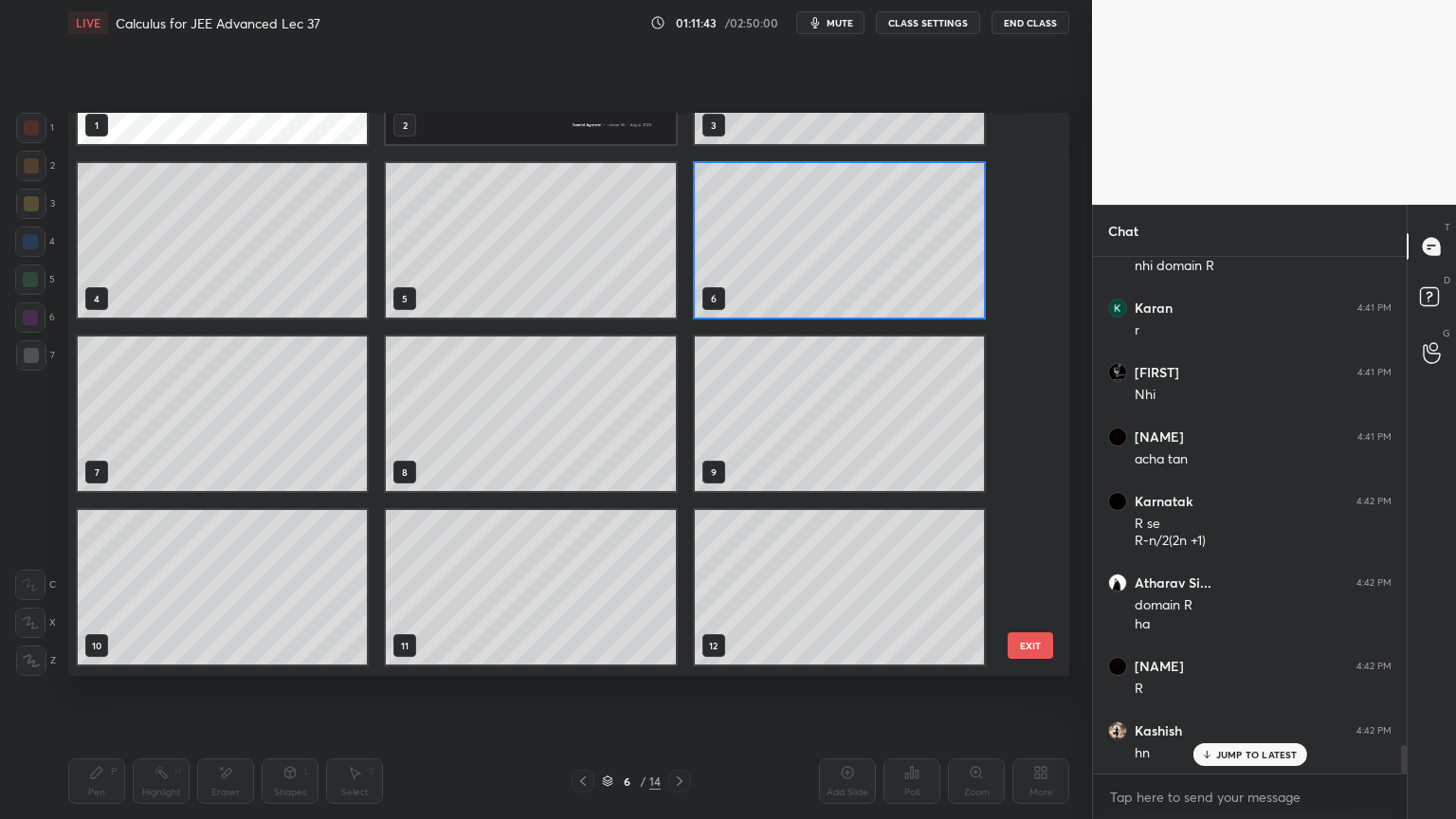 click on "1 2 3 4 5 6 7 8 9 10 11 12 13 14" at bounding box center [552, 394] 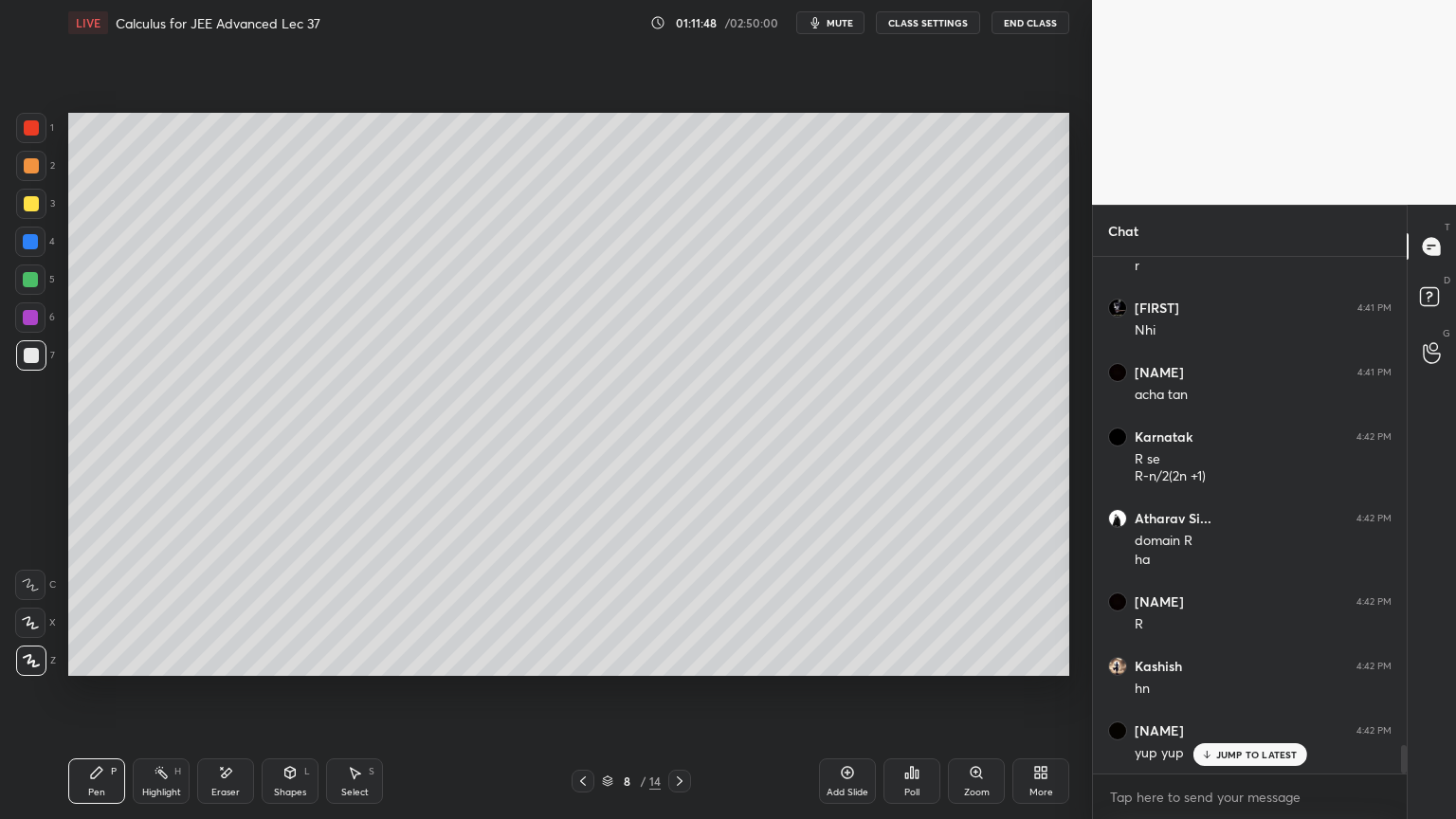 click on "Select S" at bounding box center [355, 781] 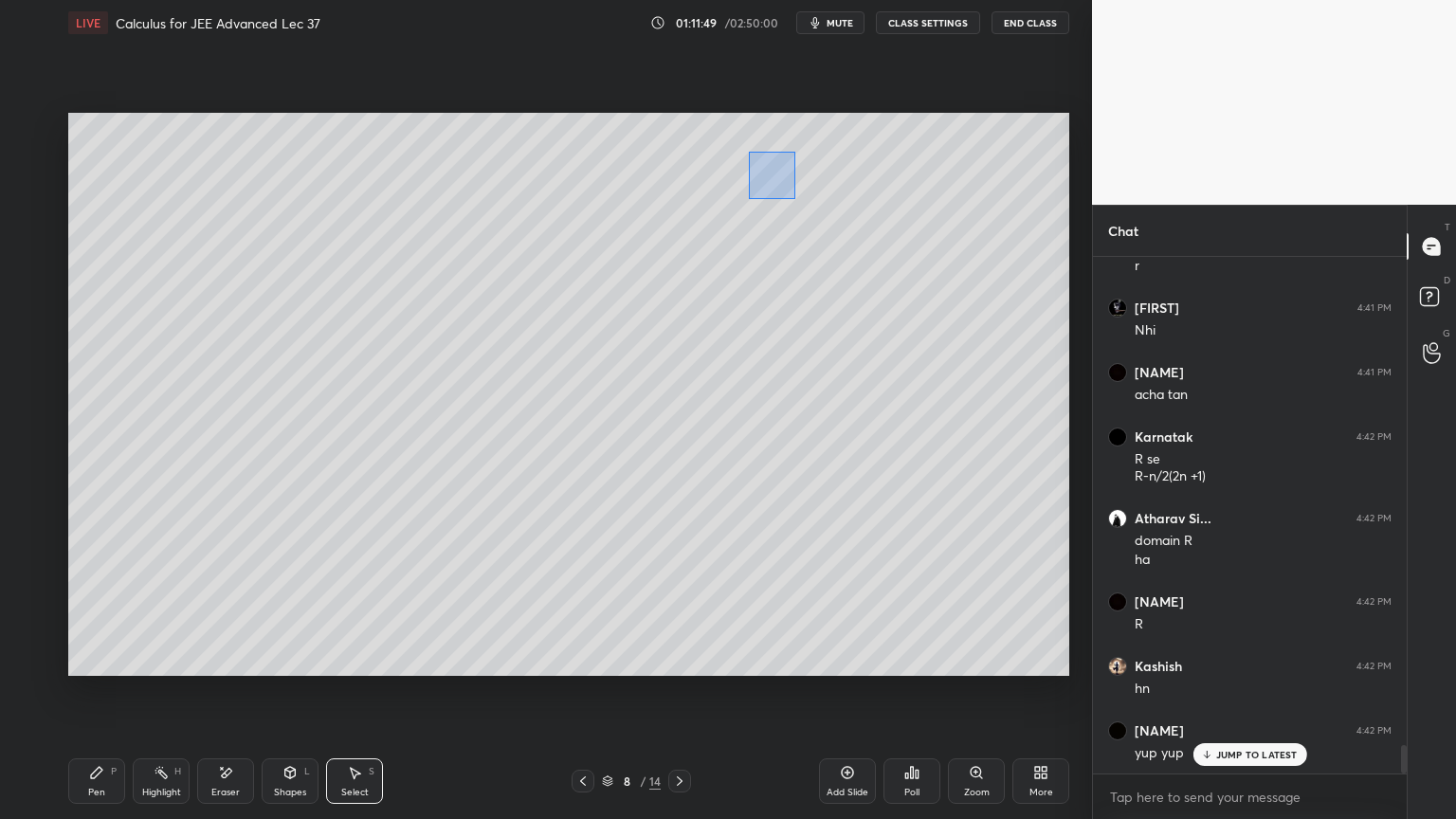 drag, startPoint x: 757, startPoint y: 171, endPoint x: 814, endPoint y: 200, distance: 63.95311 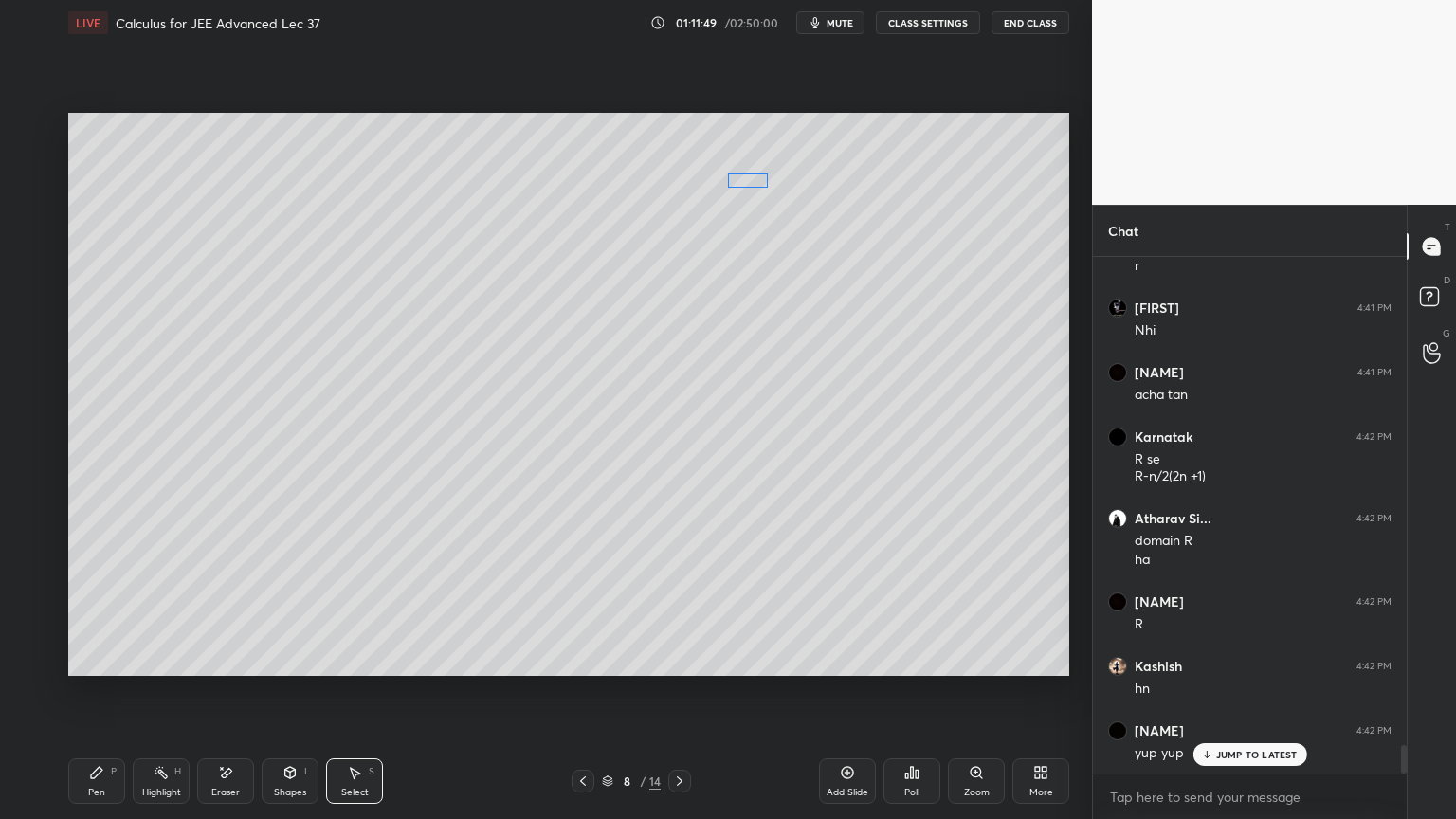 drag, startPoint x: 760, startPoint y: 181, endPoint x: 737, endPoint y: 178, distance: 23.194827 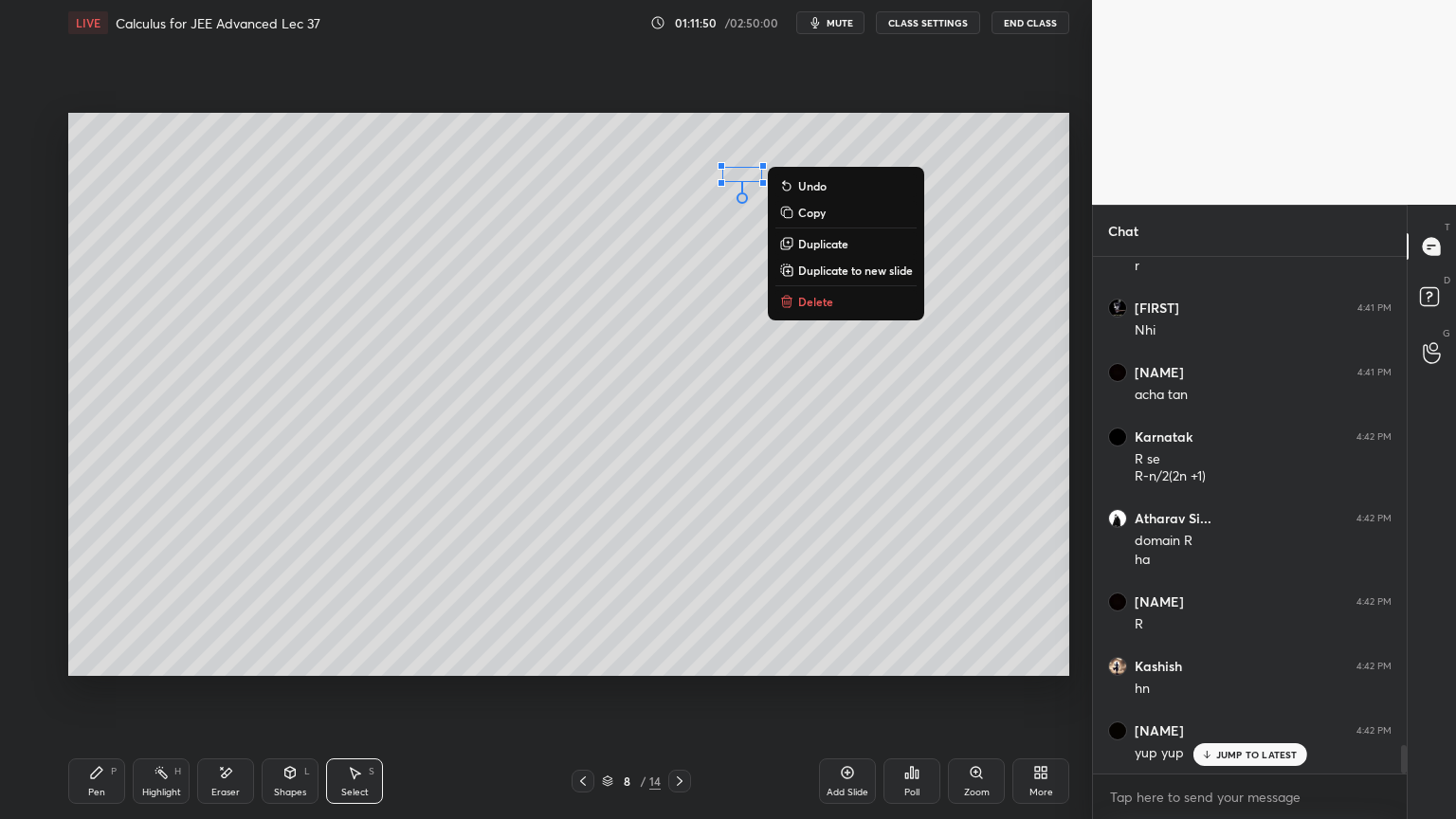 click on "0 ° Undo Copy Duplicate Duplicate to new slide Delete" at bounding box center [569, 394] 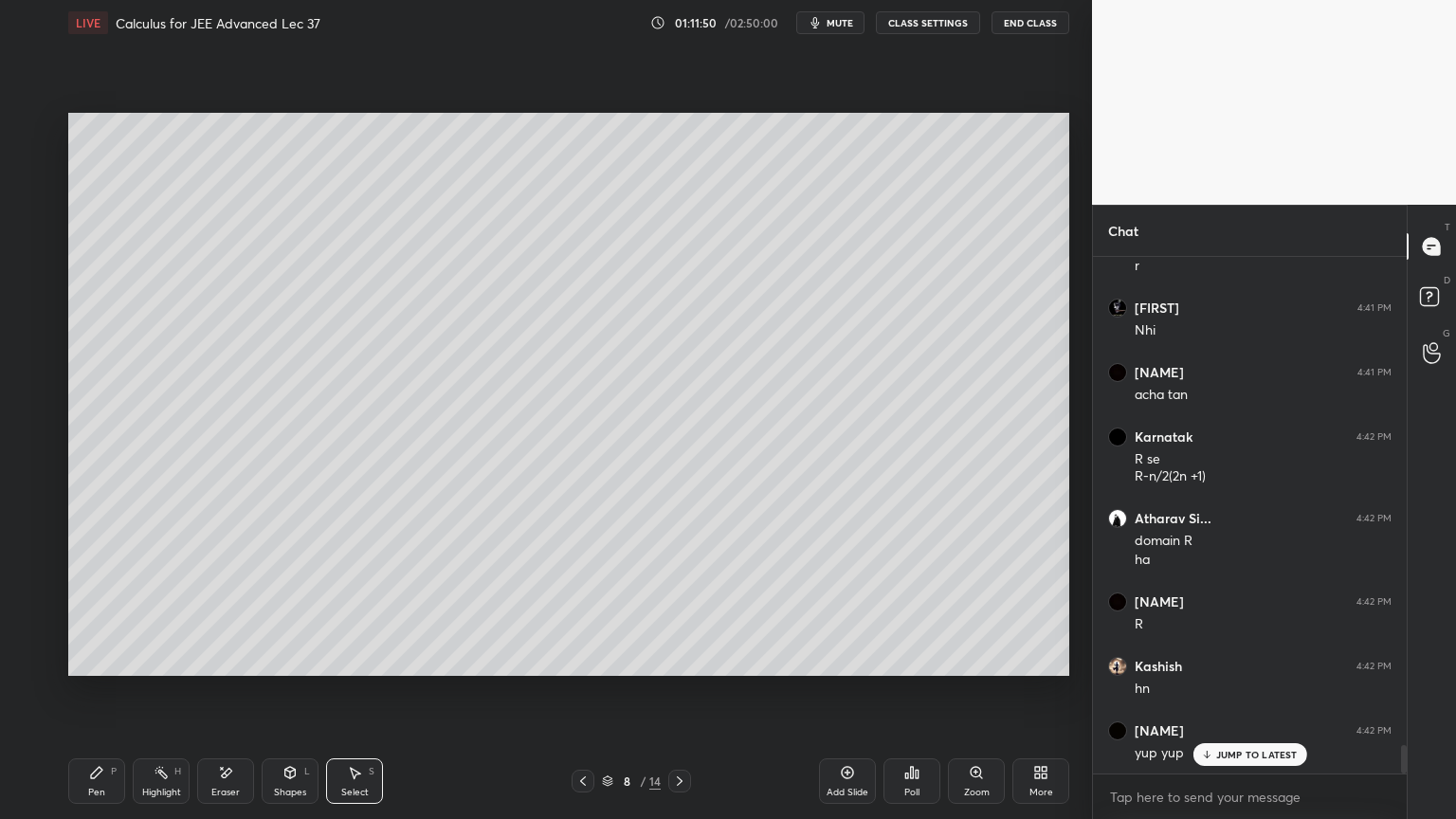 drag, startPoint x: 102, startPoint y: 784, endPoint x: 133, endPoint y: 741, distance: 53.00943 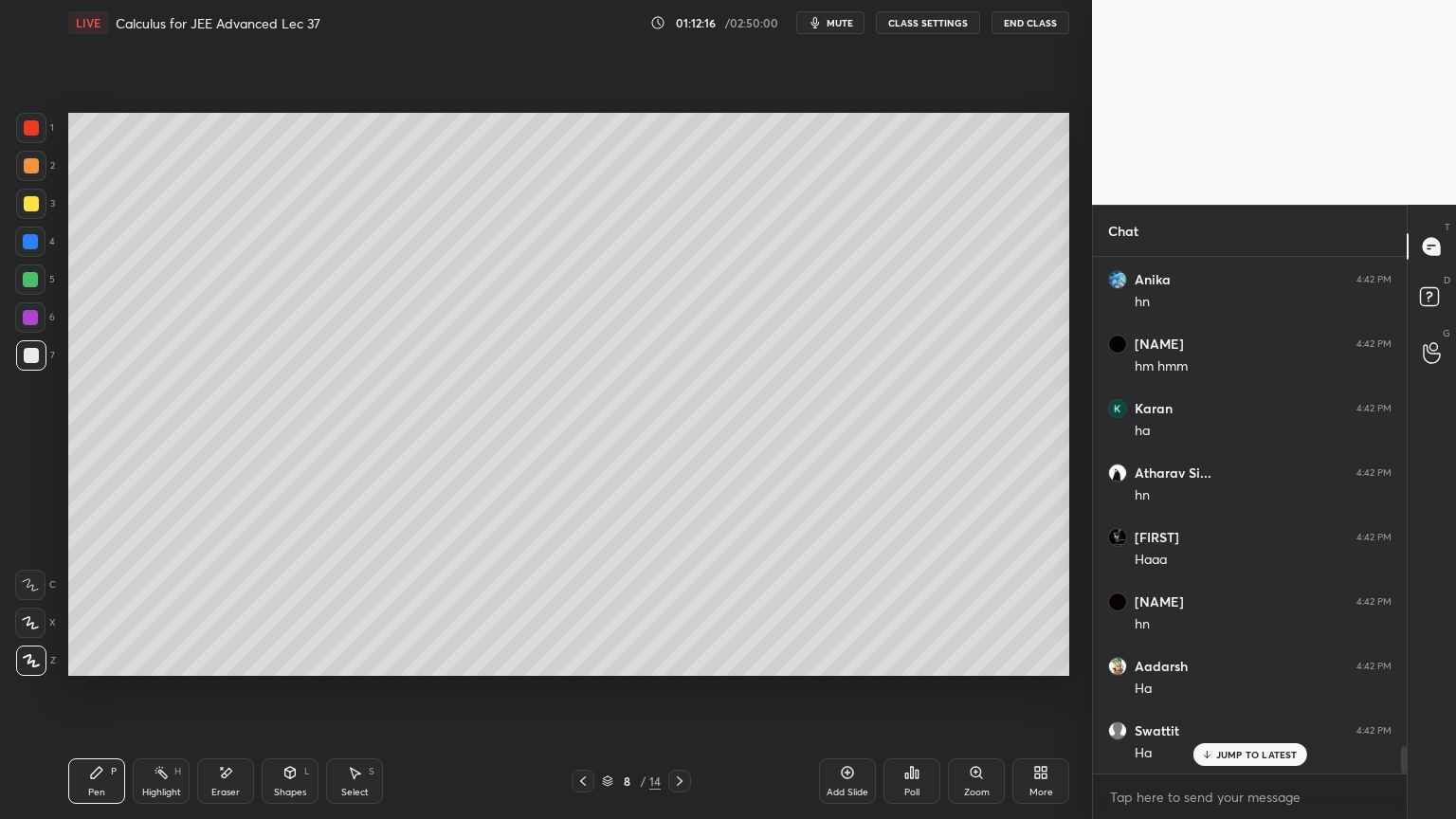 scroll, scrollTop: 9381, scrollLeft: 0, axis: vertical 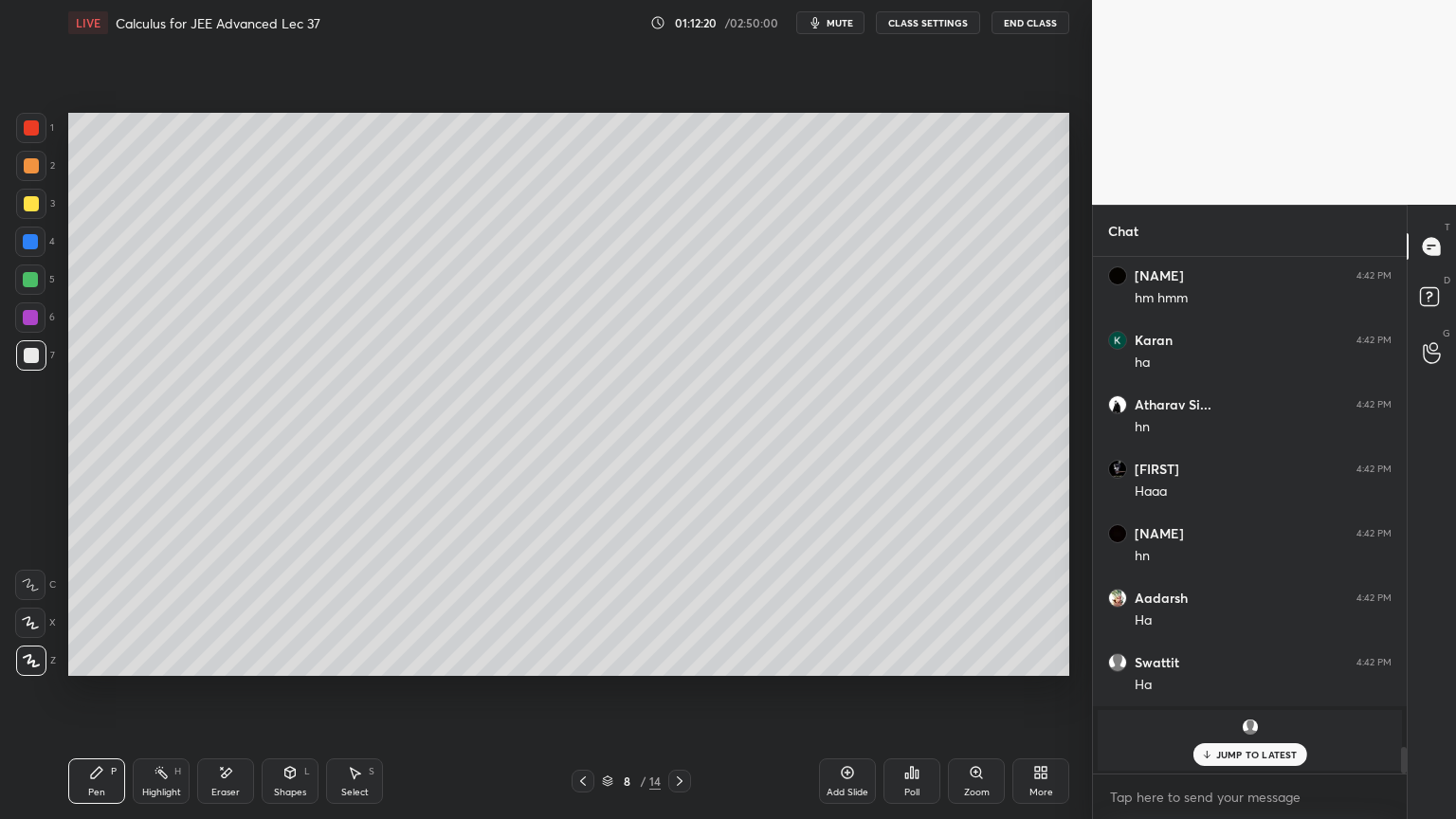 drag, startPoint x: 30, startPoint y: 183, endPoint x: 29, endPoint y: 198, distance: 15.0333 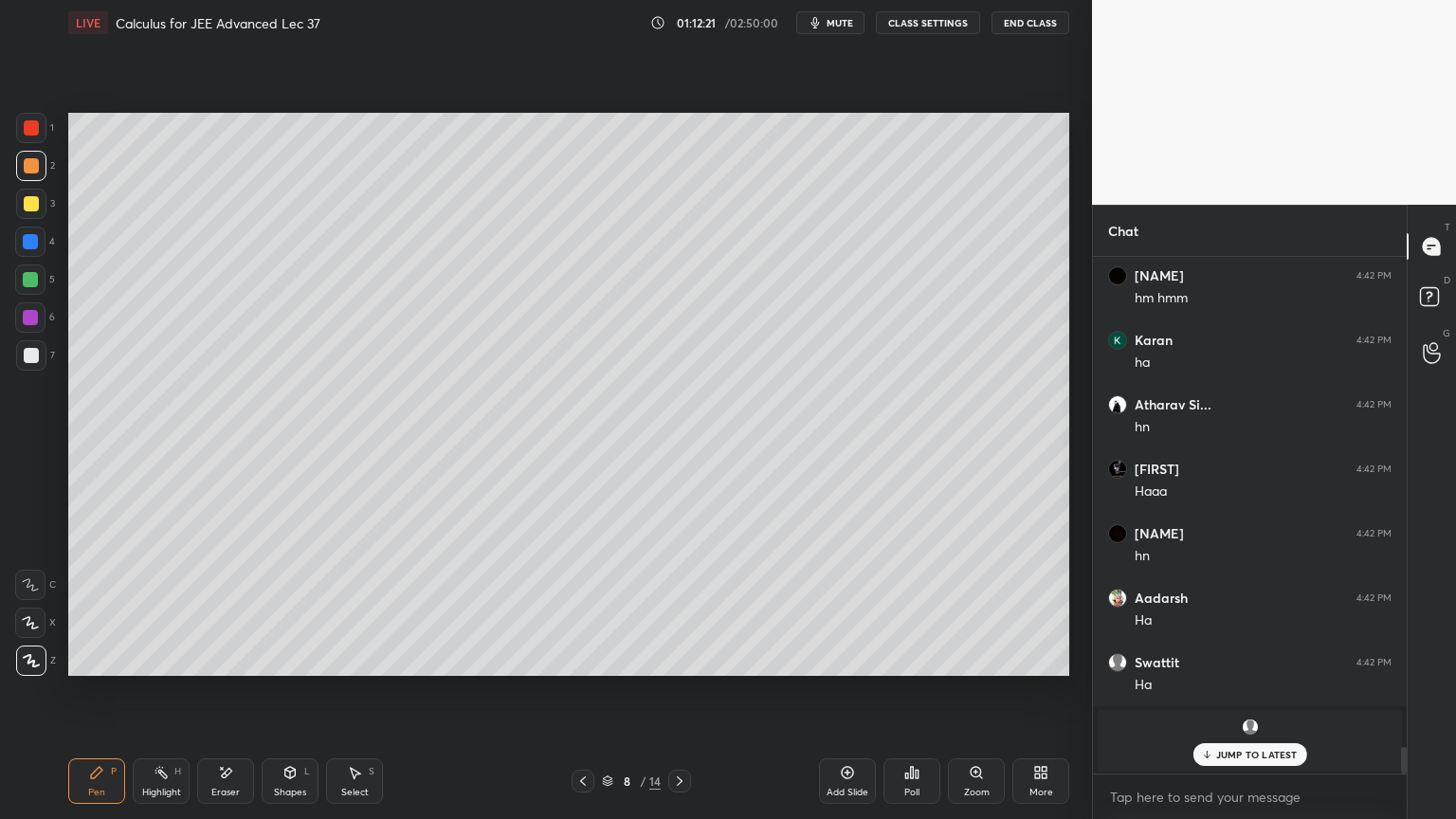 click at bounding box center (31, 204) 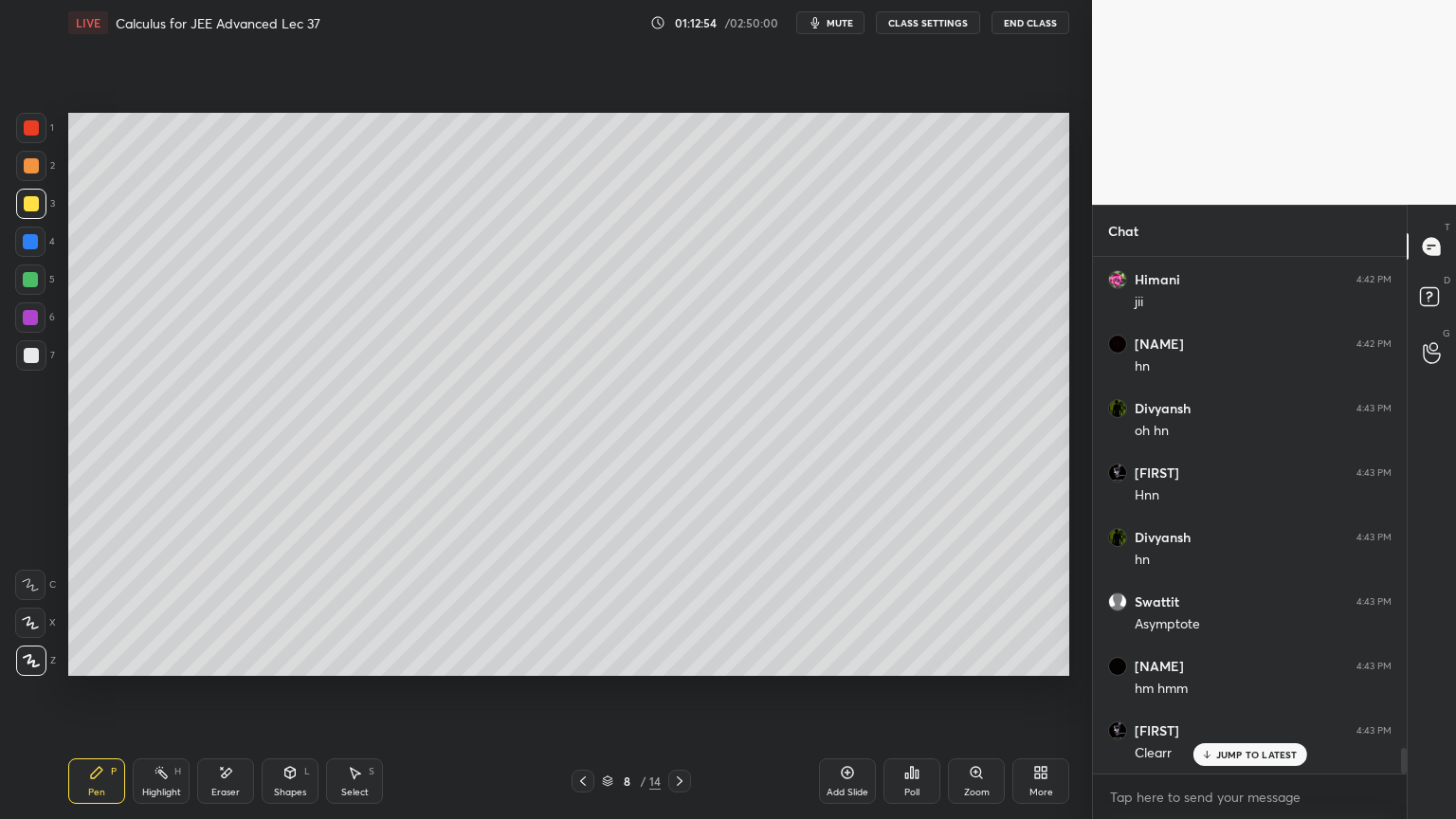 scroll, scrollTop: 10025, scrollLeft: 0, axis: vertical 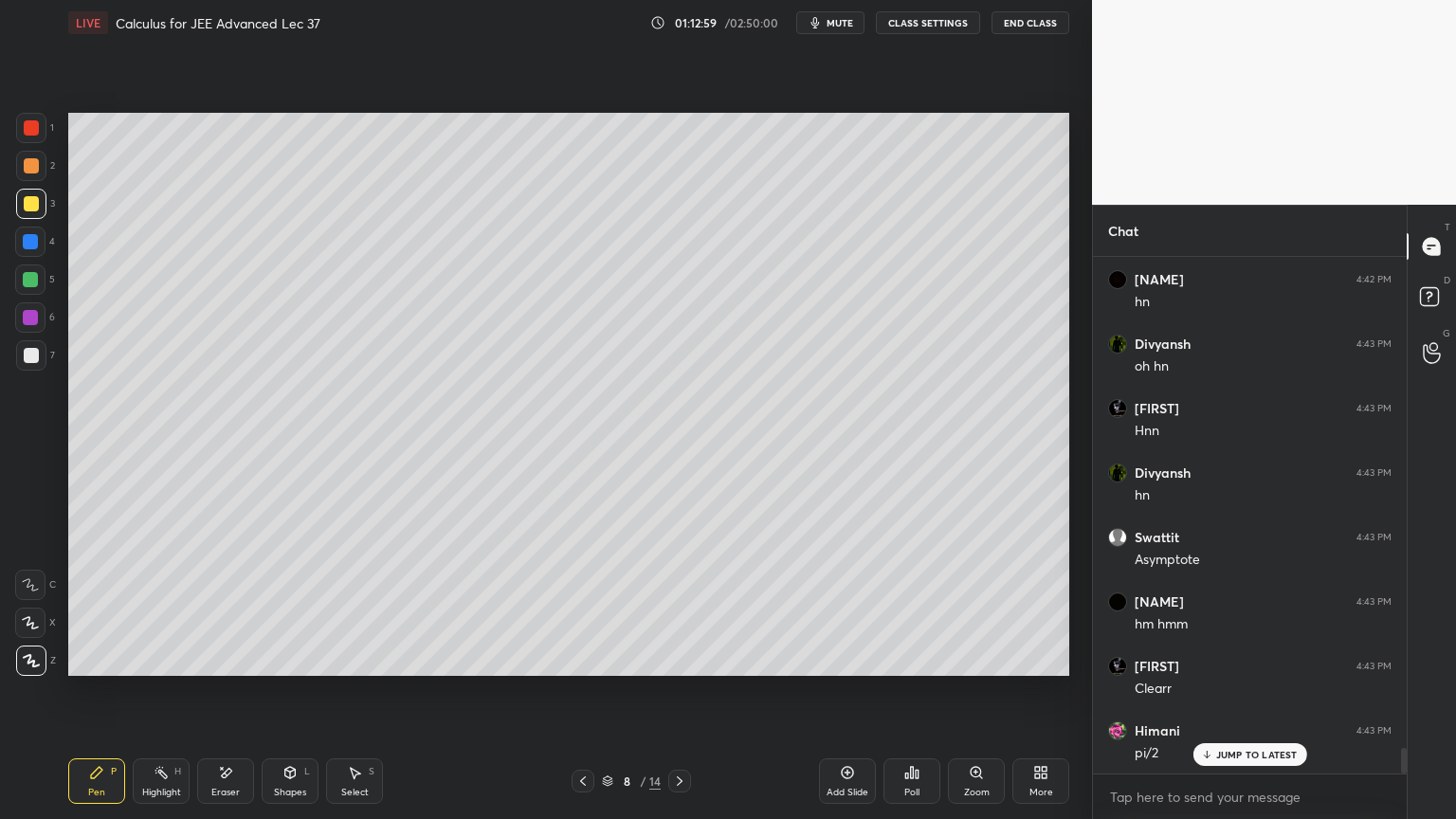 click on "Eraser" at bounding box center (226, 781) 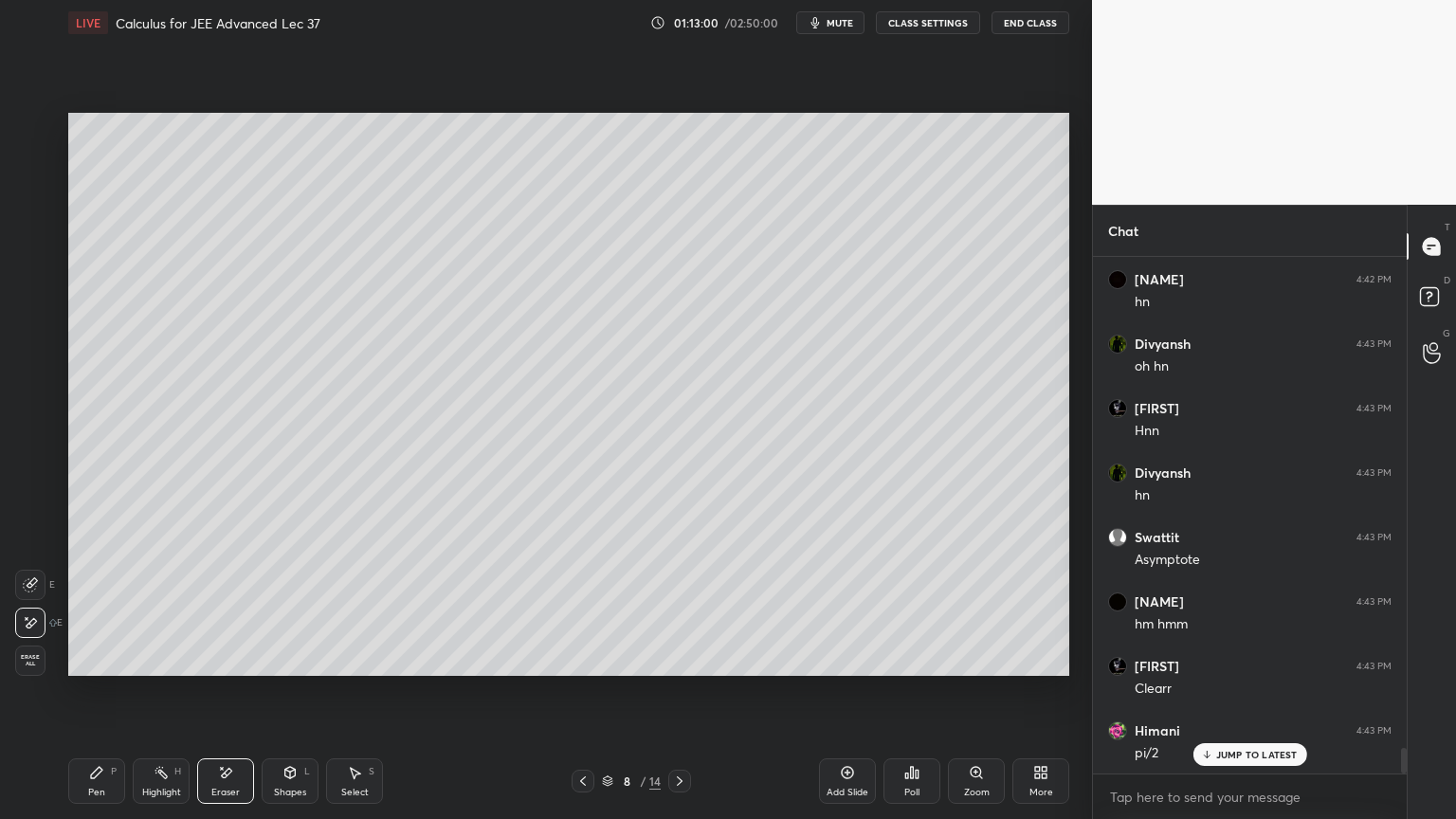 scroll, scrollTop: 10090, scrollLeft: 0, axis: vertical 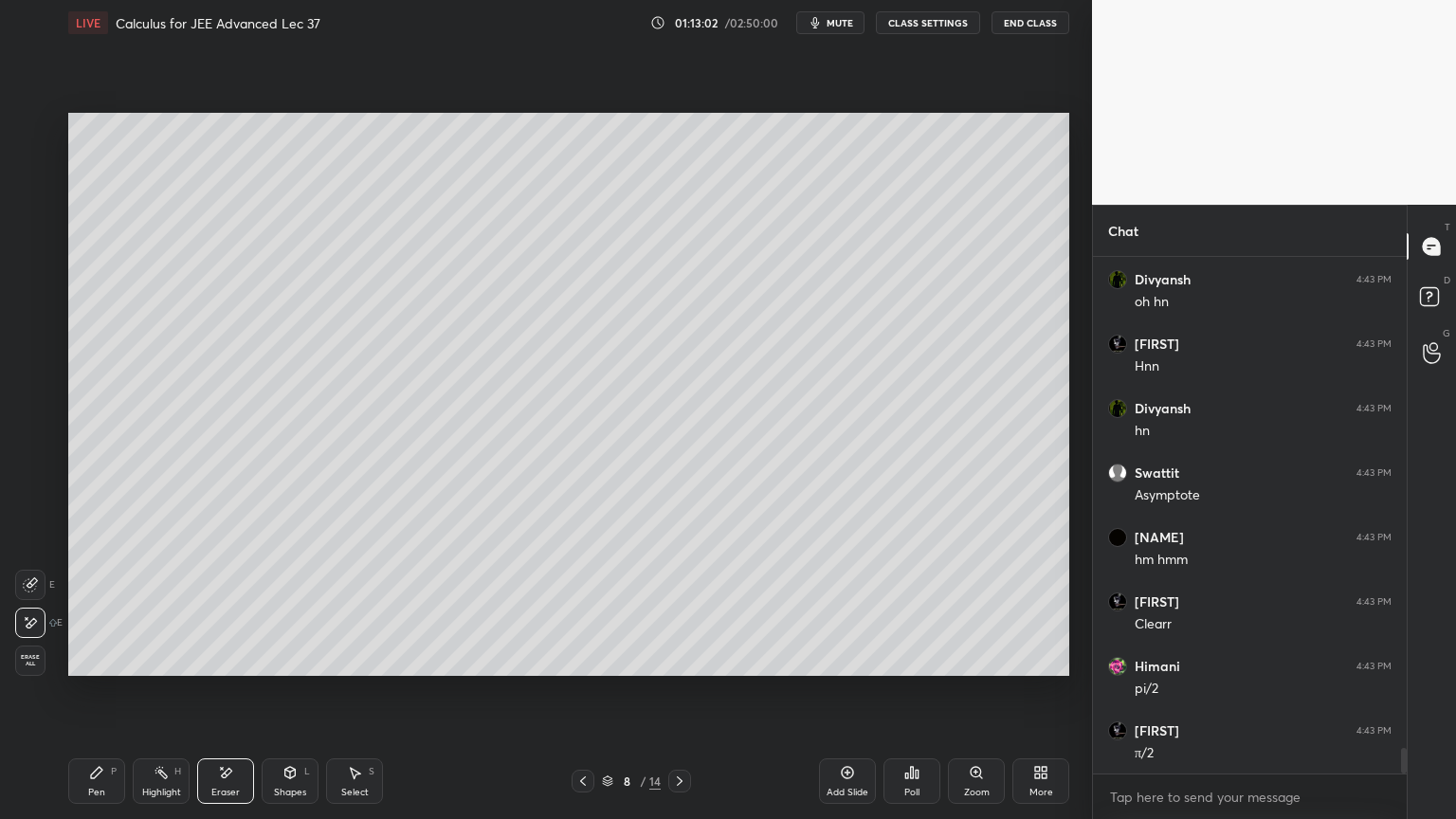 drag, startPoint x: 70, startPoint y: 787, endPoint x: 98, endPoint y: 777, distance: 29.732137 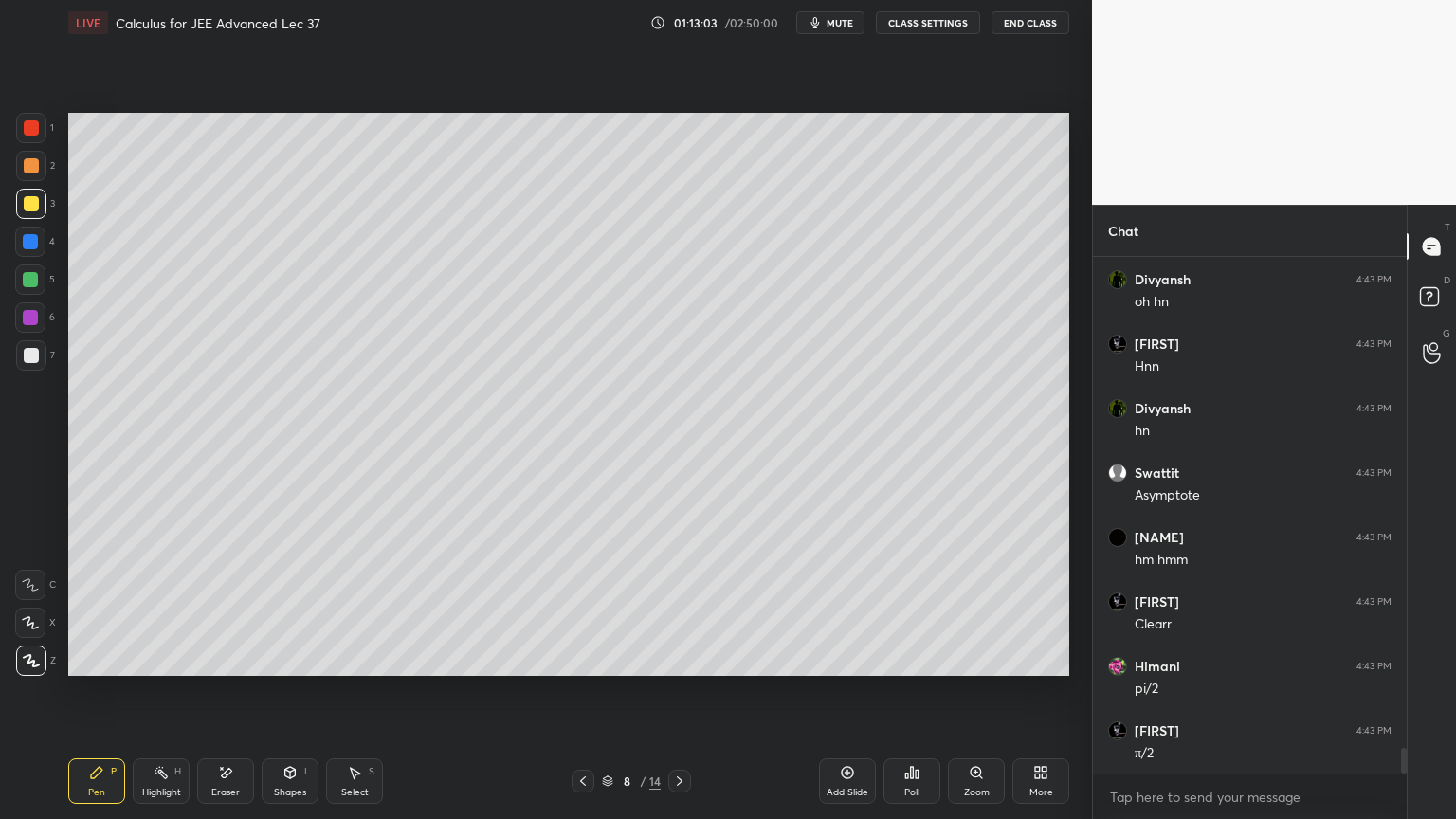 scroll, scrollTop: 10154, scrollLeft: 0, axis: vertical 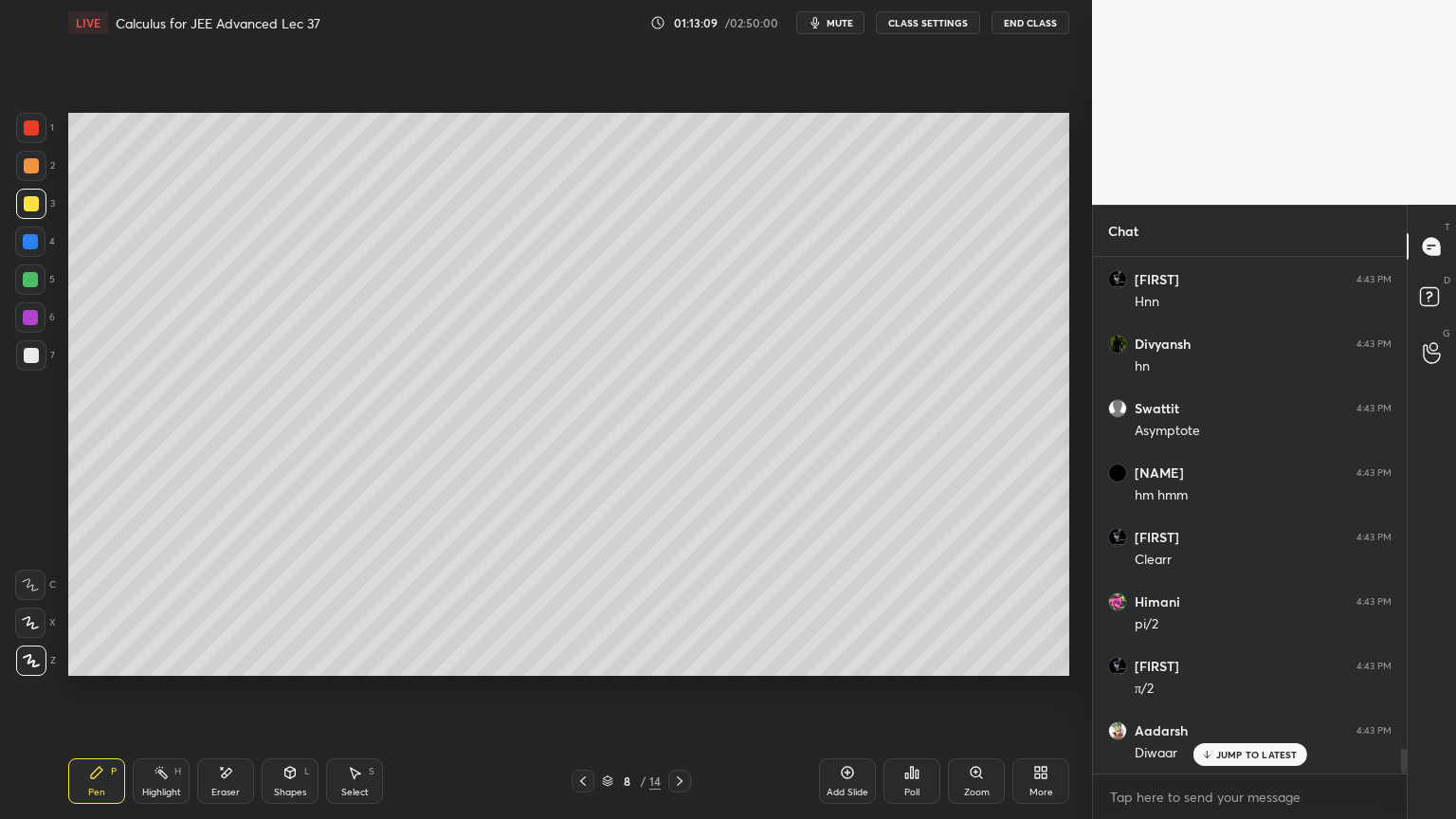 click on "Highlight H" at bounding box center [161, 781] 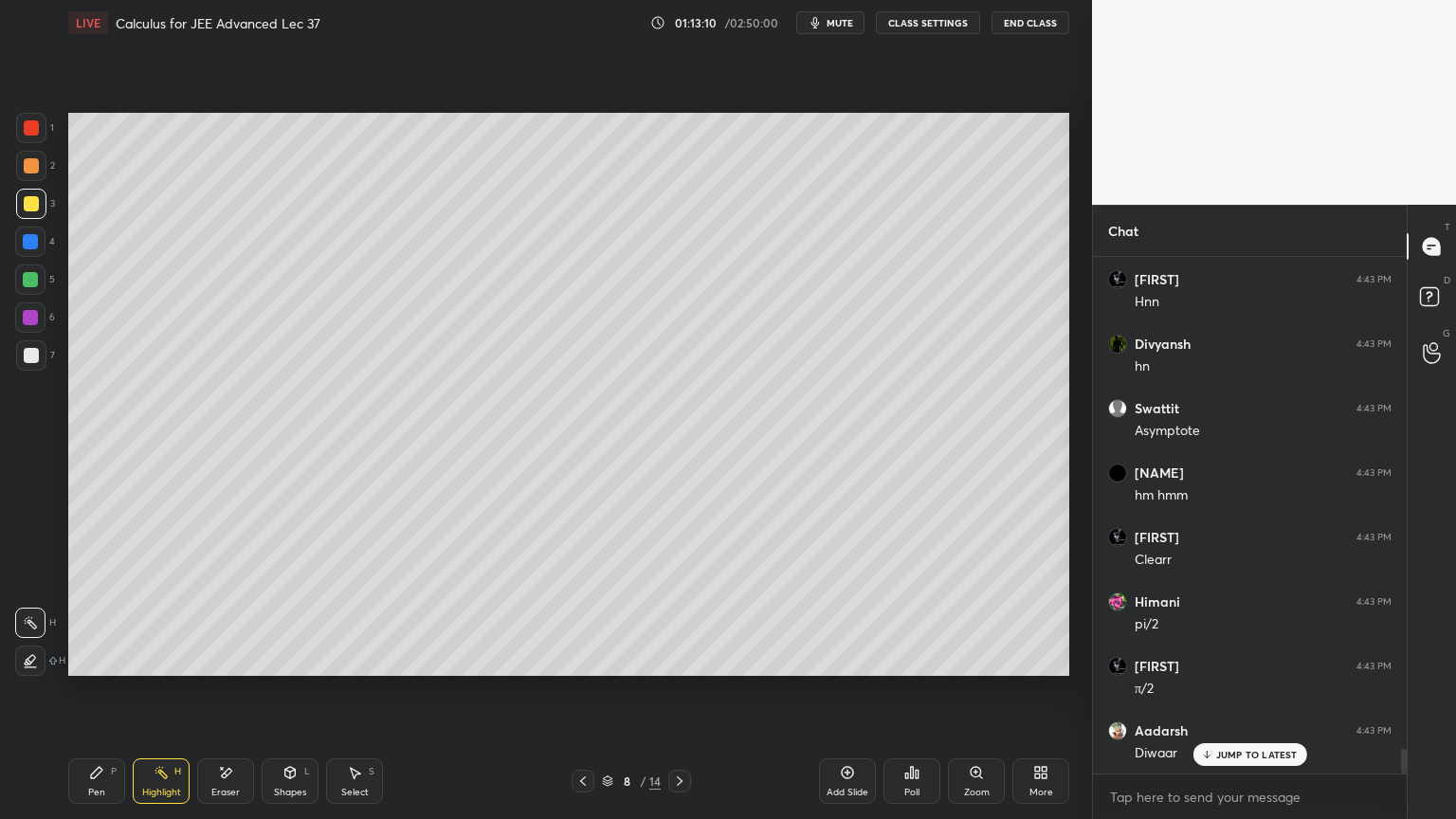drag, startPoint x: 93, startPoint y: 774, endPoint x: 102, endPoint y: 776, distance: 9.219544 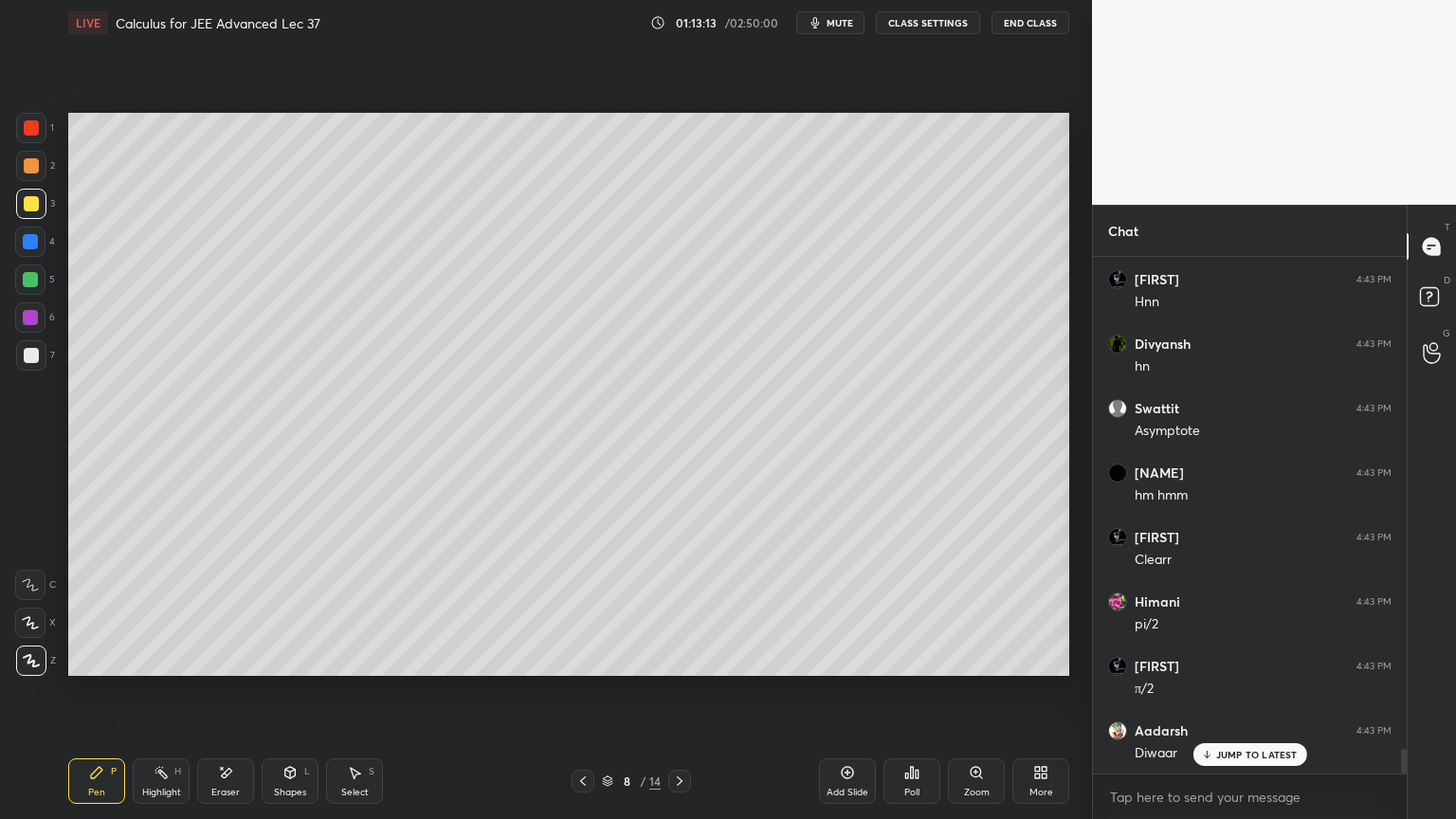 scroll, scrollTop: 10219, scrollLeft: 0, axis: vertical 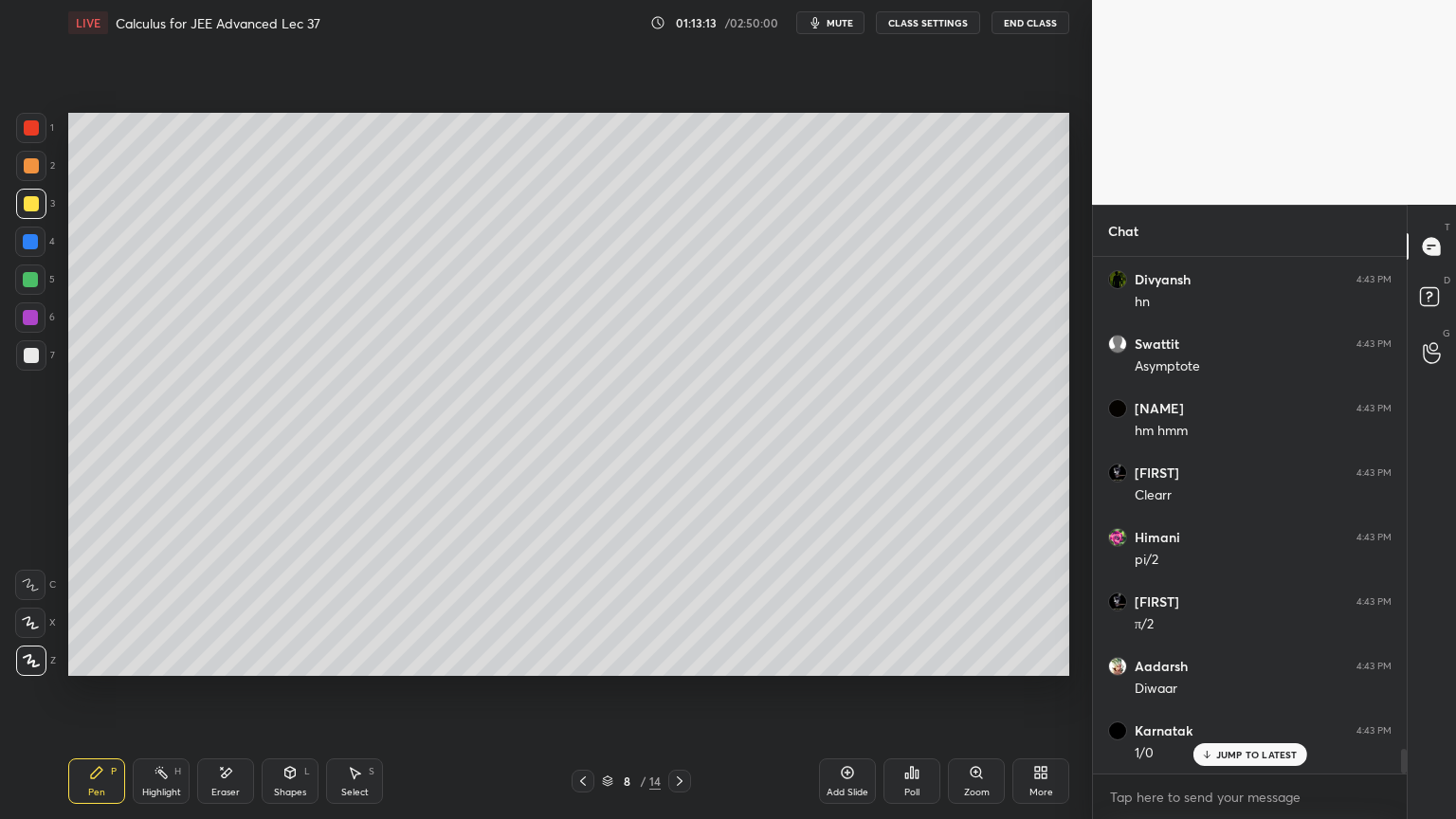 click on "Highlight H" at bounding box center [161, 781] 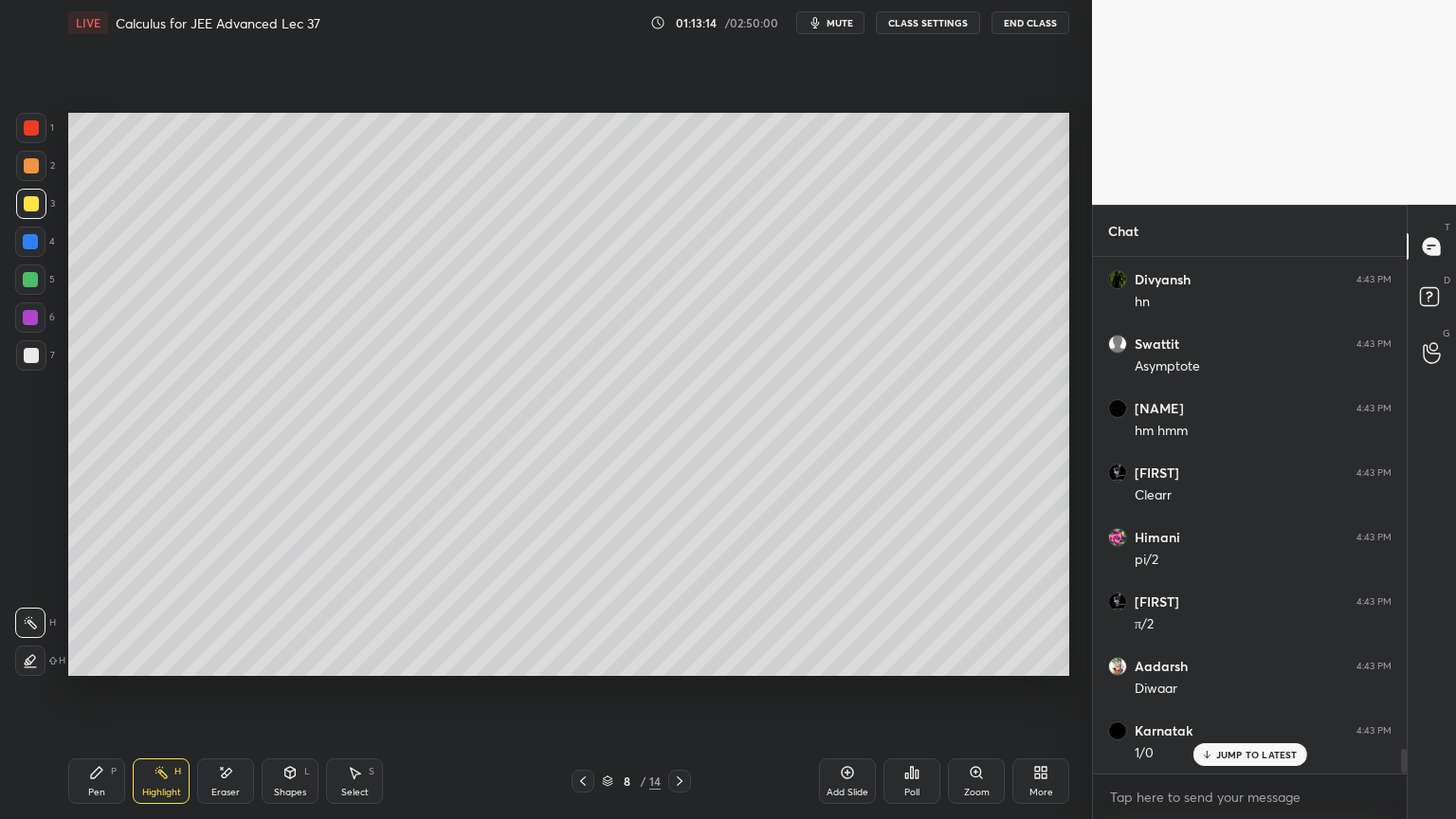 click 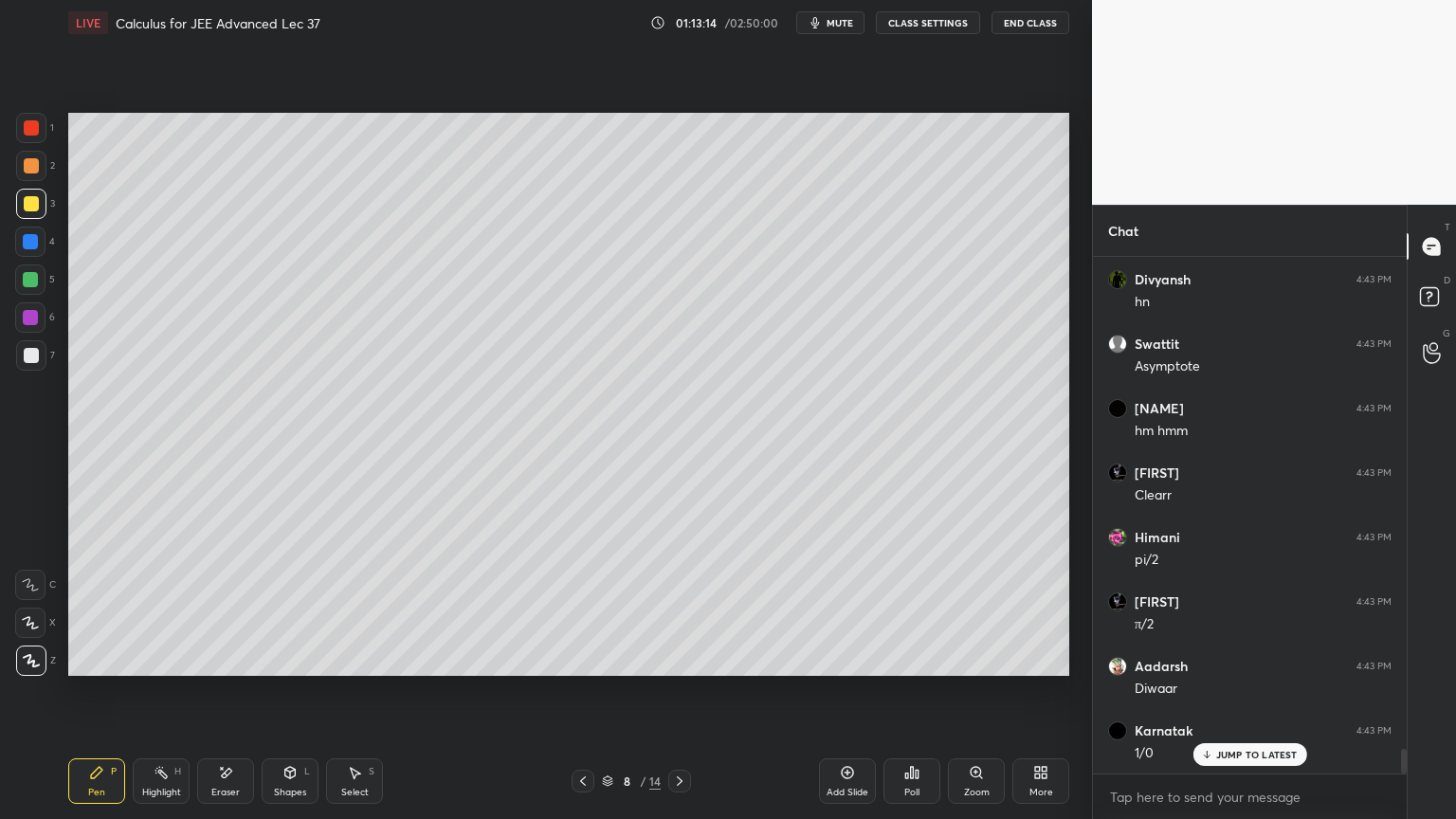 click on "Add Slide" at bounding box center [847, 781] 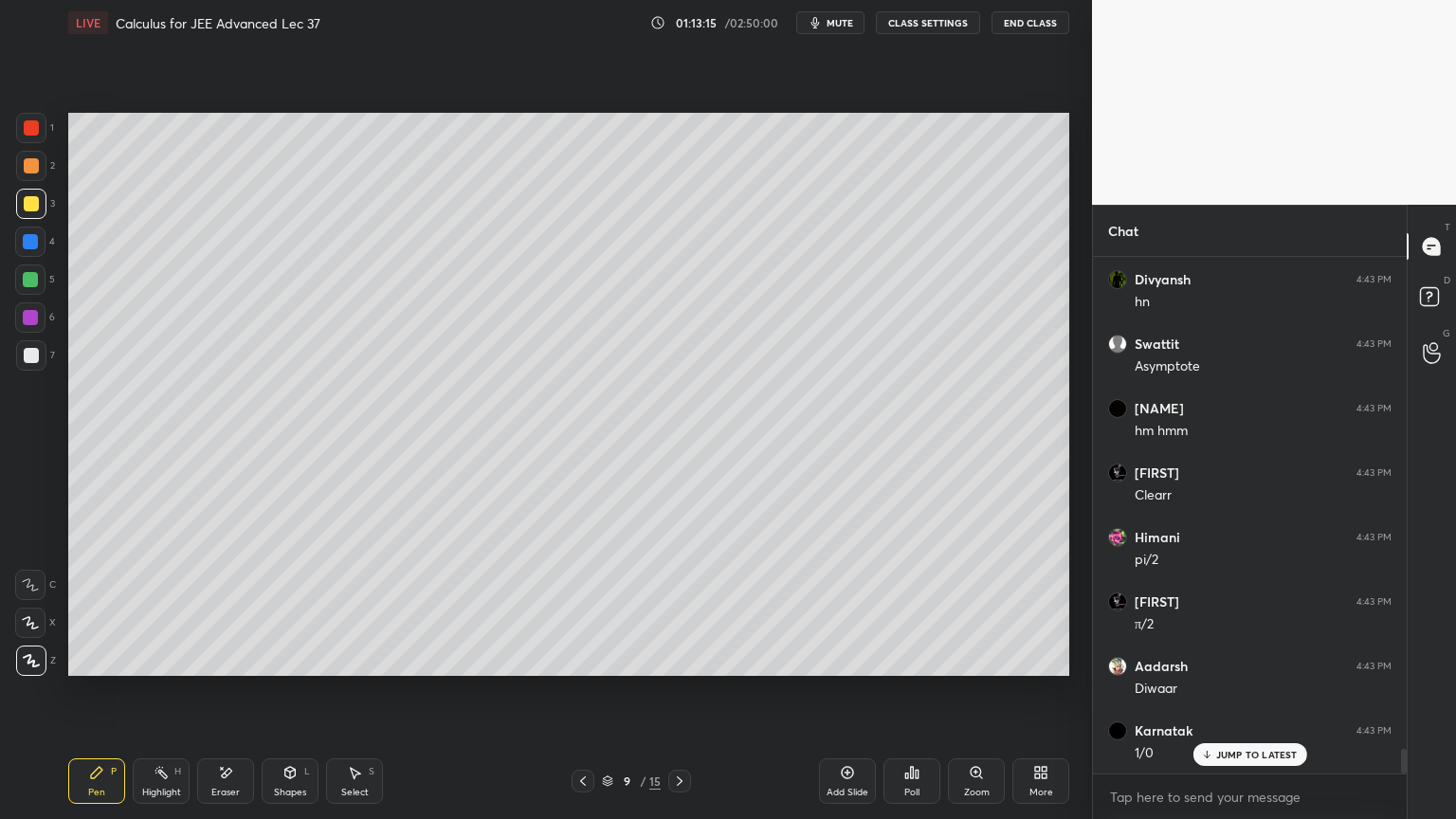 click on "1 2 3 4 5 6 7 C X Z E E Erase all   H H" at bounding box center (30, 394) 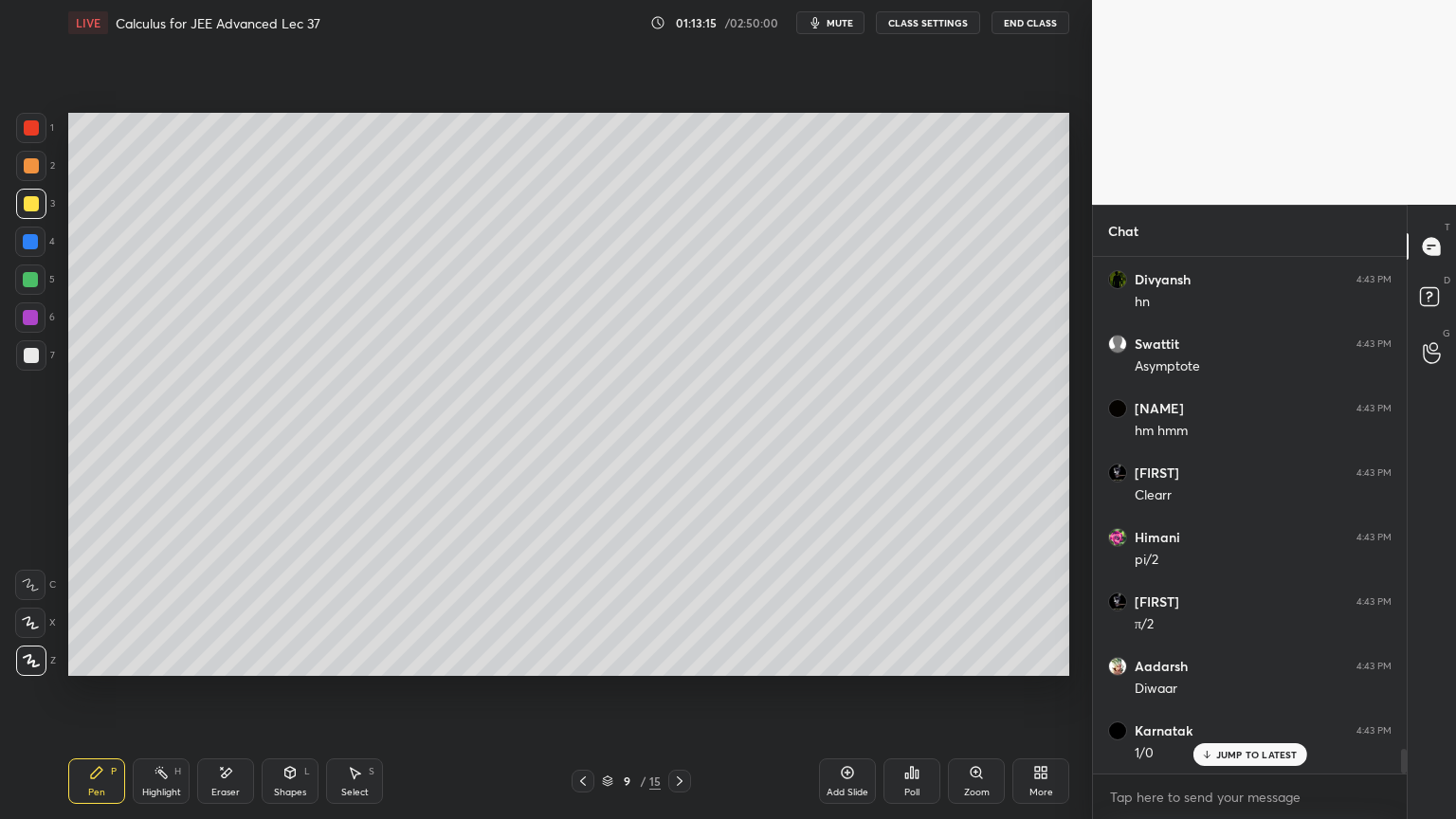 scroll, scrollTop: 10283, scrollLeft: 0, axis: vertical 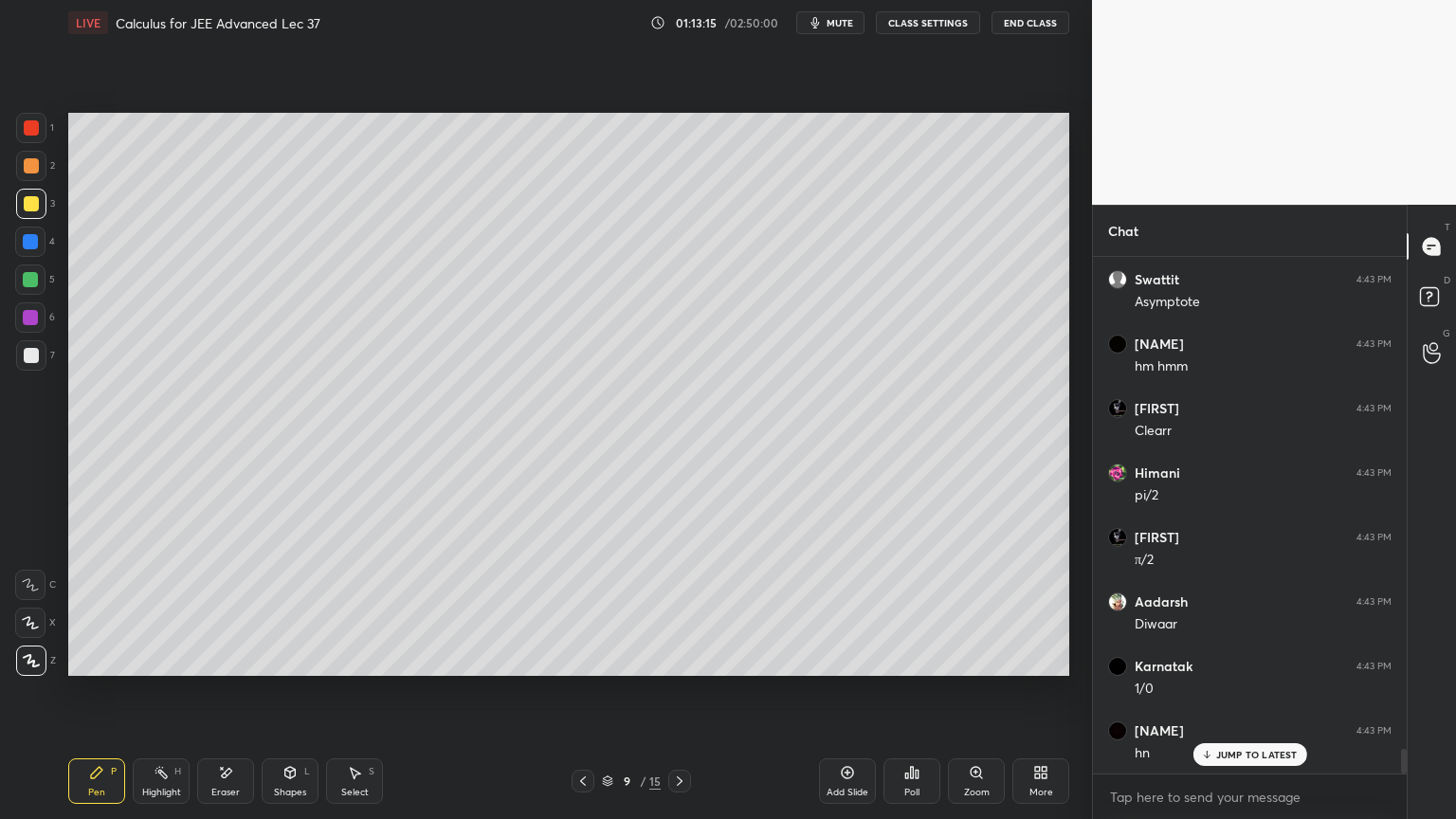 drag, startPoint x: 34, startPoint y: 366, endPoint x: 58, endPoint y: 321, distance: 51 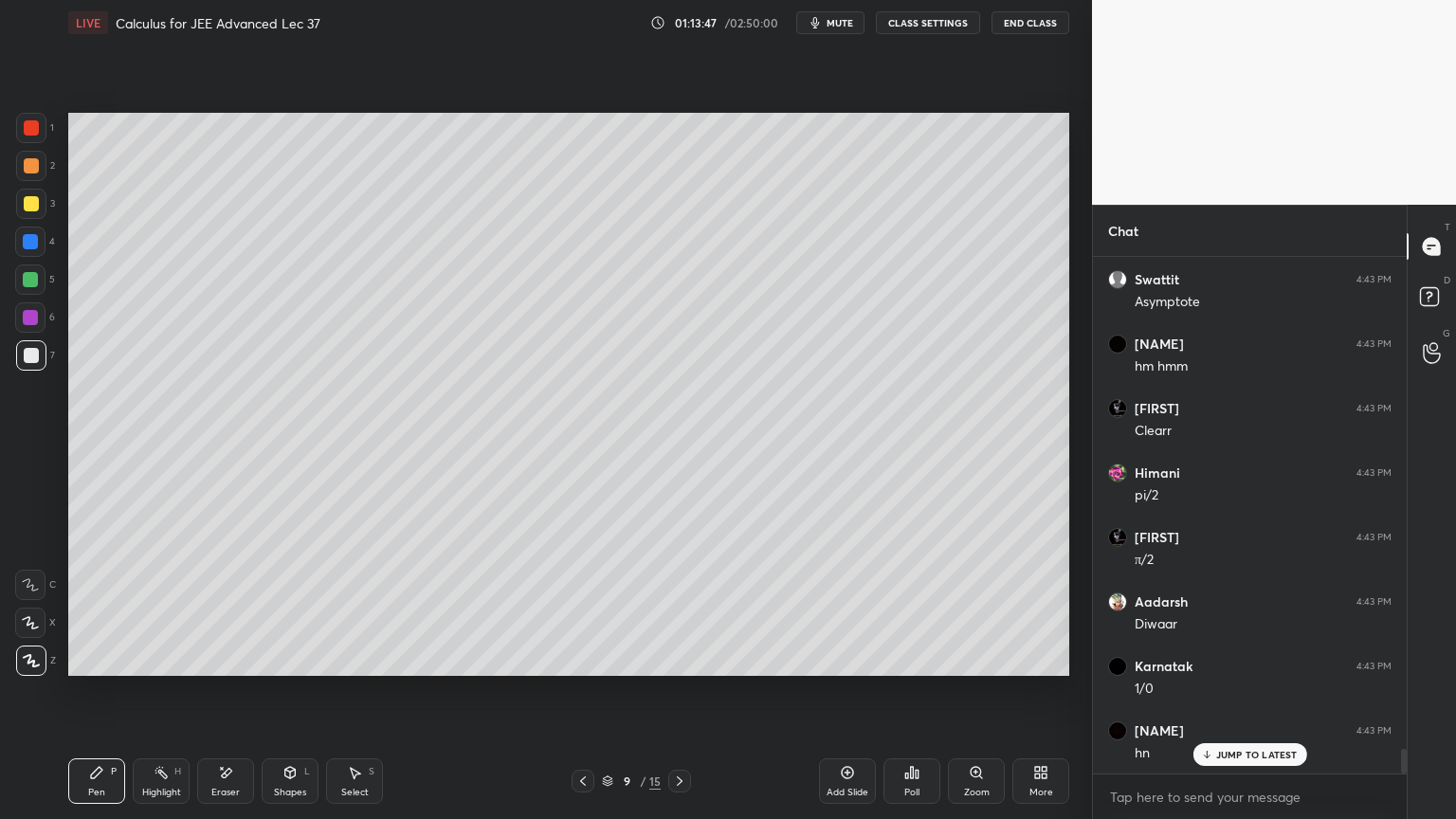 scroll, scrollTop: 10347, scrollLeft: 0, axis: vertical 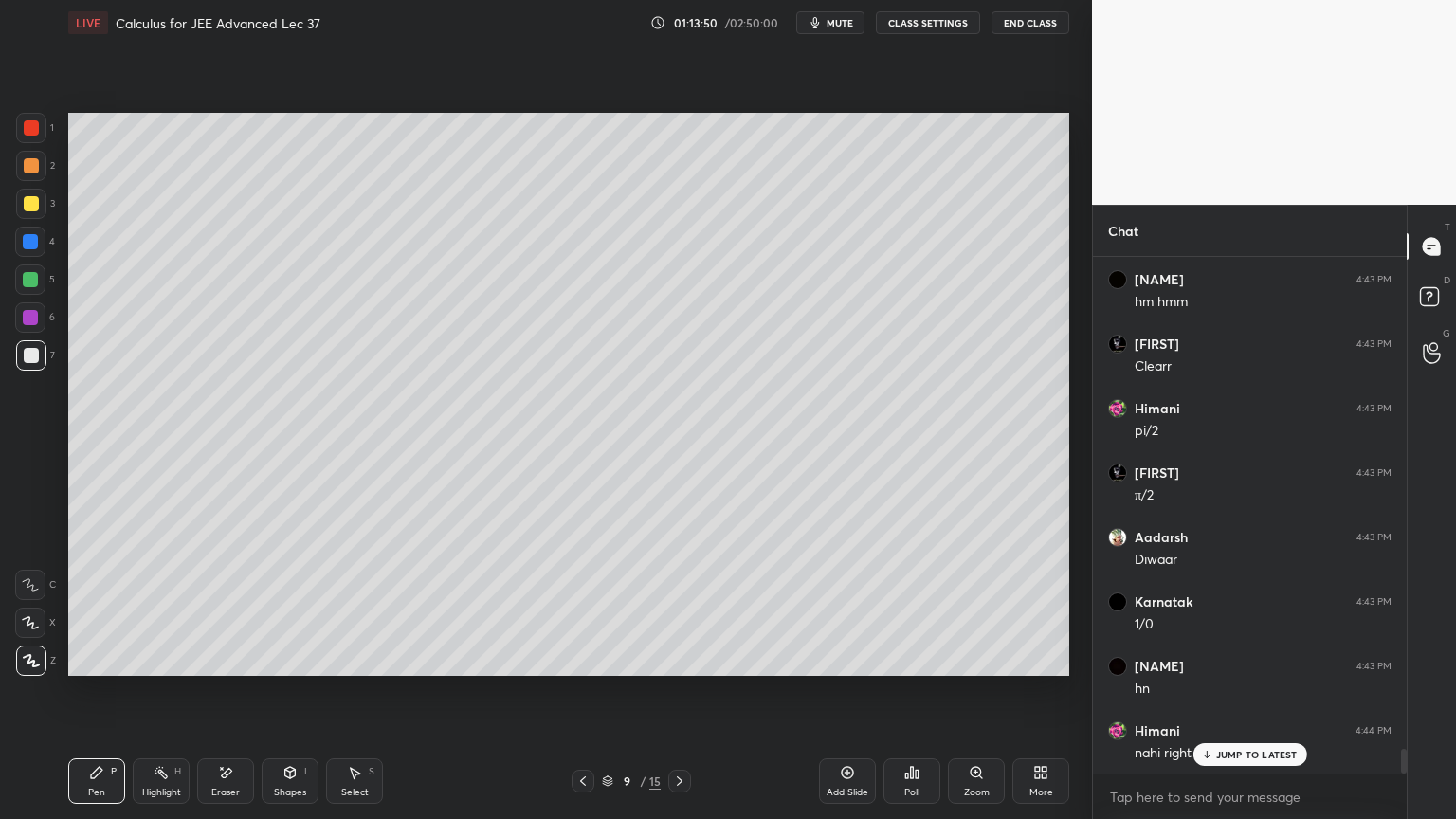 click 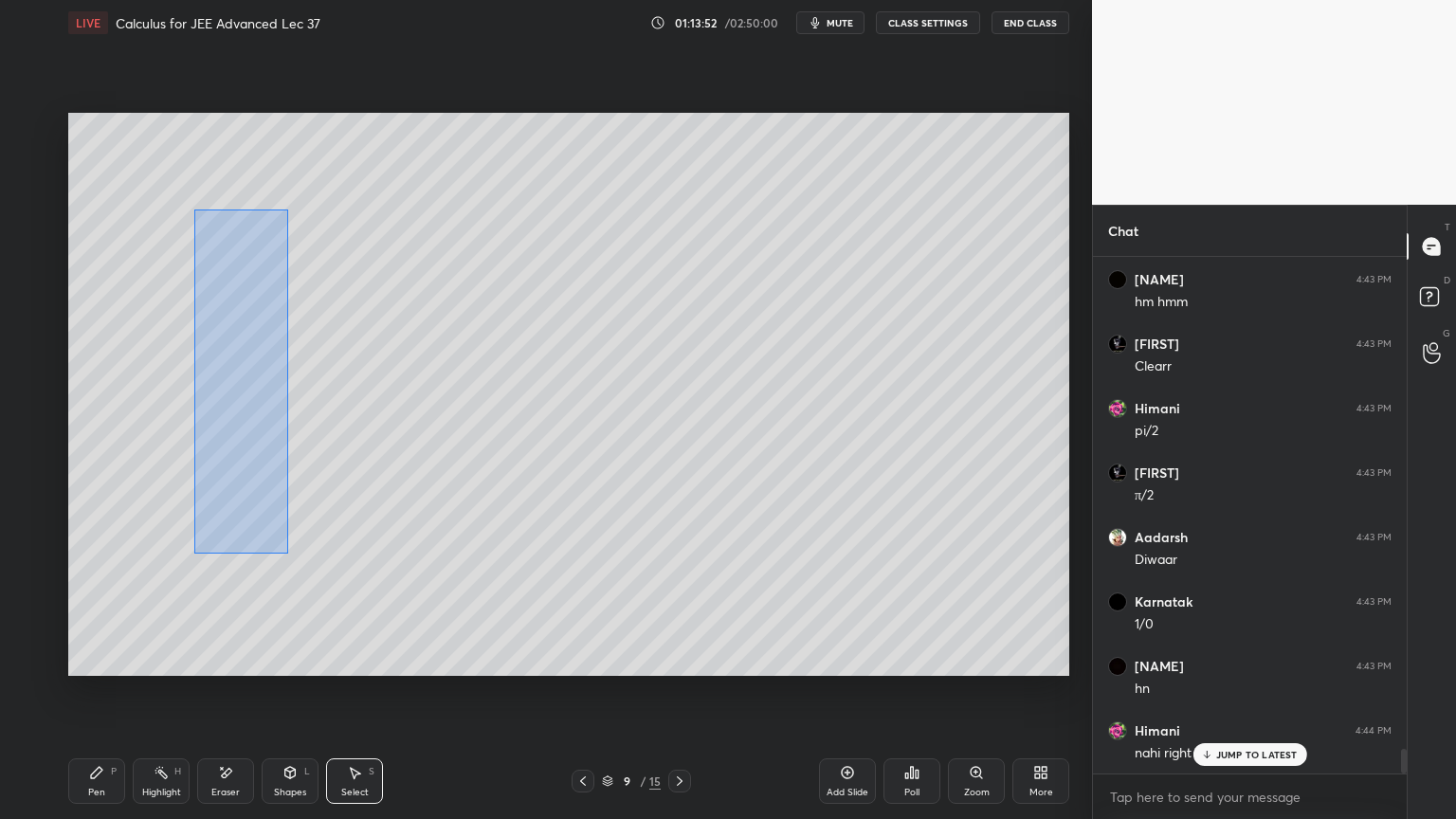 scroll, scrollTop: 10412, scrollLeft: 0, axis: vertical 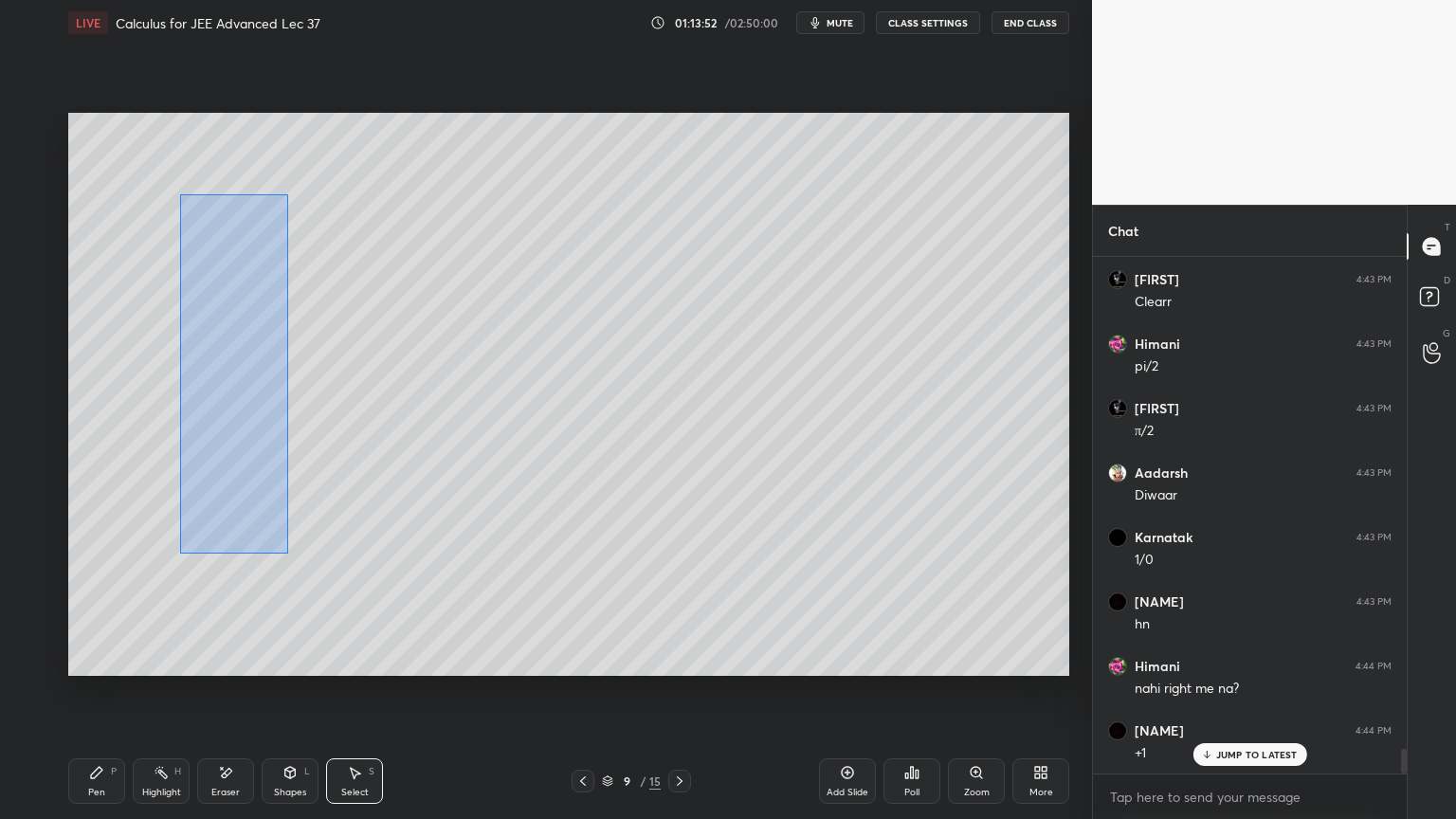 drag, startPoint x: 283, startPoint y: 538, endPoint x: 179, endPoint y: 194, distance: 359.37724 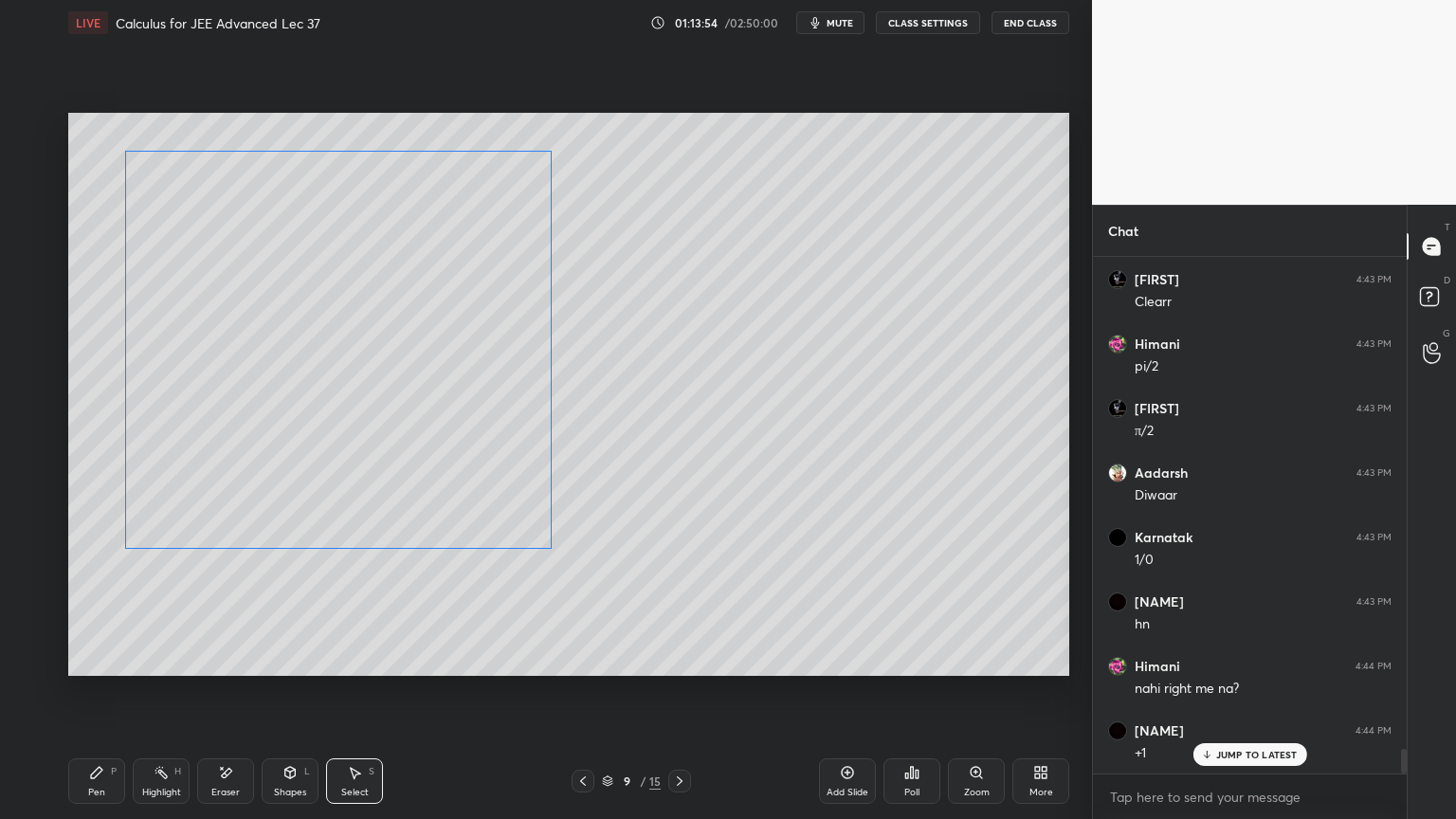 click on "0 ° Undo Copy Duplicate Duplicate to new slide Delete" at bounding box center (569, 394) 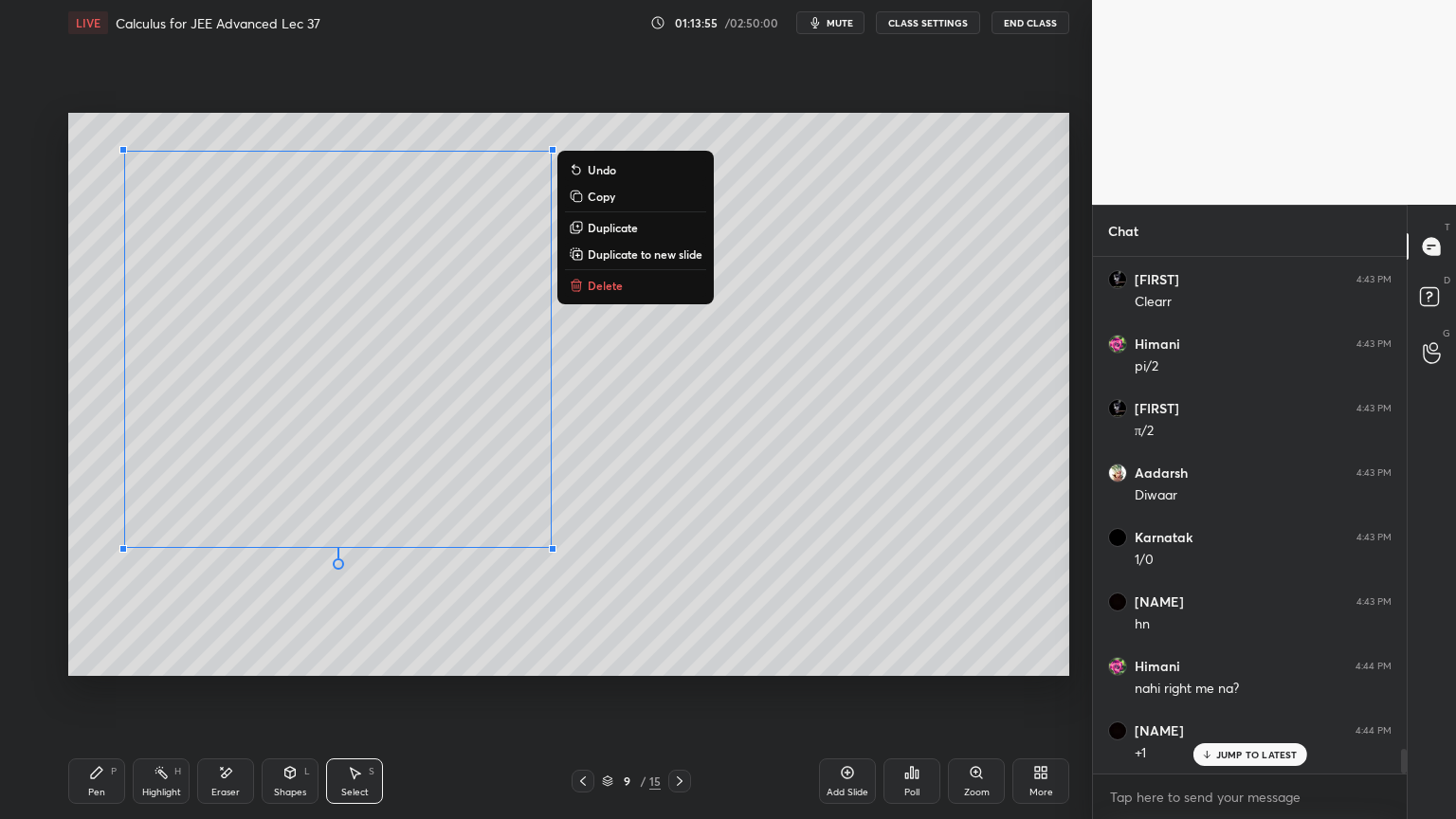 drag, startPoint x: 167, startPoint y: 611, endPoint x: 182, endPoint y: 679, distance: 69.634761 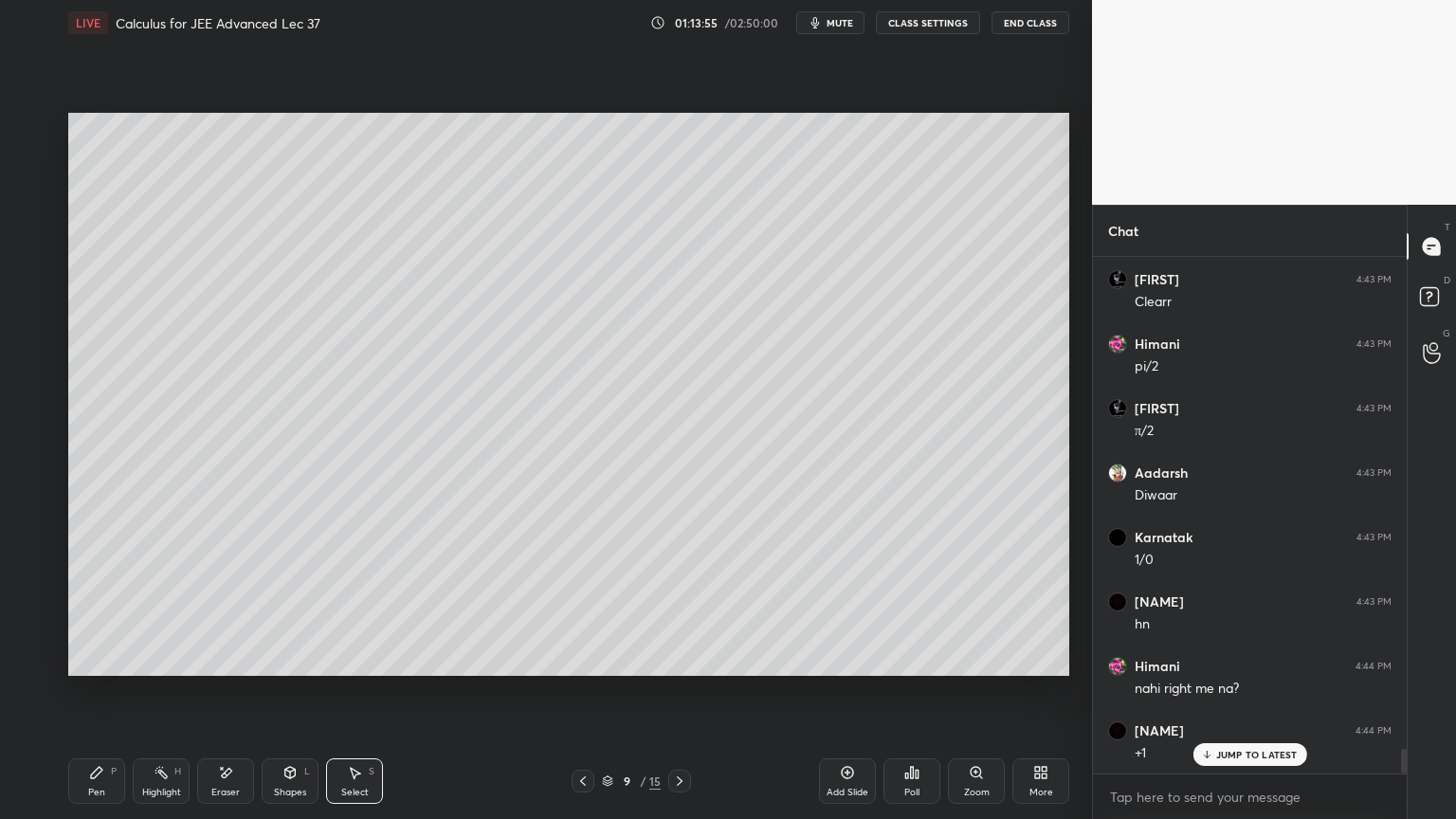 drag, startPoint x: 233, startPoint y: 777, endPoint x: 217, endPoint y: 710, distance: 68.88396 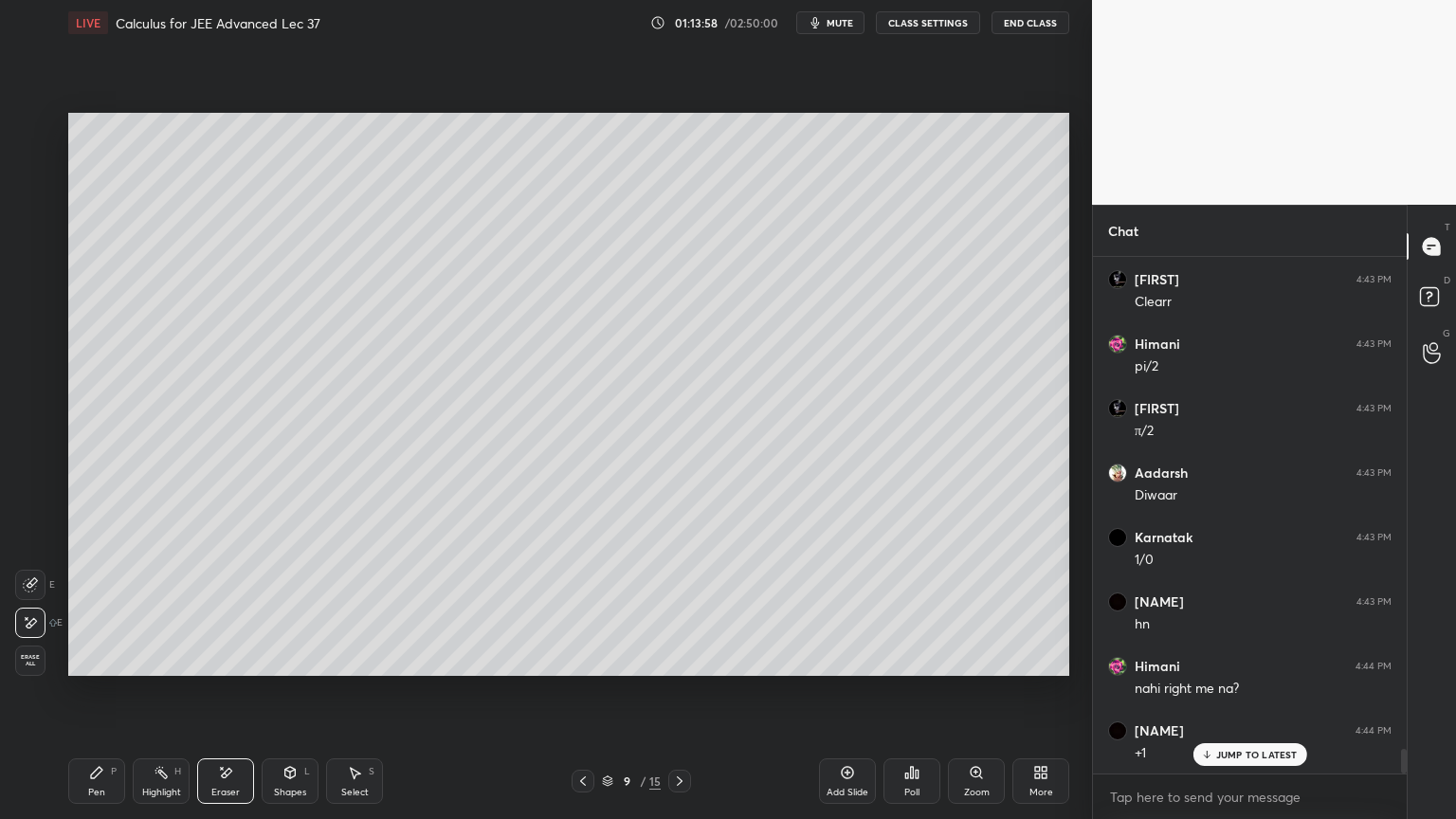 drag, startPoint x: 100, startPoint y: 778, endPoint x: 91, endPoint y: 726, distance: 52.7731 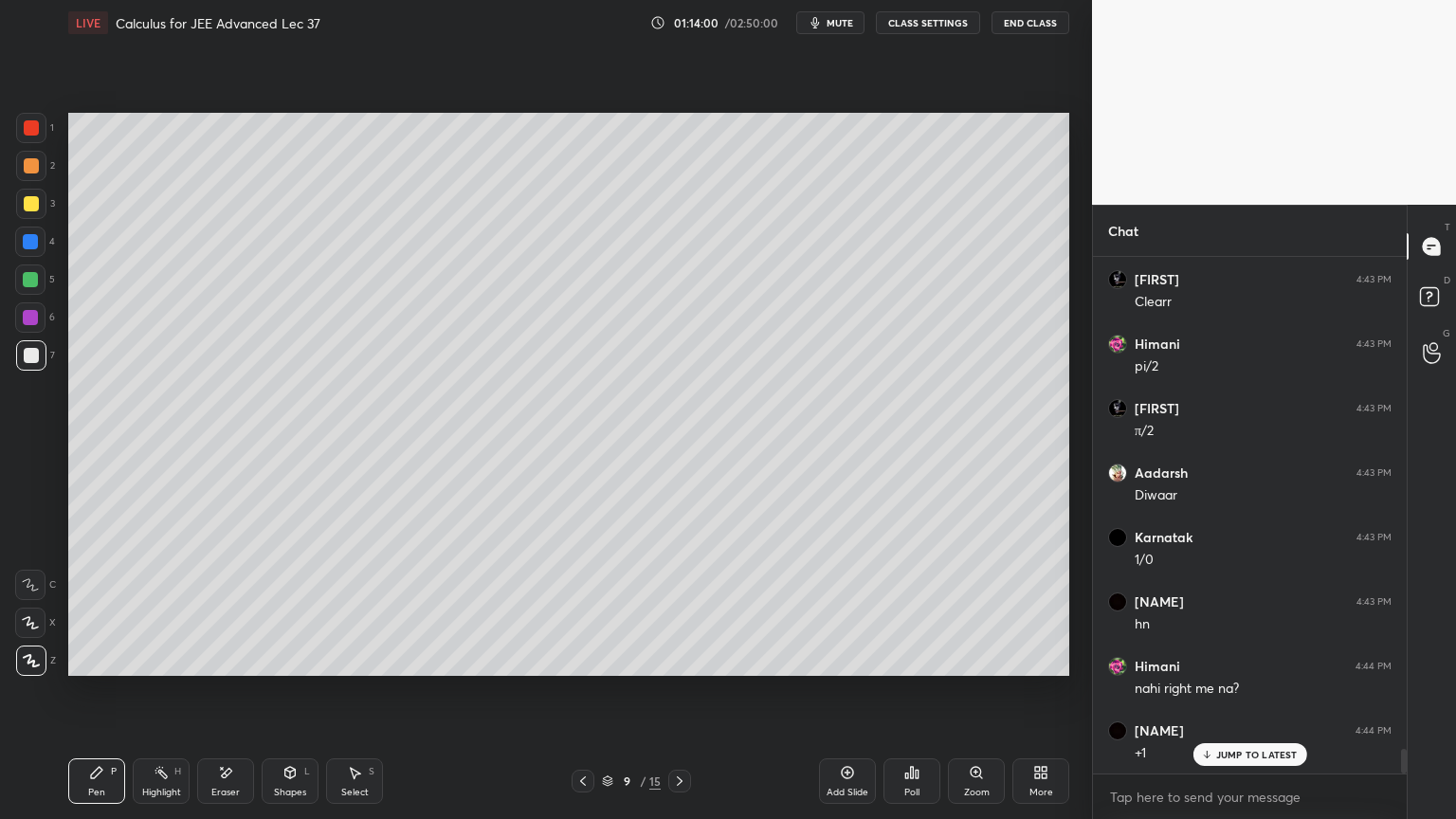 click at bounding box center [31, 166] 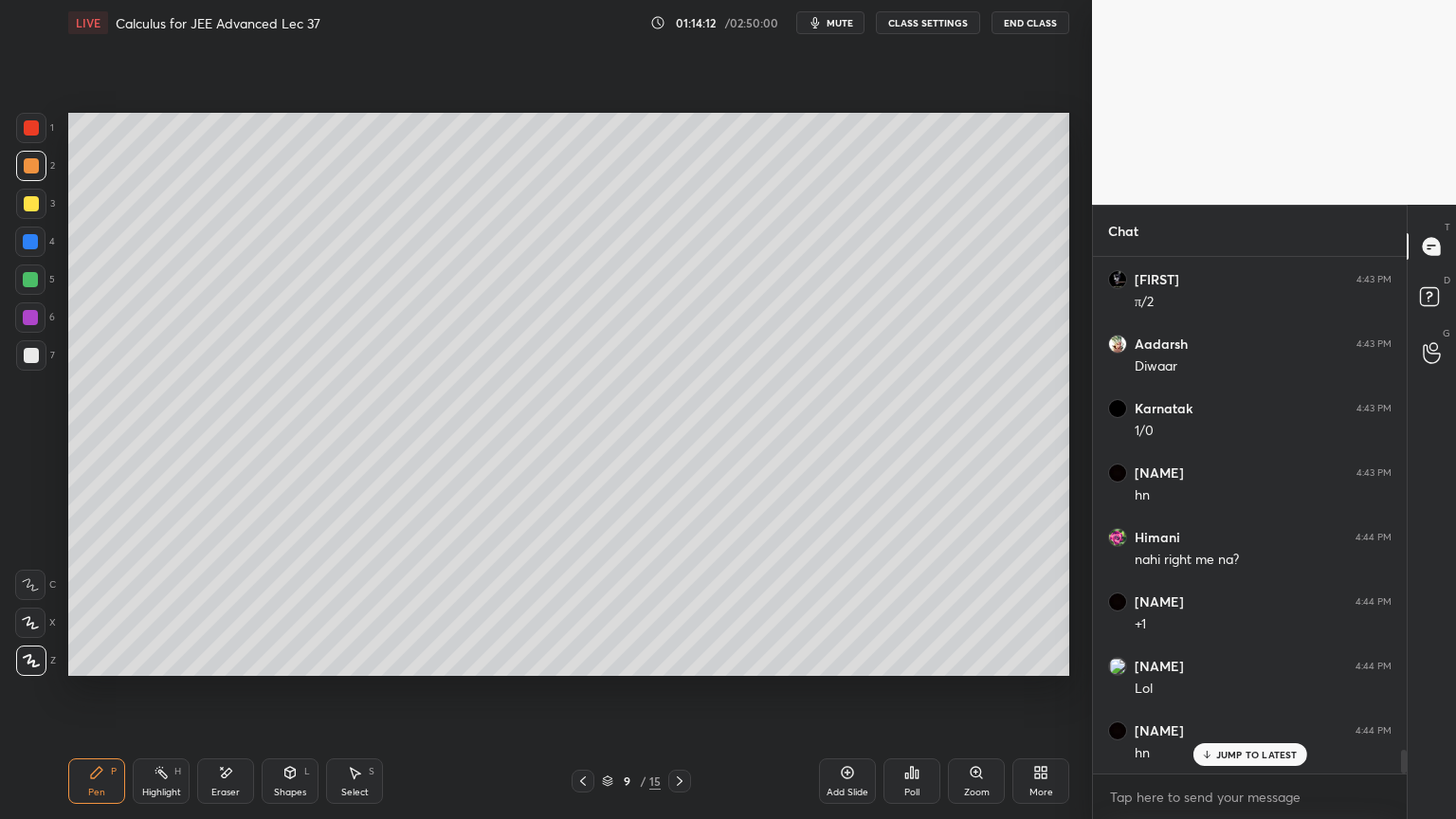 scroll, scrollTop: 10605, scrollLeft: 0, axis: vertical 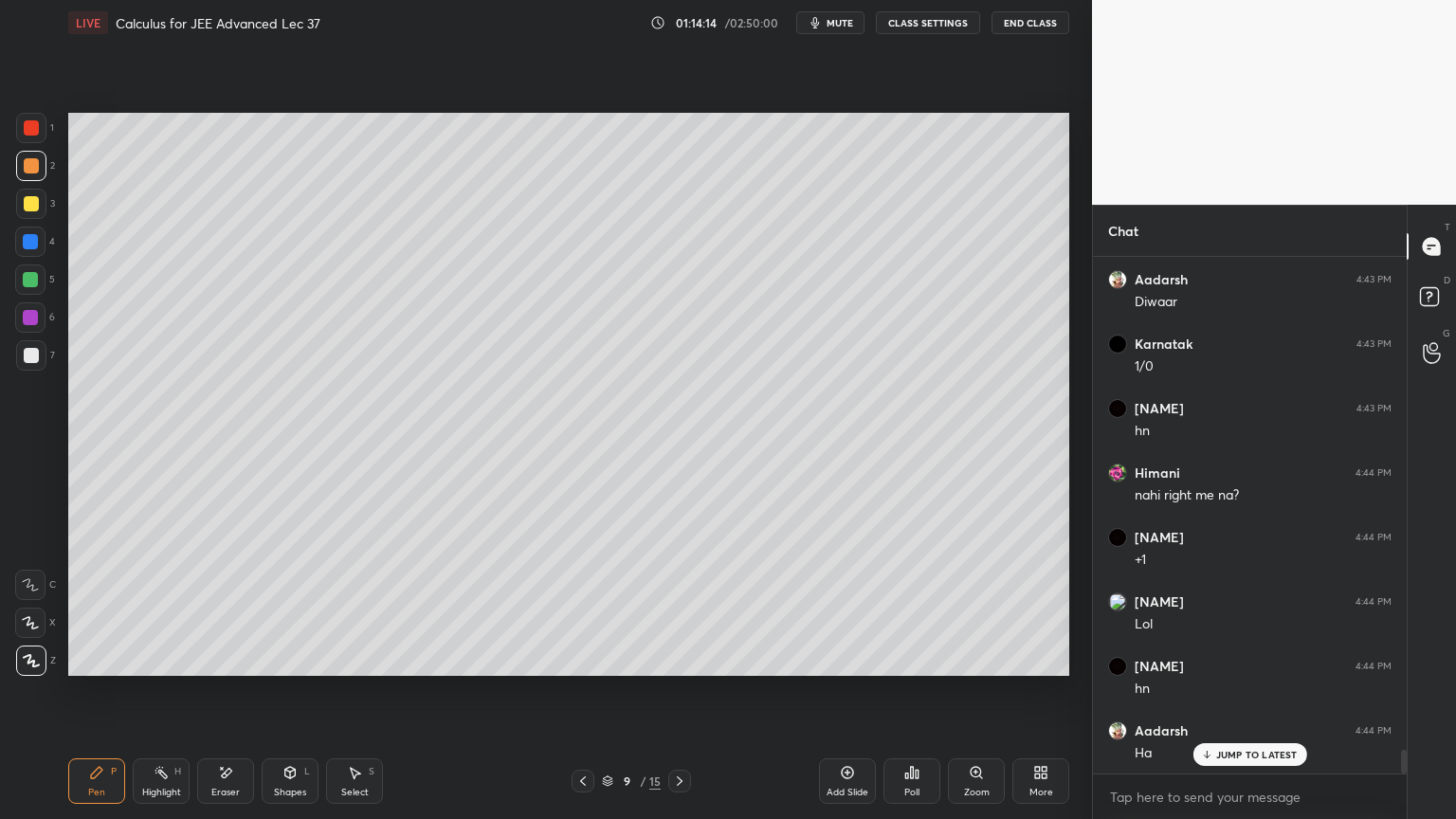 click at bounding box center (31, 355) 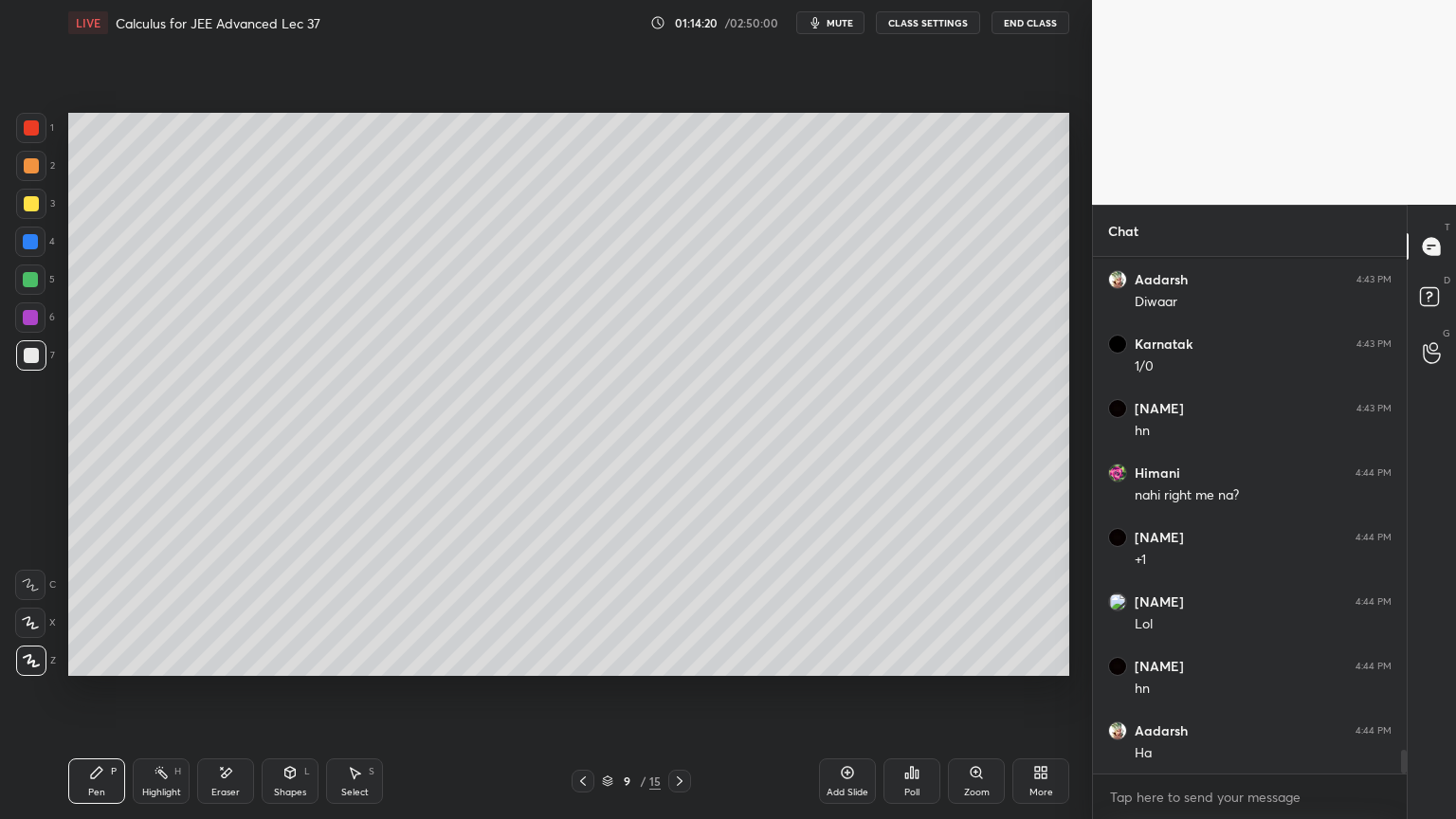 scroll, scrollTop: 10674, scrollLeft: 0, axis: vertical 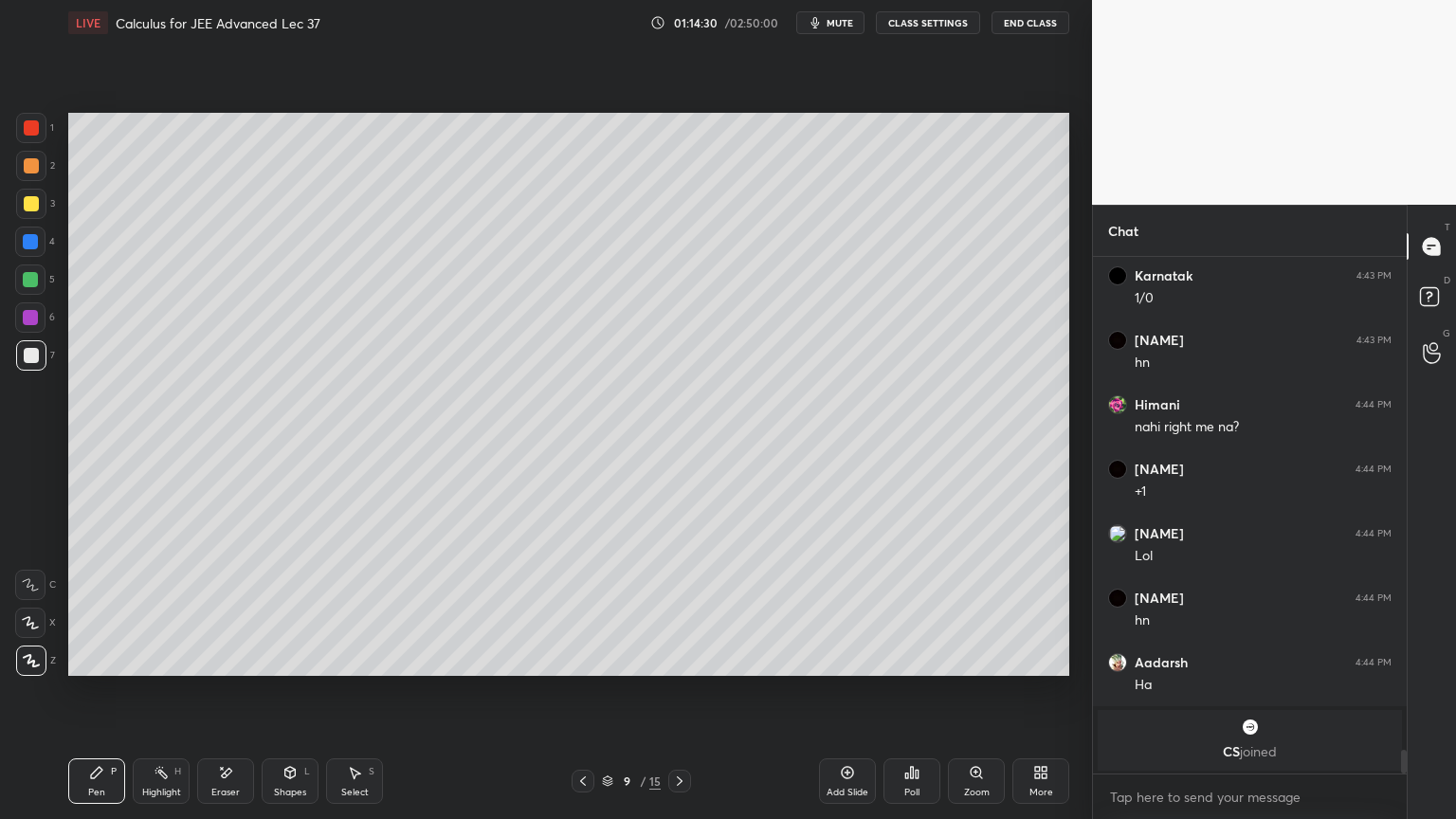 click at bounding box center (31, 204) 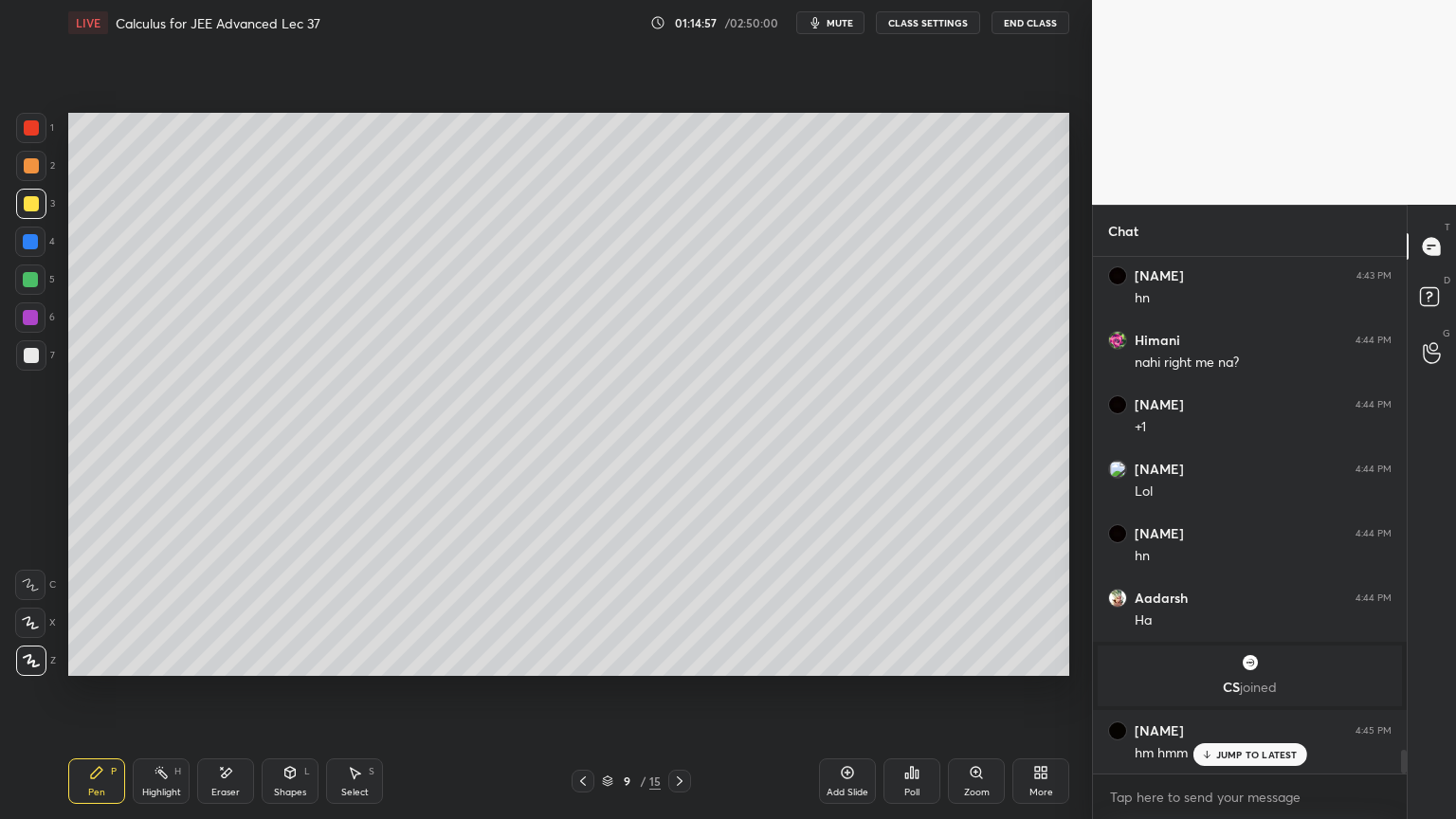 scroll, scrollTop: 10802, scrollLeft: 0, axis: vertical 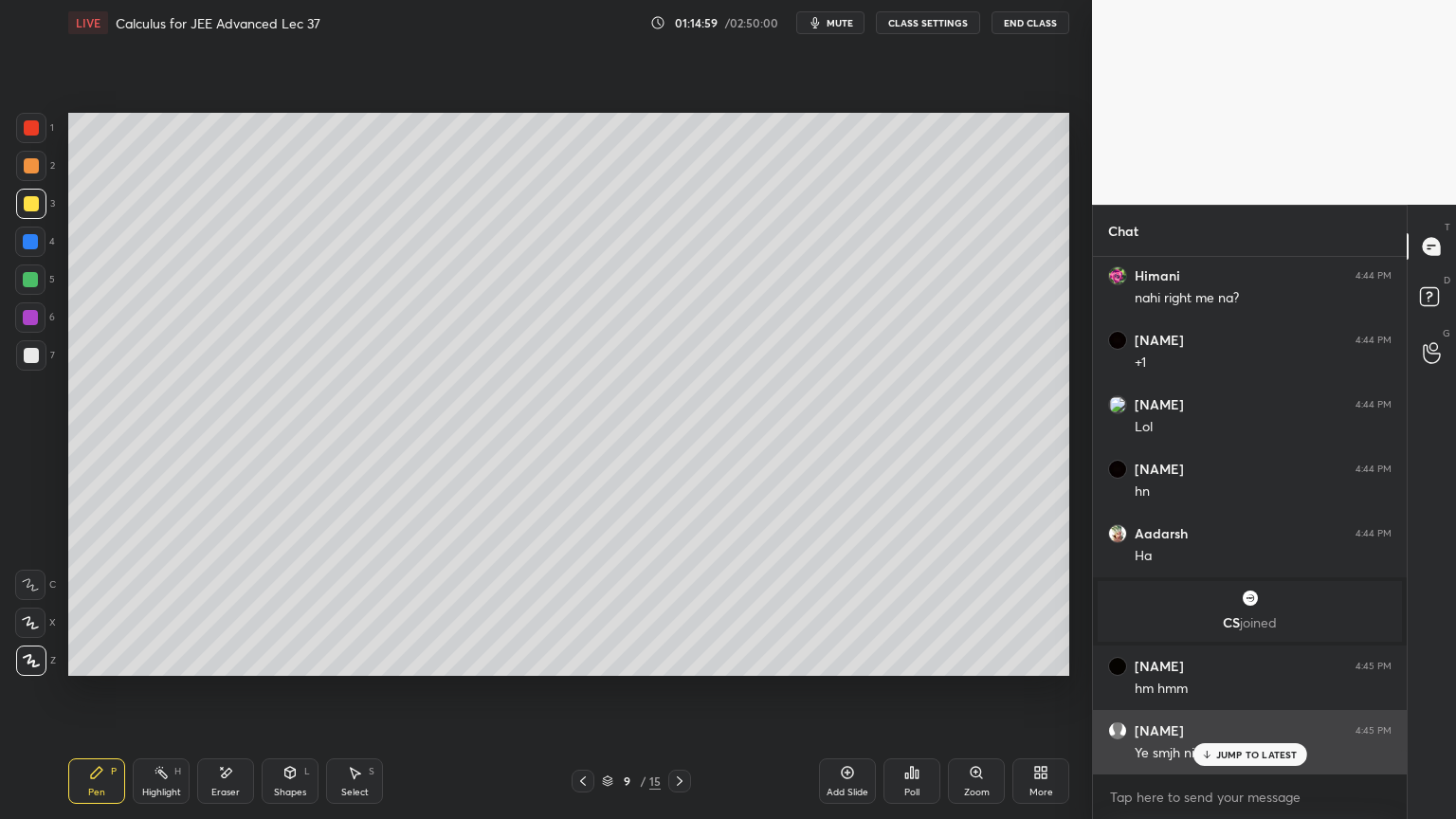click on "JUMP TO LATEST" at bounding box center (1257, 755) 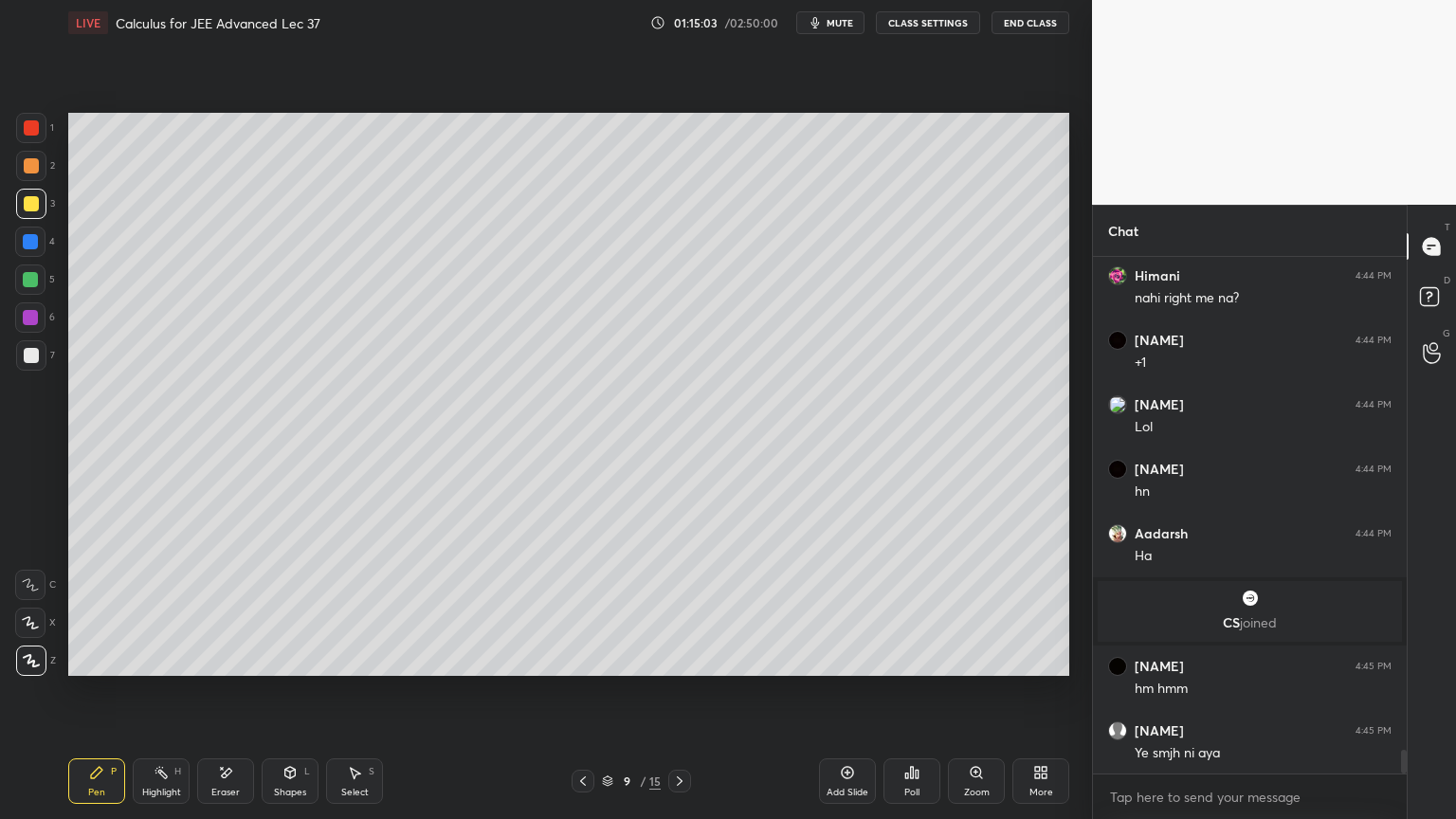 click 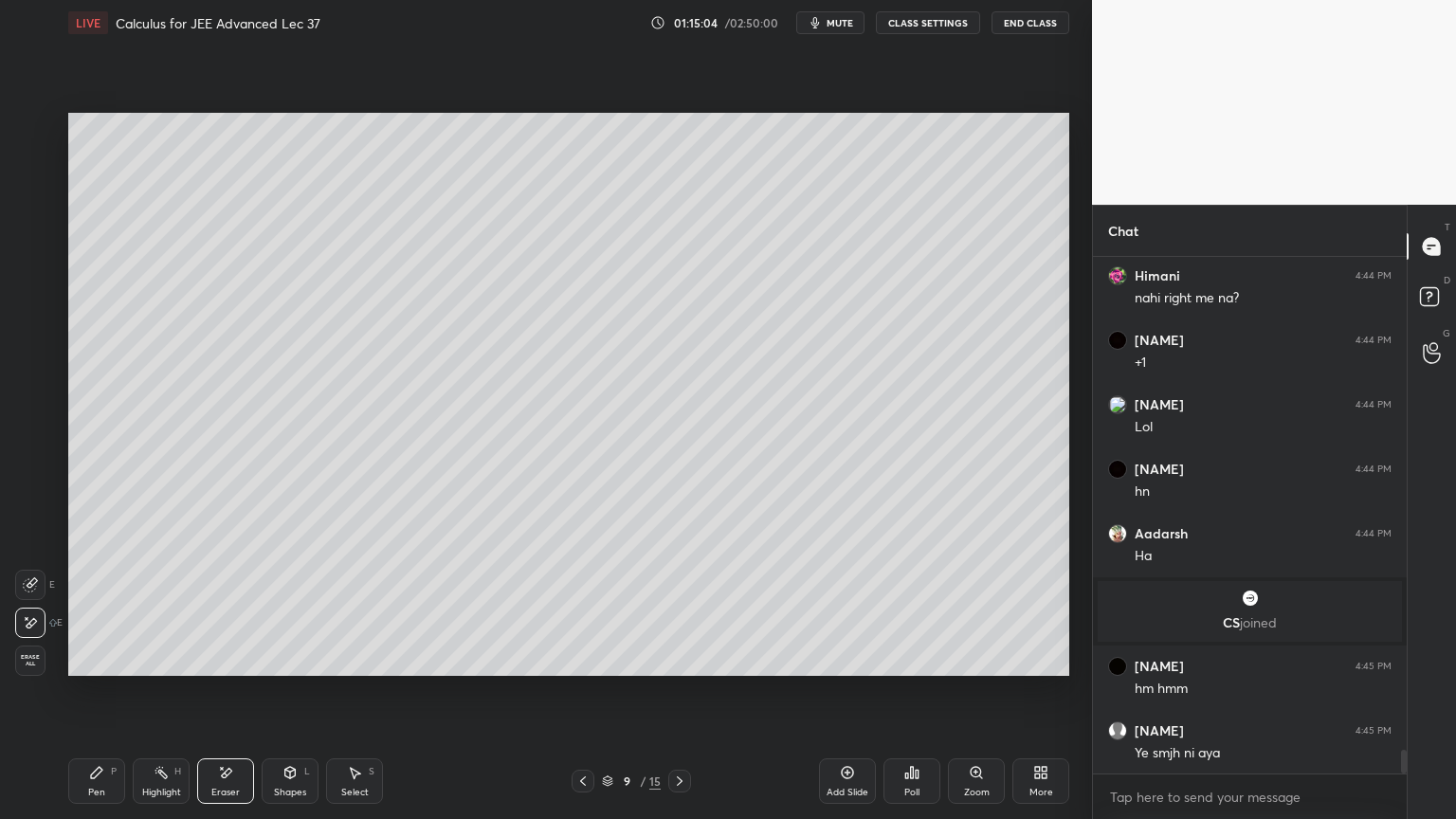 click on "Highlight H" at bounding box center (161, 781) 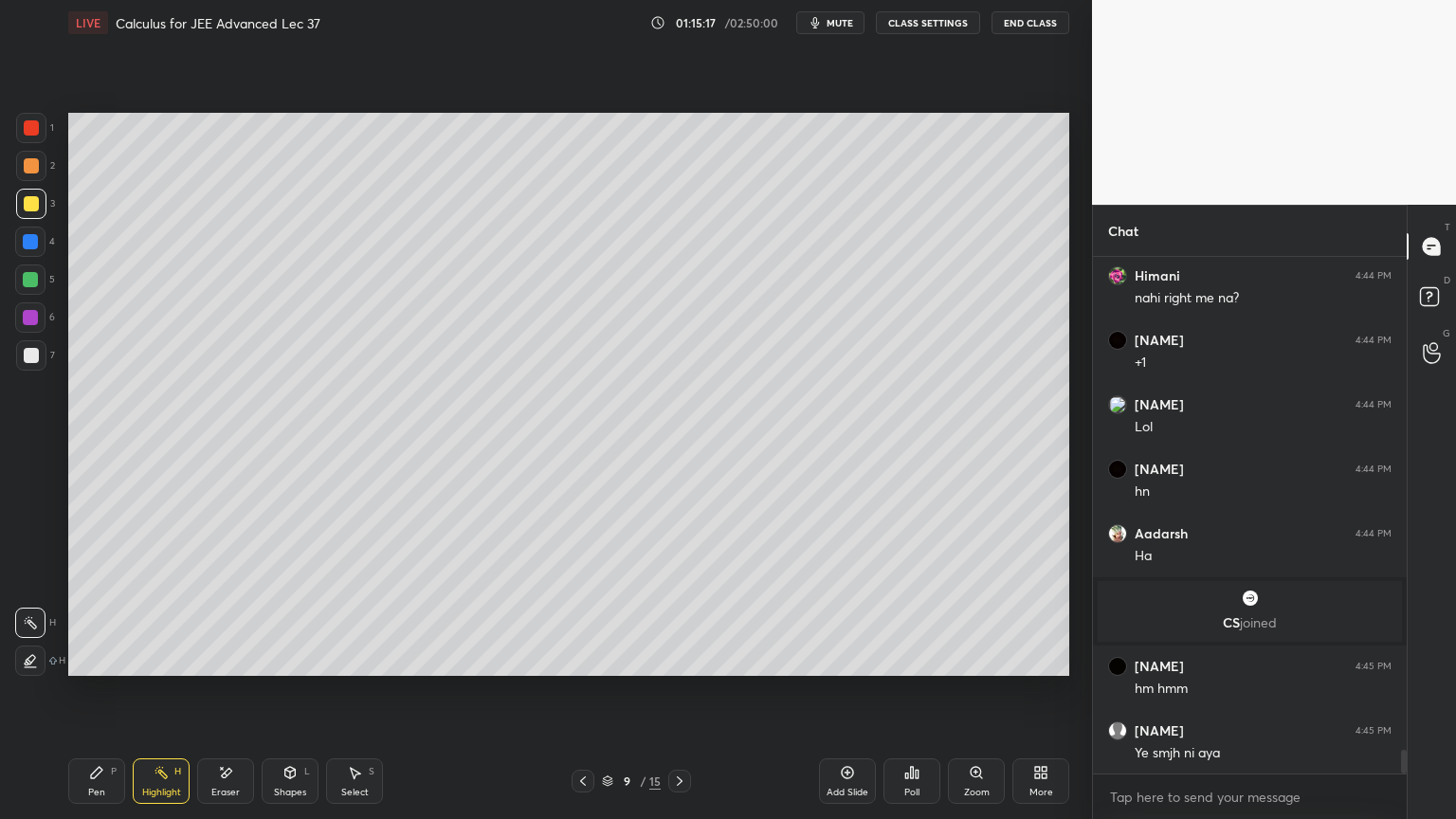click on "Pen P Highlight H Eraser Shapes L Select S" at bounding box center (256, 781) 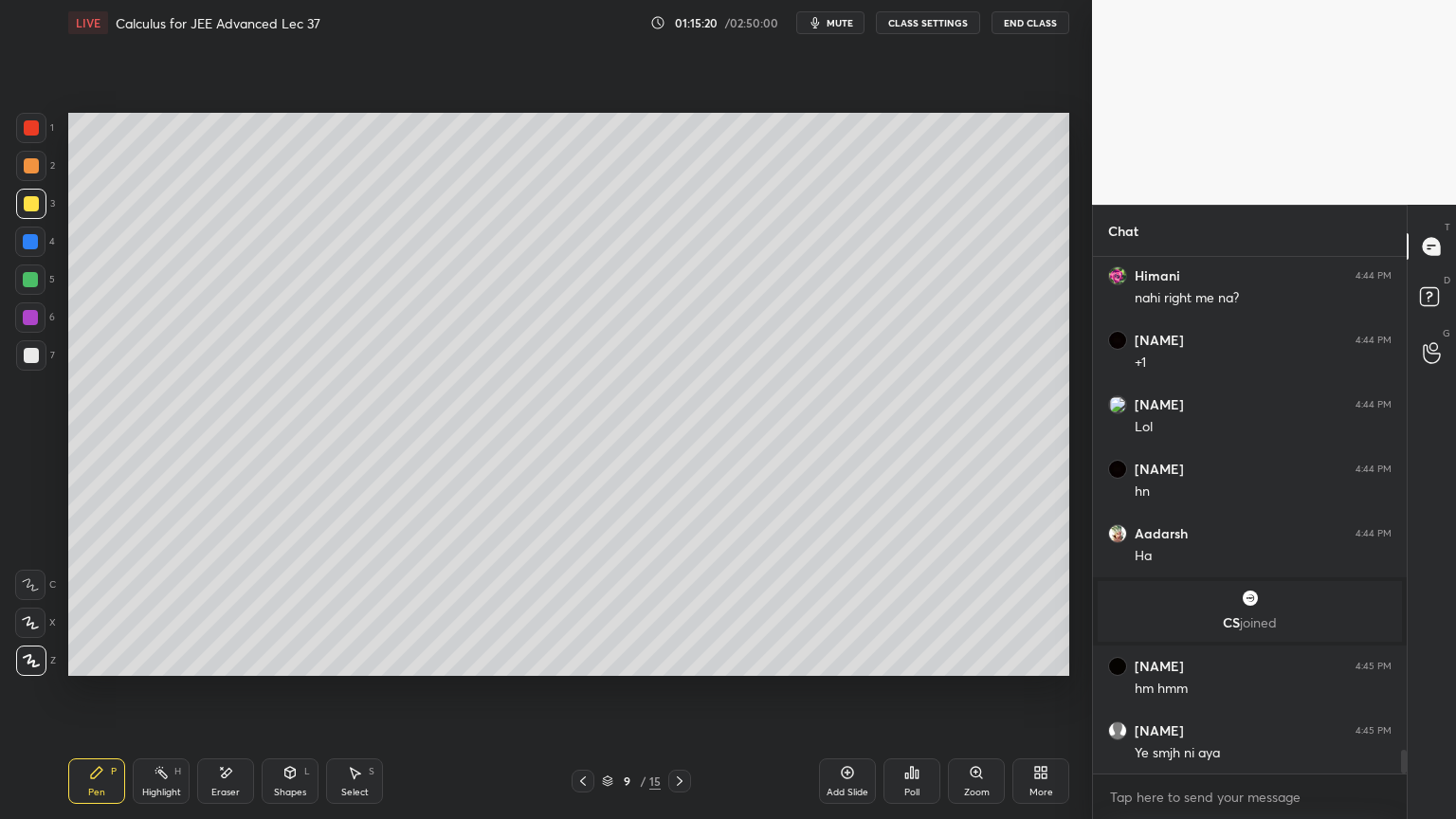 scroll, scrollTop: 10867, scrollLeft: 0, axis: vertical 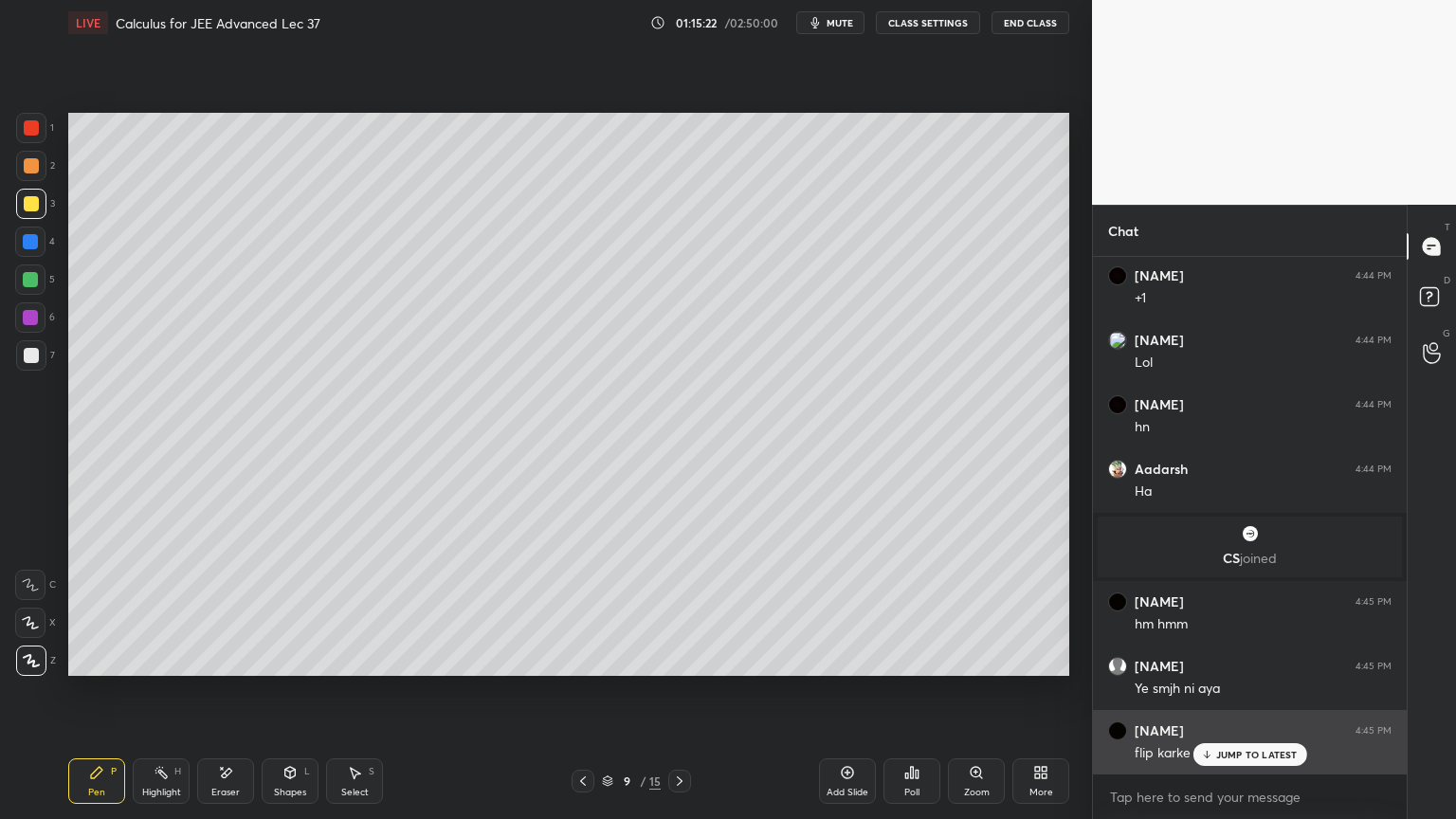 click on "JUMP TO LATEST" at bounding box center [1257, 755] 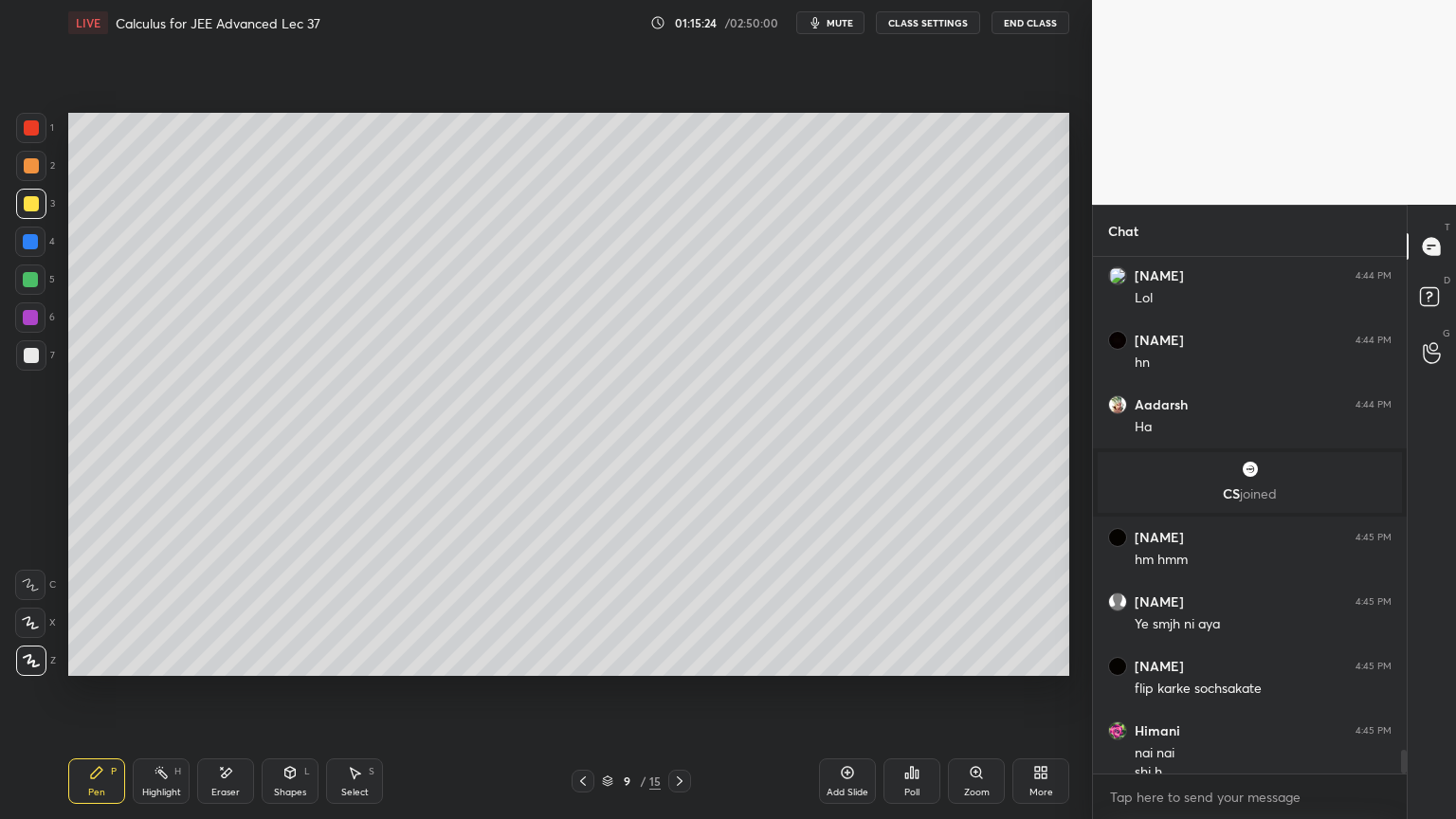 scroll, scrollTop: 10950, scrollLeft: 0, axis: vertical 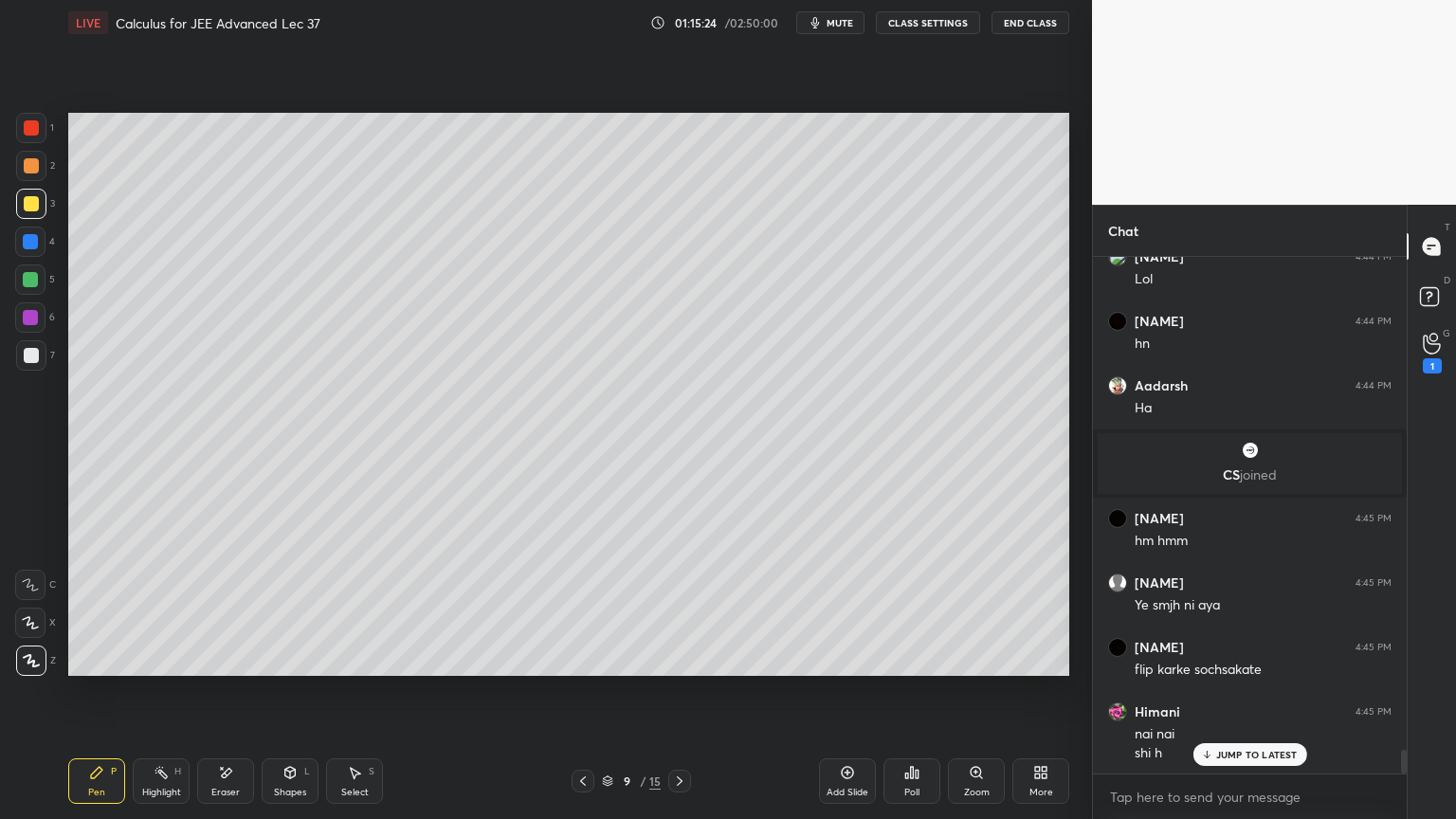 click on "Highlight H" at bounding box center [161, 781] 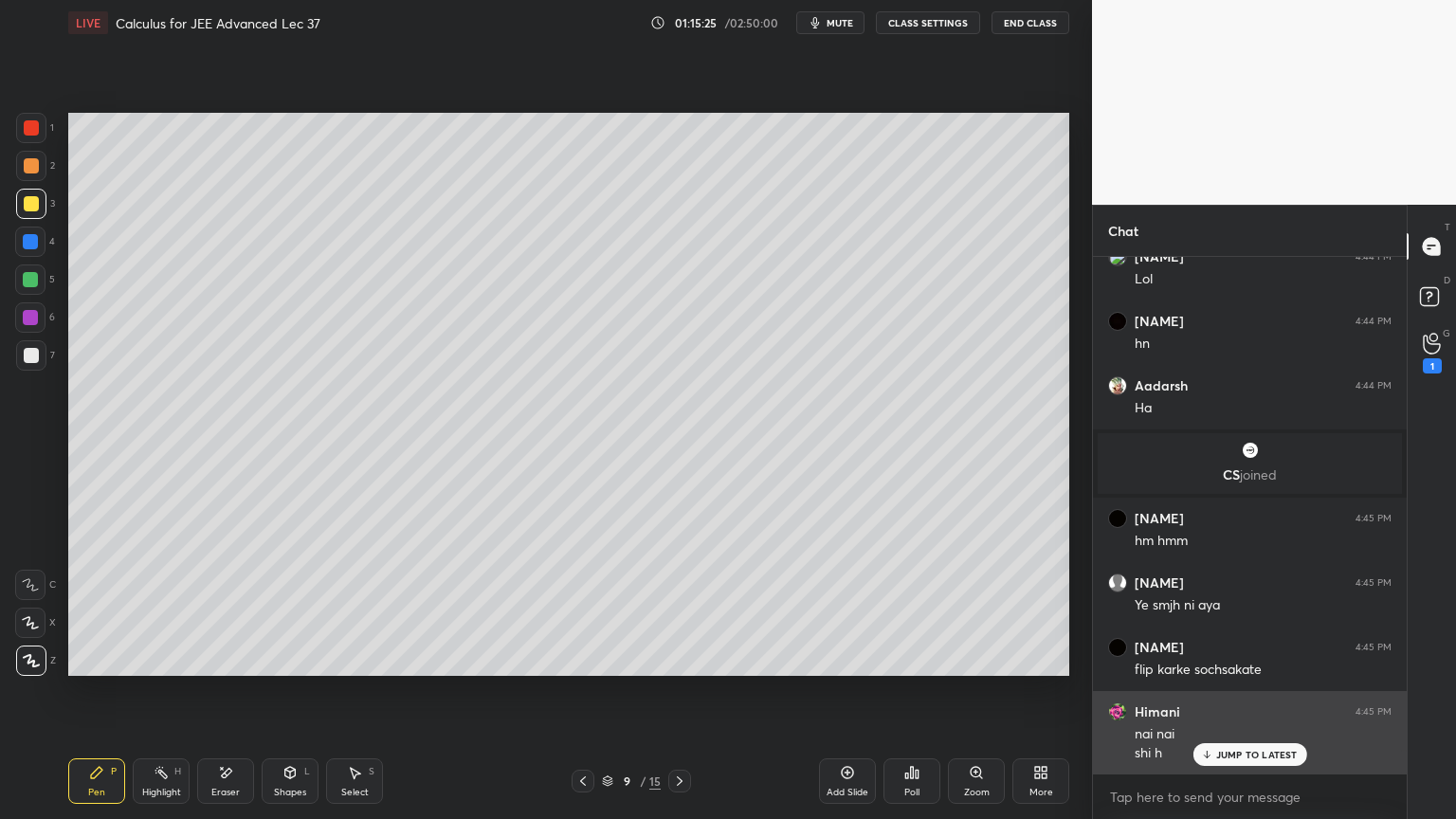 click on "JUMP TO LATEST" at bounding box center [1257, 755] 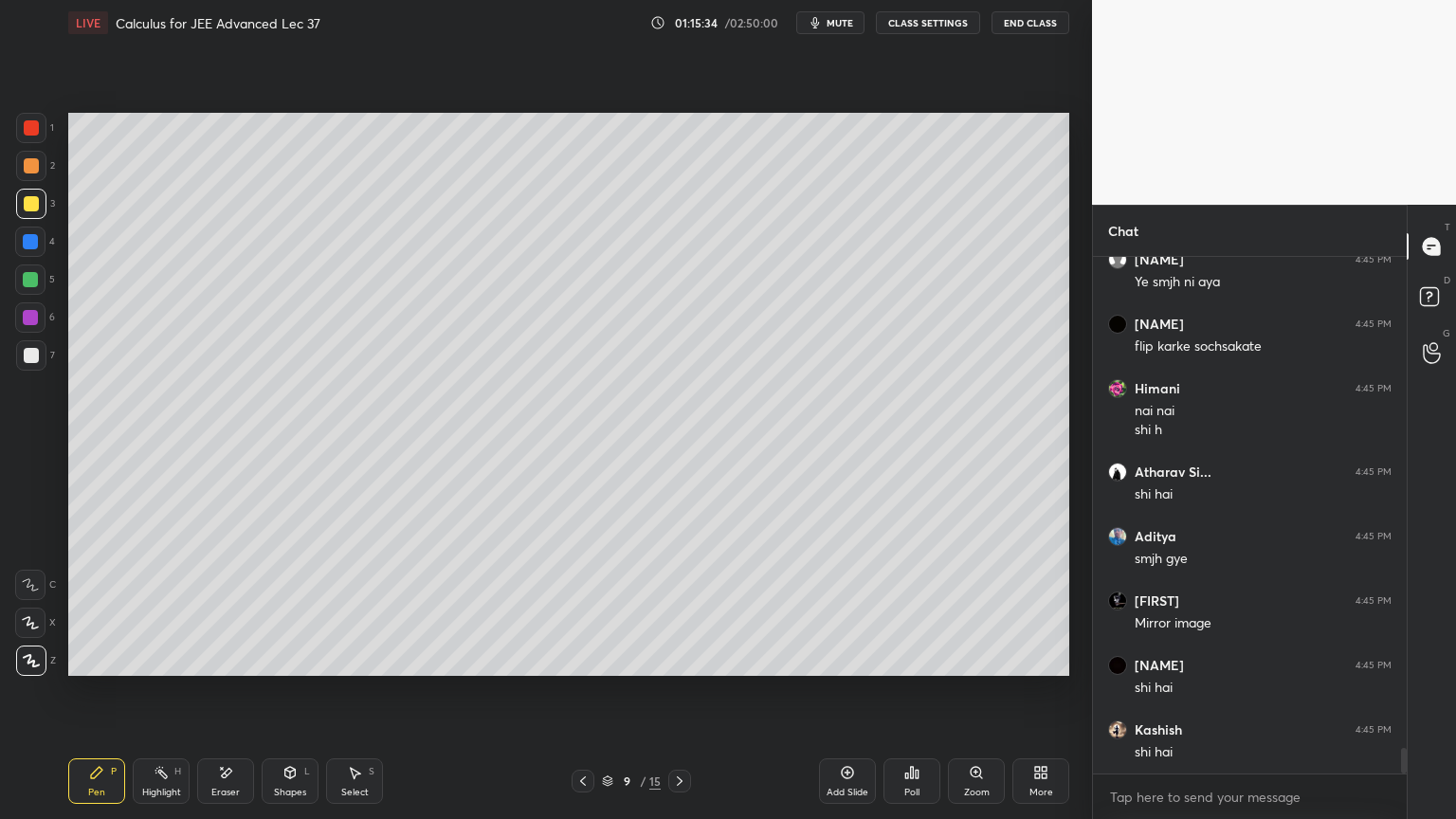 scroll, scrollTop: 9998, scrollLeft: 0, axis: vertical 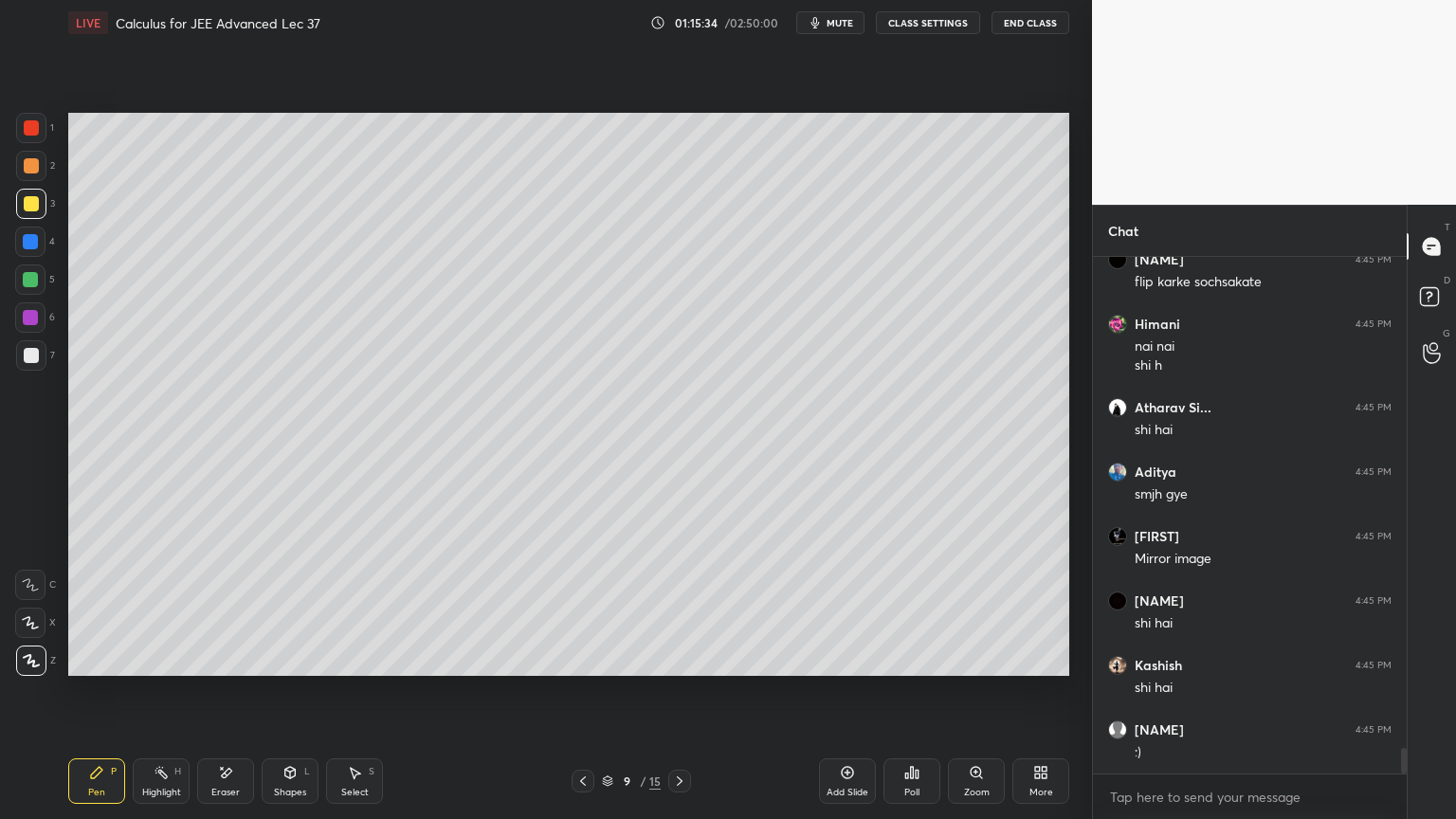 click on "Eraser" at bounding box center (226, 792) 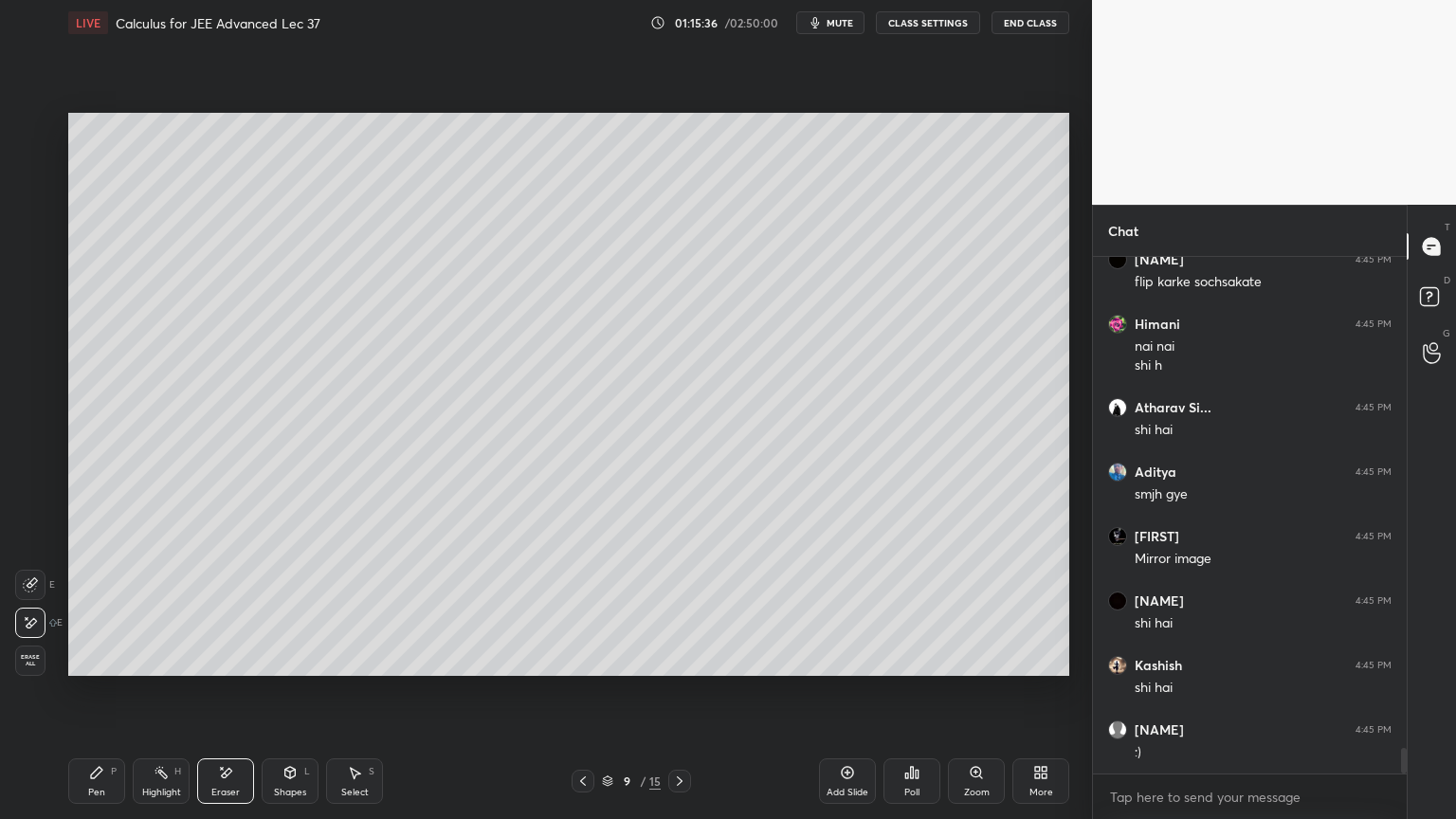 click on "Highlight H" at bounding box center [161, 781] 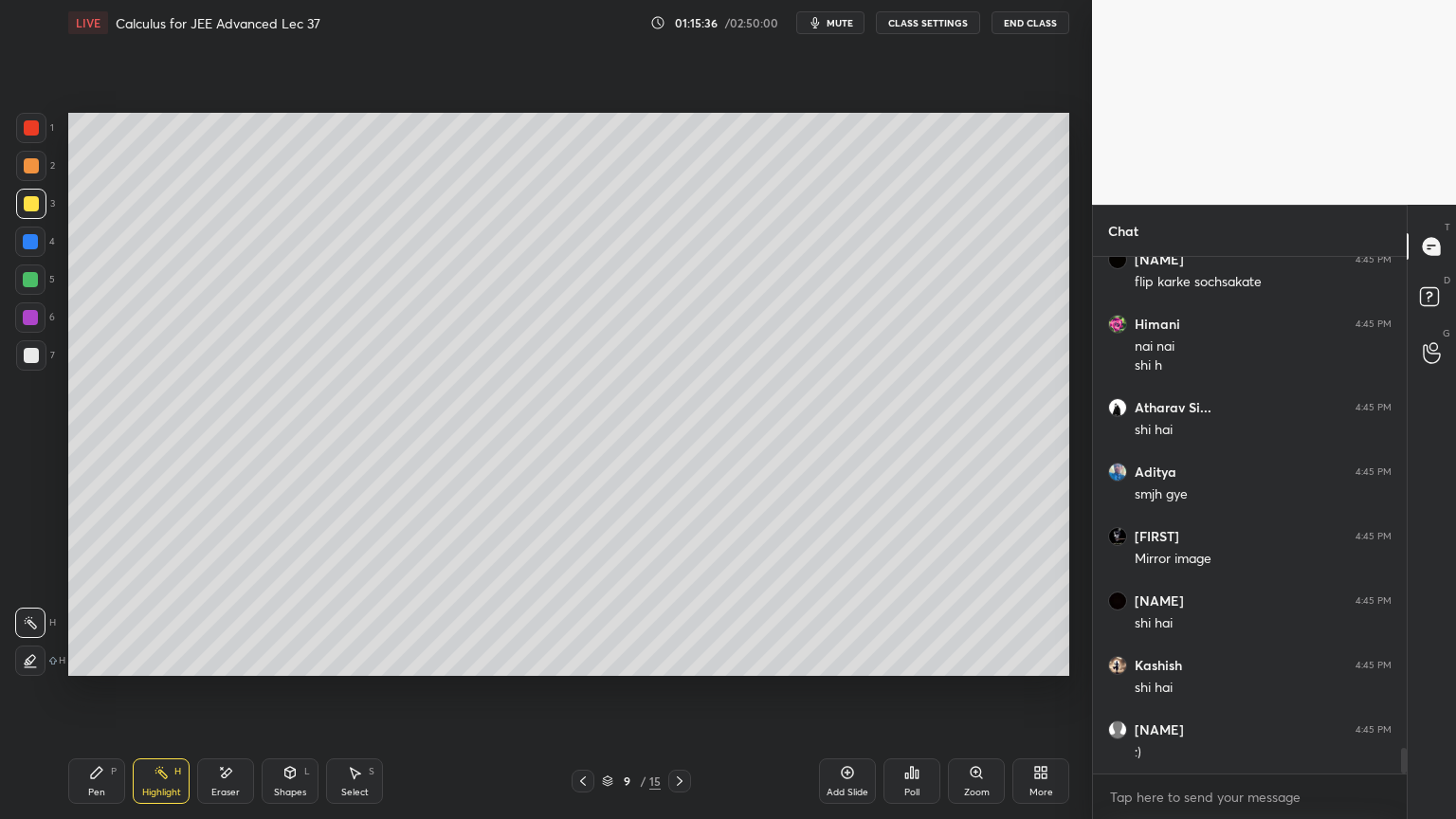 drag, startPoint x: 94, startPoint y: 768, endPoint x: 276, endPoint y: 752, distance: 182.70194 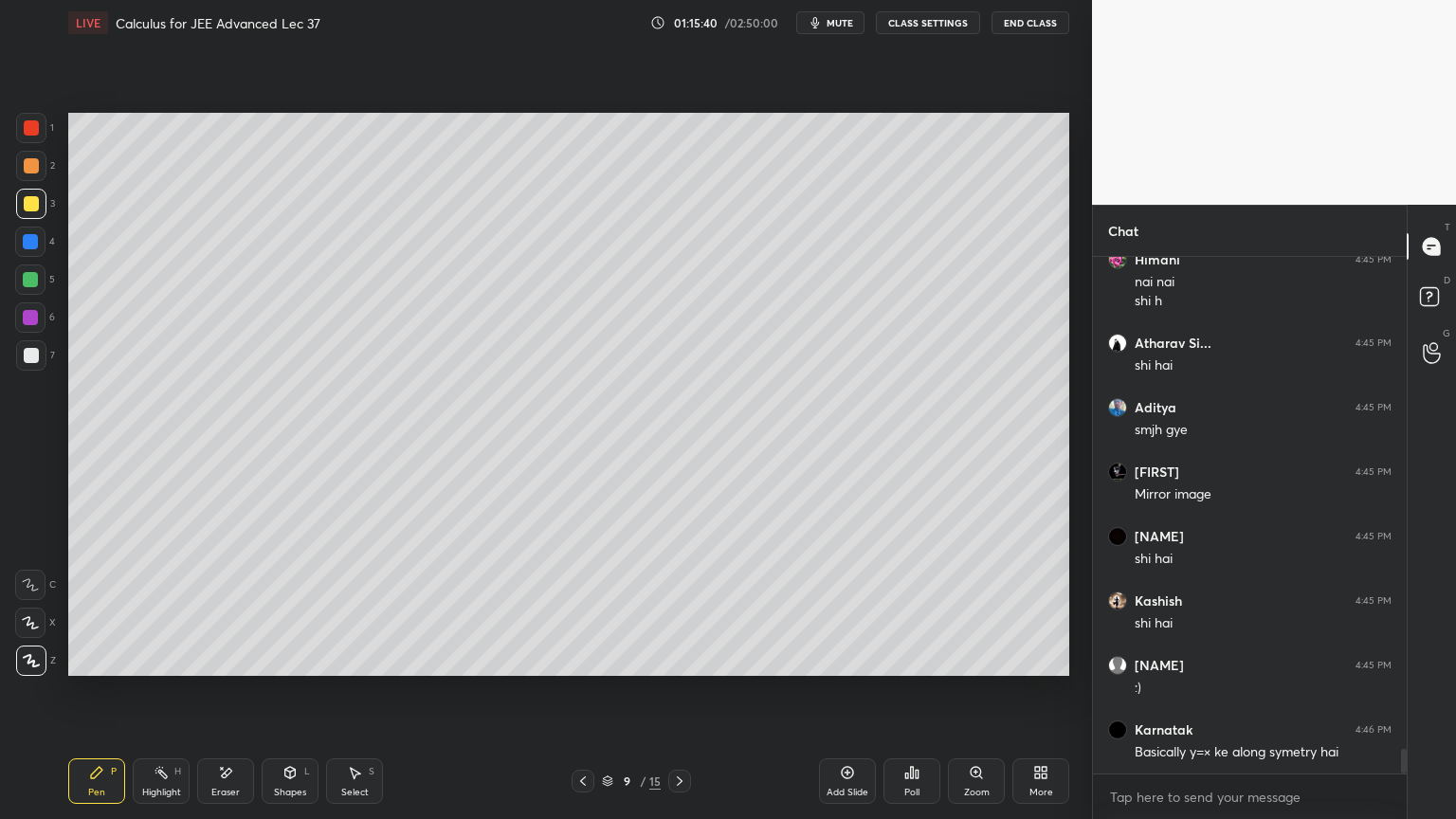 scroll, scrollTop: 10127, scrollLeft: 0, axis: vertical 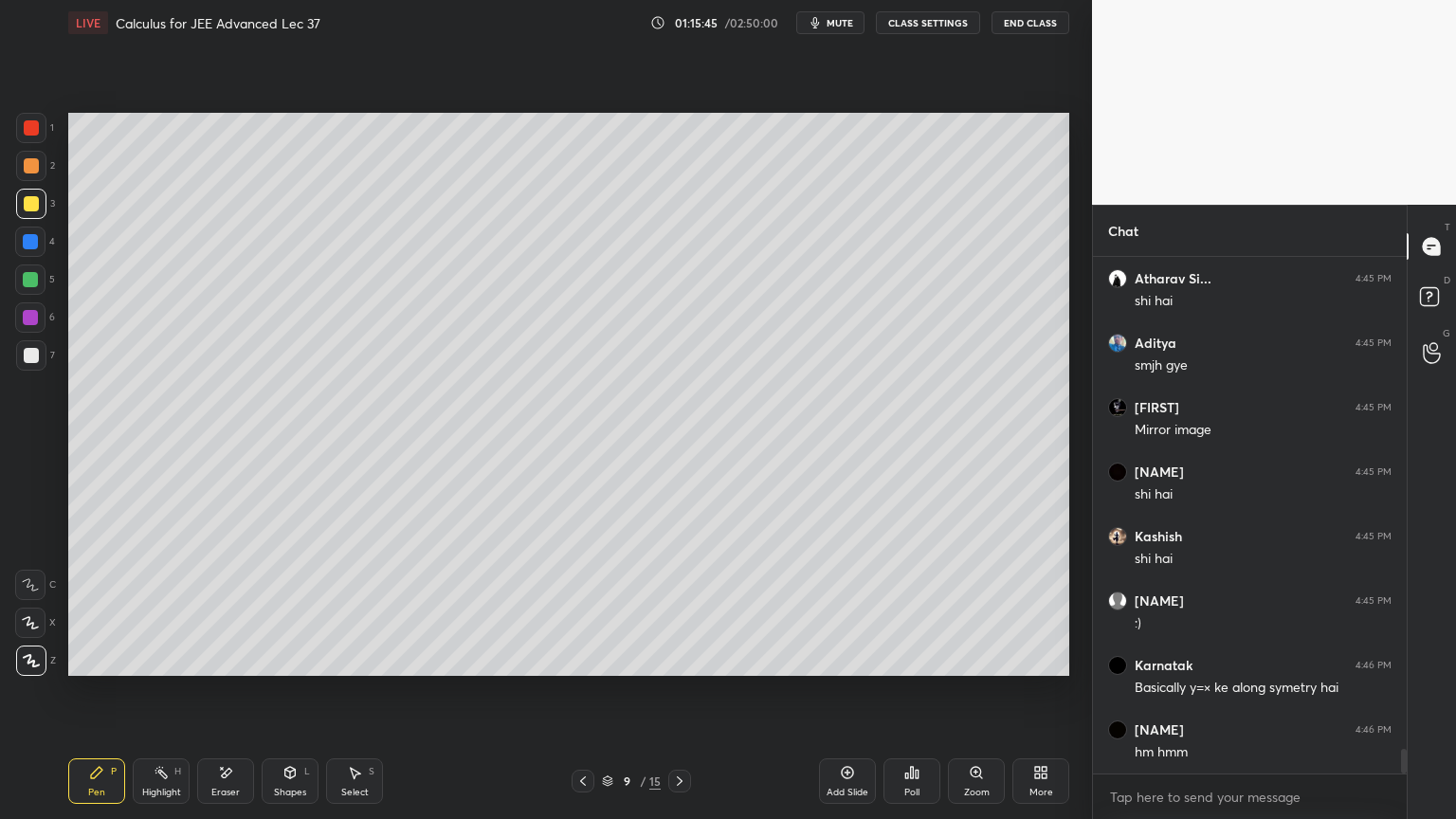 drag, startPoint x: 152, startPoint y: 775, endPoint x: 111, endPoint y: 779, distance: 41.19466 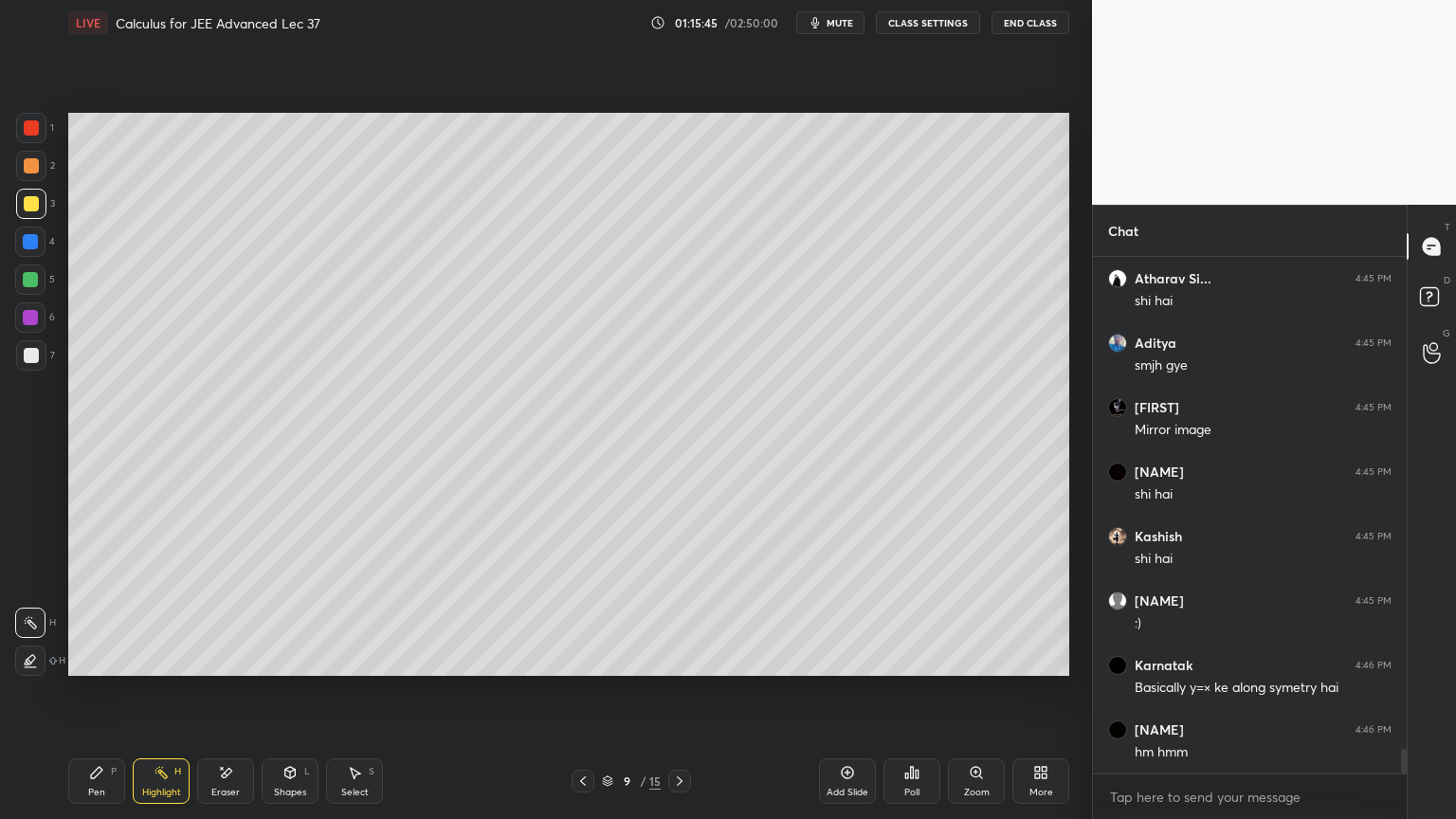 drag, startPoint x: 111, startPoint y: 779, endPoint x: 123, endPoint y: 790, distance: 16.278821 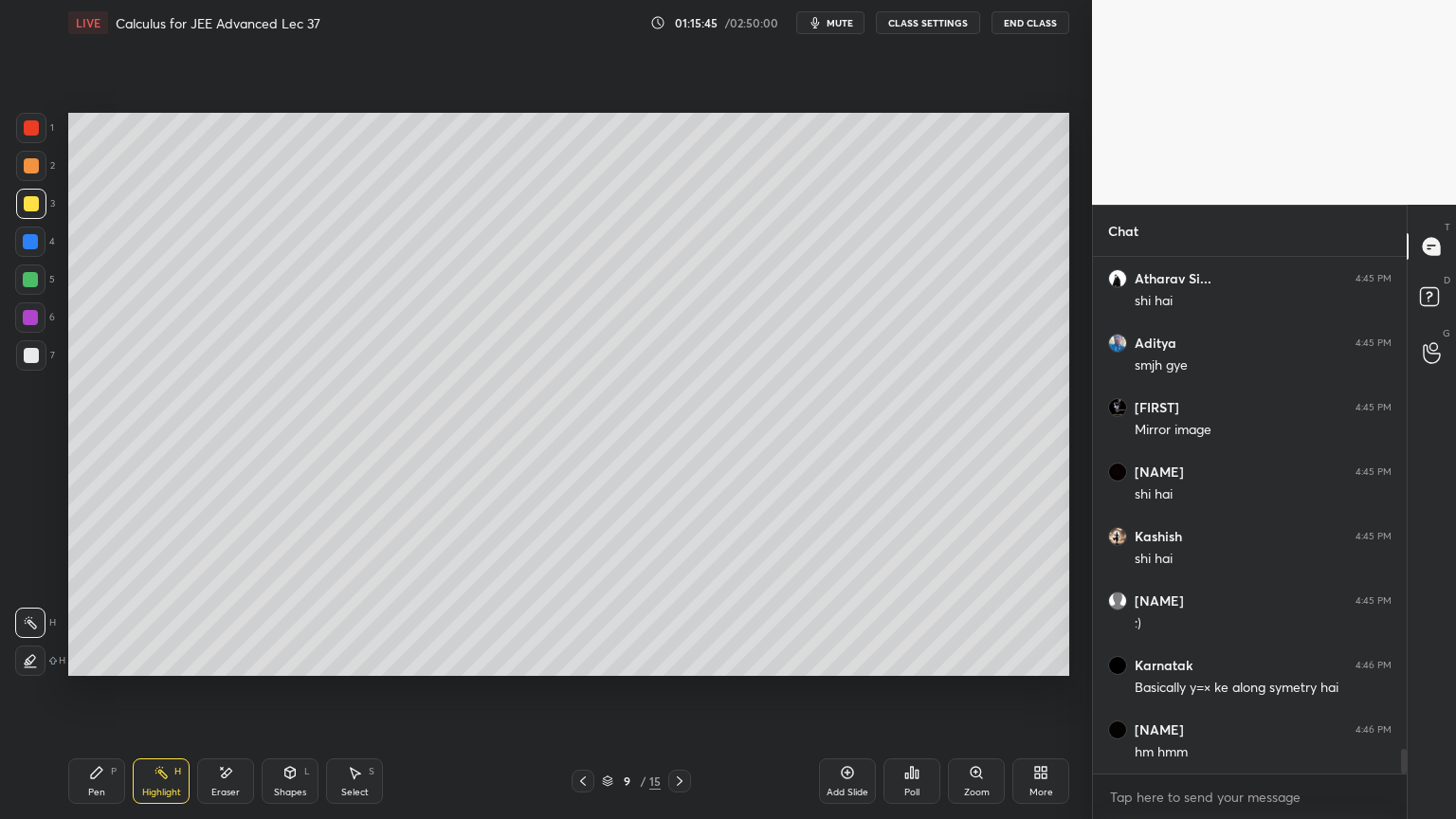 click on "Pen P" at bounding box center [97, 781] 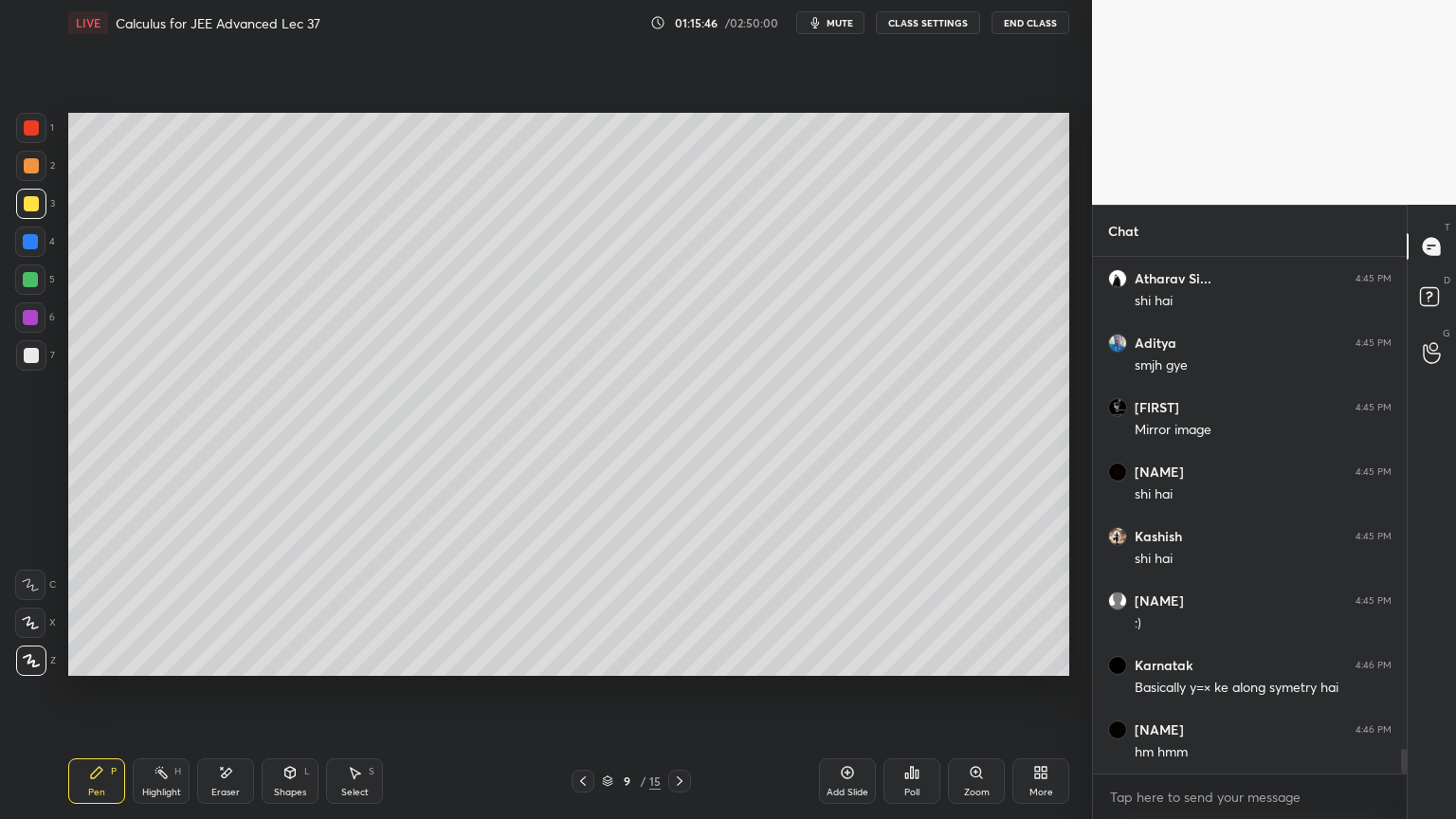 click at bounding box center [31, 355] 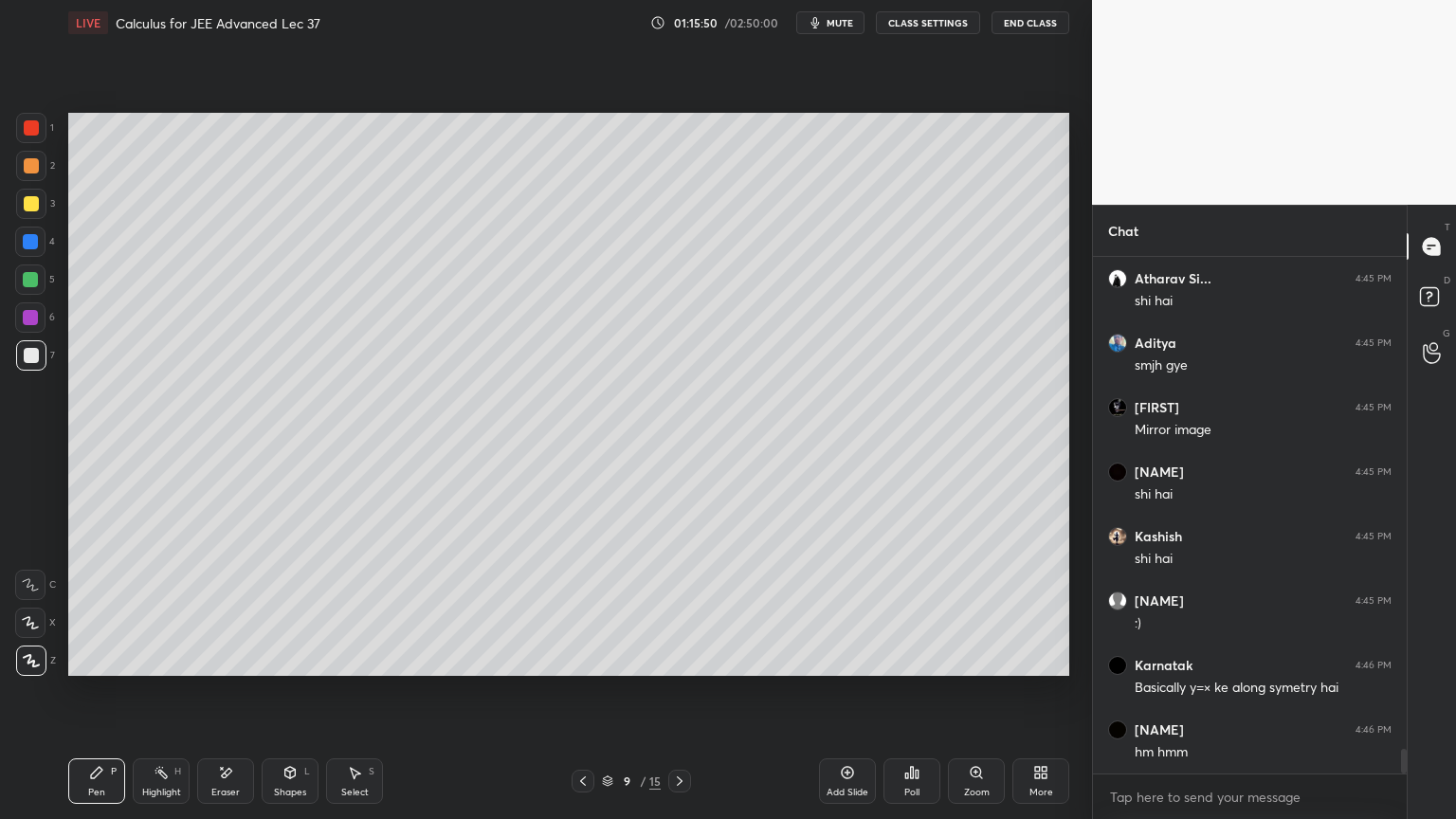 click on "Eraser" at bounding box center (226, 781) 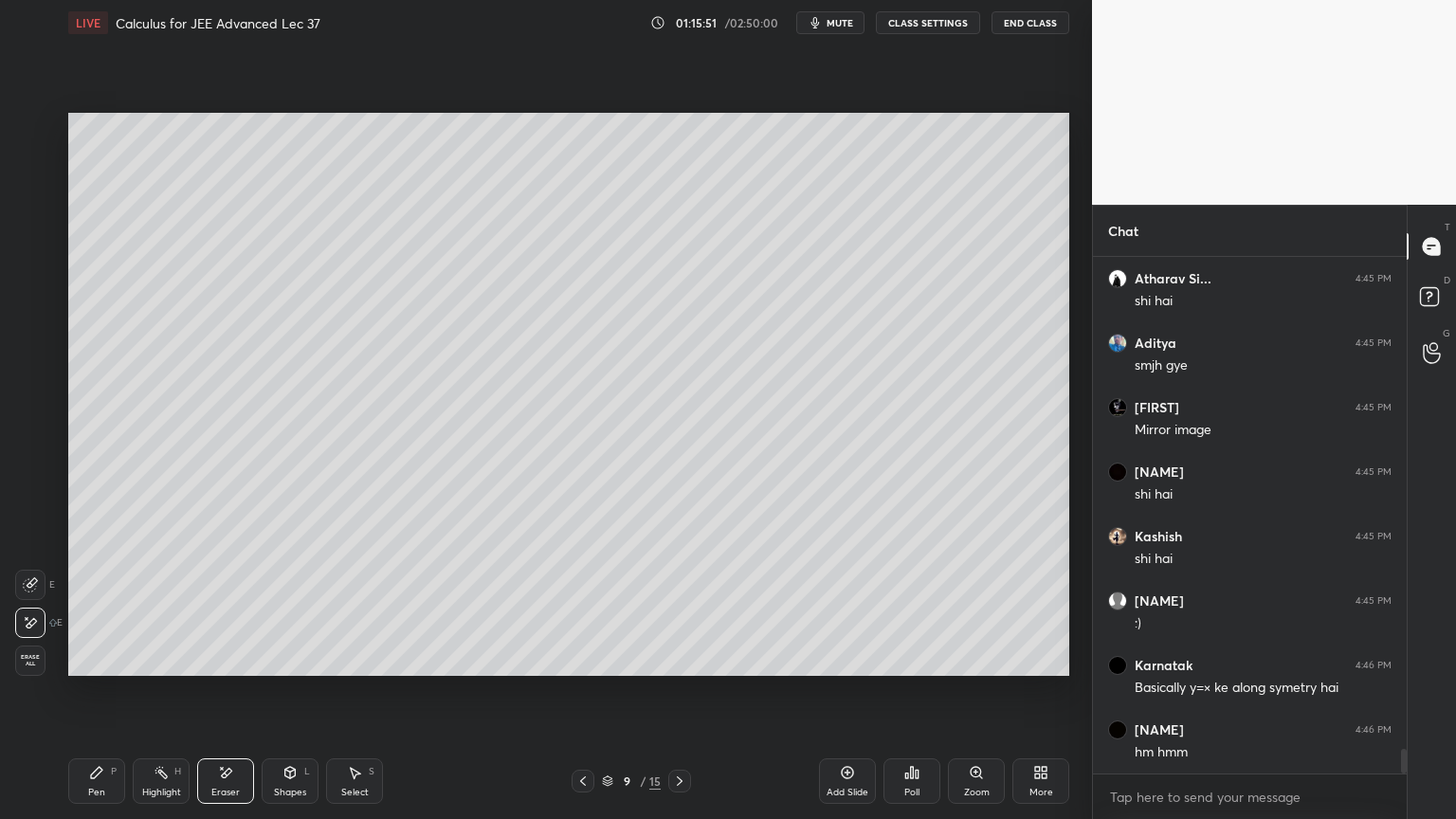 drag, startPoint x: 84, startPoint y: 784, endPoint x: 115, endPoint y: 764, distance: 36.89173 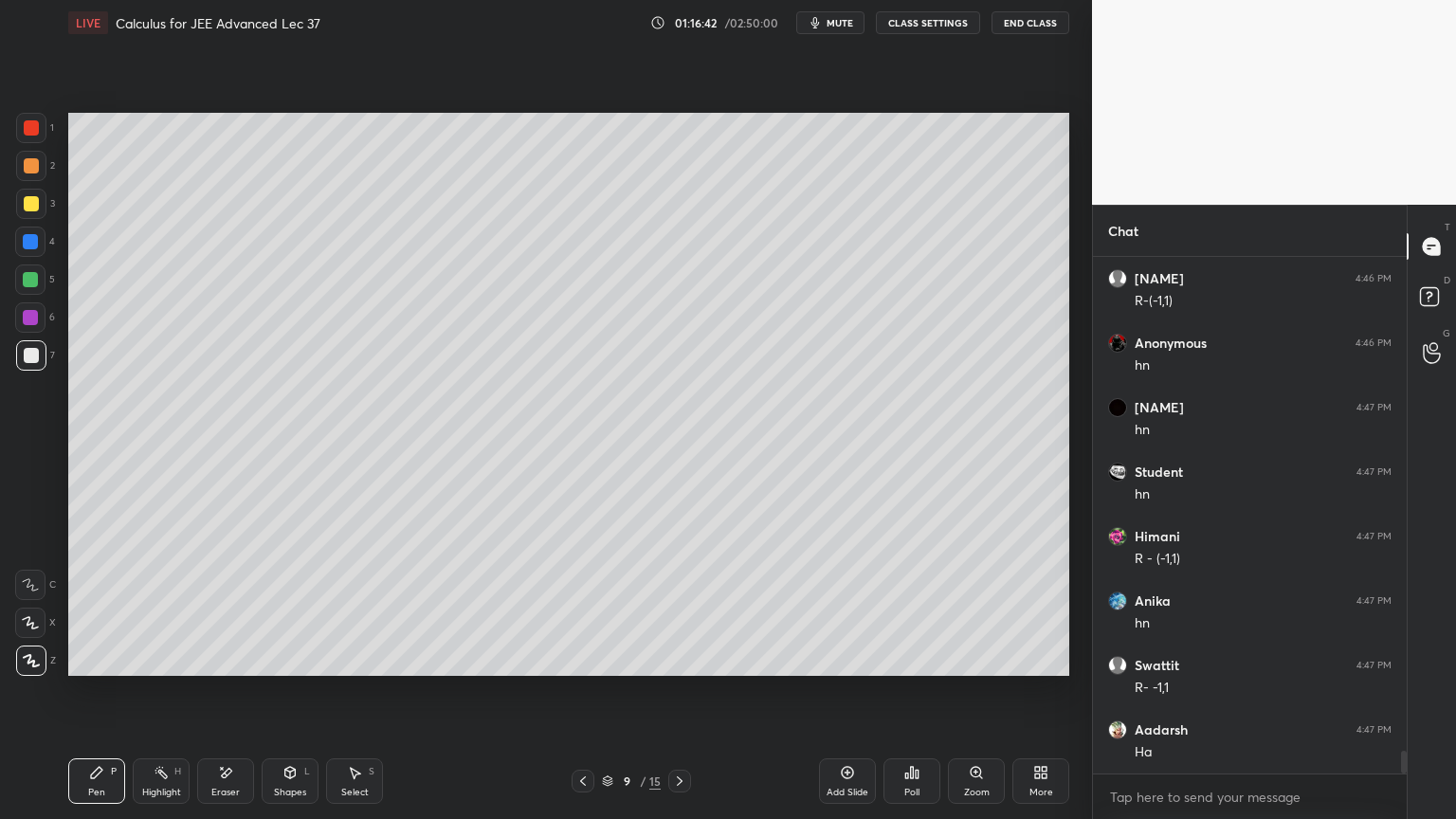scroll, scrollTop: 11112, scrollLeft: 0, axis: vertical 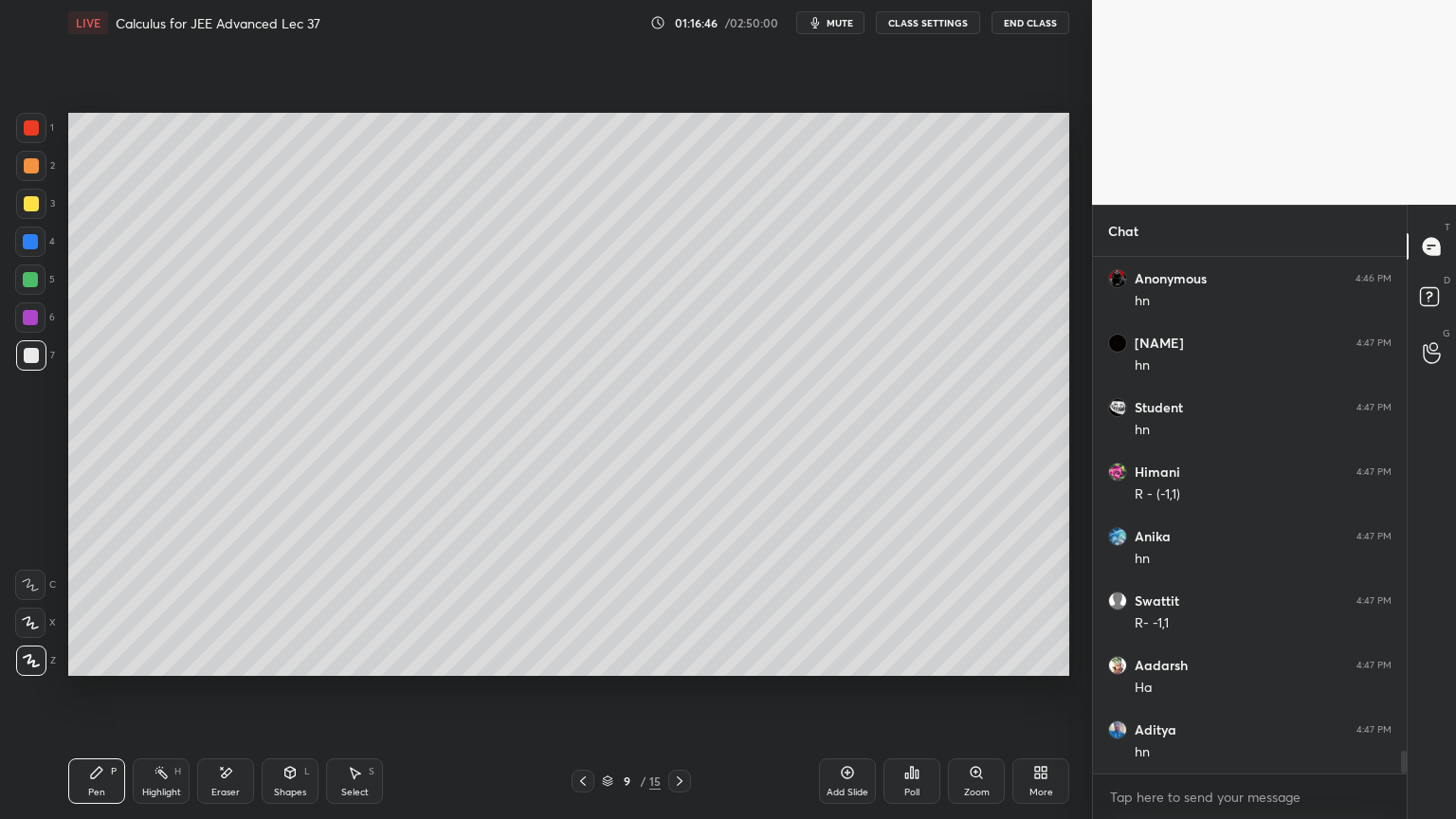 click on "Eraser" at bounding box center [226, 781] 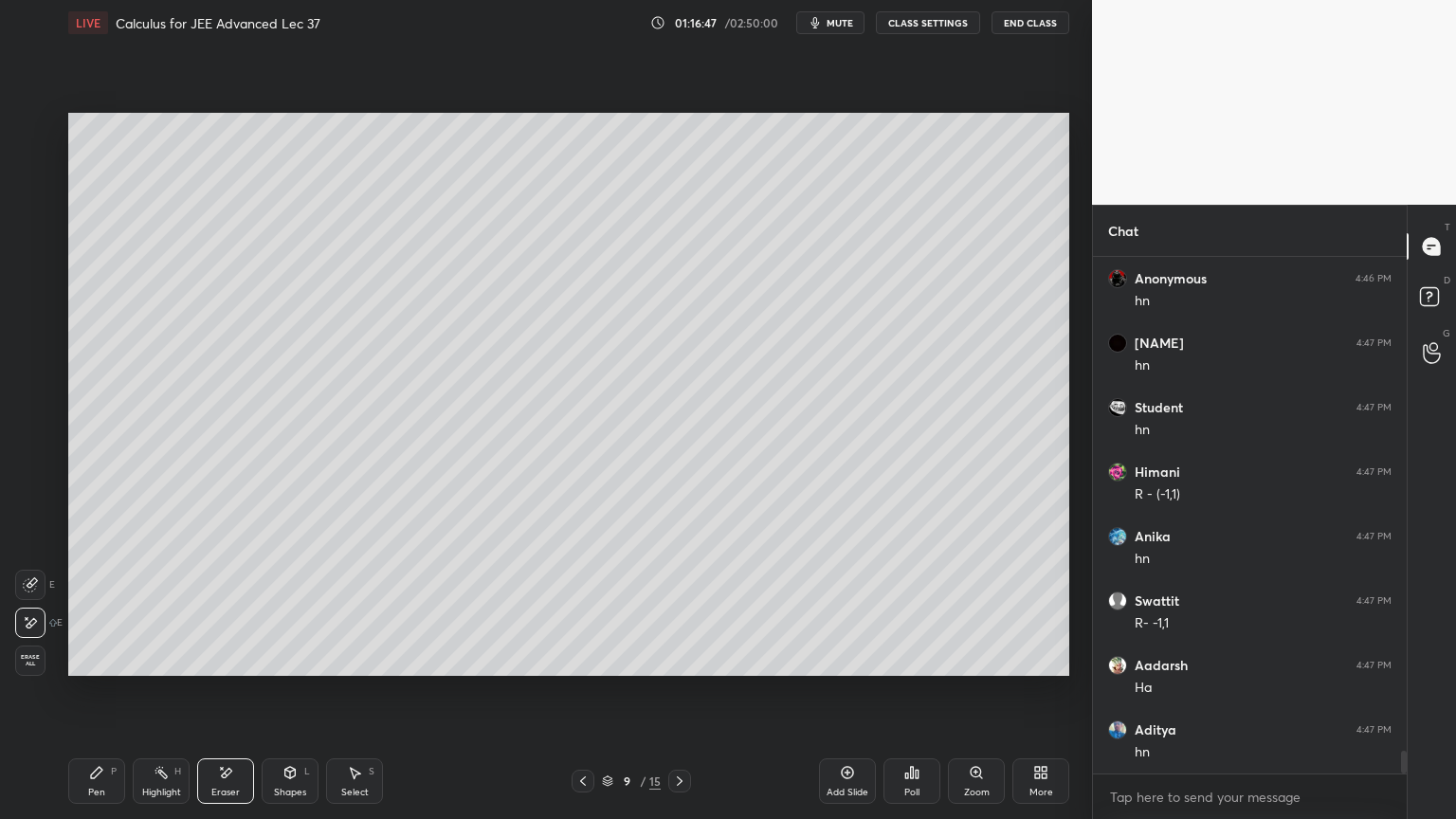 click on "Pen" at bounding box center [97, 792] 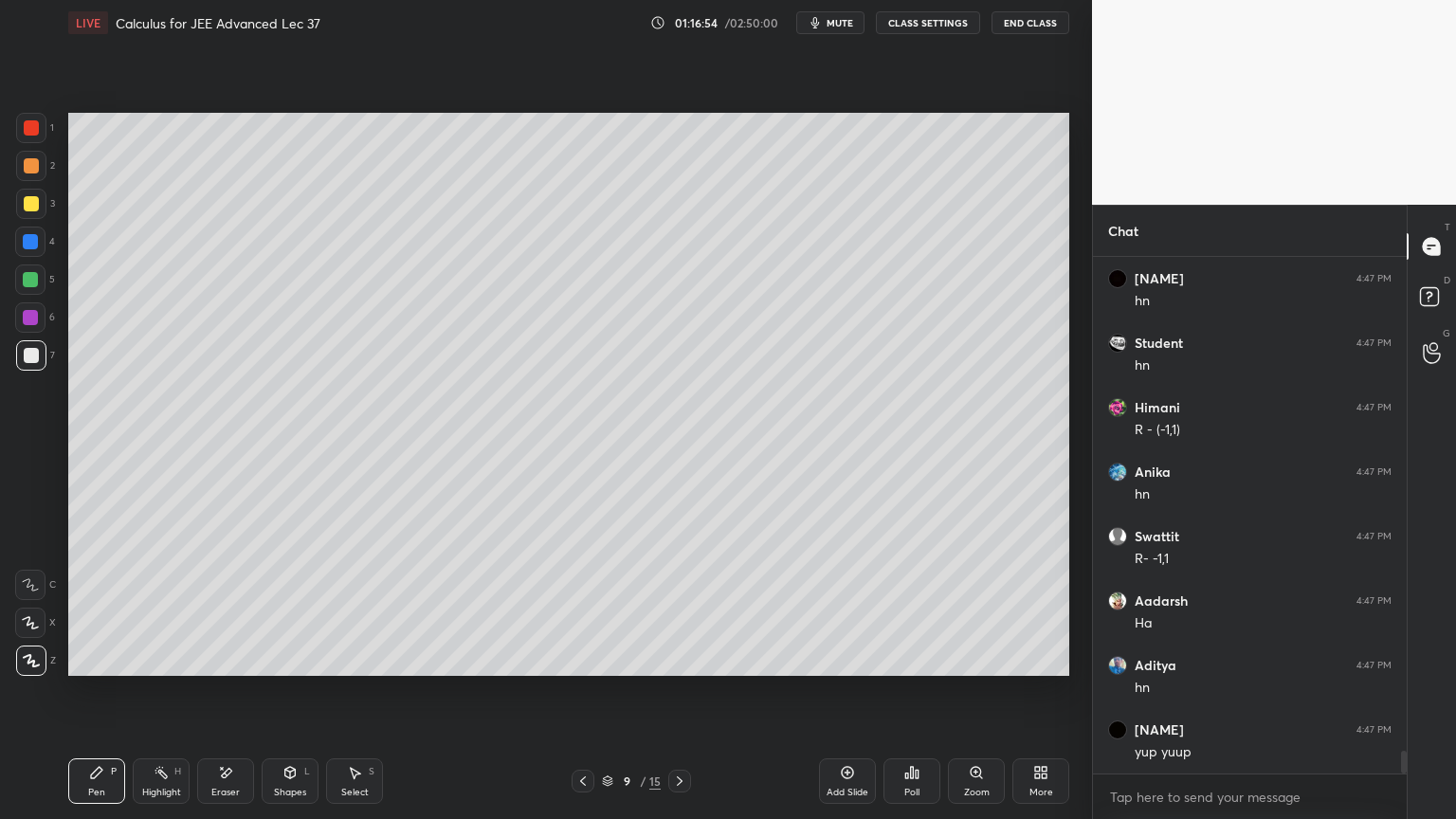 scroll, scrollTop: 11052, scrollLeft: 0, axis: vertical 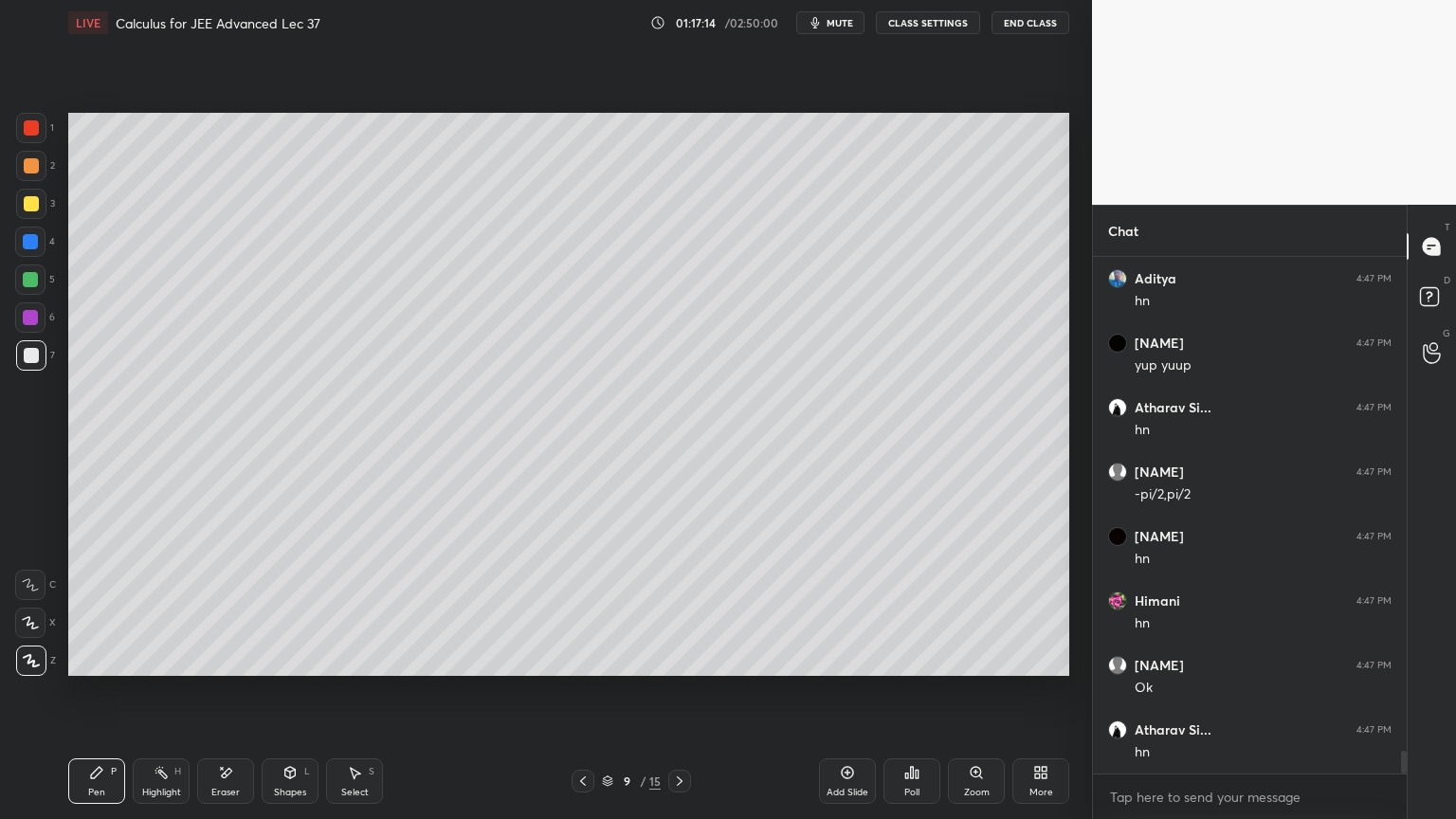 click on "Eraser" at bounding box center [226, 781] 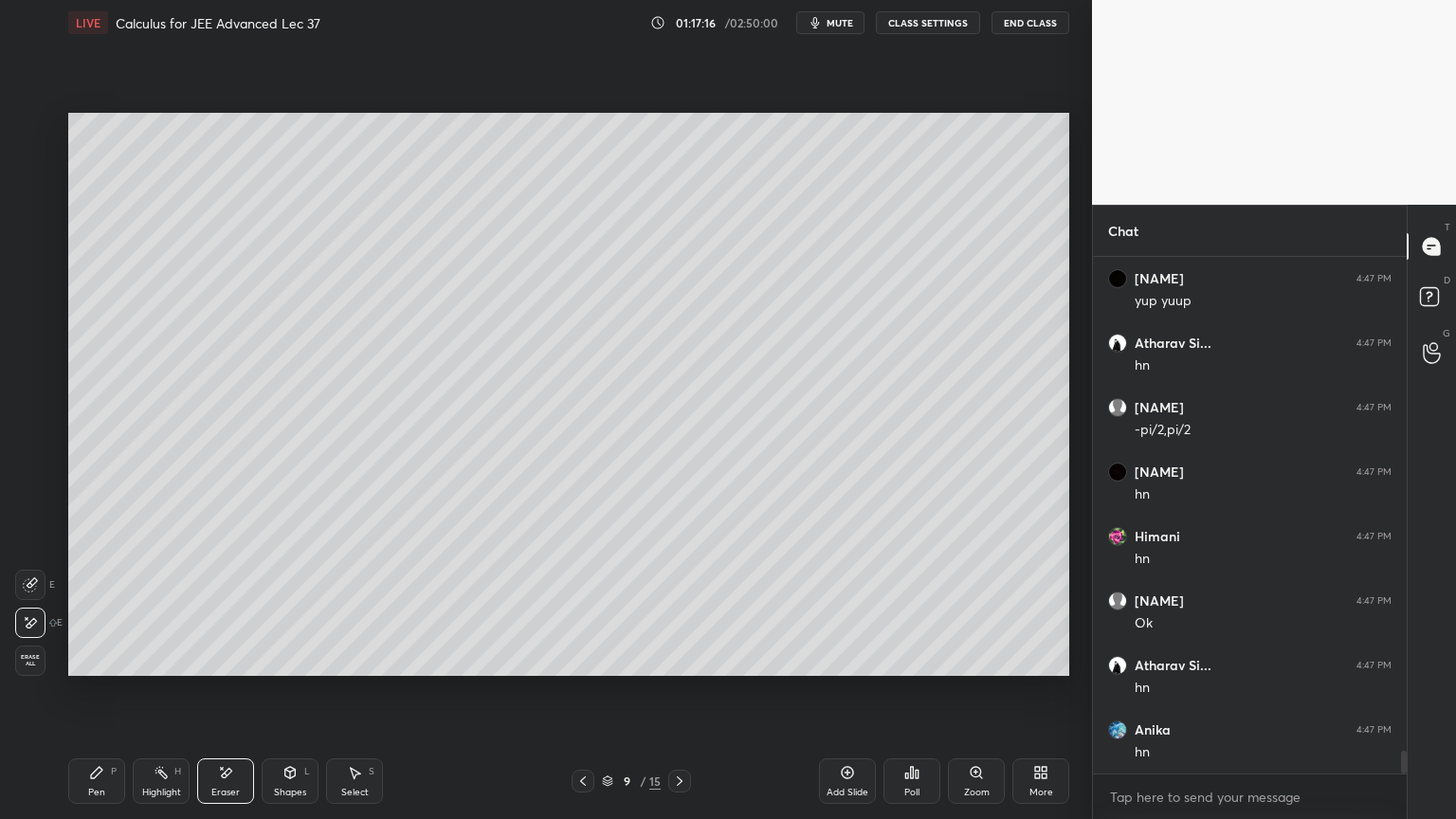 scroll, scrollTop: 11465, scrollLeft: 0, axis: vertical 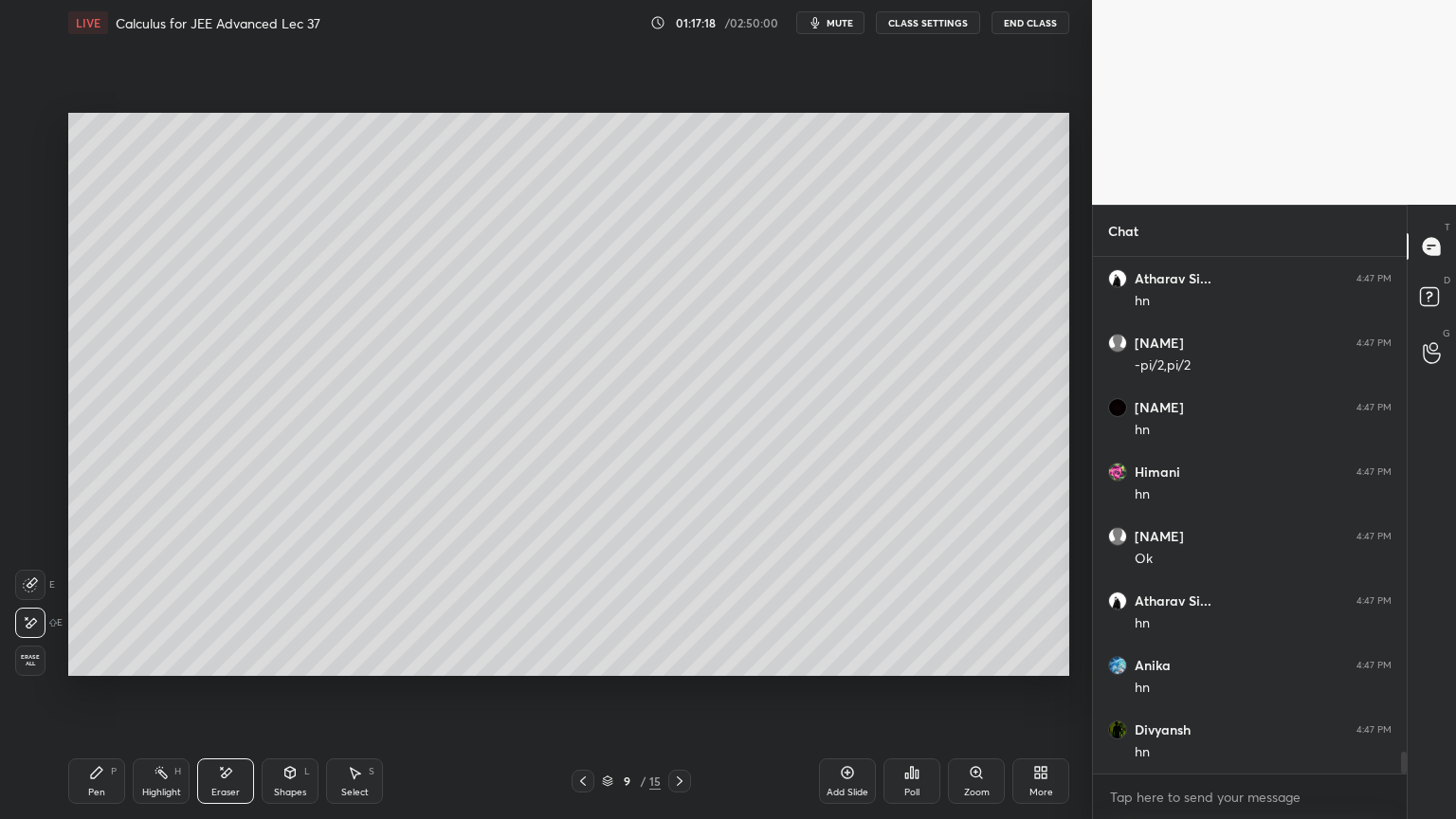 click on "Pen P" at bounding box center [97, 781] 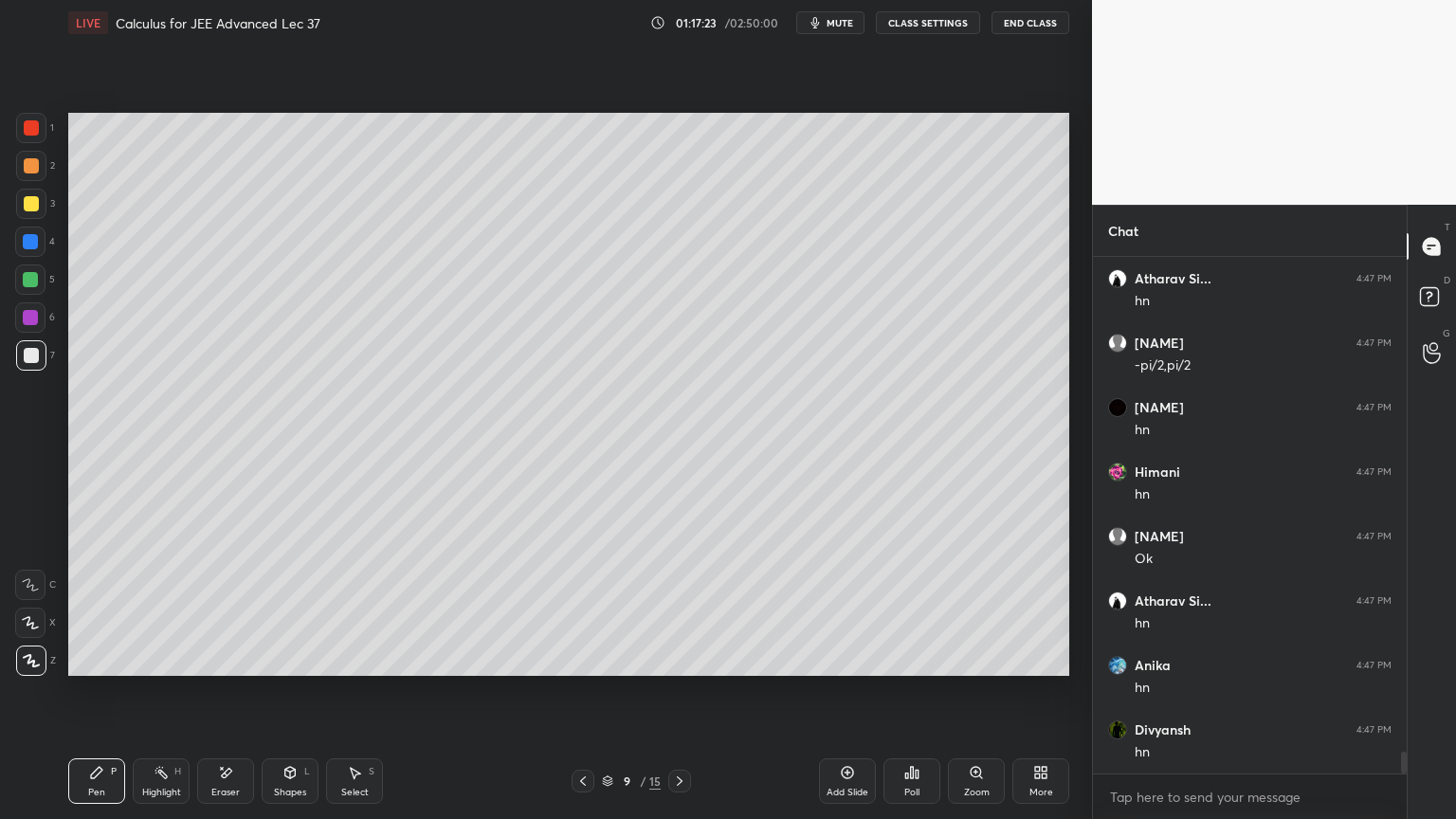 click at bounding box center (31, 166) 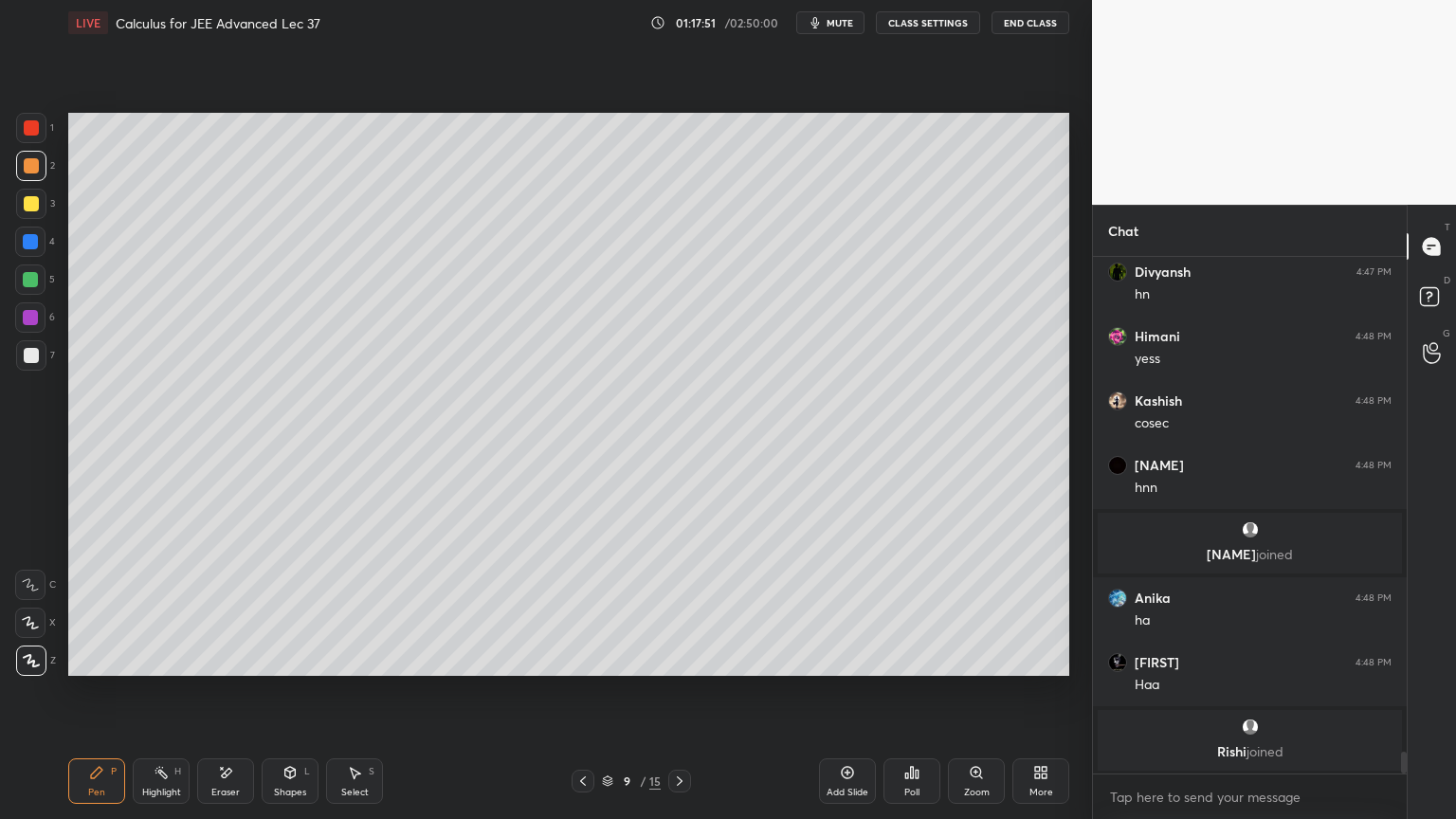 scroll, scrollTop: 11796, scrollLeft: 0, axis: vertical 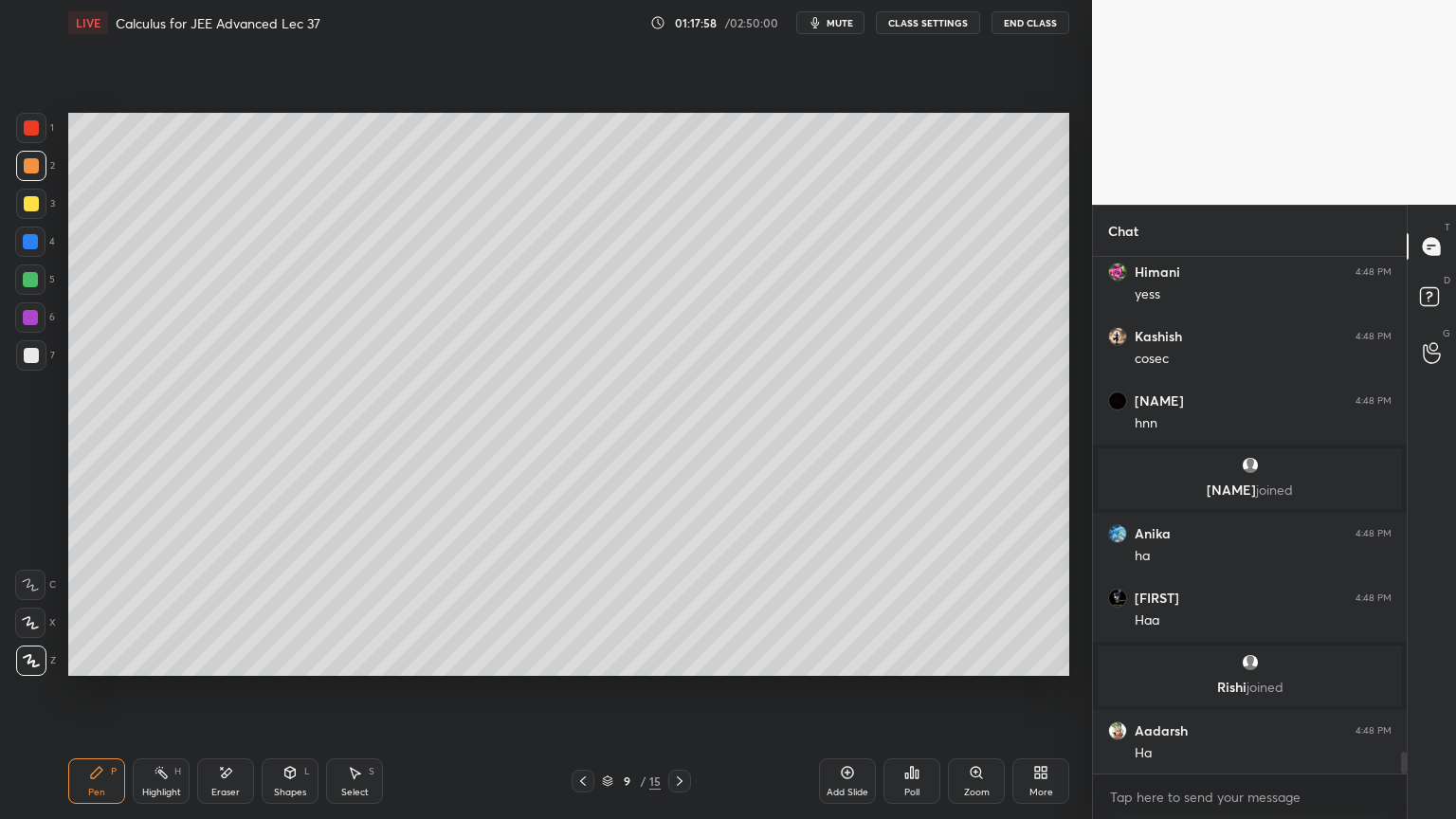 click at bounding box center (31, 355) 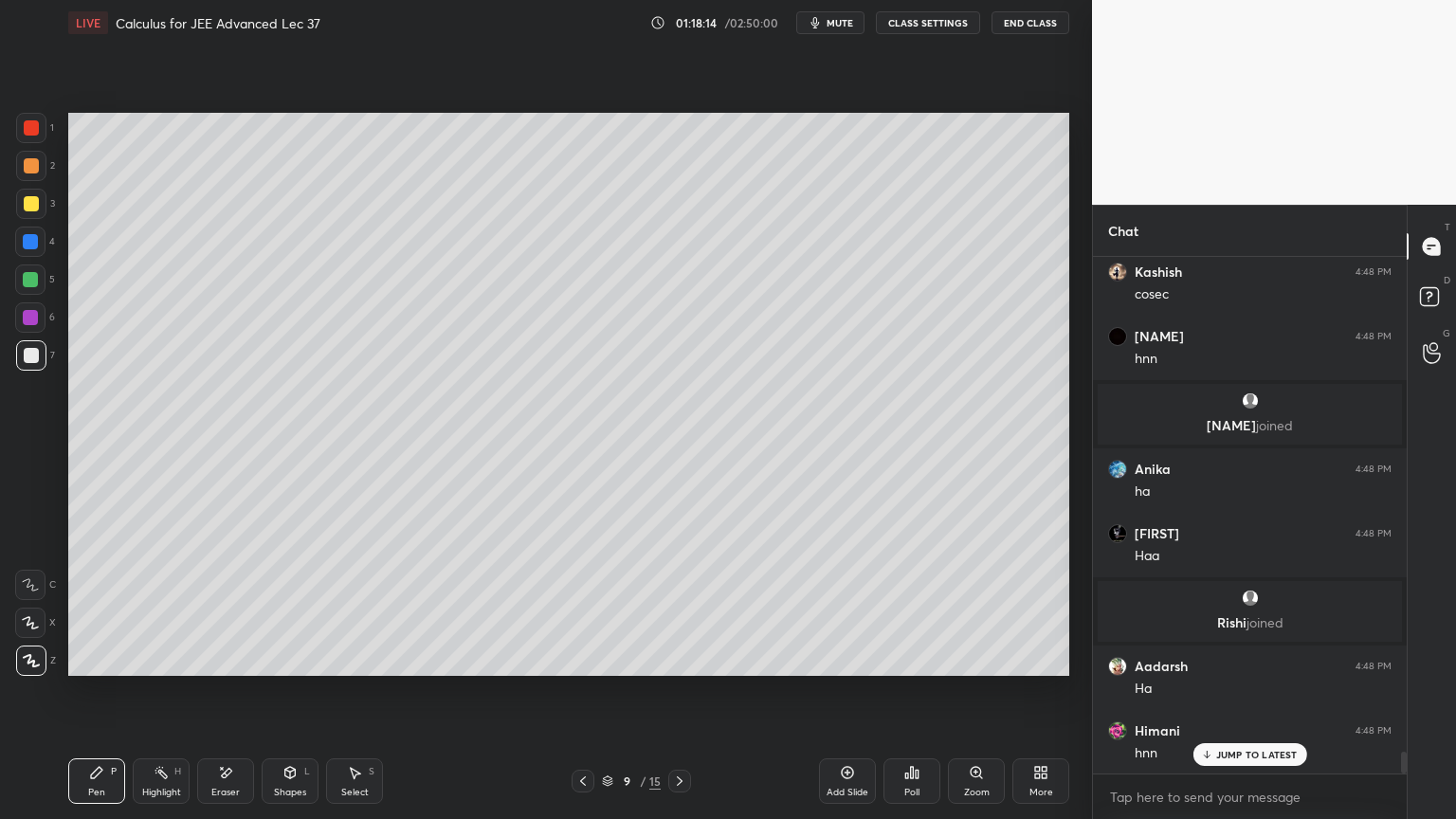 scroll, scrollTop: 11989, scrollLeft: 0, axis: vertical 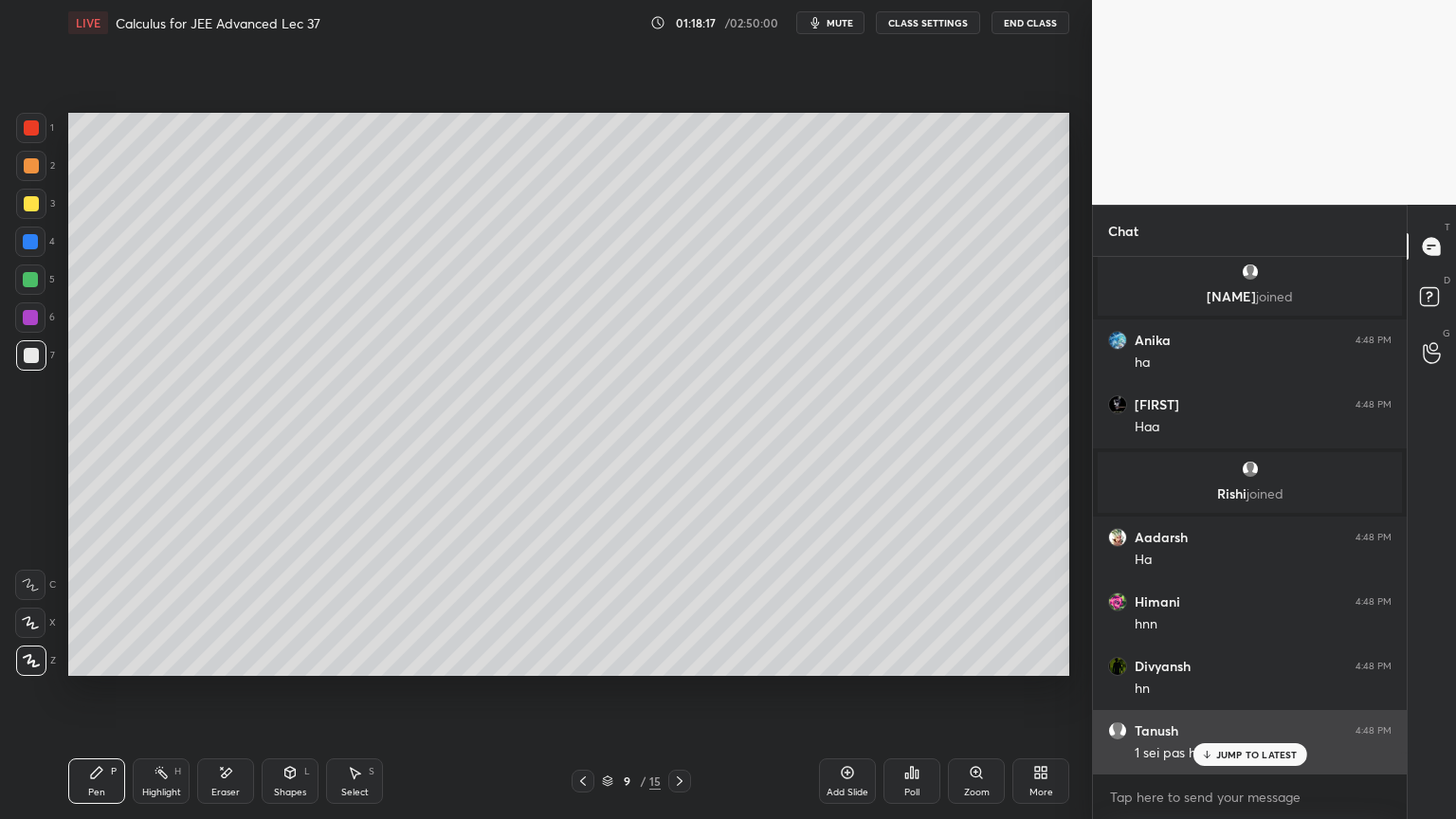 click on "JUMP TO LATEST" at bounding box center [1257, 755] 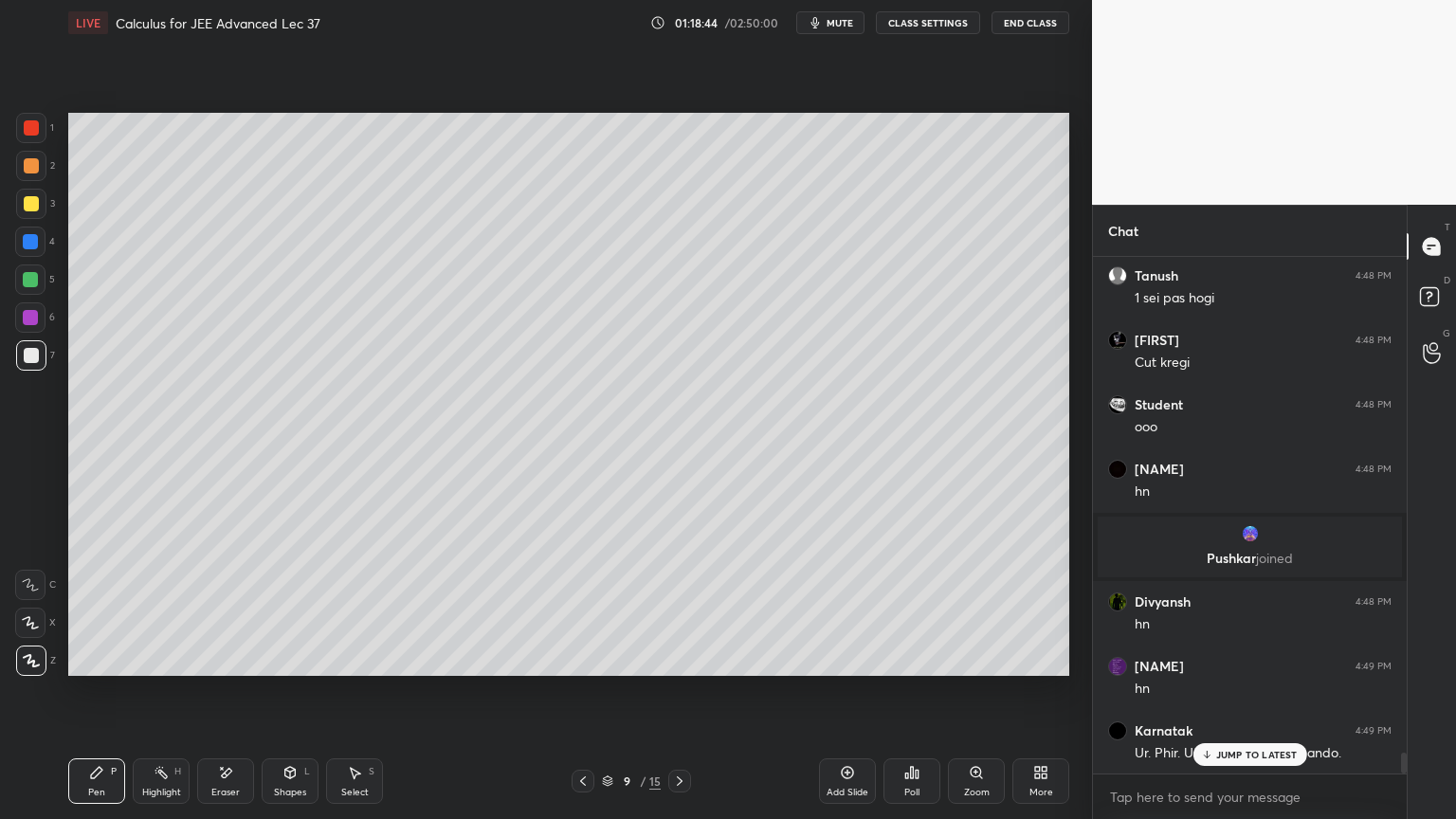 scroll, scrollTop: 12509, scrollLeft: 0, axis: vertical 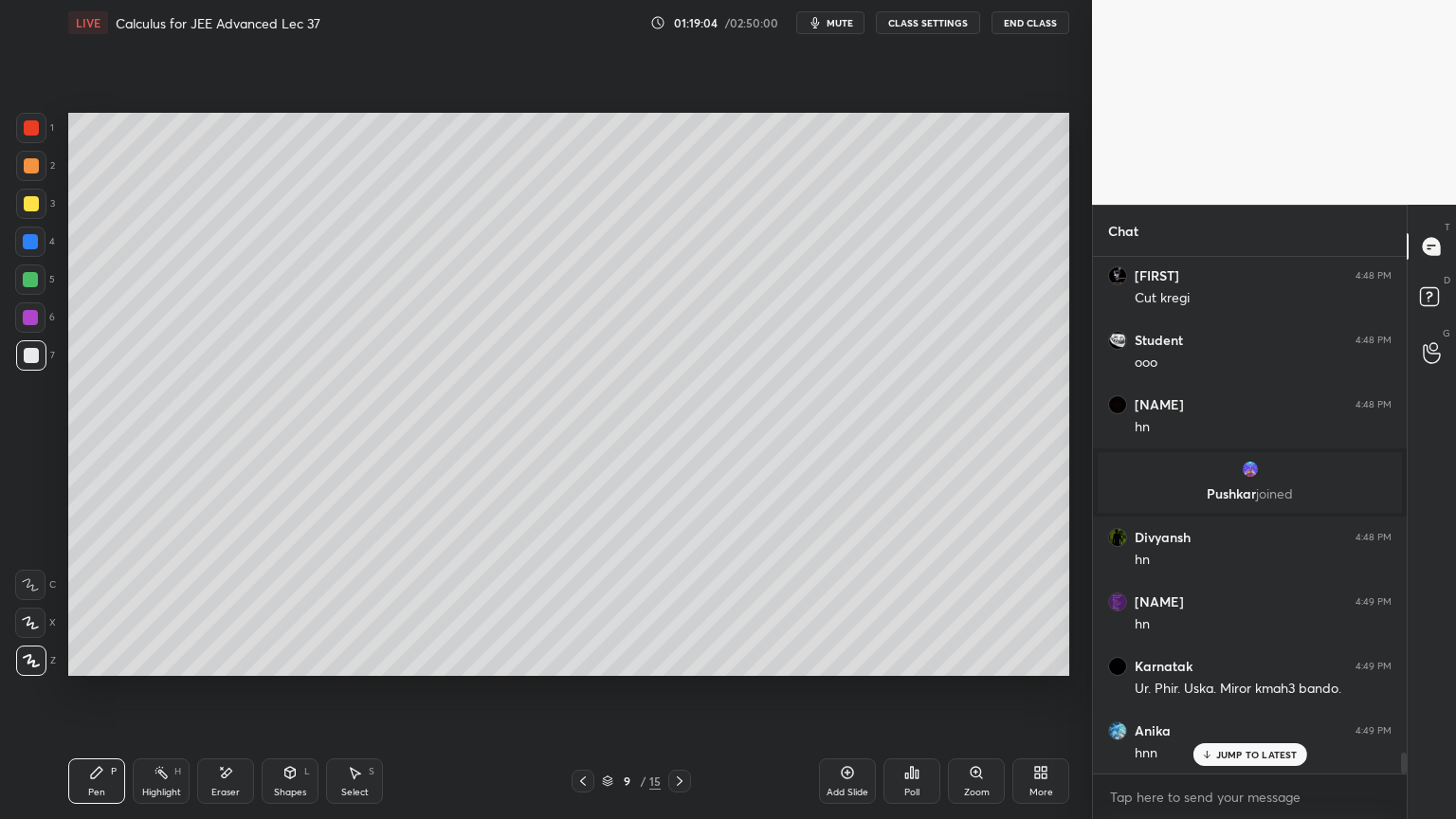 click at bounding box center (31, 204) 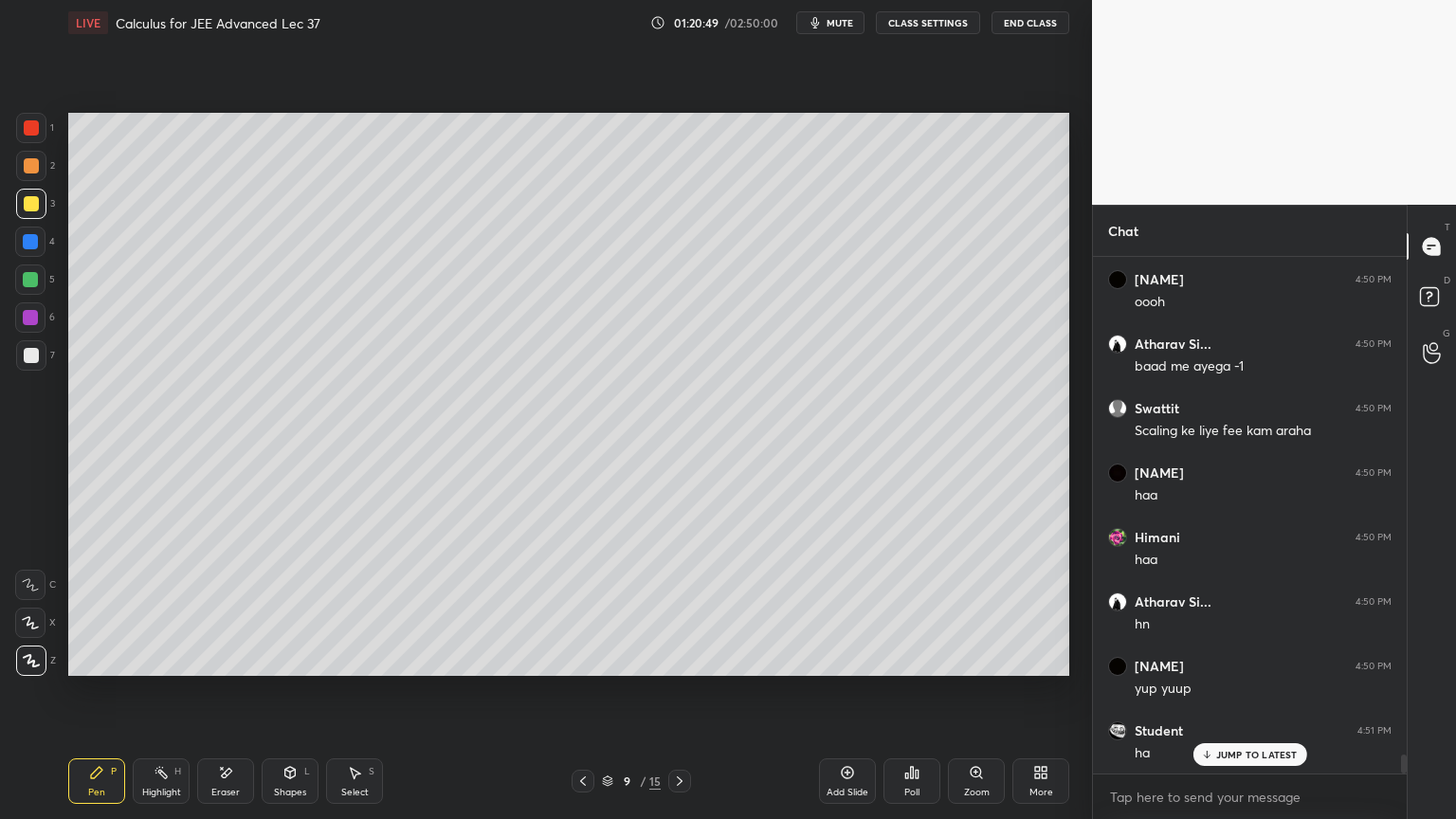 scroll, scrollTop: 13449, scrollLeft: 0, axis: vertical 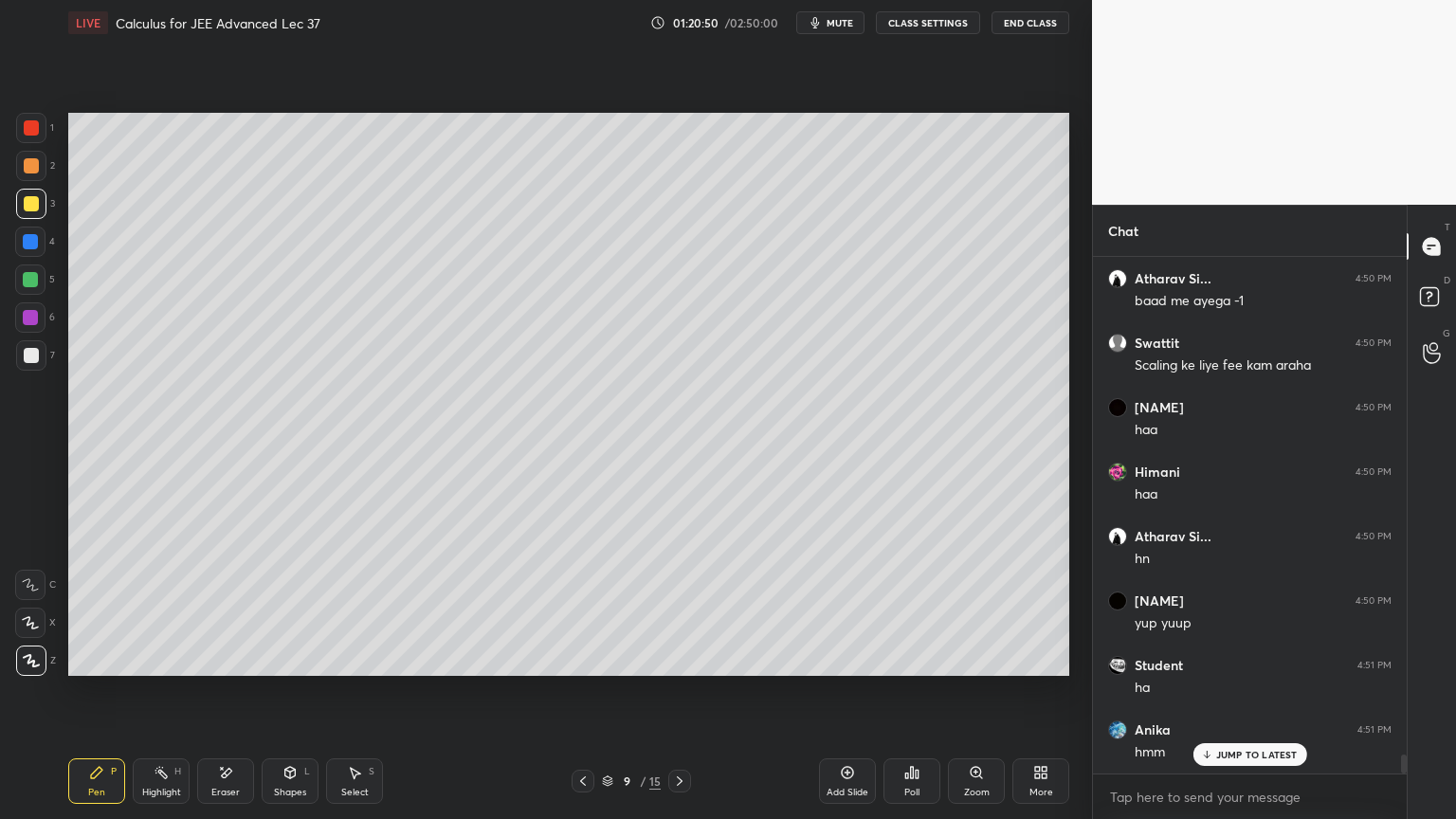 click 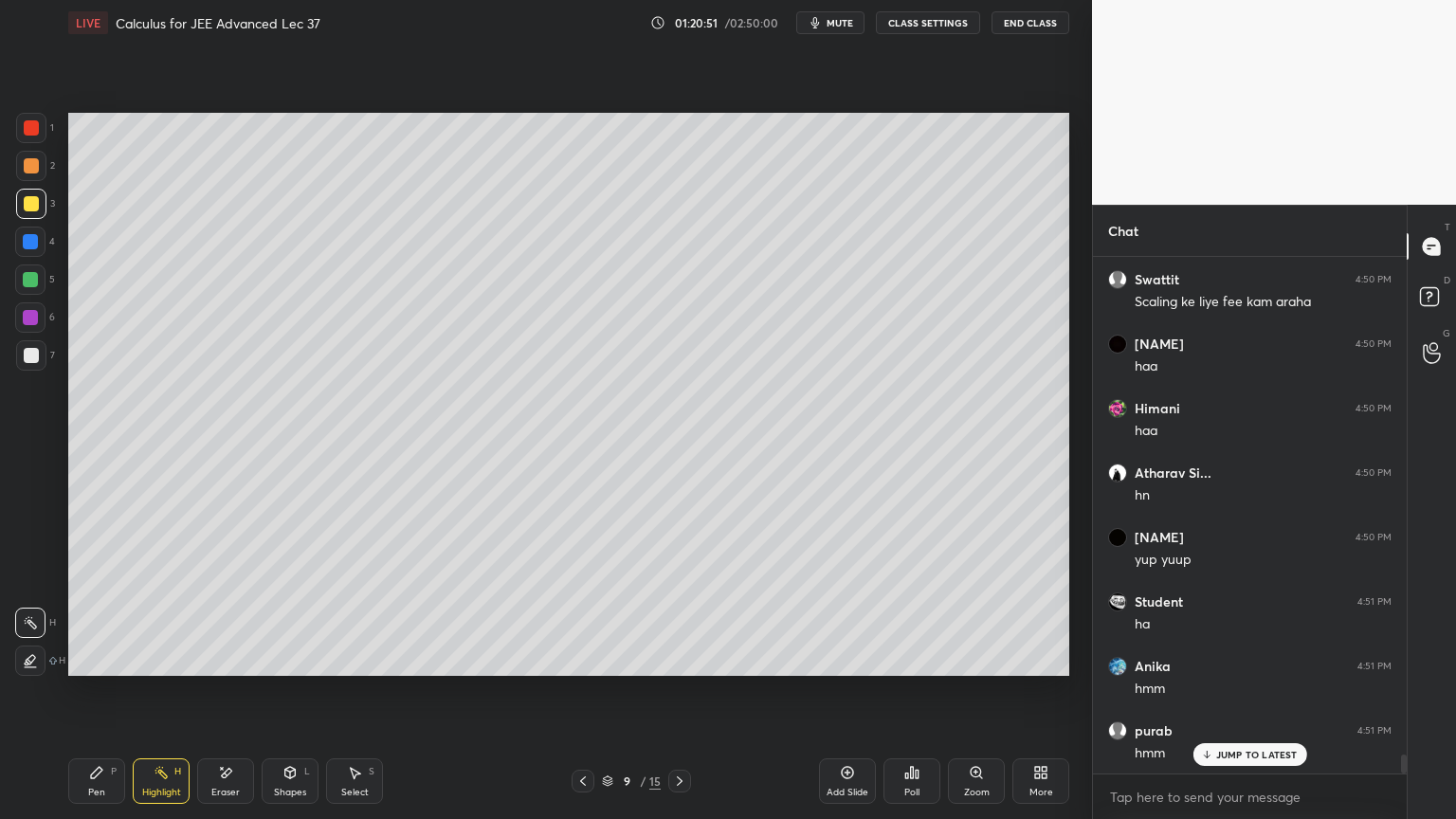 click on "Pen P" at bounding box center (97, 781) 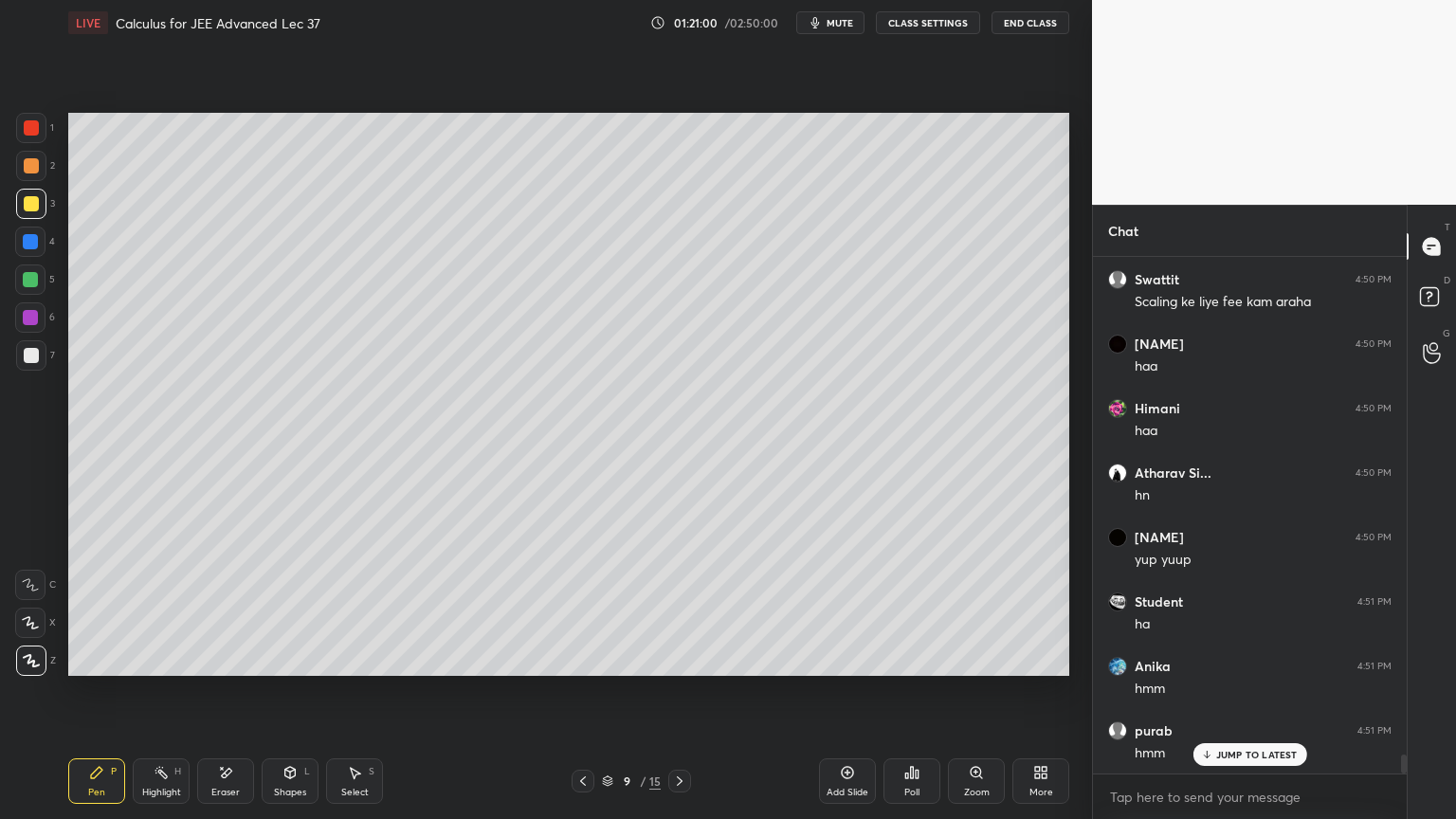 scroll, scrollTop: 13578, scrollLeft: 0, axis: vertical 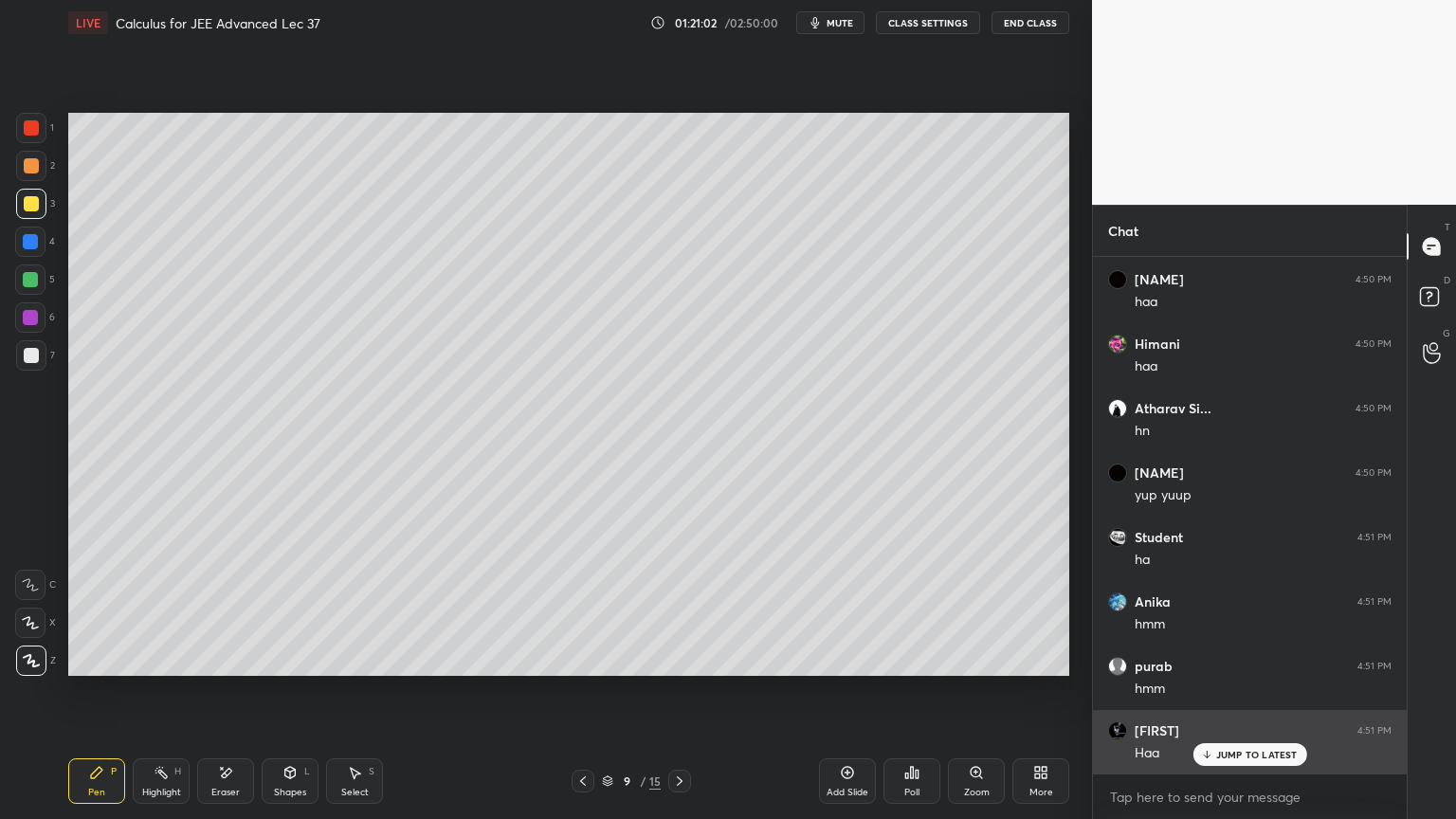 click on "JUMP TO LATEST" at bounding box center [1257, 755] 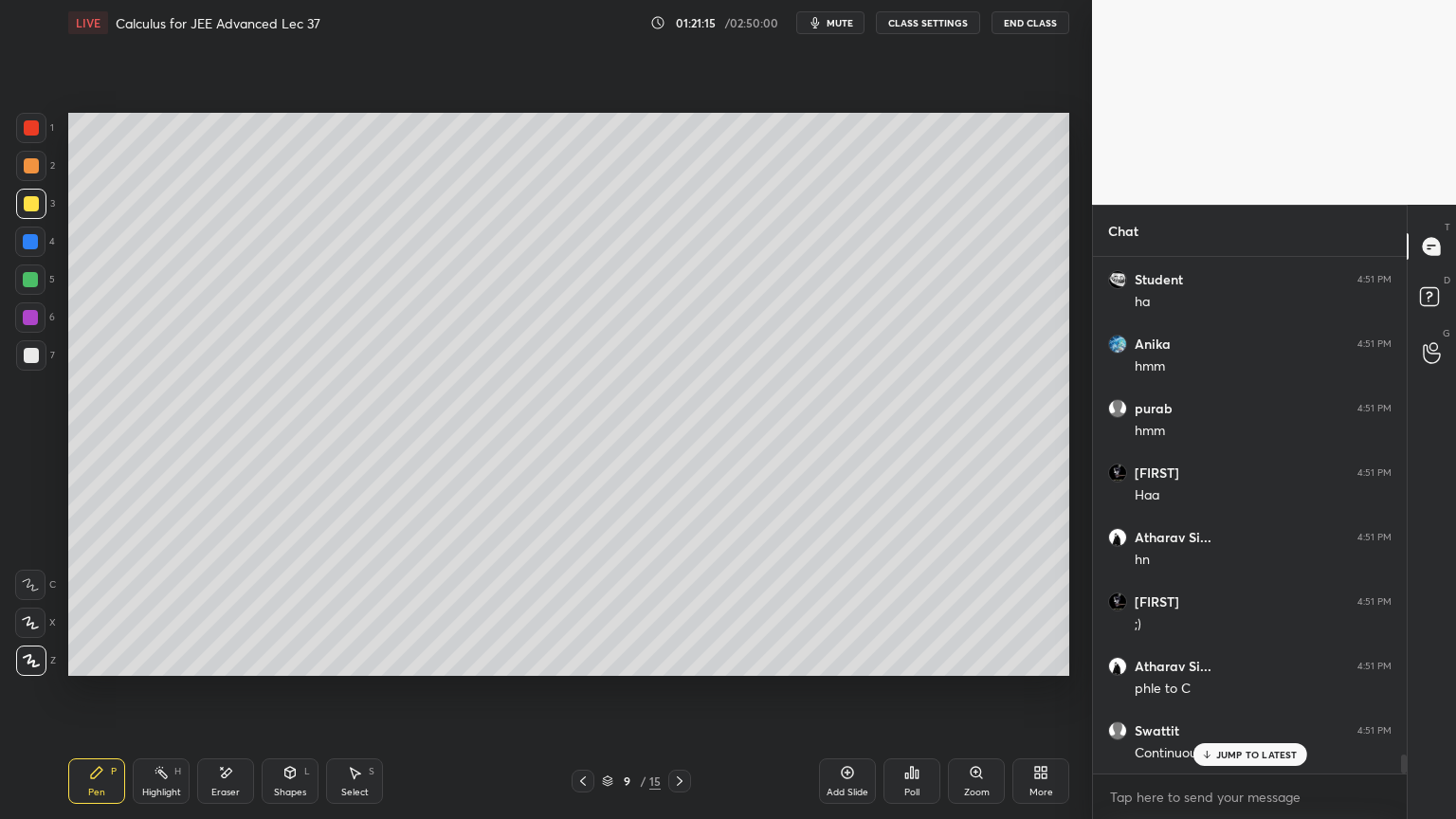 scroll, scrollTop: 13965, scrollLeft: 0, axis: vertical 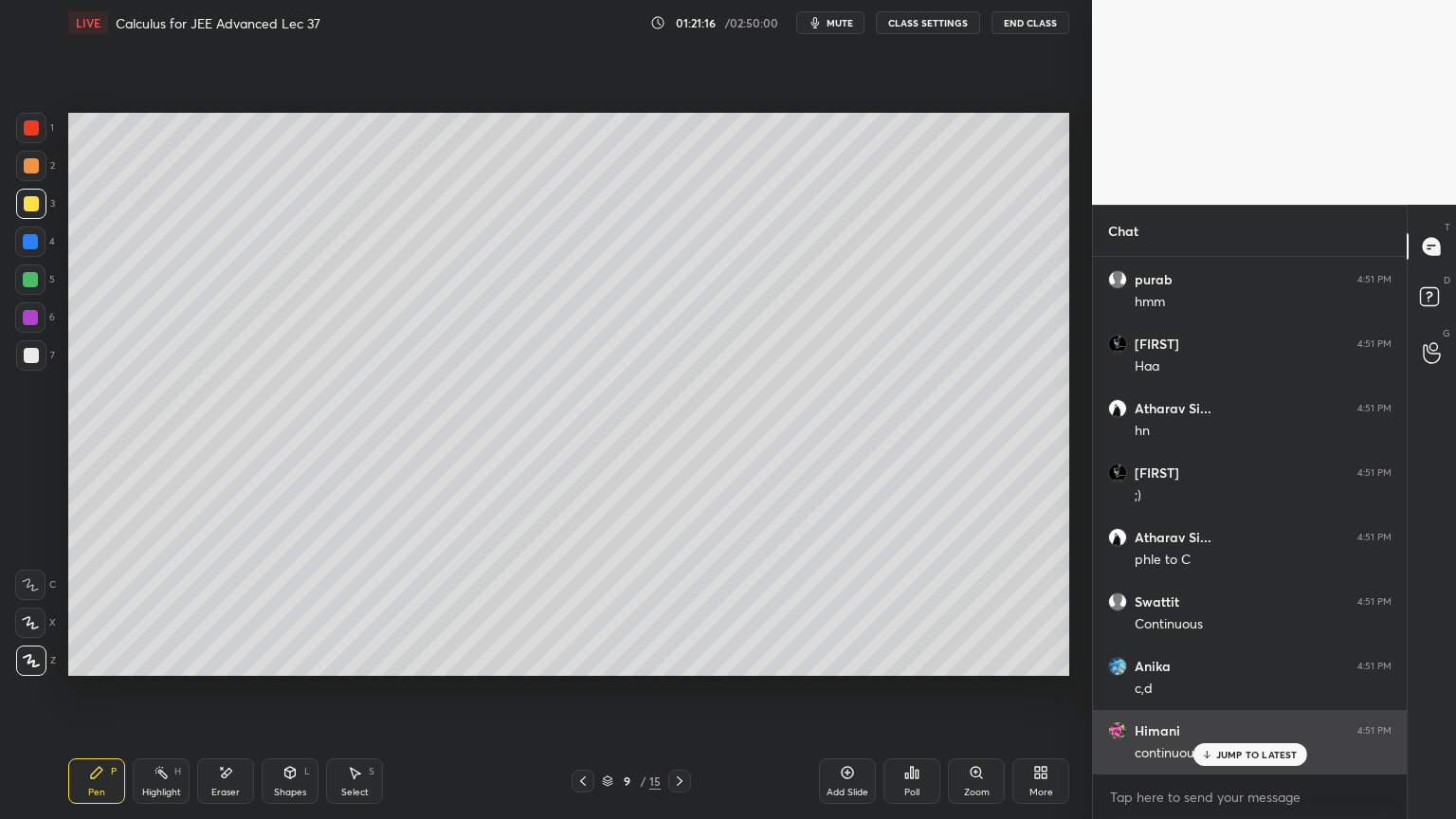 click on "JUMP TO LATEST" at bounding box center (1257, 755) 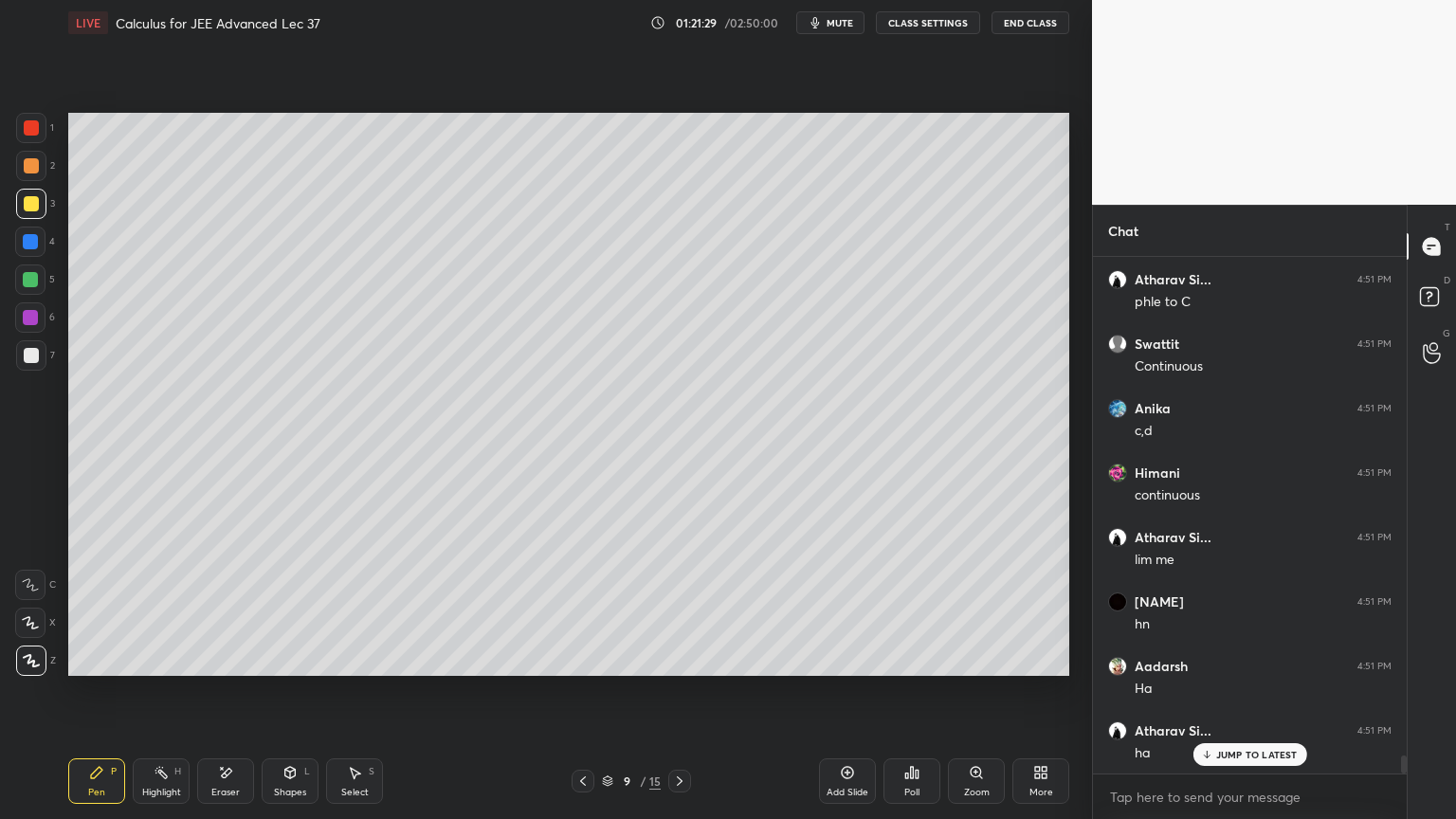 scroll, scrollTop: 14287, scrollLeft: 0, axis: vertical 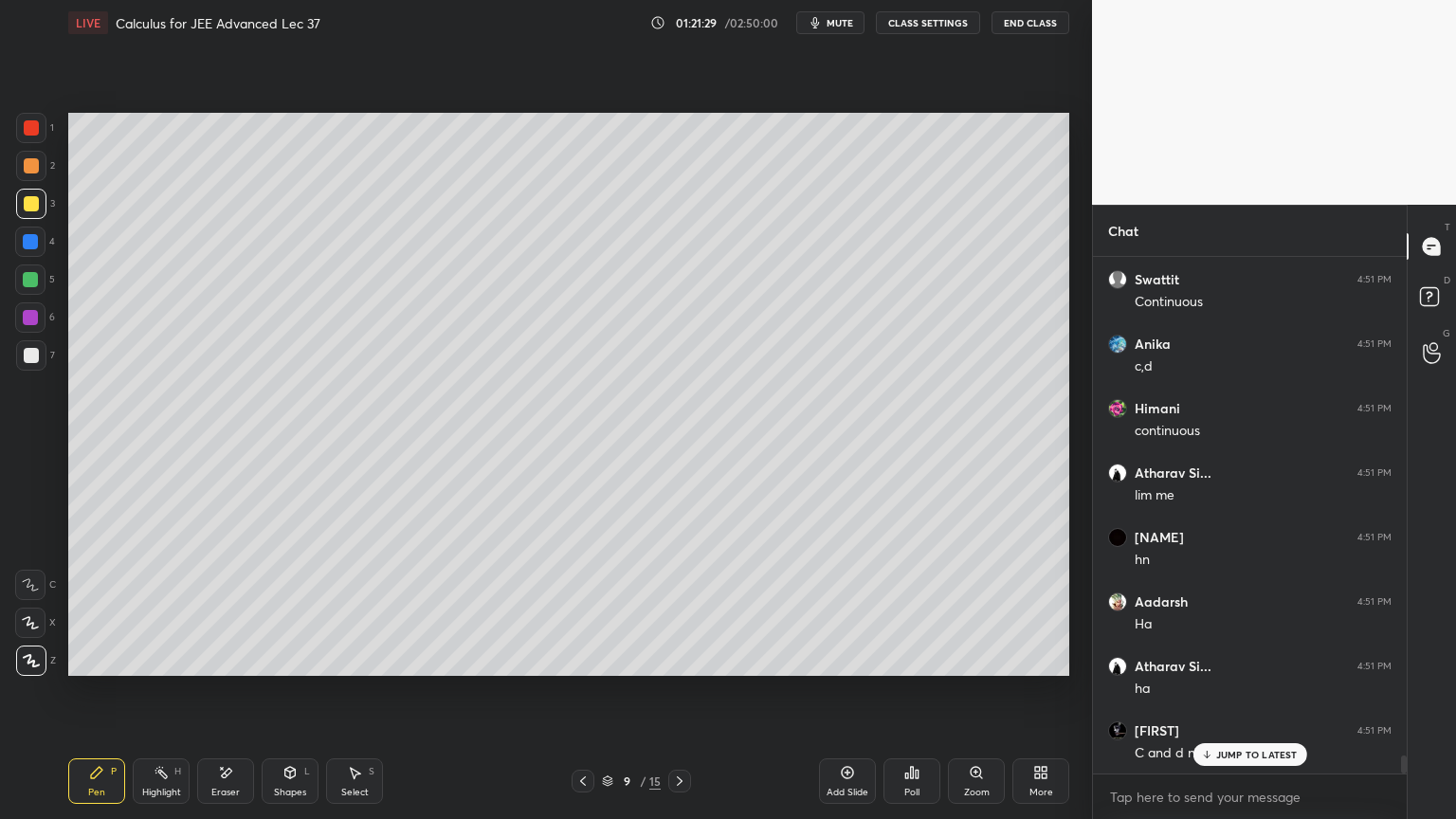 click 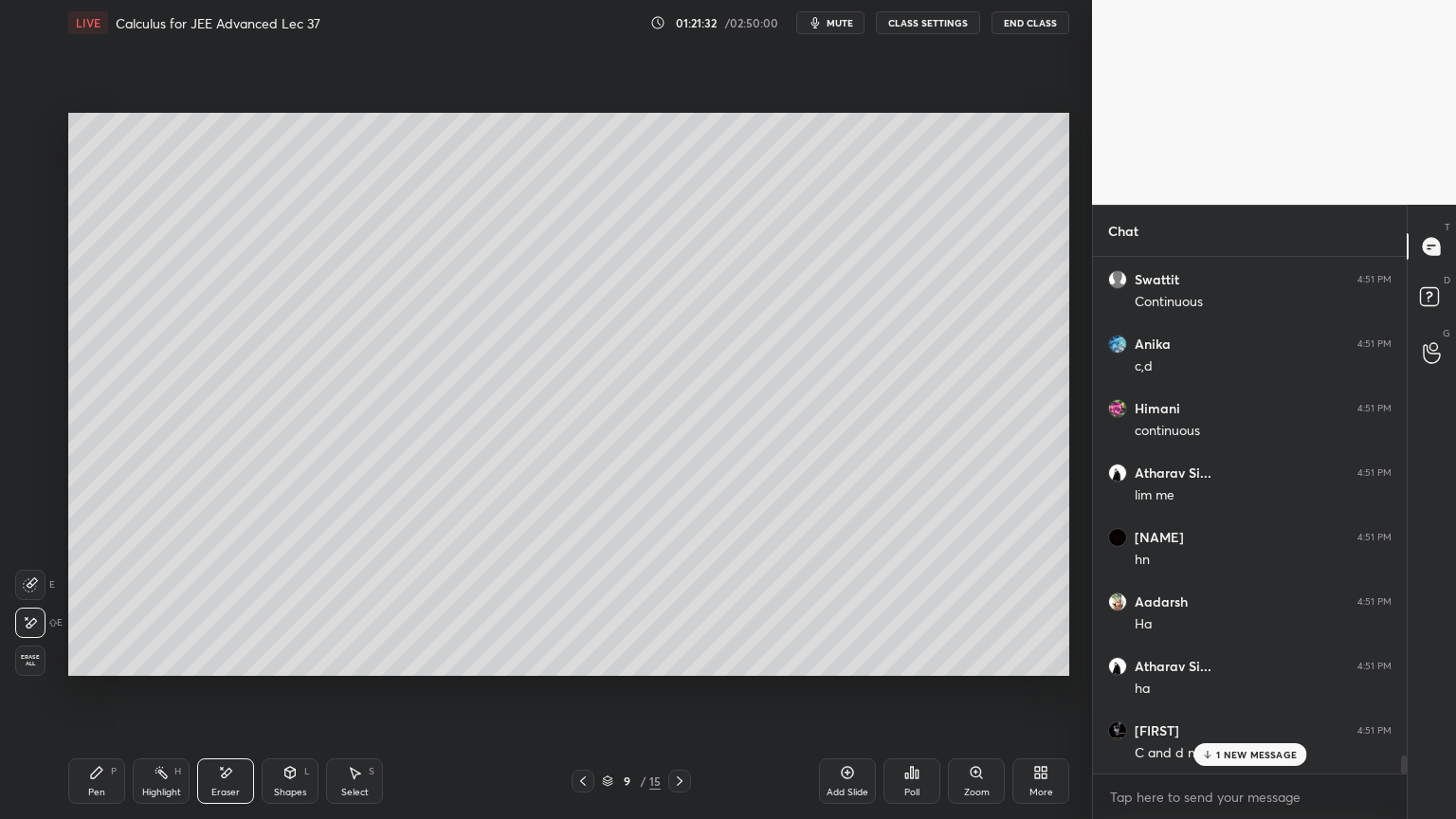 scroll, scrollTop: 14351, scrollLeft: 0, axis: vertical 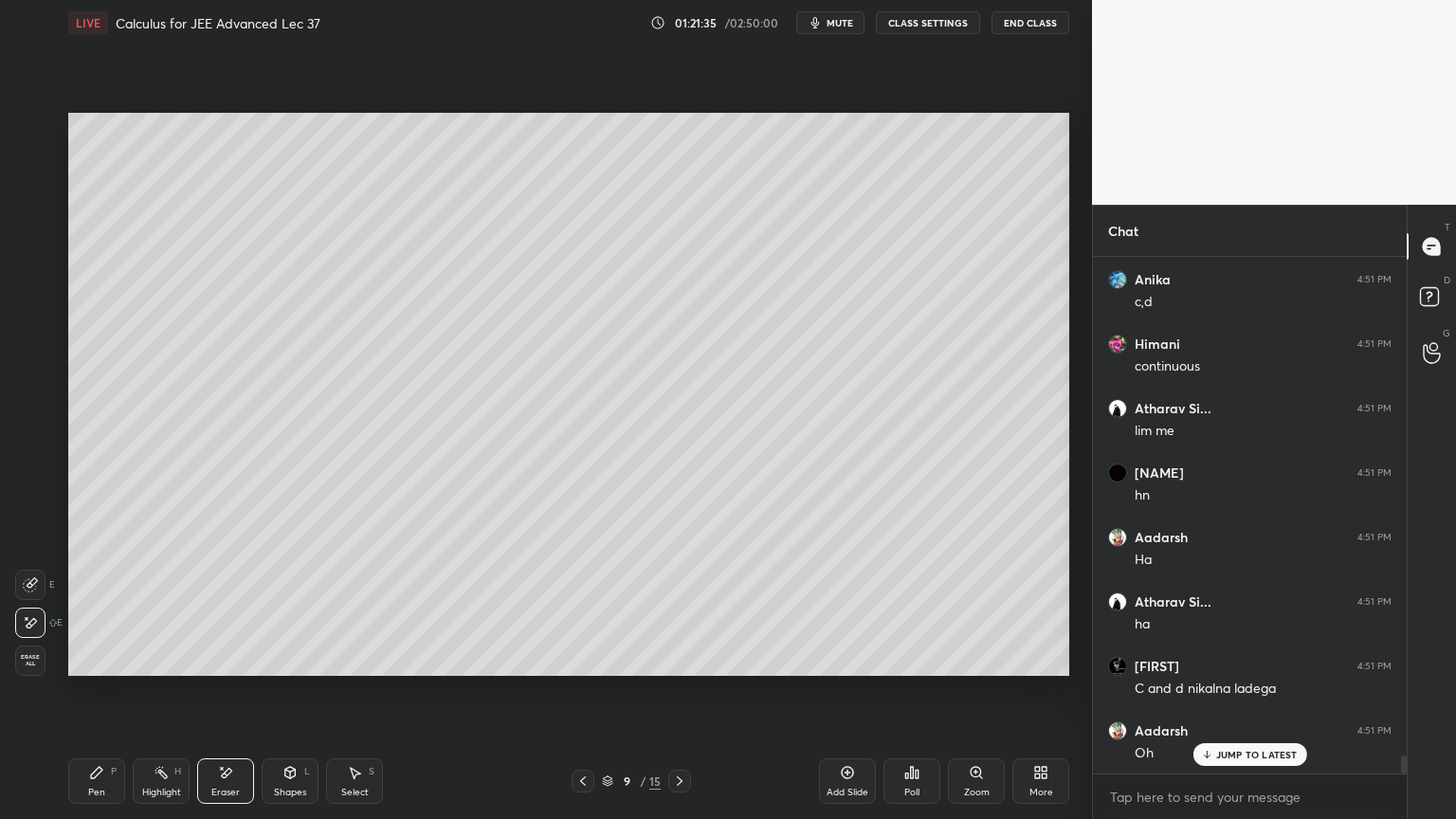 click on "Pen" at bounding box center [97, 792] 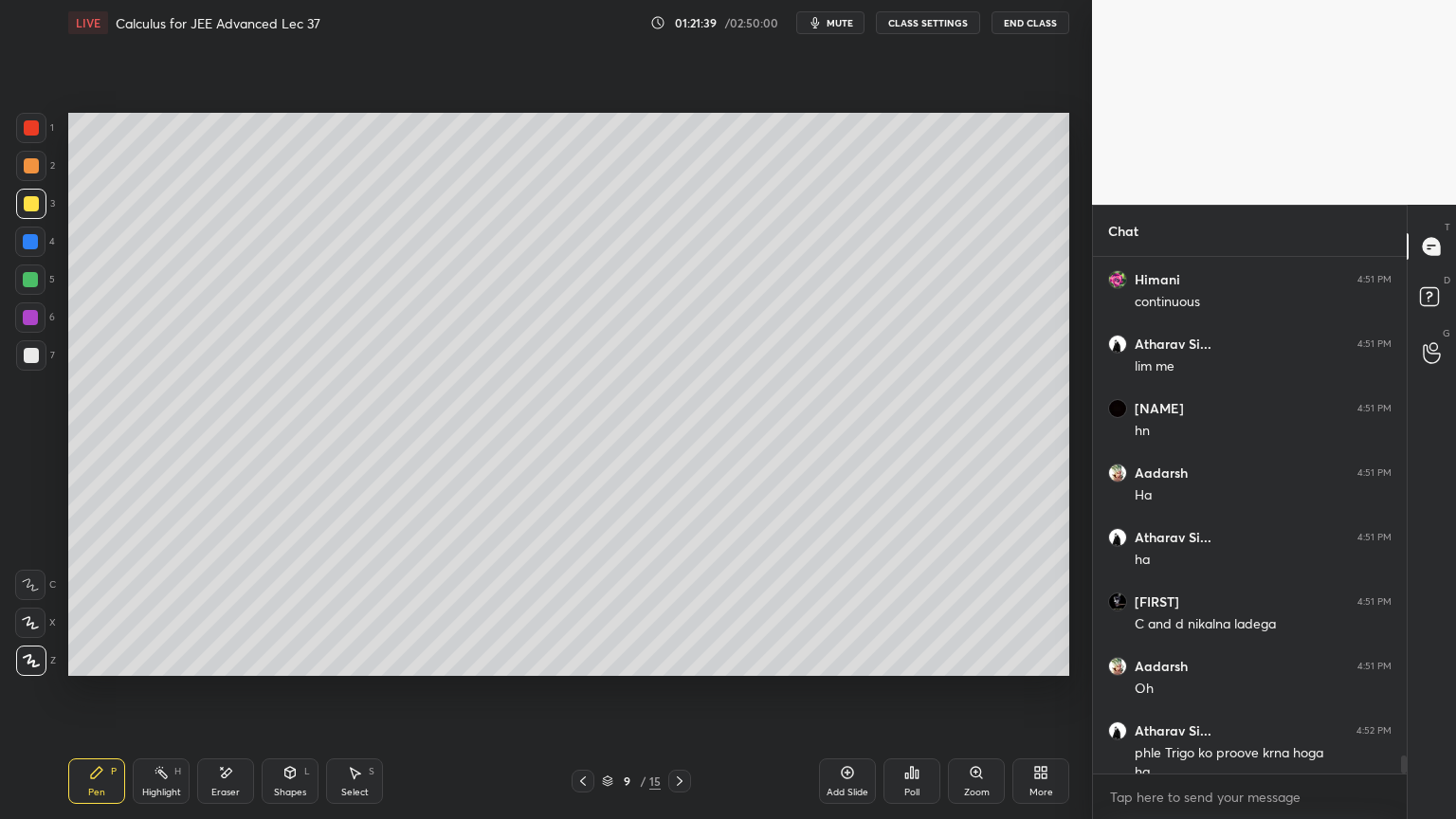 scroll, scrollTop: 14435, scrollLeft: 0, axis: vertical 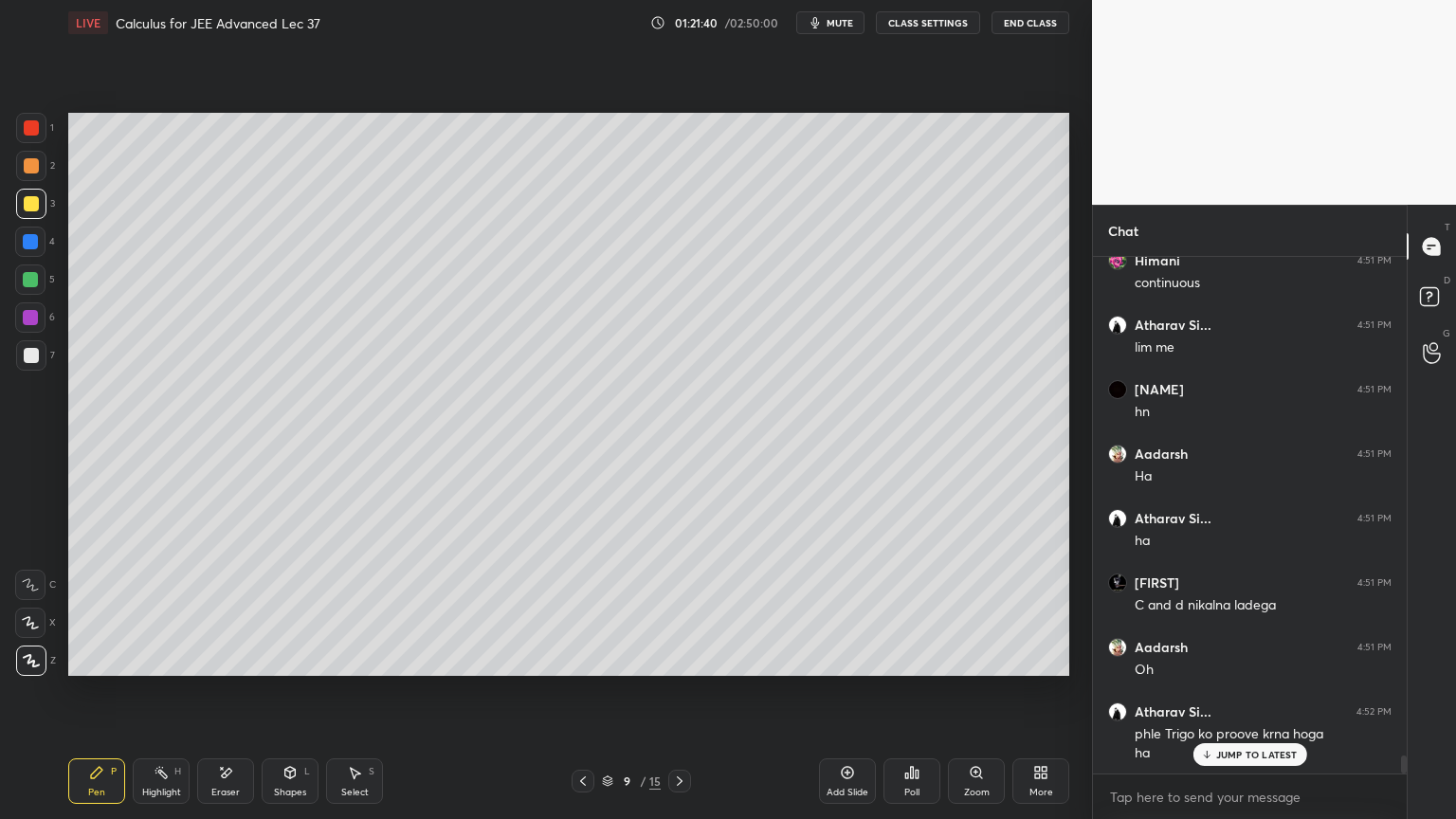 click on "JUMP TO LATEST" at bounding box center (1257, 755) 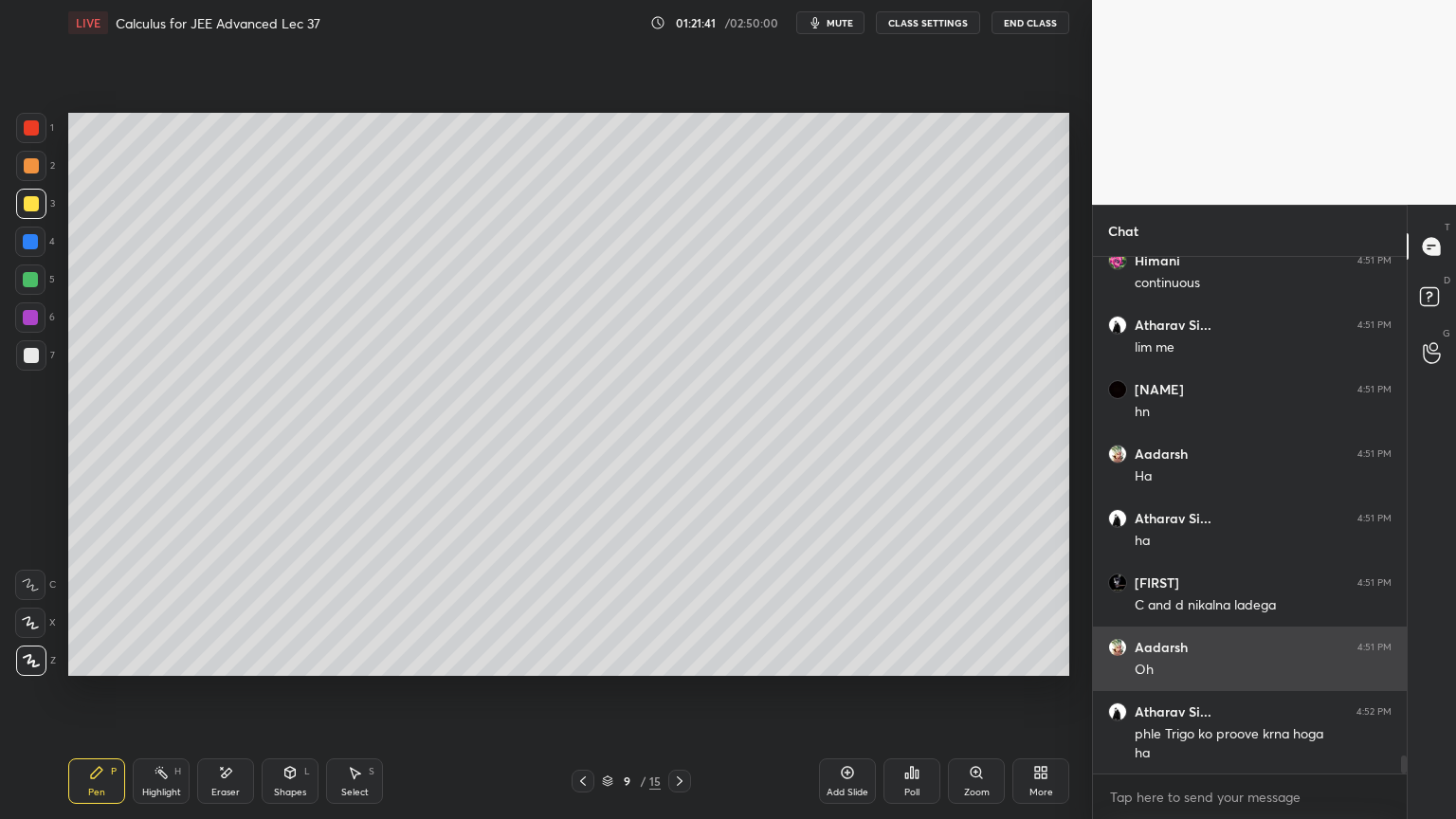 scroll, scrollTop: 14436, scrollLeft: 0, axis: vertical 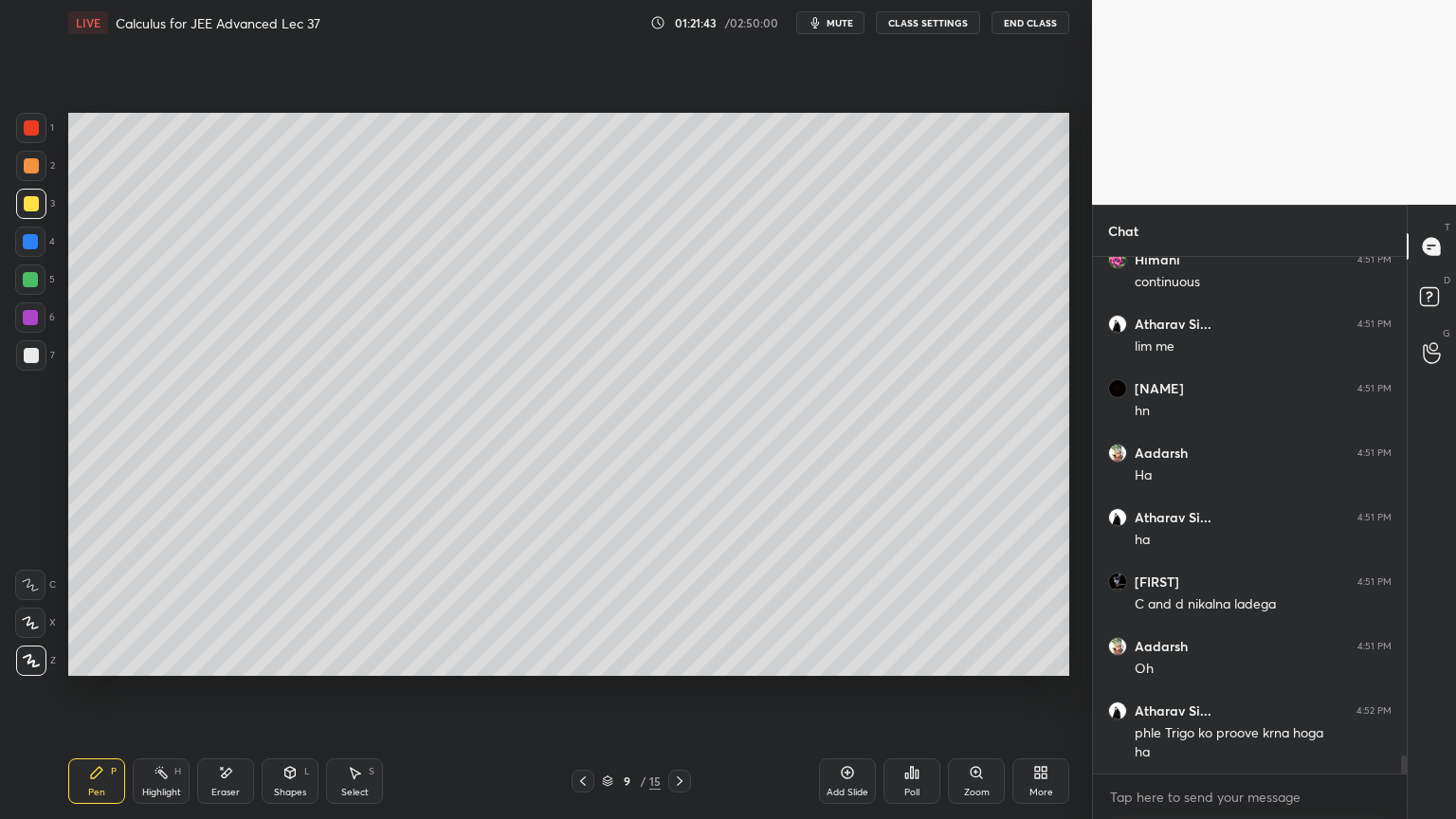 click on "Highlight H" at bounding box center [161, 781] 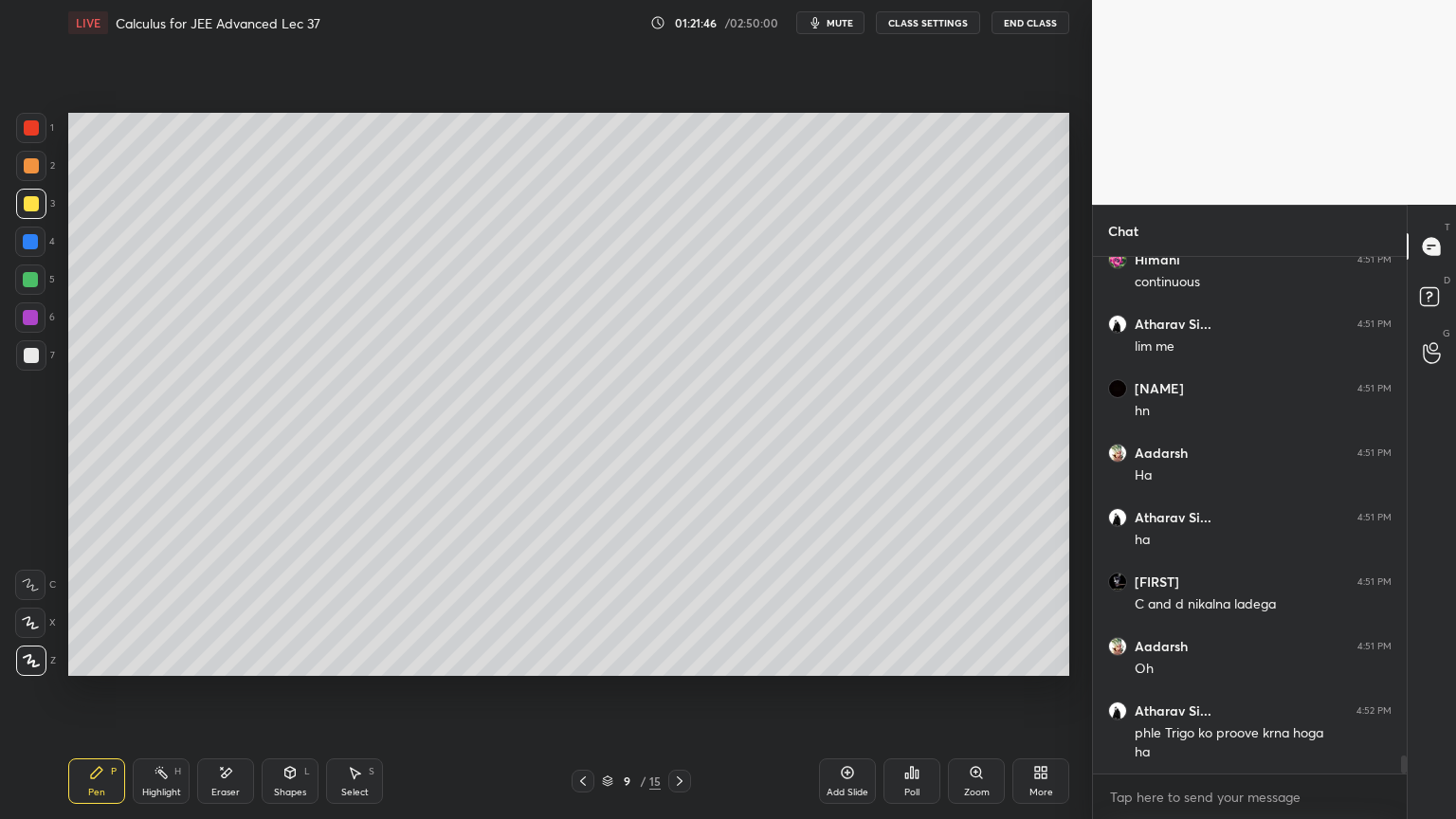 click at bounding box center (31, 355) 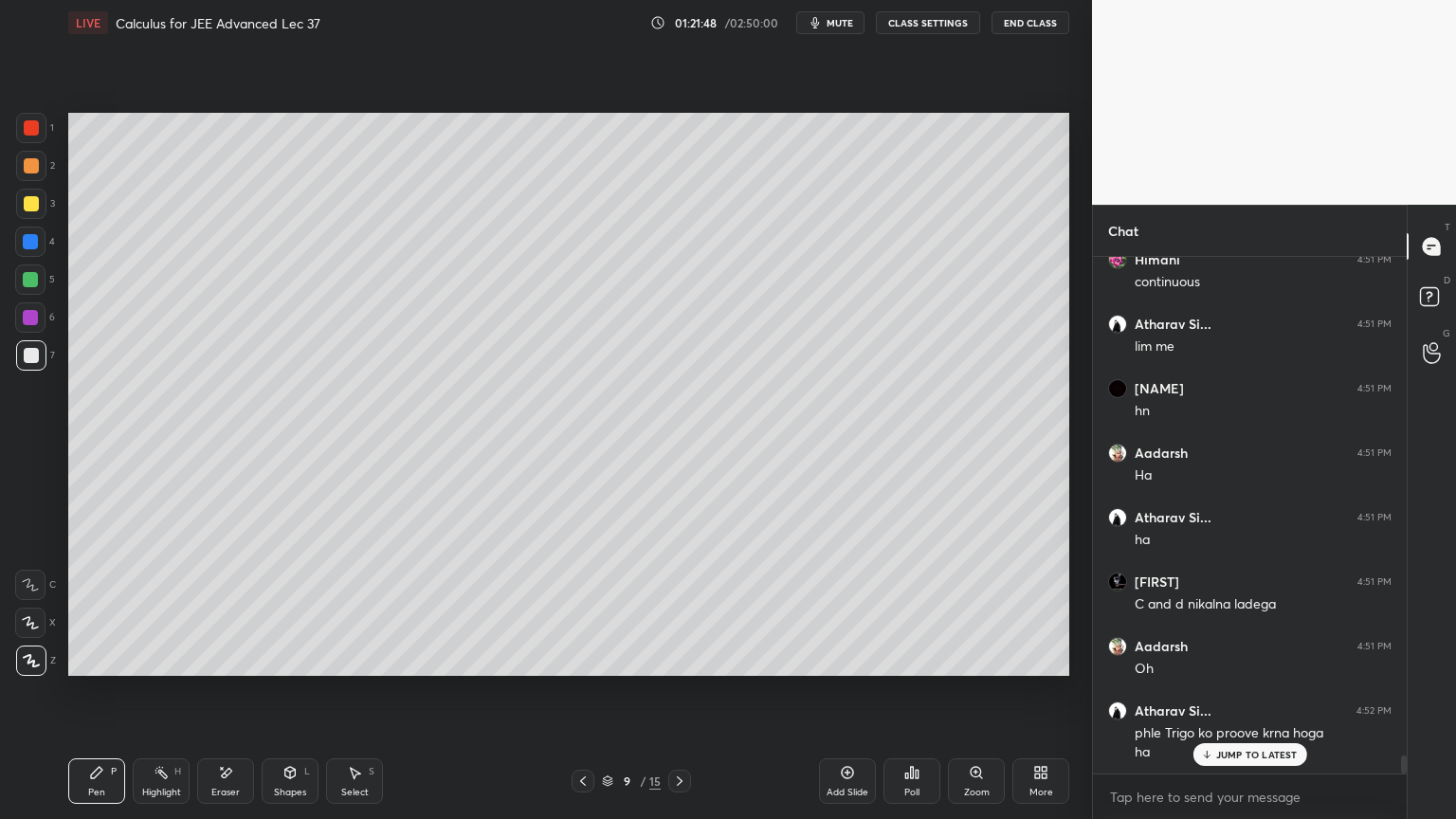scroll, scrollTop: 14499, scrollLeft: 0, axis: vertical 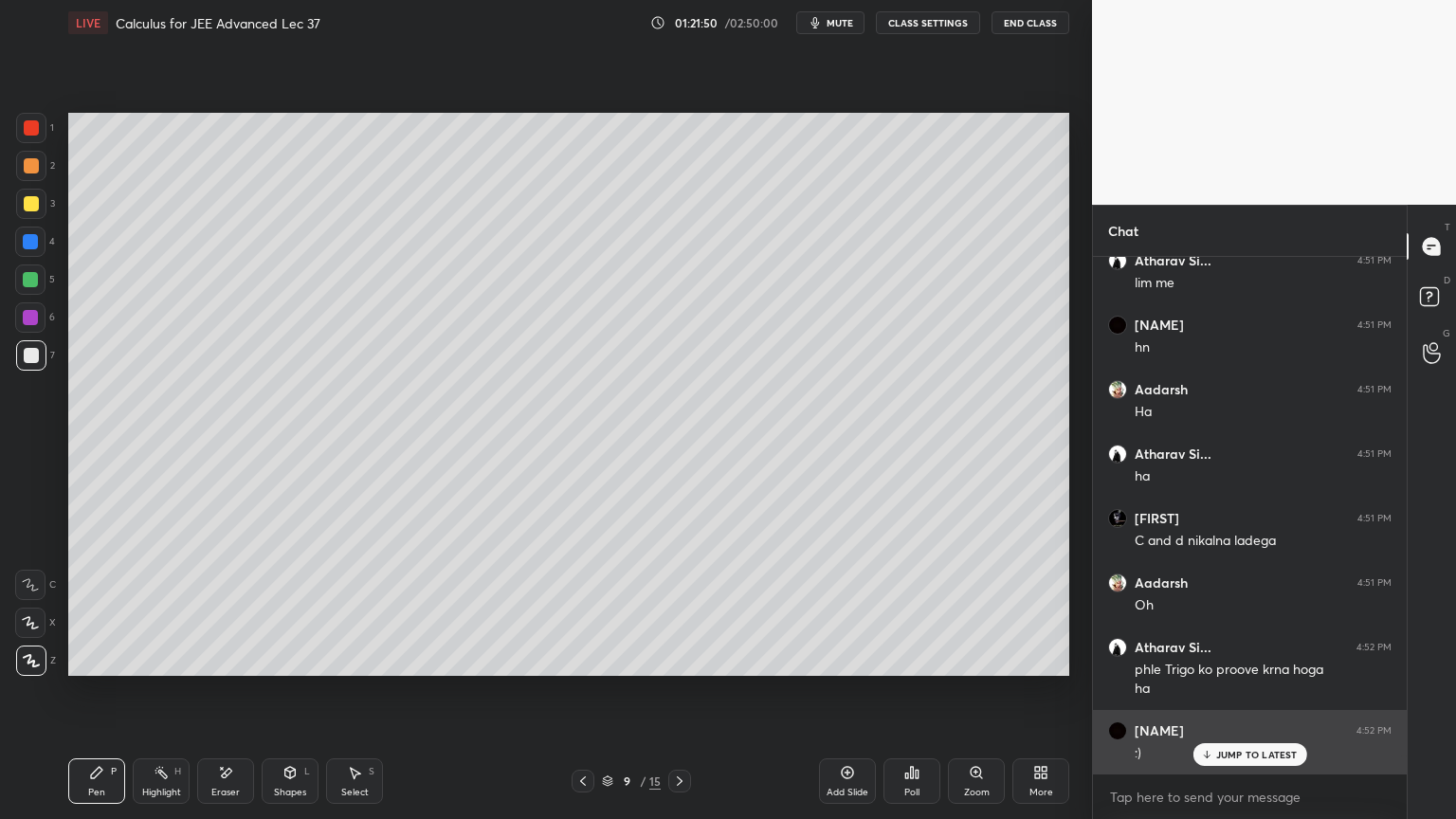 drag, startPoint x: 1251, startPoint y: 755, endPoint x: 1231, endPoint y: 754, distance: 20.024984 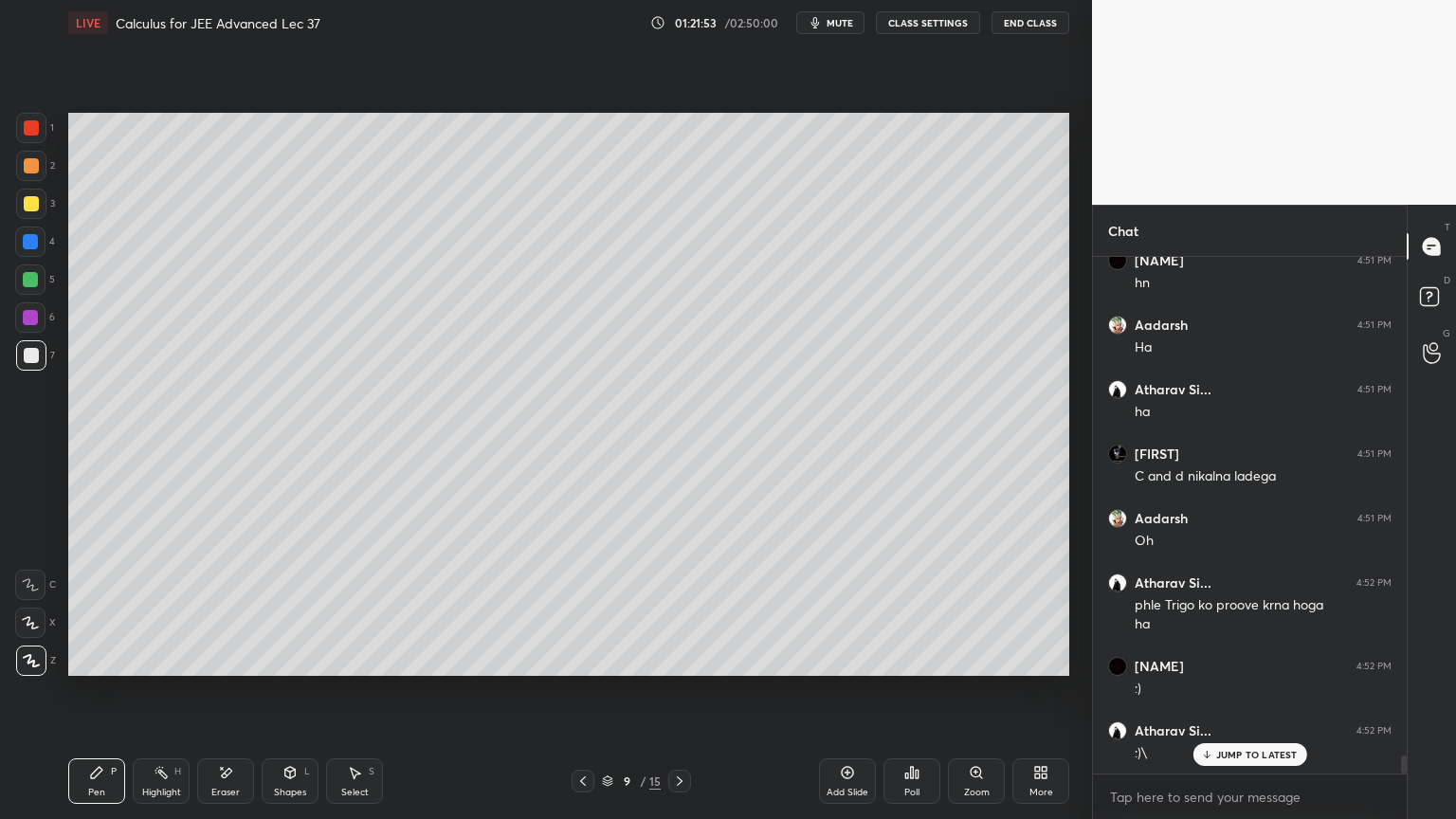 scroll, scrollTop: 14628, scrollLeft: 0, axis: vertical 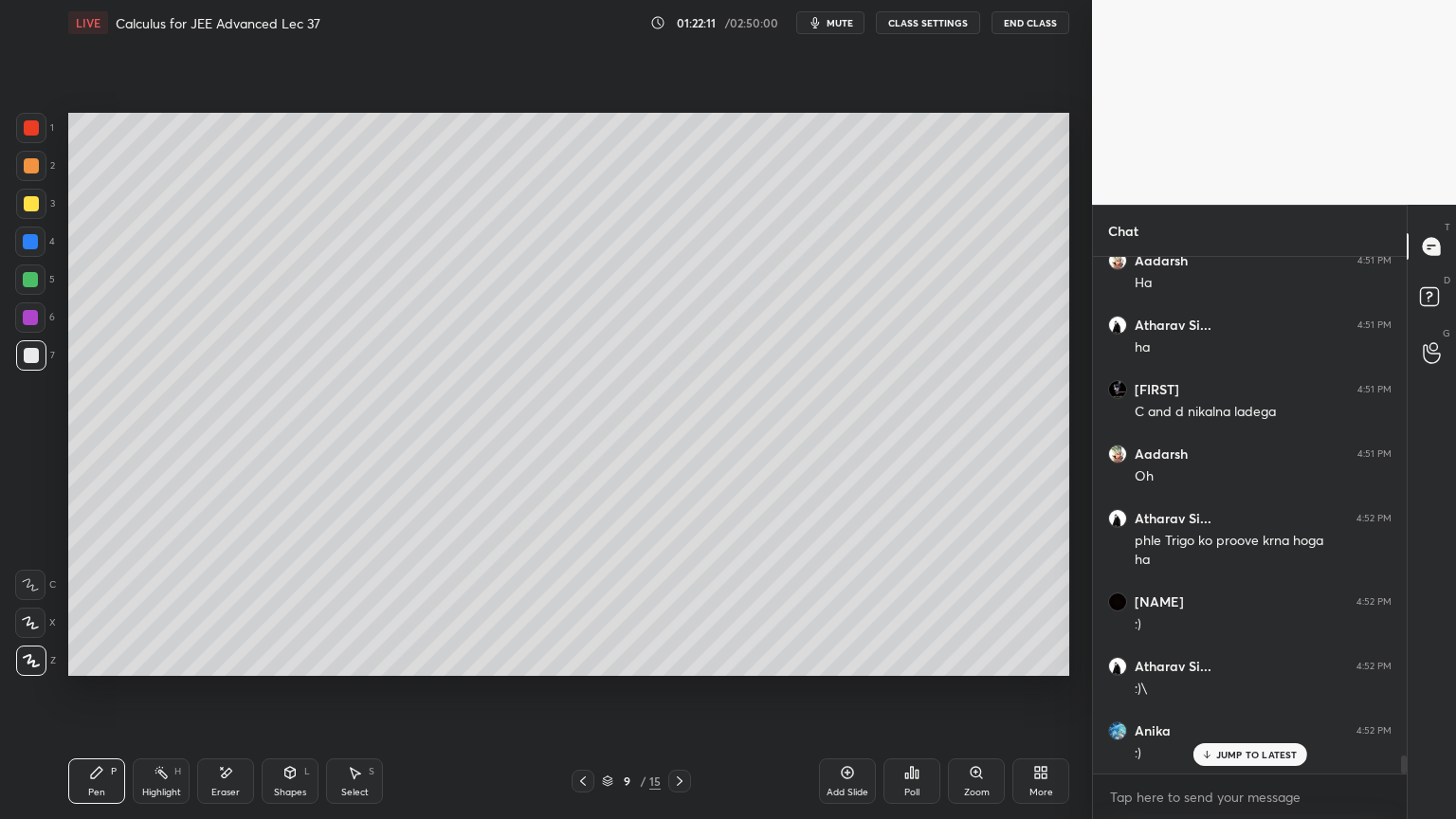 click on "Eraser" at bounding box center [226, 781] 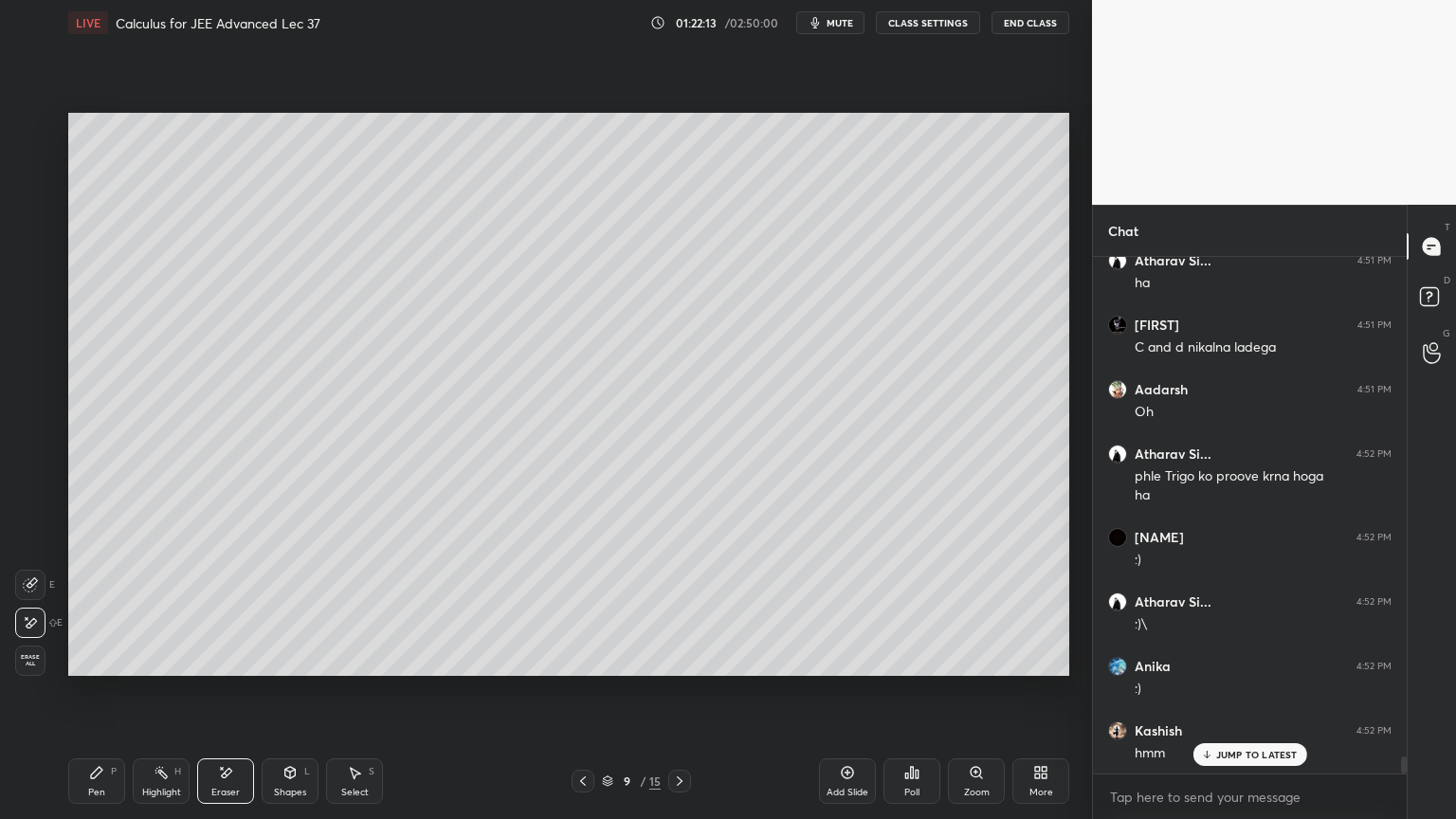 scroll, scrollTop: 14822, scrollLeft: 0, axis: vertical 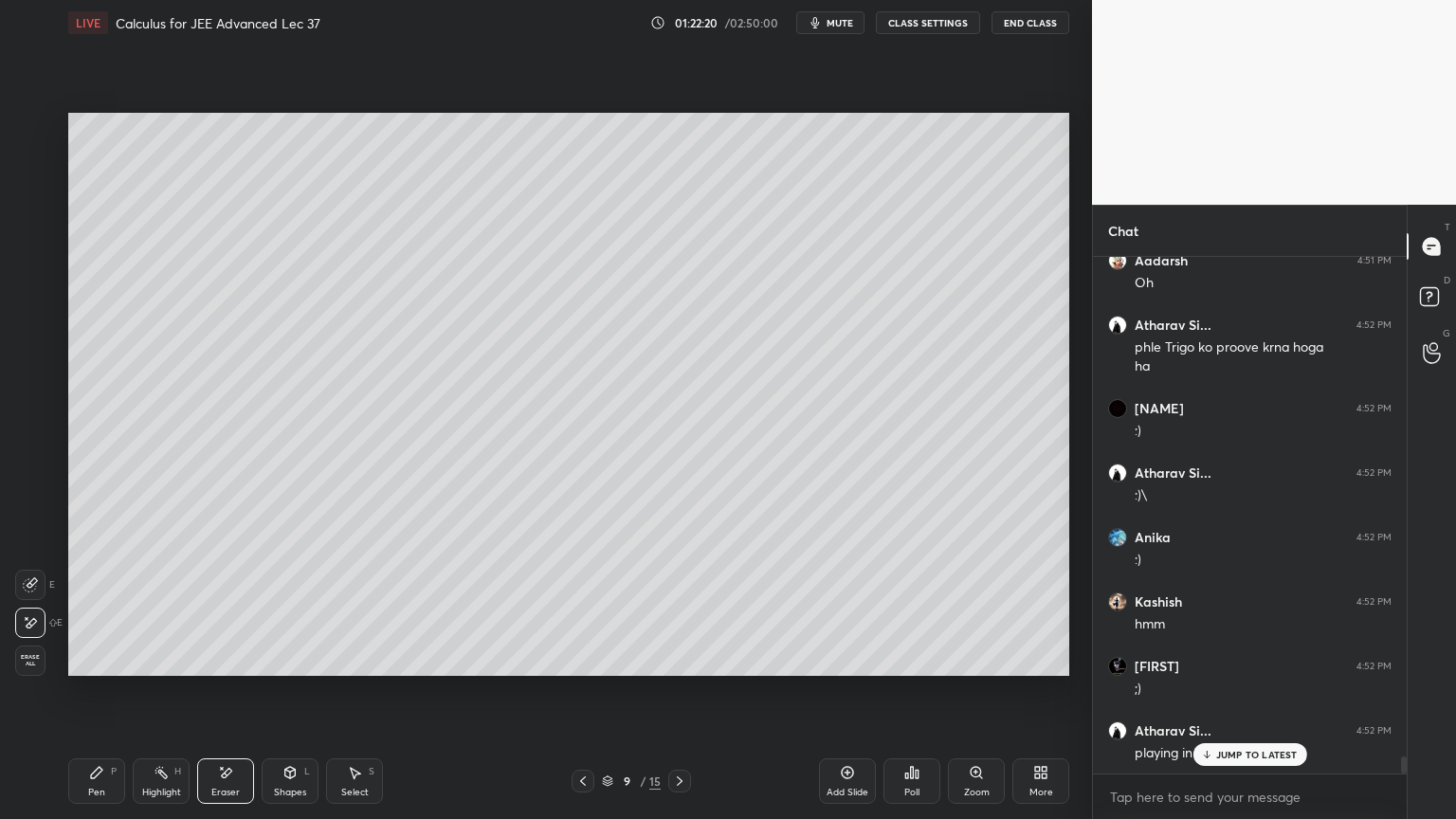 click on "Pen" at bounding box center [97, 792] 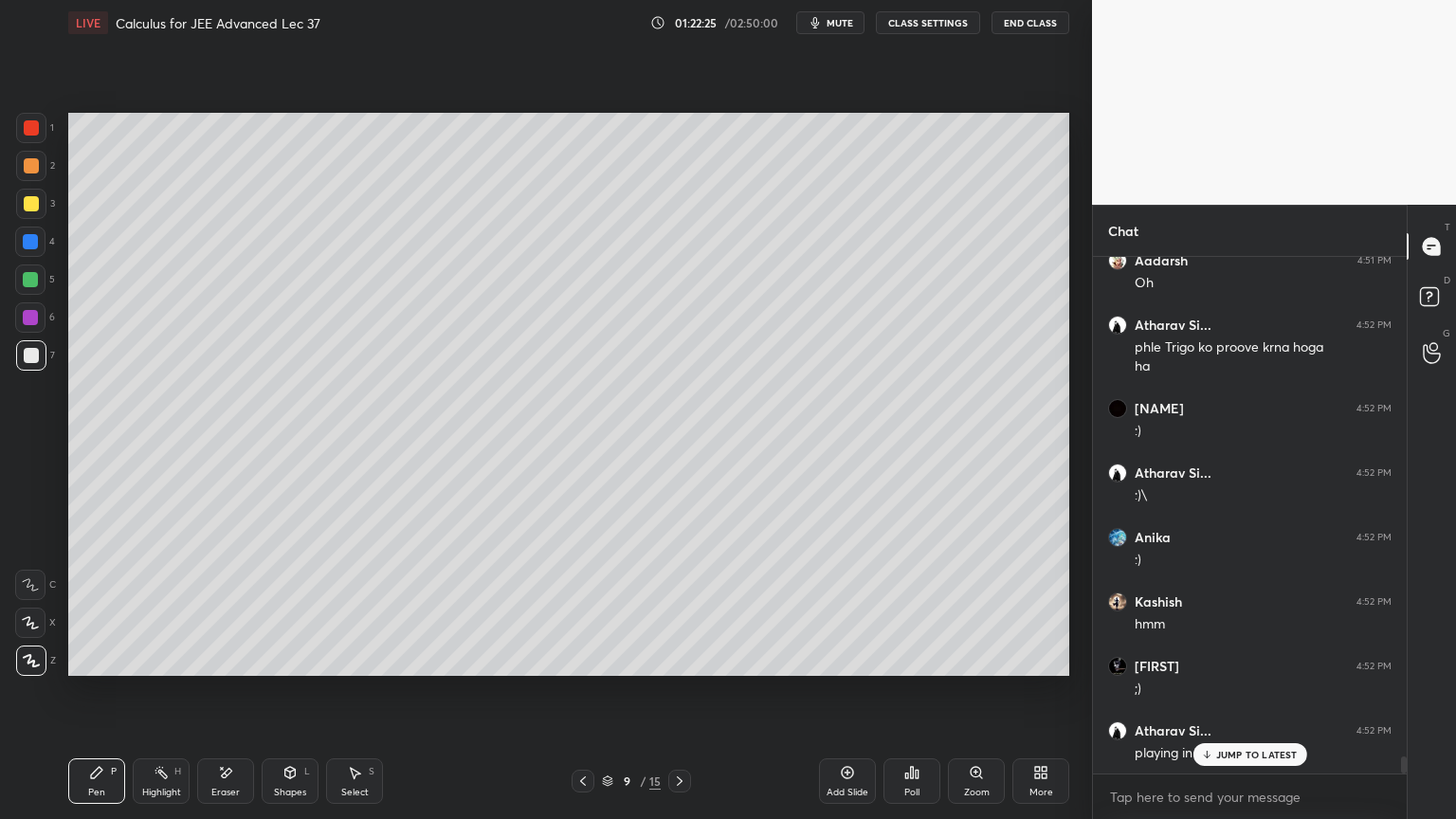 click on "JUMP TO LATEST" at bounding box center [1257, 755] 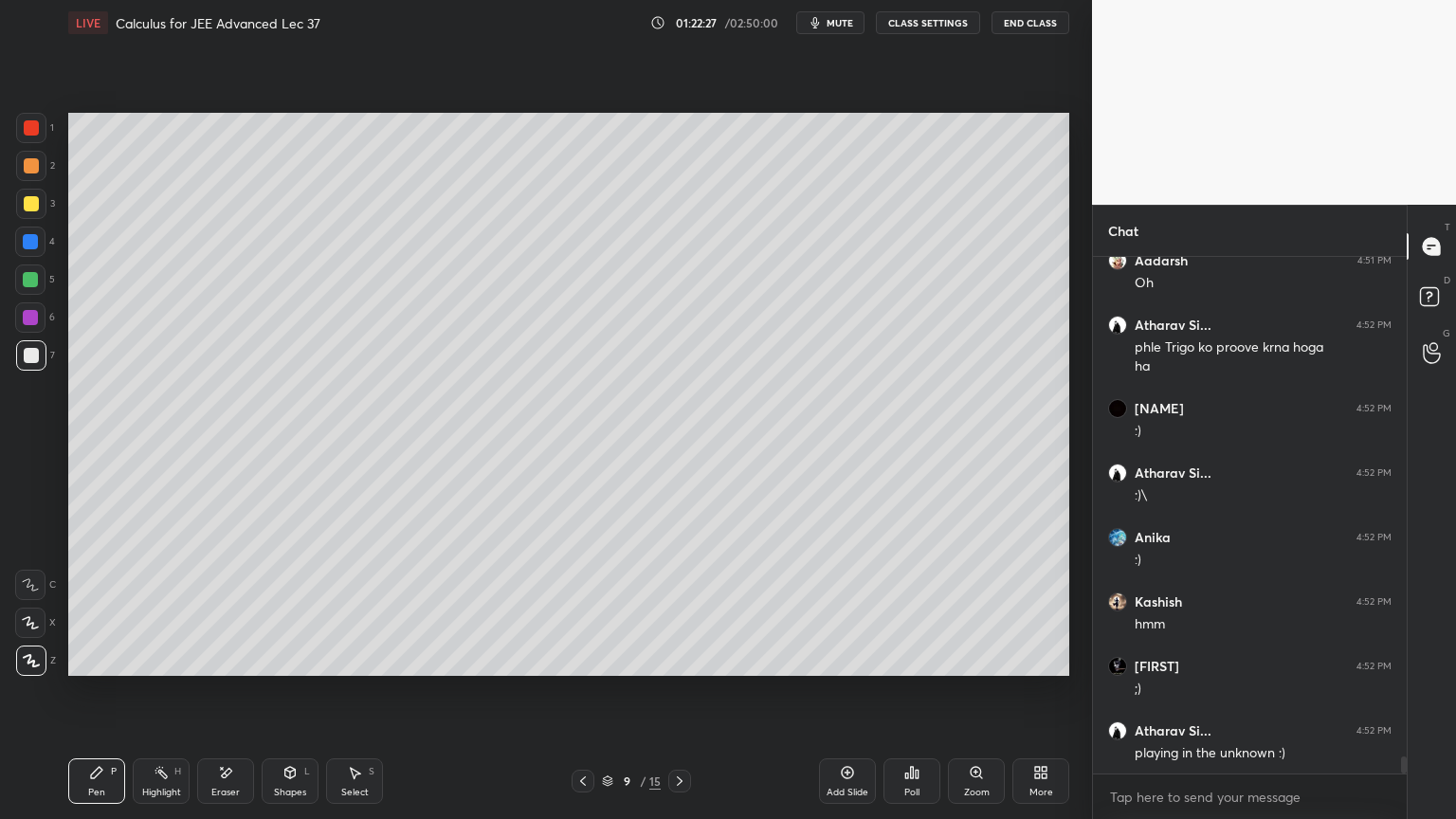 click on "Highlight H" at bounding box center (161, 781) 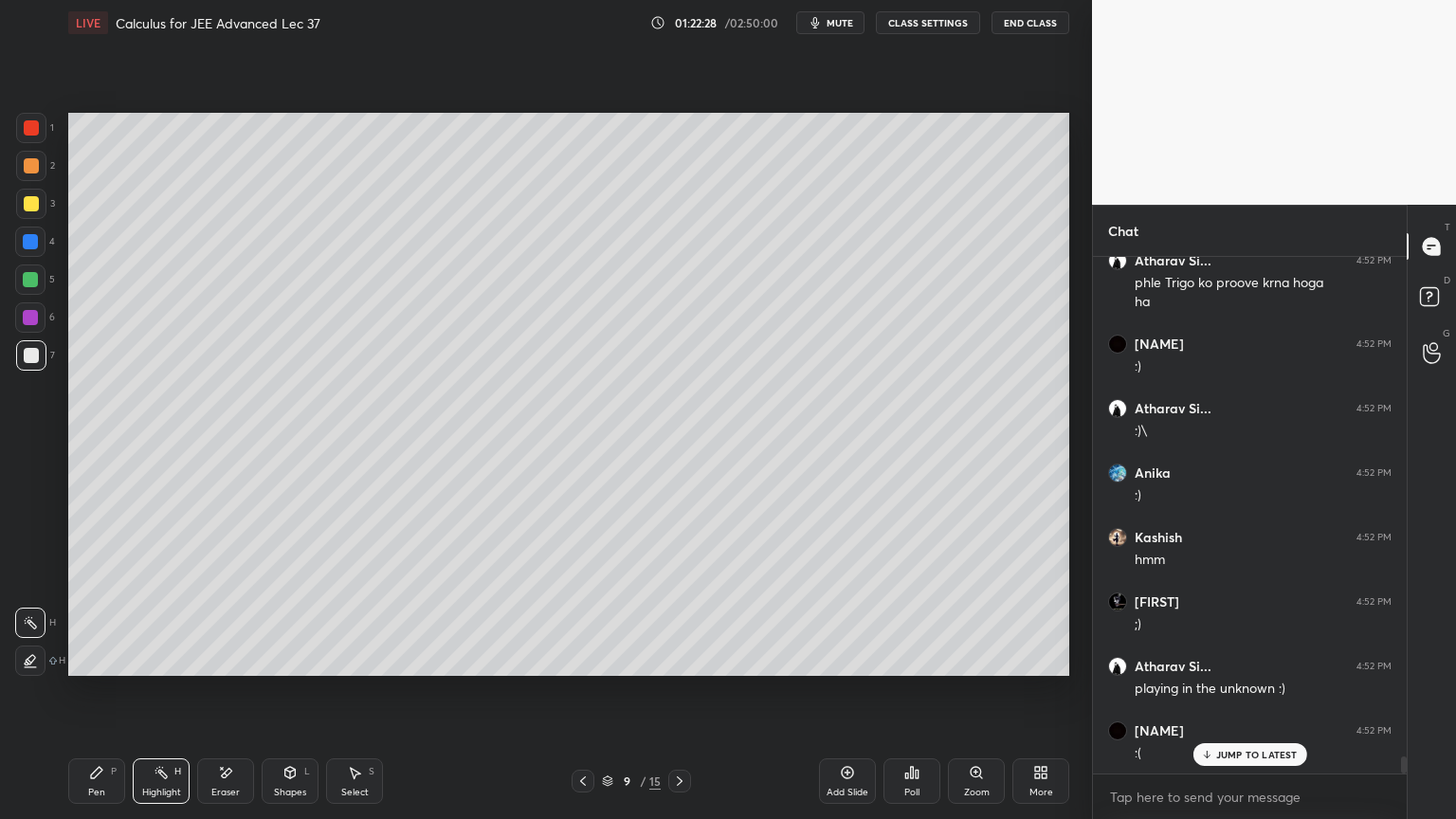 click on "Pen" at bounding box center [97, 792] 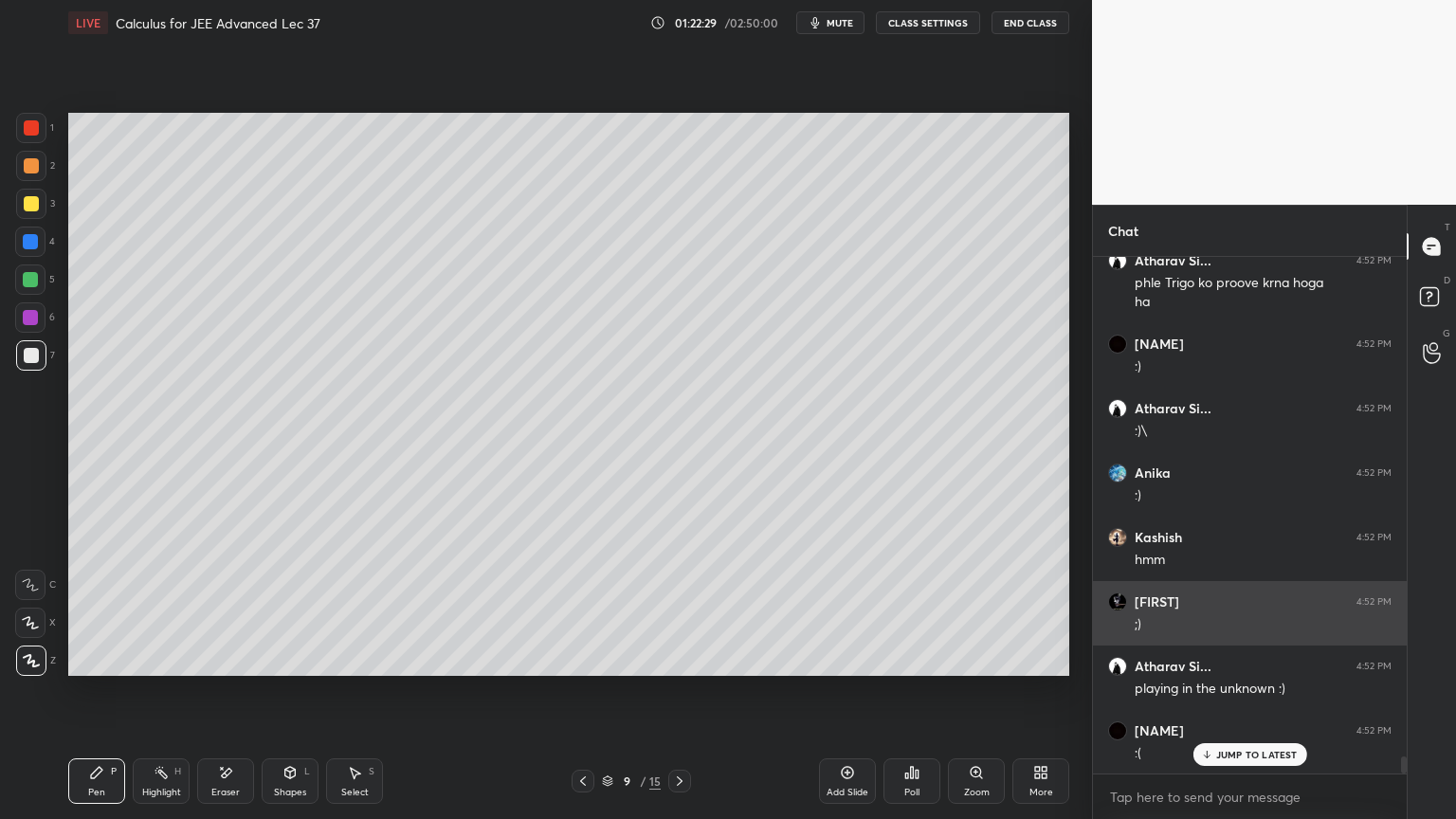 scroll, scrollTop: 14887, scrollLeft: 0, axis: vertical 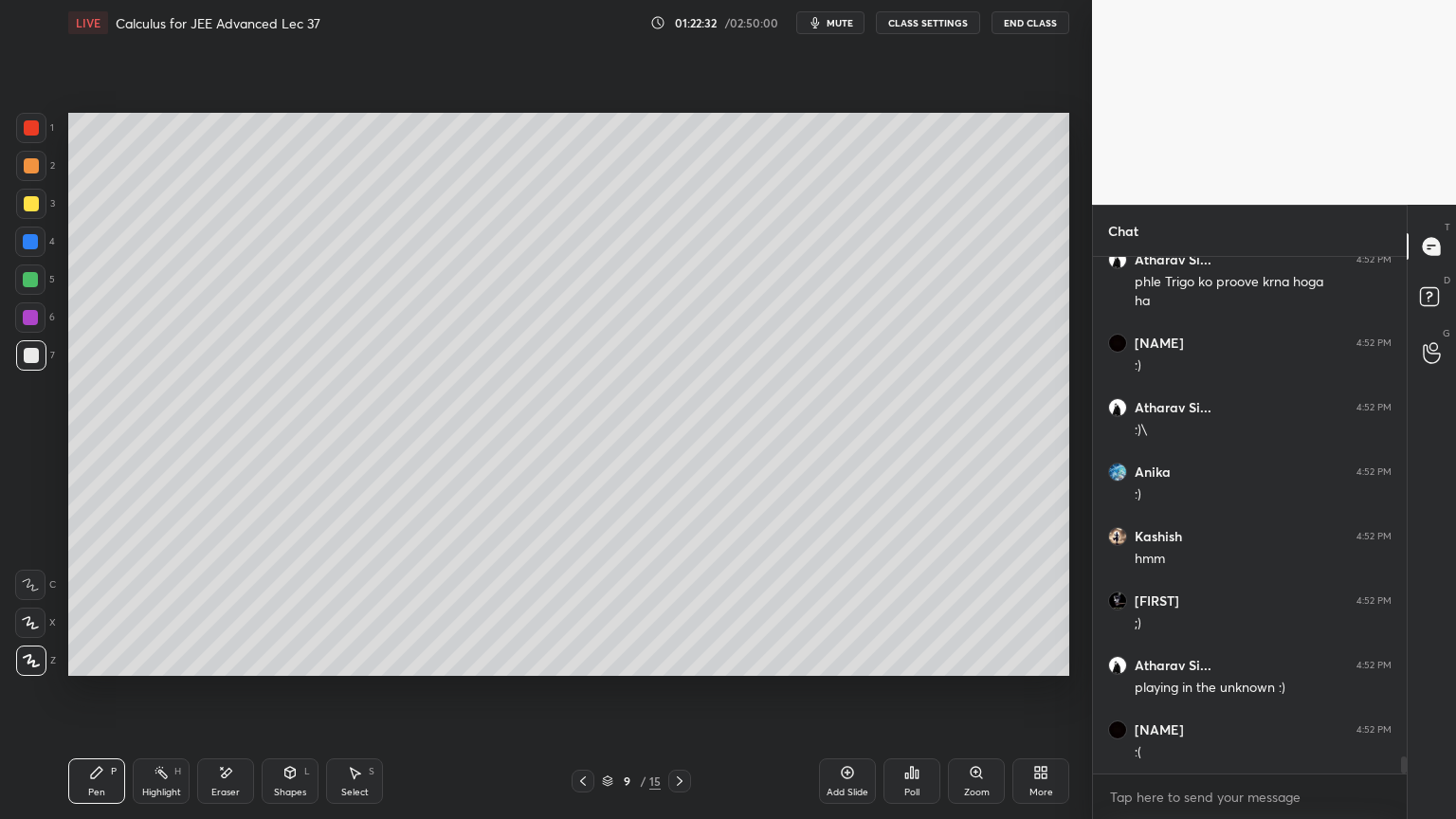 click 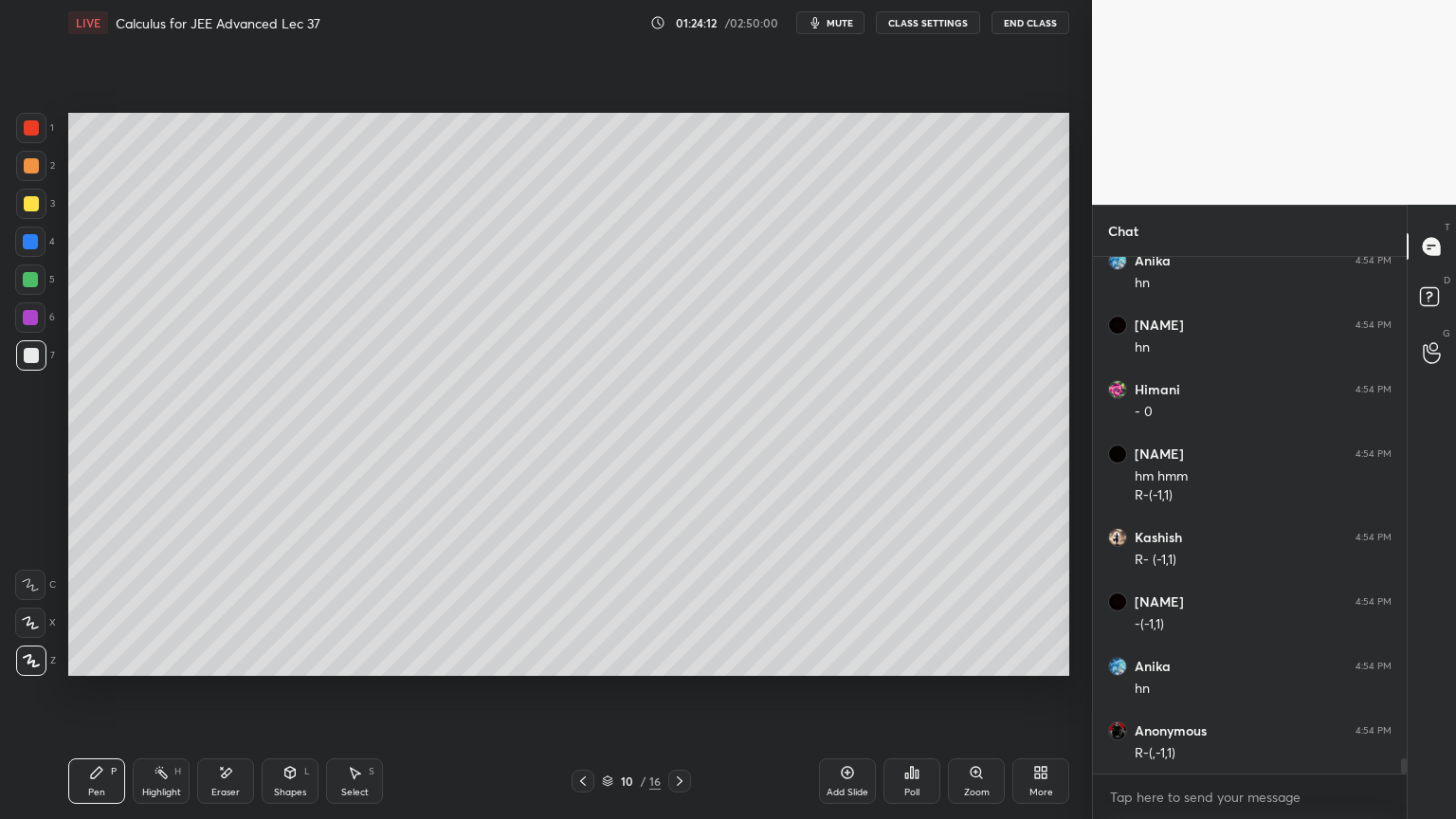 scroll, scrollTop: 16941, scrollLeft: 0, axis: vertical 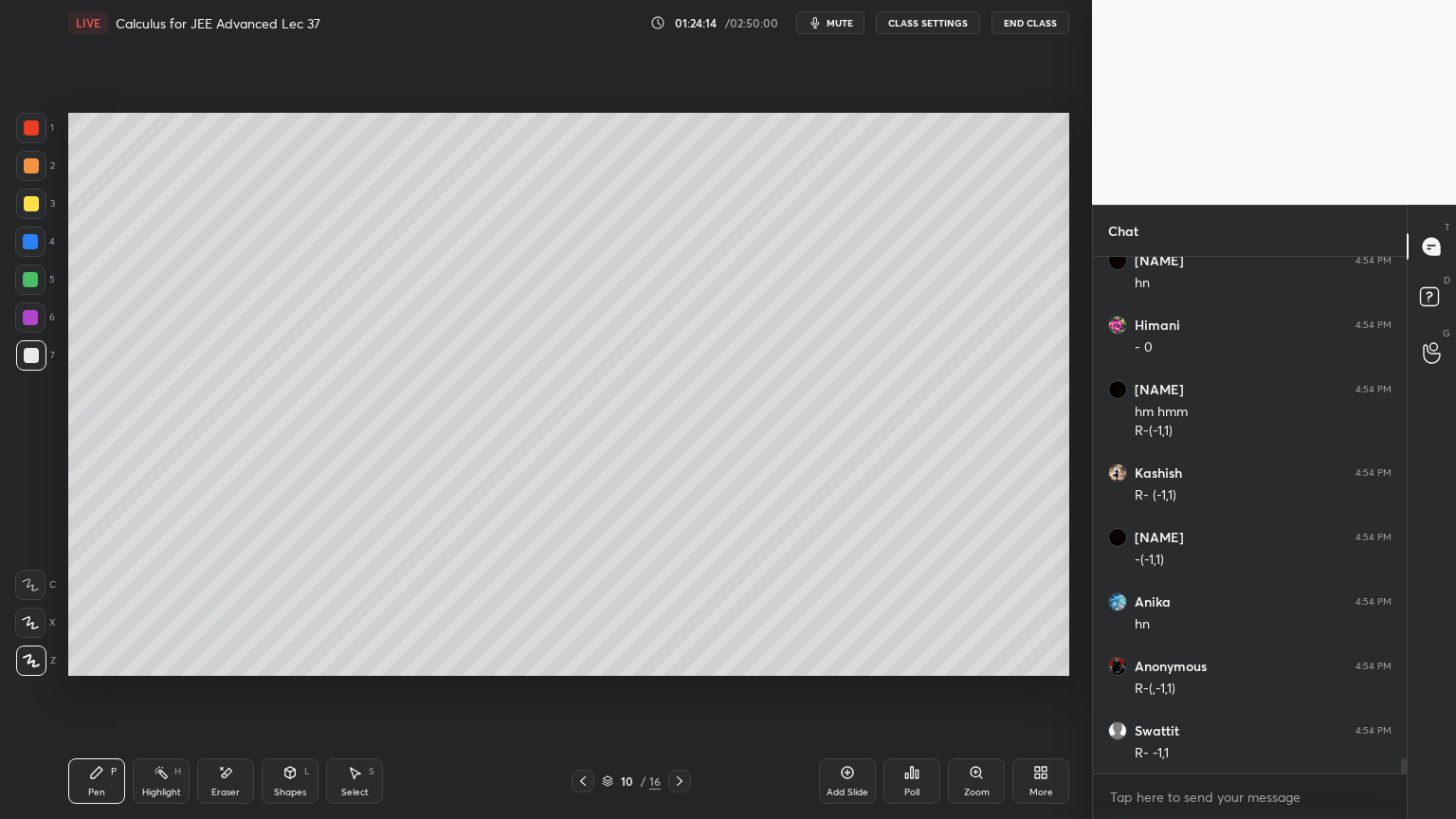 drag, startPoint x: 234, startPoint y: 772, endPoint x: 249, endPoint y: 692, distance: 81.3941 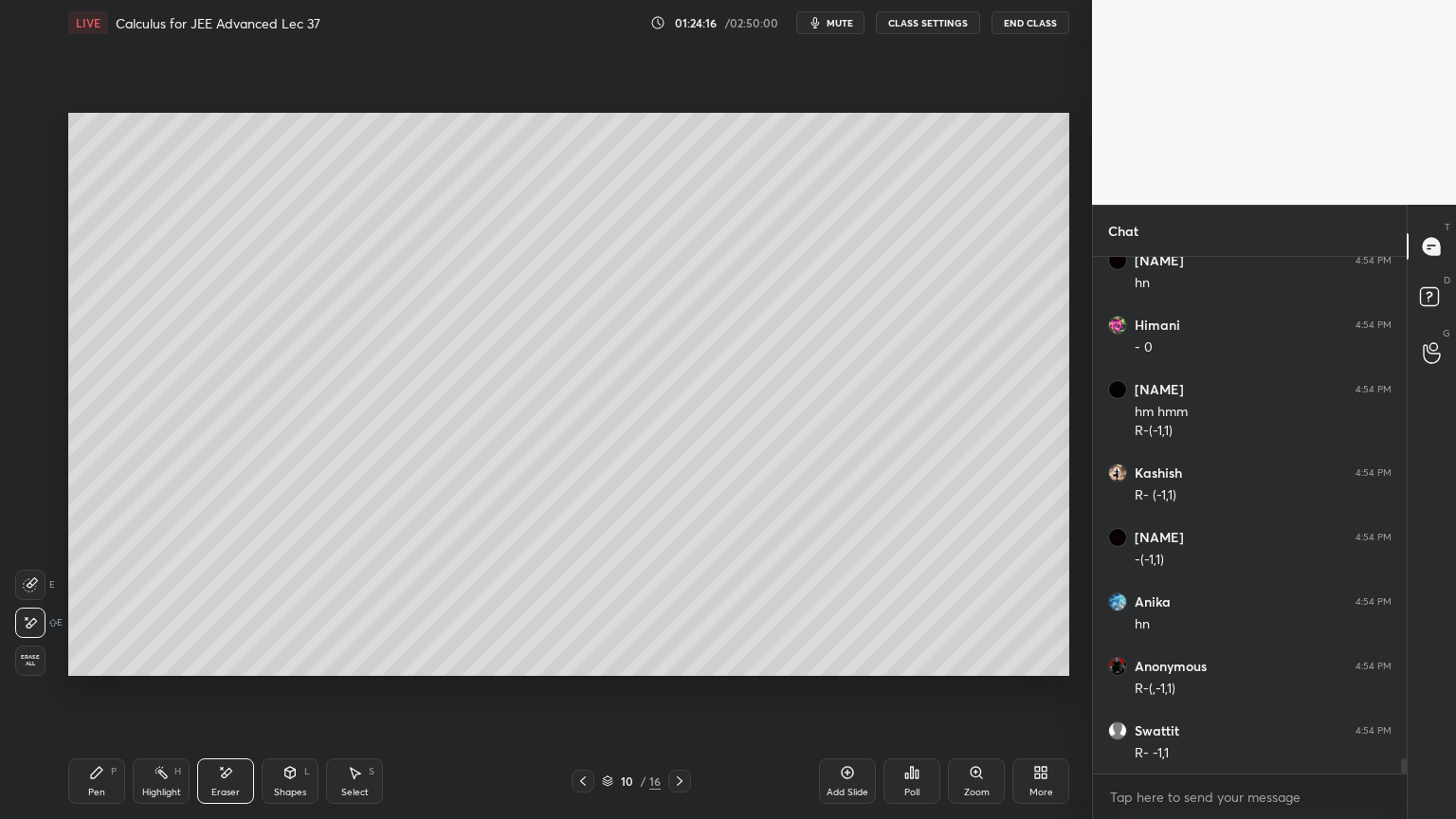 click 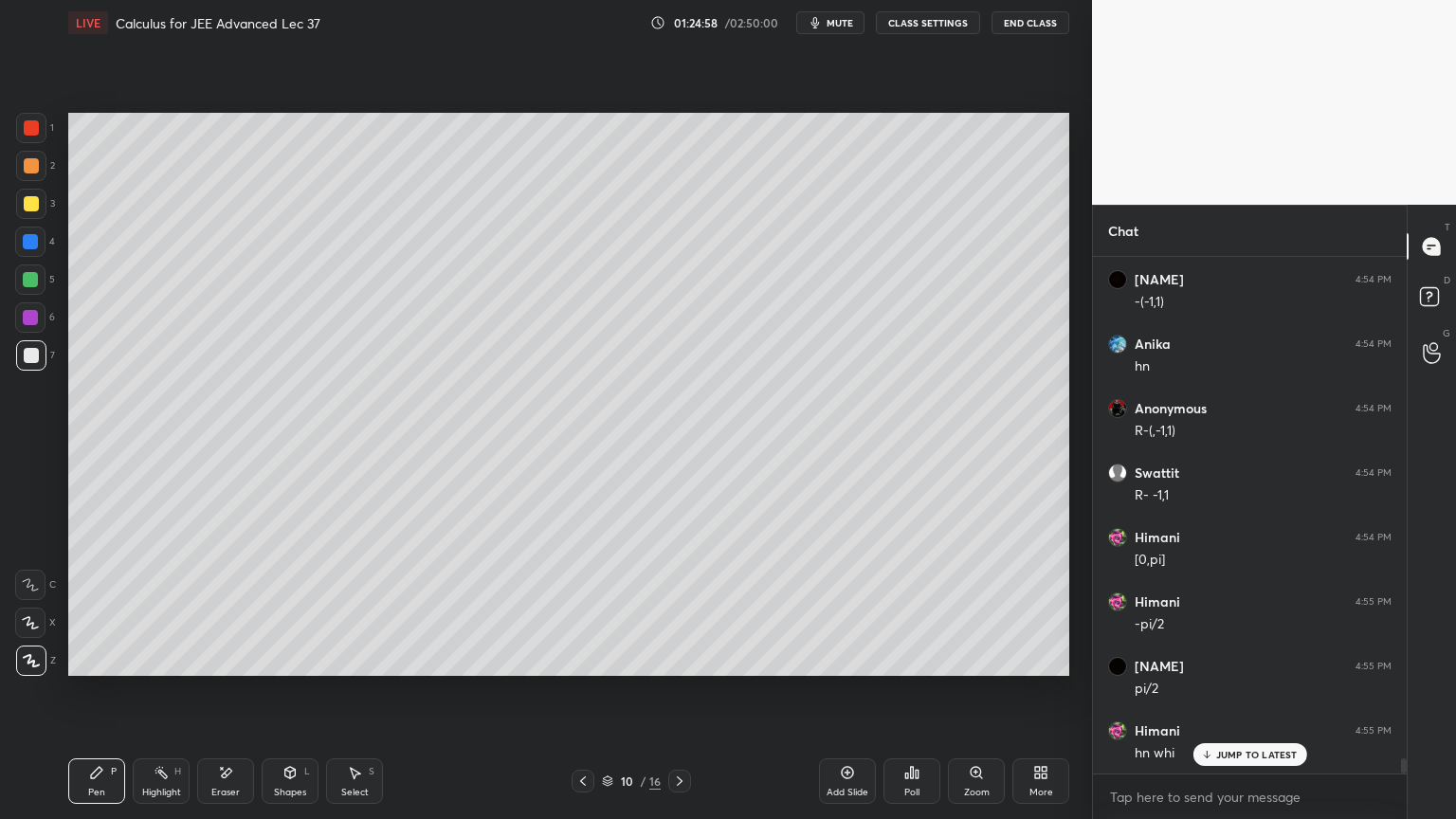 scroll, scrollTop: 17263, scrollLeft: 0, axis: vertical 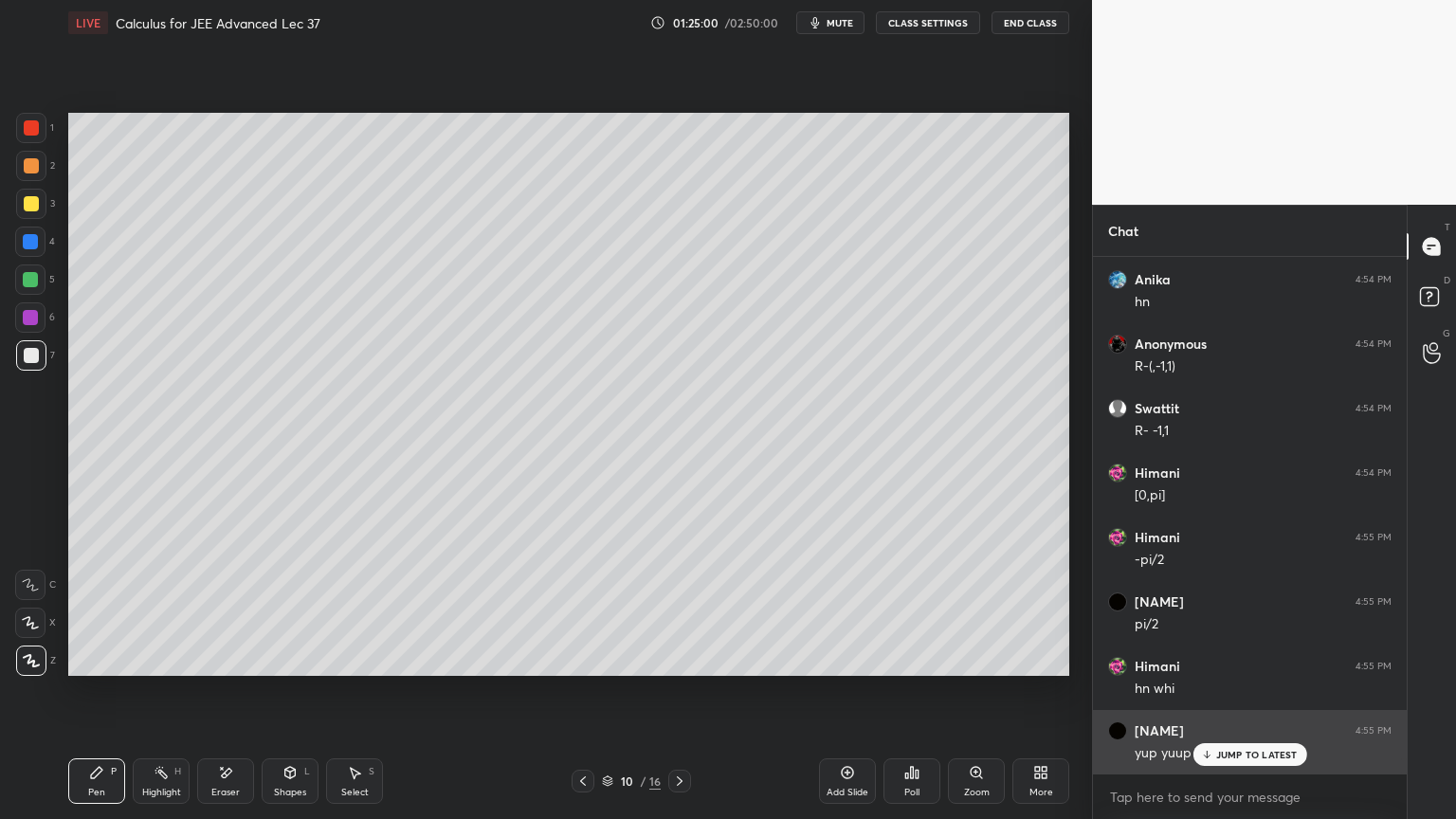 click on "JUMP TO LATEST" at bounding box center (1249, 755) 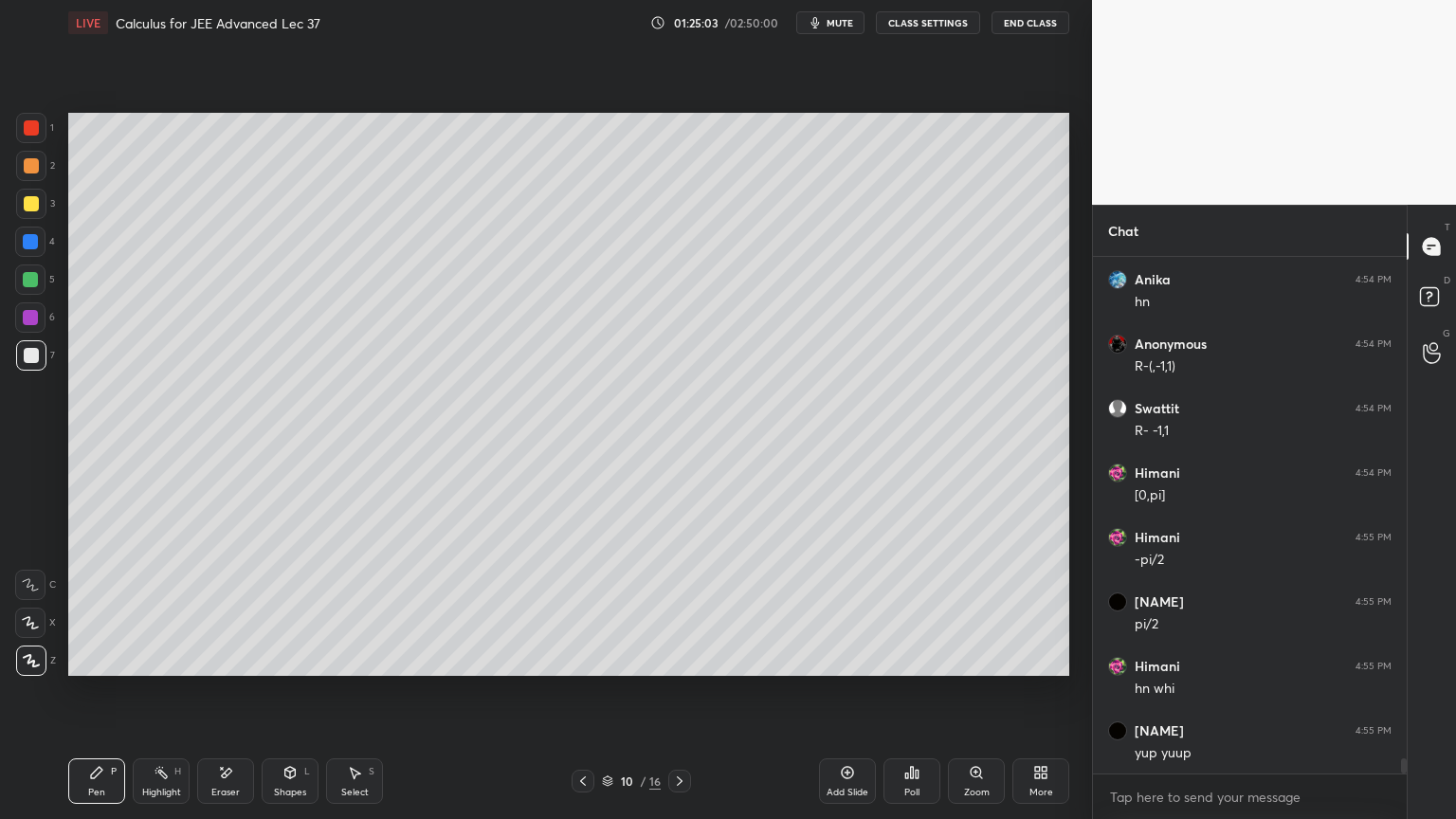 click on "Eraser" at bounding box center [226, 781] 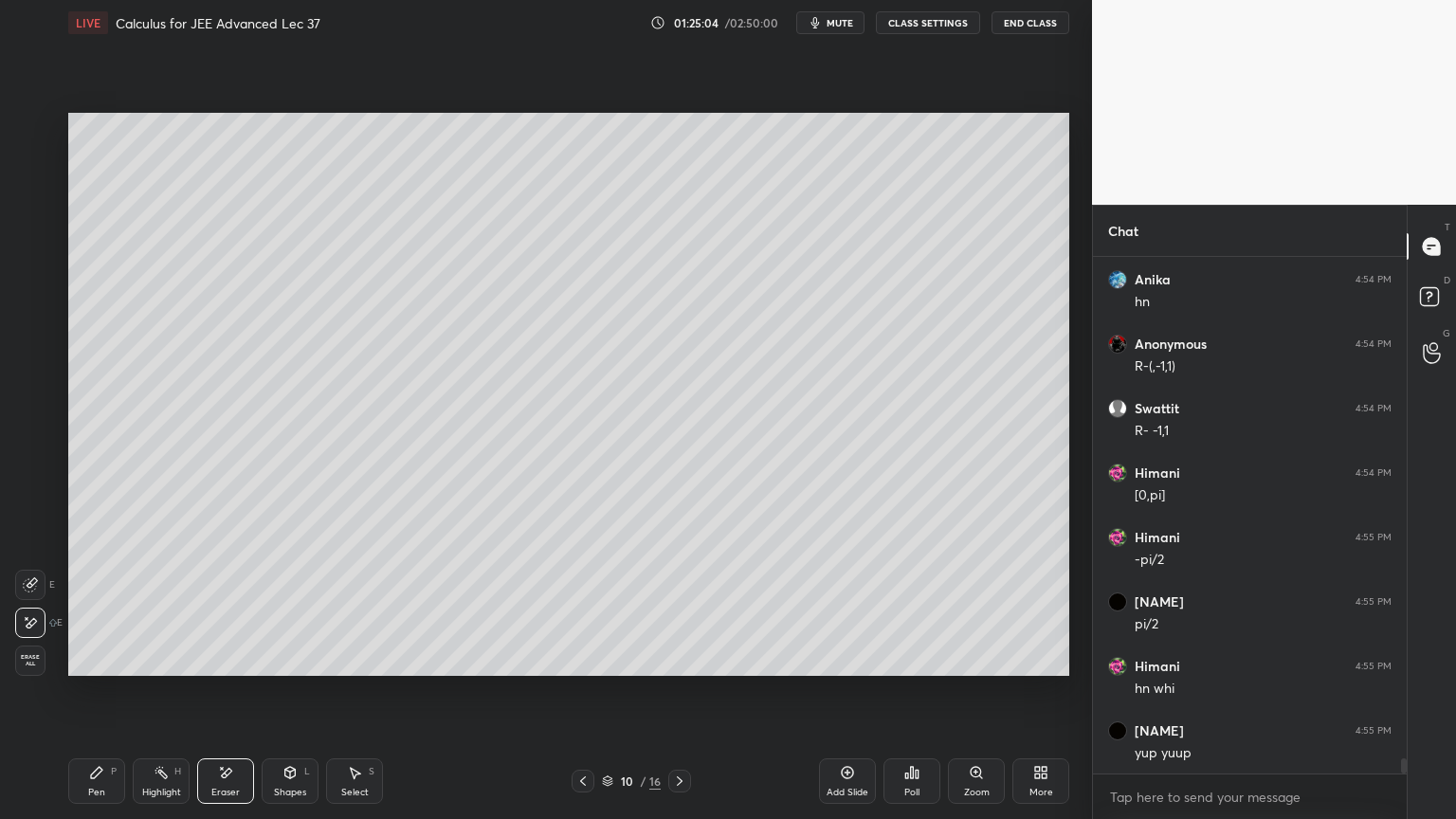 click 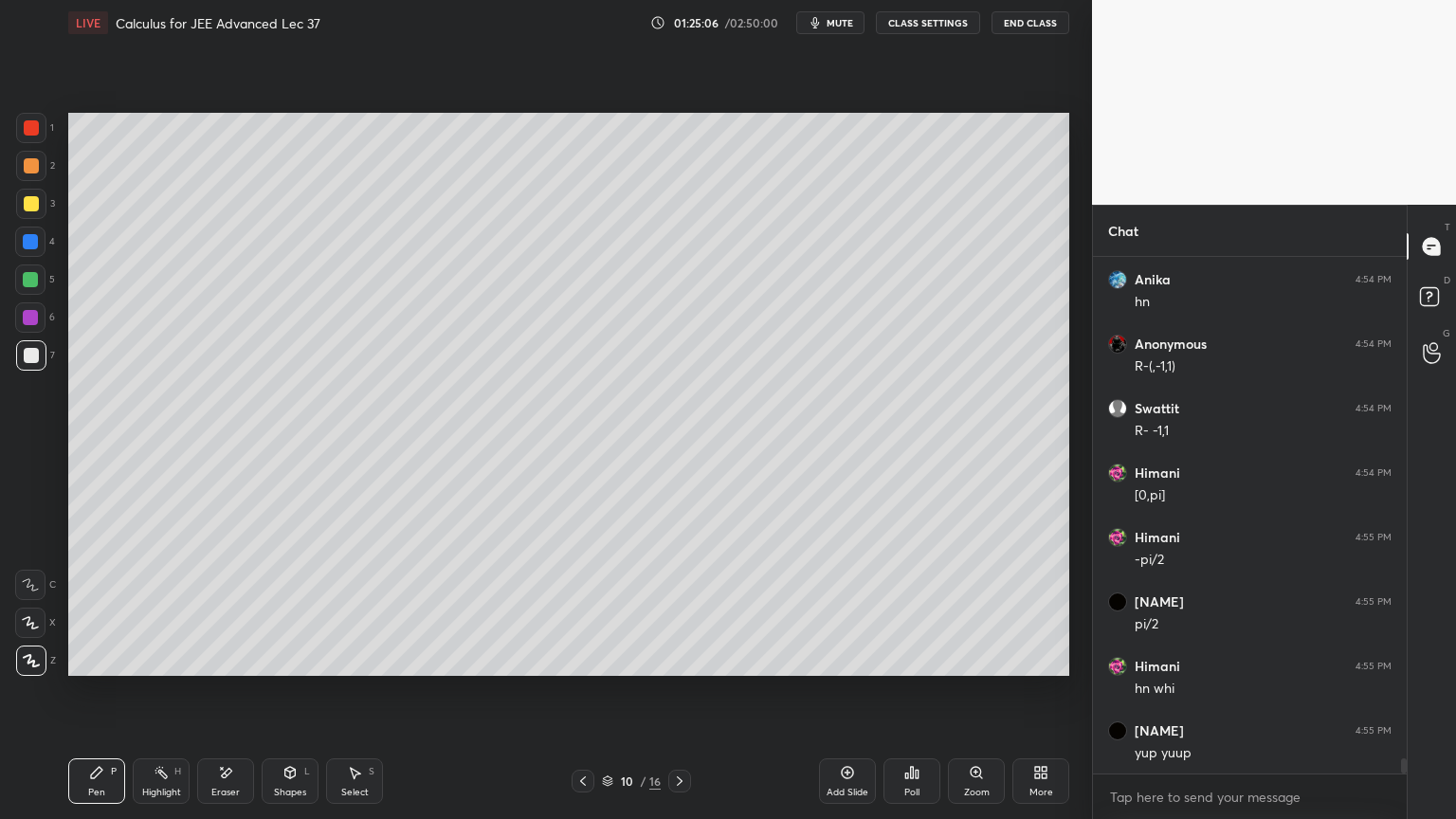 click on "Highlight" at bounding box center [161, 792] 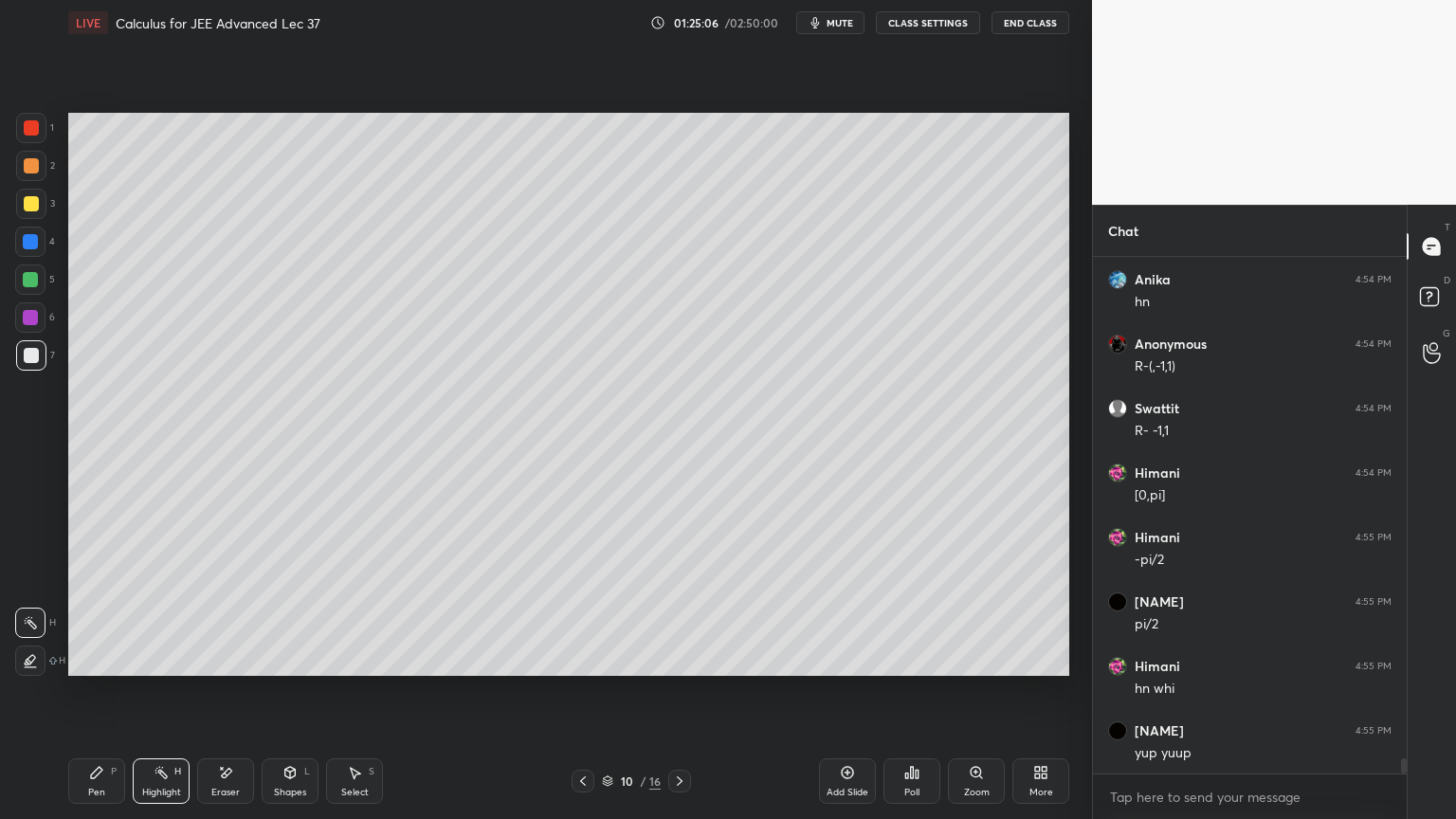 click 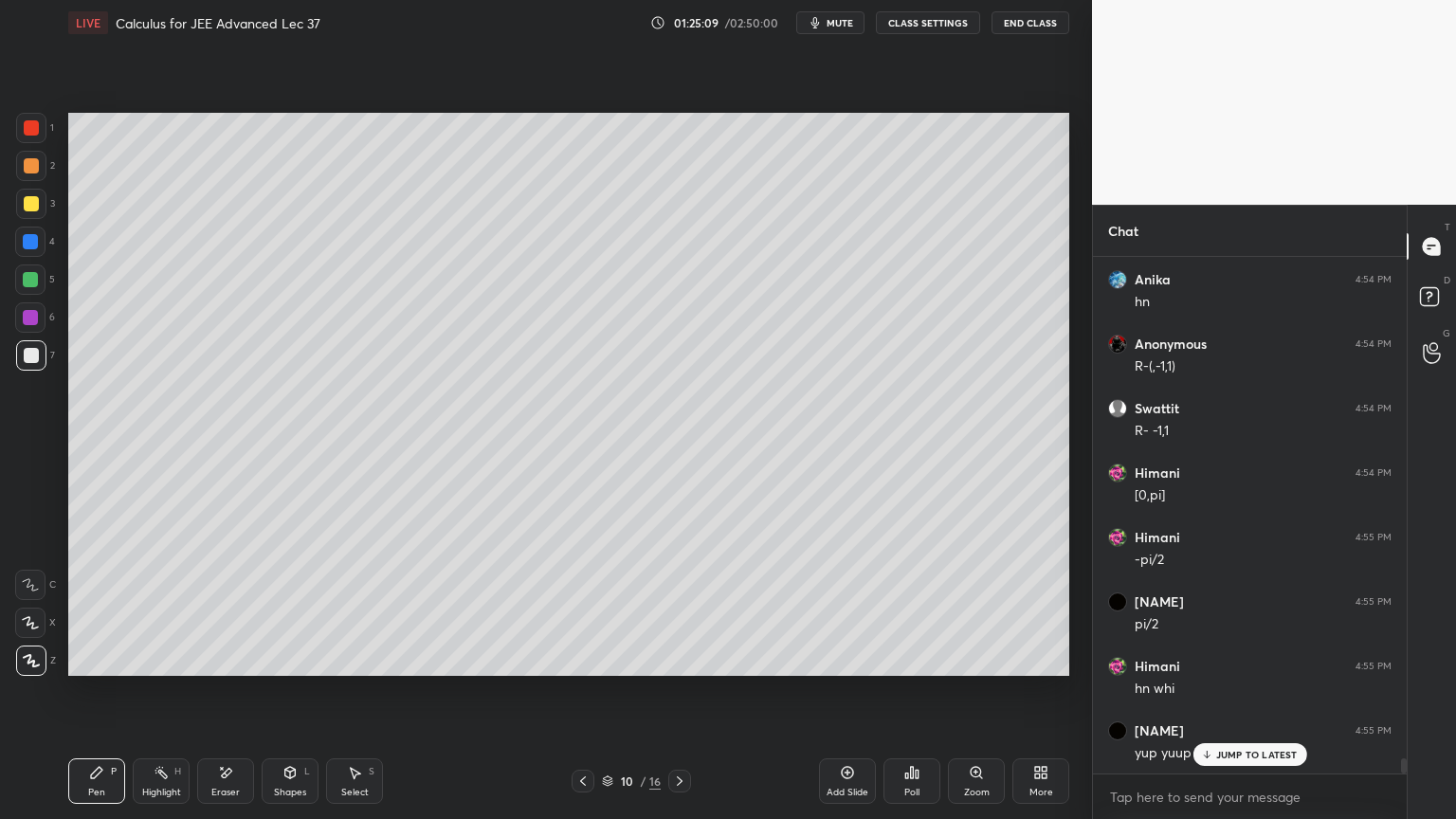 scroll, scrollTop: 17328, scrollLeft: 0, axis: vertical 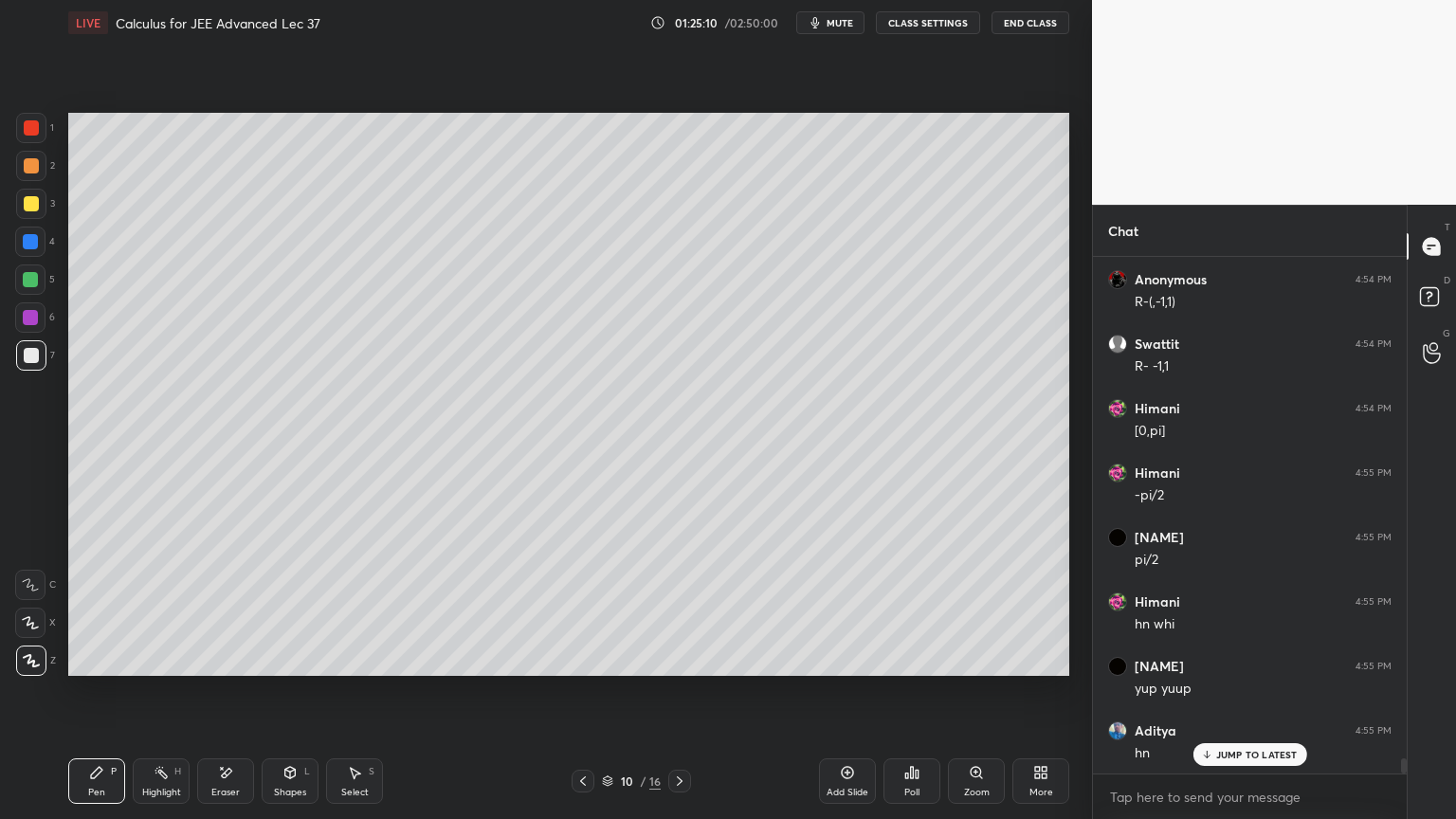 click 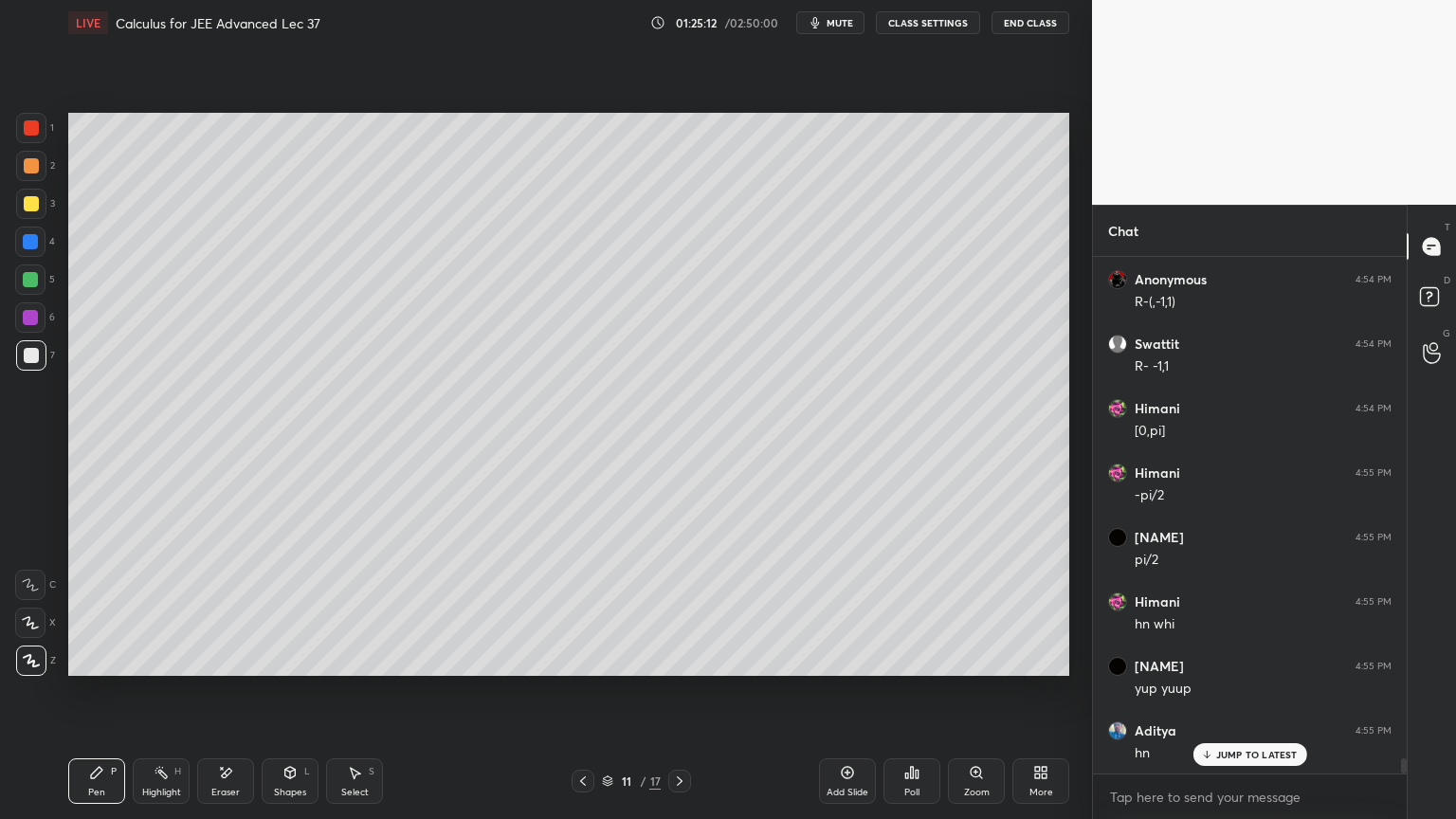 scroll, scrollTop: 17392, scrollLeft: 0, axis: vertical 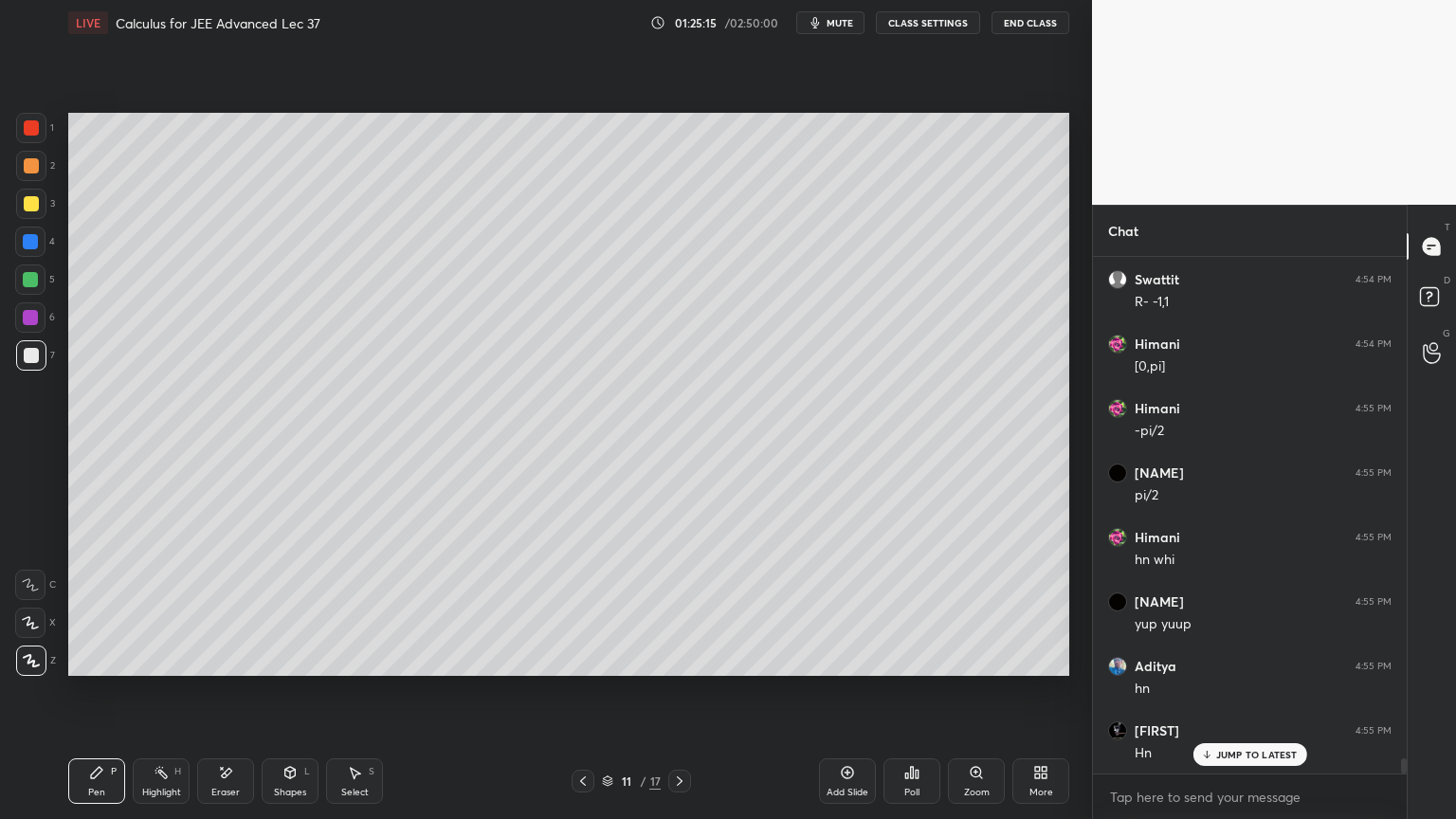 drag, startPoint x: 225, startPoint y: 760, endPoint x: 216, endPoint y: 681, distance: 79.51101 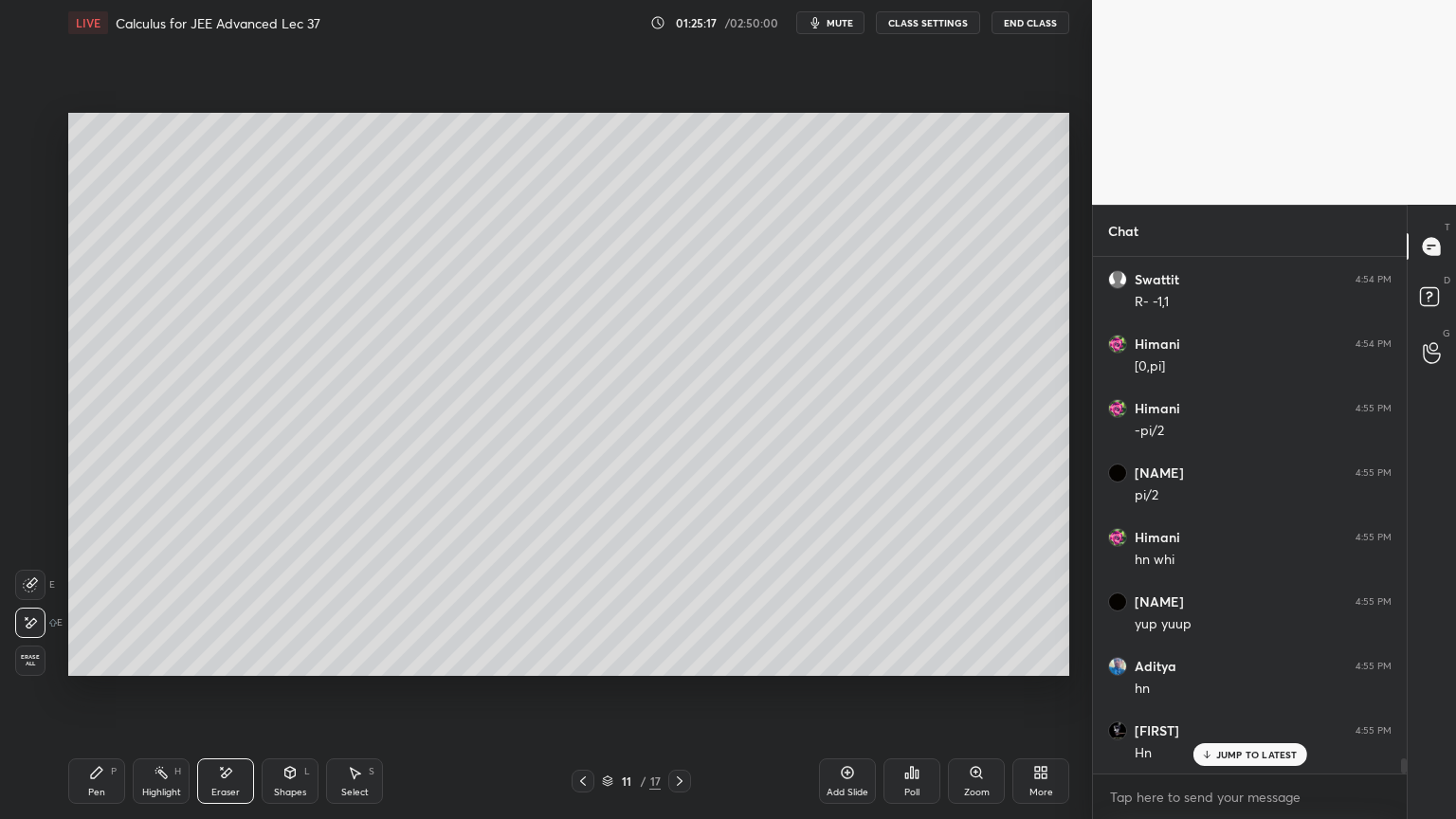 drag, startPoint x: 110, startPoint y: 772, endPoint x: 94, endPoint y: 701, distance: 72.7805 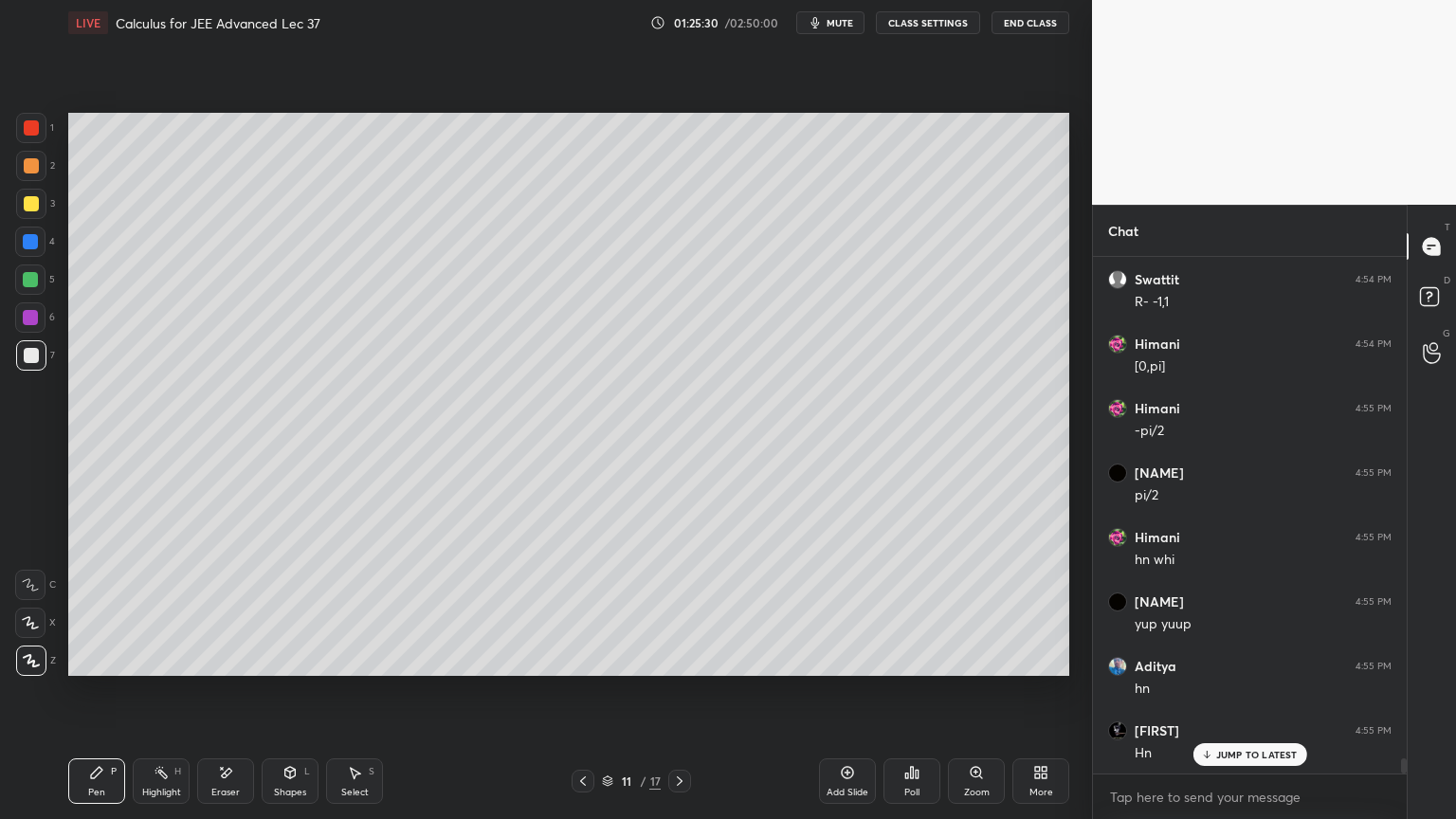drag, startPoint x: 350, startPoint y: 778, endPoint x: 356, endPoint y: 732, distance: 46.389654 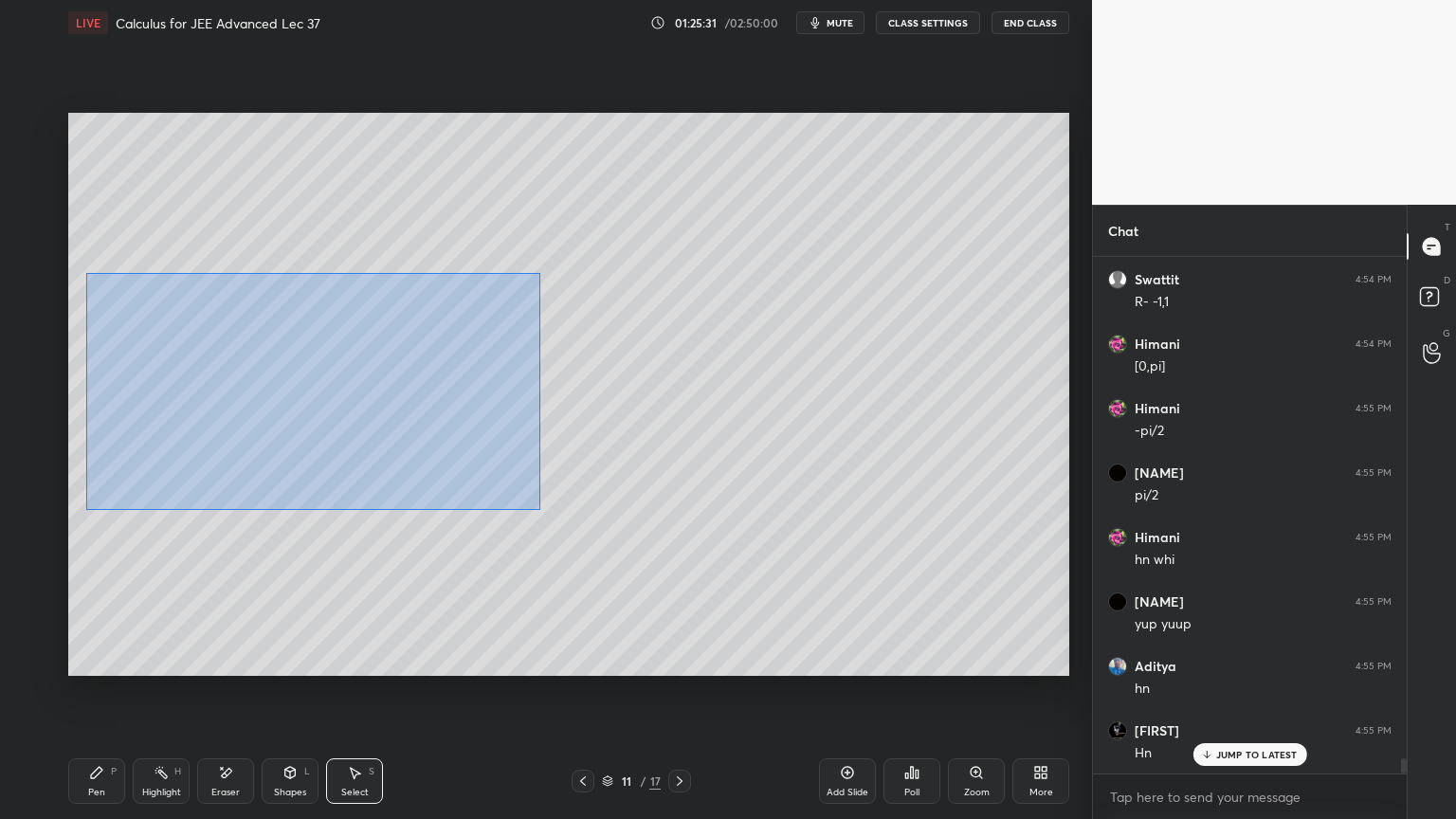 drag, startPoint x: 126, startPoint y: 329, endPoint x: 538, endPoint y: 497, distance: 444.93595 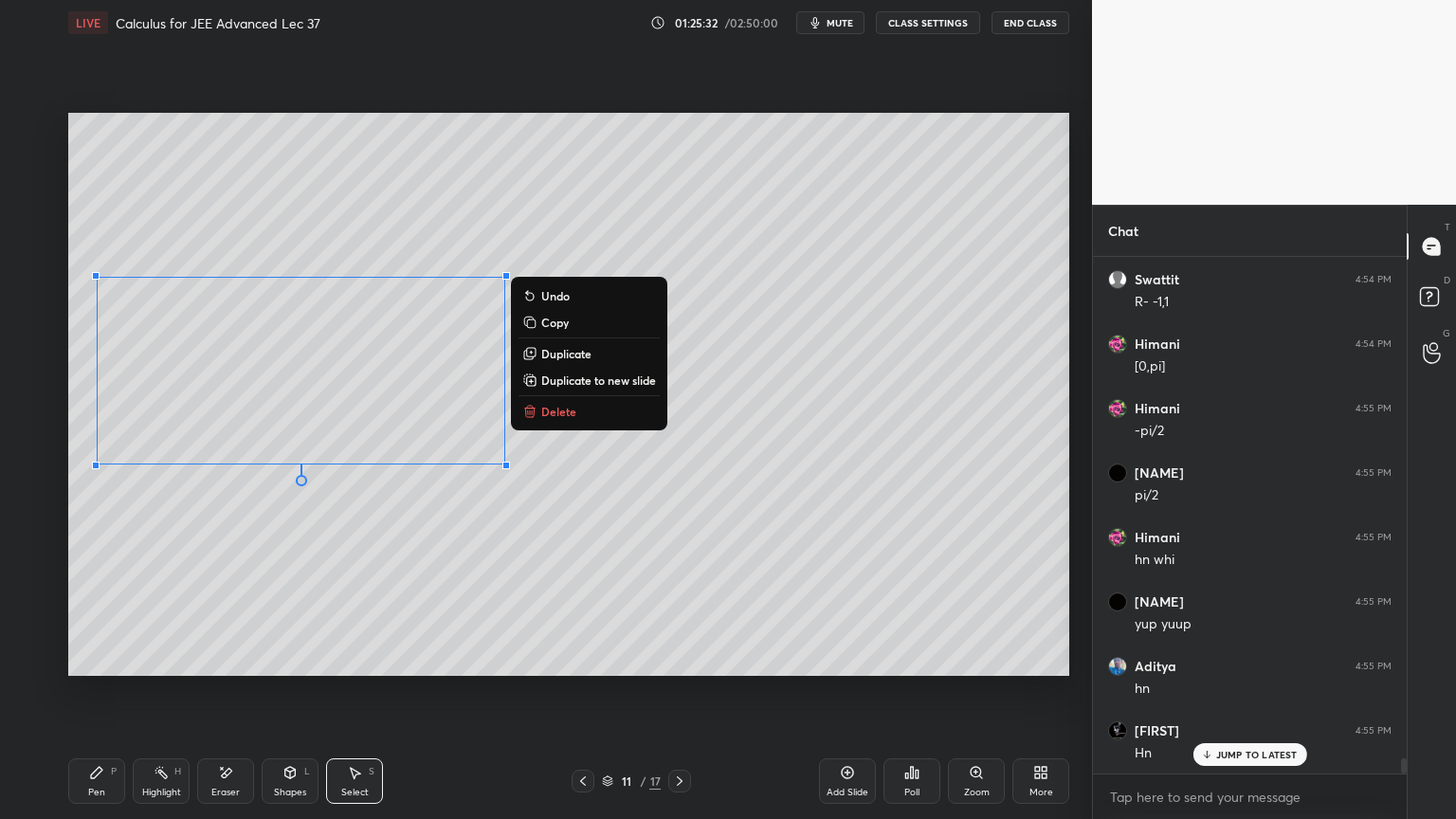 click on "Duplicate" at bounding box center (566, 354) 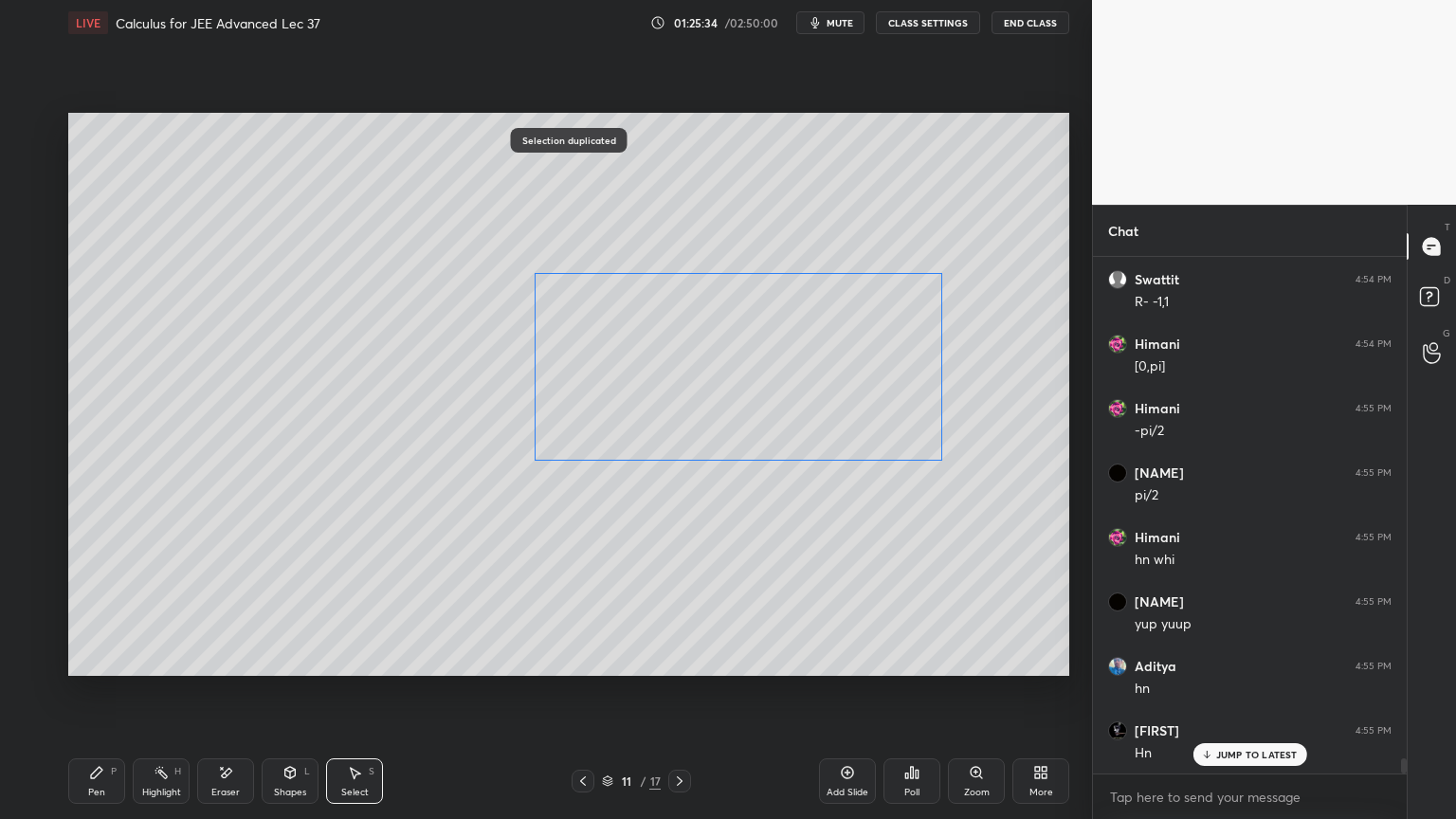 drag, startPoint x: 420, startPoint y: 401, endPoint x: 833, endPoint y: 367, distance: 414.3972 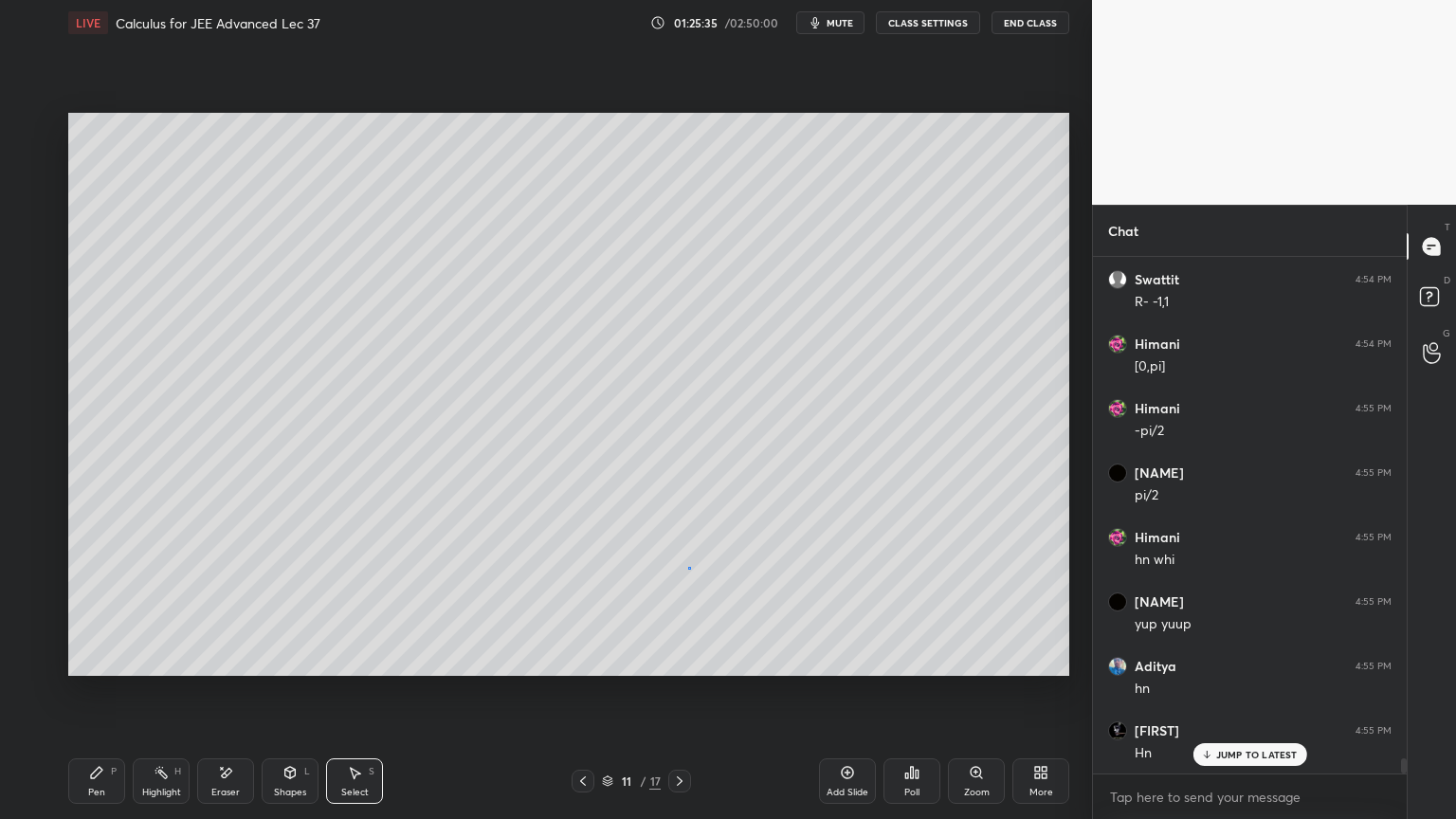 click on "0 ° Undo Copy Duplicate Duplicate to new slide Delete" at bounding box center [569, 394] 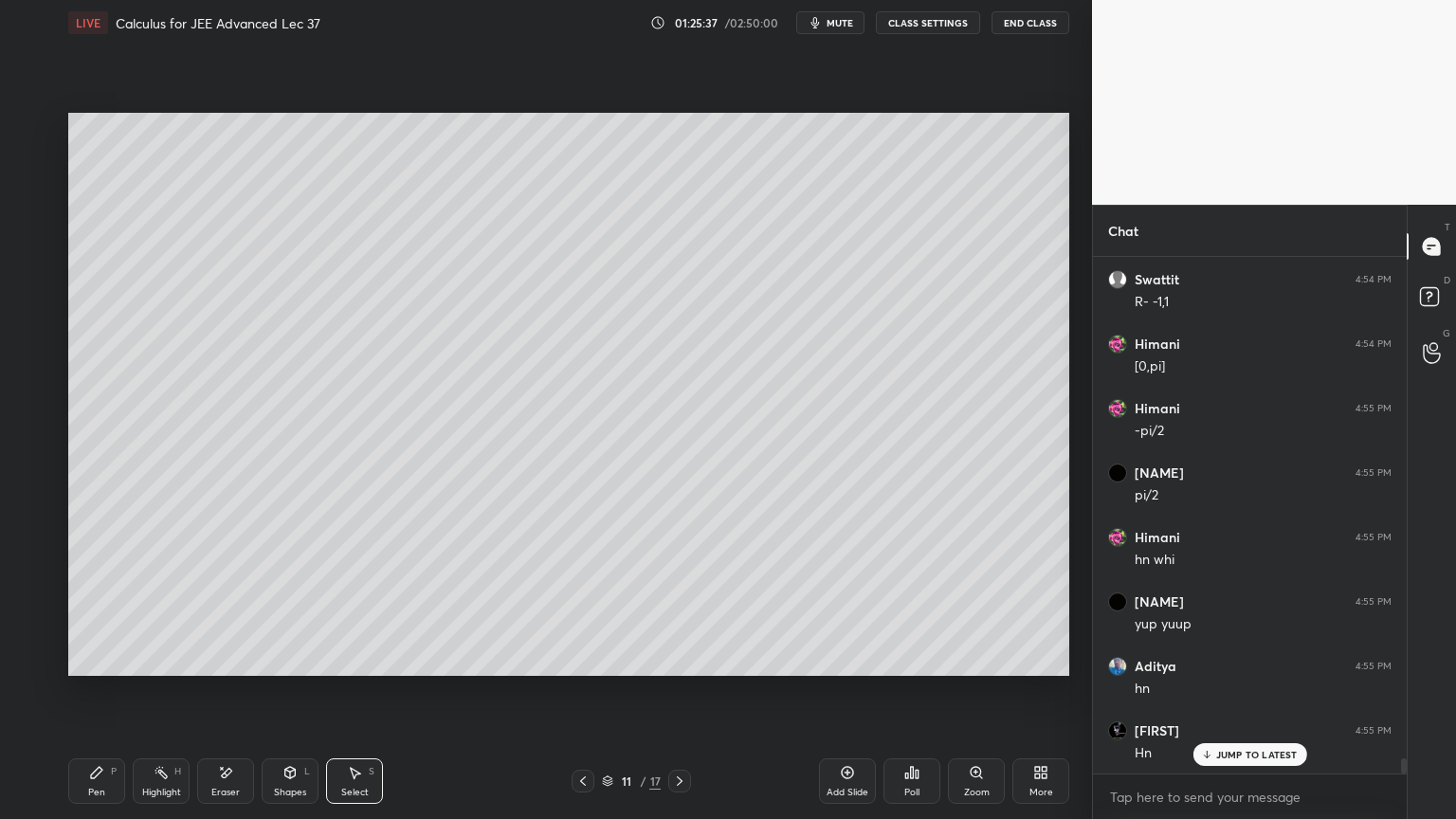 scroll, scrollTop: 17461, scrollLeft: 0, axis: vertical 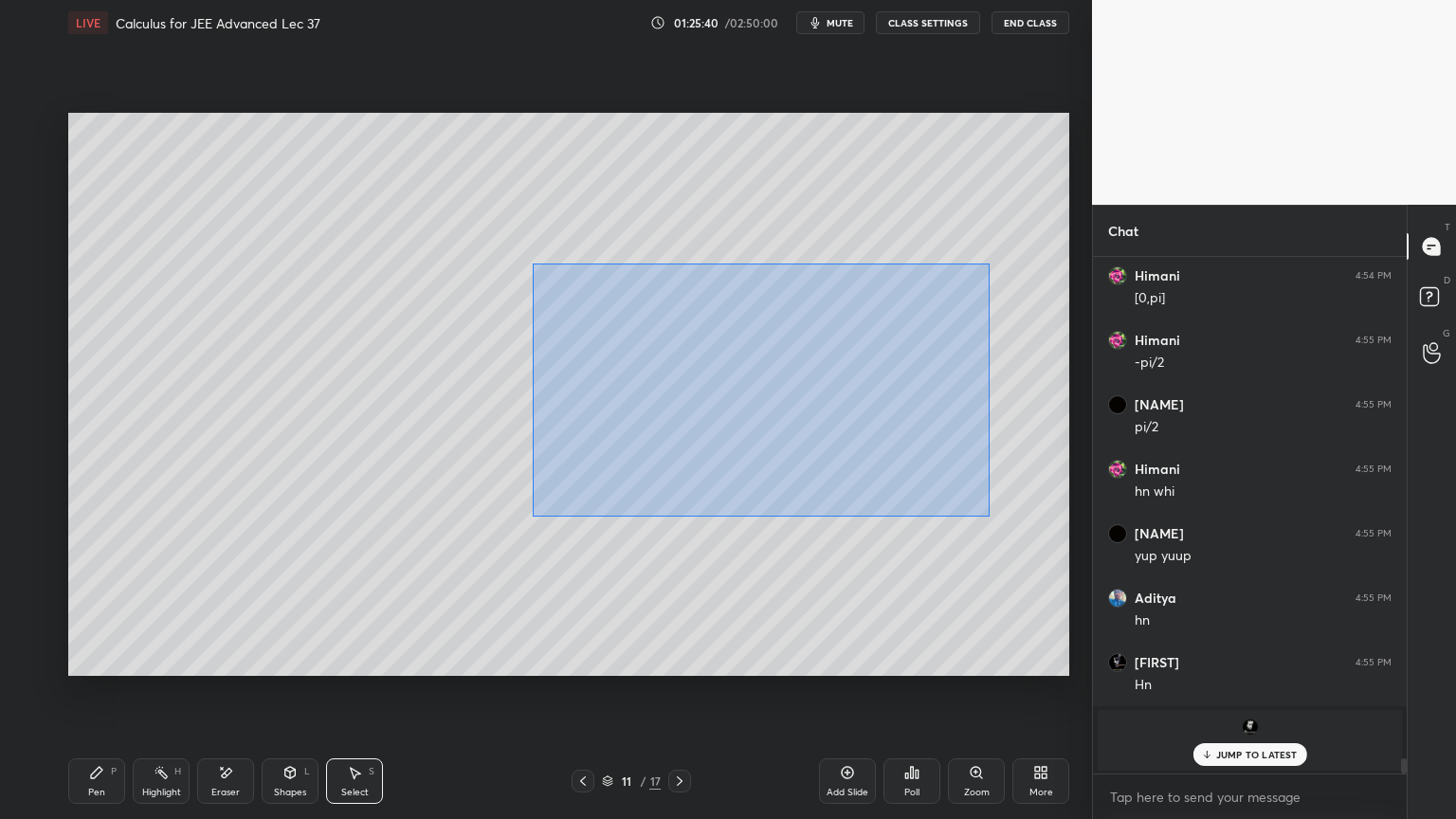 drag, startPoint x: 531, startPoint y: 263, endPoint x: 988, endPoint y: 515, distance: 521.87451 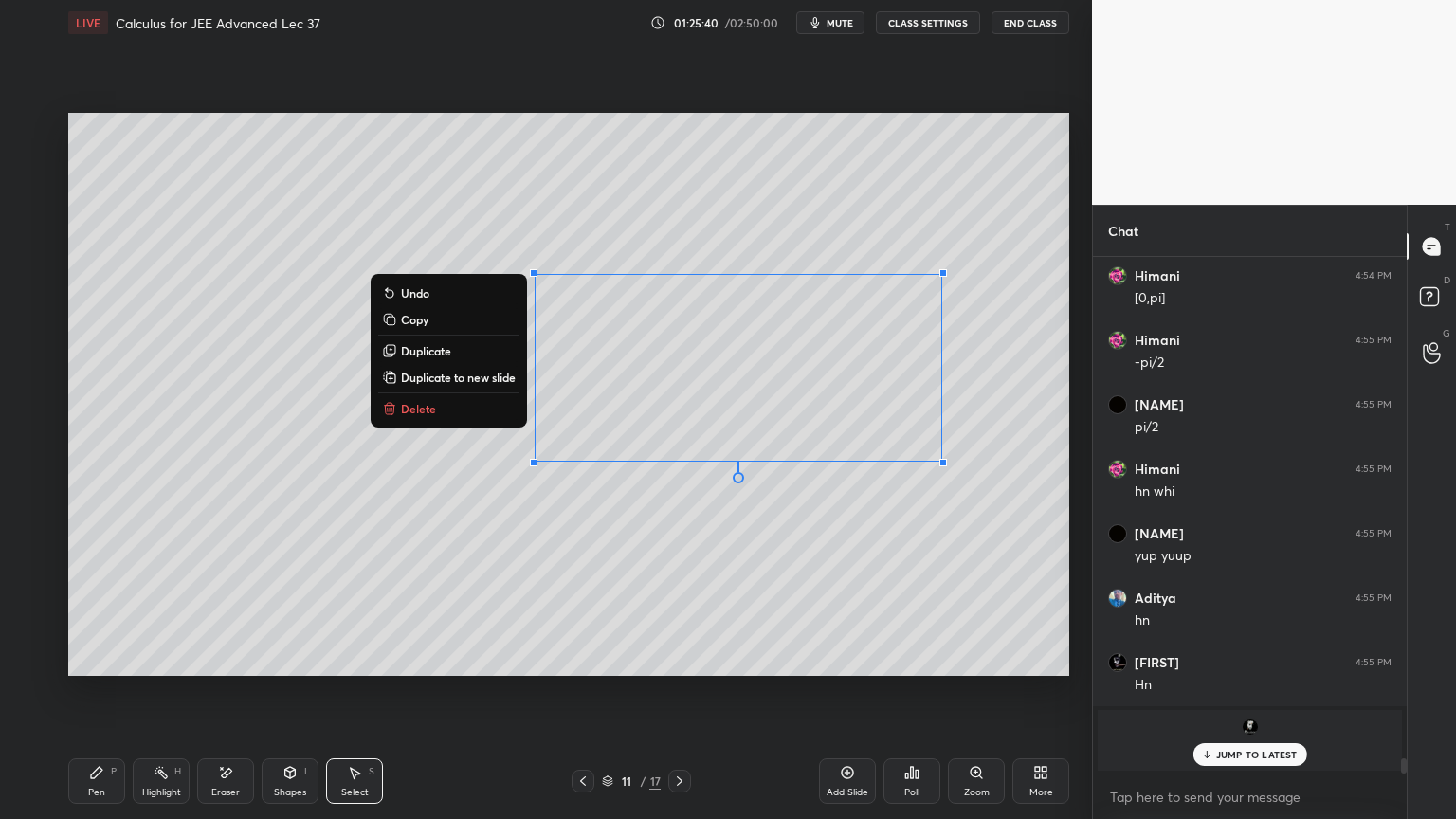 scroll, scrollTop: 17525, scrollLeft: 0, axis: vertical 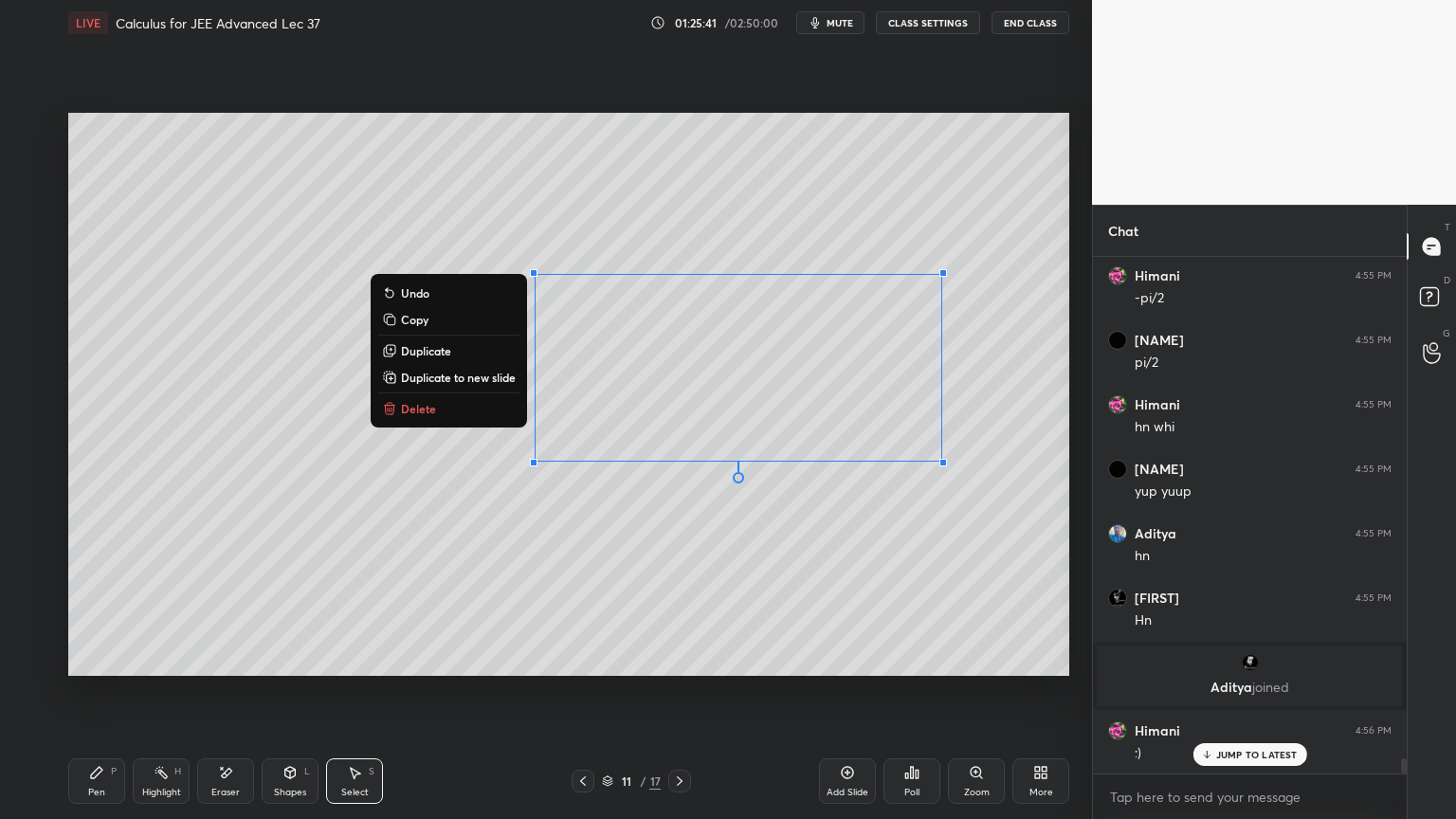 click on "Duplicate" at bounding box center (426, 351) 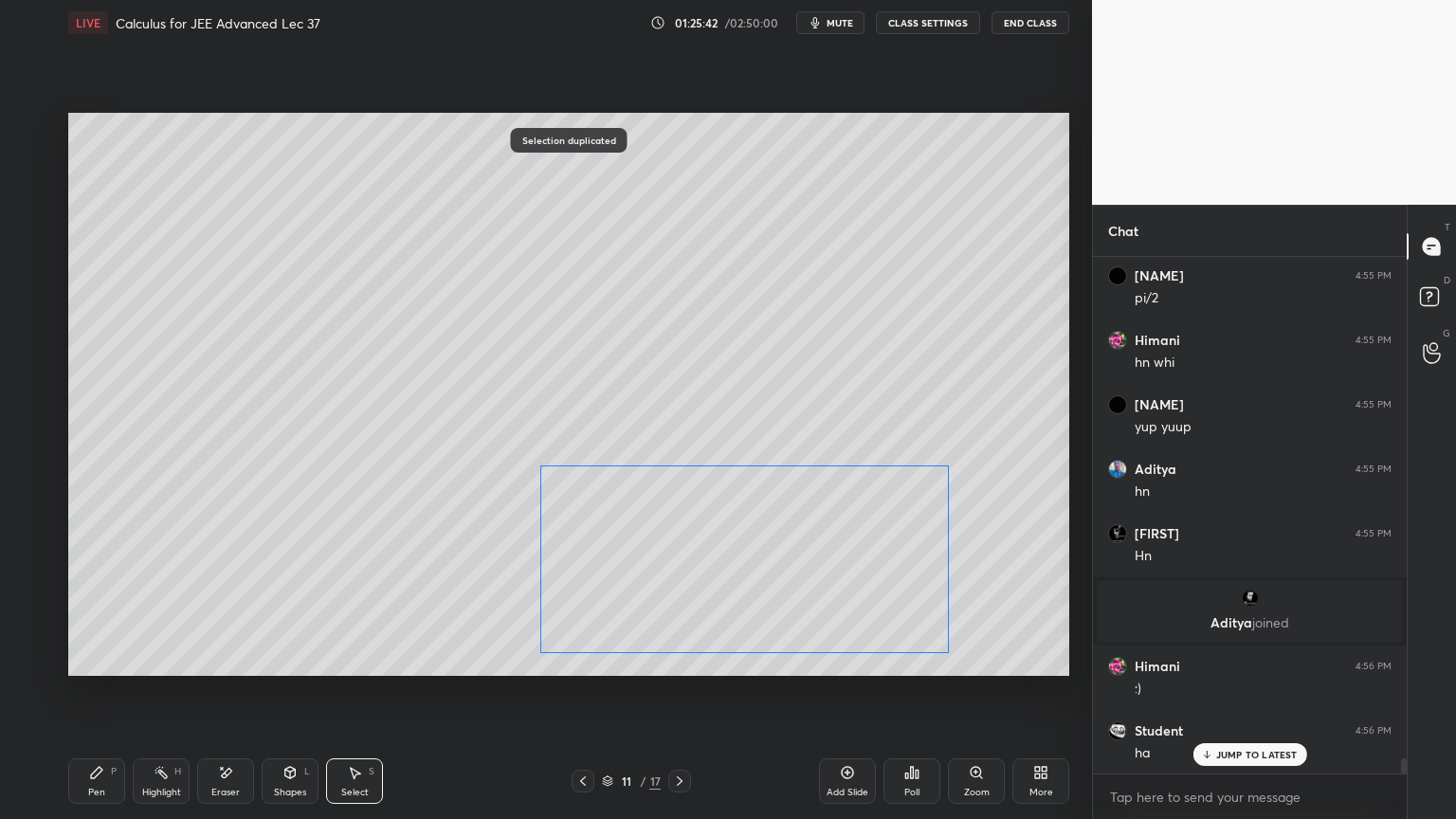 drag, startPoint x: 799, startPoint y: 463, endPoint x: 785, endPoint y: 610, distance: 147.66516 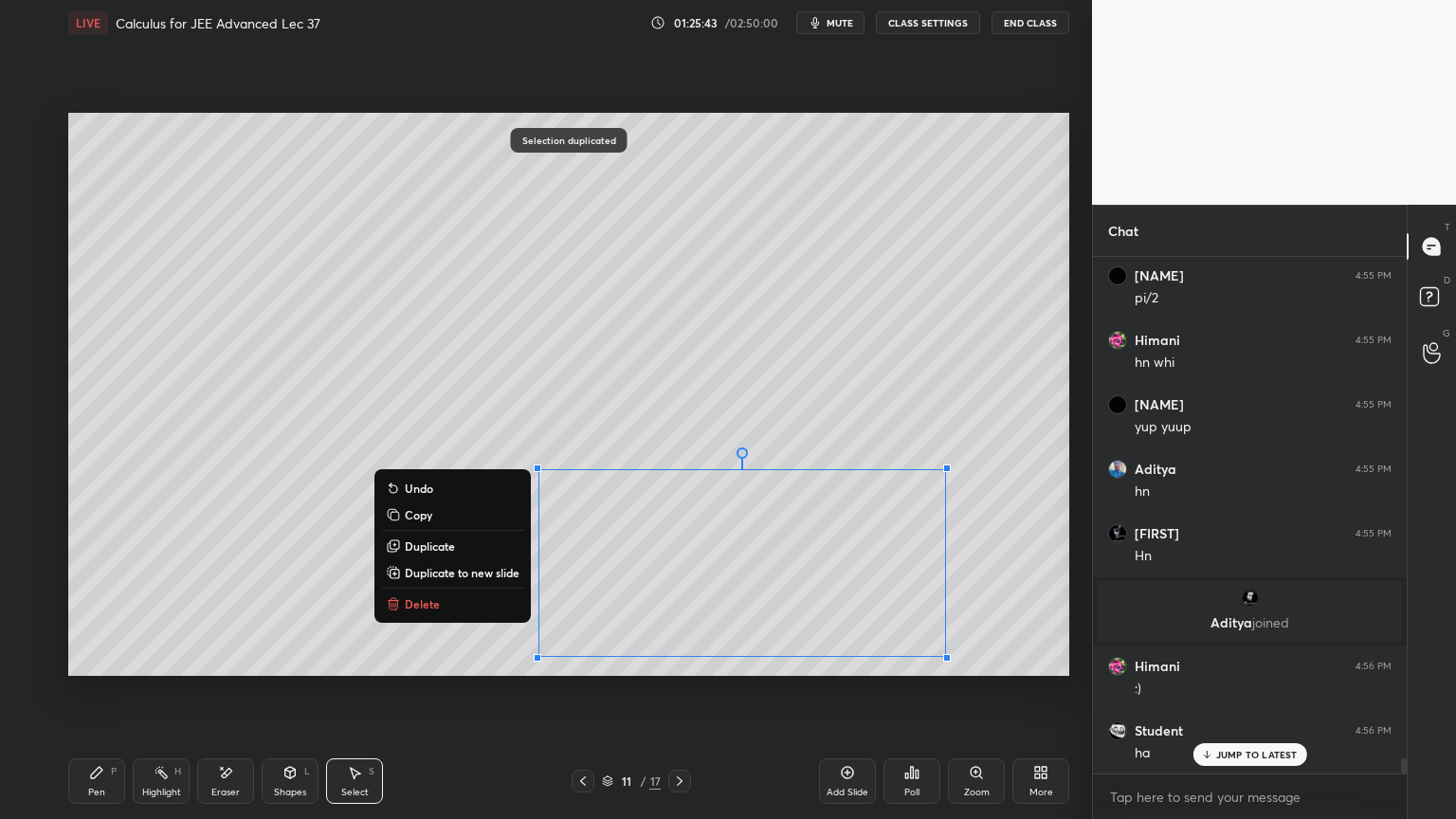 scroll, scrollTop: 17654, scrollLeft: 0, axis: vertical 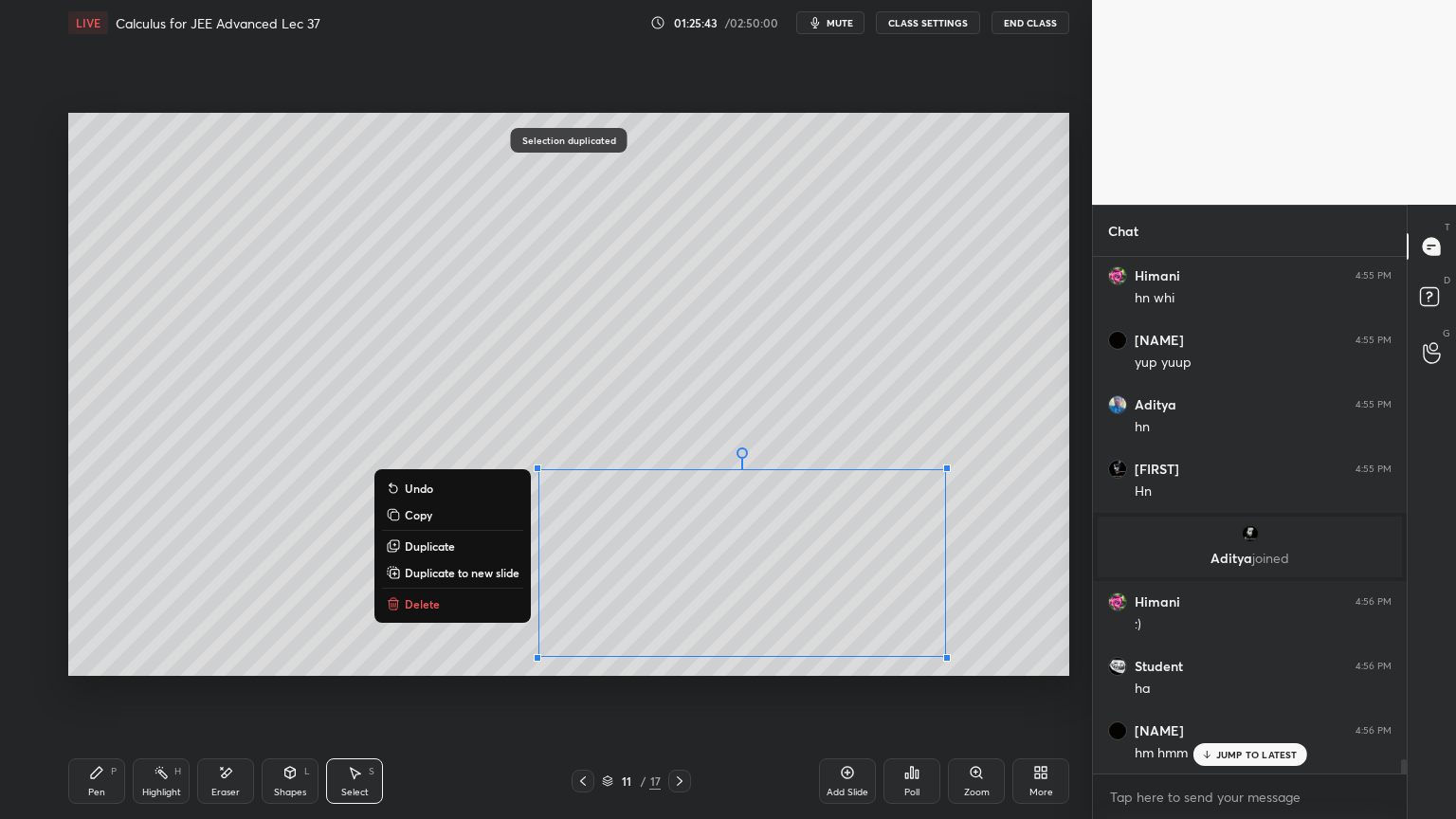 click on "0 ° Undo Copy Duplicate Duplicate to new slide Delete" at bounding box center (569, 394) 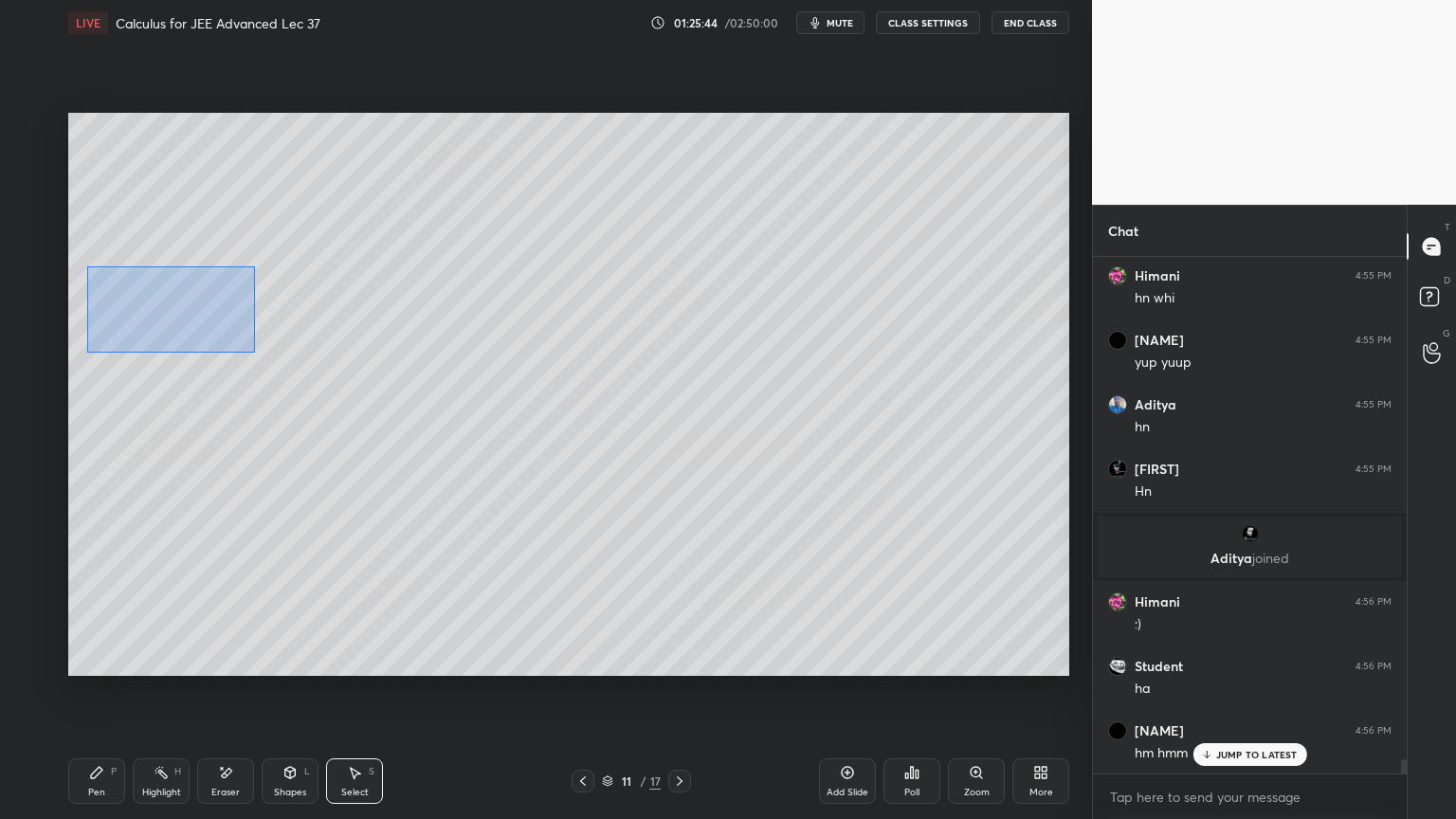 scroll, scrollTop: 17718, scrollLeft: 0, axis: vertical 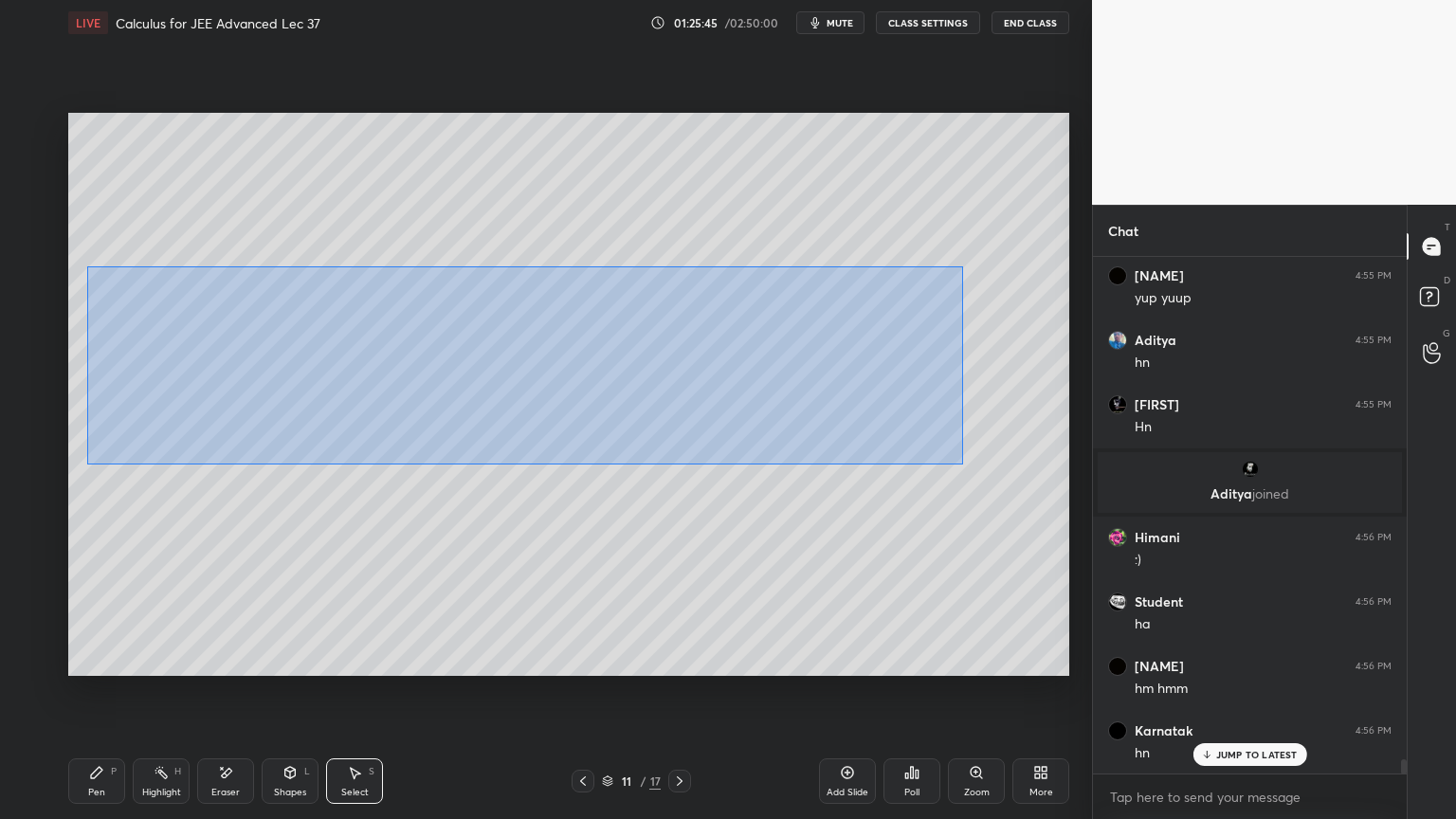 drag, startPoint x: 86, startPoint y: 266, endPoint x: 971, endPoint y: 457, distance: 905.3762 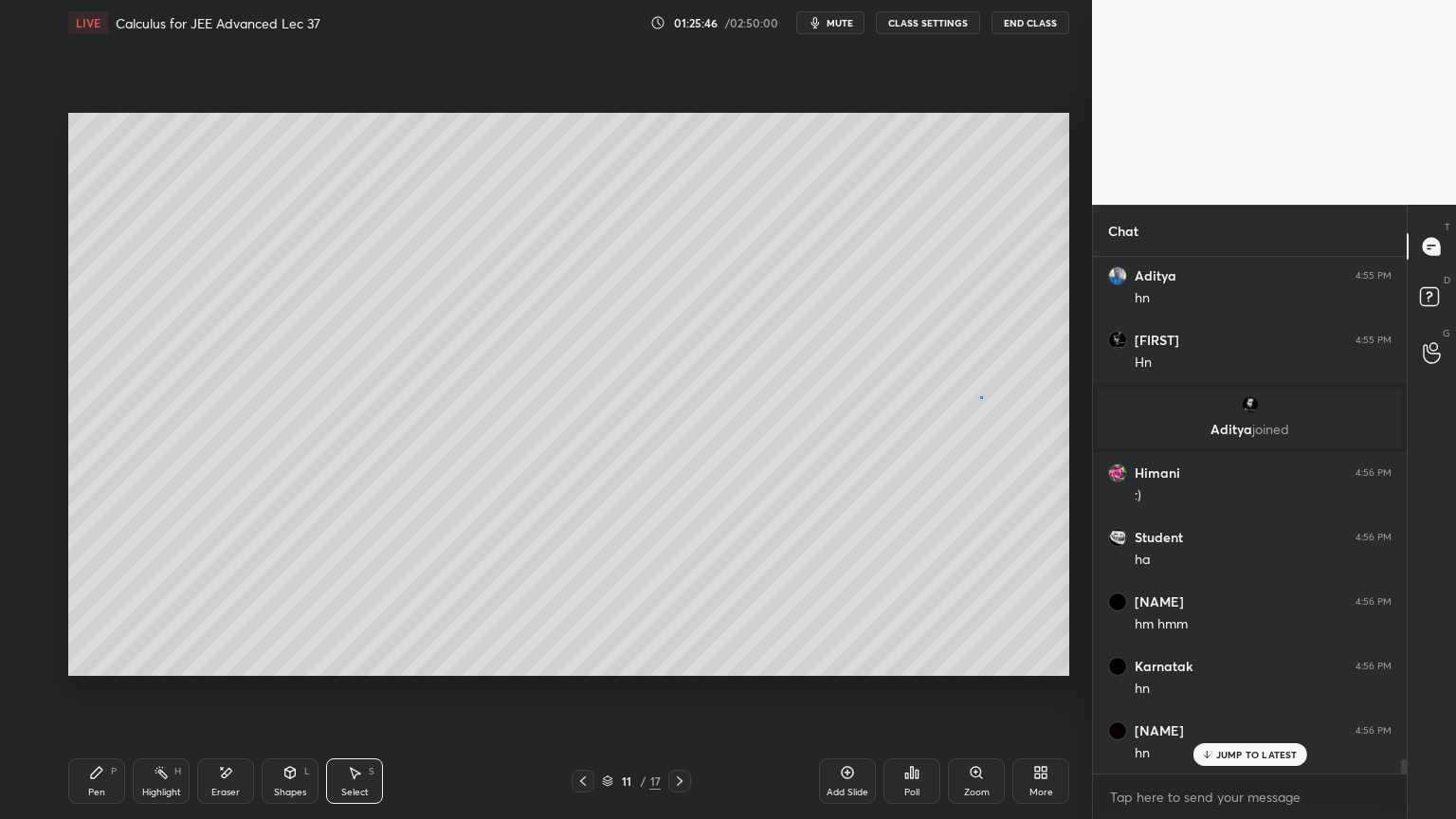 click on "0 ° Undo Copy Duplicate Duplicate to new slide Delete" at bounding box center [569, 394] 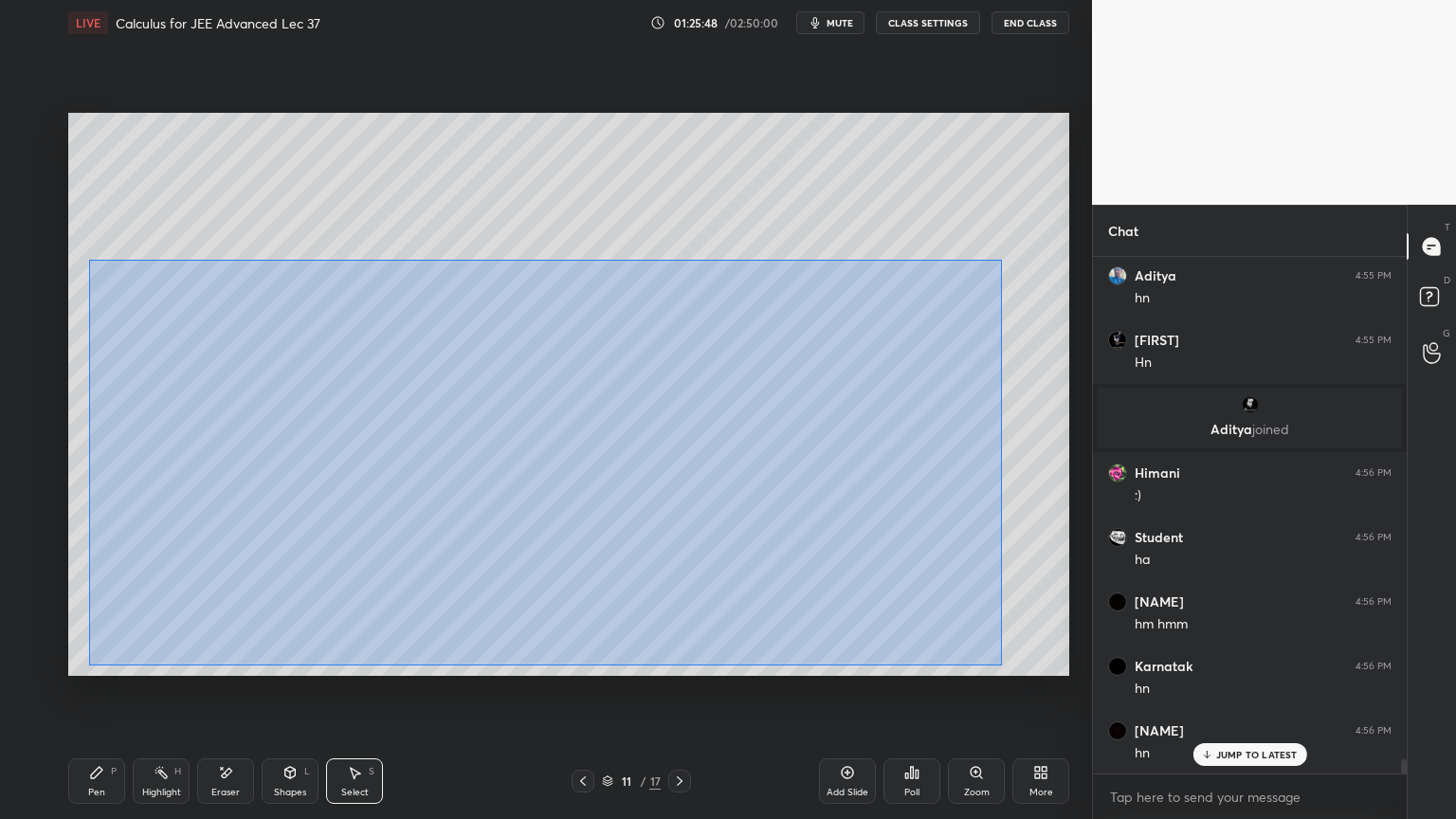 drag, startPoint x: 97, startPoint y: 270, endPoint x: 1002, endPoint y: 554, distance: 948.51516 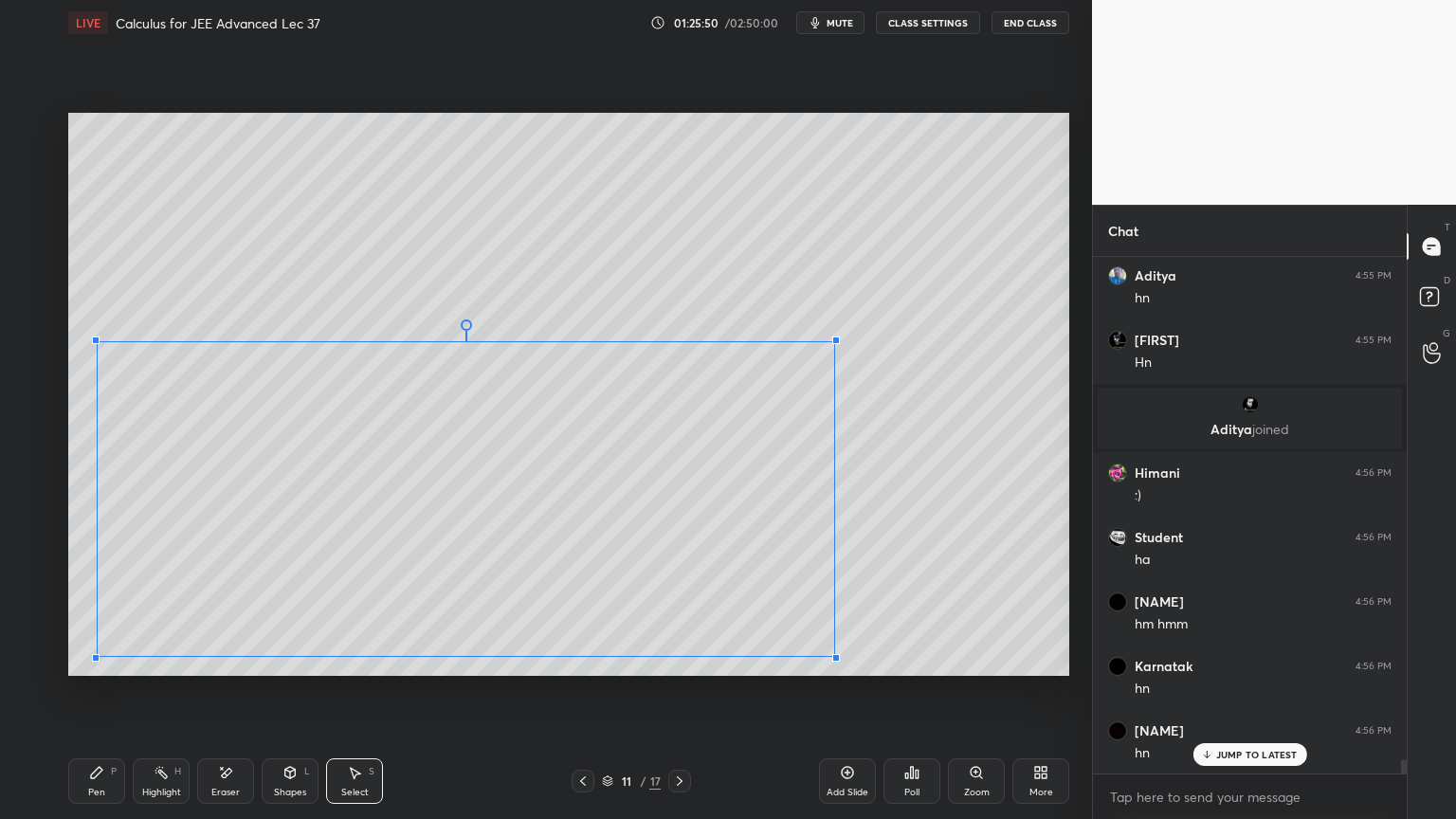 drag, startPoint x: 945, startPoint y: 273, endPoint x: 830, endPoint y: 344, distance: 135.1518 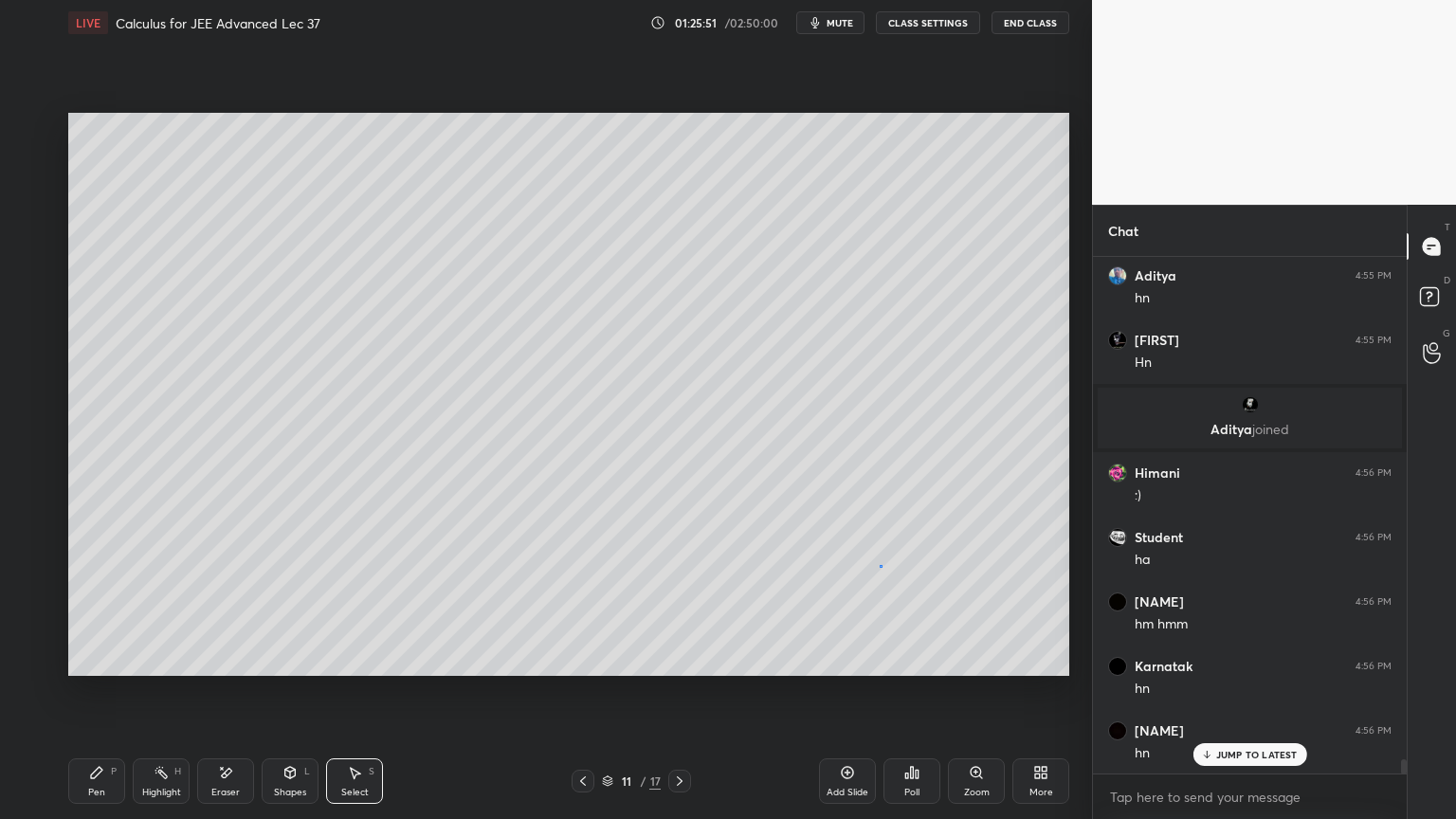 drag, startPoint x: 880, startPoint y: 565, endPoint x: 870, endPoint y: 566, distance: 10.049876 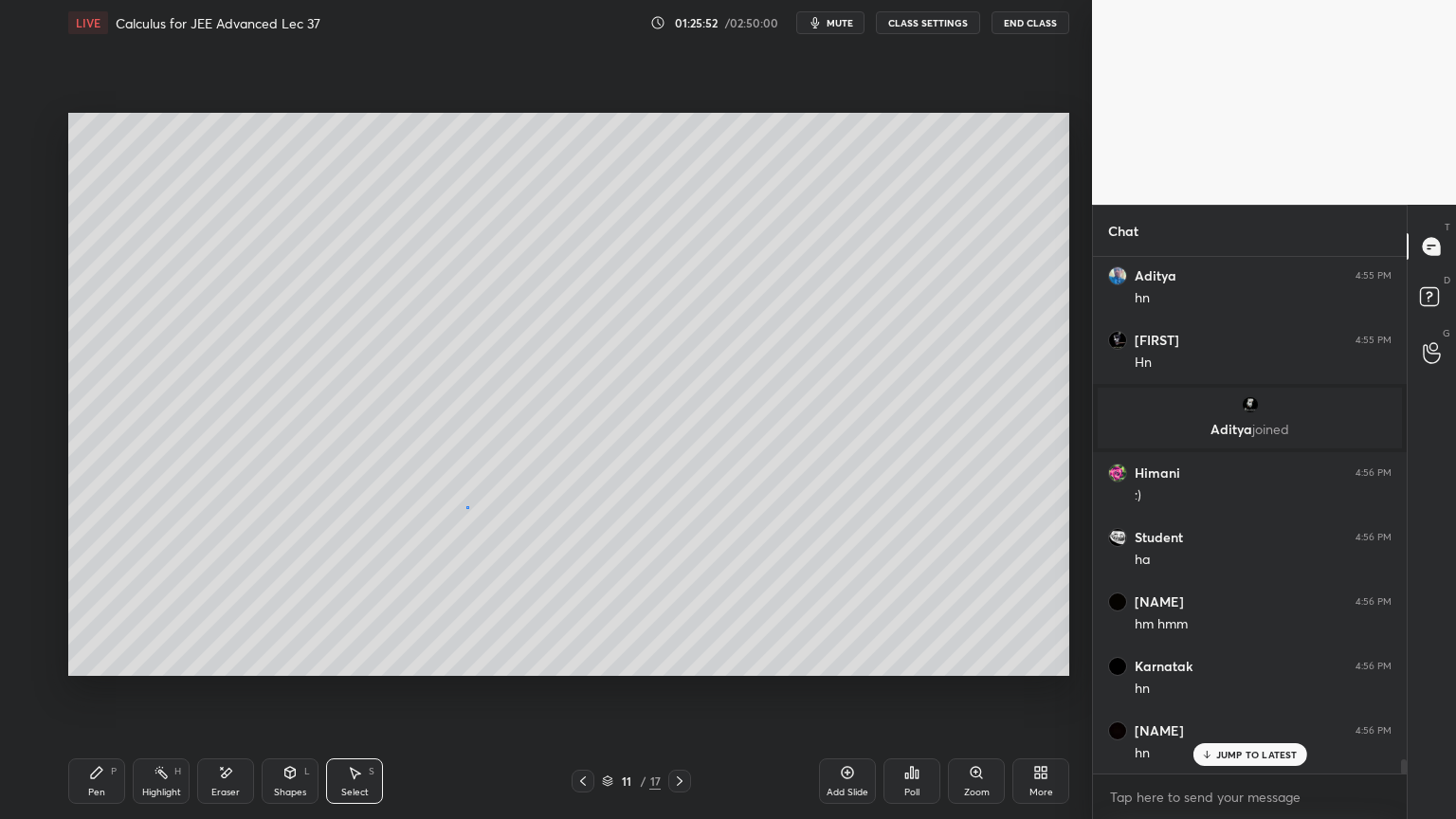 scroll, scrollTop: 17847, scrollLeft: 0, axis: vertical 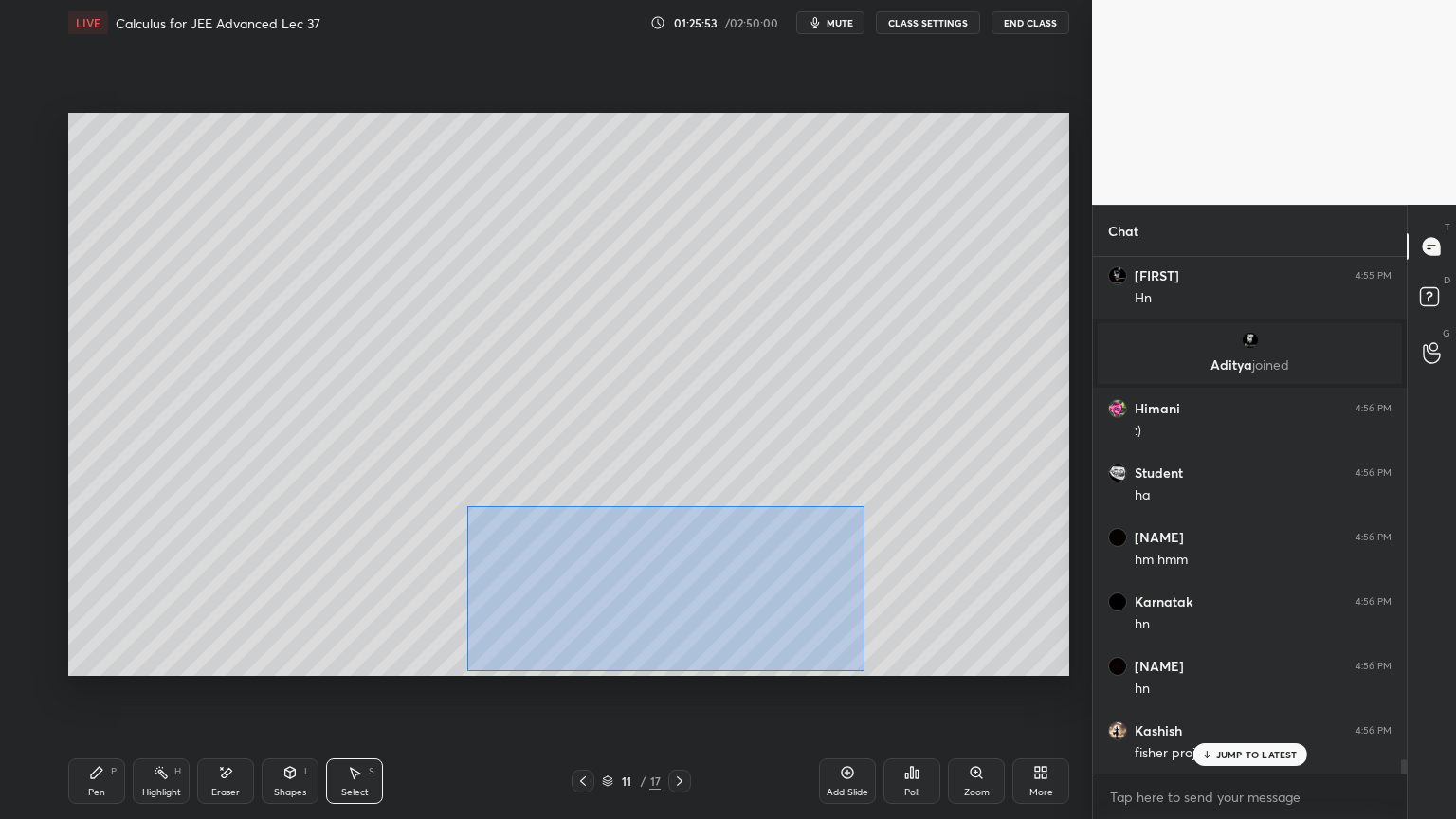 drag, startPoint x: 466, startPoint y: 505, endPoint x: 807, endPoint y: 622, distance: 360.51352 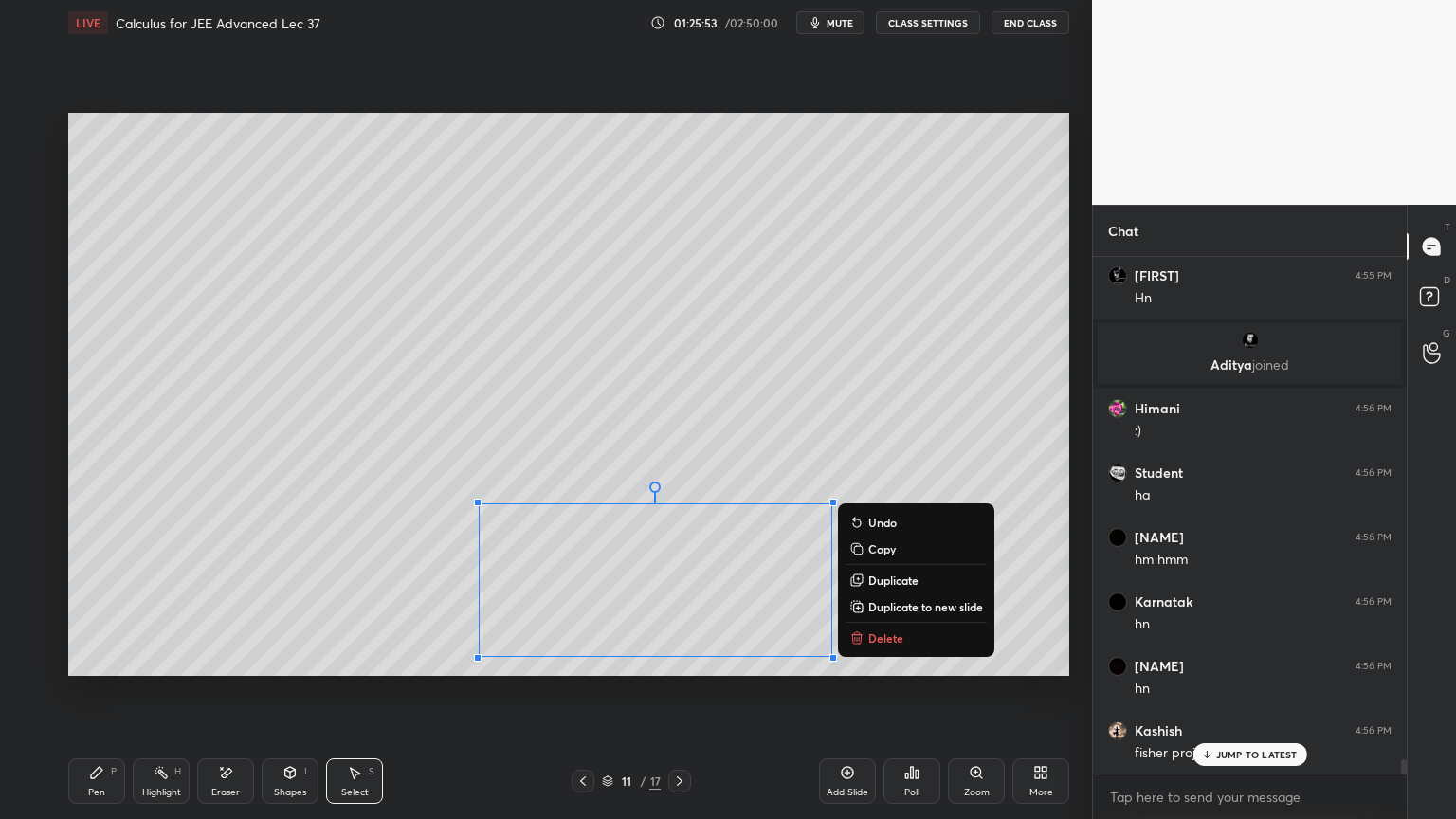 scroll, scrollTop: 17912, scrollLeft: 0, axis: vertical 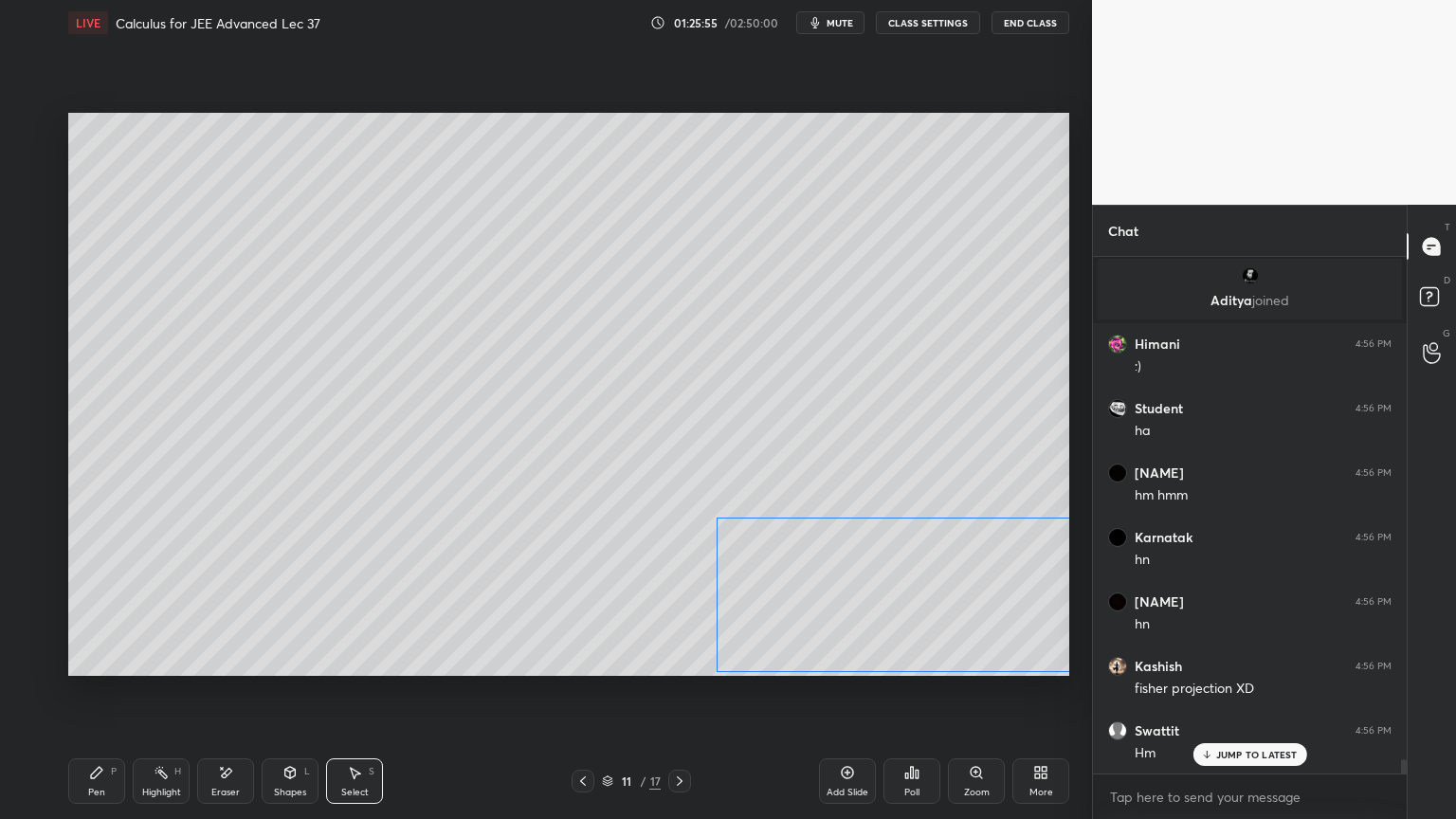 drag, startPoint x: 698, startPoint y: 611, endPoint x: 926, endPoint y: 553, distance: 235.26156 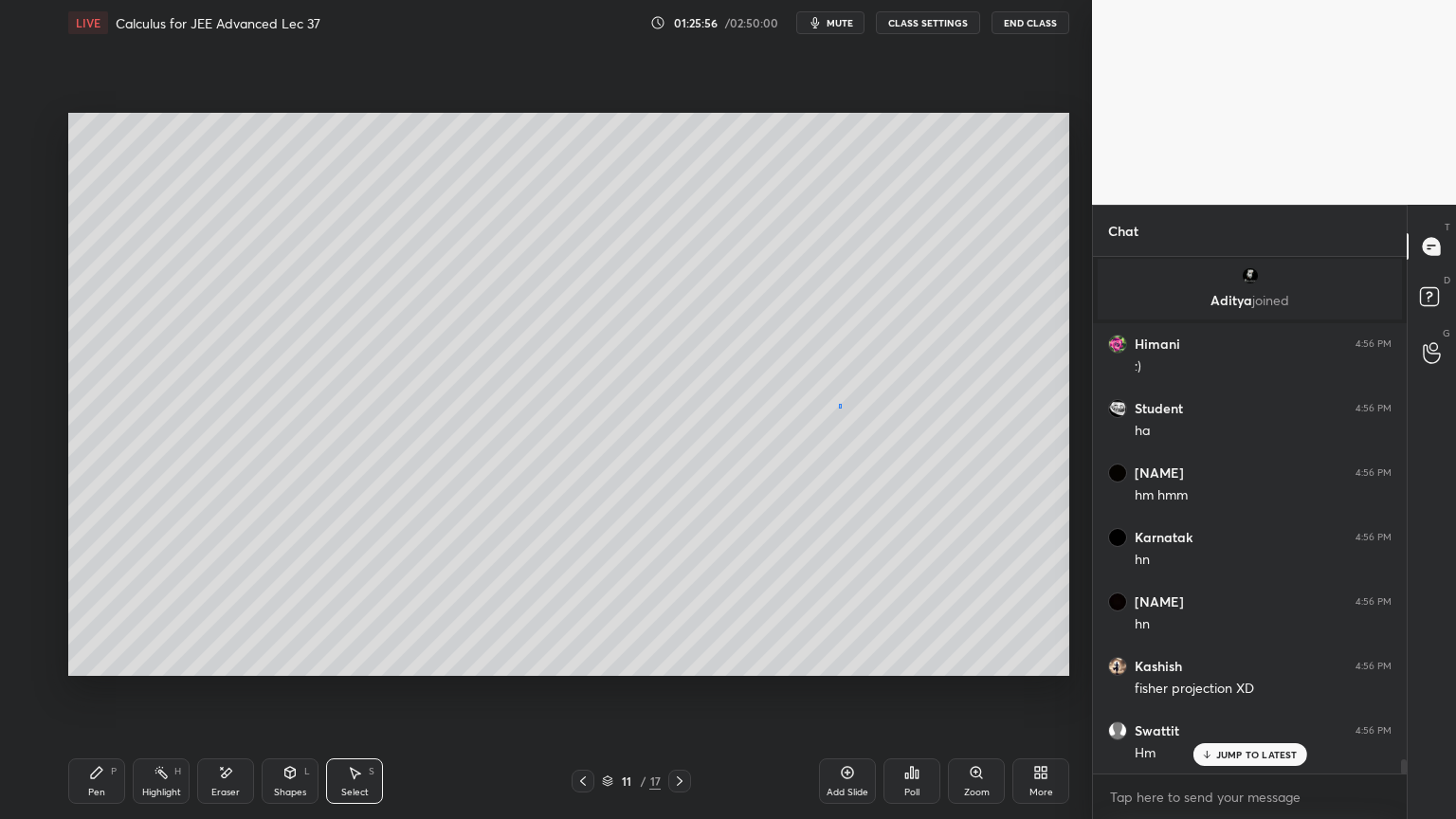 click on "0 ° Undo Copy Duplicate Duplicate to new slide Delete" at bounding box center (569, 394) 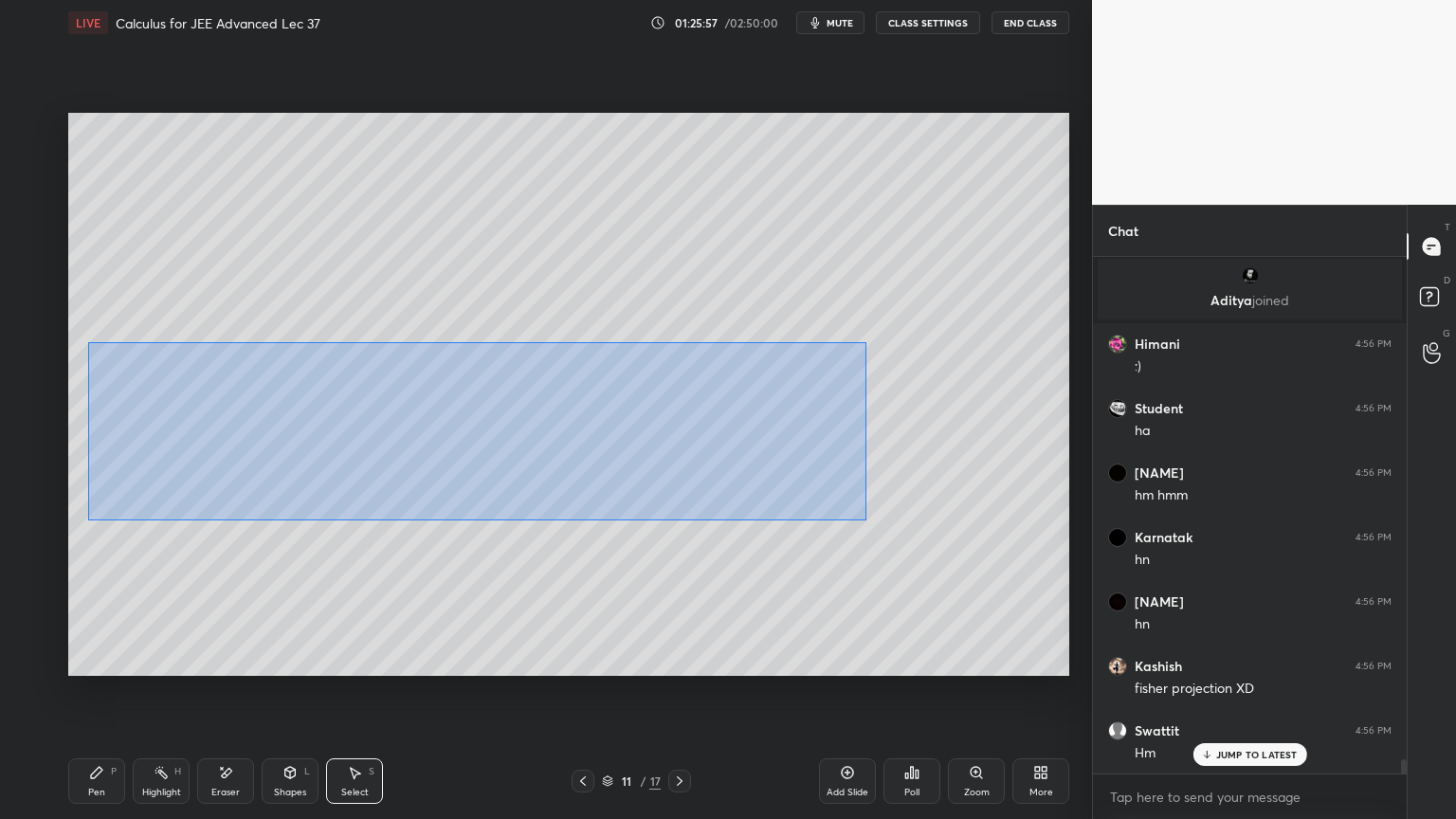 drag, startPoint x: 88, startPoint y: 347, endPoint x: 801, endPoint y: 459, distance: 721.74303 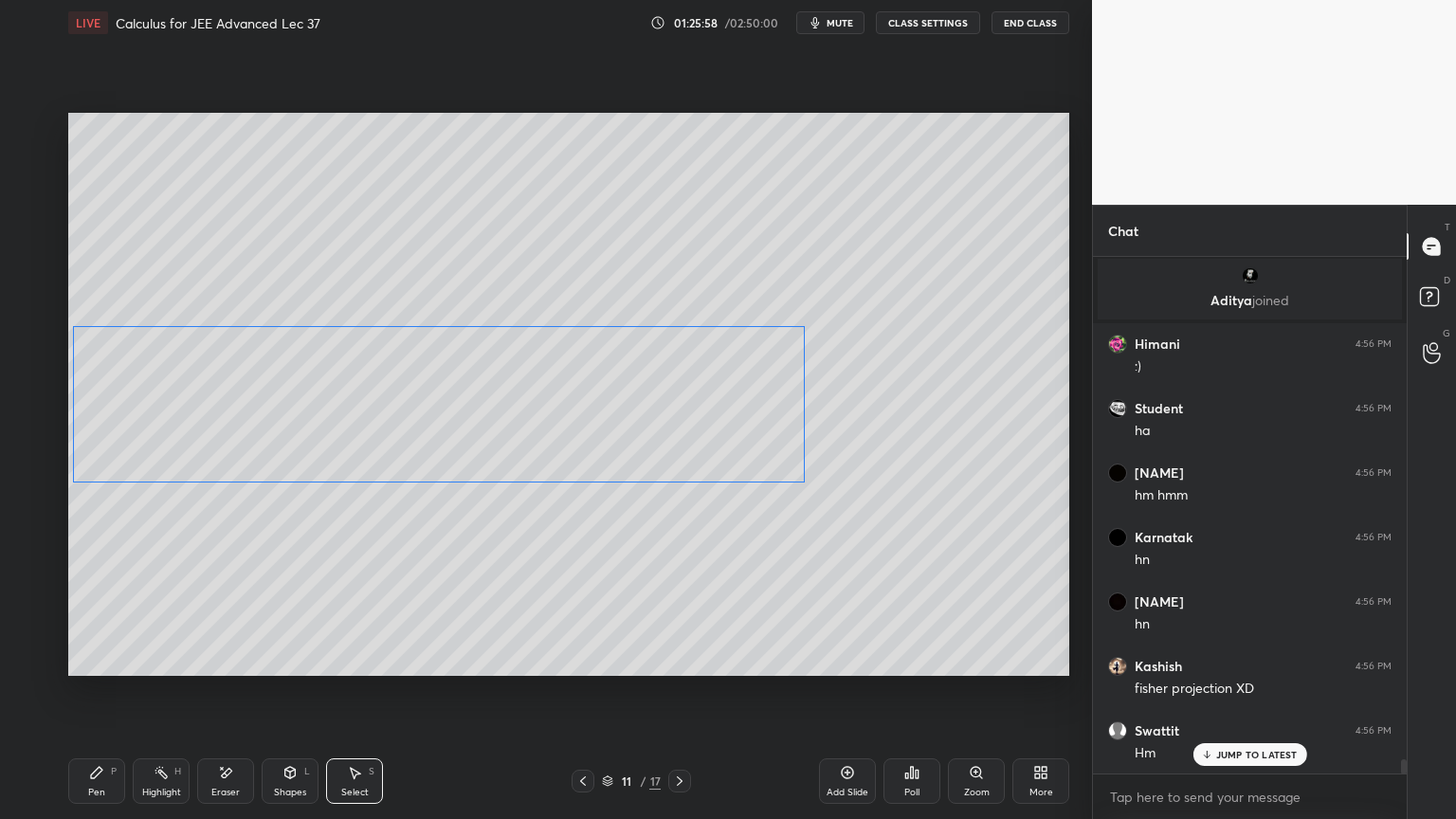 scroll, scrollTop: 17976, scrollLeft: 0, axis: vertical 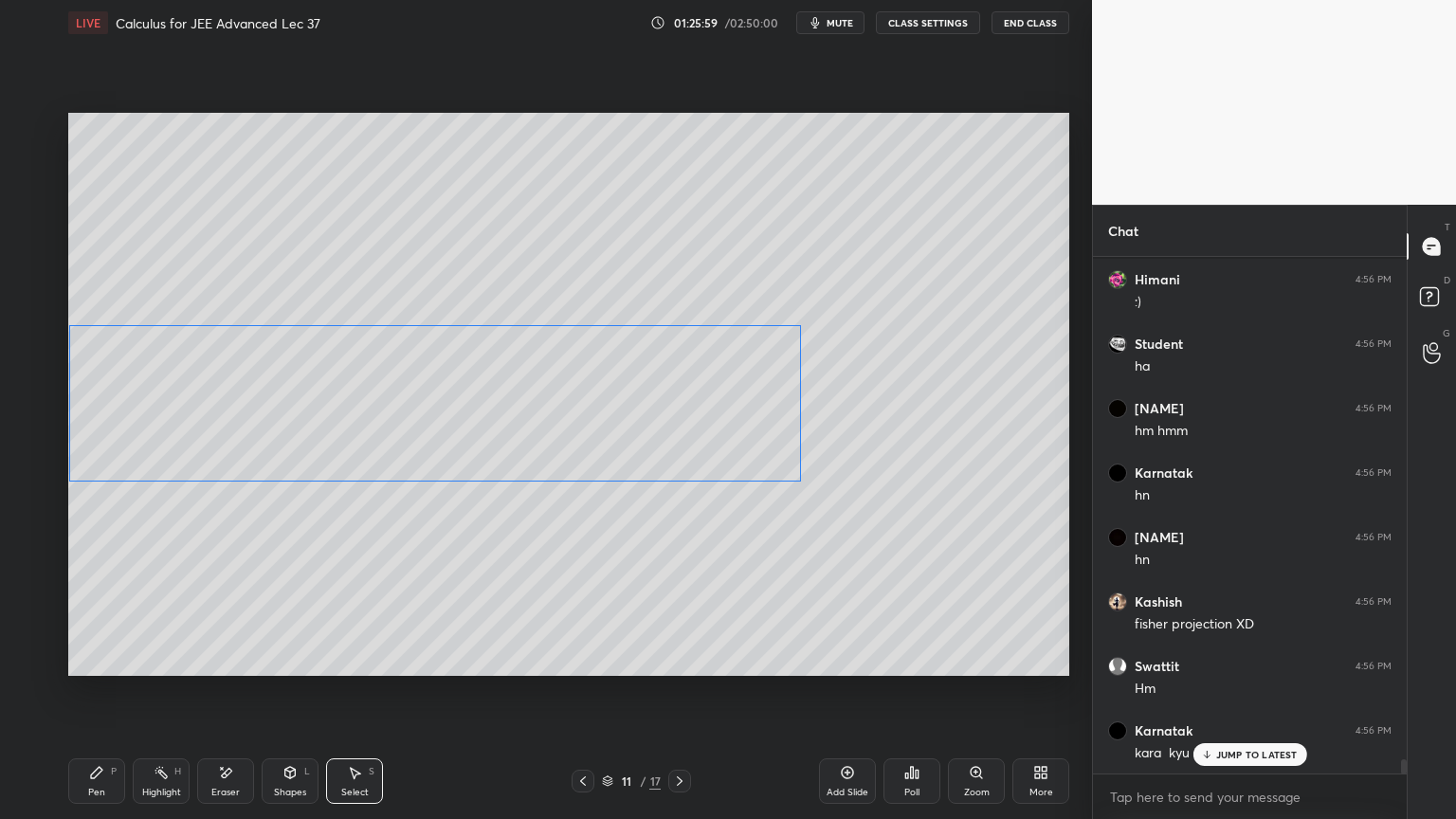 drag, startPoint x: 611, startPoint y: 430, endPoint x: 581, endPoint y: 475, distance: 54.083269 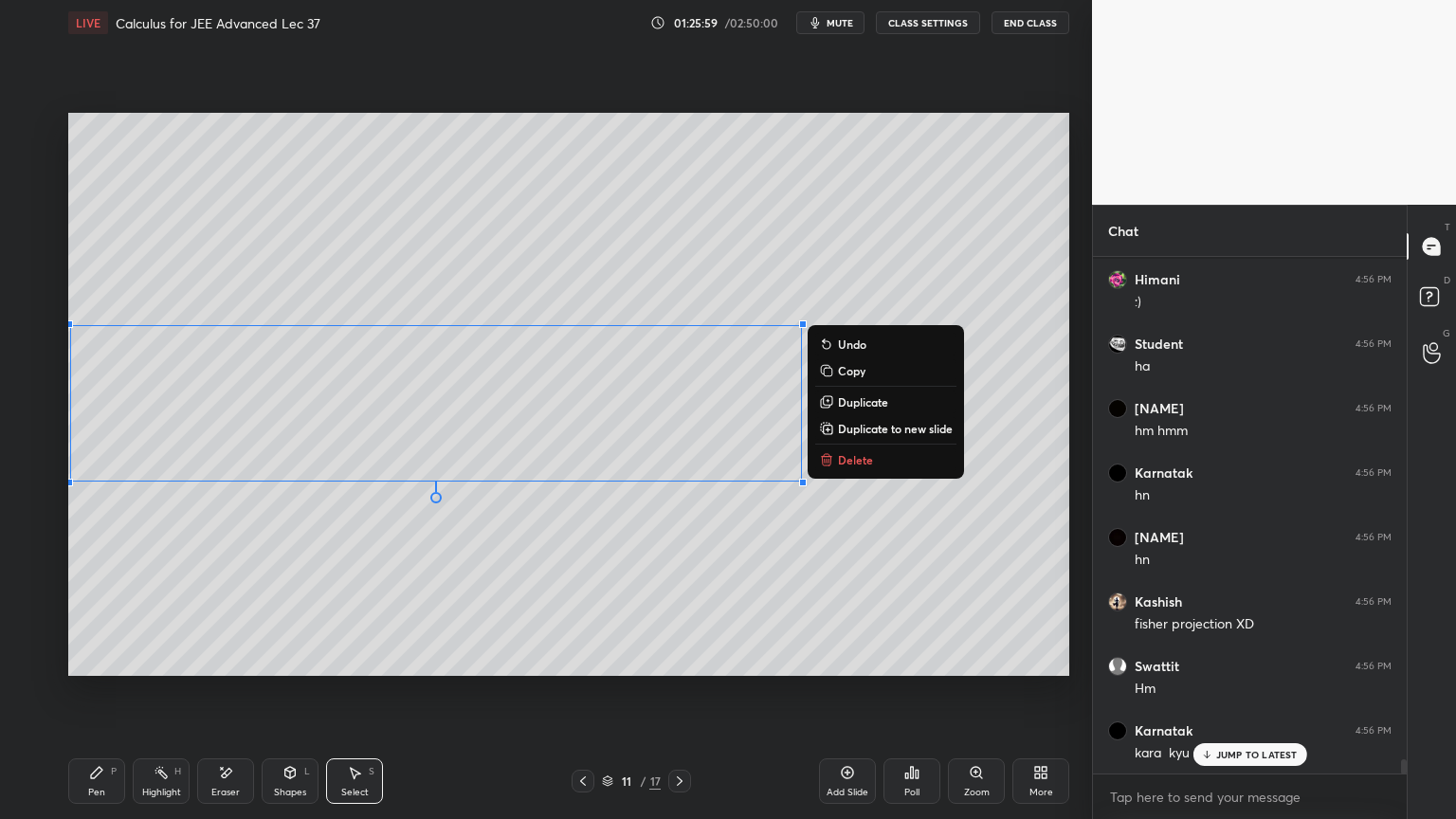 drag, startPoint x: 589, startPoint y: 613, endPoint x: 734, endPoint y: 535, distance: 164.6481 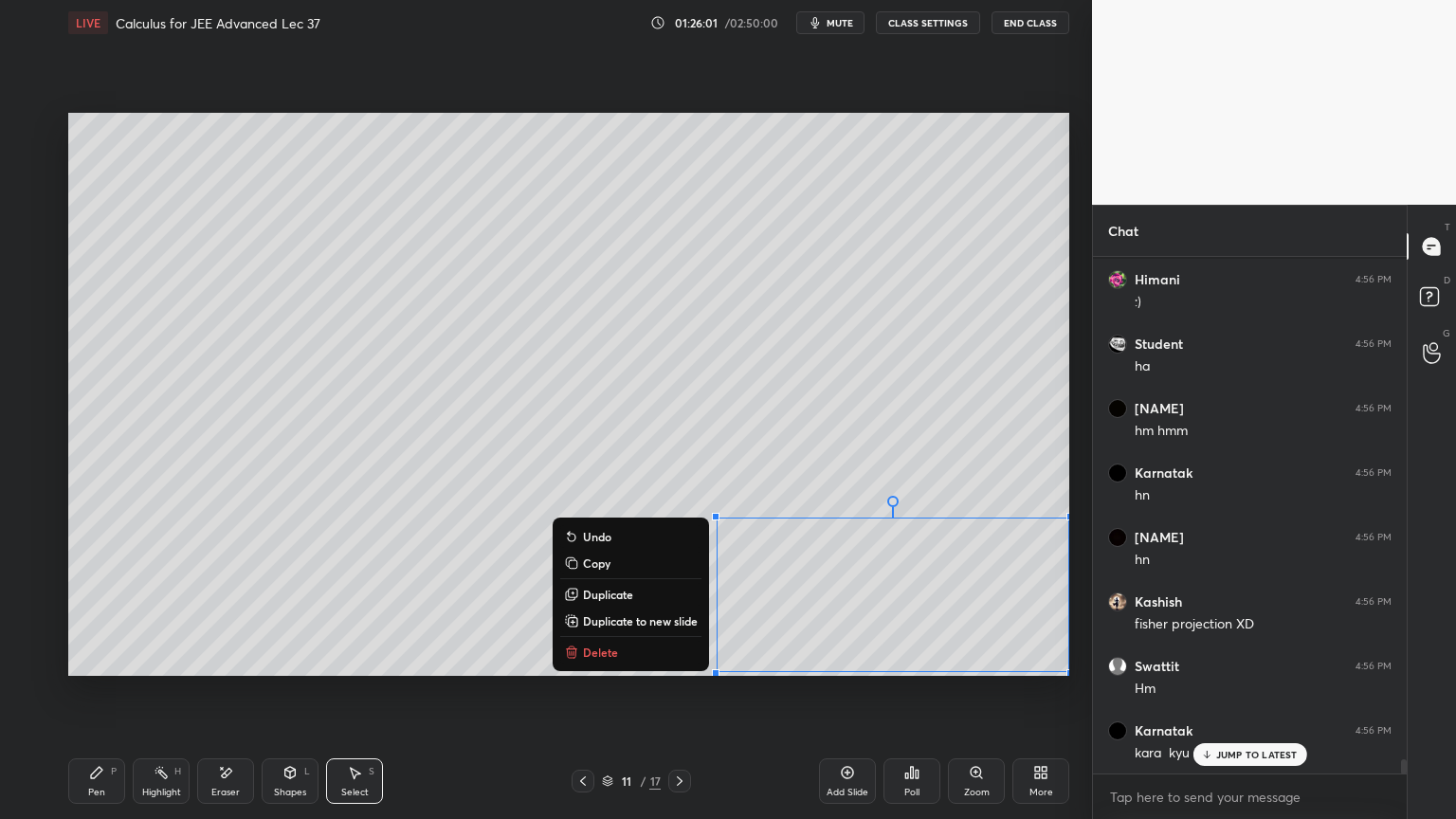 drag, startPoint x: 729, startPoint y: 532, endPoint x: 1028, endPoint y: 653, distance: 322.55542 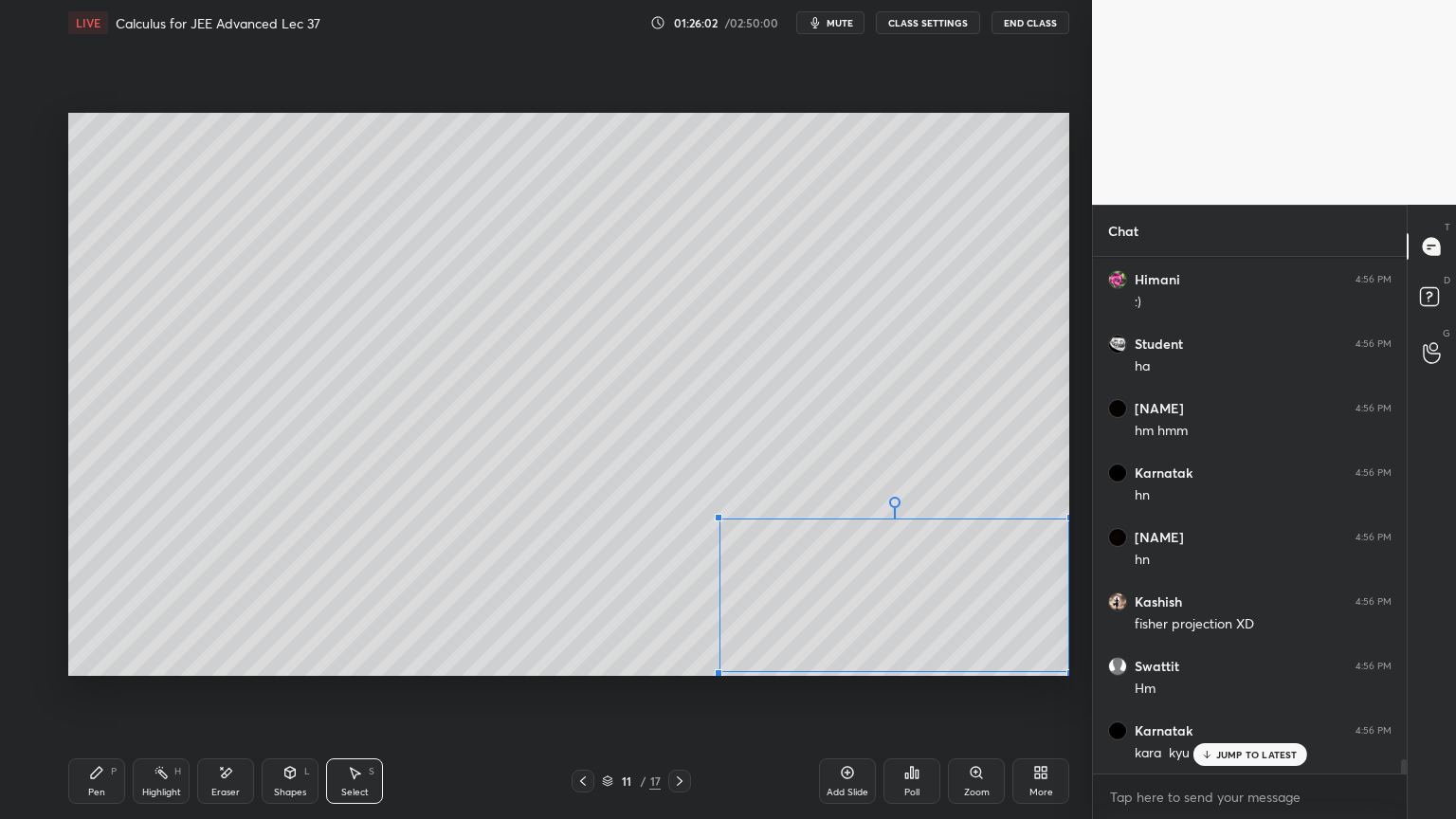 drag, startPoint x: 716, startPoint y: 516, endPoint x: 795, endPoint y: 538, distance: 82.0061 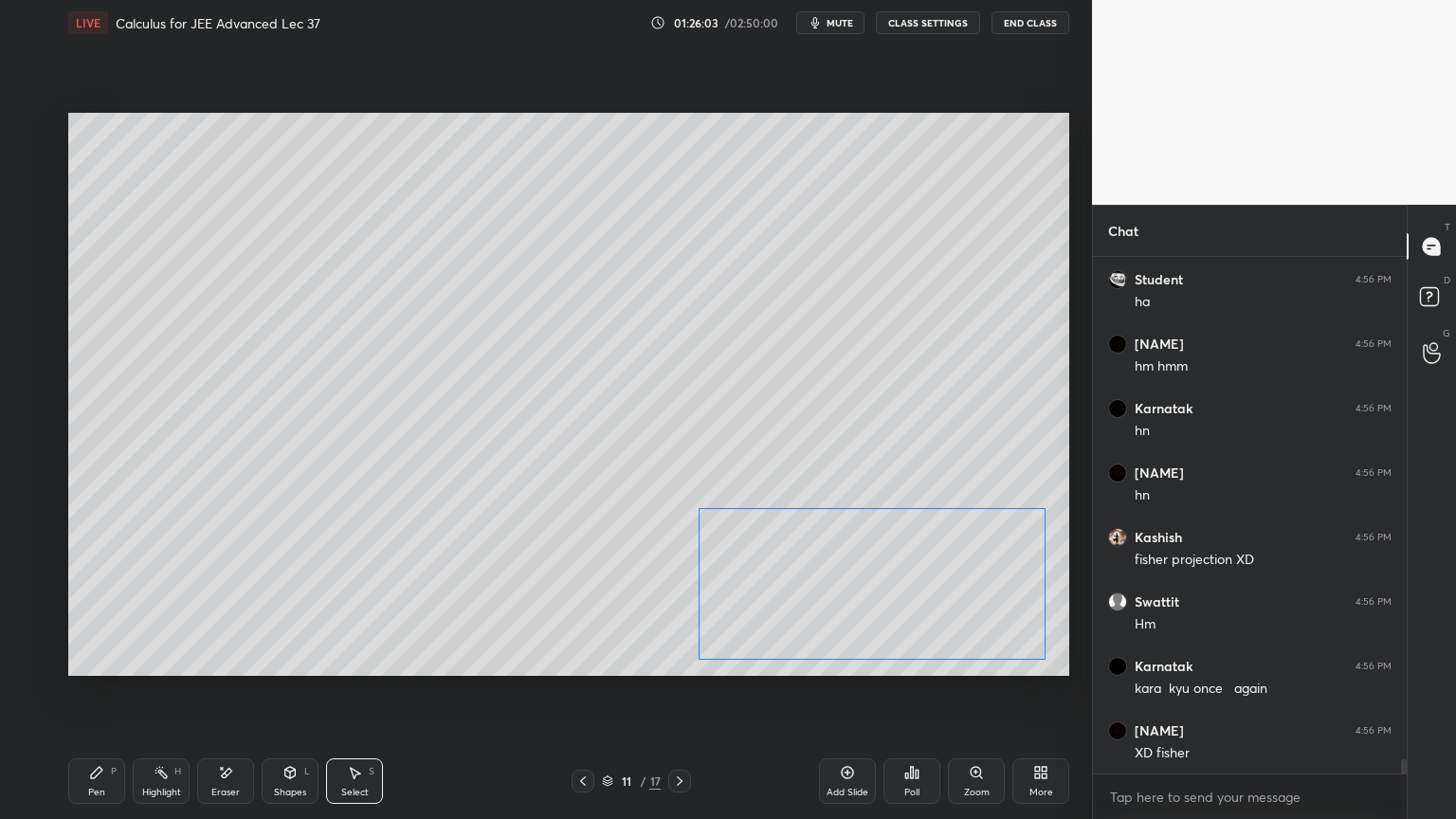 scroll, scrollTop: 18105, scrollLeft: 0, axis: vertical 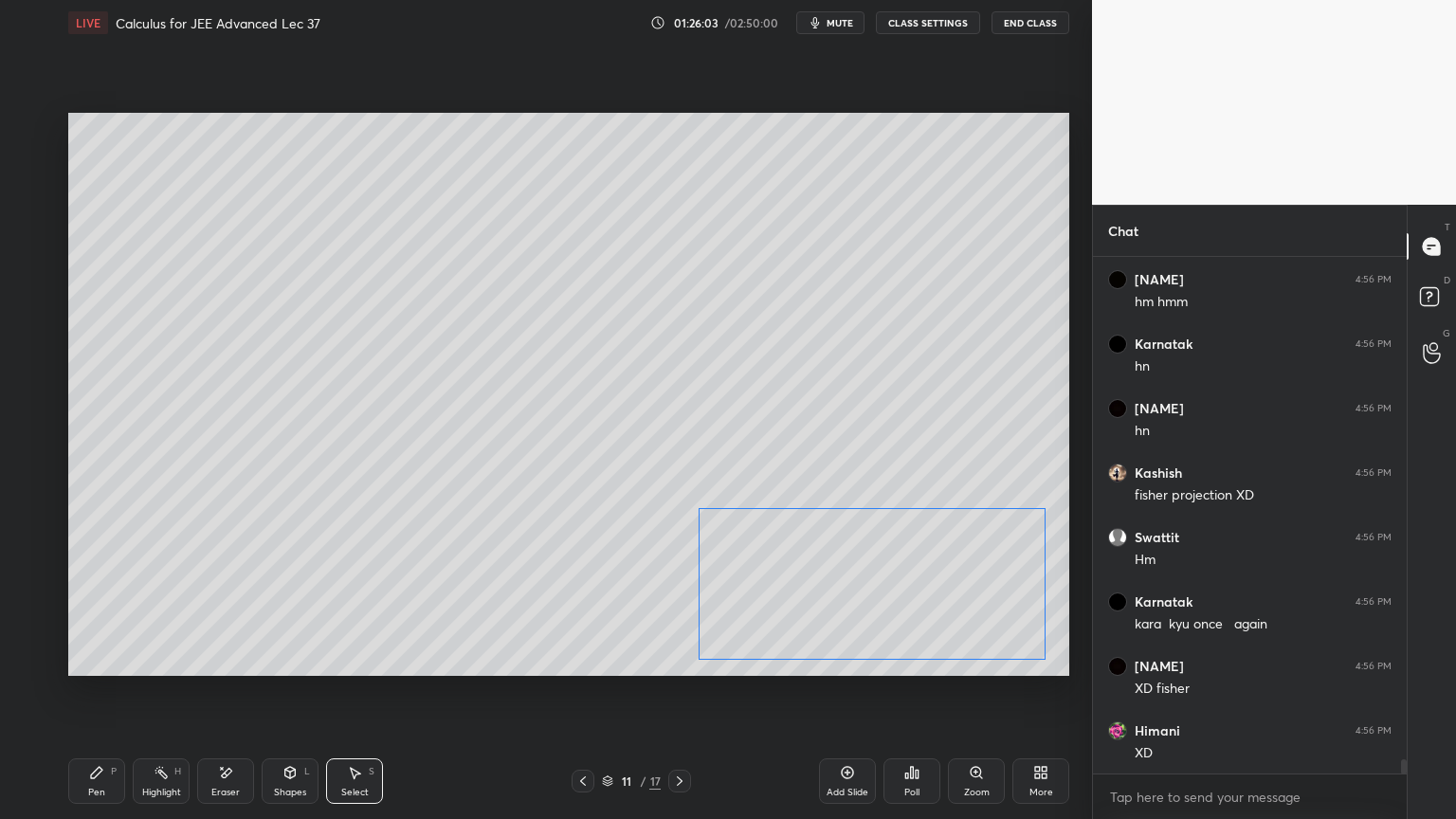 drag, startPoint x: 855, startPoint y: 573, endPoint x: 823, endPoint y: 592, distance: 37.215588 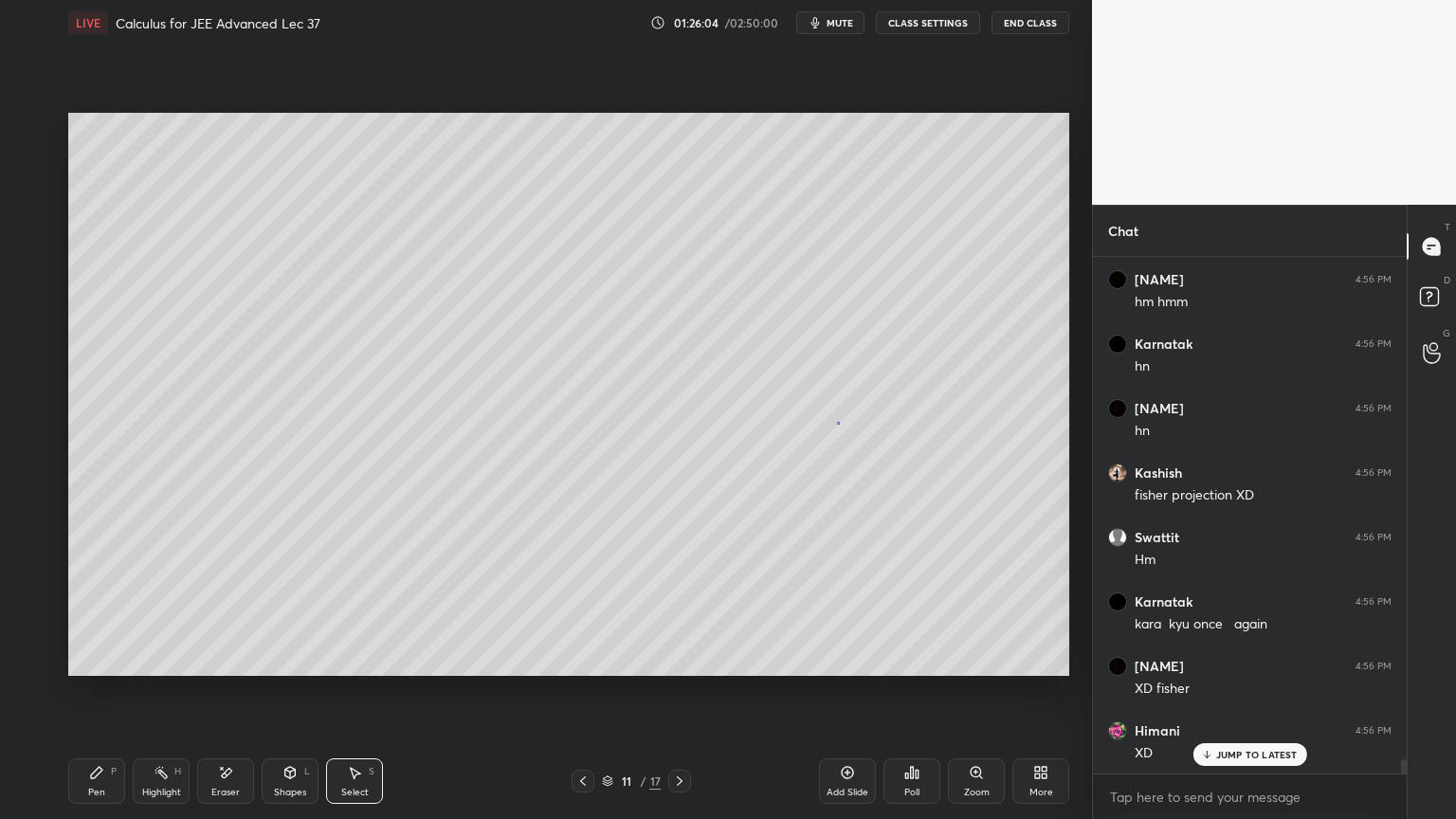 click on "0 ° Undo Copy Duplicate Duplicate to new slide Delete" at bounding box center [569, 394] 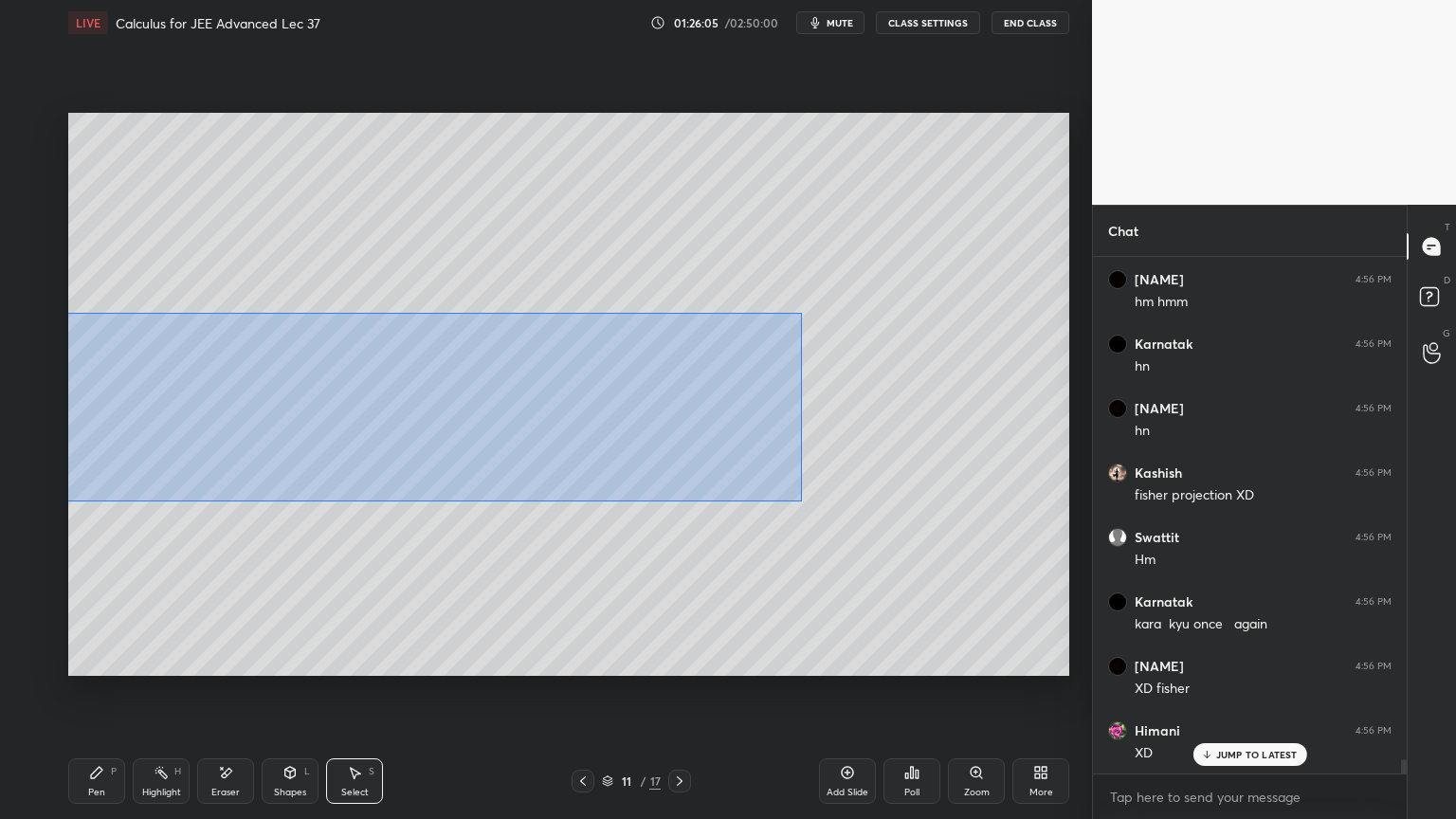 drag, startPoint x: 147, startPoint y: 354, endPoint x: 819, endPoint y: 490, distance: 685.6238 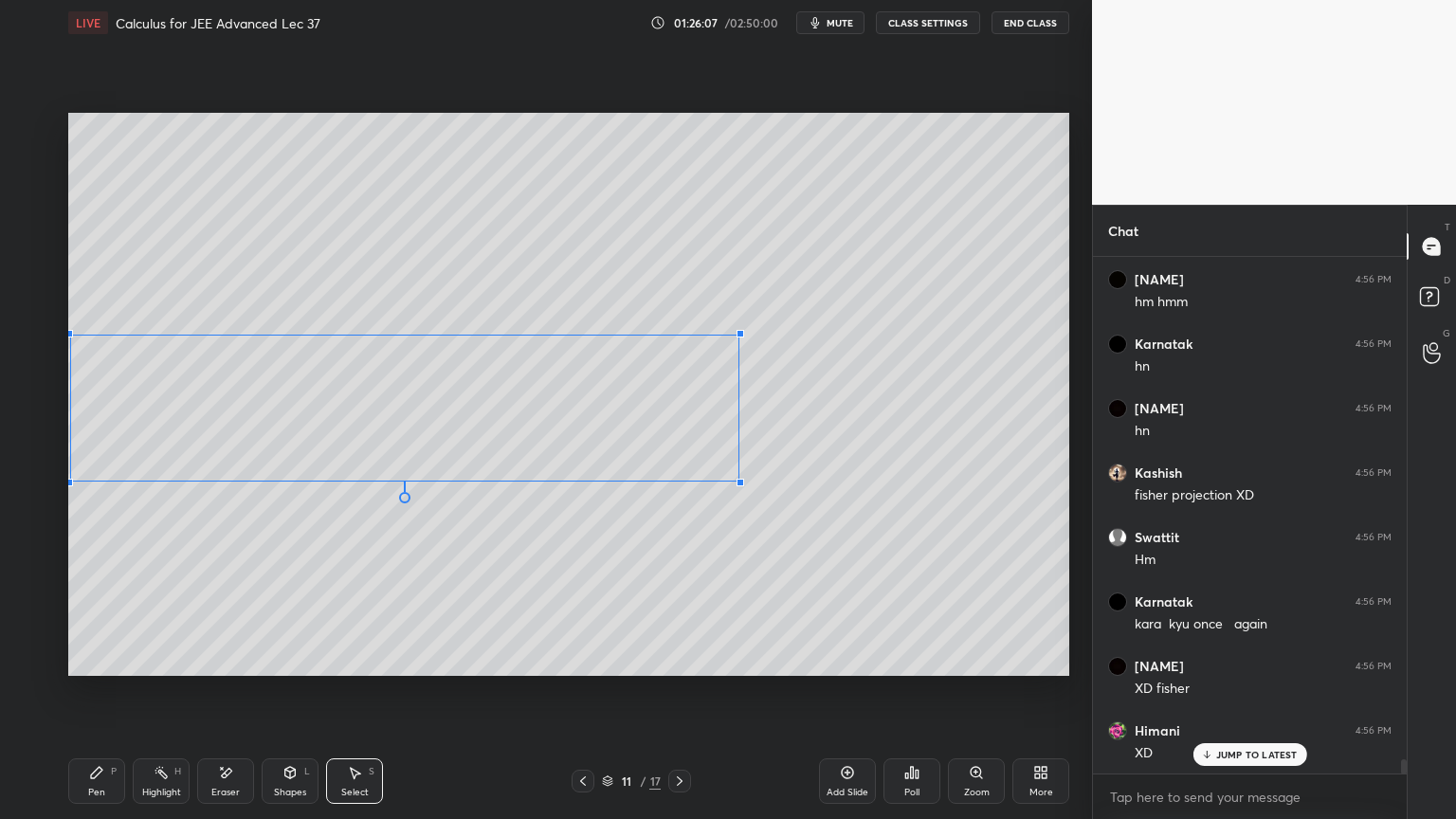 drag, startPoint x: 801, startPoint y: 322, endPoint x: 737, endPoint y: 336, distance: 65.51336 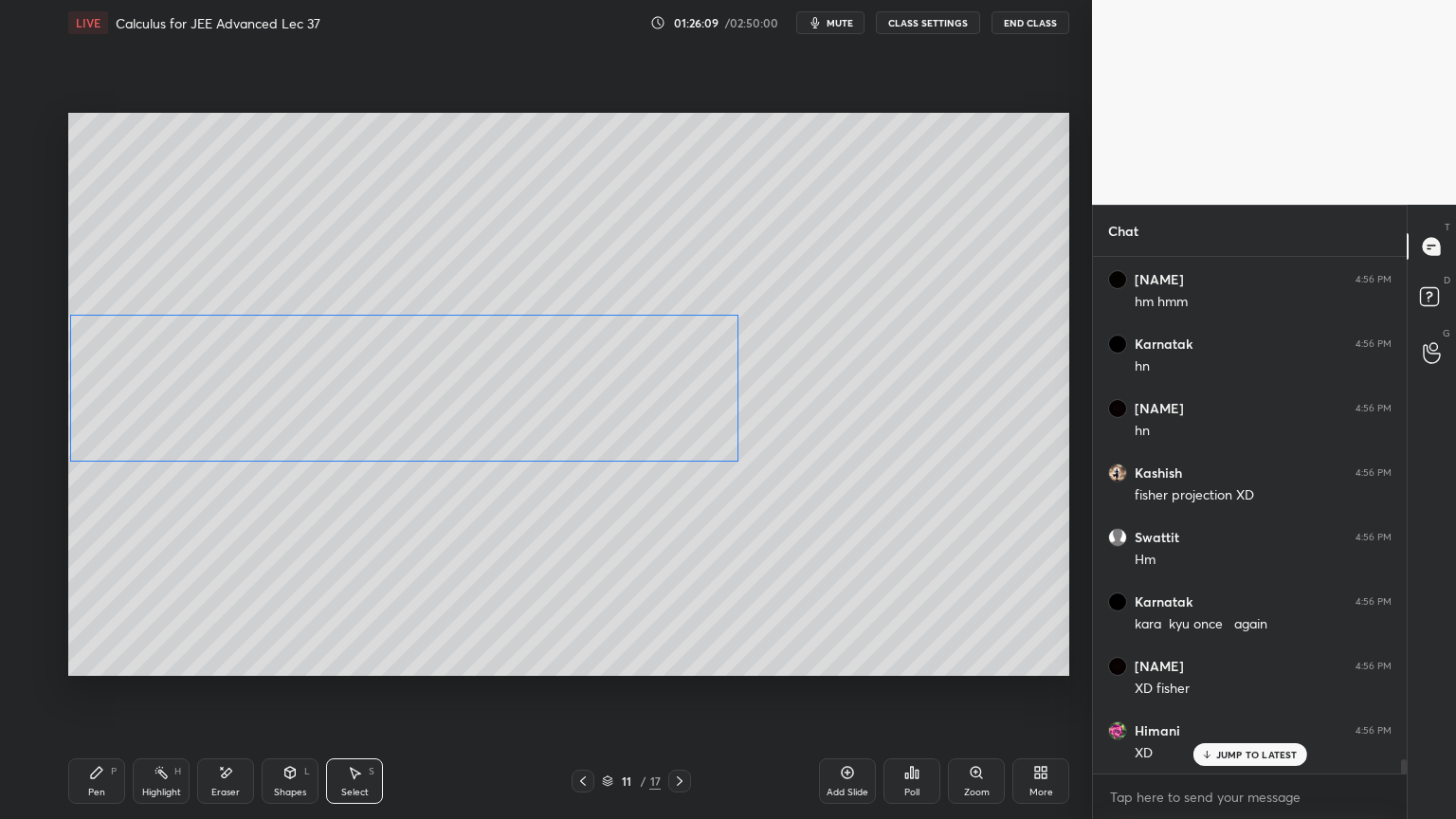 drag, startPoint x: 650, startPoint y: 402, endPoint x: 653, endPoint y: 378, distance: 24.186773 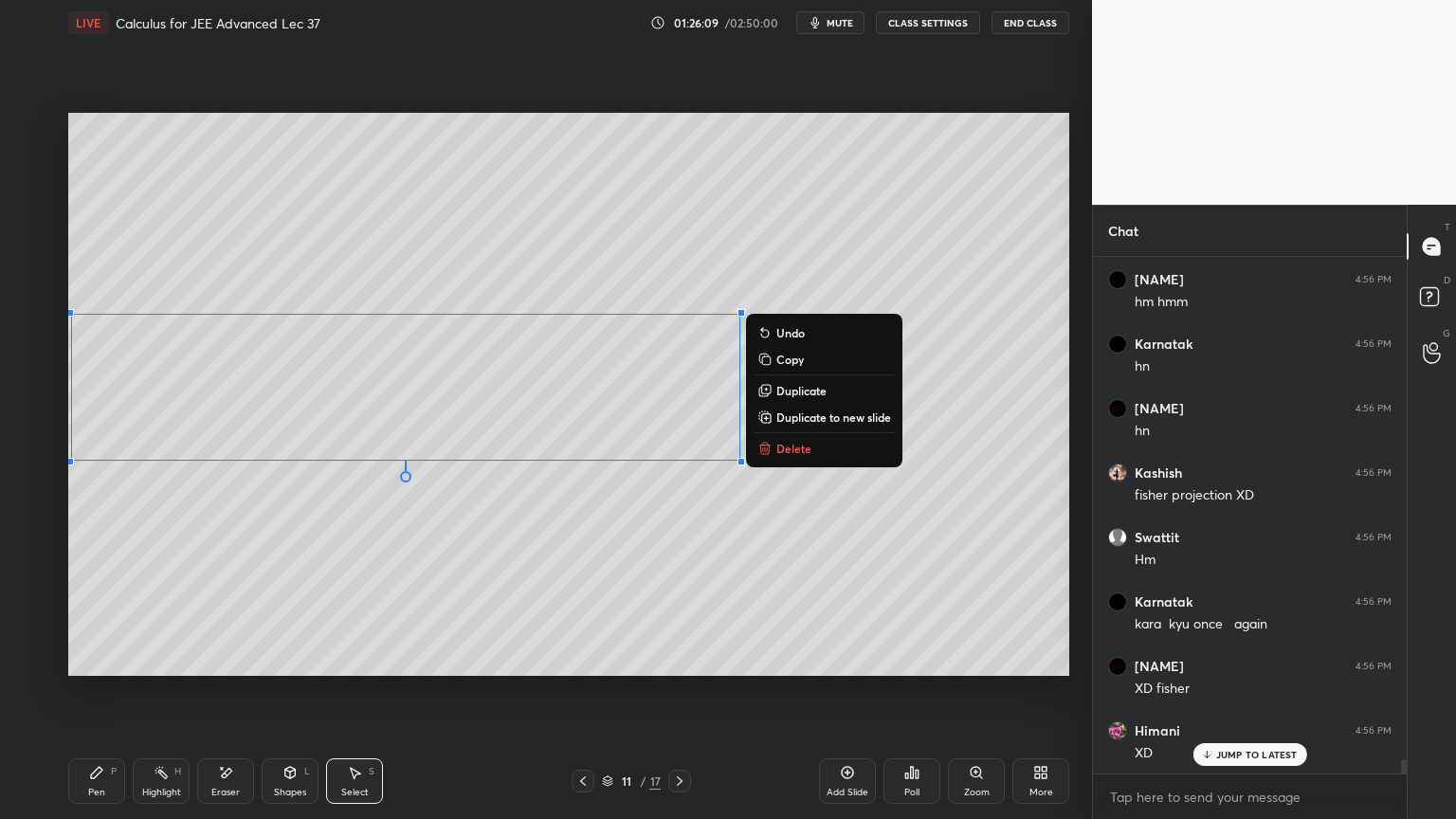 click on "0 ° Undo Copy Duplicate Duplicate to new slide Delete" at bounding box center (569, 394) 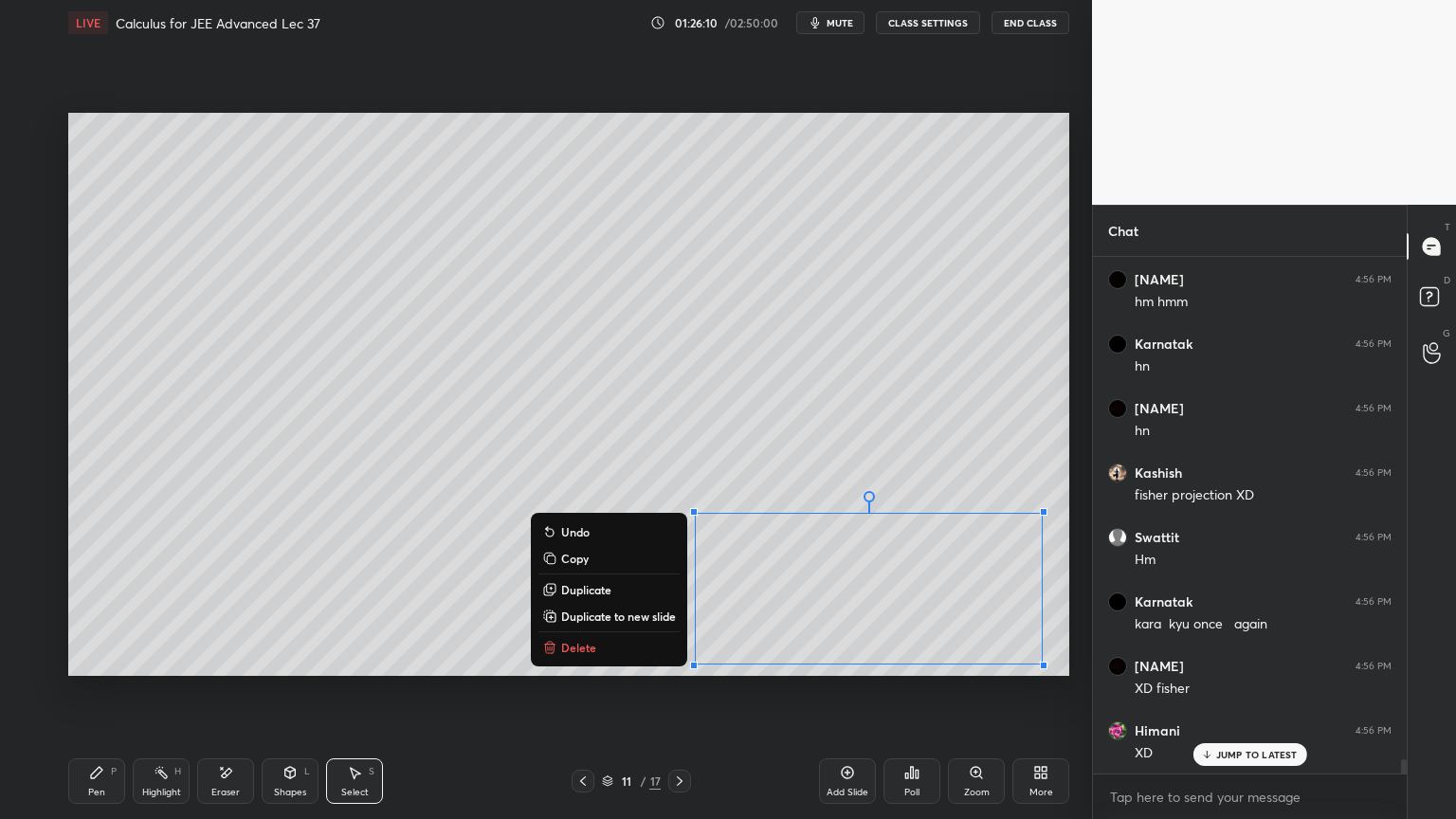 drag, startPoint x: 673, startPoint y: 490, endPoint x: 1070, endPoint y: 676, distance: 438.41191 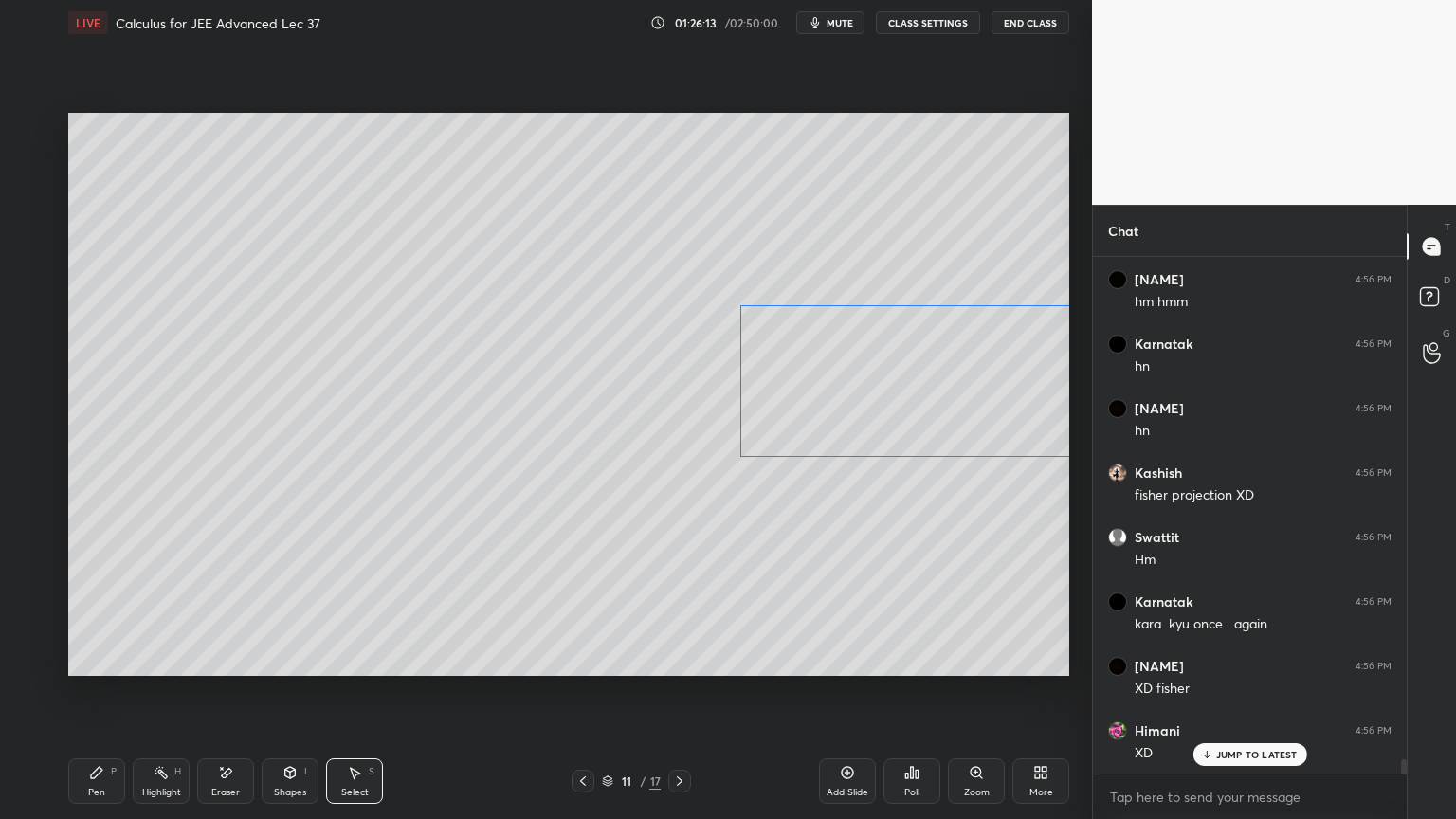 drag, startPoint x: 907, startPoint y: 553, endPoint x: 943, endPoint y: 375, distance: 181.604 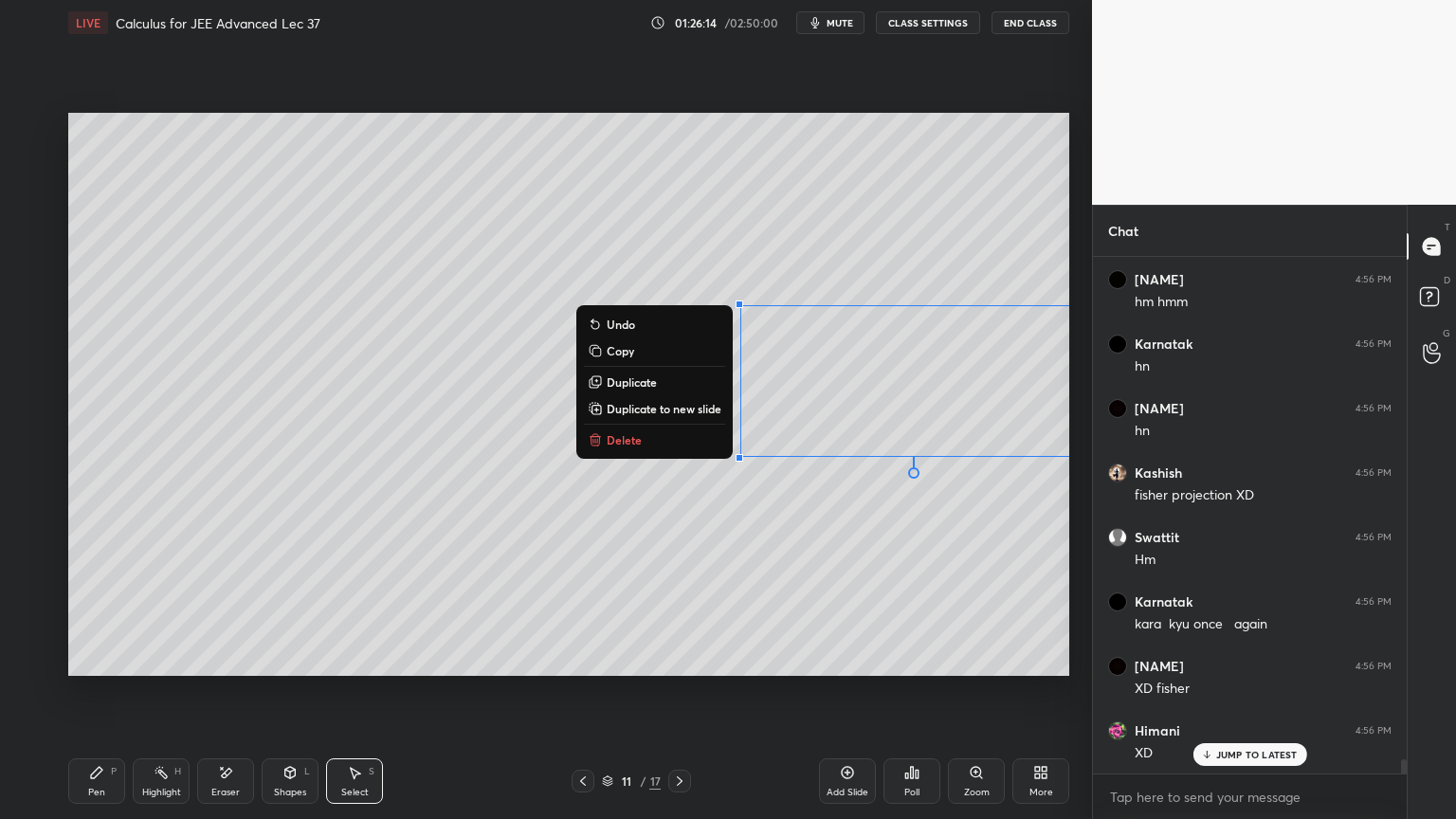 drag, startPoint x: 943, startPoint y: 264, endPoint x: 950, endPoint y: 277, distance: 14.764823 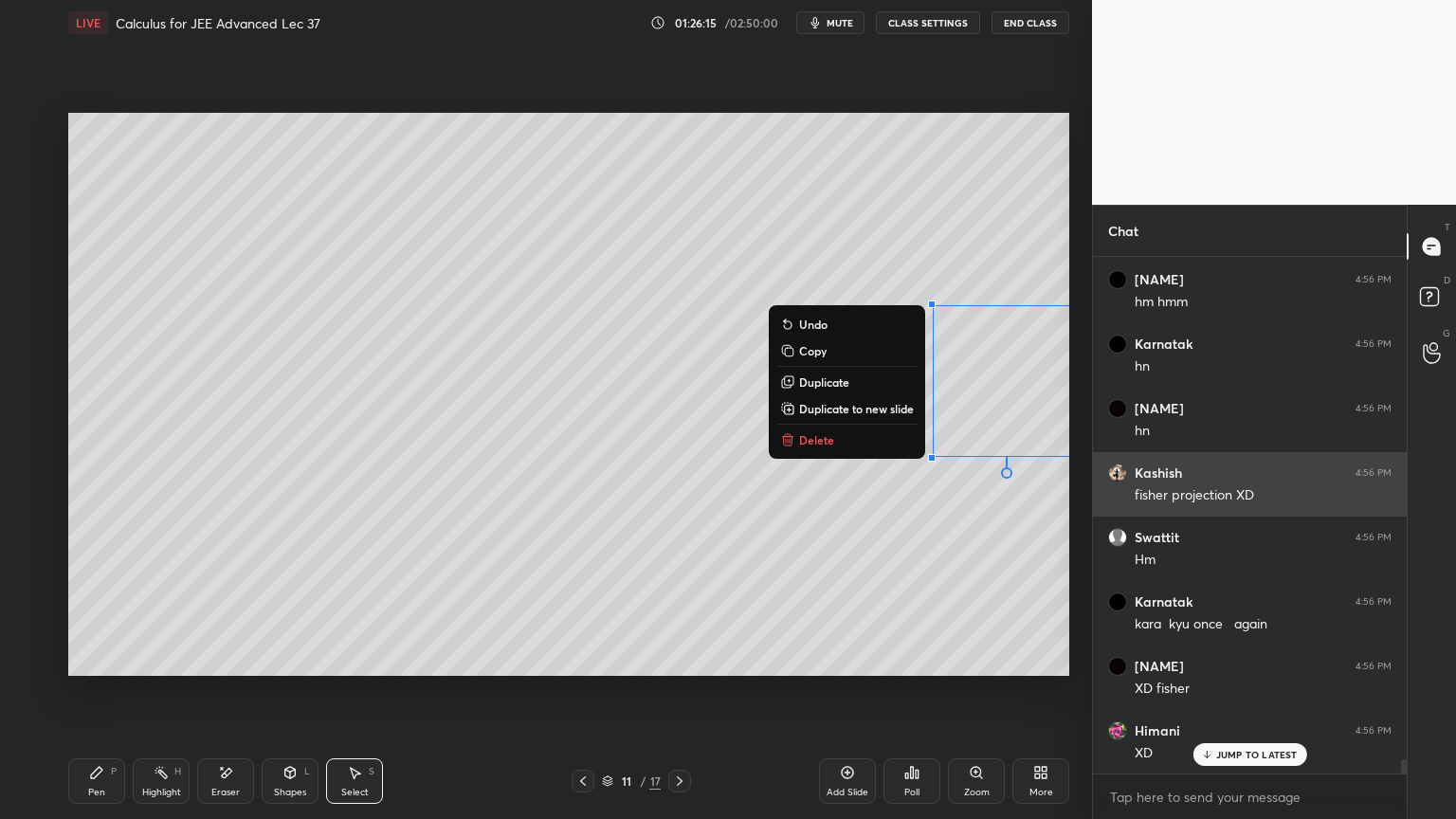 drag, startPoint x: 911, startPoint y: 283, endPoint x: 1062, endPoint y: 461, distance: 233.42022 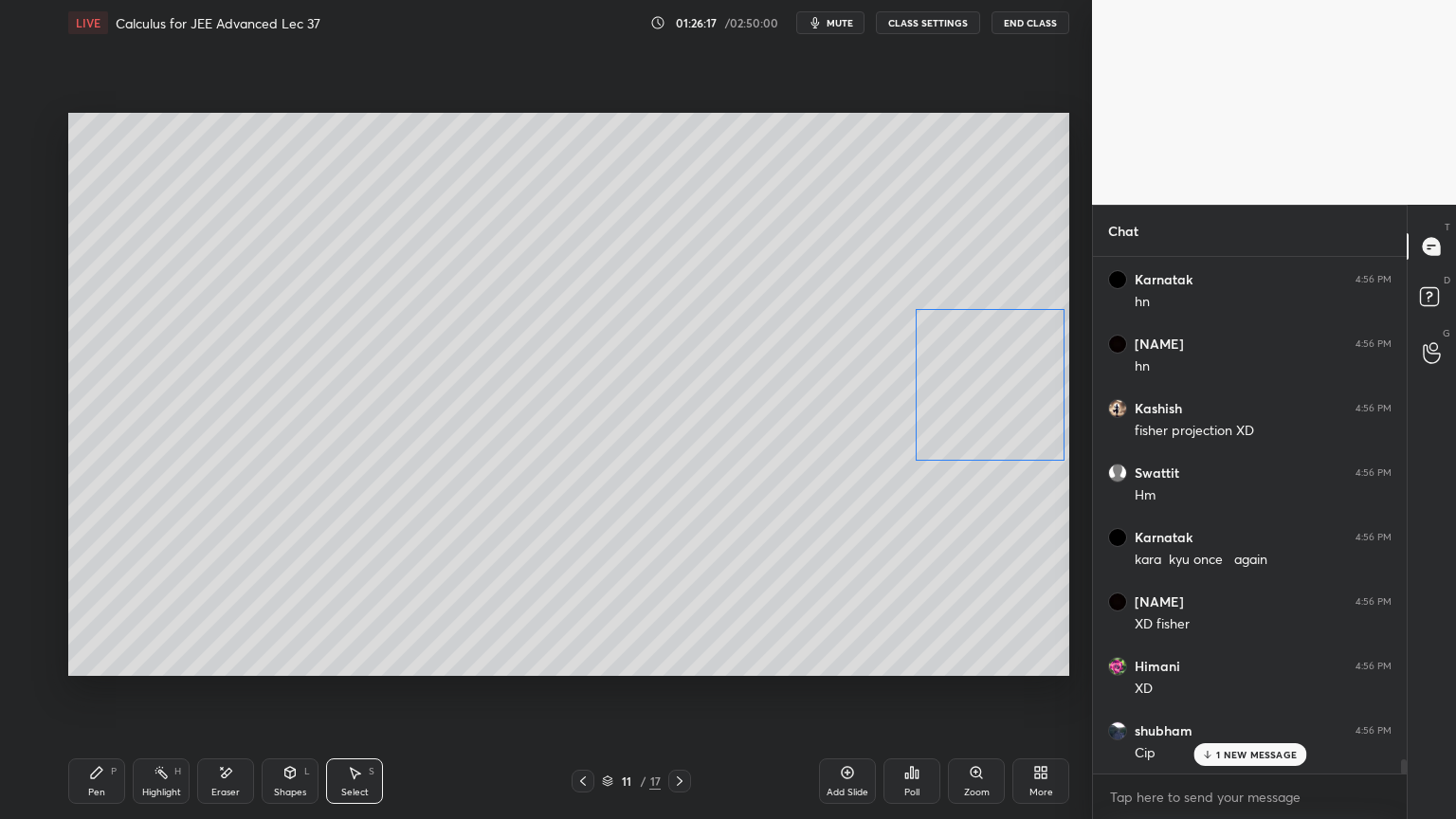 scroll, scrollTop: 18234, scrollLeft: 0, axis: vertical 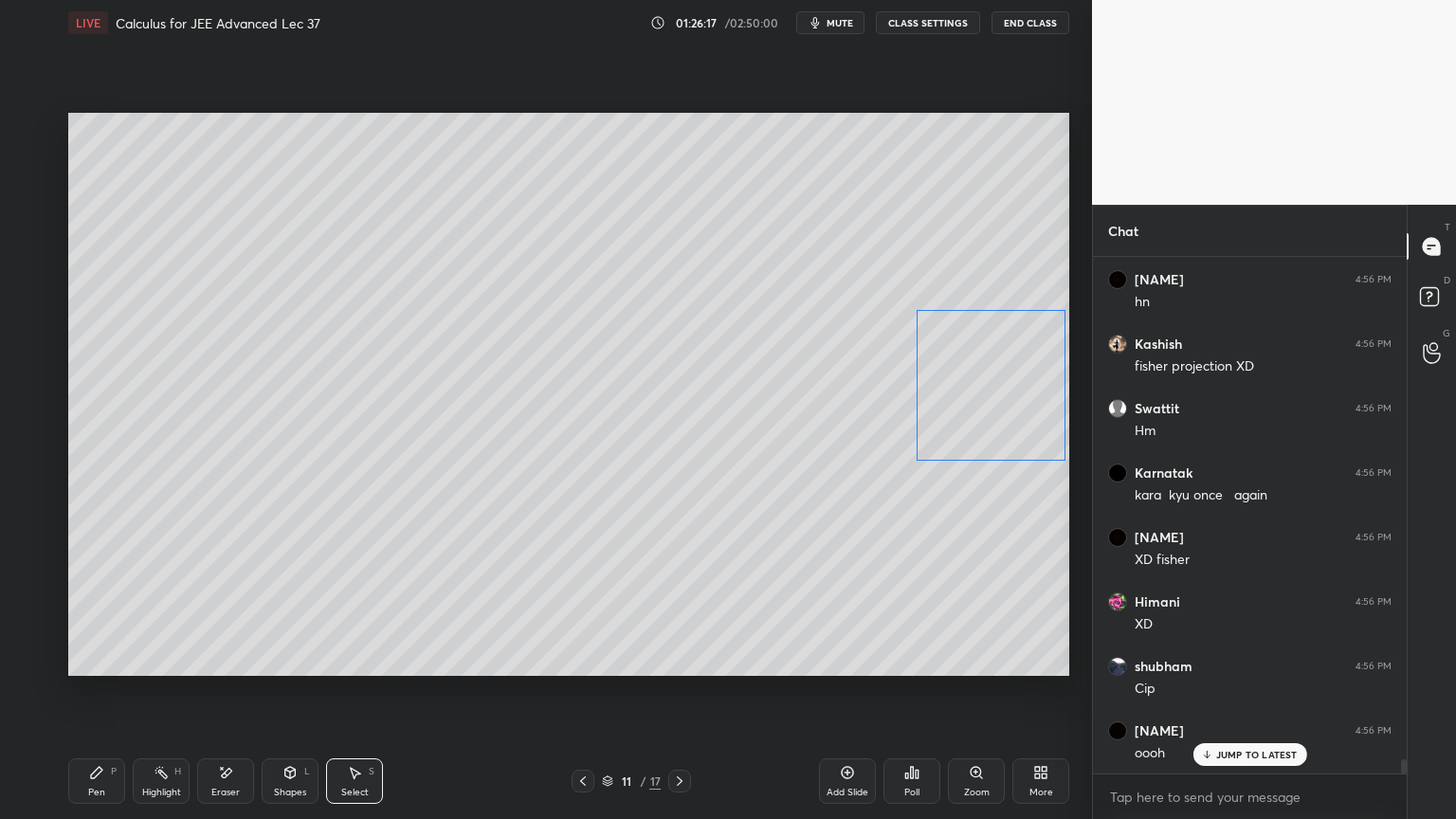 drag, startPoint x: 1011, startPoint y: 385, endPoint x: 1001, endPoint y: 384, distance: 10.049876 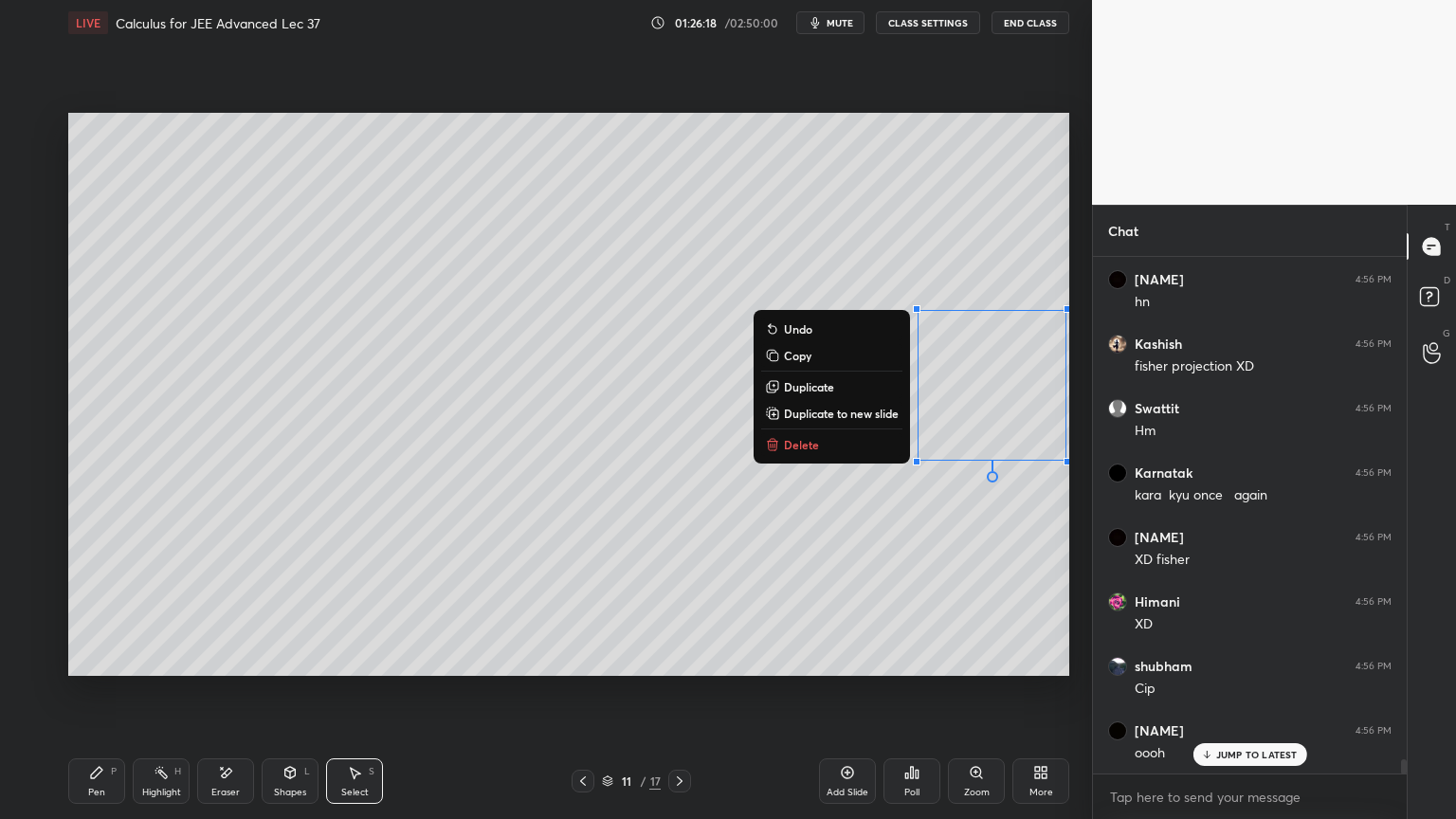 click on "0 ° Undo Copy Duplicate Duplicate to new slide Delete" at bounding box center (569, 394) 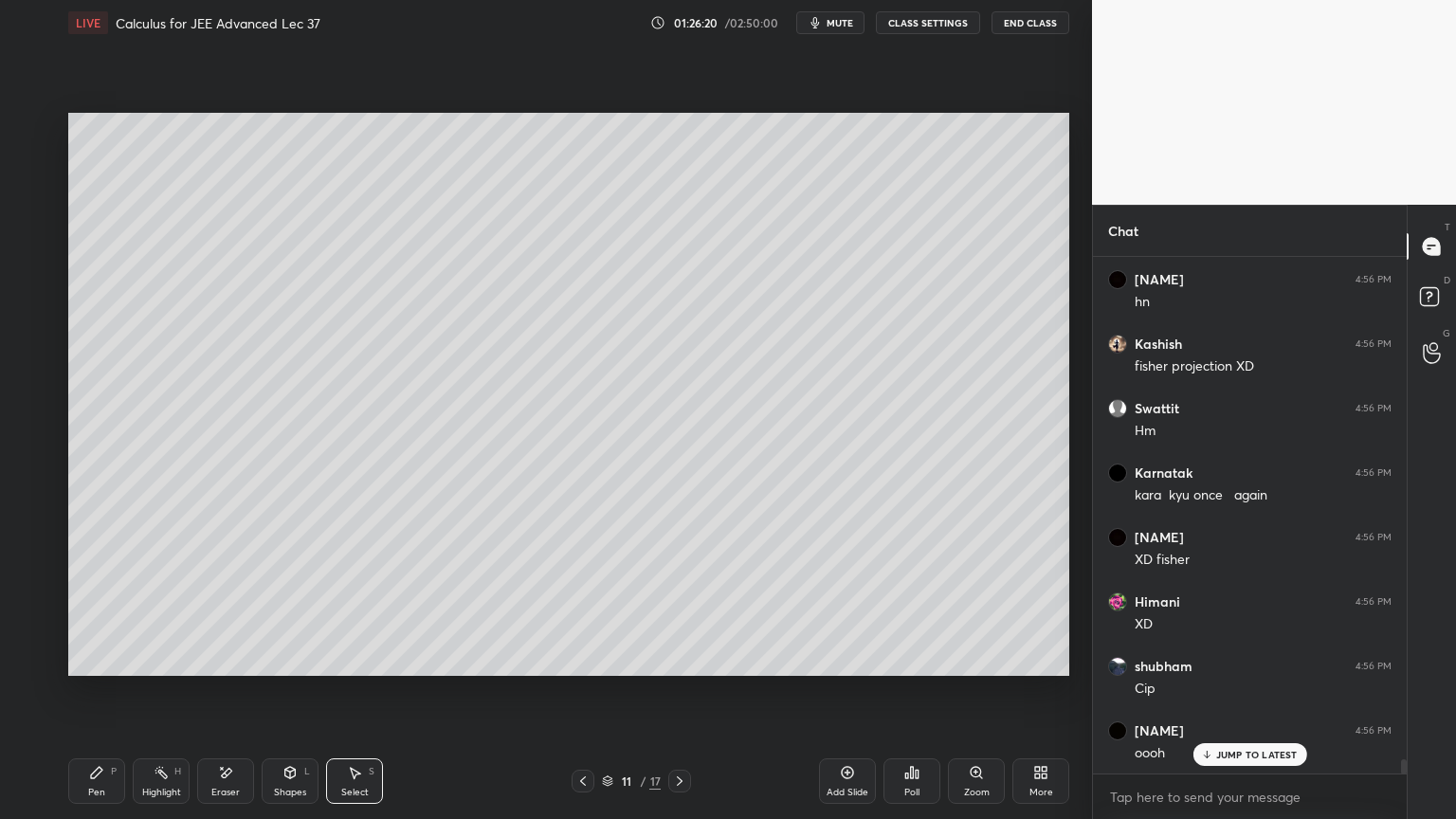 click 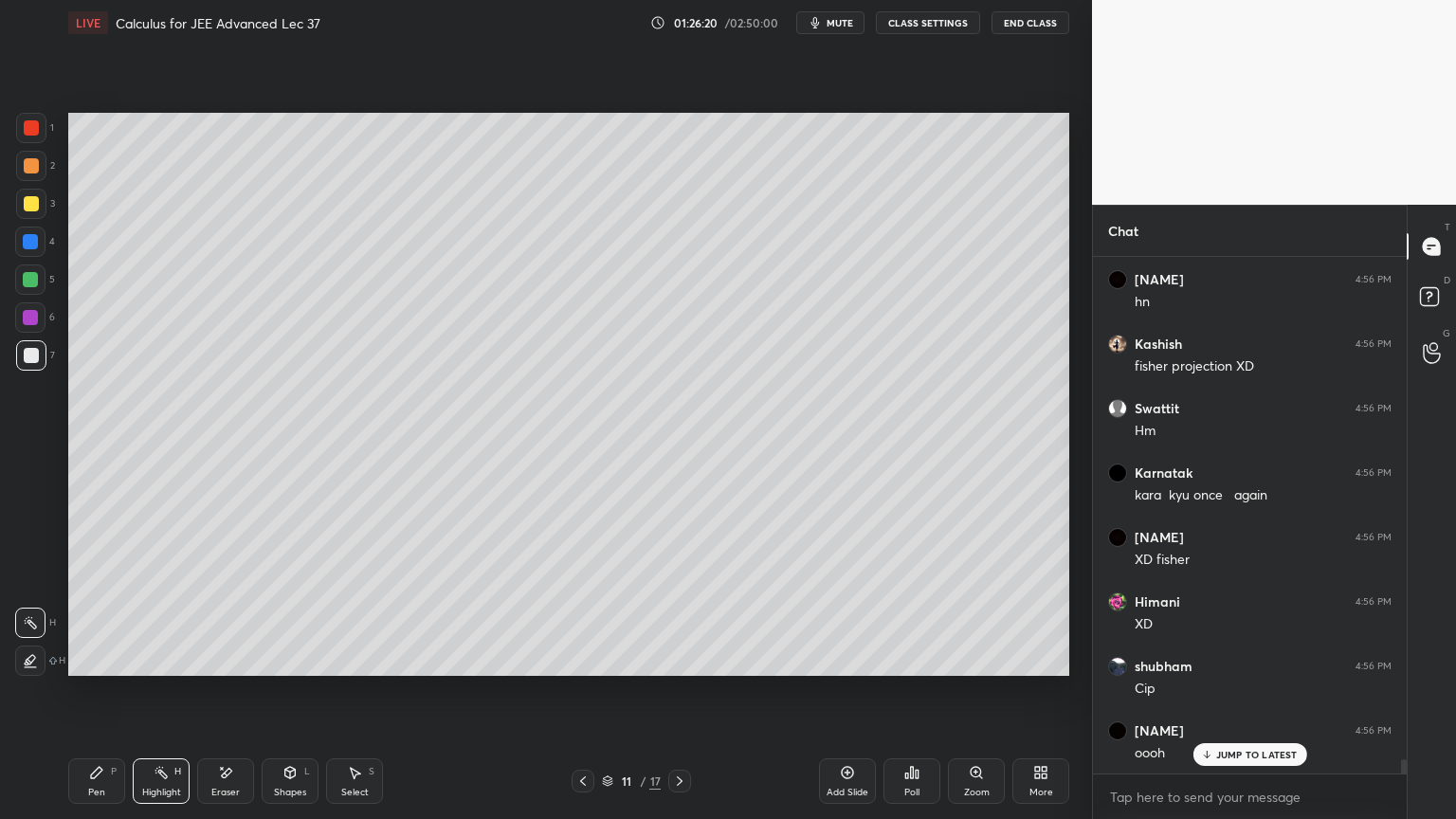 click 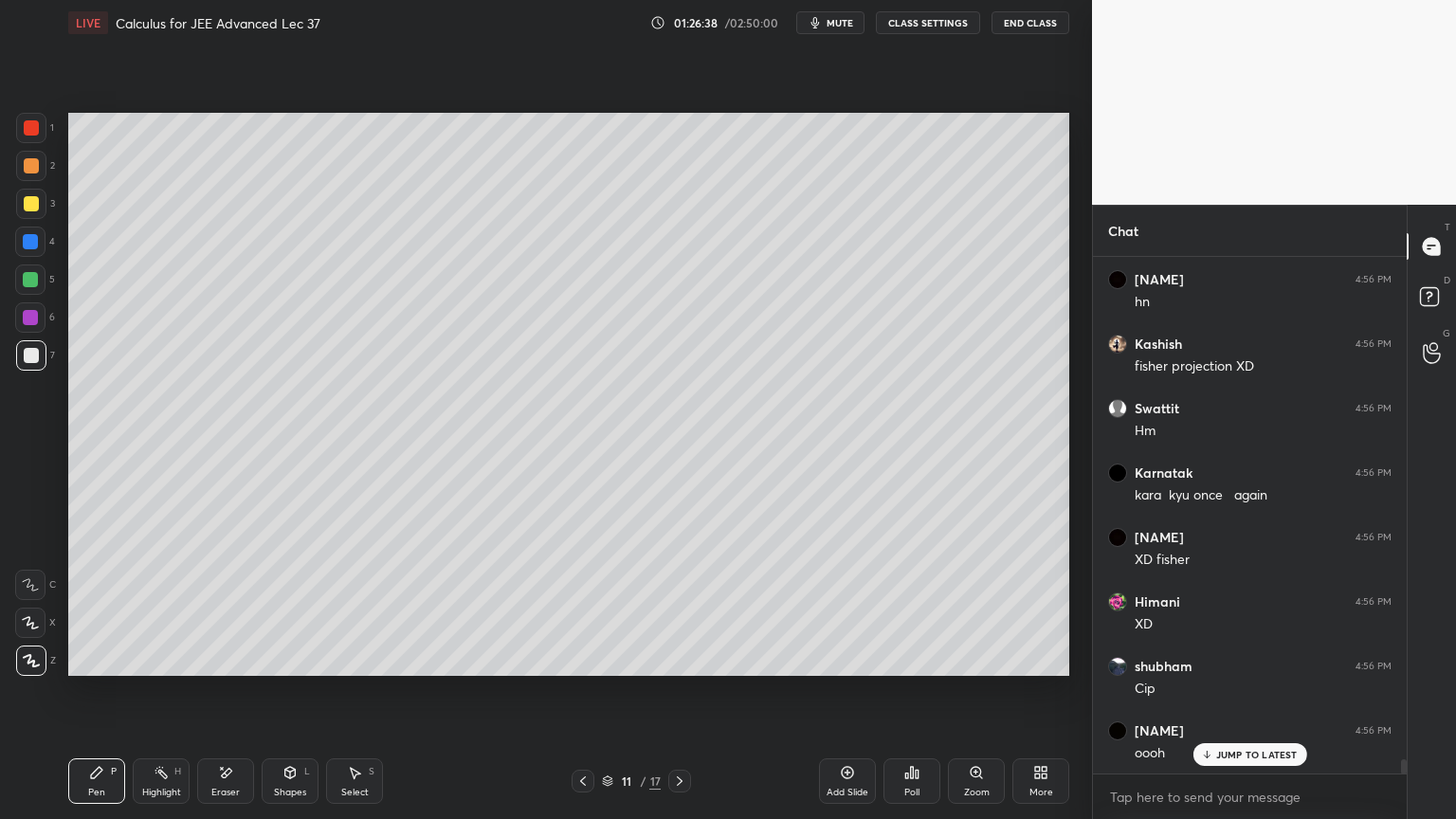 click at bounding box center (31, 204) 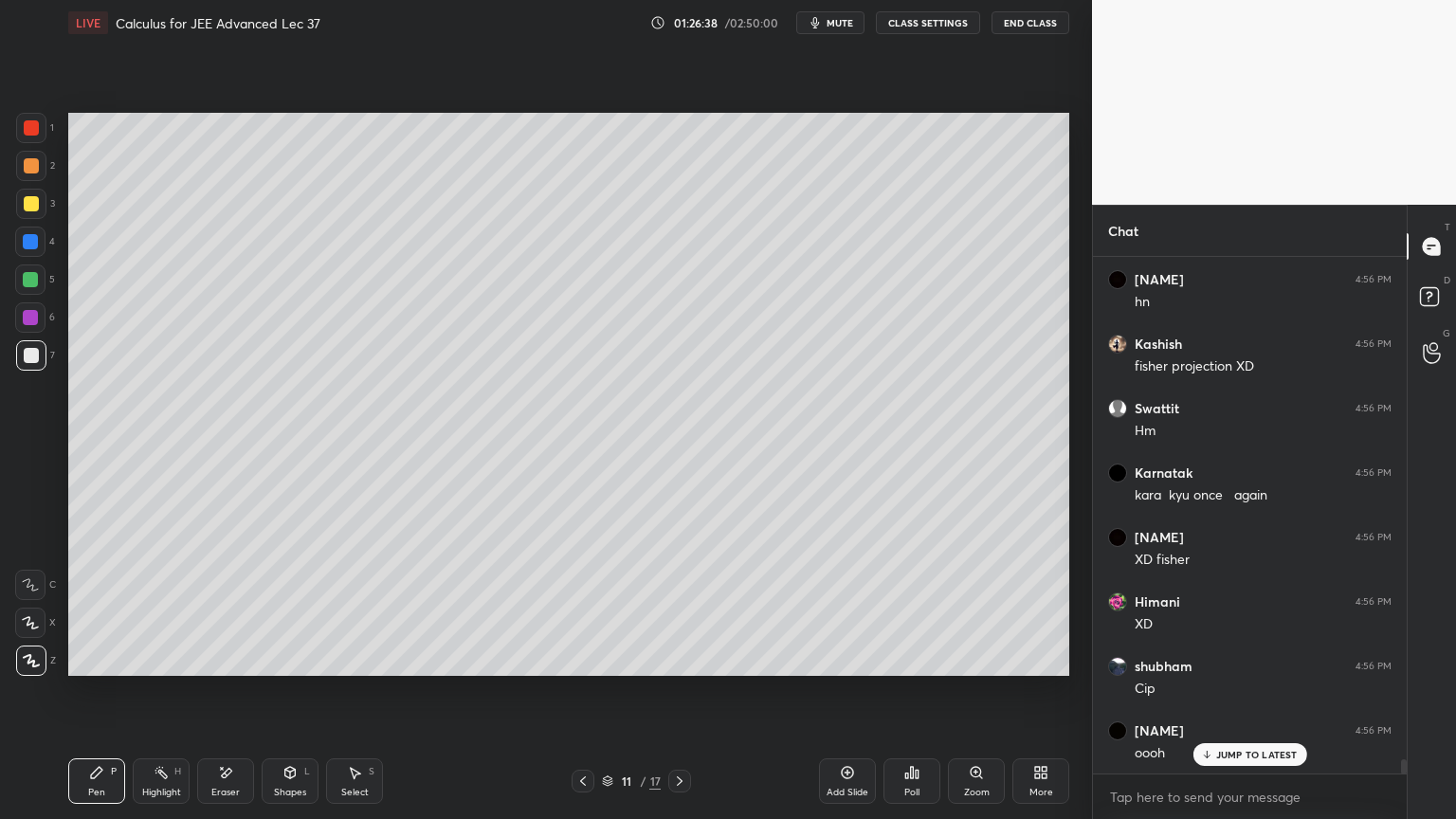 click at bounding box center (31, 166) 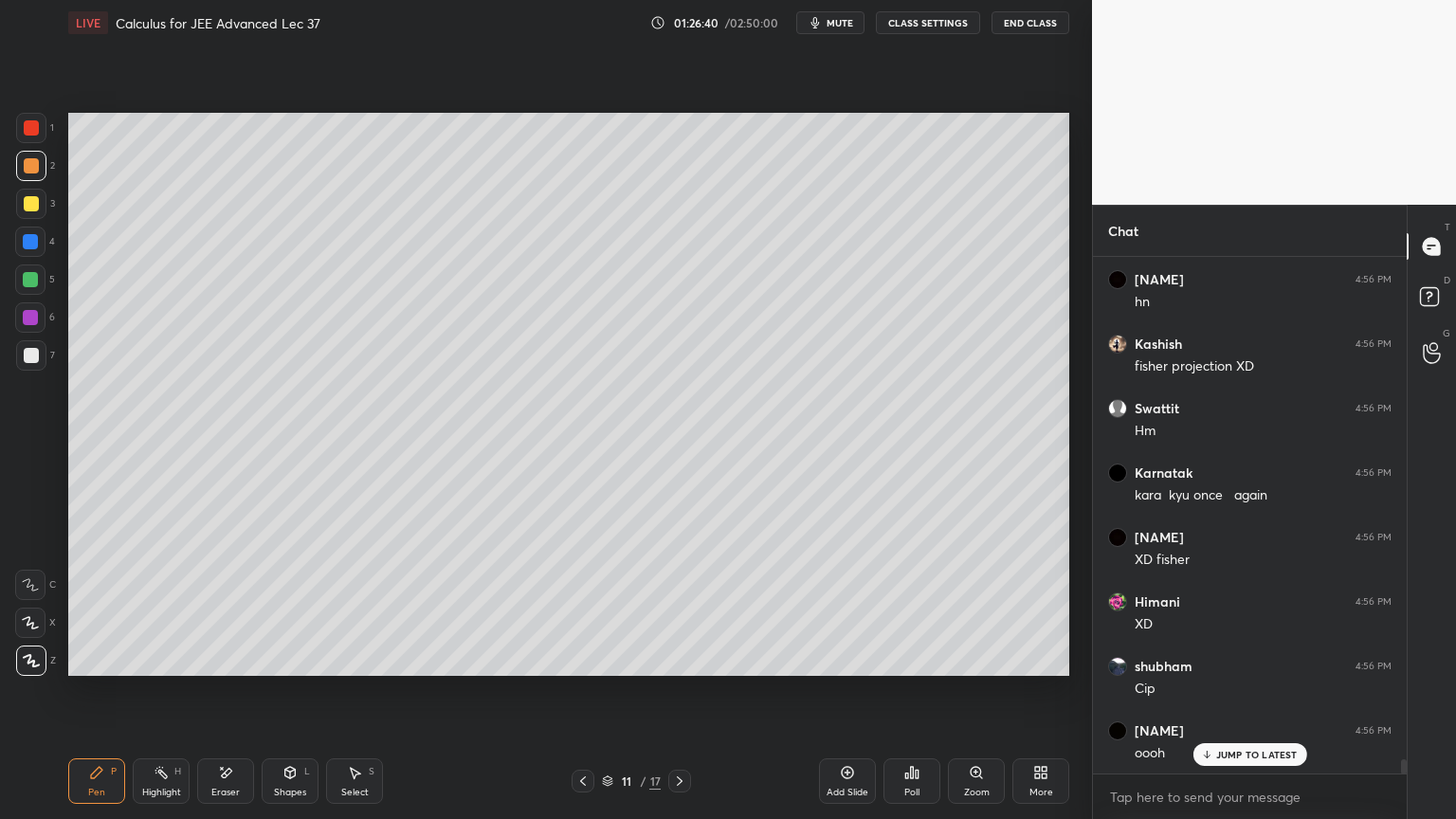 drag, startPoint x: 36, startPoint y: 355, endPoint x: 53, endPoint y: 365, distance: 19.723083 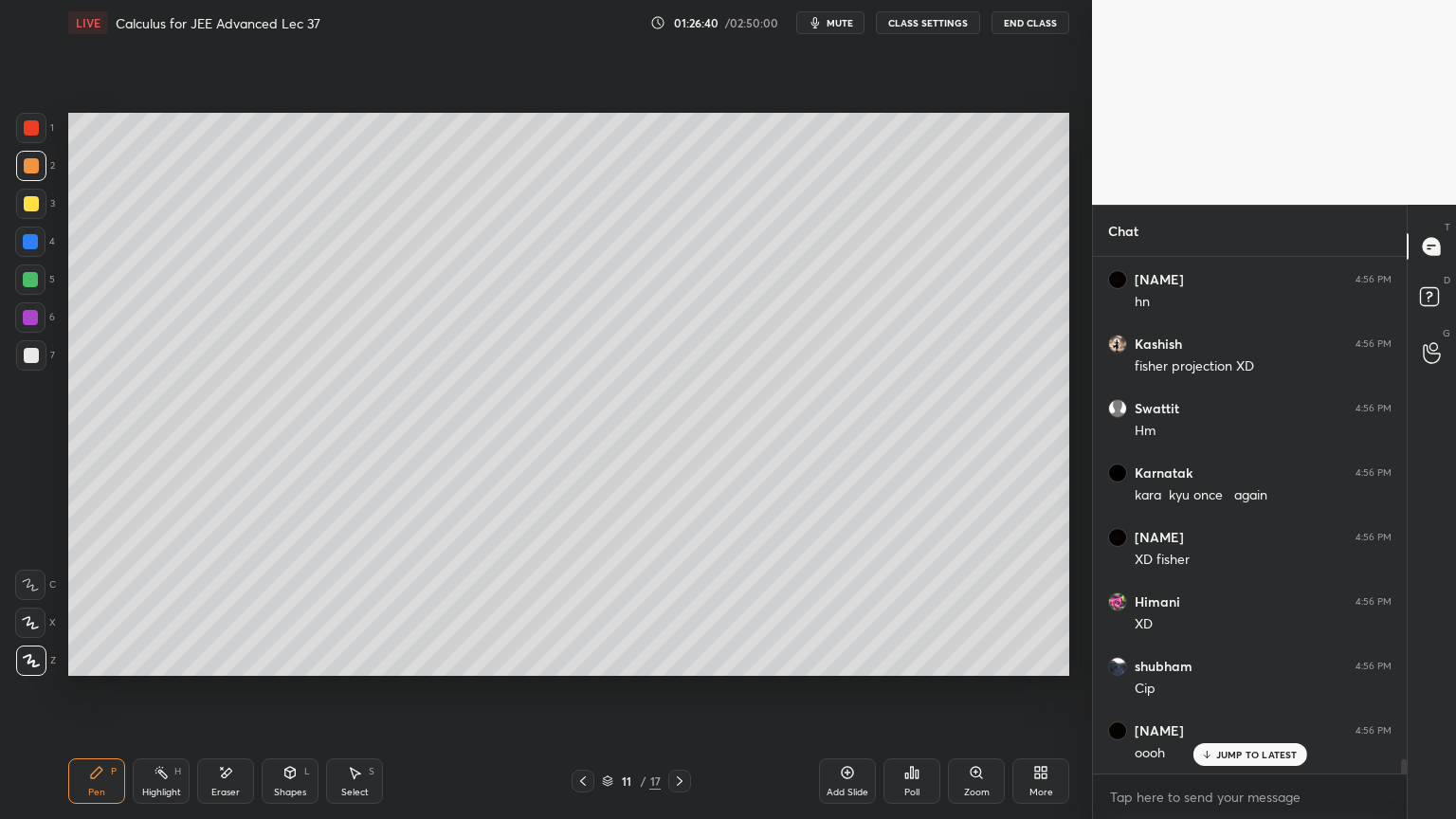 click at bounding box center (31, 355) 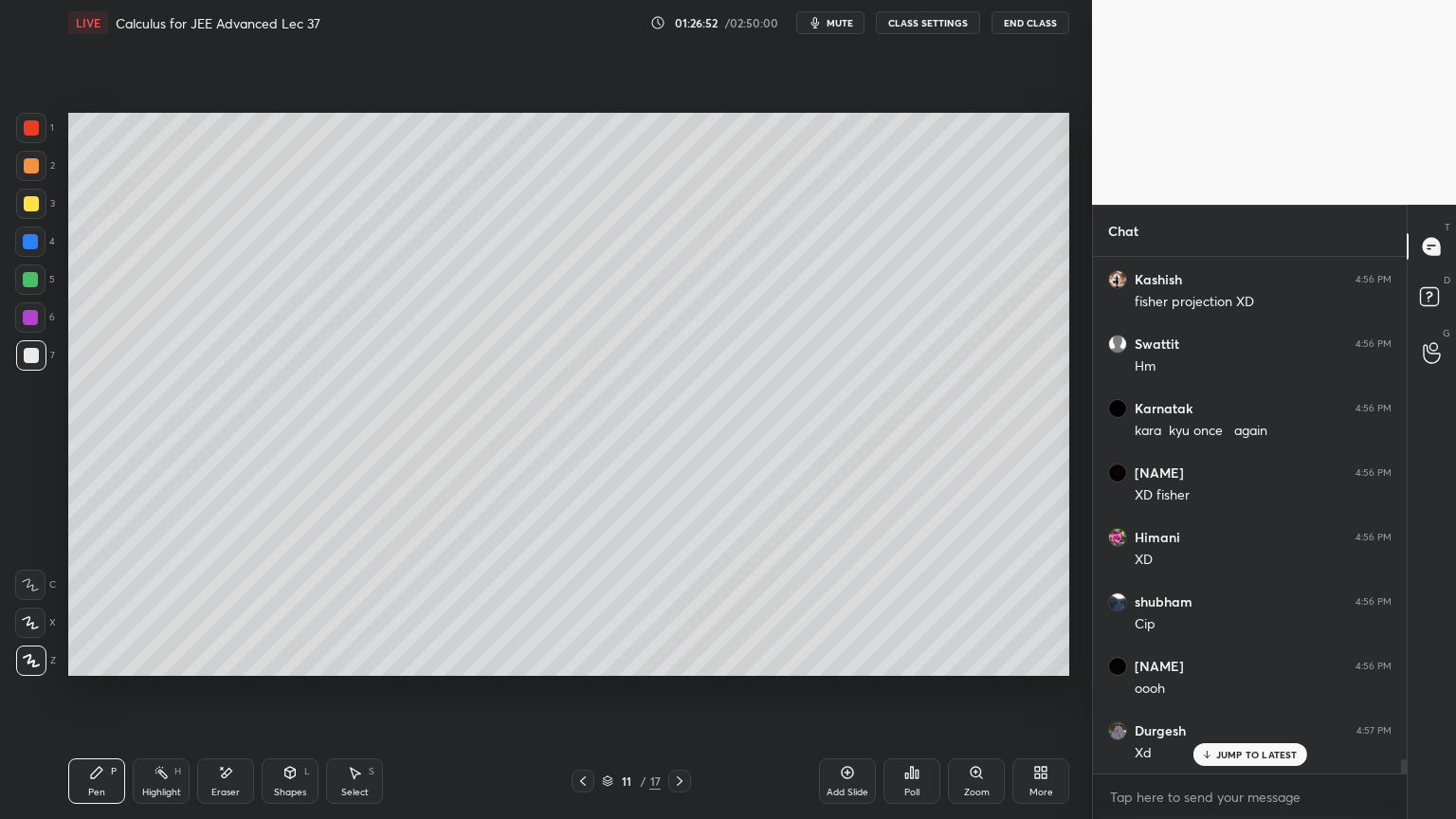 scroll, scrollTop: 18363, scrollLeft: 0, axis: vertical 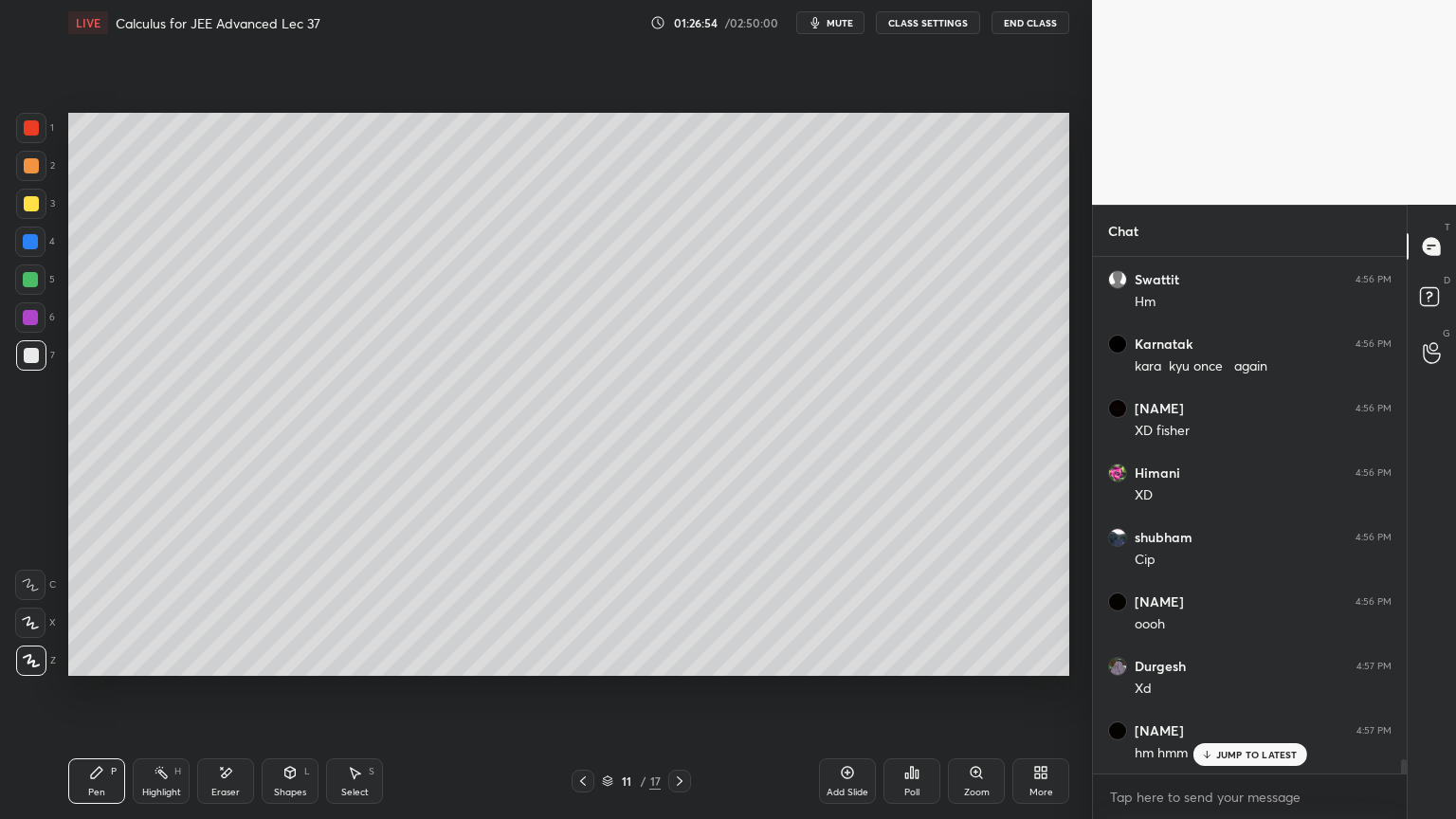 click at bounding box center [31, 166] 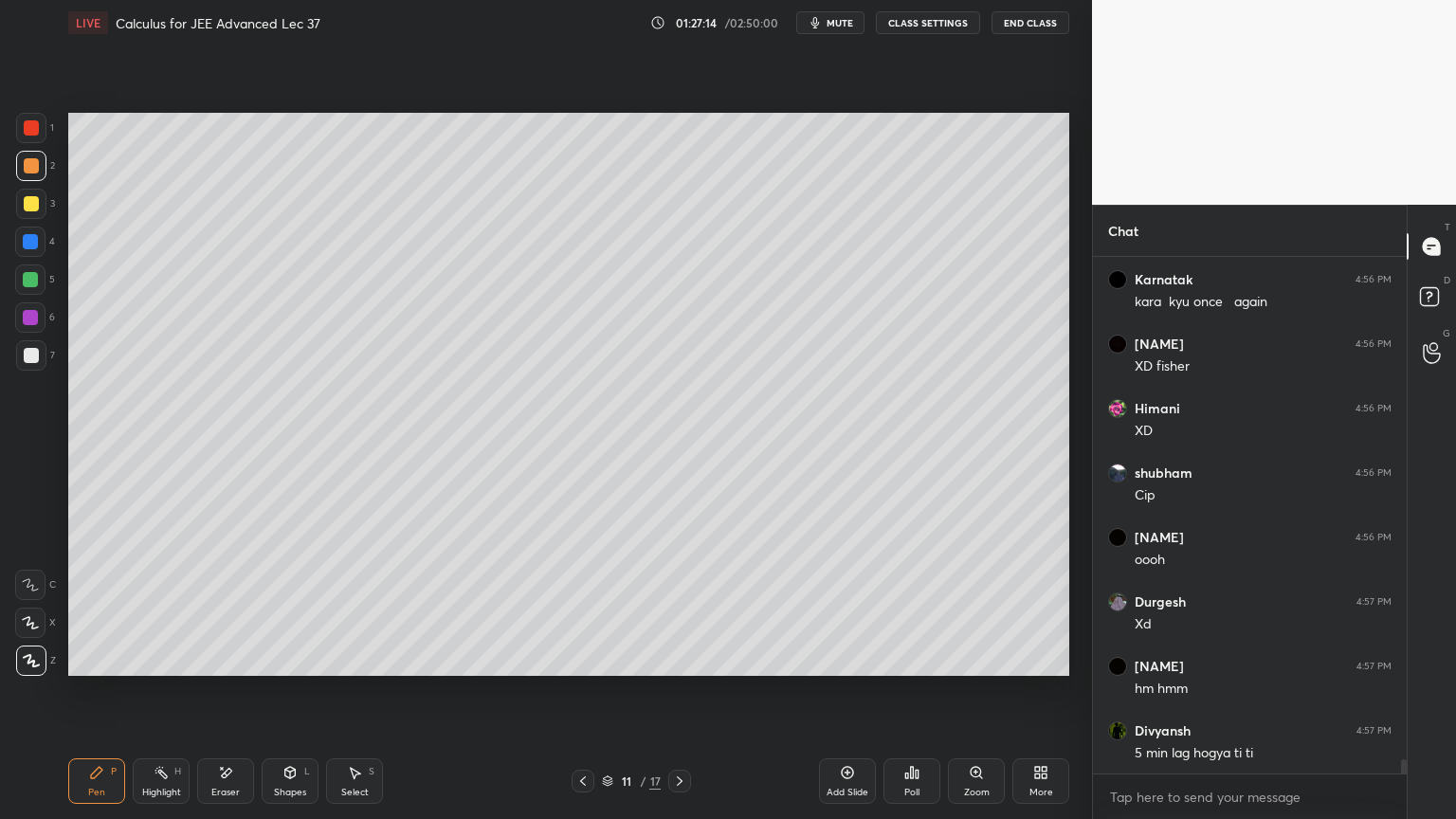 scroll, scrollTop: 18492, scrollLeft: 0, axis: vertical 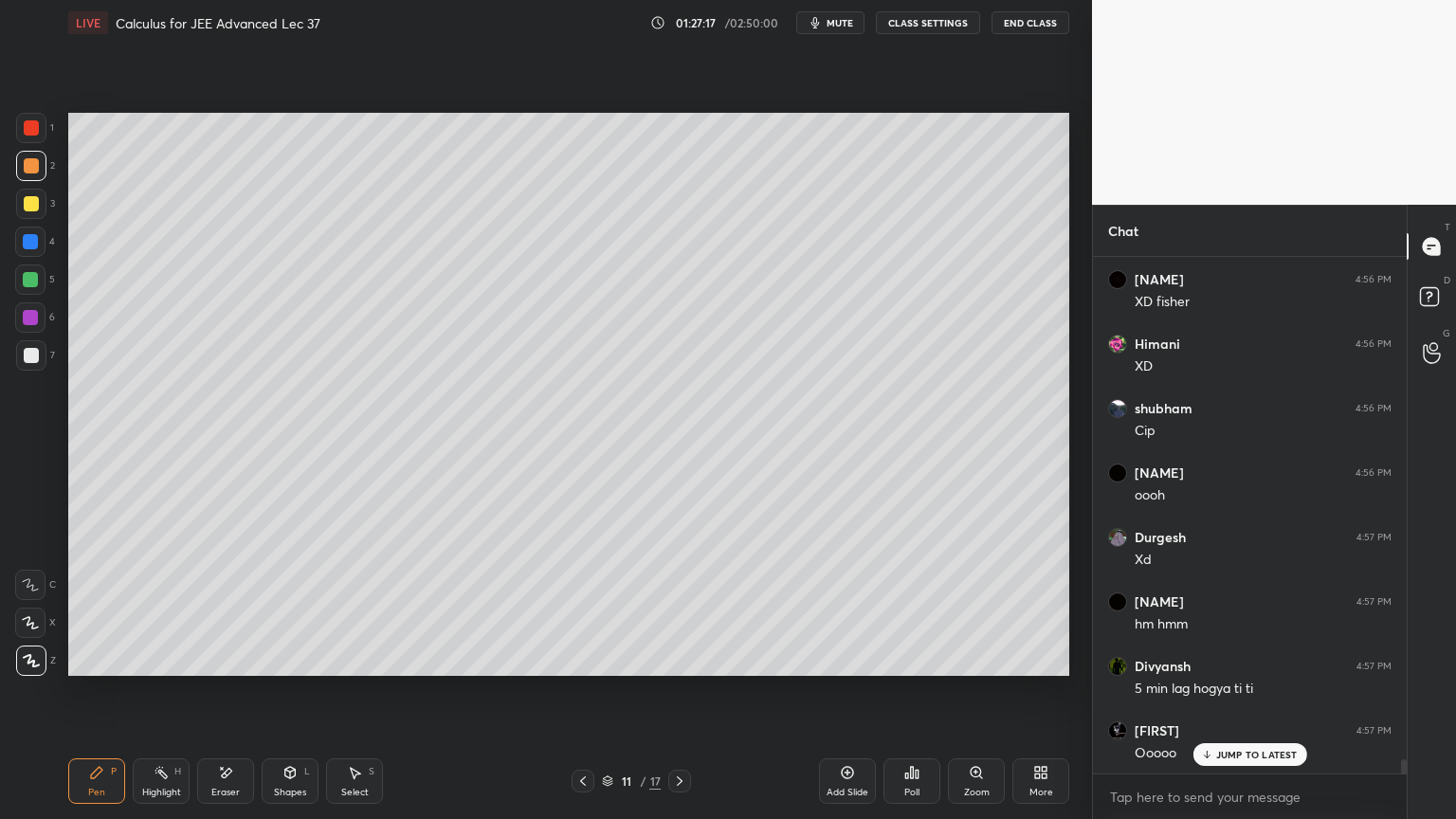 drag, startPoint x: 213, startPoint y: 778, endPoint x: 202, endPoint y: 697, distance: 81.743501 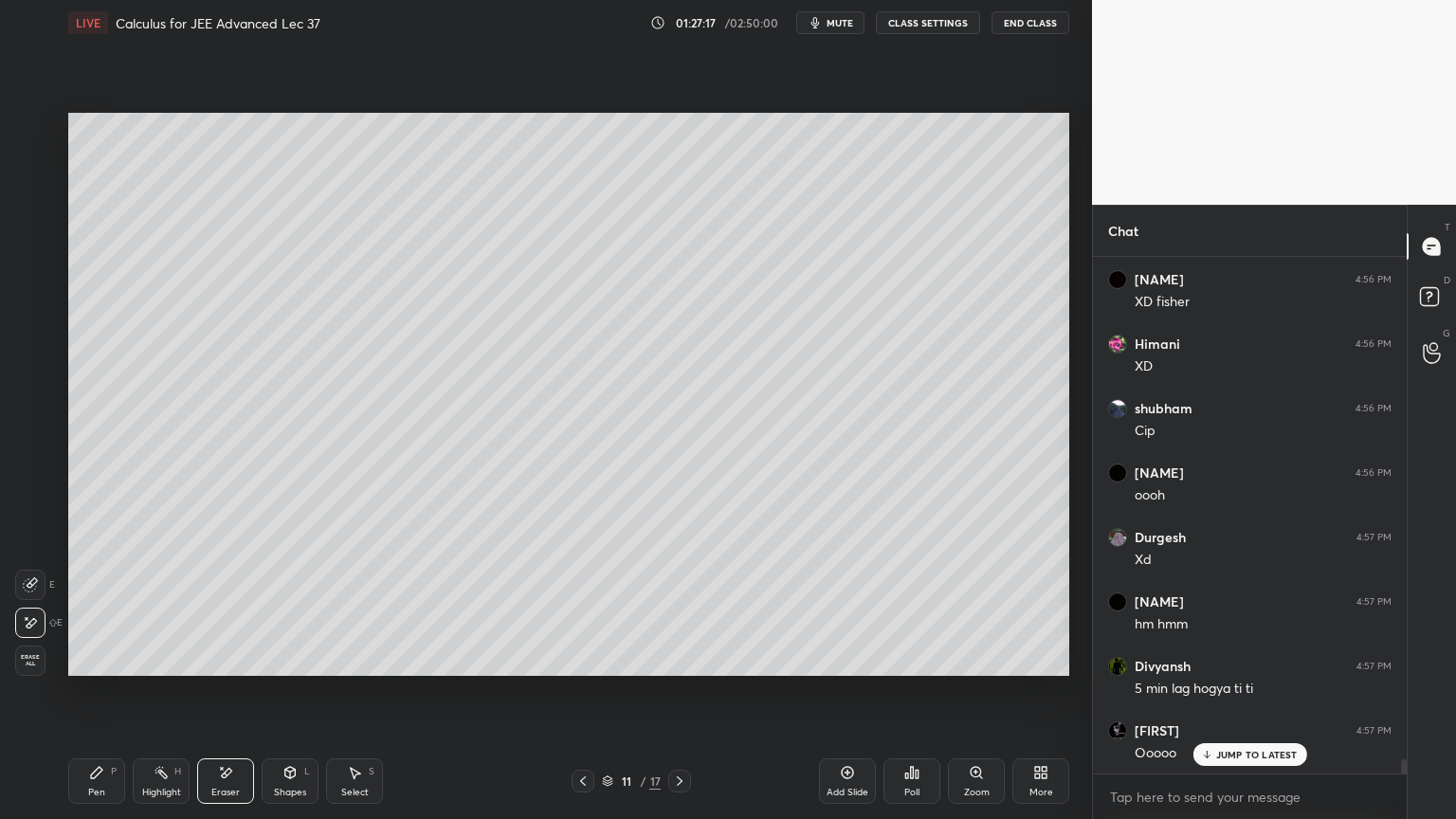 scroll, scrollTop: 18556, scrollLeft: 0, axis: vertical 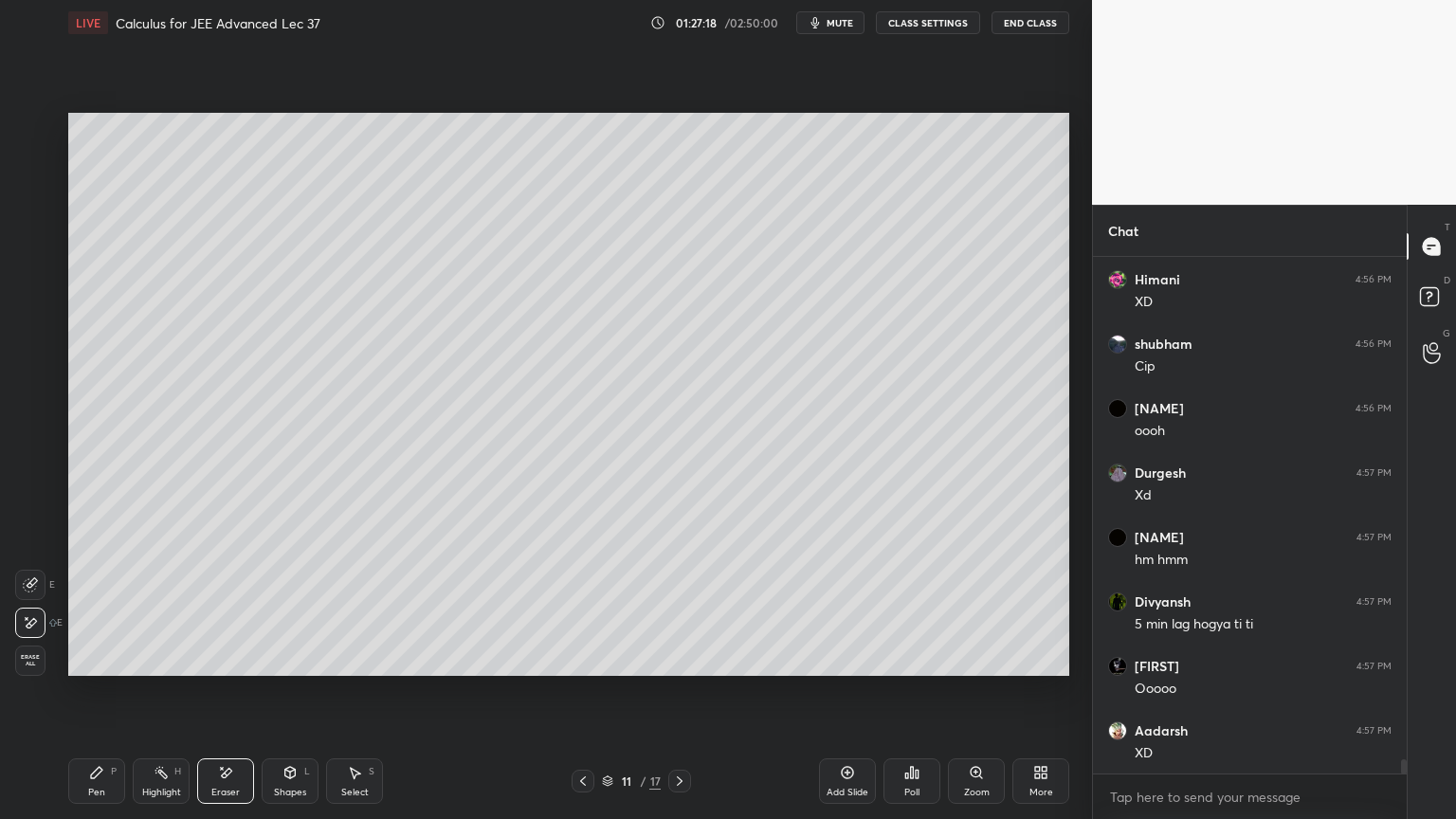 click 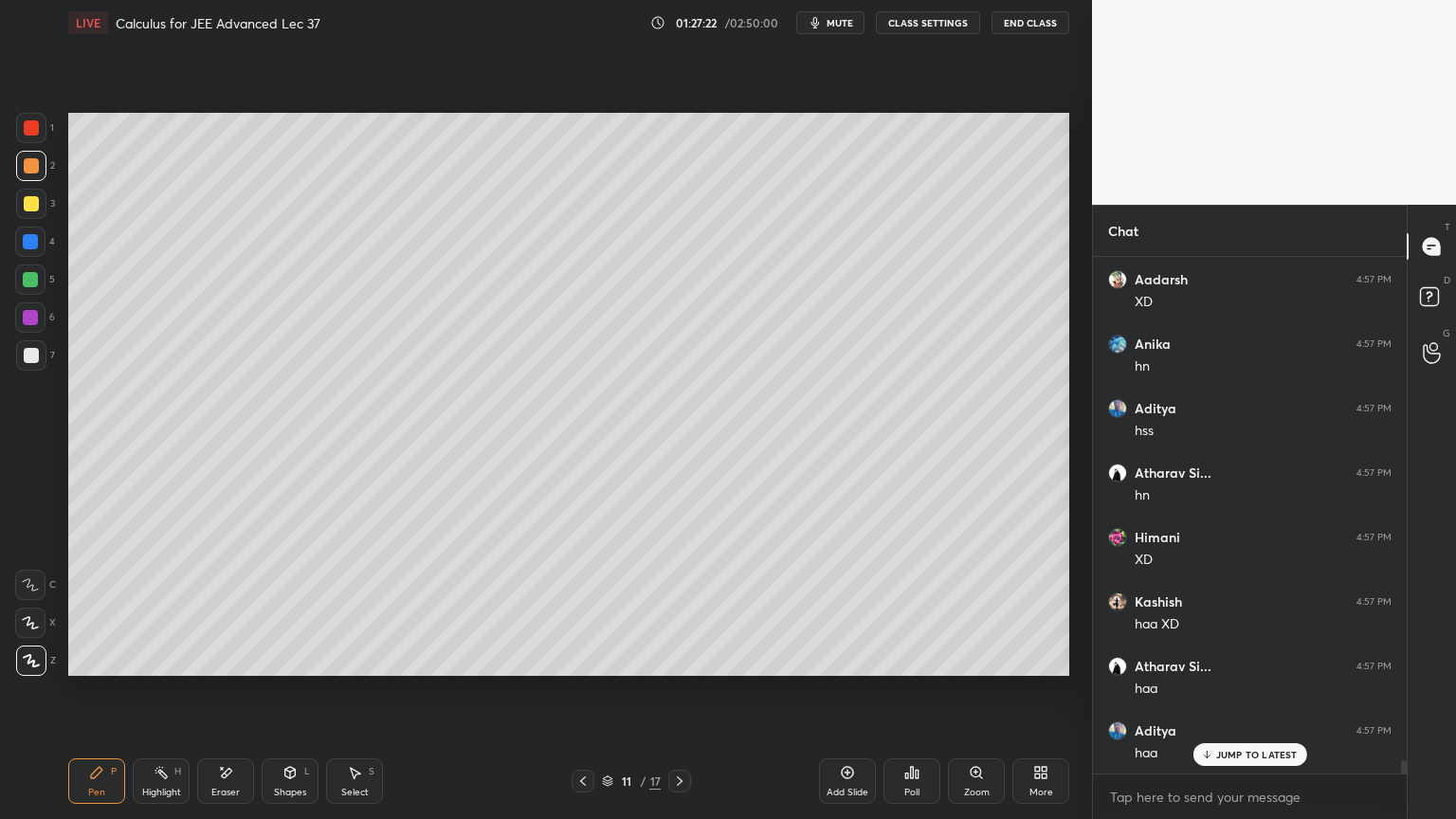 scroll, scrollTop: 19072, scrollLeft: 0, axis: vertical 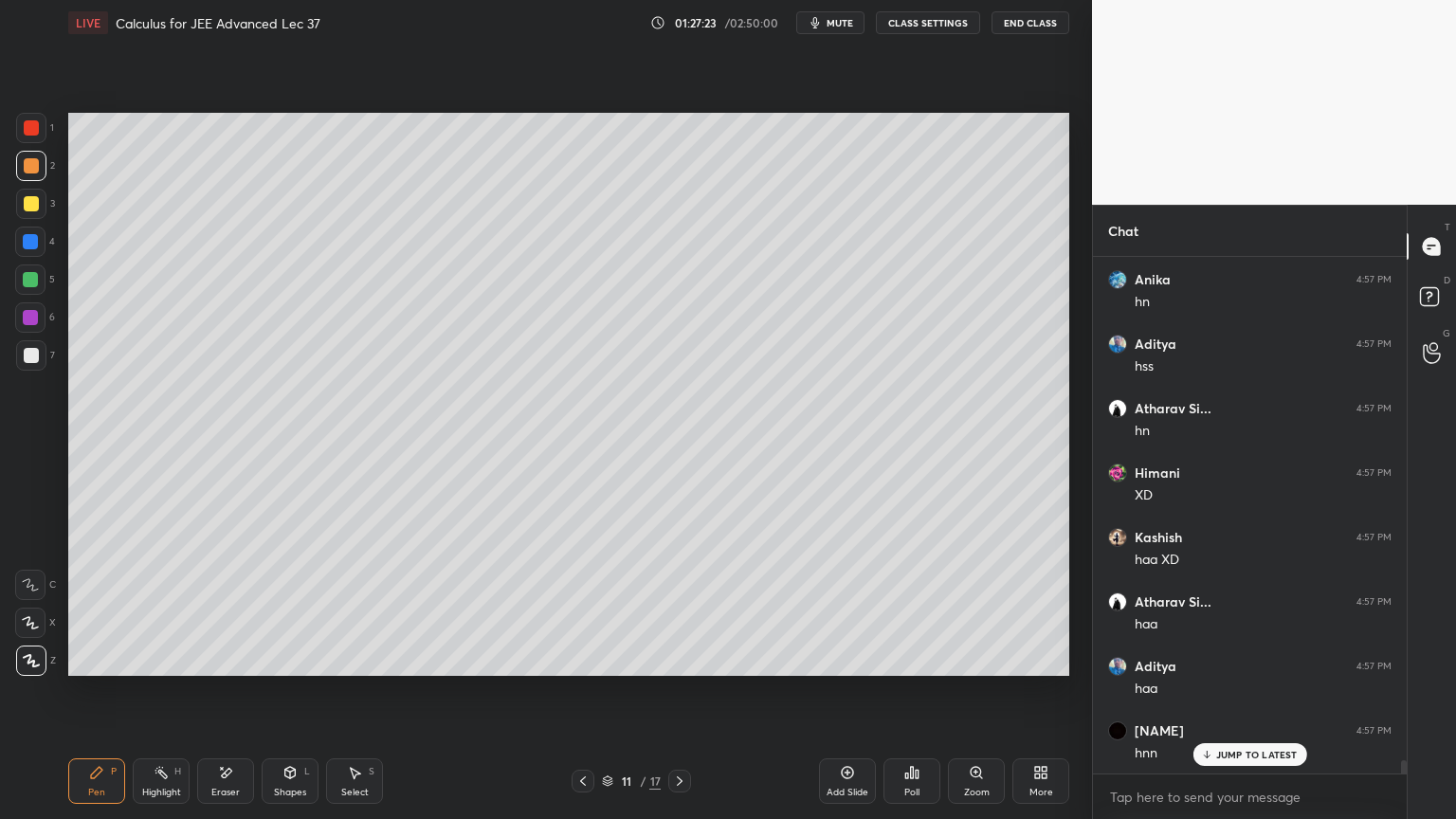 click on "H" at bounding box center (177, 772) 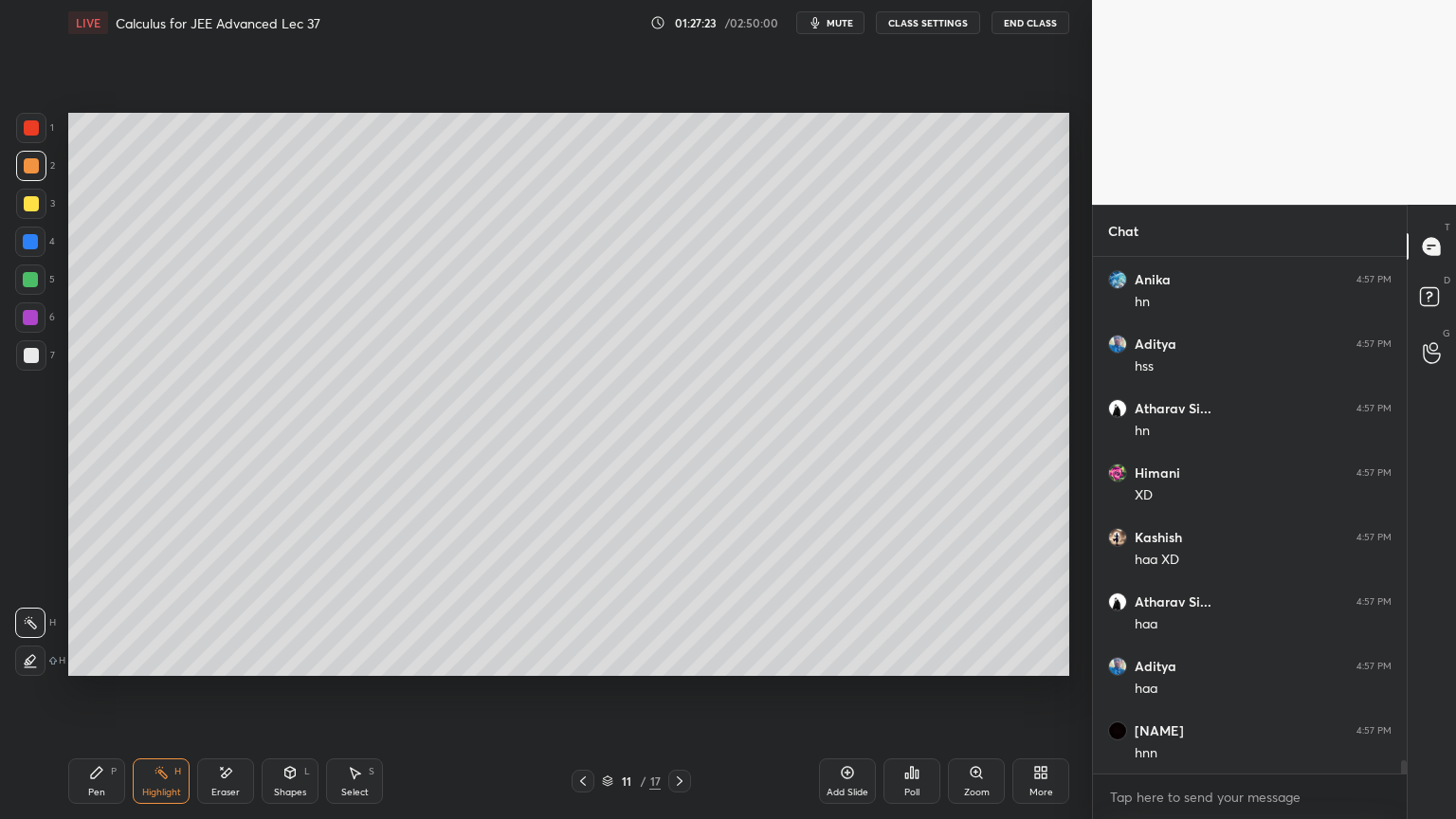 drag, startPoint x: 230, startPoint y: 775, endPoint x: 220, endPoint y: 699, distance: 76.6551 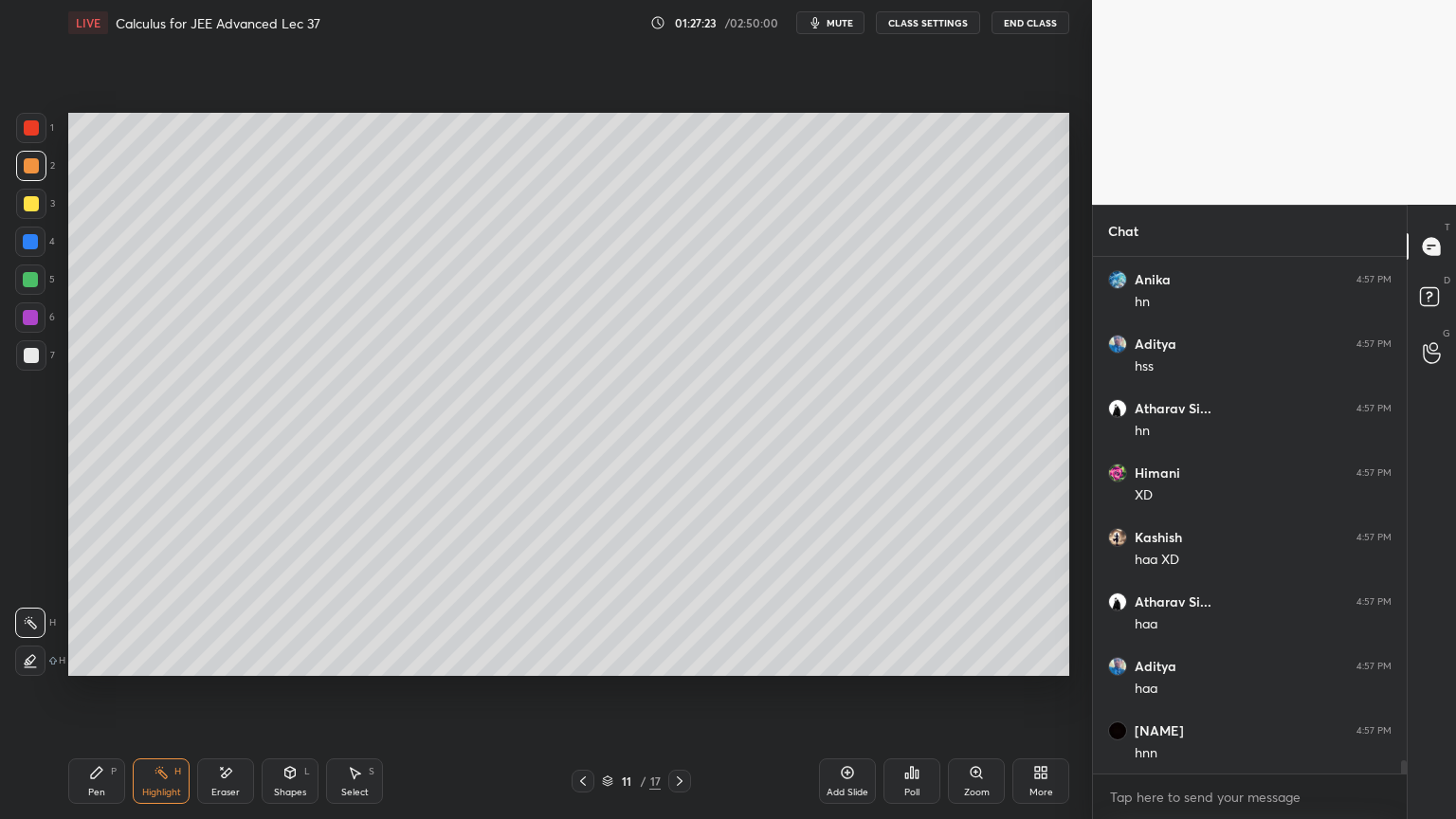 click 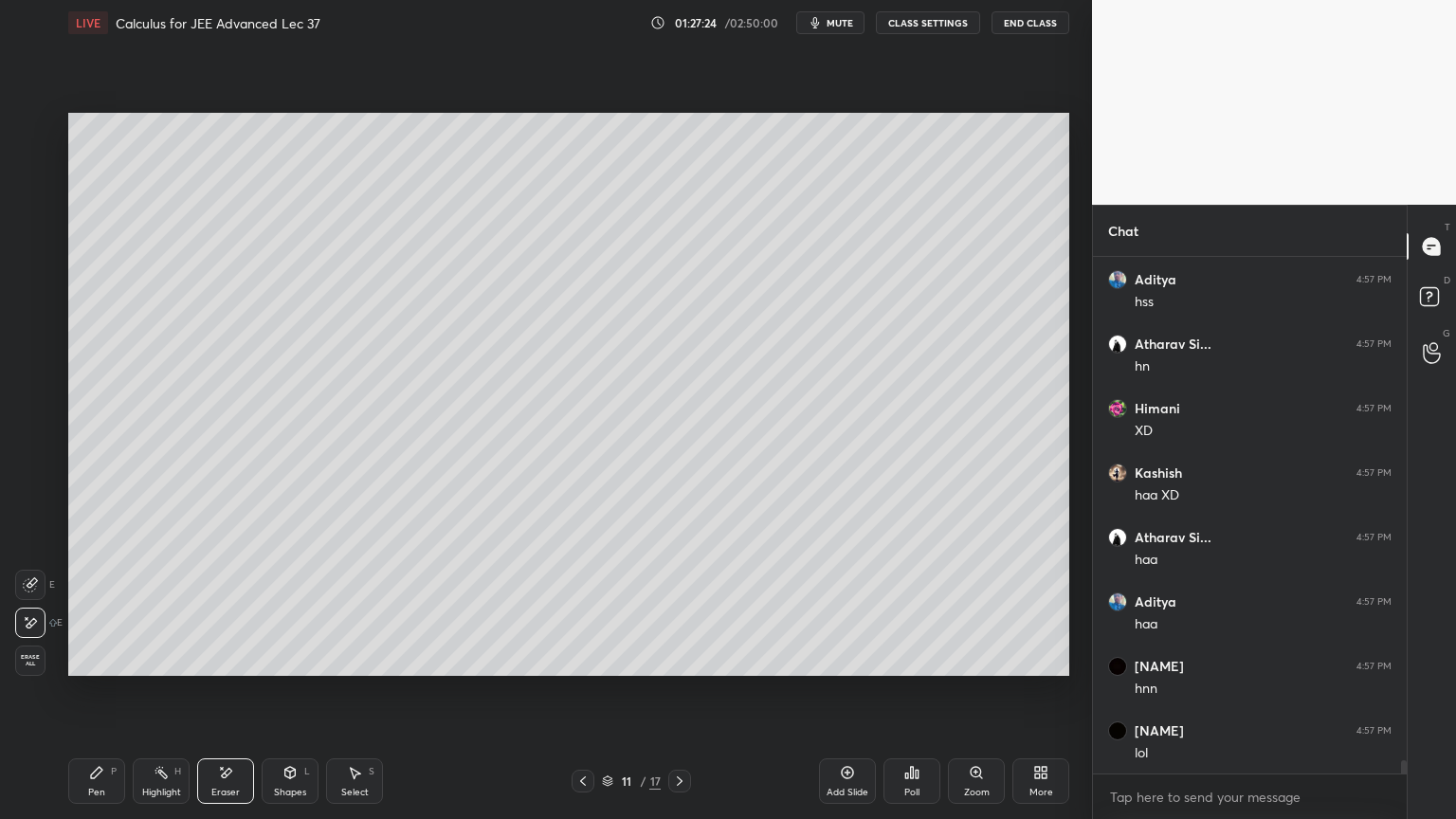 scroll, scrollTop: 19201, scrollLeft: 0, axis: vertical 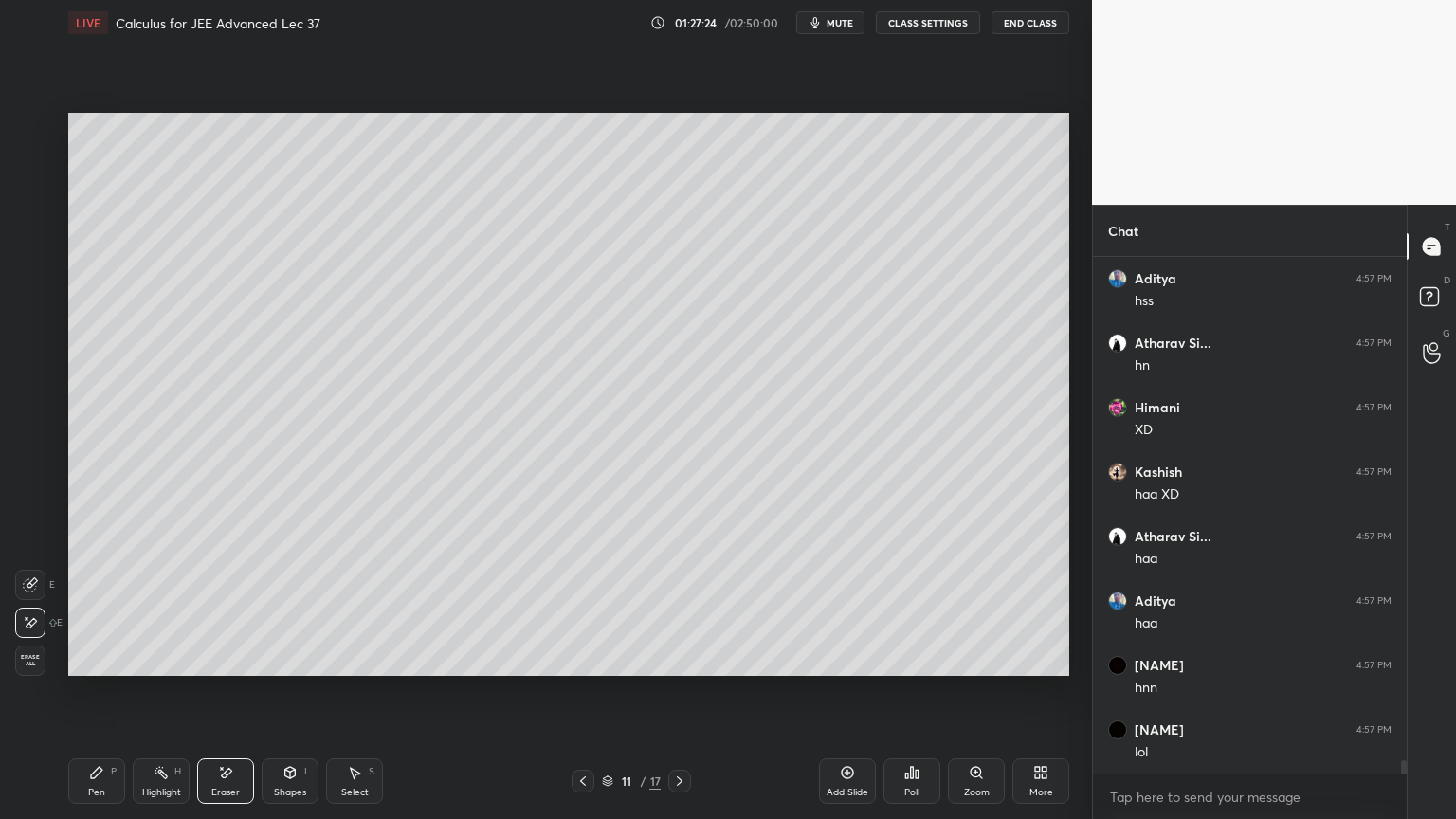 click on "Pen P" at bounding box center (97, 781) 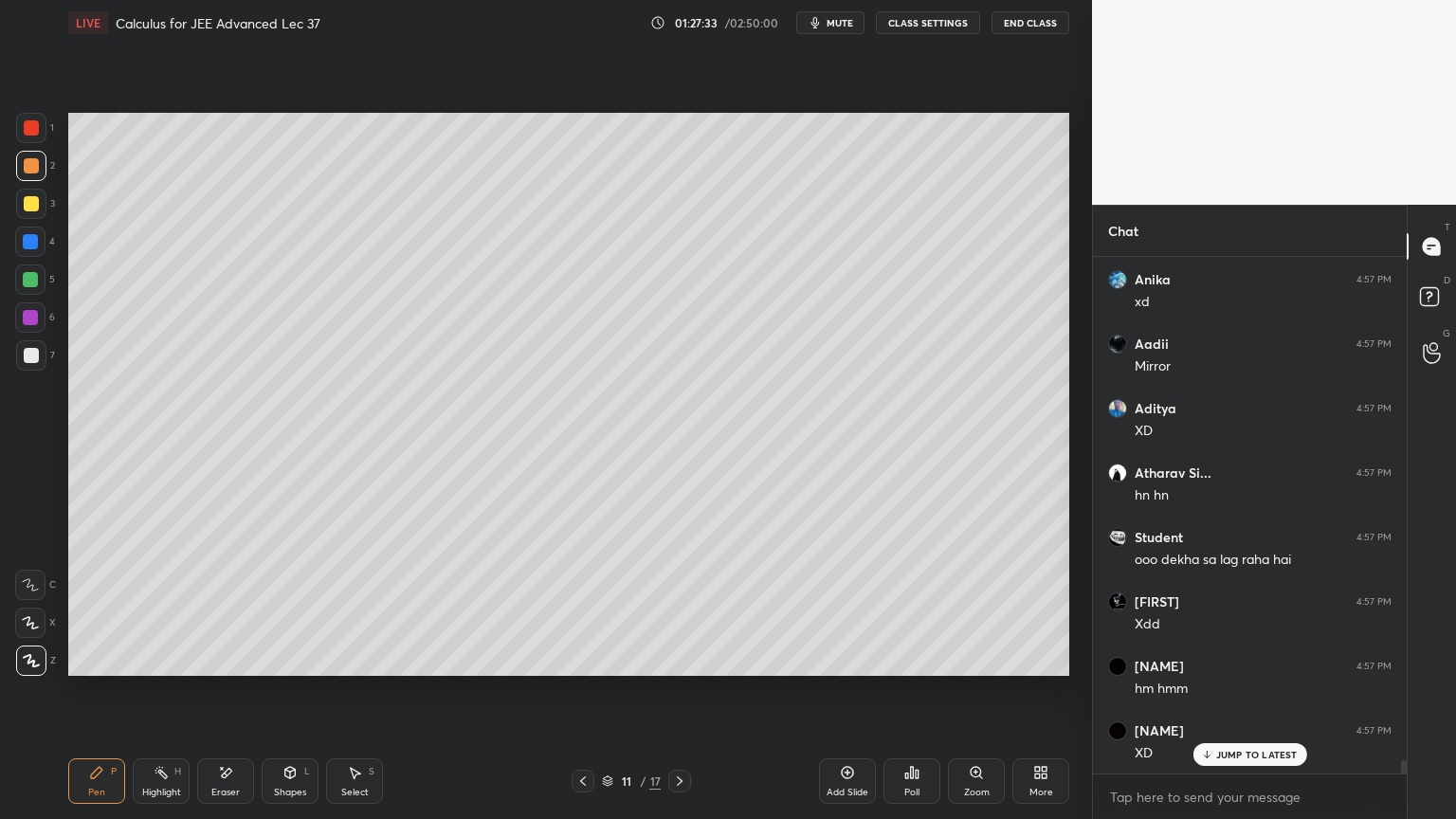 scroll, scrollTop: 19717, scrollLeft: 0, axis: vertical 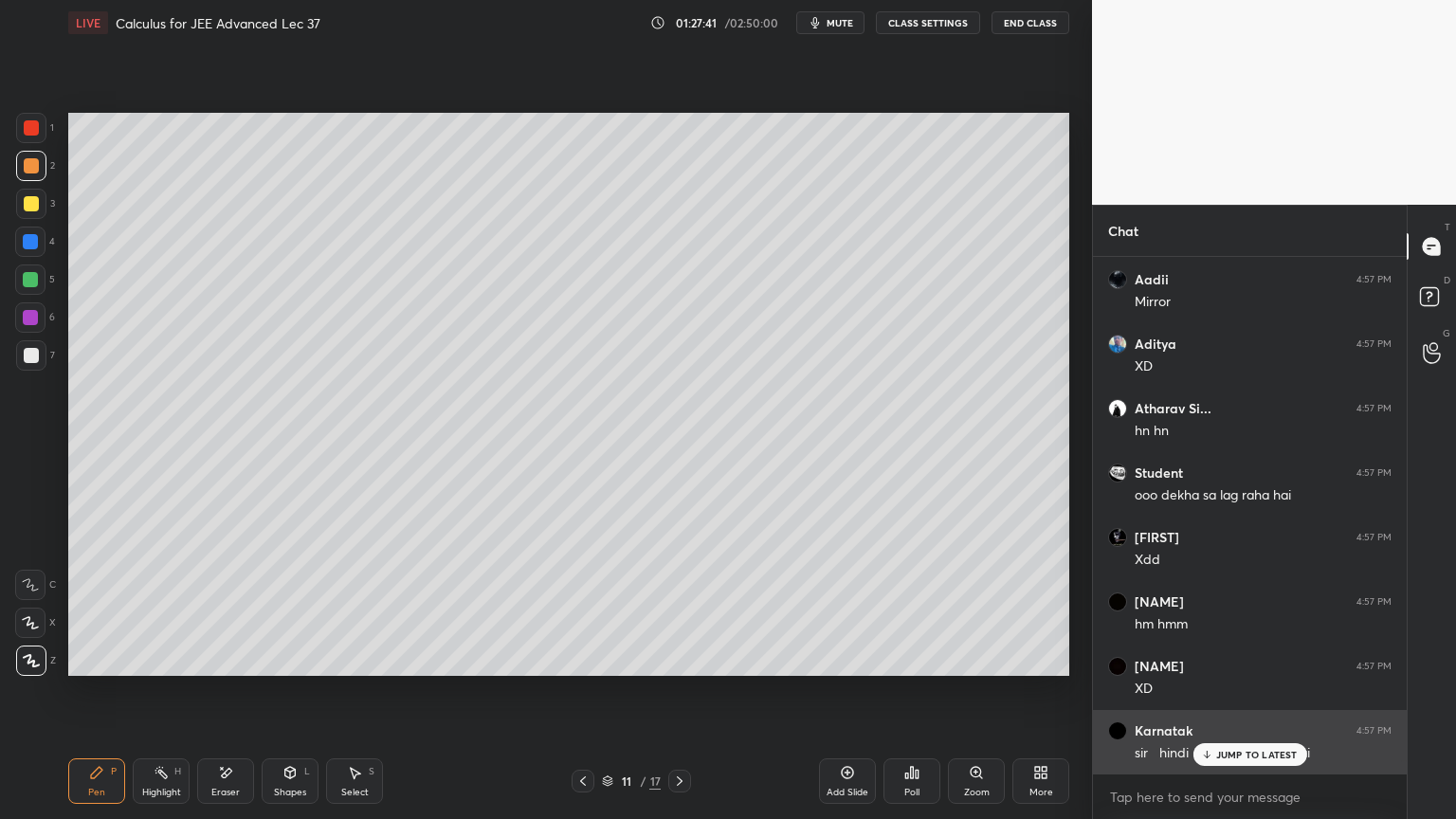click on "JUMP TO LATEST" at bounding box center (1249, 755) 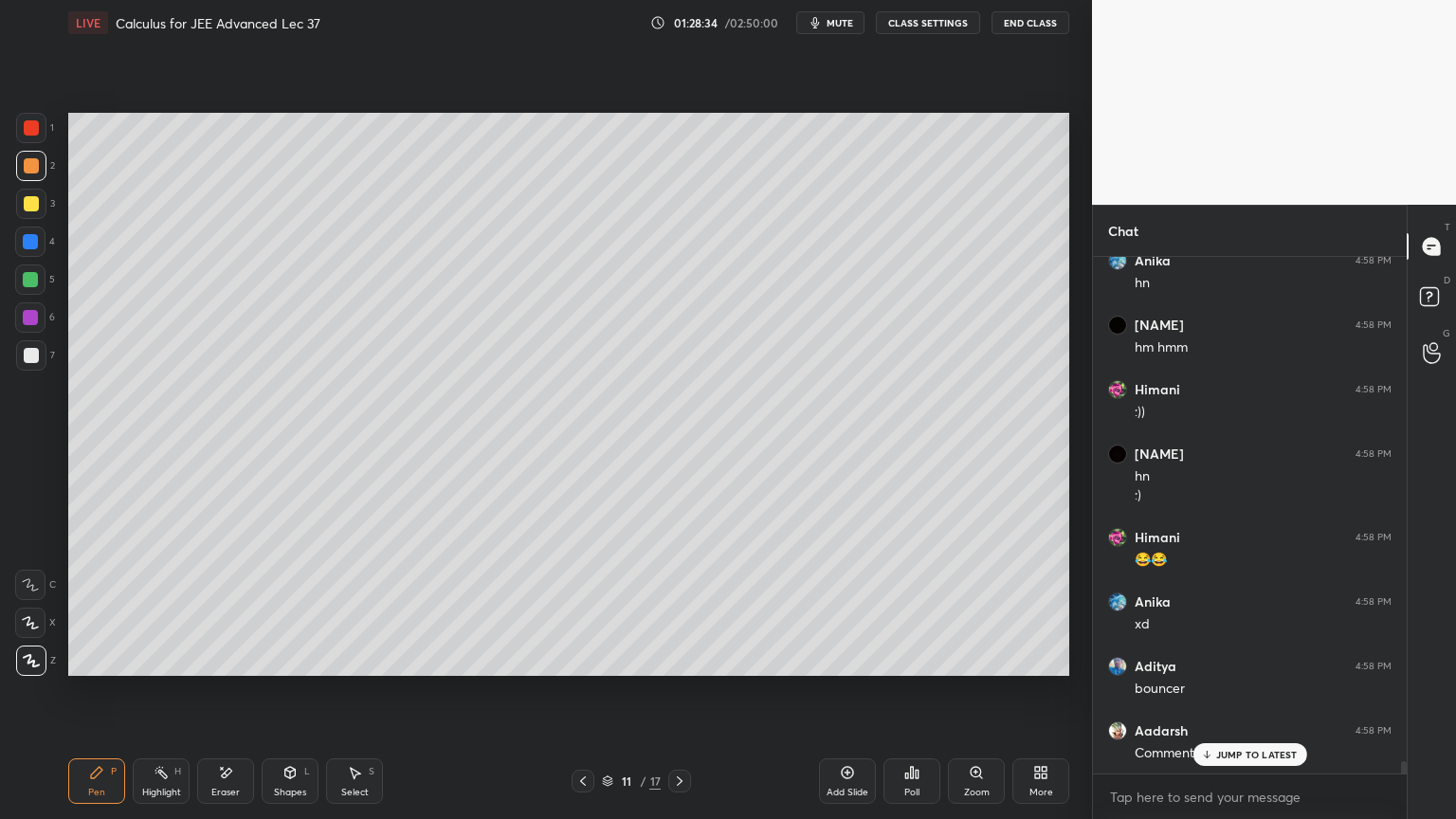 scroll, scrollTop: 20577, scrollLeft: 0, axis: vertical 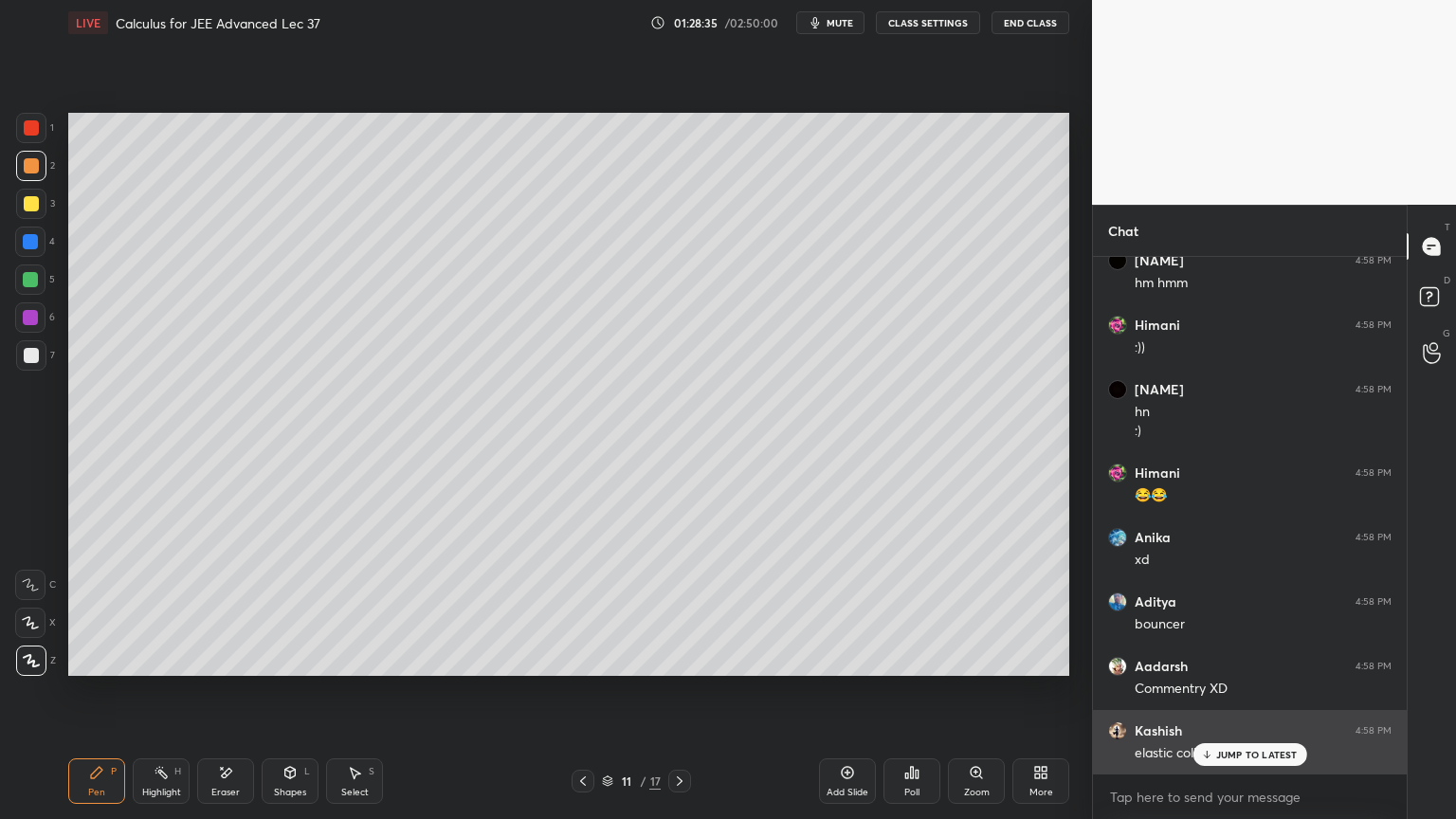 drag, startPoint x: 1222, startPoint y: 754, endPoint x: 1215, endPoint y: 746, distance: 10.630146 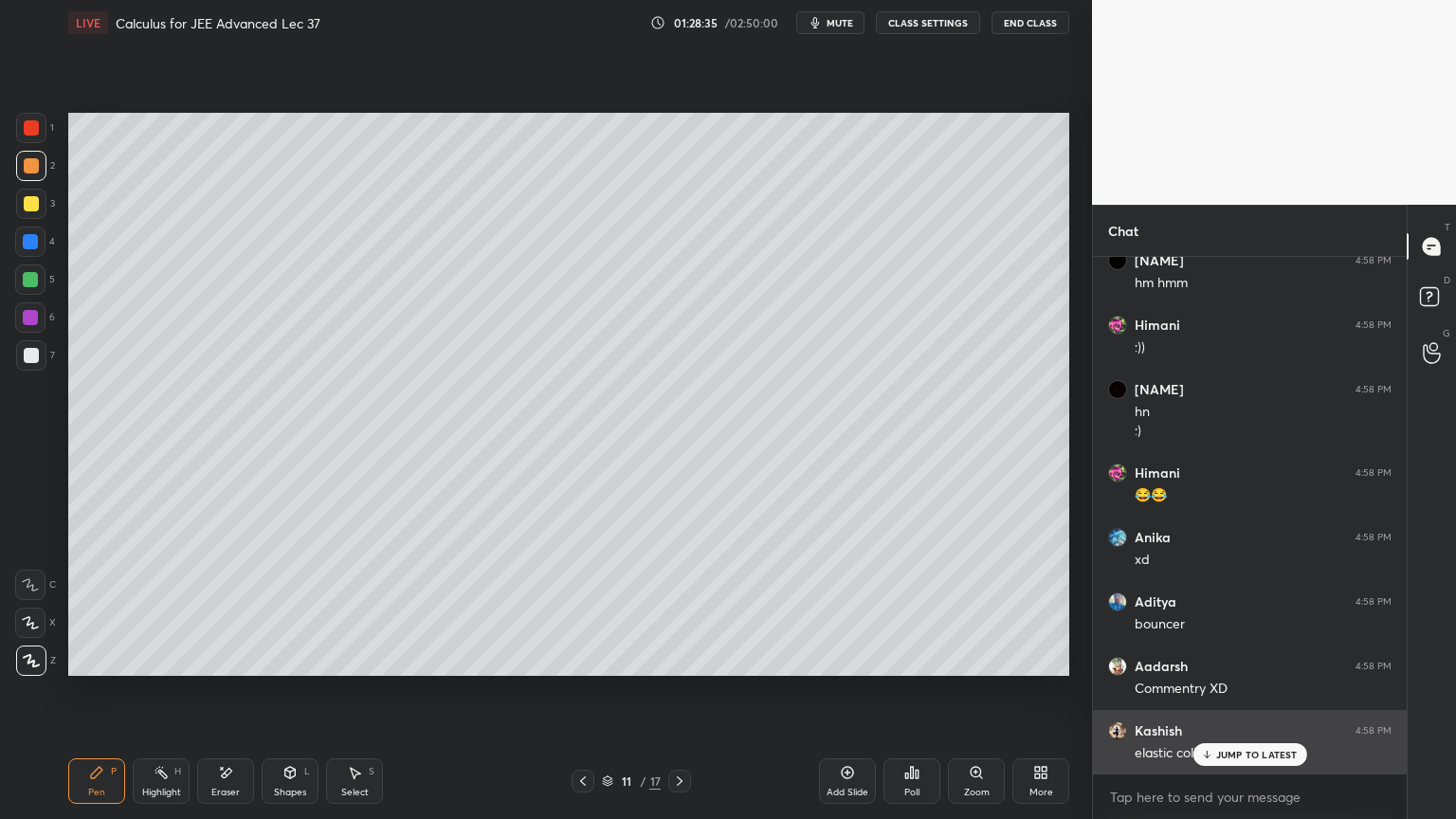 click on "JUMP TO LATEST" at bounding box center [1257, 755] 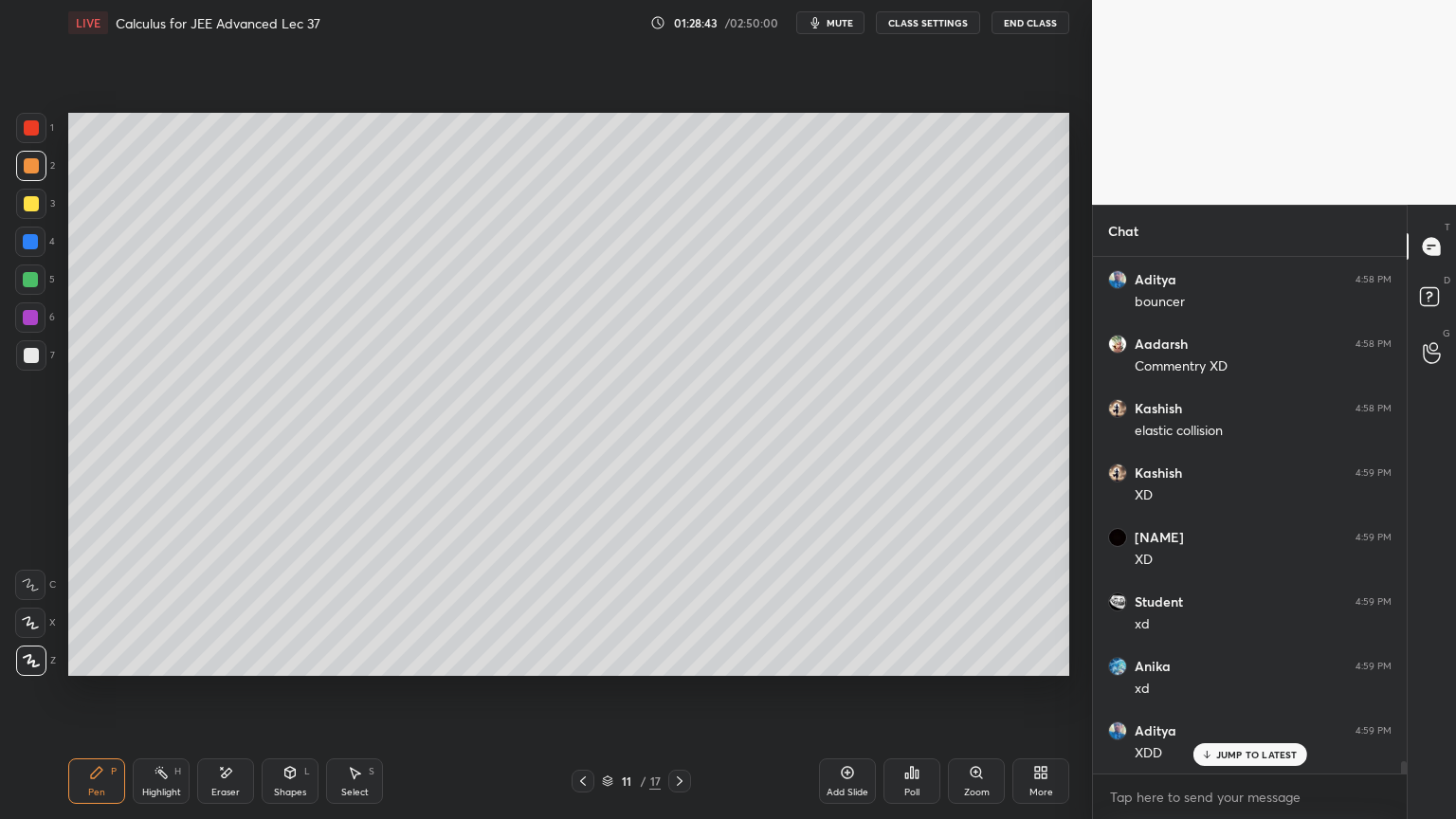 scroll, scrollTop: 20964, scrollLeft: 0, axis: vertical 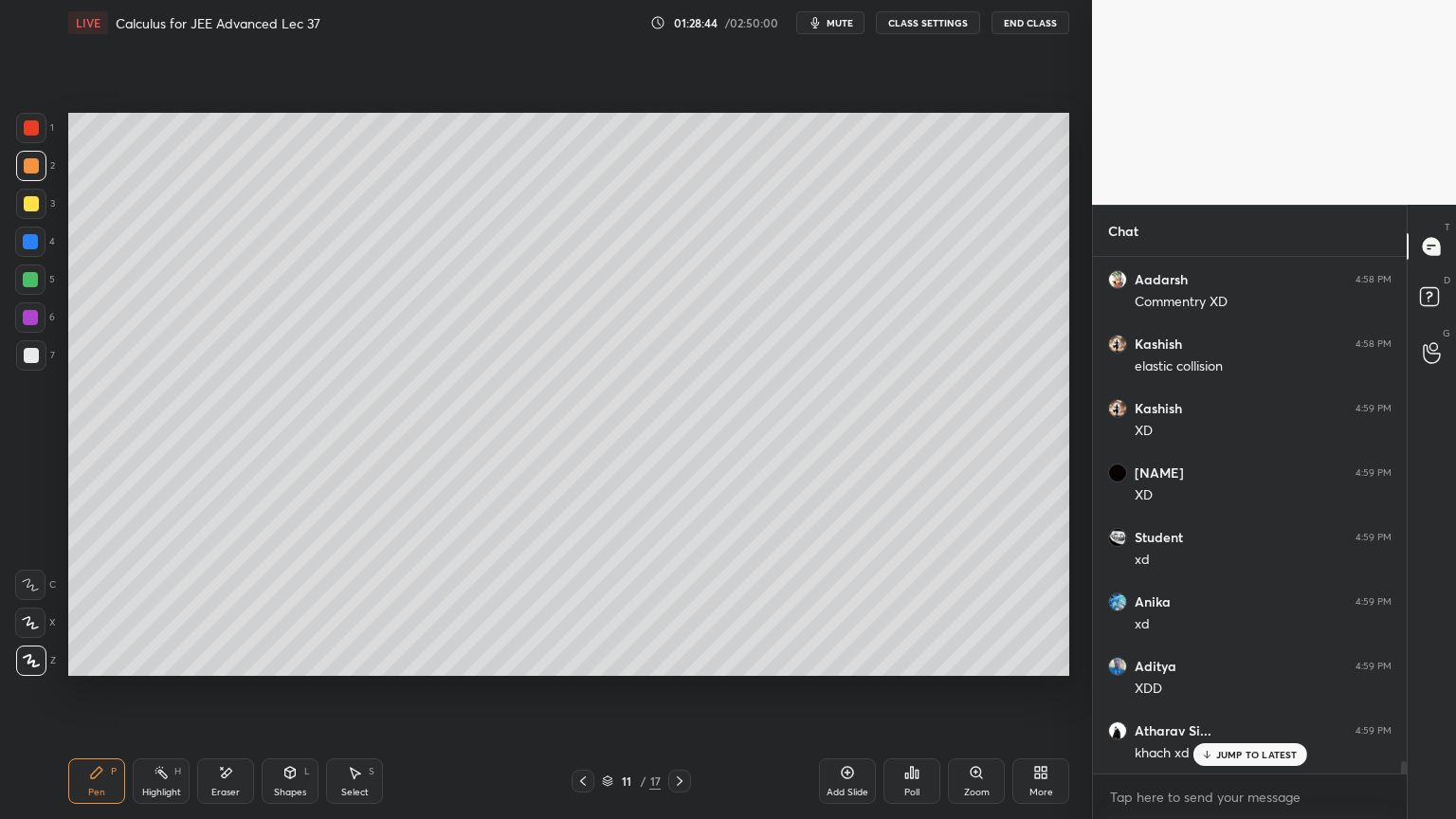 drag, startPoint x: 147, startPoint y: 776, endPoint x: 100, endPoint y: 778, distance: 47.0425 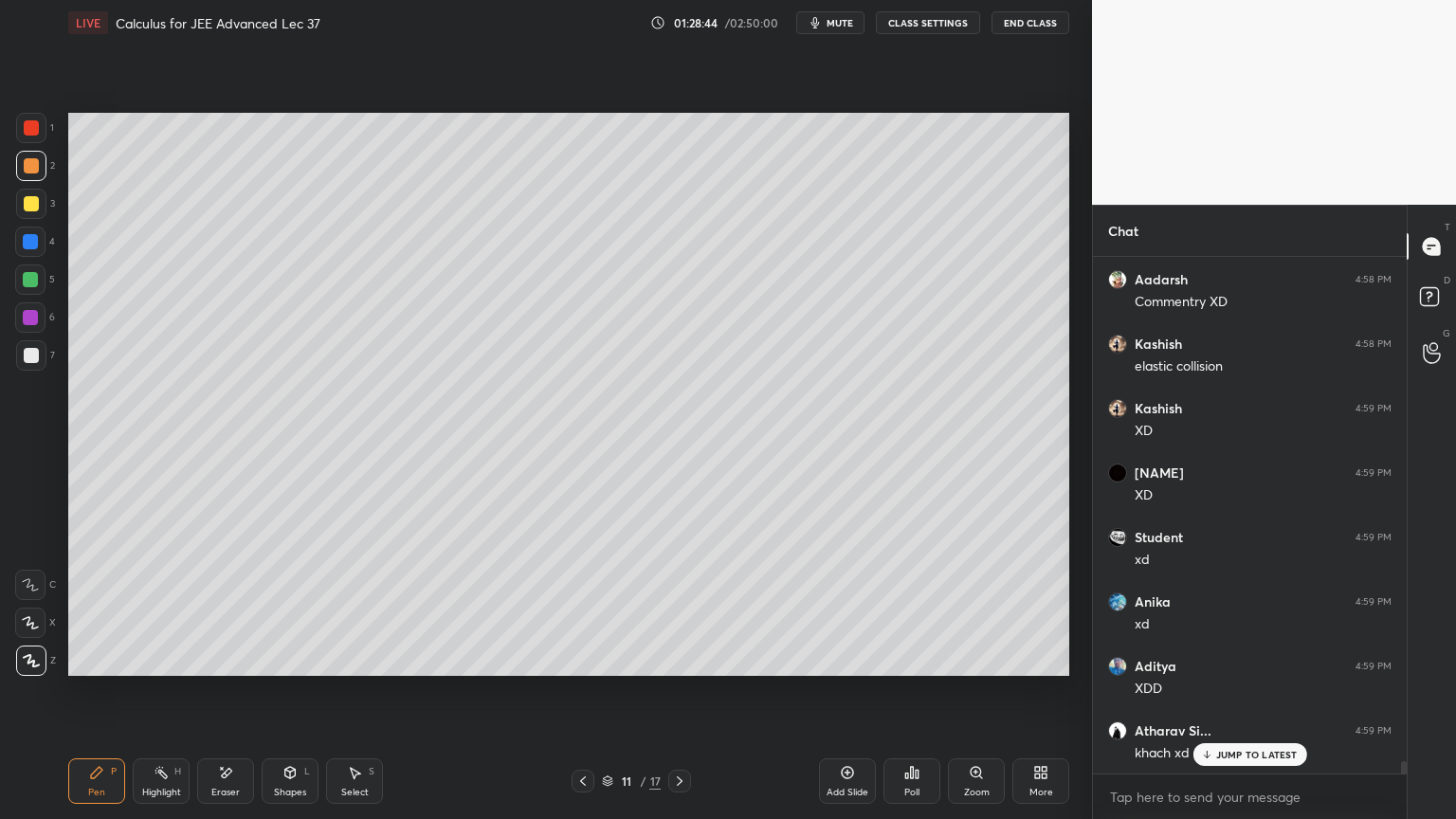 scroll, scrollTop: 21029, scrollLeft: 0, axis: vertical 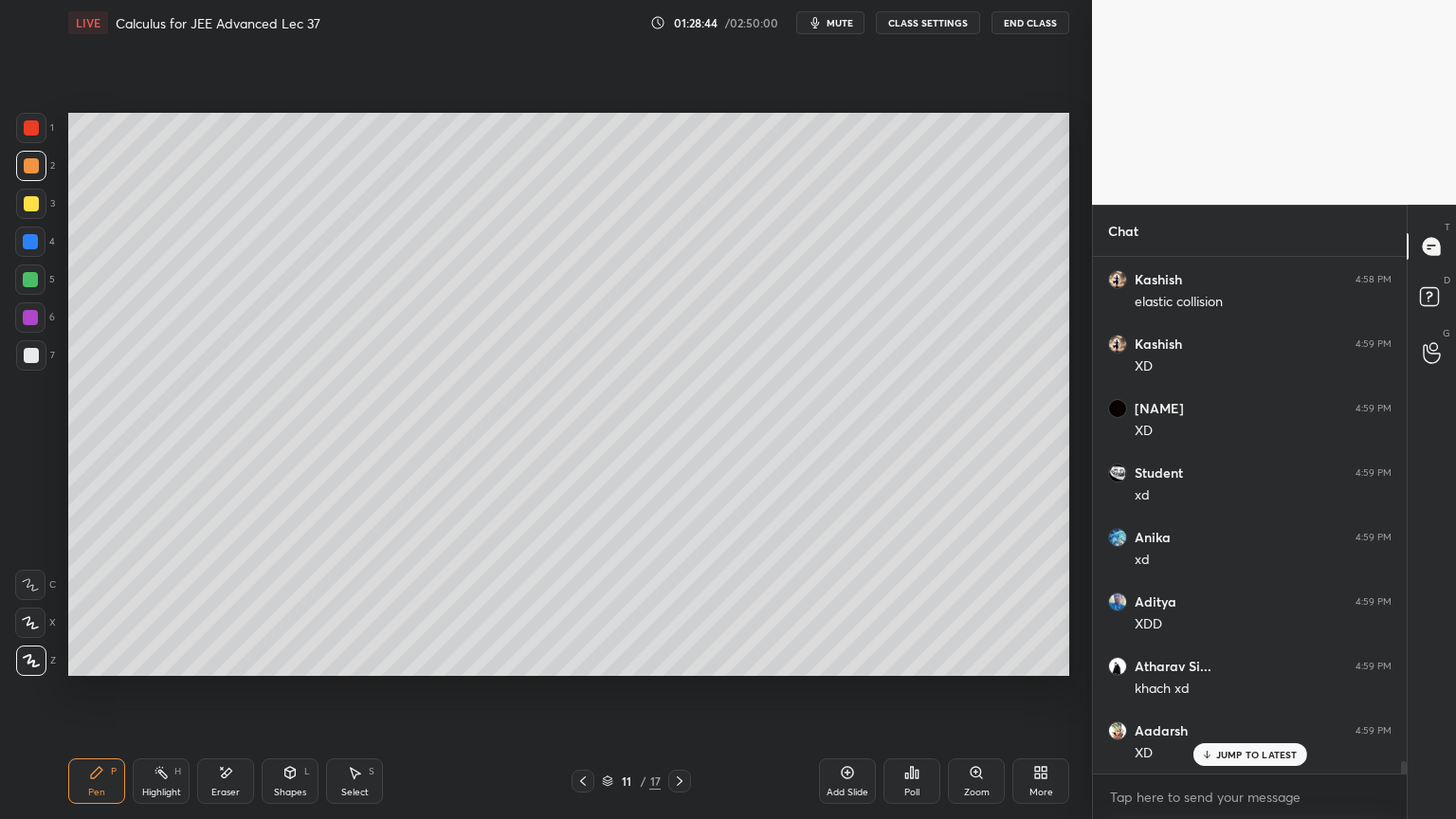 drag, startPoint x: 233, startPoint y: 778, endPoint x: 162, endPoint y: 780, distance: 71.028163 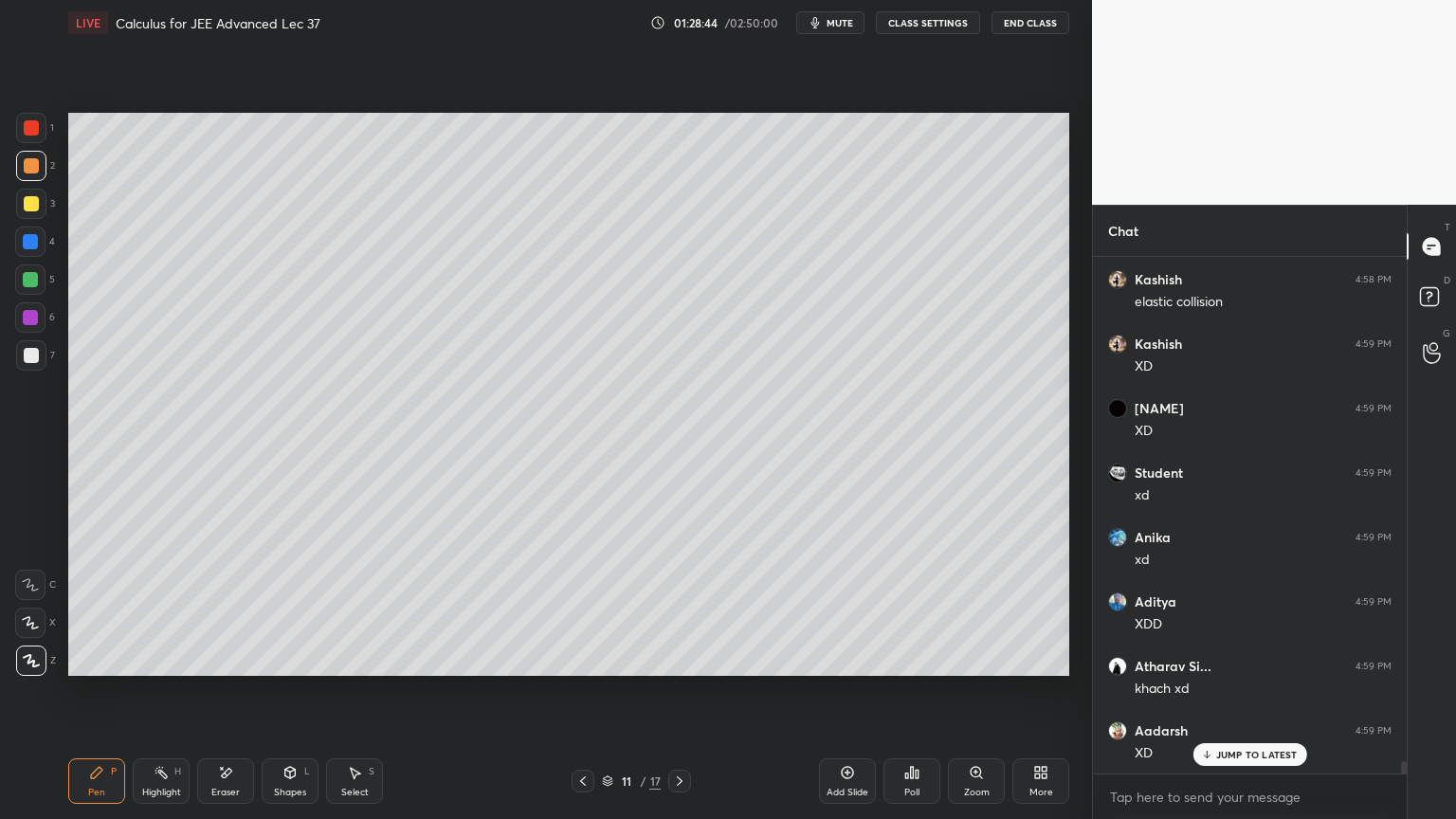 click on "Eraser" at bounding box center (226, 781) 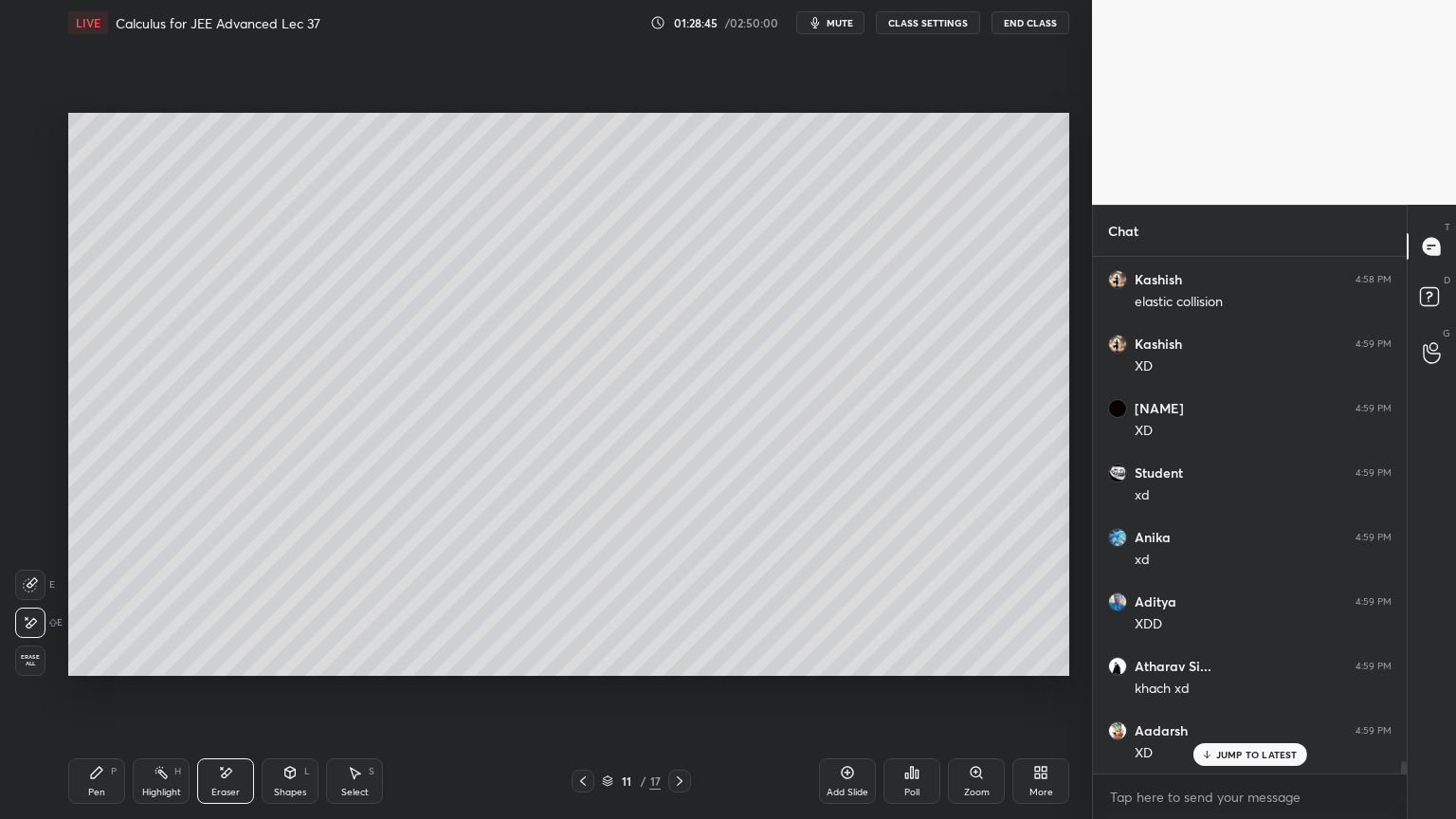 drag, startPoint x: 162, startPoint y: 780, endPoint x: 110, endPoint y: 774, distance: 52.345009 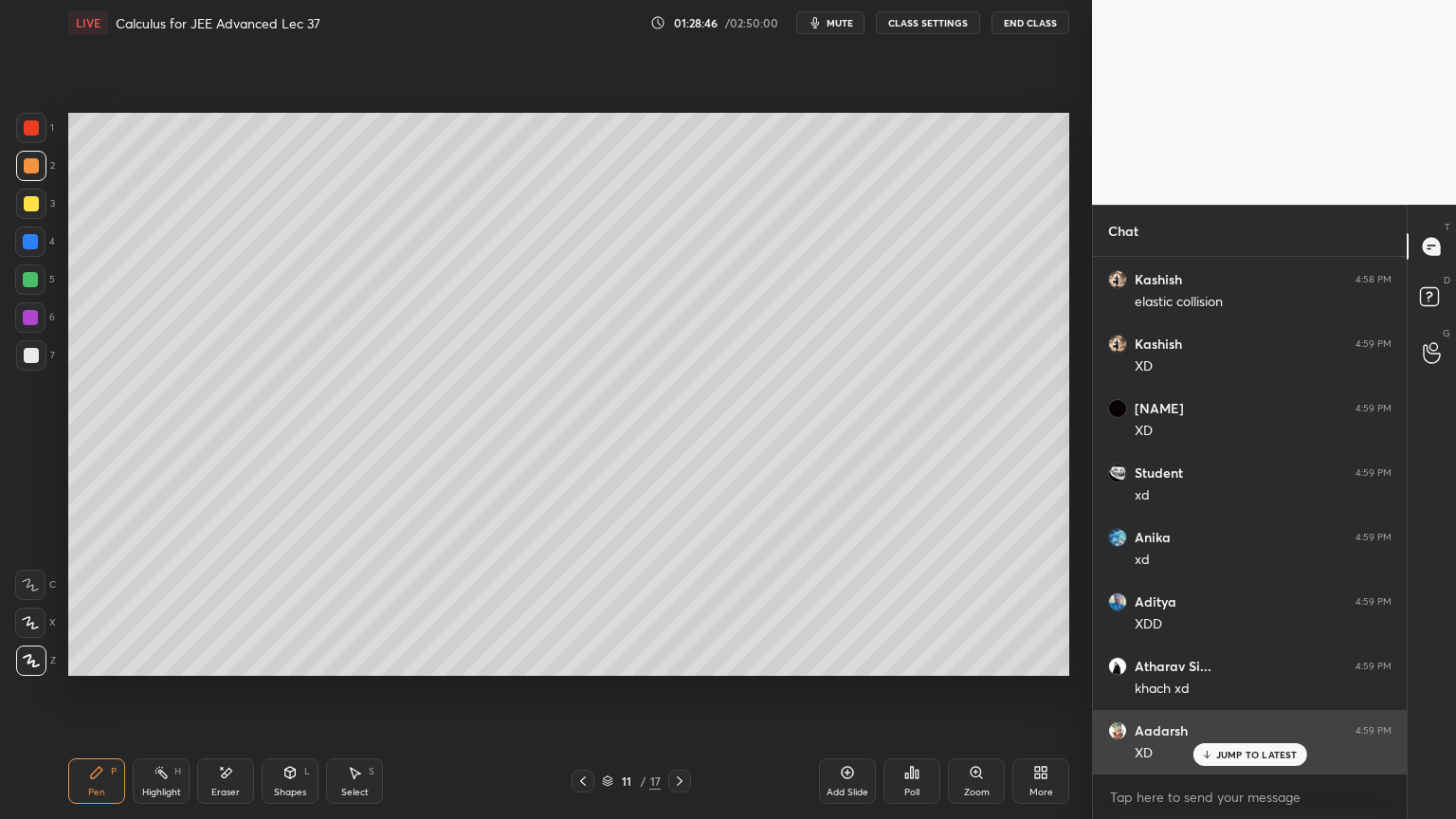 drag, startPoint x: 1227, startPoint y: 754, endPoint x: 1220, endPoint y: 762, distance: 10.630146 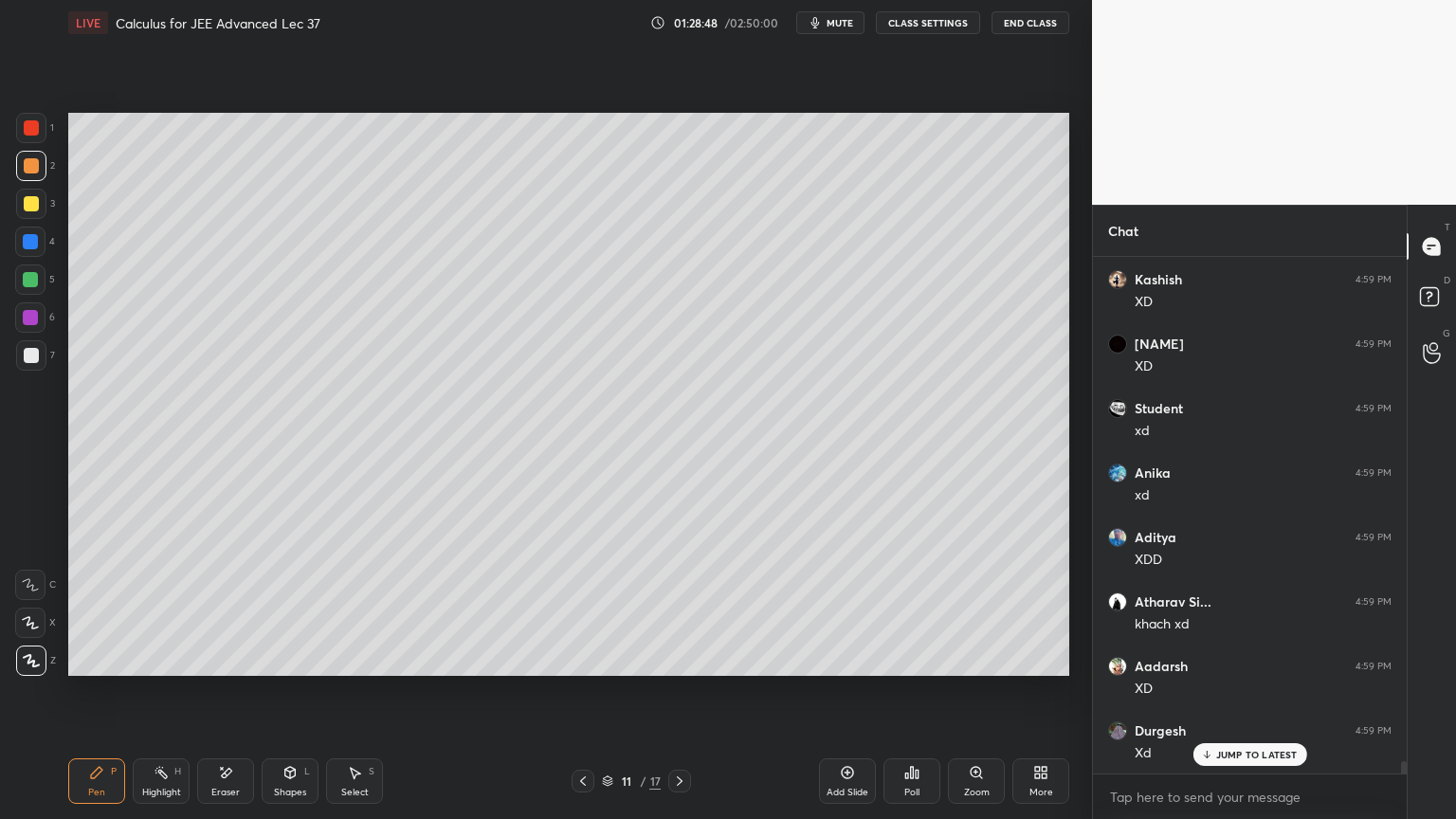 scroll, scrollTop: 21158, scrollLeft: 0, axis: vertical 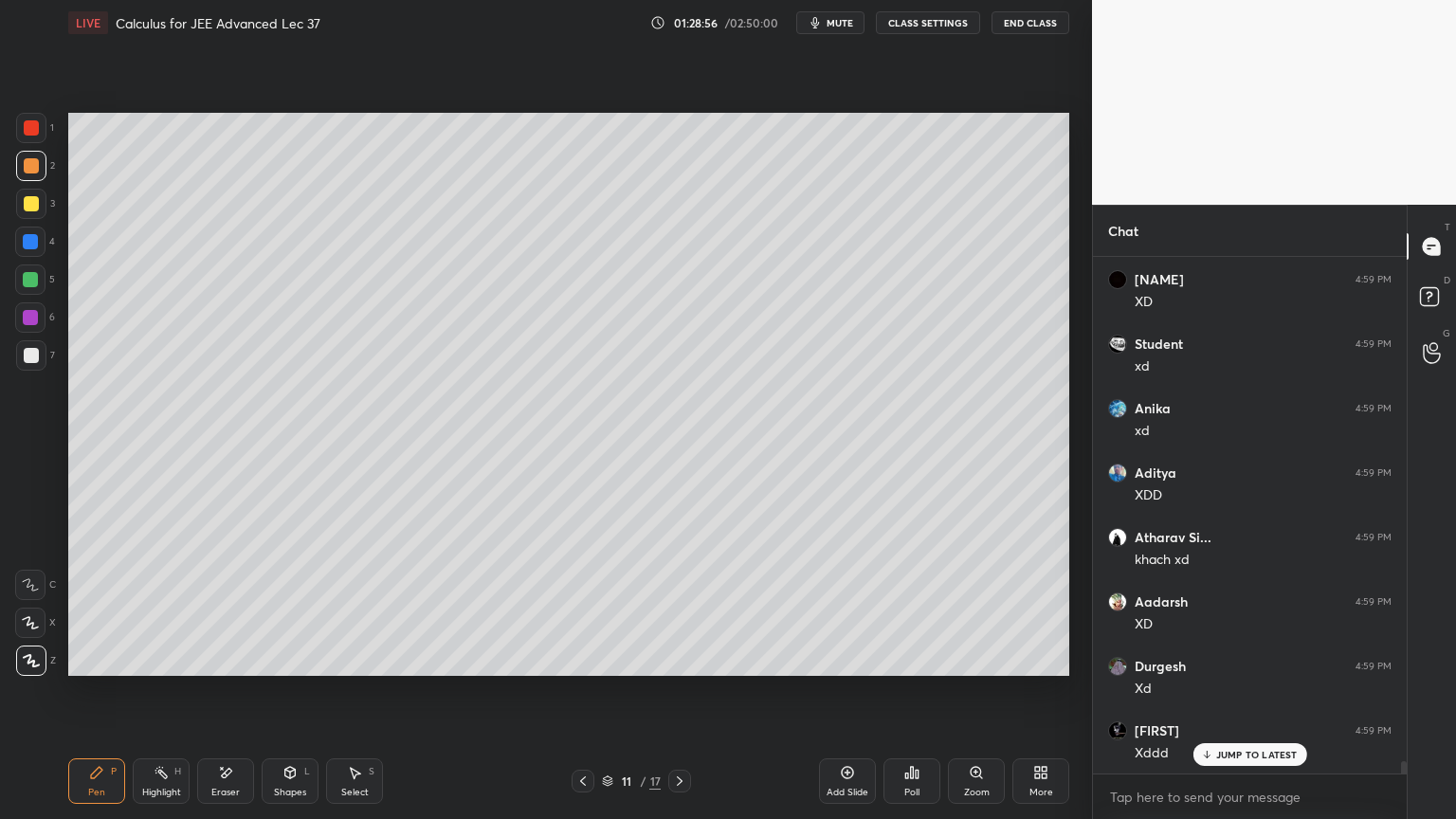 click on "Highlight H" at bounding box center [161, 781] 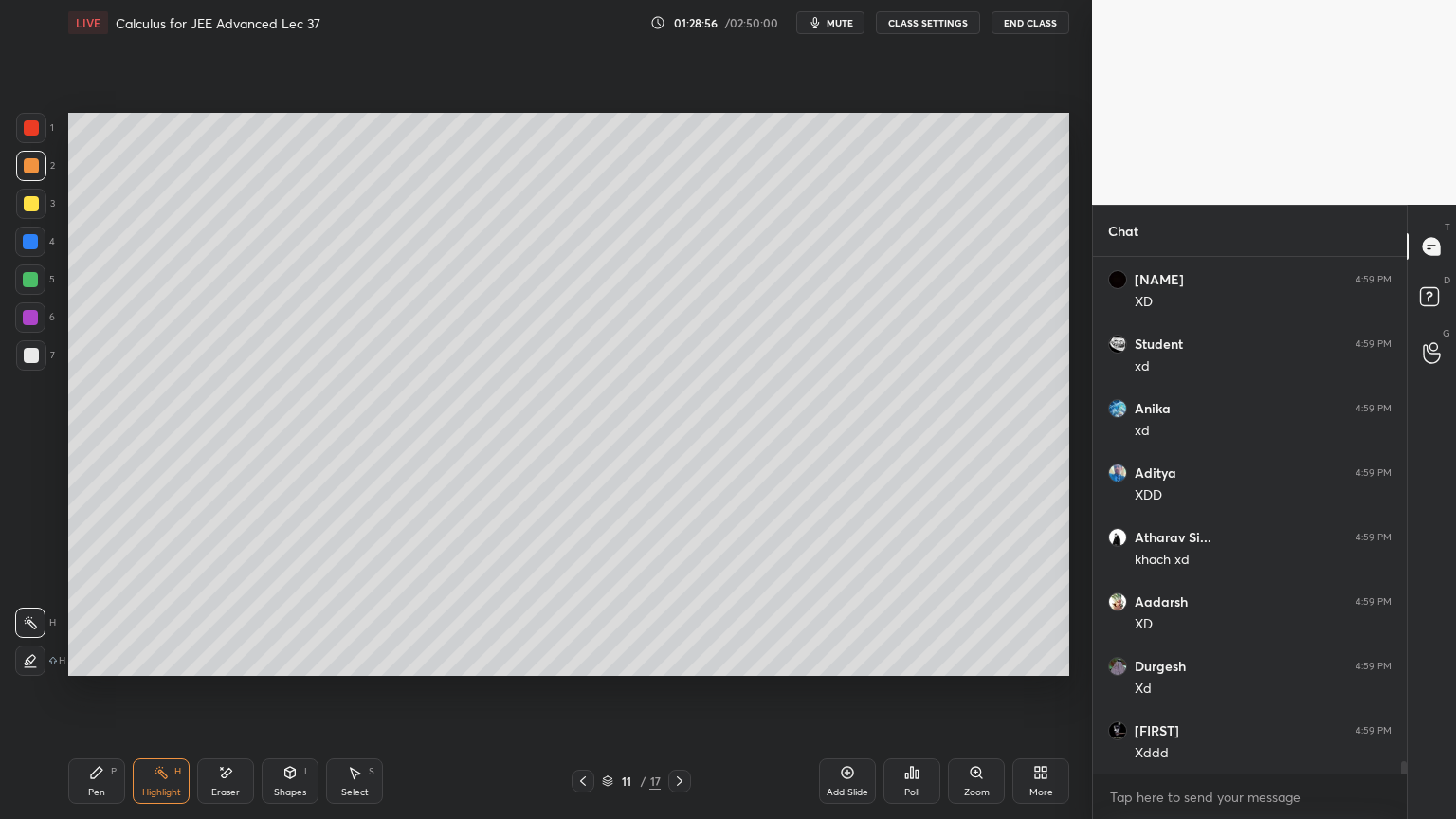 scroll, scrollTop: 21222, scrollLeft: 0, axis: vertical 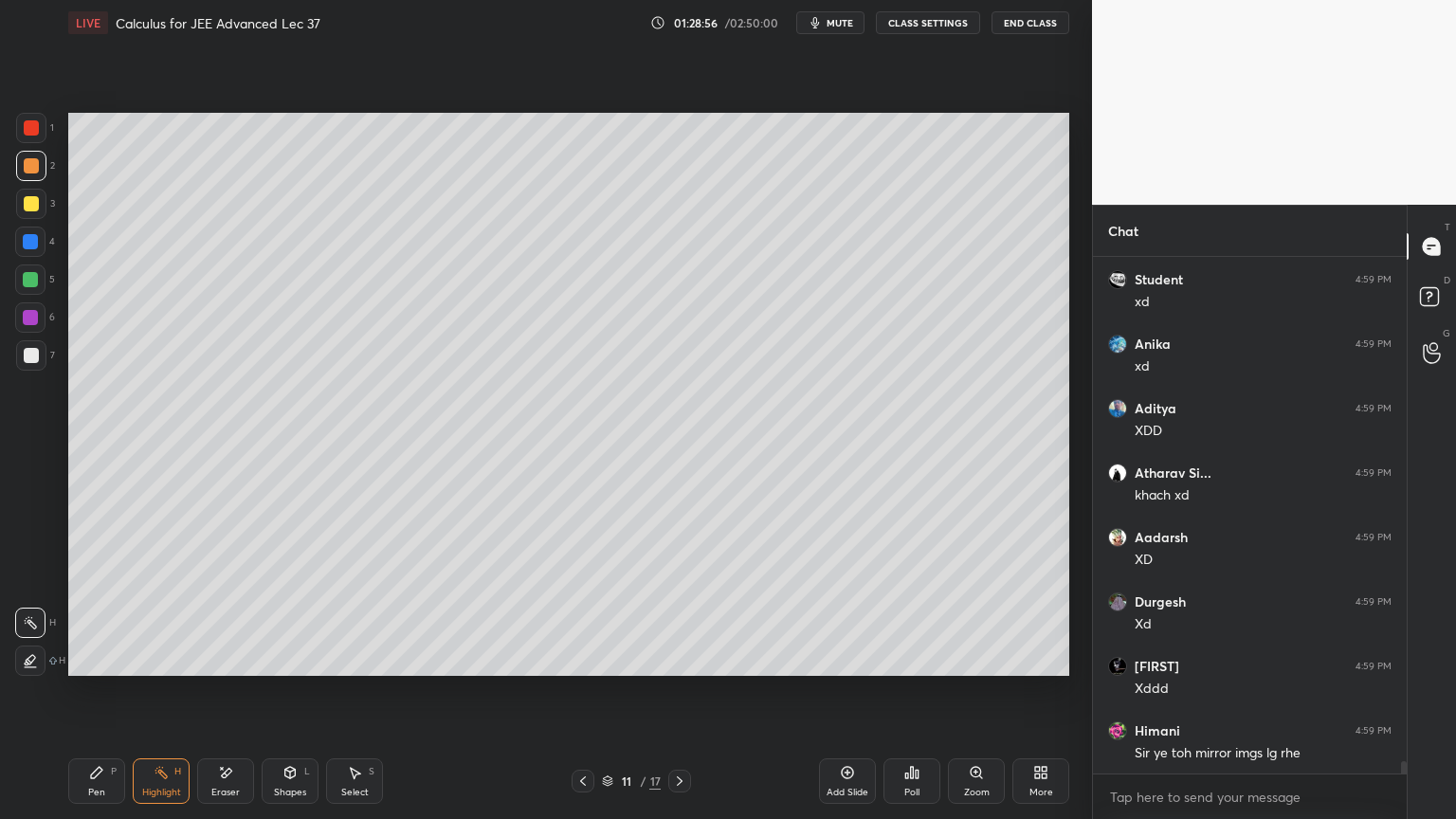 drag, startPoint x: 101, startPoint y: 777, endPoint x: 156, endPoint y: 778, distance: 55.00909 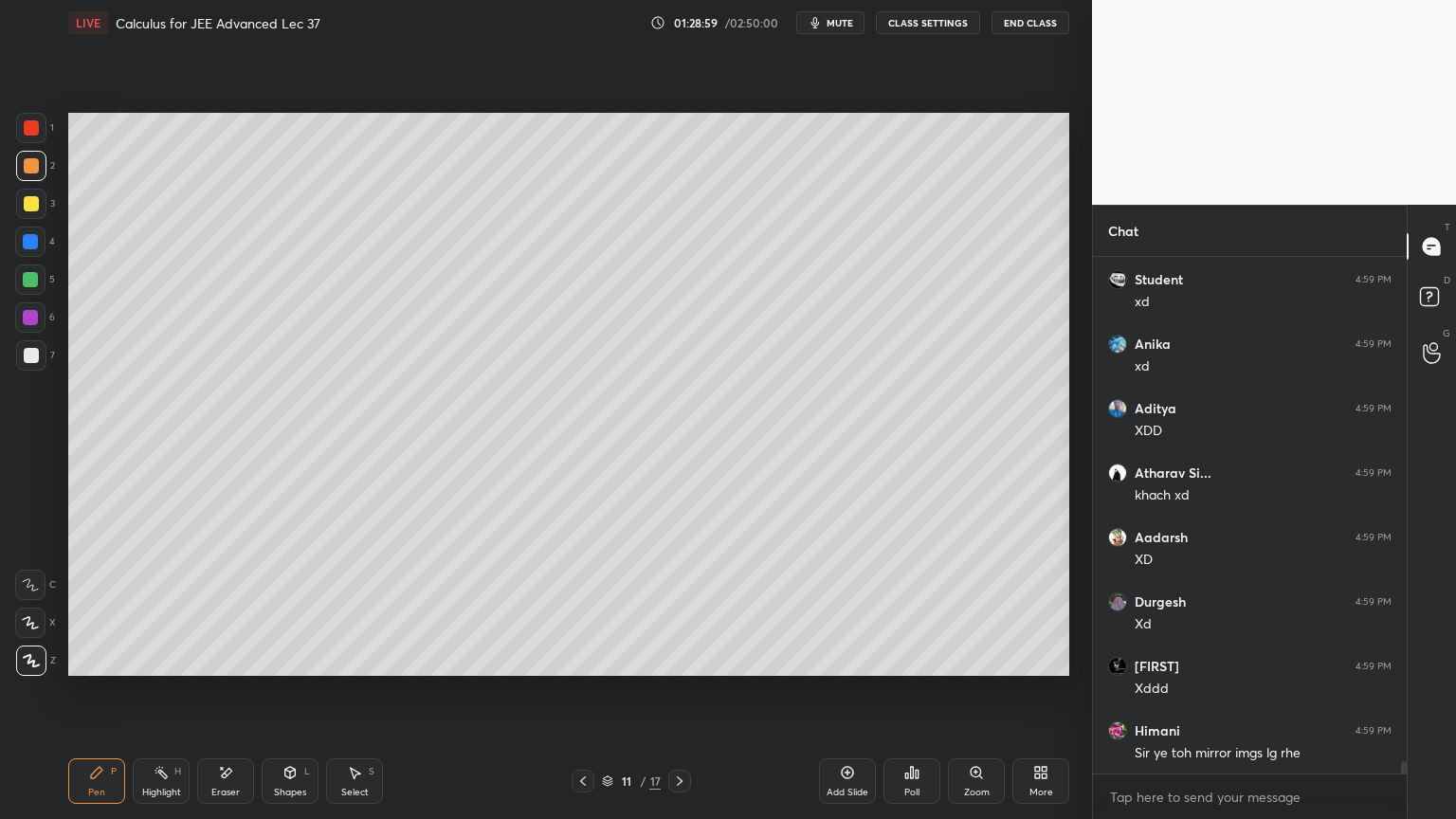 drag, startPoint x: 150, startPoint y: 774, endPoint x: 139, endPoint y: 778, distance: 11.7046999 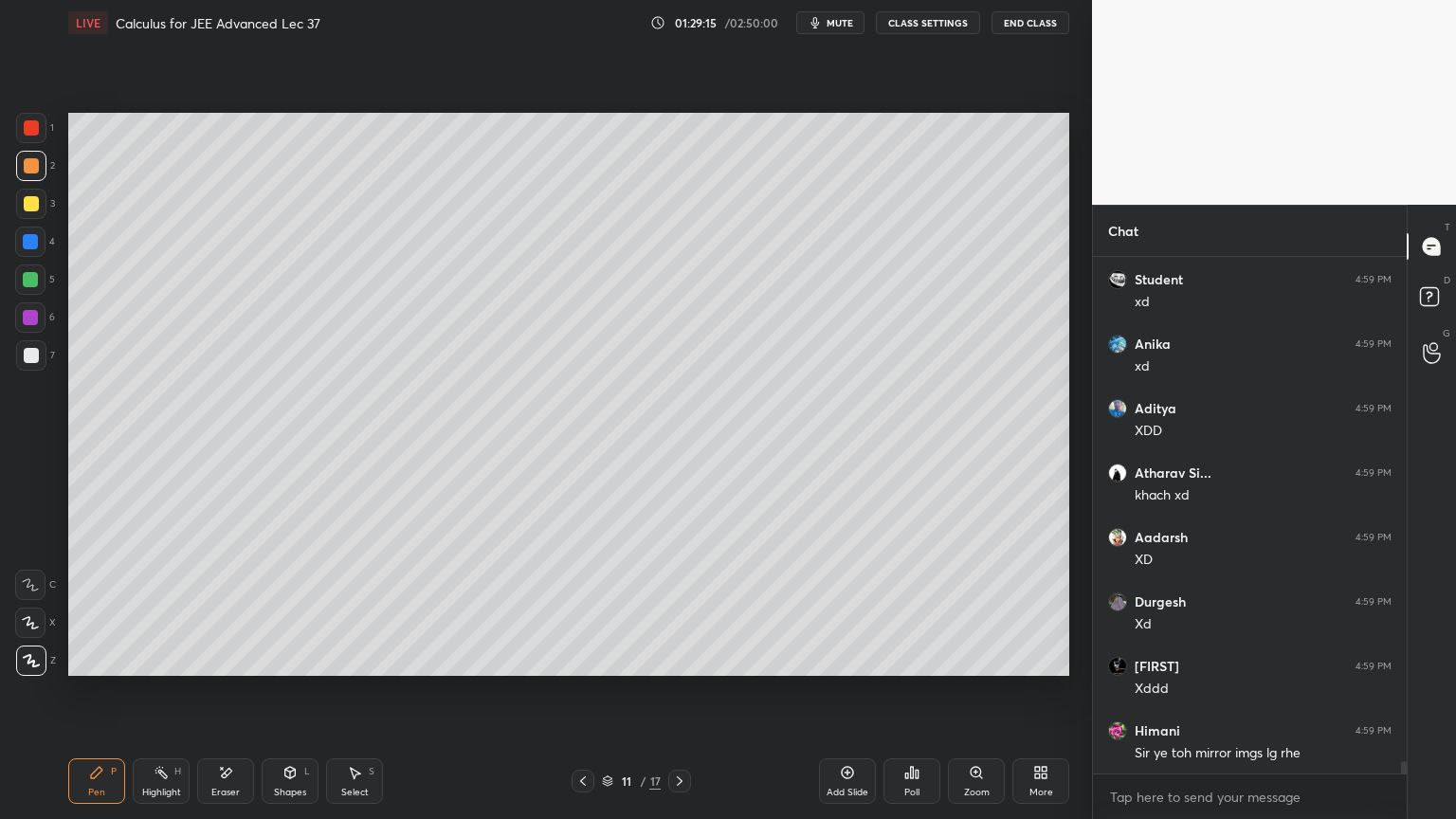 drag, startPoint x: 231, startPoint y: 784, endPoint x: 254, endPoint y: 774, distance: 25.079872 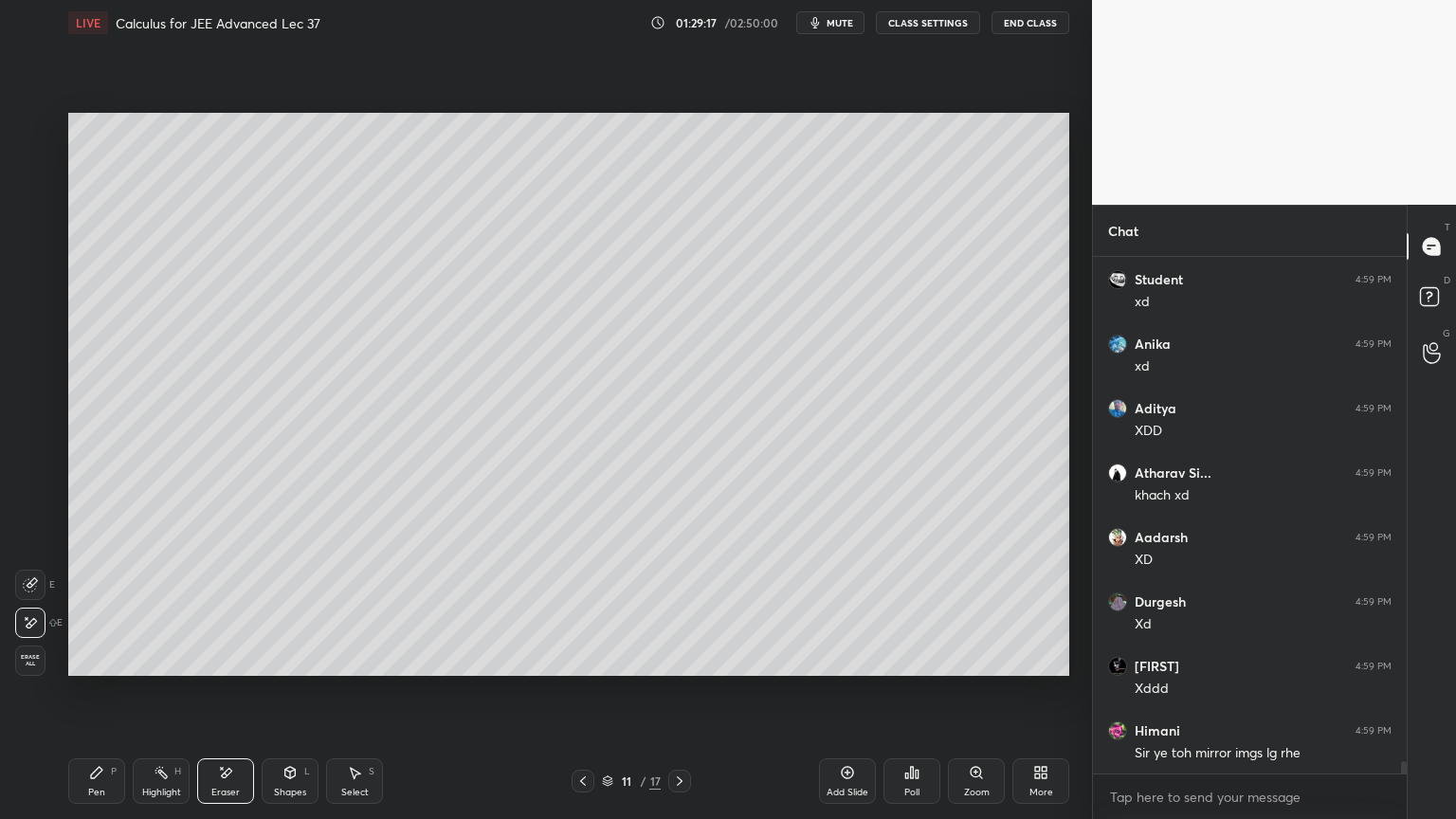 scroll, scrollTop: 21286, scrollLeft: 0, axis: vertical 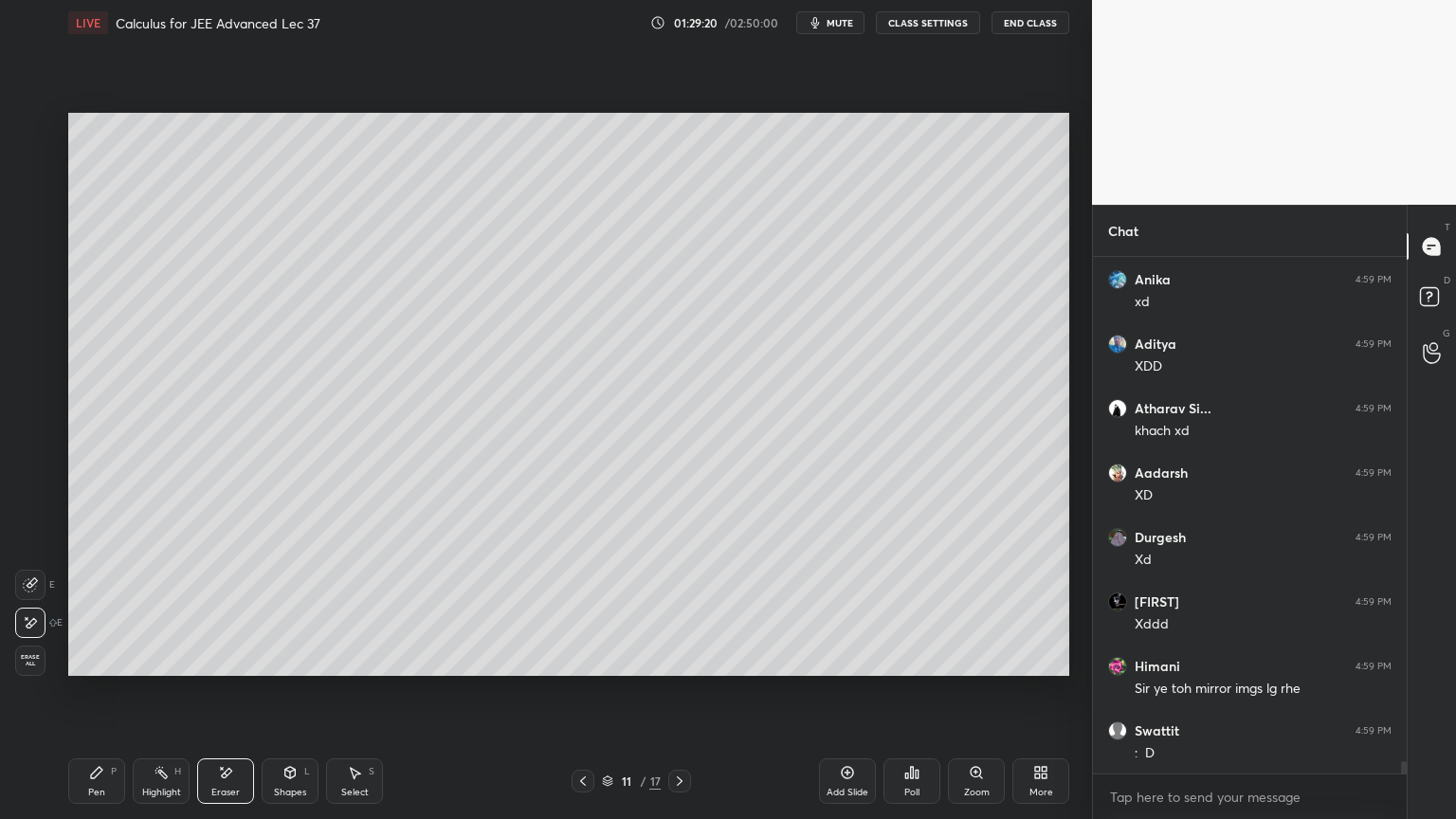 click on "Pen P" at bounding box center (97, 781) 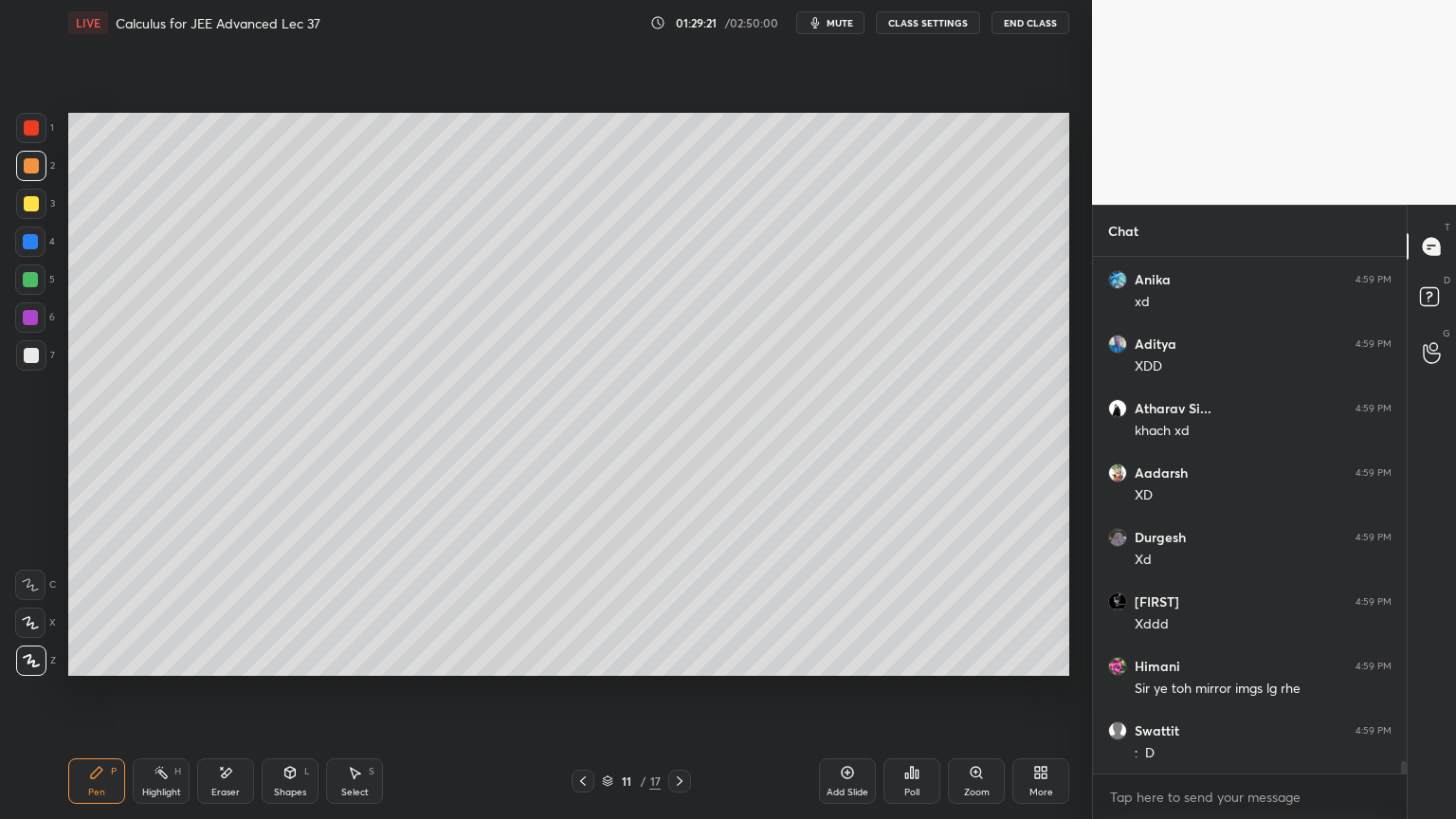 click at bounding box center [31, 355] 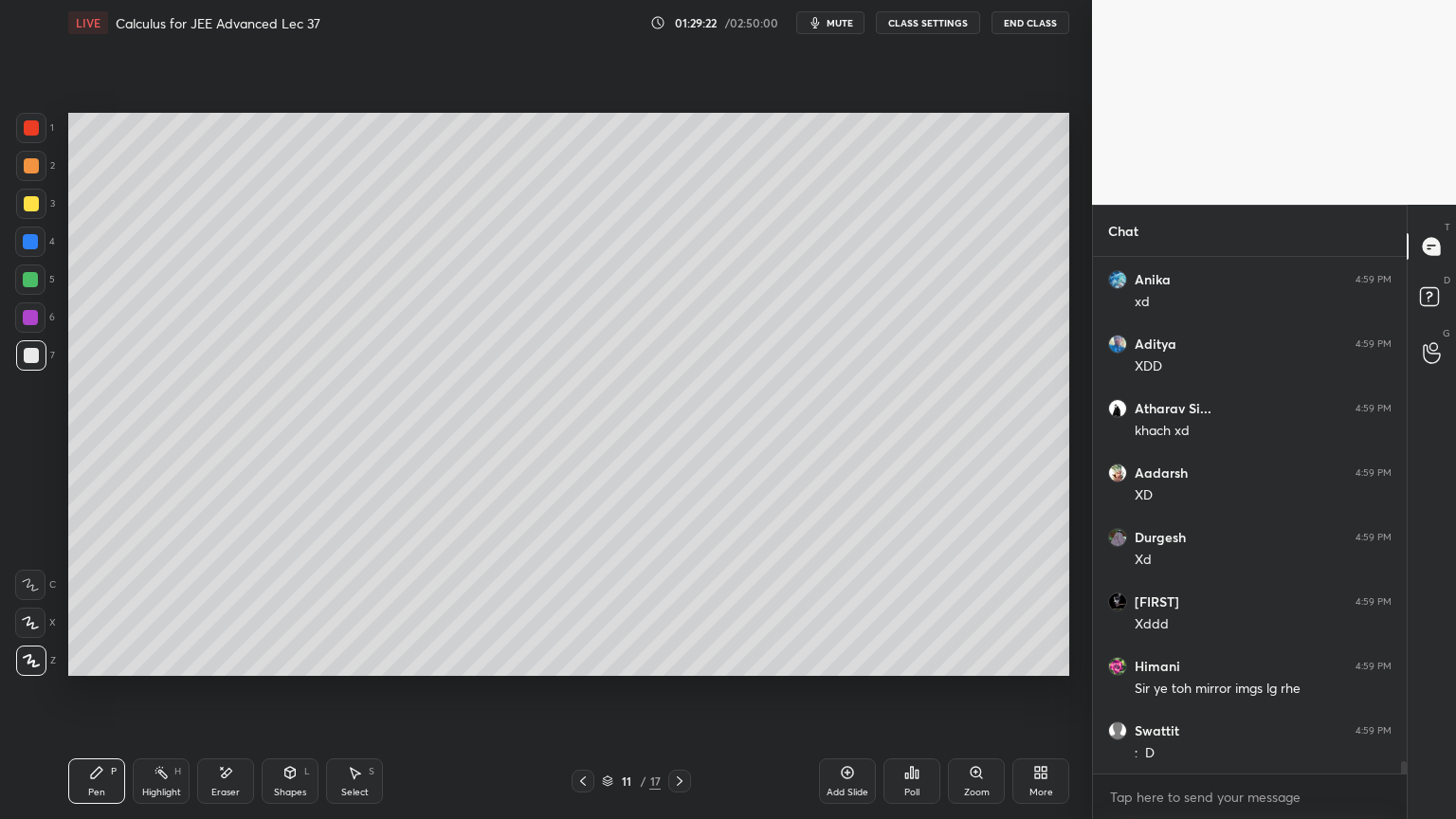 click at bounding box center (31, 204) 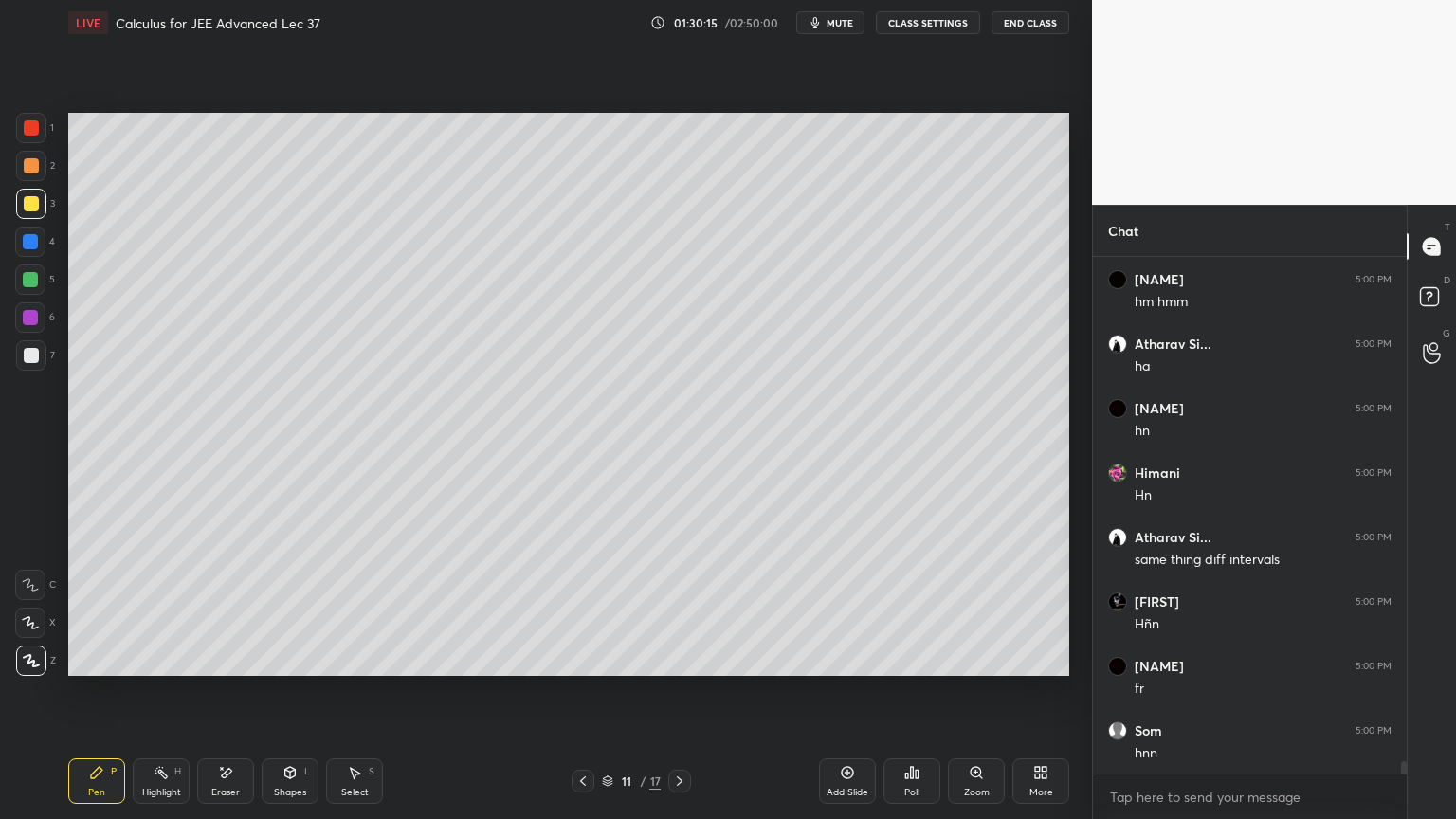 scroll, scrollTop: 21995, scrollLeft: 0, axis: vertical 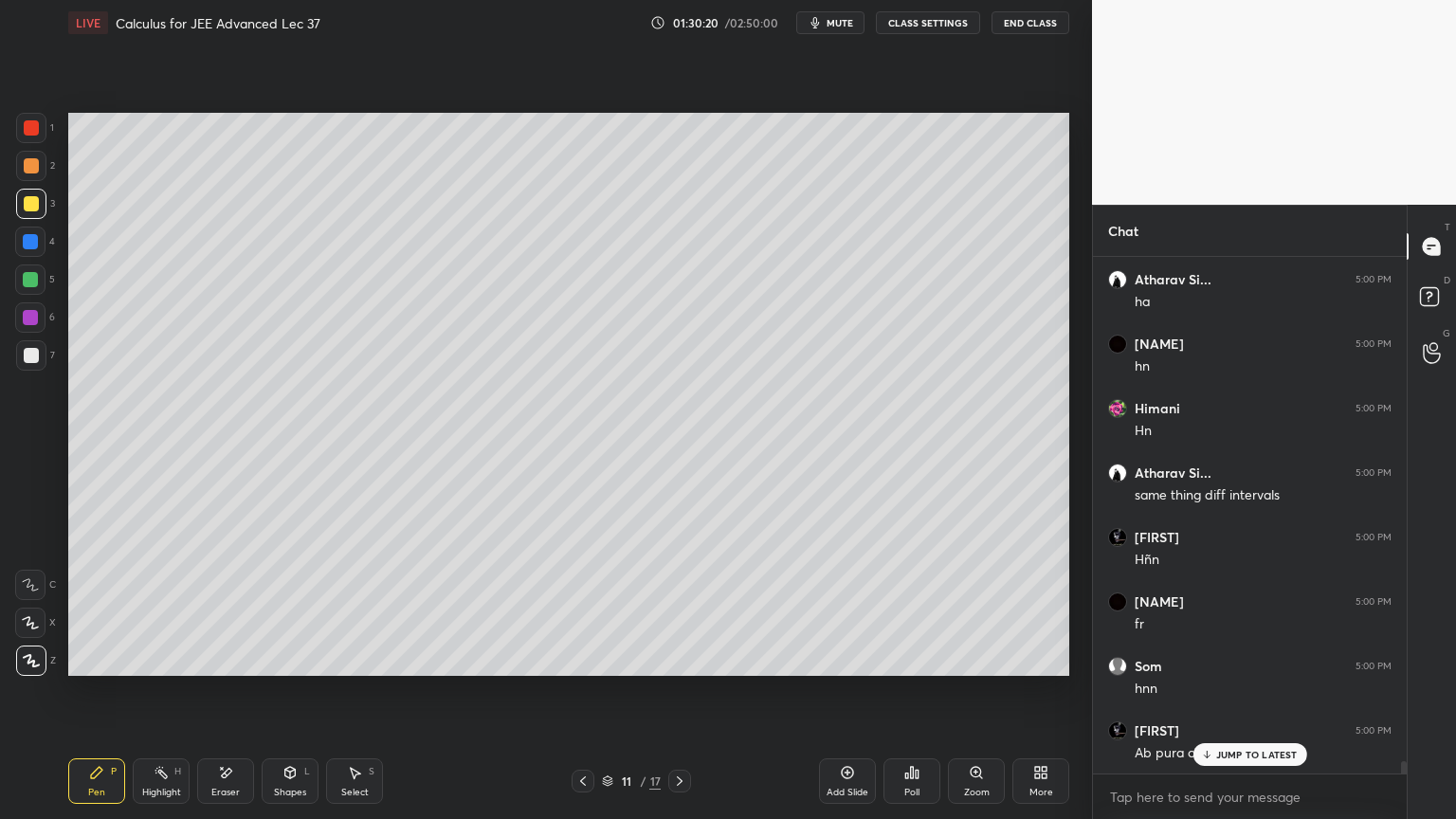 click on "JUMP TO LATEST" at bounding box center [1257, 755] 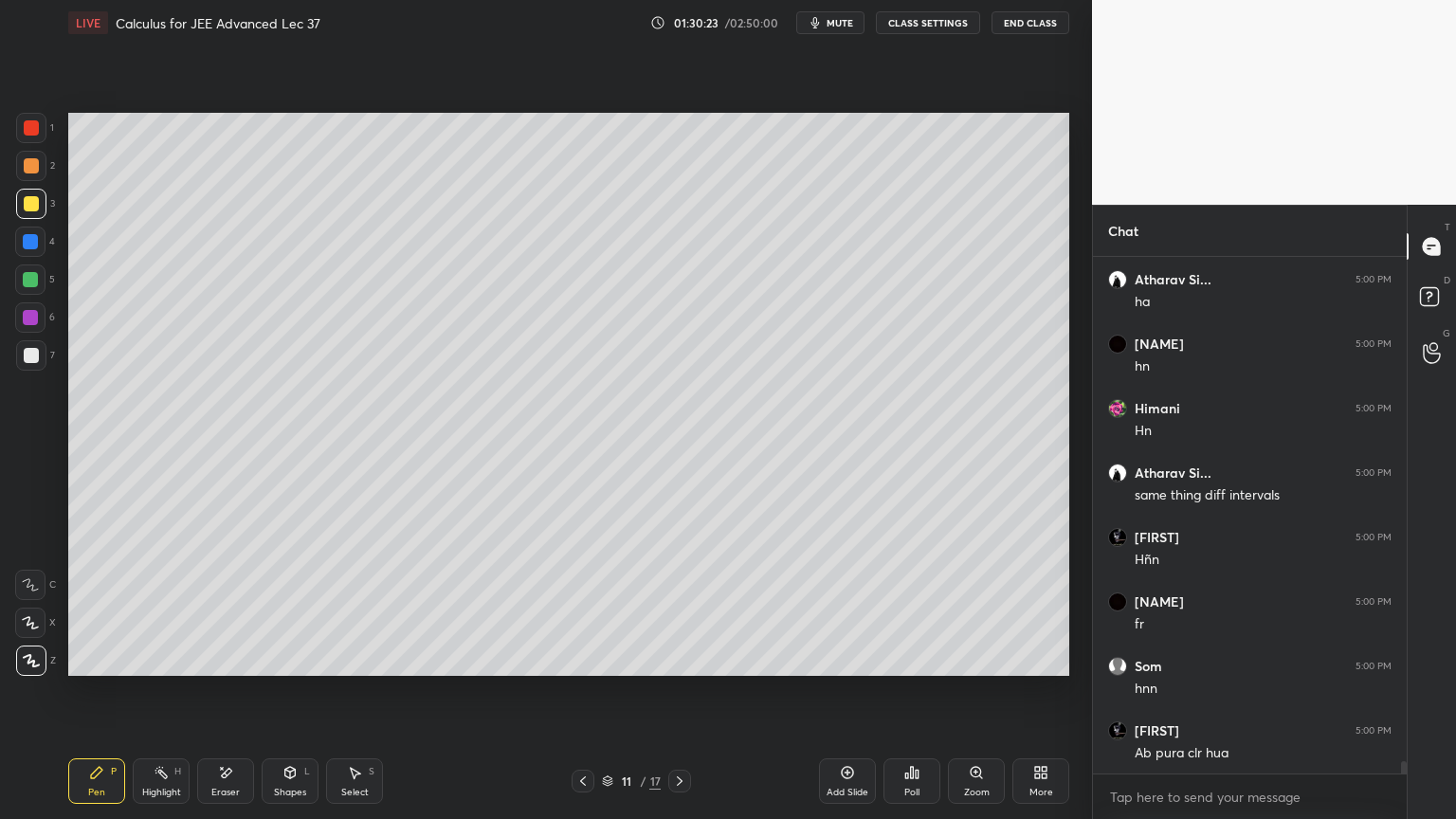 scroll, scrollTop: 22060, scrollLeft: 0, axis: vertical 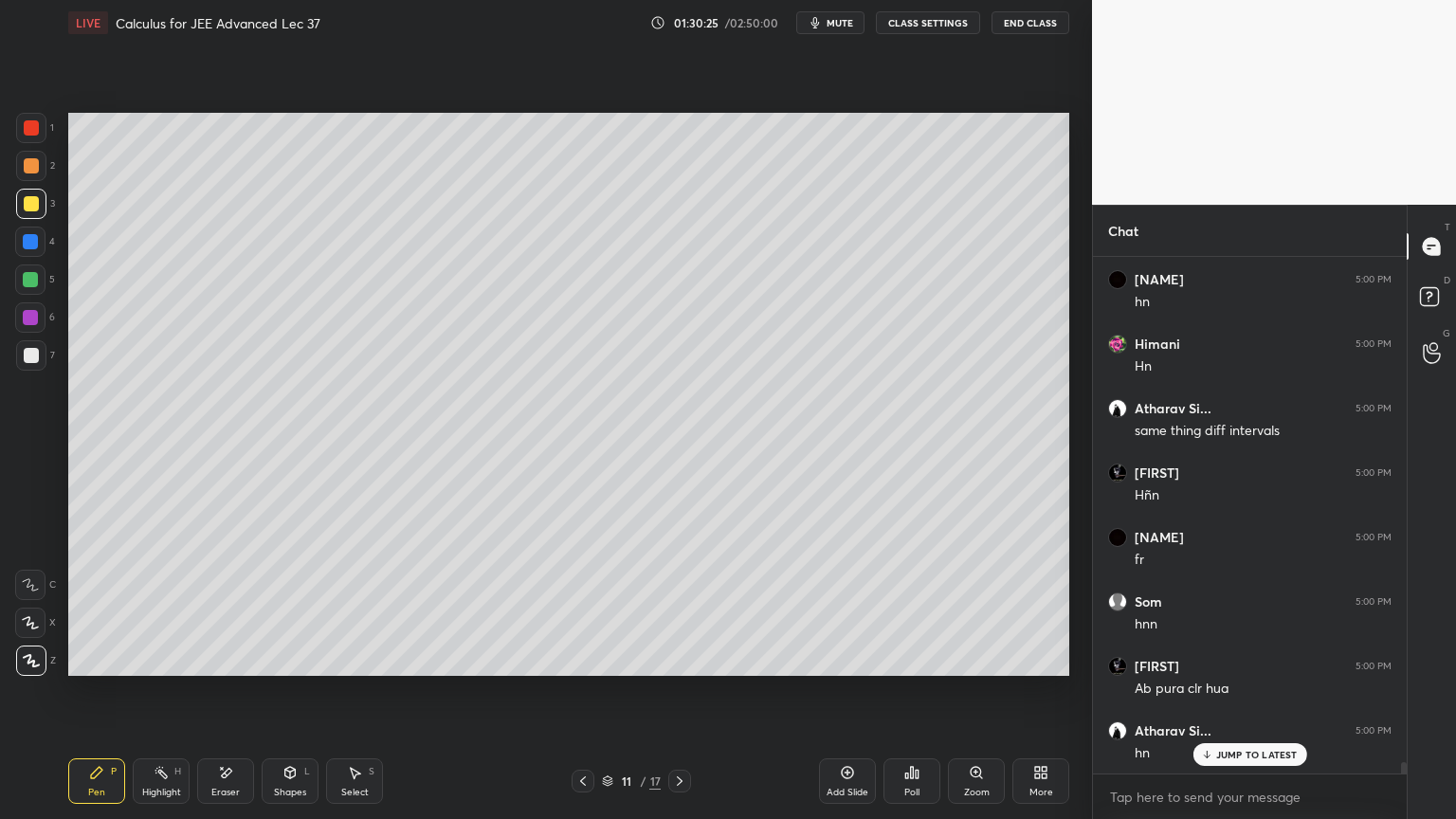 drag, startPoint x: 231, startPoint y: 774, endPoint x: 303, endPoint y: 695, distance: 106.88779 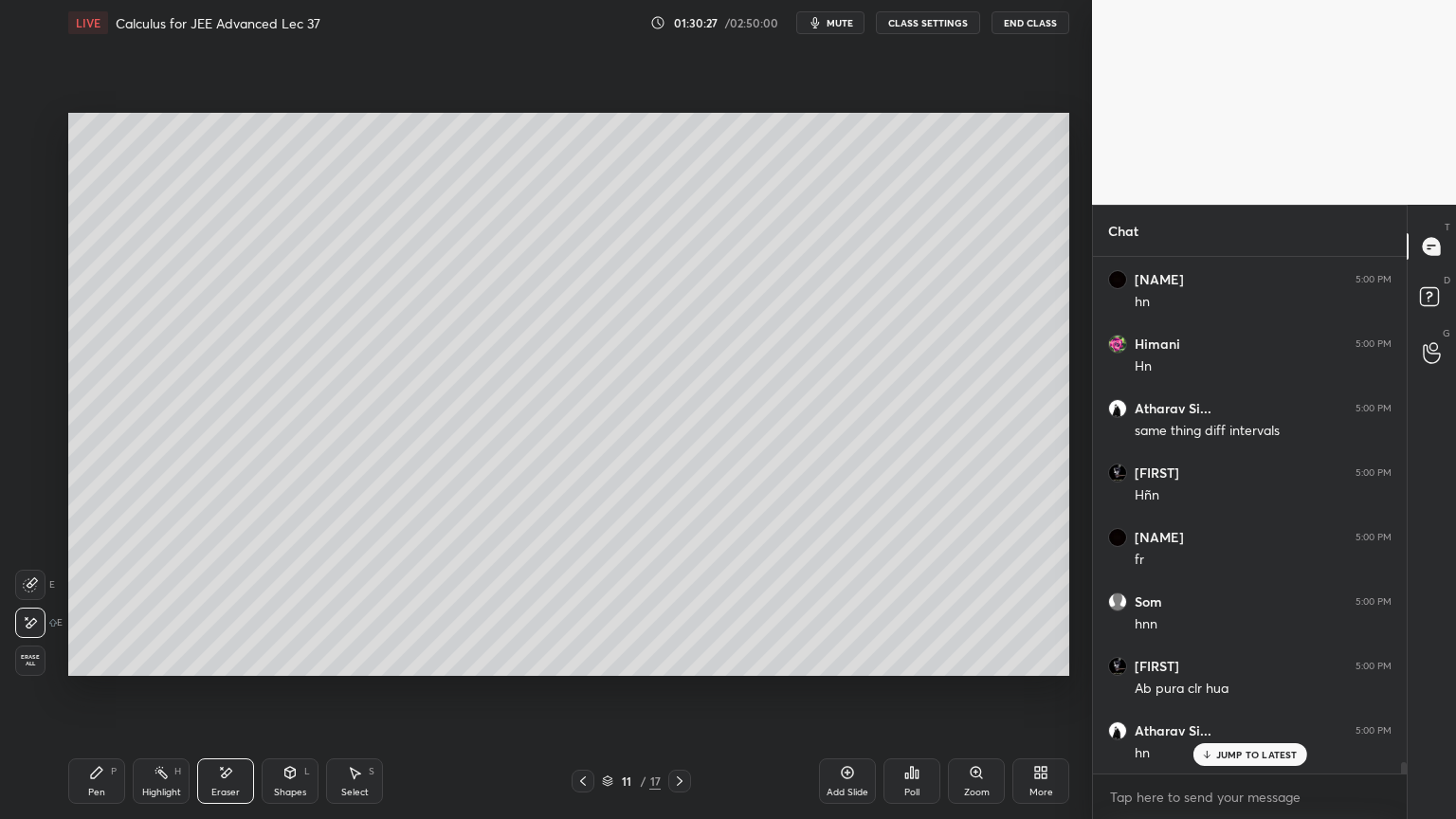 drag, startPoint x: 81, startPoint y: 798, endPoint x: 96, endPoint y: 794, distance: 15.524175 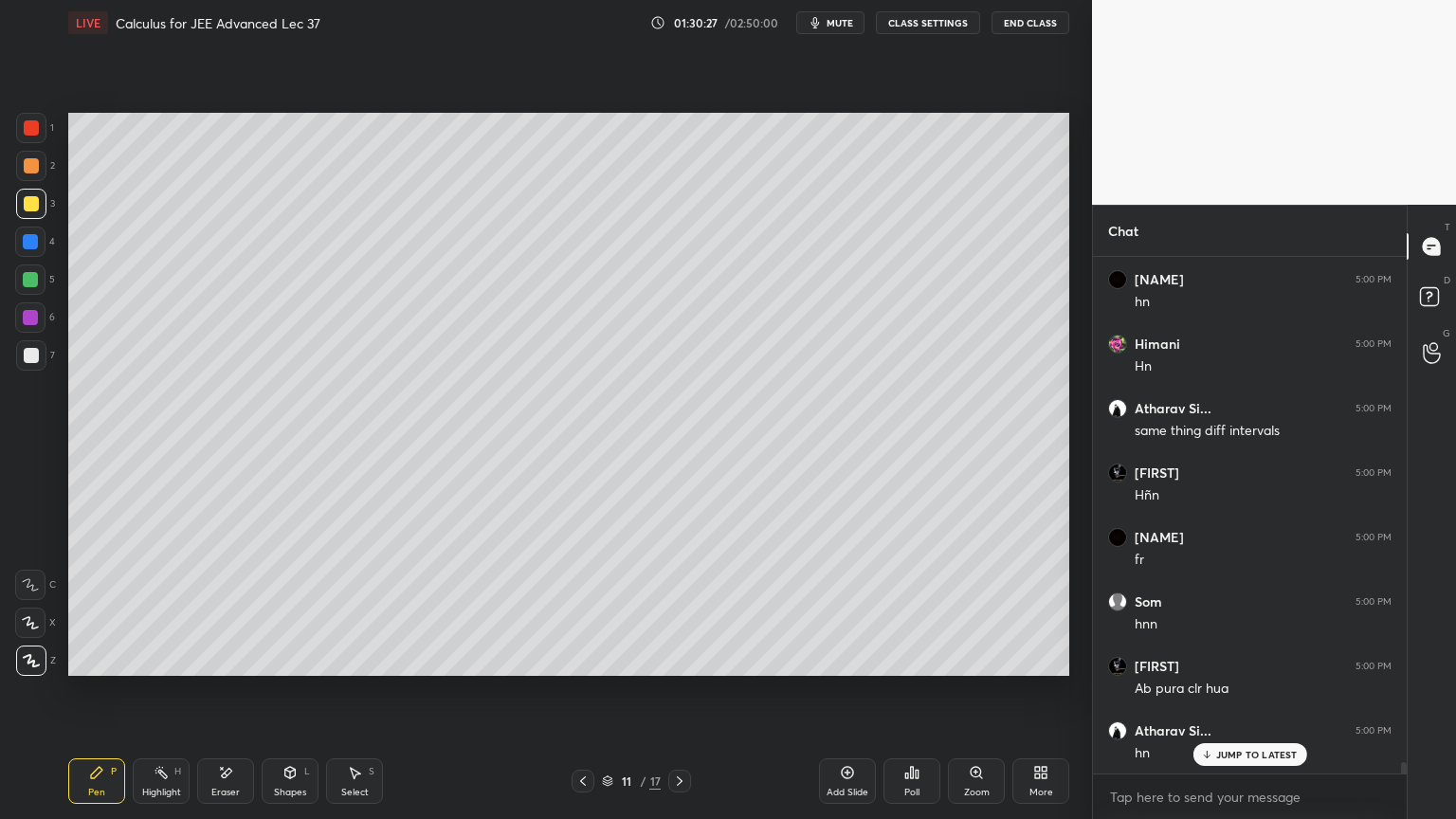 scroll, scrollTop: 22124, scrollLeft: 0, axis: vertical 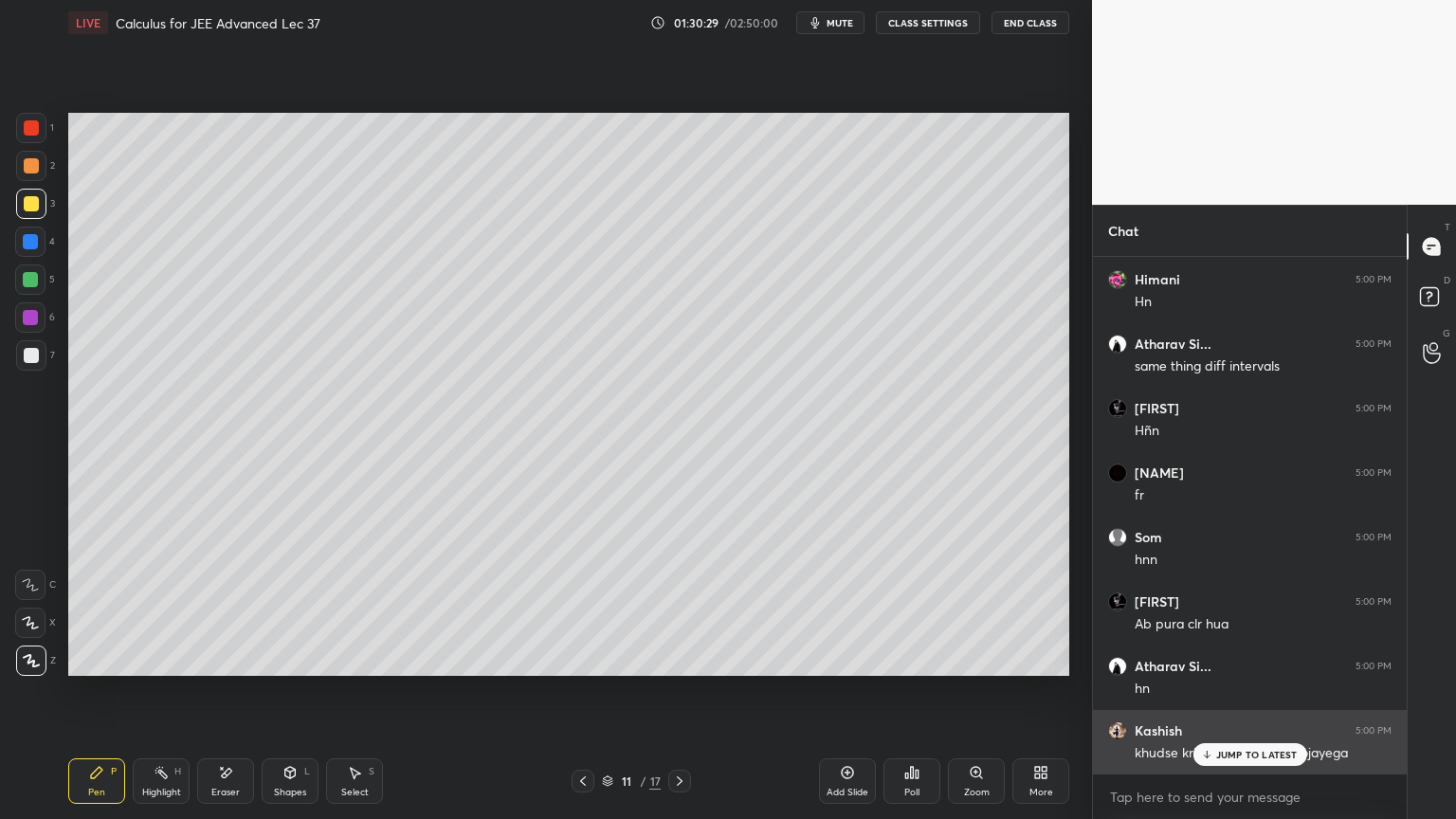 click 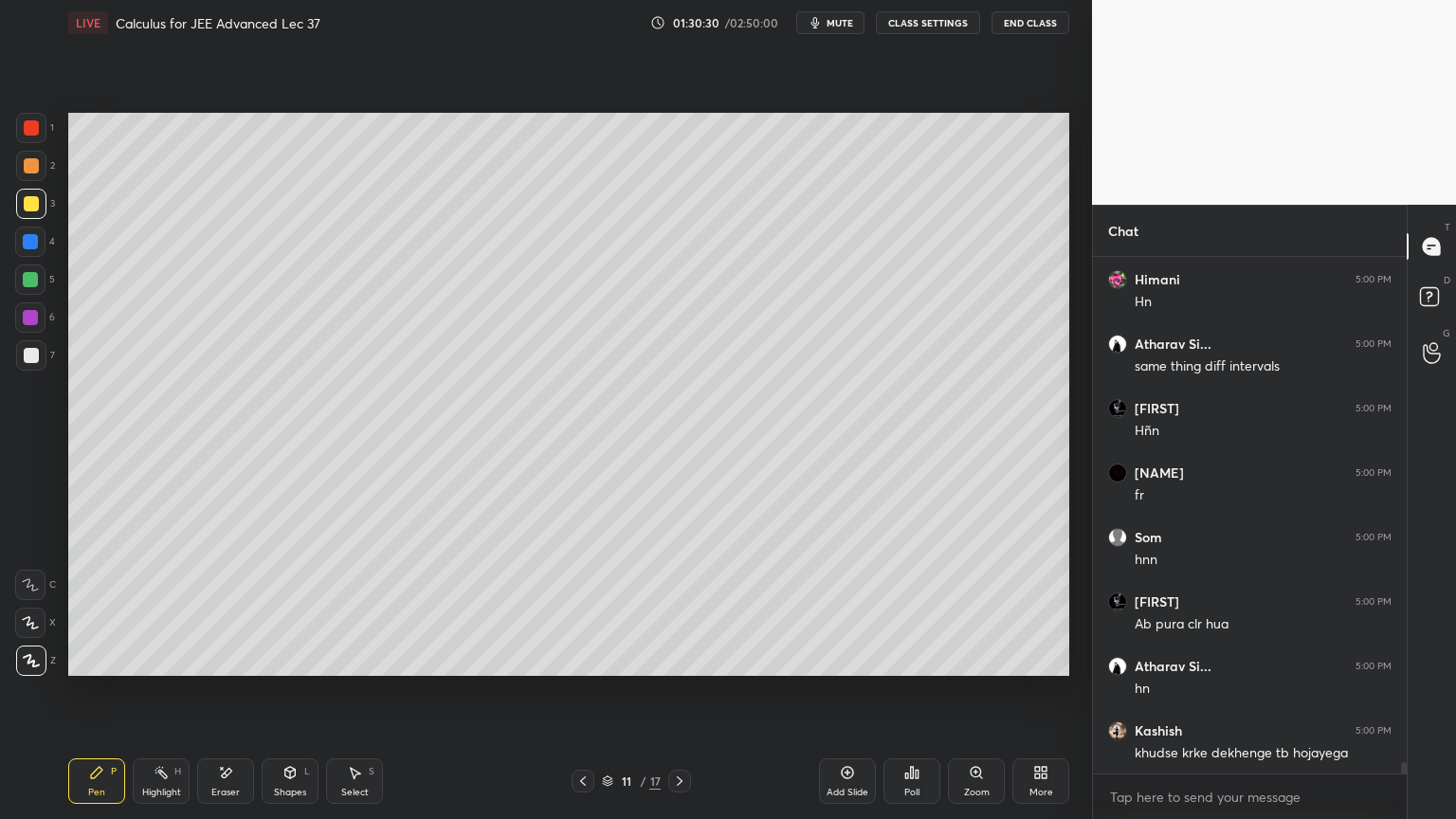 click on "Add Slide" at bounding box center [847, 781] 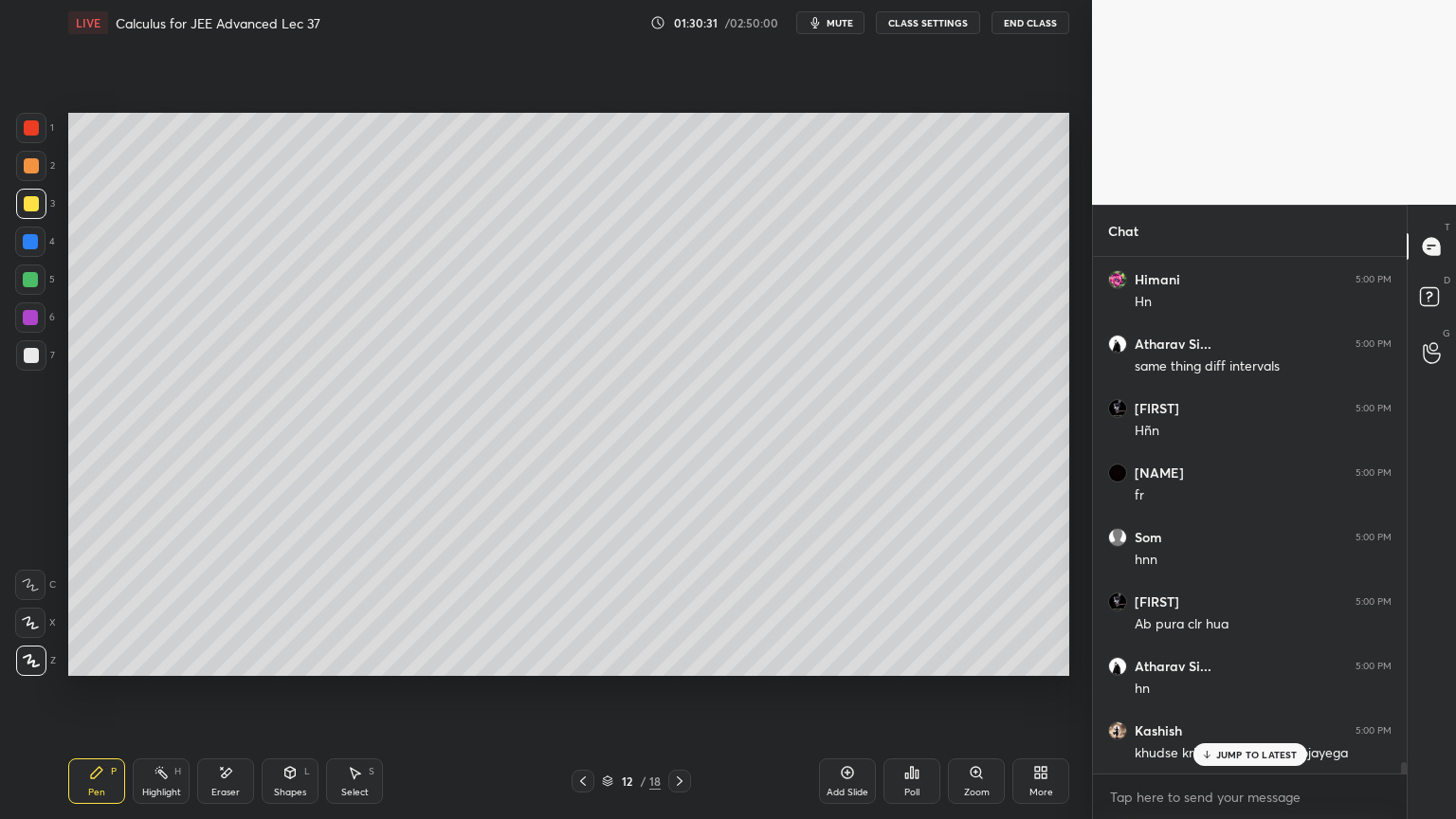 scroll, scrollTop: 22189, scrollLeft: 0, axis: vertical 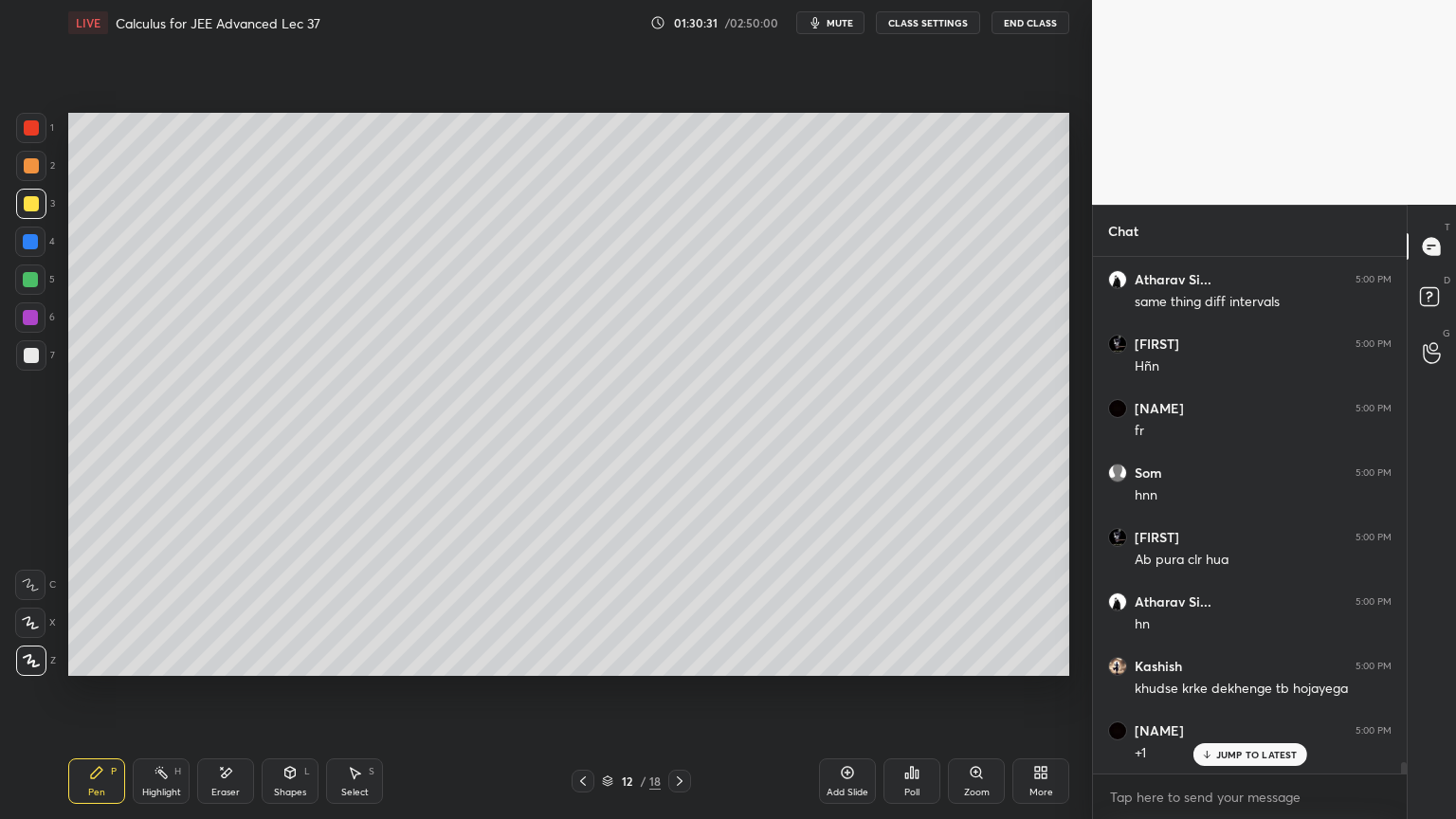 drag, startPoint x: 29, startPoint y: 356, endPoint x: 61, endPoint y: 373, distance: 36.23534 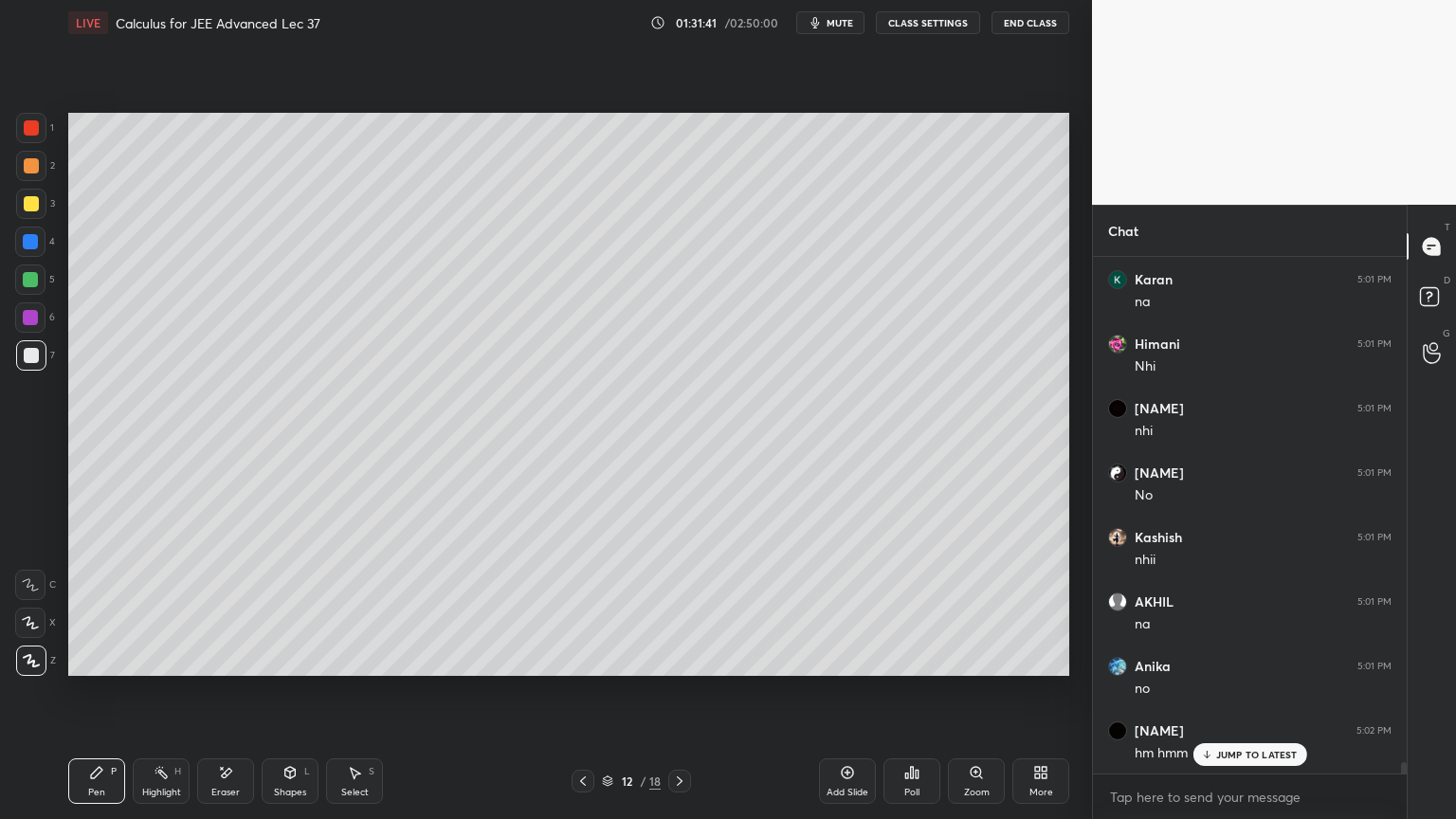 scroll, scrollTop: 22833, scrollLeft: 0, axis: vertical 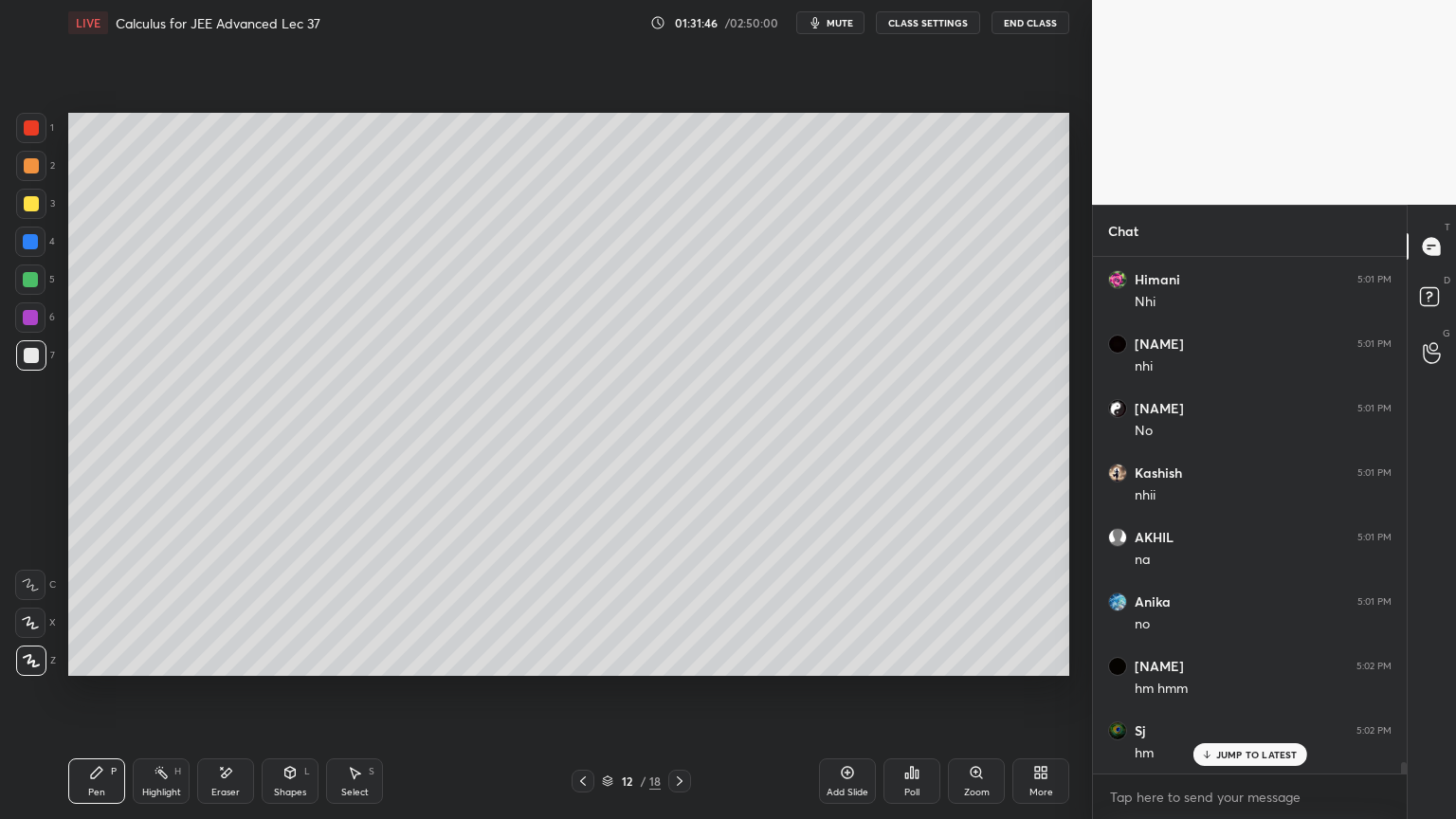 click on "JUMP TO LATEST" at bounding box center (1257, 755) 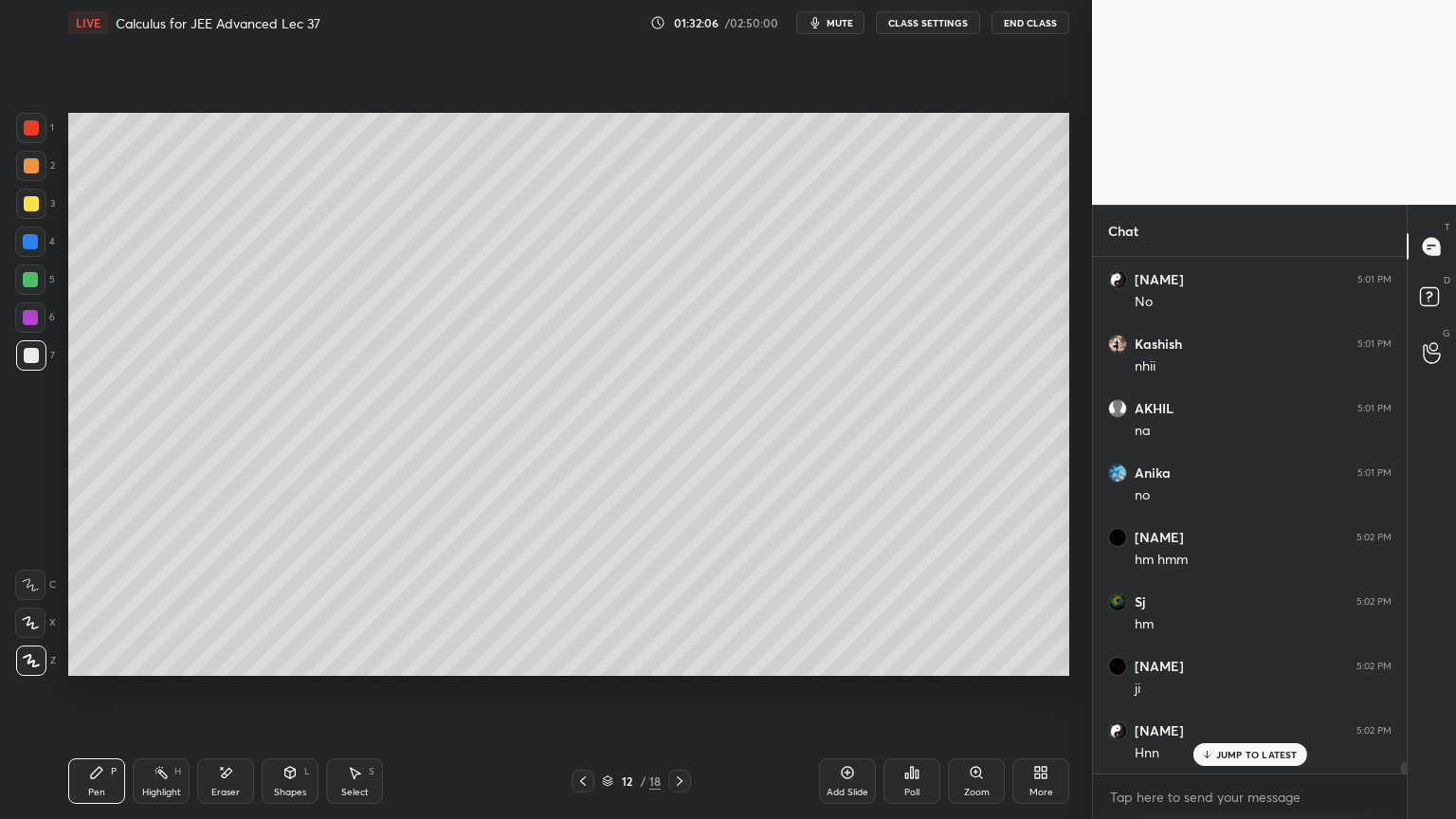scroll, scrollTop: 23045, scrollLeft: 0, axis: vertical 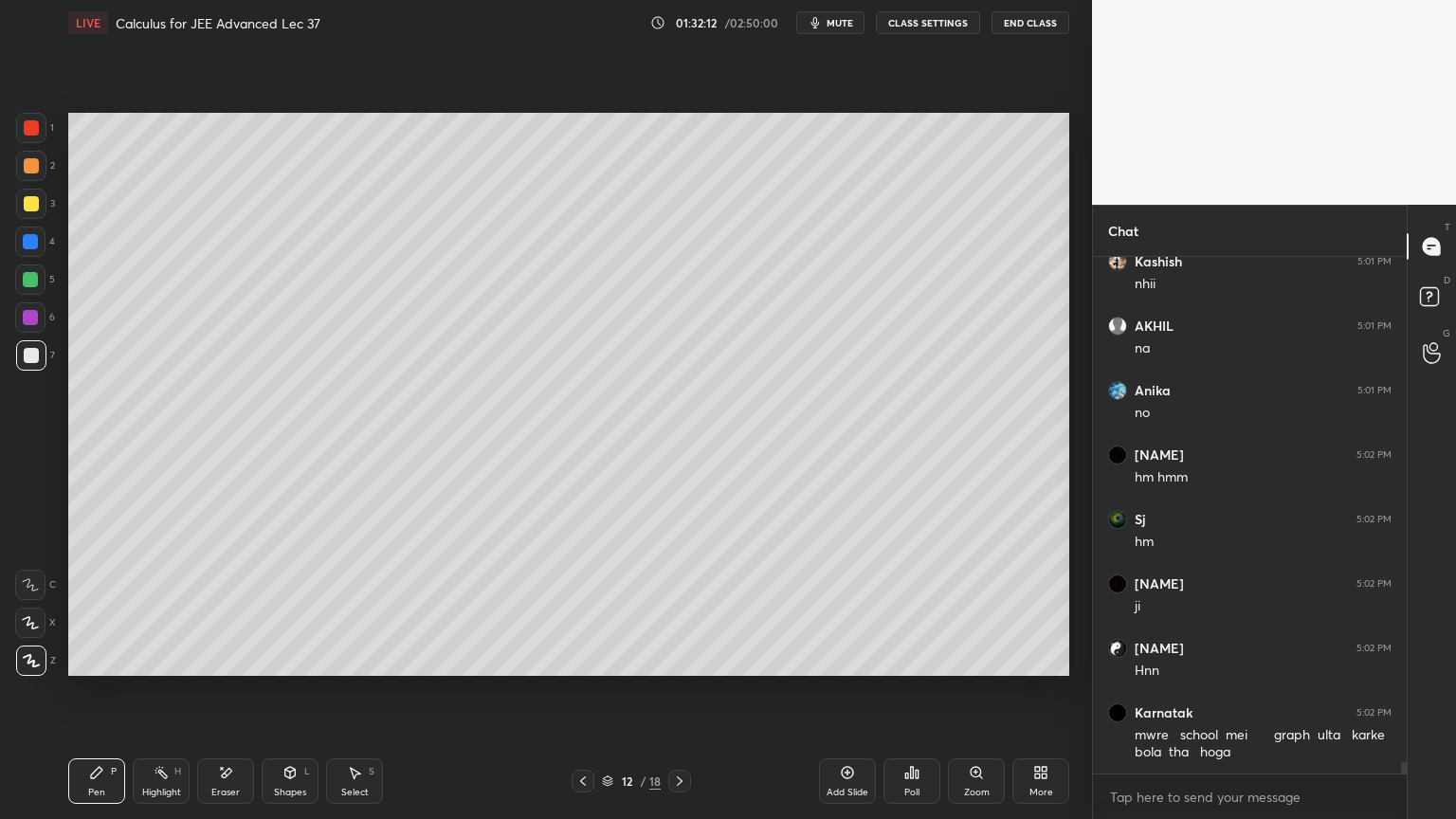 click 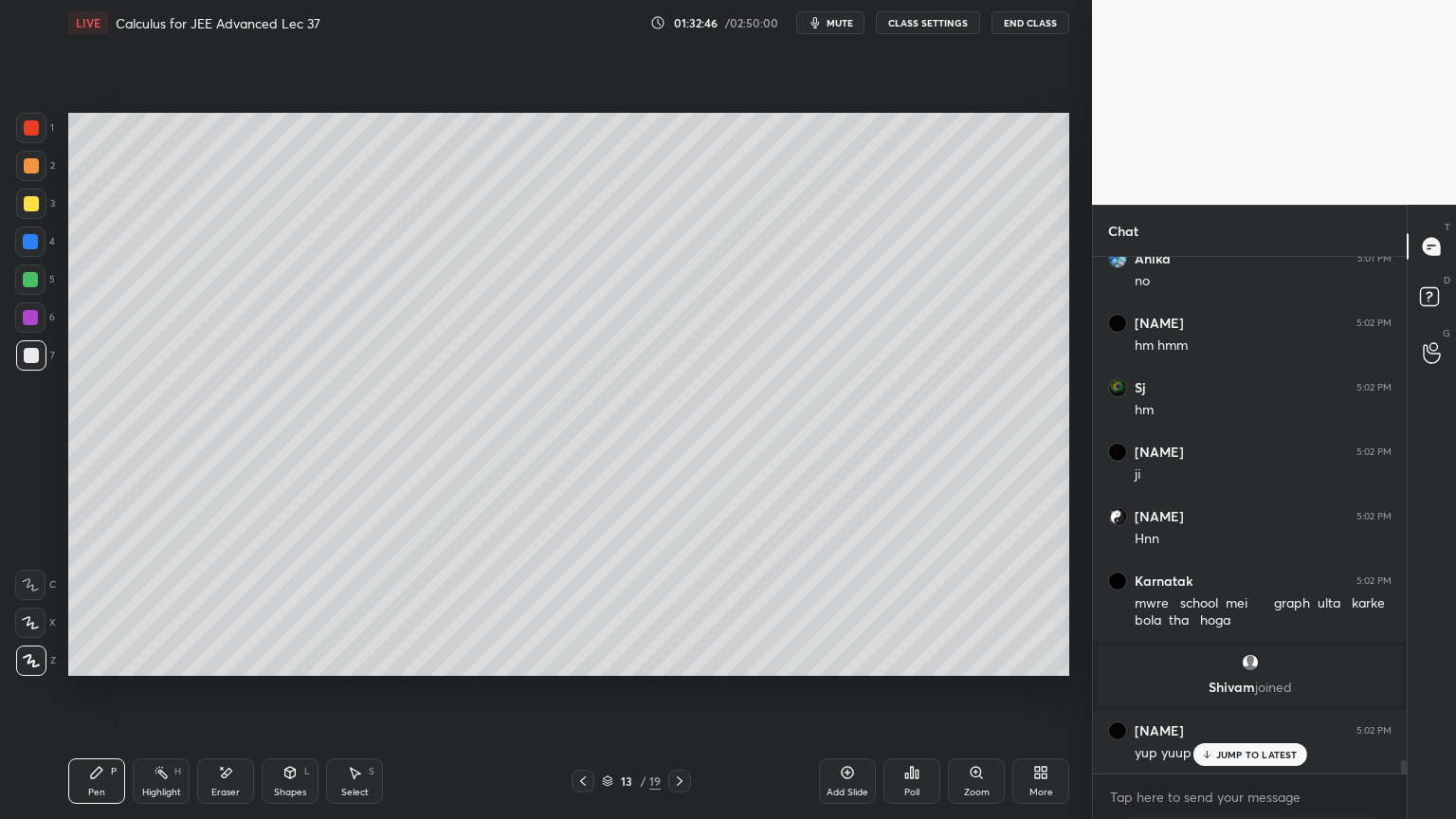 scroll, scrollTop: 20069, scrollLeft: 0, axis: vertical 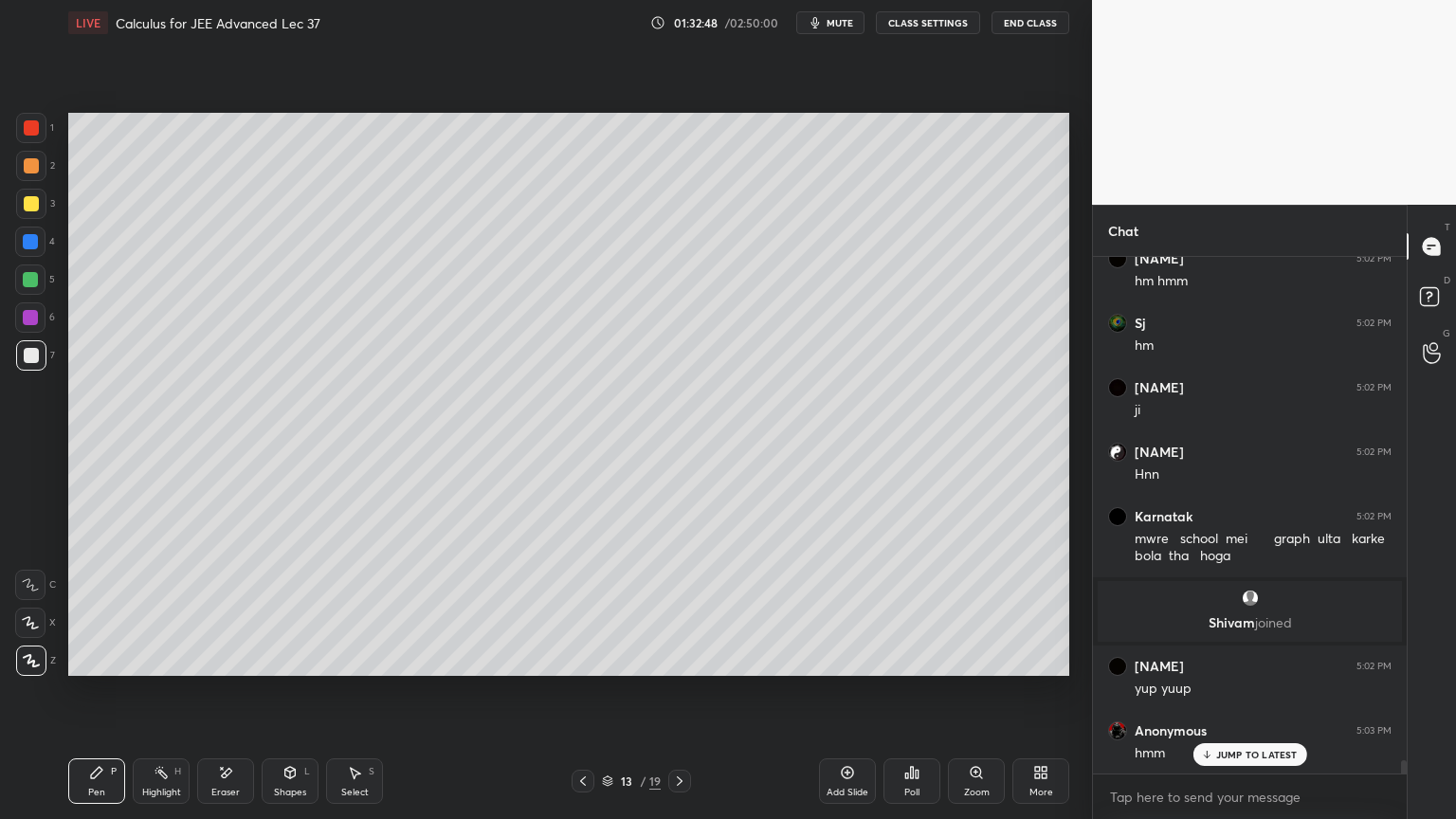 drag, startPoint x: 219, startPoint y: 765, endPoint x: 210, endPoint y: 738, distance: 28.460499 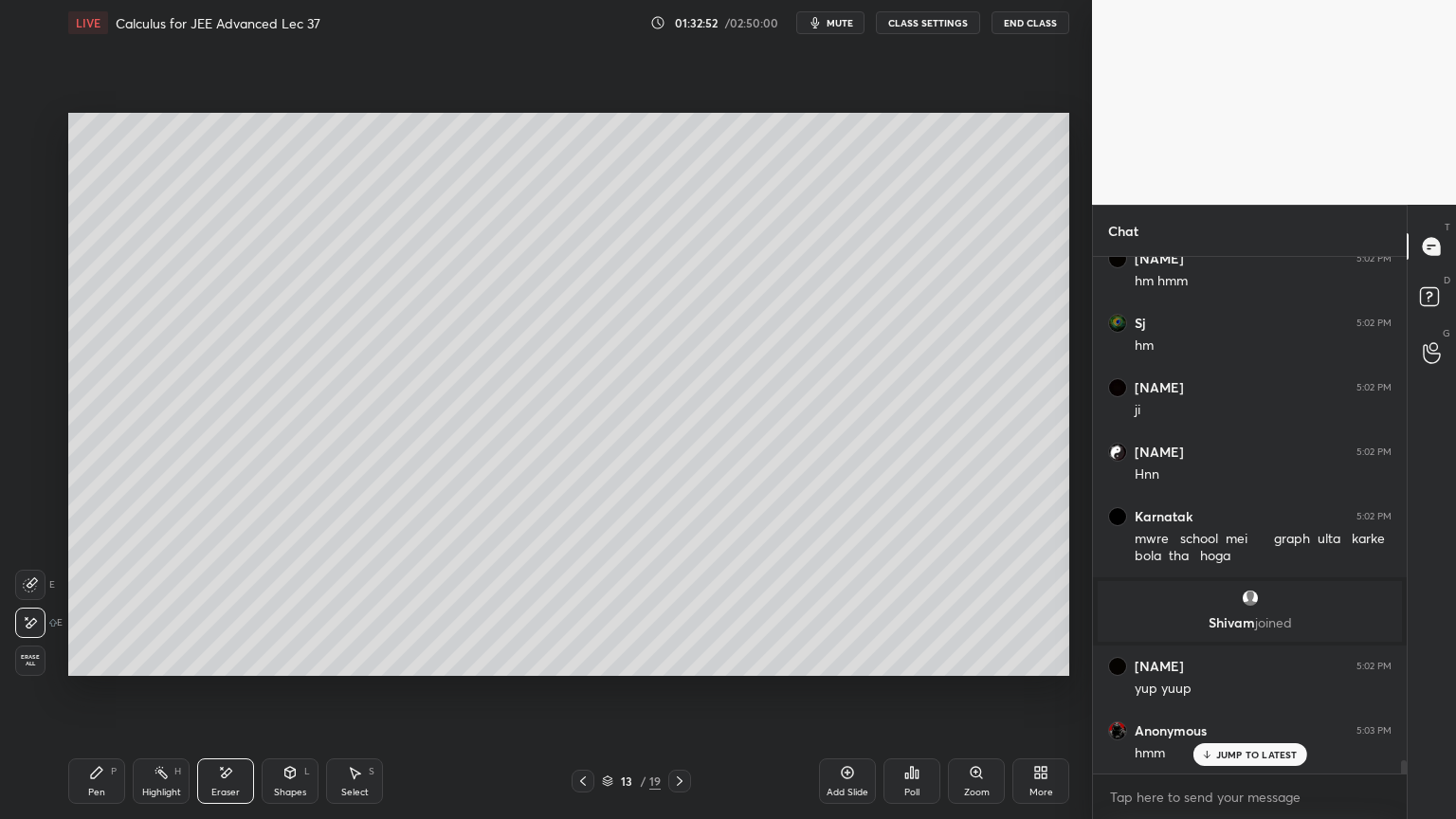 click 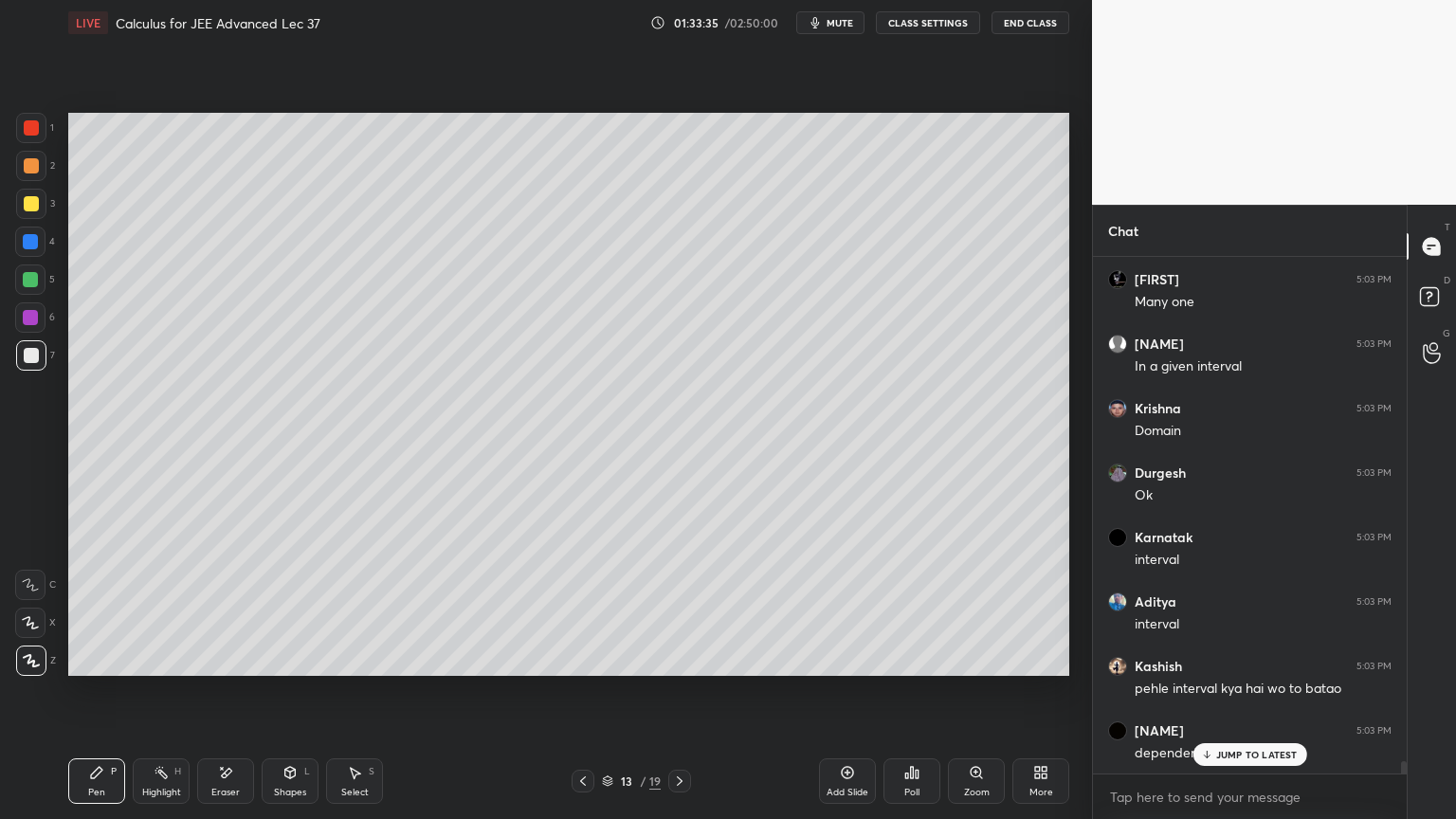 scroll, scrollTop: 21423, scrollLeft: 0, axis: vertical 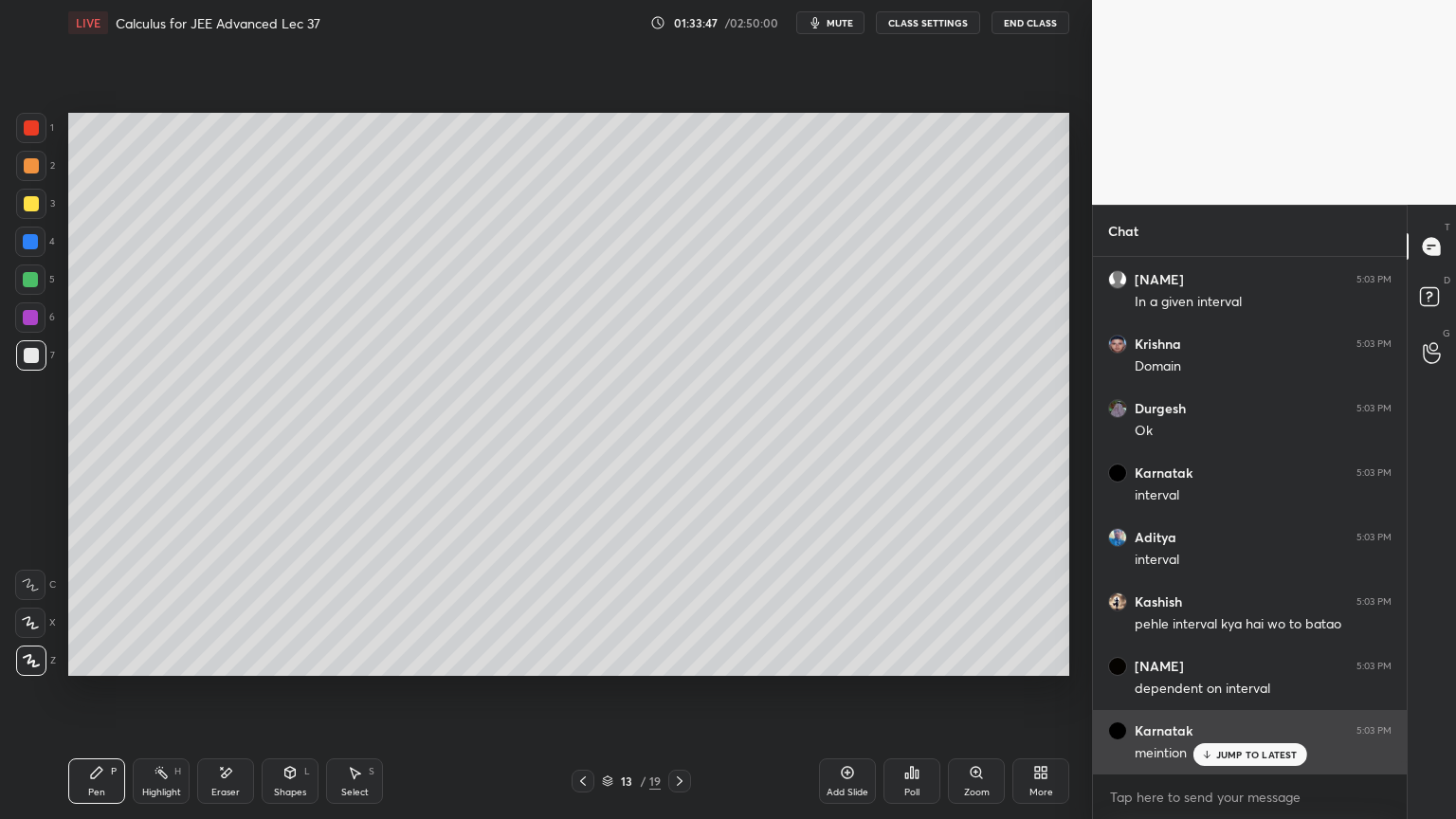 click on "JUMP TO LATEST" at bounding box center [1257, 755] 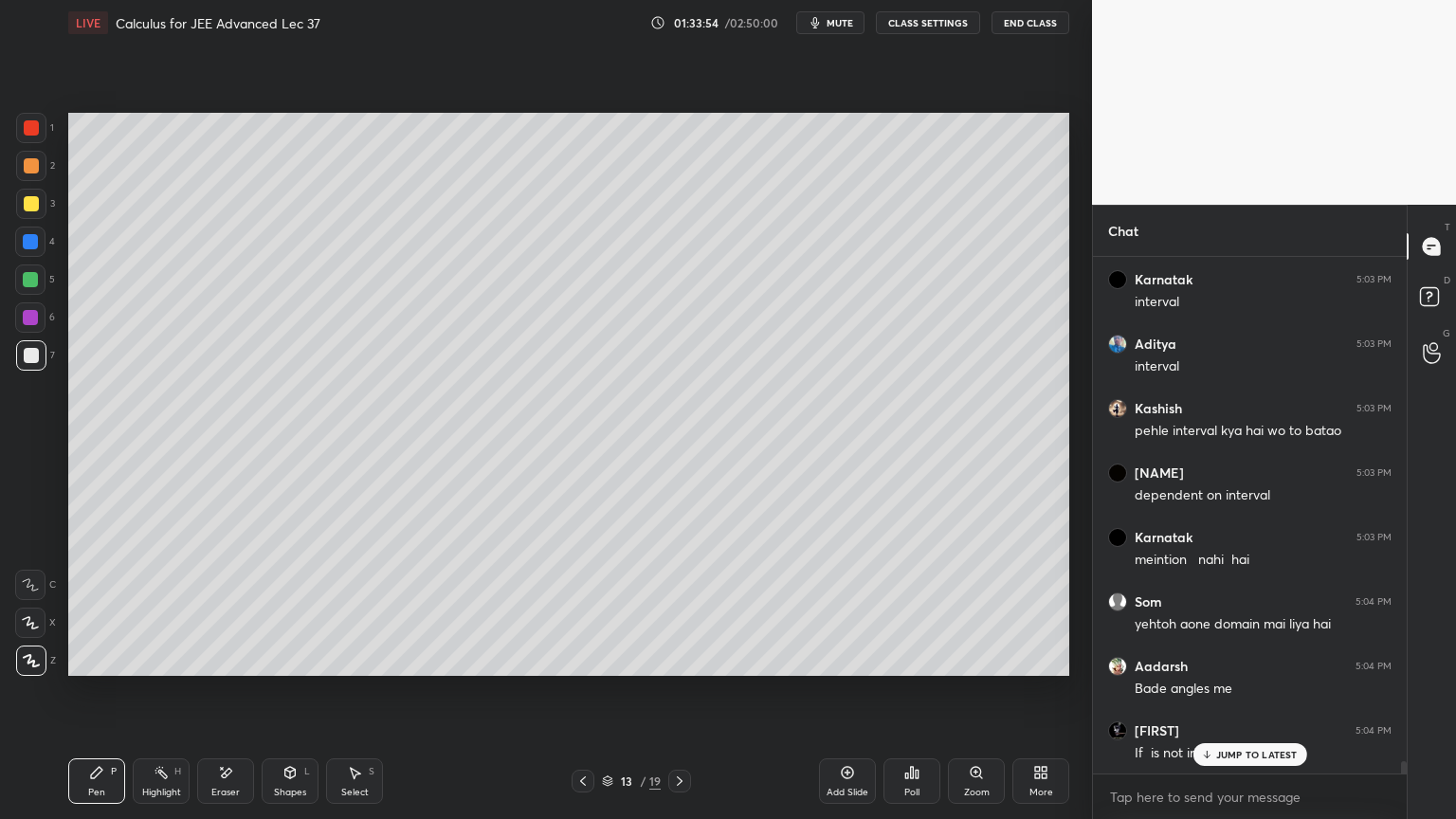 scroll, scrollTop: 21681, scrollLeft: 0, axis: vertical 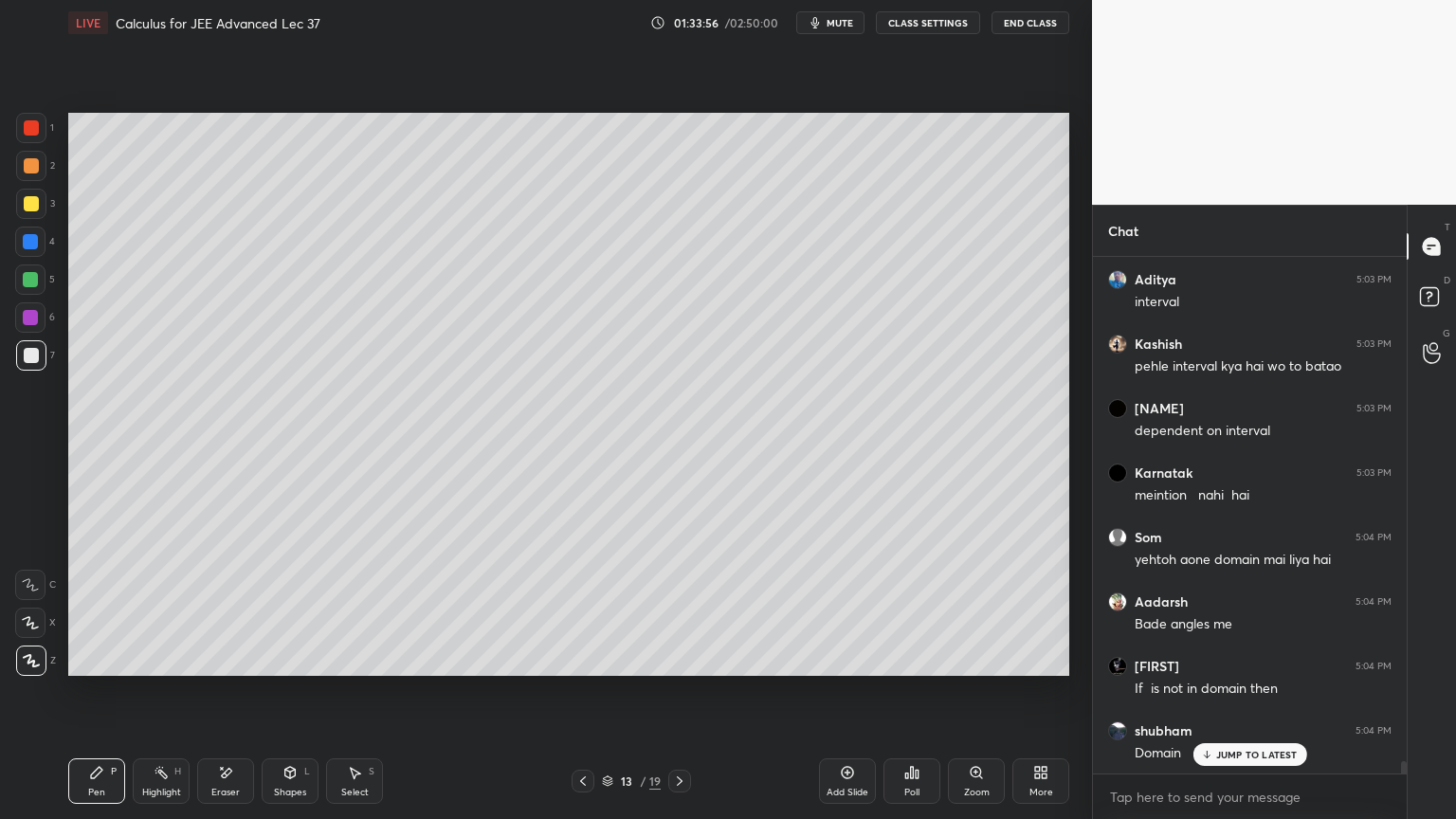 click on "Eraser" at bounding box center [226, 781] 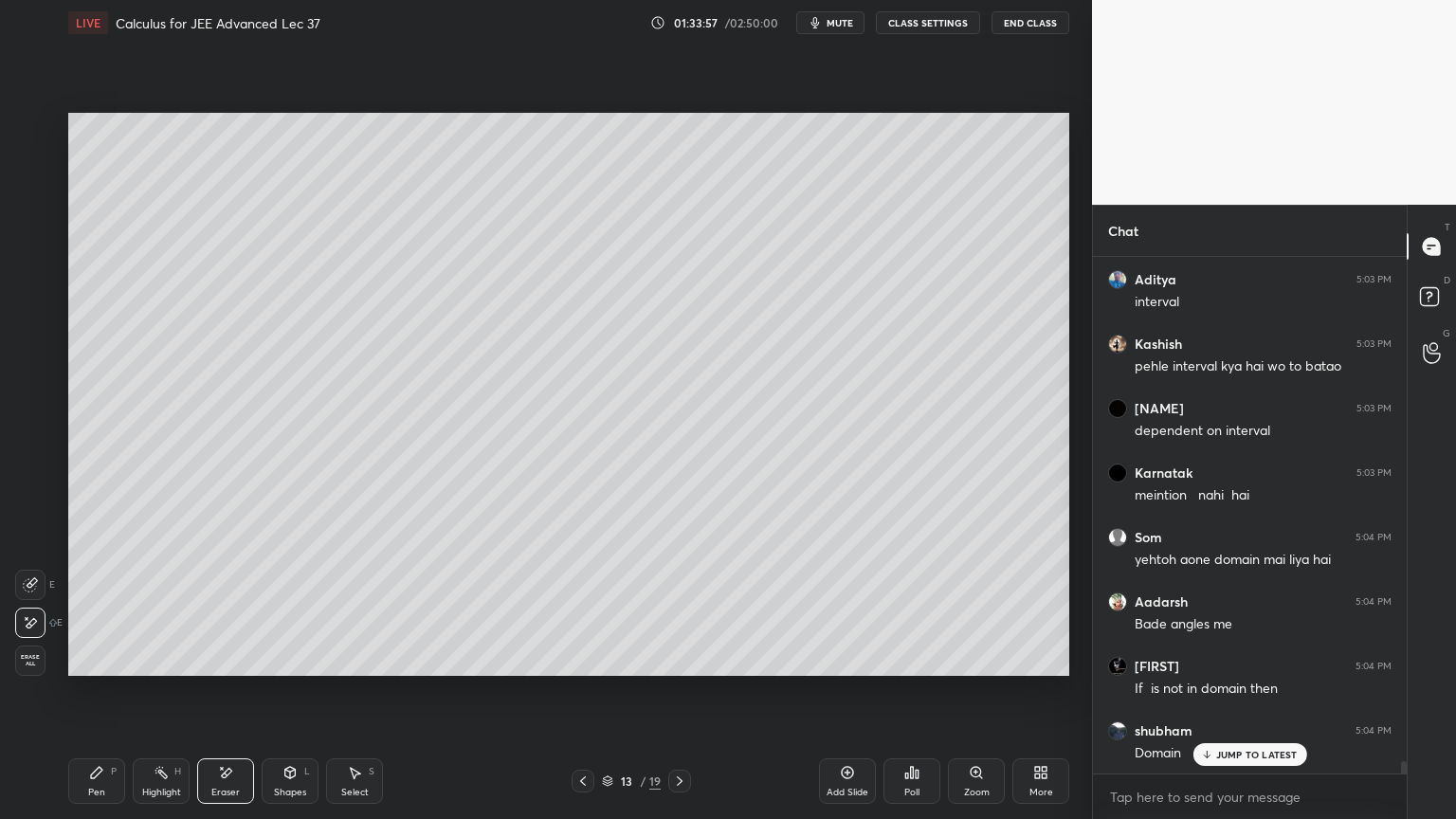 click 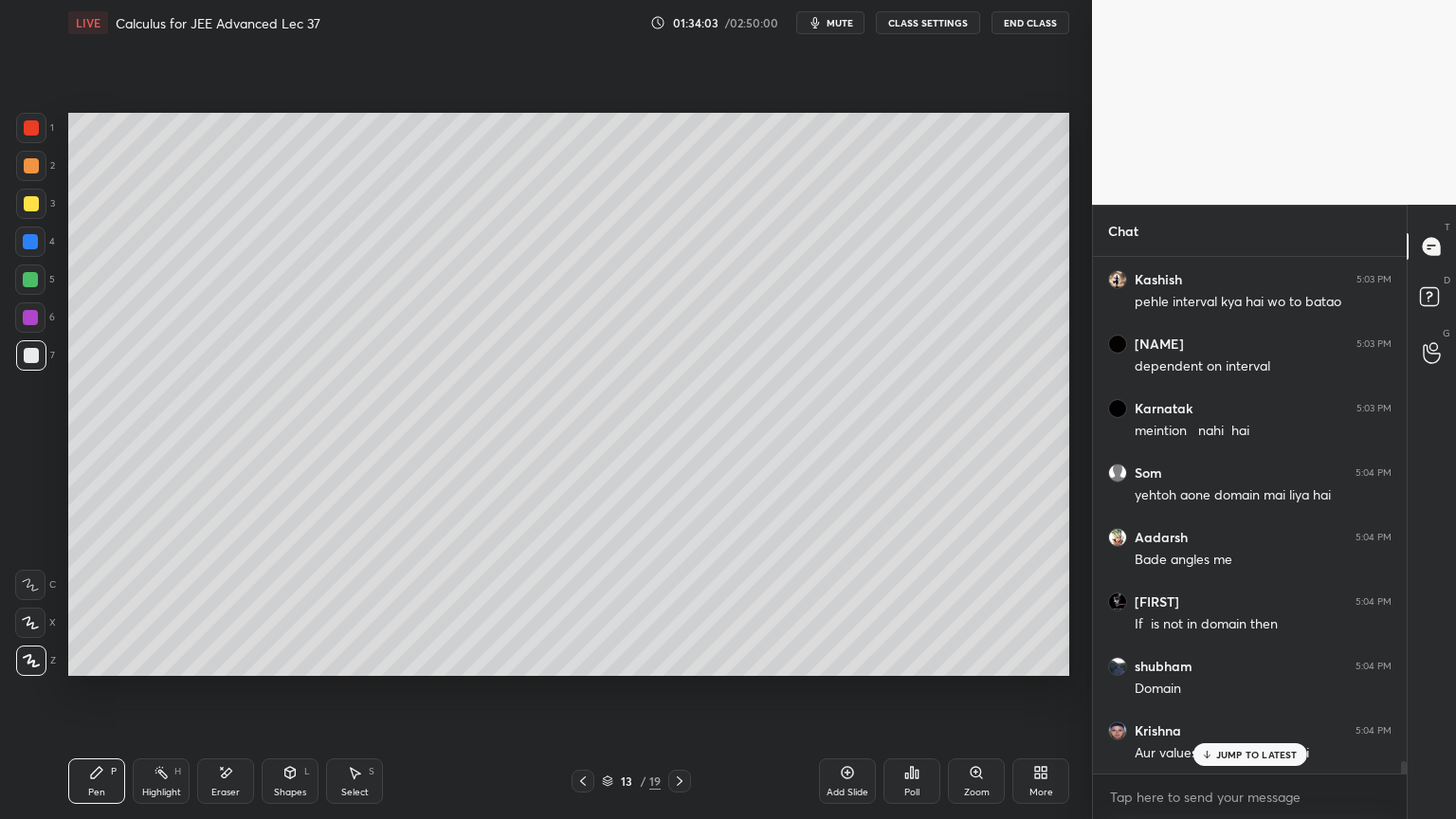 scroll, scrollTop: 21810, scrollLeft: 0, axis: vertical 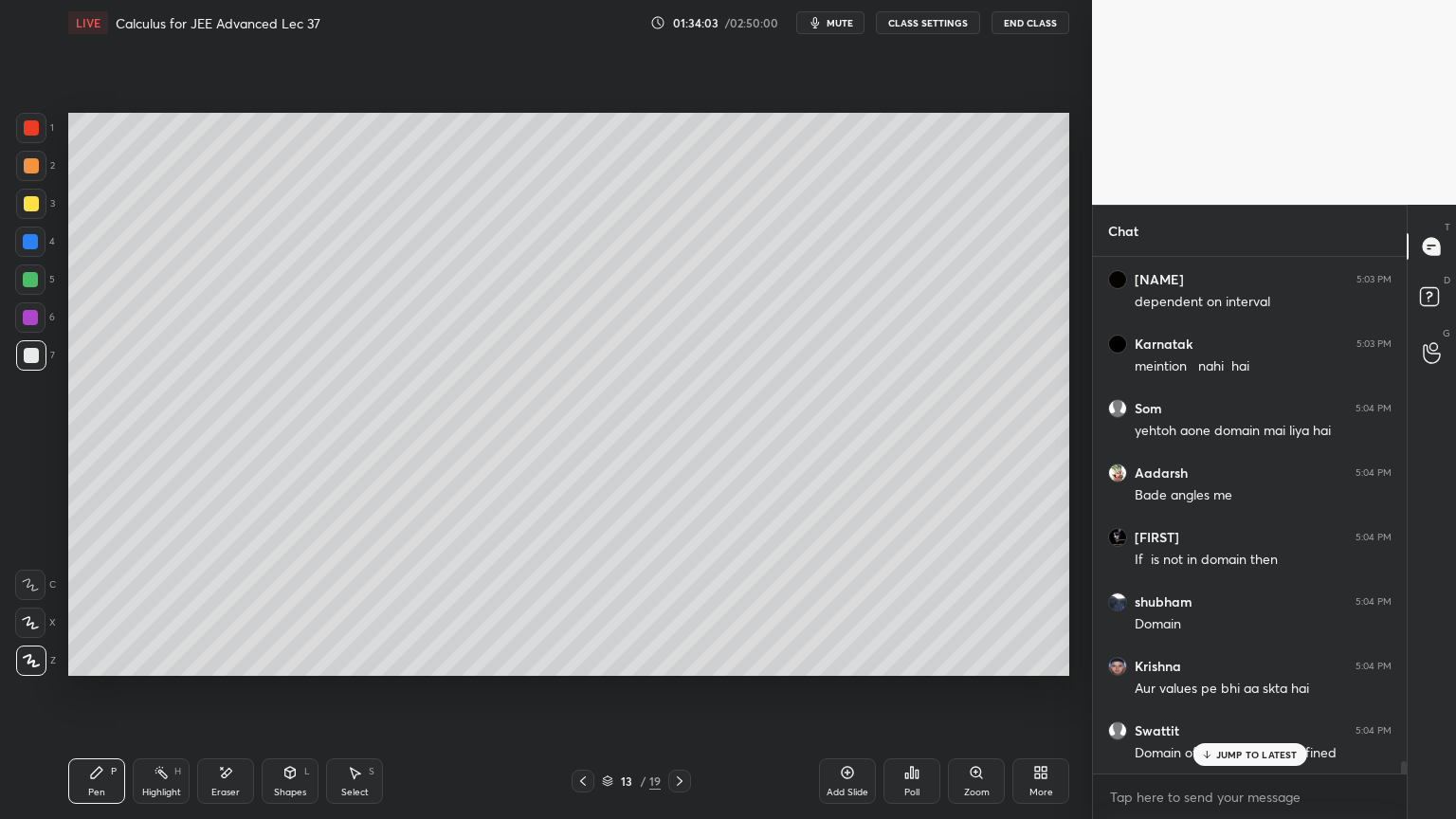 drag, startPoint x: 213, startPoint y: 781, endPoint x: 242, endPoint y: 759, distance: 36.400549 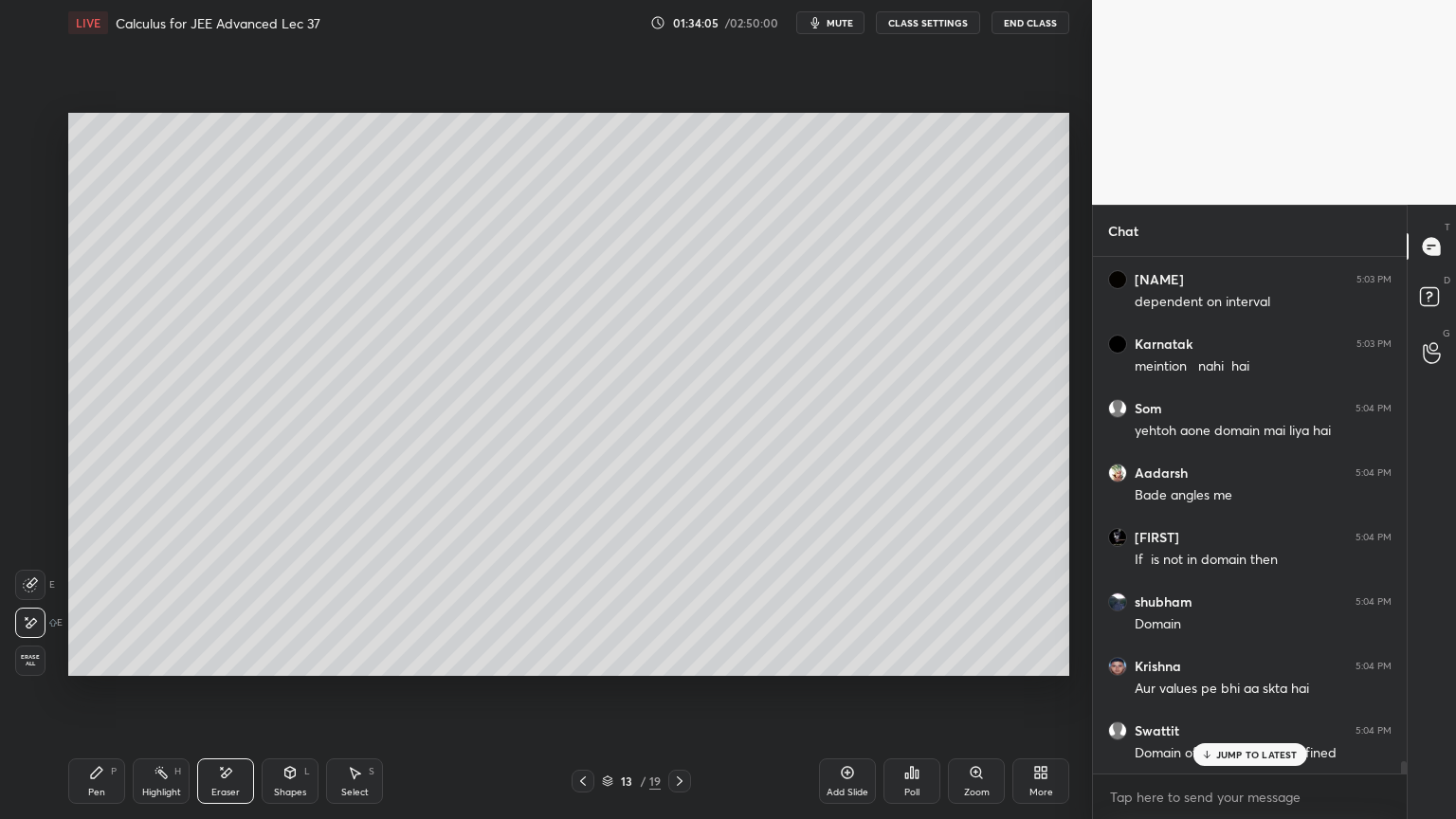 scroll, scrollTop: 21874, scrollLeft: 0, axis: vertical 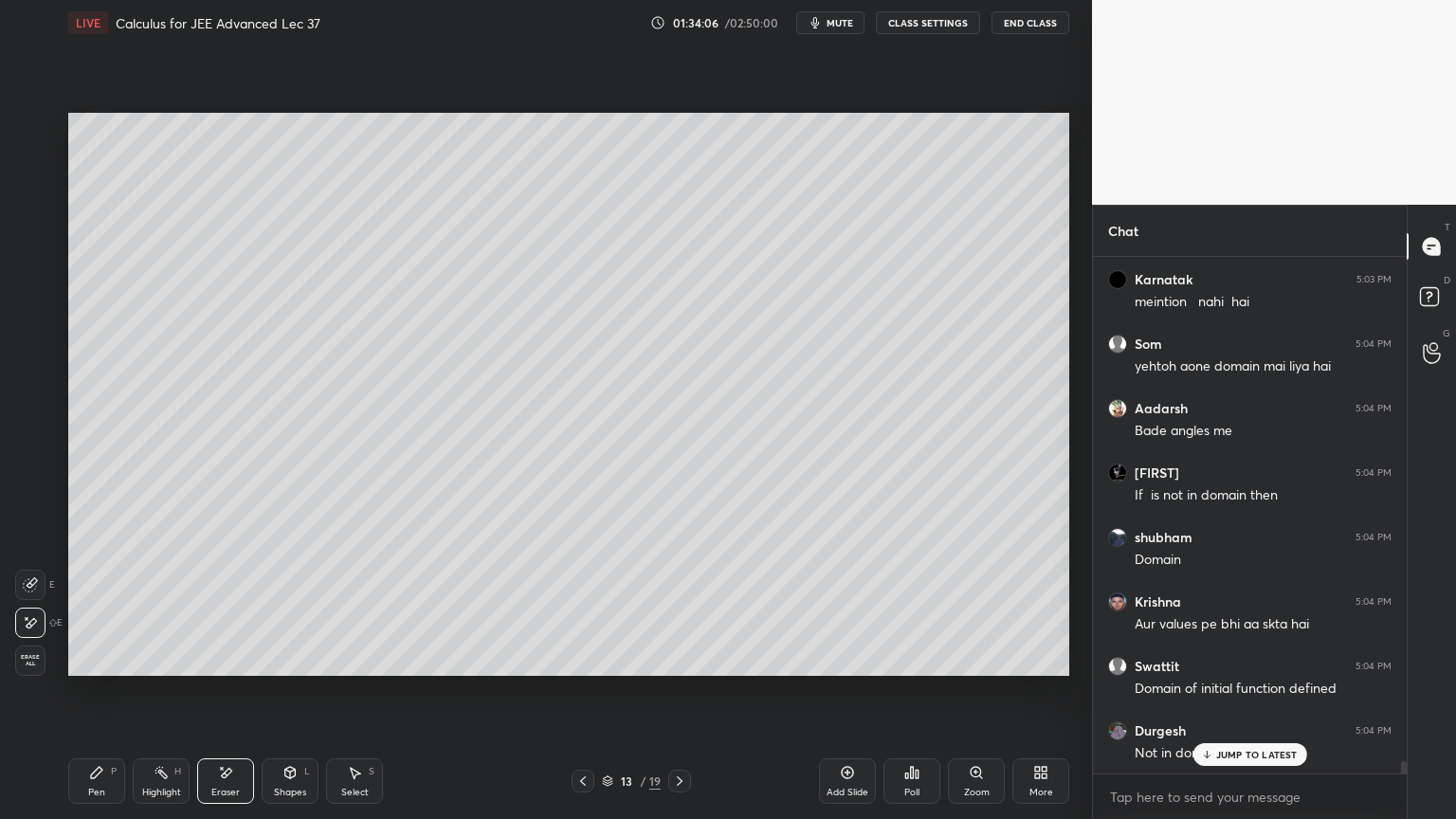 click on "P" at bounding box center [114, 772] 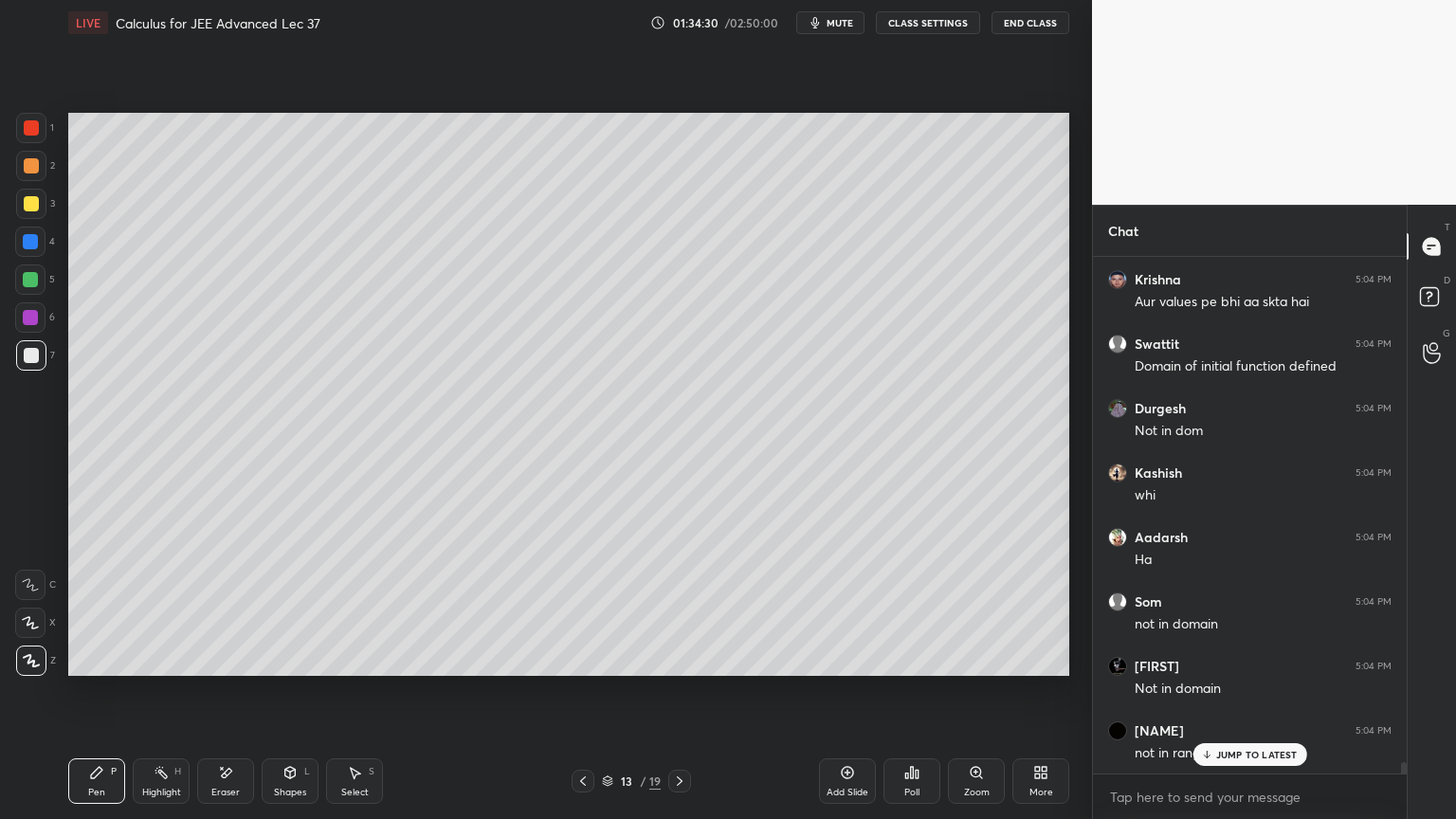scroll, scrollTop: 22261, scrollLeft: 0, axis: vertical 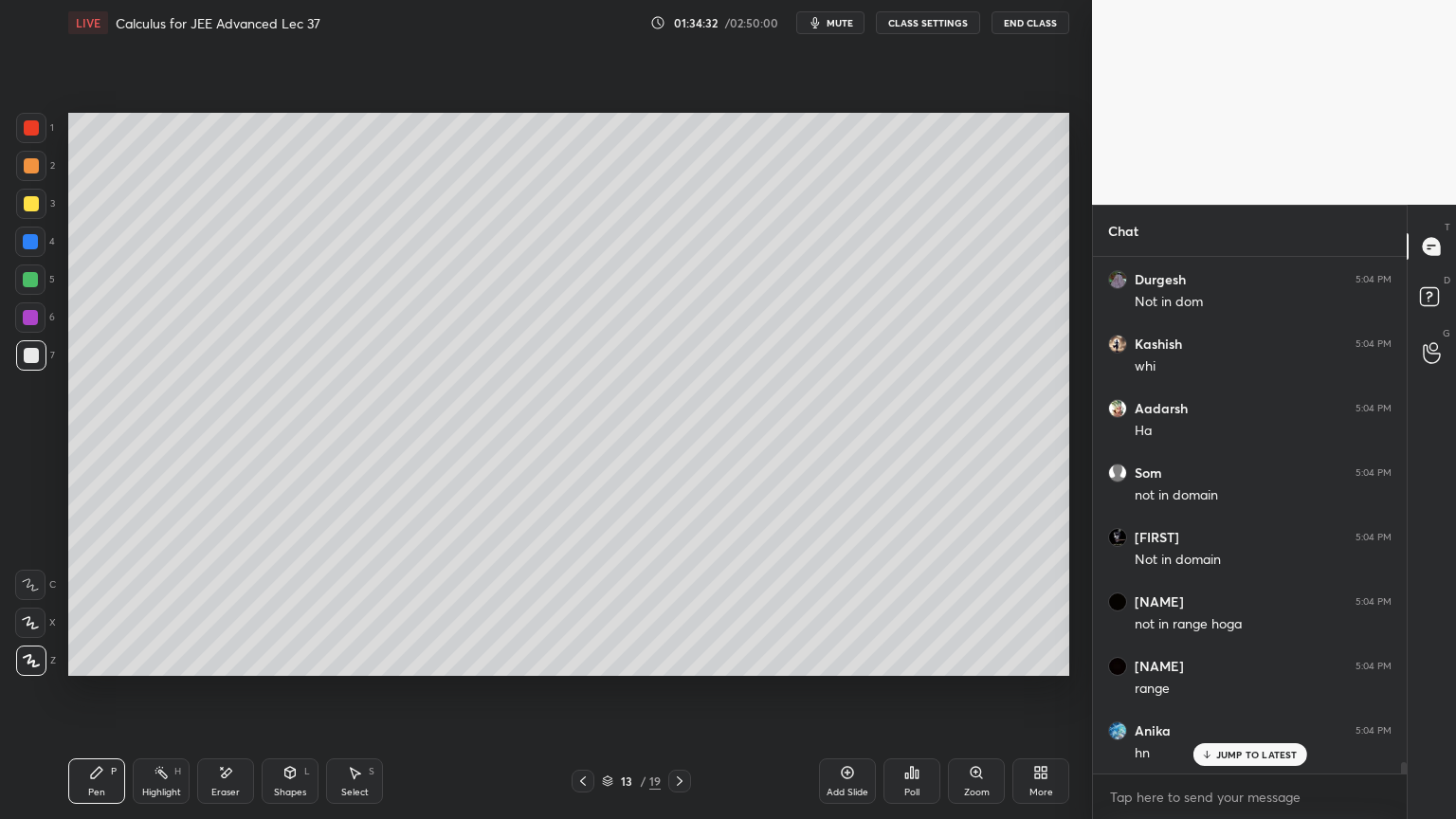 drag, startPoint x: 244, startPoint y: 777, endPoint x: 252, endPoint y: 772, distance: 9.433981 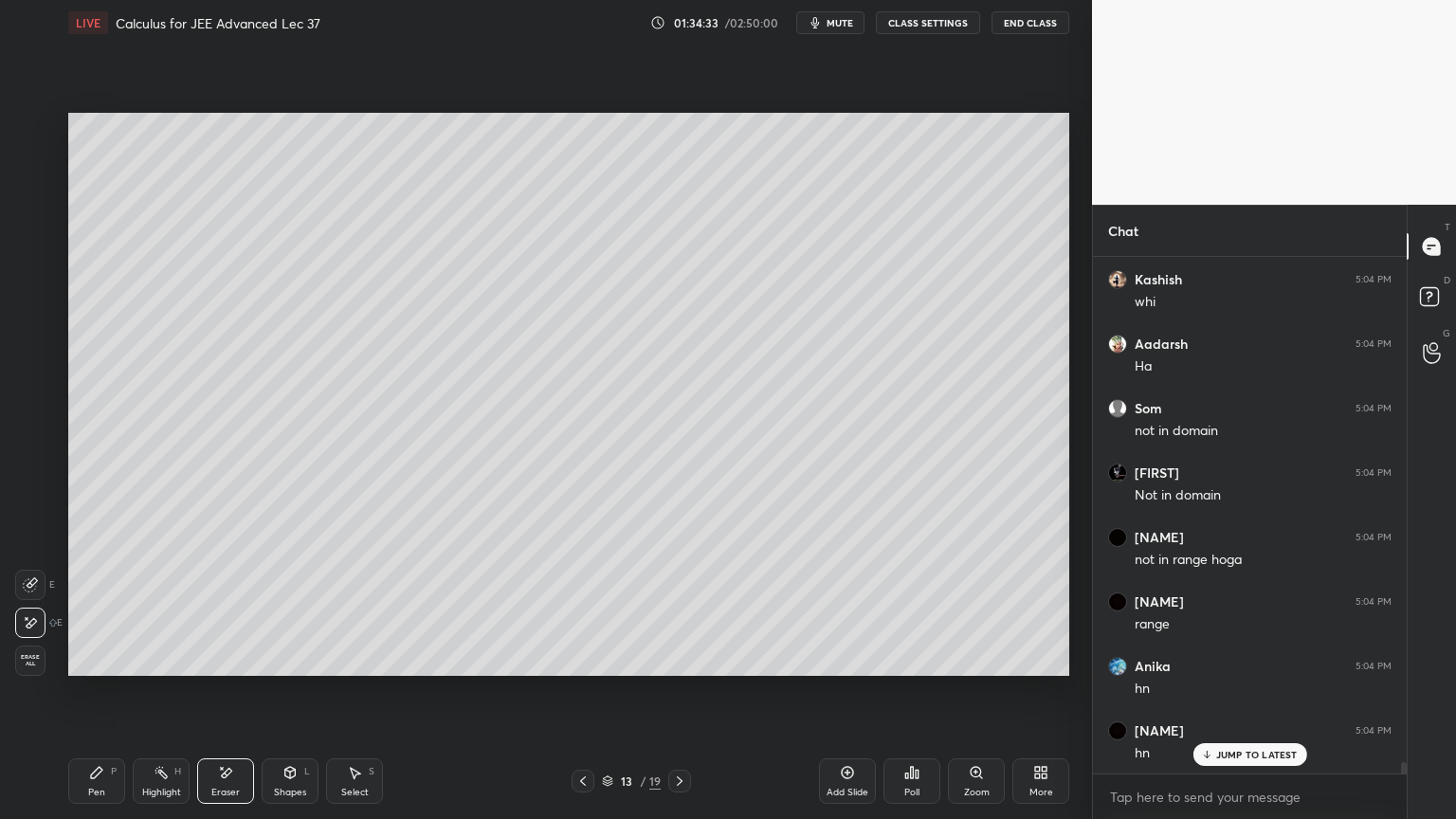 scroll, scrollTop: 22454, scrollLeft: 0, axis: vertical 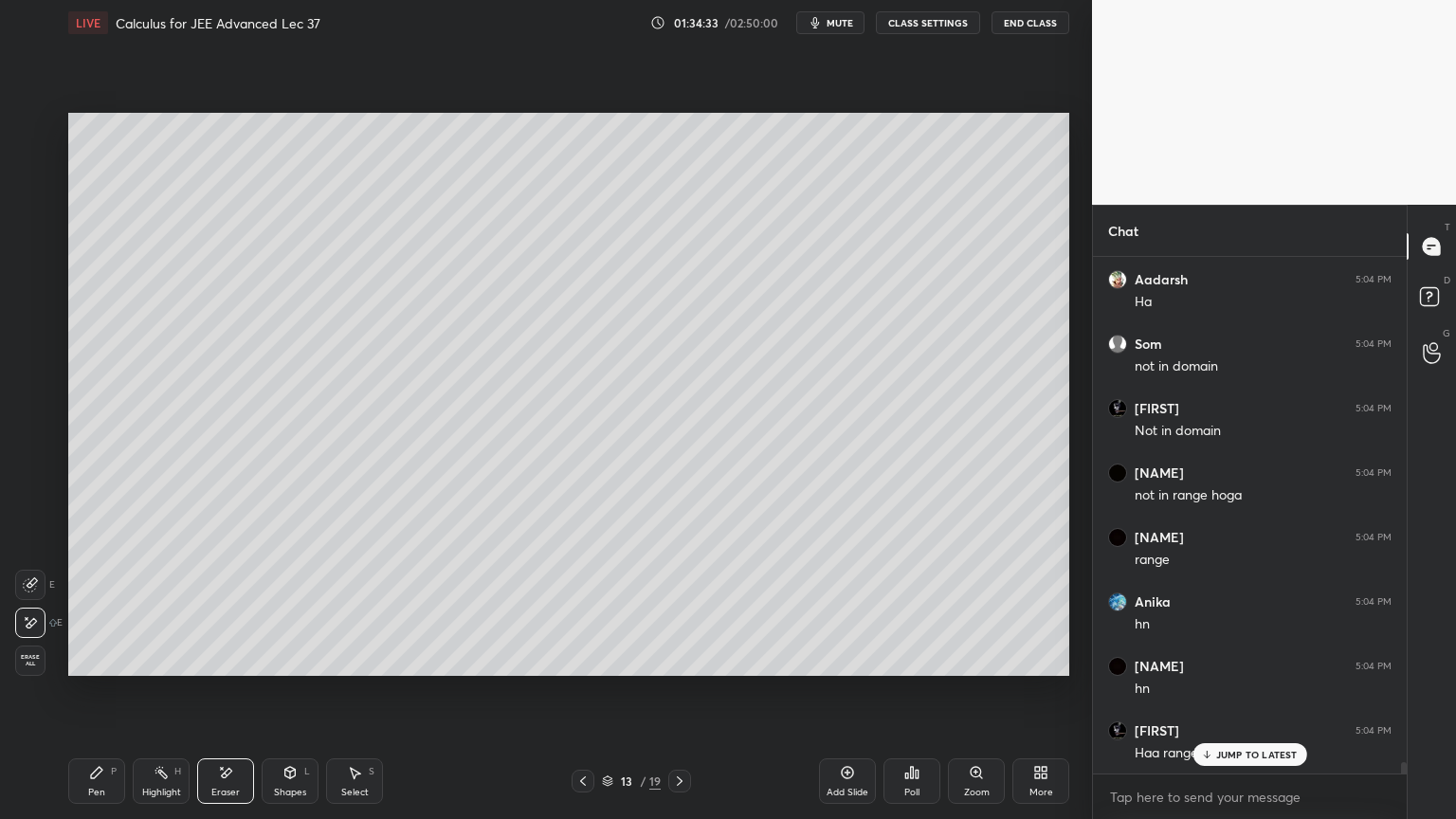 click on "Pen P" at bounding box center [97, 781] 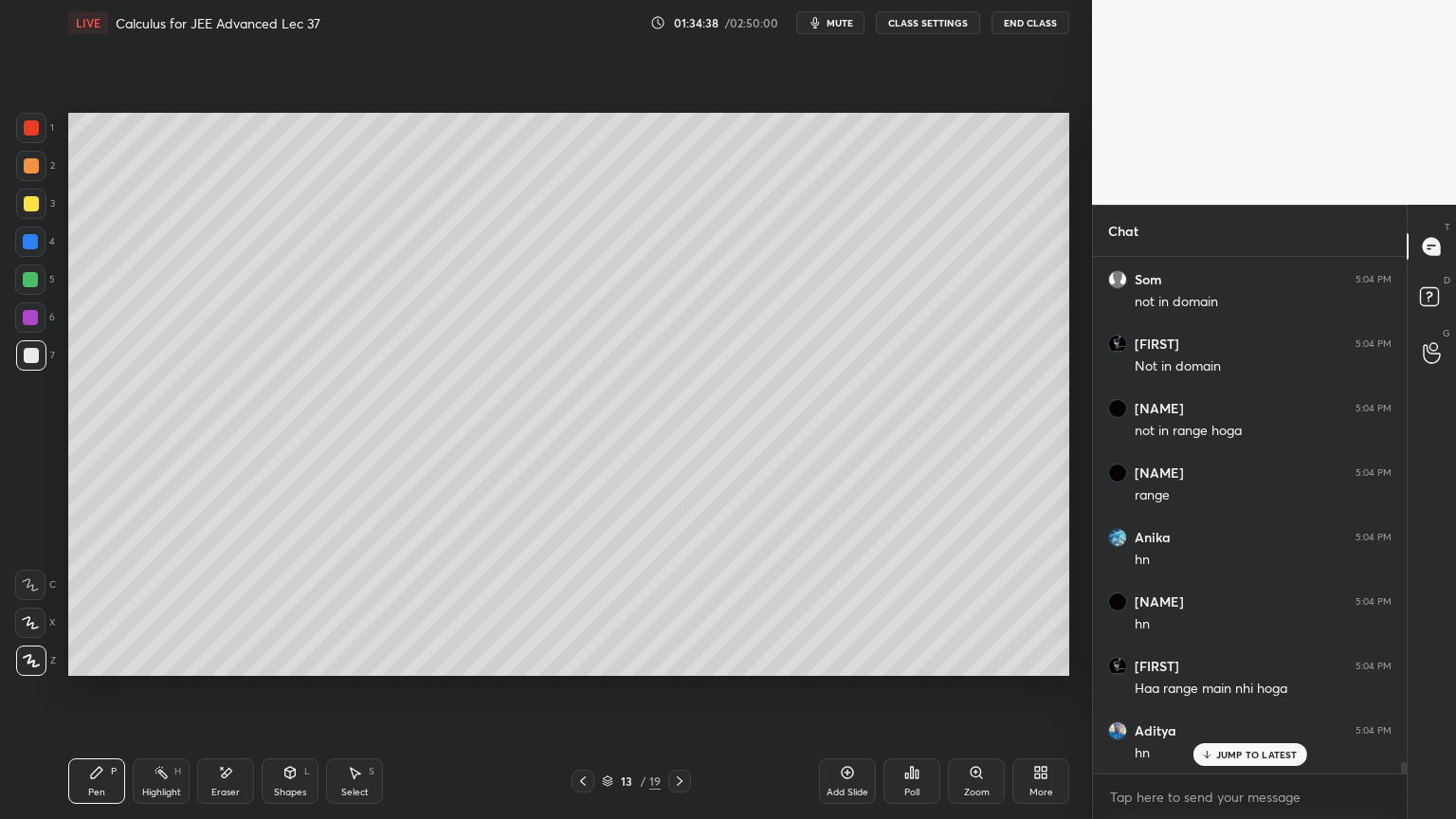 scroll, scrollTop: 22583, scrollLeft: 0, axis: vertical 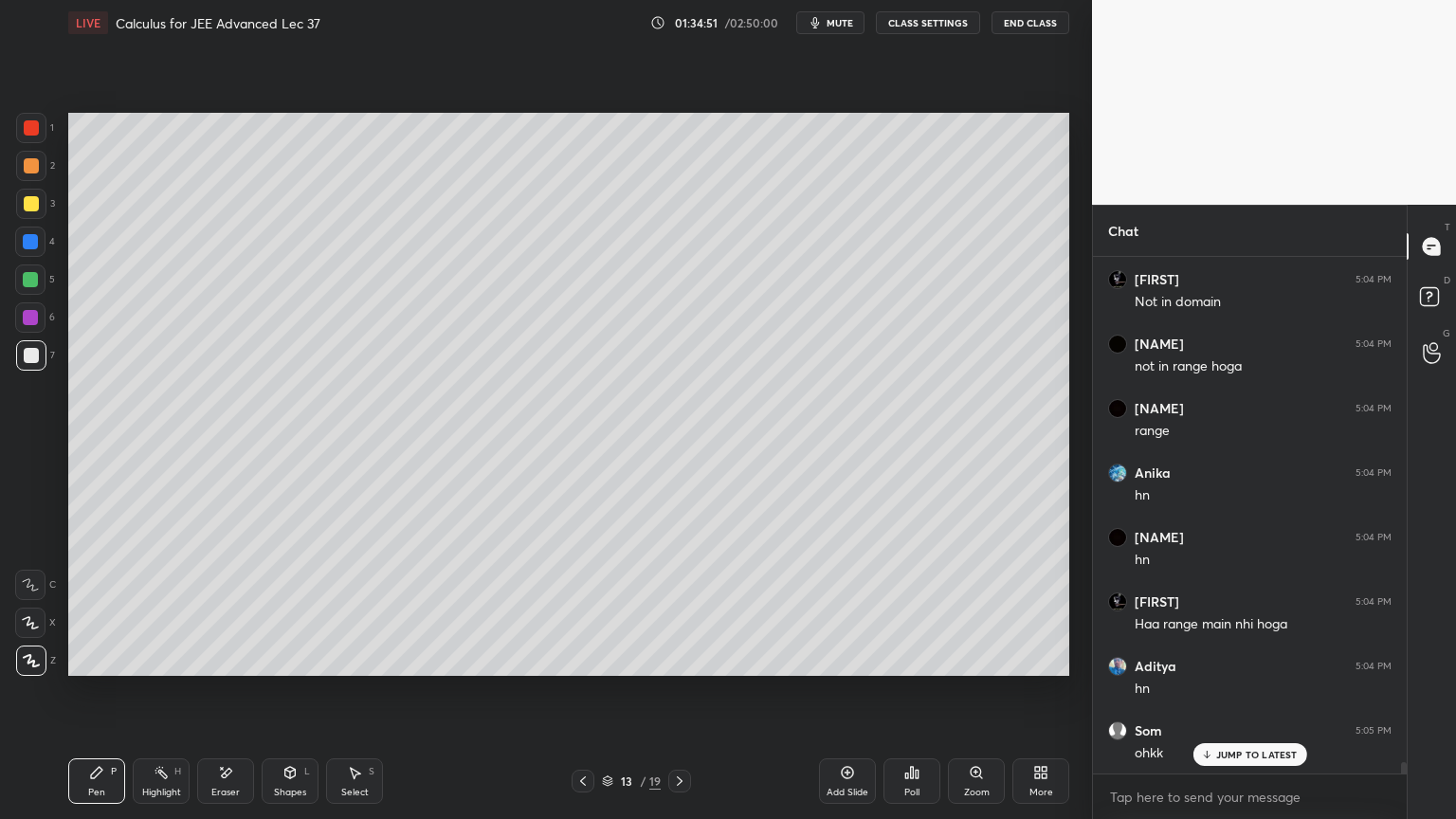 click on "Eraser" at bounding box center [226, 781] 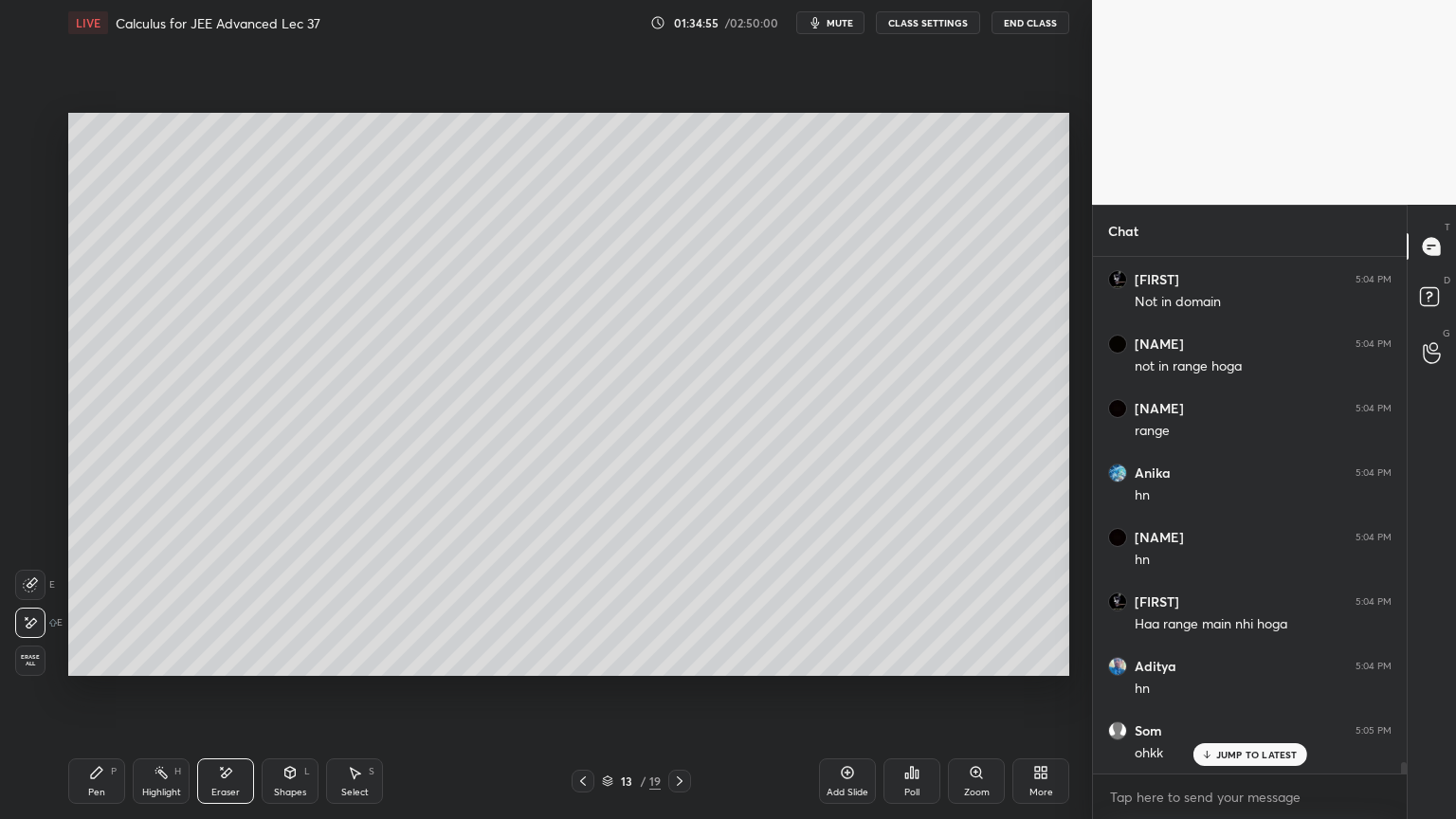 scroll, scrollTop: 22648, scrollLeft: 0, axis: vertical 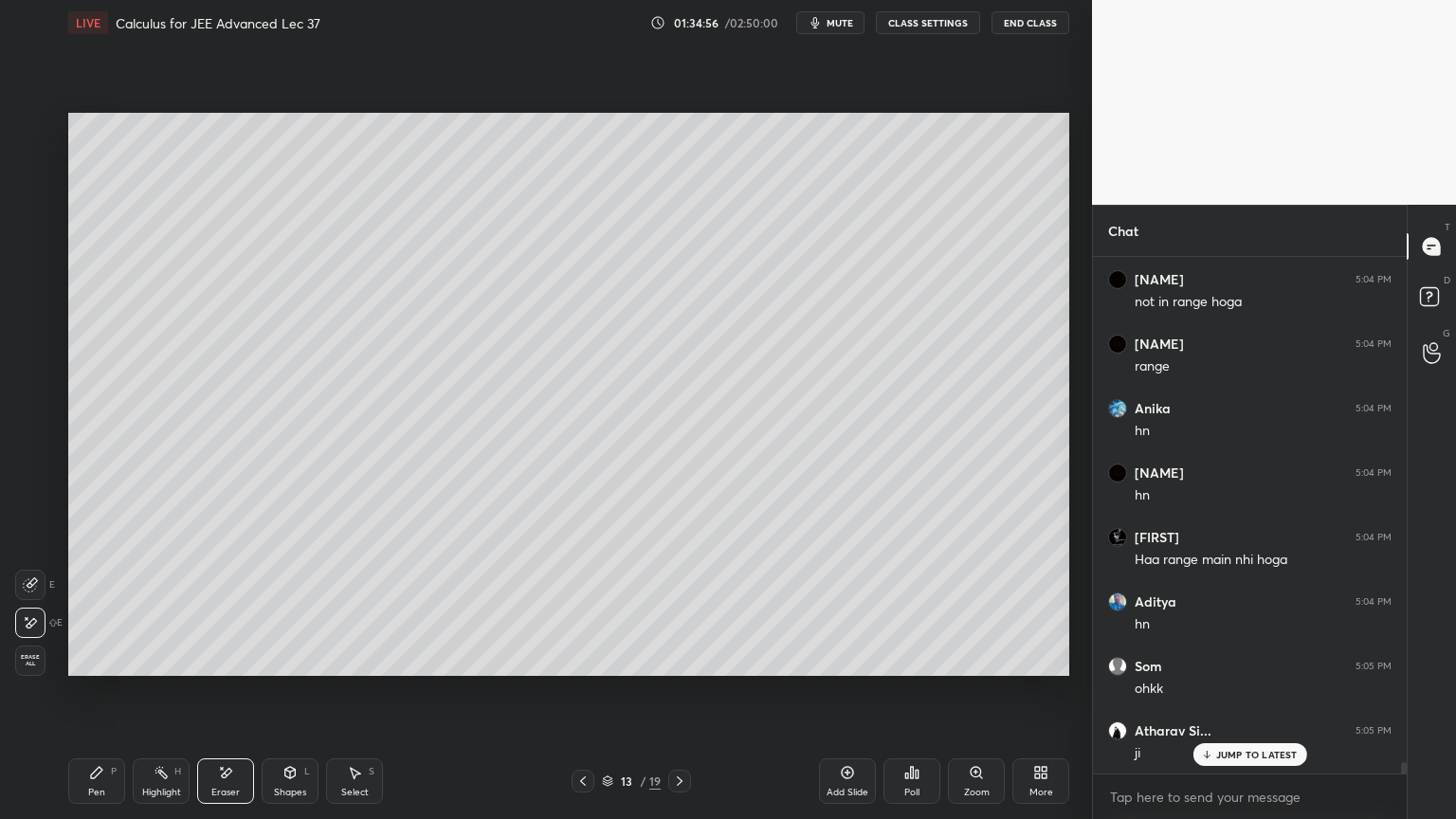 drag, startPoint x: 359, startPoint y: 770, endPoint x: 396, endPoint y: 747, distance: 43.56604 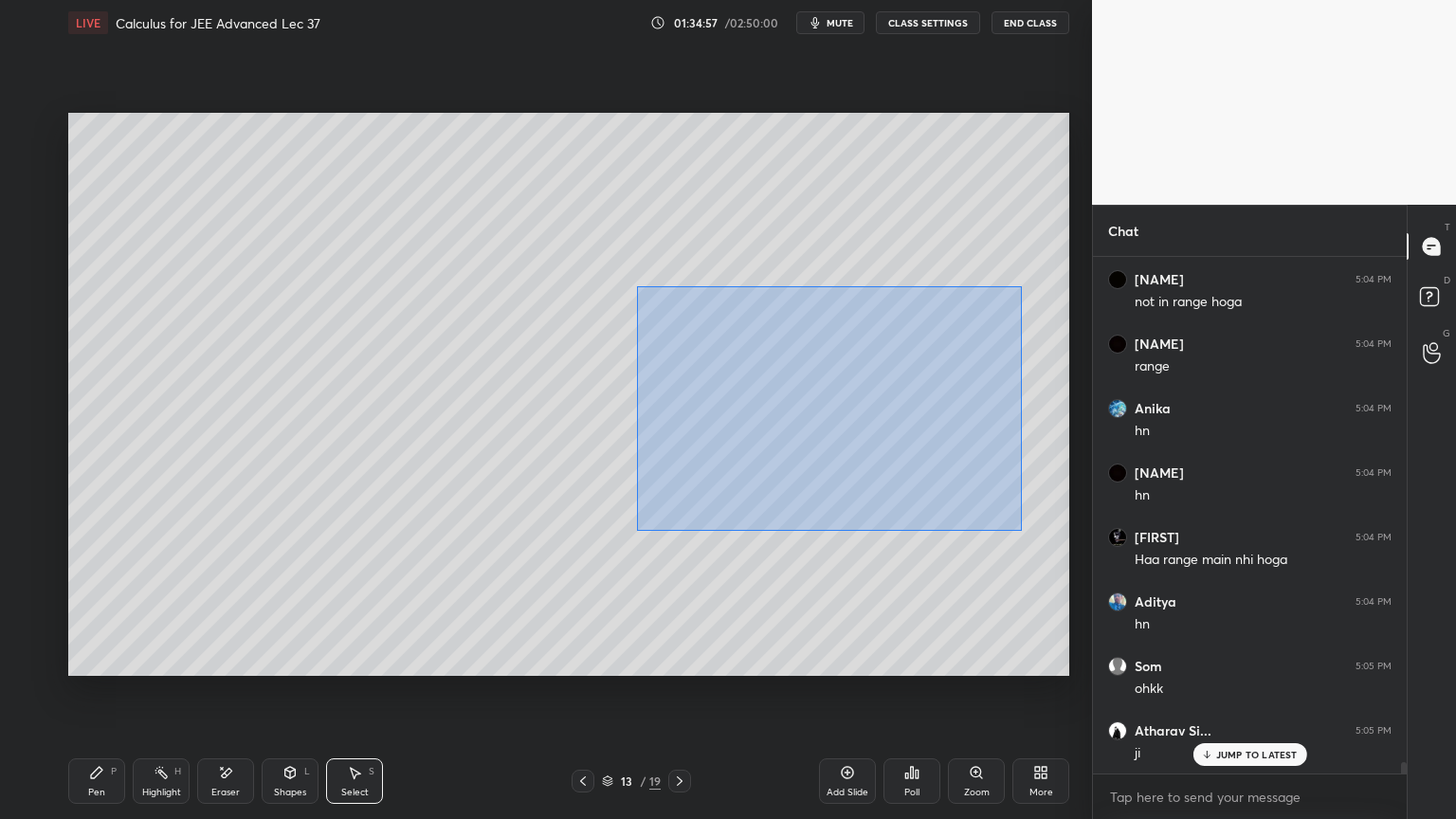 drag, startPoint x: 636, startPoint y: 285, endPoint x: 1027, endPoint y: 523, distance: 457.73901 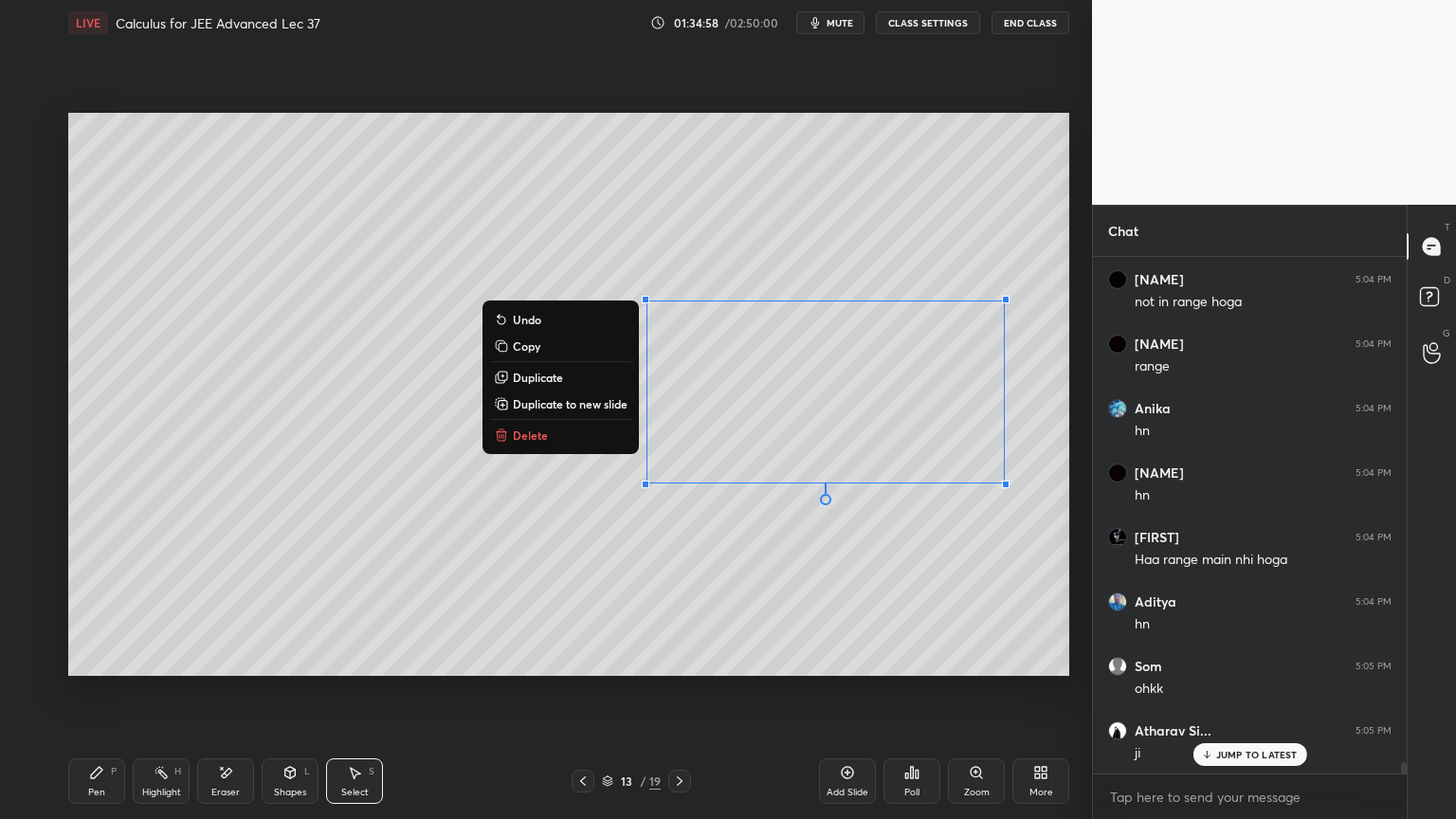 click on "Delete" at bounding box center (530, 435) 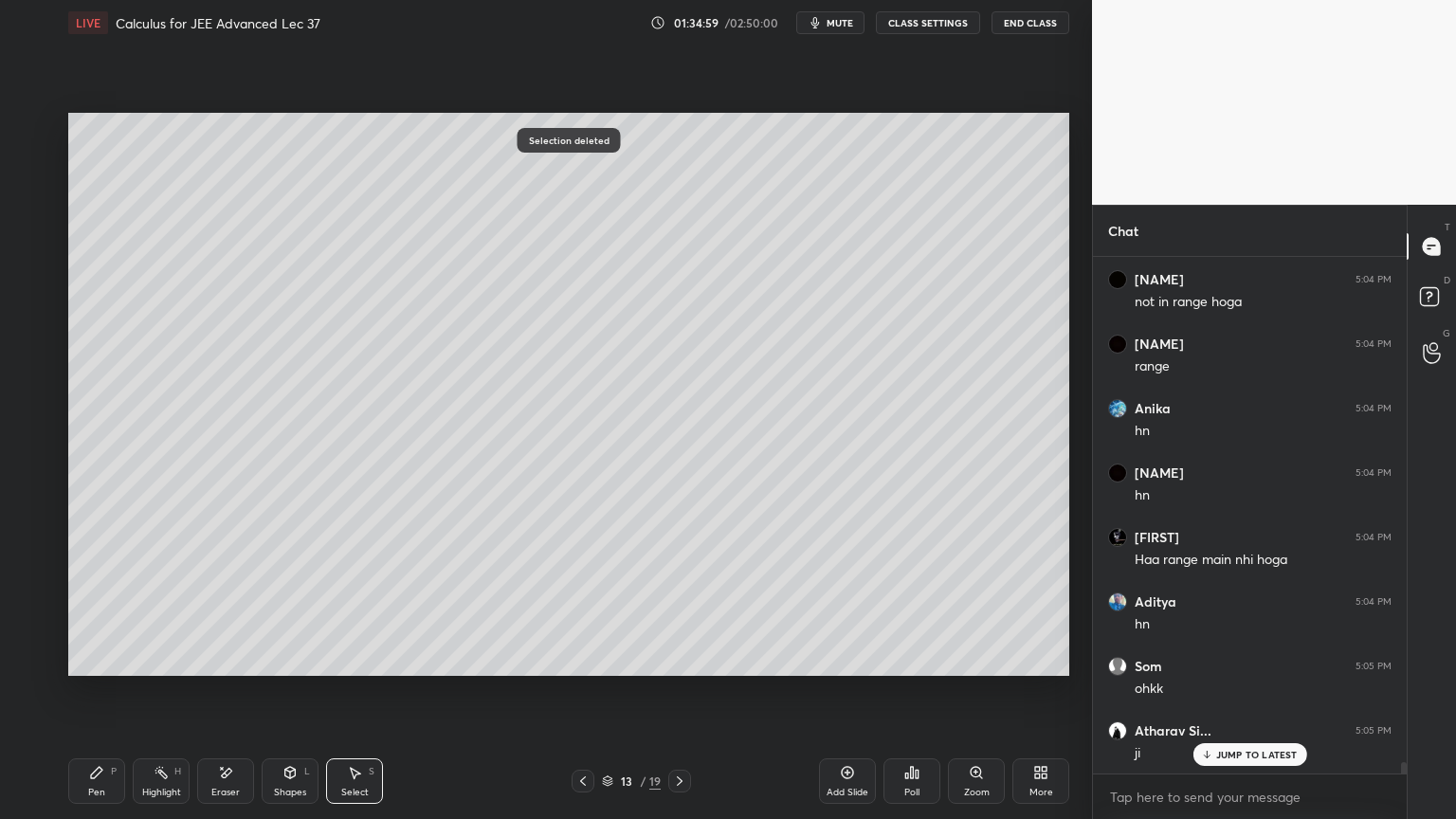 drag, startPoint x: 158, startPoint y: 765, endPoint x: 113, endPoint y: 769, distance: 45.177428 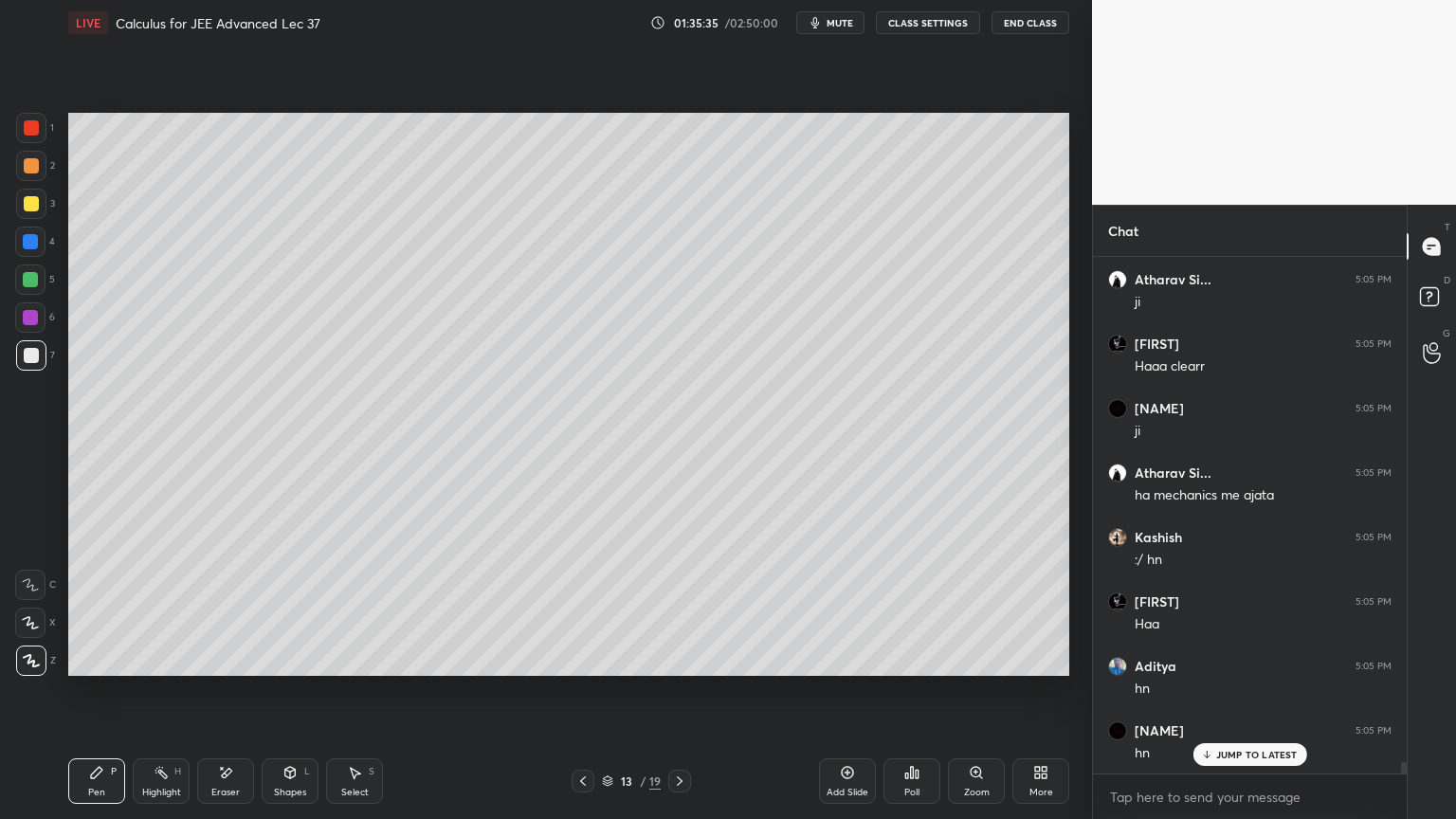 scroll, scrollTop: 23163, scrollLeft: 0, axis: vertical 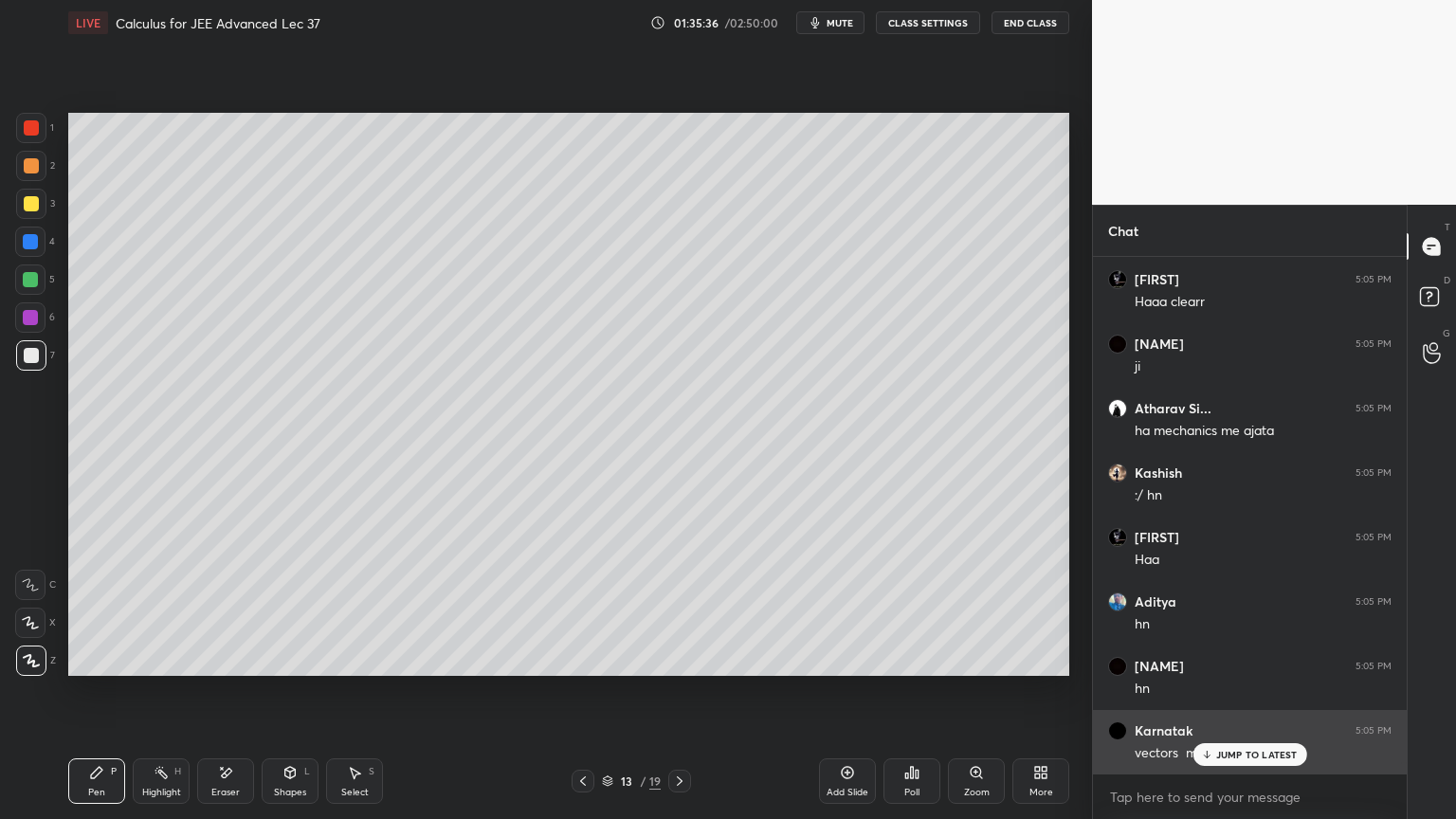 drag, startPoint x: 1218, startPoint y: 747, endPoint x: 1209, endPoint y: 749, distance: 9.219544 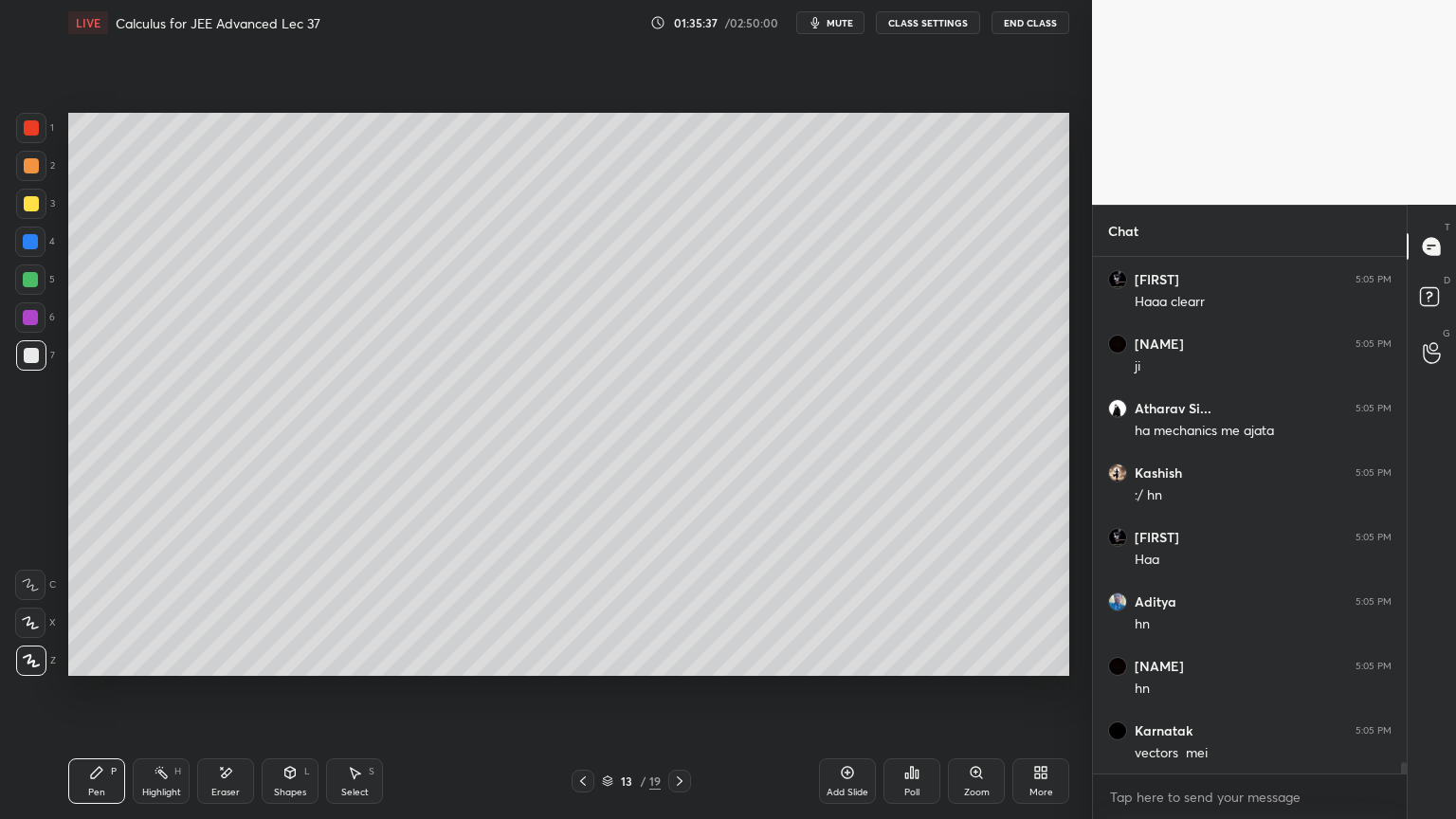 click on "Add Slide" at bounding box center [847, 781] 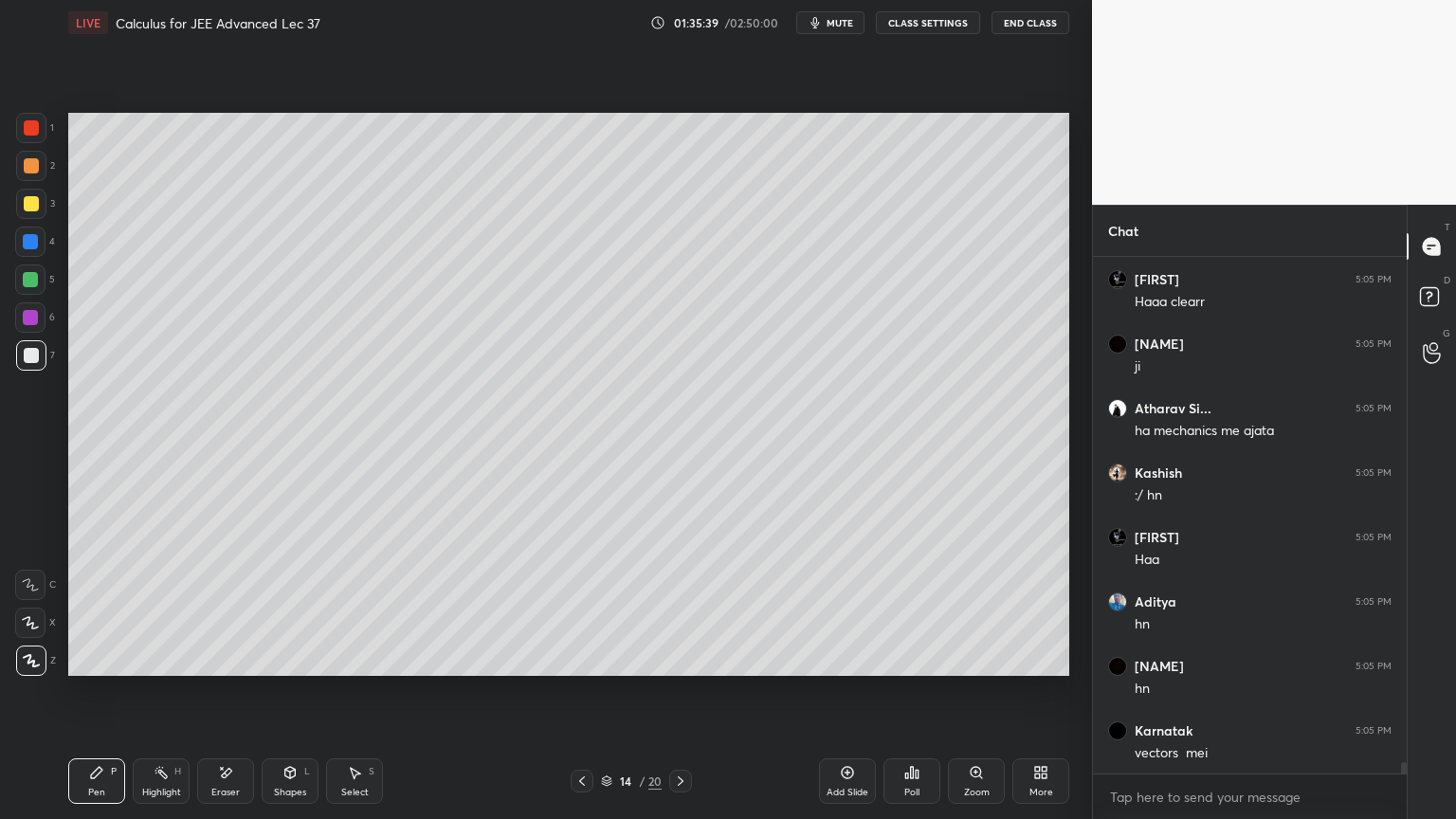 drag, startPoint x: 14, startPoint y: 214, endPoint x: 64, endPoint y: 194, distance: 53.8516 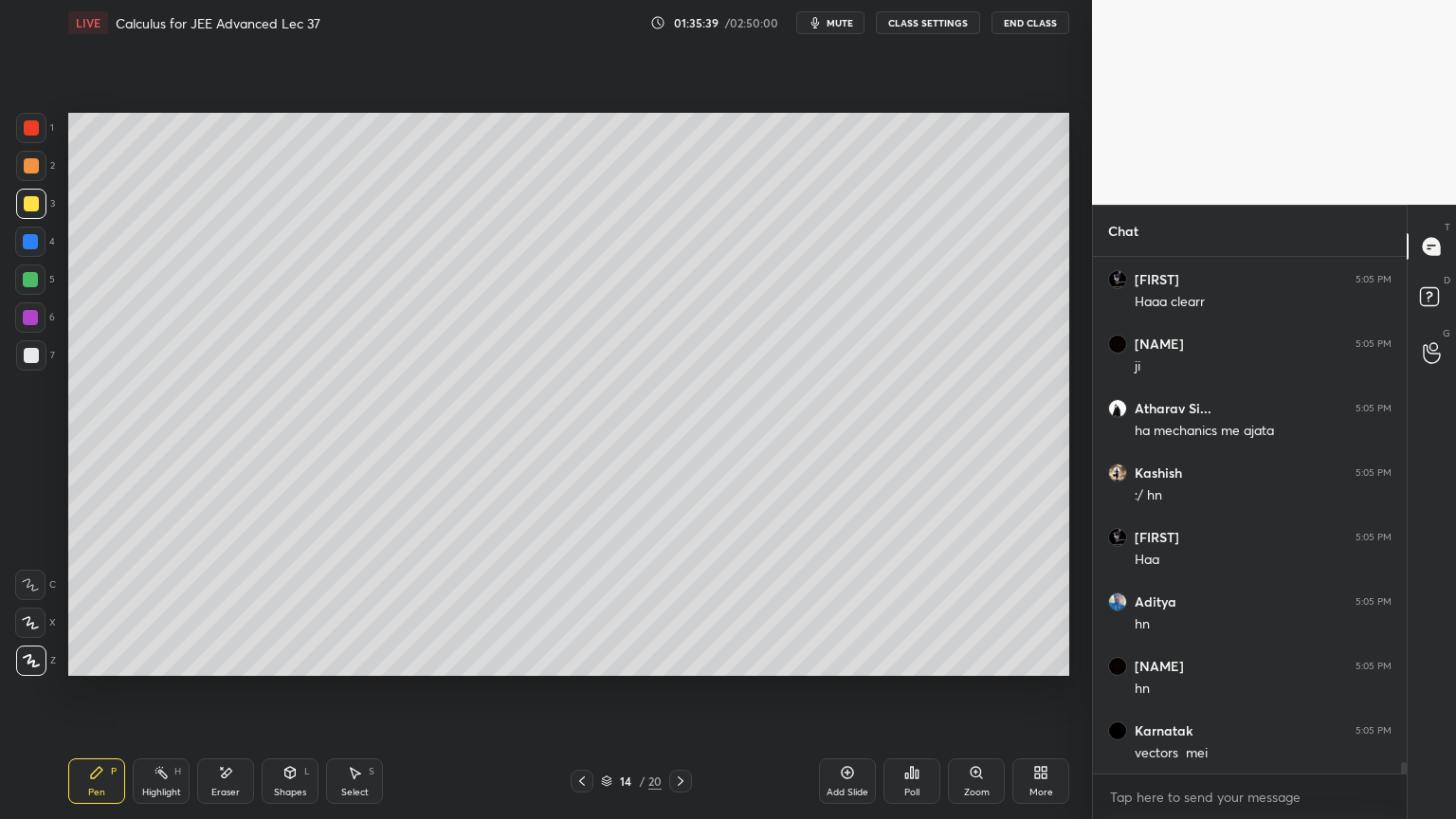 click at bounding box center (31, 166) 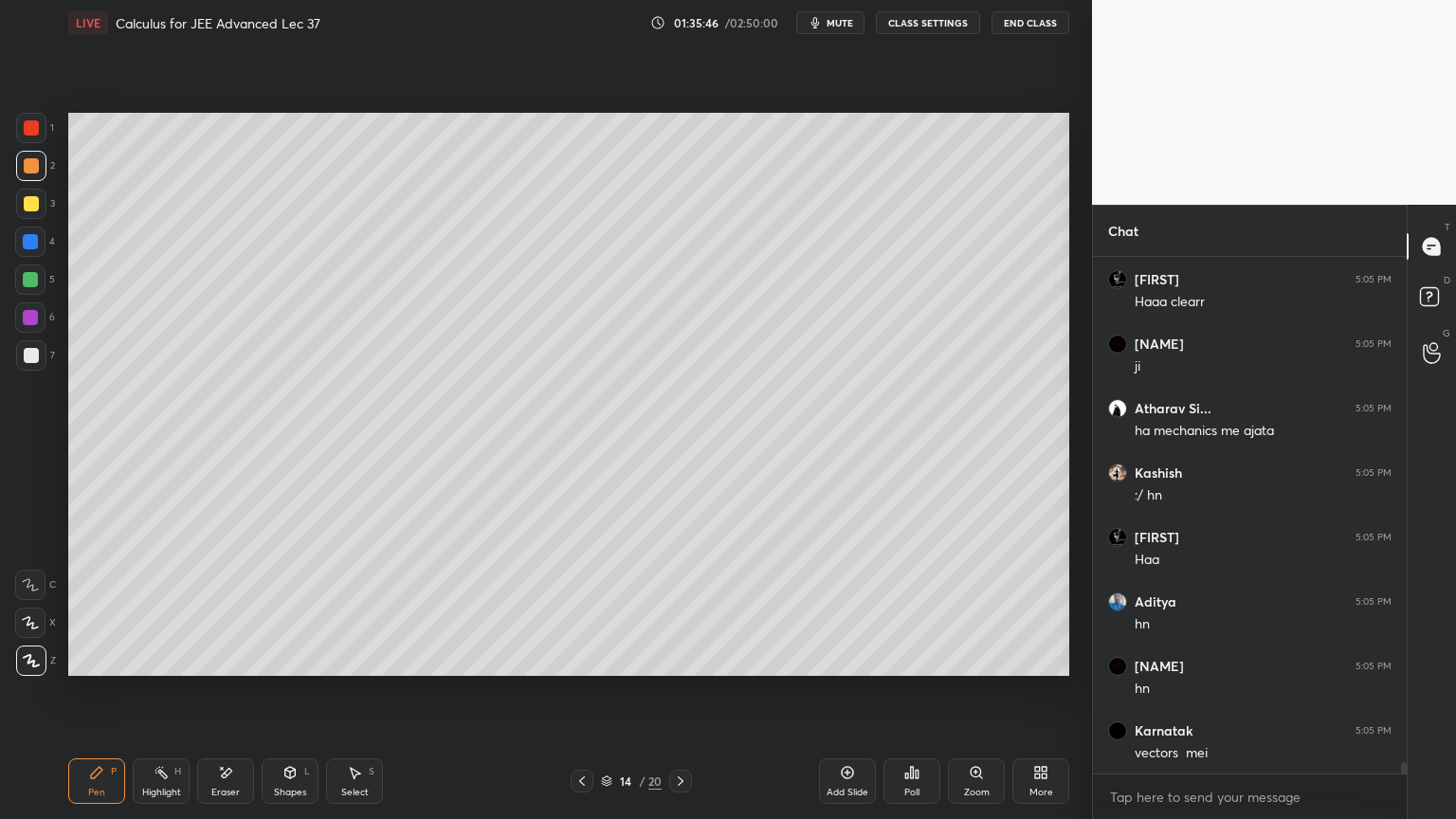 drag, startPoint x: 222, startPoint y: 764, endPoint x: 200, endPoint y: 723, distance: 46.52956 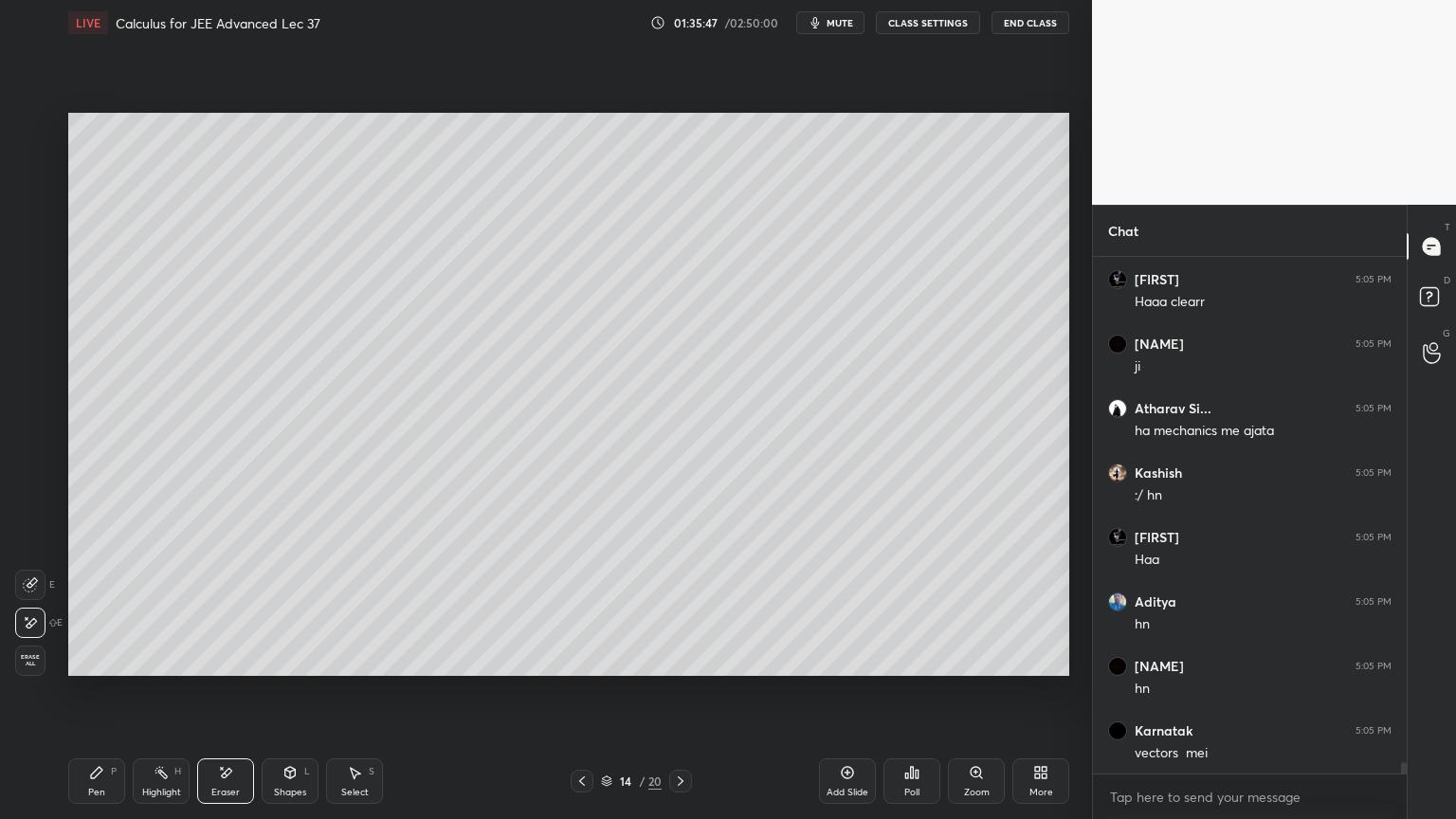click on "Pen P Highlight H Eraser Shapes L Select S 14 / 20 Add Slide Poll Zoom More" at bounding box center [569, 781] 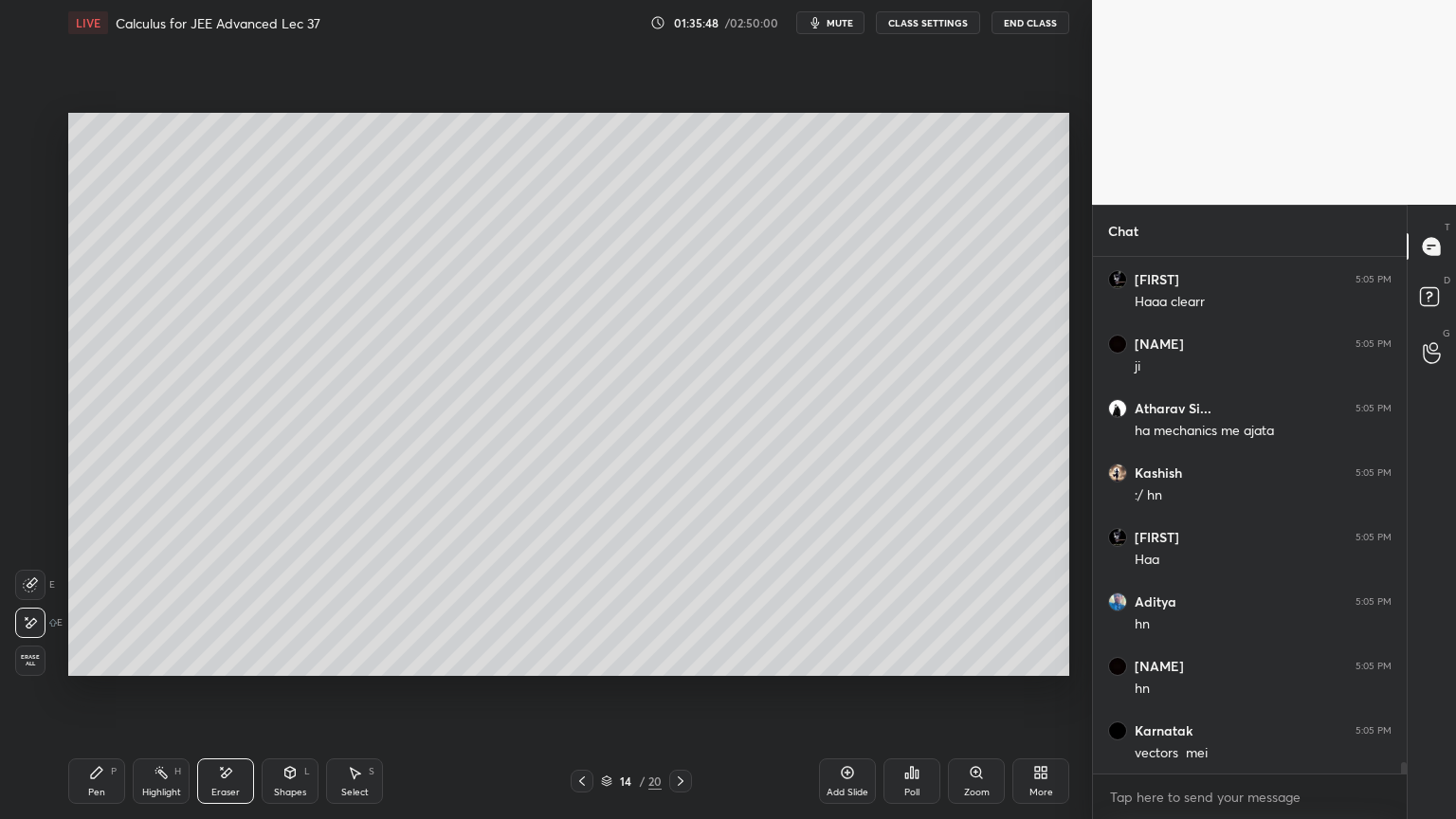 drag, startPoint x: 106, startPoint y: 778, endPoint x: 111, endPoint y: 690, distance: 88.14193 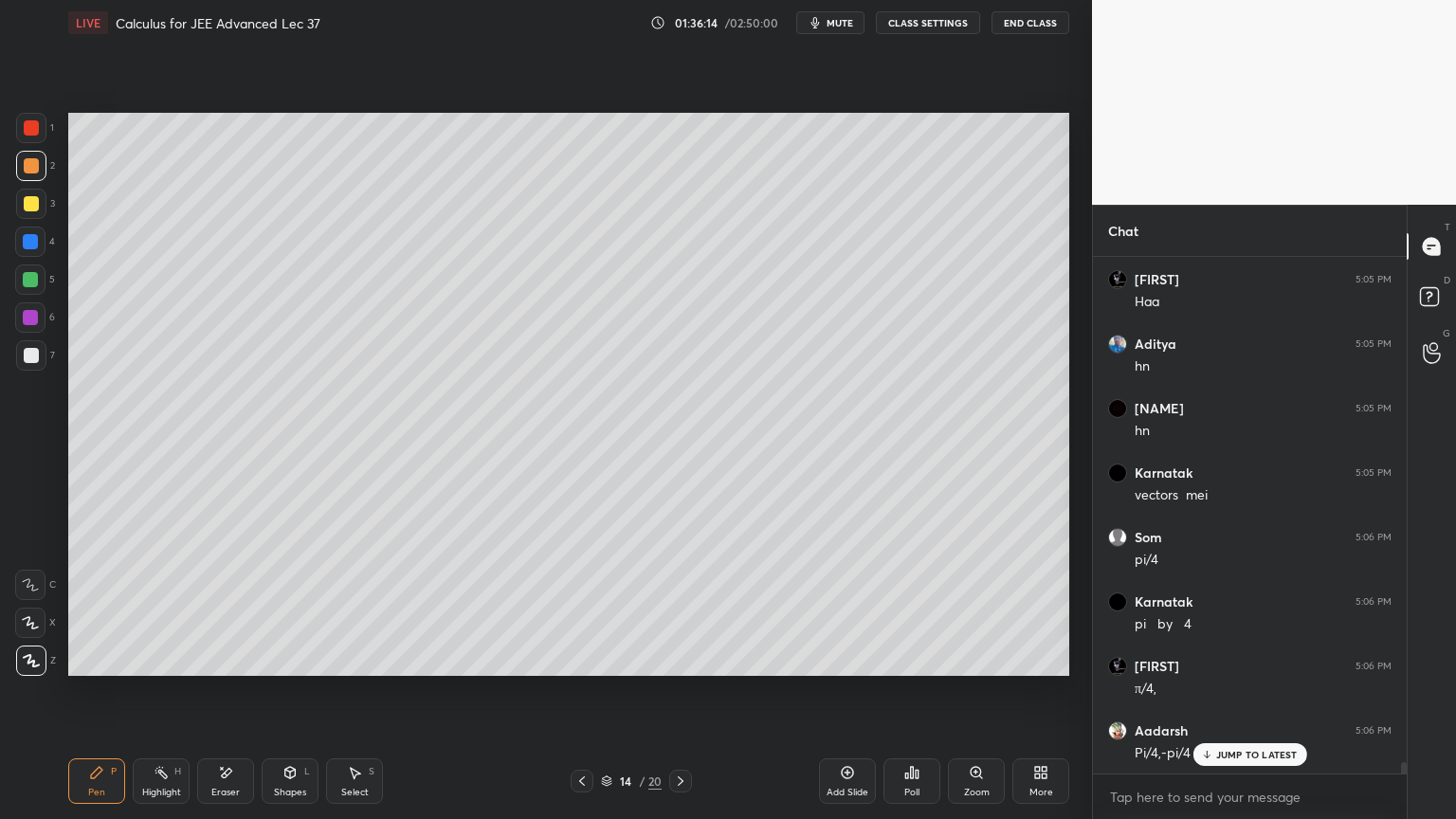 scroll, scrollTop: 23486, scrollLeft: 0, axis: vertical 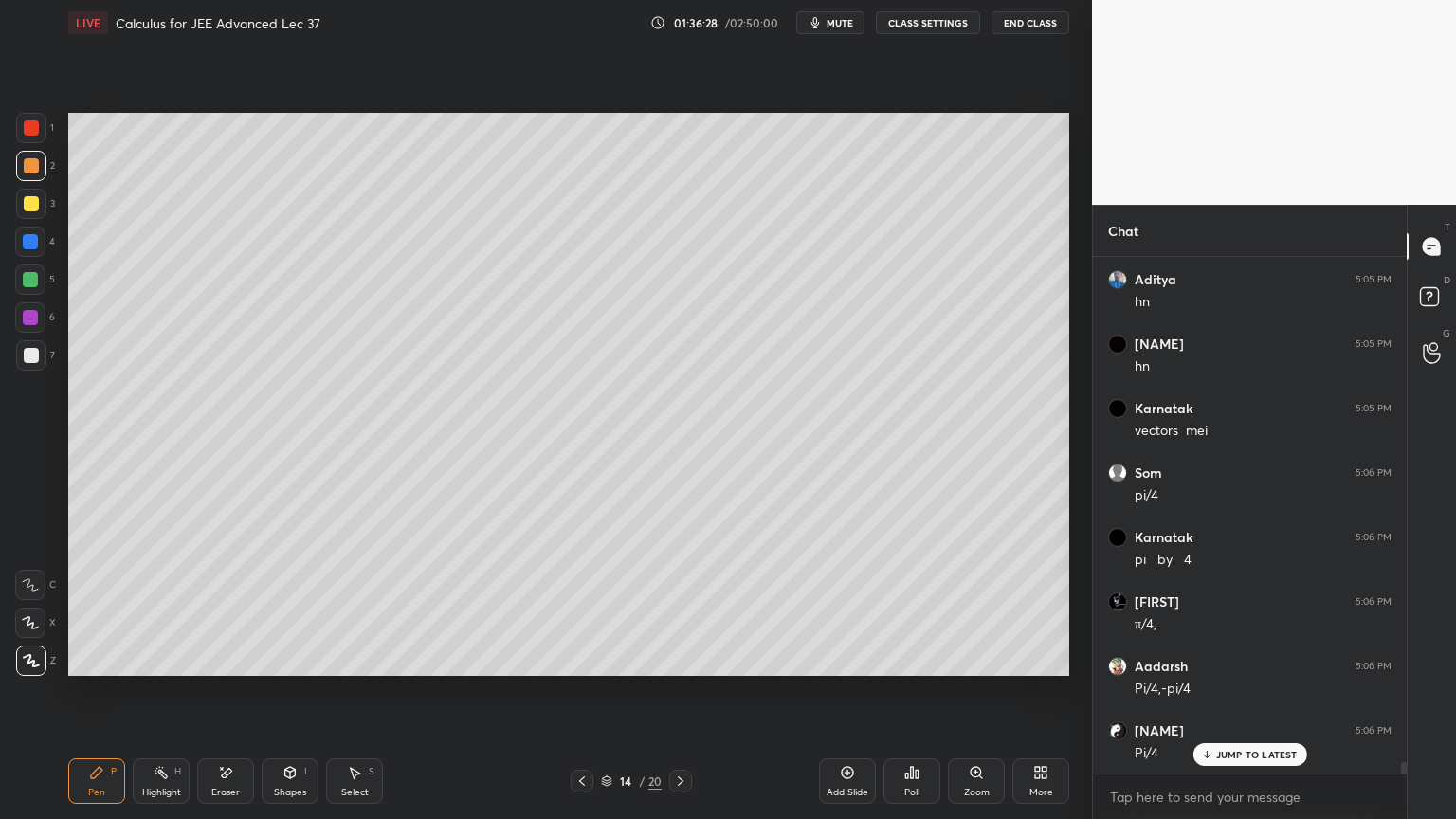 drag, startPoint x: 37, startPoint y: 359, endPoint x: 64, endPoint y: 337, distance: 34.82815 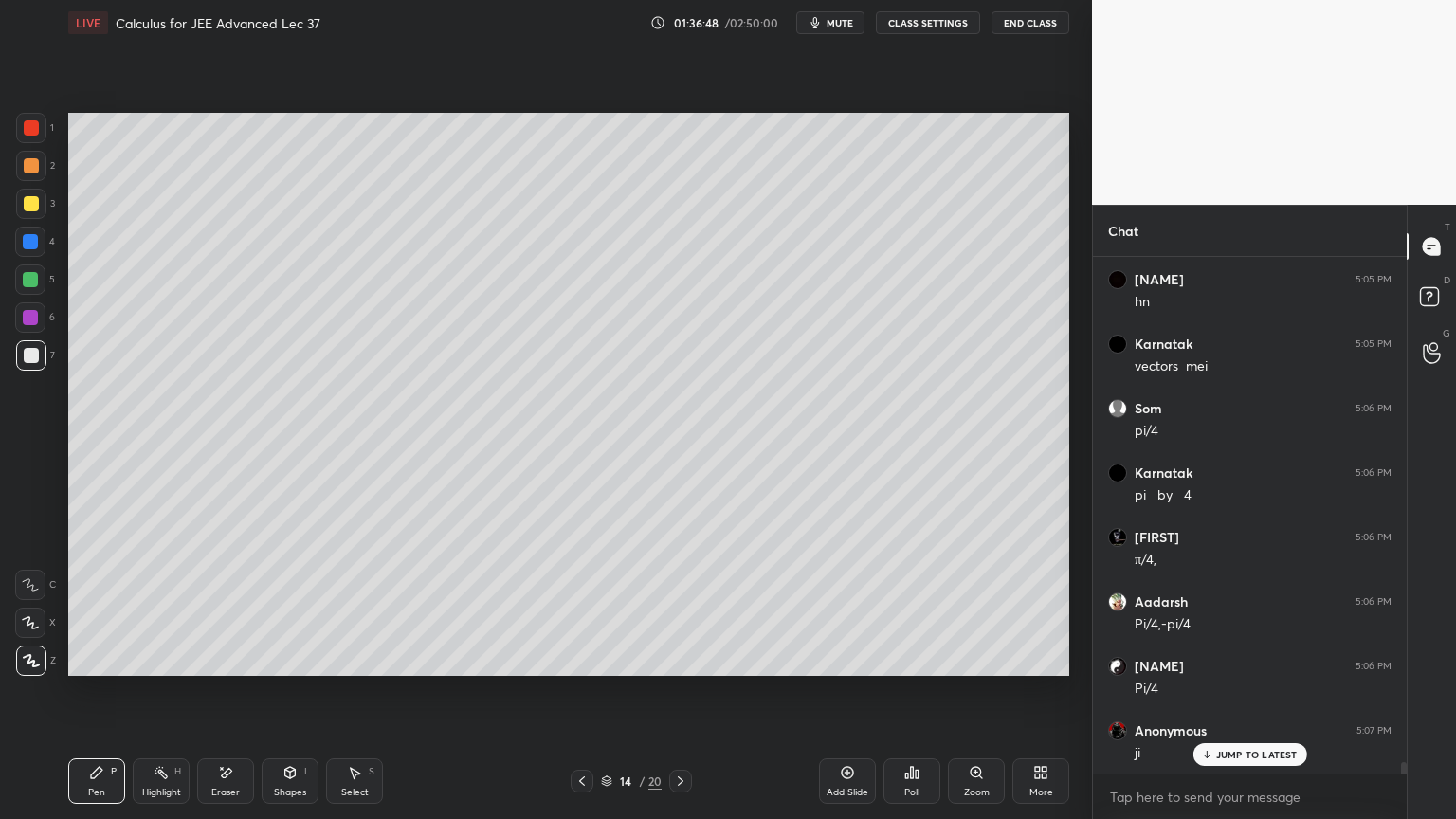 scroll, scrollTop: 23618, scrollLeft: 0, axis: vertical 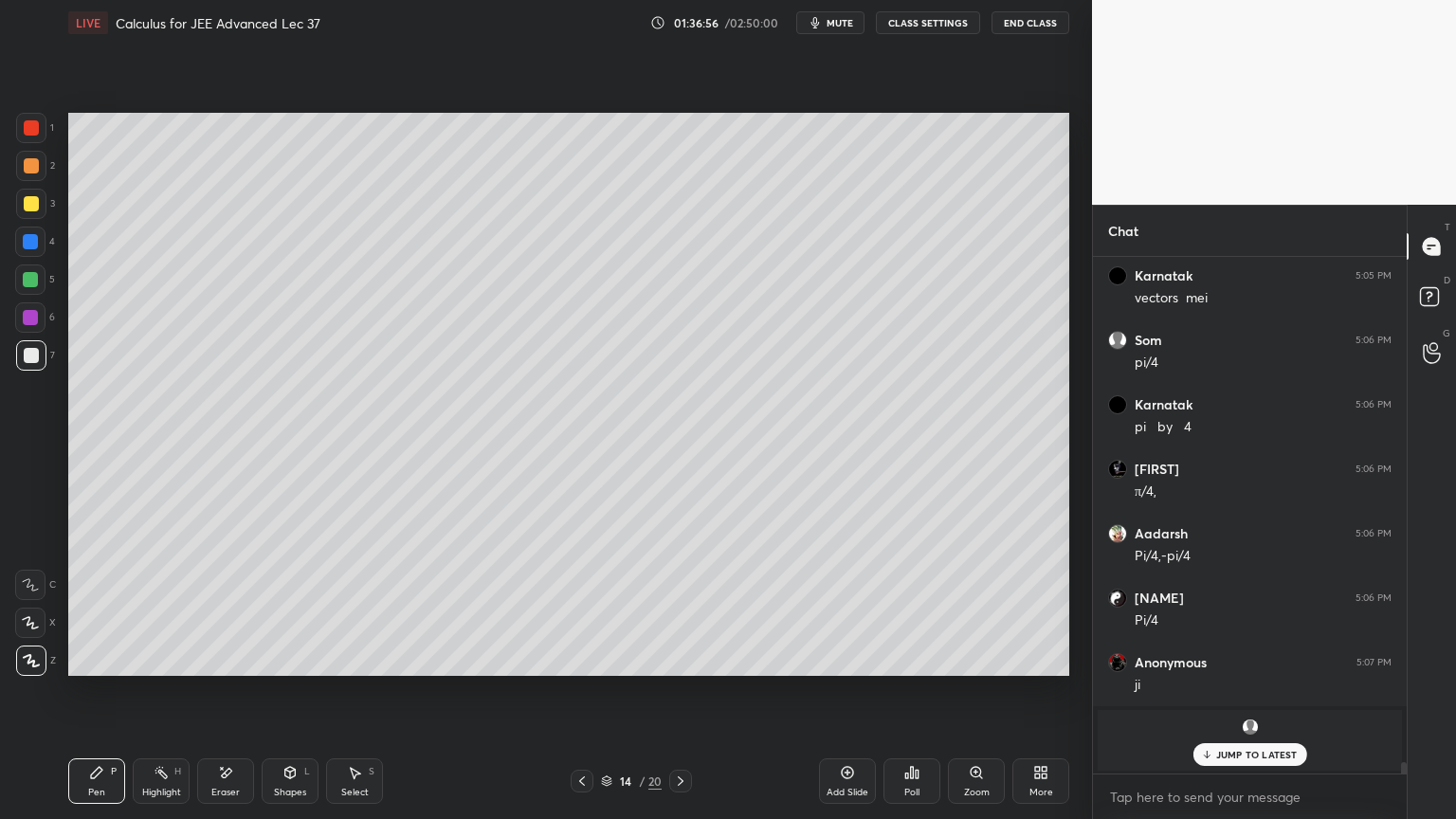 click on "Eraser" at bounding box center (226, 781) 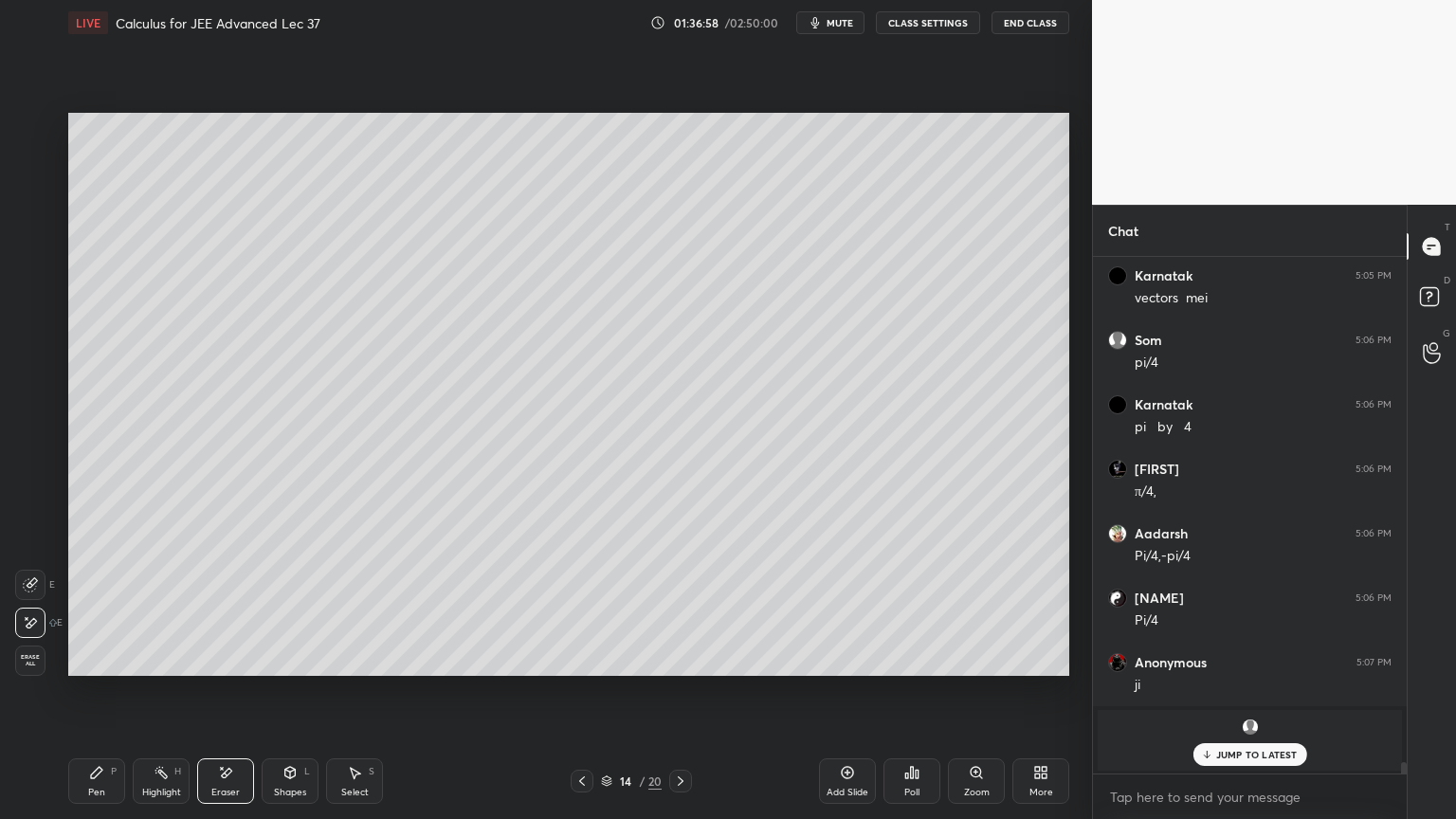 drag, startPoint x: 90, startPoint y: 783, endPoint x: 174, endPoint y: 680, distance: 132.90974 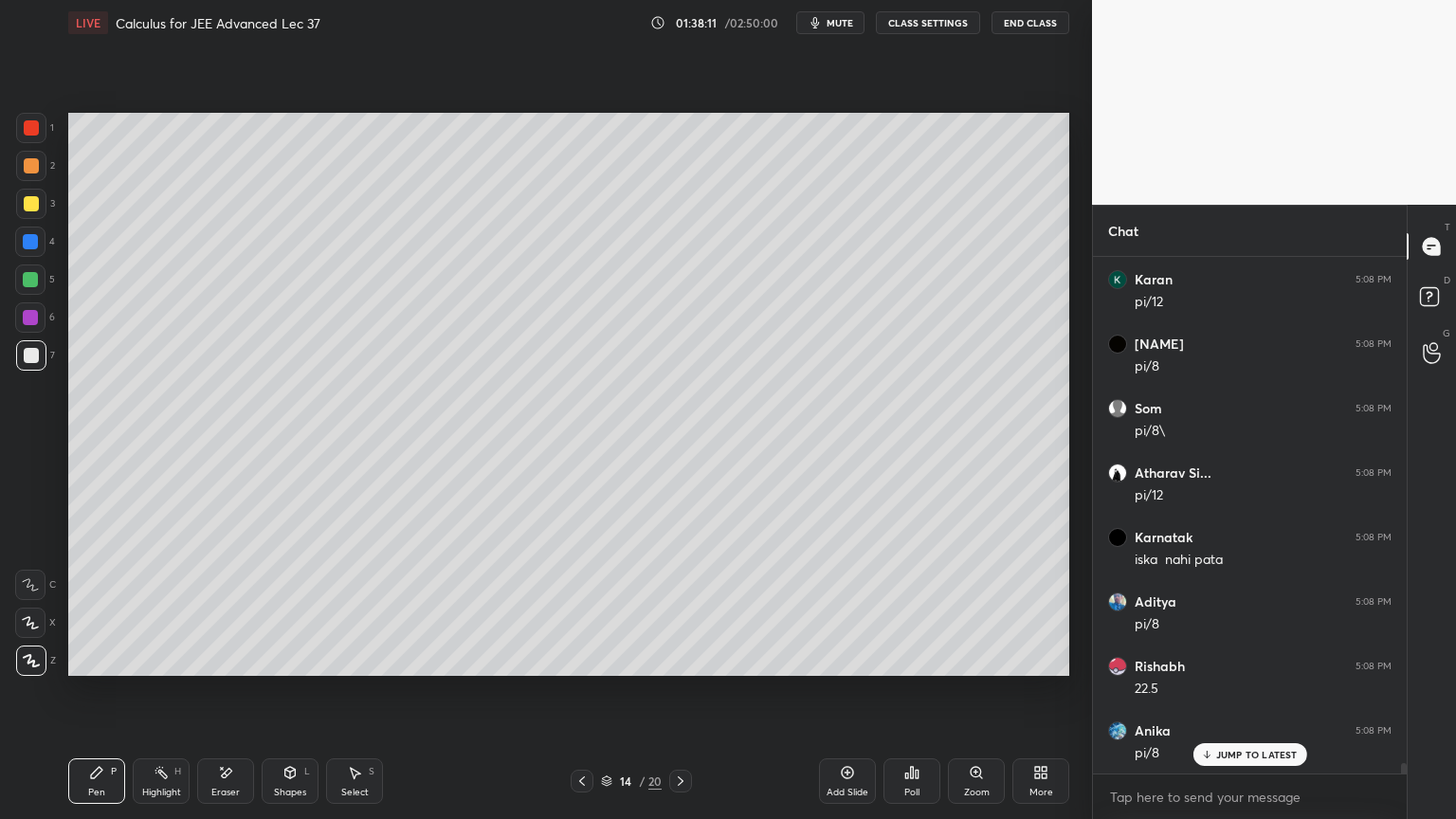 scroll, scrollTop: 26200, scrollLeft: 0, axis: vertical 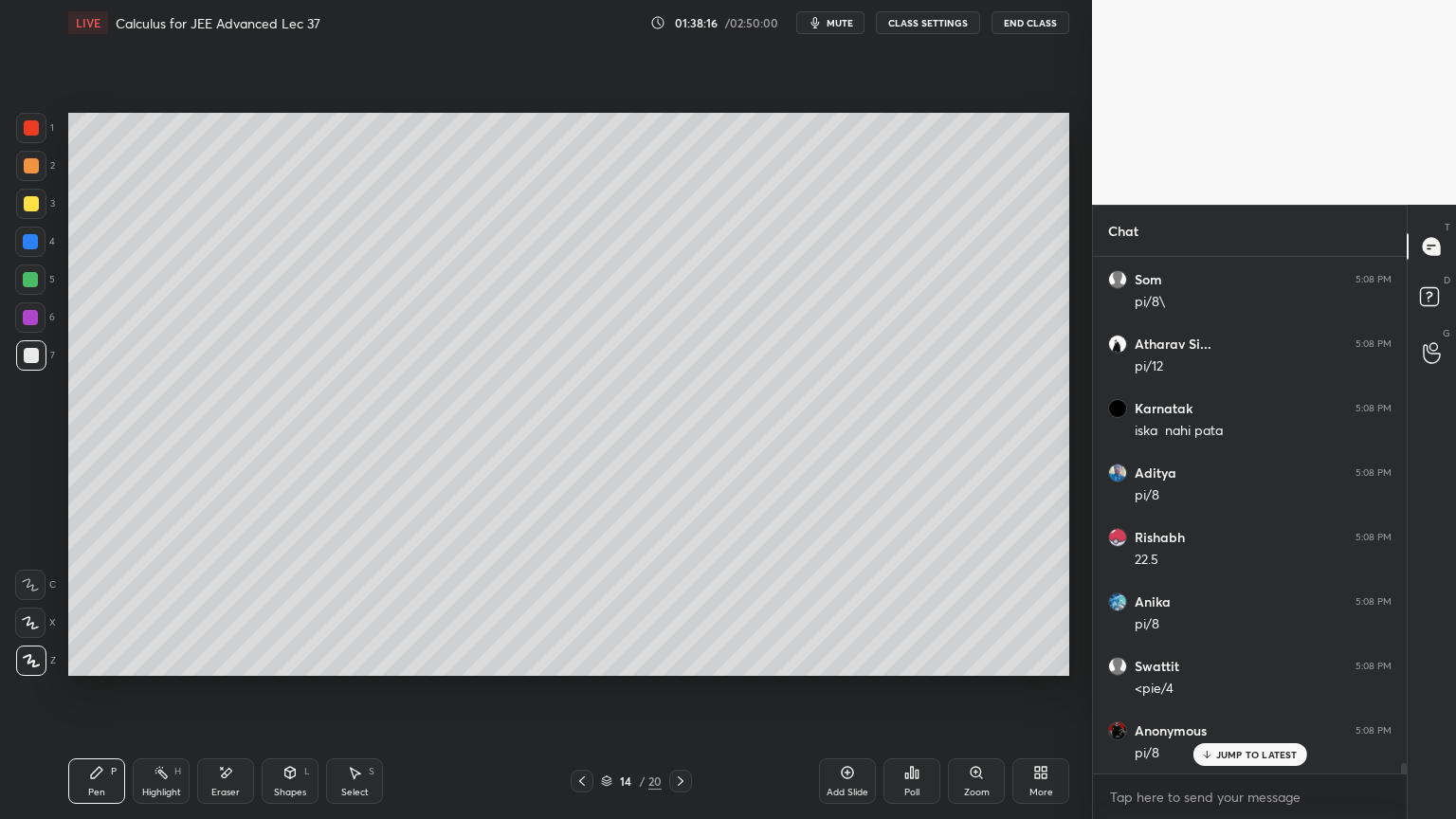 drag, startPoint x: 30, startPoint y: 193, endPoint x: 64, endPoint y: 242, distance: 59.64059 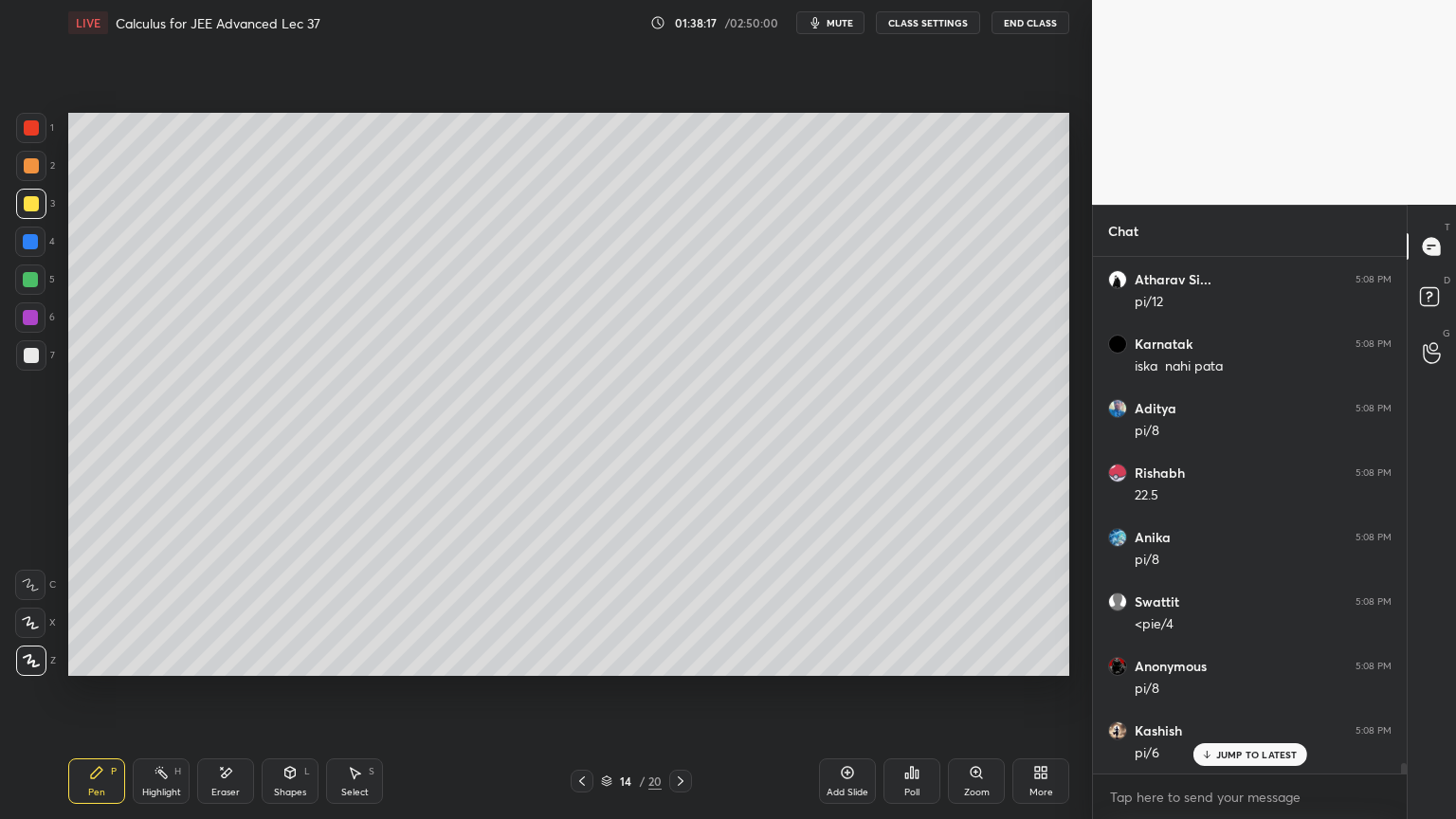 click at bounding box center (31, 166) 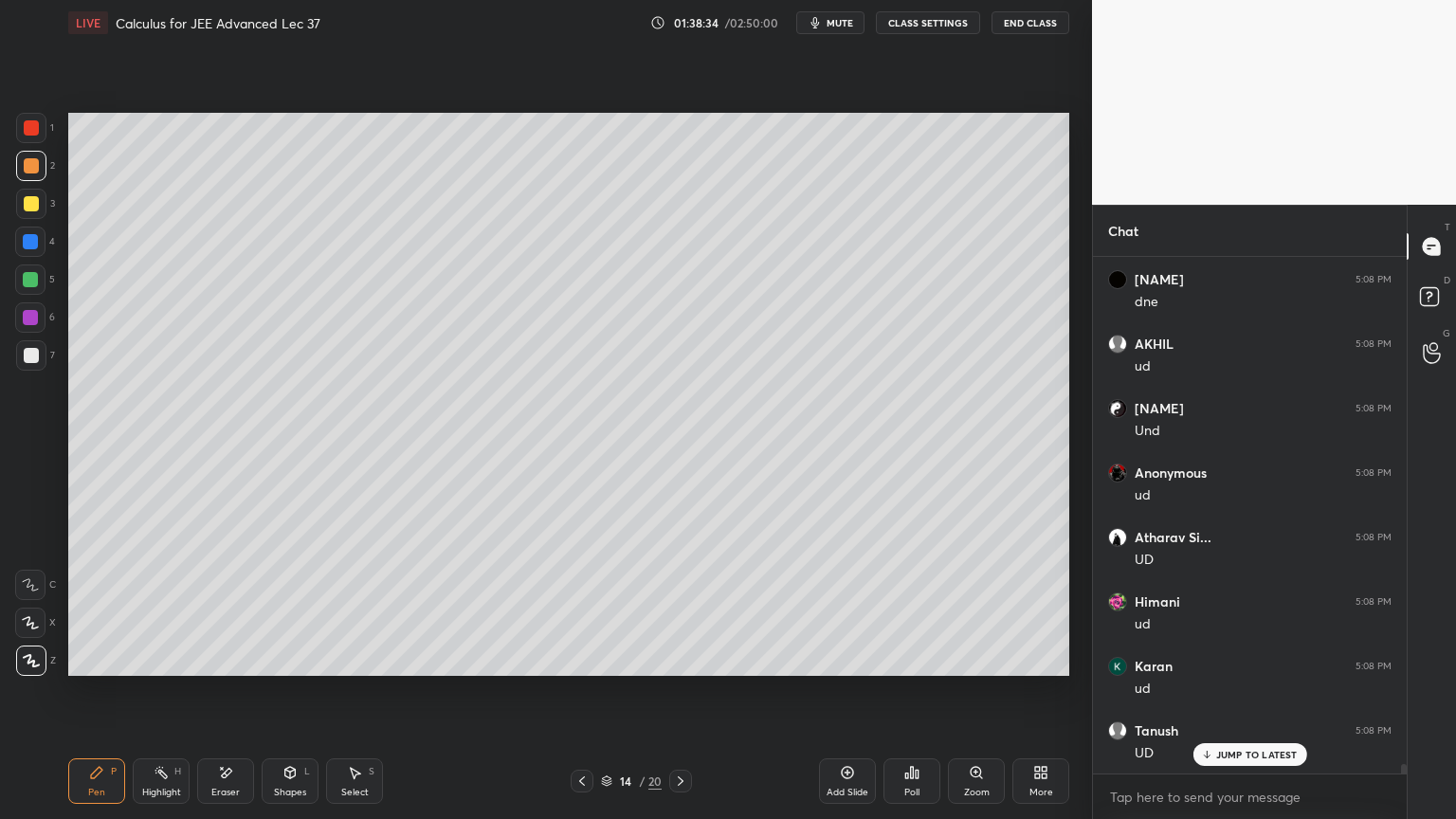 scroll, scrollTop: 27103, scrollLeft: 0, axis: vertical 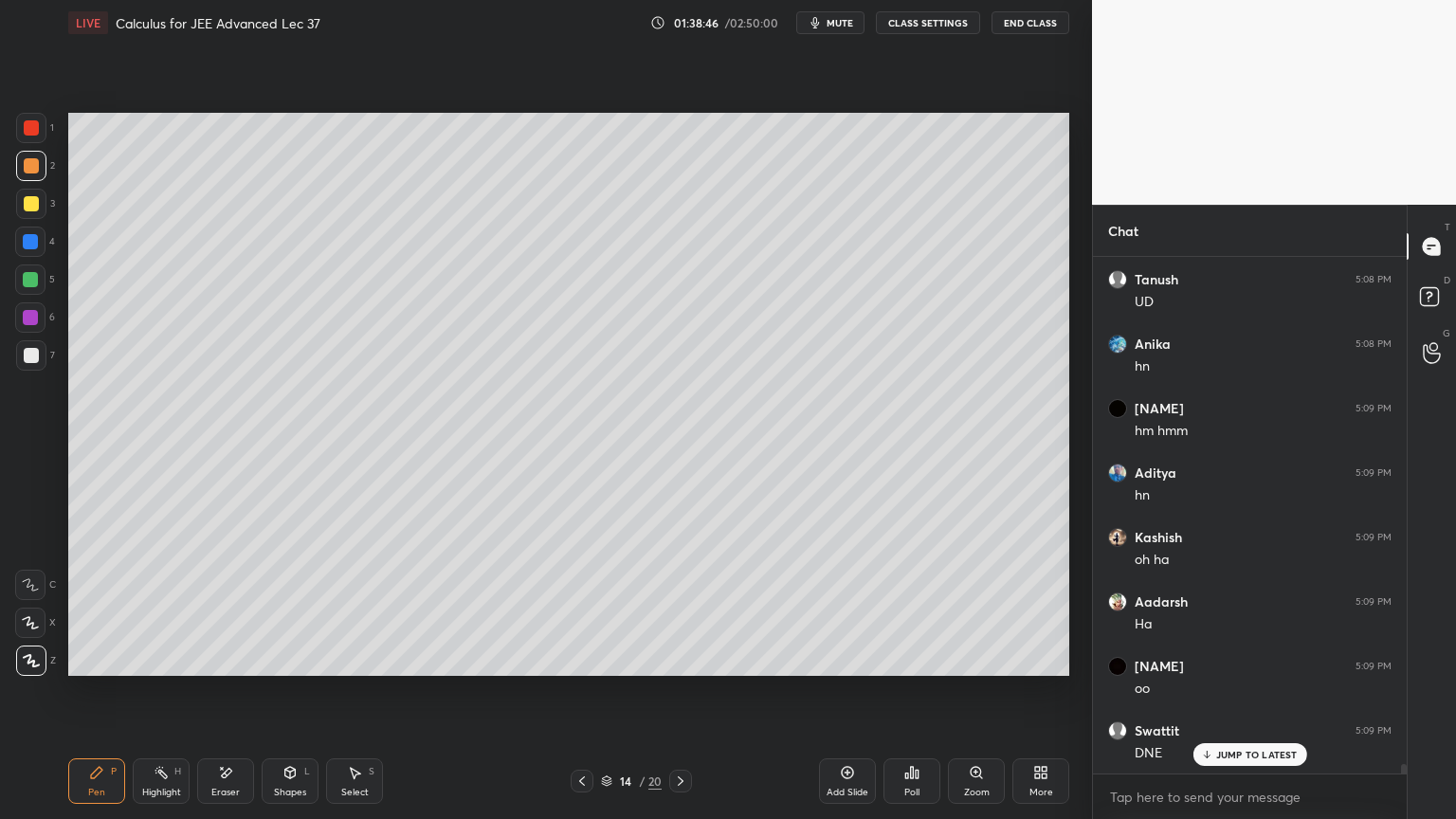 drag, startPoint x: 217, startPoint y: 792, endPoint x: 220, endPoint y: 773, distance: 19.23538 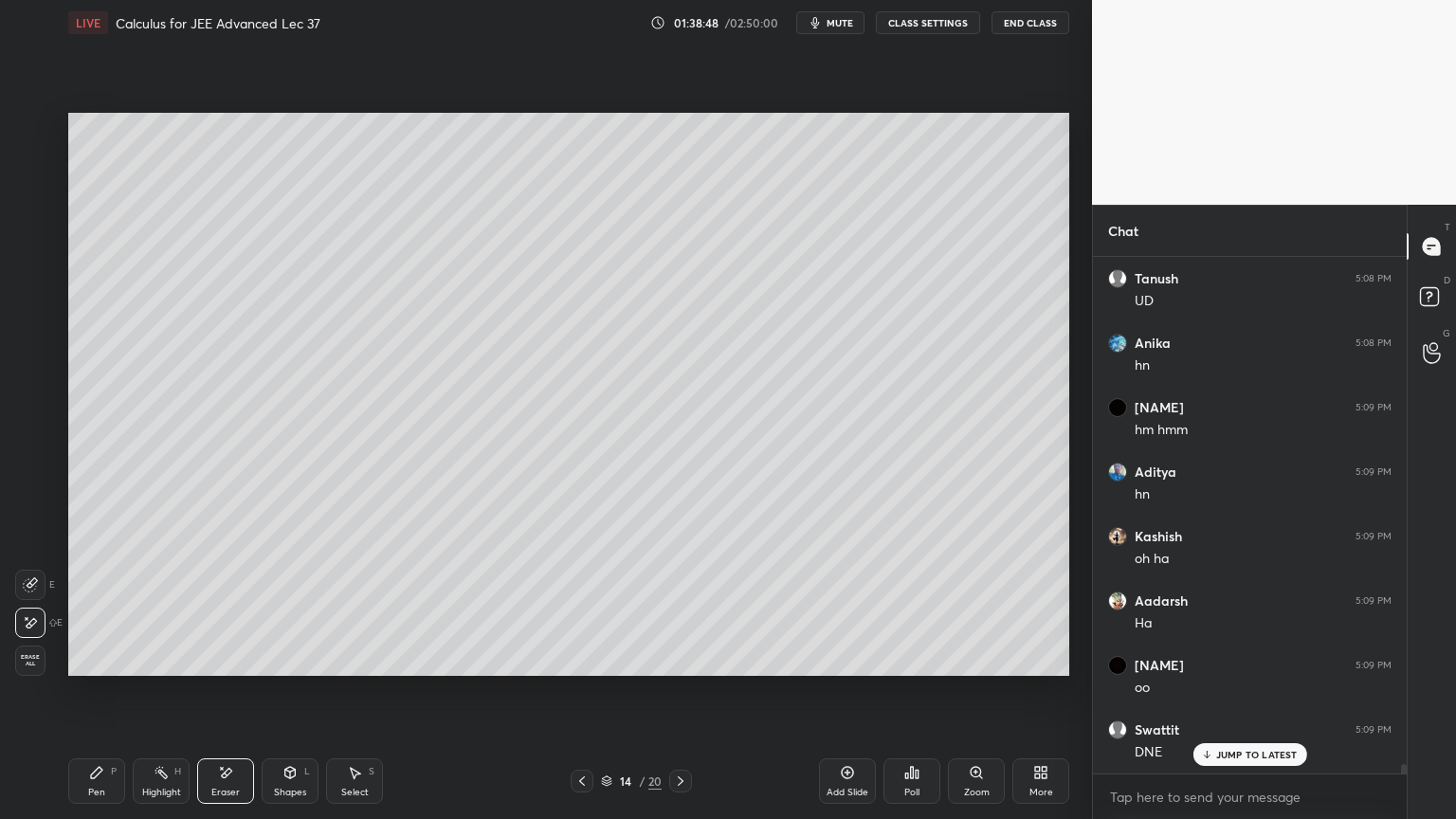 click on "Pen" at bounding box center (97, 792) 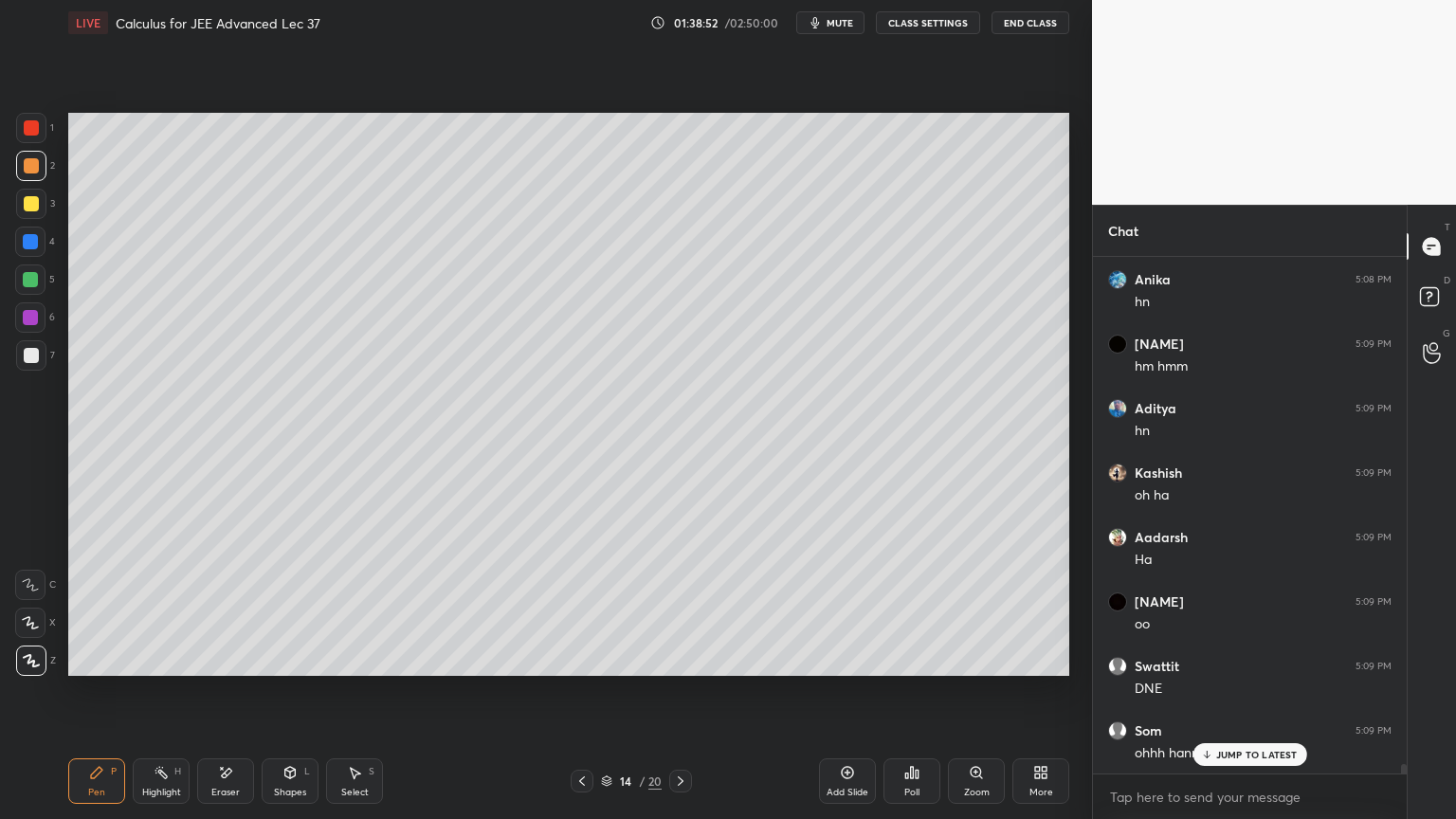click on "Highlight H" at bounding box center (161, 781) 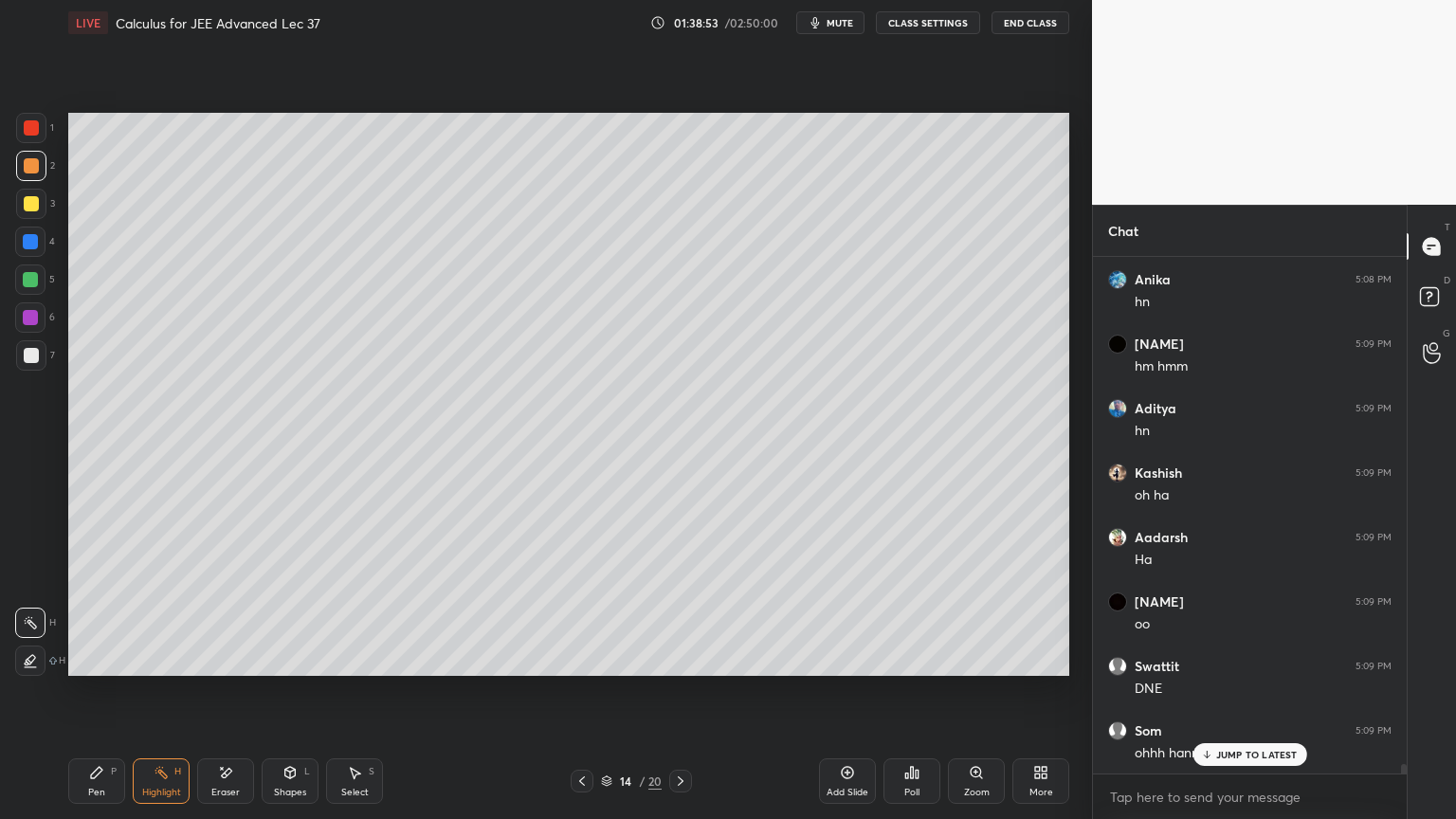 click on "Pen P" at bounding box center (97, 781) 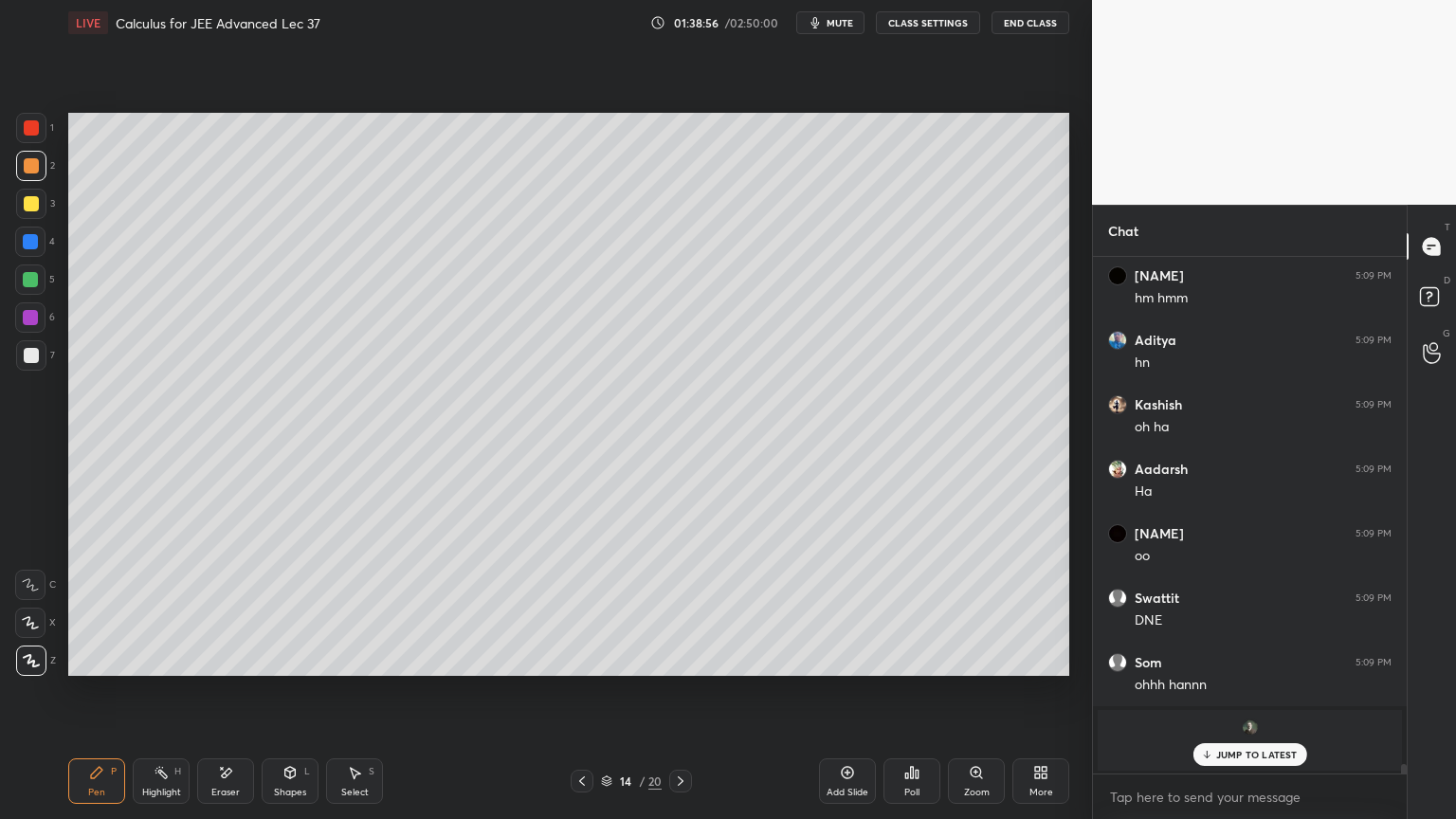 scroll, scrollTop: 27687, scrollLeft: 0, axis: vertical 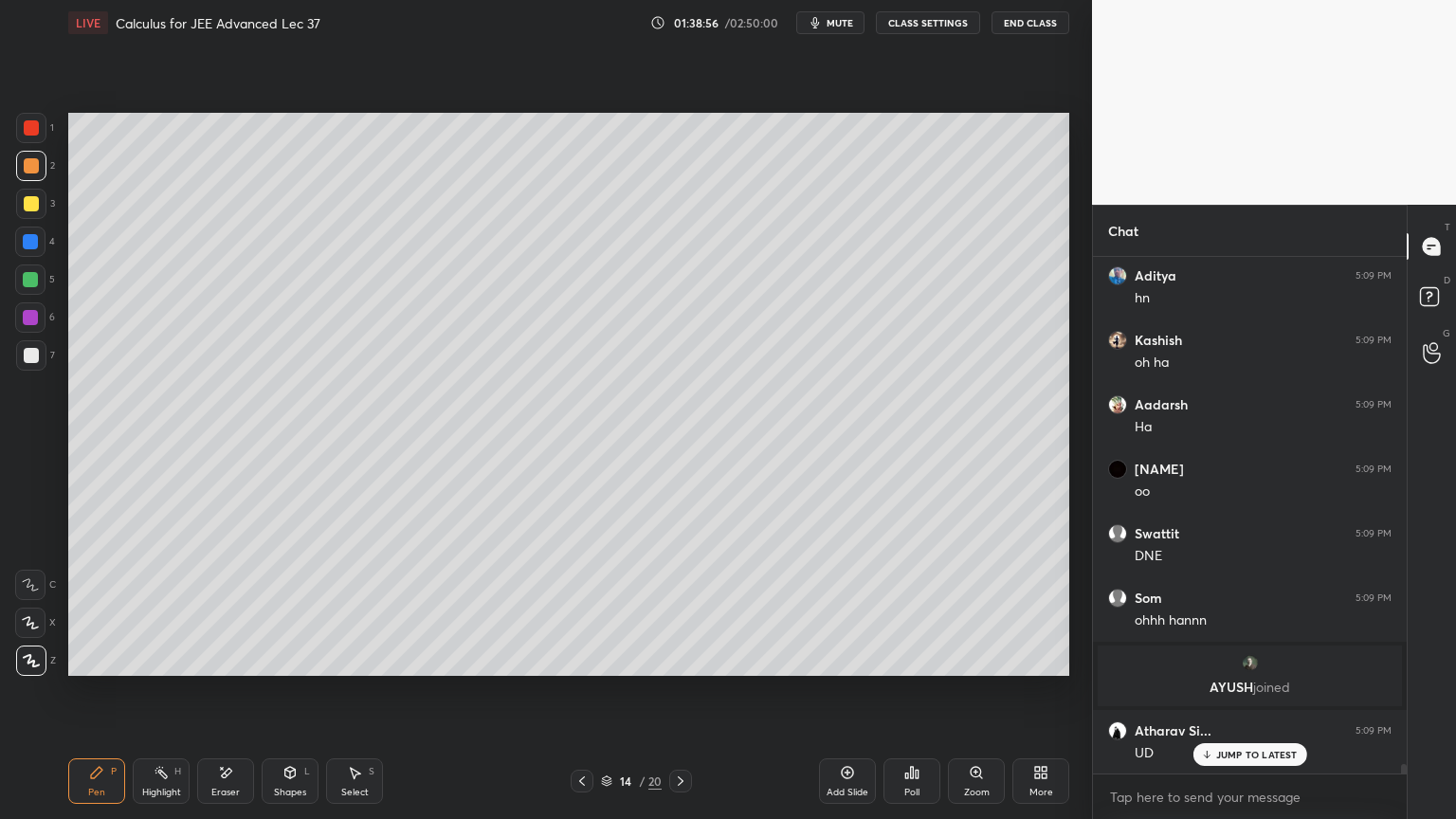 drag, startPoint x: 38, startPoint y: 356, endPoint x: 53, endPoint y: 363, distance: 16.552945 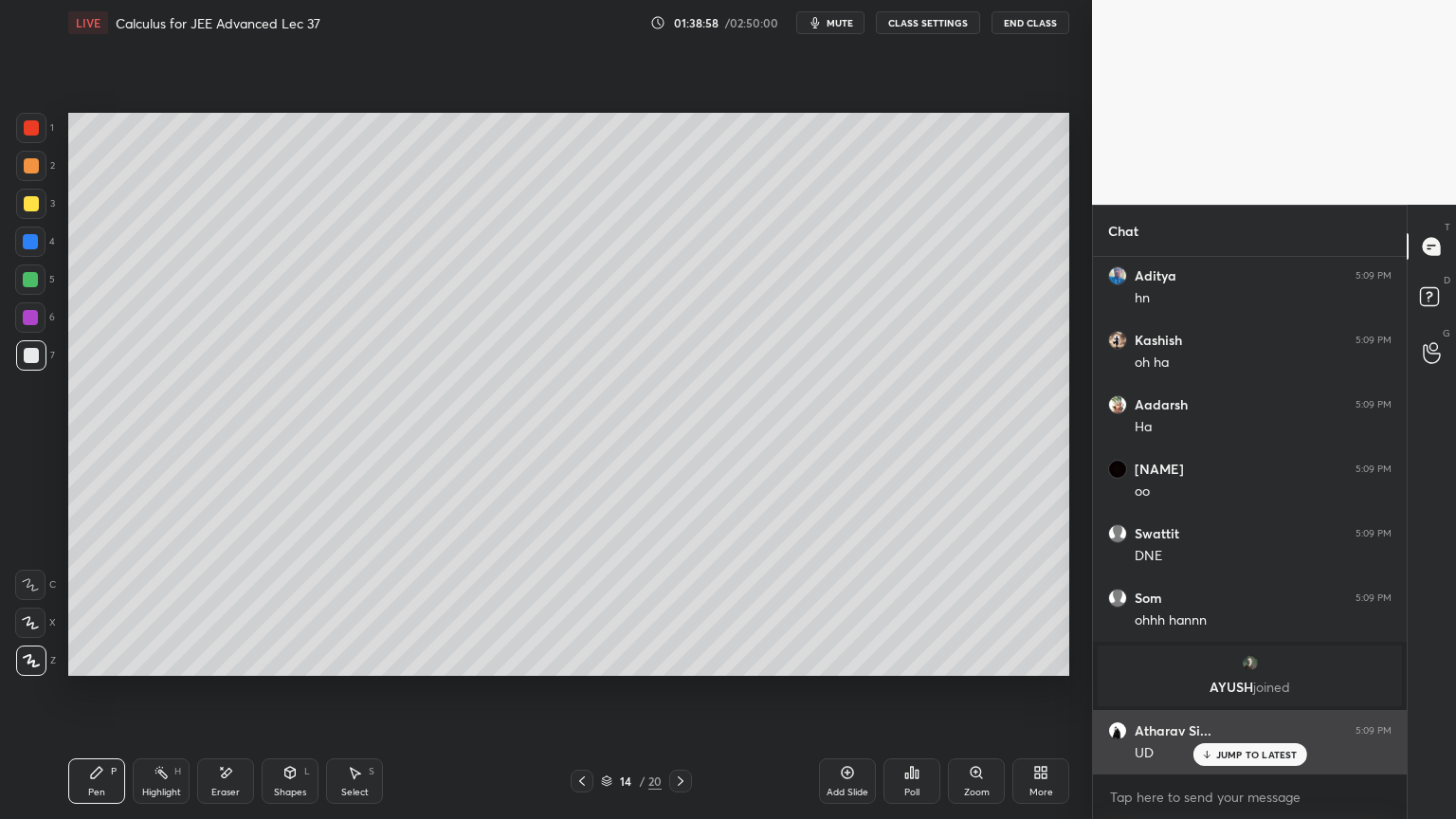 click on "JUMP TO LATEST" at bounding box center (1257, 755) 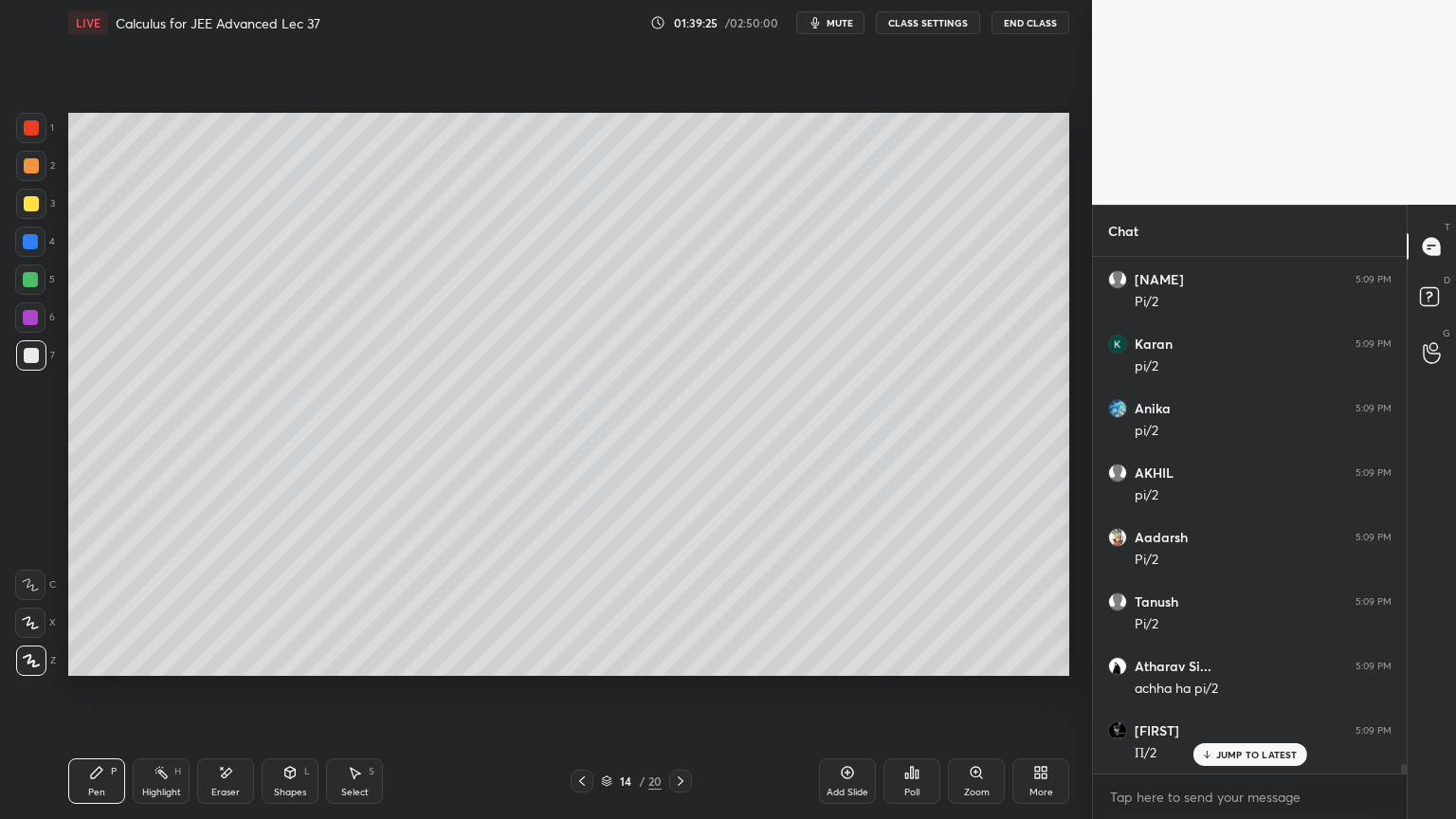 scroll, scrollTop: 28544, scrollLeft: 0, axis: vertical 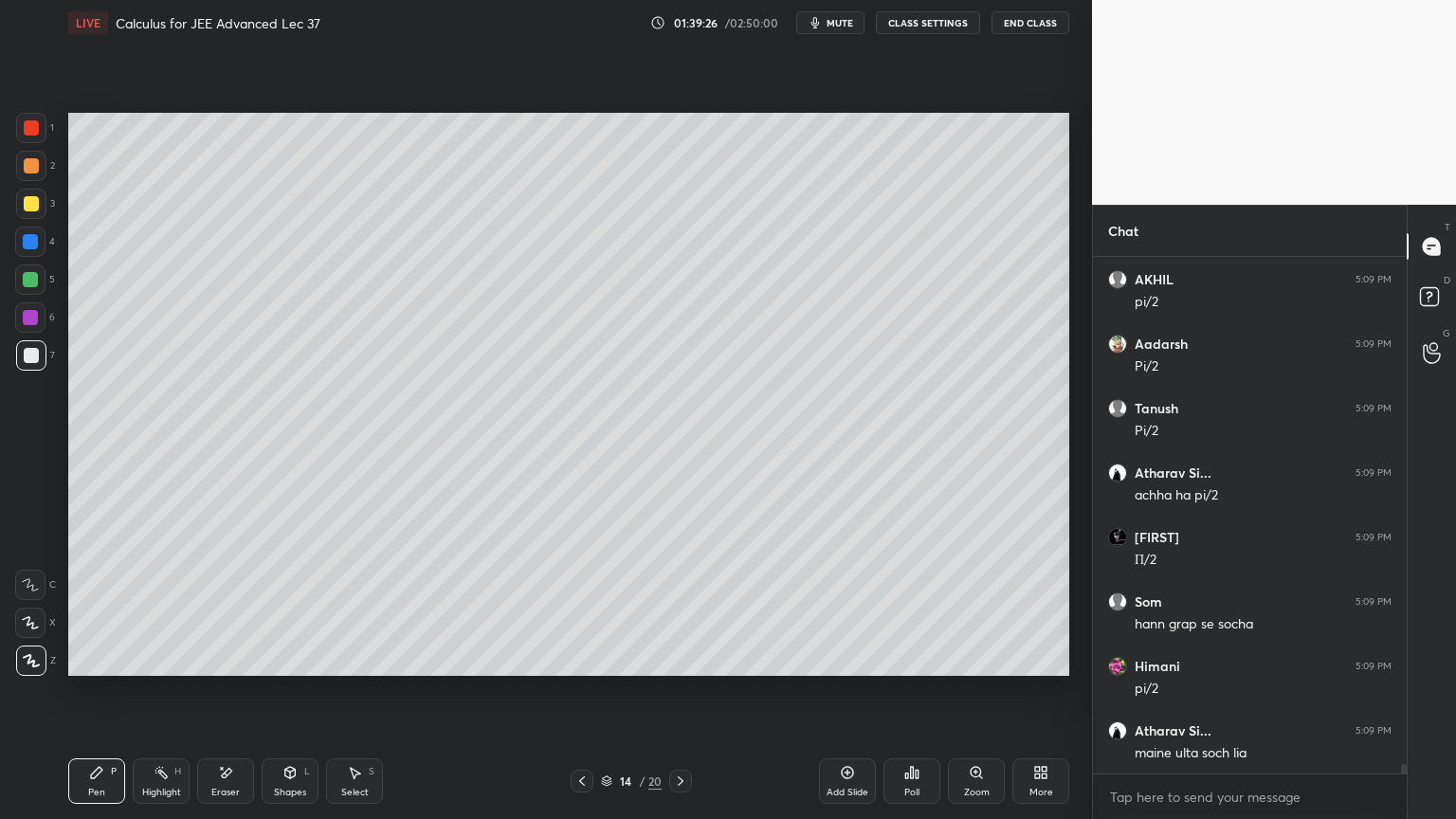 click on "Eraser" at bounding box center [226, 781] 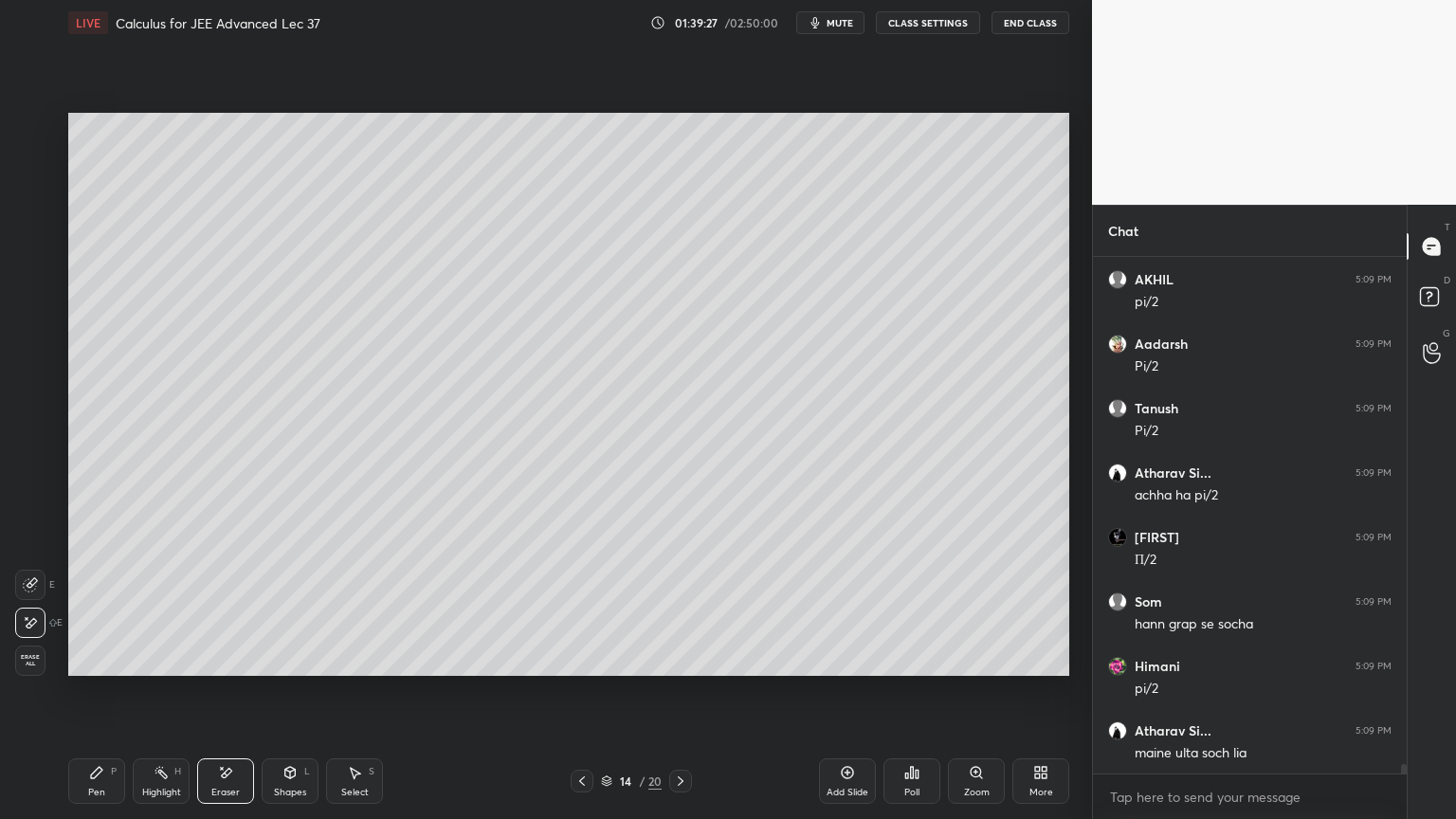 scroll, scrollTop: 28737, scrollLeft: 0, axis: vertical 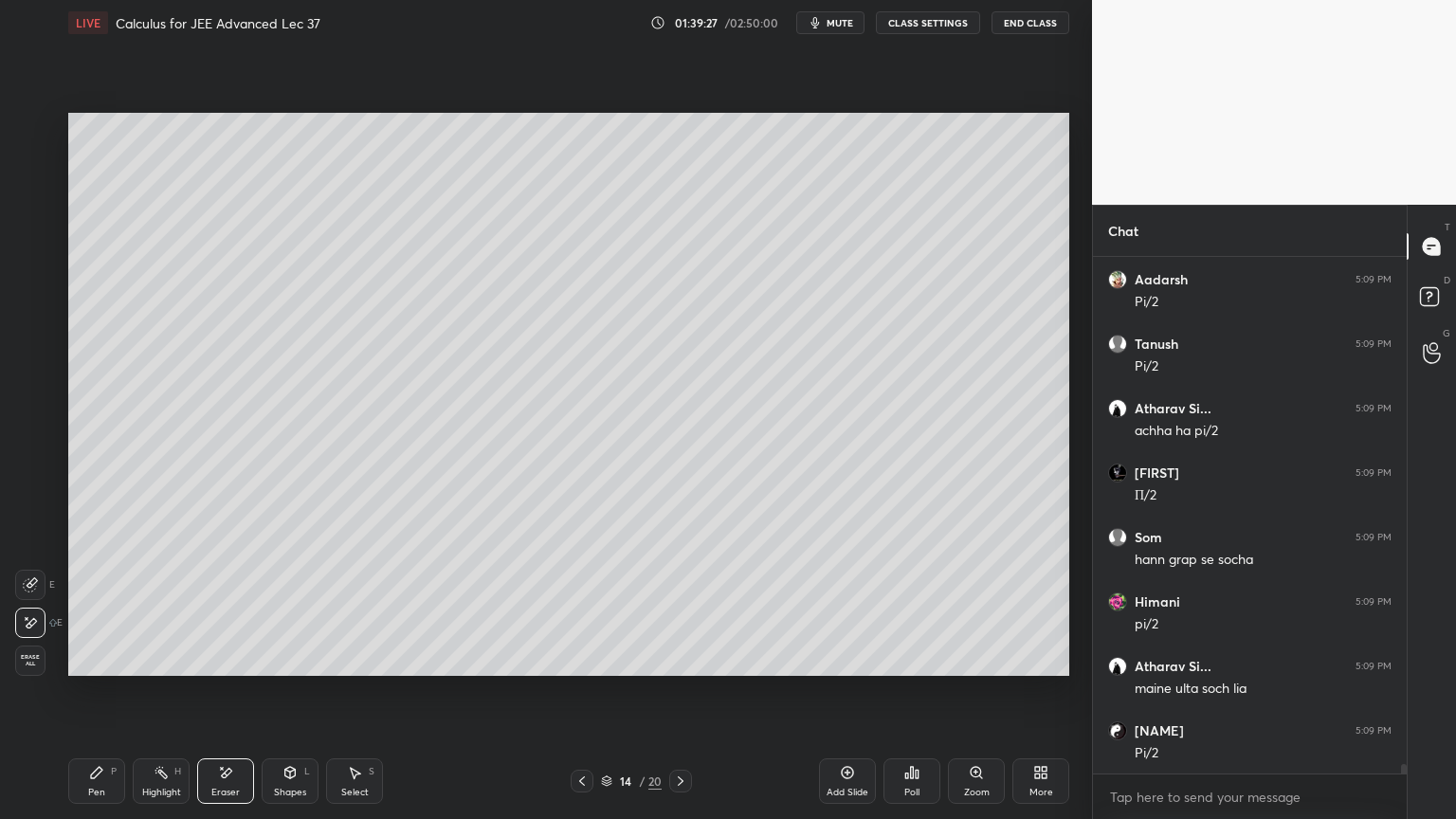 click on "P" at bounding box center [114, 772] 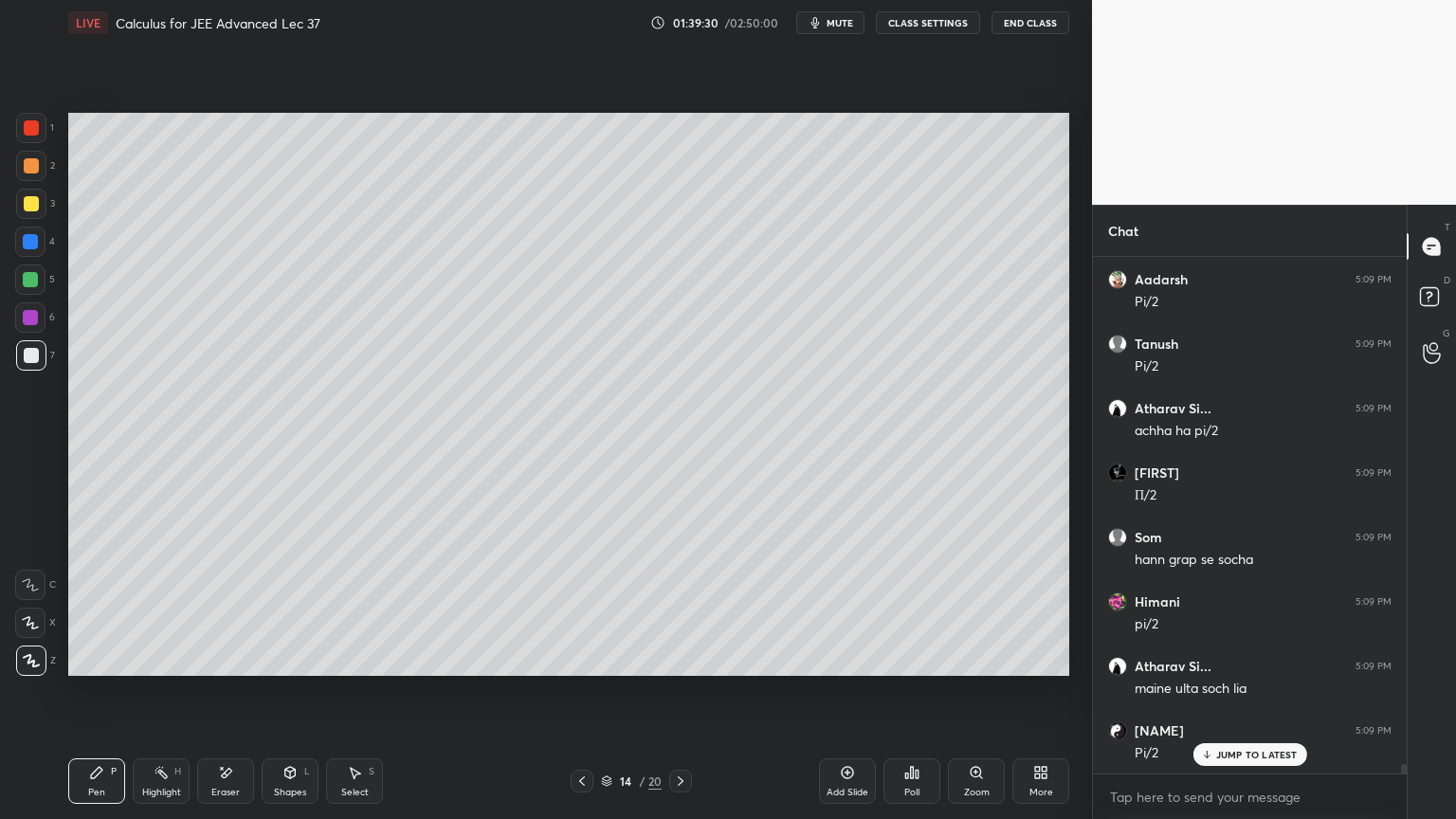 drag, startPoint x: 227, startPoint y: 780, endPoint x: 237, endPoint y: 763, distance: 19.723083 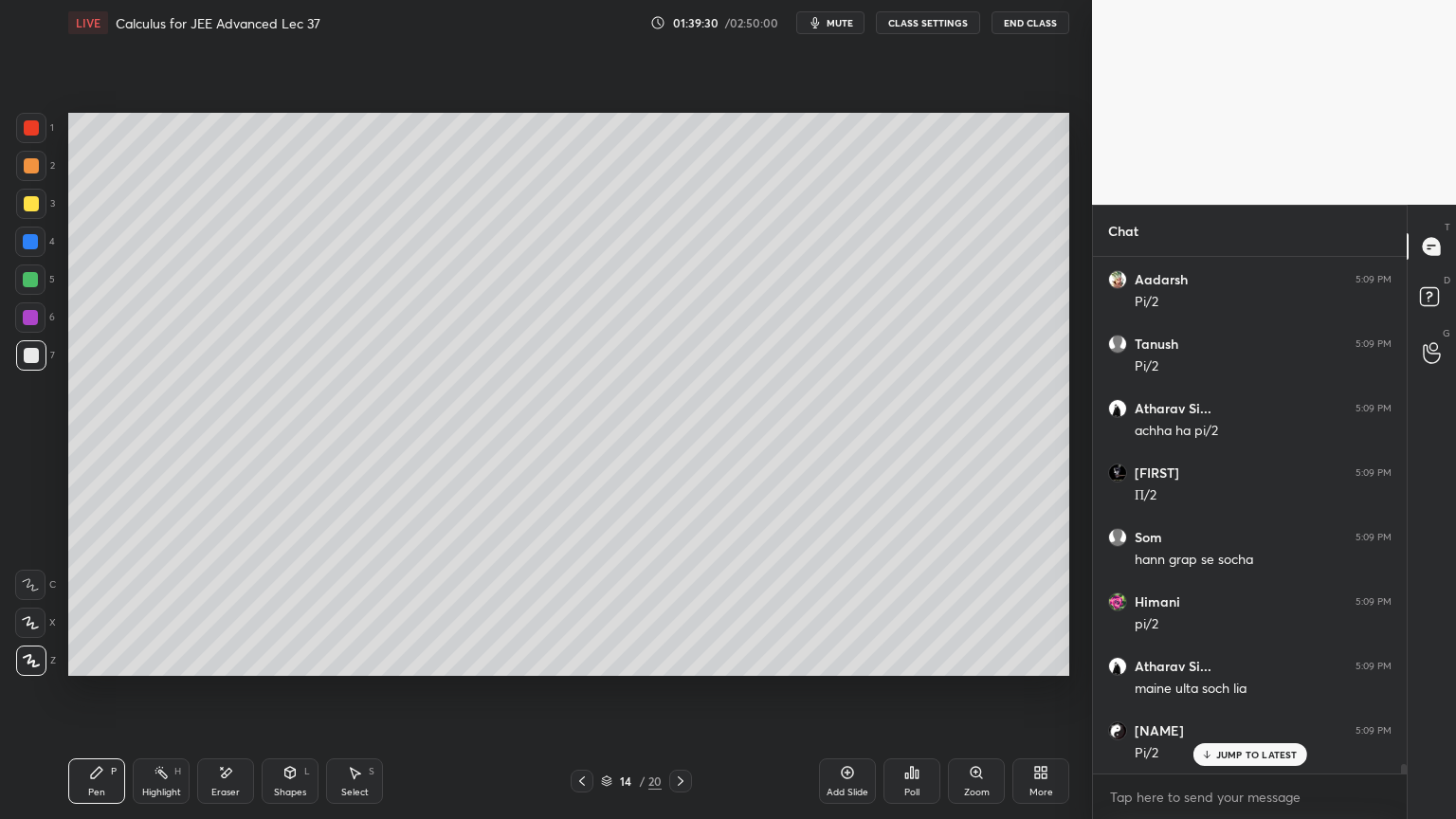 click on "Eraser" at bounding box center [226, 781] 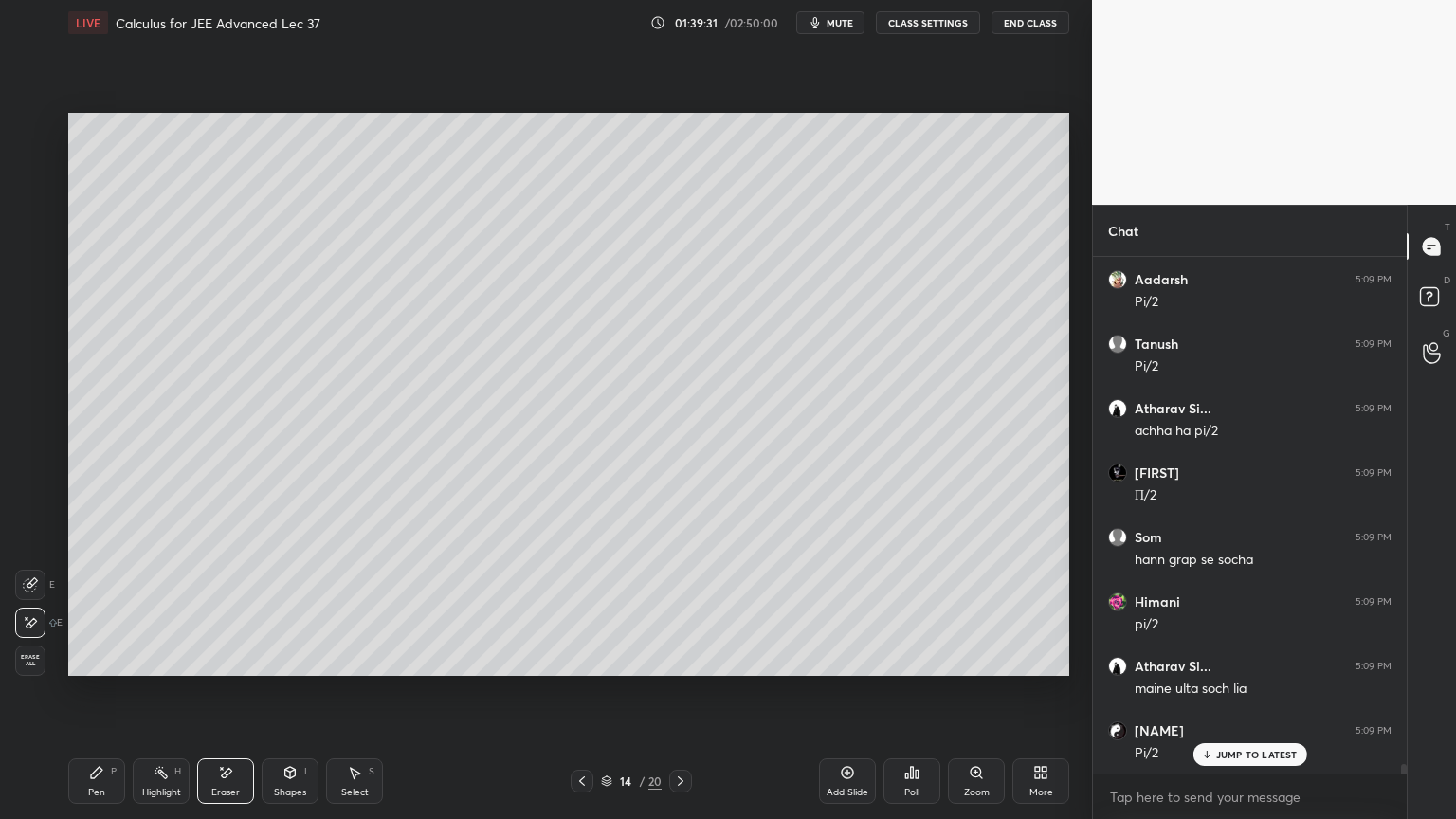 click on "Pen P" at bounding box center [97, 781] 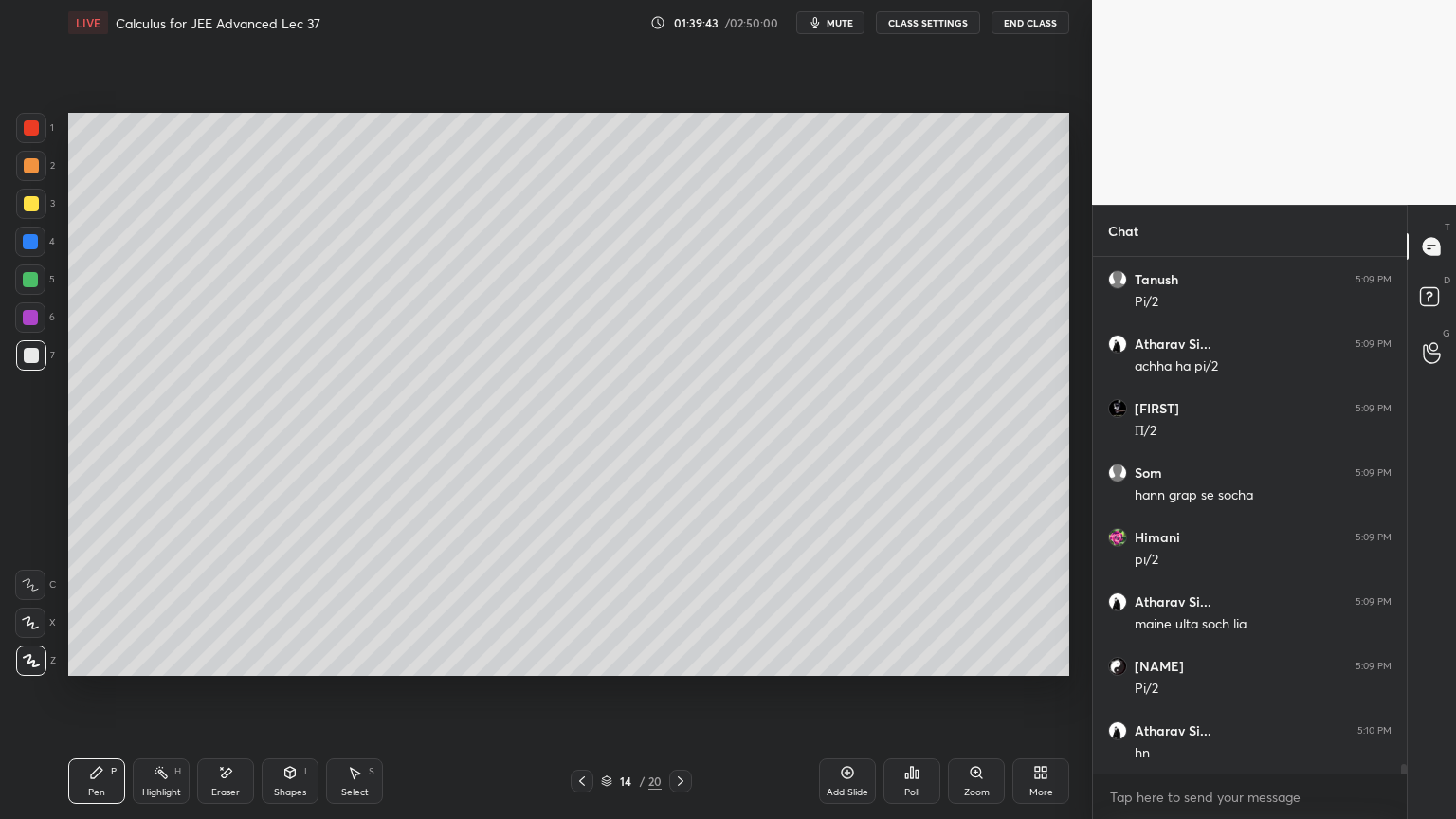 scroll, scrollTop: 28866, scrollLeft: 0, axis: vertical 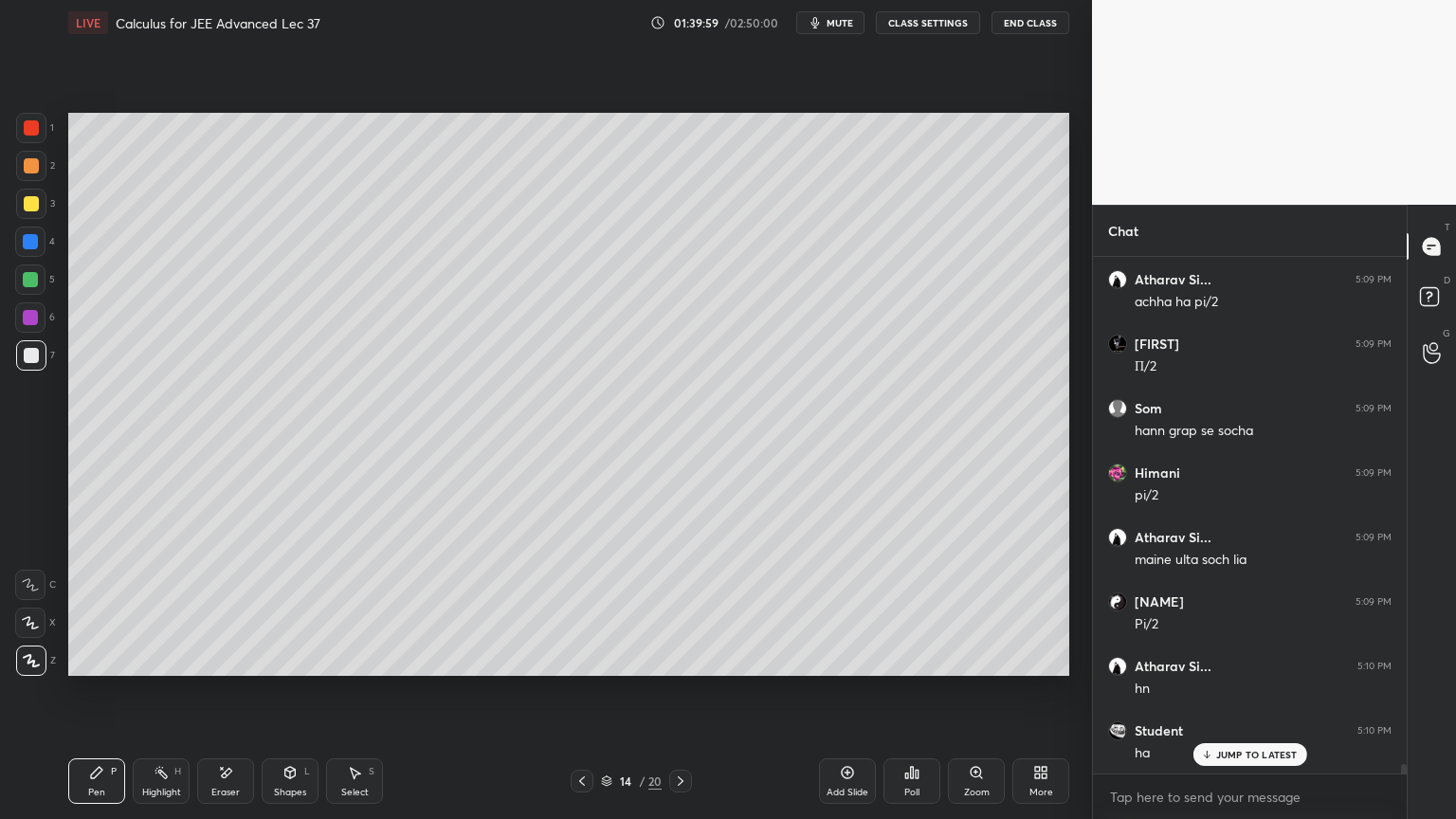 click 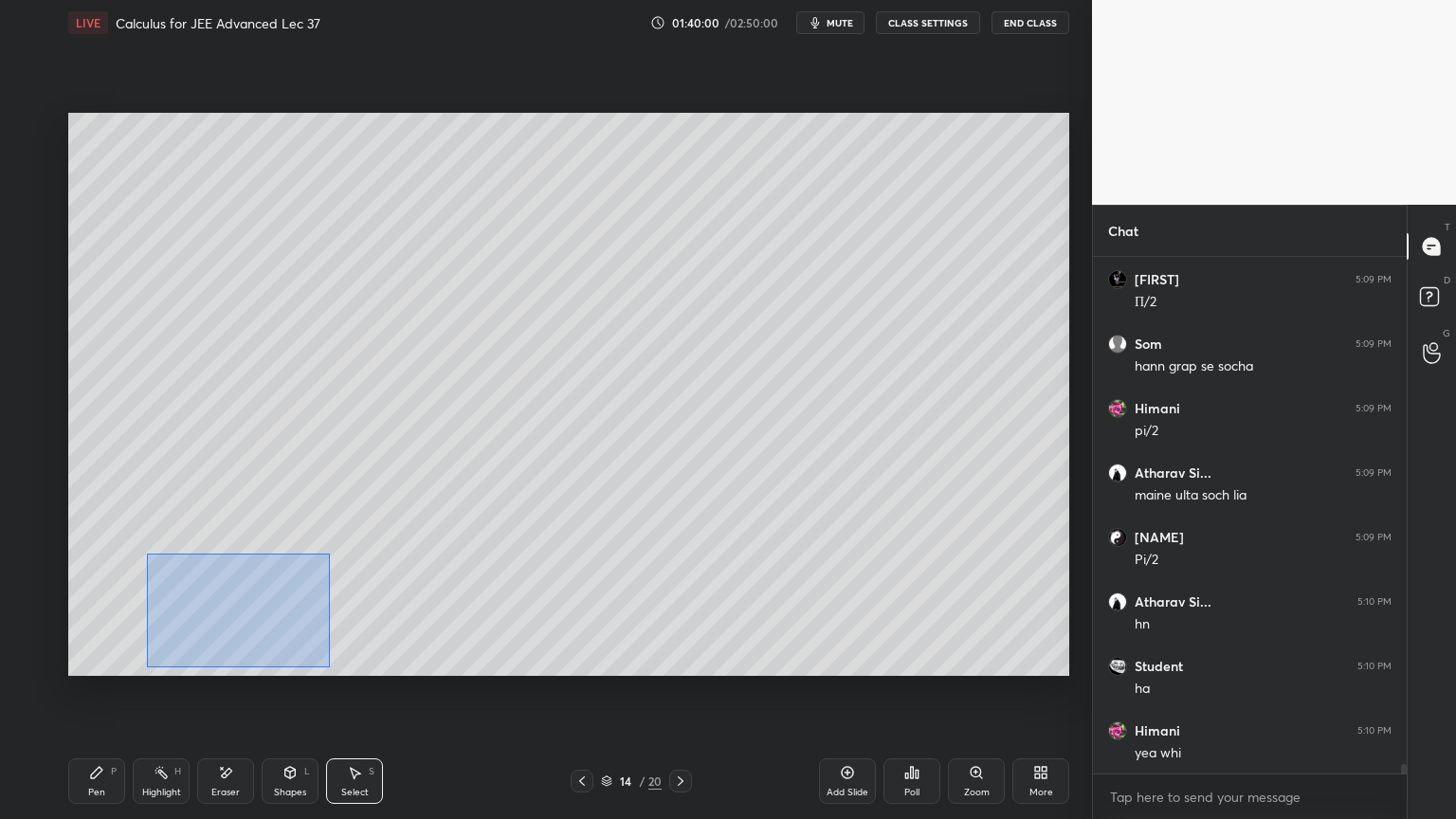 drag, startPoint x: 190, startPoint y: 588, endPoint x: 306, endPoint y: 628, distance: 122.70289 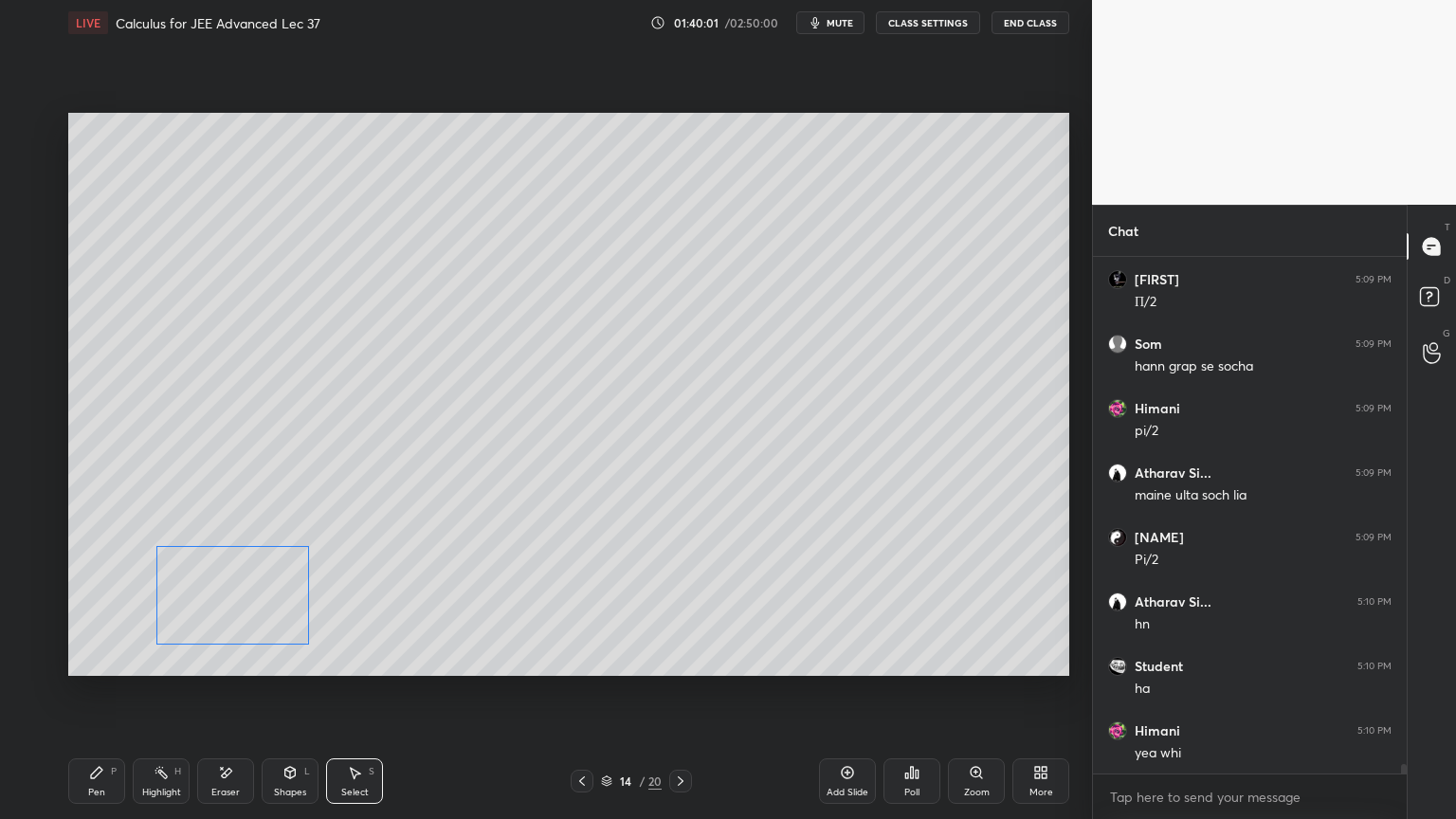 drag, startPoint x: 248, startPoint y: 593, endPoint x: 246, endPoint y: 569, distance: 24.083189 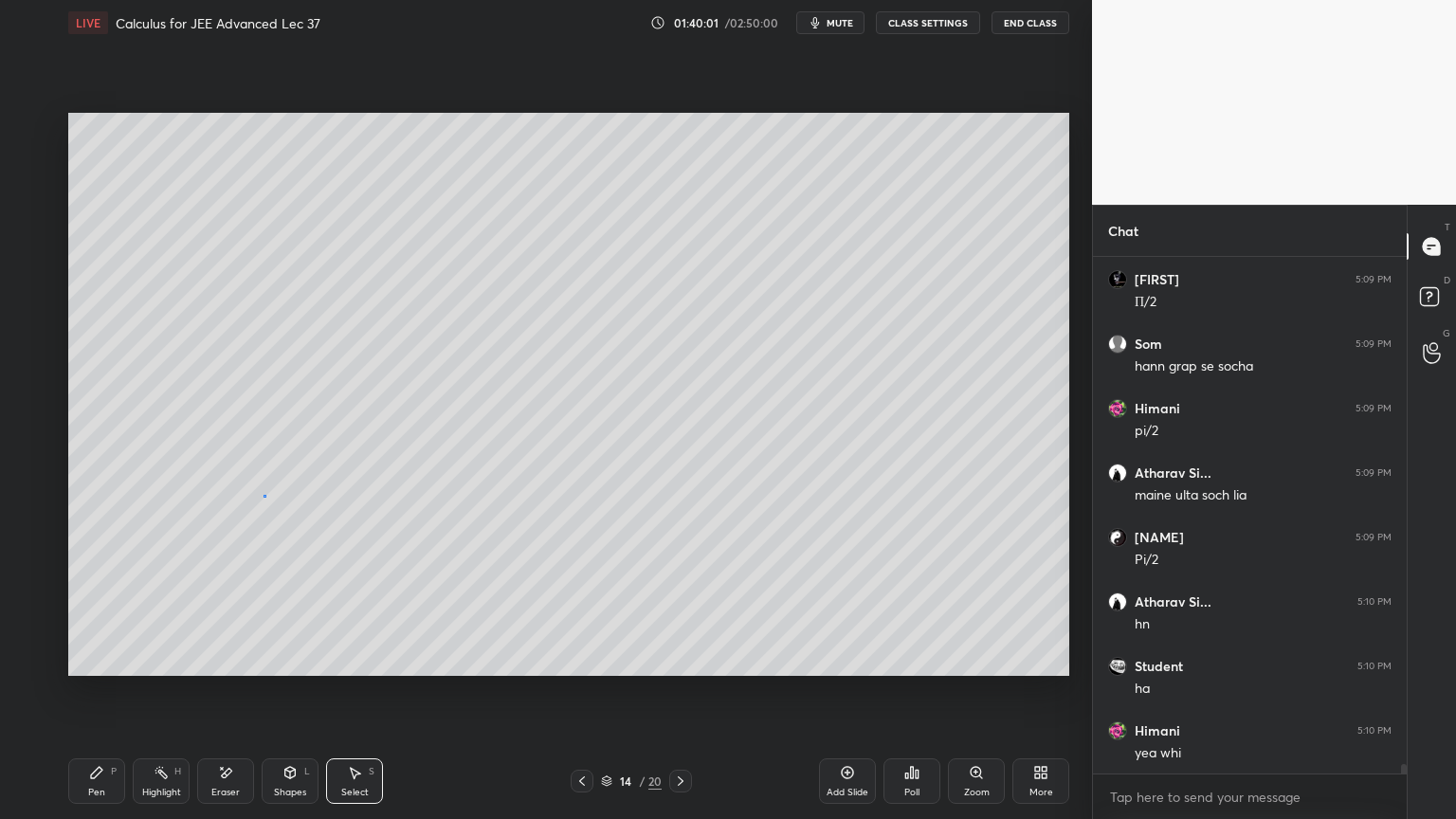 drag, startPoint x: 264, startPoint y: 496, endPoint x: 260, endPoint y: 506, distance: 10.77033 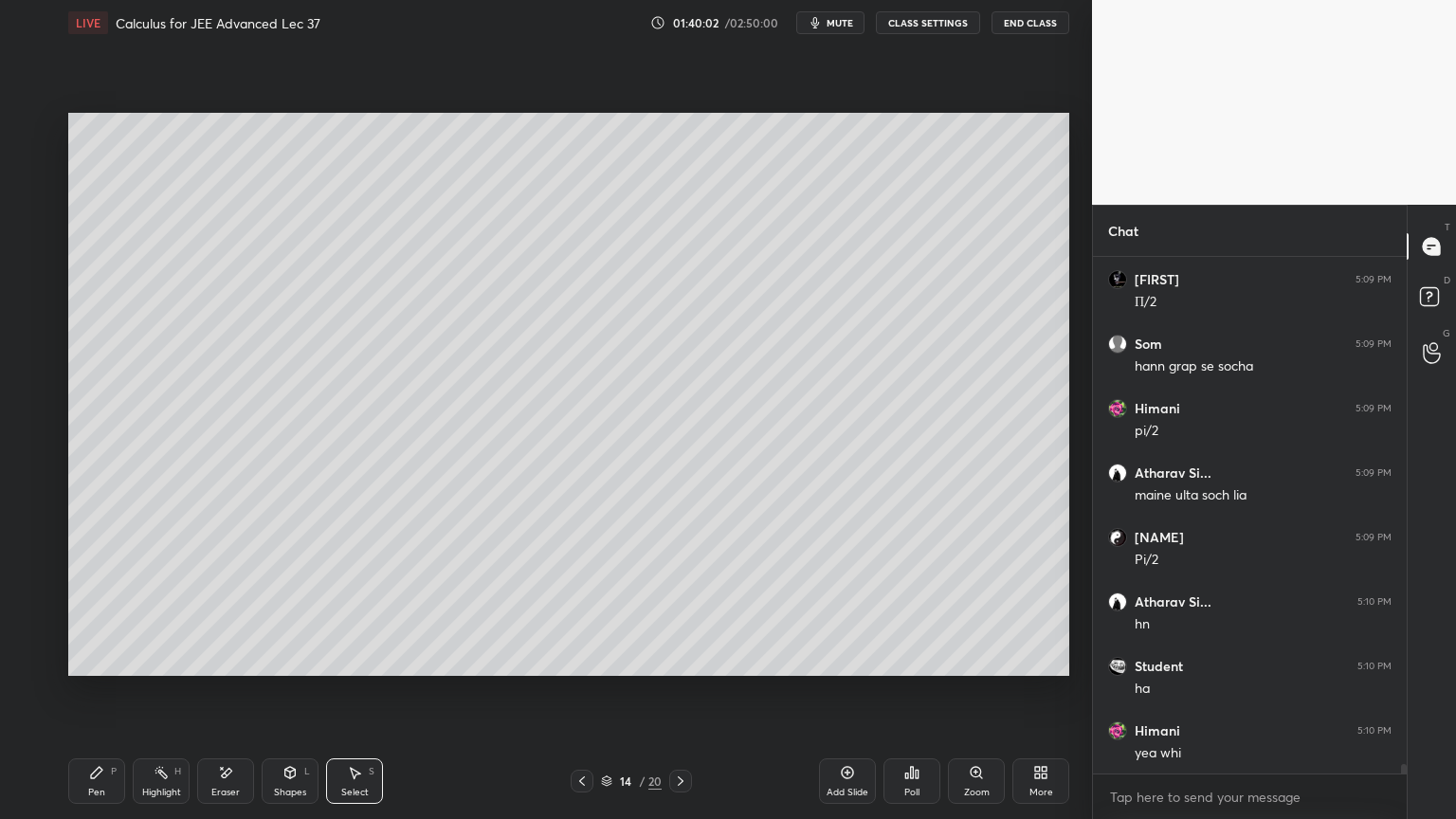 click on "Pen P" at bounding box center (97, 781) 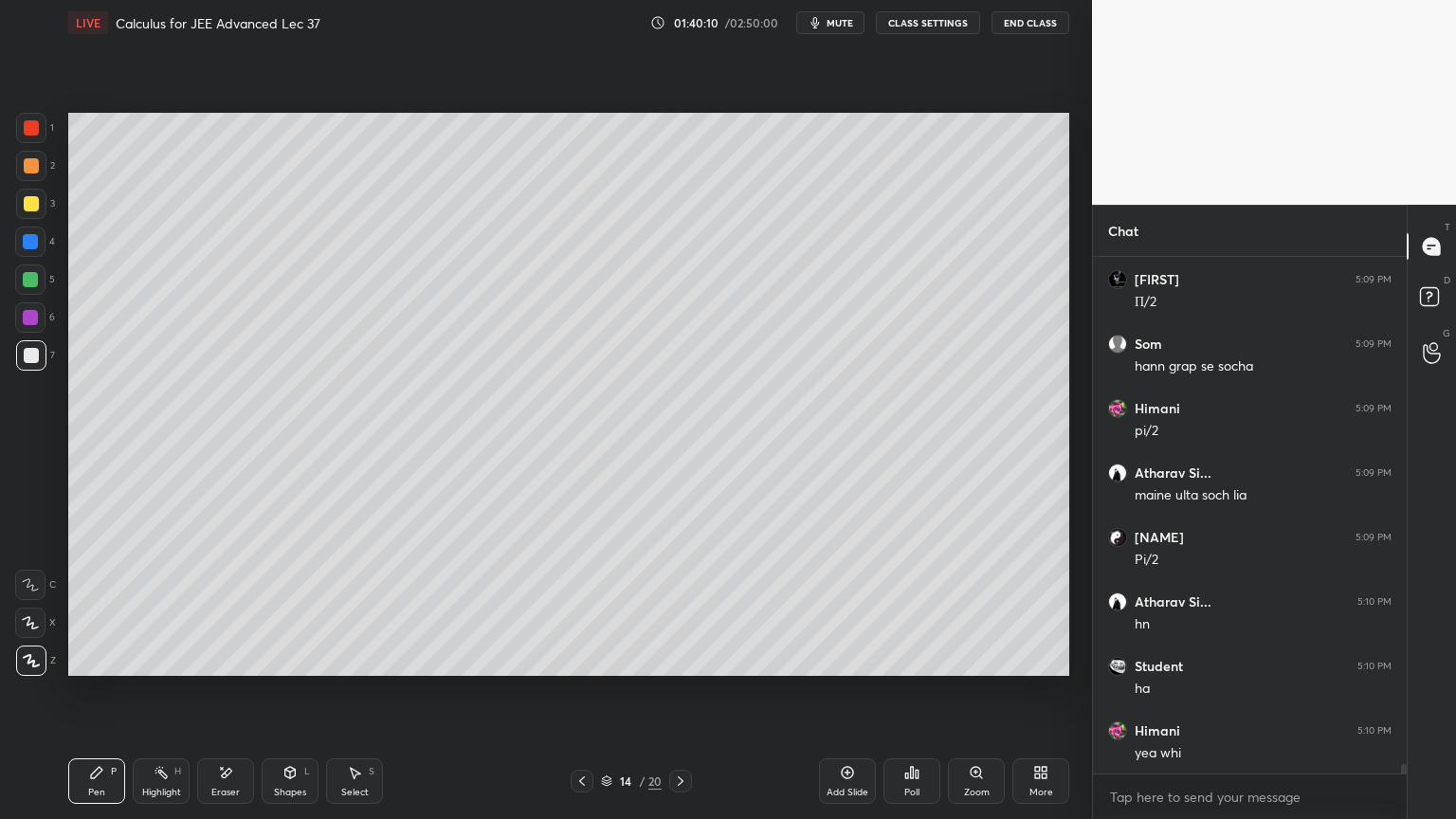 drag, startPoint x: 228, startPoint y: 789, endPoint x: 383, endPoint y: 689, distance: 184.45867 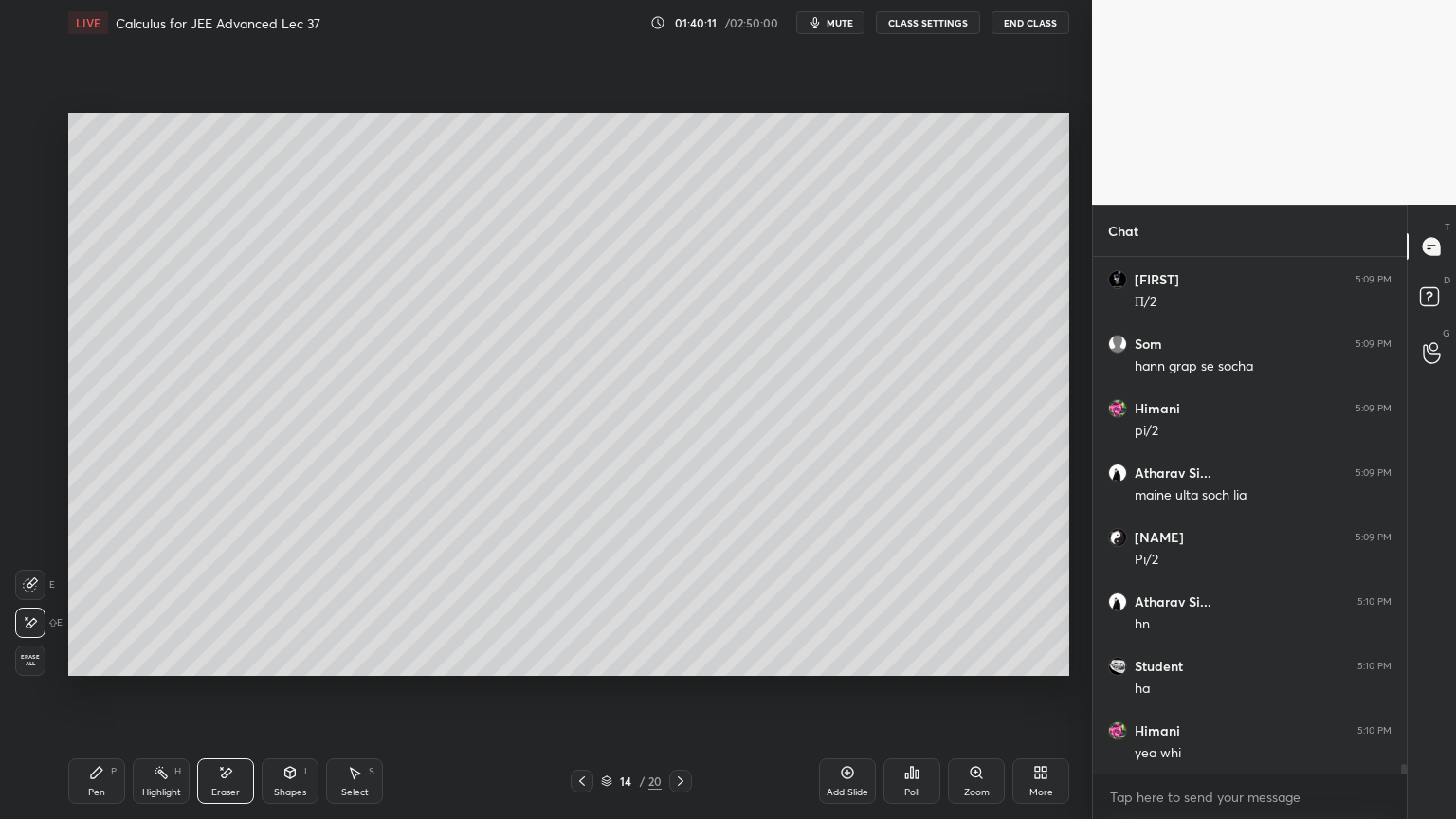 drag, startPoint x: 114, startPoint y: 779, endPoint x: 169, endPoint y: 751, distance: 61.7171 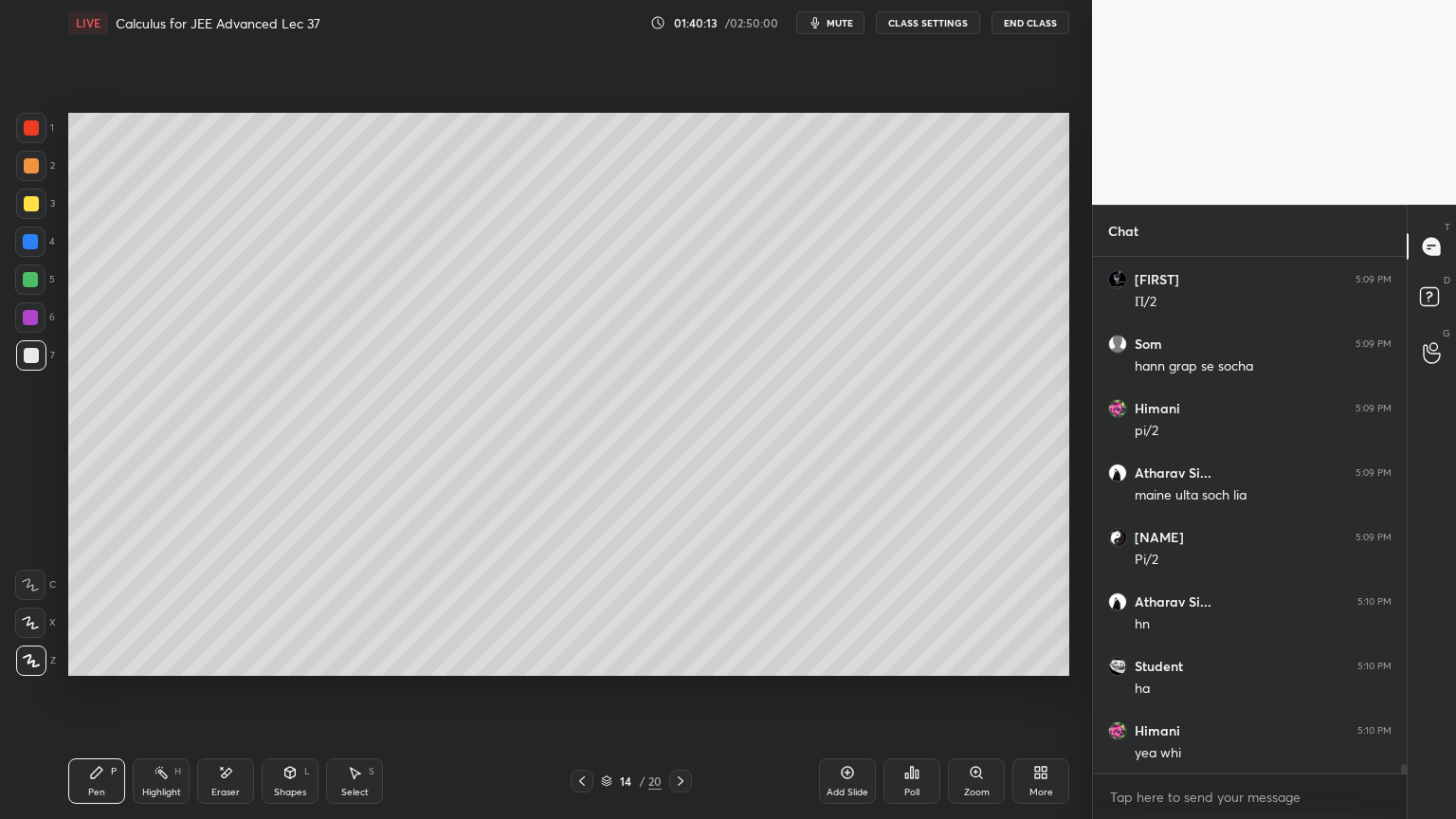 click on "Eraser" at bounding box center [226, 792] 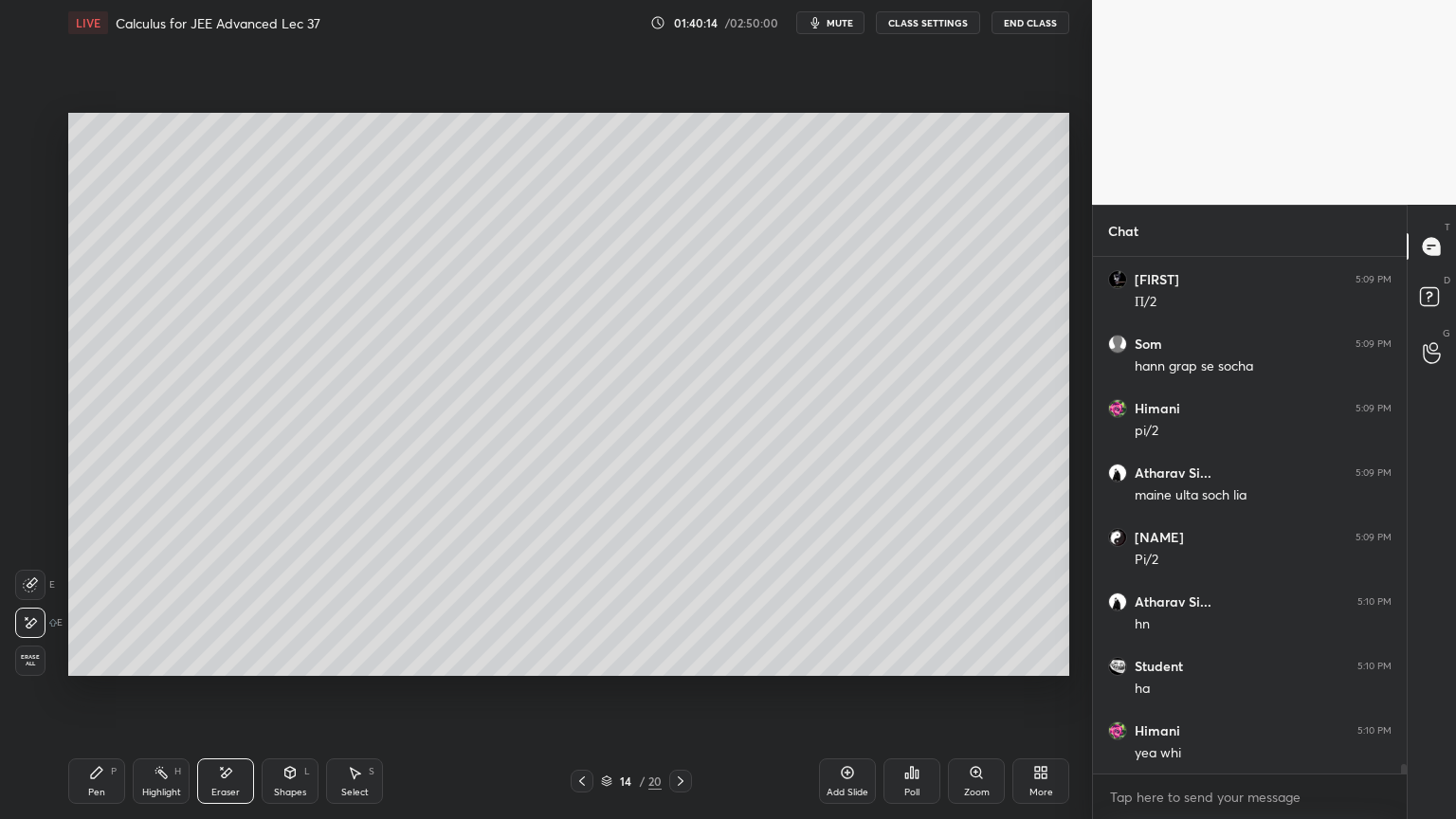 click on "Pen" at bounding box center (97, 792) 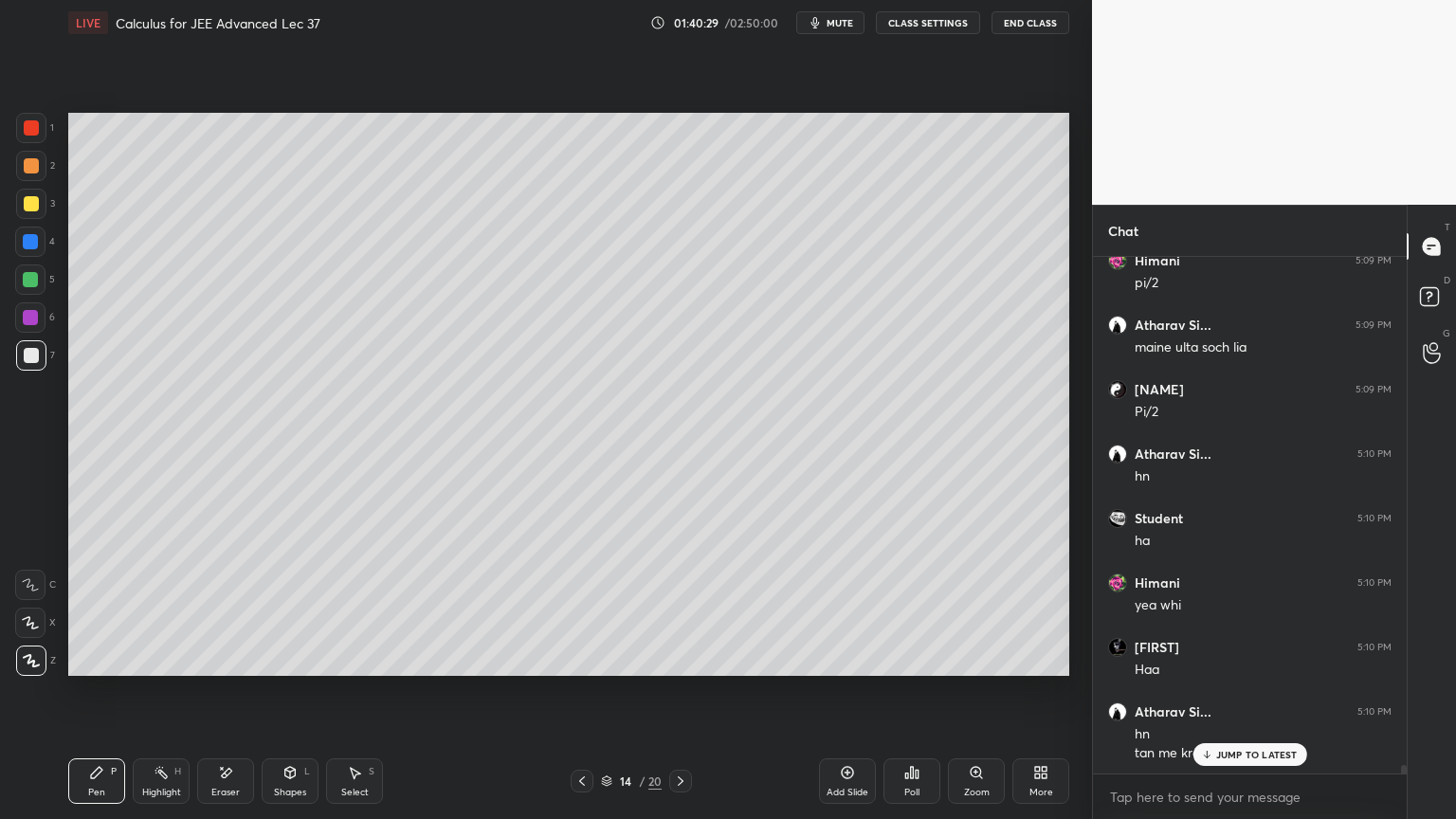 scroll, scrollTop: 29143, scrollLeft: 0, axis: vertical 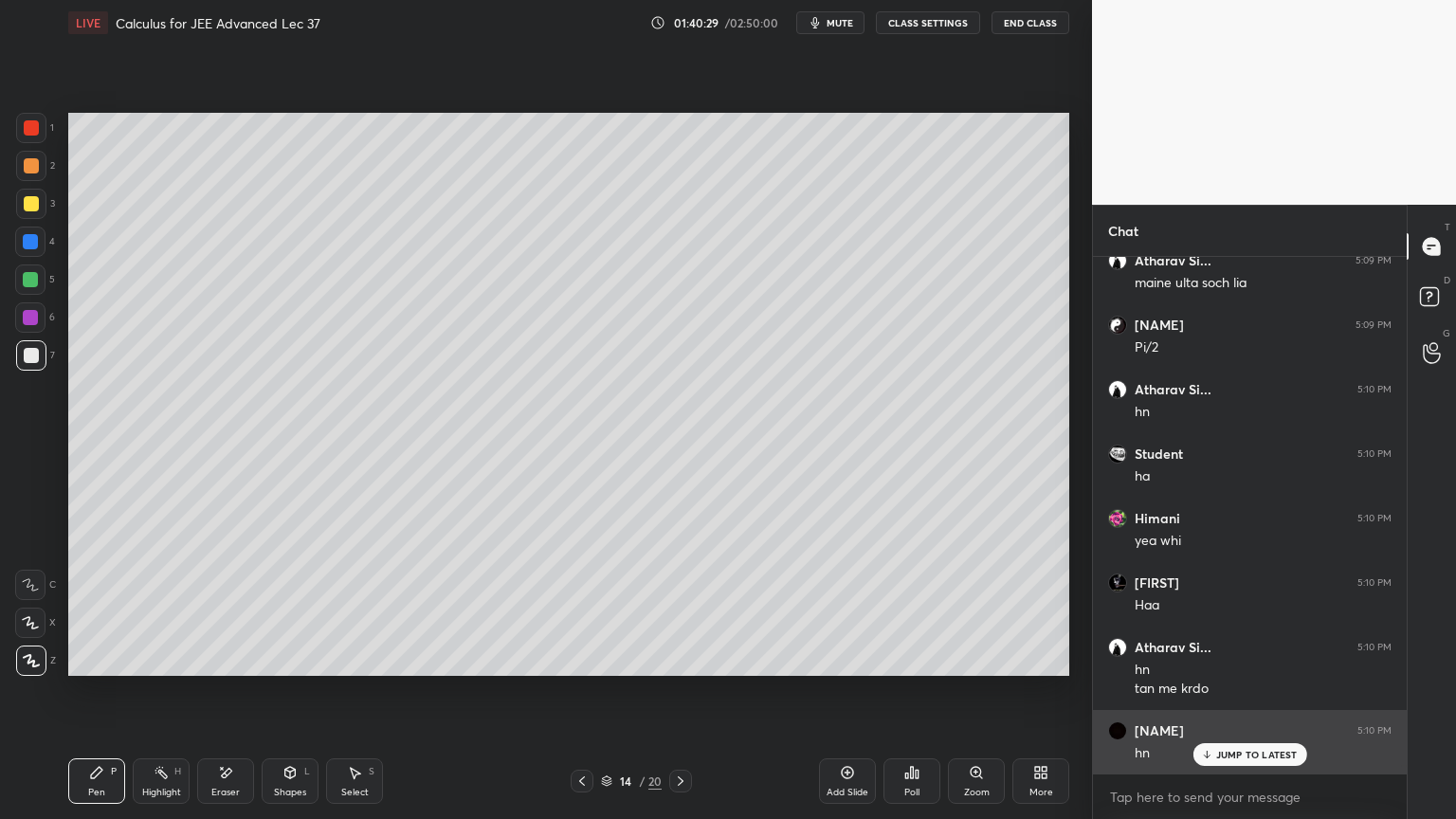 click on "JUMP TO LATEST" at bounding box center (1257, 755) 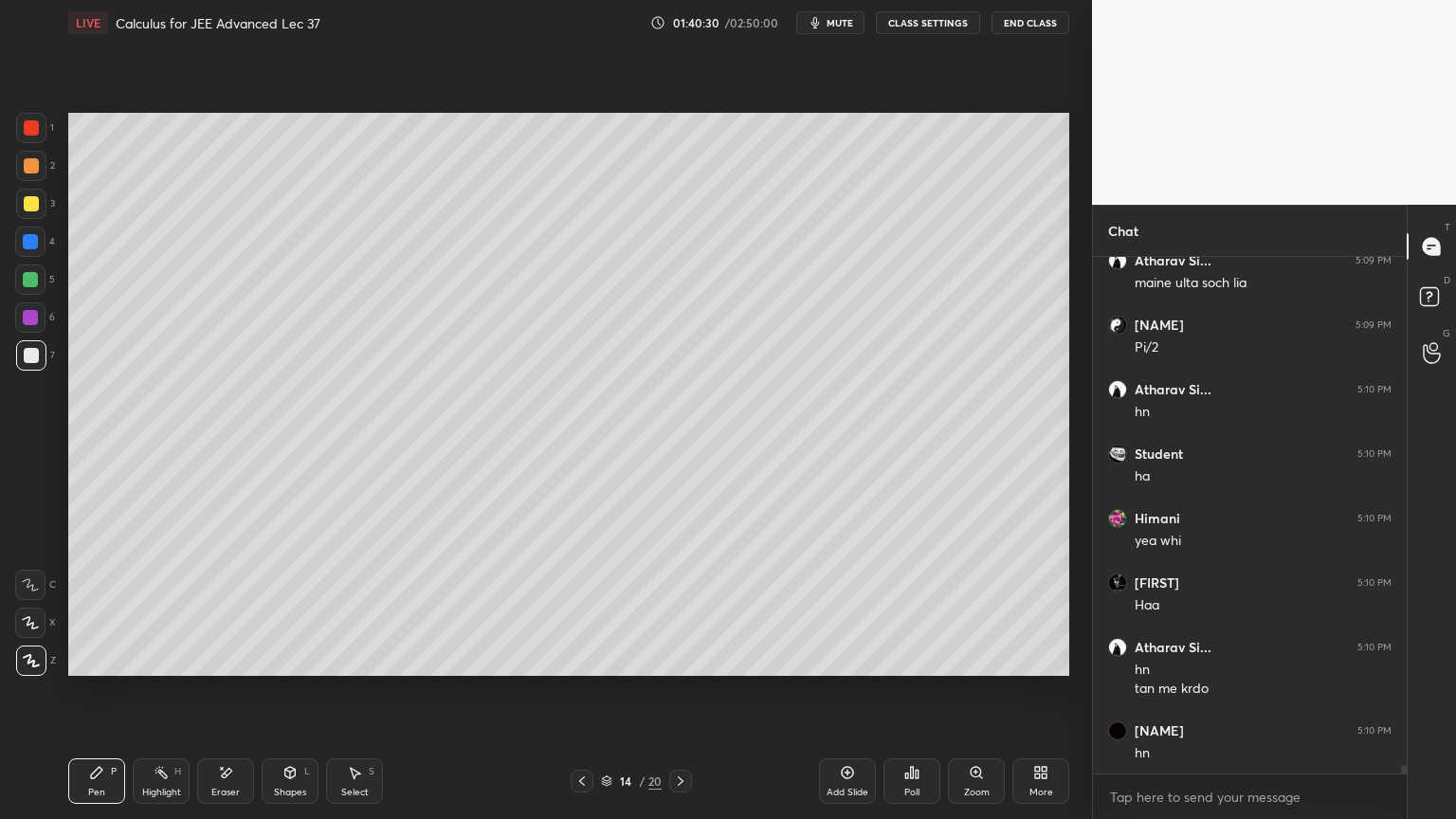 drag, startPoint x: 224, startPoint y: 787, endPoint x: 237, endPoint y: 778, distance: 15.811388 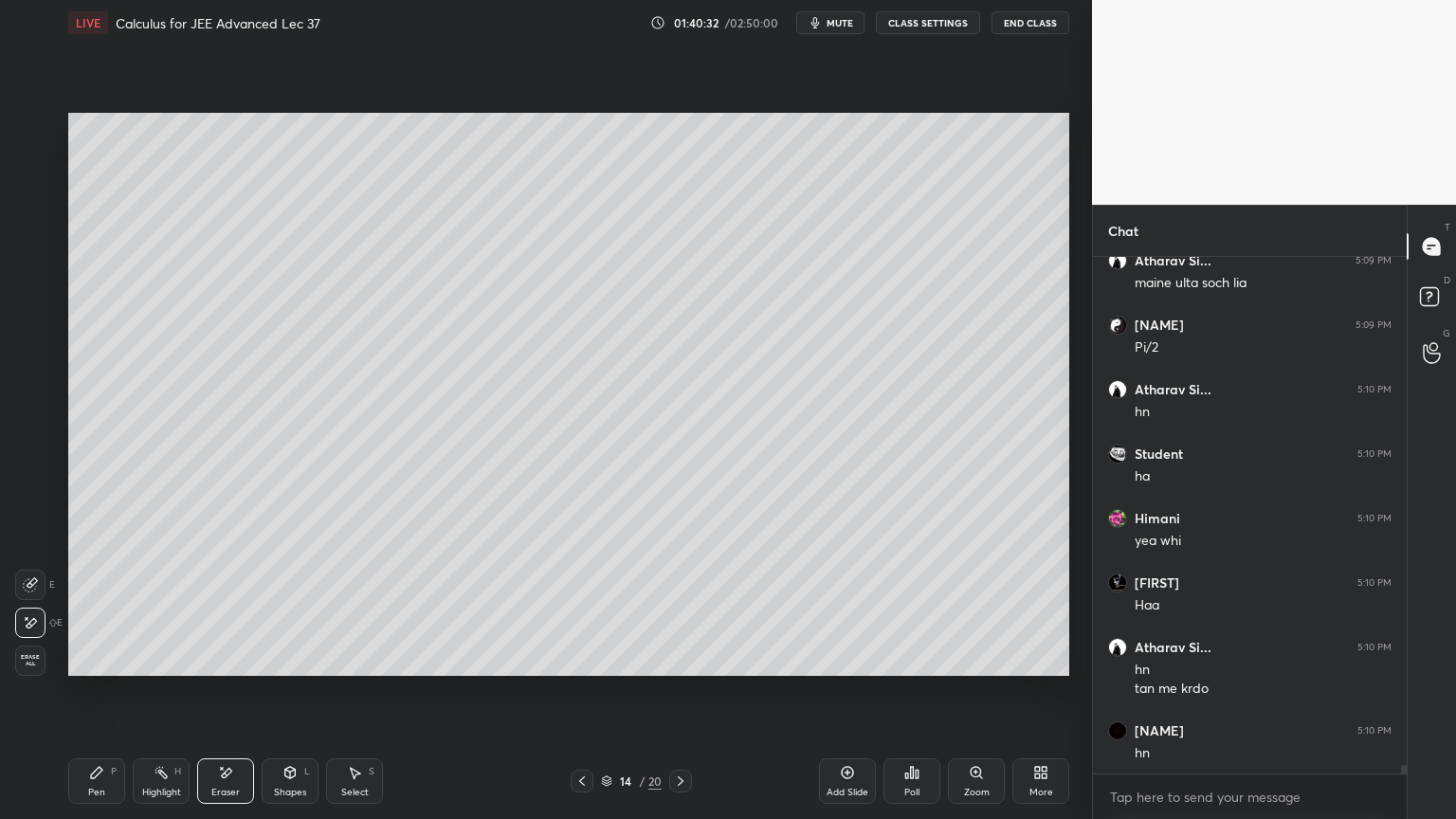 click on "Pen" at bounding box center [97, 792] 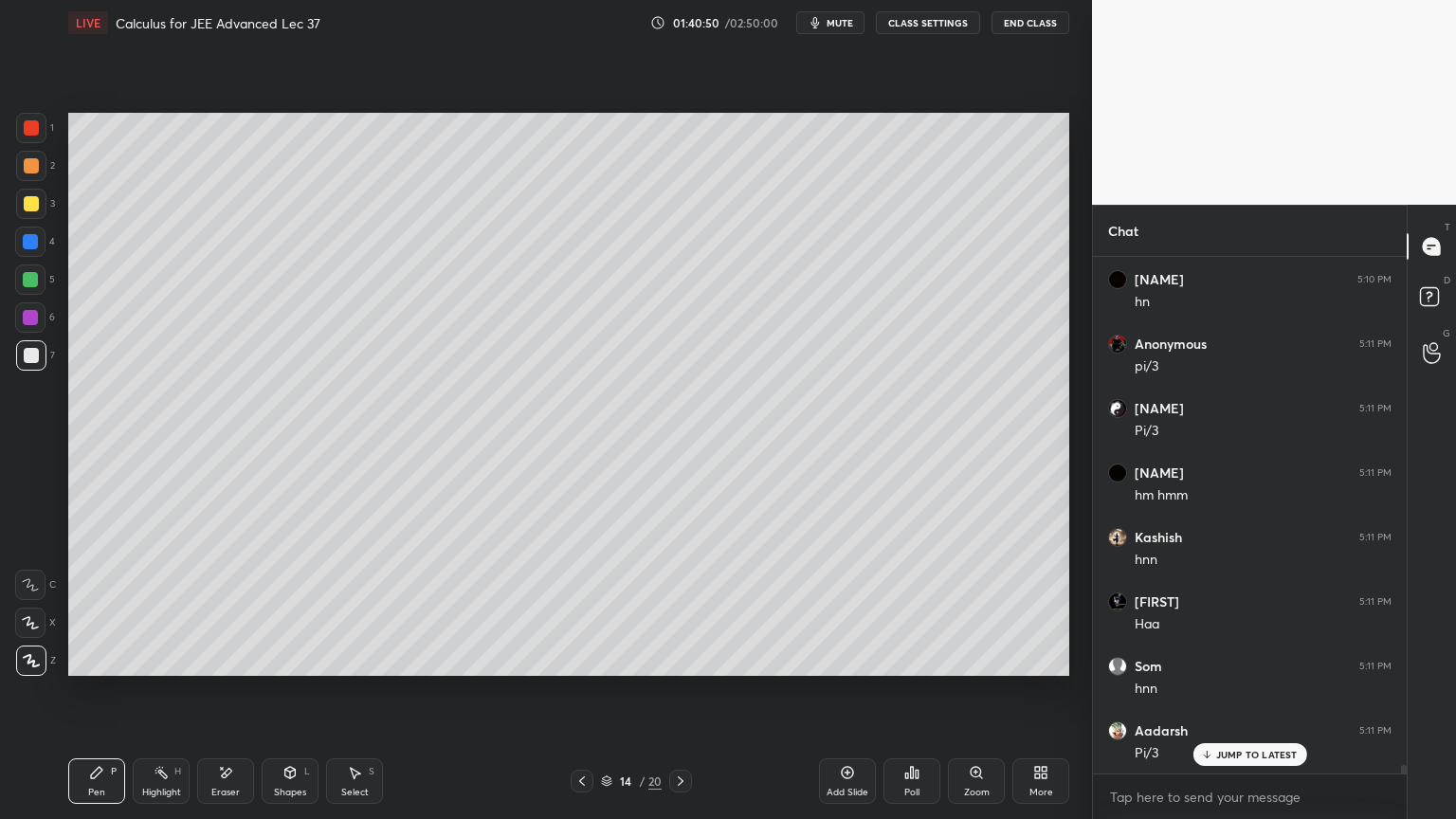 scroll, scrollTop: 29658, scrollLeft: 0, axis: vertical 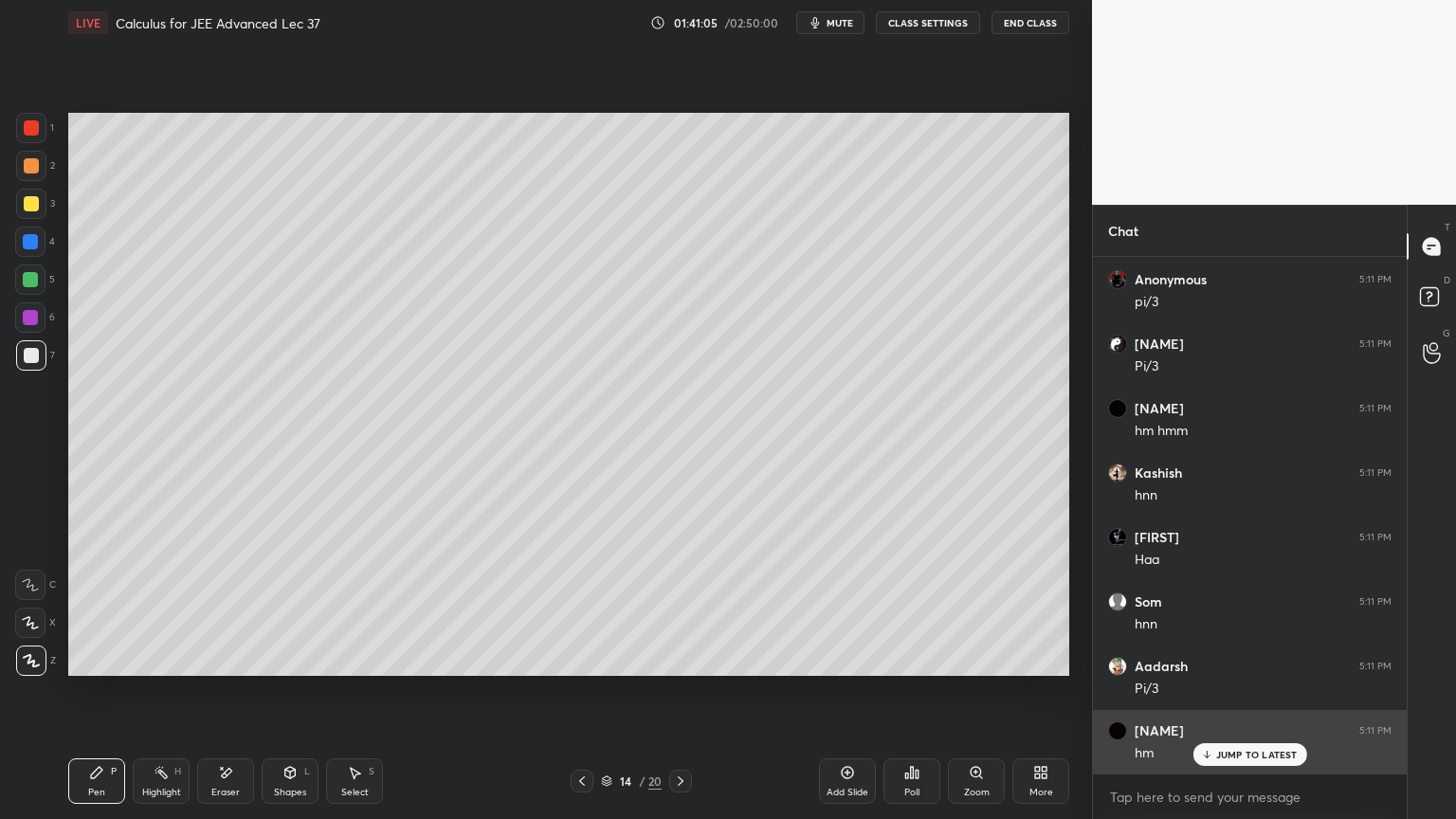 click on "JUMP TO LATEST" at bounding box center (1257, 755) 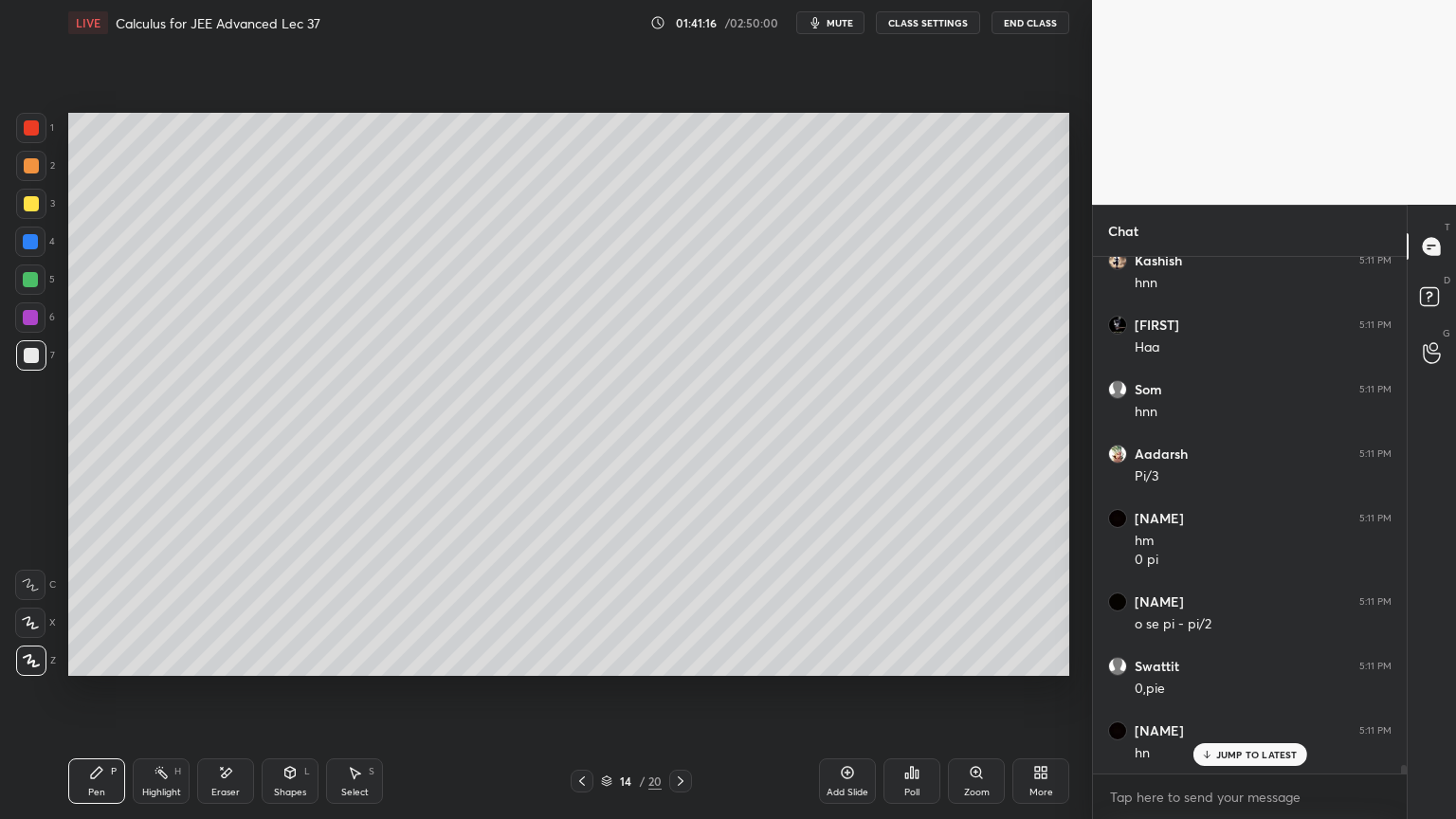 scroll, scrollTop: 29935, scrollLeft: 0, axis: vertical 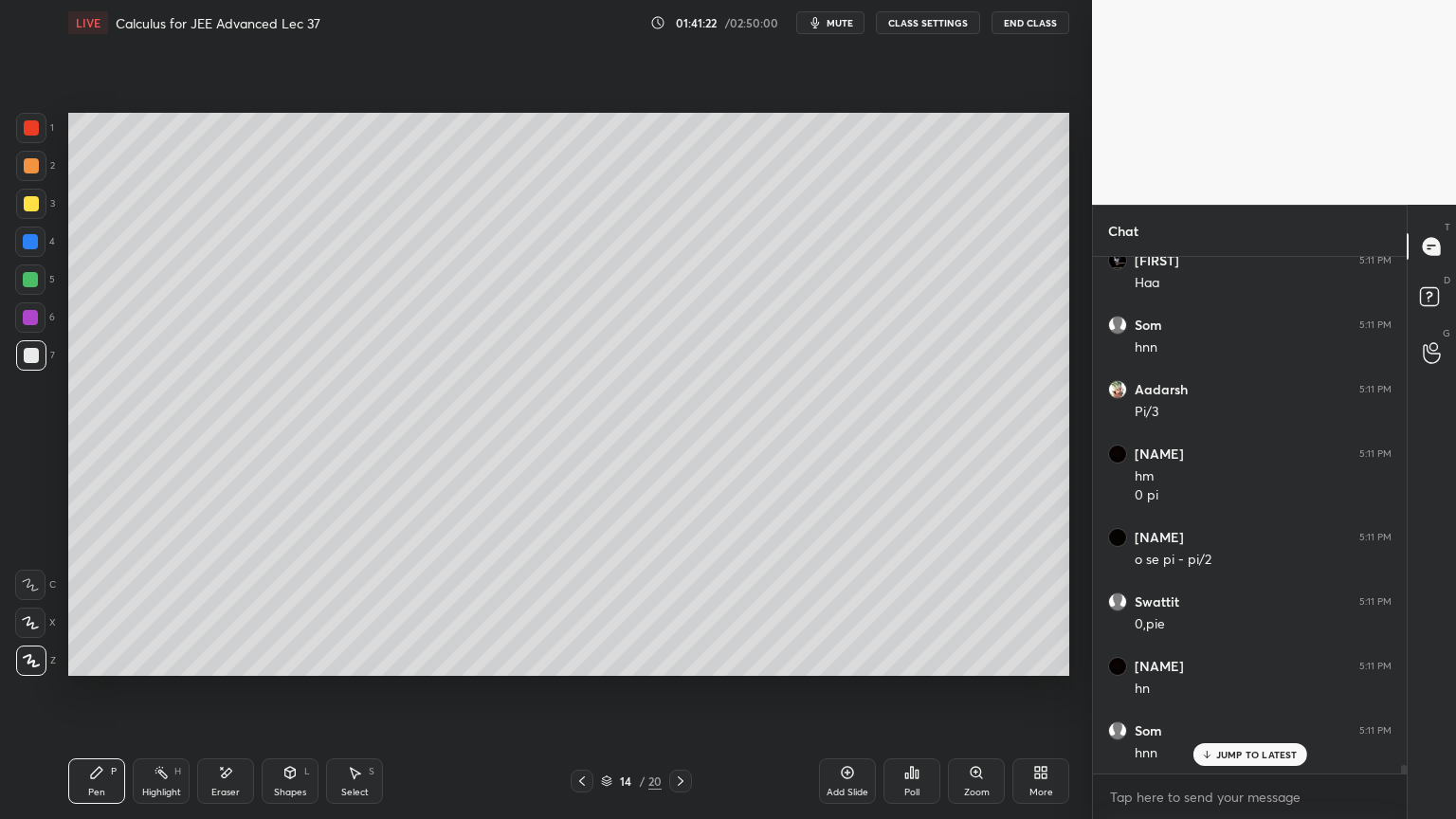 click on "Eraser" at bounding box center [226, 781] 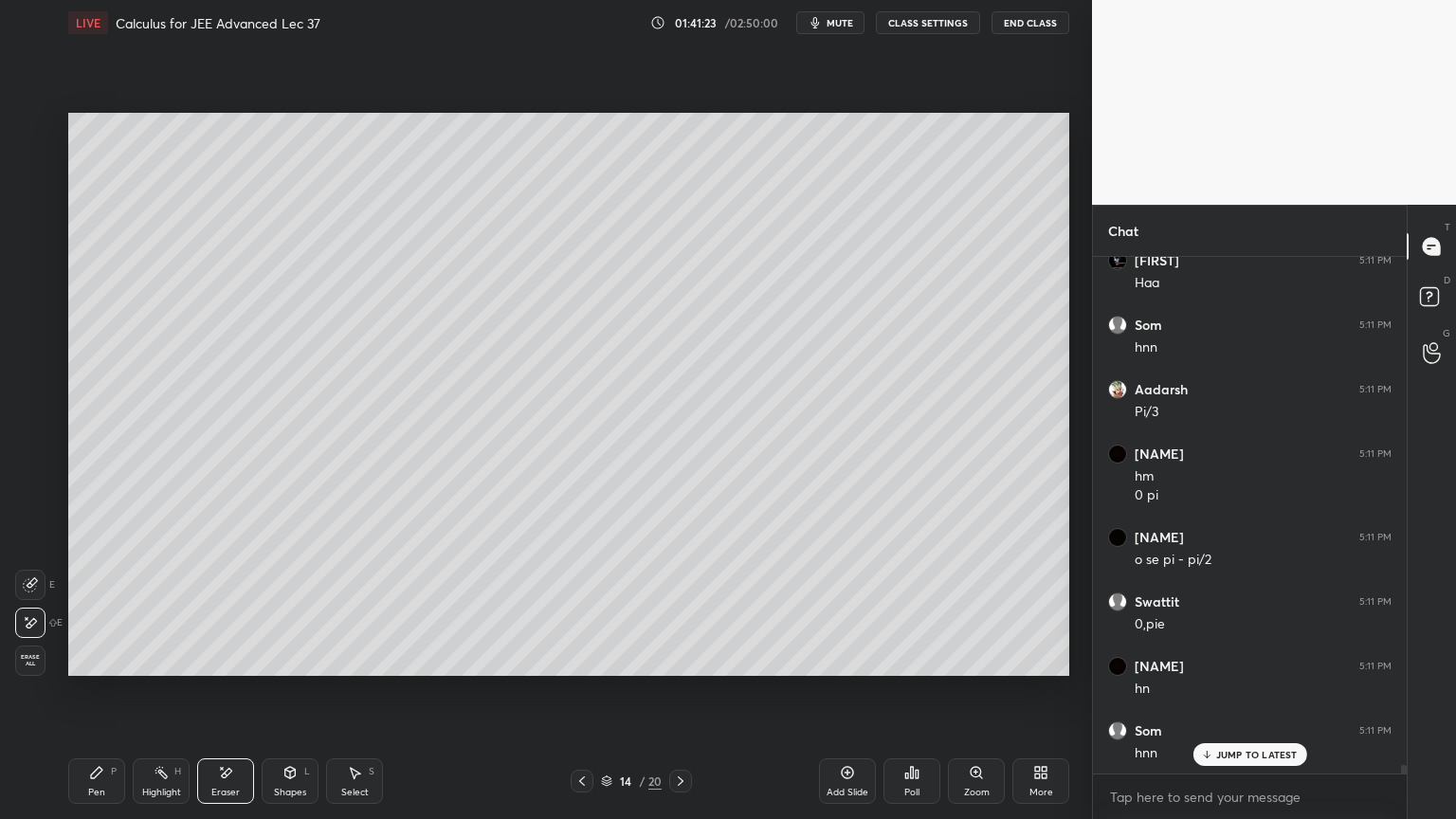 scroll, scrollTop: 30000, scrollLeft: 0, axis: vertical 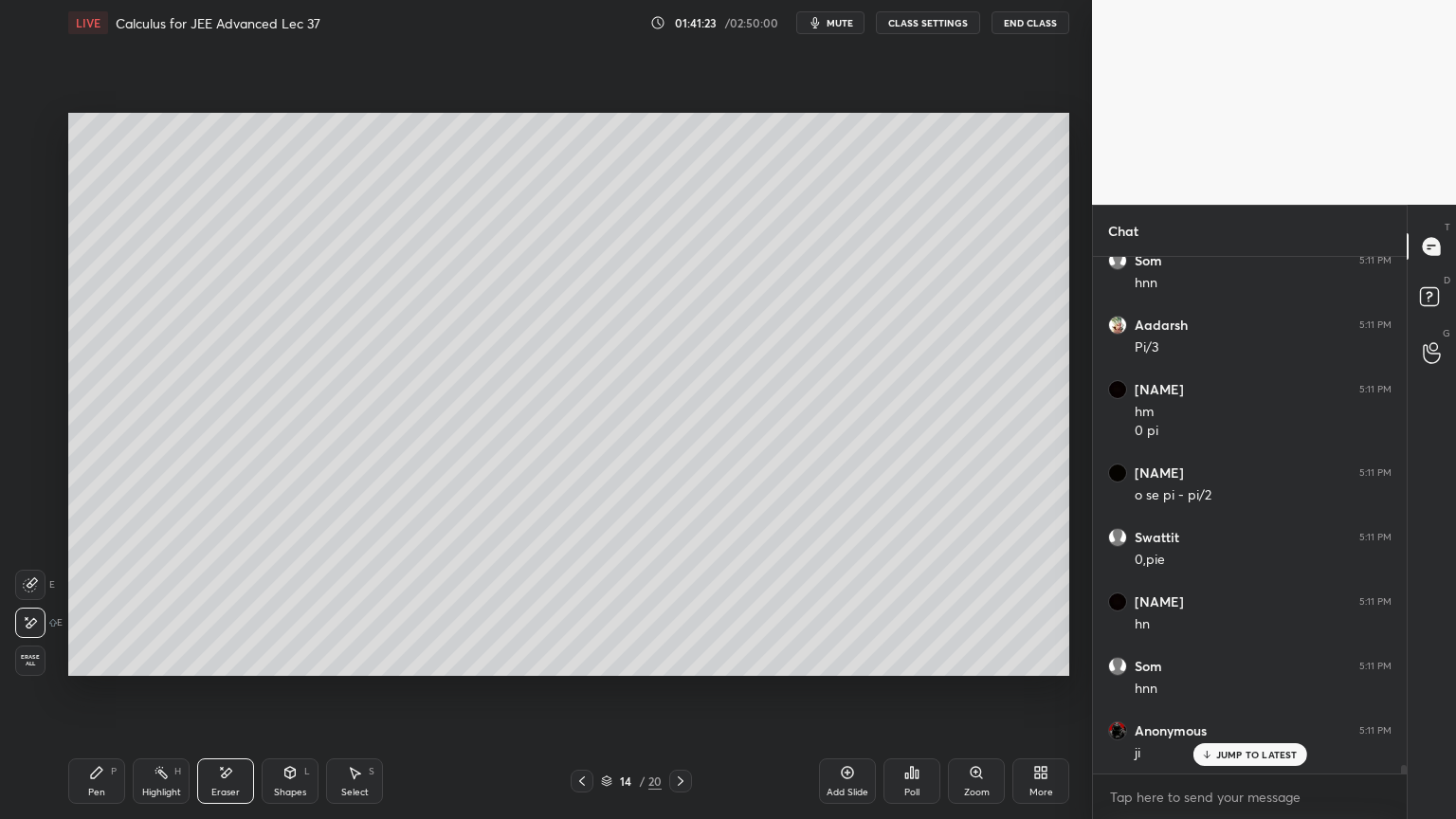 drag, startPoint x: 104, startPoint y: 782, endPoint x: 118, endPoint y: 785, distance: 14.3178211 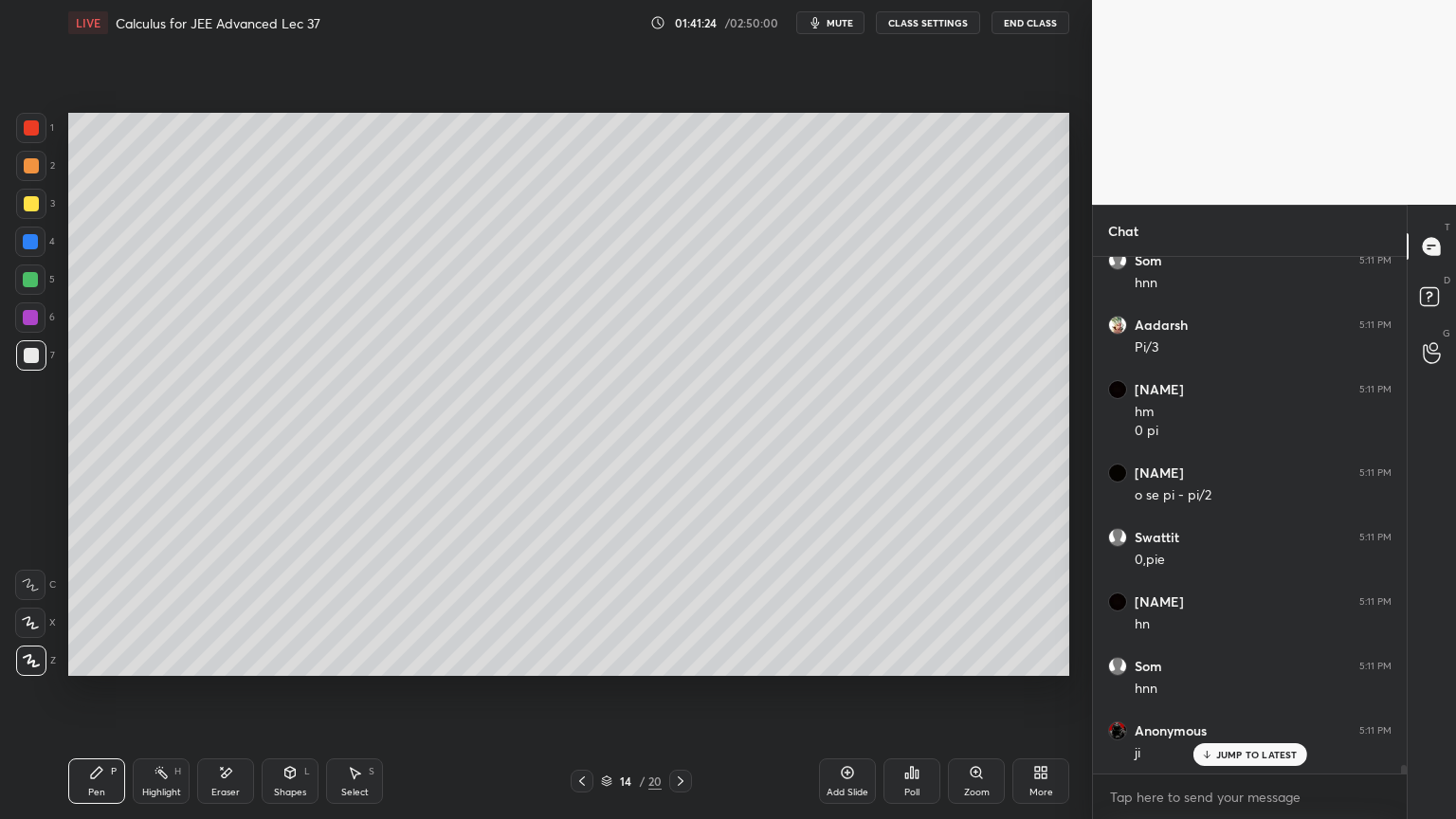 scroll, scrollTop: 30064, scrollLeft: 0, axis: vertical 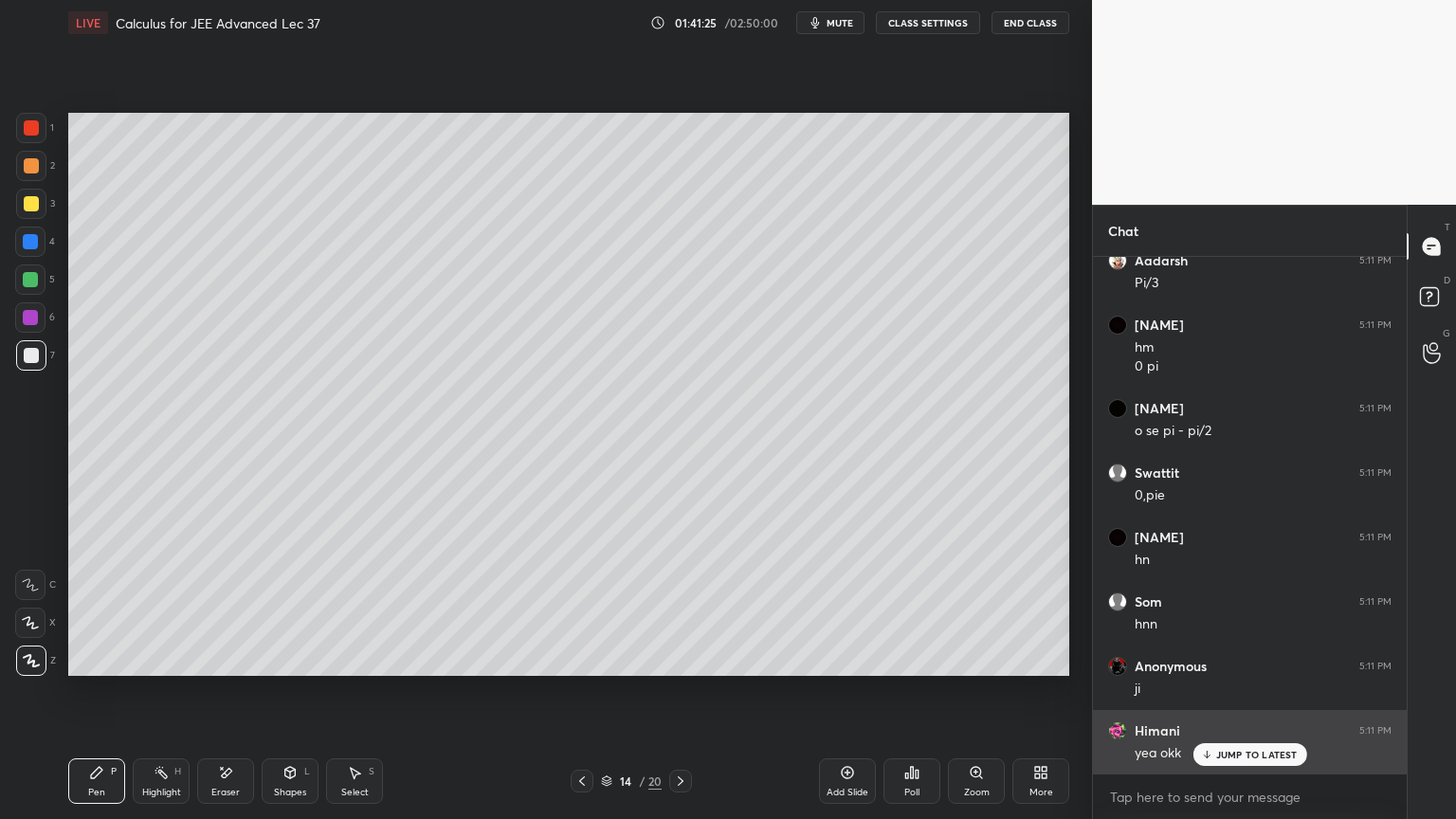 click on "JUMP TO LATEST" at bounding box center (1257, 755) 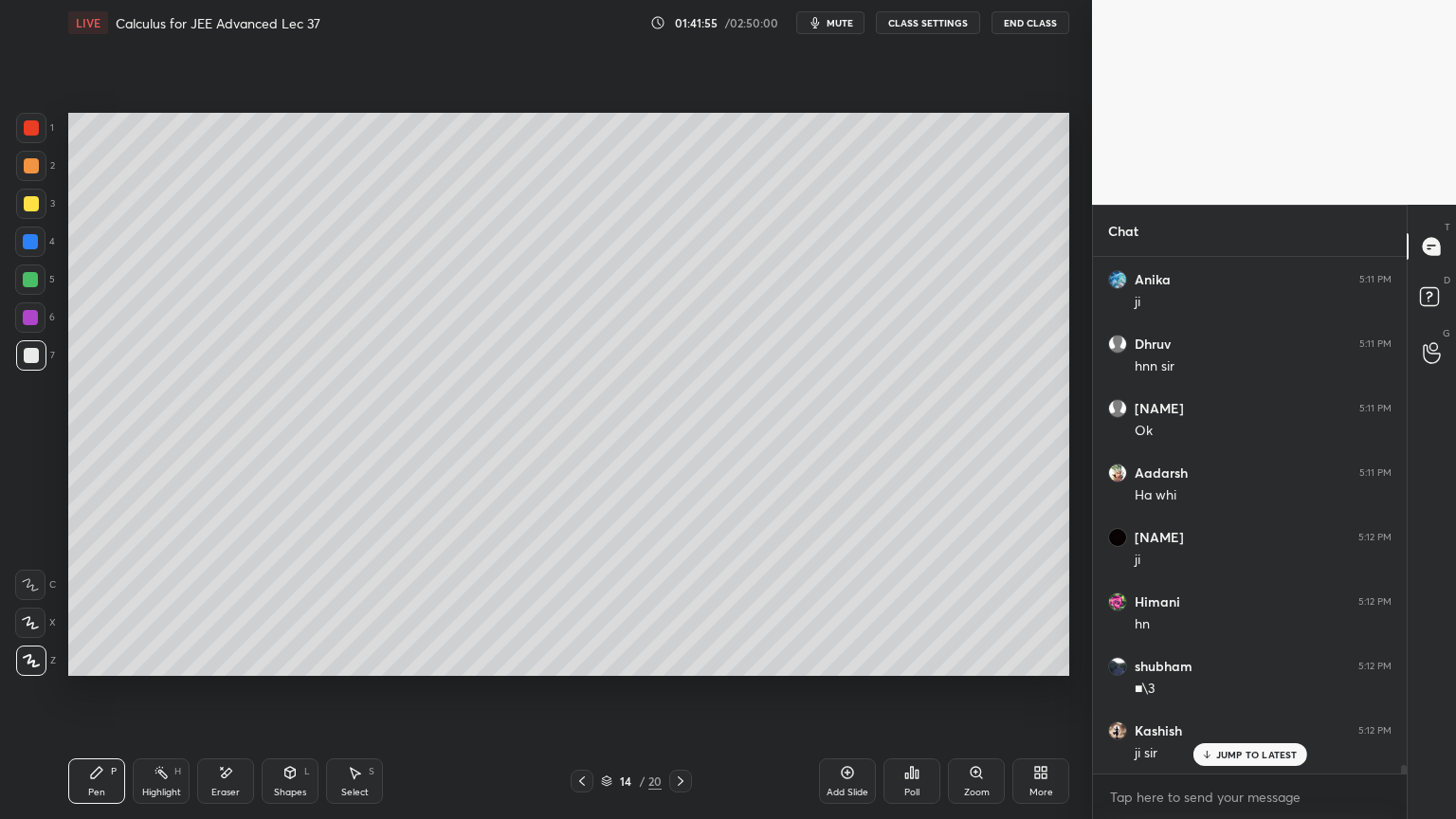 scroll, scrollTop: 31031, scrollLeft: 0, axis: vertical 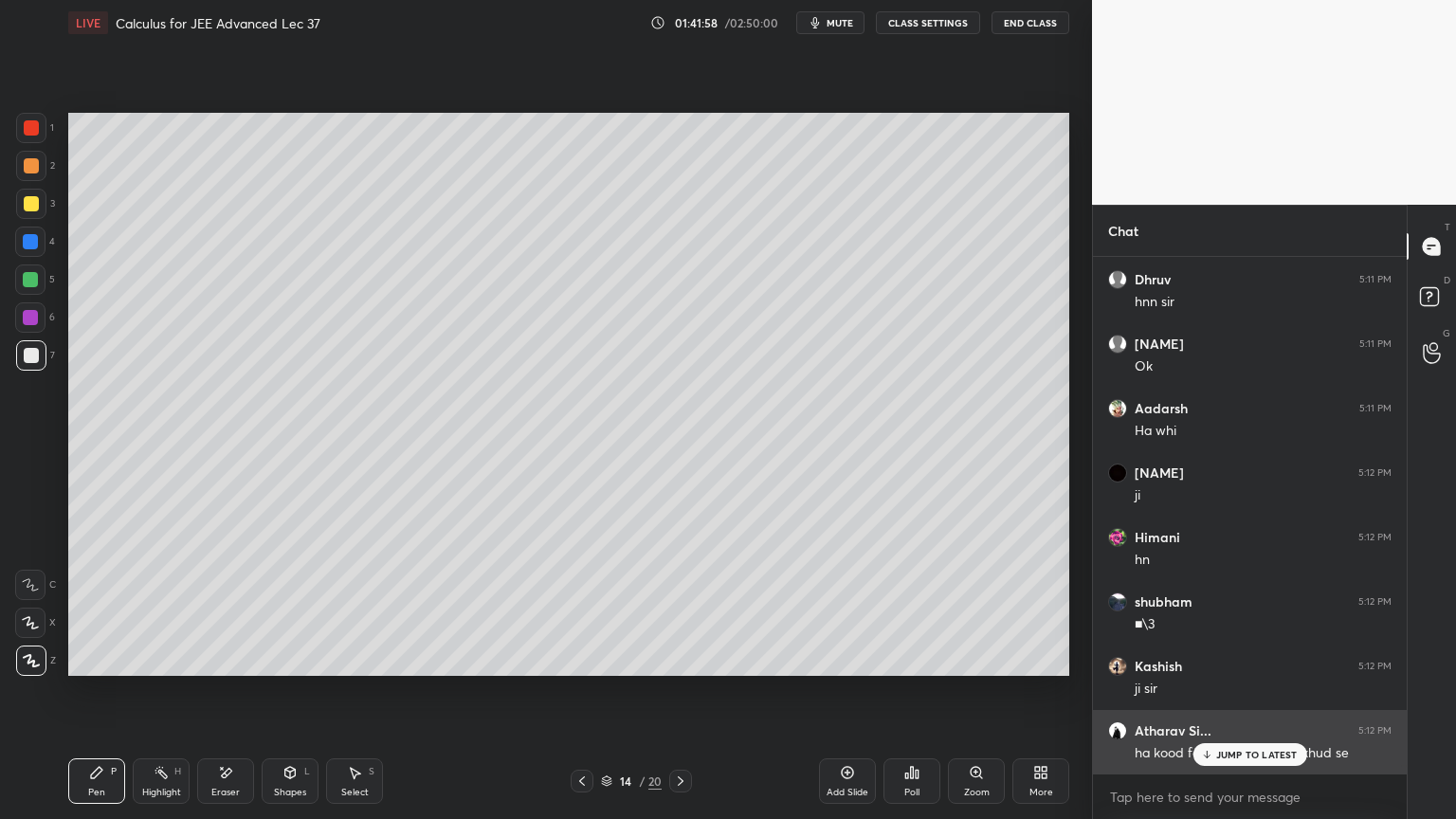 click on "JUMP TO LATEST" at bounding box center (1249, 755) 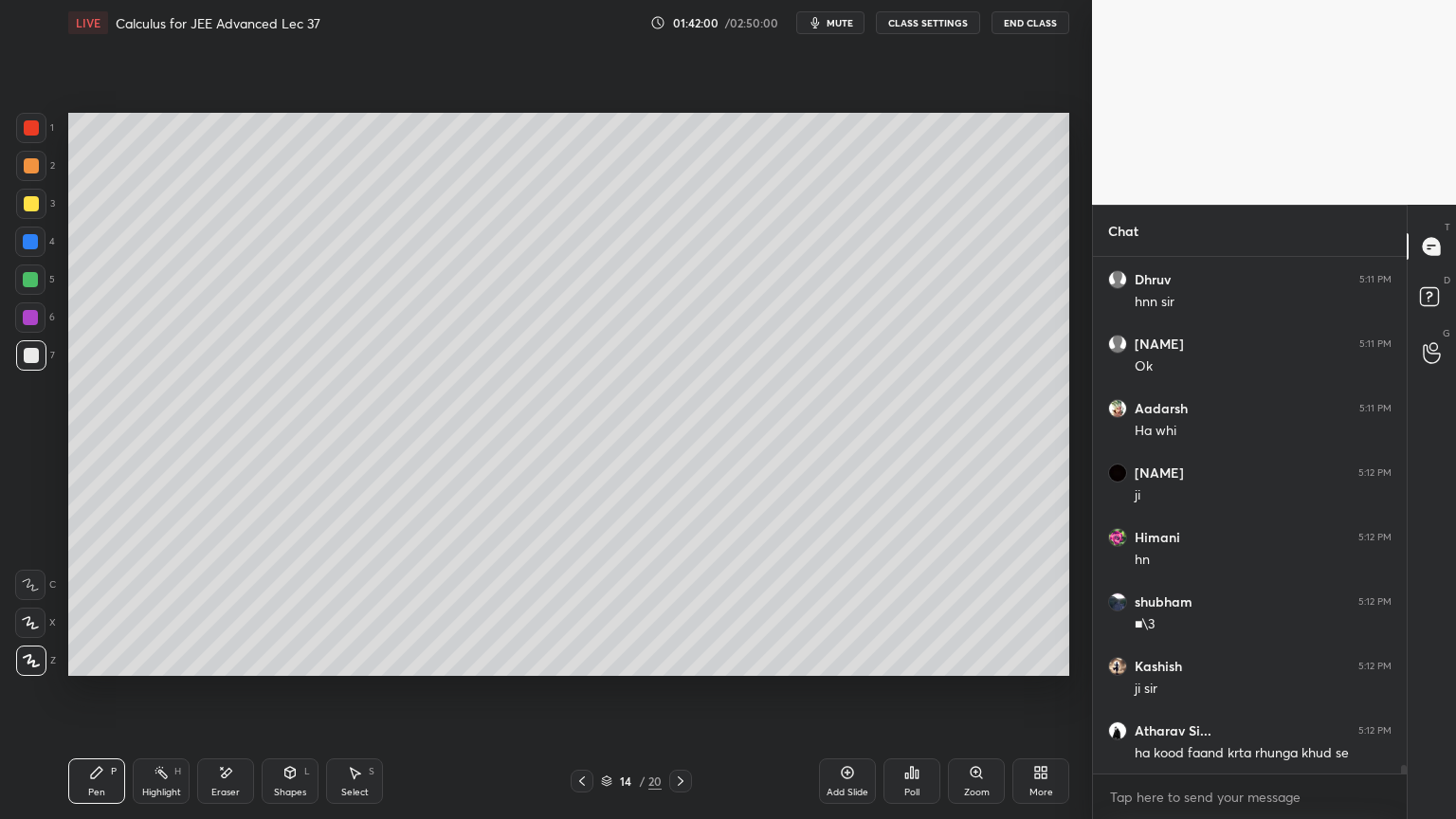scroll, scrollTop: 31095, scrollLeft: 0, axis: vertical 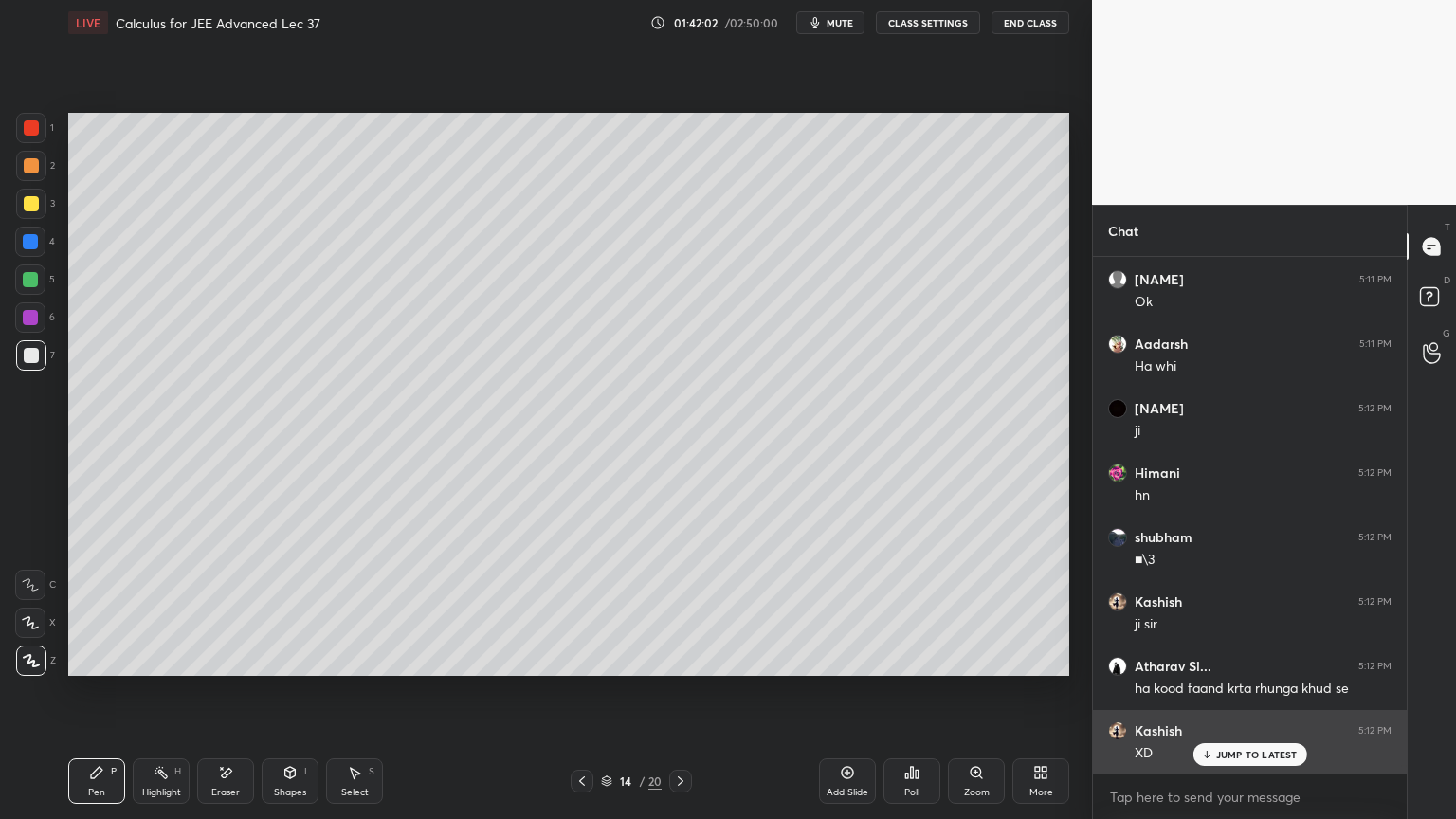 drag, startPoint x: 1211, startPoint y: 752, endPoint x: 1186, endPoint y: 750, distance: 25.079872 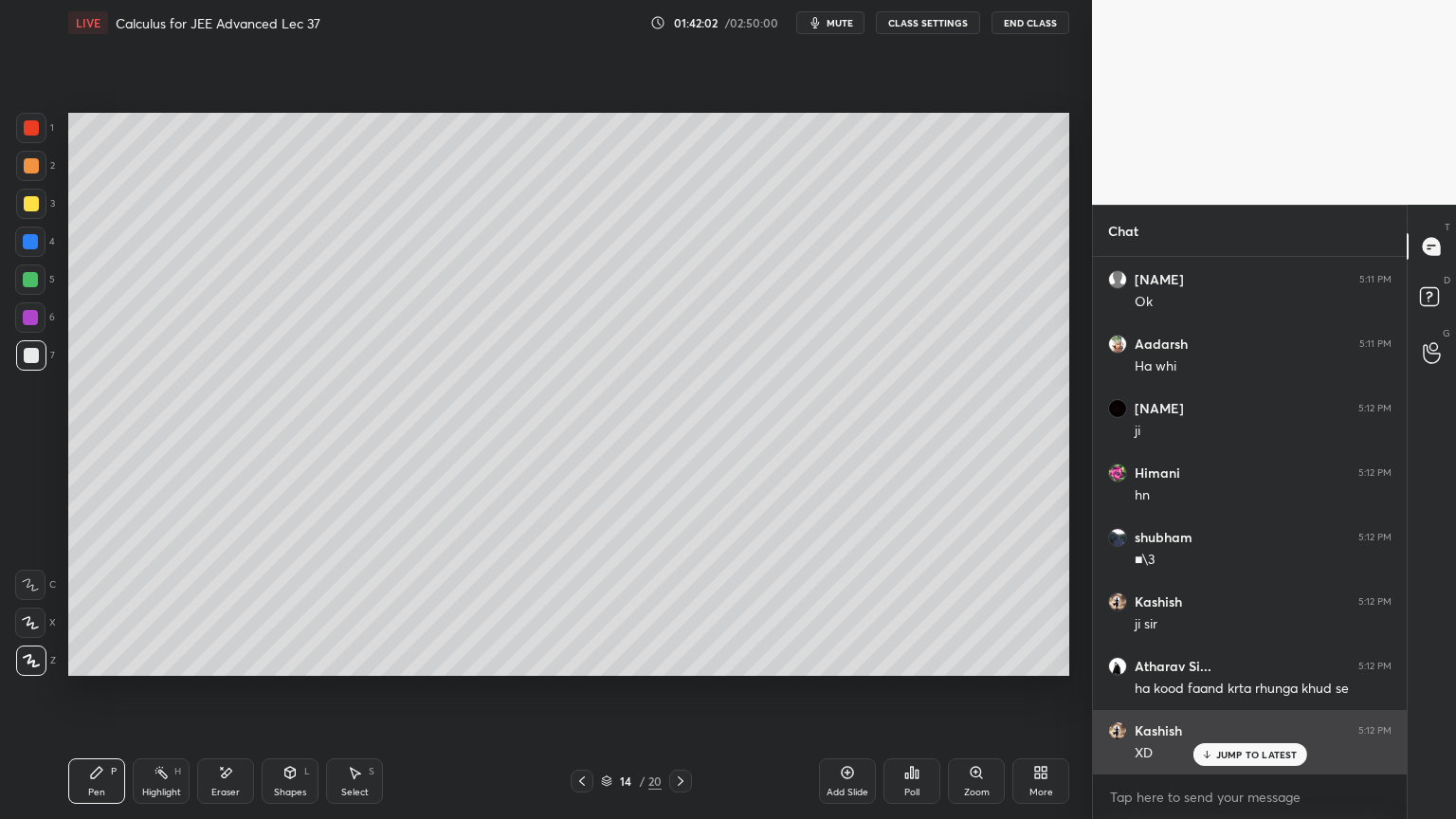 click 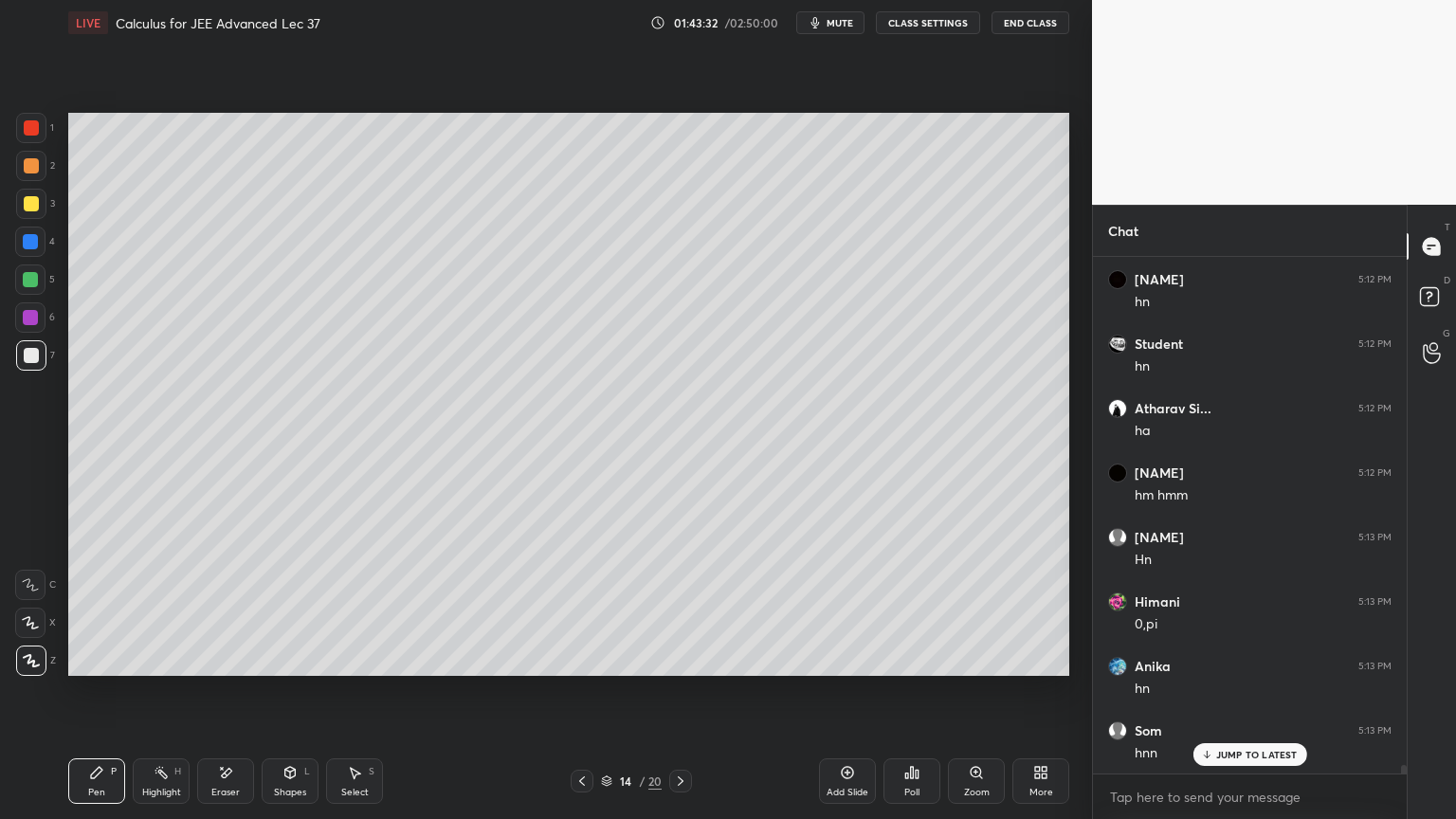 scroll, scrollTop: 31887, scrollLeft: 0, axis: vertical 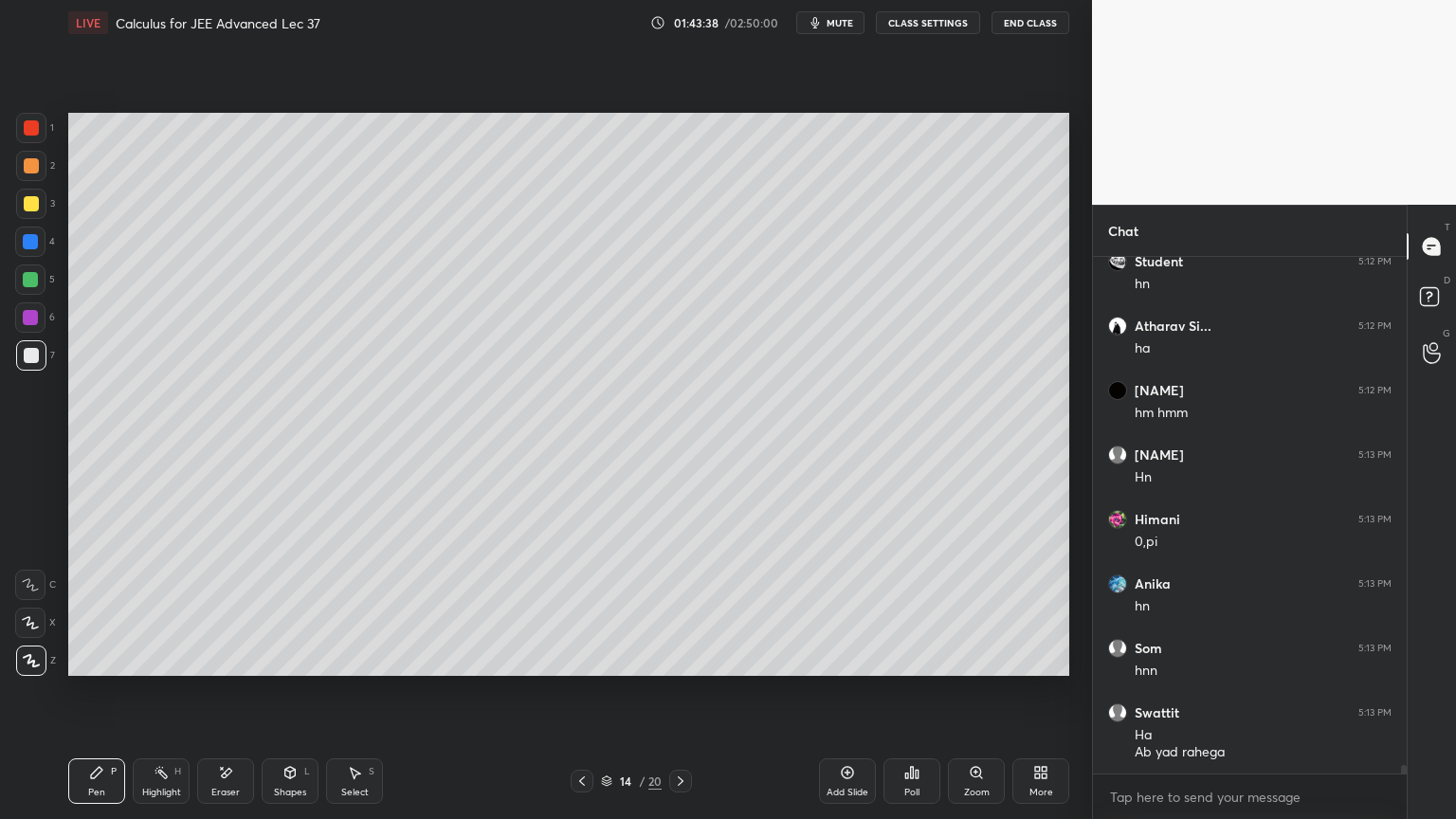 drag, startPoint x: 845, startPoint y: 793, endPoint x: 804, endPoint y: 696, distance: 105.30907 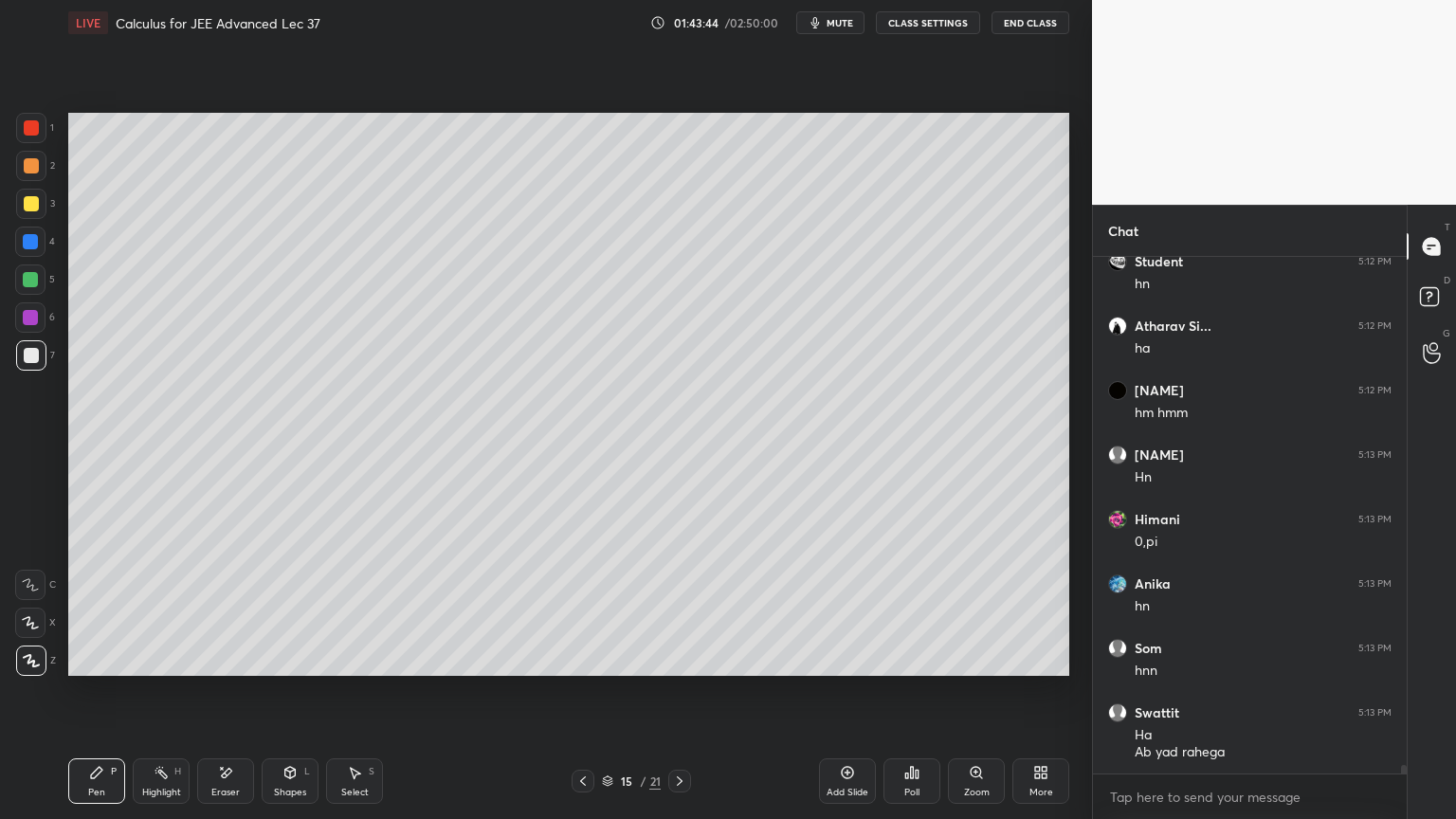 drag, startPoint x: 226, startPoint y: 787, endPoint x: 262, endPoint y: 712, distance: 83.19255 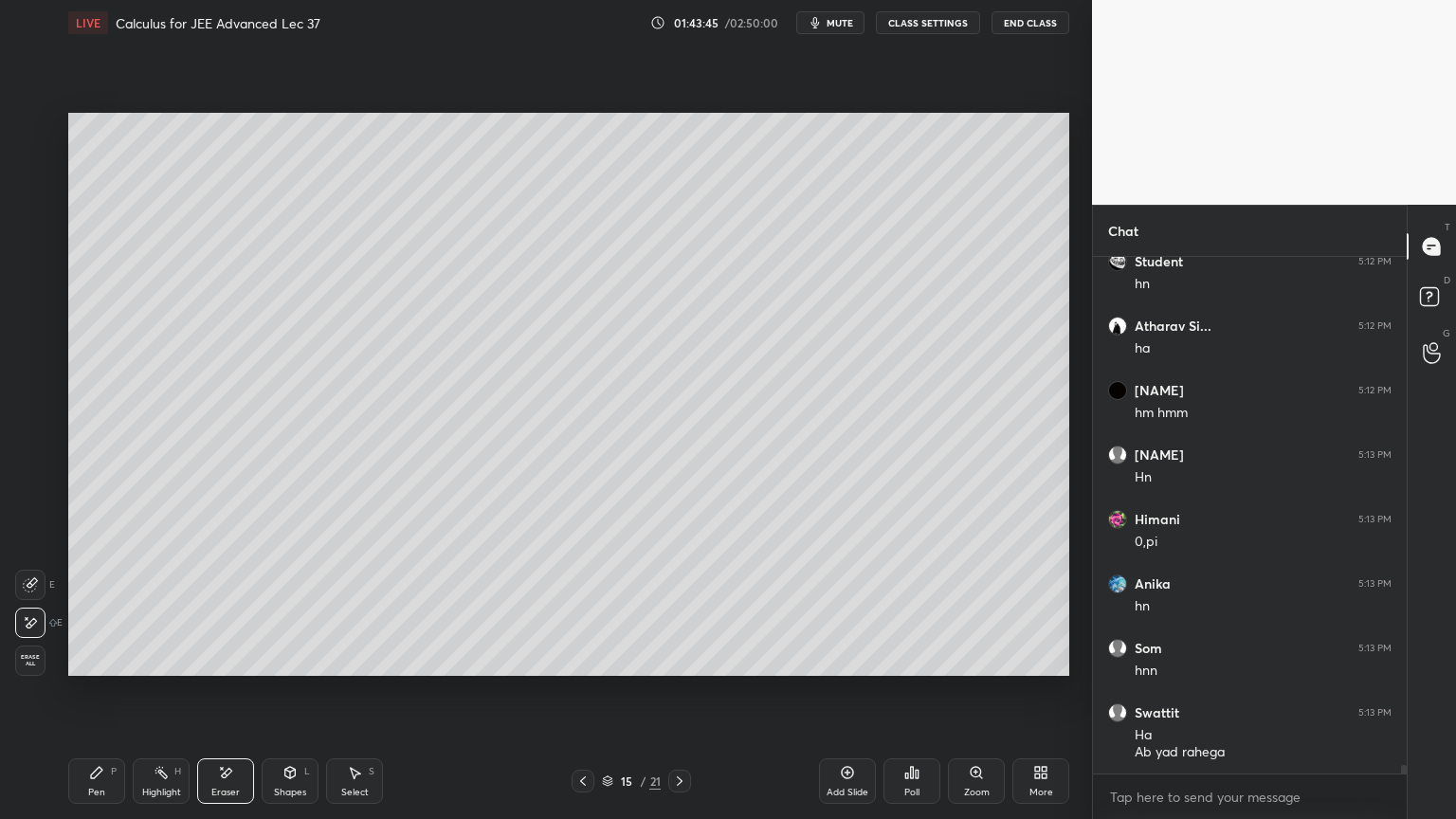 click 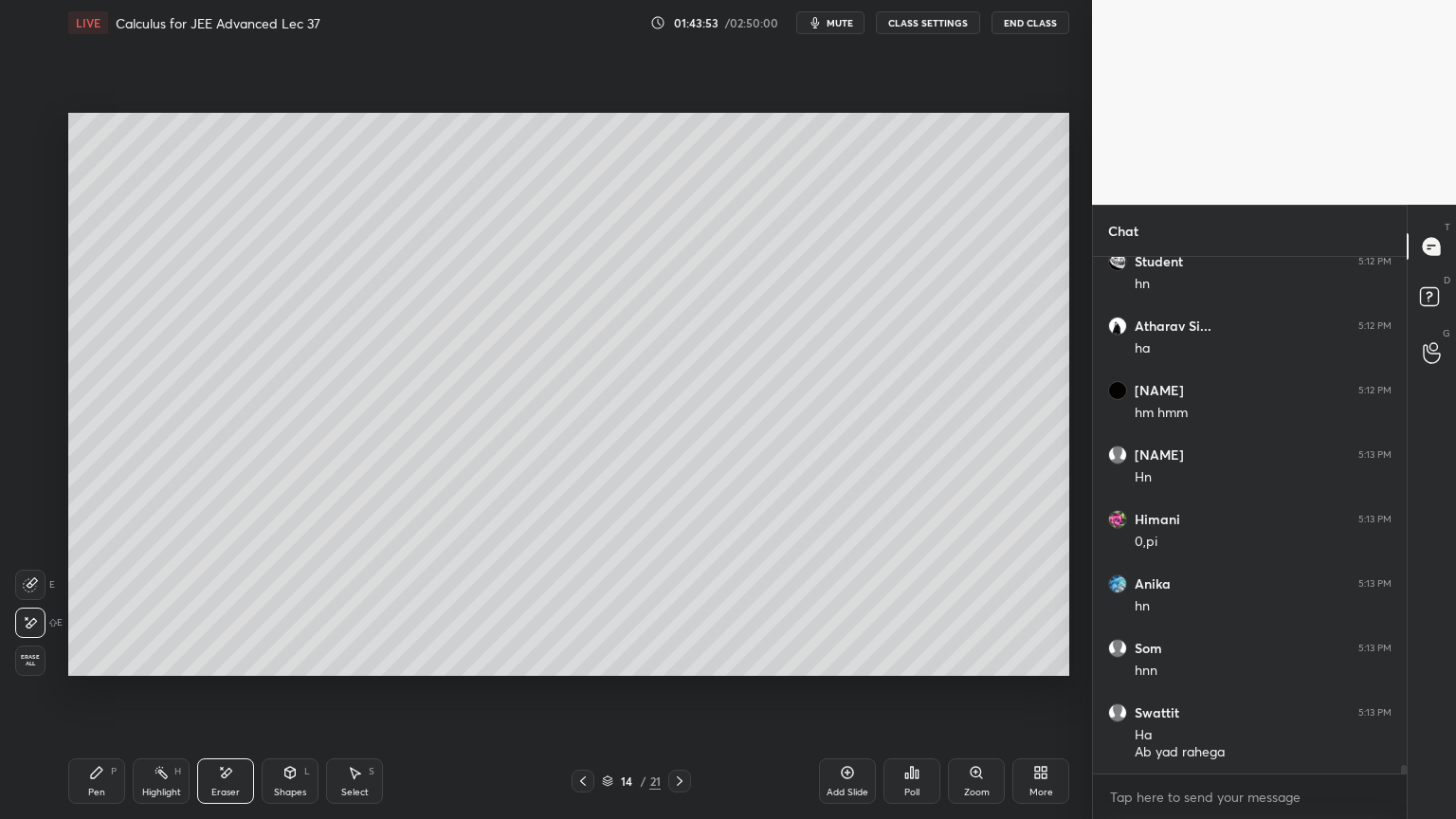 click on "Highlight H" at bounding box center (161, 781) 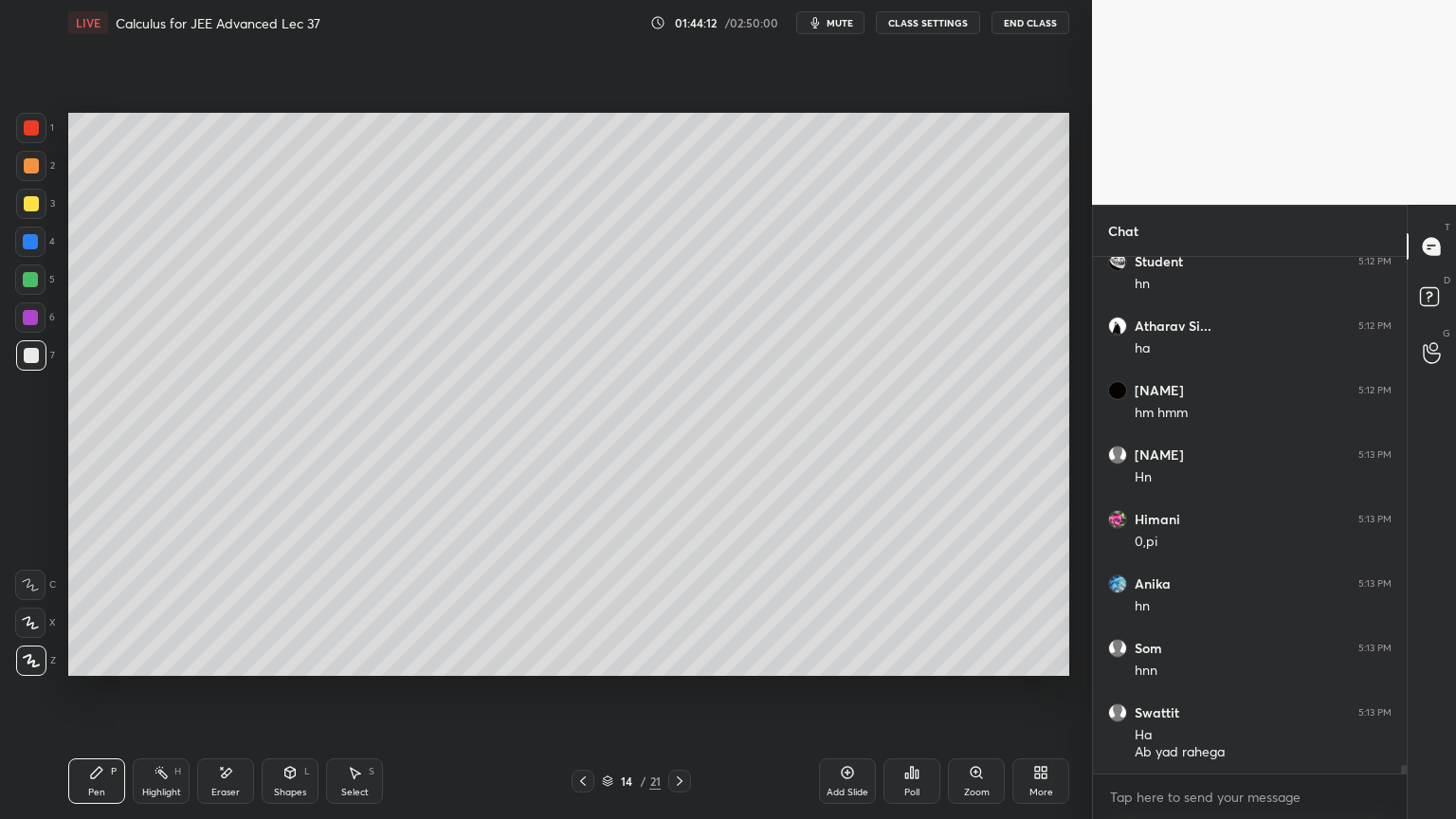 click on "Highlight H" at bounding box center (161, 781) 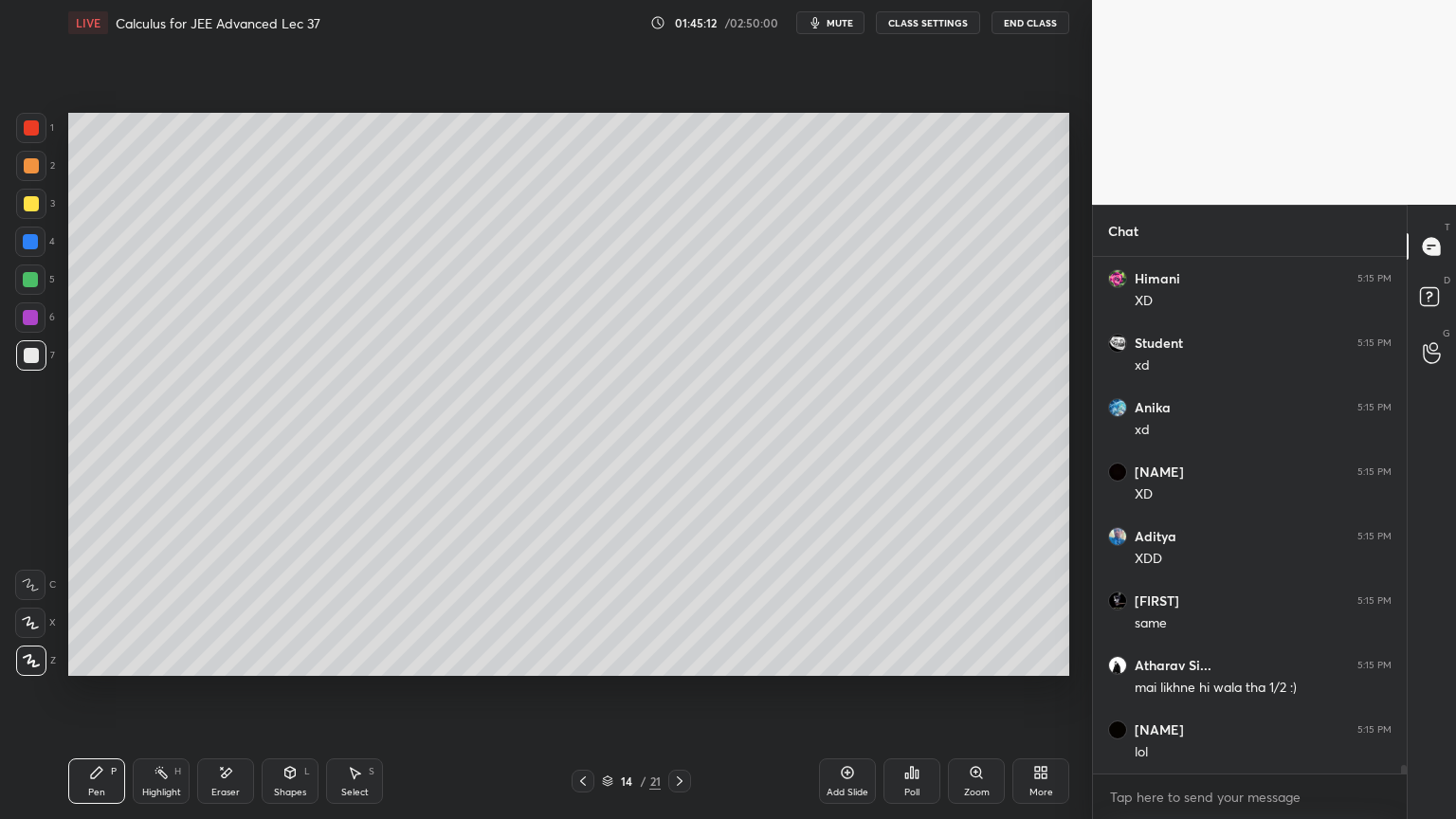 scroll, scrollTop: 30340, scrollLeft: 0, axis: vertical 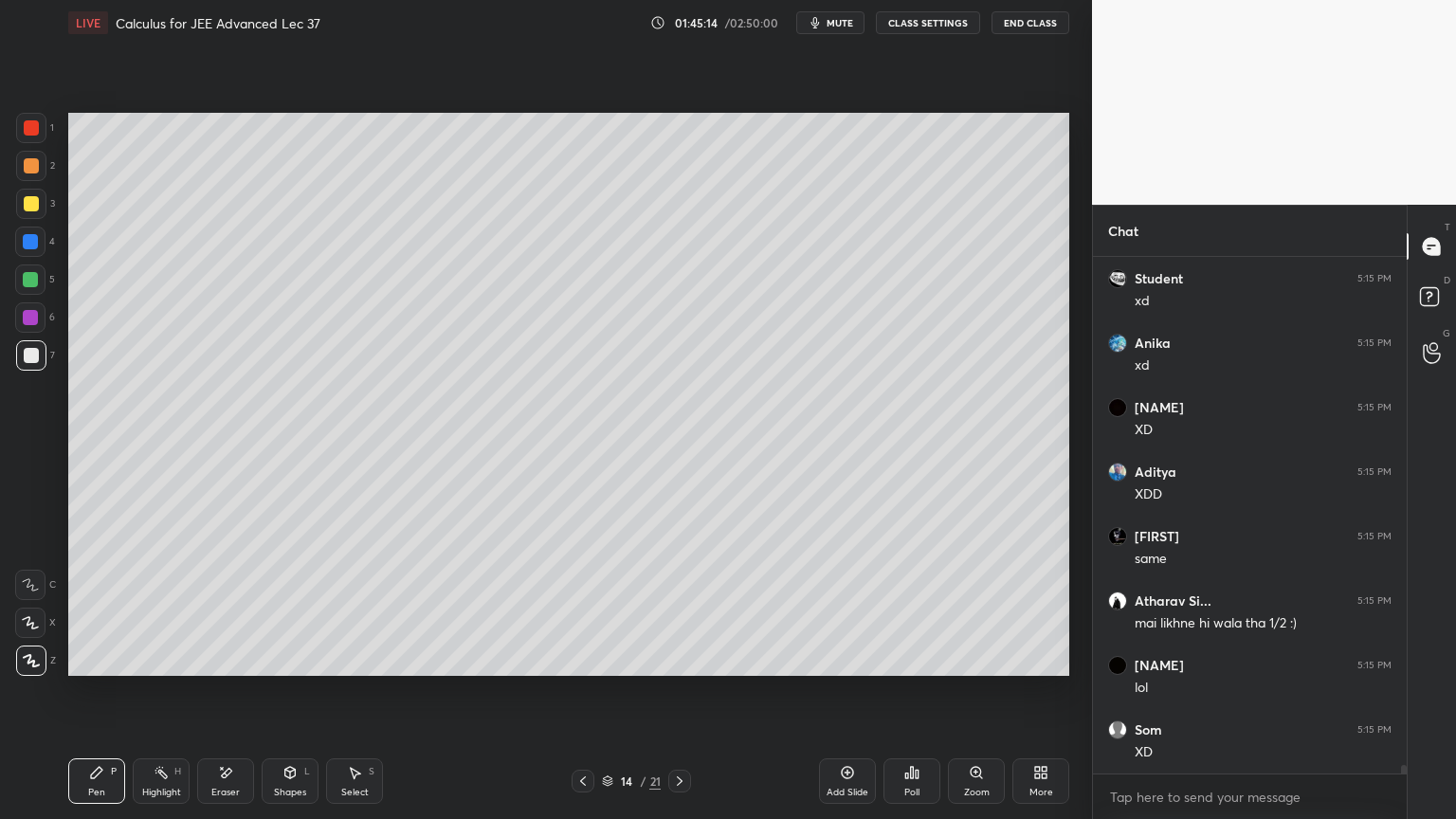 drag, startPoint x: 173, startPoint y: 792, endPoint x: 170, endPoint y: 719, distance: 73.06162 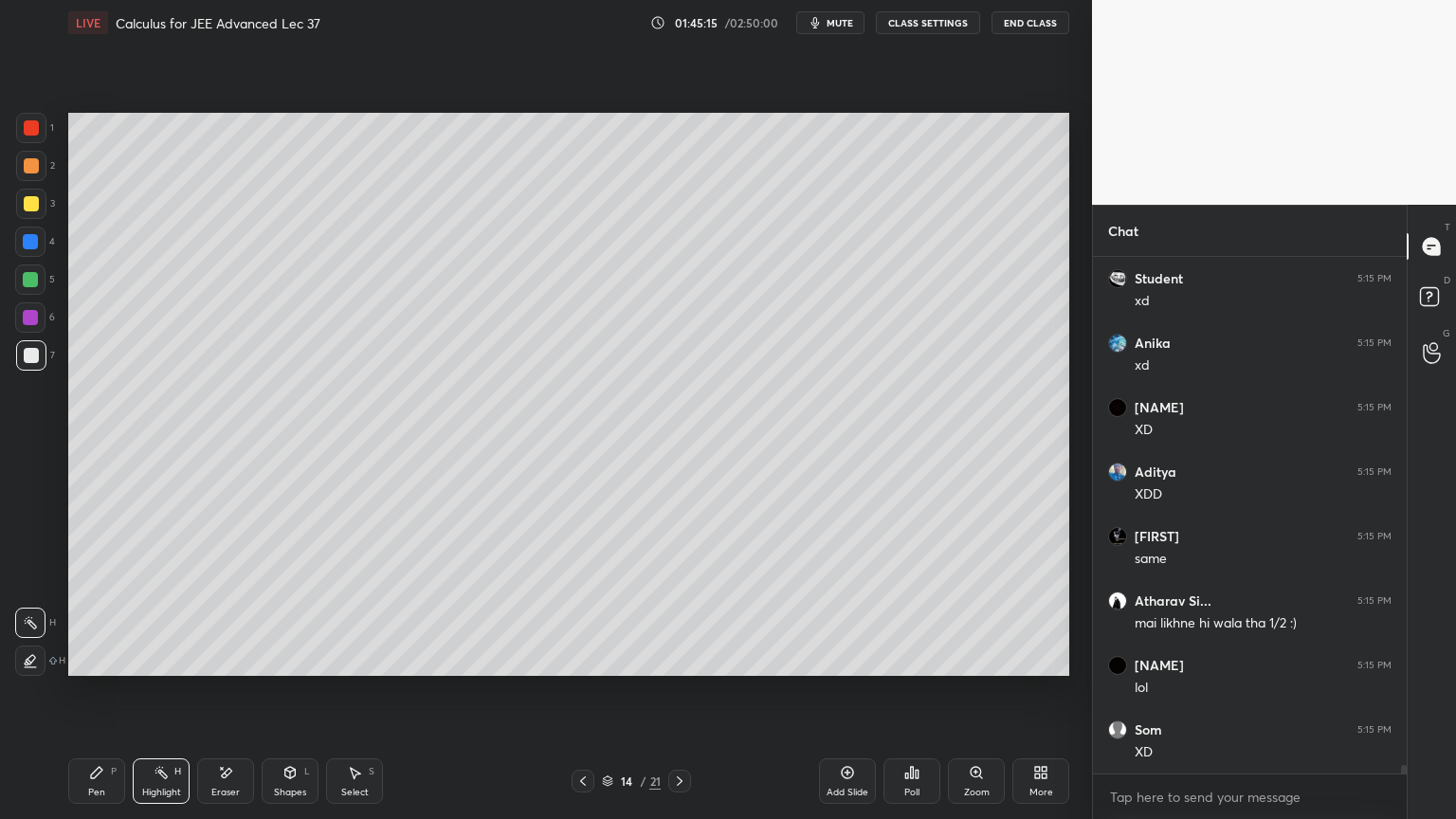 click 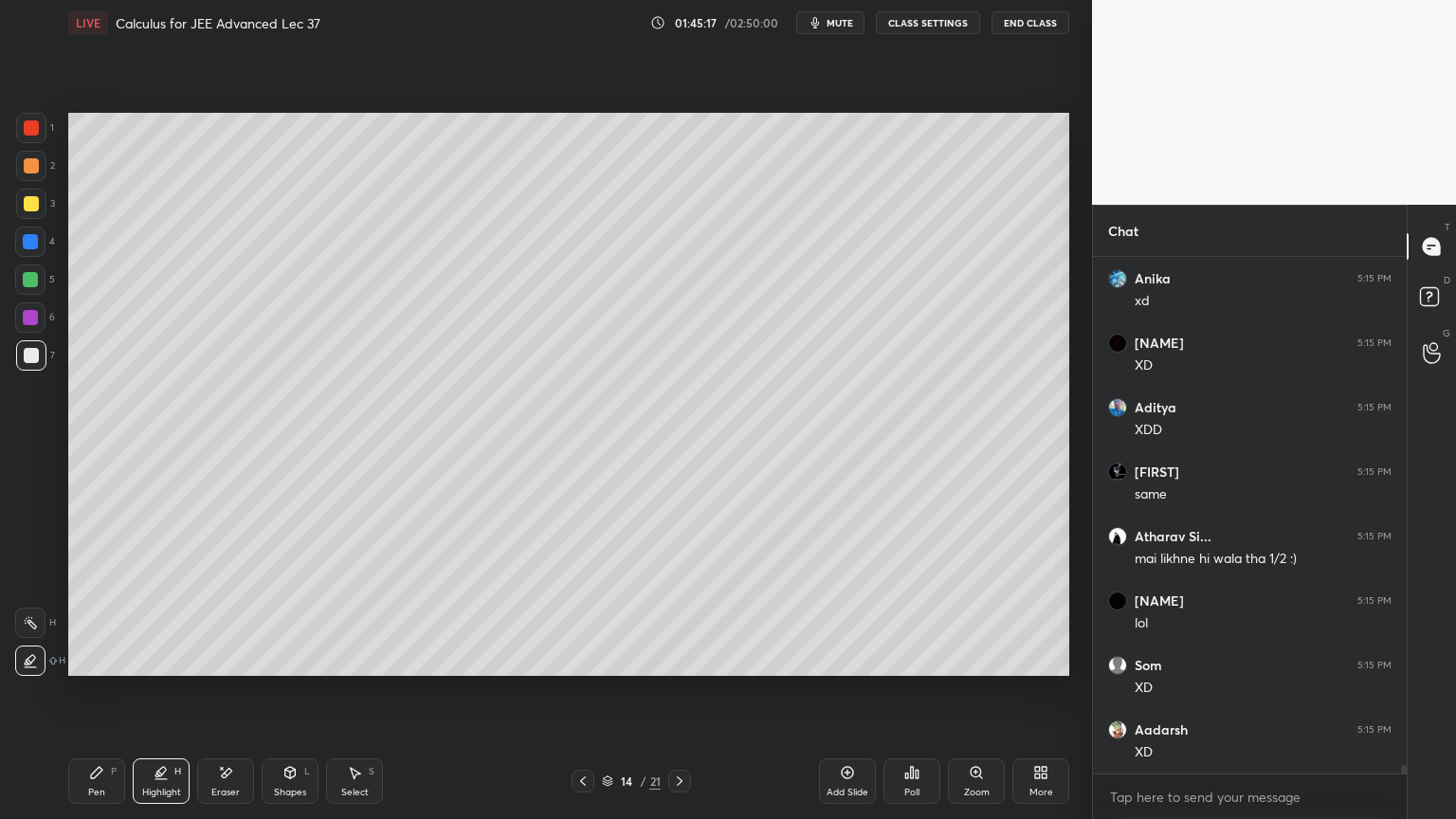 scroll, scrollTop: 30469, scrollLeft: 0, axis: vertical 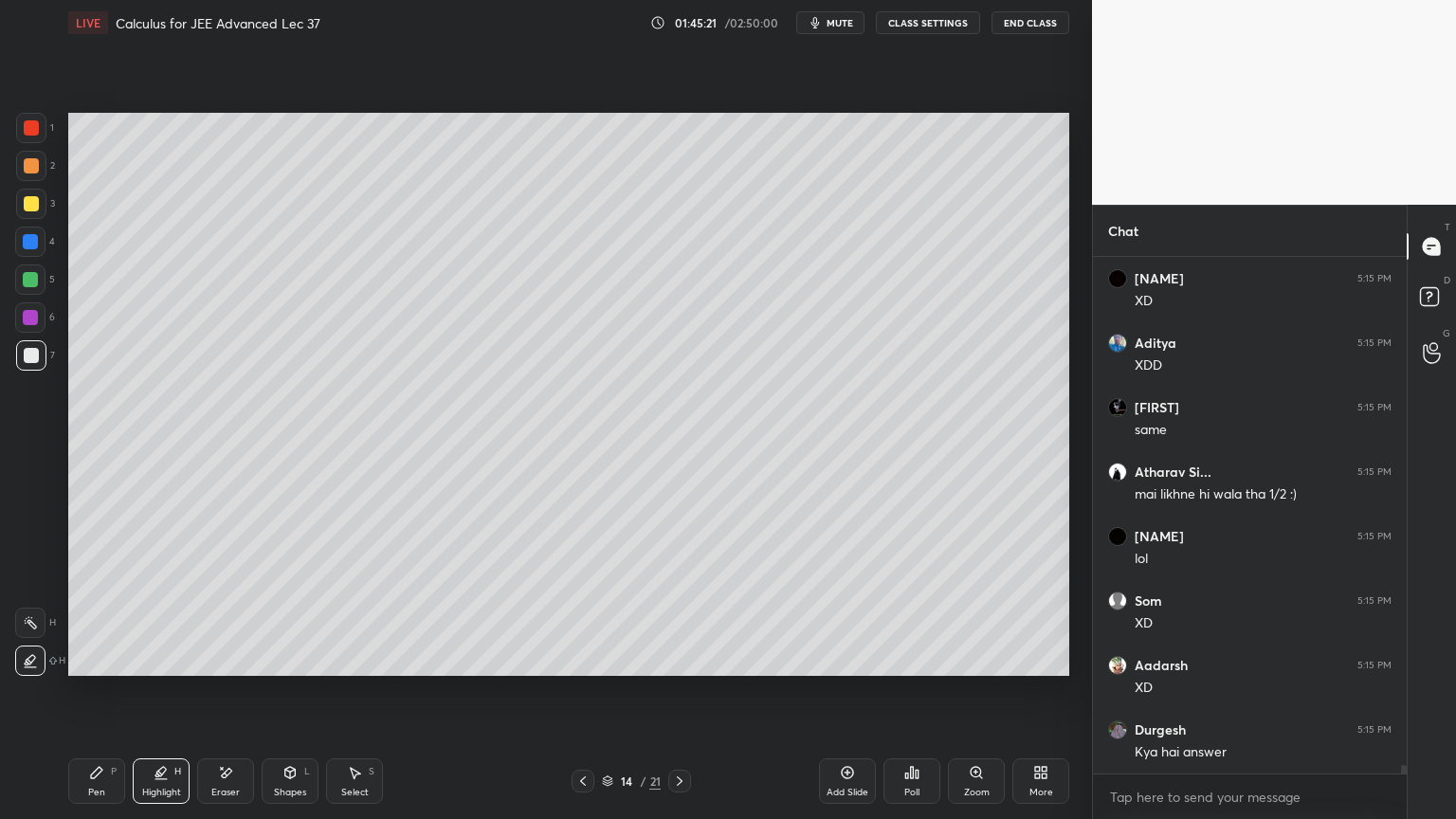 click on "Pen P" at bounding box center [97, 781] 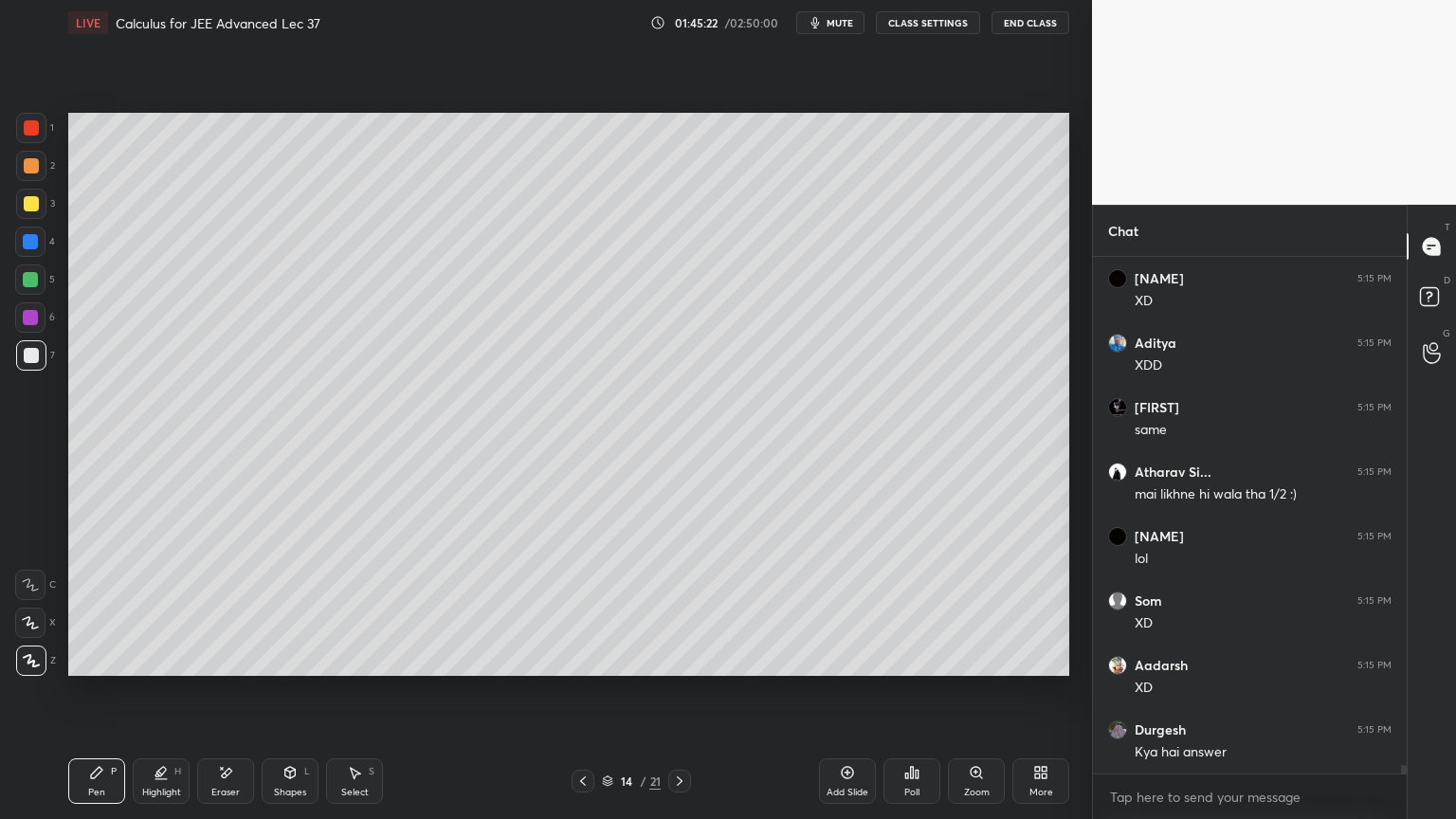 scroll, scrollTop: 30533, scrollLeft: 0, axis: vertical 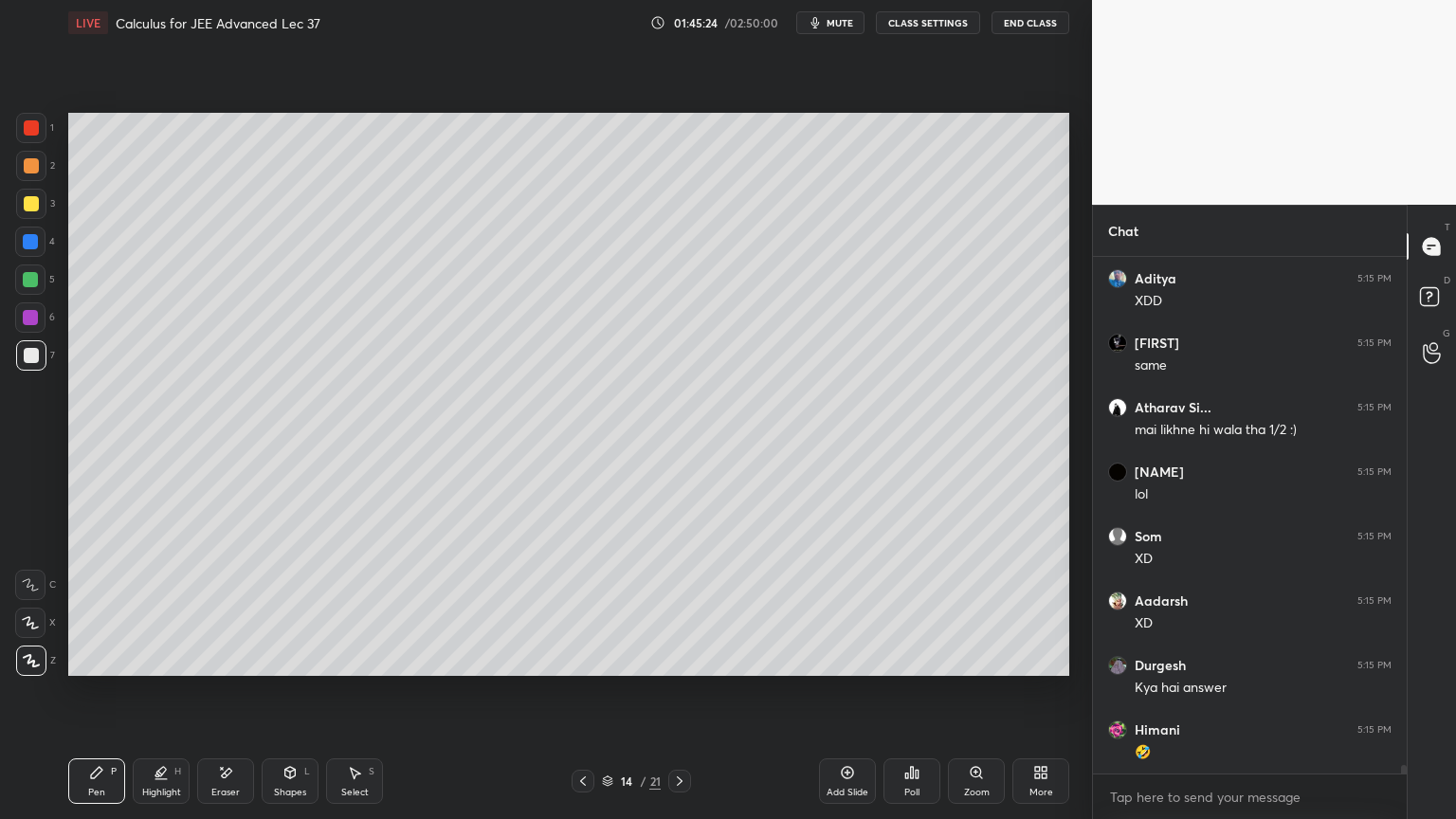click on "Add Slide" at bounding box center [847, 792] 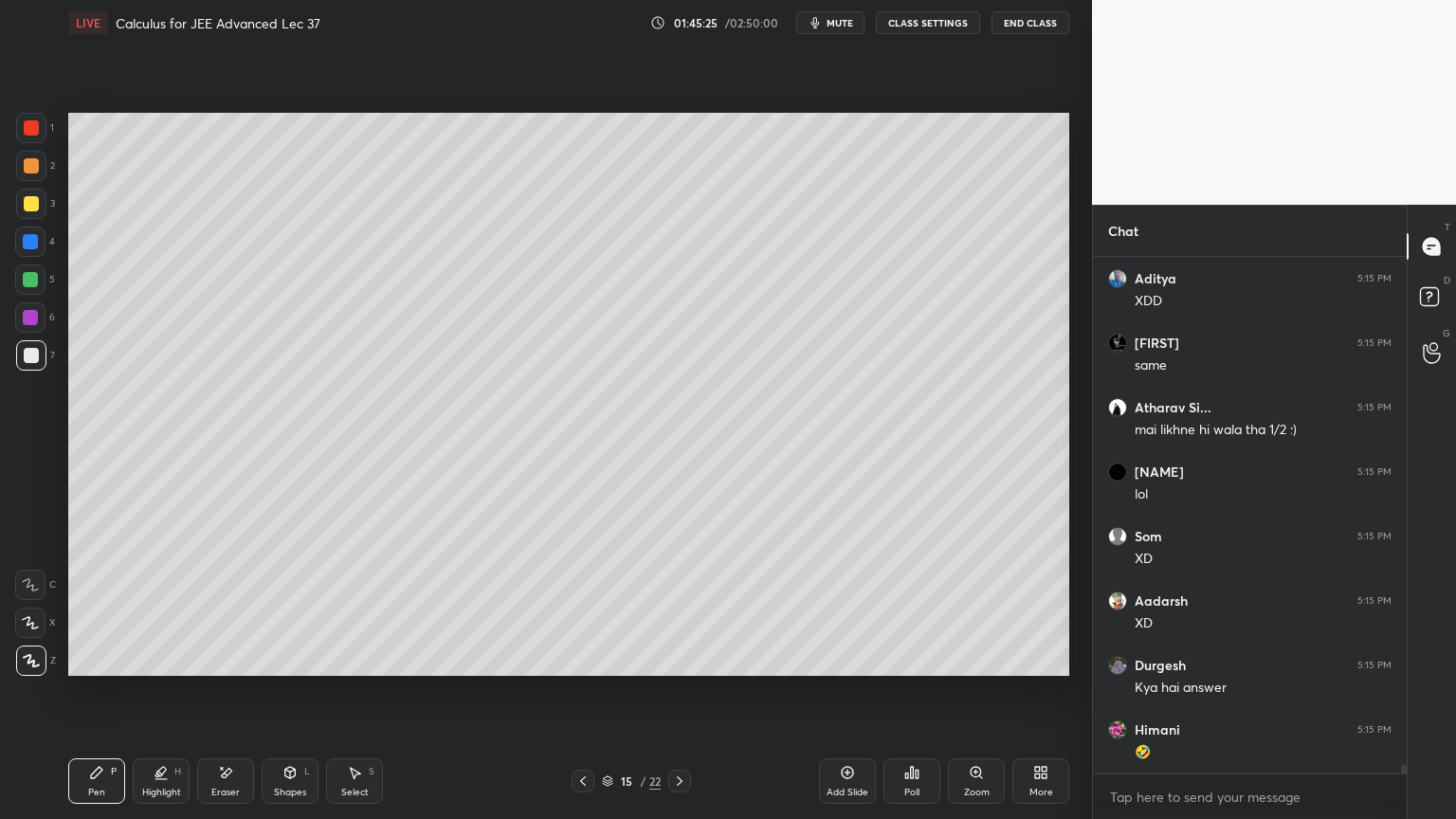click at bounding box center [31, 204] 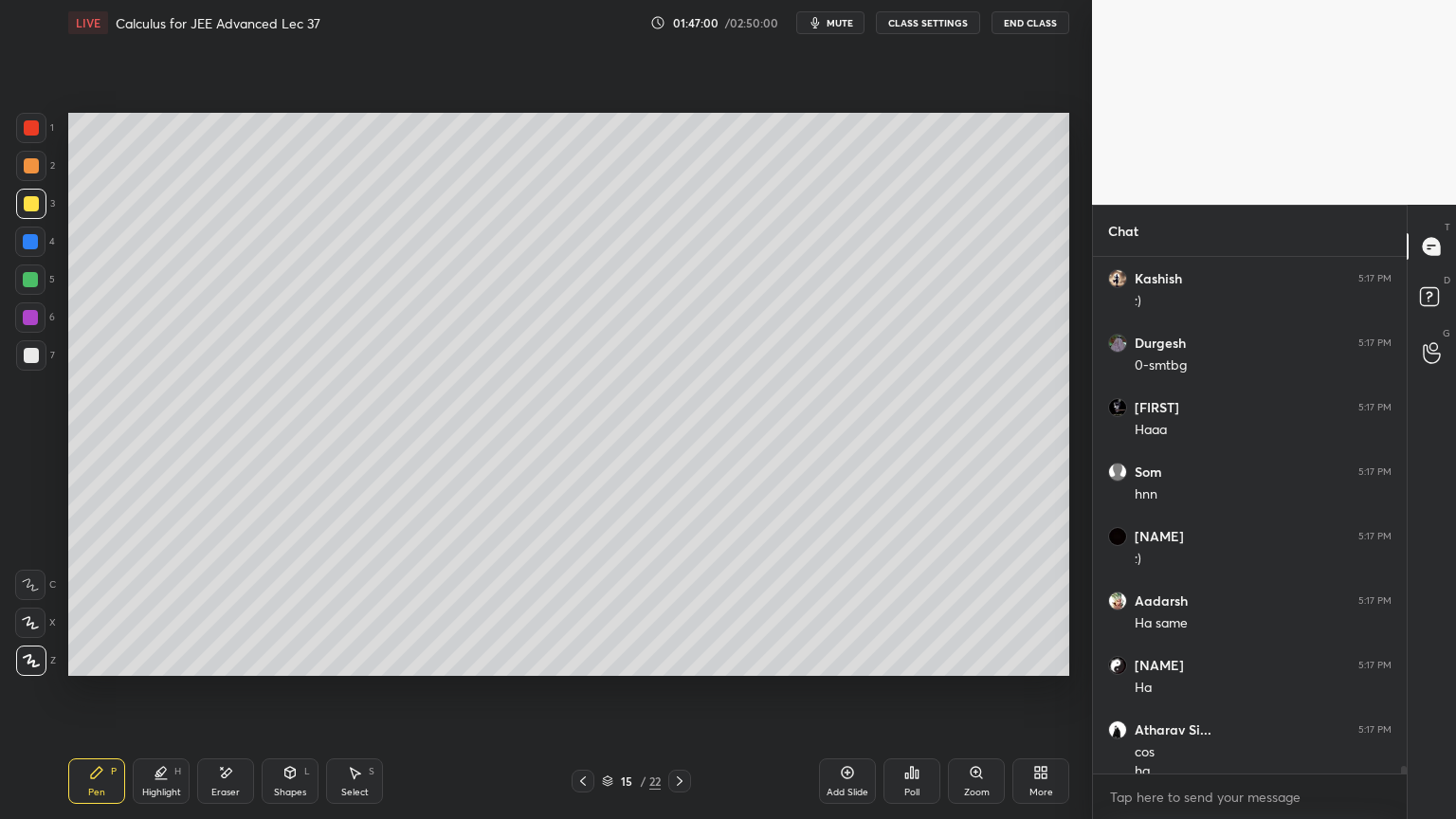 scroll, scrollTop: 33040, scrollLeft: 0, axis: vertical 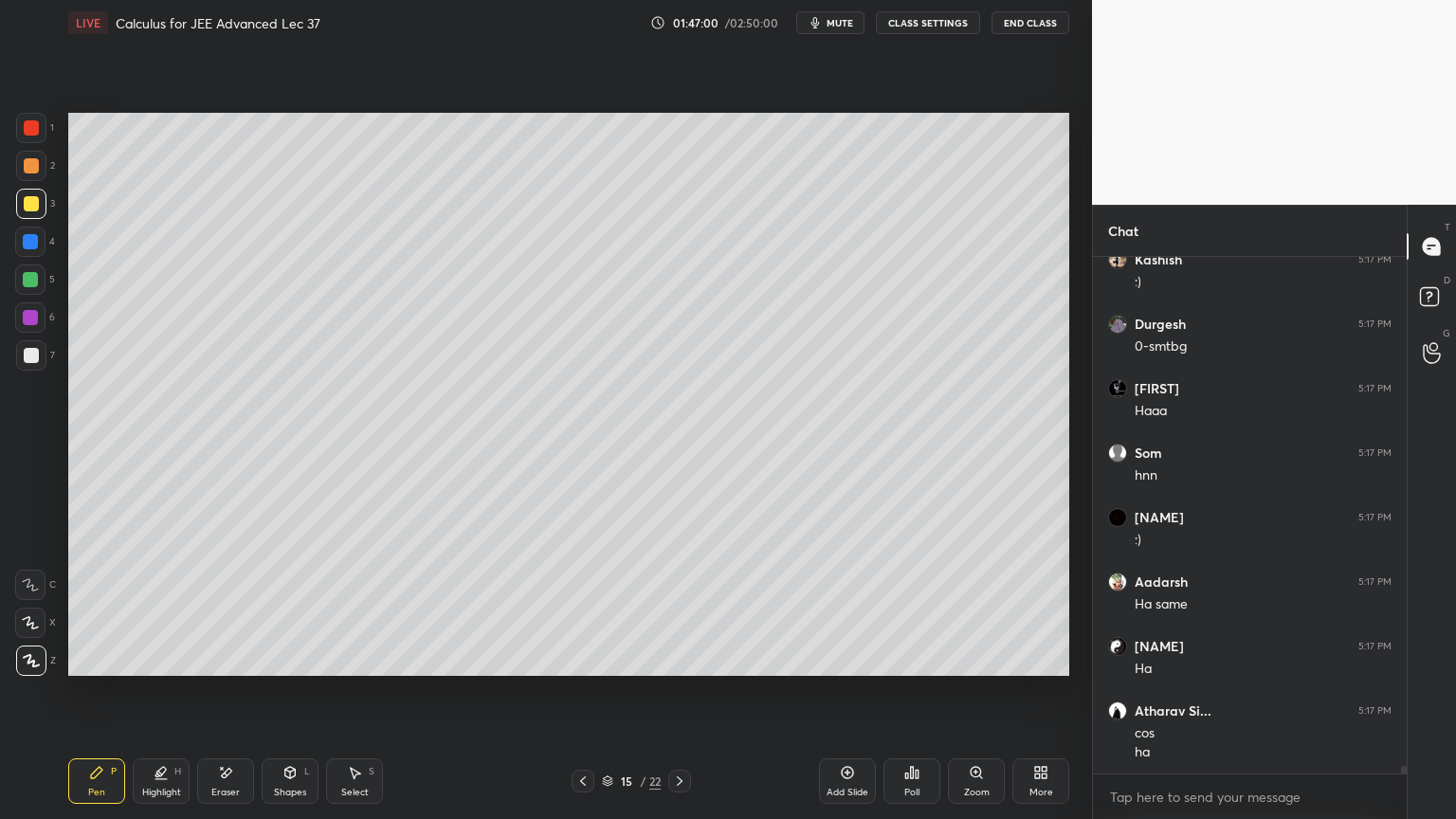 click 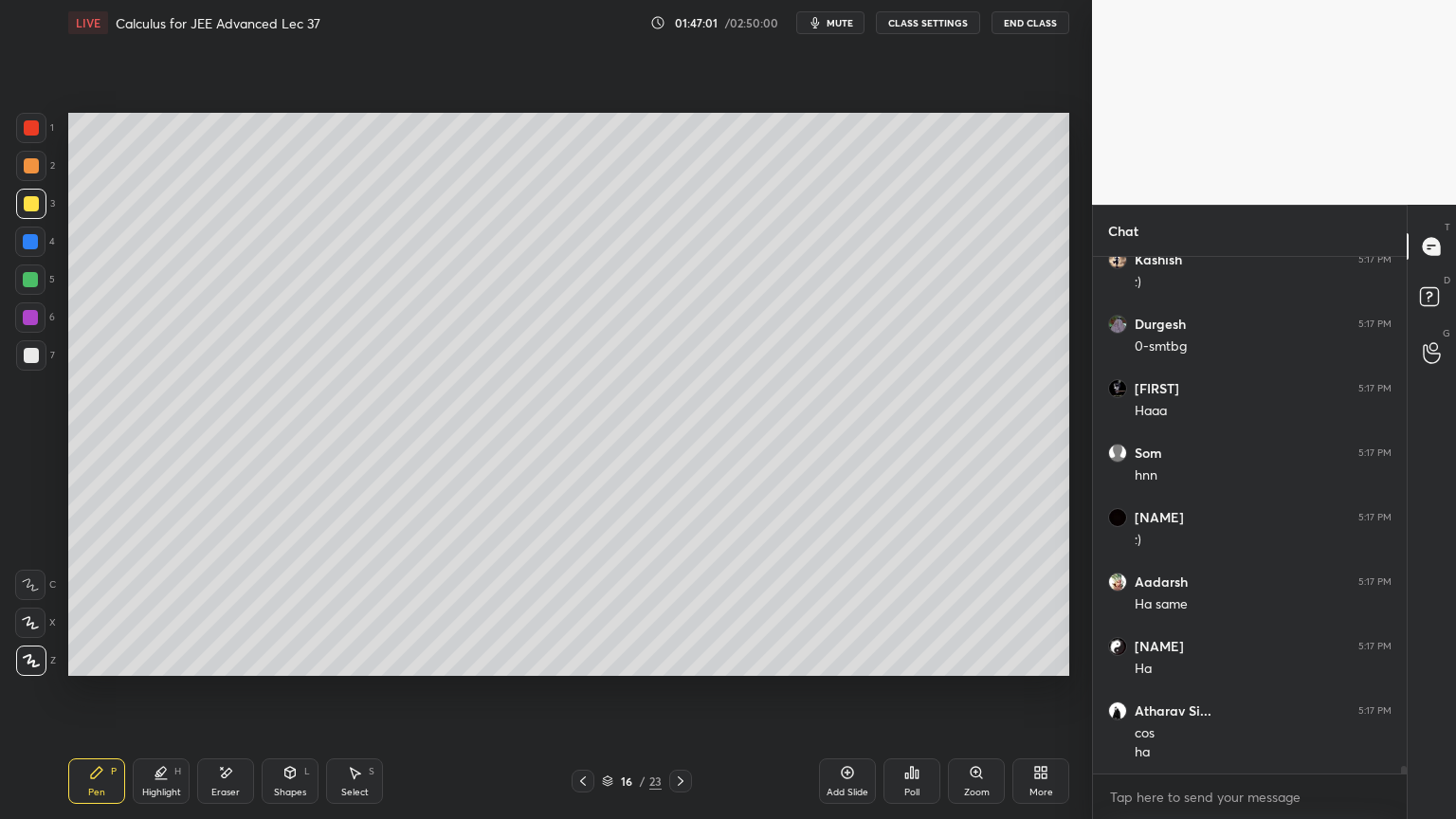 click at bounding box center (31, 355) 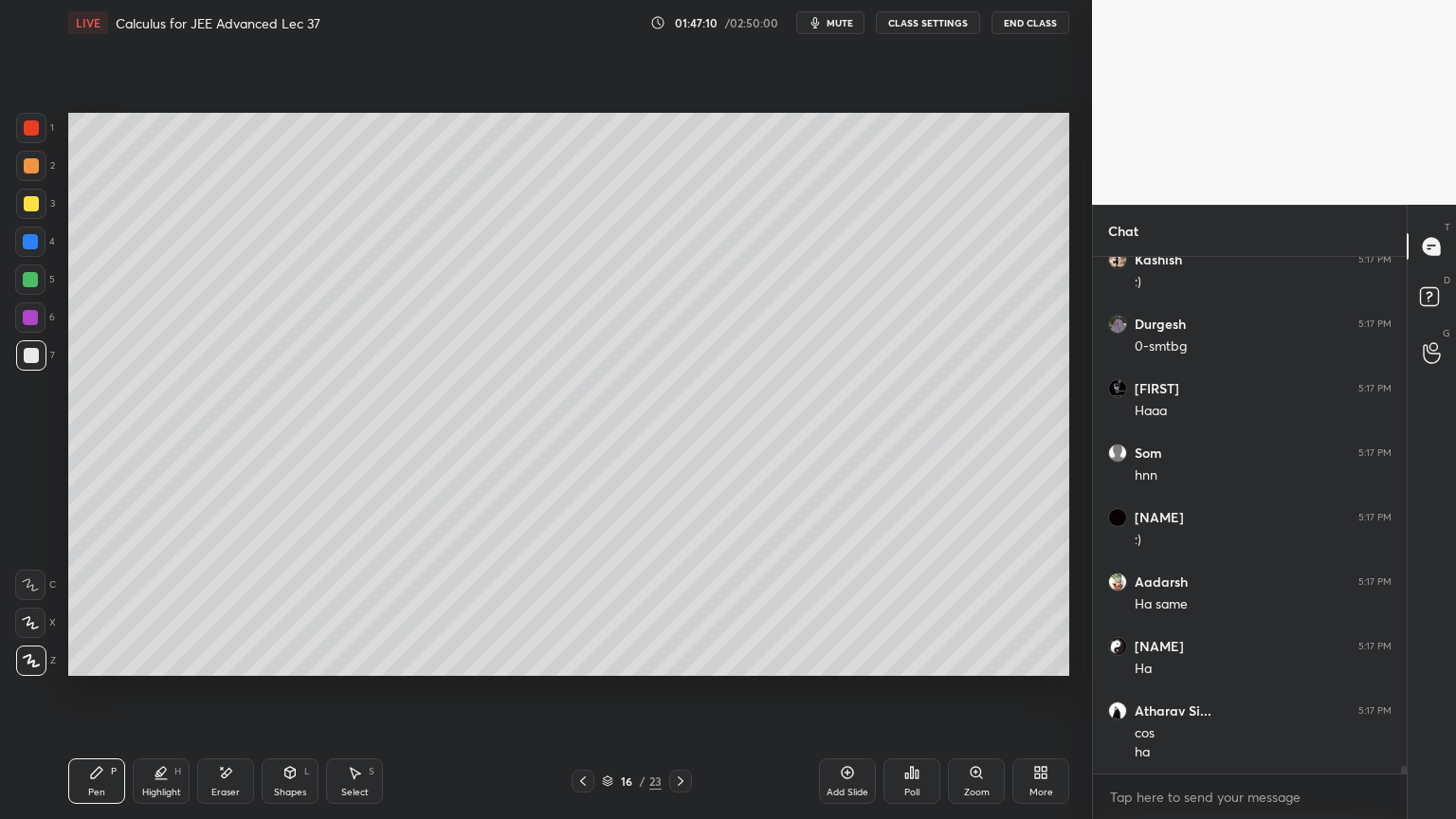 scroll, scrollTop: 33104, scrollLeft: 0, axis: vertical 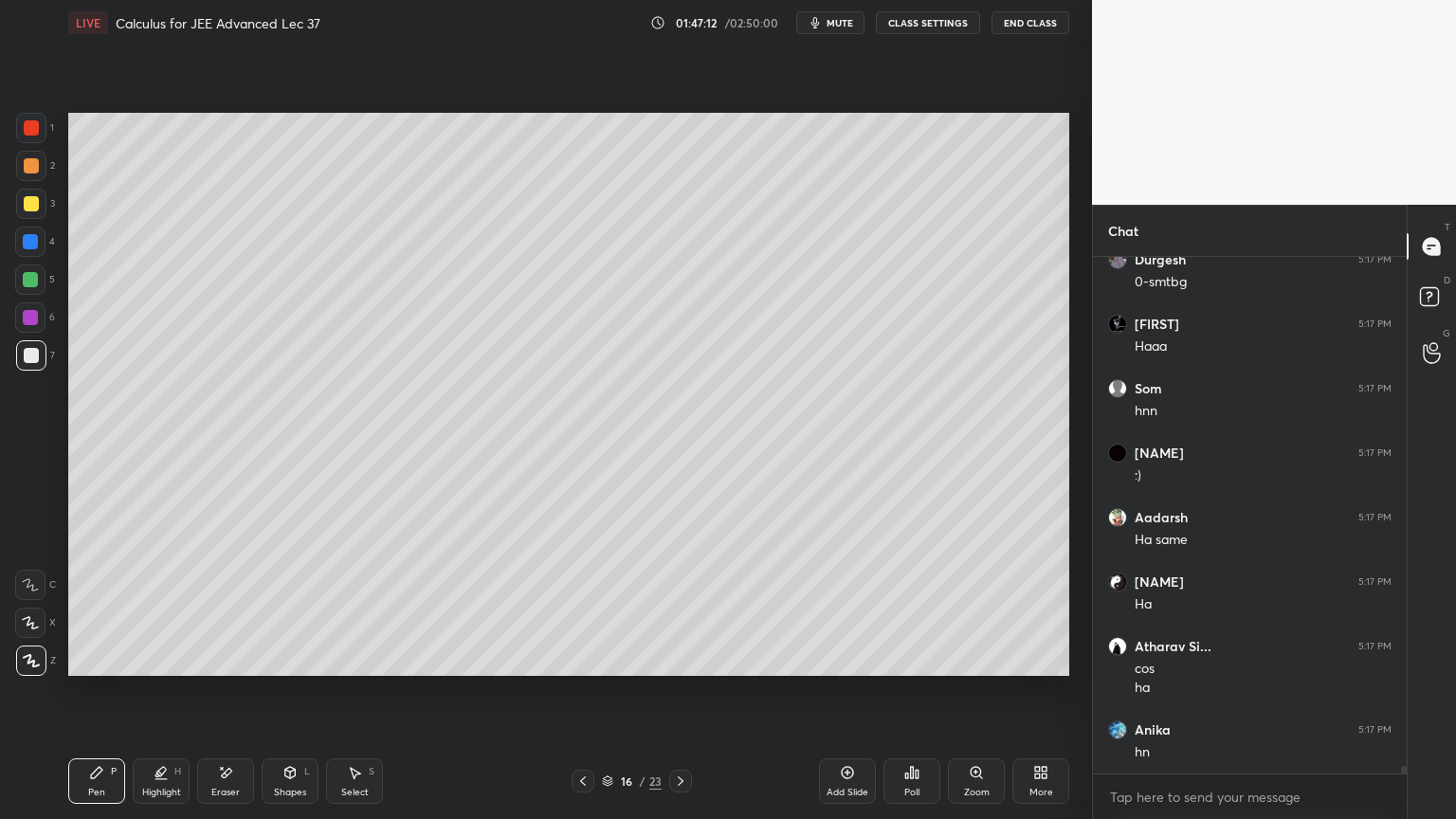 drag, startPoint x: 213, startPoint y: 775, endPoint x: 206, endPoint y: 765, distance: 12.206556 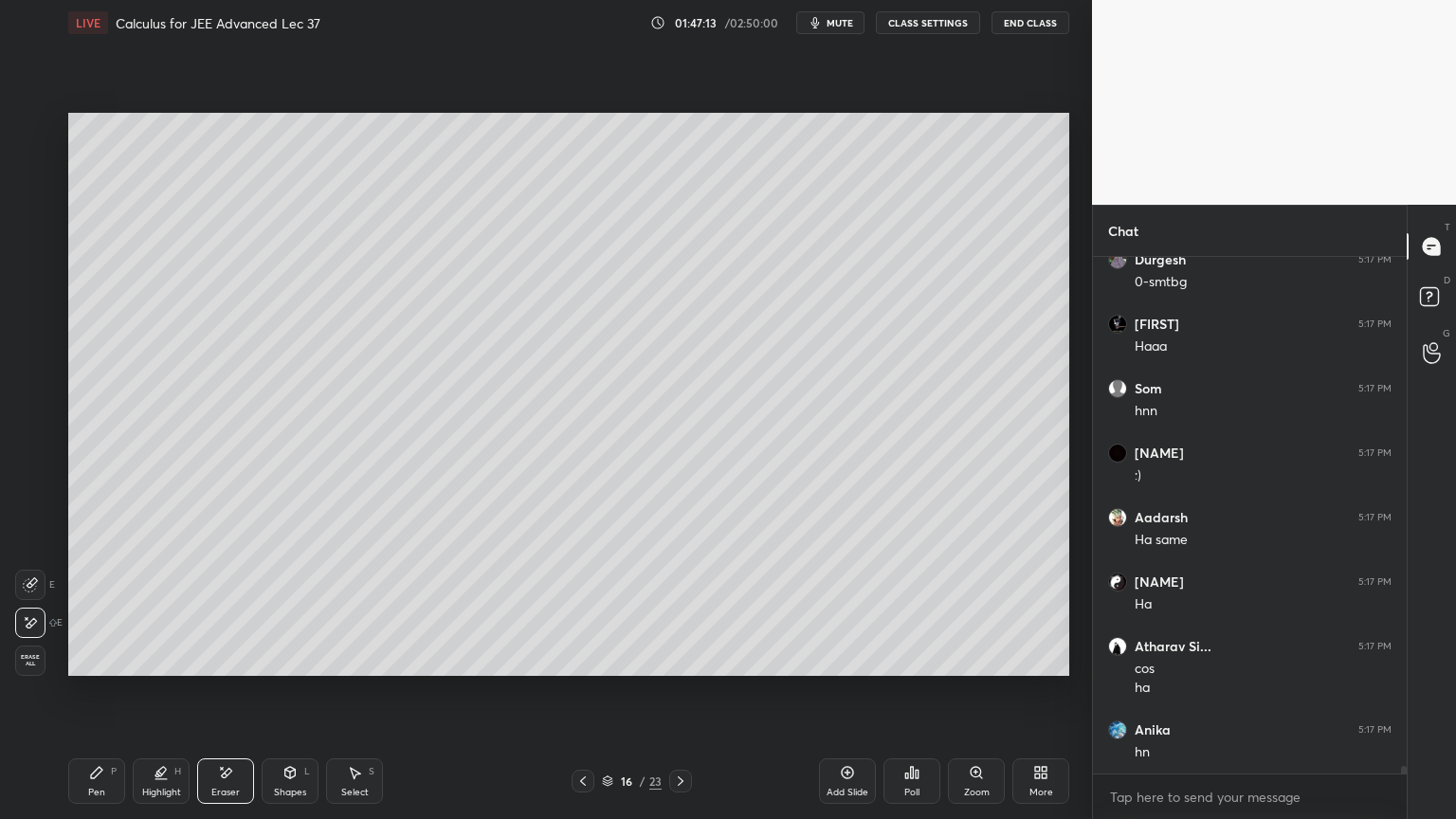 scroll, scrollTop: 33169, scrollLeft: 0, axis: vertical 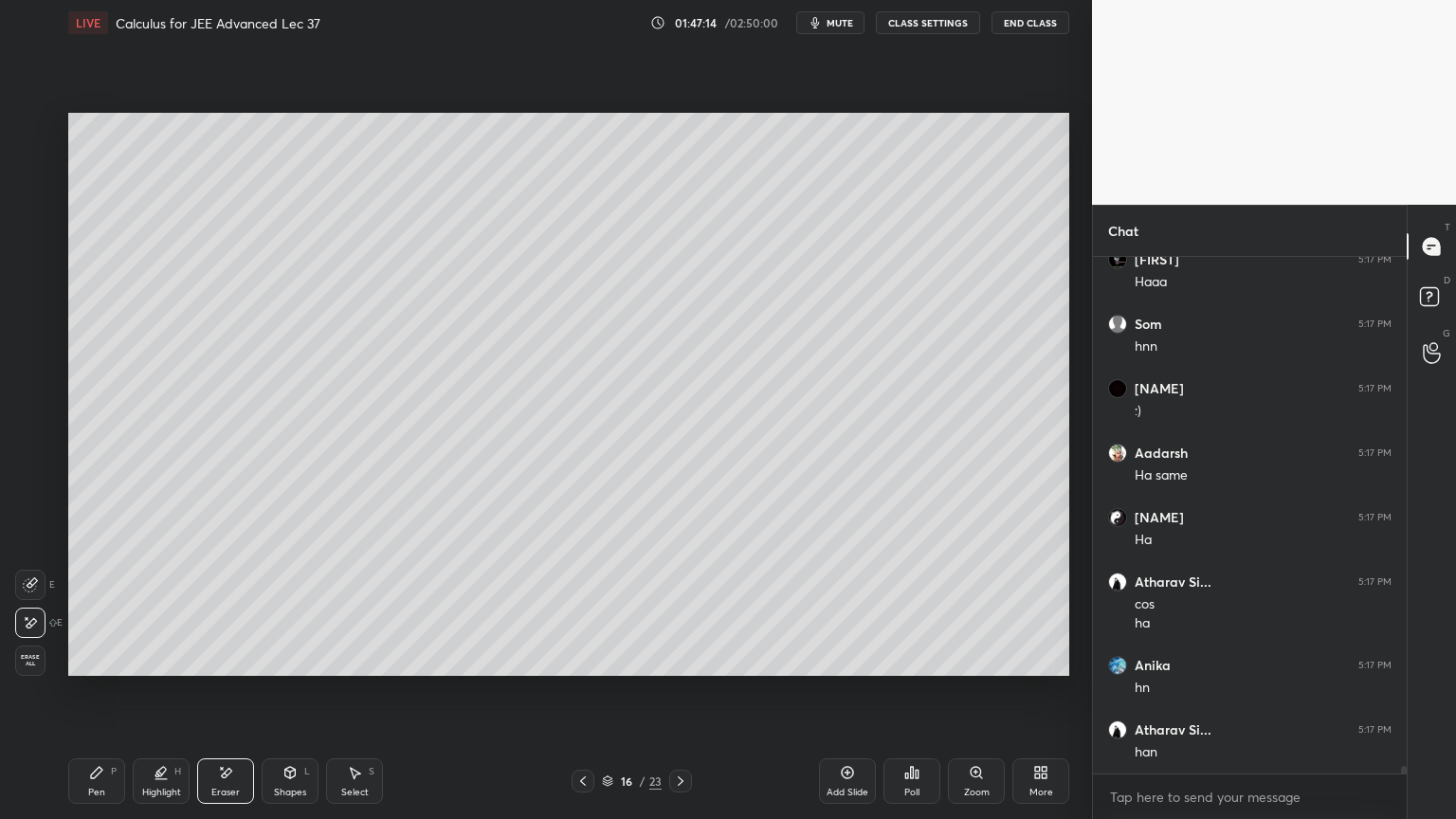 drag, startPoint x: 100, startPoint y: 774, endPoint x: 90, endPoint y: 742, distance: 33.52611 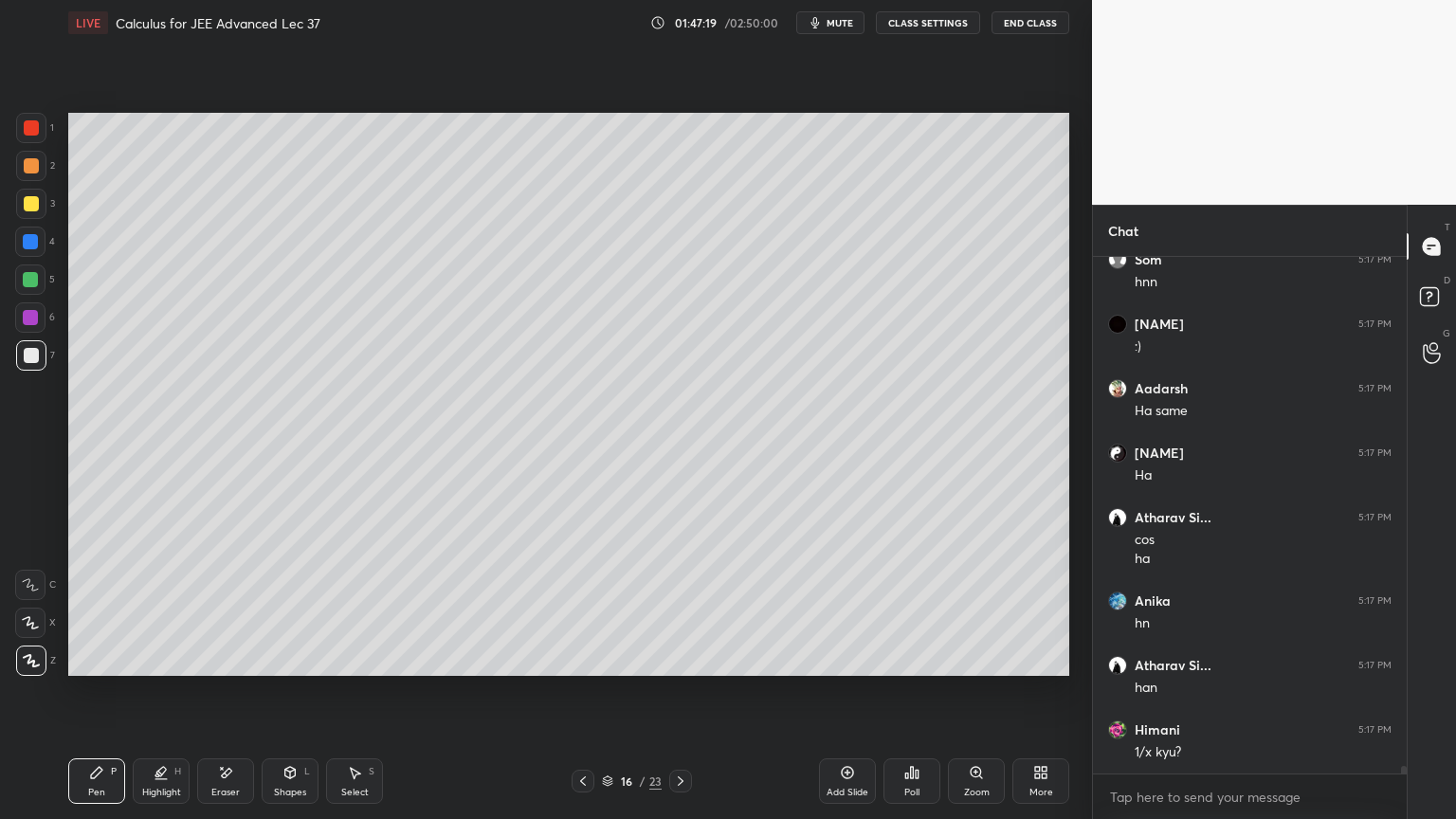 scroll, scrollTop: 33297, scrollLeft: 0, axis: vertical 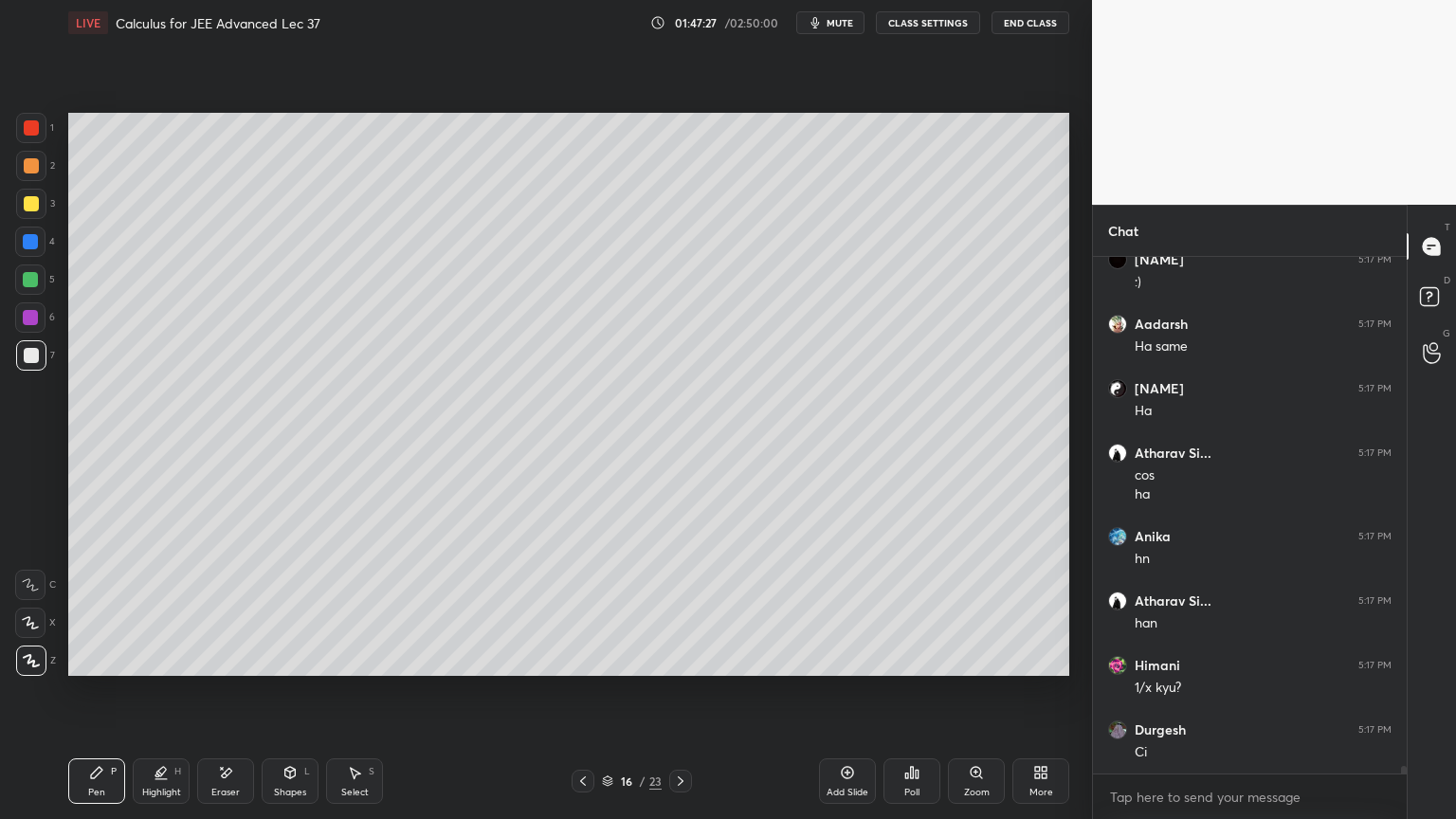 click on "Select" at bounding box center (355, 792) 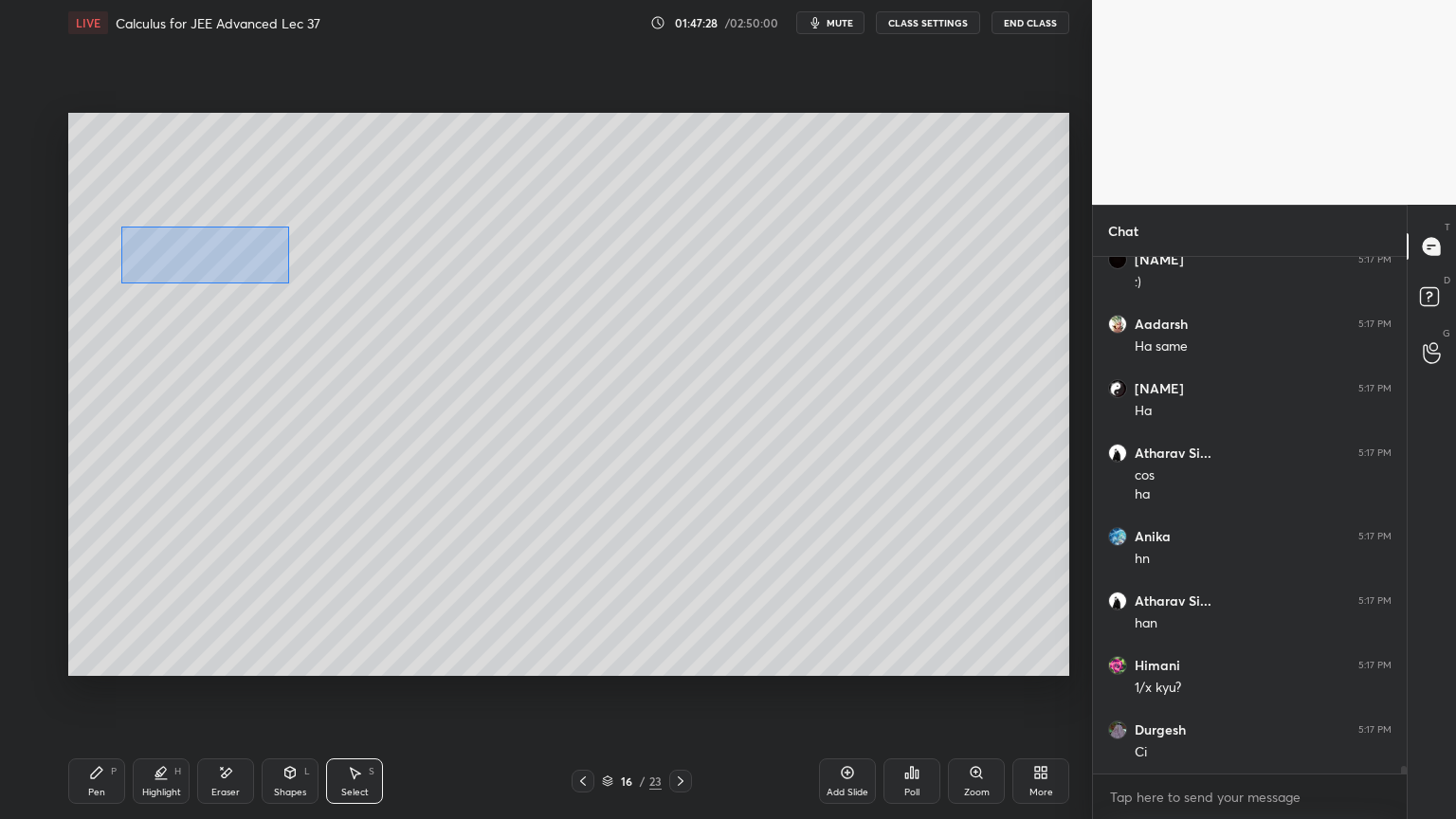 drag, startPoint x: 145, startPoint y: 248, endPoint x: 235, endPoint y: 262, distance: 91.08238 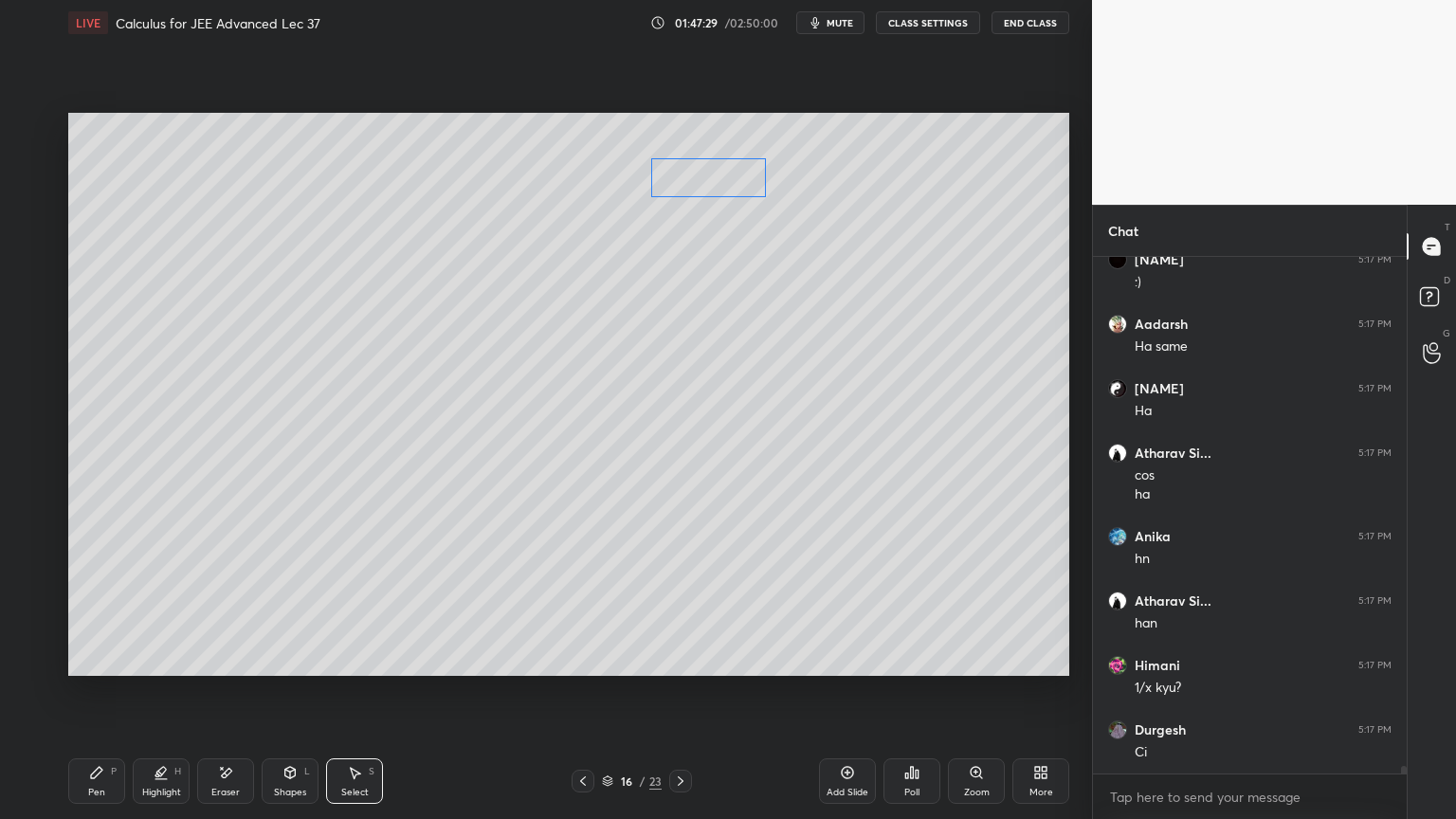 drag, startPoint x: 276, startPoint y: 258, endPoint x: 708, endPoint y: 212, distance: 434.44217 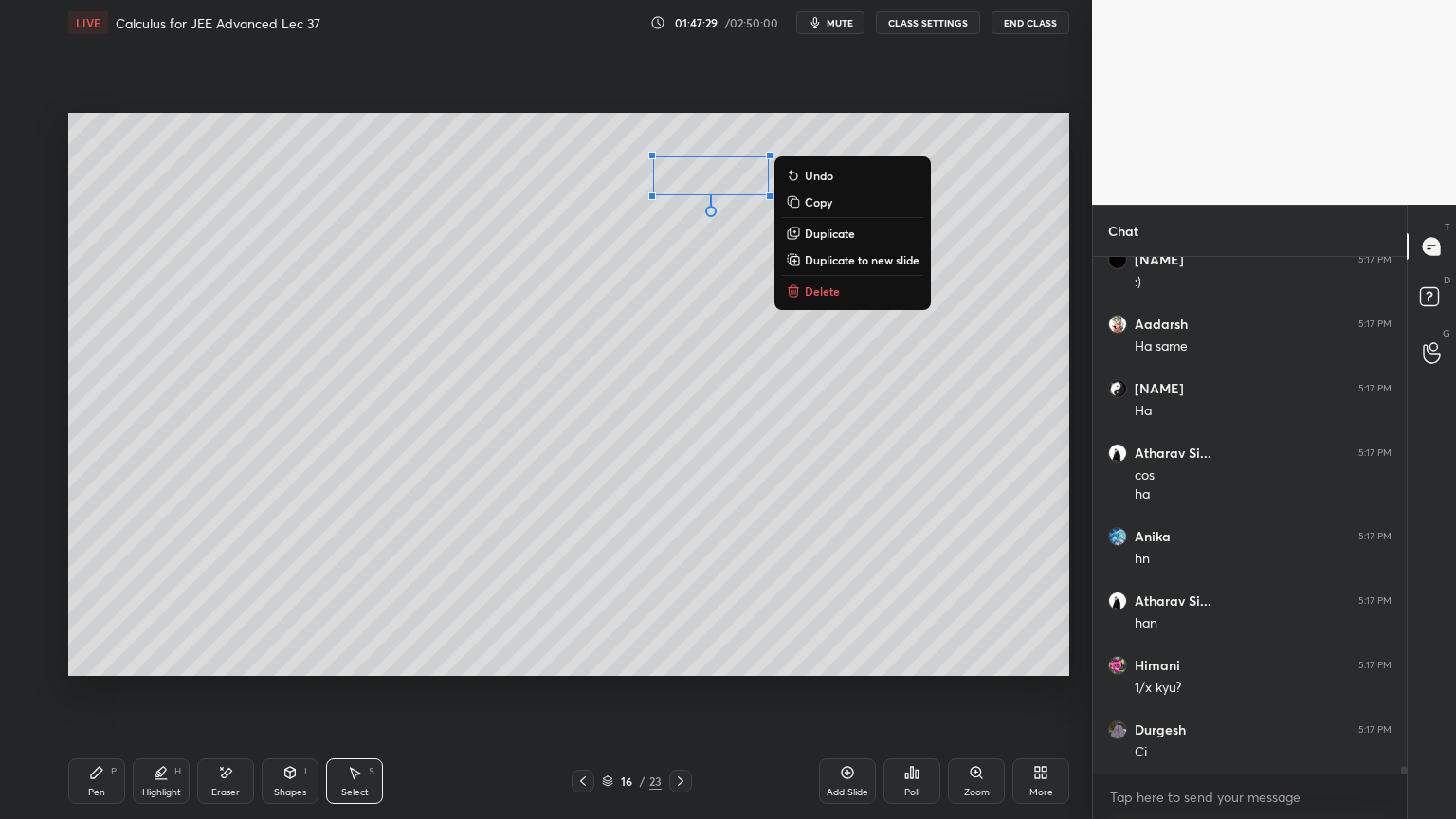 click on "0 ° Undo Copy Duplicate Duplicate to new slide Delete" at bounding box center [569, 394] 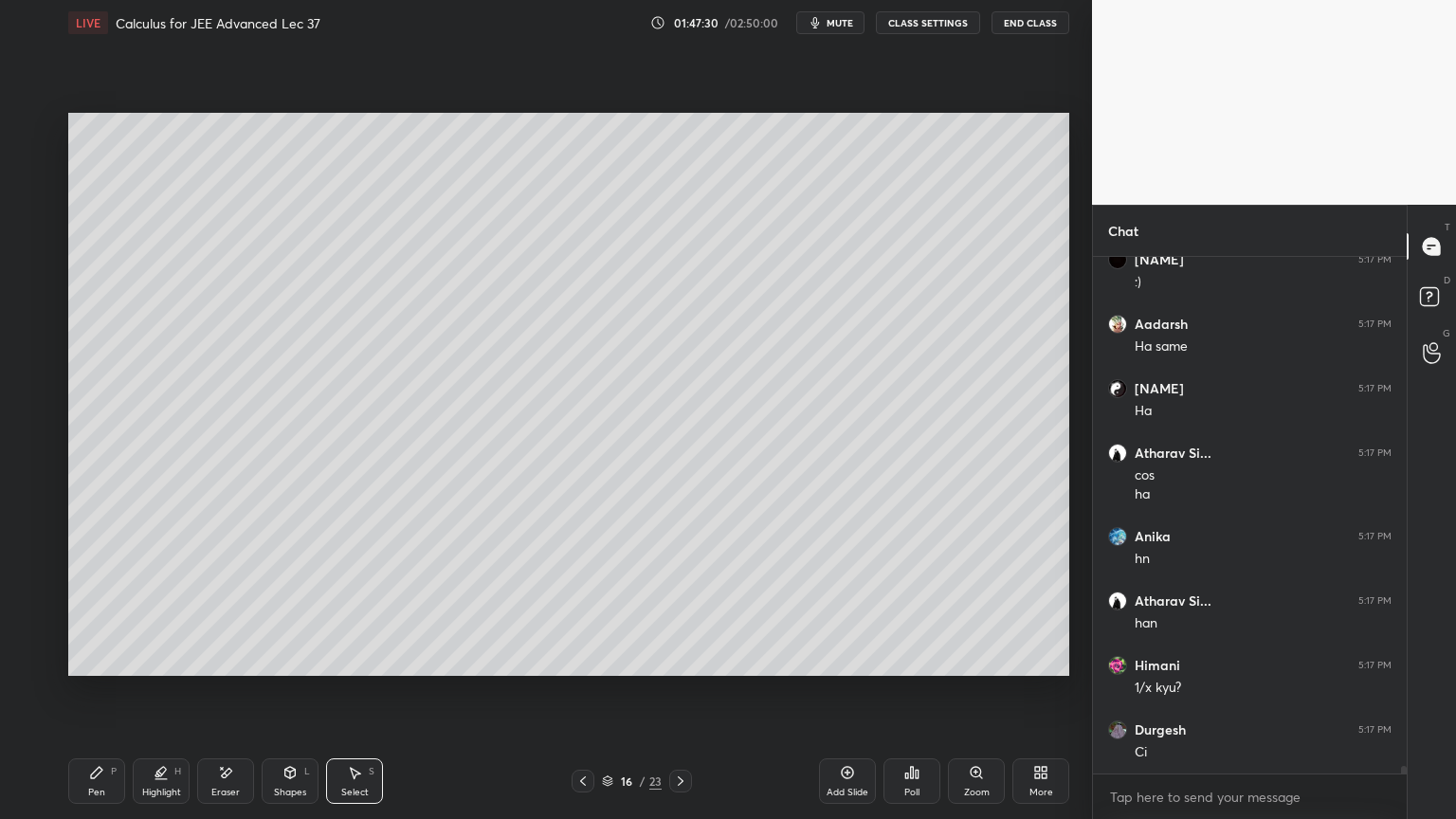 click on "Pen P" at bounding box center [97, 781] 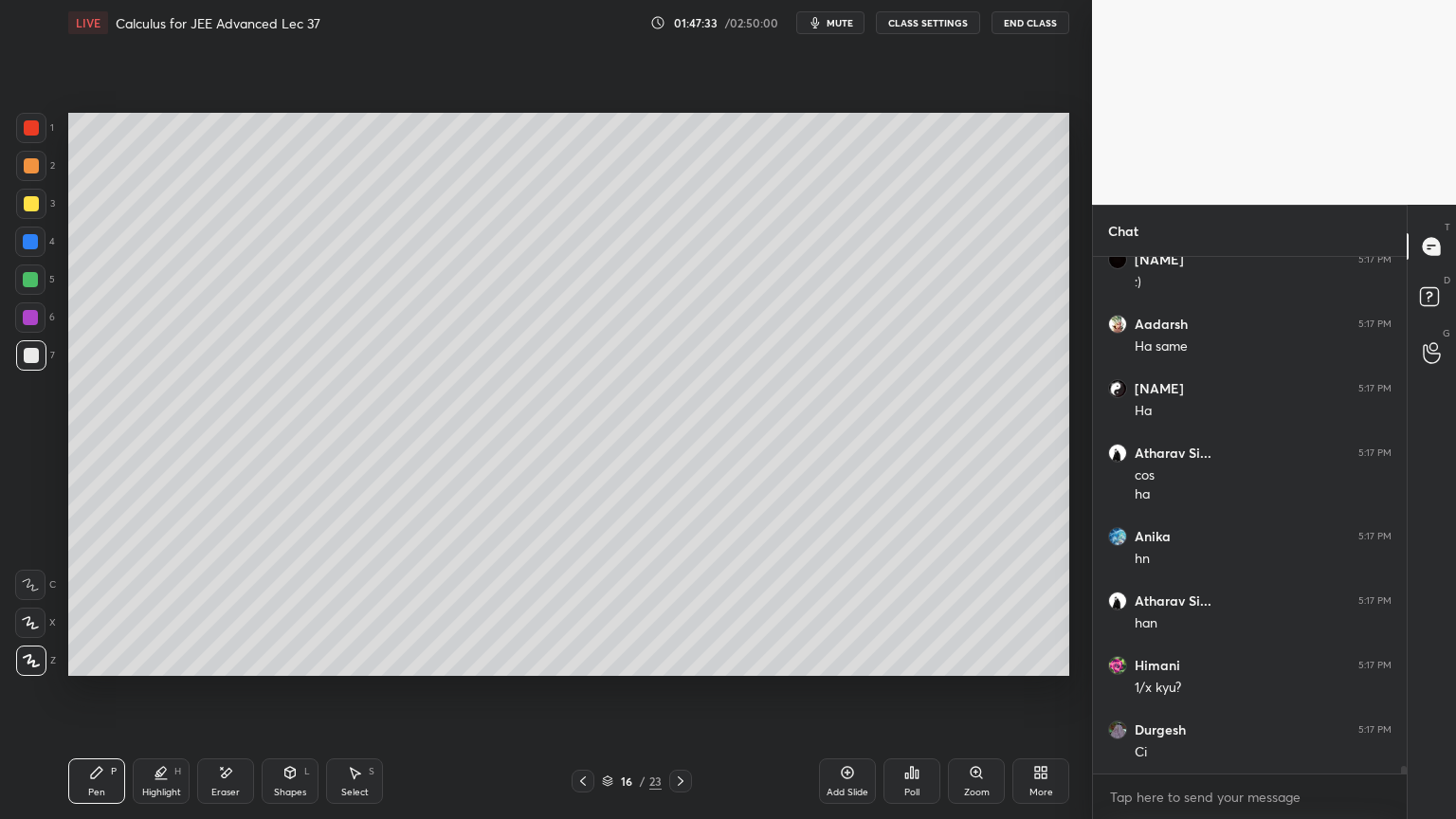 click 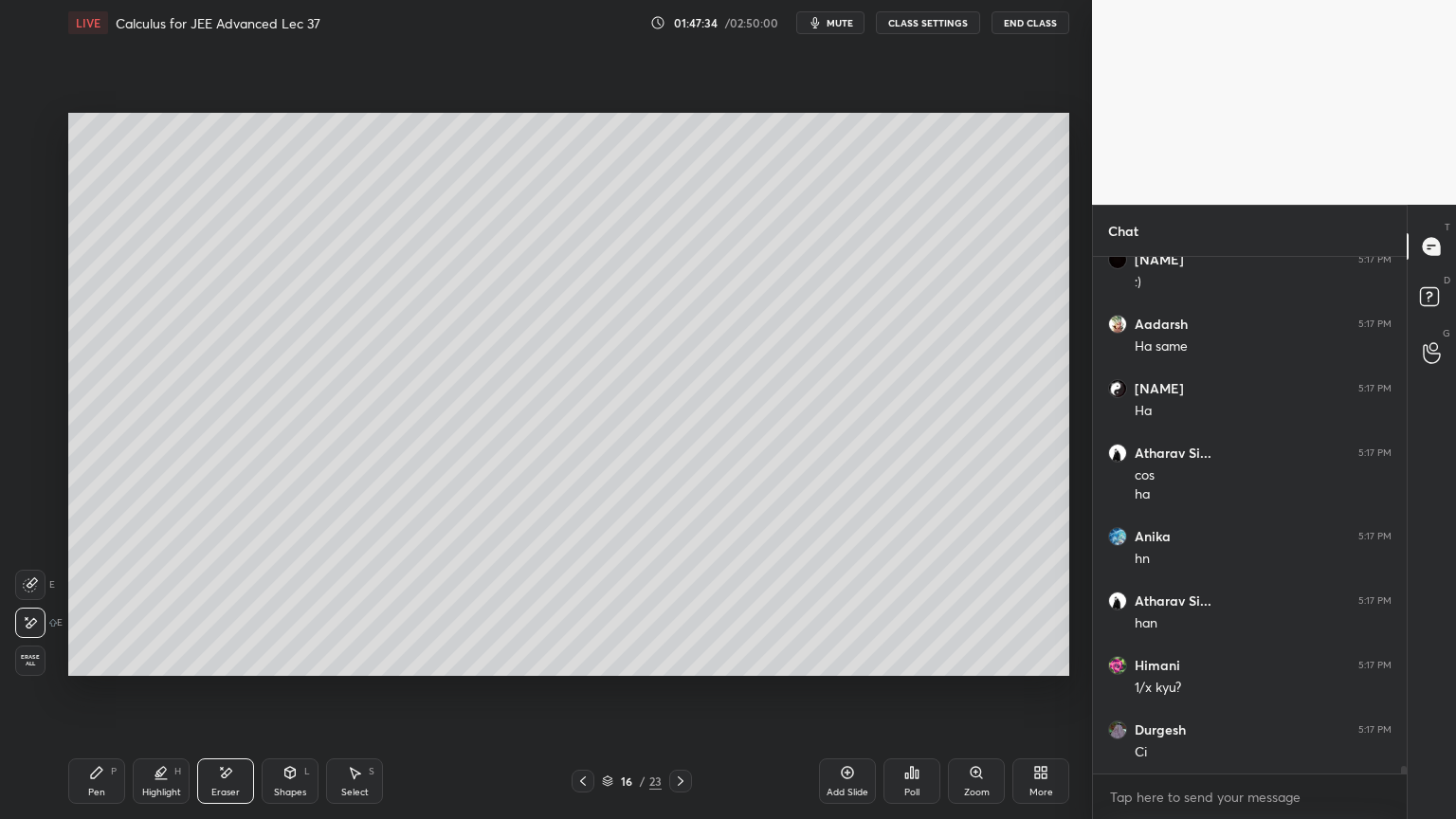 drag, startPoint x: 97, startPoint y: 774, endPoint x: 90, endPoint y: 742, distance: 32.756679 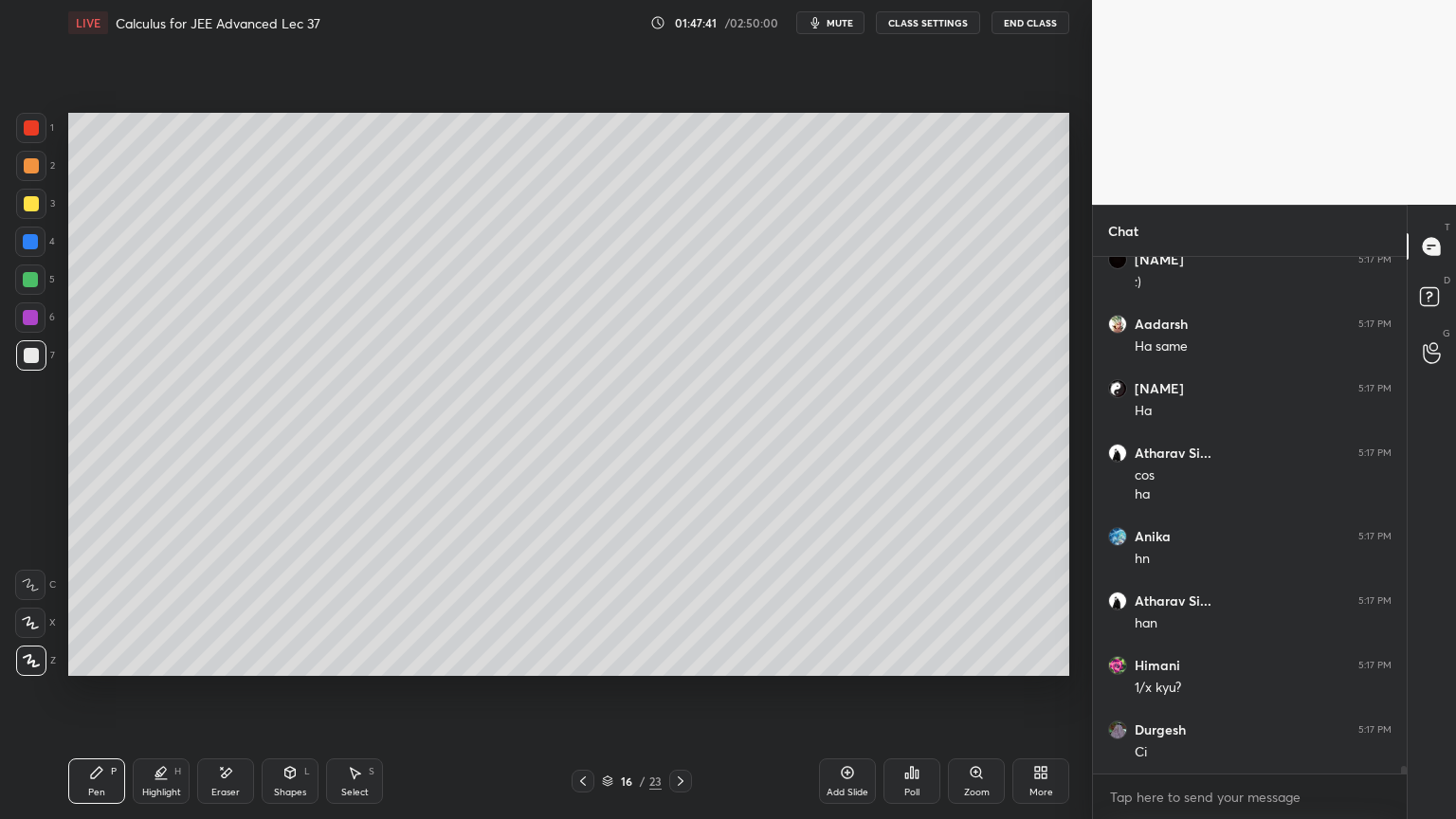 drag, startPoint x: 236, startPoint y: 772, endPoint x: 227, endPoint y: 758, distance: 16.64332 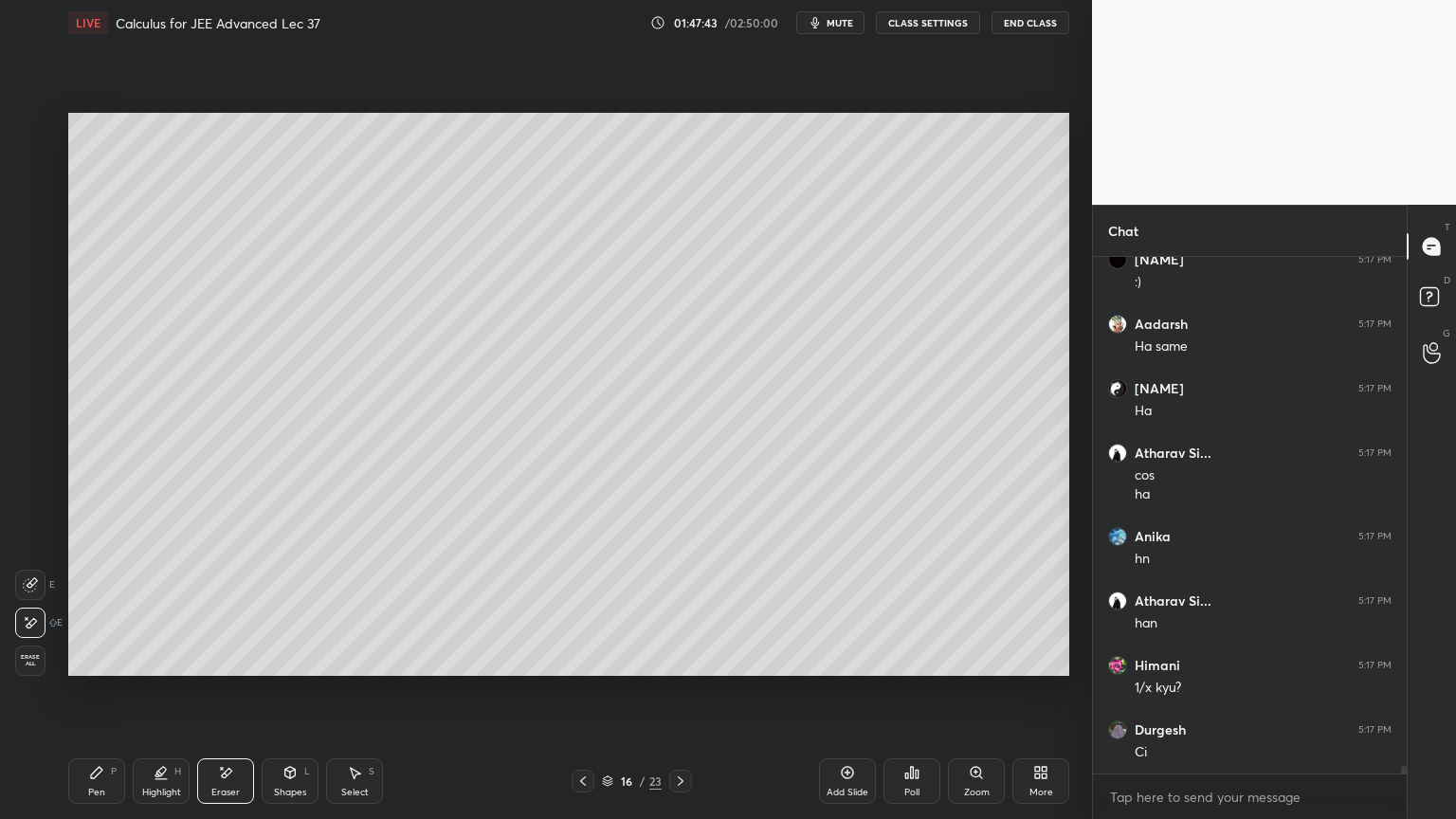 drag, startPoint x: 91, startPoint y: 777, endPoint x: 90, endPoint y: 679, distance: 98.0051 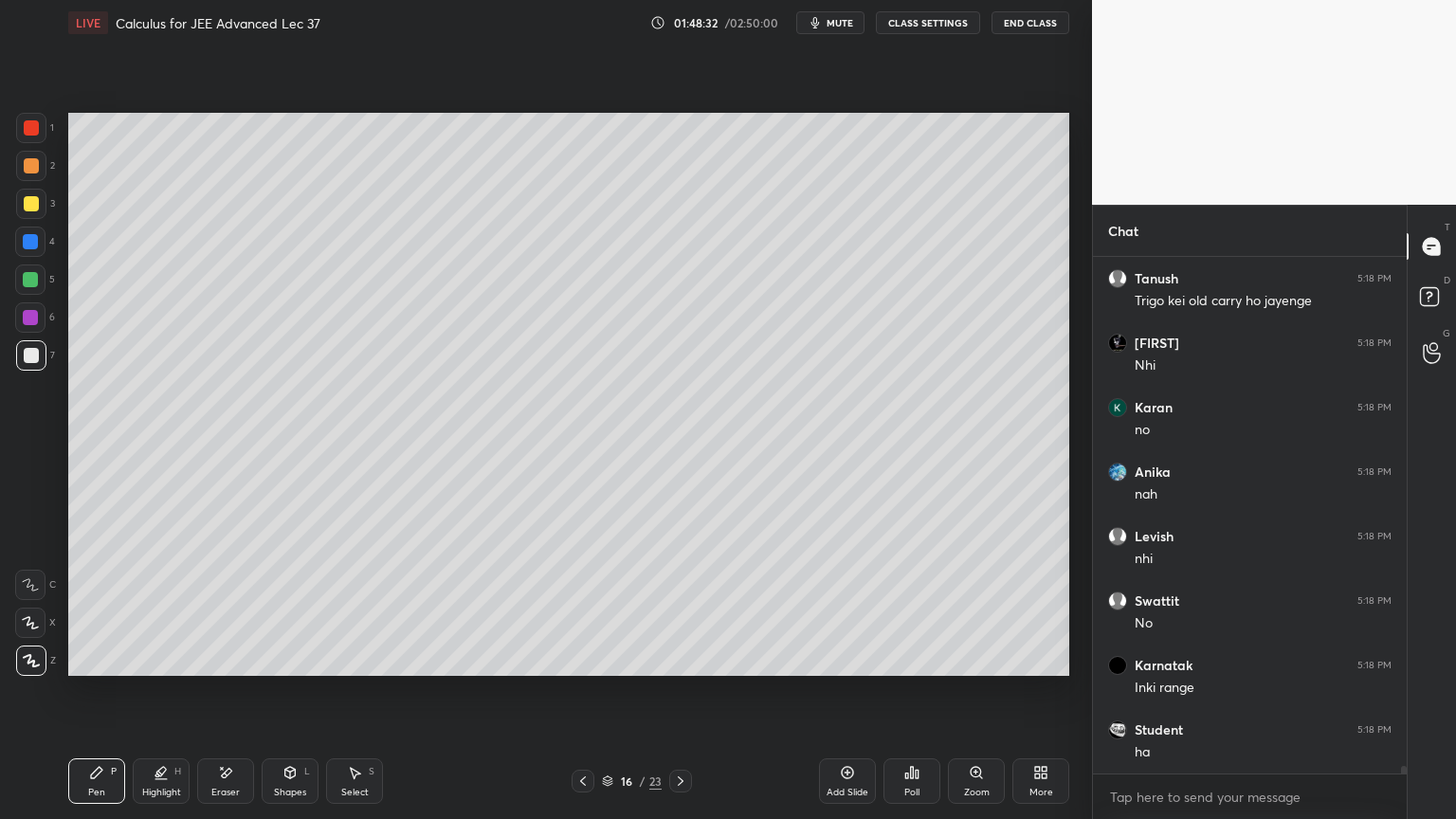 scroll, scrollTop: 34007, scrollLeft: 0, axis: vertical 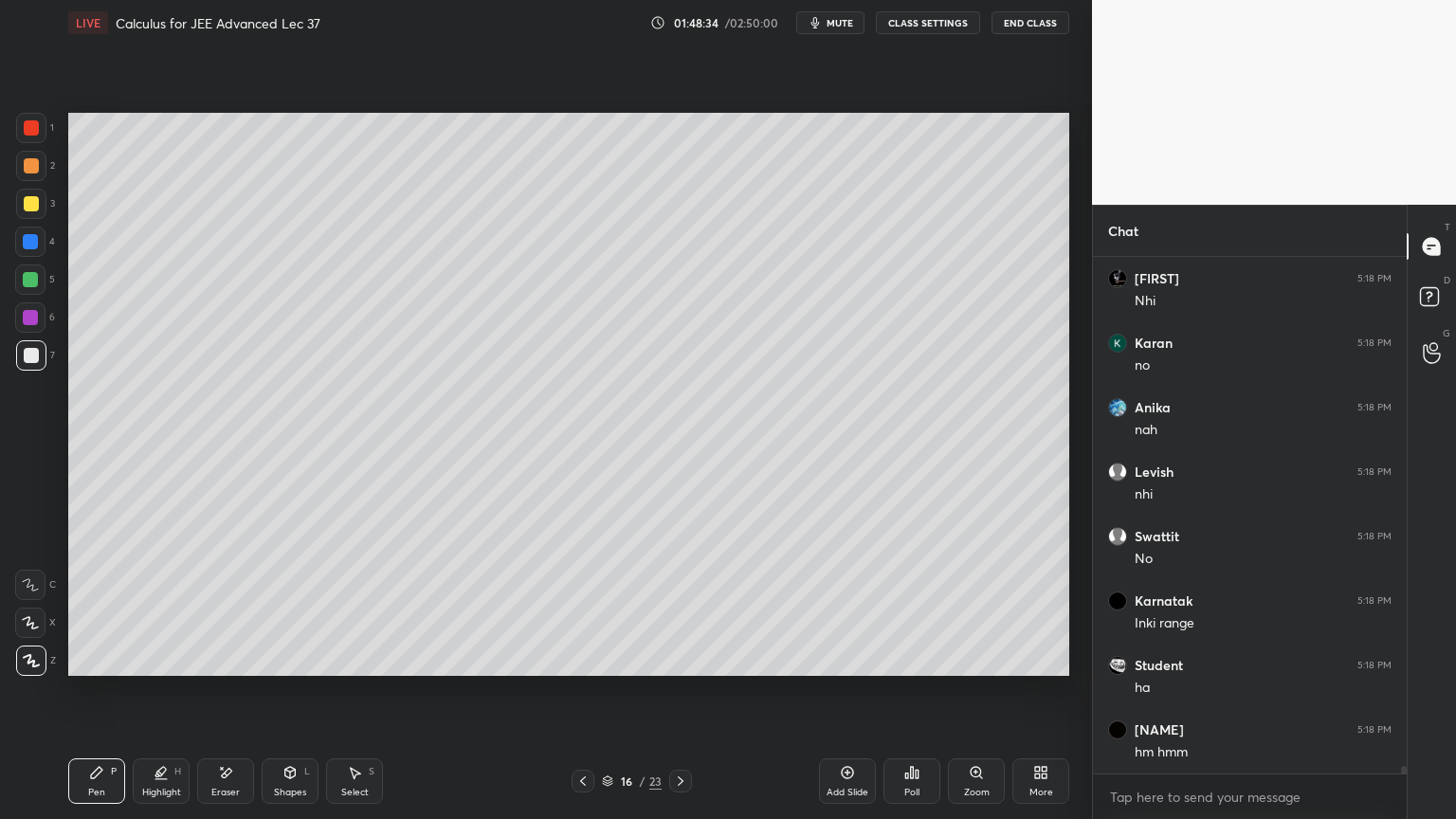 click 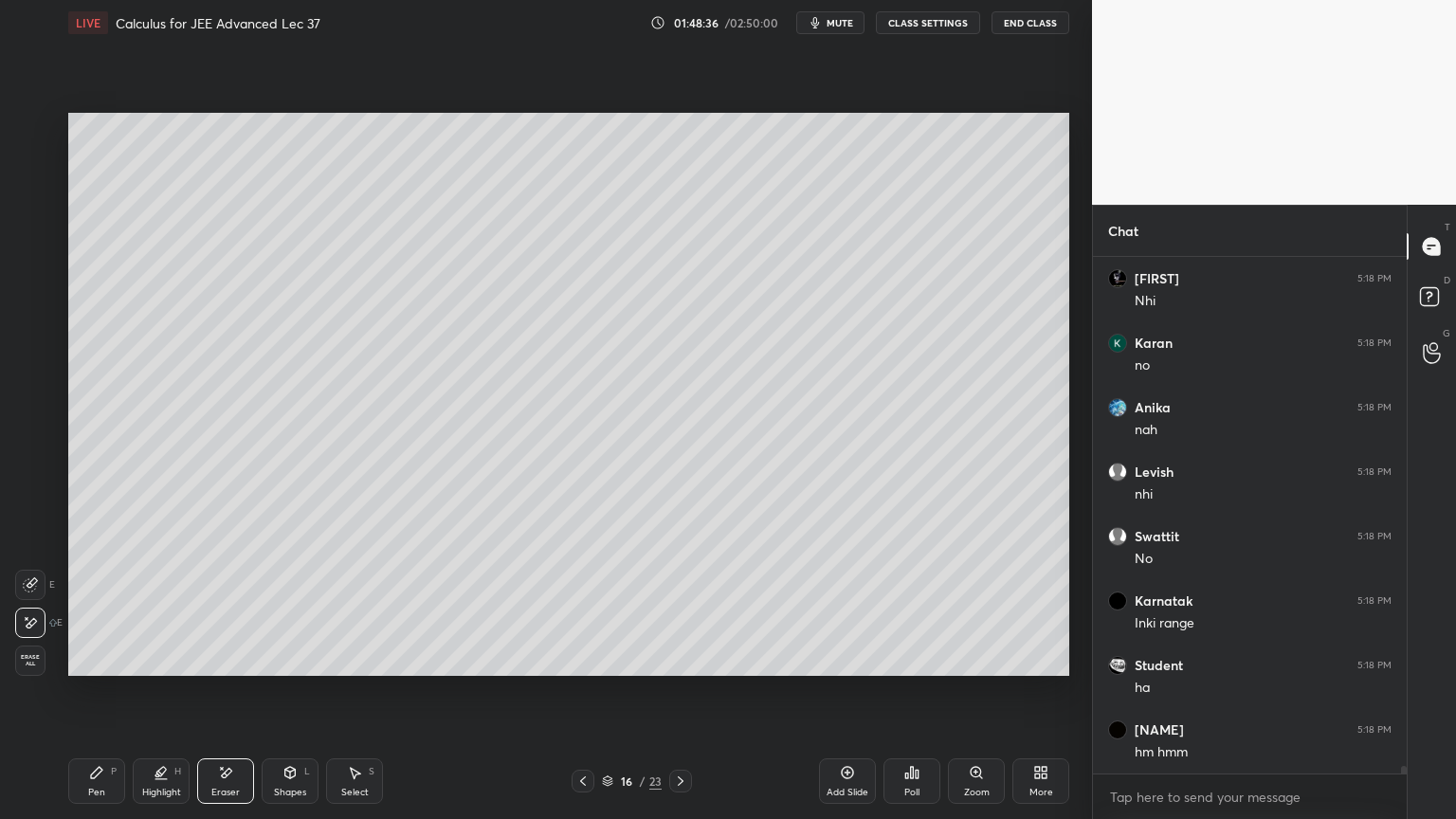 click 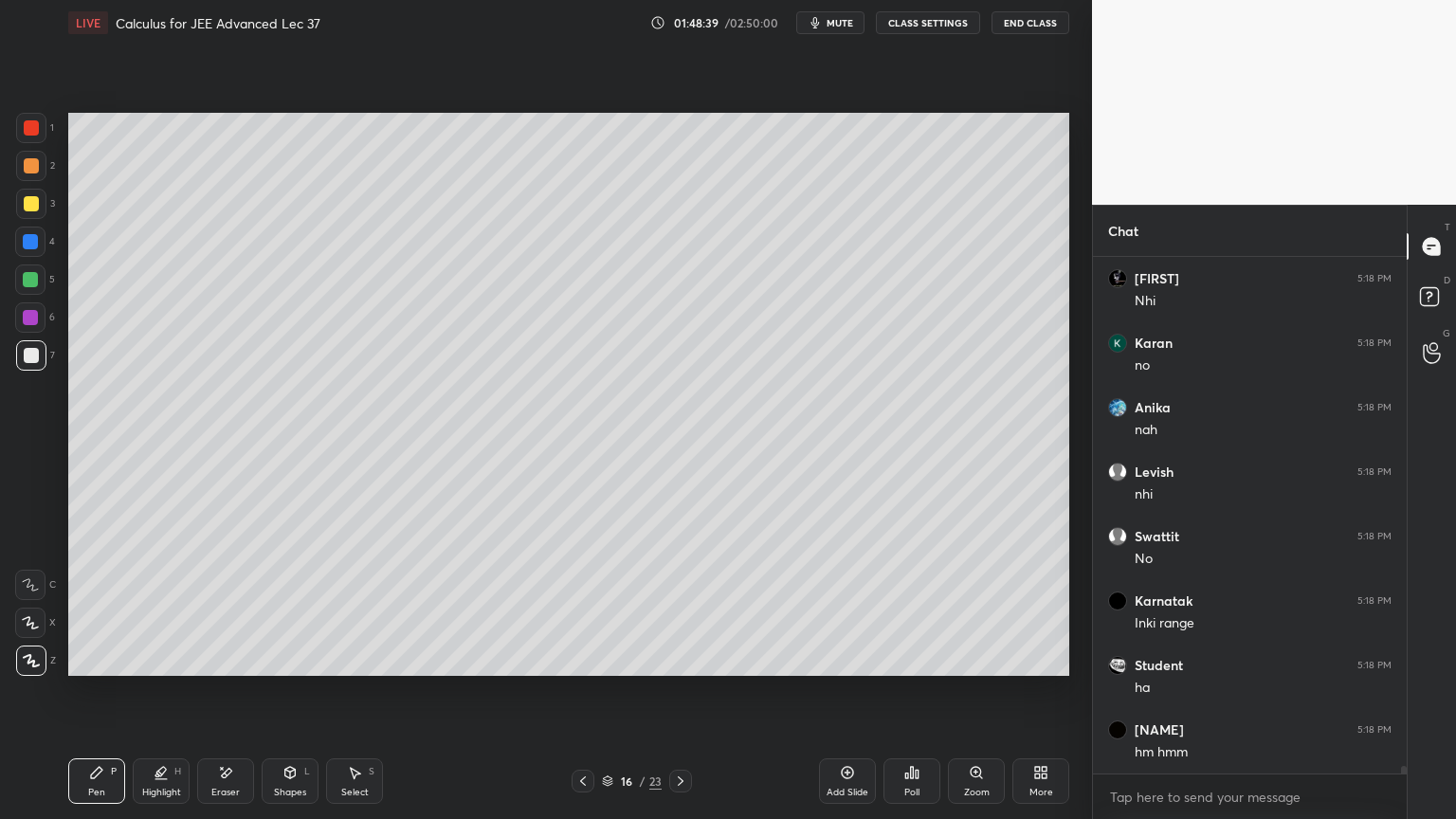 scroll, scrollTop: 34071, scrollLeft: 0, axis: vertical 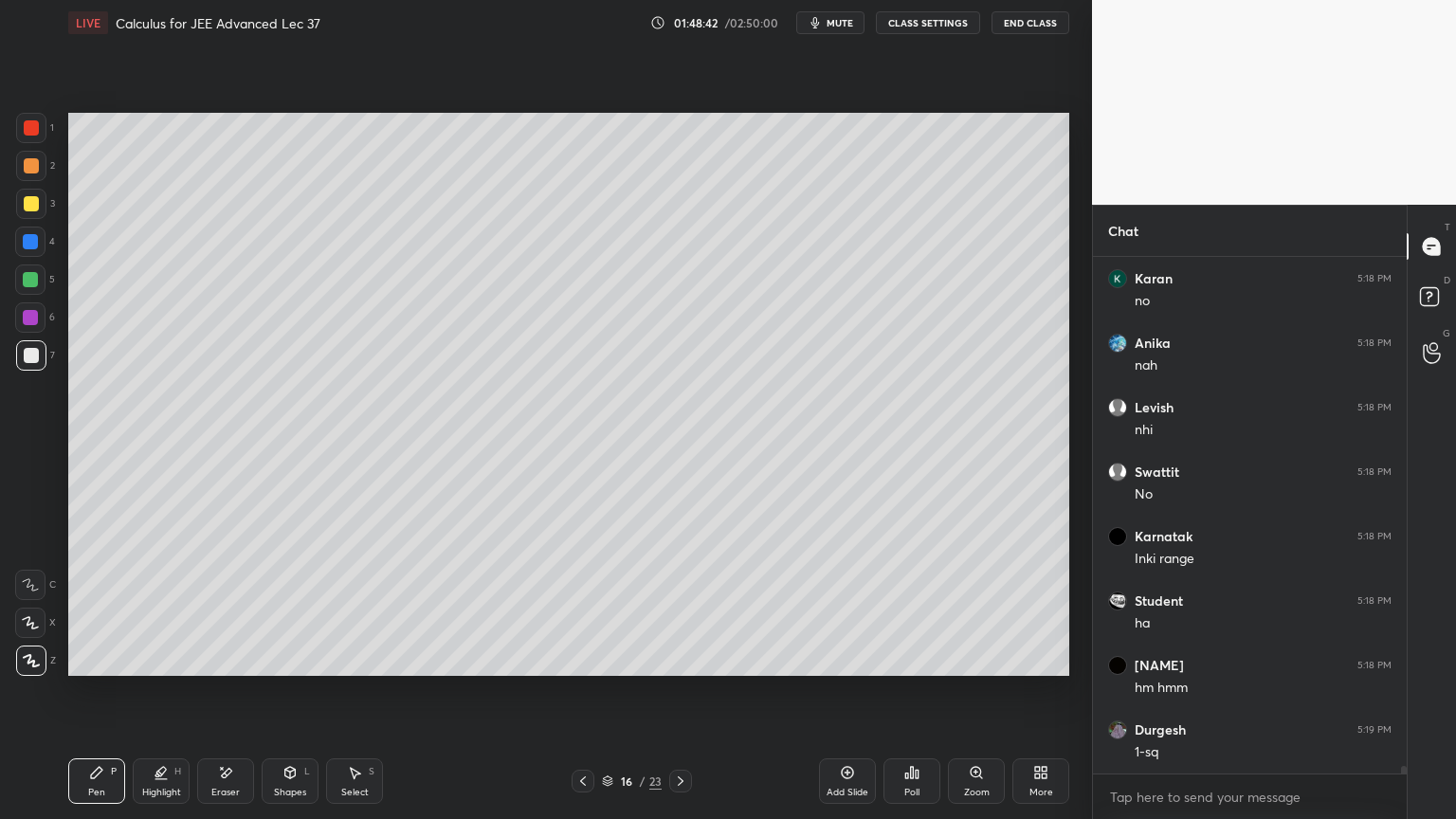 click on "Eraser" at bounding box center [226, 792] 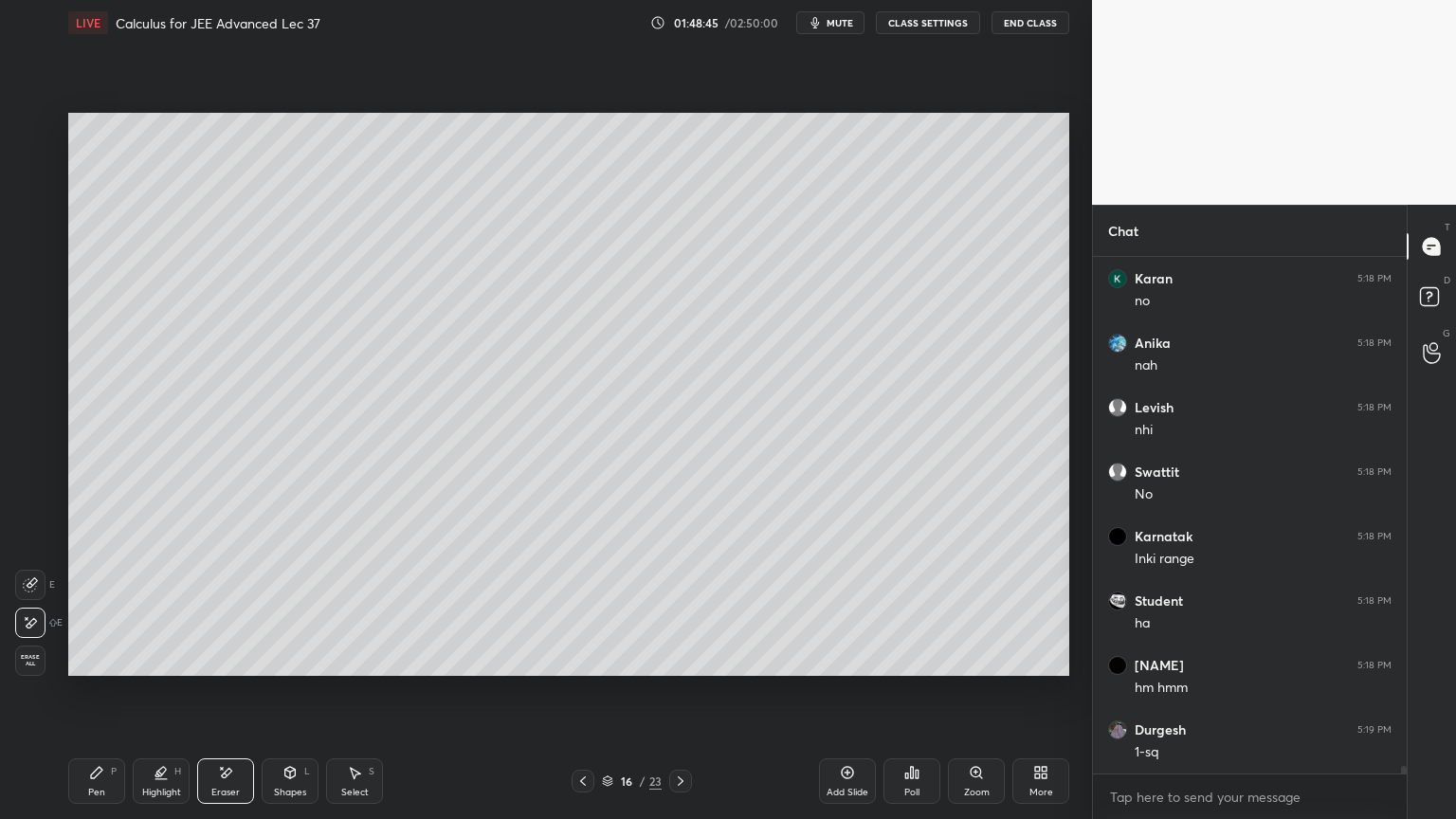 drag, startPoint x: 100, startPoint y: 781, endPoint x: 144, endPoint y: 736, distance: 62.93648 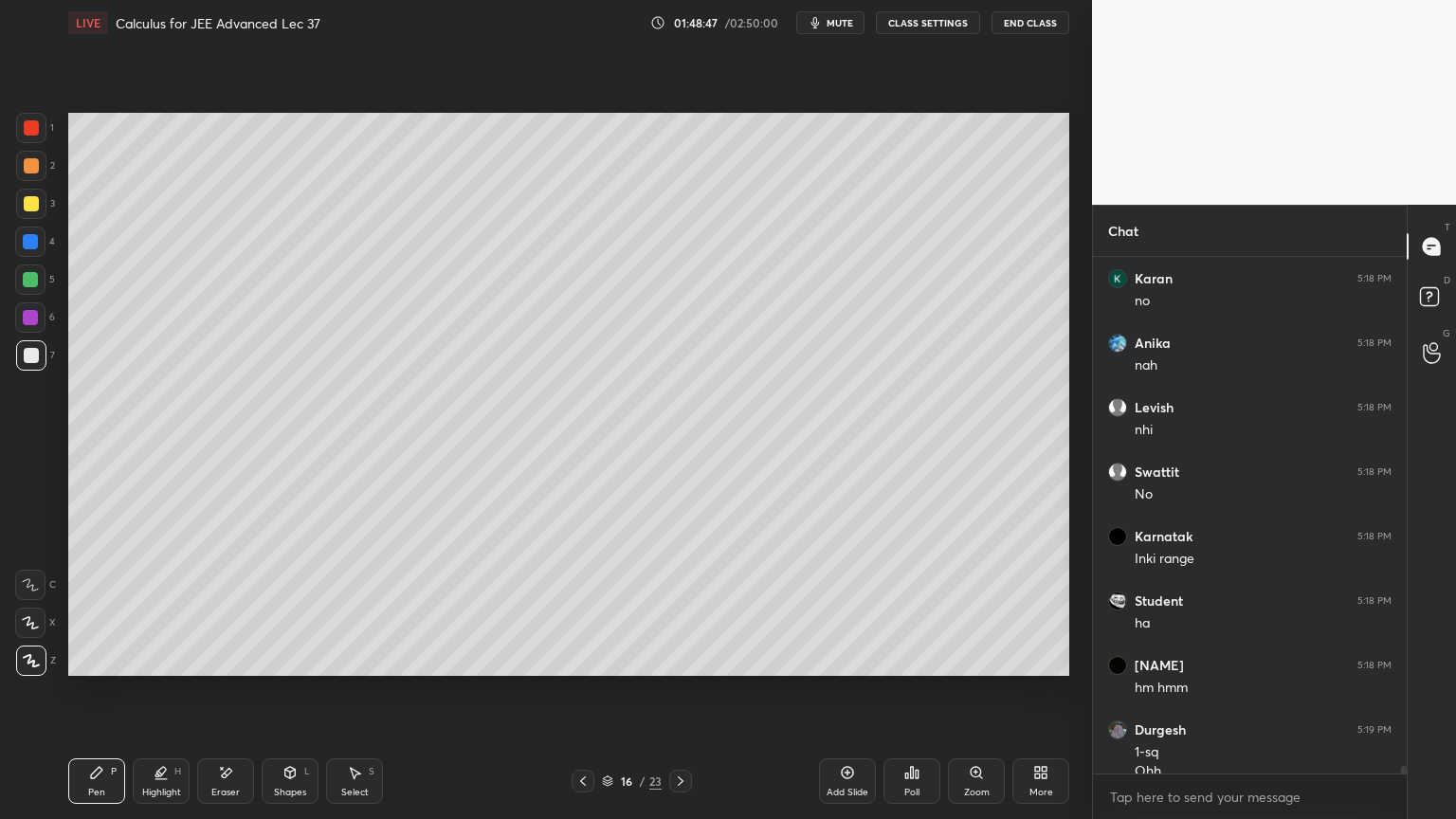 scroll, scrollTop: 34090, scrollLeft: 0, axis: vertical 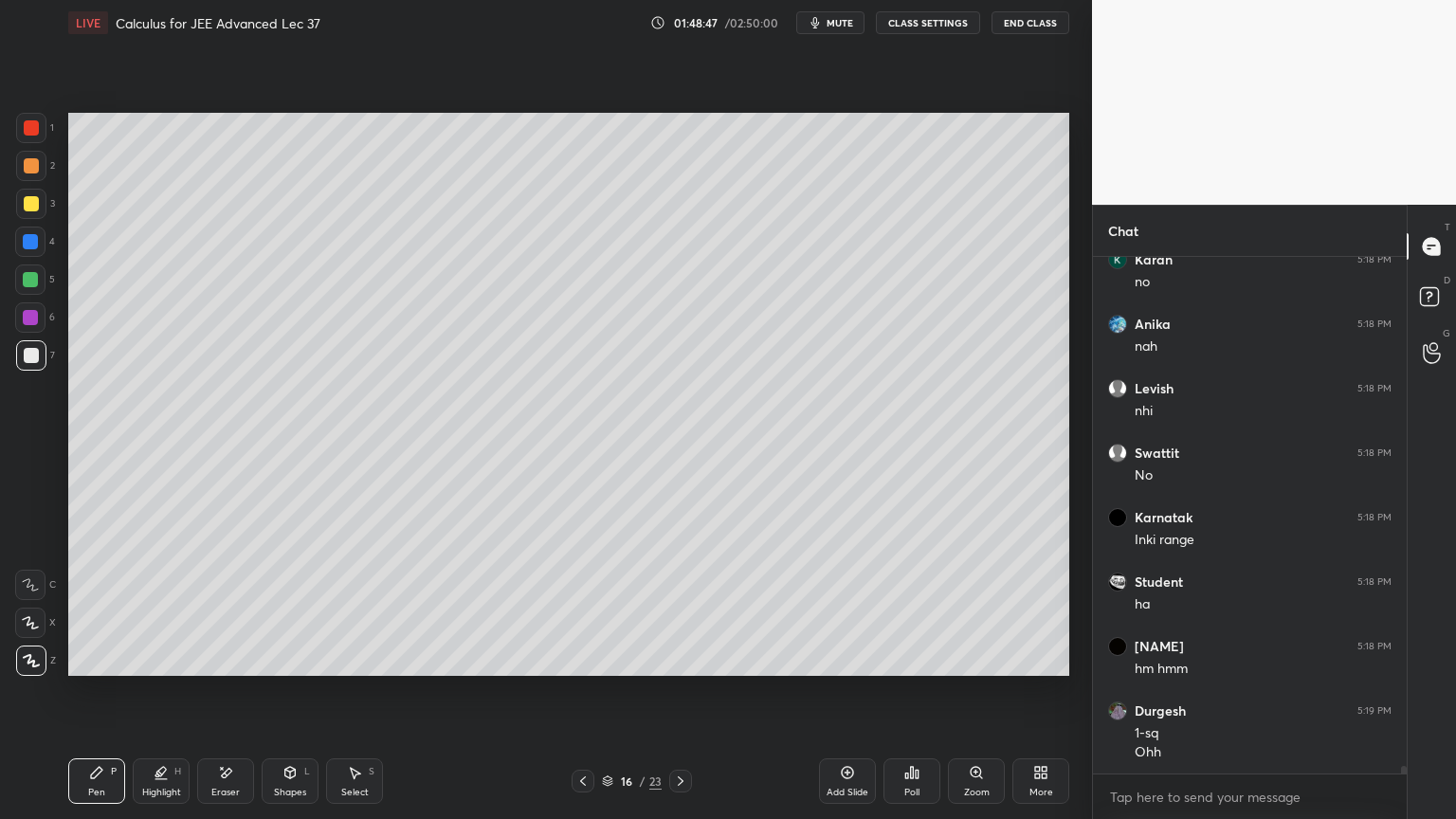 click on "Eraser" at bounding box center (226, 781) 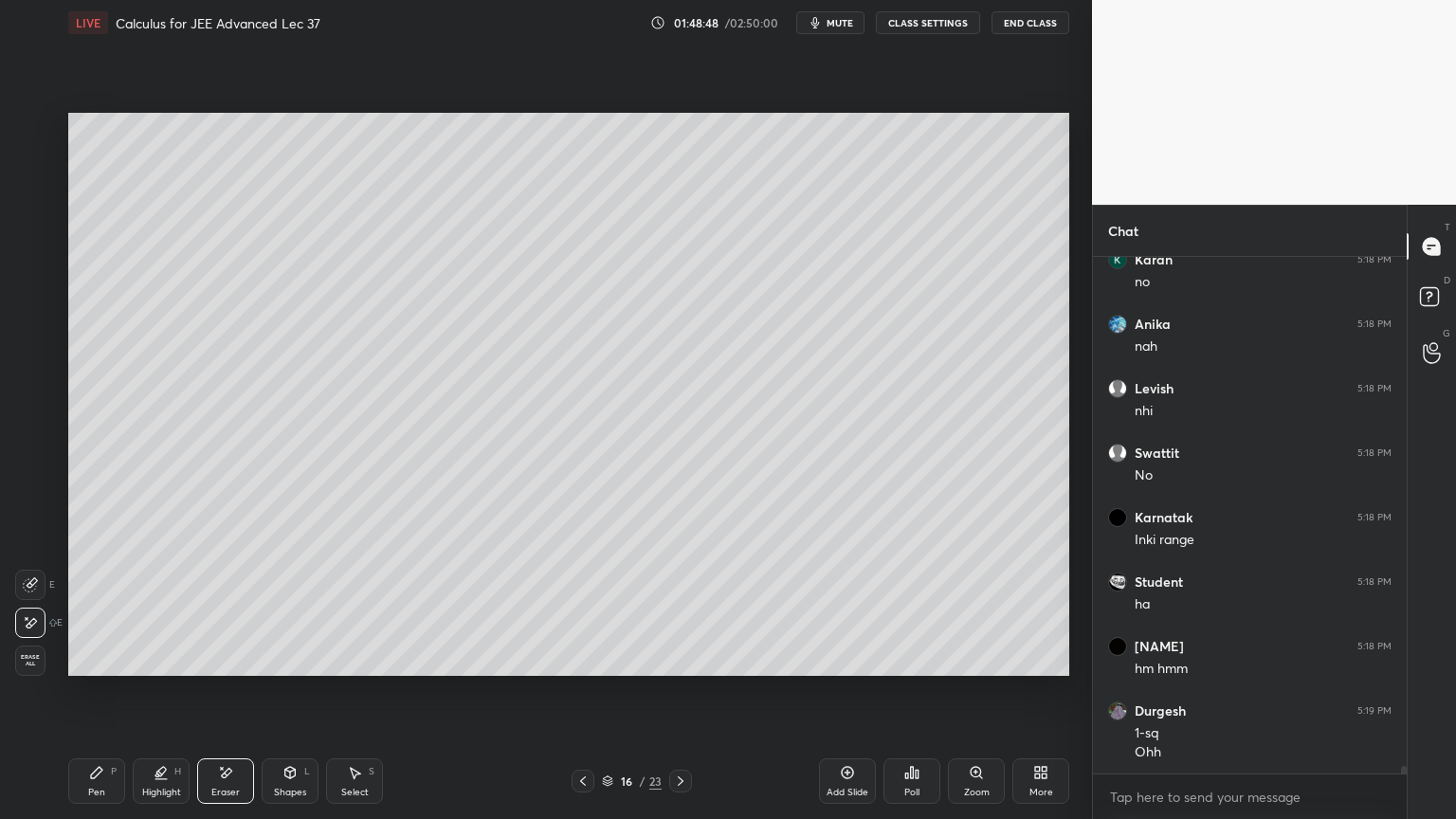 click on "Pen" at bounding box center [97, 792] 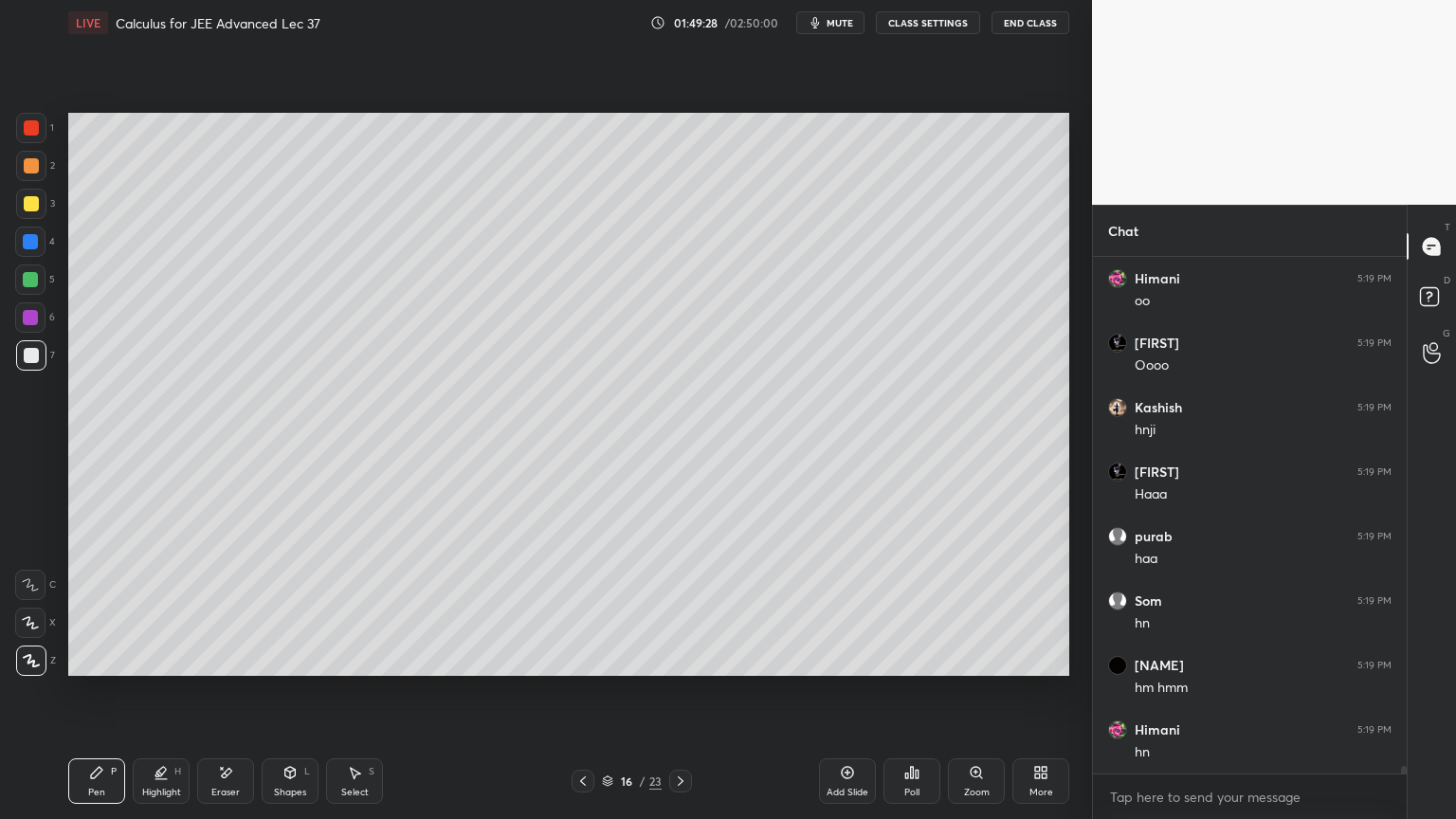 scroll, scrollTop: 34670, scrollLeft: 0, axis: vertical 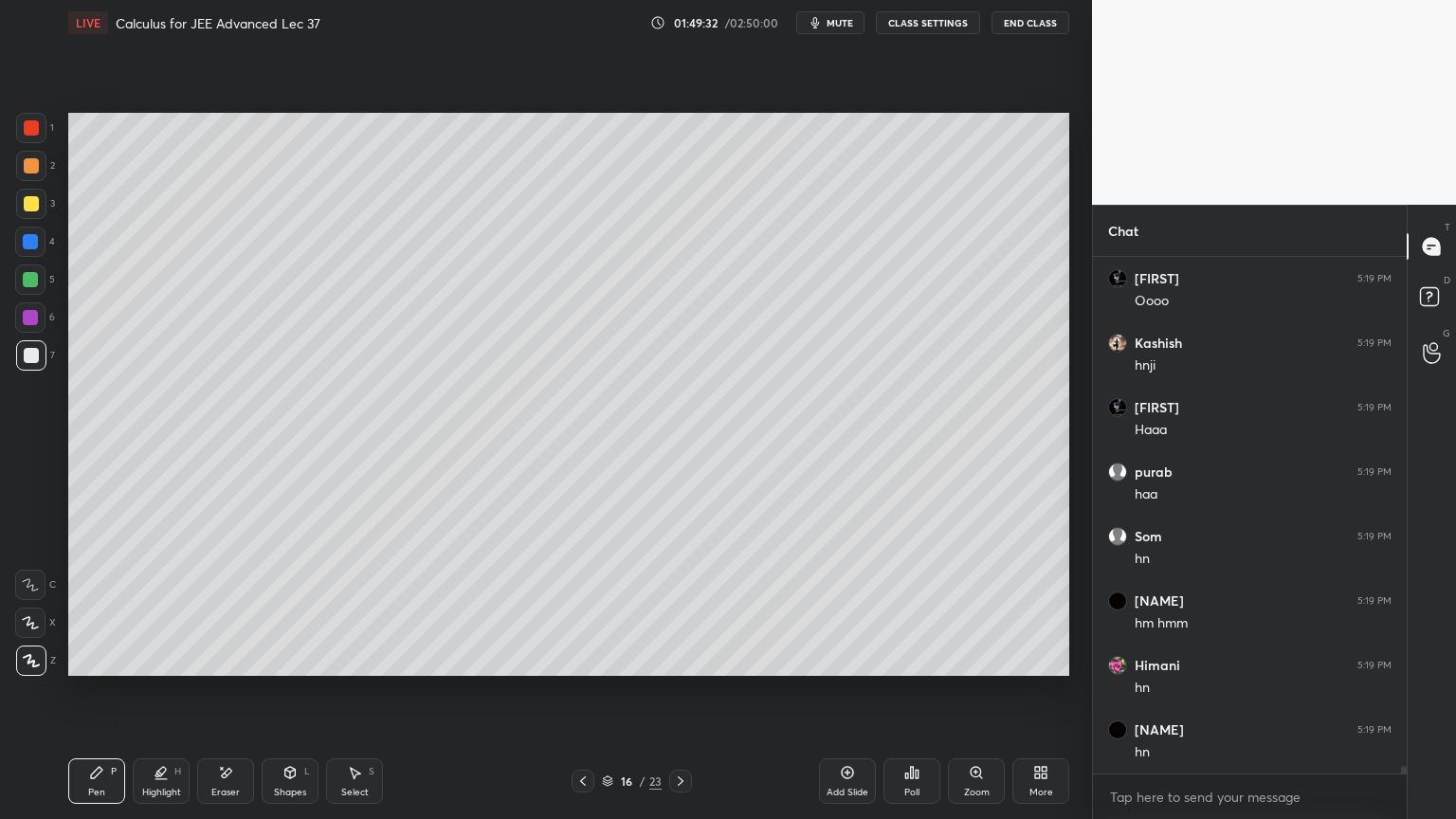 drag, startPoint x: 231, startPoint y: 788, endPoint x: 409, endPoint y: 735, distance: 185.72291 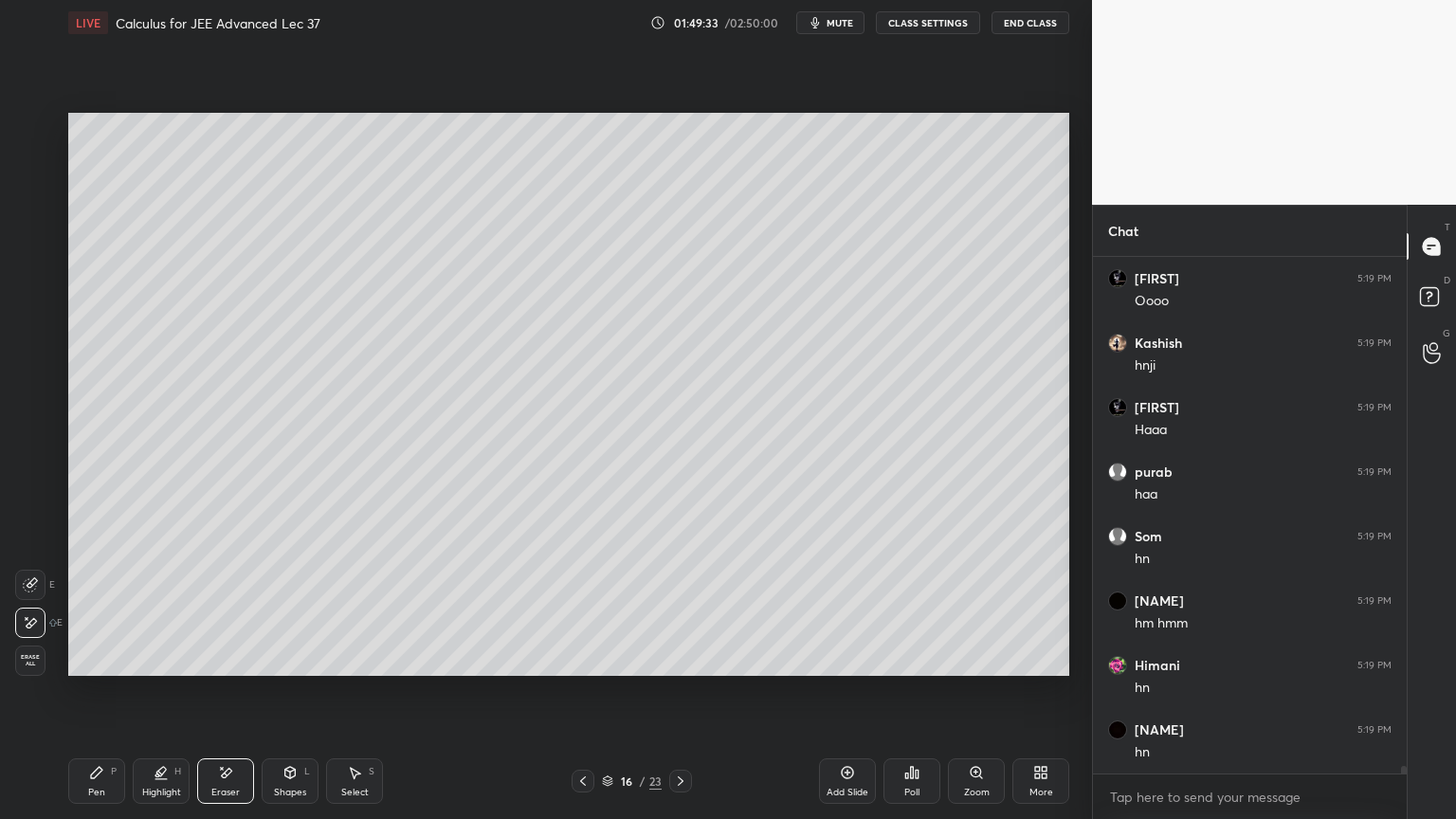 click on "Pen P" at bounding box center (97, 781) 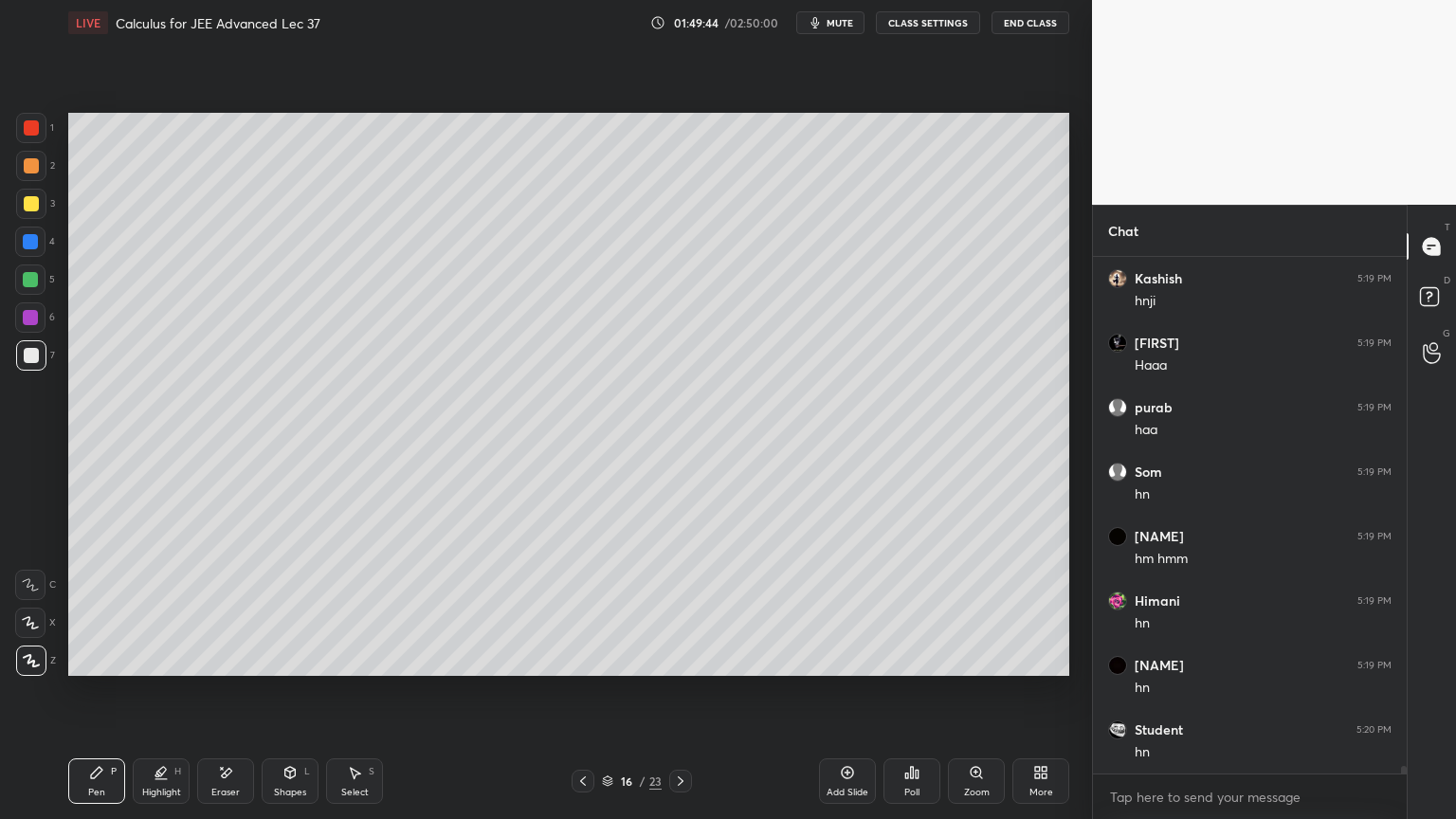 scroll, scrollTop: 34799, scrollLeft: 0, axis: vertical 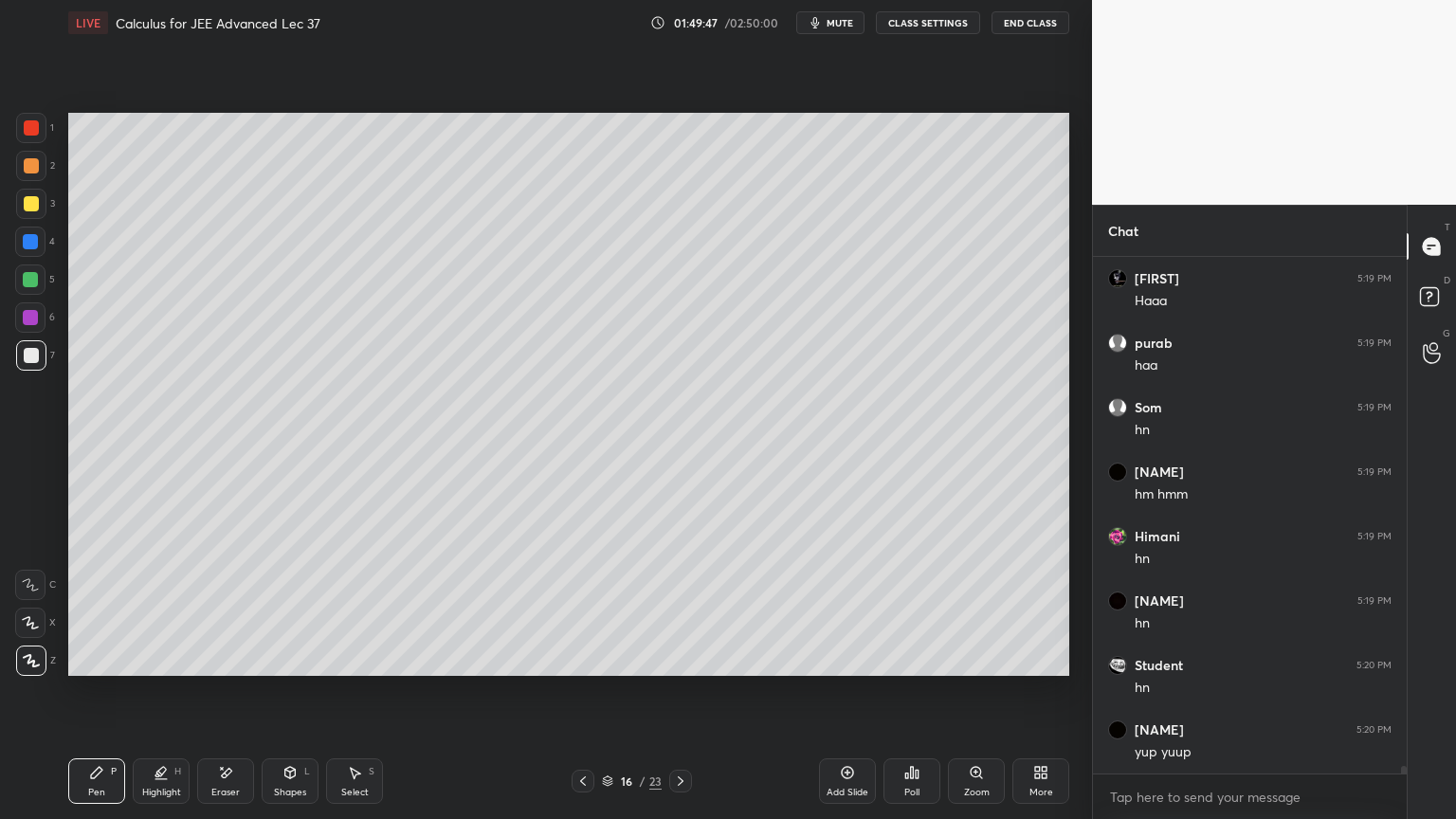 click on "Eraser" at bounding box center (226, 781) 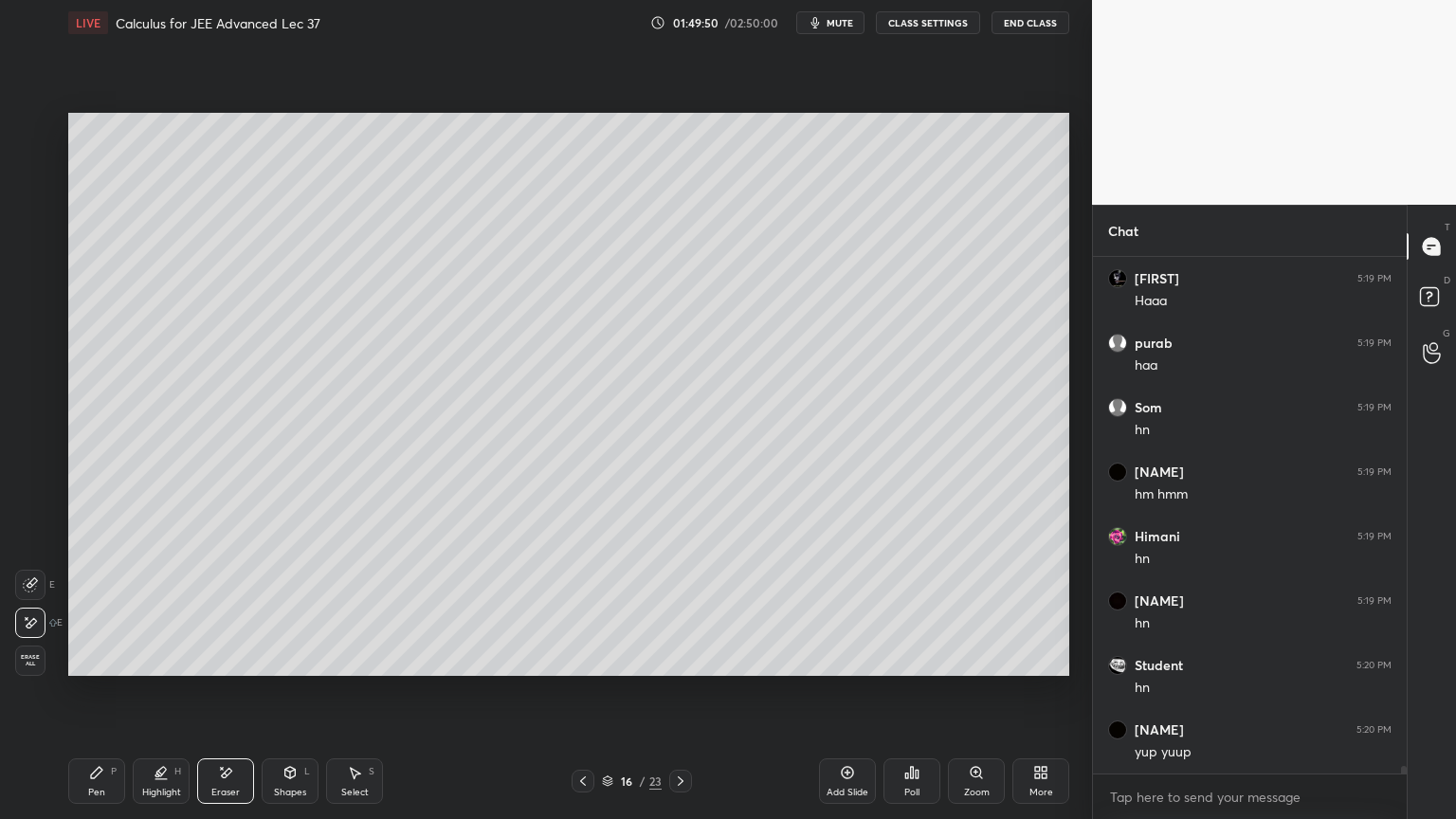 click on "Pen P" at bounding box center (97, 781) 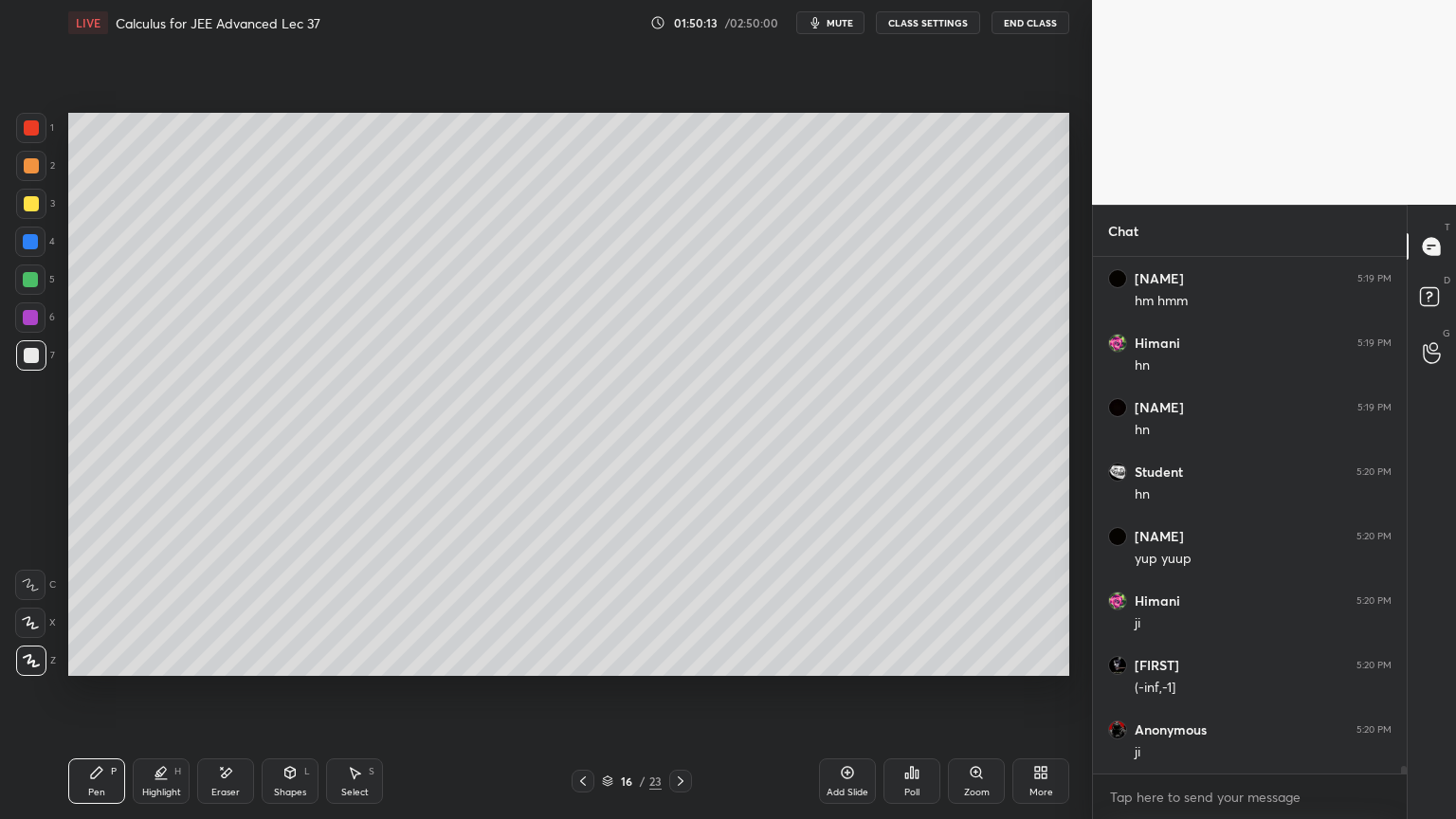 scroll, scrollTop: 35057, scrollLeft: 0, axis: vertical 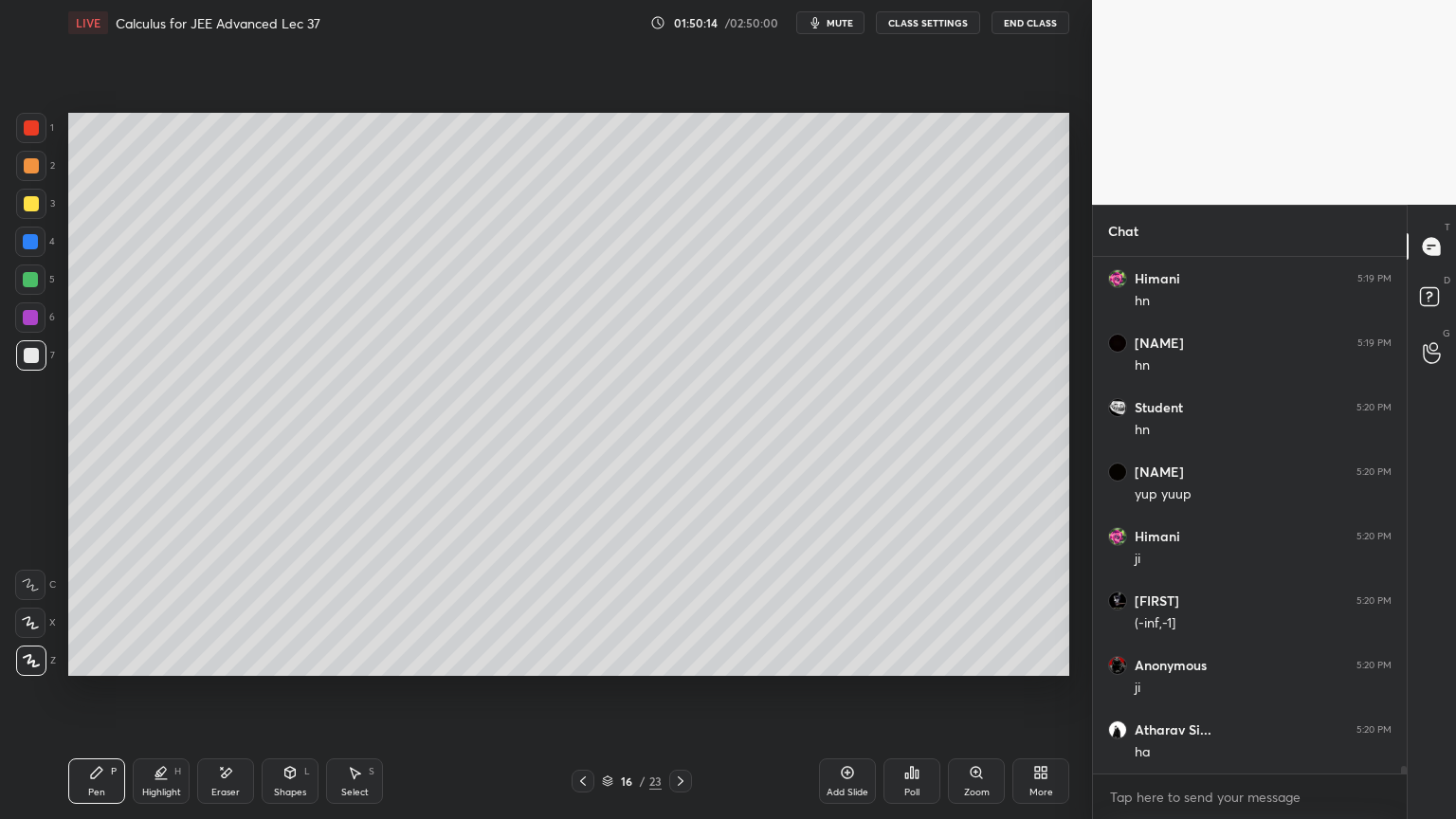 click on "Eraser" at bounding box center (226, 781) 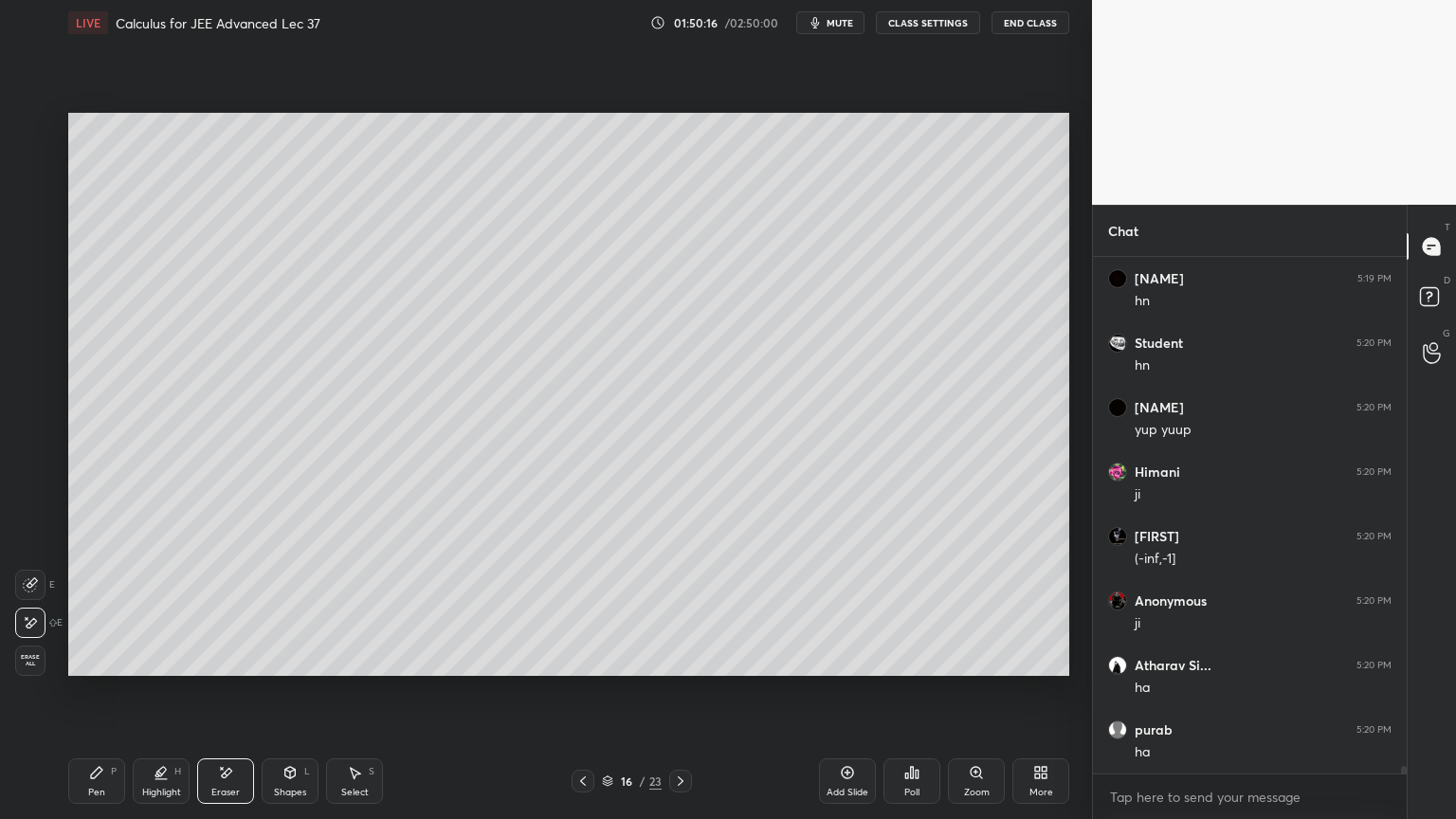 scroll, scrollTop: 35186, scrollLeft: 0, axis: vertical 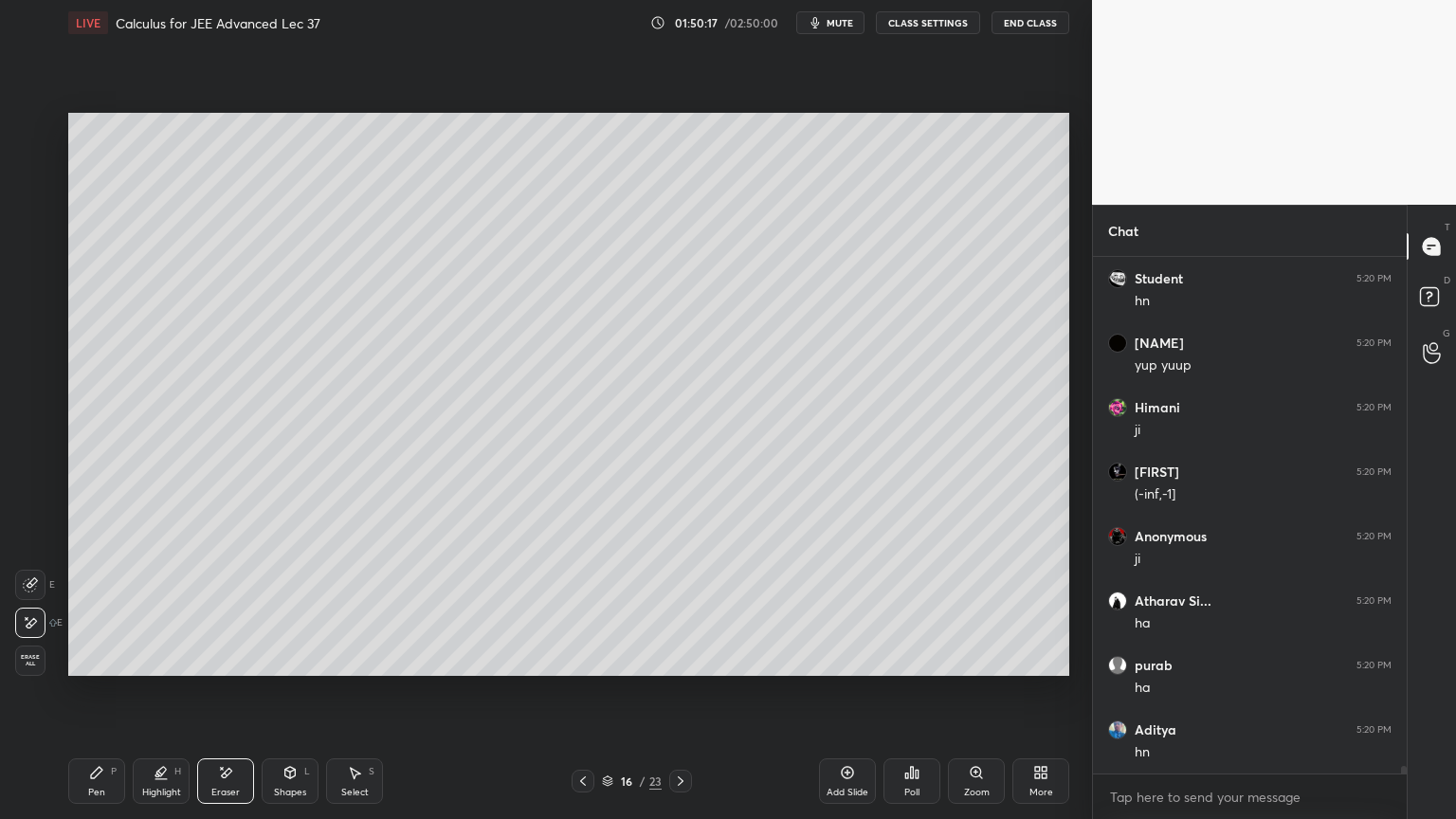 click on "Pen P" at bounding box center (97, 781) 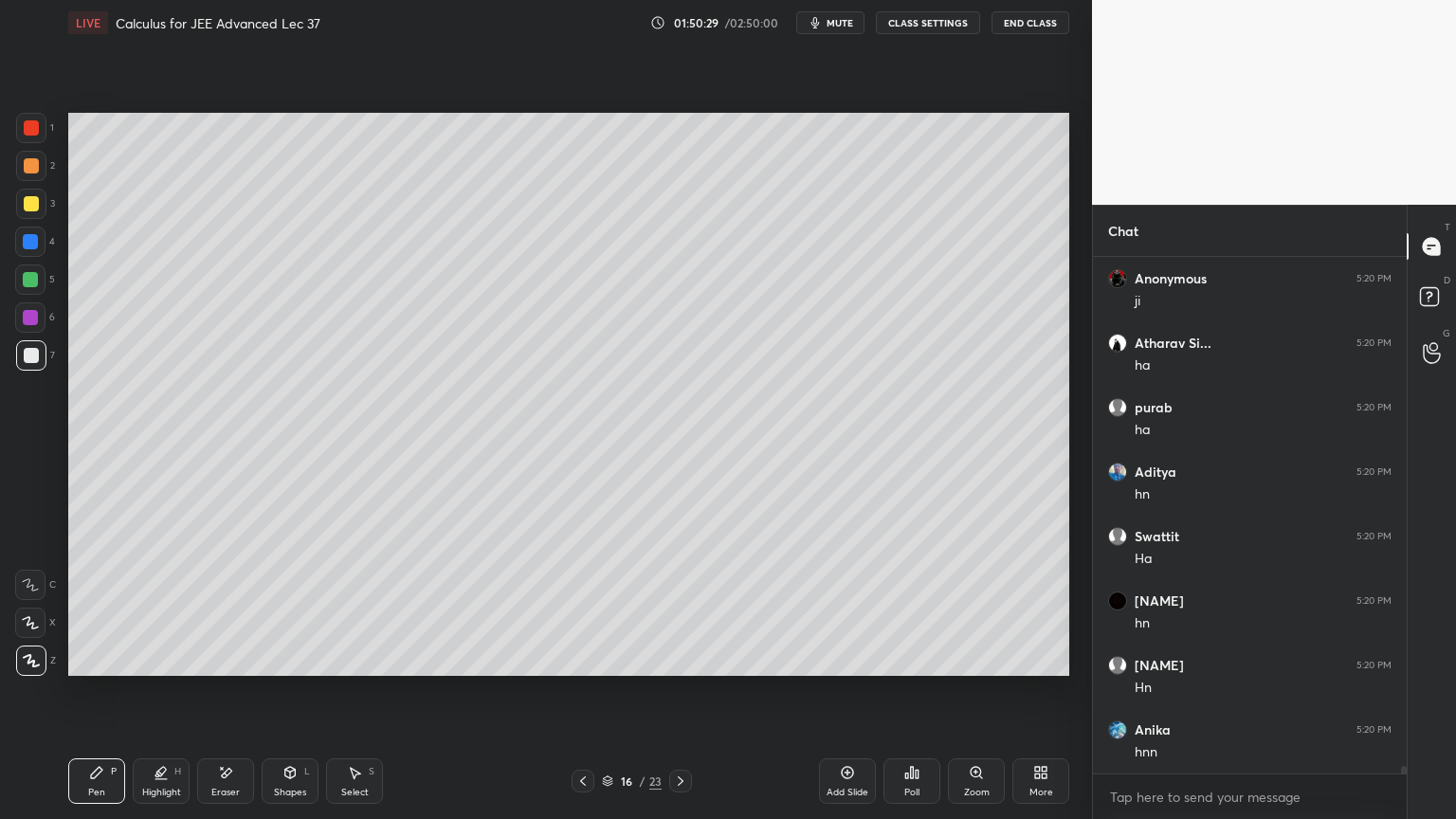 scroll, scrollTop: 35508, scrollLeft: 0, axis: vertical 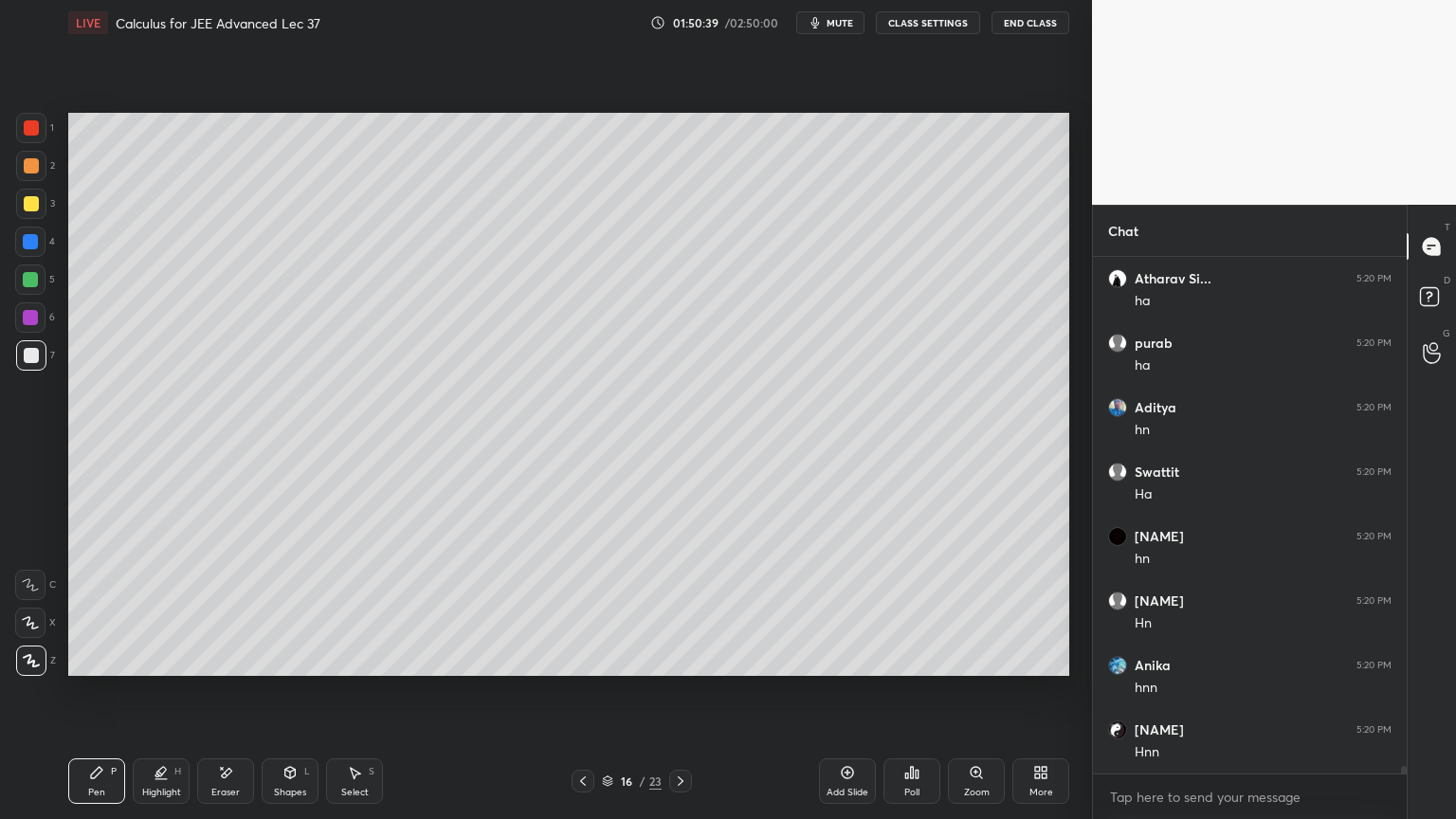 drag, startPoint x: 238, startPoint y: 767, endPoint x: 240, endPoint y: 750, distance: 17.117243 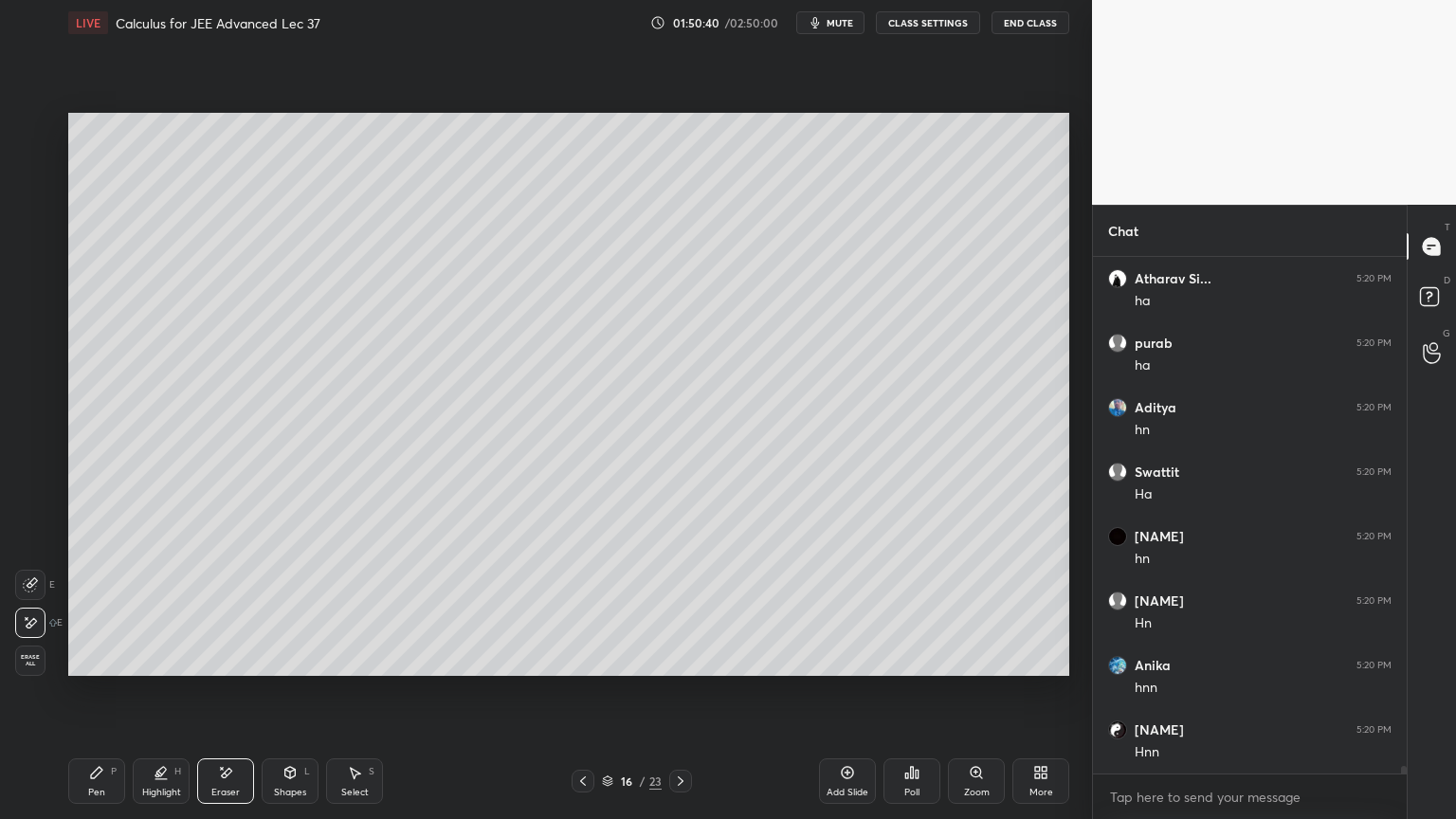 click on "Pen P" at bounding box center (97, 781) 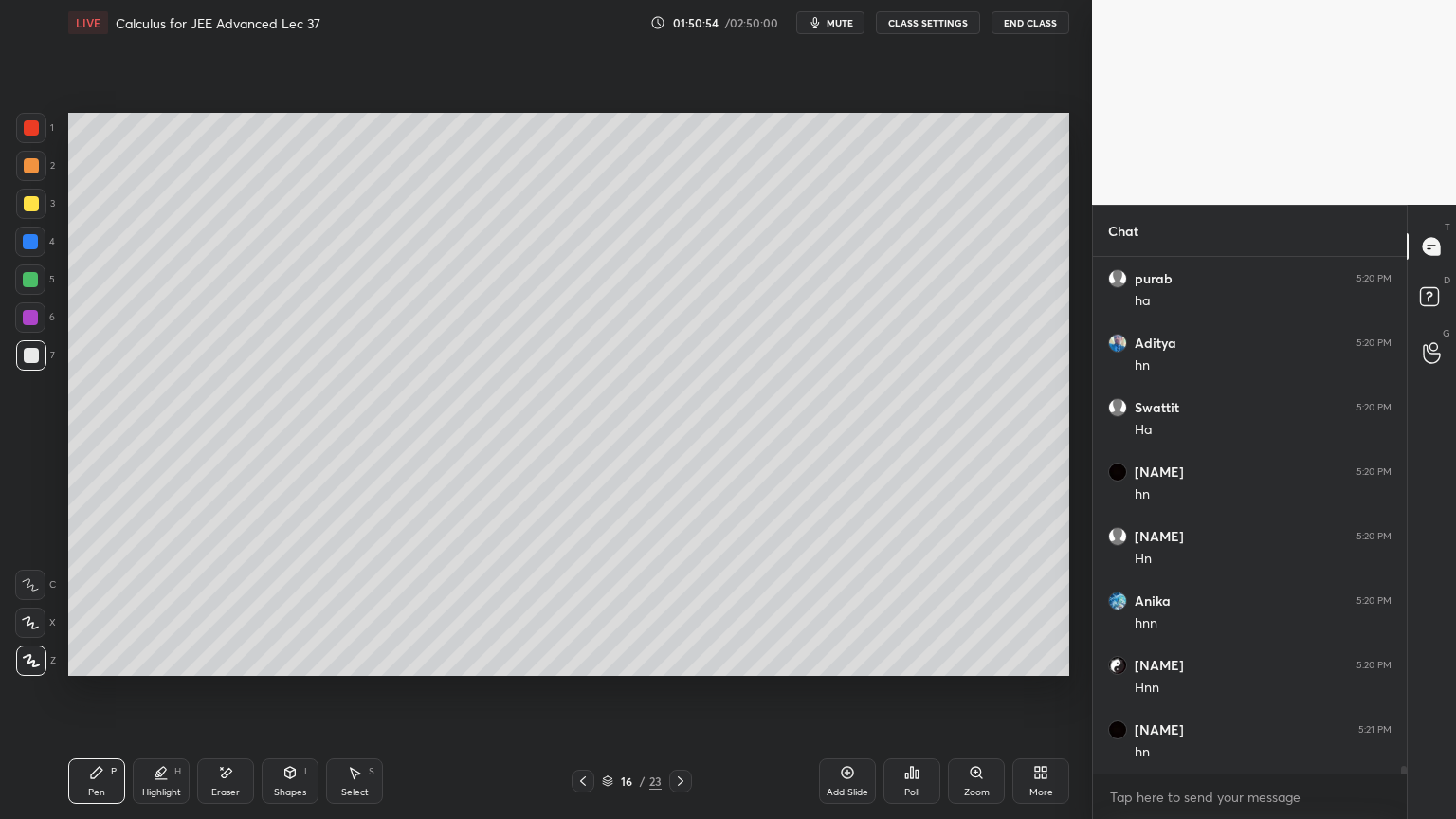 scroll, scrollTop: 35637, scrollLeft: 0, axis: vertical 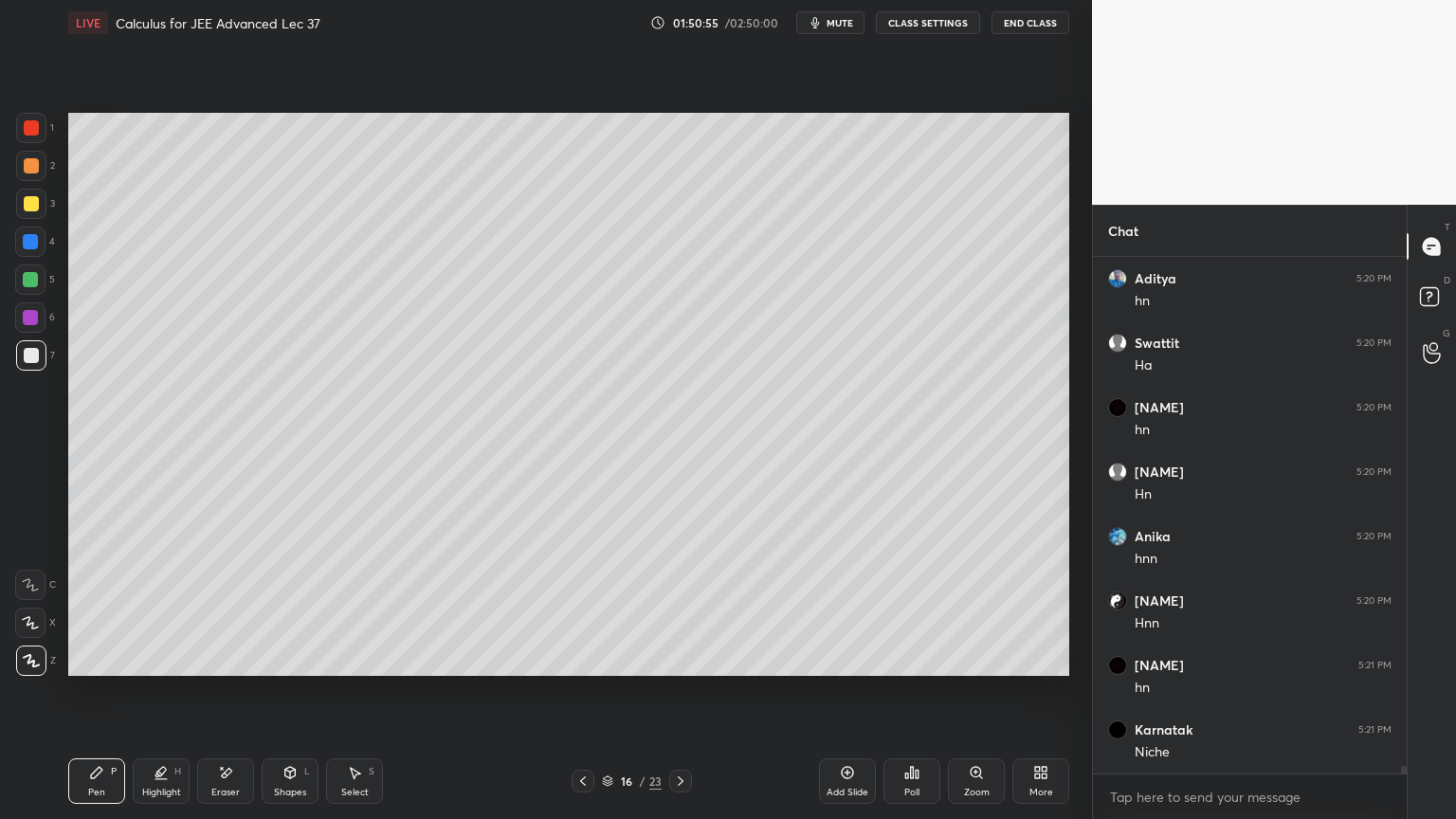 click at bounding box center (30, 318) 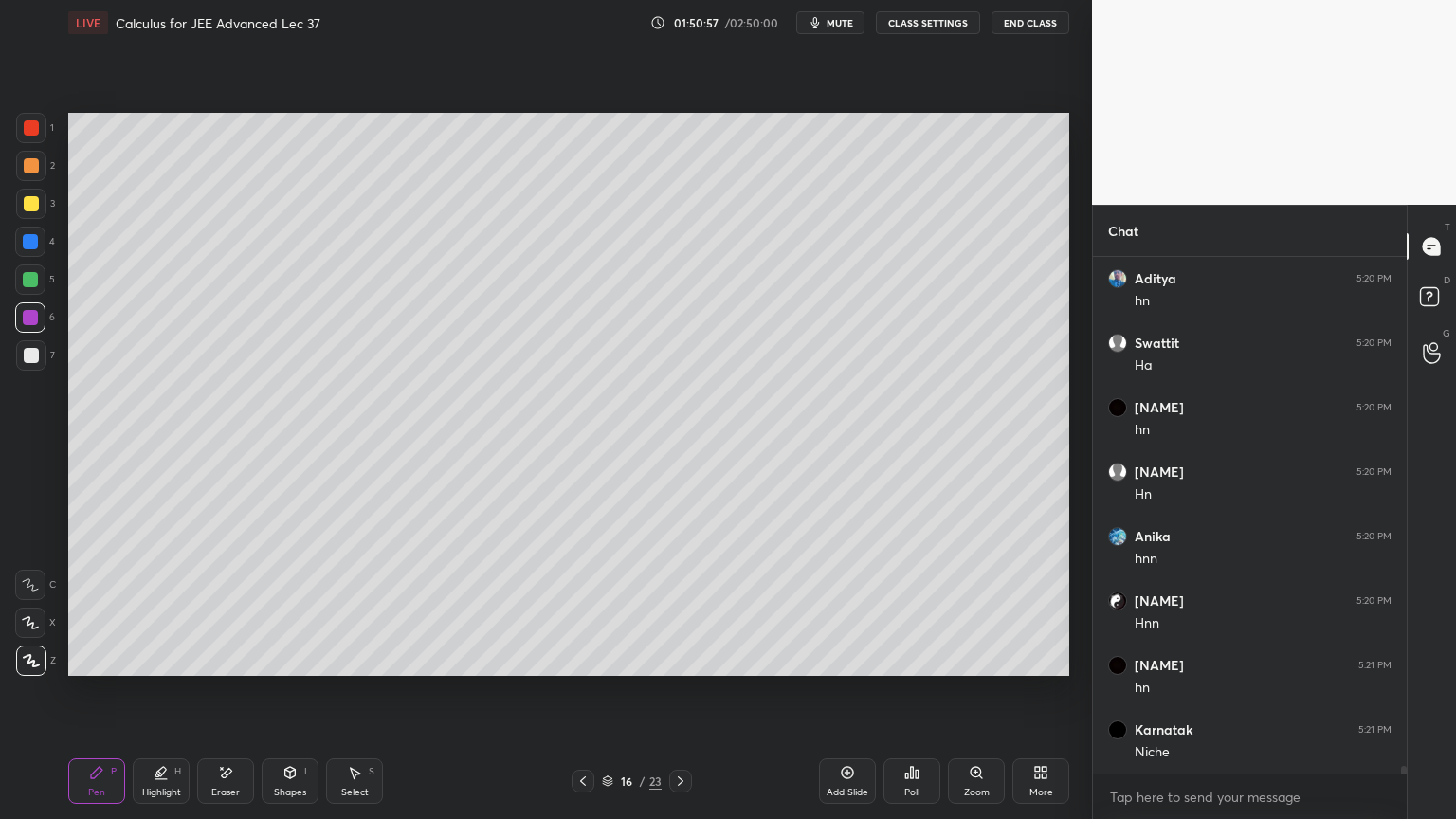 scroll, scrollTop: 35701, scrollLeft: 0, axis: vertical 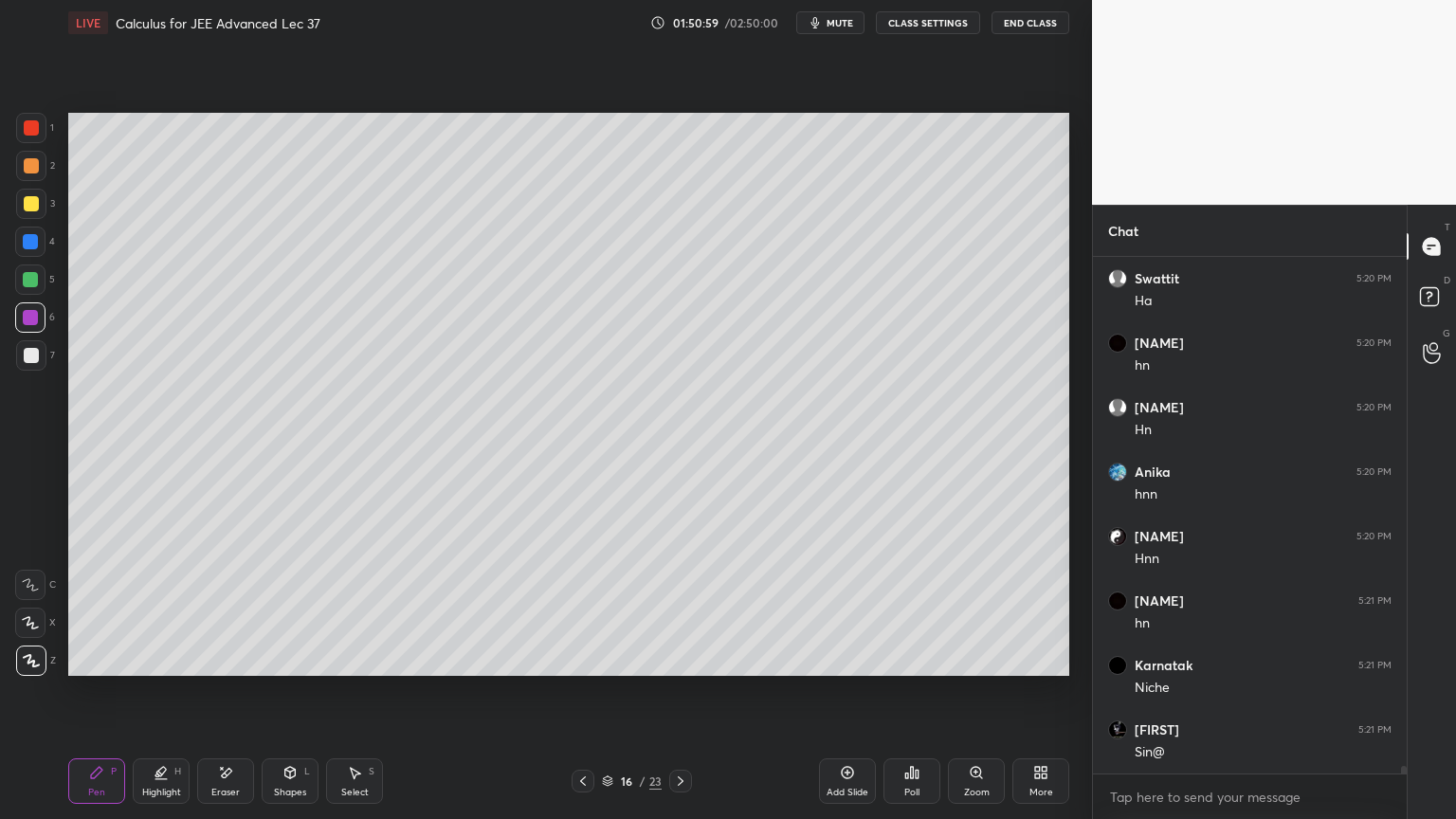 click 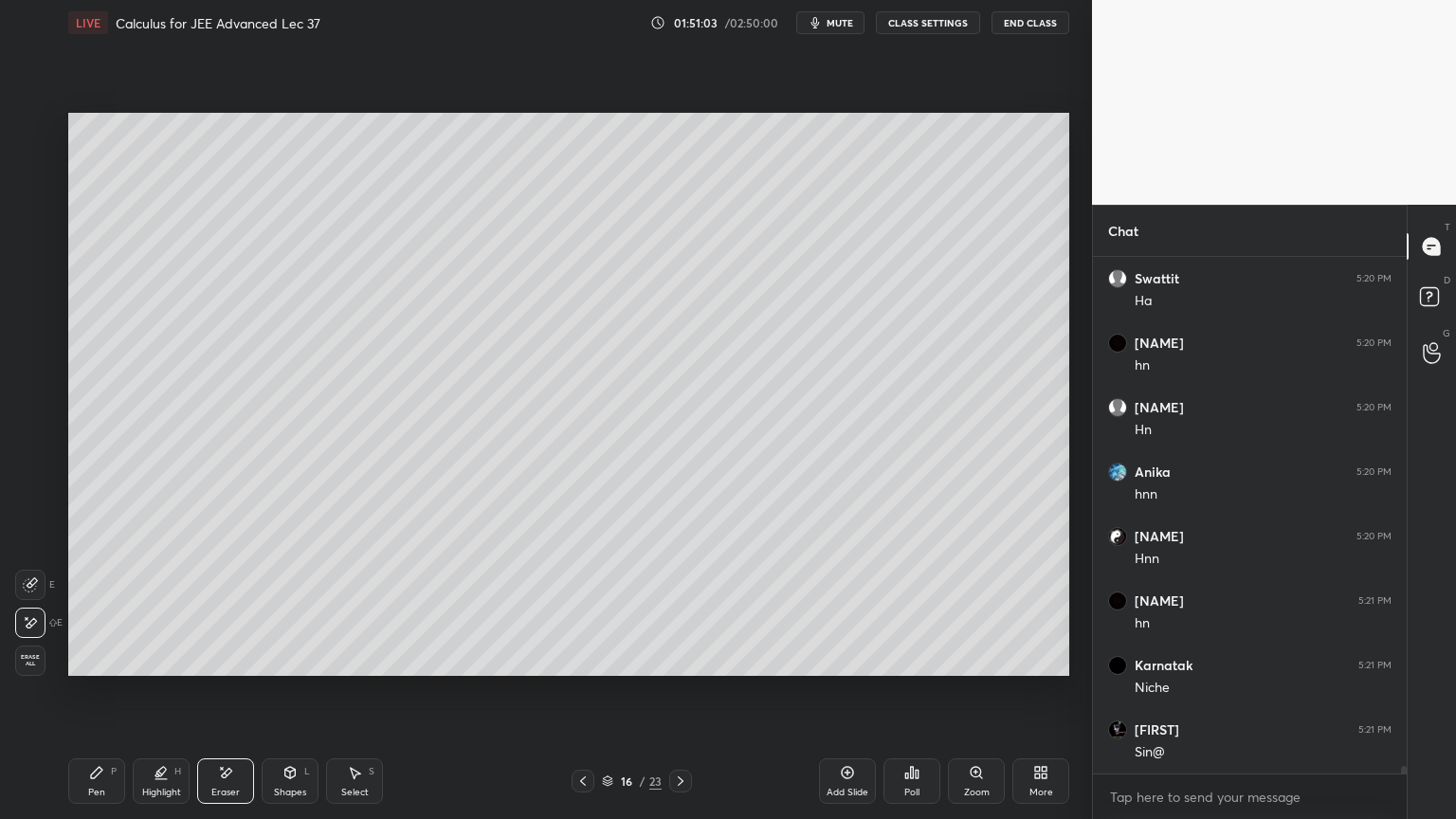 click 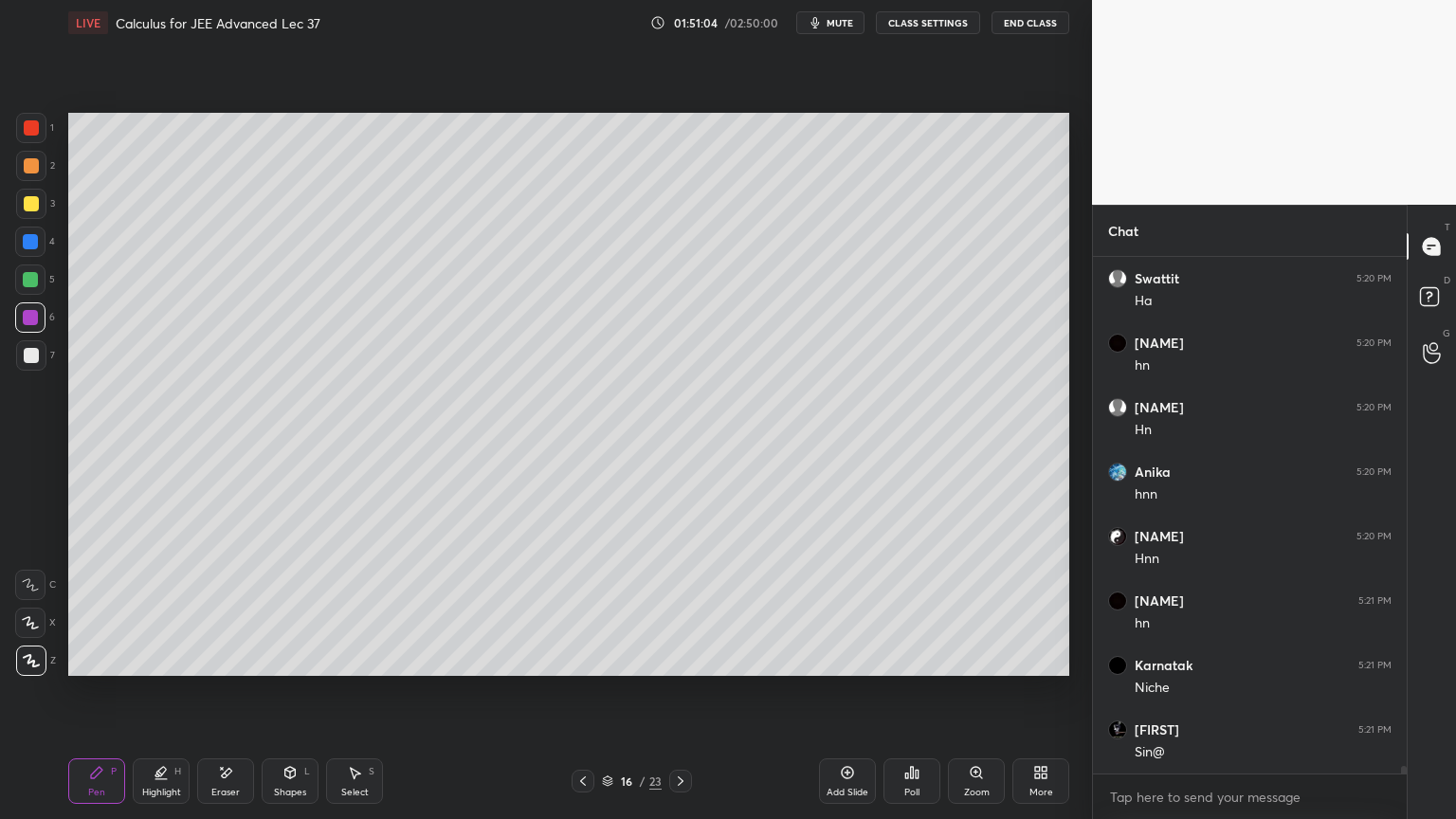 click 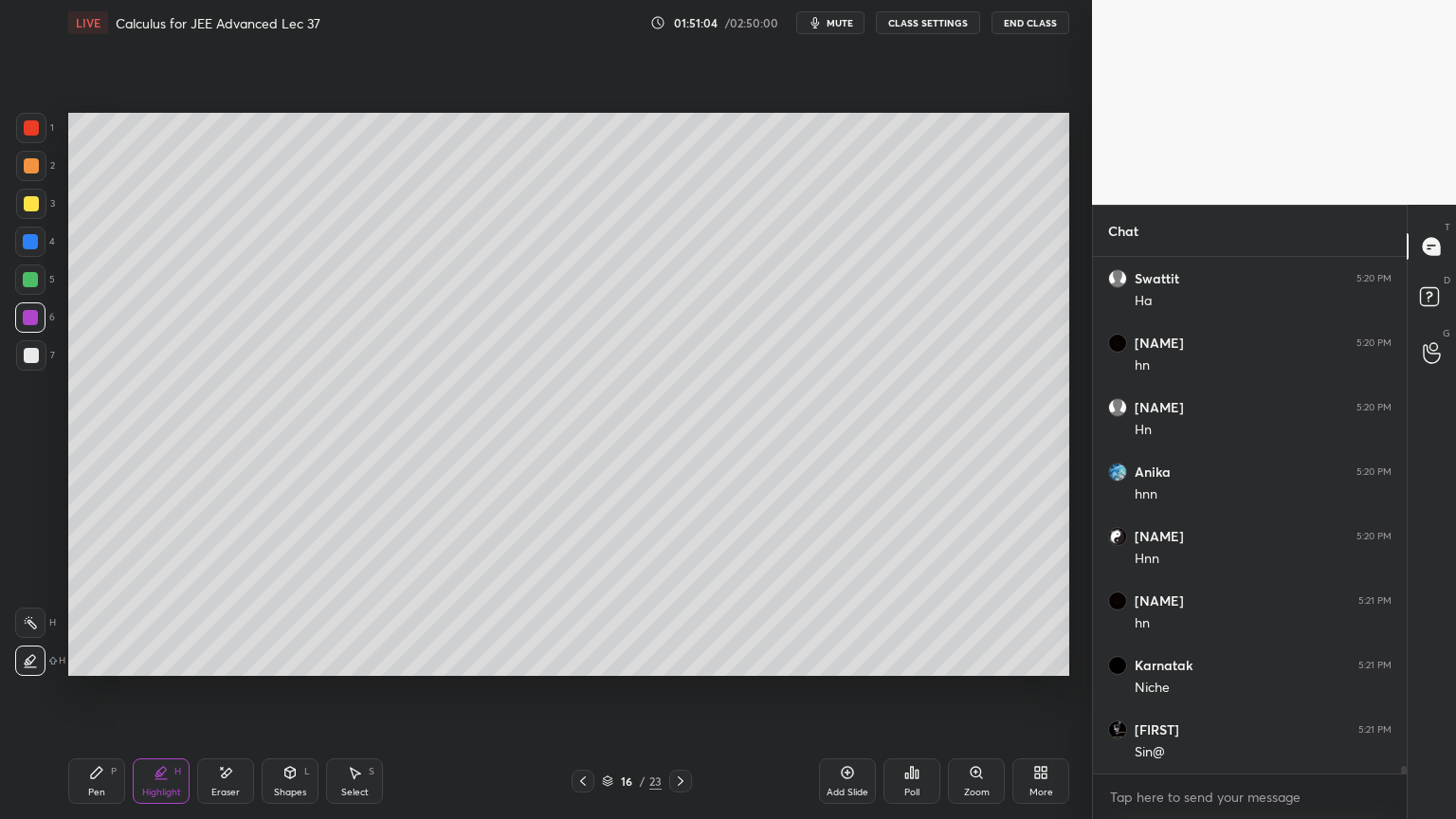 click on "Pen P" at bounding box center [97, 781] 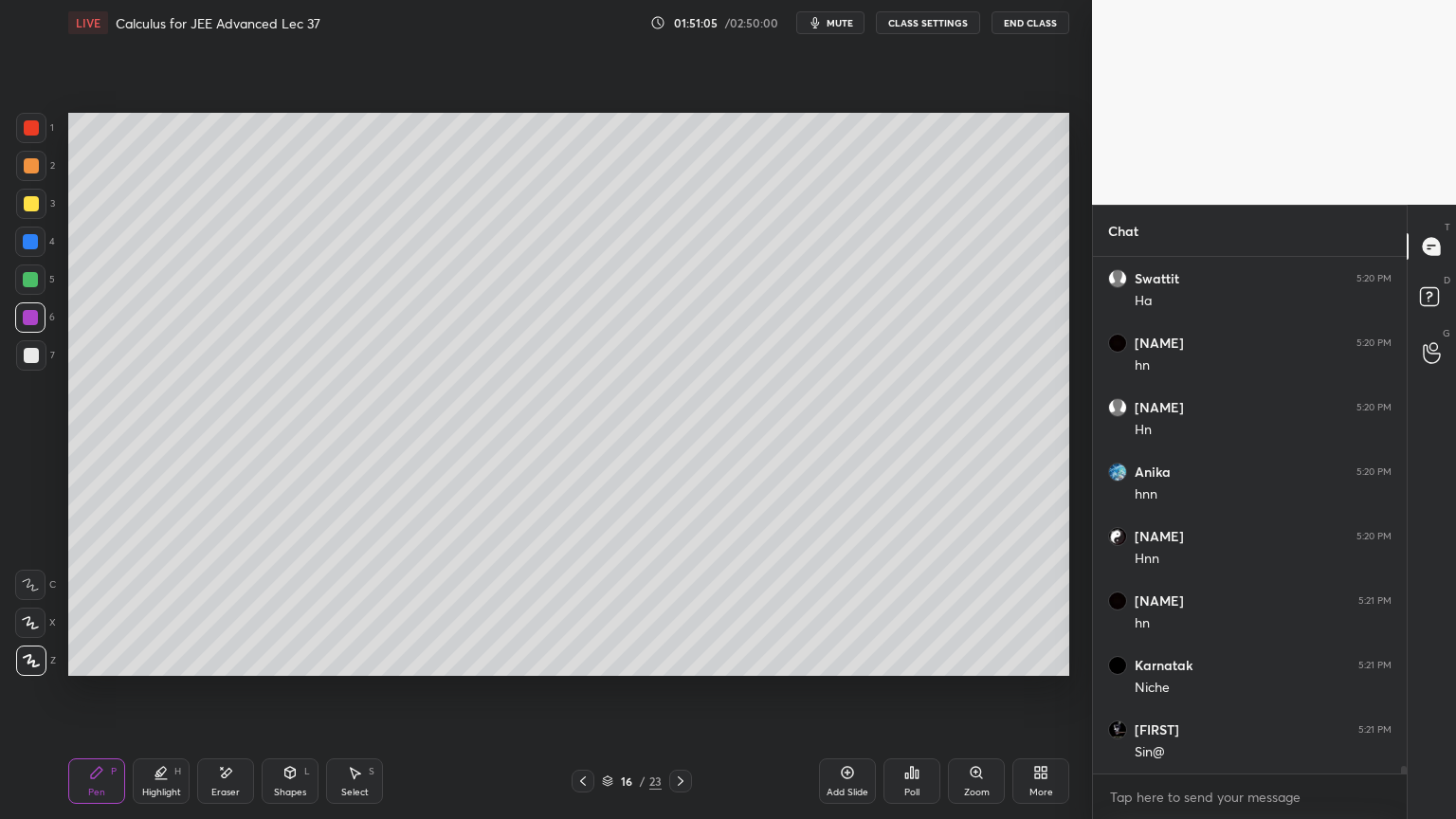 scroll, scrollTop: 35766, scrollLeft: 0, axis: vertical 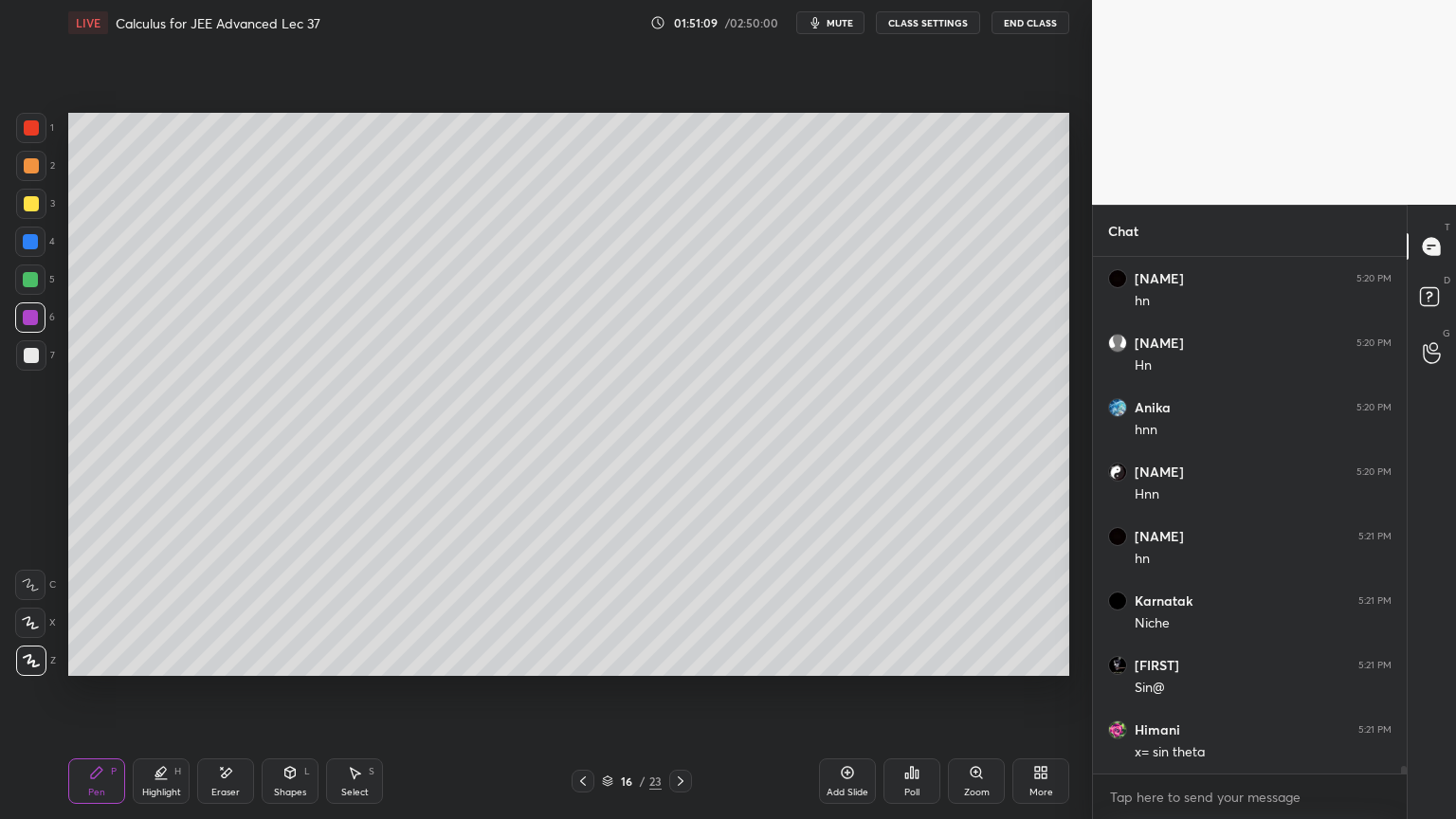 click on "Select S" at bounding box center (355, 781) 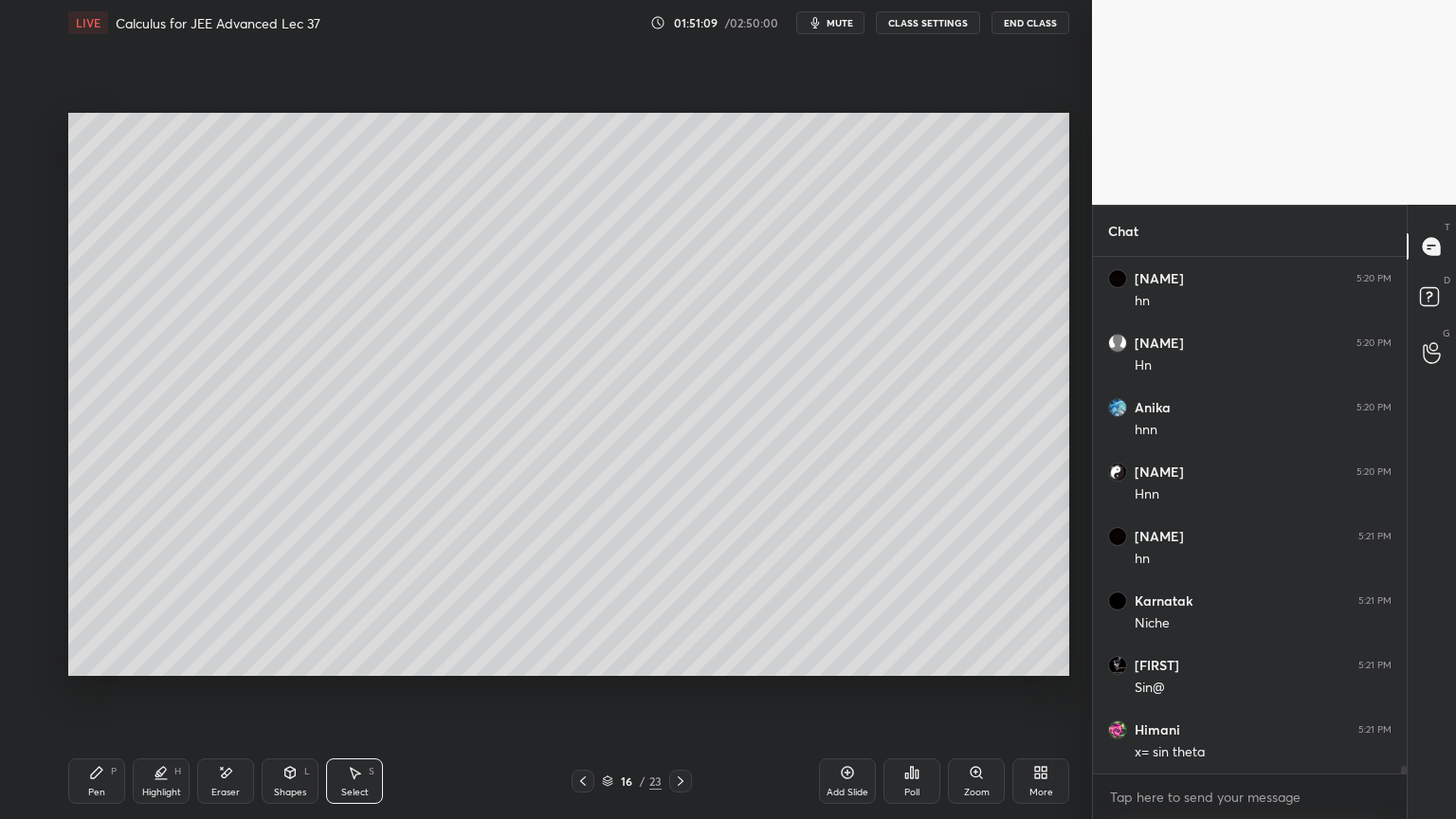 drag, startPoint x: 282, startPoint y: 484, endPoint x: 332, endPoint y: 500, distance: 52.497619 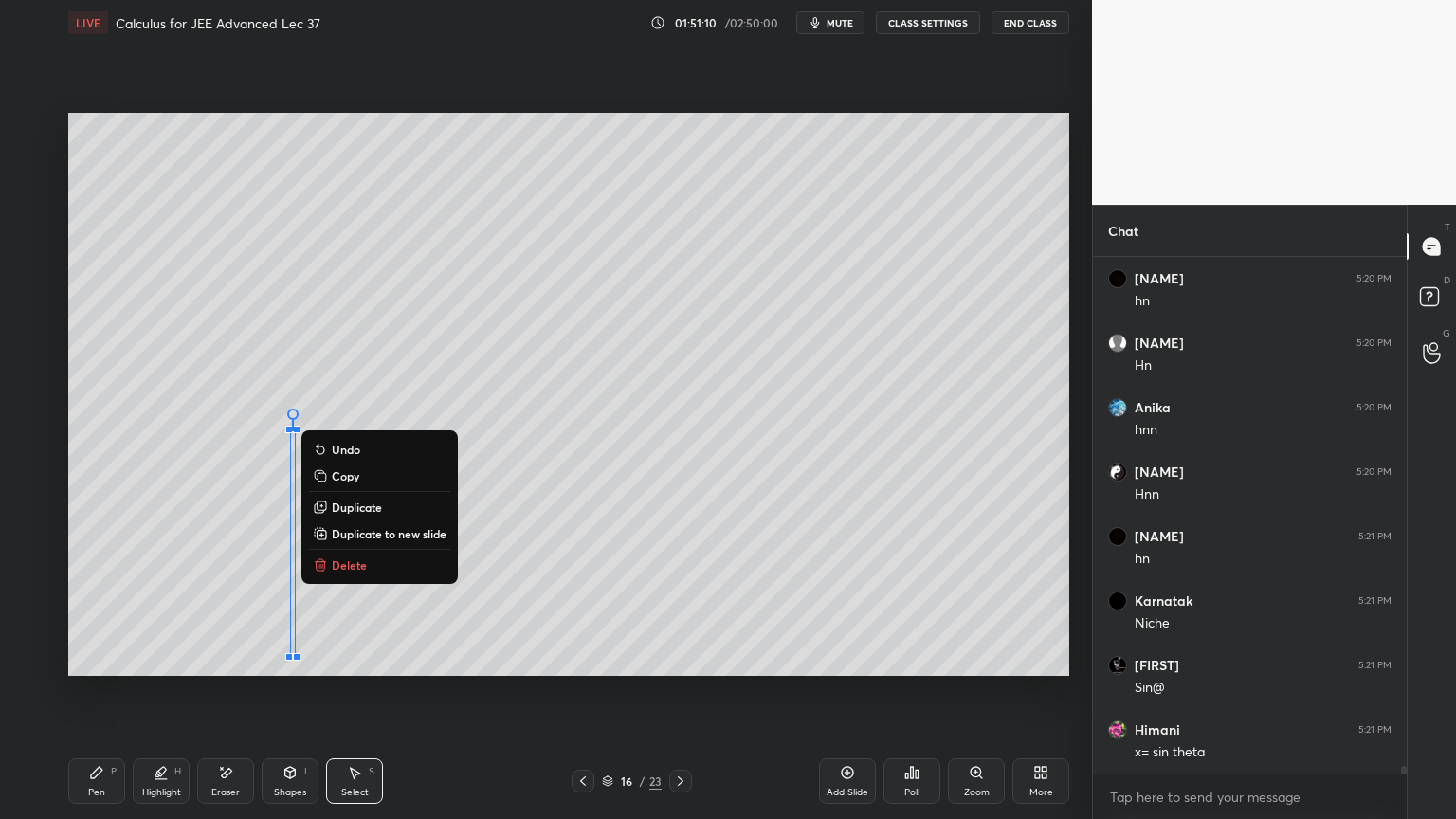 click on "0 ° Undo Copy Duplicate Duplicate to new slide Delete" at bounding box center [569, 394] 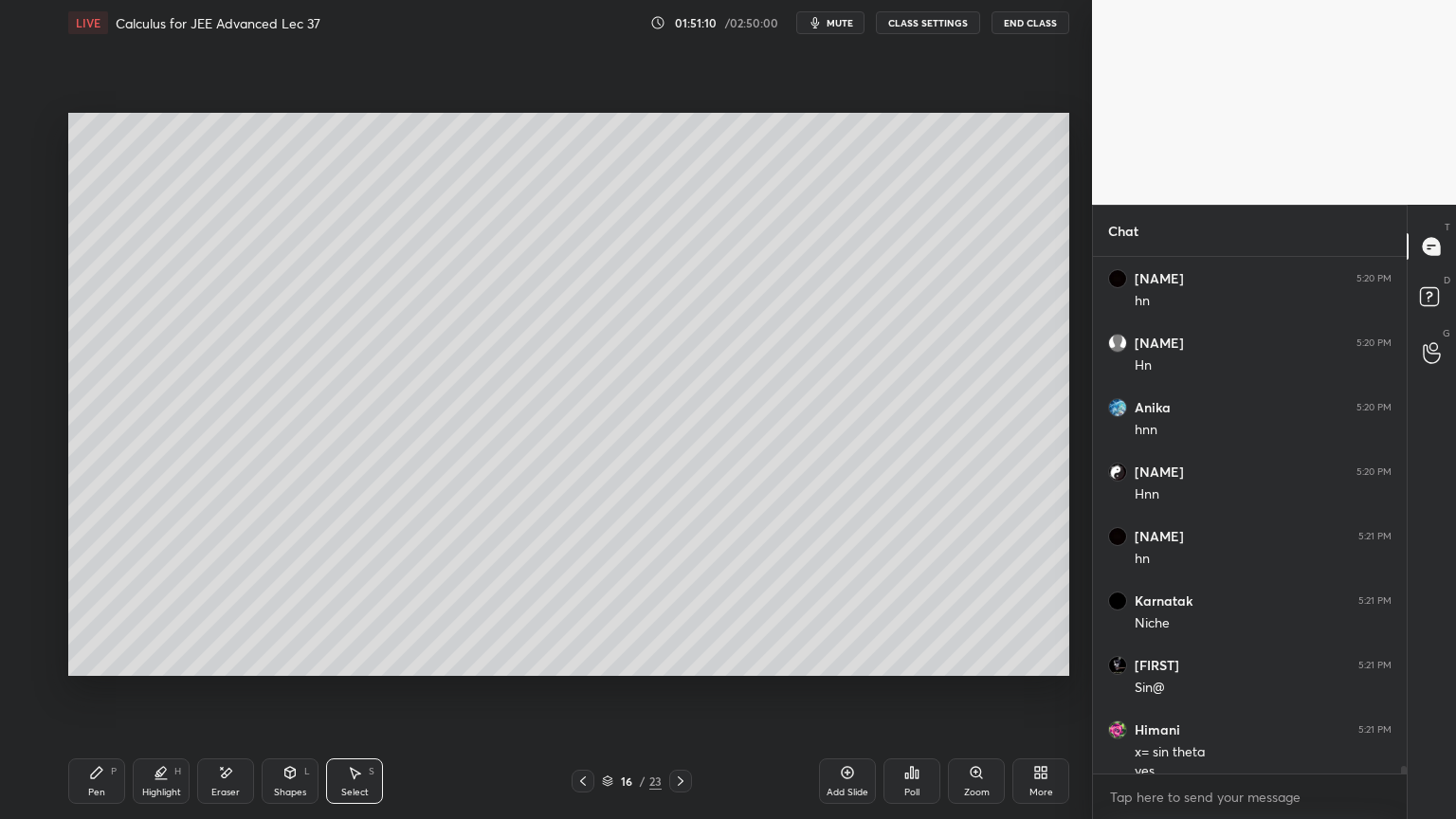 scroll, scrollTop: 35785, scrollLeft: 0, axis: vertical 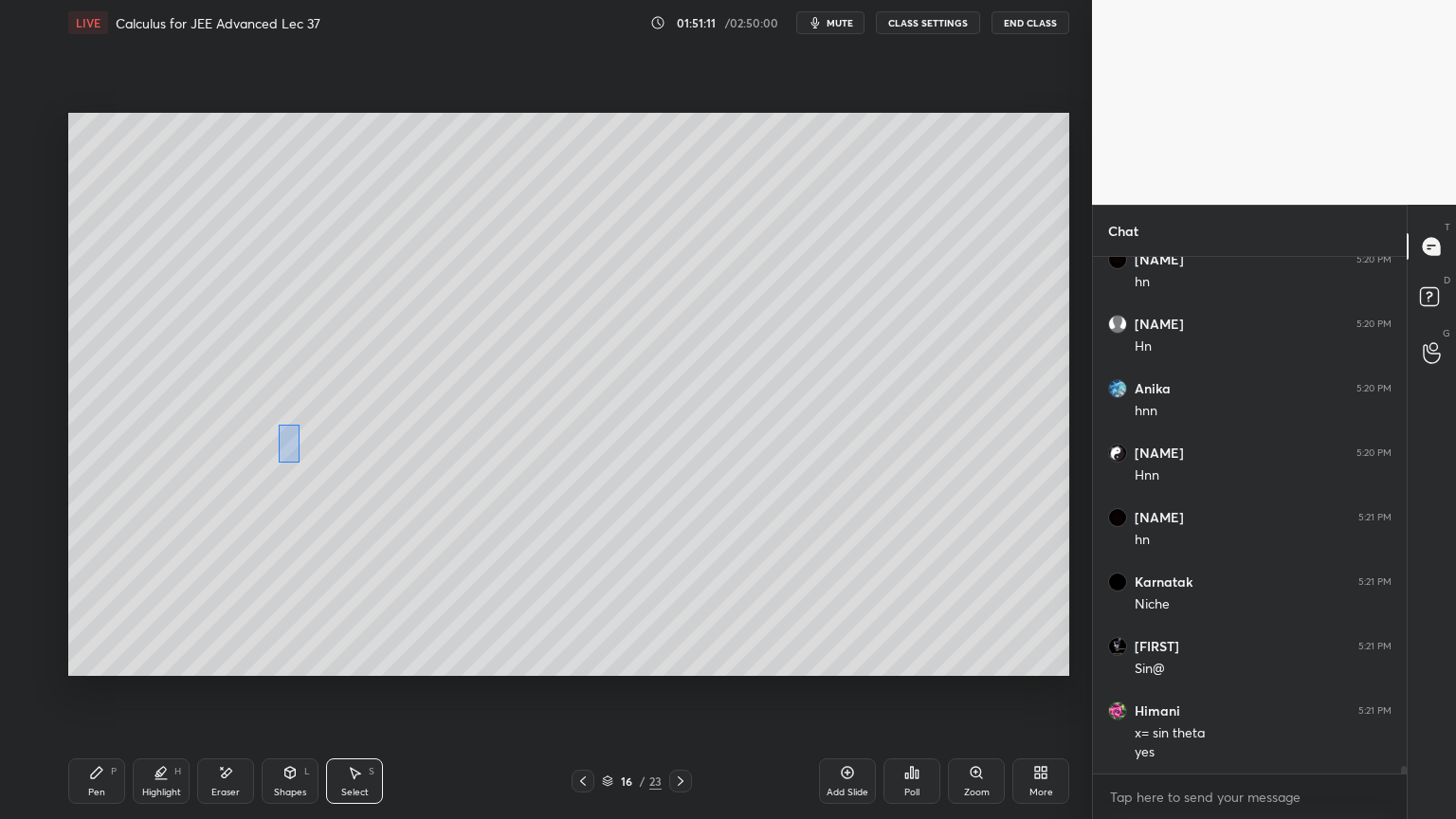 drag, startPoint x: 280, startPoint y: 424, endPoint x: 310, endPoint y: 469, distance: 54.08327 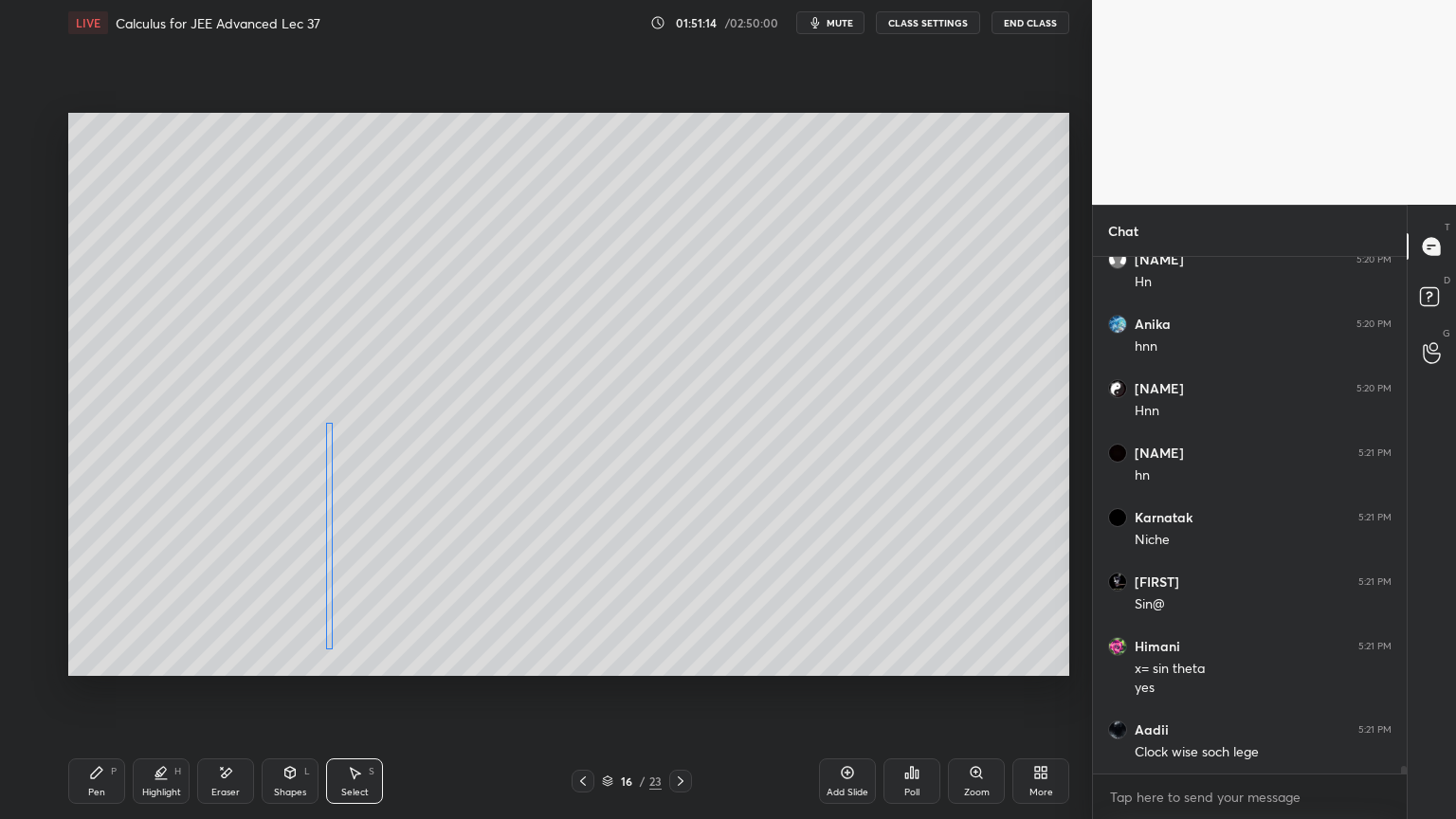 drag, startPoint x: 290, startPoint y: 455, endPoint x: 282, endPoint y: 547, distance: 92.34717 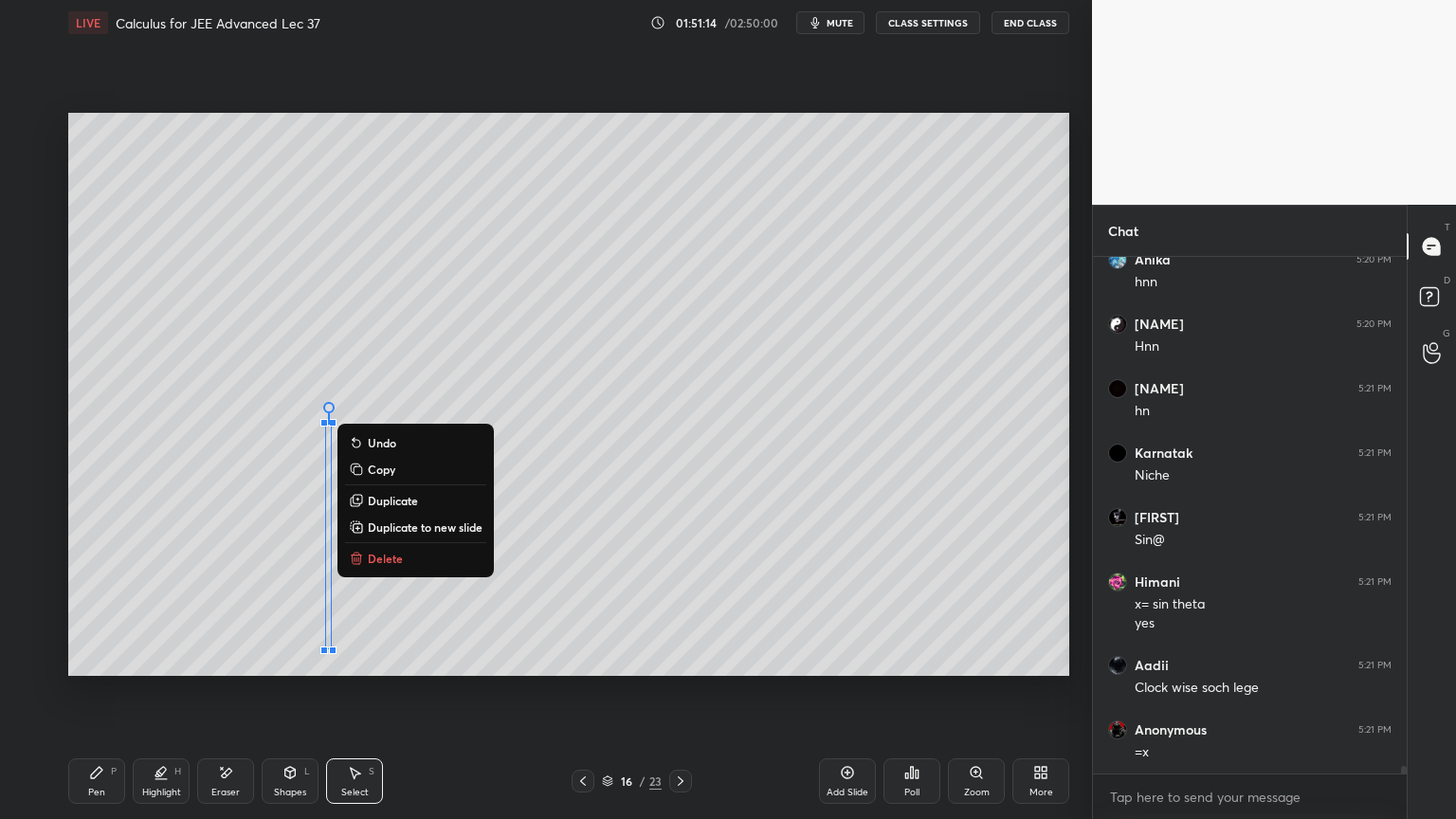 click on "0 ° Undo Copy Duplicate Duplicate to new slide Delete" at bounding box center [569, 394] 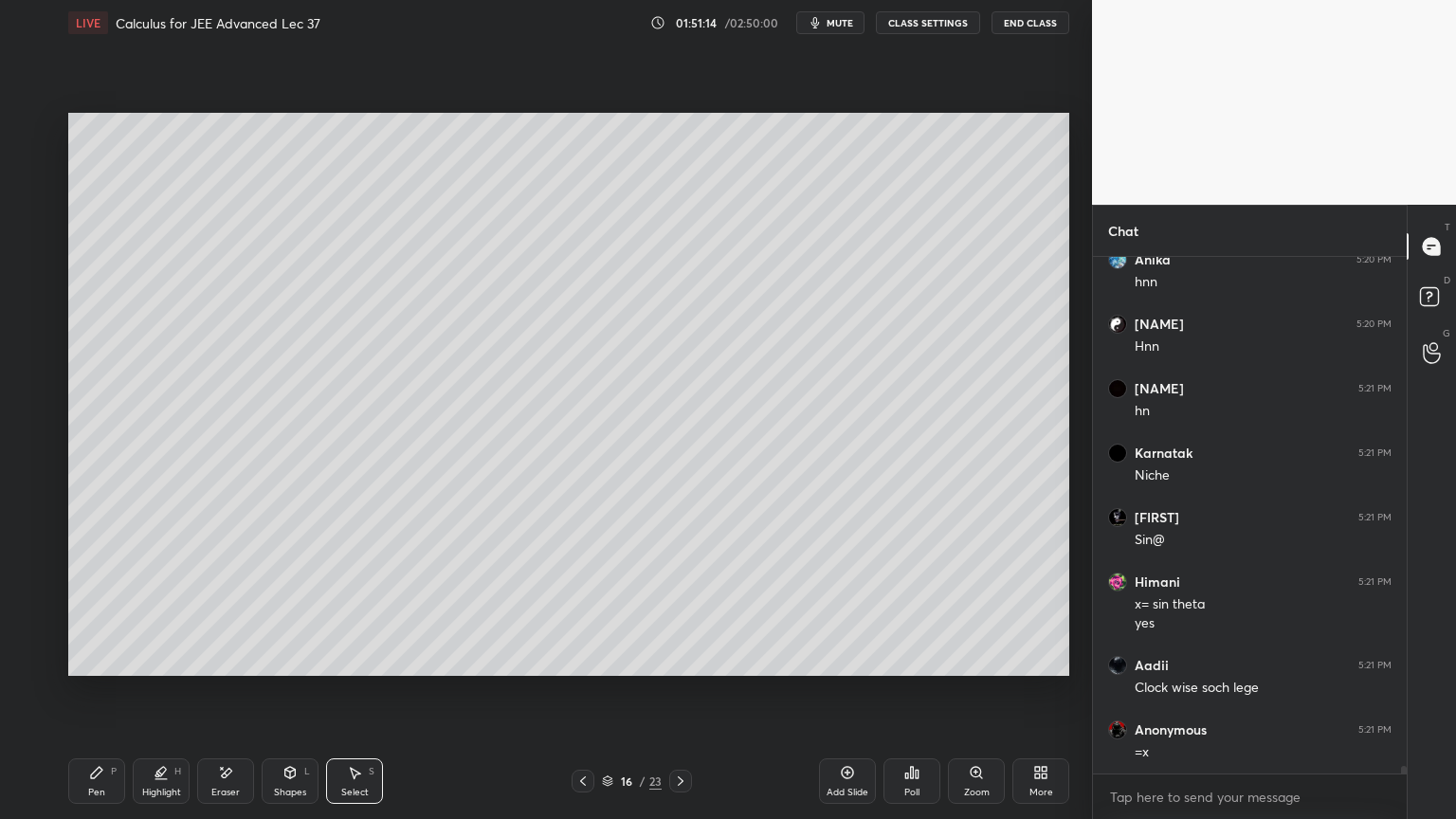 click on "Pen P" at bounding box center (97, 781) 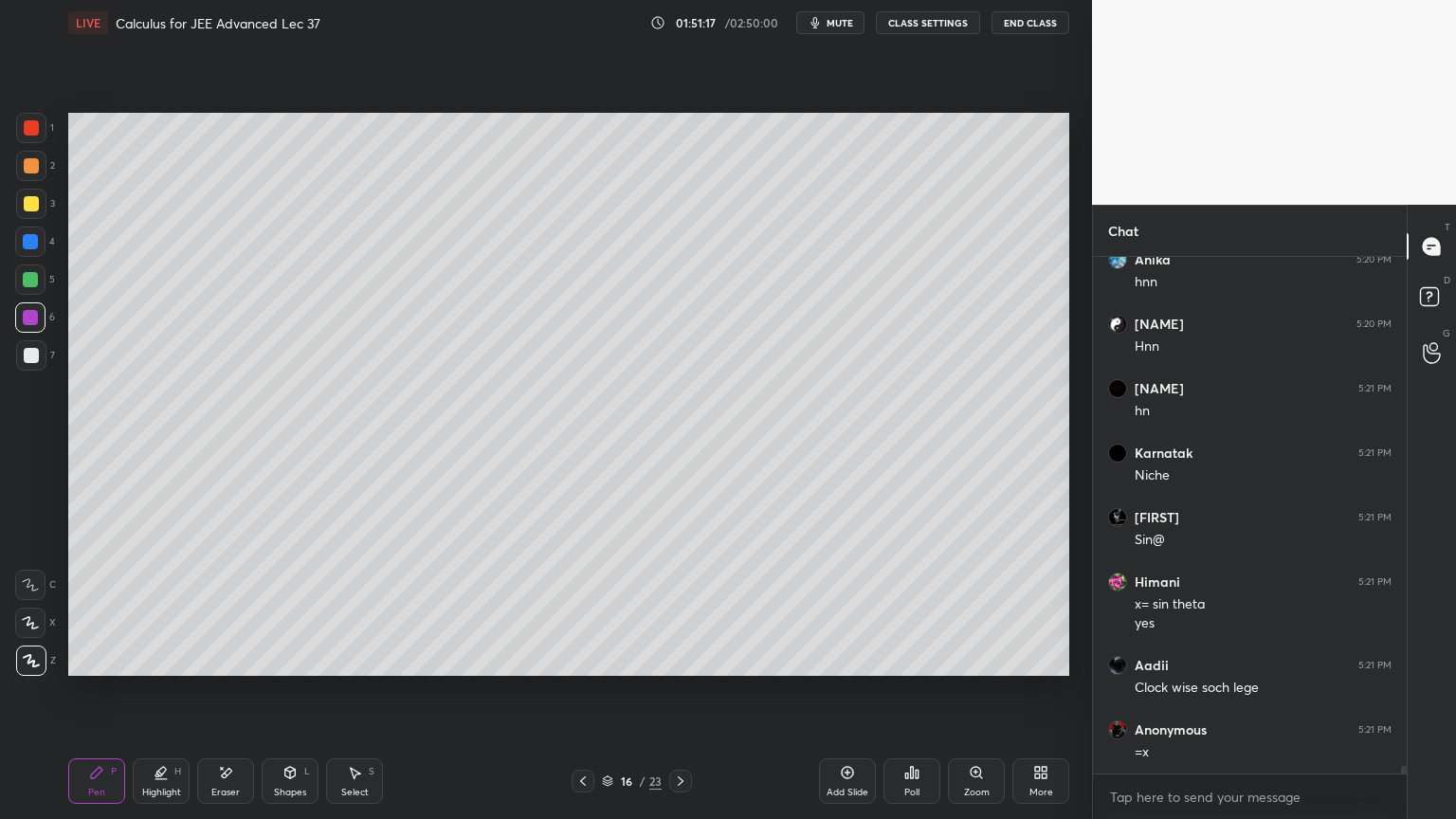 click 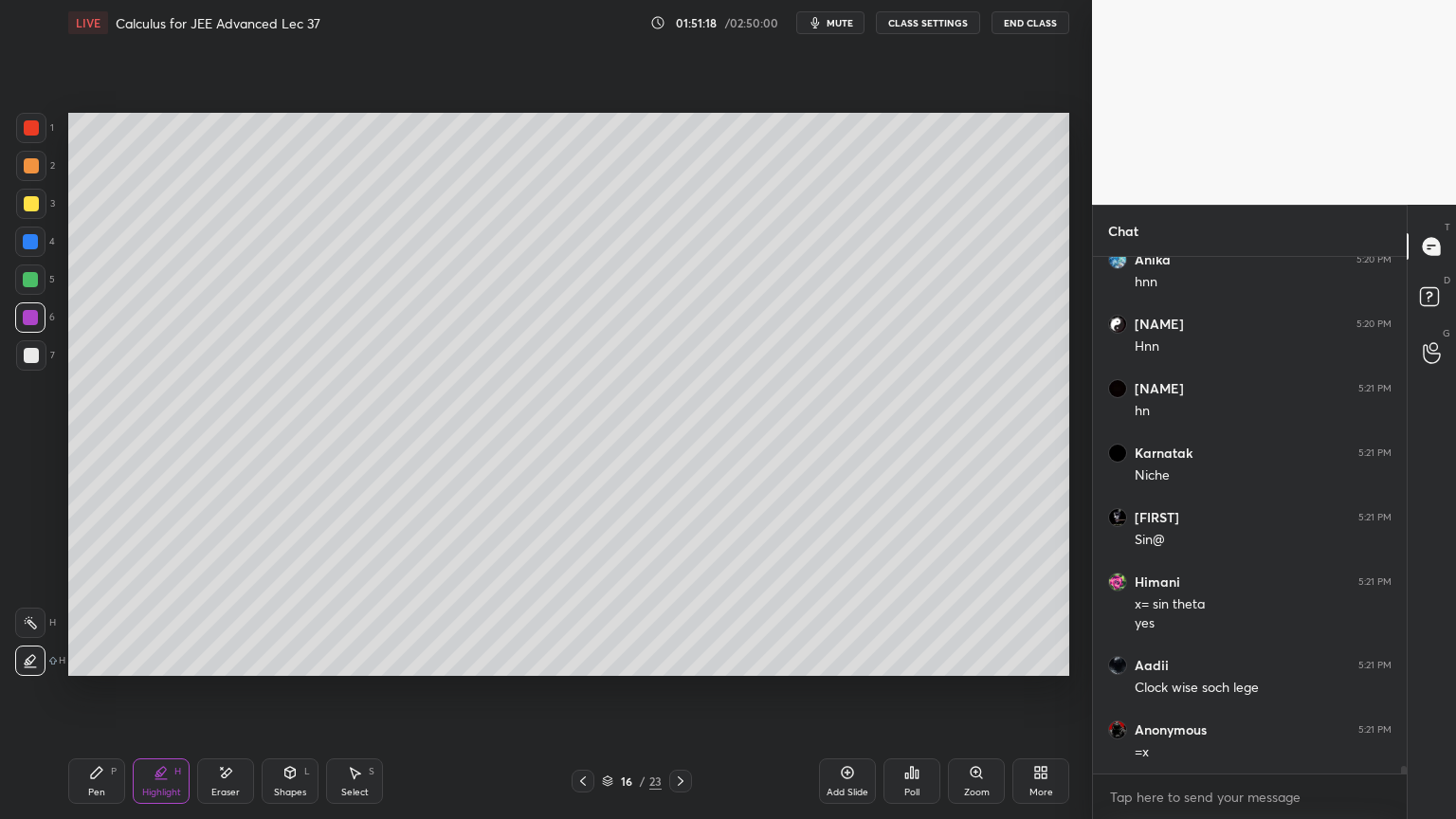 click on "Pen P" at bounding box center (97, 781) 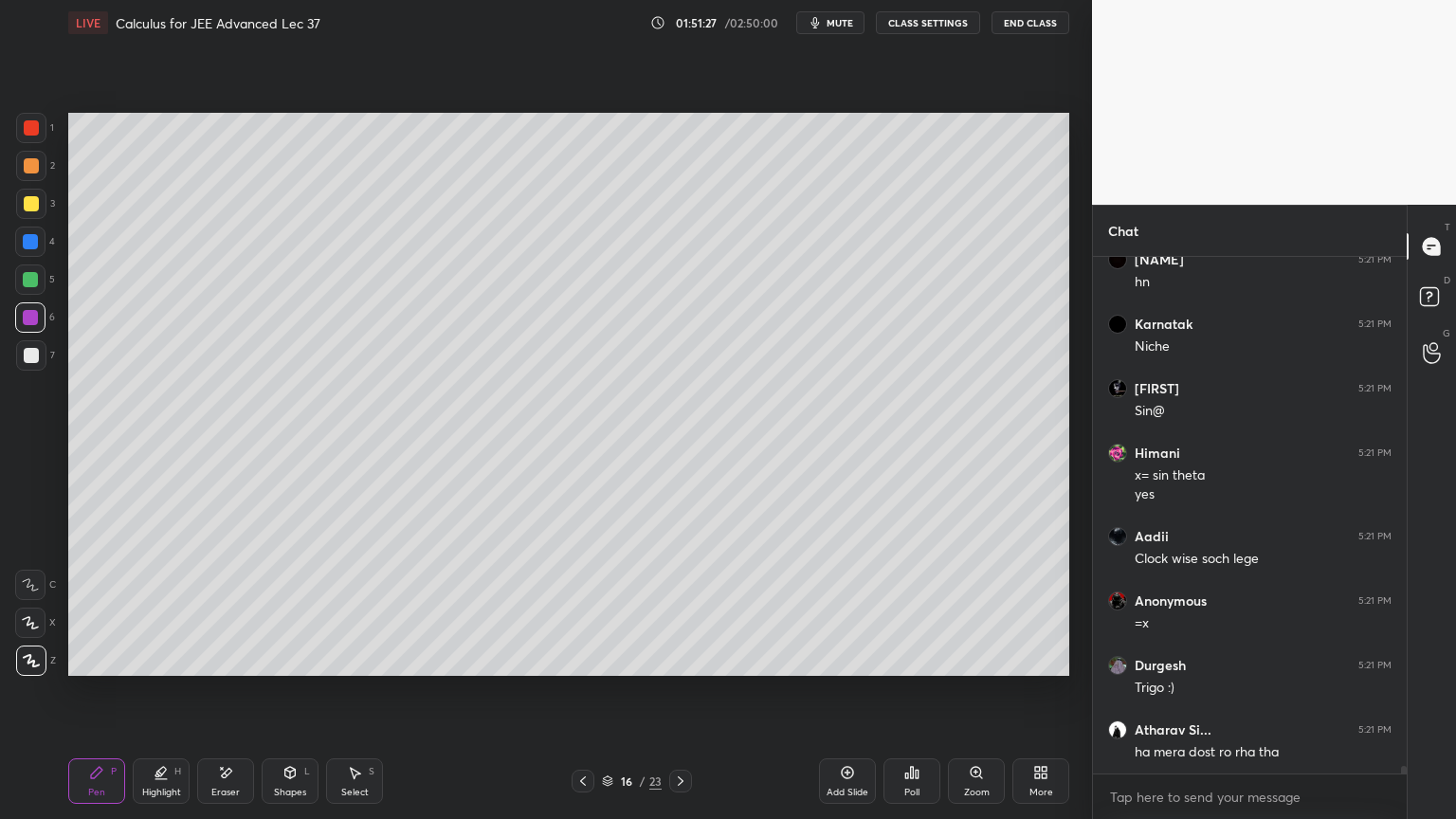 scroll, scrollTop: 36062, scrollLeft: 0, axis: vertical 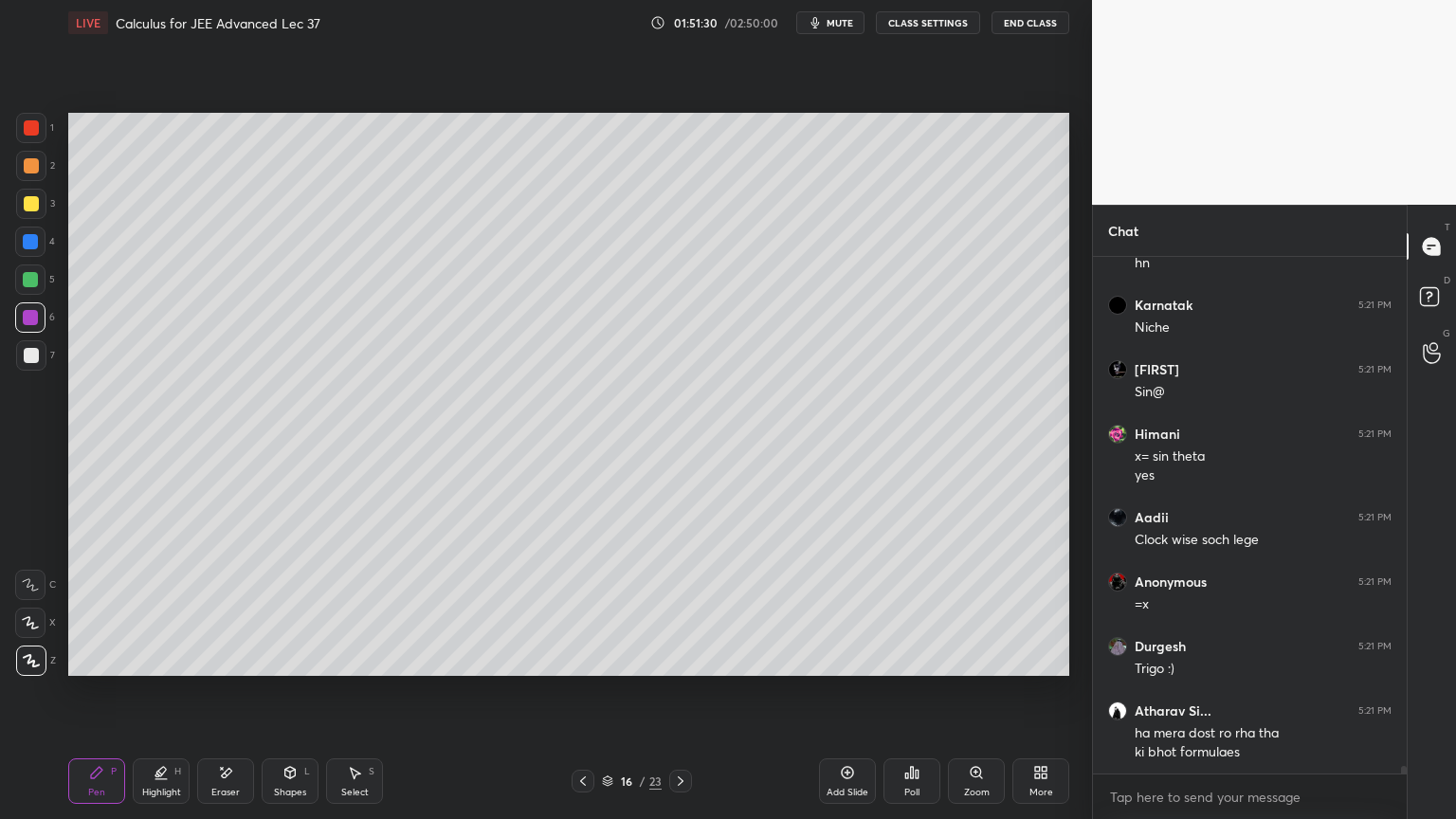 click at bounding box center (31, 355) 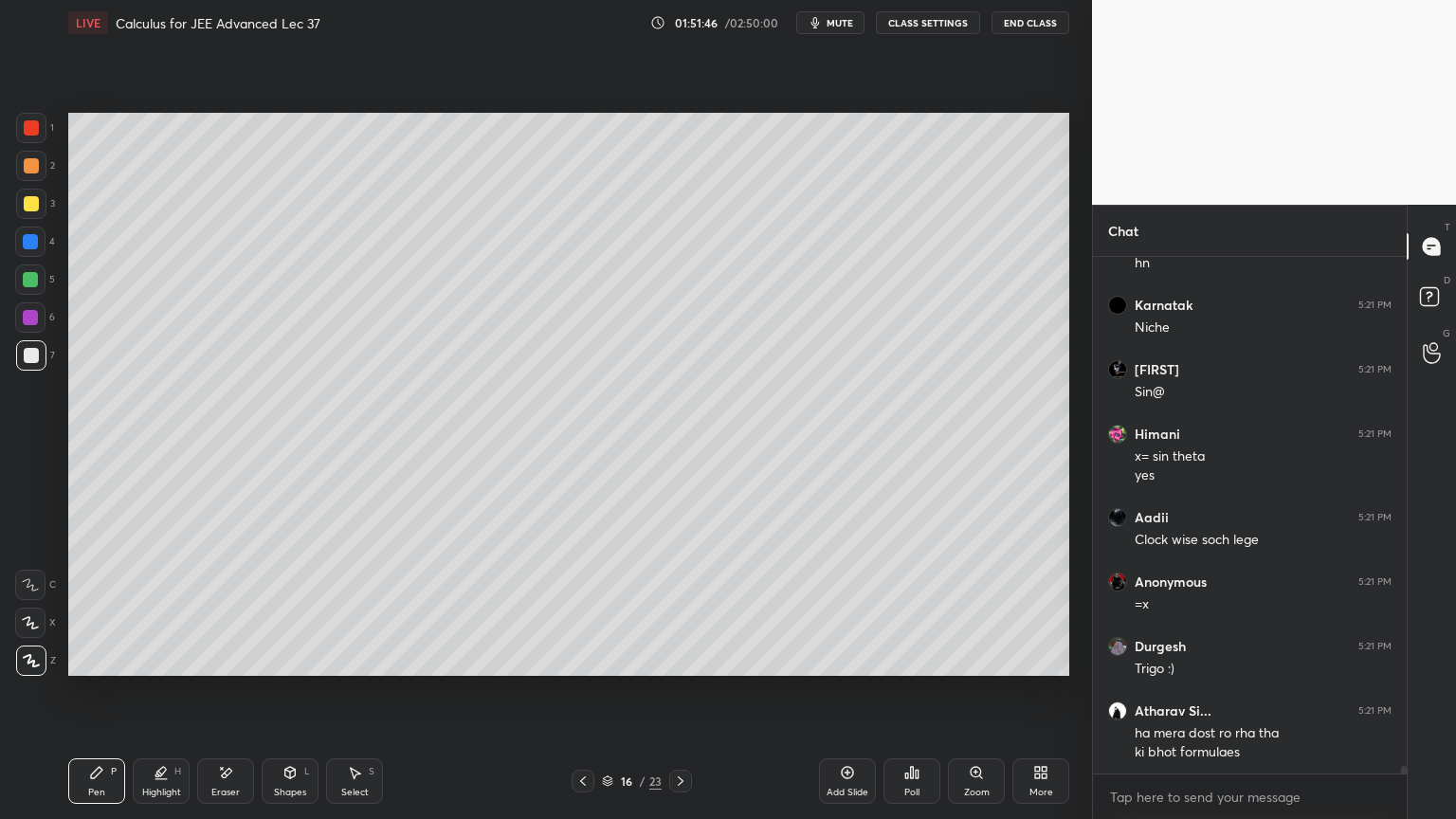 scroll, scrollTop: 36126, scrollLeft: 0, axis: vertical 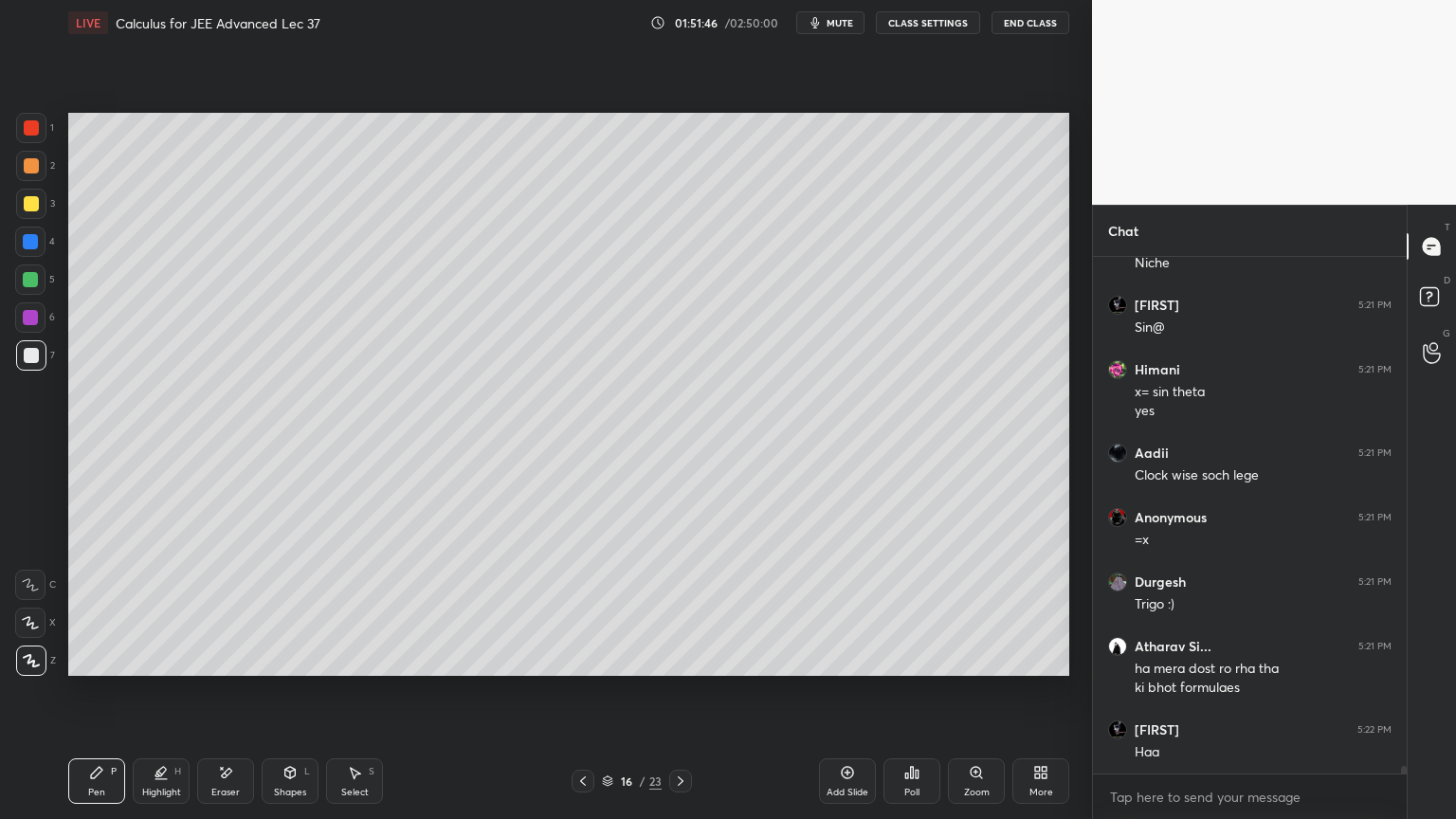 click 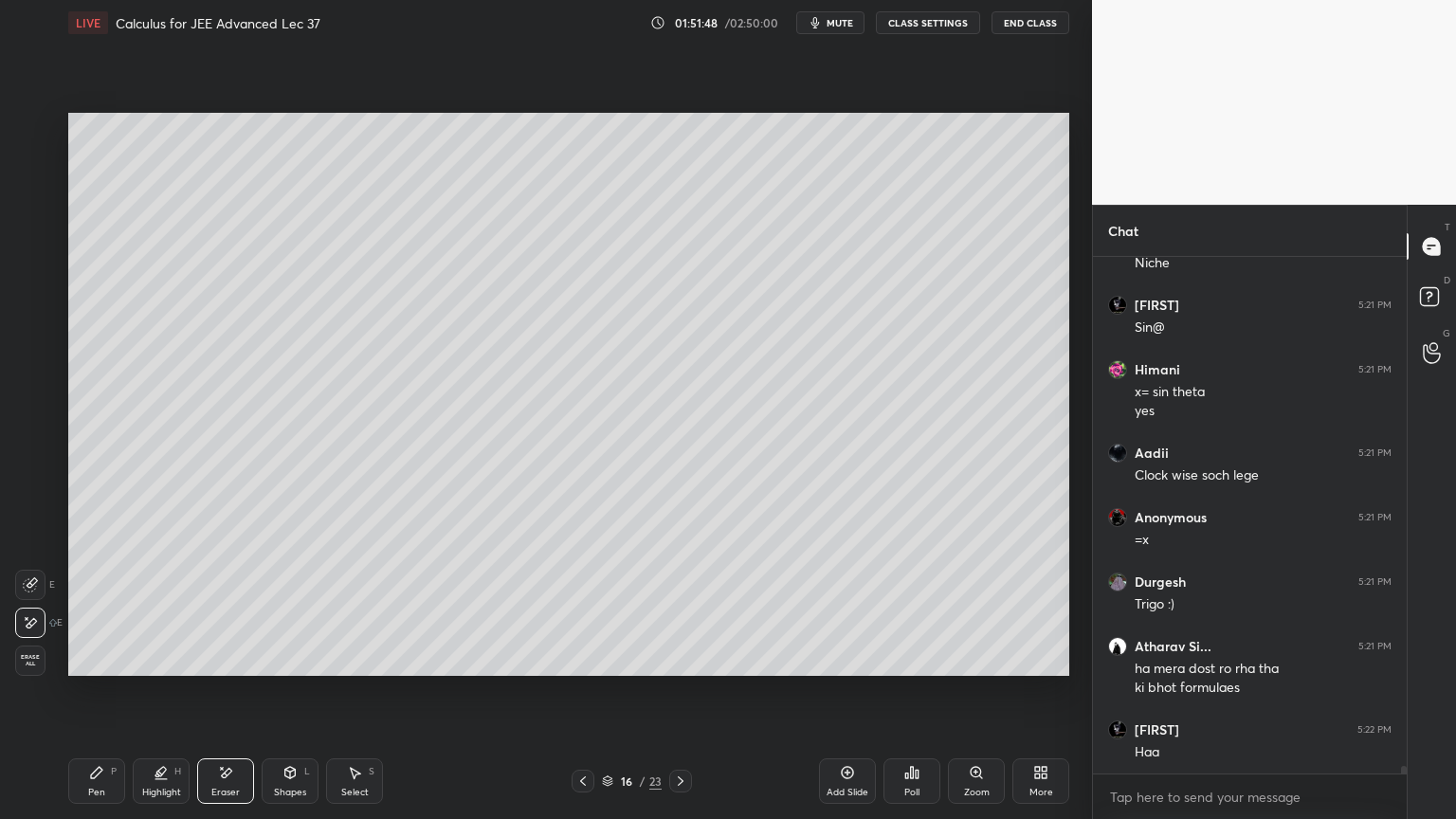 drag, startPoint x: 116, startPoint y: 764, endPoint x: 143, endPoint y: 754, distance: 28.79236 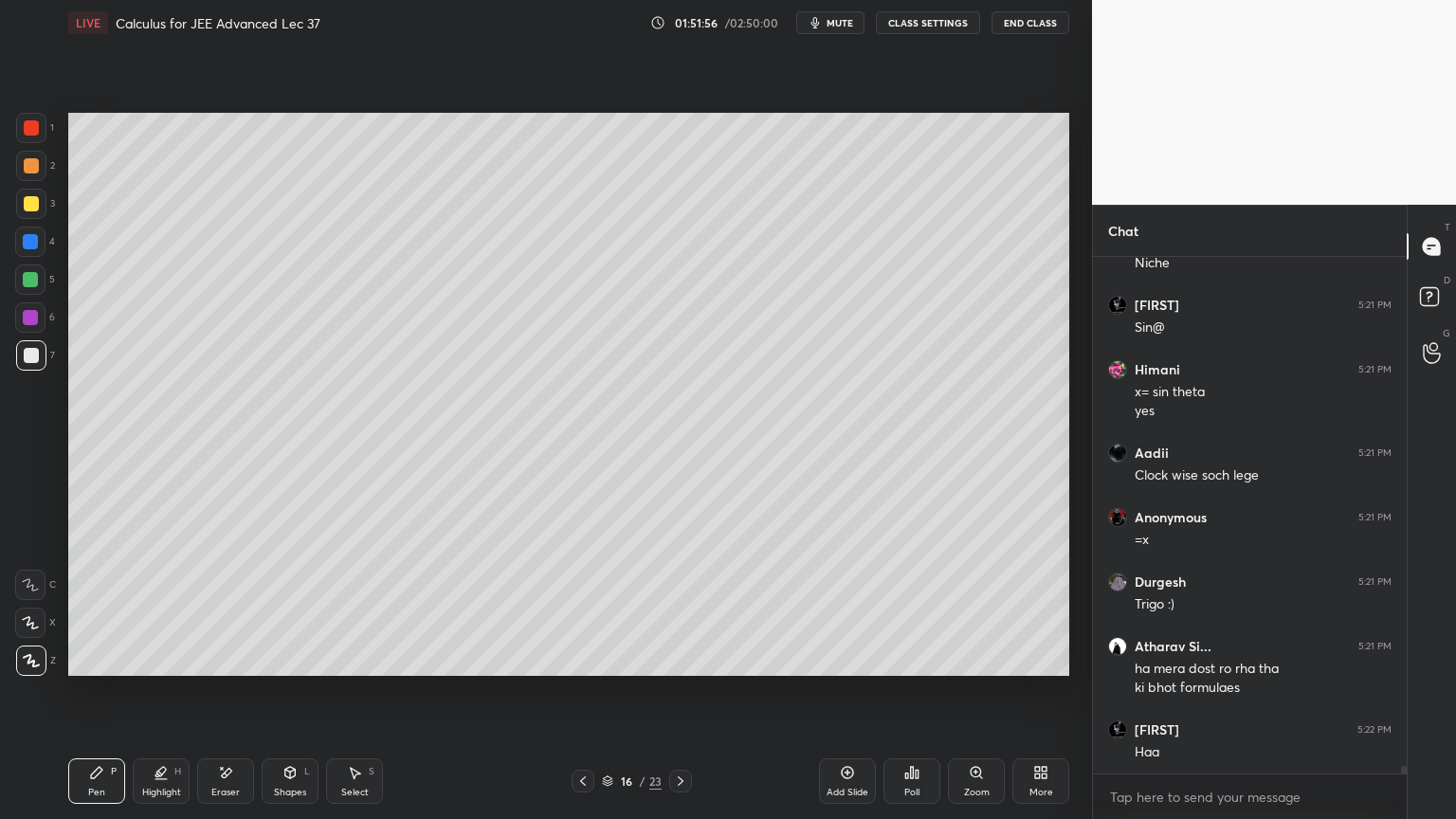 scroll, scrollTop: 36191, scrollLeft: 0, axis: vertical 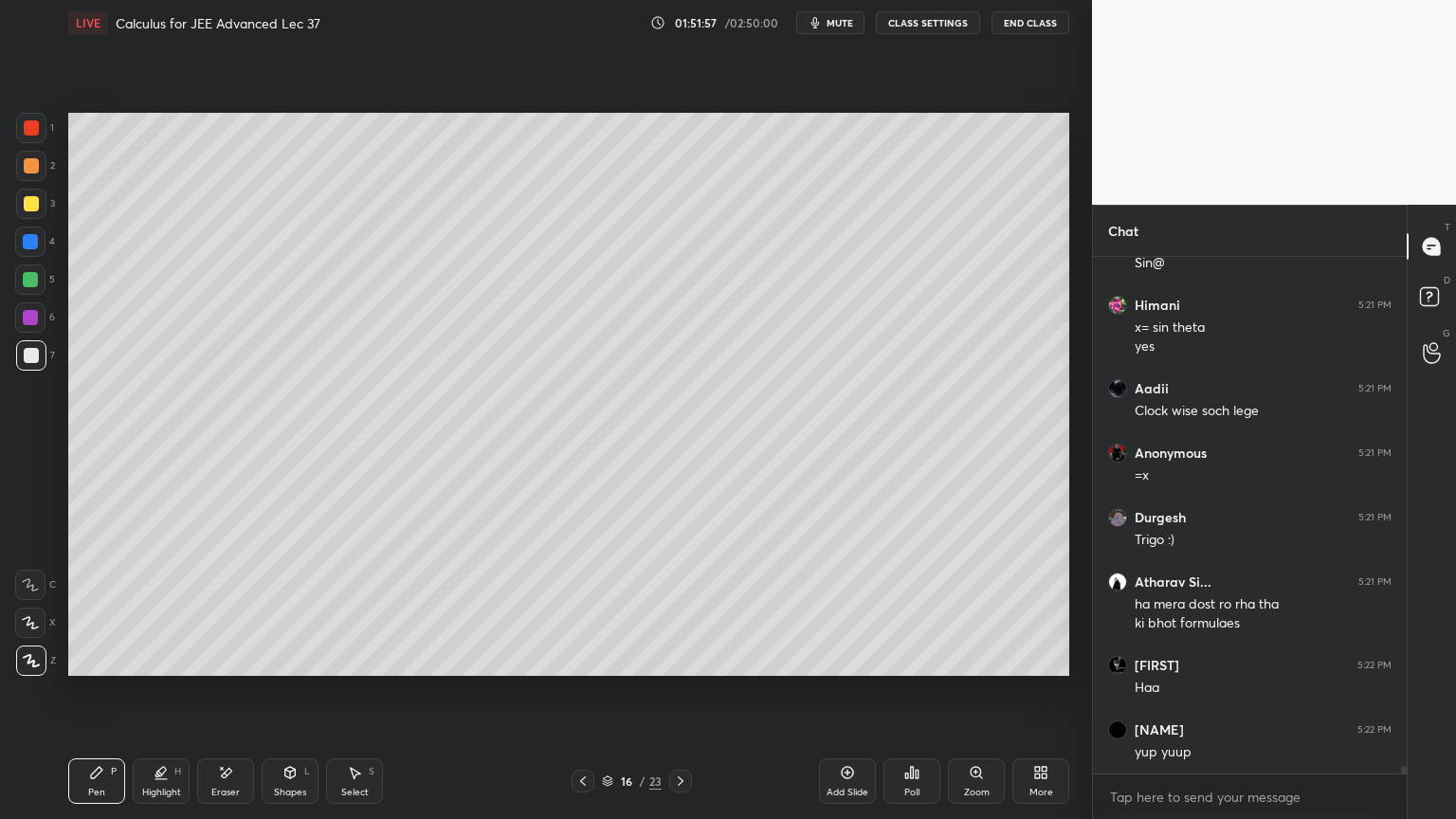 drag, startPoint x: 216, startPoint y: 784, endPoint x: 269, endPoint y: 684, distance: 113 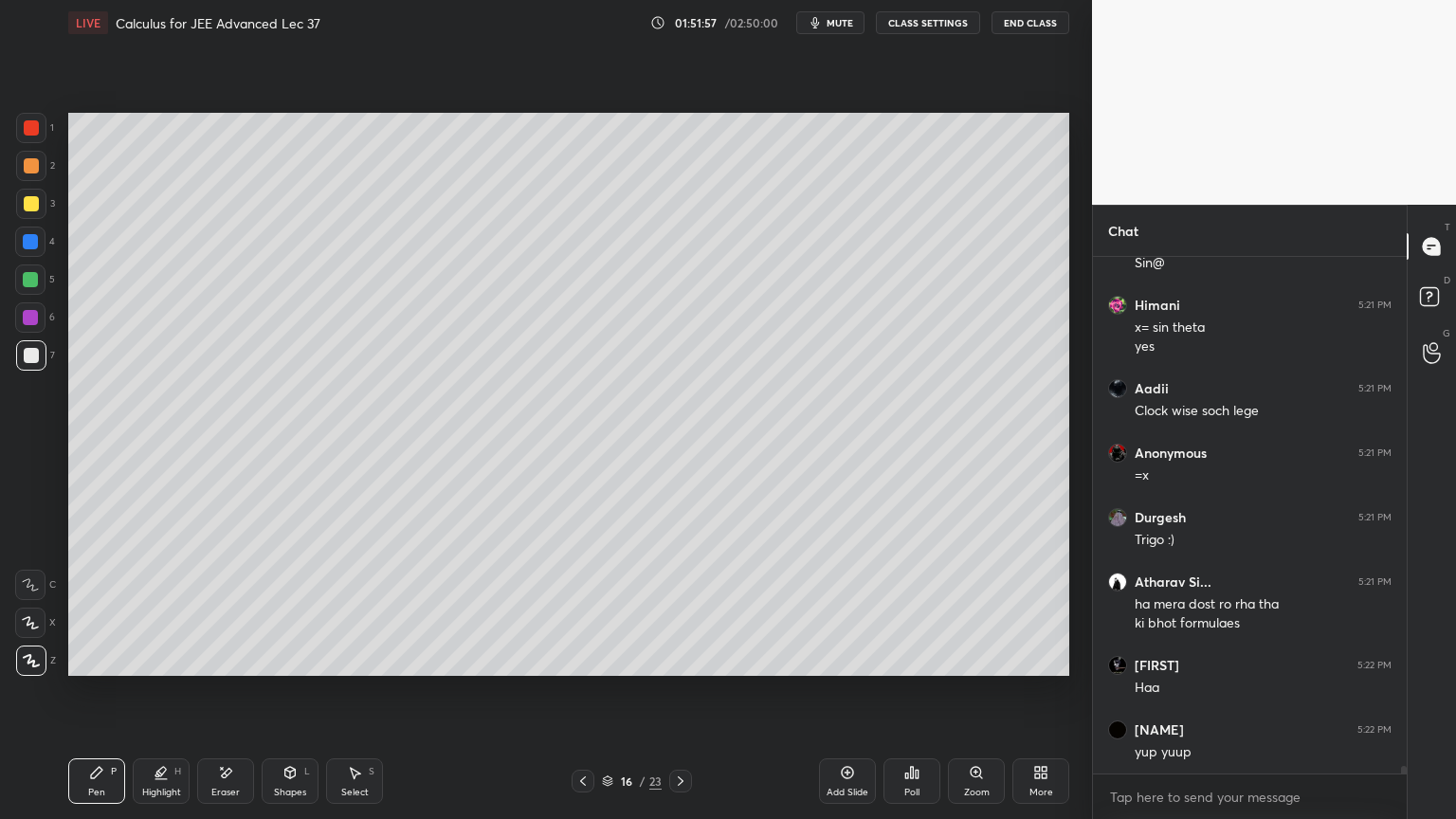 click on "Eraser" at bounding box center [226, 781] 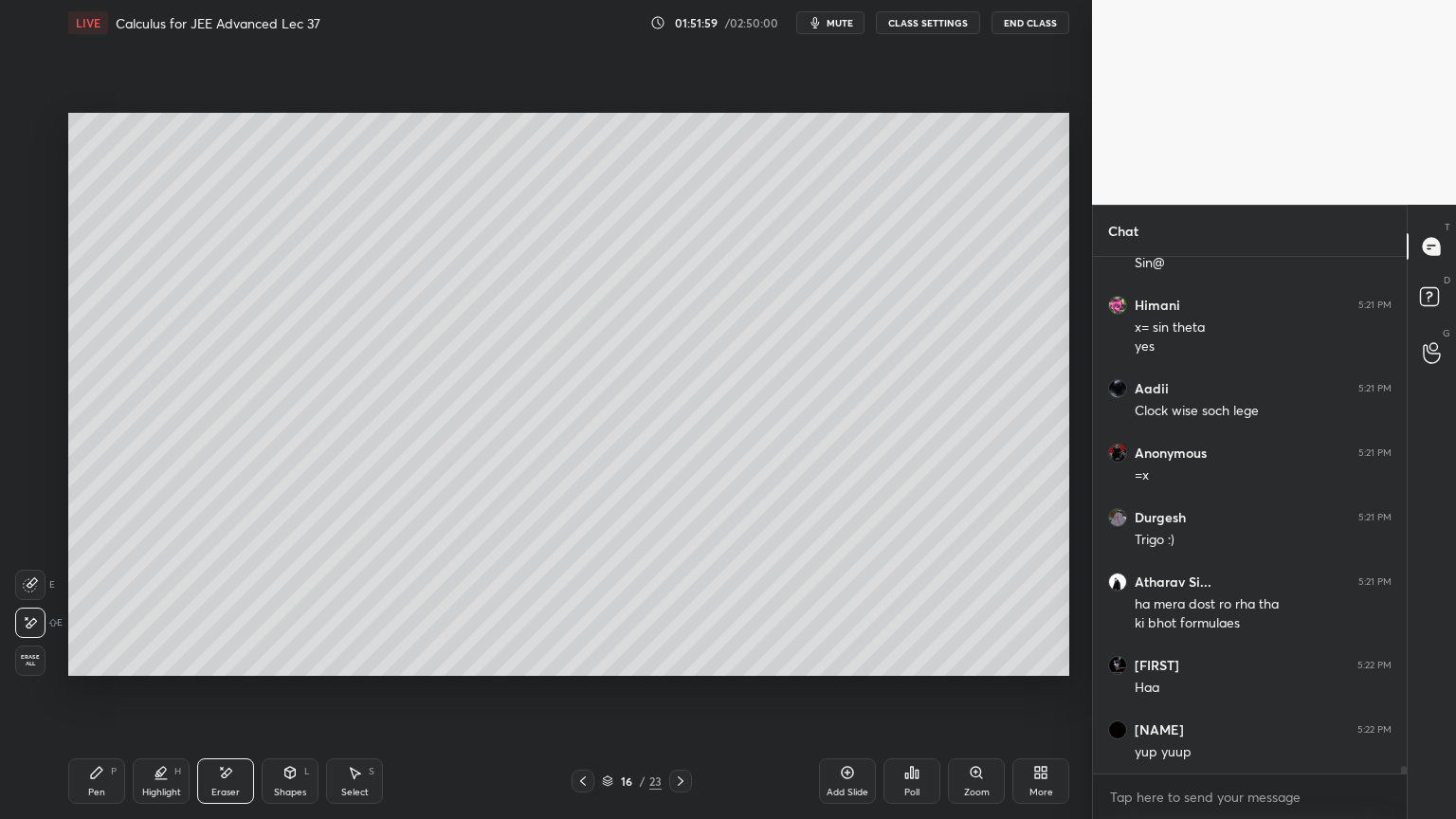 drag, startPoint x: 100, startPoint y: 767, endPoint x: 100, endPoint y: 677, distance: 90 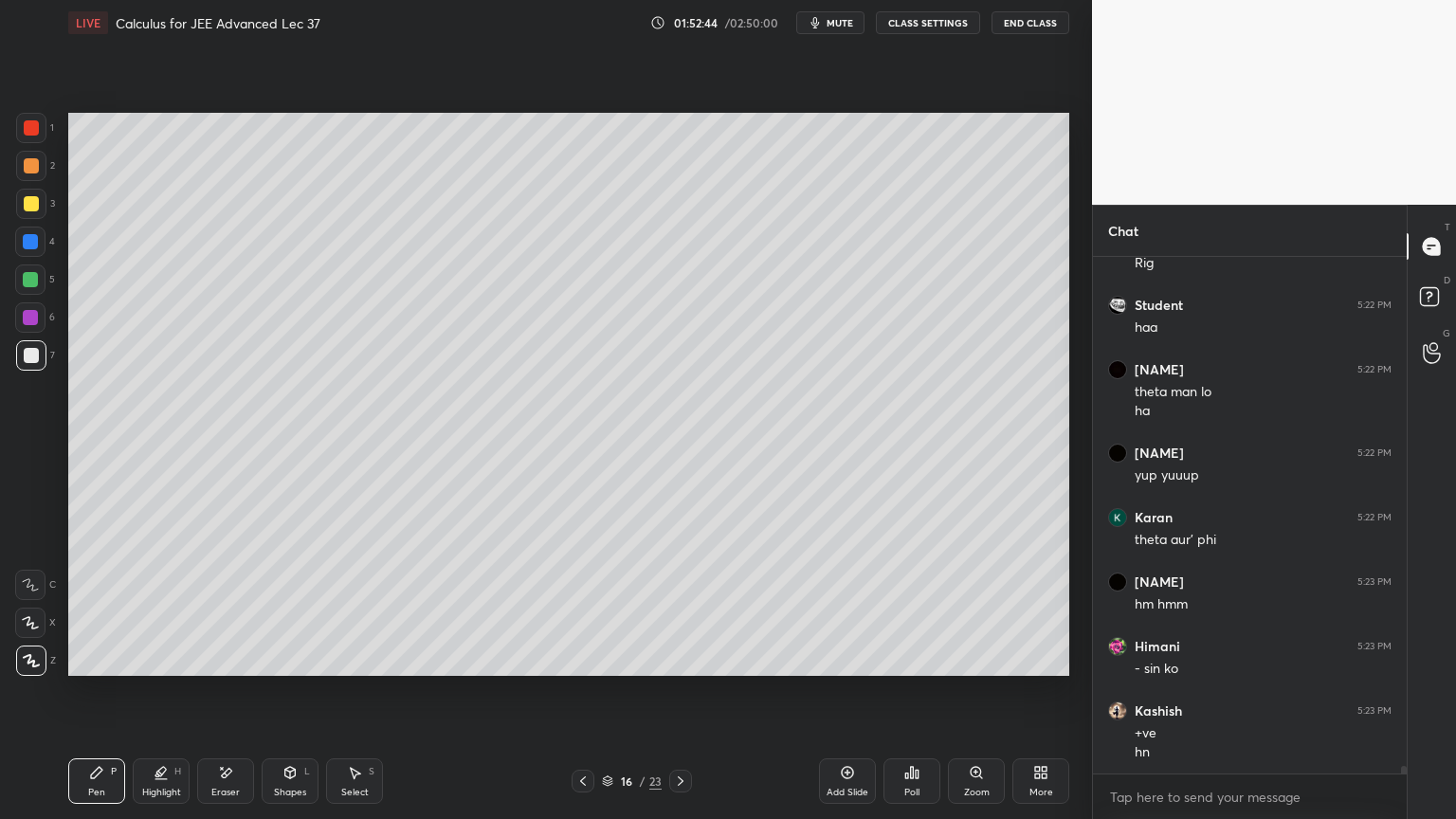 scroll, scrollTop: 37002, scrollLeft: 0, axis: vertical 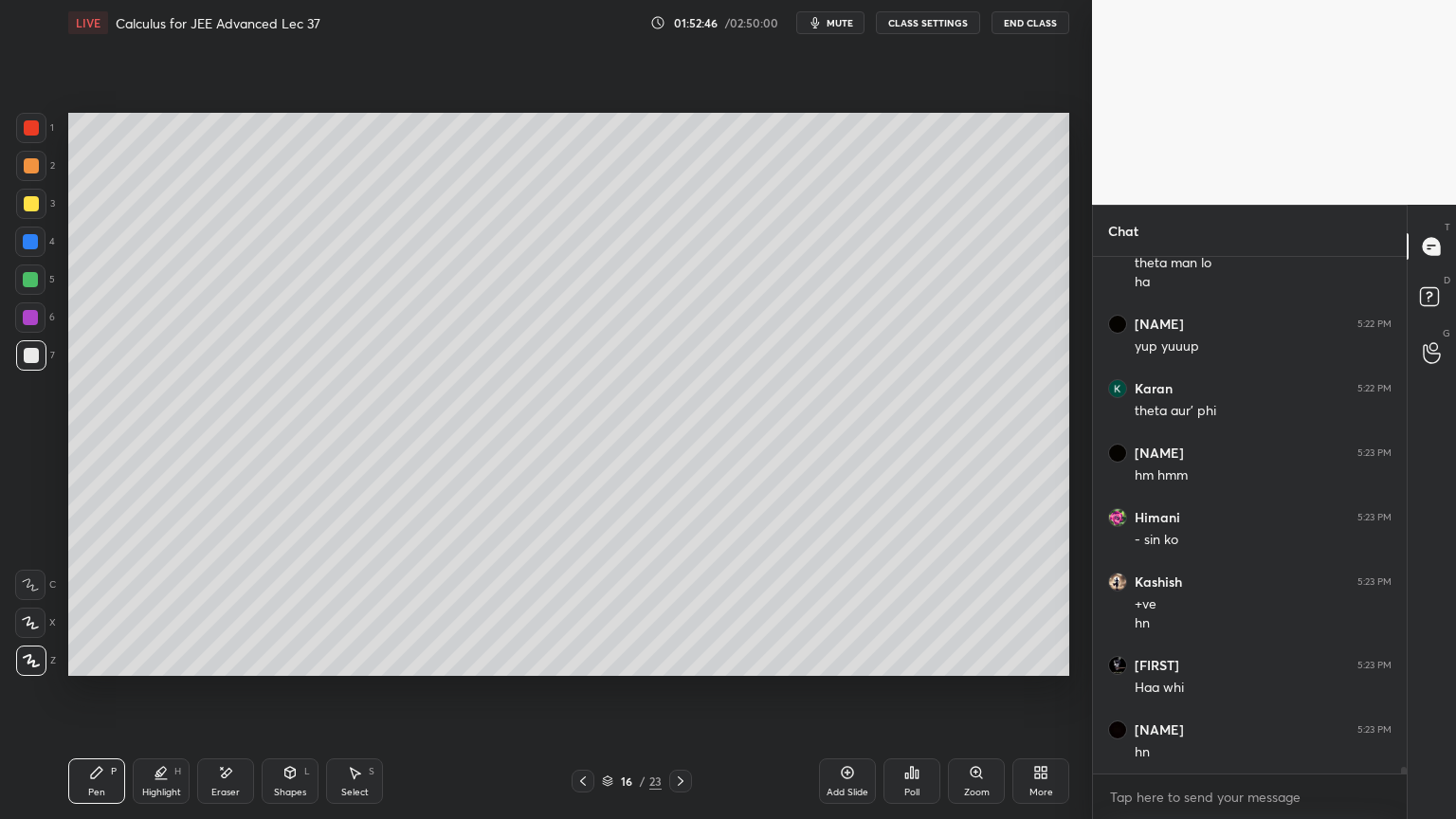 click at bounding box center (31, 204) 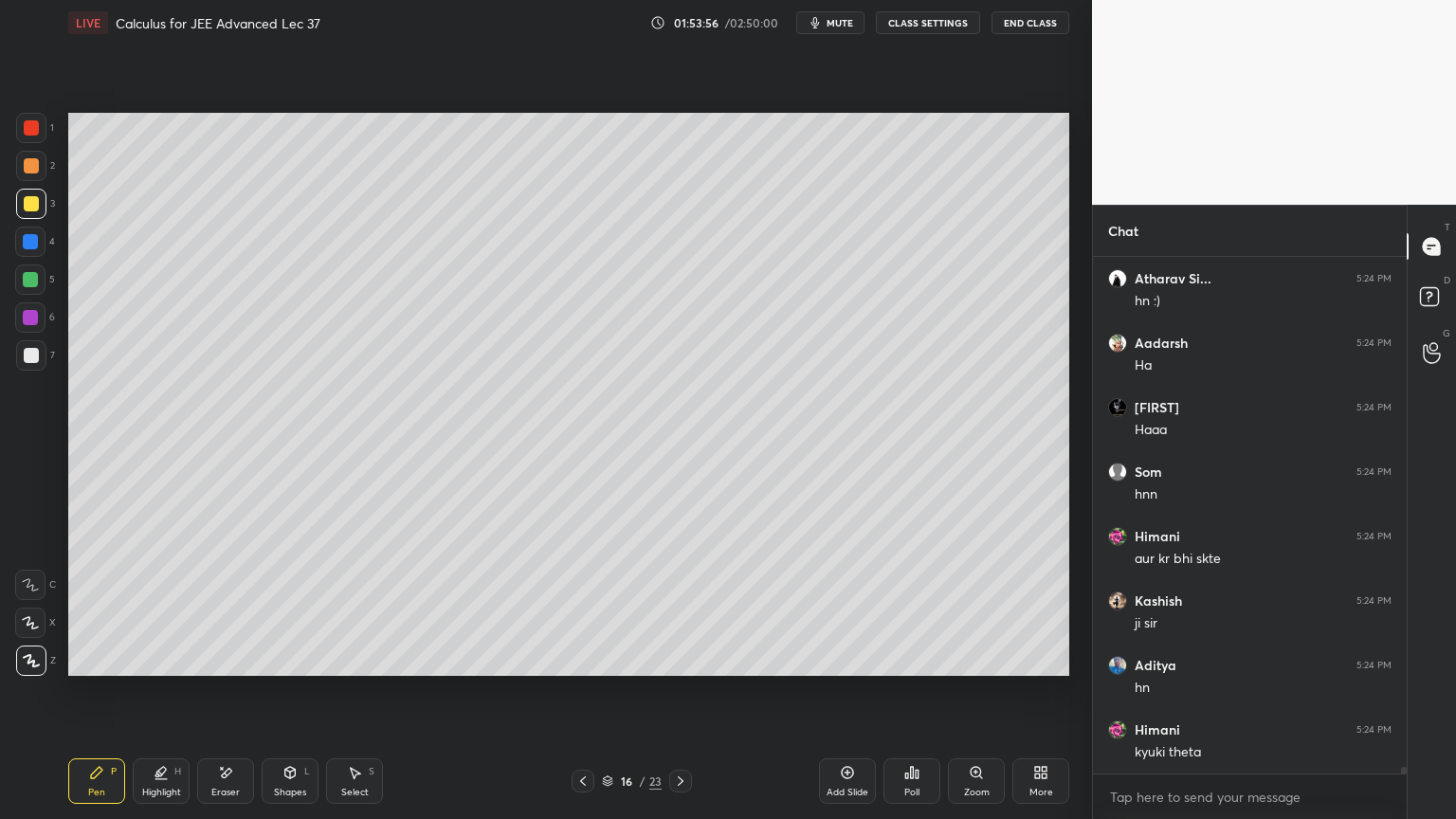 scroll, scrollTop: 37969, scrollLeft: 0, axis: vertical 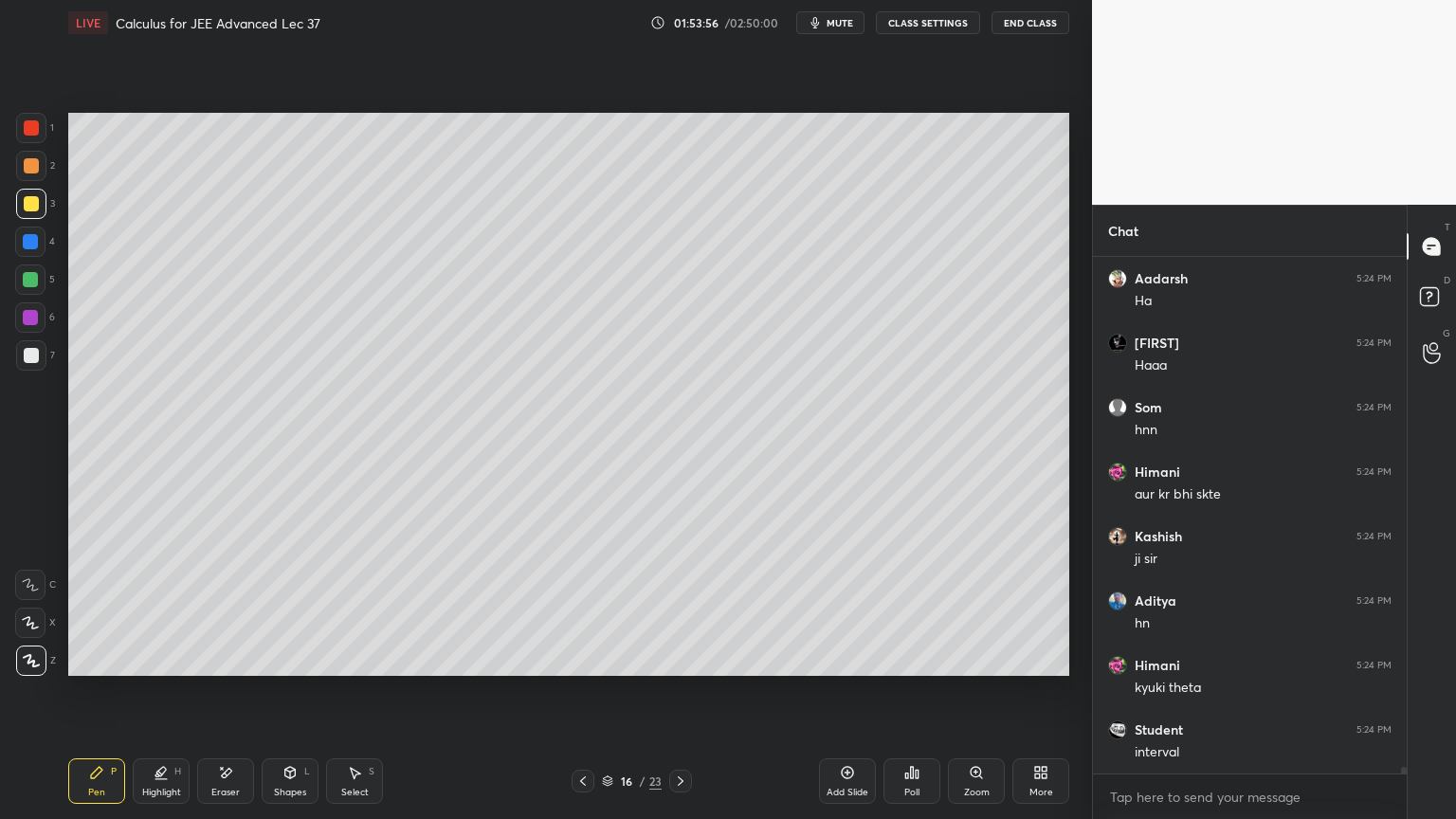 drag, startPoint x: 607, startPoint y: 781, endPoint x: 619, endPoint y: 782, distance: 12.041595 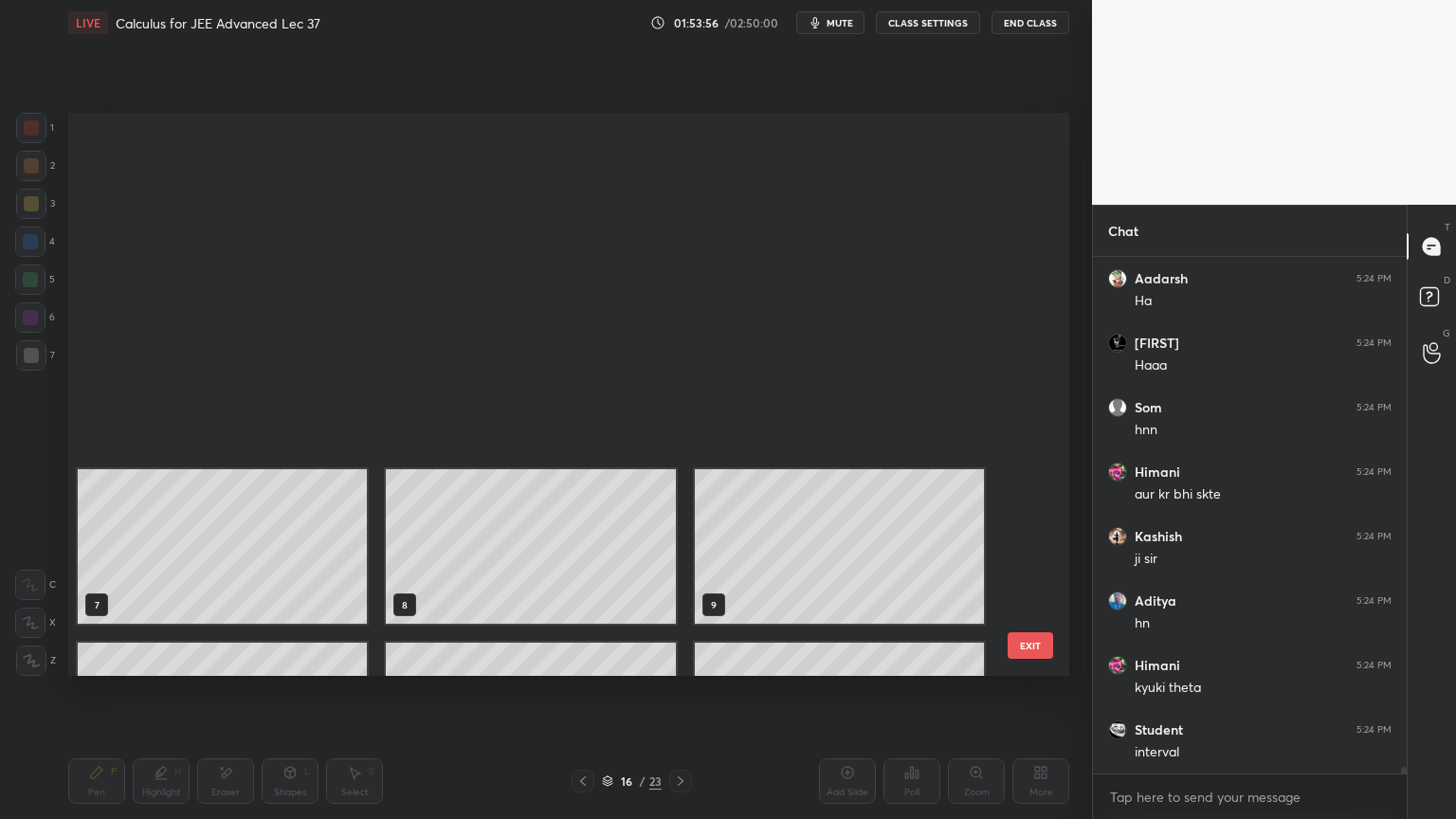 scroll, scrollTop: 478, scrollLeft: 0, axis: vertical 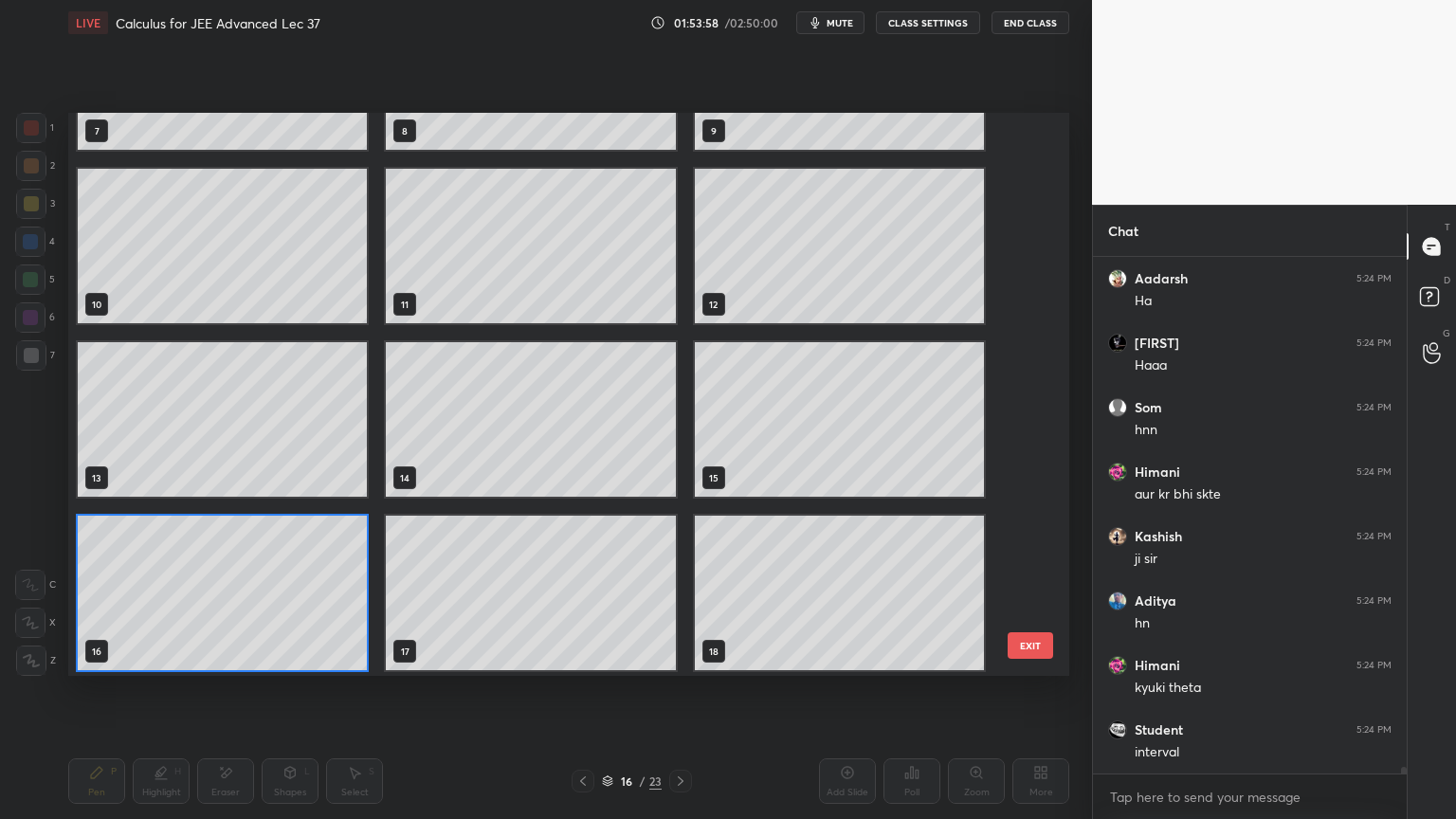 click on "4 5 6 7 8 9 10 11 12 13 14 15 16 17 18" at bounding box center [552, 394] 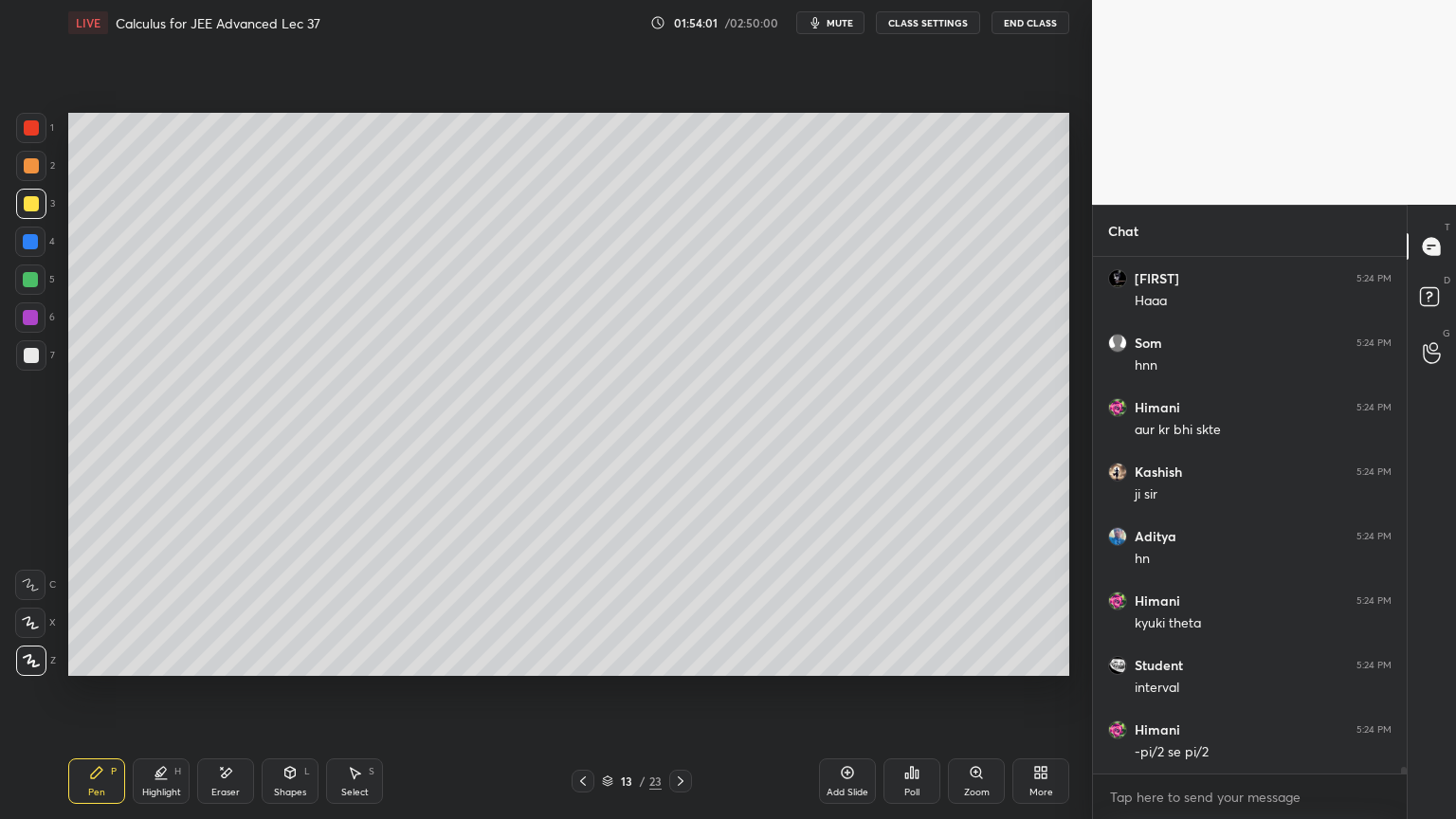 scroll, scrollTop: 38098, scrollLeft: 0, axis: vertical 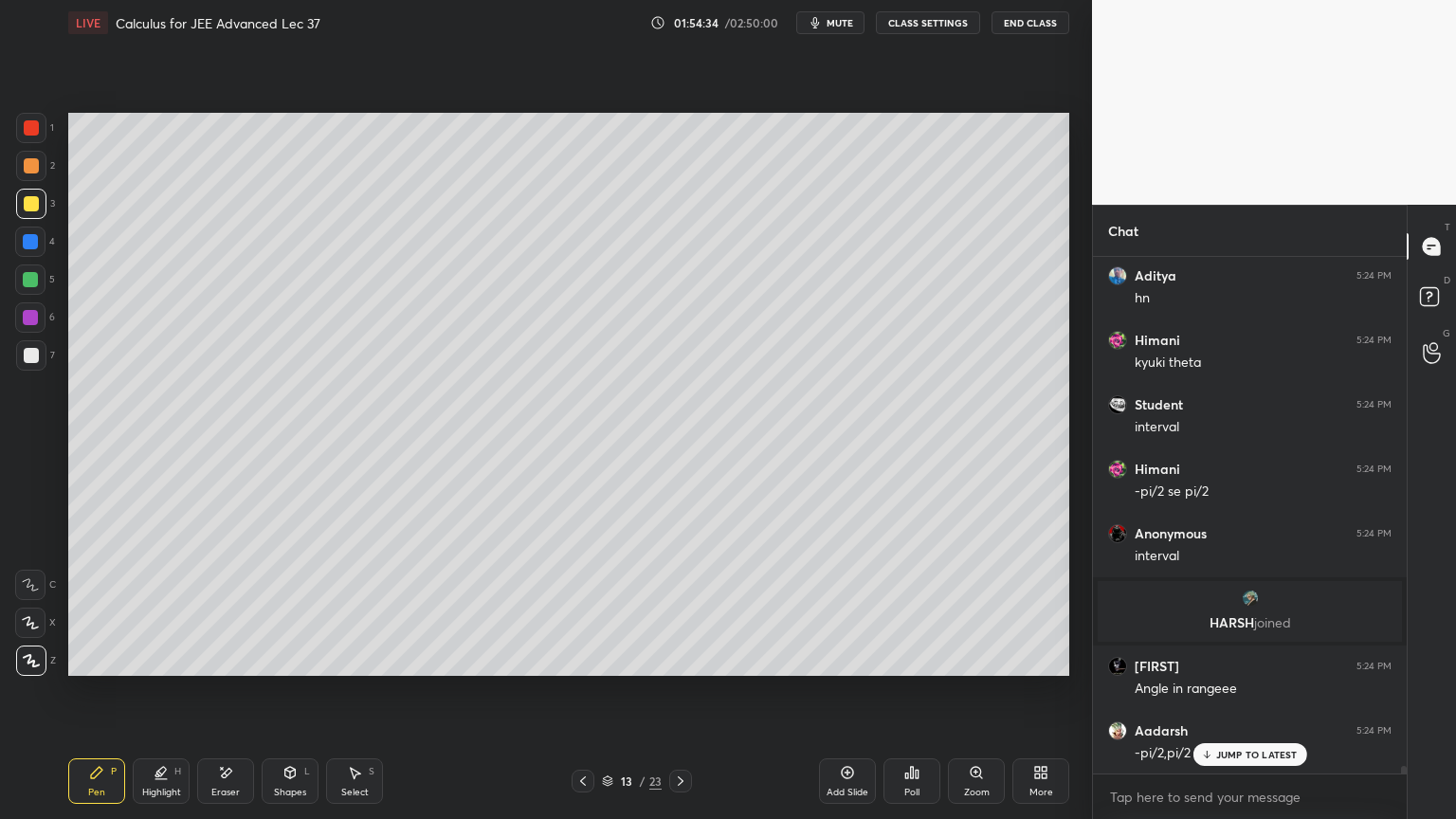 click on "Eraser" at bounding box center (226, 781) 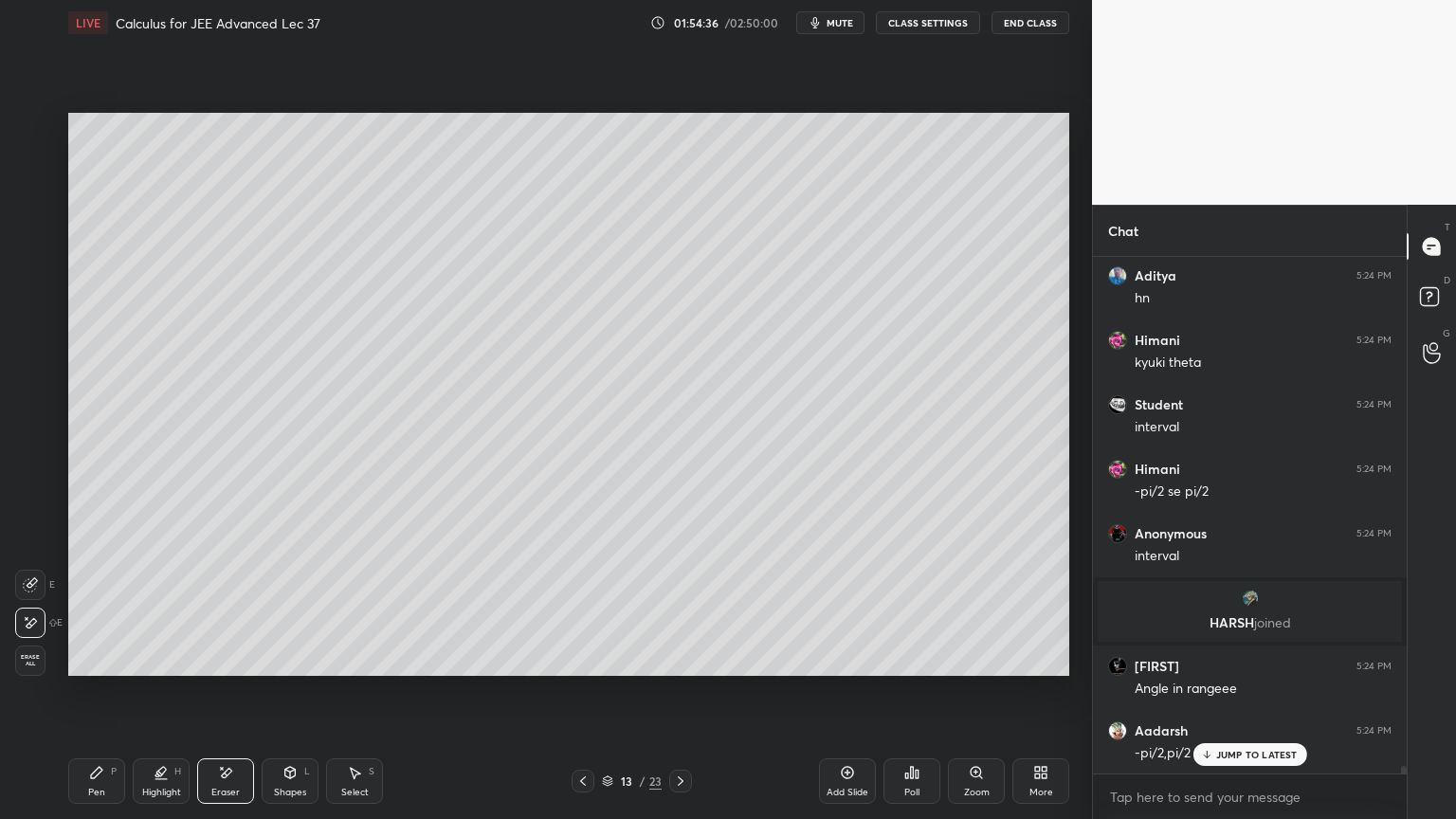 drag, startPoint x: 101, startPoint y: 787, endPoint x: 116, endPoint y: 772, distance: 21.213203 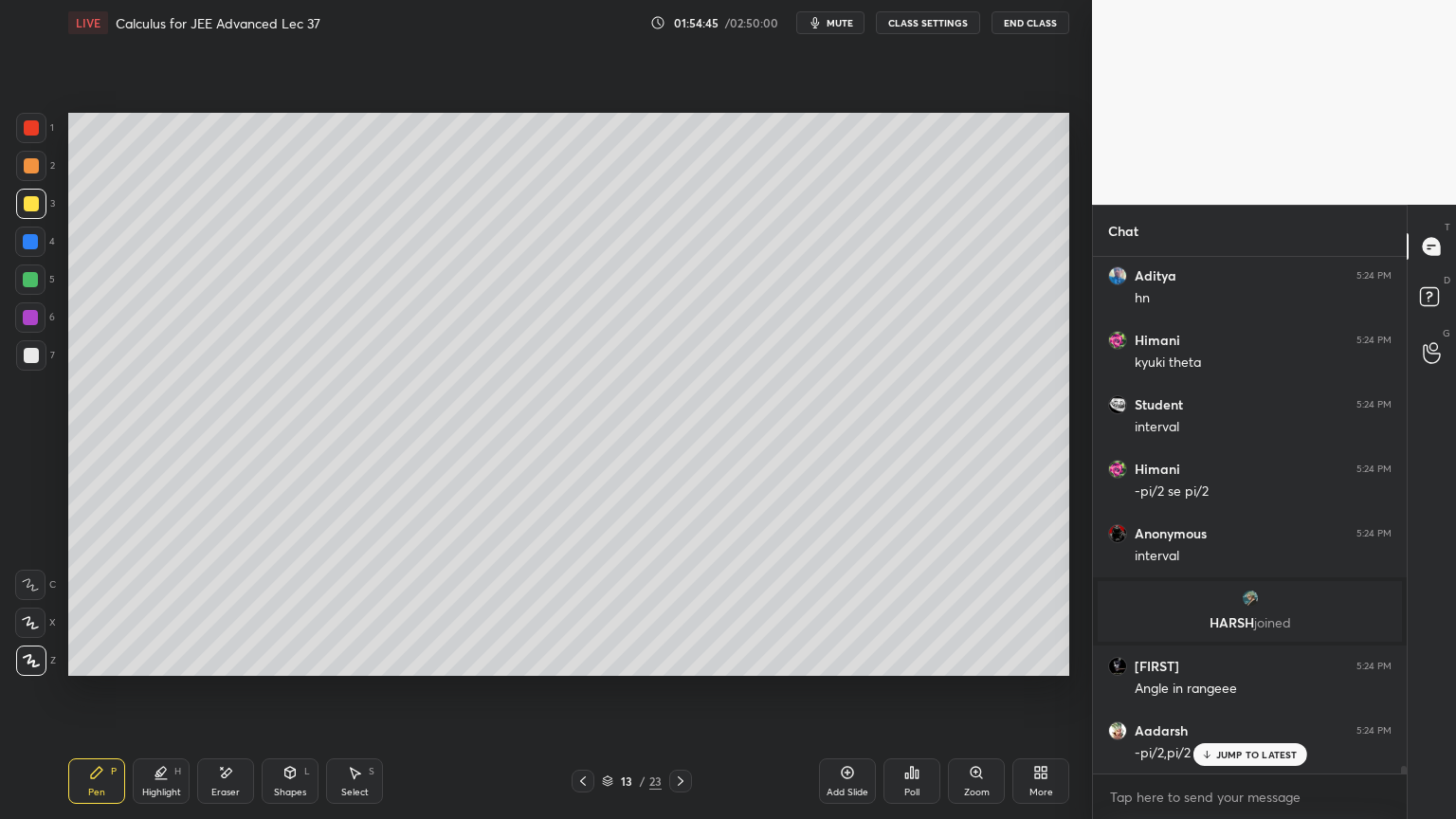 click on "Eraser" at bounding box center [226, 781] 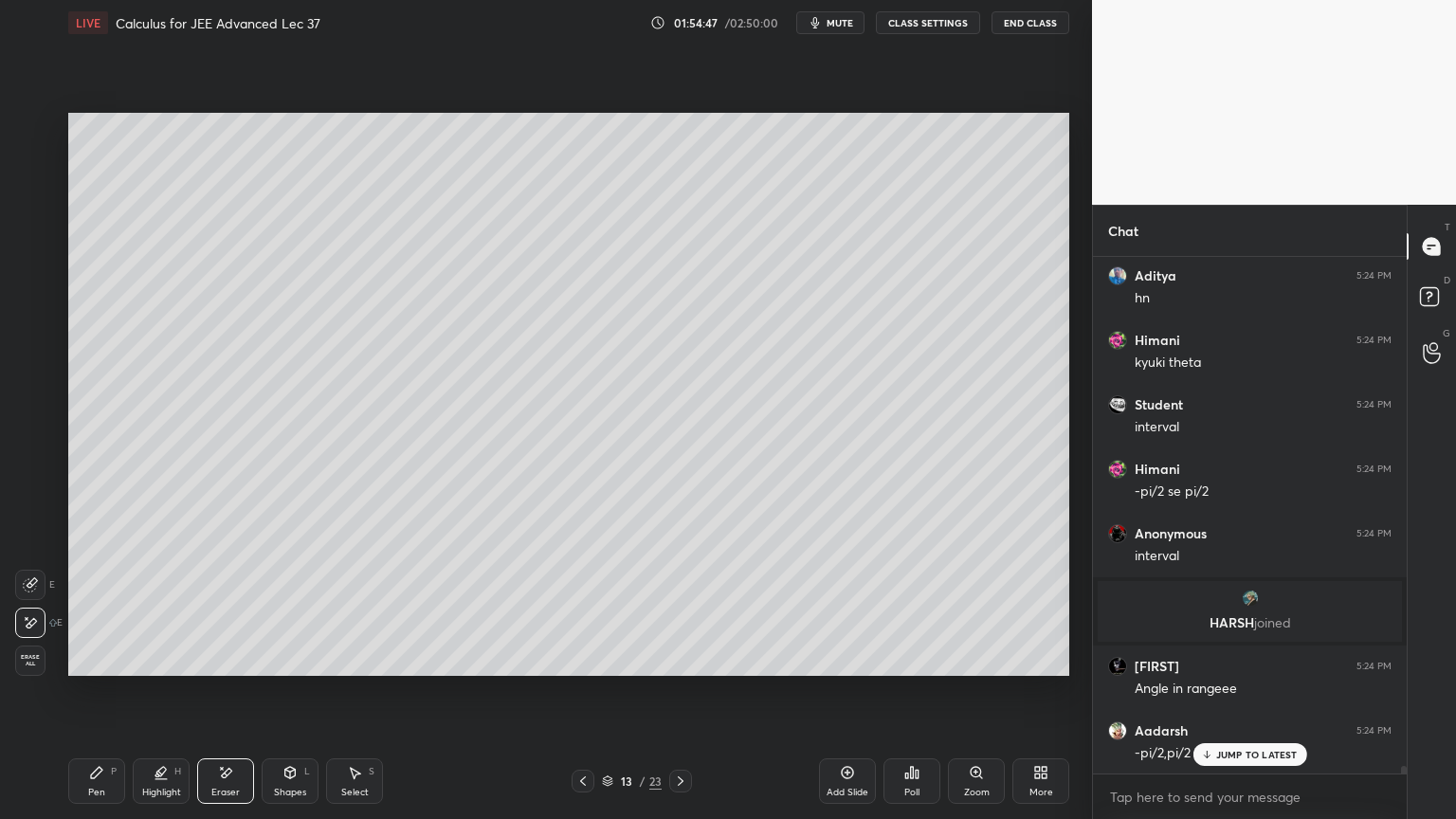 drag, startPoint x: 95, startPoint y: 771, endPoint x: 129, endPoint y: 713, distance: 67.23095 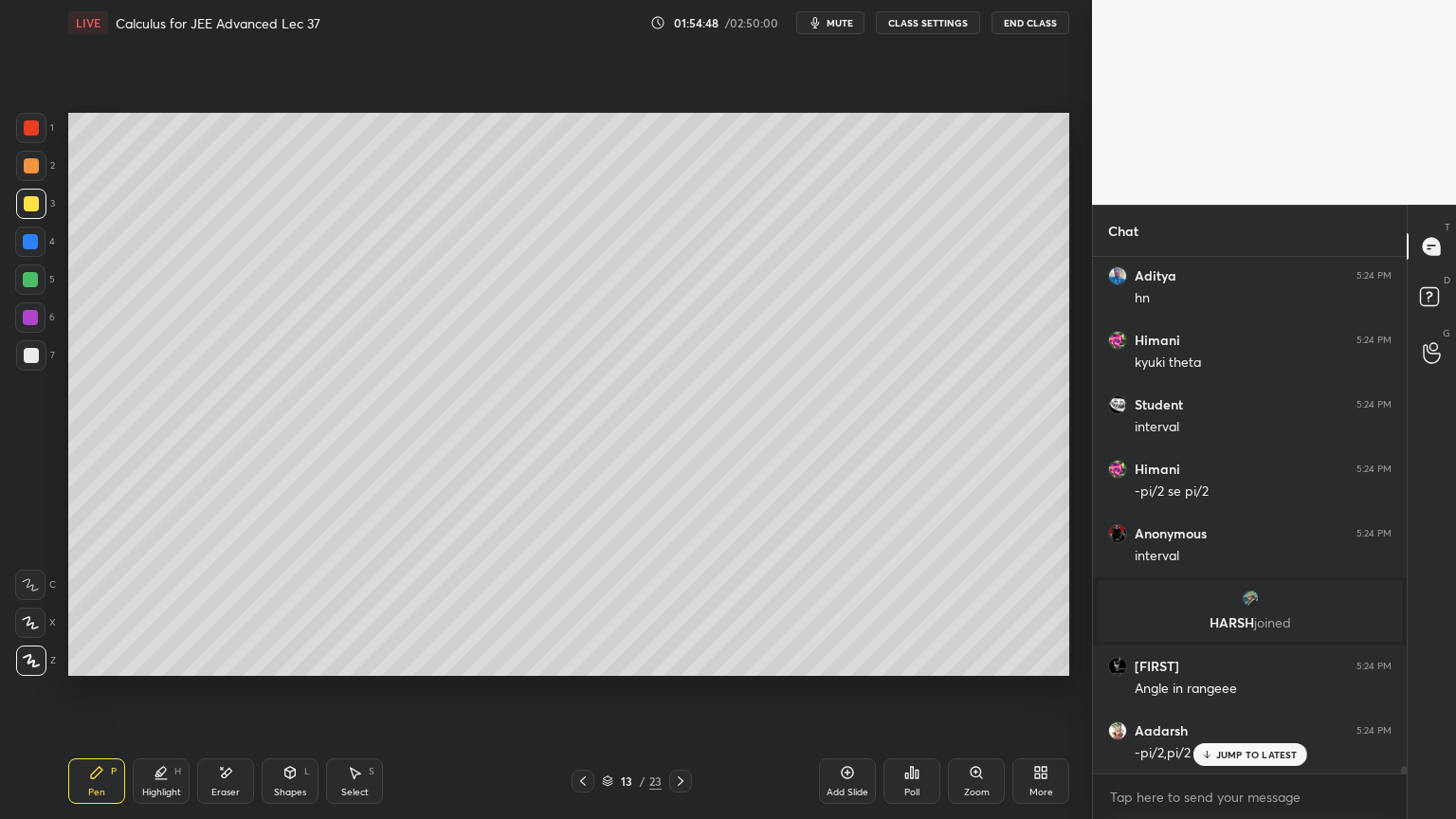 click at bounding box center (31, 355) 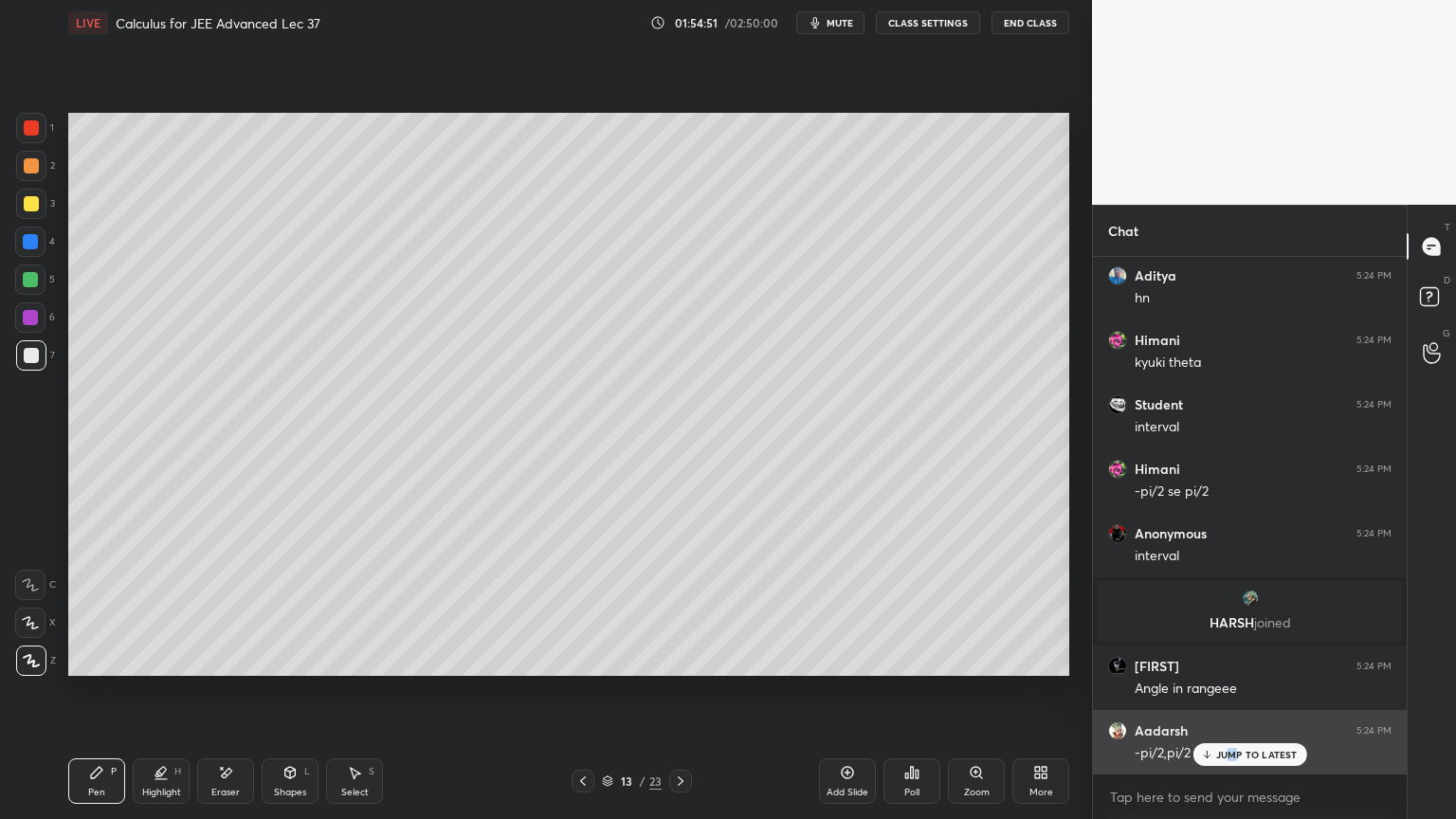 drag, startPoint x: 1233, startPoint y: 752, endPoint x: 1227, endPoint y: 744, distance: 10 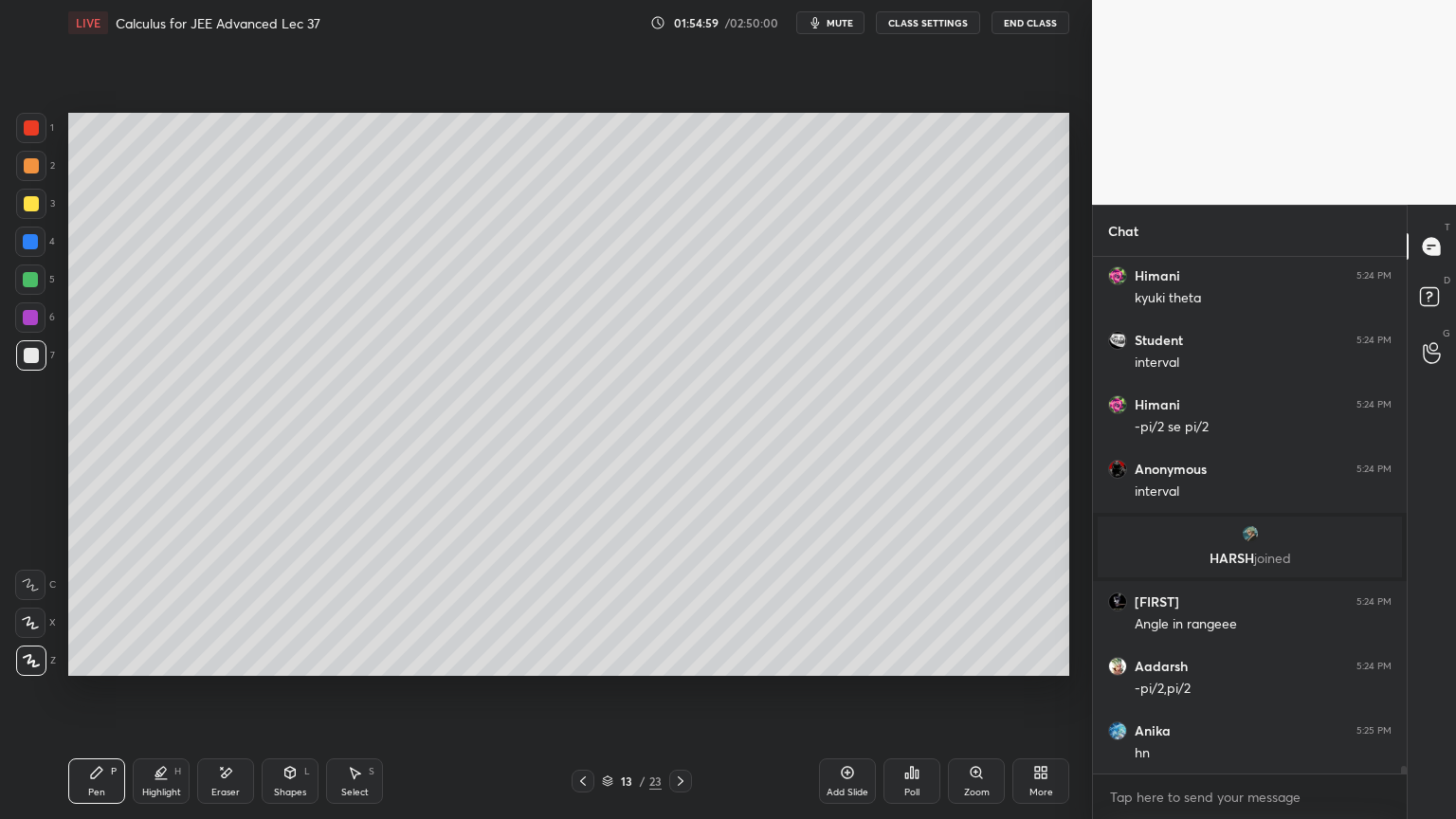 scroll, scrollTop: 35983, scrollLeft: 0, axis: vertical 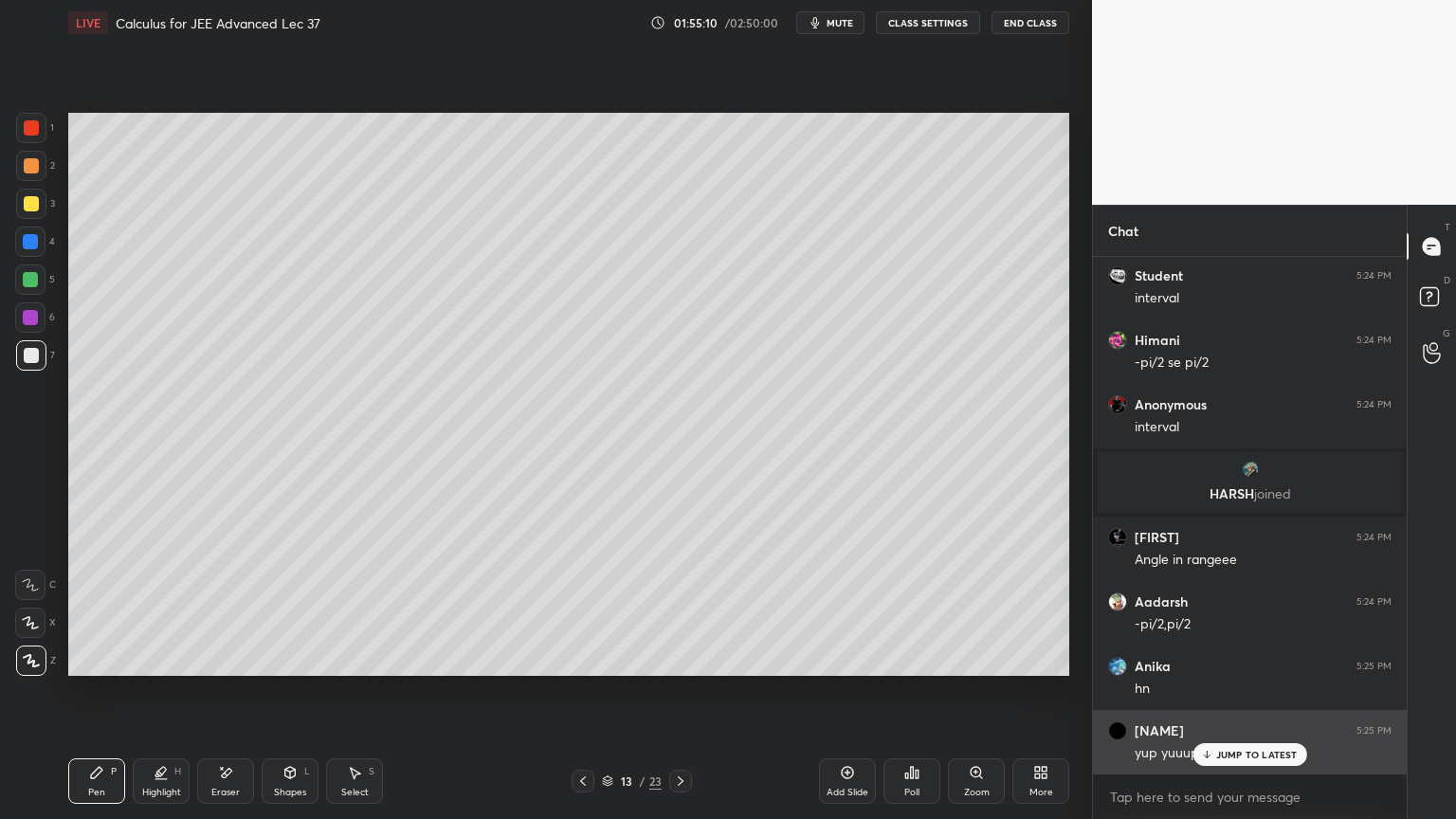 click on "JUMP TO LATEST" at bounding box center (1249, 755) 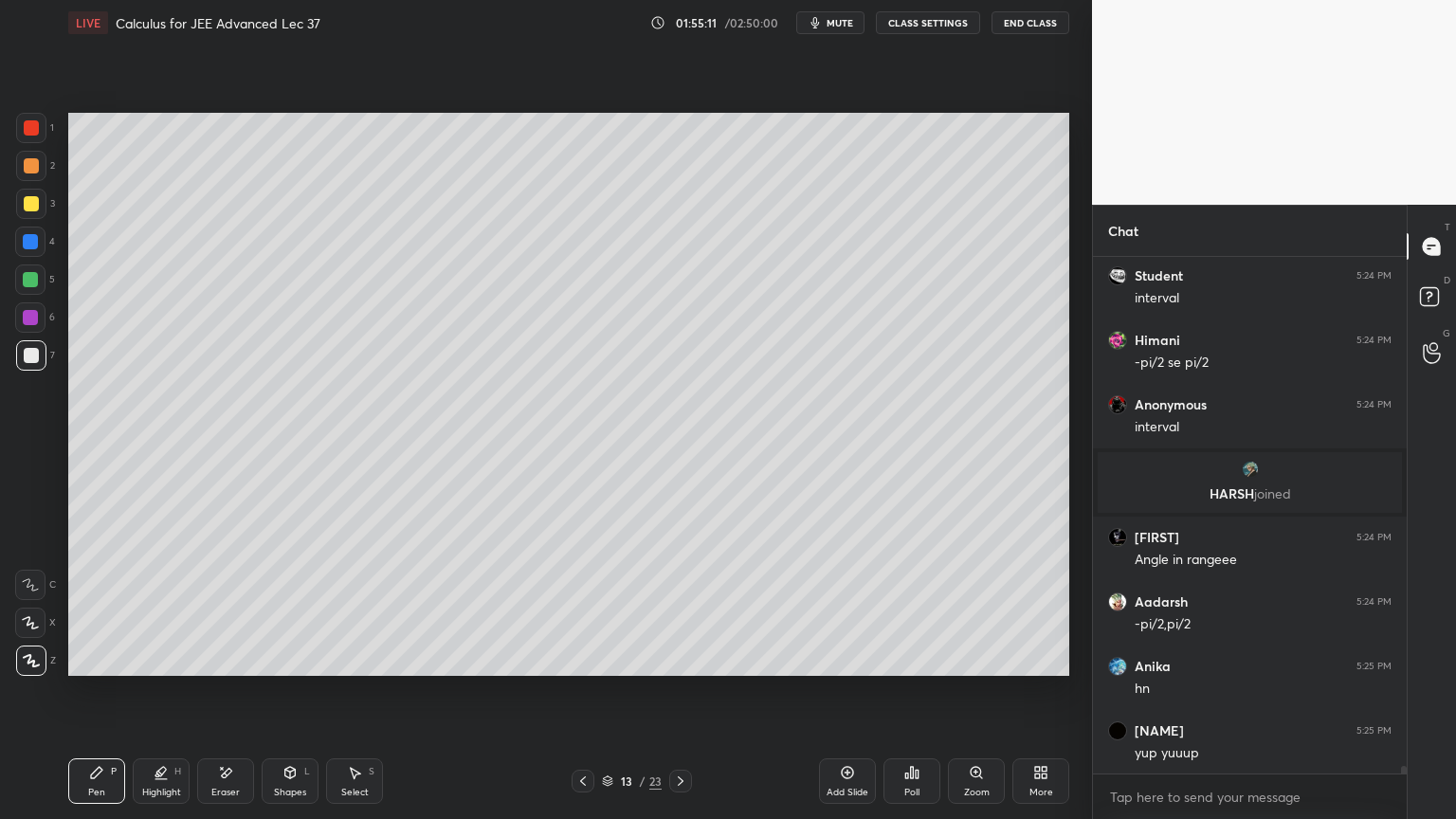 click on "1 2 3 4 5 6 7 C X Z E E Erase all   H H LIVE Calculus for JEE Advanced Lec 37 01:54:05 /  02:50:00 mute CLASS SETTINGS End Class Setting up your live class Poll for   secs No correct answer Start poll Back Calculus for JEE Advanced Lec 37 • L38 of Course on Calculus for JEE Advanced Part-I Sandal Agarwal Pen P Highlight H Eraser Shapes L Select S 13 / 23 Add Slide Poll Zoom More Chat [NAME] 5:24 PM hnn [NAME] 5:24 PM aur kr bhi skte [NAME] 5:24 PM ji sir [NAME] 5:24 PM hn [NAME] 5:24 PM kyuki theta [NAME] 5:24 PM interval [NAME] 5:24 PM -pi/2 se pi/2 Anonymous 5:24 PM interval [NAME]  joined JUMP TO LATEST Enable hand raising Enable raise hand to speak to learners. Once enabled, chat will be turned off temporarily. Enable x   introducing Raise a hand with a doubt Now learners can raise their hand along with a doubt  How it works? [NAME] Asked a doubt 3 Sir pls add me in the group
Ive sent the notes of calculus
WhatsApp no - 99426###74 Pick this doubt [NAME] Asked a doubt 3 [NAME] 2 2 1" at bounding box center [728, 410] 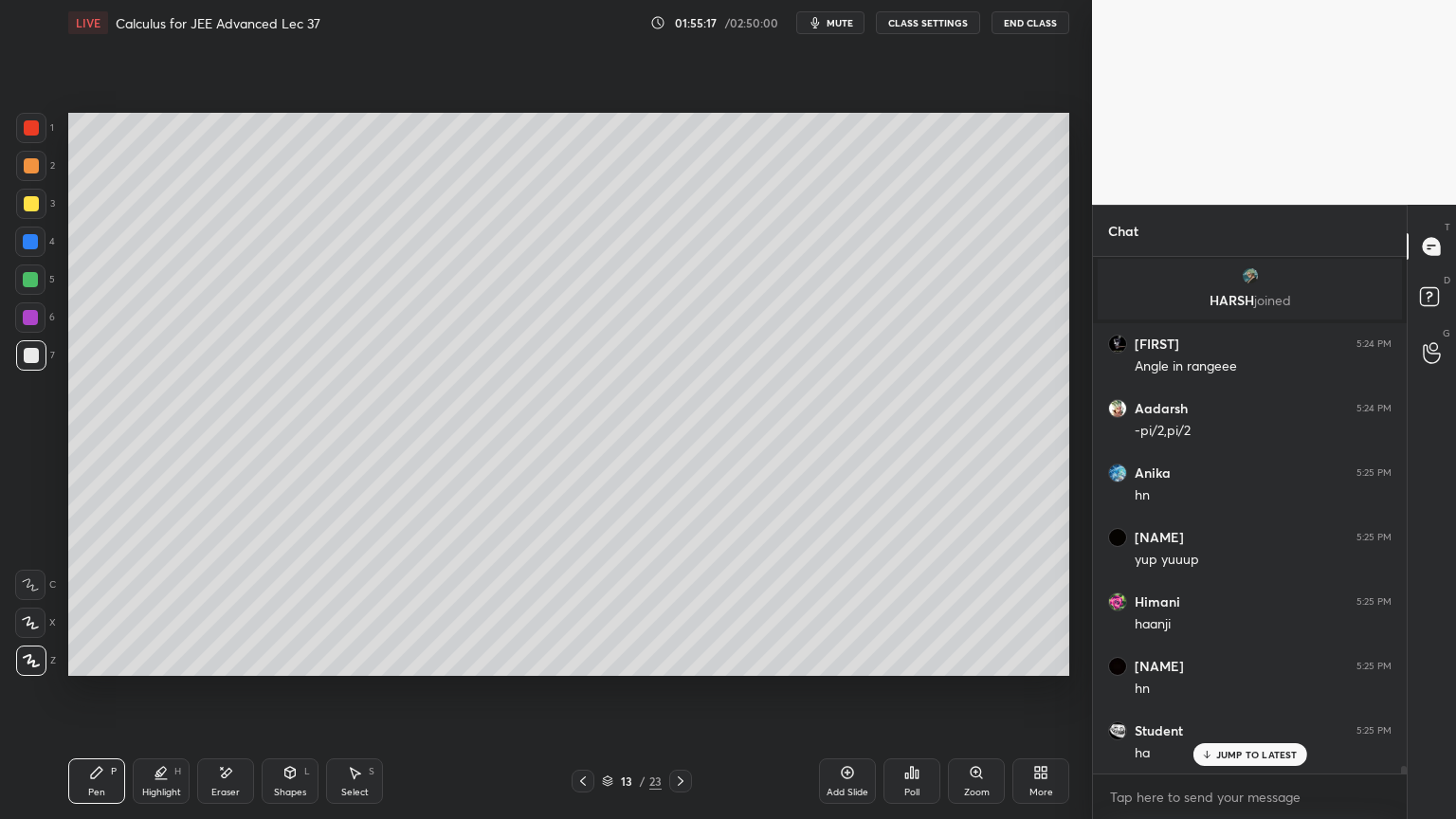 scroll, scrollTop: 36241, scrollLeft: 0, axis: vertical 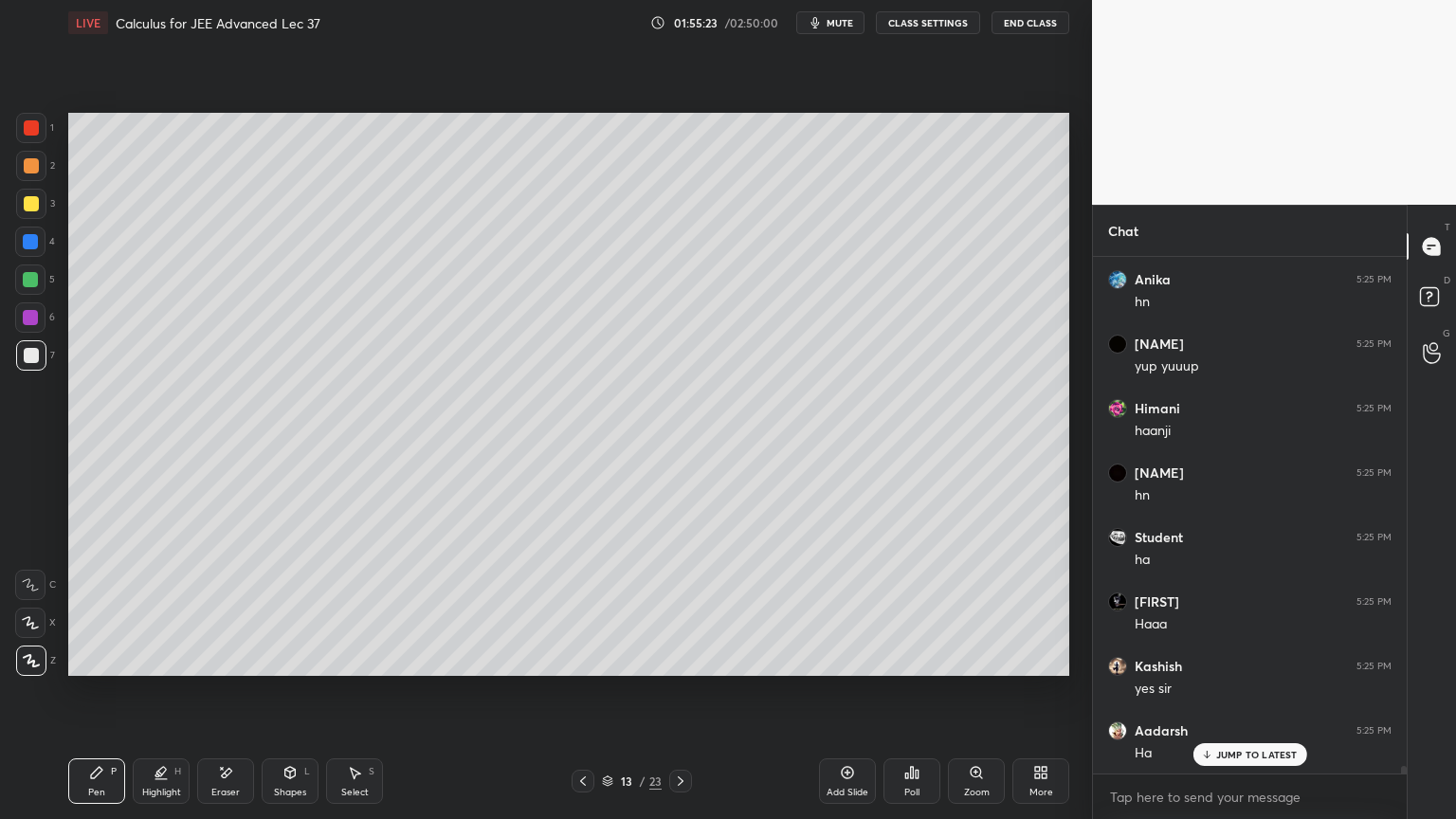 drag, startPoint x: 603, startPoint y: 774, endPoint x: 592, endPoint y: 771, distance: 11.401754 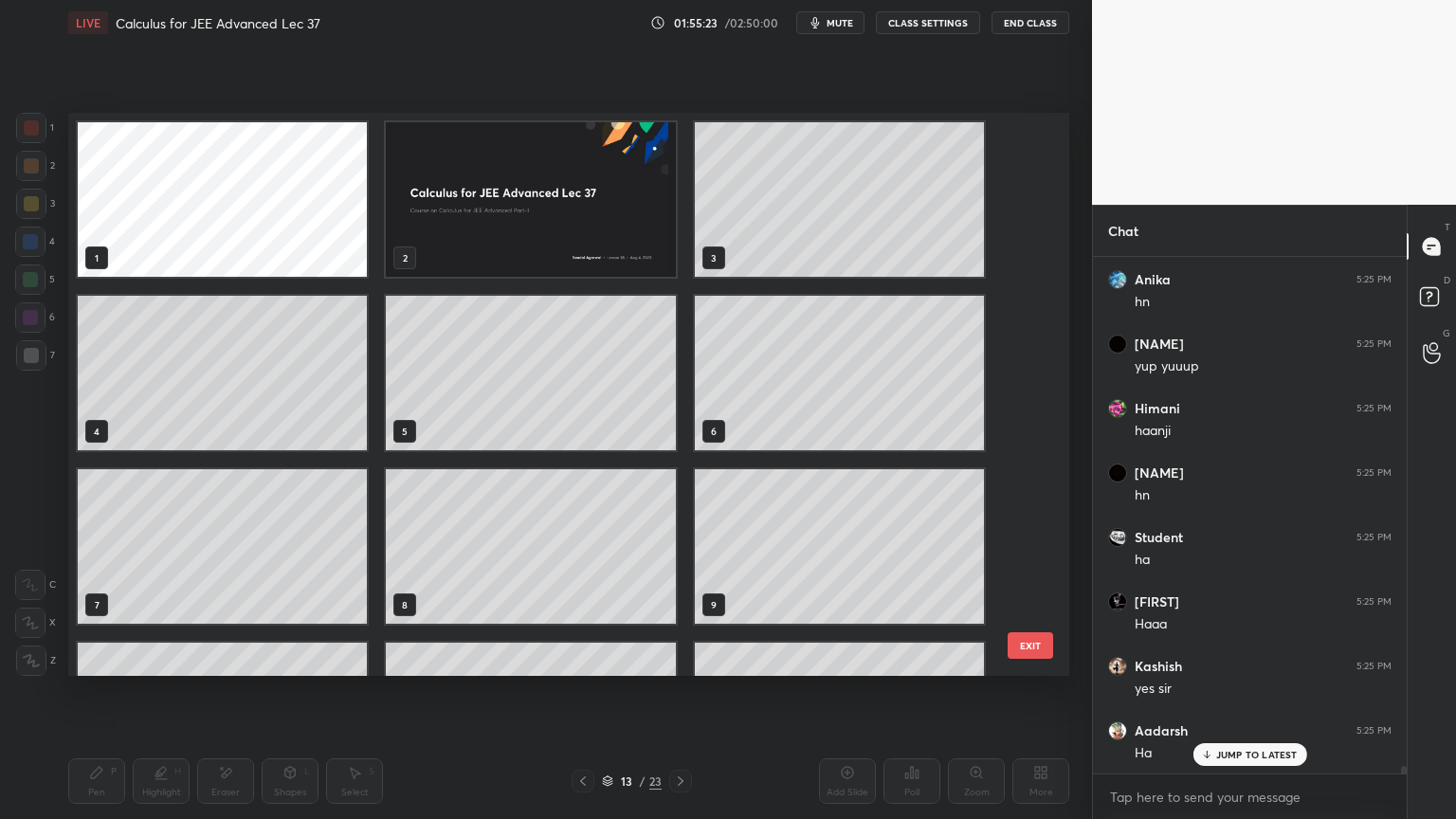 scroll, scrollTop: 303, scrollLeft: 0, axis: vertical 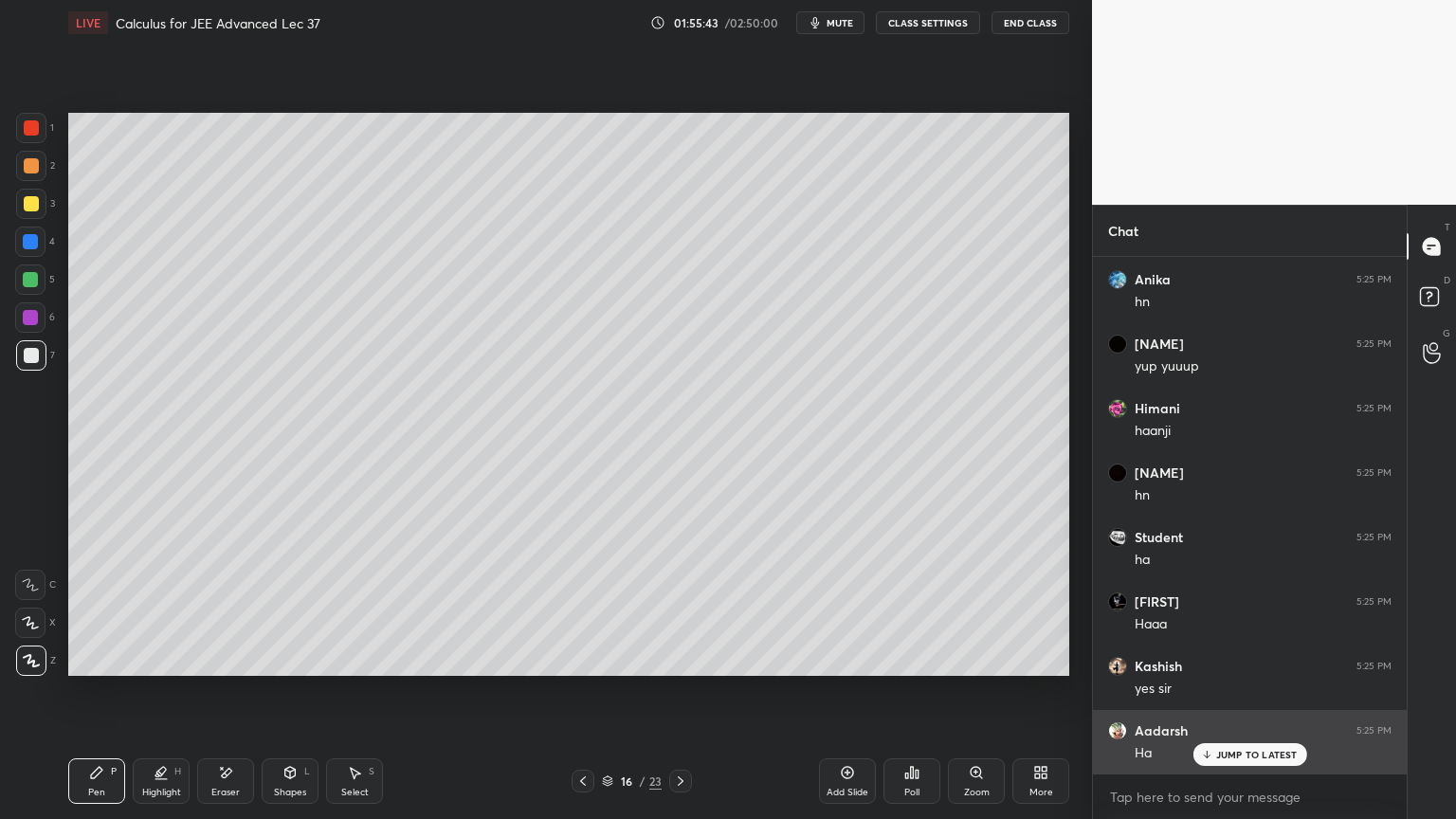 click on "JUMP TO LATEST" at bounding box center (1257, 755) 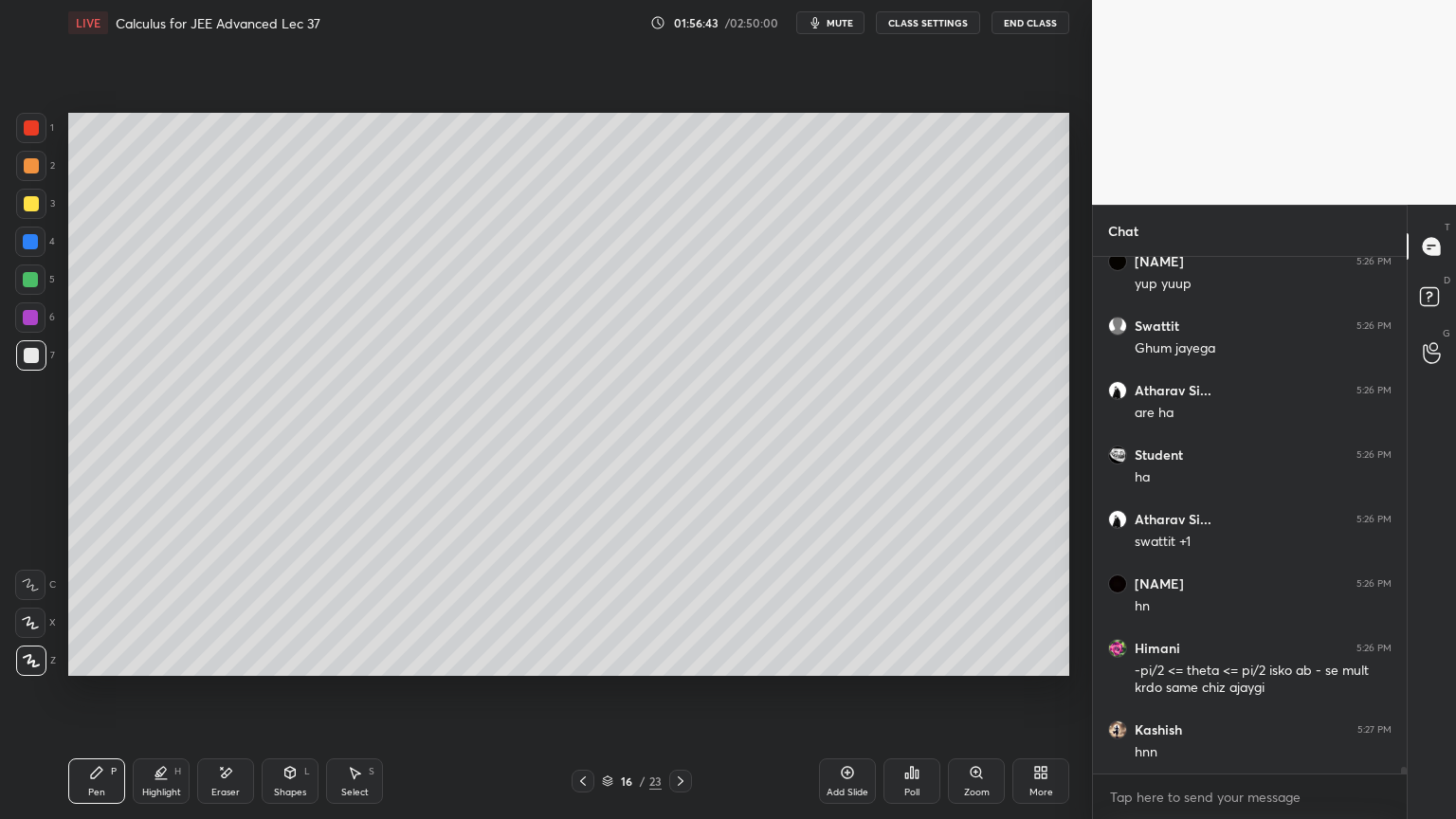 scroll, scrollTop: 37487, scrollLeft: 0, axis: vertical 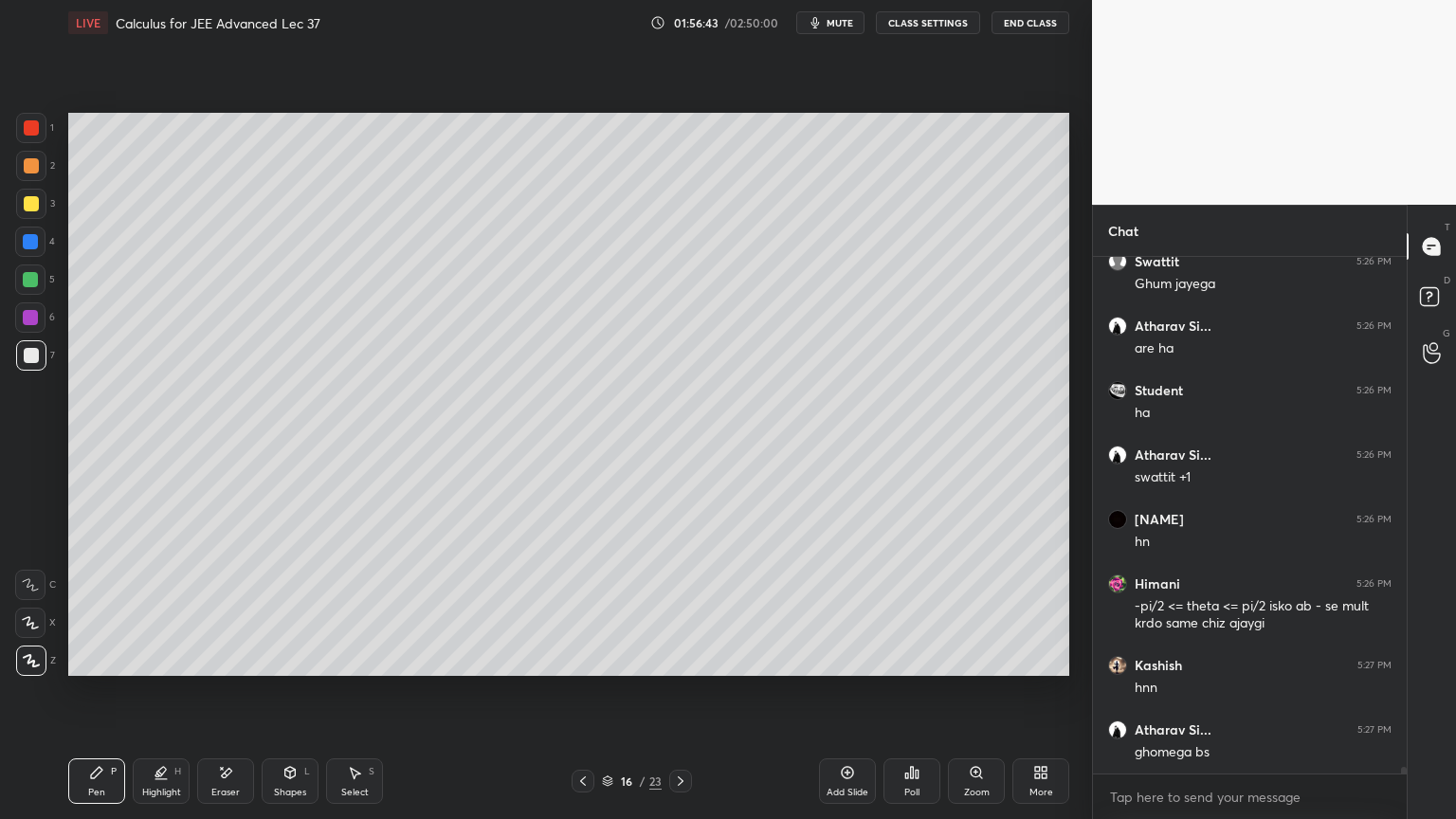 click on "Eraser" at bounding box center [226, 781] 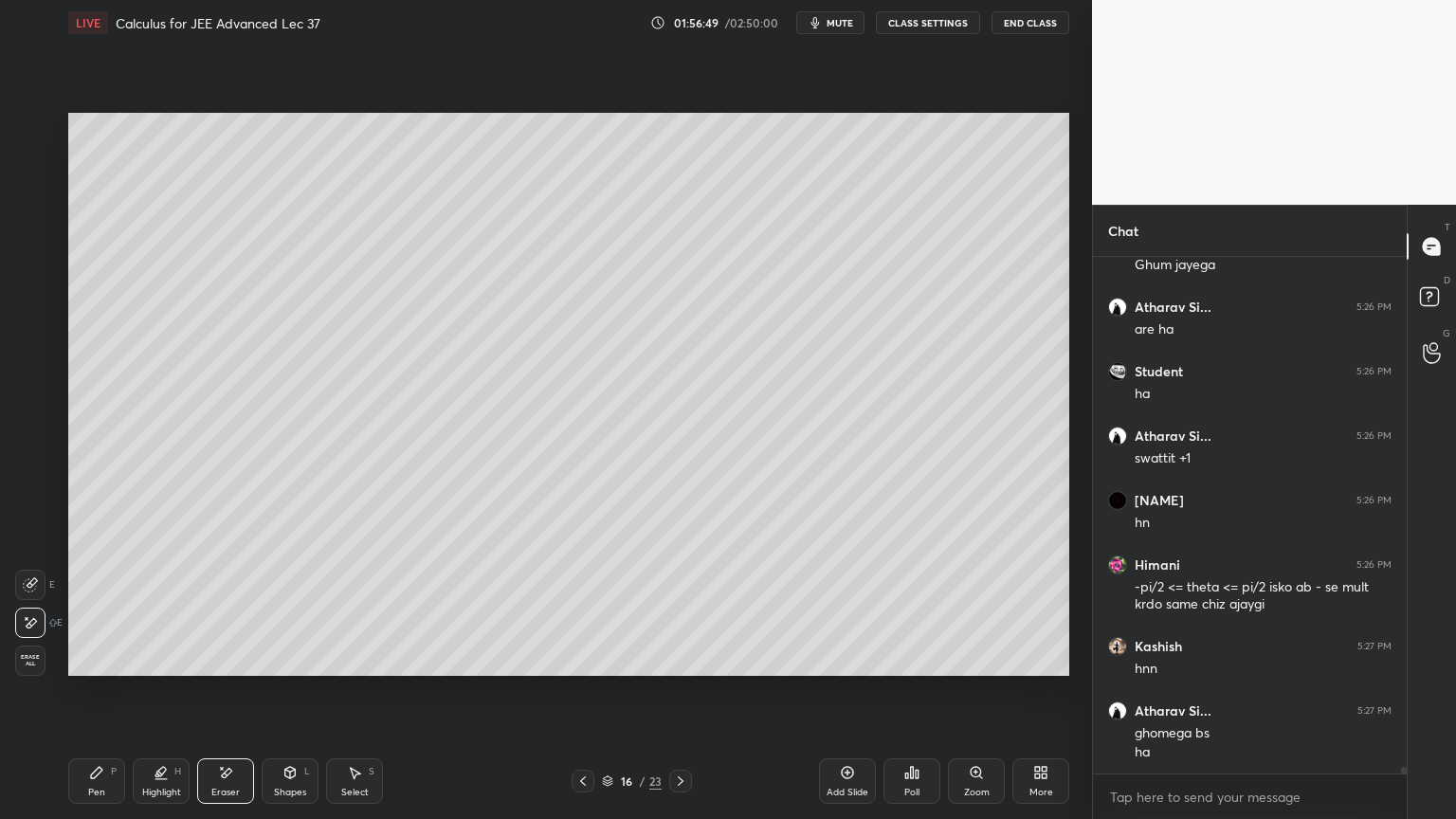 scroll, scrollTop: 37571, scrollLeft: 0, axis: vertical 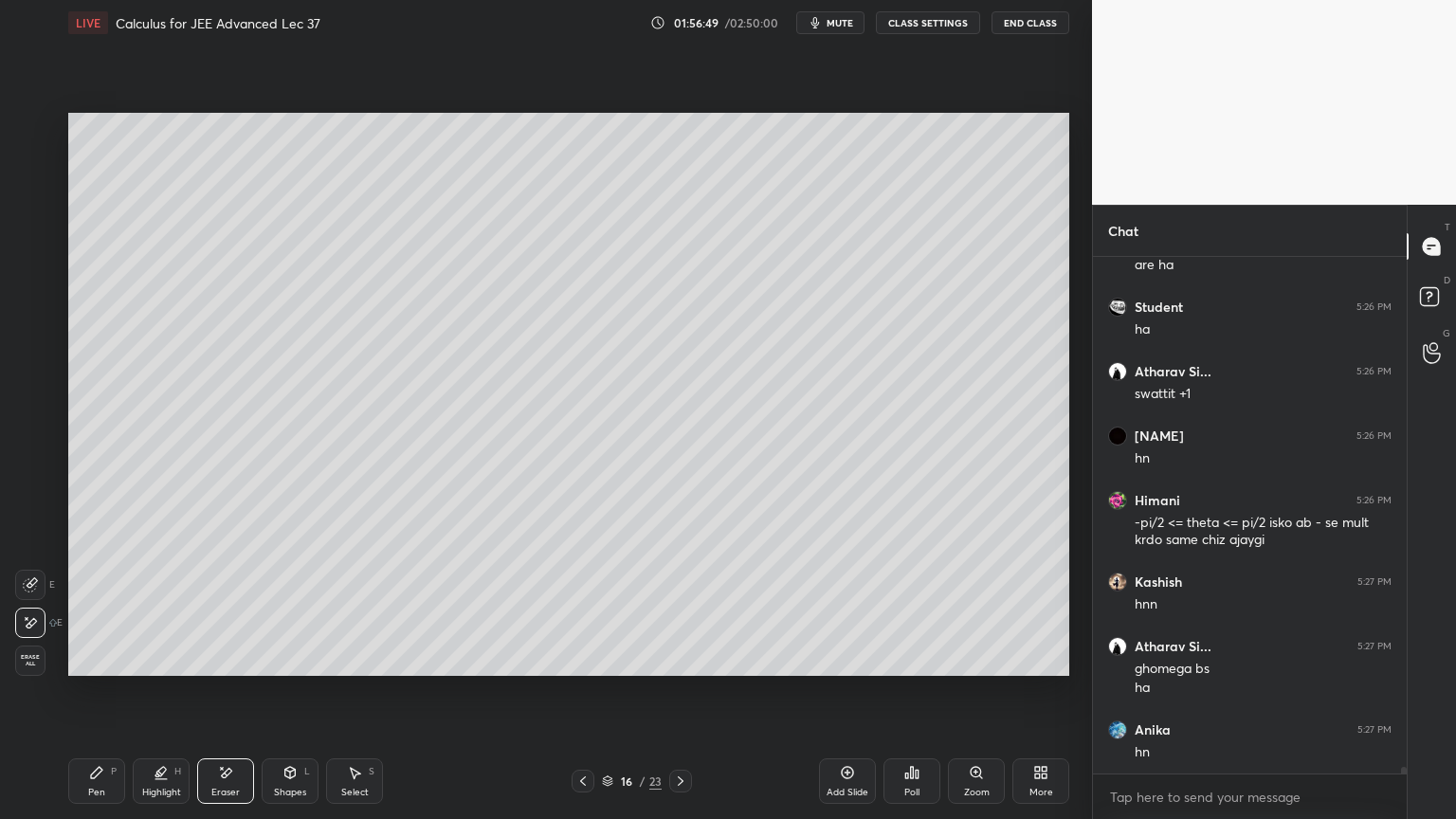 click 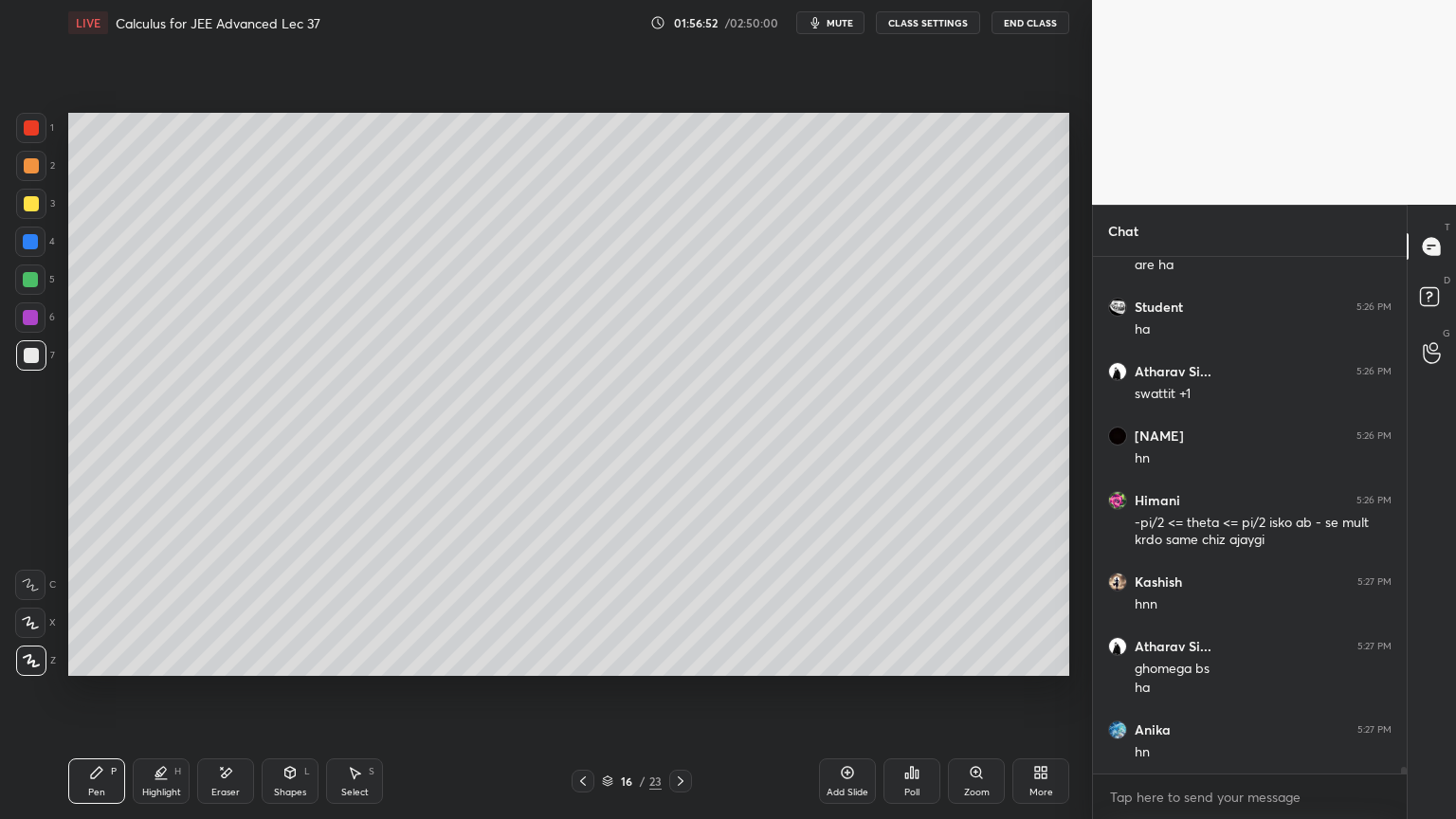 click on "Highlight H" at bounding box center [161, 781] 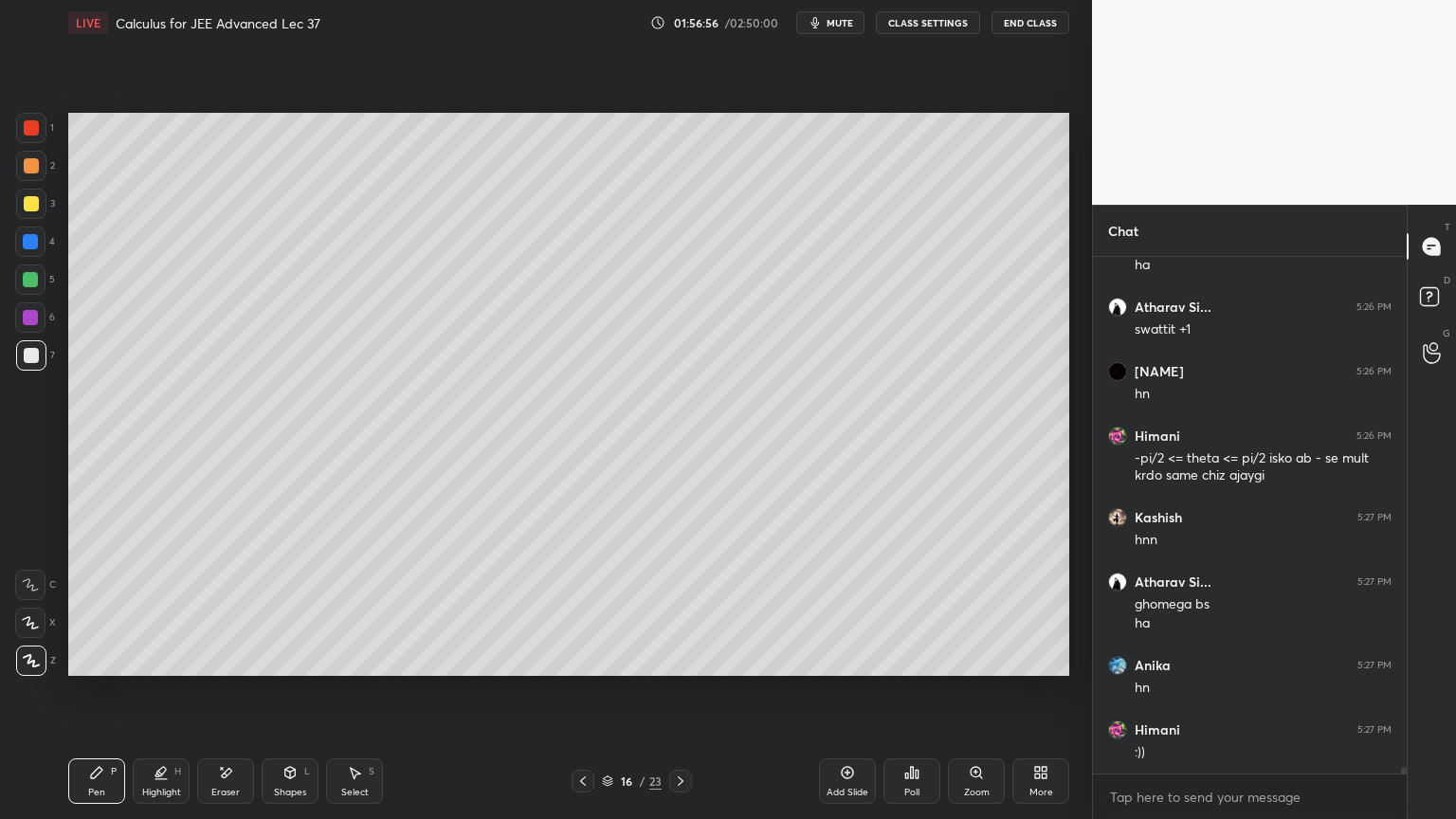 scroll, scrollTop: 37700, scrollLeft: 0, axis: vertical 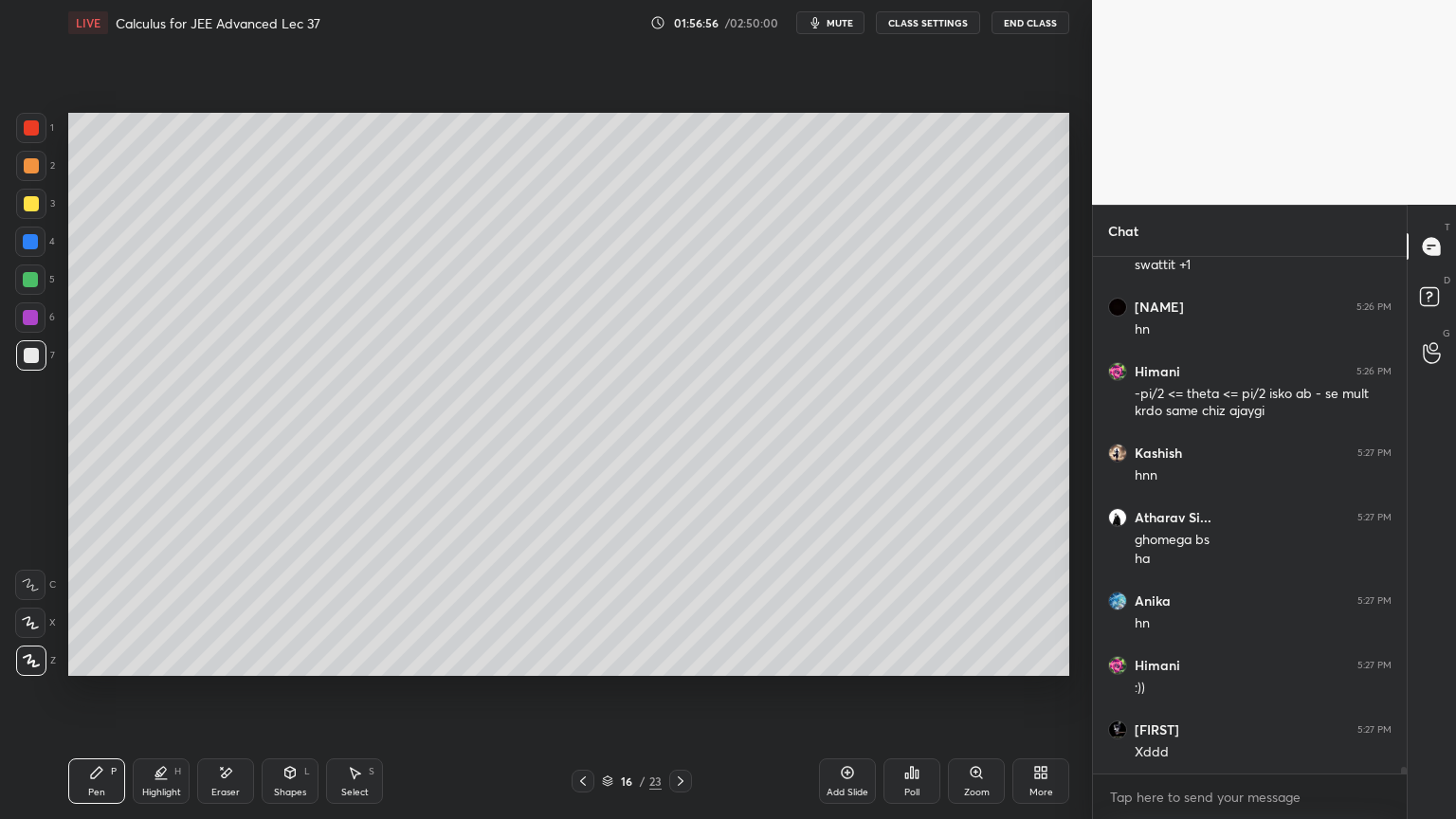 click on "Pen P" at bounding box center (97, 781) 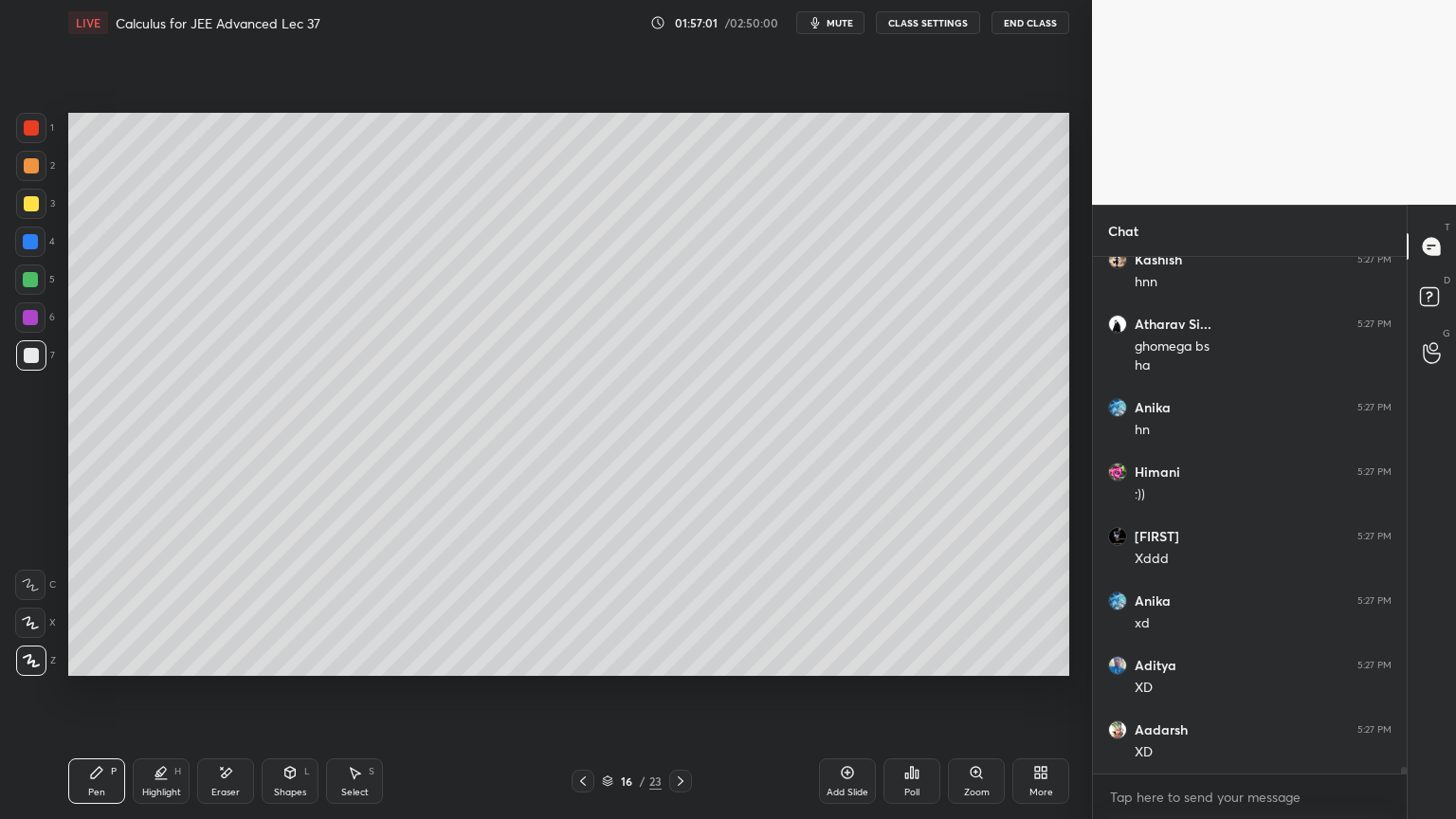 scroll, scrollTop: 37957, scrollLeft: 0, axis: vertical 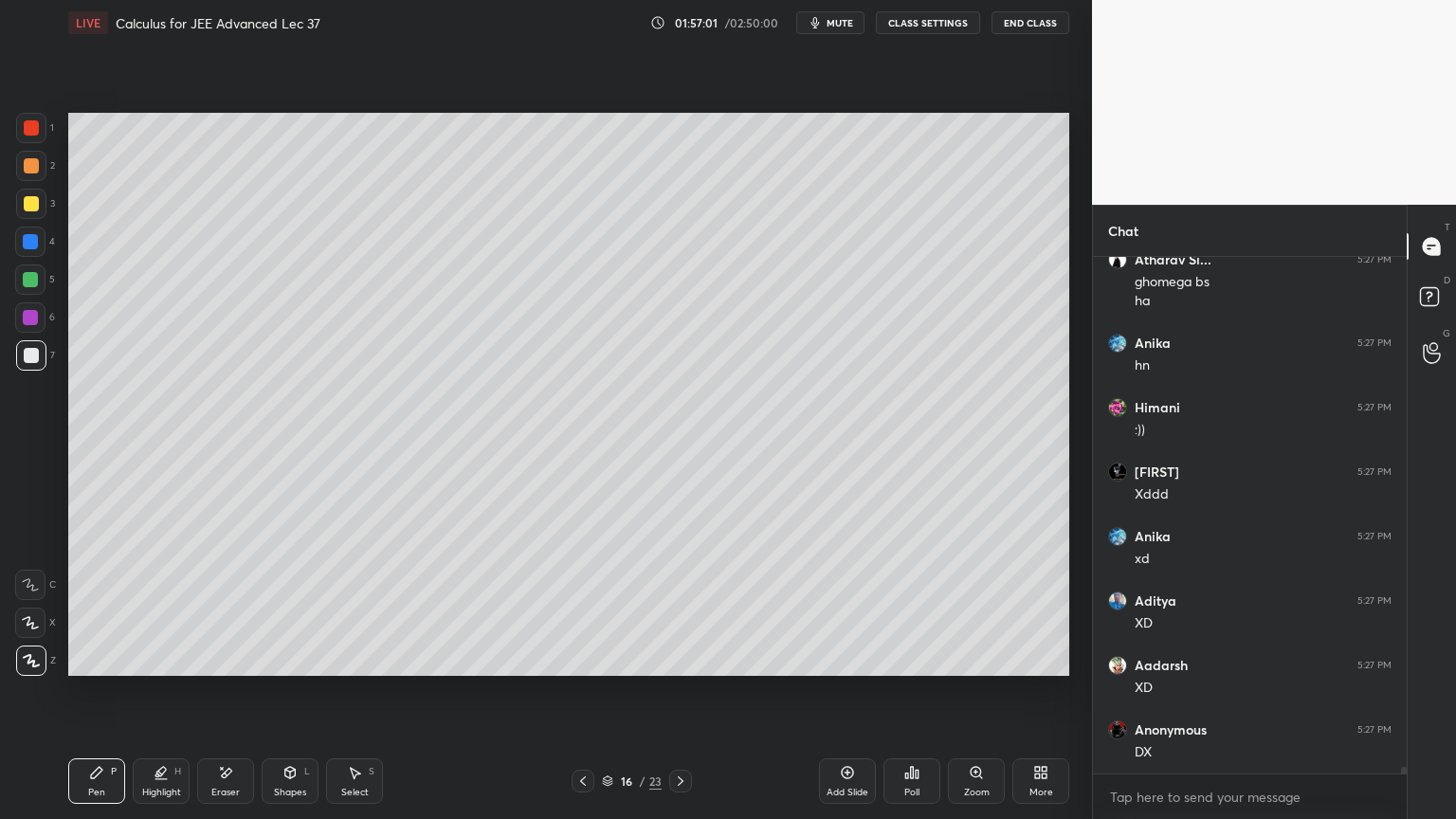 click at bounding box center [30, 318] 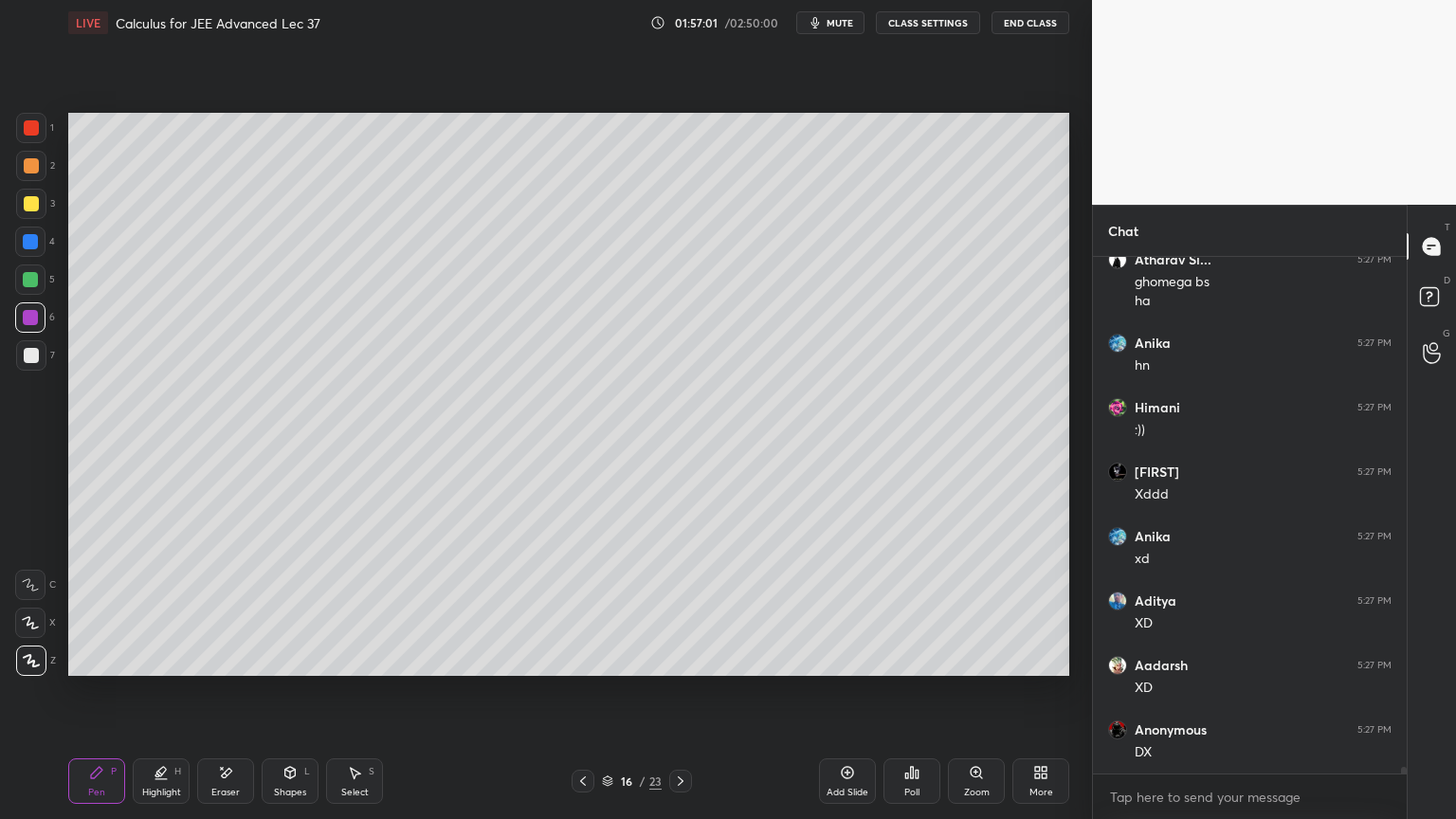 click on "1 2 3 4 5 6 7" at bounding box center [35, 246] 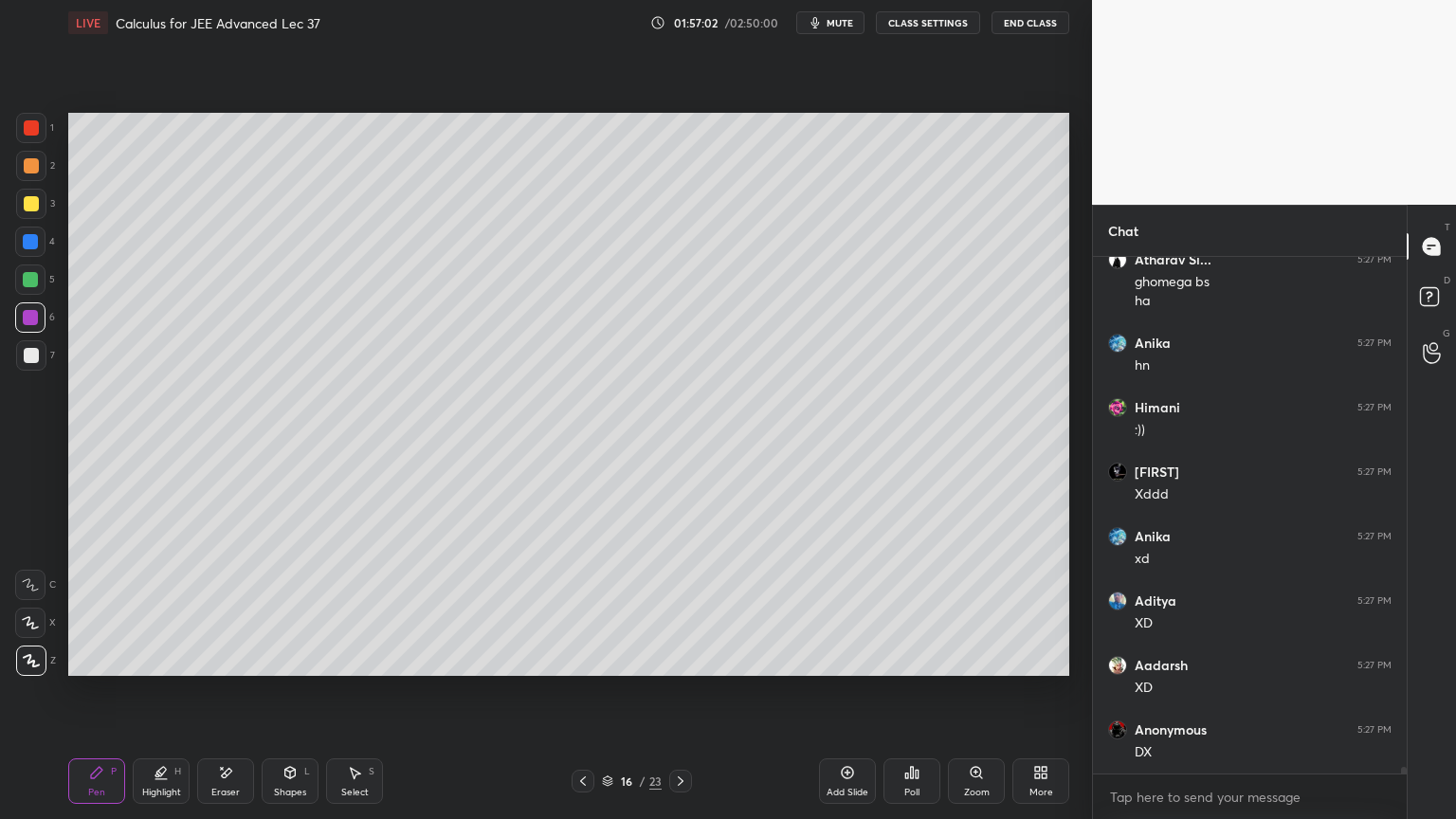 scroll, scrollTop: 38022, scrollLeft: 0, axis: vertical 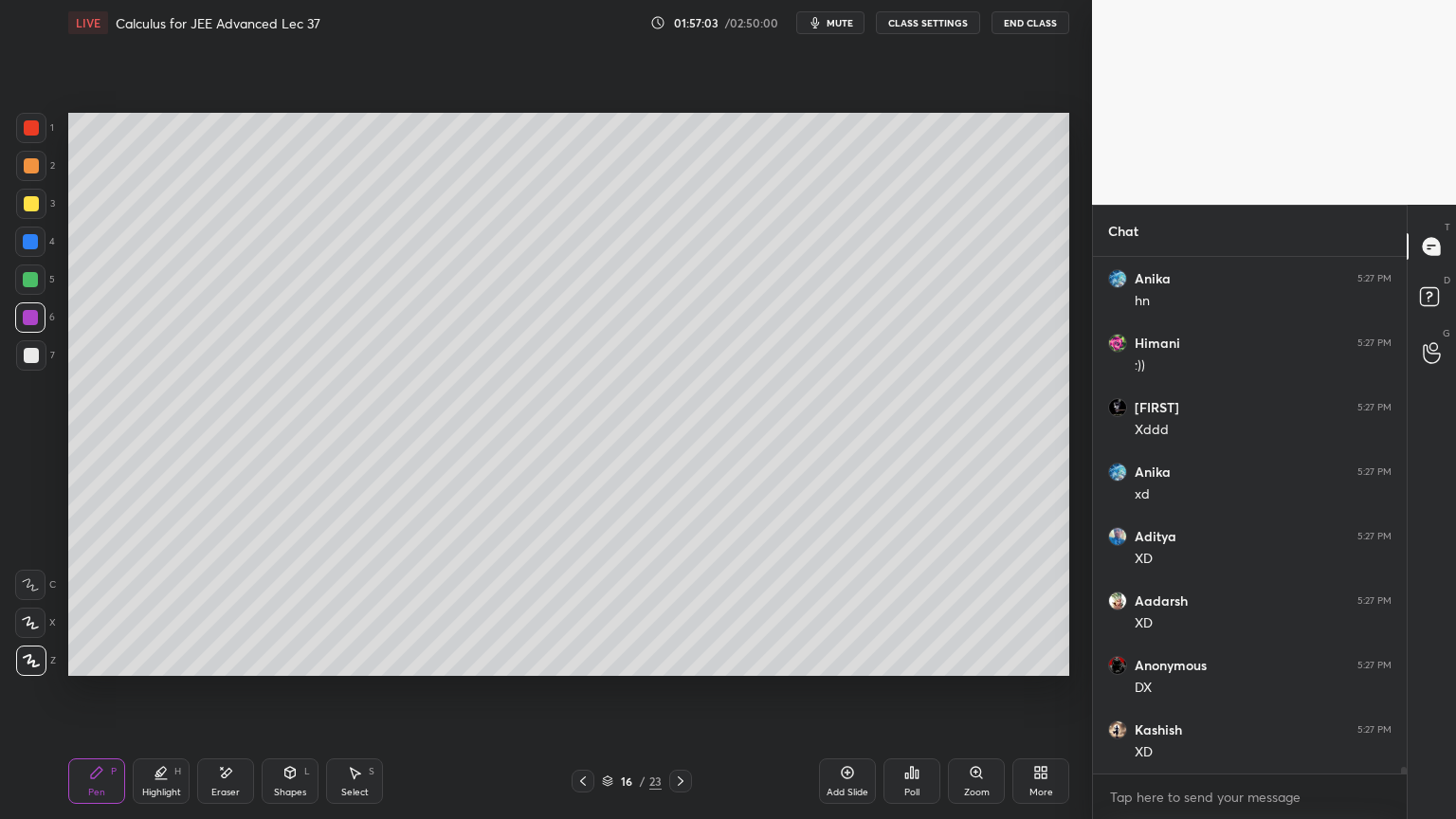 click at bounding box center [31, 355] 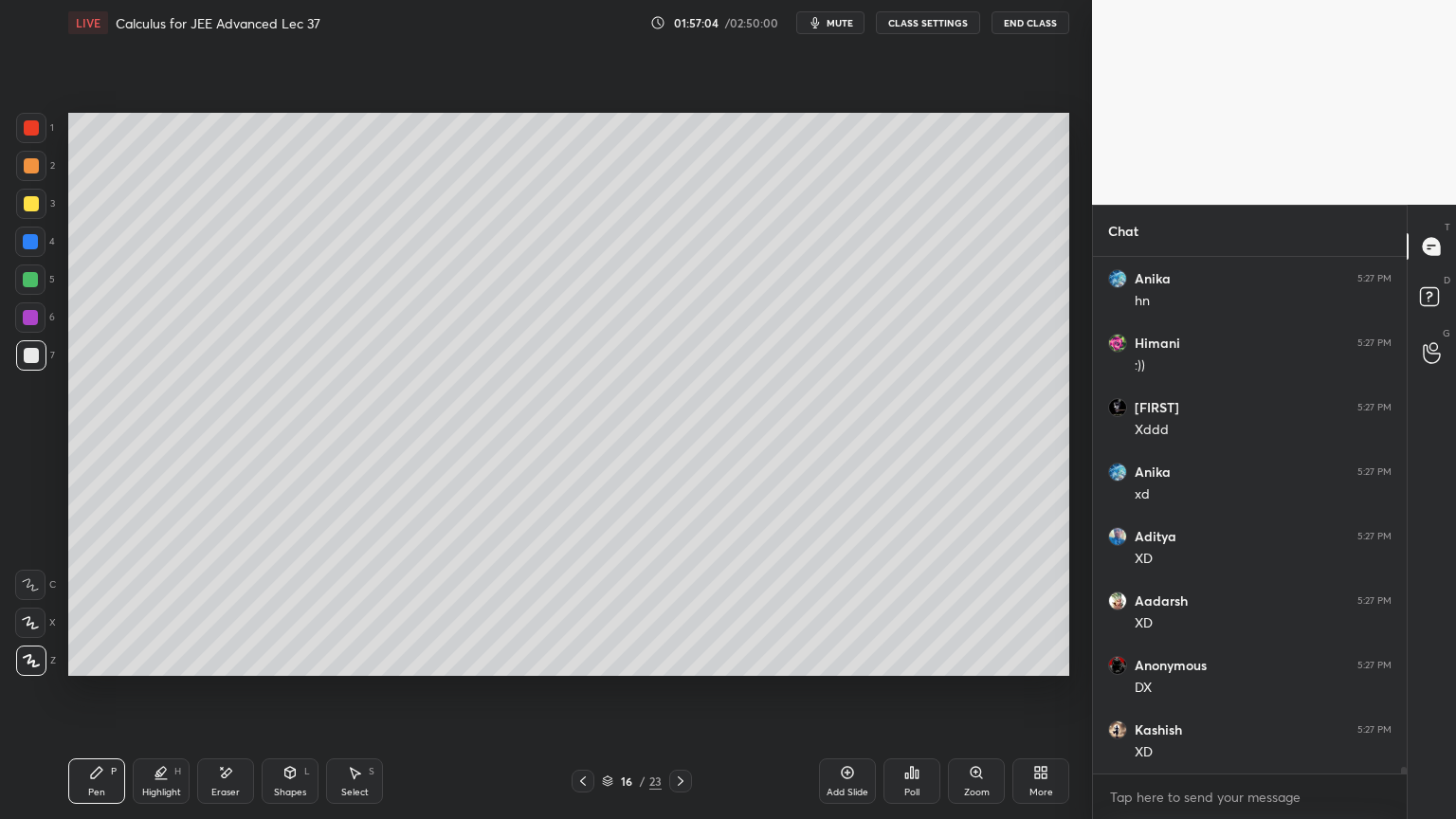 scroll, scrollTop: 38086, scrollLeft: 0, axis: vertical 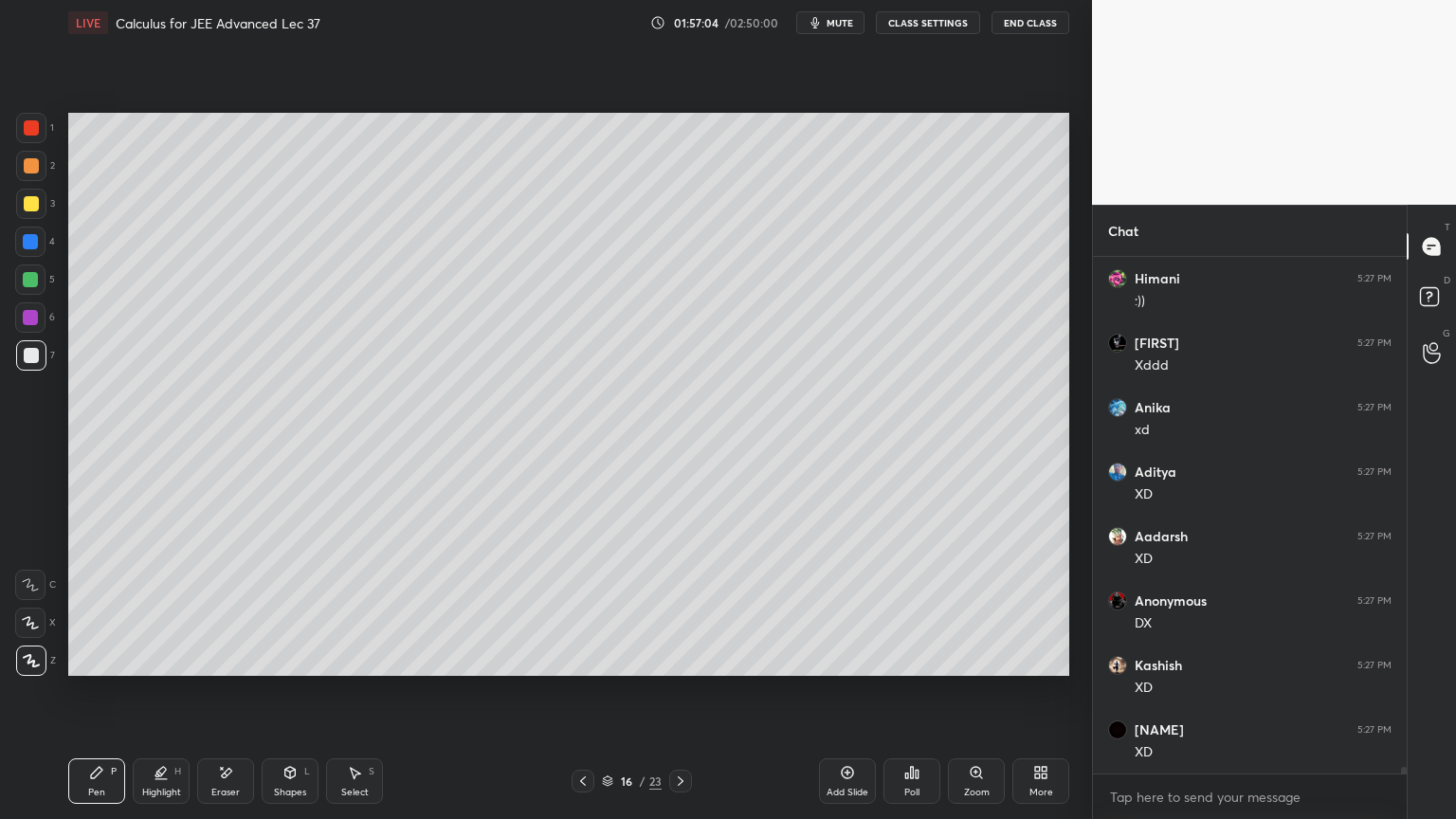 click on "Eraser" at bounding box center (226, 792) 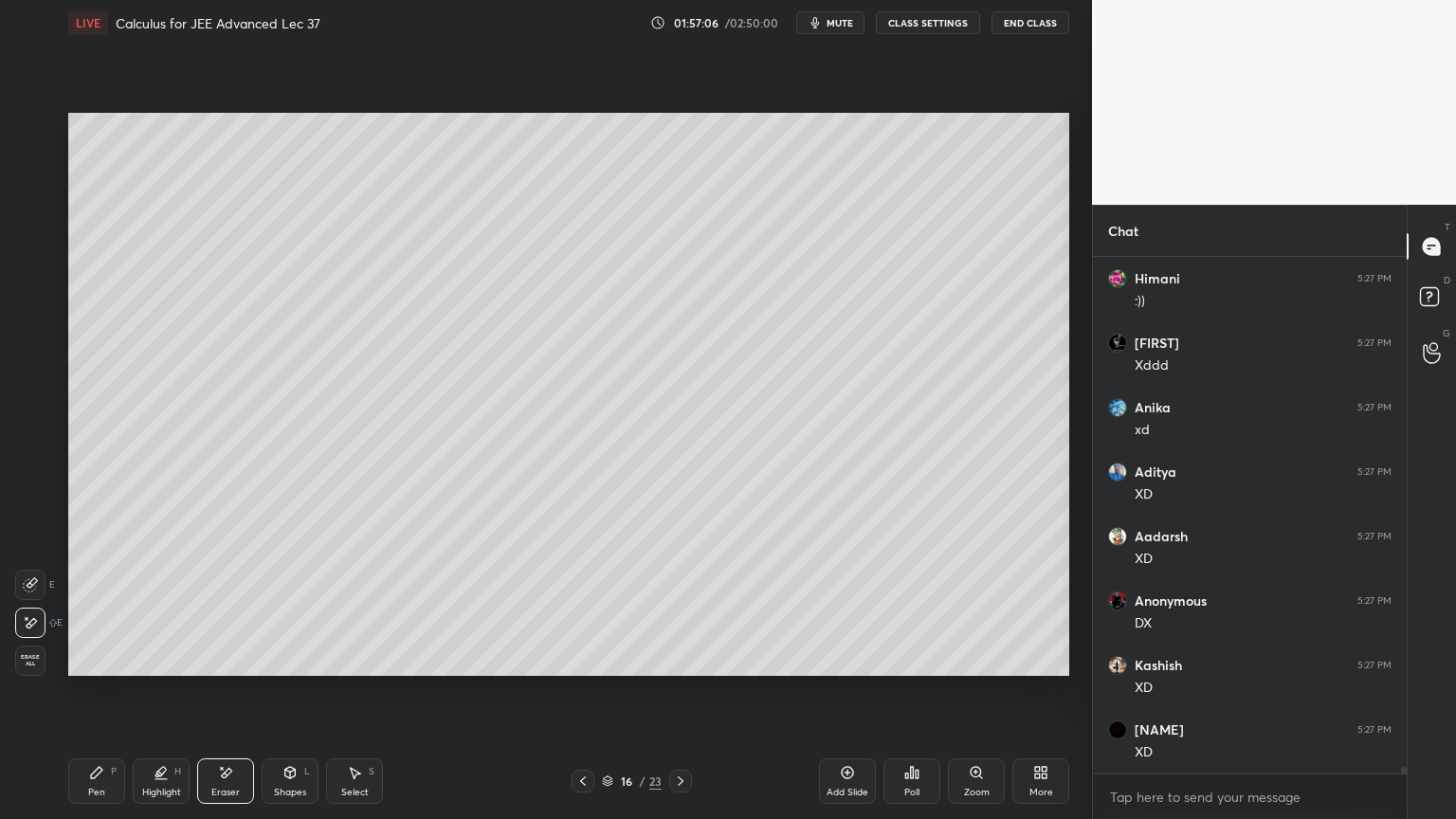 click on "Pen P" at bounding box center [97, 781] 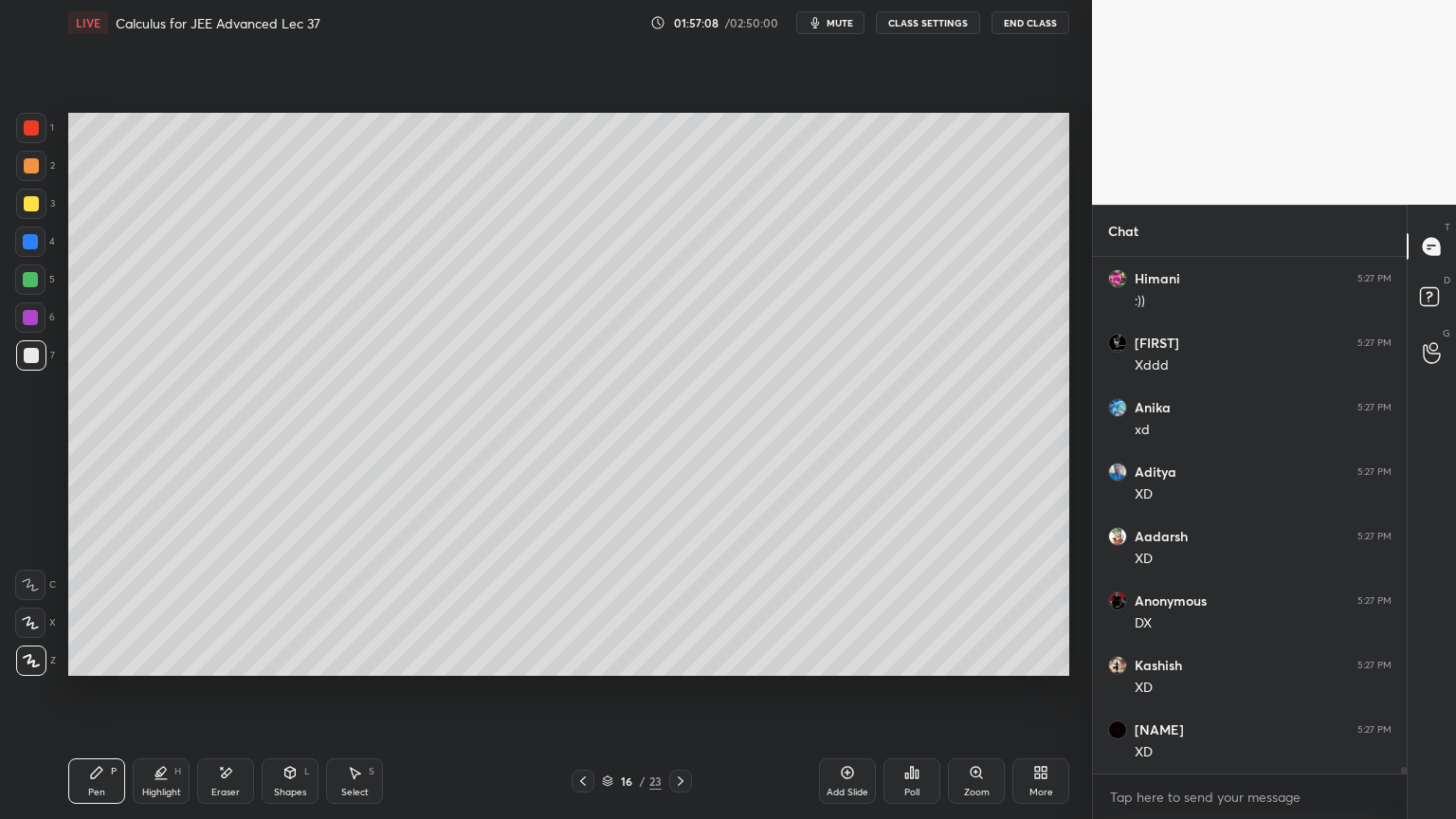 click on "Highlight H" at bounding box center (161, 781) 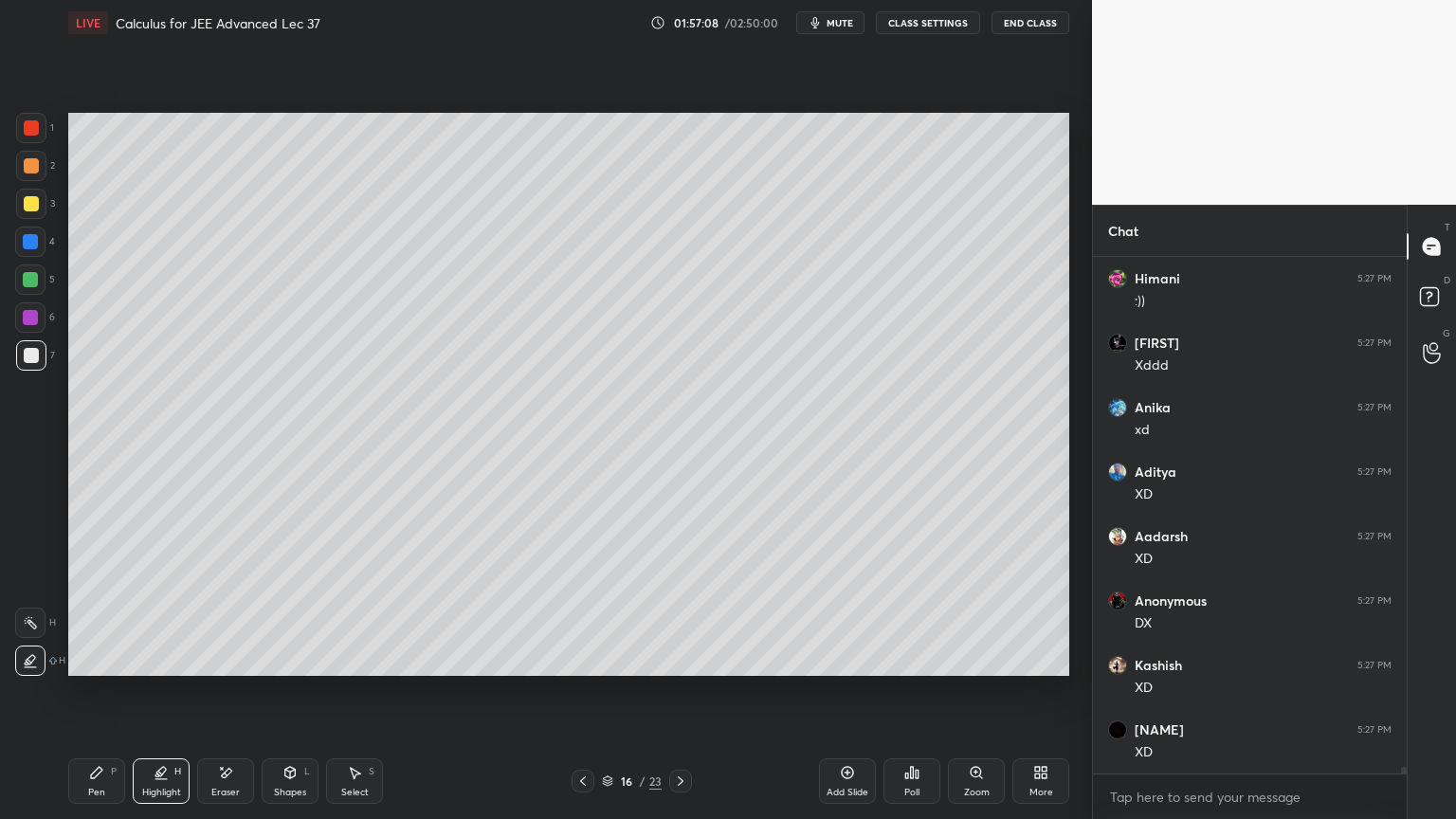 drag, startPoint x: 106, startPoint y: 779, endPoint x: 121, endPoint y: 783, distance: 15.524175 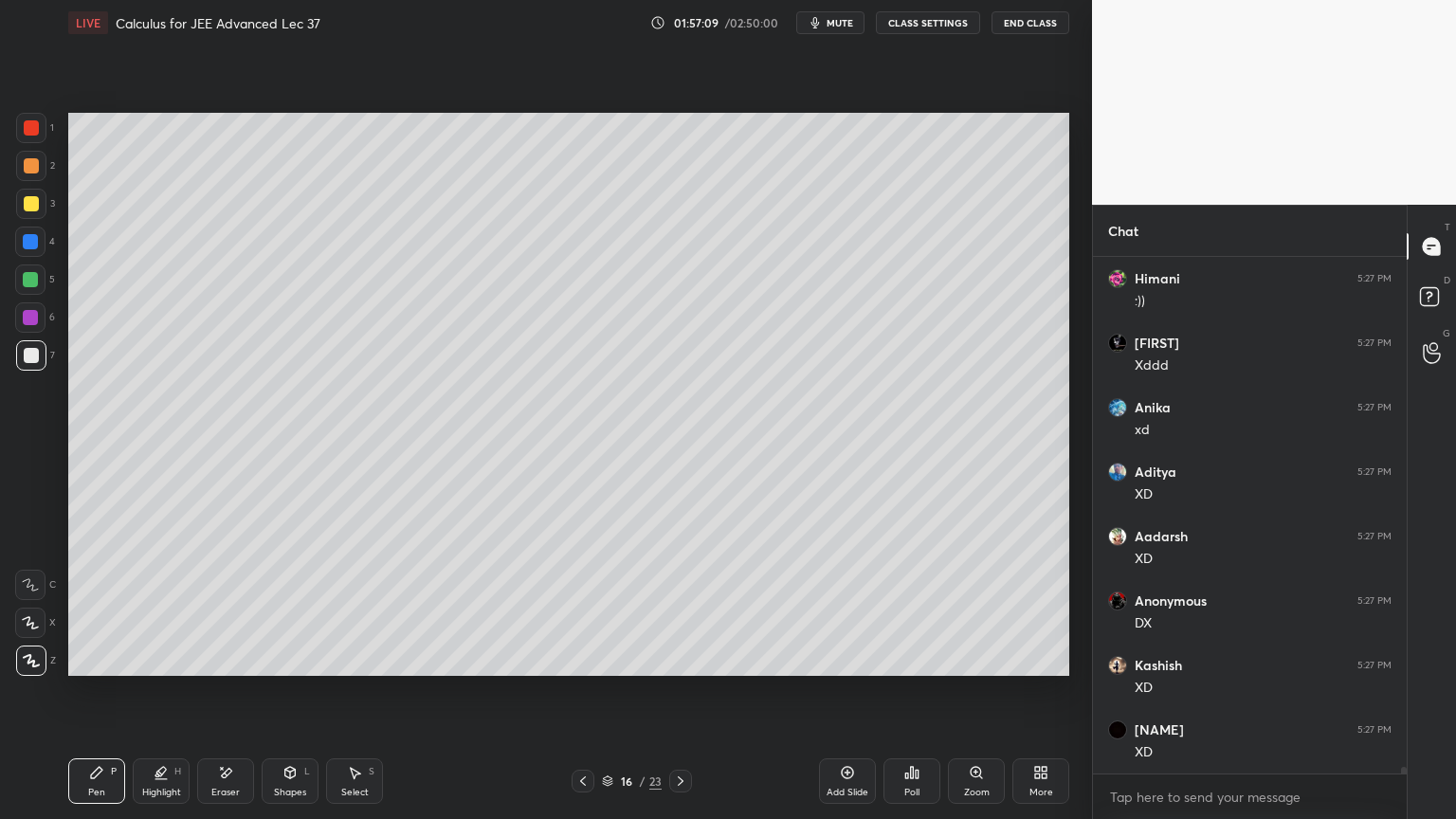 scroll, scrollTop: 38151, scrollLeft: 0, axis: vertical 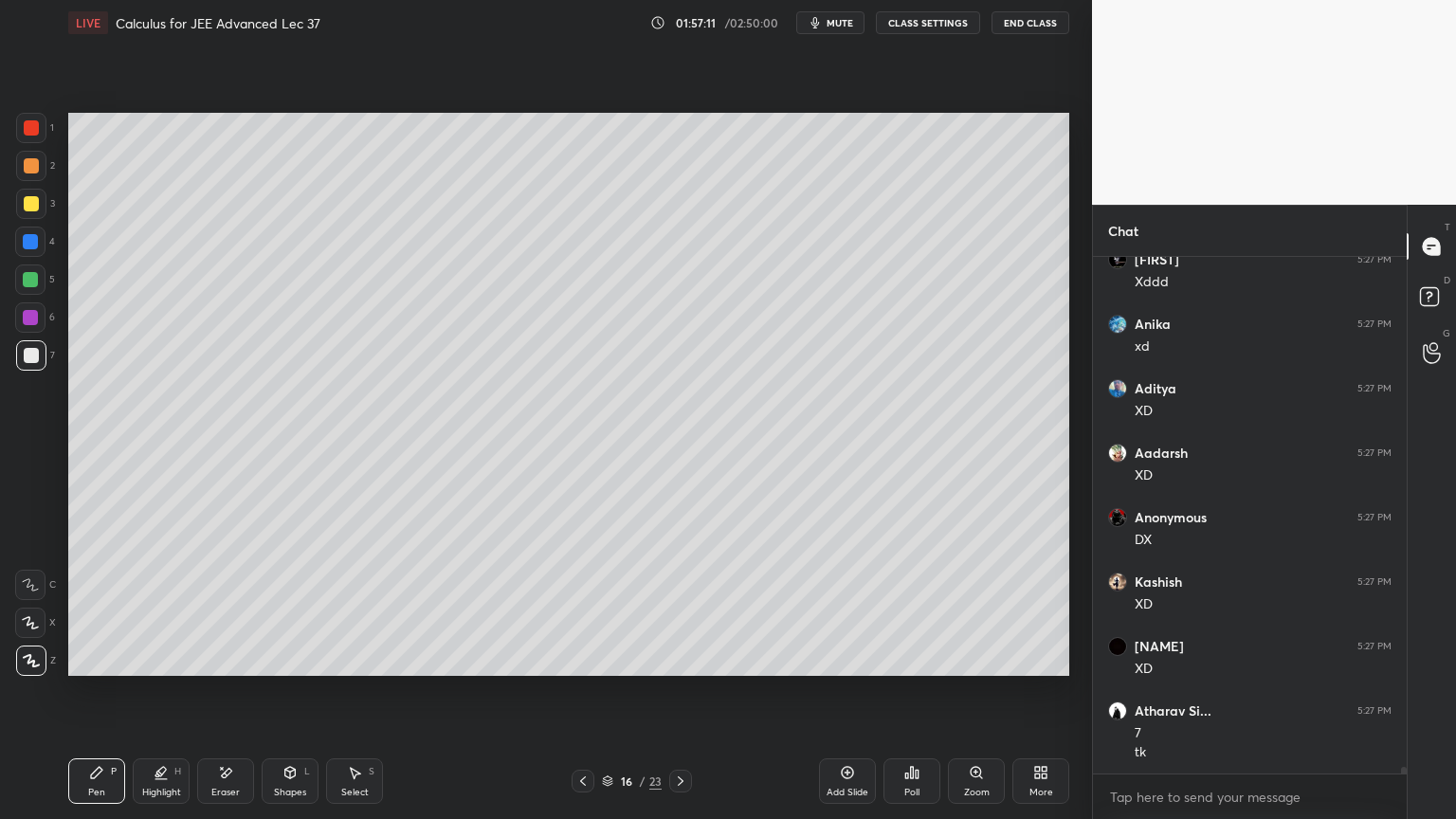 click on "Highlight H" at bounding box center [161, 781] 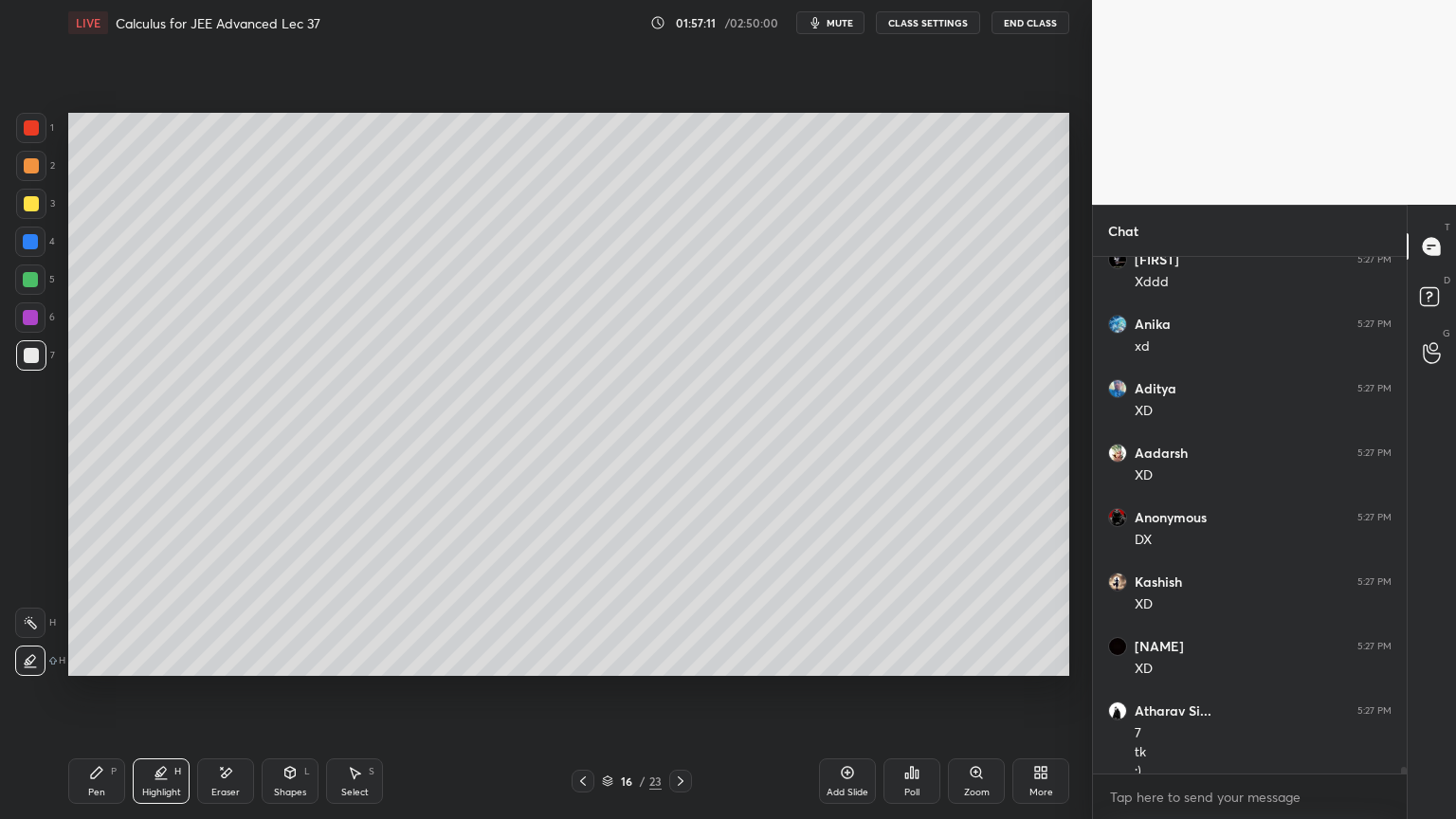 scroll, scrollTop: 38189, scrollLeft: 0, axis: vertical 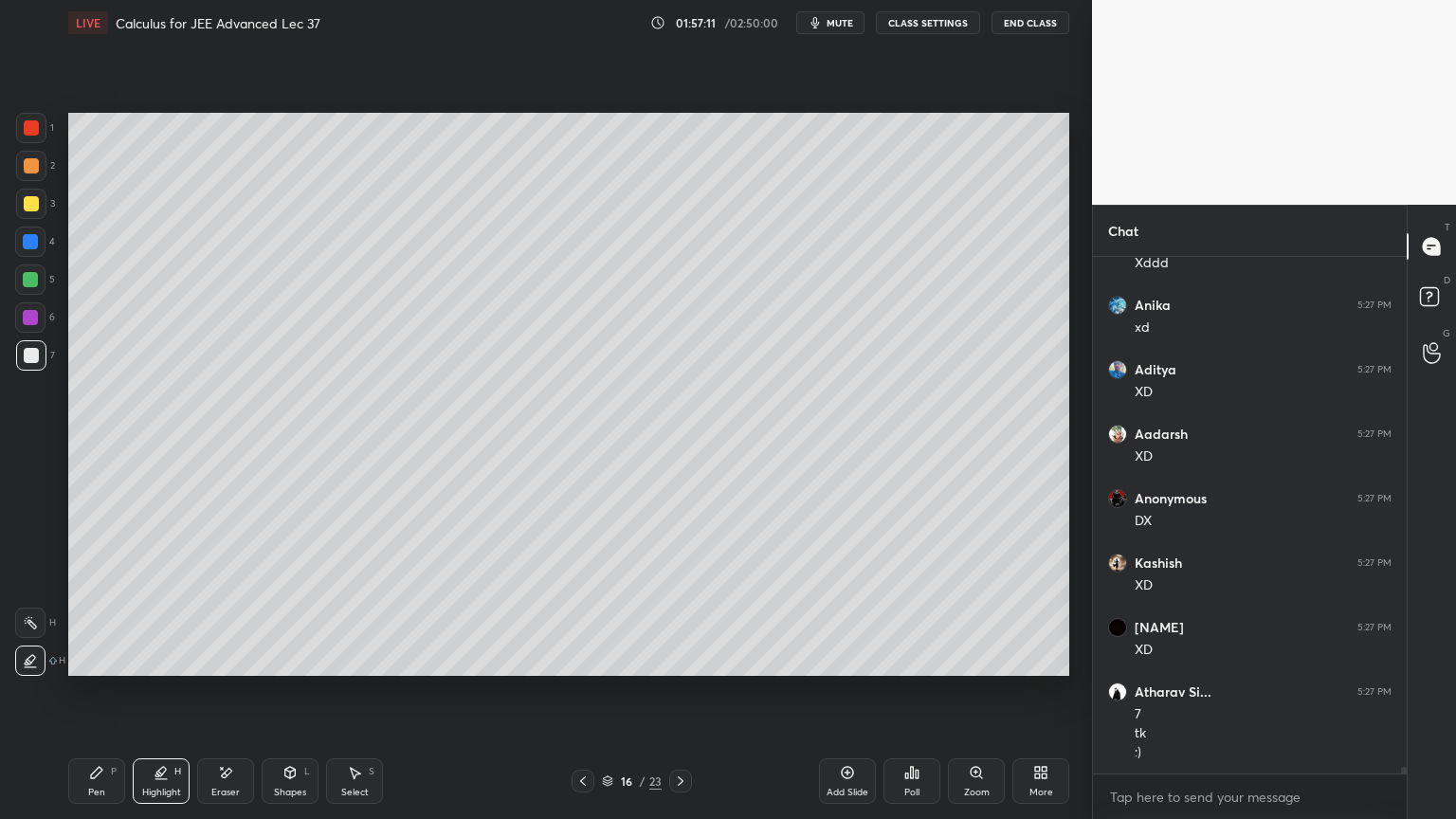 click on "Pen P" at bounding box center [97, 781] 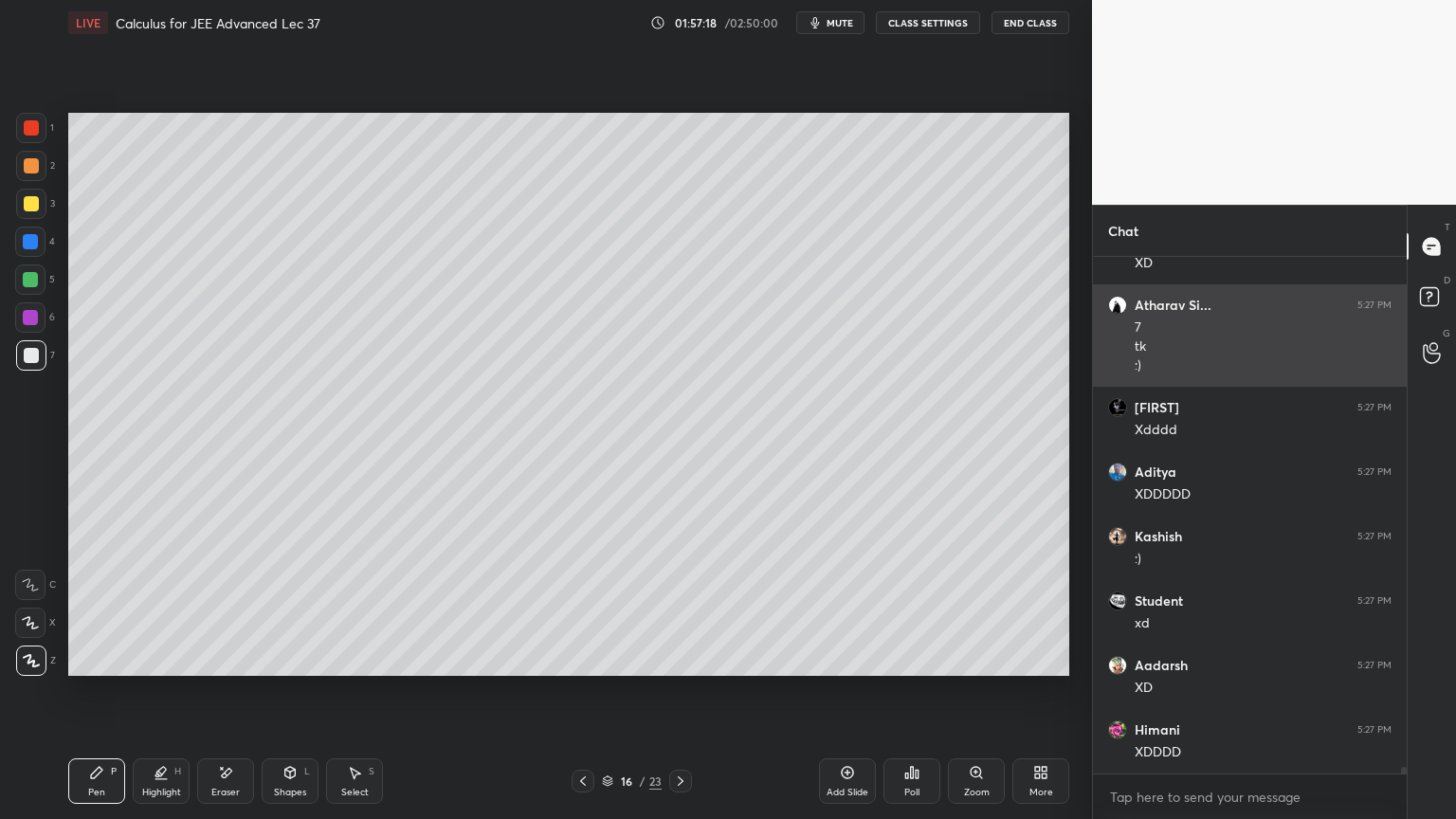 scroll, scrollTop: 38640, scrollLeft: 0, axis: vertical 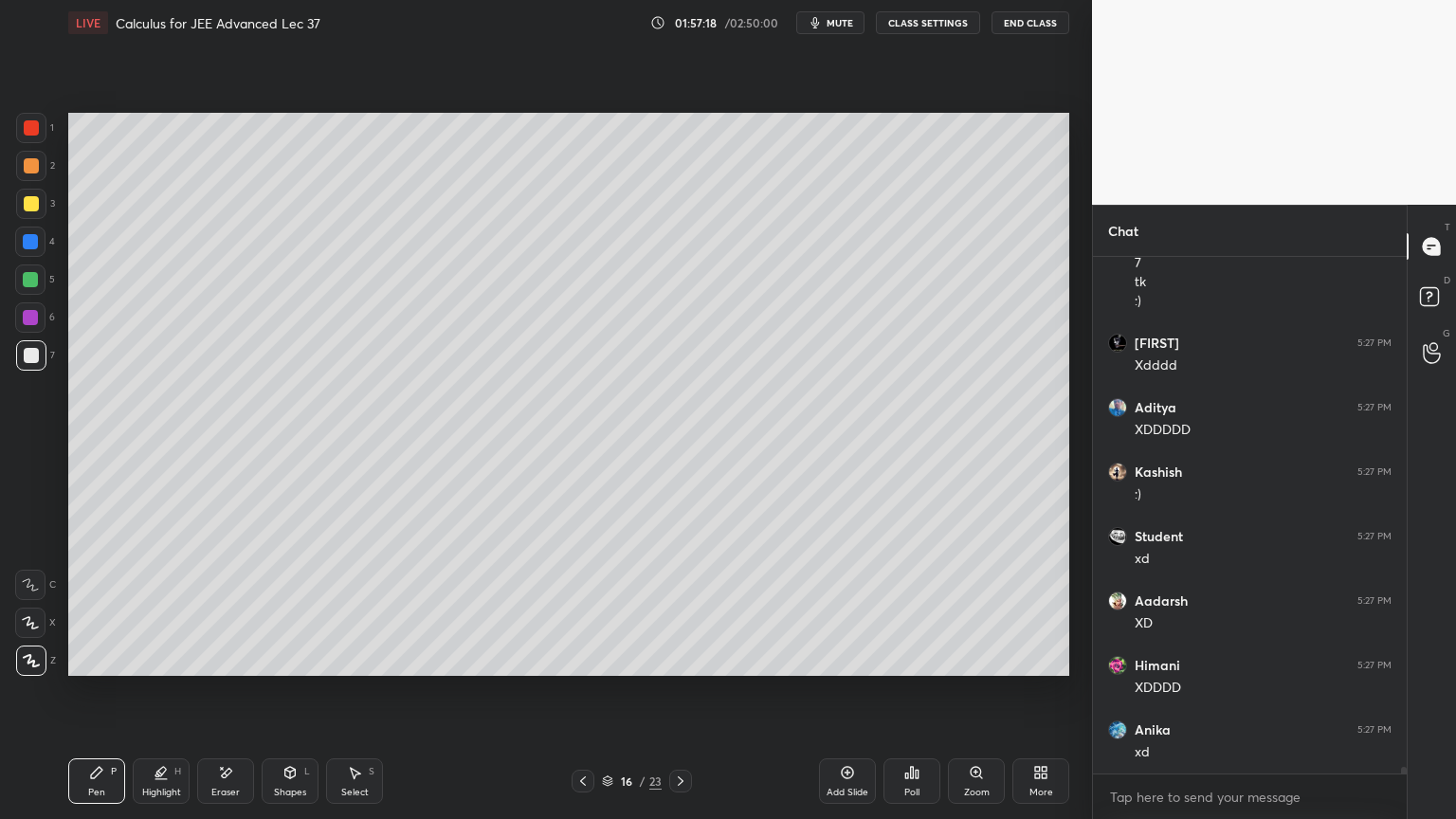 click at bounding box center (30, 242) 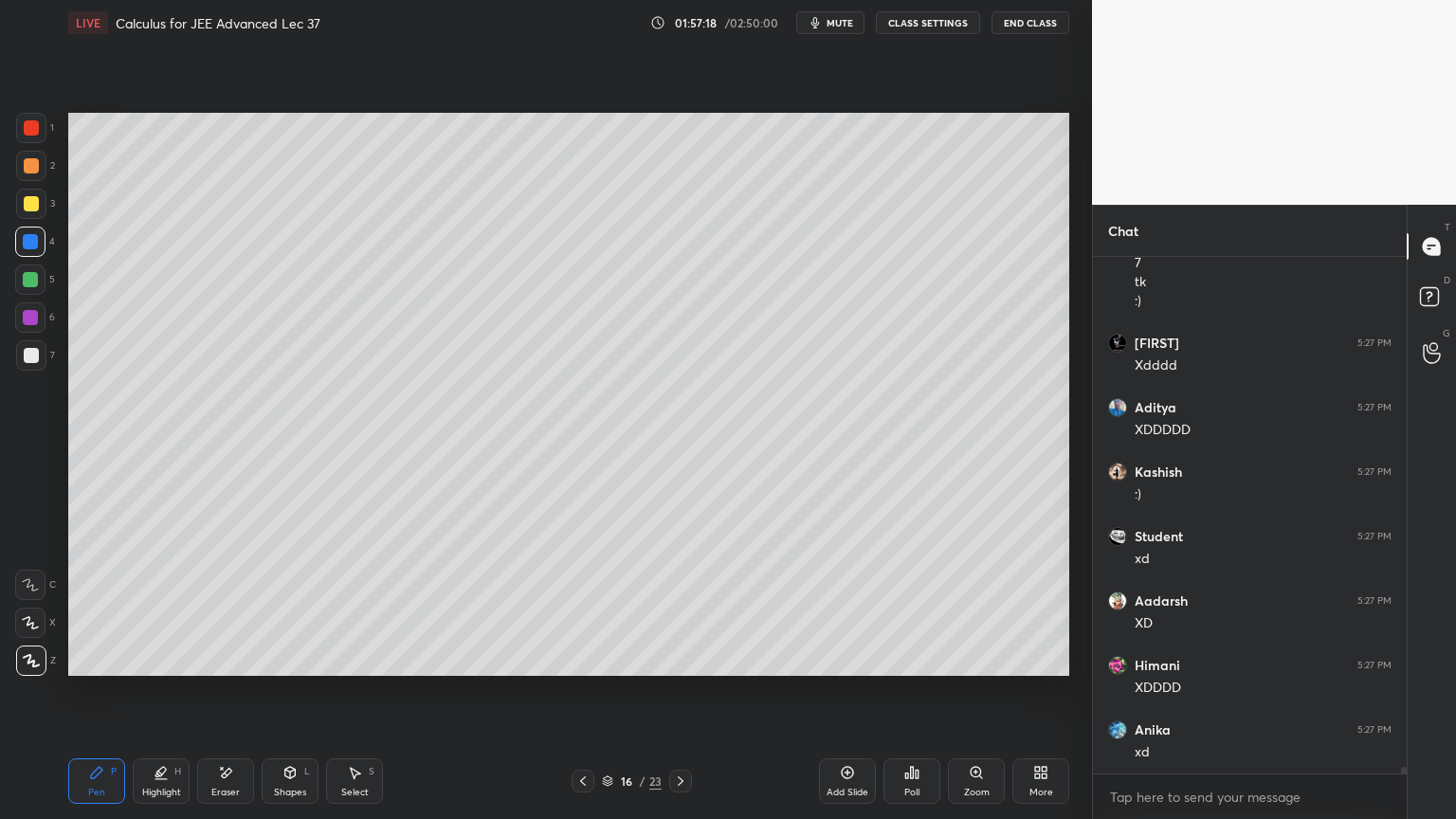 click at bounding box center (31, 355) 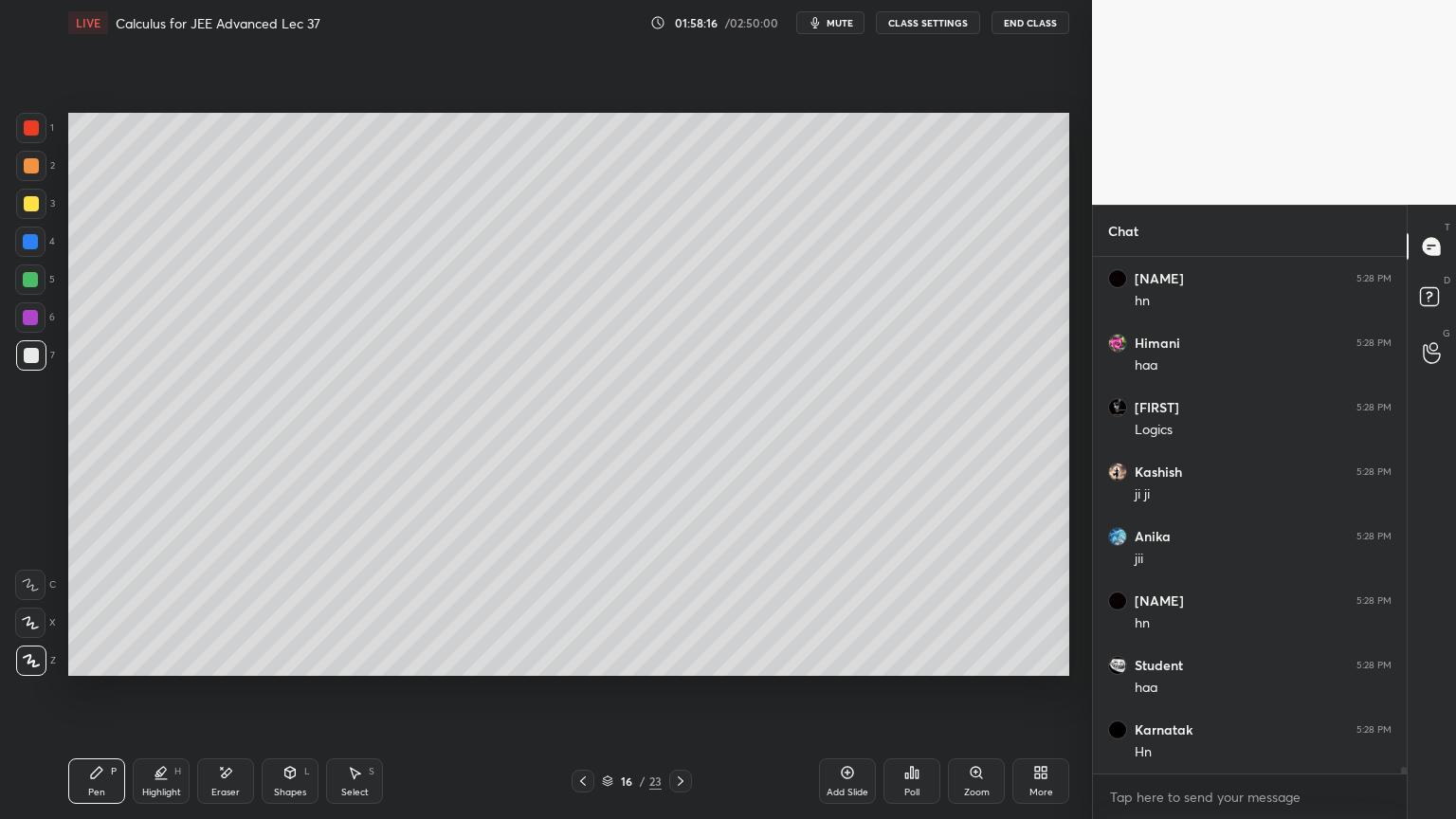 scroll, scrollTop: 39736, scrollLeft: 0, axis: vertical 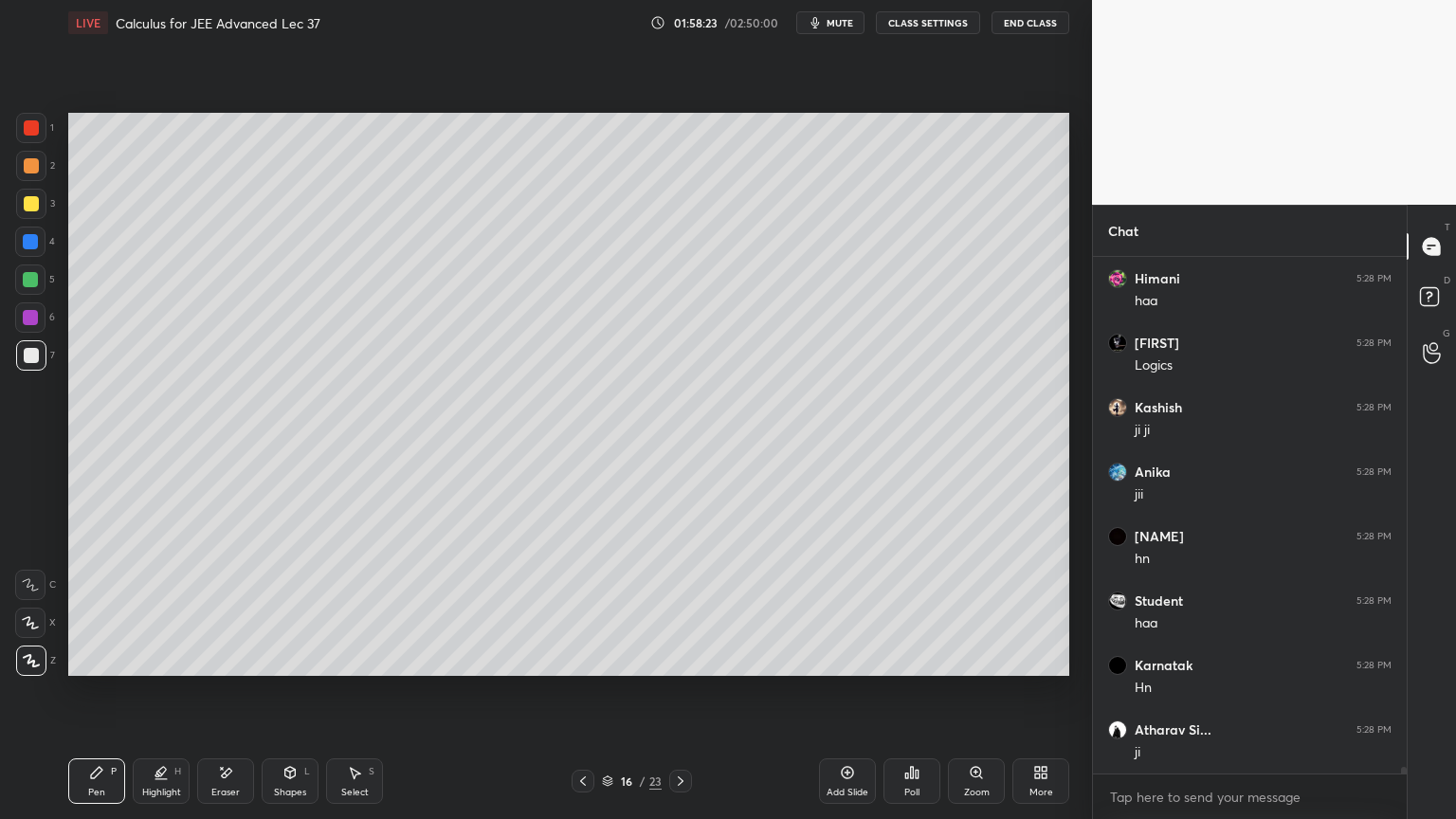 click on "Eraser" at bounding box center (226, 781) 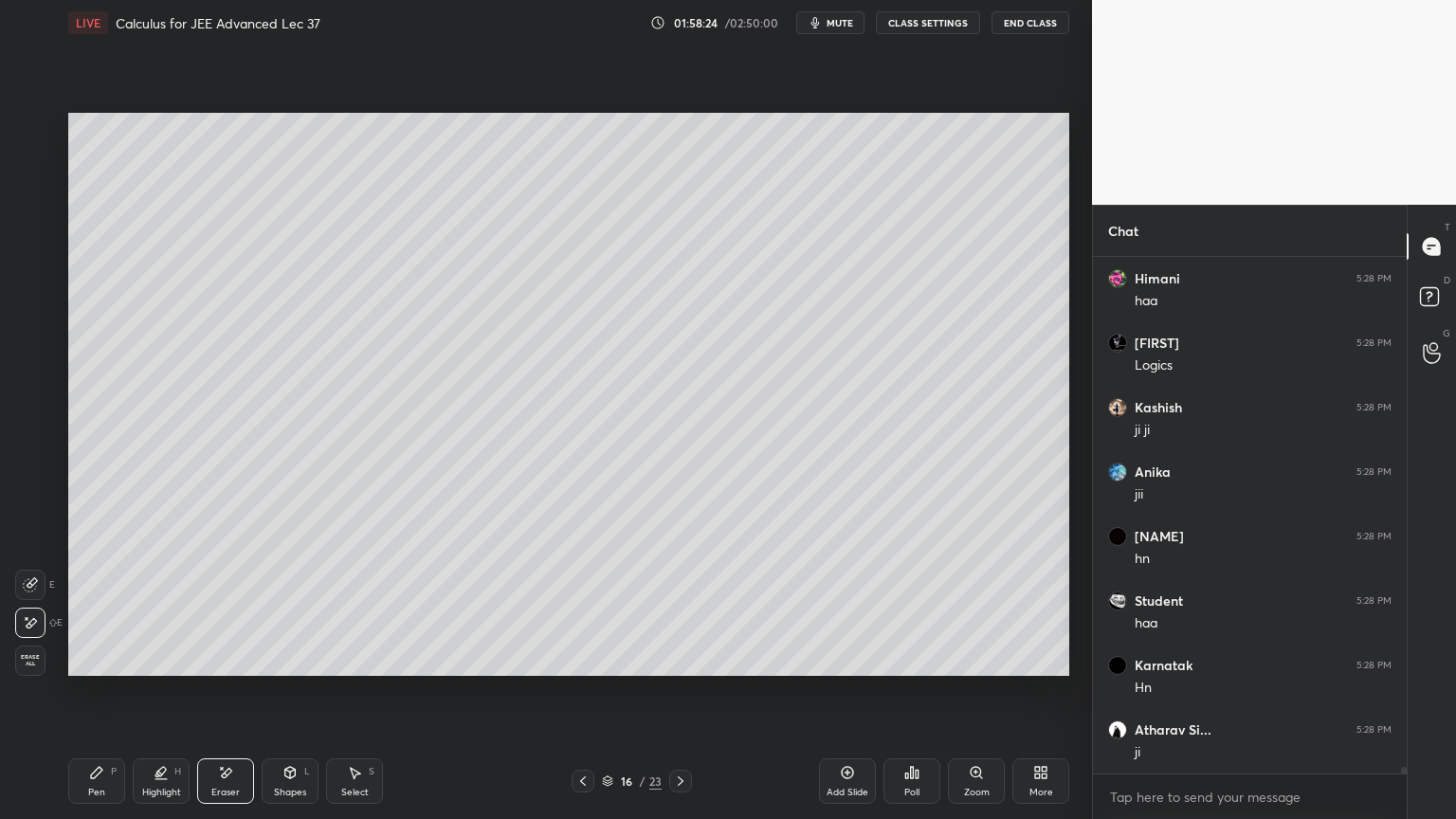 click 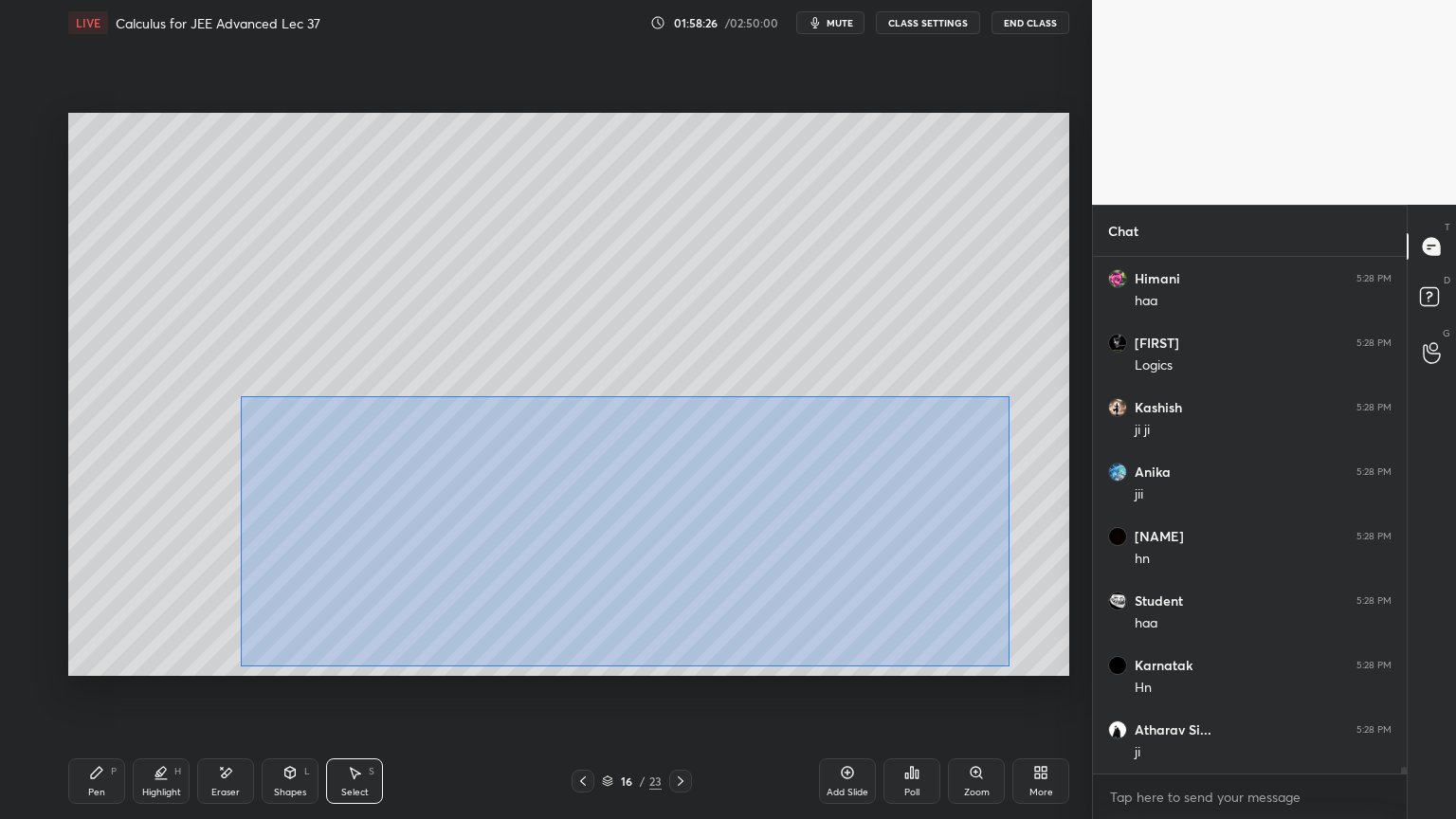 drag, startPoint x: 260, startPoint y: 407, endPoint x: 994, endPoint y: 610, distance: 761.55433 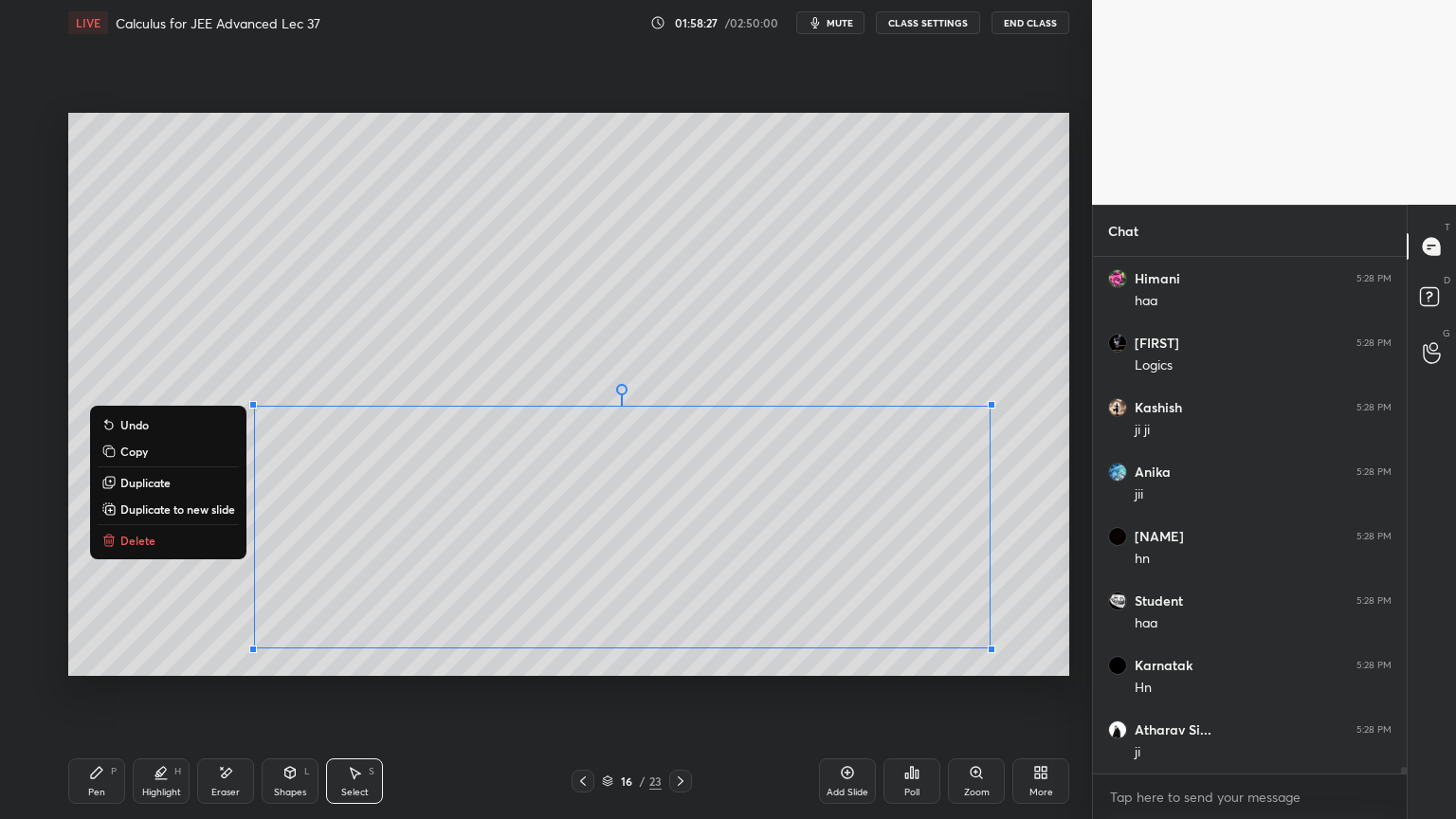 click on "Delete" at bounding box center (137, 540) 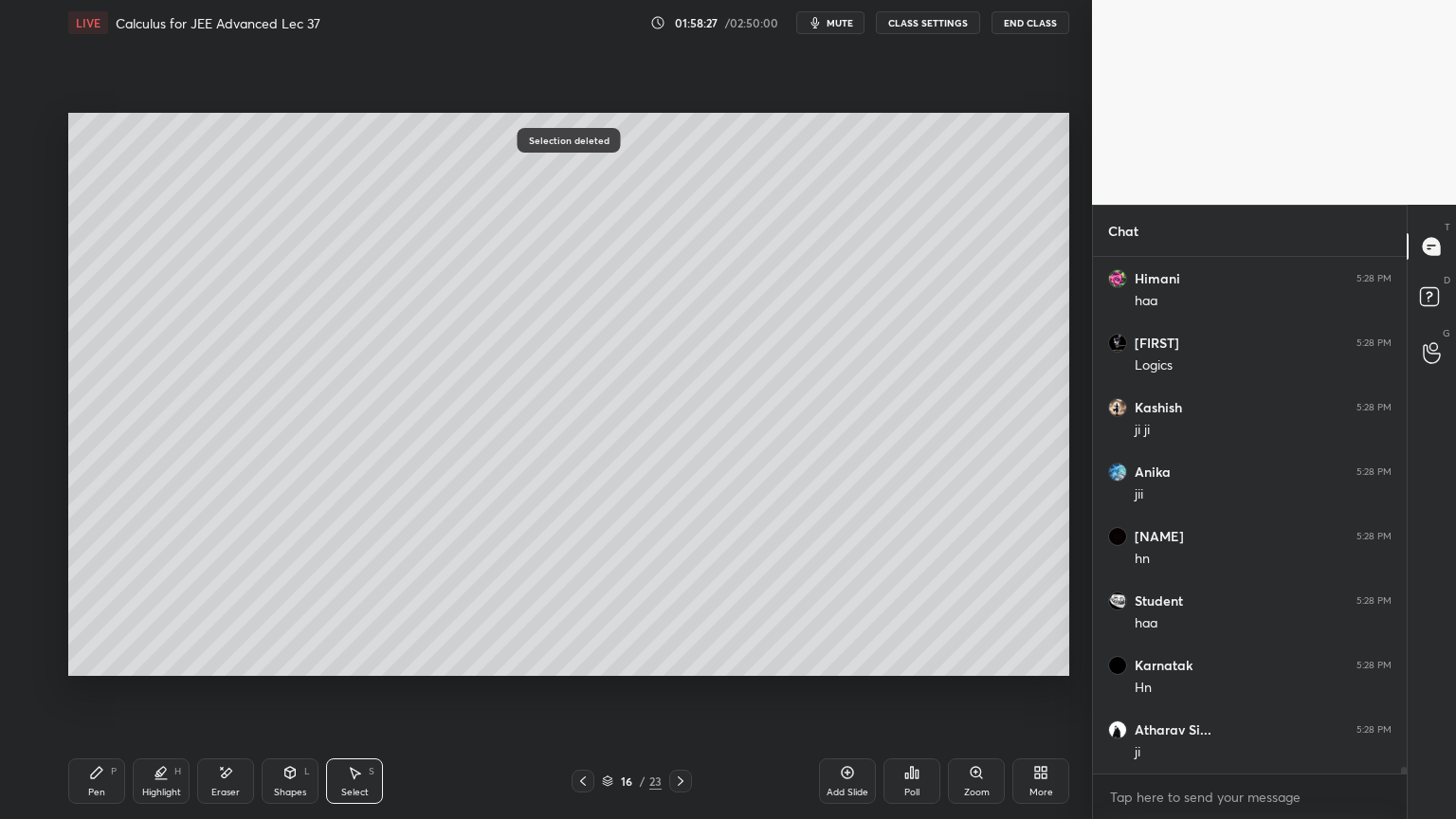 click 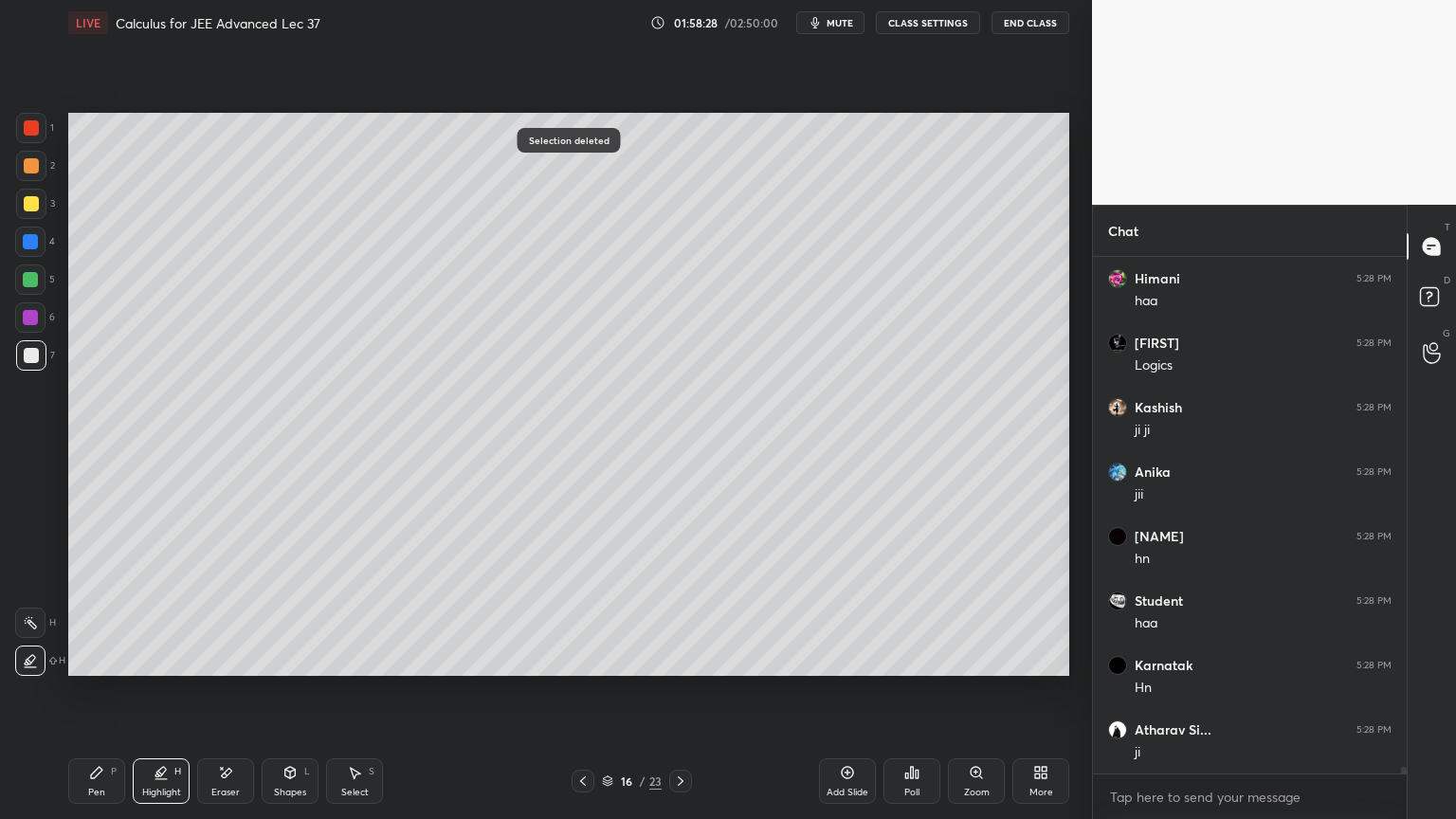 click on "Pen P" at bounding box center (97, 781) 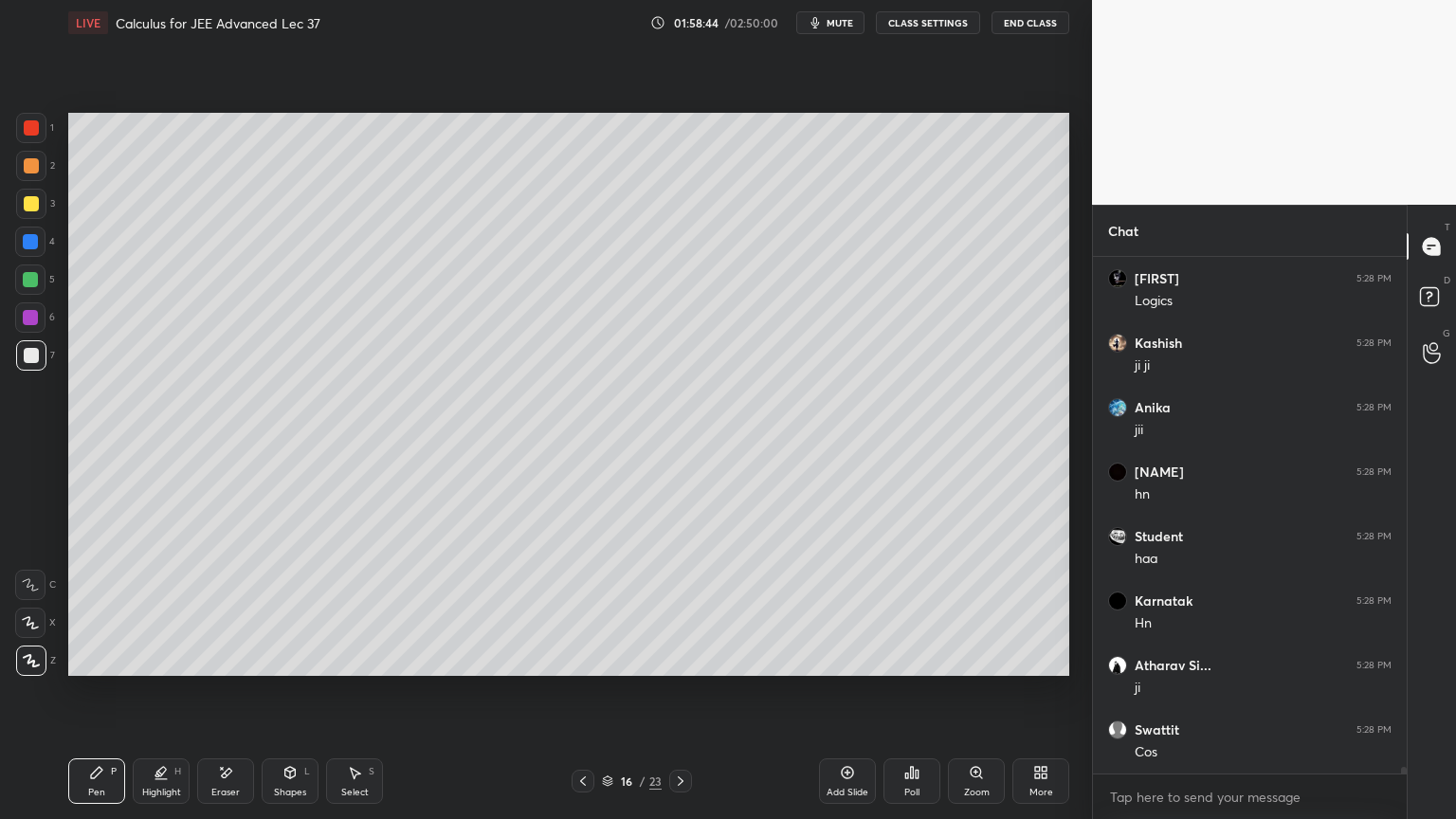 scroll, scrollTop: 39865, scrollLeft: 0, axis: vertical 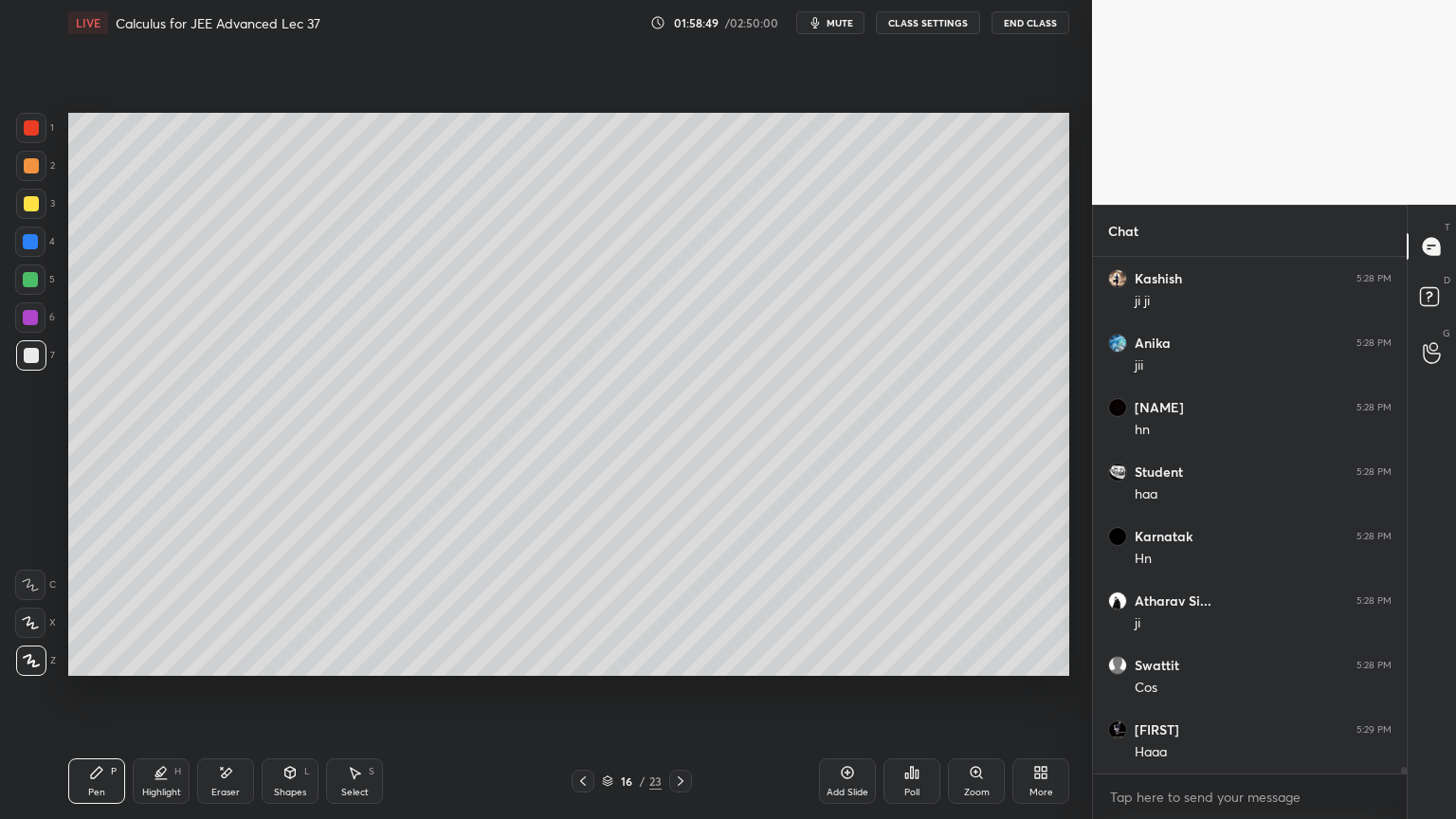 drag, startPoint x: 222, startPoint y: 790, endPoint x: 318, endPoint y: 731, distance: 112.68097 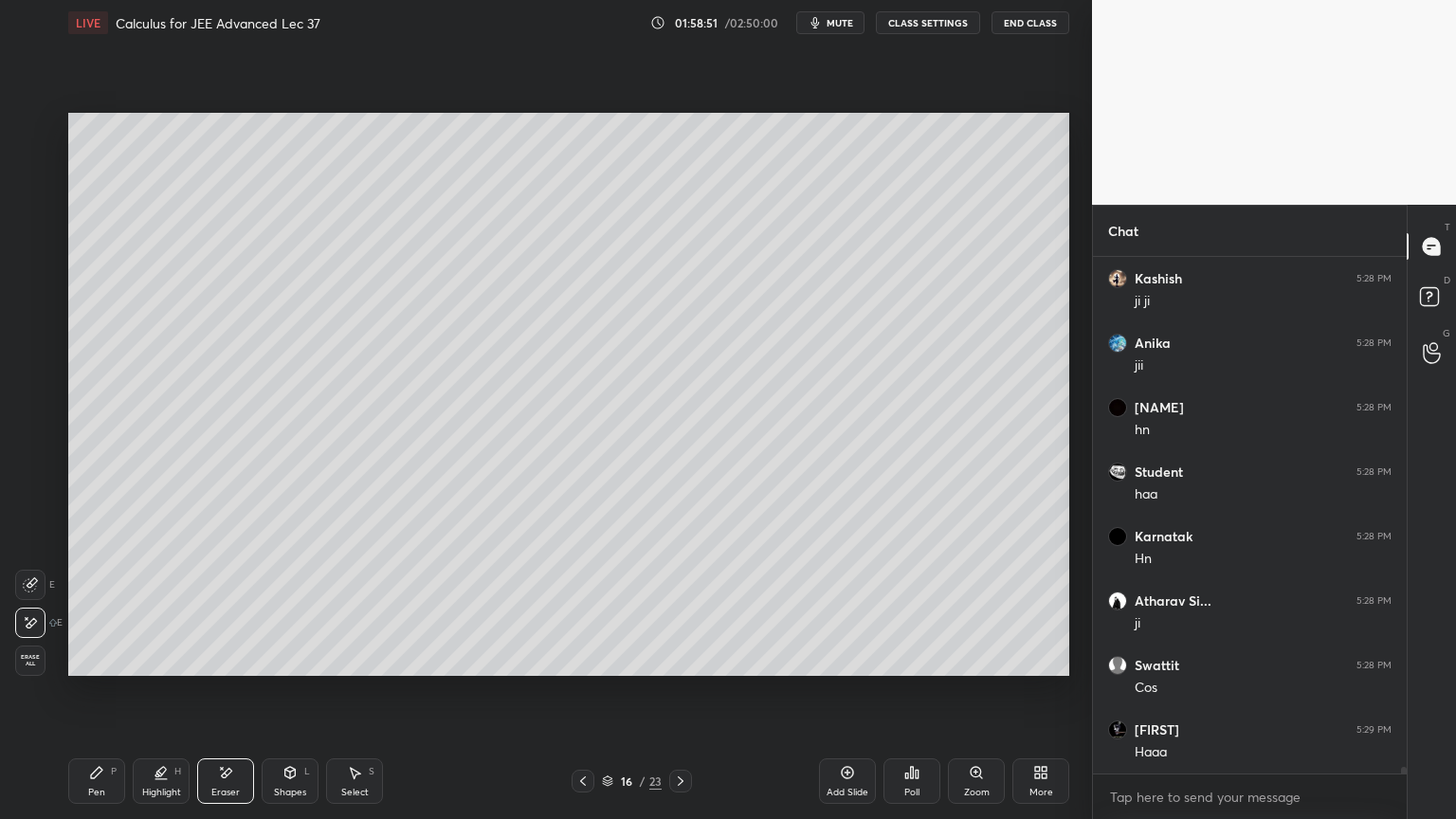 click on "Pen" at bounding box center [97, 792] 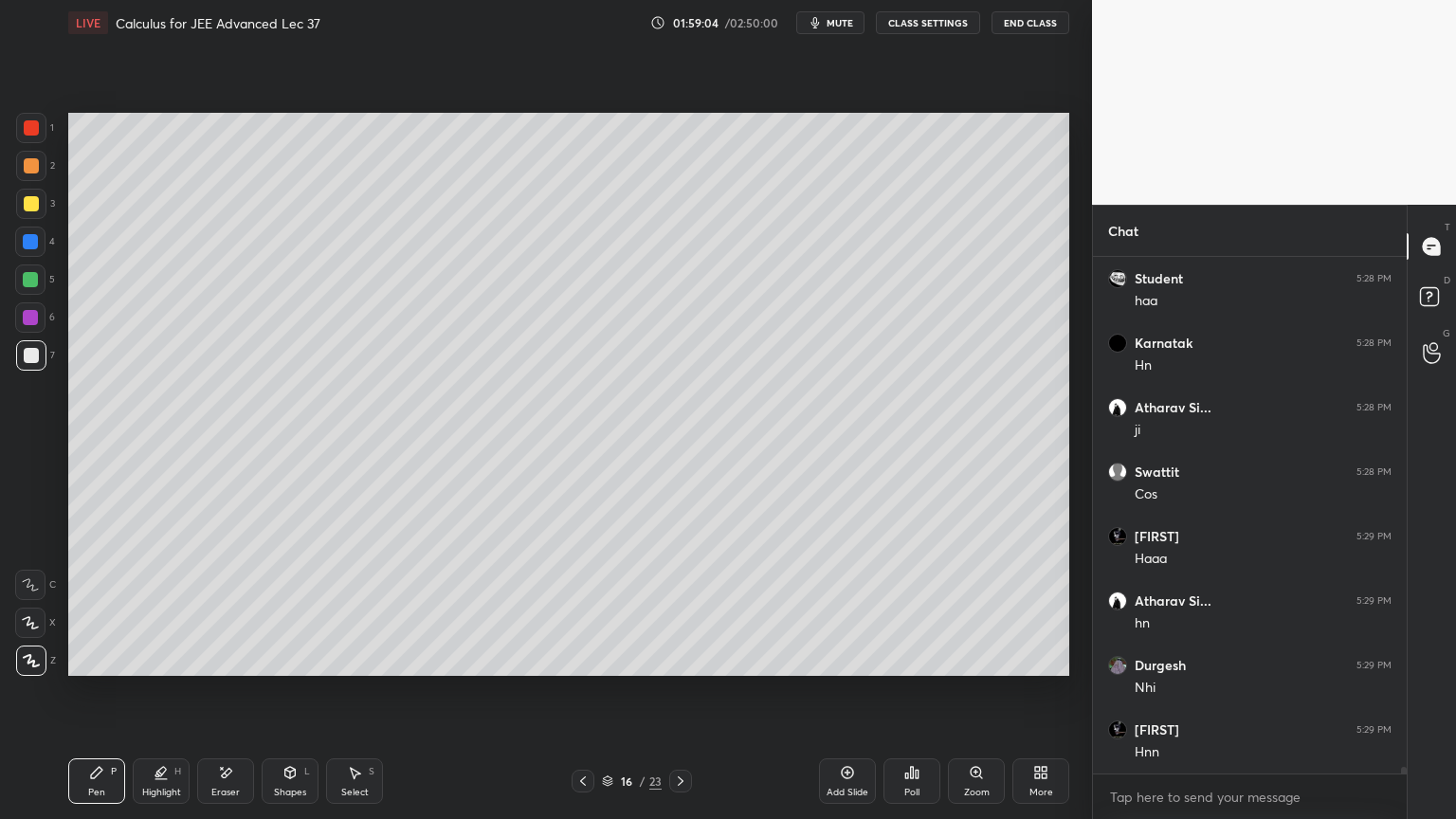 scroll, scrollTop: 40122, scrollLeft: 0, axis: vertical 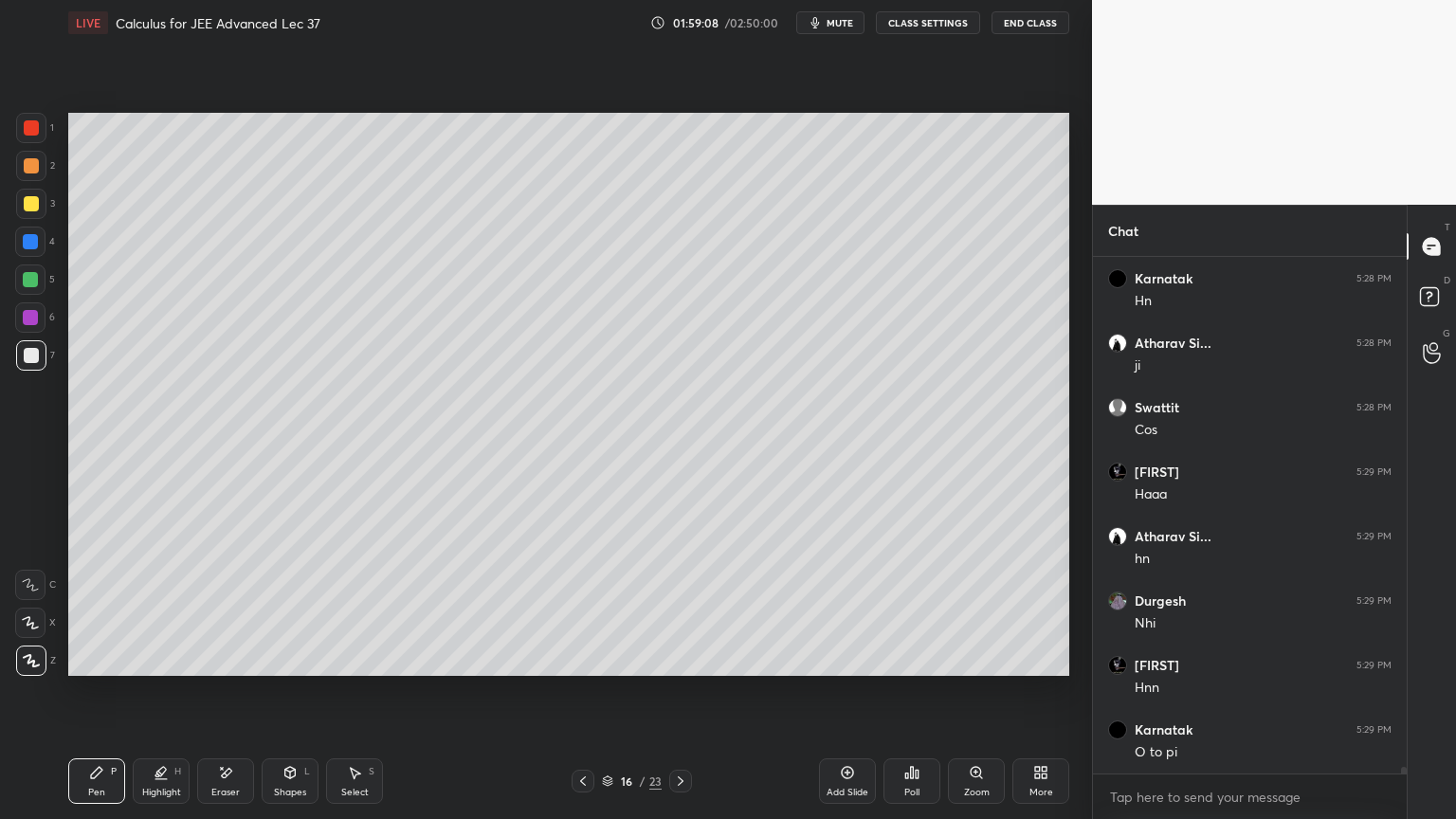 click on "Eraser" at bounding box center (226, 781) 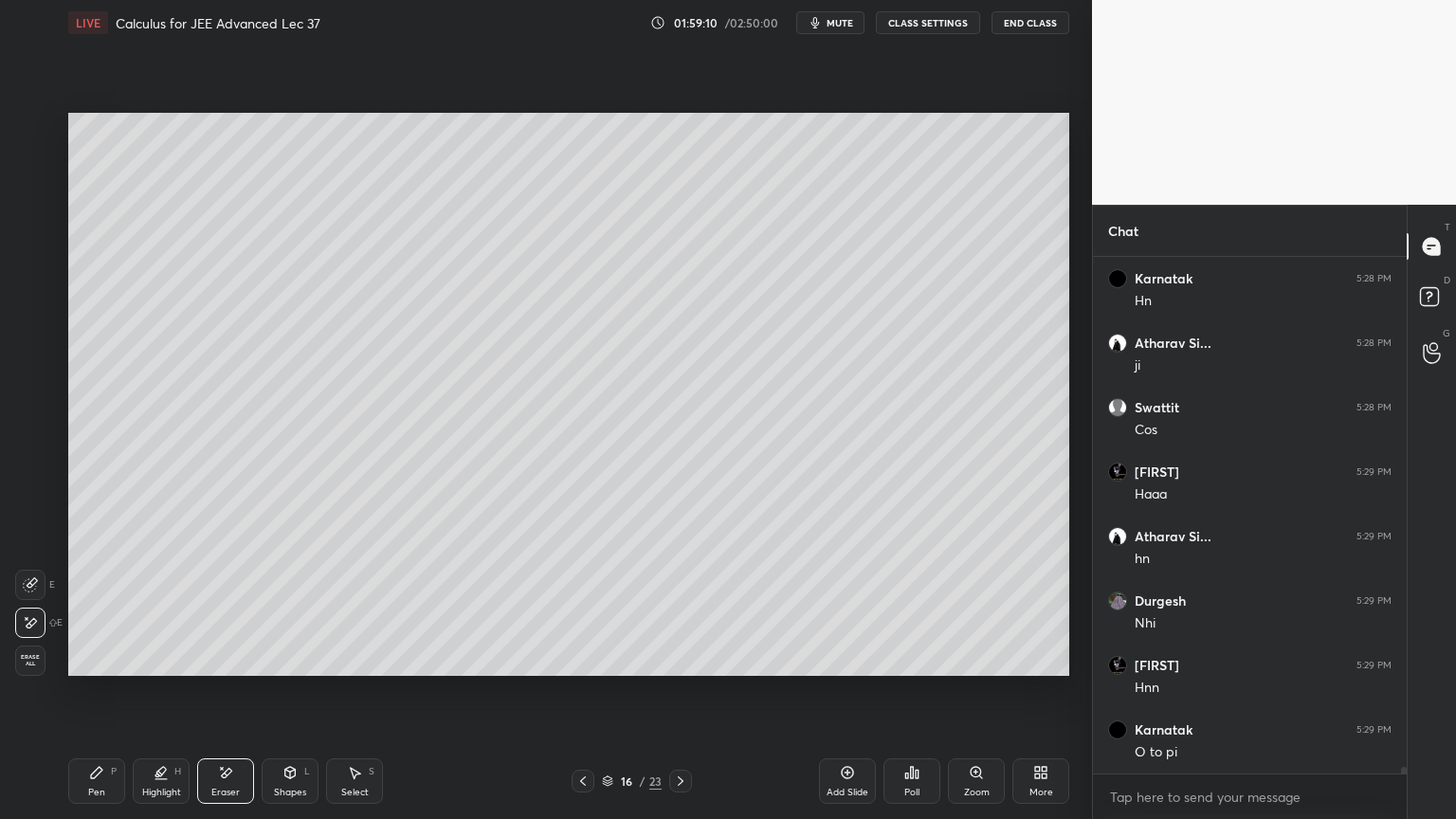 click on "Pen P" at bounding box center (97, 781) 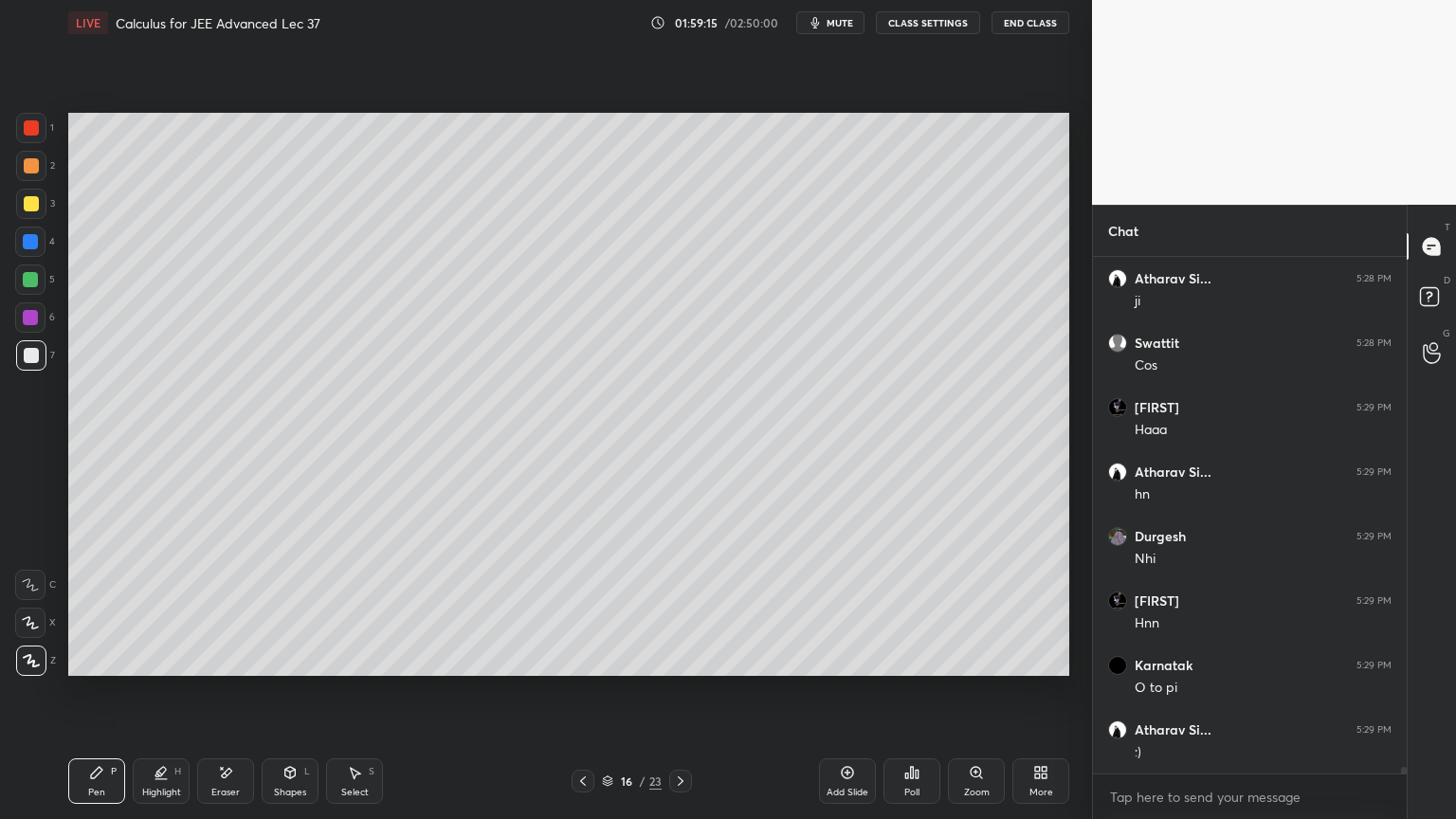scroll, scrollTop: 40251, scrollLeft: 0, axis: vertical 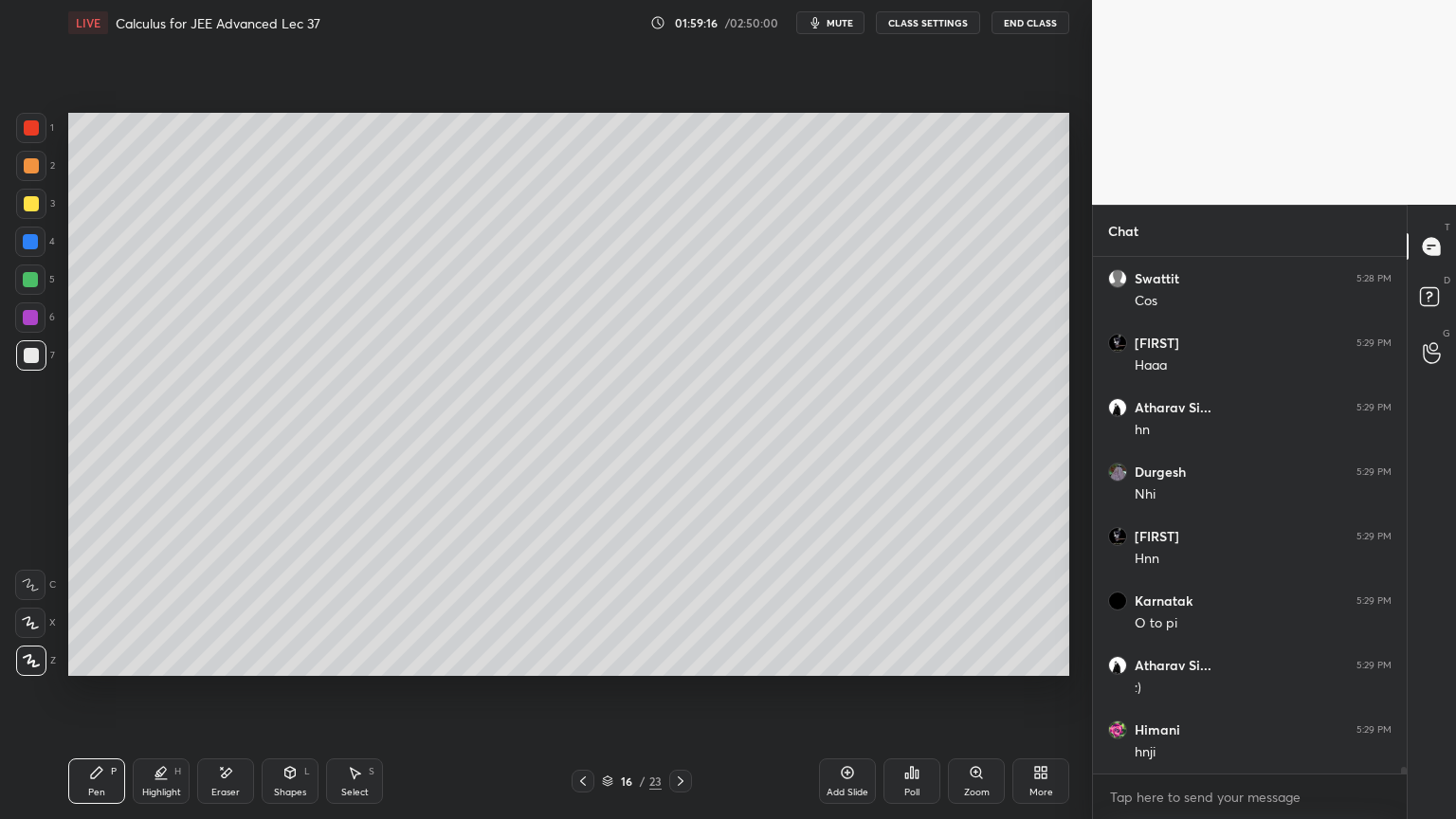 click on "Eraser" at bounding box center (226, 781) 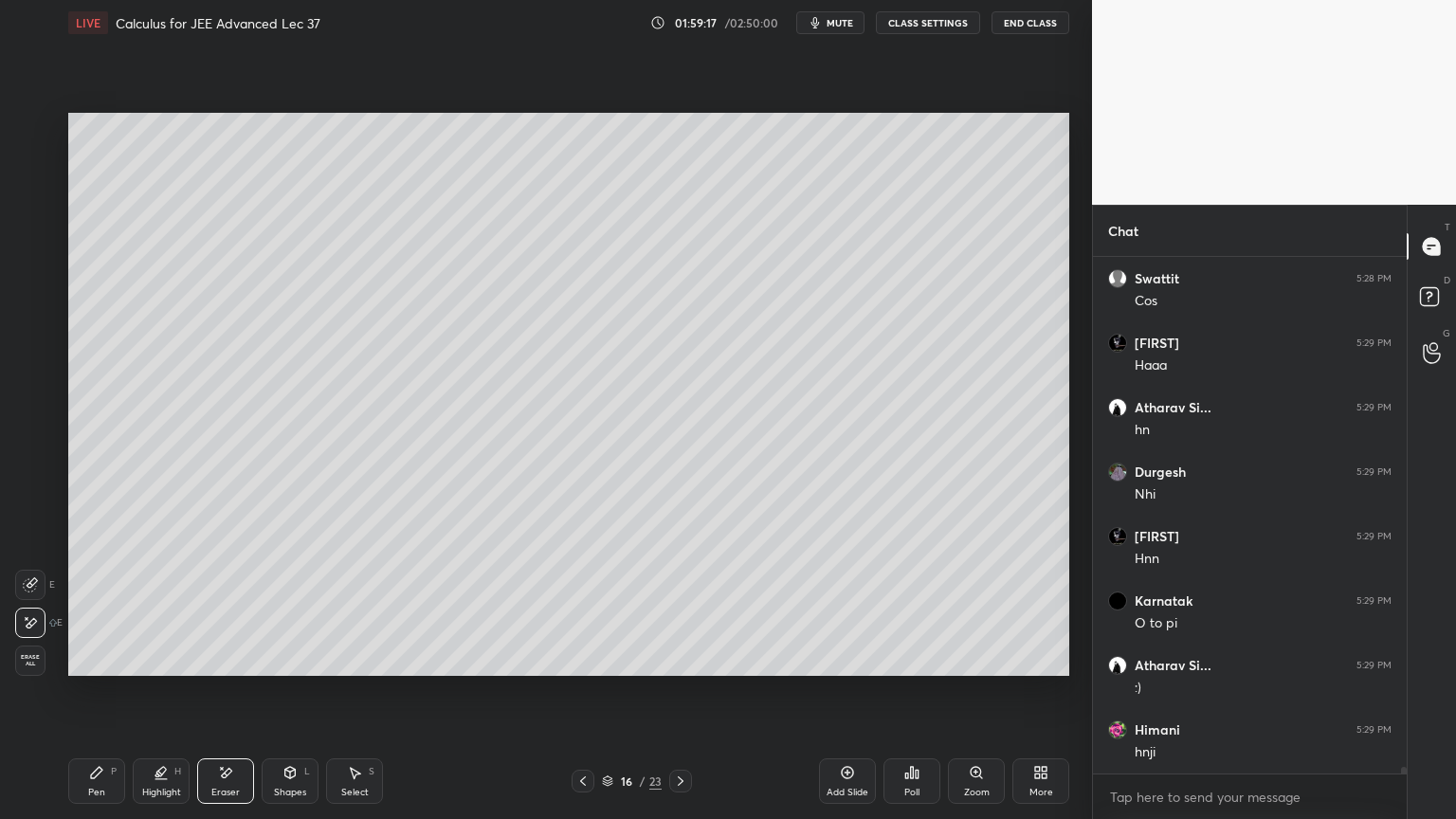 click on "Pen P" at bounding box center [97, 781] 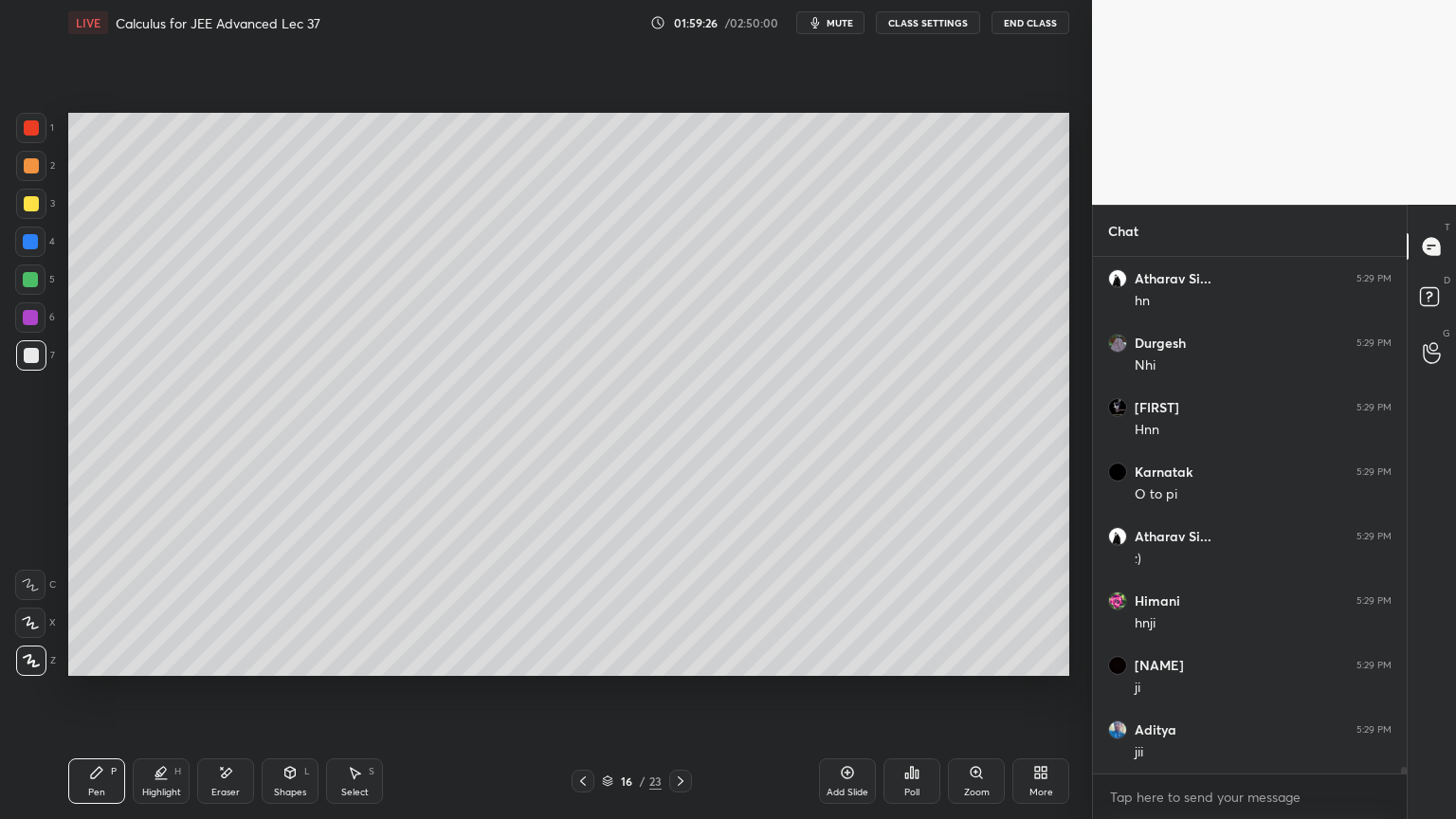 scroll, scrollTop: 40445, scrollLeft: 0, axis: vertical 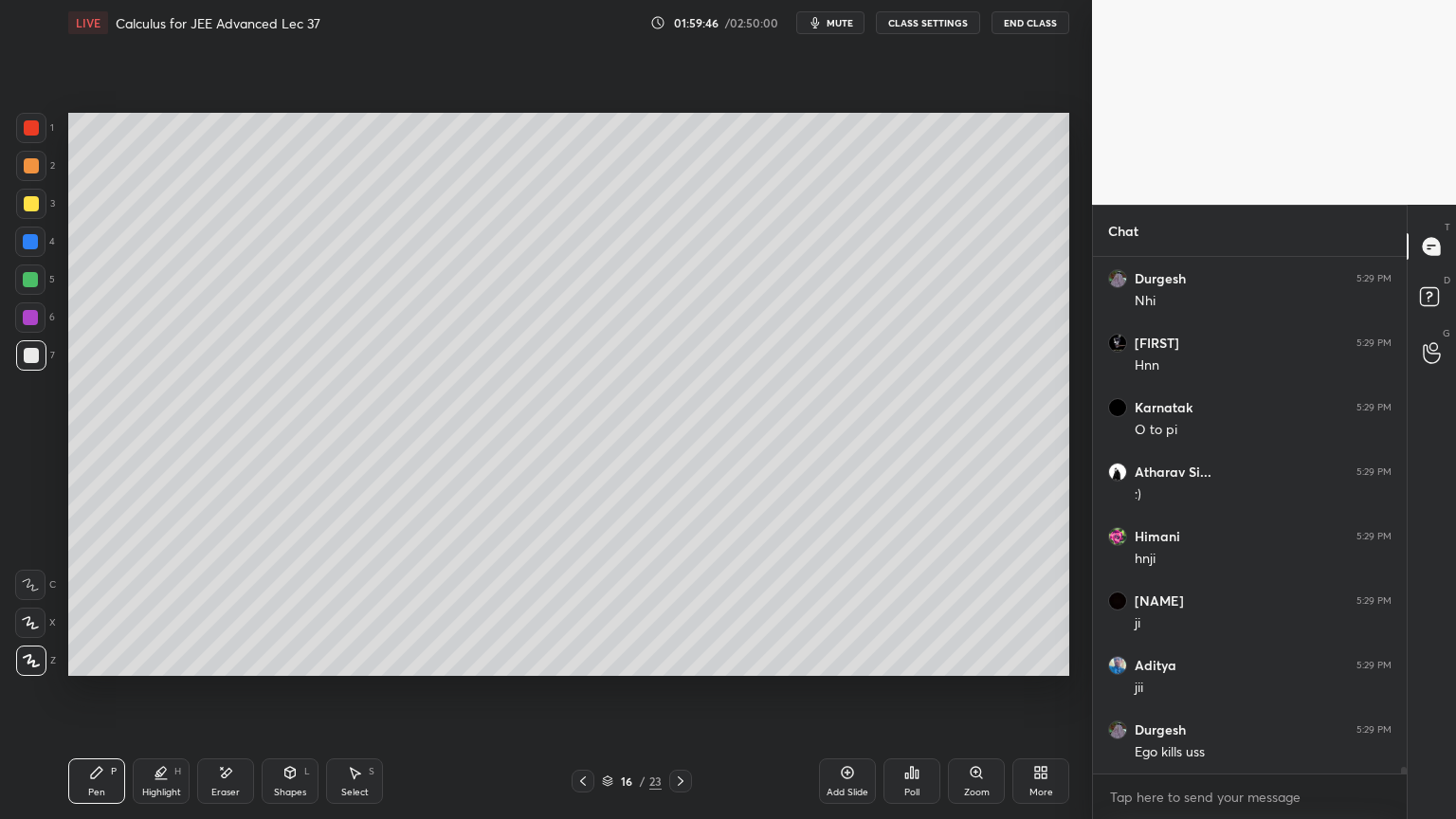 click 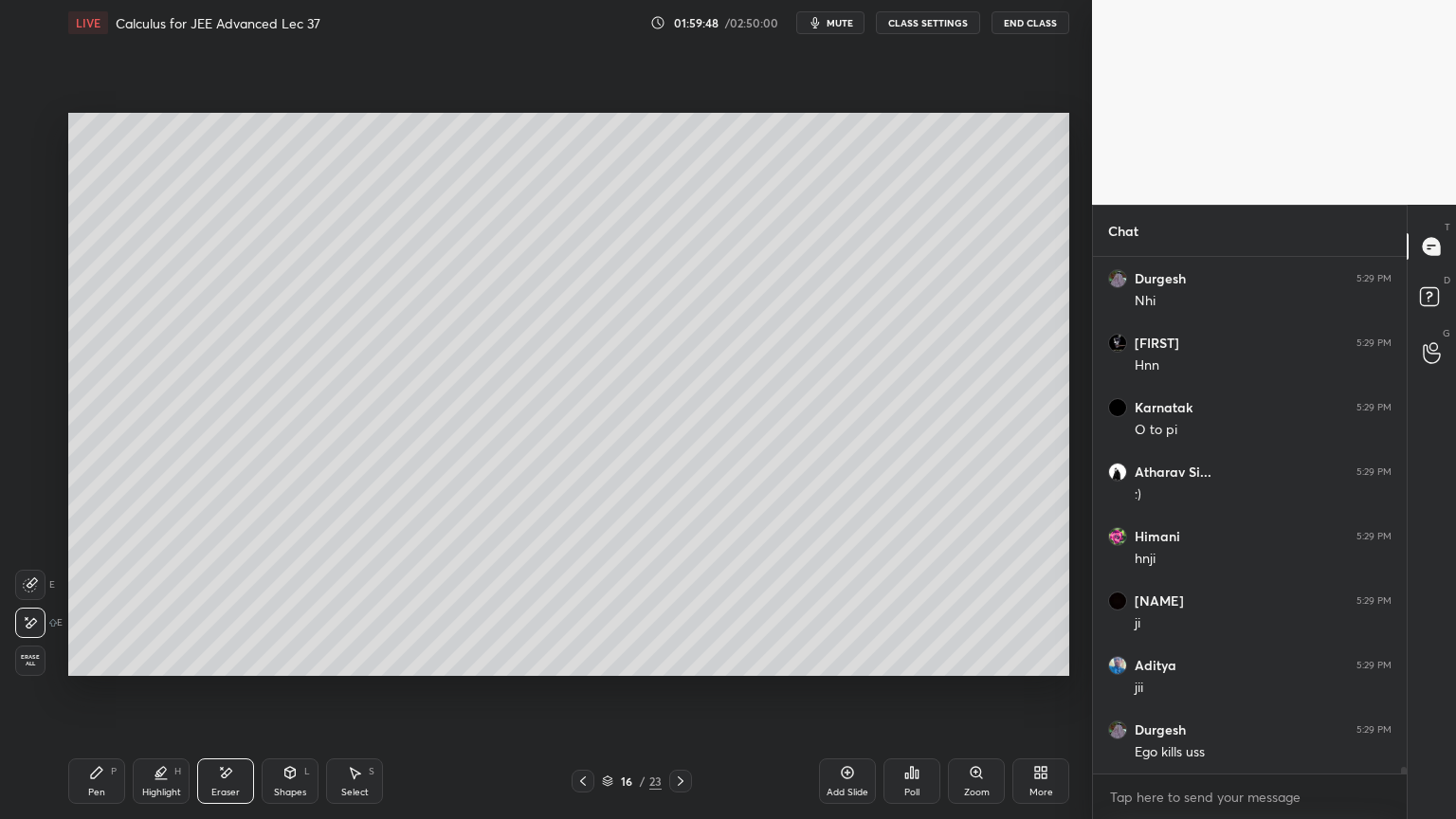 drag, startPoint x: 106, startPoint y: 775, endPoint x: 180, endPoint y: 755, distance: 76.6551 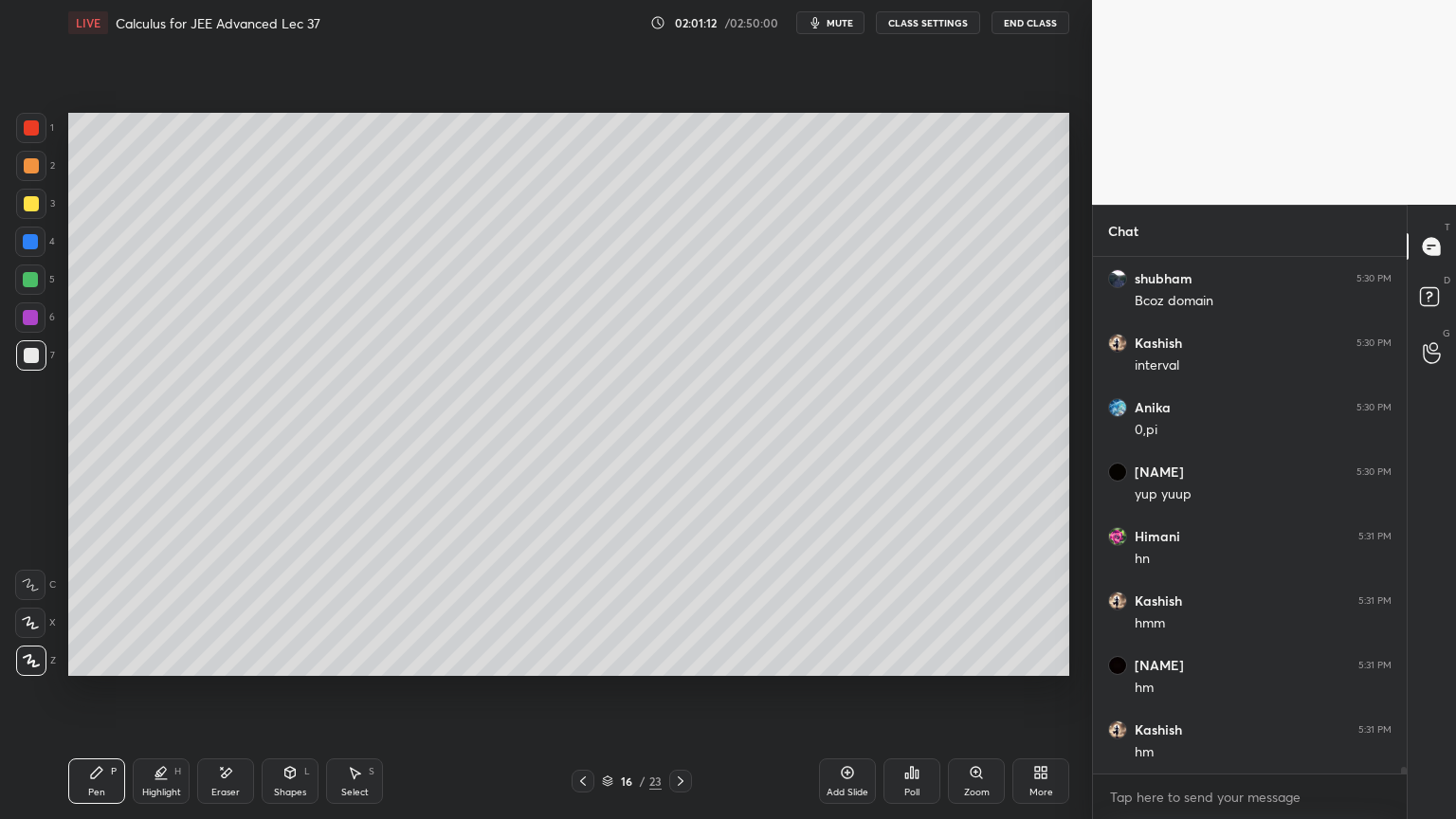 scroll, scrollTop: 41818, scrollLeft: 0, axis: vertical 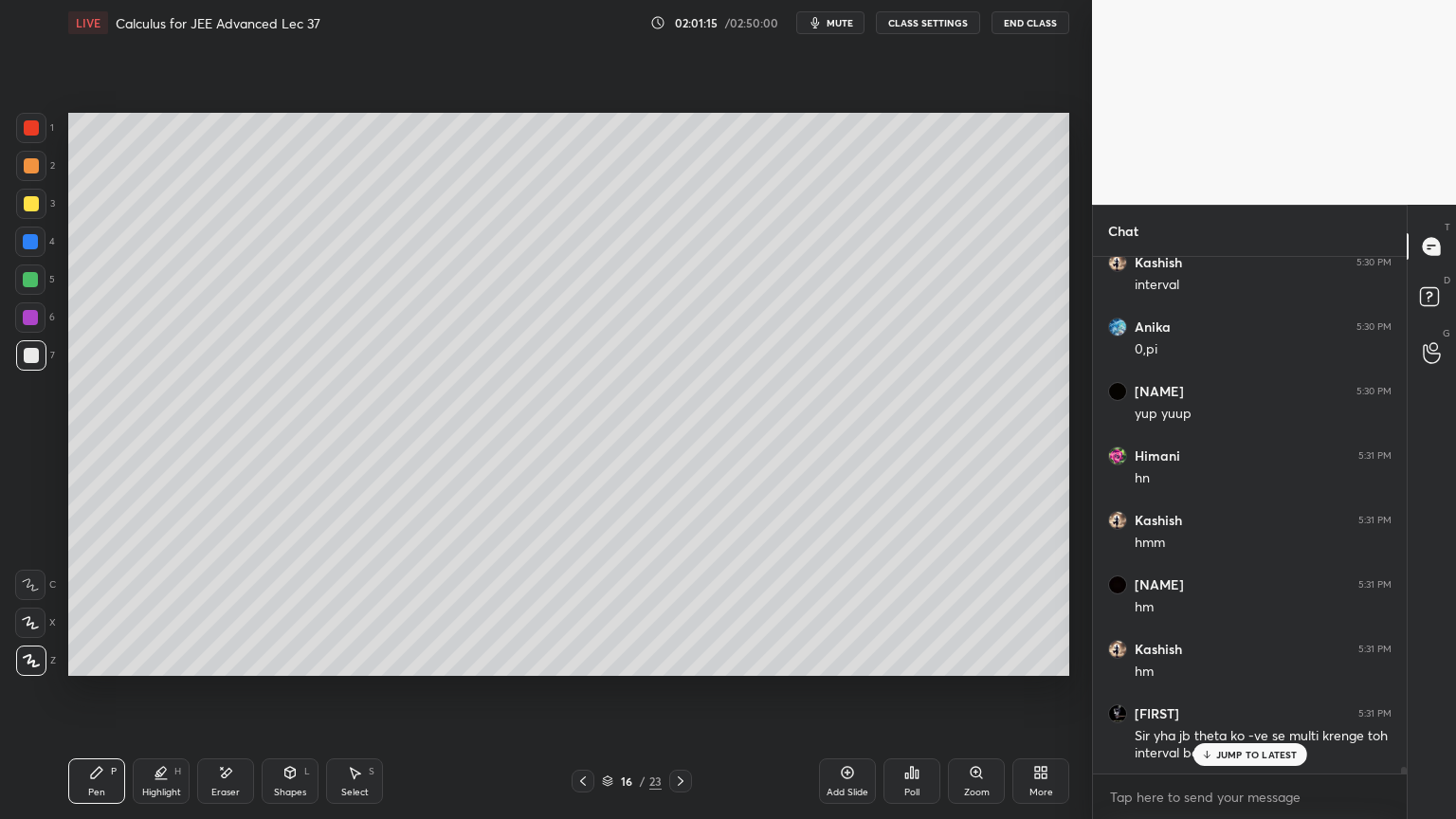 click 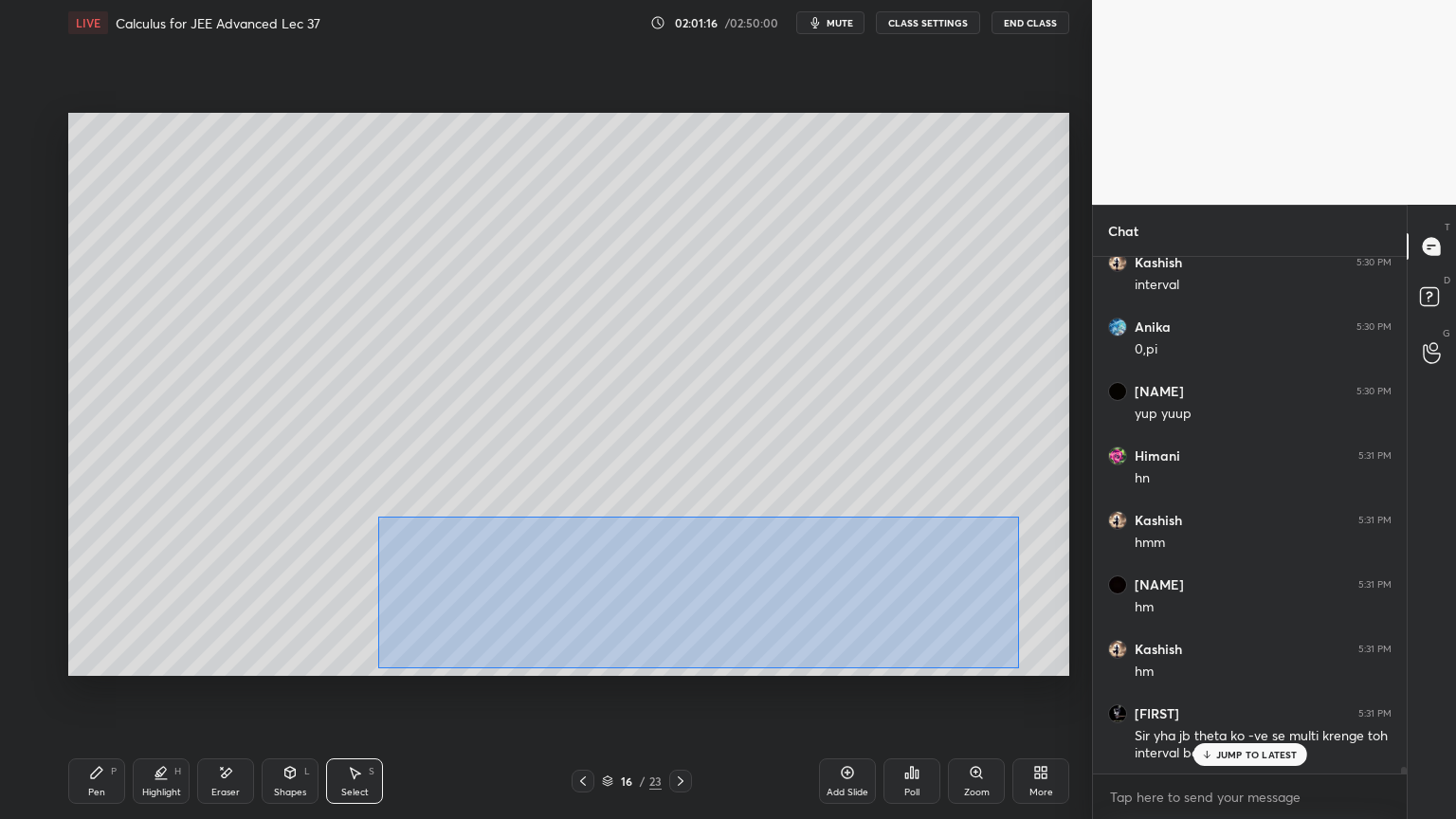 drag, startPoint x: 380, startPoint y: 517, endPoint x: 917, endPoint y: 625, distance: 547.75268 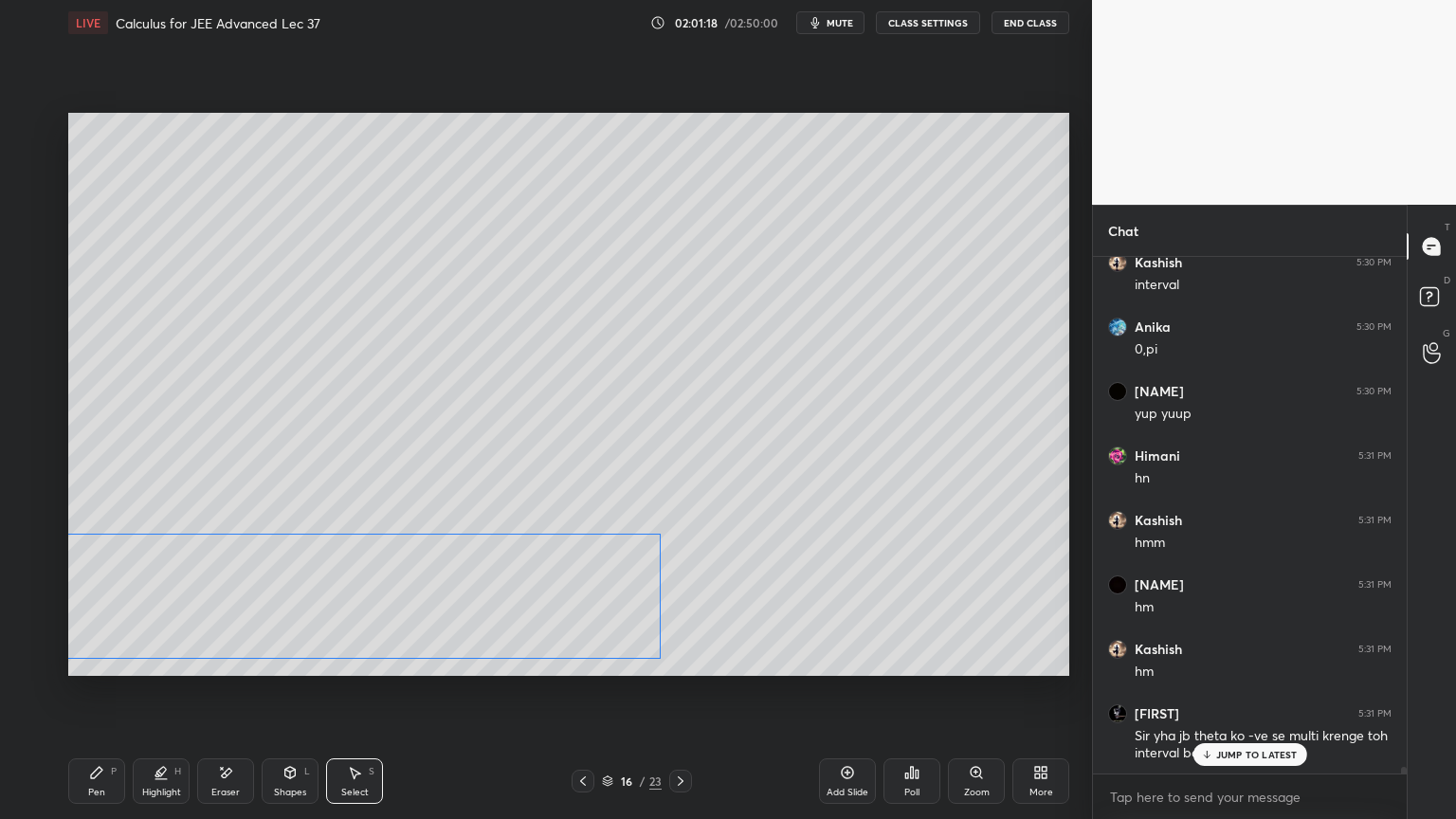 drag, startPoint x: 843, startPoint y: 621, endPoint x: 645, endPoint y: 581, distance: 202 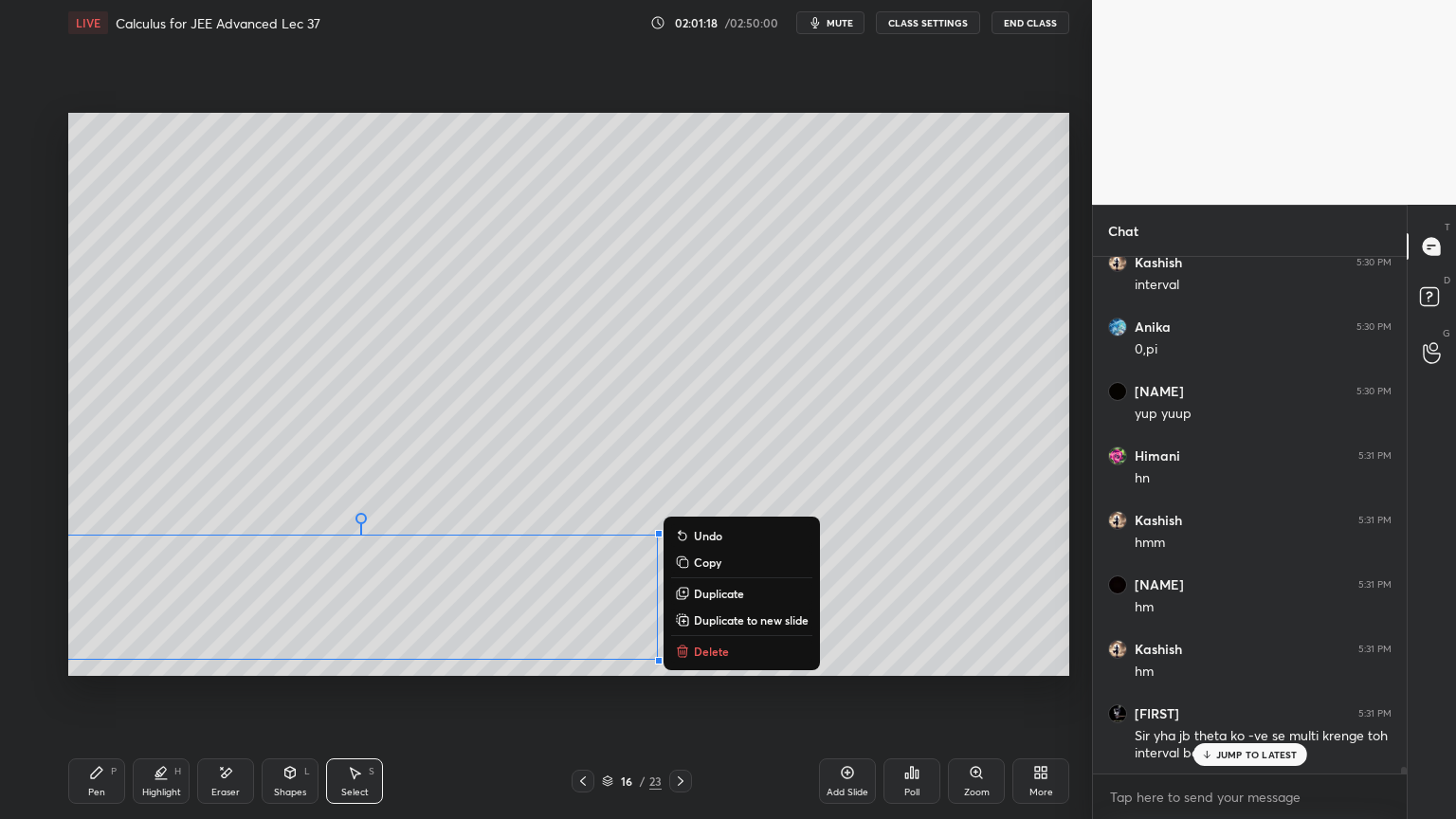 click on "0 ° Undo Copy Duplicate Duplicate to new slide Delete" at bounding box center [569, 394] 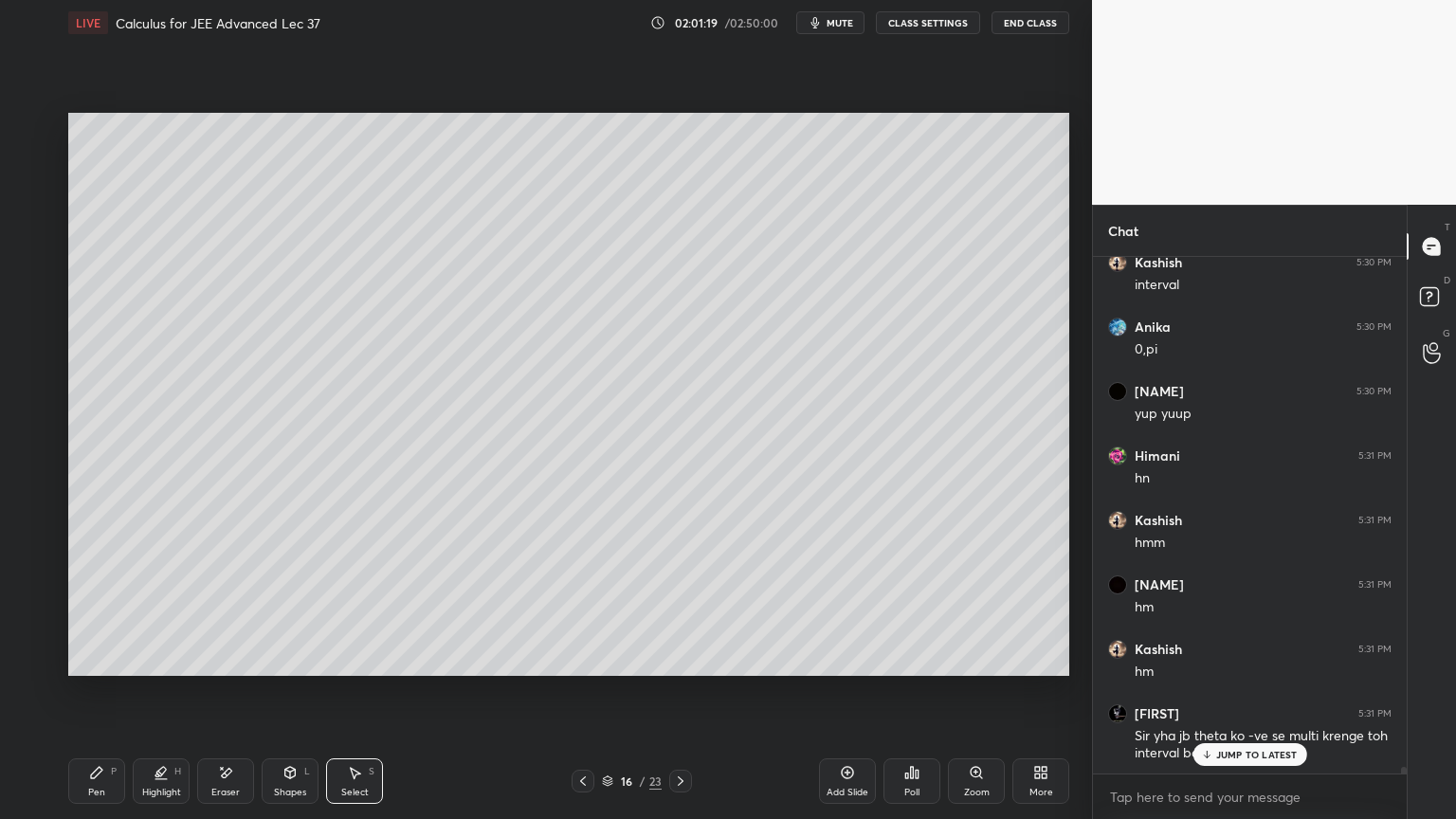 drag, startPoint x: 102, startPoint y: 792, endPoint x: 326, endPoint y: 677, distance: 251.79555 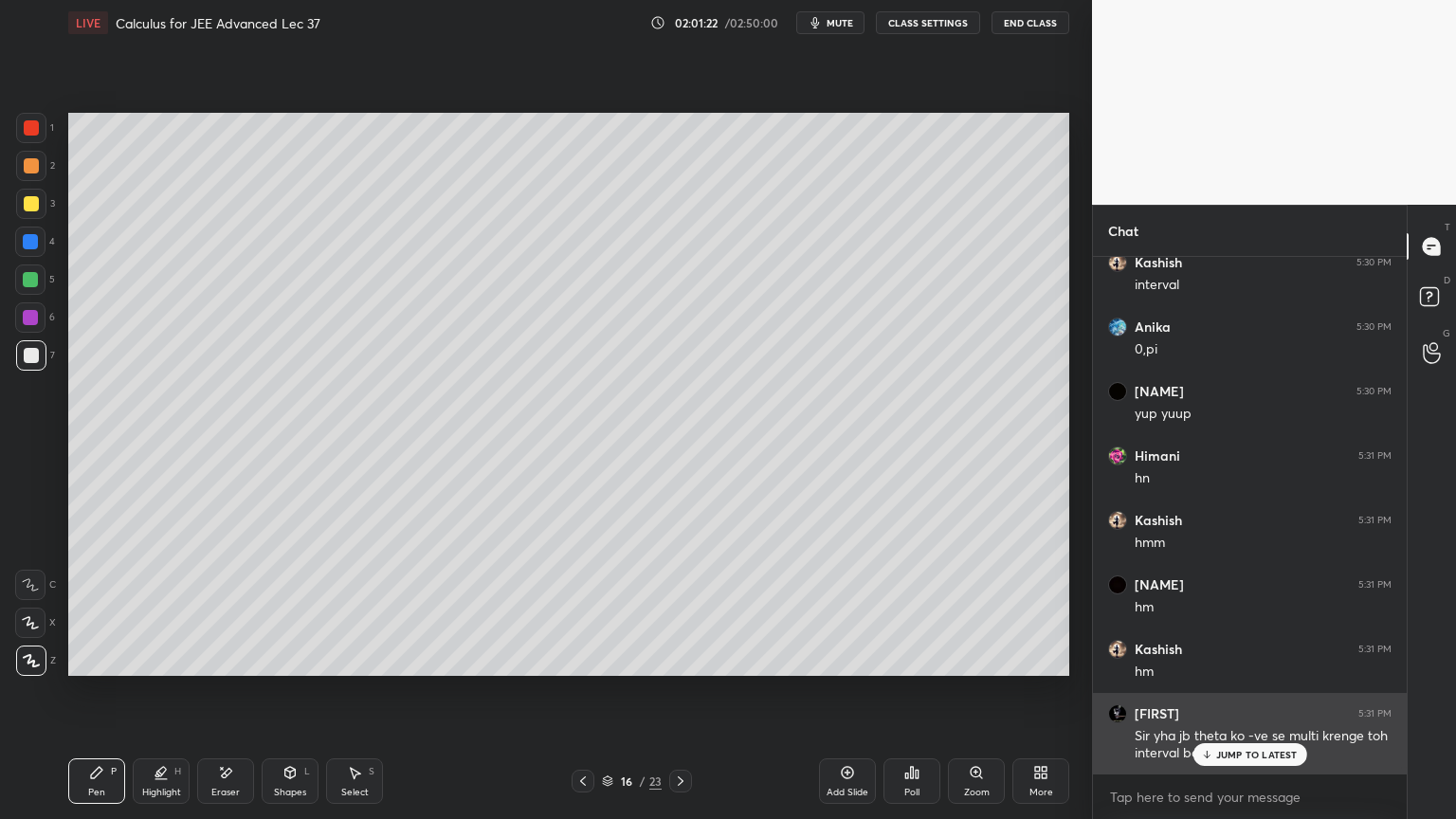 click on "JUMP TO LATEST" at bounding box center (1257, 755) 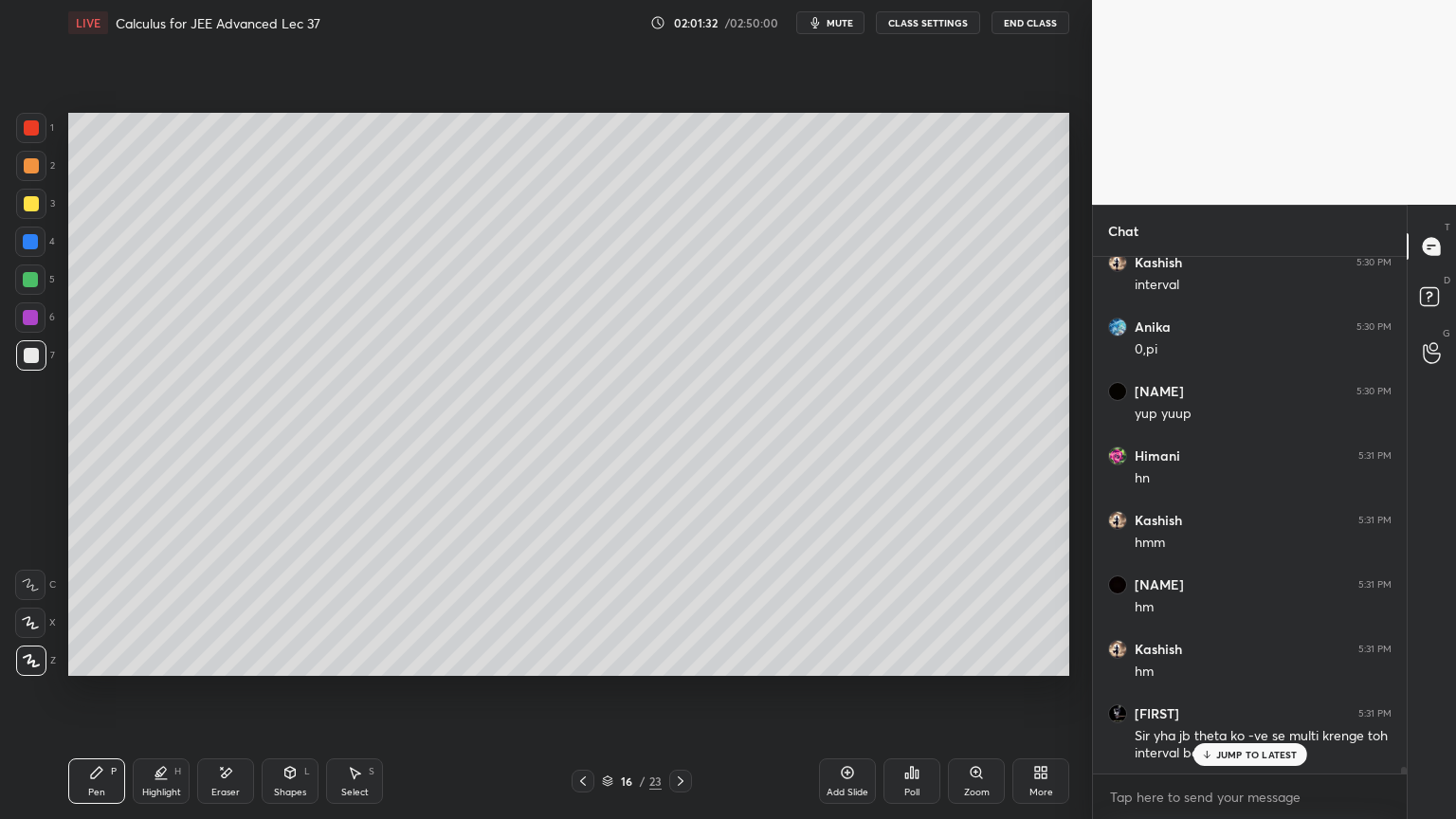 scroll, scrollTop: 41887, scrollLeft: 0, axis: vertical 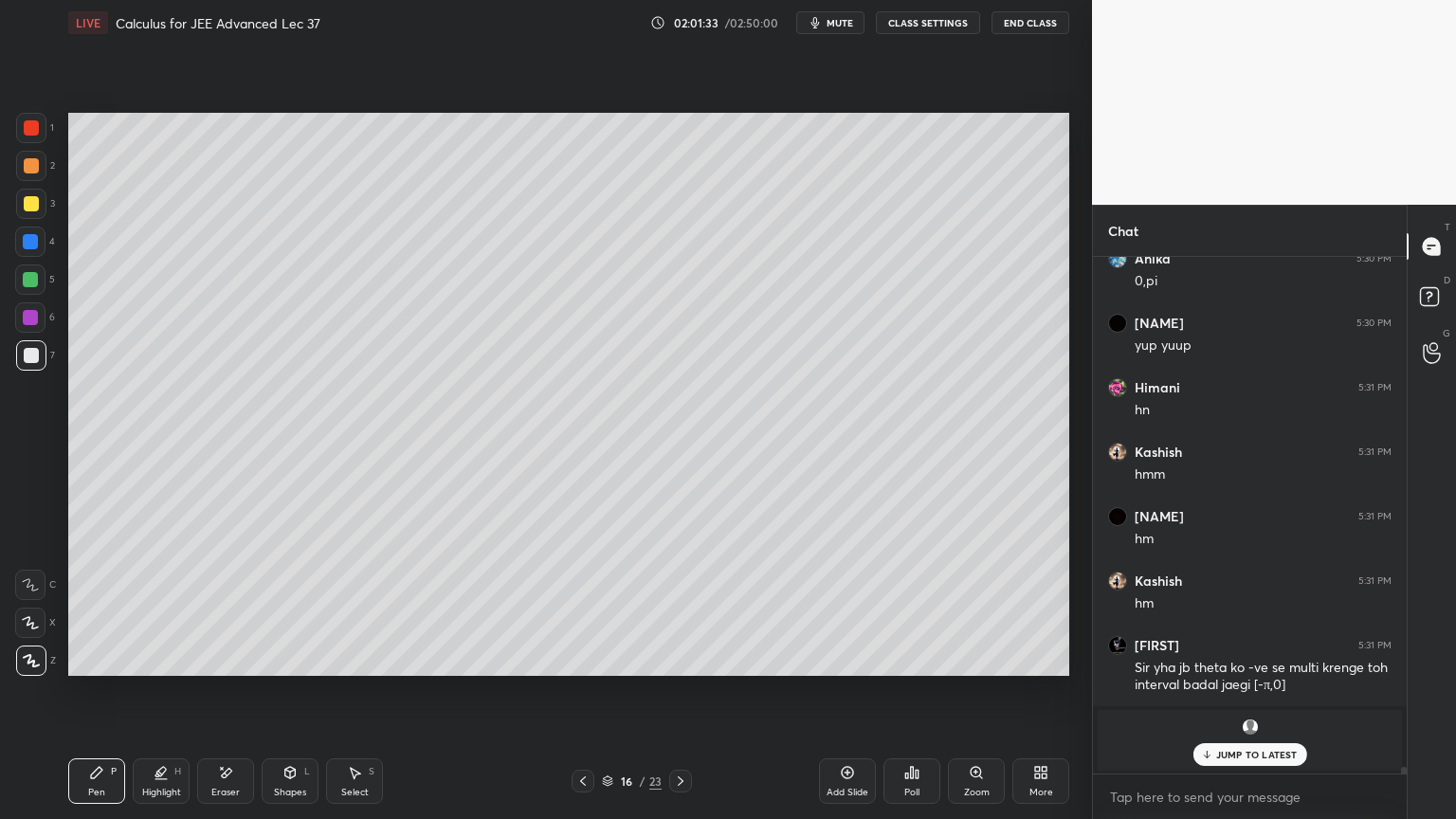 drag, startPoint x: 231, startPoint y: 780, endPoint x: 413, endPoint y: 702, distance: 198.0101 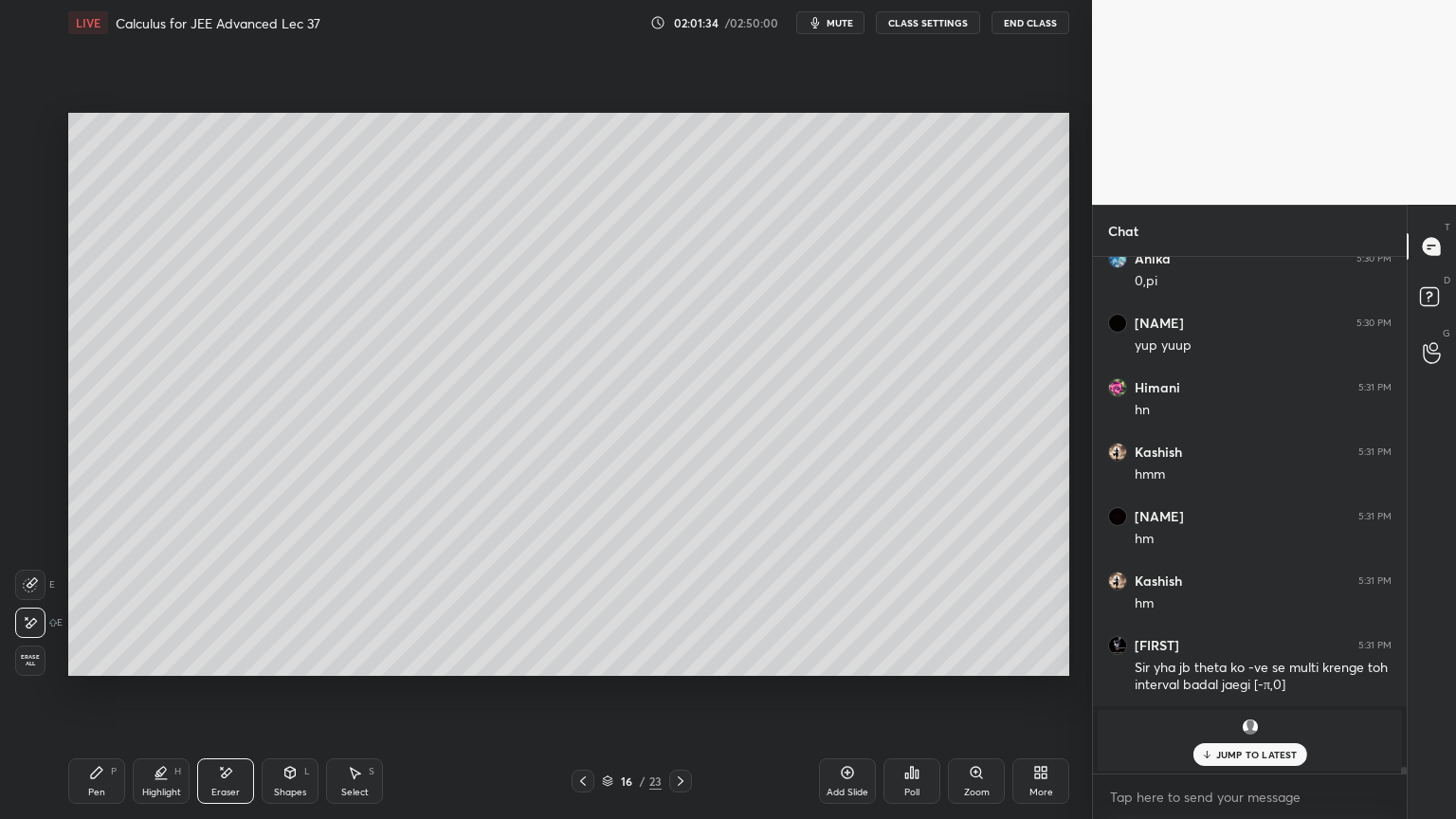 click on "Pen" at bounding box center [97, 792] 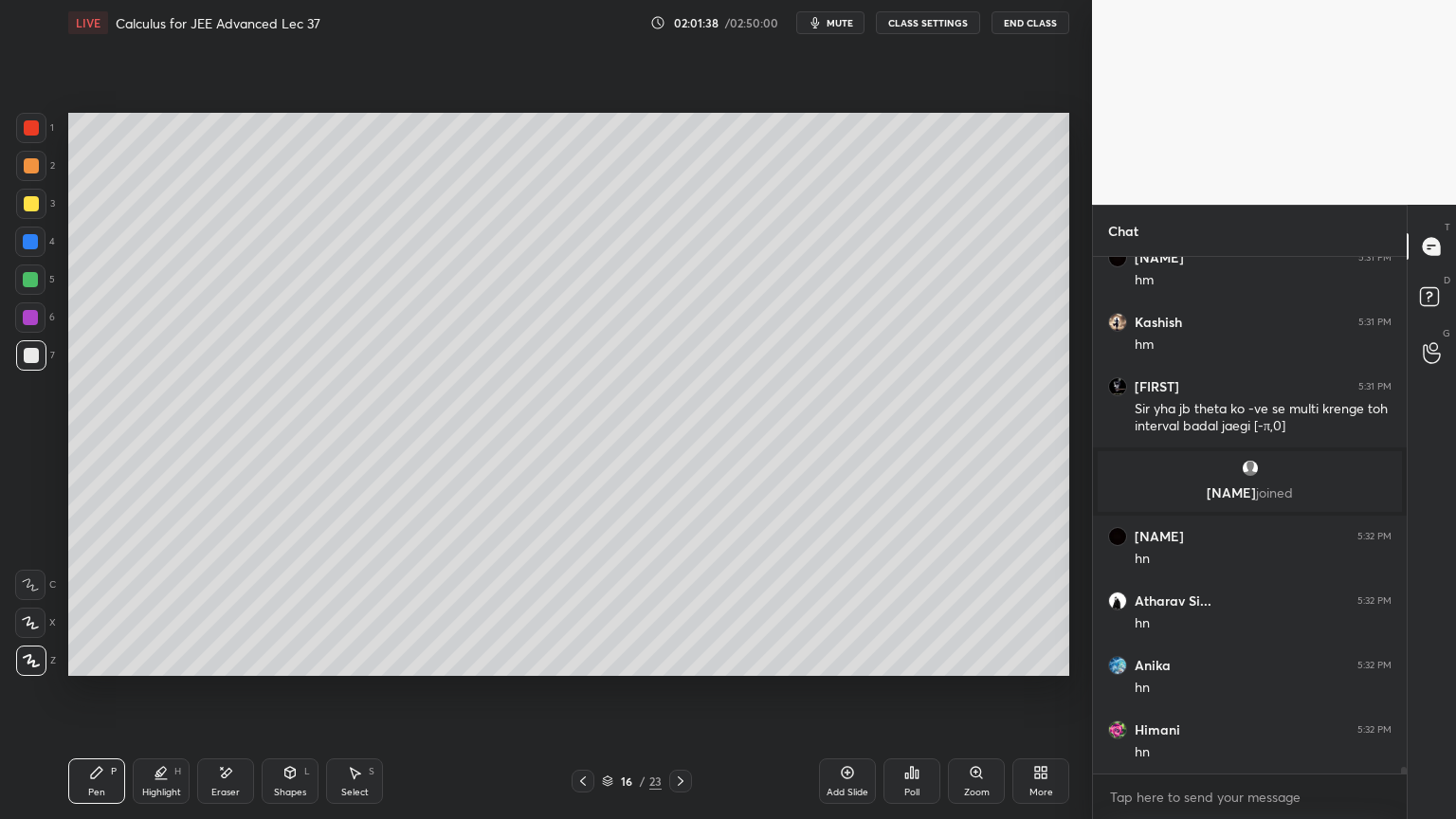 scroll, scrollTop: 40471, scrollLeft: 0, axis: vertical 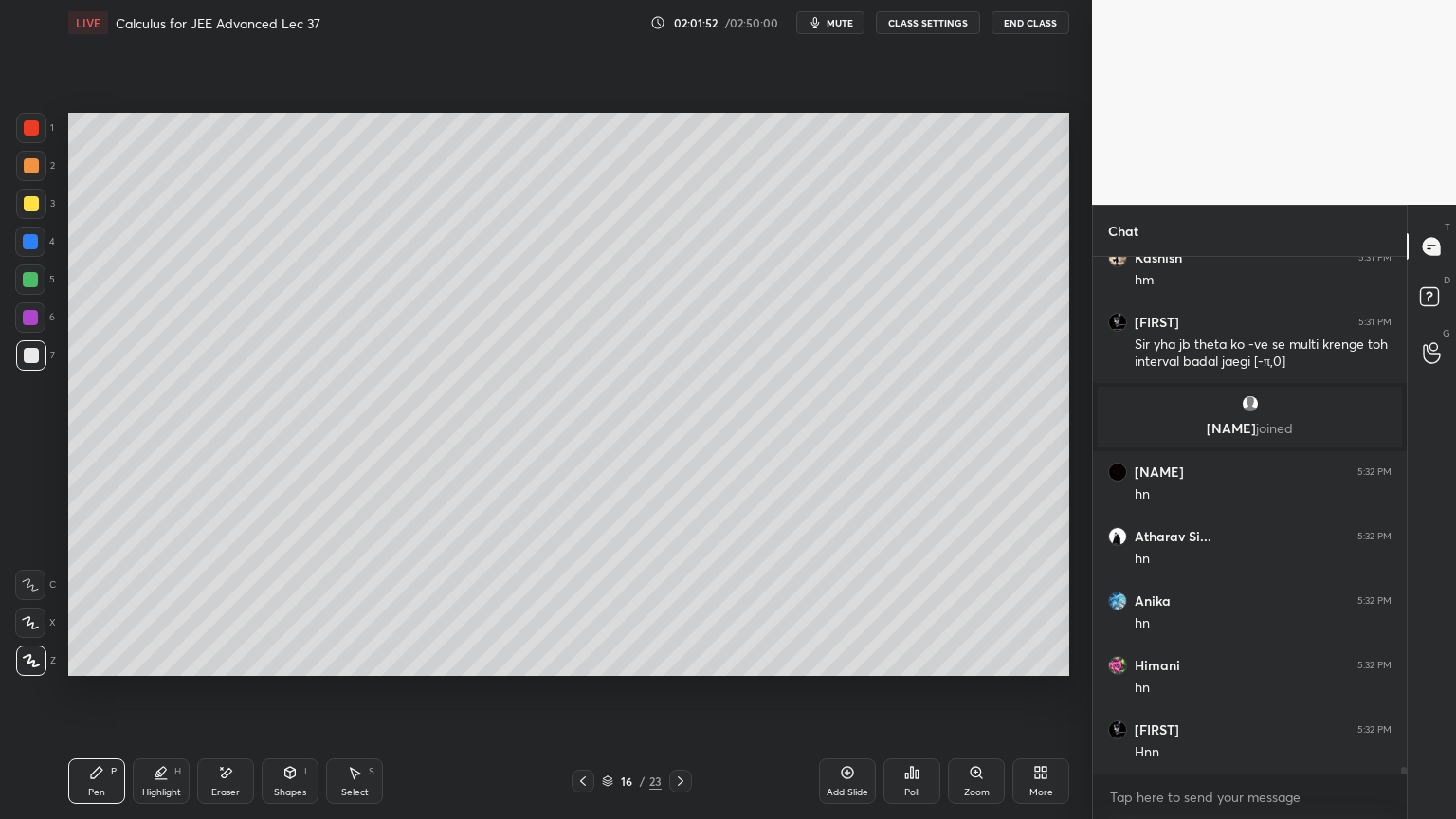 drag, startPoint x: 222, startPoint y: 785, endPoint x: 454, endPoint y: 729, distance: 238.66294 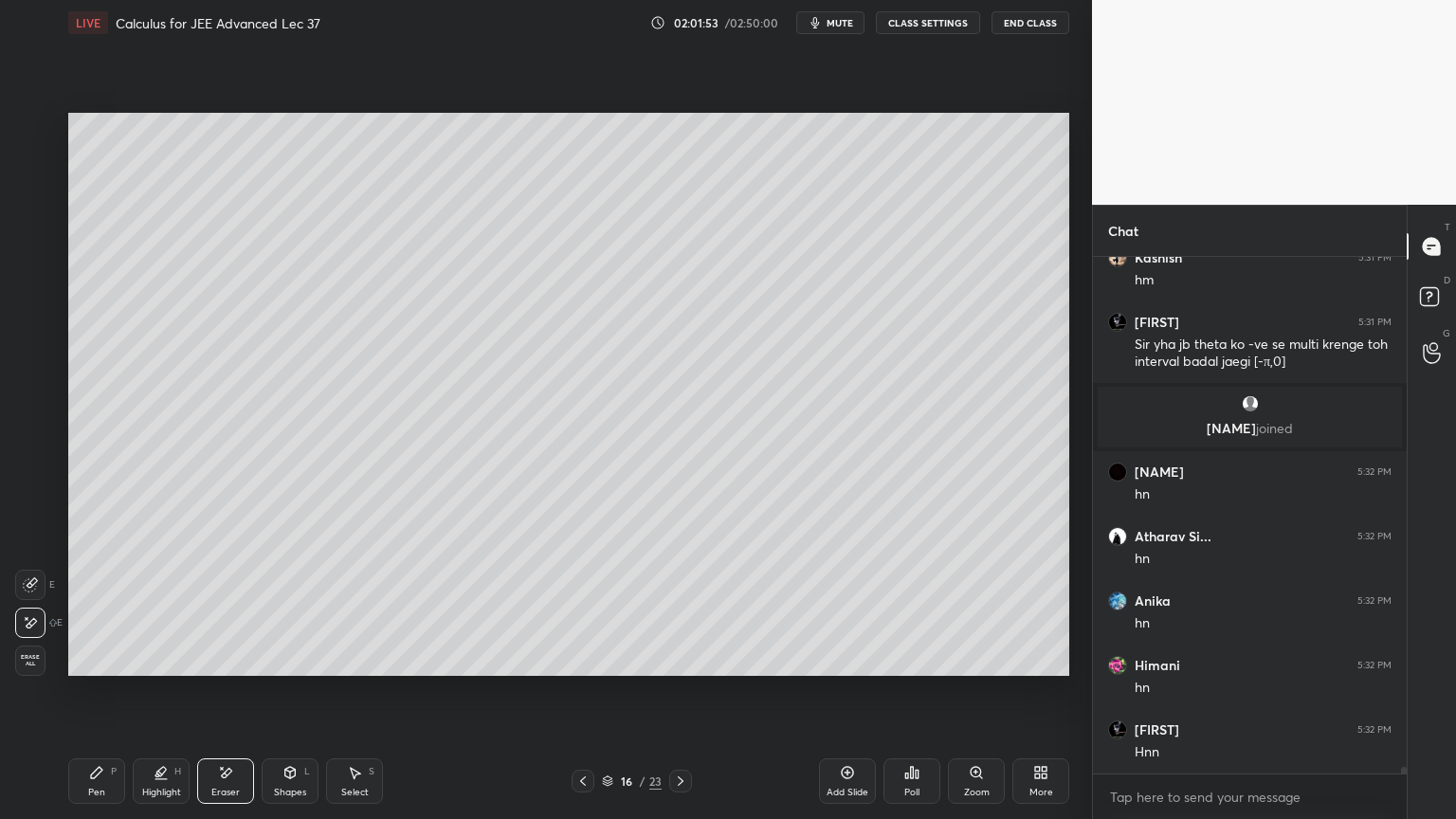 click on "Pen P" at bounding box center [97, 781] 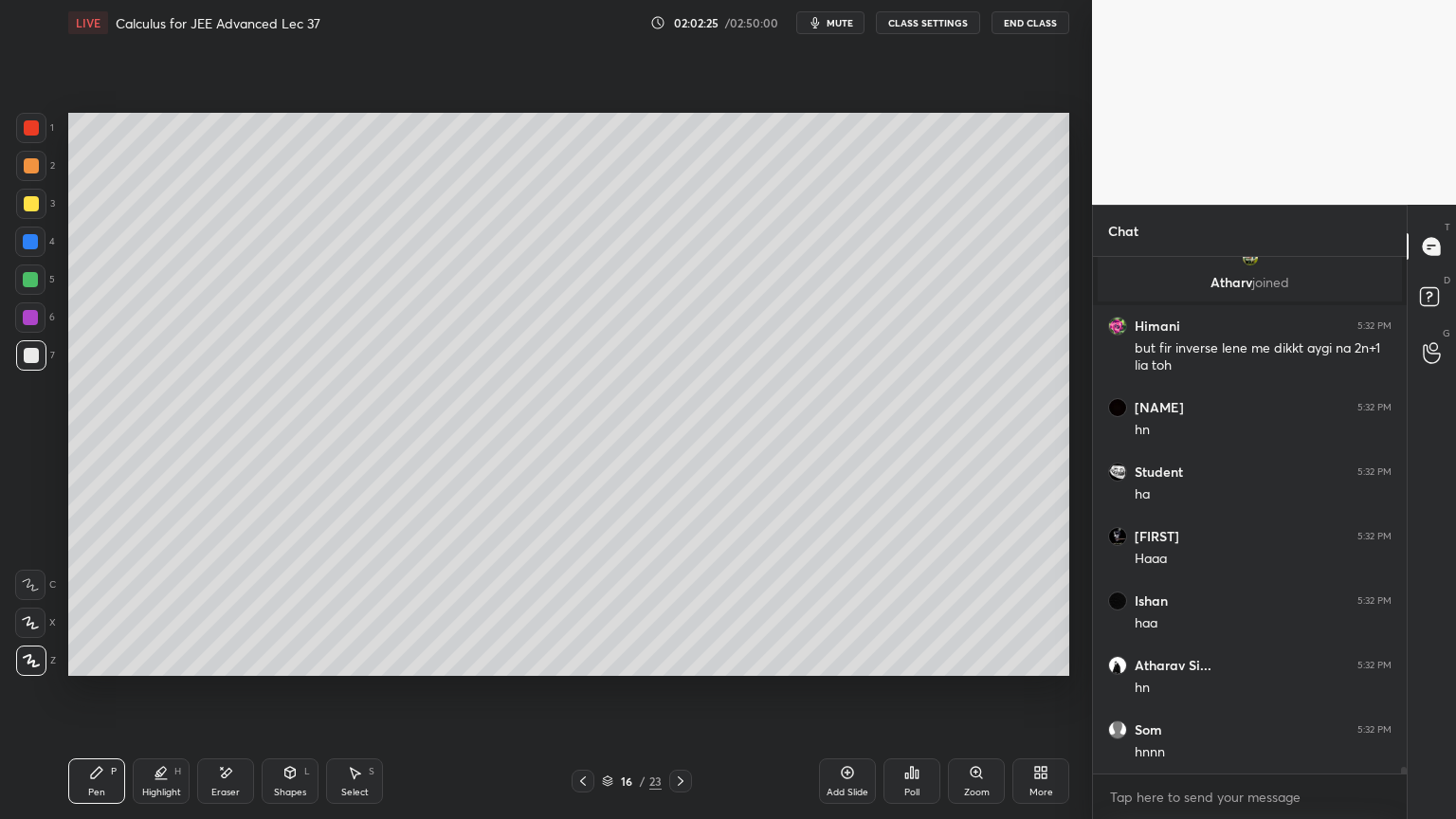 scroll, scrollTop: 41014, scrollLeft: 0, axis: vertical 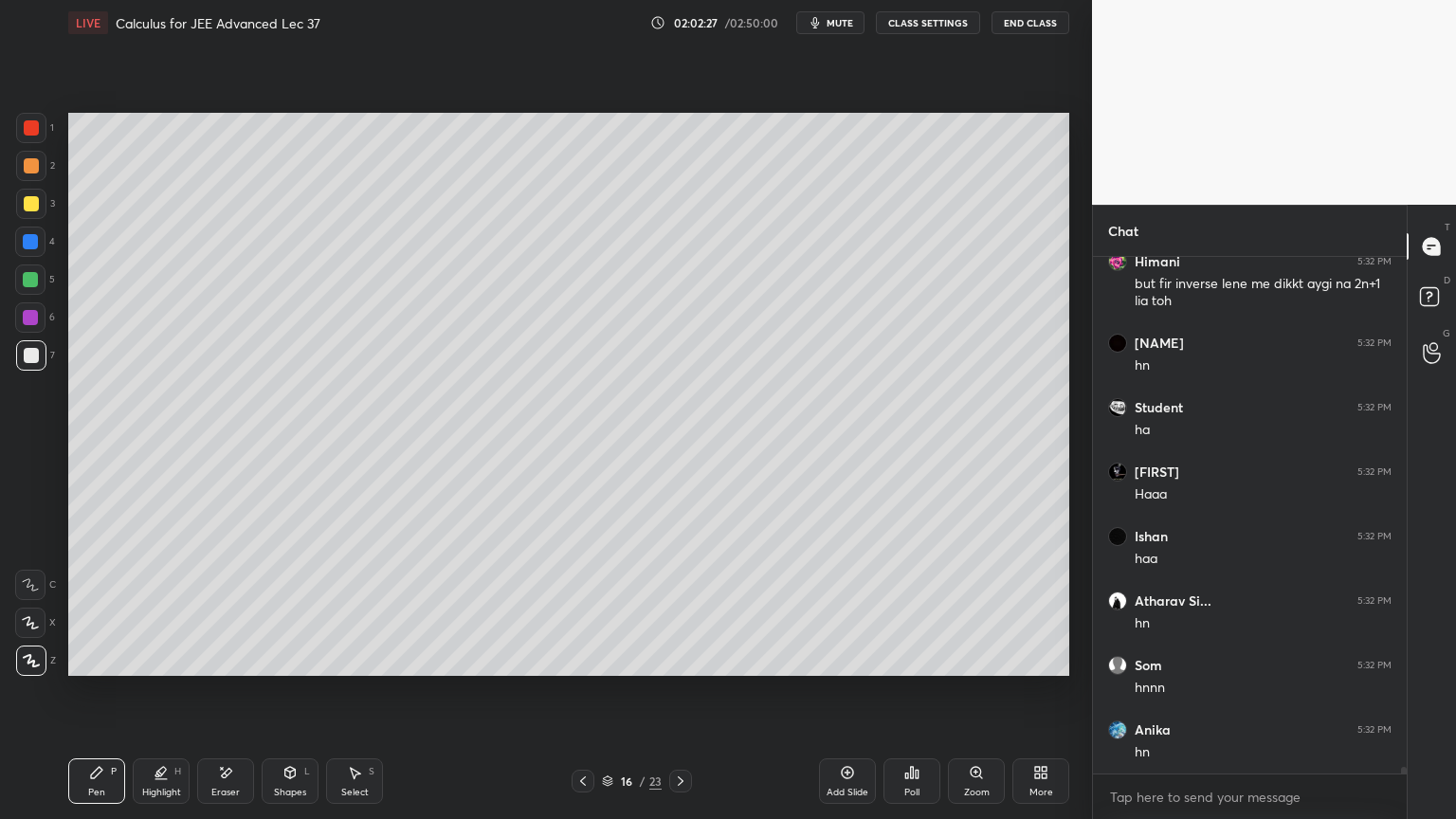 click on "Eraser" at bounding box center [226, 792] 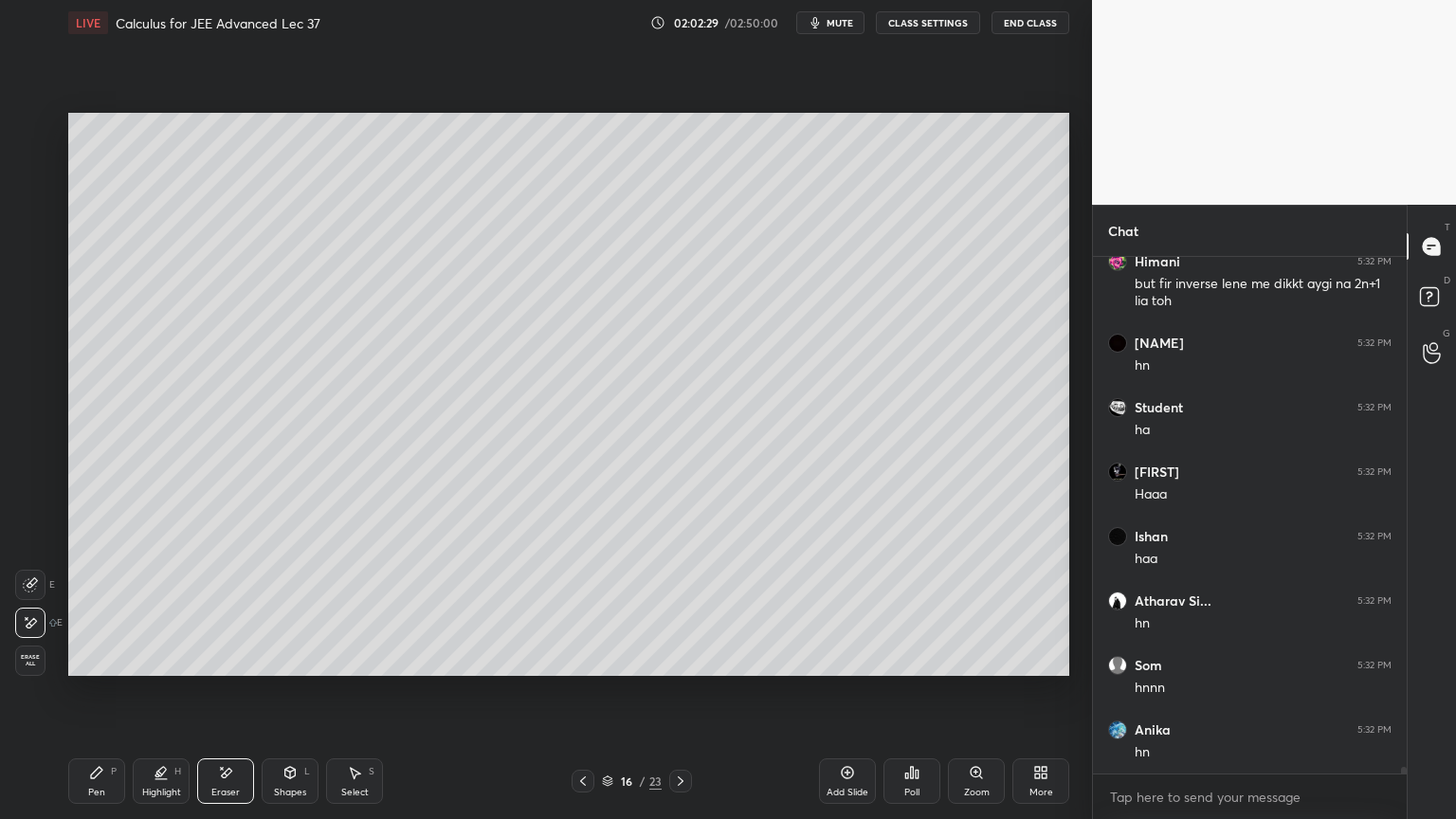 click 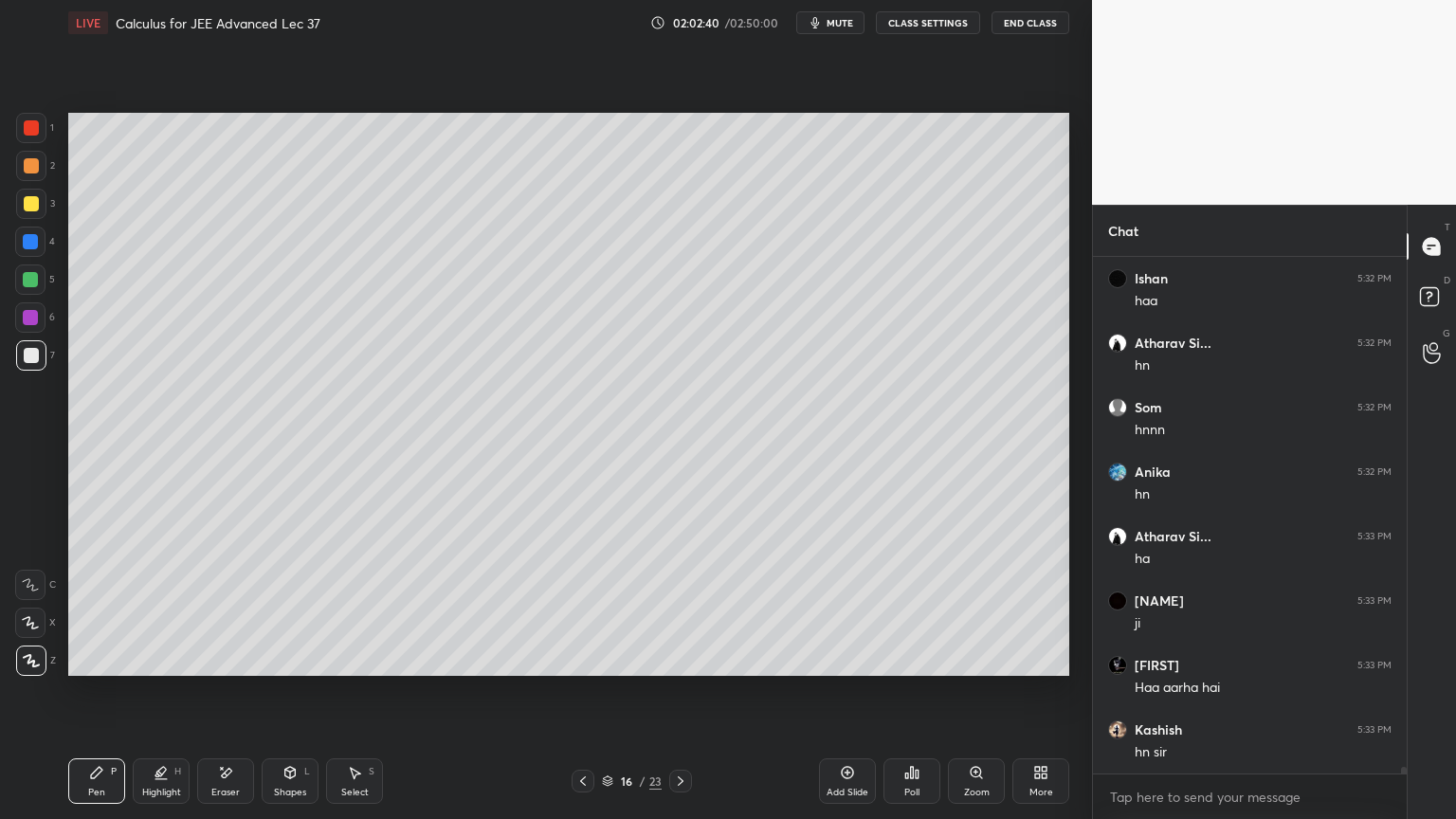 scroll, scrollTop: 41336, scrollLeft: 0, axis: vertical 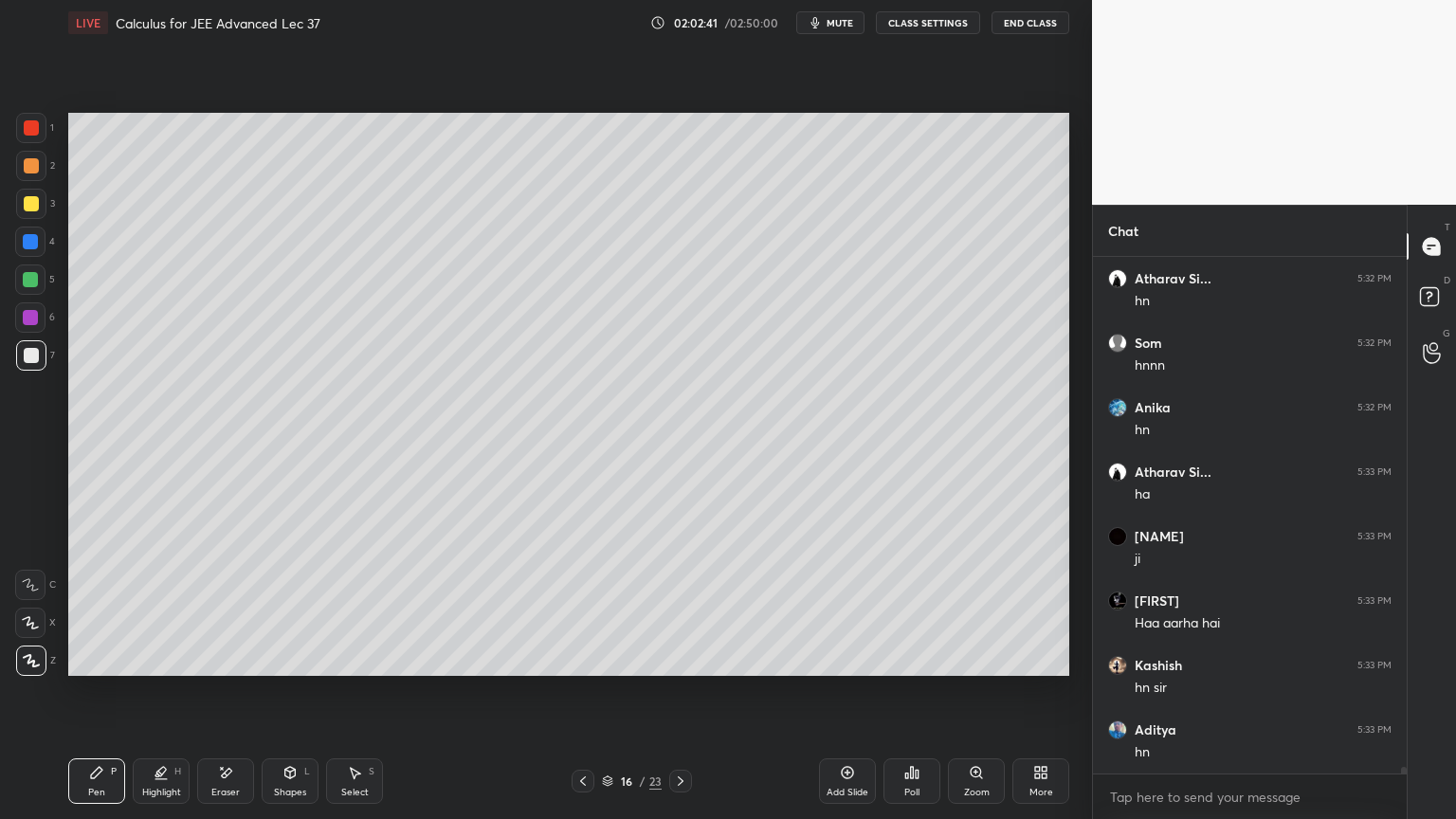 click on "Eraser" at bounding box center (226, 781) 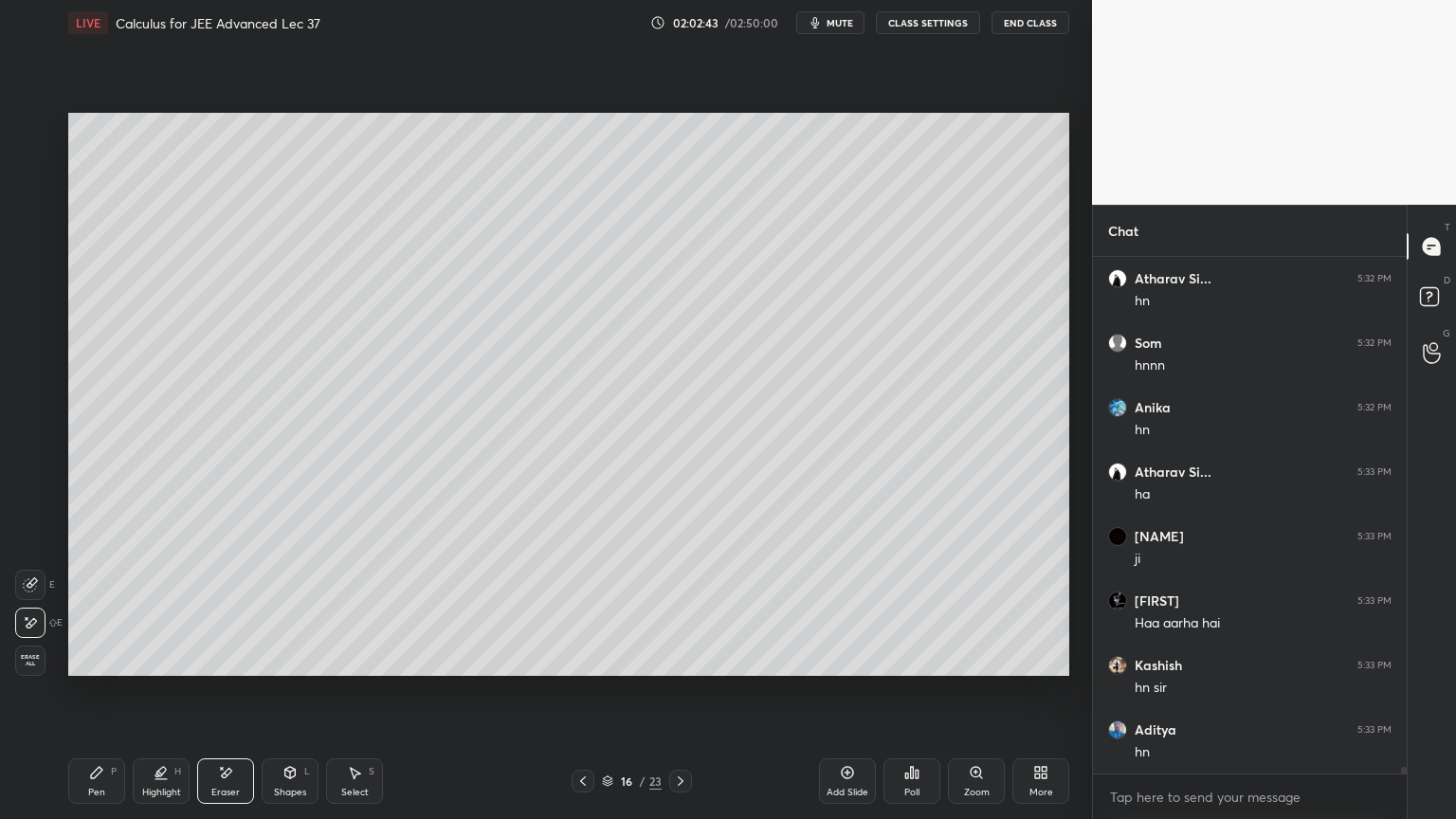 scroll, scrollTop: 41404, scrollLeft: 0, axis: vertical 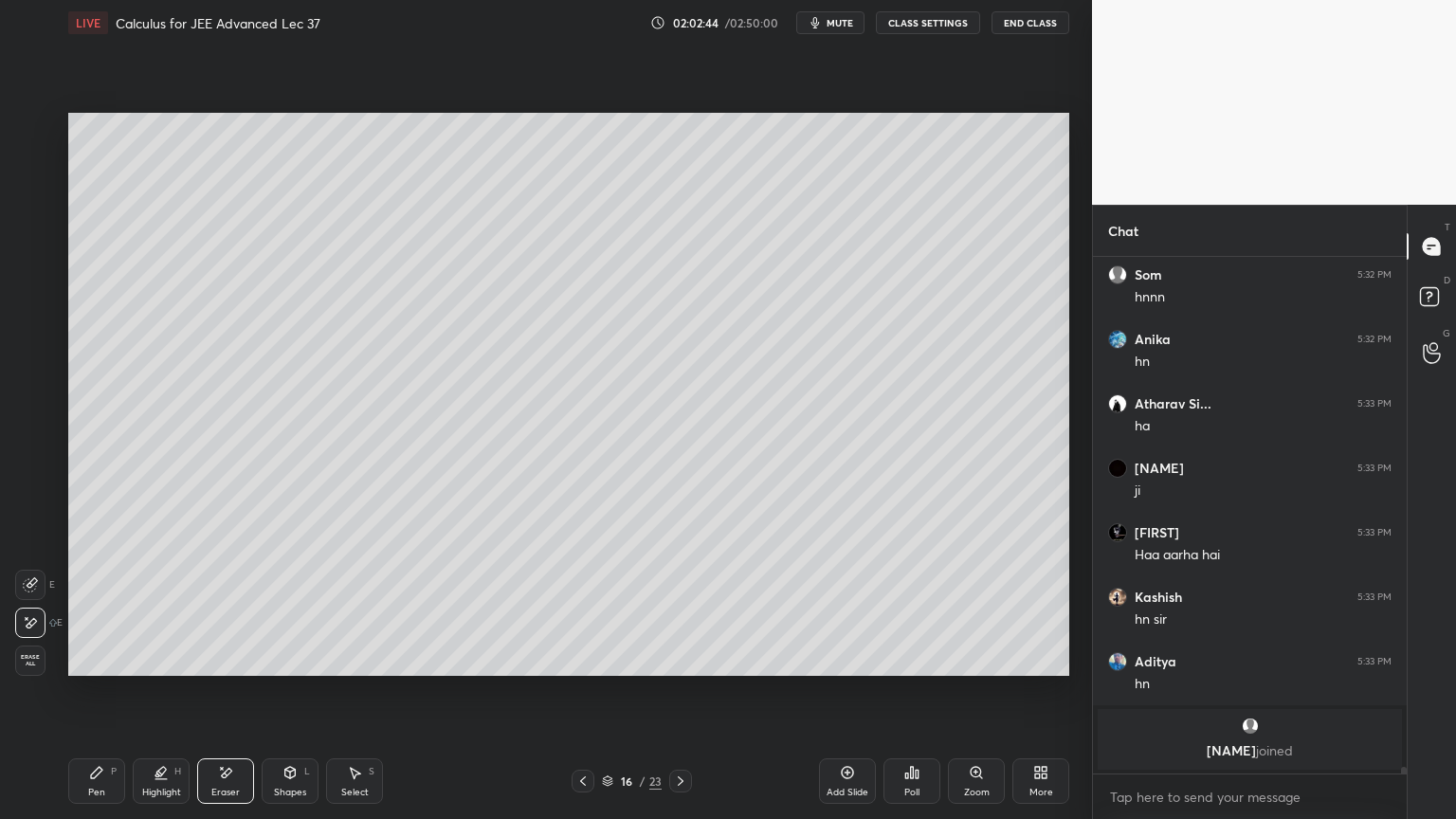 click on "Pen P" at bounding box center (97, 781) 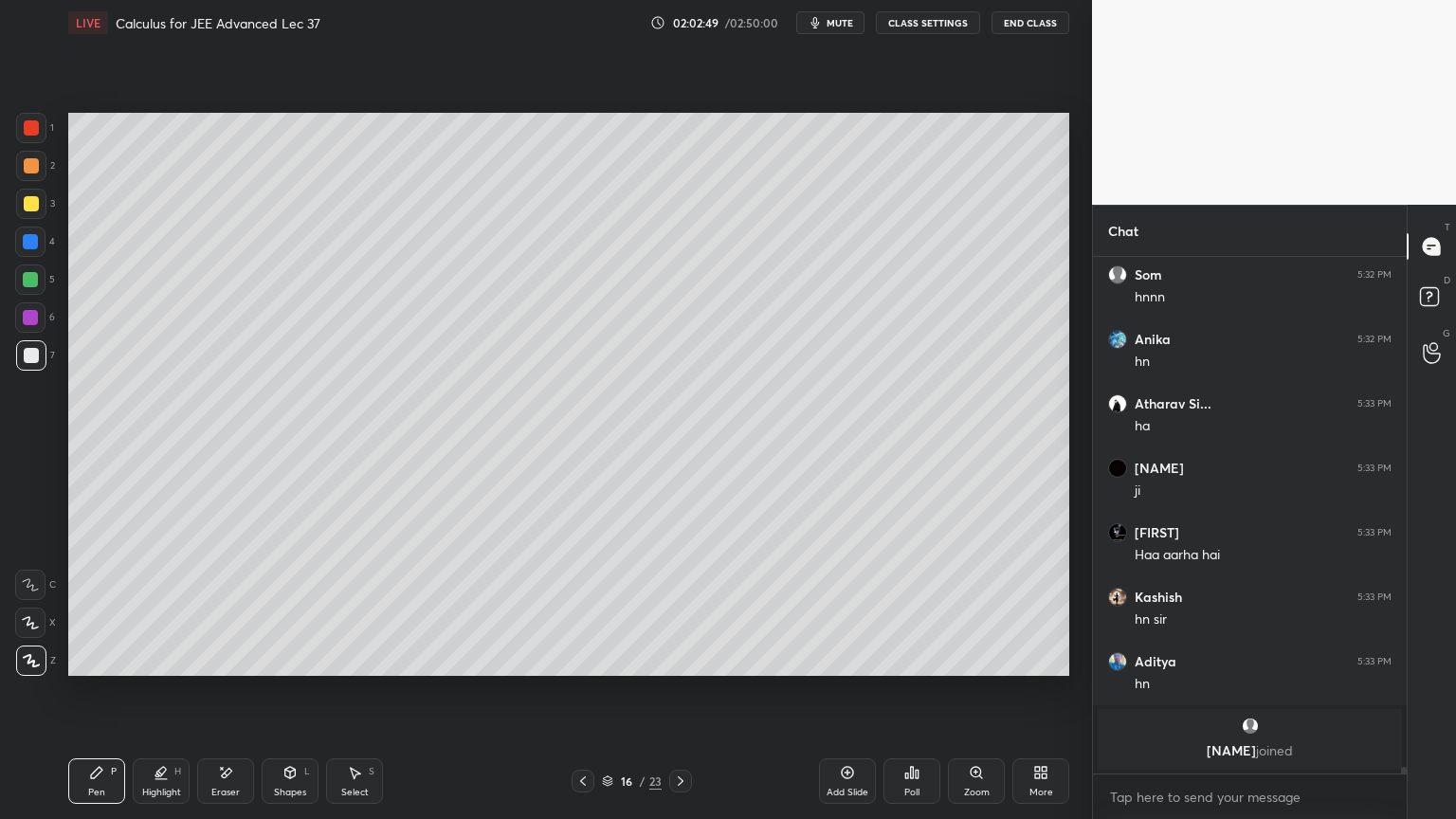 scroll, scrollTop: 41242, scrollLeft: 0, axis: vertical 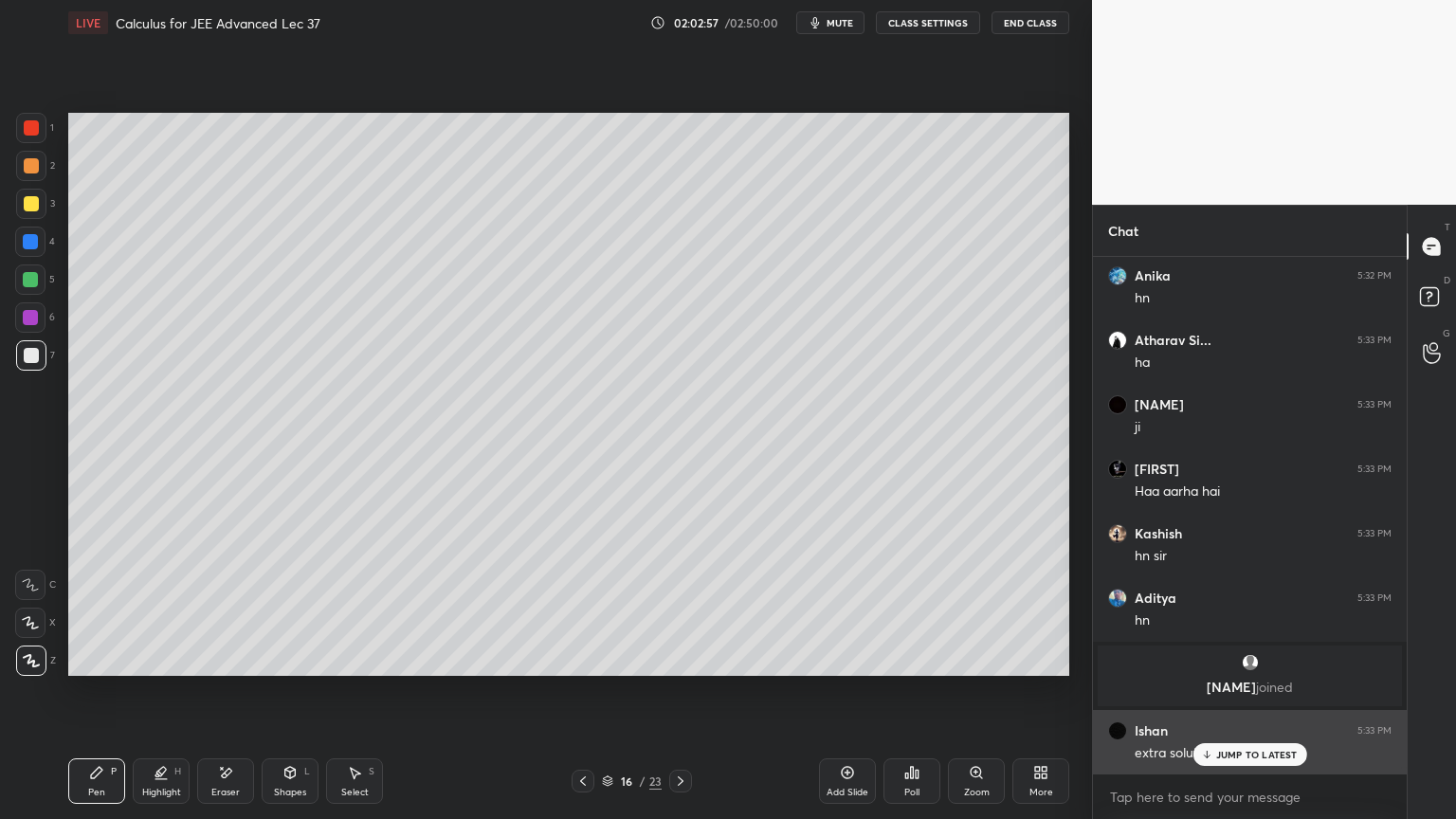 drag, startPoint x: 1210, startPoint y: 755, endPoint x: 1160, endPoint y: 765, distance: 50.9902 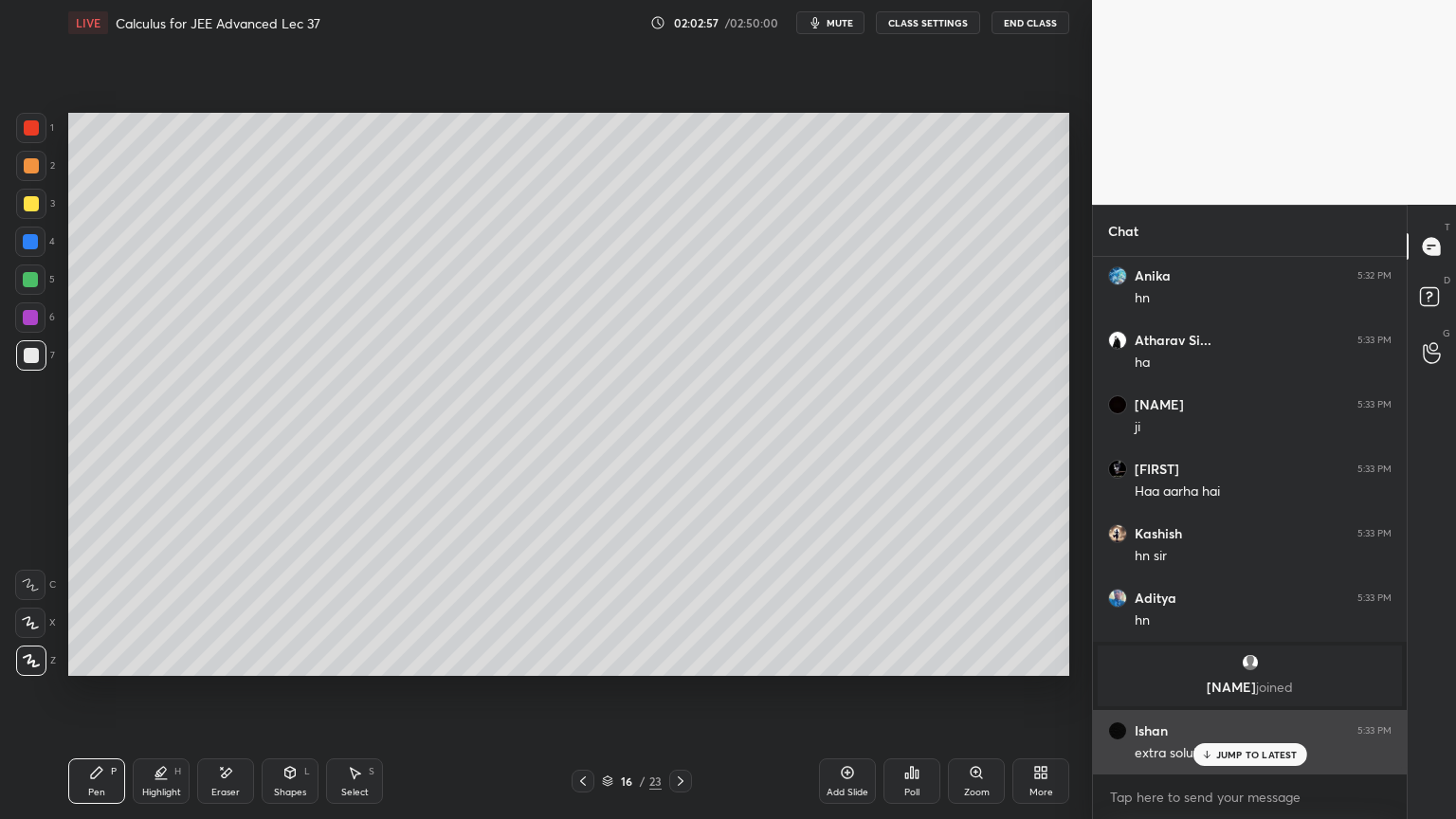 click 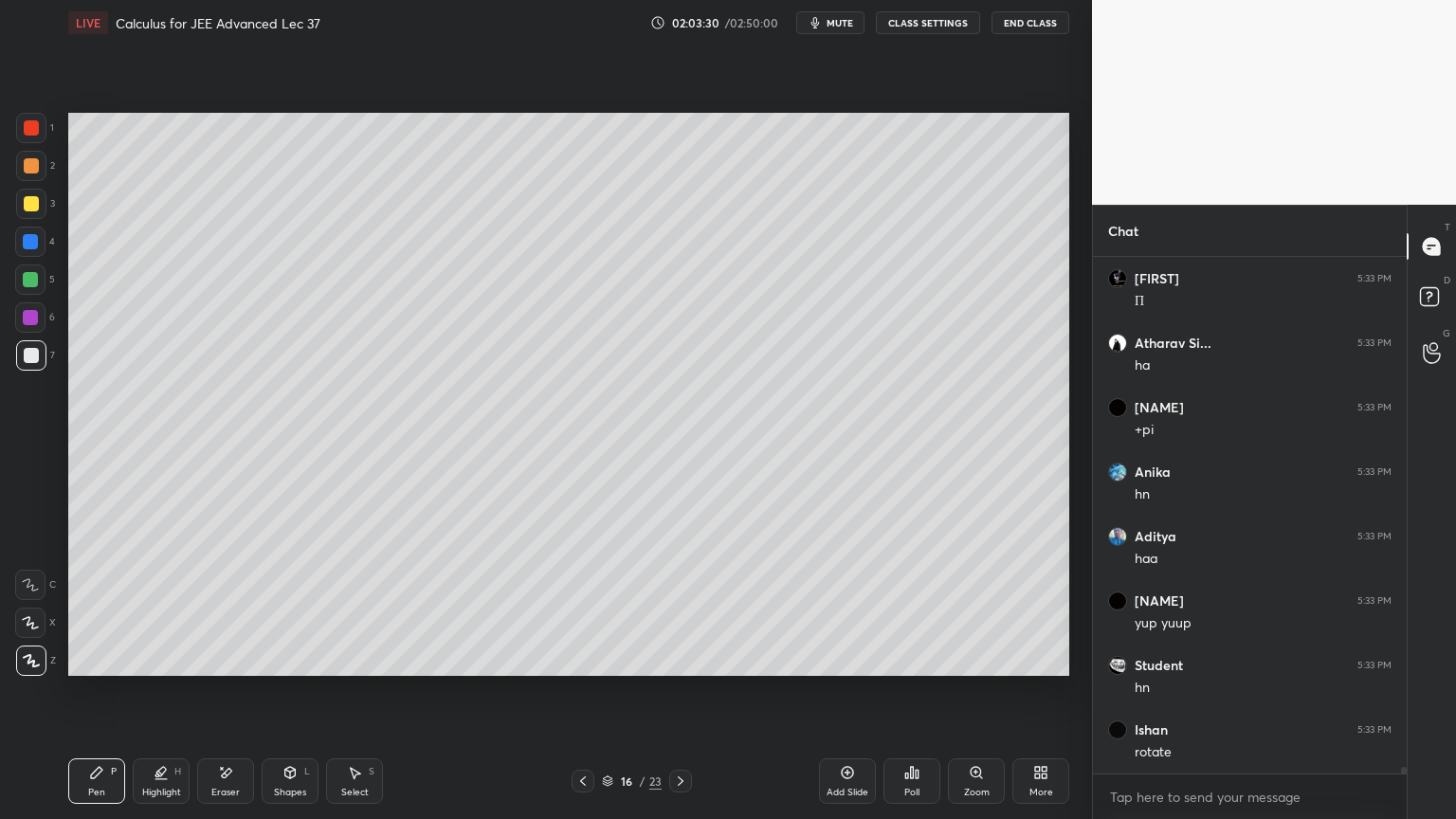 scroll, scrollTop: 42056, scrollLeft: 0, axis: vertical 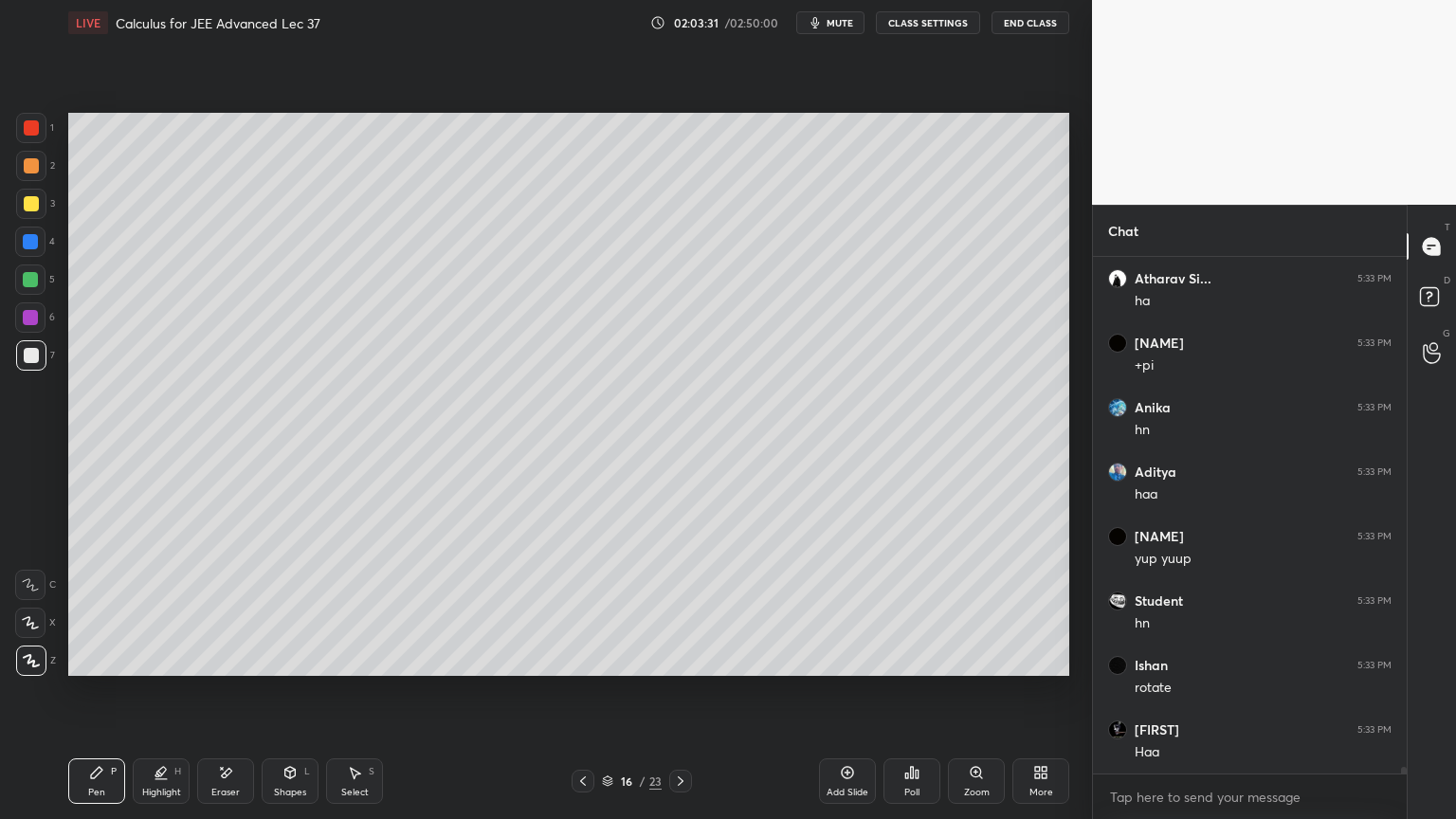 drag, startPoint x: 237, startPoint y: 782, endPoint x: 283, endPoint y: 763, distance: 49.769469 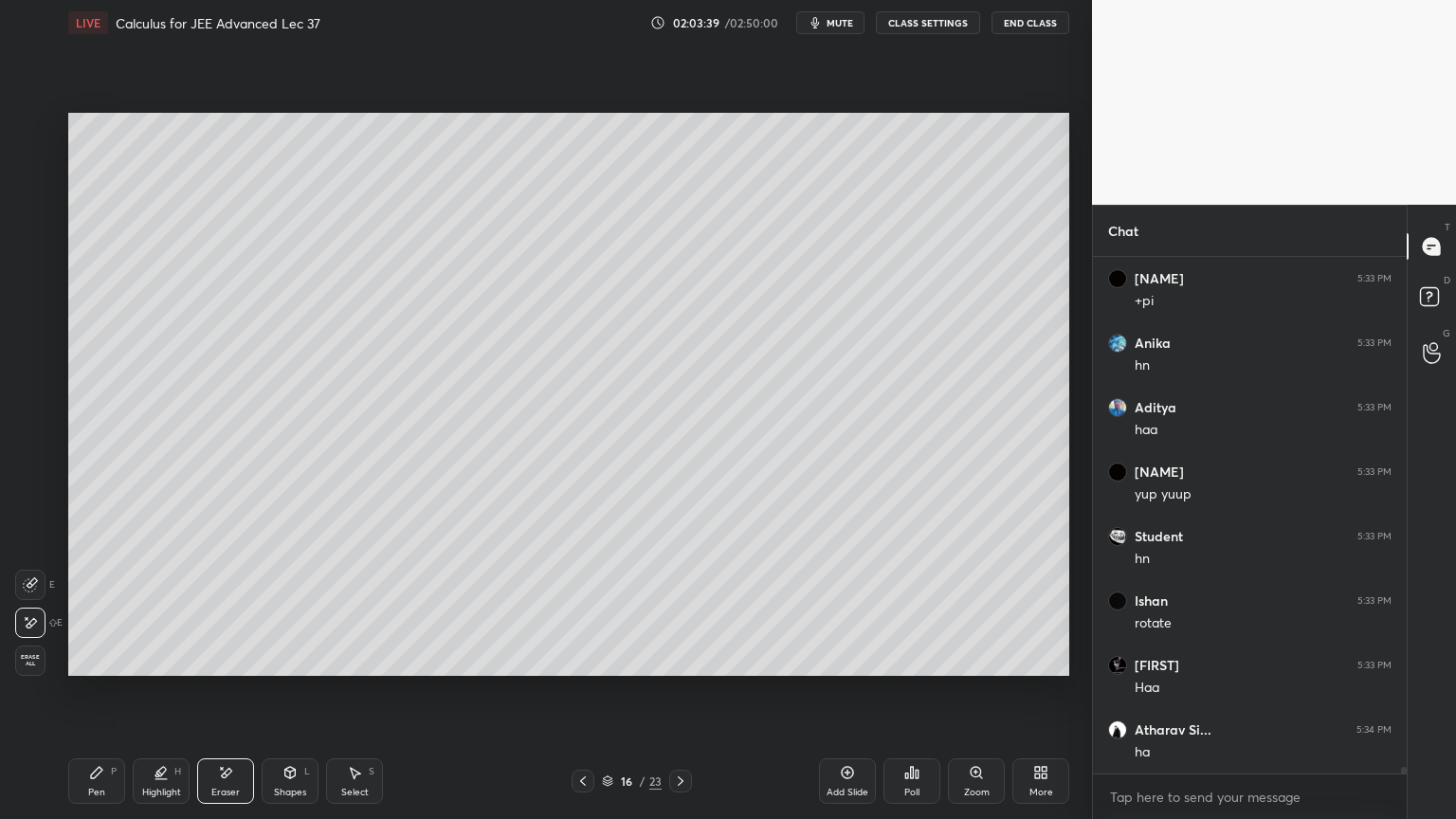 scroll, scrollTop: 42185, scrollLeft: 0, axis: vertical 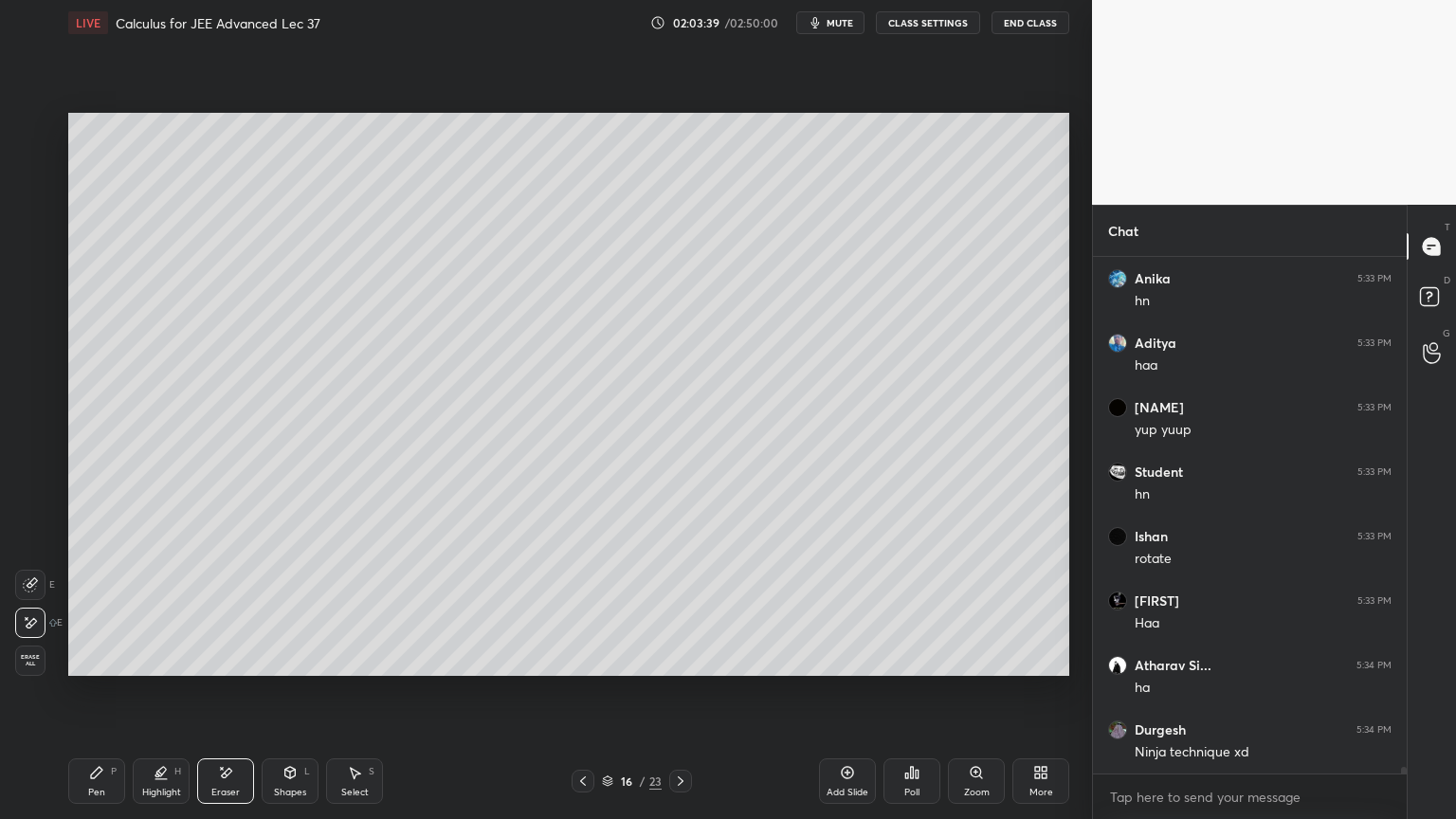 click on "Pen P" at bounding box center [97, 781] 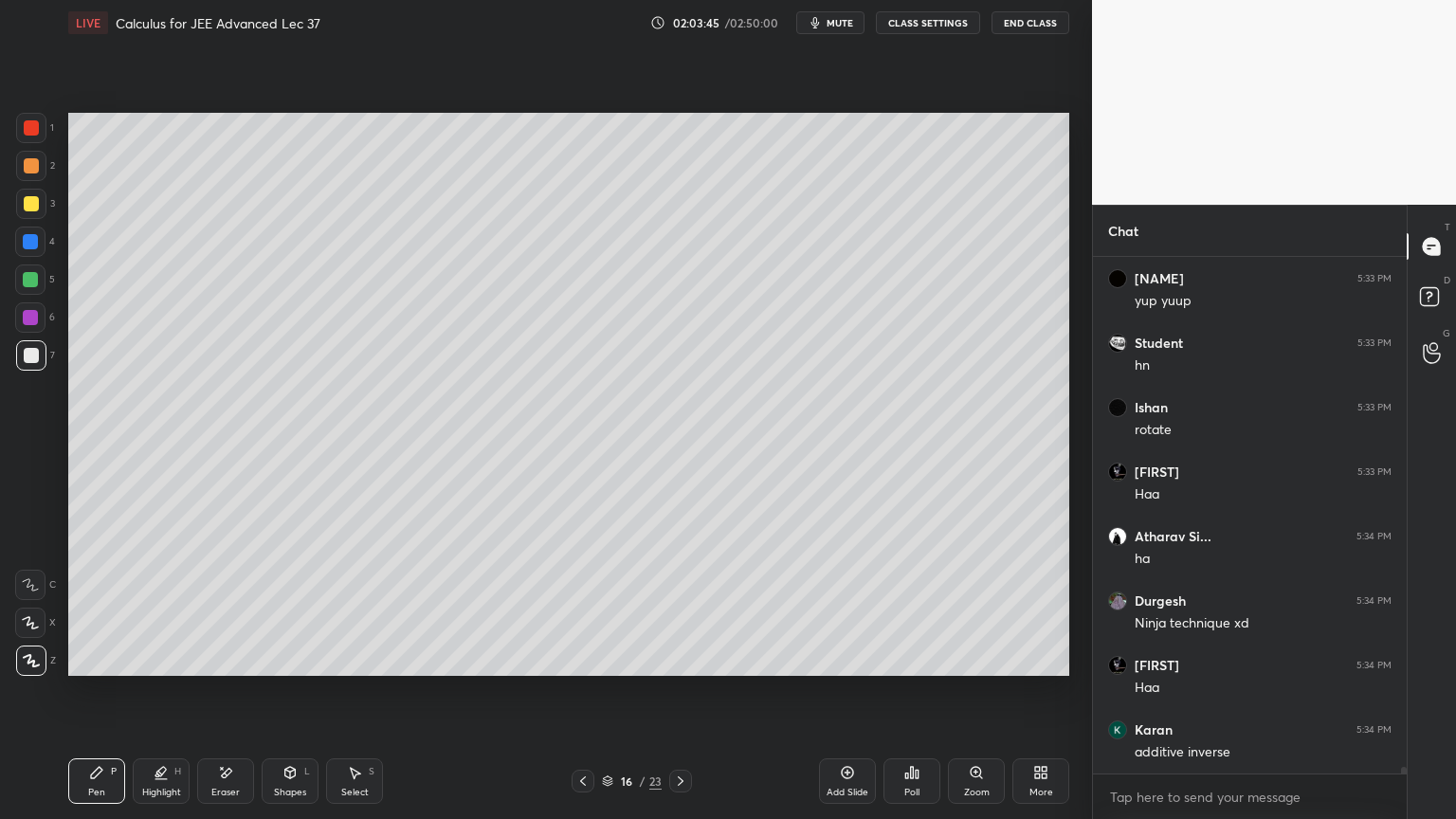 scroll, scrollTop: 42379, scrollLeft: 0, axis: vertical 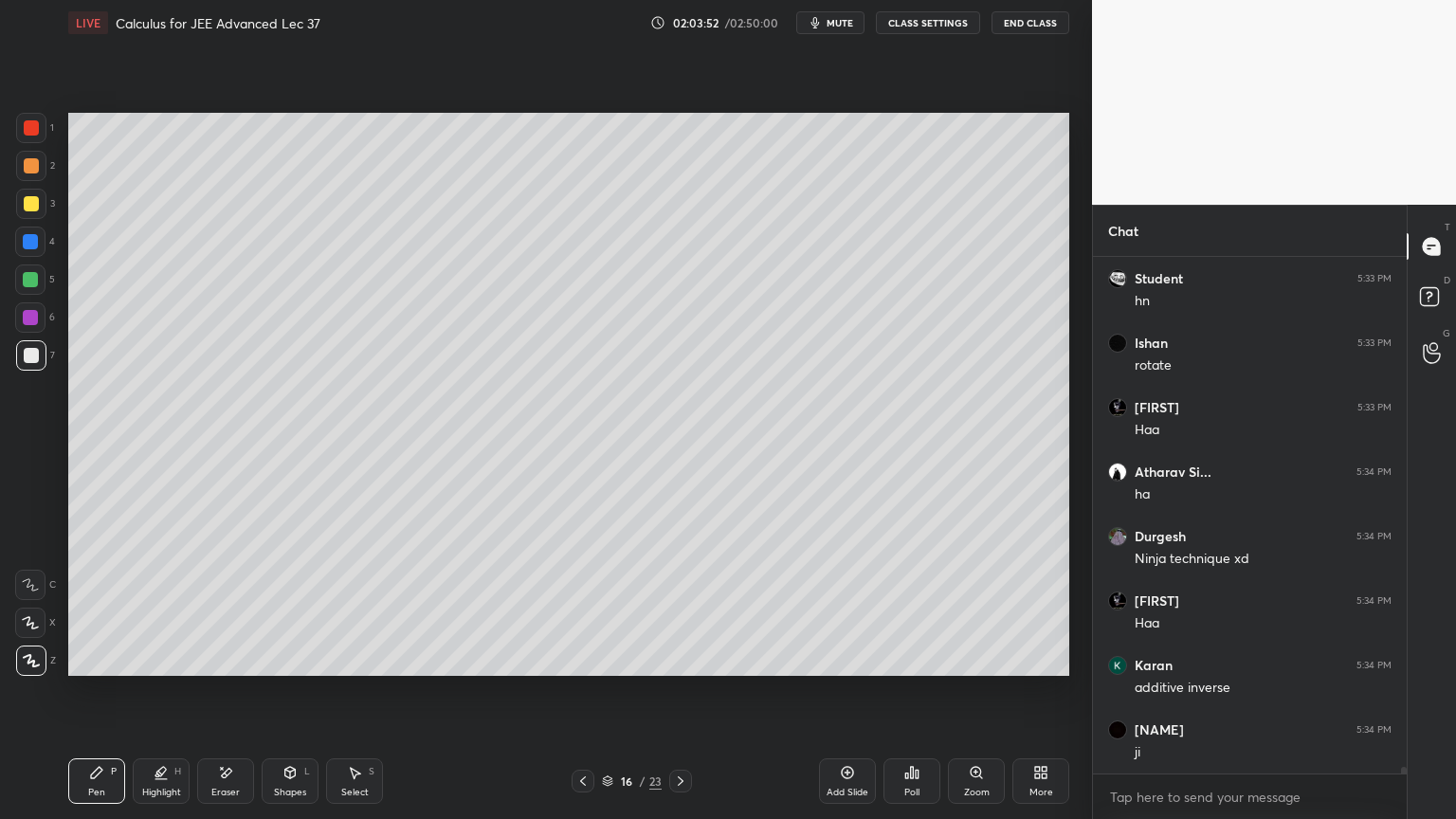 click on "1 2 3 4 5 6 7 C X Z E E Erase all   H H LIVE Calculus for JEE Advanced Lec 37 02:03:52 /  02:50:00 mute CLASS SETTINGS End Class Setting up your live class Poll for   secs No correct answer Start poll Back Calculus for JEE Advanced Lec 37 • L38 of Course on Calculus for JEE Advanced Part-I Sandal Agarwal Pen P Highlight H Eraser Shapes L Select S 16 / 23 Add Slide Poll Zoom More Chat [NAME] 5:33 PM haa [NAME] 5:33 PM yuup [NAME] 5:33 PM hn [NAME] 5:33 PM rotate [NAME] 5:33 PM Haa [NAME] 5:34 PM ha [NAME] 5:34 PM Ninja technique xd [NAME] 5:34 PM Haa [NAME] 5:34 PM ji JUMP TO LATEST Enable hand raising Enable raise hand to speak to learners. Once enabled, chat will be turned off temporarily. Enable x   introducing Raise a hand with a doubt Now learners can raise their hand along with a doubt  How it works? [NAME] Asked a doubt 3 Sir is it necessary to be in the group. Bcz sir maine abhi hi batch join kra hai group me kya extra content provide krte ho  aap [NAME]" at bounding box center [728, 0] 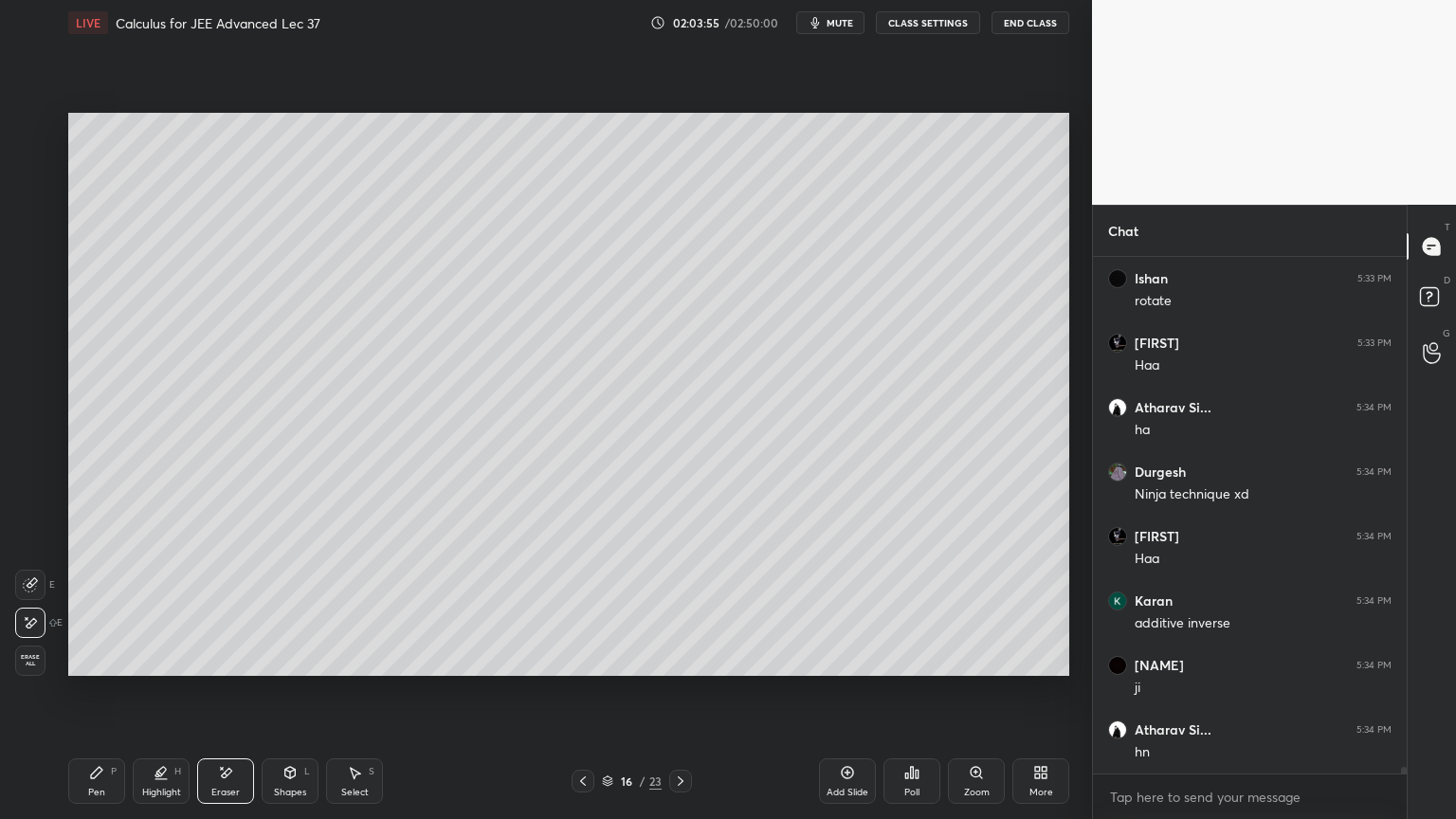 scroll, scrollTop: 42216, scrollLeft: 0, axis: vertical 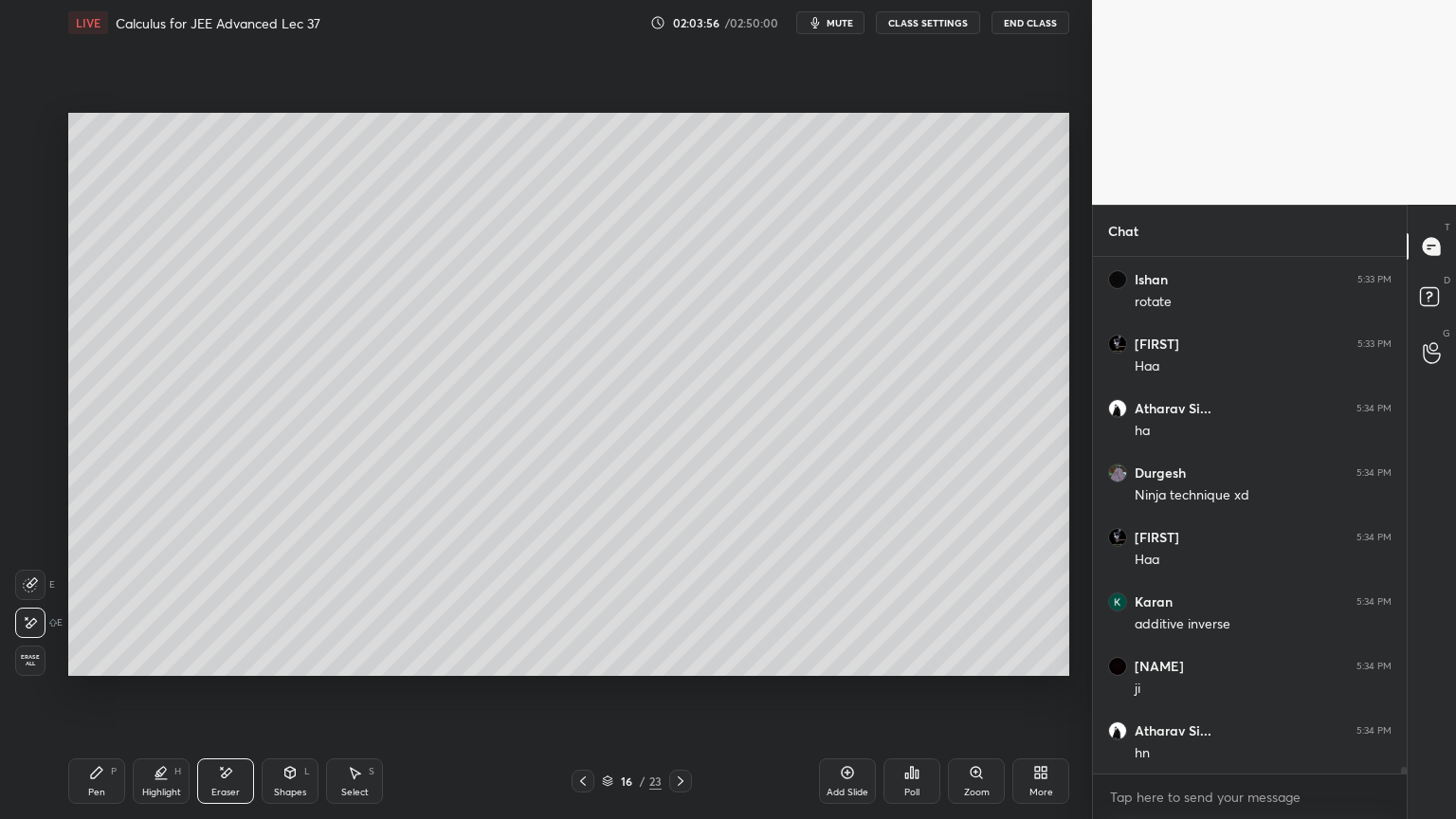 click on "Pen P" at bounding box center (97, 781) 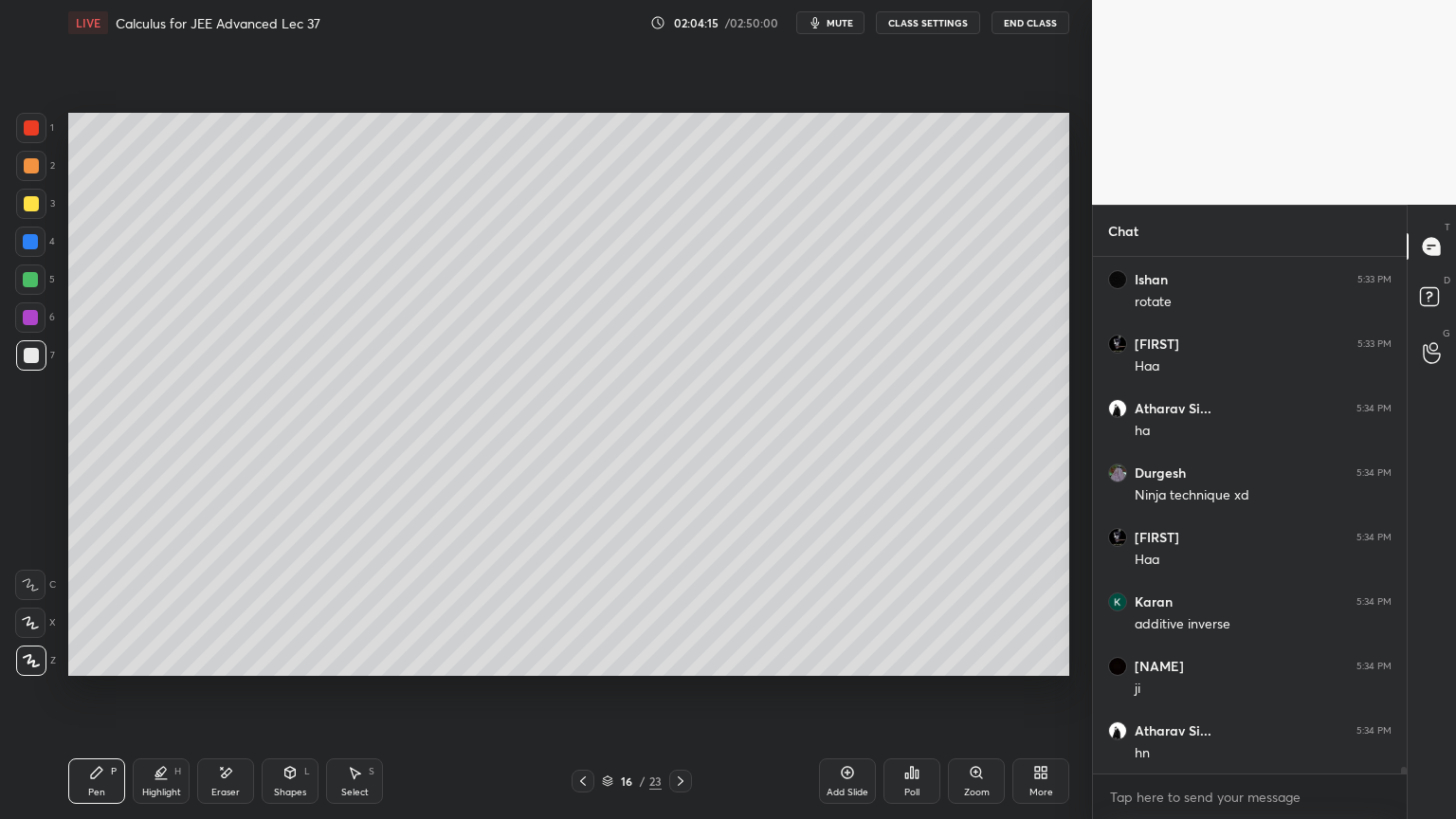 scroll, scrollTop: 527, scrollLeft: 0, axis: vertical 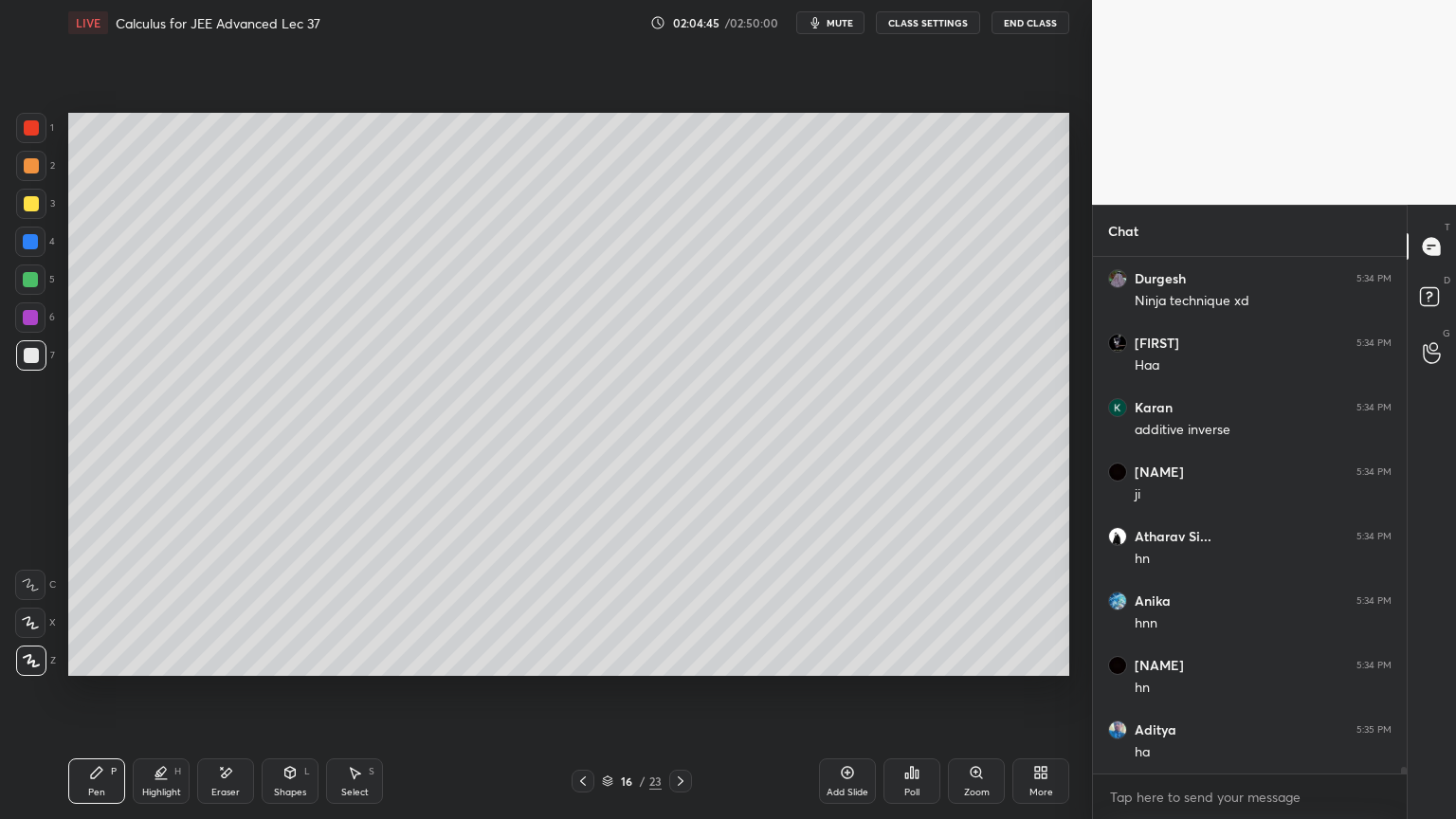 click on "Select" at bounding box center (355, 792) 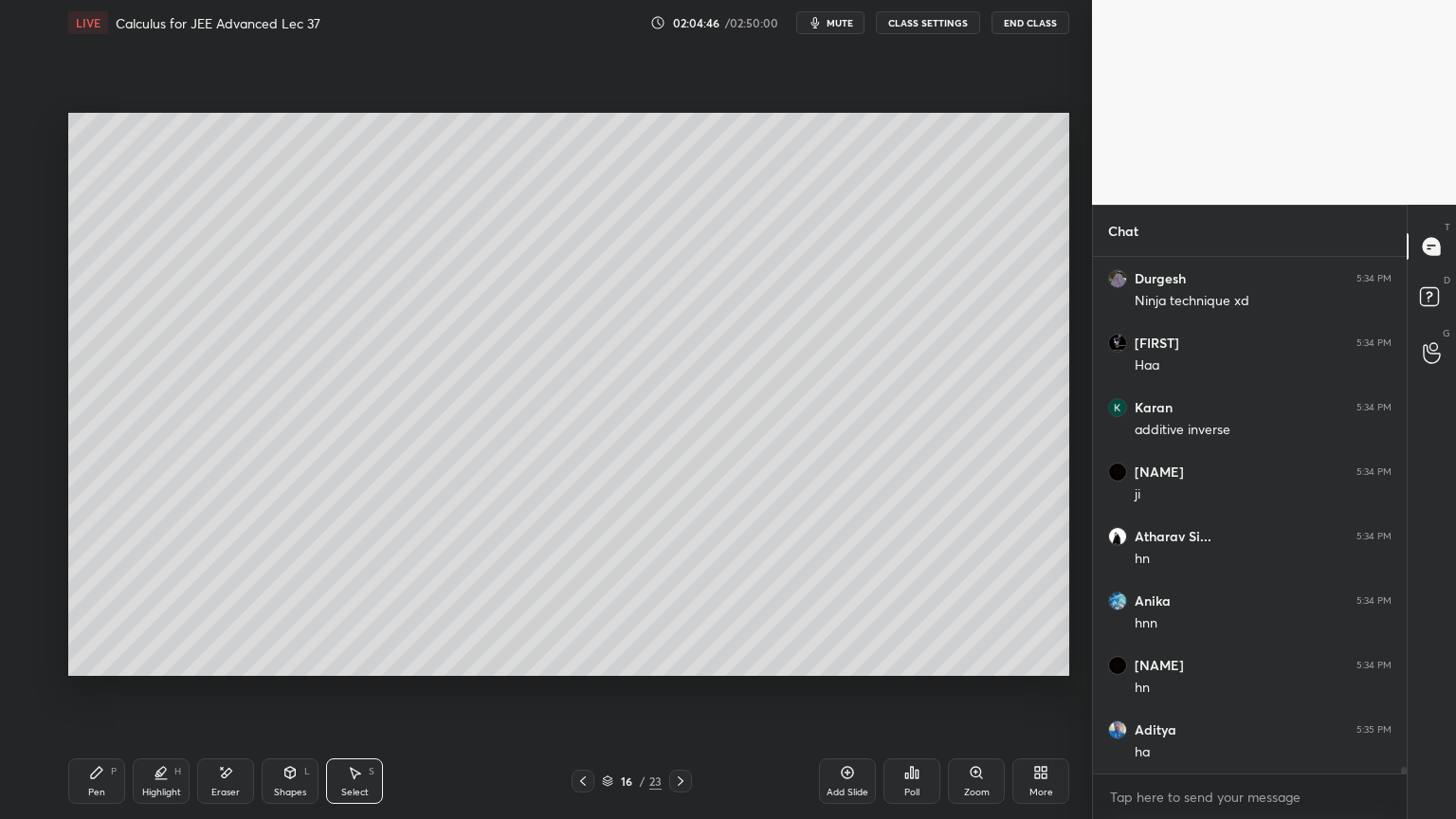 scroll, scrollTop: 42458, scrollLeft: 0, axis: vertical 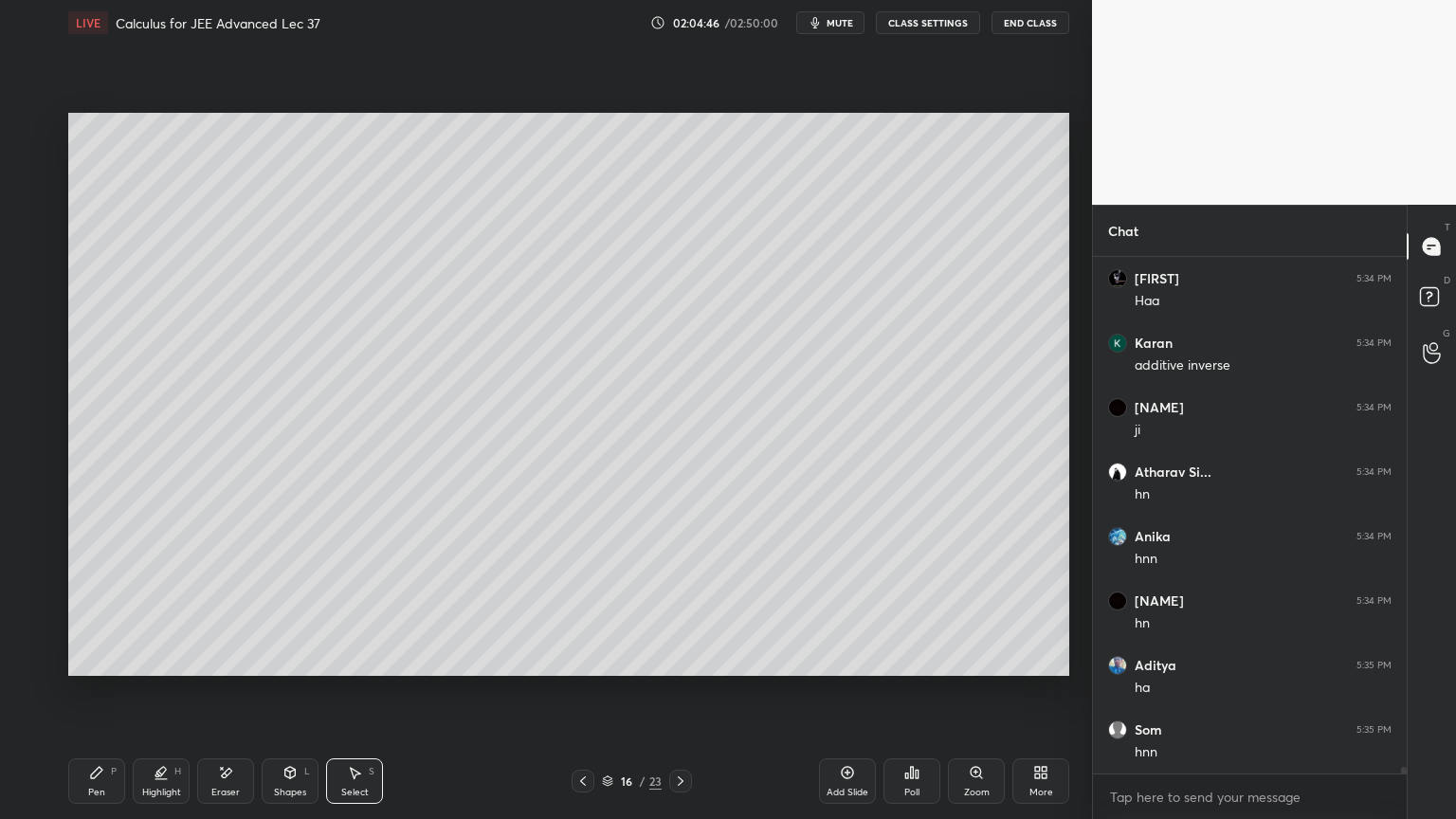 click on "Highlight H" at bounding box center (161, 781) 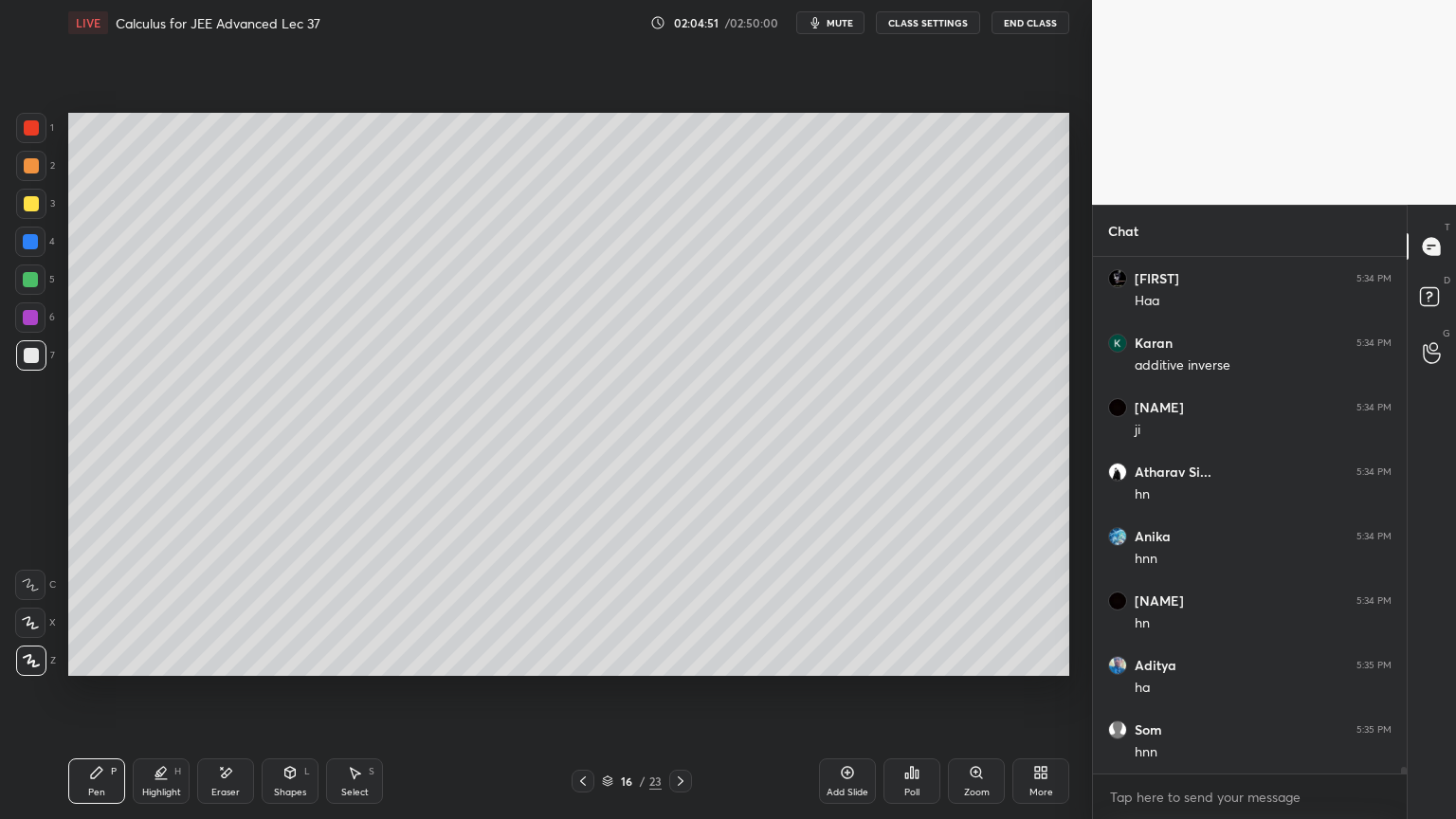 click on "Add Slide" at bounding box center [847, 781] 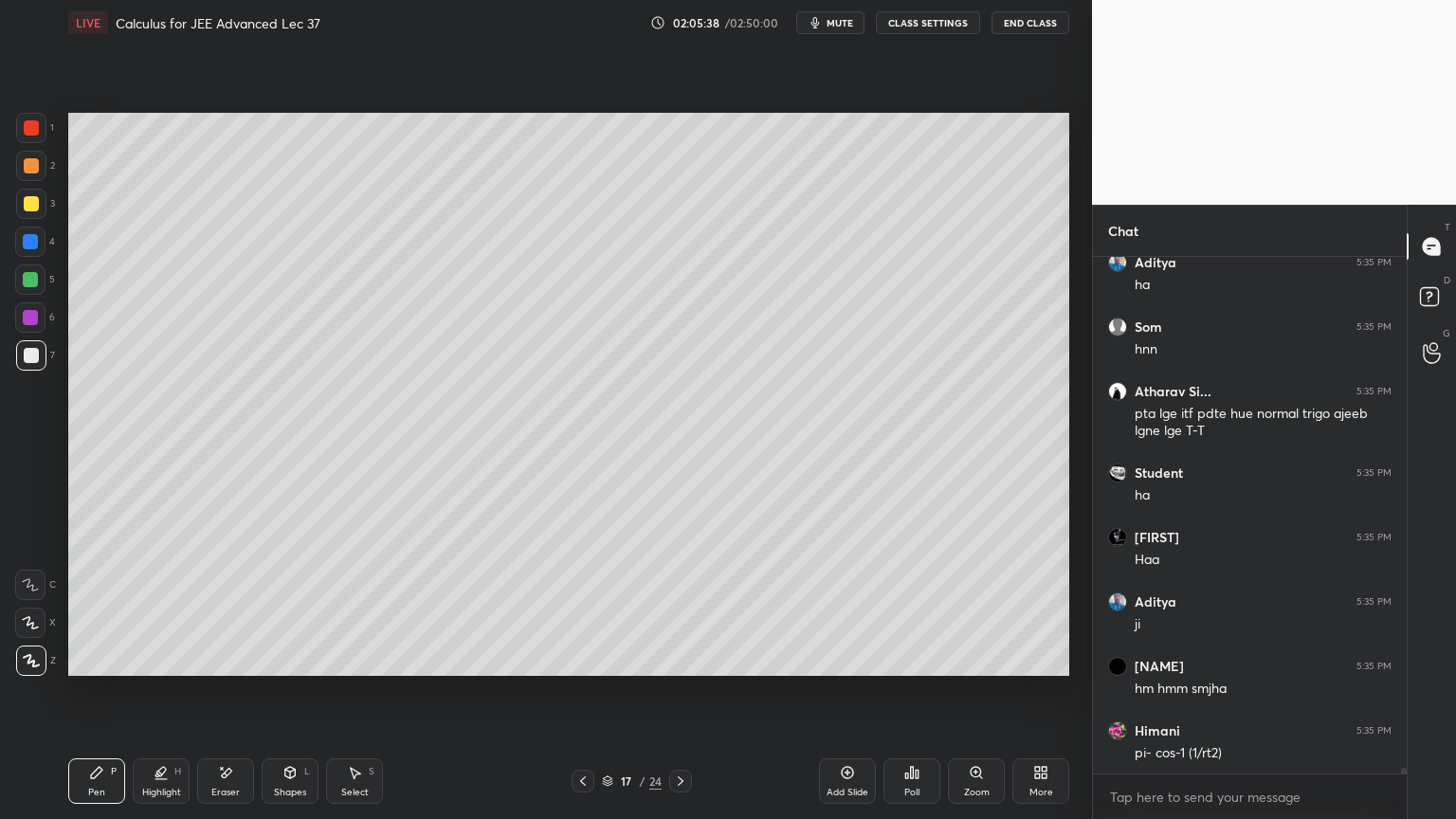 scroll, scrollTop: 42925, scrollLeft: 0, axis: vertical 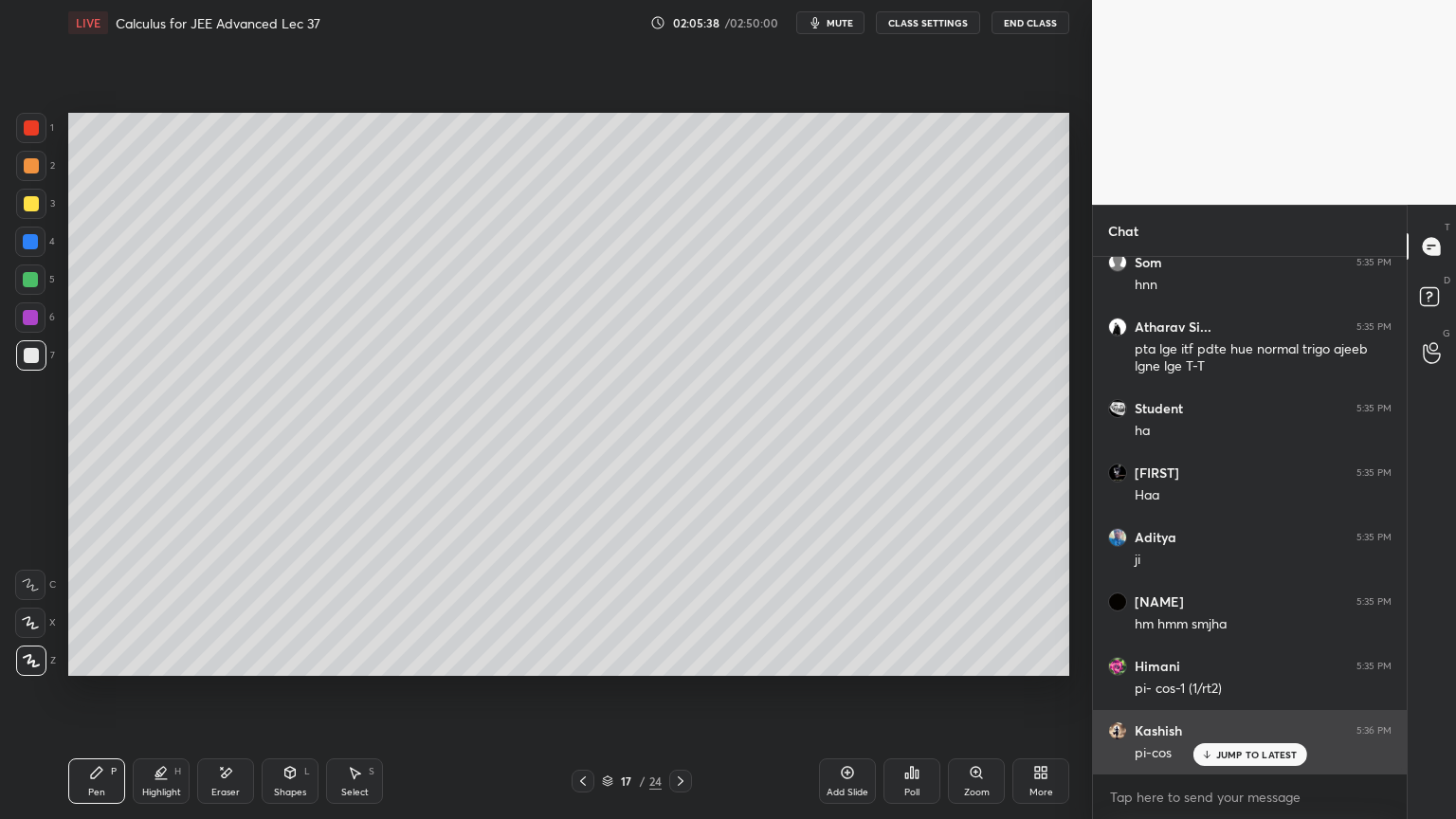 drag, startPoint x: 1239, startPoint y: 759, endPoint x: 1232, endPoint y: 749, distance: 12.206556 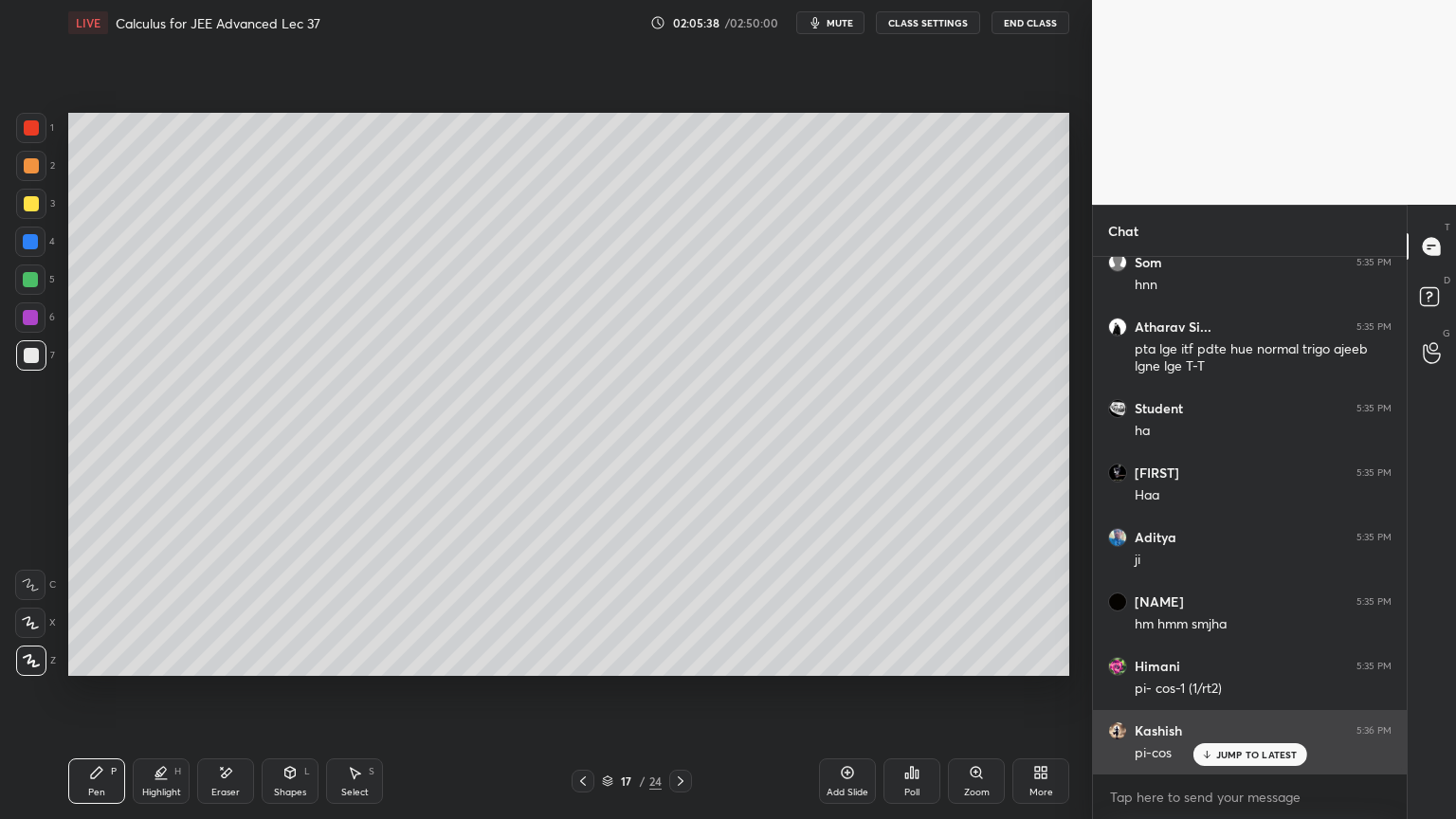 click on "JUMP TO LATEST" at bounding box center [1249, 755] 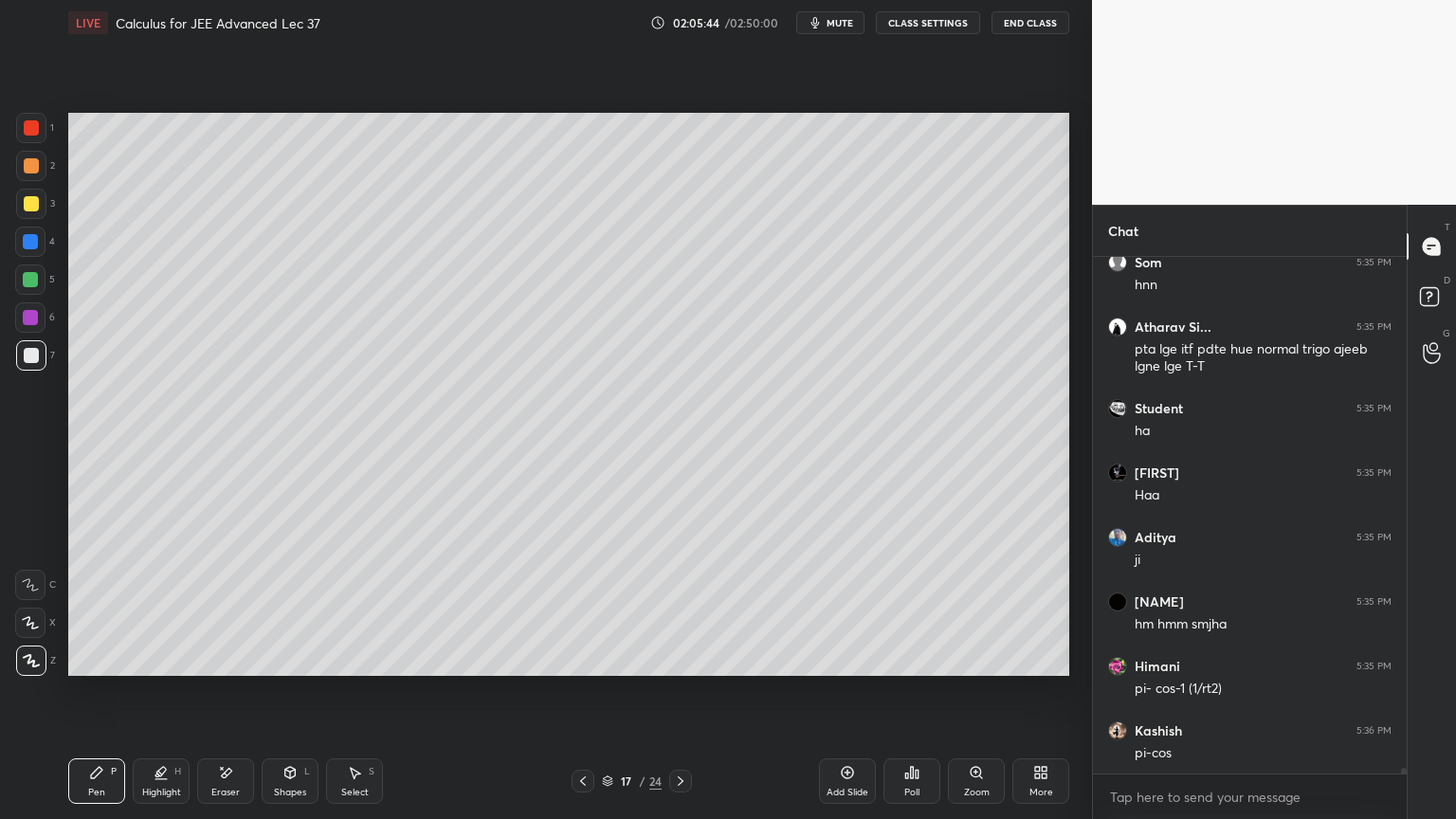 scroll, scrollTop: 42990, scrollLeft: 0, axis: vertical 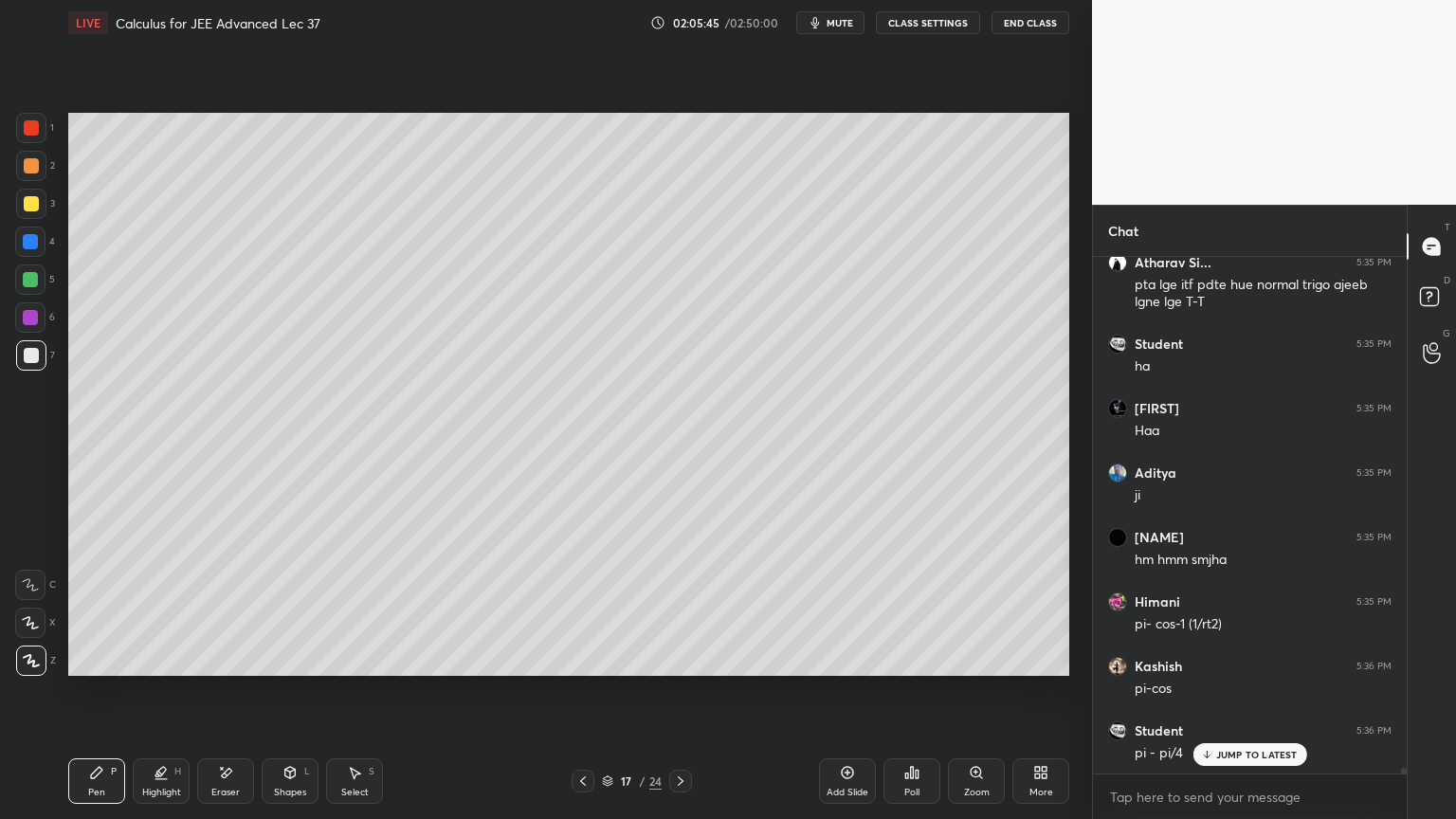 drag, startPoint x: 236, startPoint y: 774, endPoint x: 252, endPoint y: 701, distance: 74.732858 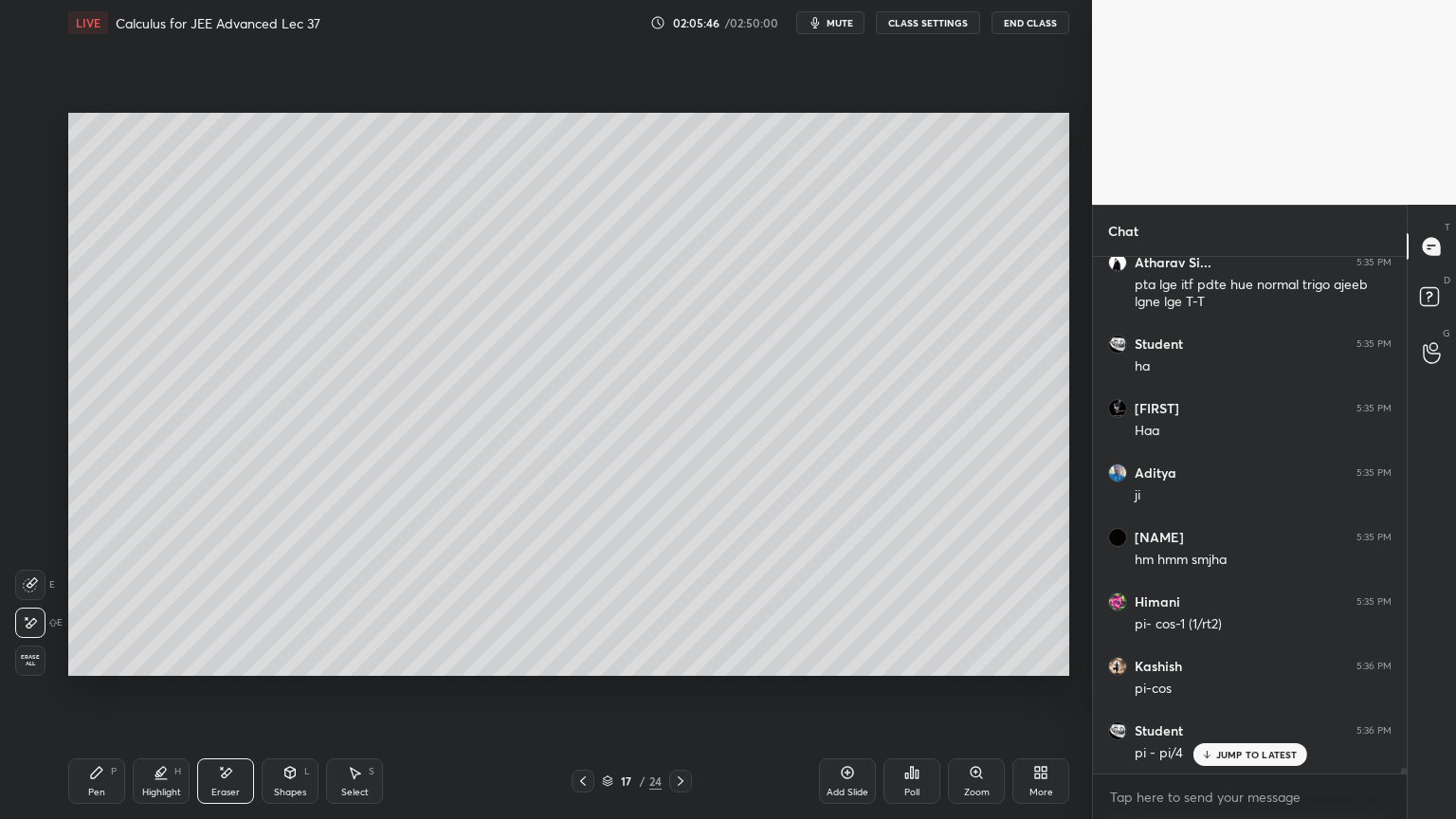 click on "Pen P" at bounding box center [97, 781] 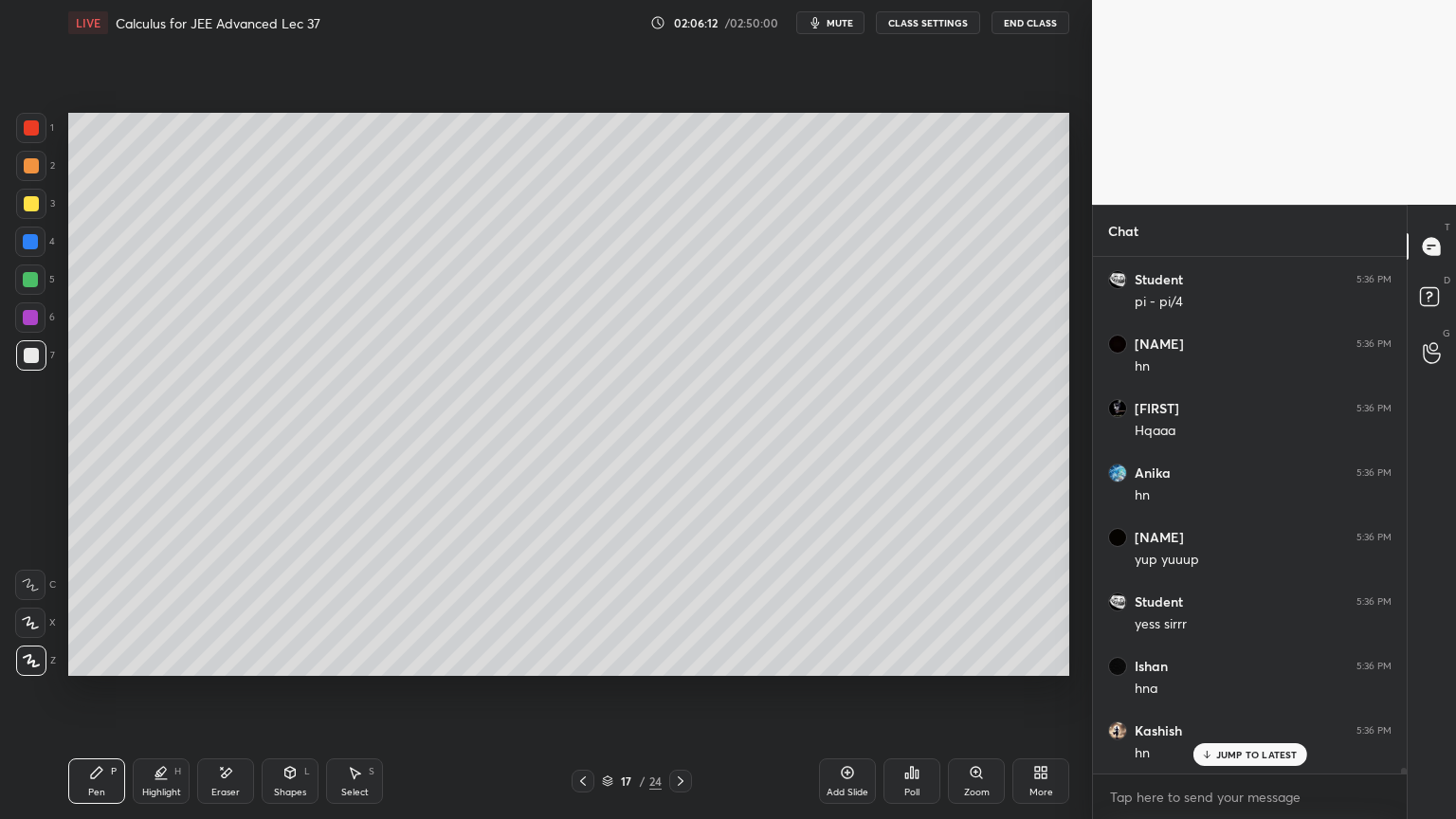 scroll, scrollTop: 43506, scrollLeft: 0, axis: vertical 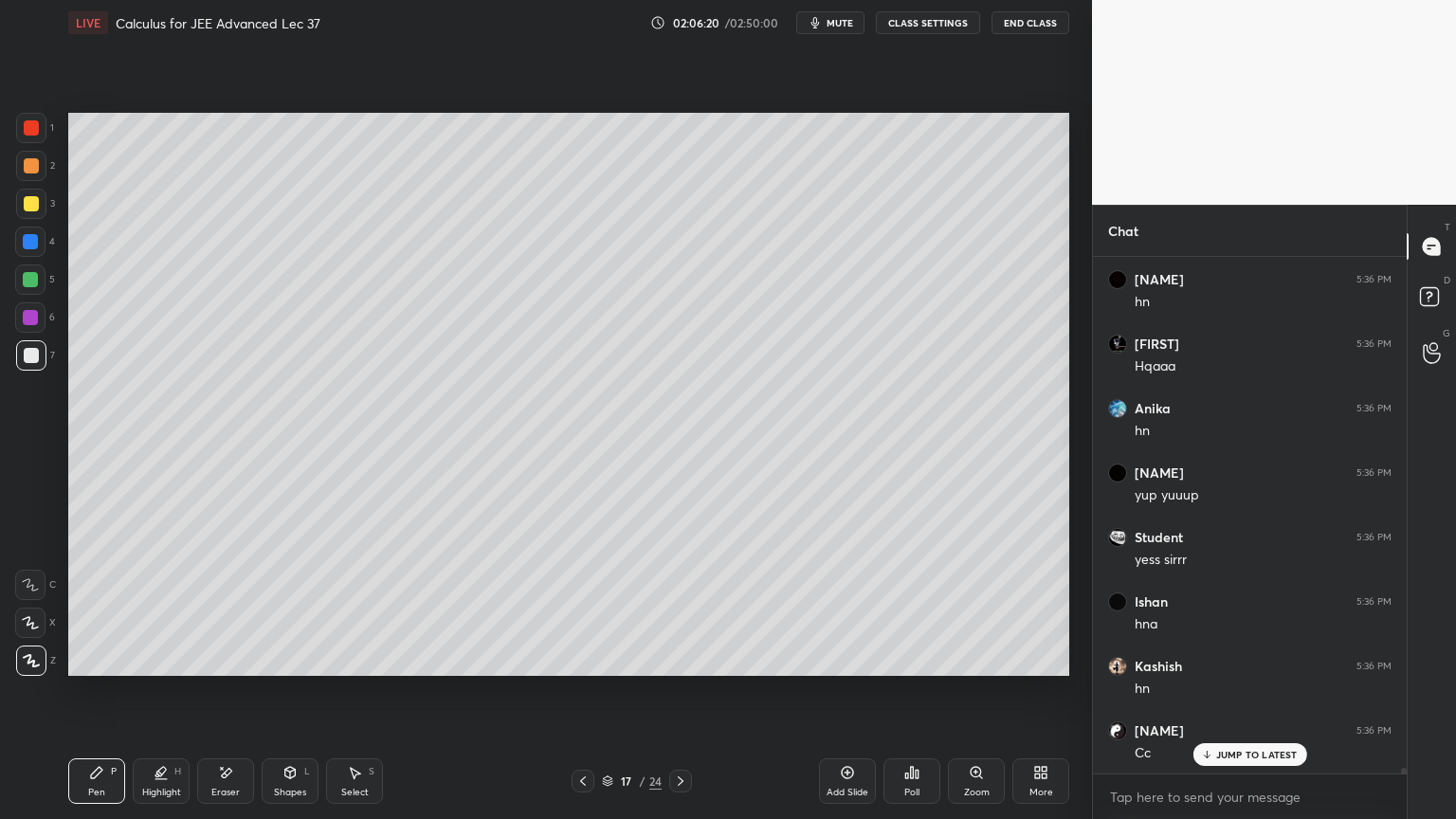 click 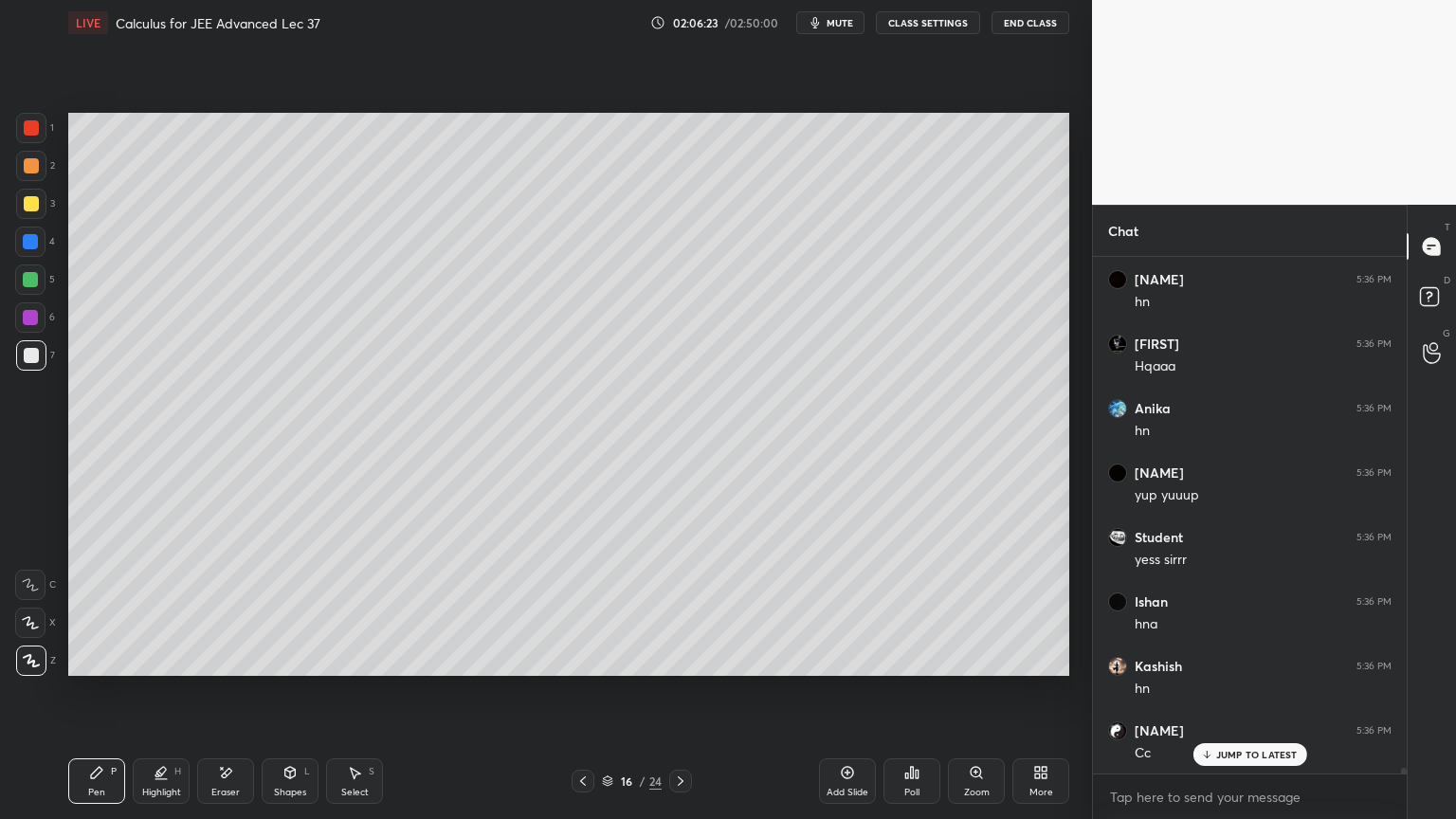 click 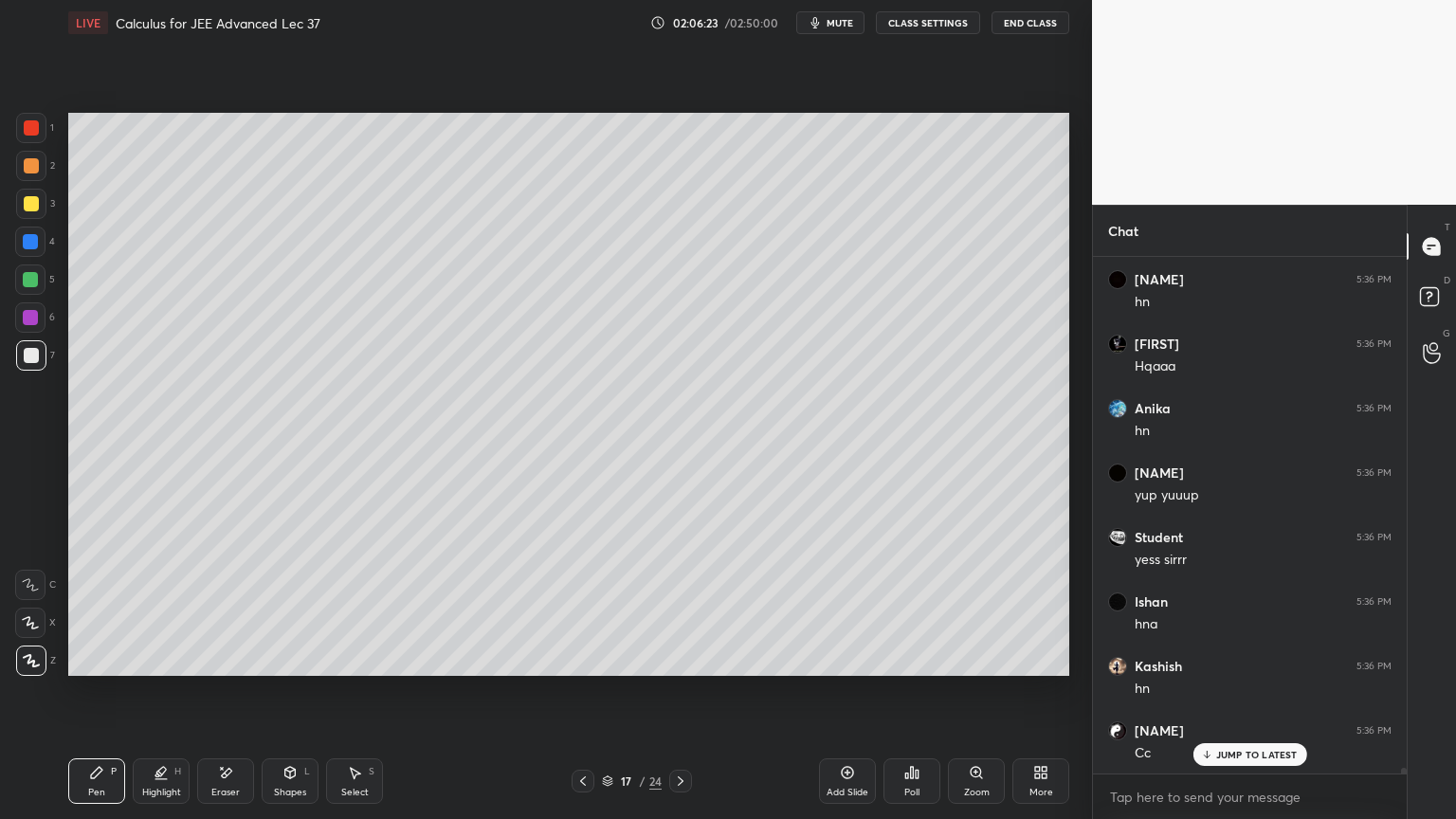 click 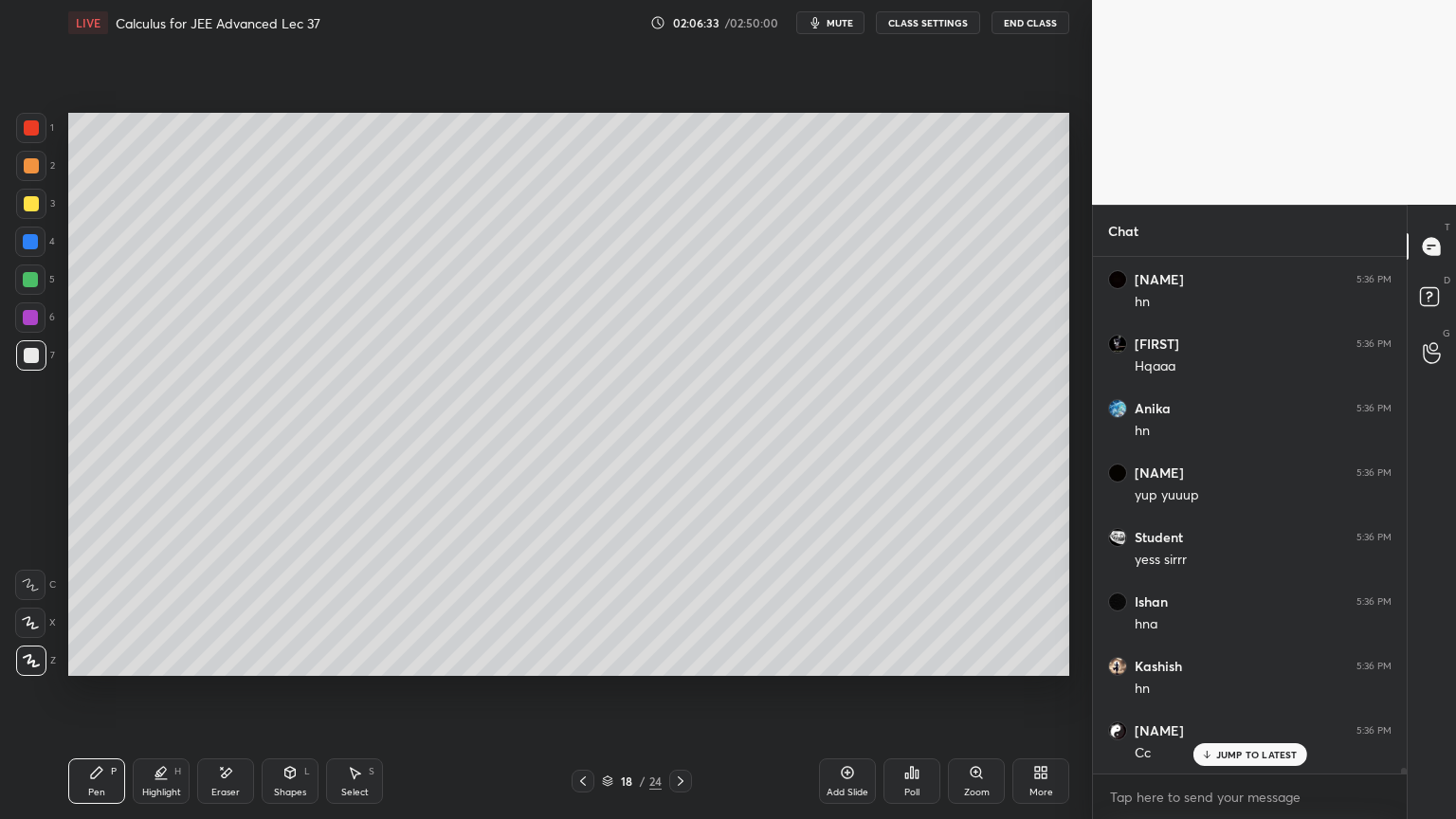 click on "Eraser" at bounding box center (226, 792) 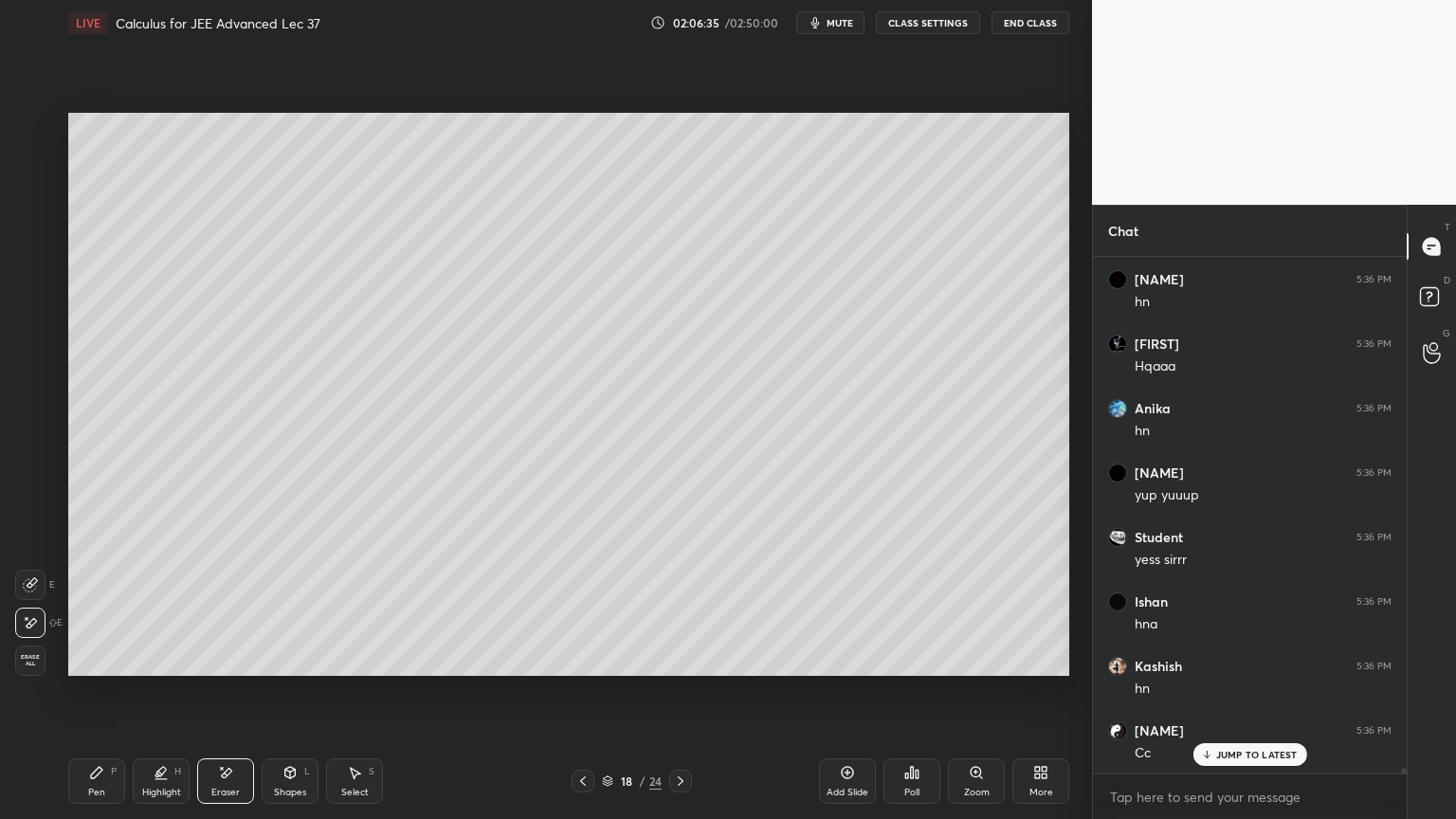 click 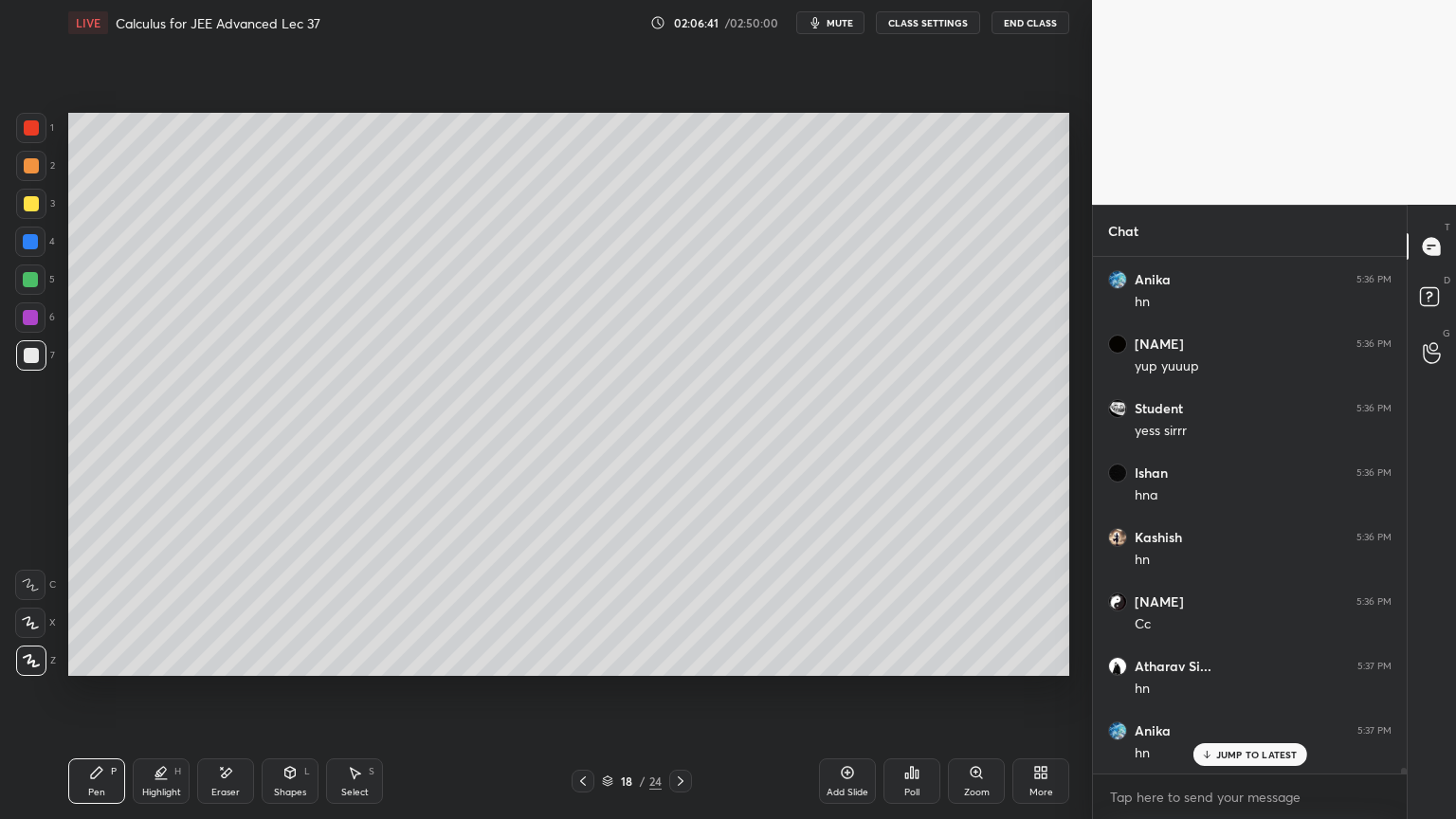 scroll, scrollTop: 43699, scrollLeft: 0, axis: vertical 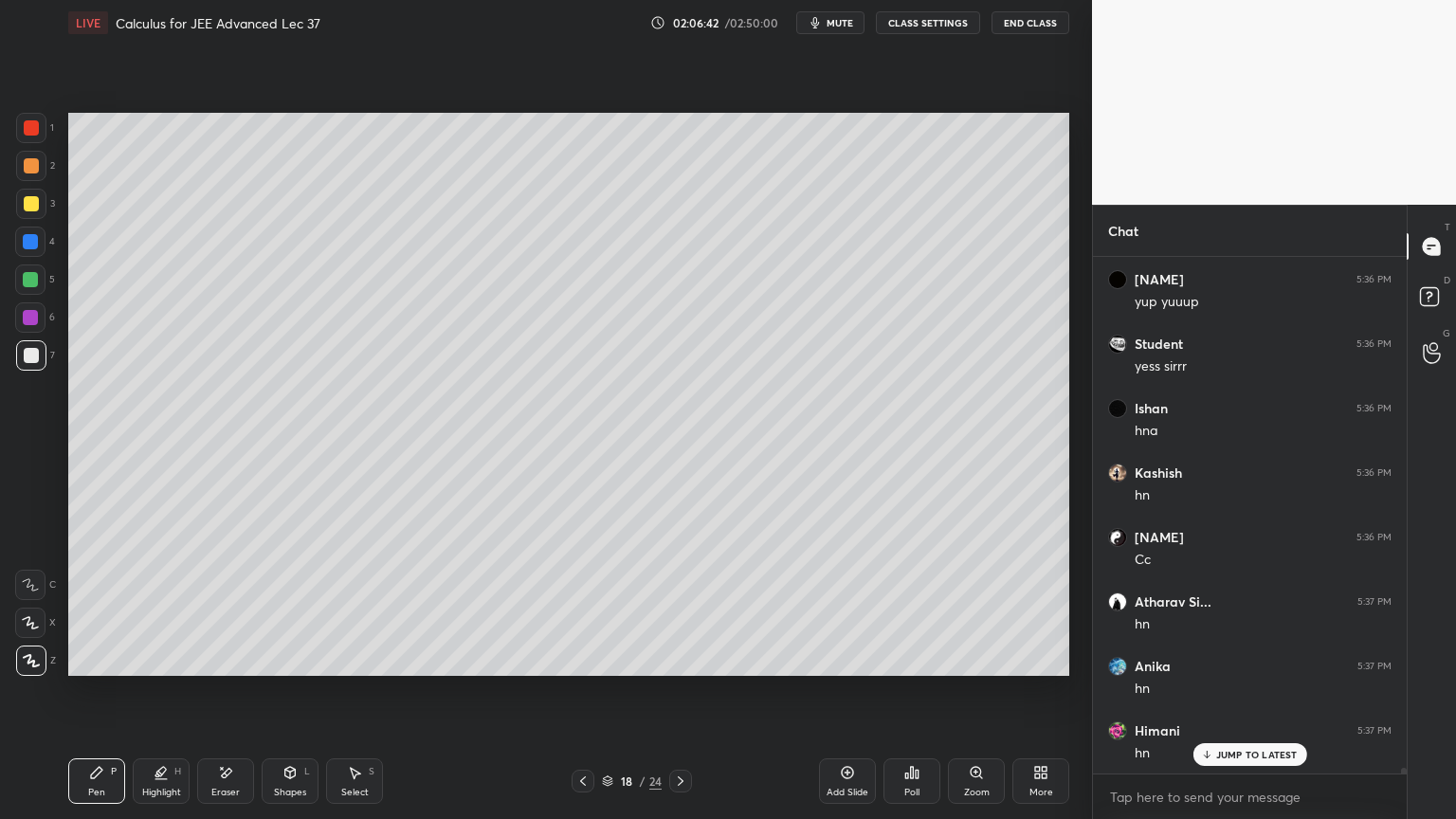 click on "Eraser" at bounding box center [226, 781] 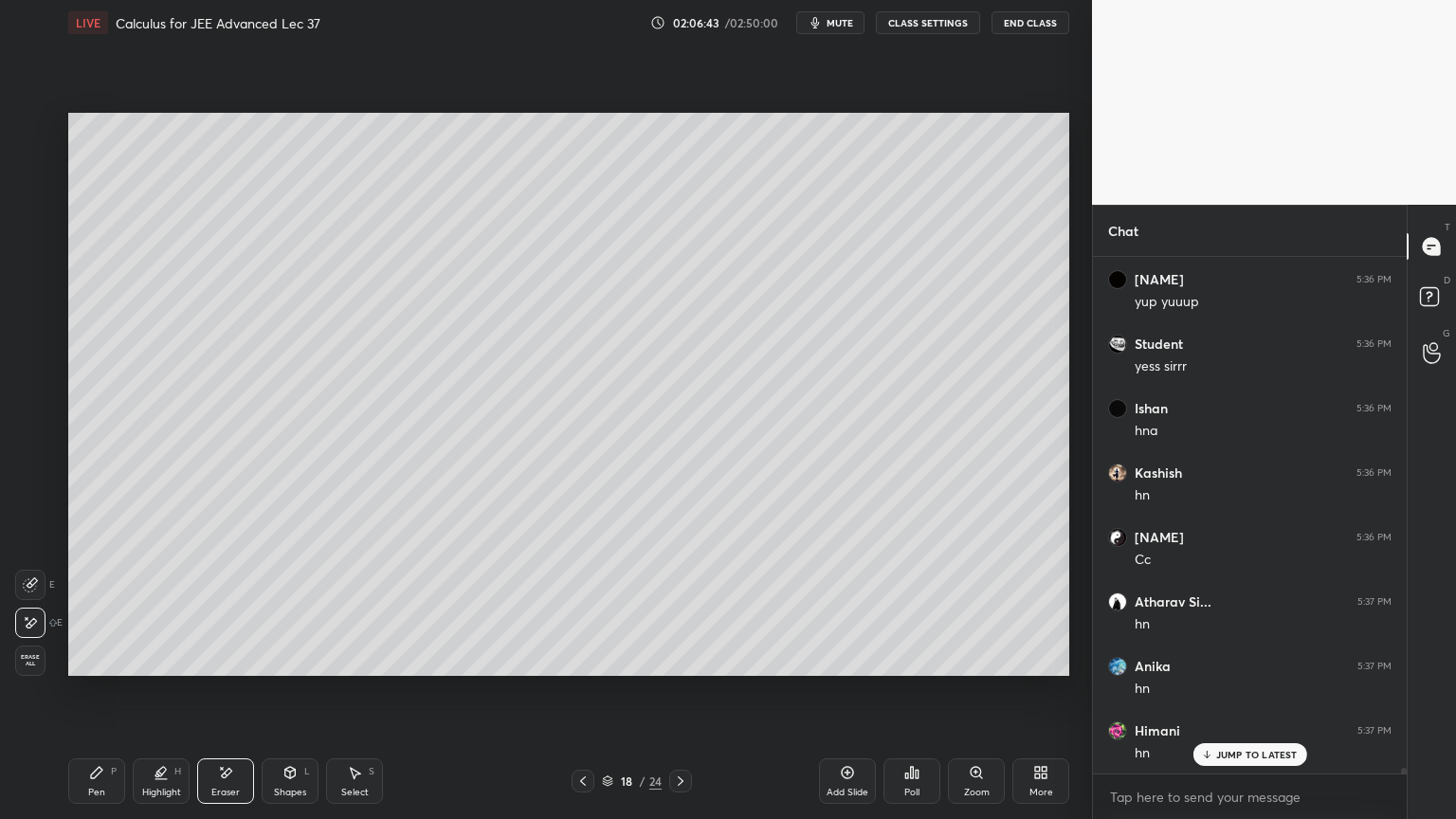 scroll, scrollTop: 43763, scrollLeft: 0, axis: vertical 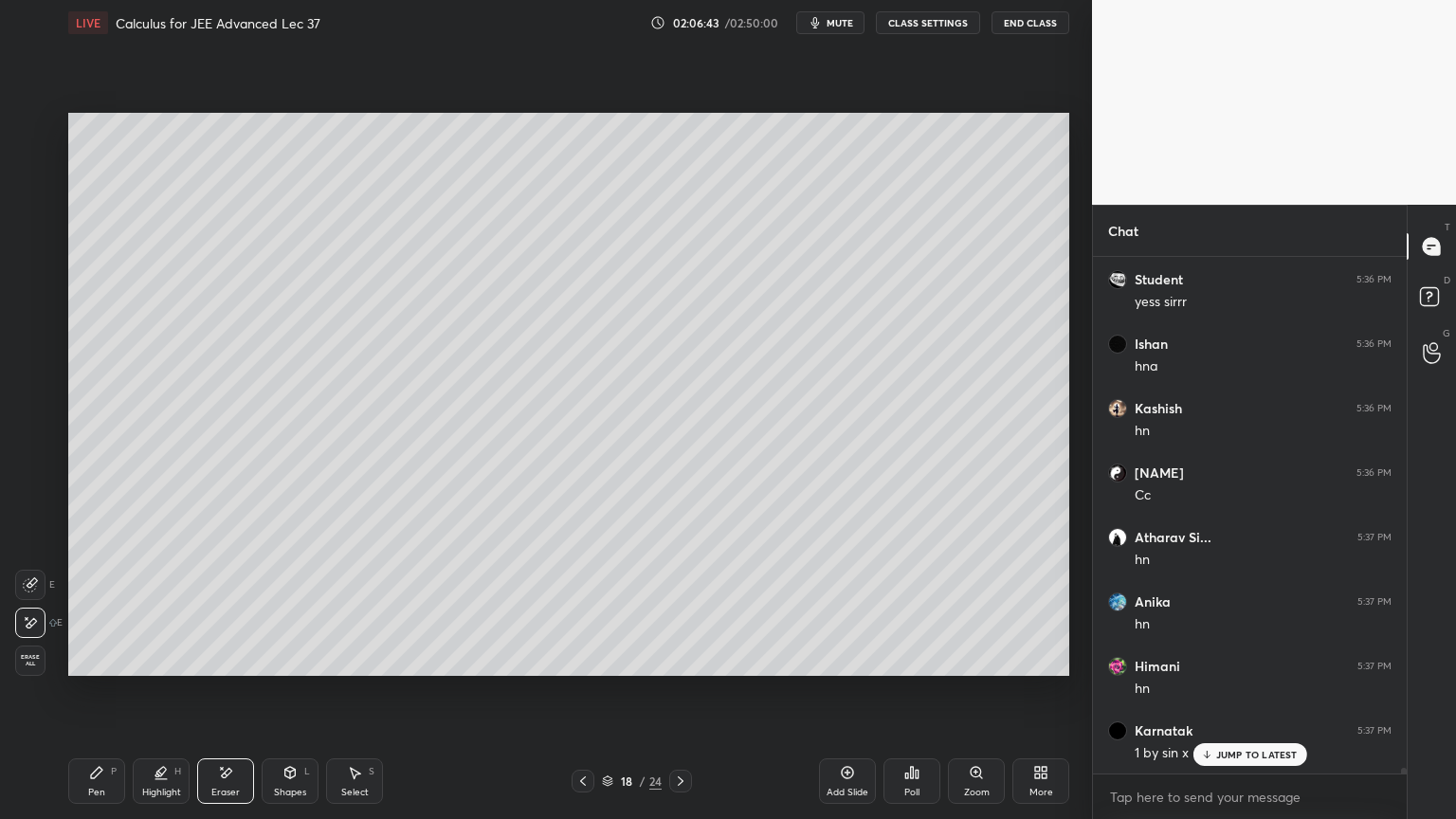 click 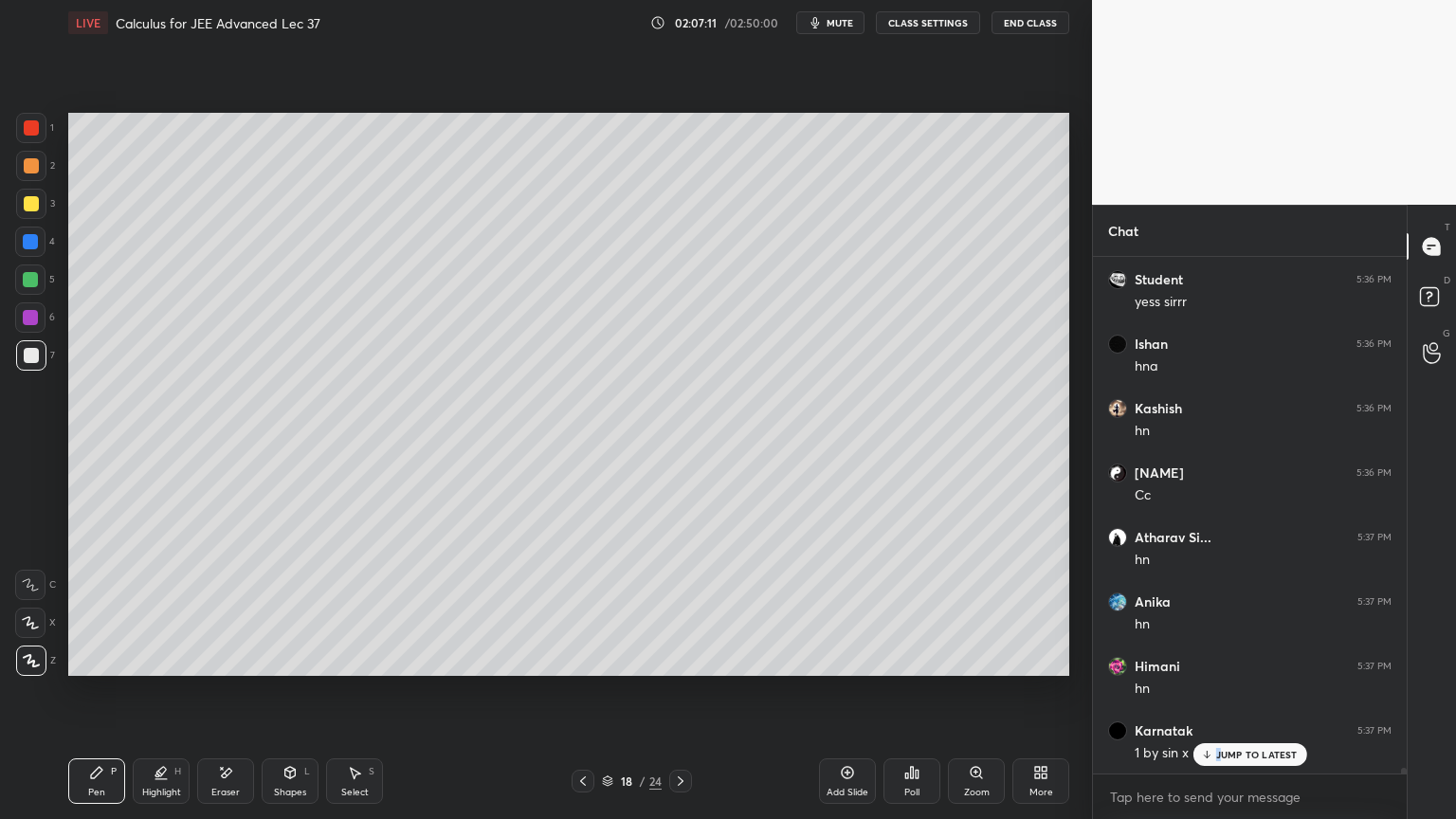 drag, startPoint x: 1219, startPoint y: 748, endPoint x: 1078, endPoint y: 705, distance: 147.41099 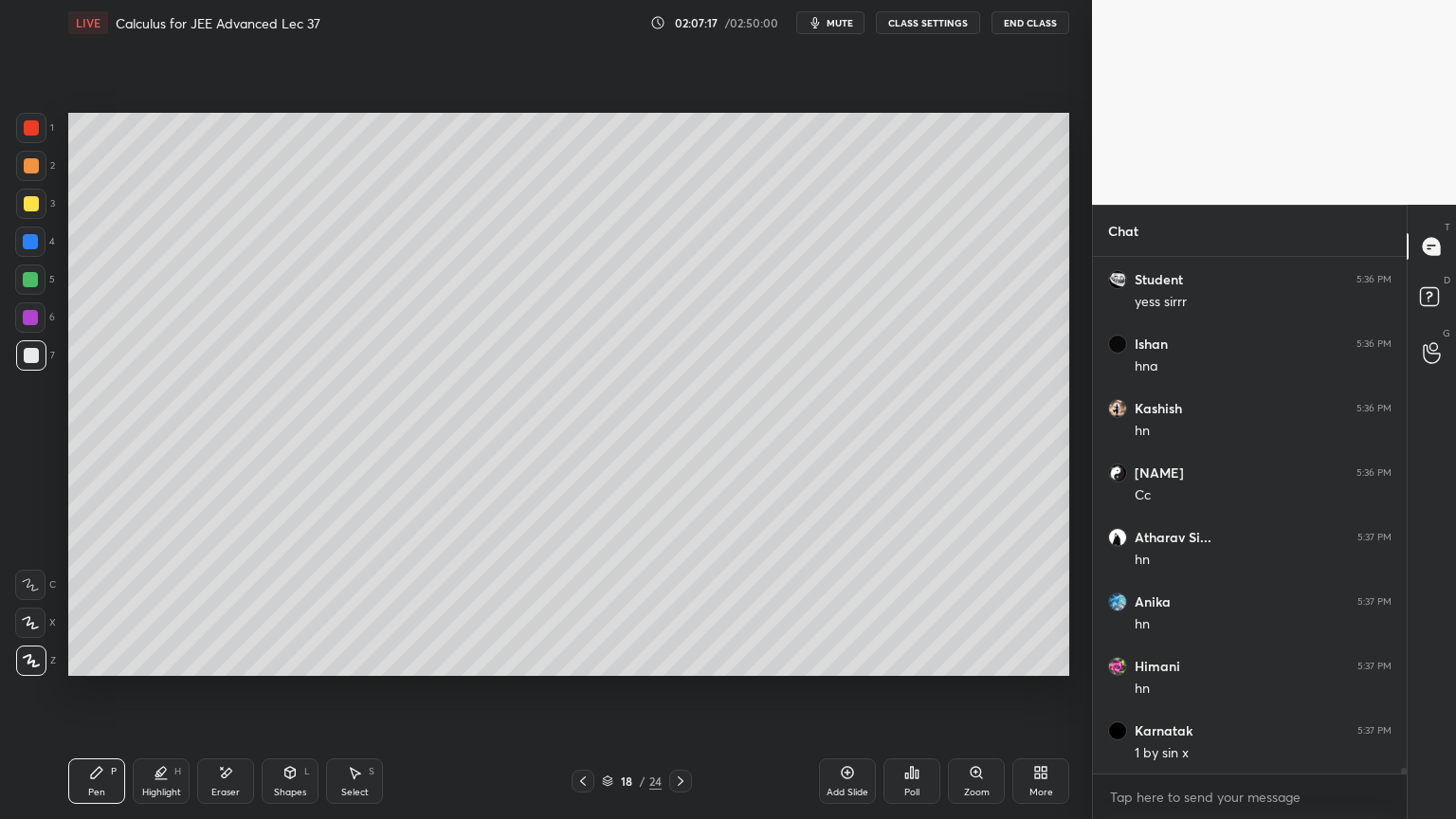 scroll, scrollTop: 43828, scrollLeft: 0, axis: vertical 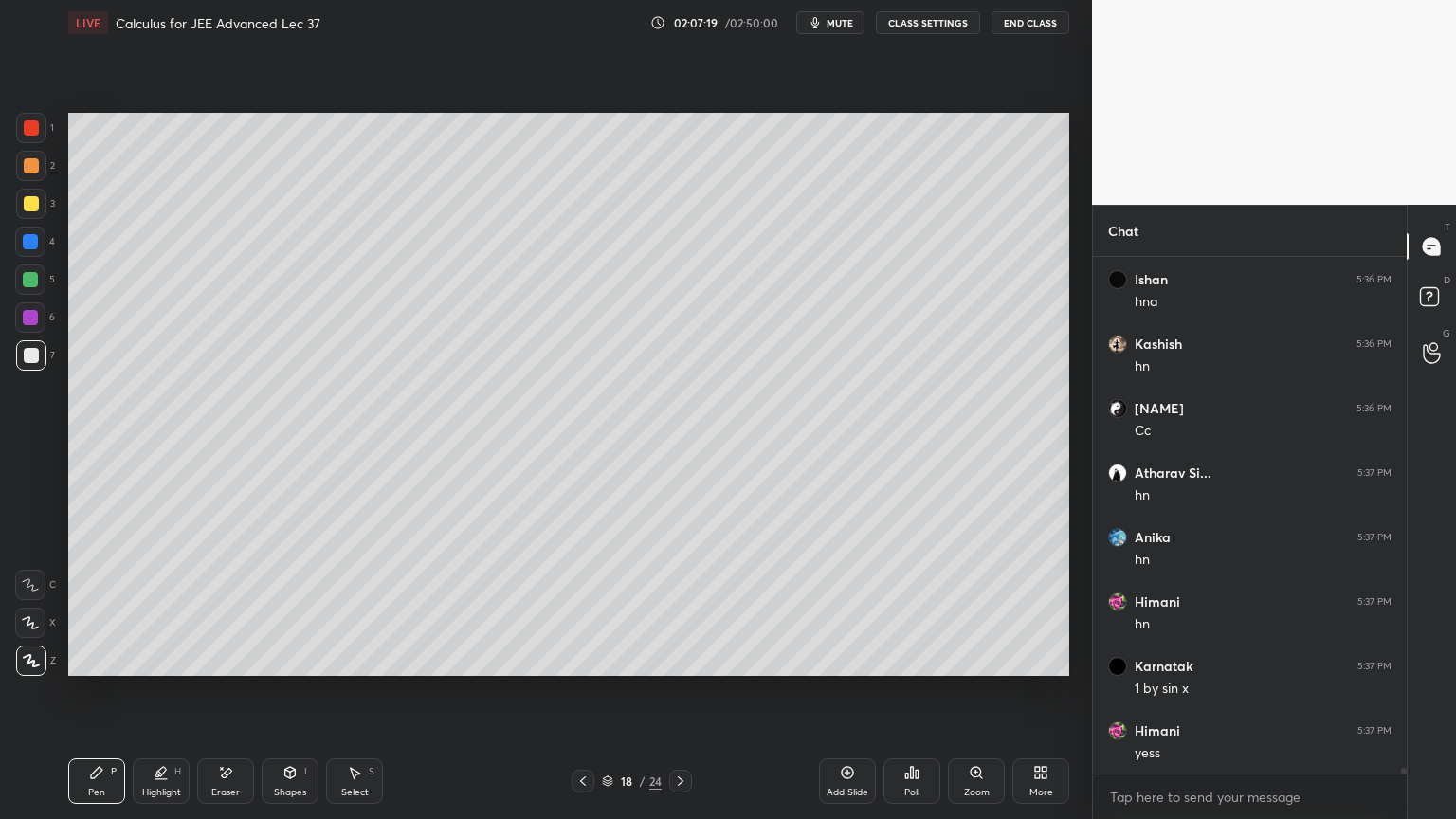 drag, startPoint x: 238, startPoint y: 781, endPoint x: 399, endPoint y: 690, distance: 184.9378 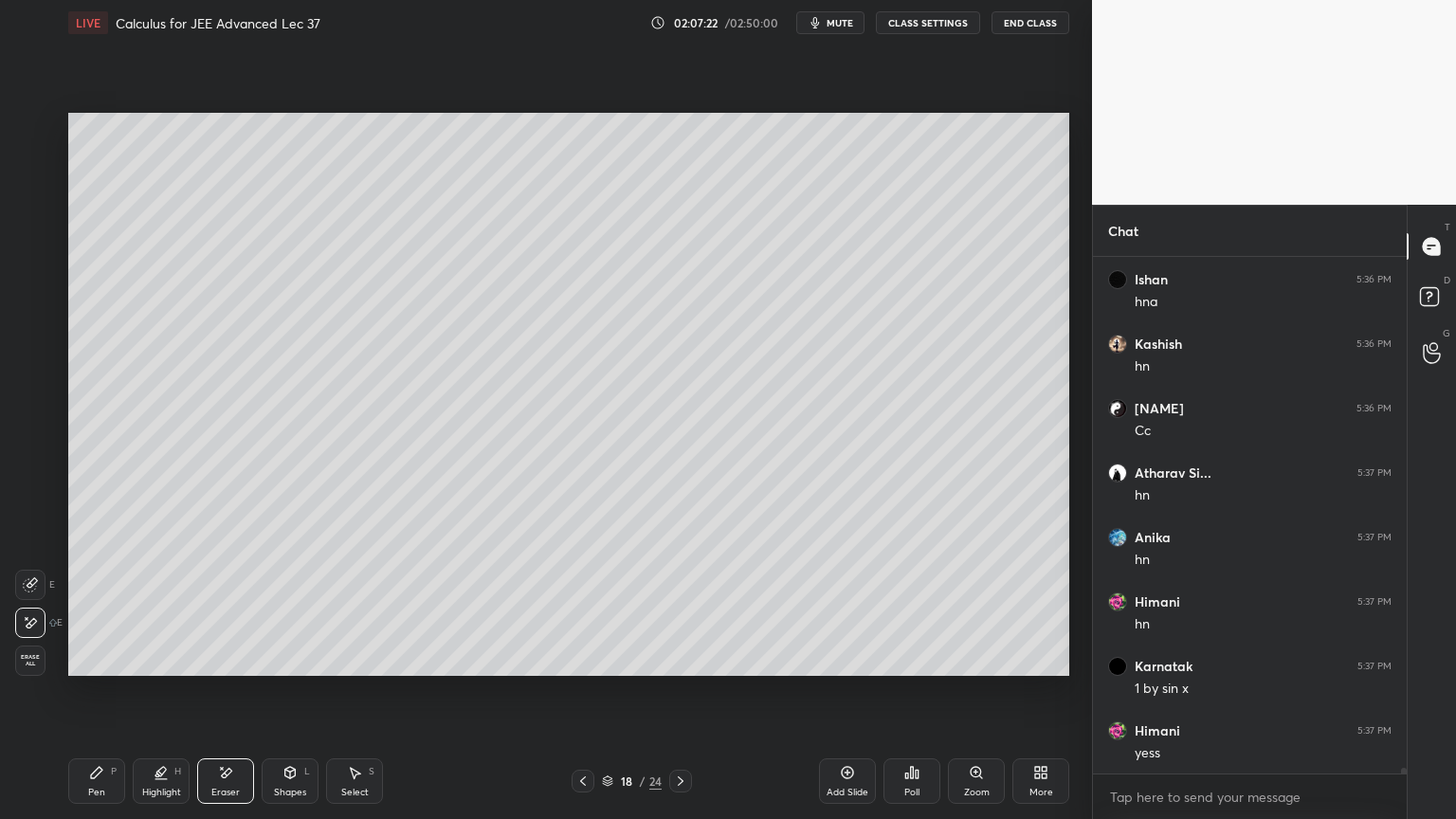 click 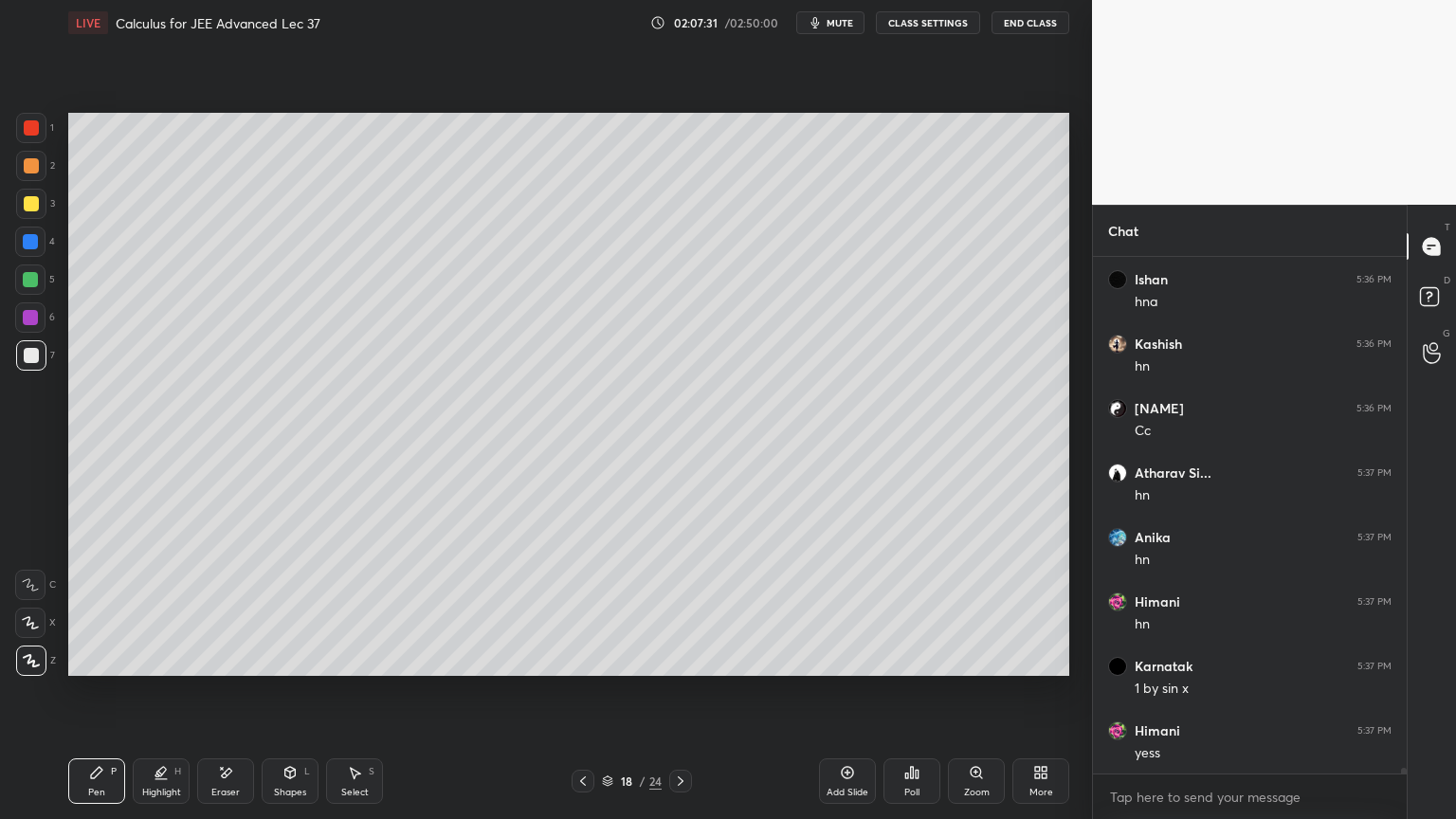 click on "Eraser" at bounding box center [226, 792] 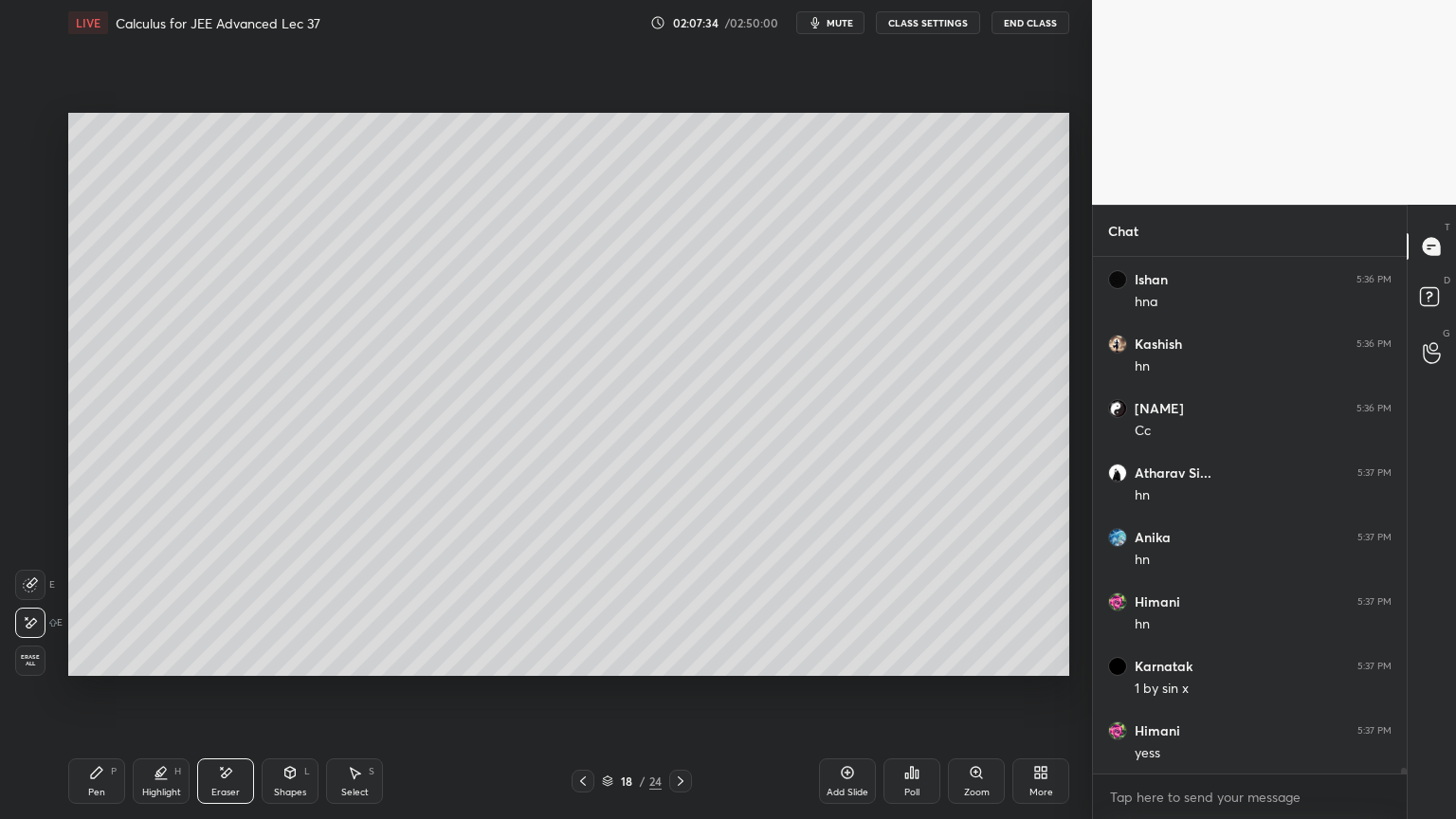 click on "Select S" at bounding box center [355, 781] 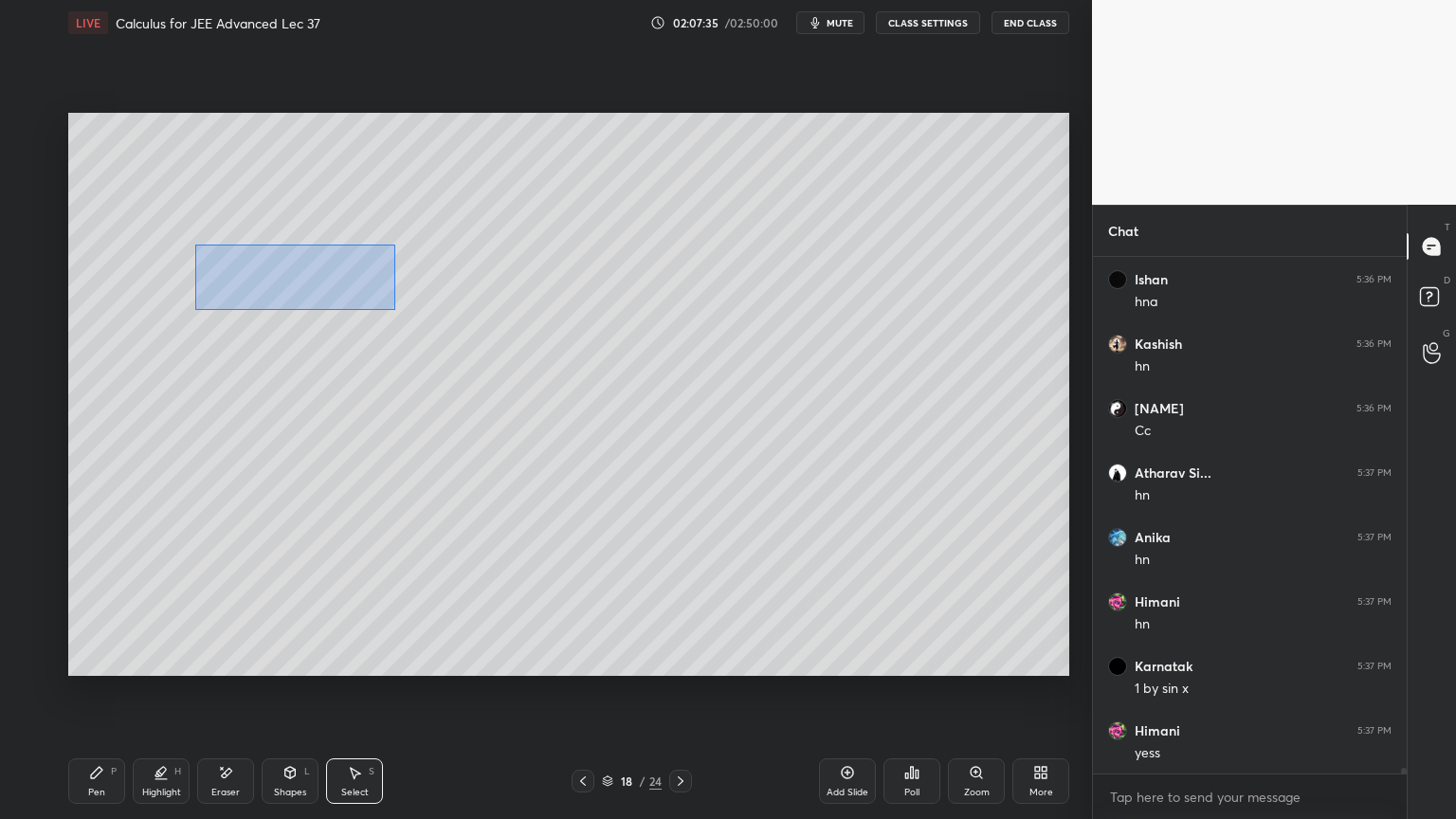 drag, startPoint x: 196, startPoint y: 249, endPoint x: 405, endPoint y: 310, distance: 217.72 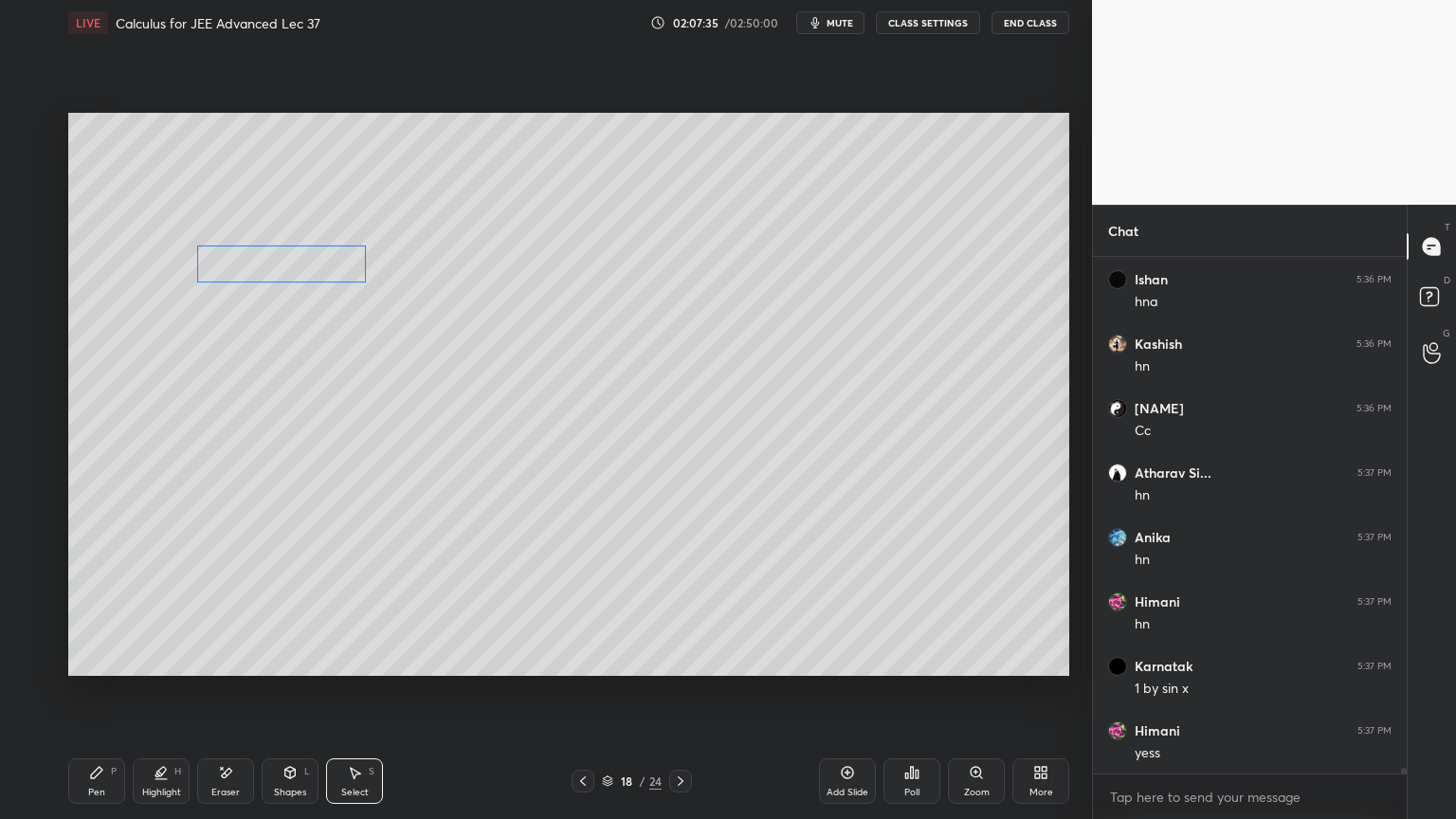 drag, startPoint x: 327, startPoint y: 275, endPoint x: 309, endPoint y: 265, distance: 20.59126 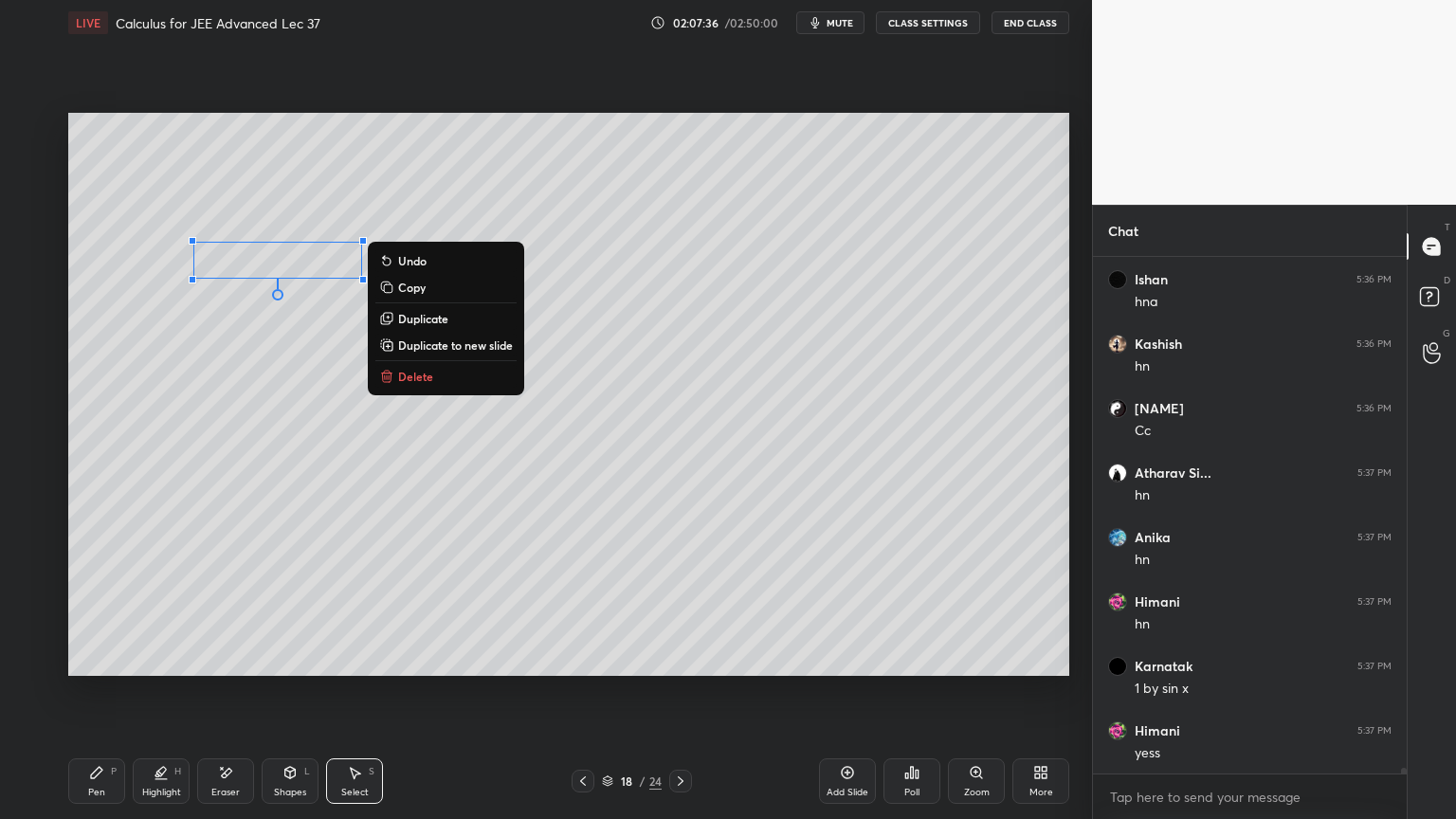 click on "0 ° Undo Copy Duplicate Duplicate to new slide Delete" at bounding box center (569, 394) 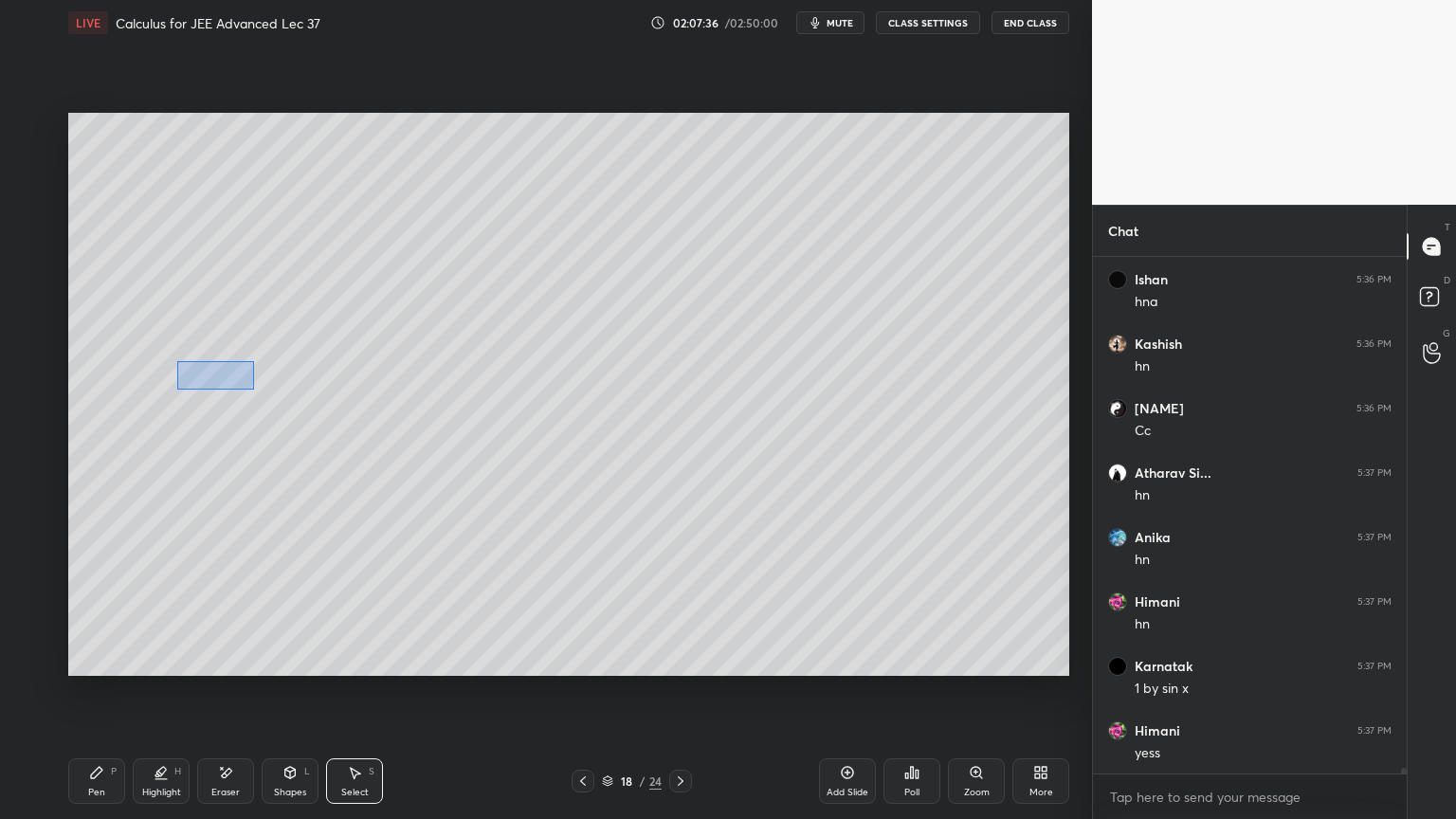 drag, startPoint x: 254, startPoint y: 390, endPoint x: 415, endPoint y: 410, distance: 162.23748 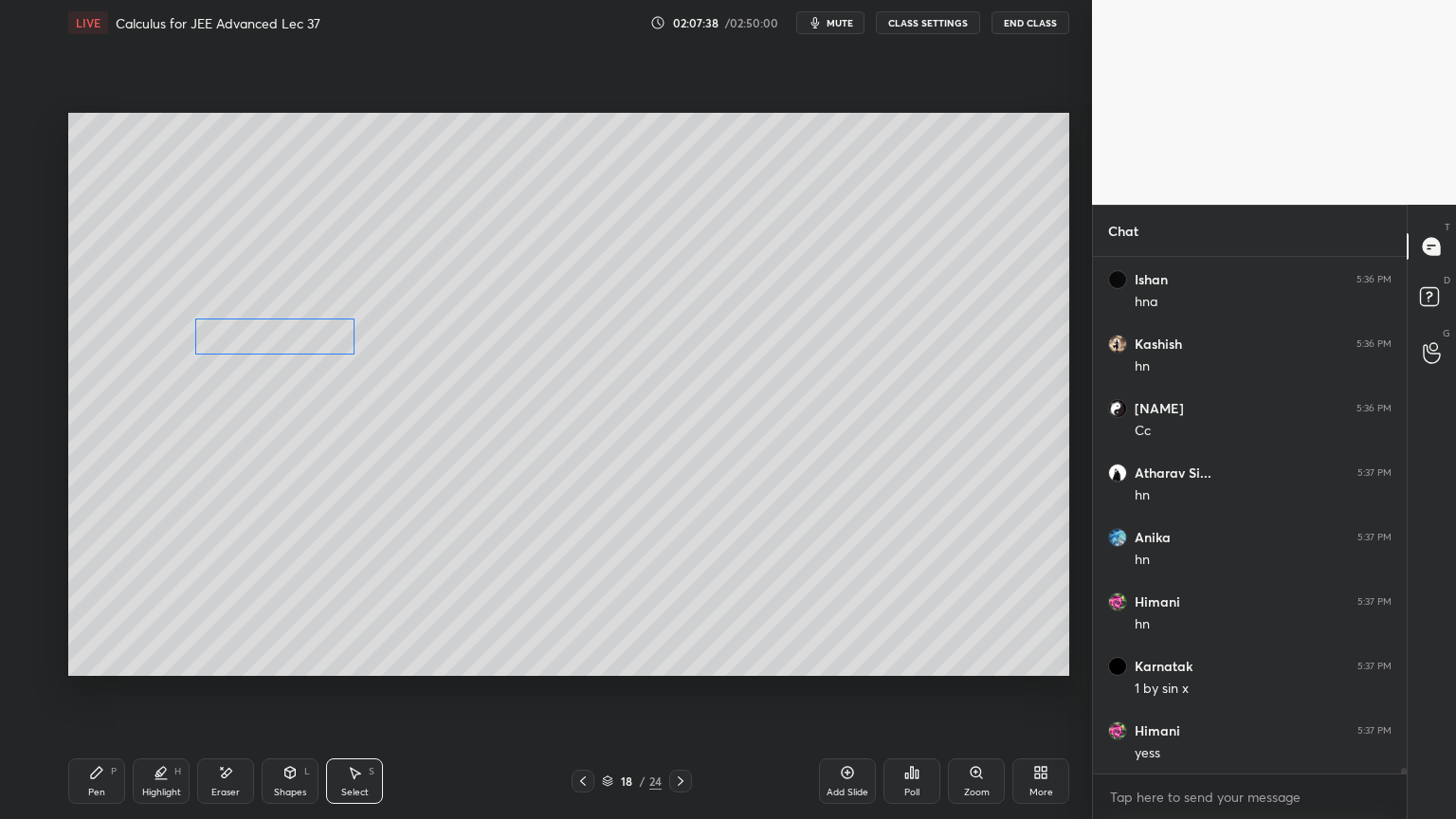 drag, startPoint x: 323, startPoint y: 375, endPoint x: 308, endPoint y: 334, distance: 43.65776 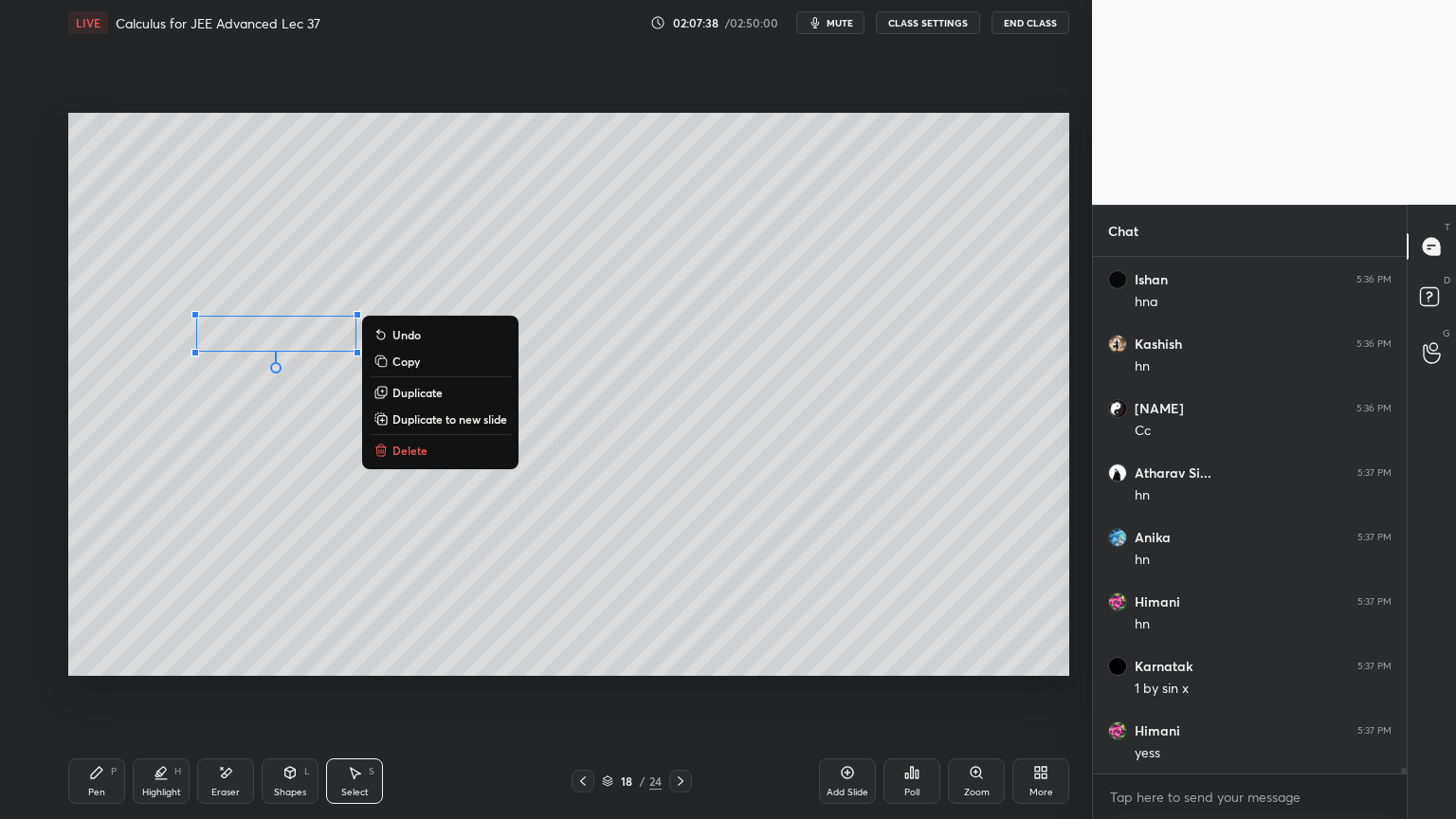 click on "0 ° Undo Copy Duplicate Duplicate to new slide Delete" at bounding box center [569, 394] 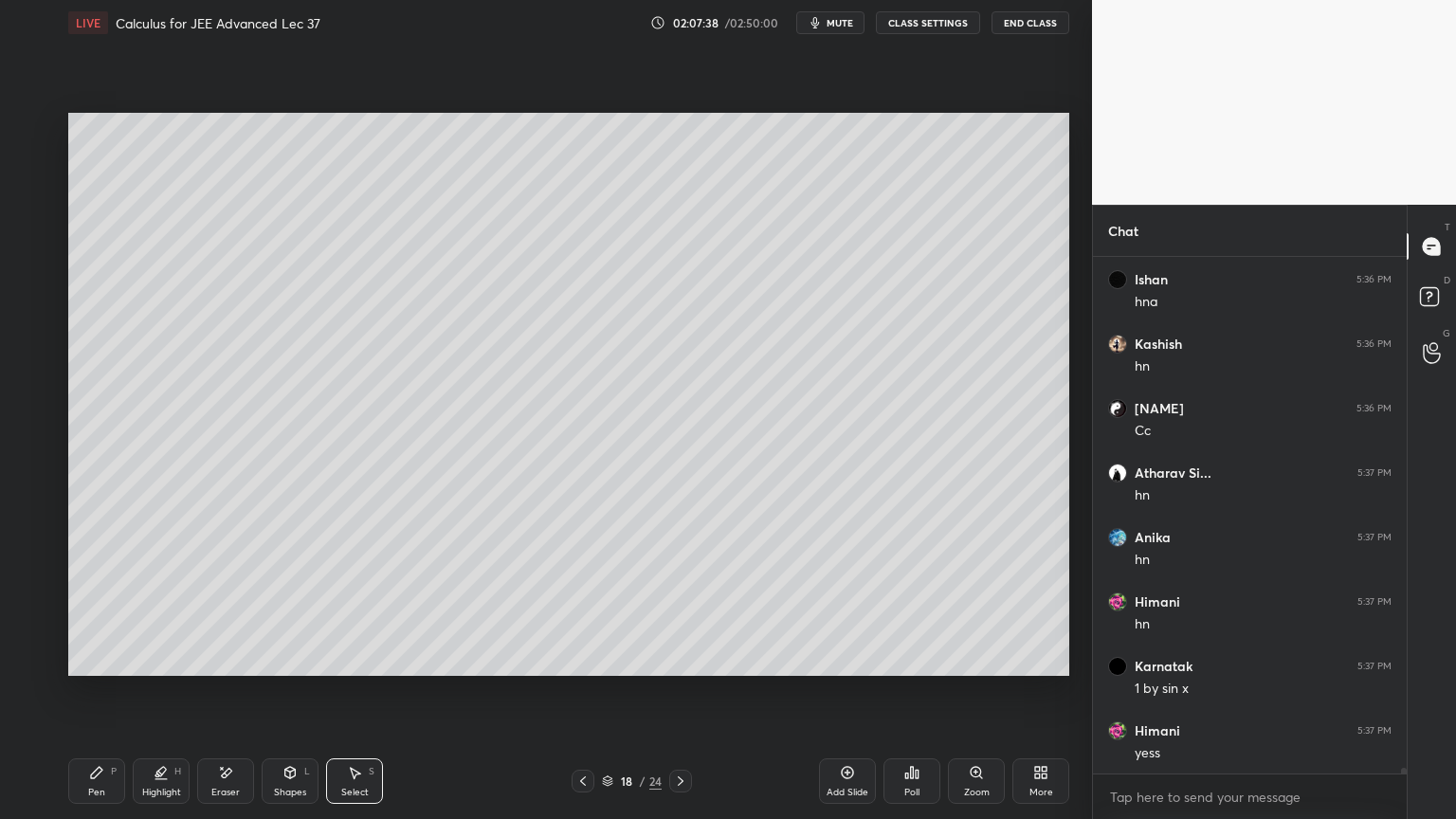 click on "Pen" at bounding box center [97, 792] 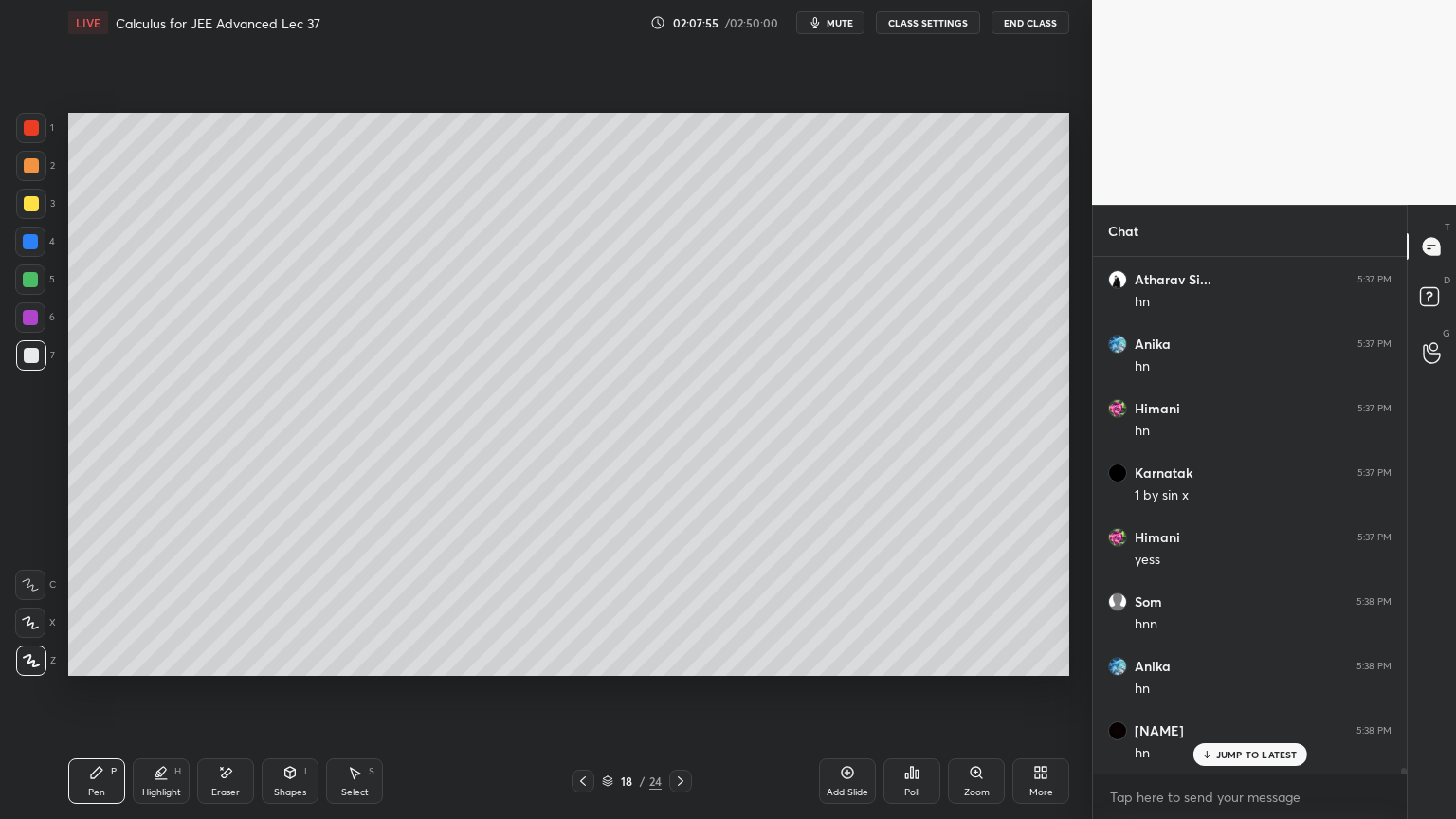 scroll, scrollTop: 44086, scrollLeft: 0, axis: vertical 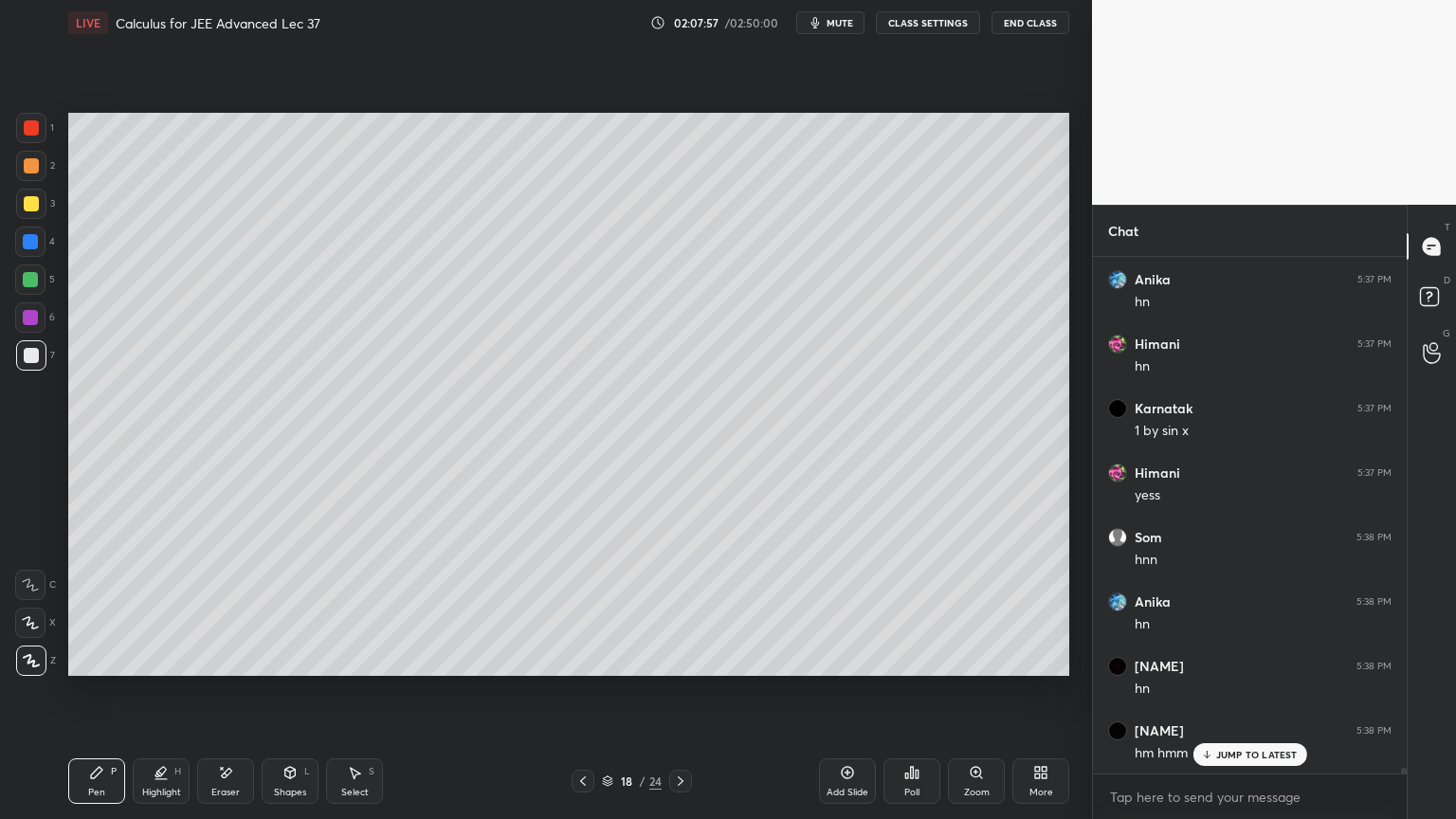 click 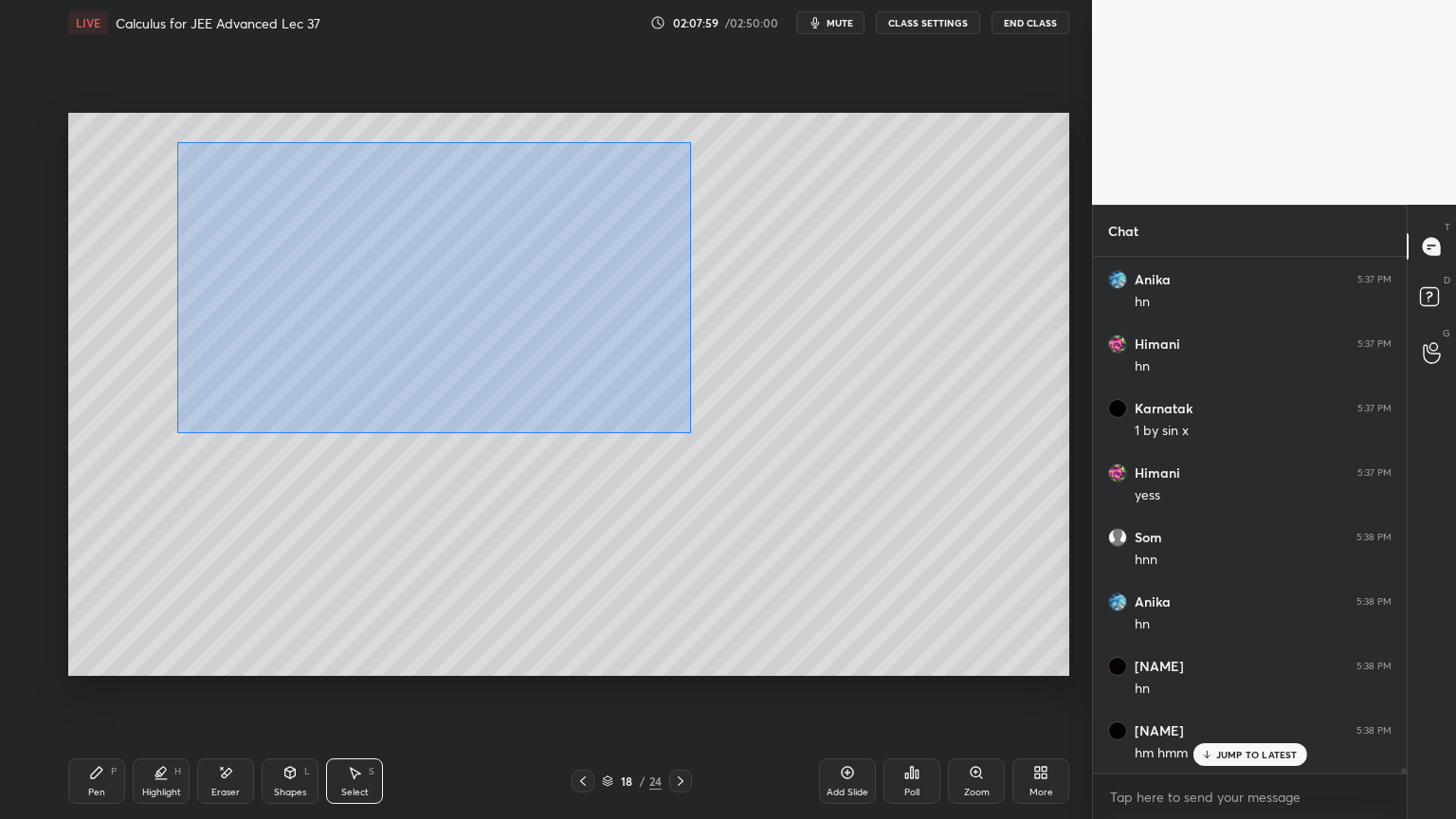 drag, startPoint x: 177, startPoint y: 163, endPoint x: 765, endPoint y: 423, distance: 642.9183 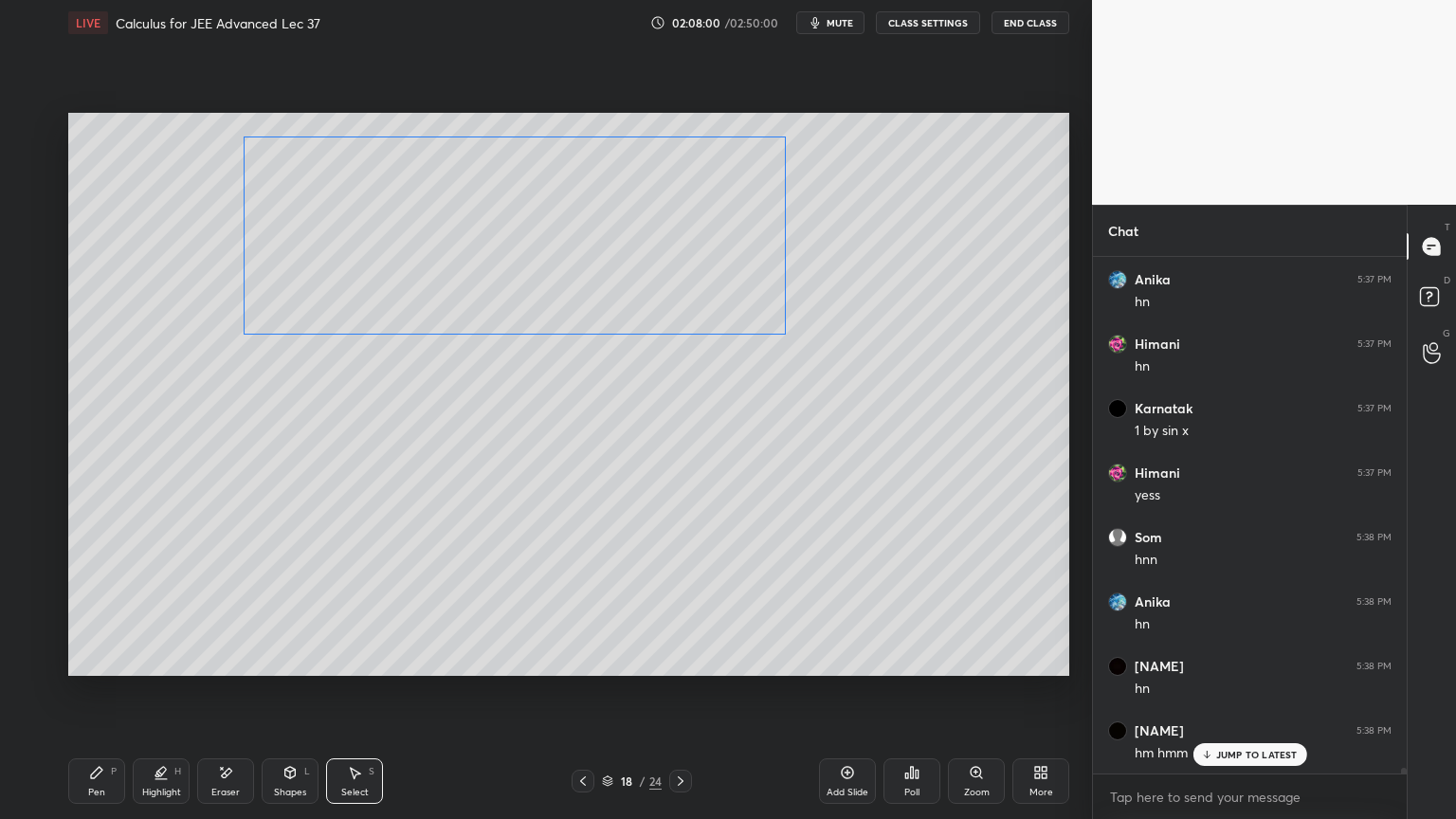 click on "0 ° Undo Copy Duplicate Duplicate to new slide Delete" at bounding box center (569, 394) 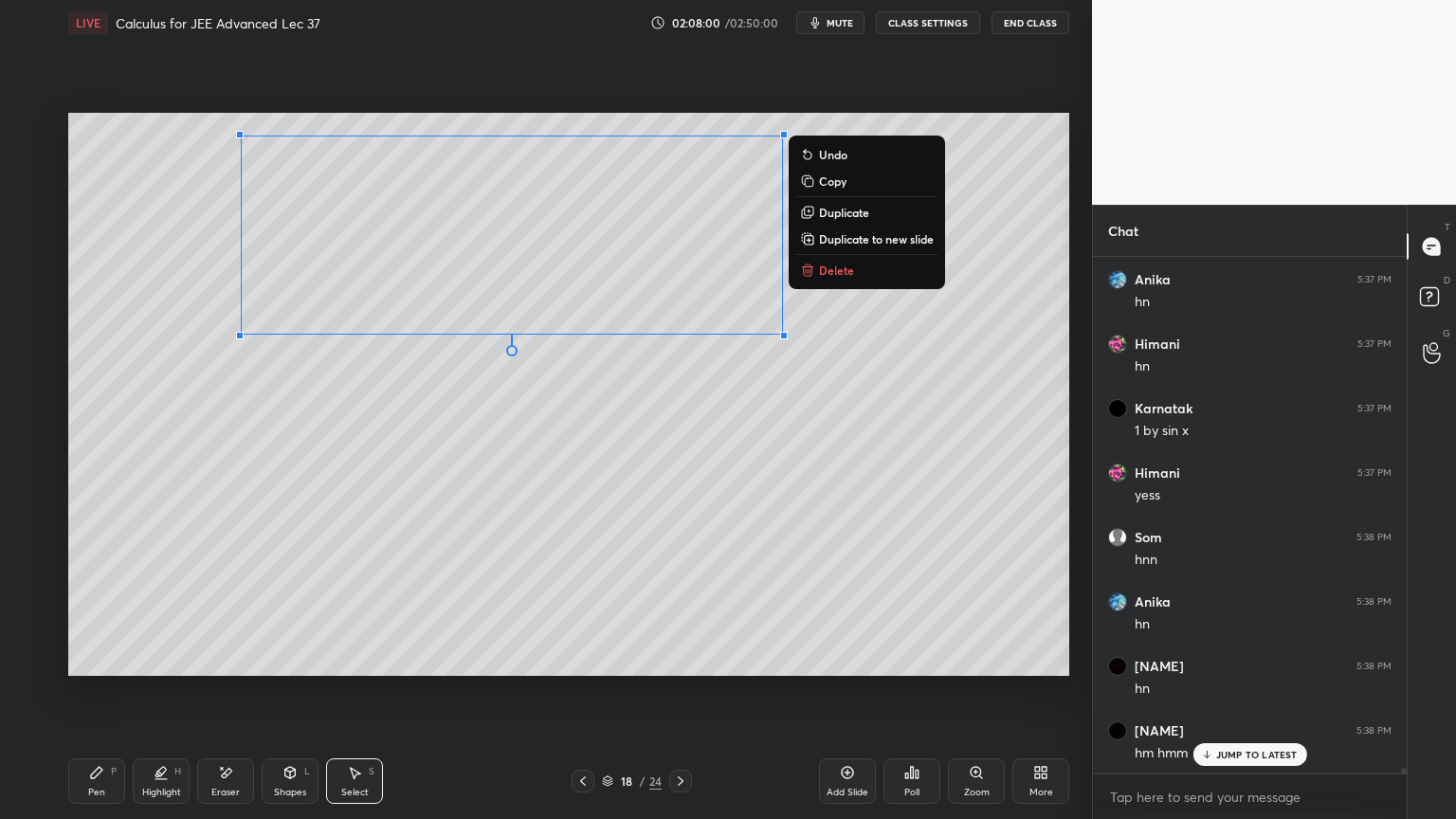 click on "0 ° Undo Copy Duplicate Duplicate to new slide Delete" at bounding box center [569, 394] 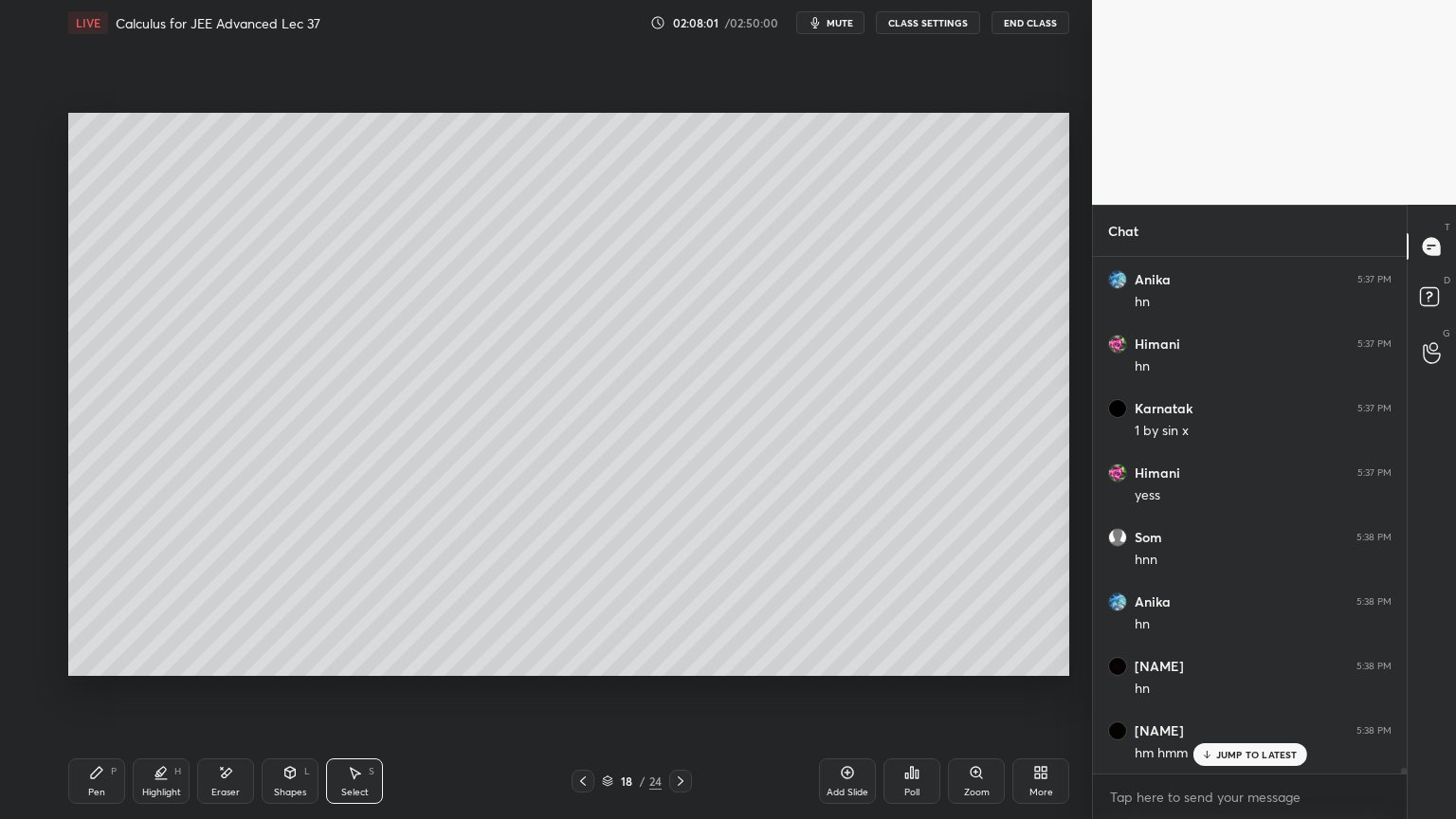 click on "Pen P" at bounding box center [97, 781] 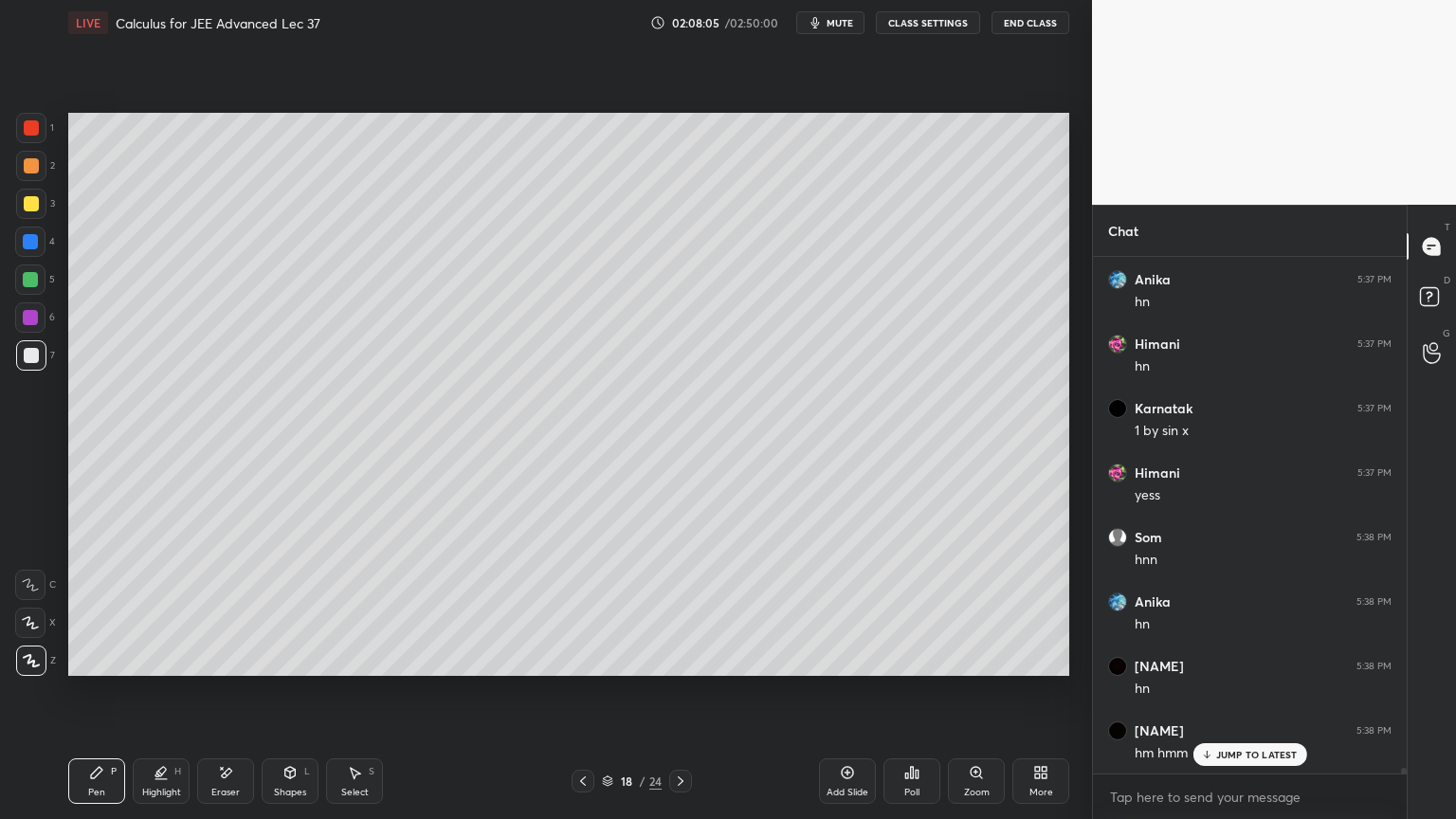 click at bounding box center (31, 204) 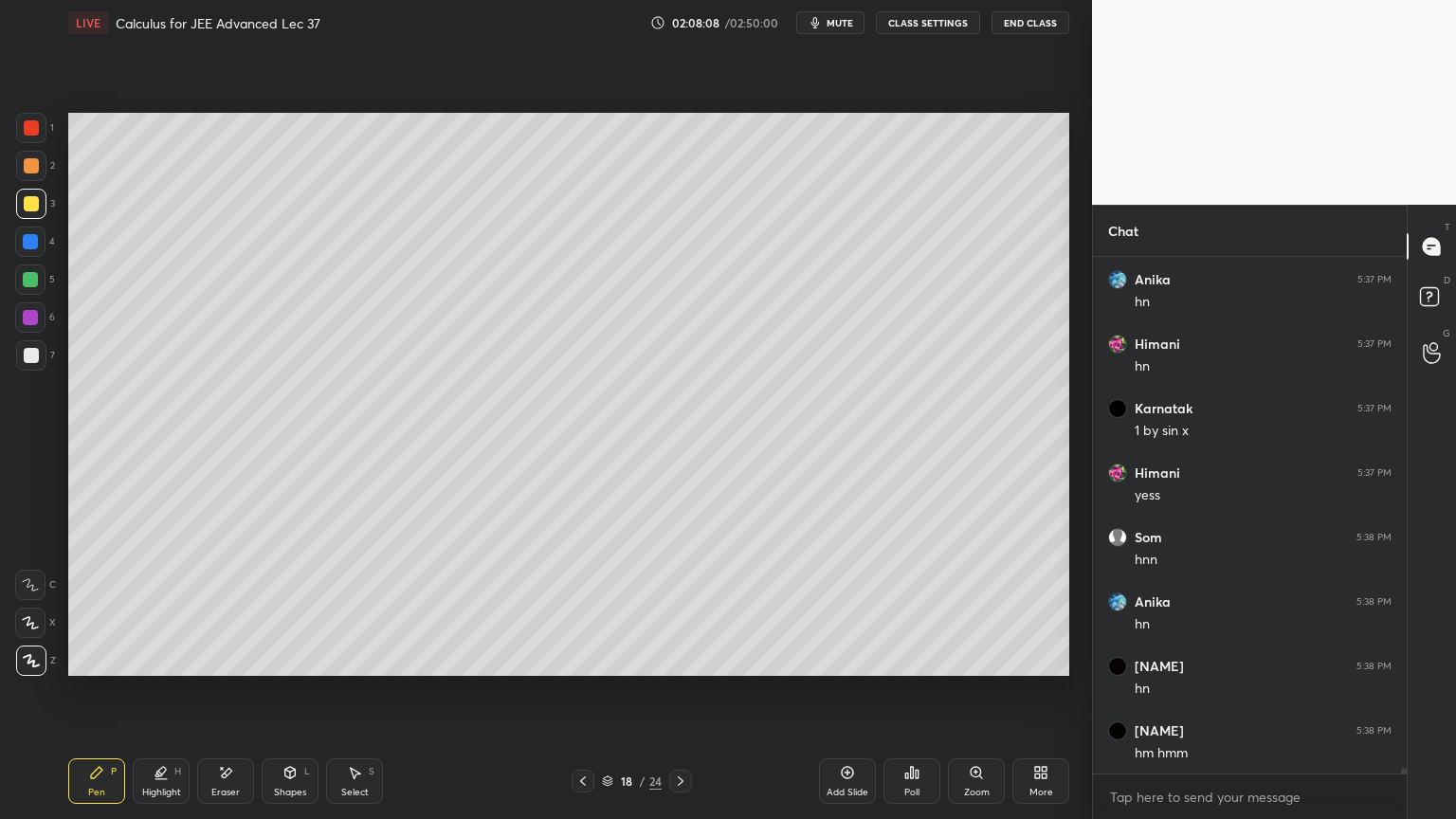 scroll, scrollTop: 44168, scrollLeft: 0, axis: vertical 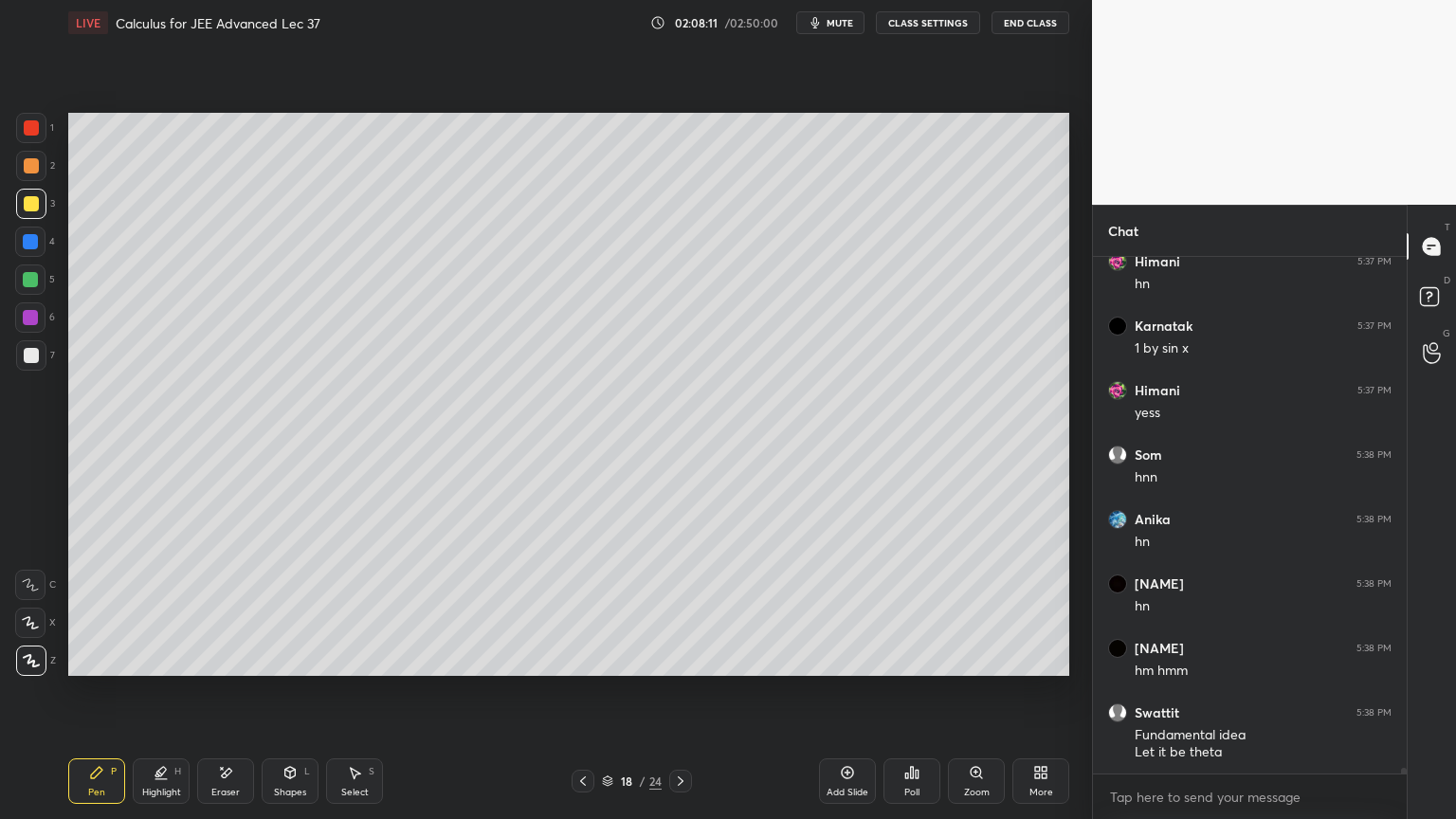 click at bounding box center (31, 355) 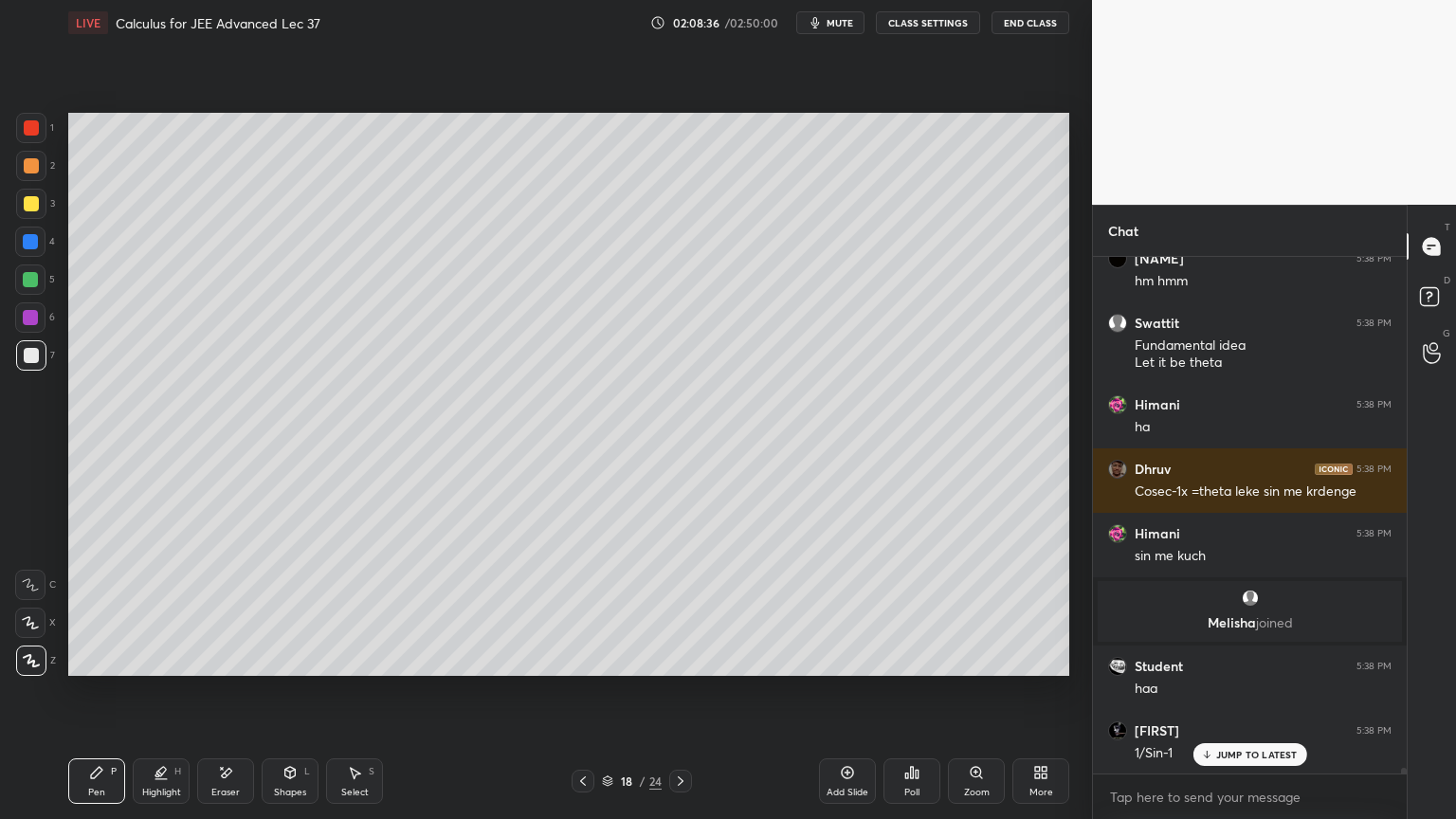 scroll, scrollTop: 44021, scrollLeft: 0, axis: vertical 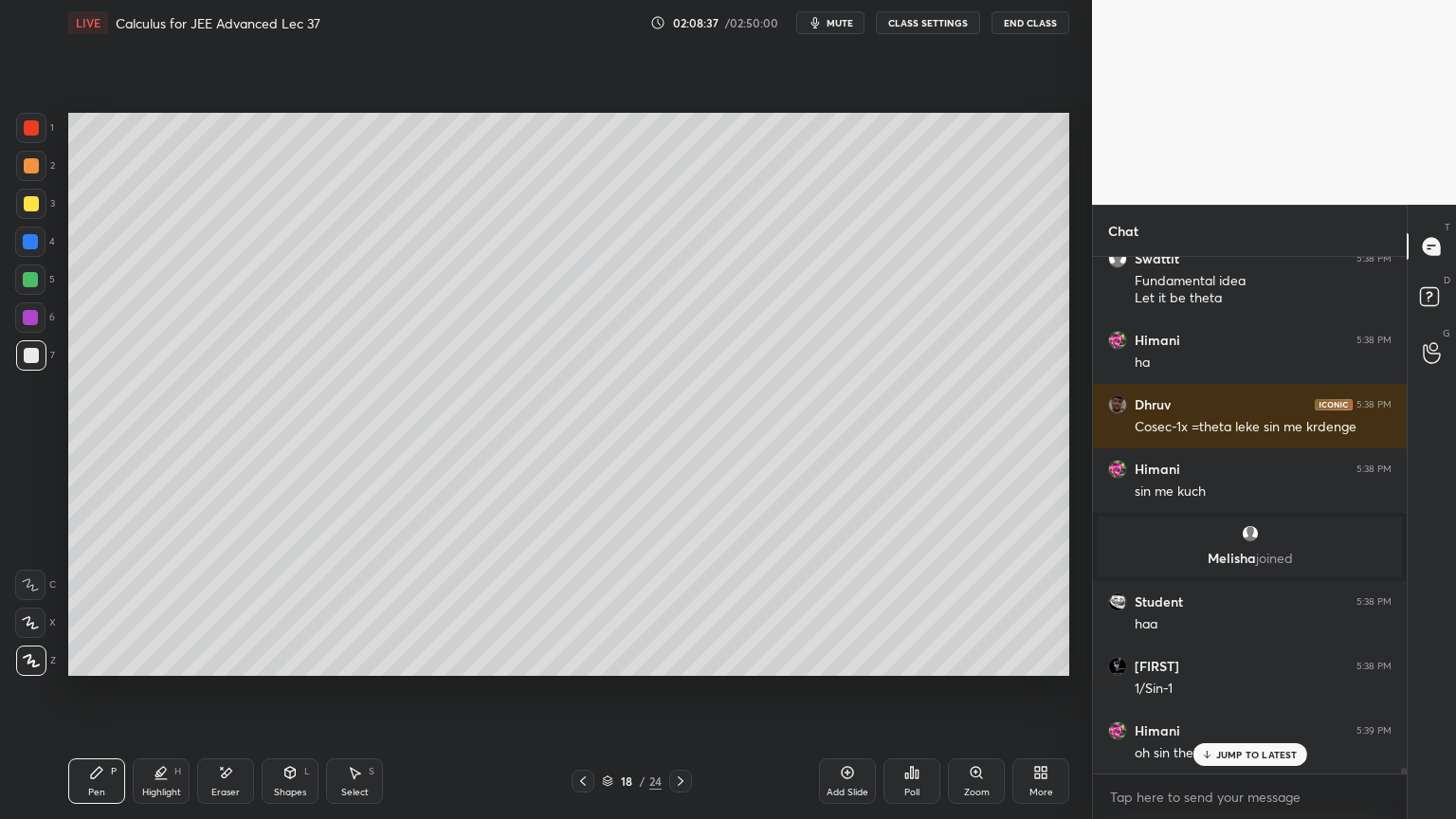 click 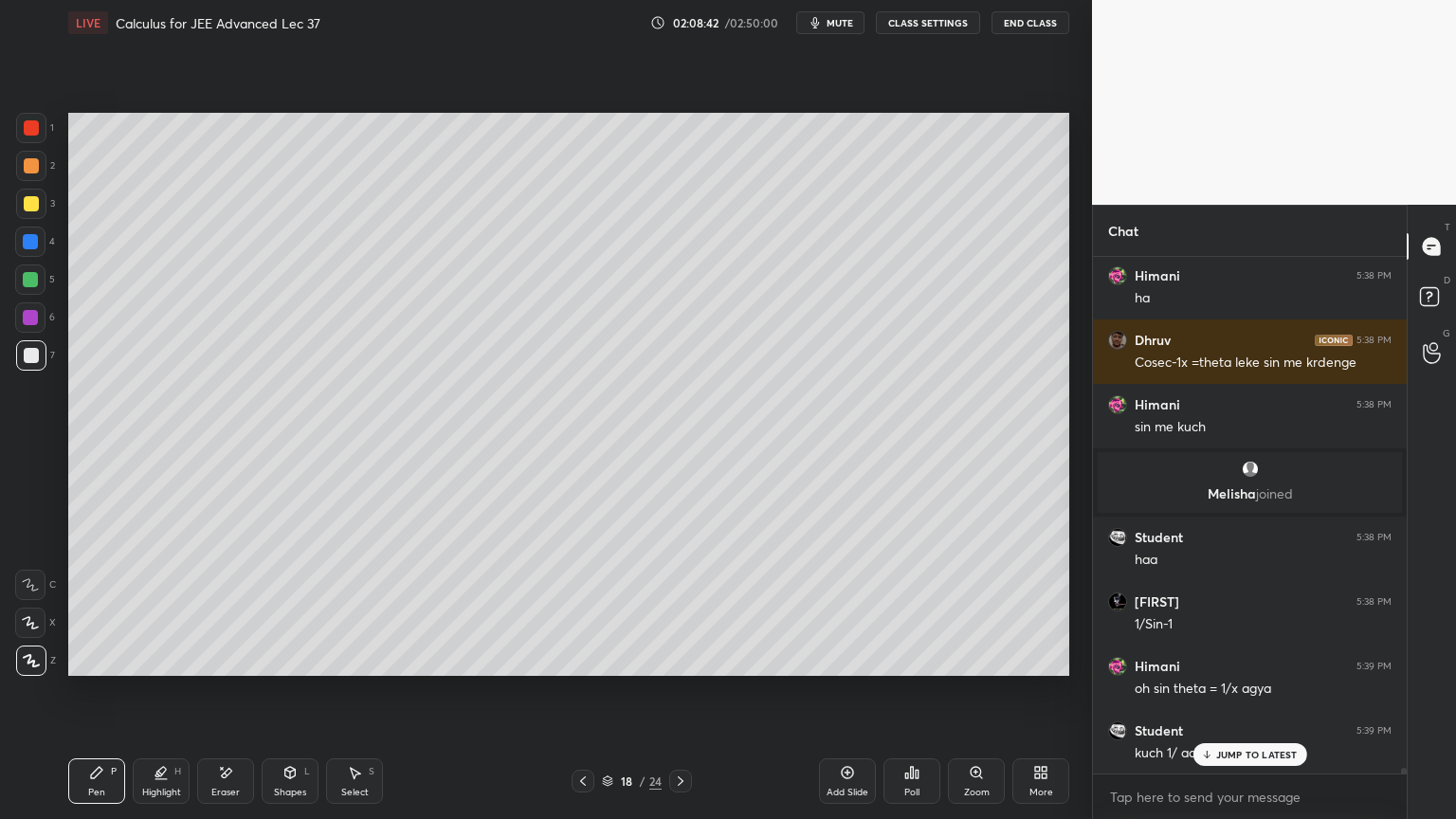 scroll, scrollTop: 44150, scrollLeft: 0, axis: vertical 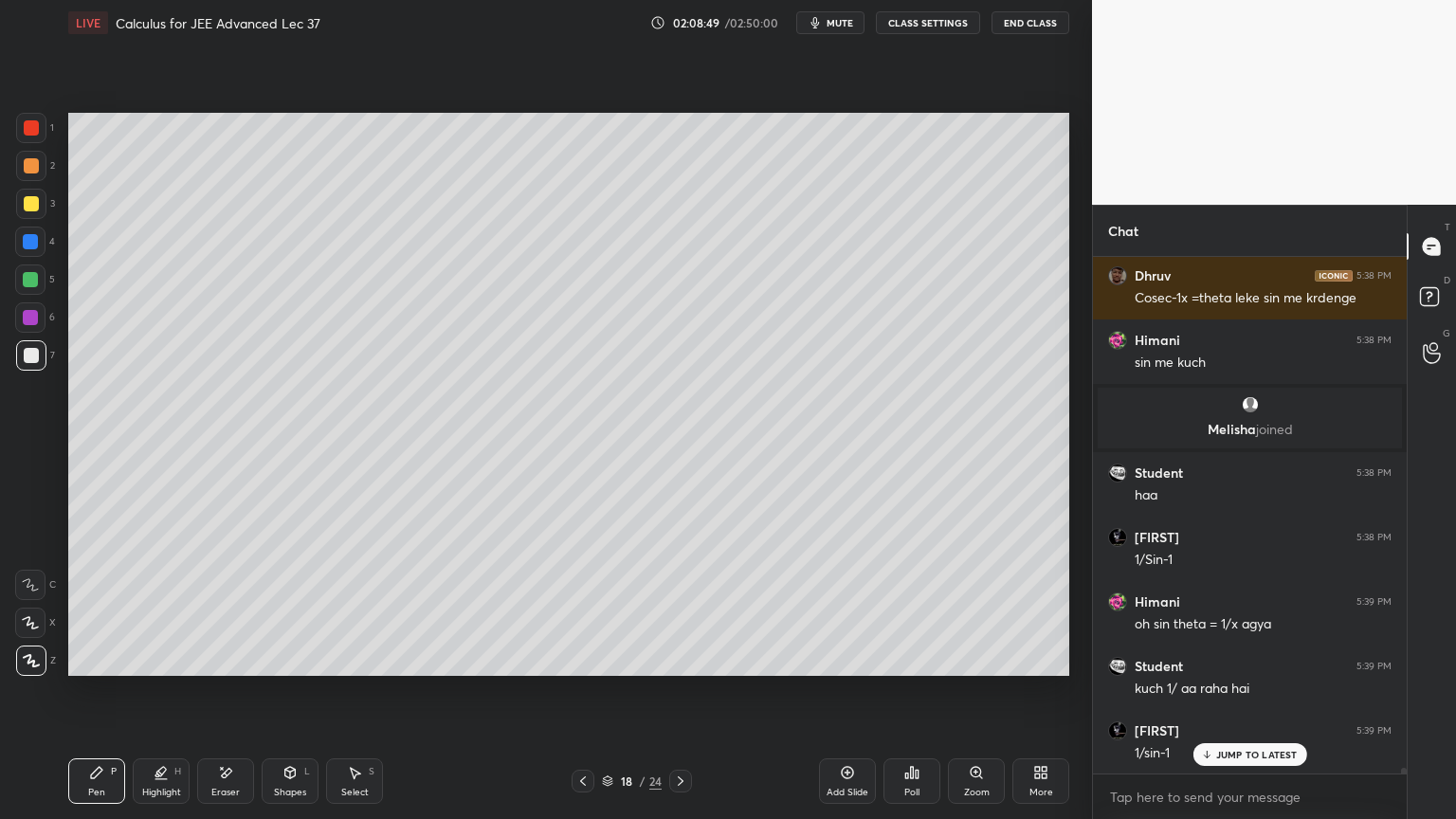 click on "Eraser" at bounding box center (226, 781) 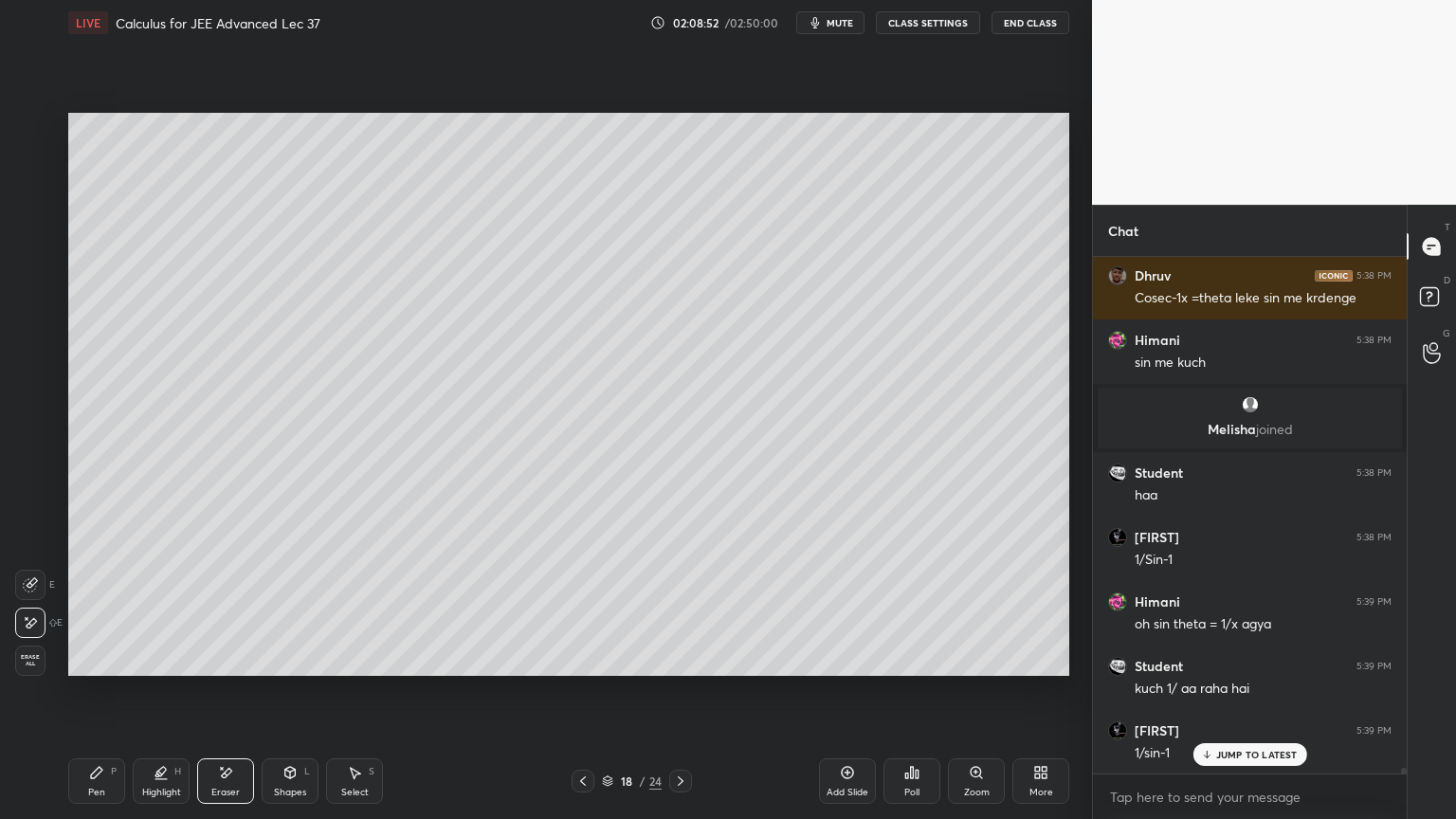 click on "Pen P" at bounding box center (97, 781) 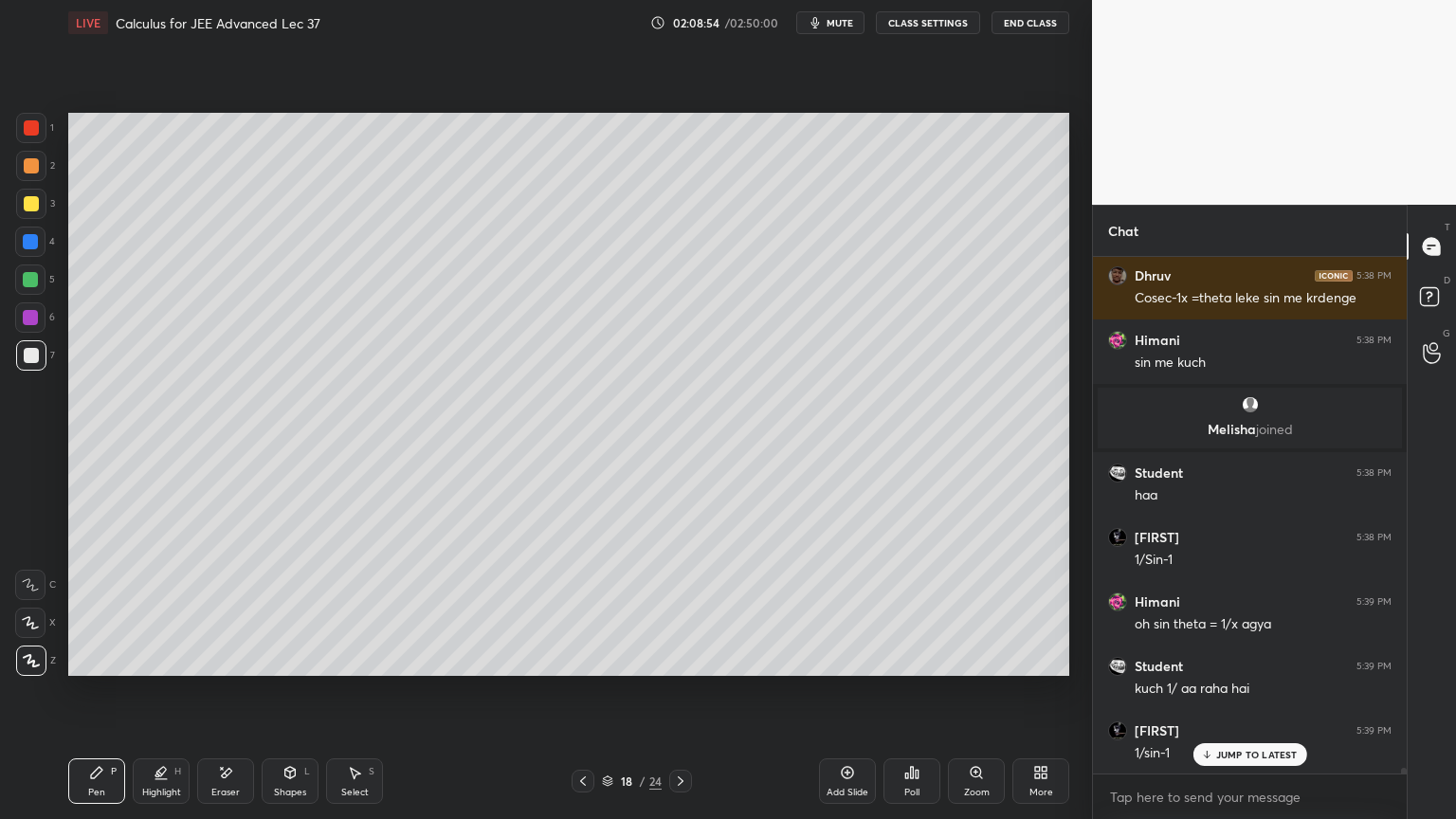 scroll, scrollTop: 44215, scrollLeft: 0, axis: vertical 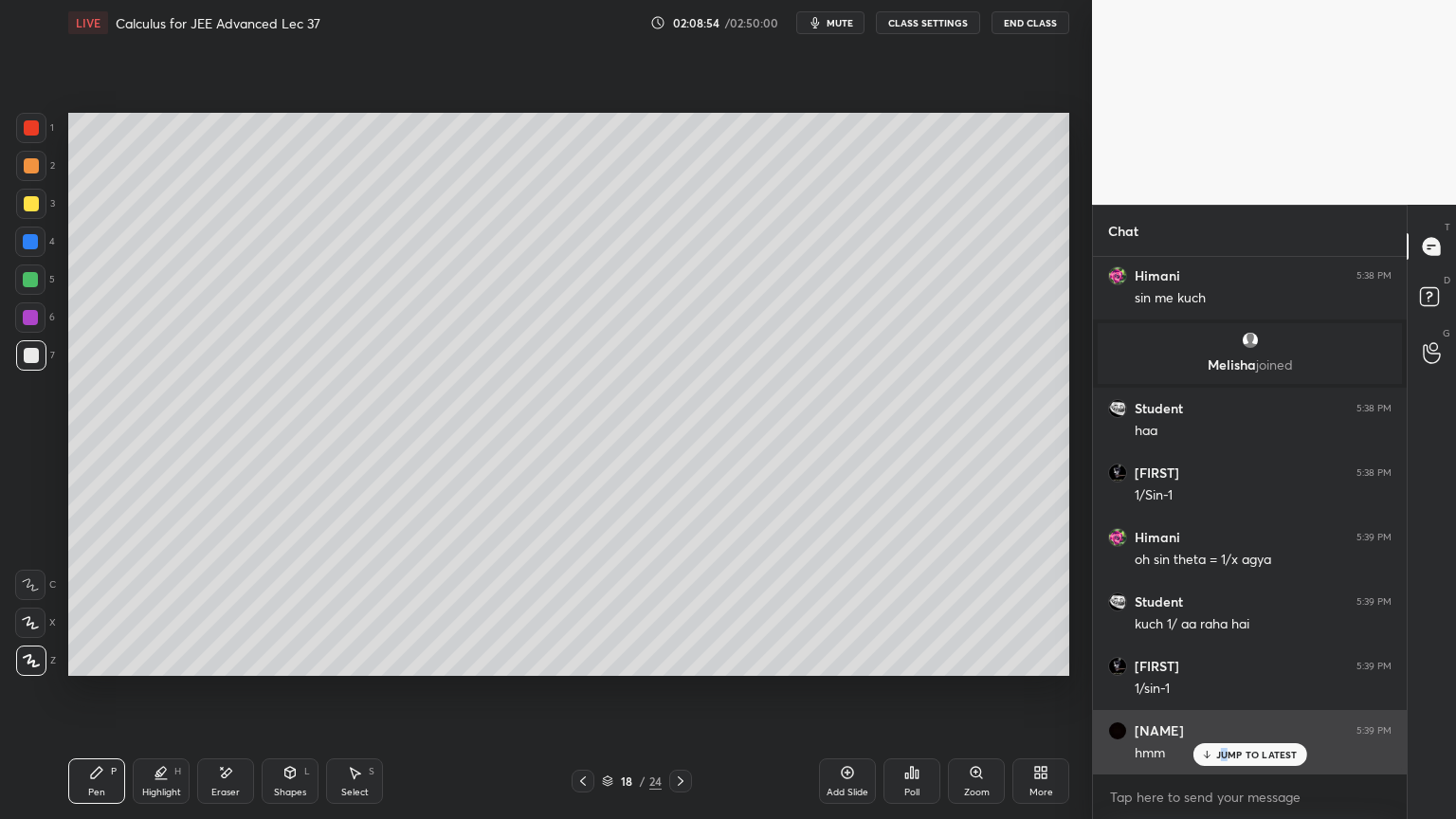 click on "JUMP TO LATEST" at bounding box center (1257, 755) 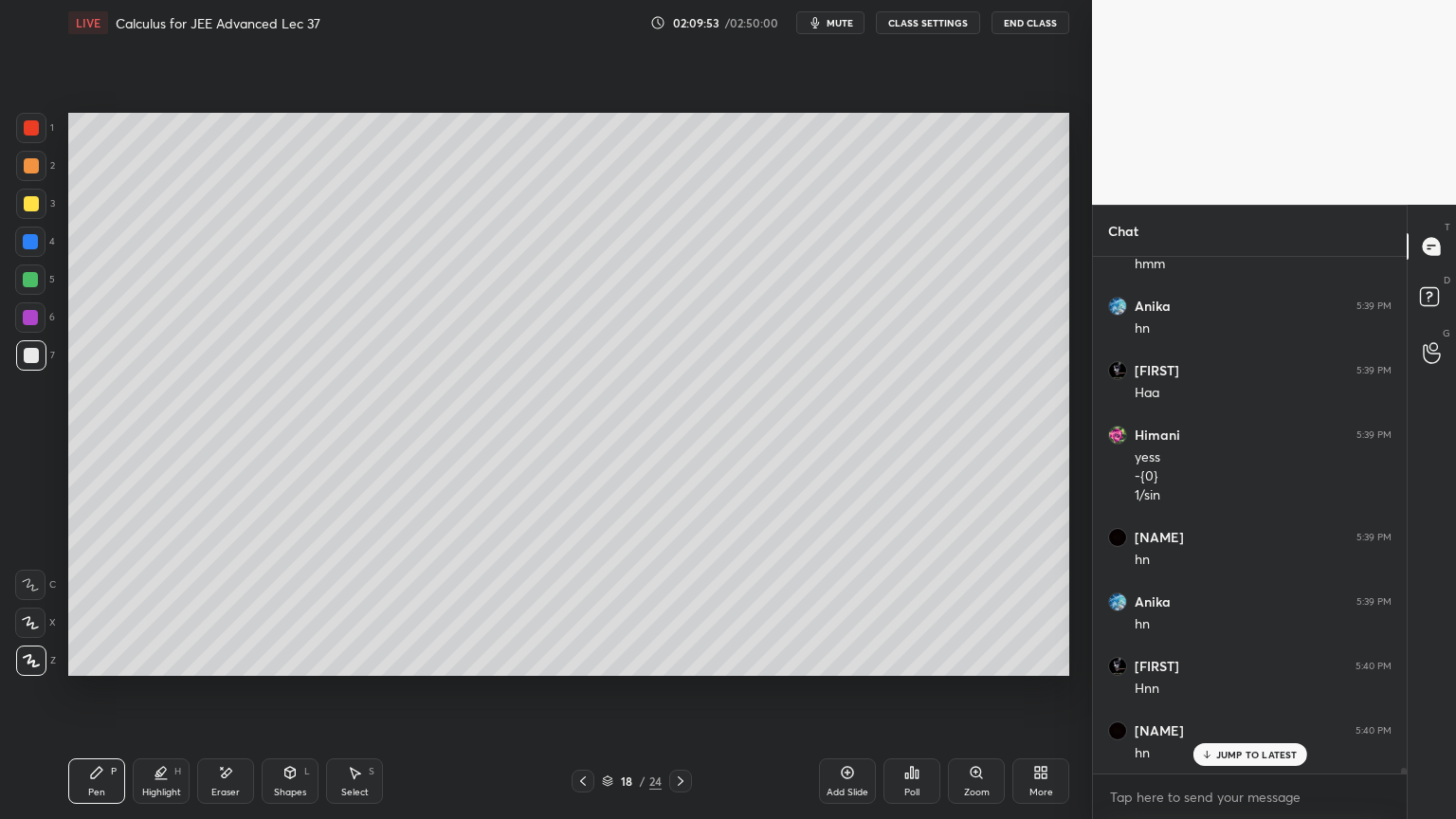 scroll, scrollTop: 44768, scrollLeft: 0, axis: vertical 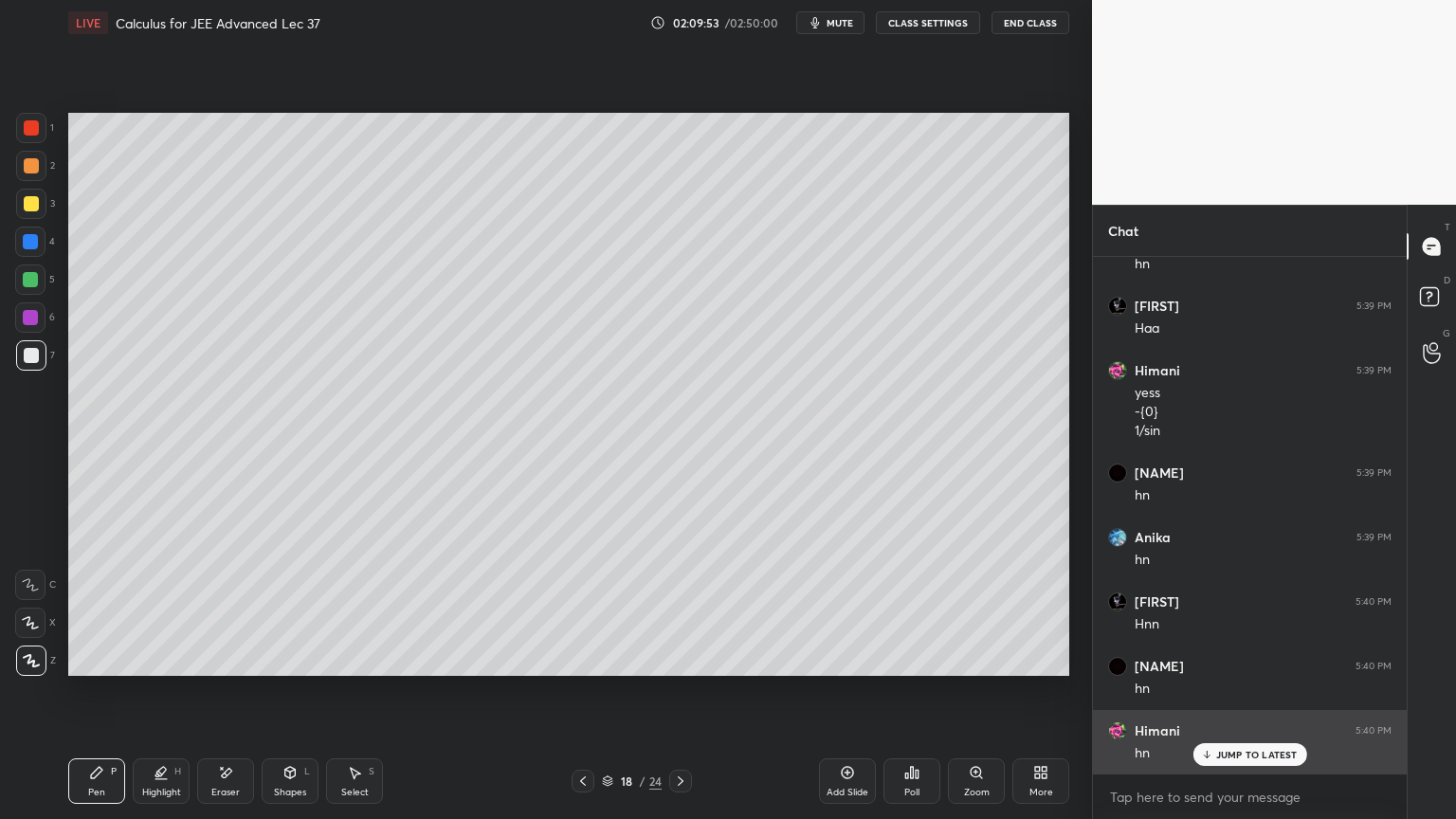 click on "JUMP TO LATEST" at bounding box center [1257, 755] 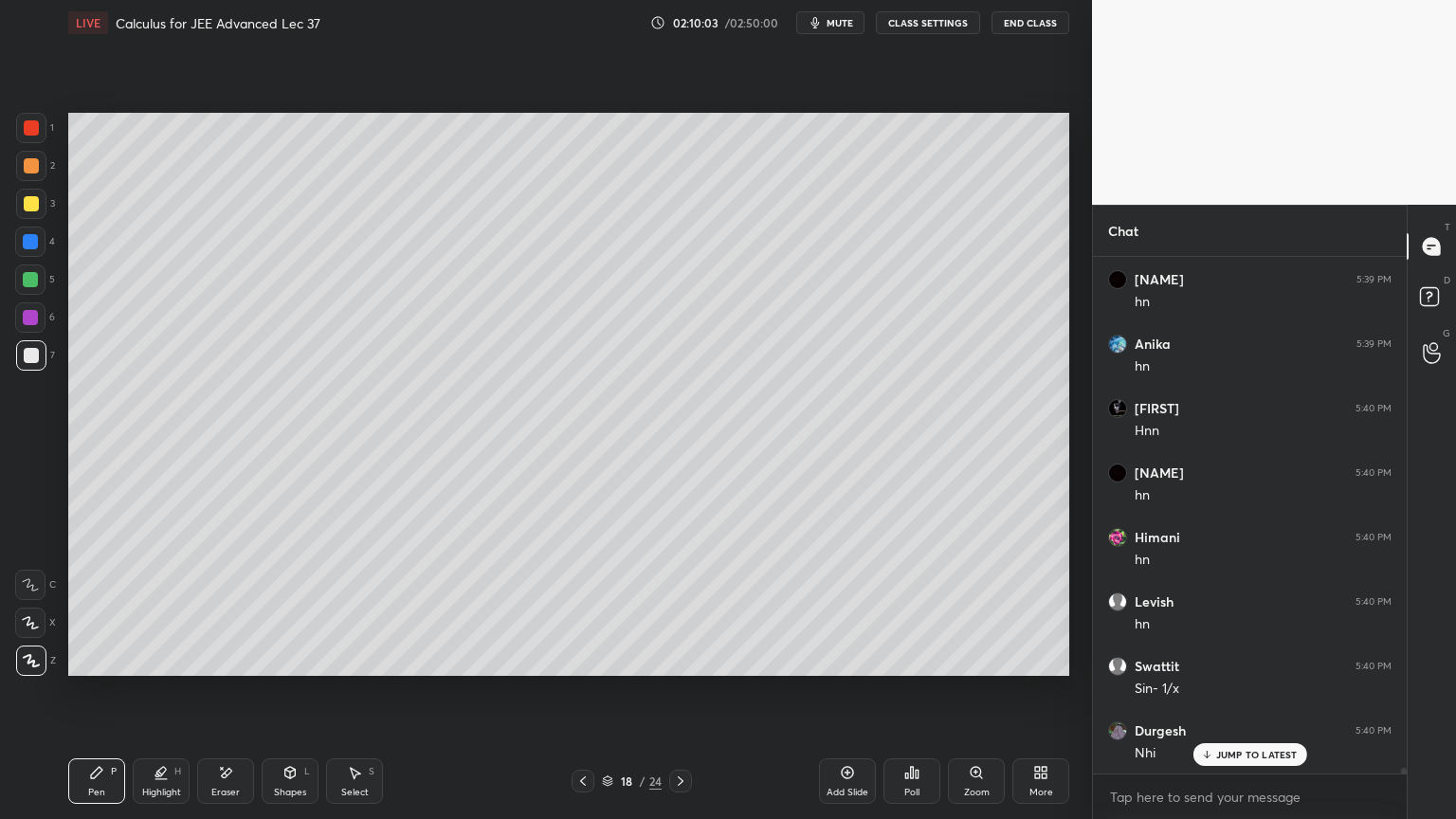 scroll, scrollTop: 45026, scrollLeft: 0, axis: vertical 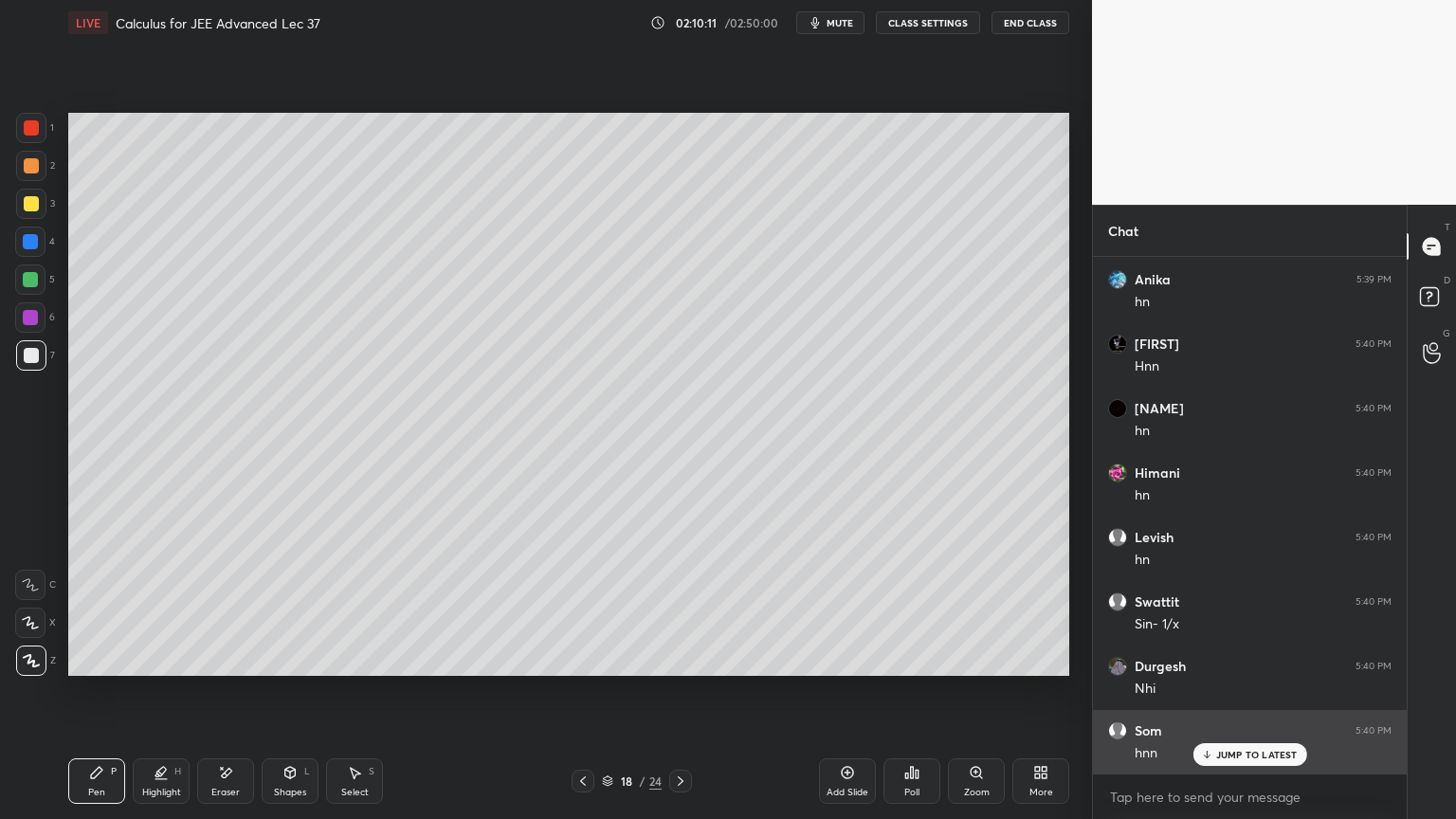 click on "JUMP TO LATEST" at bounding box center (1257, 755) 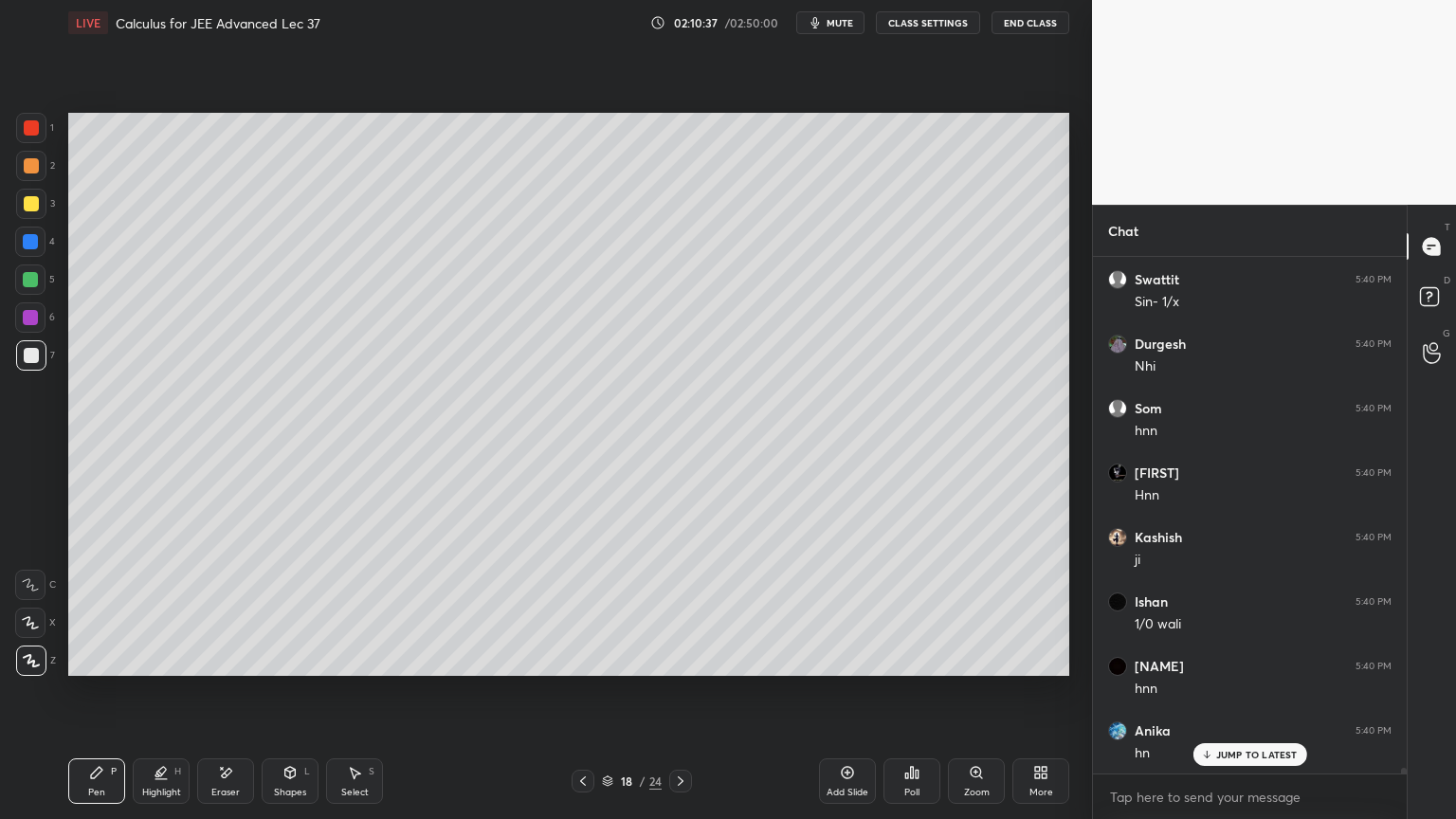 scroll, scrollTop: 45413, scrollLeft: 0, axis: vertical 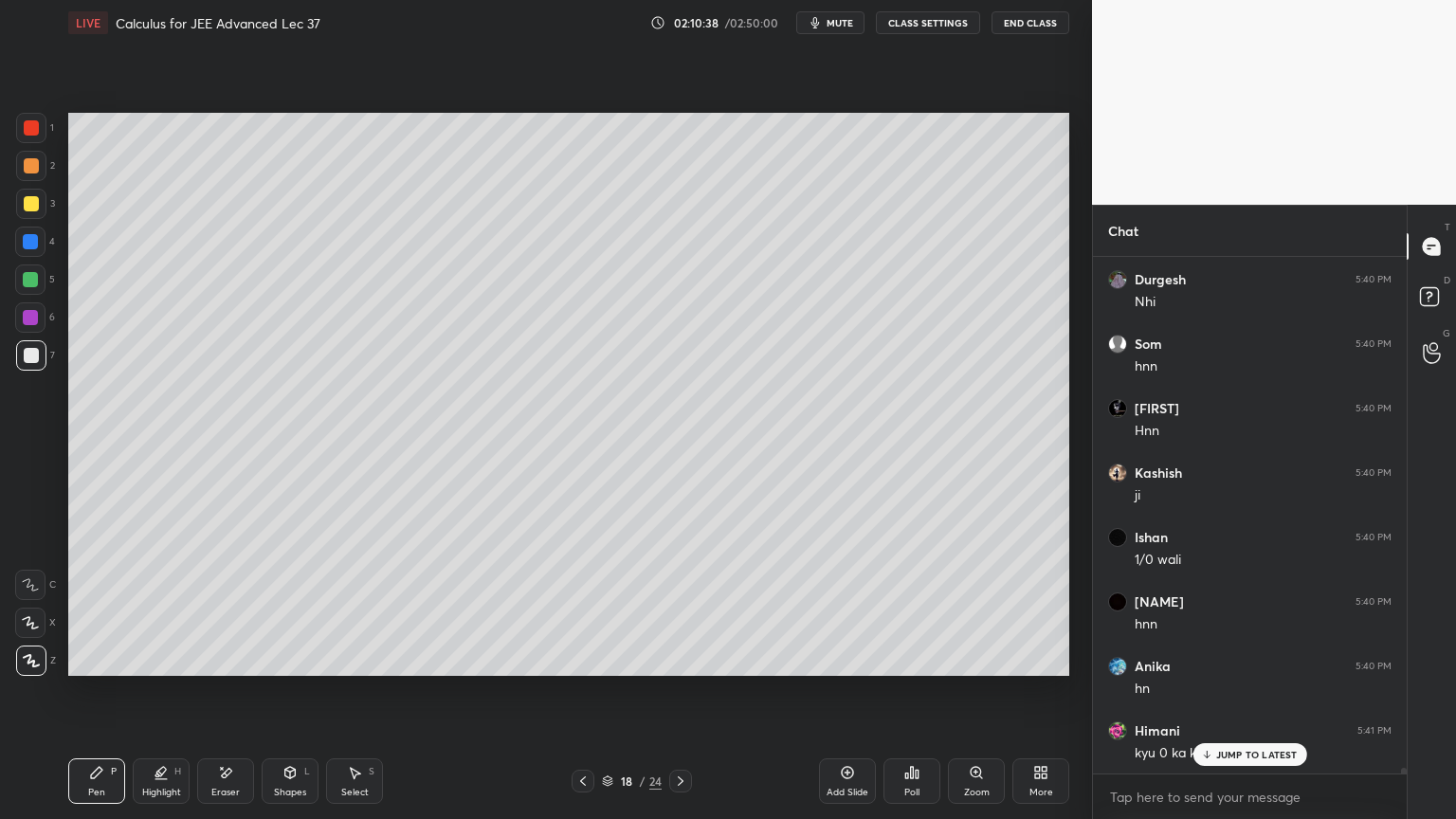 click on "JUMP TO LATEST" at bounding box center [1257, 755] 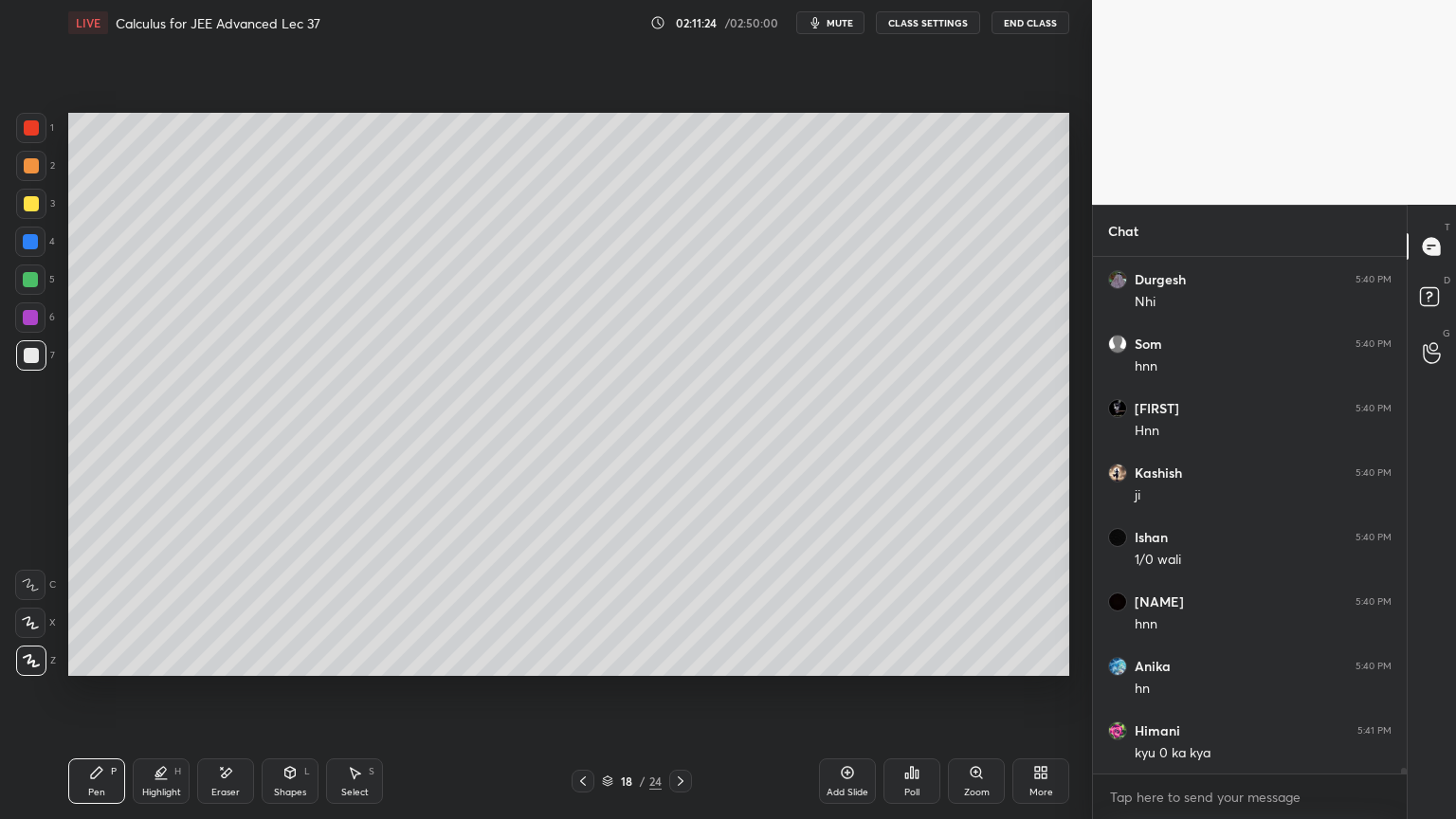 scroll, scrollTop: 45477, scrollLeft: 0, axis: vertical 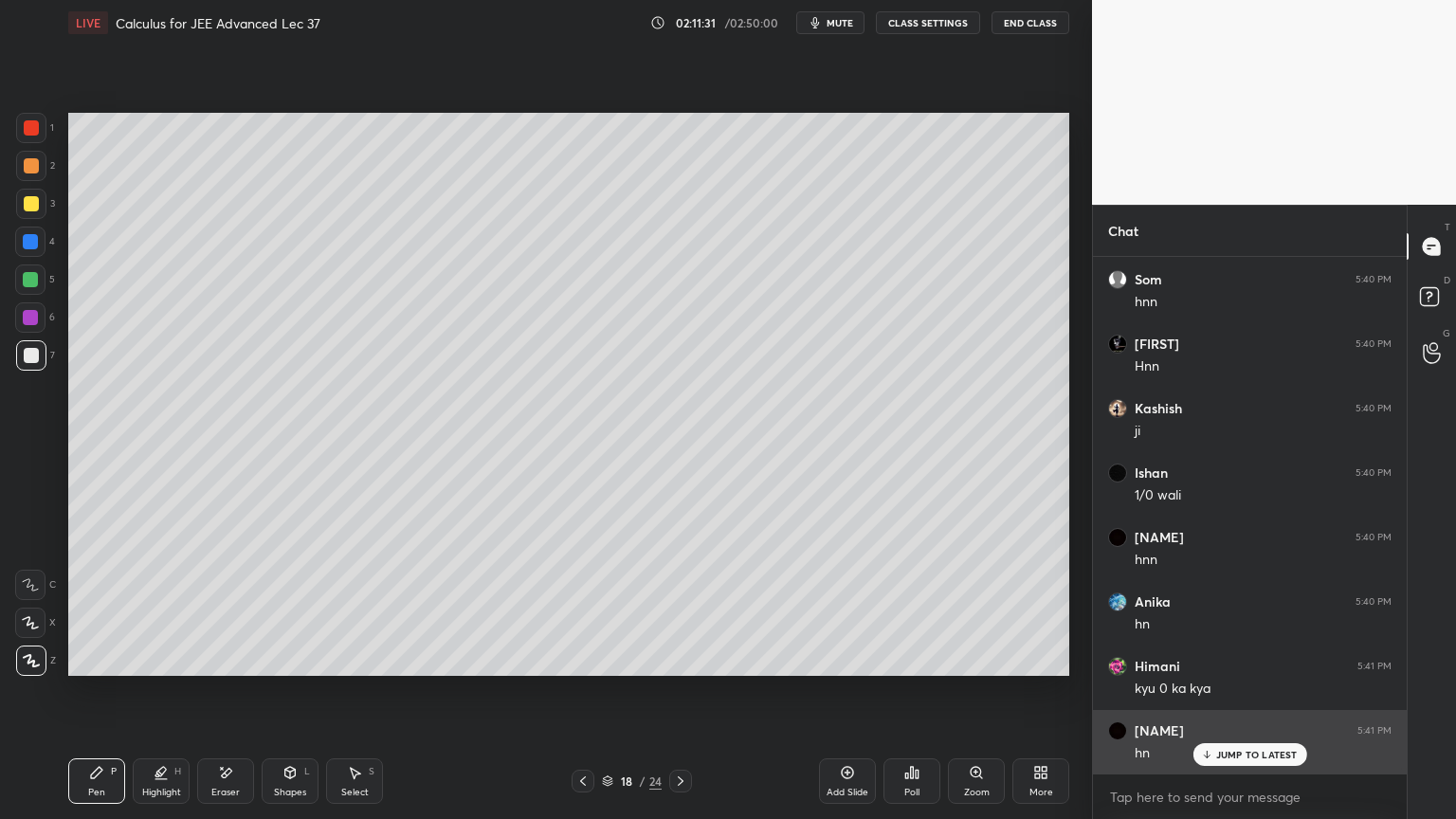 click on "JUMP TO LATEST" at bounding box center [1257, 755] 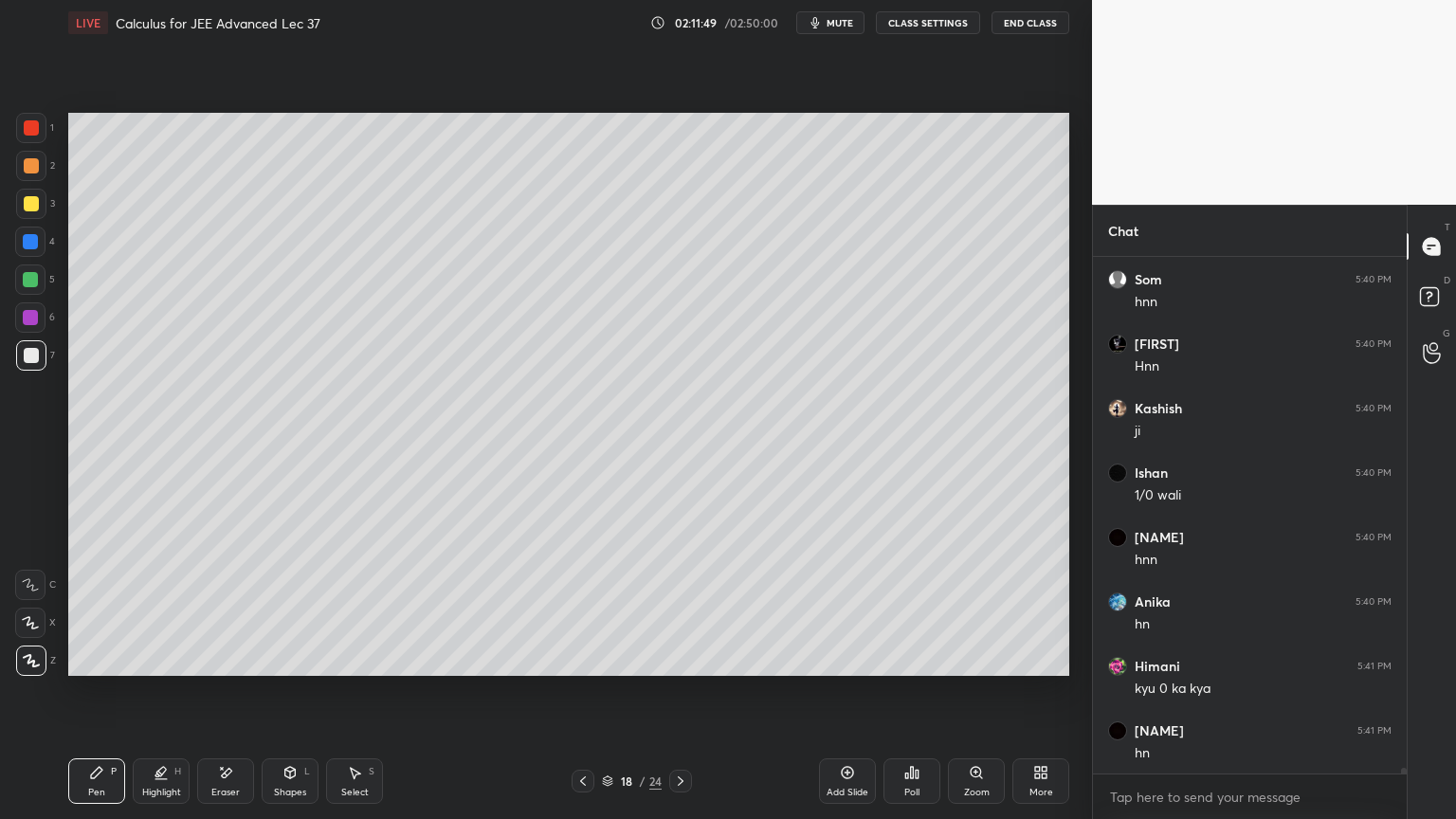 click on "Highlight" at bounding box center [161, 792] 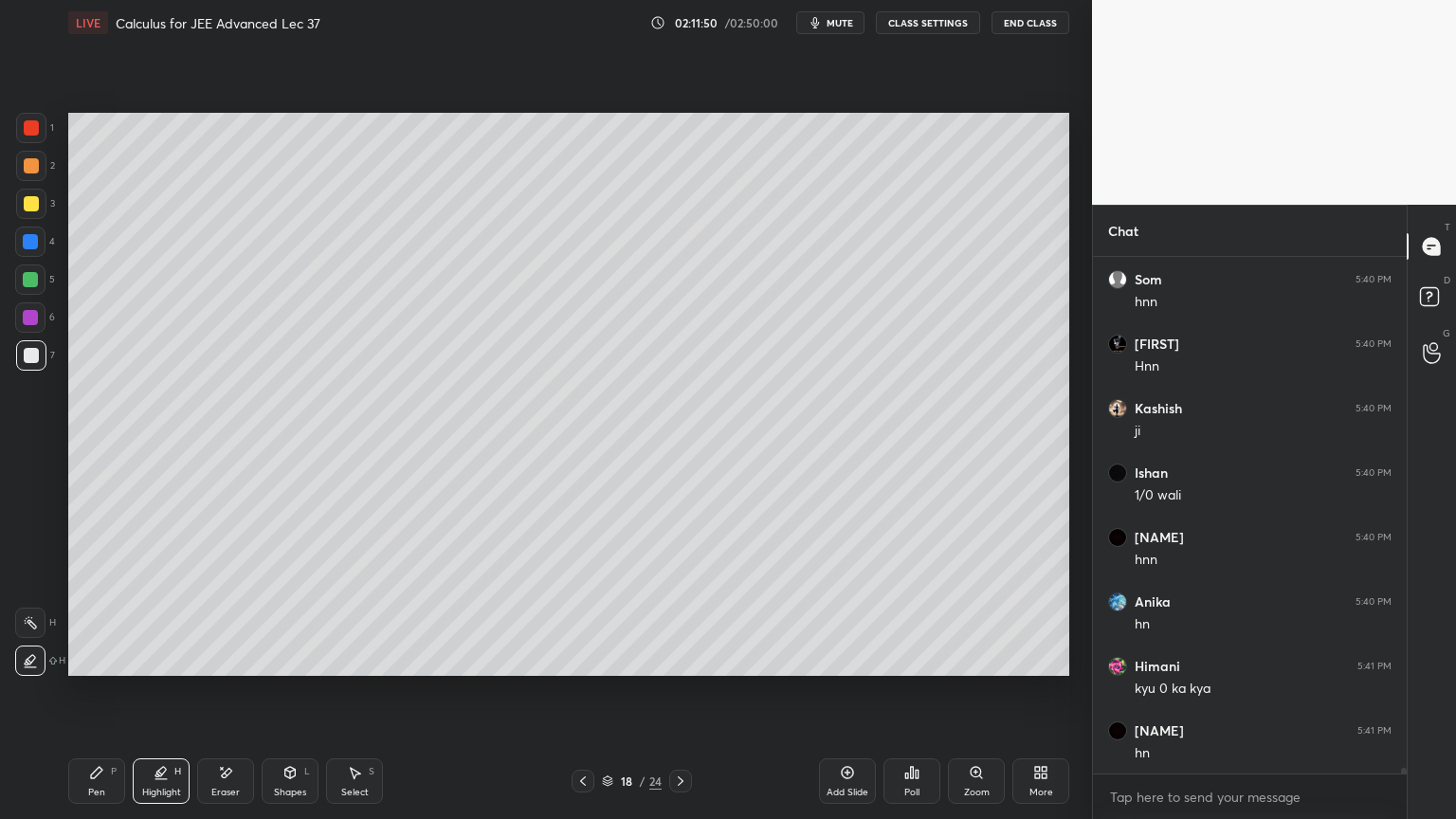 click on "Pen P" at bounding box center (97, 781) 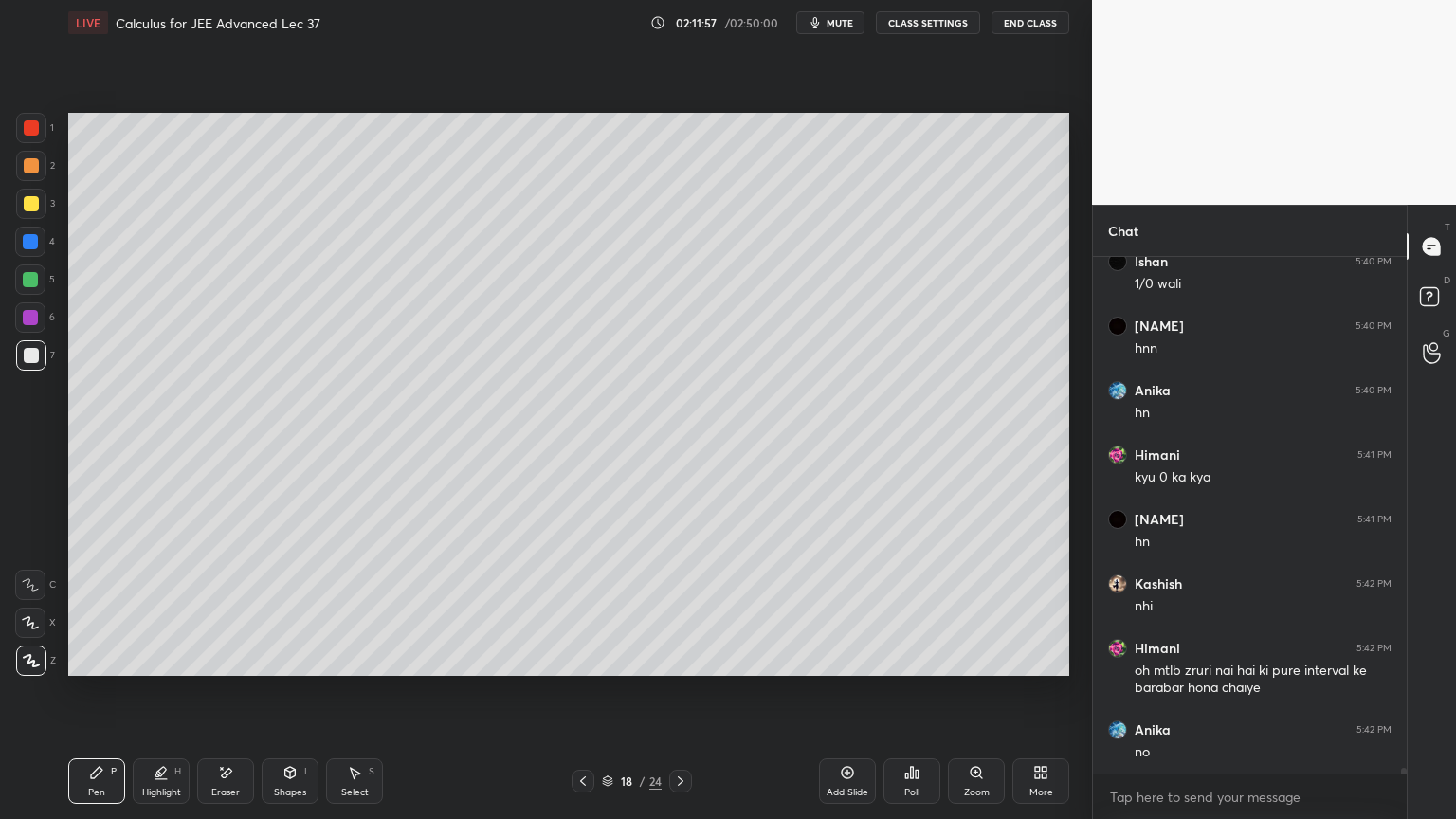 scroll, scrollTop: 45753, scrollLeft: 0, axis: vertical 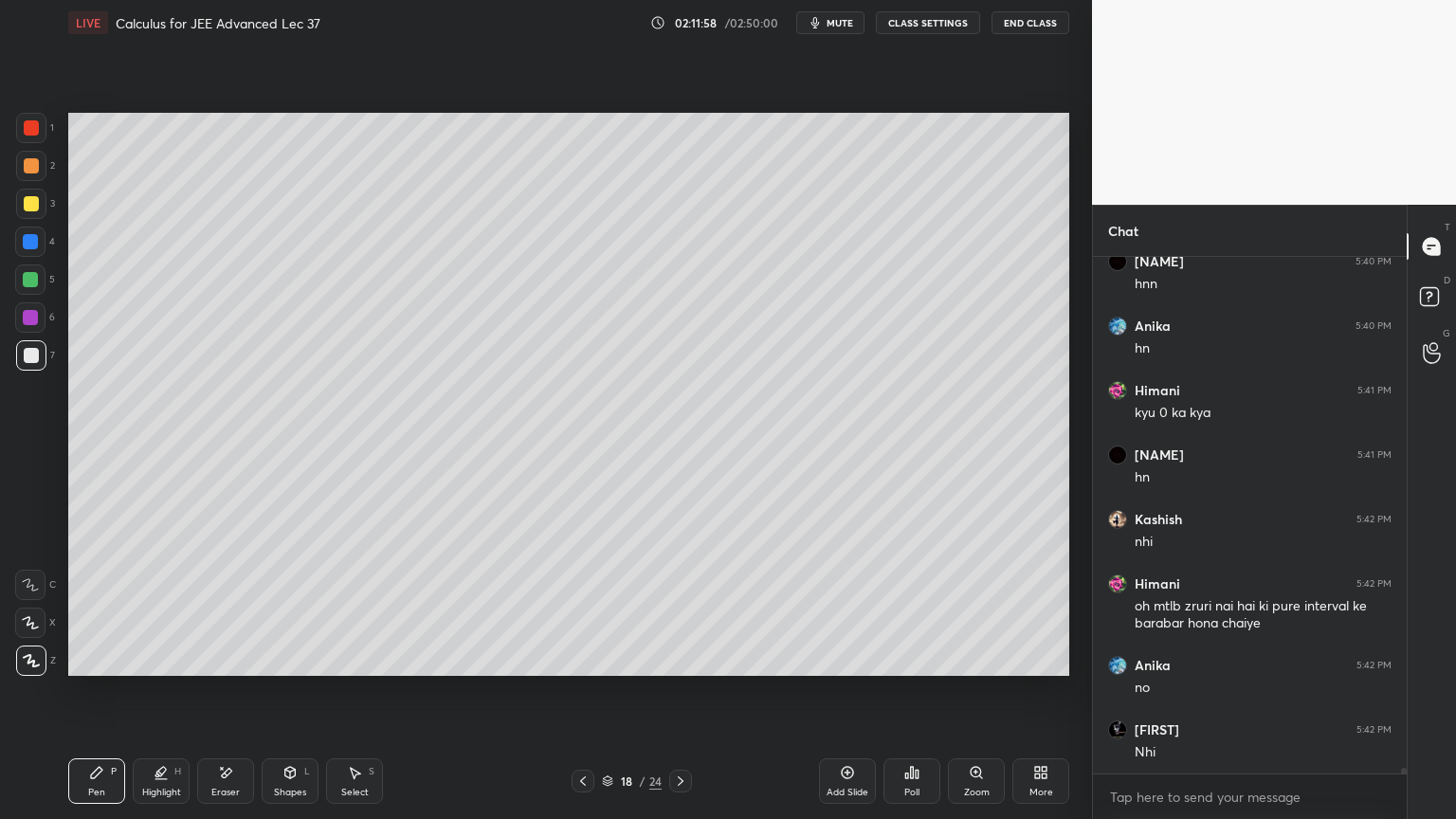 click 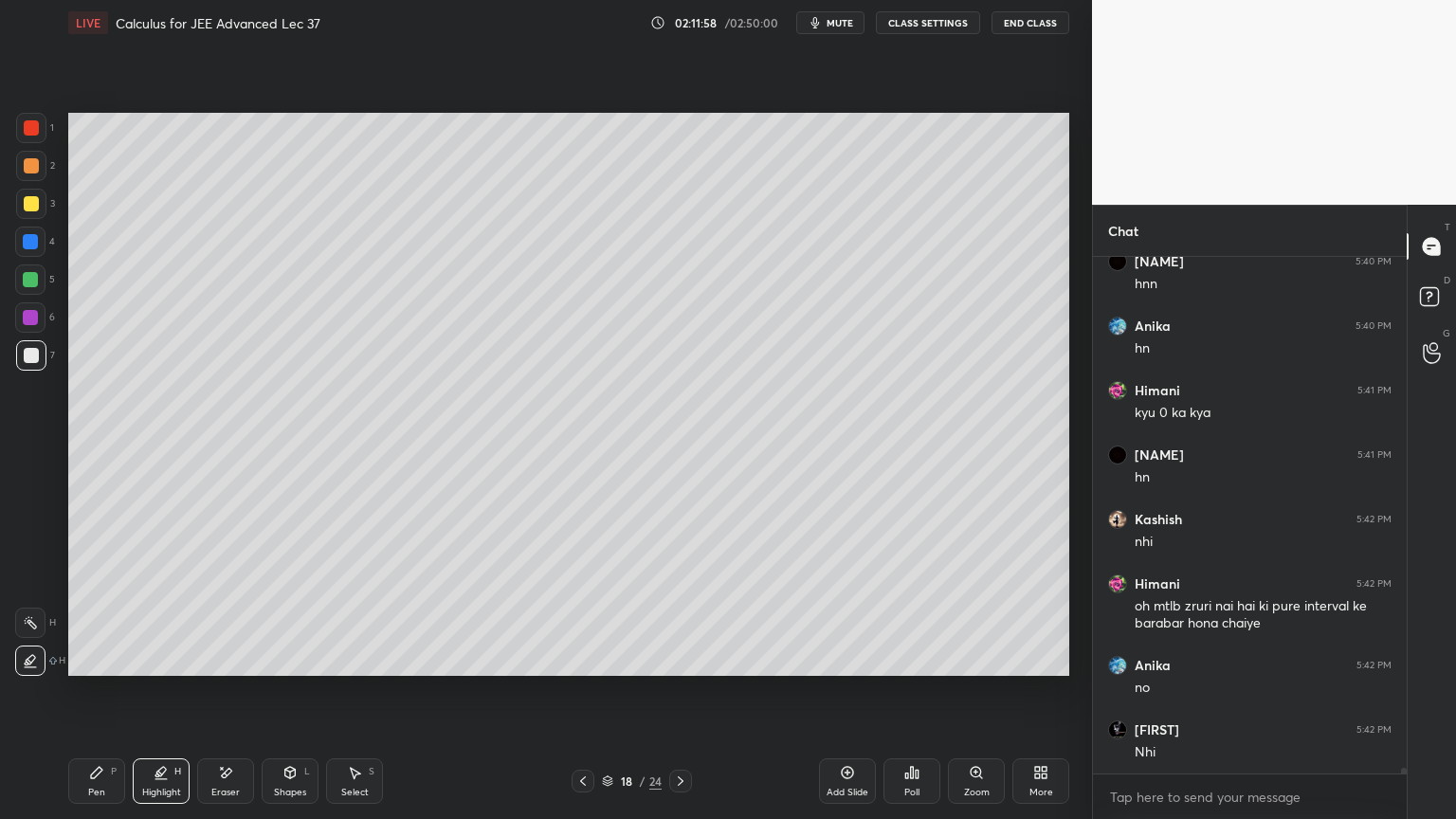 click on "Pen P" at bounding box center (97, 781) 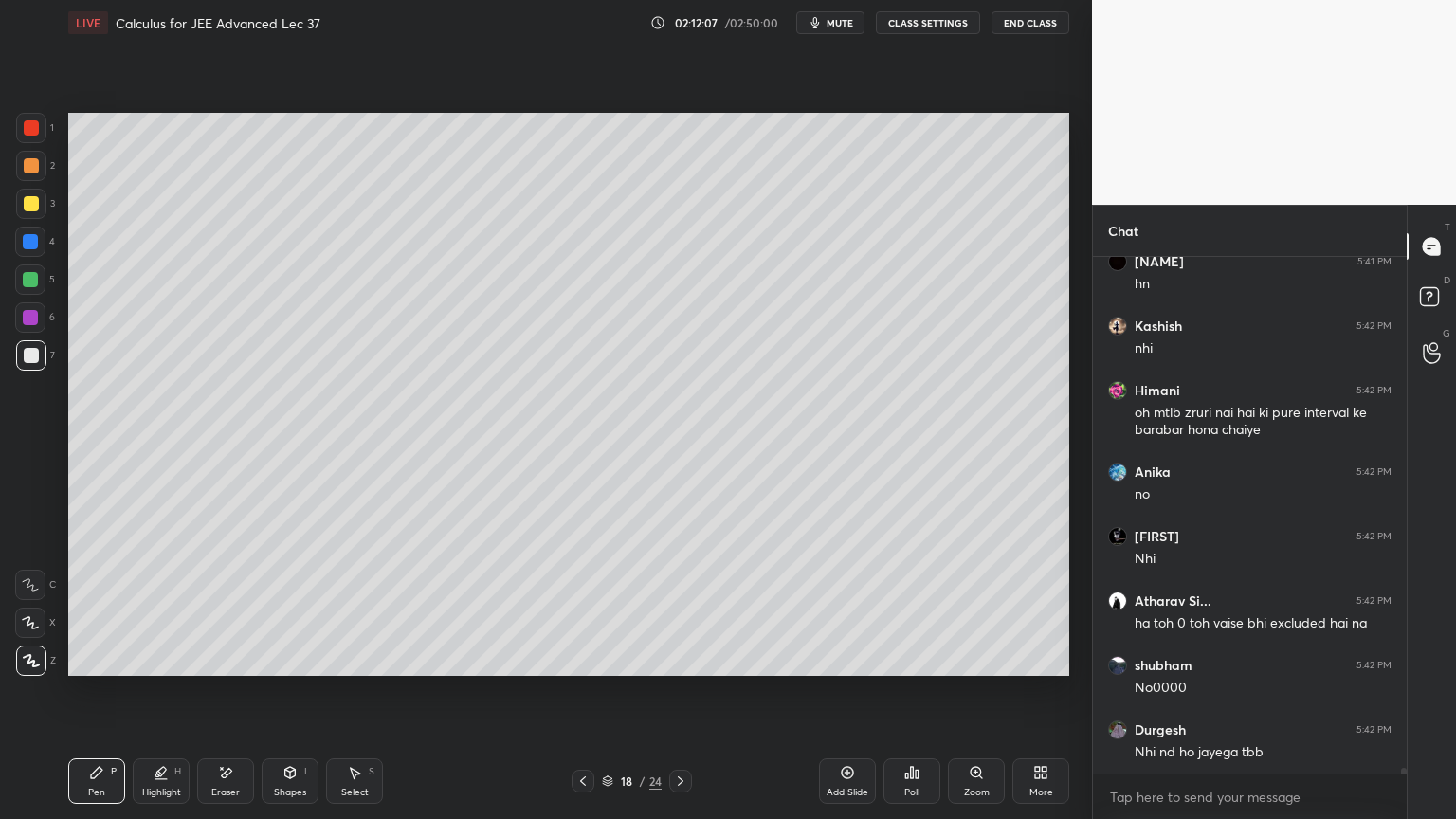 scroll, scrollTop: 46011, scrollLeft: 0, axis: vertical 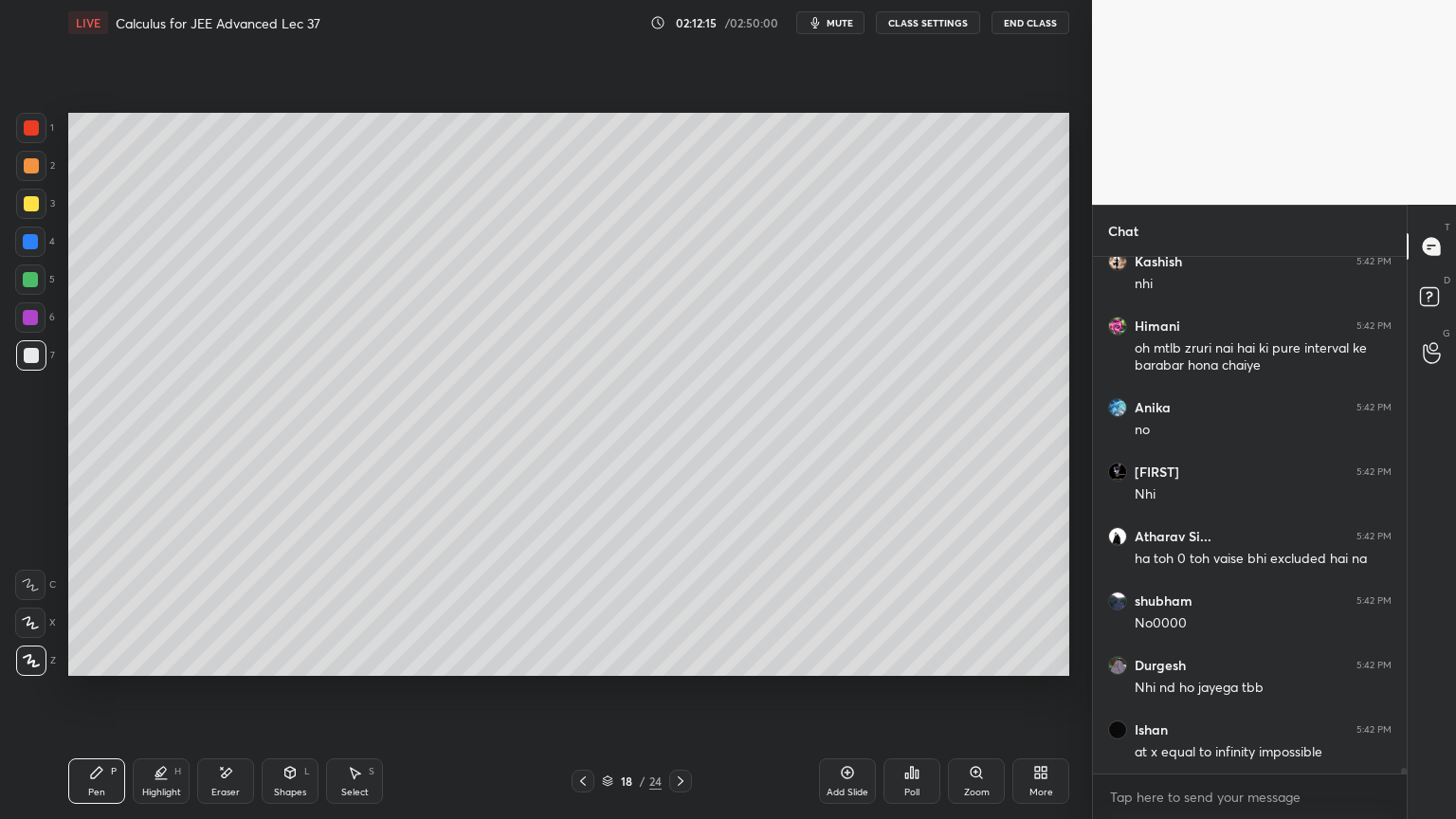 click on "Eraser" at bounding box center (226, 781) 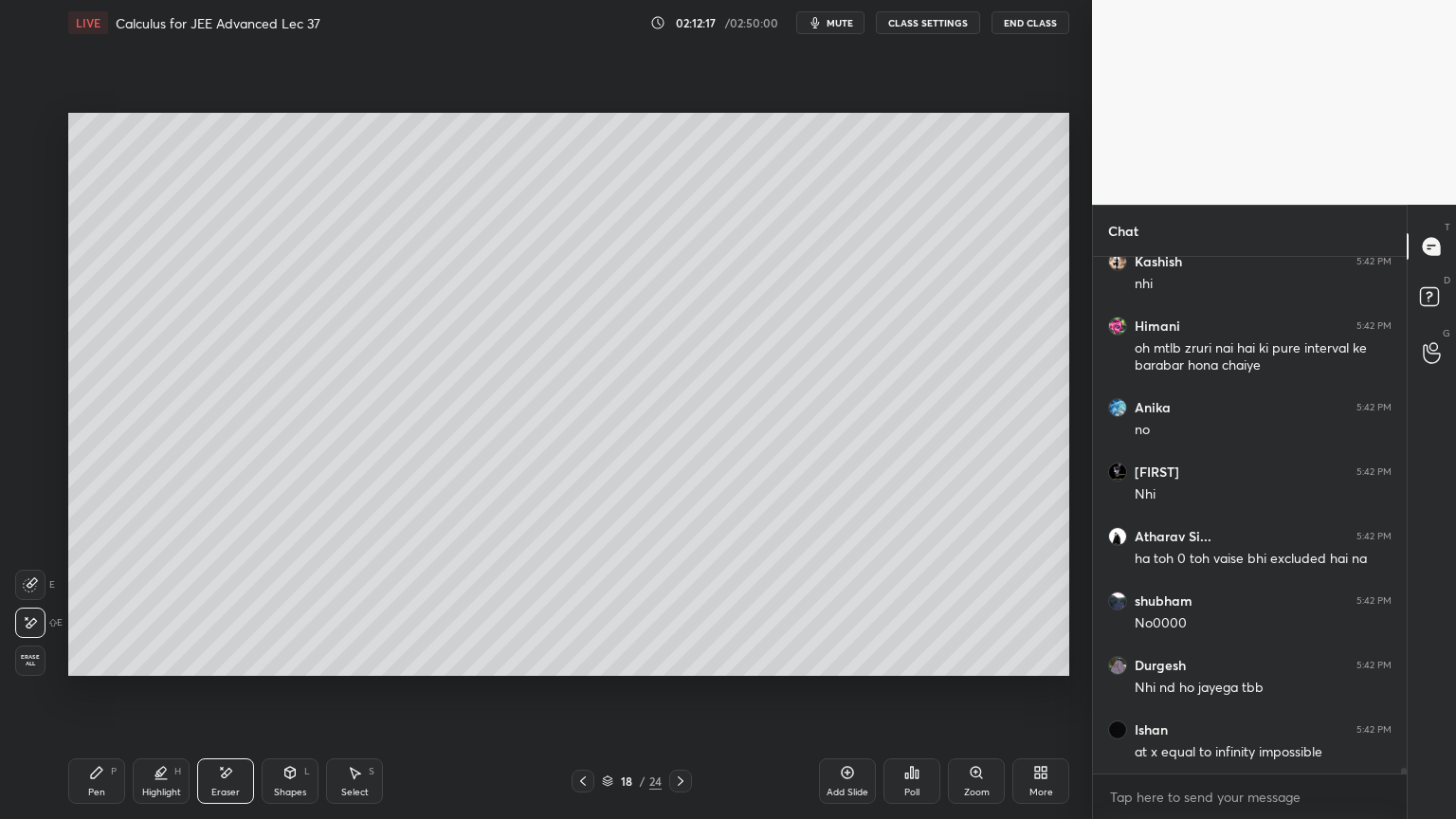 scroll, scrollTop: 46075, scrollLeft: 0, axis: vertical 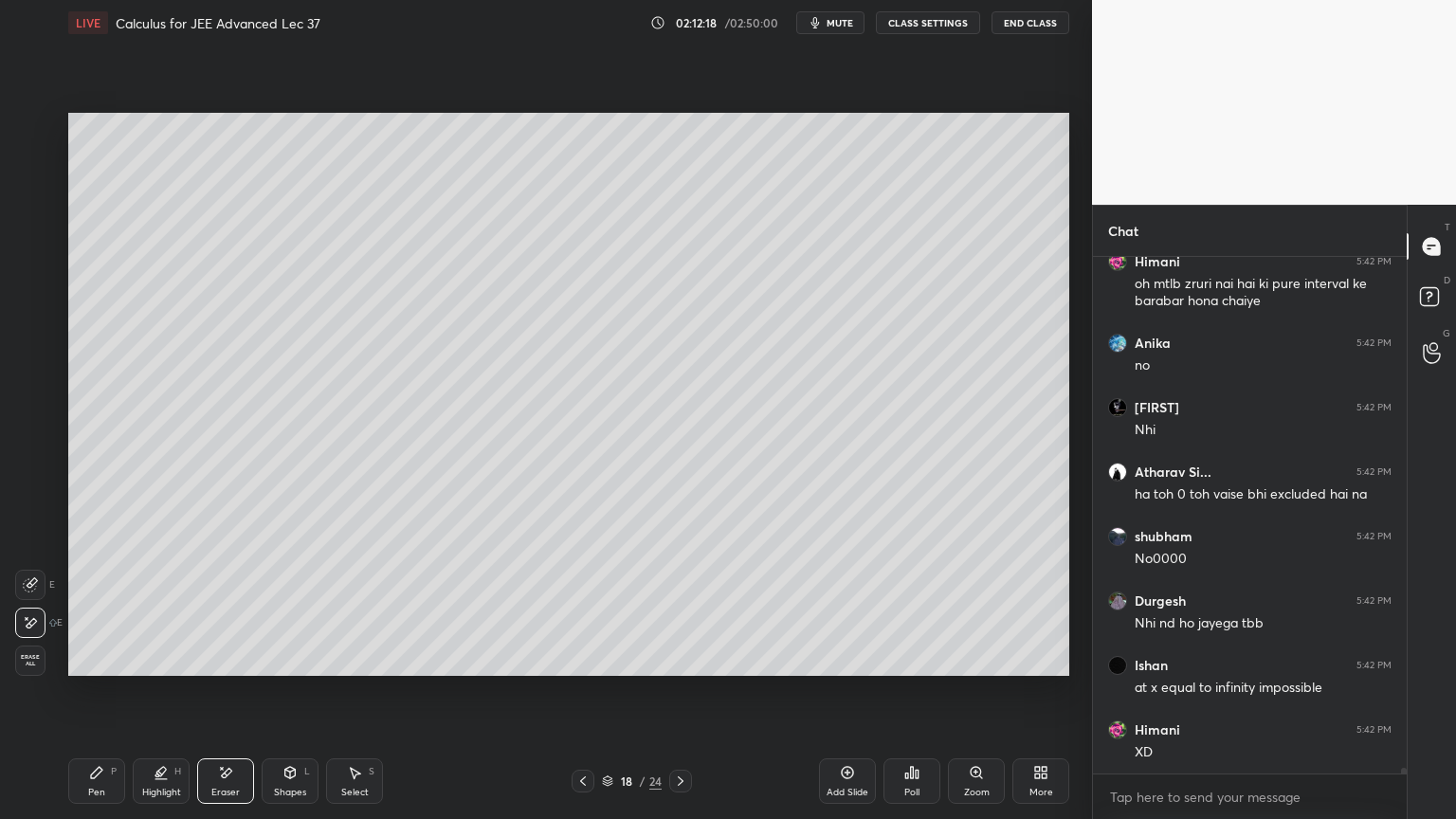click on "Pen" at bounding box center (97, 792) 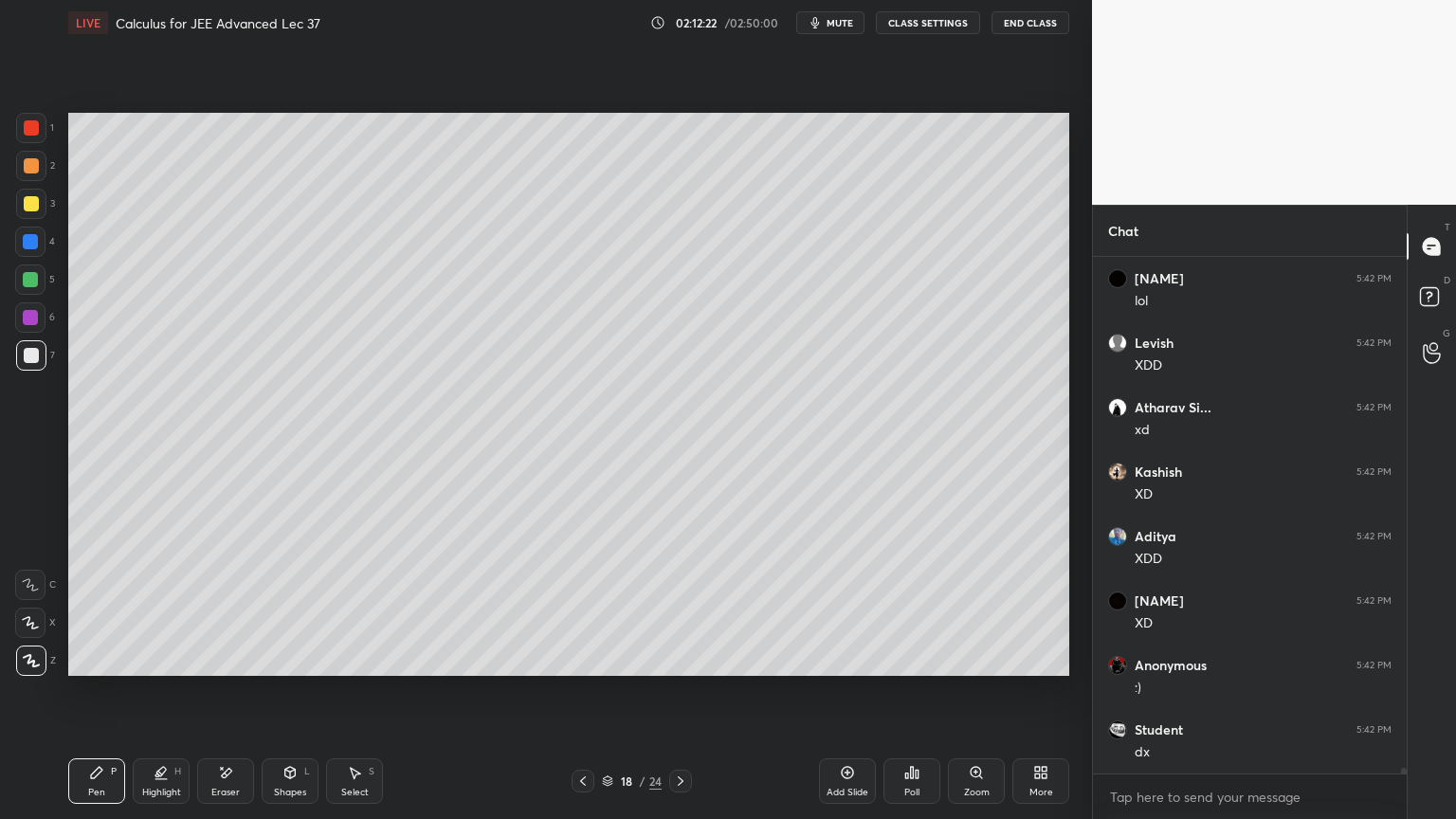 scroll, scrollTop: 46656, scrollLeft: 0, axis: vertical 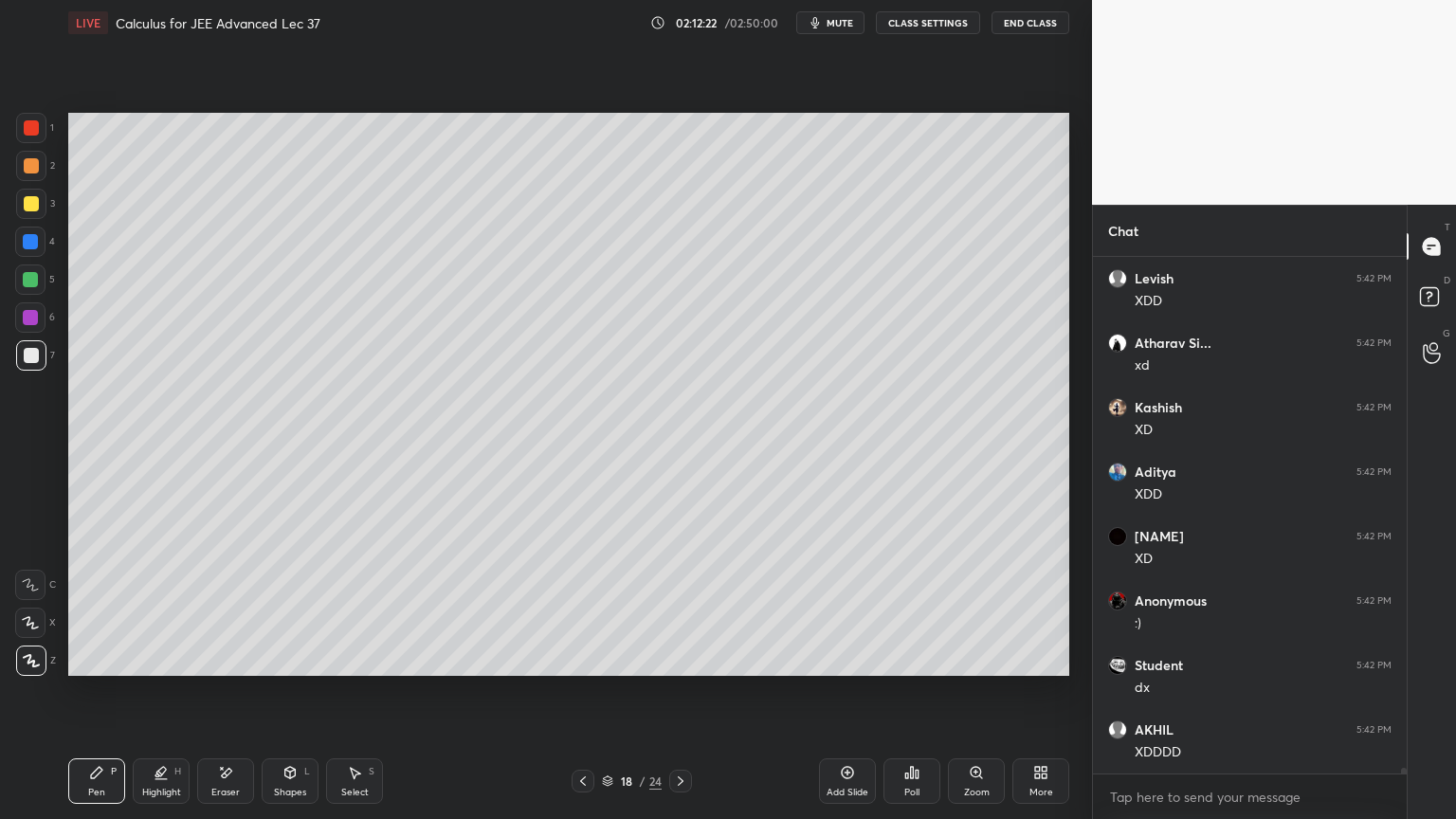 click on "Highlight H" at bounding box center (161, 781) 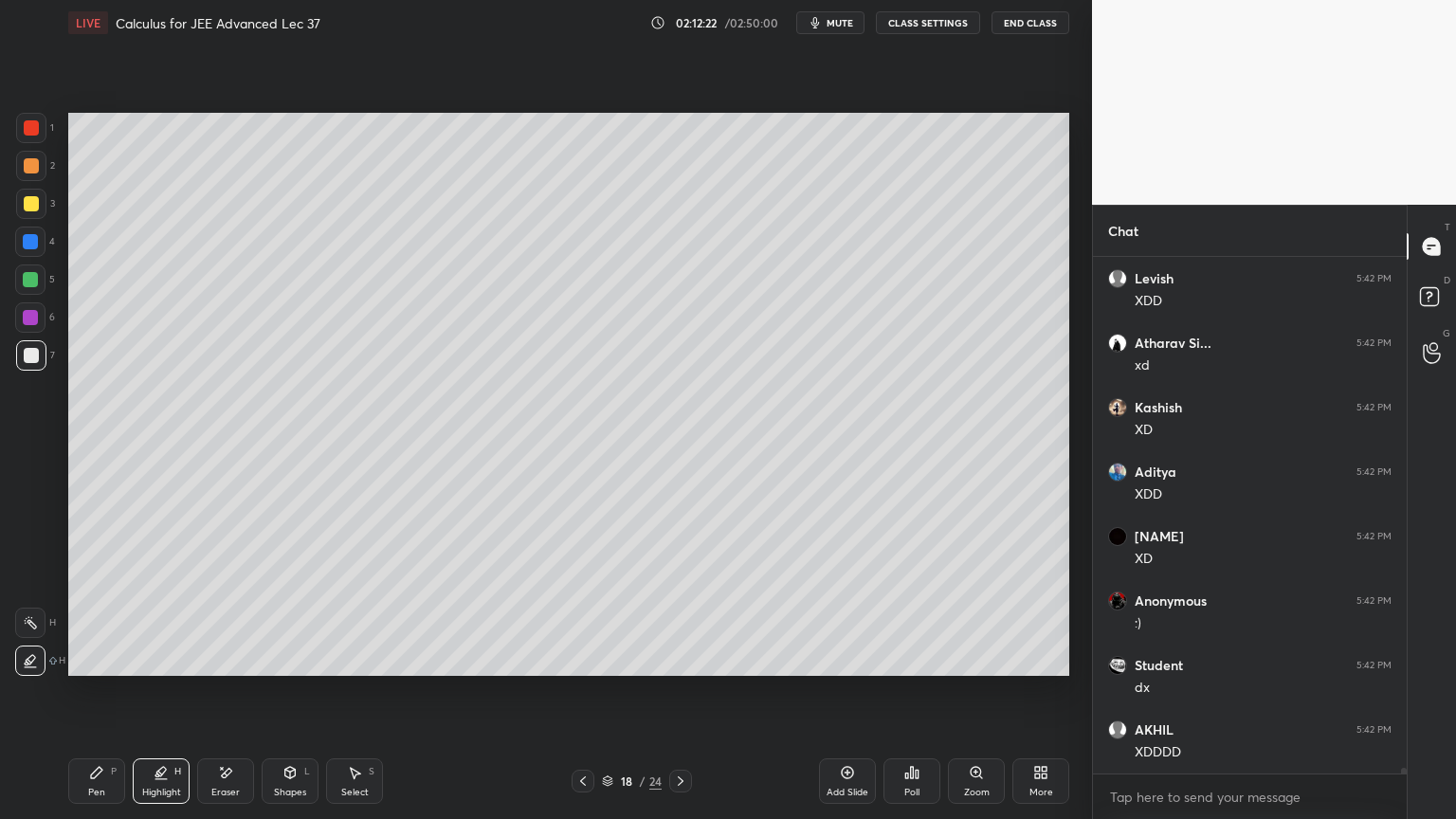 click on "Pen" at bounding box center (97, 792) 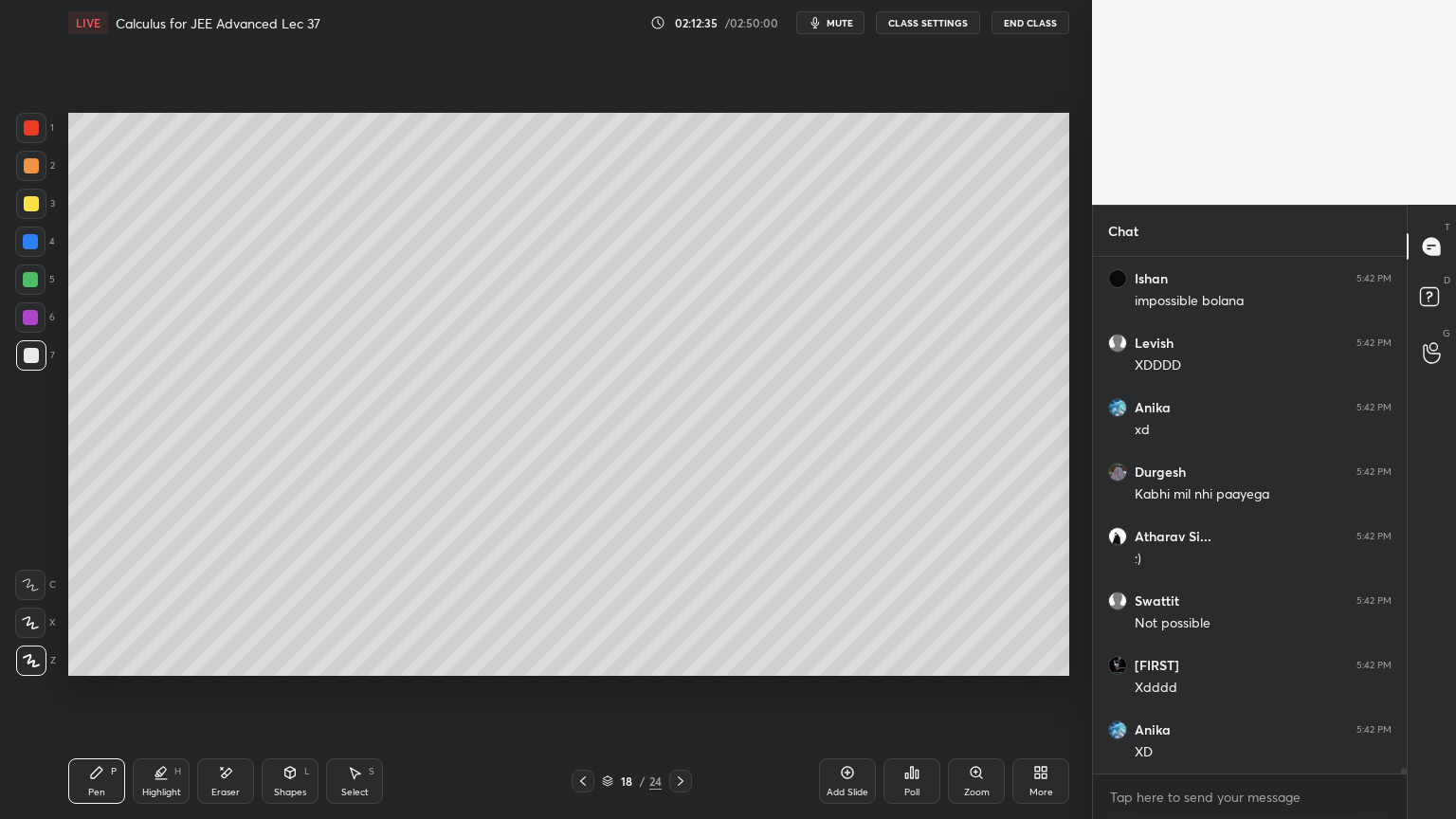 scroll, scrollTop: 47365, scrollLeft: 0, axis: vertical 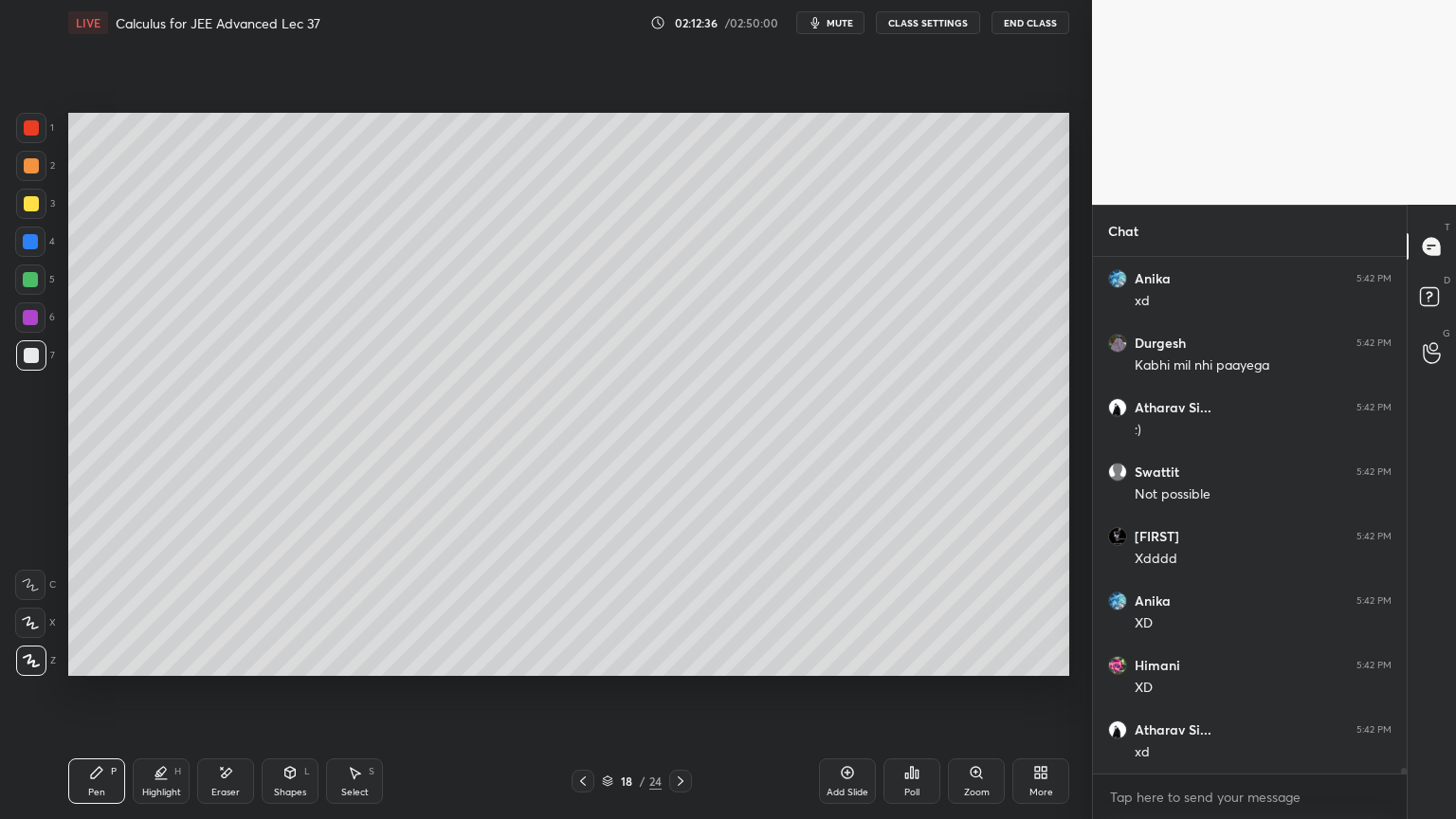 click on "Eraser" at bounding box center [226, 792] 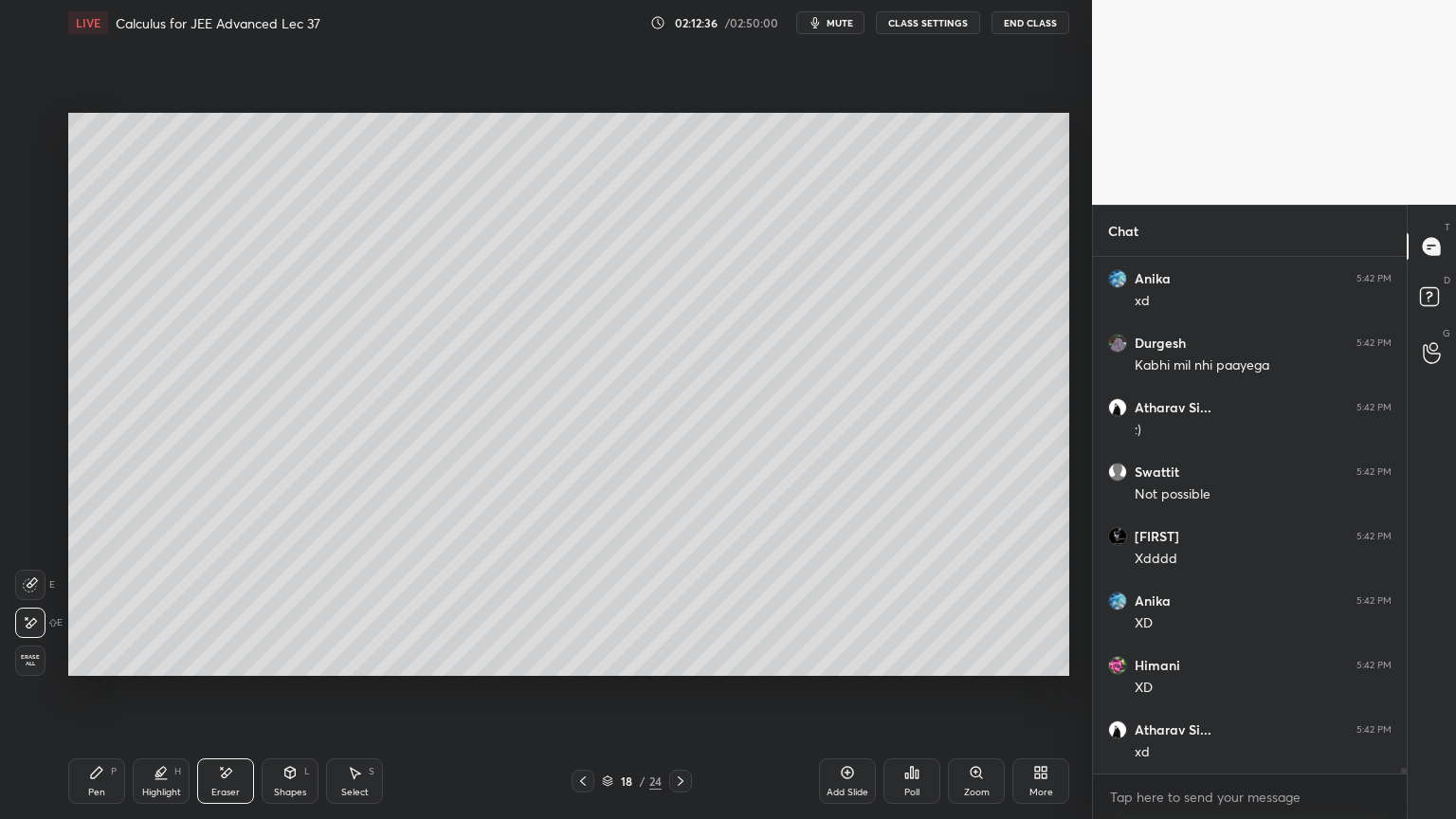 click on "Highlight H" at bounding box center [161, 781] 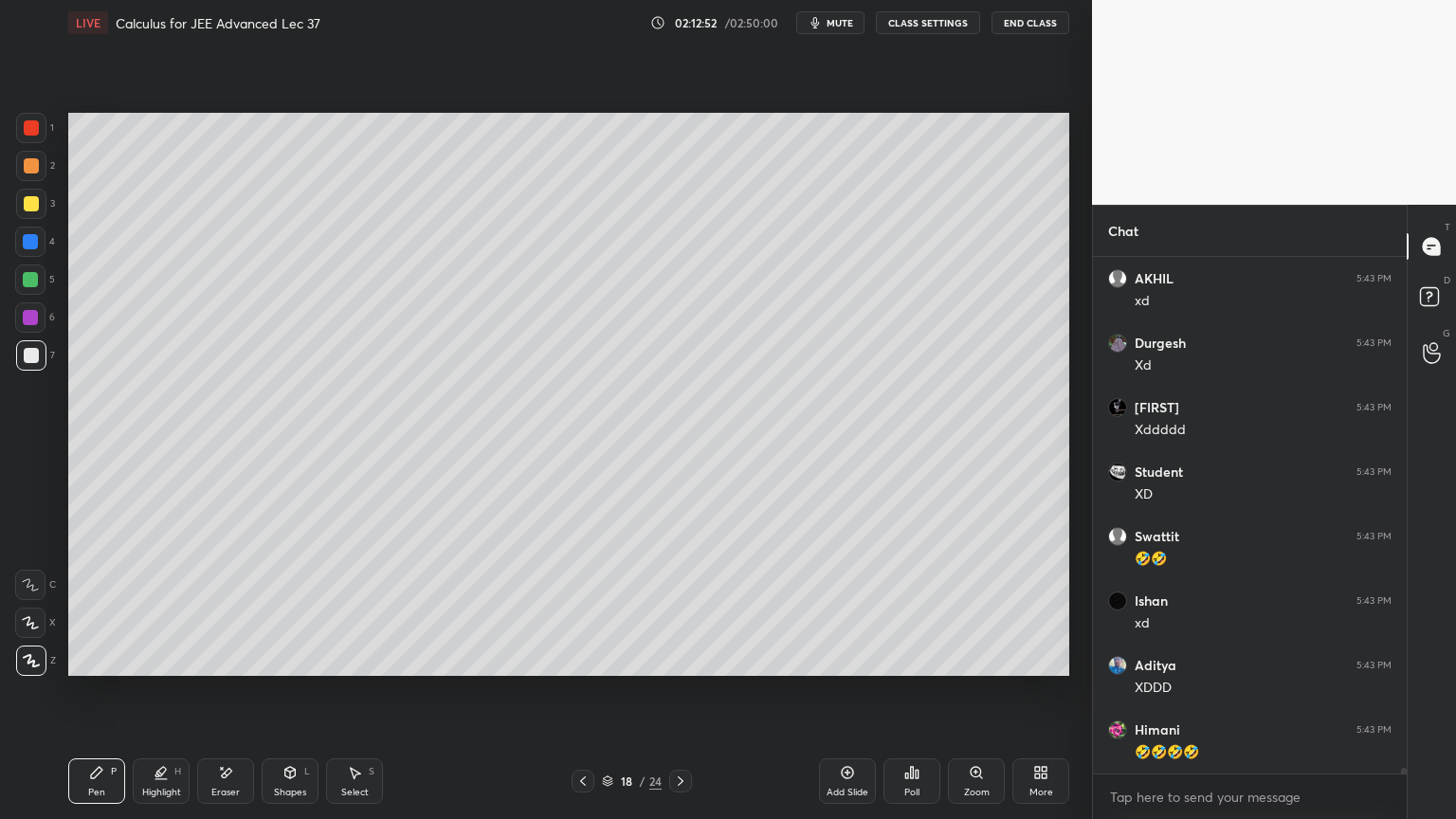 scroll, scrollTop: 48138, scrollLeft: 0, axis: vertical 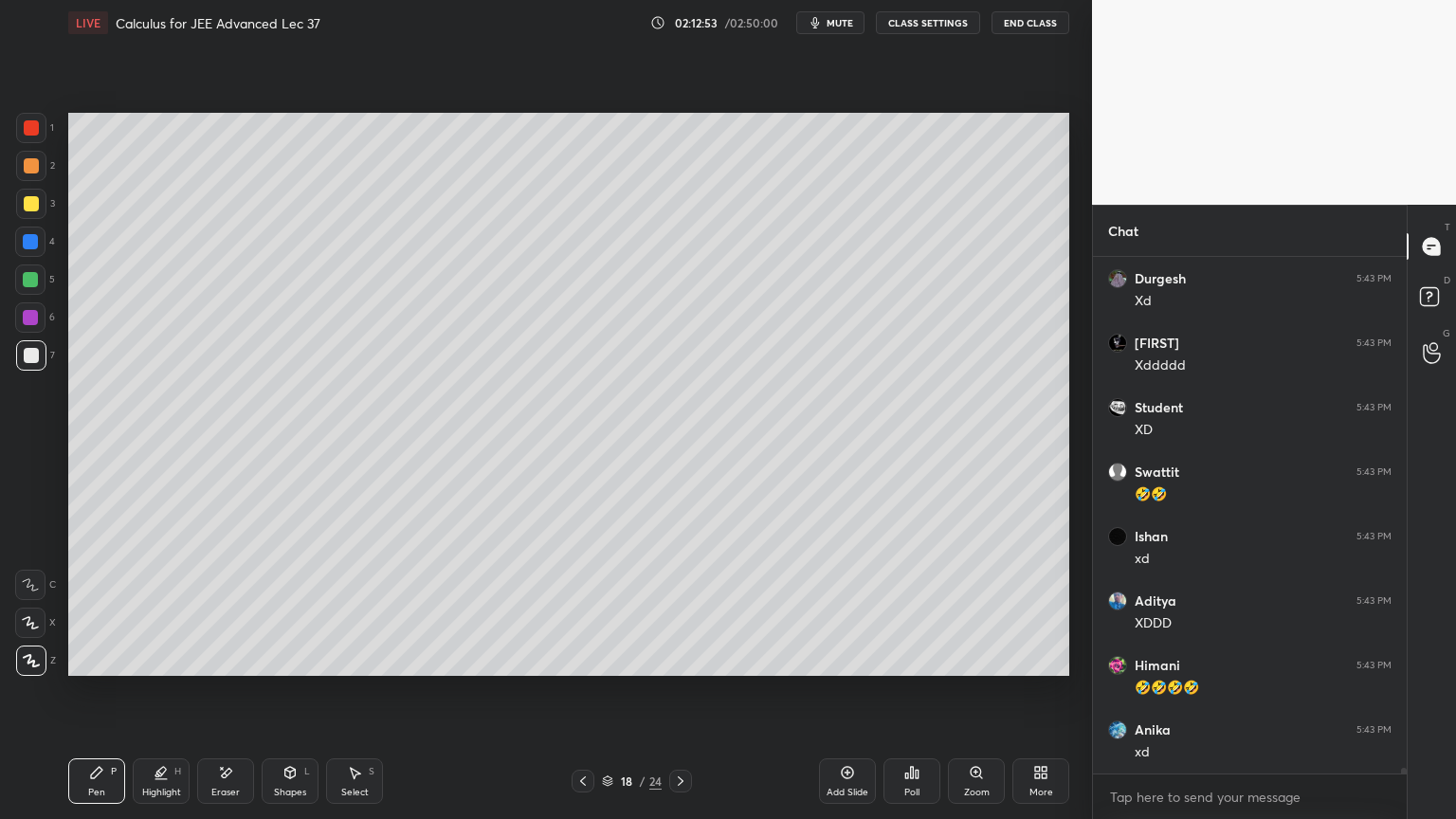 drag, startPoint x: 223, startPoint y: 774, endPoint x: 236, endPoint y: 771, distance: 13.34166 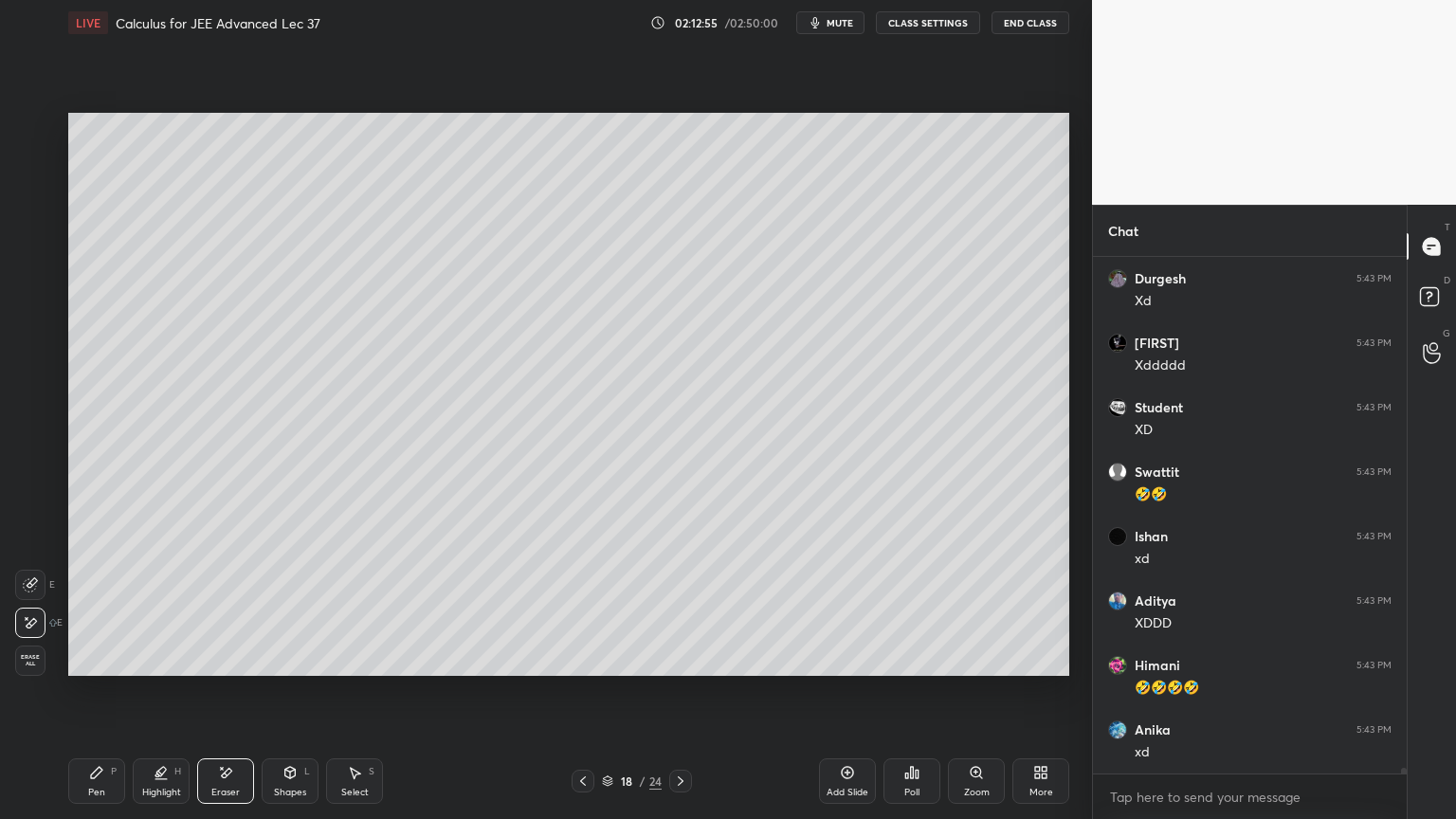 scroll, scrollTop: 48203, scrollLeft: 0, axis: vertical 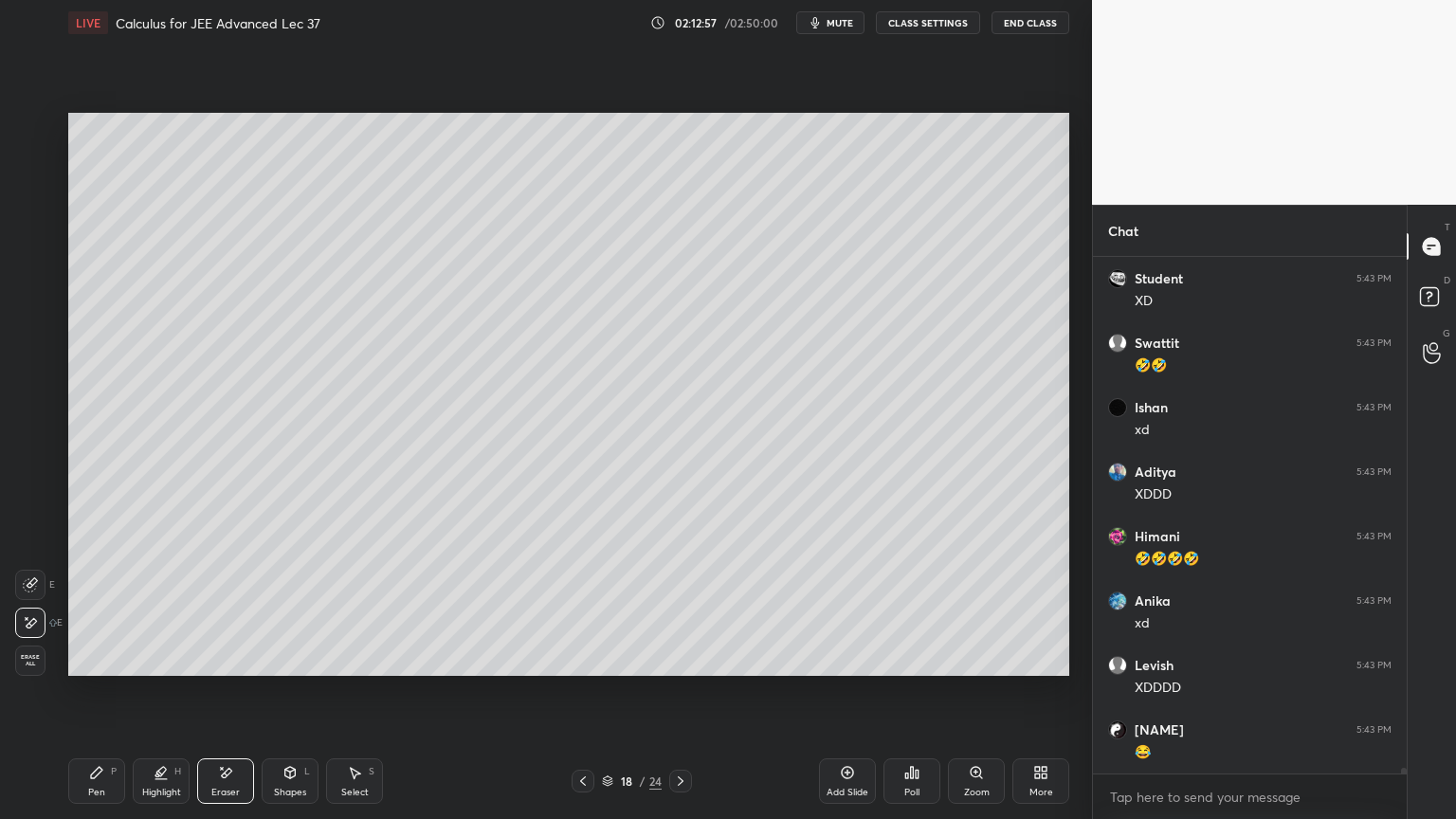 click on "Pen P" at bounding box center [97, 781] 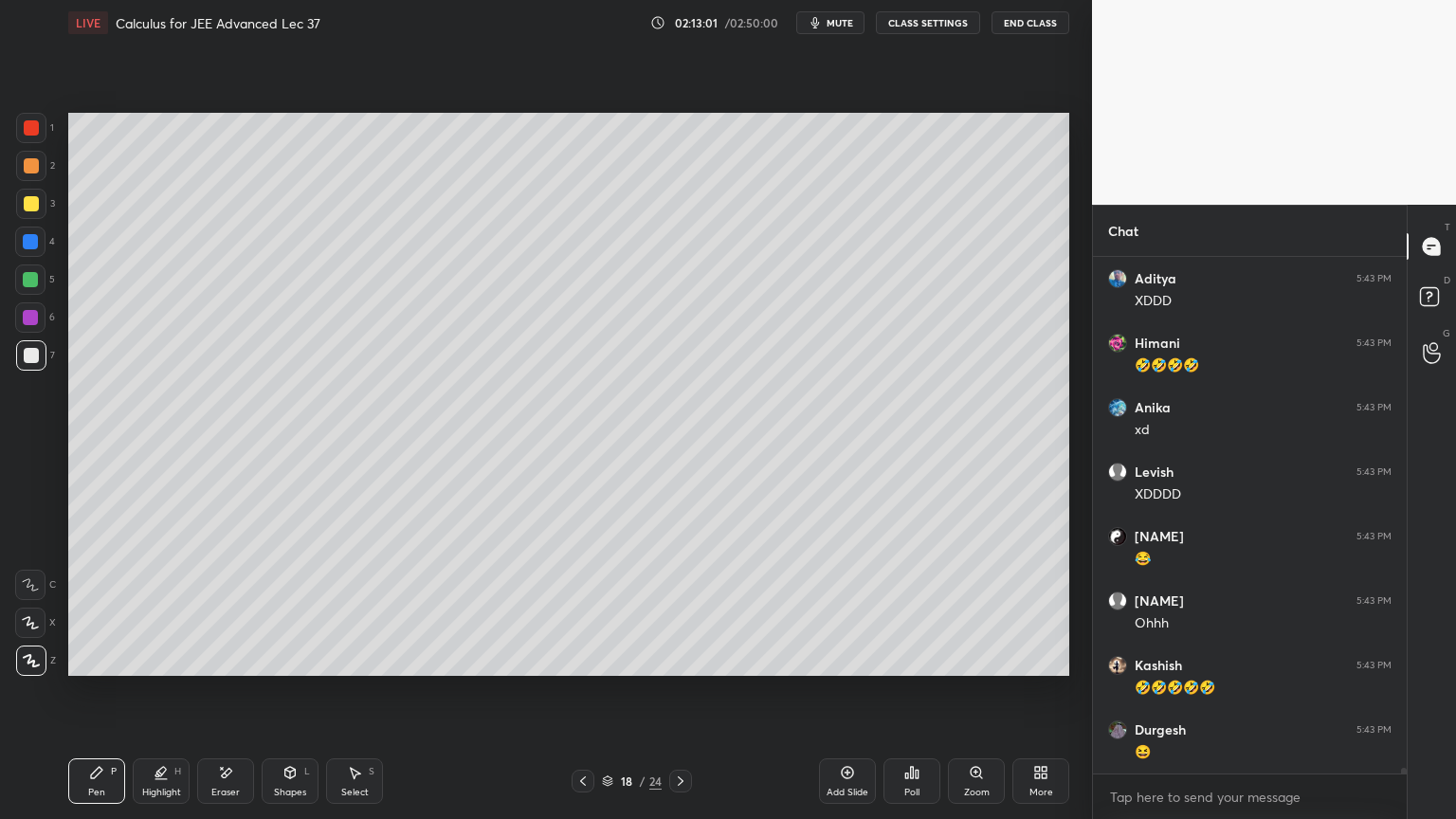 scroll, scrollTop: 48525, scrollLeft: 0, axis: vertical 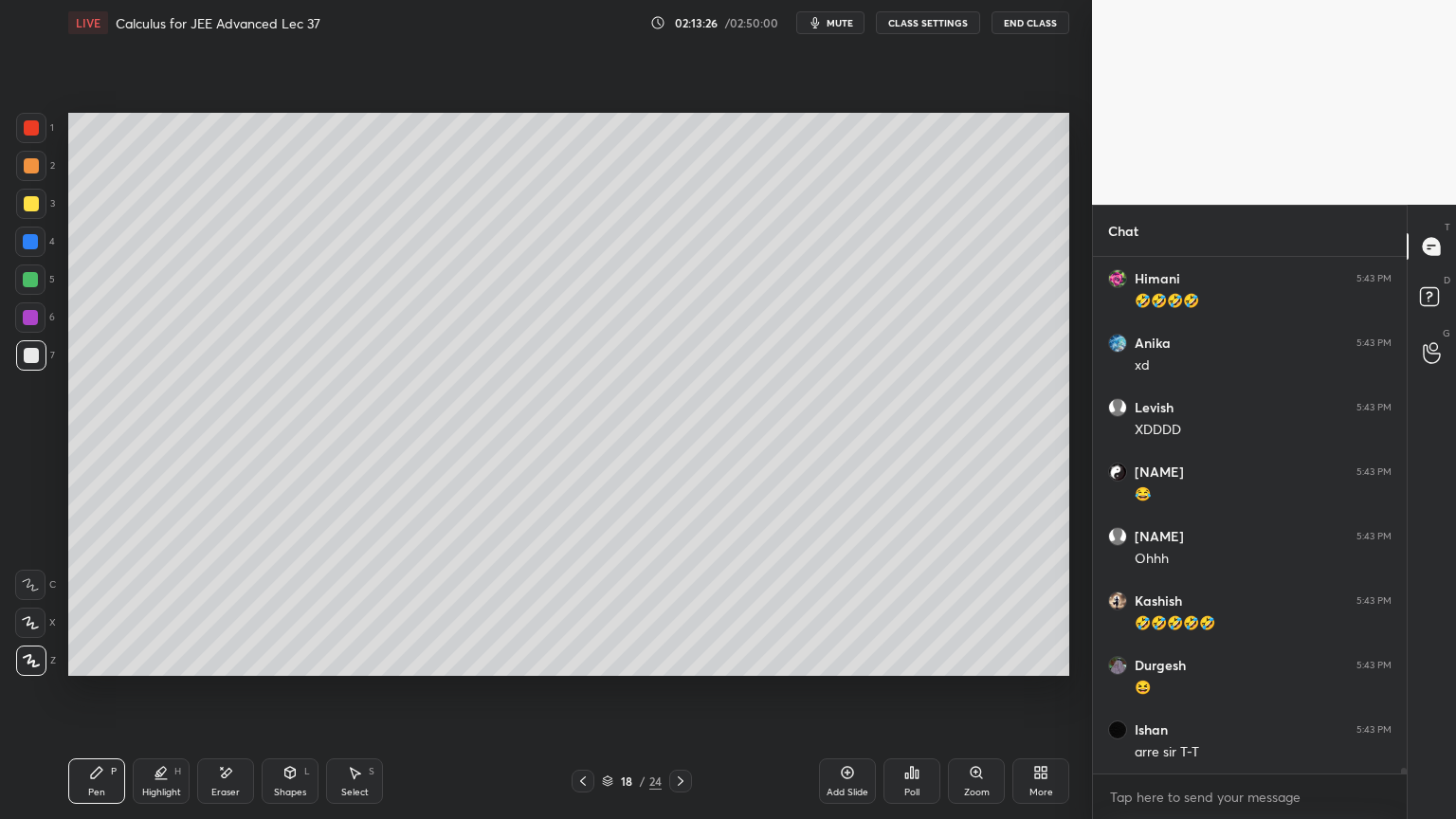 drag, startPoint x: 228, startPoint y: 788, endPoint x: 264, endPoint y: 748, distance: 53.8145 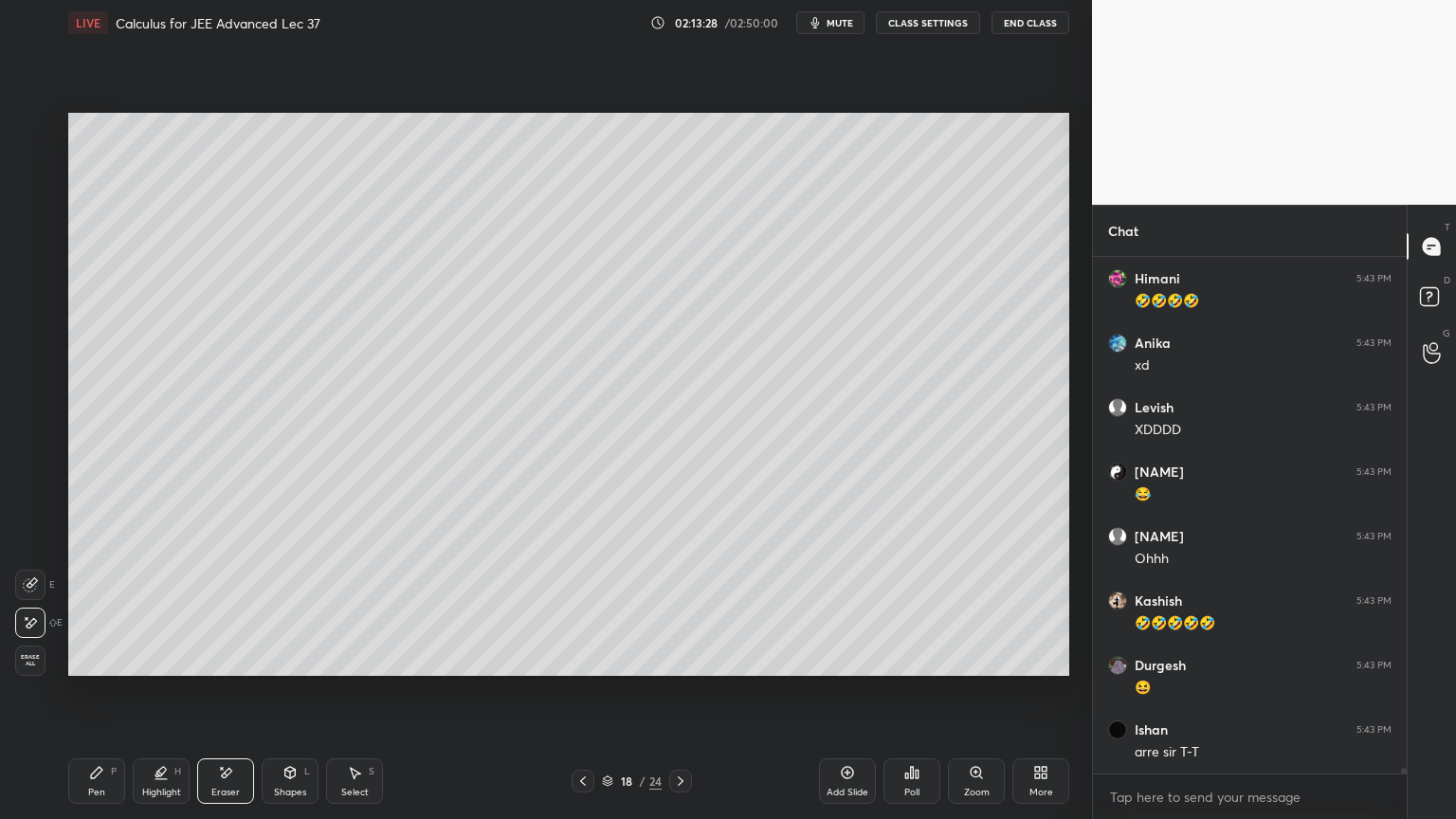 scroll, scrollTop: 48589, scrollLeft: 0, axis: vertical 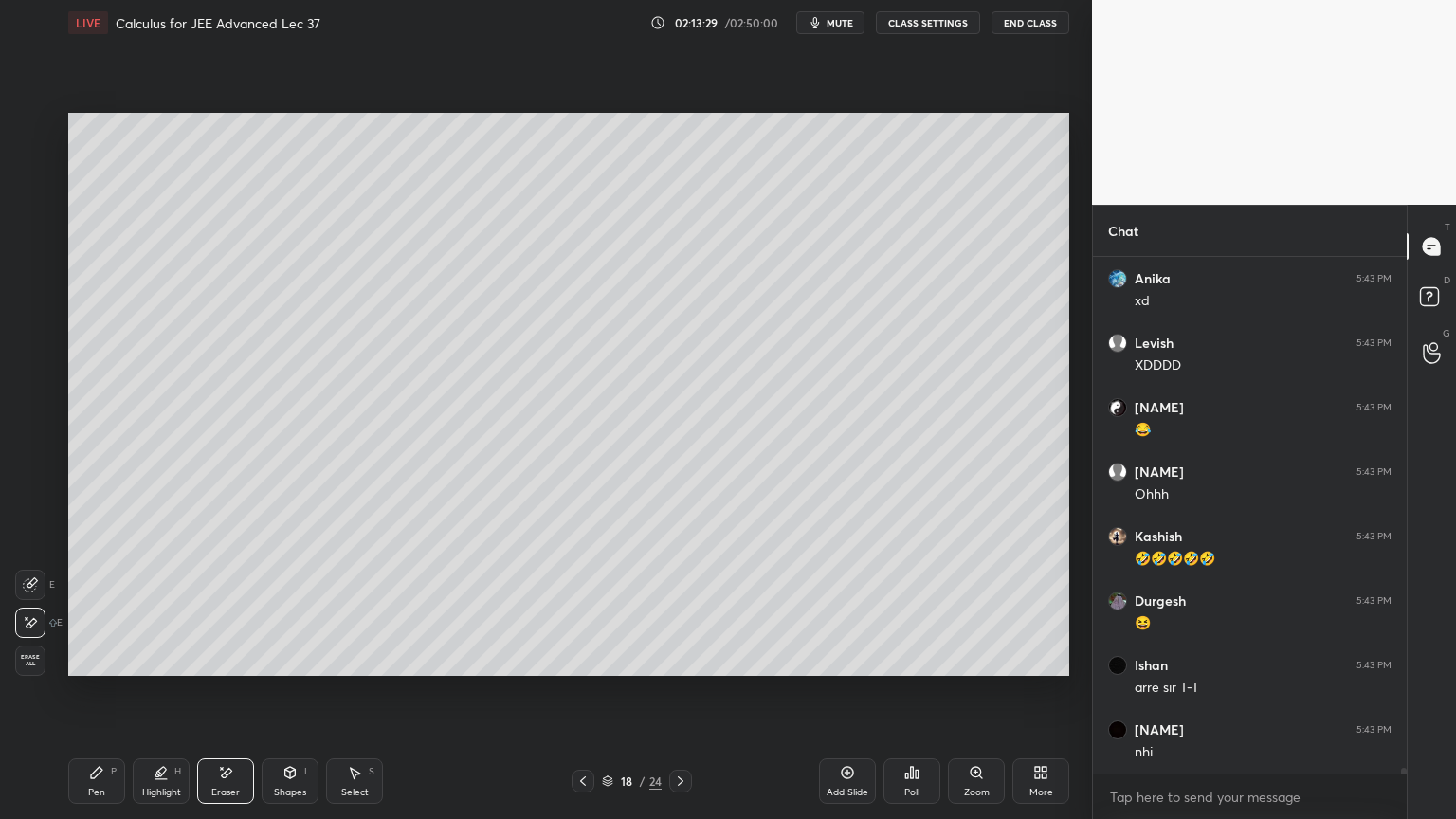 drag, startPoint x: 102, startPoint y: 787, endPoint x: 148, endPoint y: 774, distance: 47.801674 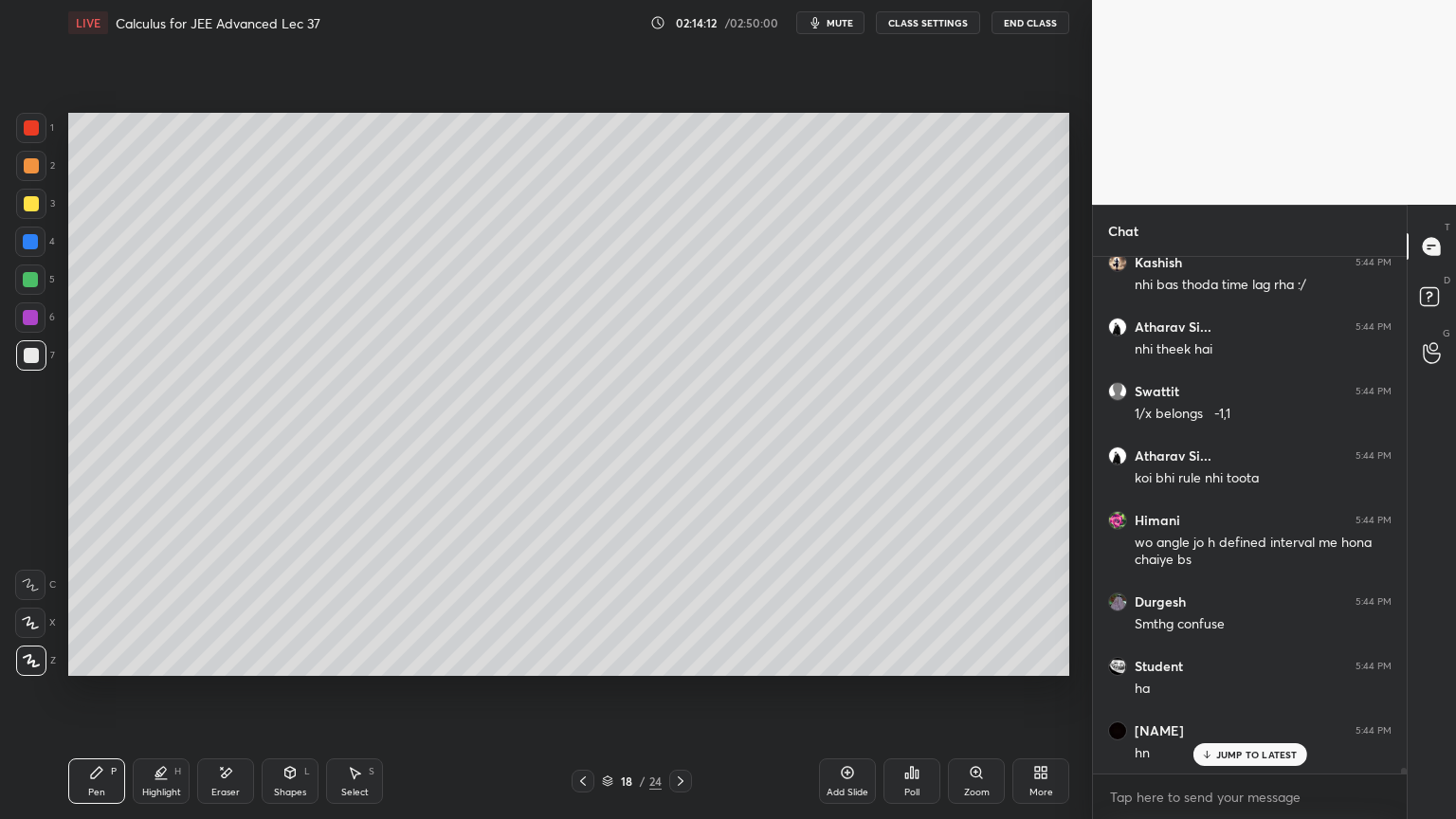 scroll, scrollTop: 49637, scrollLeft: 0, axis: vertical 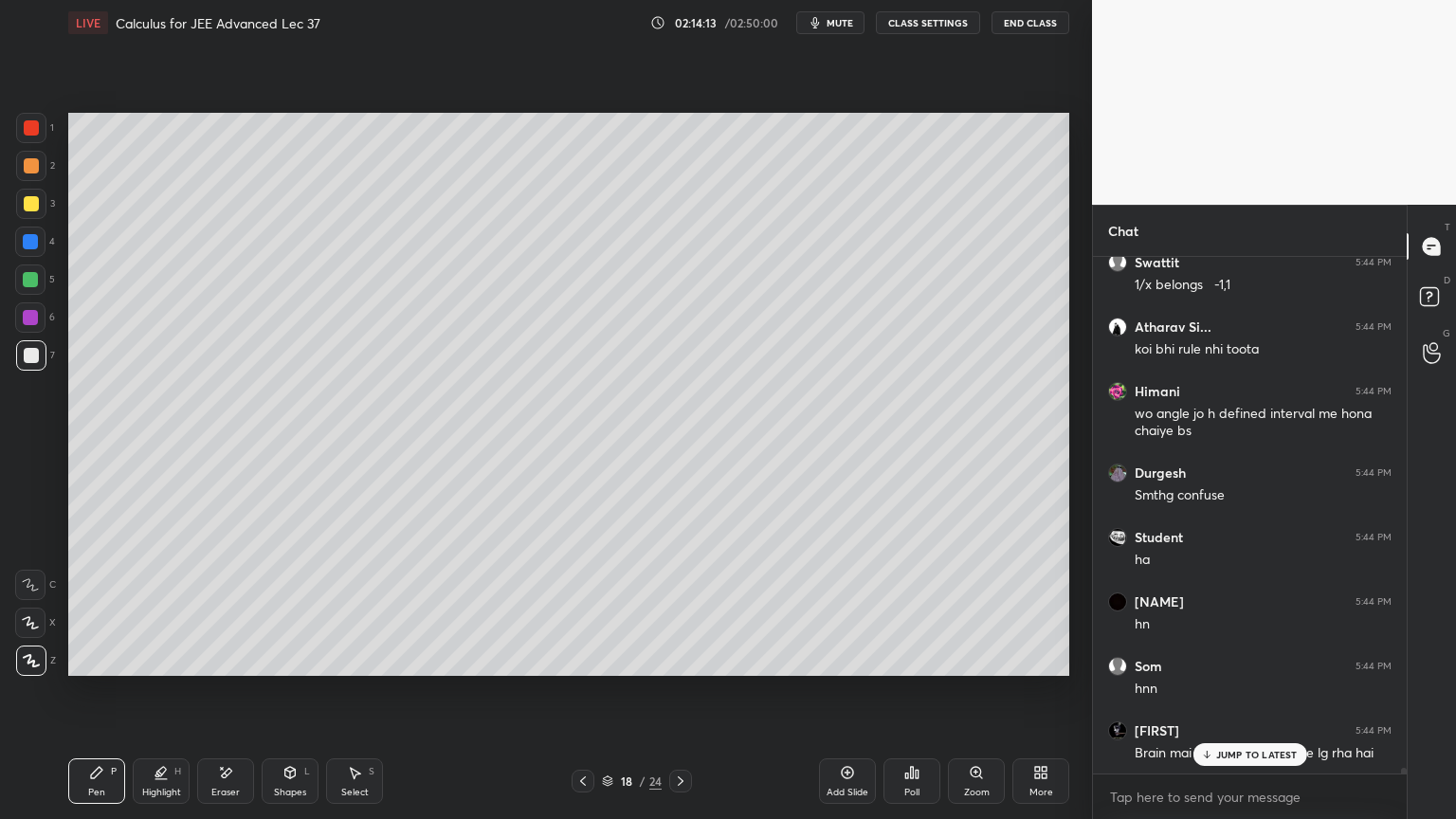 drag, startPoint x: 227, startPoint y: 773, endPoint x: 241, endPoint y: 687, distance: 87.13208 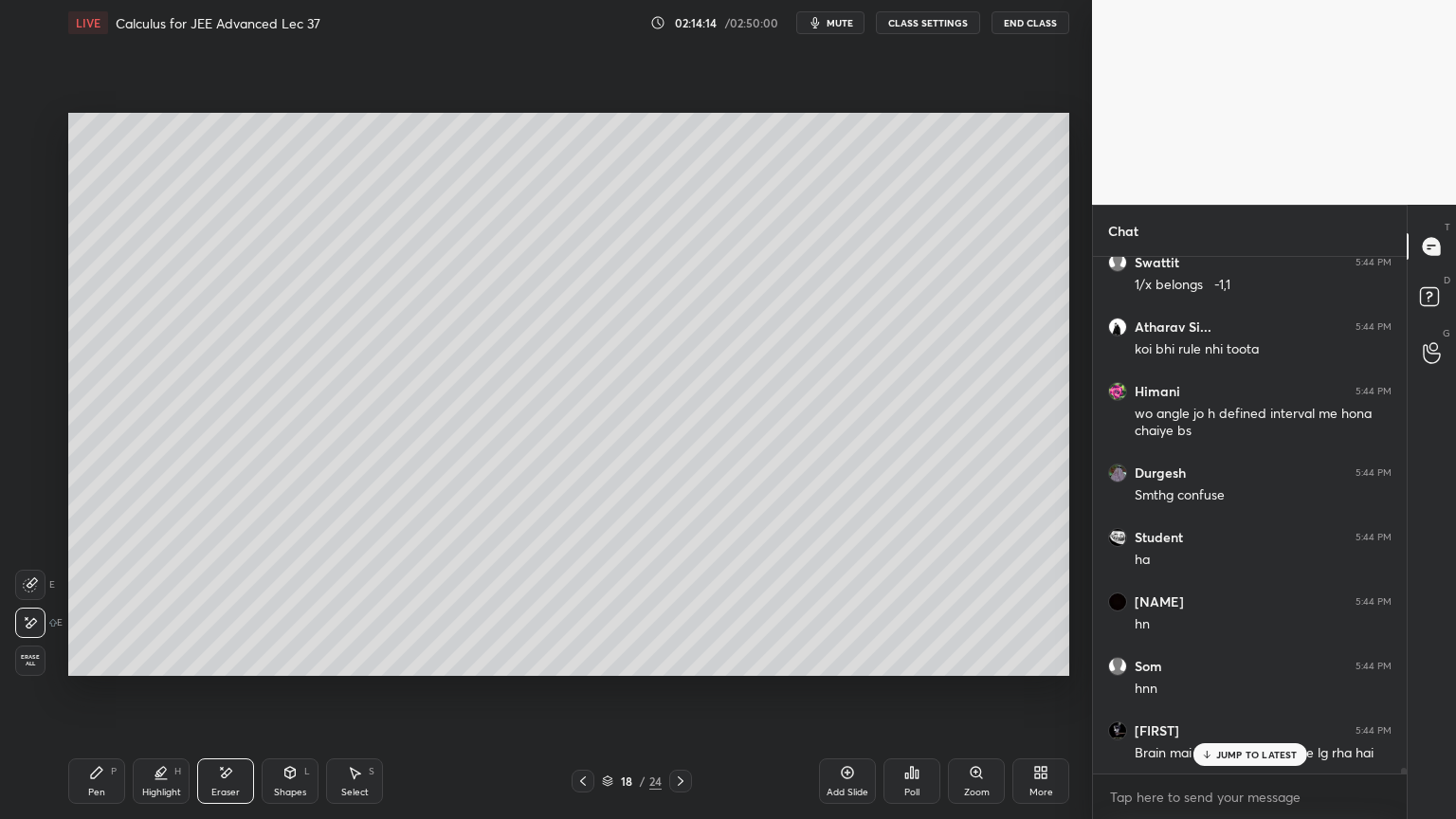 scroll, scrollTop: 49830, scrollLeft: 0, axis: vertical 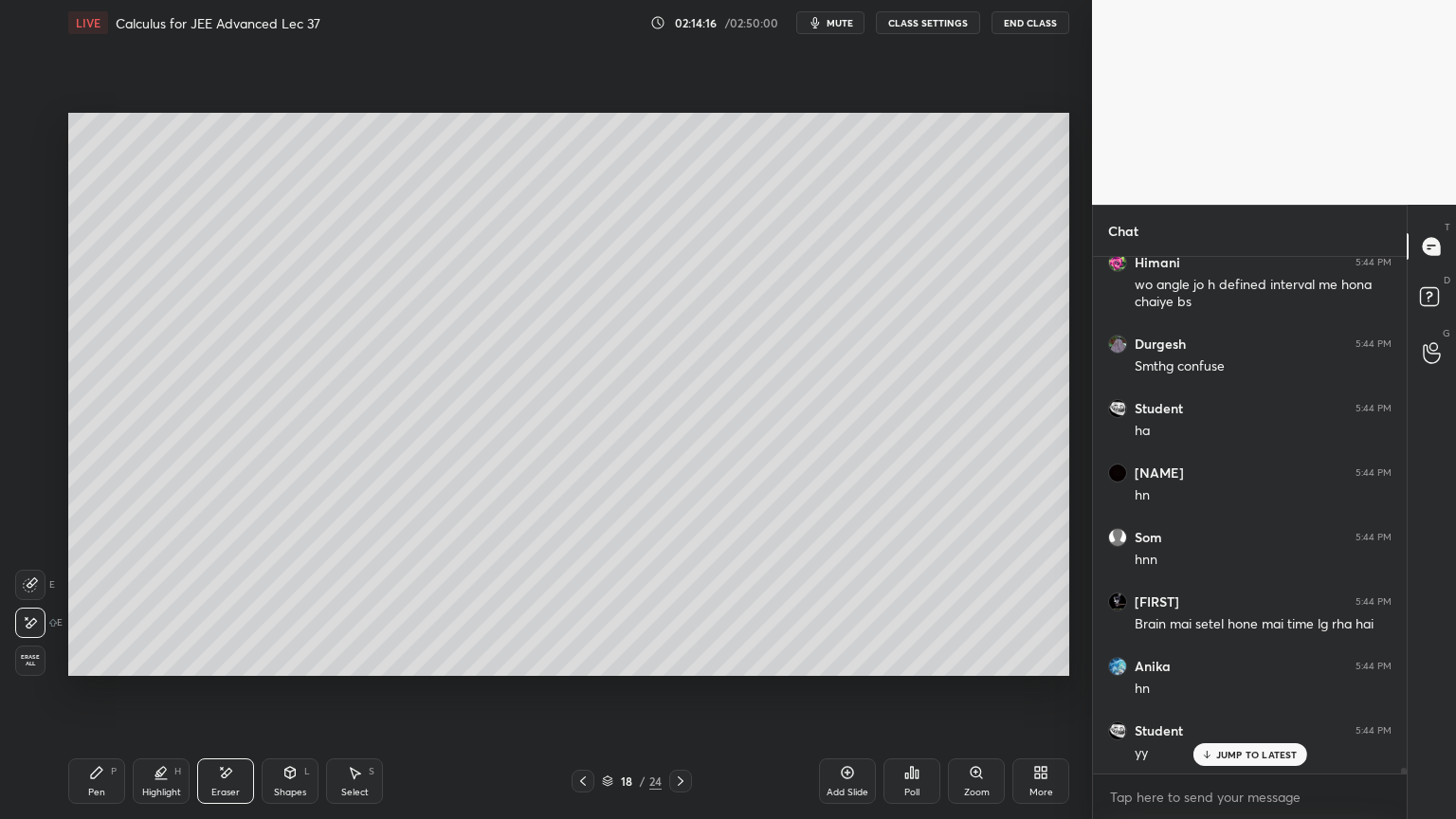click on "Pen P" at bounding box center (97, 781) 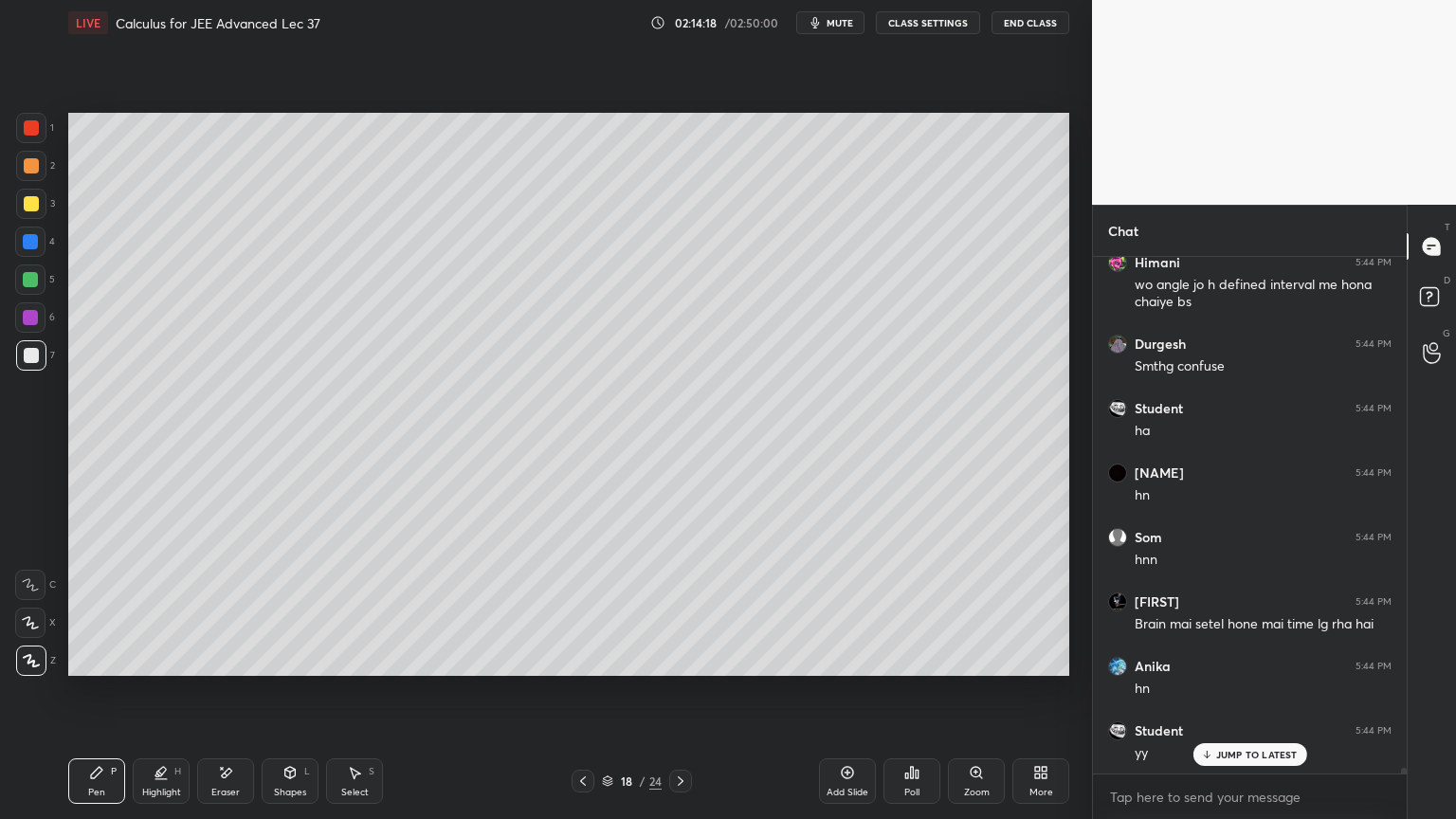 click on "Eraser" at bounding box center (226, 792) 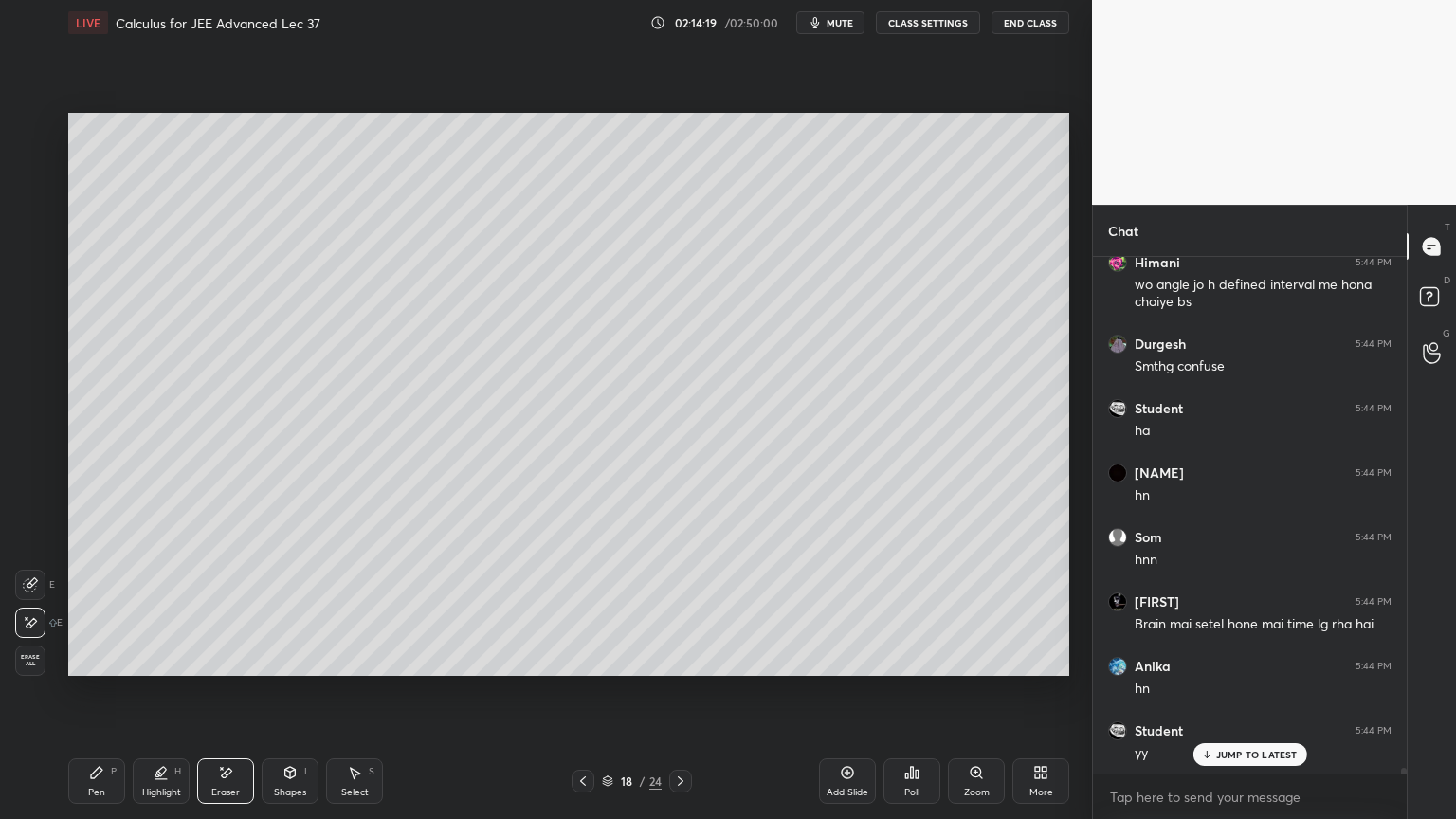 click on "Pen P" at bounding box center (97, 781) 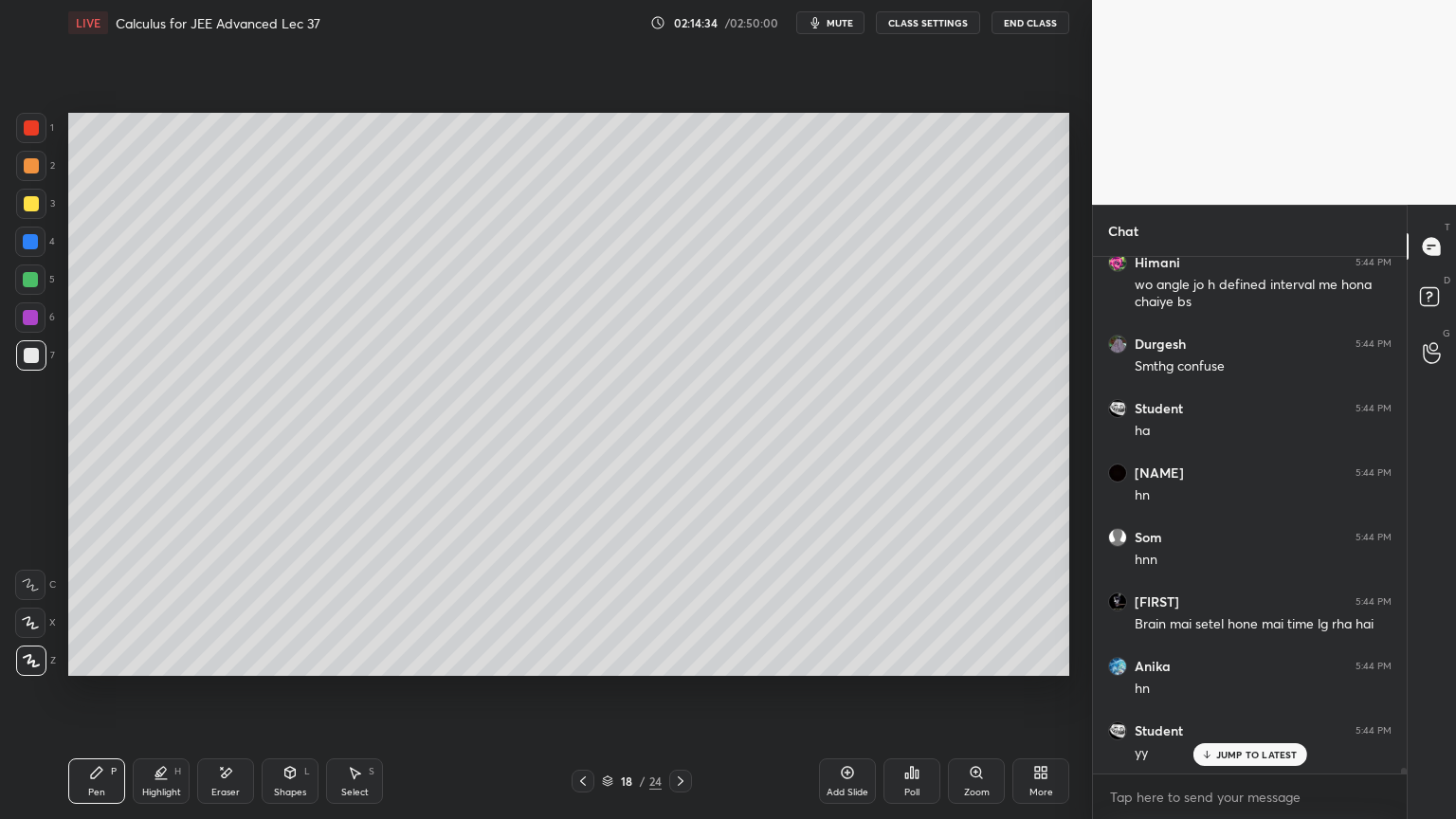 drag, startPoint x: 228, startPoint y: 784, endPoint x: 225, endPoint y: 704, distance: 80.05623 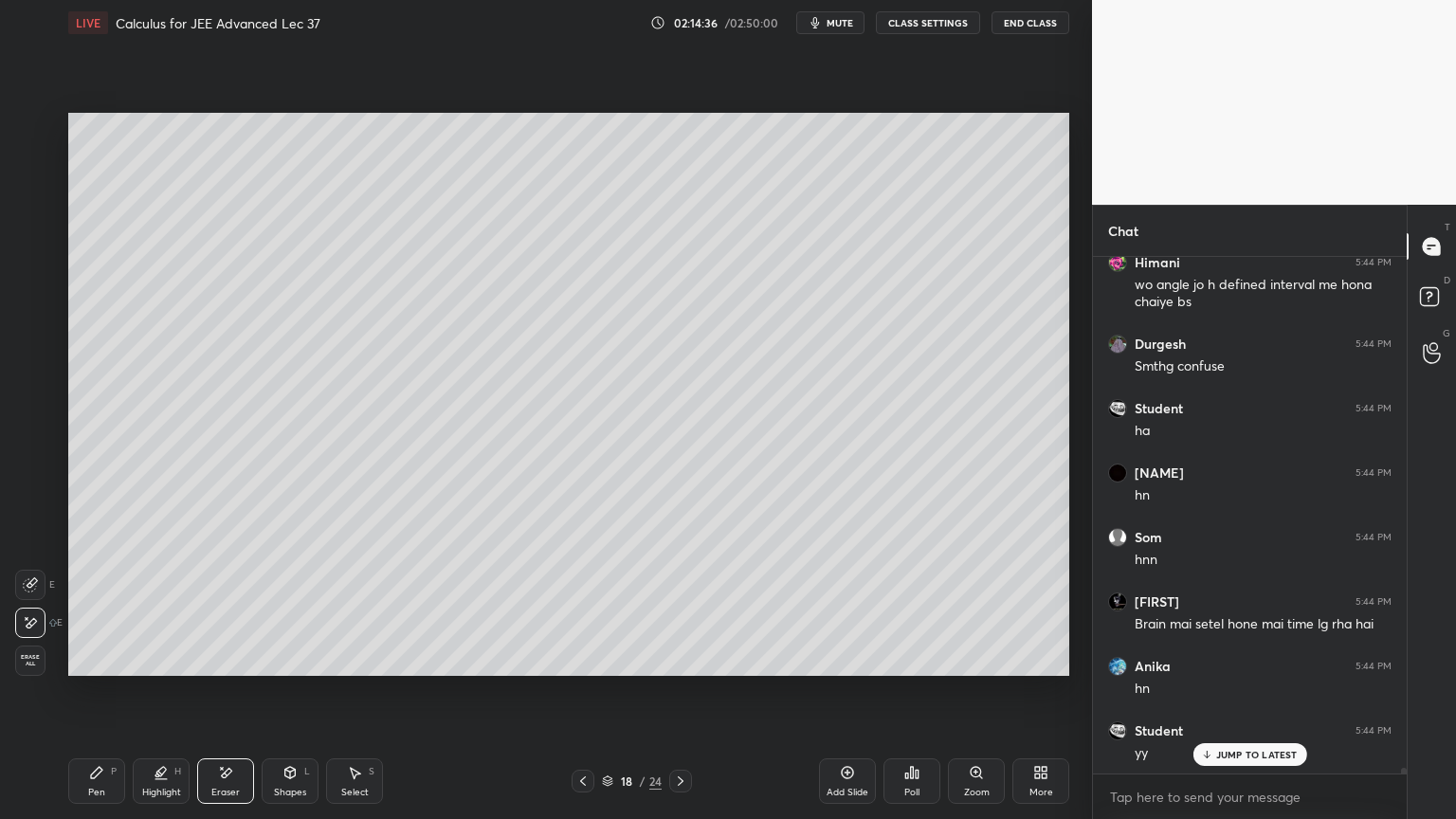click 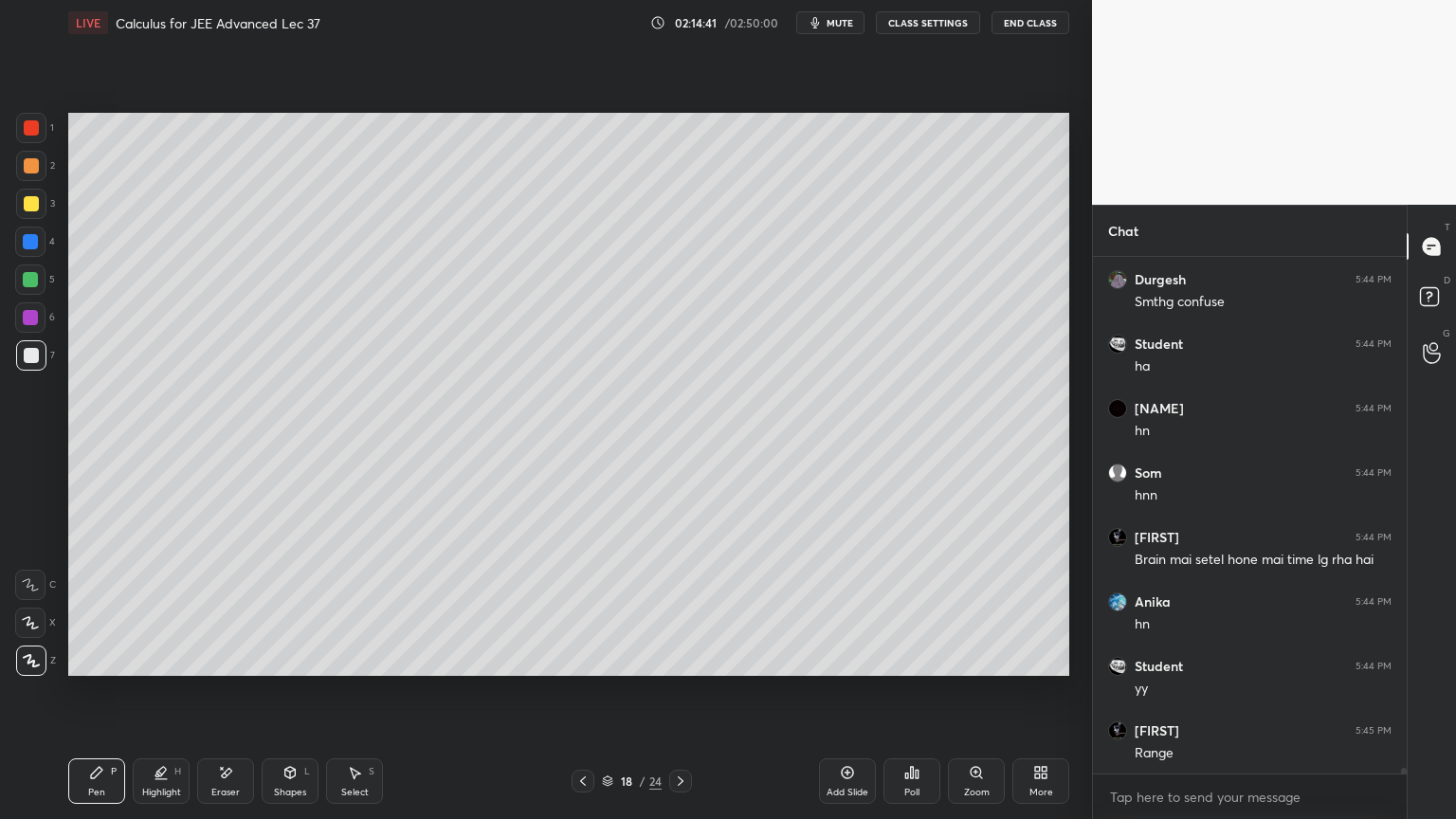 scroll, scrollTop: 49959, scrollLeft: 0, axis: vertical 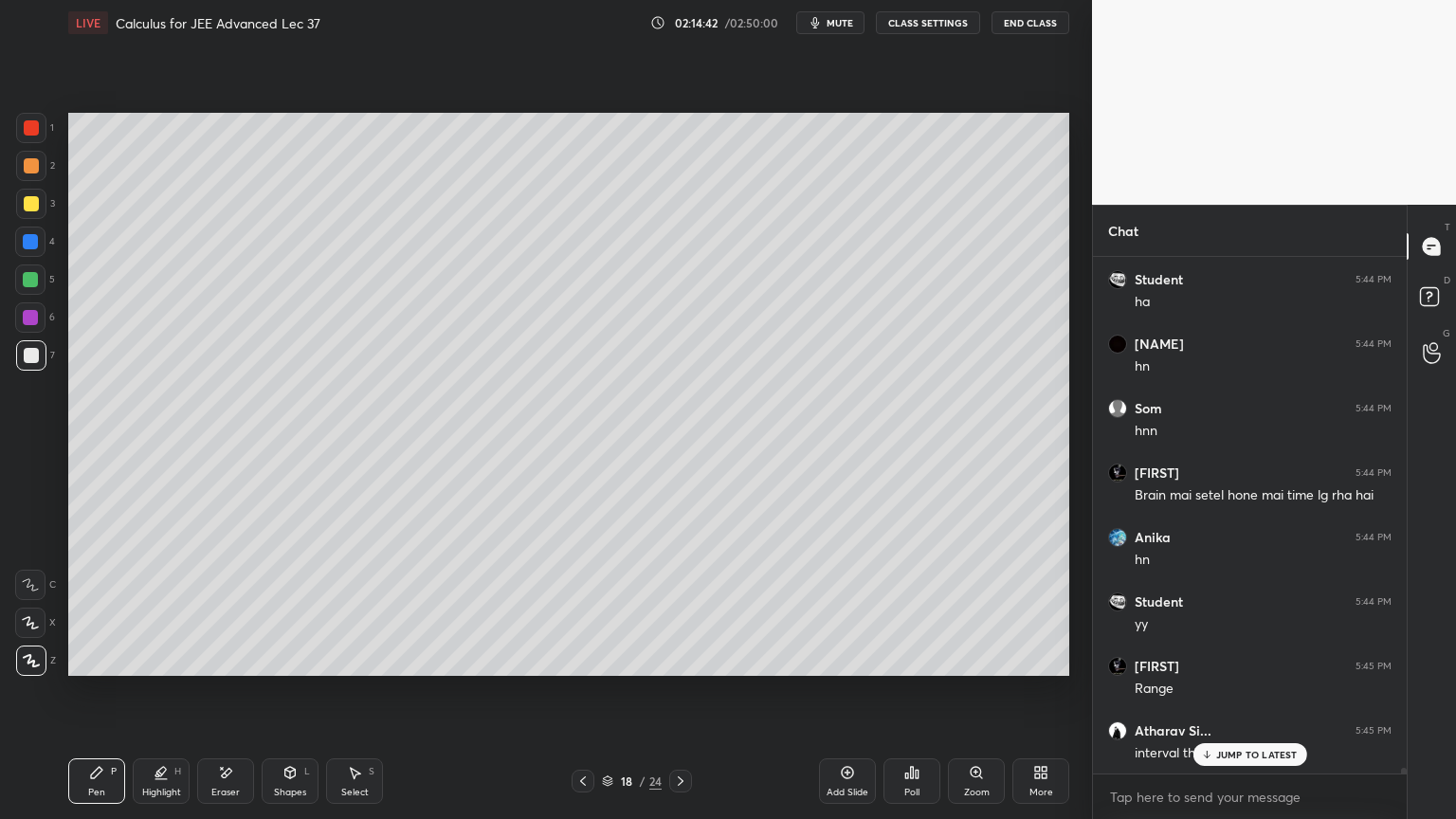 click 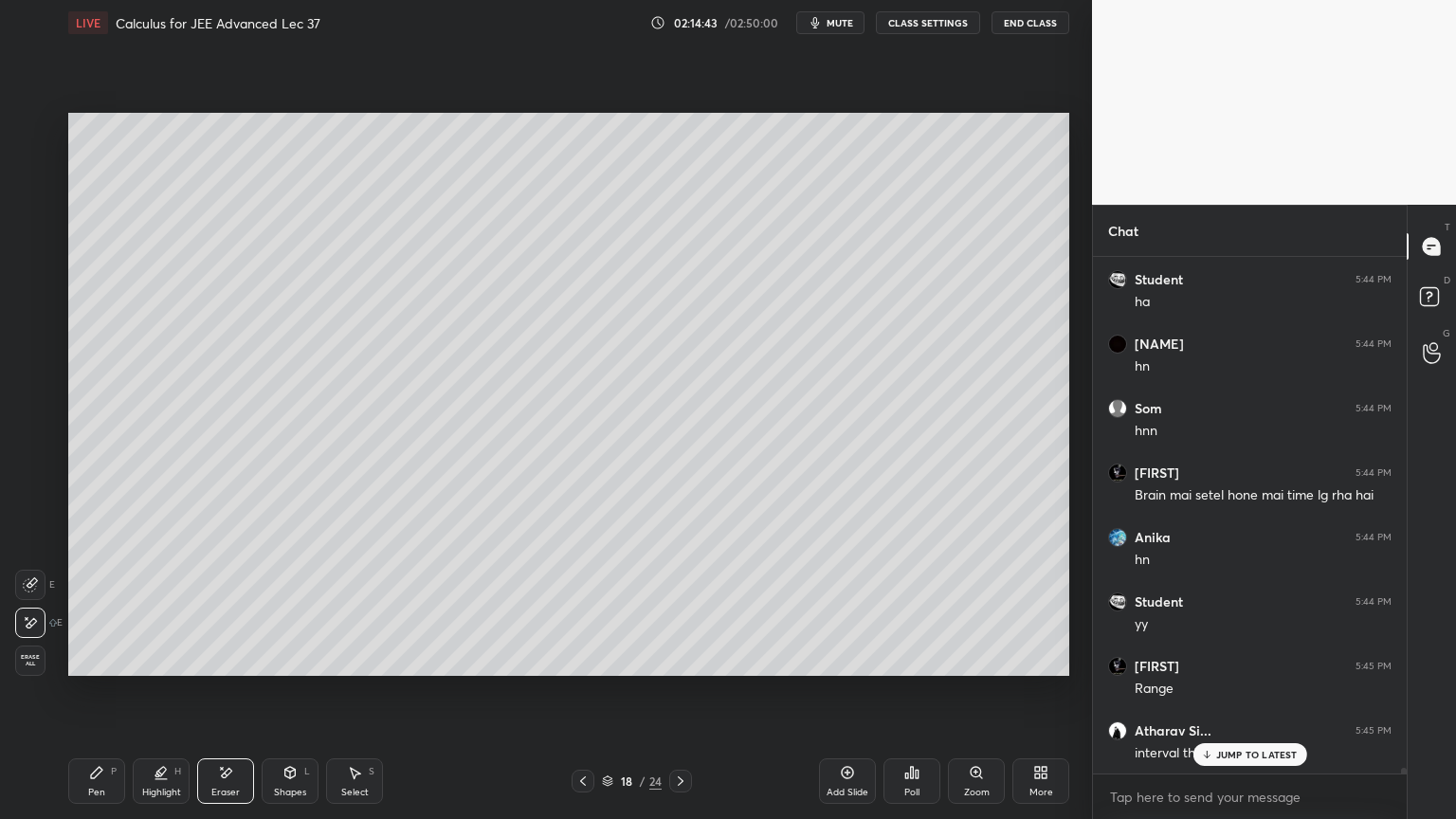 click on "P" at bounding box center (114, 772) 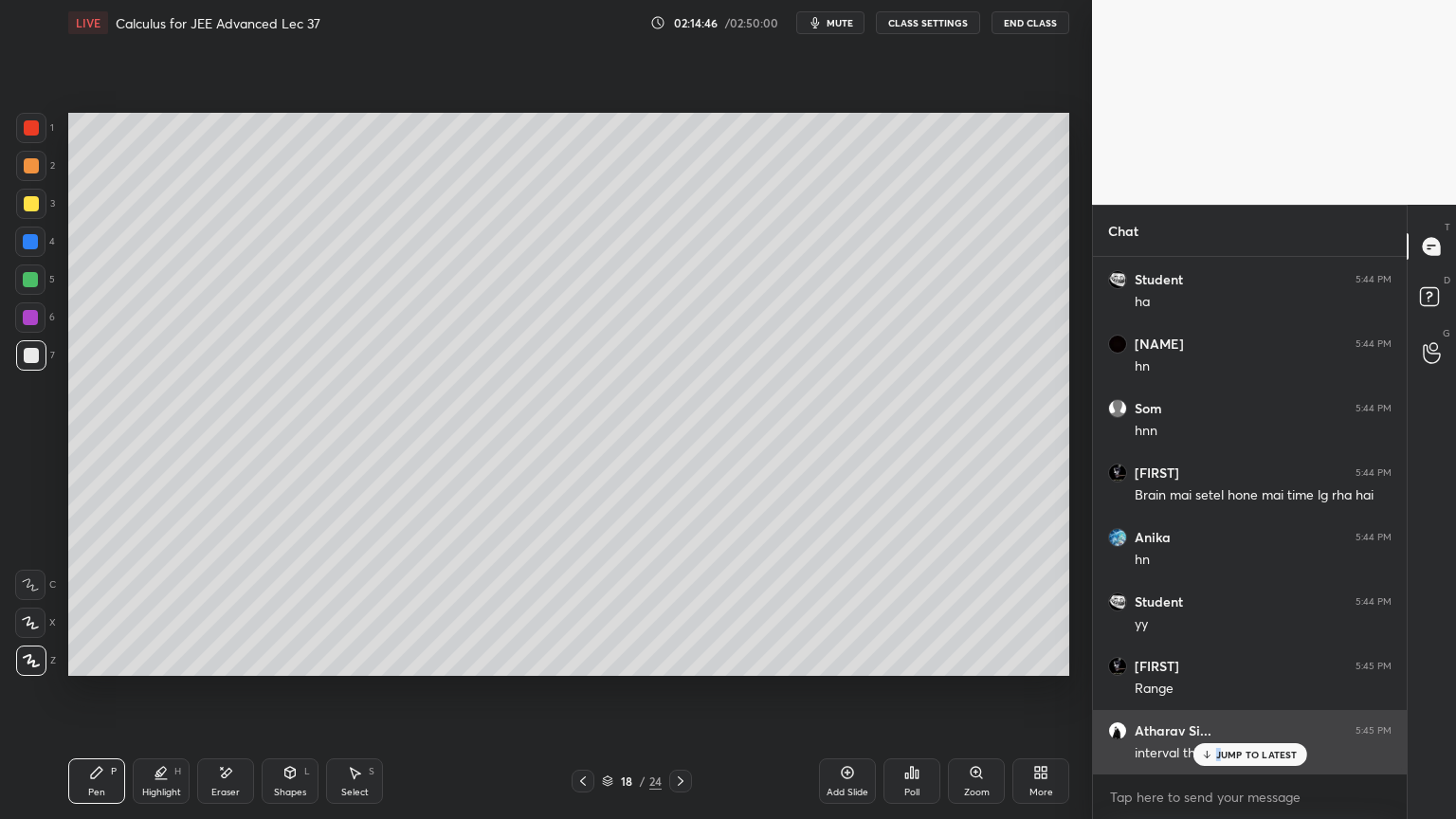 drag, startPoint x: 1219, startPoint y: 749, endPoint x: 1154, endPoint y: 740, distance: 65.62012 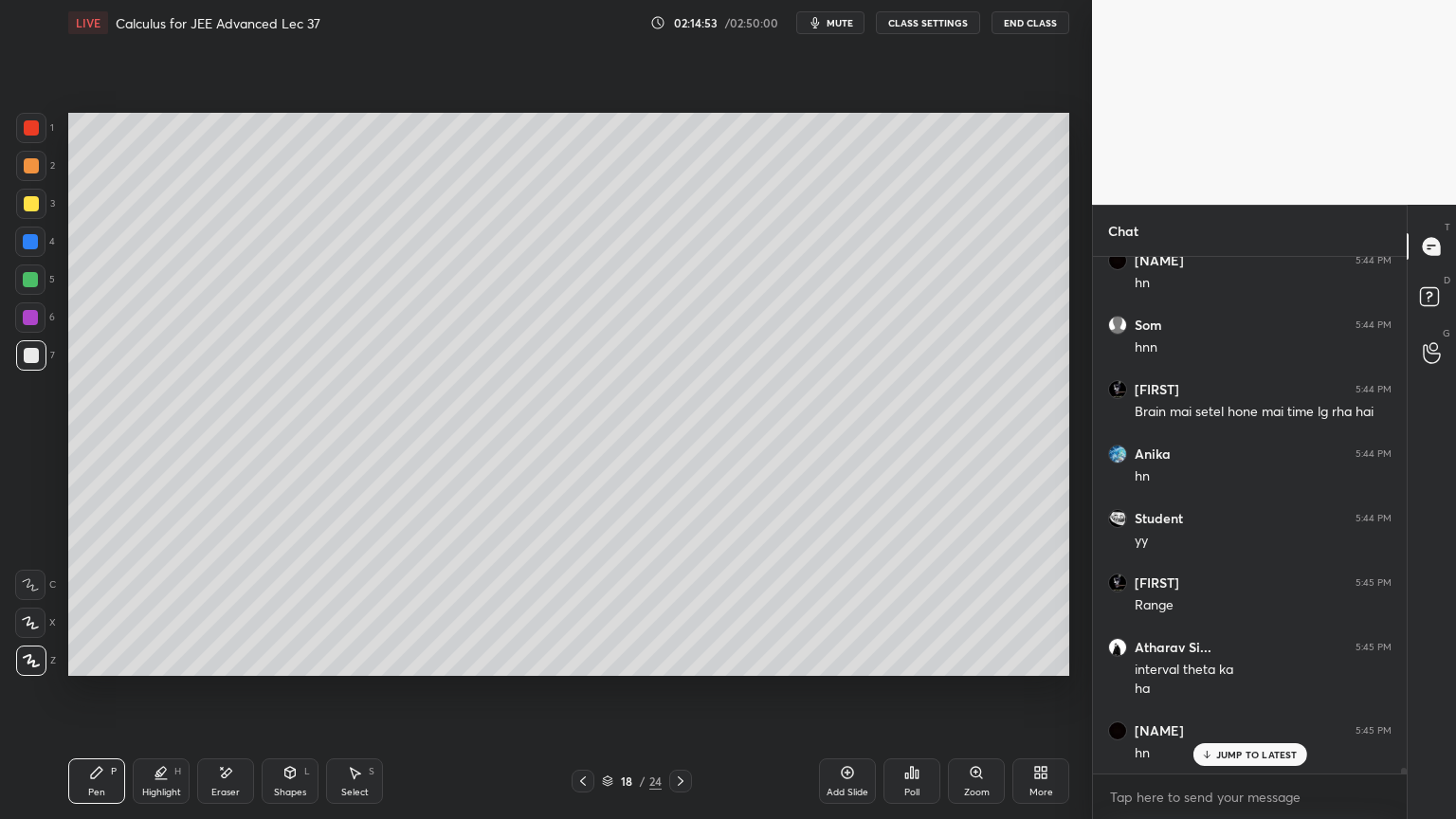 scroll, scrollTop: 50107, scrollLeft: 0, axis: vertical 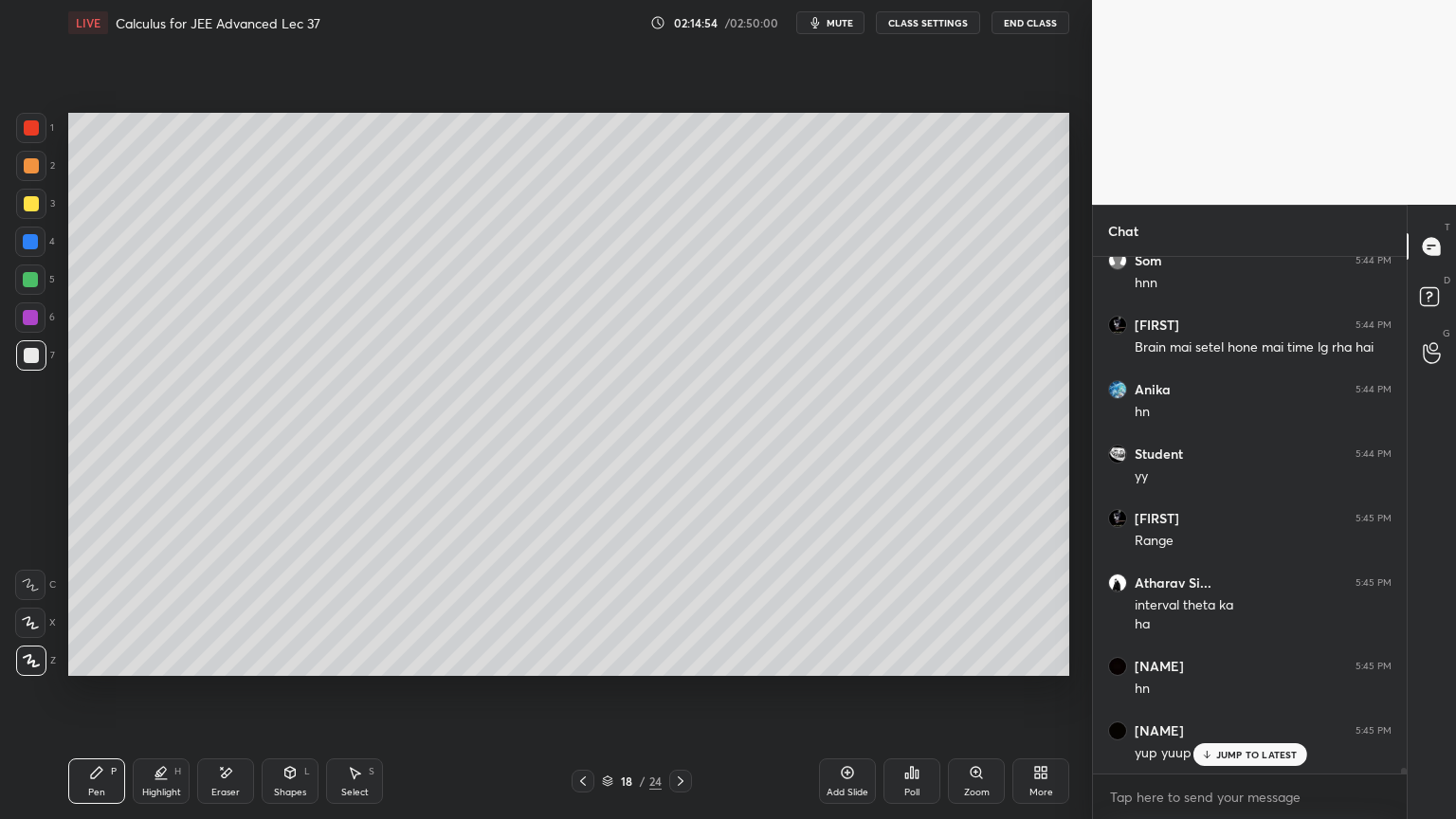 drag, startPoint x: 228, startPoint y: 774, endPoint x: 237, endPoint y: 755, distance: 21.023796 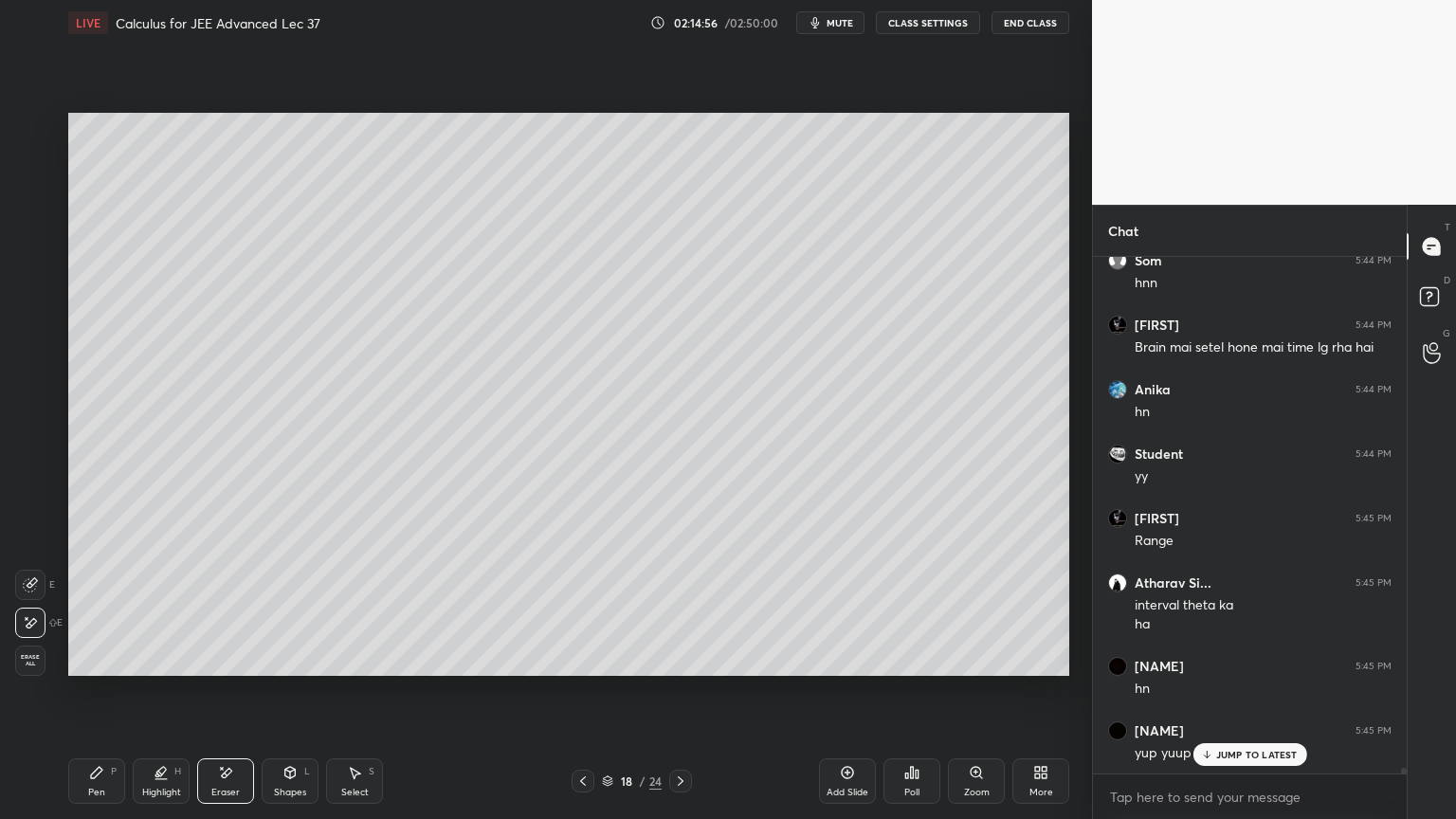 drag, startPoint x: 118, startPoint y: 769, endPoint x: 185, endPoint y: 712, distance: 87.9659 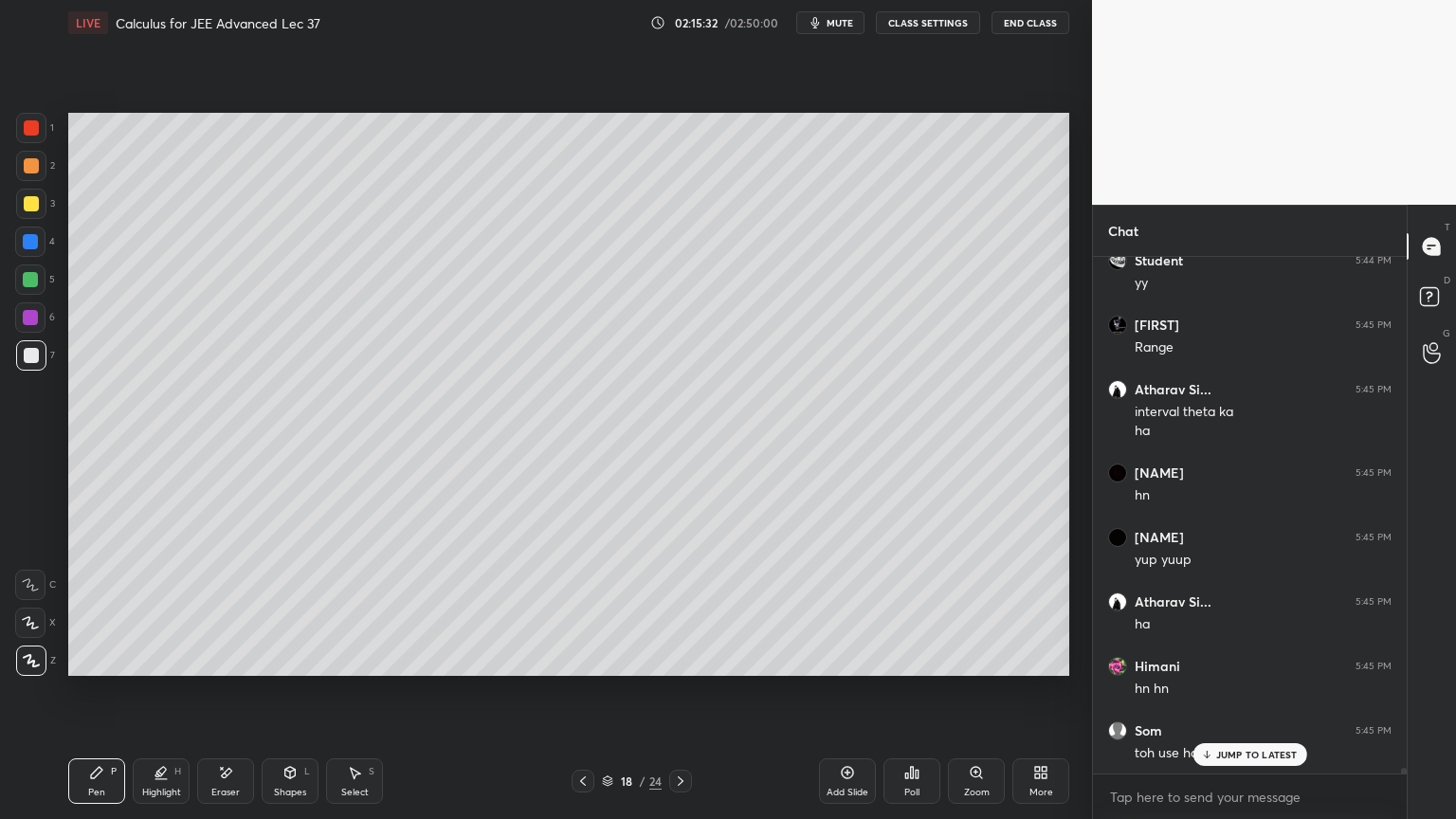 scroll, scrollTop: 50365, scrollLeft: 0, axis: vertical 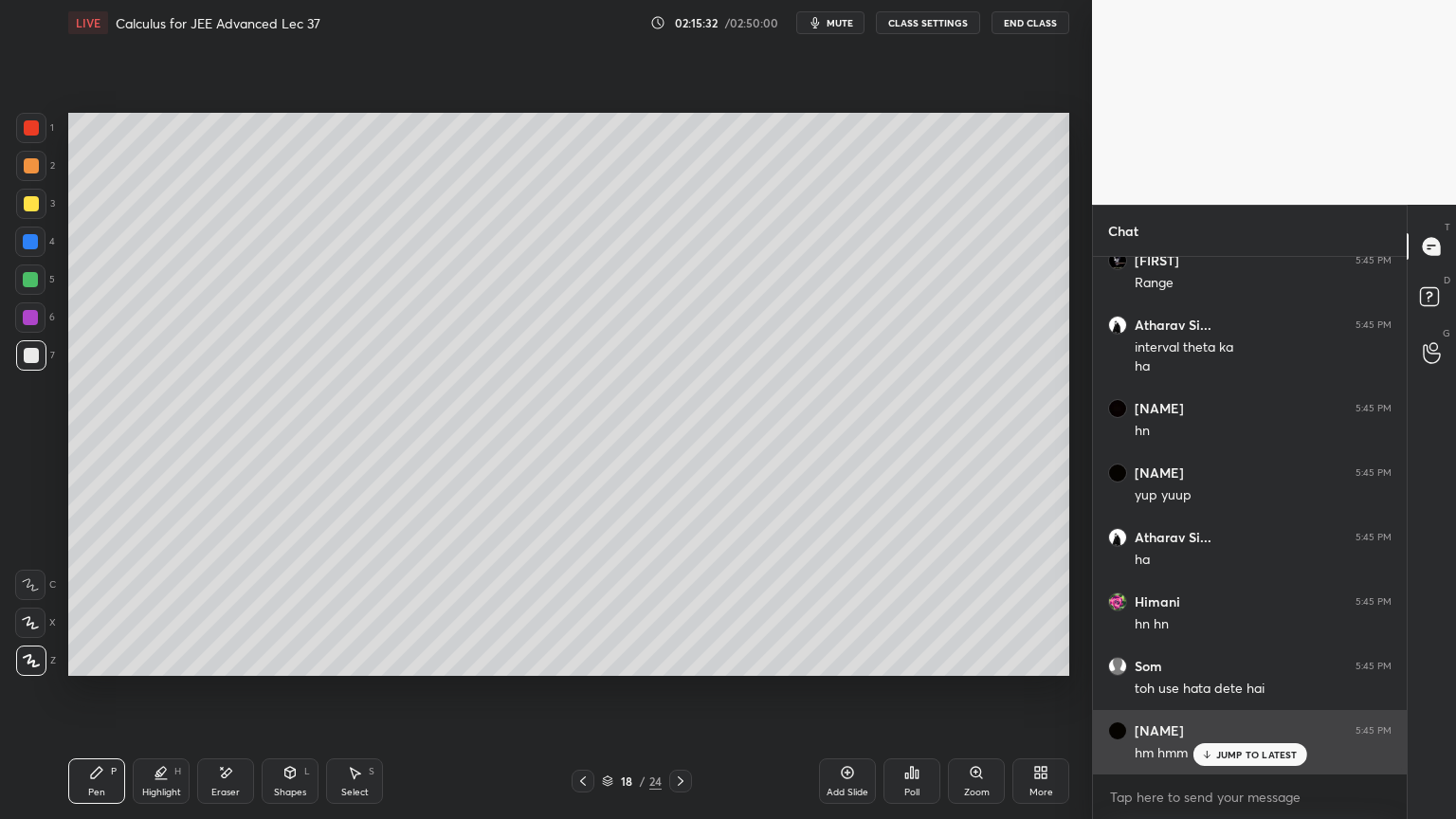 click on "JUMP TO LATEST" at bounding box center [1257, 755] 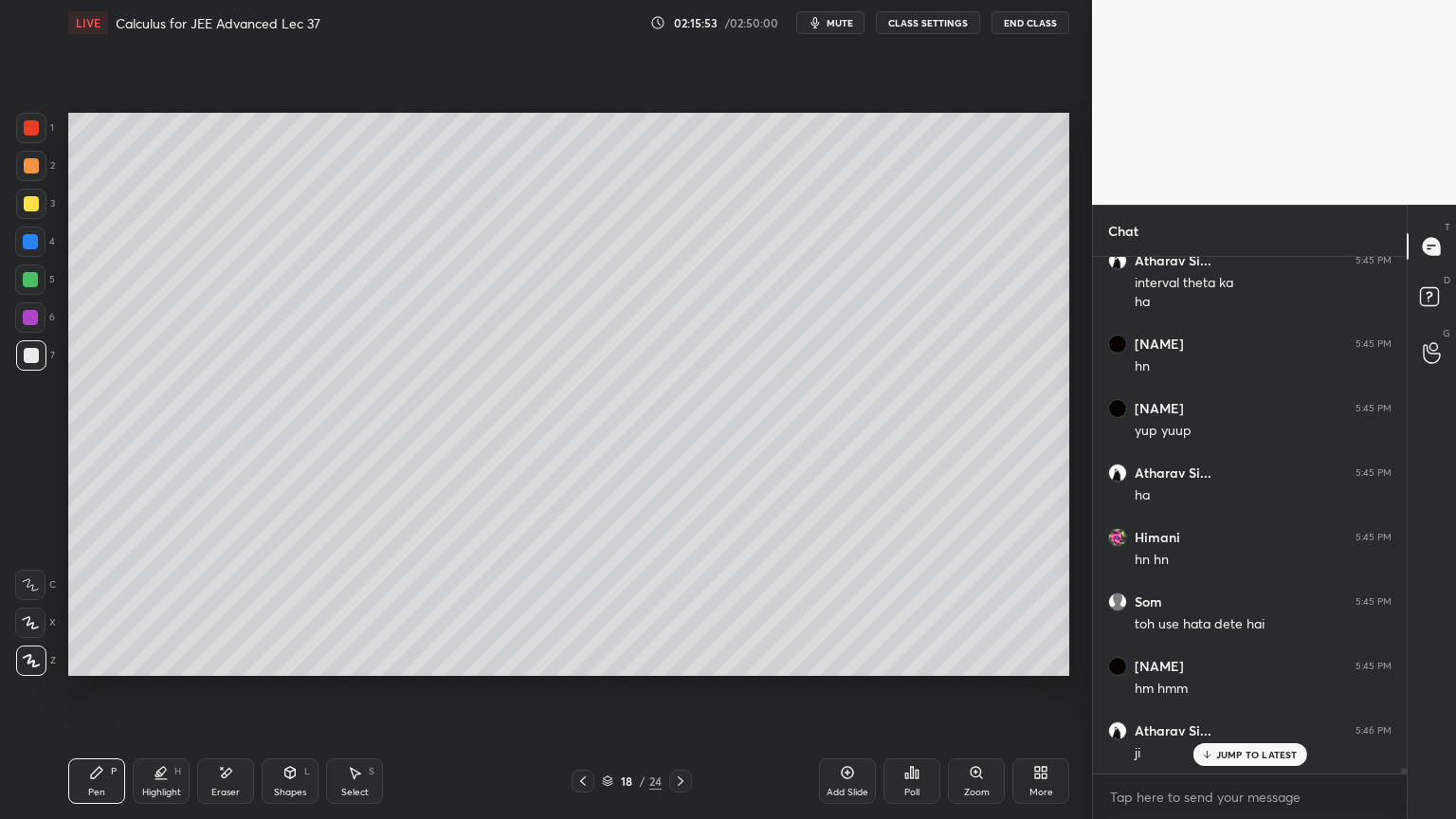 scroll, scrollTop: 50494, scrollLeft: 0, axis: vertical 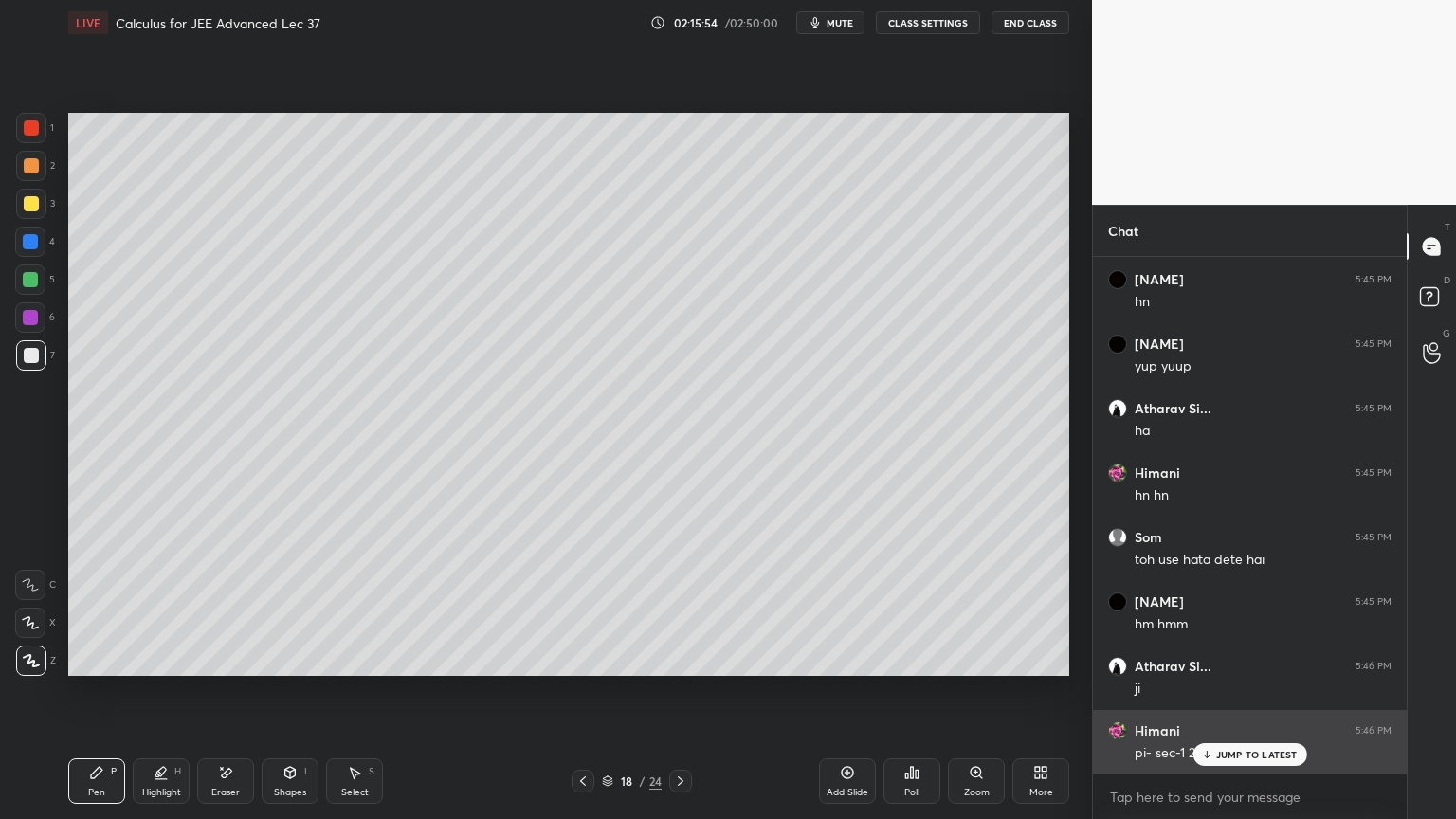click on "JUMP TO LATEST" at bounding box center [1257, 755] 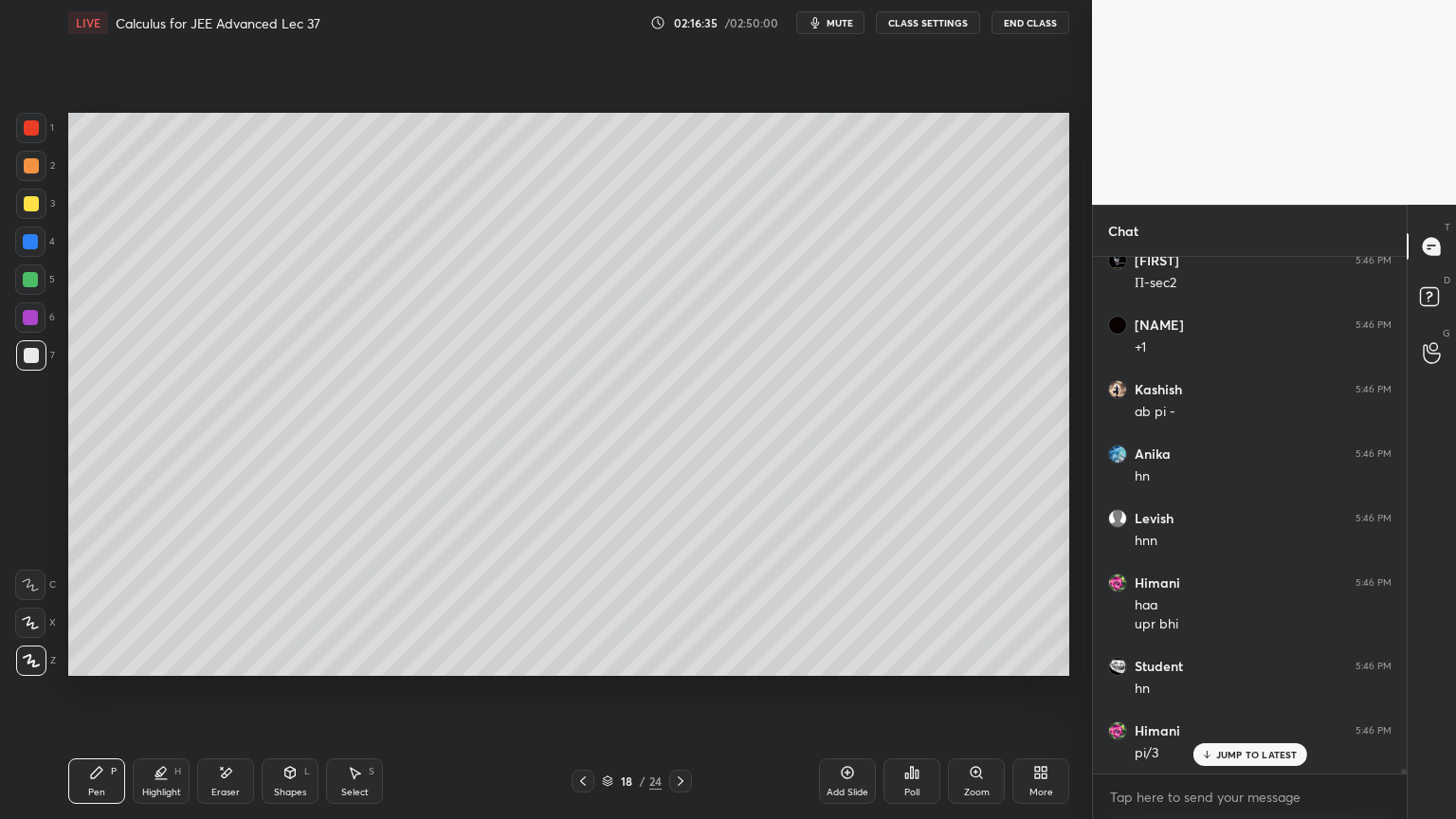 scroll, scrollTop: 51286, scrollLeft: 0, axis: vertical 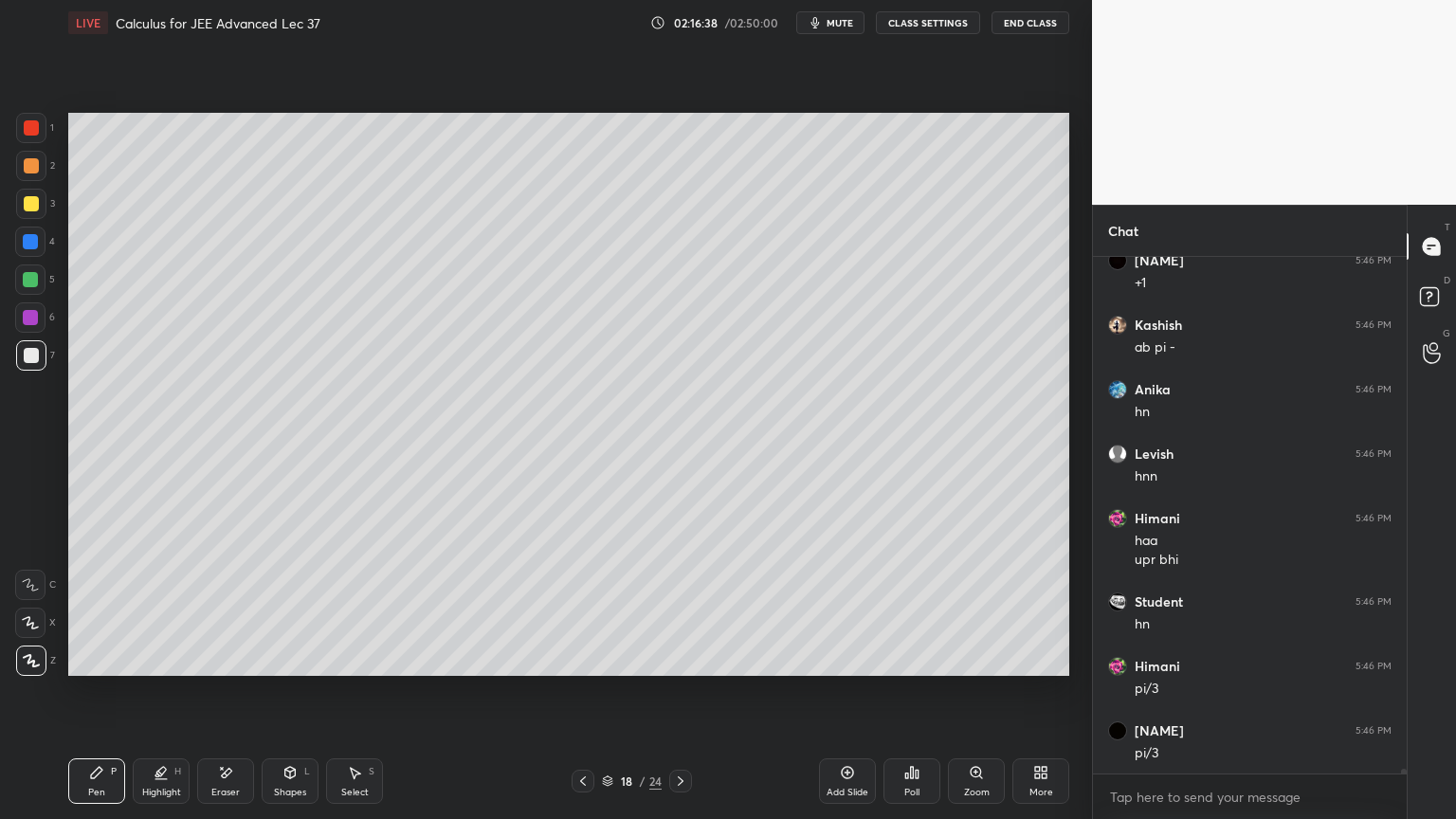 drag, startPoint x: 359, startPoint y: 766, endPoint x: 366, endPoint y: 758, distance: 10.630146 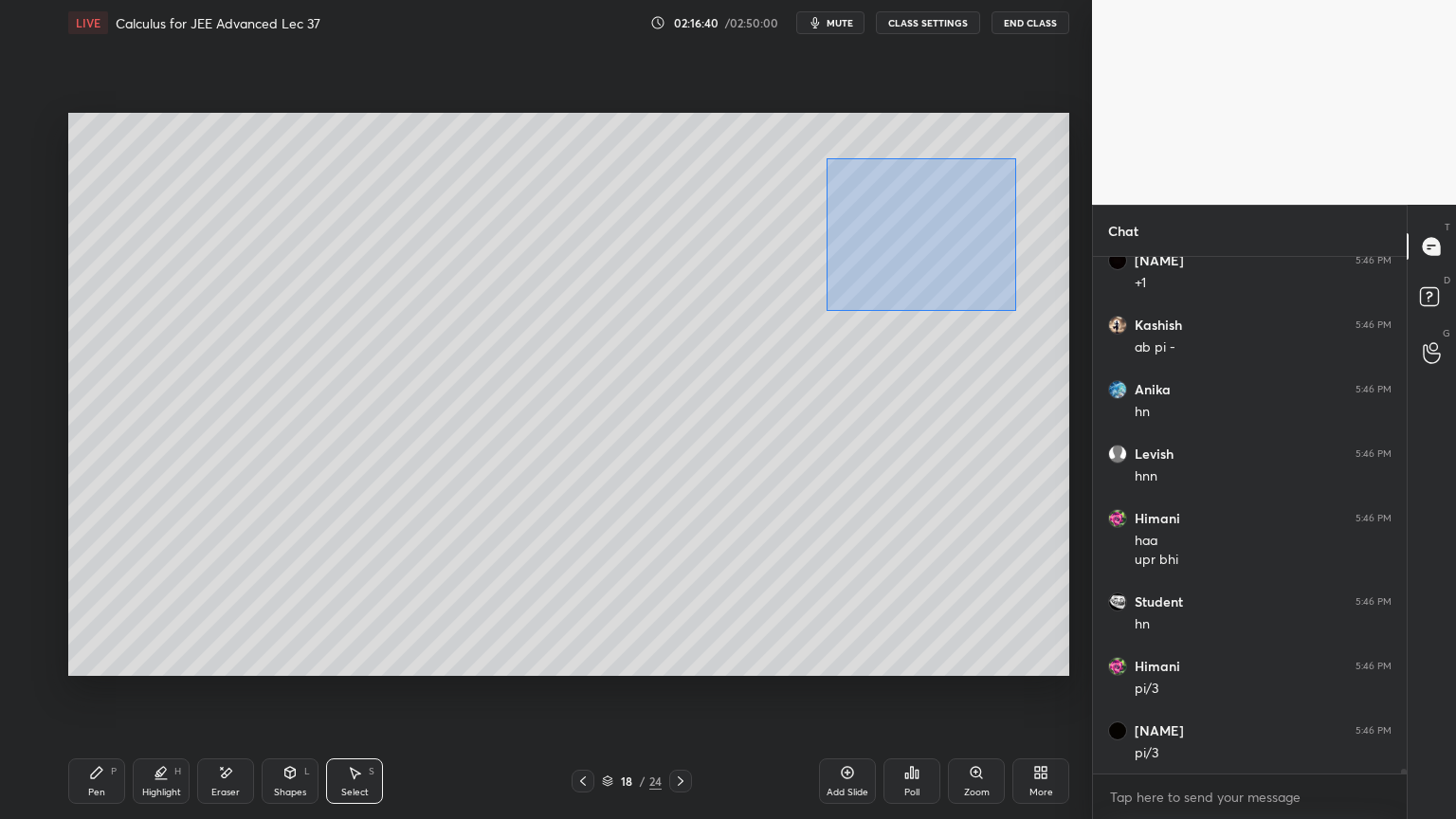 scroll, scrollTop: 51351, scrollLeft: 0, axis: vertical 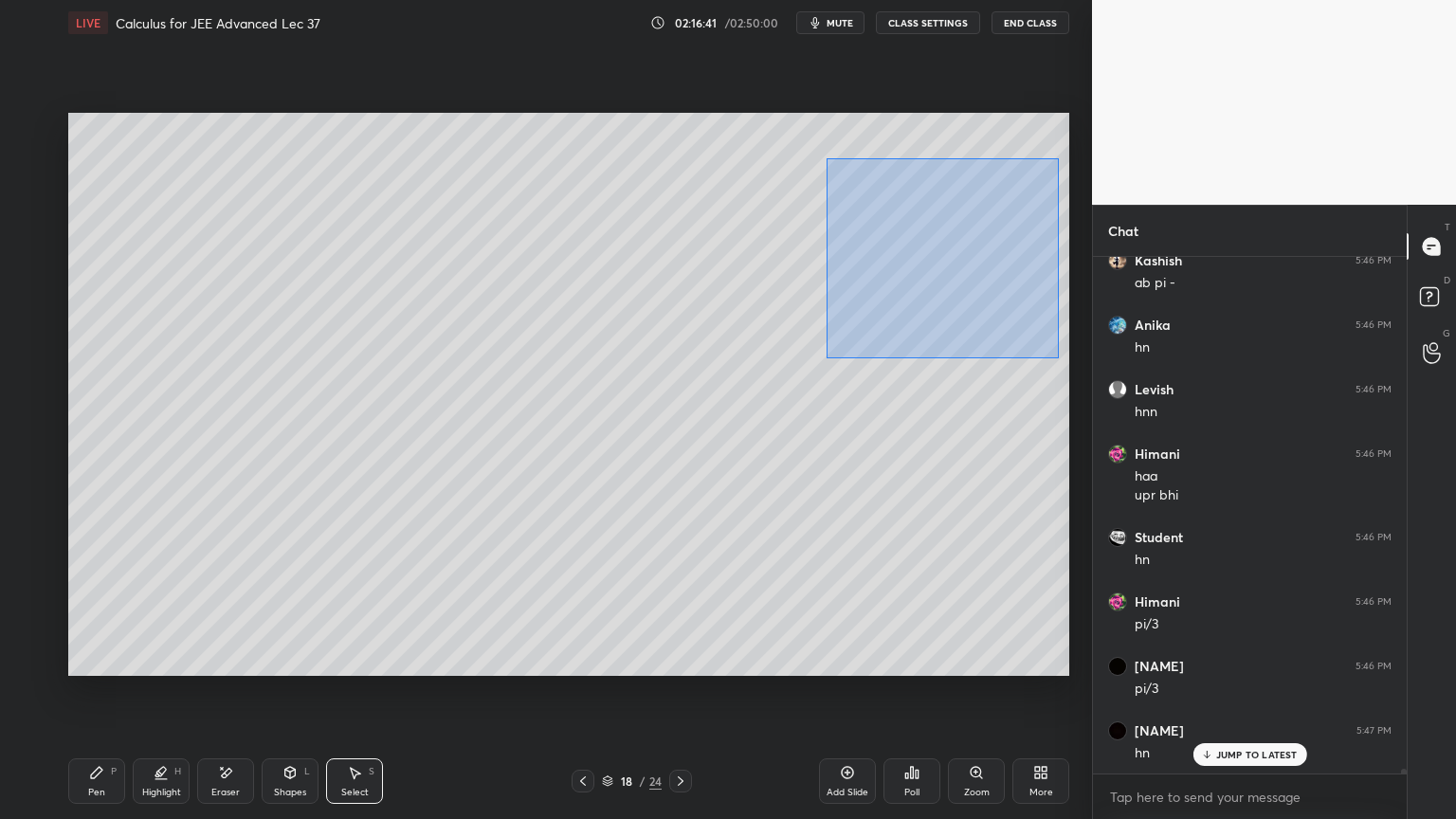 drag, startPoint x: 828, startPoint y: 161, endPoint x: 1056, endPoint y: 355, distance: 299.366 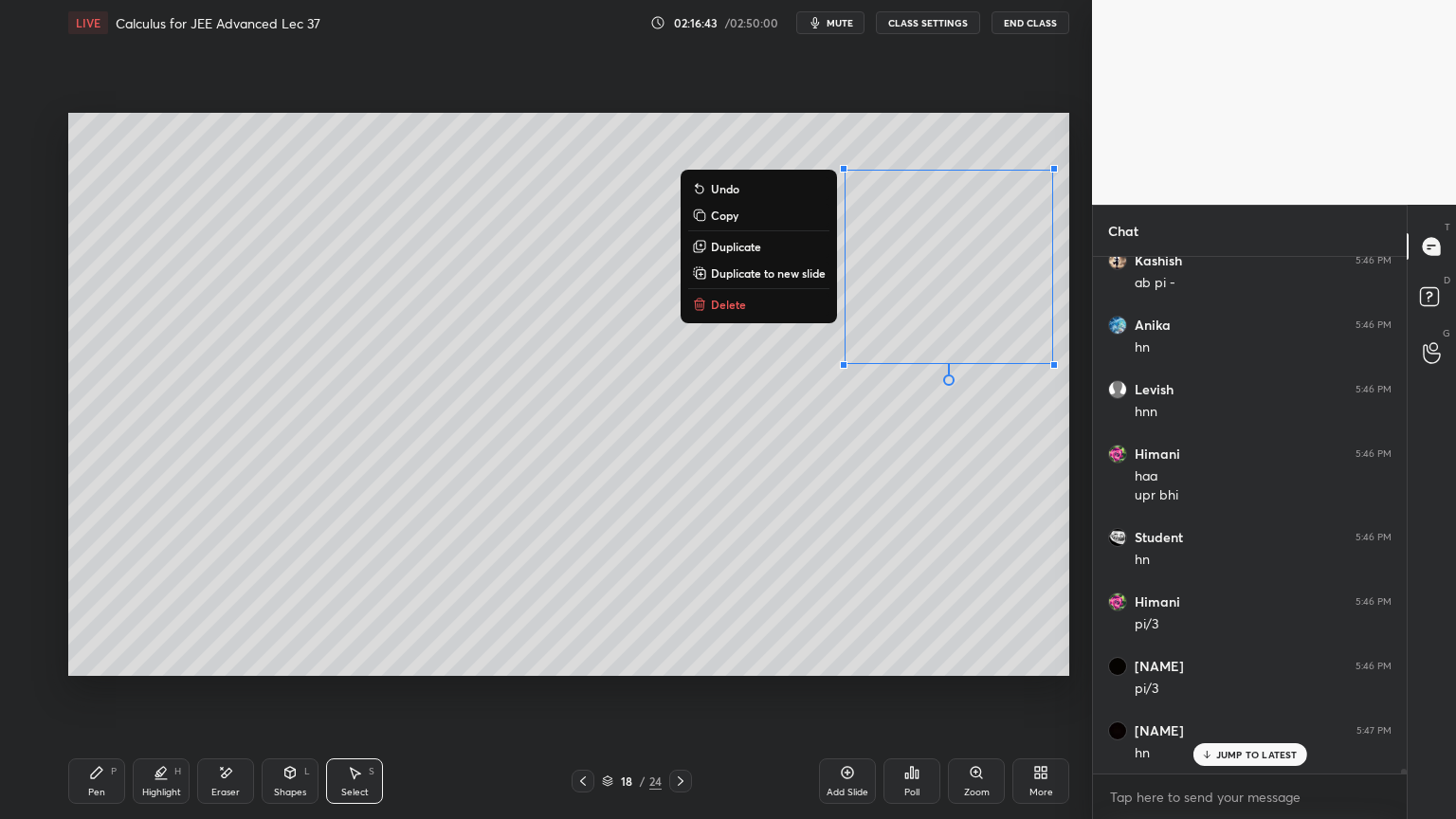 click on "Delete" at bounding box center (728, 304) 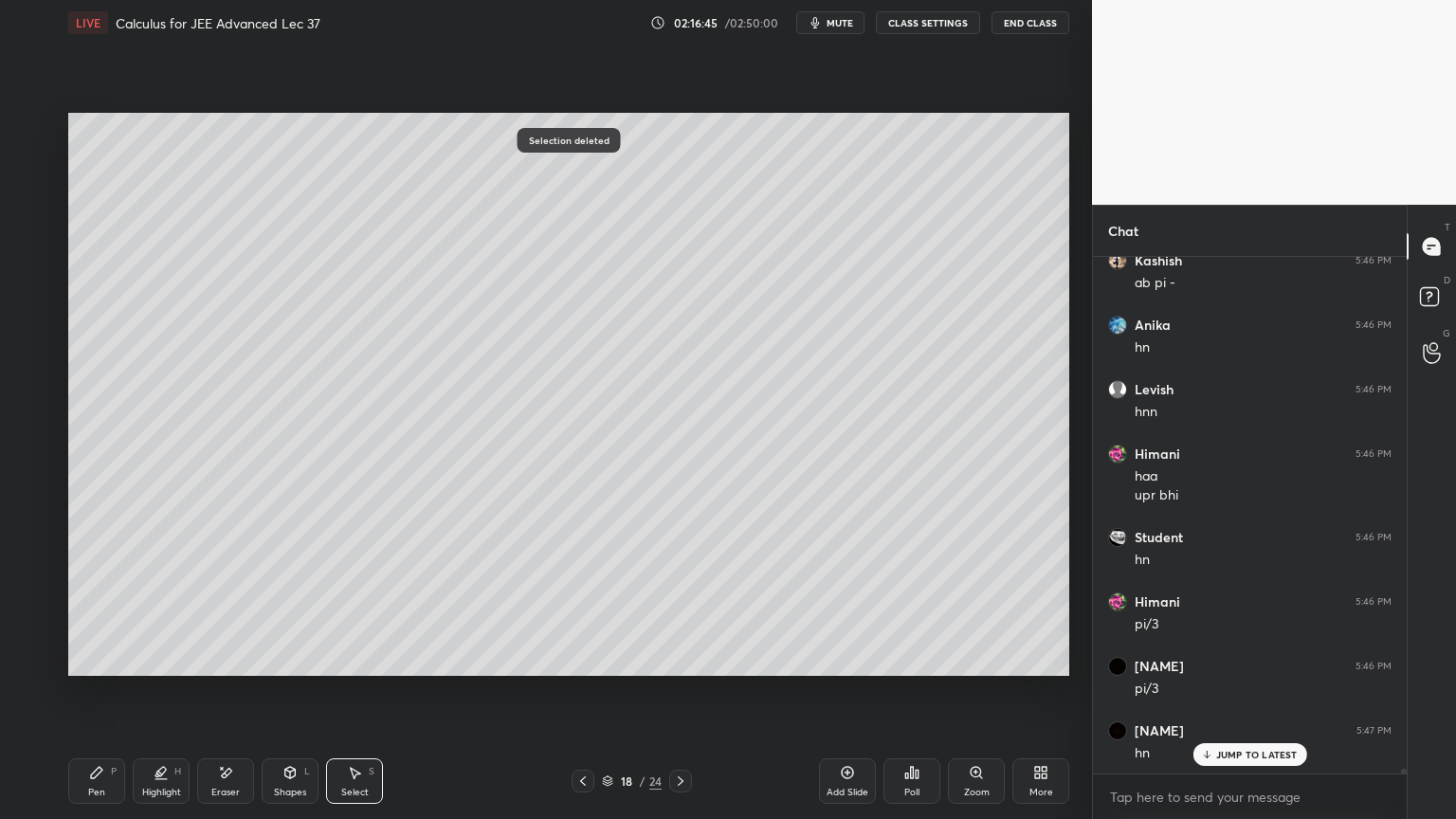 click on "Highlight H" at bounding box center (161, 781) 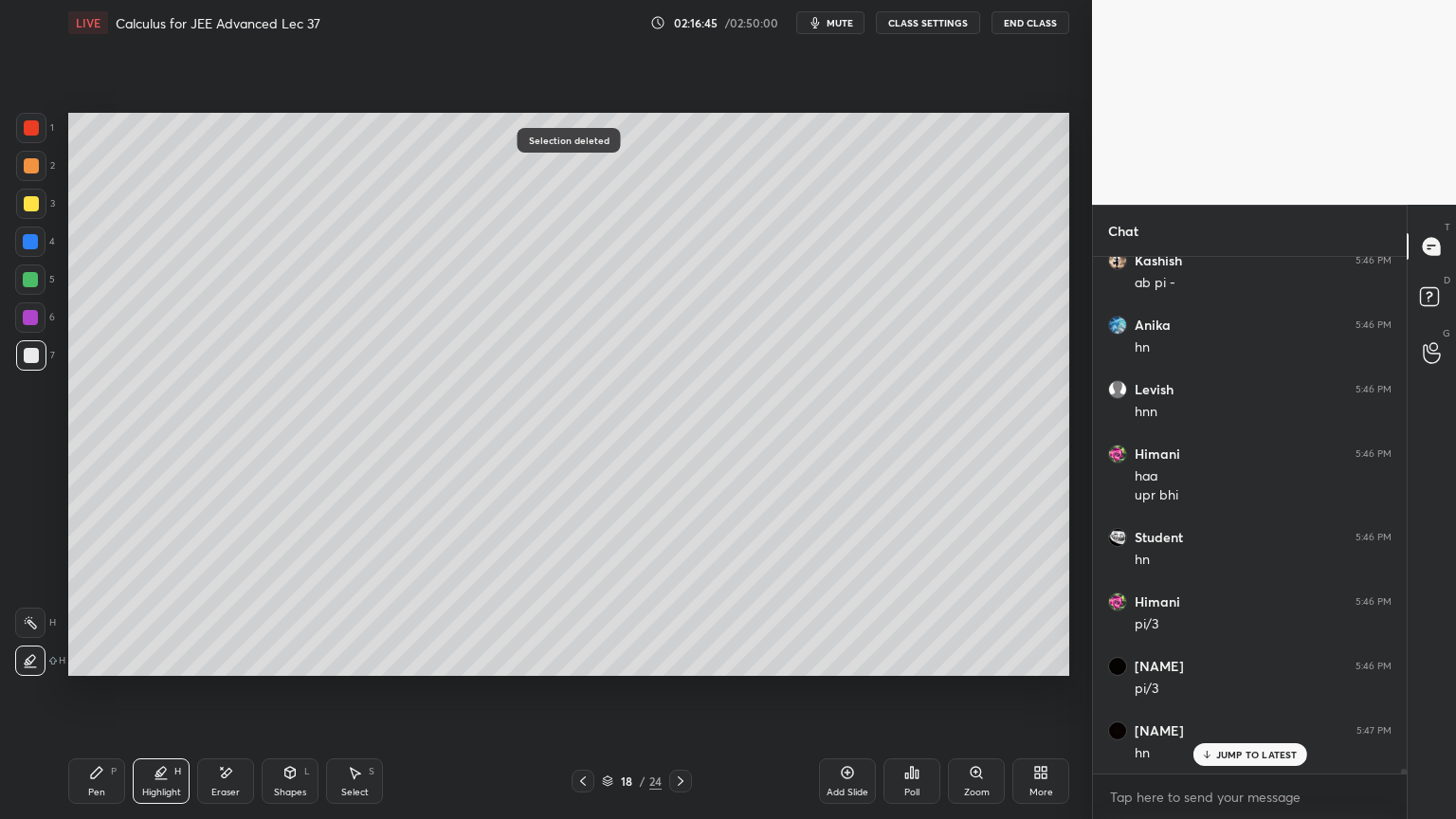 click on "Pen P" at bounding box center [97, 781] 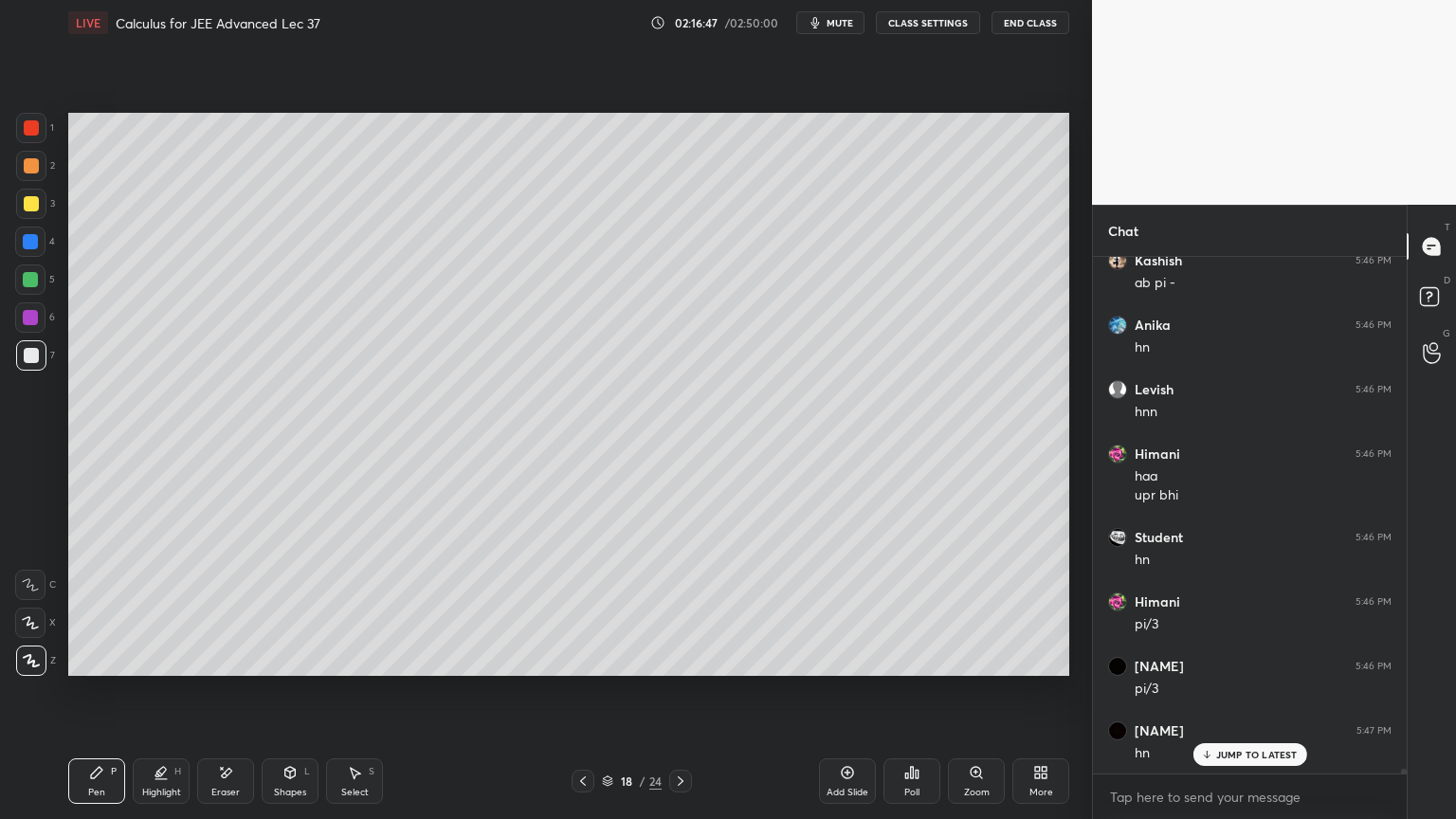 scroll, scrollTop: 51415, scrollLeft: 0, axis: vertical 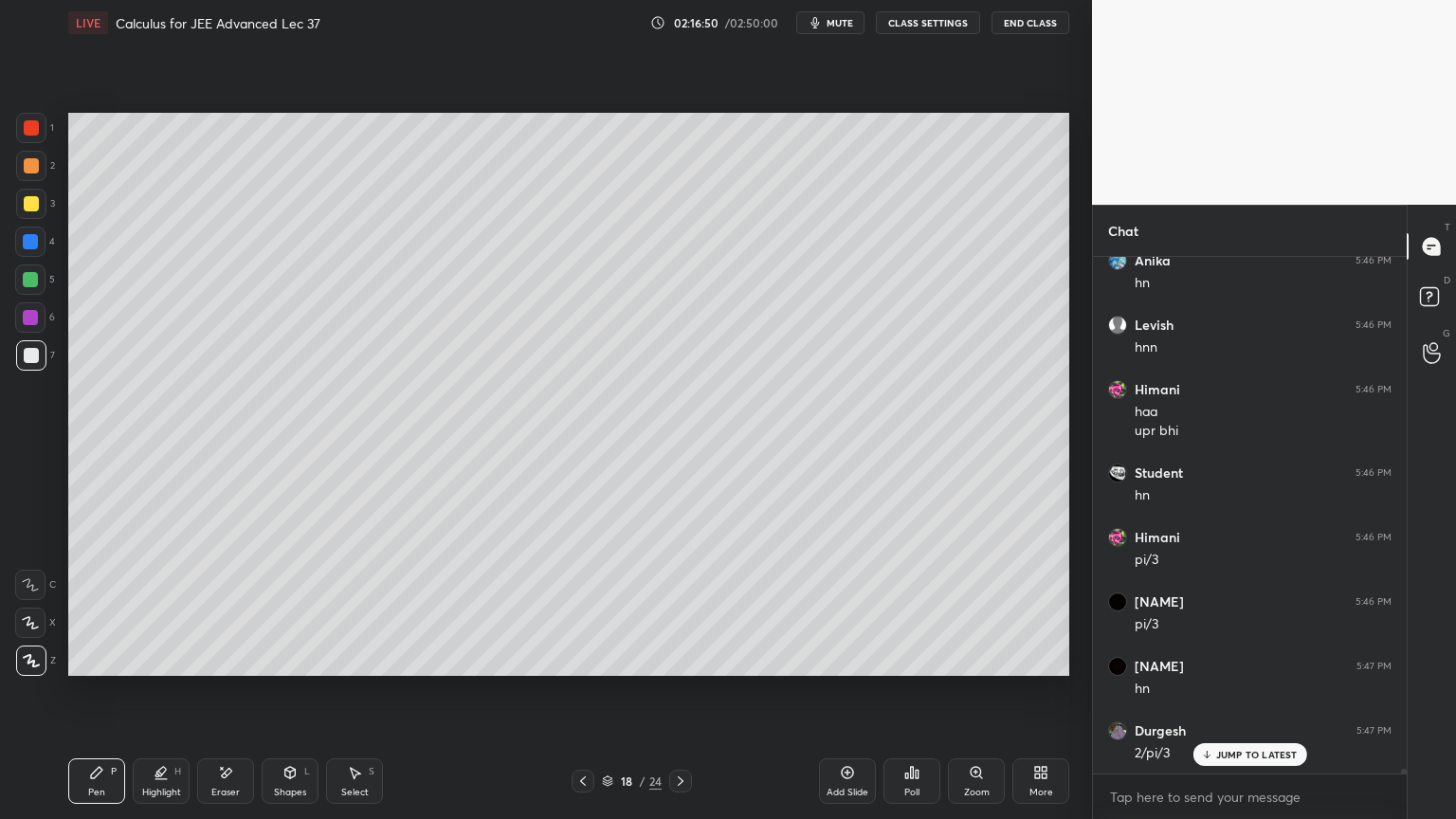 drag, startPoint x: 140, startPoint y: 783, endPoint x: 101, endPoint y: 785, distance: 39.05125 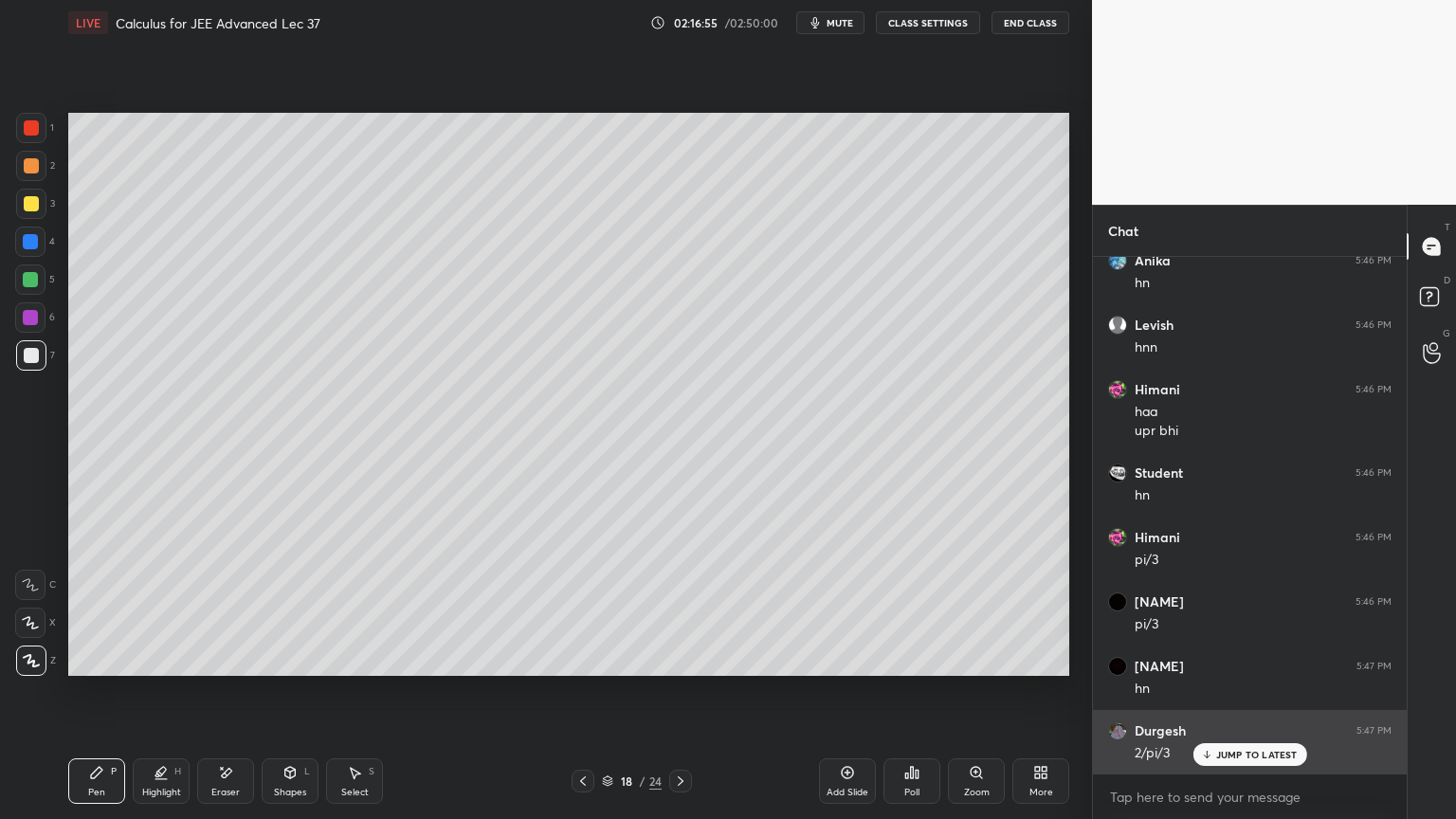click on "JUMP TO LATEST" at bounding box center [1249, 755] 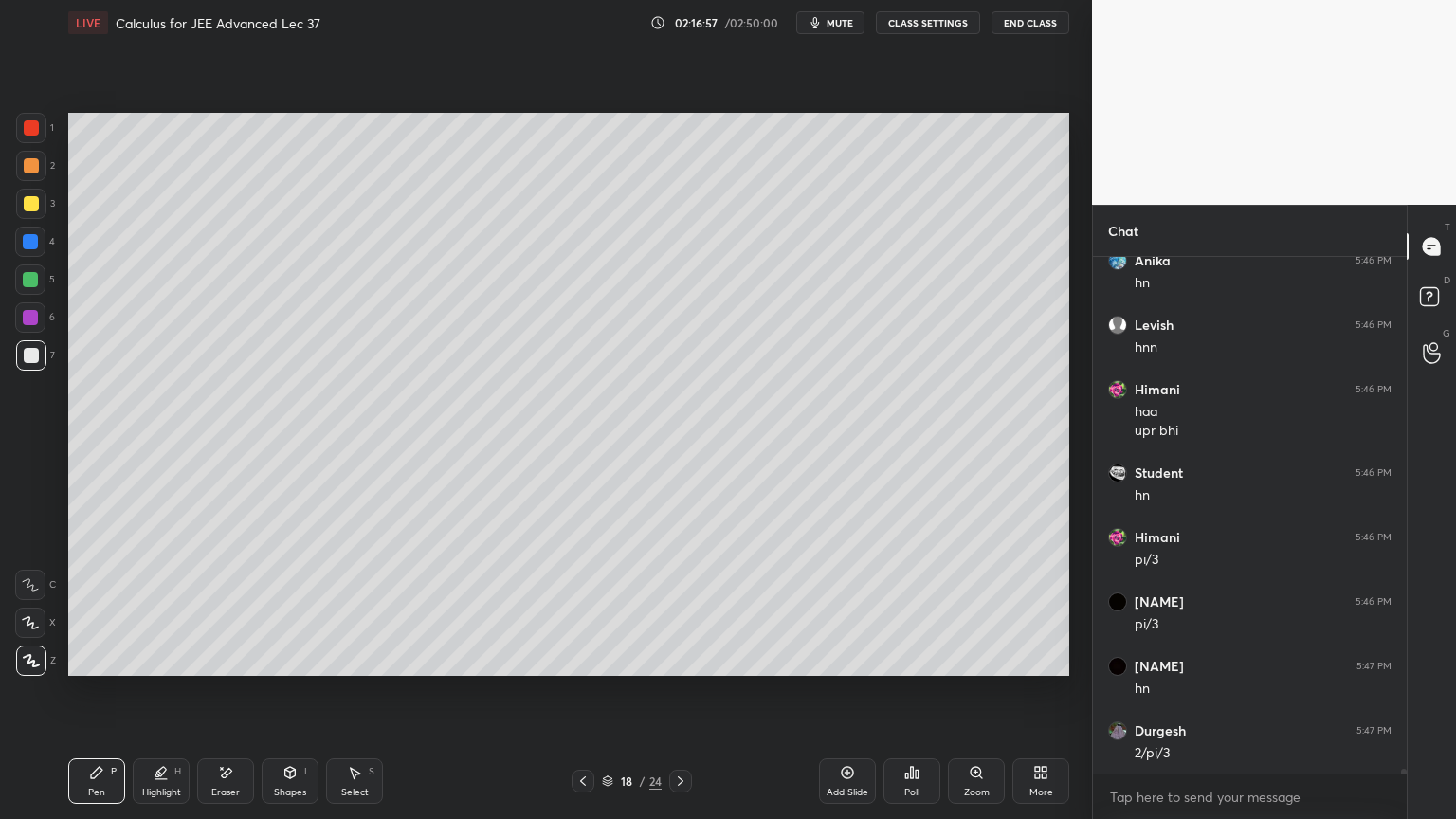 drag, startPoint x: 352, startPoint y: 774, endPoint x: 369, endPoint y: 762, distance: 20.808652 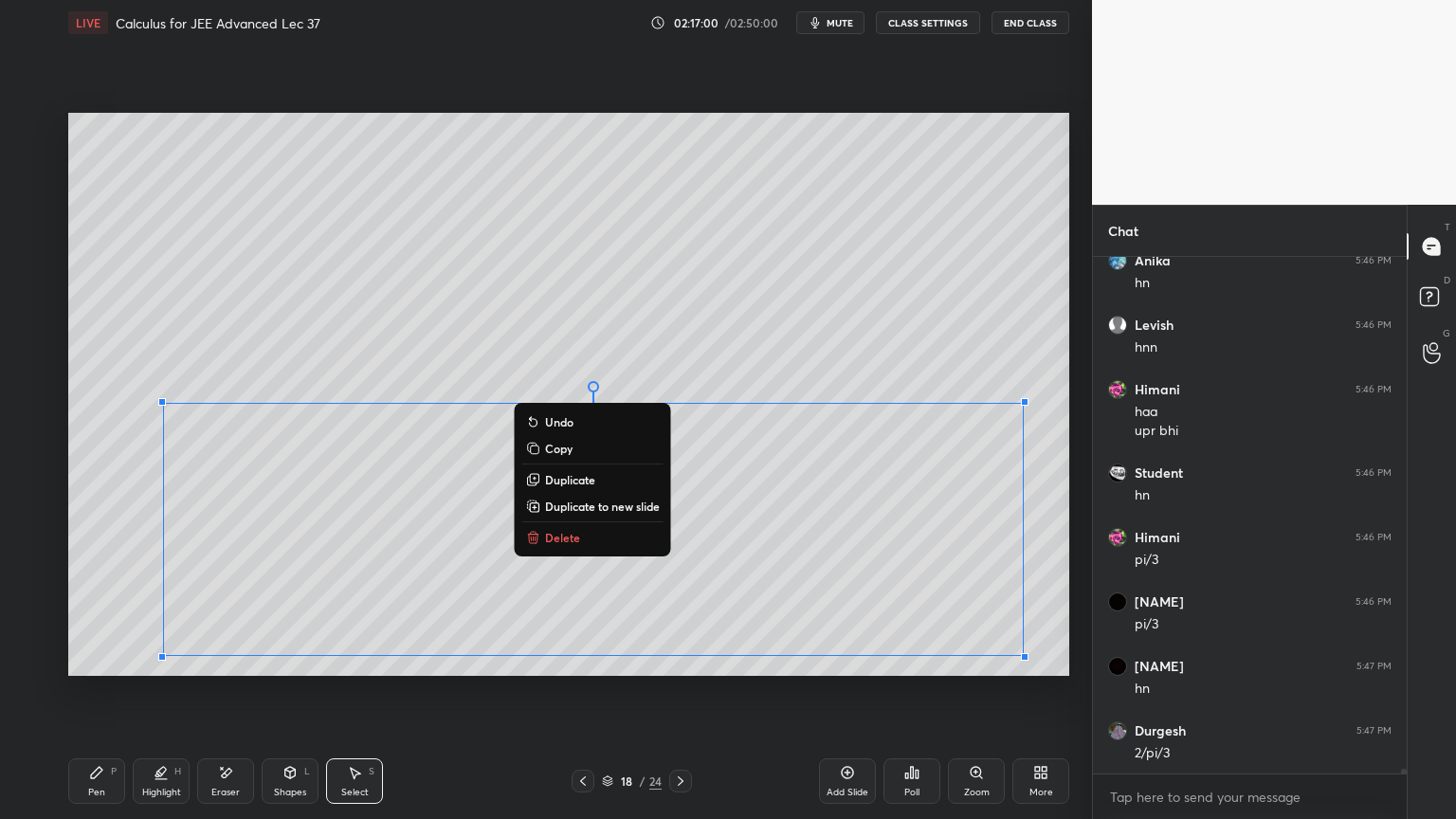scroll, scrollTop: 51479, scrollLeft: 0, axis: vertical 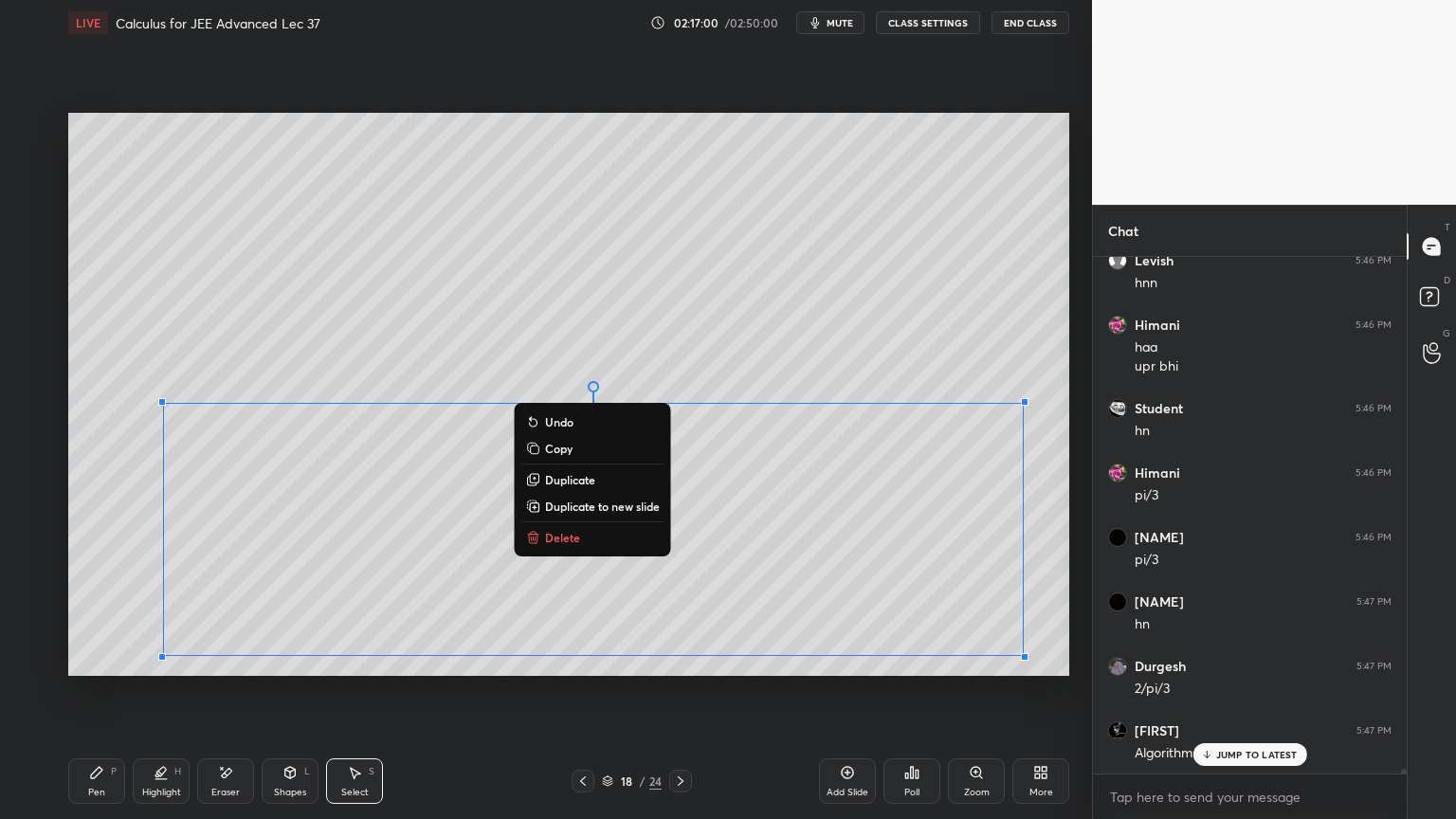 drag, startPoint x: 1033, startPoint y: 401, endPoint x: 187, endPoint y: 677, distance: 889.8831 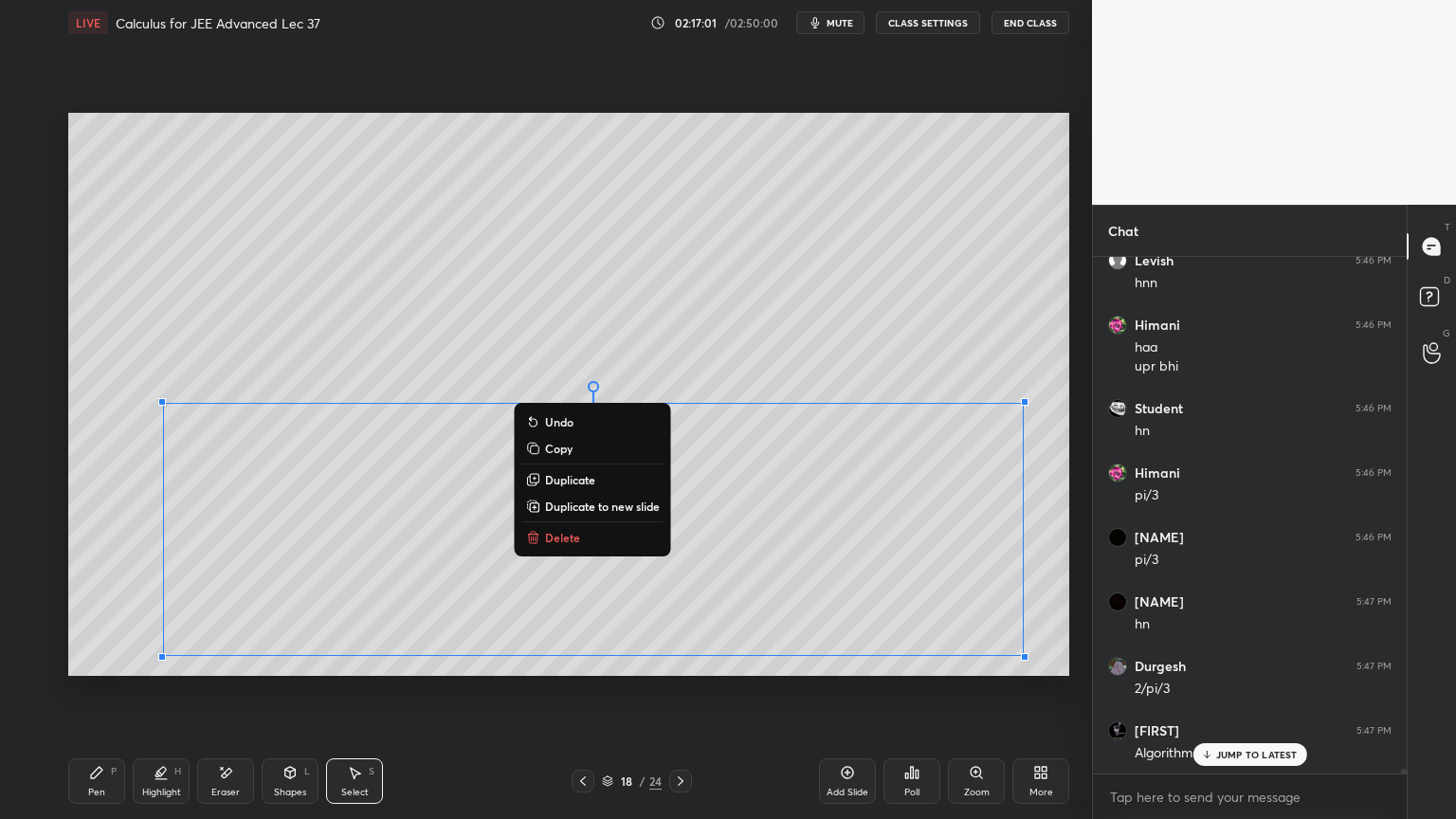 click on "Delete" at bounding box center (592, 537) 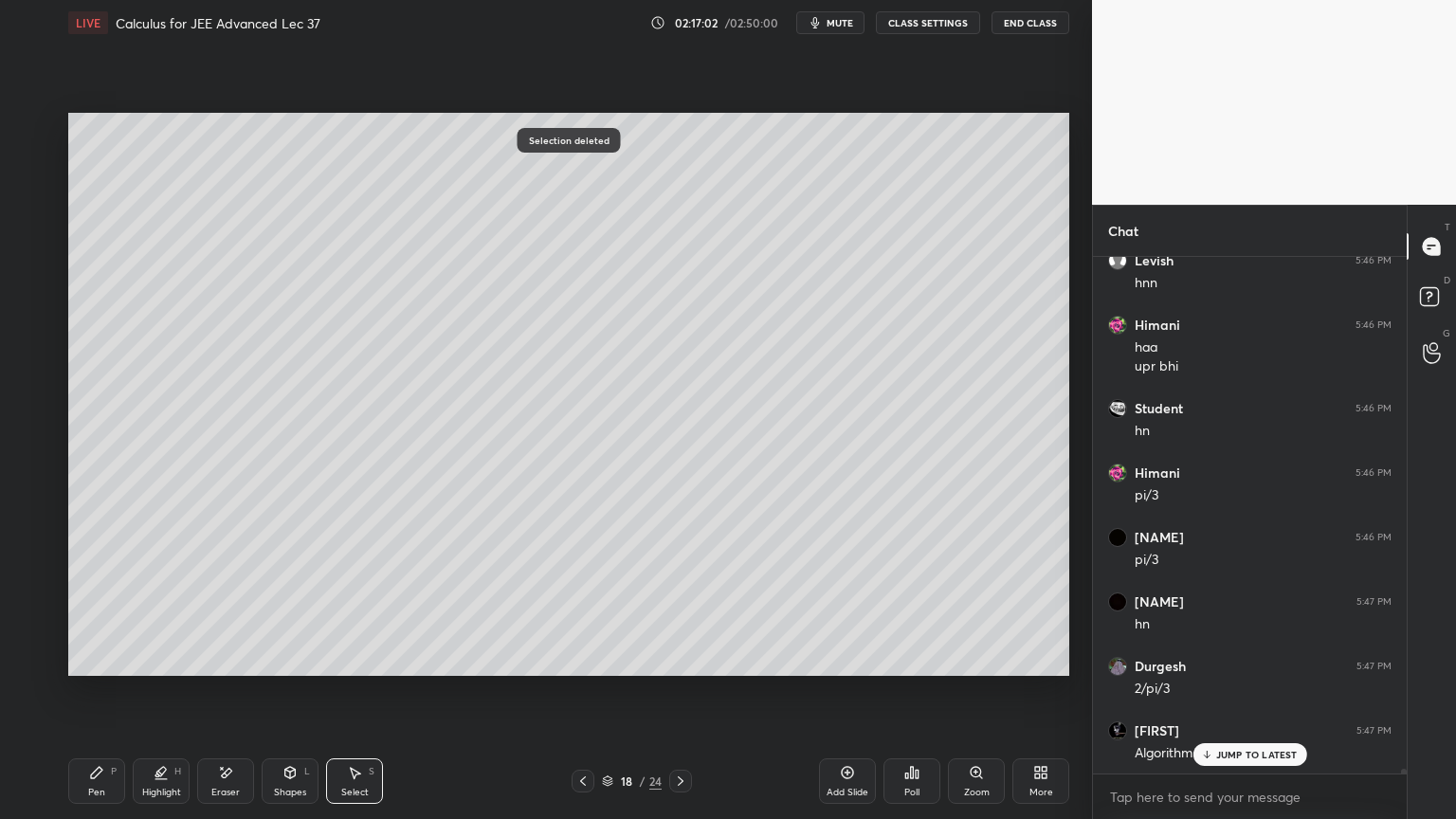 drag, startPoint x: 233, startPoint y: 770, endPoint x: 219, endPoint y: 772, distance: 14.142136 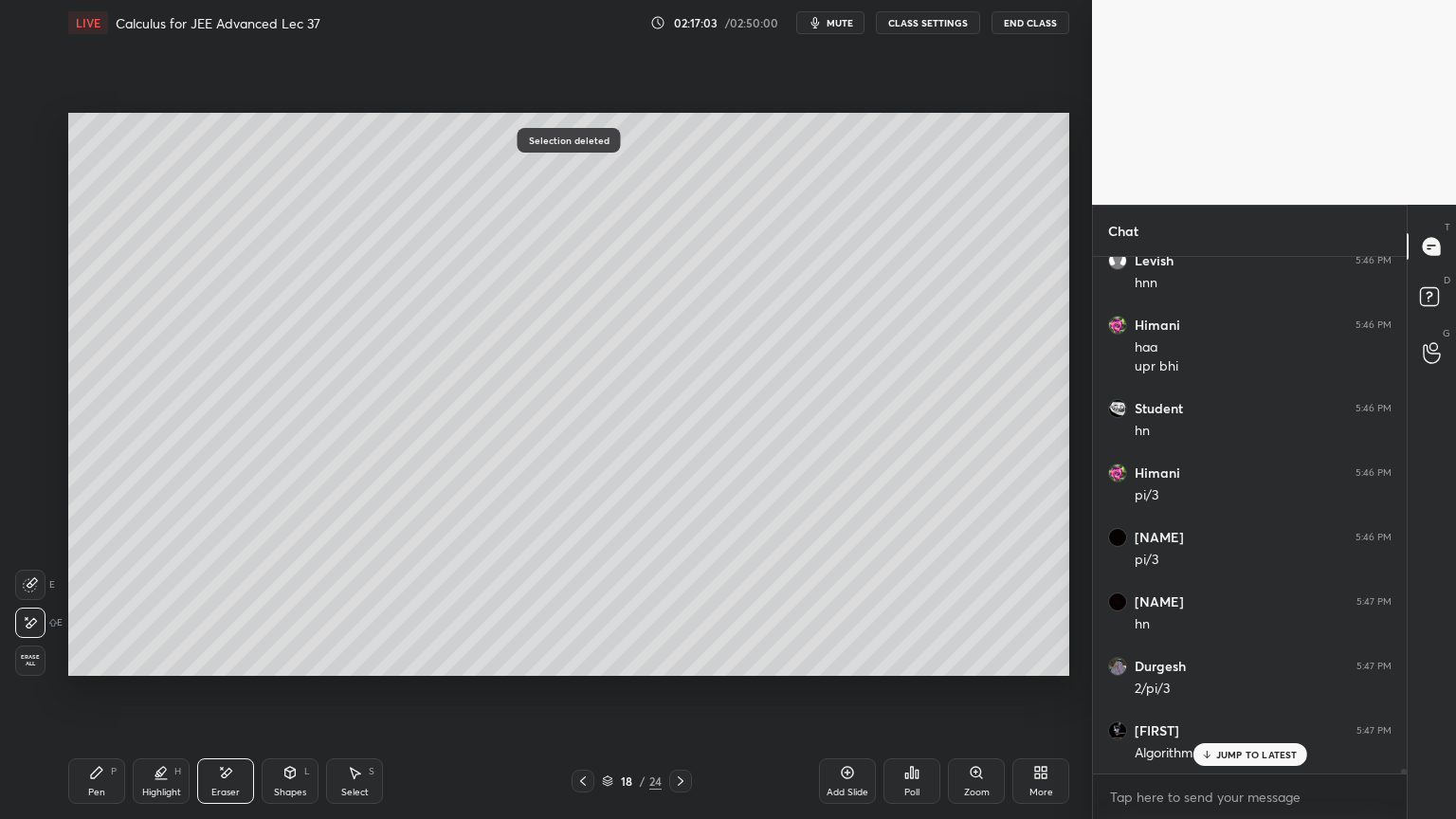 click 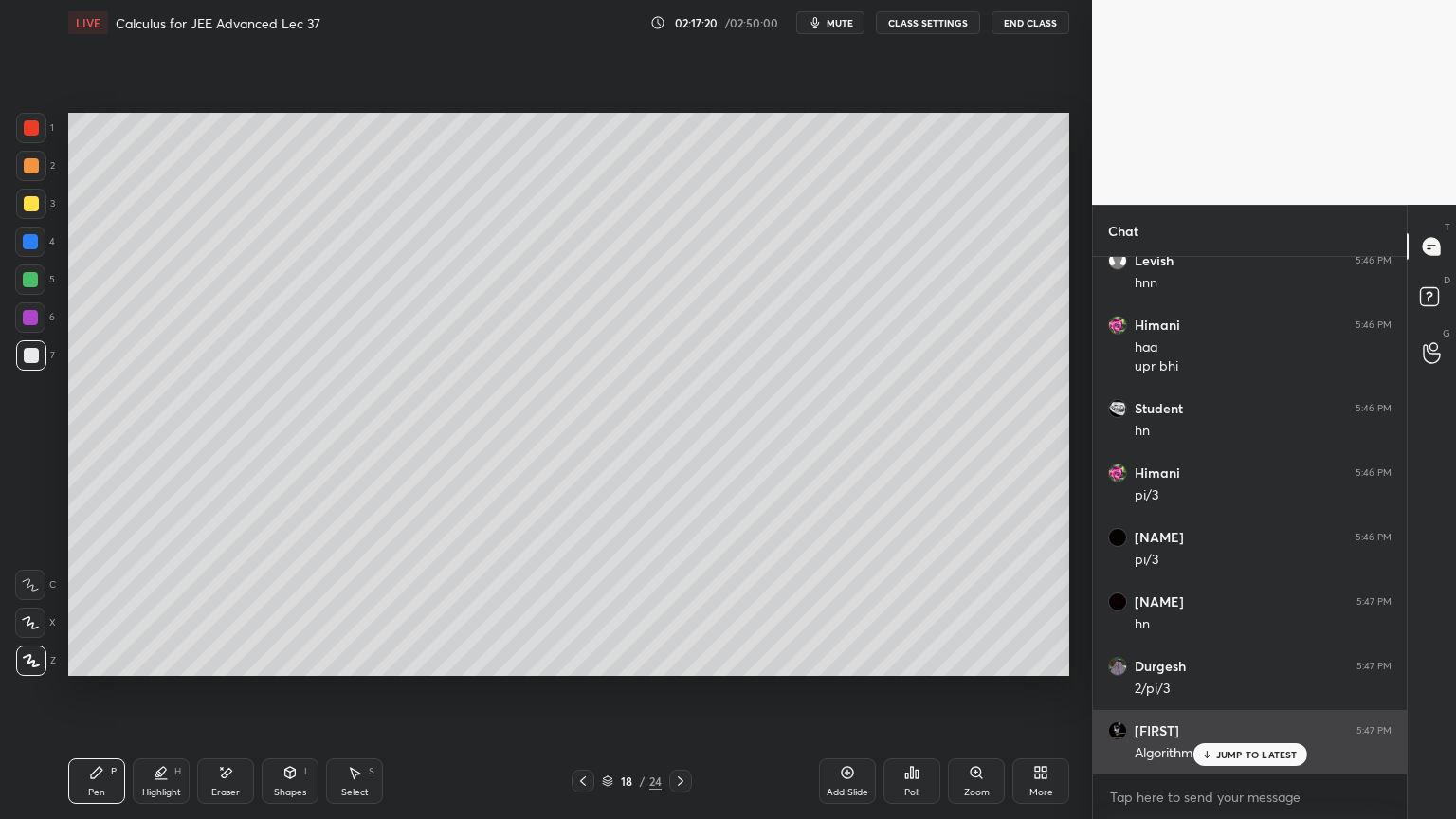 click on "JUMP TO LATEST" at bounding box center [1257, 755] 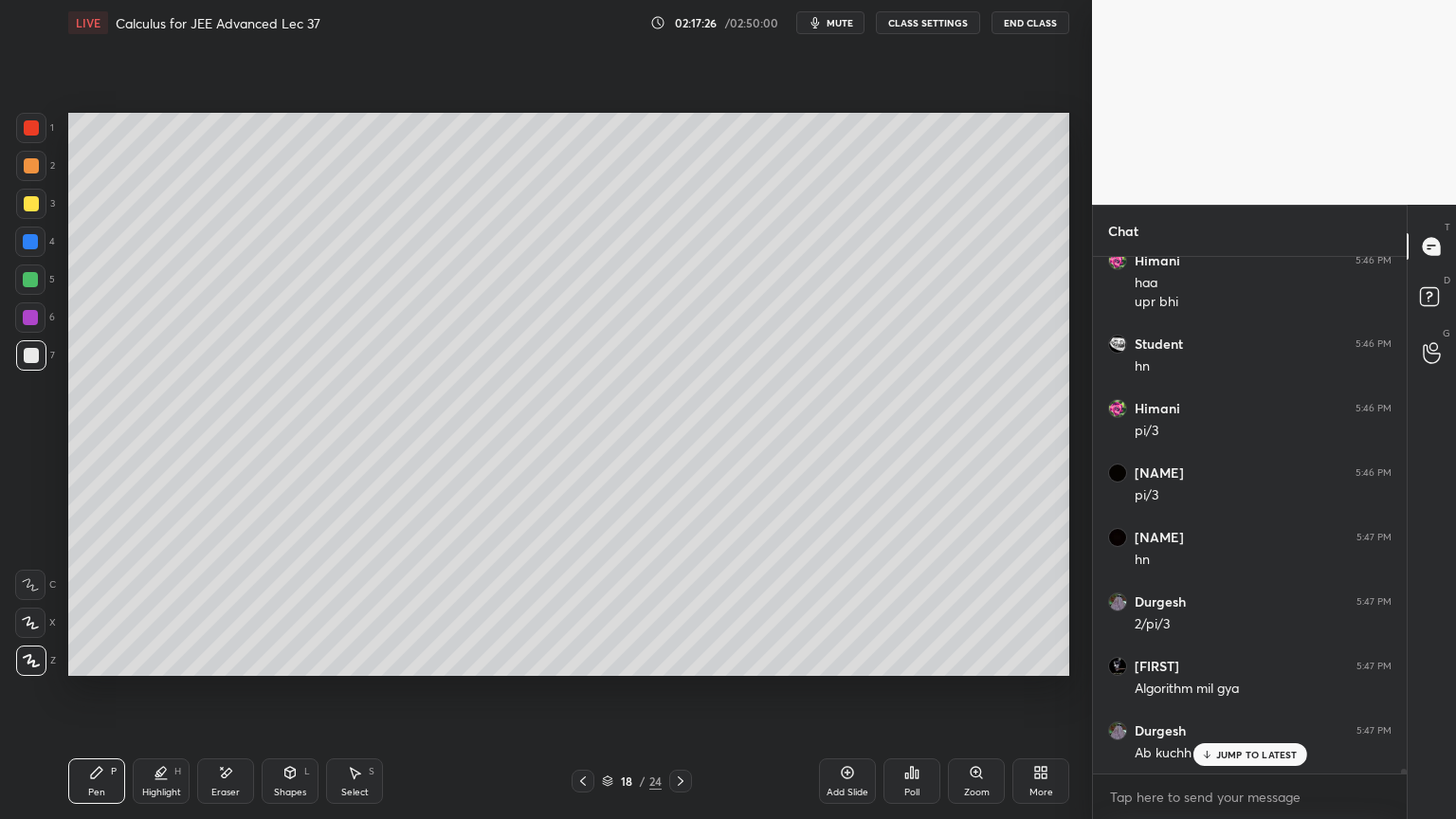 scroll, scrollTop: 51608, scrollLeft: 0, axis: vertical 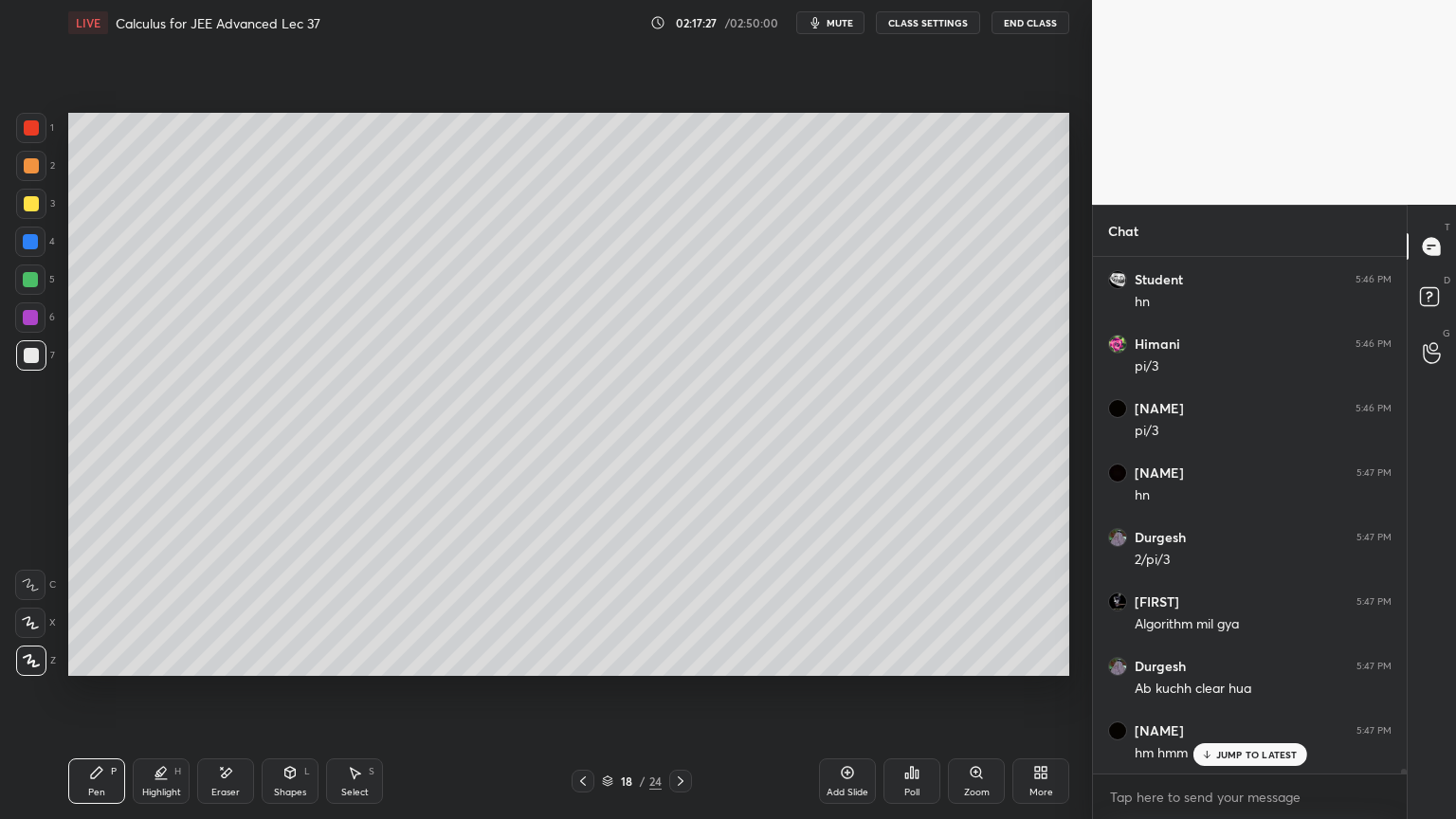 click 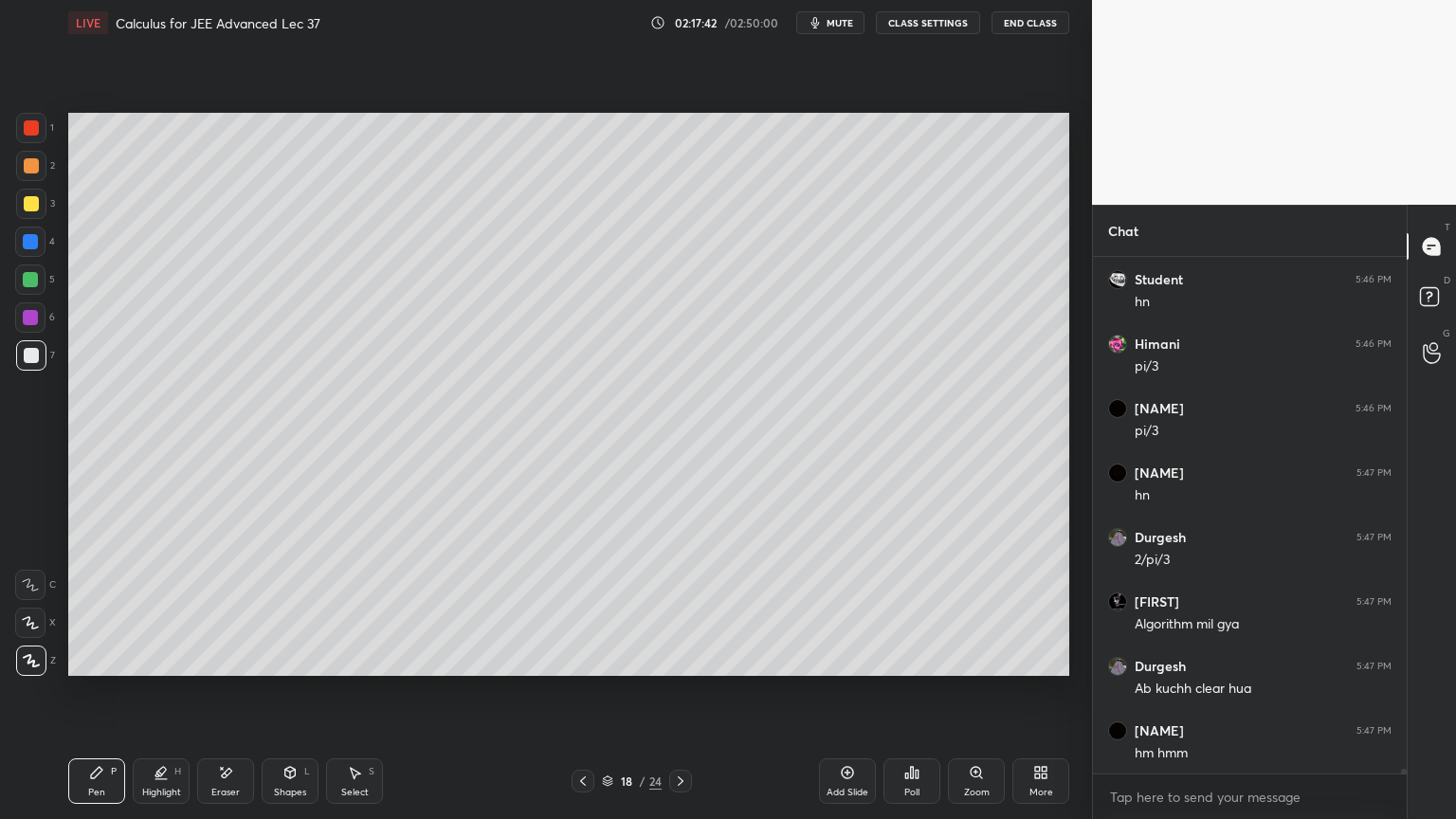 click on "Eraser" at bounding box center [226, 781] 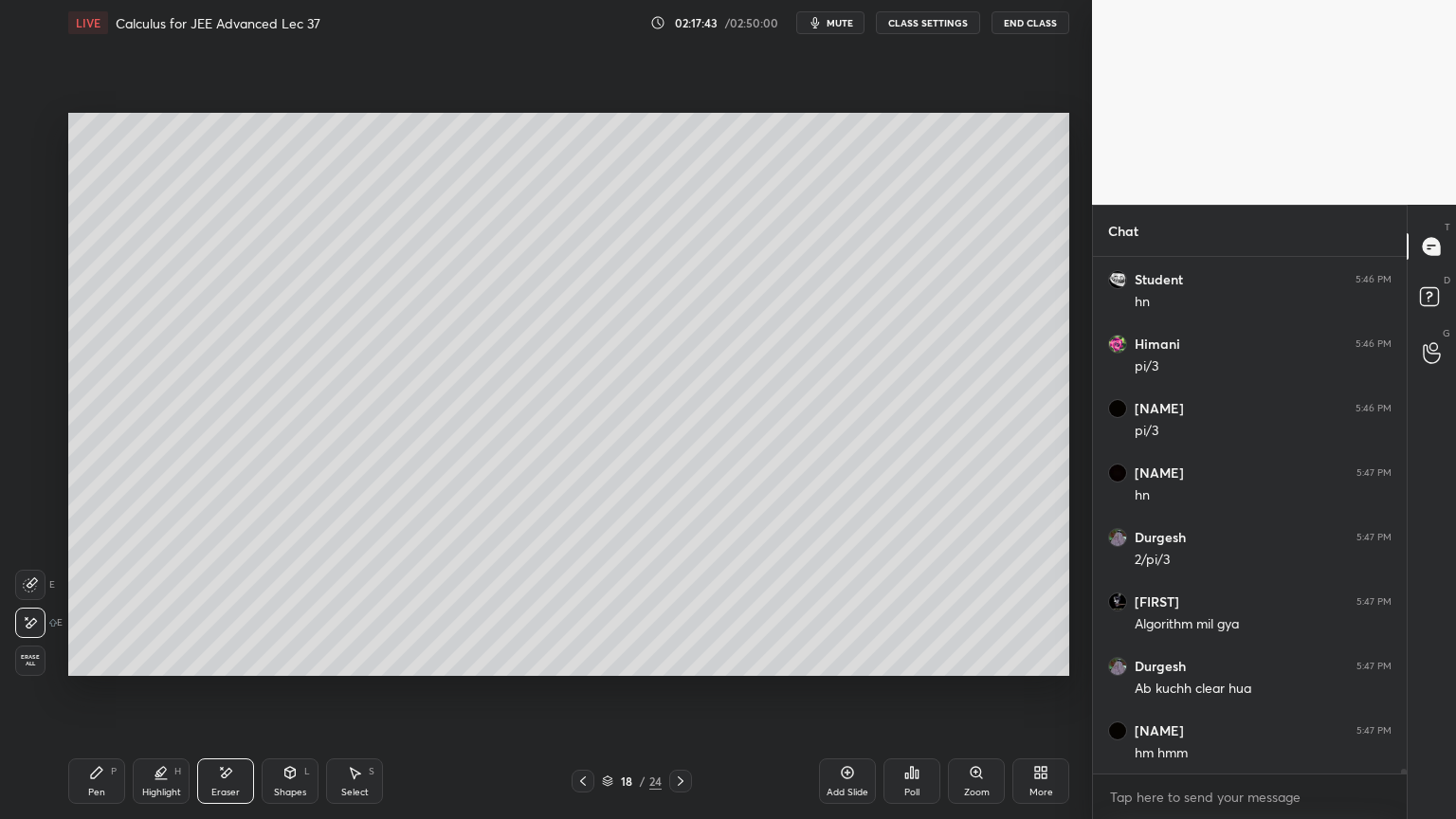 drag, startPoint x: 106, startPoint y: 772, endPoint x: 255, endPoint y: 698, distance: 166.3641 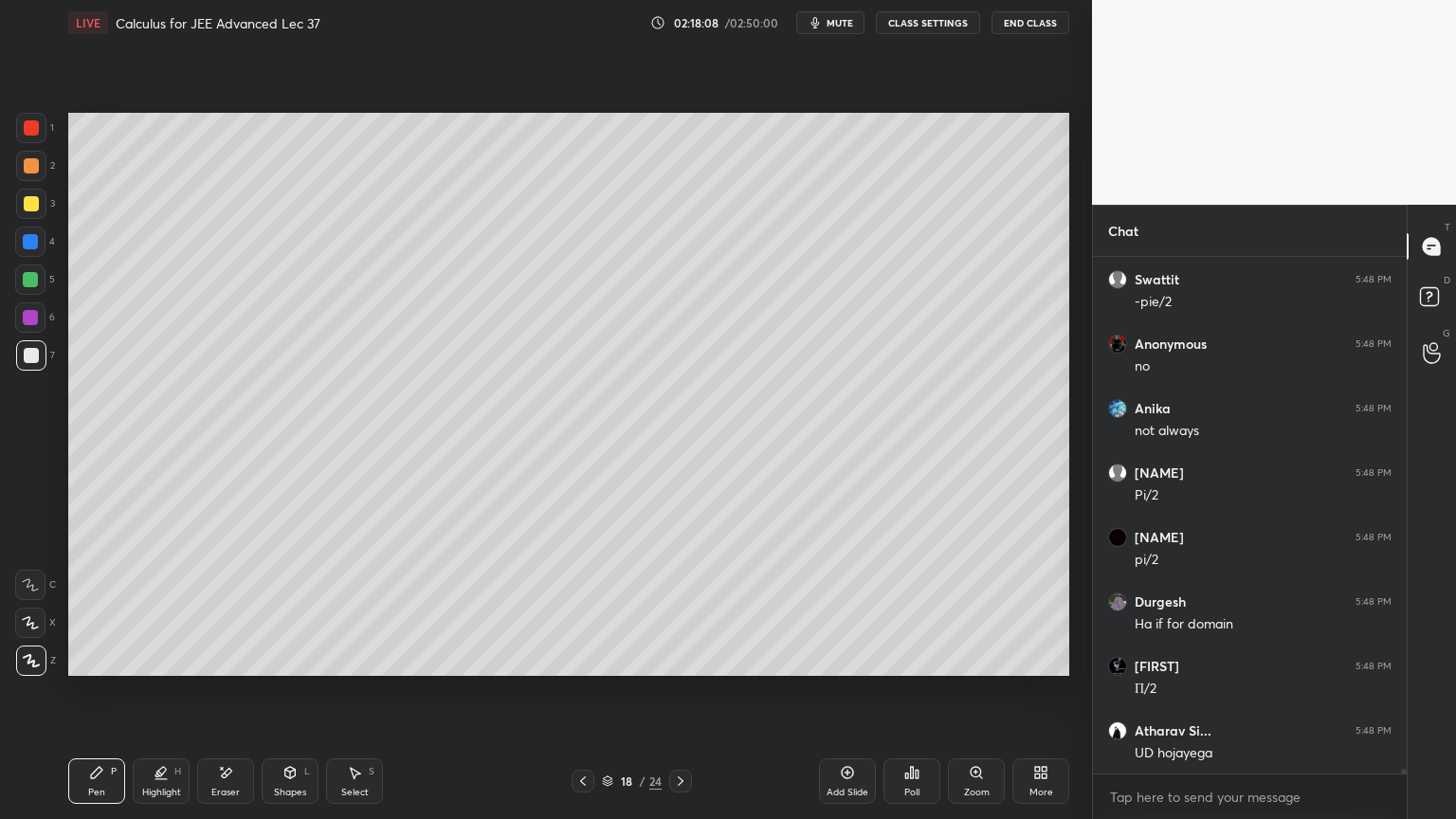 scroll, scrollTop: 52704, scrollLeft: 0, axis: vertical 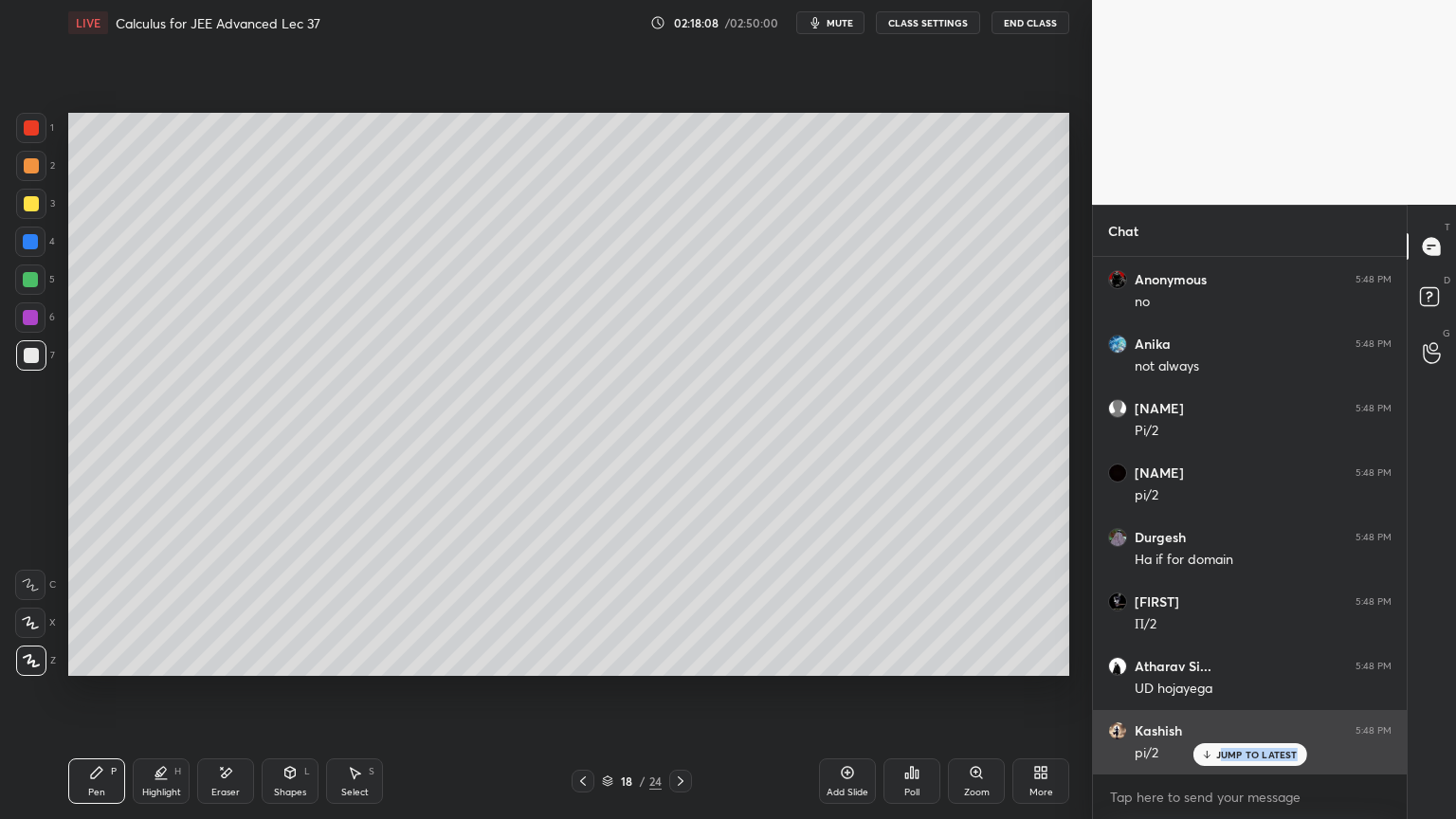 click on "JUMP TO LATEST" at bounding box center (1249, 755) 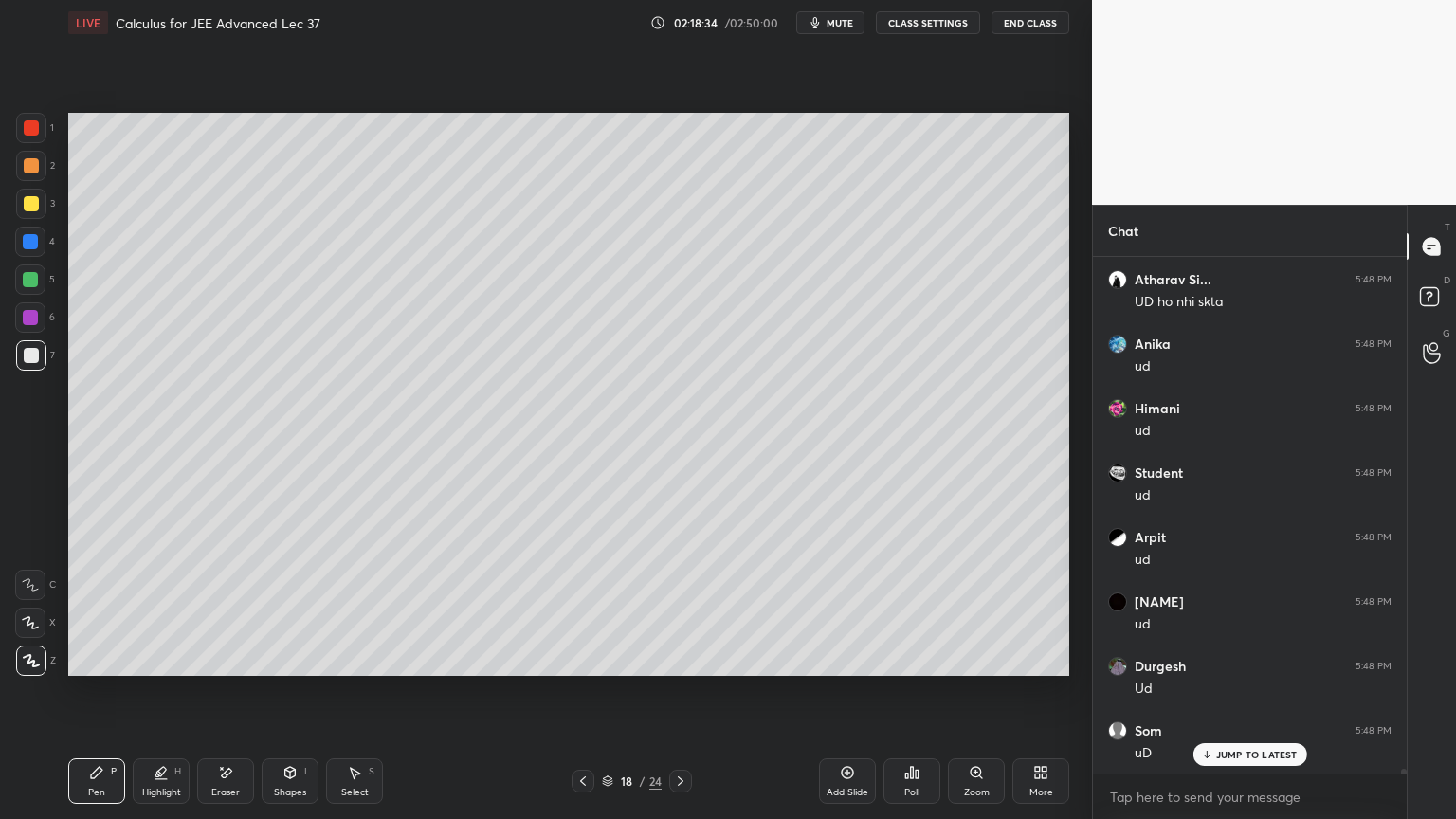 scroll, scrollTop: 53607, scrollLeft: 0, axis: vertical 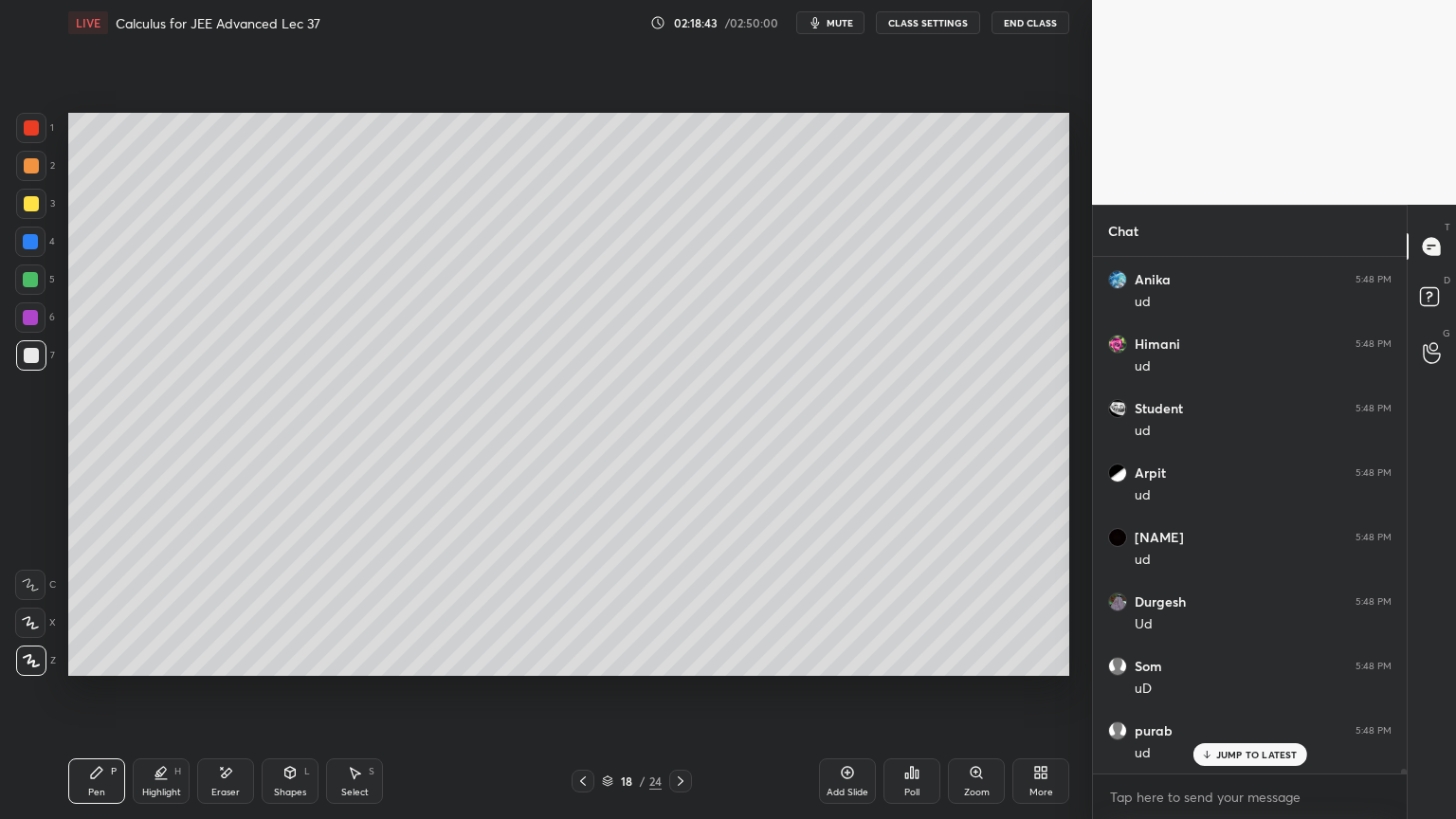 drag, startPoint x: 232, startPoint y: 776, endPoint x: 318, endPoint y: 677, distance: 131.13733 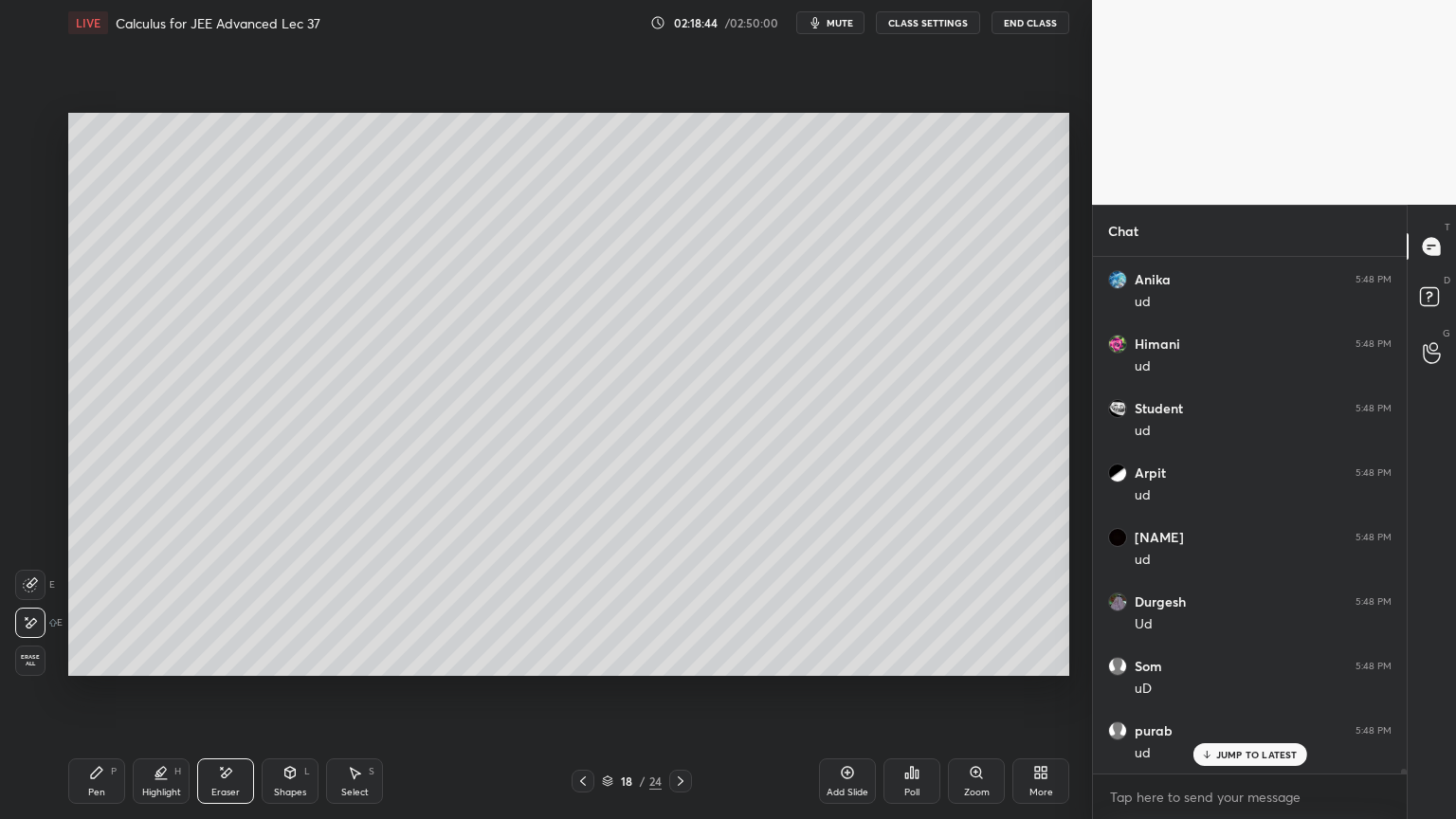drag, startPoint x: 100, startPoint y: 758, endPoint x: 175, endPoint y: 700, distance: 94.8103 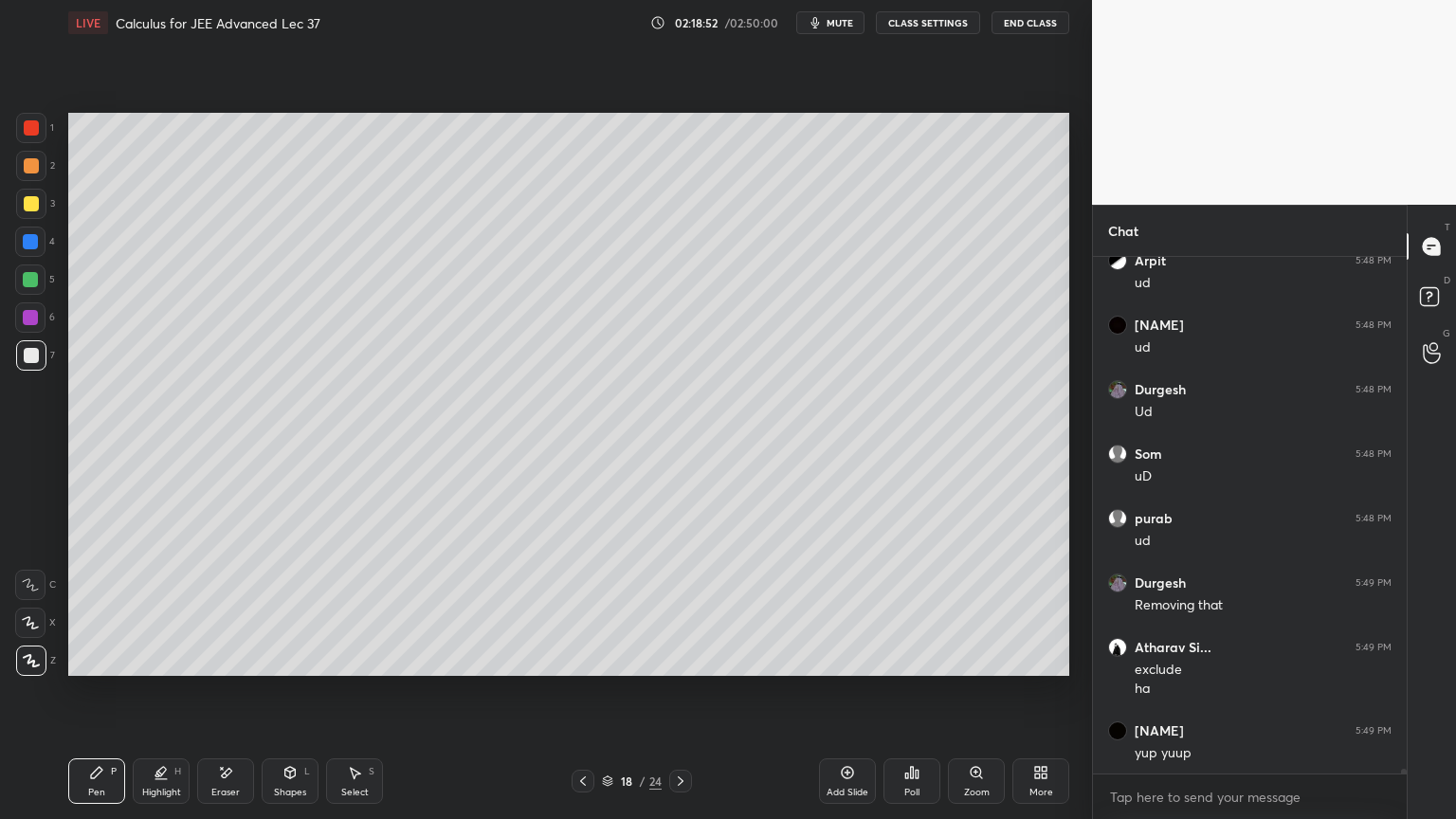 scroll, scrollTop: 53883, scrollLeft: 0, axis: vertical 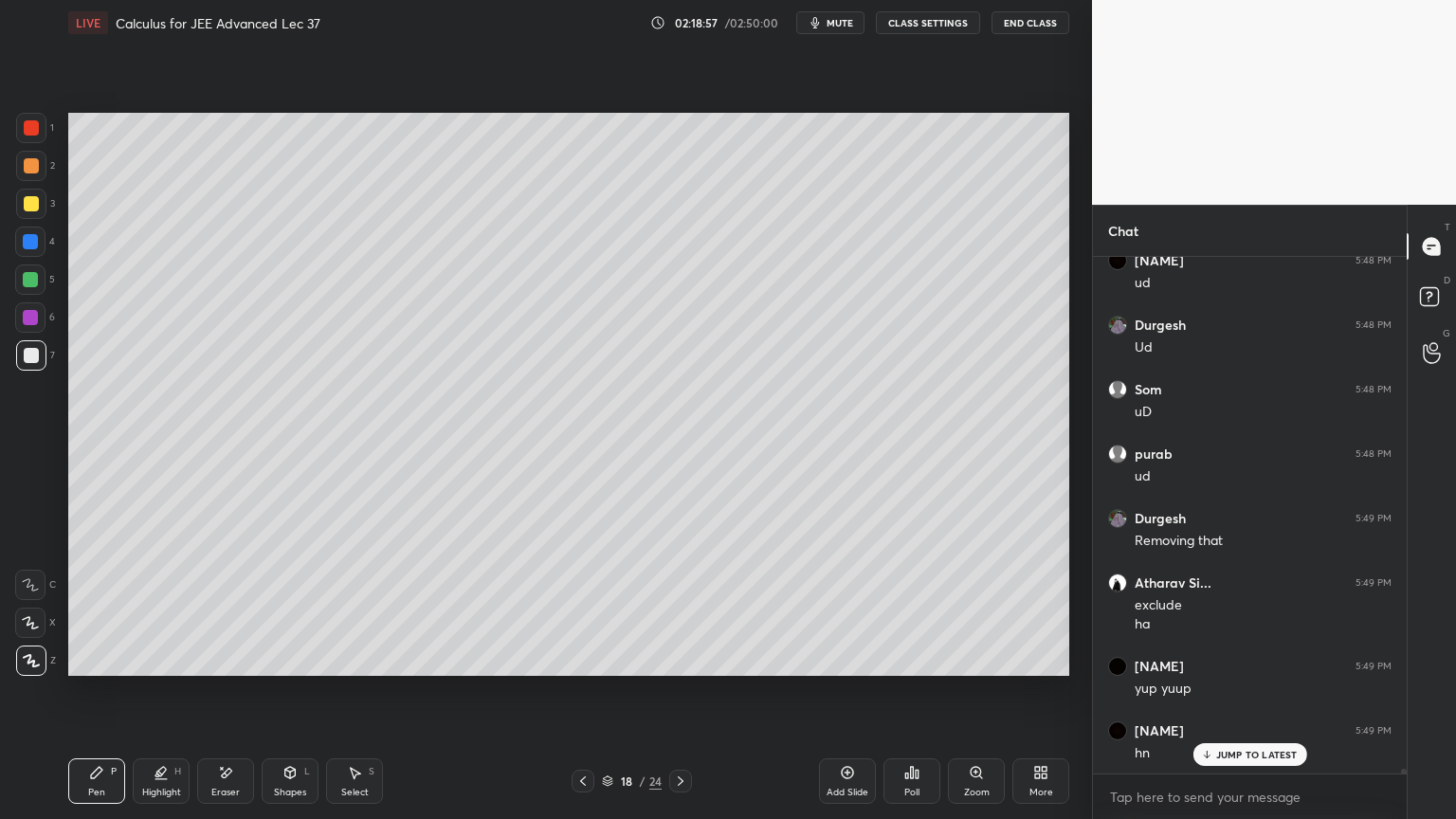 click on "Pen P Highlight H Eraser Shapes L Select S 18 / 24 Add Slide Poll Zoom More" at bounding box center (569, 781) 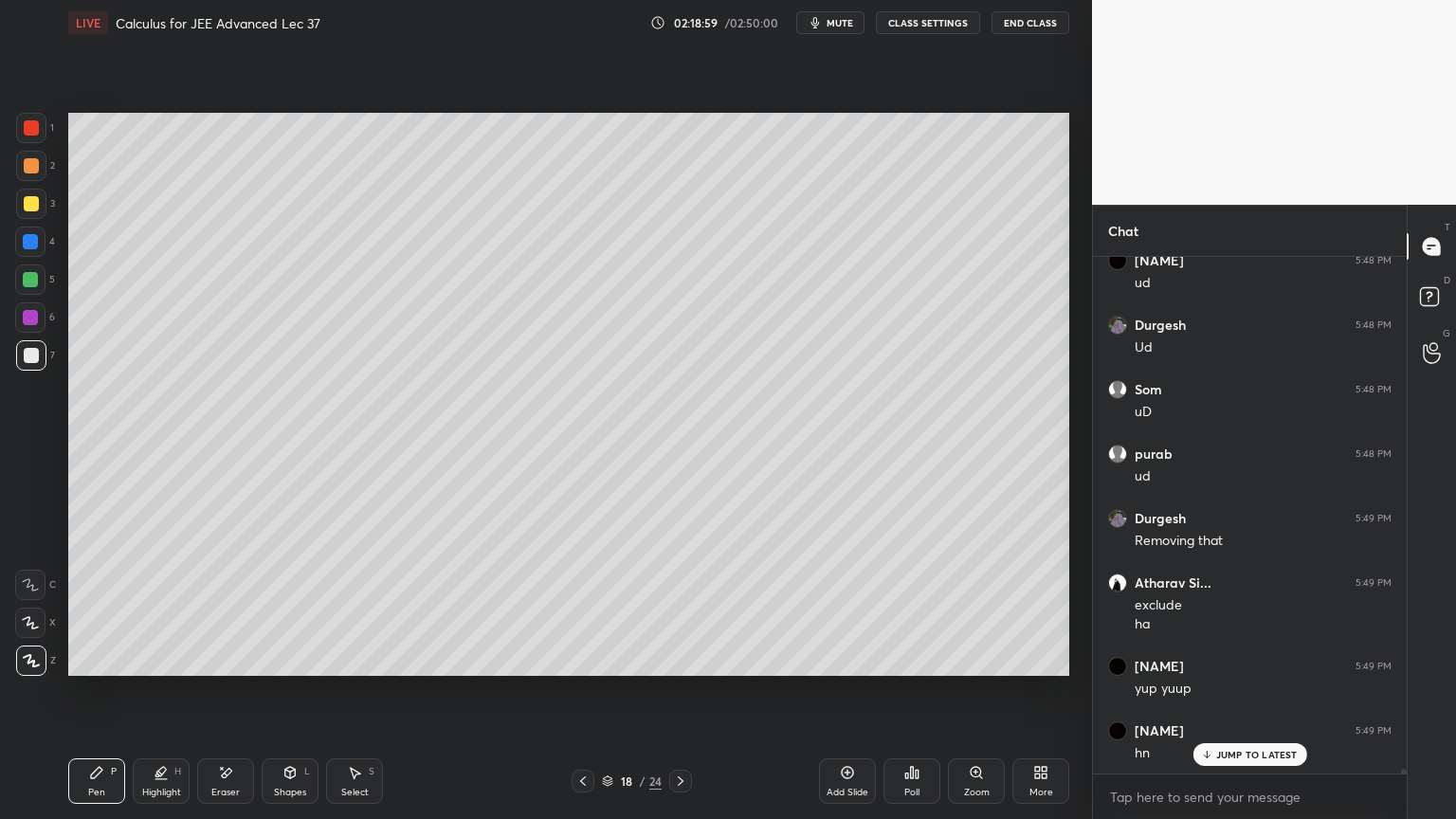 click 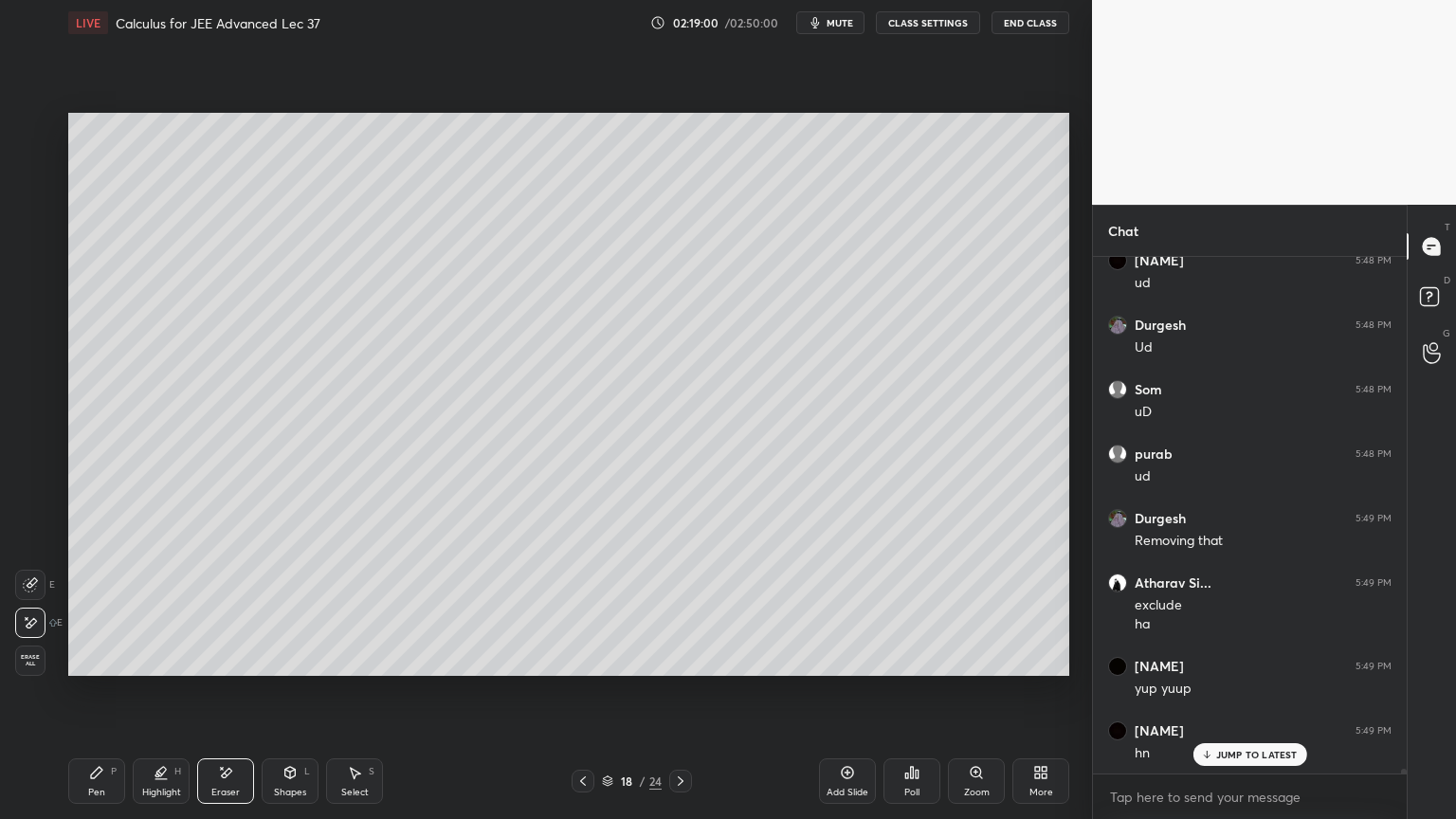 drag, startPoint x: 100, startPoint y: 781, endPoint x: 117, endPoint y: 767, distance: 22.022716 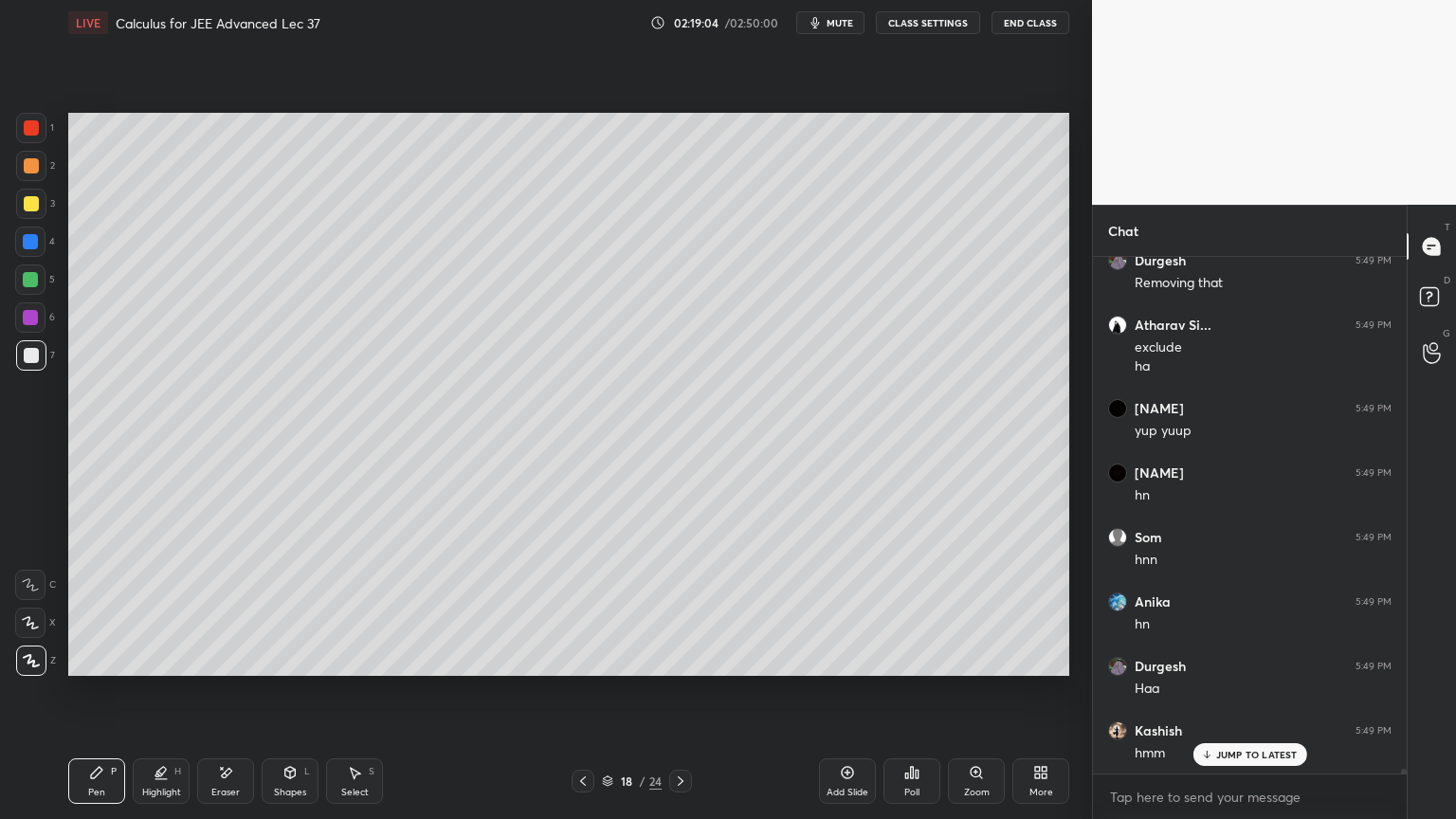 scroll, scrollTop: 54206, scrollLeft: 0, axis: vertical 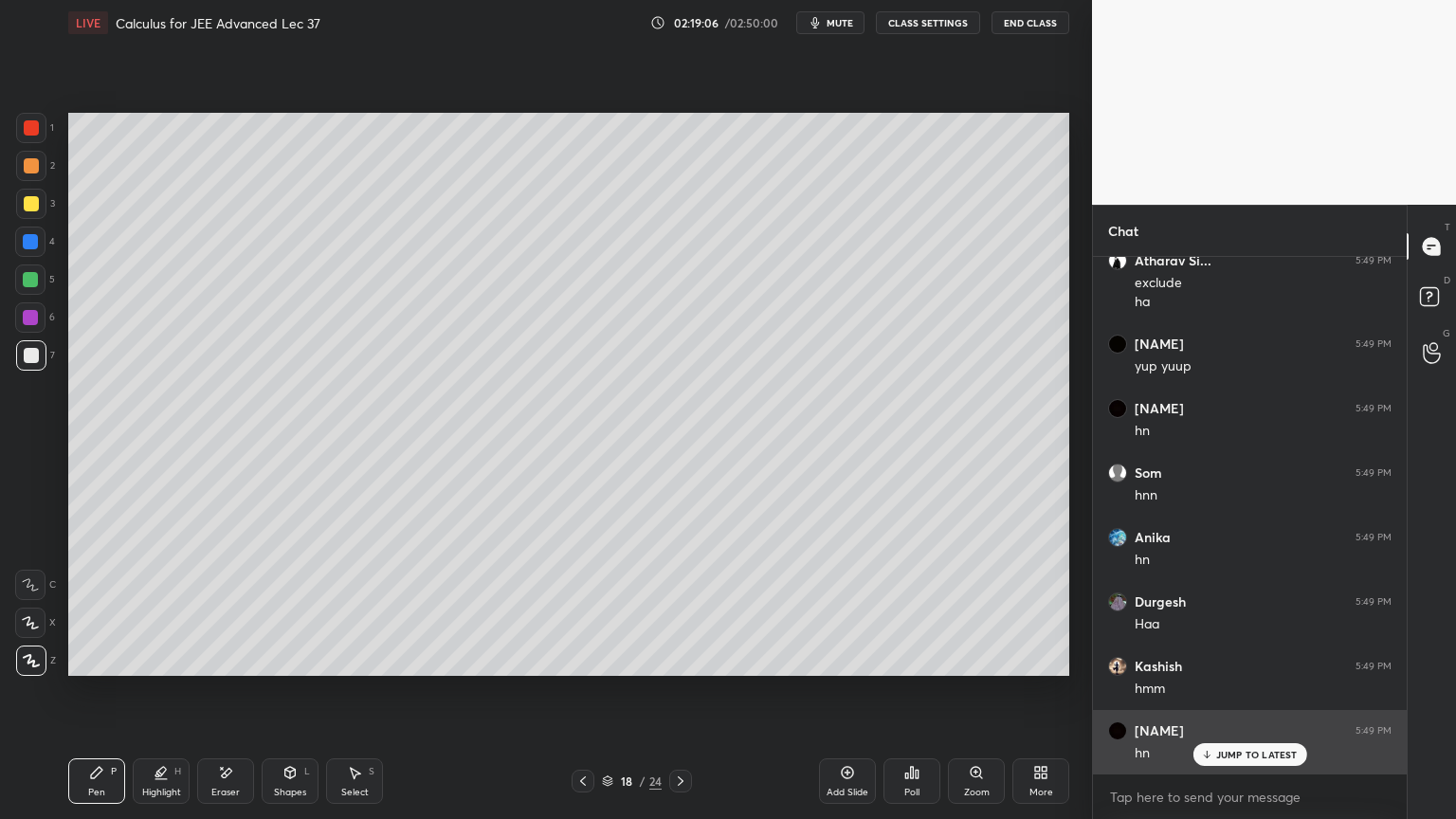 click on "JUMP TO LATEST" at bounding box center [1257, 755] 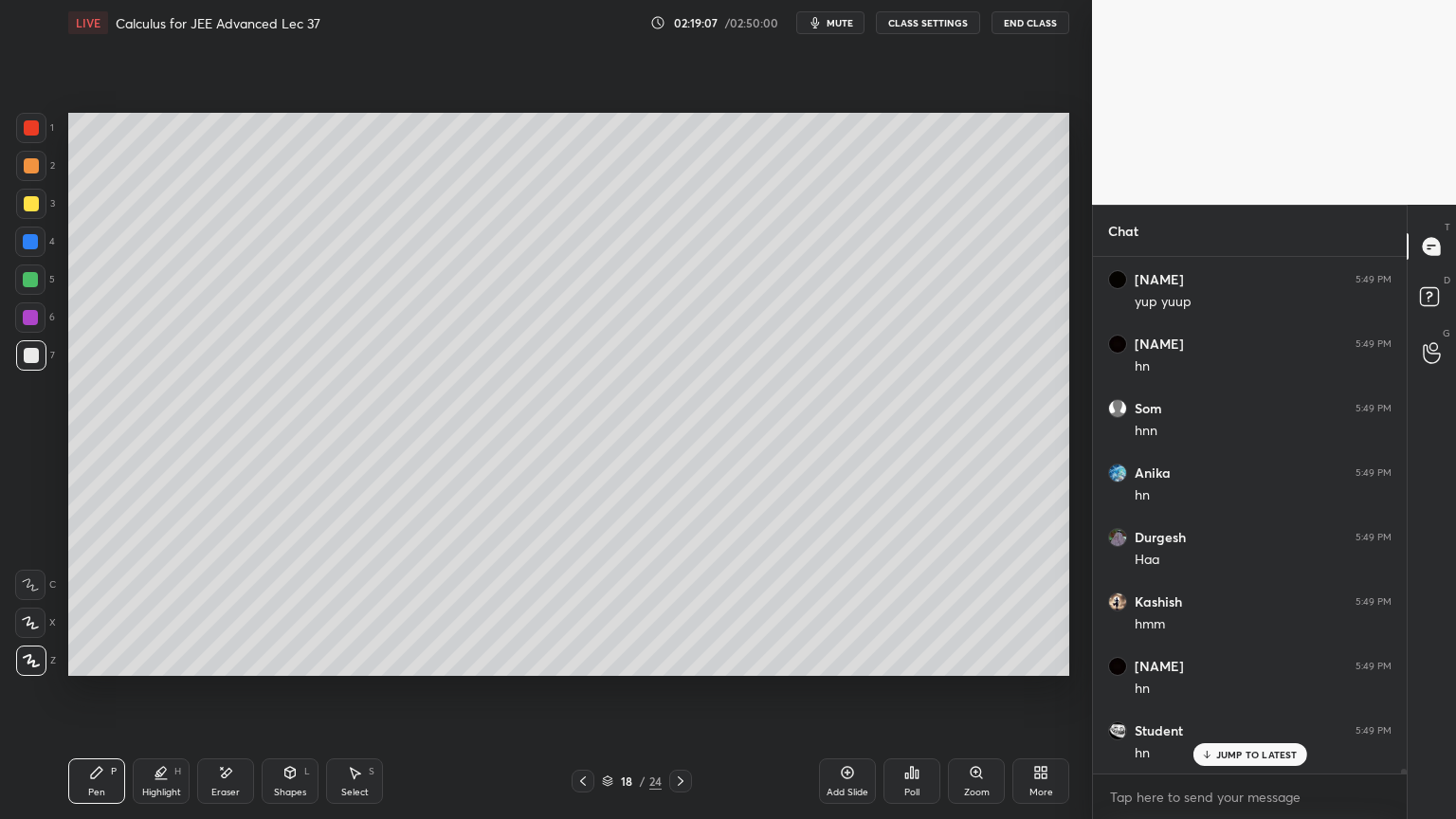 scroll, scrollTop: 54335, scrollLeft: 0, axis: vertical 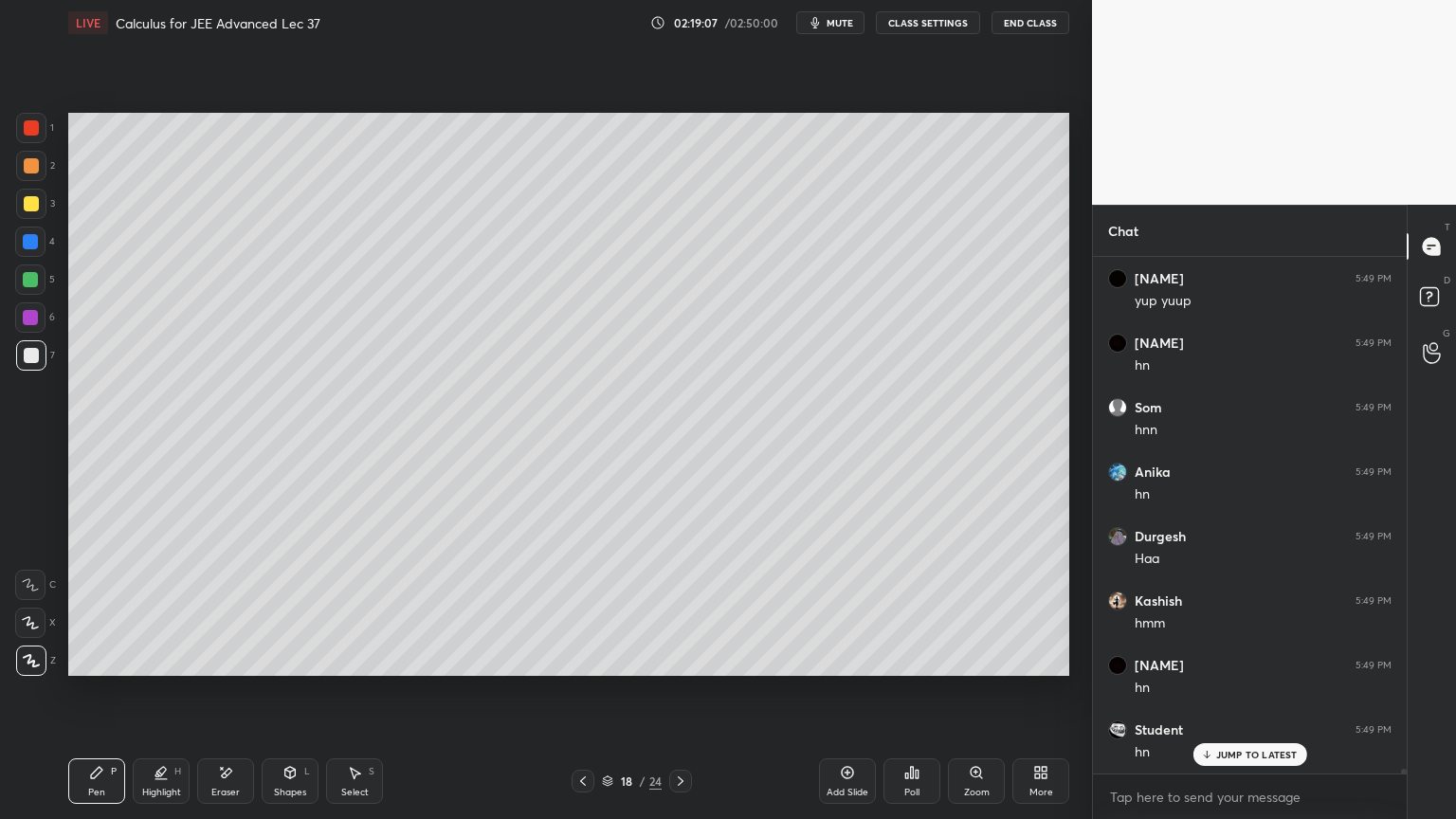 click on "JUMP TO LATEST" at bounding box center (1257, 755) 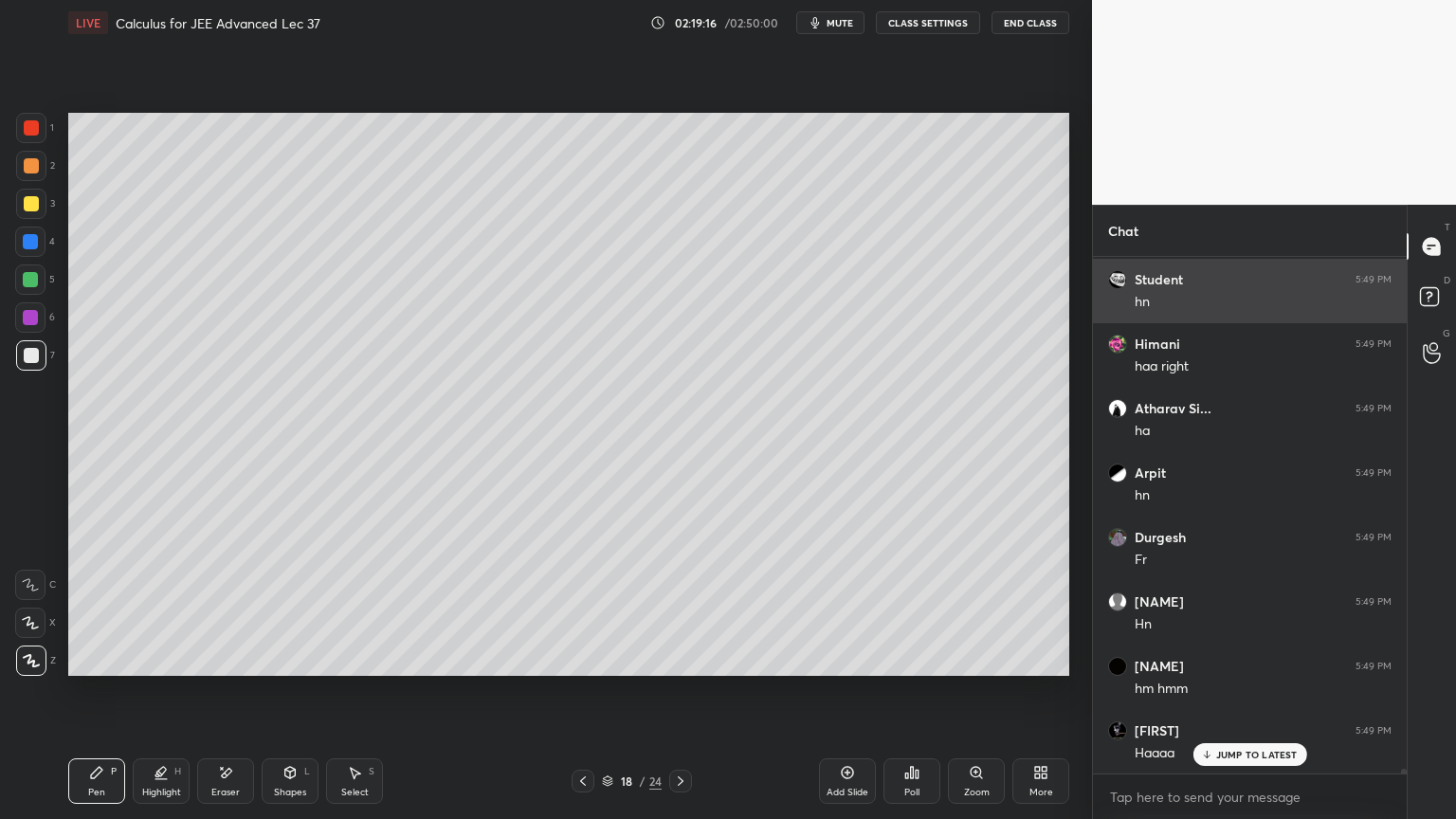 scroll, scrollTop: 54786, scrollLeft: 0, axis: vertical 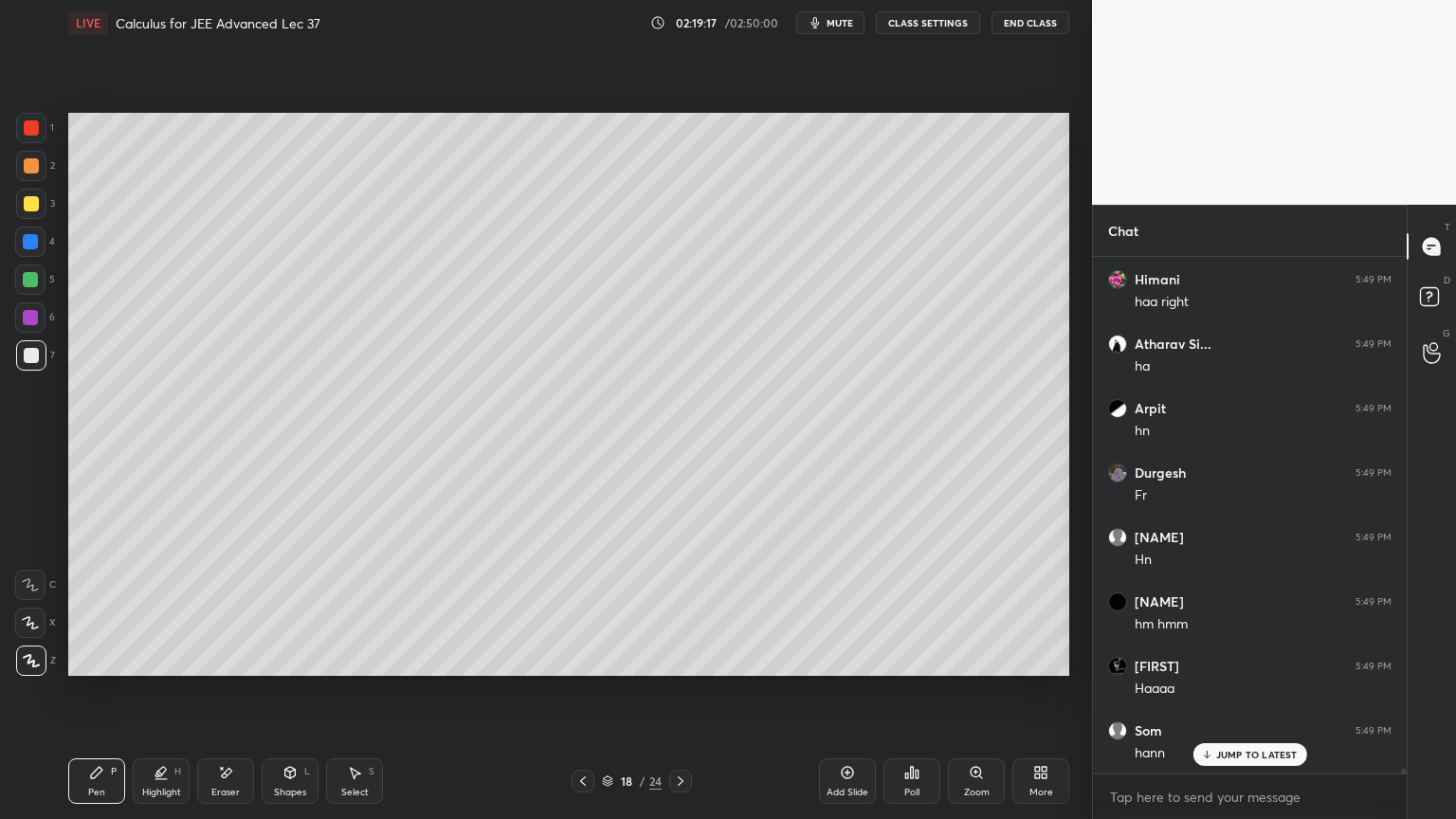 drag, startPoint x: 354, startPoint y: 766, endPoint x: 392, endPoint y: 732, distance: 50.9902 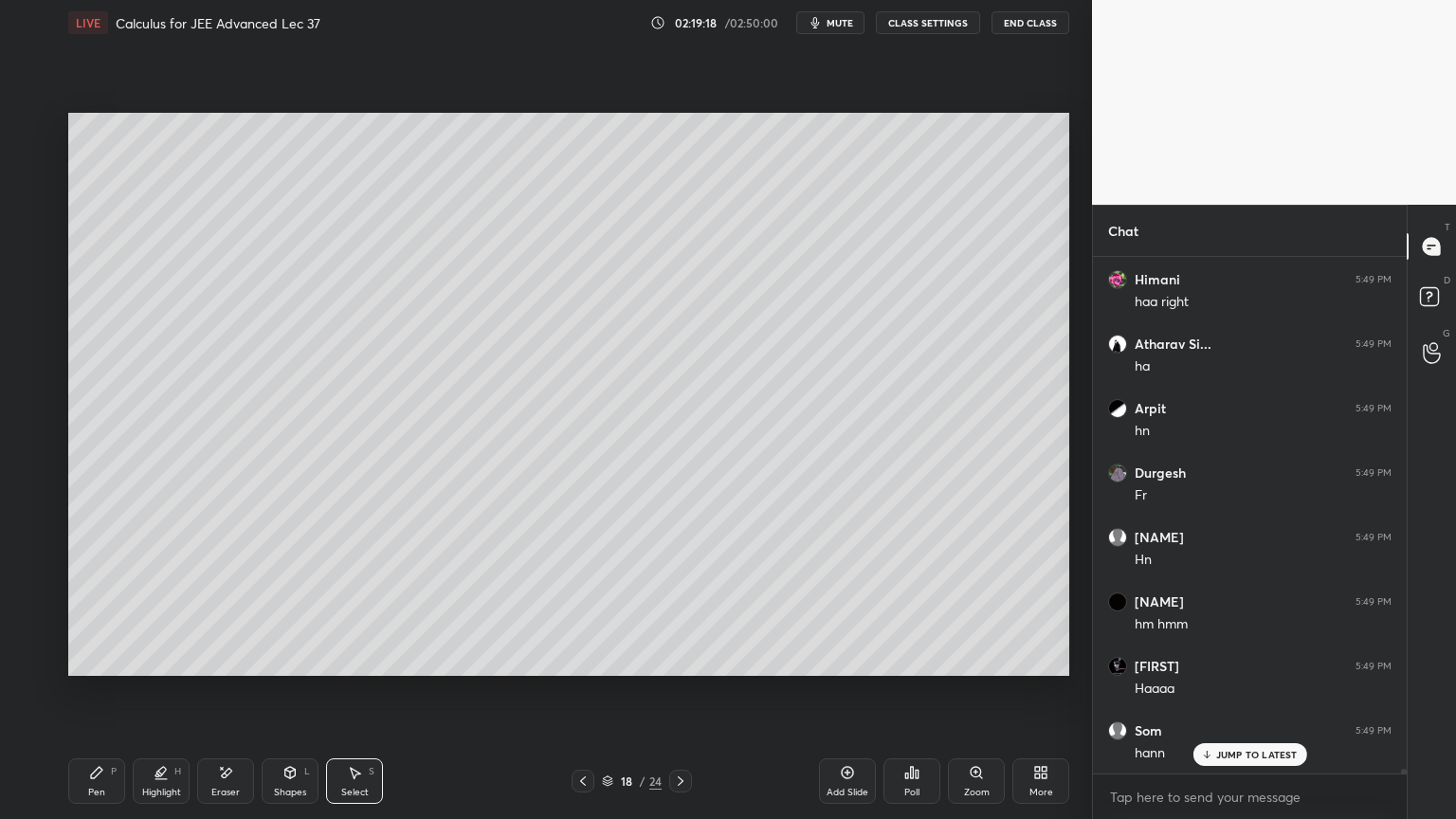 scroll, scrollTop: 54850, scrollLeft: 0, axis: vertical 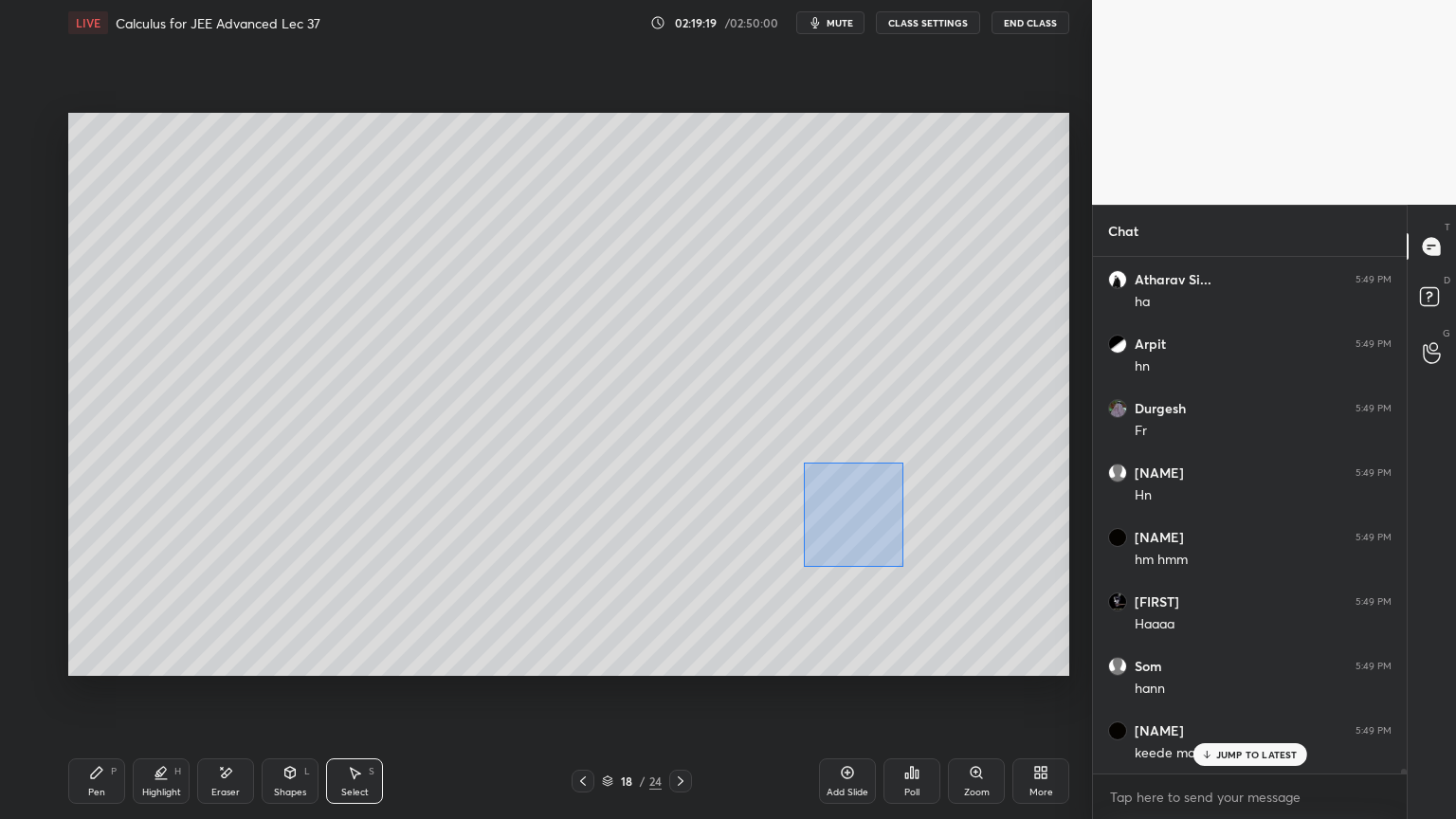 drag, startPoint x: 804, startPoint y: 463, endPoint x: 895, endPoint y: 555, distance: 129.402 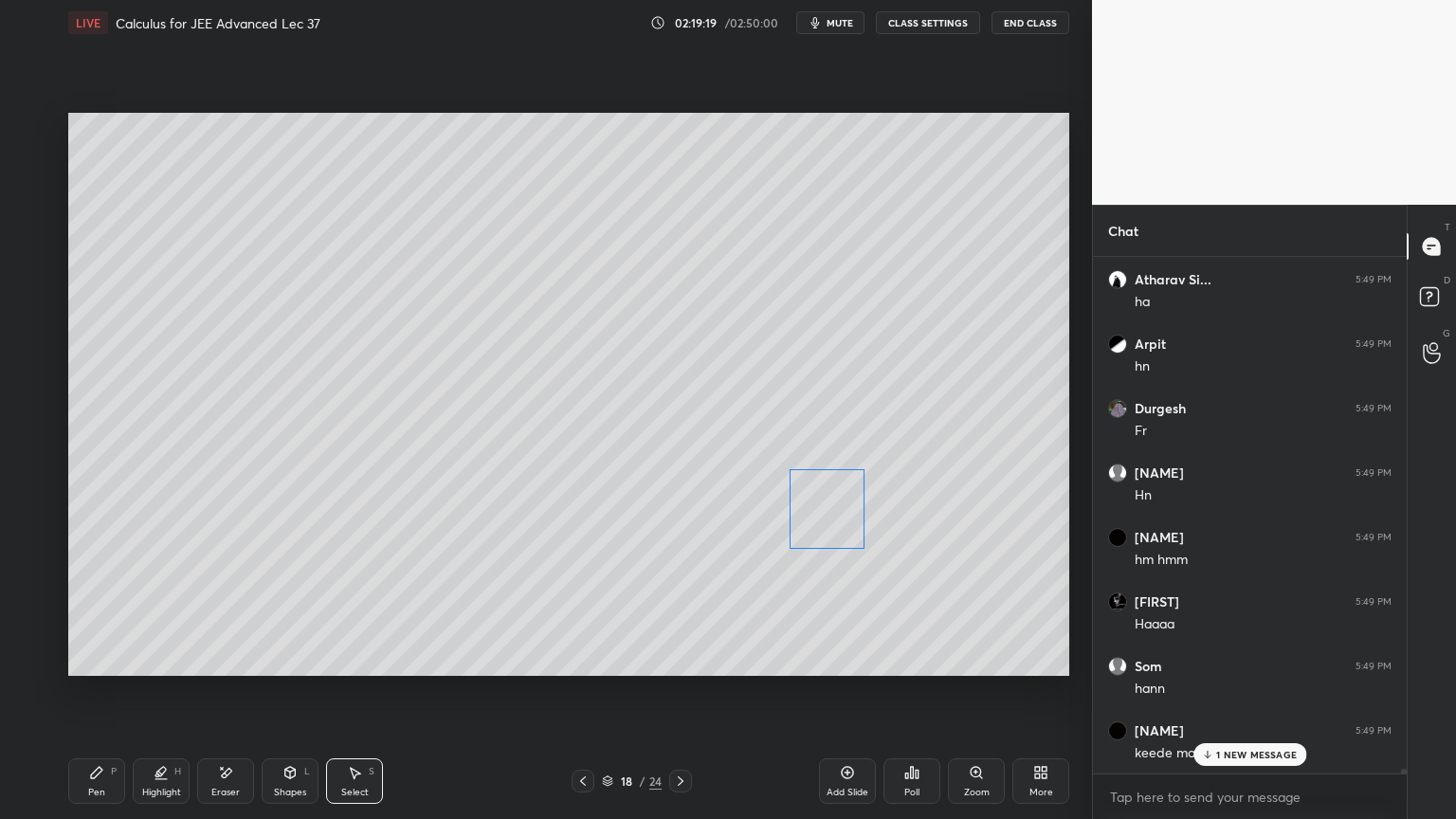 scroll, scrollTop: 54915, scrollLeft: 0, axis: vertical 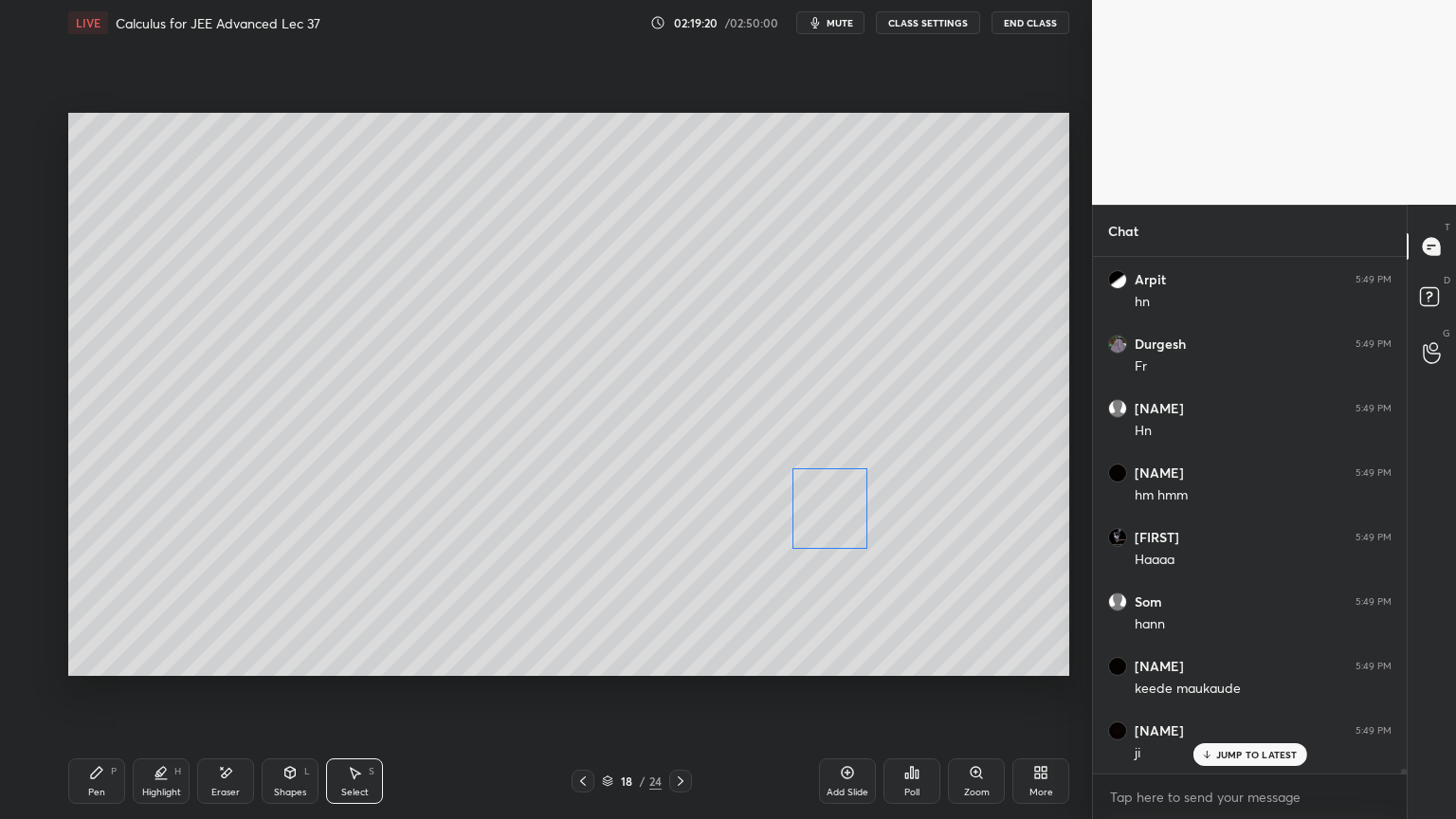 drag, startPoint x: 856, startPoint y: 517, endPoint x: 773, endPoint y: 542, distance: 86.6833 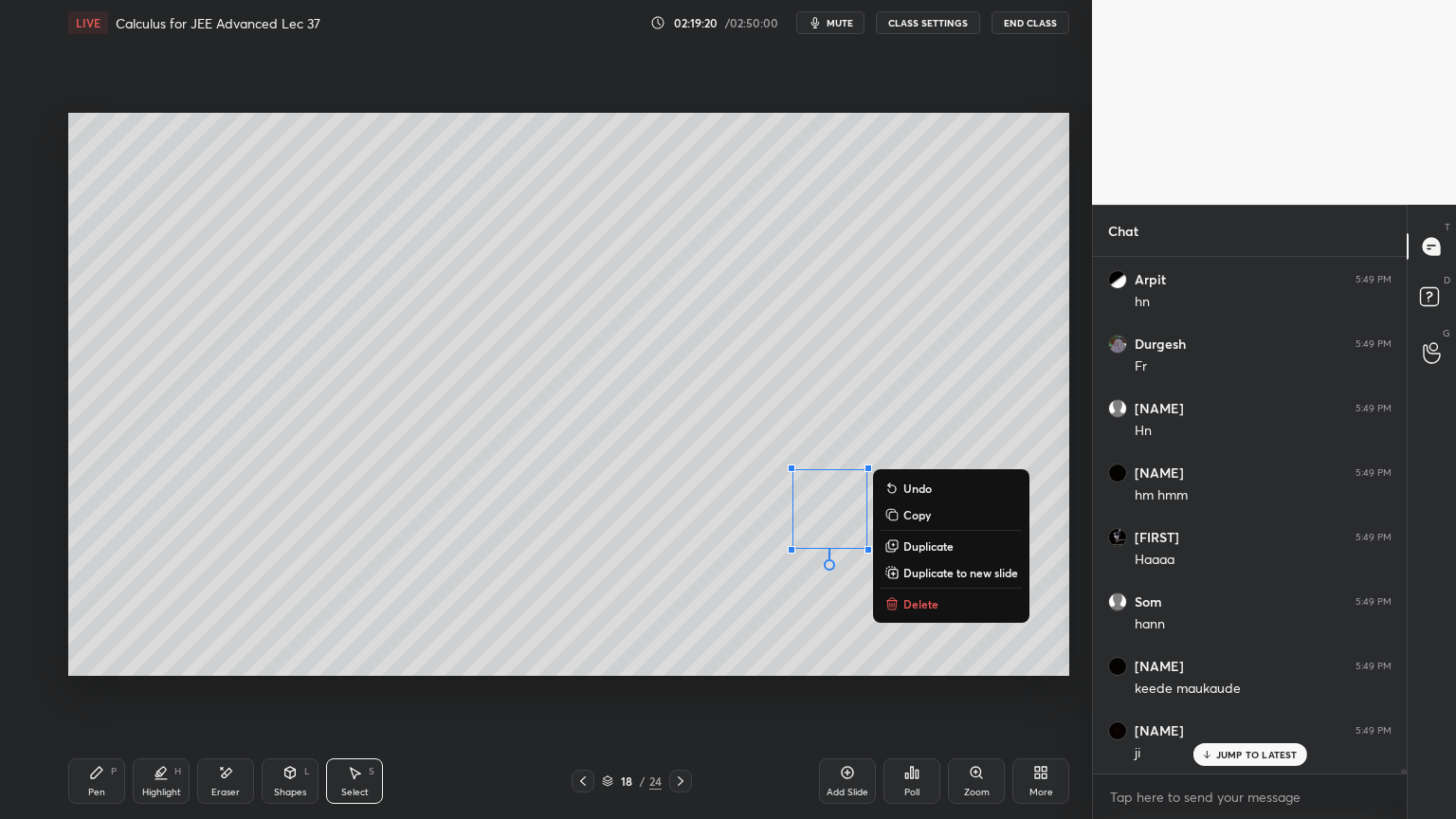click on "0 ° Undo Copy Duplicate Duplicate to new slide Delete" at bounding box center [569, 394] 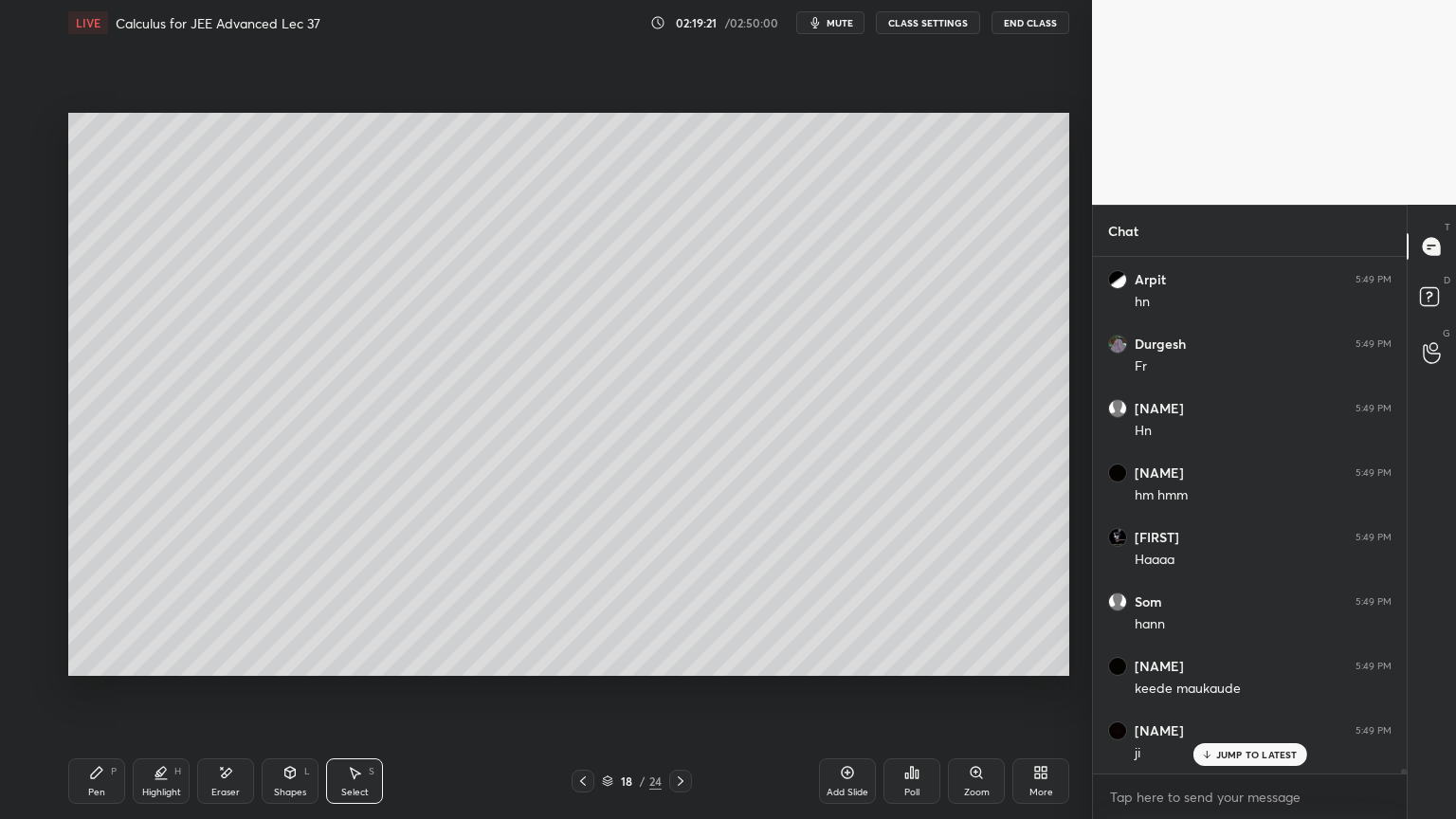 scroll, scrollTop: 54979, scrollLeft: 0, axis: vertical 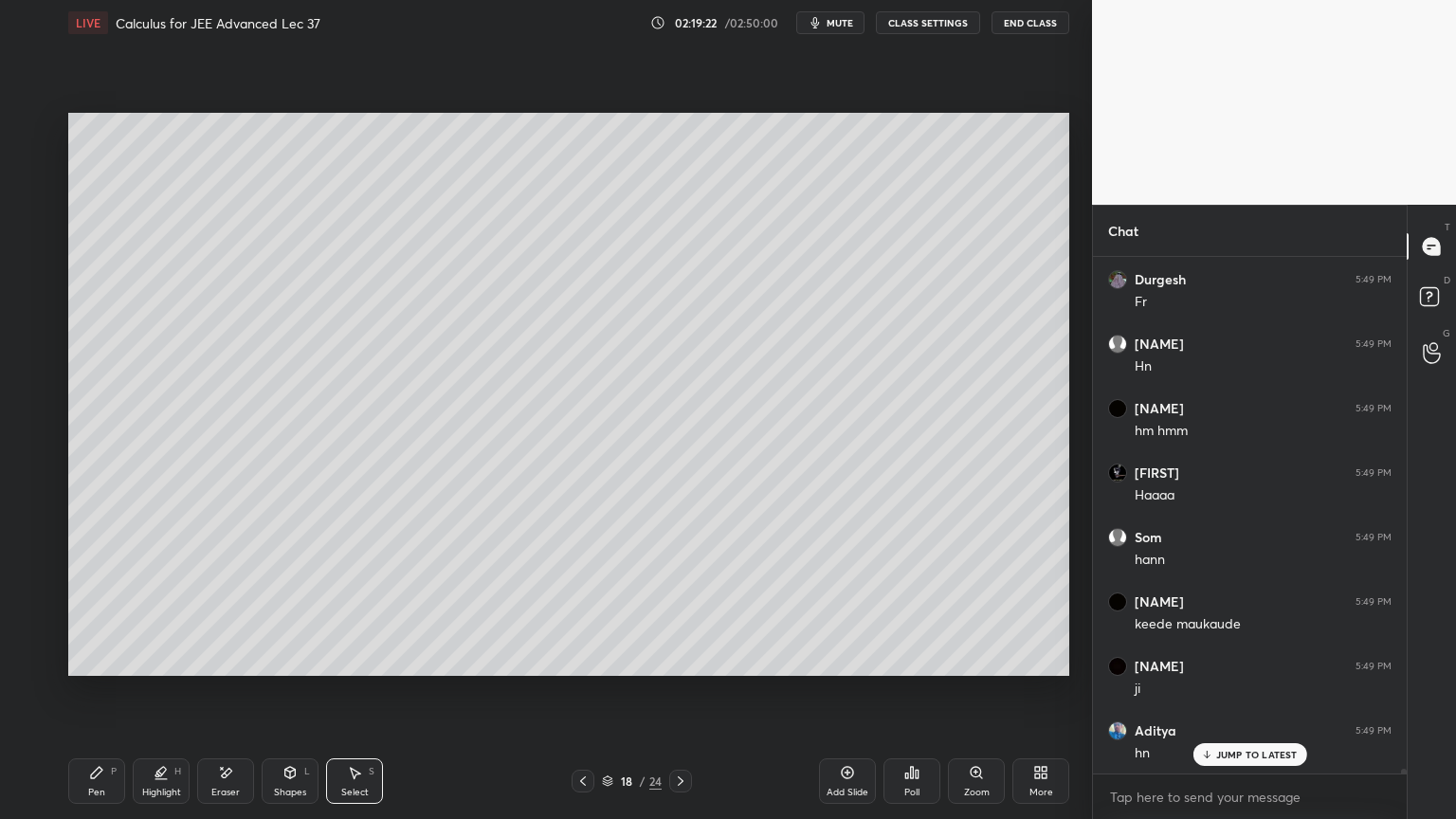 drag, startPoint x: 94, startPoint y: 775, endPoint x: 193, endPoint y: 778, distance: 99.04544 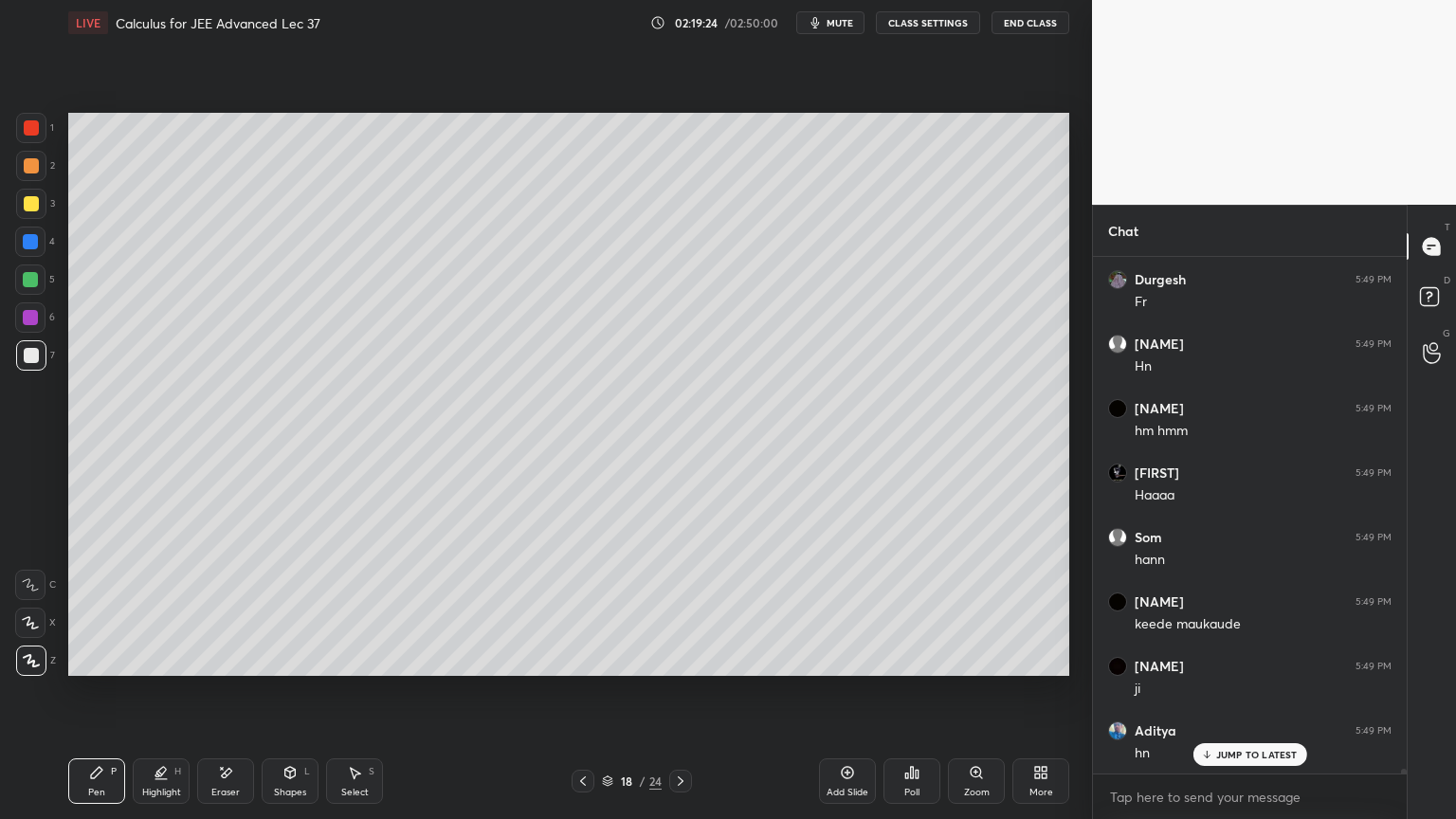 click 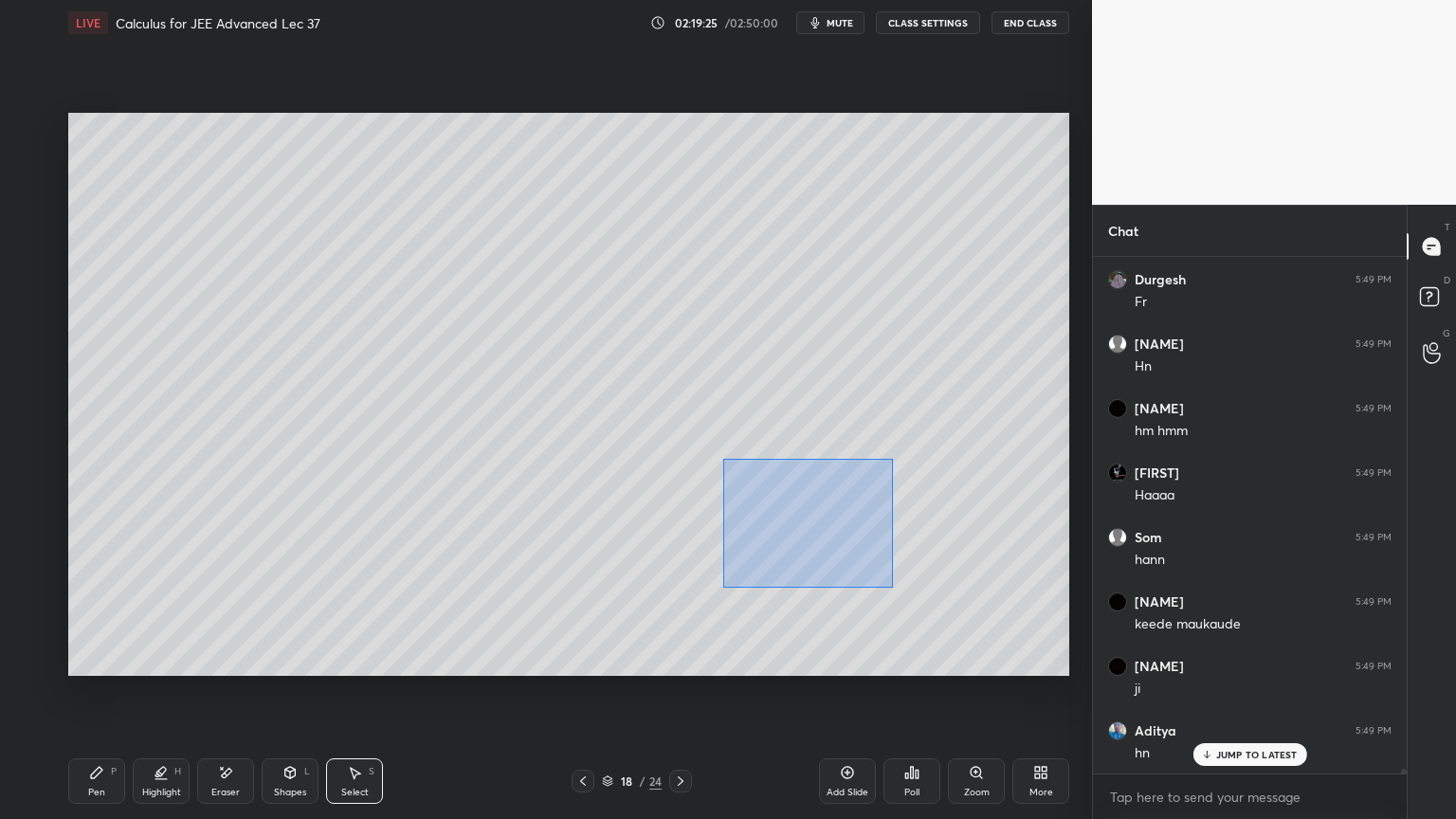 drag, startPoint x: 722, startPoint y: 458, endPoint x: 887, endPoint y: 583, distance: 207.00242 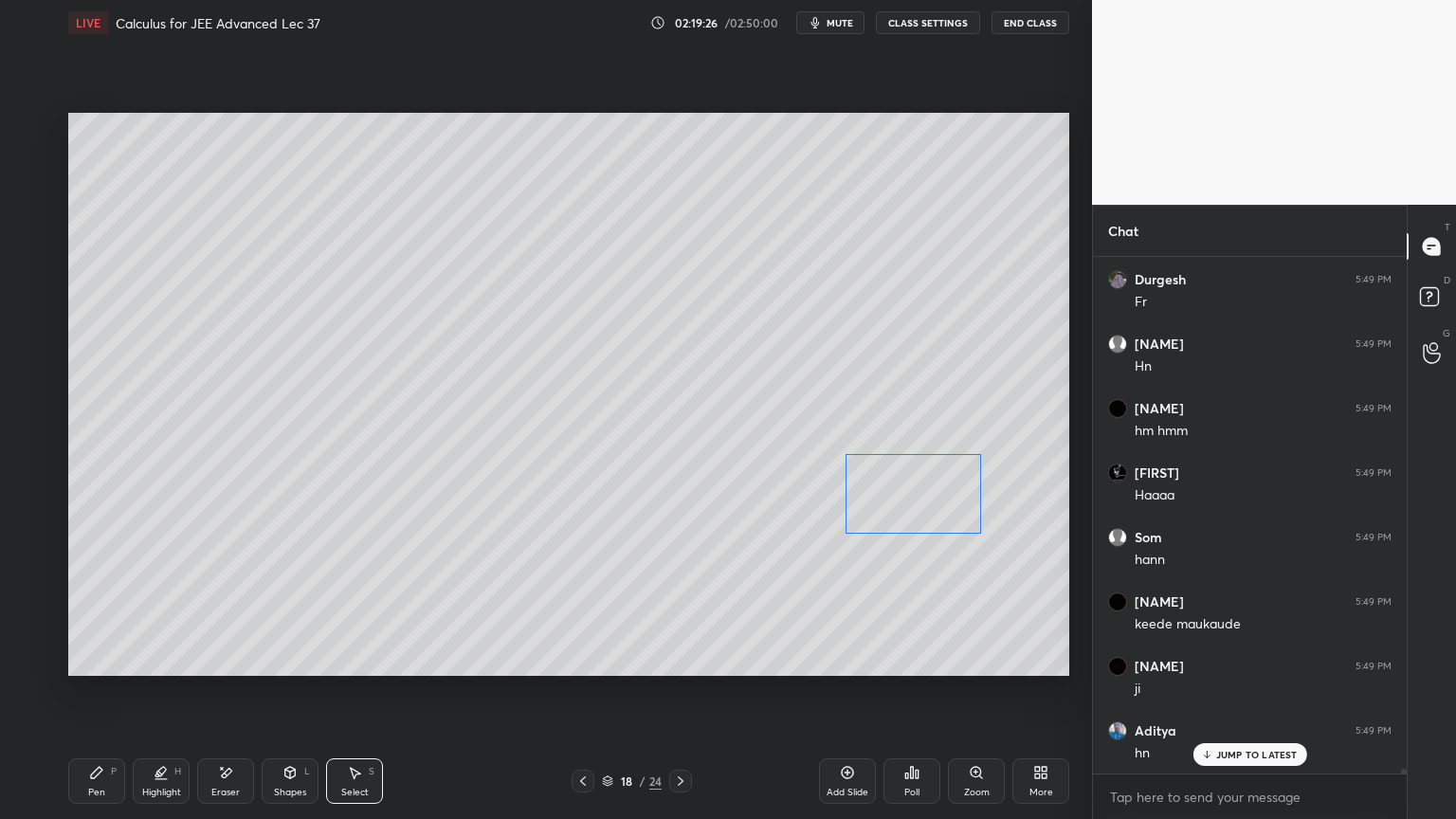 scroll, scrollTop: 55044, scrollLeft: 0, axis: vertical 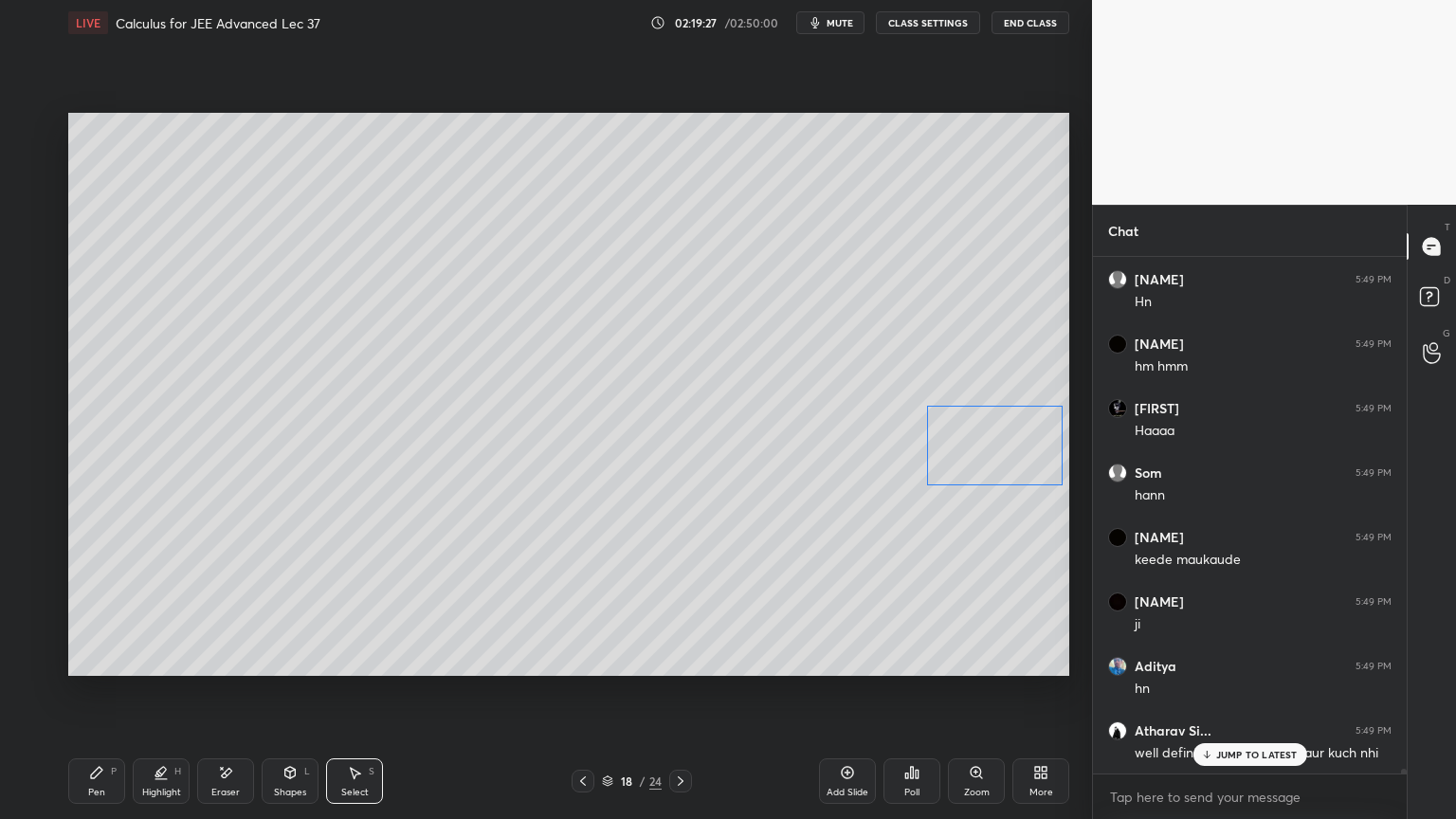 drag, startPoint x: 813, startPoint y: 513, endPoint x: 1001, endPoint y: 451, distance: 197.95959 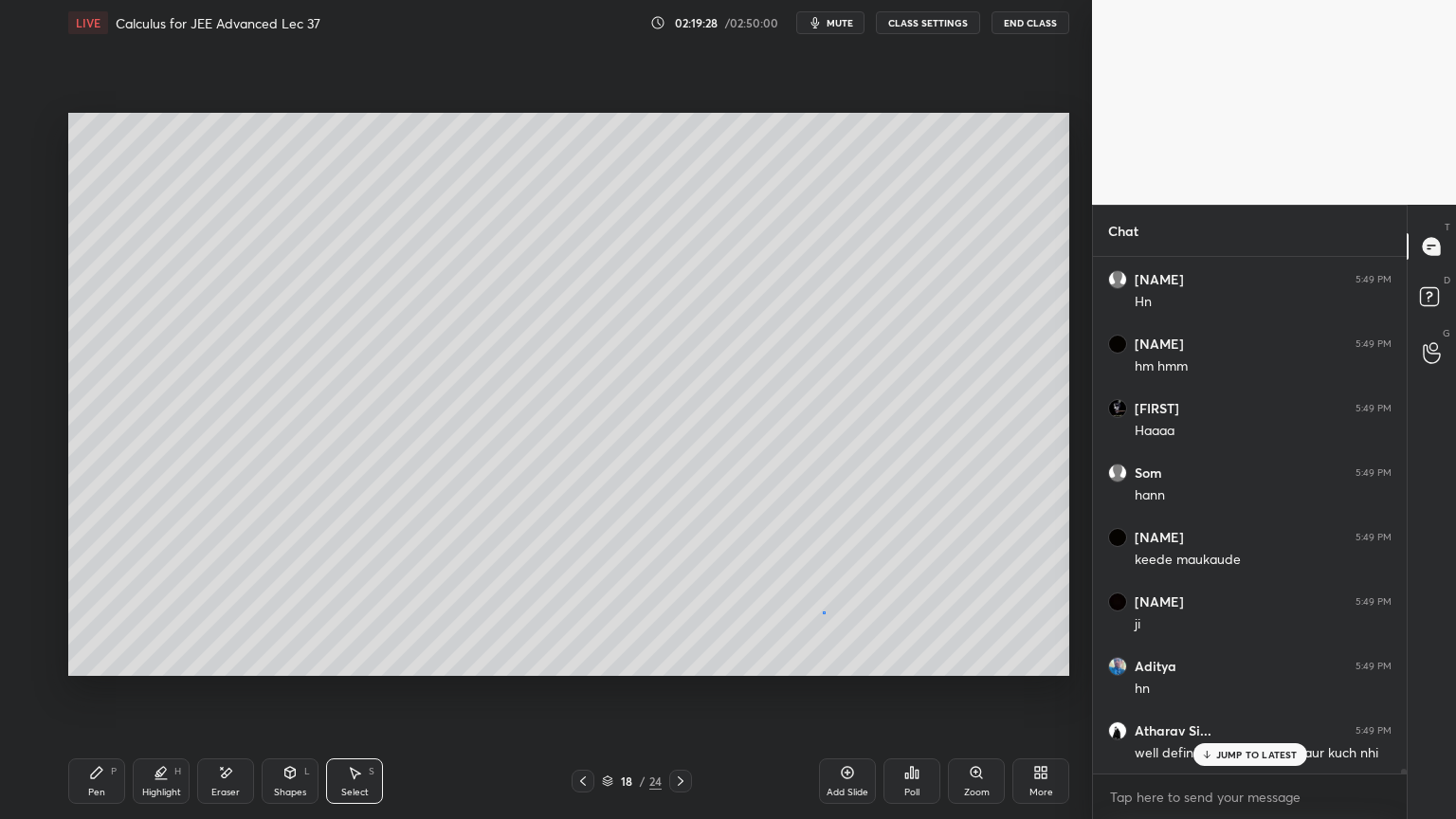 click on "0 ° Undo Copy Duplicate Duplicate to new slide Delete" at bounding box center (569, 394) 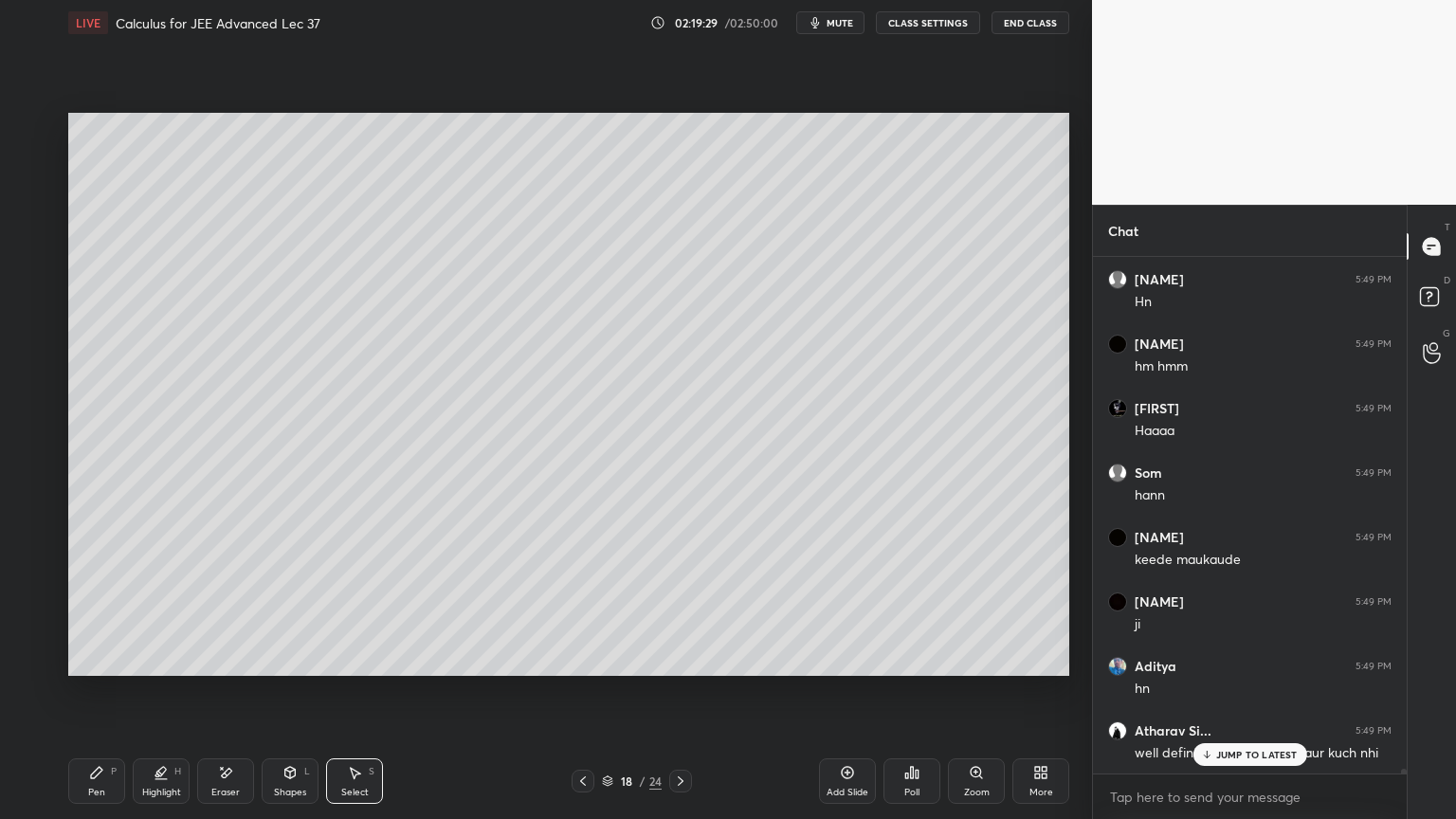 click on "Pen P" at bounding box center (97, 781) 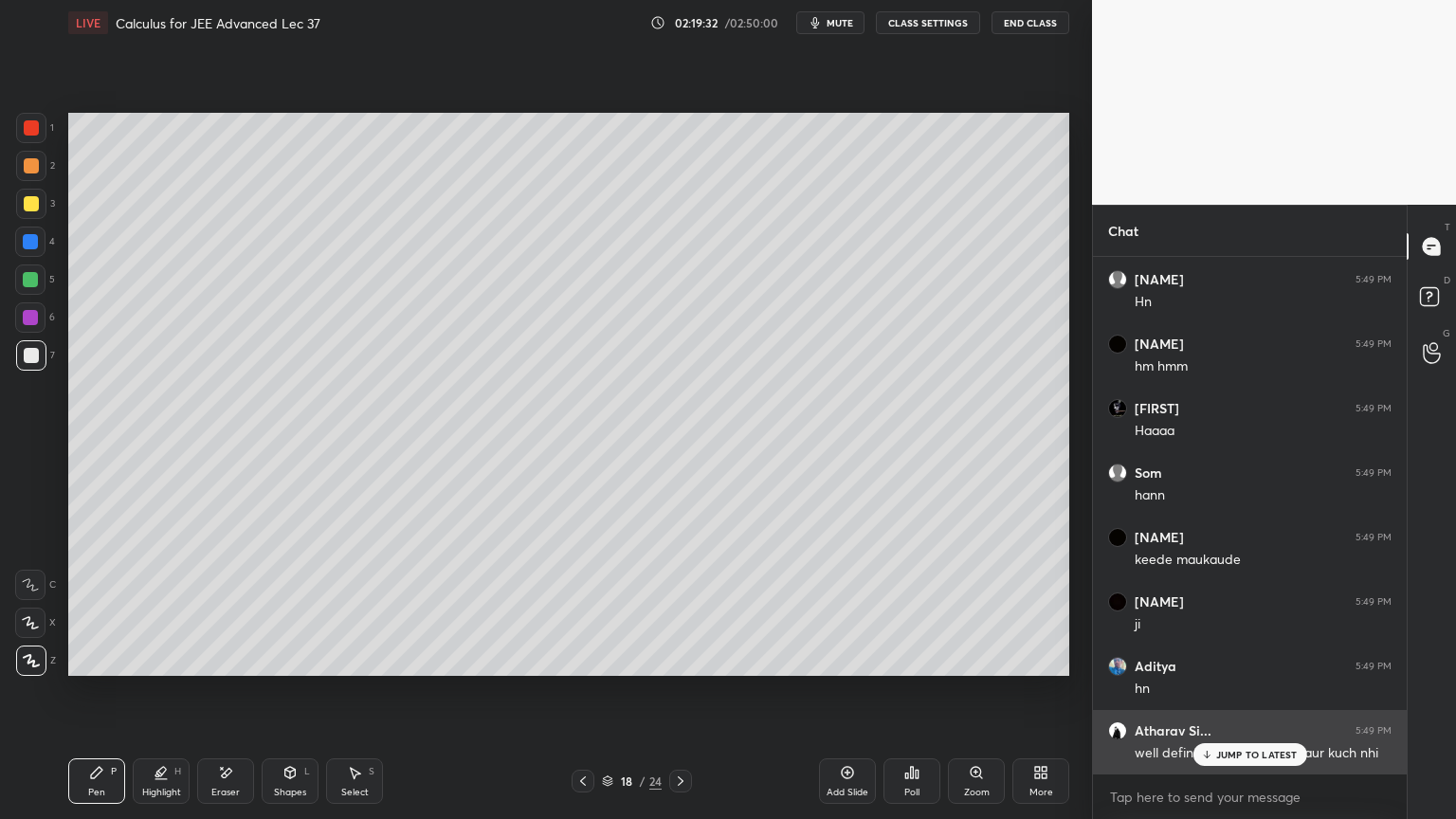click on "JUMP TO LATEST" at bounding box center (1257, 755) 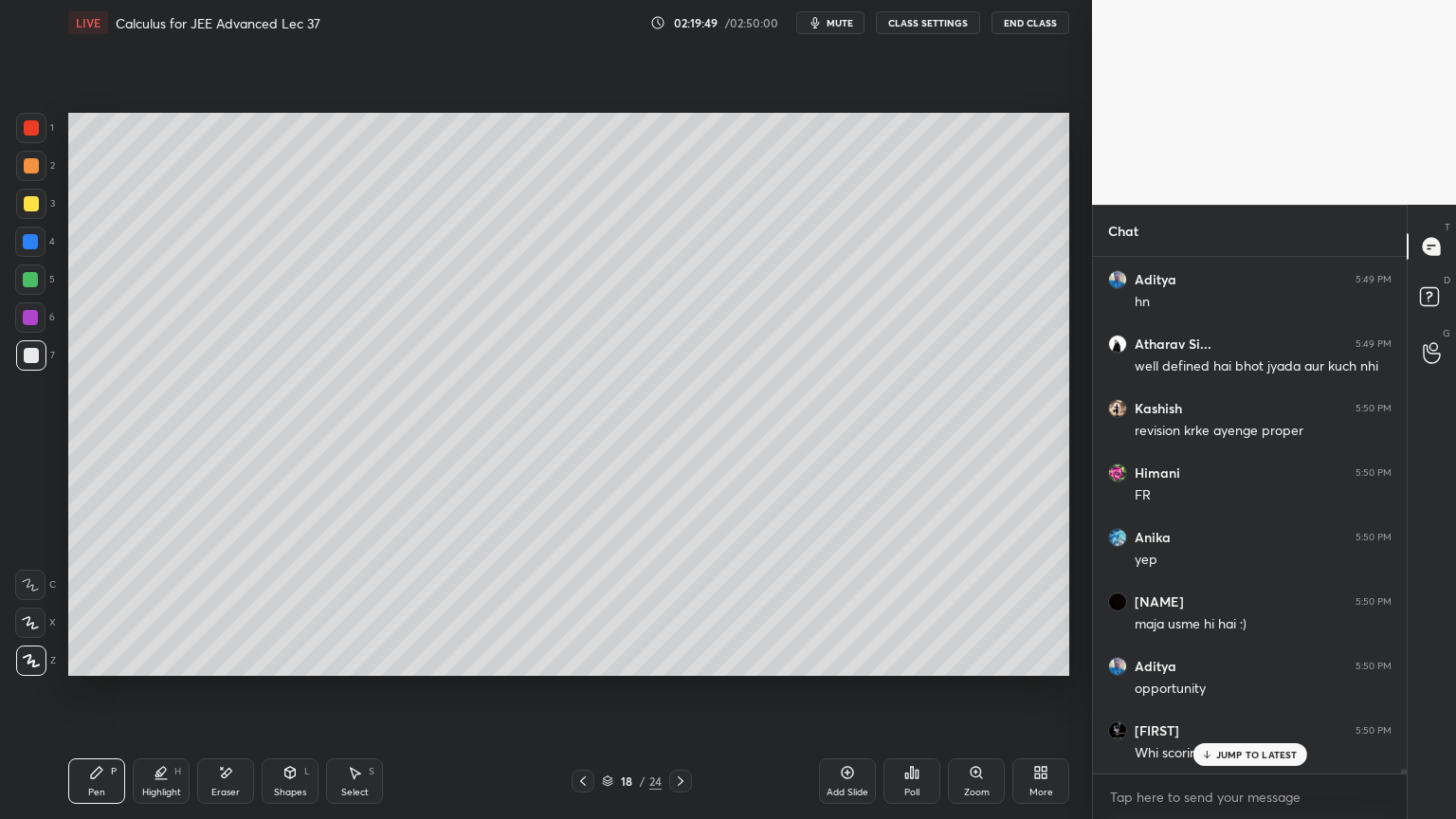 scroll, scrollTop: 55495, scrollLeft: 0, axis: vertical 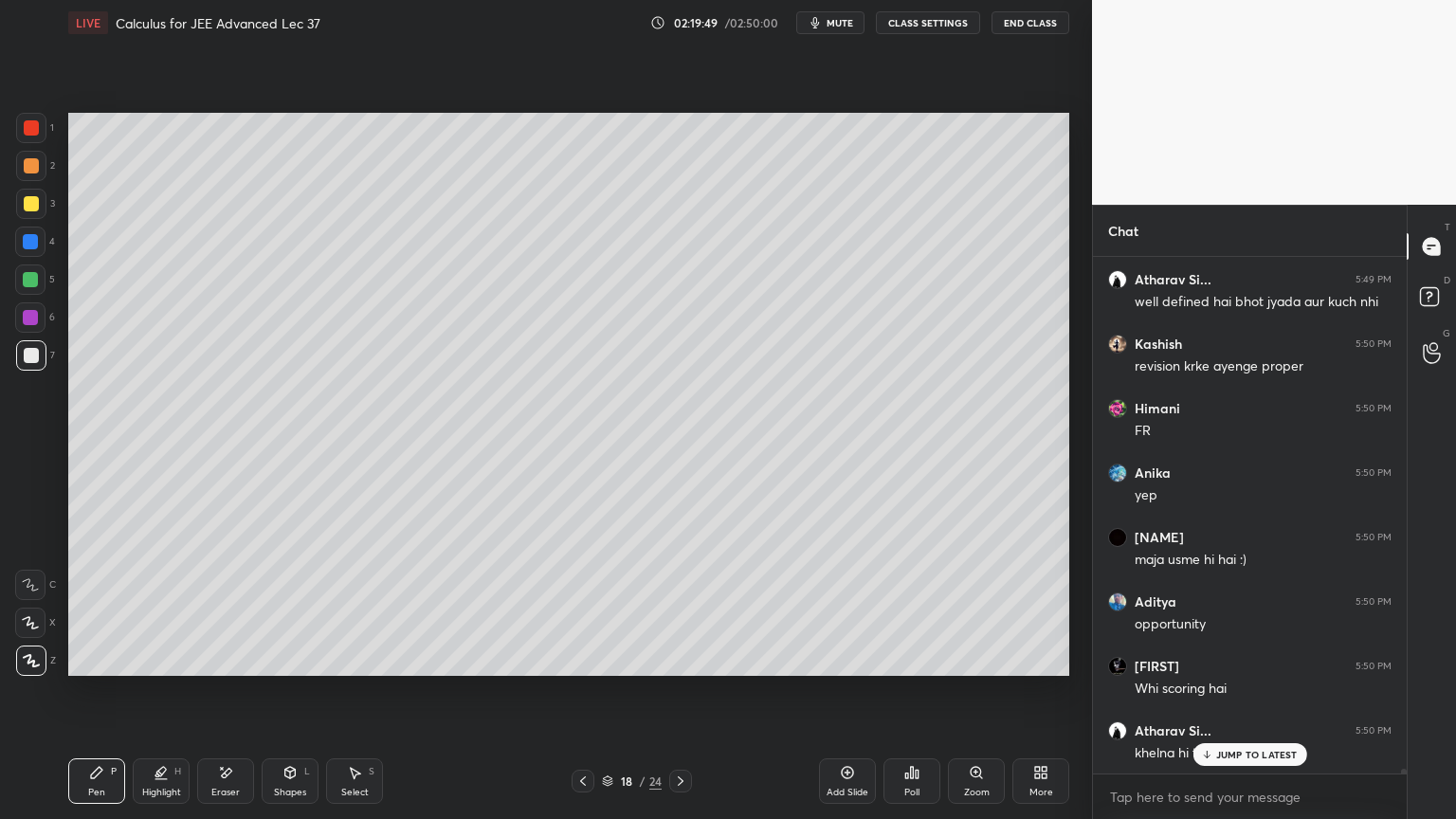 click on "Eraser" at bounding box center [226, 781] 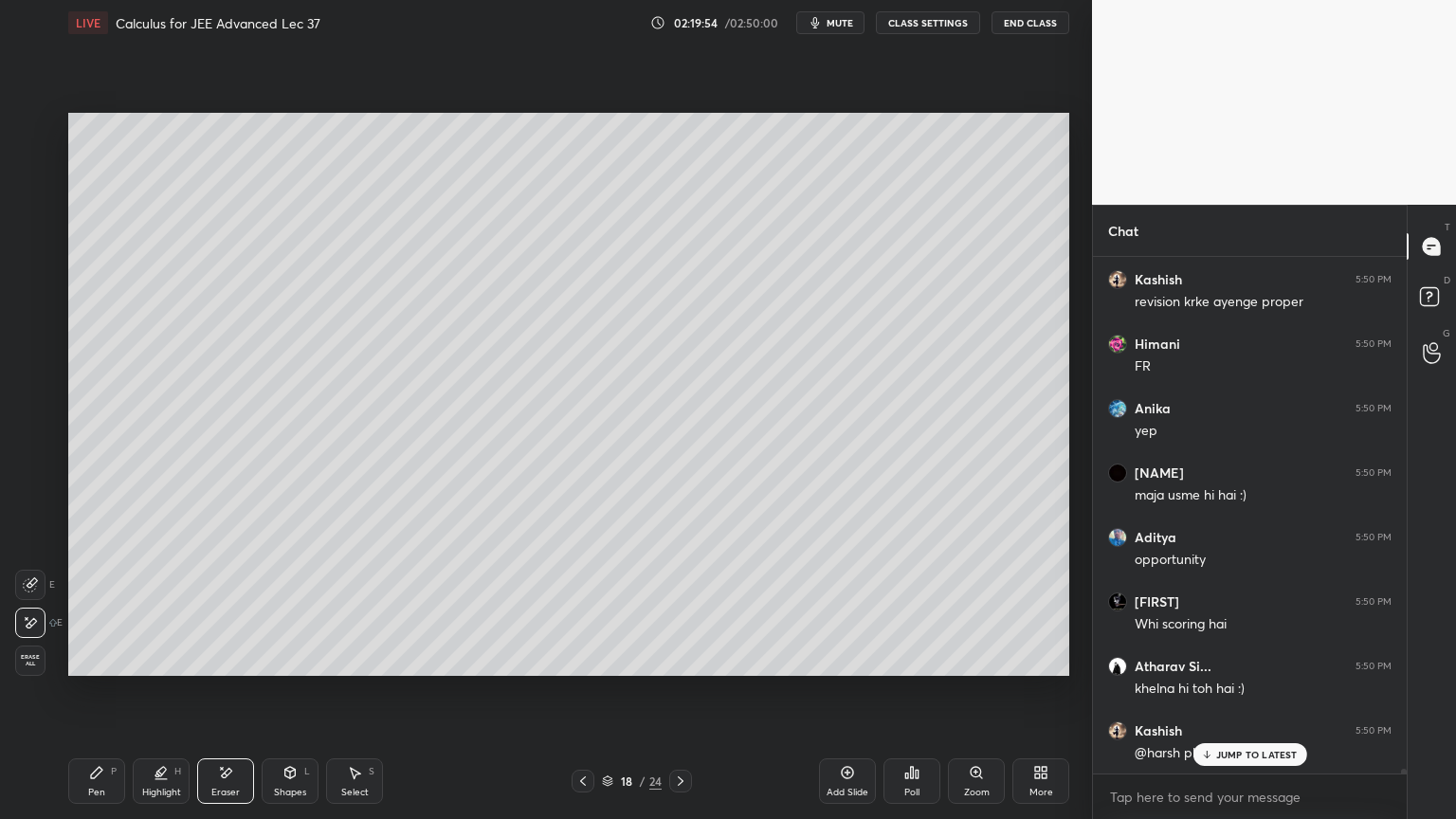 scroll, scrollTop: 55624, scrollLeft: 0, axis: vertical 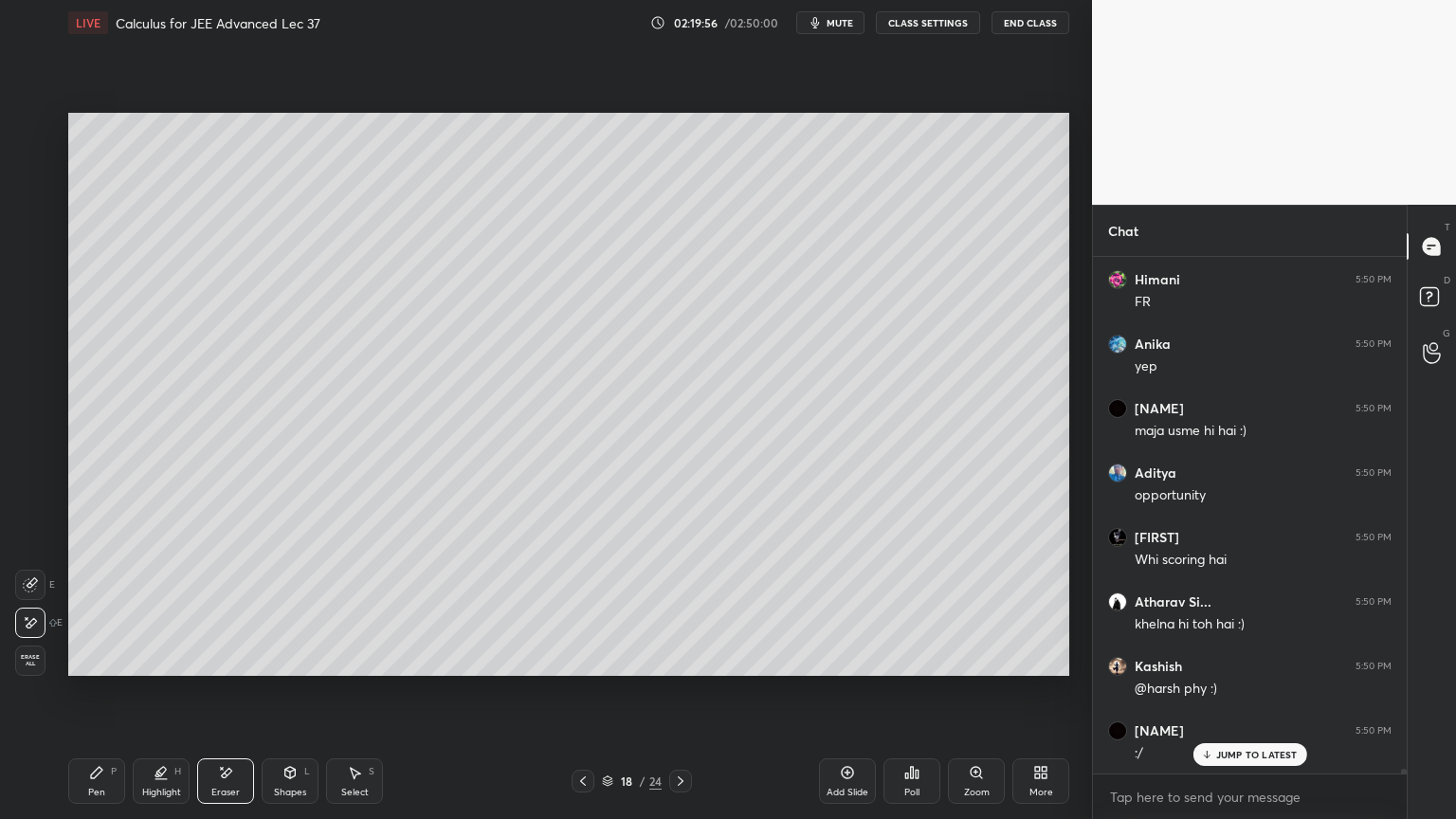 drag, startPoint x: 149, startPoint y: 775, endPoint x: 106, endPoint y: 772, distance: 43.10452 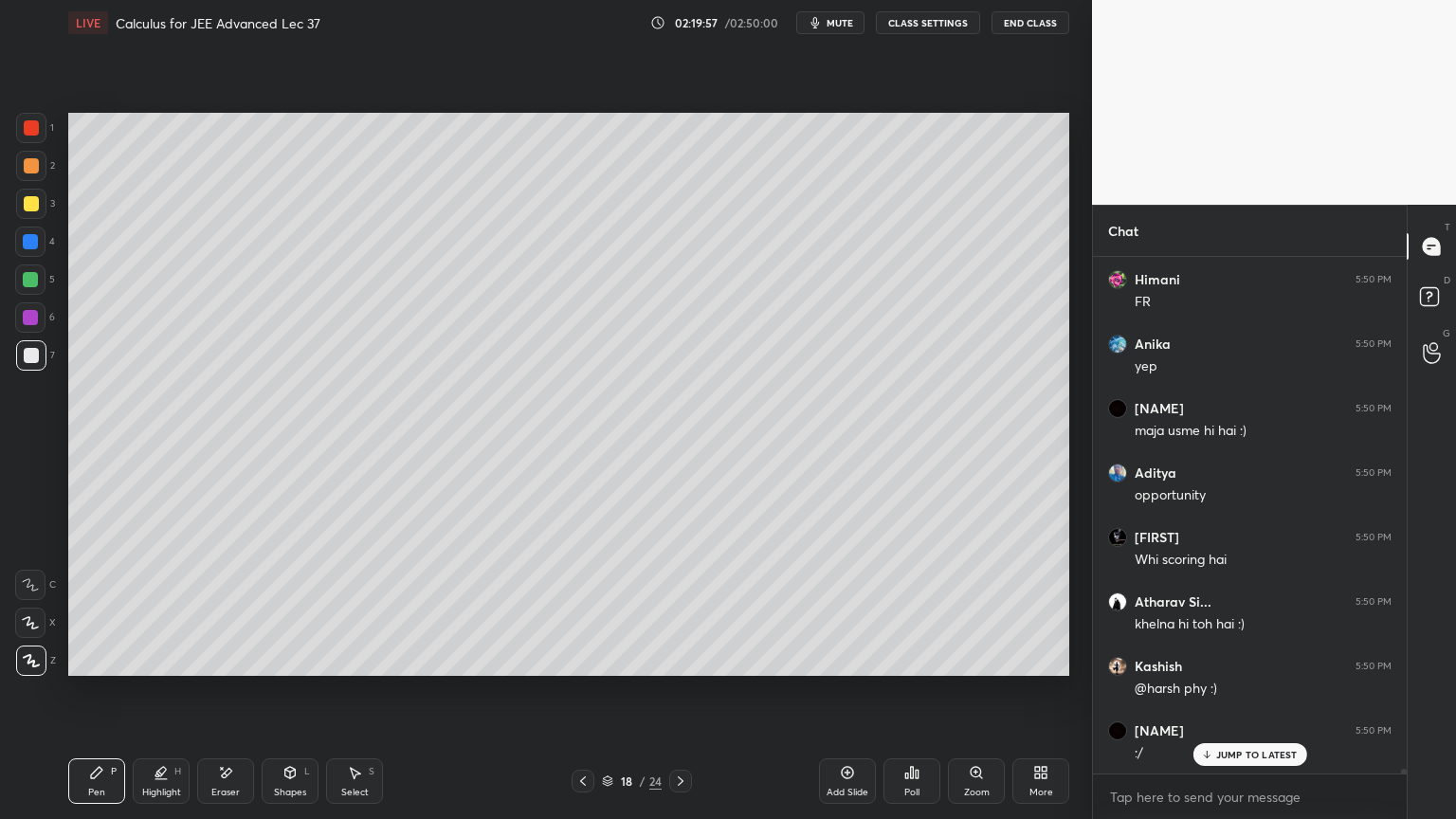 scroll, scrollTop: 55688, scrollLeft: 0, axis: vertical 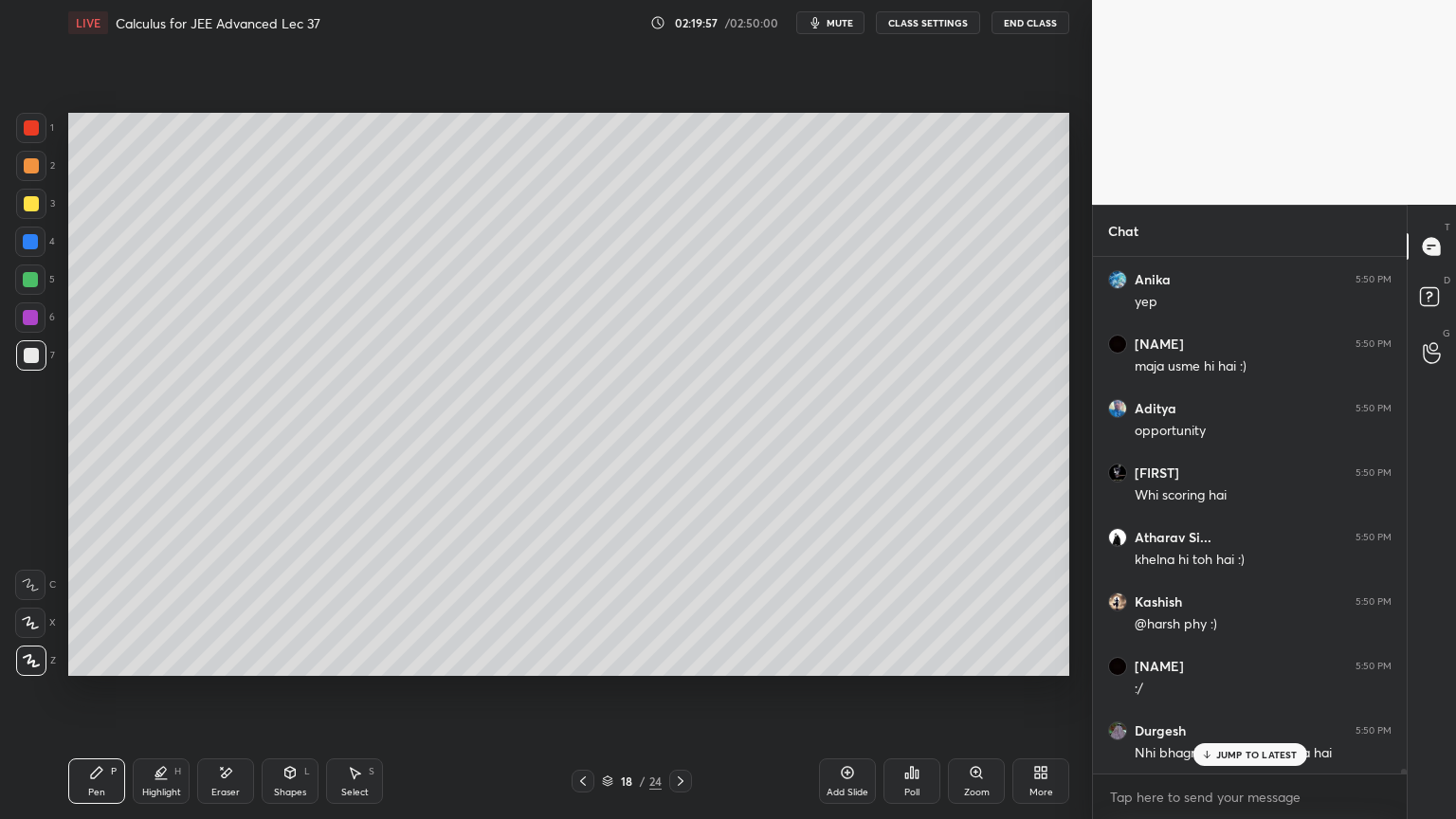 click on "Eraser" at bounding box center (226, 781) 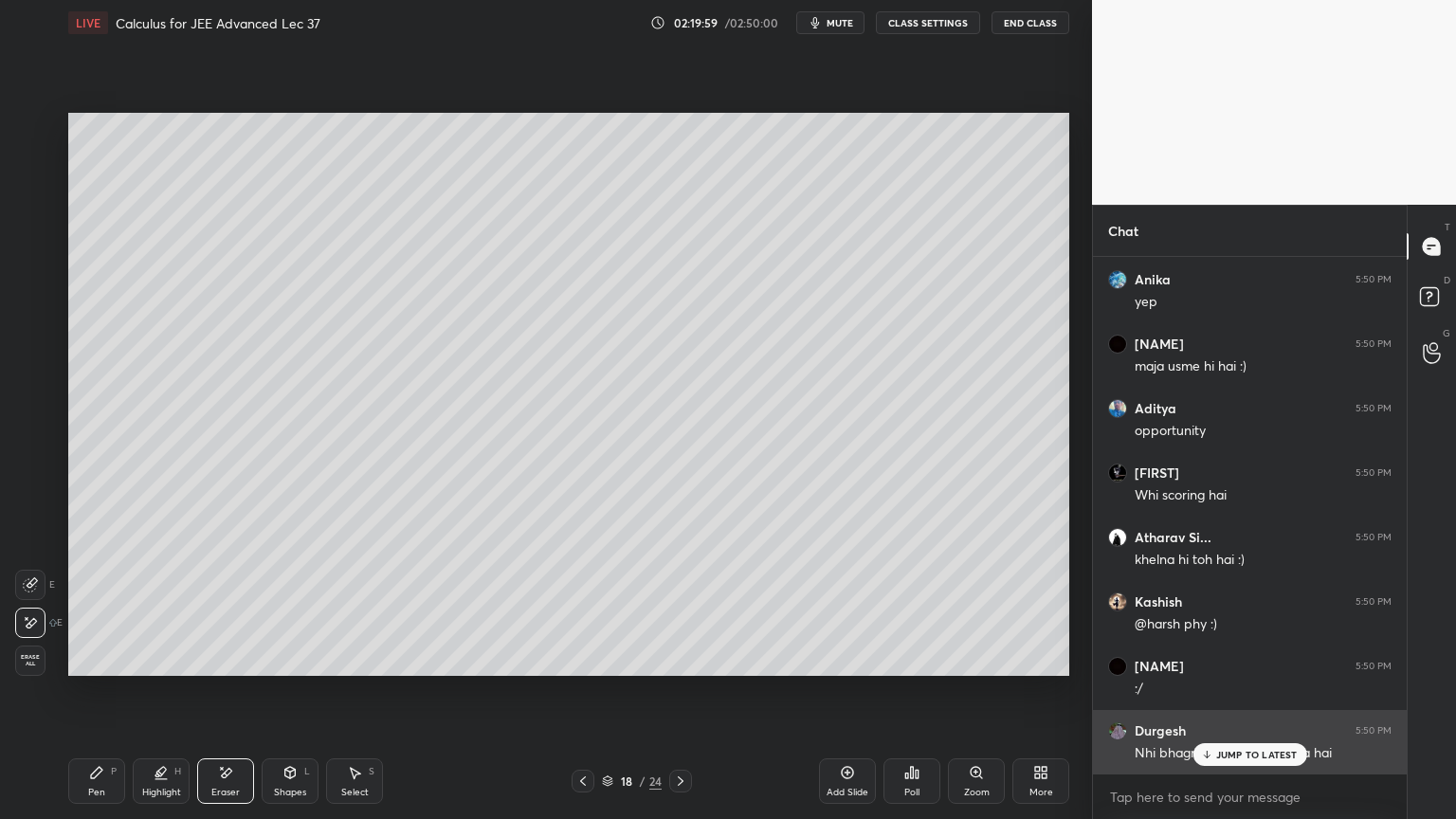 click on "JUMP TO LATEST" at bounding box center (1257, 755) 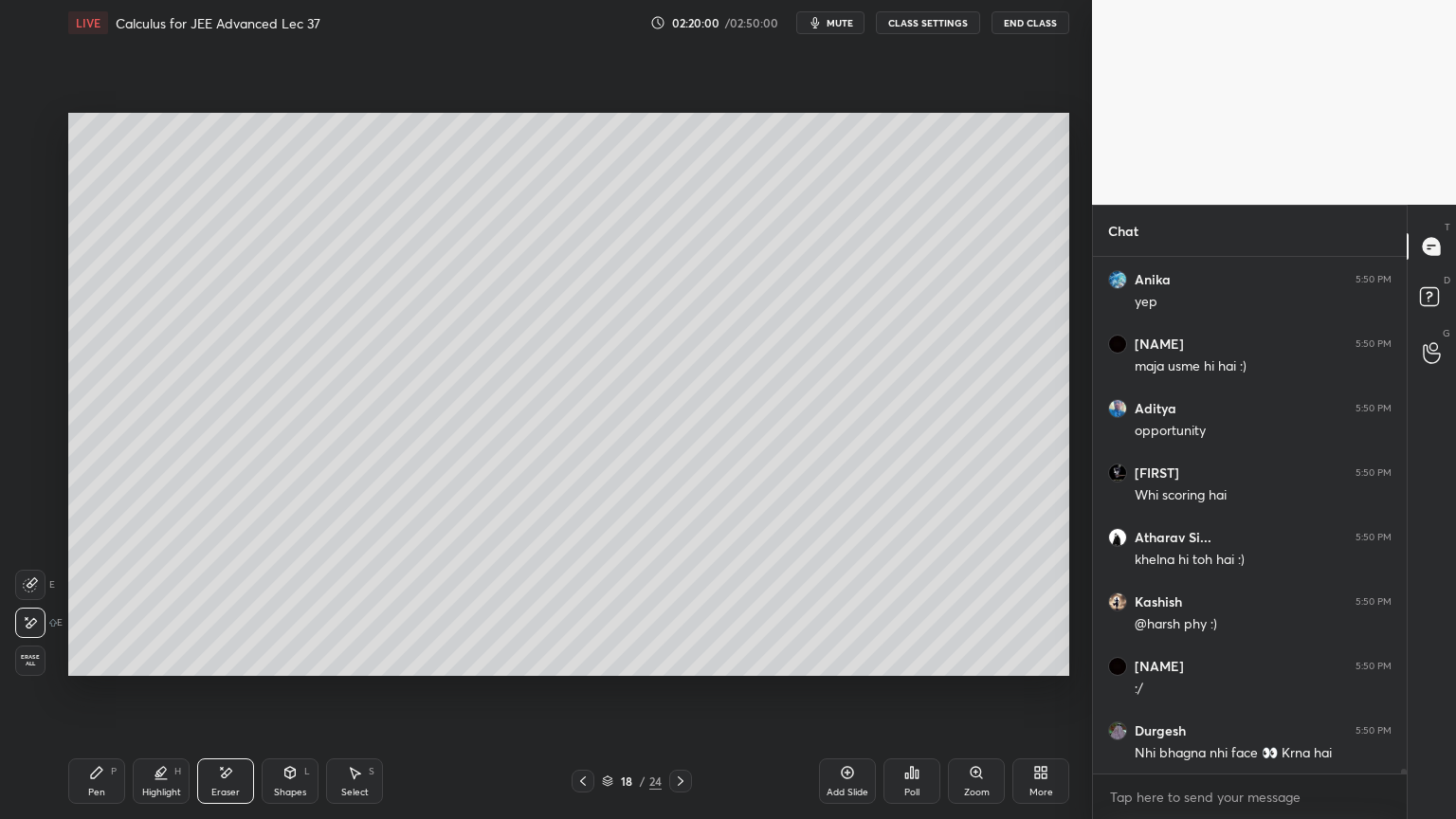click on "Highlight H" at bounding box center (161, 781) 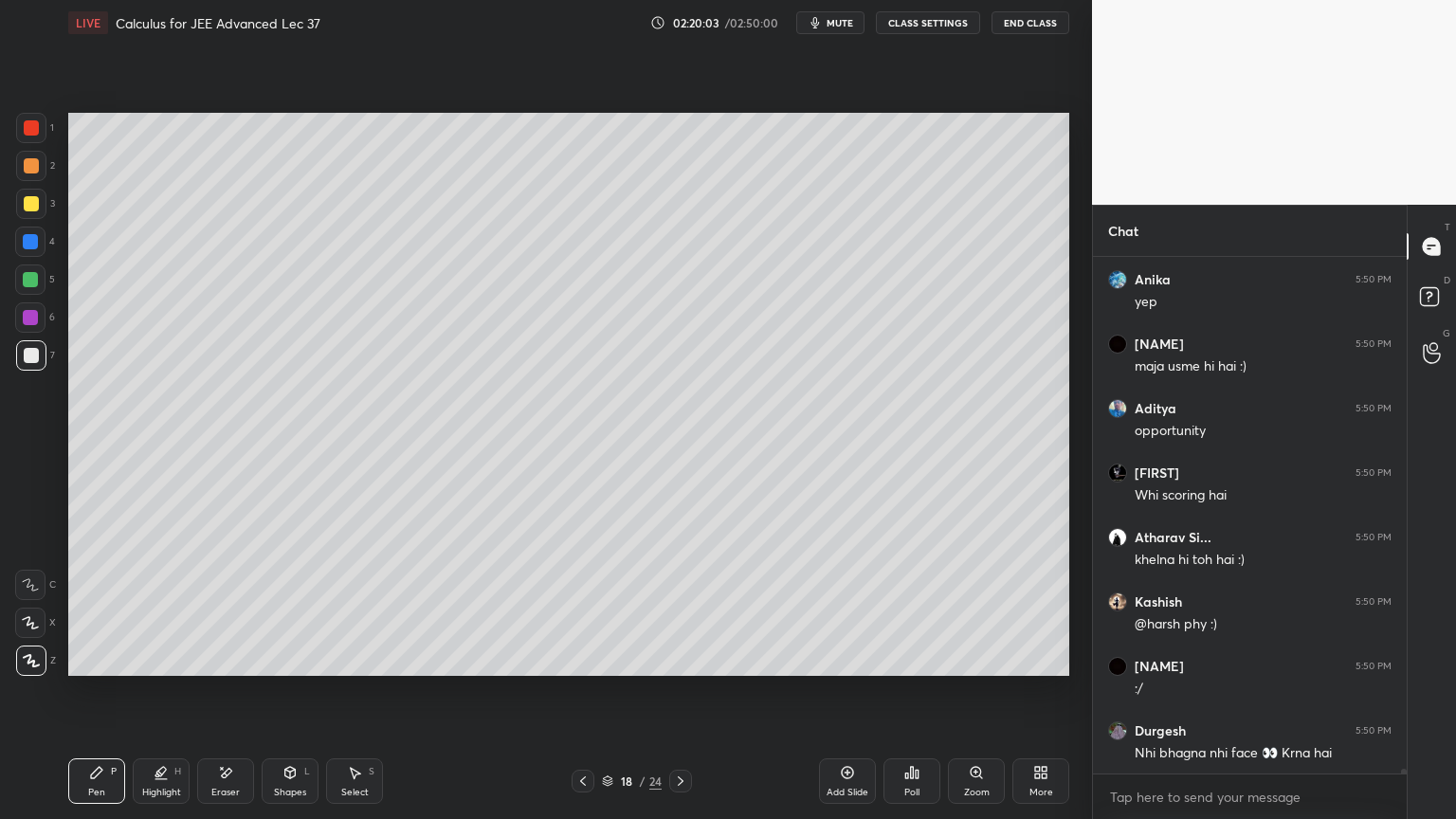 click on "Eraser" at bounding box center [226, 781] 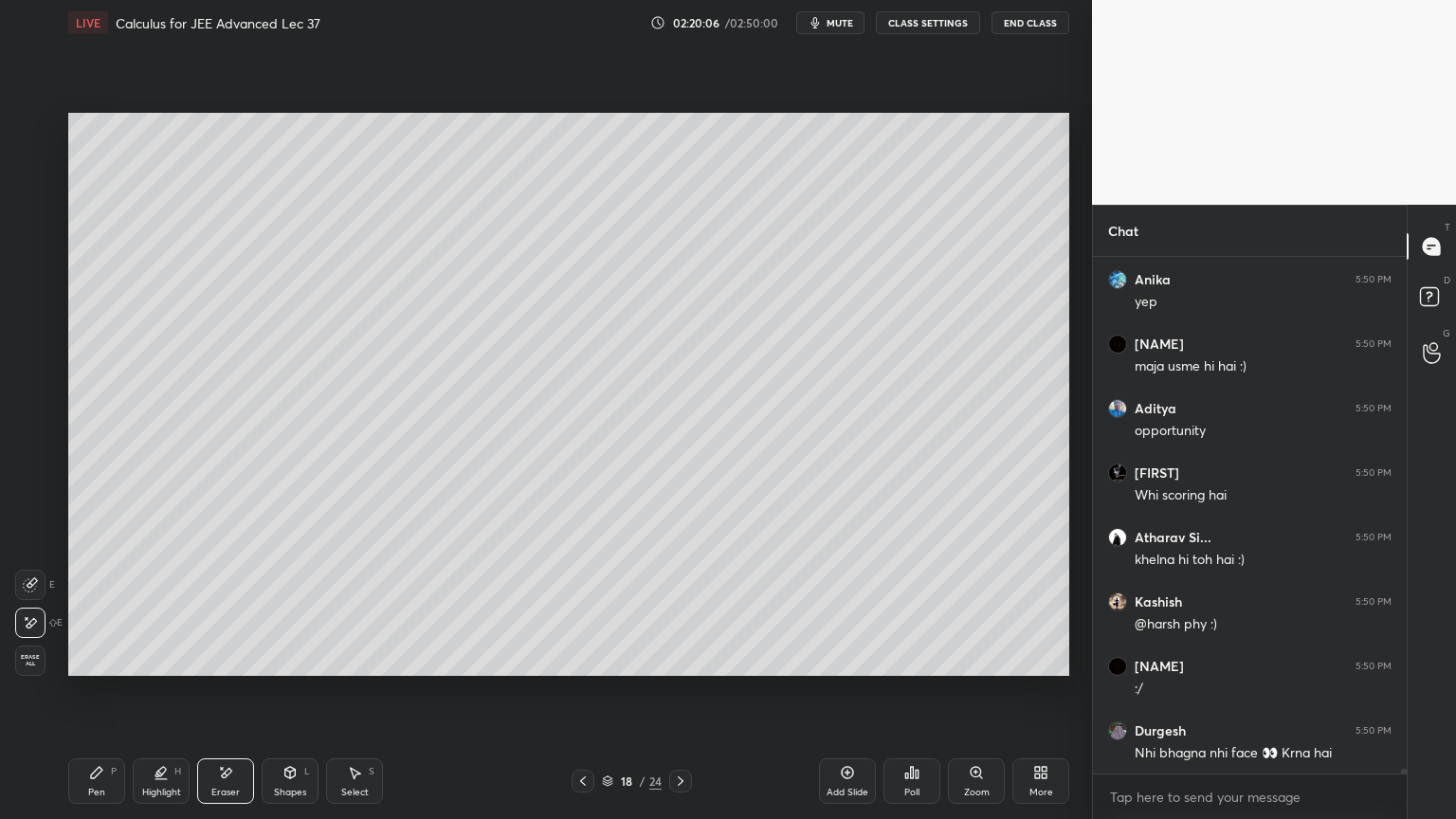 click on "Pen P" at bounding box center [97, 781] 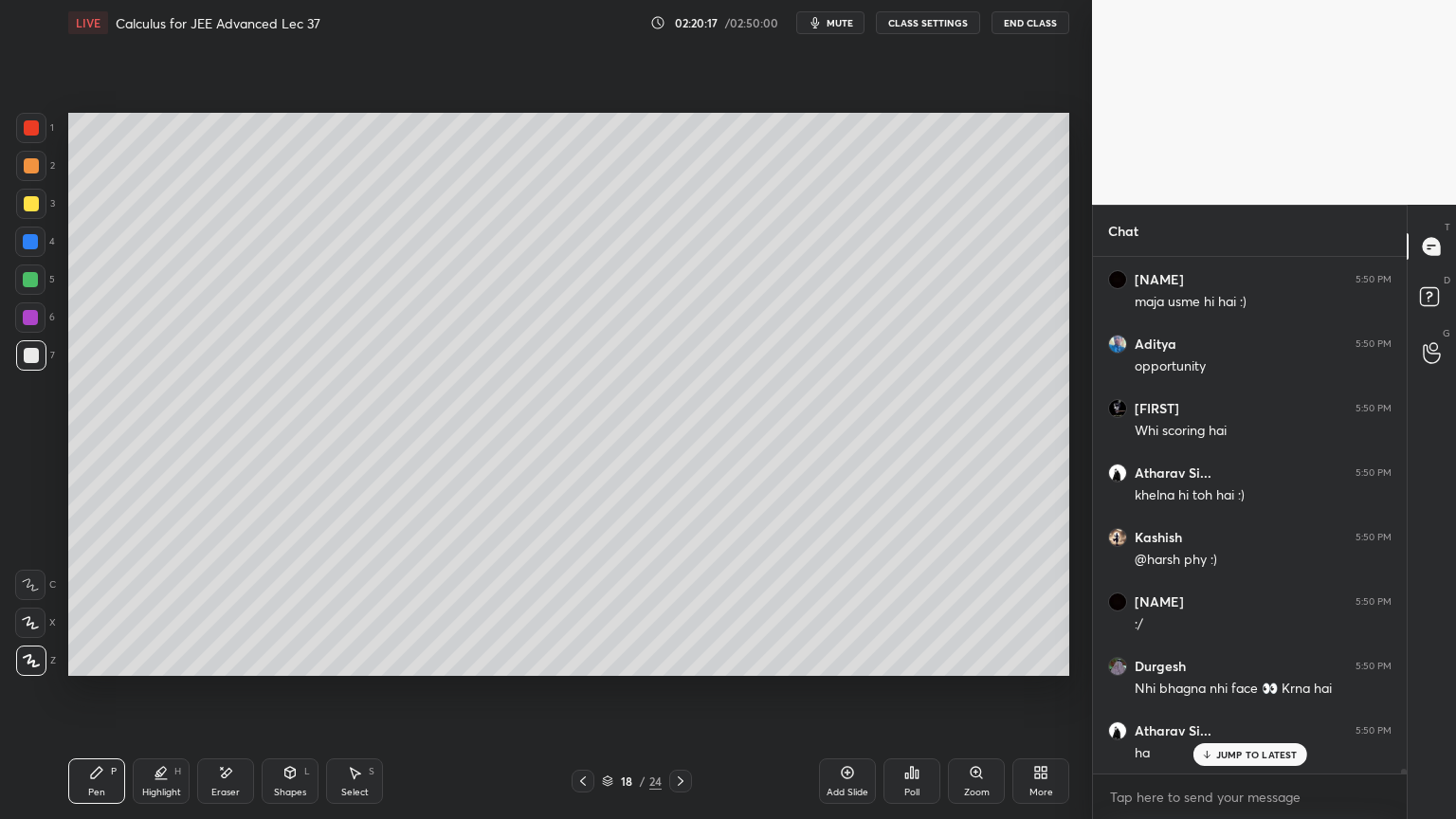 scroll, scrollTop: 55817, scrollLeft: 0, axis: vertical 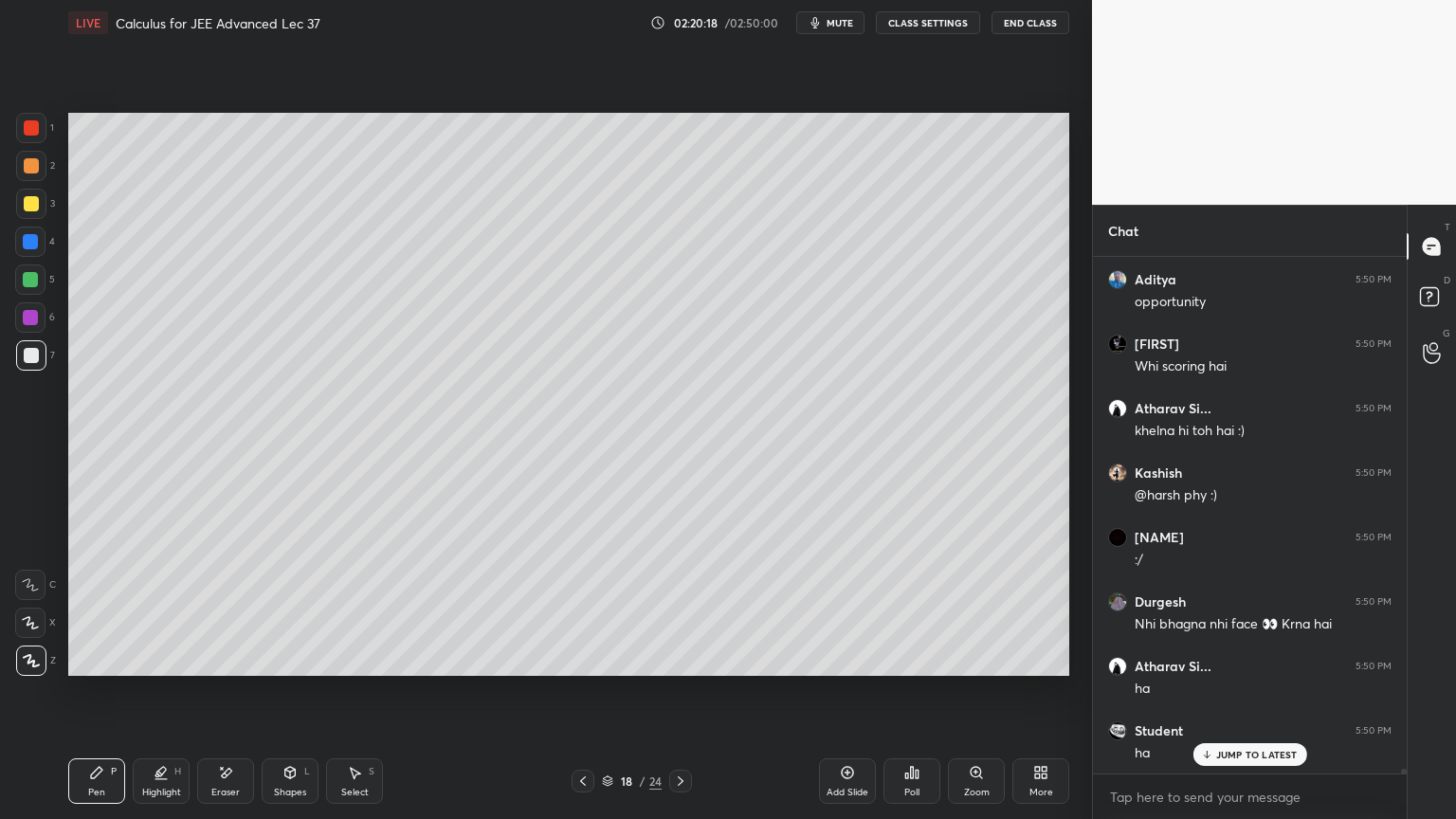 drag, startPoint x: 146, startPoint y: 781, endPoint x: 132, endPoint y: 779, distance: 14.142136 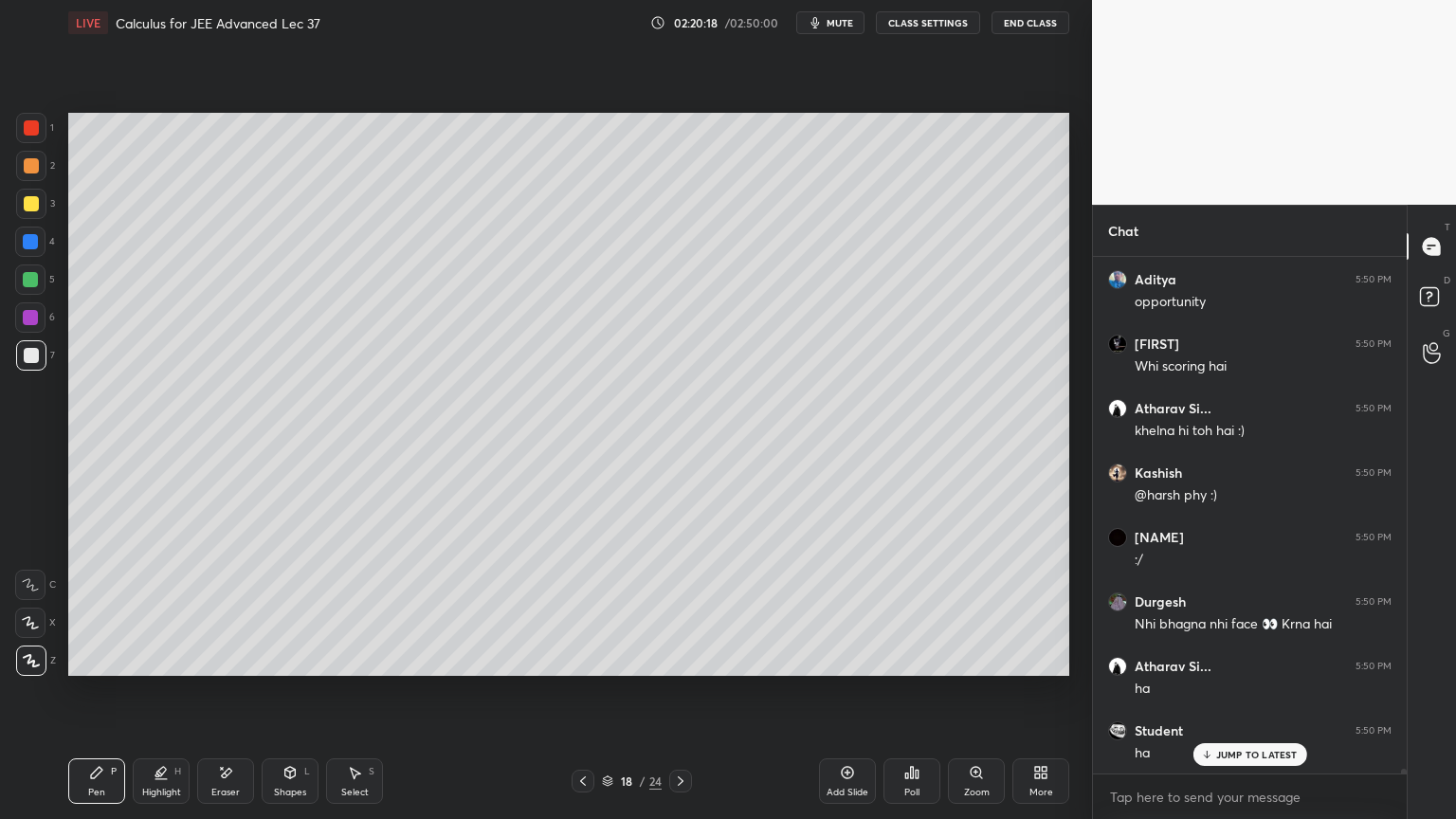 click on "Highlight H" at bounding box center (161, 781) 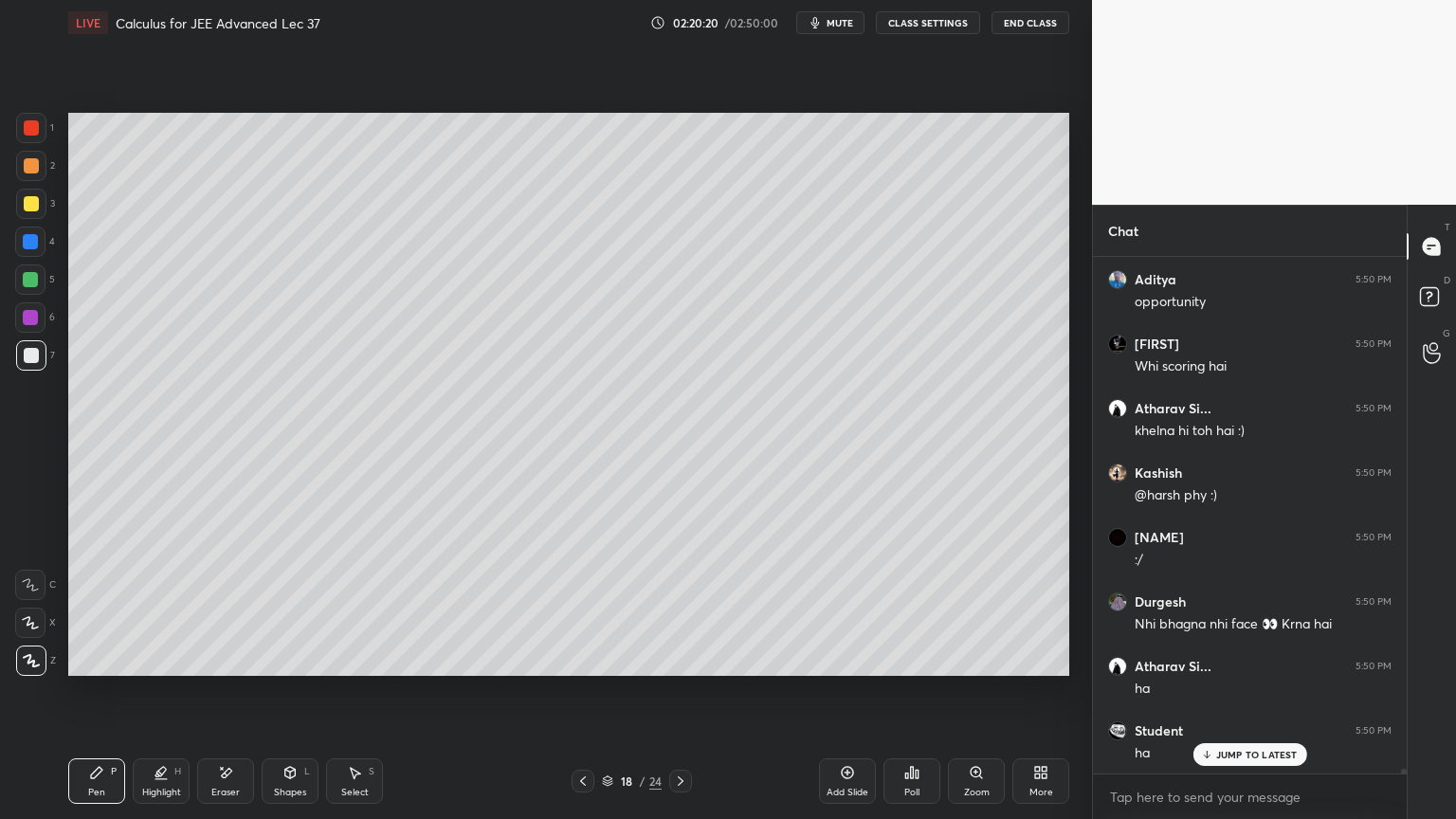 click 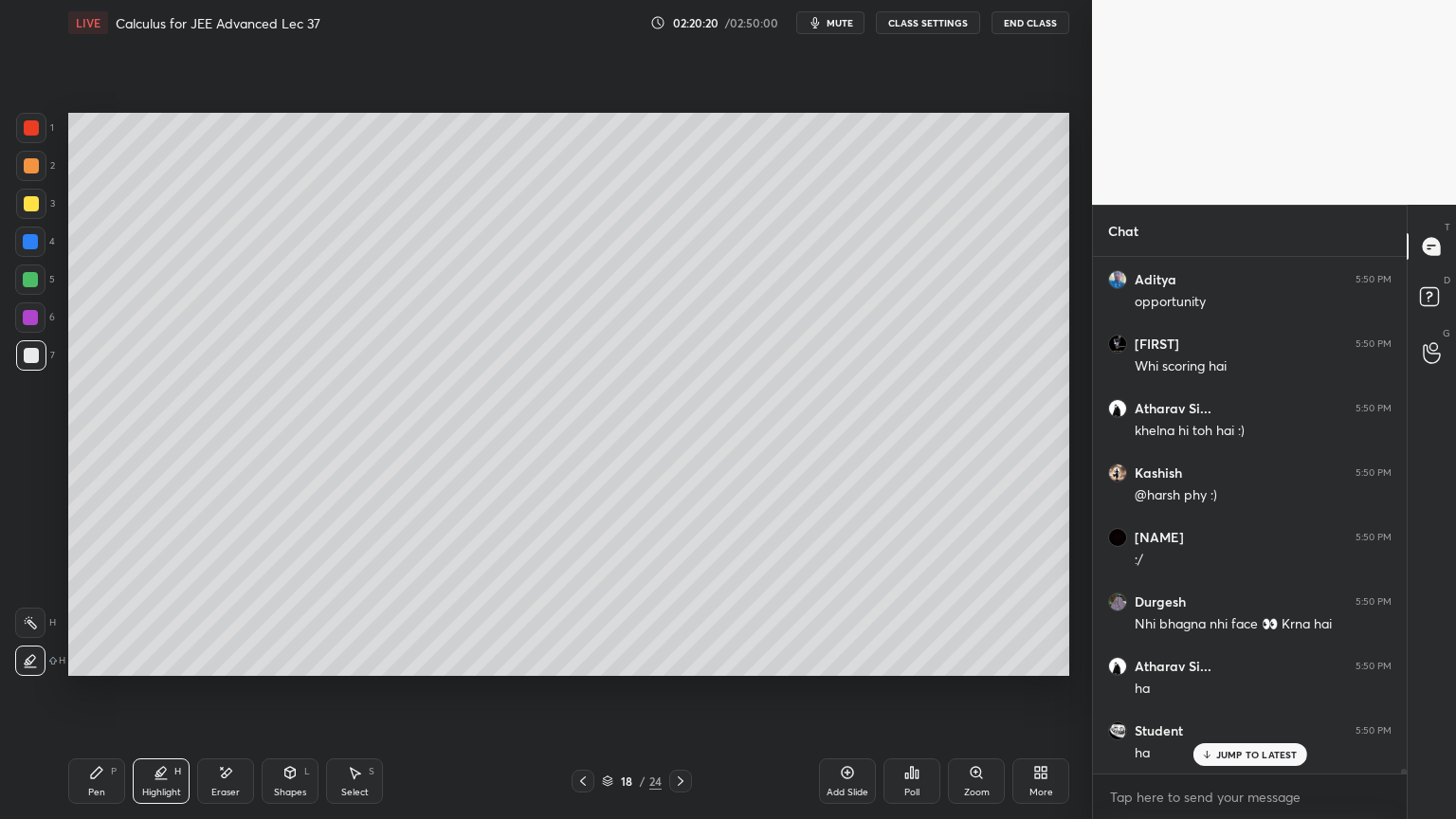 drag, startPoint x: 103, startPoint y: 767, endPoint x: 144, endPoint y: 786, distance: 45.188494 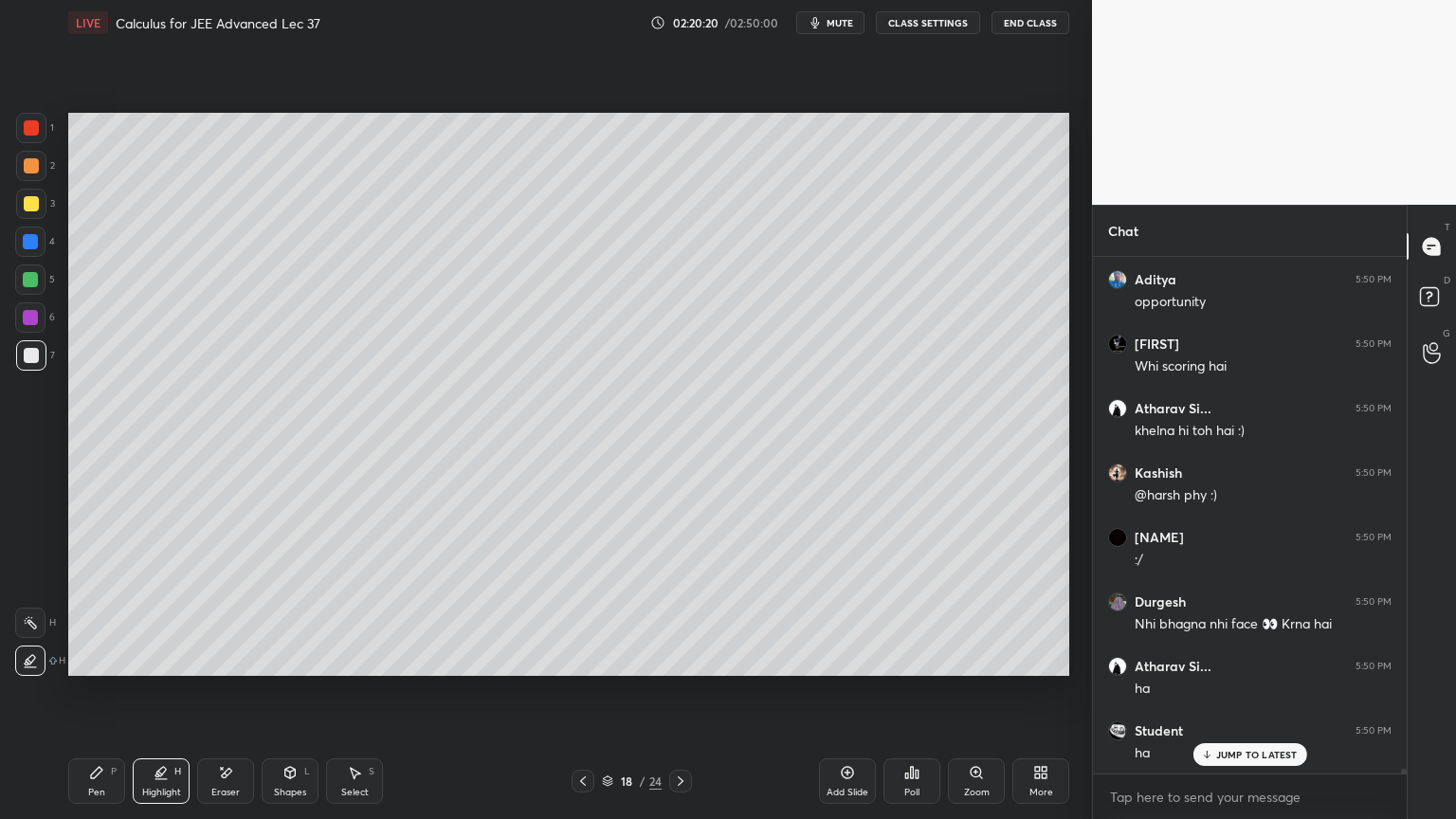 click on "Pen P" at bounding box center (97, 781) 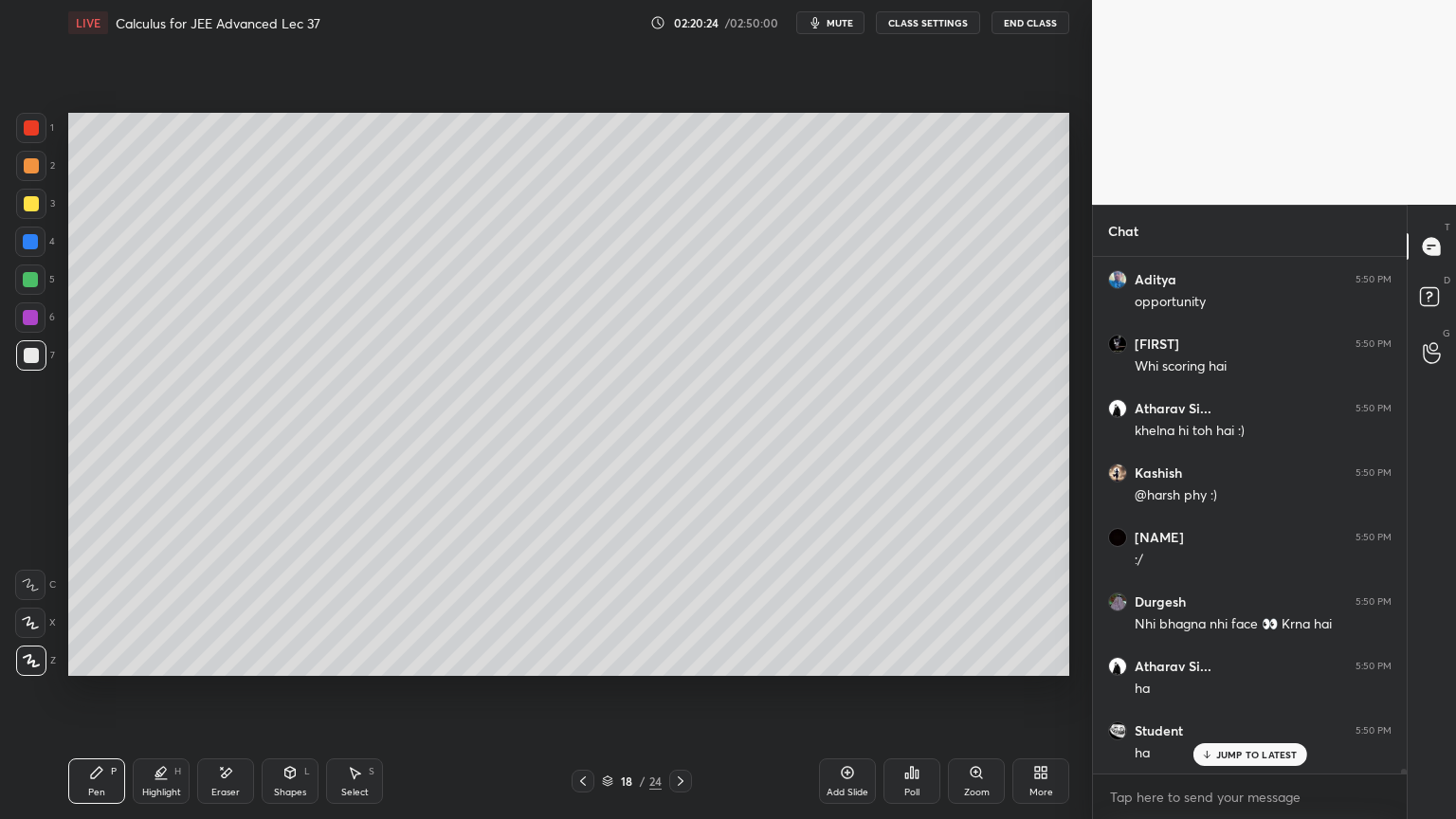 click 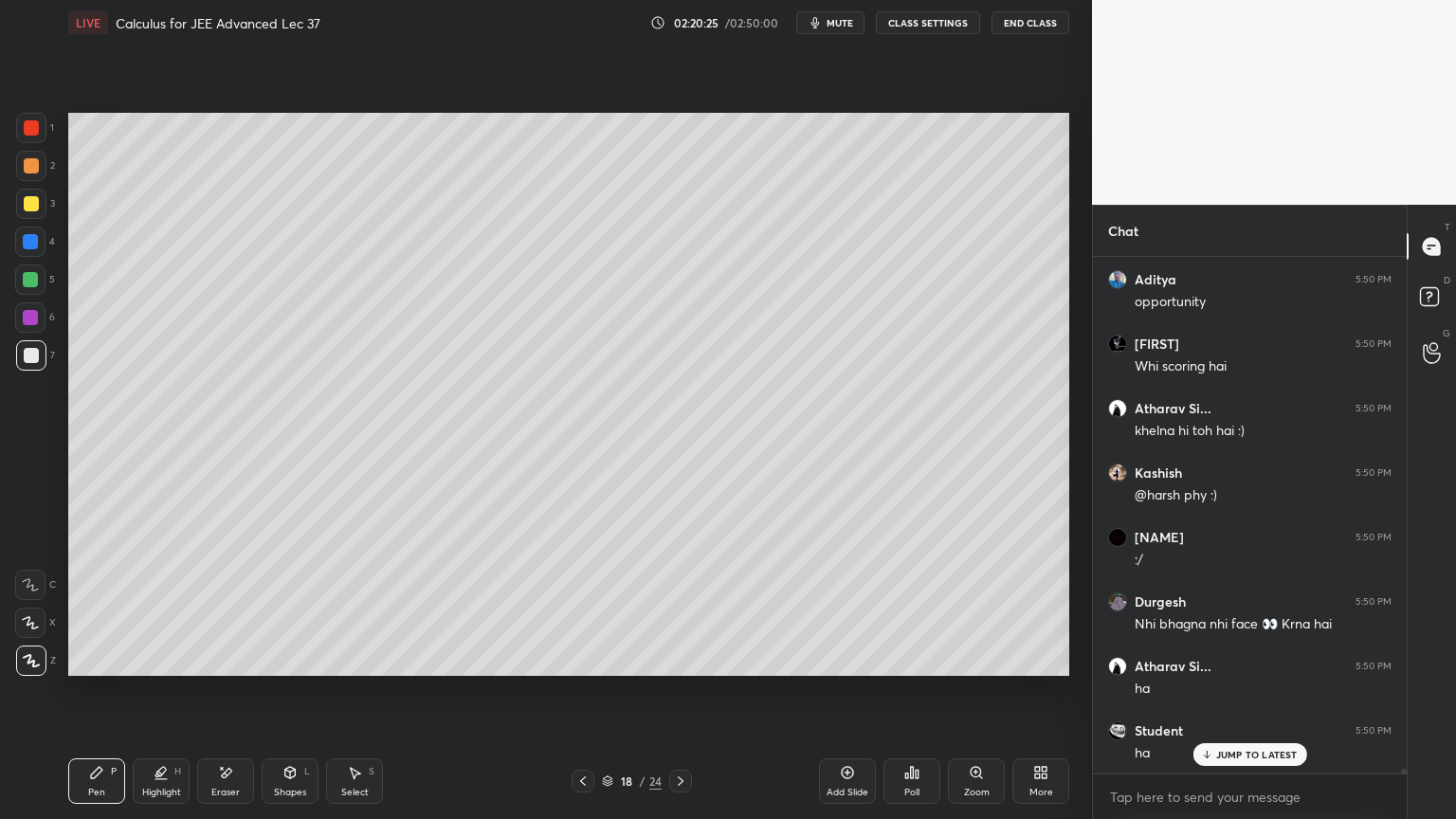 scroll, scrollTop: 55882, scrollLeft: 0, axis: vertical 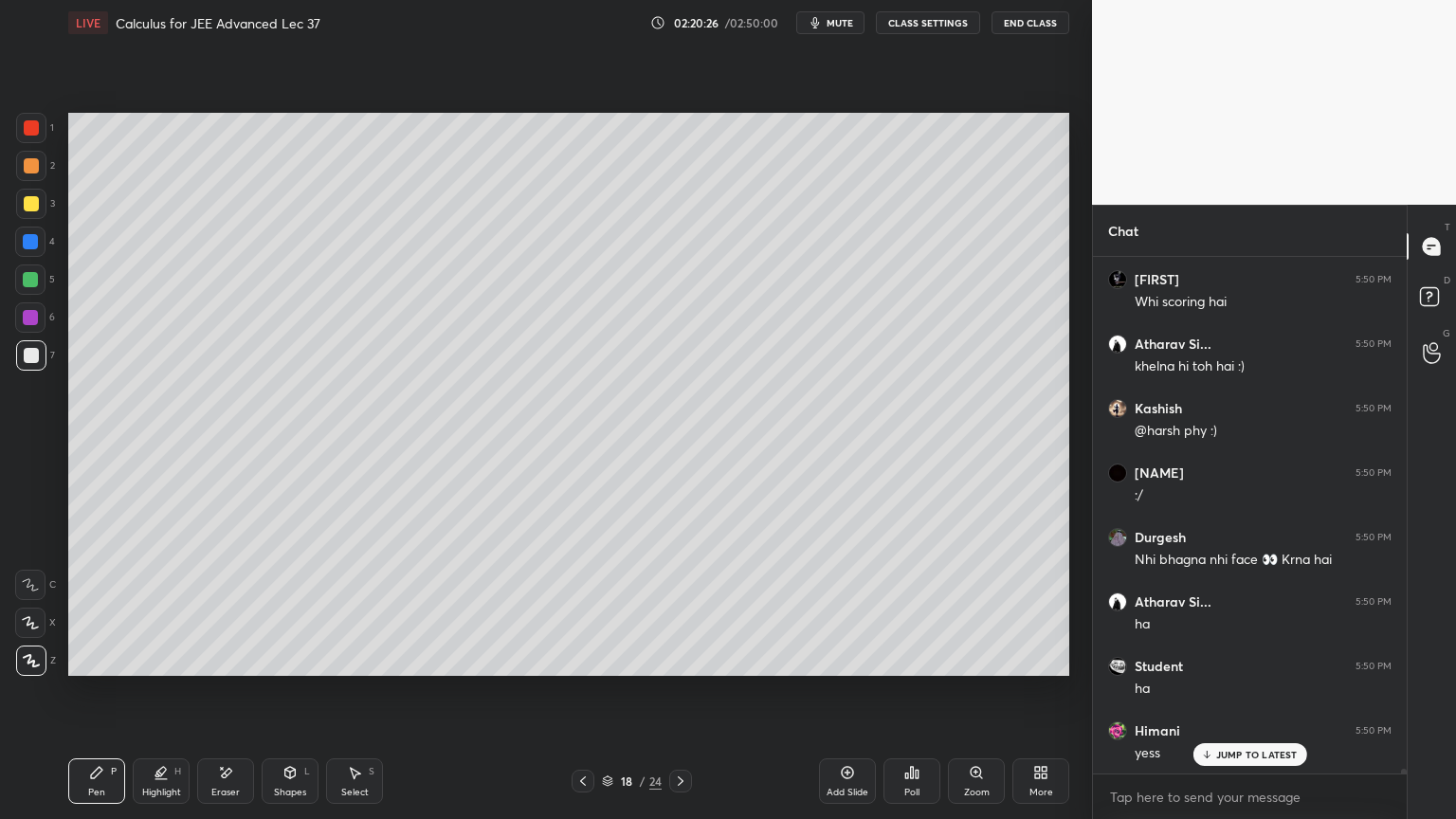 click on "Highlight H" at bounding box center (161, 781) 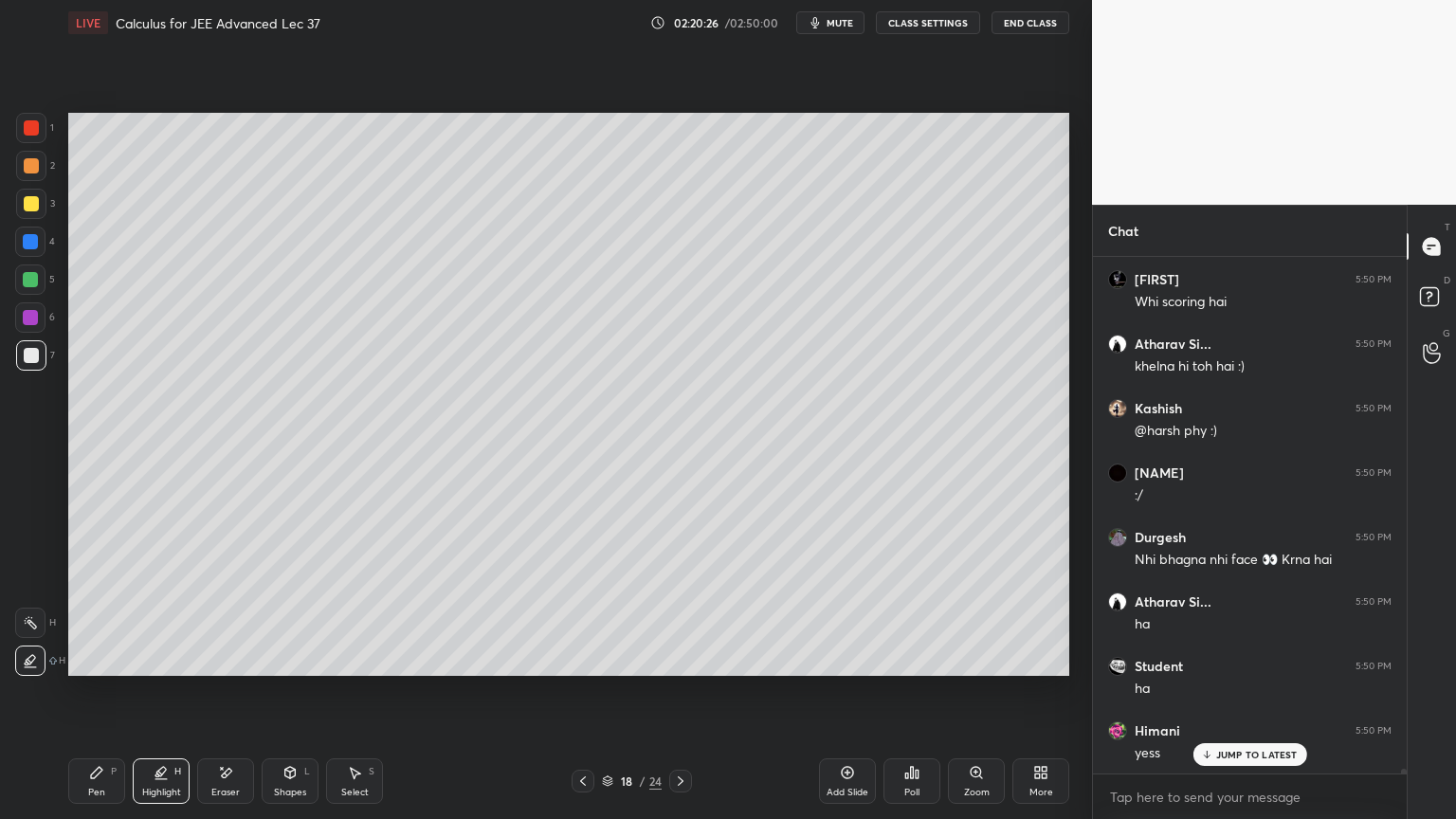 click on "P" at bounding box center [114, 772] 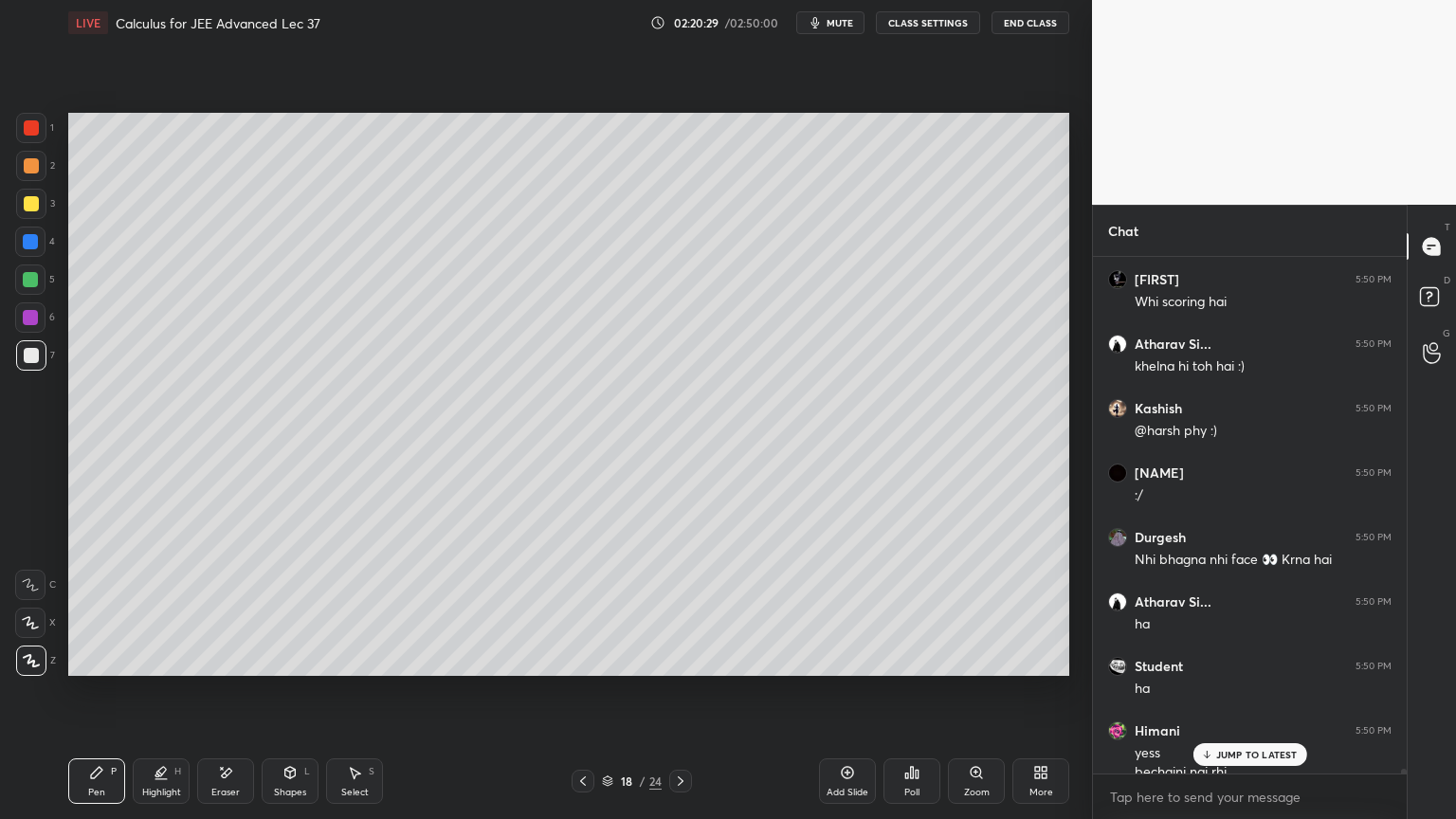 scroll, scrollTop: 55901, scrollLeft: 0, axis: vertical 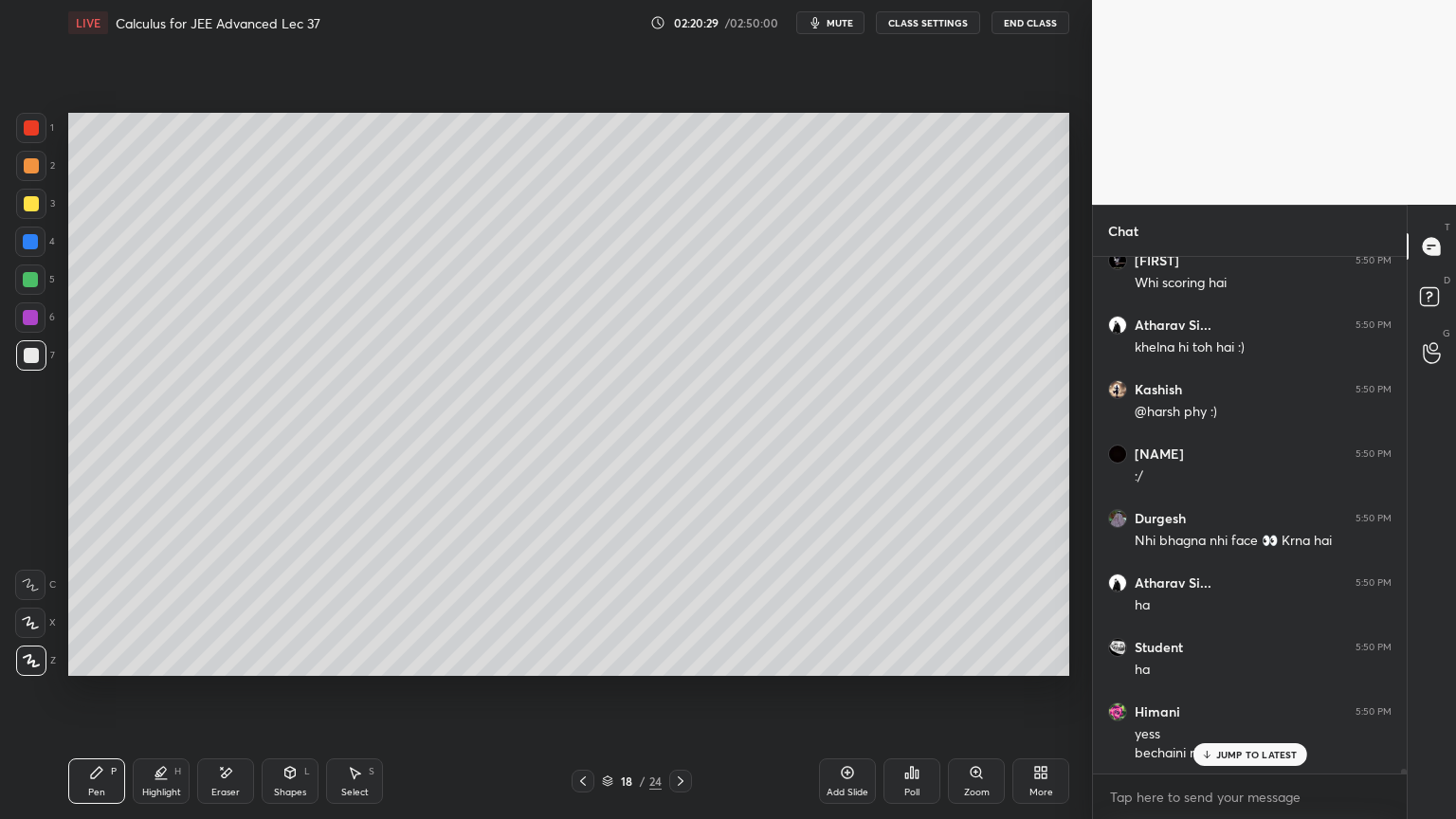 click 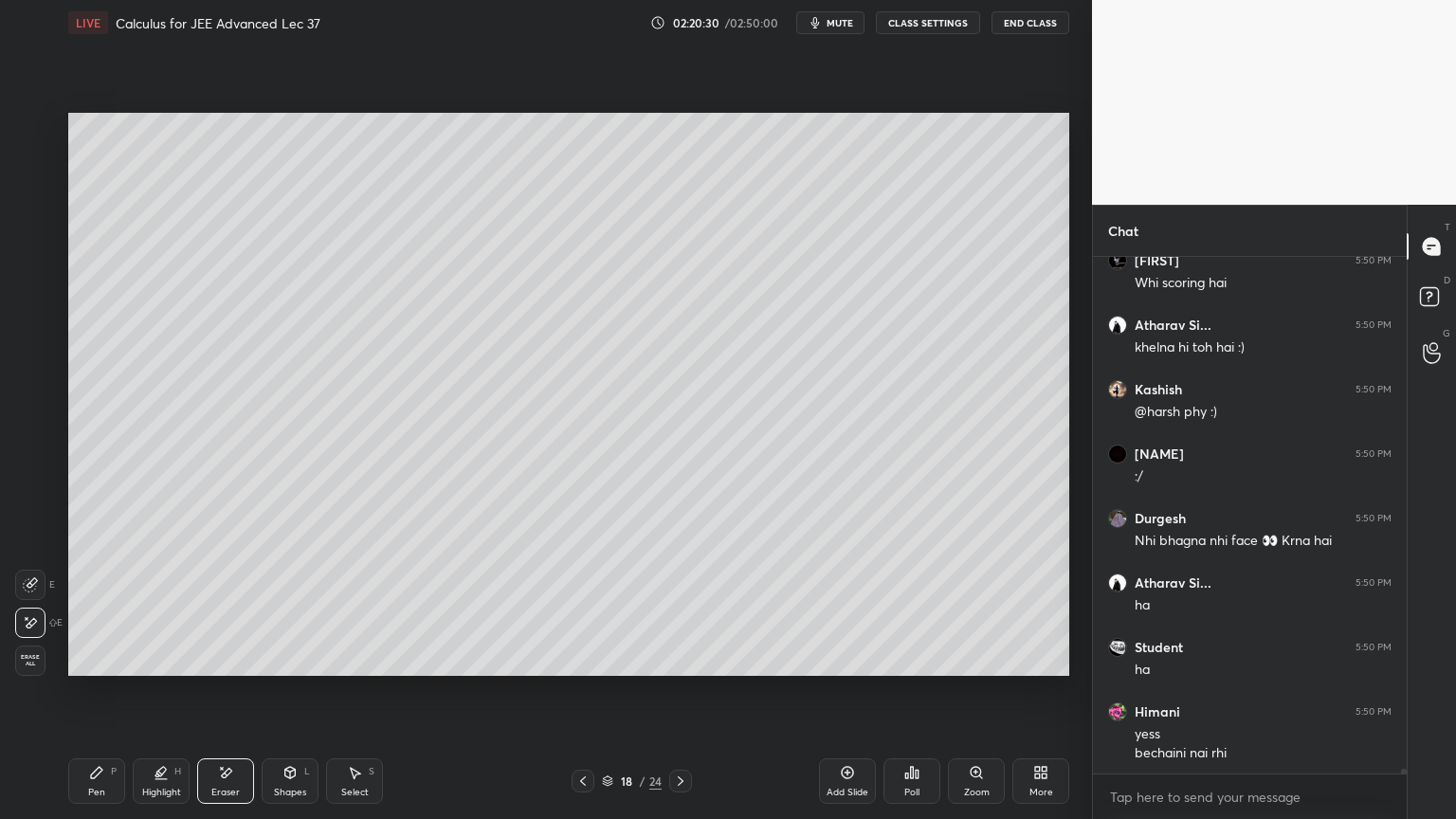 scroll, scrollTop: 55965, scrollLeft: 0, axis: vertical 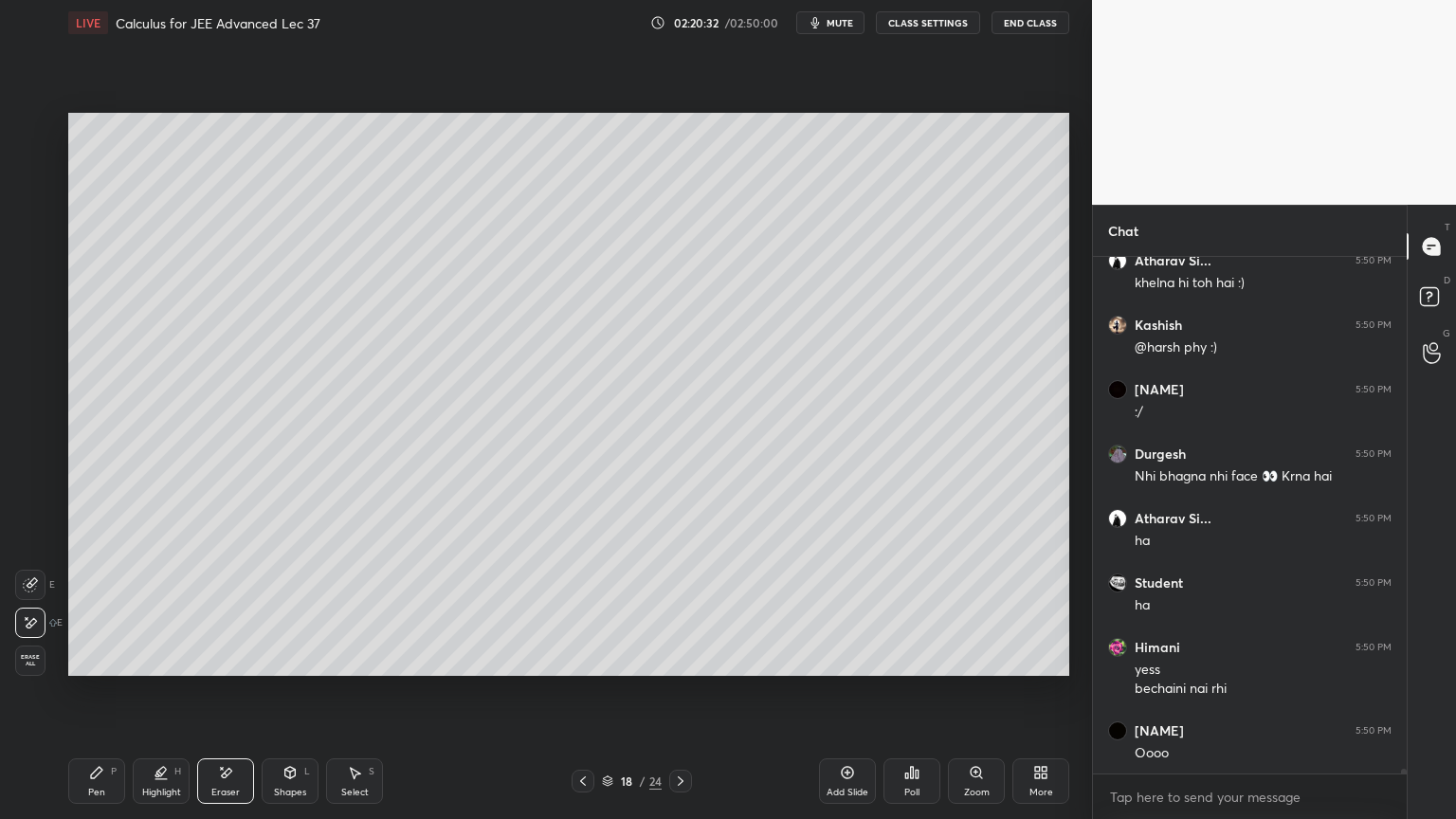 click on "Pen" at bounding box center [97, 792] 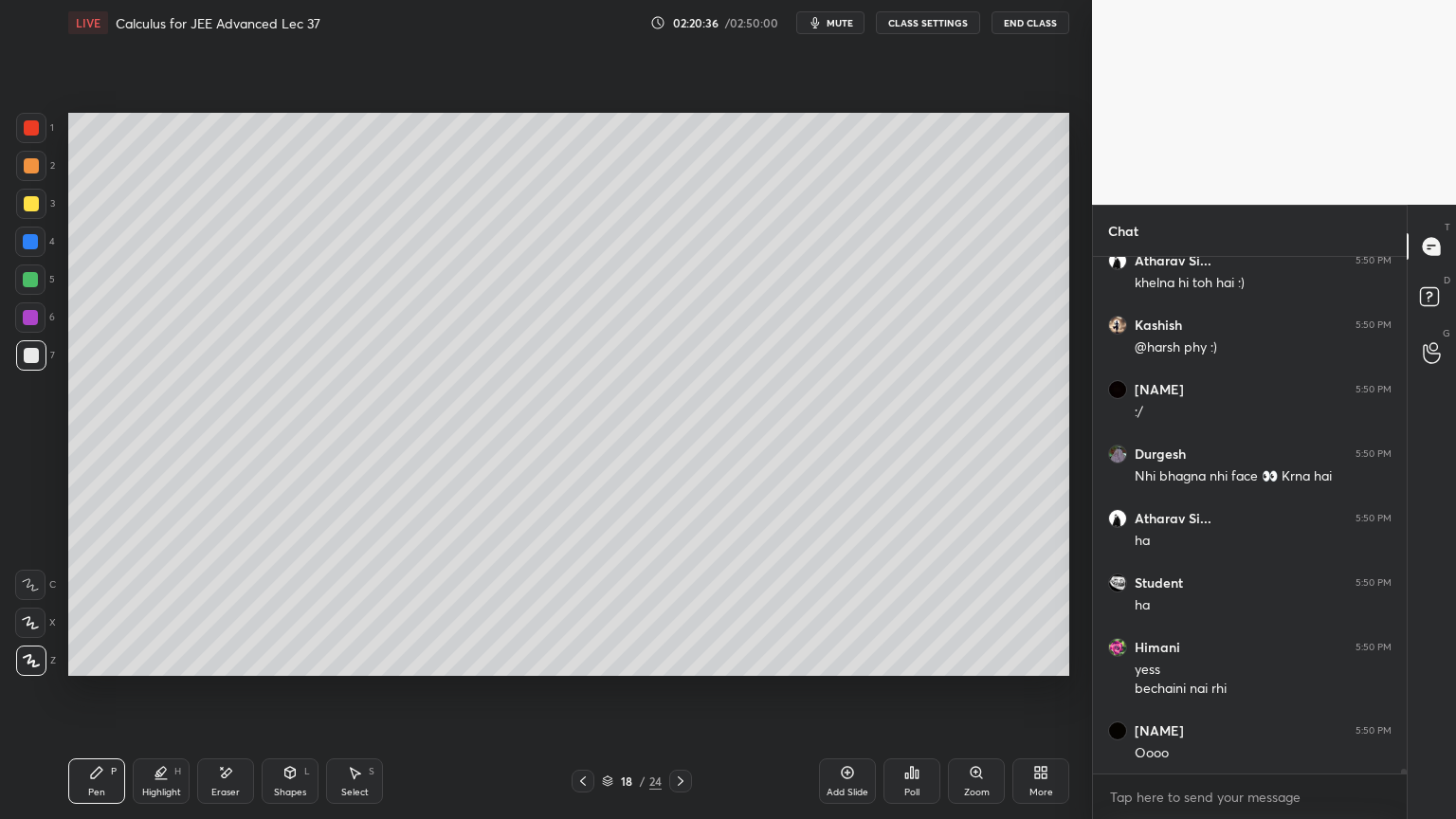 scroll, scrollTop: 56029, scrollLeft: 0, axis: vertical 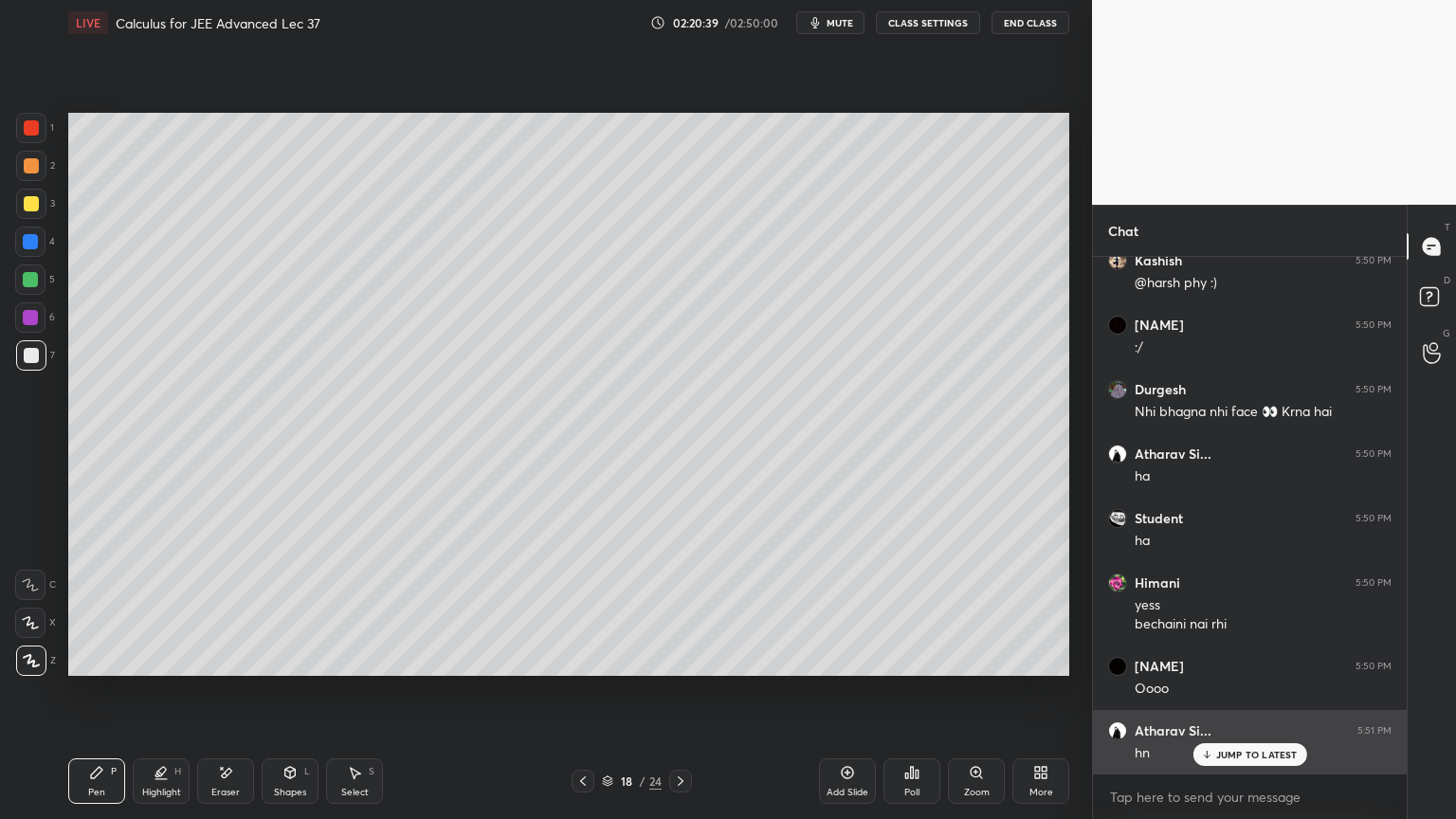 click on "JUMP TO LATEST" at bounding box center [1257, 755] 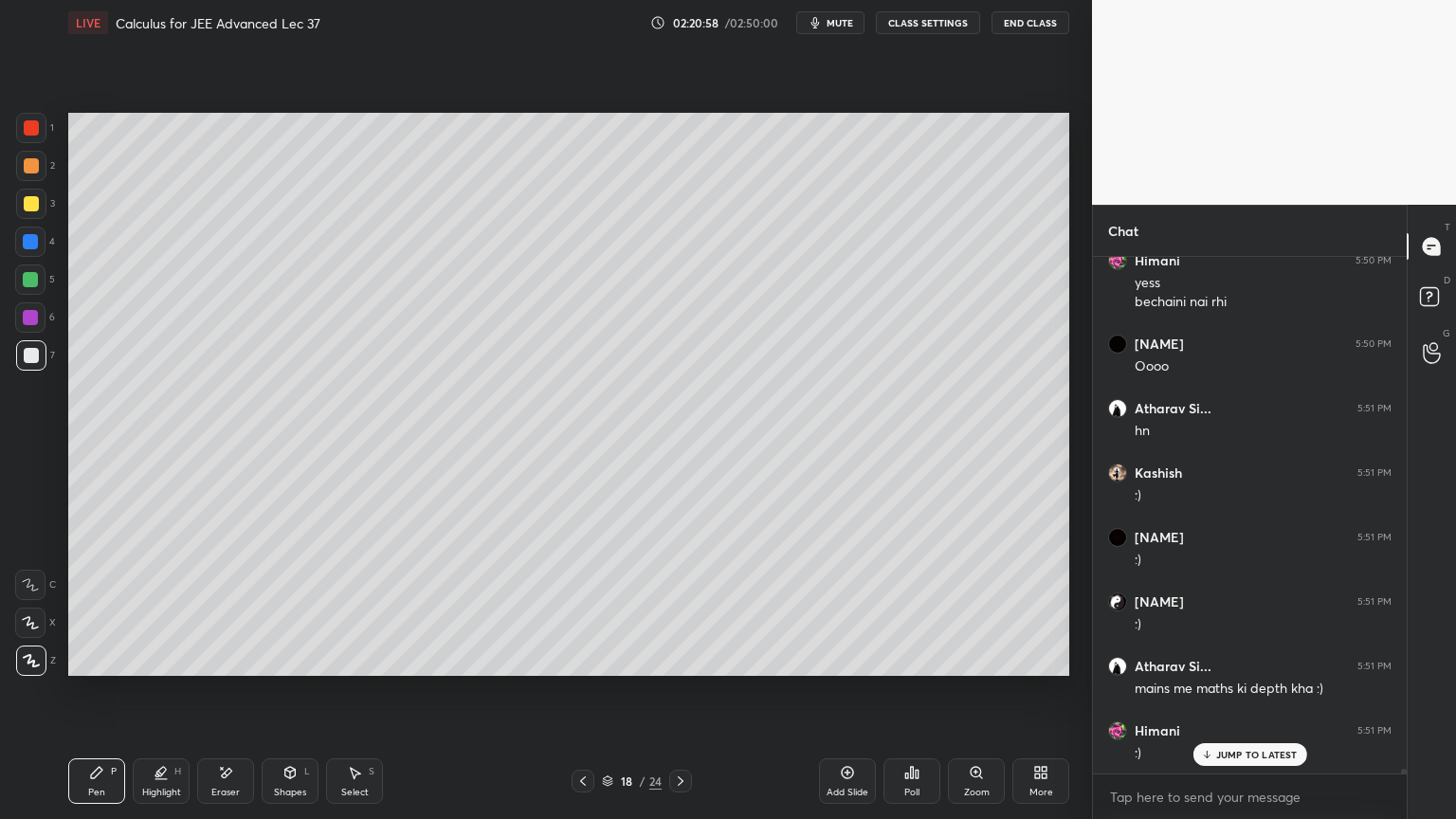 scroll, scrollTop: 56416, scrollLeft: 0, axis: vertical 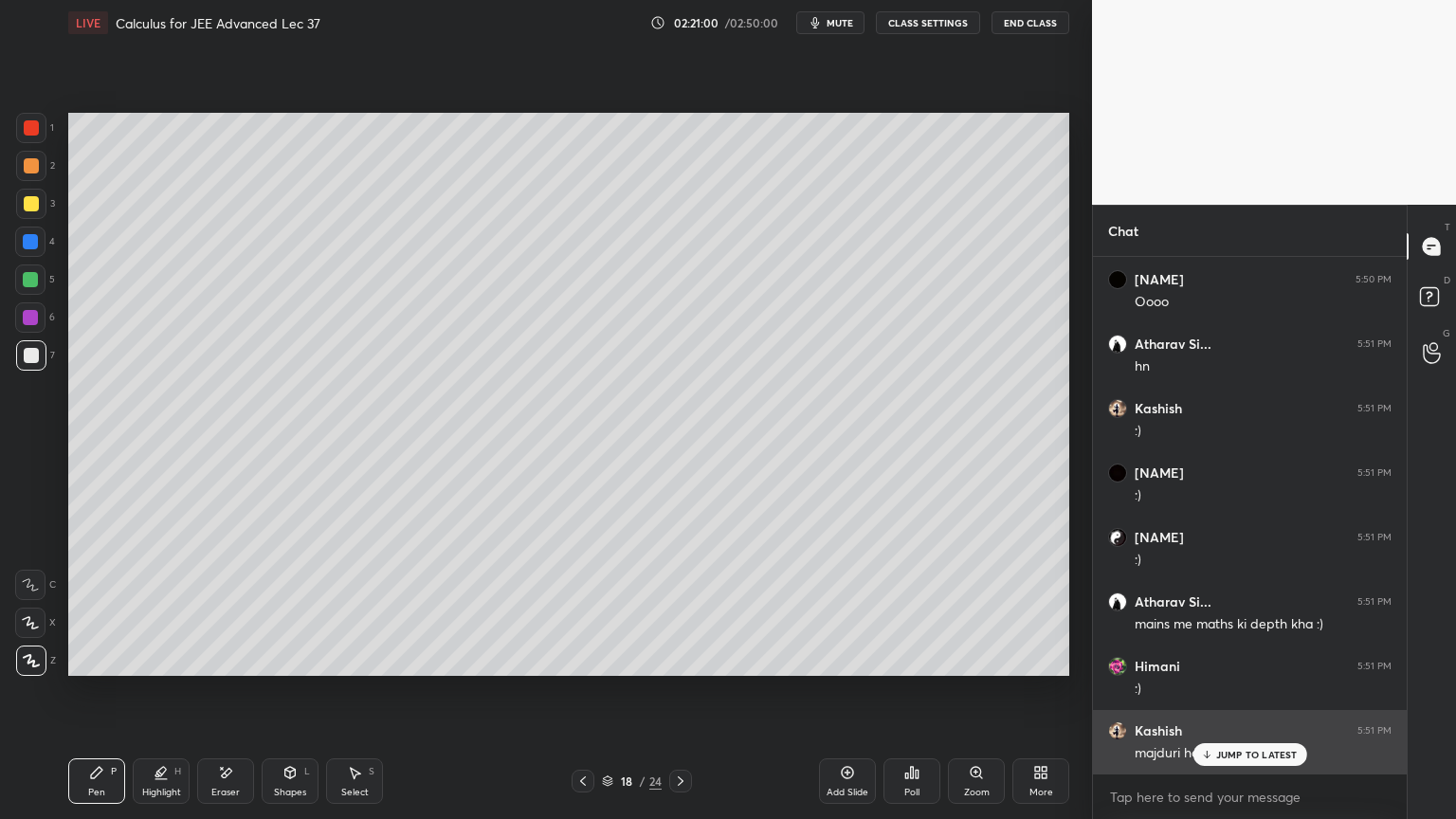 drag, startPoint x: 1241, startPoint y: 758, endPoint x: 1250, endPoint y: 751, distance: 11.401754 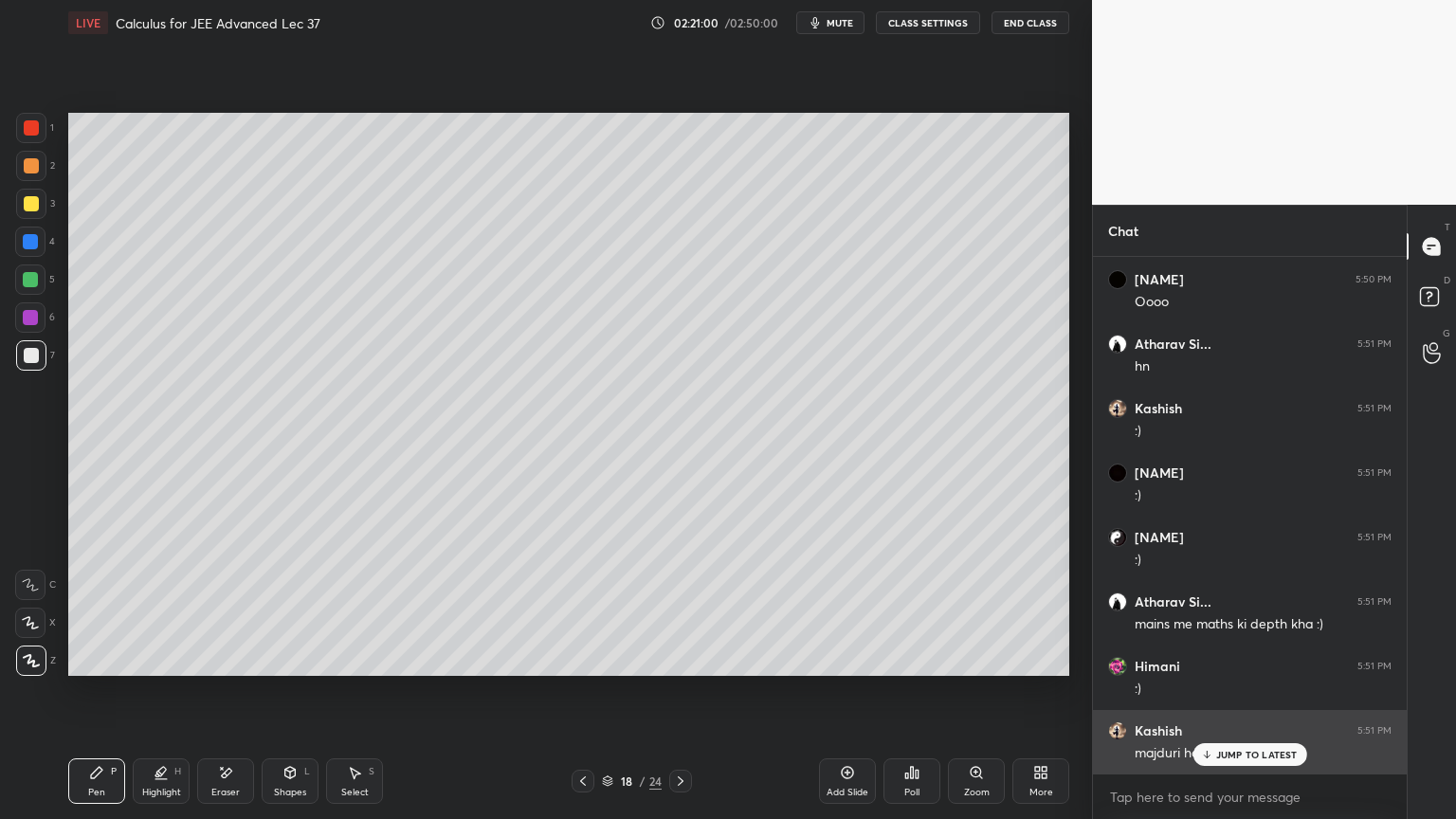click on "JUMP TO LATEST" at bounding box center (1257, 755) 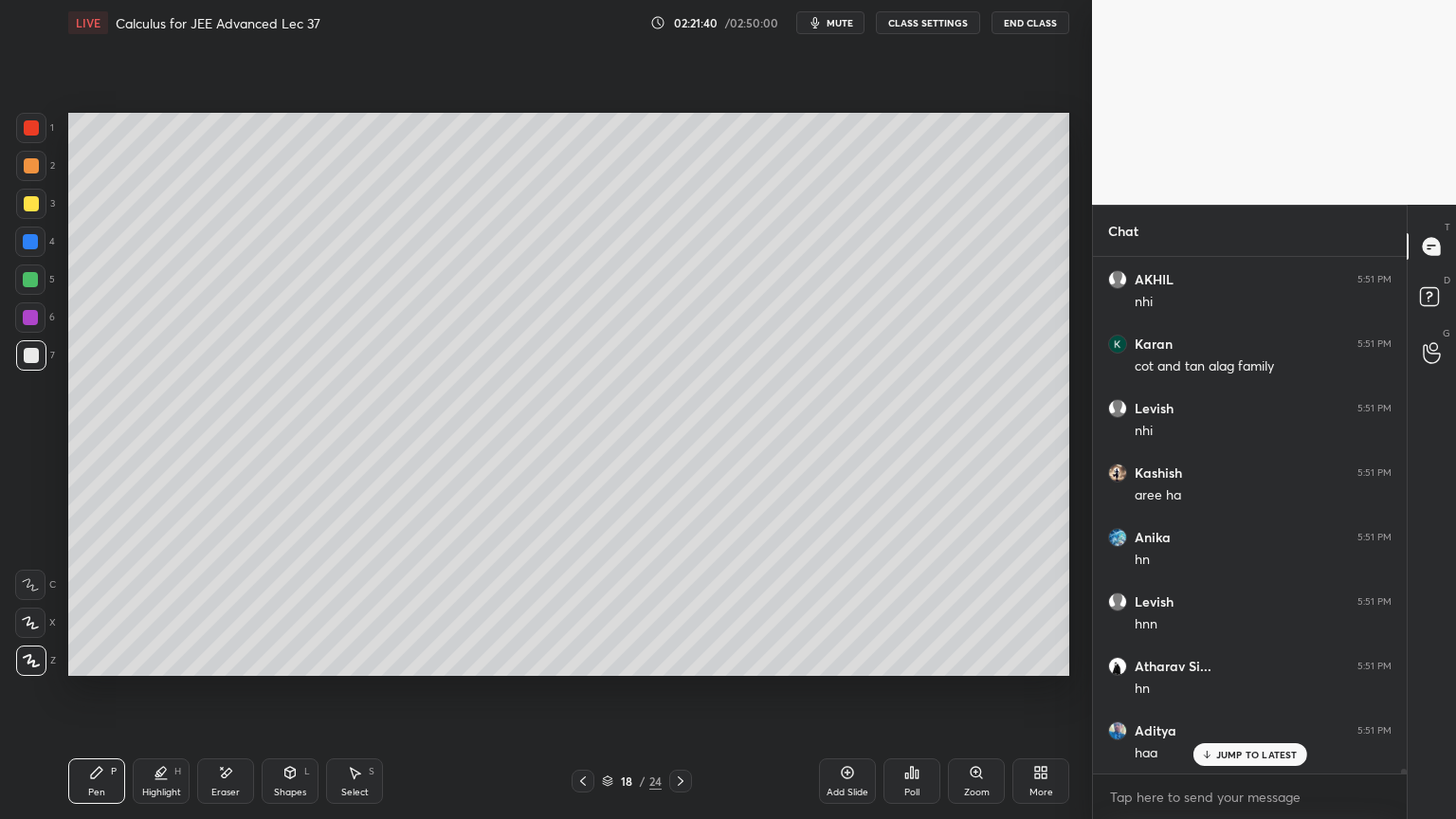 scroll, scrollTop: 57190, scrollLeft: 0, axis: vertical 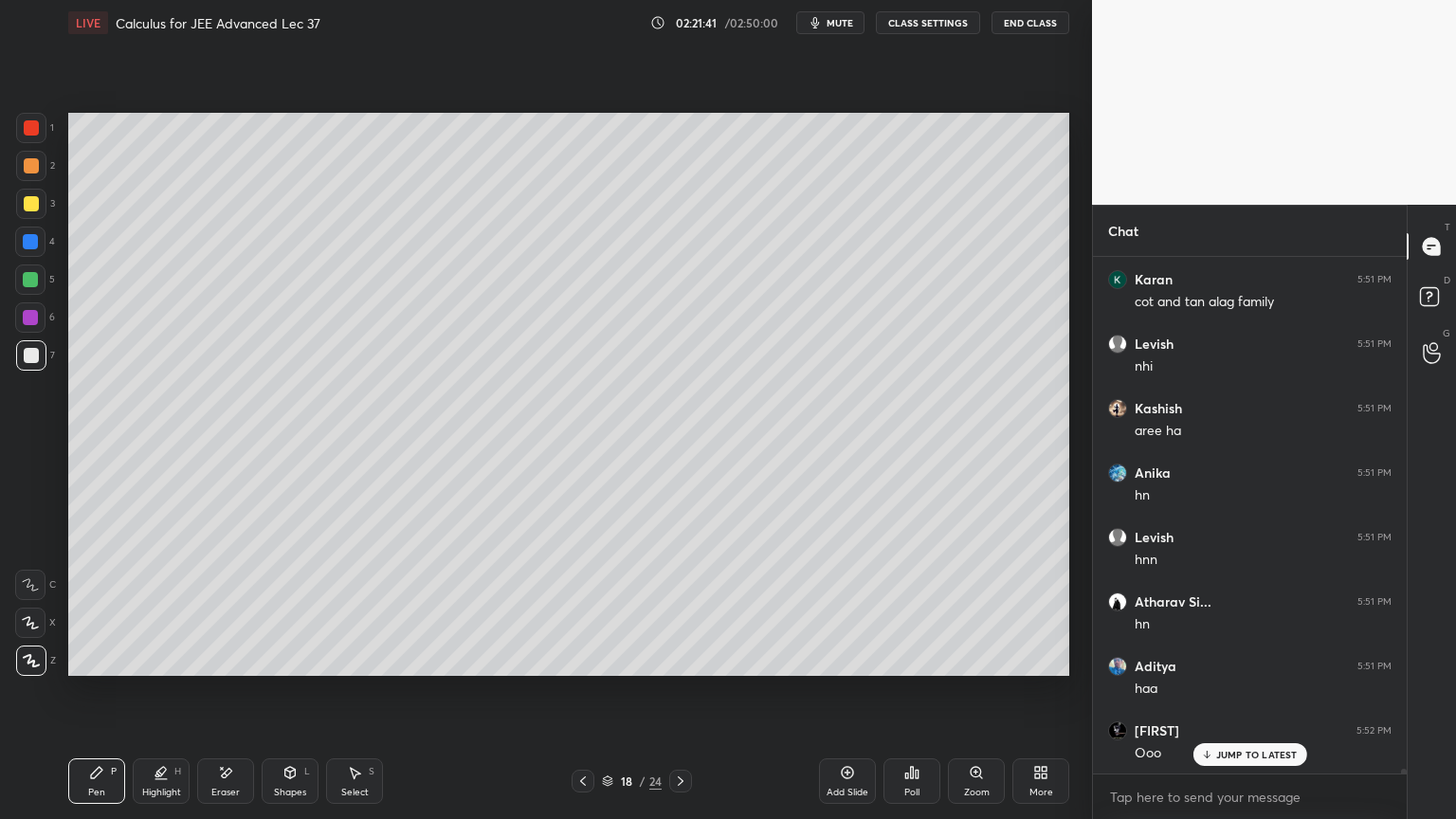 drag, startPoint x: 234, startPoint y: 774, endPoint x: 248, endPoint y: 735, distance: 41.4367 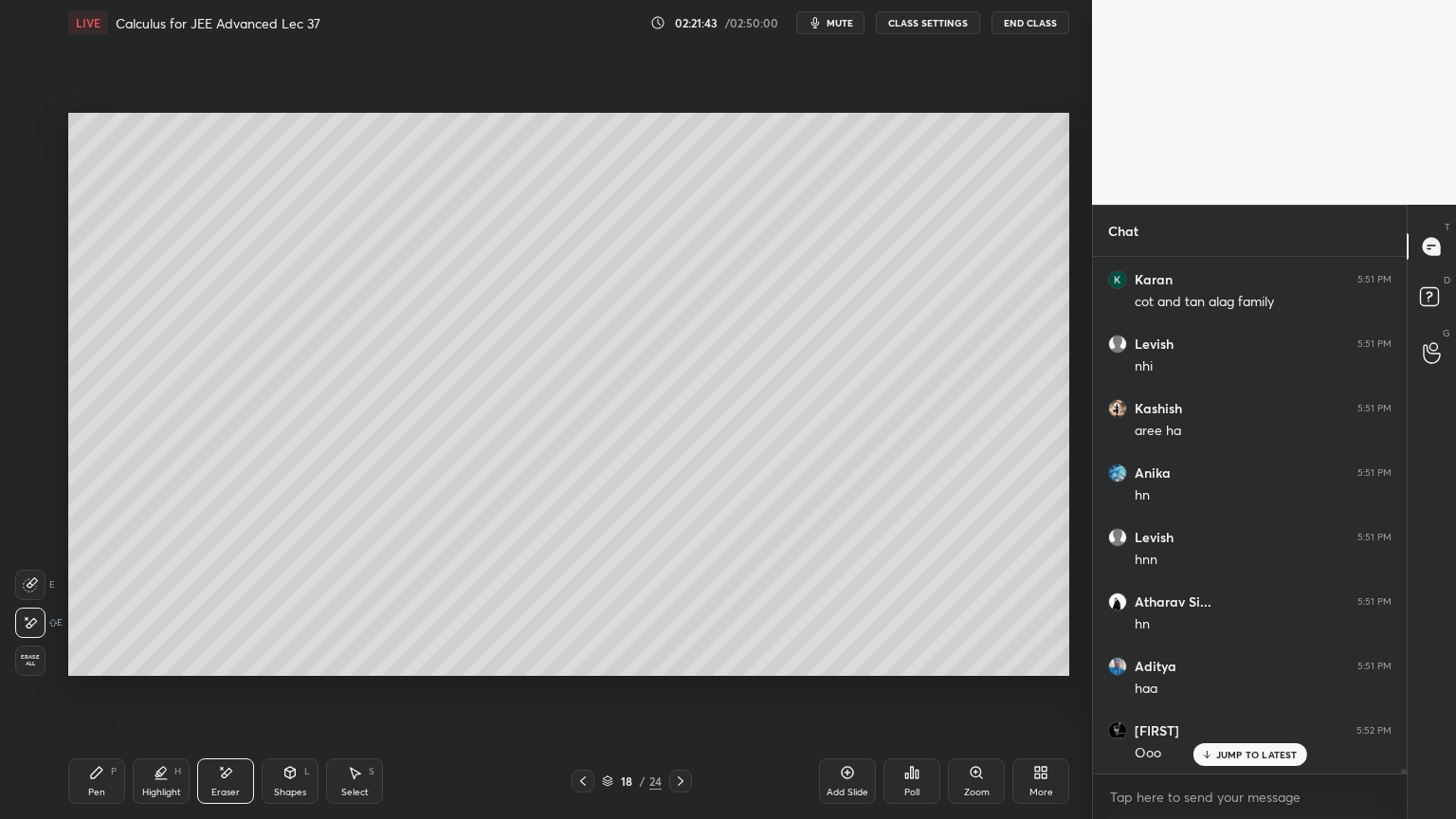 click 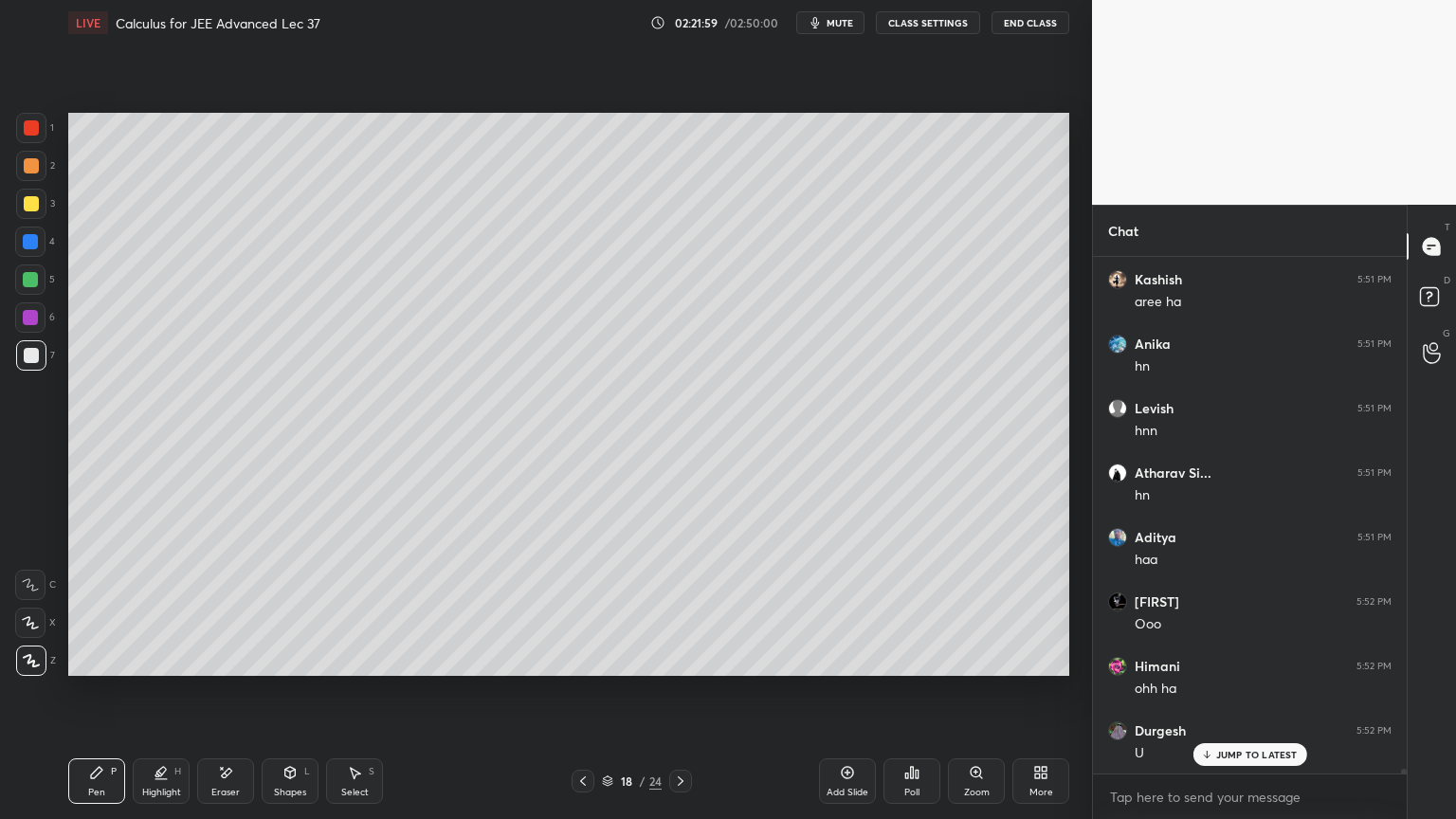 scroll, scrollTop: 57383, scrollLeft: 0, axis: vertical 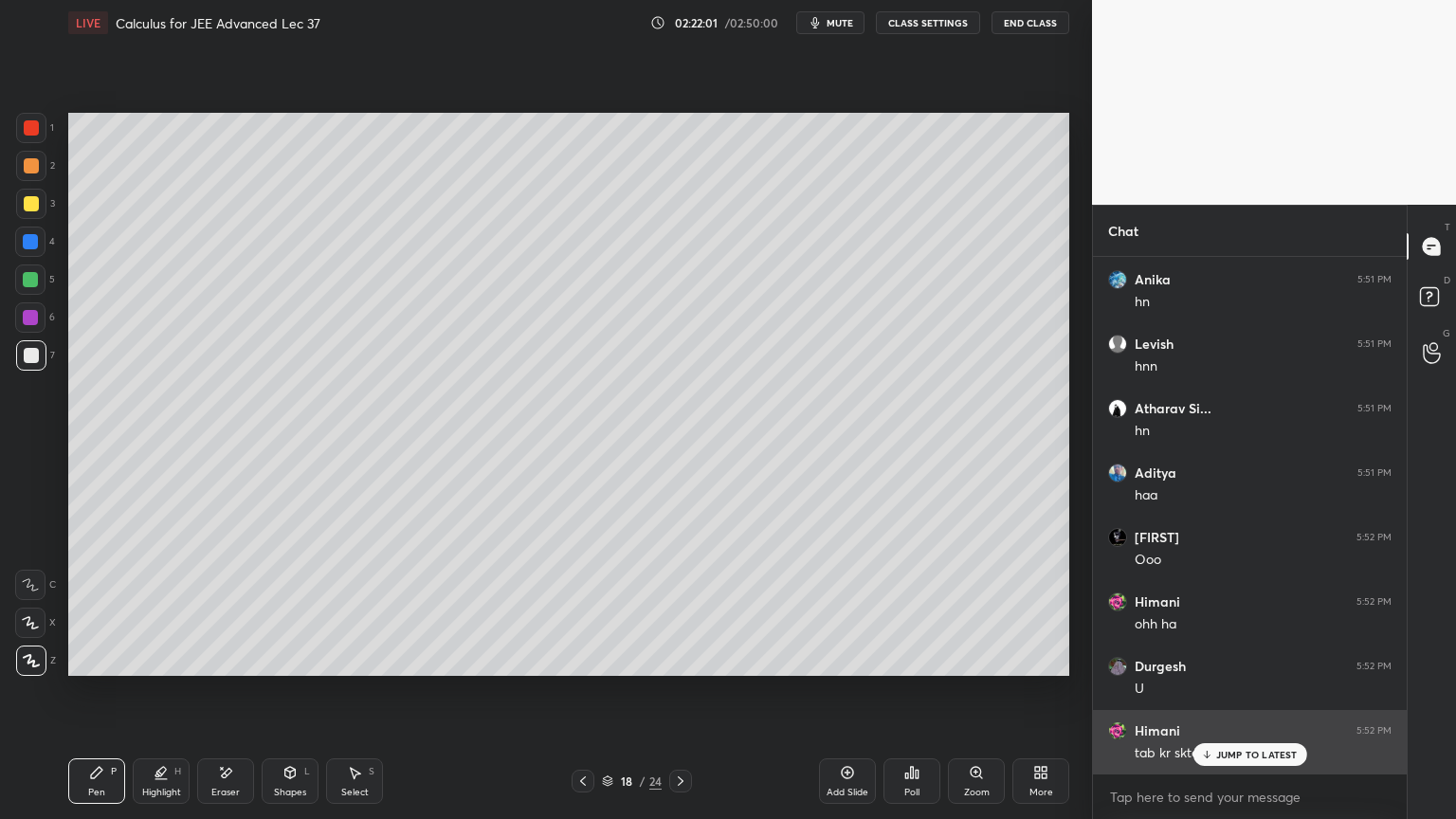 click on "JUMP TO LATEST" at bounding box center (1257, 755) 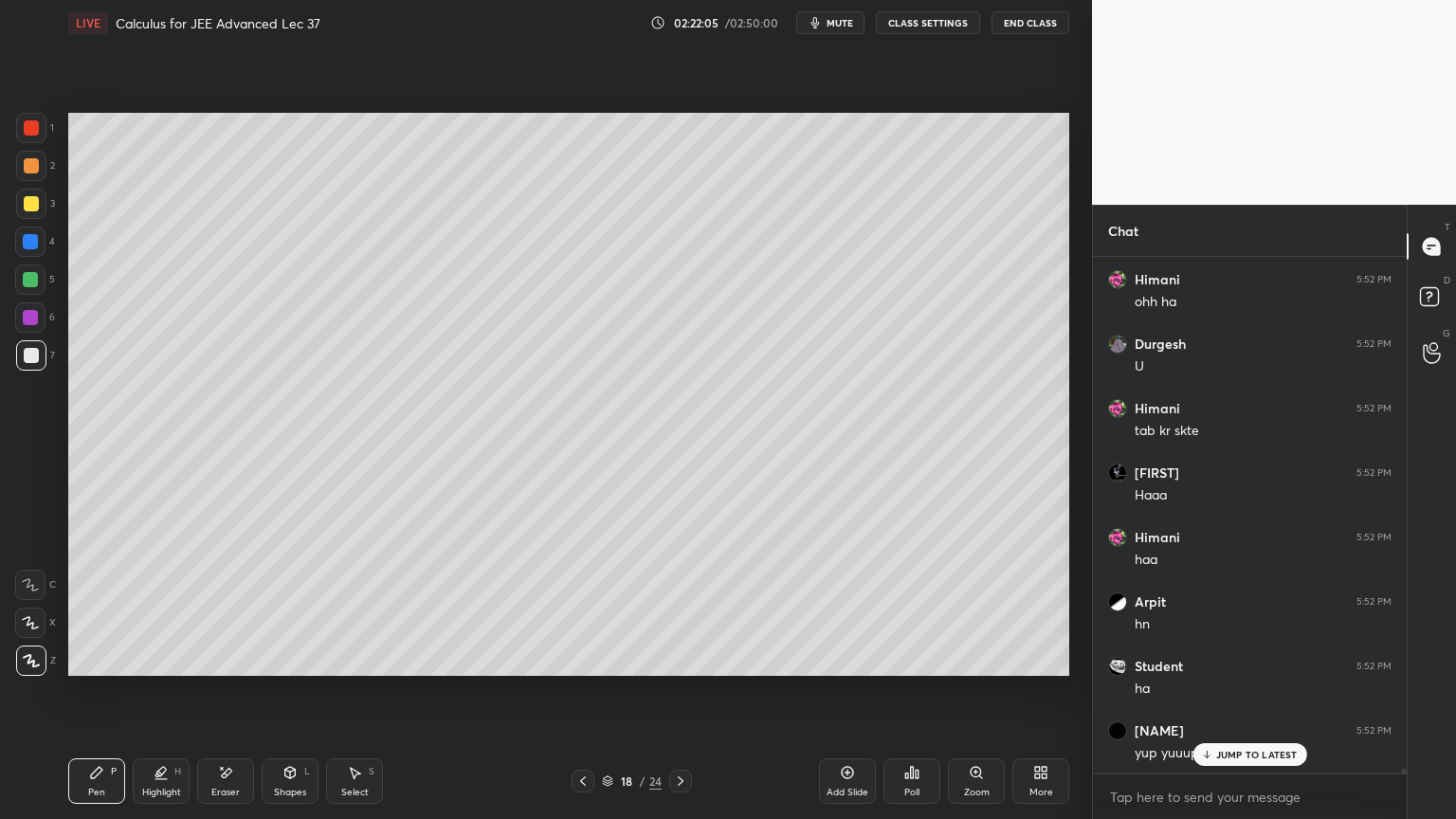 scroll, scrollTop: 57770, scrollLeft: 0, axis: vertical 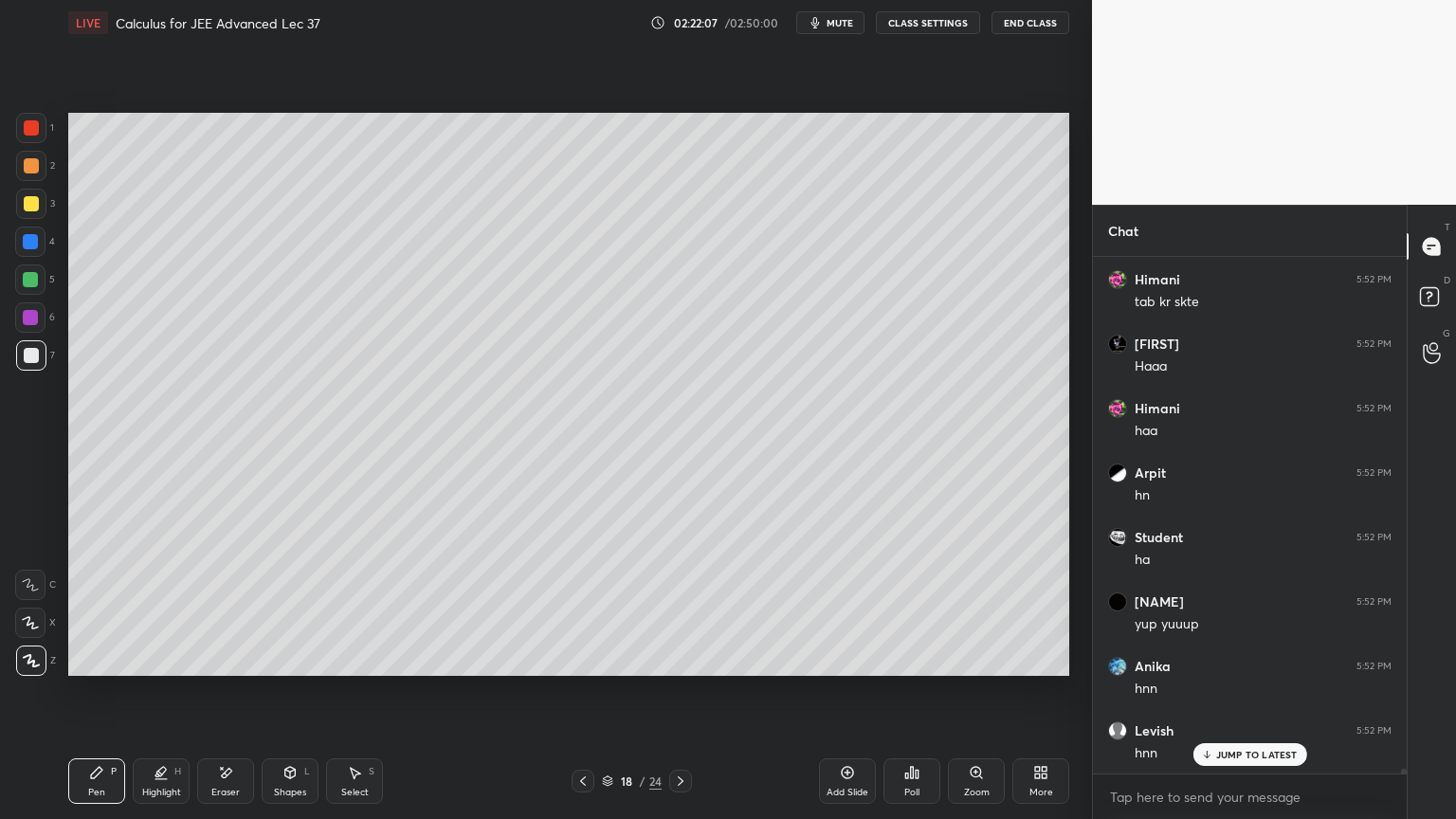 drag, startPoint x: 230, startPoint y: 784, endPoint x: 321, endPoint y: 698, distance: 125.20783 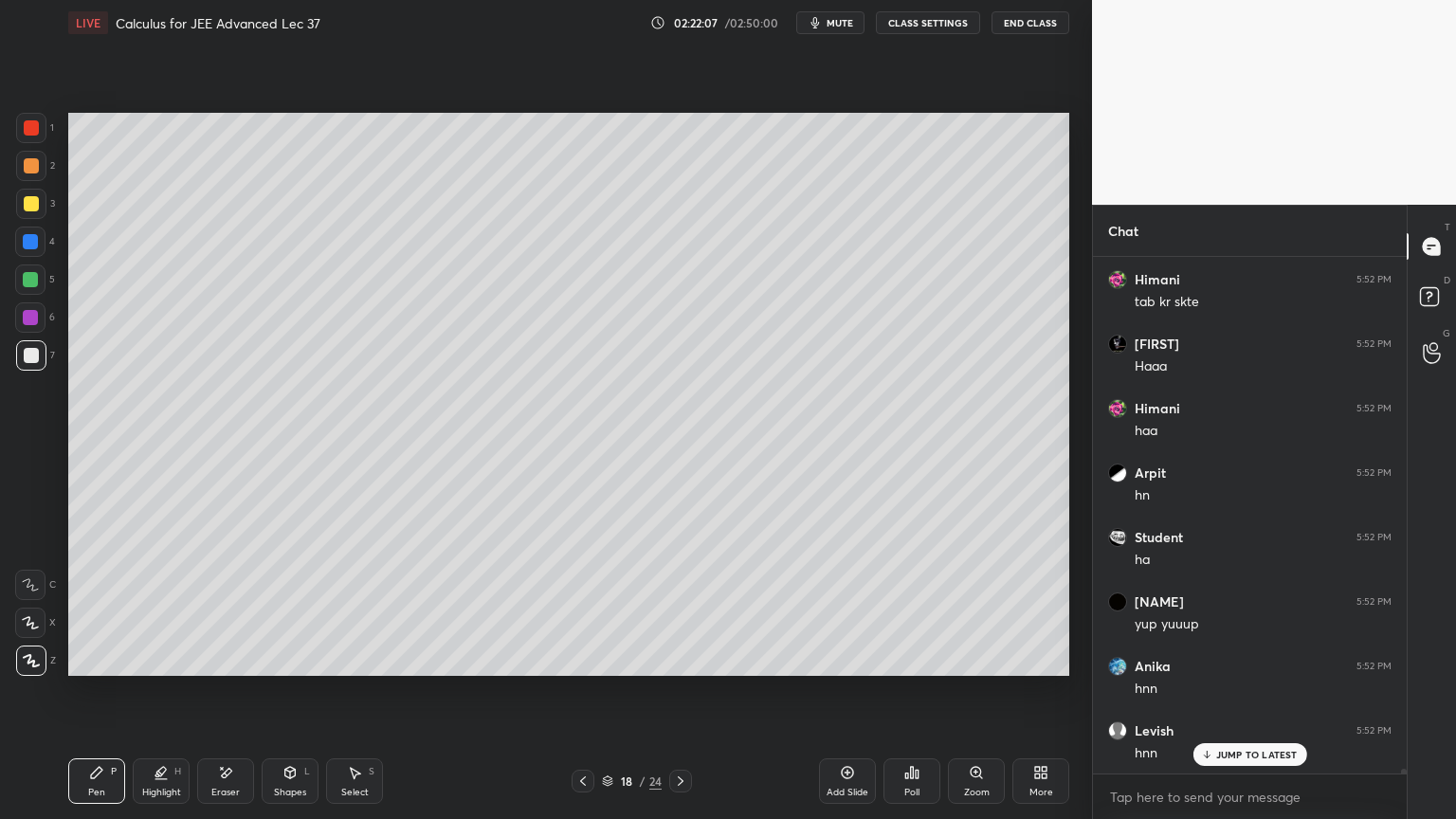 click on "Eraser" at bounding box center (226, 781) 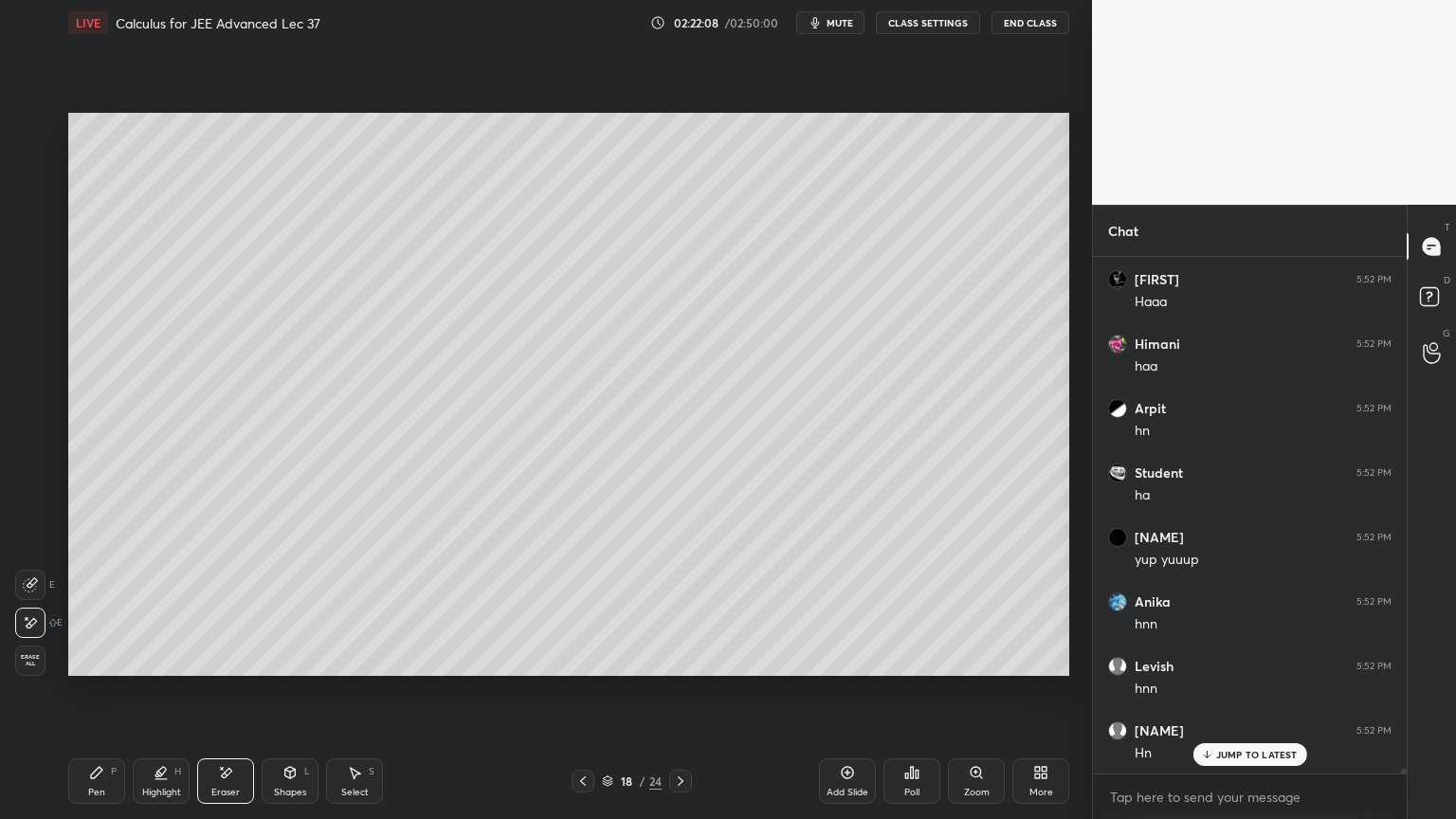 drag, startPoint x: 89, startPoint y: 795, endPoint x: 115, endPoint y: 787, distance: 27.202941 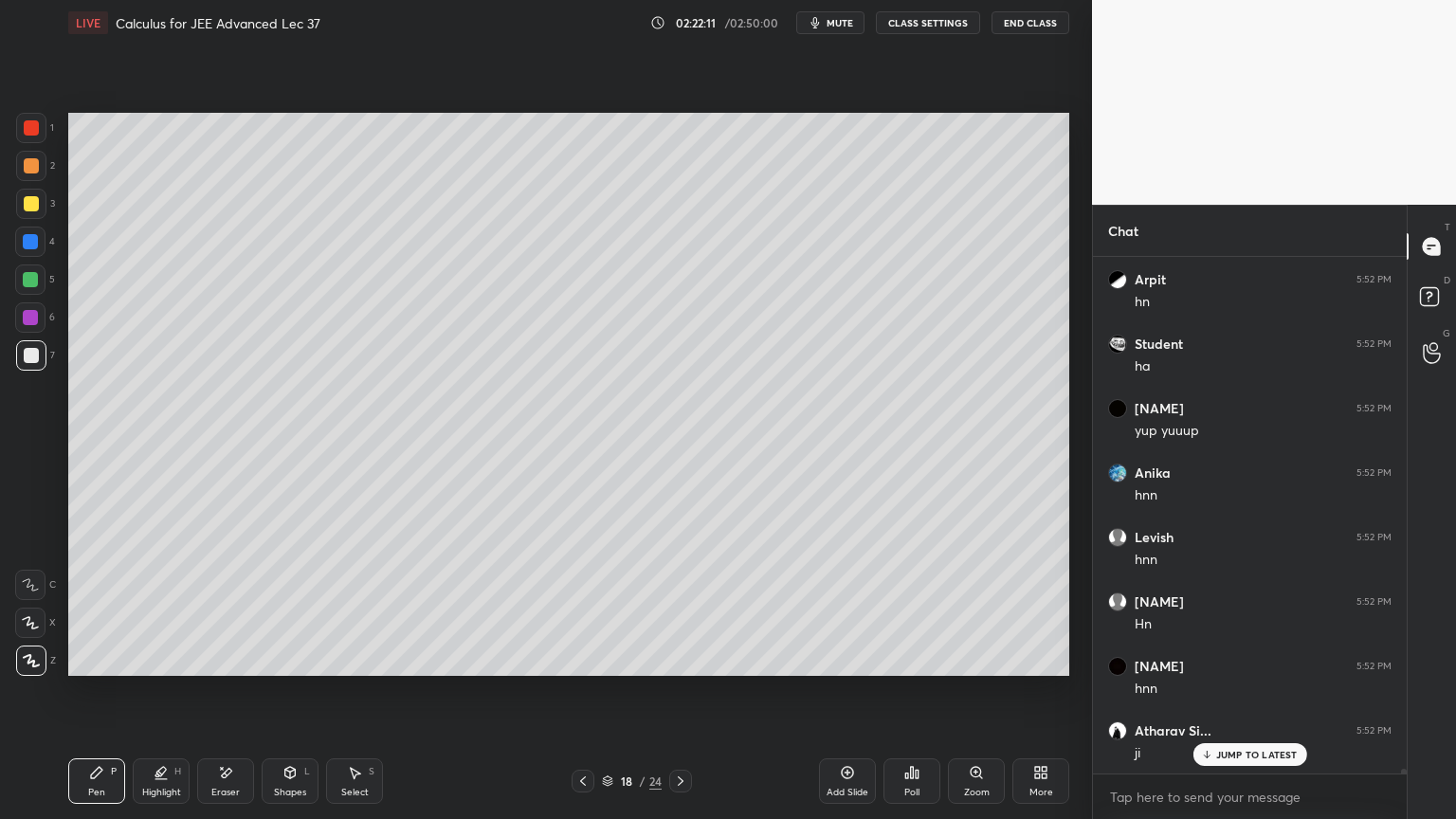 scroll, scrollTop: 58160, scrollLeft: 0, axis: vertical 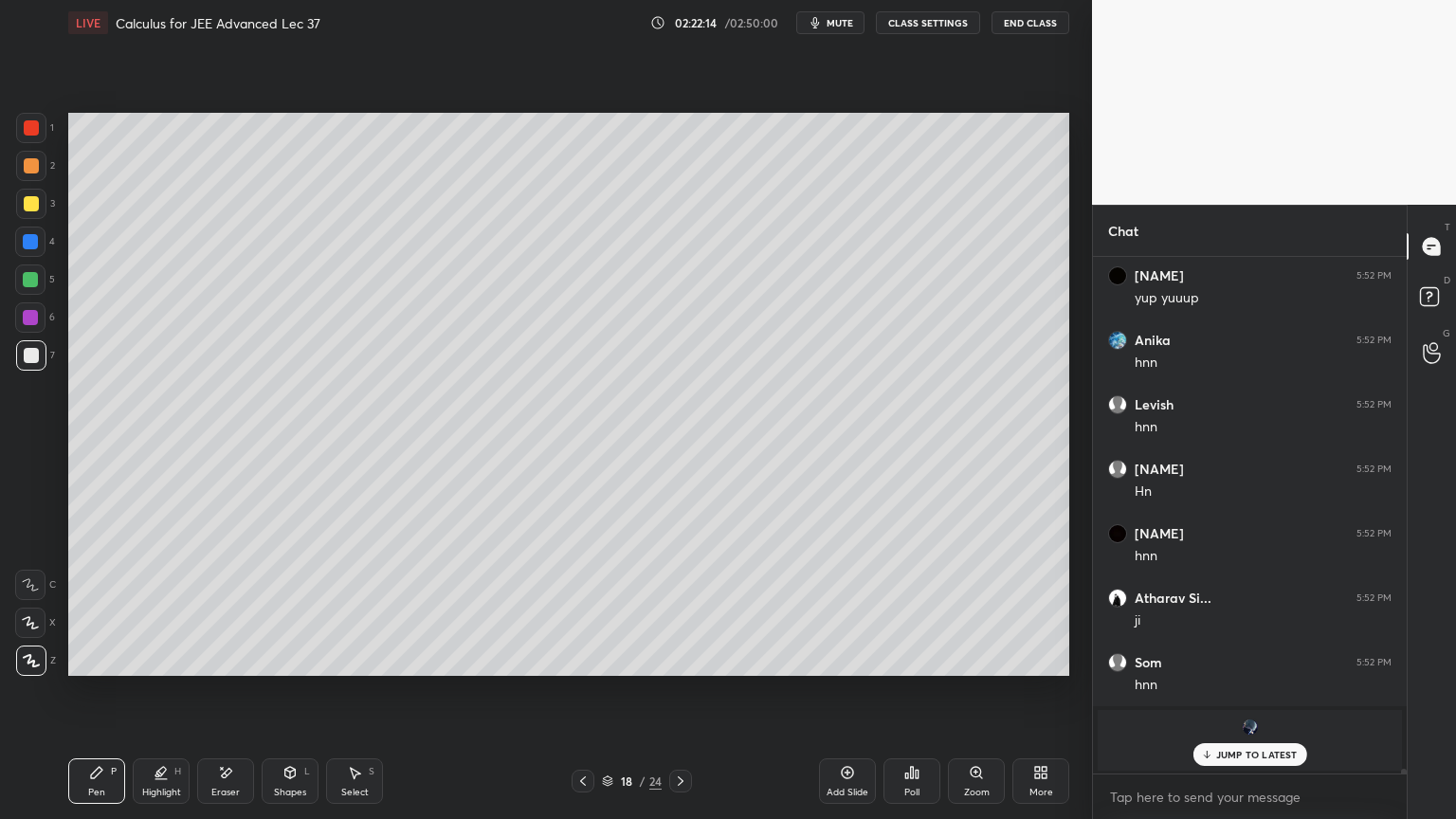 drag, startPoint x: 1245, startPoint y: 748, endPoint x: 1167, endPoint y: 727, distance: 80.77747 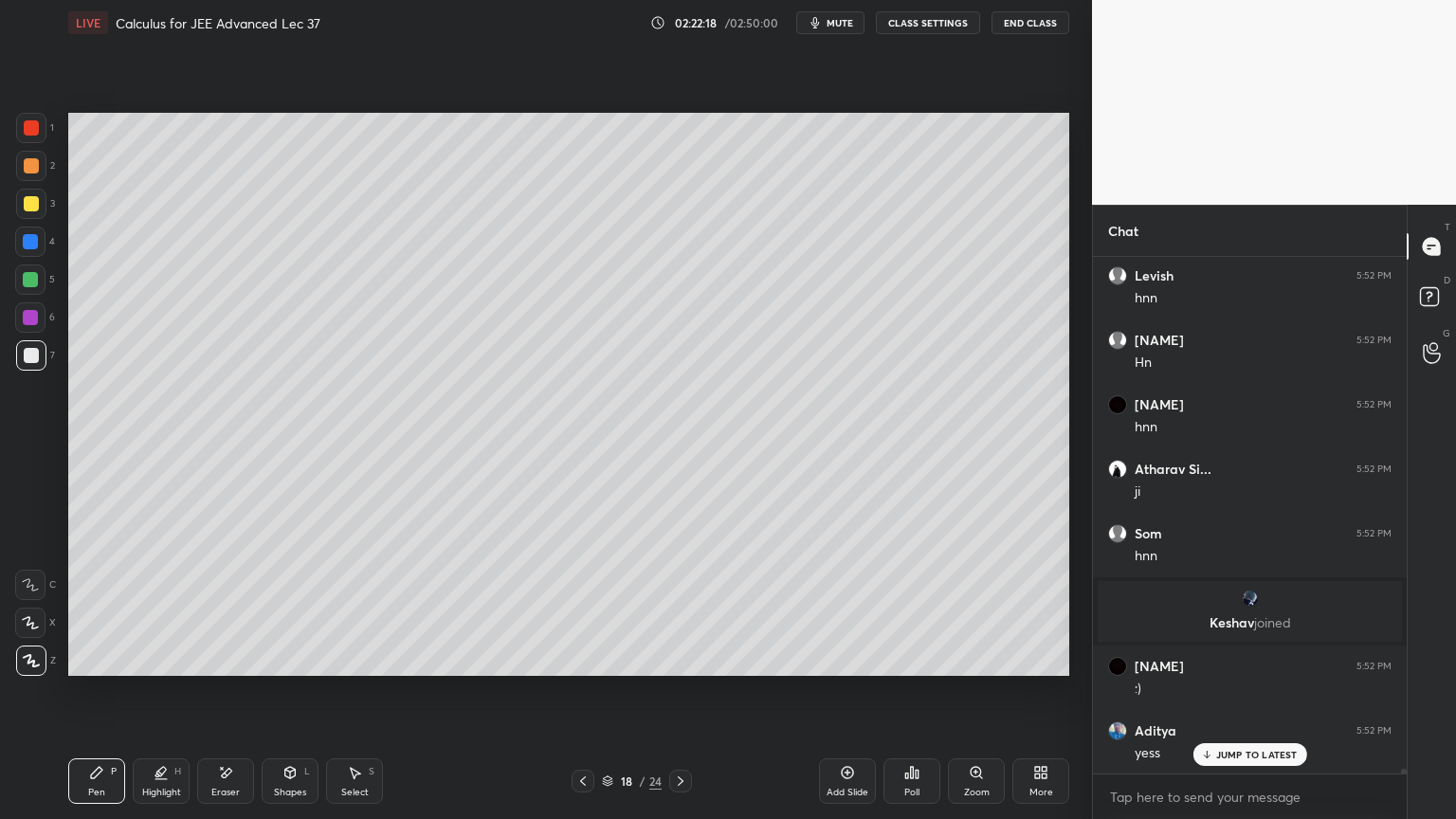 scroll, scrollTop: 58354, scrollLeft: 0, axis: vertical 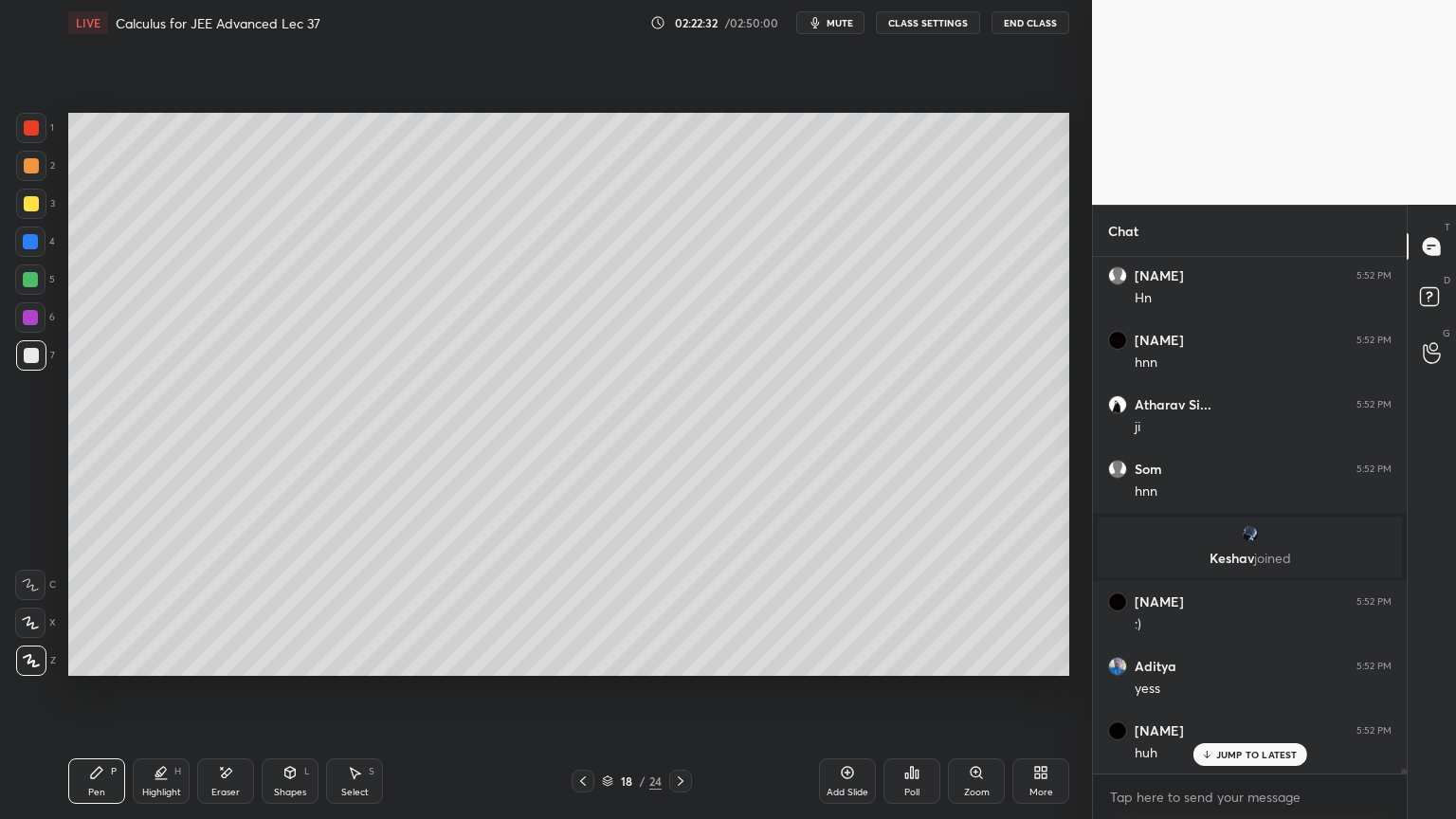 click on "Eraser" at bounding box center [226, 781] 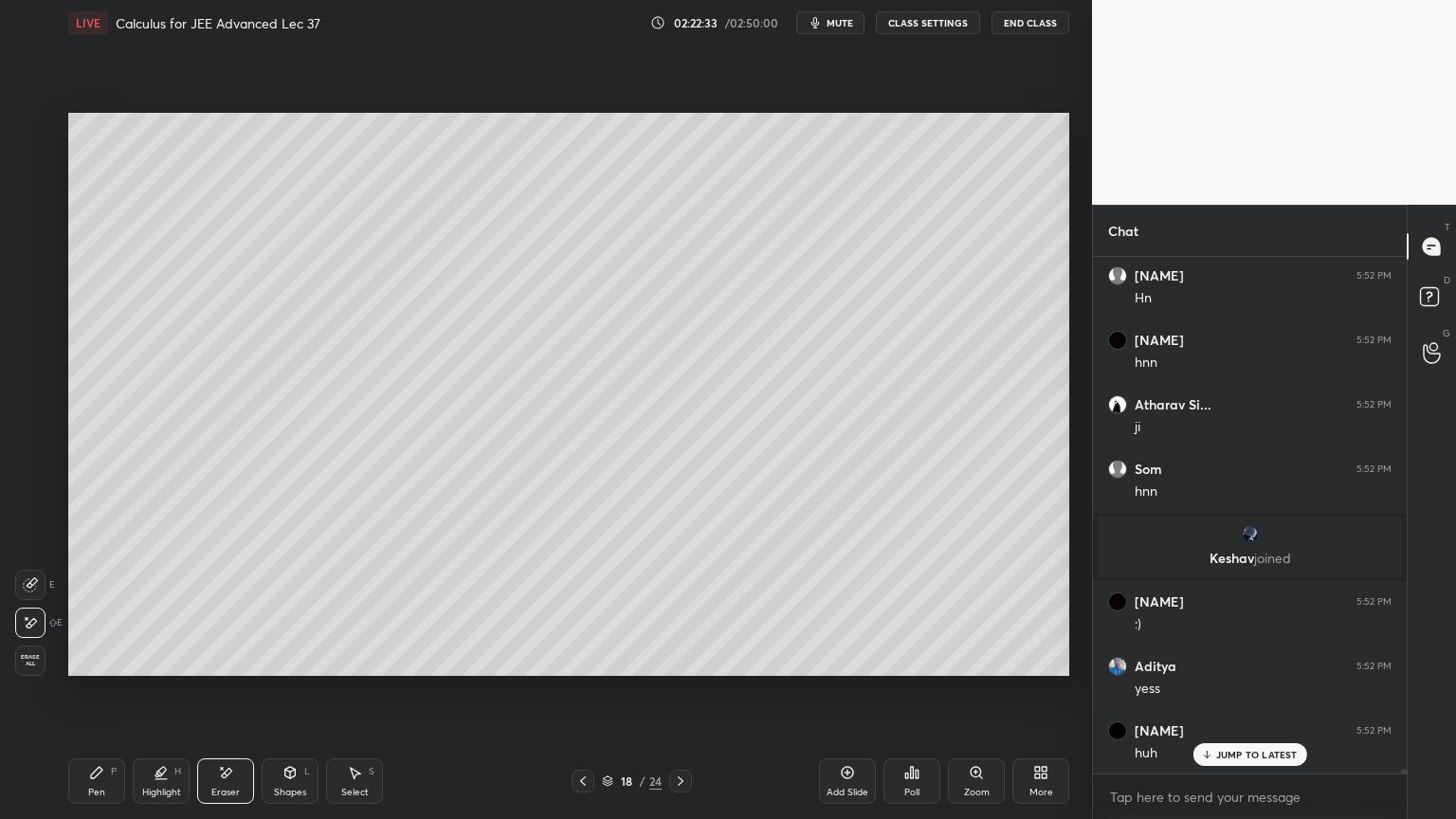 drag, startPoint x: 97, startPoint y: 777, endPoint x: 115, endPoint y: 774, distance: 18.248288 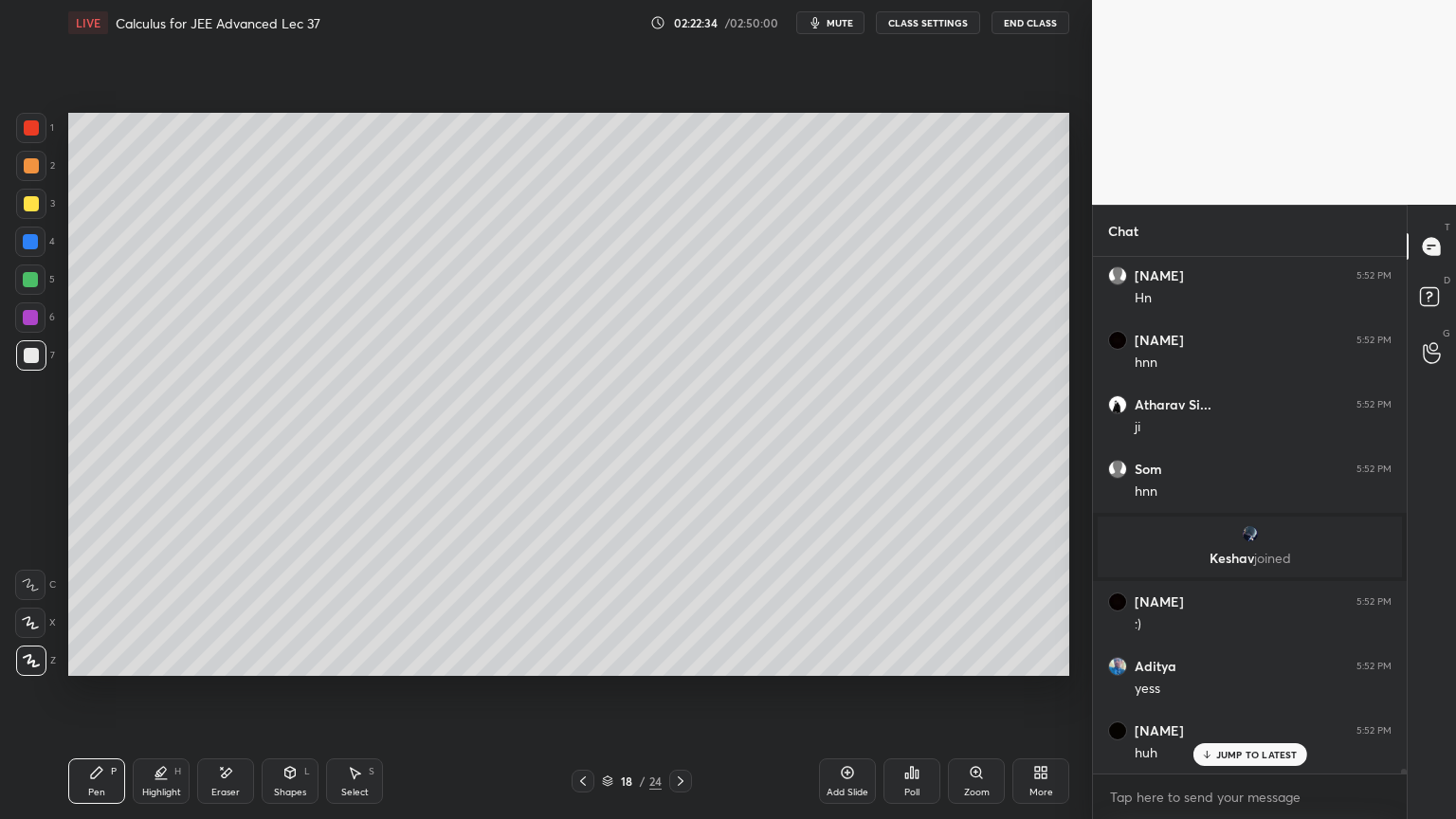 click on "JUMP TO LATEST" at bounding box center [1257, 755] 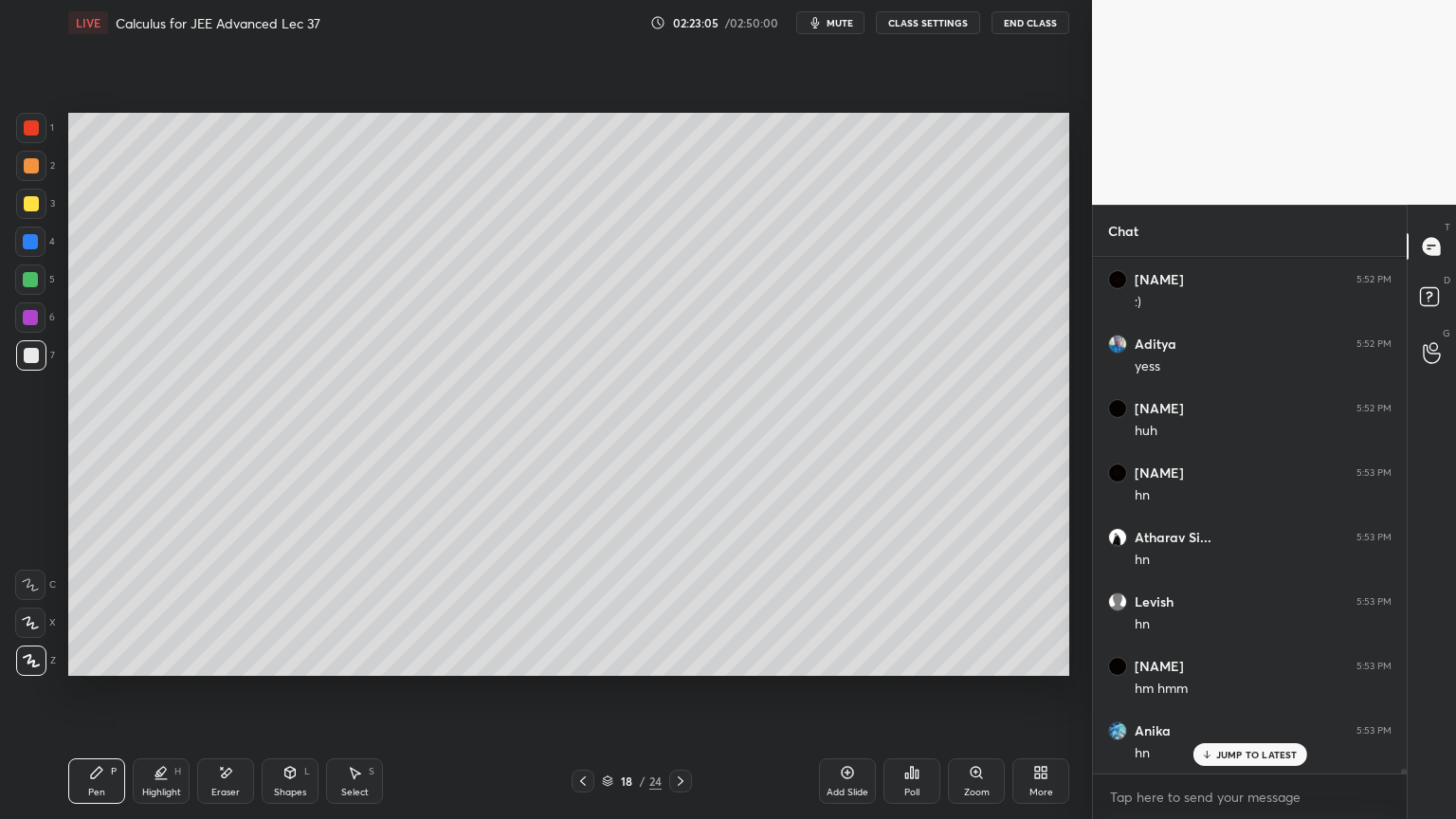 scroll, scrollTop: 58695, scrollLeft: 0, axis: vertical 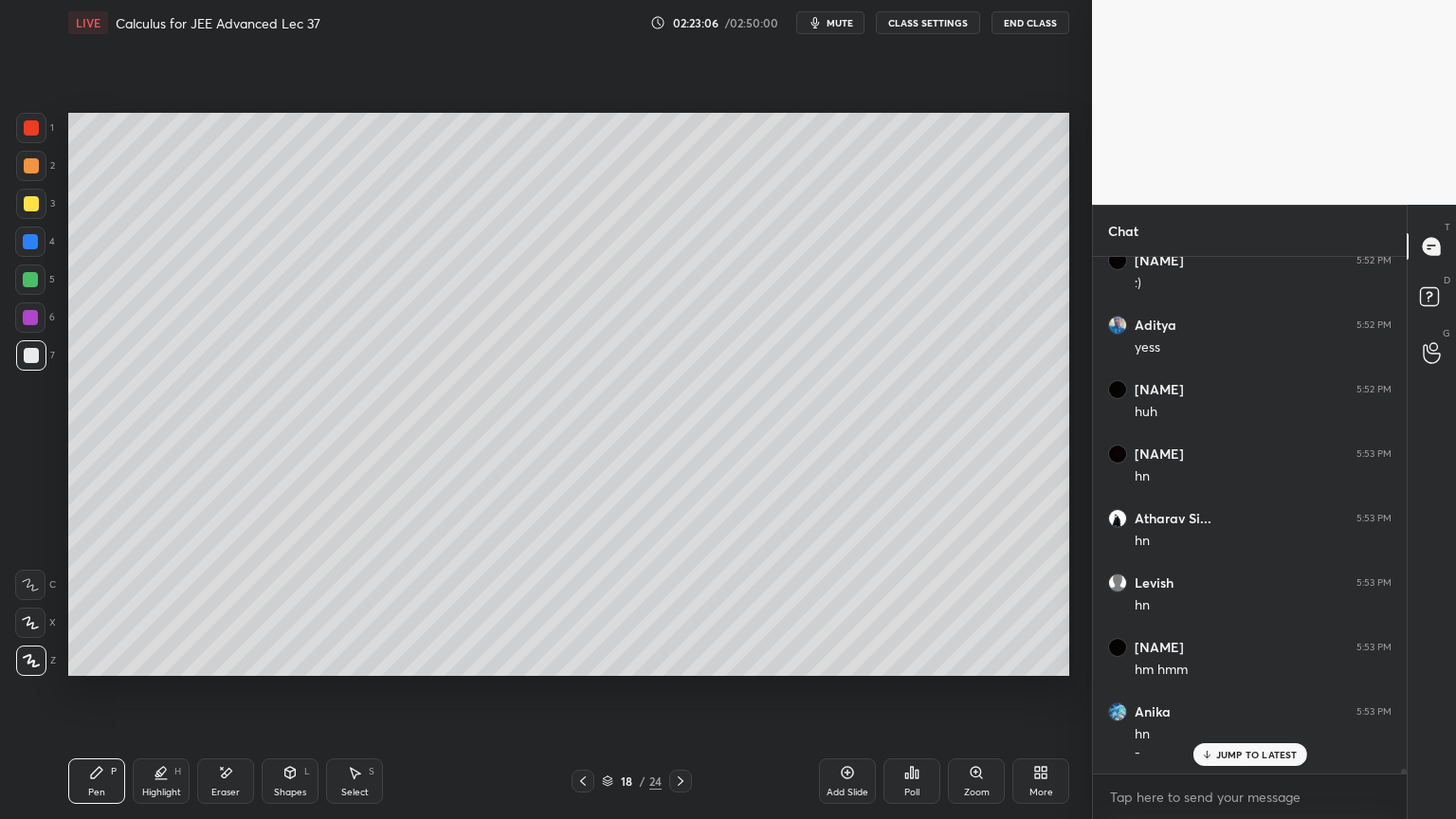click on "Eraser" at bounding box center (226, 781) 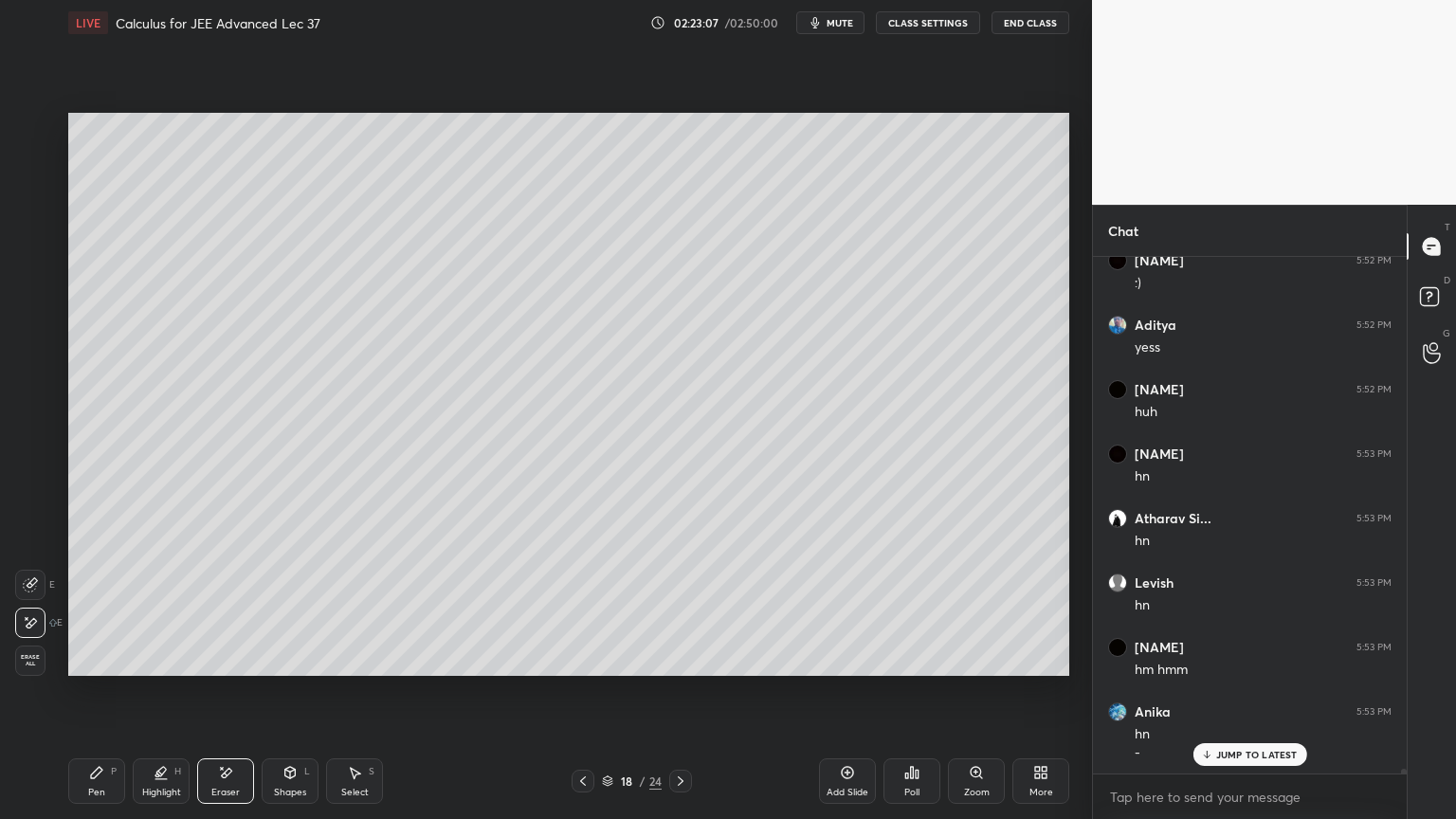 click on "Pen" at bounding box center (97, 792) 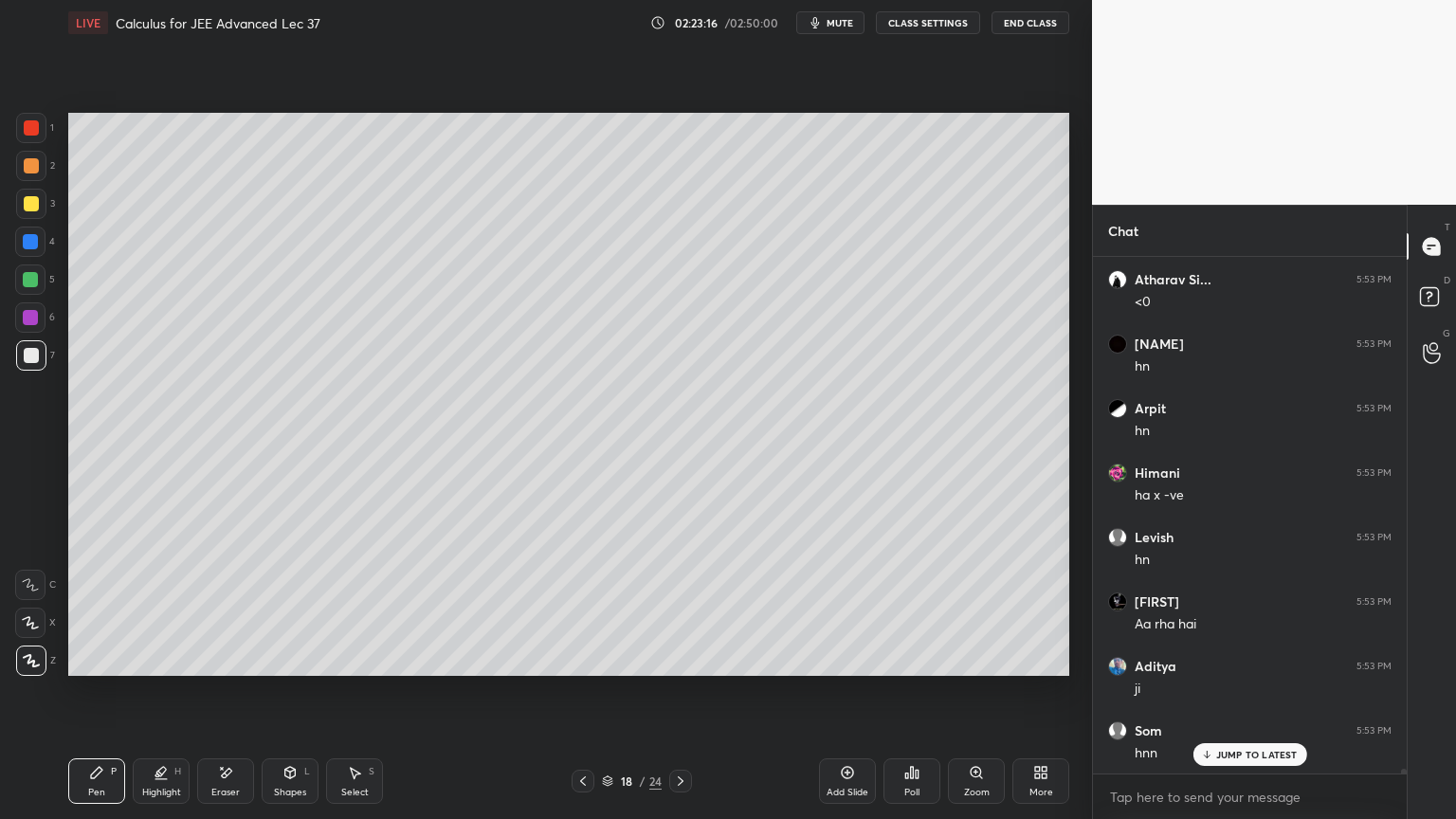 scroll, scrollTop: 59275, scrollLeft: 0, axis: vertical 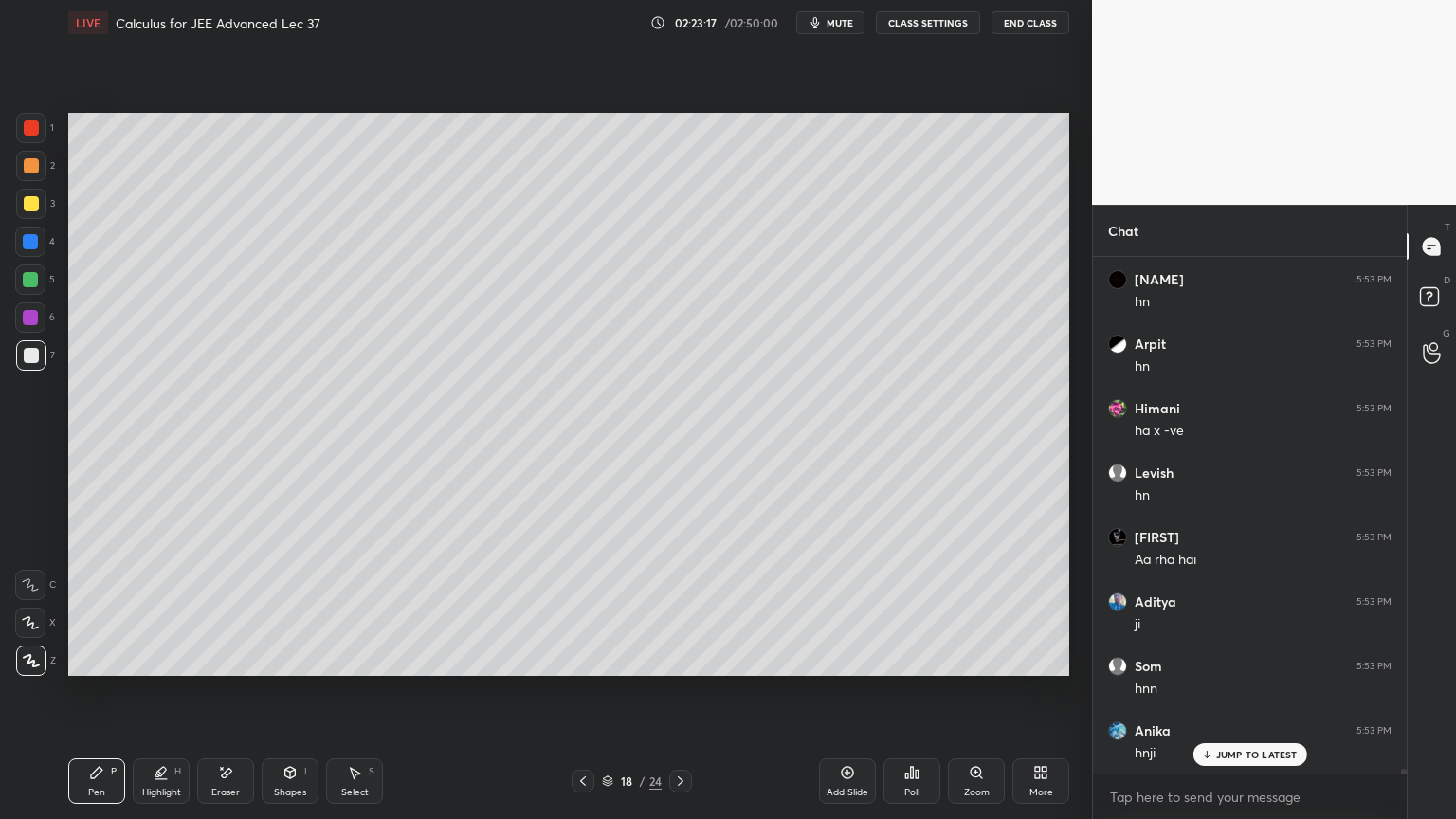click on "Eraser" at bounding box center [226, 792] 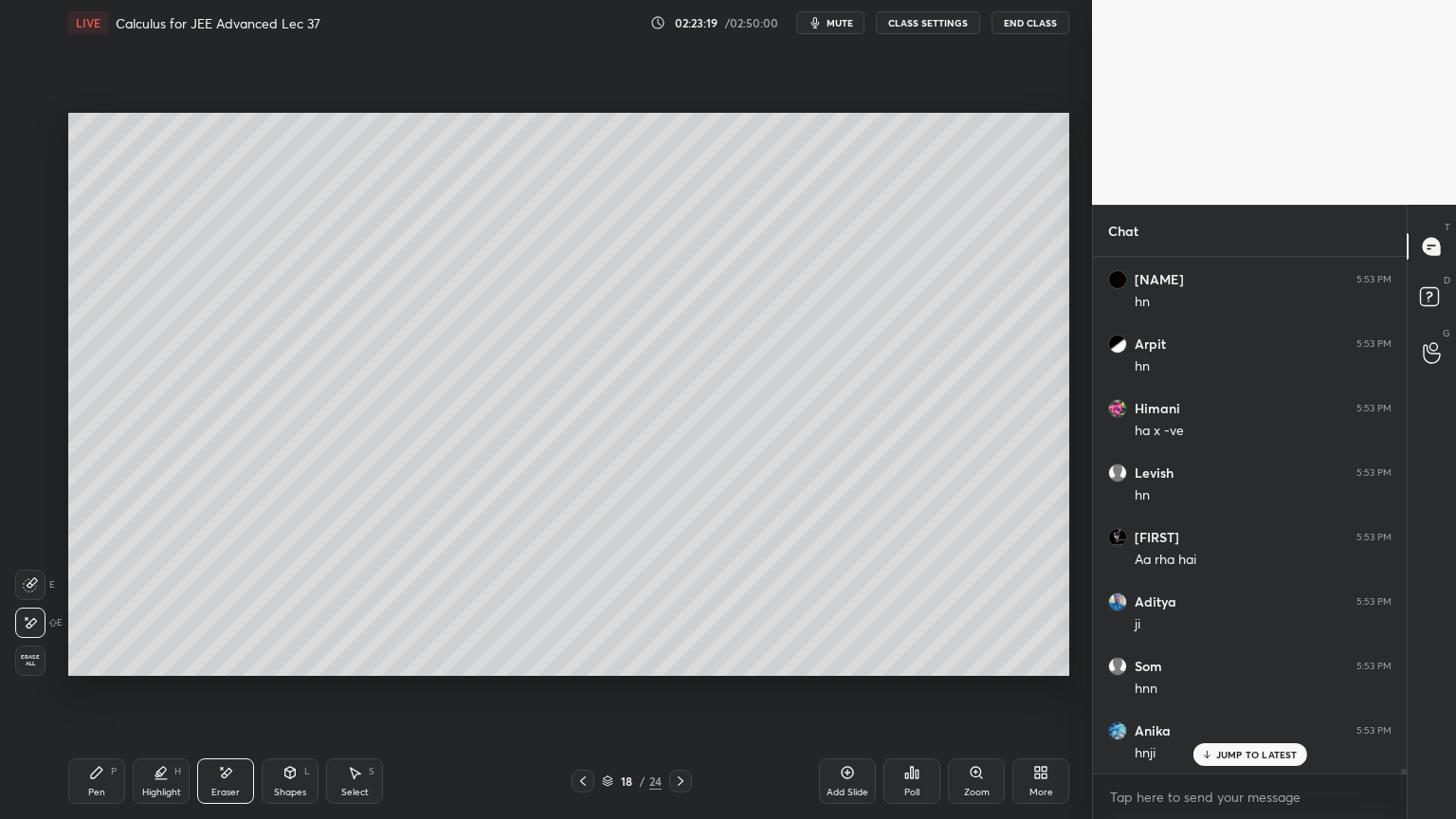 click on "Pen P" at bounding box center [97, 781] 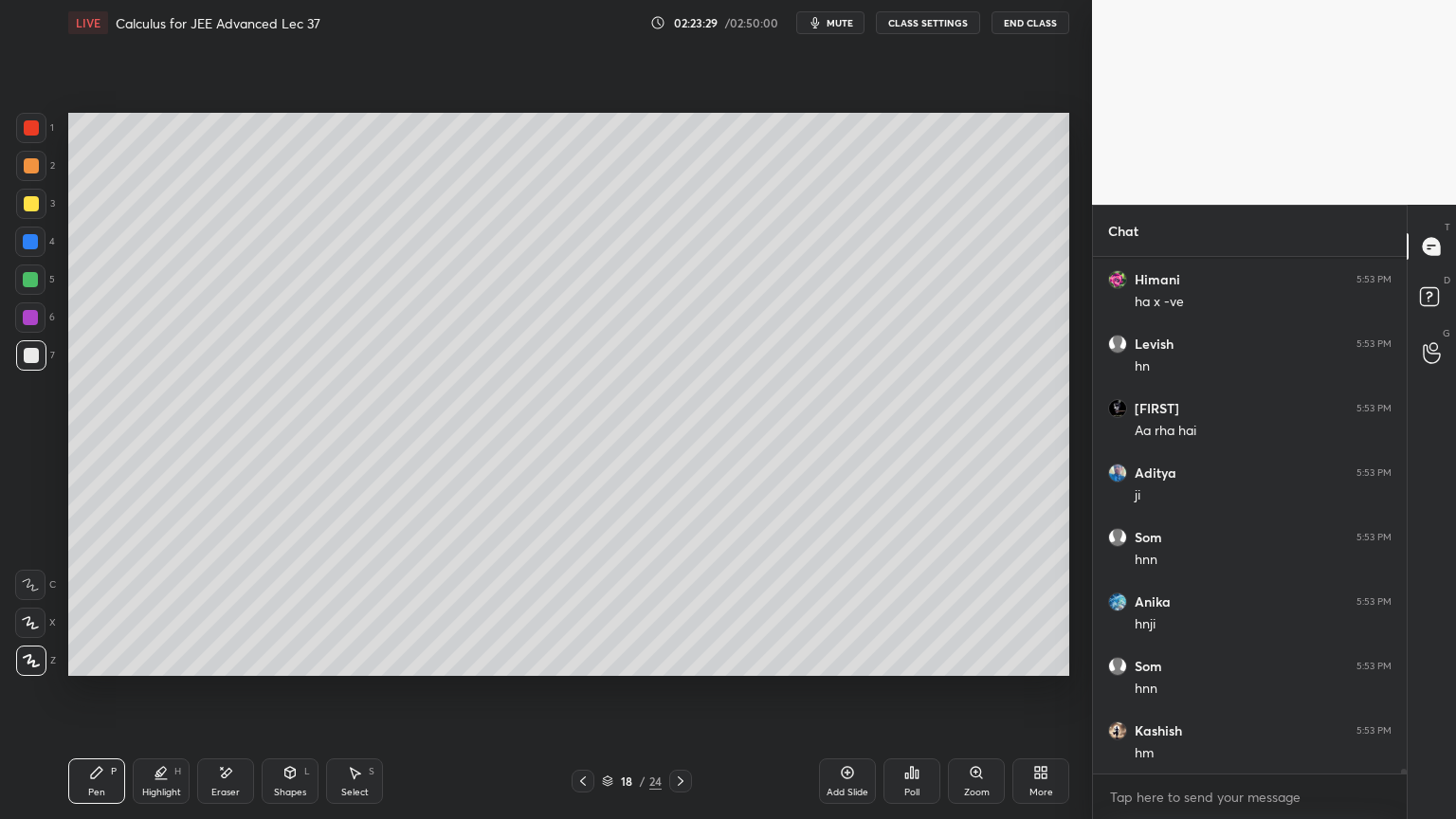 scroll, scrollTop: 59487, scrollLeft: 0, axis: vertical 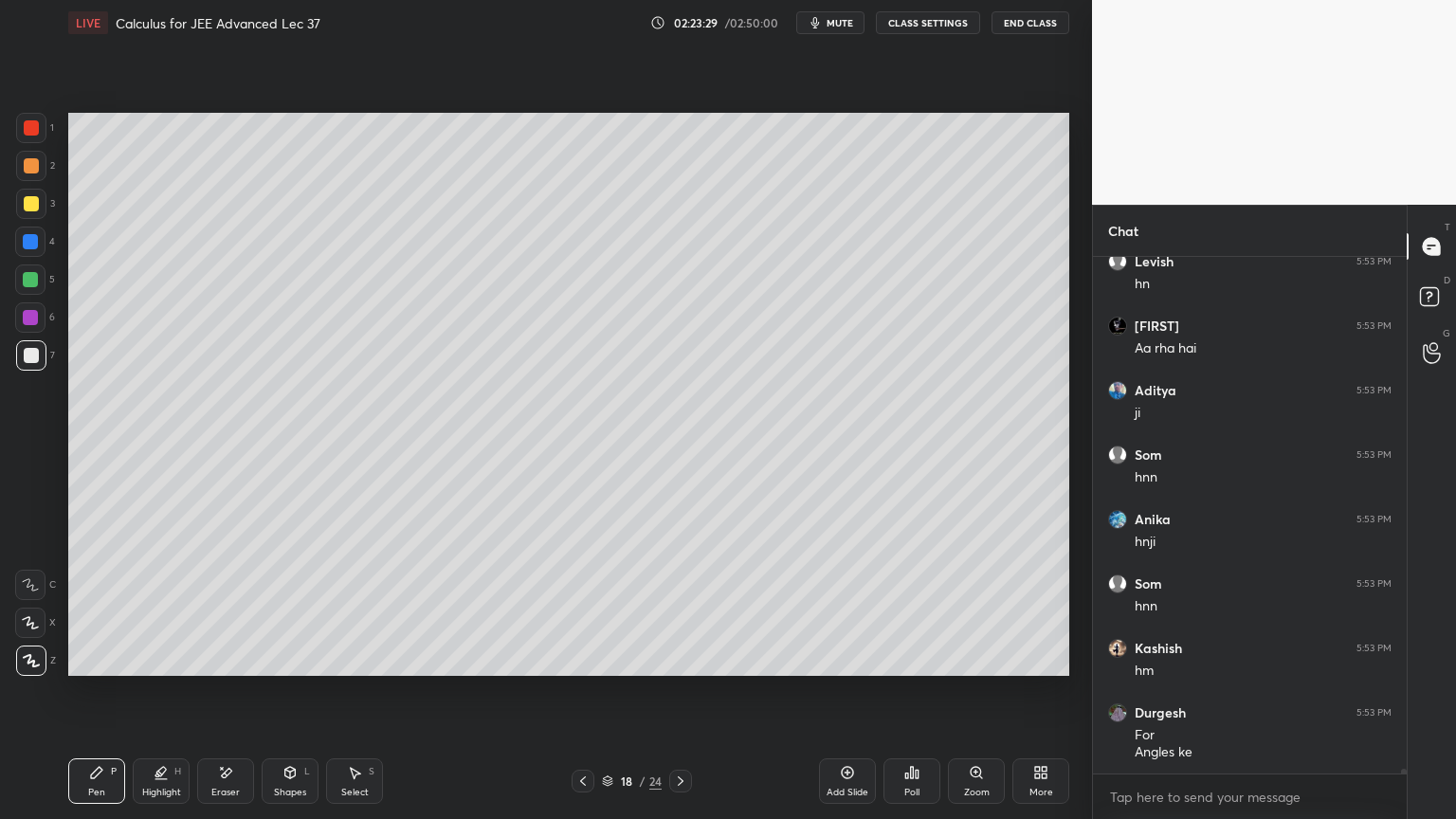 click on "Eraser" at bounding box center (226, 781) 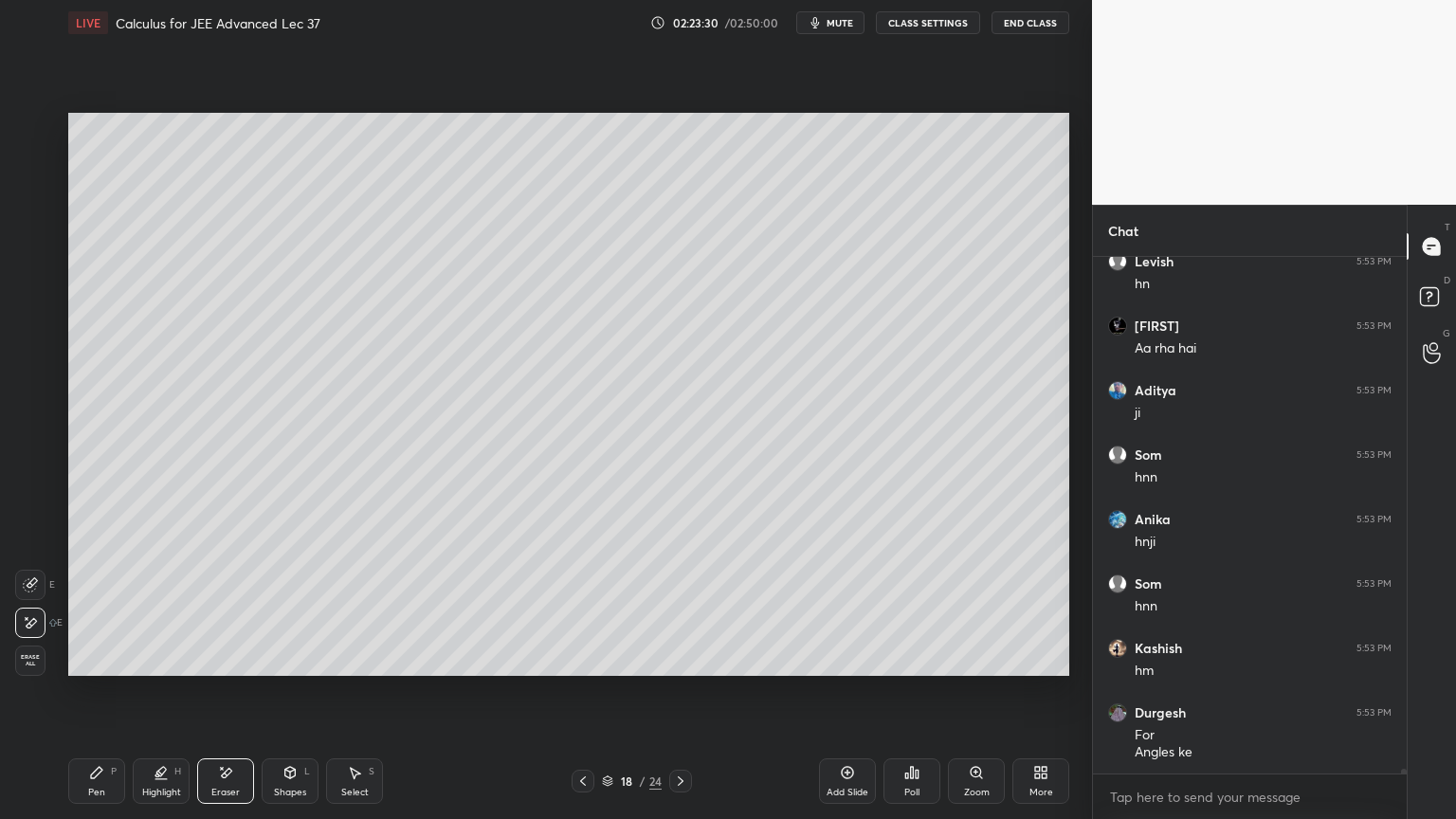 click on "Pen P" at bounding box center [97, 781] 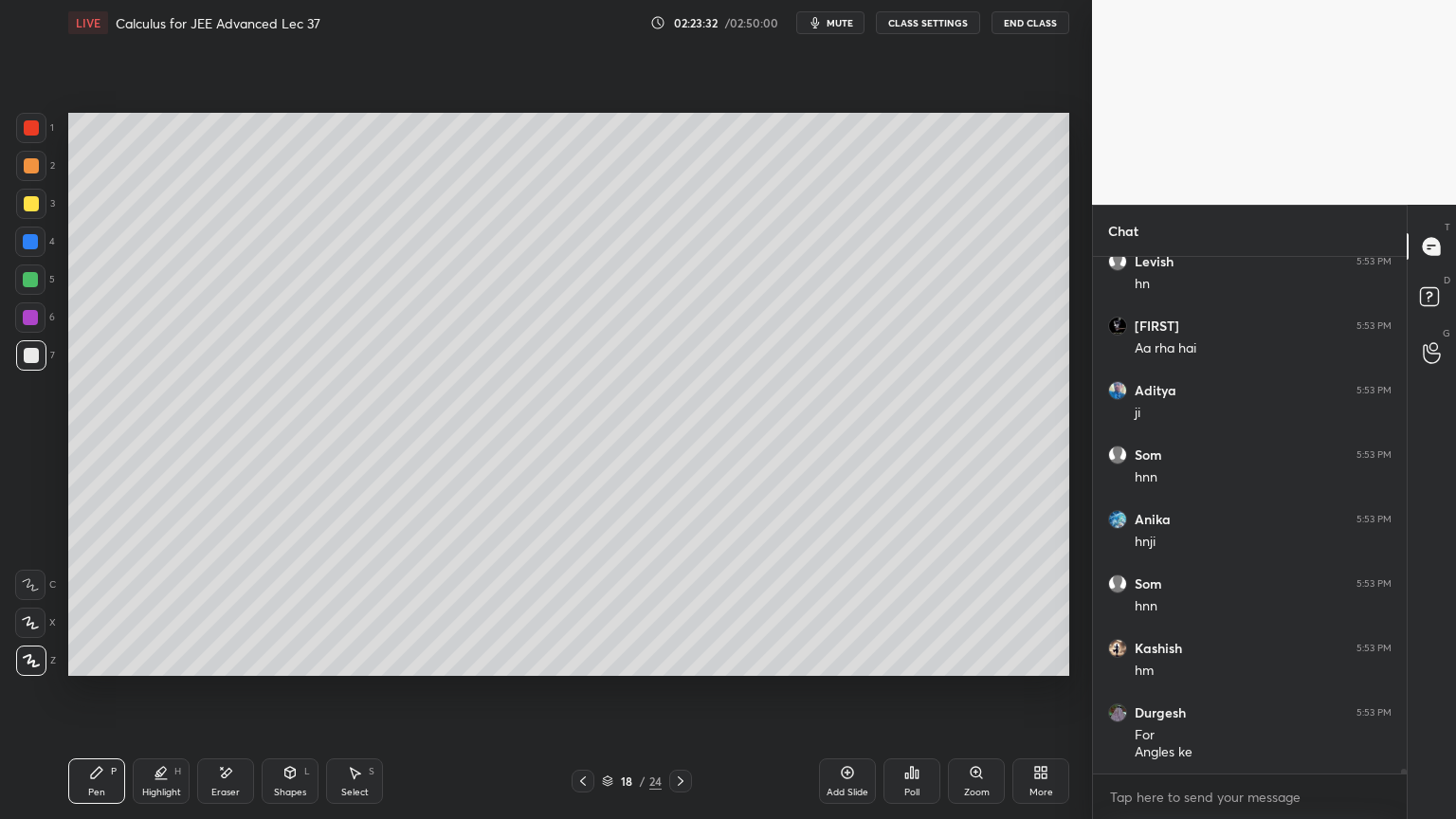 scroll, scrollTop: 59551, scrollLeft: 0, axis: vertical 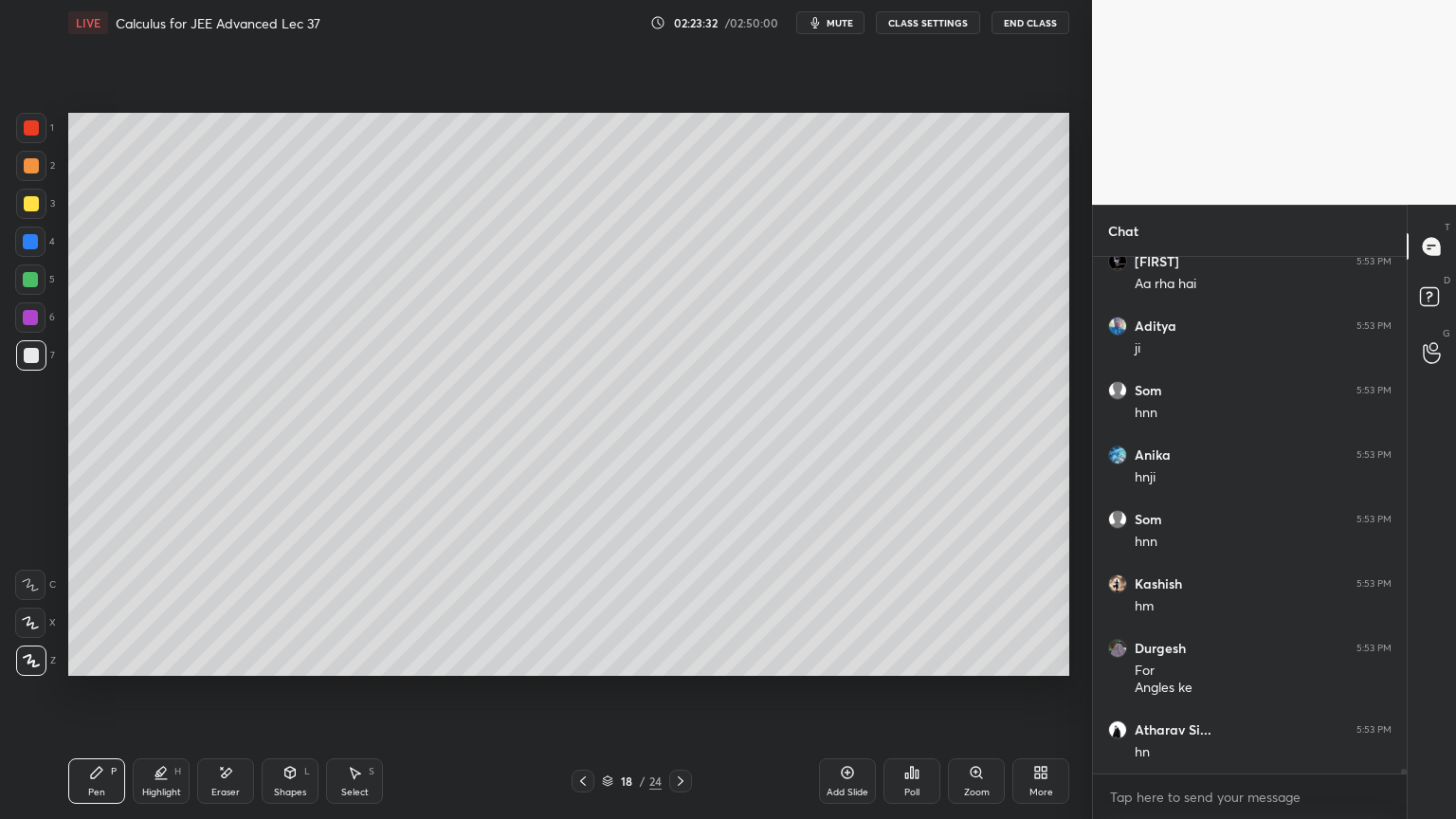 click on "Eraser" at bounding box center [226, 781] 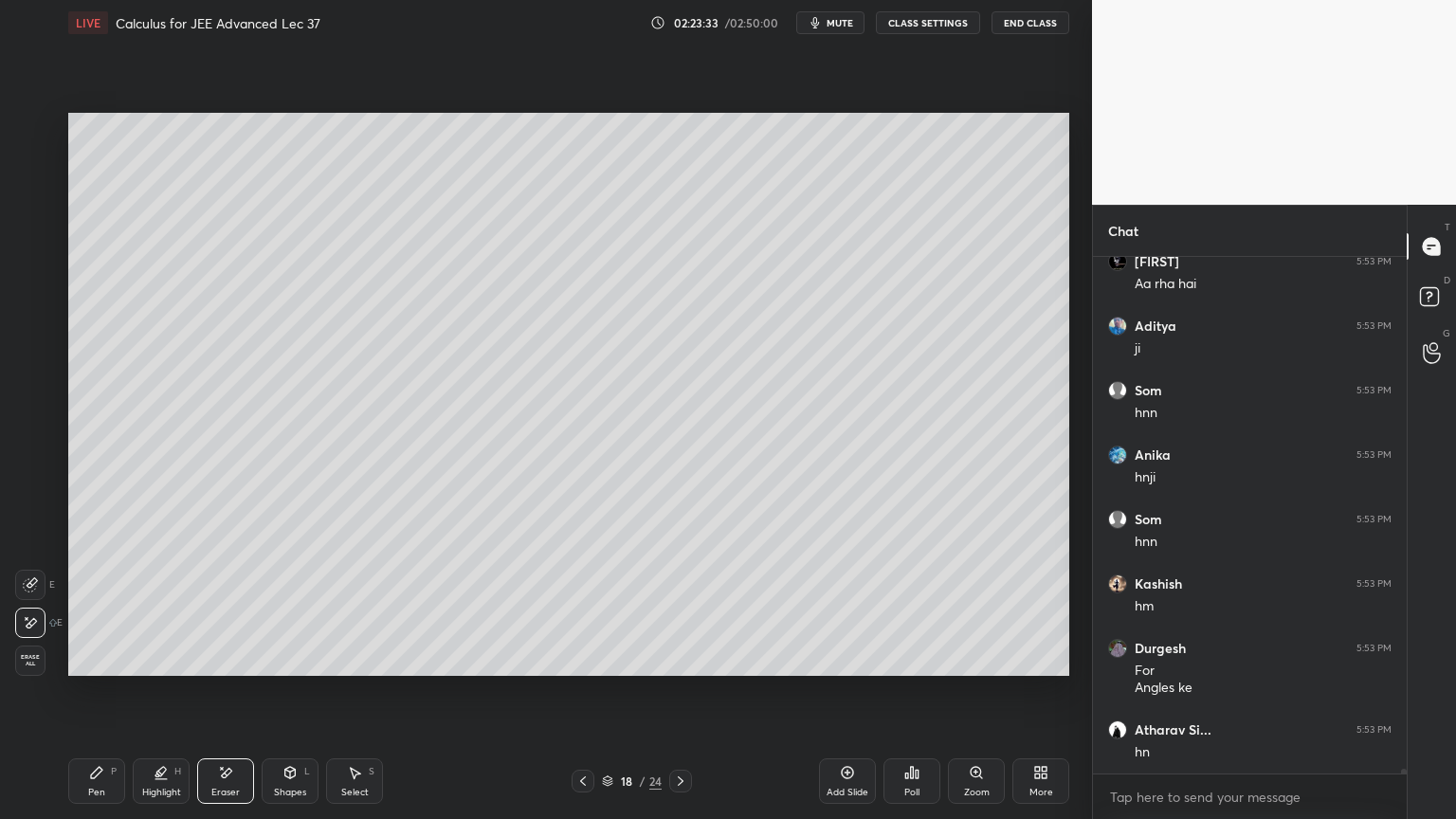 click on "Select S" at bounding box center (355, 781) 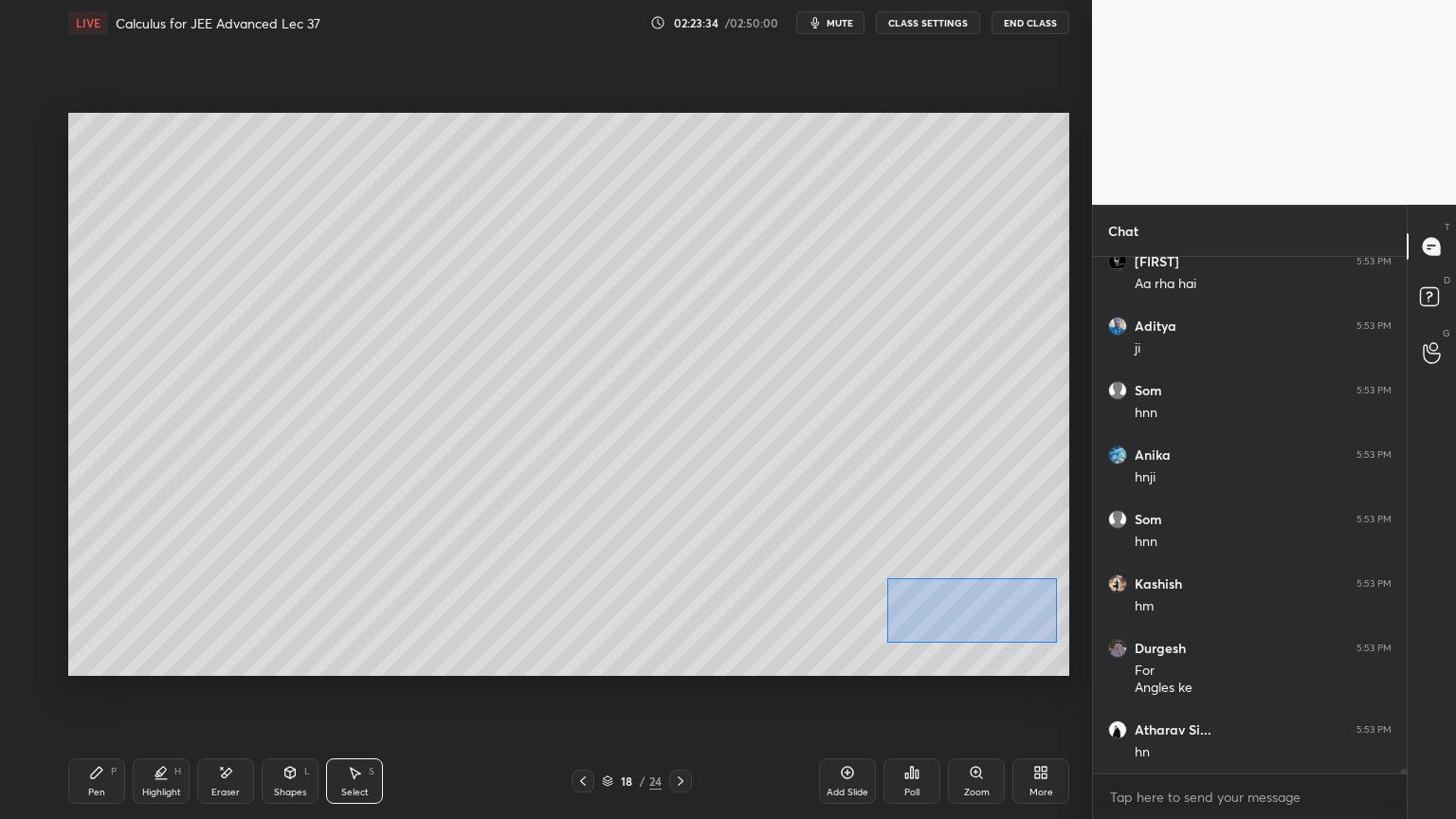 drag, startPoint x: 887, startPoint y: 577, endPoint x: 1050, endPoint y: 640, distance: 174.75125 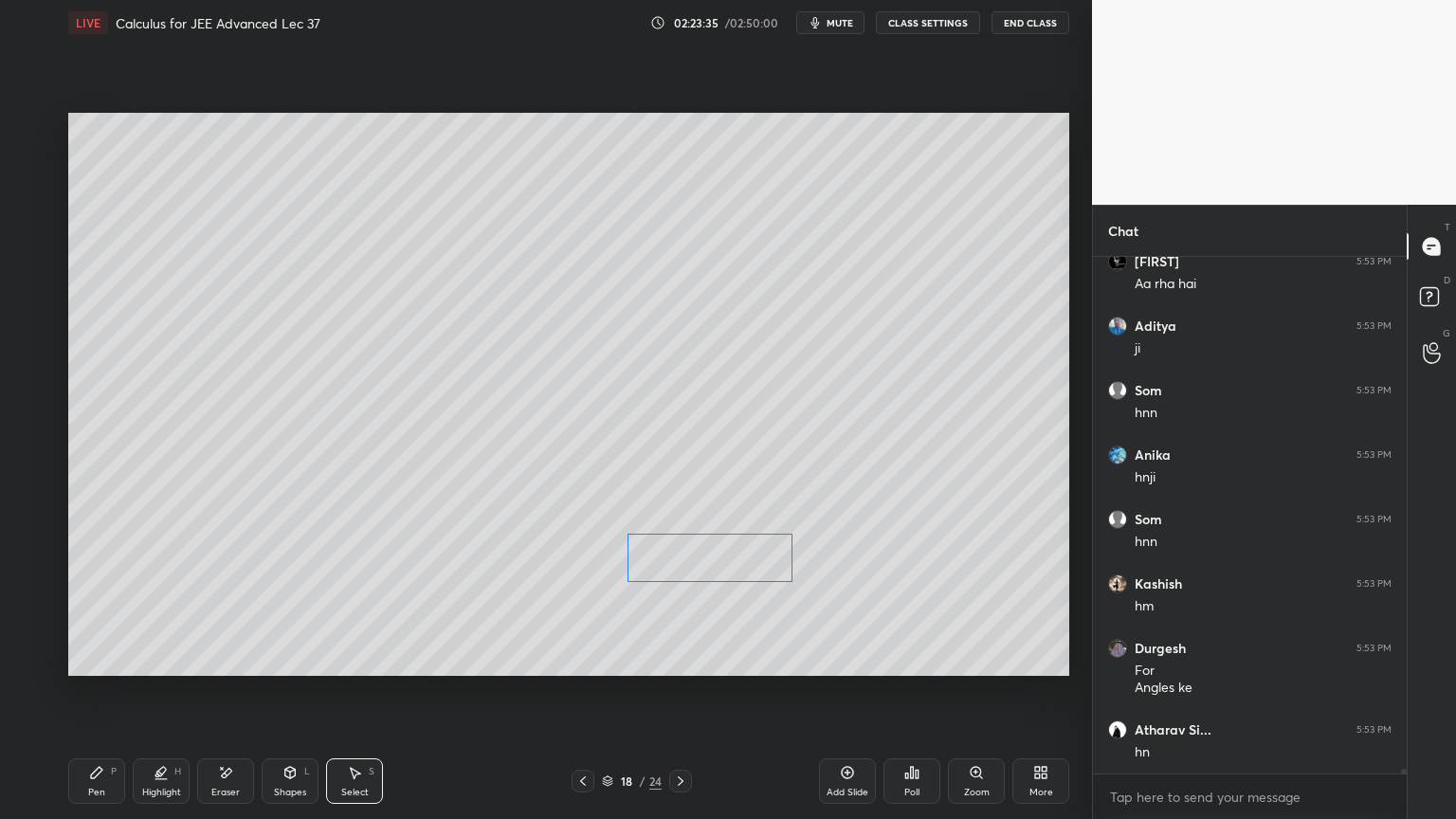 drag, startPoint x: 1008, startPoint y: 611, endPoint x: 750, endPoint y: 562, distance: 262.612 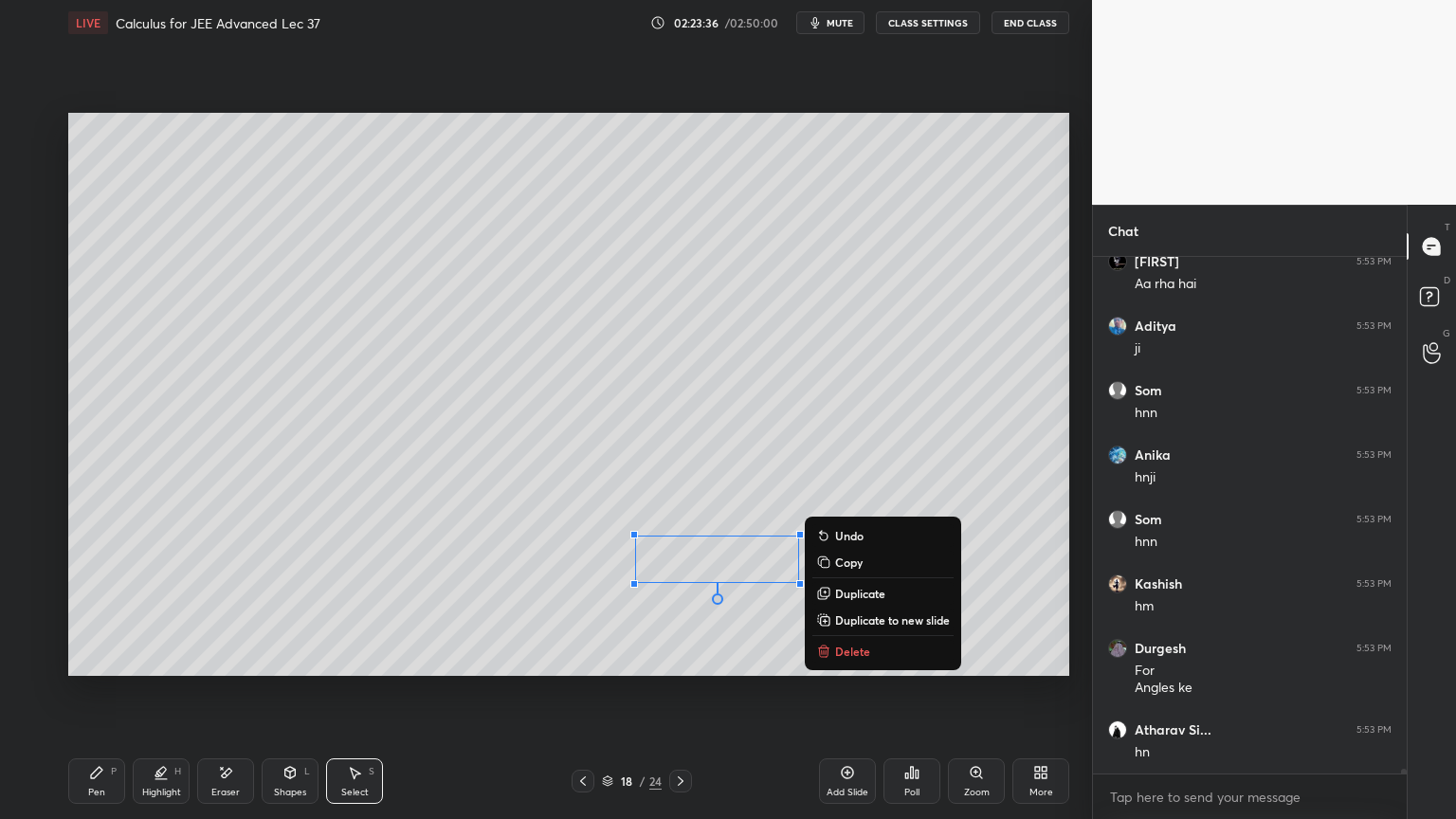 drag, startPoint x: 711, startPoint y: 618, endPoint x: 606, endPoint y: 663, distance: 114.2366 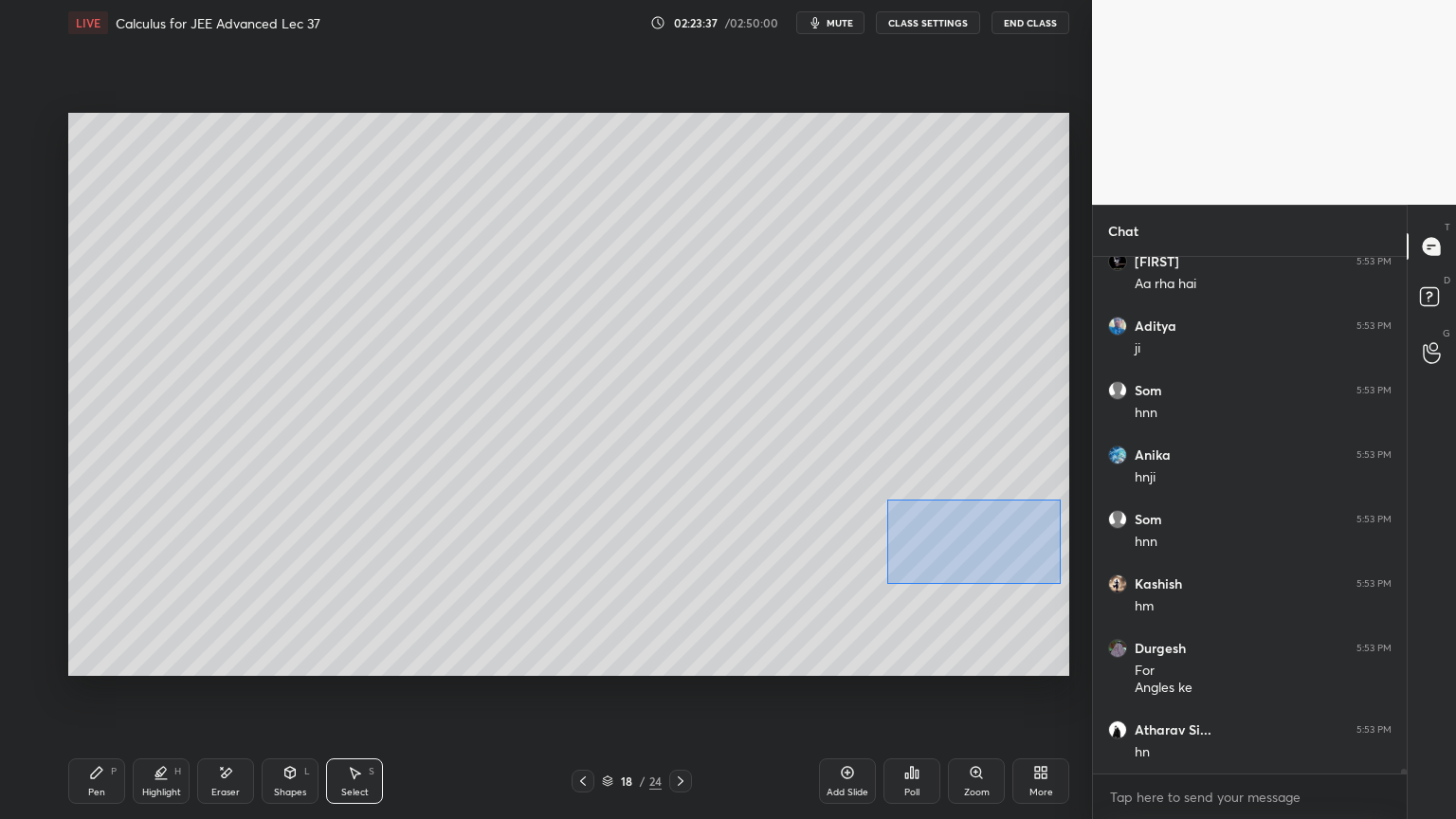 drag, startPoint x: 937, startPoint y: 534, endPoint x: 1001, endPoint y: 540, distance: 64.280635 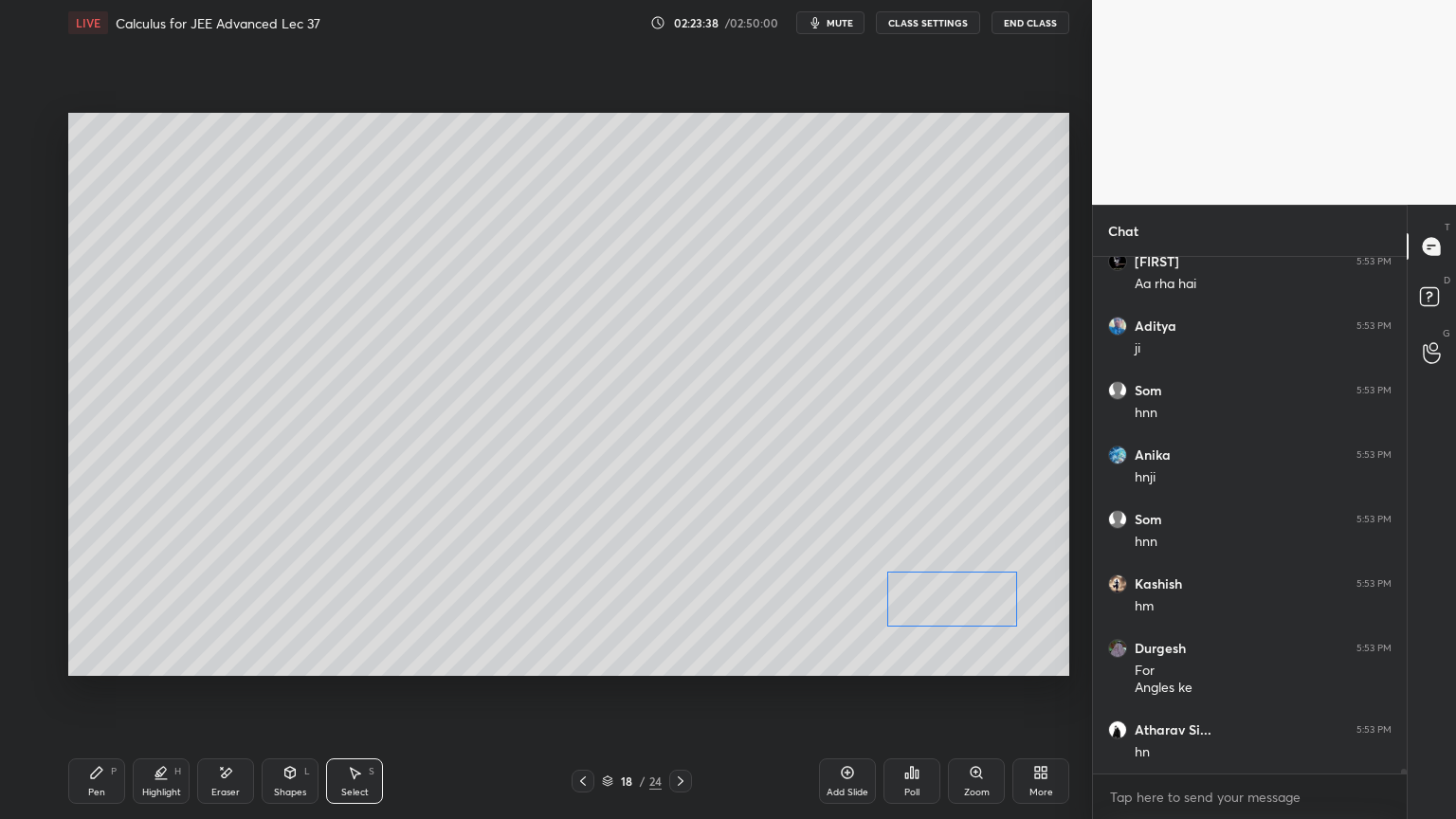drag, startPoint x: 992, startPoint y: 542, endPoint x: 981, endPoint y: 530, distance: 16.278821 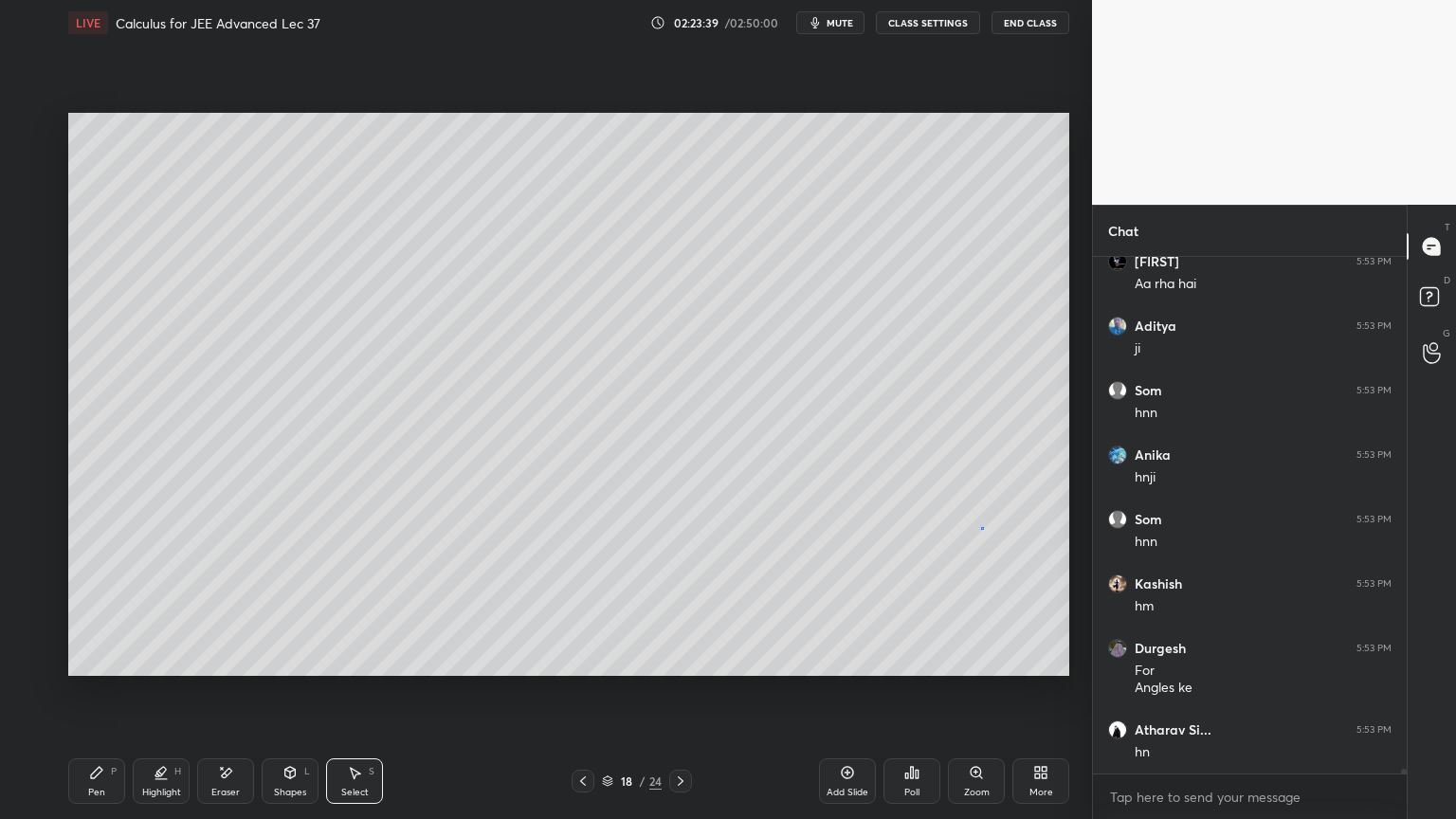 drag, startPoint x: 982, startPoint y: 527, endPoint x: 976, endPoint y: 541, distance: 15.231546 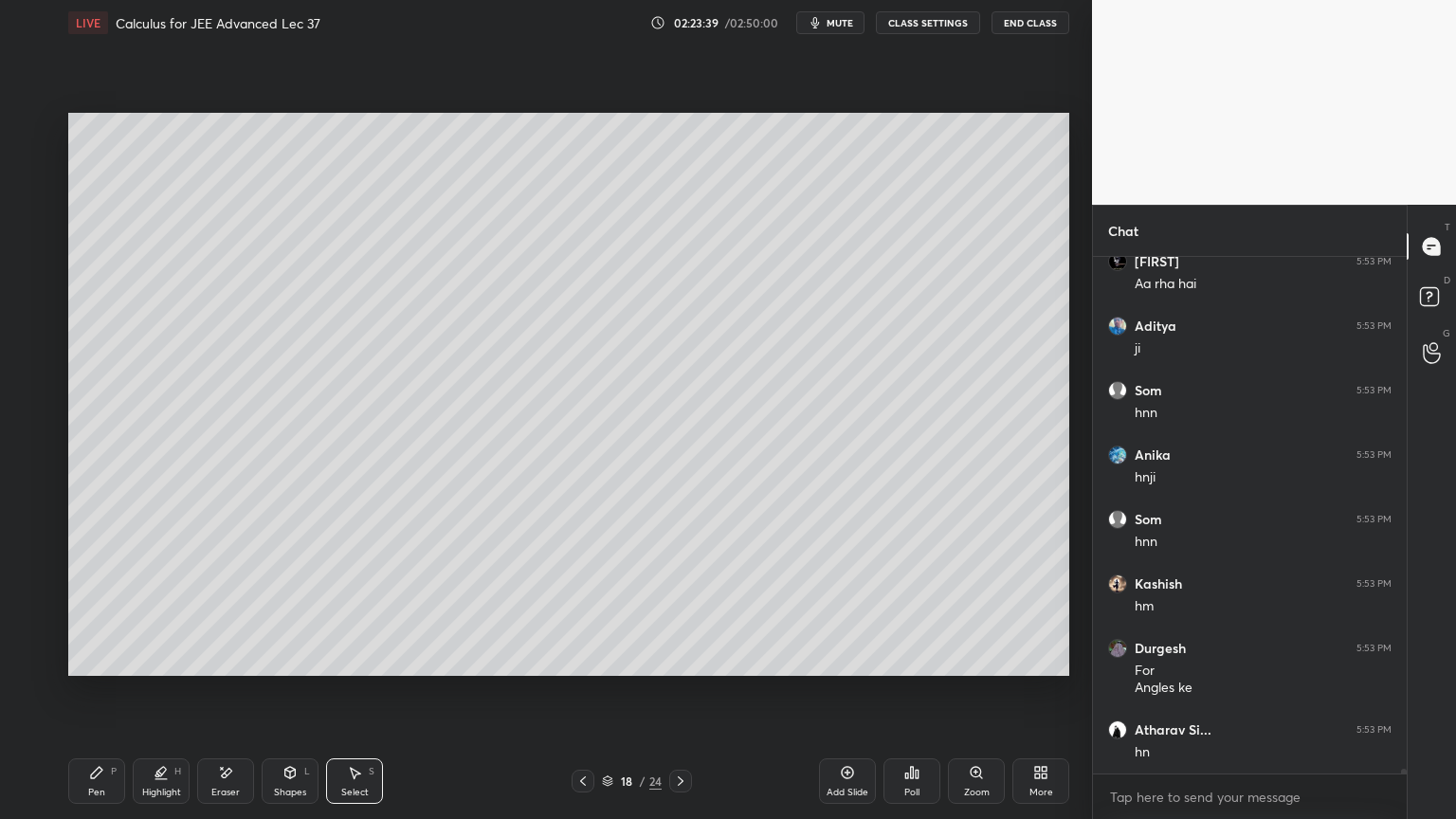 click on "Pen P" at bounding box center [97, 781] 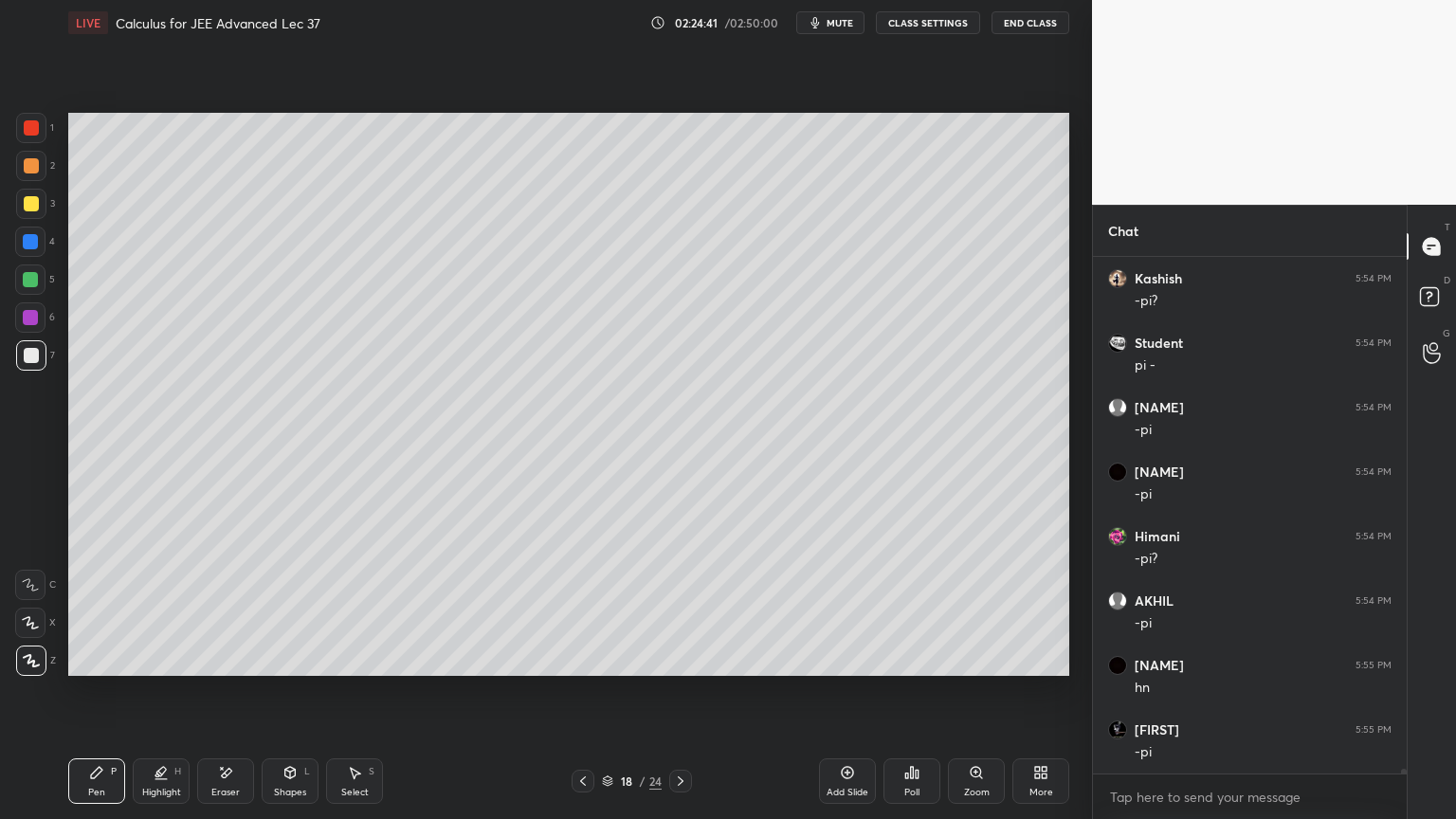 scroll, scrollTop: 60647, scrollLeft: 0, axis: vertical 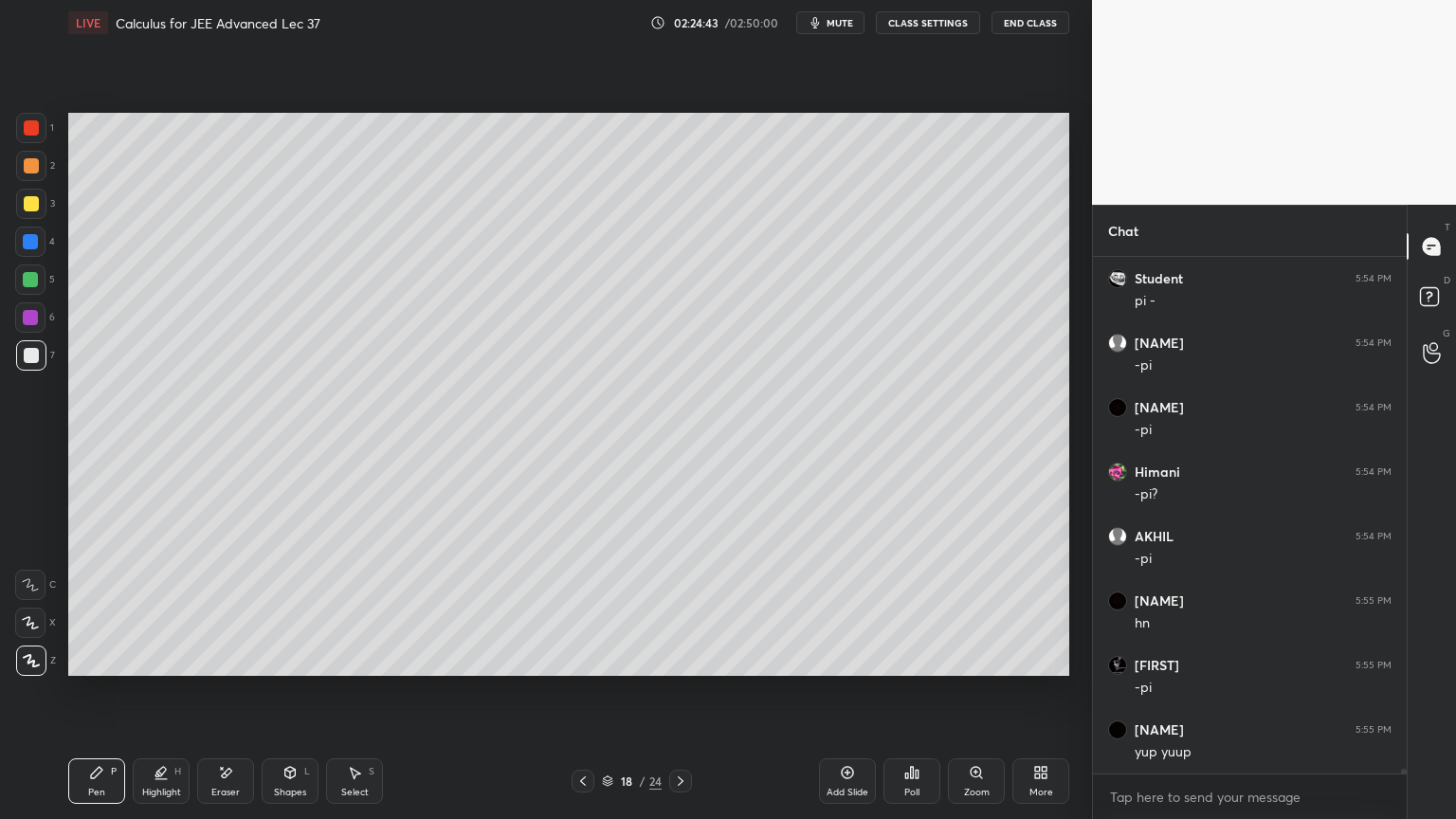 drag, startPoint x: 226, startPoint y: 772, endPoint x: 240, endPoint y: 765, distance: 15.652476 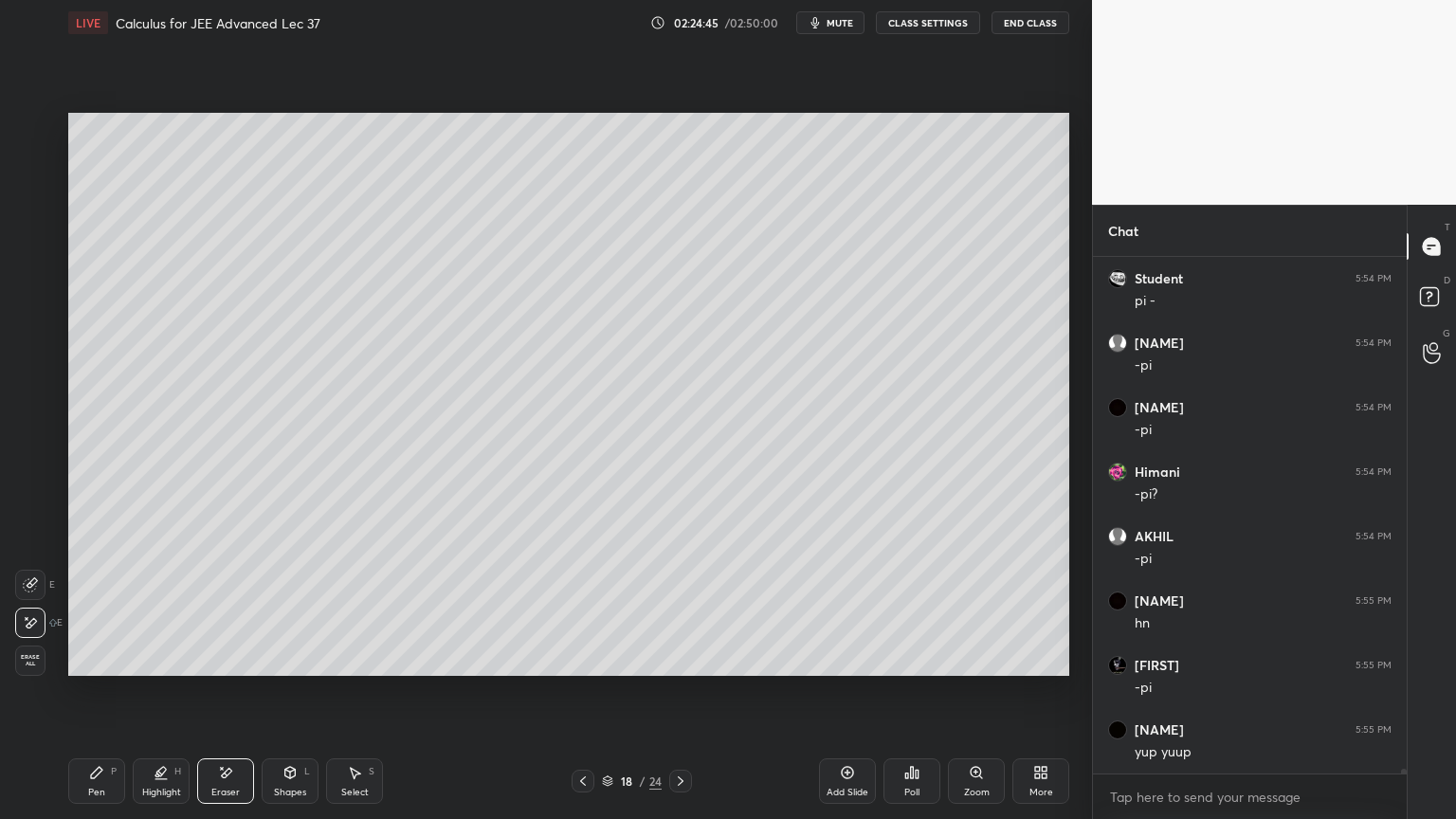 scroll, scrollTop: 60711, scrollLeft: 0, axis: vertical 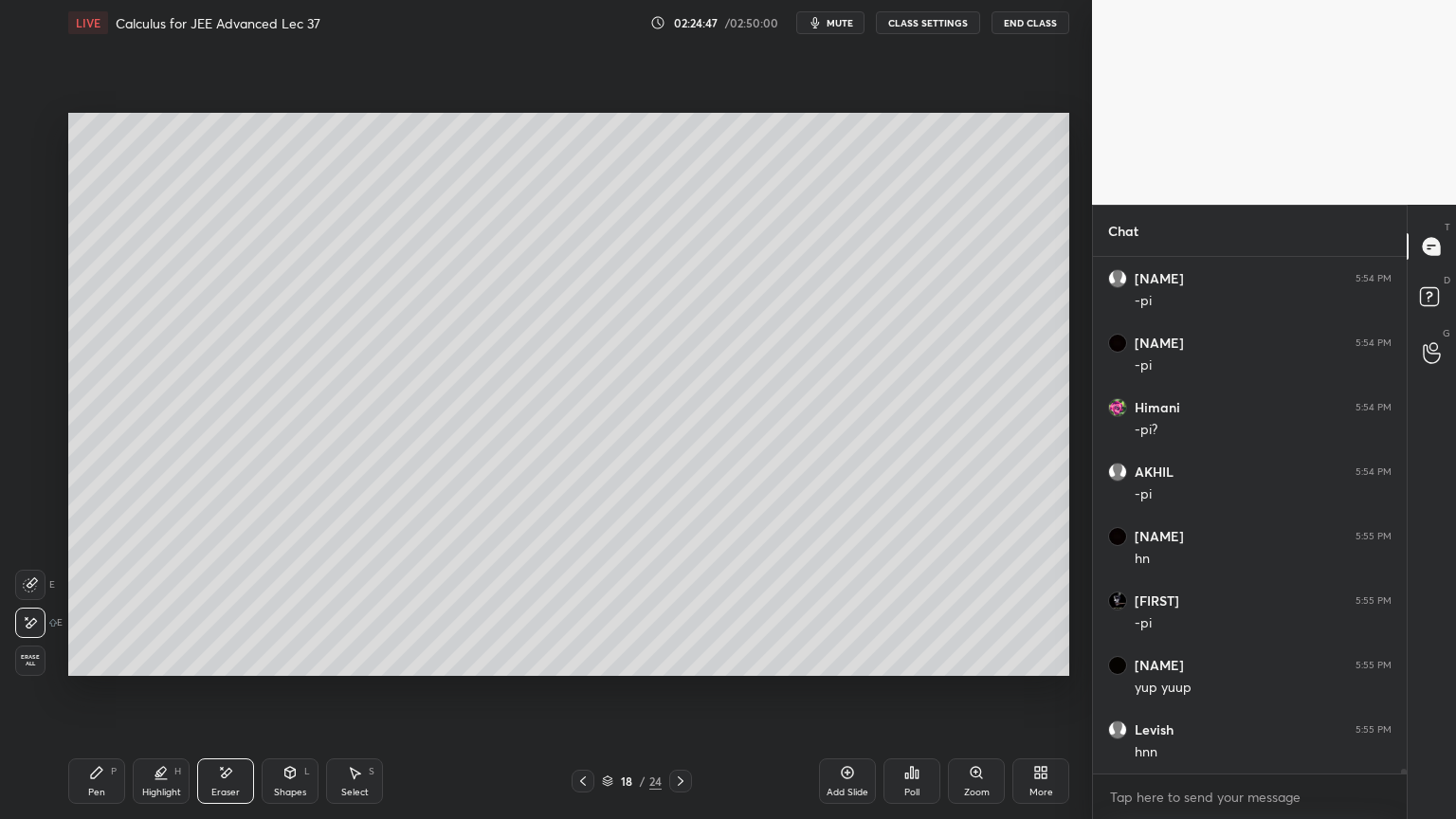 drag, startPoint x: 91, startPoint y: 779, endPoint x: 154, endPoint y: 777, distance: 63.0317 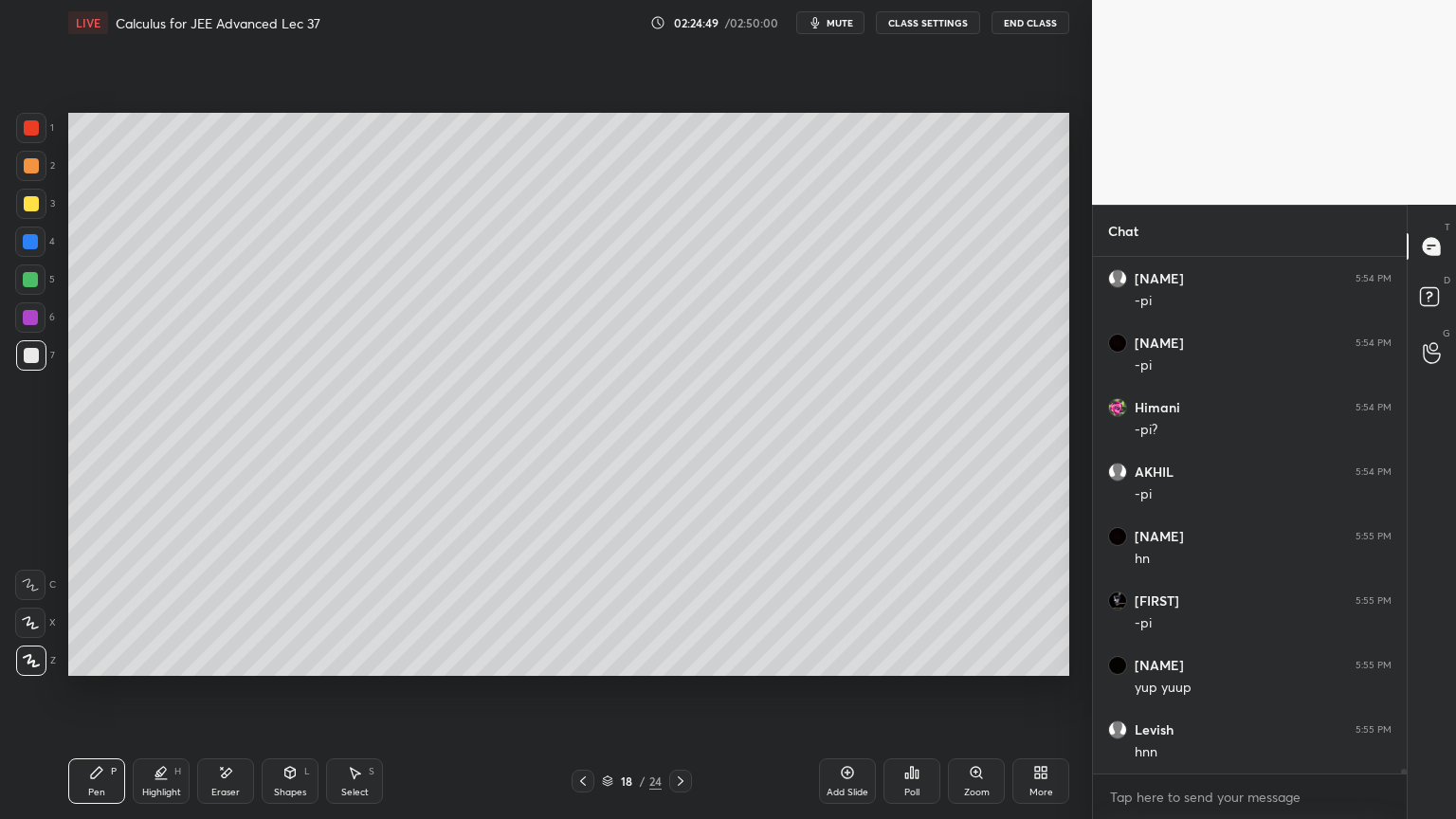drag, startPoint x: 236, startPoint y: 781, endPoint x: 249, endPoint y: 778, distance: 13.3416641 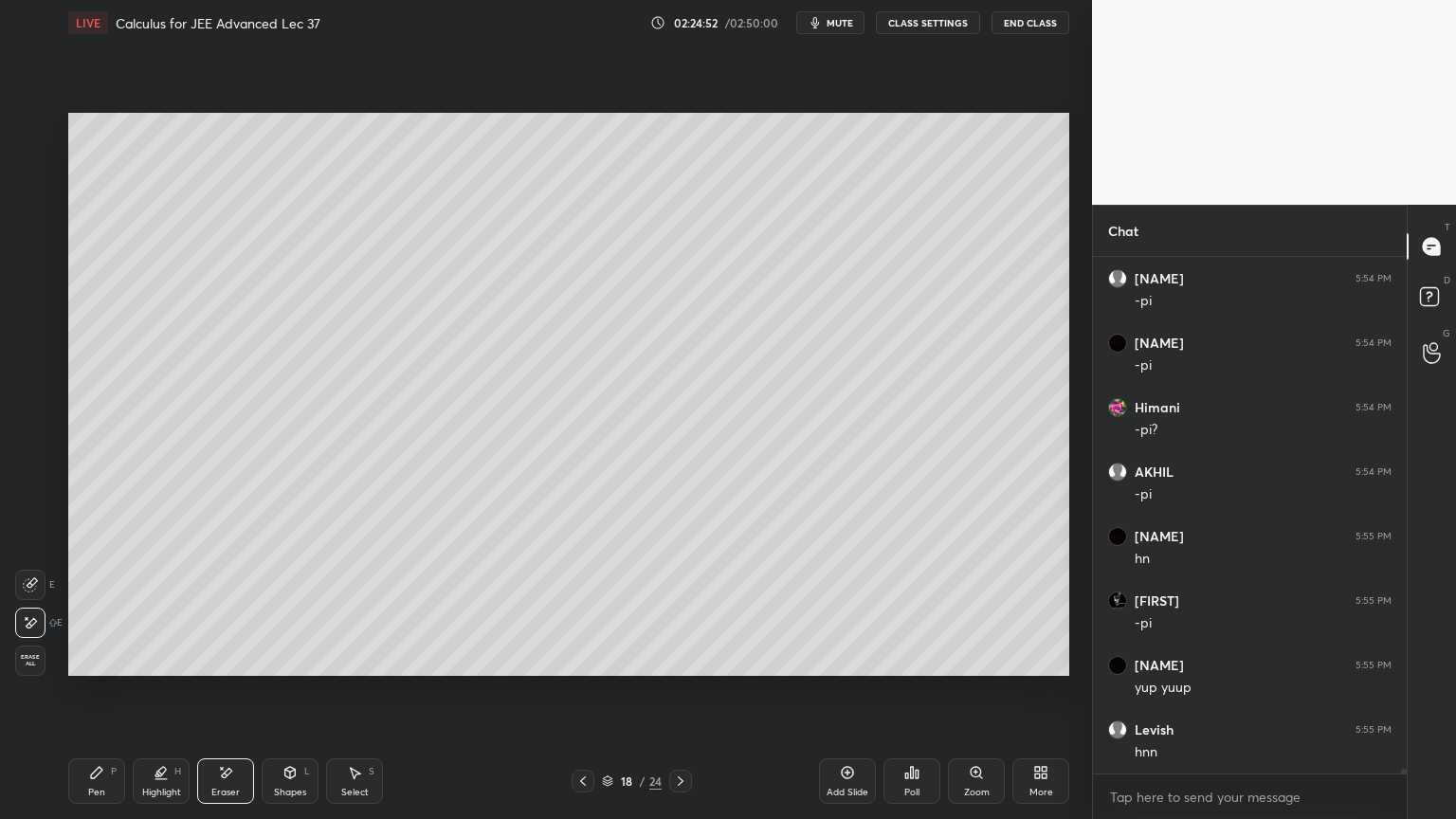 click on "Select S" at bounding box center [355, 781] 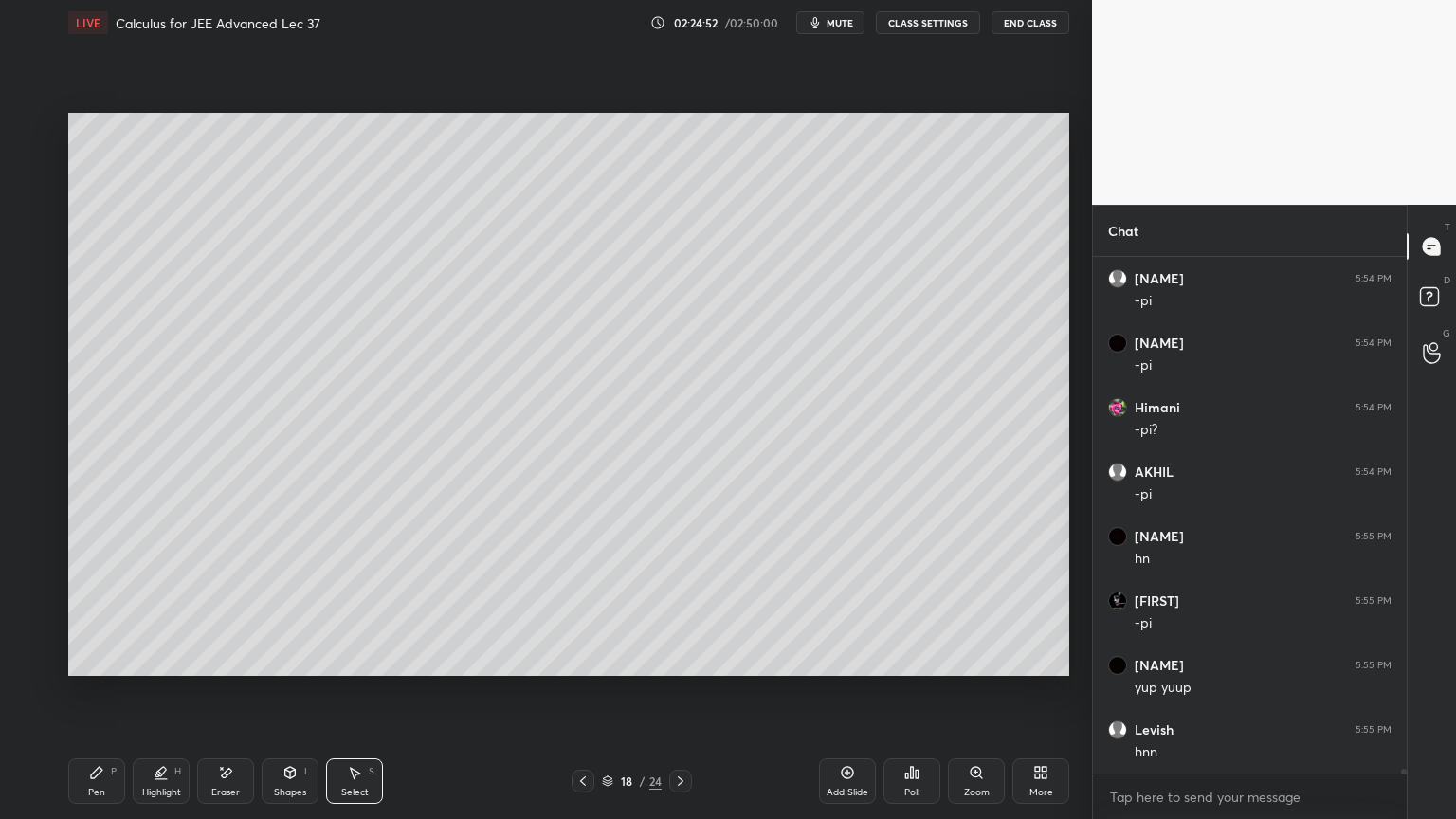 scroll, scrollTop: 60776, scrollLeft: 0, axis: vertical 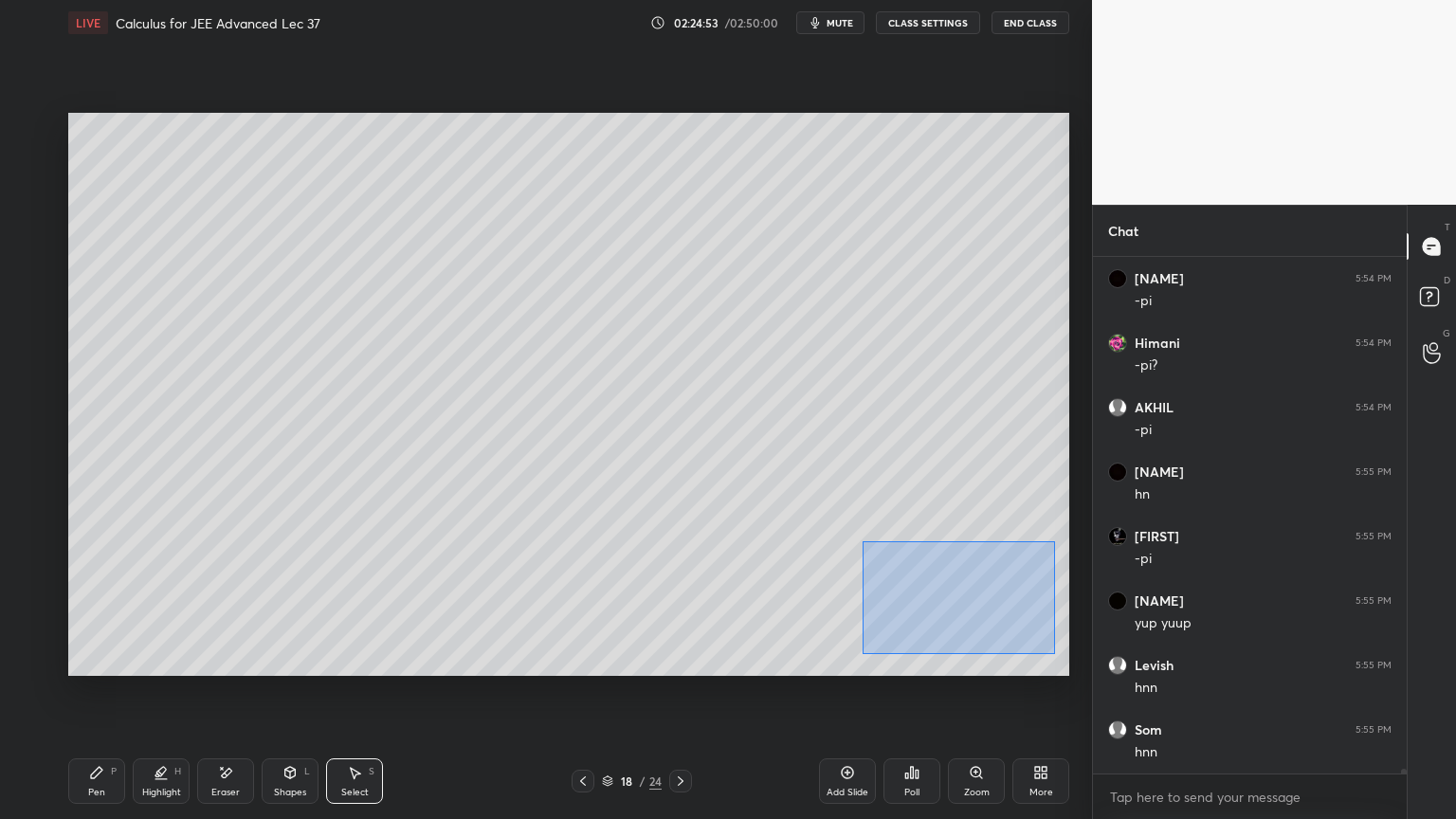 drag, startPoint x: 860, startPoint y: 538, endPoint x: 1066, endPoint y: 653, distance: 235.9258 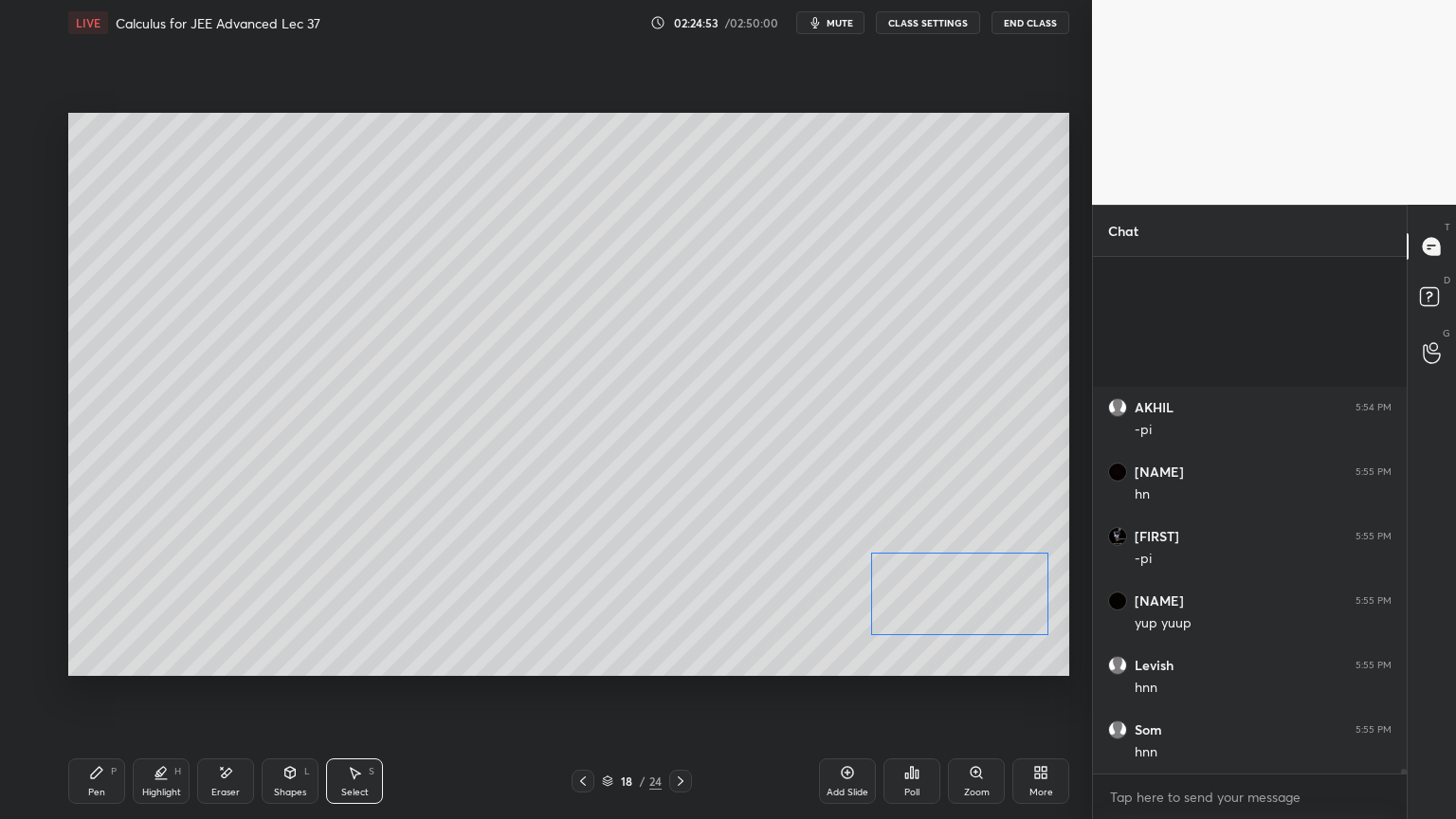 scroll, scrollTop: 61034, scrollLeft: 0, axis: vertical 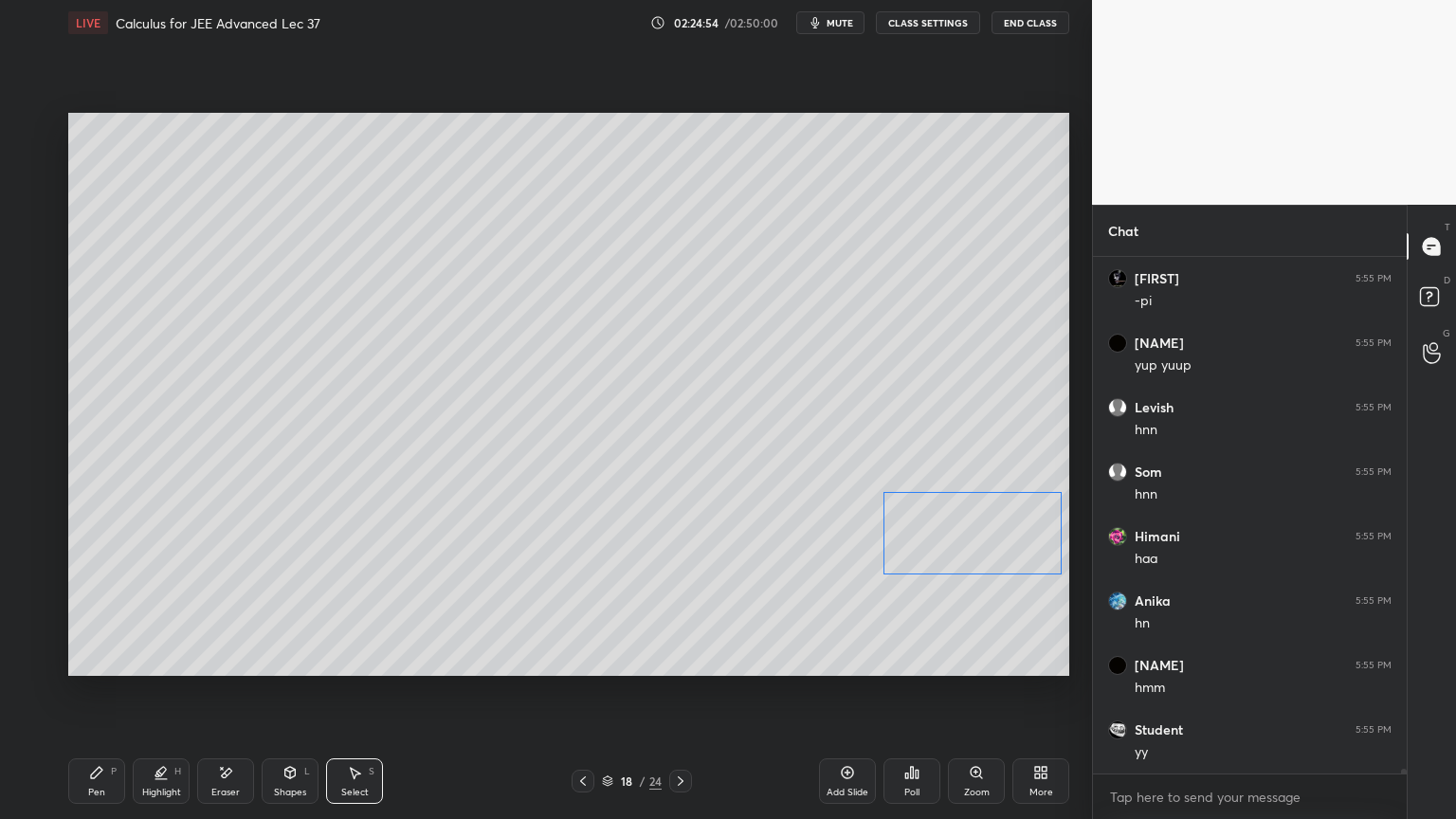 drag, startPoint x: 988, startPoint y: 591, endPoint x: 1001, endPoint y: 530, distance: 62.36986 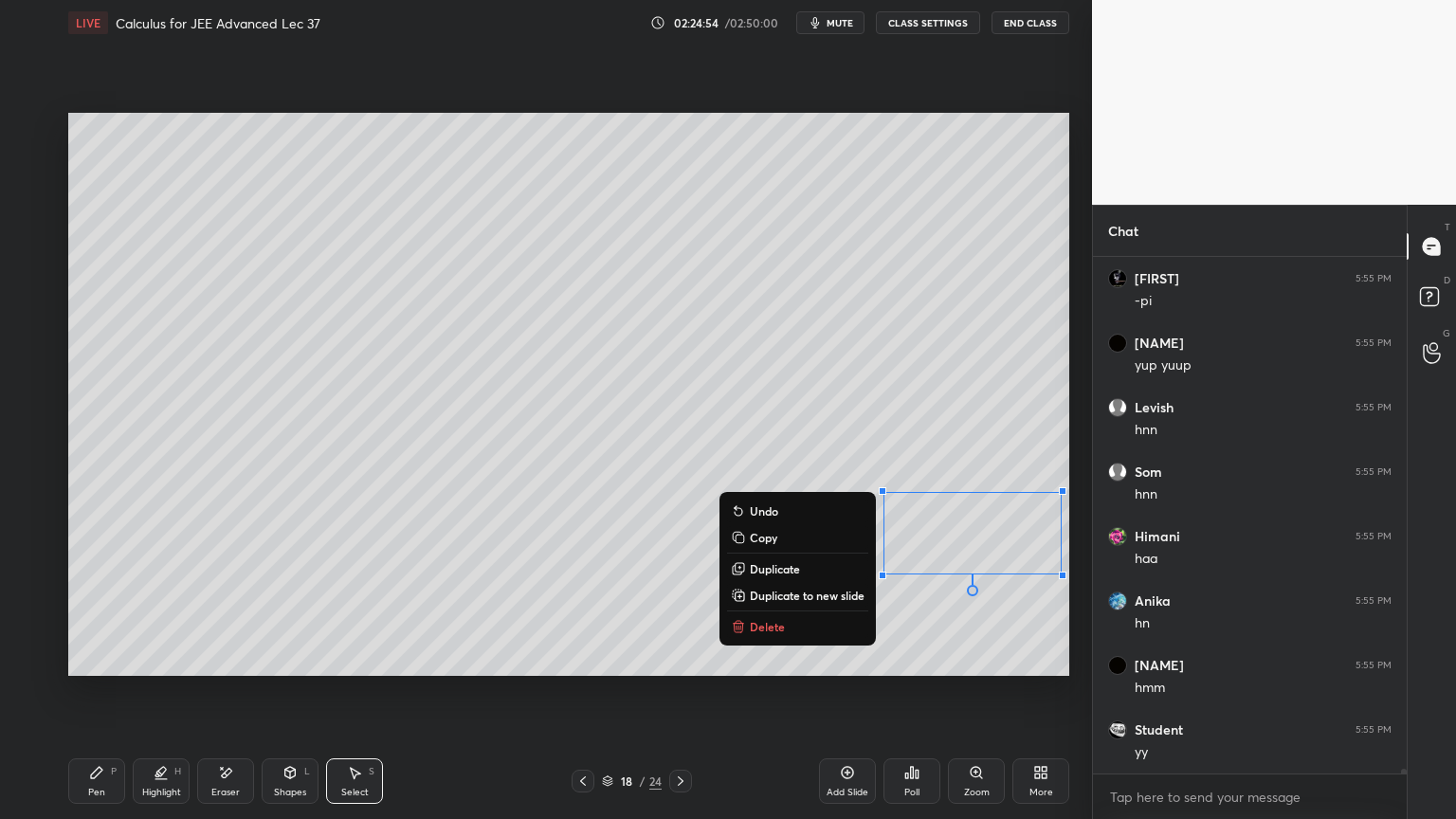 click on "0 ° Undo Copy Duplicate Duplicate to new slide Delete" at bounding box center (569, 394) 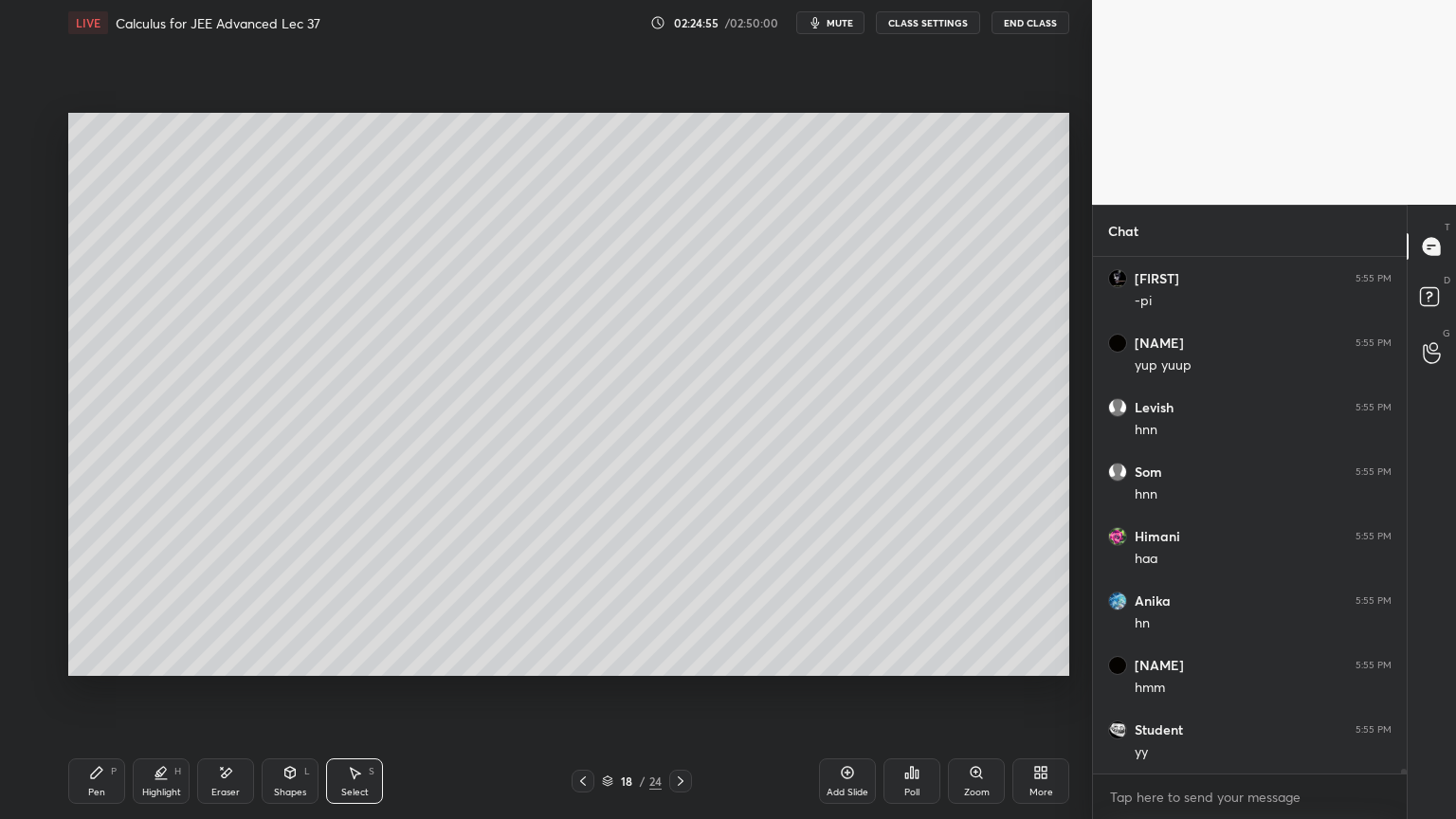 drag, startPoint x: 92, startPoint y: 774, endPoint x: 303, endPoint y: 685, distance: 229.0022 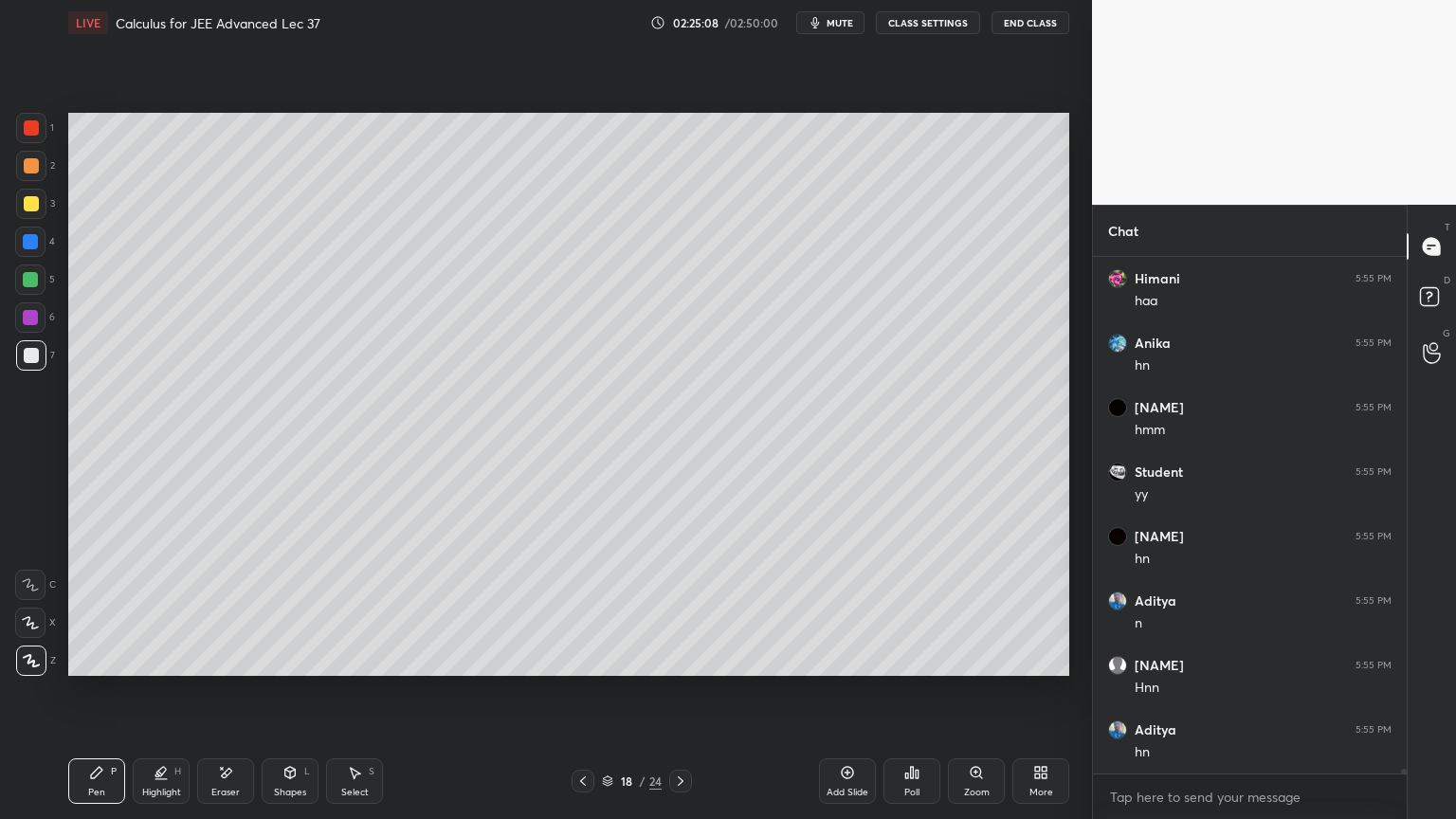 scroll, scrollTop: 61356, scrollLeft: 0, axis: vertical 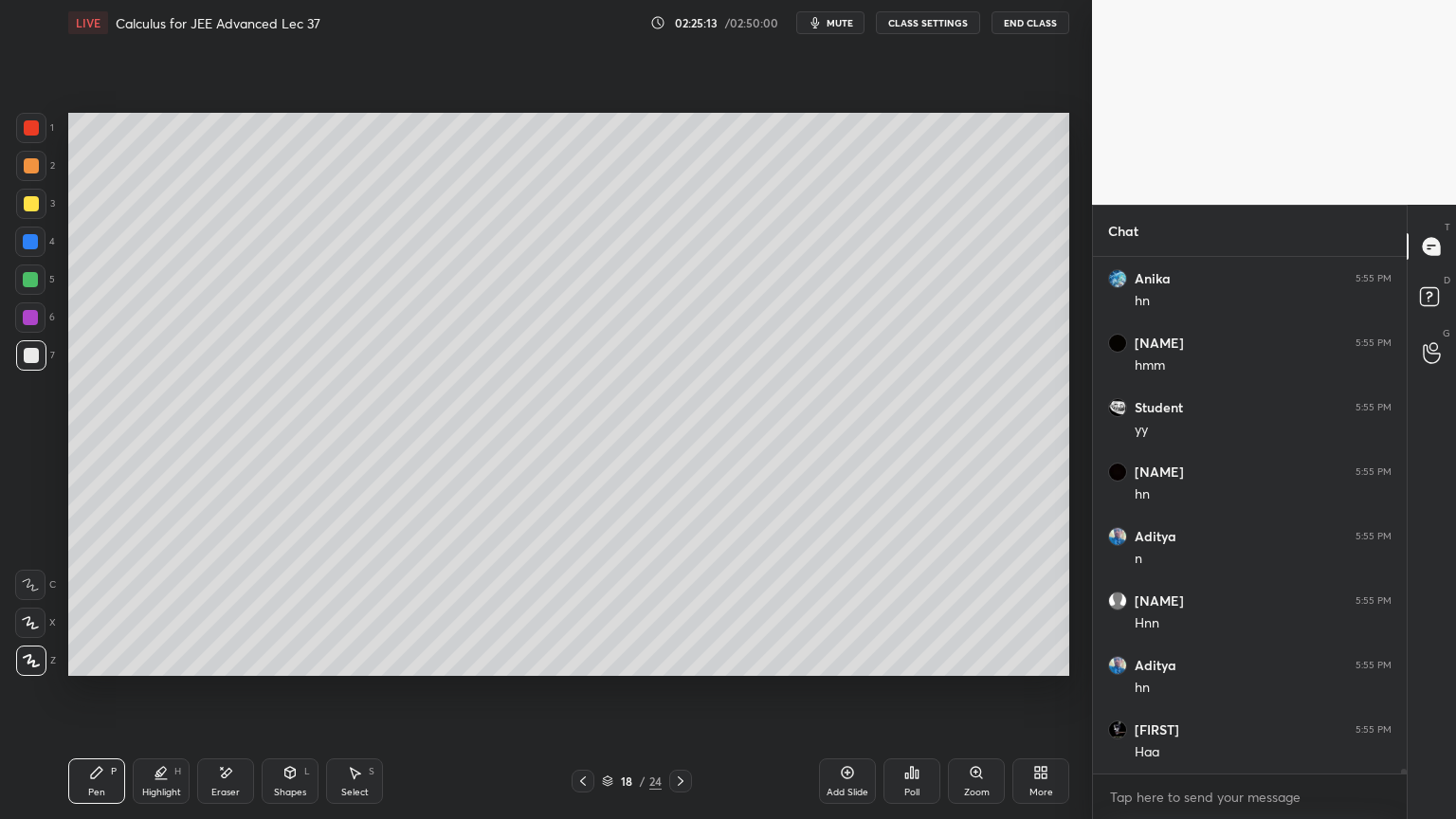 drag, startPoint x: 234, startPoint y: 777, endPoint x: 310, endPoint y: 766, distance: 76.792 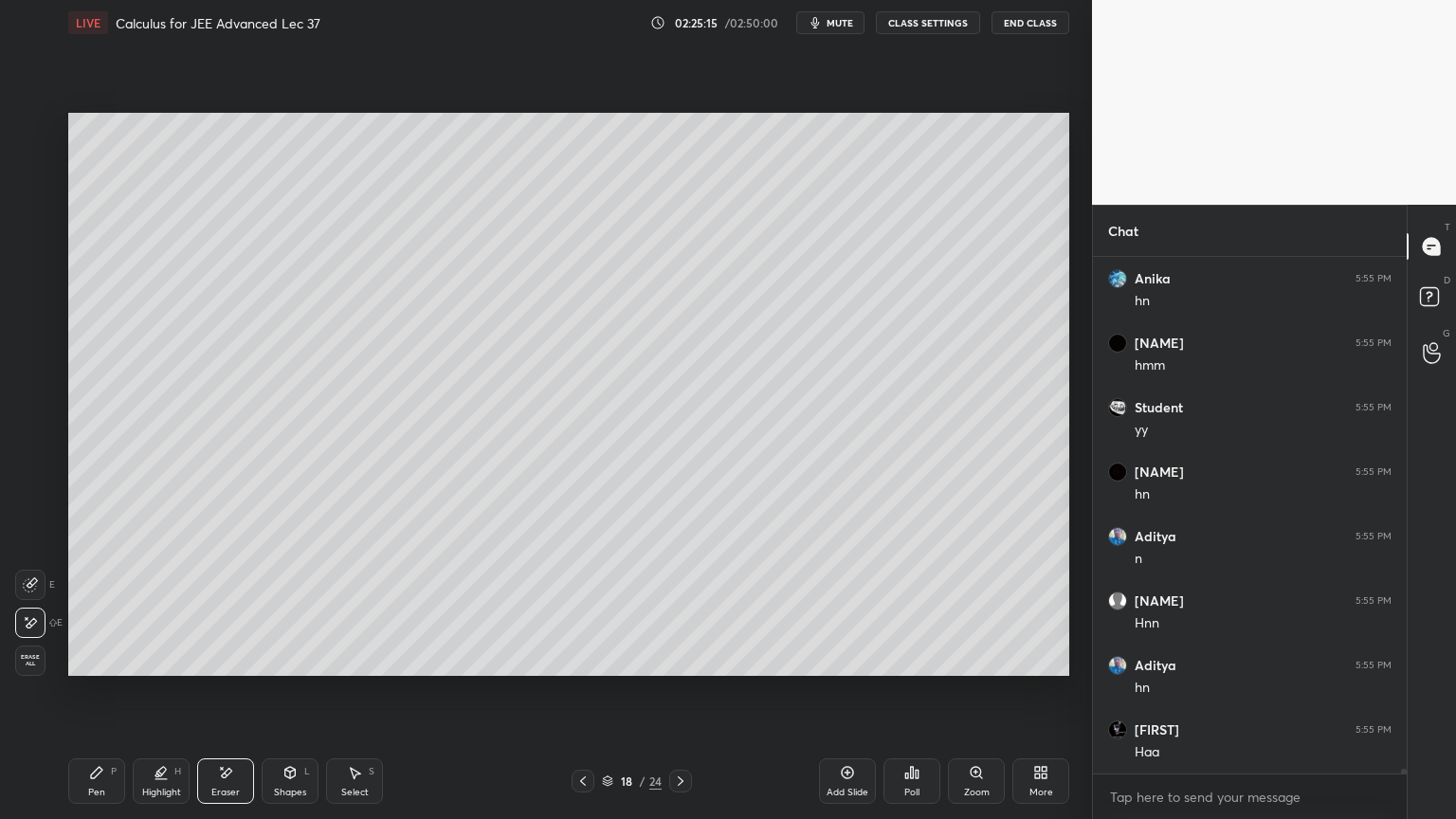 drag, startPoint x: 102, startPoint y: 774, endPoint x: 336, endPoint y: 720, distance: 240.14995 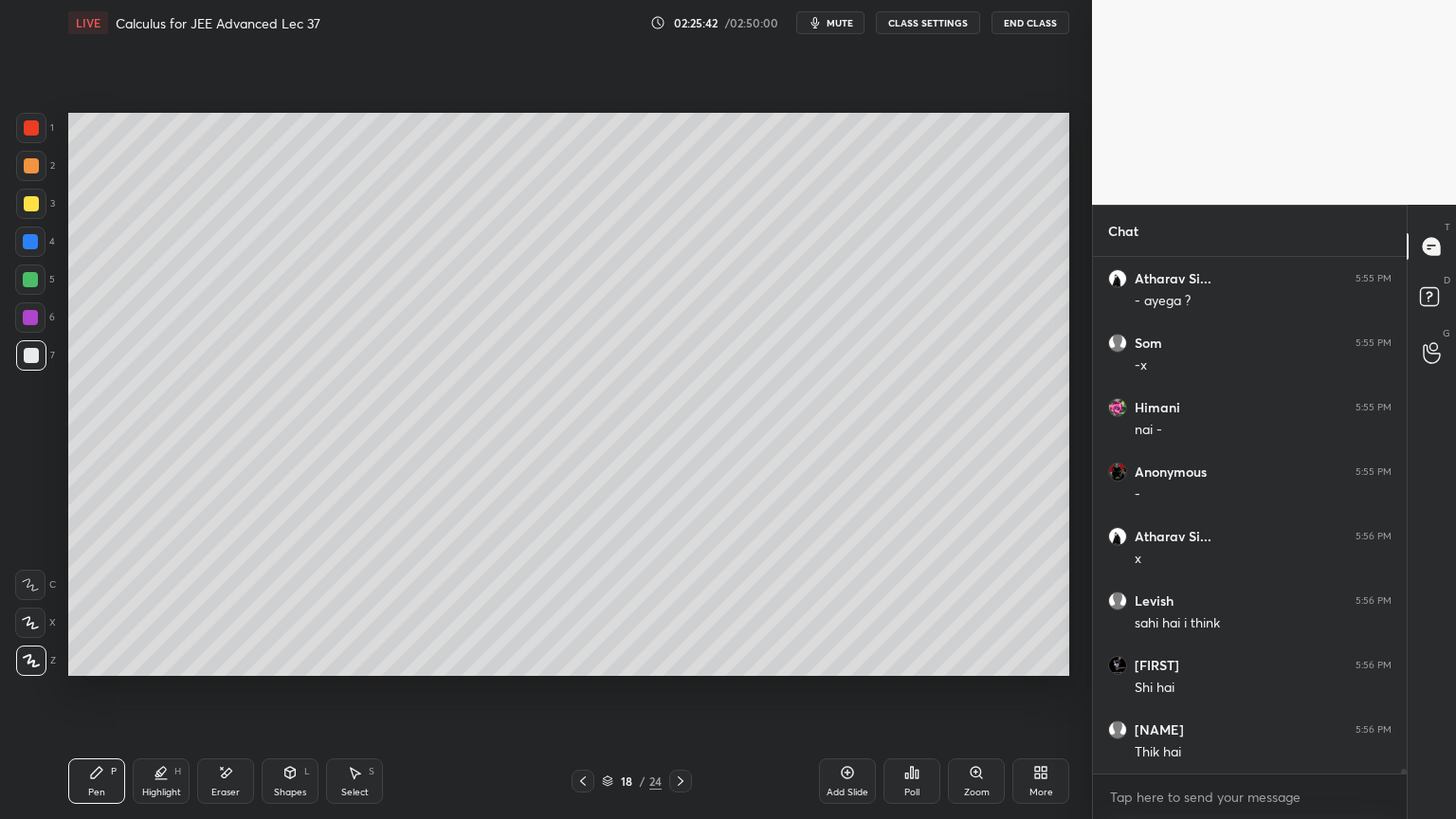 scroll, scrollTop: 62000, scrollLeft: 0, axis: vertical 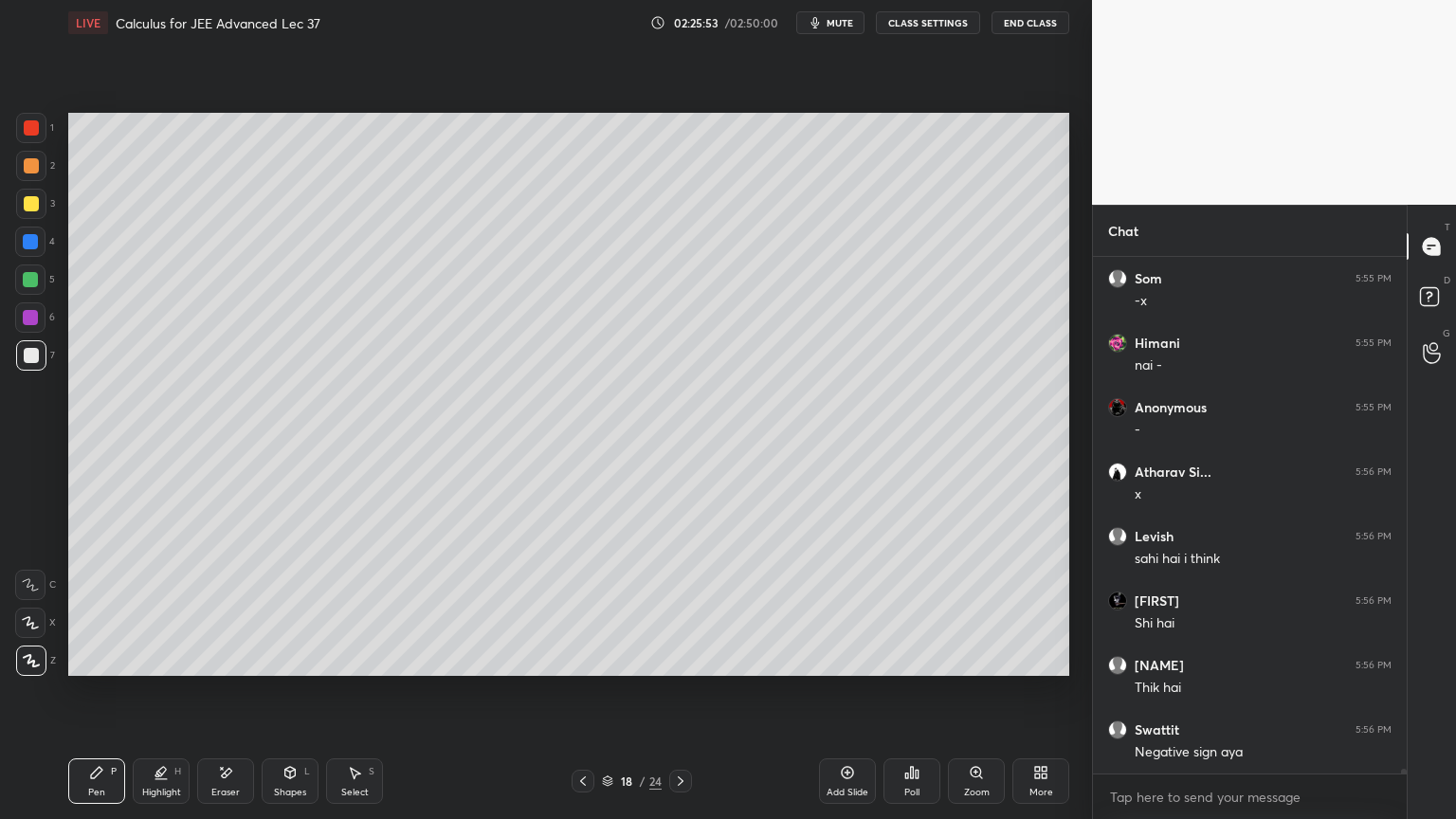 click on "Eraser" at bounding box center [226, 781] 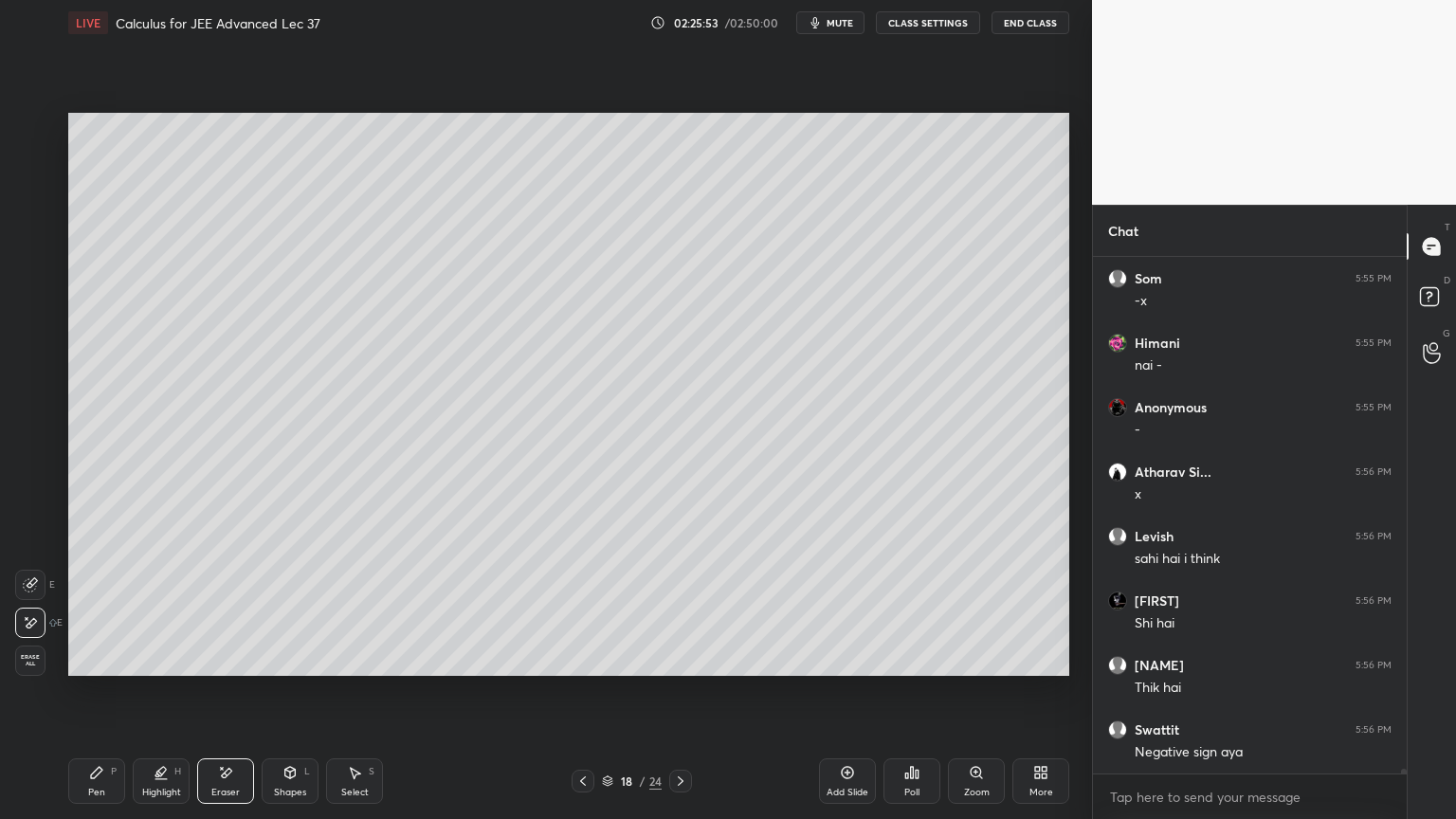 scroll, scrollTop: 62065, scrollLeft: 0, axis: vertical 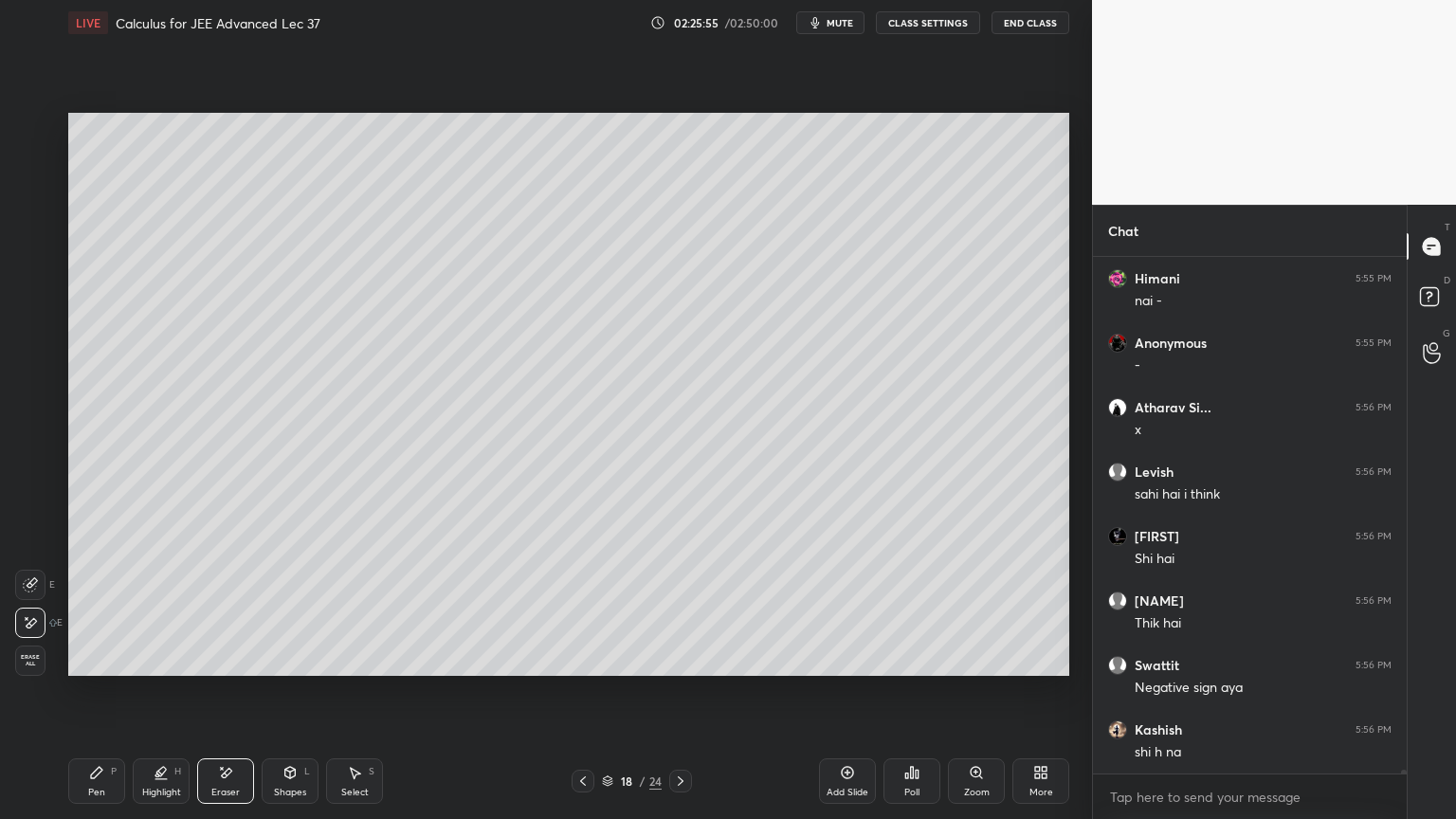 click on "Pen P" at bounding box center (97, 781) 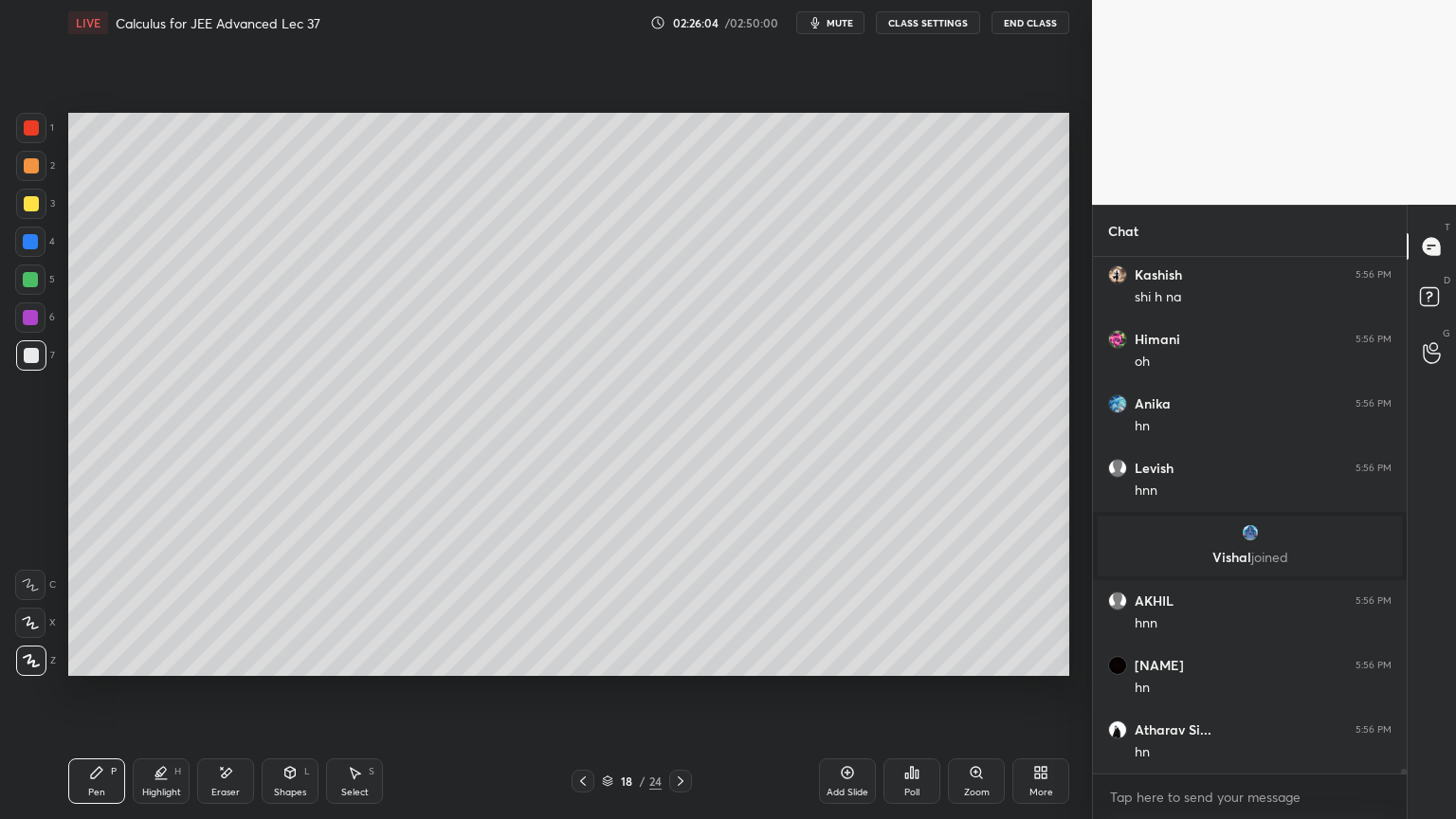 scroll, scrollTop: 57530, scrollLeft: 0, axis: vertical 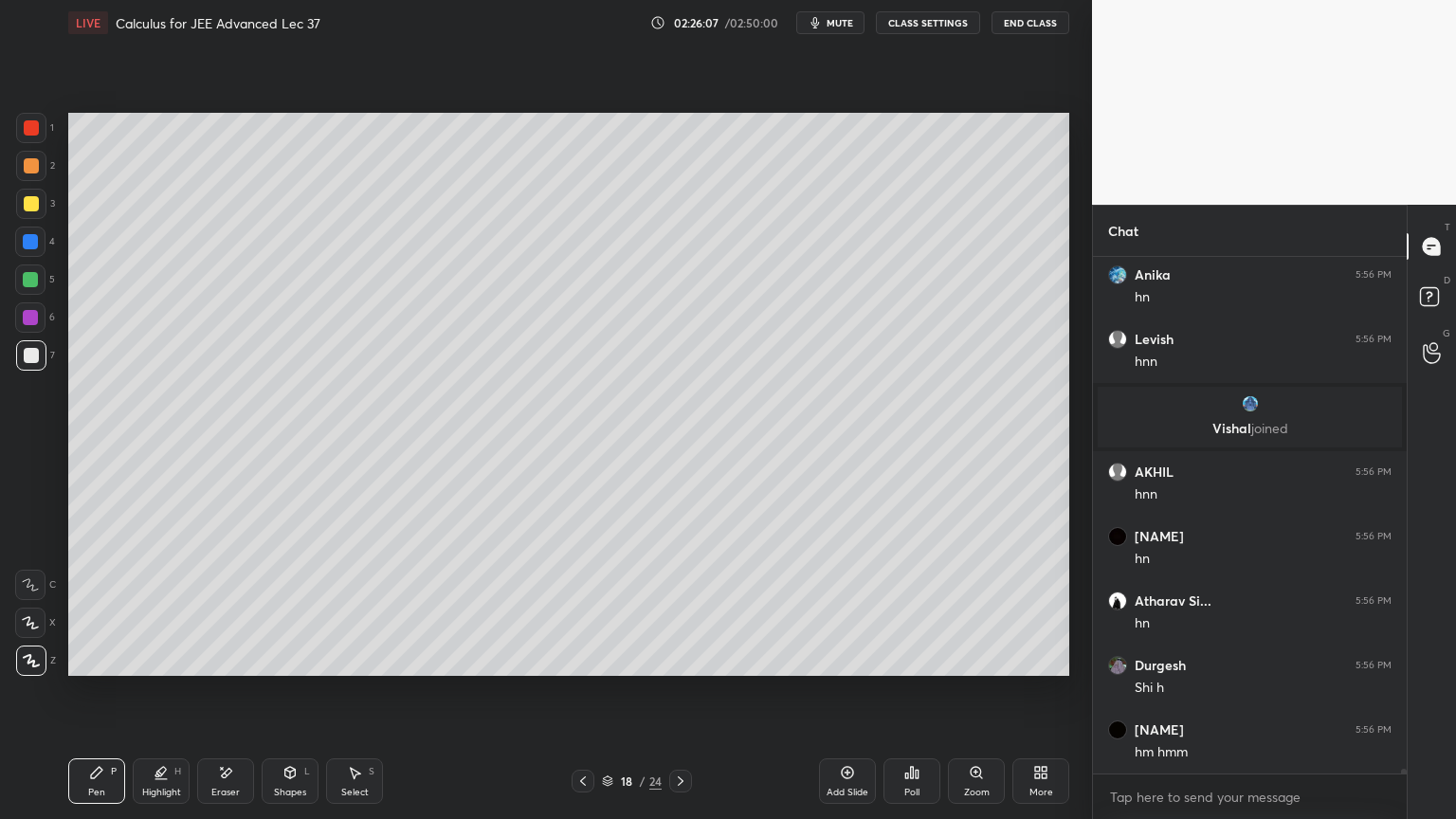 click 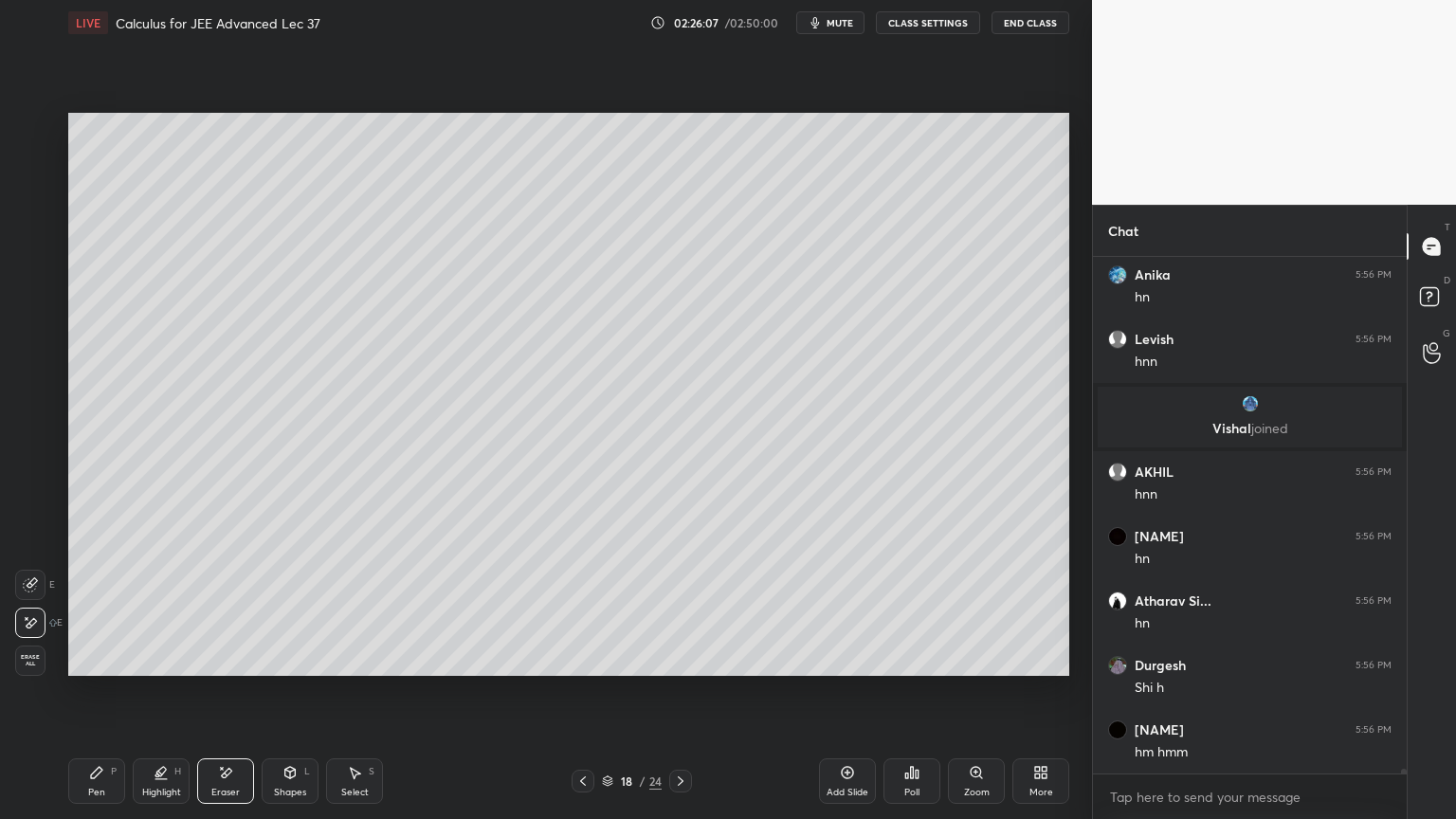 scroll, scrollTop: 57659, scrollLeft: 0, axis: vertical 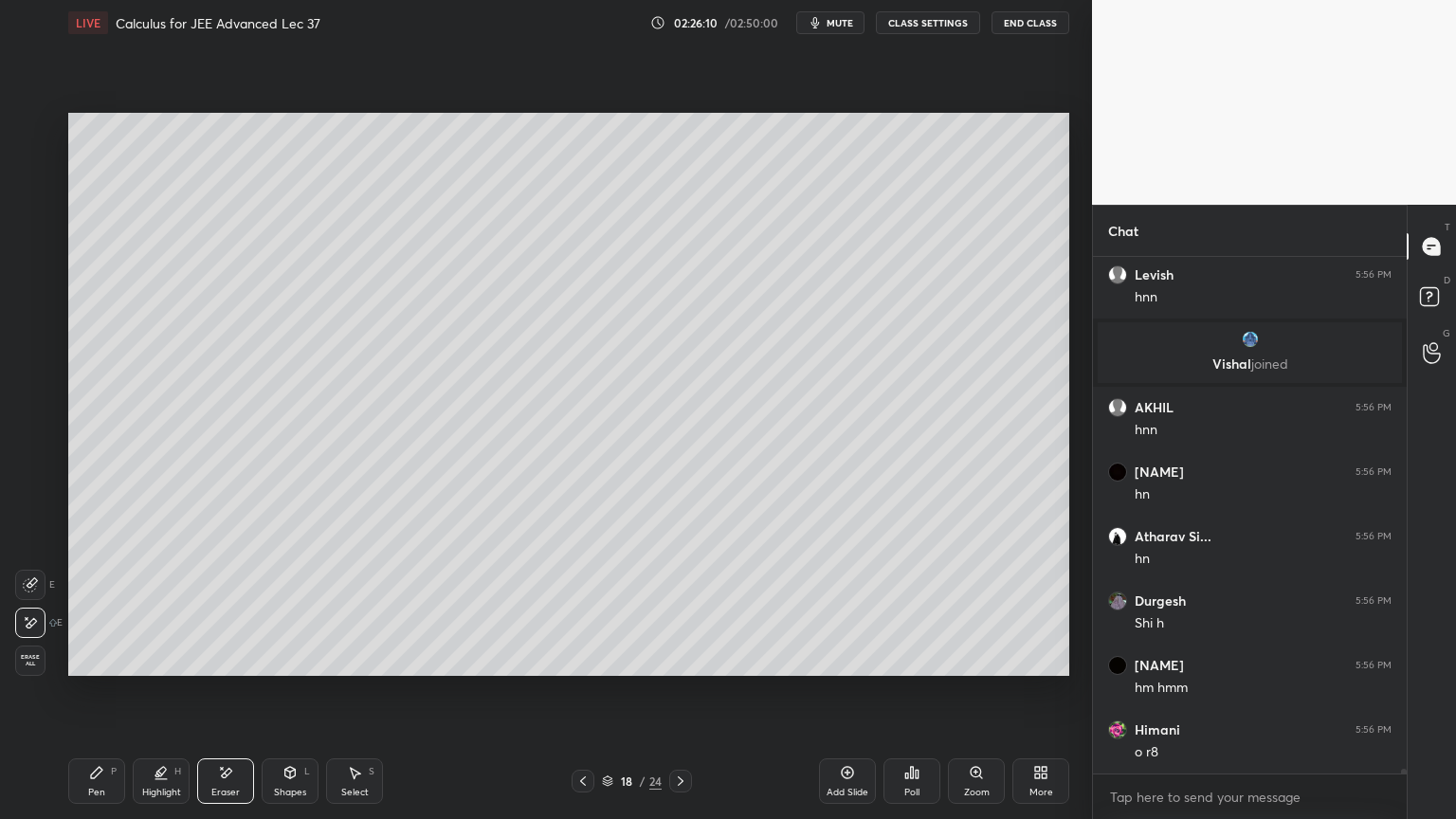 click on "Pen P" at bounding box center (97, 781) 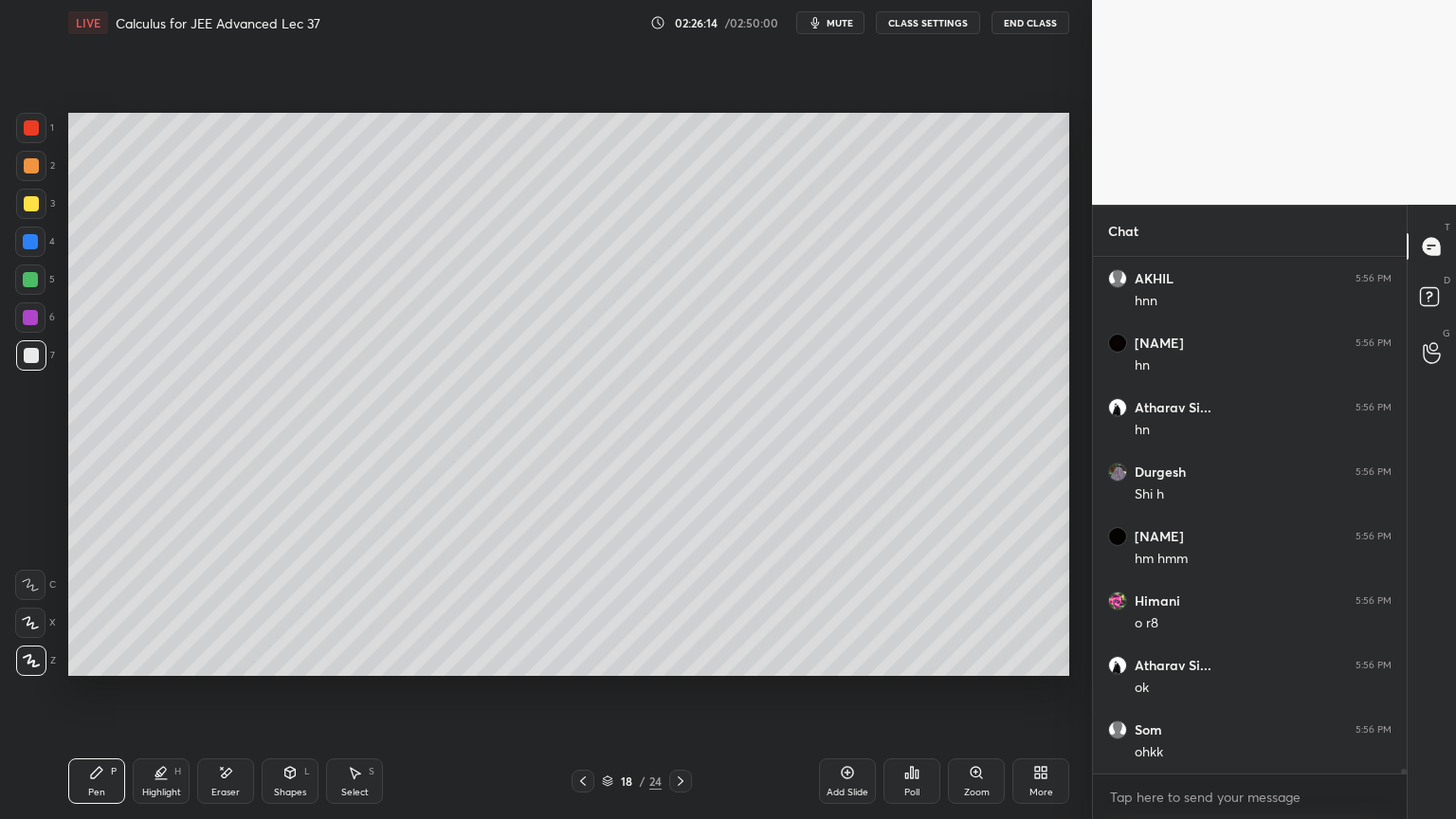 scroll, scrollTop: 57852, scrollLeft: 0, axis: vertical 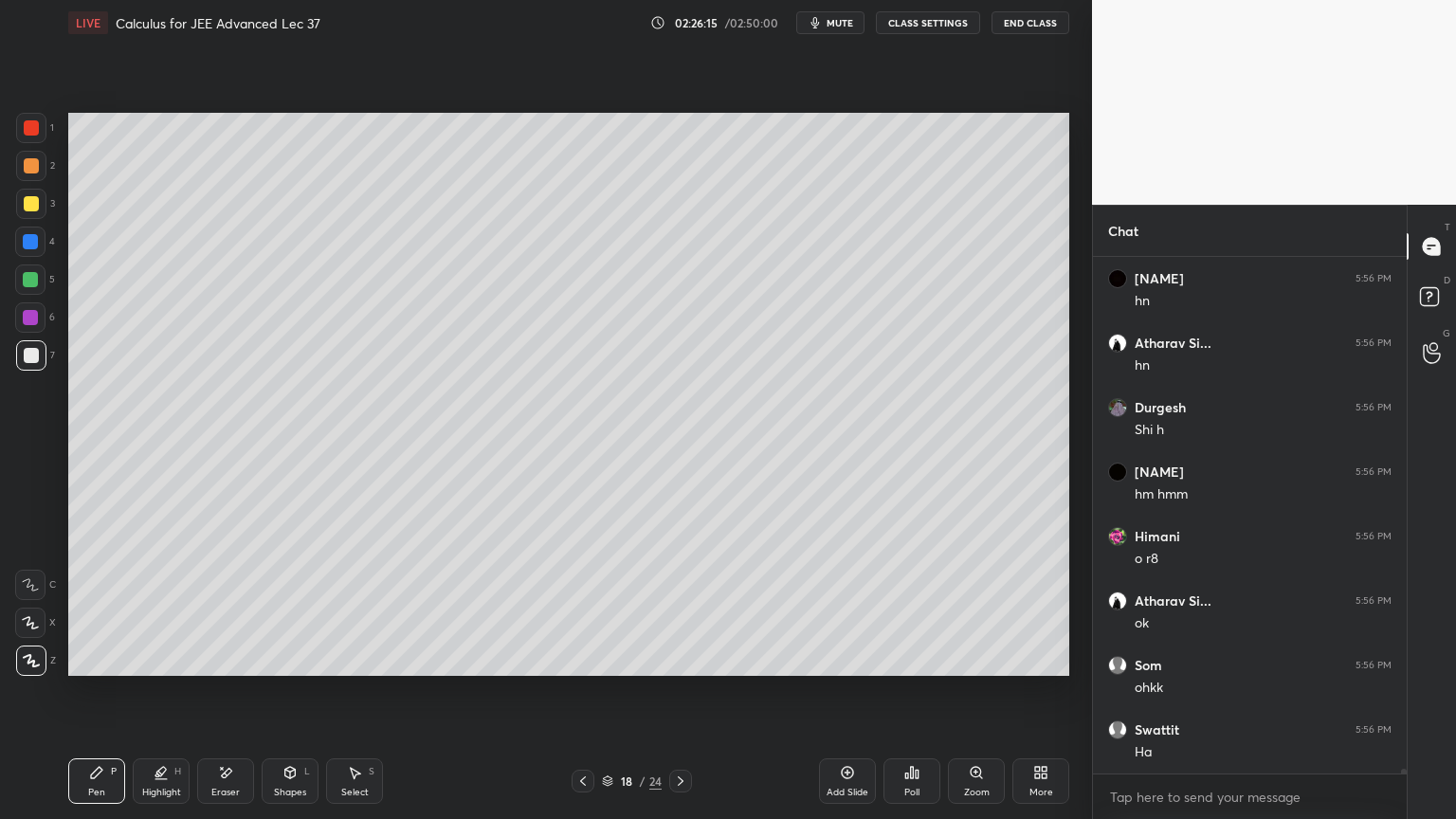 click on "Eraser" at bounding box center [226, 781] 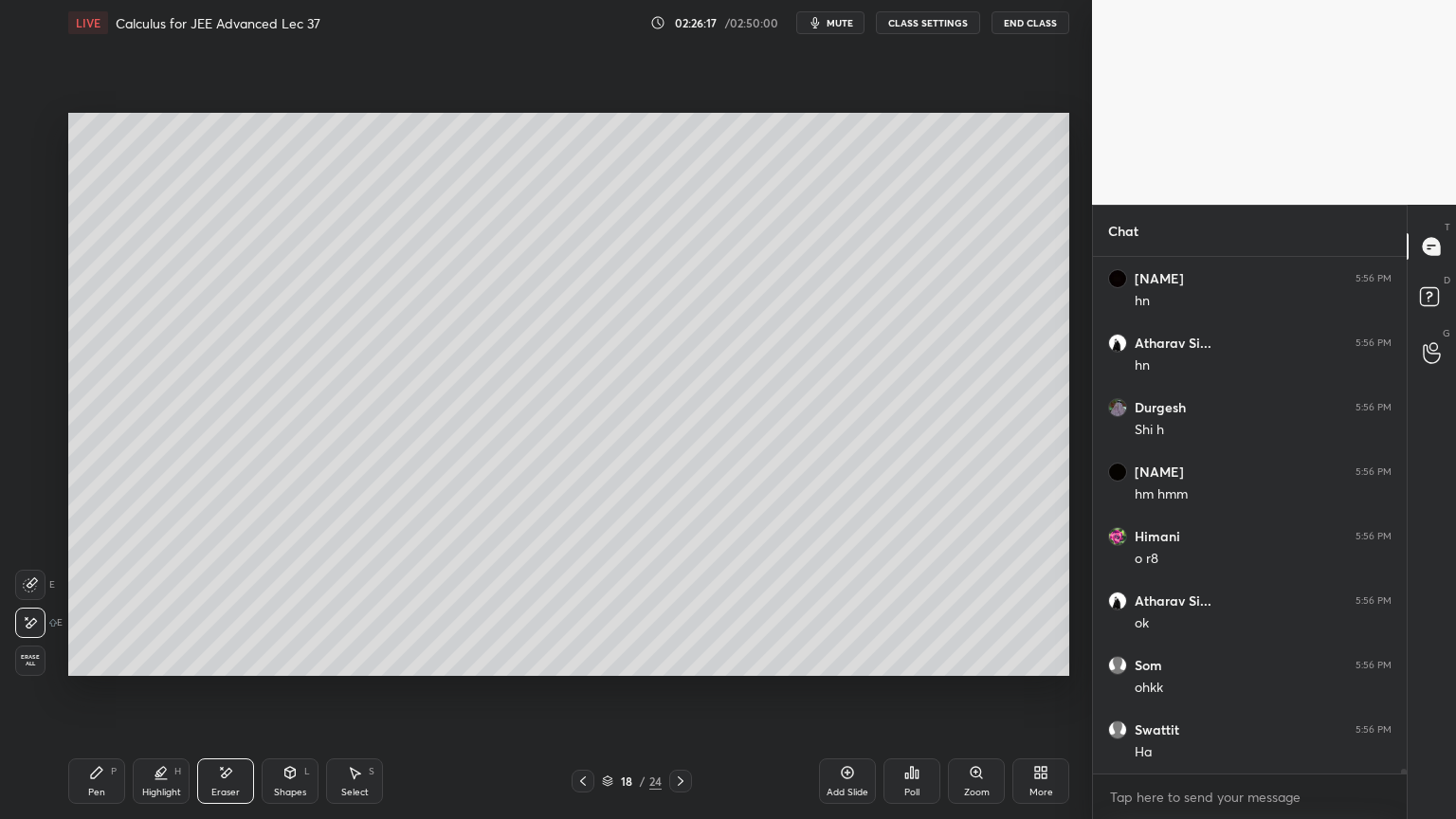 click 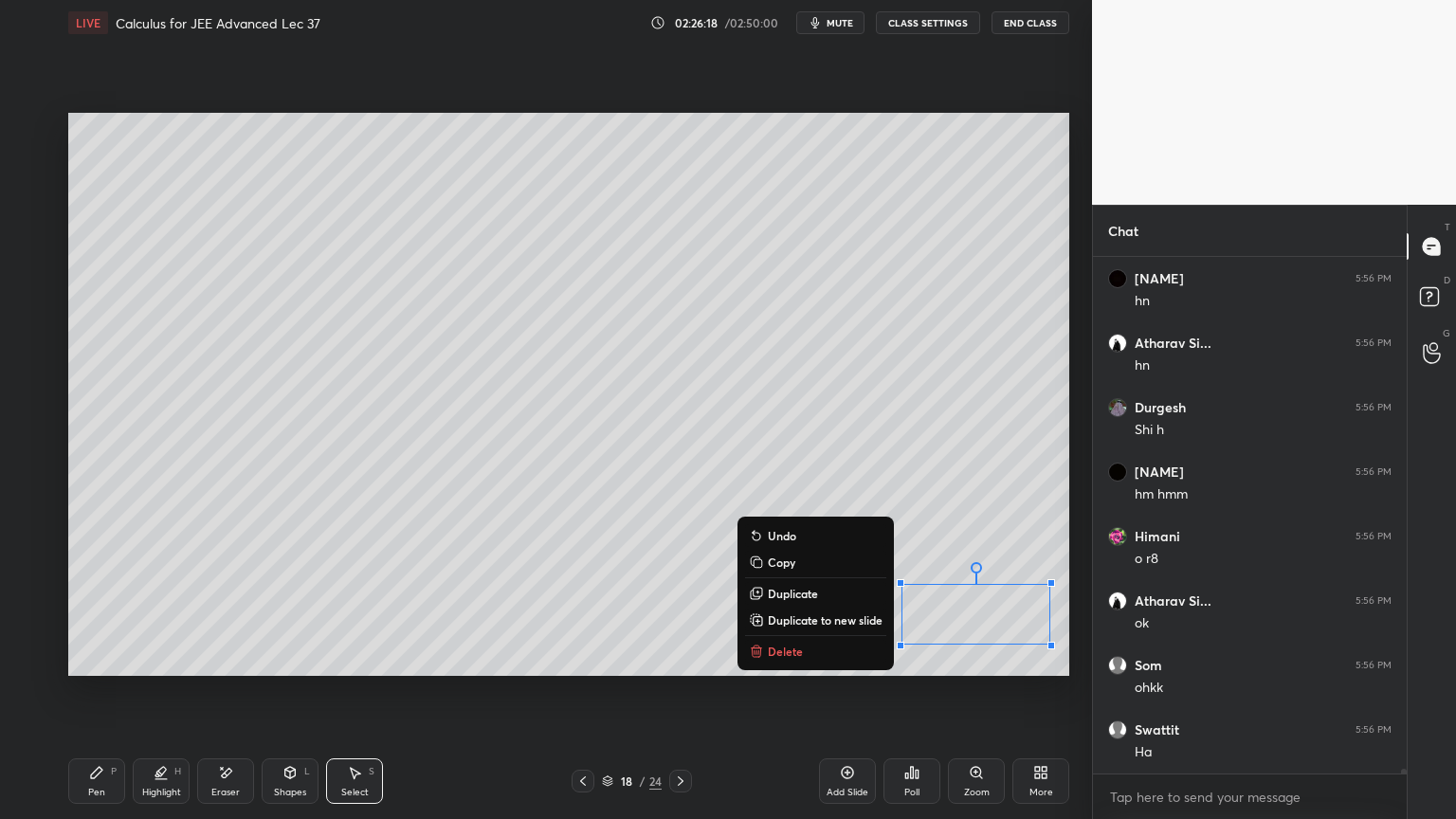 drag, startPoint x: 896, startPoint y: 589, endPoint x: 1009, endPoint y: 627, distance: 119.21829 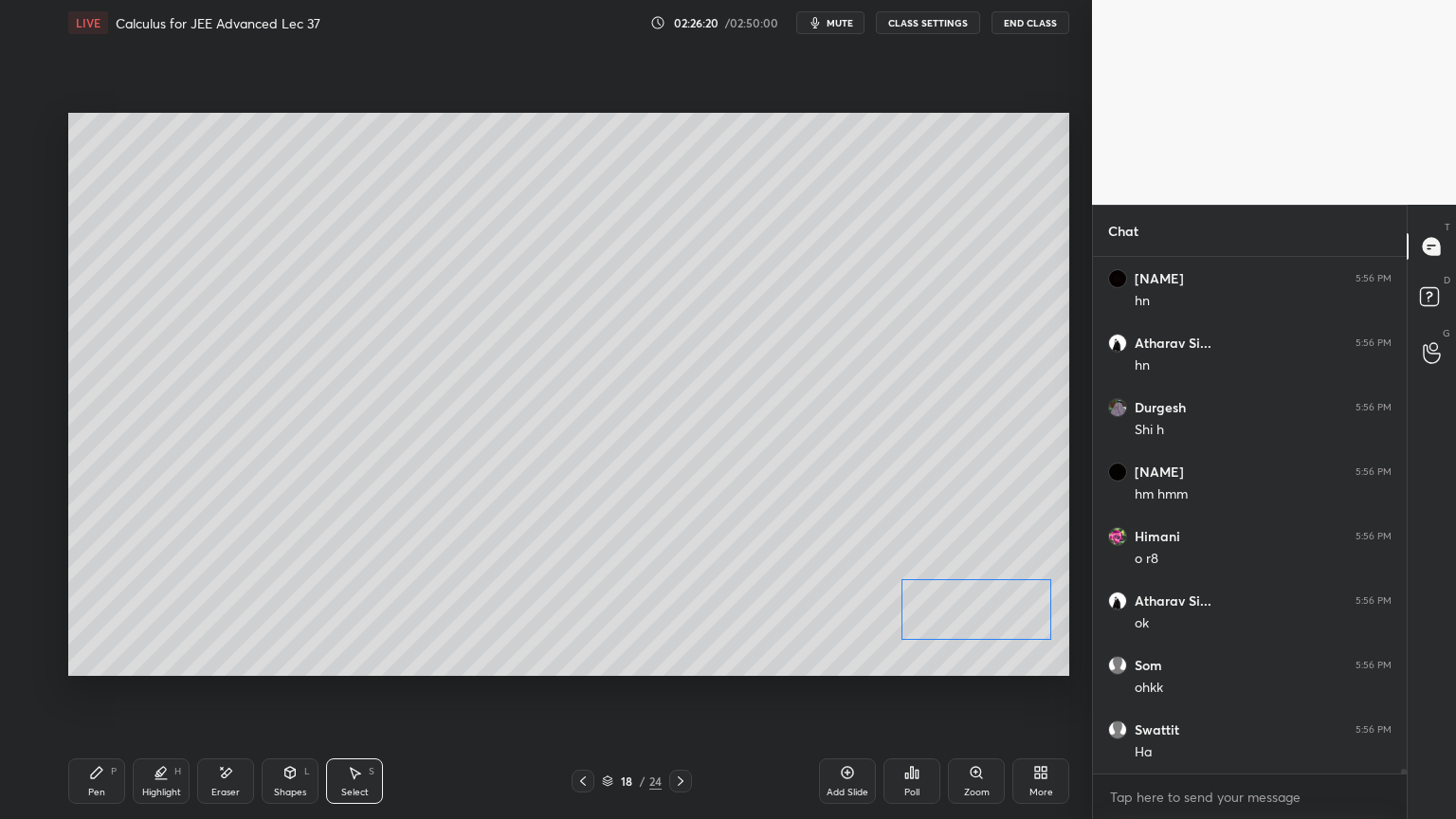 click on "0 ° Undo Copy Duplicate Duplicate to new slide Delete" at bounding box center (569, 394) 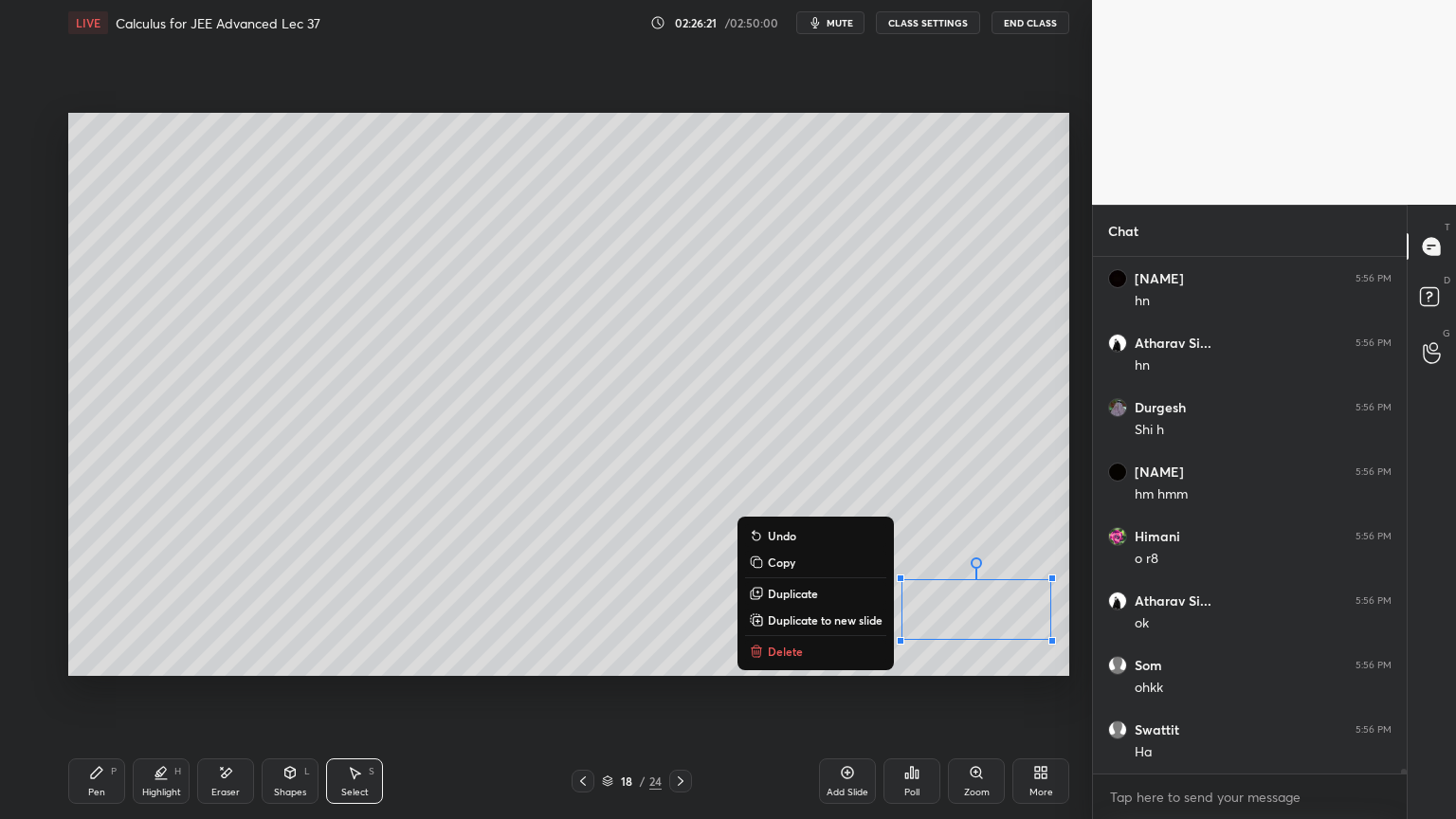 click on "0 ° Undo Copy Duplicate Duplicate to new slide Delete" at bounding box center [569, 394] 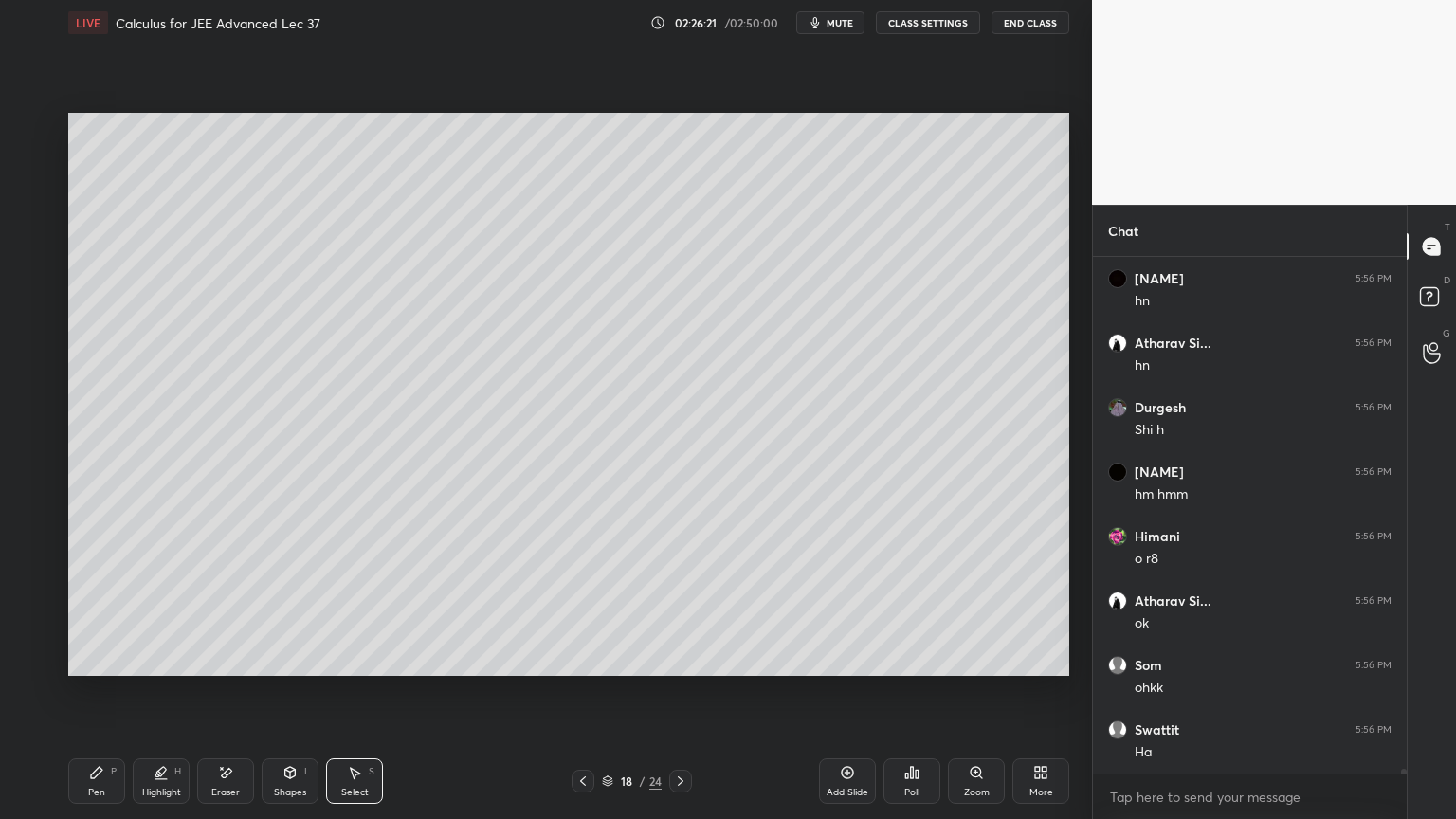 drag, startPoint x: 97, startPoint y: 785, endPoint x: 120, endPoint y: 780, distance: 23.537205 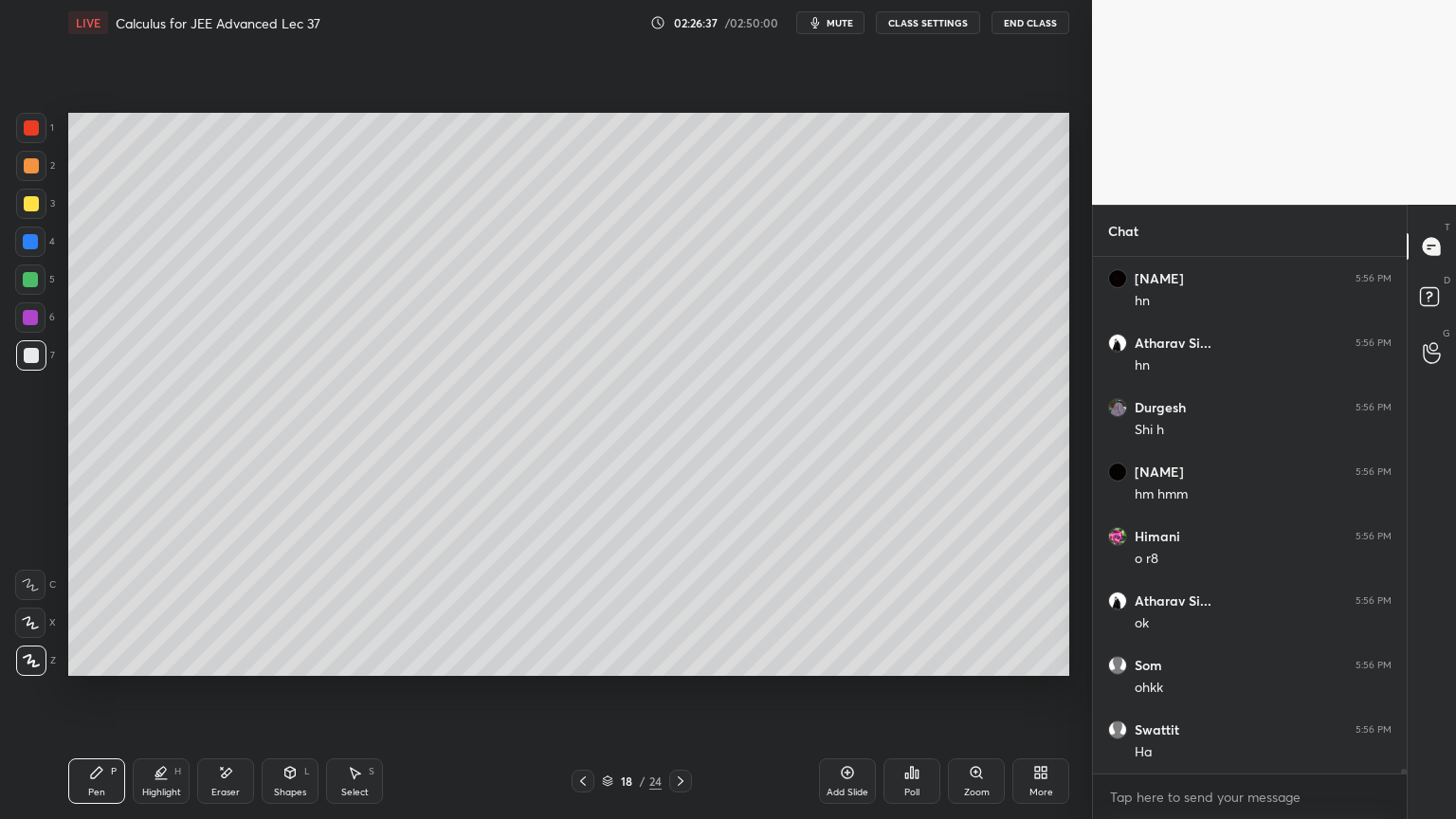 scroll, scrollTop: 57921, scrollLeft: 0, axis: vertical 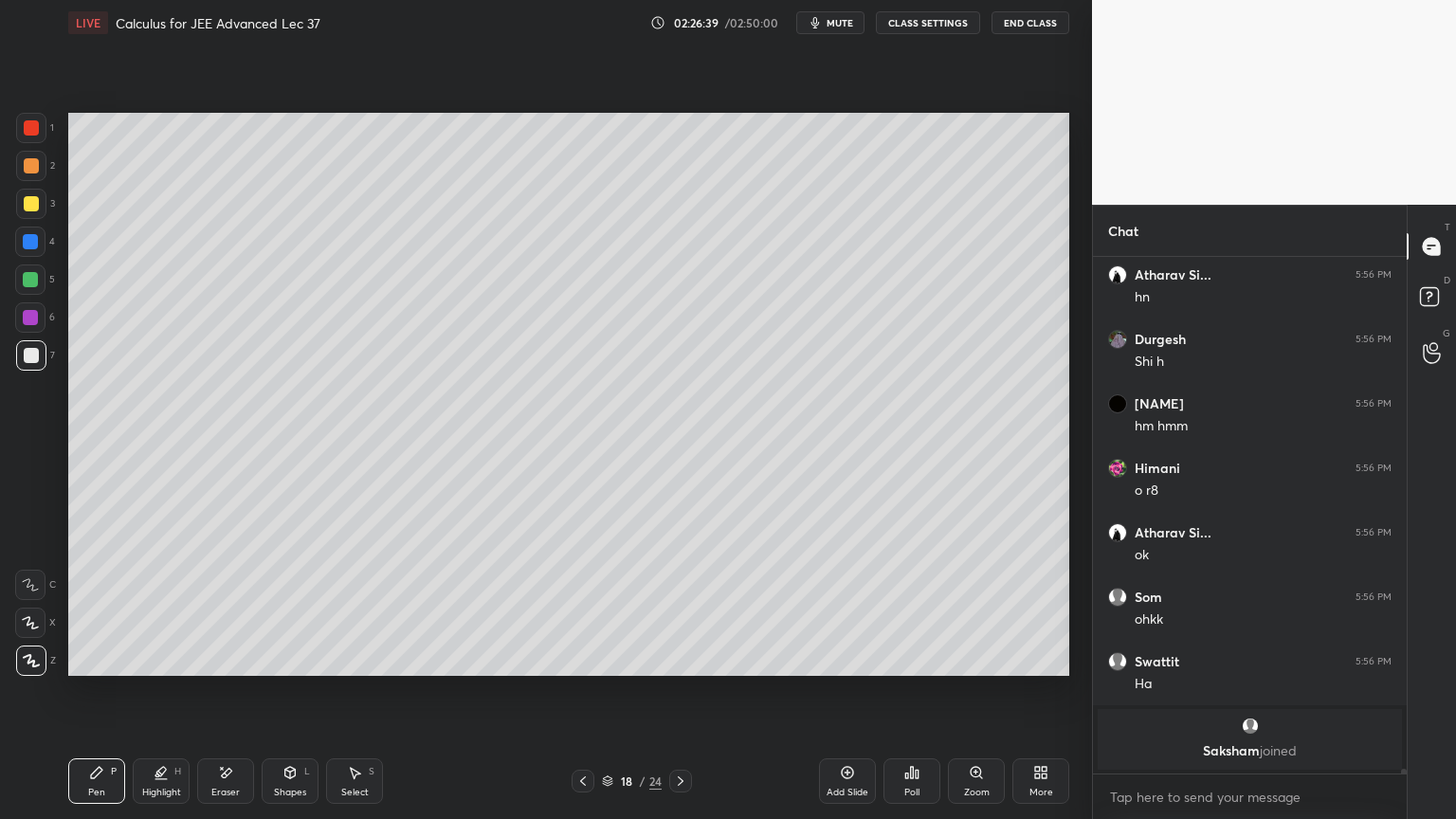 click on "Eraser" at bounding box center (226, 781) 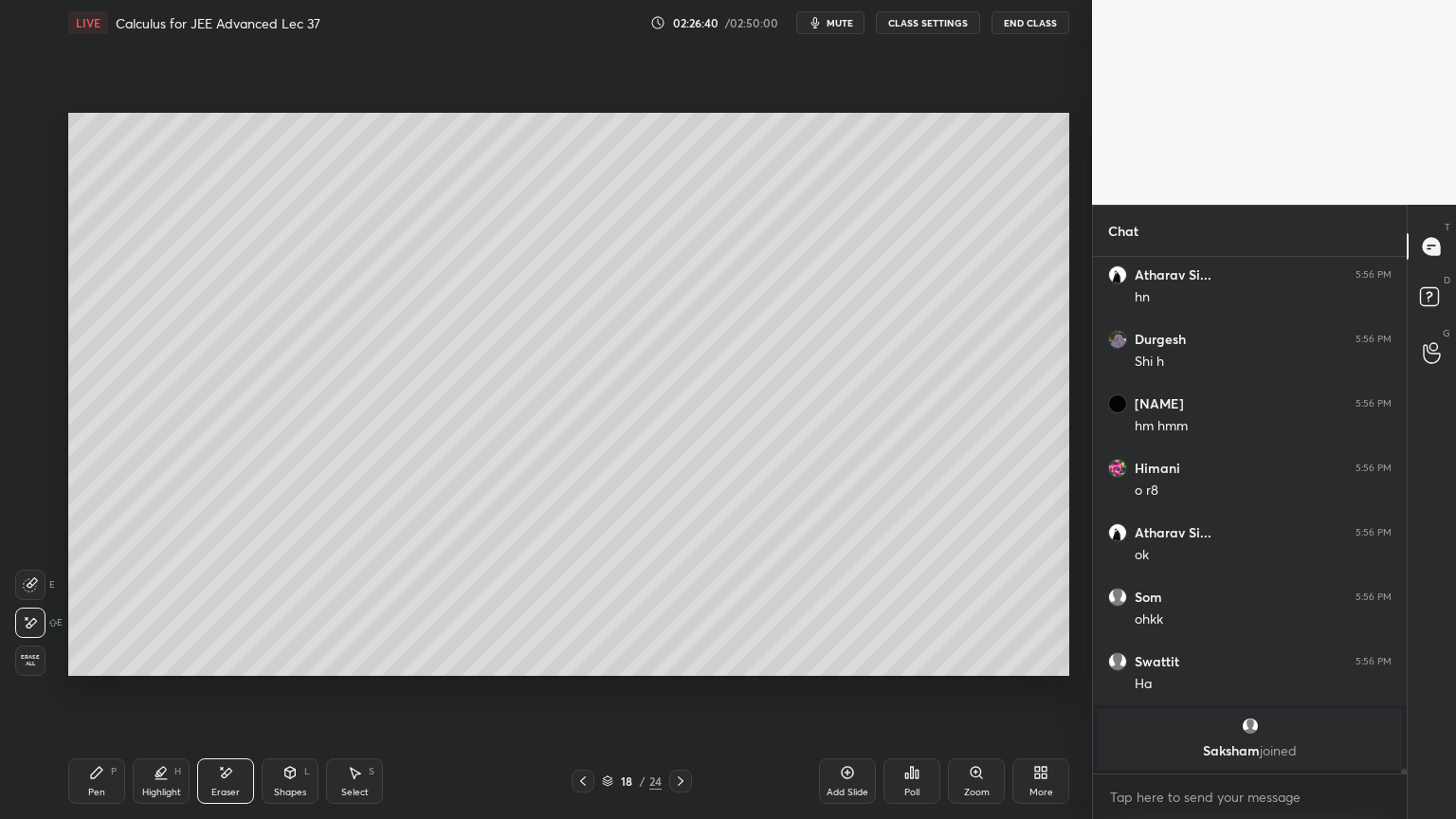 drag, startPoint x: 112, startPoint y: 785, endPoint x: 258, endPoint y: 761, distance: 147.95945 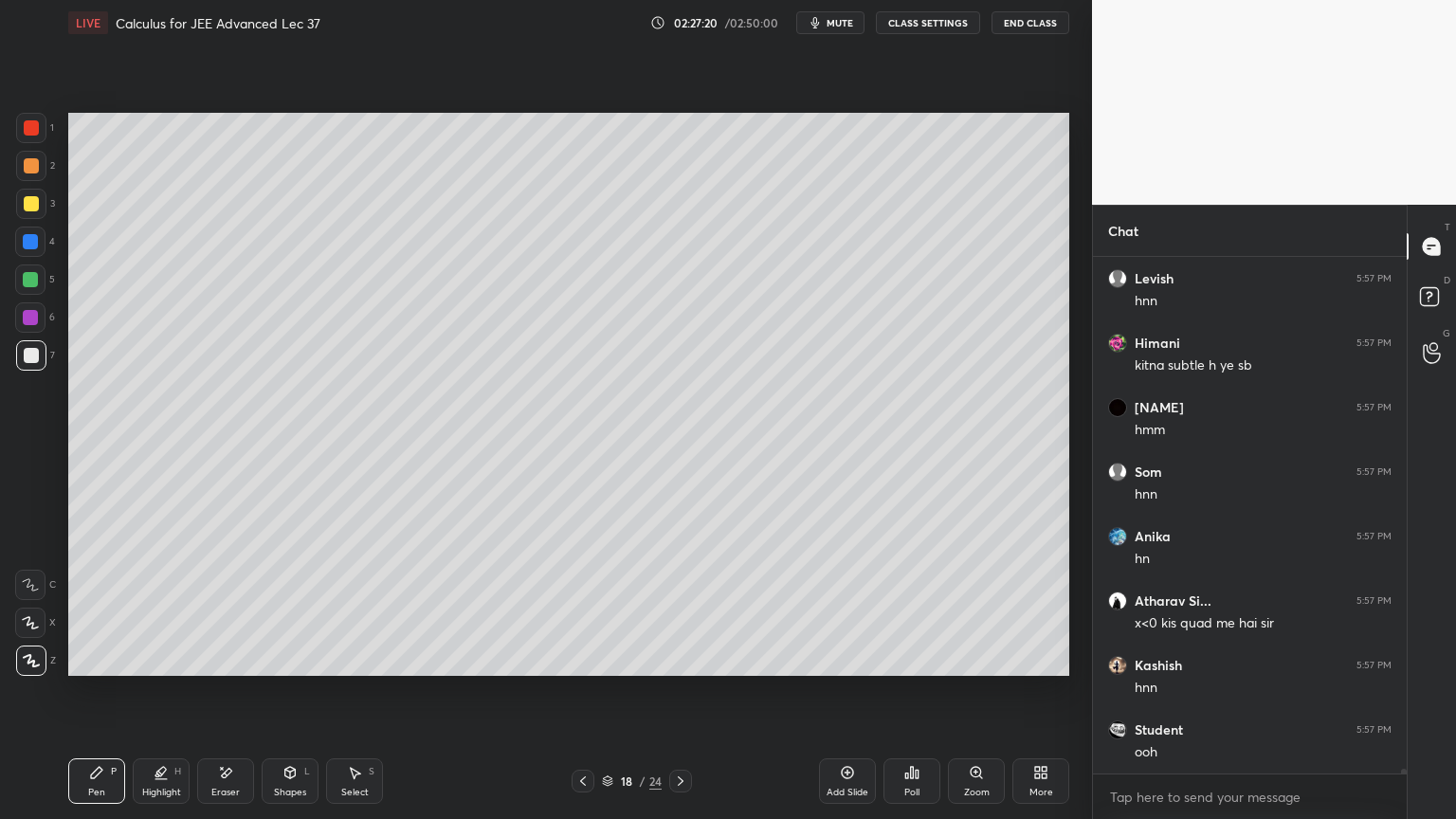 scroll, scrollTop: 58395, scrollLeft: 0, axis: vertical 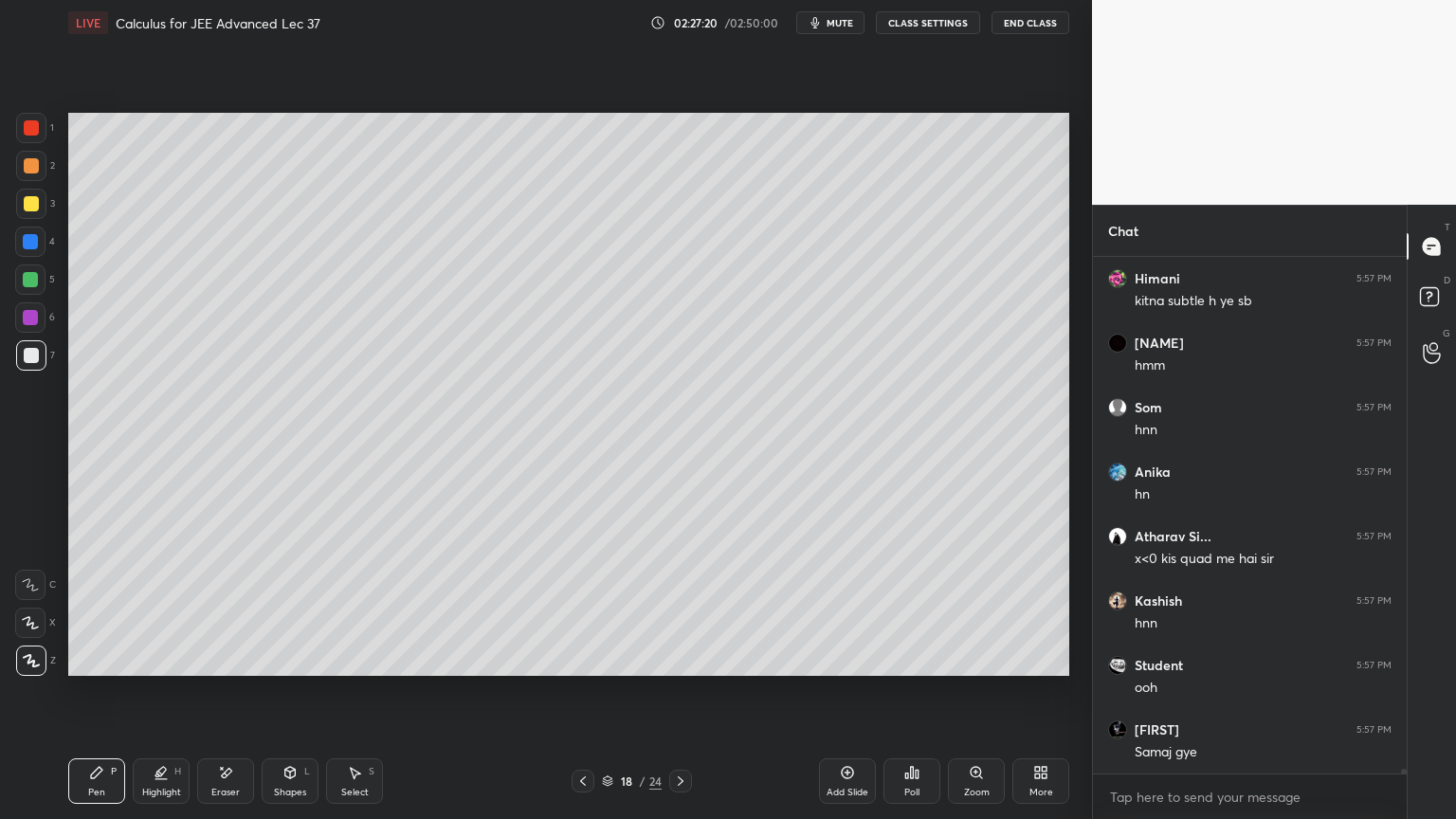 drag, startPoint x: 156, startPoint y: 773, endPoint x: 108, endPoint y: 769, distance: 48.166378 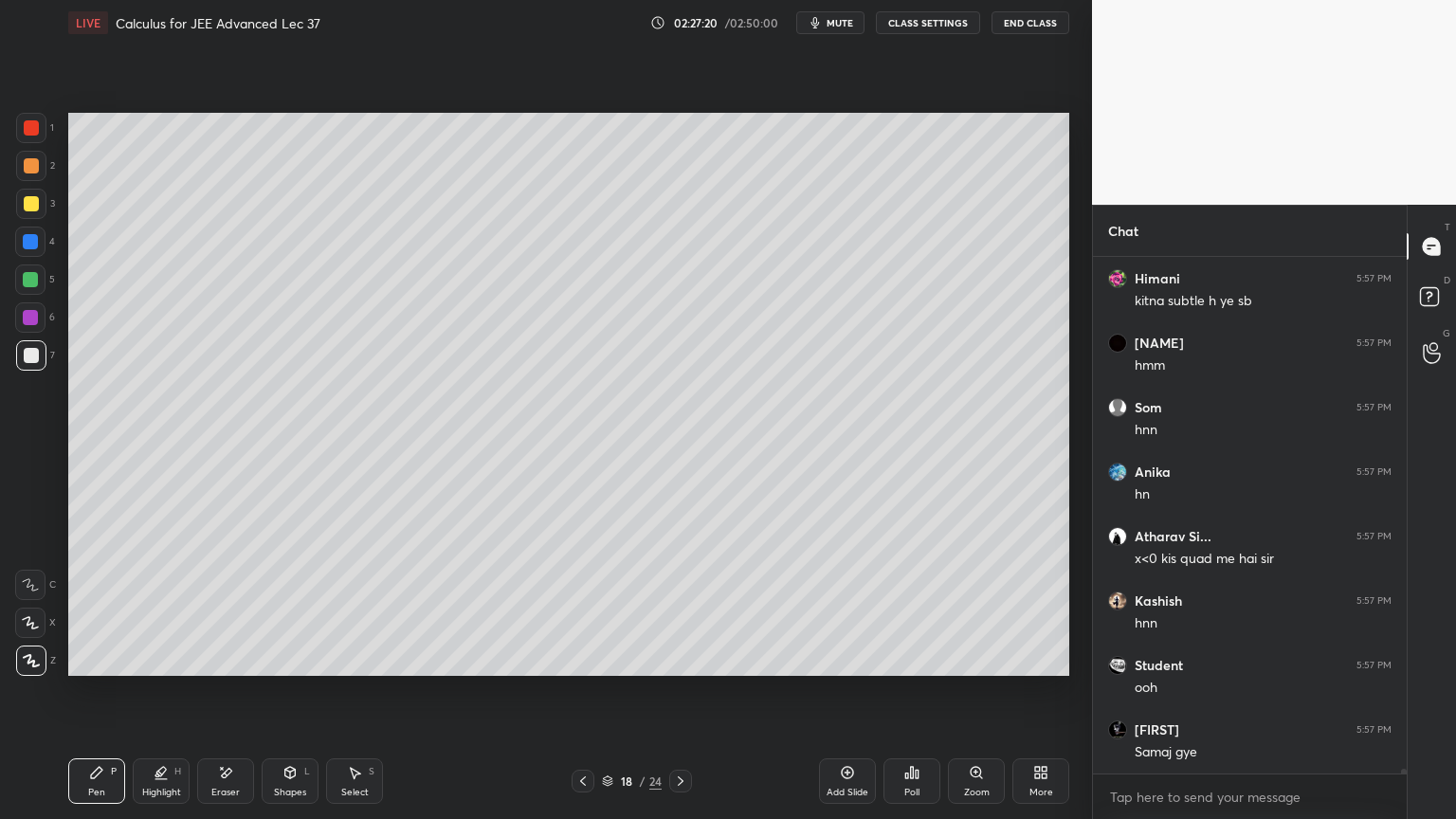 click 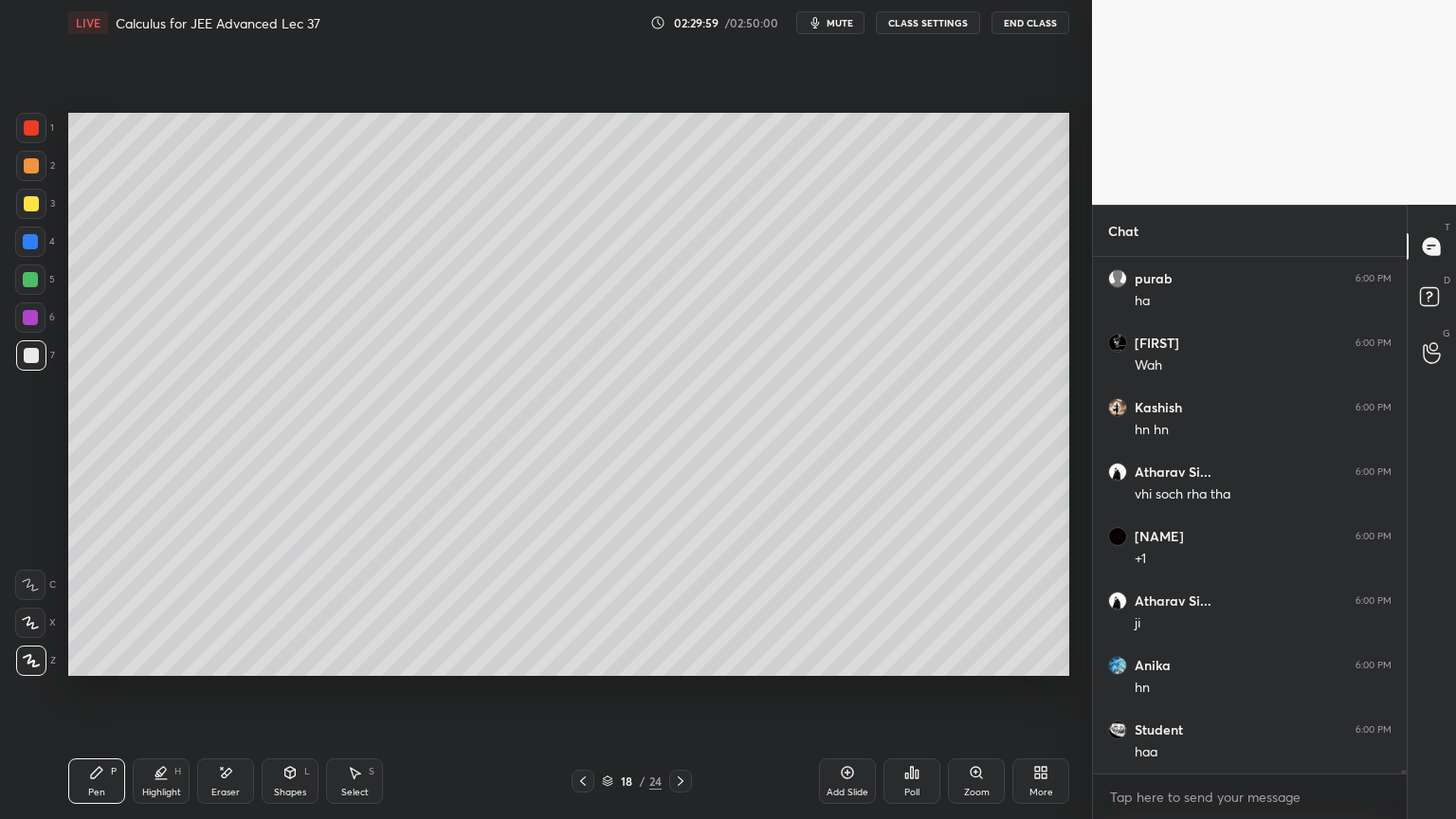 scroll, scrollTop: 62069, scrollLeft: 0, axis: vertical 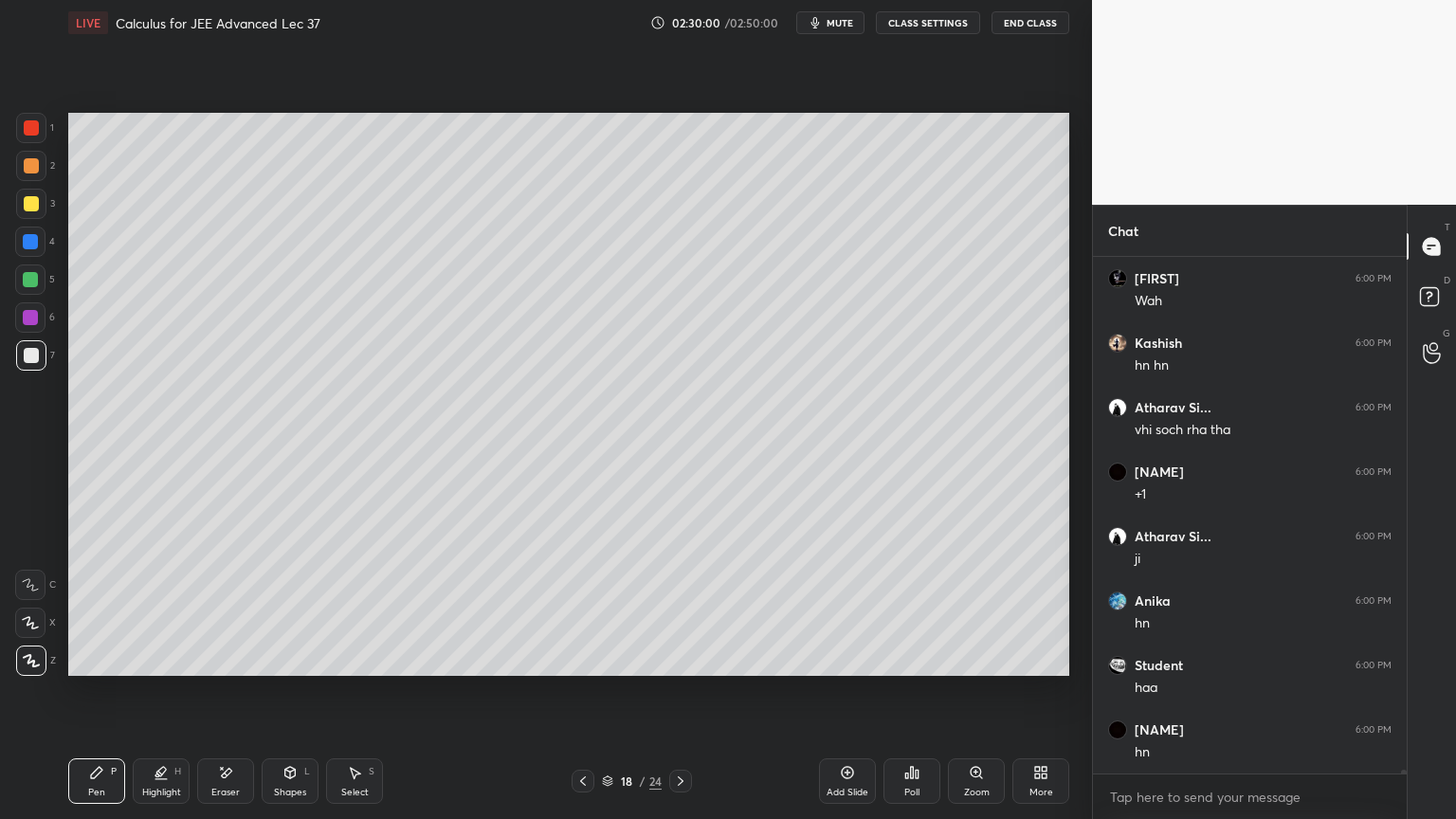 click on "Eraser" at bounding box center [226, 781] 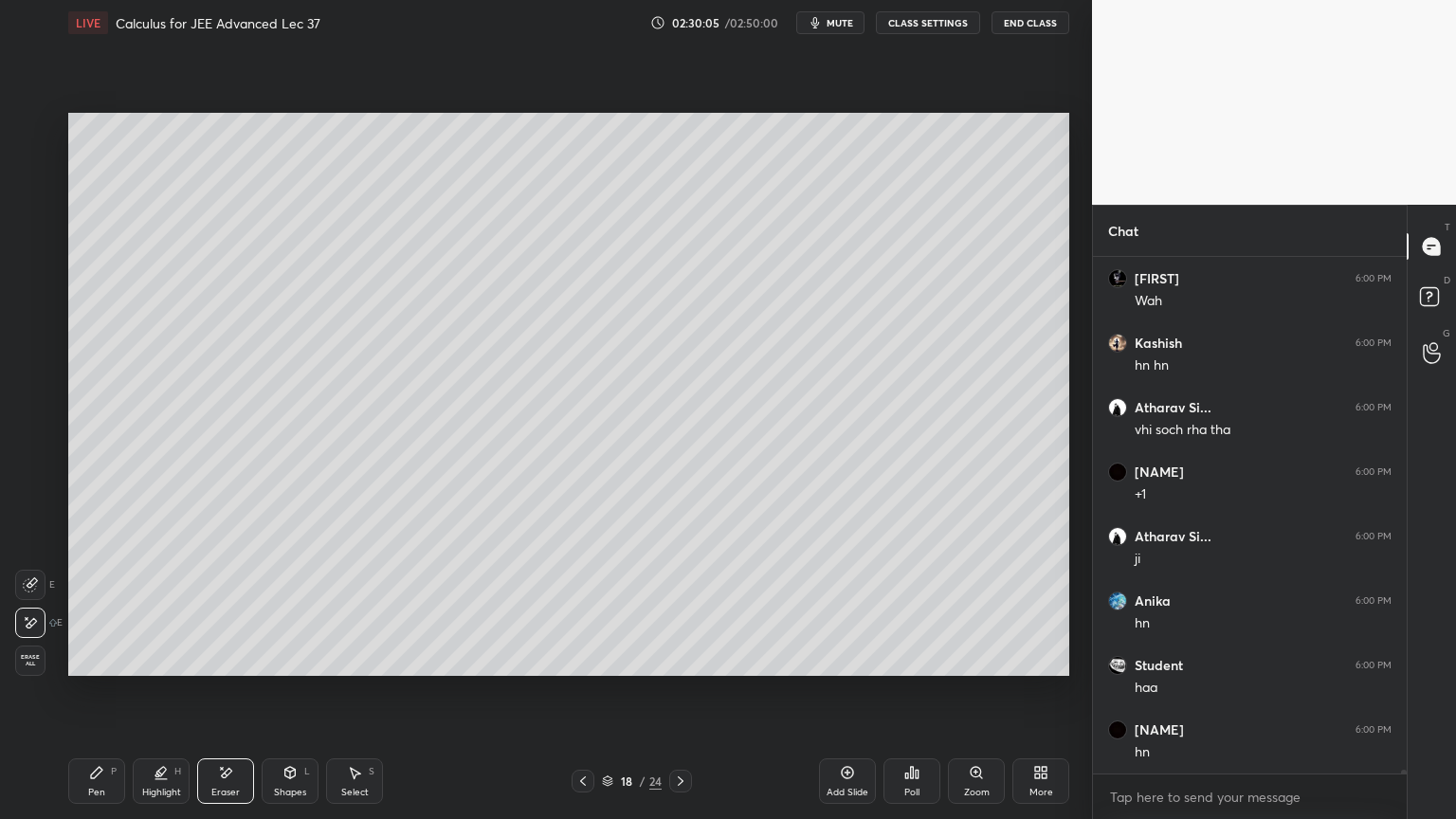click 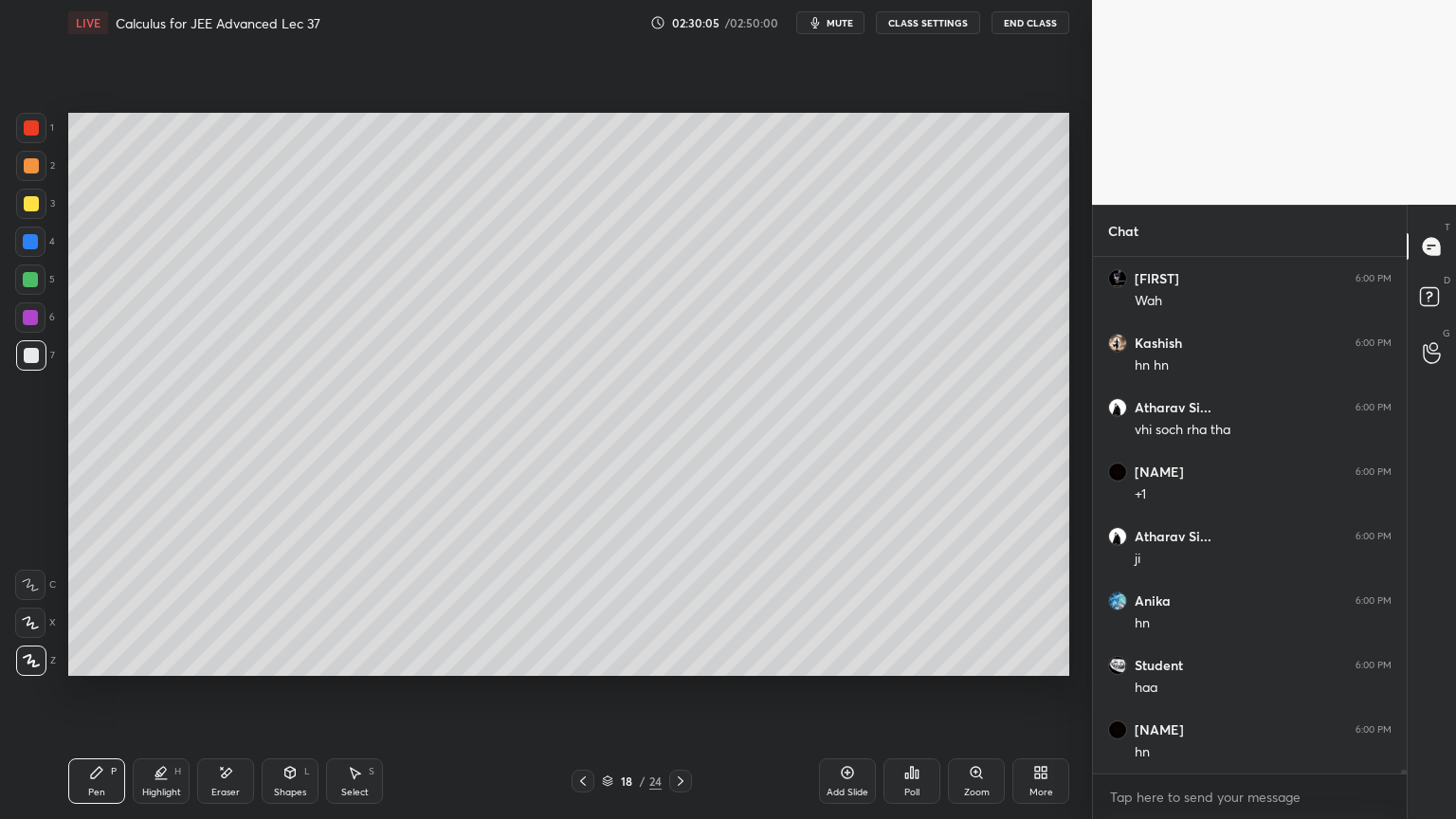 drag, startPoint x: 153, startPoint y: 778, endPoint x: 118, endPoint y: 767, distance: 36.68787 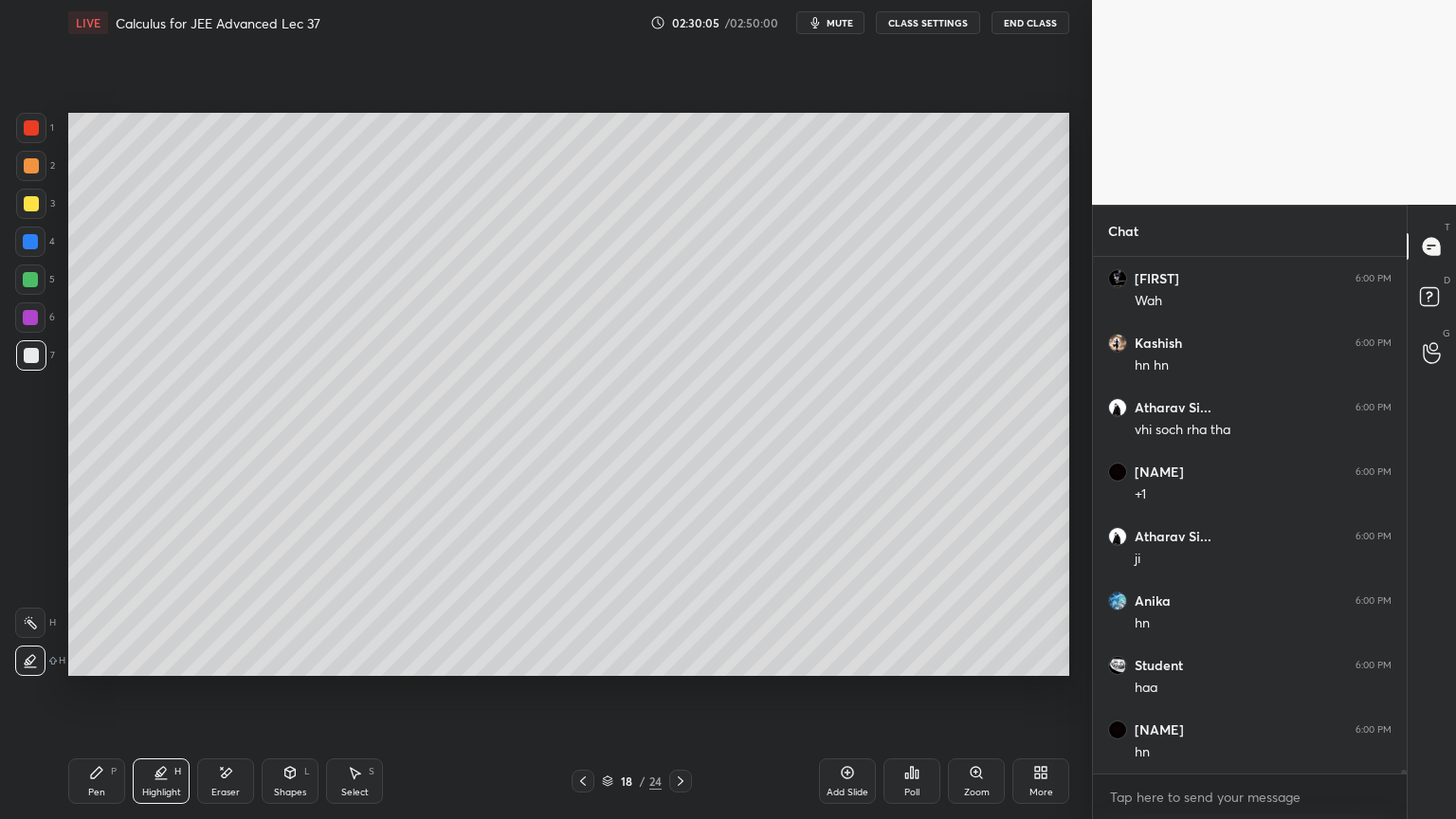 click on "Pen P" at bounding box center [97, 781] 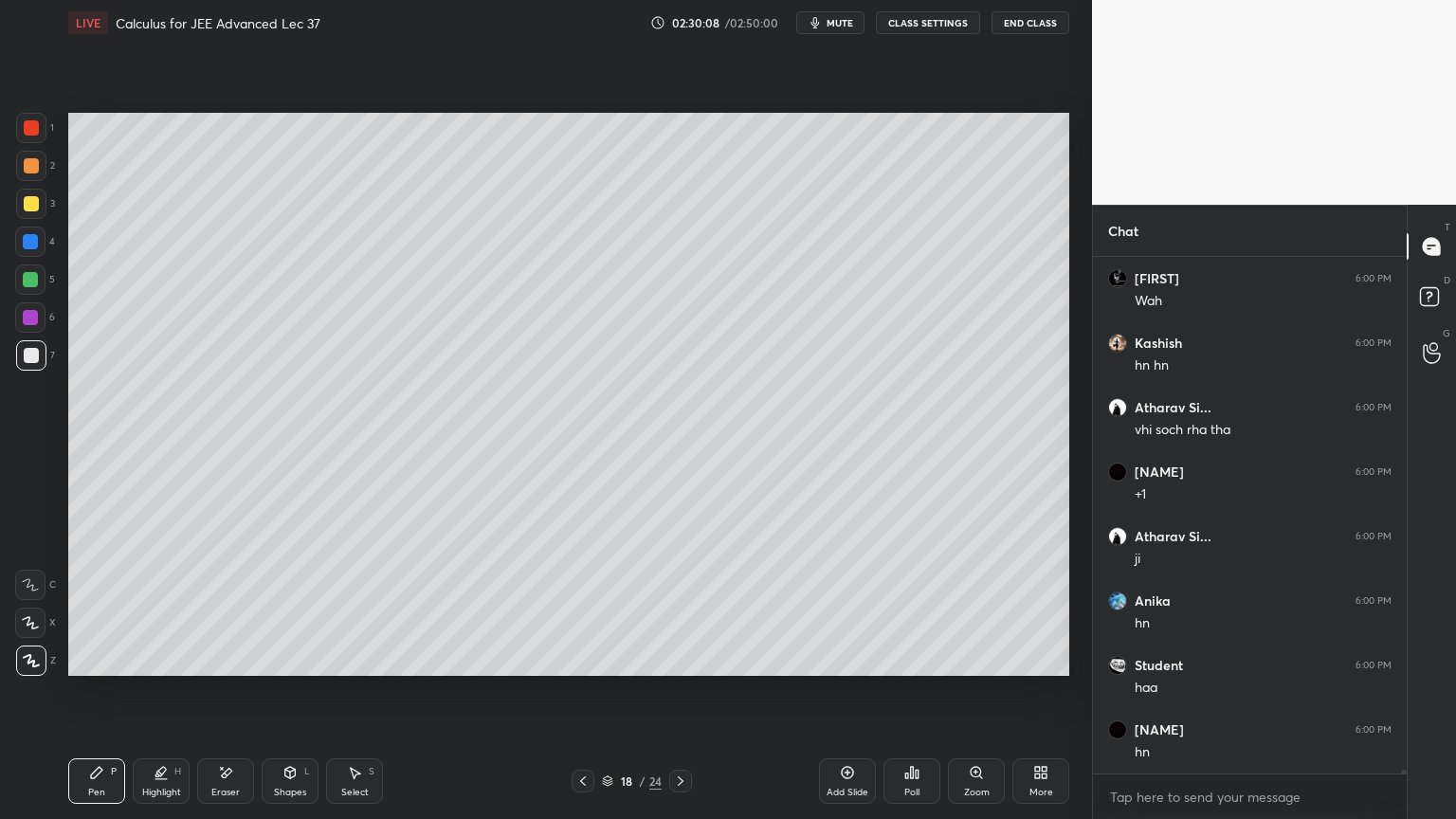 scroll, scrollTop: 62133, scrollLeft: 0, axis: vertical 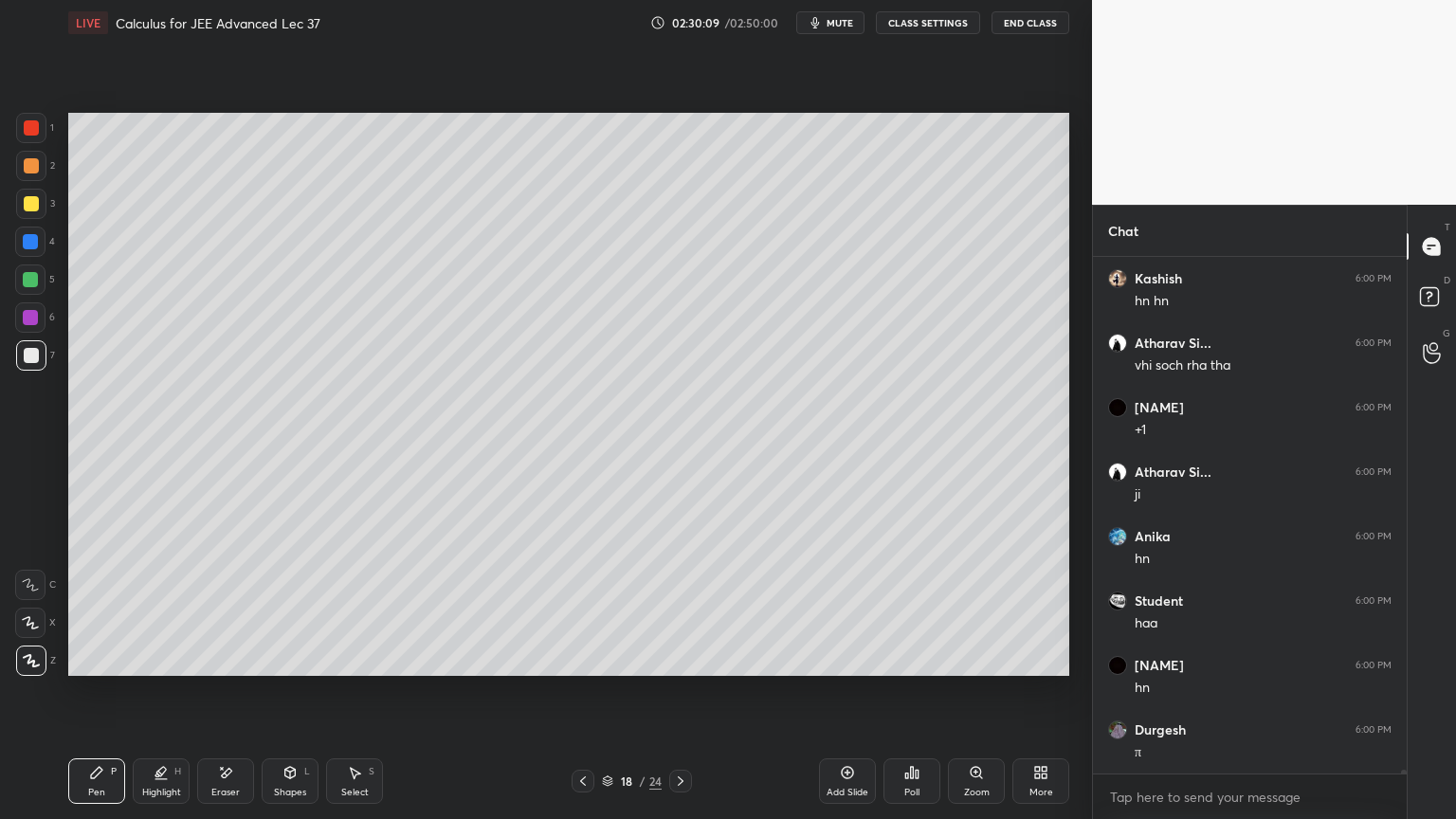 click 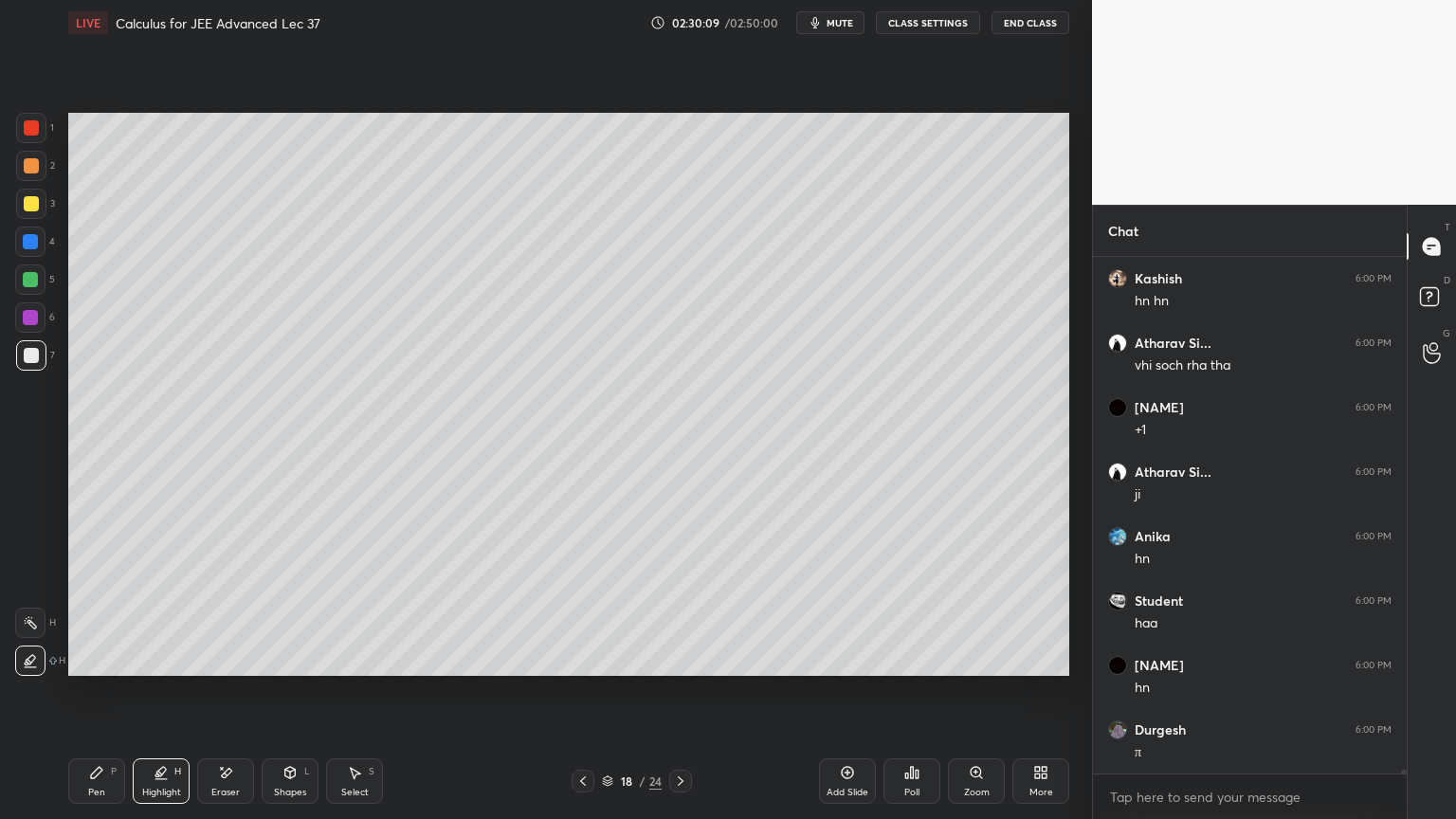 click on "Pen P" at bounding box center (97, 781) 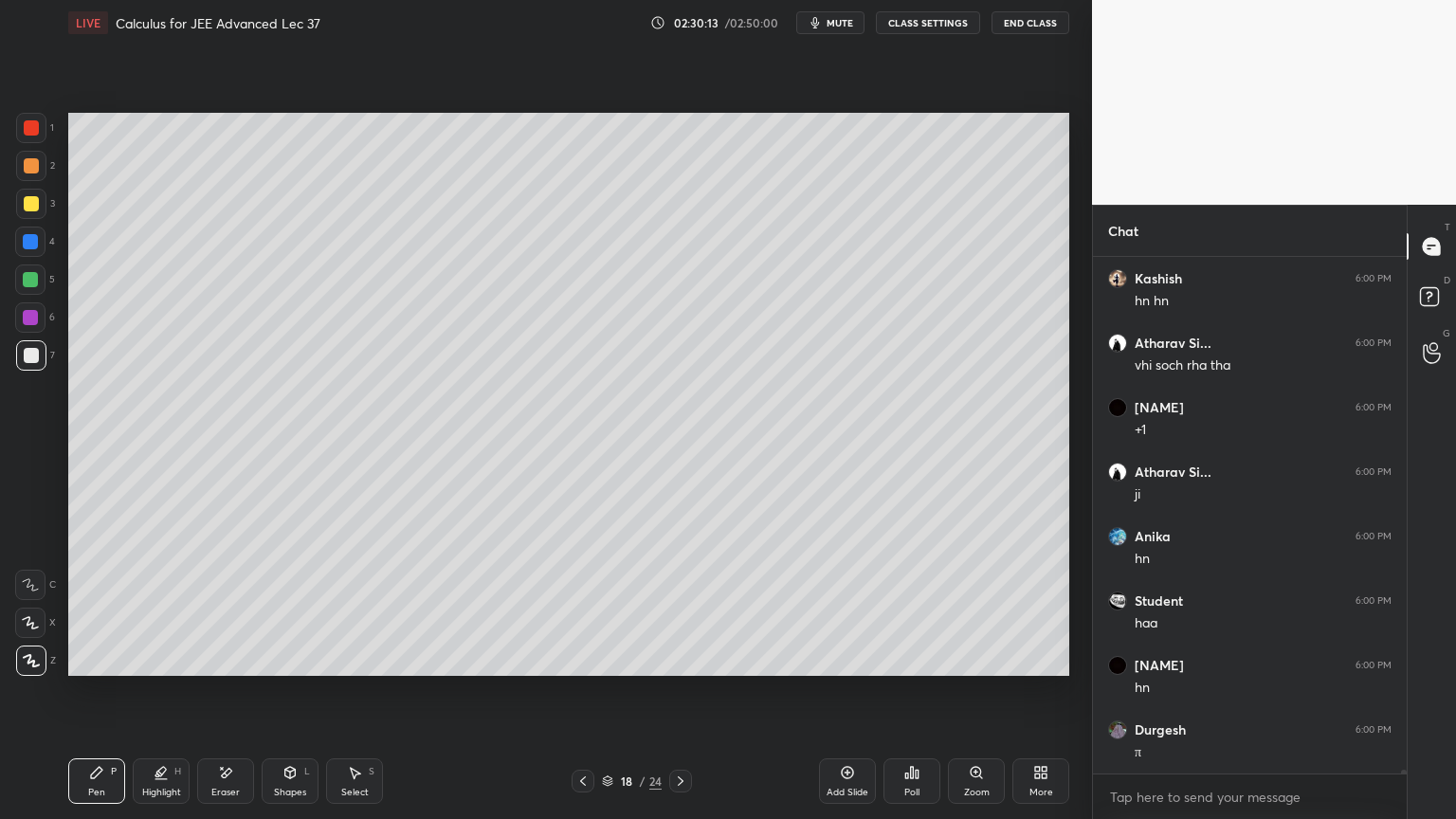 drag, startPoint x: 840, startPoint y: 781, endPoint x: 755, endPoint y: 732, distance: 98.11218 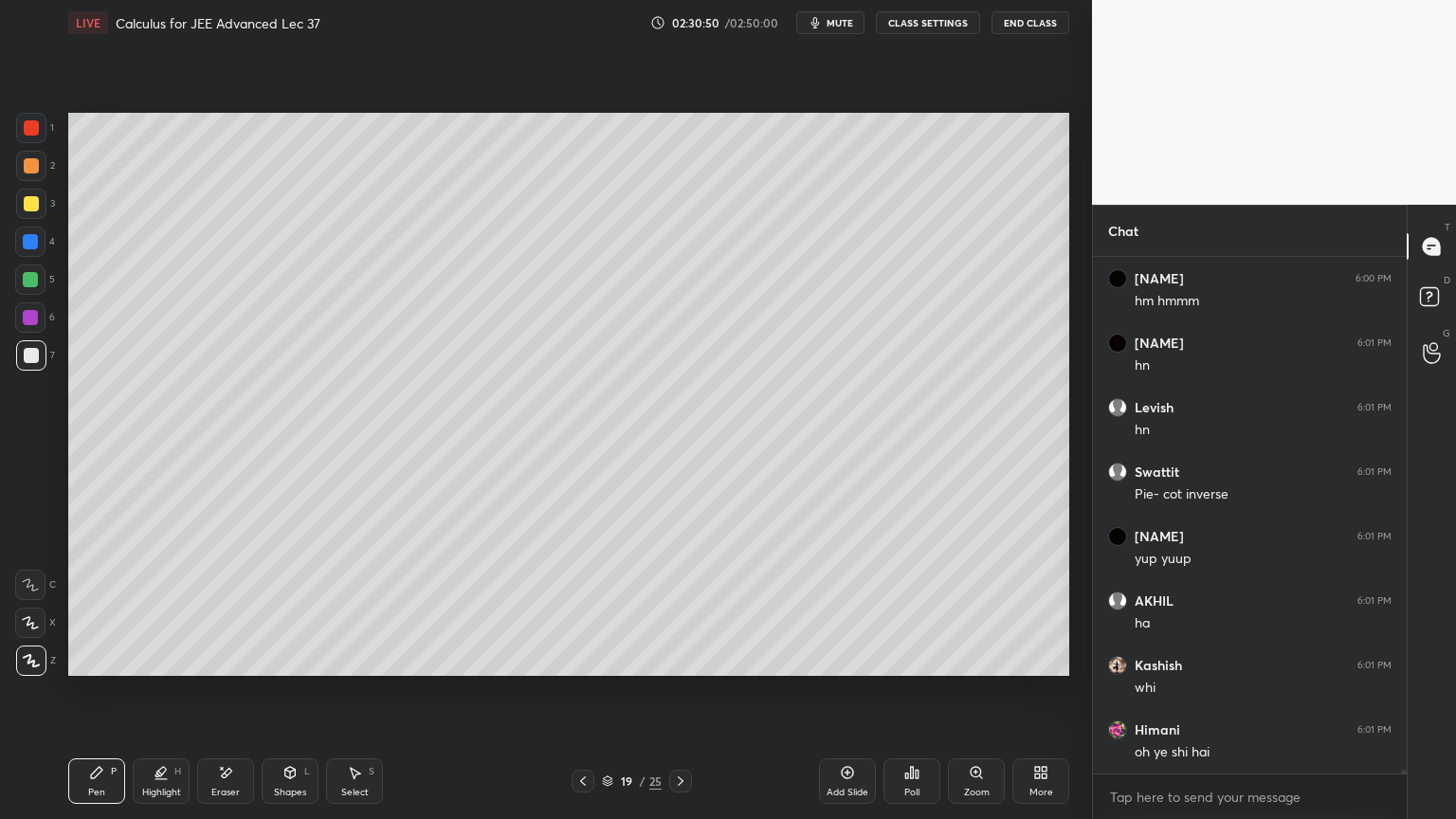 scroll, scrollTop: 62842, scrollLeft: 0, axis: vertical 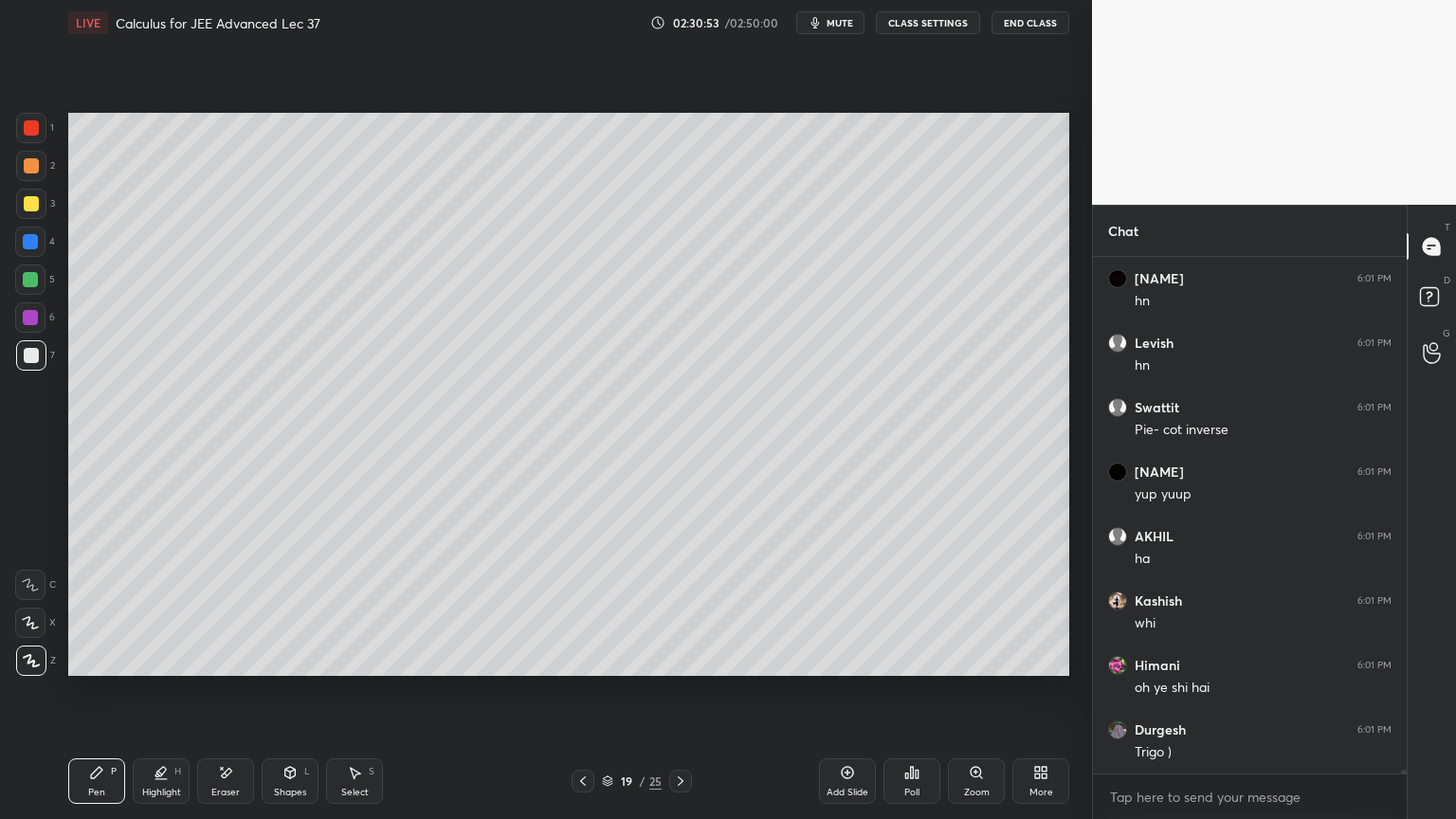 drag, startPoint x: 579, startPoint y: 779, endPoint x: 588, endPoint y: 733, distance: 46.872167 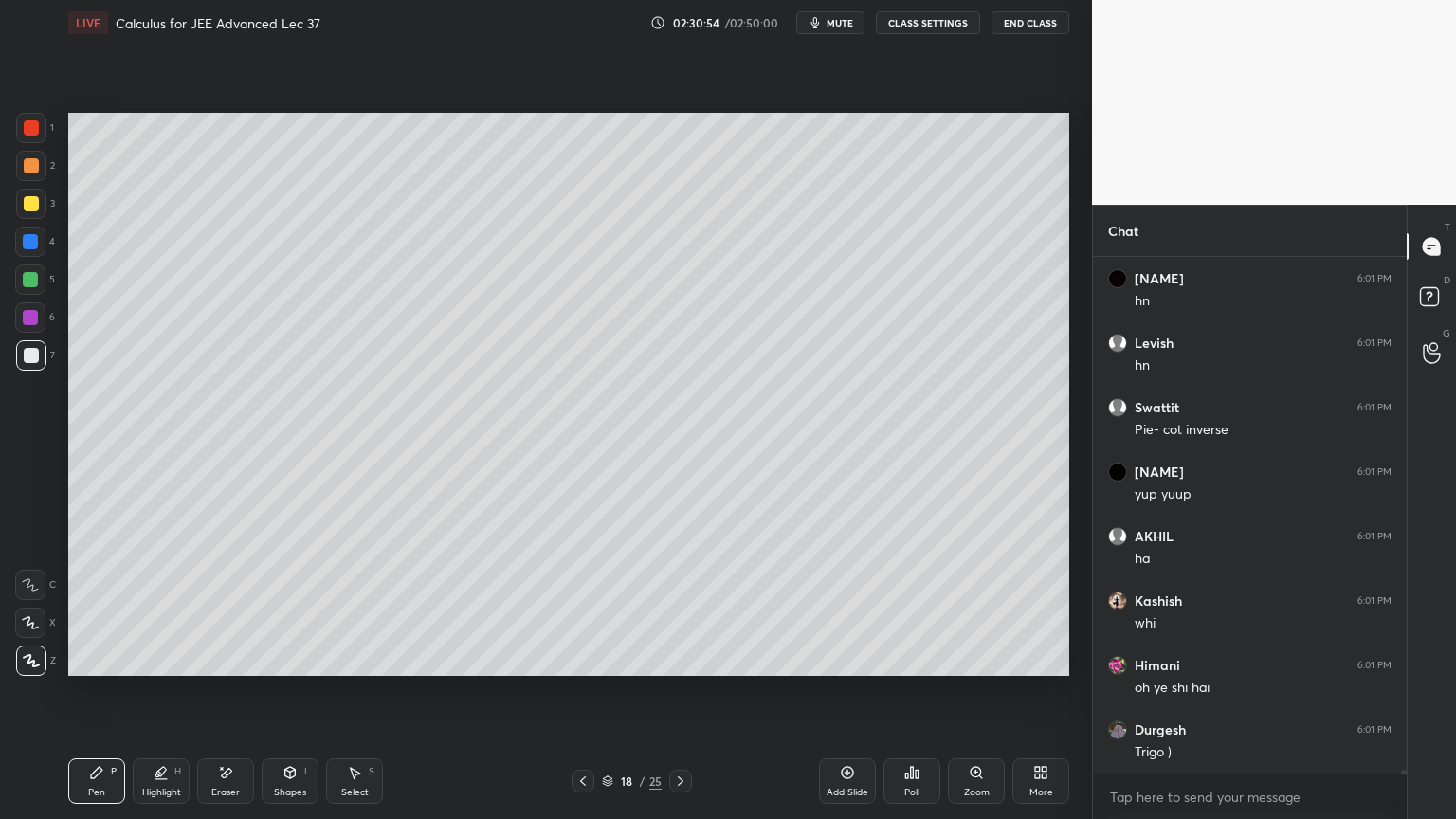 scroll, scrollTop: 62907, scrollLeft: 0, axis: vertical 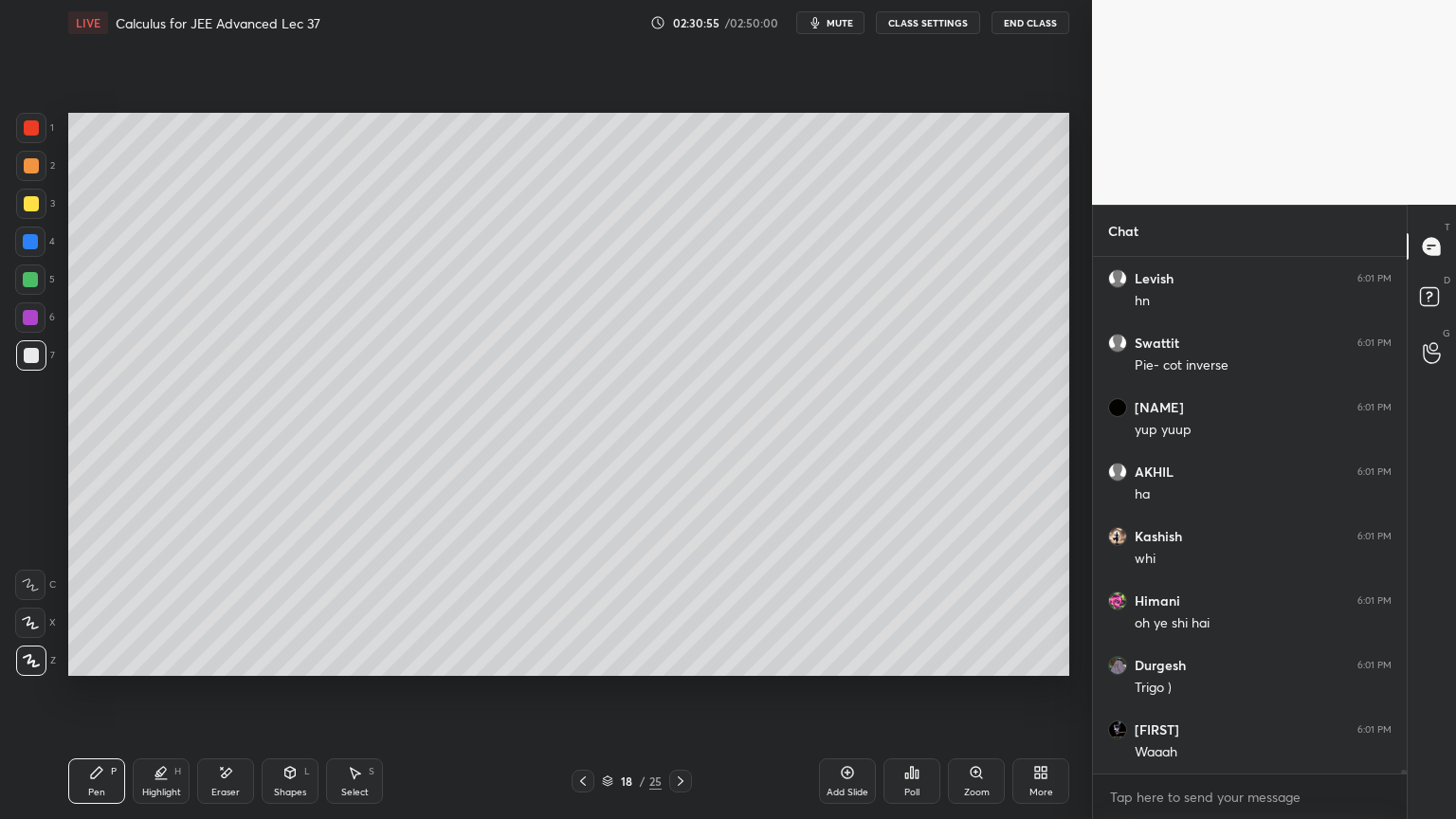 click 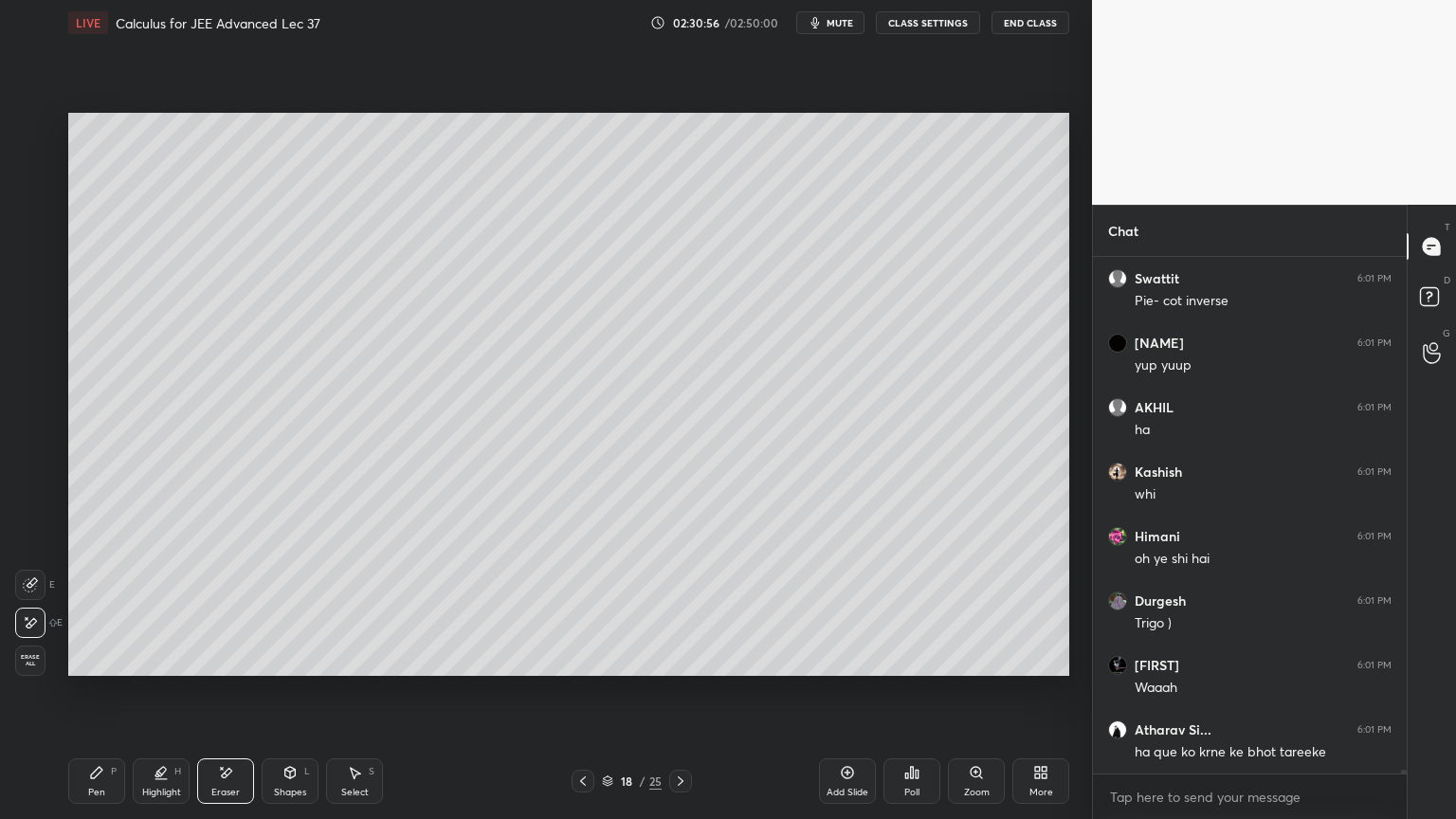 drag, startPoint x: 103, startPoint y: 770, endPoint x: 106, endPoint y: 738, distance: 32.14032 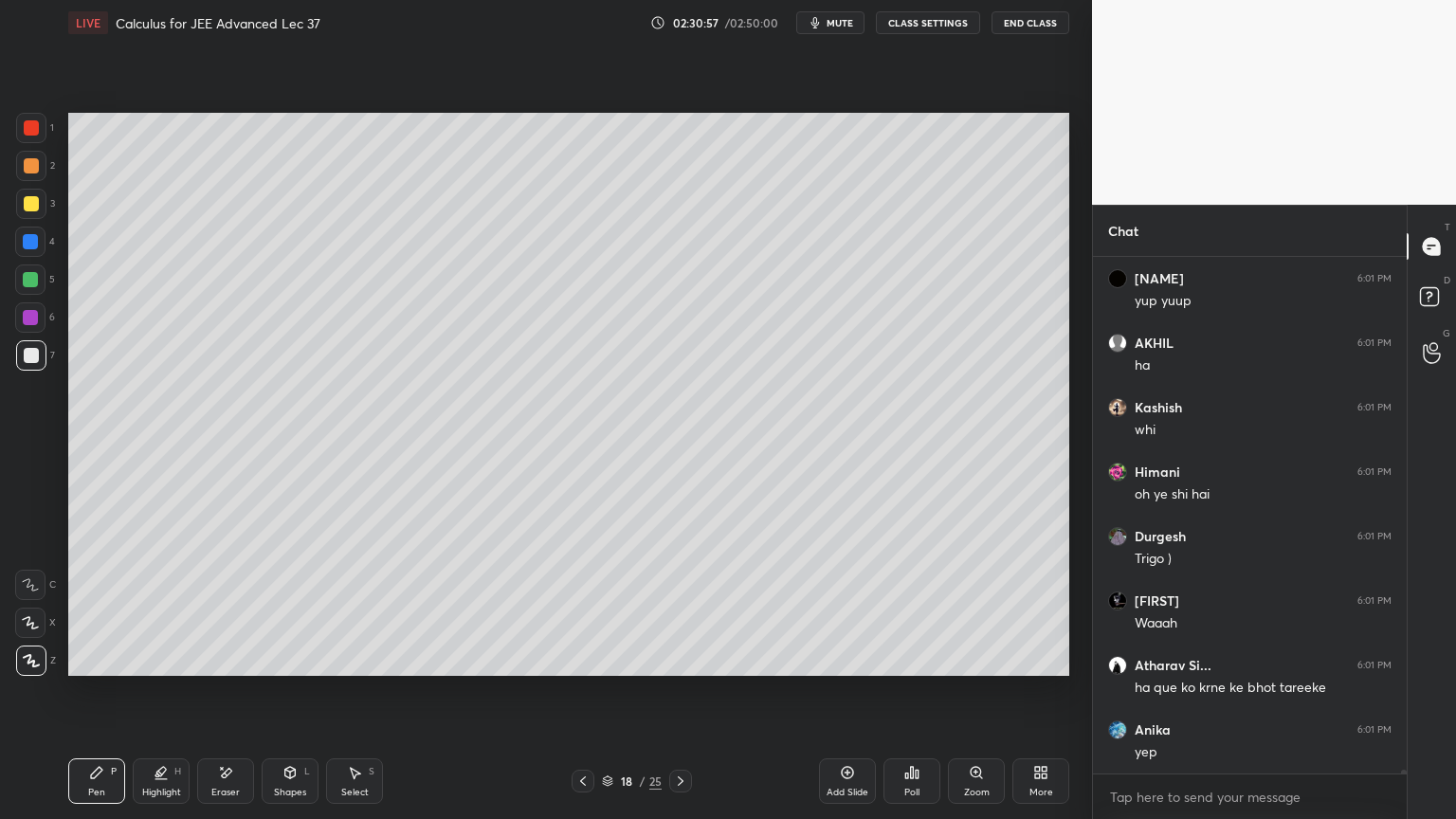 drag, startPoint x: 40, startPoint y: 243, endPoint x: 59, endPoint y: 228, distance: 24.207437 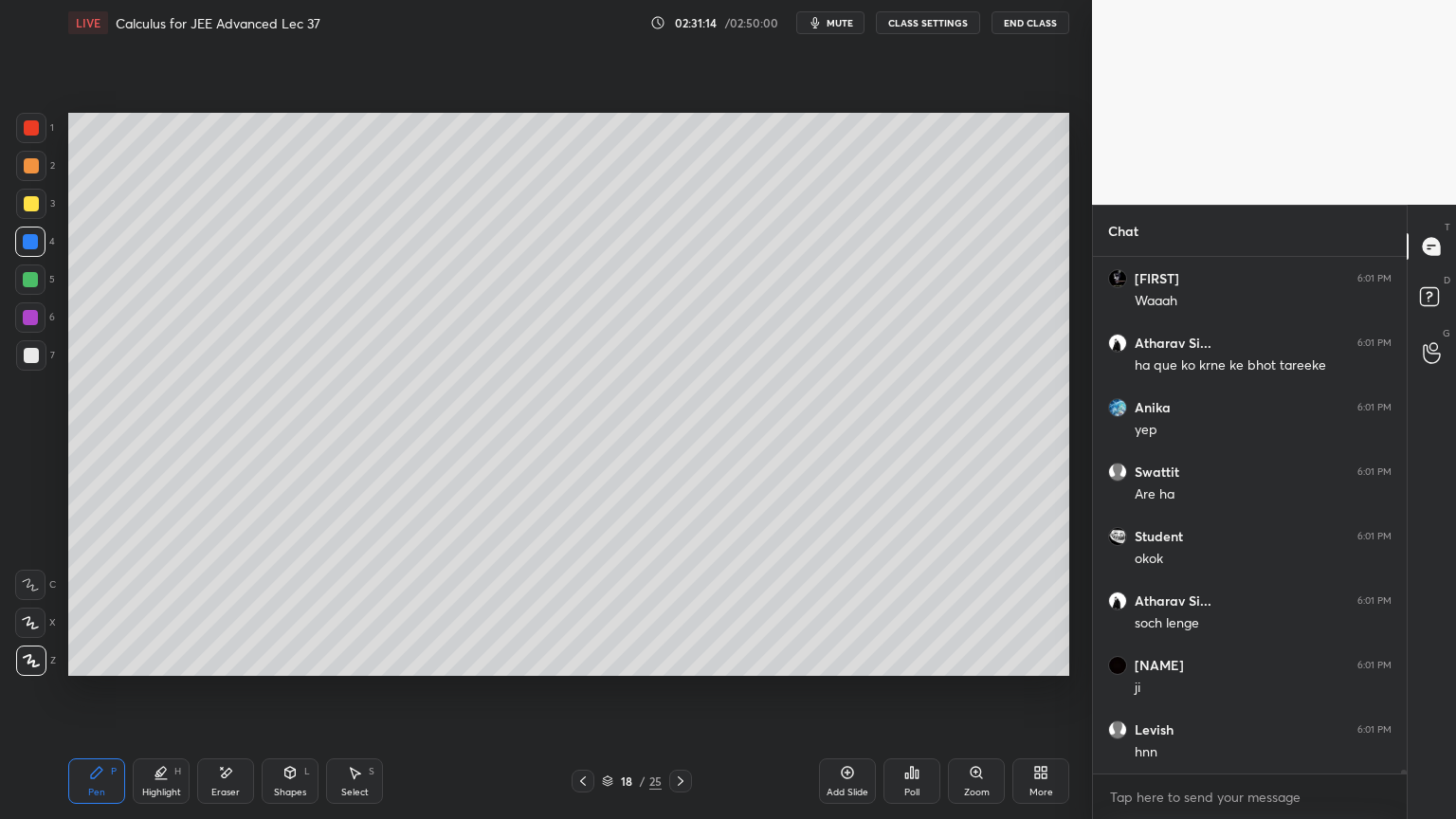scroll, scrollTop: 63422, scrollLeft: 0, axis: vertical 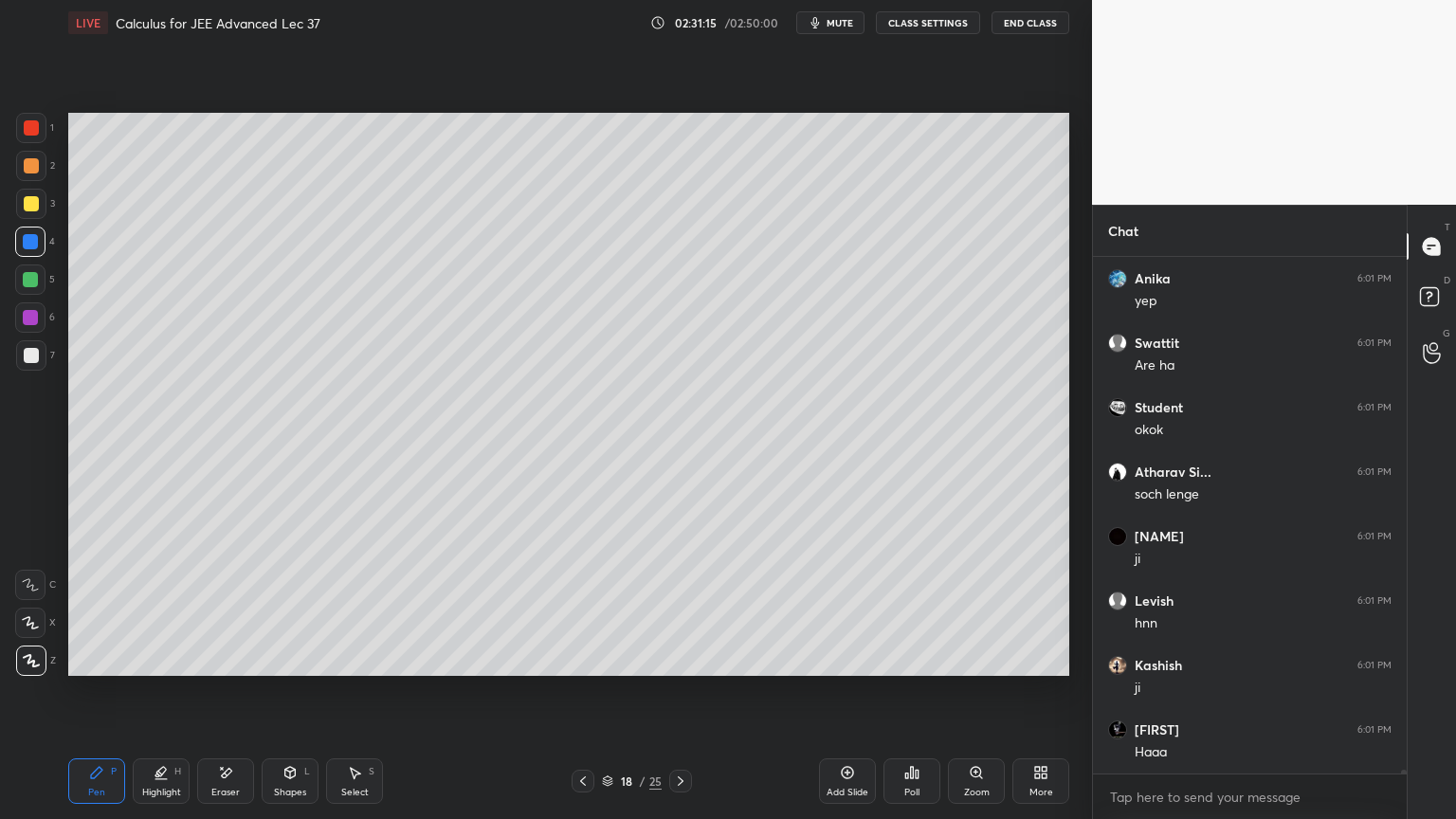 click 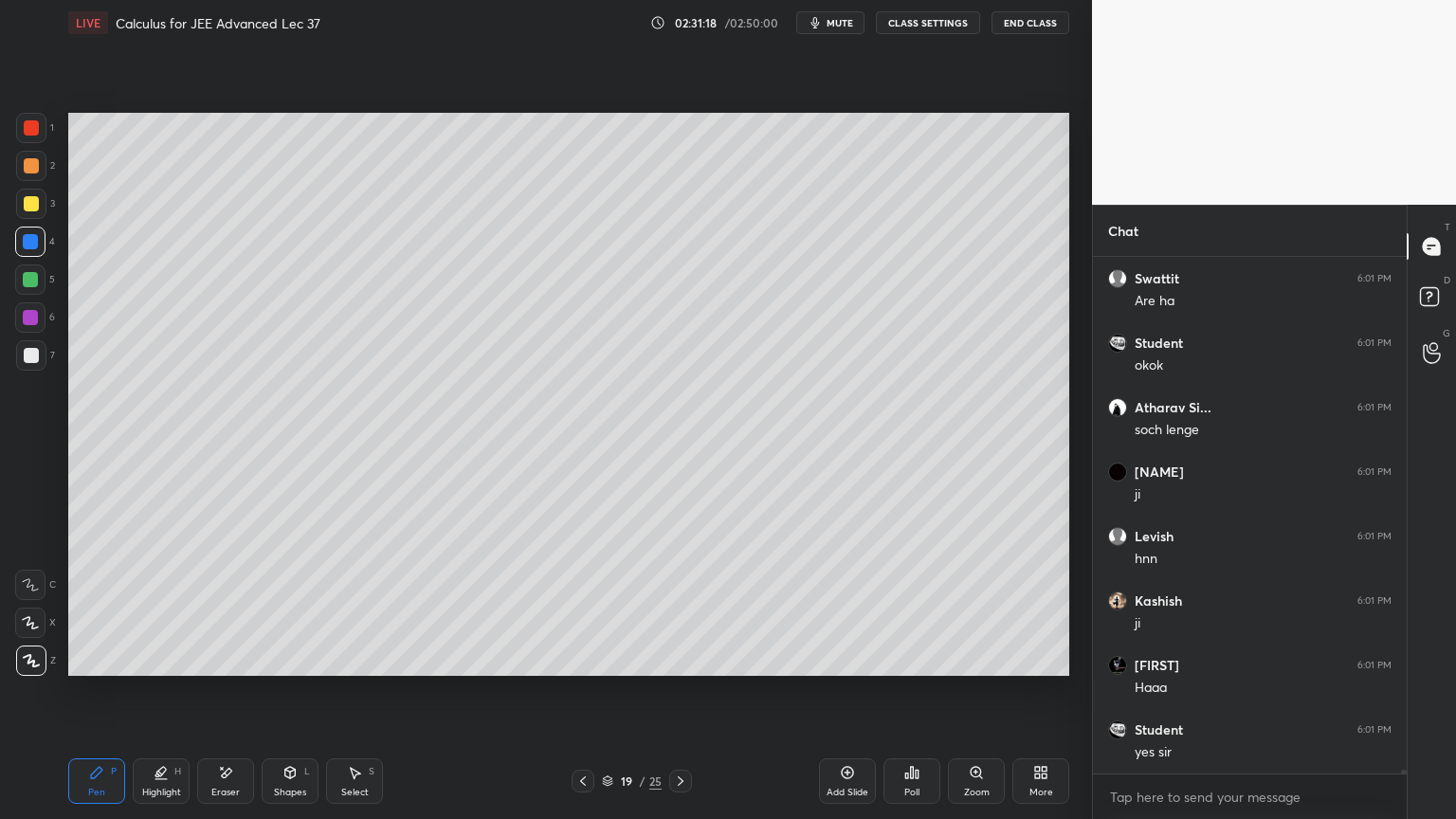 scroll, scrollTop: 63616, scrollLeft: 0, axis: vertical 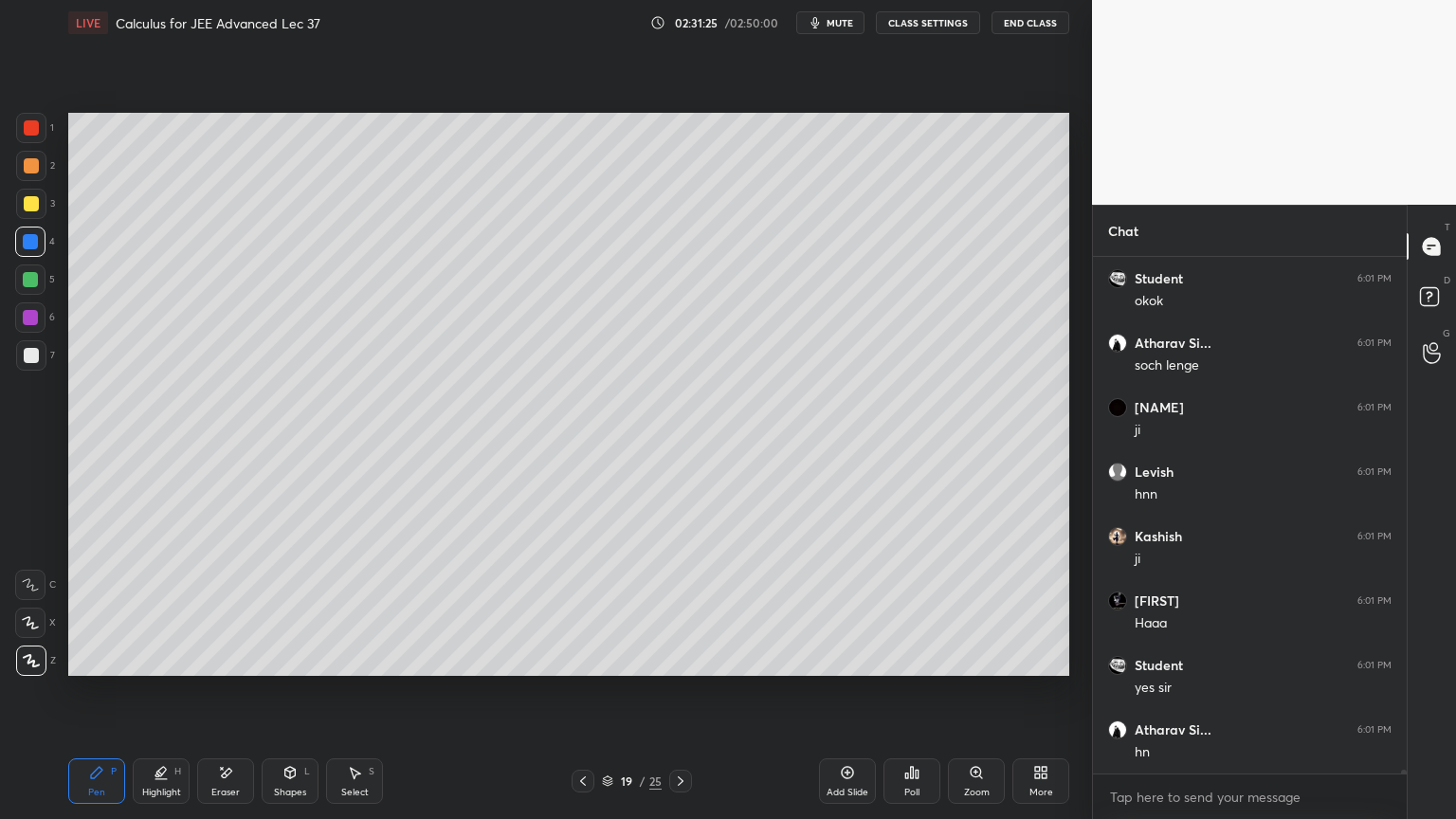 click on "Add Slide" at bounding box center [847, 792] 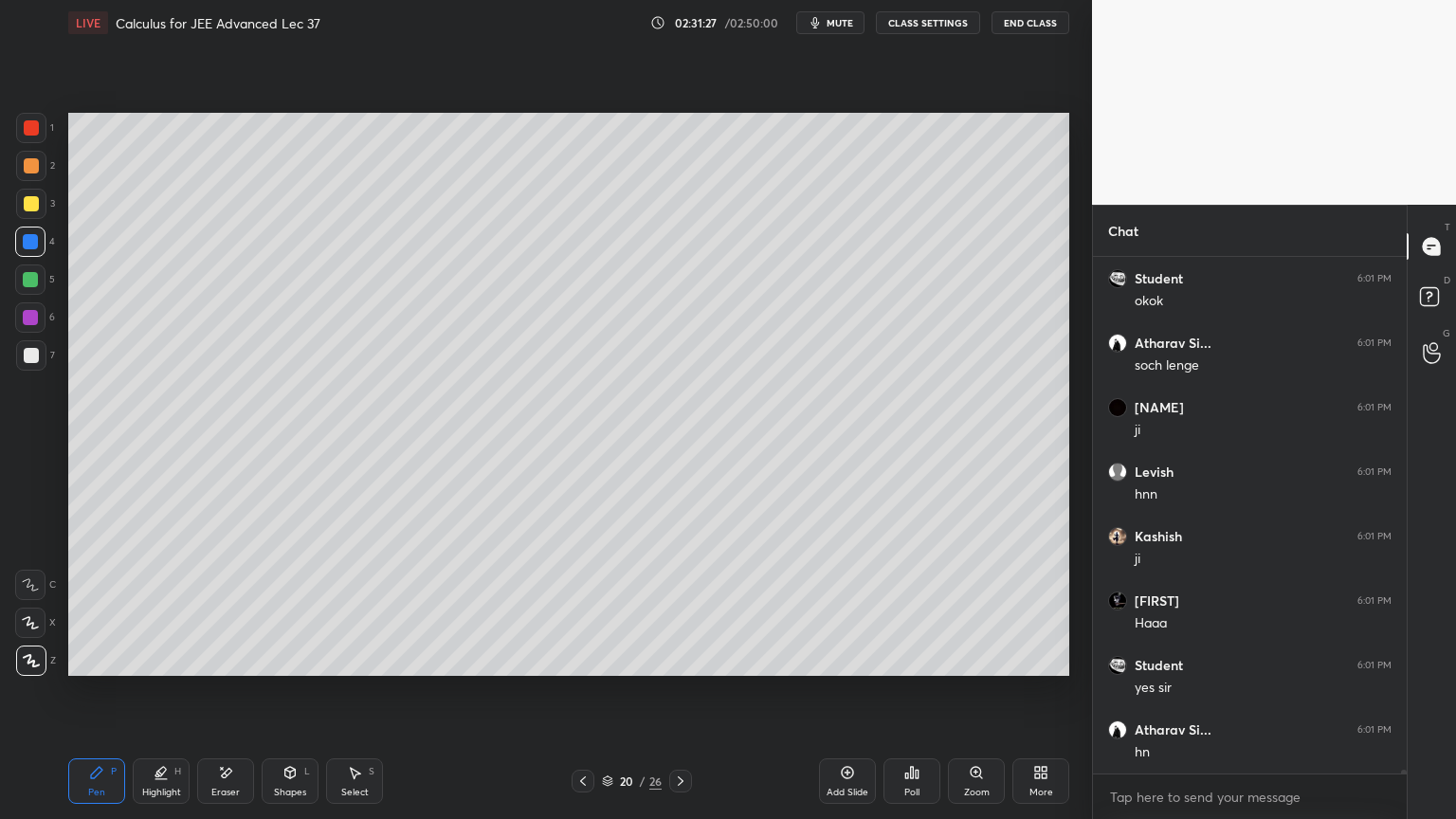 drag, startPoint x: 34, startPoint y: 204, endPoint x: 47, endPoint y: 272, distance: 69.2315 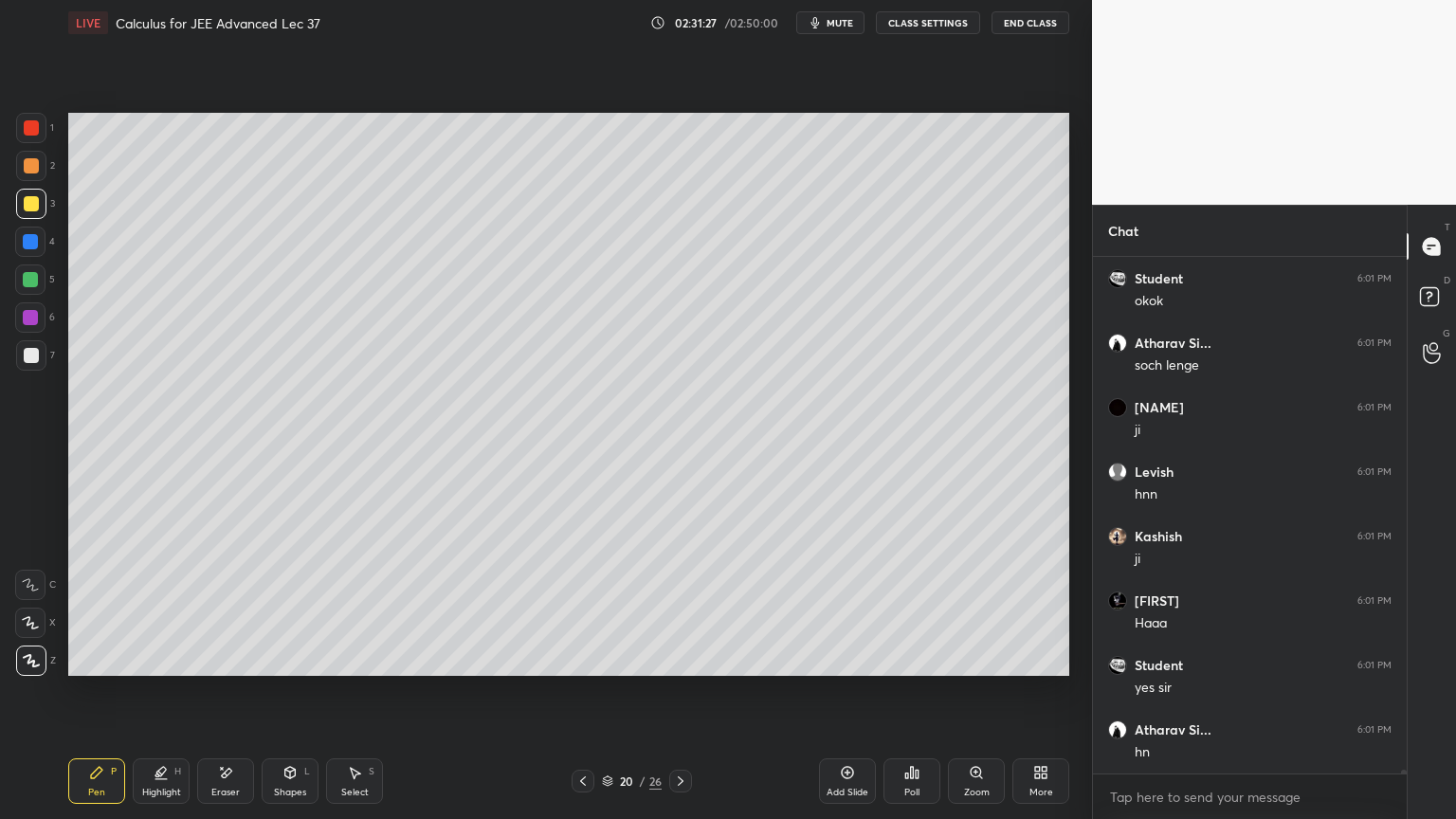 click at bounding box center (31, 355) 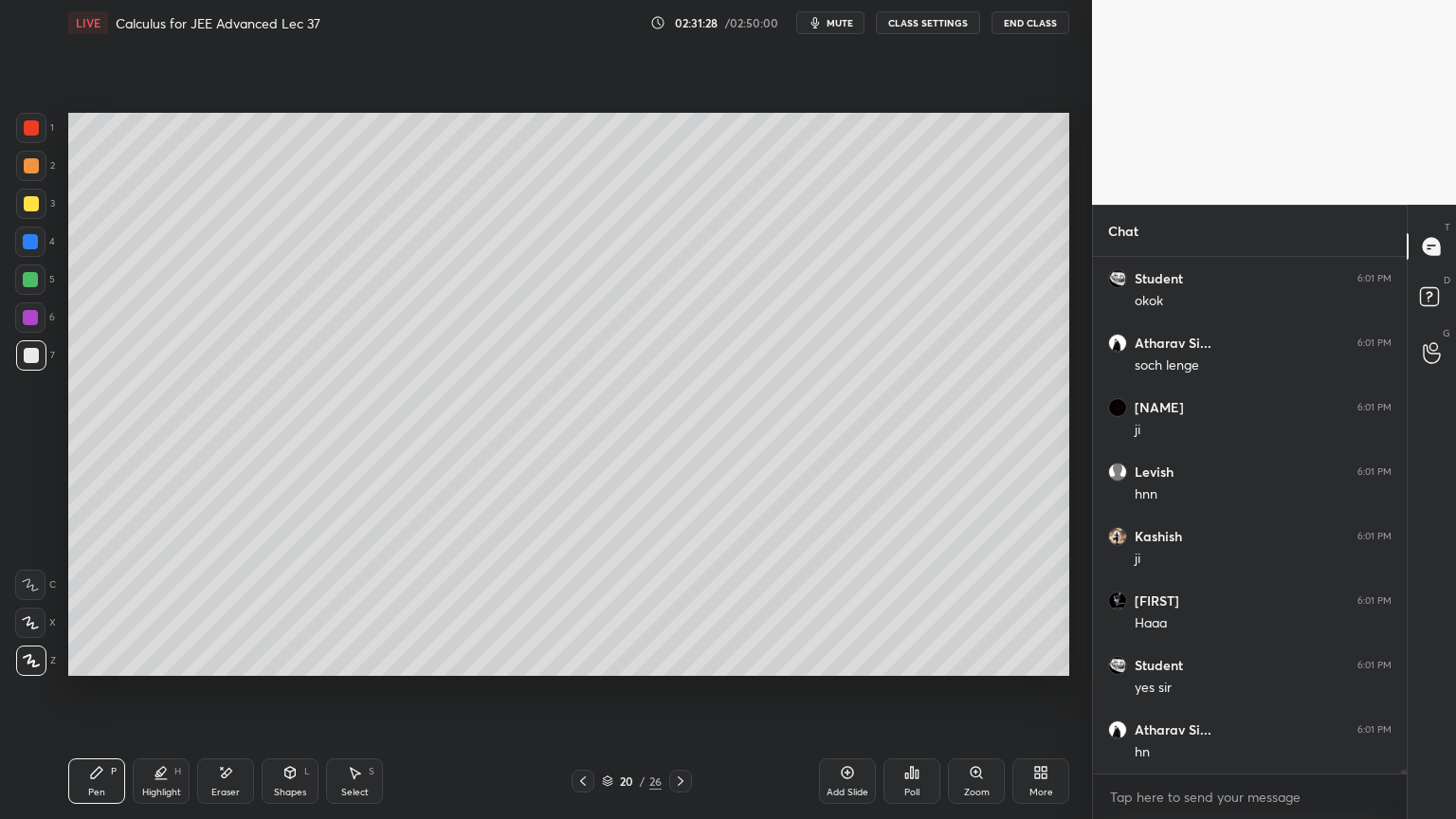 click on "3" at bounding box center (35, 208) 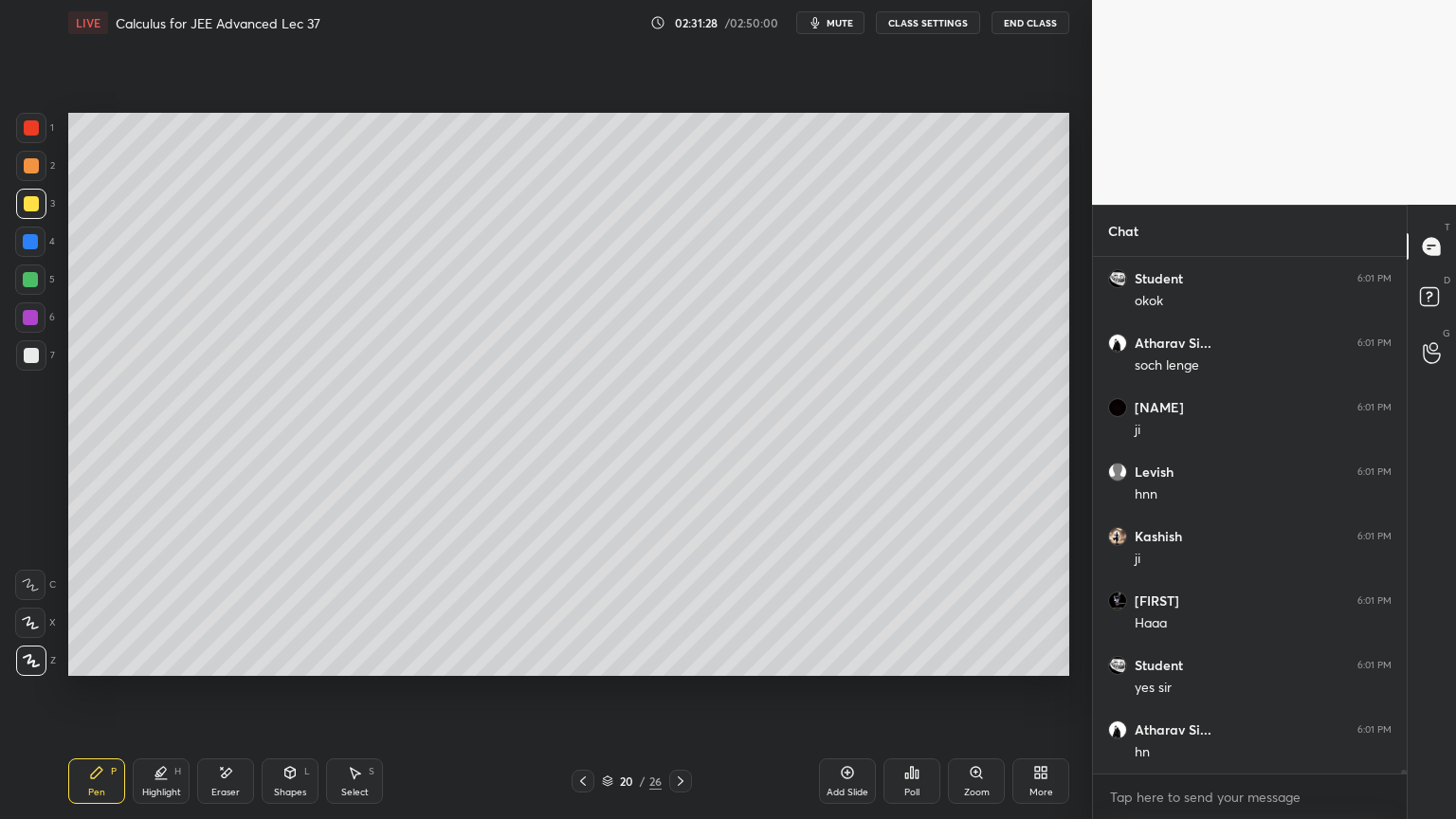drag, startPoint x: 29, startPoint y: 208, endPoint x: 41, endPoint y: 216, distance: 14 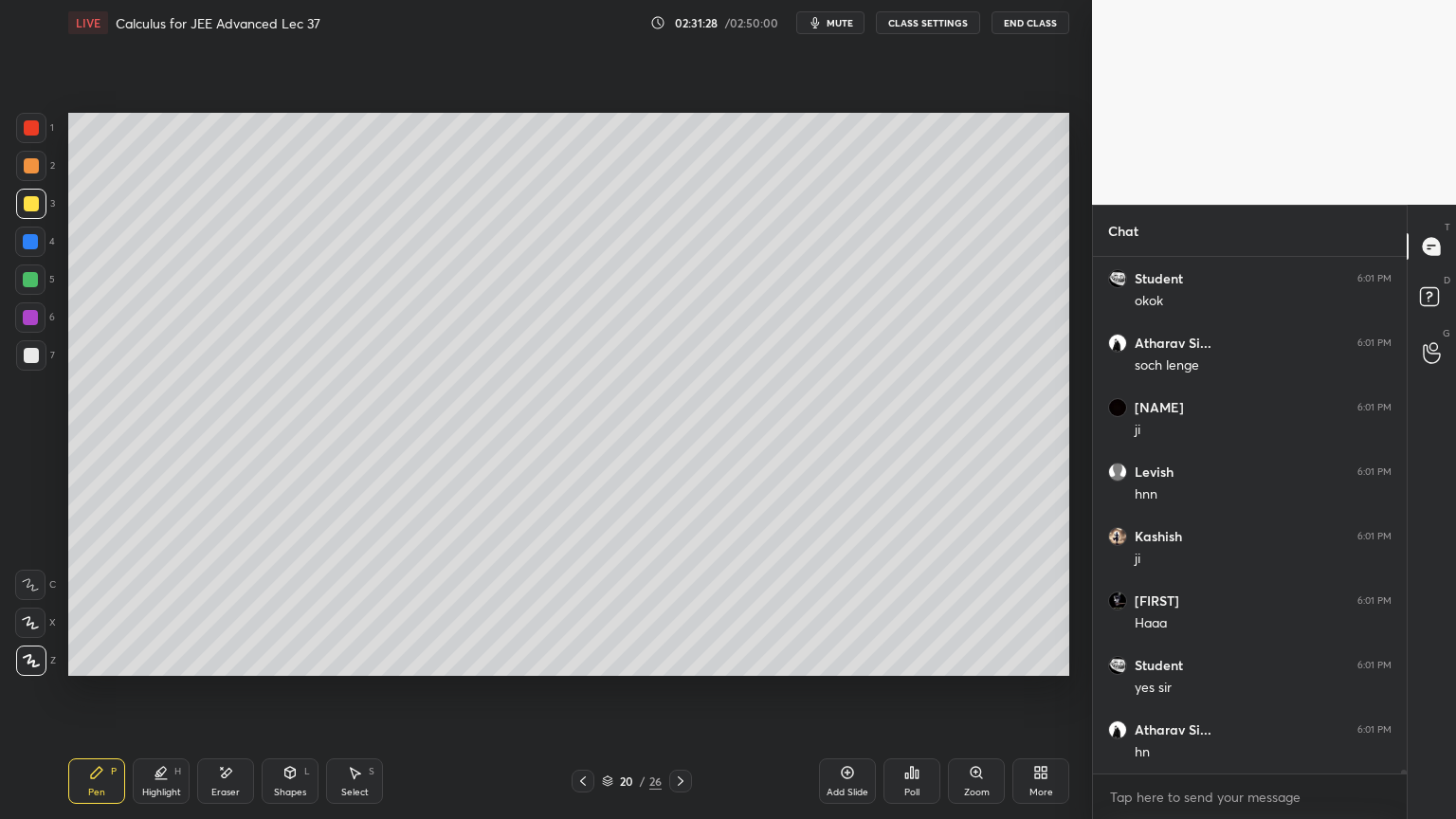 click at bounding box center [31, 204] 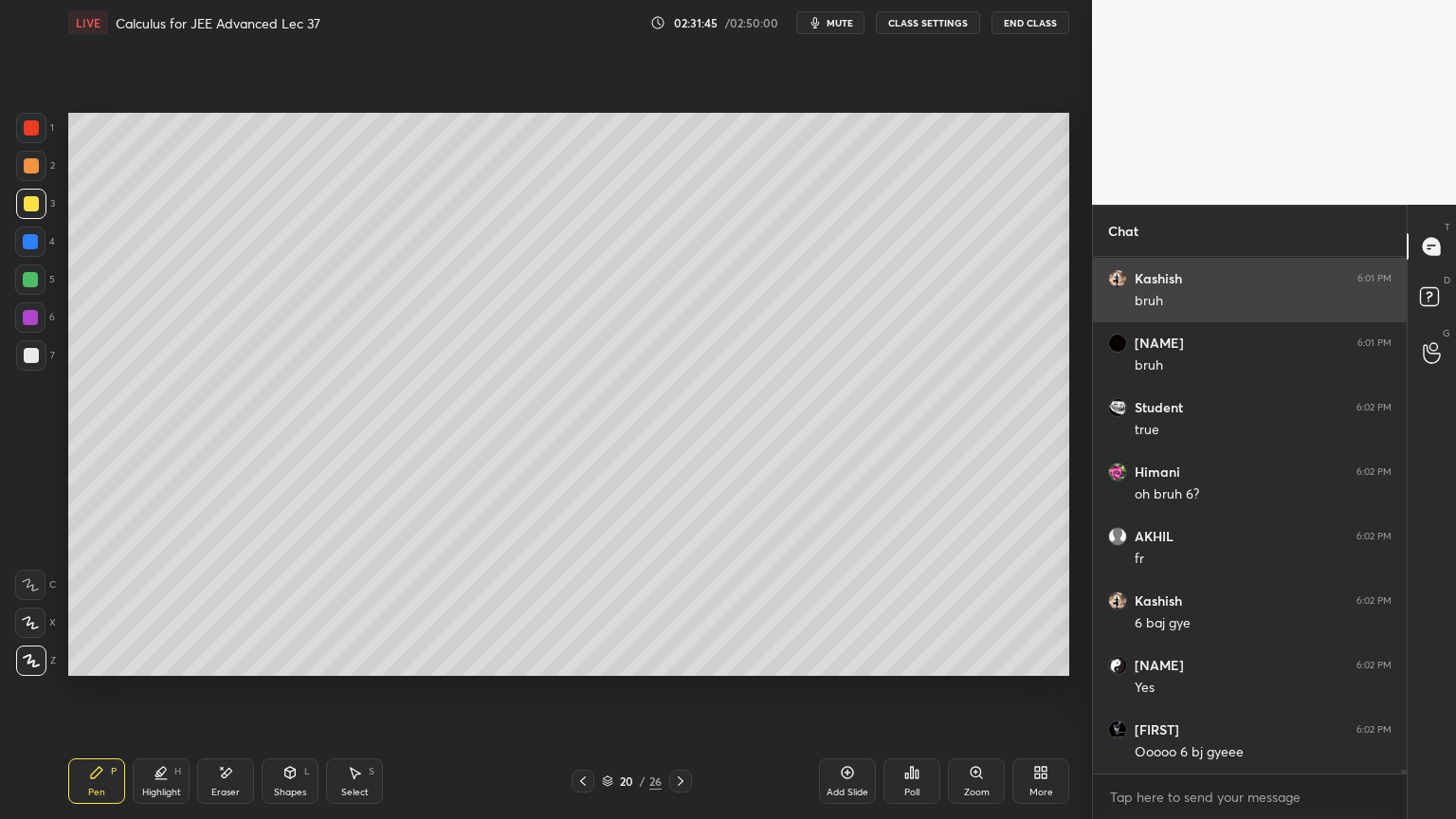 scroll, scrollTop: 64215, scrollLeft: 0, axis: vertical 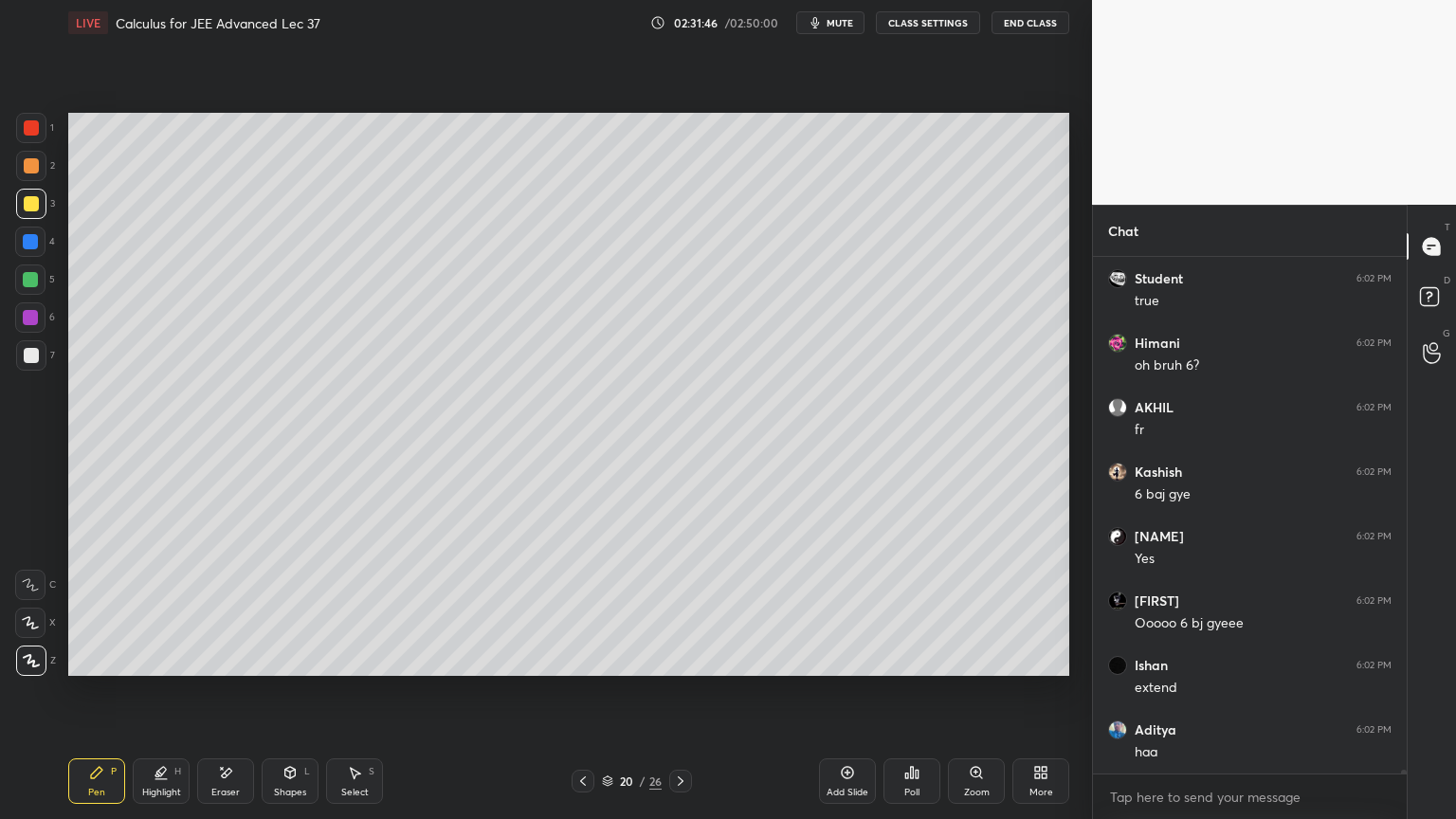 drag, startPoint x: 147, startPoint y: 766, endPoint x: 103, endPoint y: 772, distance: 44.407207 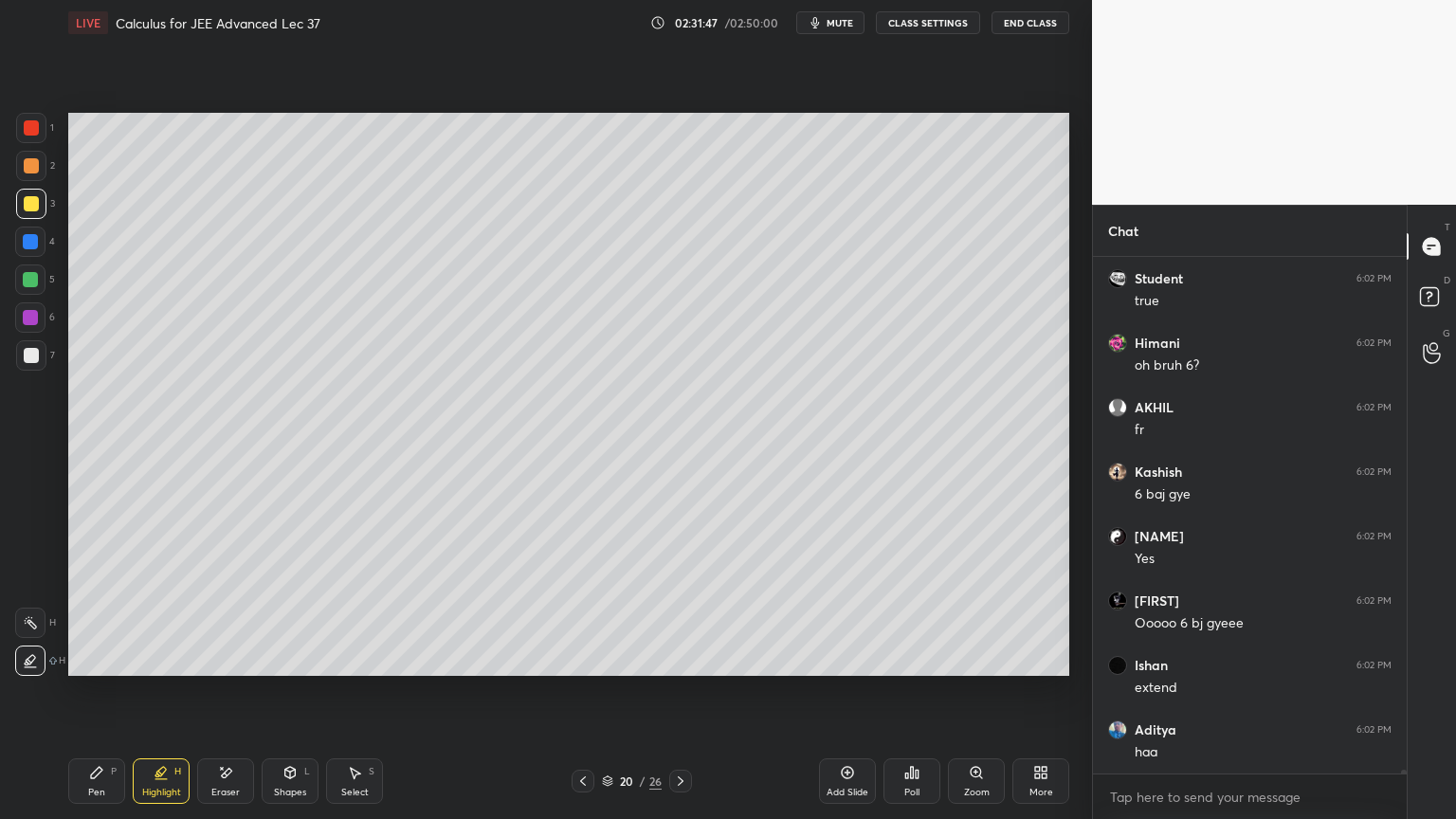 click on "Pen P" at bounding box center [97, 781] 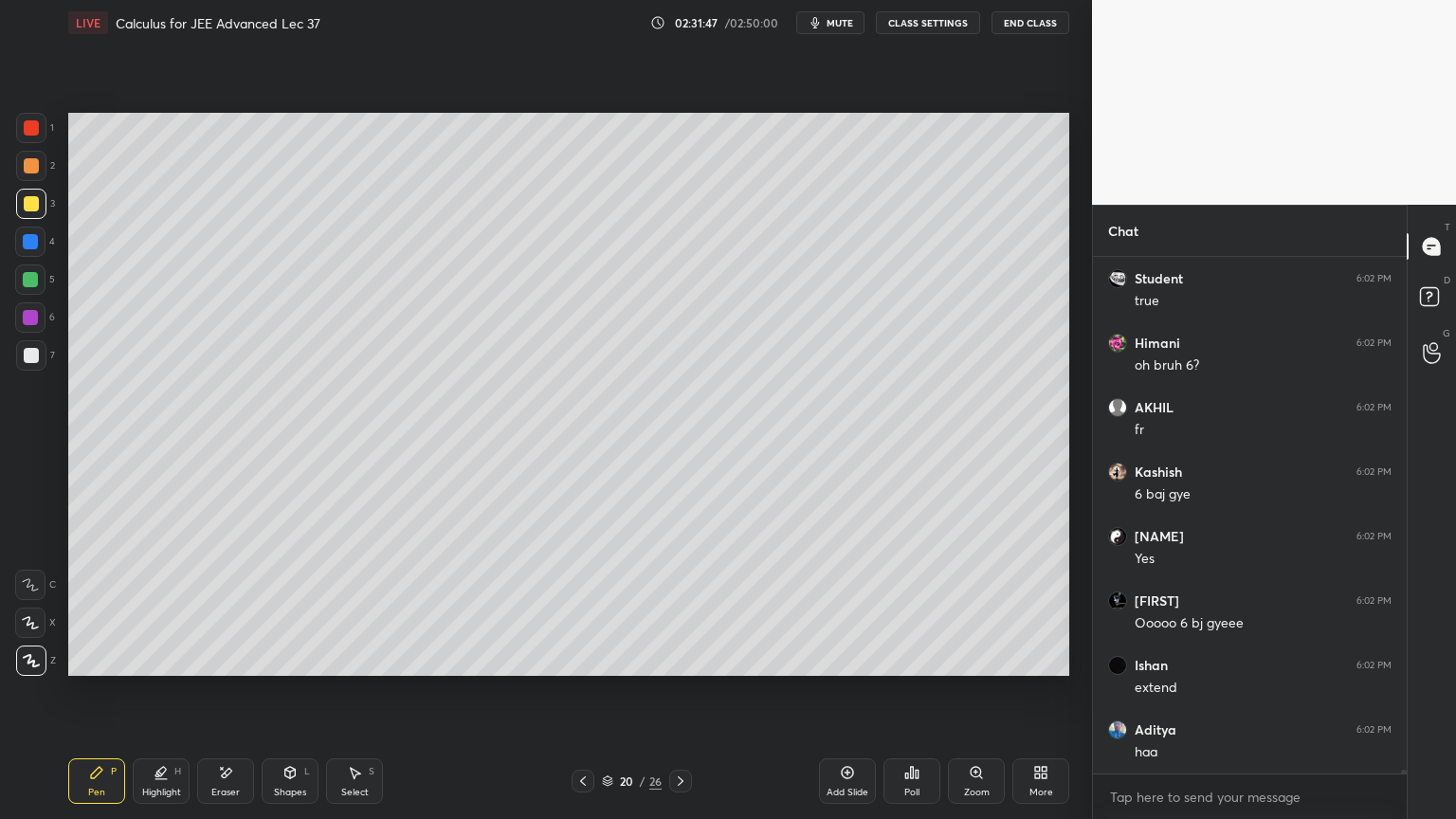 scroll, scrollTop: 64344, scrollLeft: 0, axis: vertical 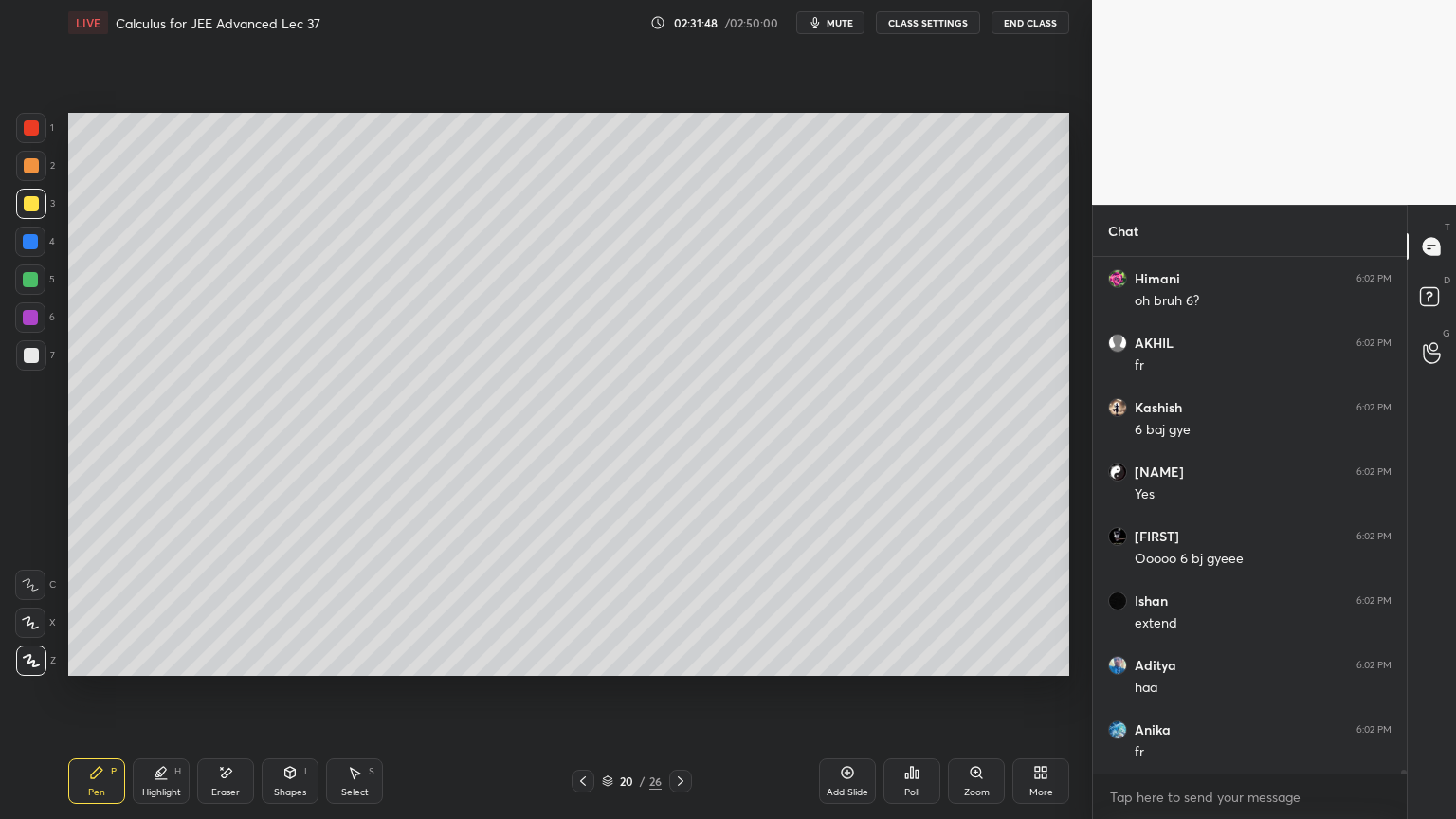 drag, startPoint x: 155, startPoint y: 775, endPoint x: 120, endPoint y: 777, distance: 35.057096 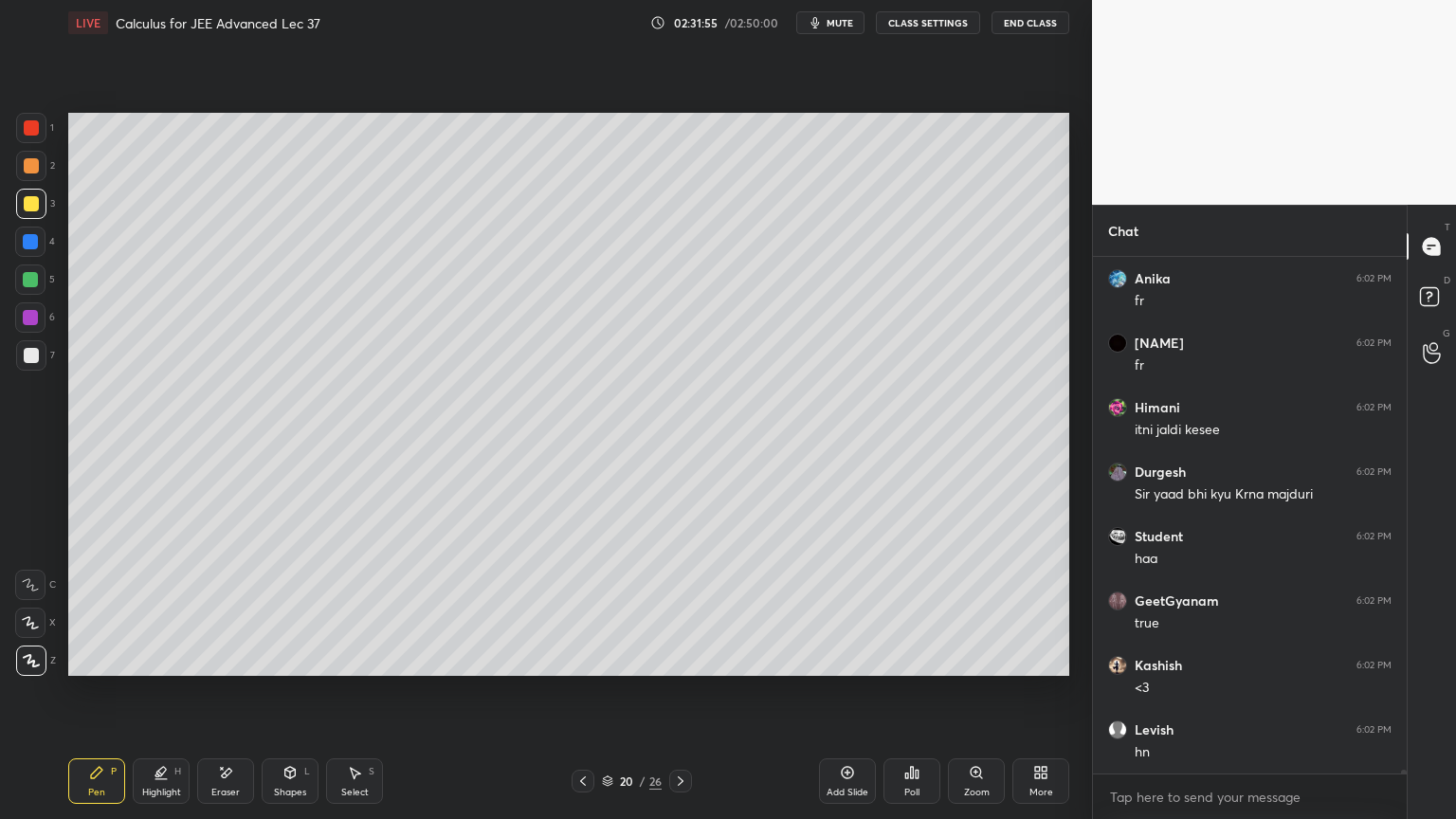 scroll, scrollTop: 64859, scrollLeft: 0, axis: vertical 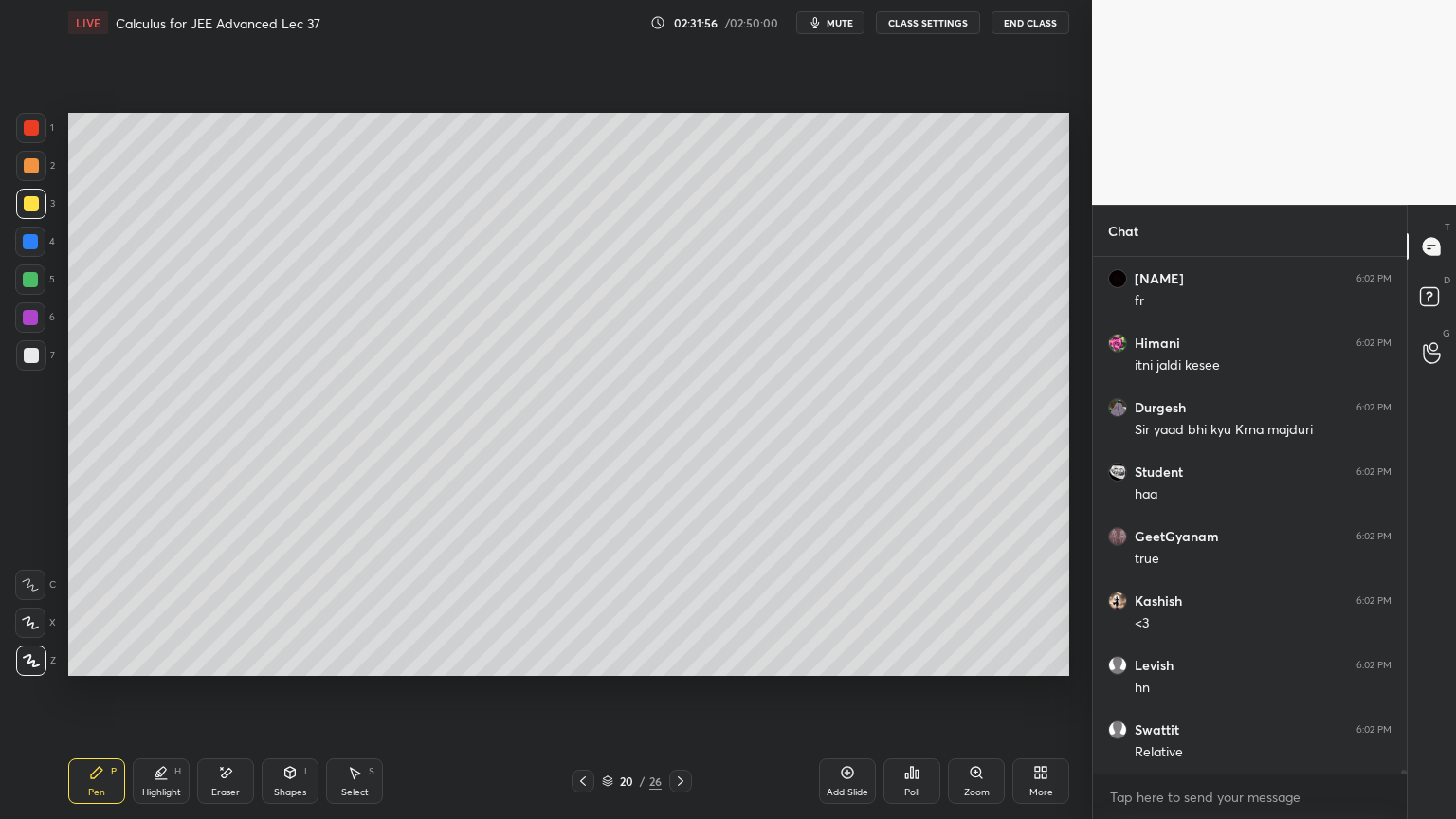 click at bounding box center (31, 355) 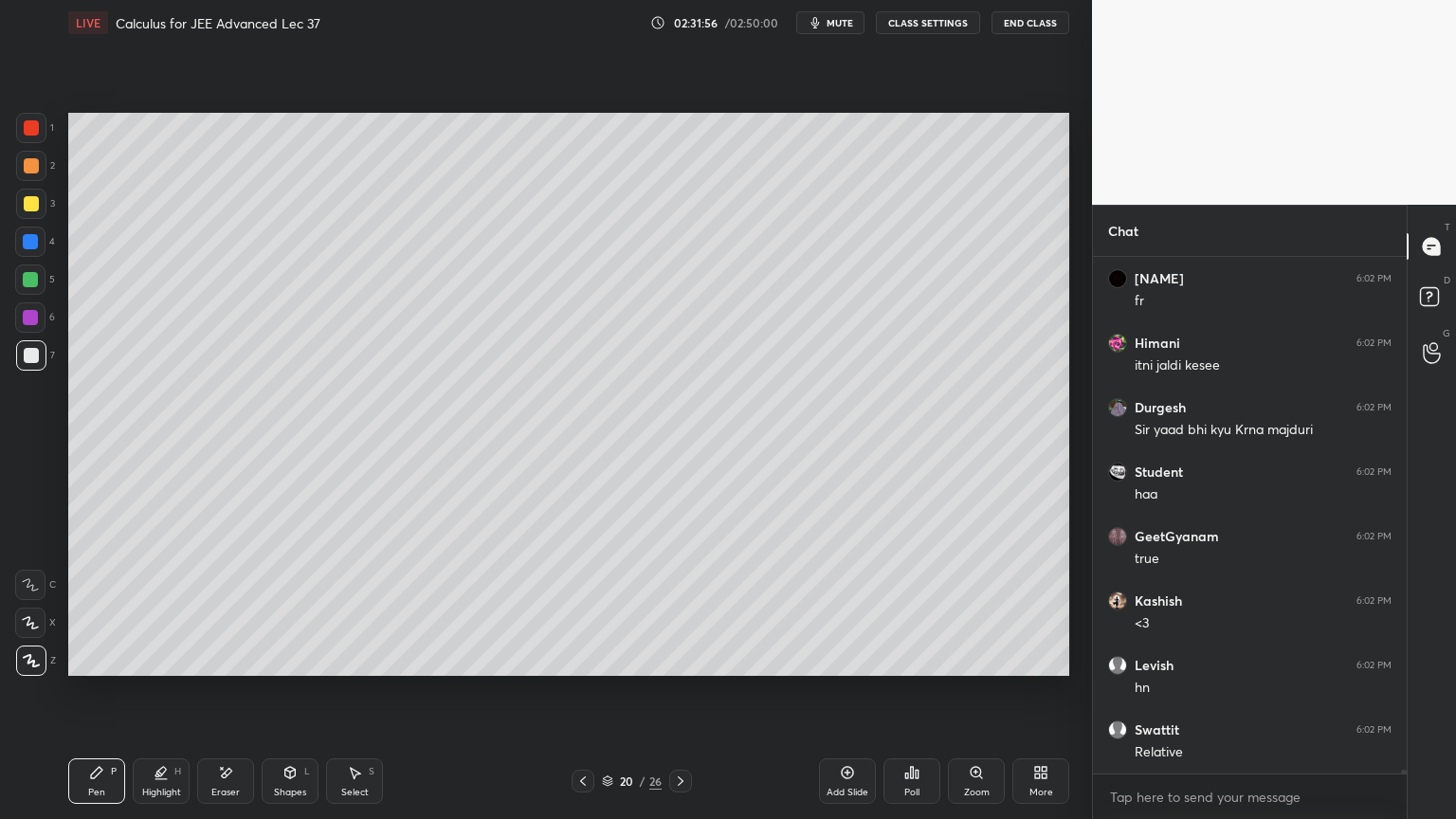 click at bounding box center (30, 318) 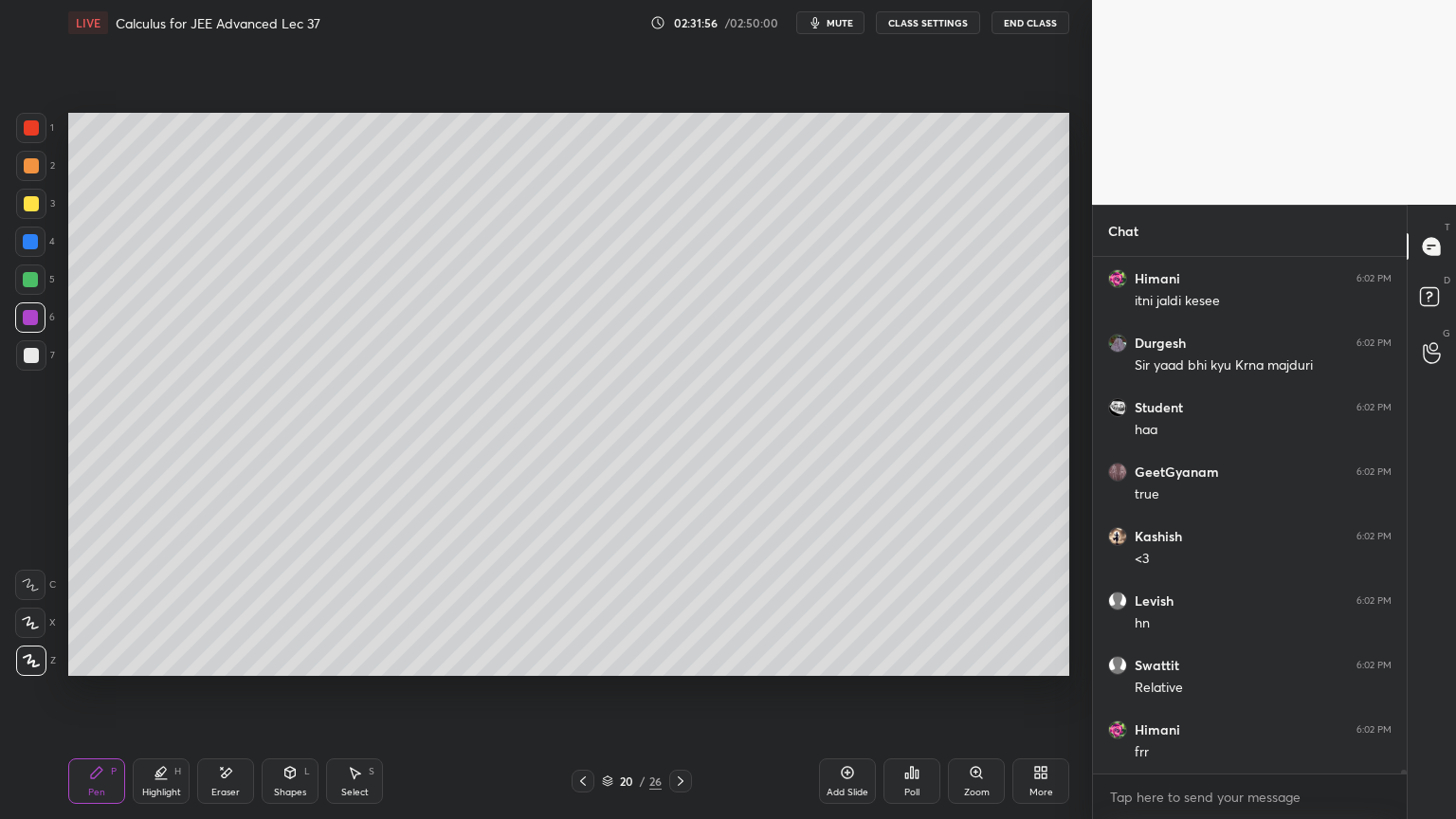 drag, startPoint x: 30, startPoint y: 279, endPoint x: 28, endPoint y: 262, distance: 17.117243 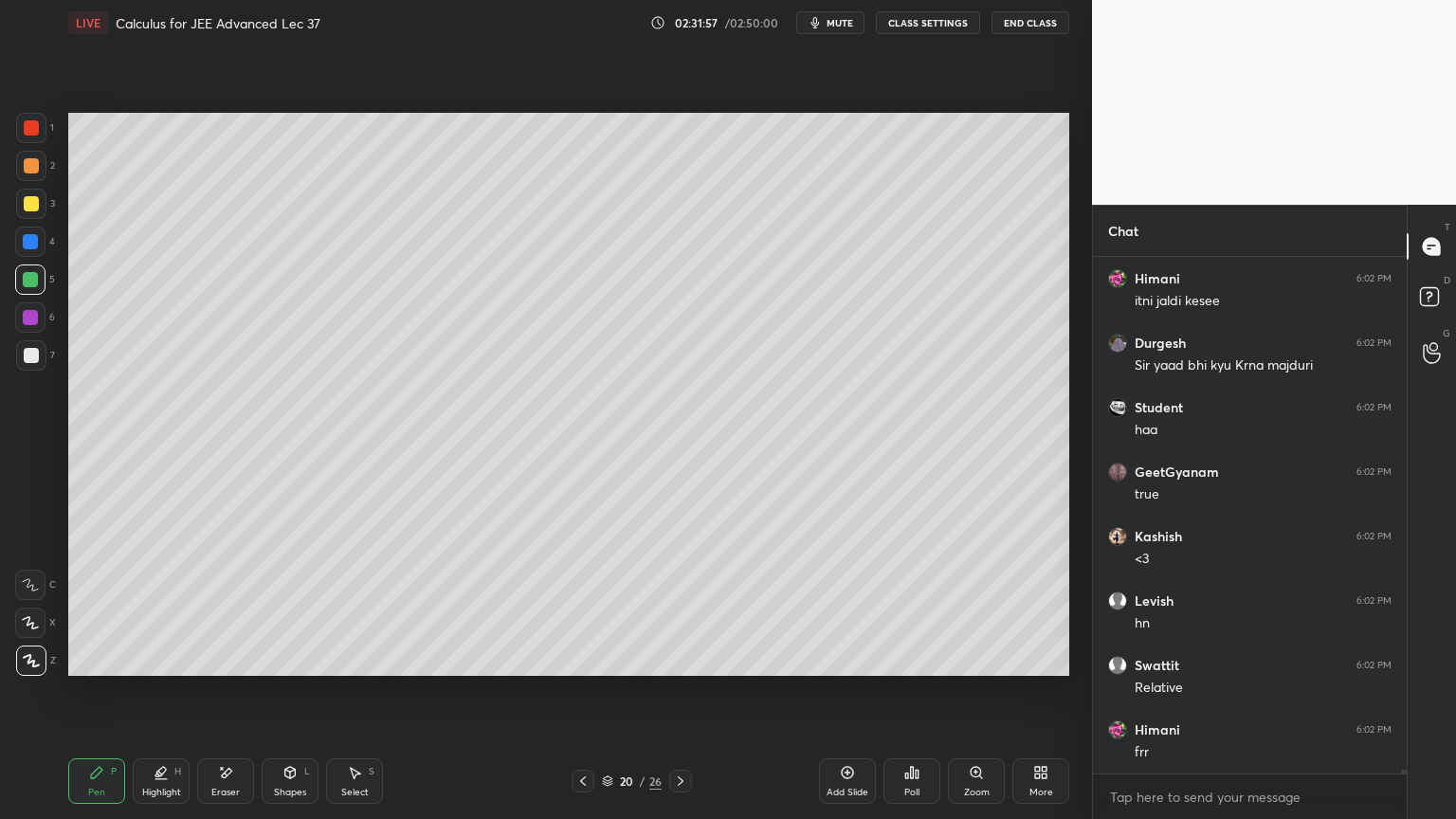 click at bounding box center [30, 242] 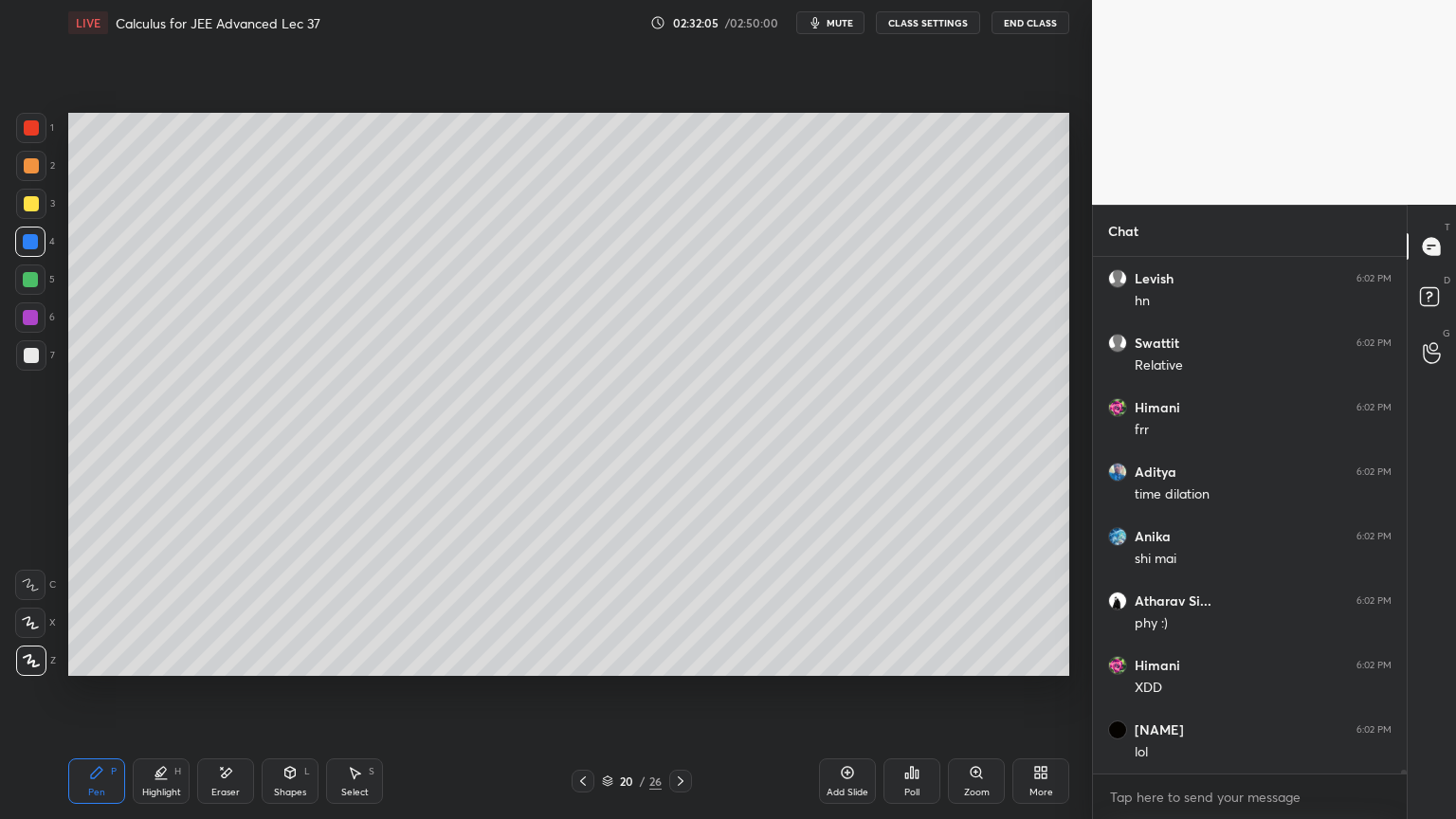 scroll, scrollTop: 65311, scrollLeft: 0, axis: vertical 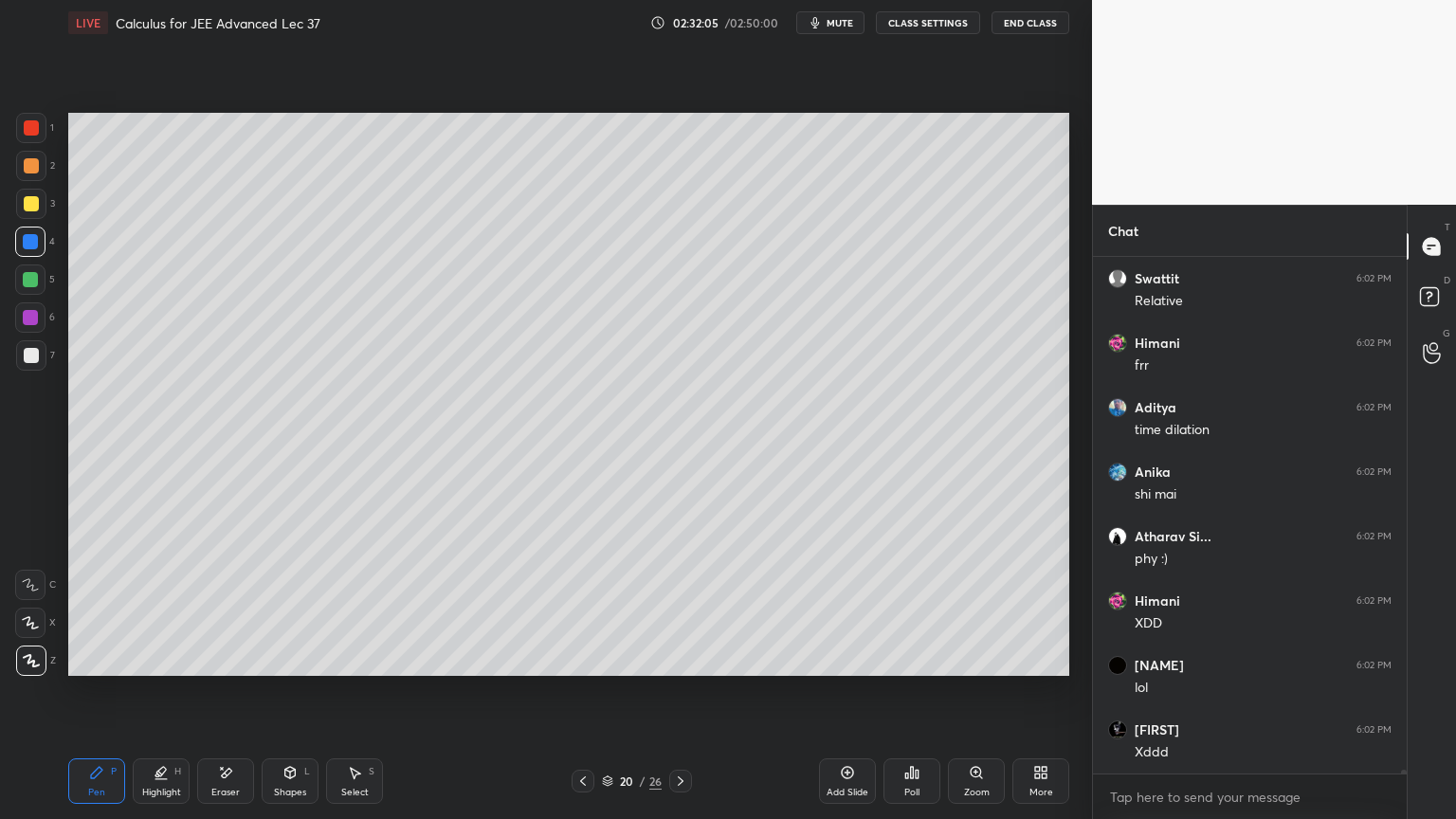 click on "Highlight H" at bounding box center (161, 781) 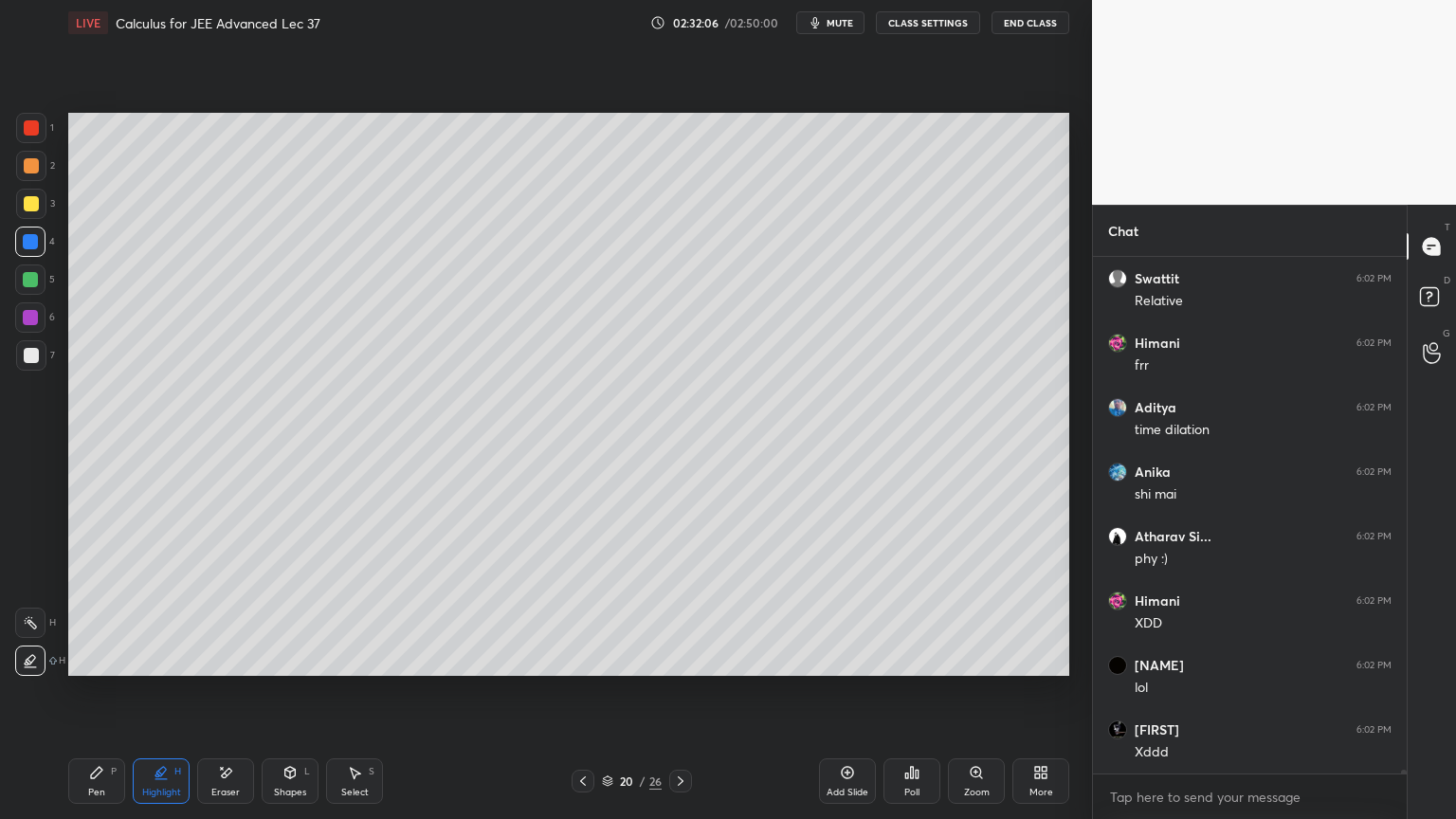 click on "Pen P" at bounding box center [97, 781] 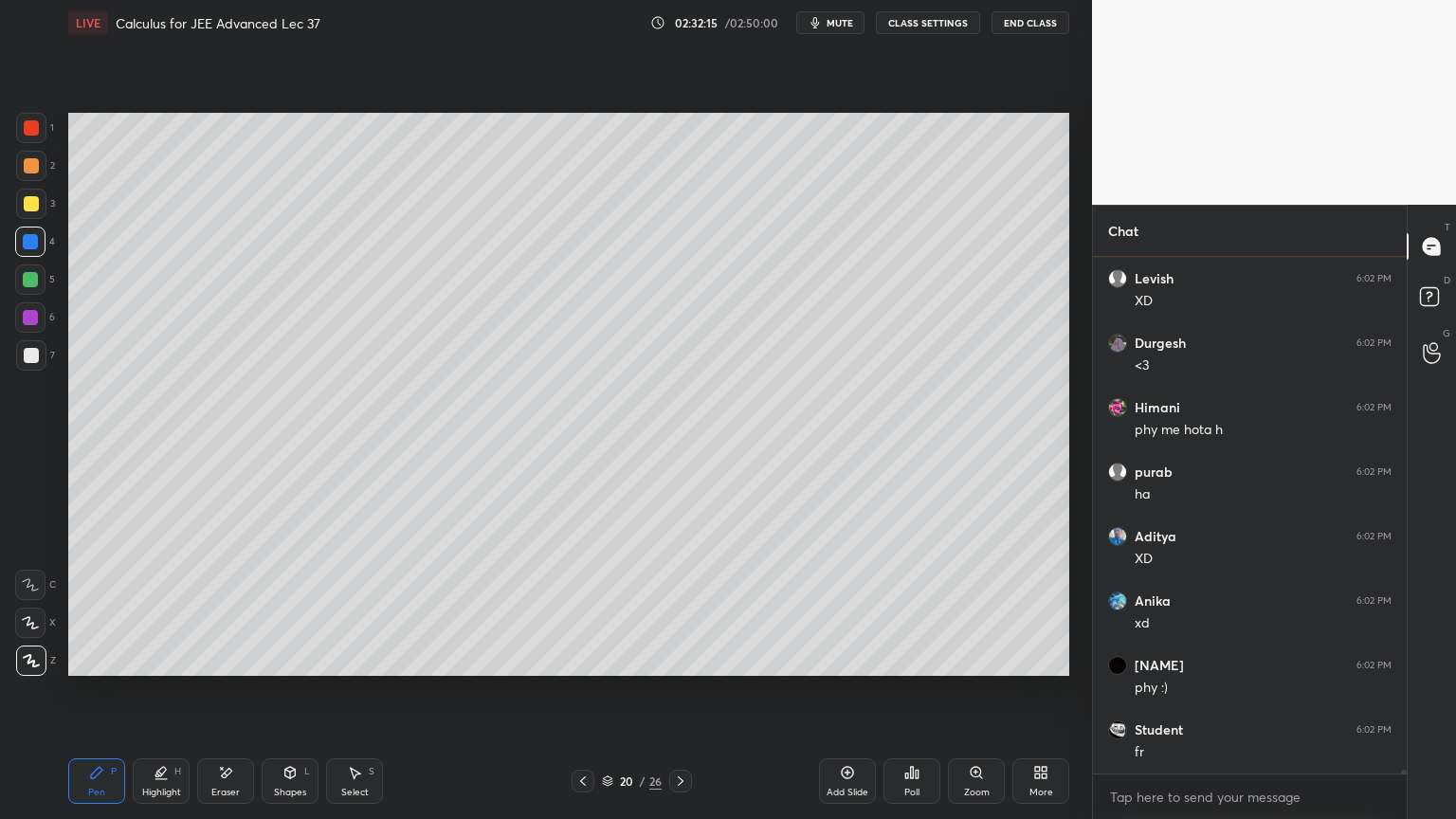 scroll, scrollTop: 66148, scrollLeft: 0, axis: vertical 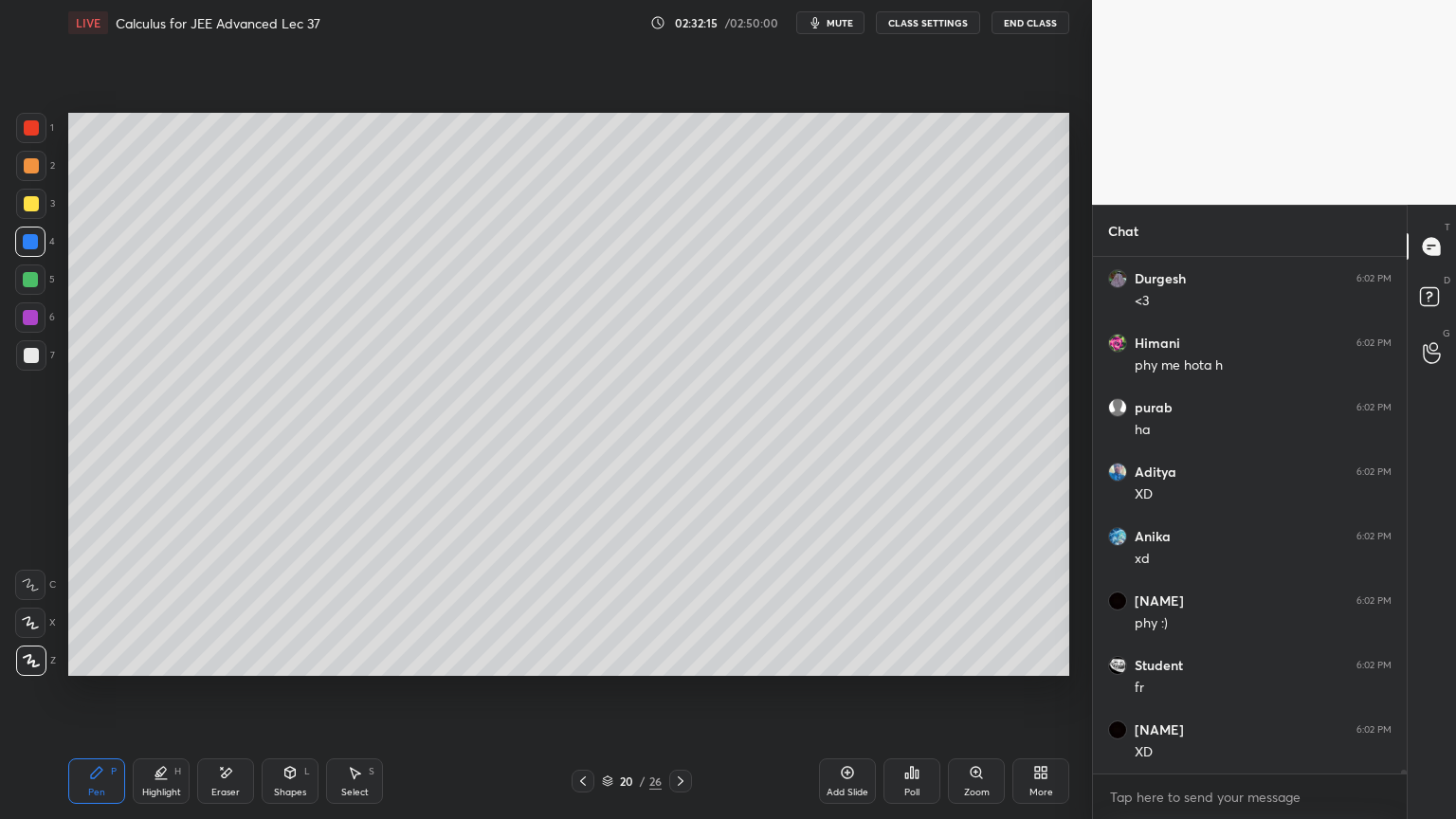 drag, startPoint x: 159, startPoint y: 776, endPoint x: 122, endPoint y: 792, distance: 40.311289 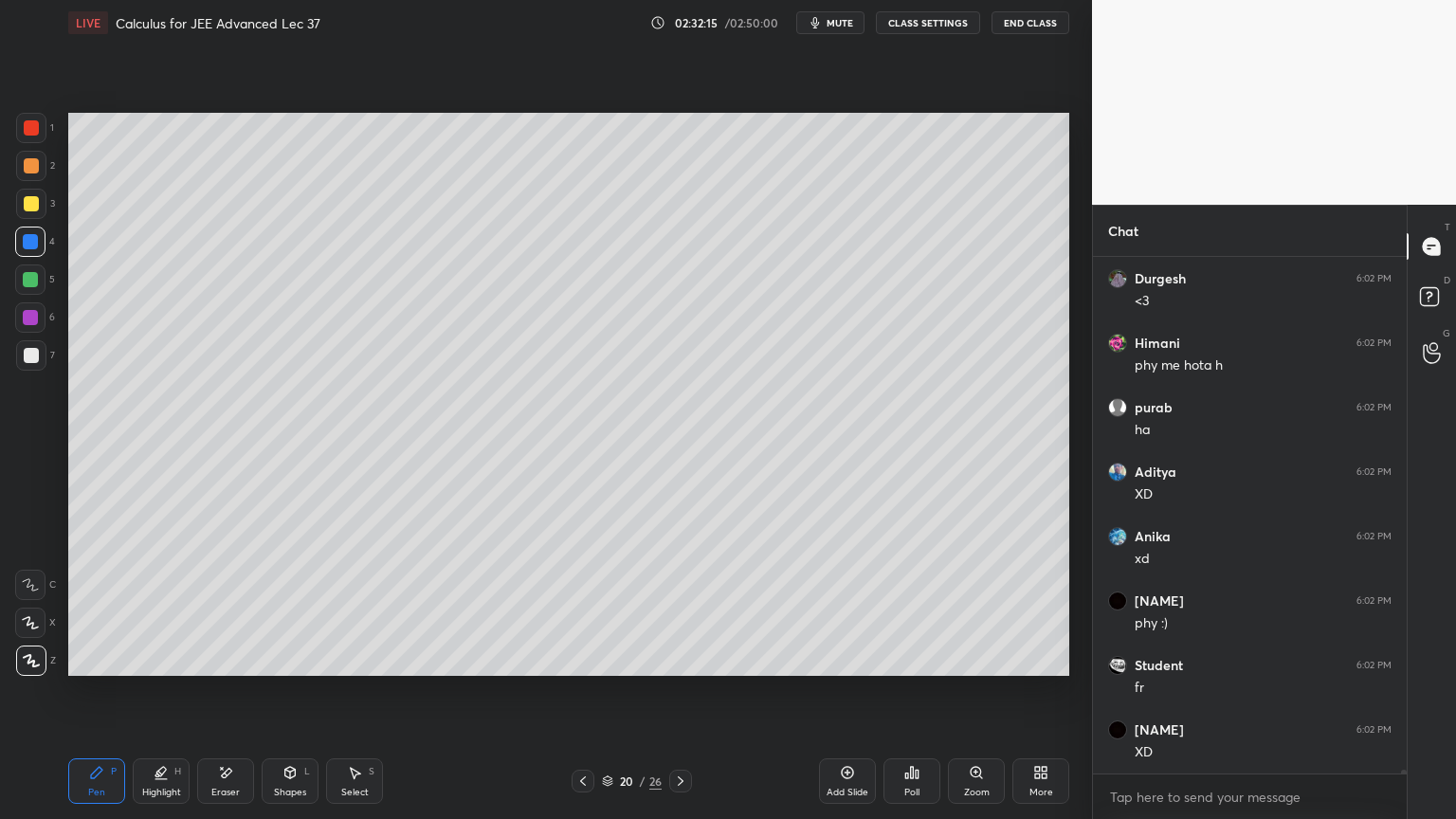 click on "Highlight H" at bounding box center (161, 781) 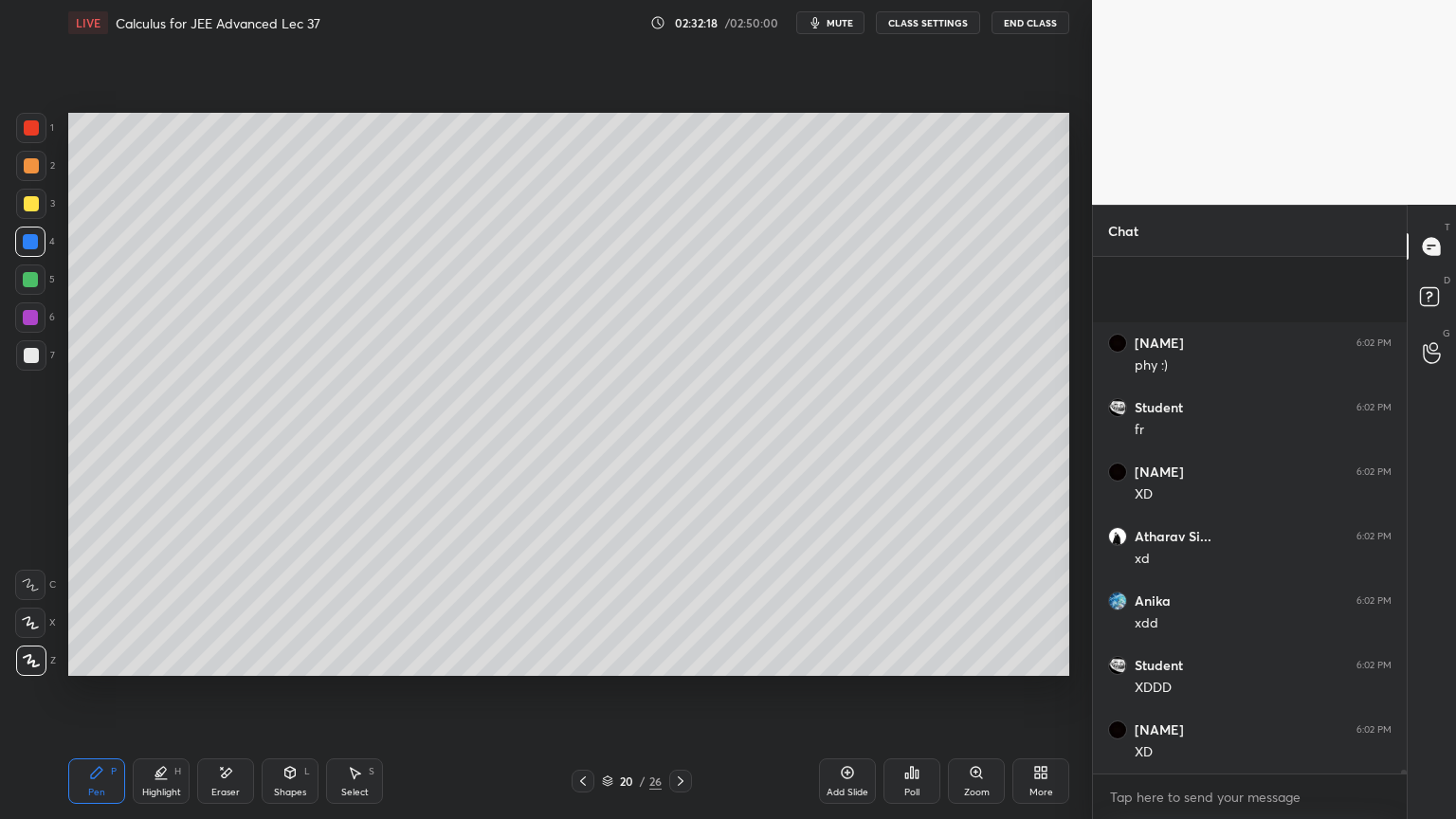 scroll, scrollTop: 66600, scrollLeft: 0, axis: vertical 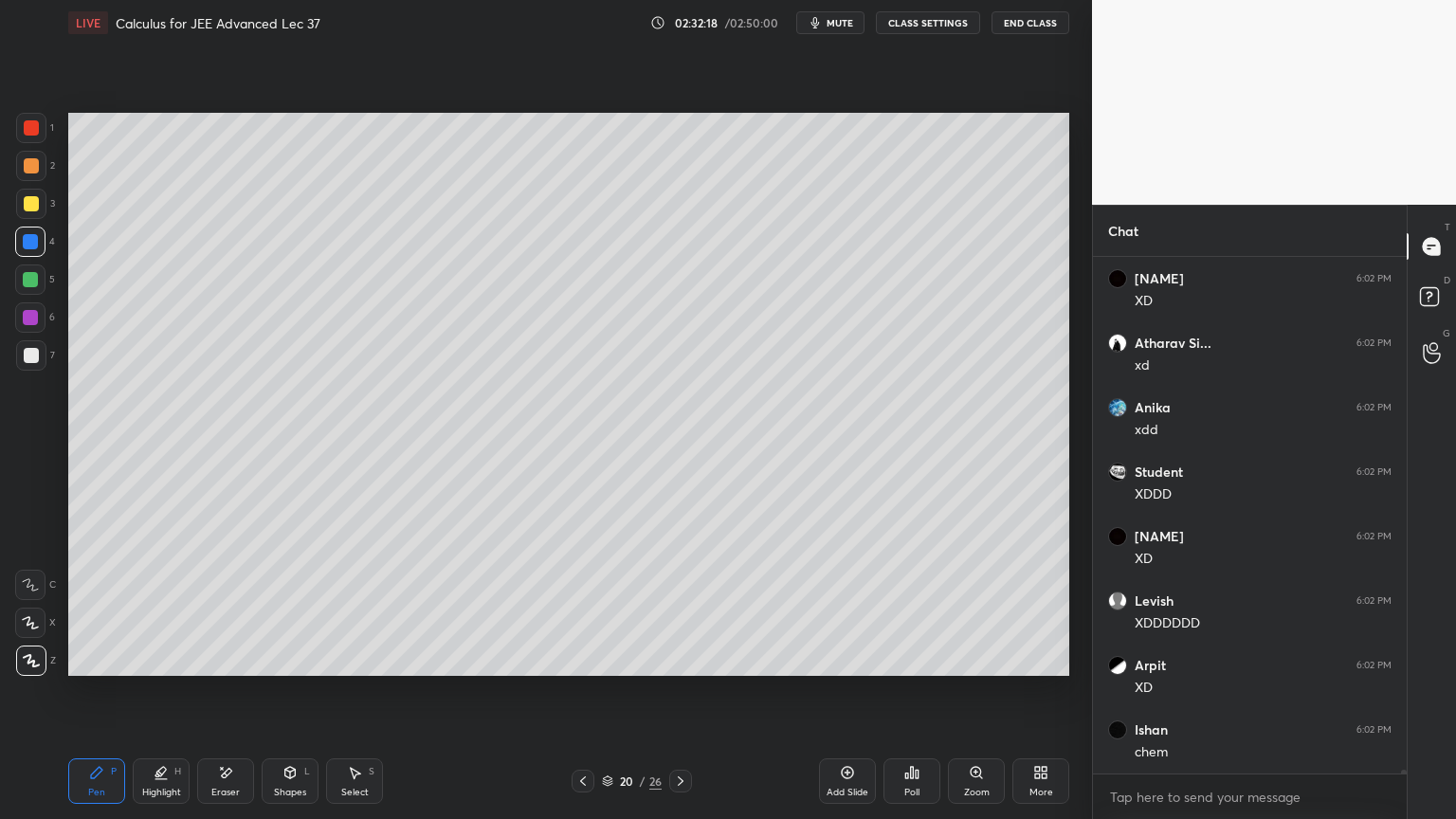 drag, startPoint x: 32, startPoint y: 191, endPoint x: 61, endPoint y: 211, distance: 35.22783 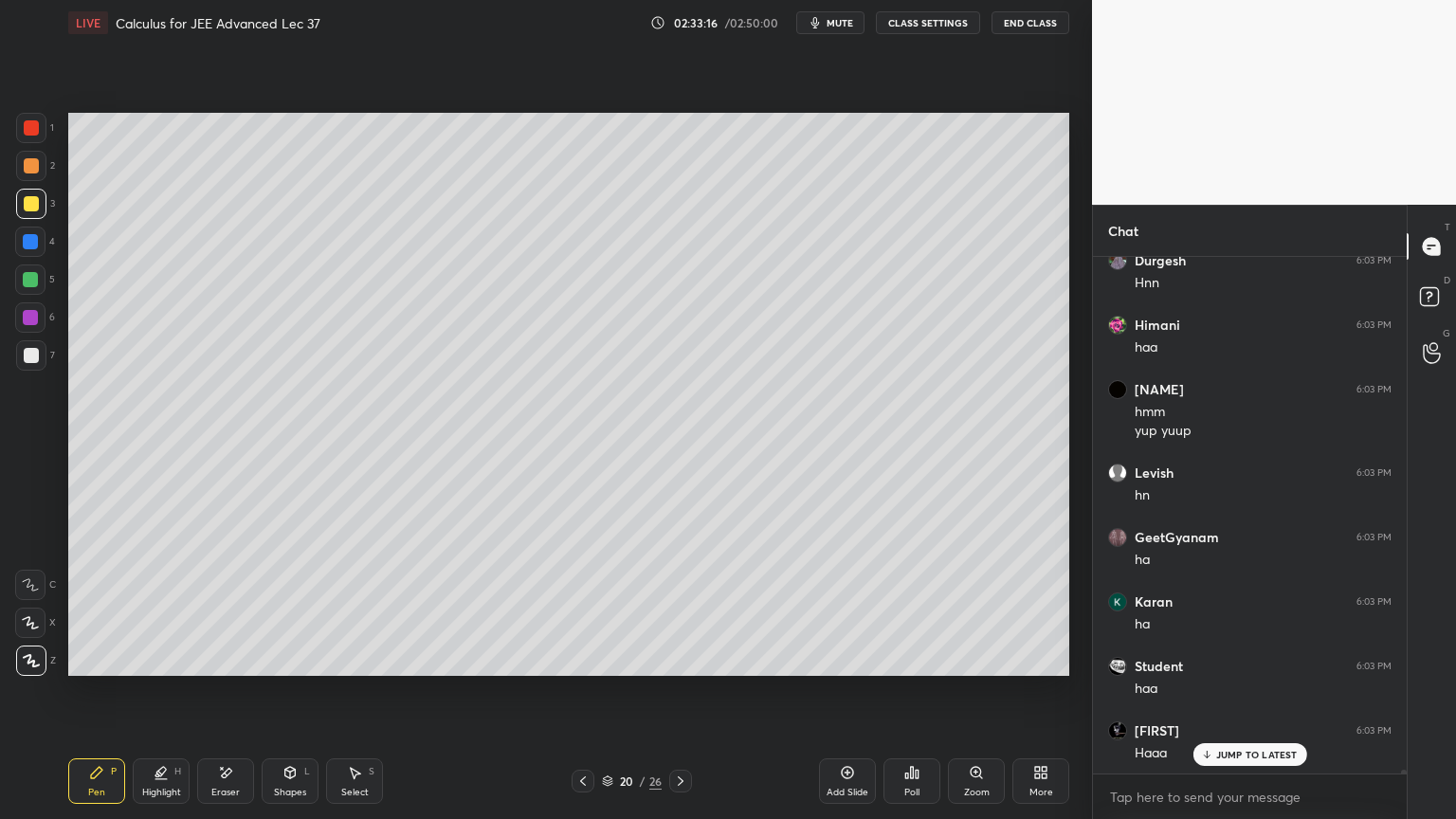 scroll, scrollTop: 68633, scrollLeft: 0, axis: vertical 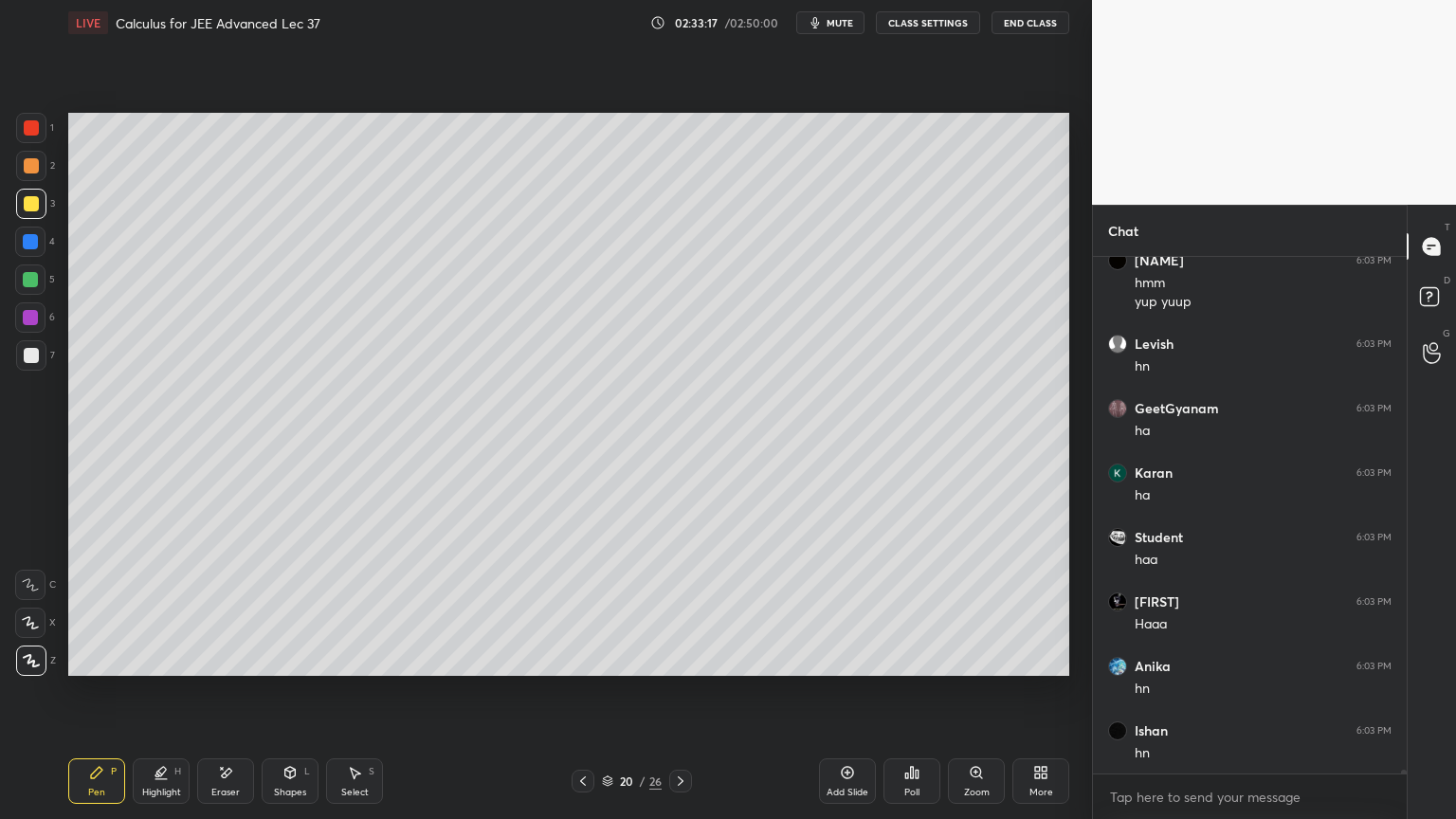 click on "Select S" at bounding box center [355, 781] 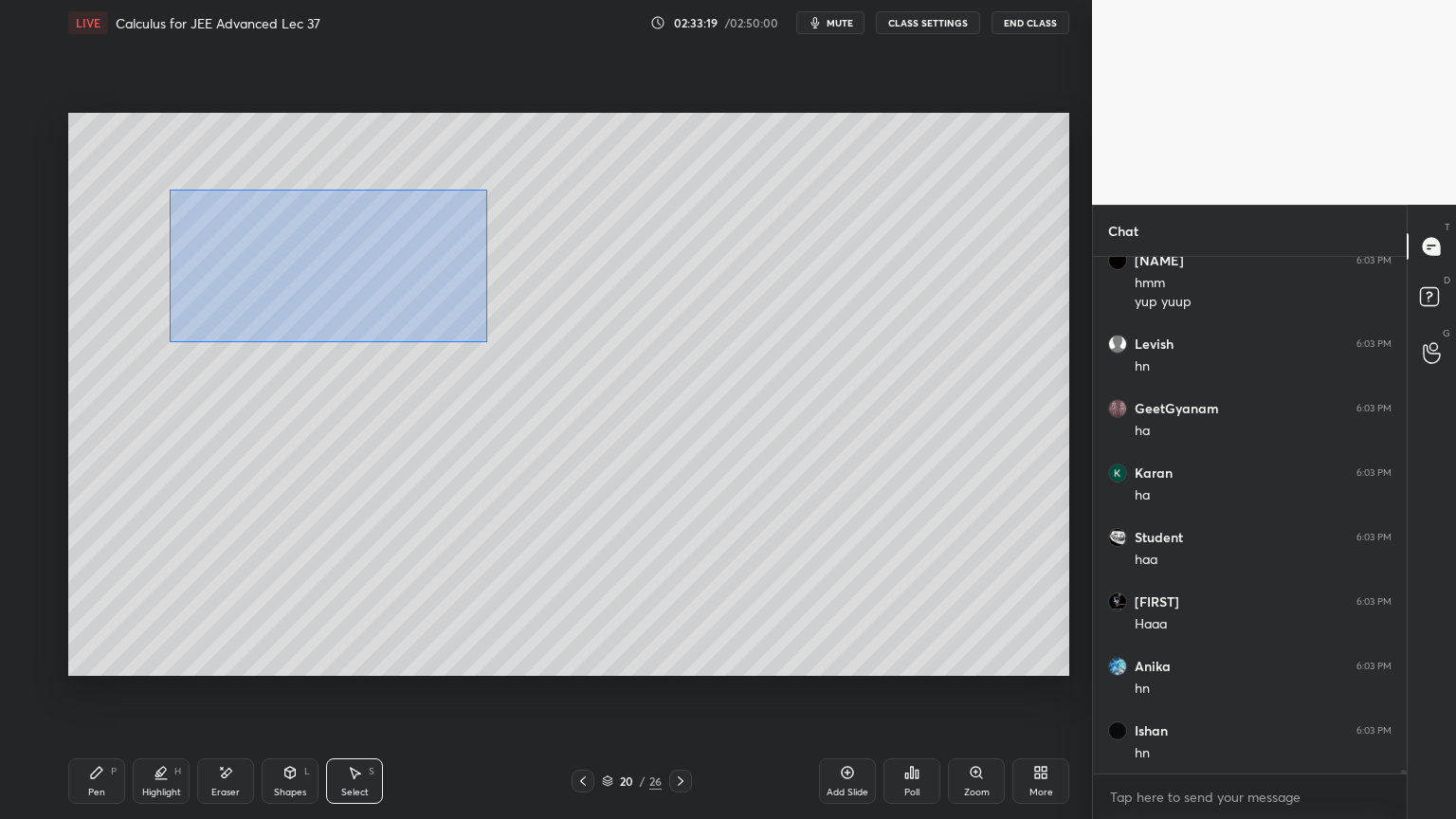 drag, startPoint x: 194, startPoint y: 207, endPoint x: 473, endPoint y: 329, distance: 304.5078 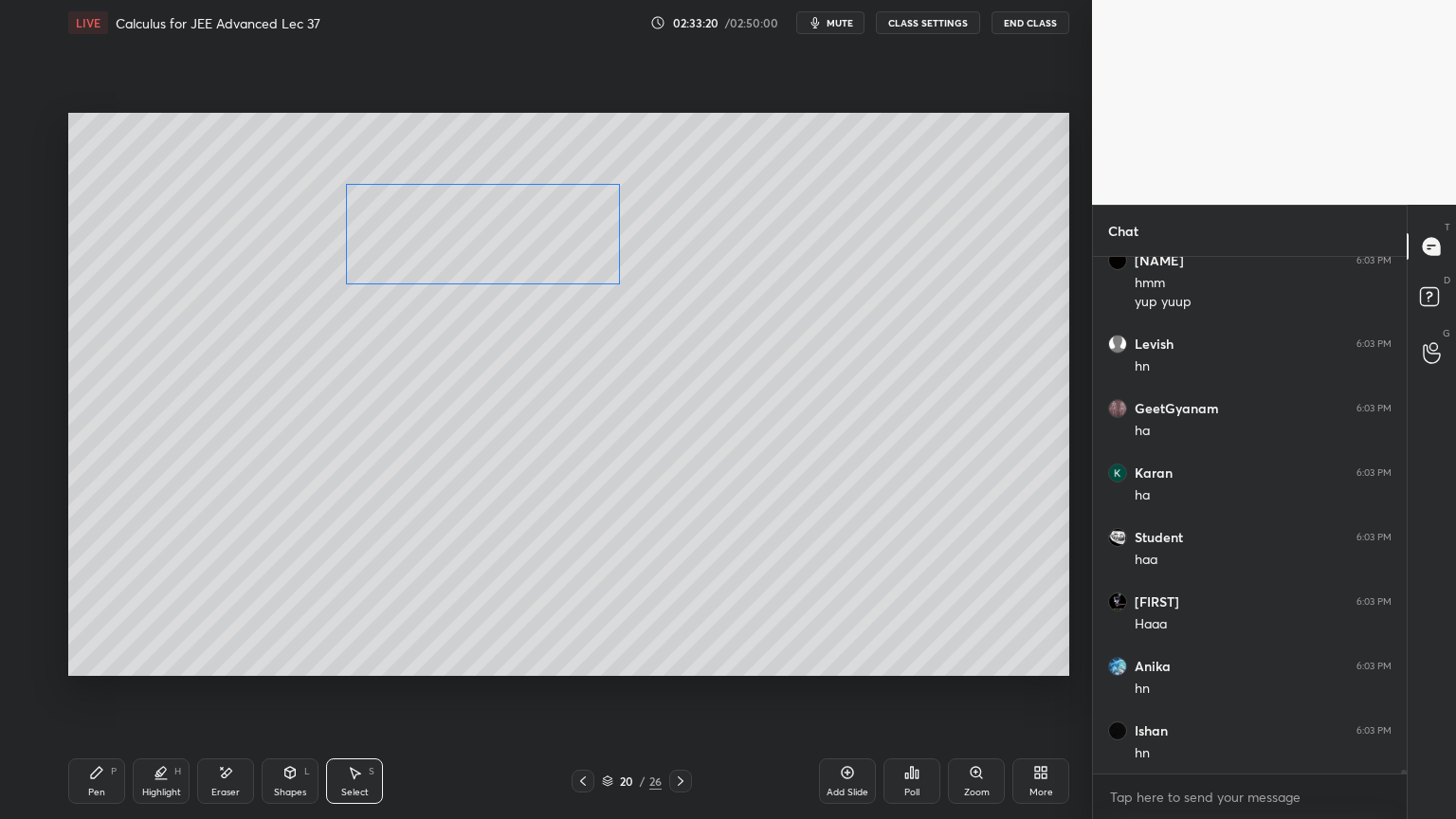 drag, startPoint x: 437, startPoint y: 243, endPoint x: 518, endPoint y: 319, distance: 111.072049 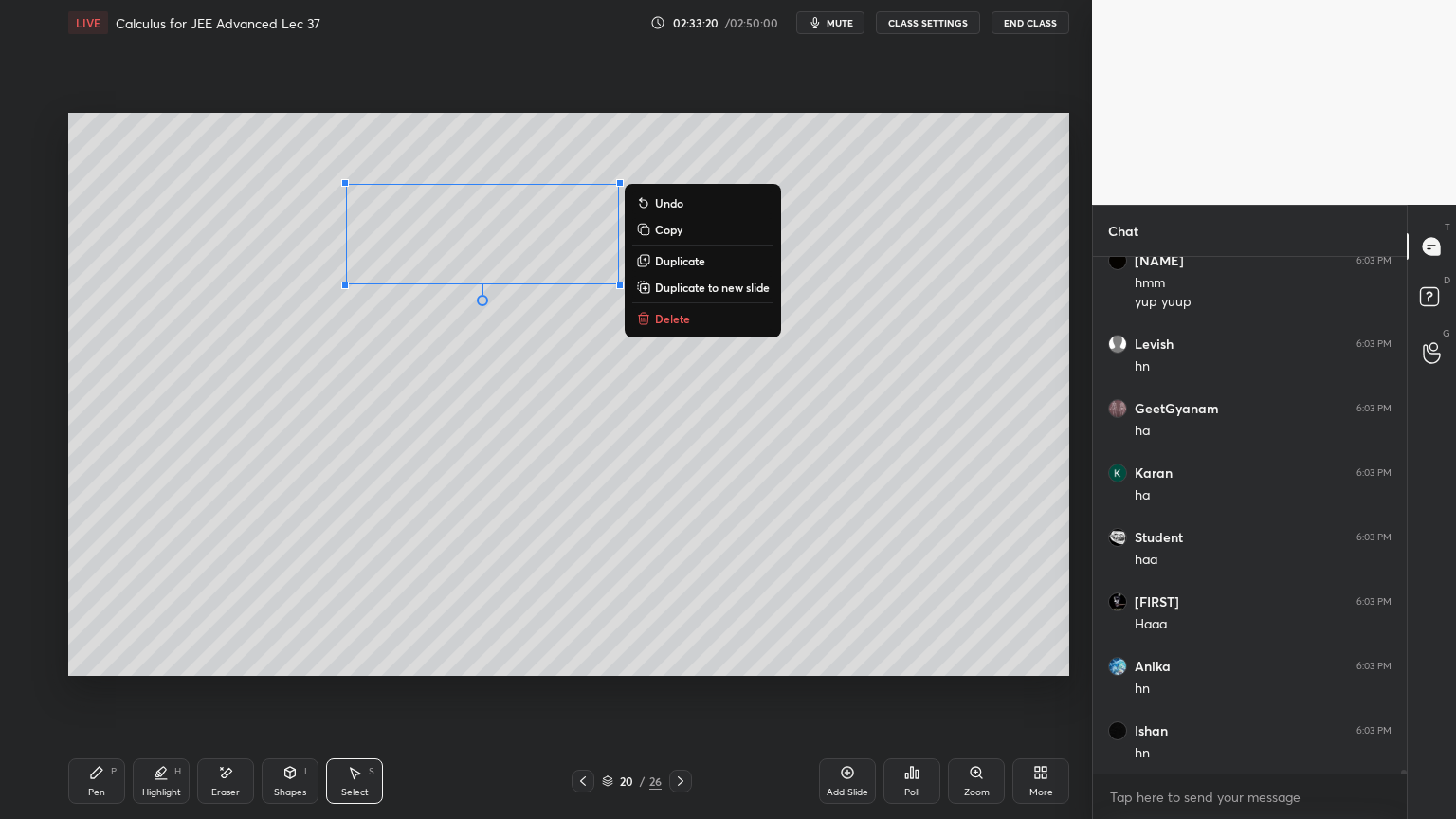 click on "0 ° Undo Copy Duplicate Duplicate to new slide Delete" at bounding box center (569, 394) 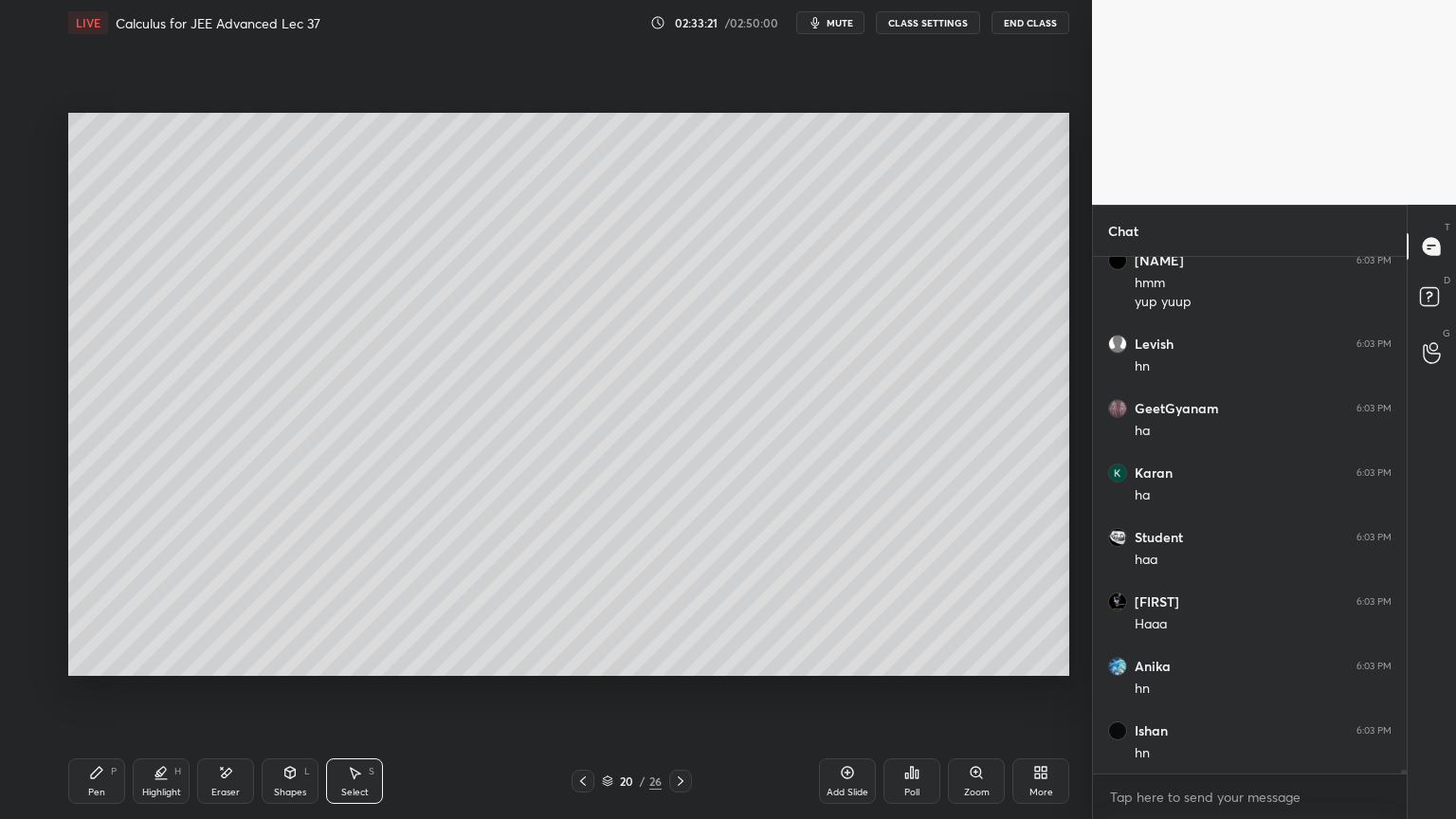 click on "Pen P" at bounding box center (97, 781) 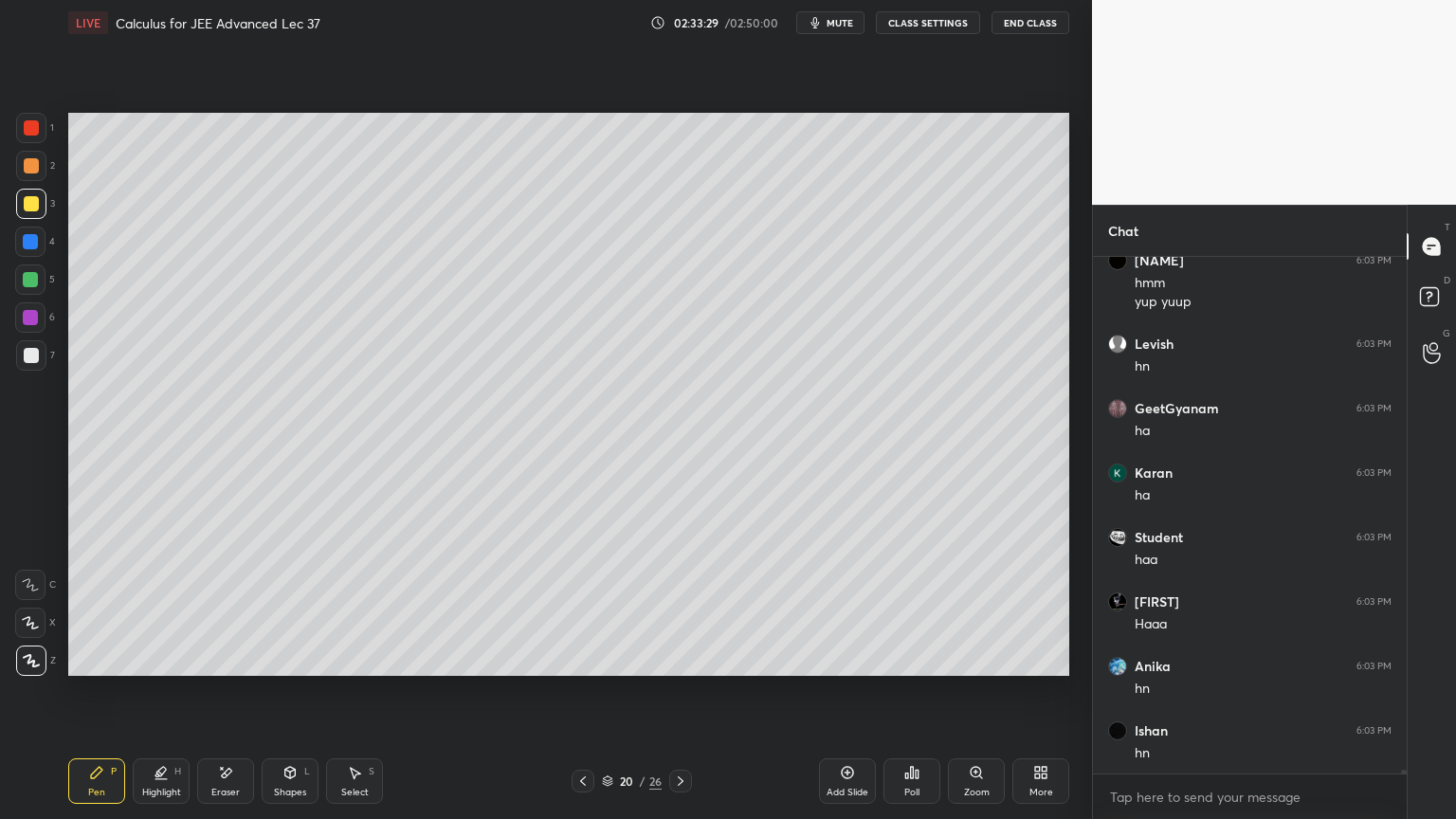 drag, startPoint x: 37, startPoint y: 355, endPoint x: 59, endPoint y: 360, distance: 22.561028 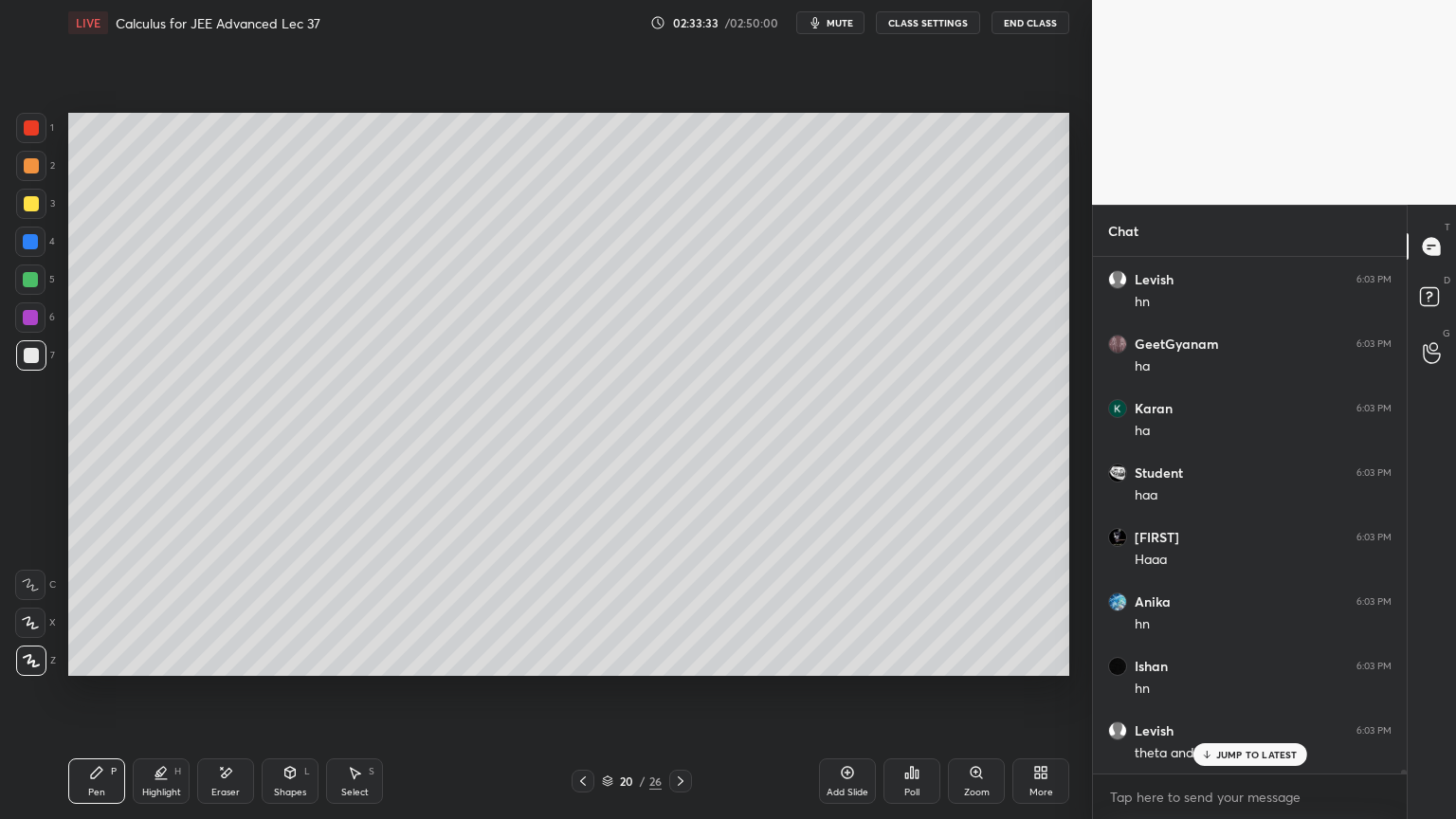 scroll, scrollTop: 68762, scrollLeft: 0, axis: vertical 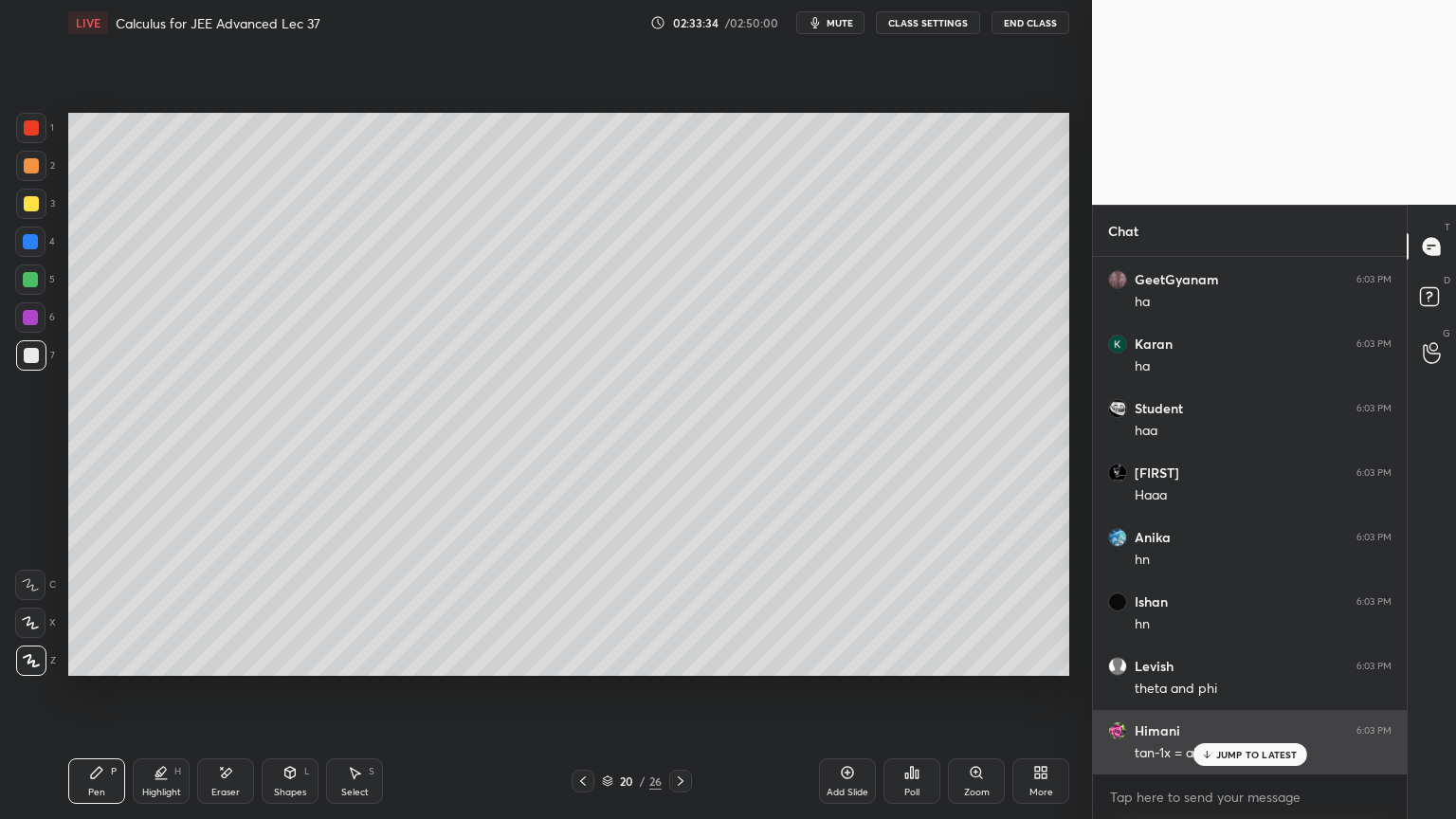 drag, startPoint x: 1235, startPoint y: 760, endPoint x: 1228, endPoint y: 754, distance: 9.219544 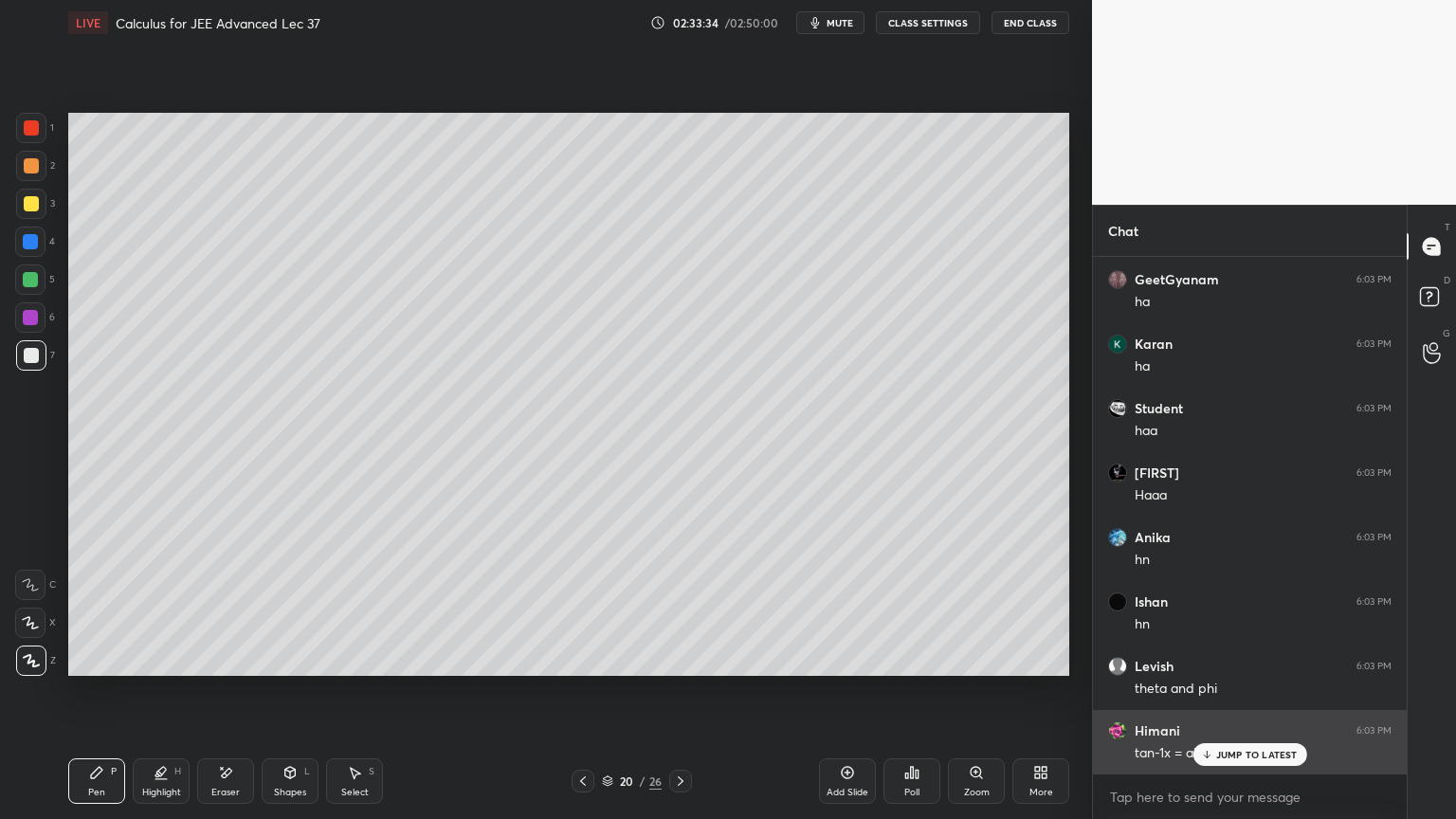 click on "JUMP TO LATEST" at bounding box center [1249, 755] 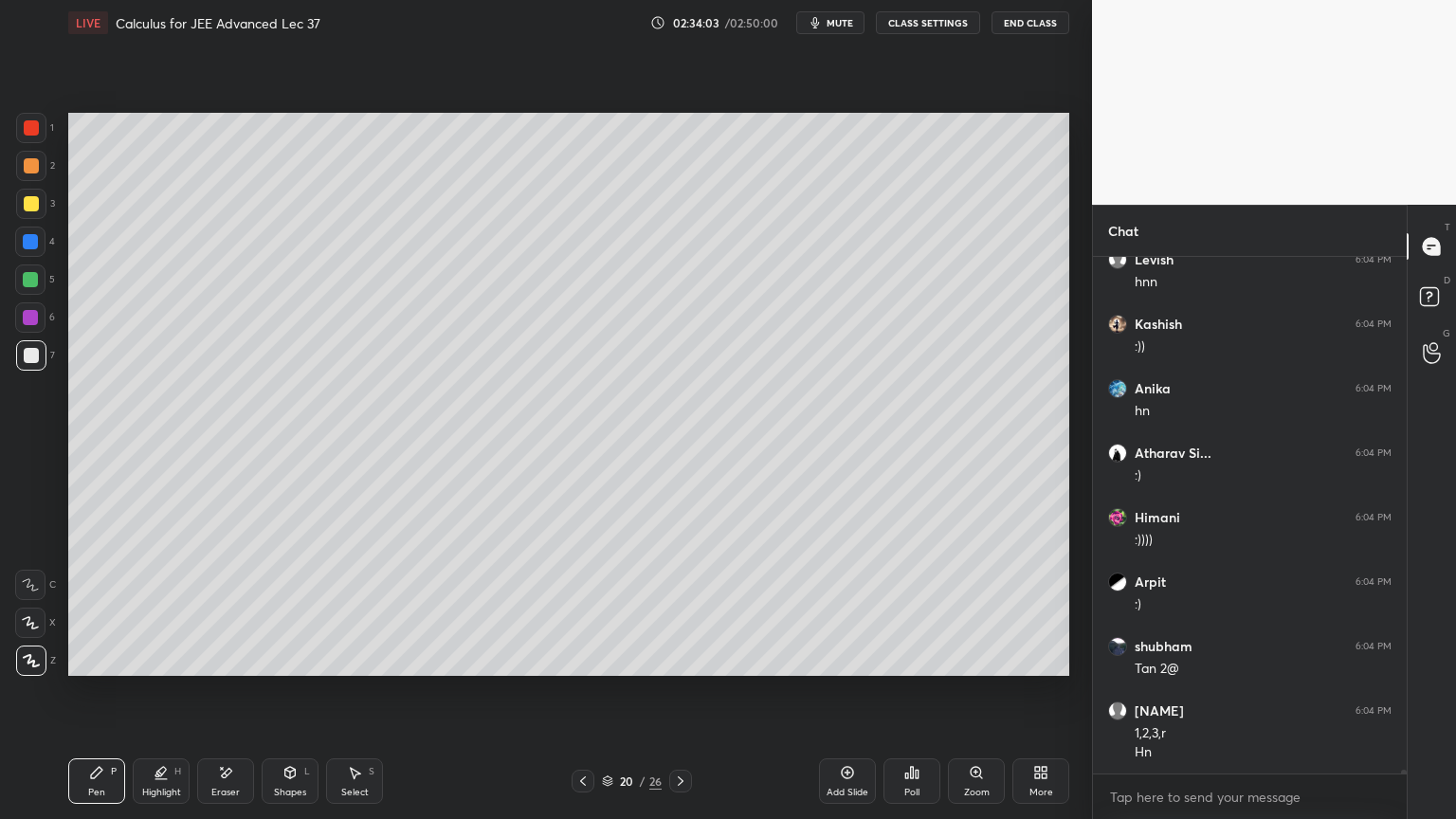 scroll, scrollTop: 70797, scrollLeft: 0, axis: vertical 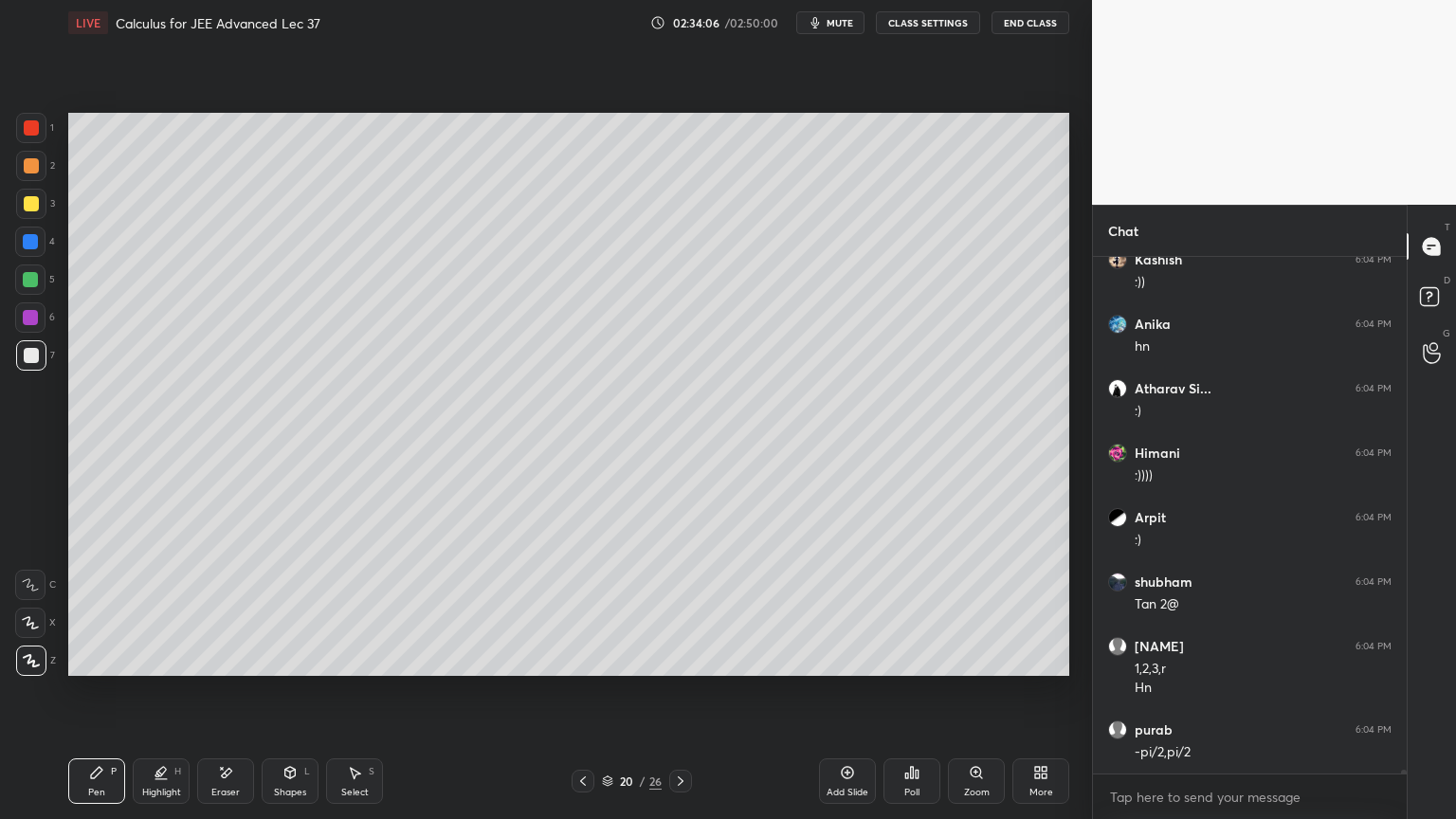 click 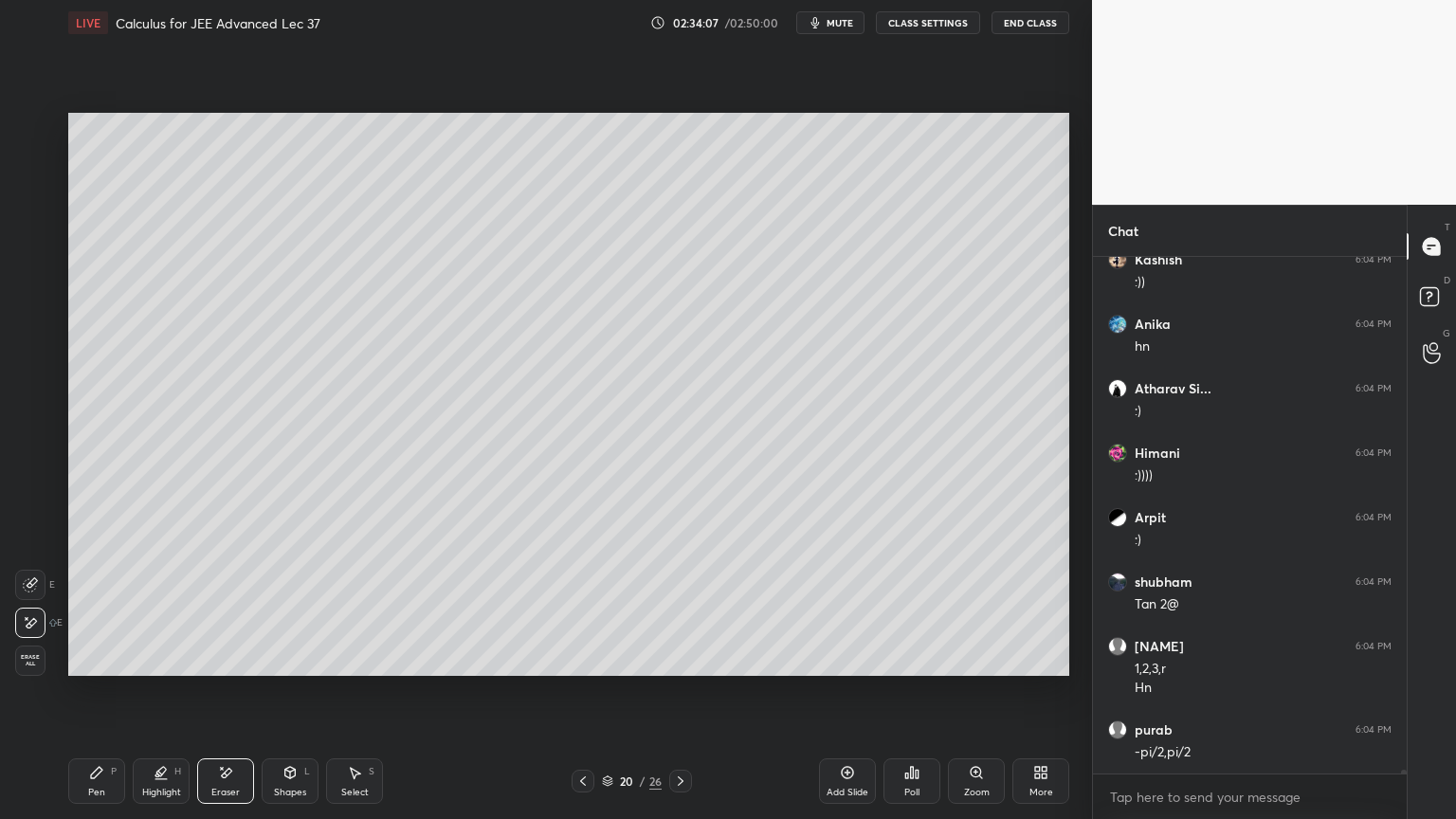 click on "Pen P" at bounding box center (97, 781) 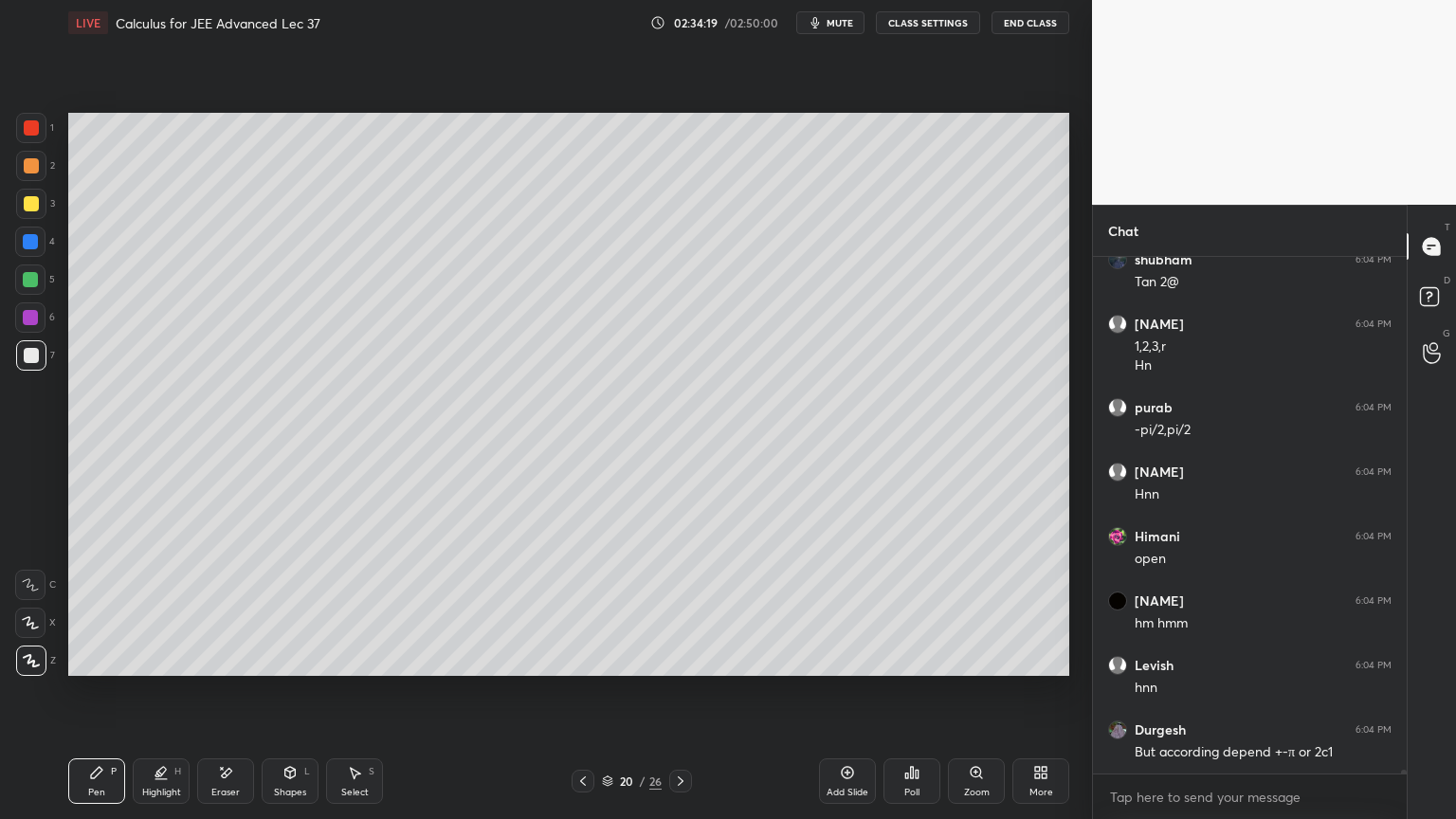 scroll, scrollTop: 71184, scrollLeft: 0, axis: vertical 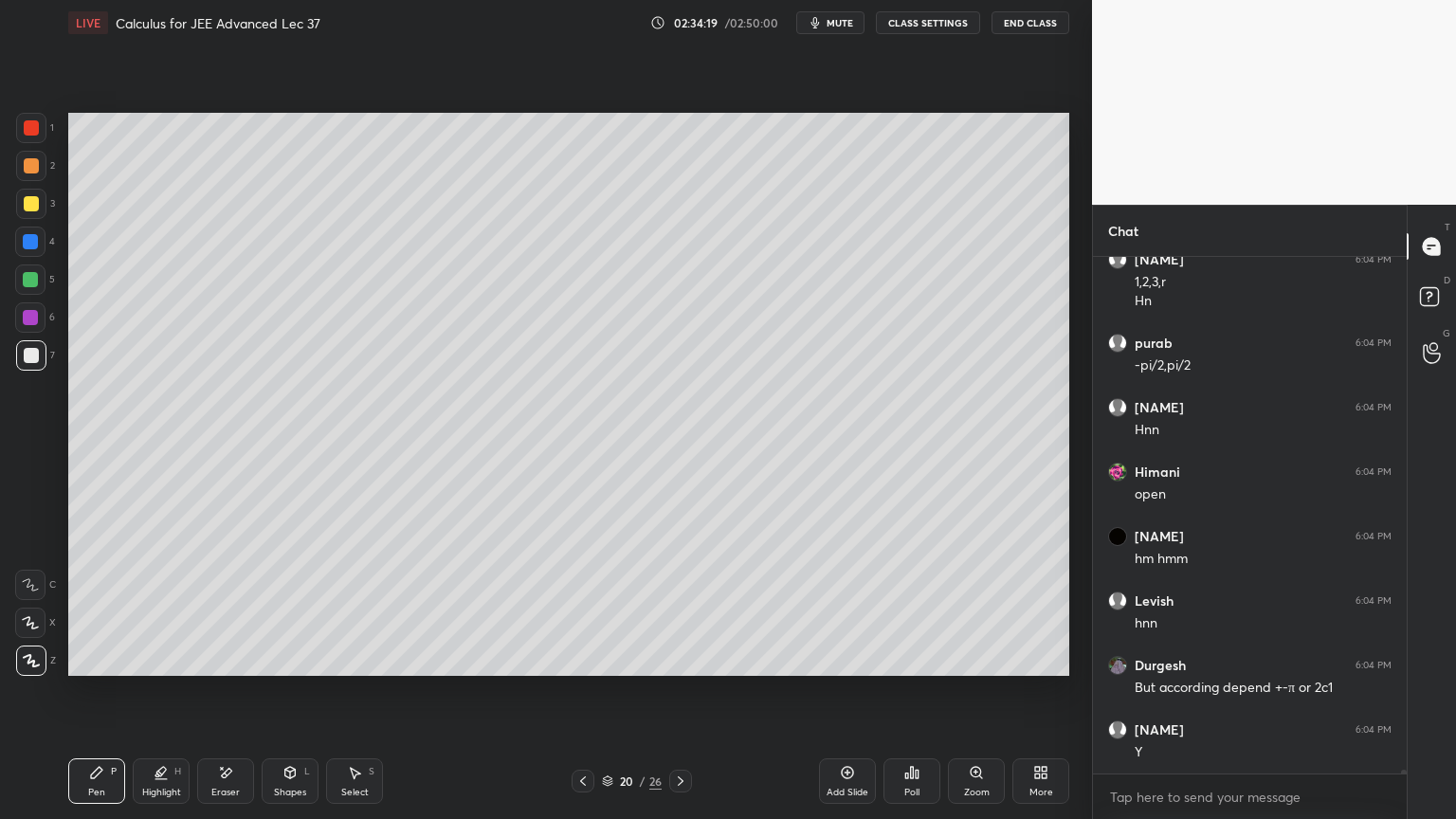click 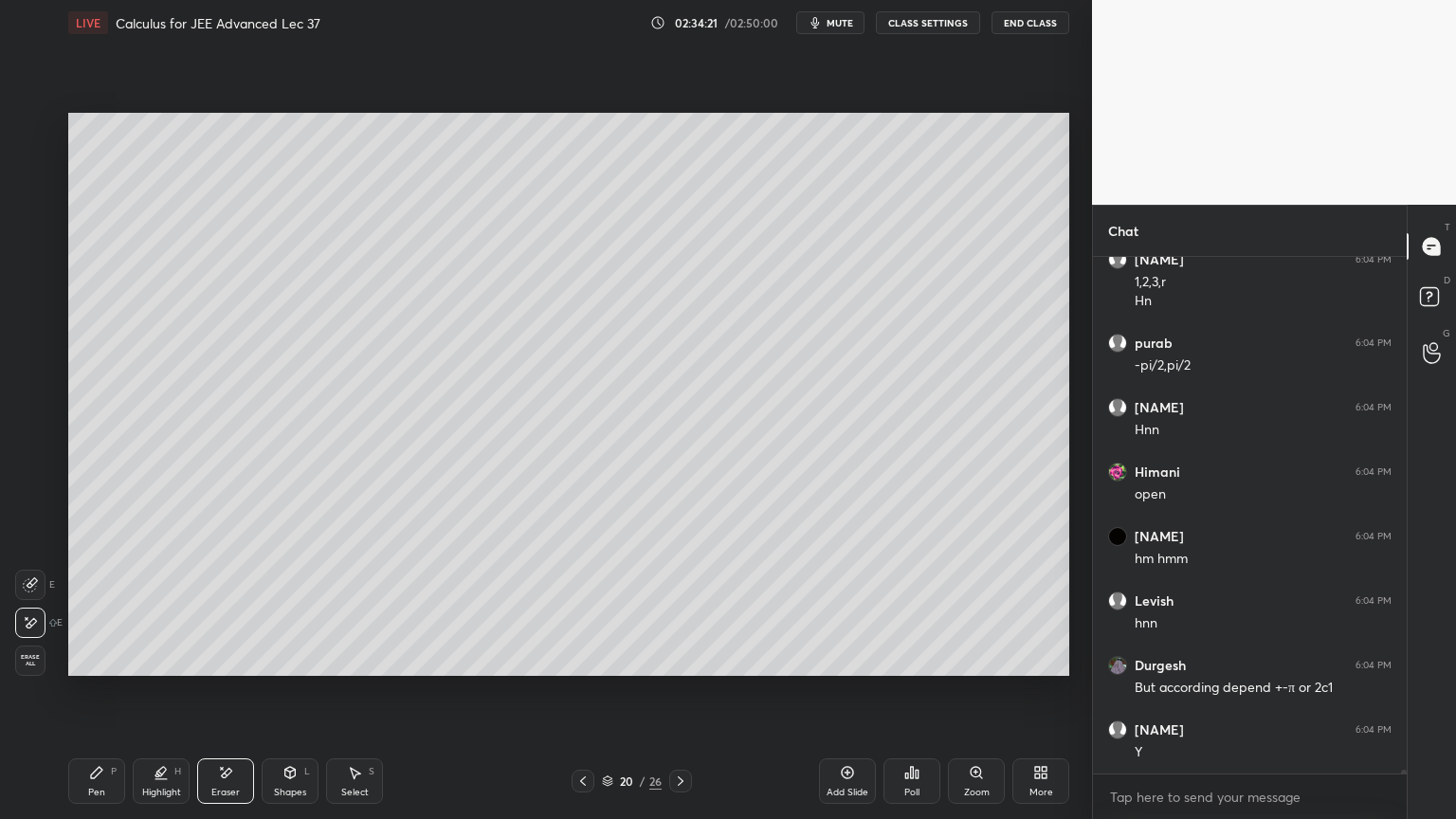 drag, startPoint x: 115, startPoint y: 774, endPoint x: 224, endPoint y: 694, distance: 135.2072 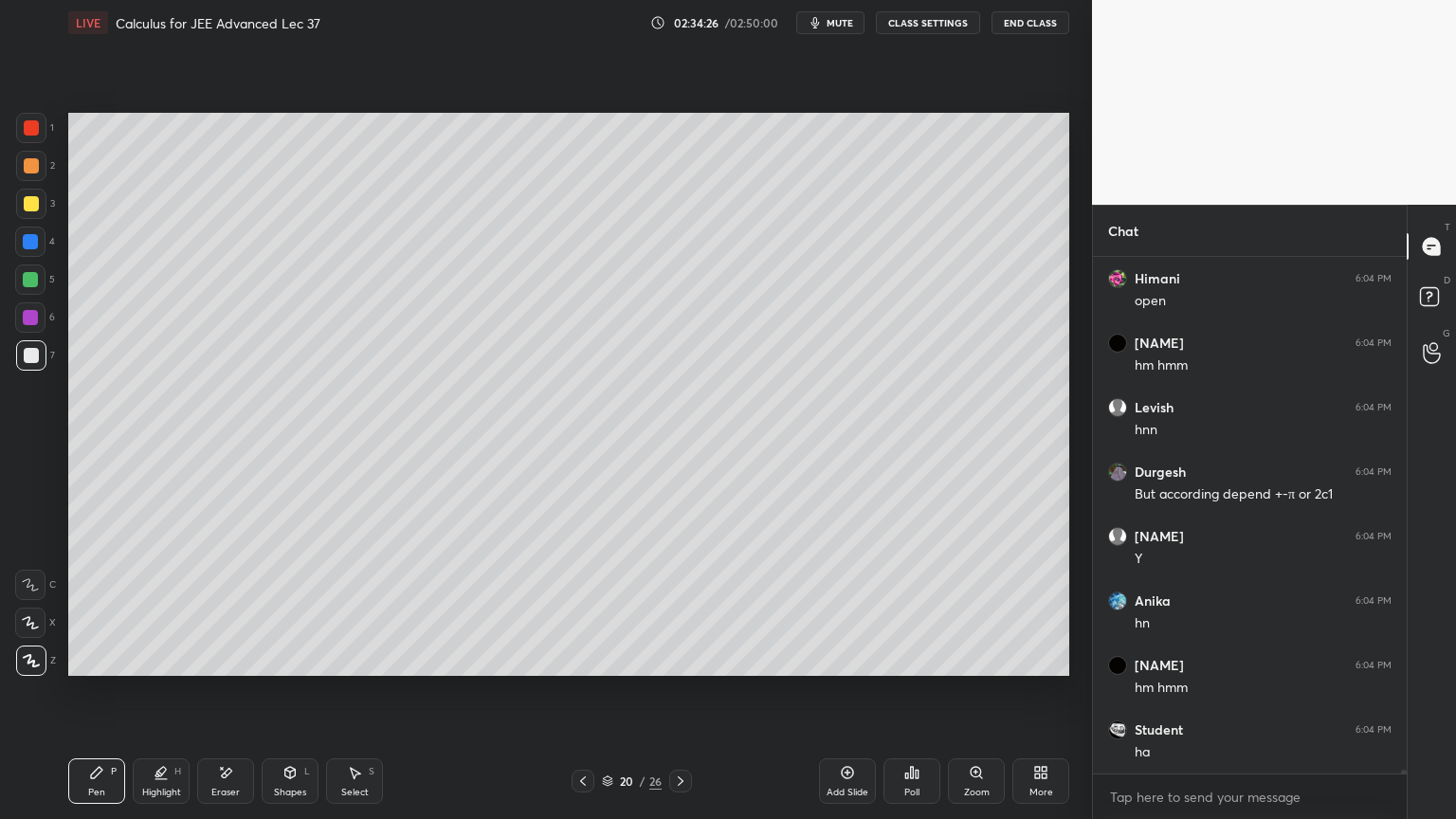 scroll, scrollTop: 71571, scrollLeft: 0, axis: vertical 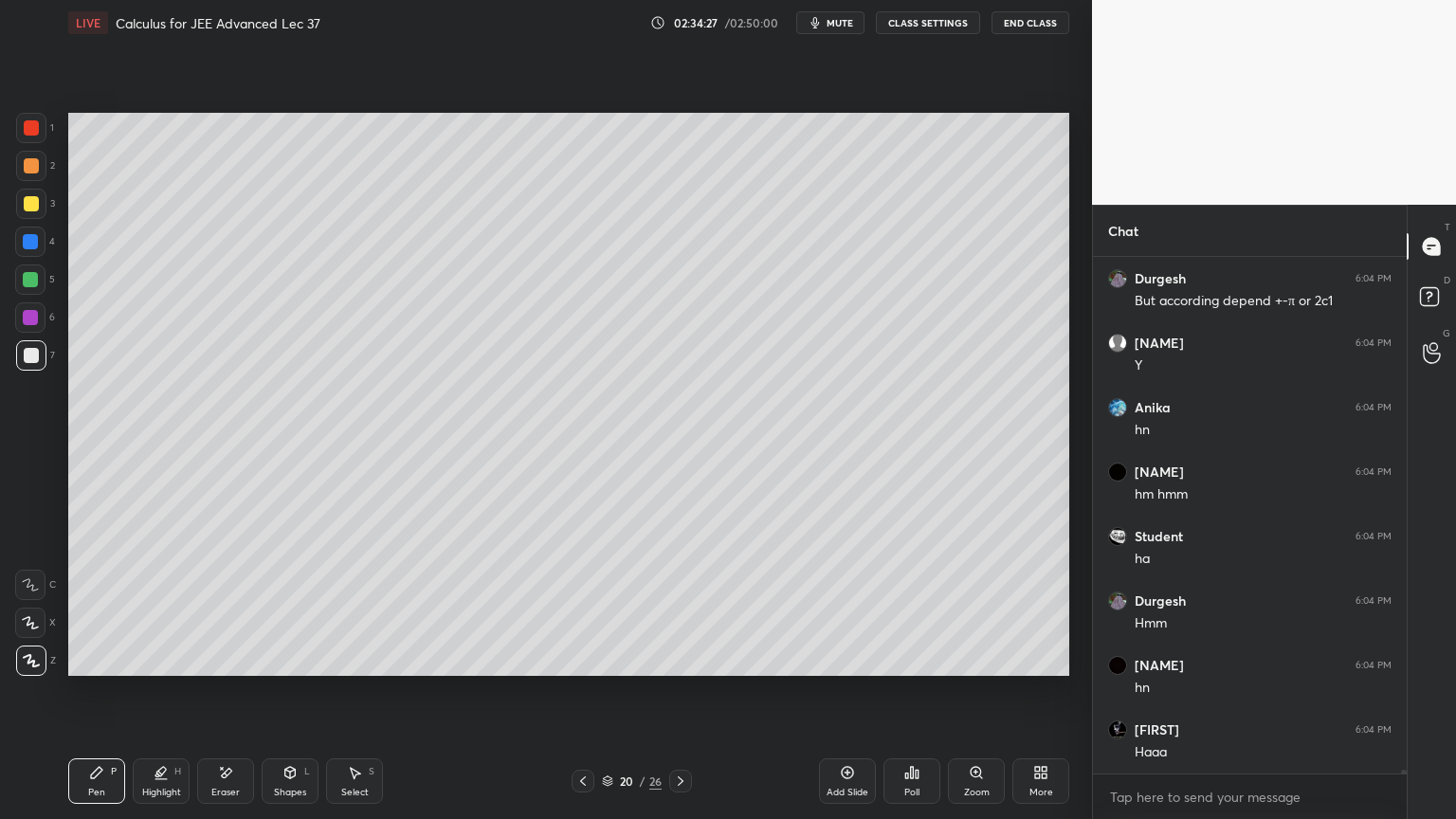 click 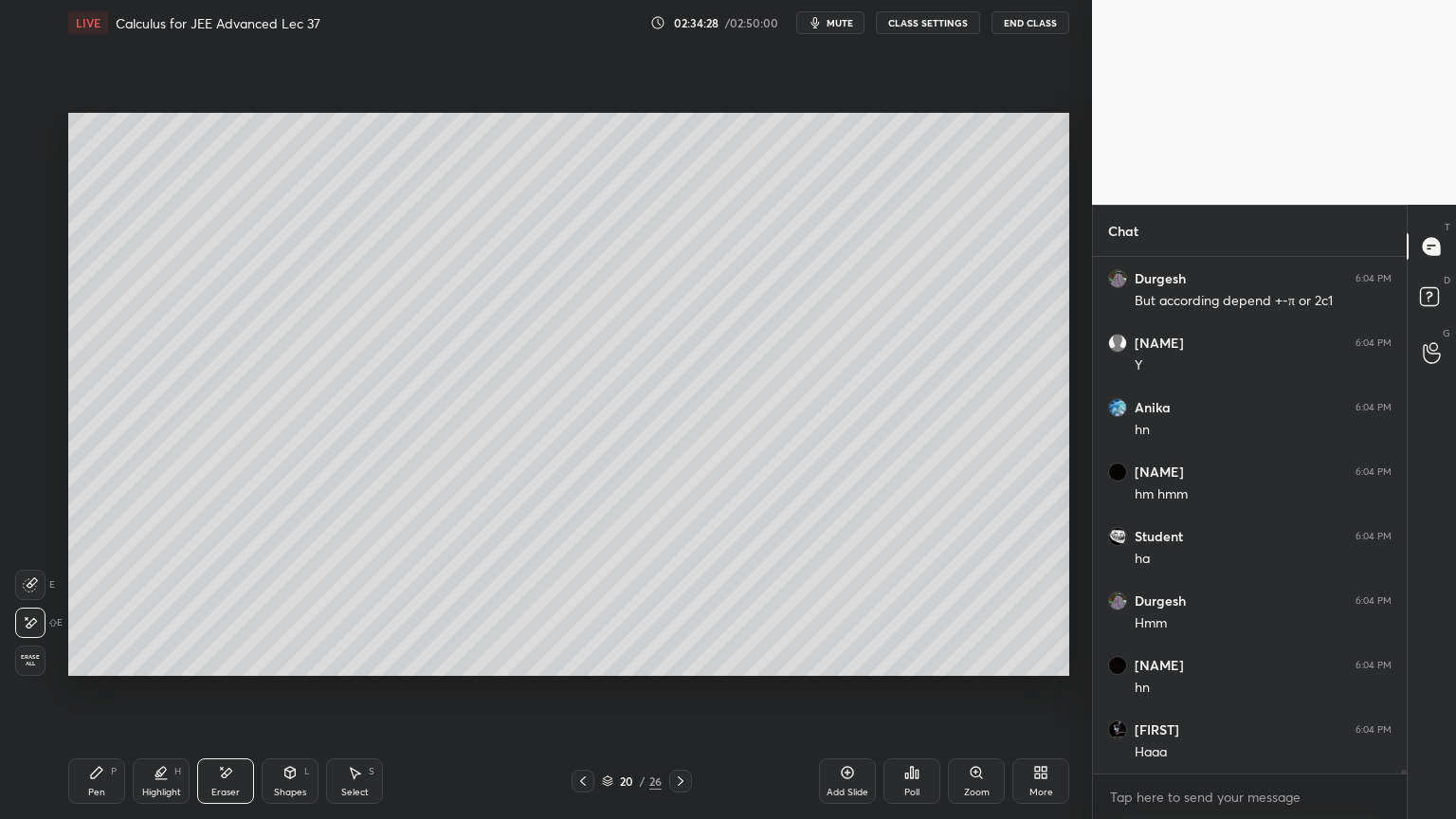 click 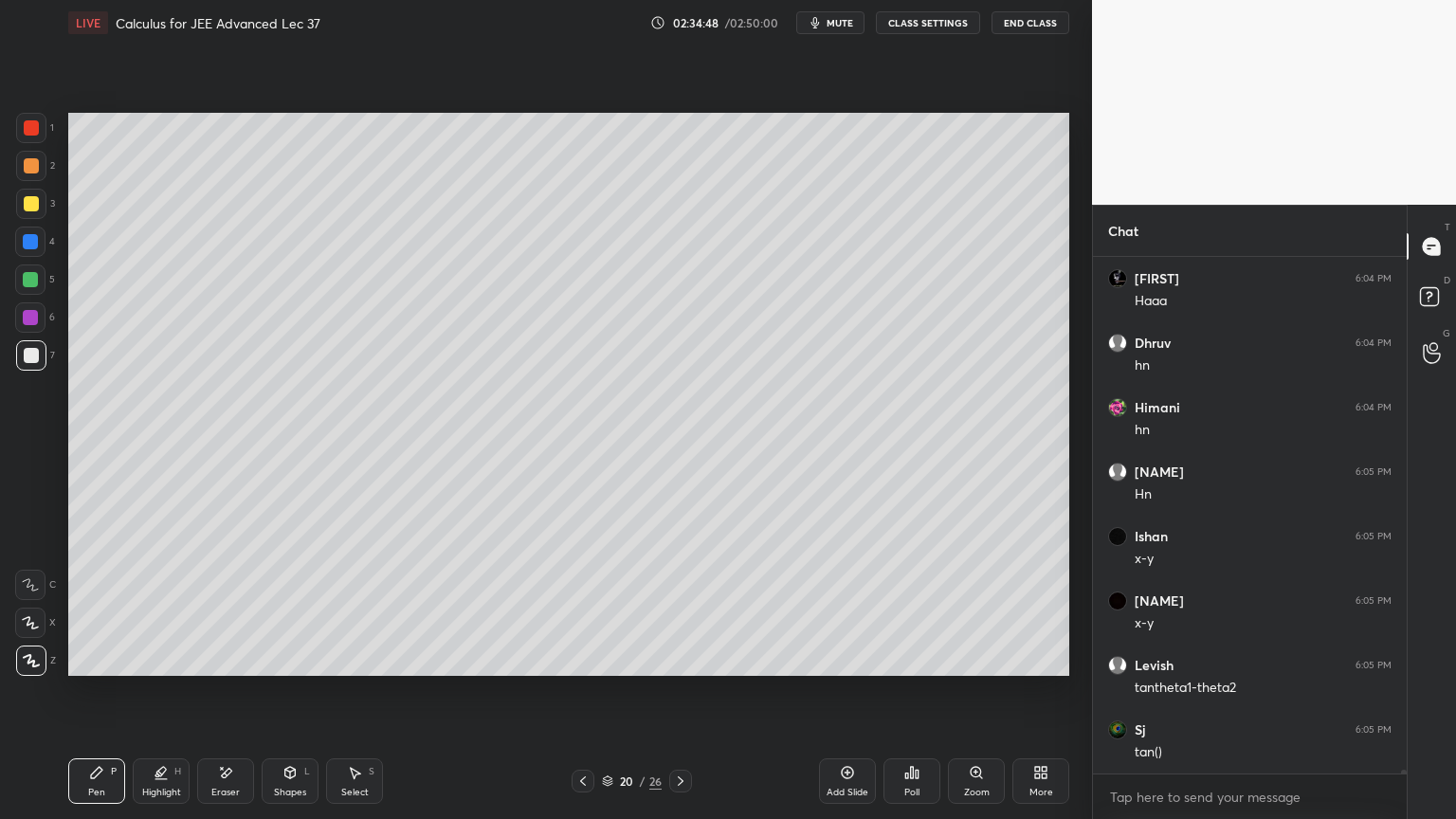 scroll, scrollTop: 72086, scrollLeft: 0, axis: vertical 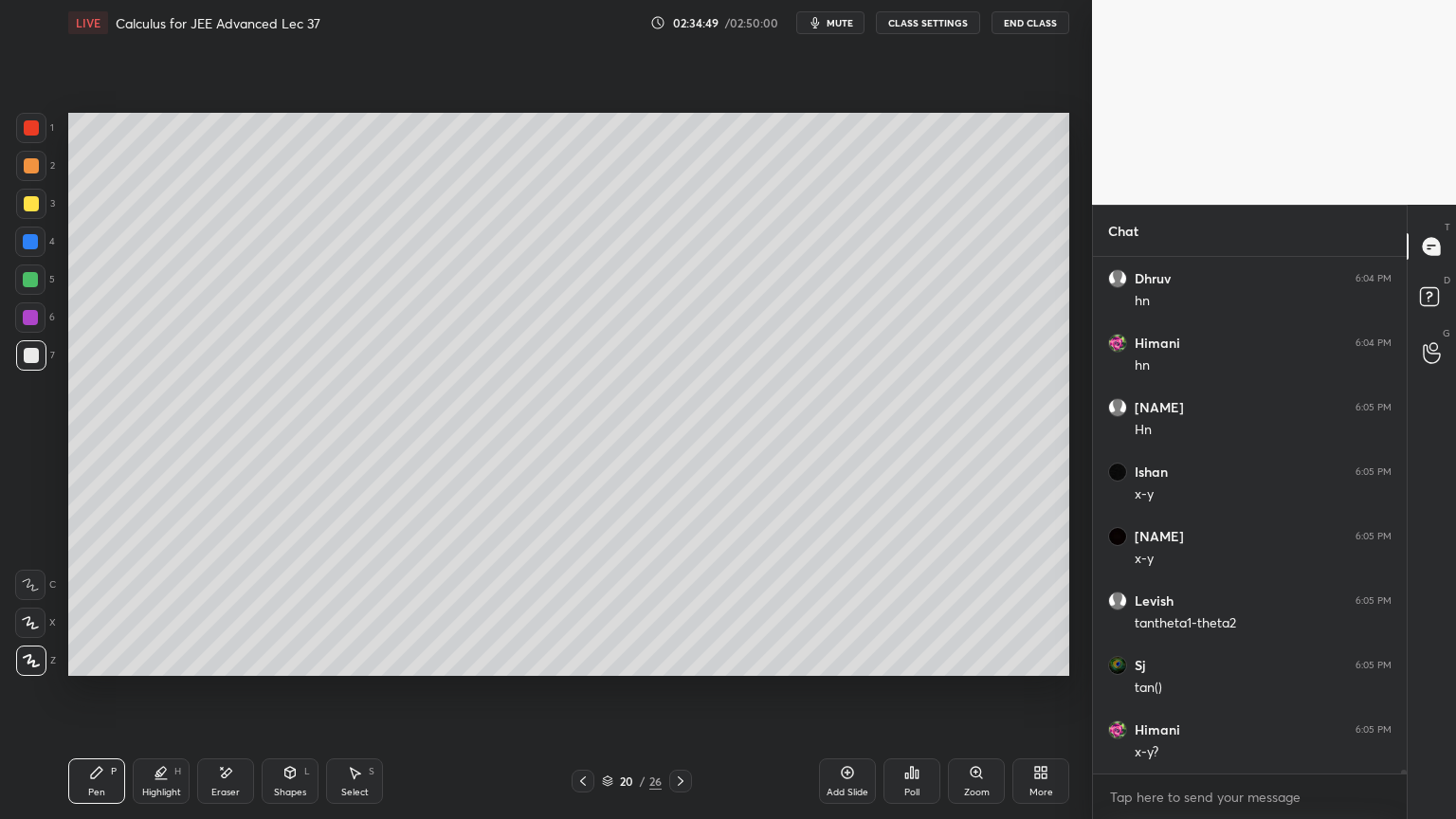 drag, startPoint x: 216, startPoint y: 784, endPoint x: 247, endPoint y: 761, distance: 38.600518 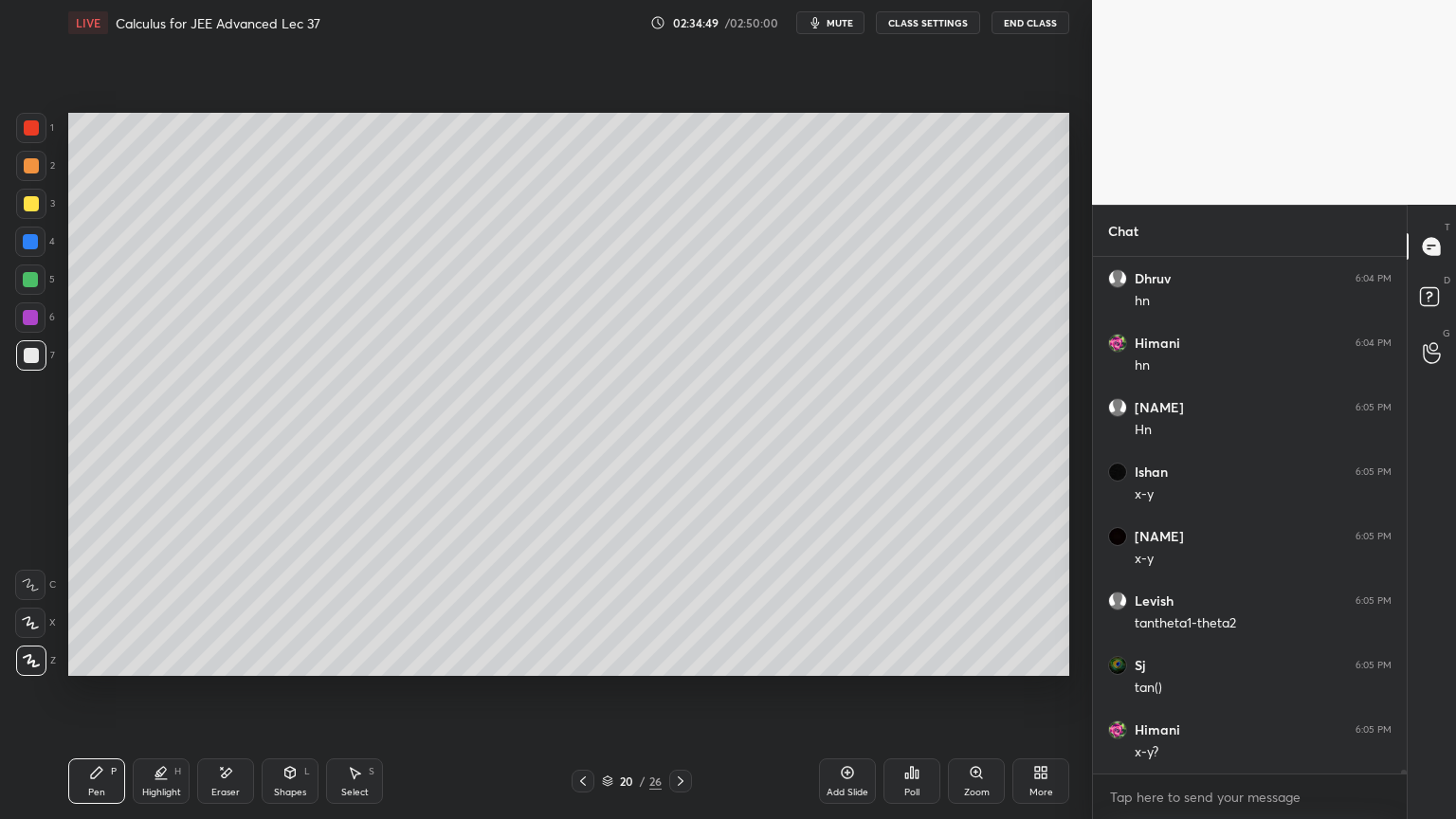 click on "Eraser" at bounding box center (226, 781) 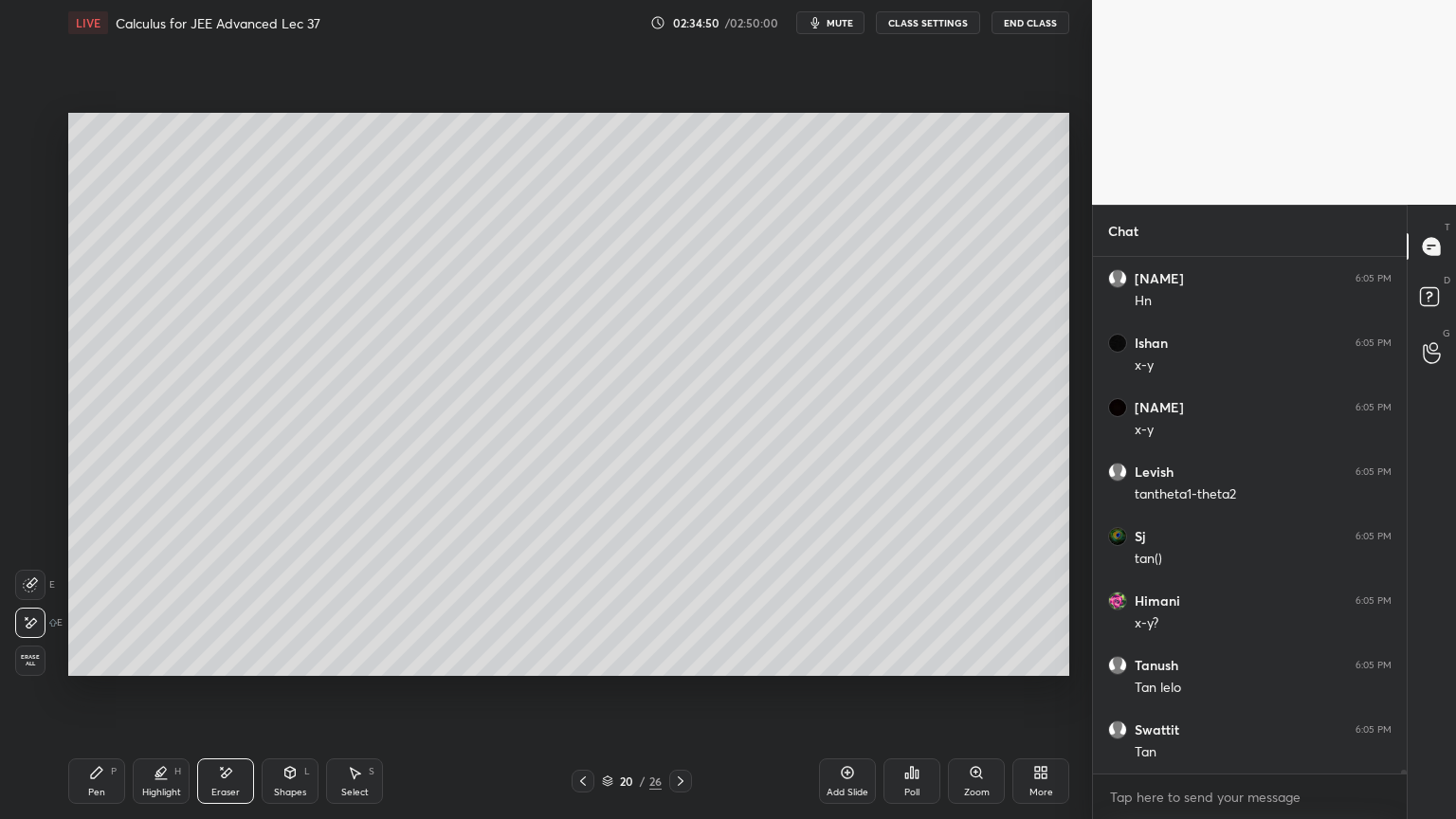 scroll, scrollTop: 72280, scrollLeft: 0, axis: vertical 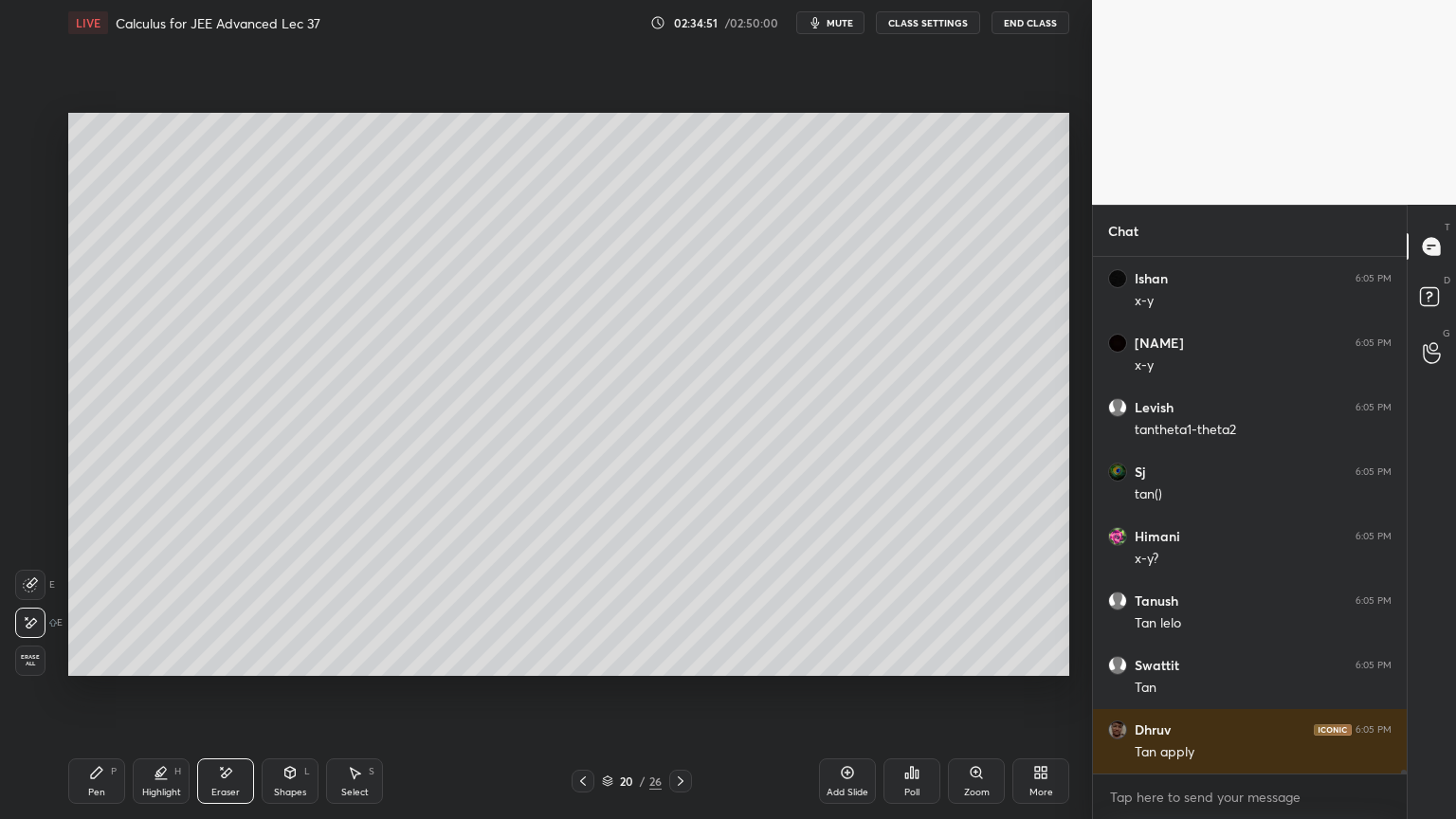 click on "Pen" at bounding box center [97, 792] 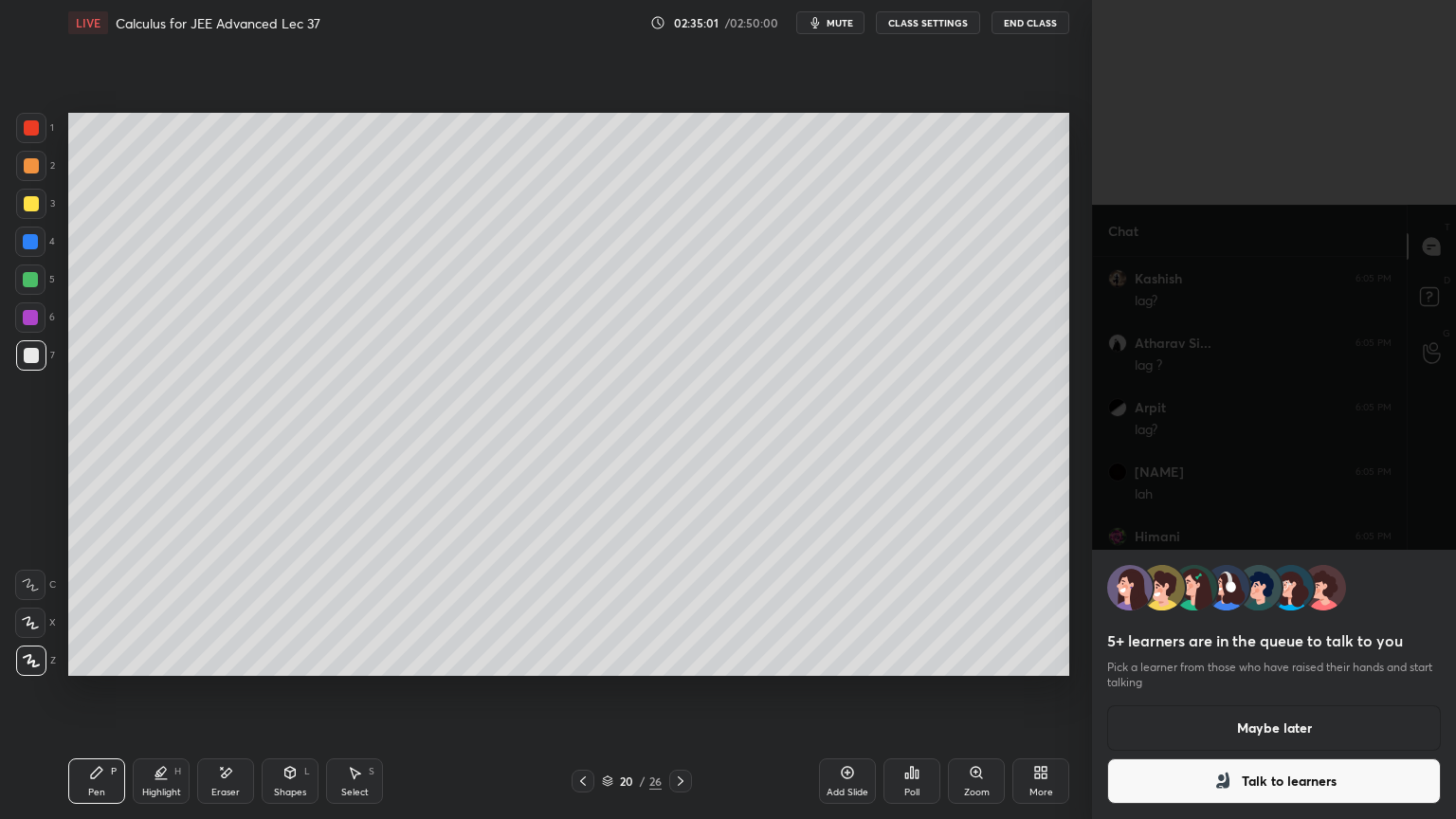 scroll, scrollTop: 73956, scrollLeft: 0, axis: vertical 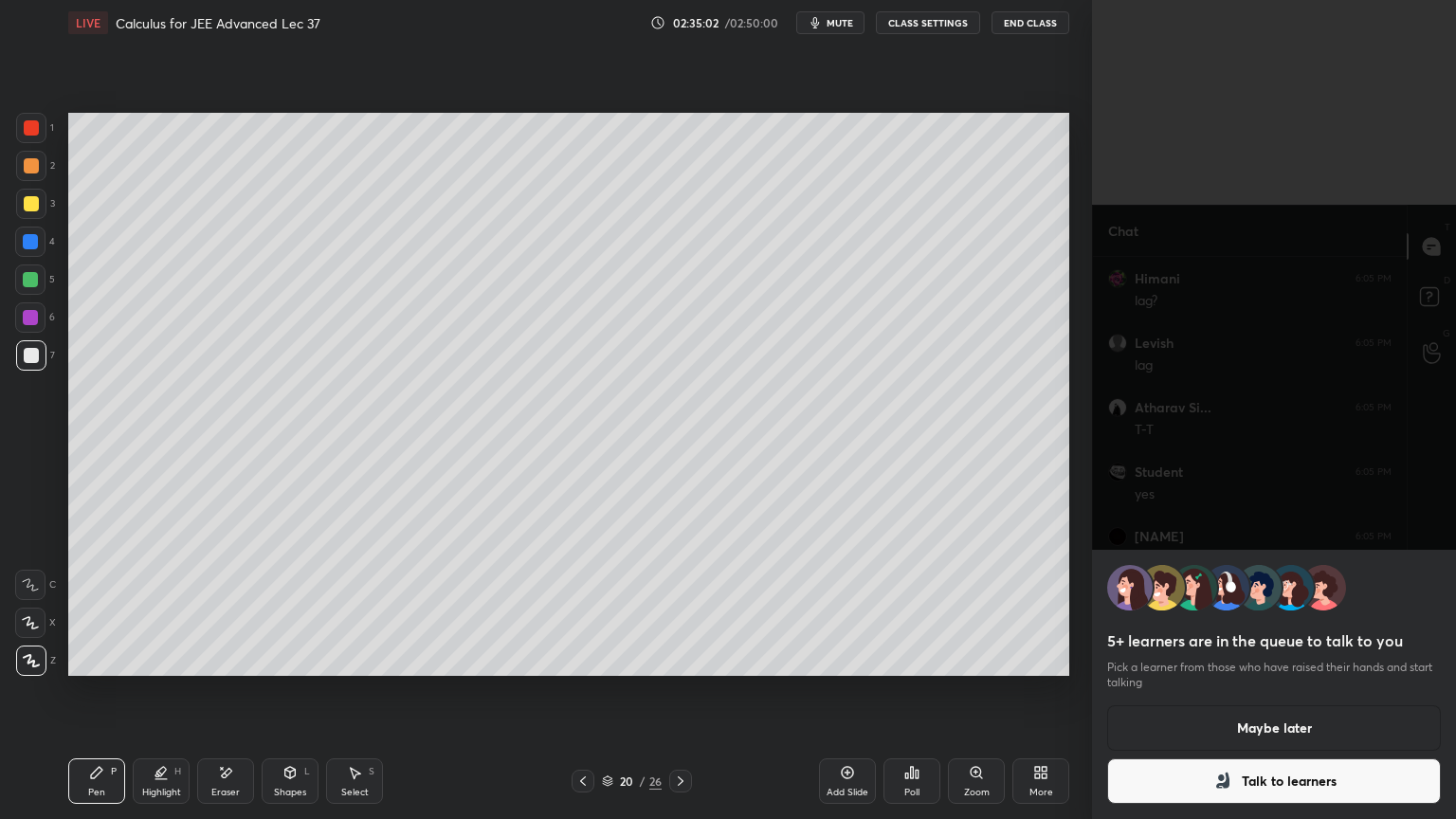 click on "Maybe later" at bounding box center (1274, 728) 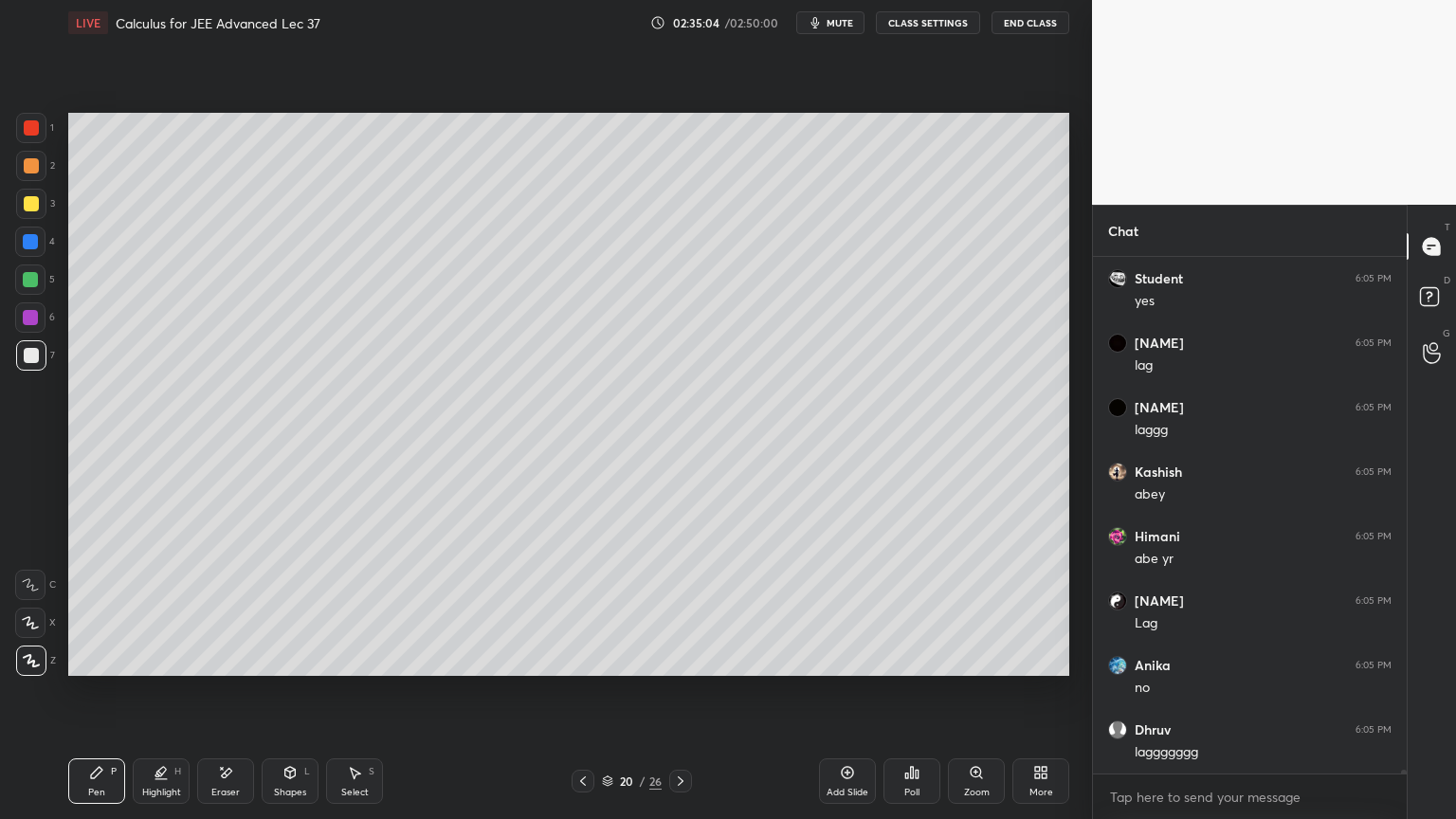scroll, scrollTop: 74213, scrollLeft: 0, axis: vertical 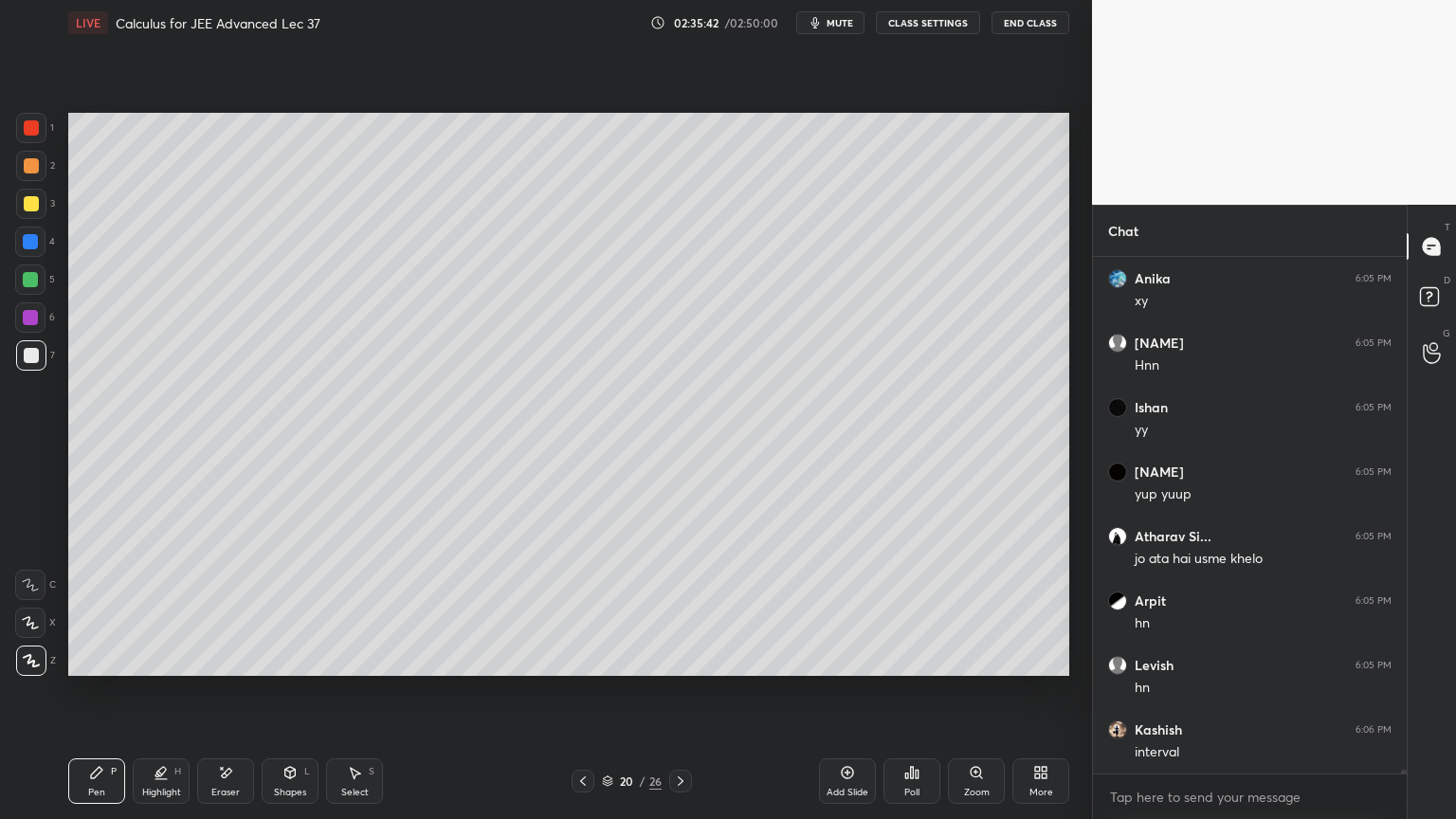 drag, startPoint x: 246, startPoint y: 775, endPoint x: 284, endPoint y: 753, distance: 43.908997 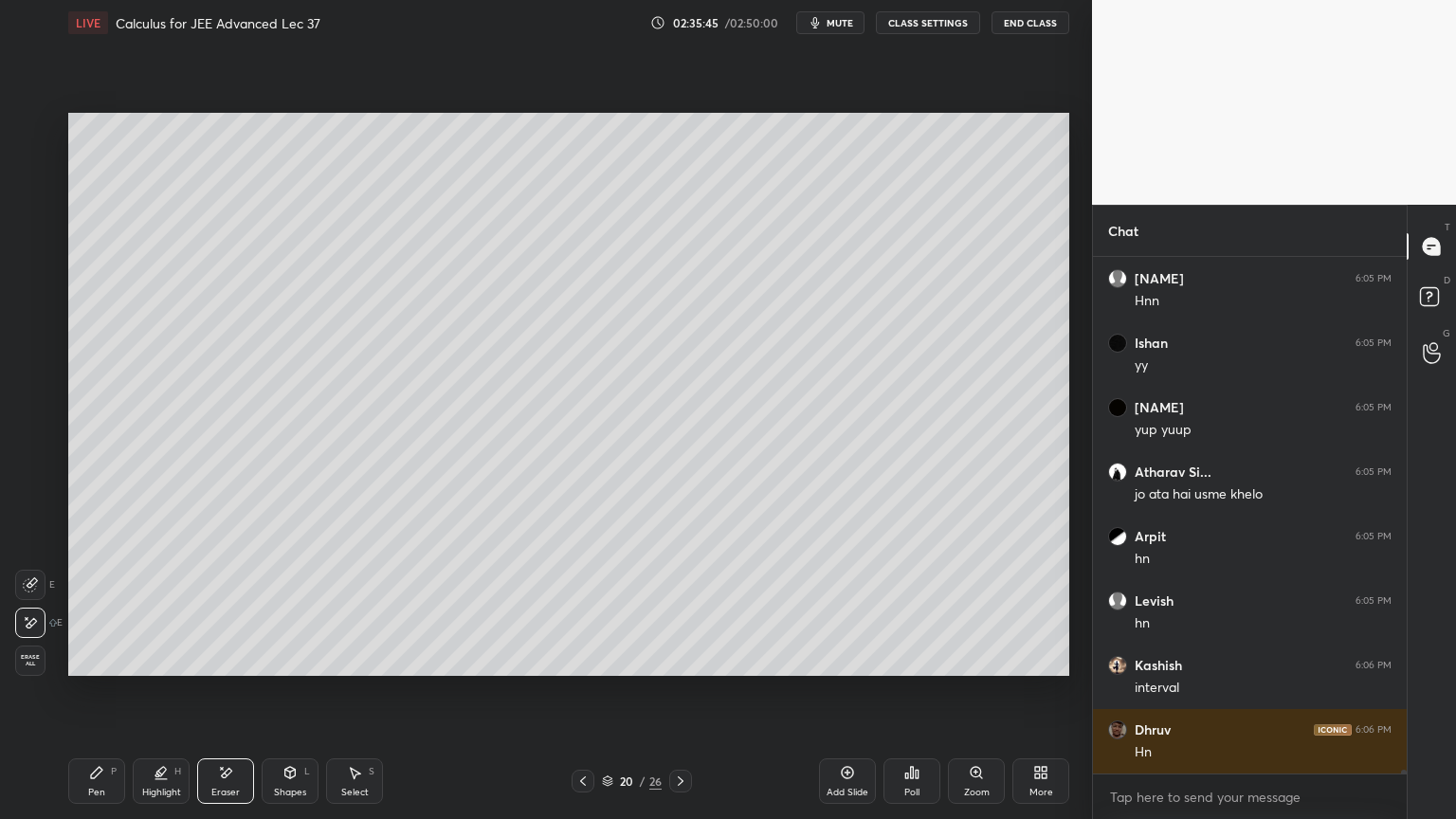 drag, startPoint x: 105, startPoint y: 766, endPoint x: 111, endPoint y: 750, distance: 17.088007 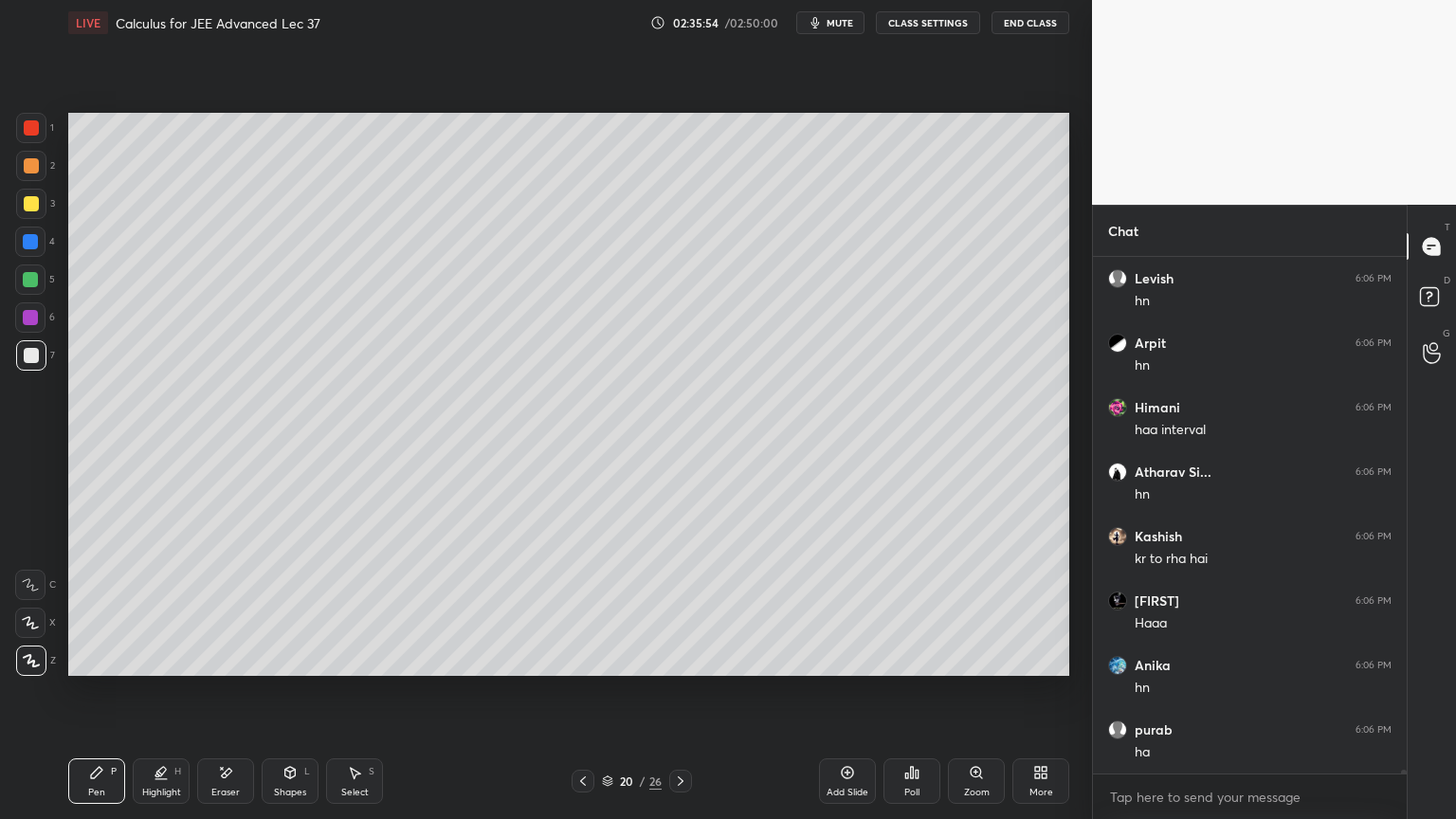 drag, startPoint x: 372, startPoint y: 767, endPoint x: 364, endPoint y: 758, distance: 12.0415946 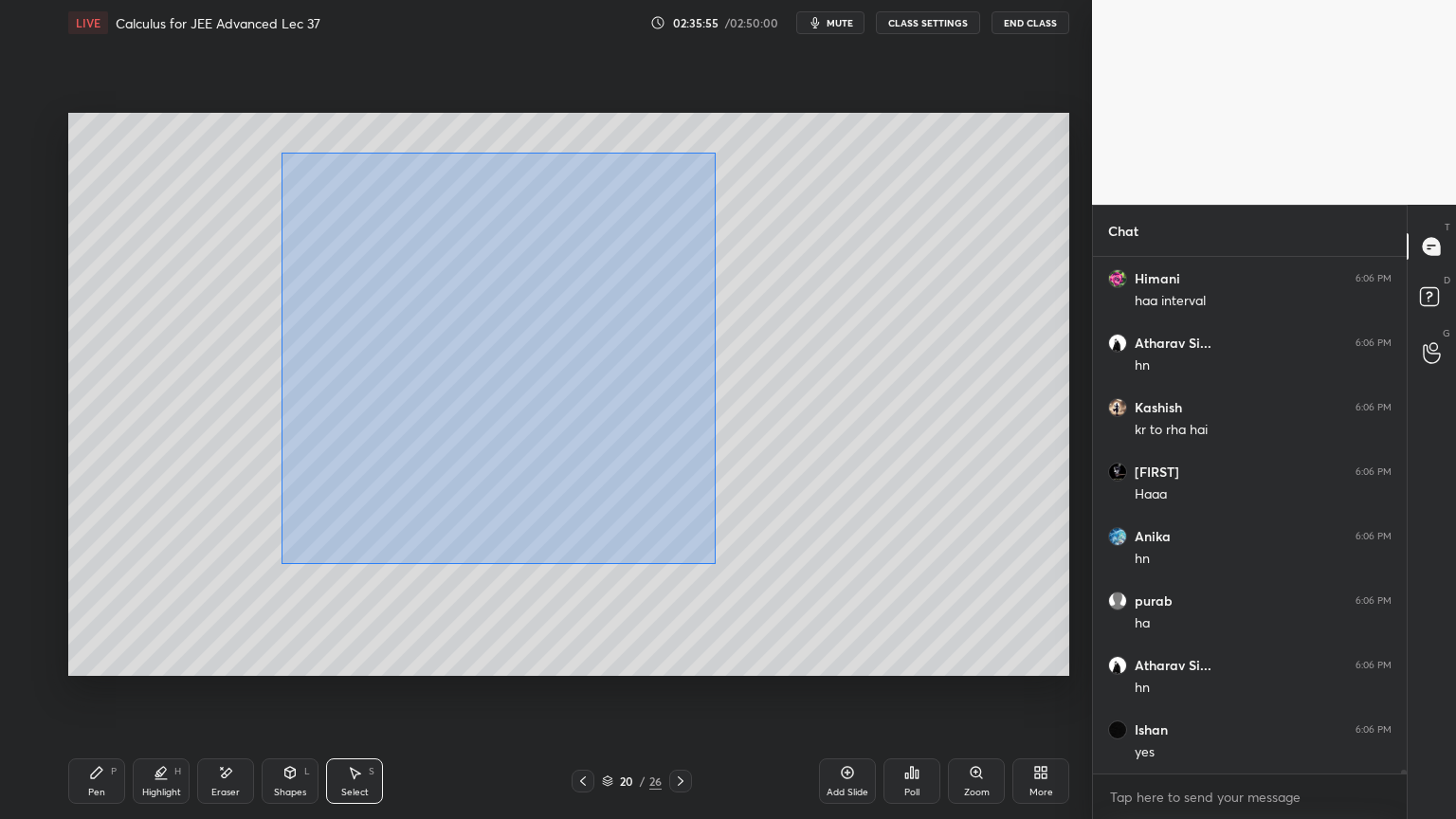 drag, startPoint x: 282, startPoint y: 154, endPoint x: 666, endPoint y: 484, distance: 506.31611 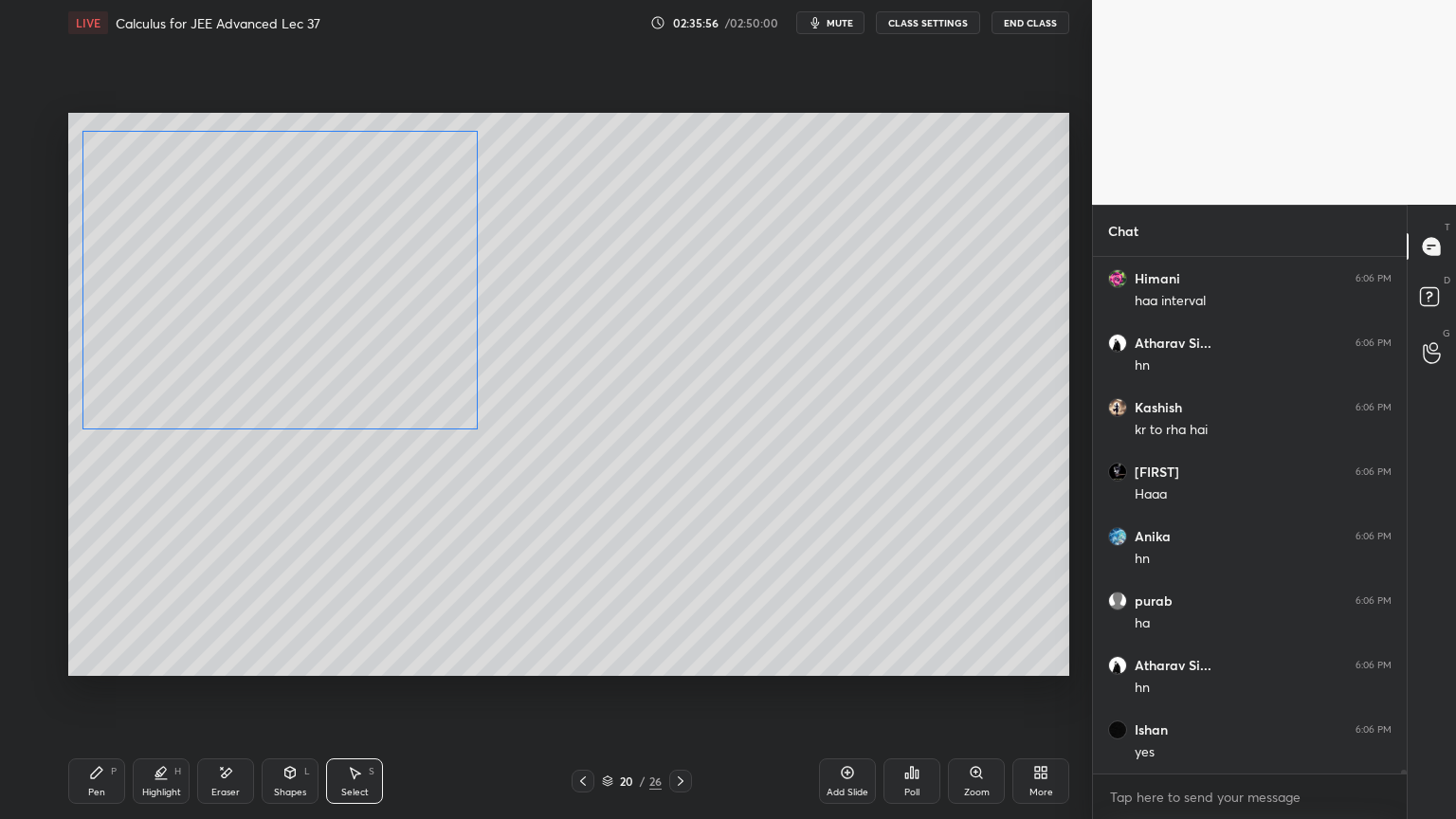 drag, startPoint x: 626, startPoint y: 441, endPoint x: 406, endPoint y: 401, distance: 223.6068 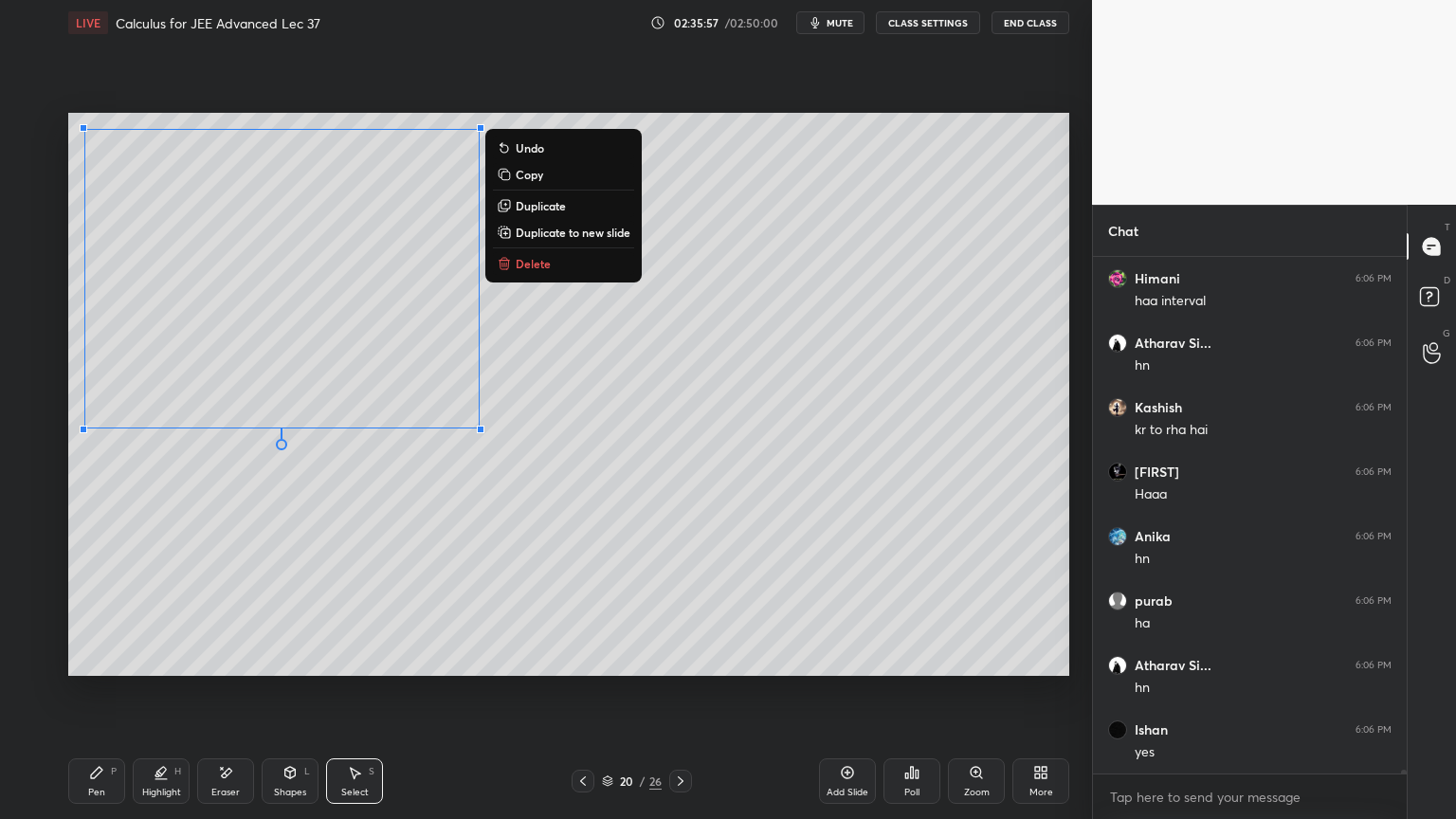 drag, startPoint x: 479, startPoint y: 564, endPoint x: 491, endPoint y: 546, distance: 21.633308 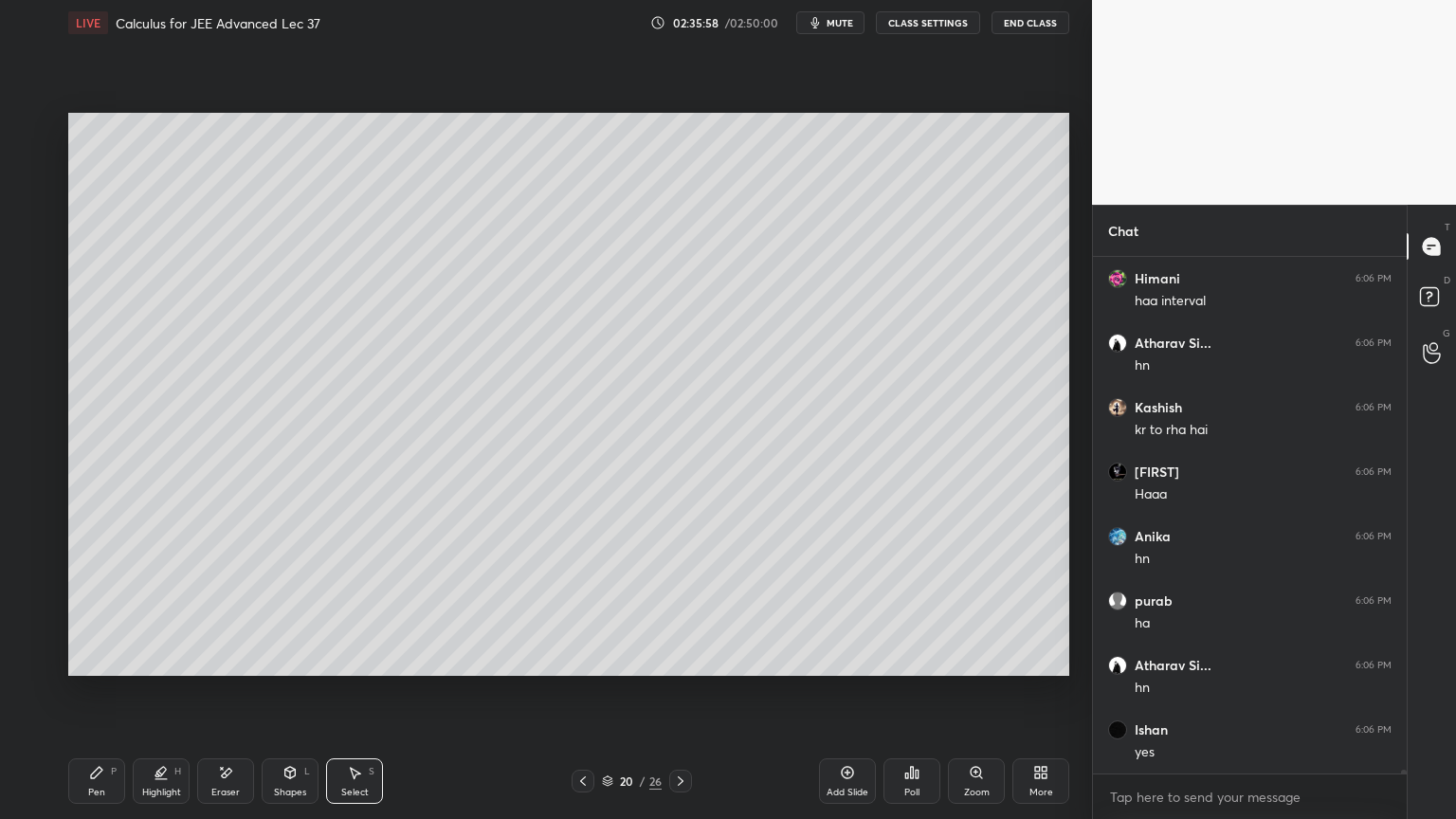 drag, startPoint x: 153, startPoint y: 780, endPoint x: 114, endPoint y: 772, distance: 39.812058 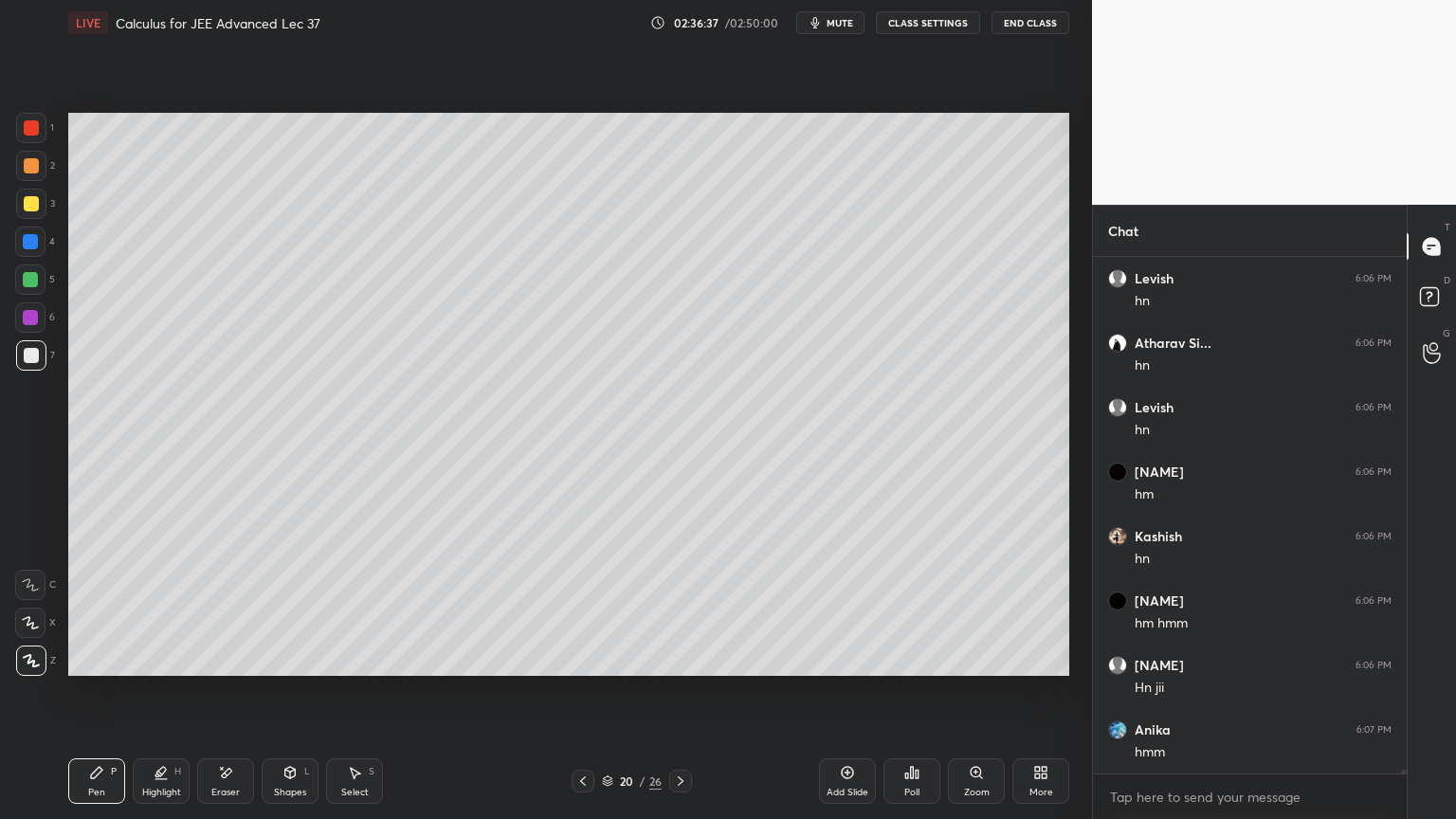 scroll, scrollTop: 78938, scrollLeft: 0, axis: vertical 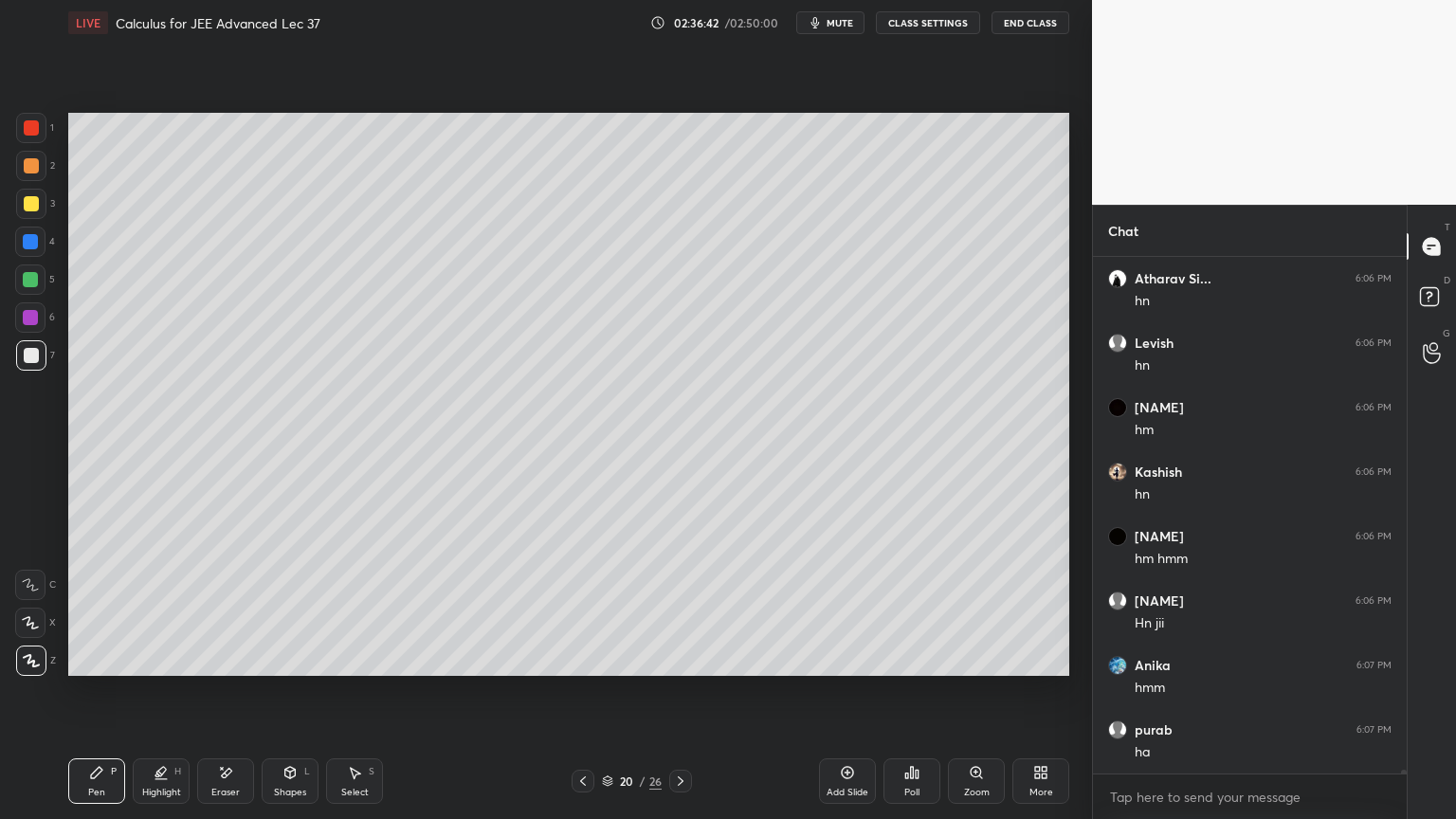 click on "Select S" at bounding box center (355, 781) 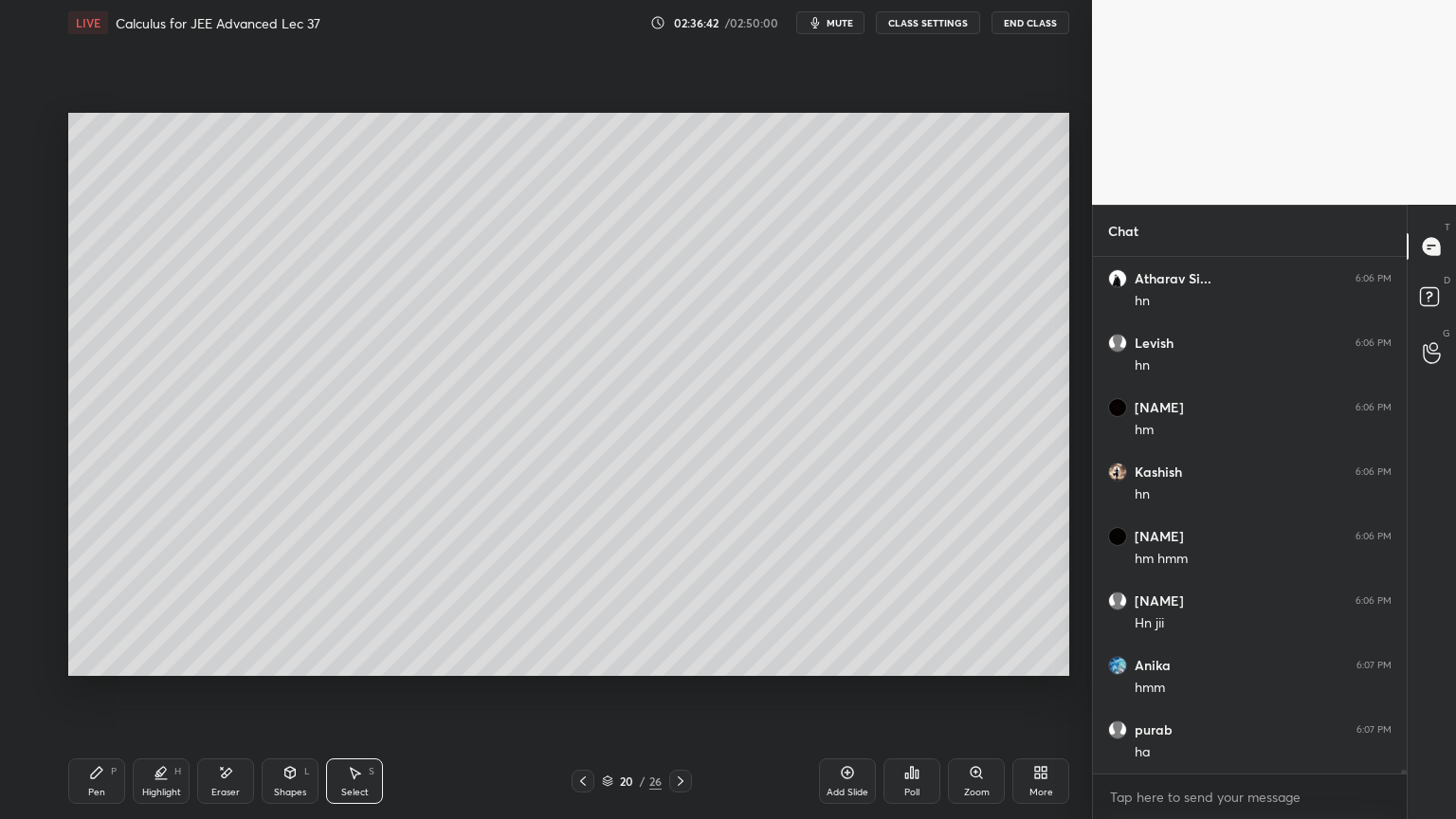 scroll, scrollTop: 79002, scrollLeft: 0, axis: vertical 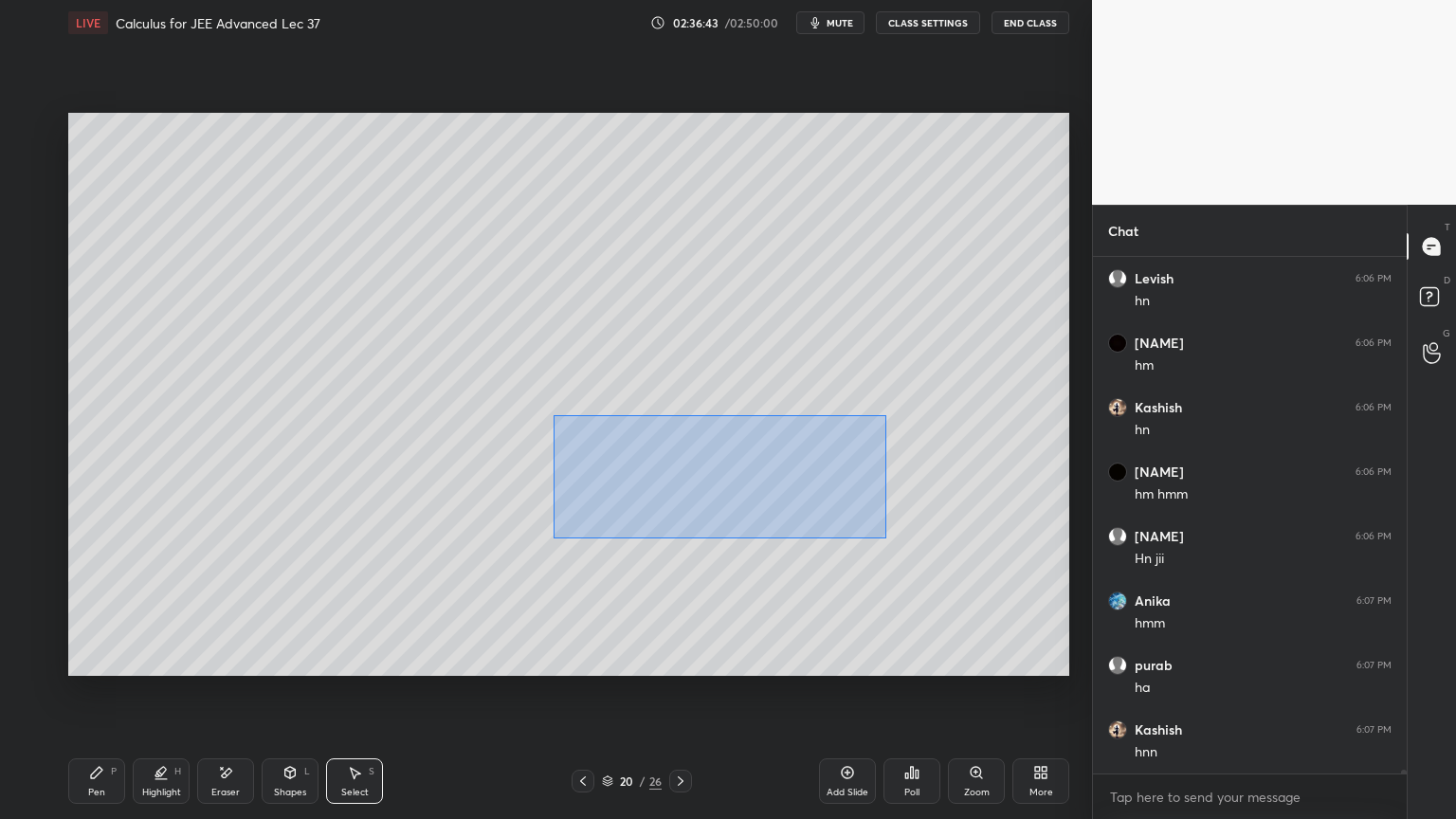 drag, startPoint x: 569, startPoint y: 446, endPoint x: 759, endPoint y: 475, distance: 192.2004 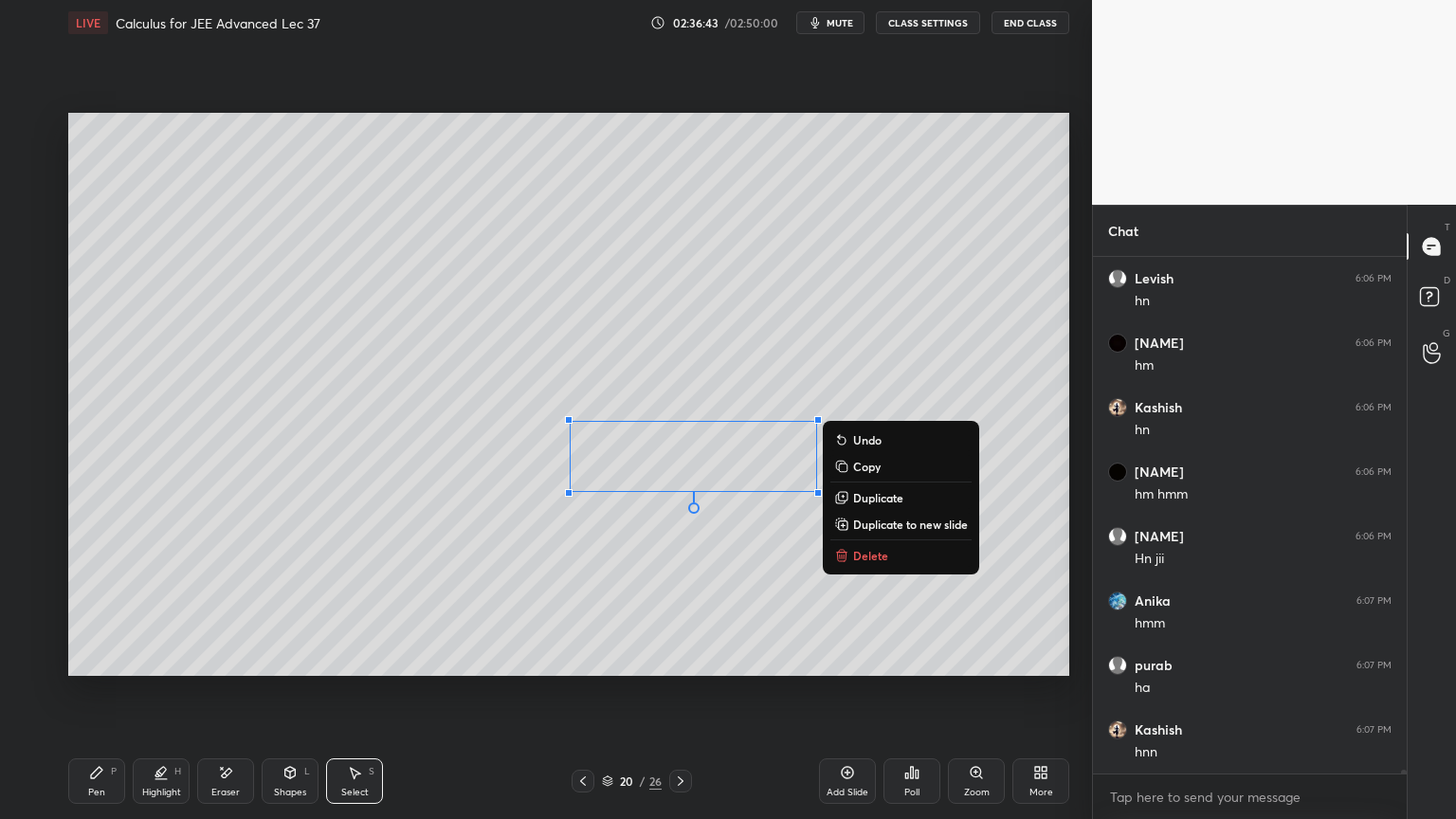 scroll, scrollTop: 79067, scrollLeft: 0, axis: vertical 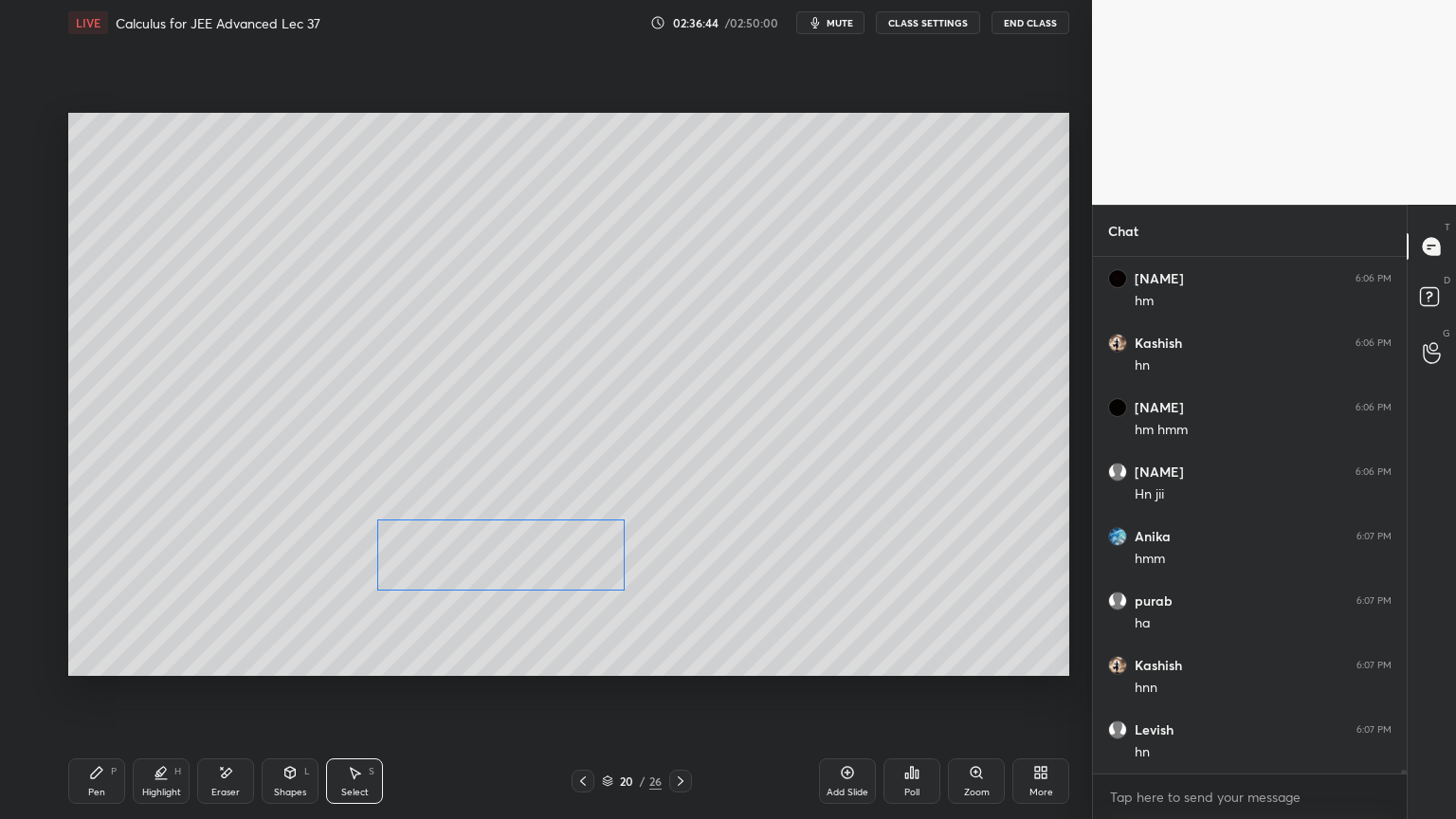 drag, startPoint x: 651, startPoint y: 526, endPoint x: 347, endPoint y: 515, distance: 304.1989 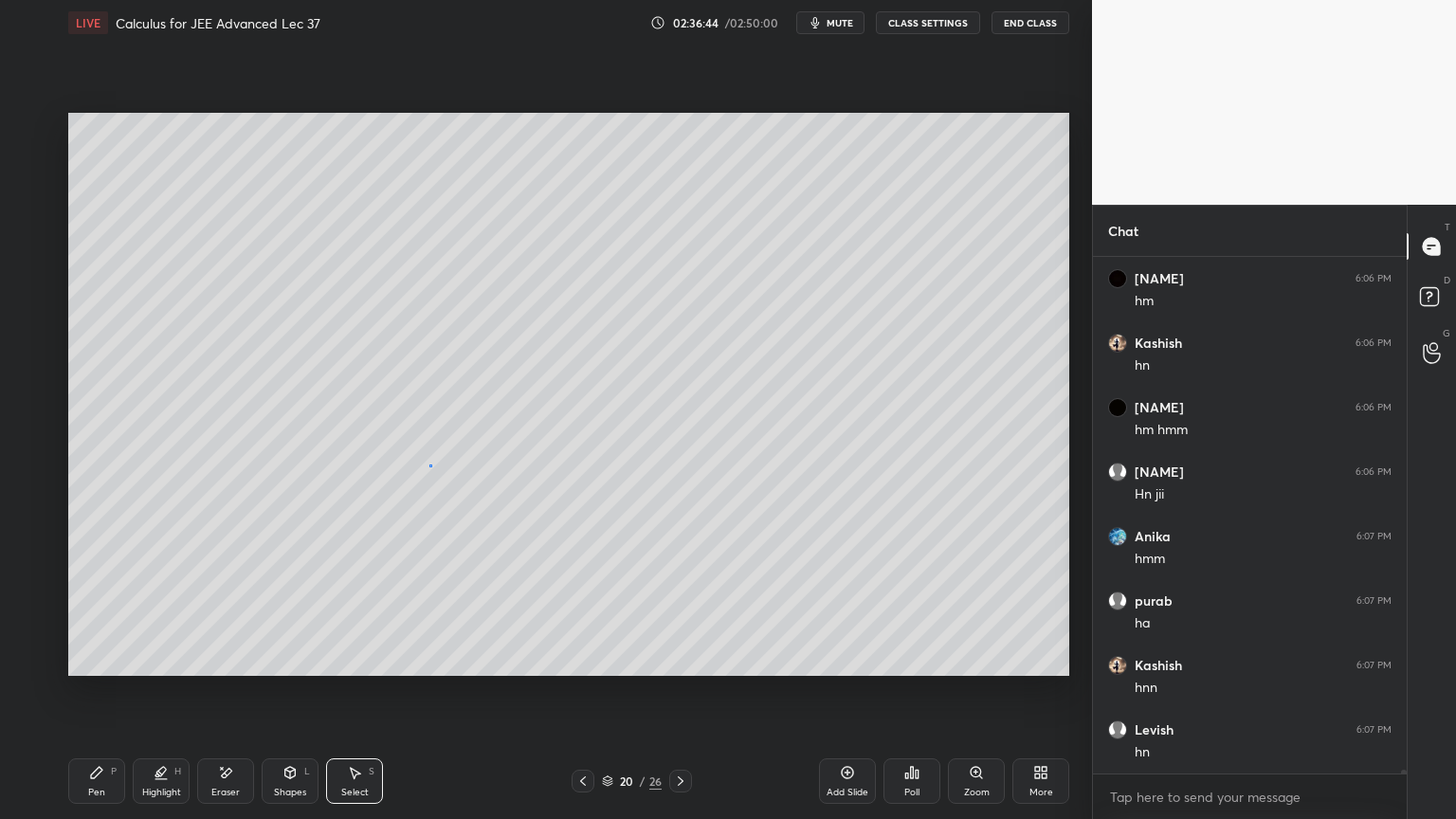 click on "0 ° Undo Copy Duplicate Duplicate to new slide Delete" at bounding box center (569, 394) 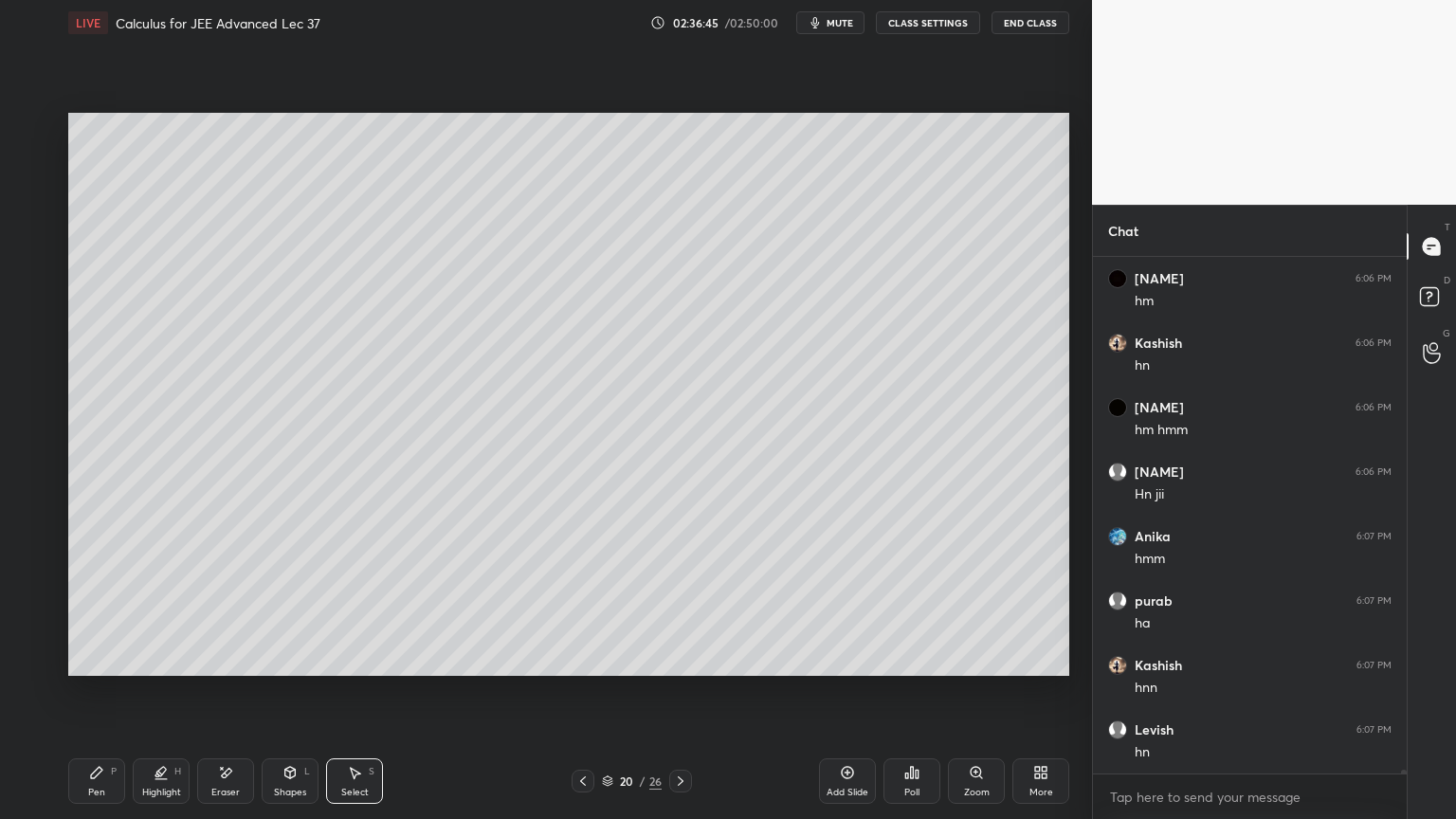 click on "Pen P" at bounding box center [97, 781] 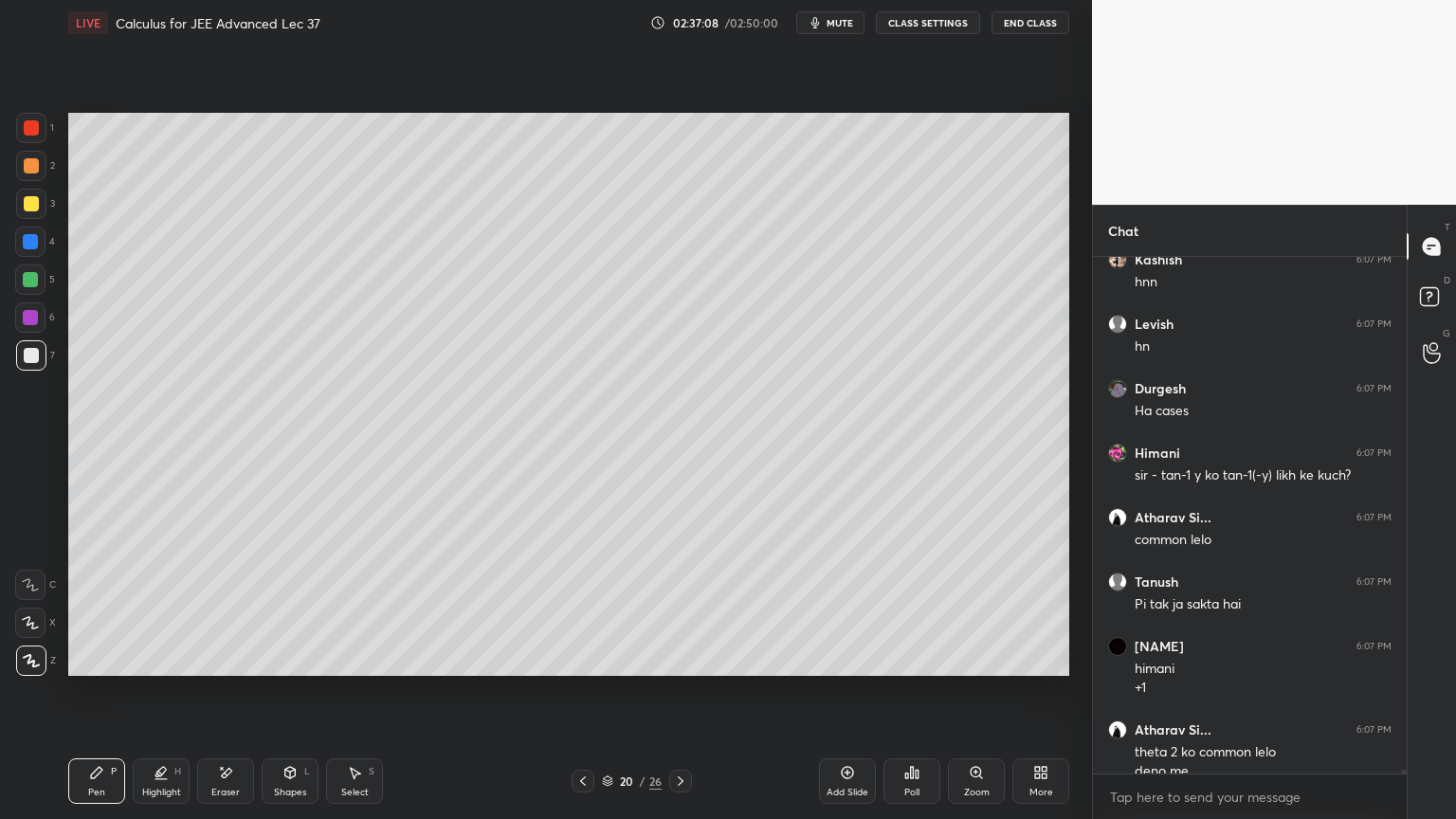 scroll, scrollTop: 79491, scrollLeft: 0, axis: vertical 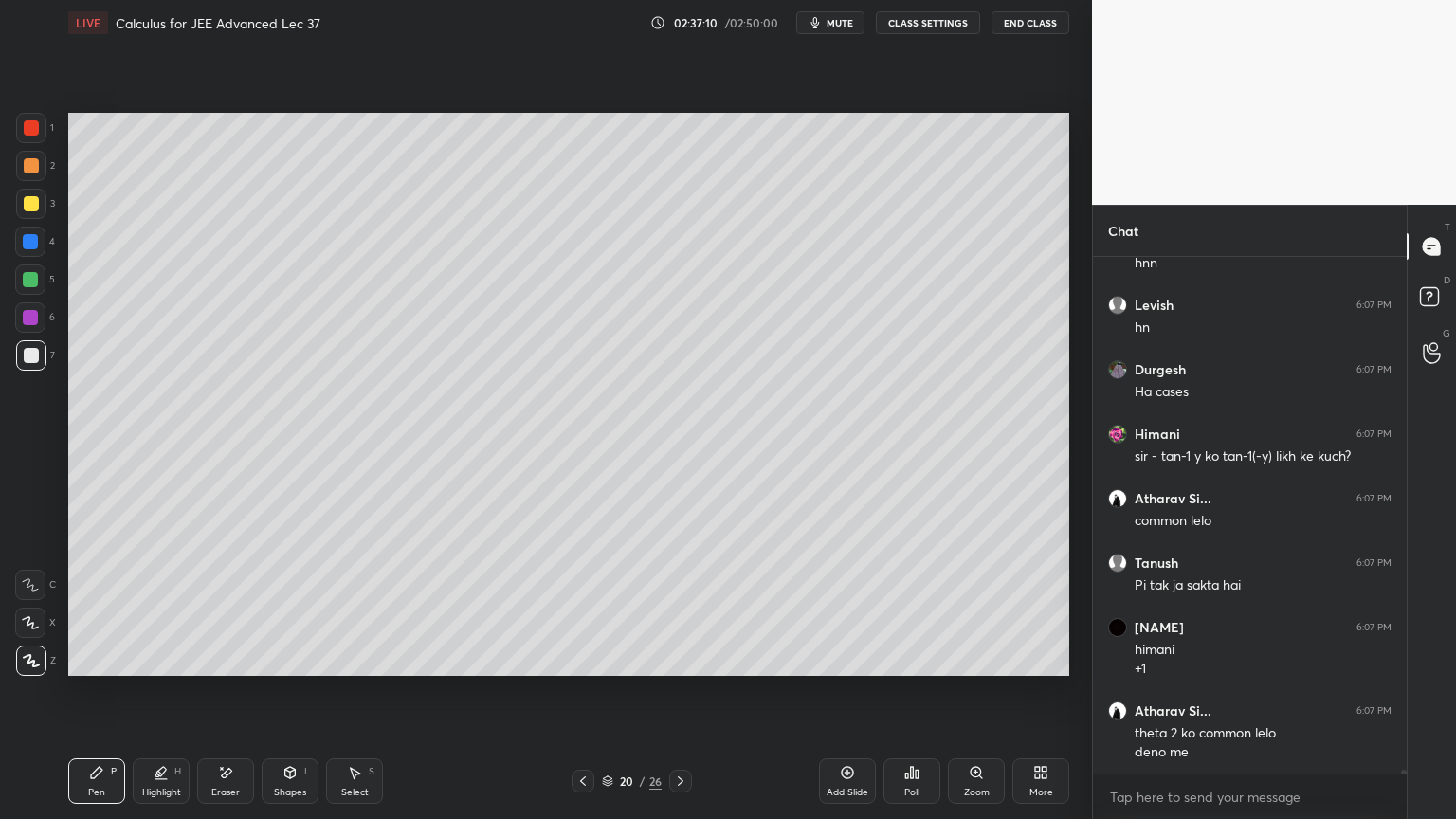 drag, startPoint x: 165, startPoint y: 779, endPoint x: 111, endPoint y: 767, distance: 55.317267 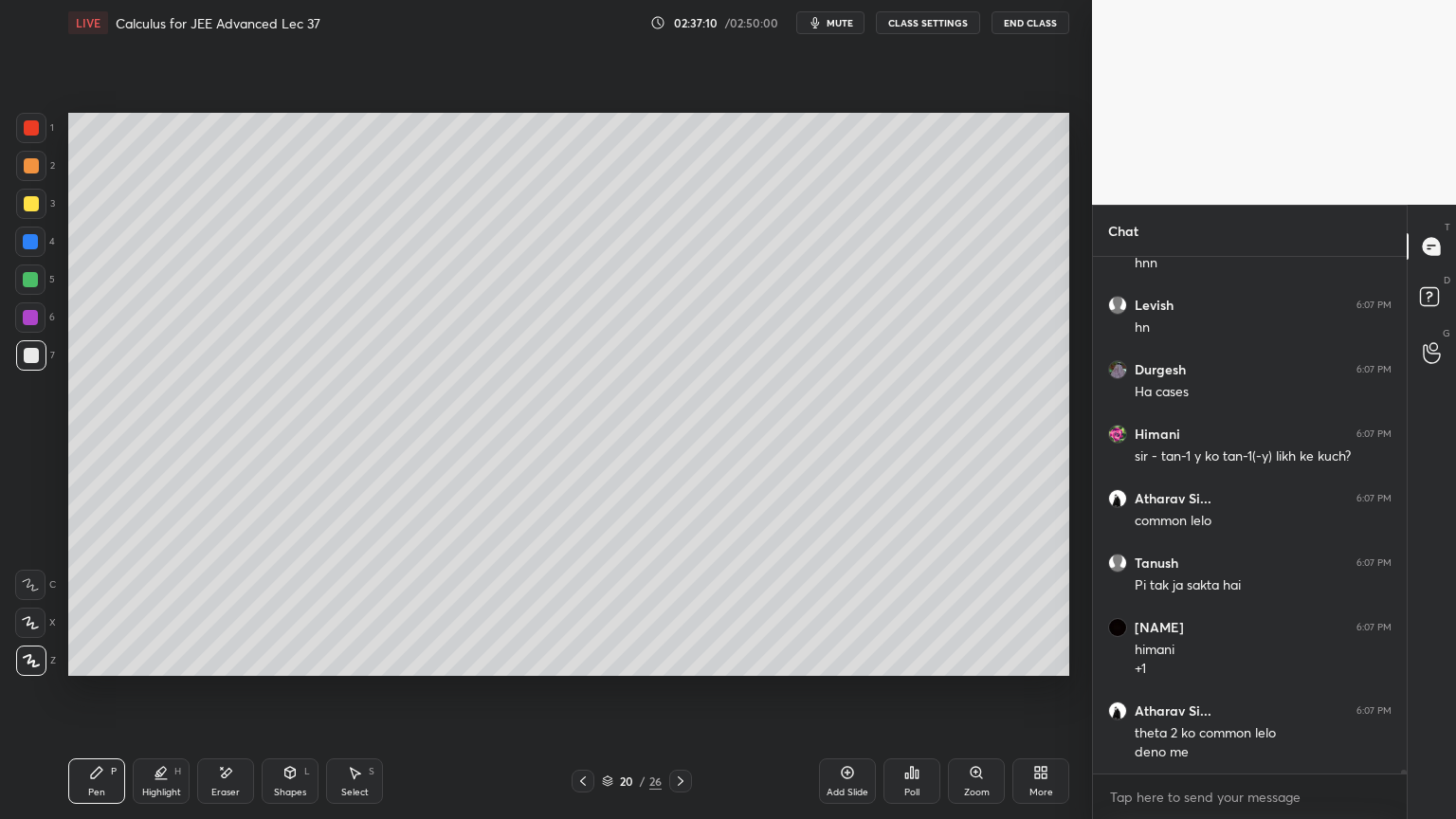 click on "Eraser" at bounding box center (226, 781) 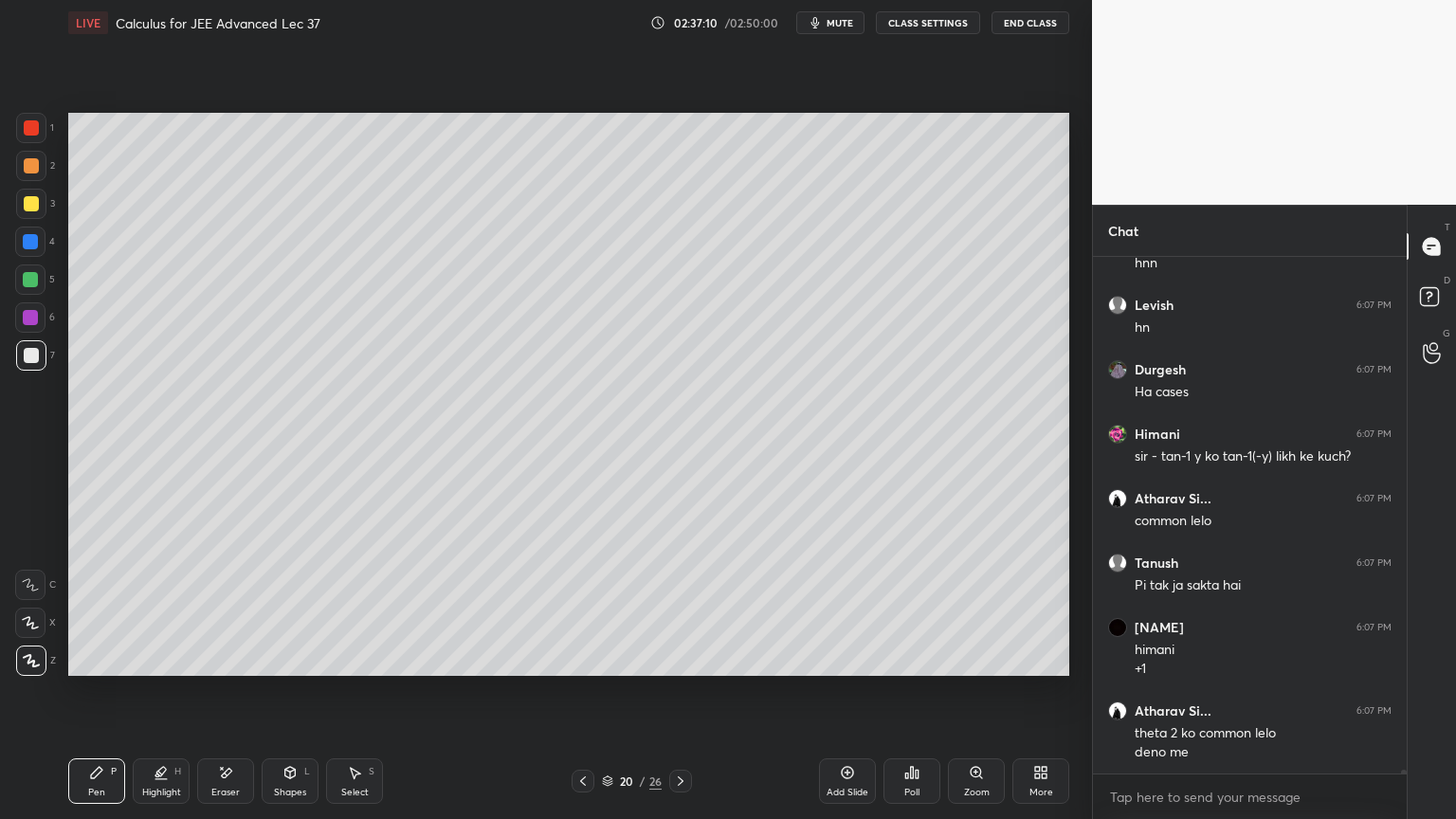 click 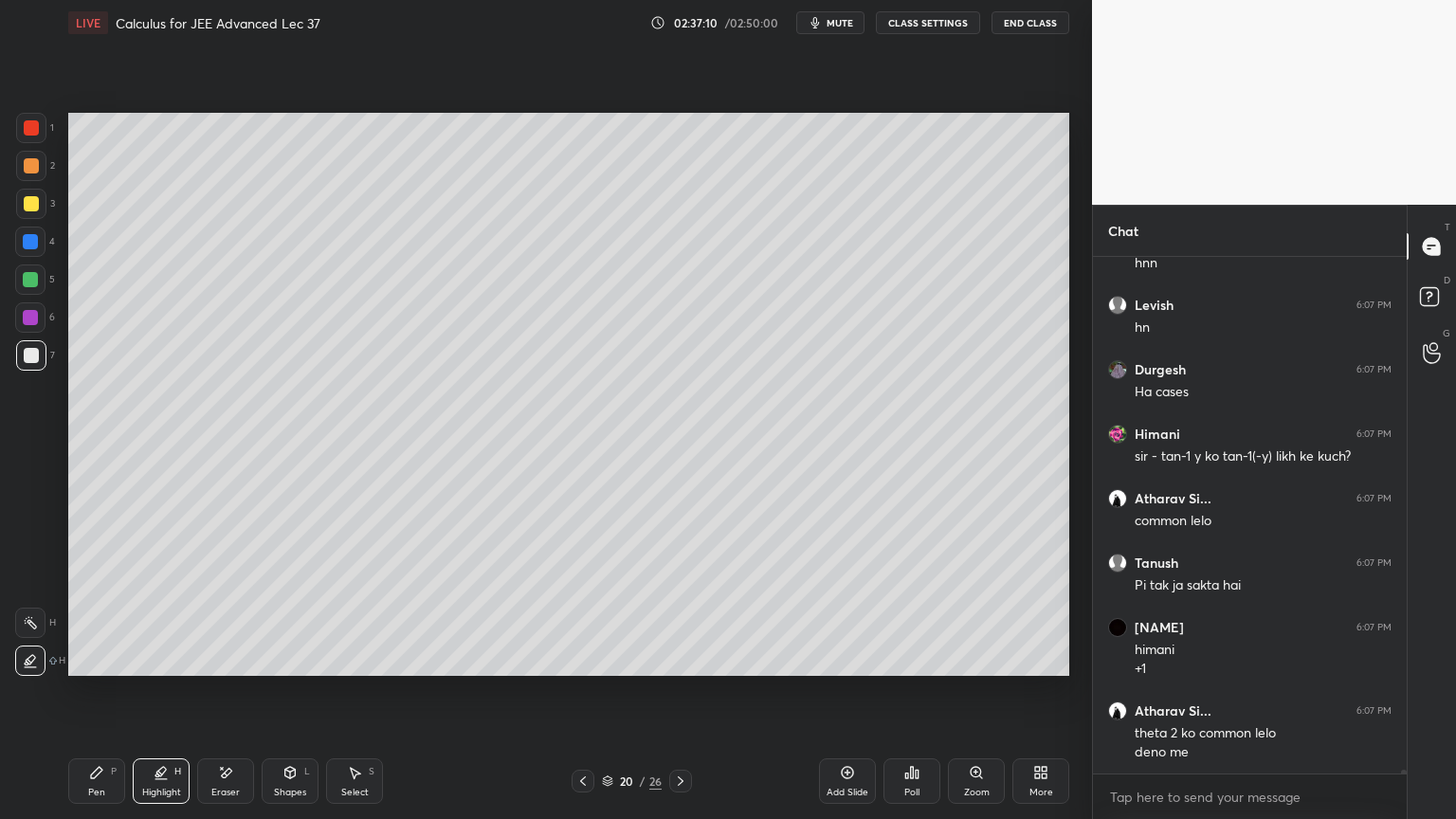 scroll, scrollTop: 79556, scrollLeft: 0, axis: vertical 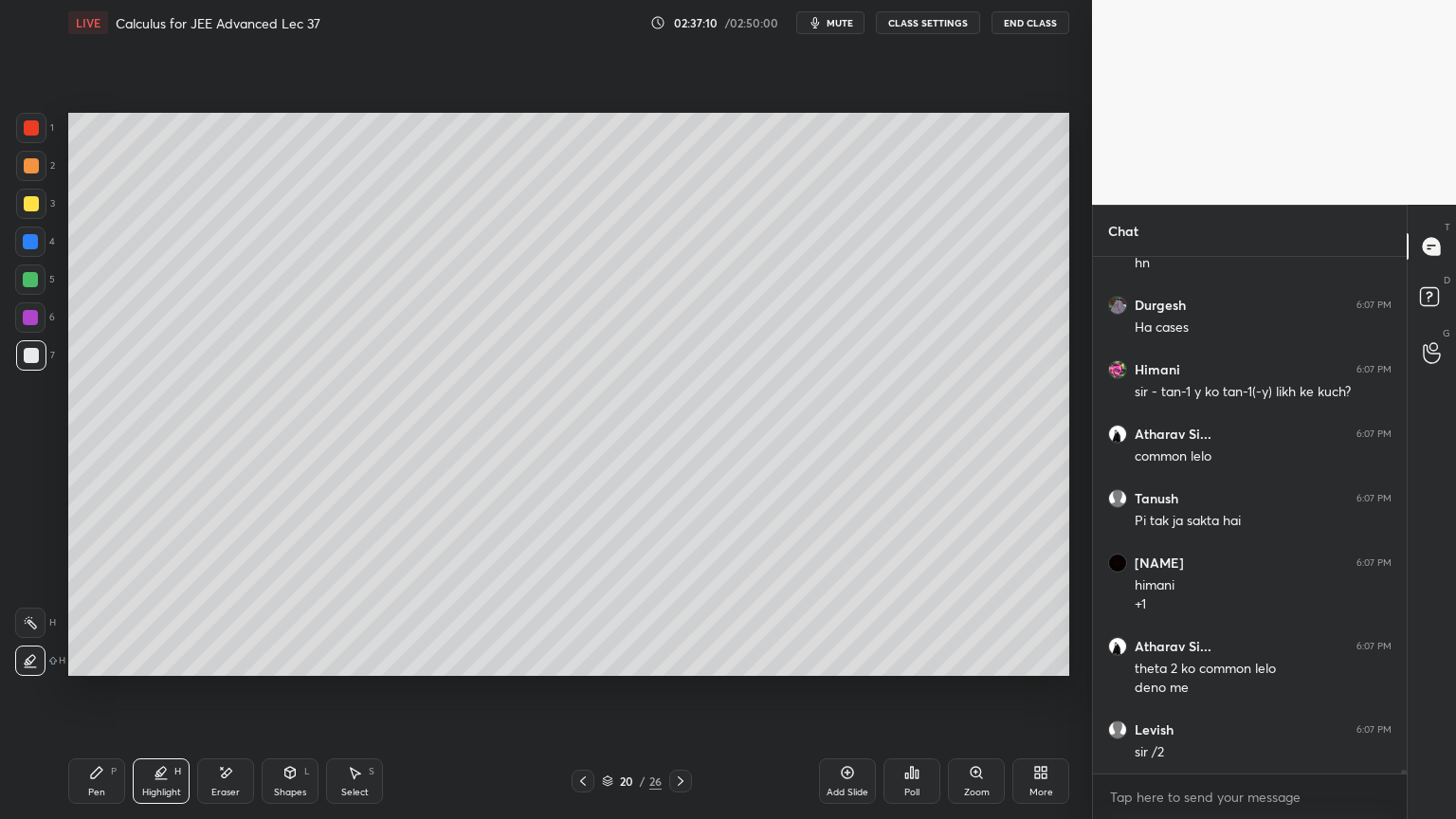 click on "Pen P" at bounding box center [97, 781] 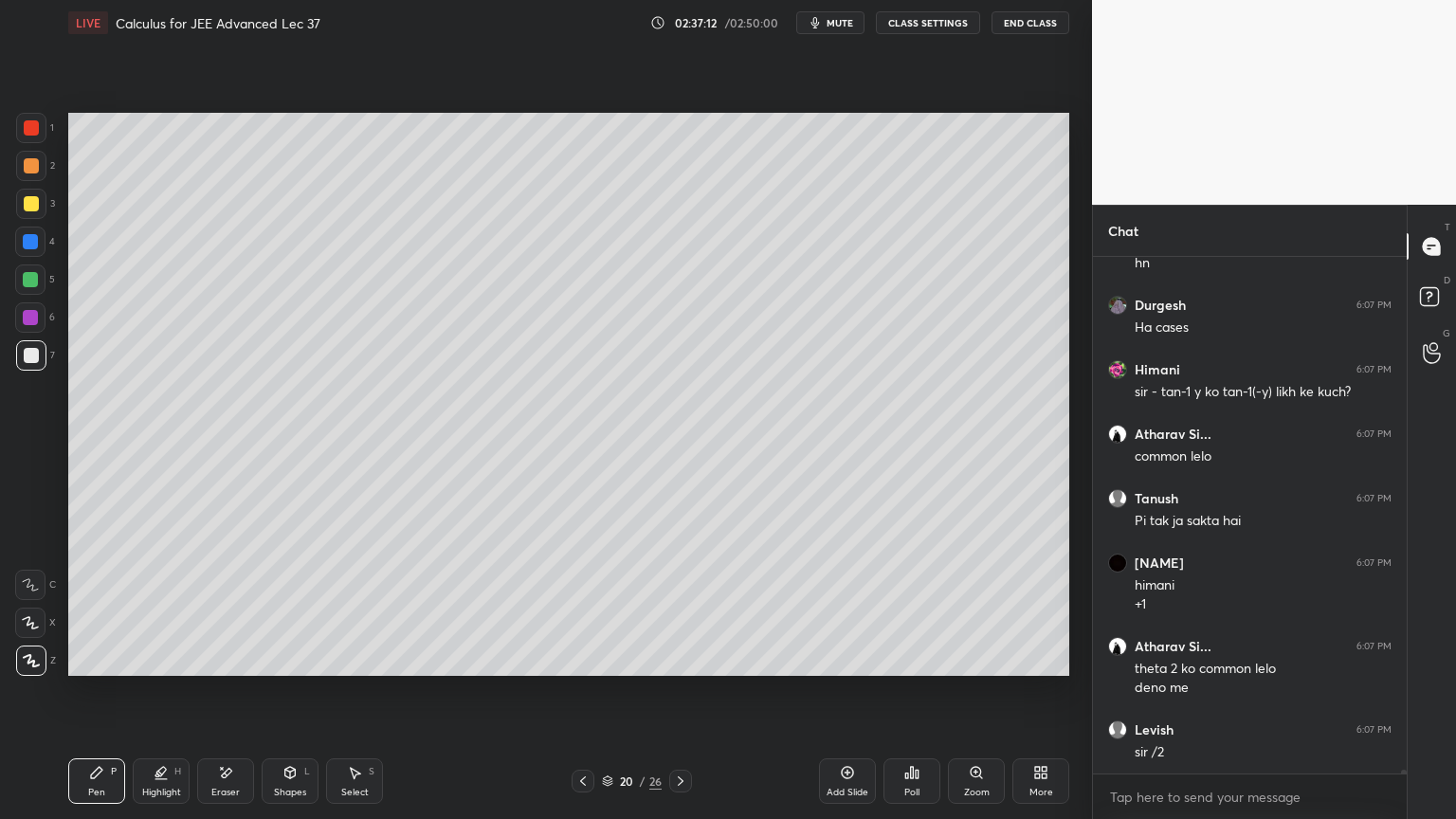 drag, startPoint x: 154, startPoint y: 781, endPoint x: 125, endPoint y: 780, distance: 29.017236 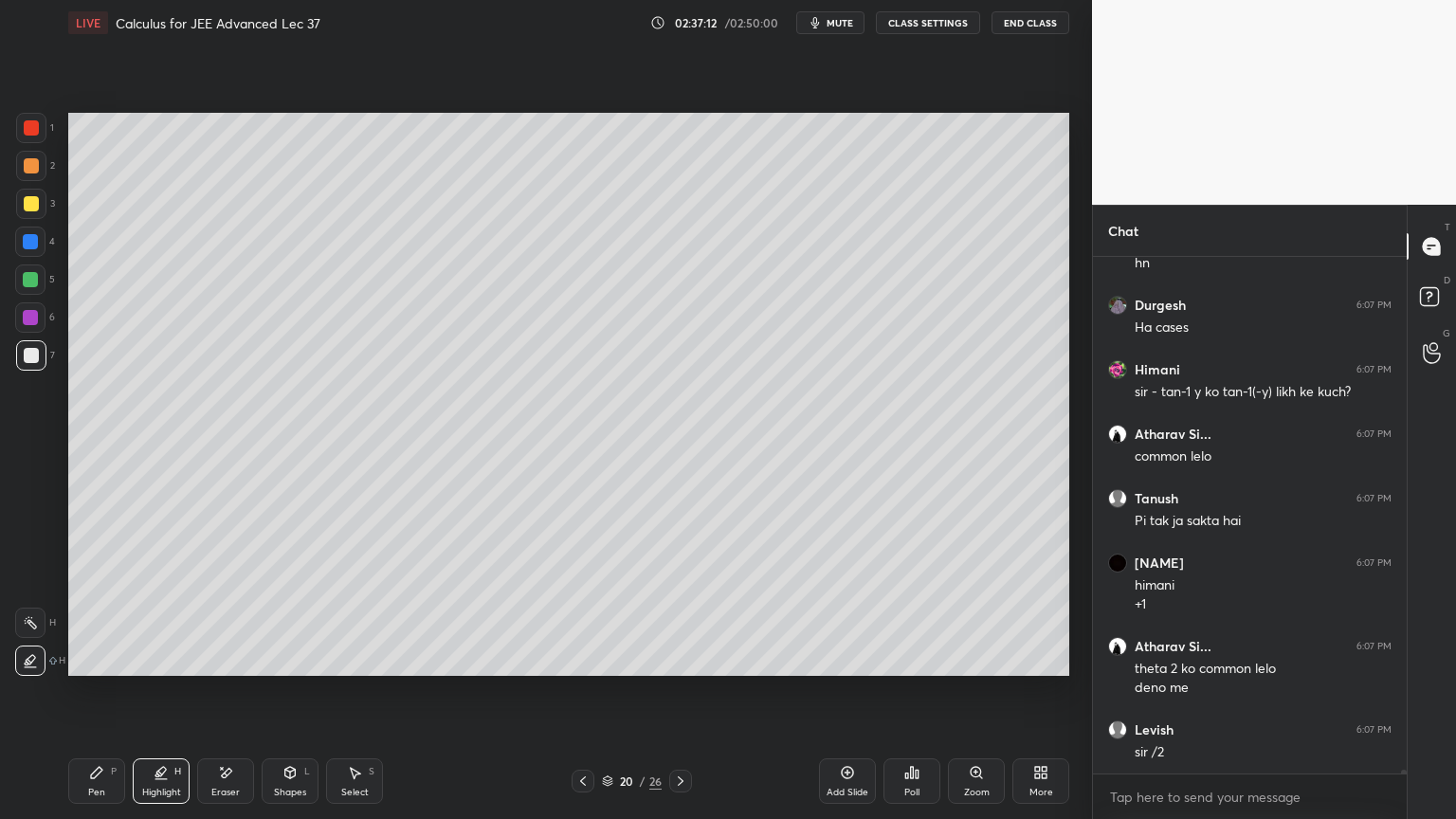 drag, startPoint x: 111, startPoint y: 781, endPoint x: 192, endPoint y: 788, distance: 81.30191 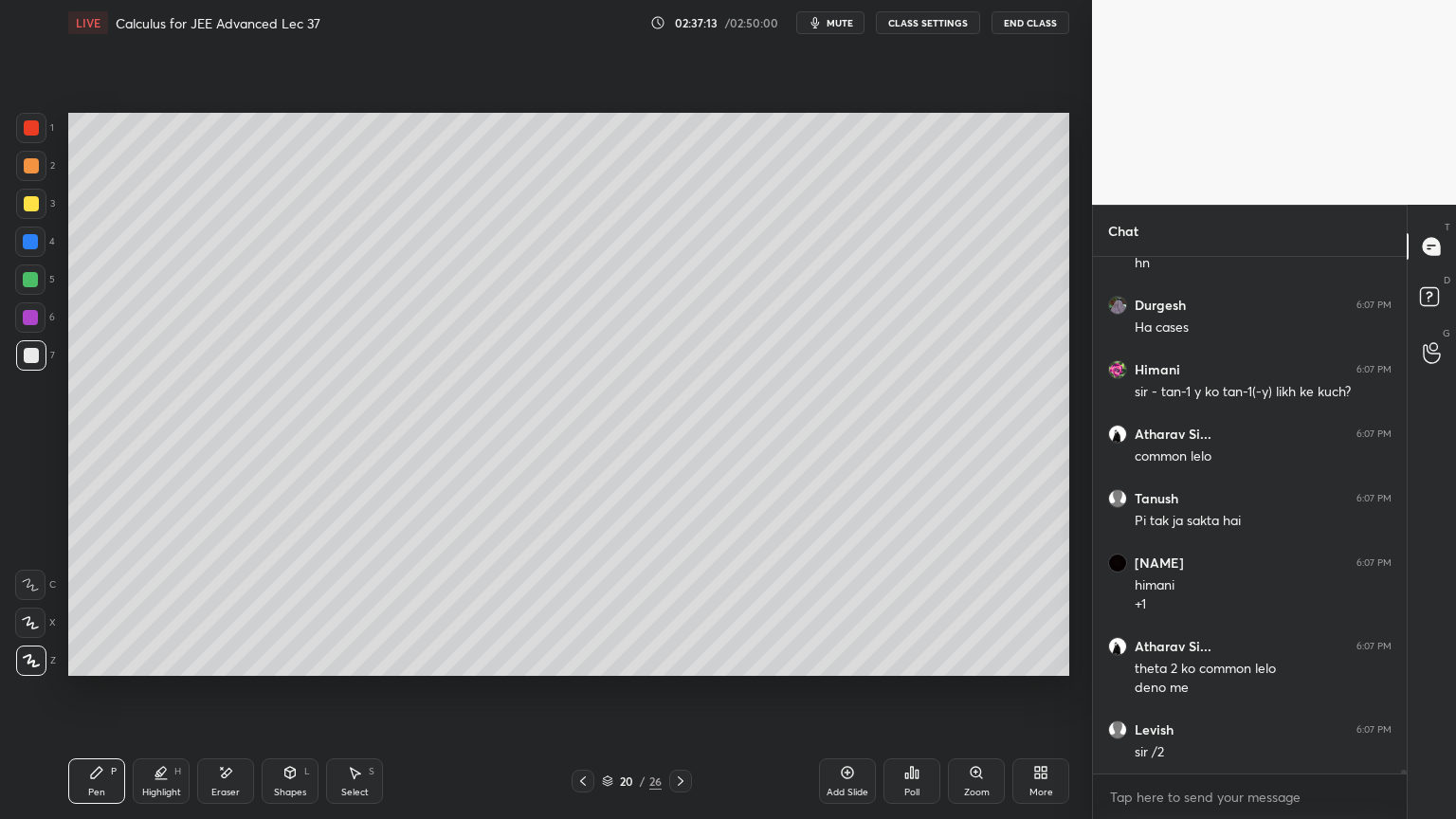 drag, startPoint x: 224, startPoint y: 778, endPoint x: 166, endPoint y: 786, distance: 58.549125 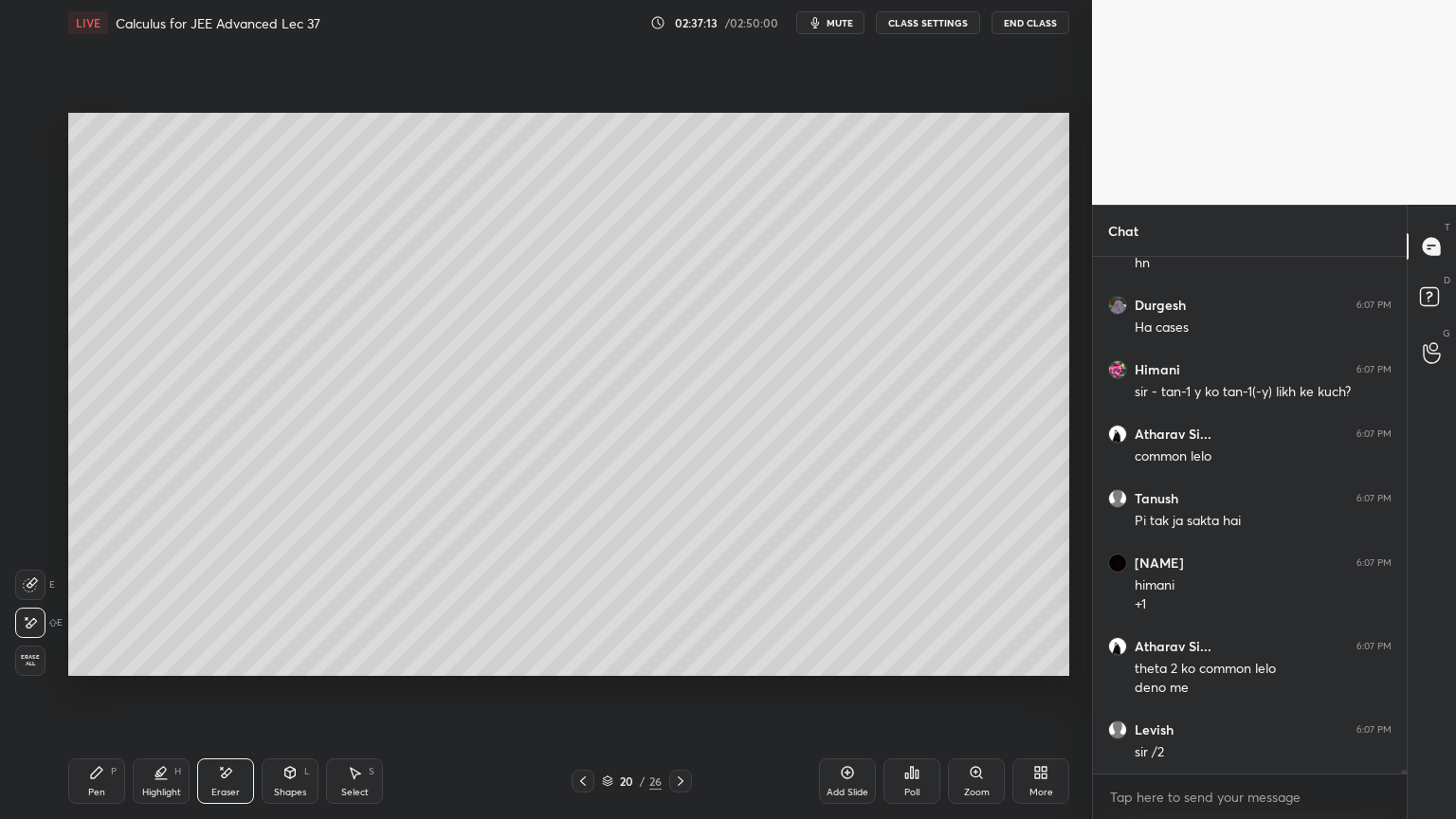 drag, startPoint x: 163, startPoint y: 787, endPoint x: 119, endPoint y: 792, distance: 44.28318 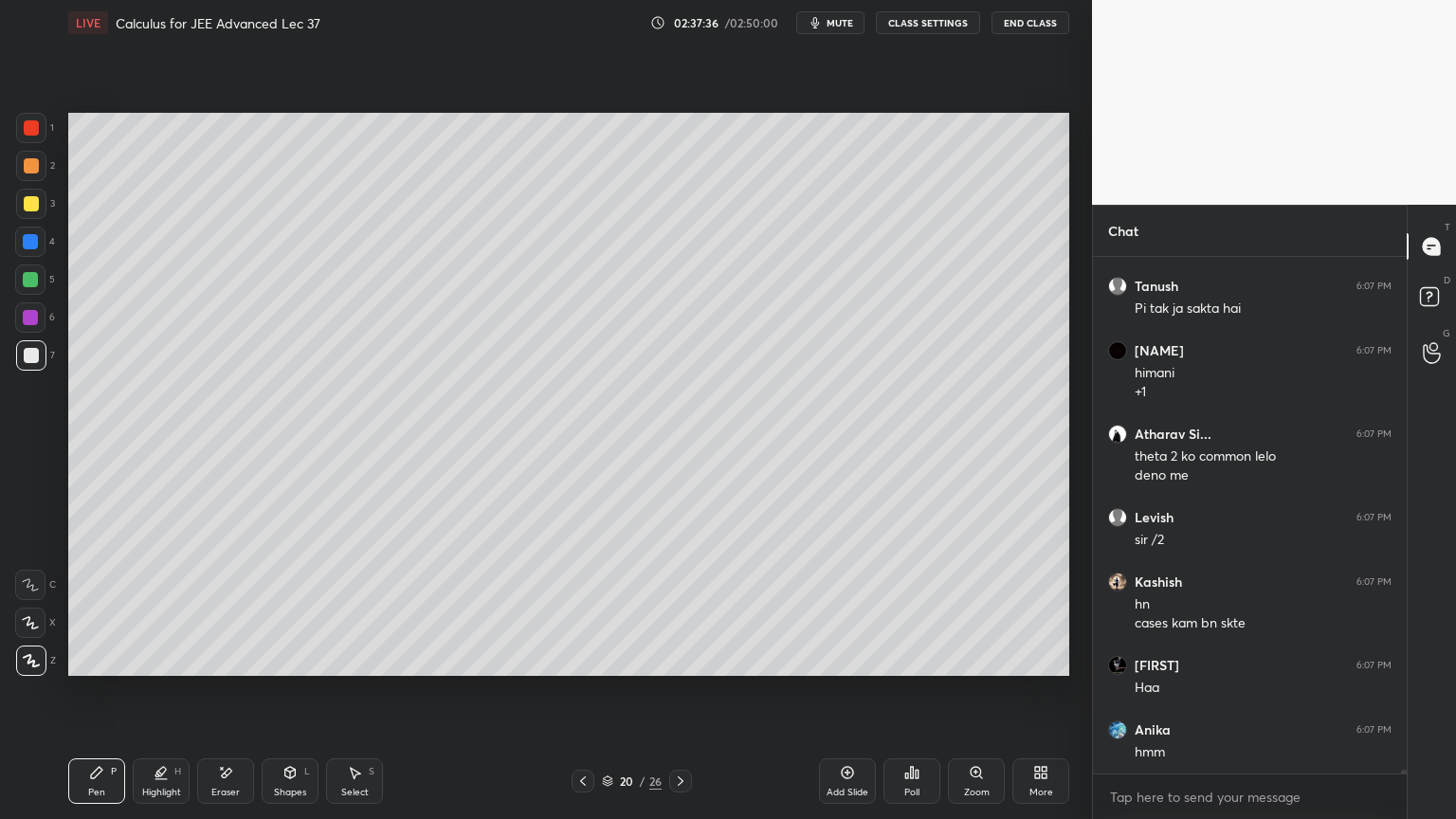 scroll, scrollTop: 79833, scrollLeft: 0, axis: vertical 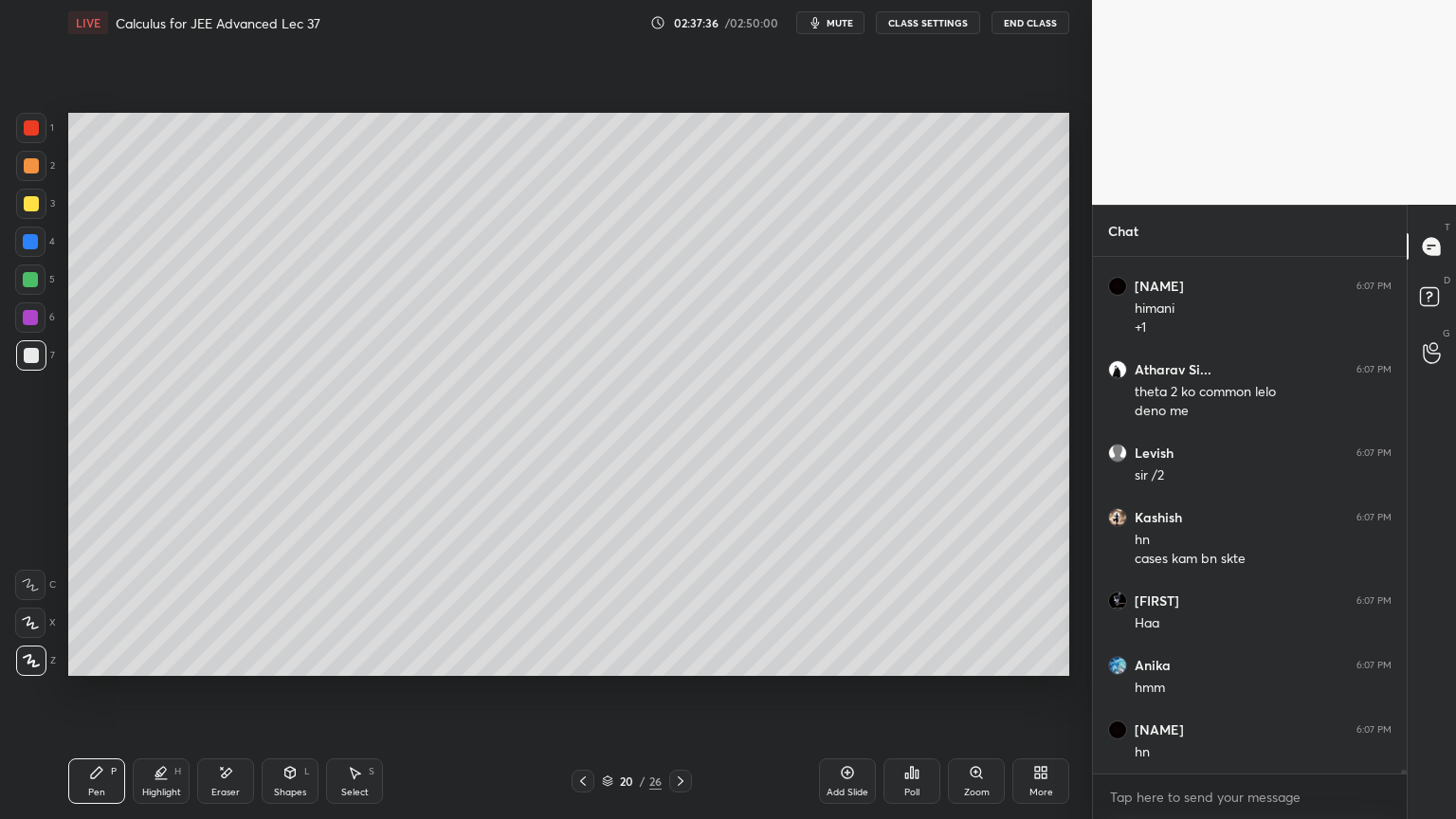 drag, startPoint x: 233, startPoint y: 763, endPoint x: 246, endPoint y: 719, distance: 45.8803 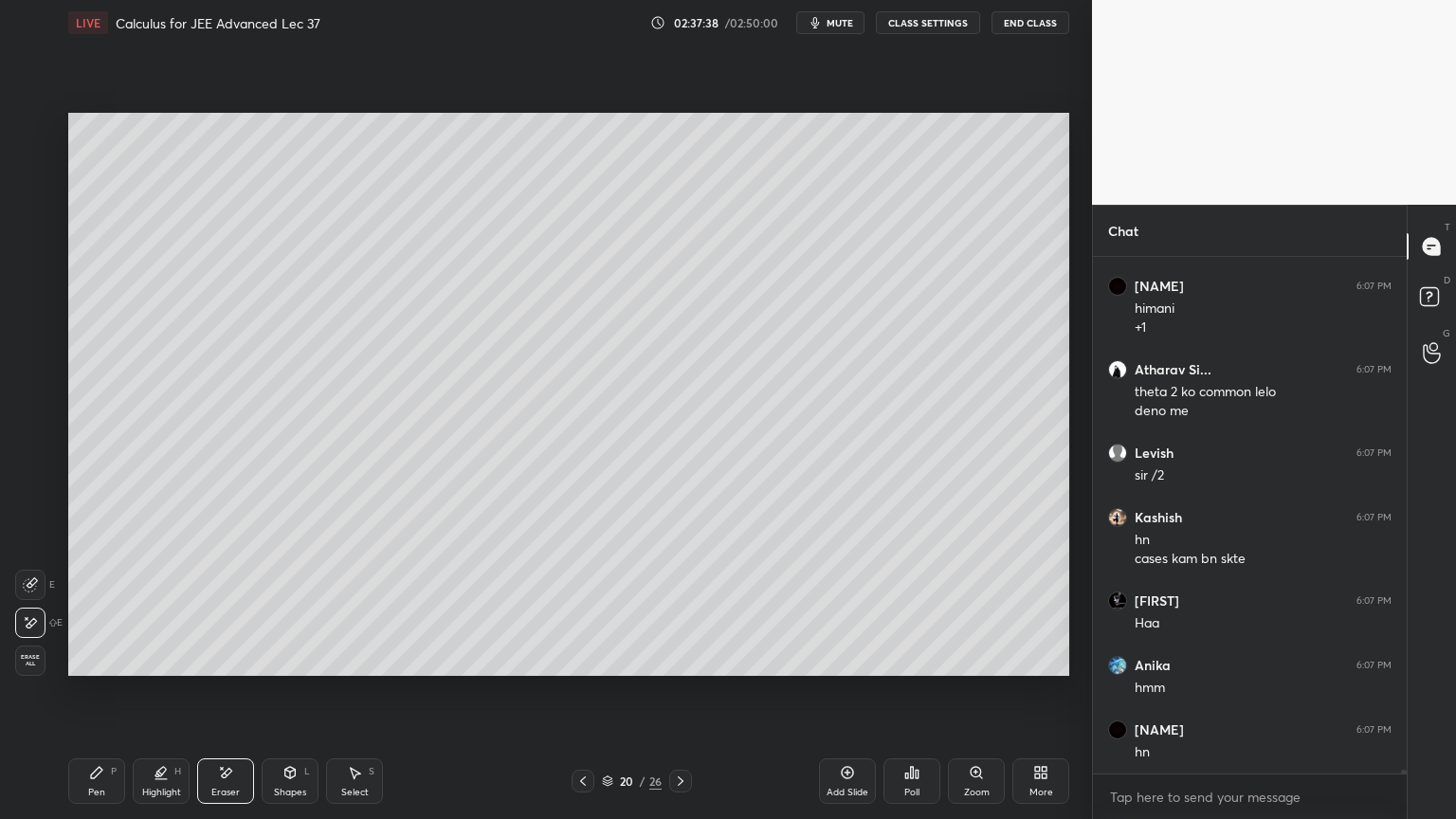 click on "Pen P" at bounding box center (97, 781) 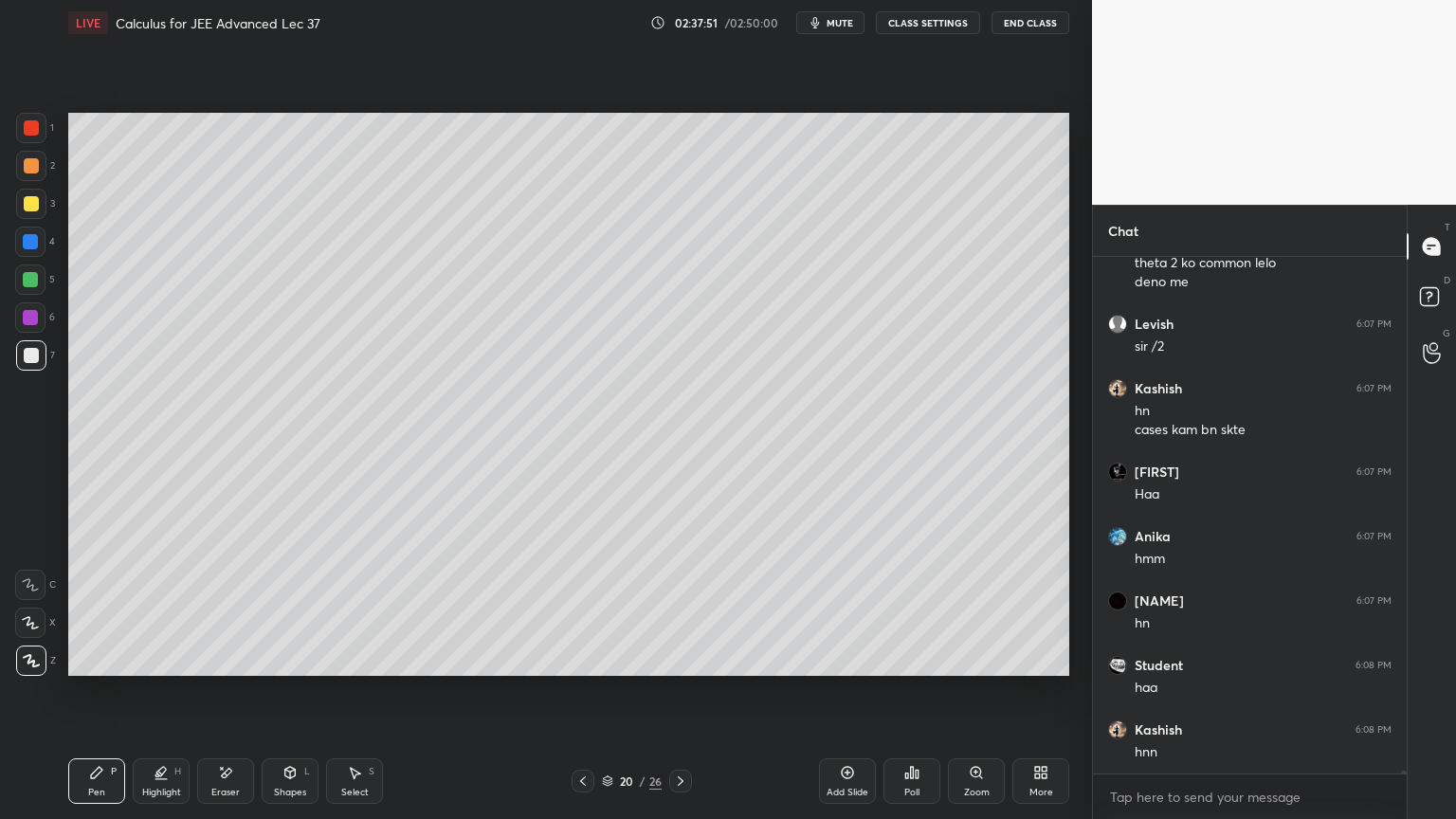 scroll, scrollTop: 80026, scrollLeft: 0, axis: vertical 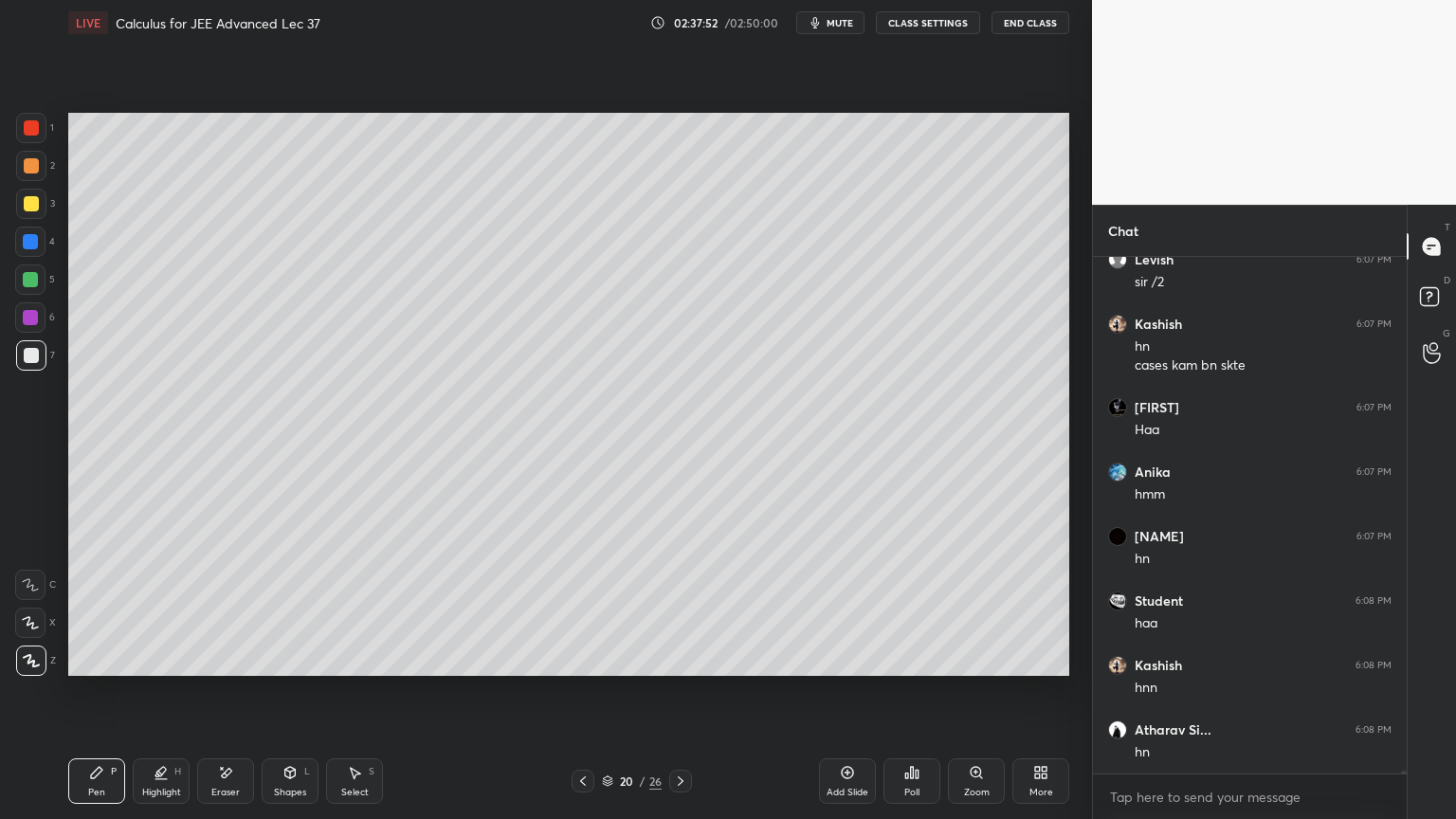drag, startPoint x: 246, startPoint y: 777, endPoint x: 254, endPoint y: 769, distance: 11.313708 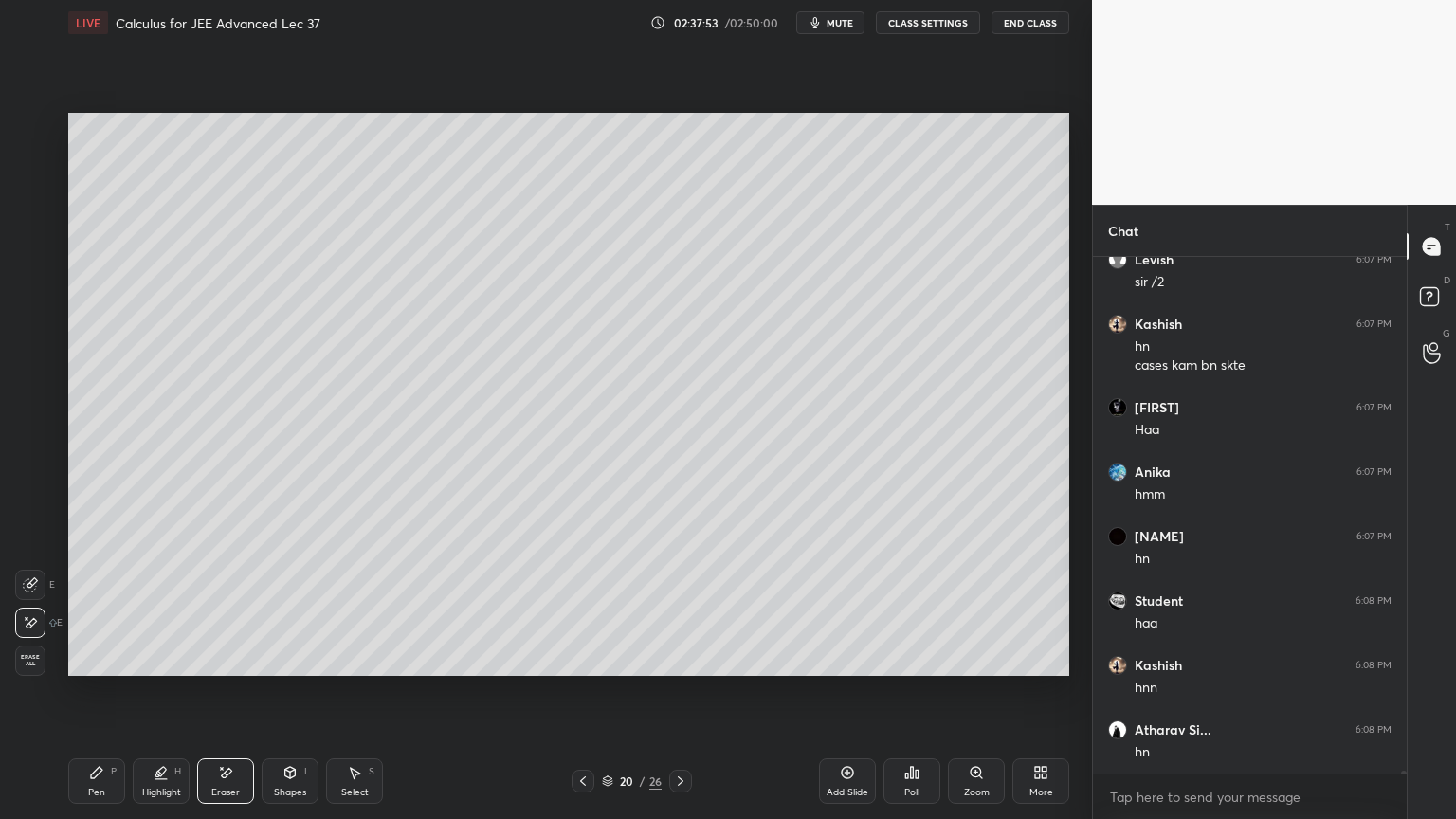 scroll, scrollTop: 80090, scrollLeft: 0, axis: vertical 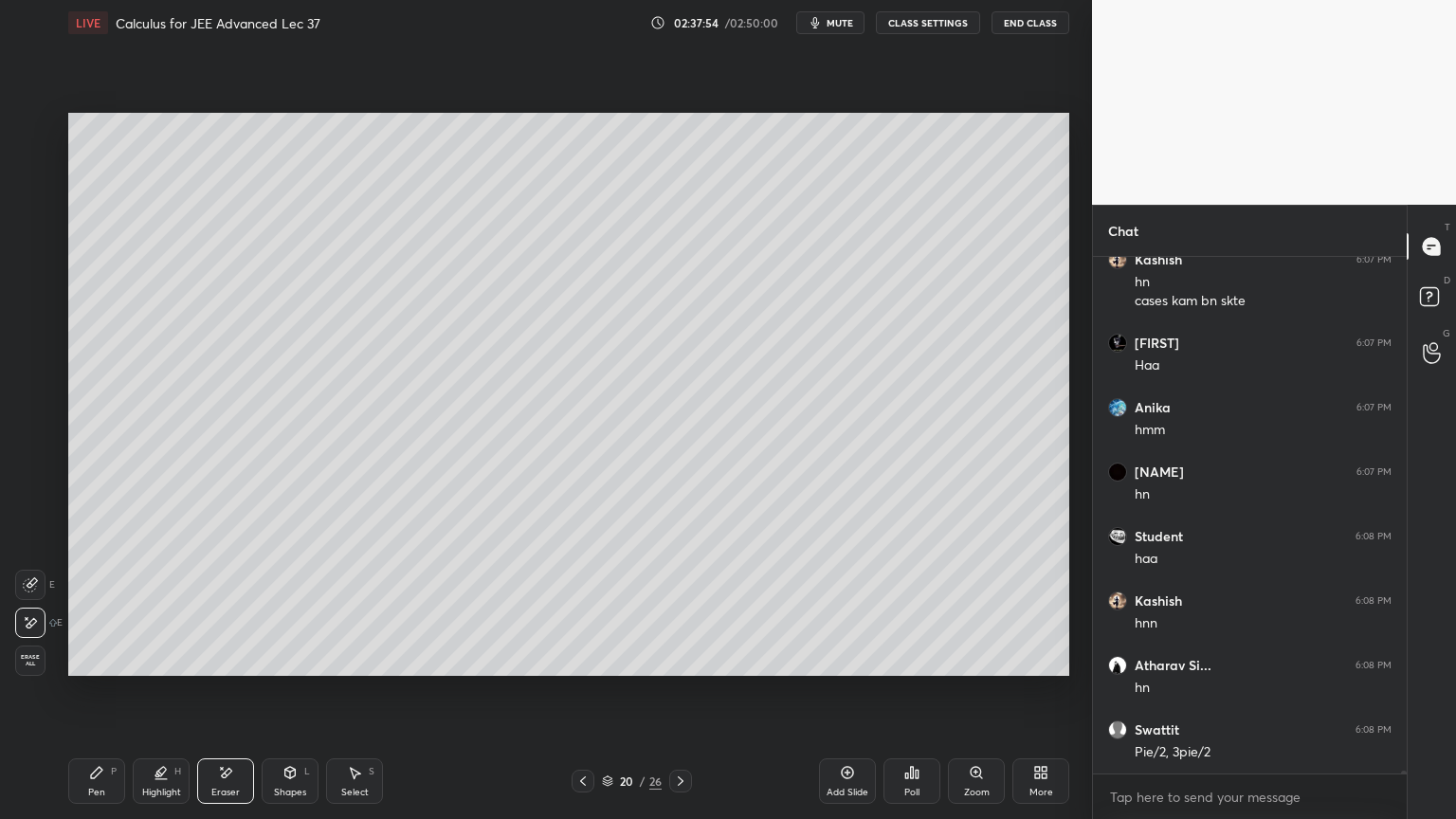 click on "Pen P" at bounding box center (97, 781) 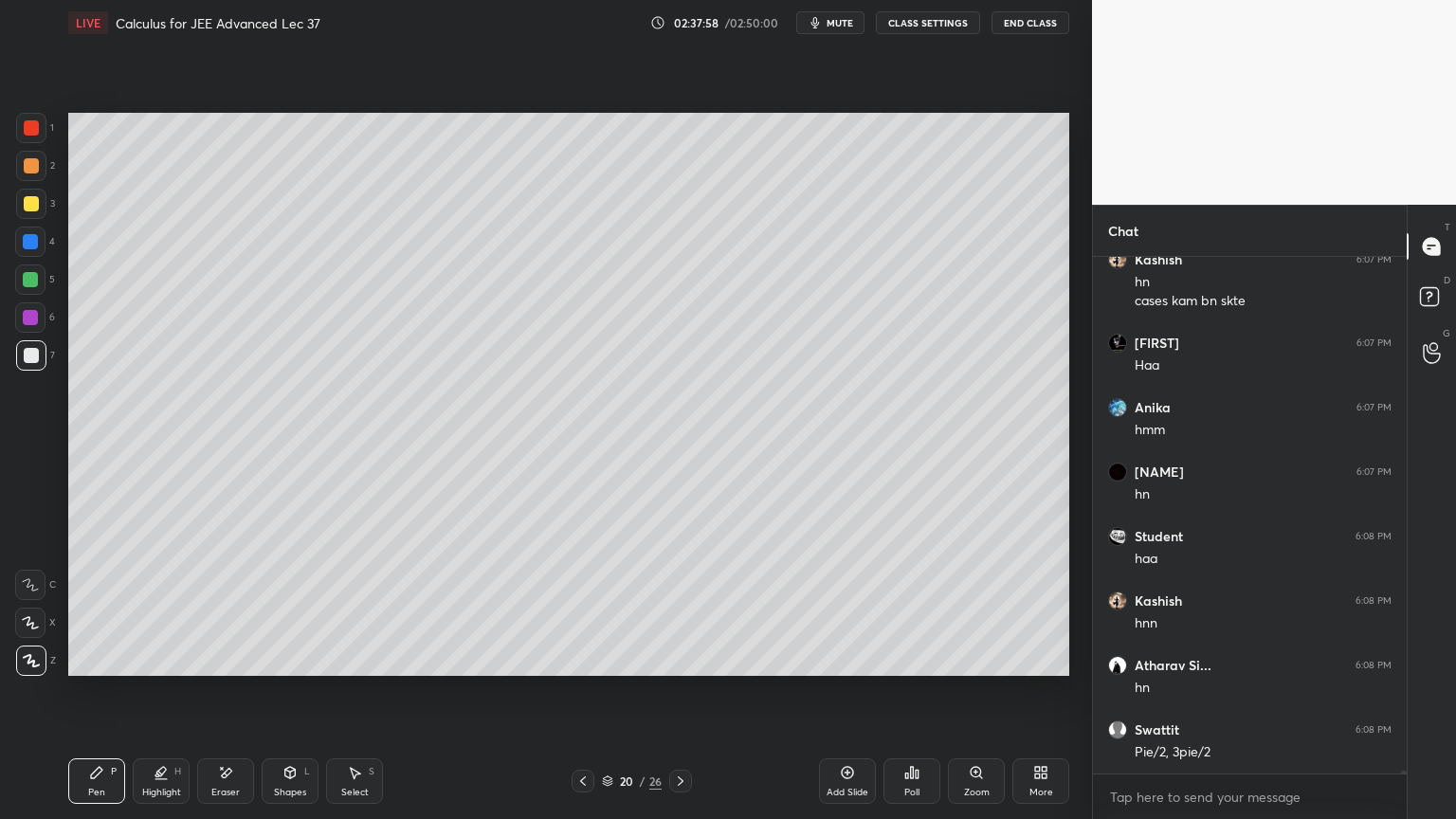 click on "Highlight H" at bounding box center [161, 781] 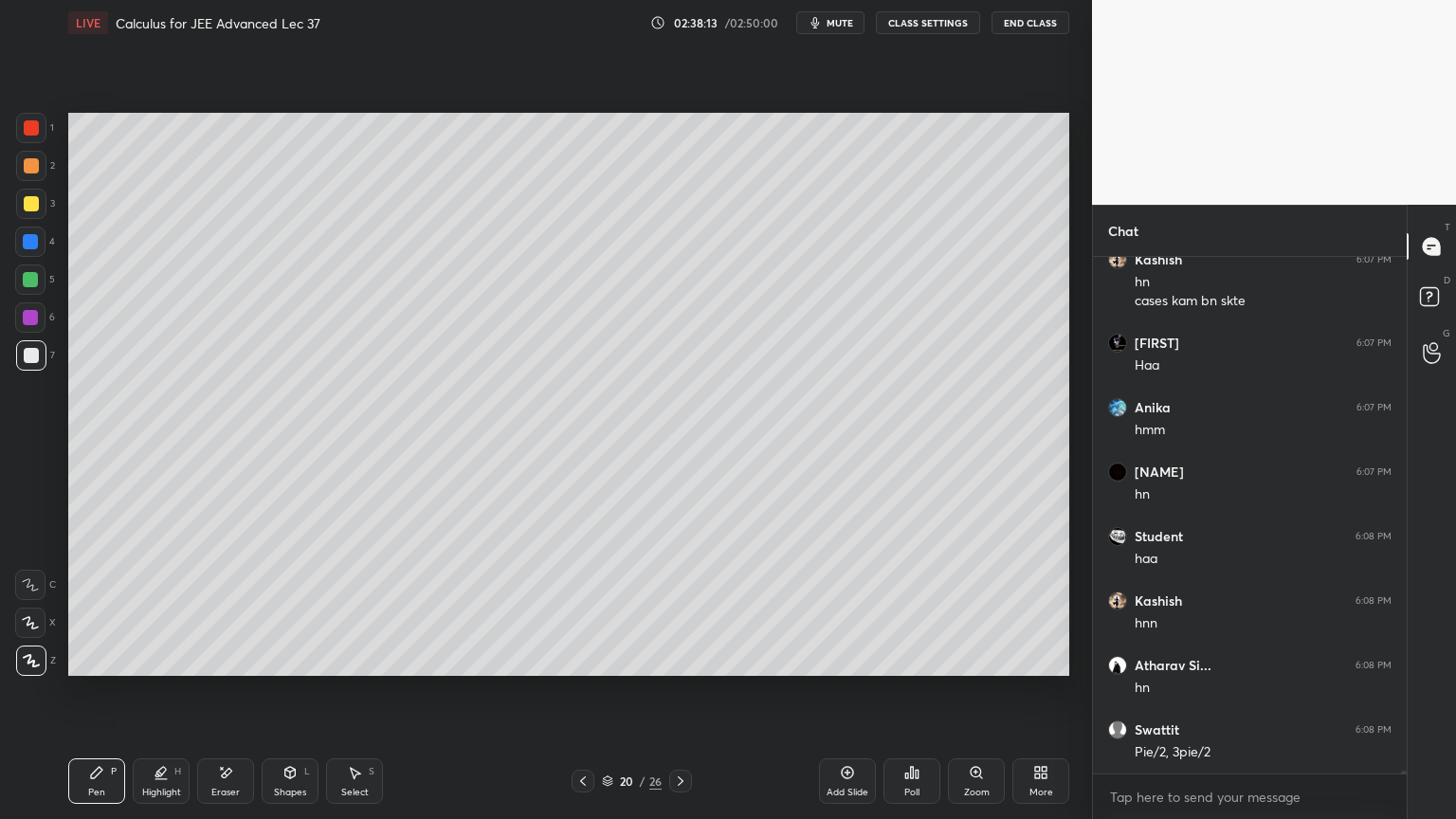 drag, startPoint x: 162, startPoint y: 774, endPoint x: 118, endPoint y: 772, distance: 44.045431 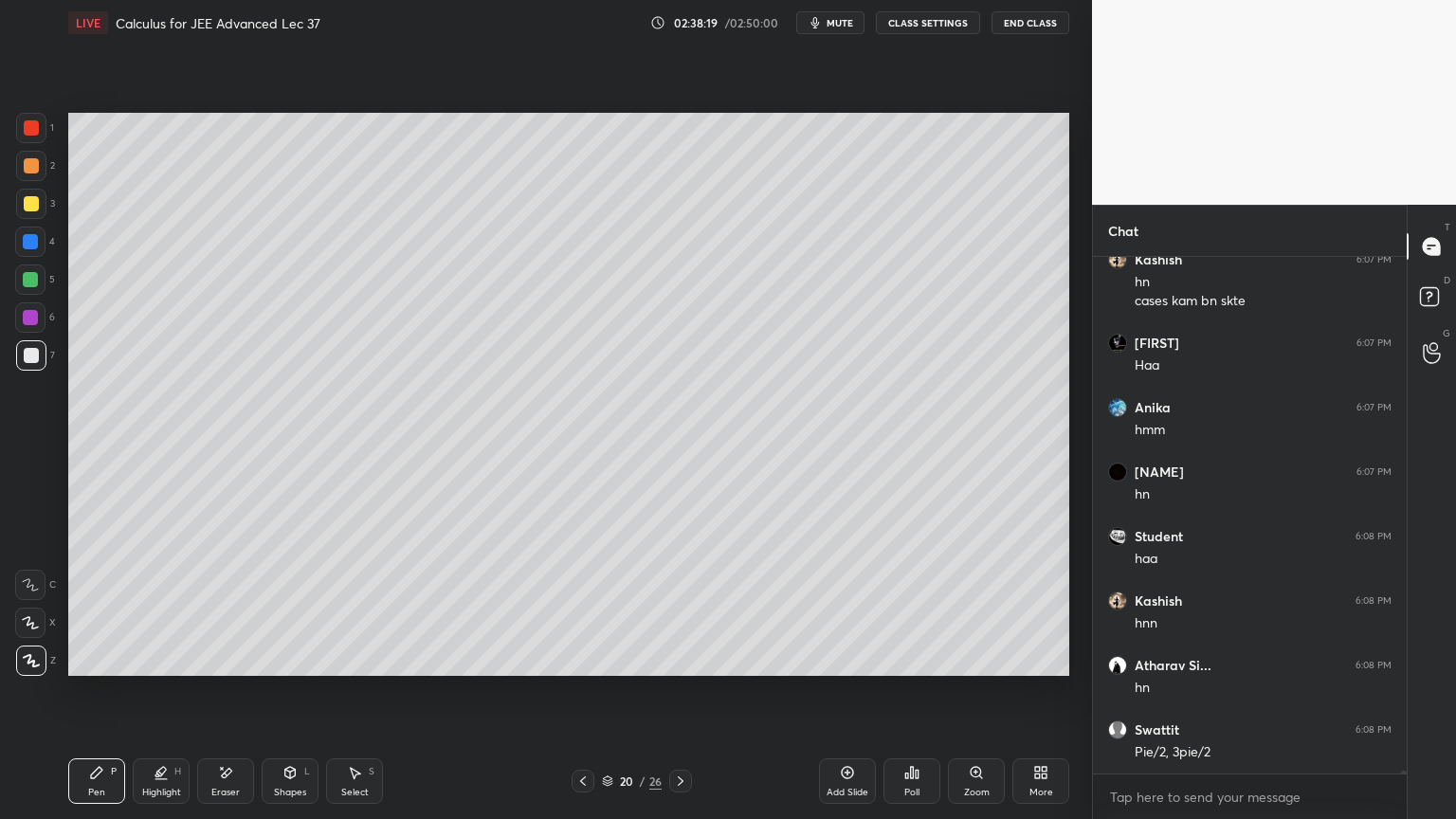 click on "Eraser" at bounding box center [226, 792] 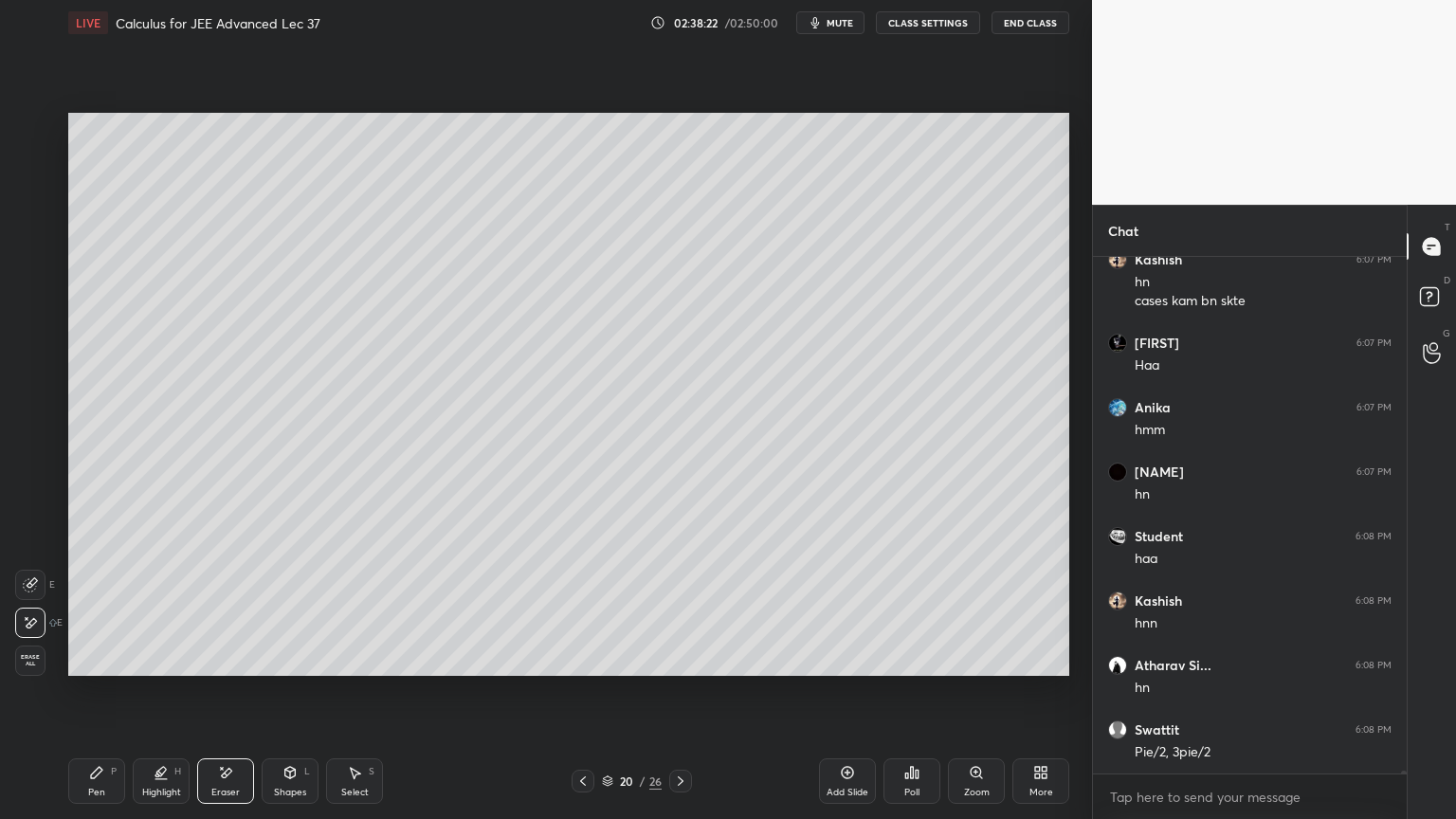 drag, startPoint x: 95, startPoint y: 794, endPoint x: 264, endPoint y: 689, distance: 198.96231 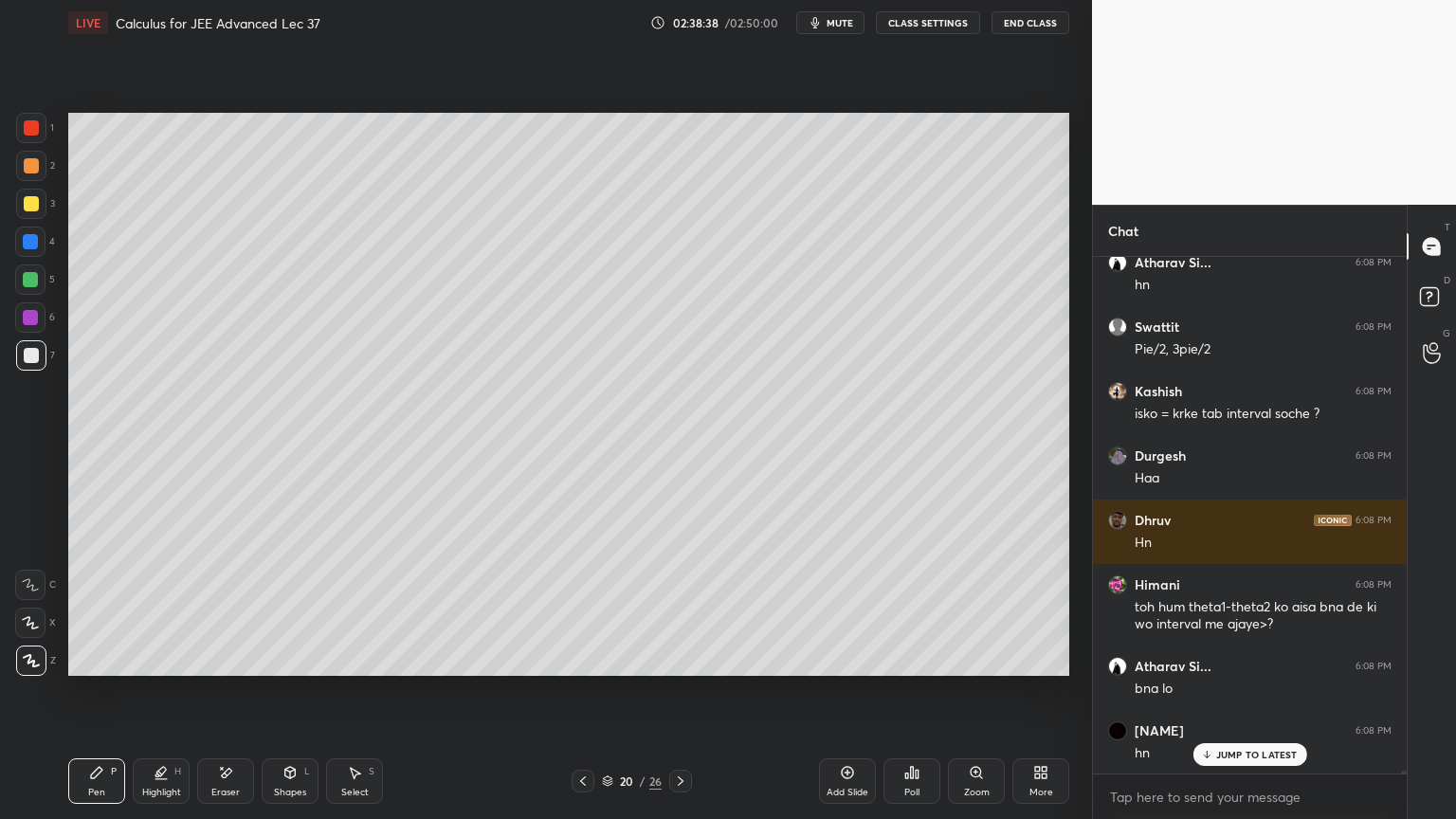 scroll, scrollTop: 80558, scrollLeft: 0, axis: vertical 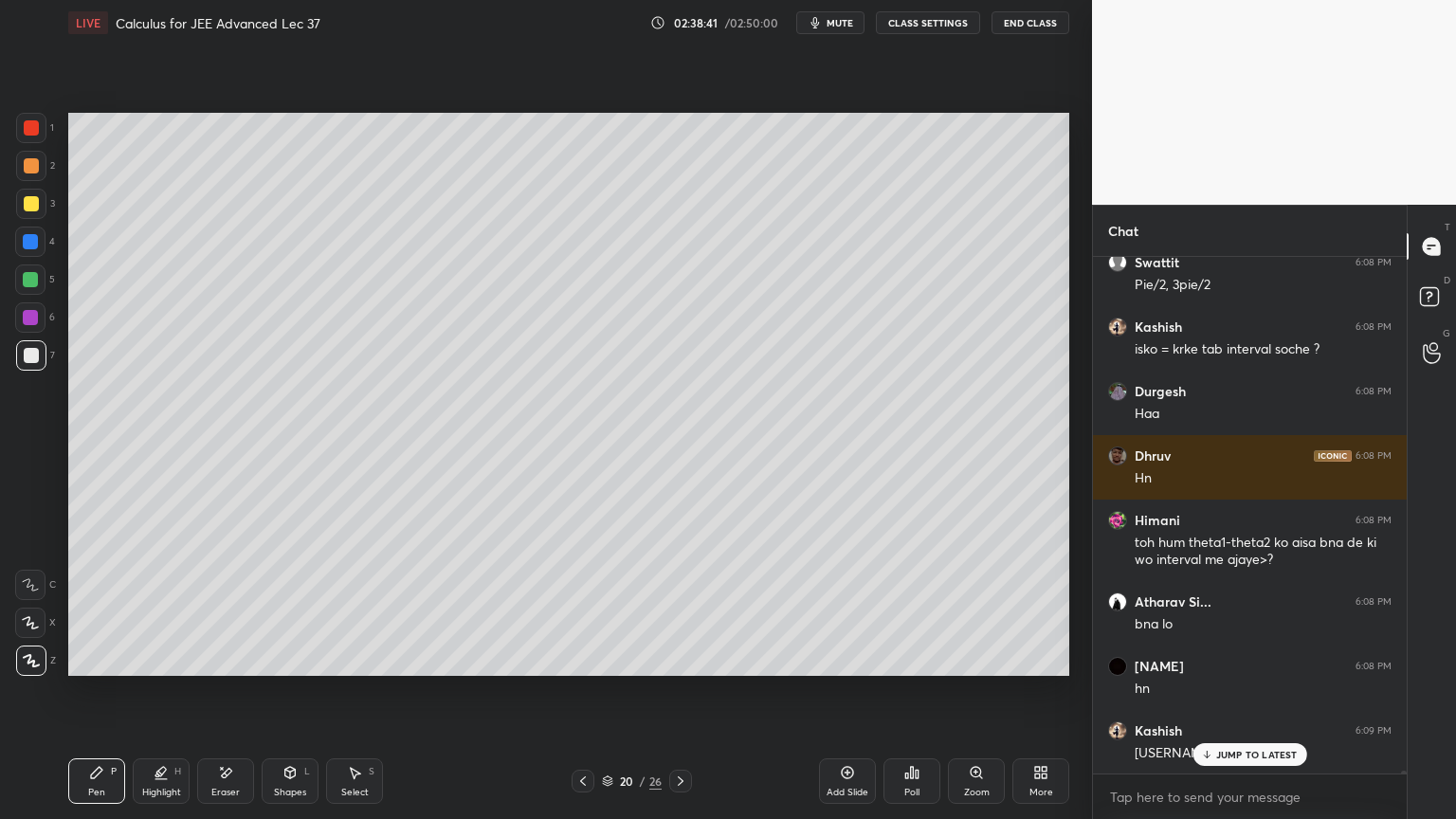 click on "JUMP TO LATEST" at bounding box center [1257, 755] 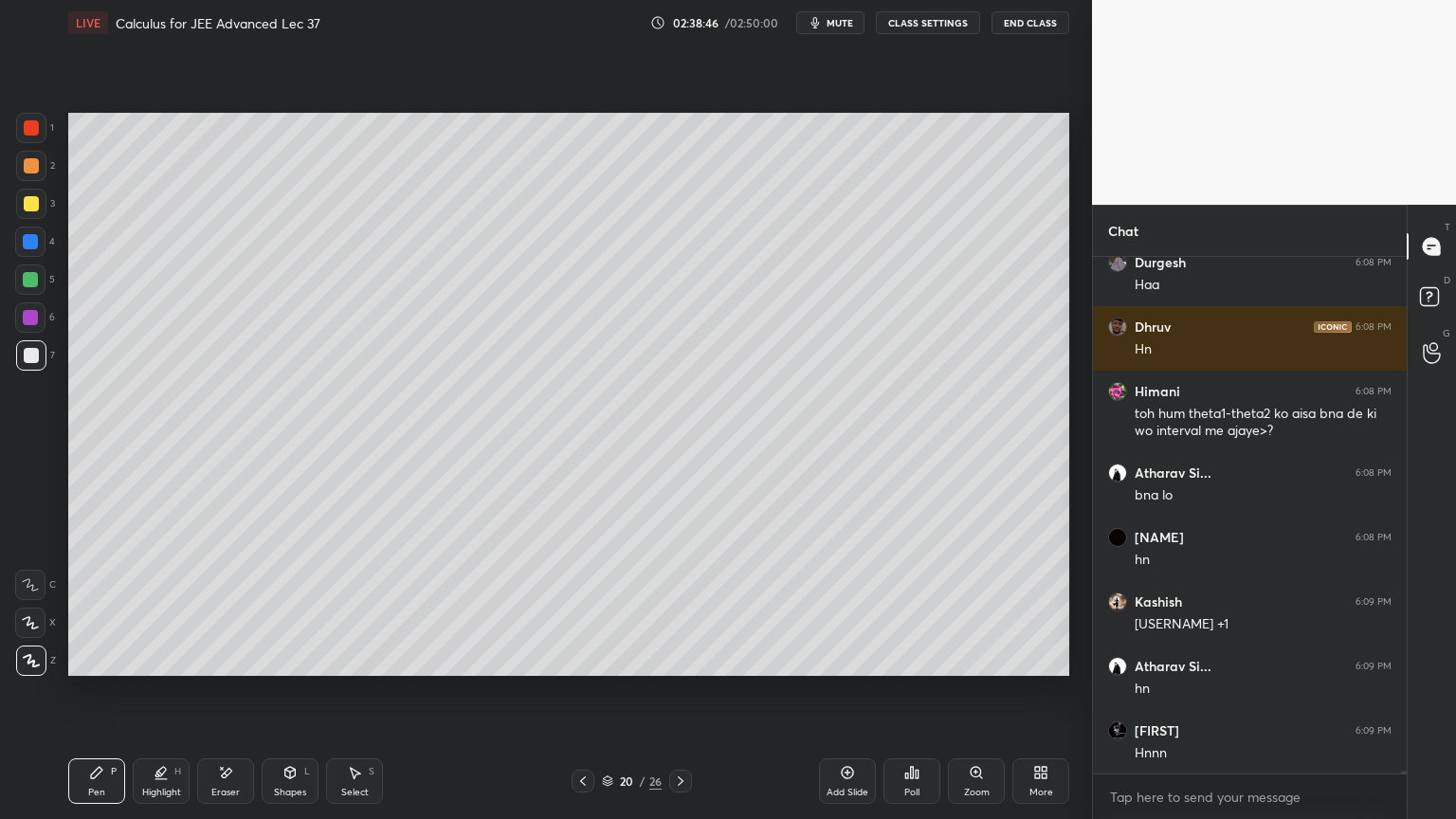 scroll, scrollTop: 80751, scrollLeft: 0, axis: vertical 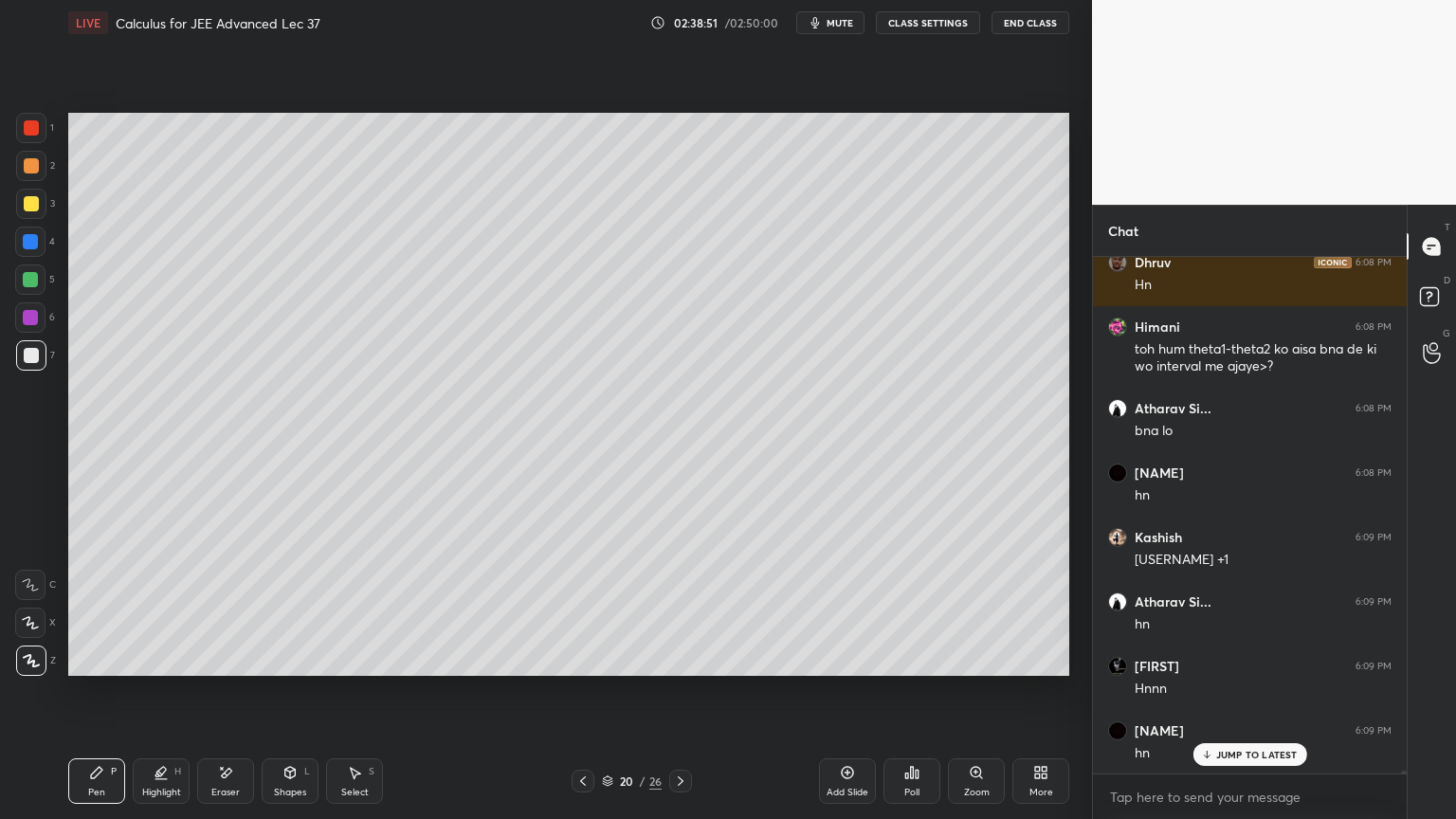 drag, startPoint x: 243, startPoint y: 775, endPoint x: 344, endPoint y: 705, distance: 122.88613 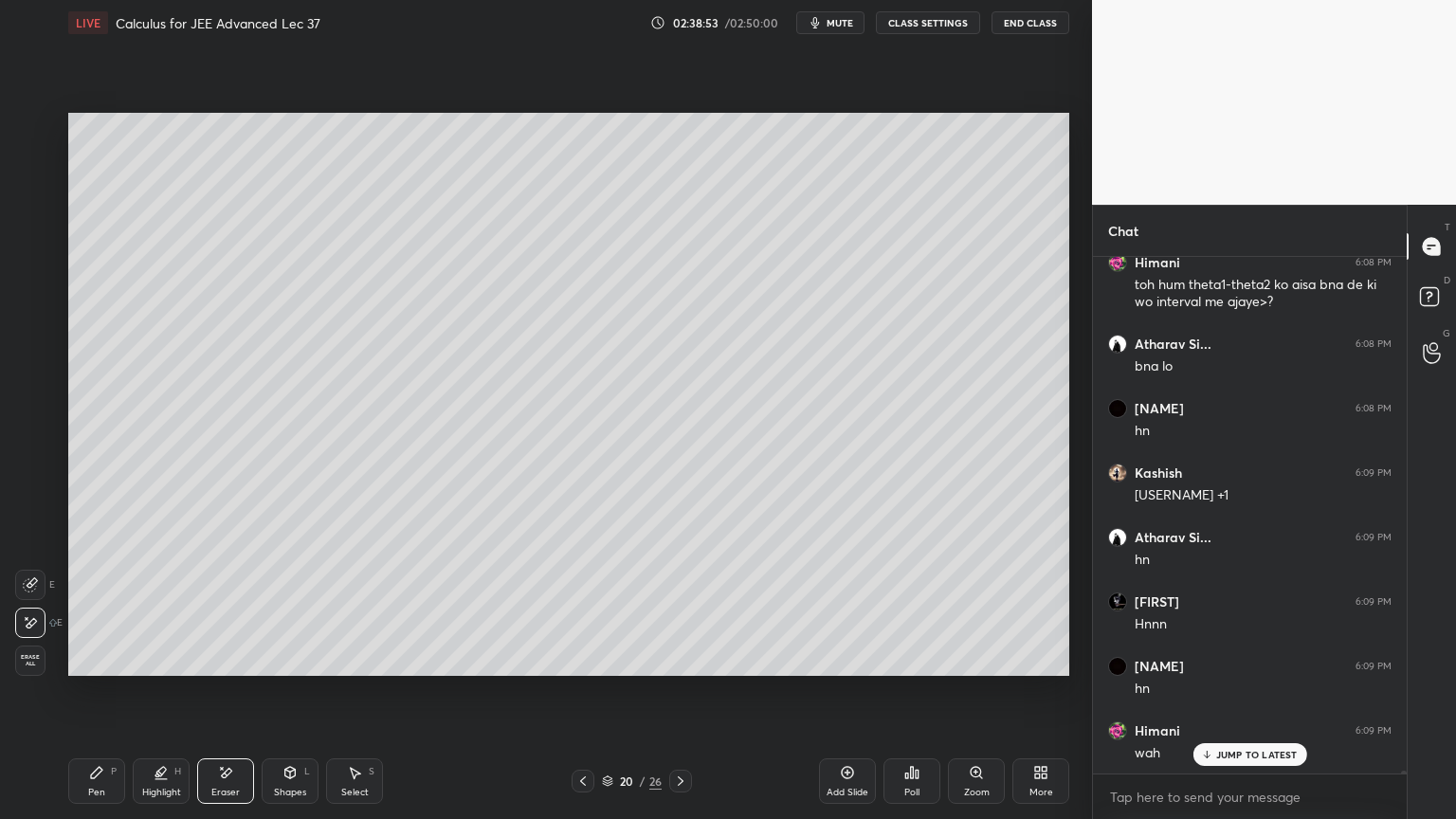 click on "Pen P" at bounding box center [97, 781] 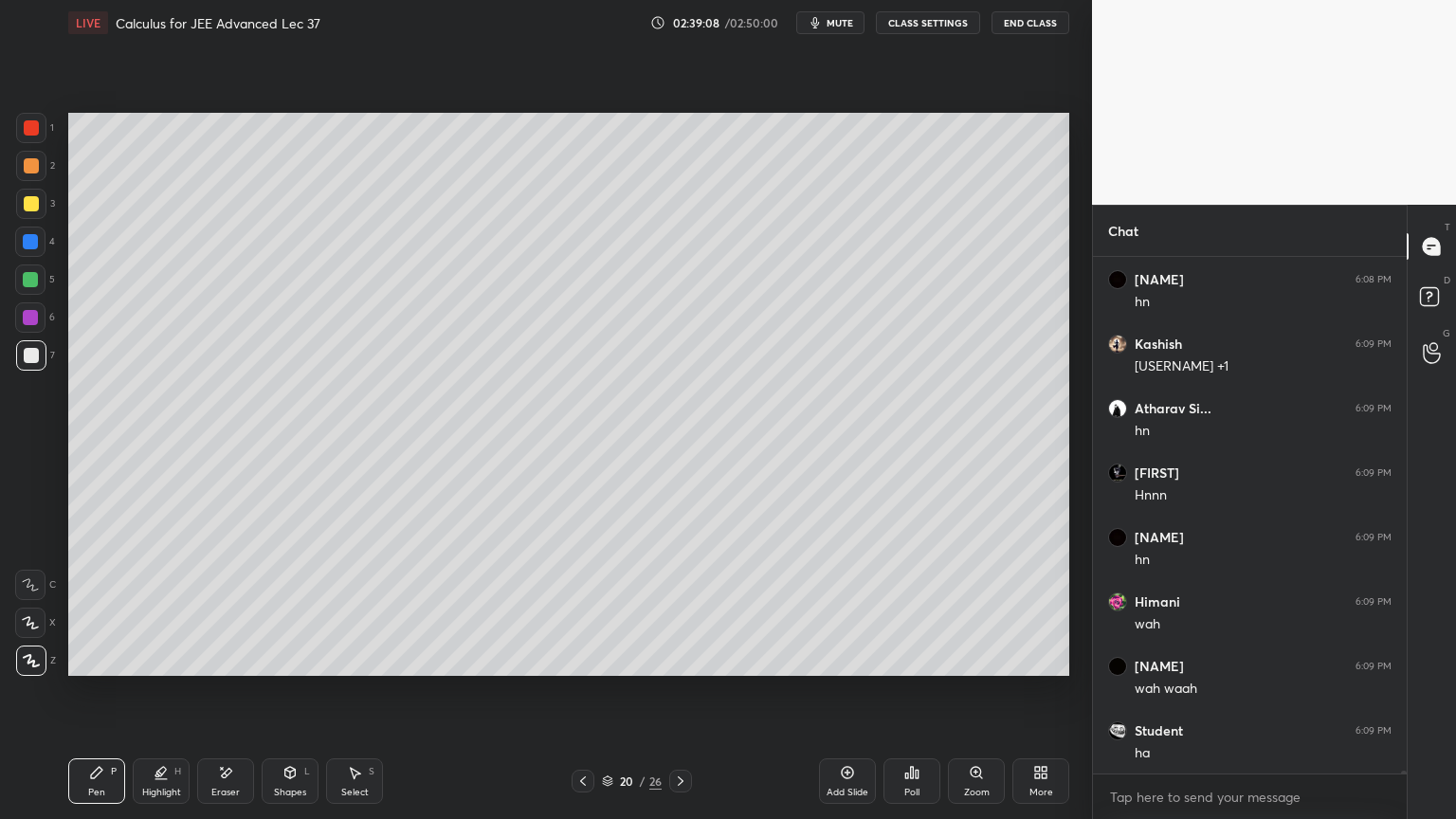 scroll, scrollTop: 81073, scrollLeft: 0, axis: vertical 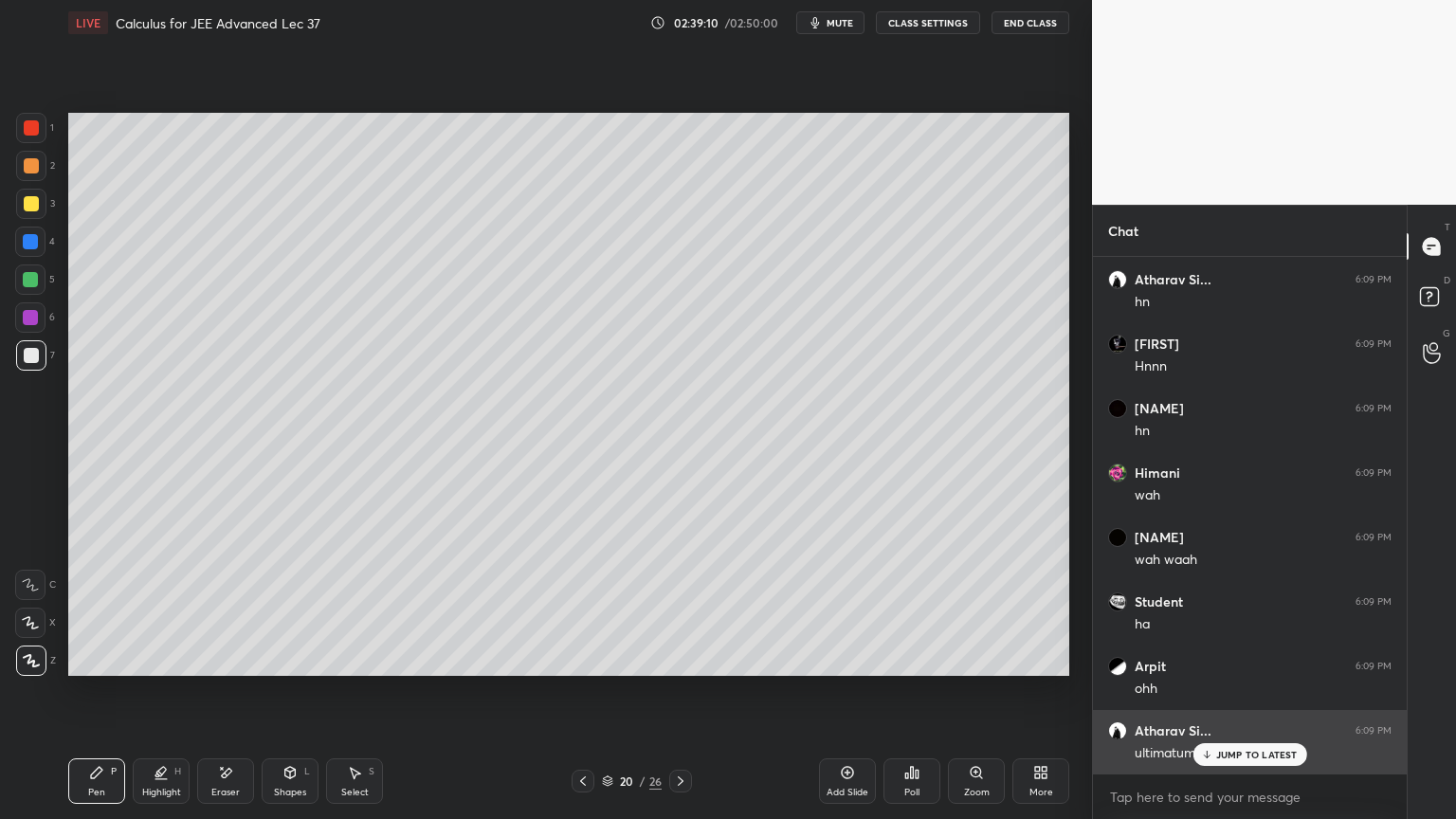 drag, startPoint x: 1226, startPoint y: 758, endPoint x: 1213, endPoint y: 757, distance: 13.038405 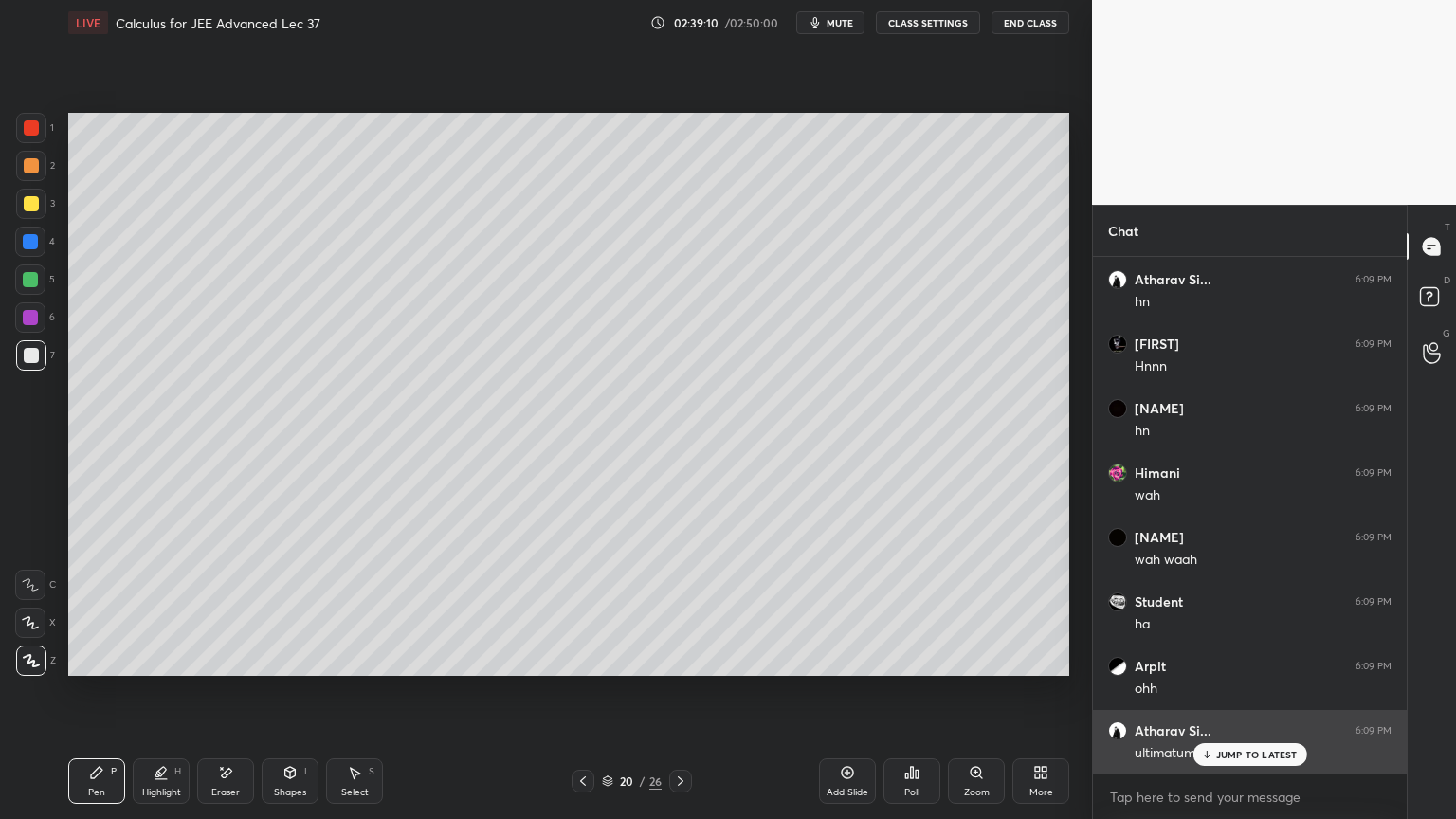click on "JUMP TO LATEST" at bounding box center (1257, 755) 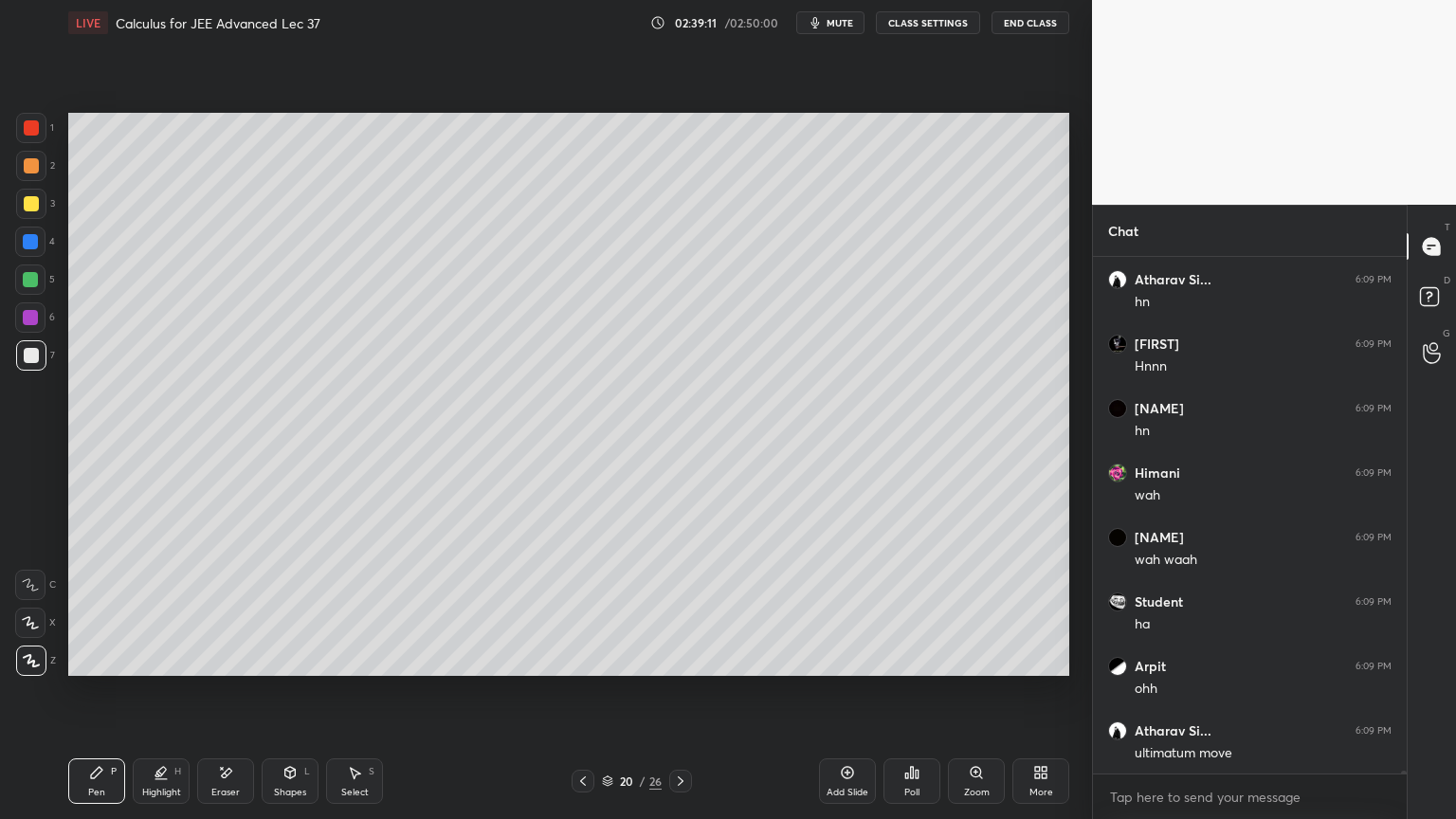 click on "Eraser" at bounding box center (226, 781) 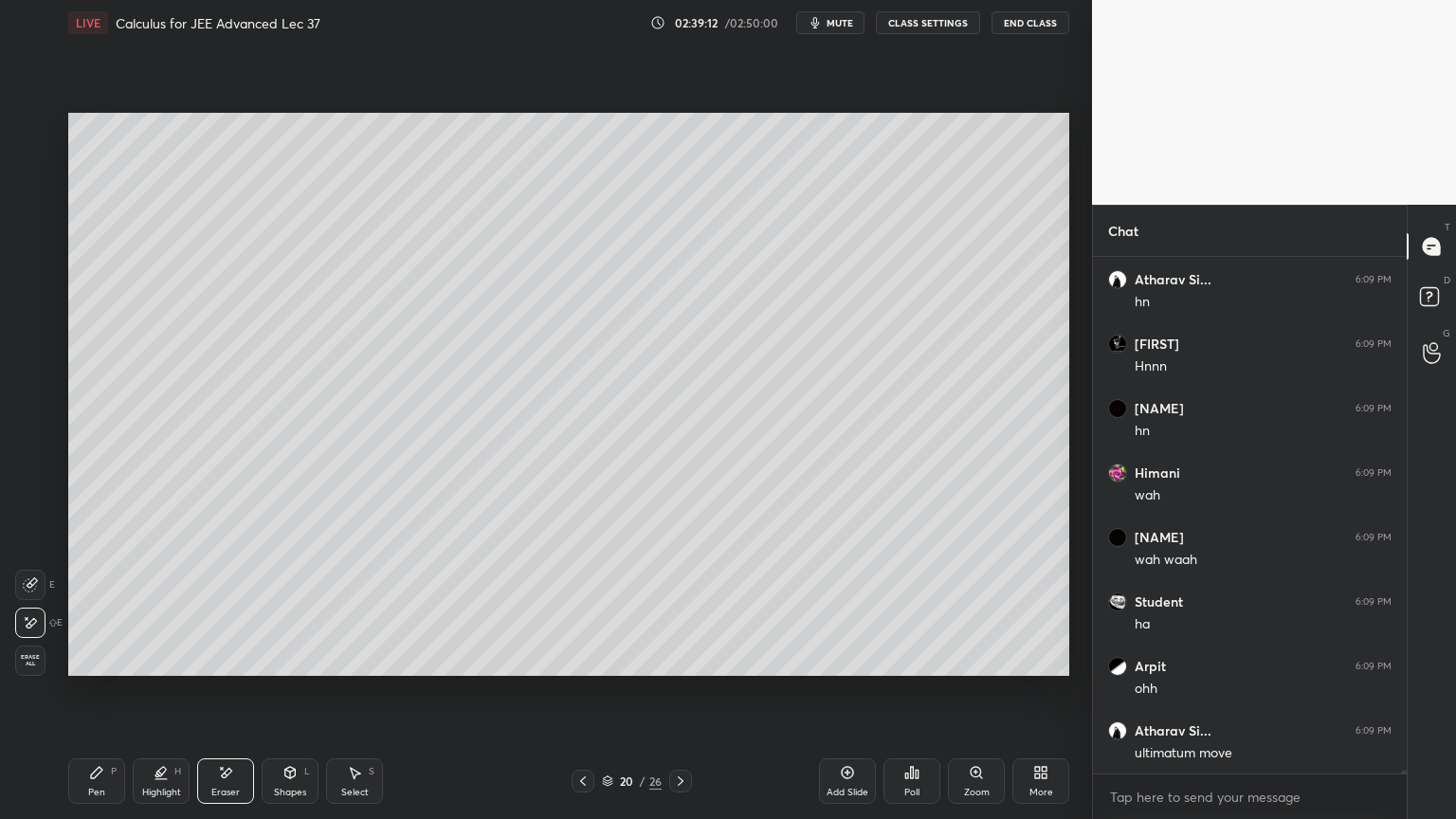scroll, scrollTop: 81138, scrollLeft: 0, axis: vertical 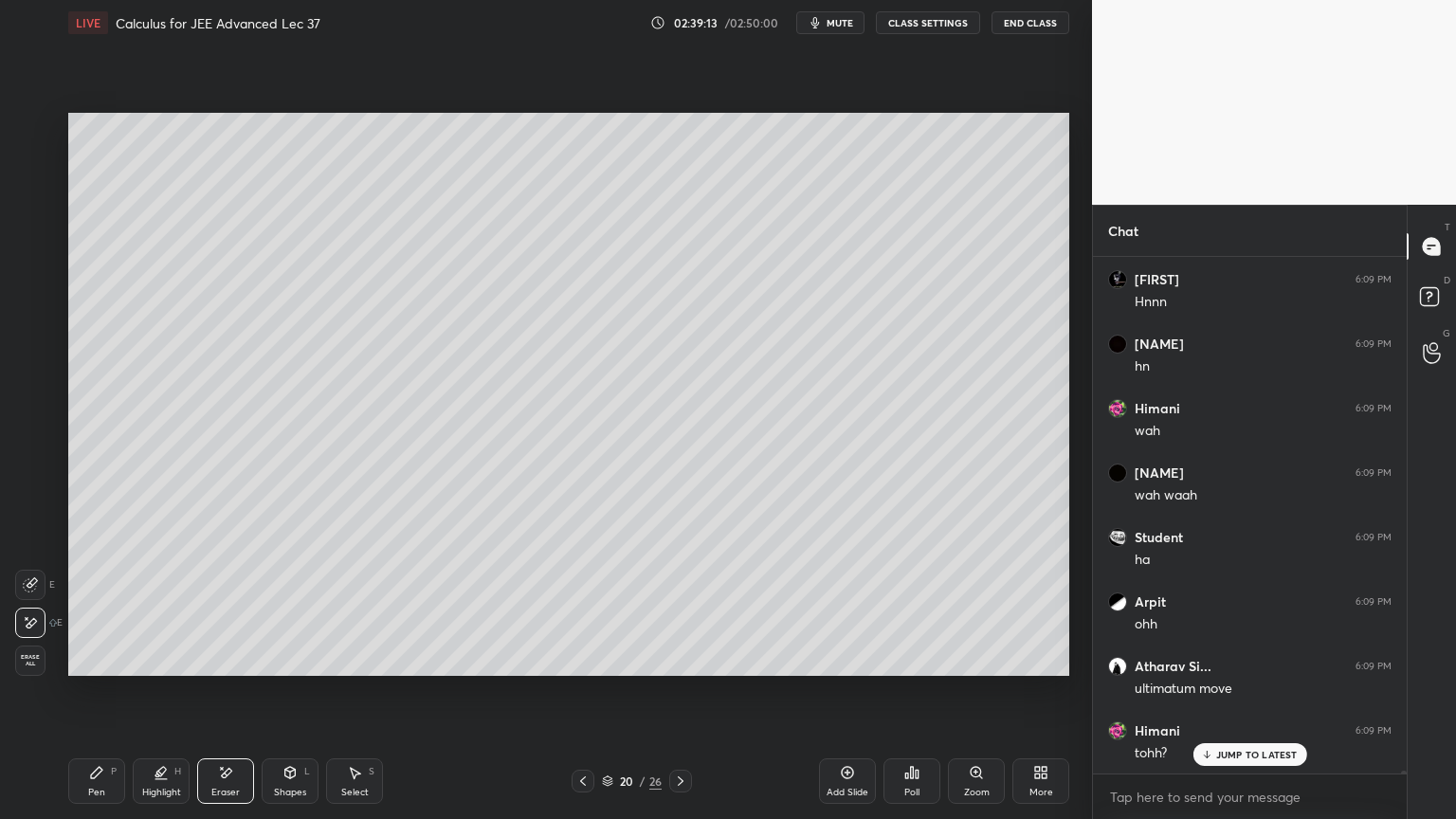 drag, startPoint x: 88, startPoint y: 791, endPoint x: 197, endPoint y: 778, distance: 109.77249 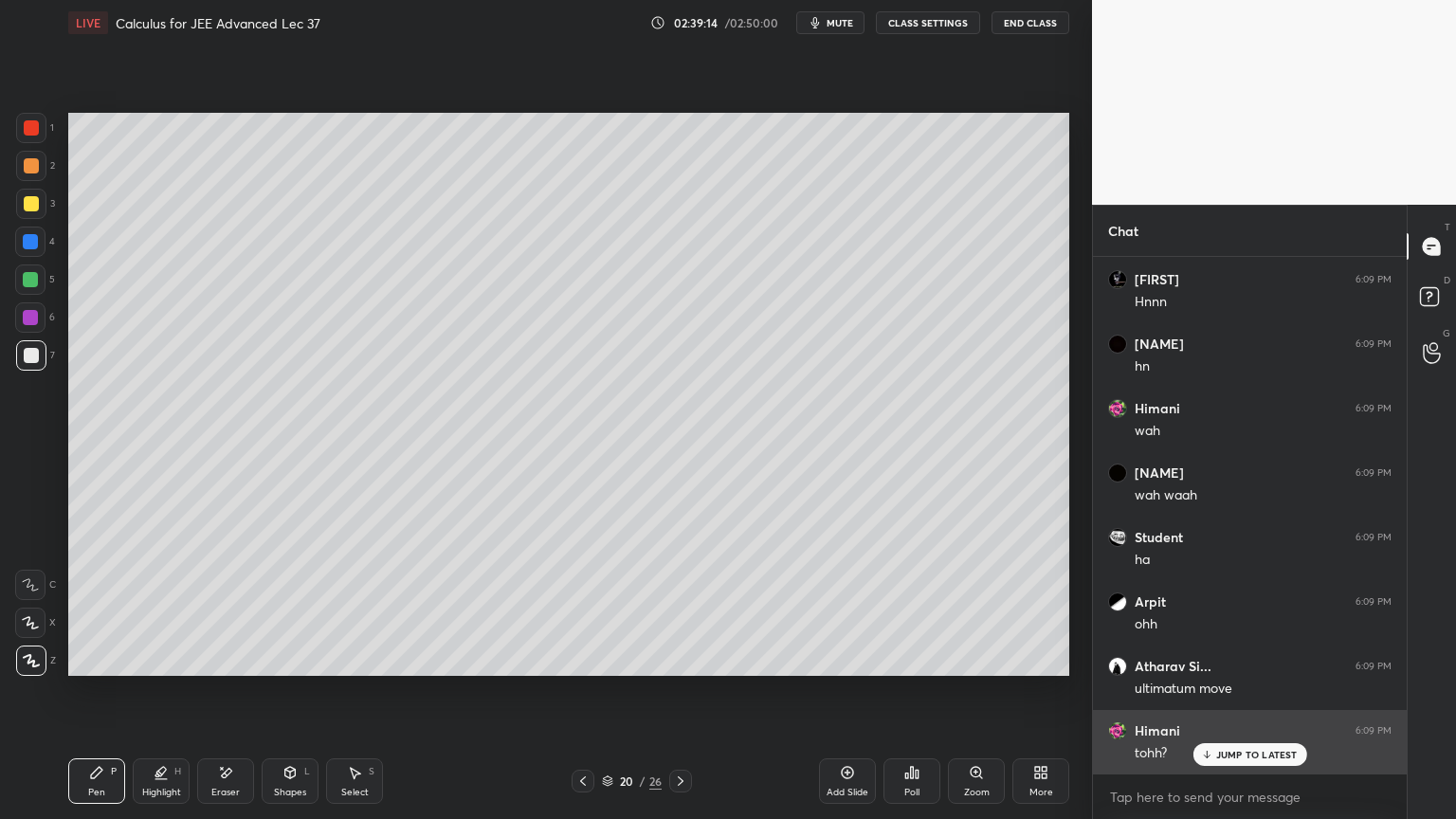 click on "JUMP TO LATEST" at bounding box center [1257, 755] 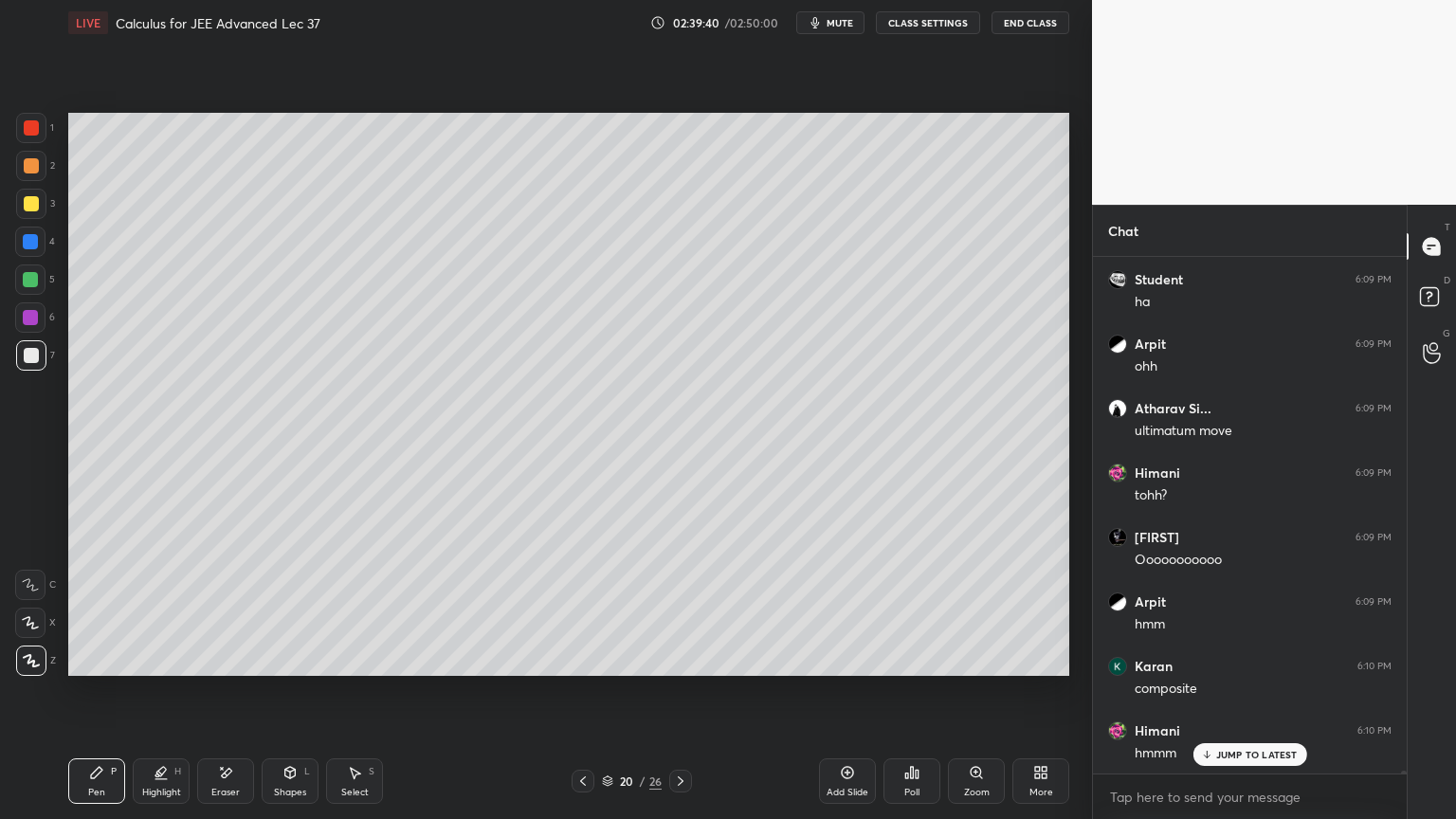 scroll, scrollTop: 81460, scrollLeft: 0, axis: vertical 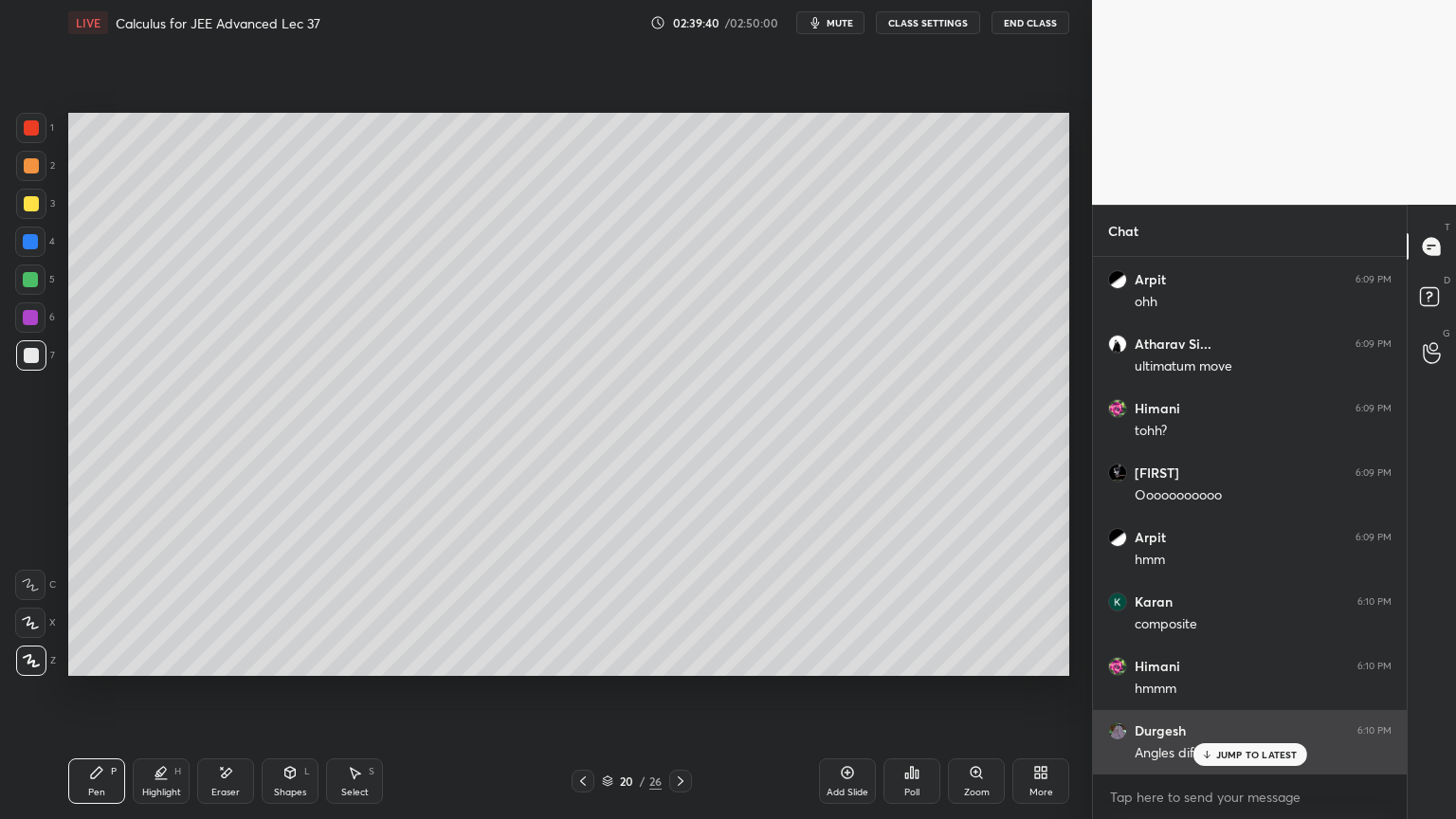 drag, startPoint x: 1205, startPoint y: 756, endPoint x: 1192, endPoint y: 753, distance: 13.341664 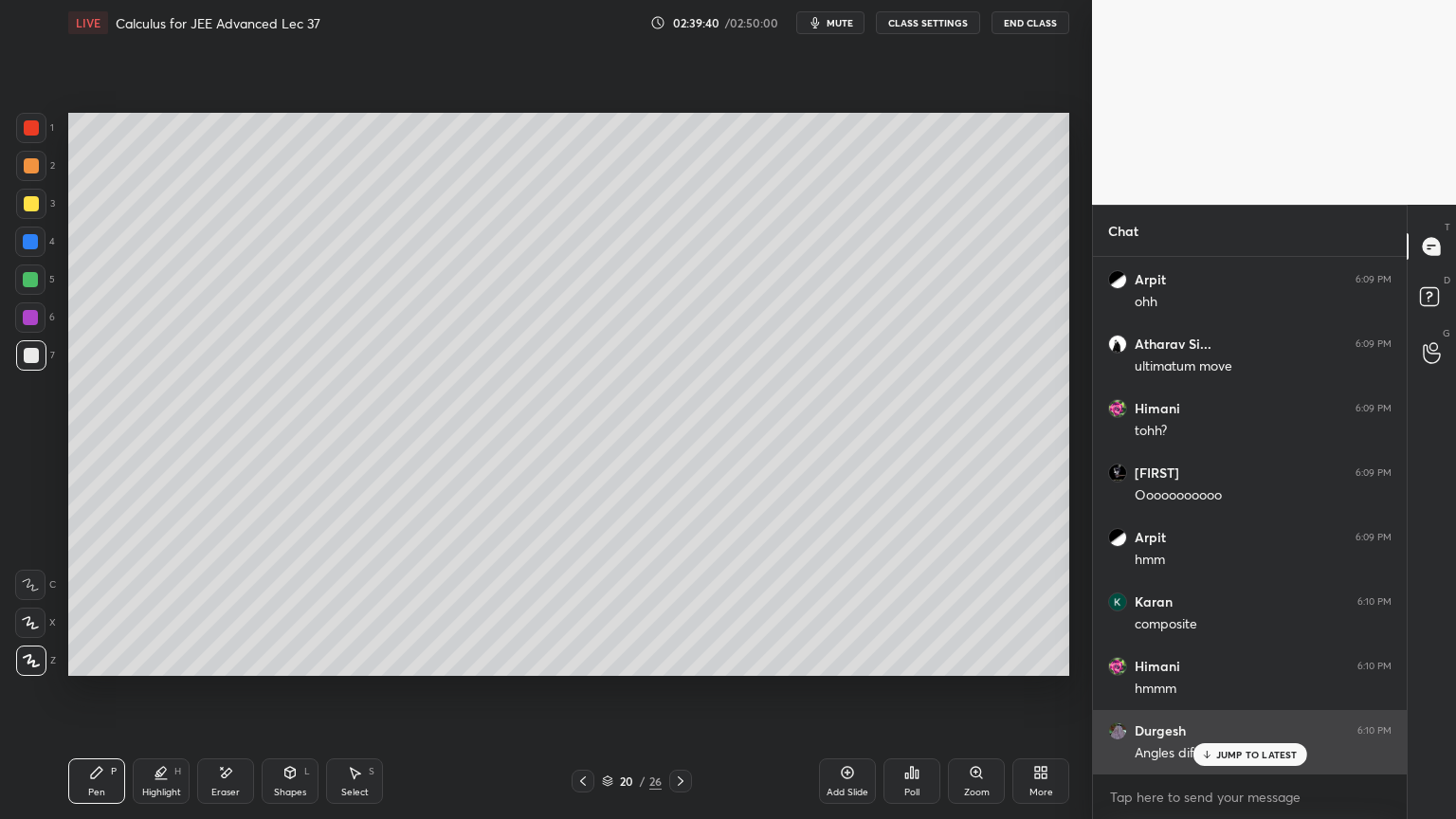 click 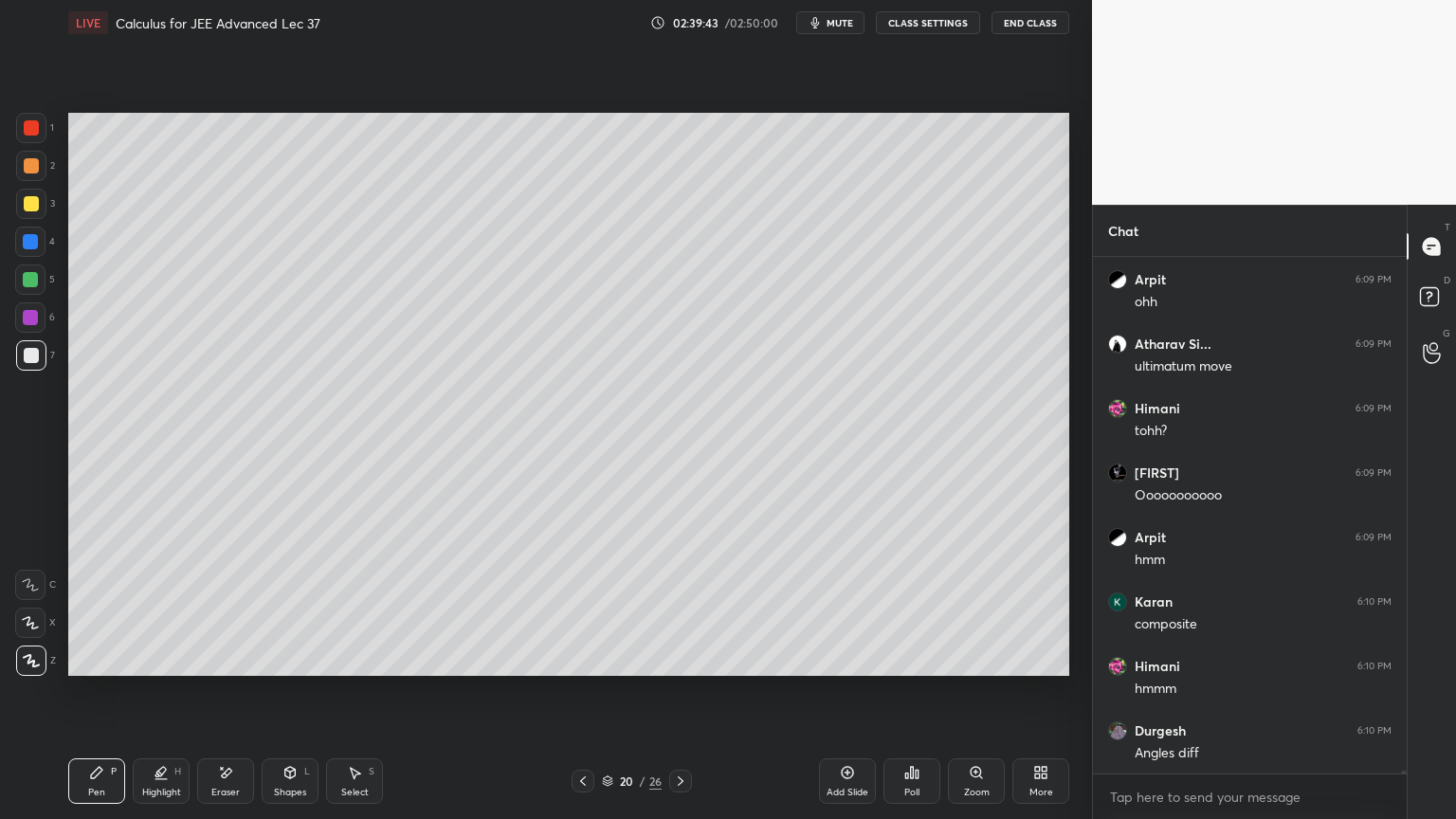 scroll, scrollTop: 81525, scrollLeft: 0, axis: vertical 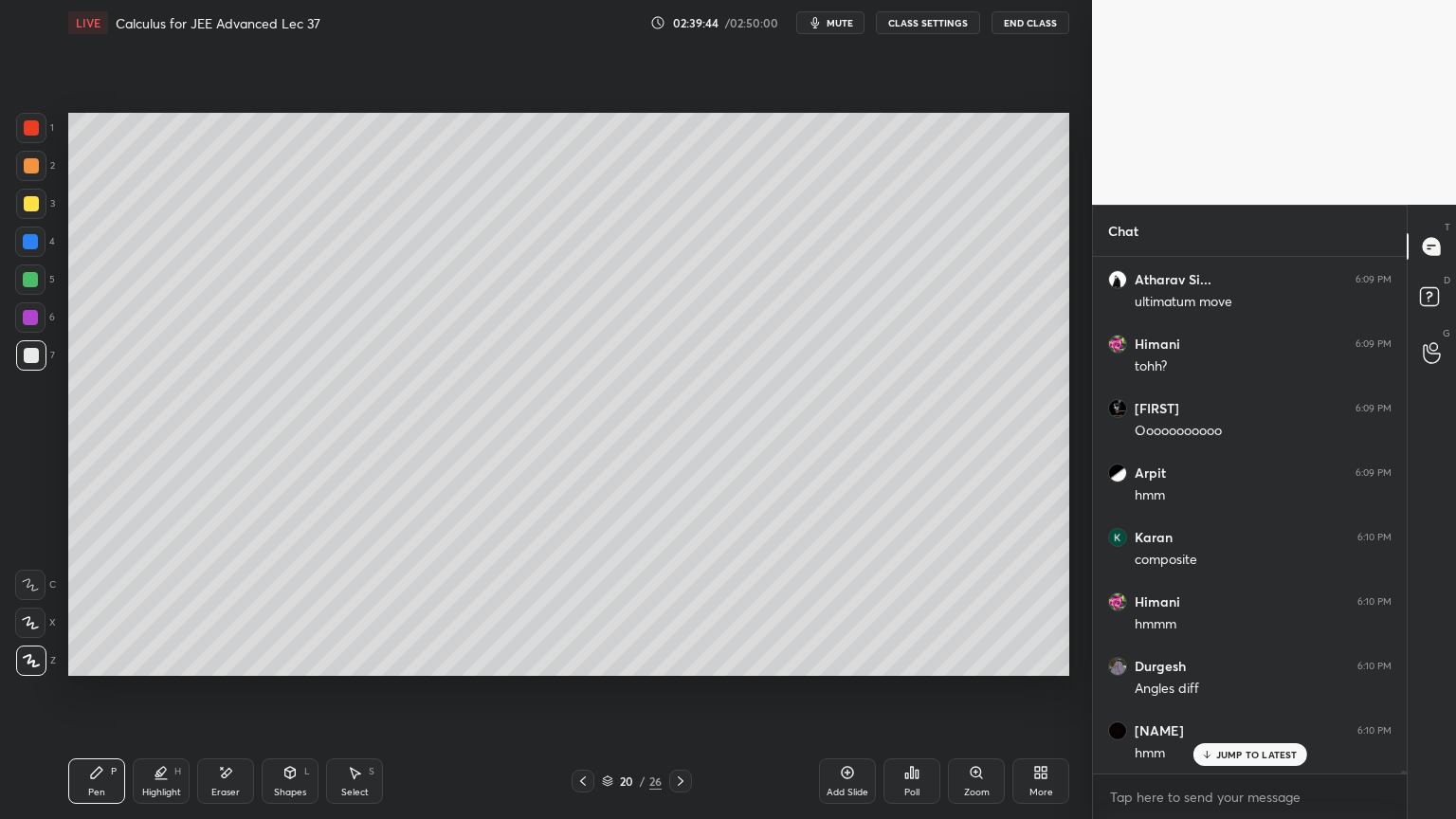 click on "Eraser" at bounding box center (226, 781) 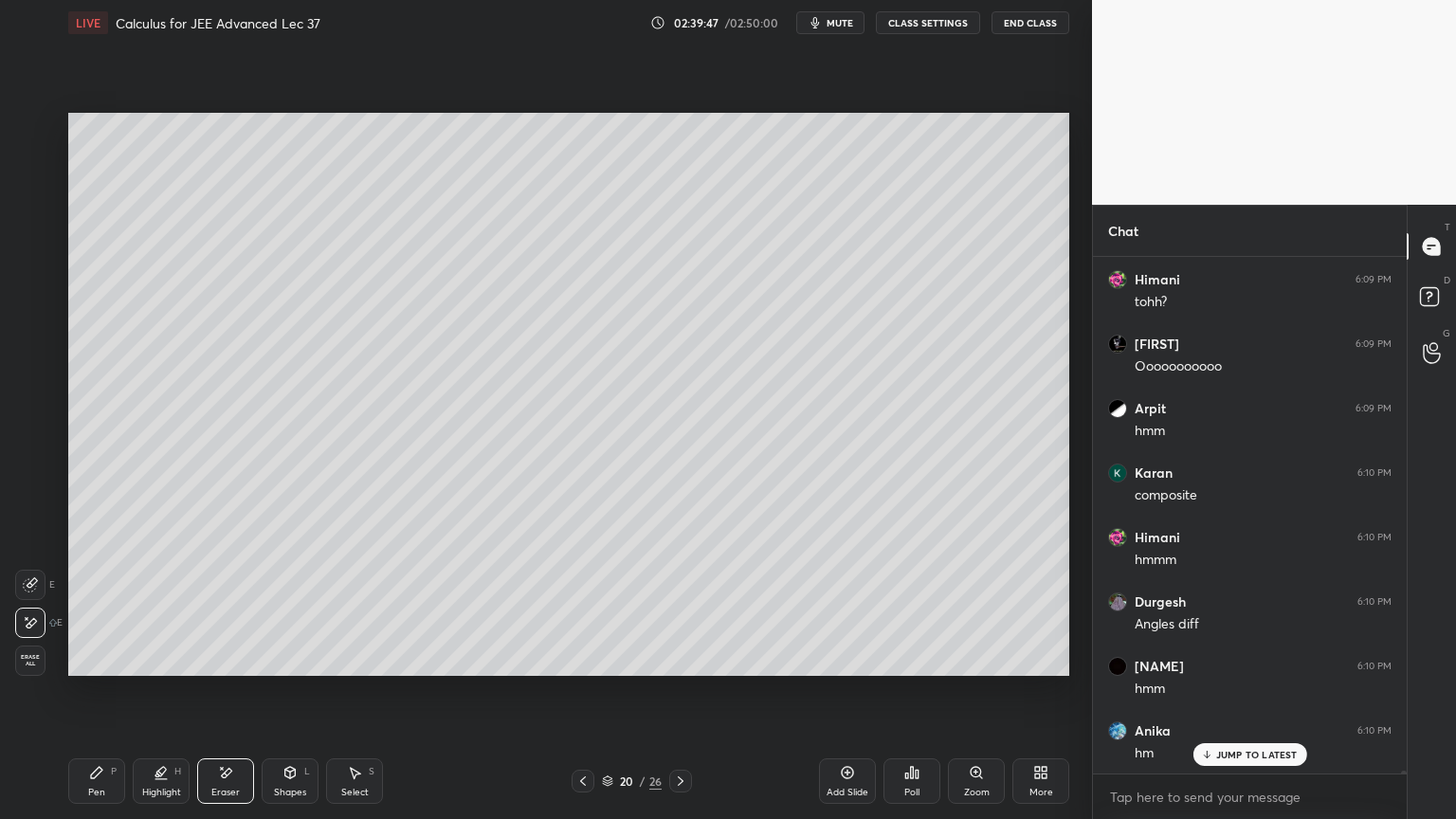 click on "Pen P" at bounding box center (97, 781) 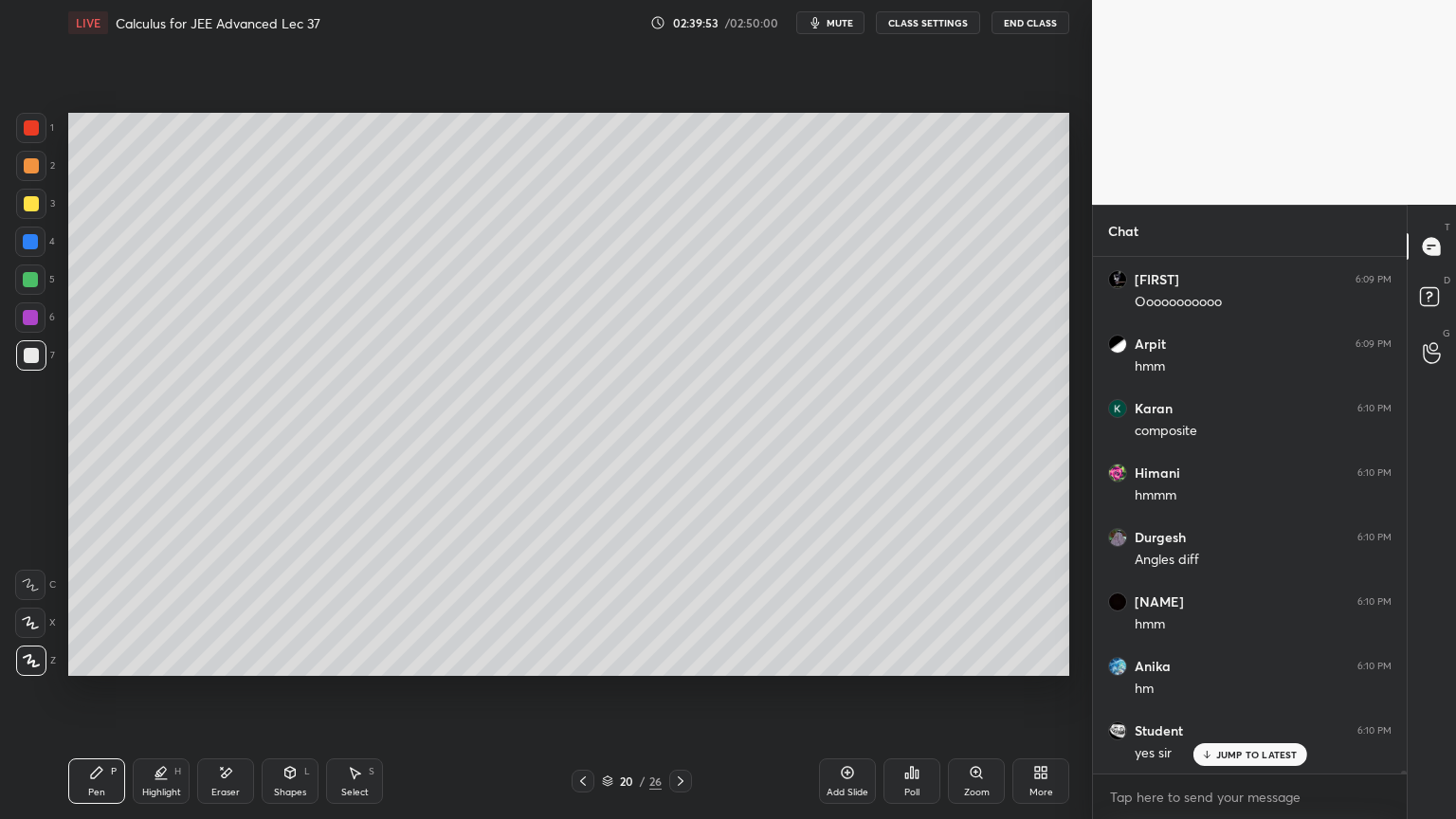 scroll, scrollTop: 81718, scrollLeft: 0, axis: vertical 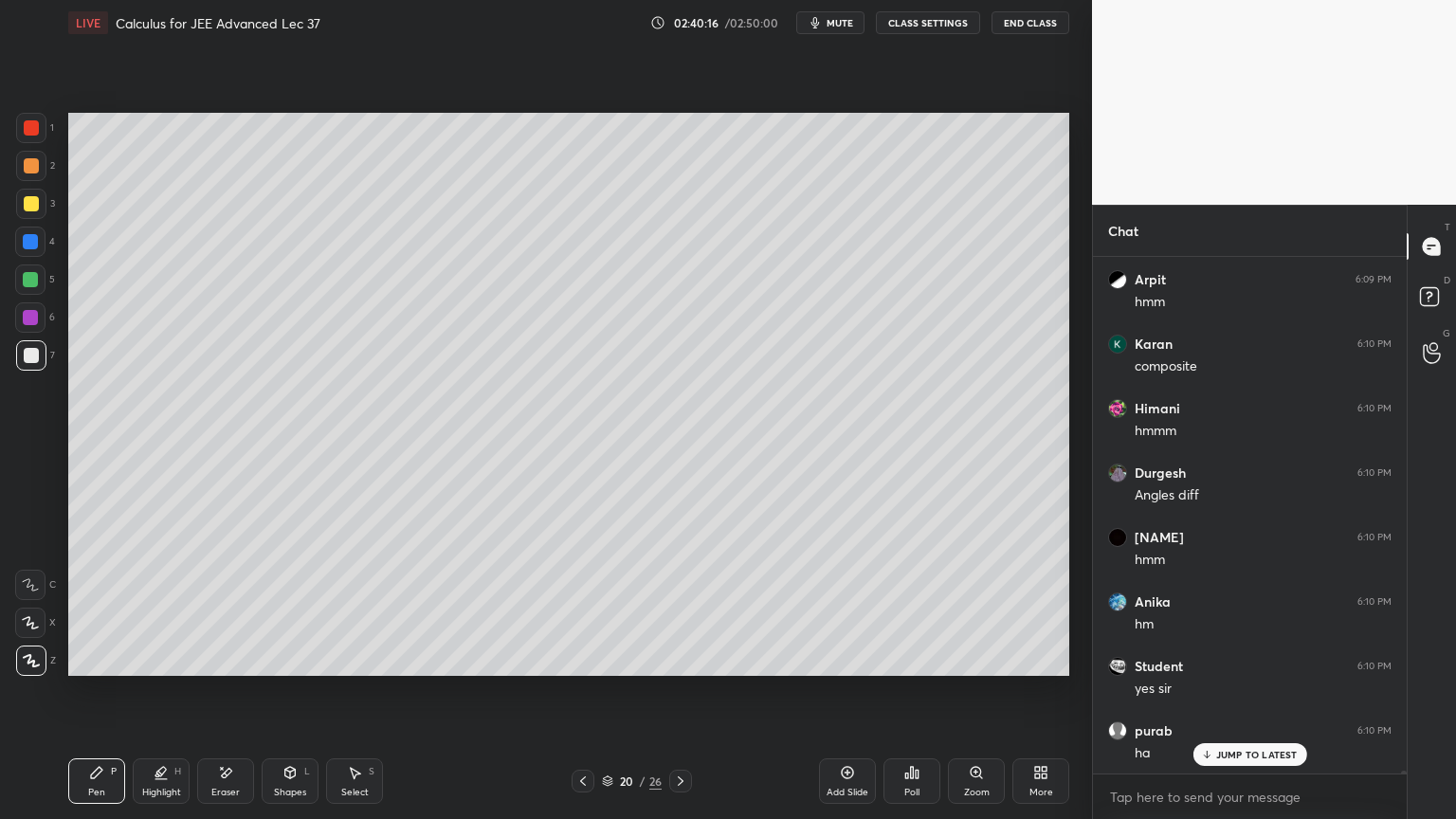 click 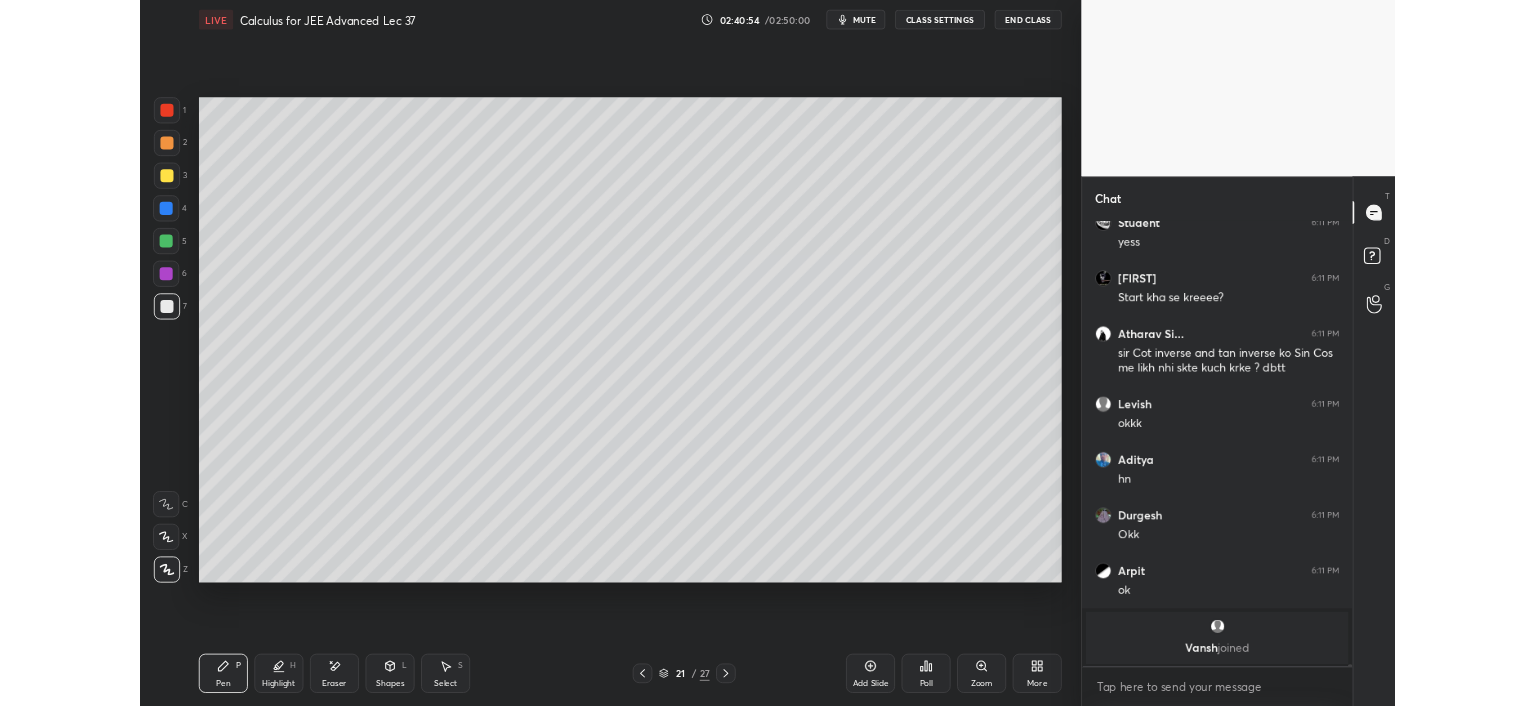 scroll, scrollTop: 80255, scrollLeft: 0, axis: vertical 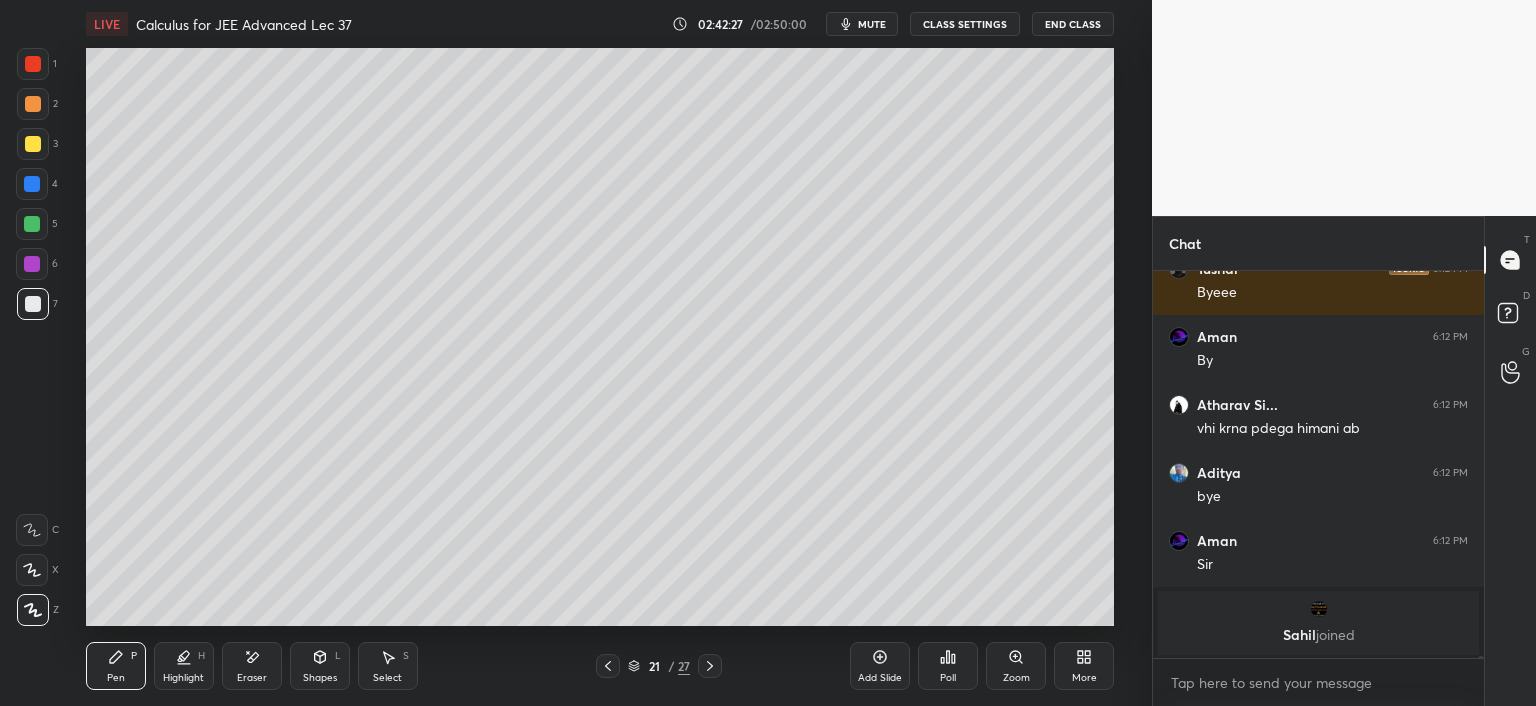 click on "End Class" at bounding box center (1073, 24) 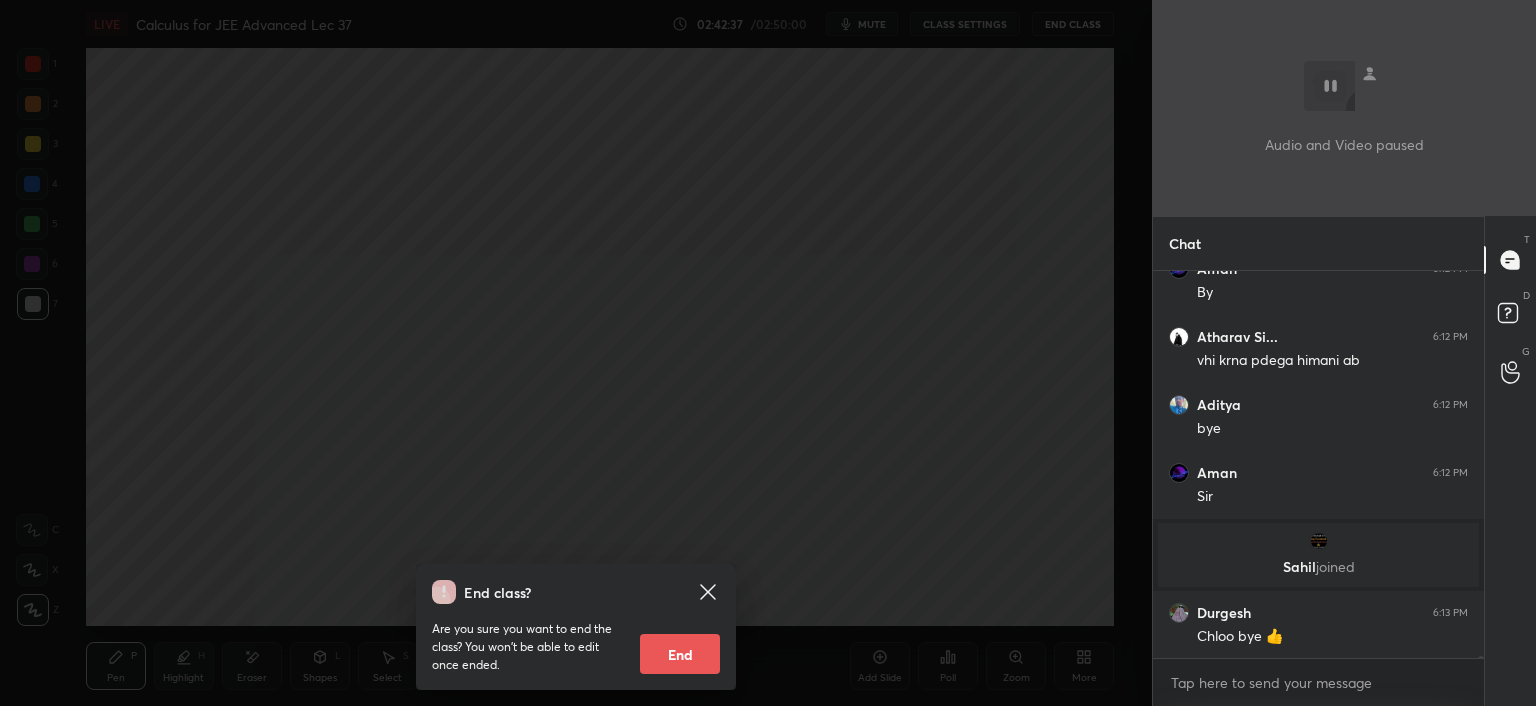 scroll, scrollTop: 83132, scrollLeft: 0, axis: vertical 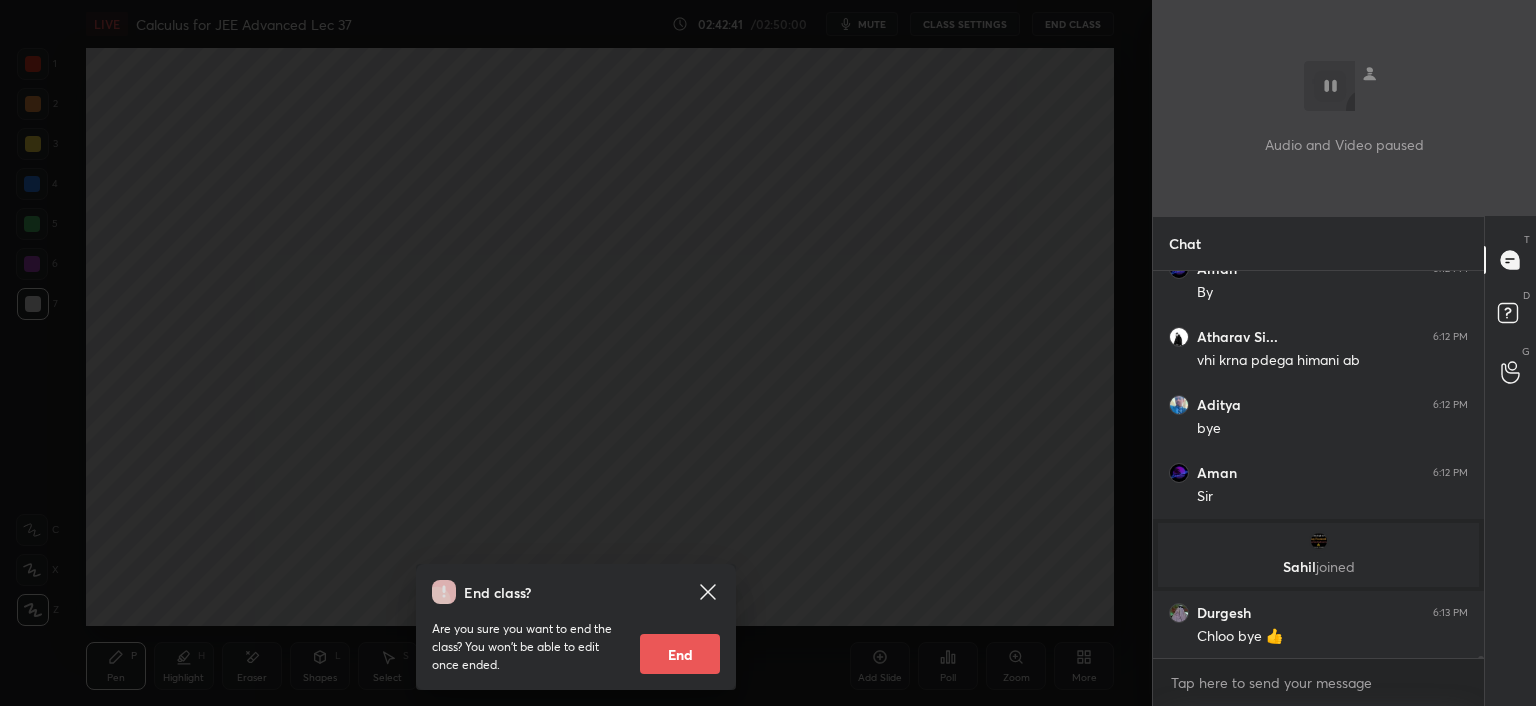 click on "End" at bounding box center [680, 654] 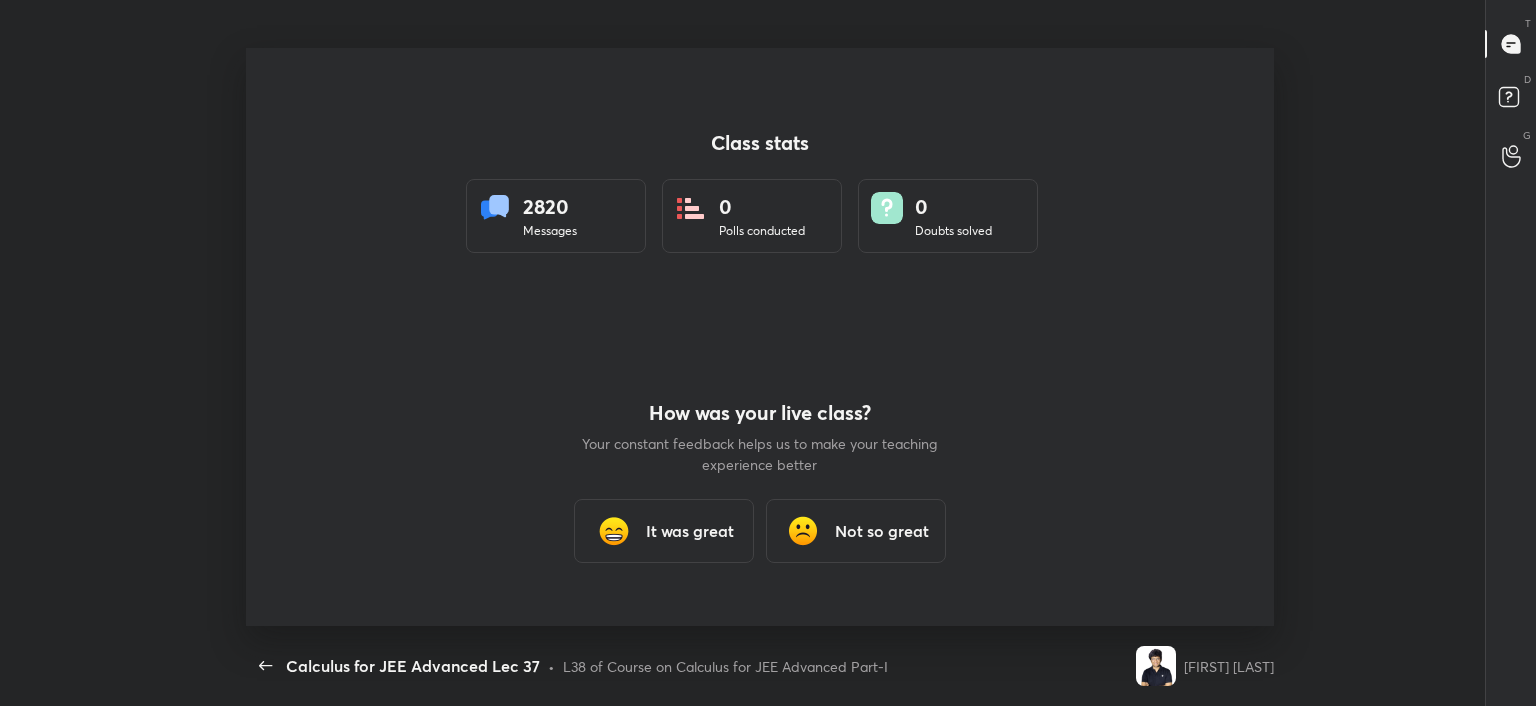 scroll, scrollTop: 99421, scrollLeft: 98736, axis: both 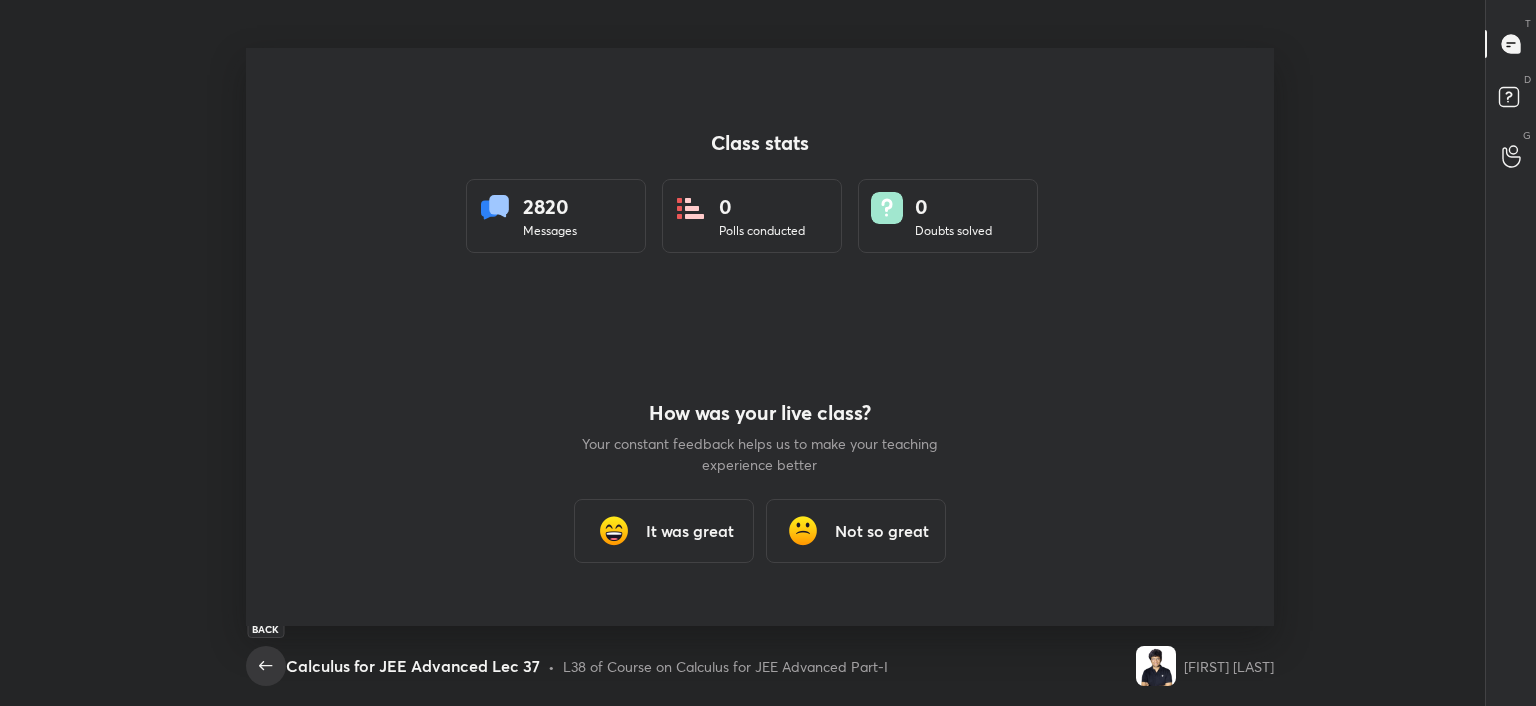click 